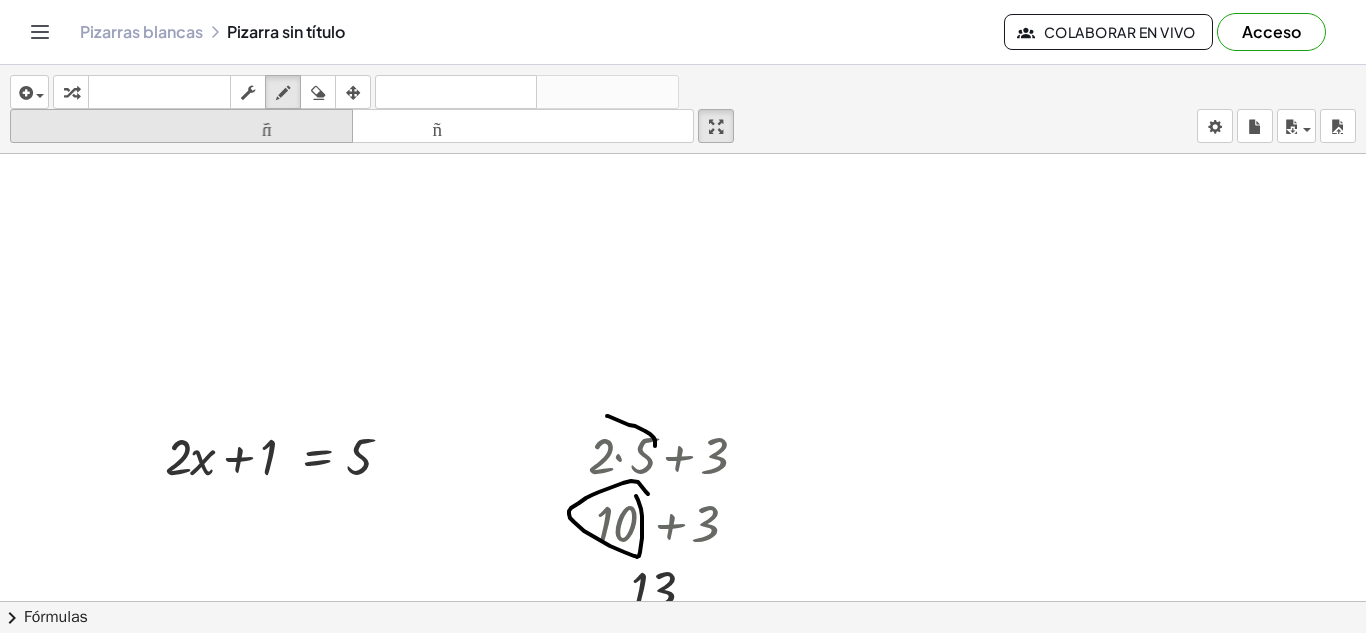 scroll, scrollTop: 0, scrollLeft: 0, axis: both 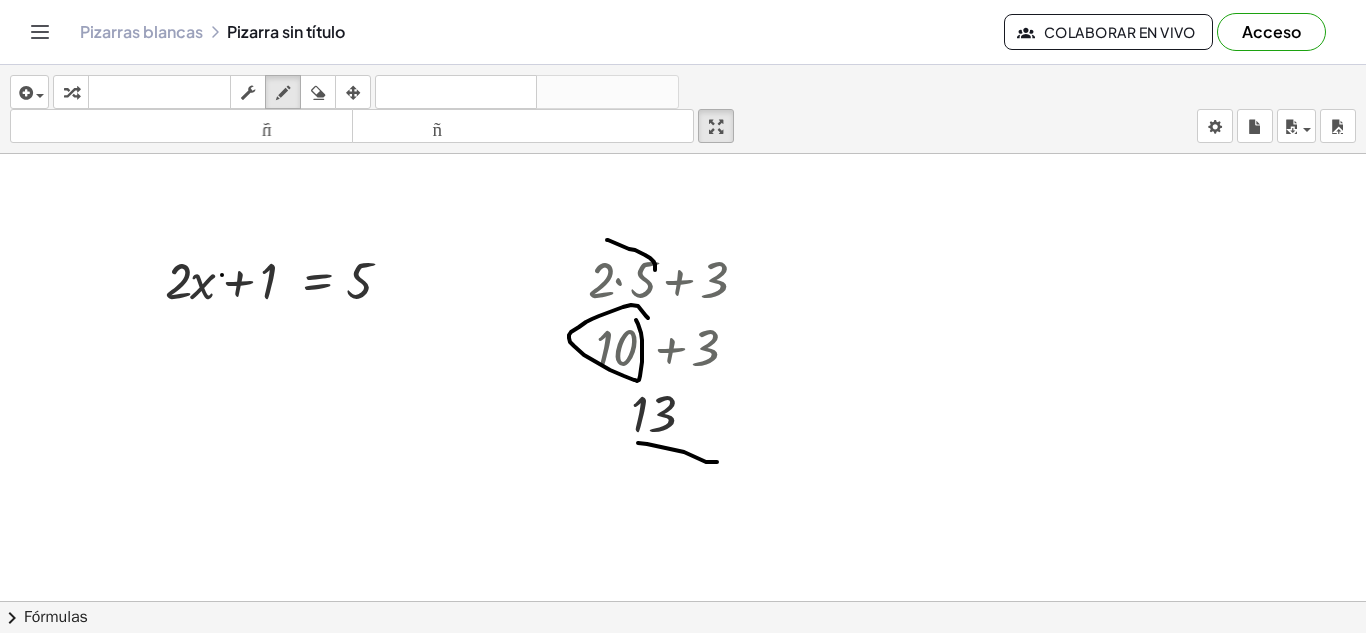 click at bounding box center (683, 504) 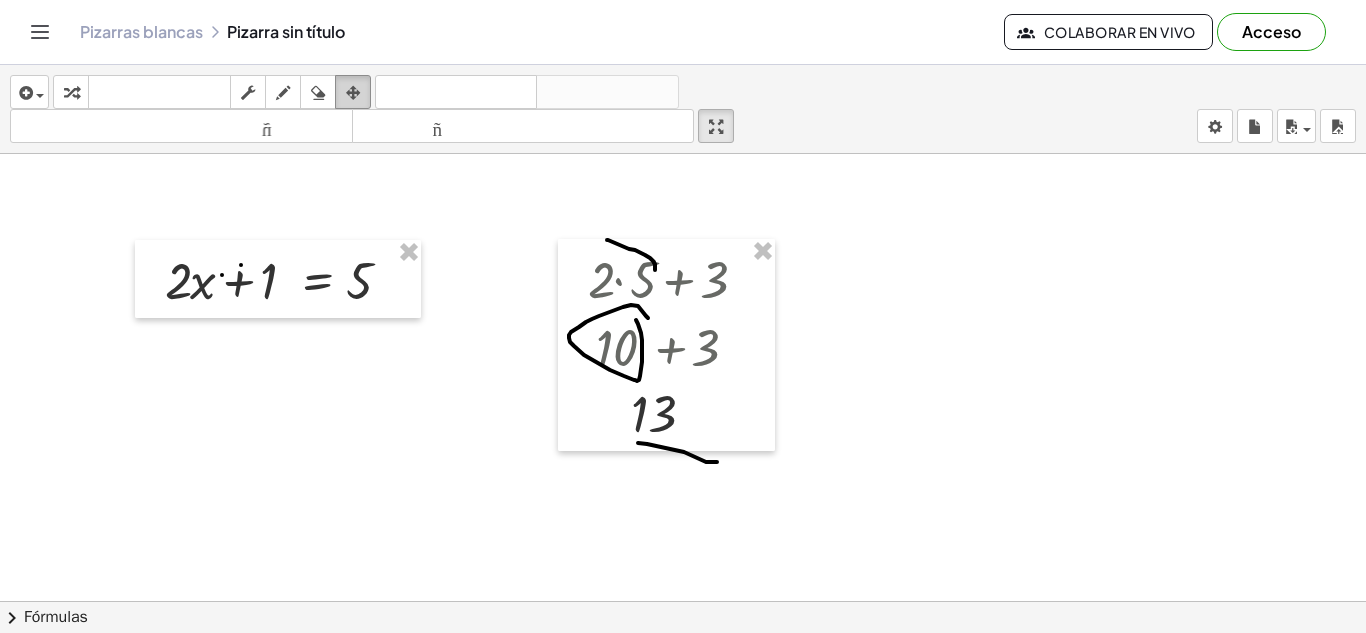 click at bounding box center [353, 92] 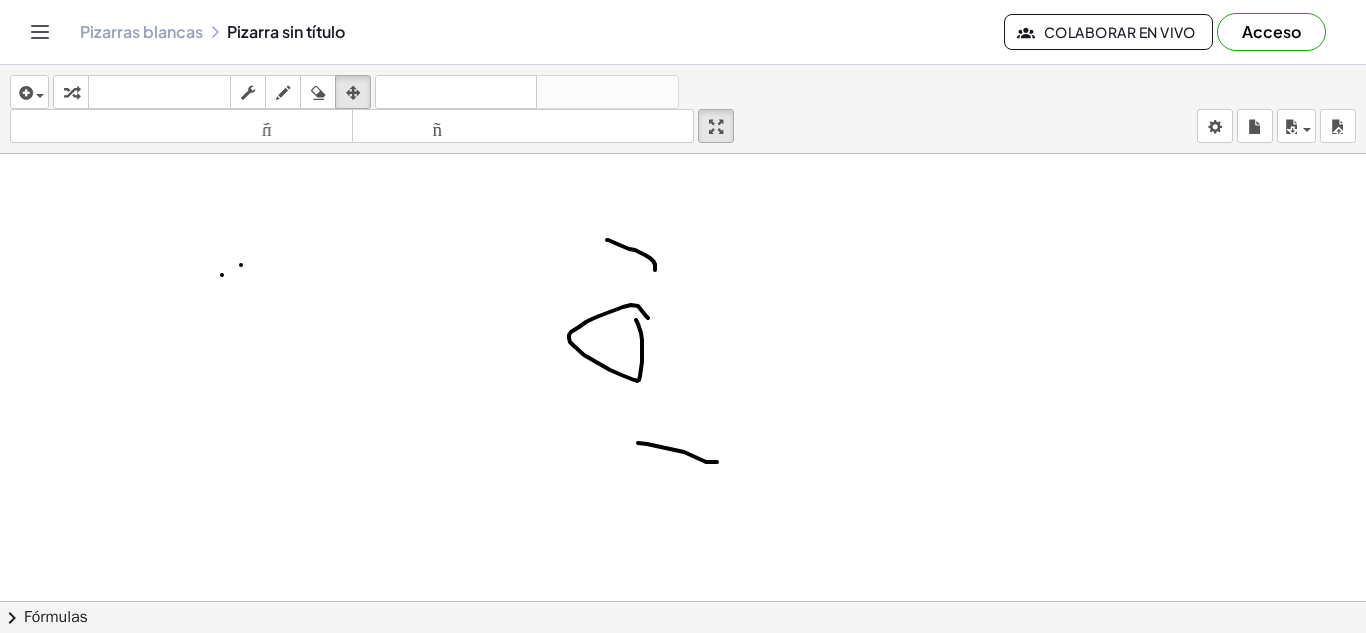 drag, startPoint x: 637, startPoint y: 271, endPoint x: 536, endPoint y: 178, distance: 137.2953 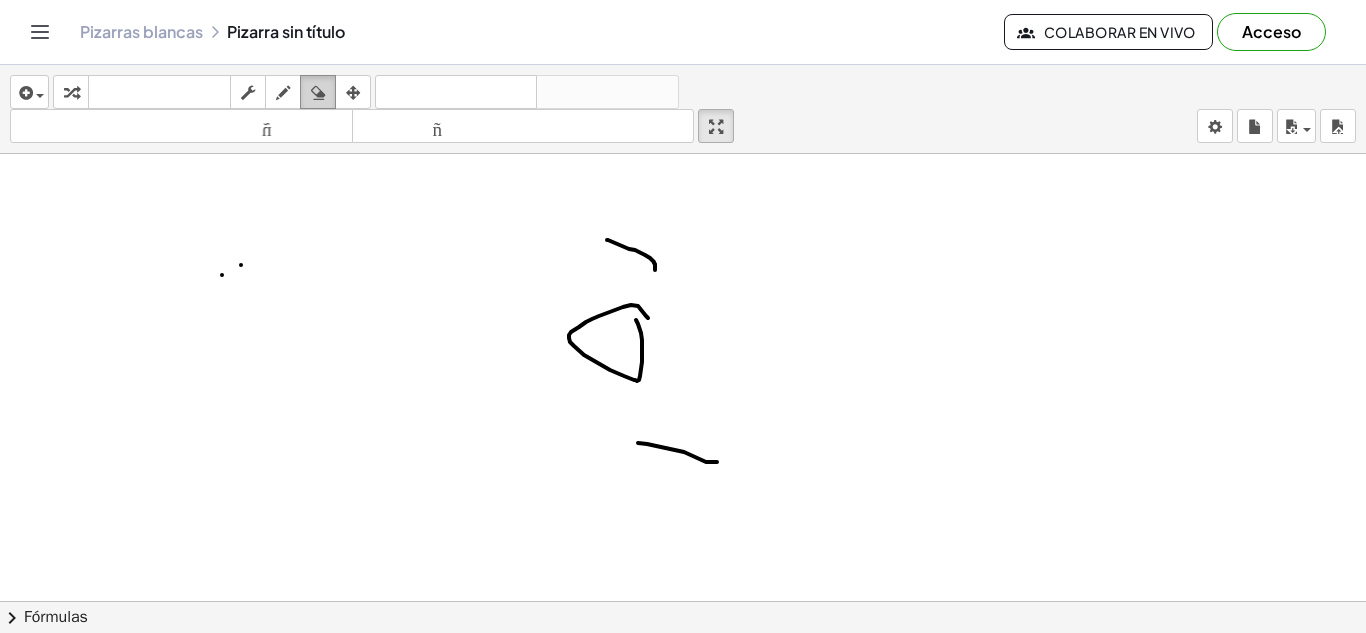 click at bounding box center [318, 93] 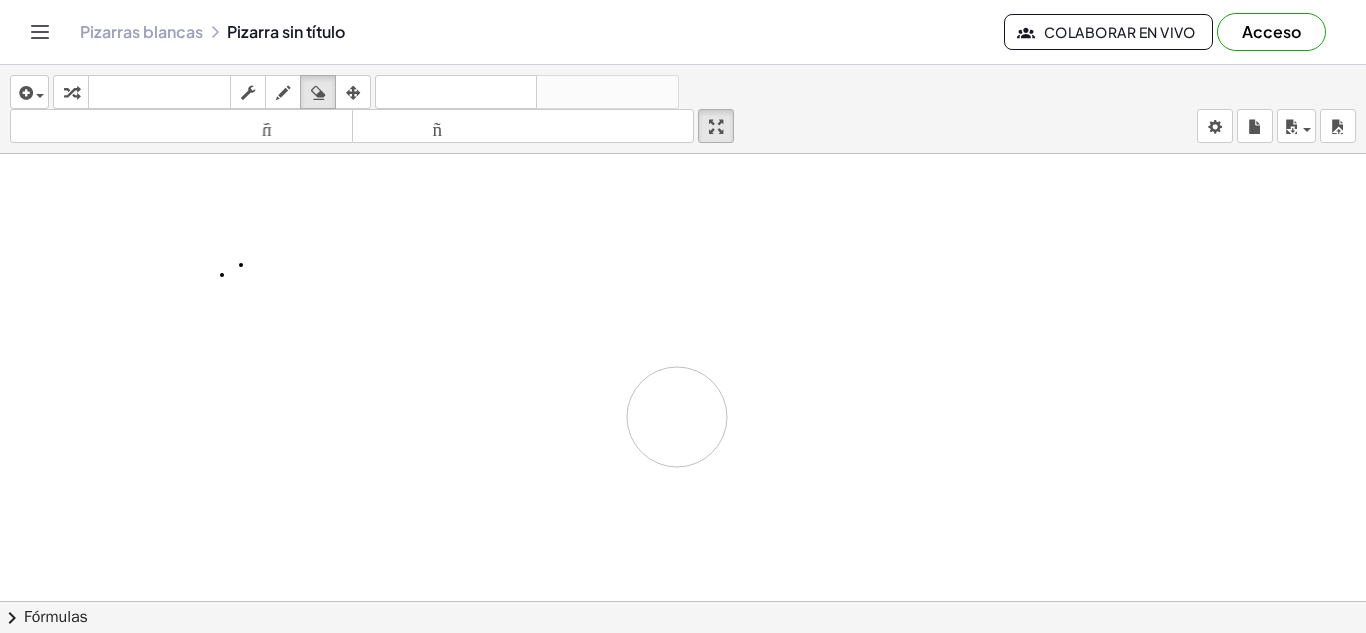 drag, startPoint x: 613, startPoint y: 241, endPoint x: 677, endPoint y: 417, distance: 187.27519 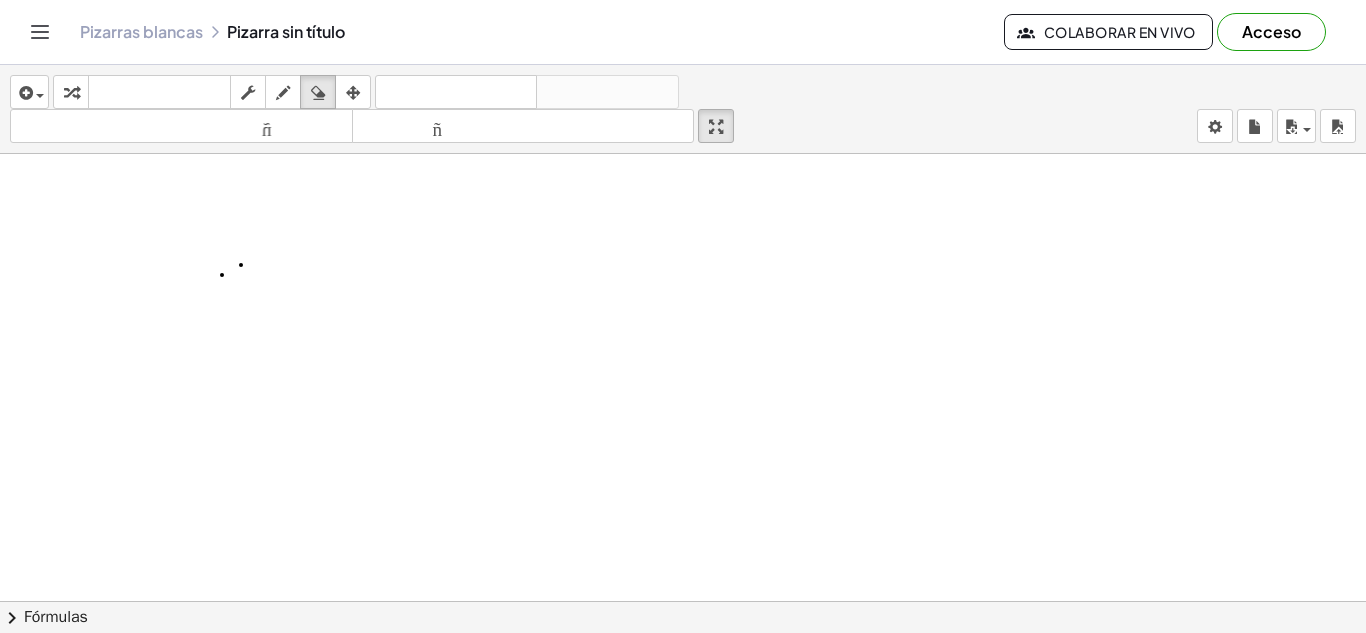 scroll, scrollTop: 0, scrollLeft: 0, axis: both 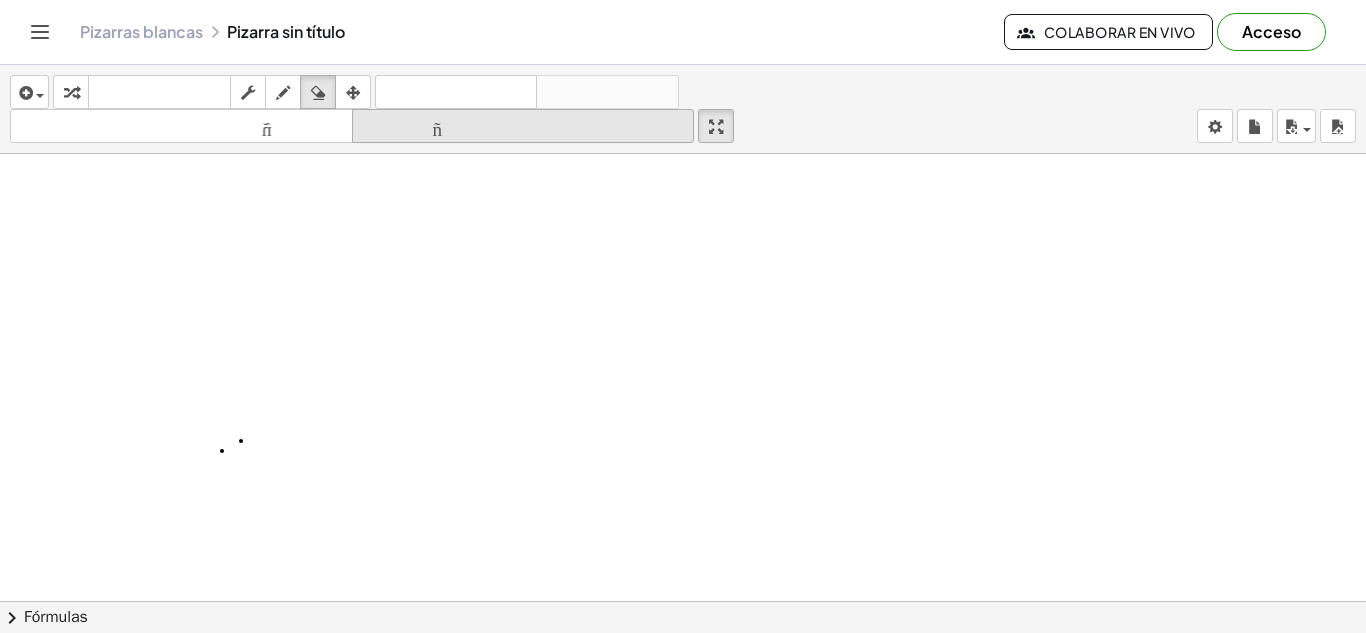 click on "tamaño_del_formato" at bounding box center (523, 126) 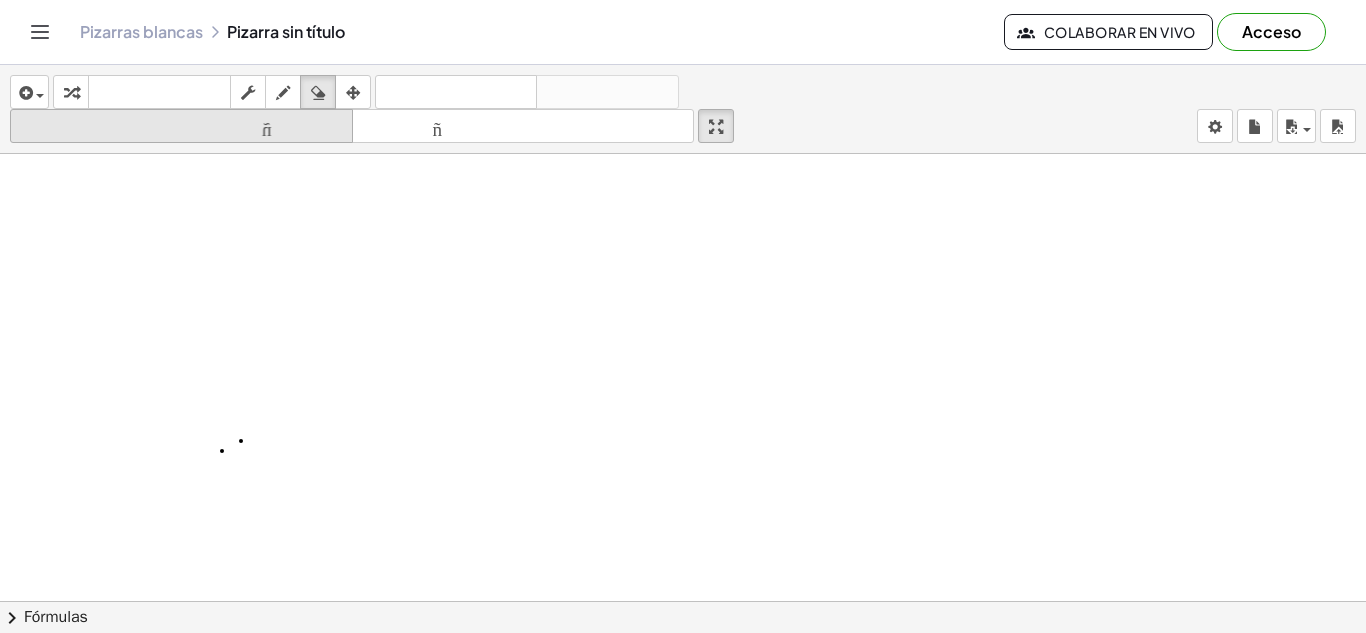click on "tamaño_del_formato" at bounding box center [181, 126] 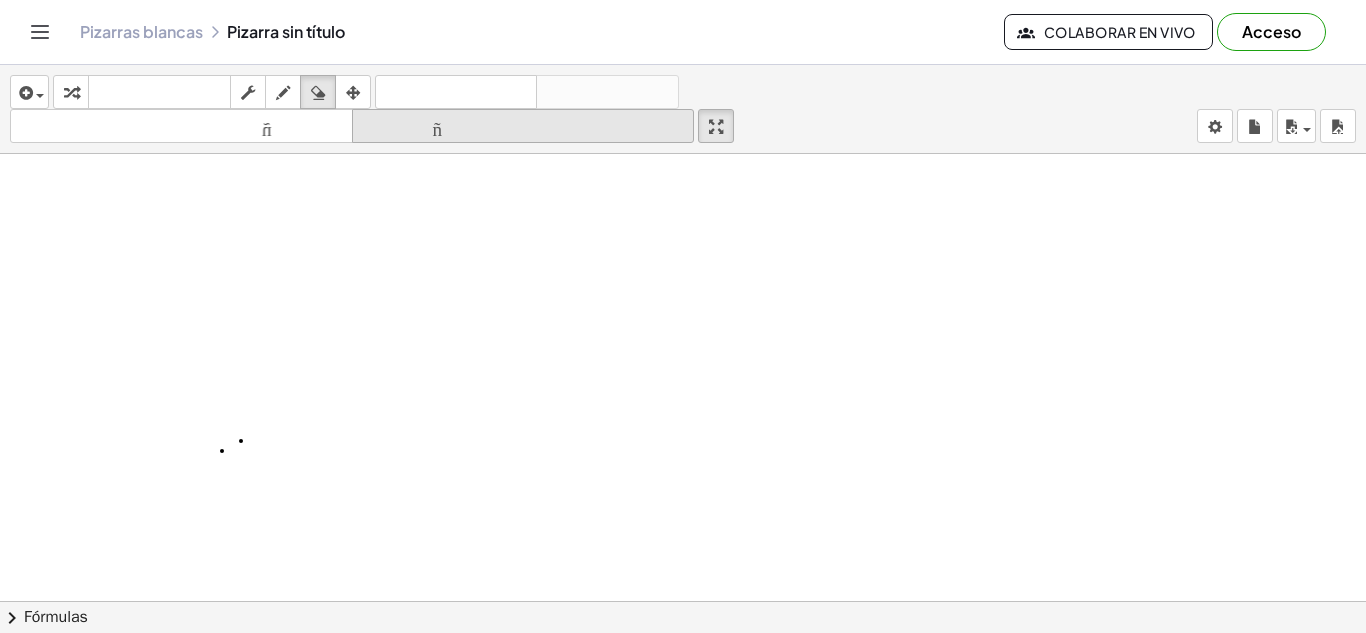 click on "tamaño_del_formato" at bounding box center [523, 126] 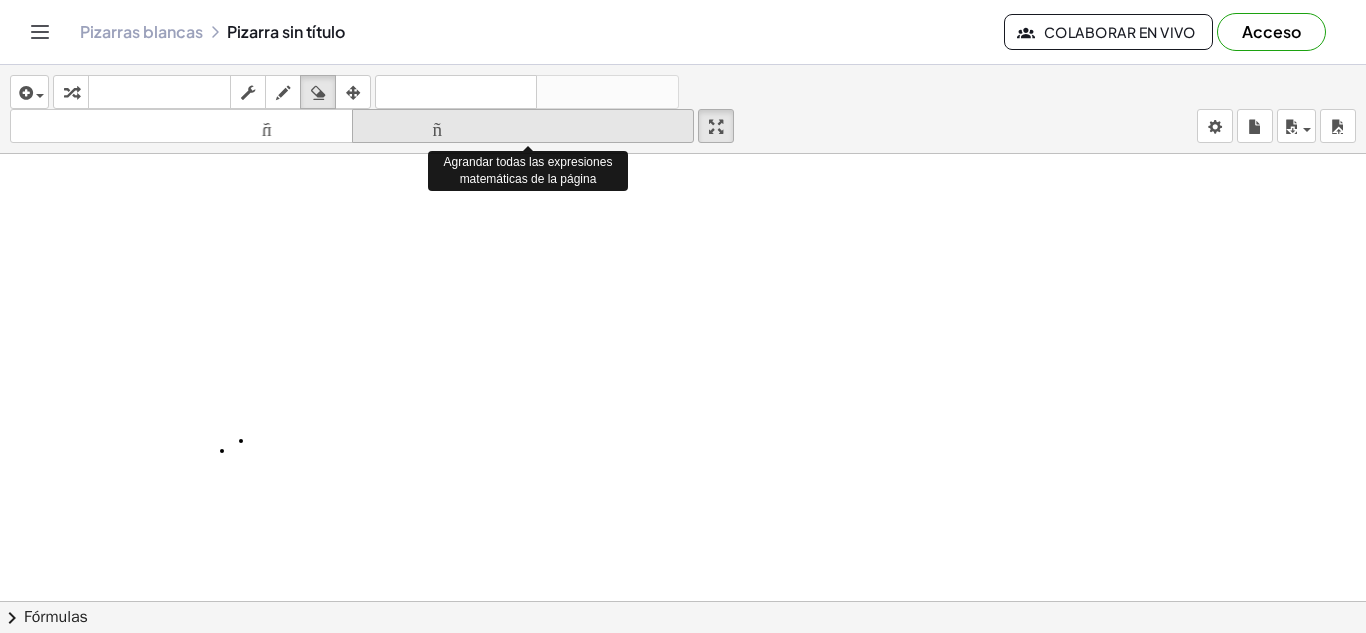 click on "tamaño_del_formato" at bounding box center (523, 126) 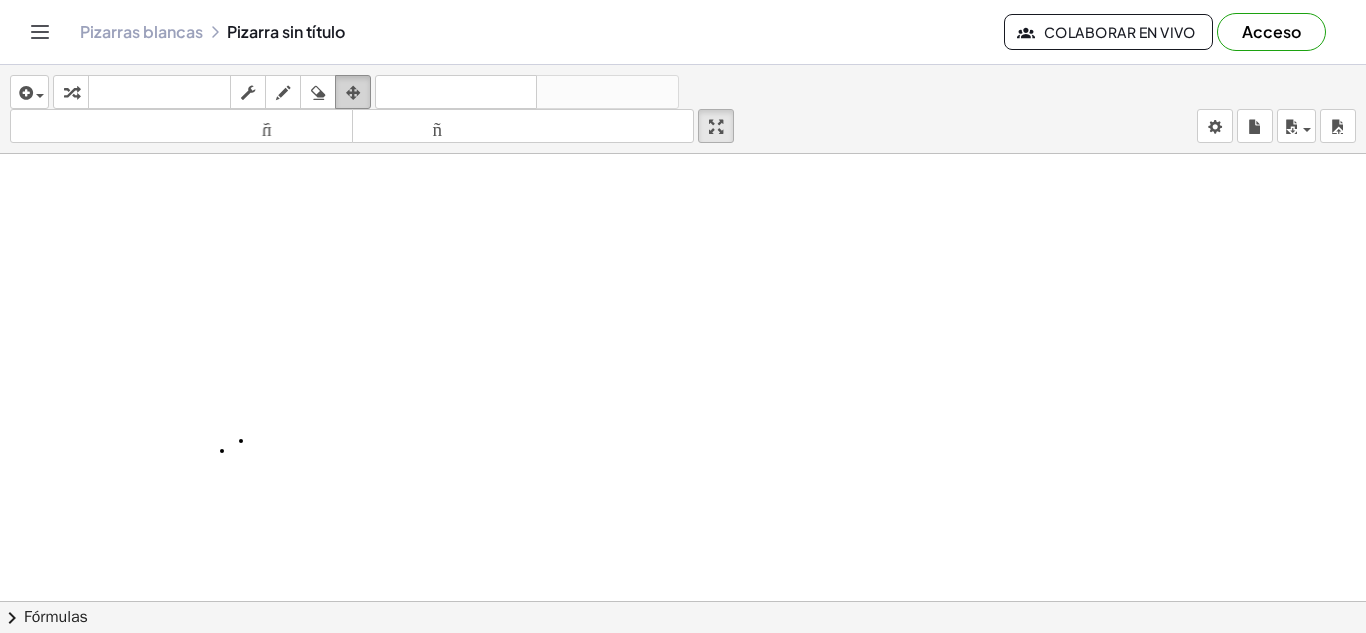 click at bounding box center (353, 92) 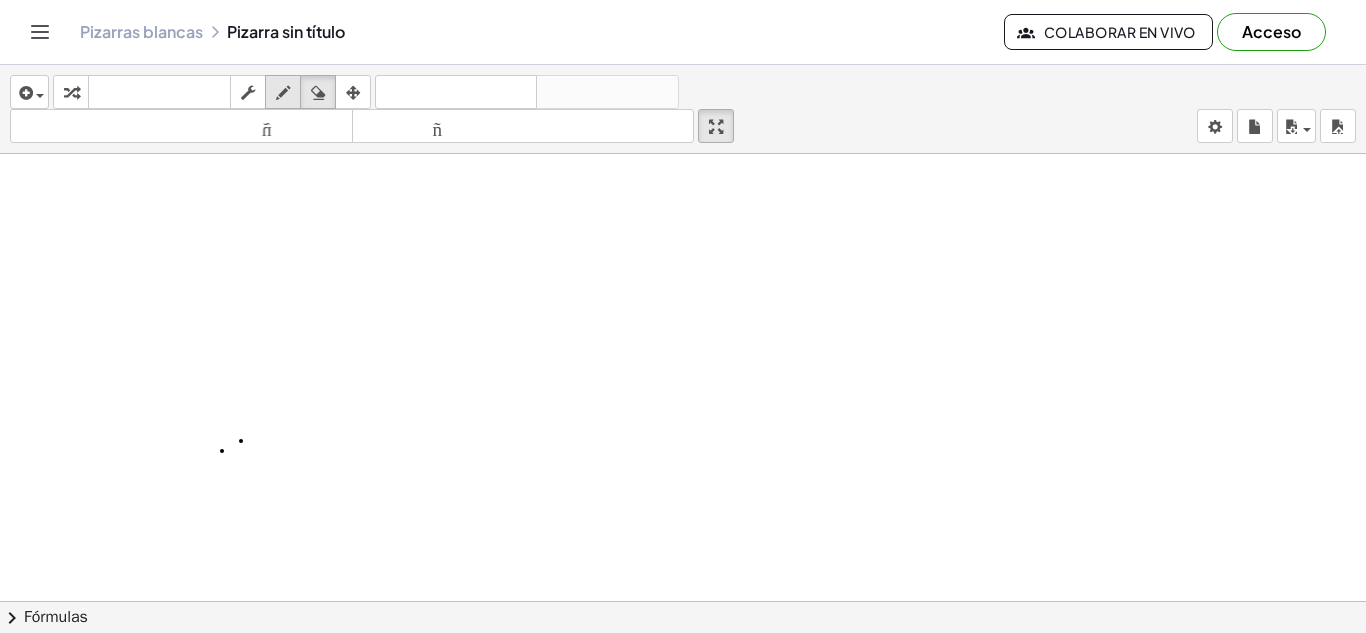 drag, startPoint x: 327, startPoint y: 90, endPoint x: 288, endPoint y: 91, distance: 39.012817 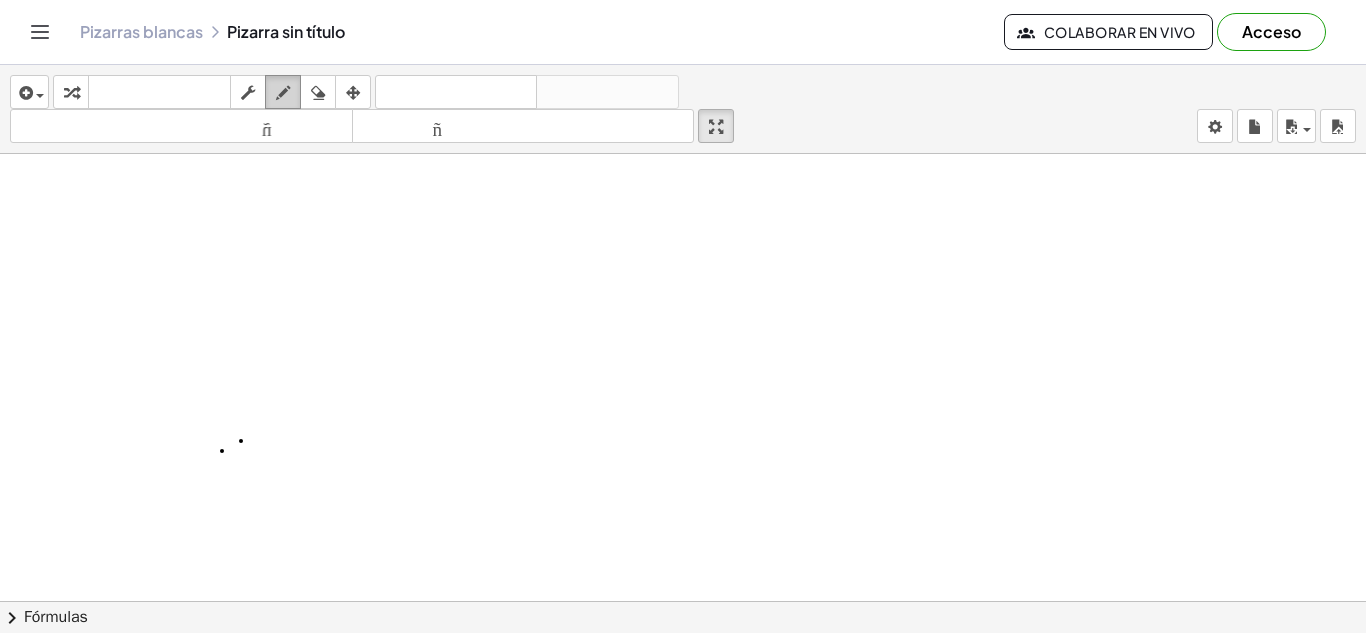 click at bounding box center (283, 93) 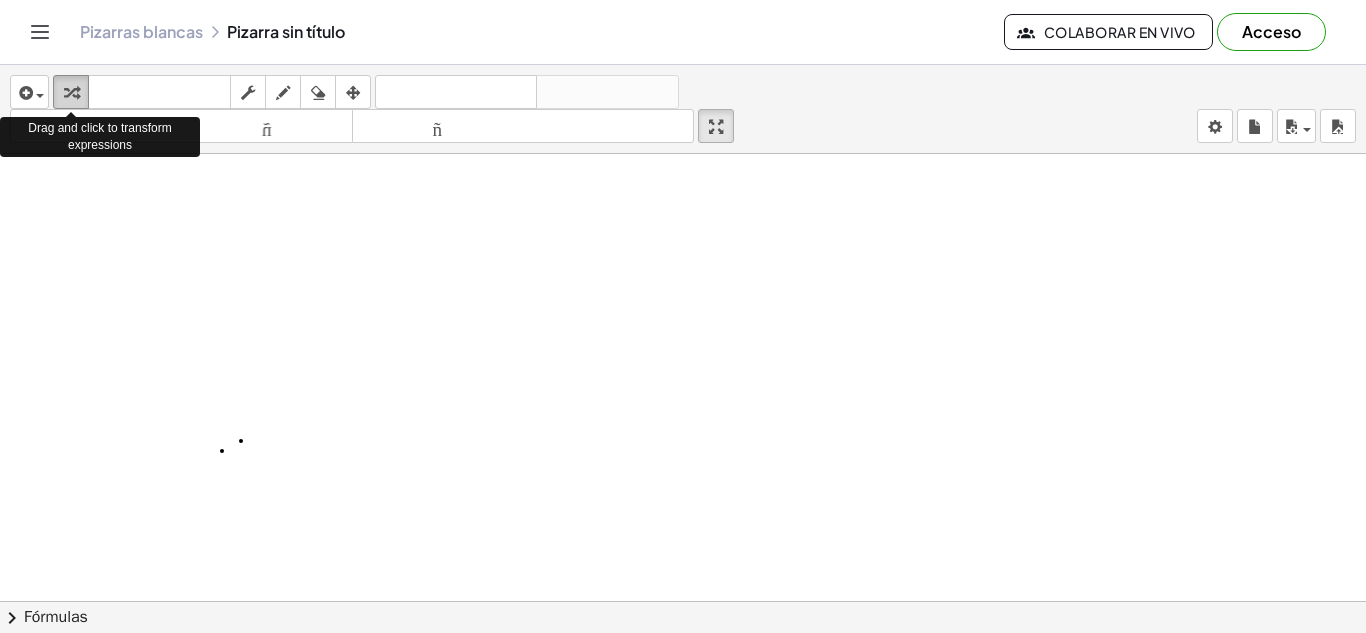click on "transformar" at bounding box center (71, 92) 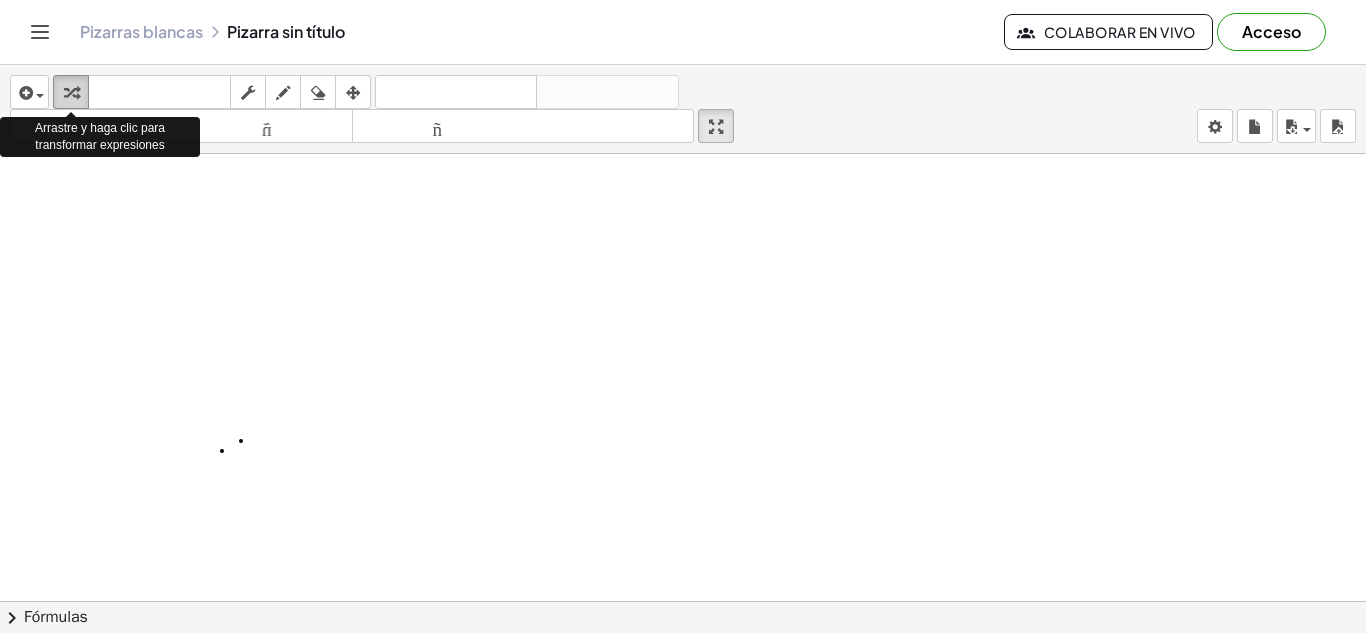 click on "transformar" at bounding box center (71, 92) 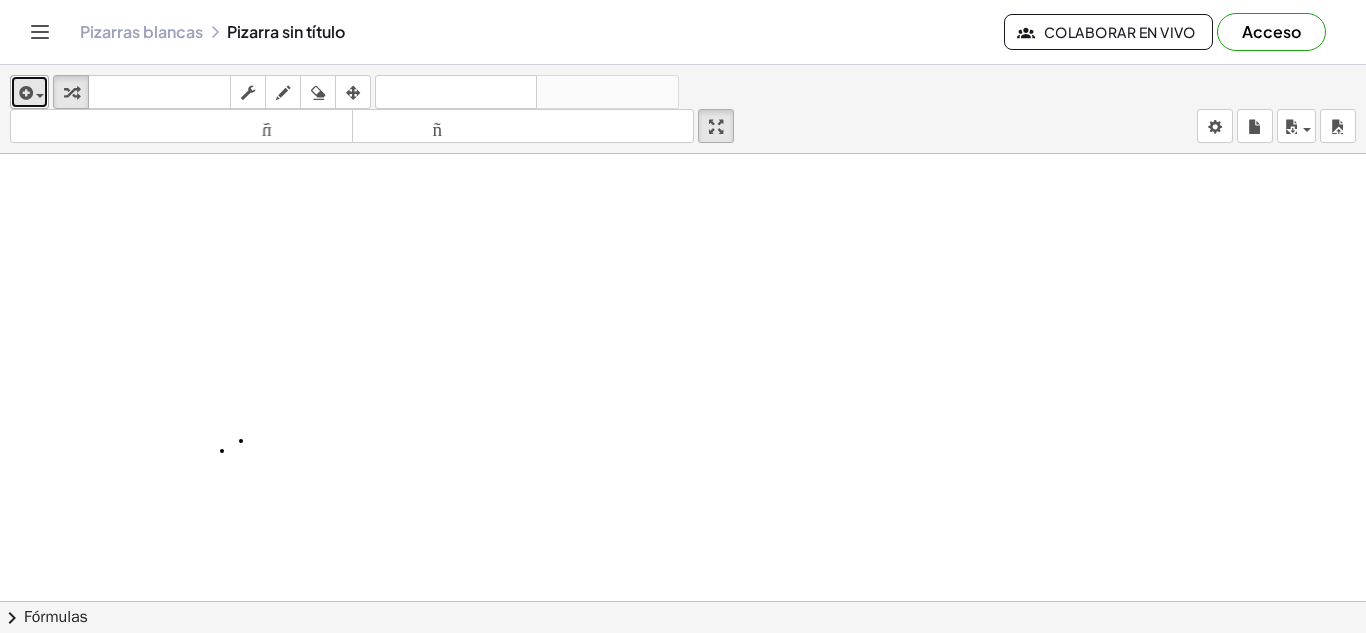 click at bounding box center [29, 92] 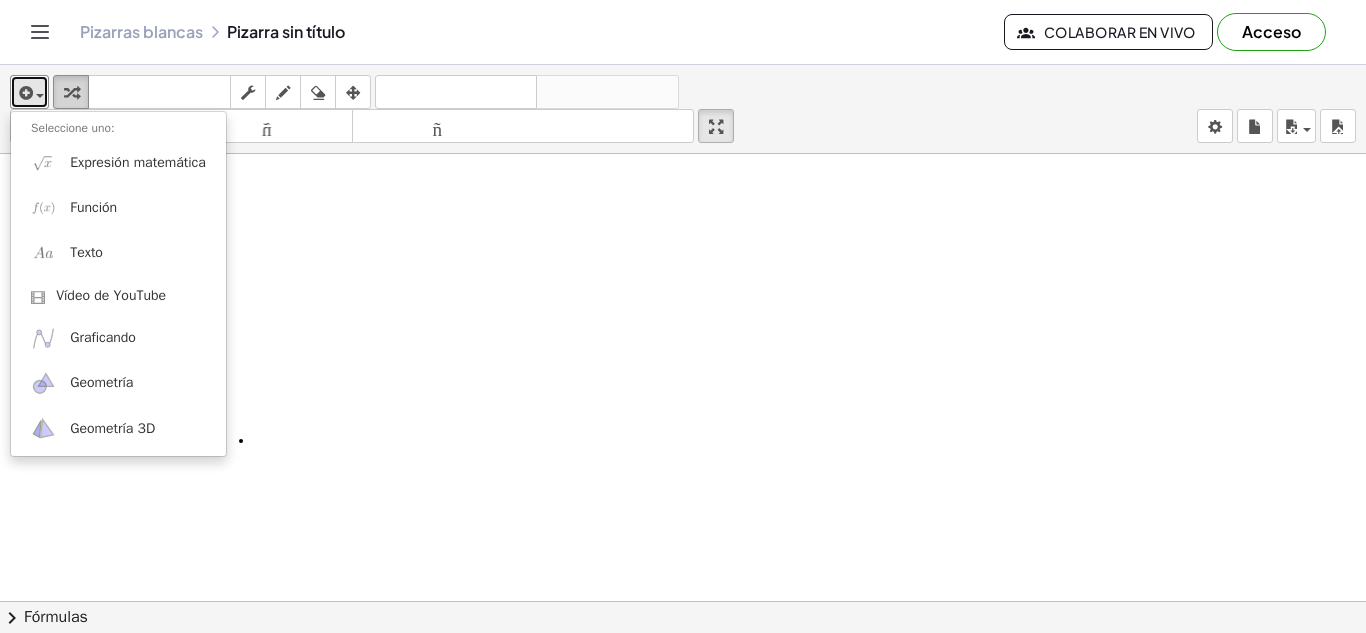 click on "transformar" at bounding box center (71, 92) 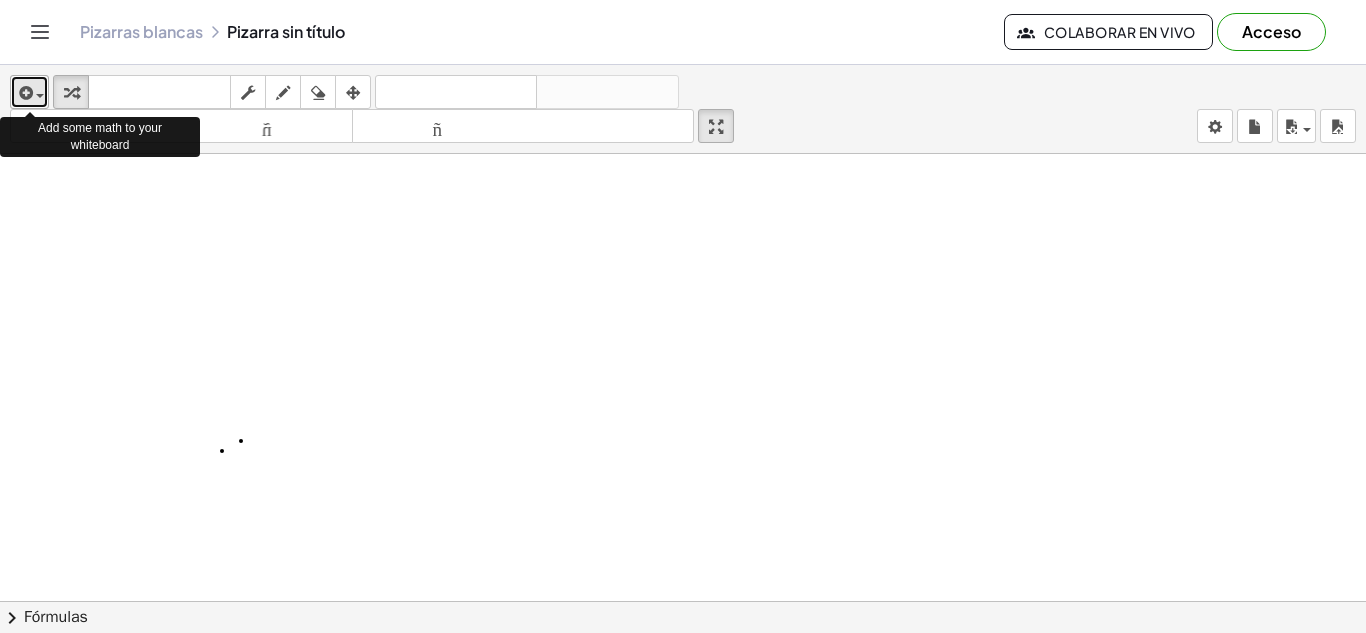click on "insertar" at bounding box center (29, 92) 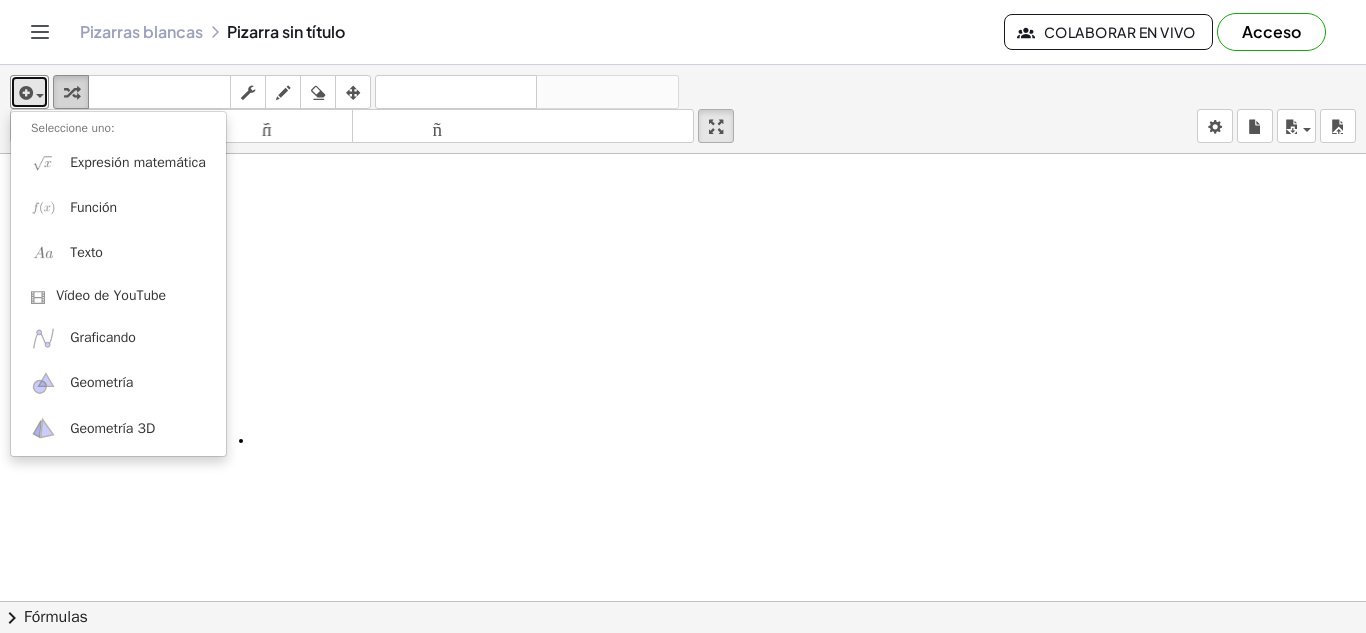 click at bounding box center (71, 93) 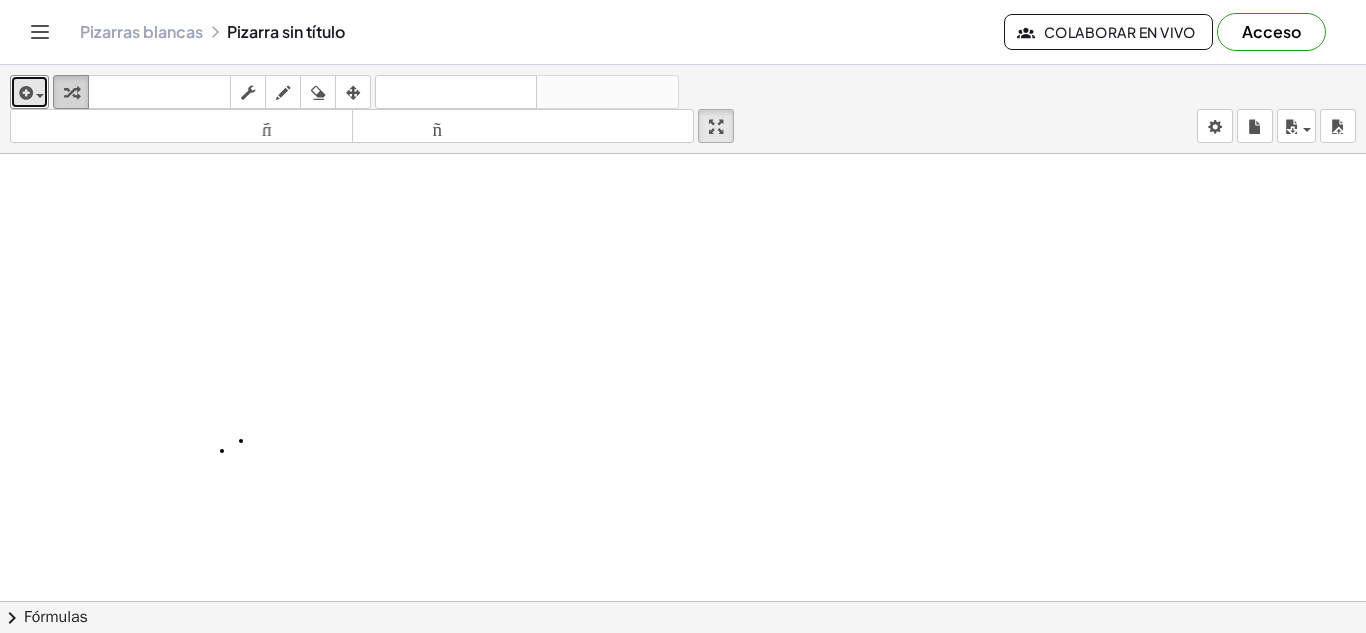 click on "transformar" at bounding box center (71, 92) 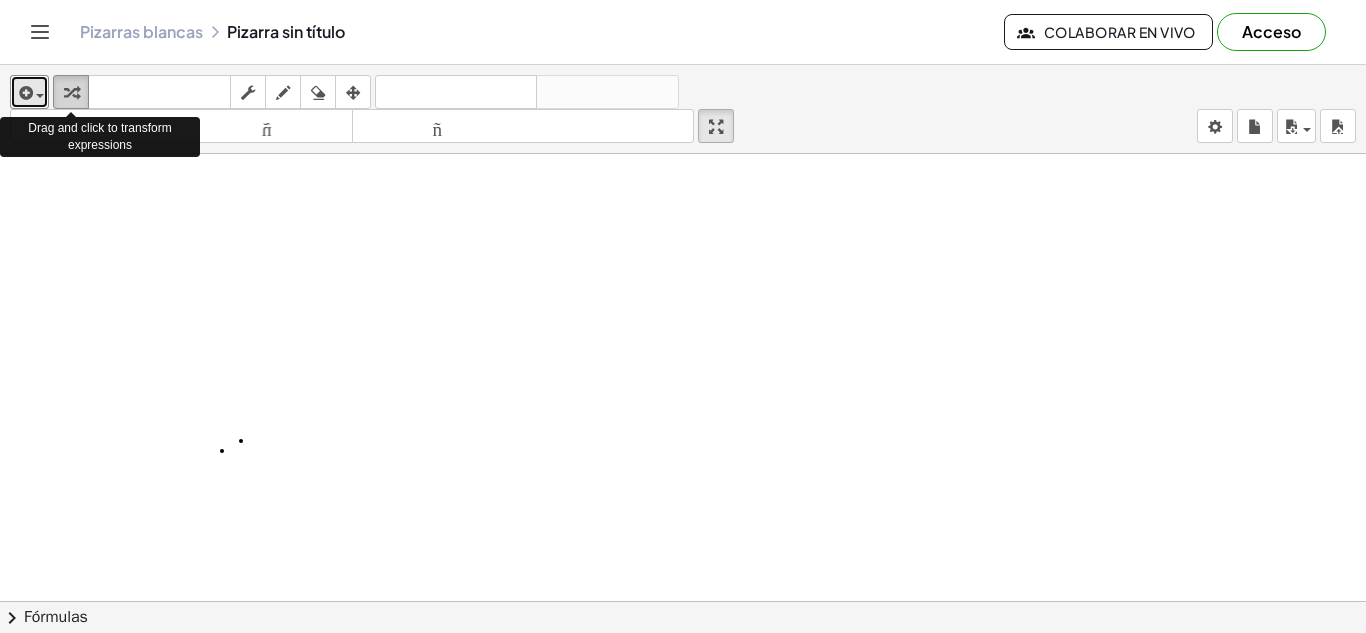 click at bounding box center [71, 93] 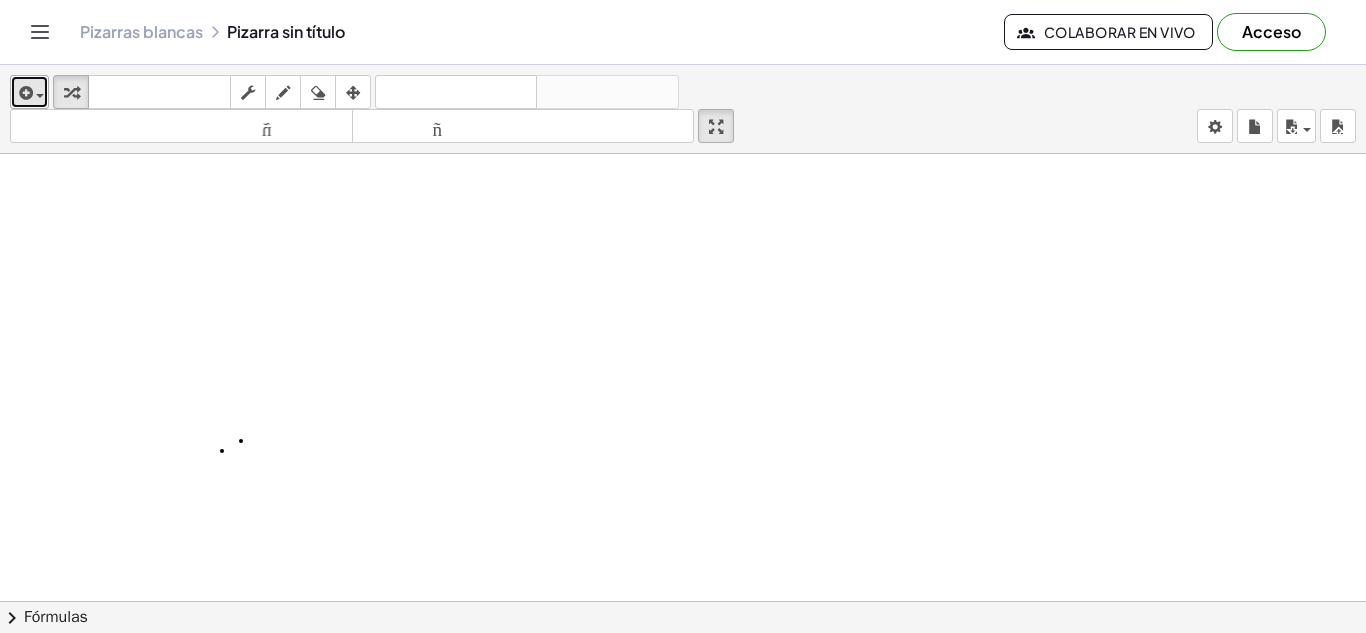 click at bounding box center [29, 92] 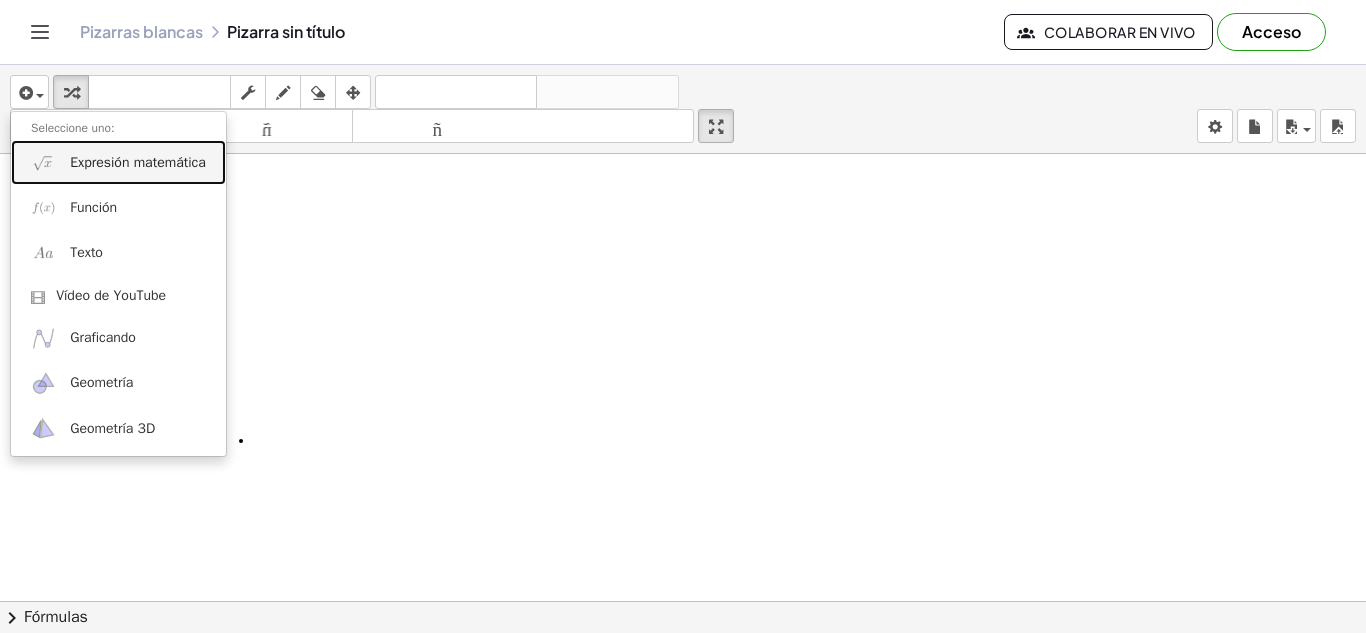click on "Expresión matemática" at bounding box center [138, 162] 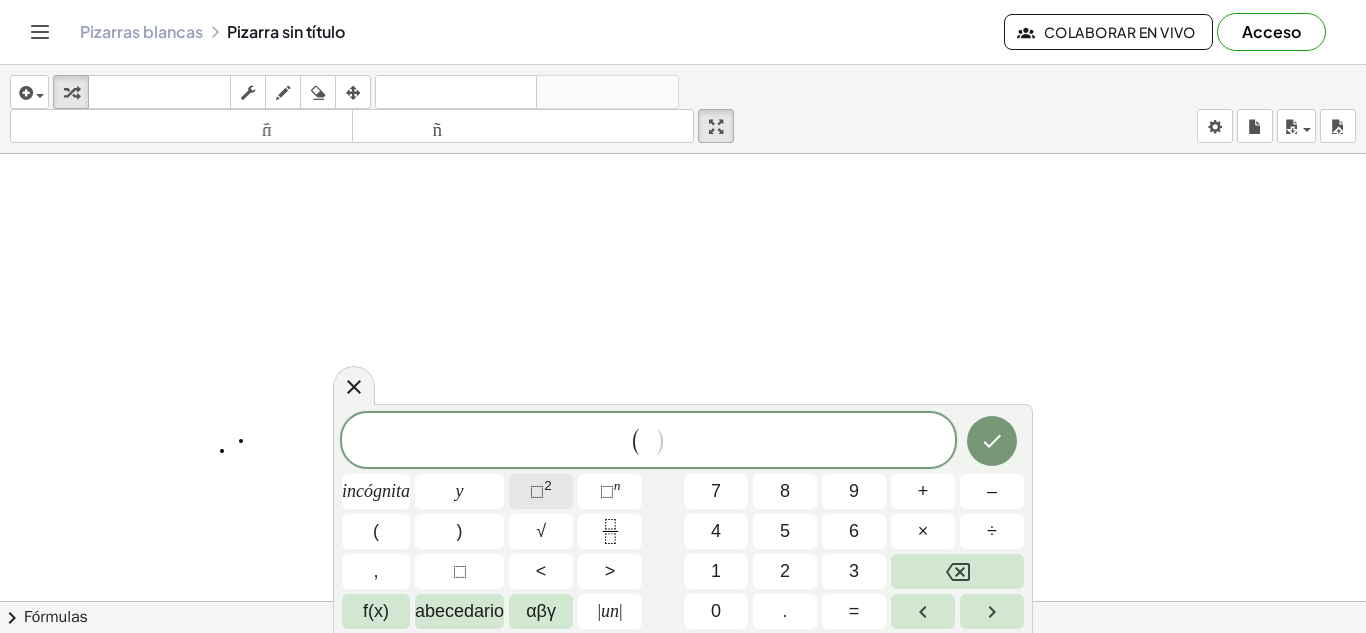 click on "2" at bounding box center [548, 485] 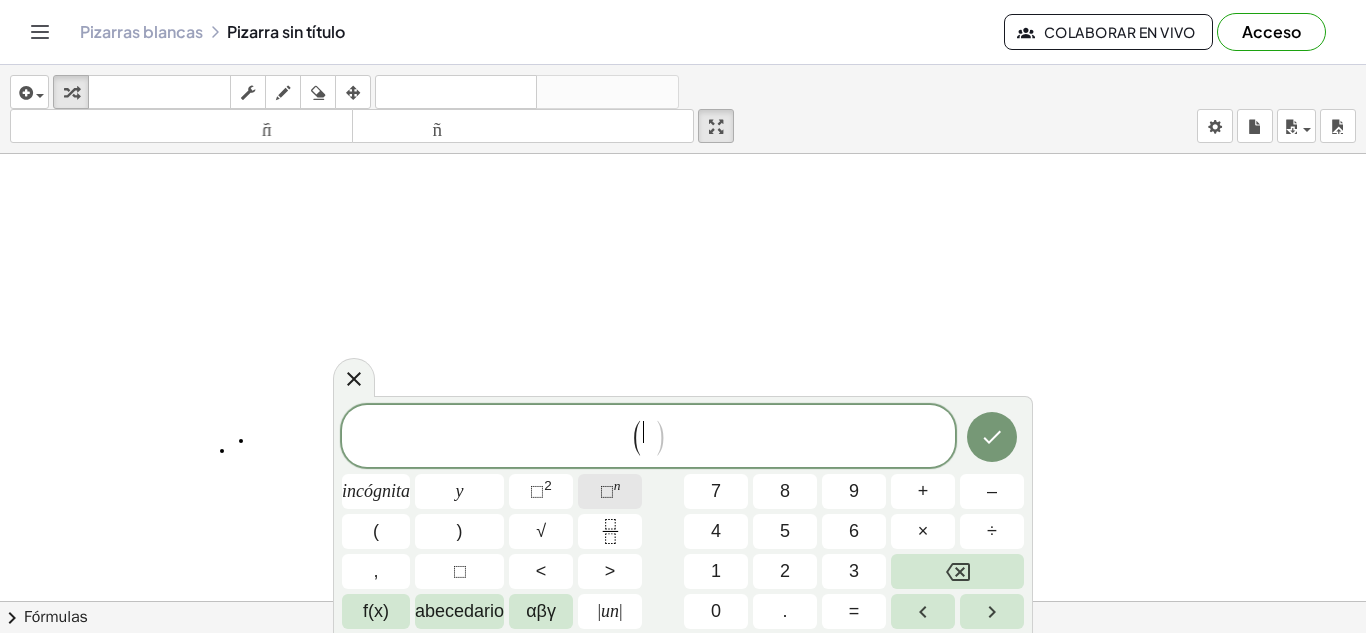 click on "⬚  n" 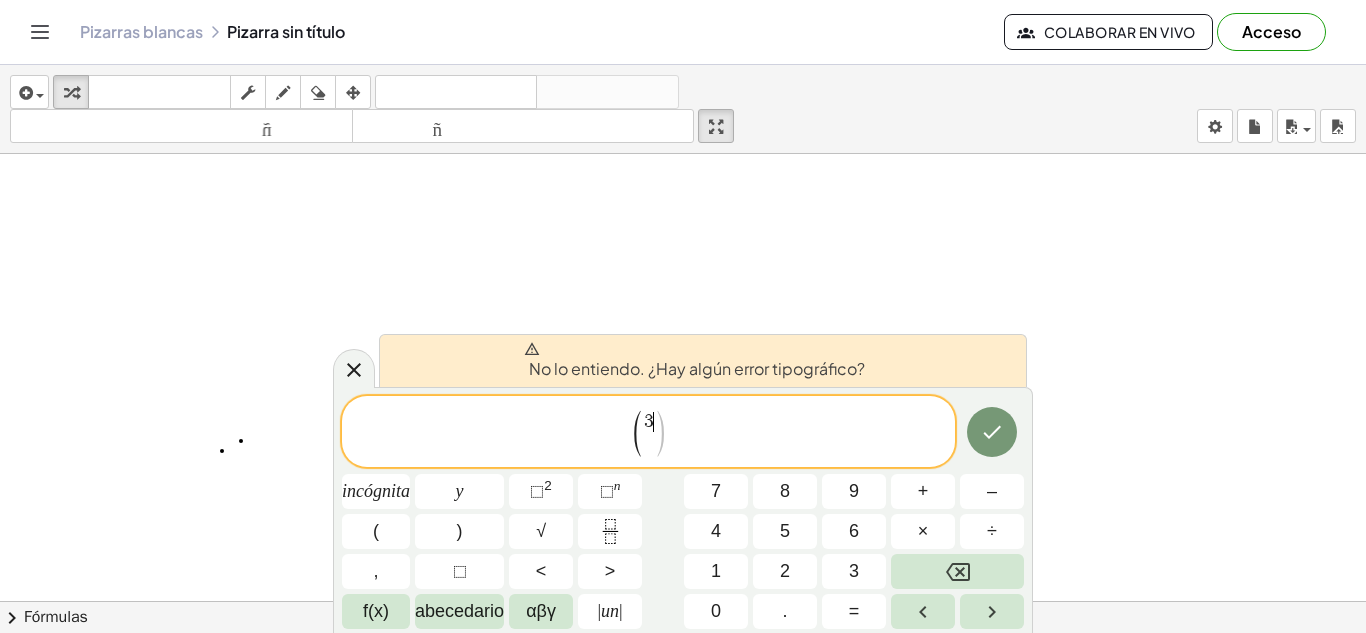 click on ")" at bounding box center [660, 433] 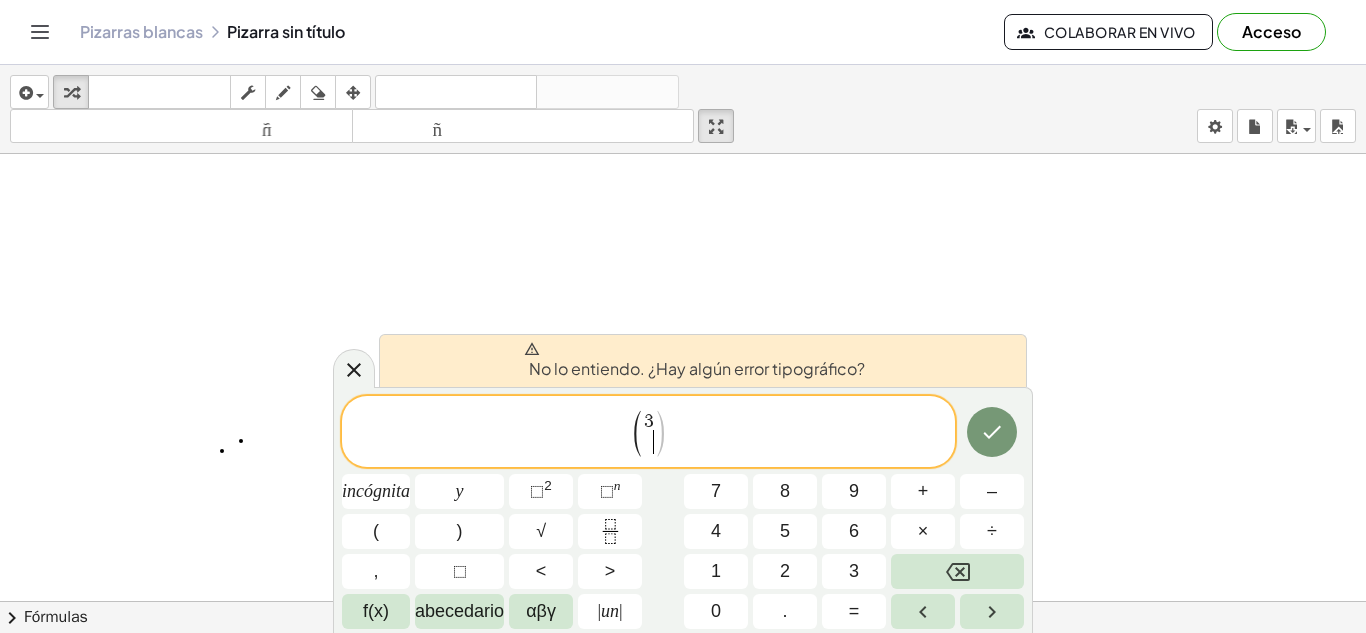 click on ")" at bounding box center (660, 433) 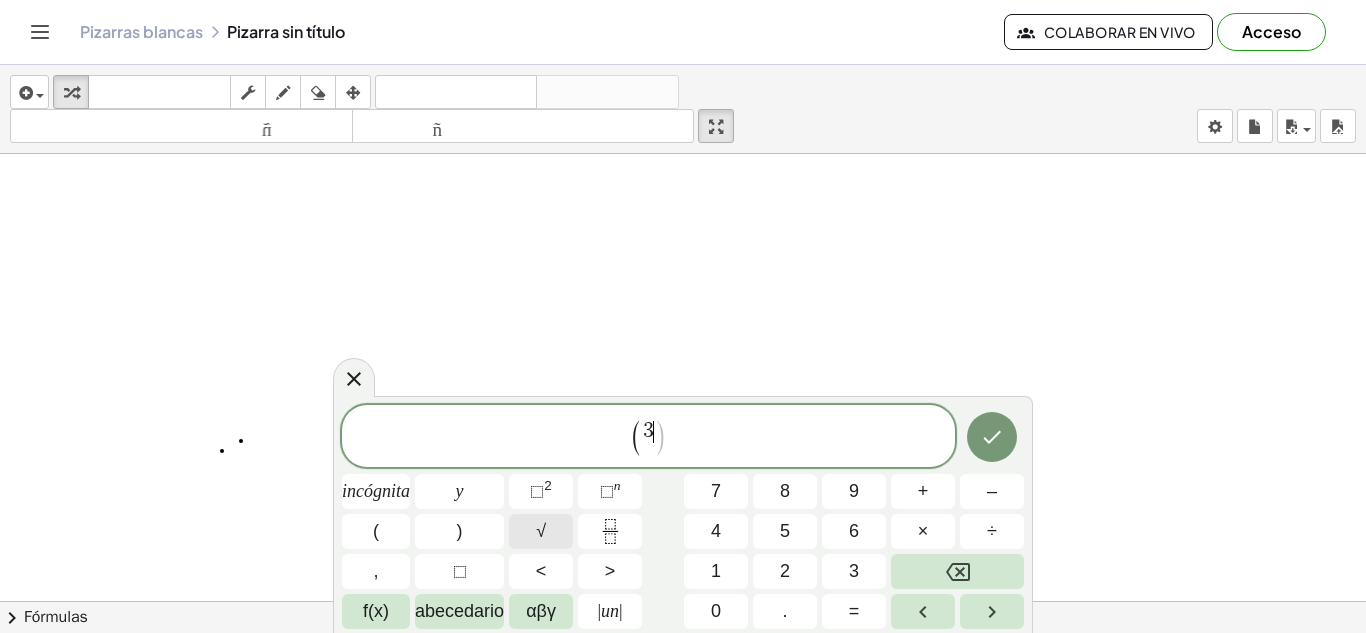 click on "√" at bounding box center [541, 531] 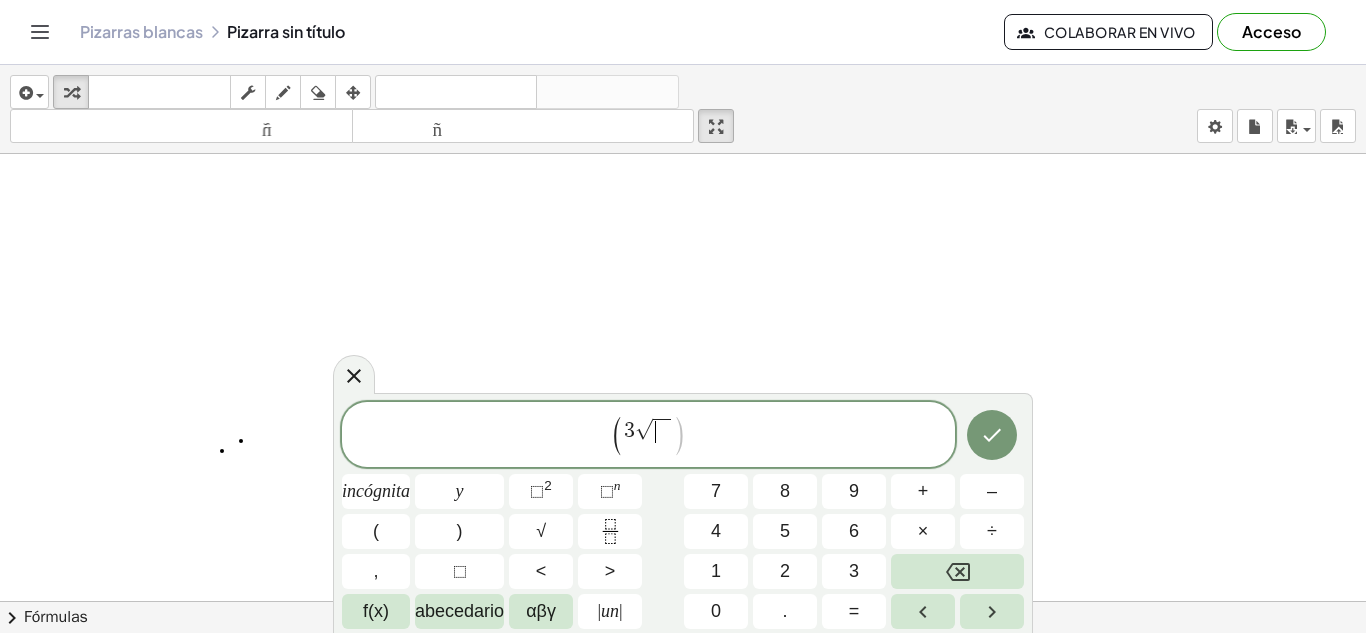 click on "√" at bounding box center (644, 430) 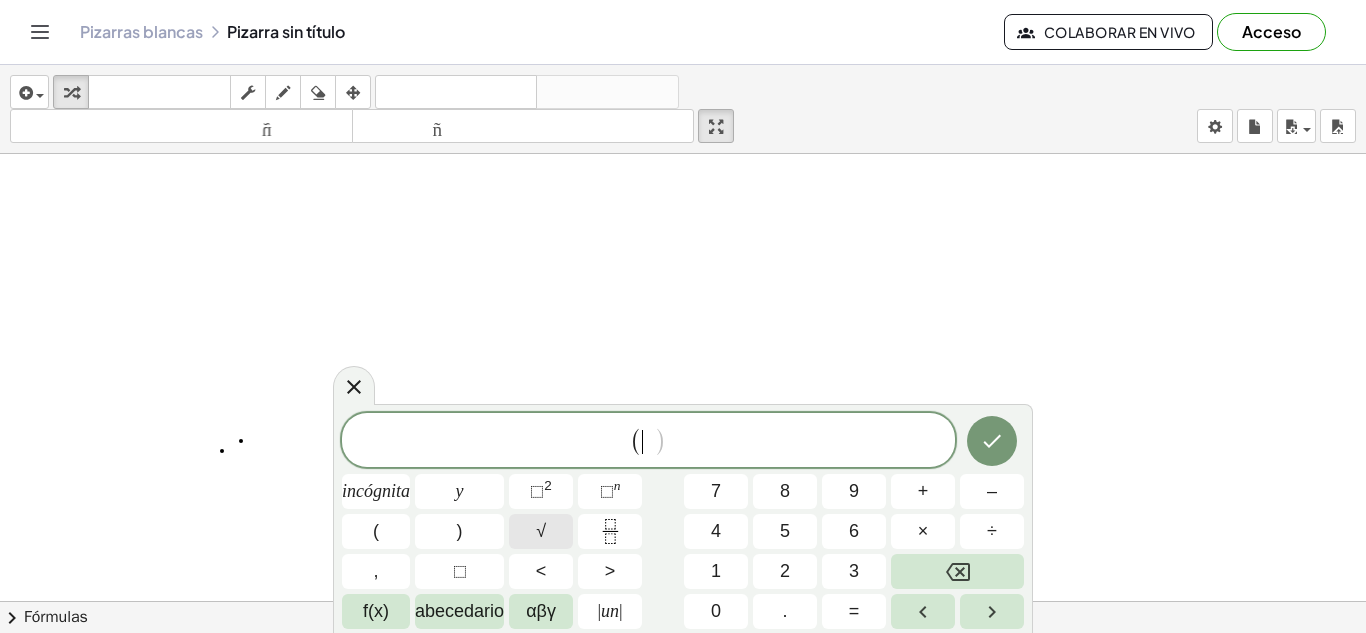 click on "√" at bounding box center (541, 531) 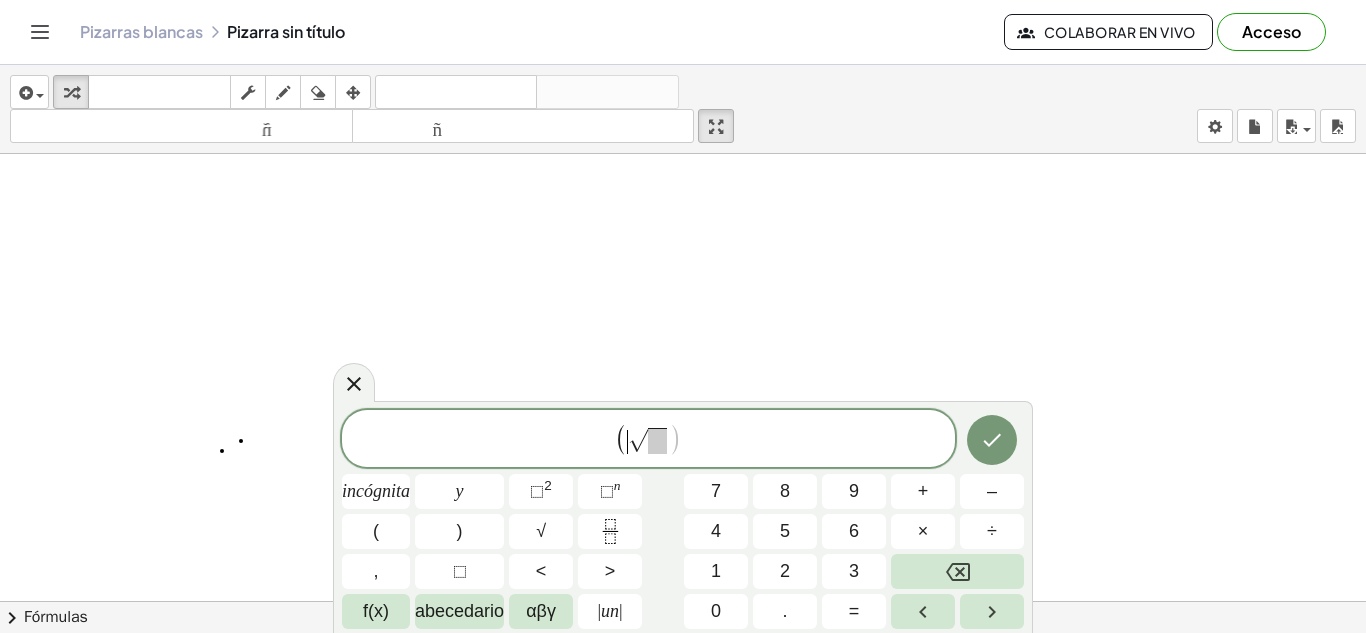 click on "√" at bounding box center (638, 440) 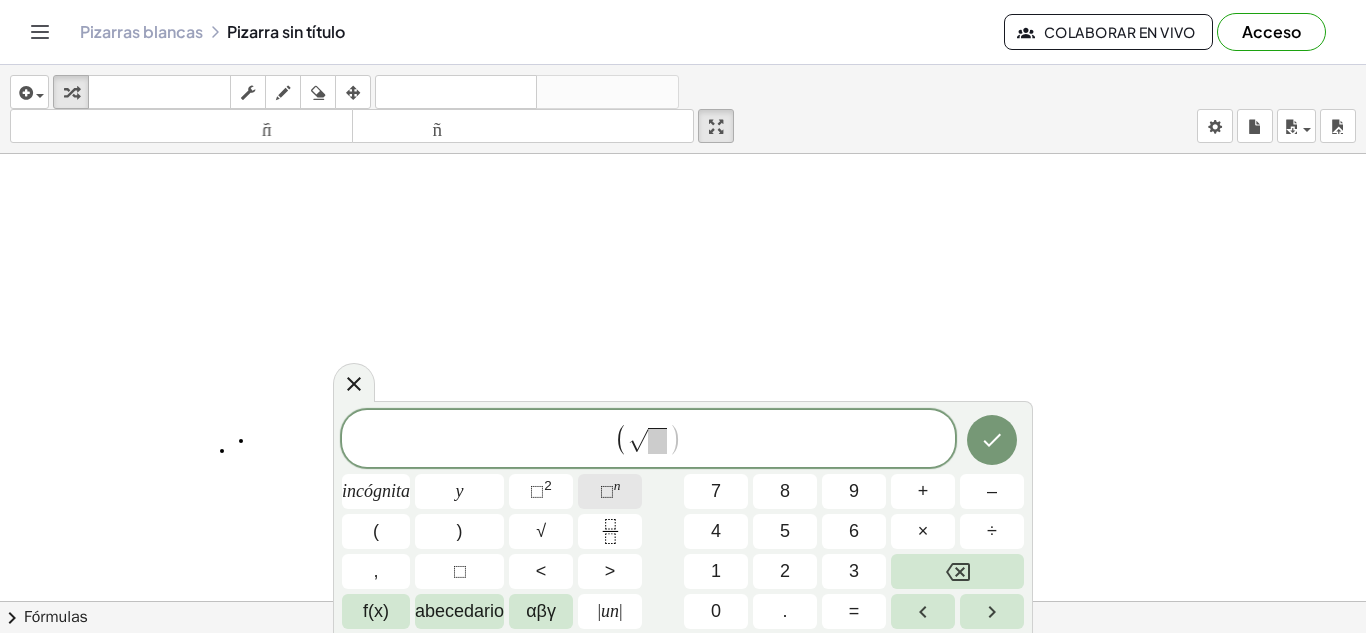 click on "⬚" at bounding box center [607, 491] 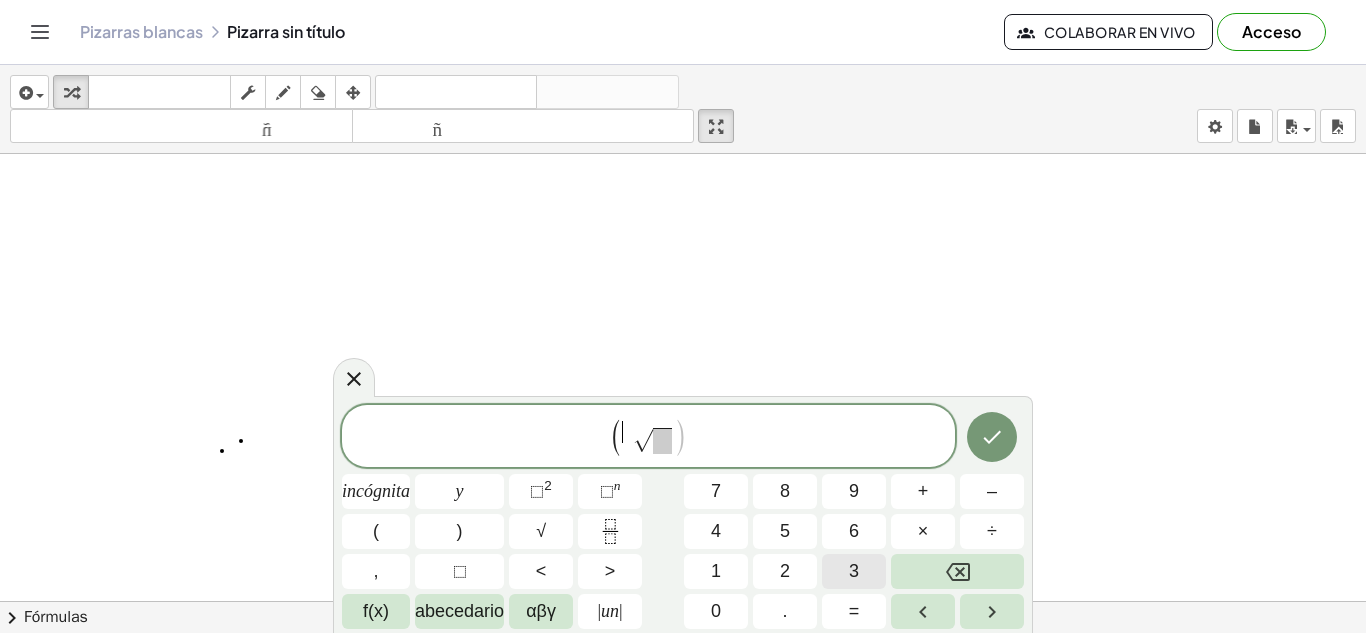 click on "3" at bounding box center (854, 571) 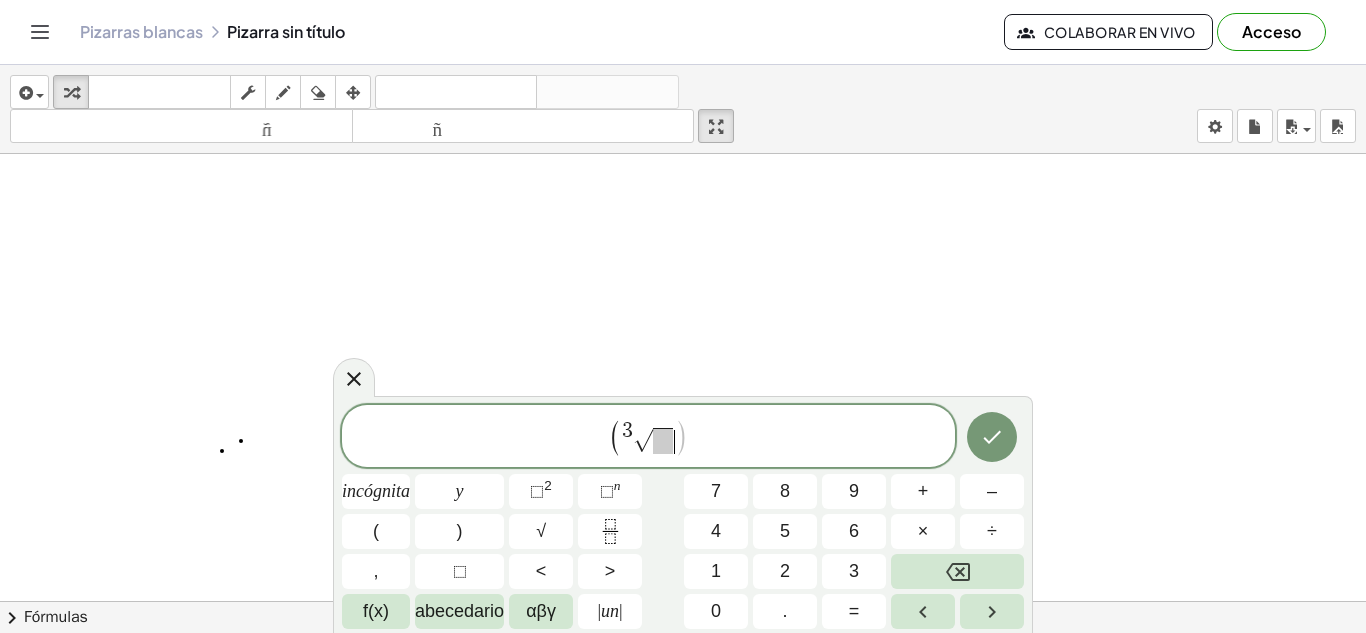 click on ")" at bounding box center [681, 437] 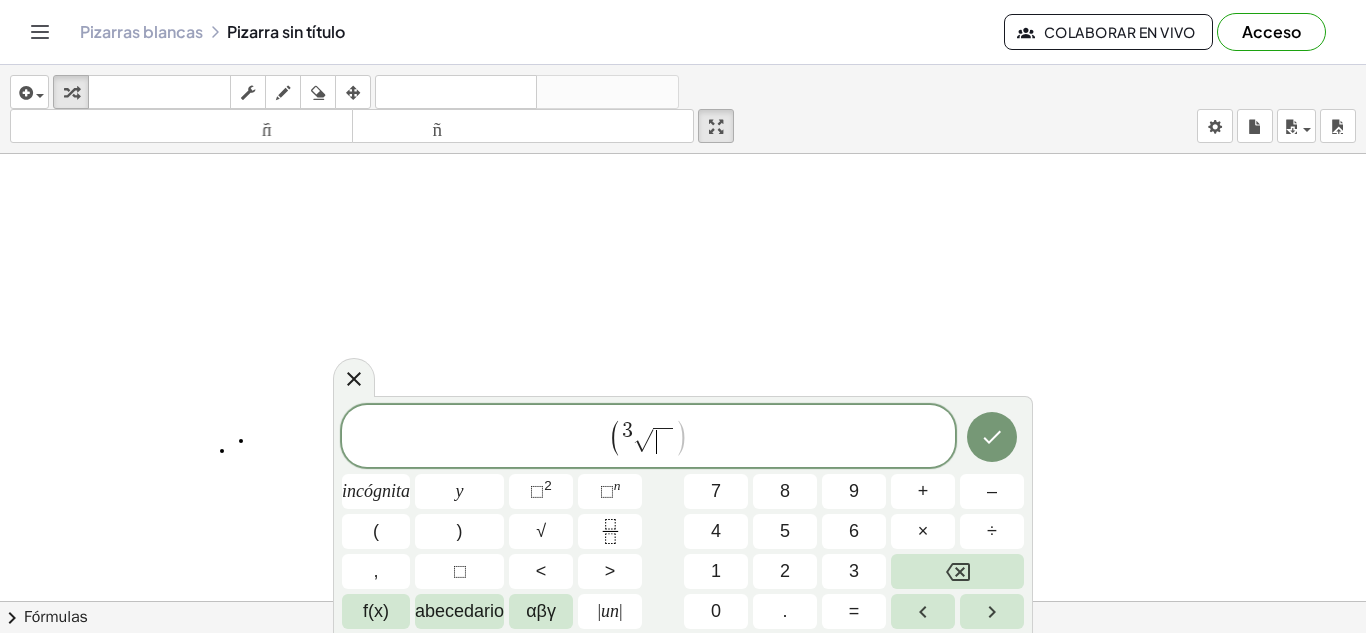 click on "​" at bounding box center [662, 441] 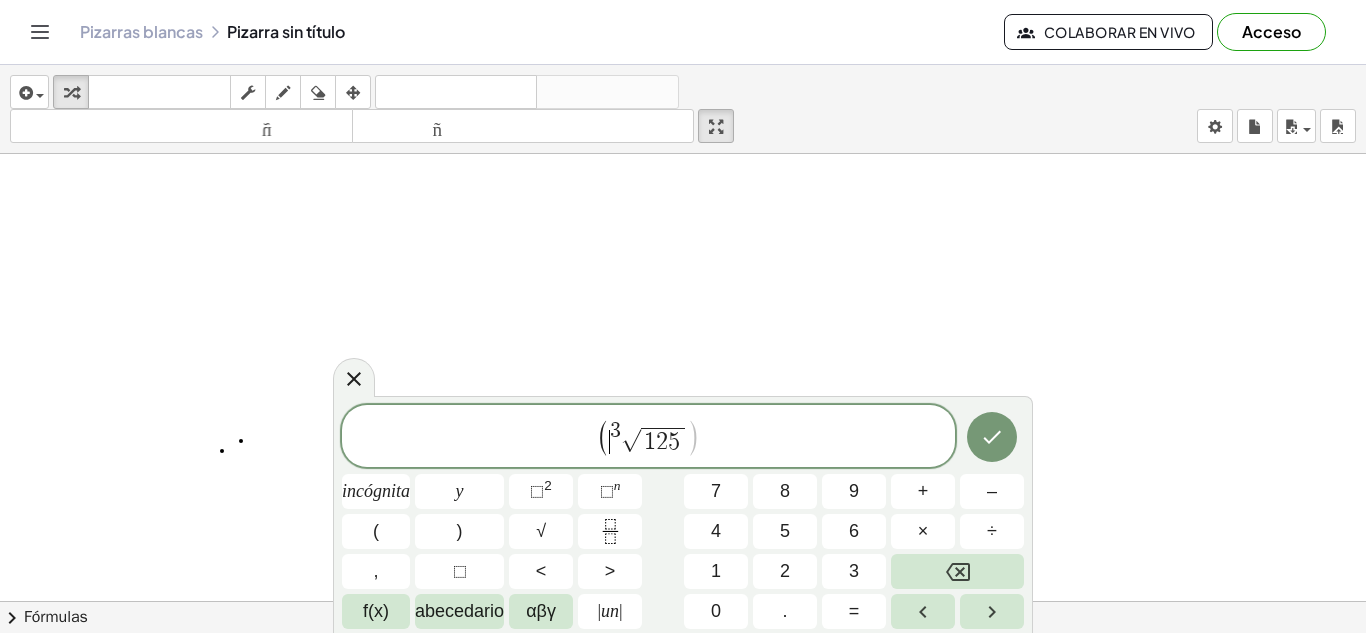 click on "(" at bounding box center [603, 437] 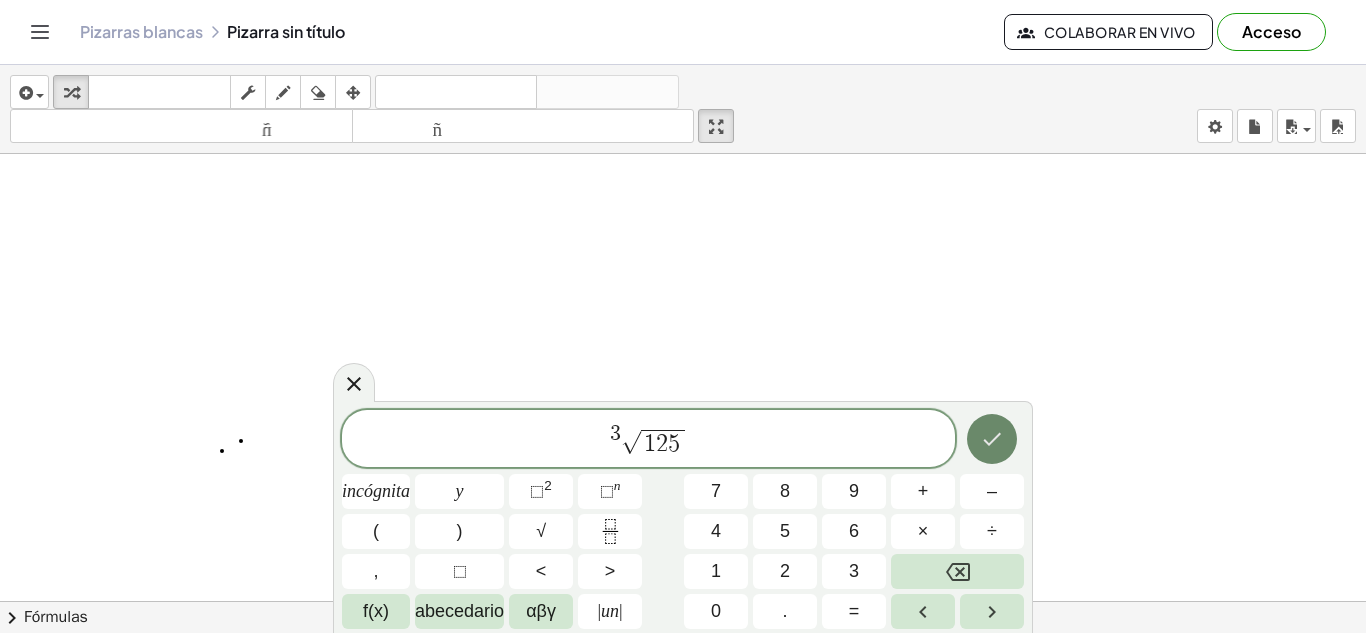 drag, startPoint x: 991, startPoint y: 410, endPoint x: 991, endPoint y: 427, distance: 17 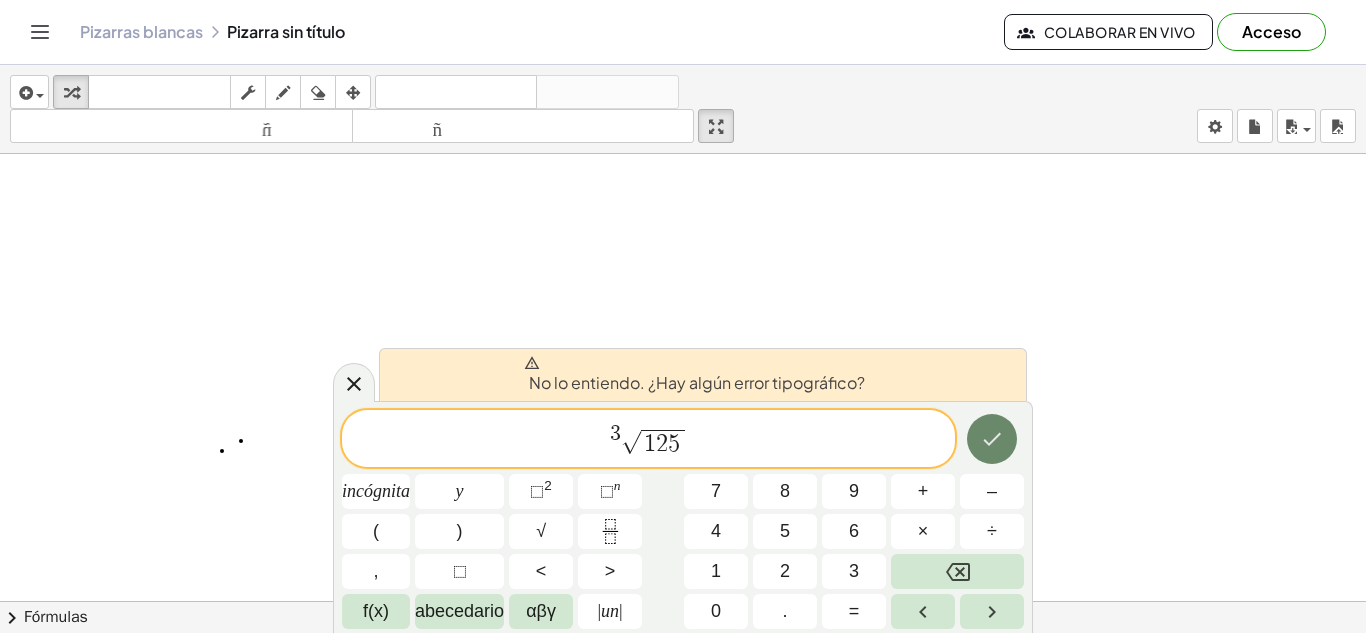 click 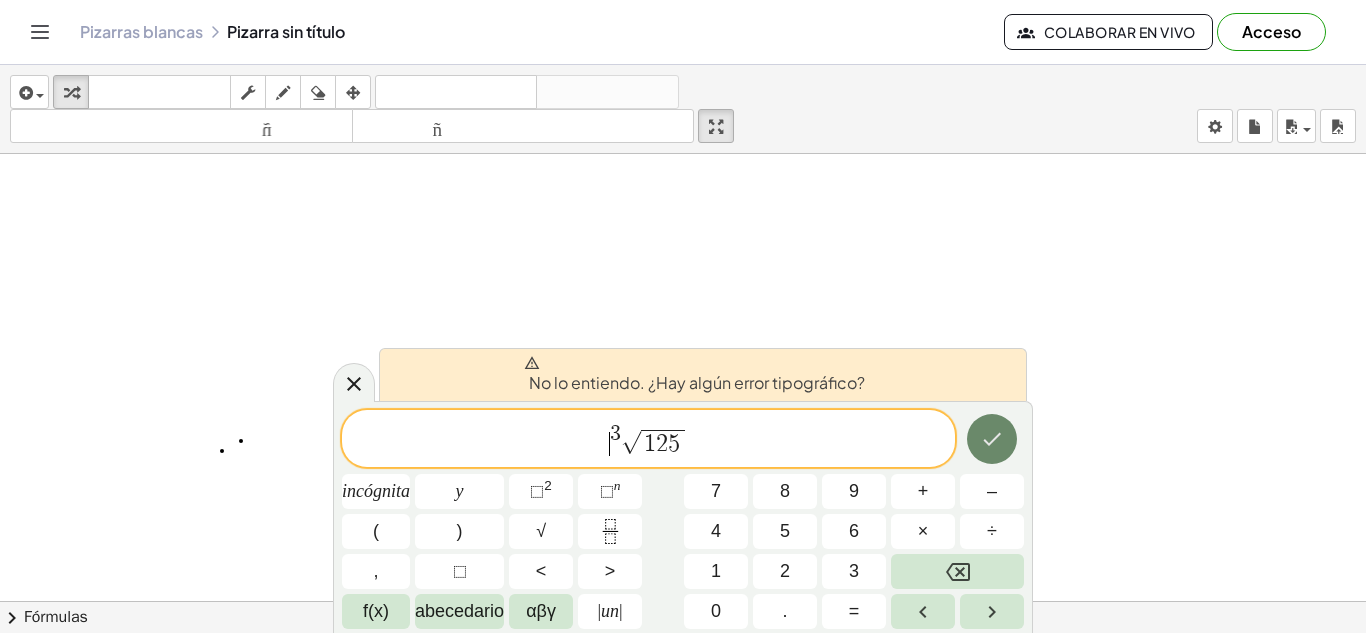 click 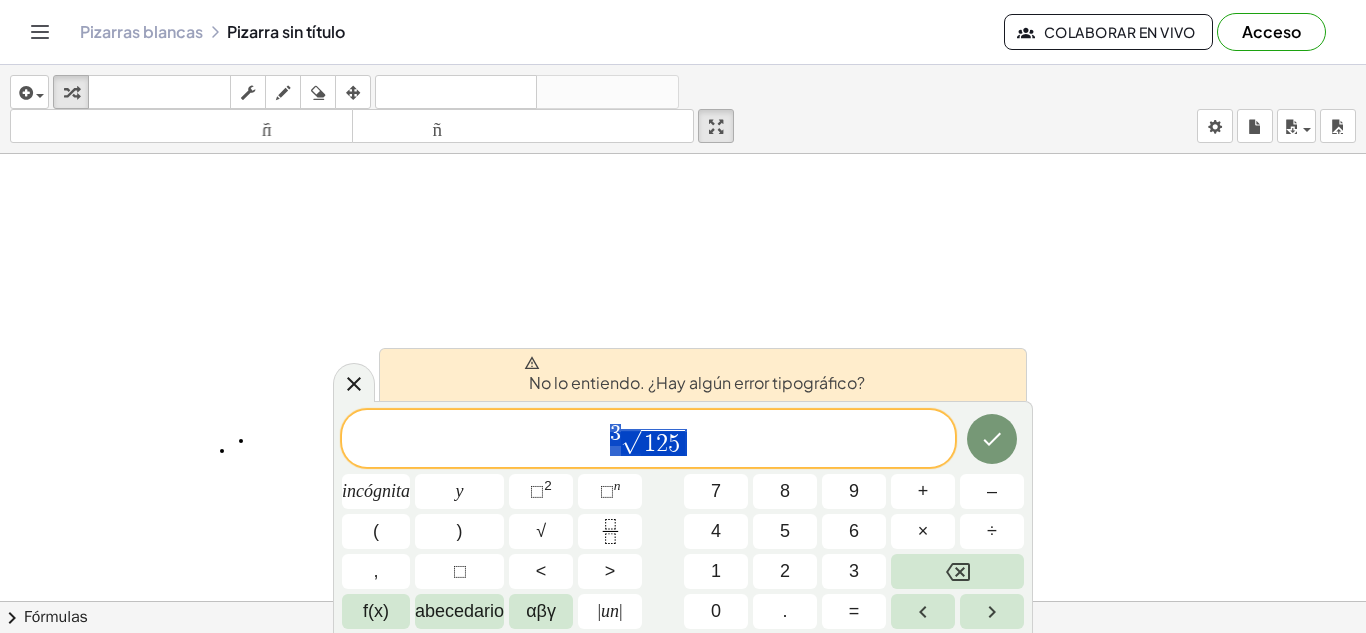 drag, startPoint x: 692, startPoint y: 433, endPoint x: 580, endPoint y: 433, distance: 112 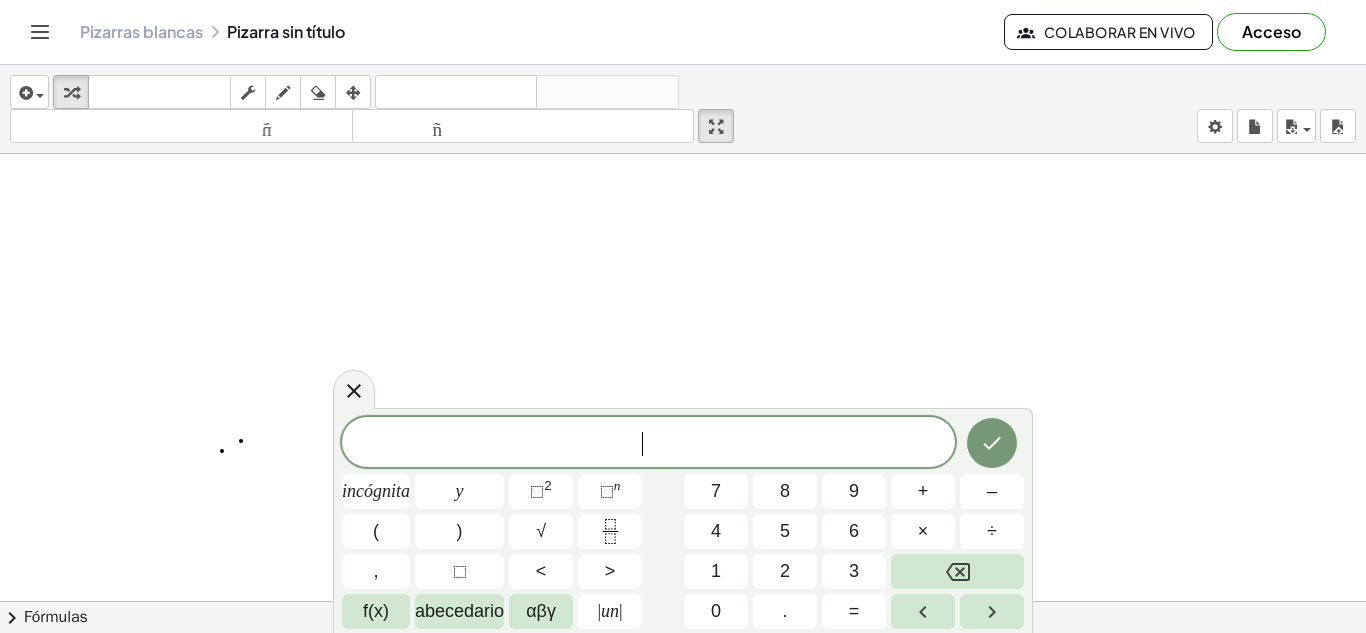 click on "​" at bounding box center (648, 444) 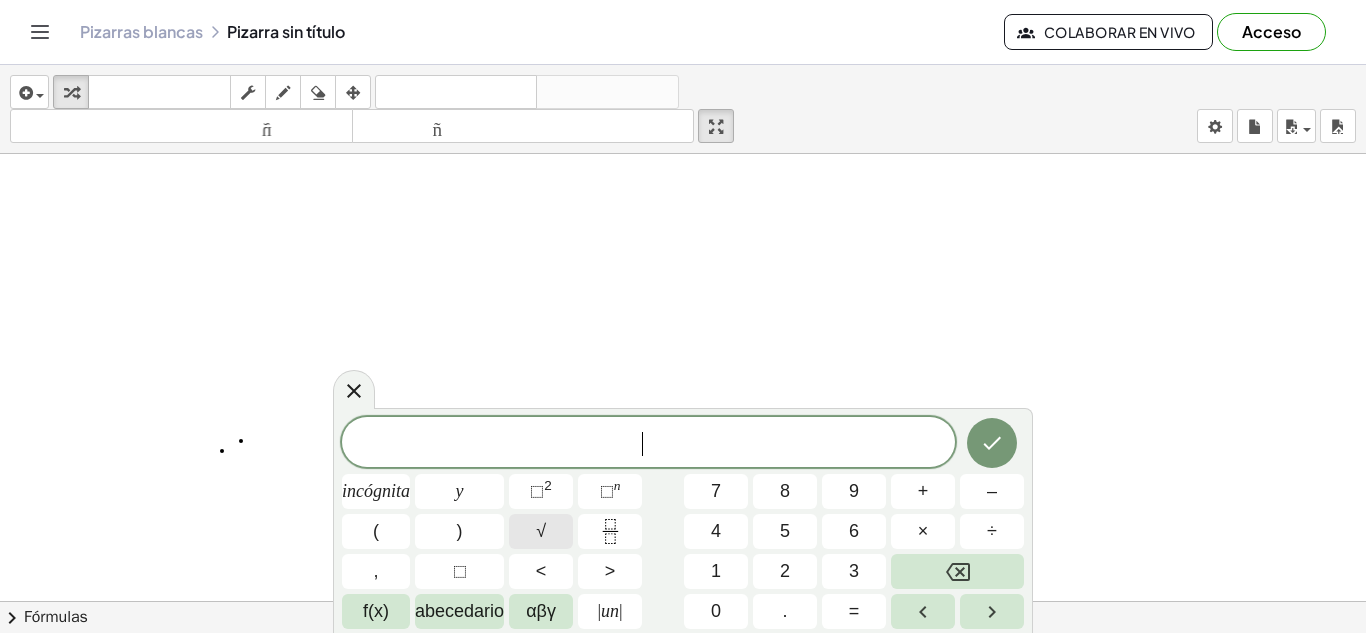 click on "√" at bounding box center (541, 531) 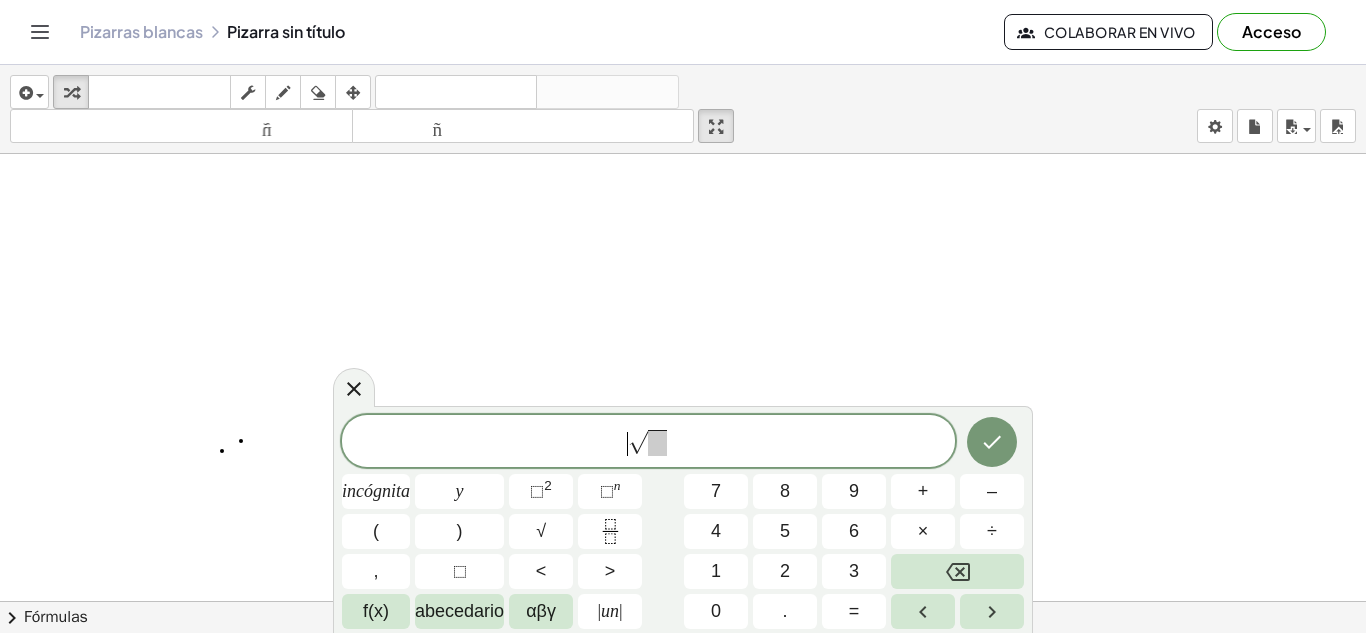 click on "​ √" at bounding box center [648, 442] 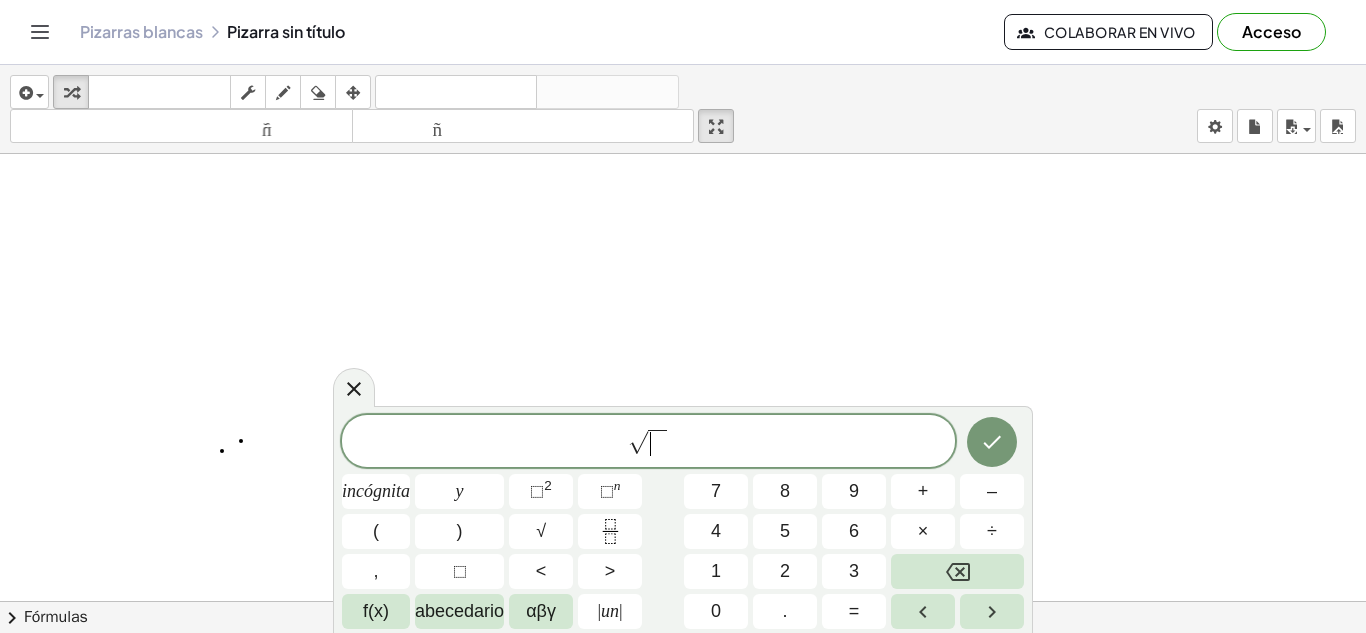 click on "​" at bounding box center [657, 443] 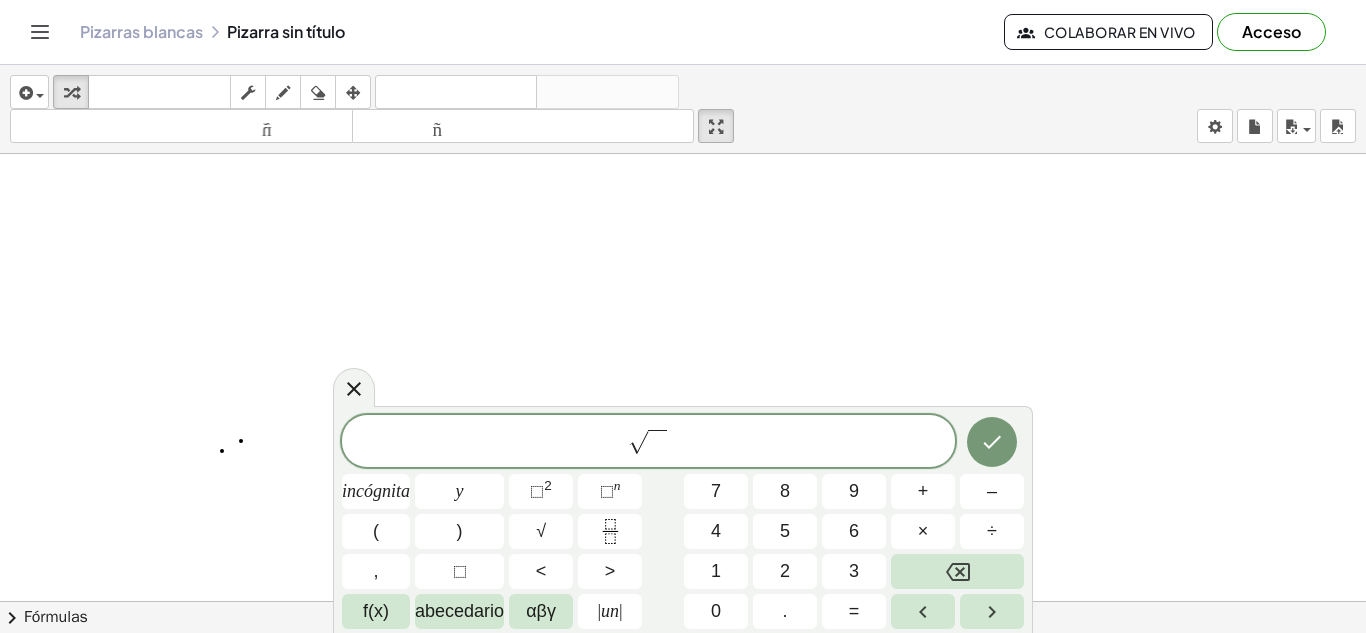 click on "​" at bounding box center [657, 443] 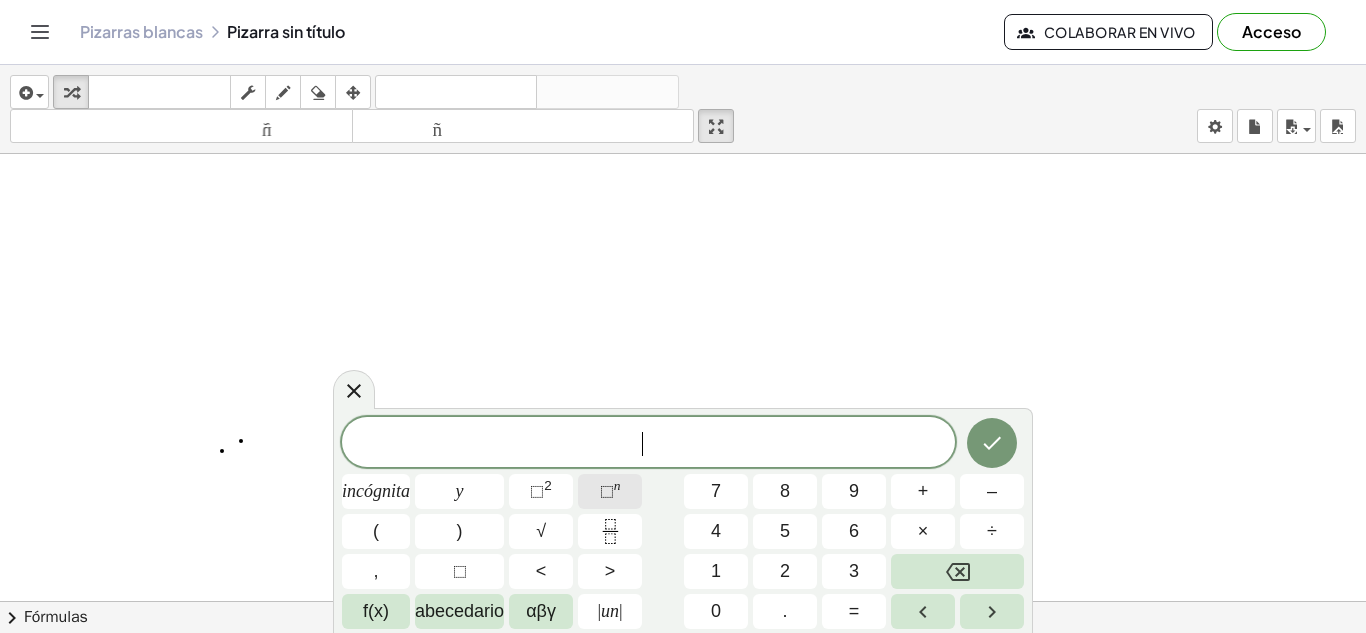 click on "⬚  n" at bounding box center [610, 491] 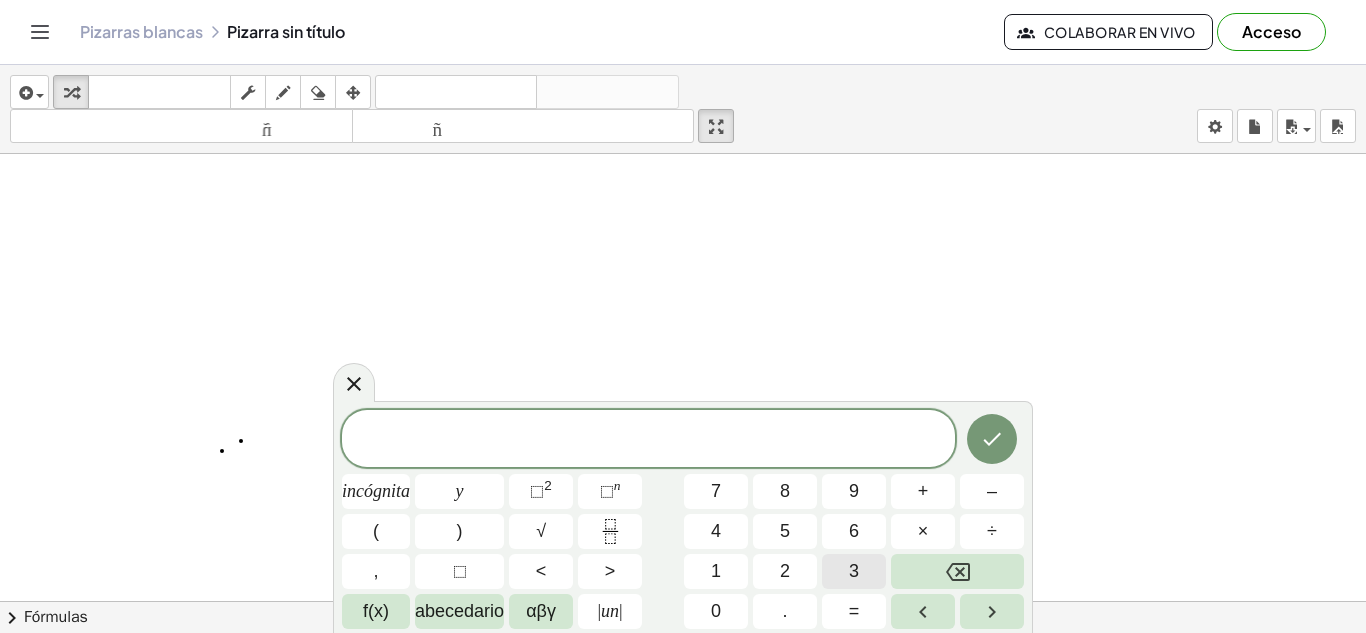 click on "3" at bounding box center [854, 571] 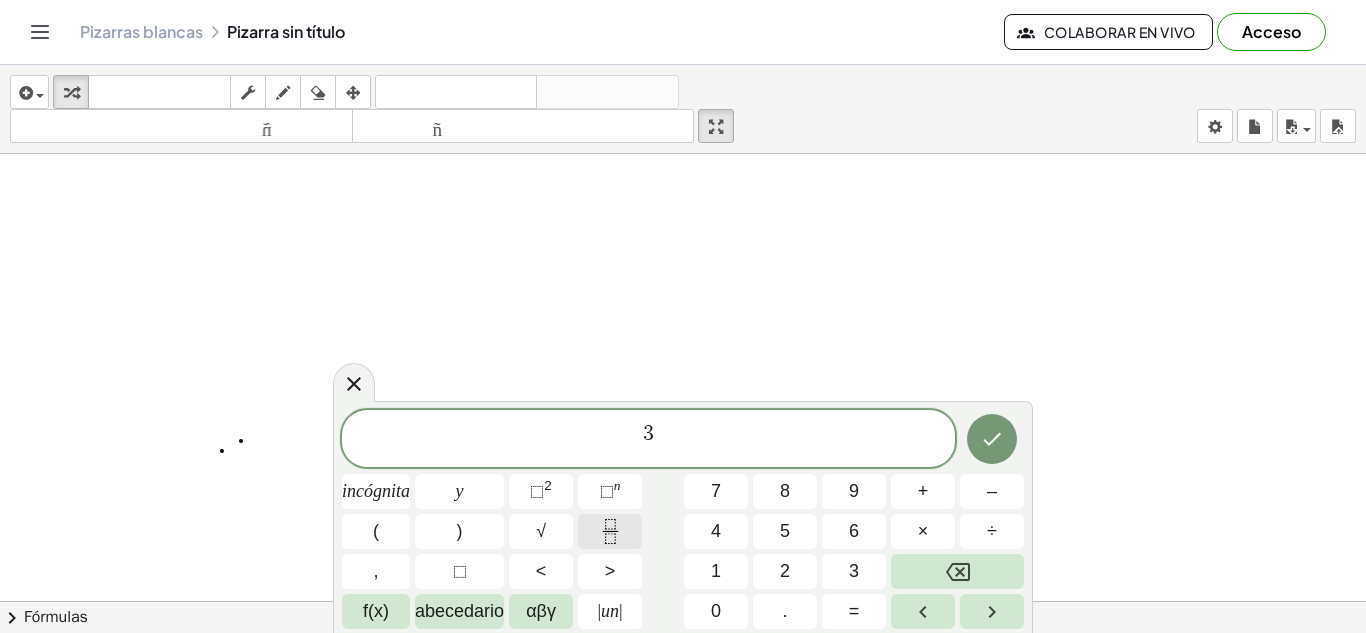 click 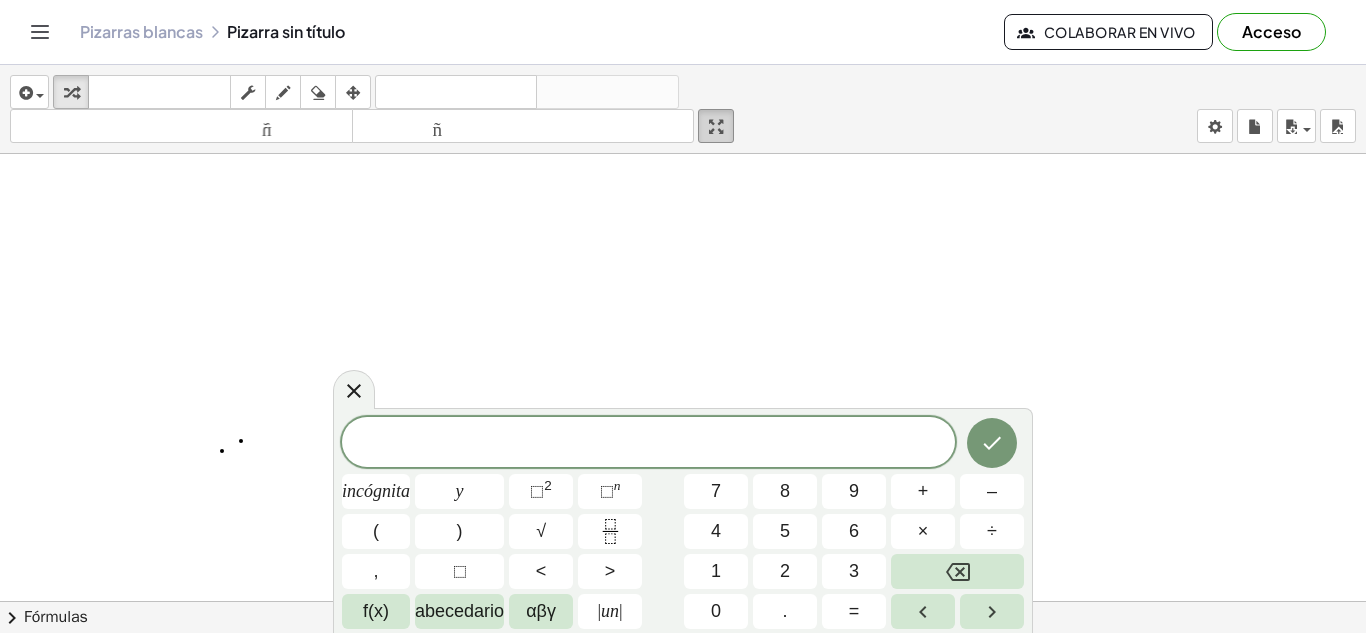 click at bounding box center [716, 127] 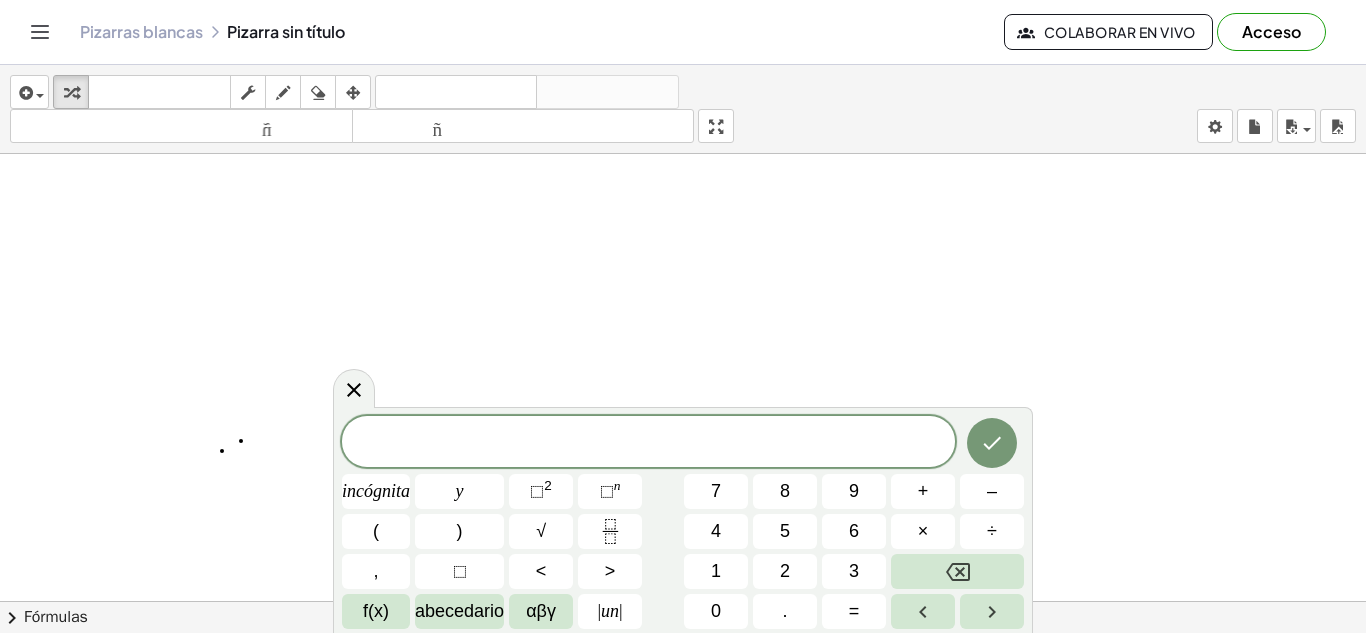 drag, startPoint x: 602, startPoint y: 147, endPoint x: 637, endPoint y: 261, distance: 119.25183 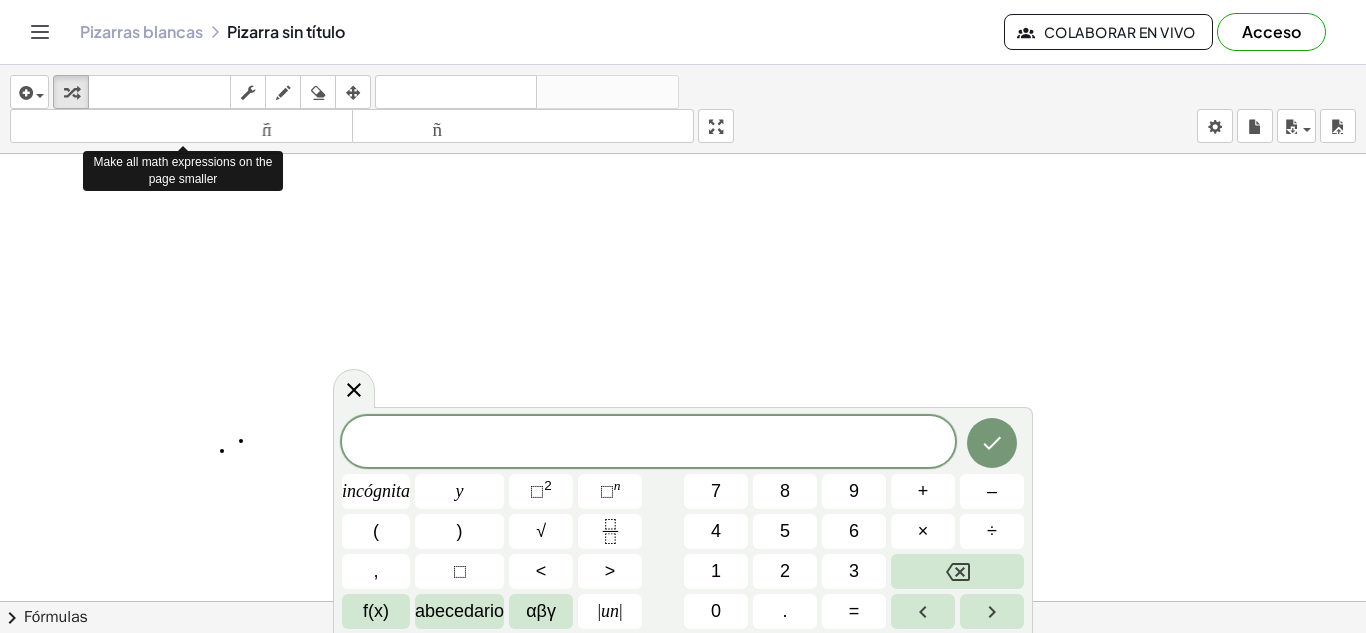 drag, startPoint x: 287, startPoint y: 140, endPoint x: 546, endPoint y: 300, distance: 304.43555 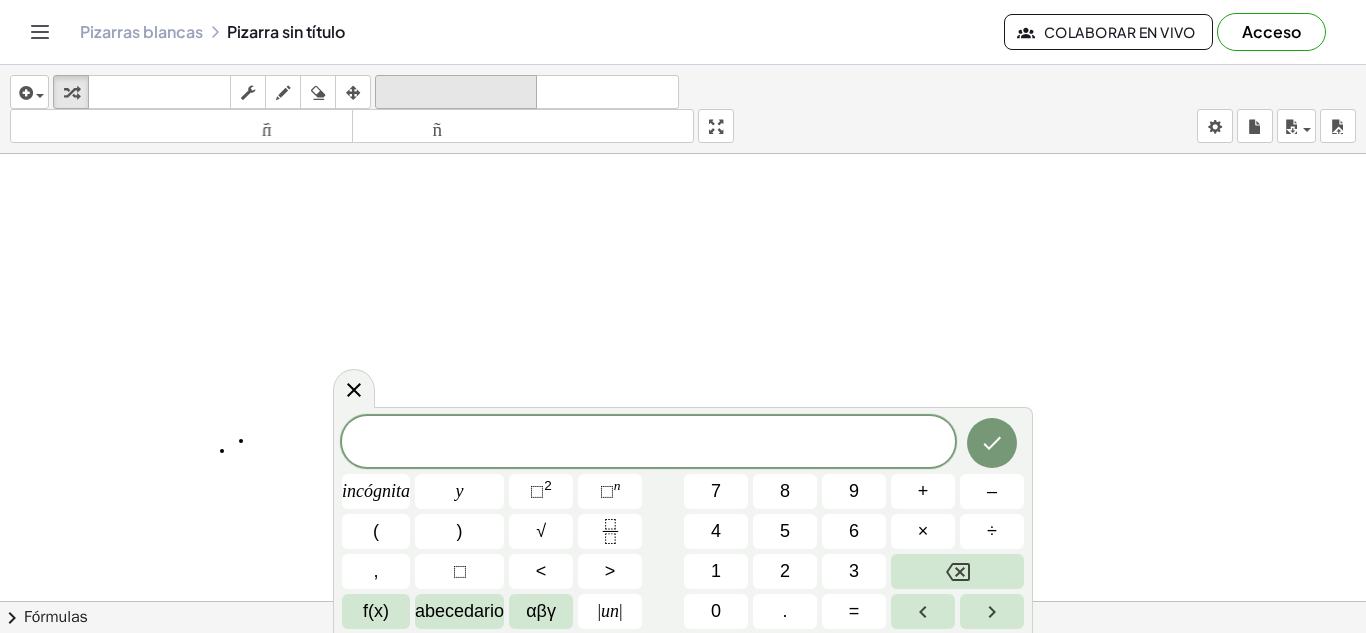 click on "deshacer" at bounding box center [456, 92] 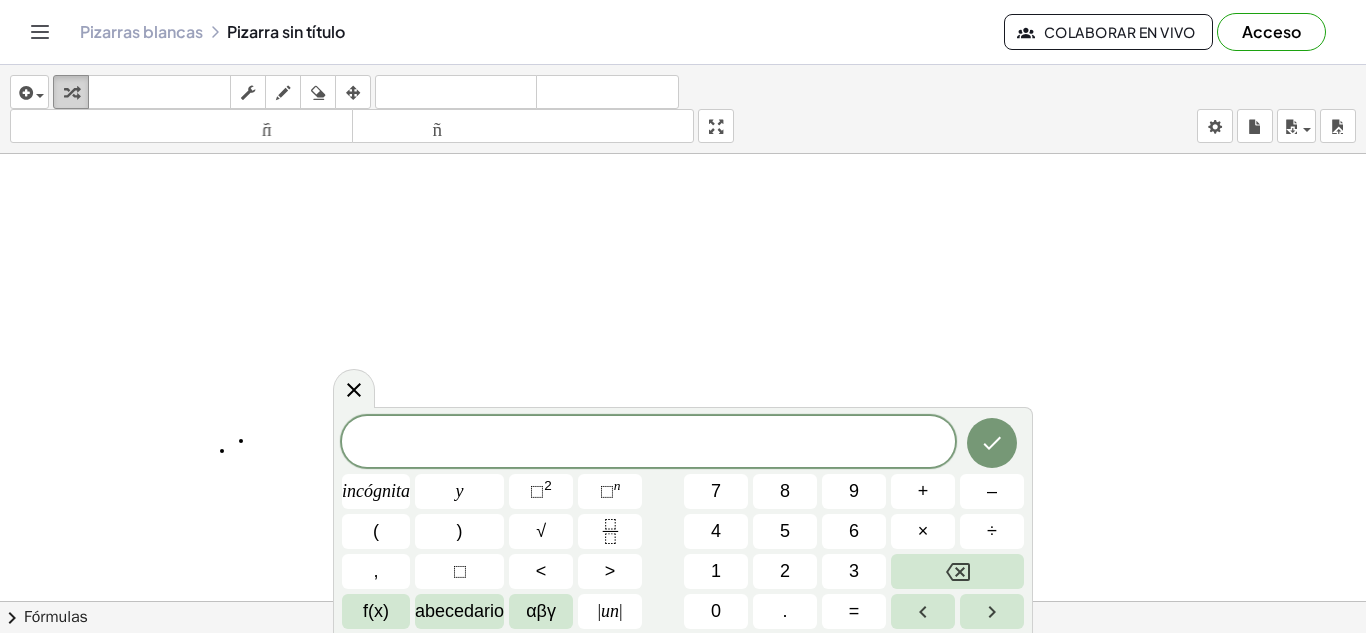 click at bounding box center (71, 93) 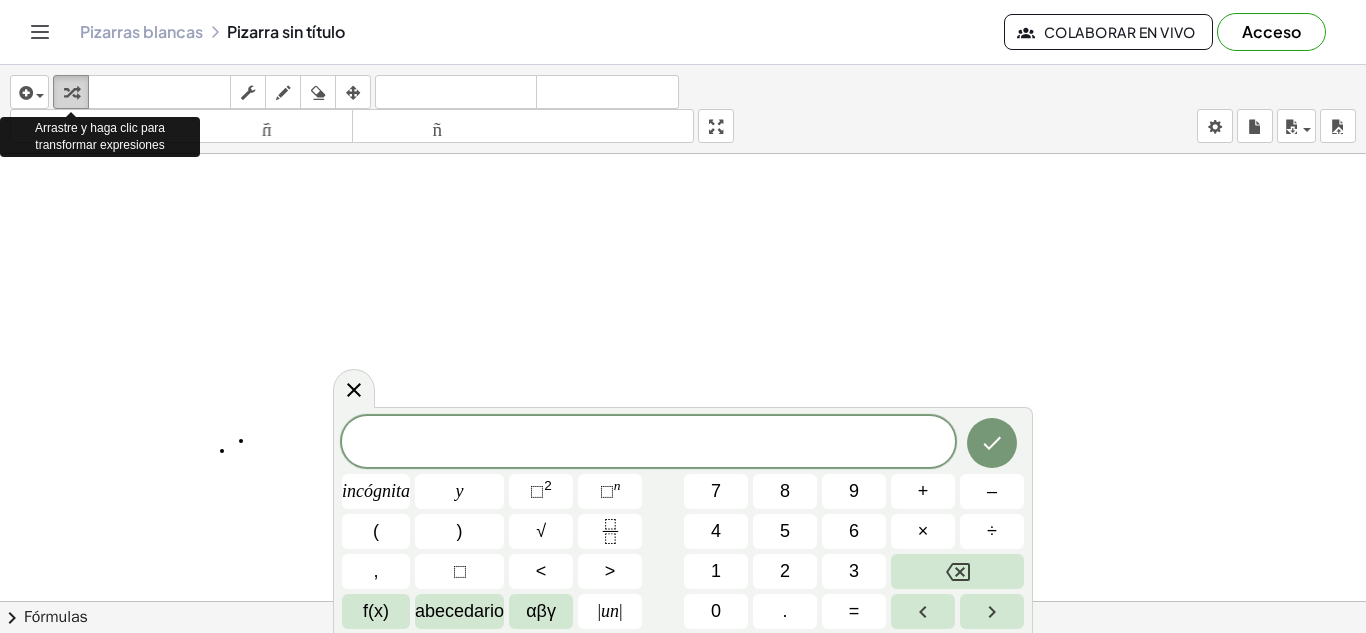 click on "transformar" at bounding box center (71, 92) 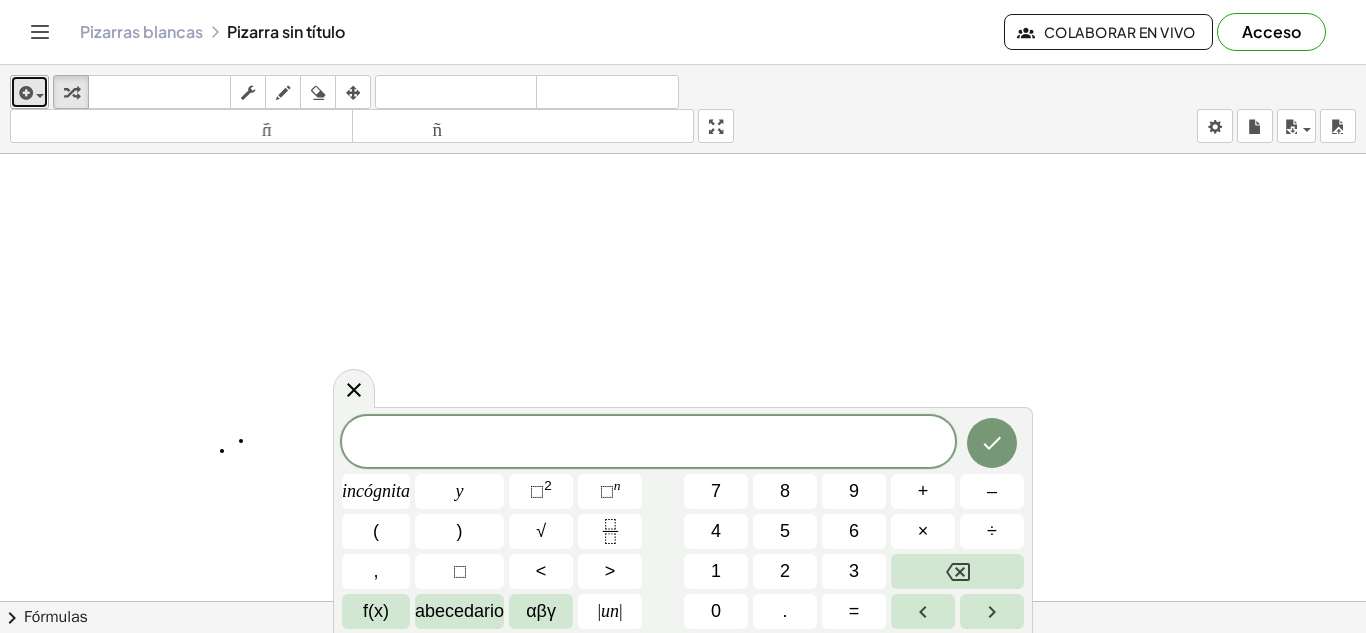 click on "insertar" at bounding box center (29, 92) 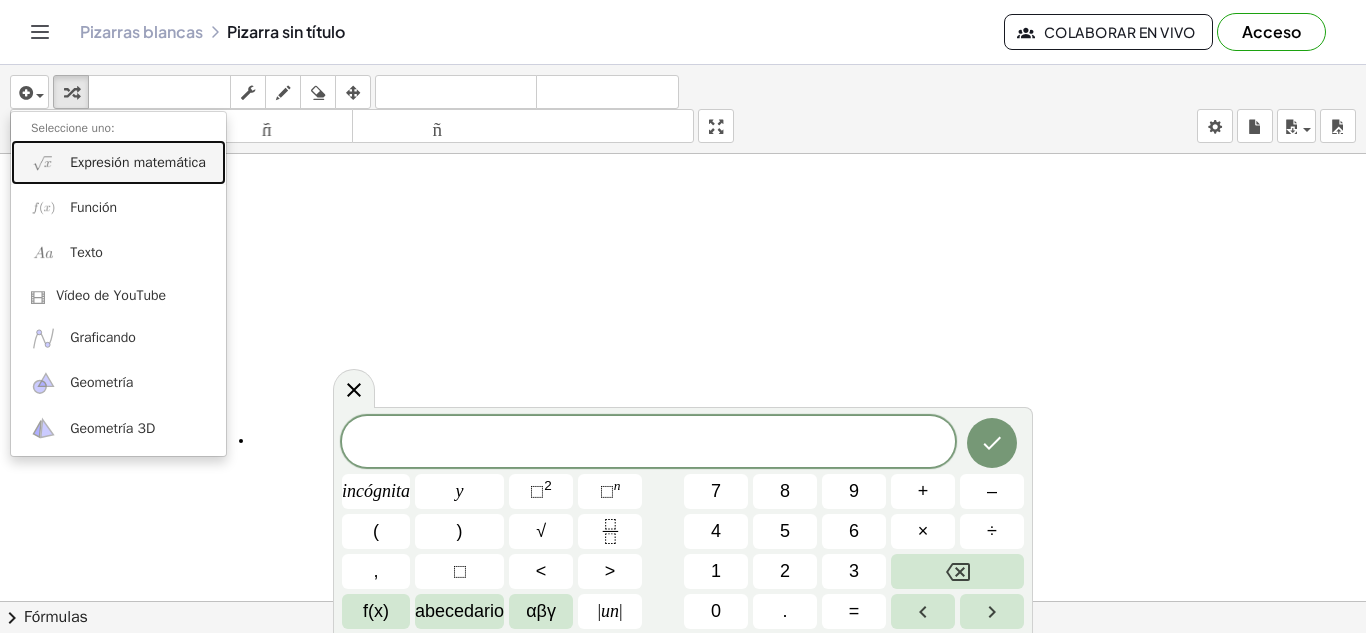 click on "Expresión matemática" at bounding box center [118, 162] 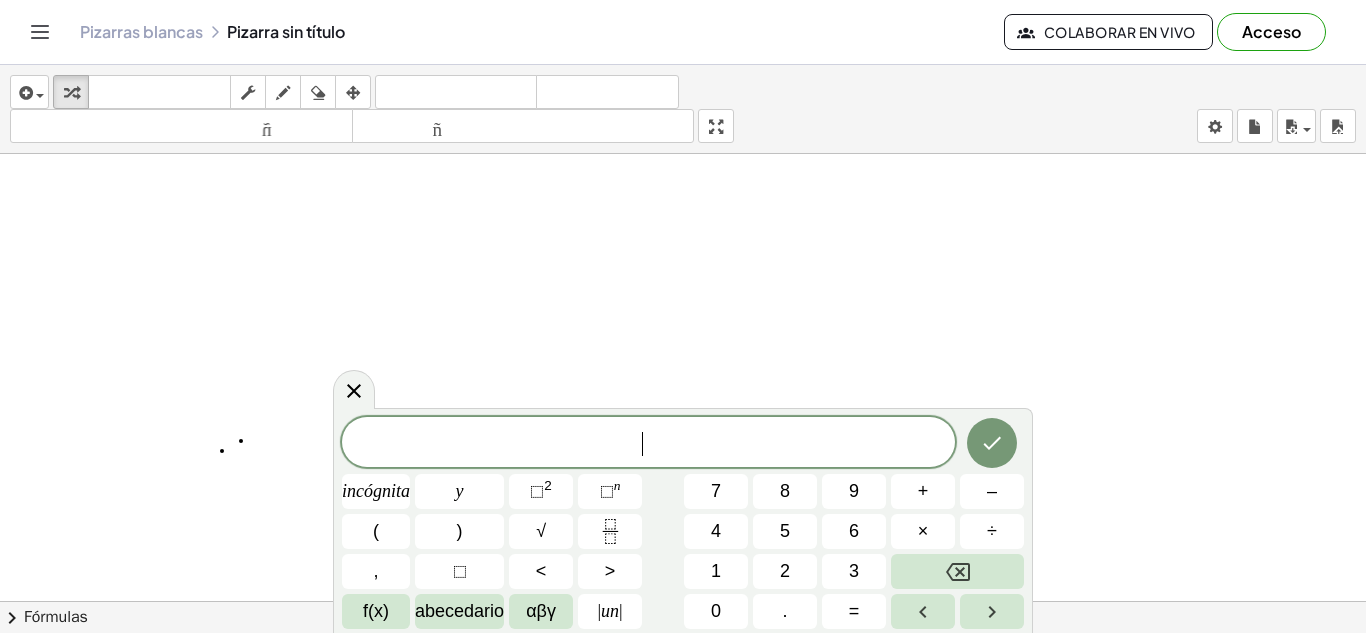 click on "​" at bounding box center (648, 444) 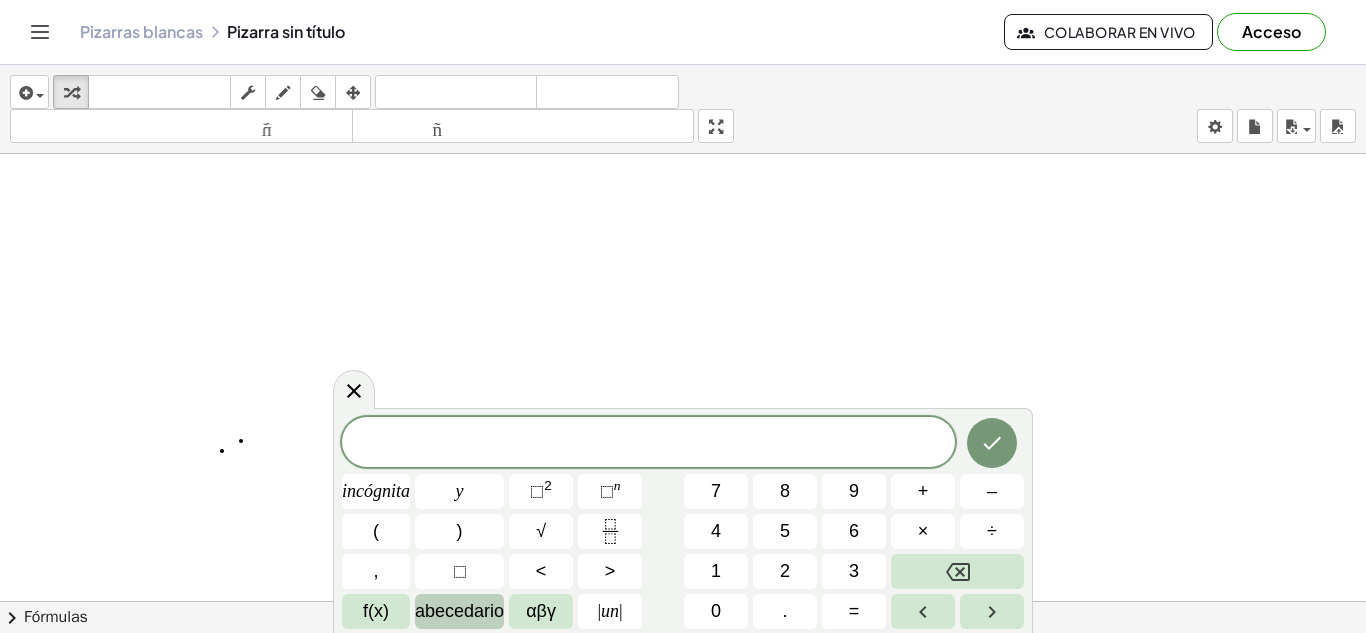 click on "abecedario" at bounding box center [459, 611] 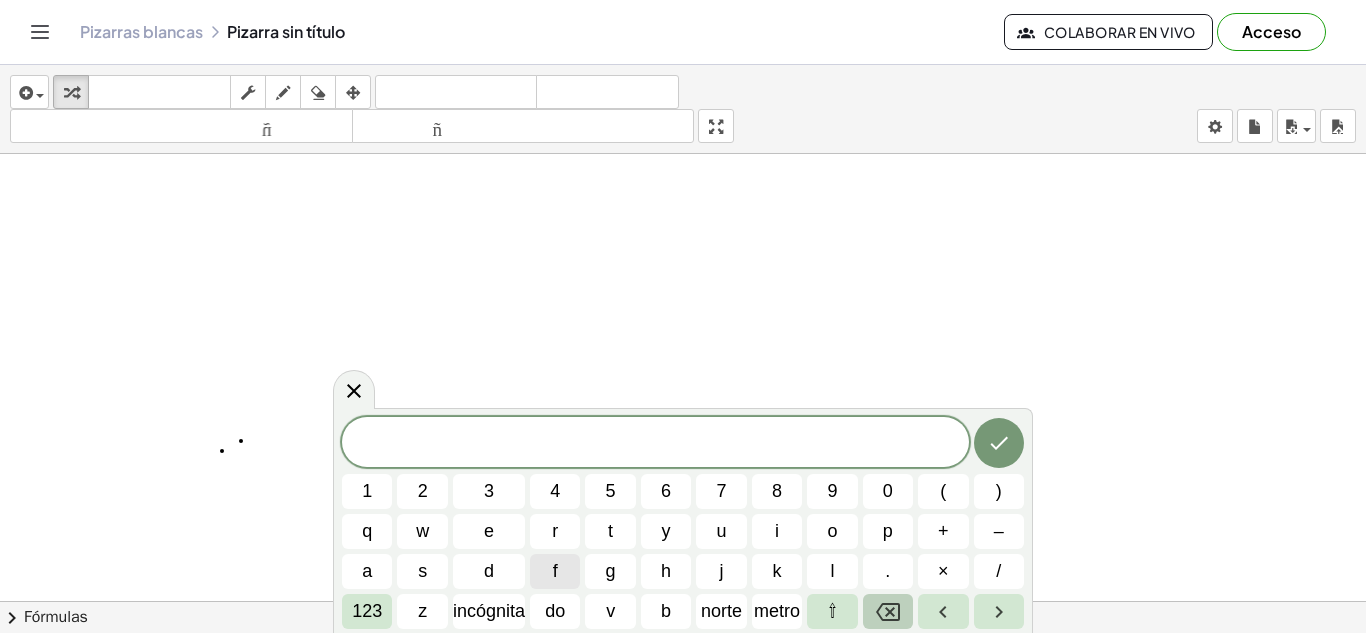 click at bounding box center (888, 611) 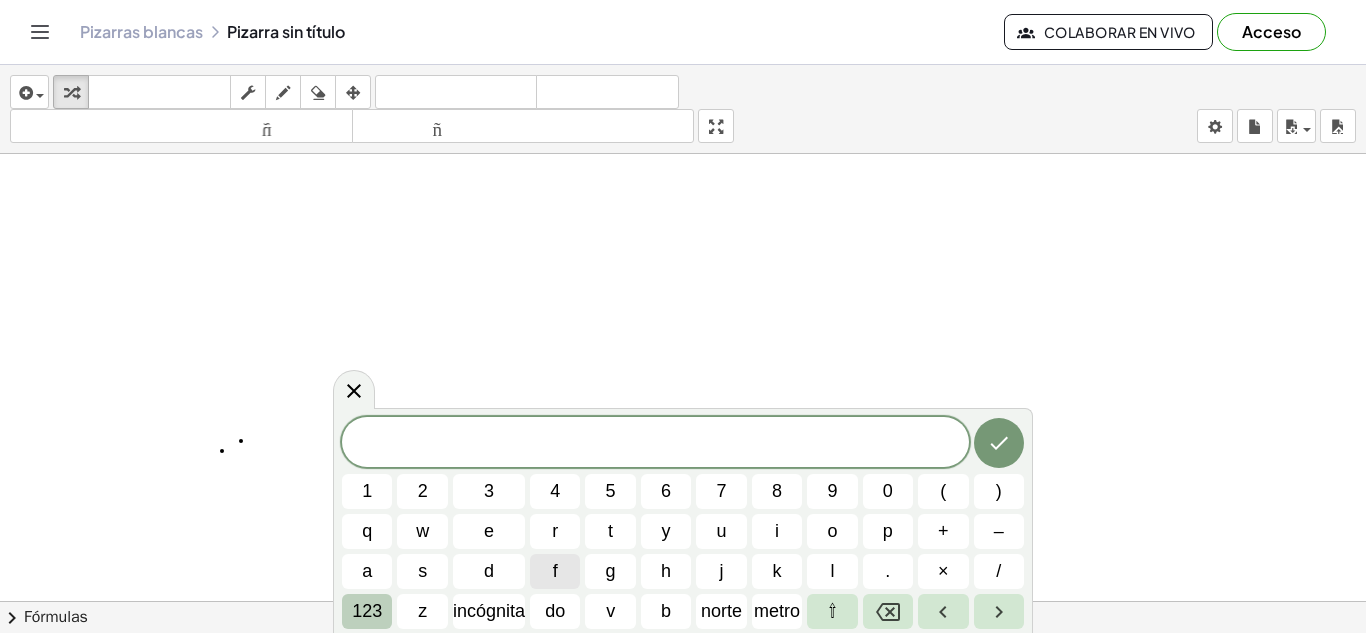 click on "123" at bounding box center [367, 611] 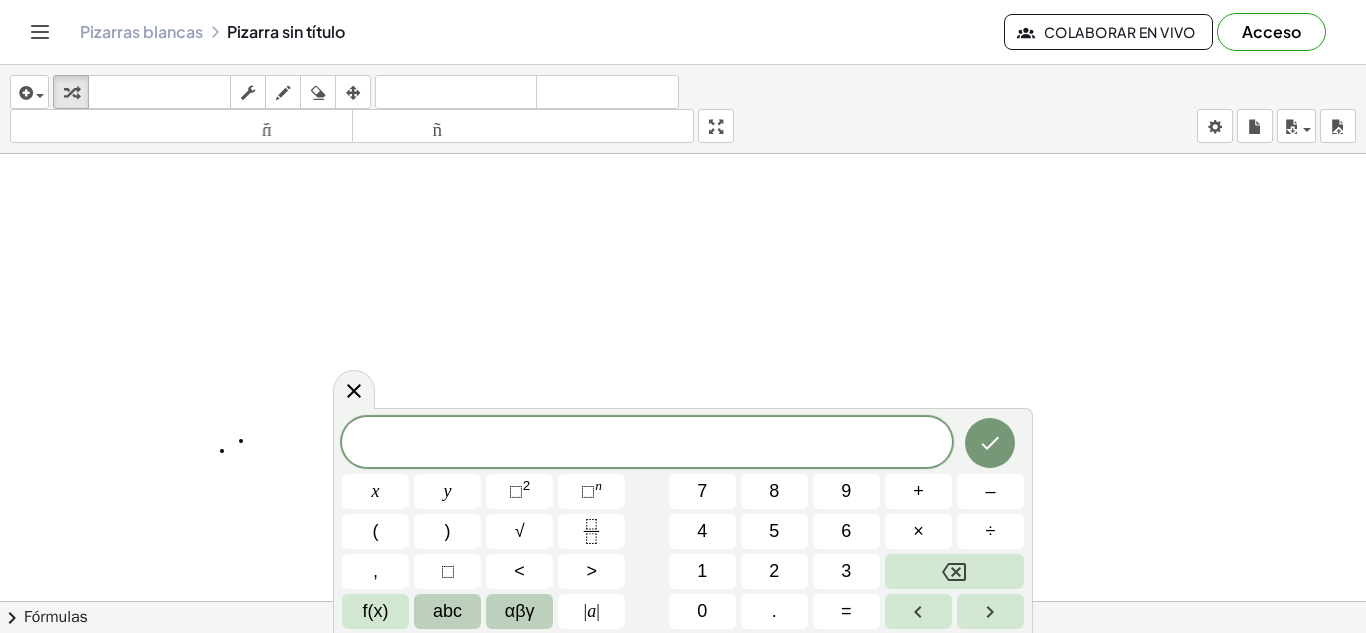 click on "αβγ" at bounding box center [519, 611] 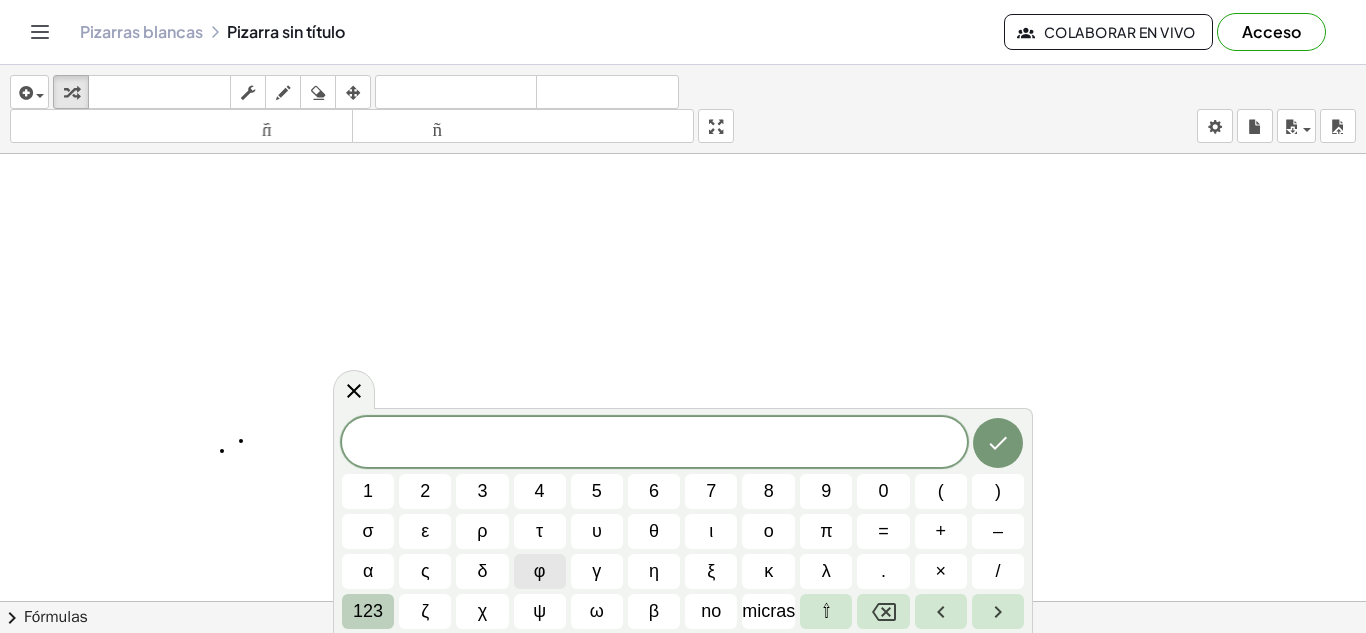 click on "123" at bounding box center [368, 611] 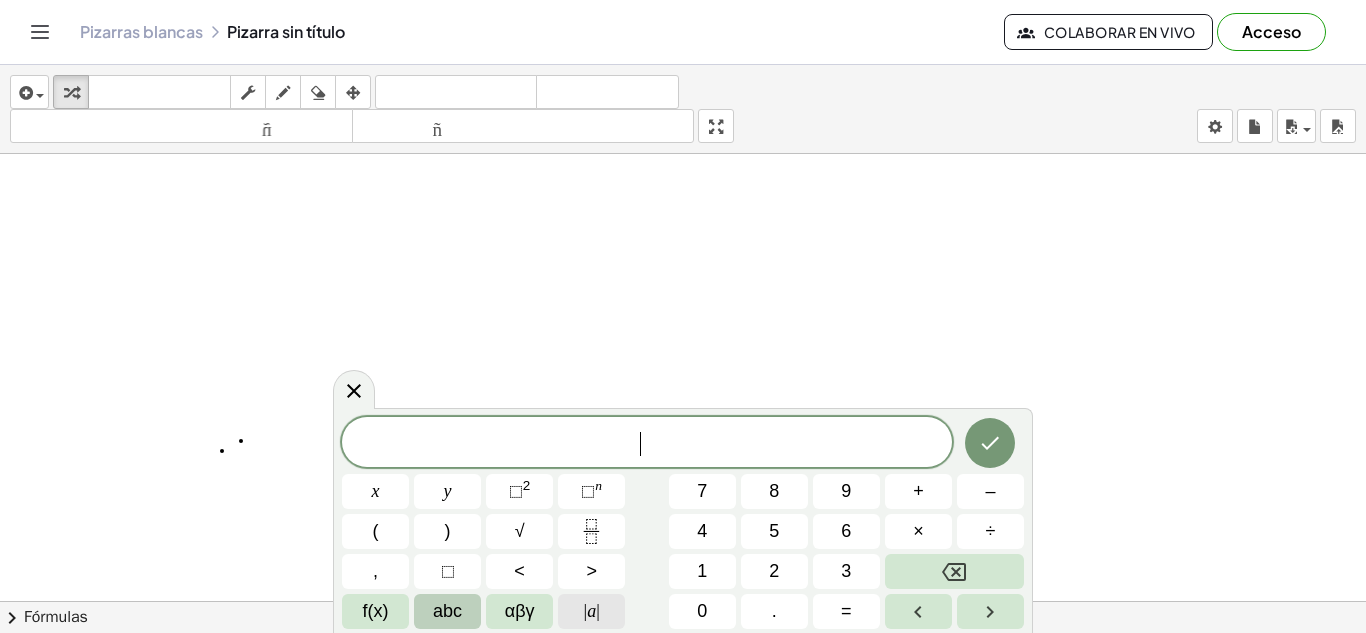 click on "| a |" at bounding box center (591, 611) 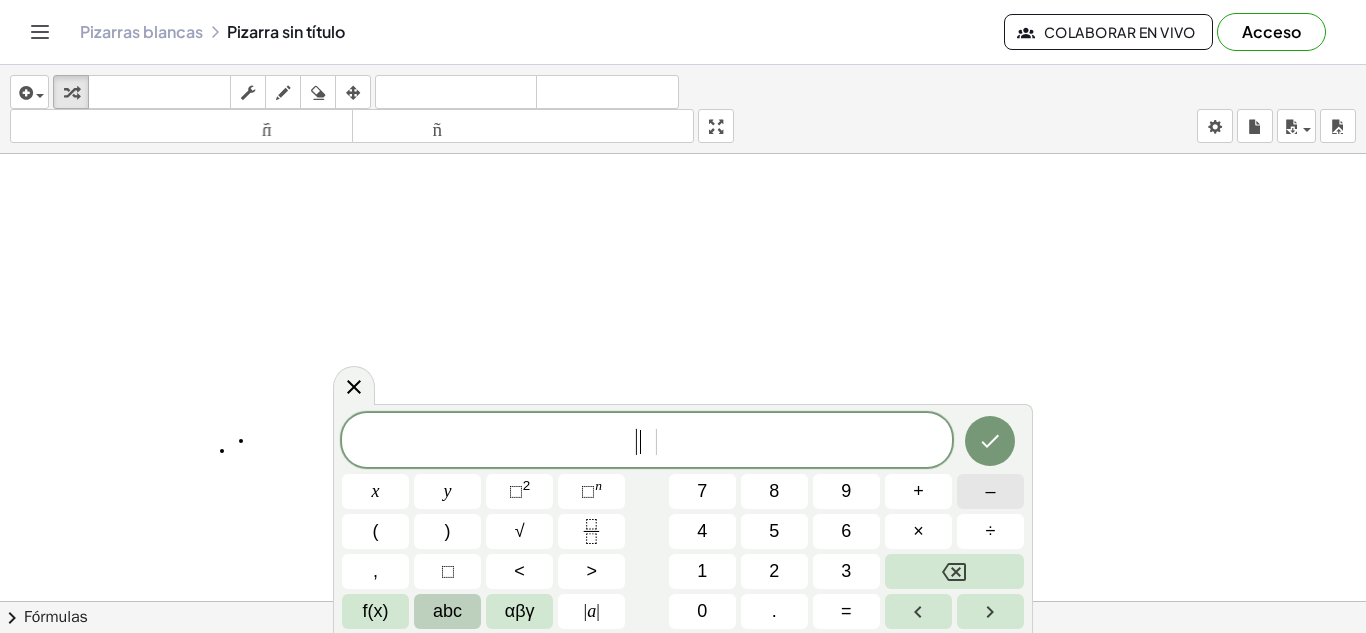 click on "–" at bounding box center (990, 491) 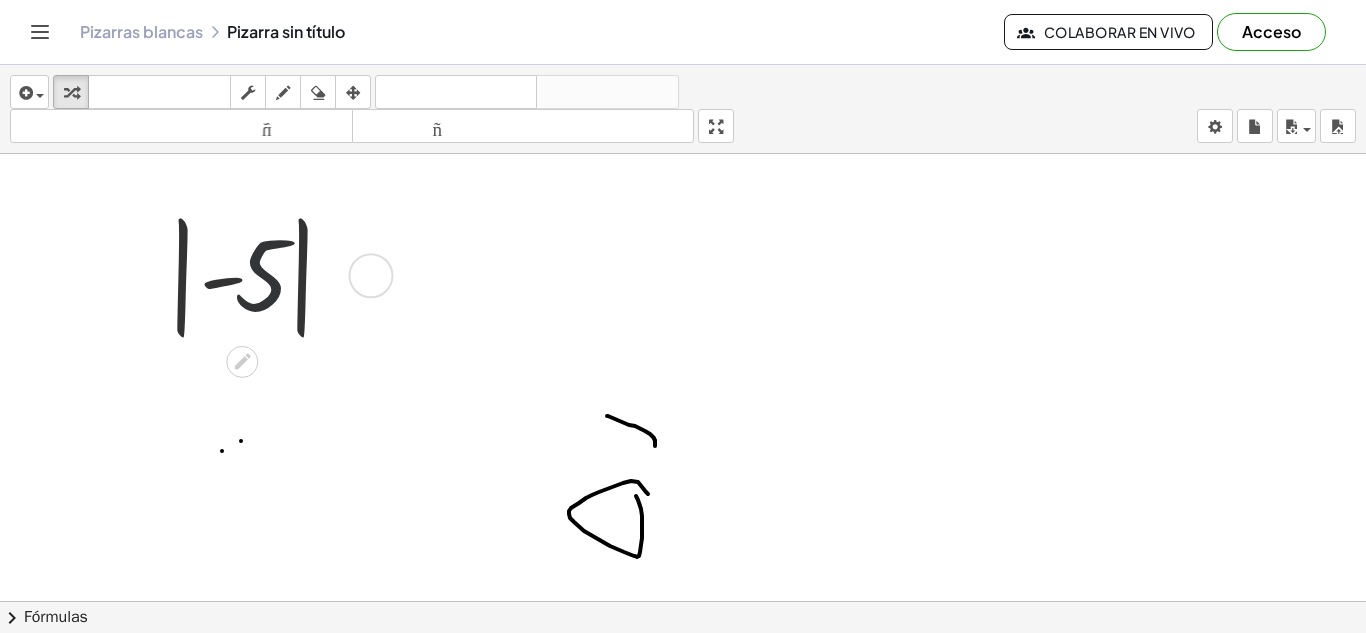 click at bounding box center (260, 274) 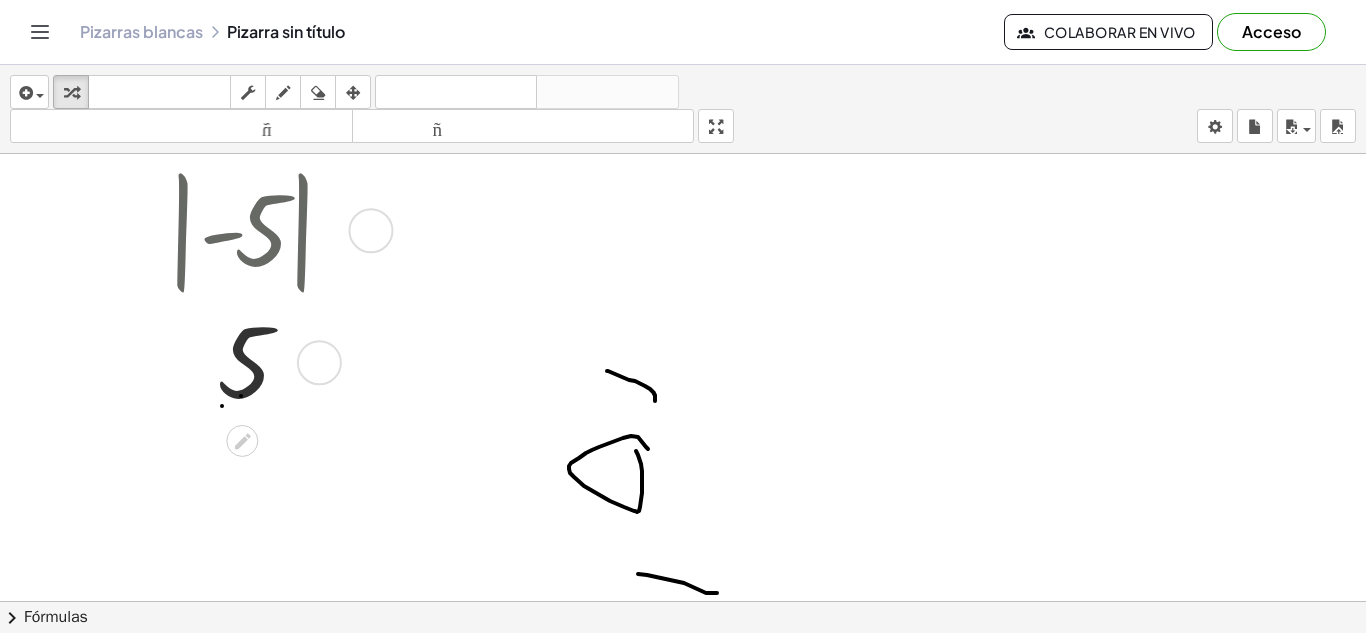 scroll, scrollTop: 0, scrollLeft: 0, axis: both 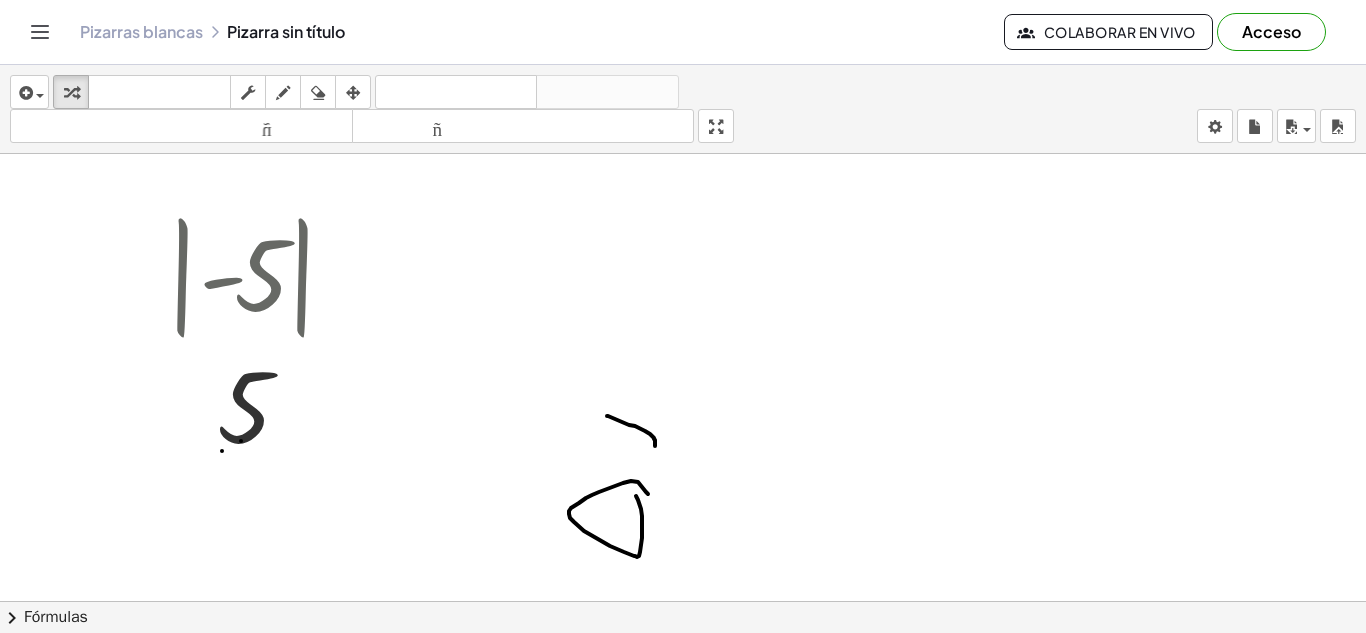 drag, startPoint x: 97, startPoint y: 187, endPoint x: 615, endPoint y: 502, distance: 606.2582 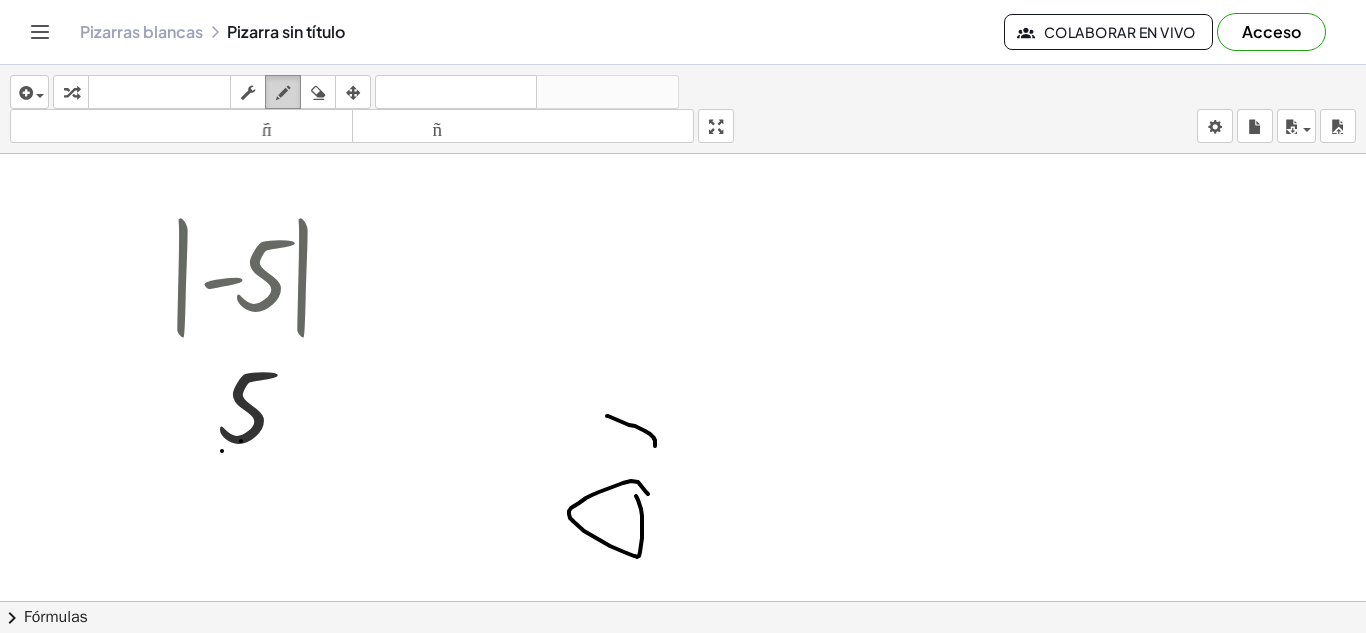 click at bounding box center [283, 92] 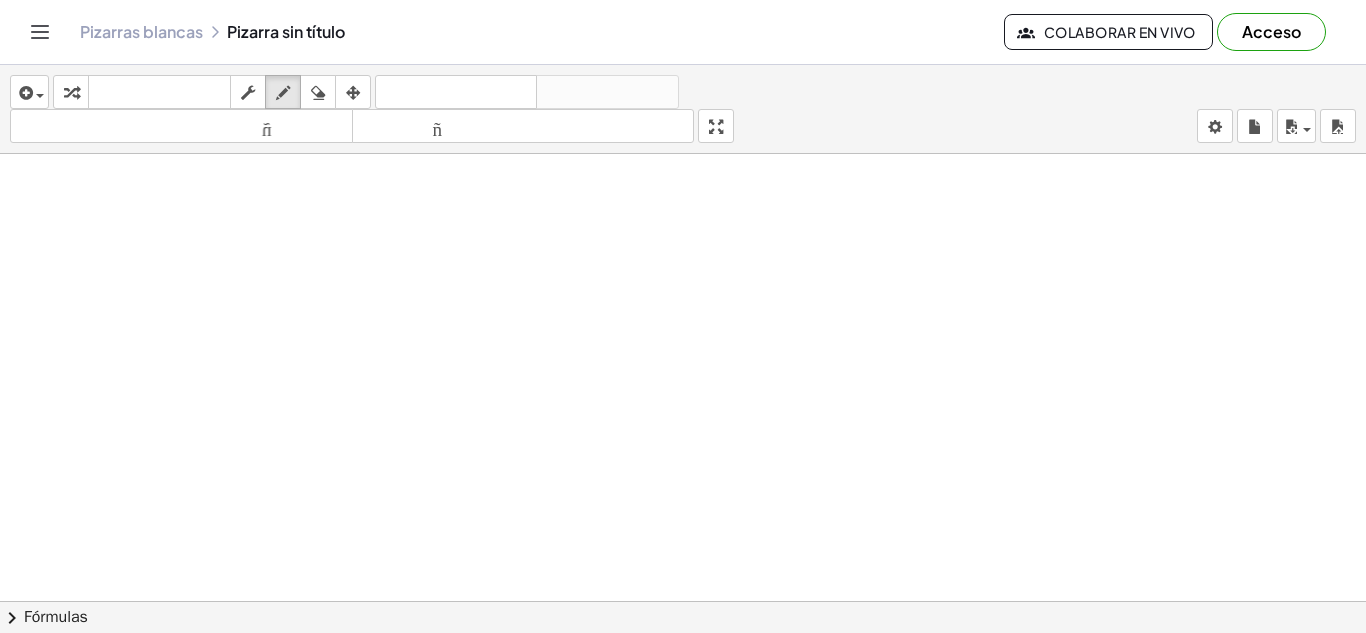 scroll, scrollTop: 621, scrollLeft: 0, axis: vertical 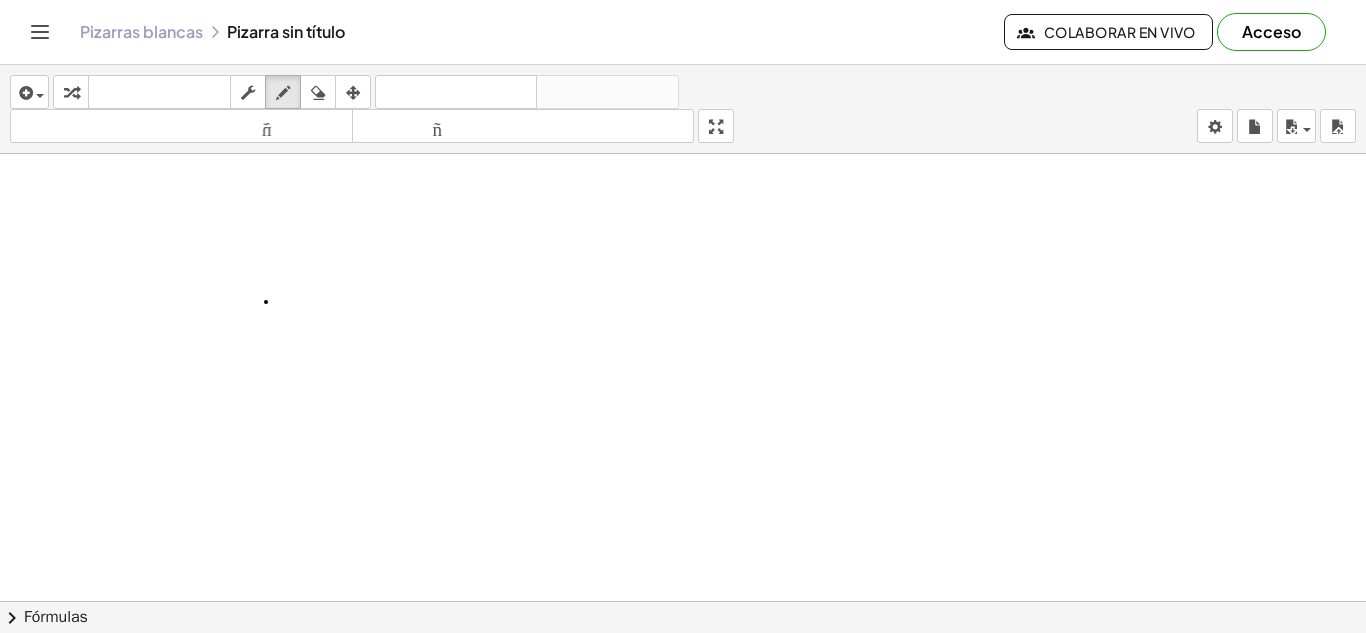 click at bounding box center (683, 203) 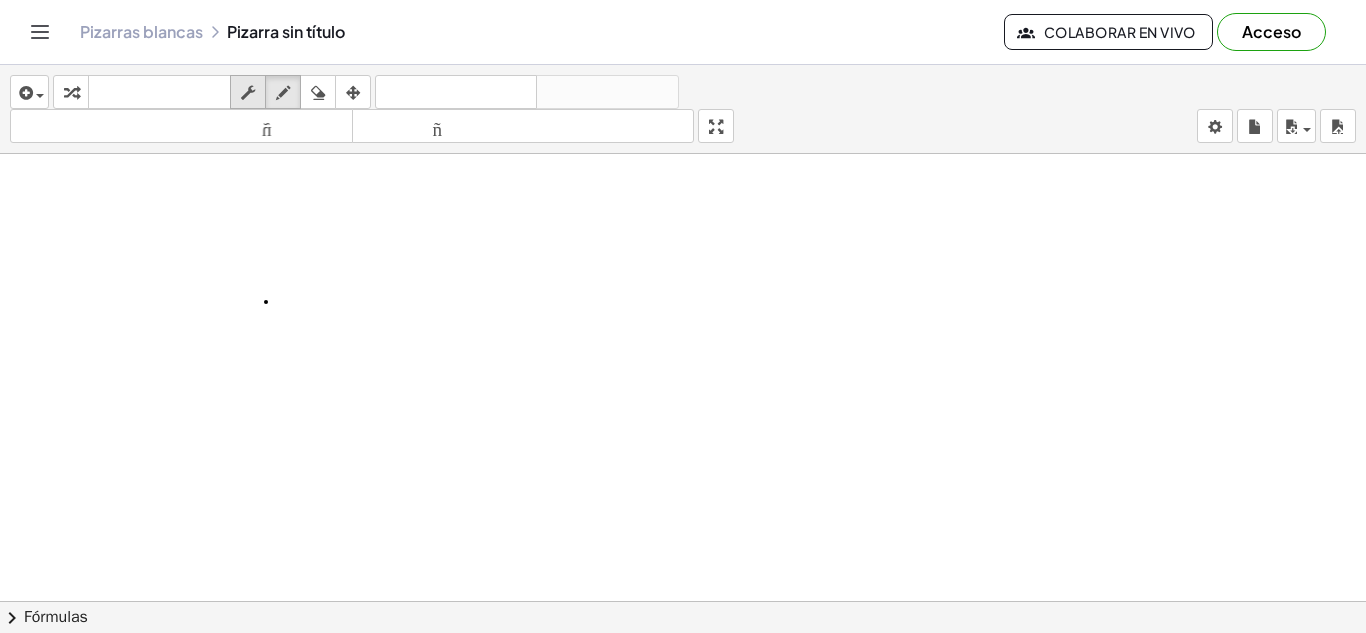 click at bounding box center [248, 93] 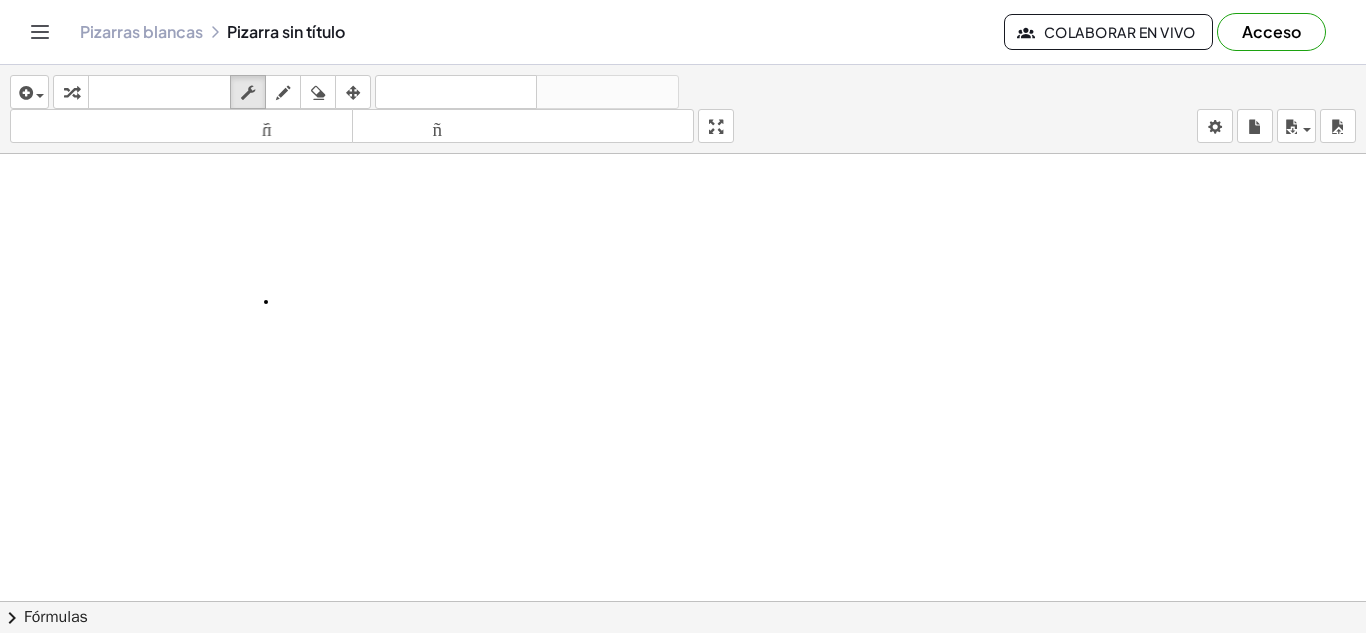 click at bounding box center [683, 203] 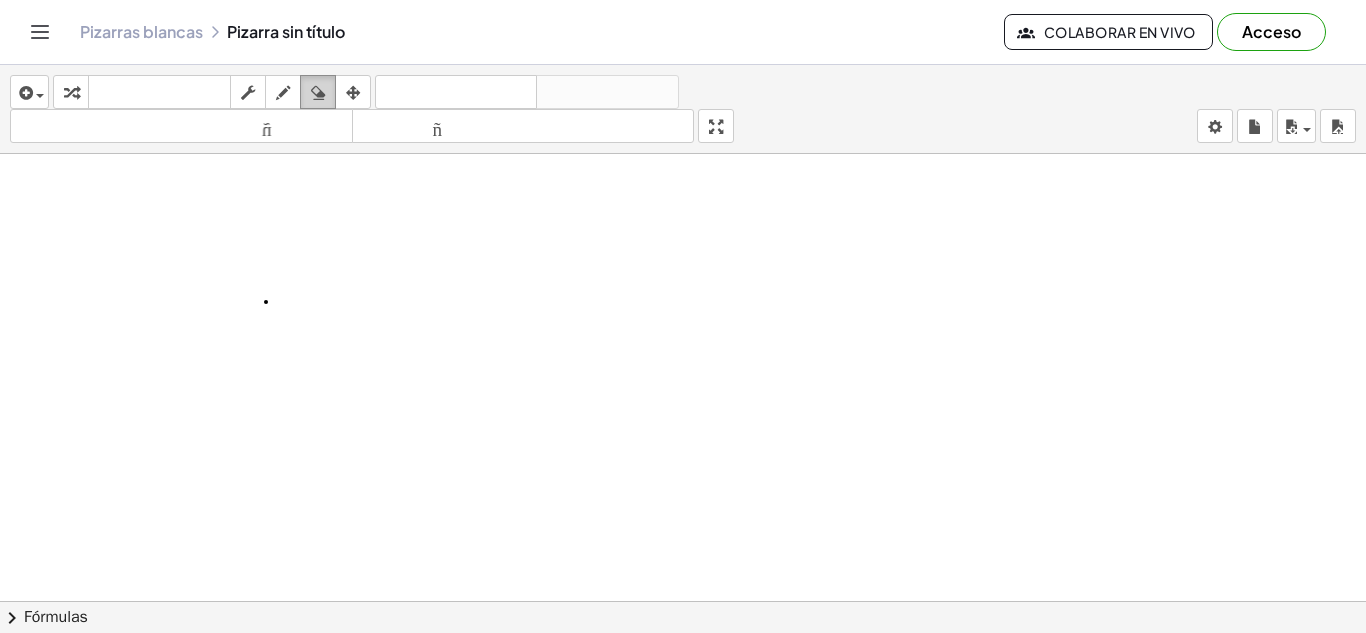 click at bounding box center [318, 93] 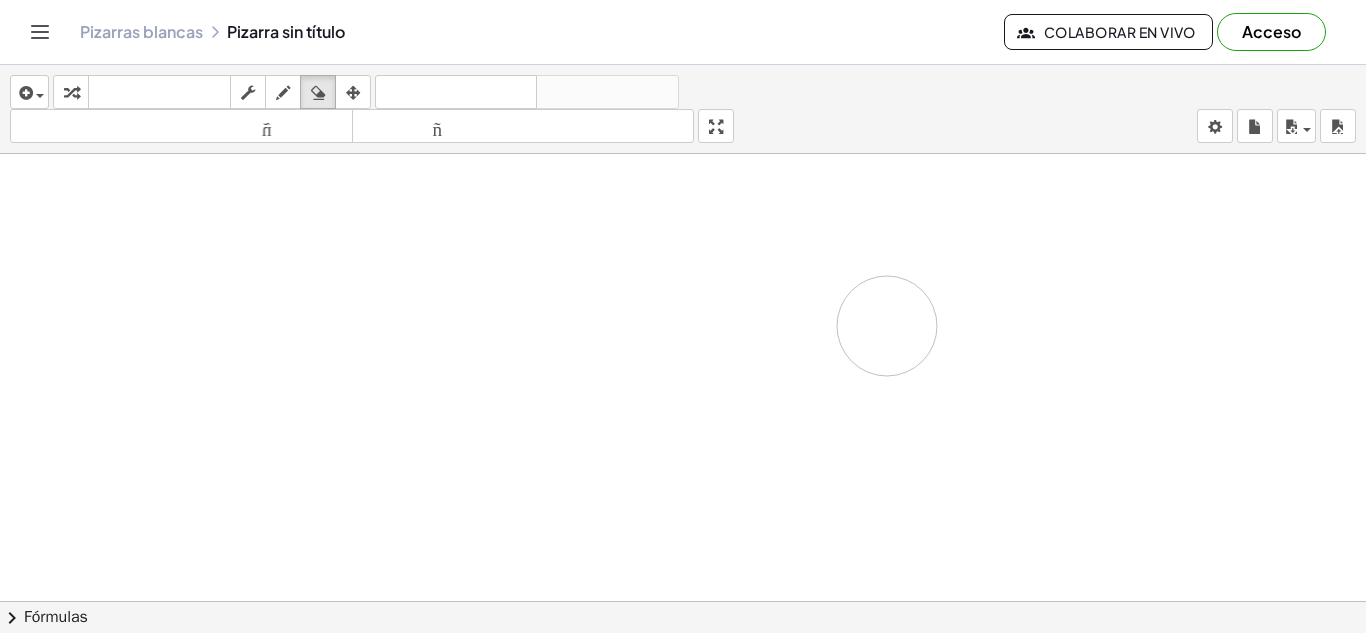 drag, startPoint x: 247, startPoint y: 308, endPoint x: 887, endPoint y: 326, distance: 640.25305 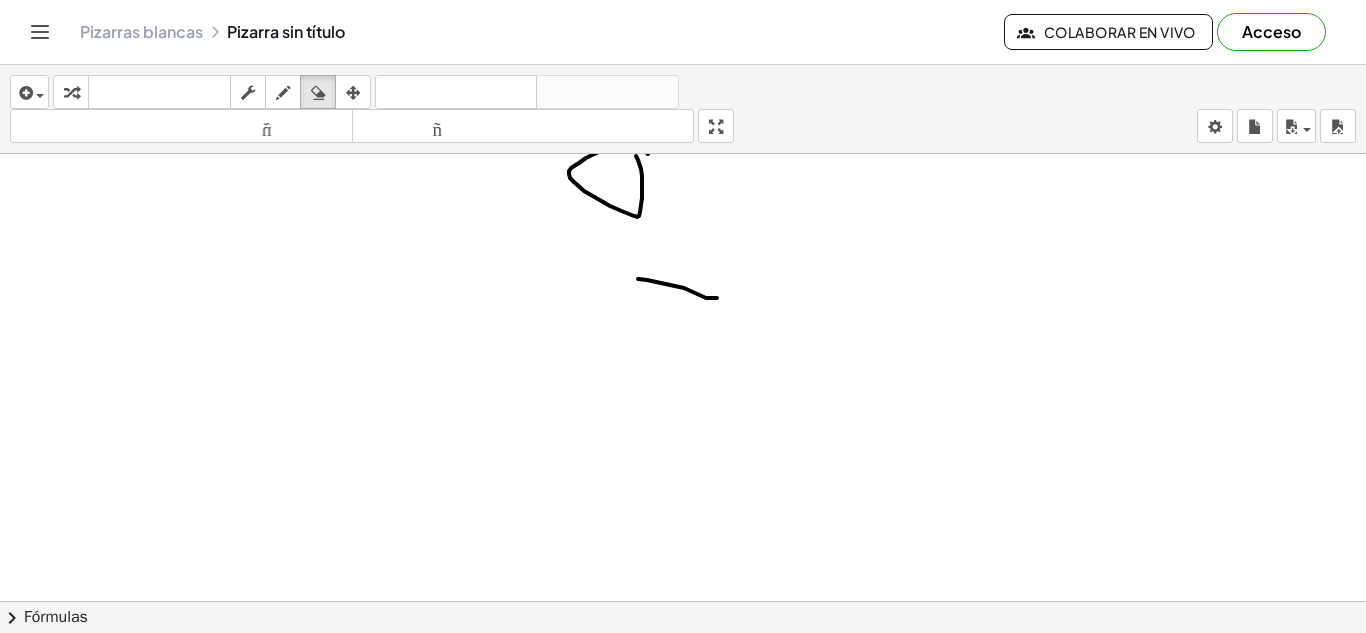 scroll, scrollTop: 108, scrollLeft: 0, axis: vertical 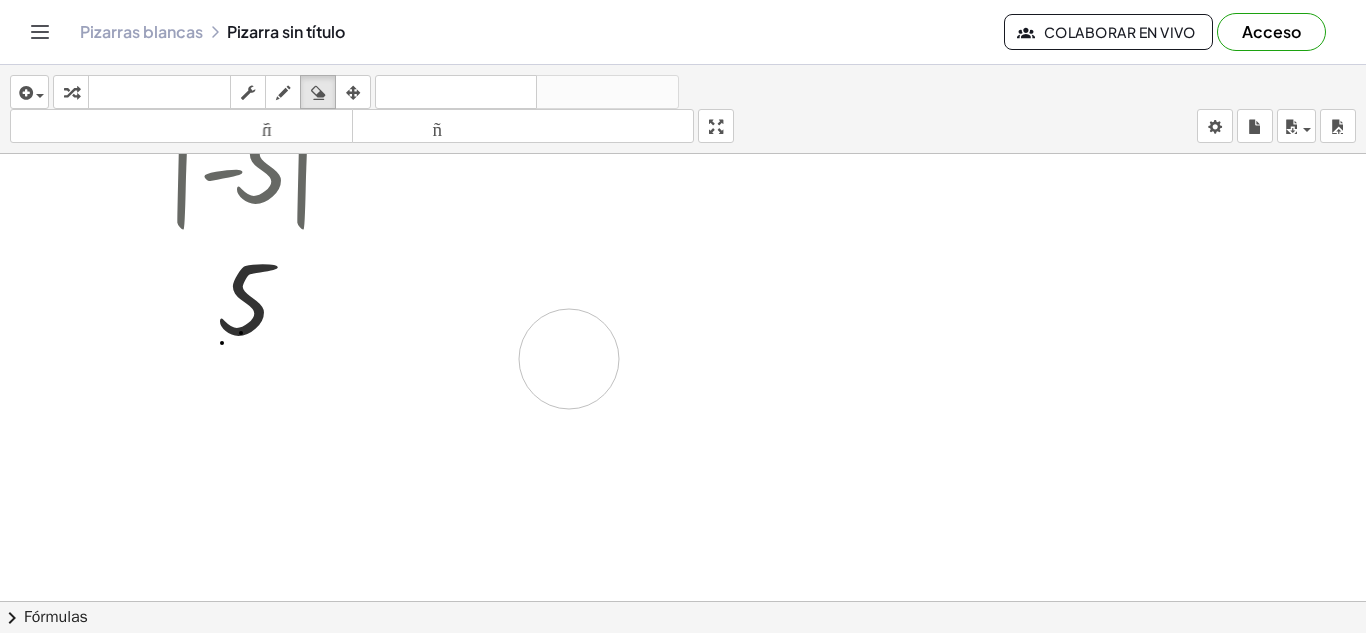 drag, startPoint x: 450, startPoint y: 181, endPoint x: 56, endPoint y: 317, distance: 416.8117 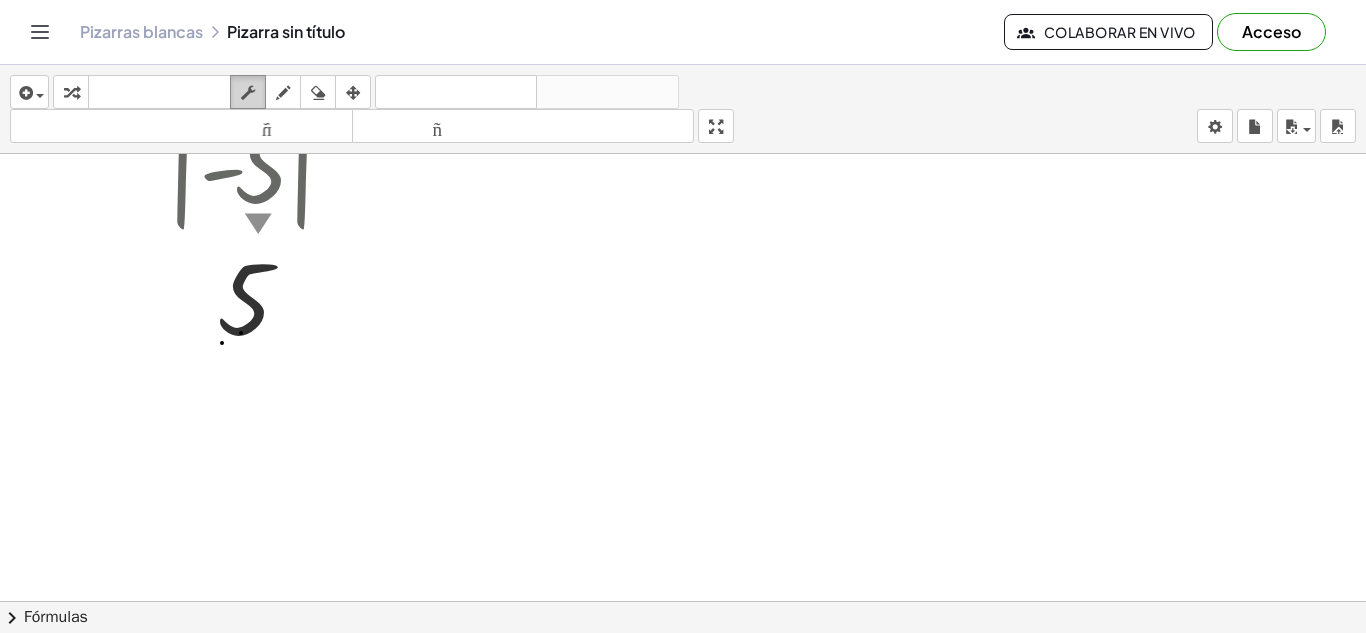 click at bounding box center [248, 92] 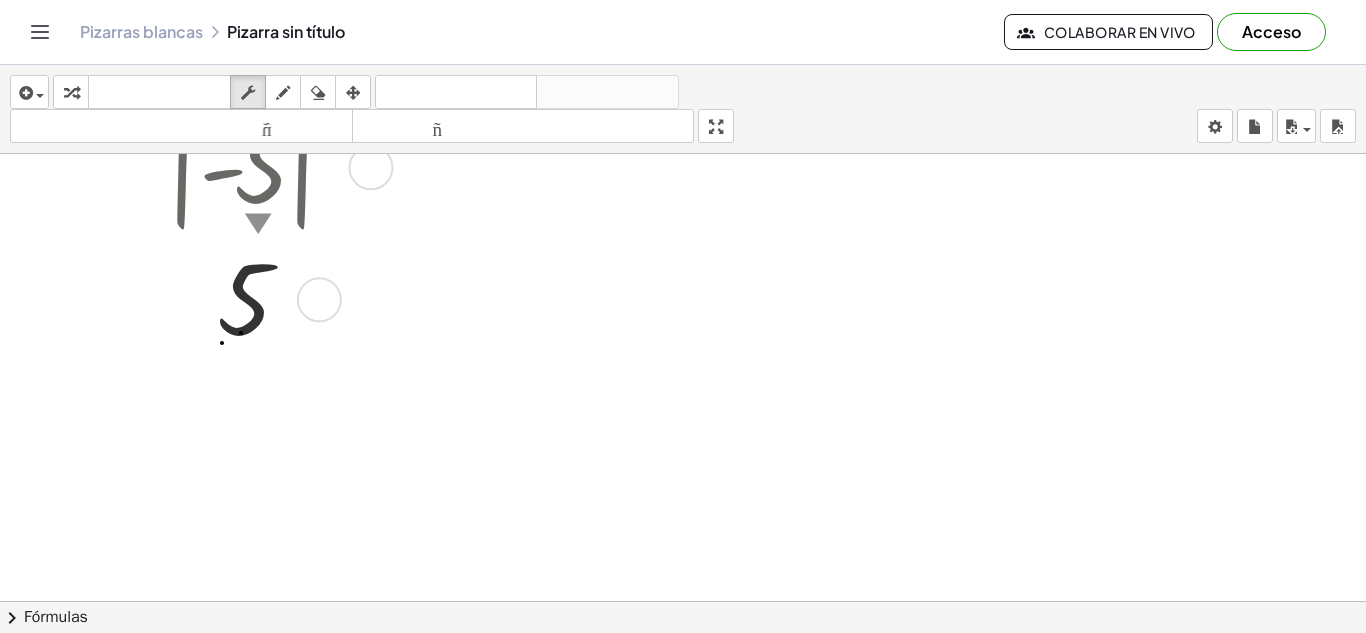 click on "▼" at bounding box center (258, 224) 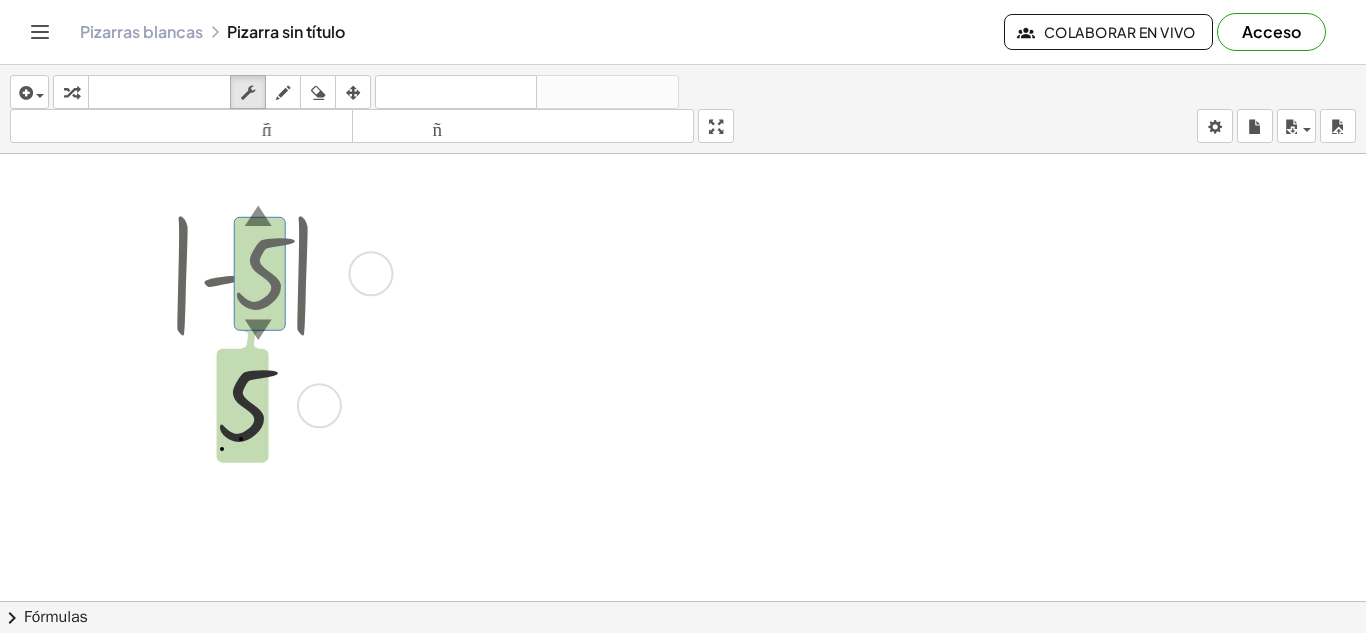 scroll, scrollTop: 1, scrollLeft: 0, axis: vertical 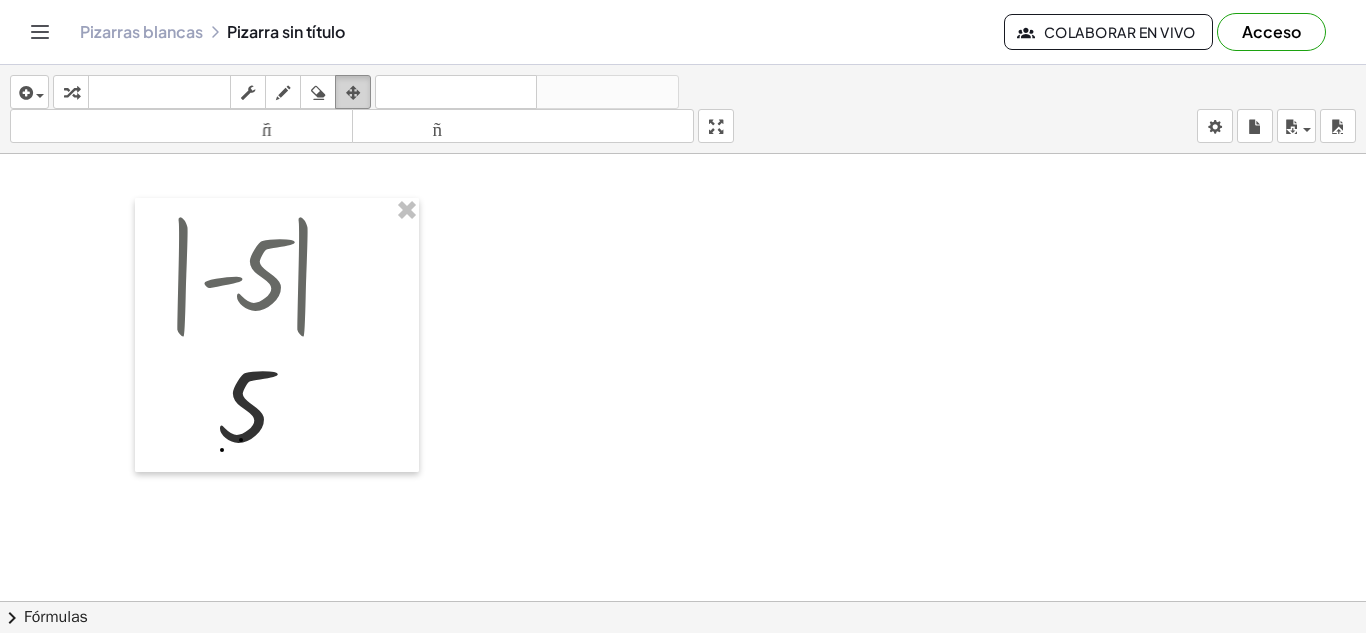 click at bounding box center (353, 93) 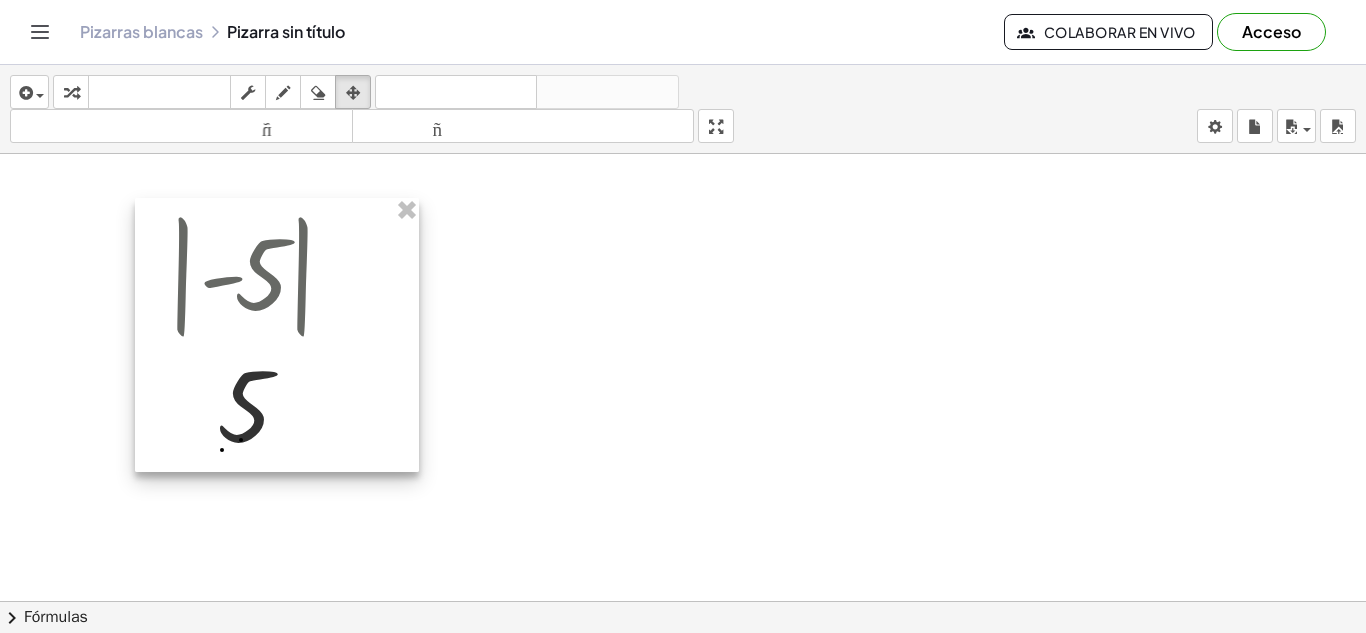 click at bounding box center [277, 335] 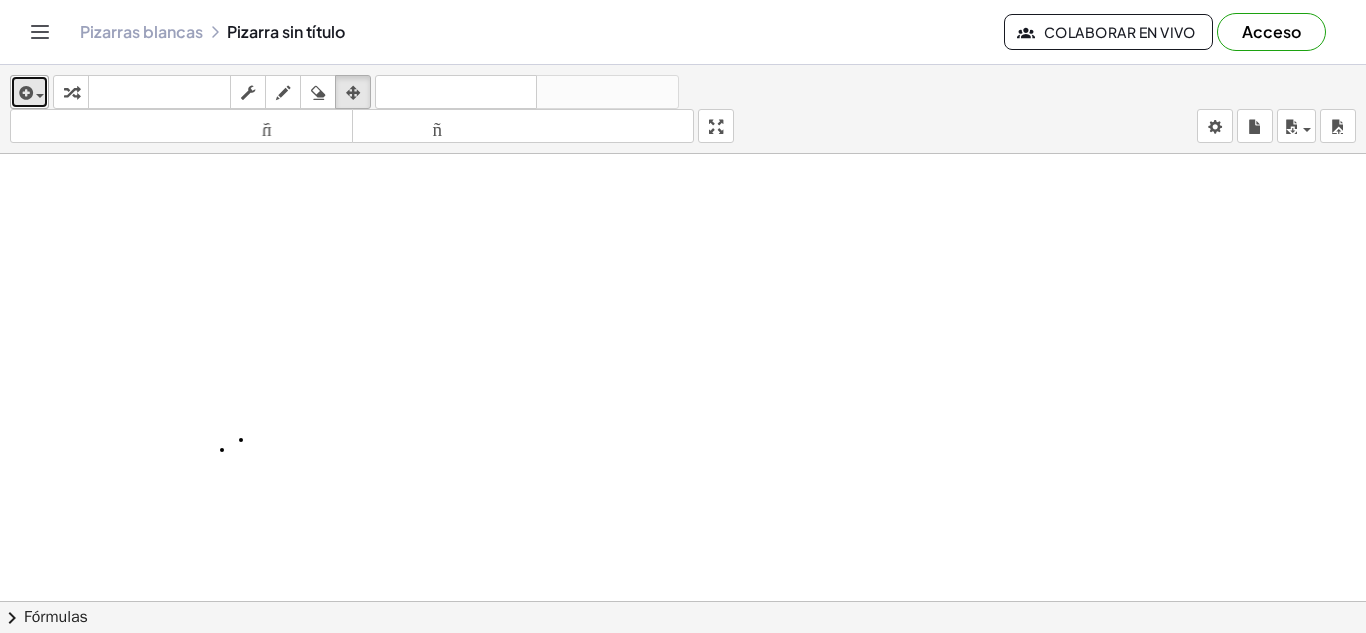 click on "insertar" at bounding box center (29, 92) 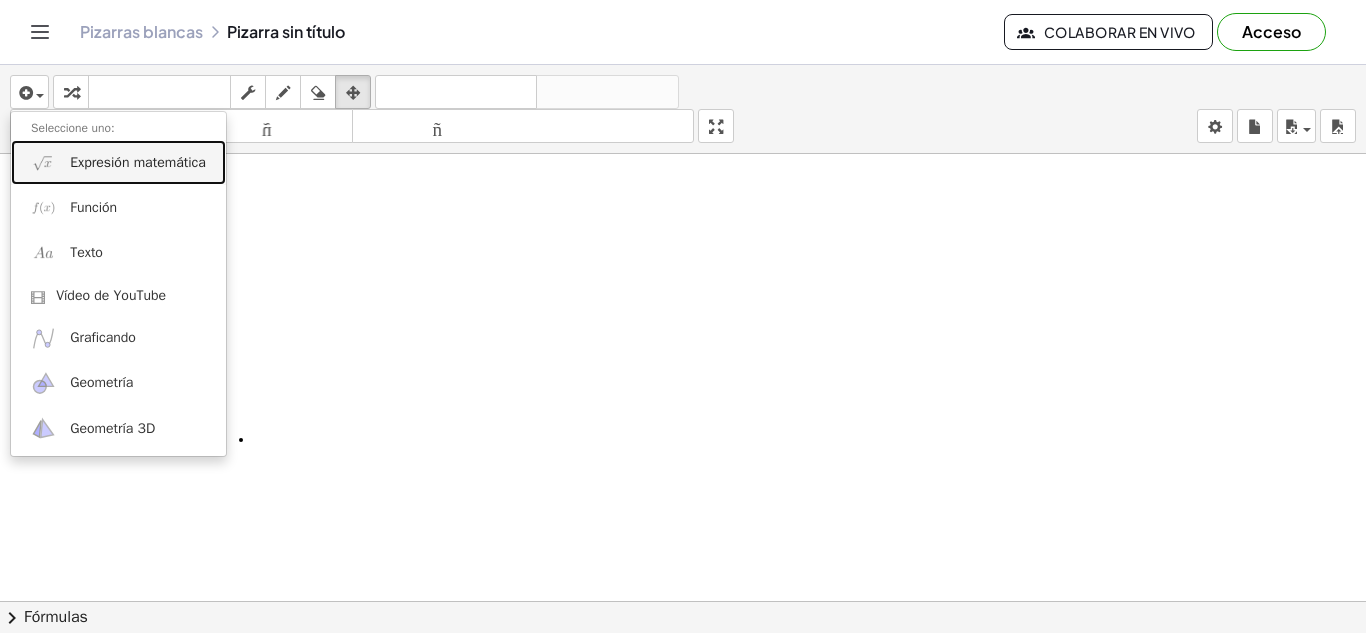 click on "Expresión matemática" at bounding box center (118, 162) 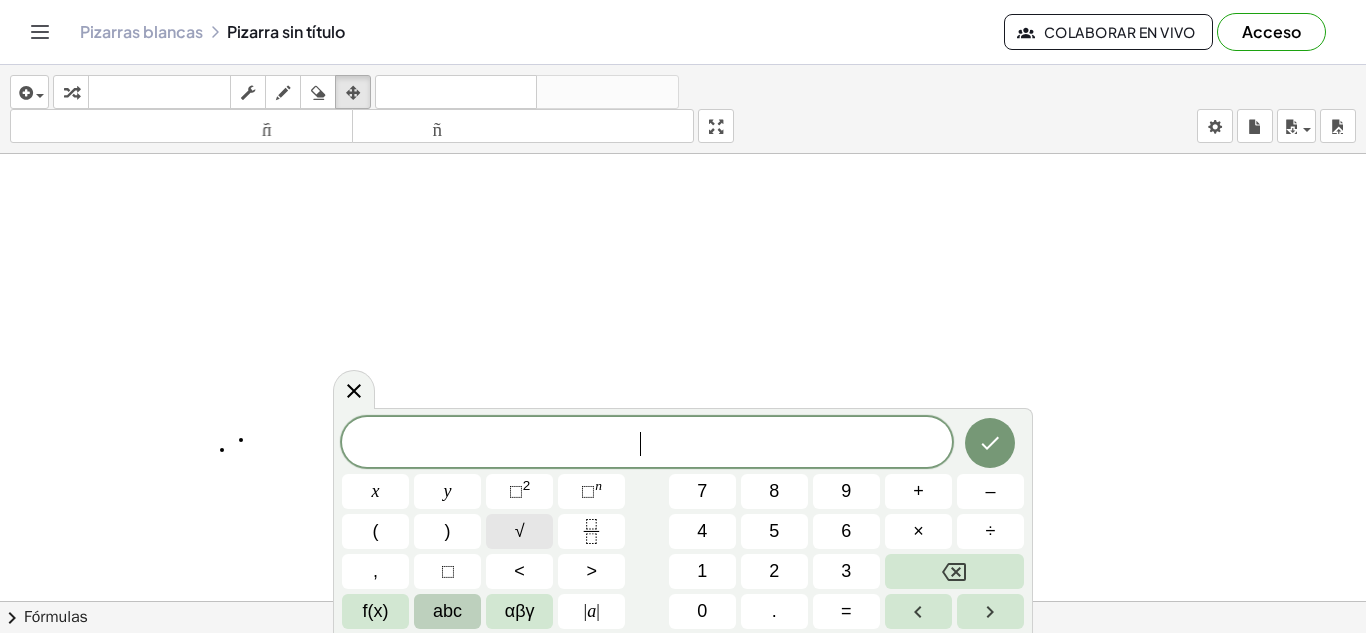 click on "√" at bounding box center (519, 531) 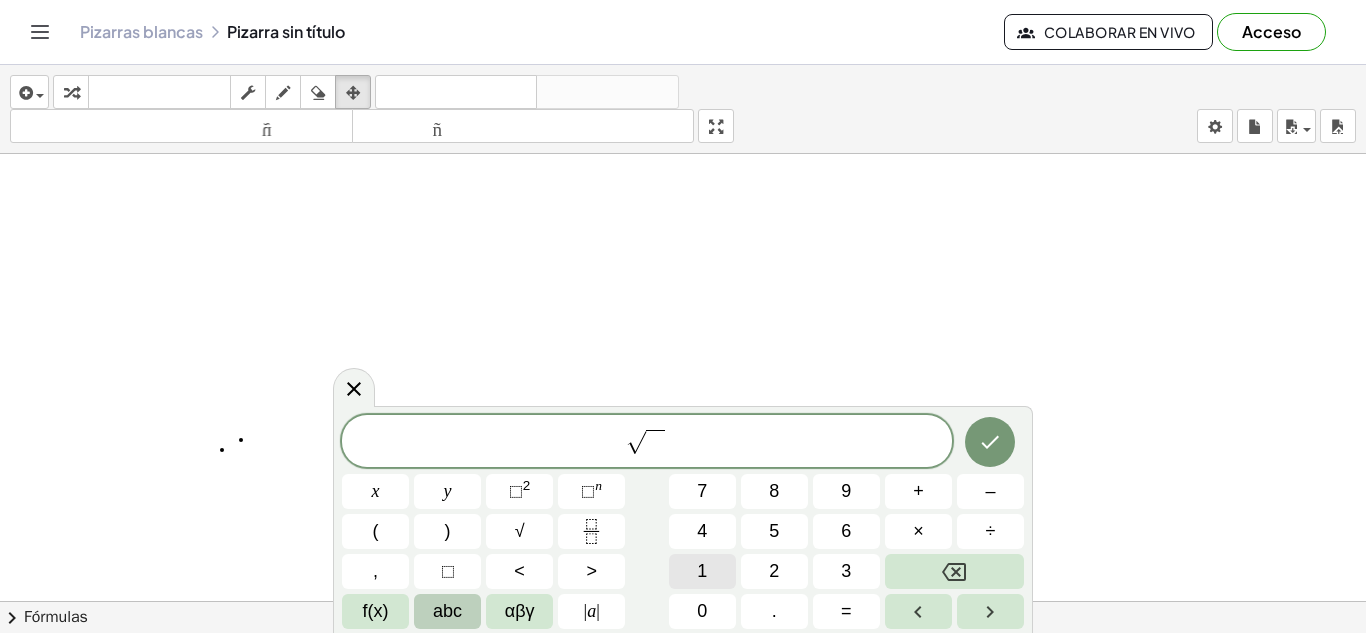 click on "1" at bounding box center [702, 571] 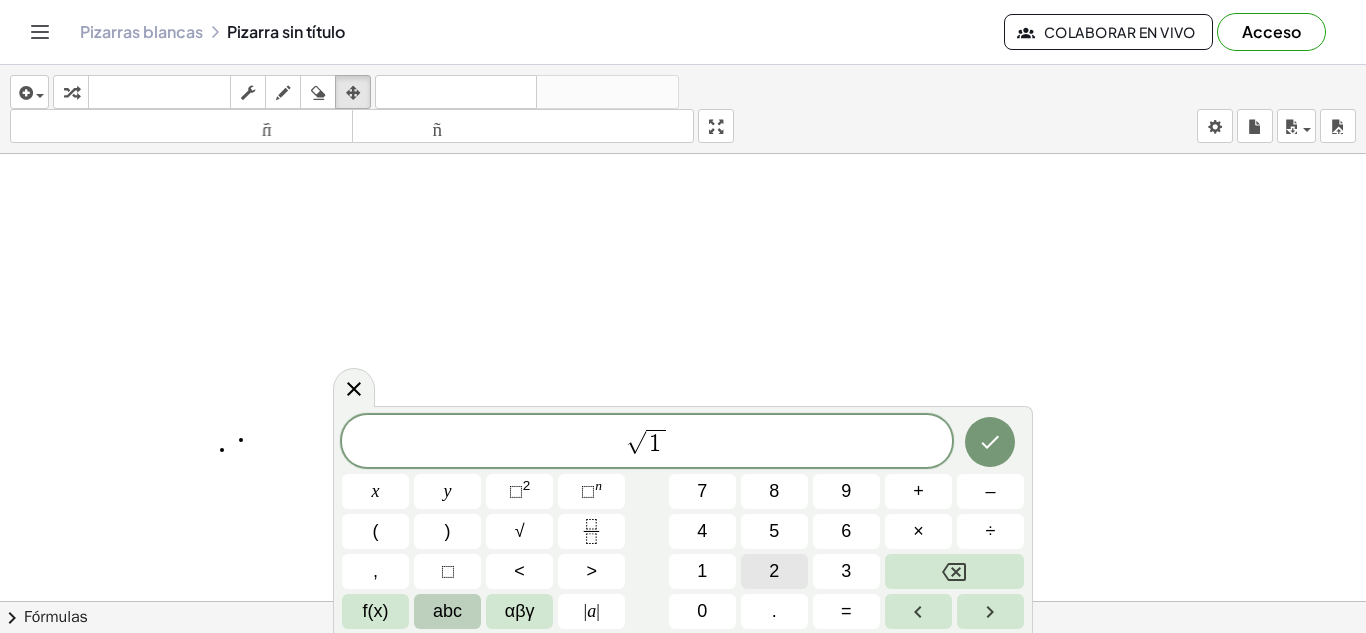 click on "2" at bounding box center (774, 571) 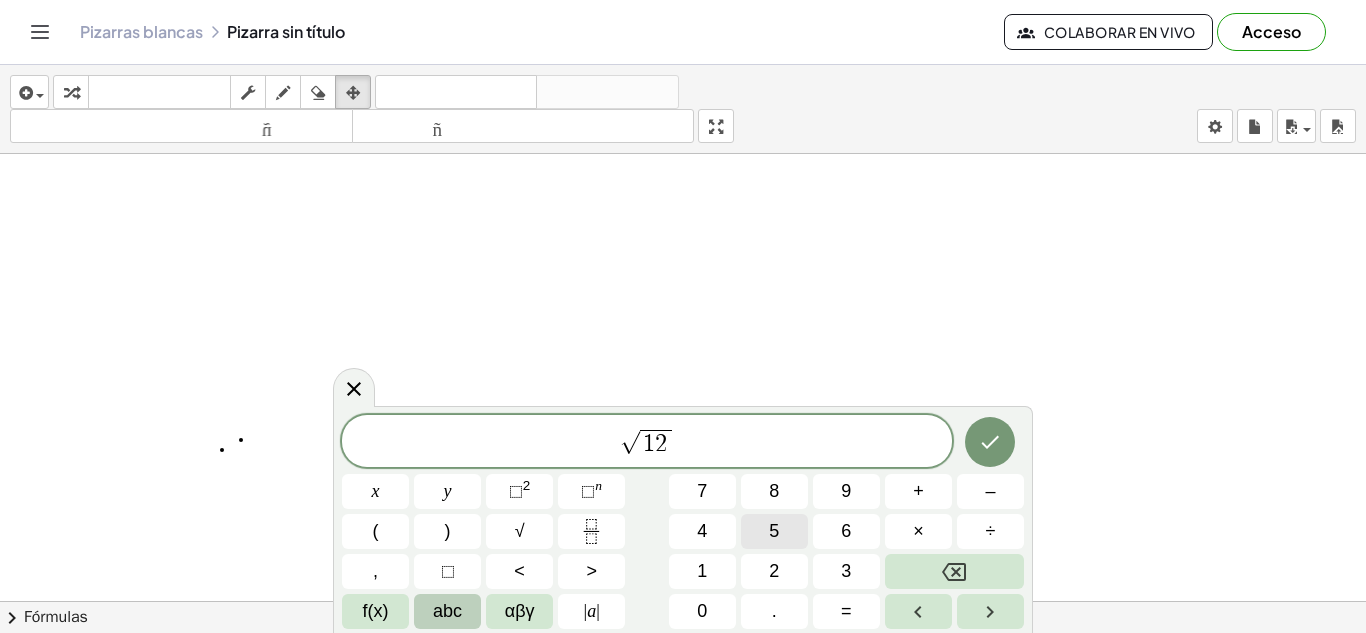 click on "5" at bounding box center (774, 531) 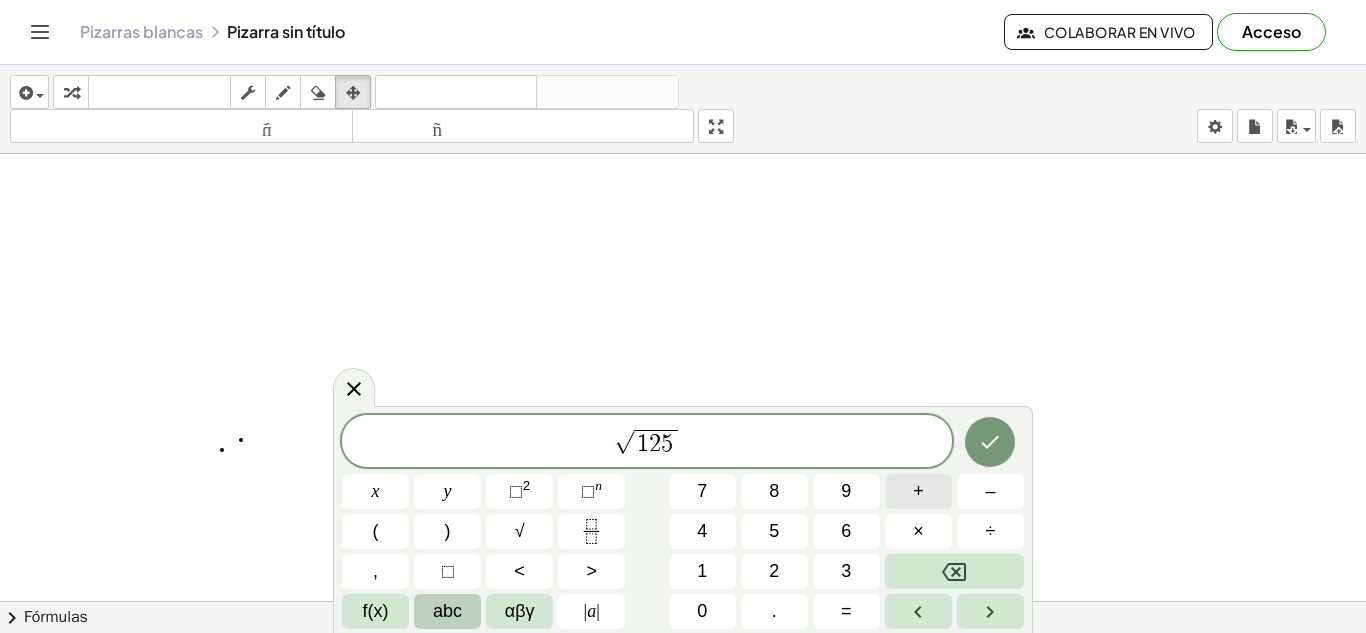 click on "+" at bounding box center (918, 491) 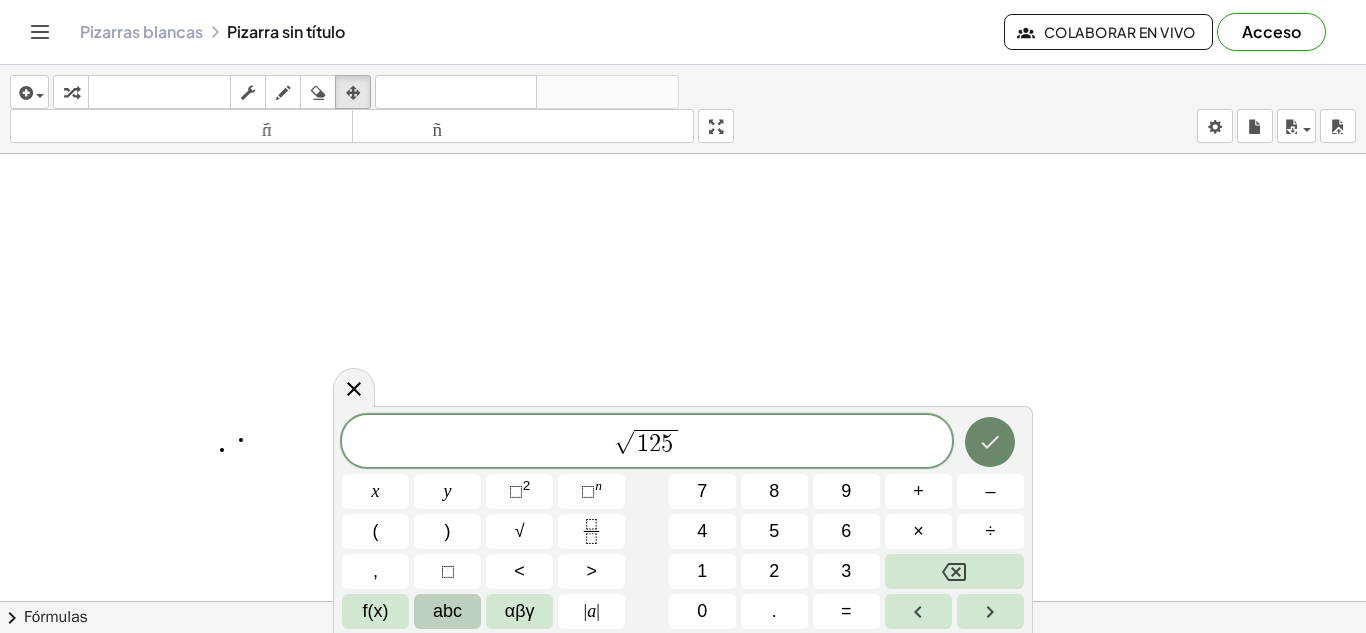 click 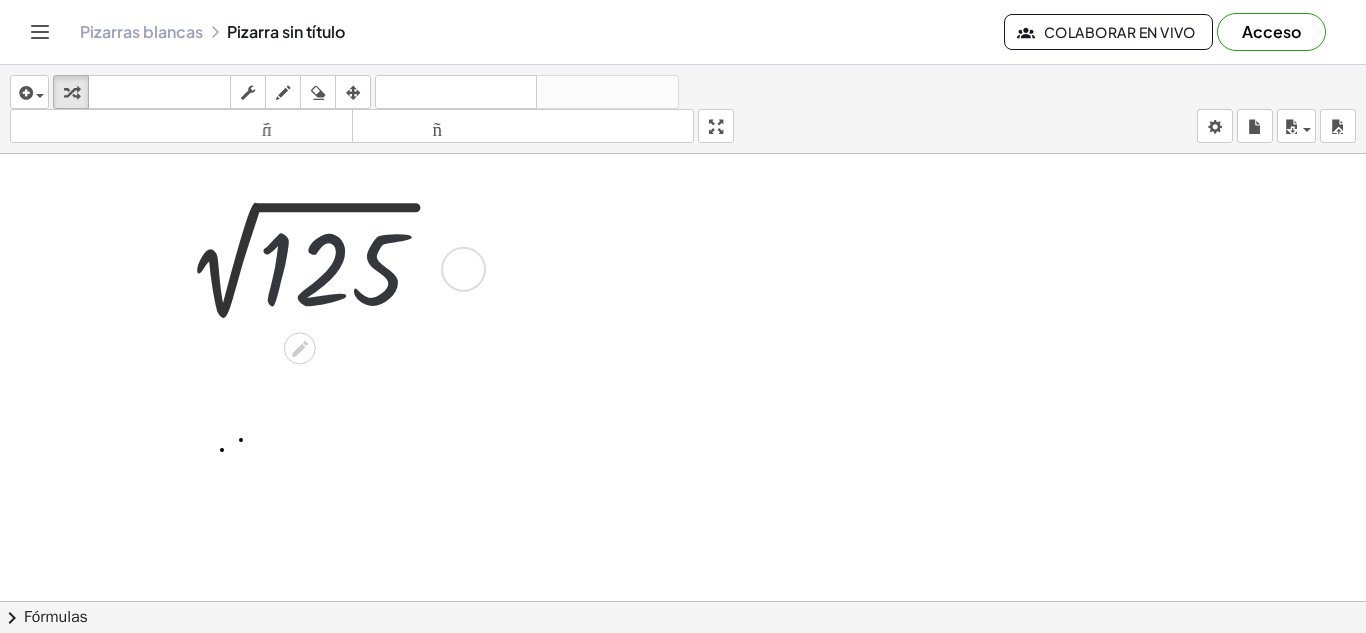 click at bounding box center (306, 267) 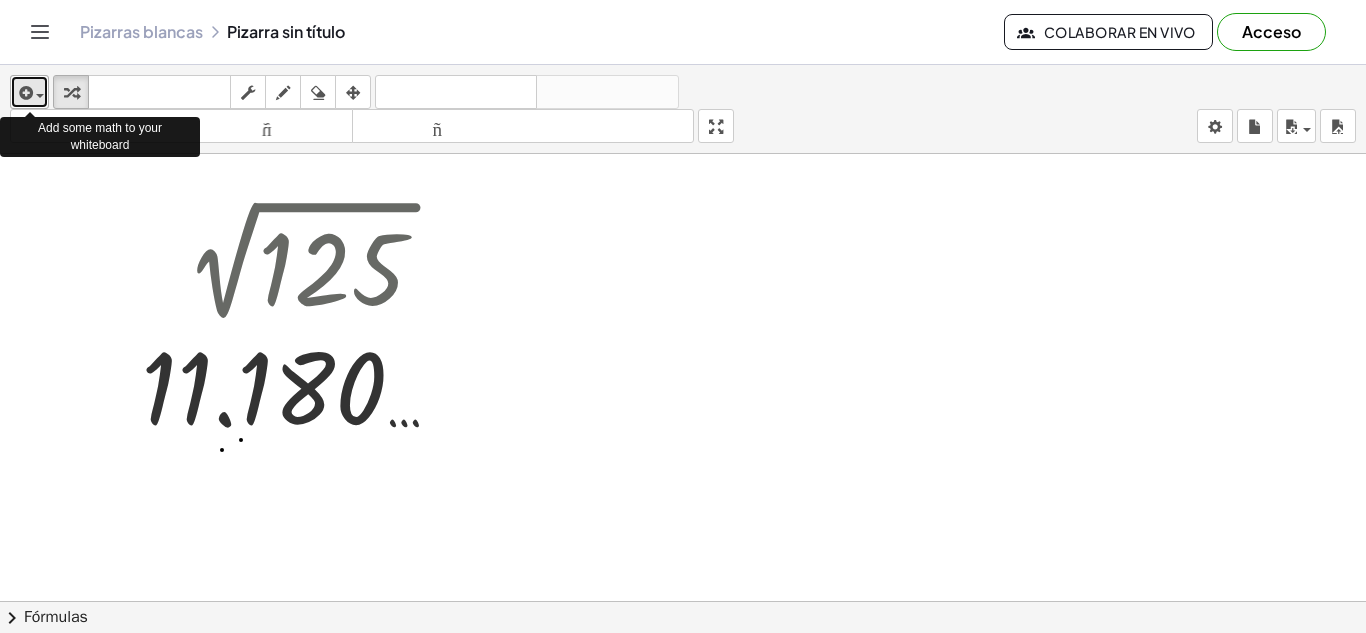 click at bounding box center [24, 93] 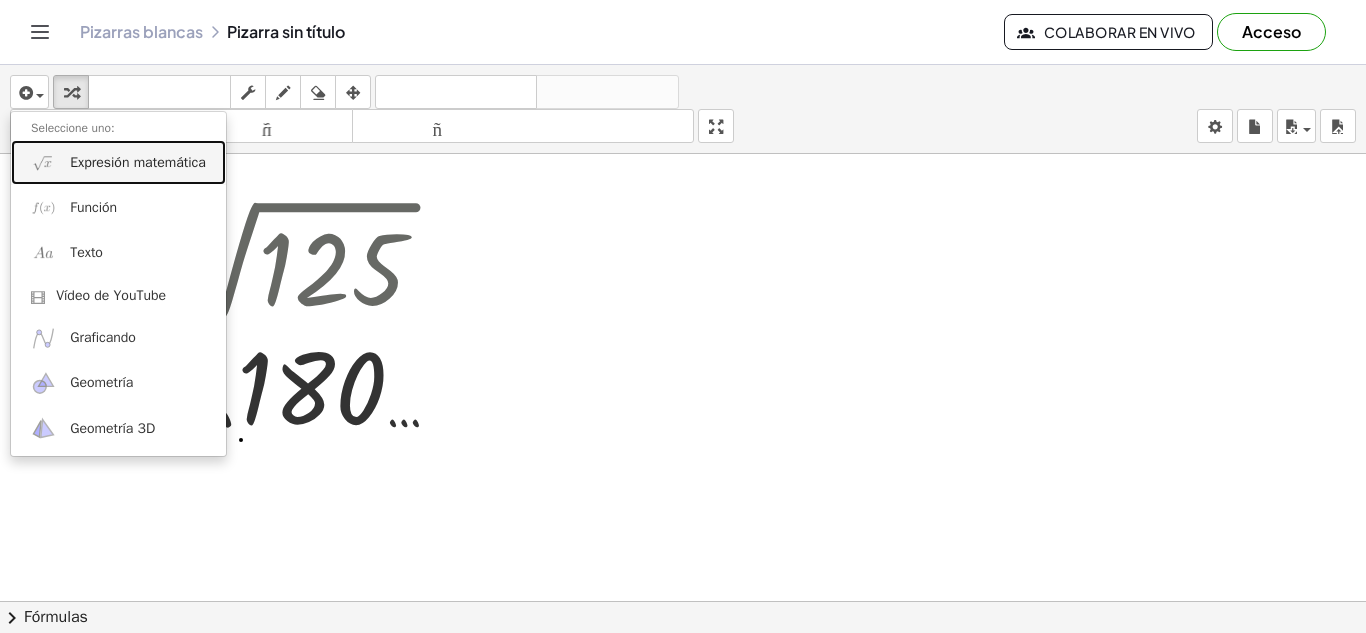click on "Expresión matemática" at bounding box center [118, 162] 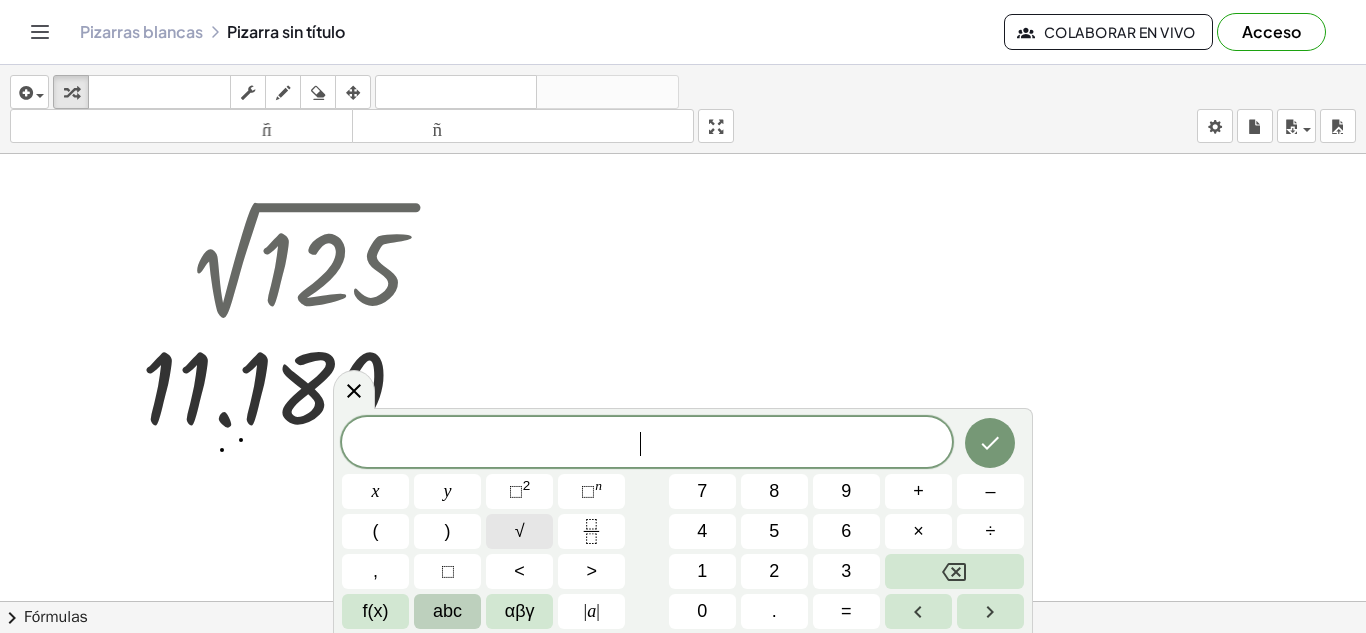 click on "√" at bounding box center (520, 531) 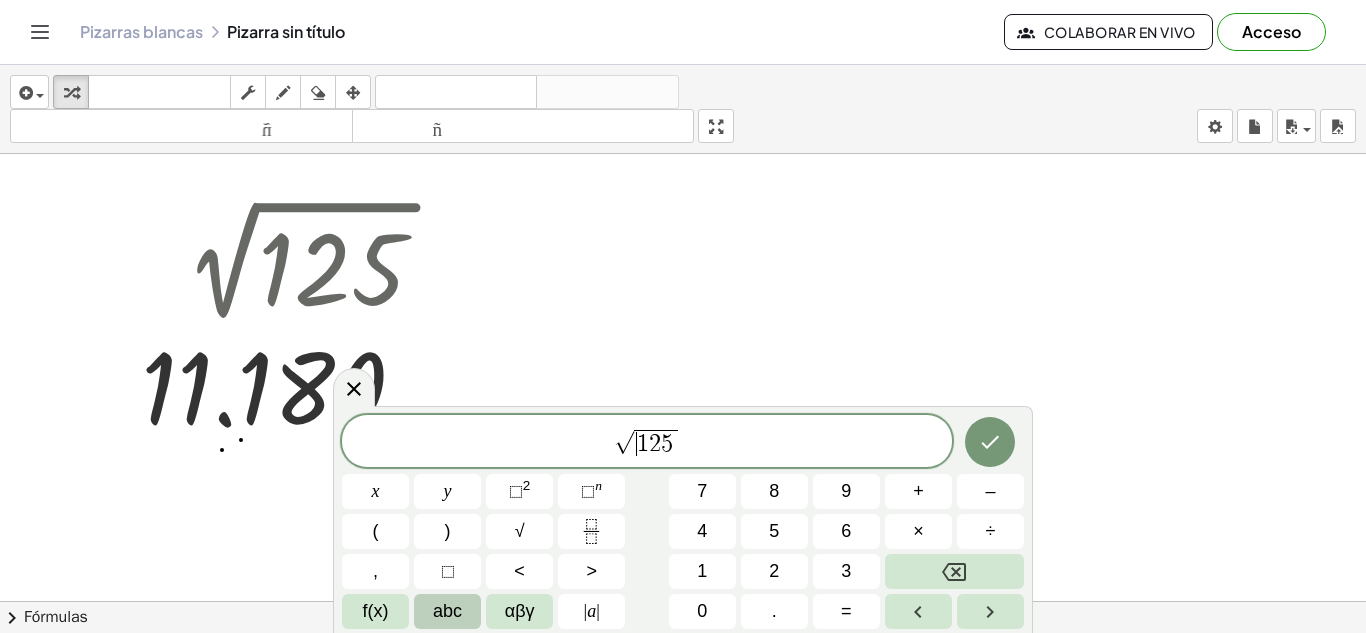 click on "√" at bounding box center (624, 442) 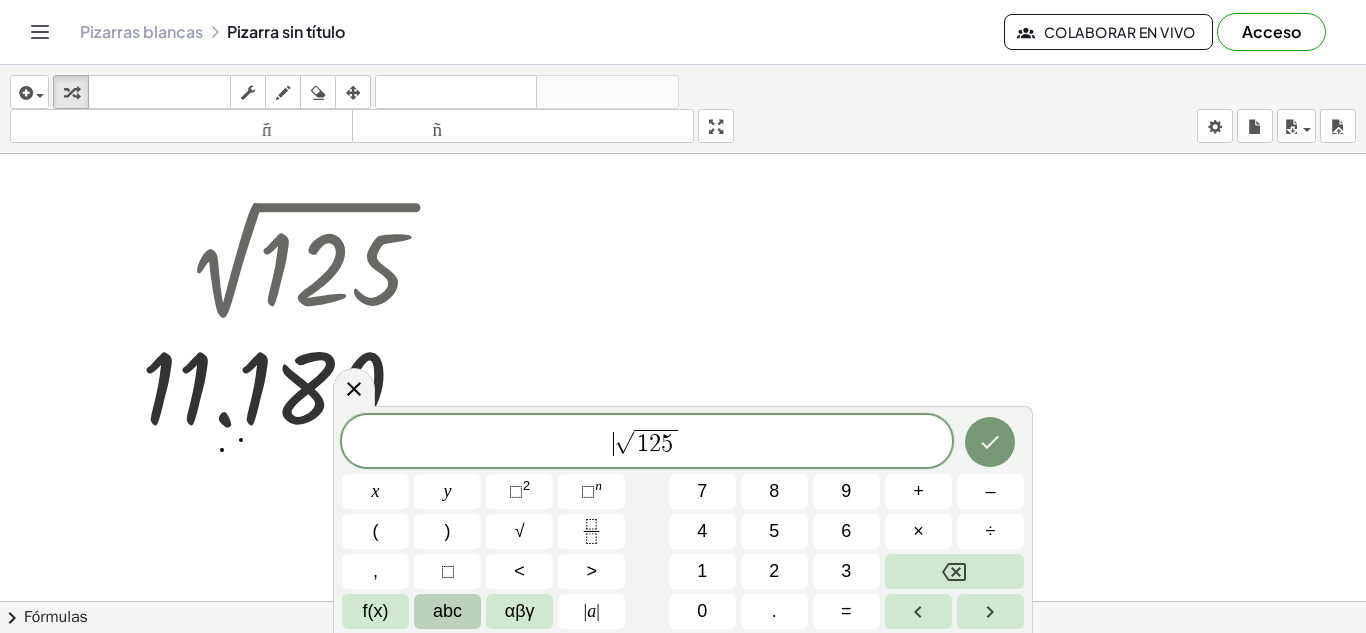 click on "√" at bounding box center [624, 442] 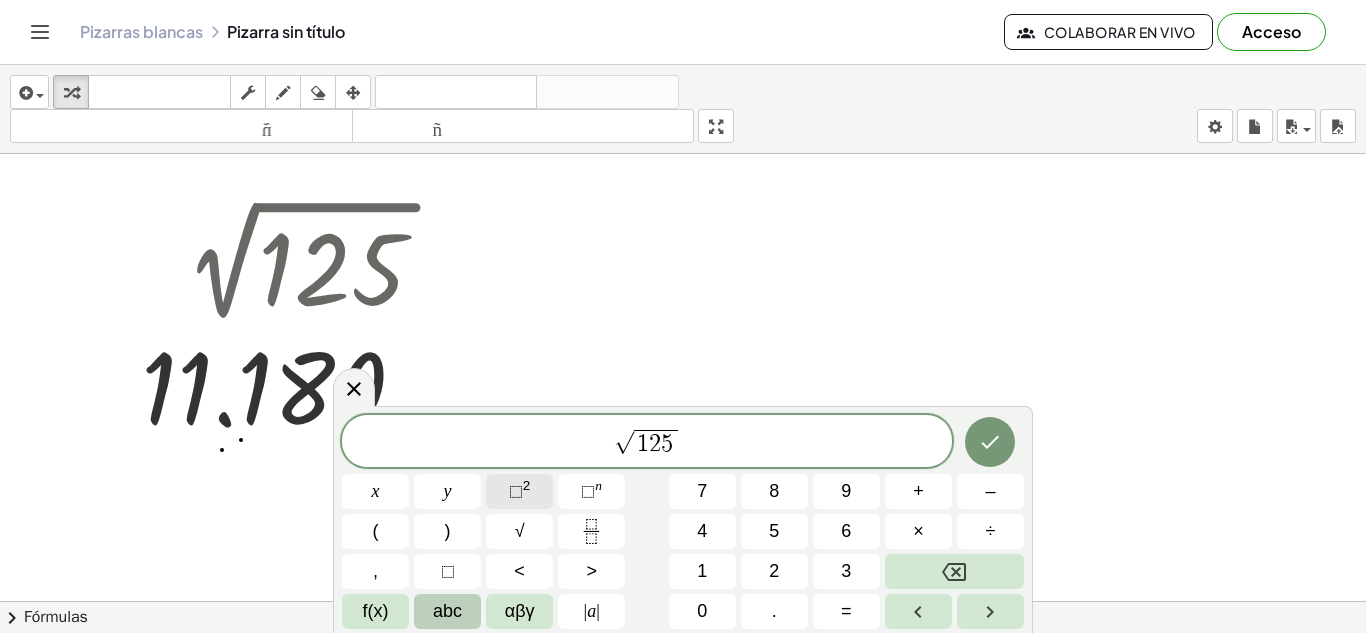 click on "⬚ 2" 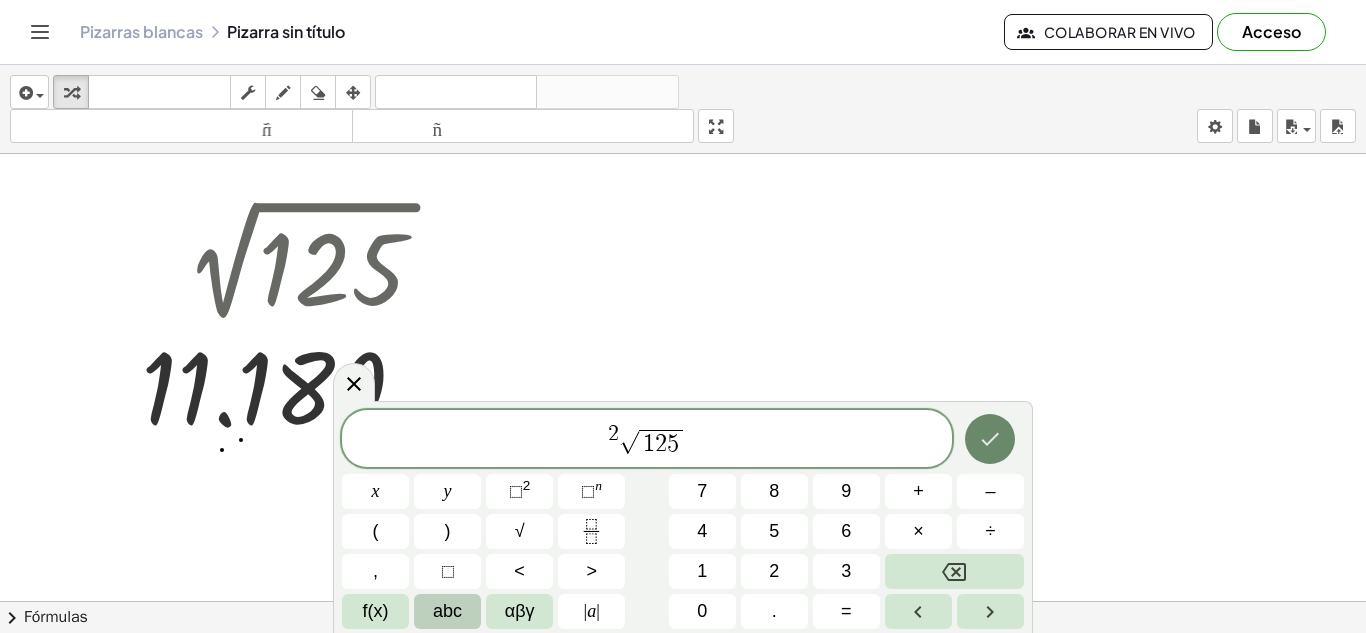 click at bounding box center [990, 439] 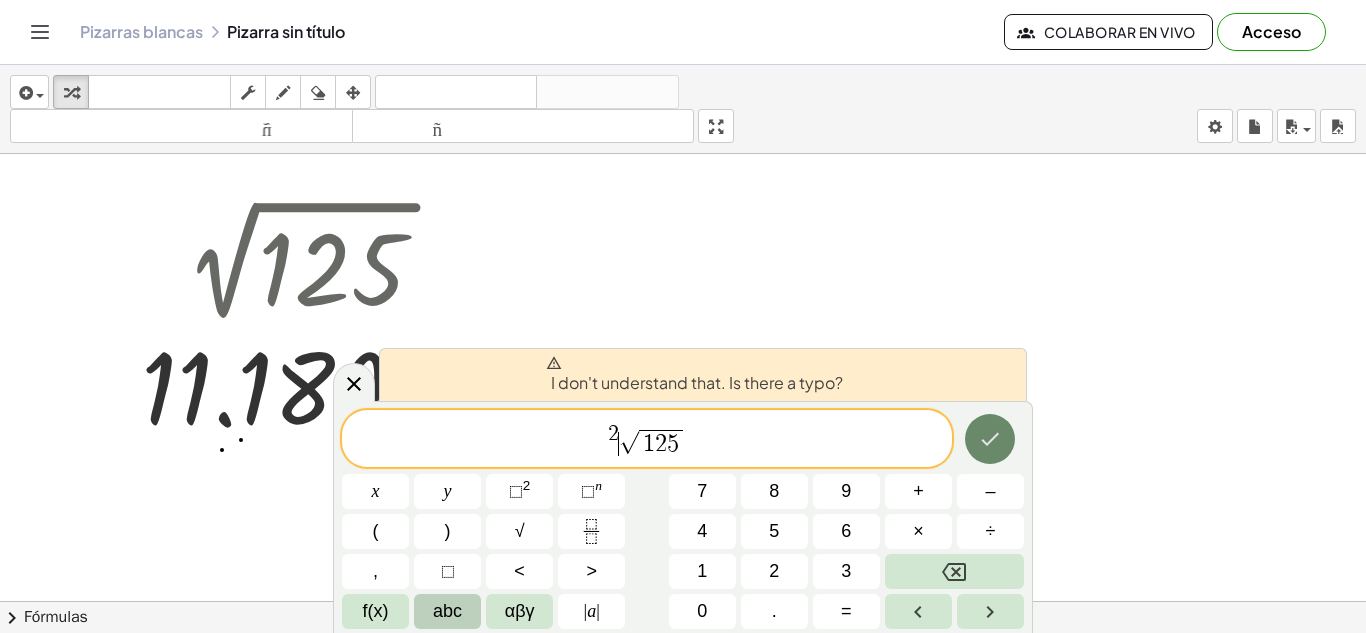 click at bounding box center [990, 439] 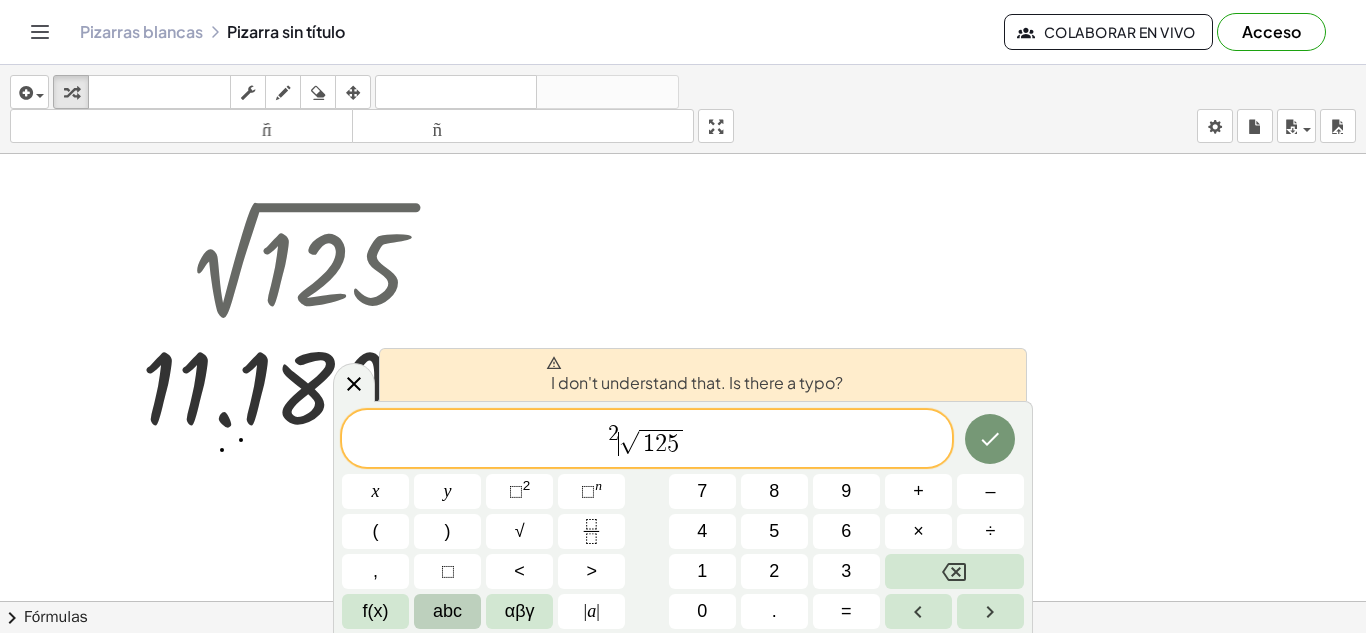 click on "√" at bounding box center (629, 442) 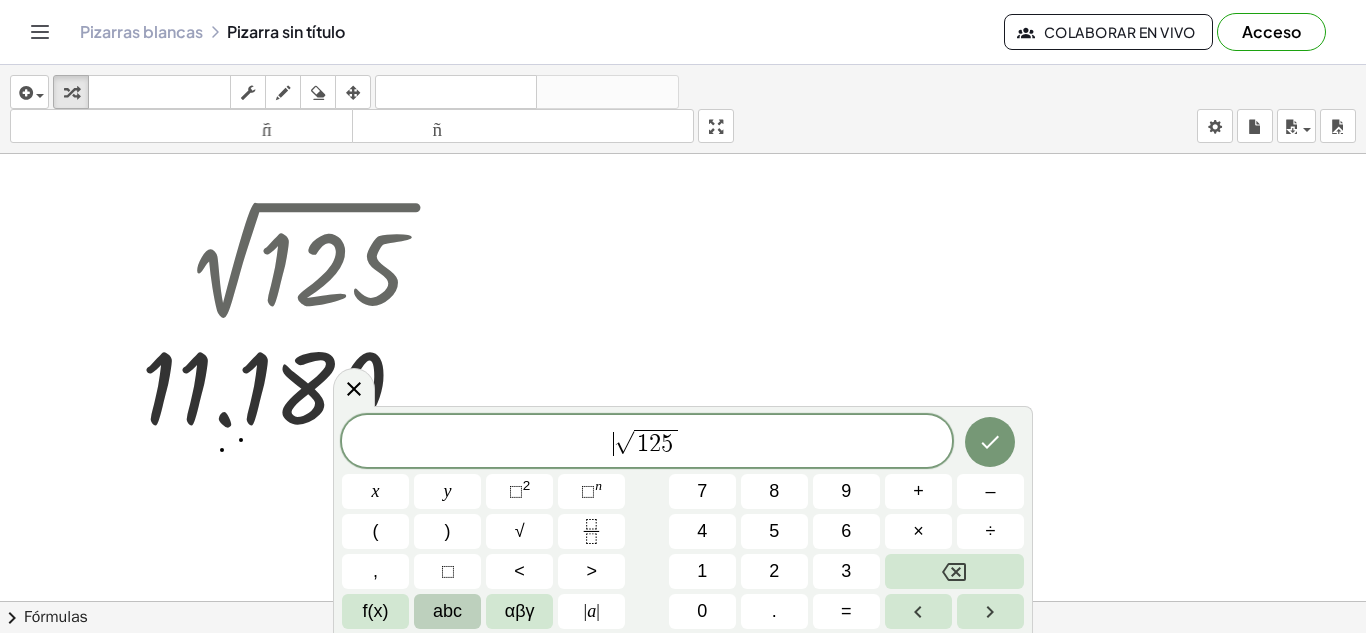 click on "√" at bounding box center (624, 442) 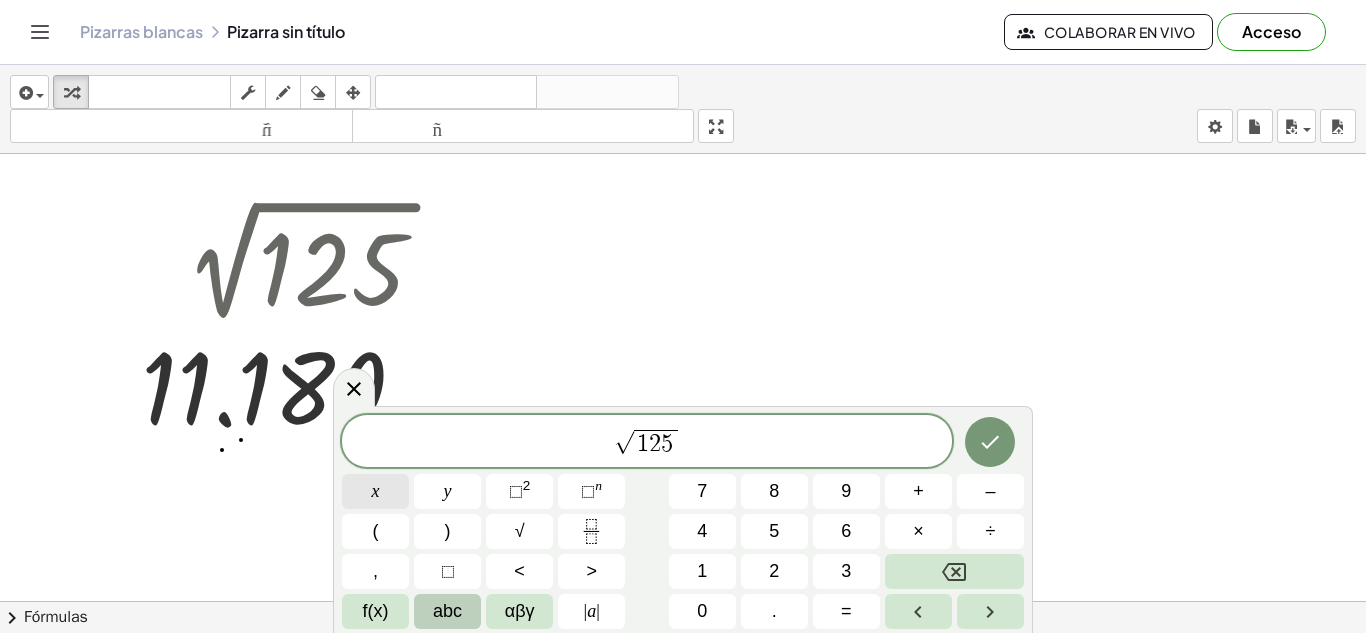 click on "x" at bounding box center [376, 491] 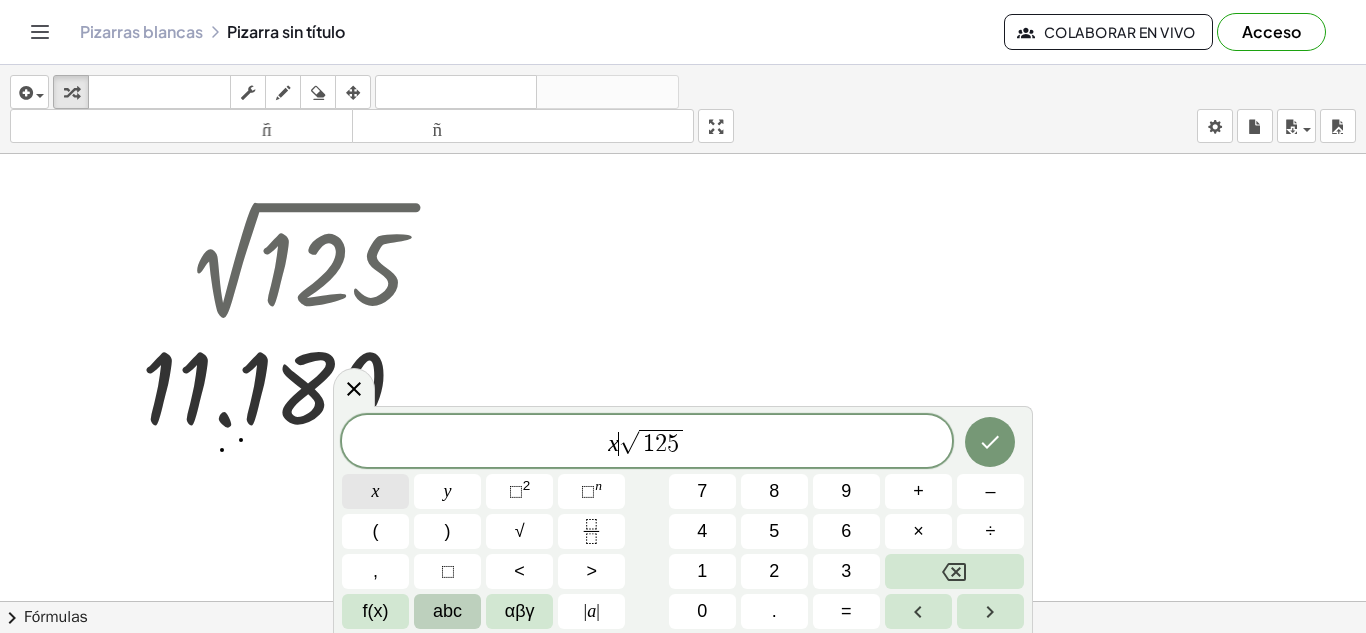 click on "x" at bounding box center [376, 491] 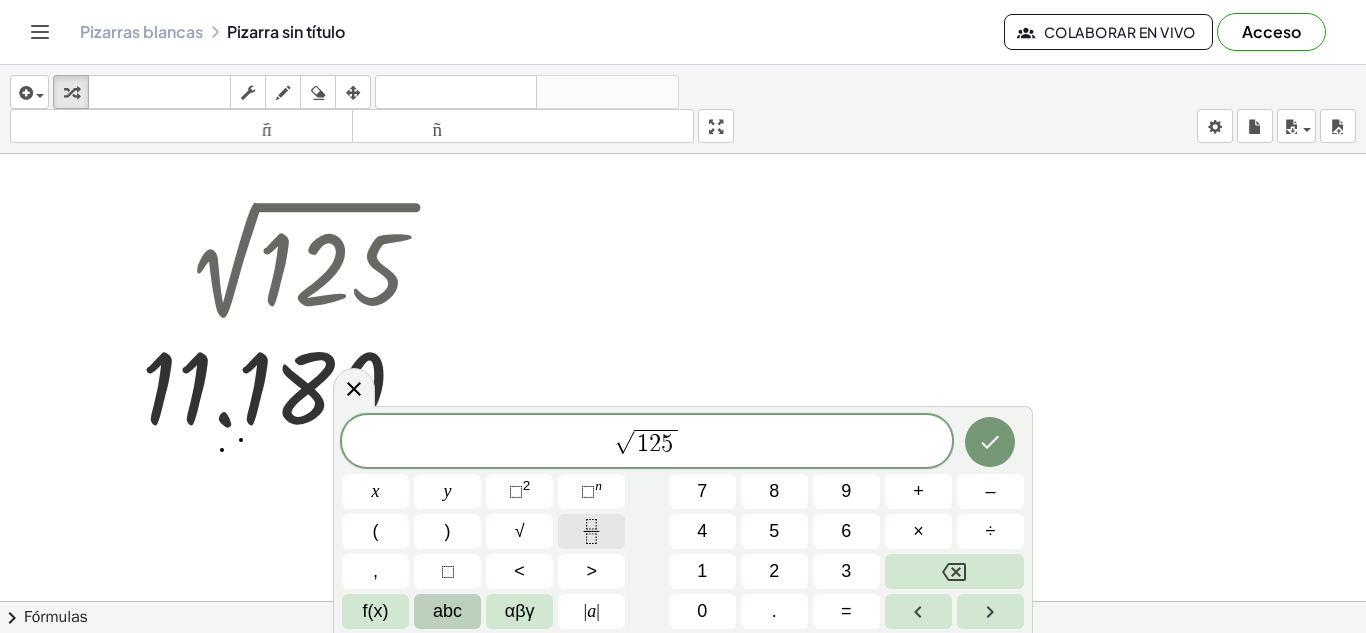 click at bounding box center [591, 531] 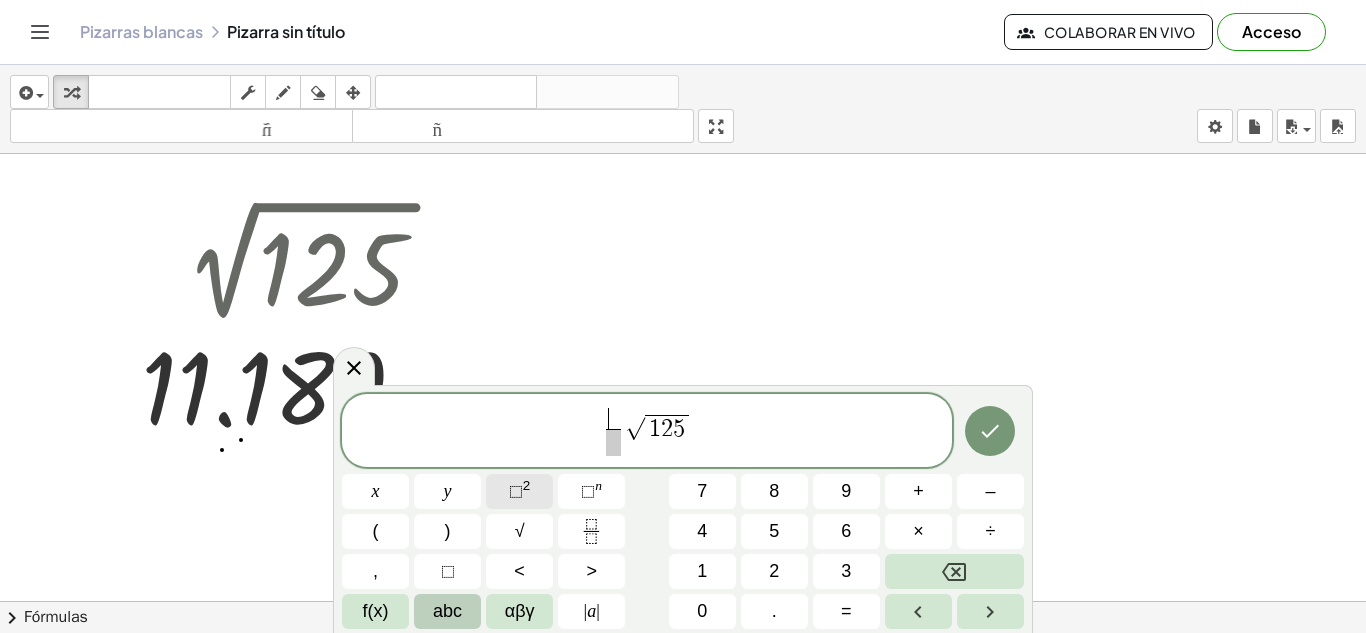 click on "2" at bounding box center (527, 485) 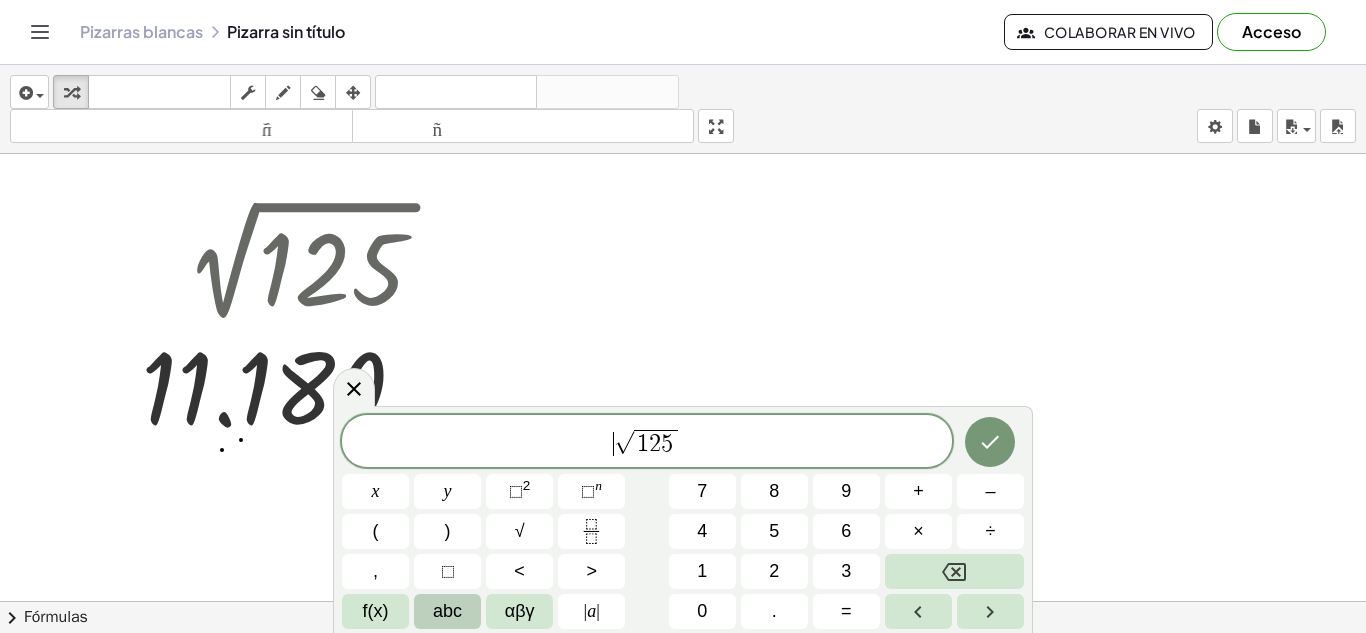 drag, startPoint x: 620, startPoint y: 448, endPoint x: 610, endPoint y: 442, distance: 11.661903 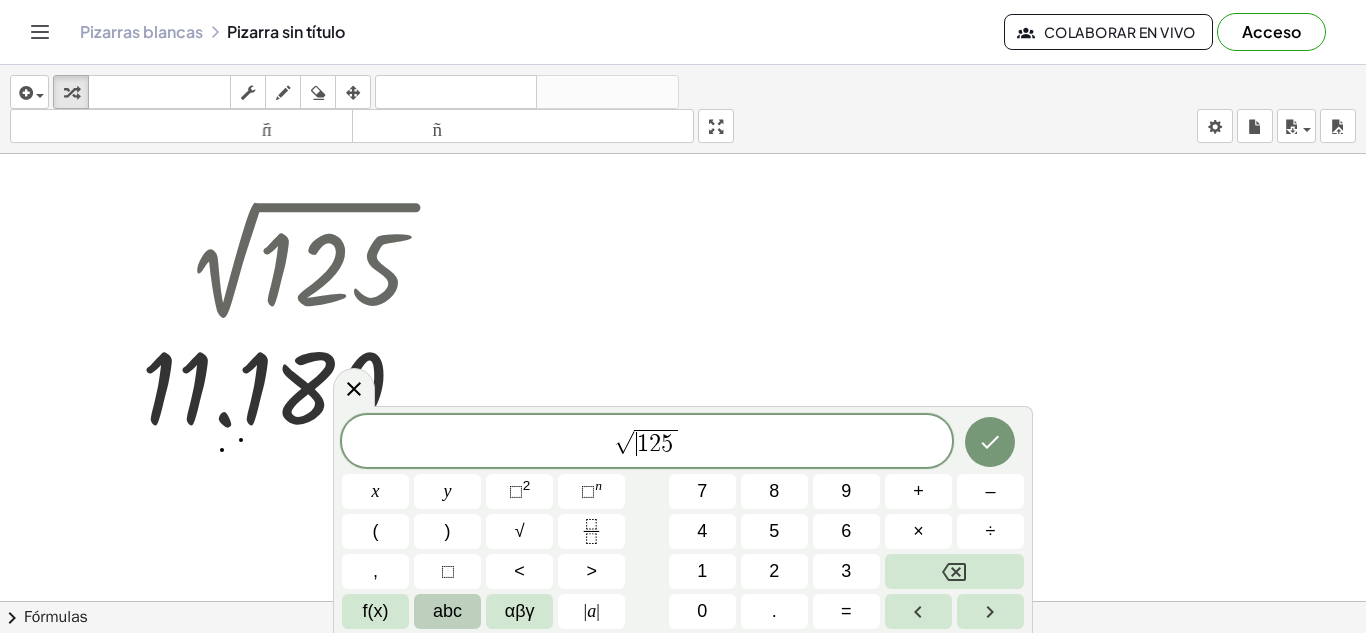 click on "√" at bounding box center (624, 442) 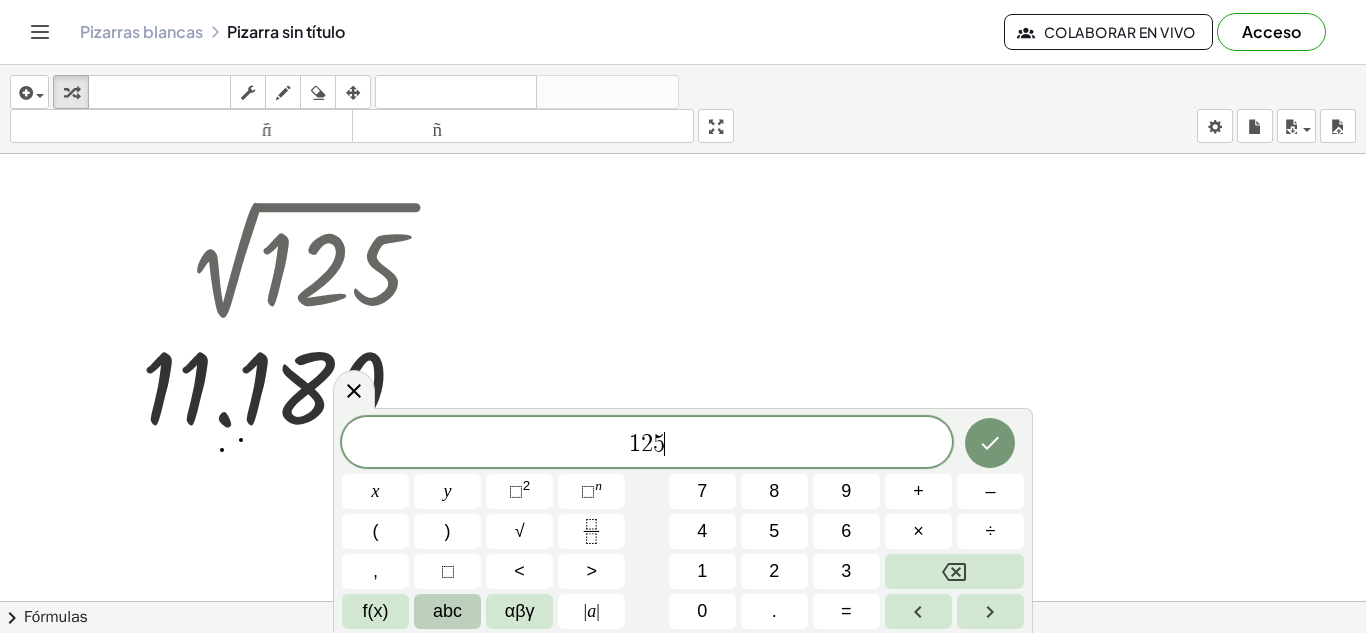 click on "1 2 5" at bounding box center (647, 444) 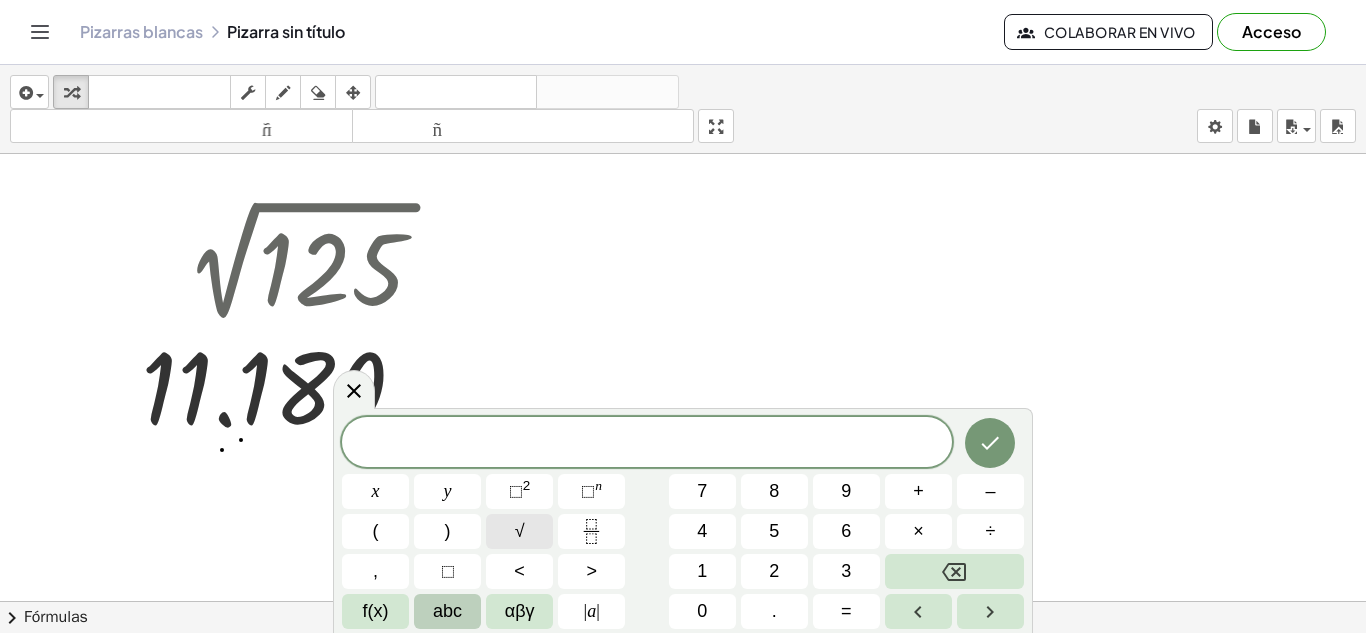 click on "√" at bounding box center [519, 531] 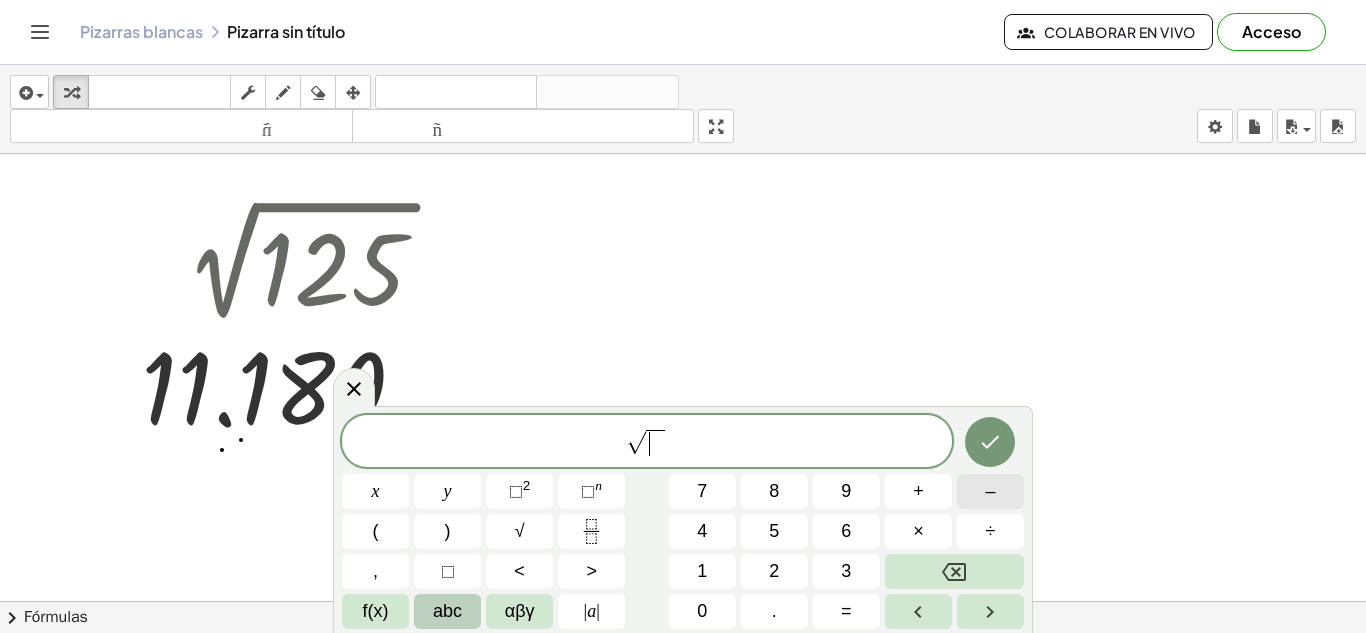 click on "–" at bounding box center [990, 491] 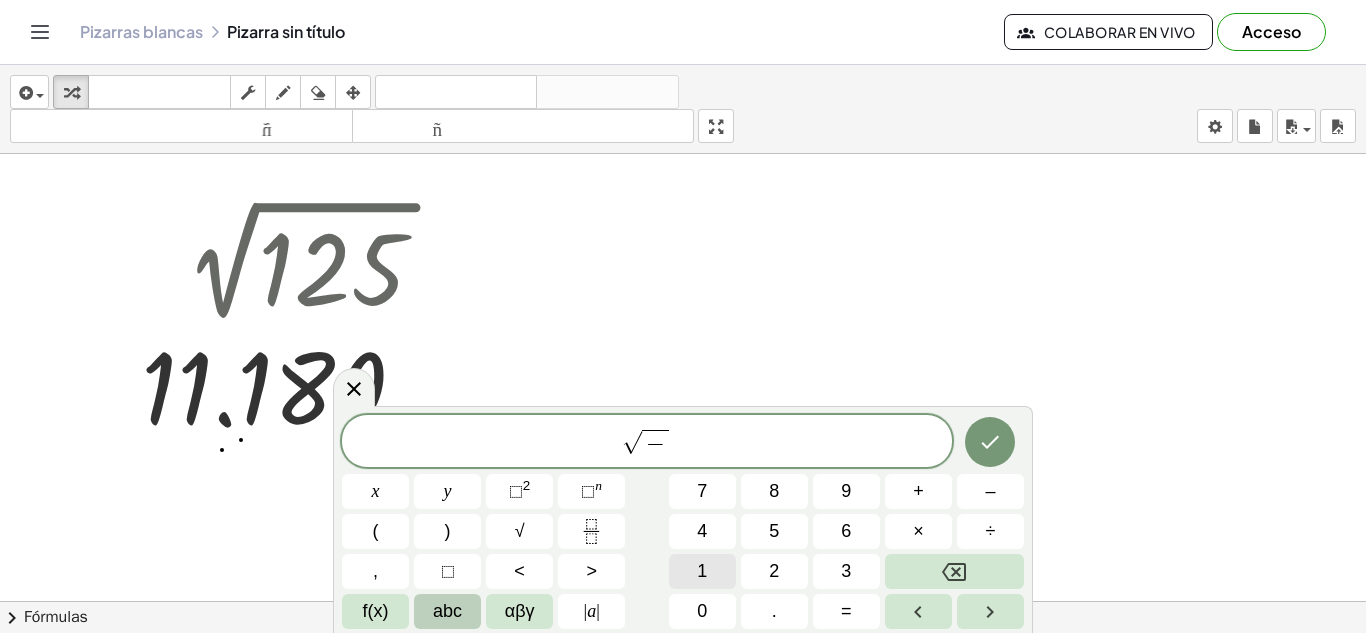 click on "1" at bounding box center [702, 571] 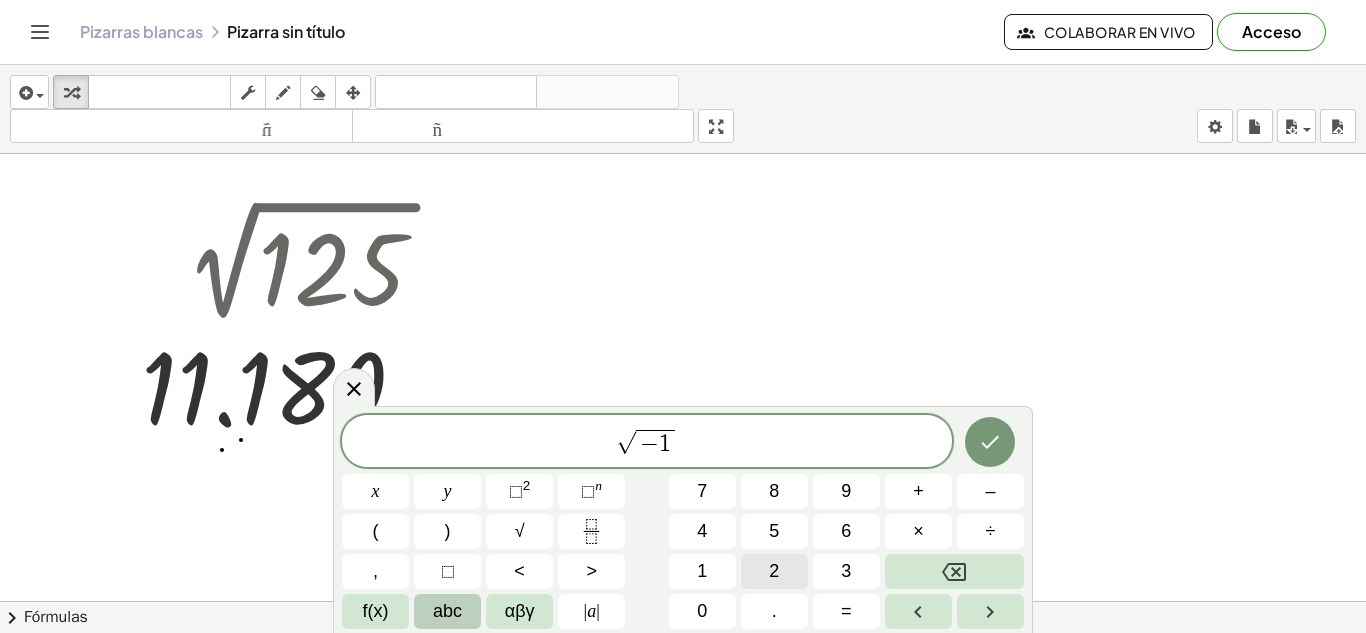 click on "2" at bounding box center [774, 571] 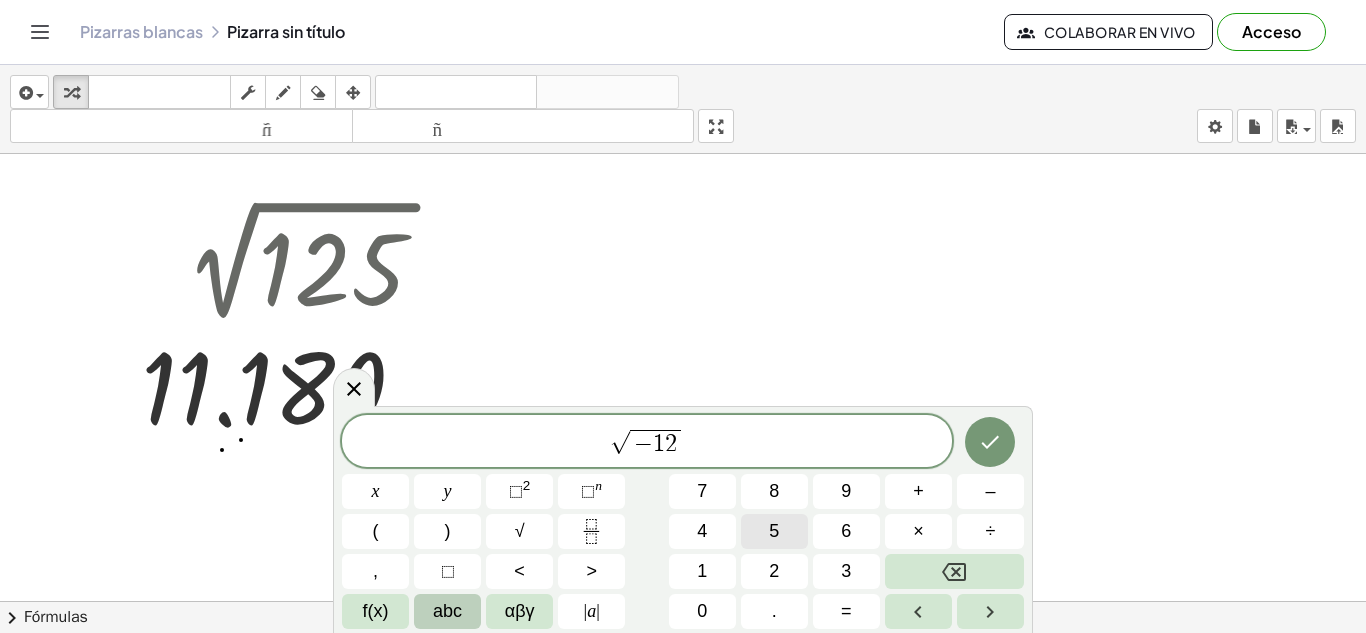 click on "5" at bounding box center [774, 531] 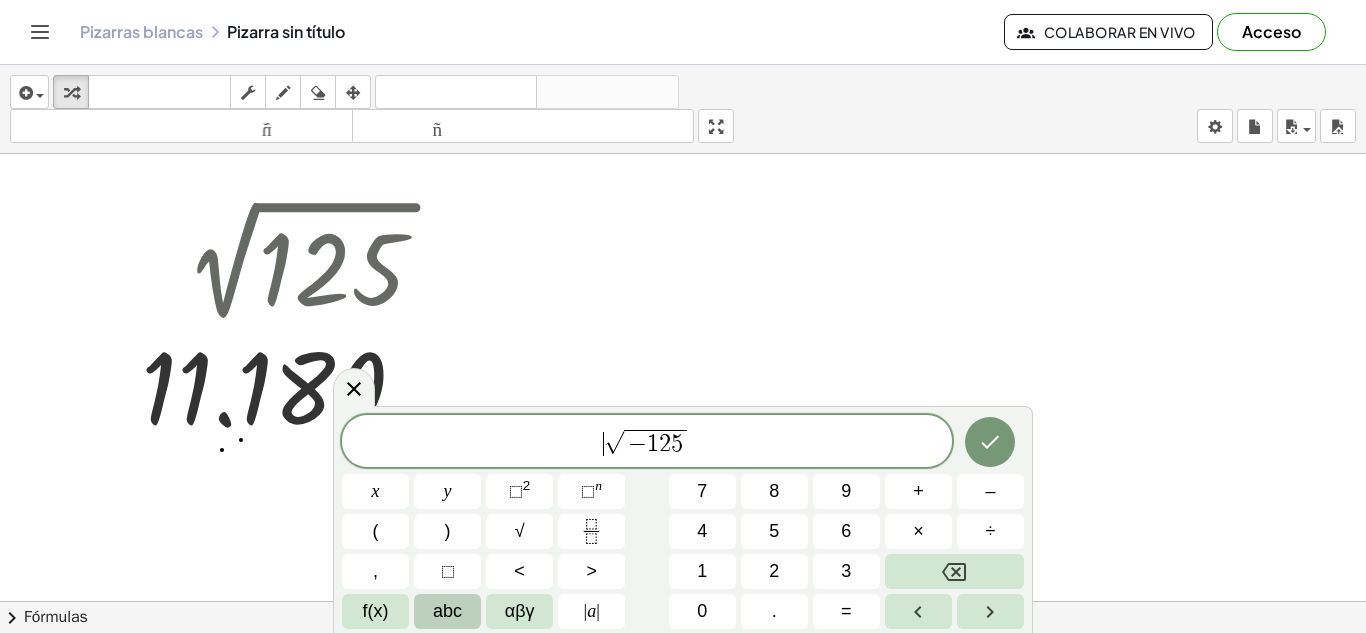 click on "[ROOT] − 1 2 5" 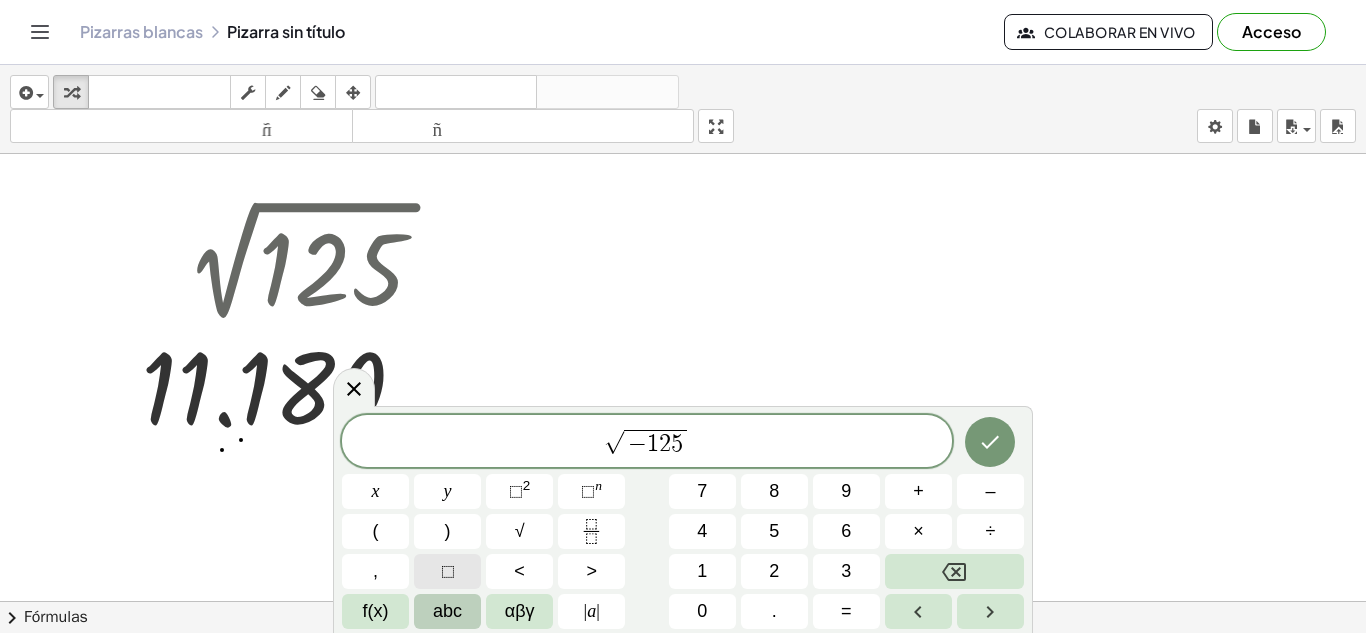 click on "⬚" at bounding box center (447, 571) 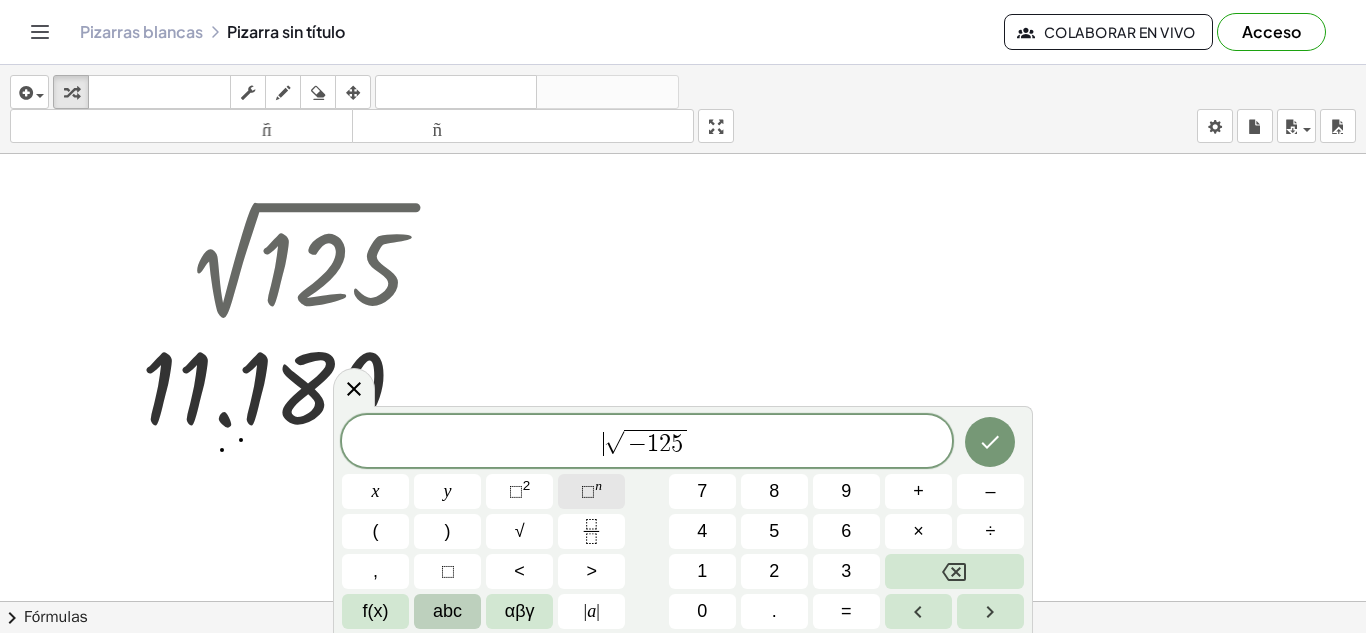 click on "⬚ n" at bounding box center [591, 491] 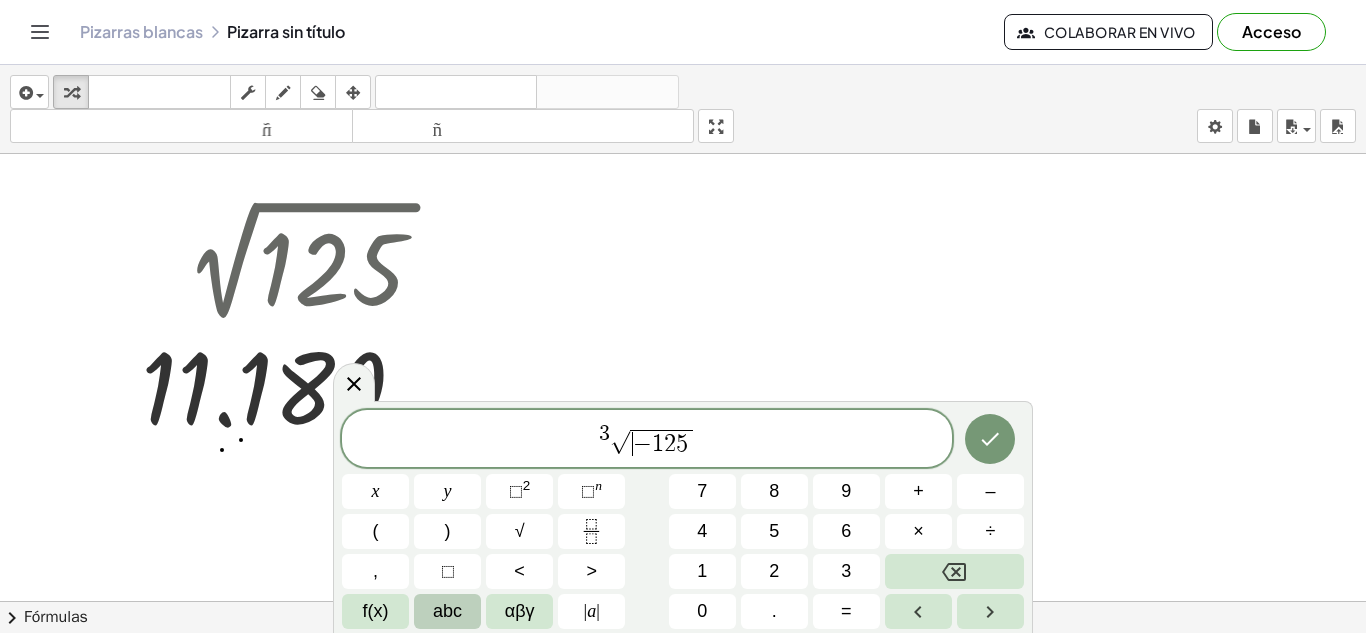 click on "√" at bounding box center [620, 442] 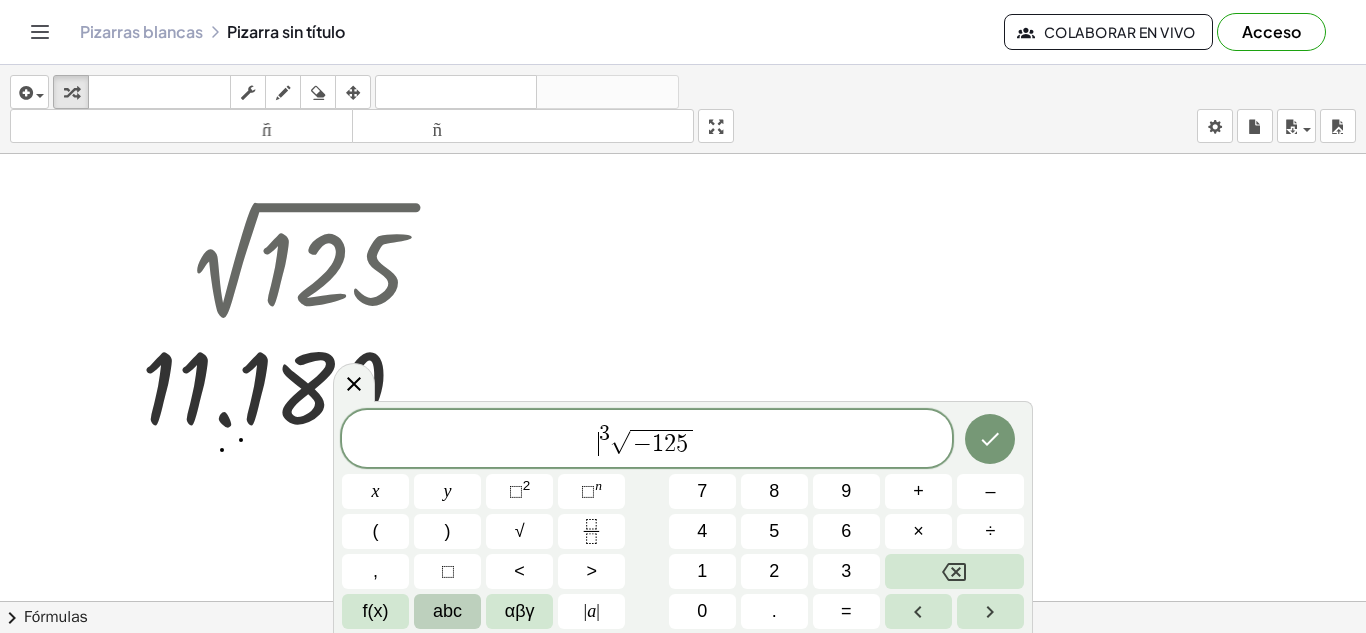 click on "​ 3 √ − 1 2 5" at bounding box center (647, 440) 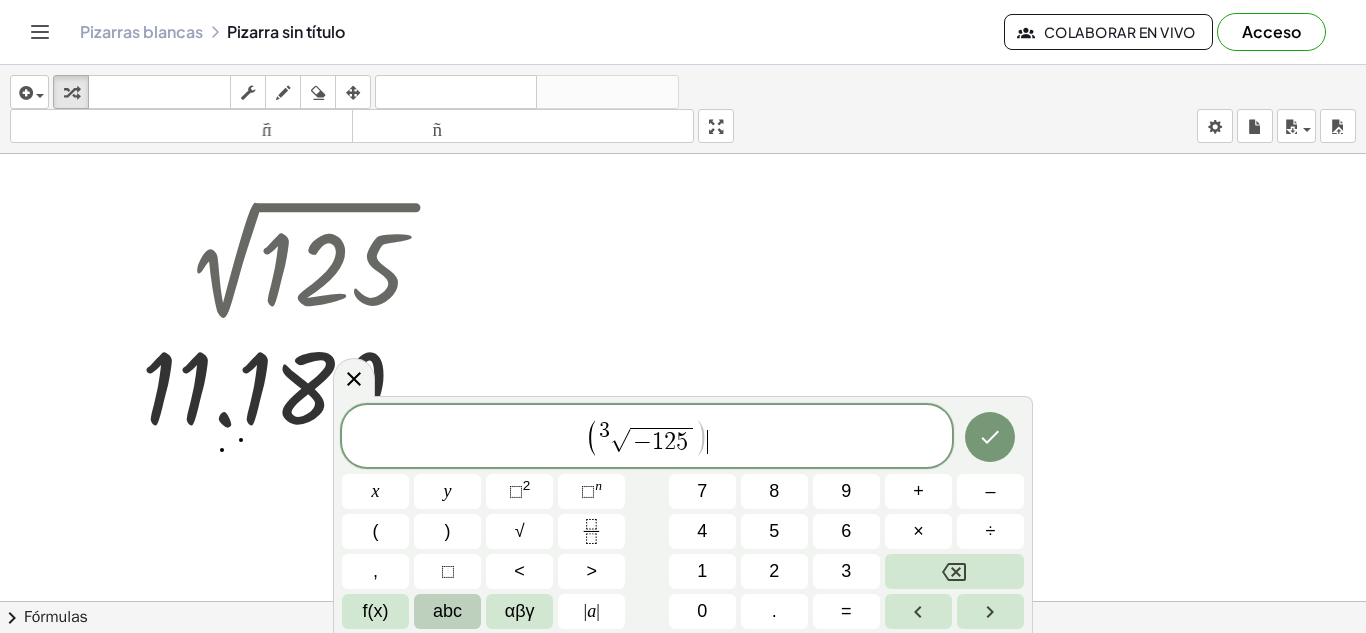 click on "( 3 [ROOT] − 1 2 5 )" at bounding box center (647, 437) 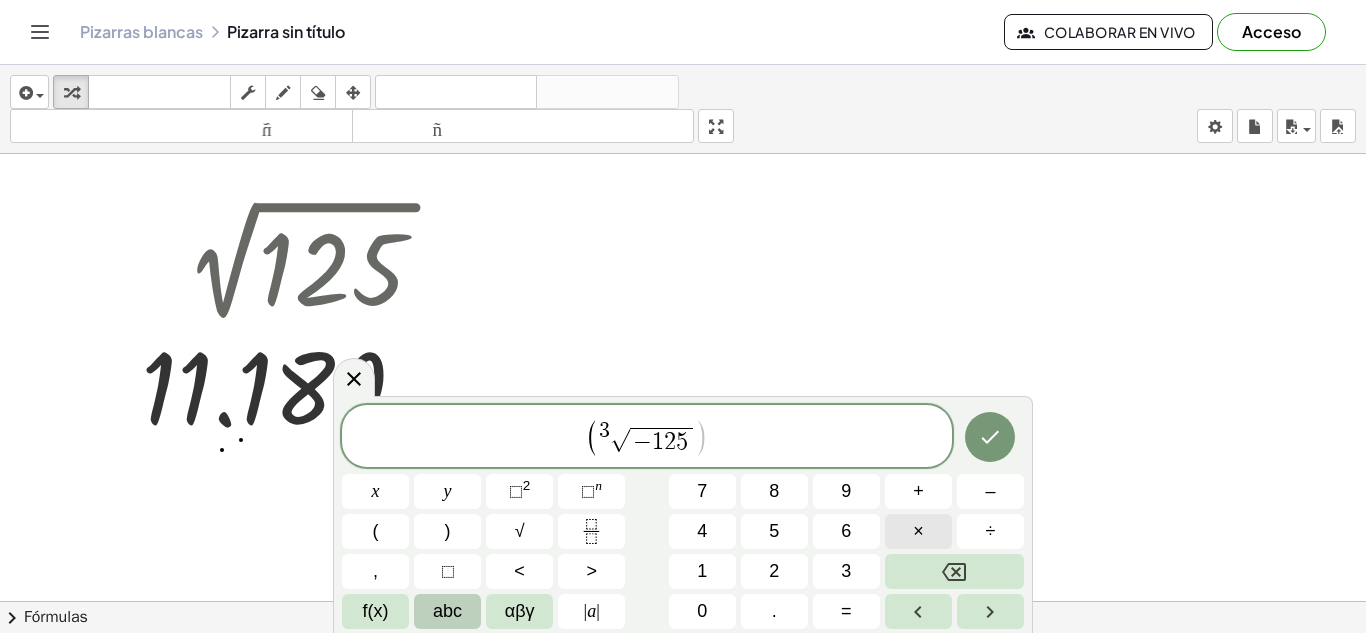 click on "×" at bounding box center [918, 531] 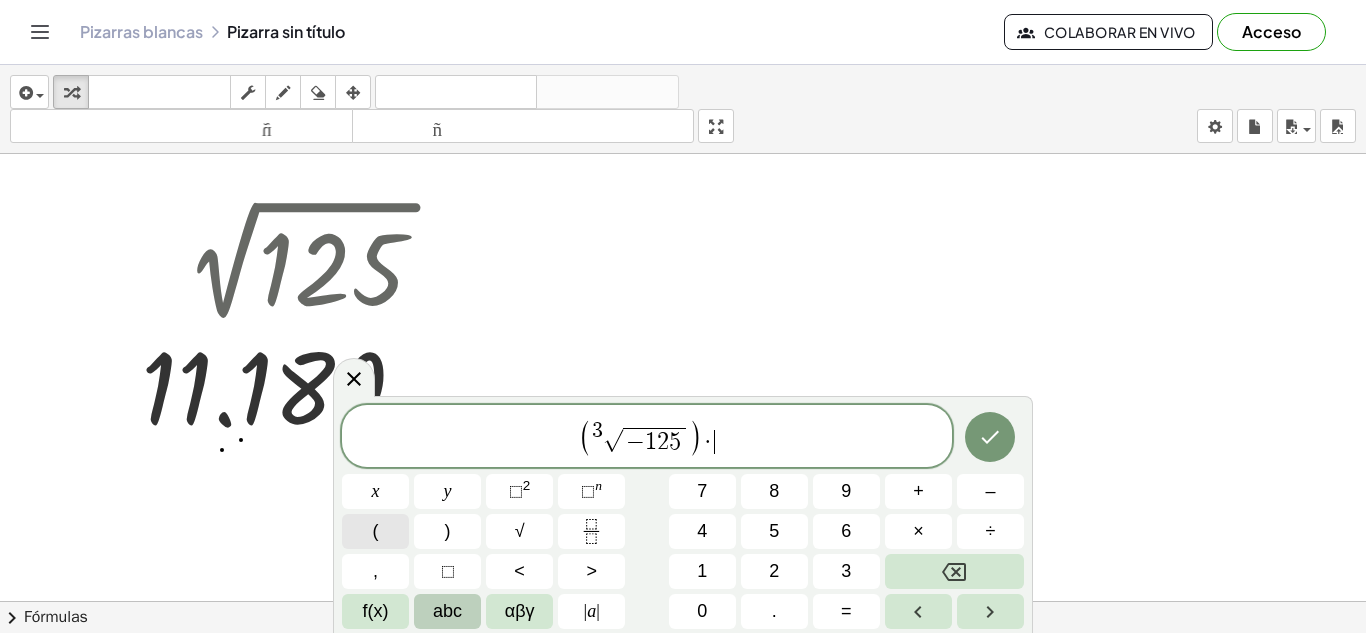 click on "(" at bounding box center (375, 531) 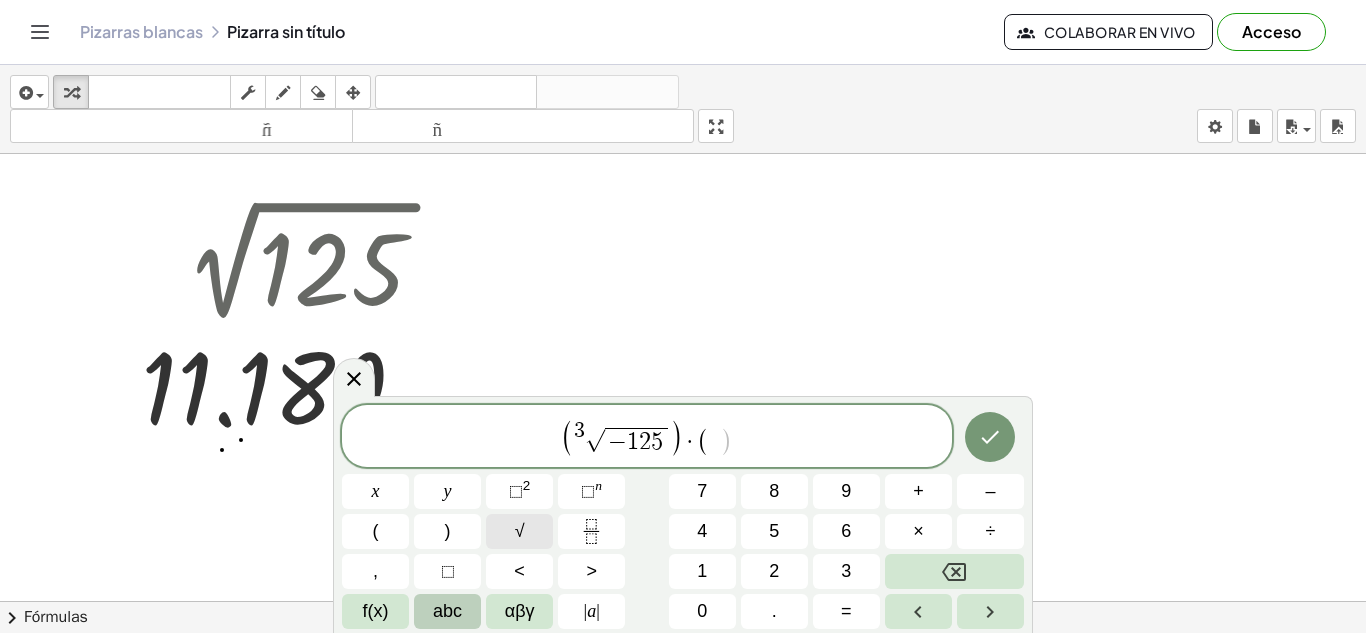 click on "√" at bounding box center [520, 531] 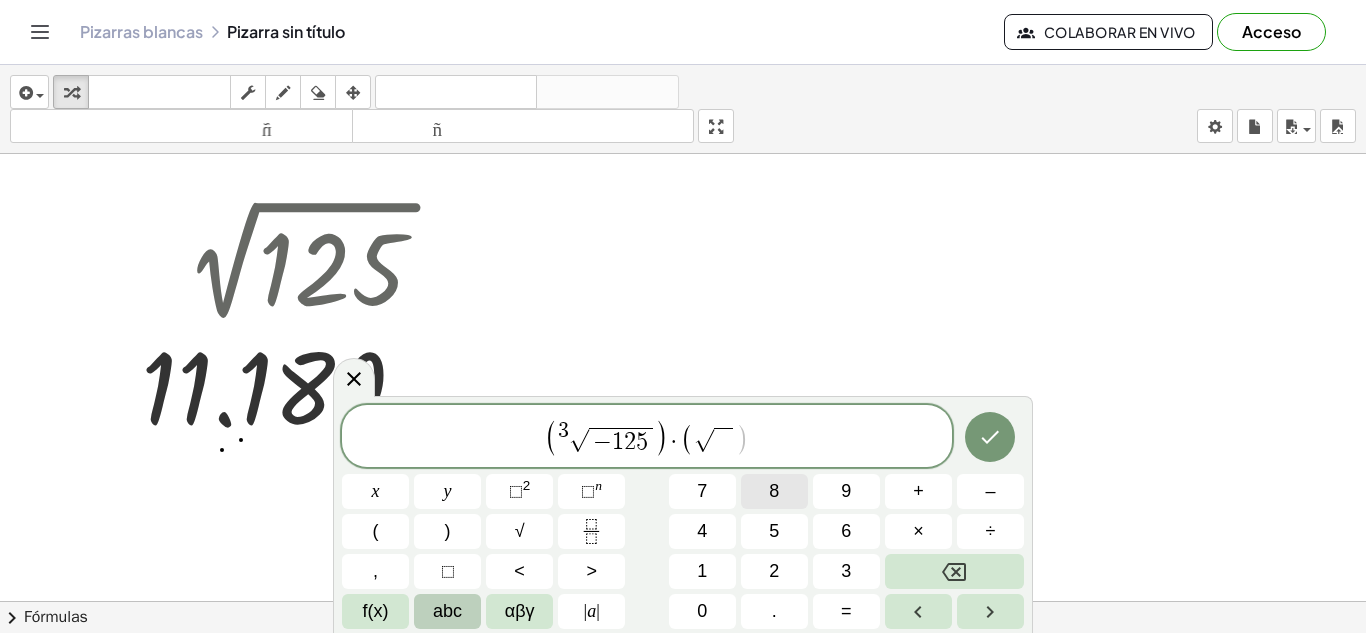 click on "8" at bounding box center [774, 491] 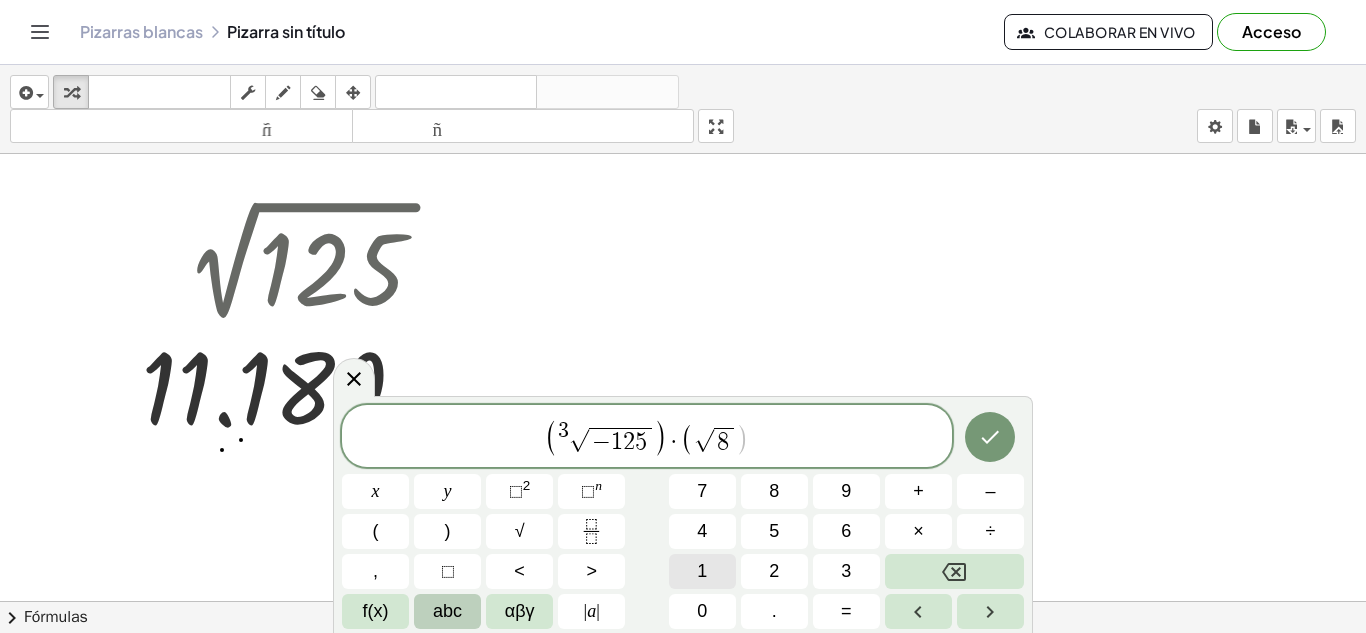click on "1" at bounding box center (702, 571) 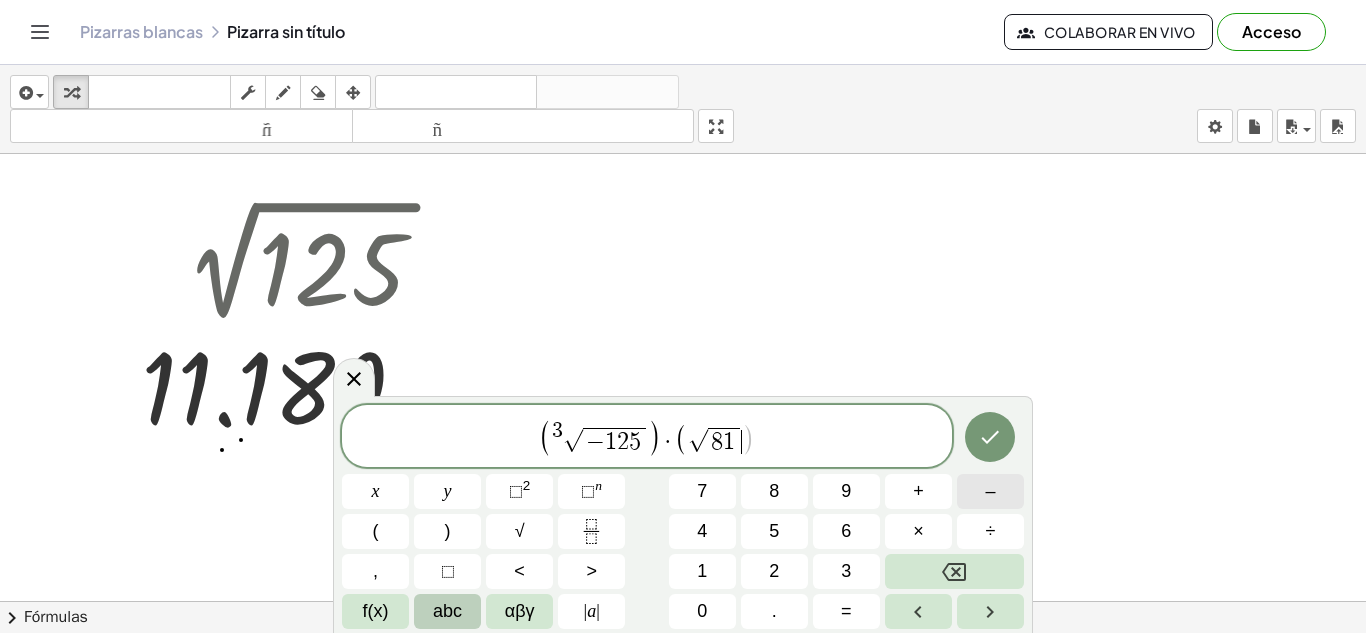 click on "–" at bounding box center (990, 491) 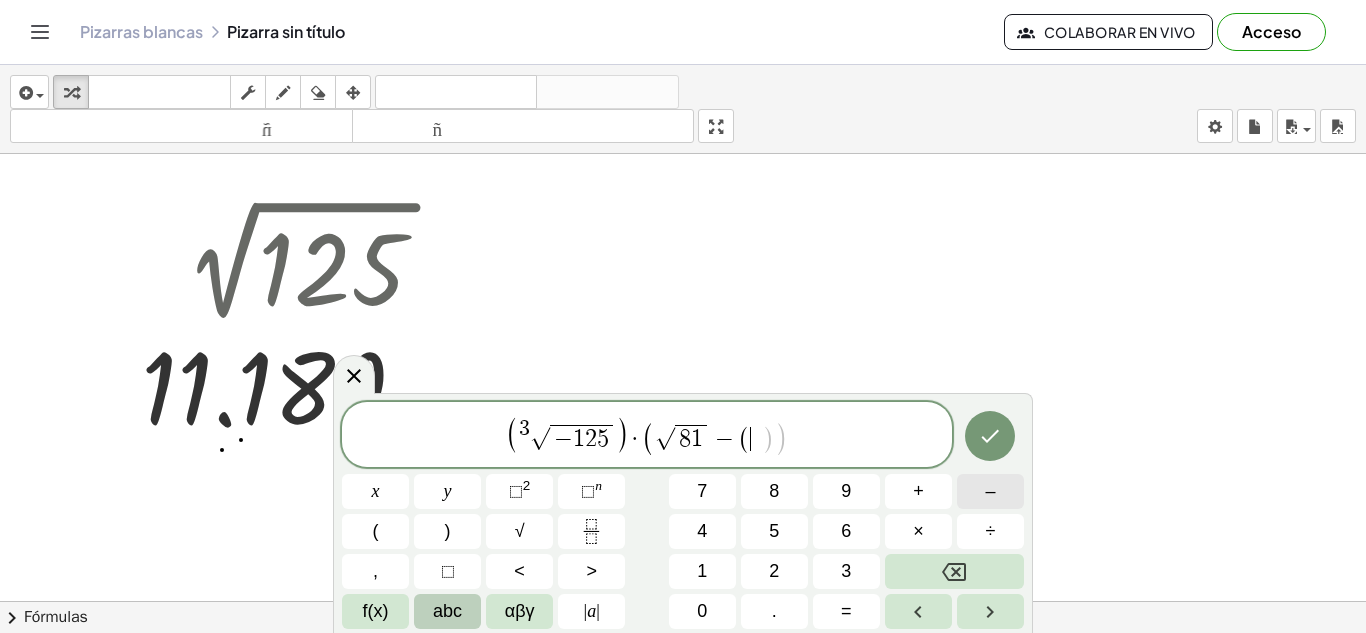 click on "–" at bounding box center [990, 491] 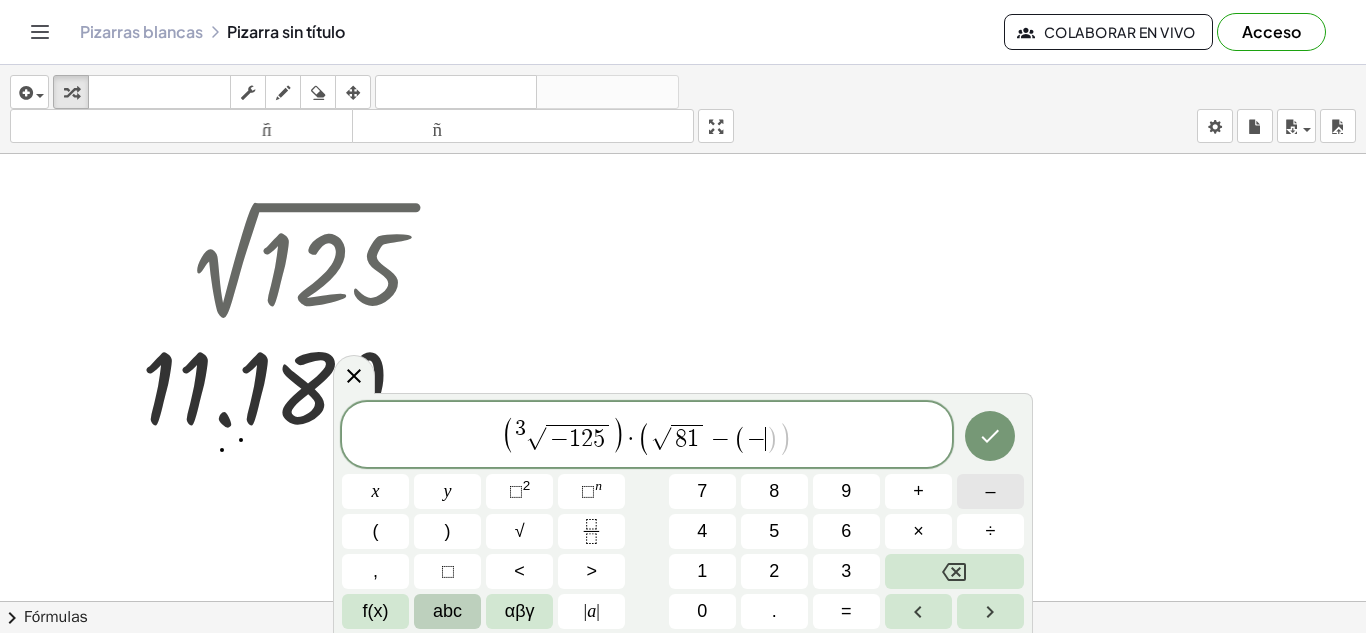 click on "–" at bounding box center (990, 491) 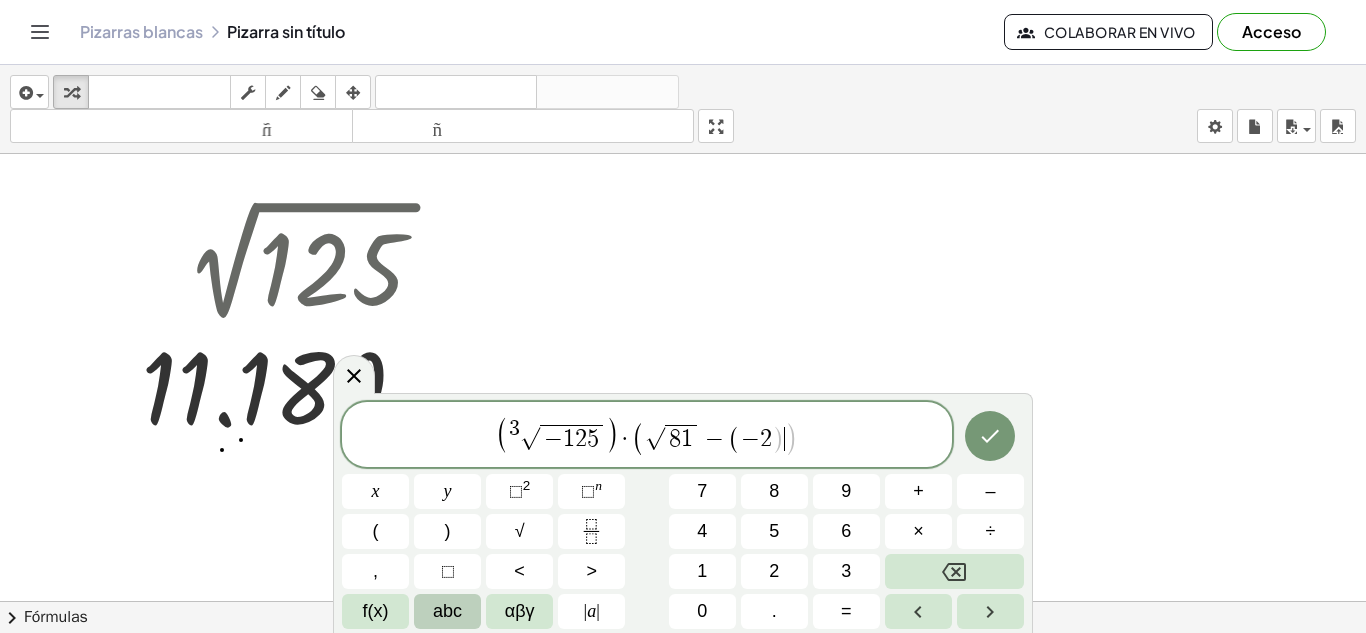 click on "[ROOT] 8 1 − ( − 2 )" at bounding box center [715, 438] 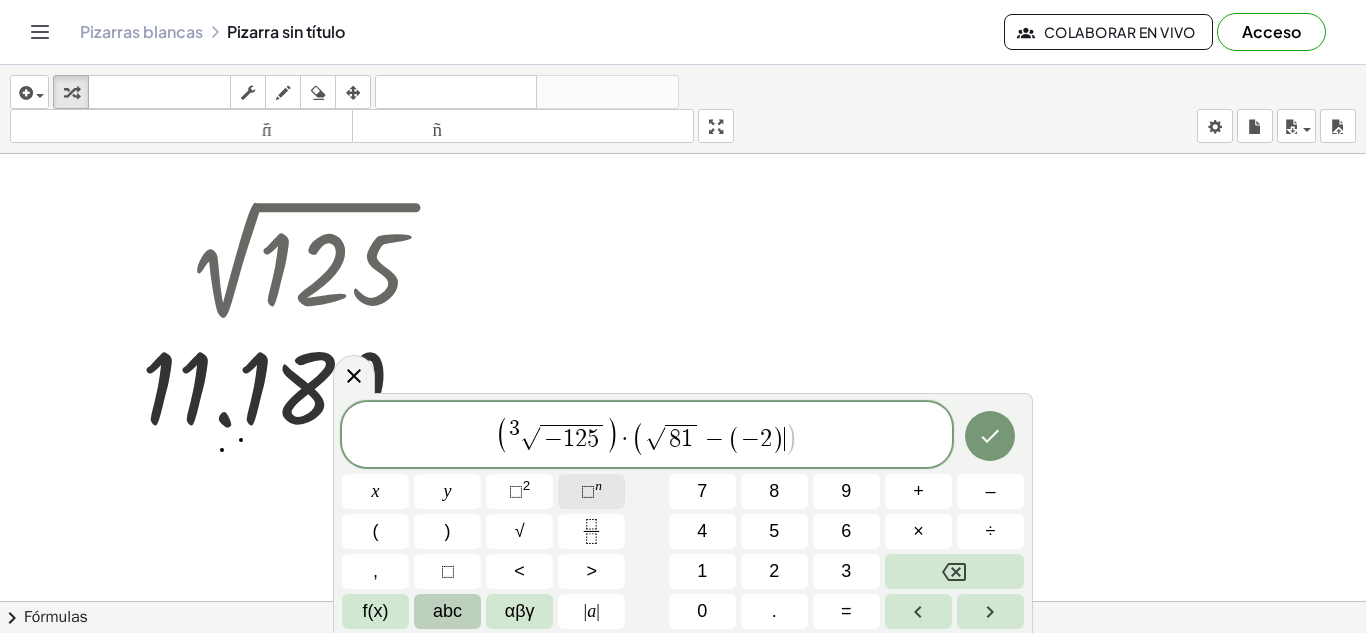 click on "⬚" at bounding box center (588, 491) 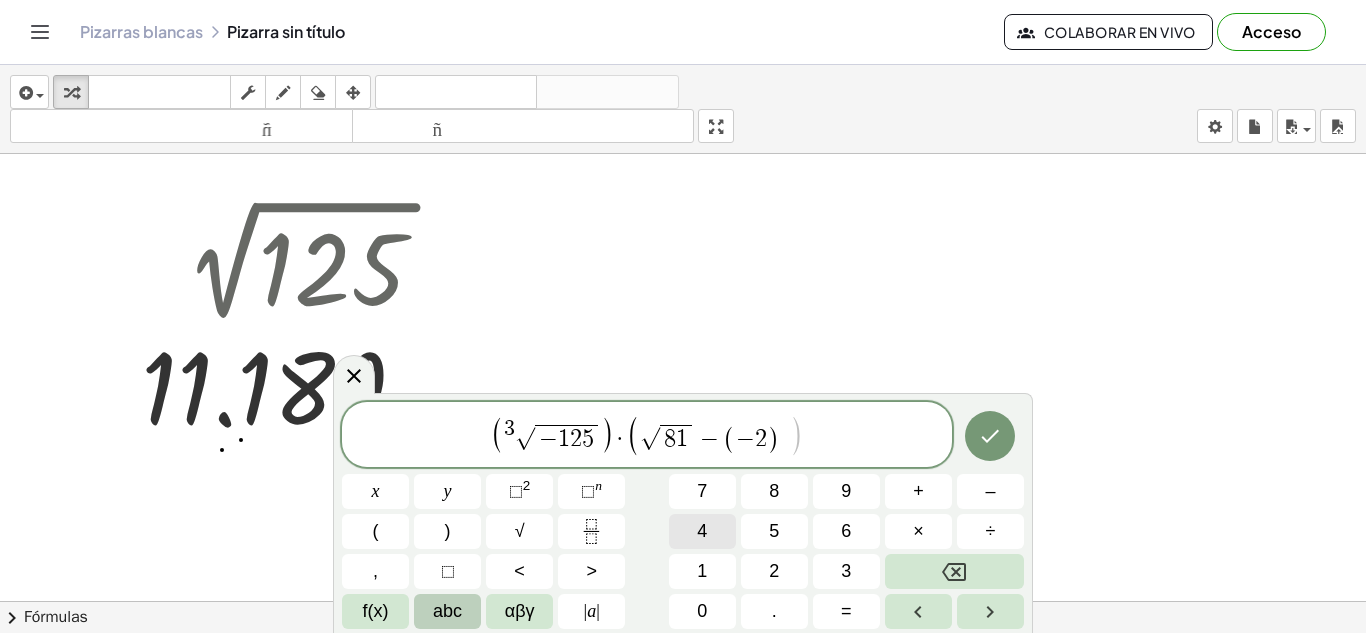 click on "4" at bounding box center [702, 531] 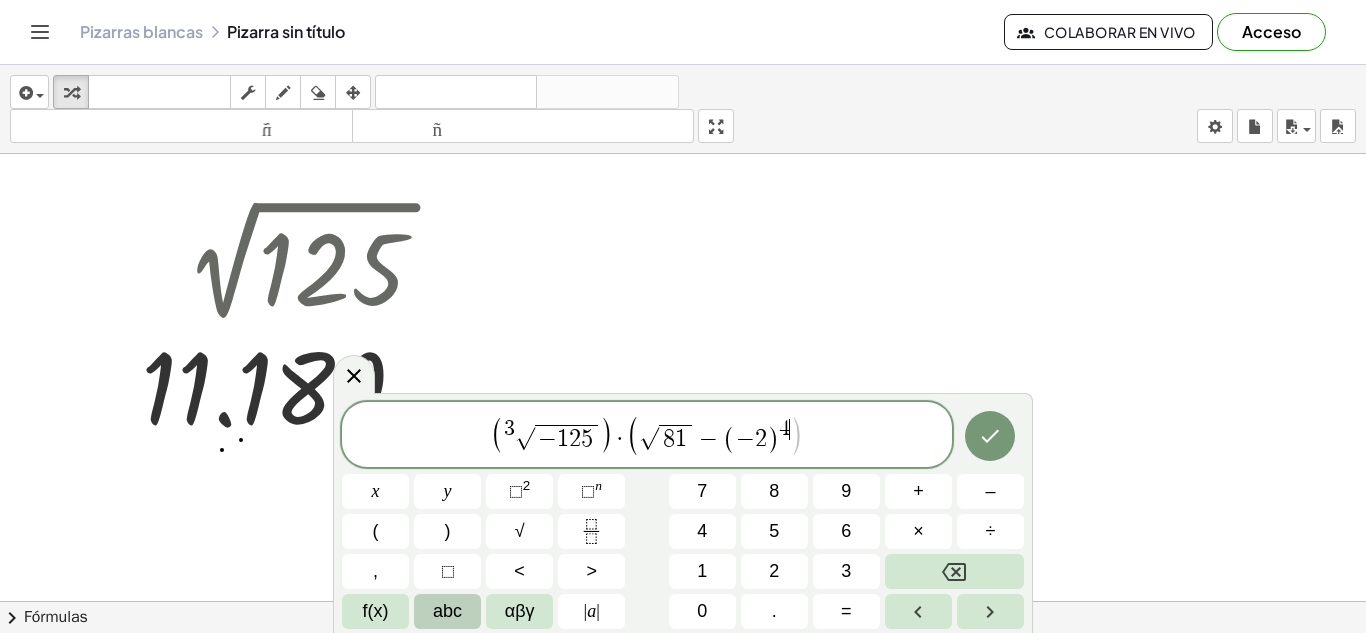 click on "( 3 [ROOT] − 1 2 5 ) · ( [ROOT] 8 1 − ( − 2 ) 4" at bounding box center (647, 436) 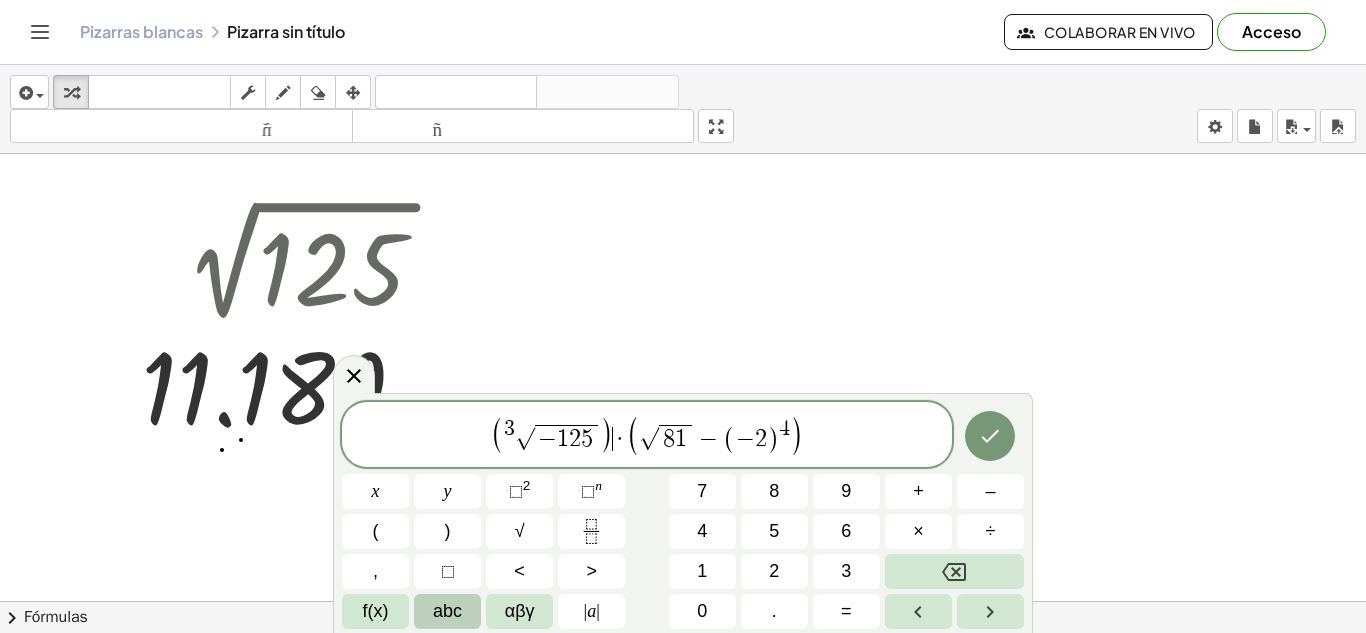 click on ")" at bounding box center (607, 435) 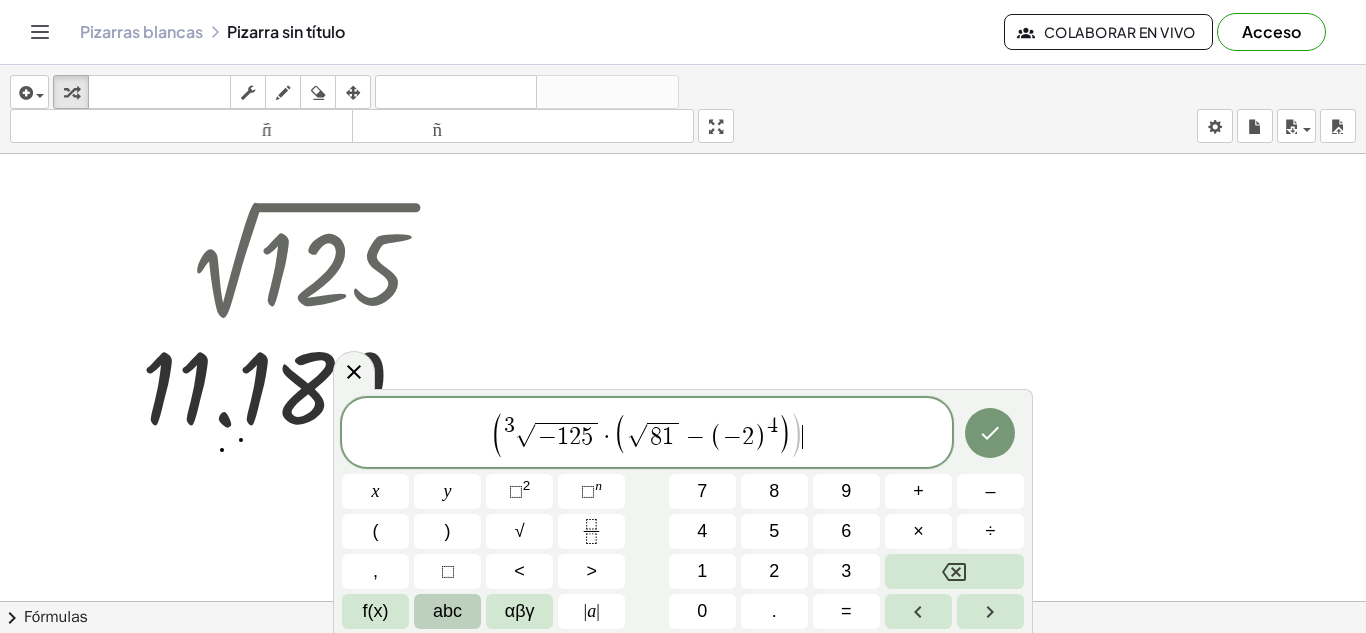 click on "( 3 √ − 1 2 5 · ( √ 8 1 − ( − 2 ) 4 ) ) ​" at bounding box center (647, 434) 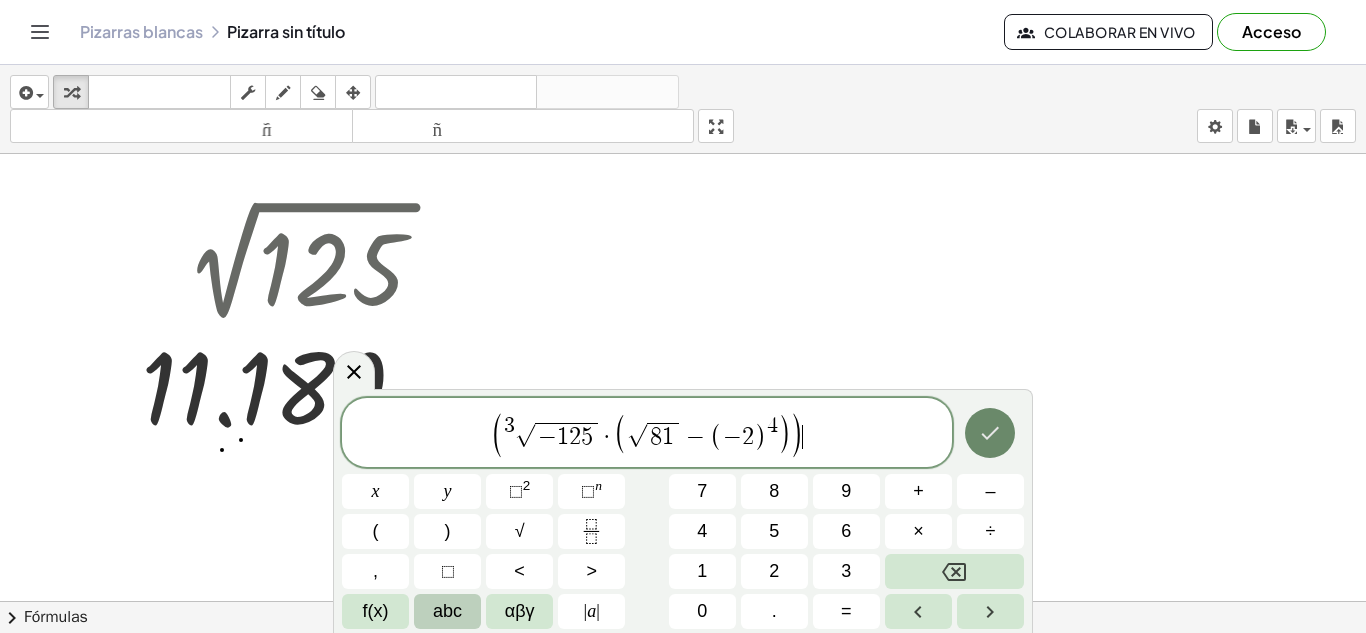 click 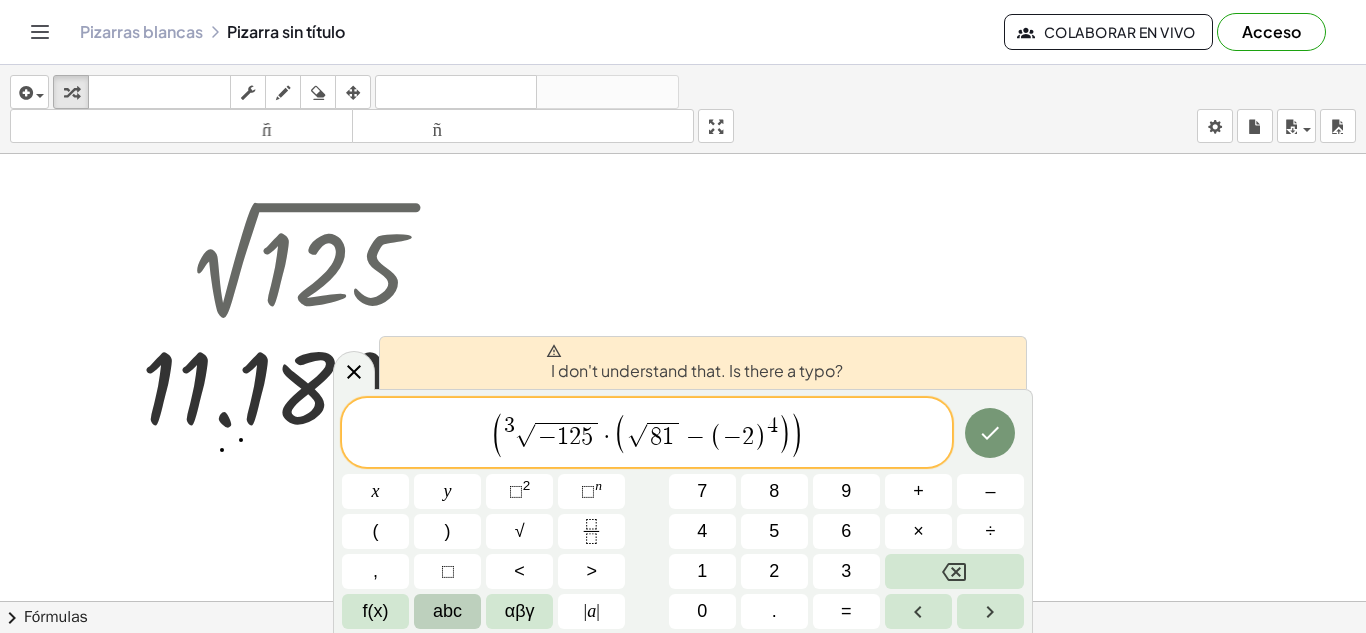 click on "( 3 √ − 1 2 5 · ( √ 8 1 − ( − 2 ) 4 ) ) ​" at bounding box center [647, 434] 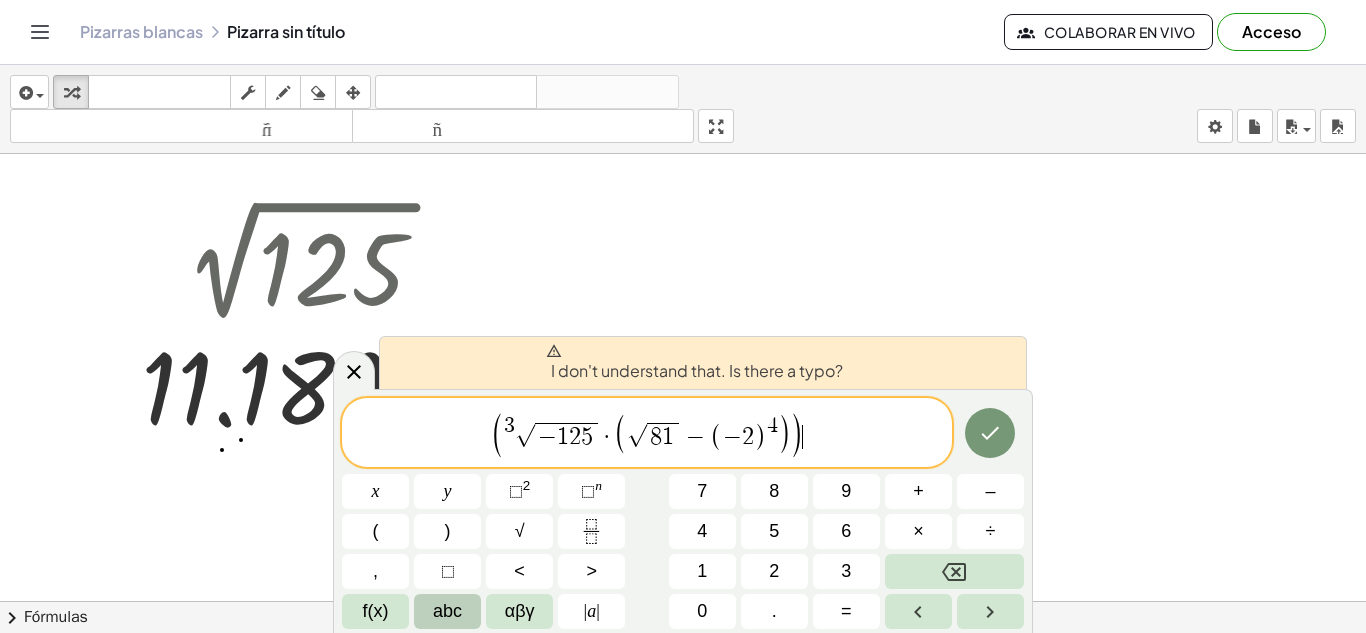 click on "( 3 √ − 1 2 5 · ( √ 8 1 − ( − 2 ) 4 ) ) ​" at bounding box center (647, 434) 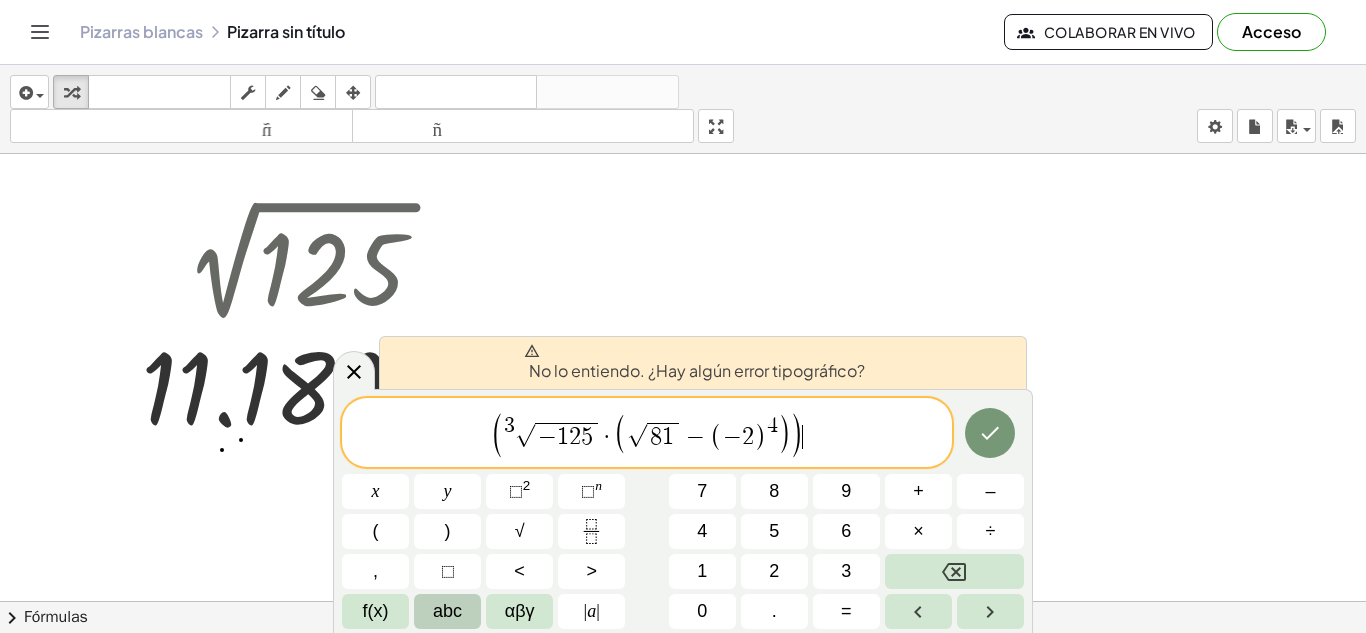 click on "( 3 √ − 1 2 5 · ( √ 8 1 − ( − 2 ) 4 ) ) ​" at bounding box center (647, 434) 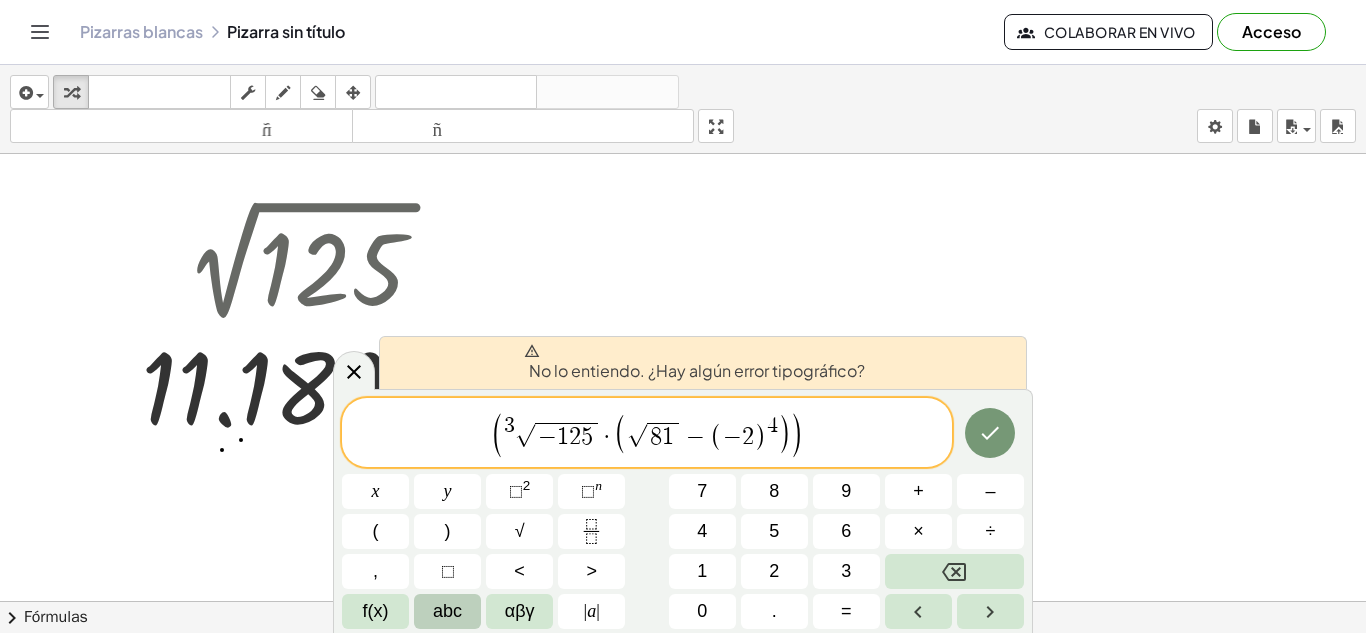 click at bounding box center [683, 823] 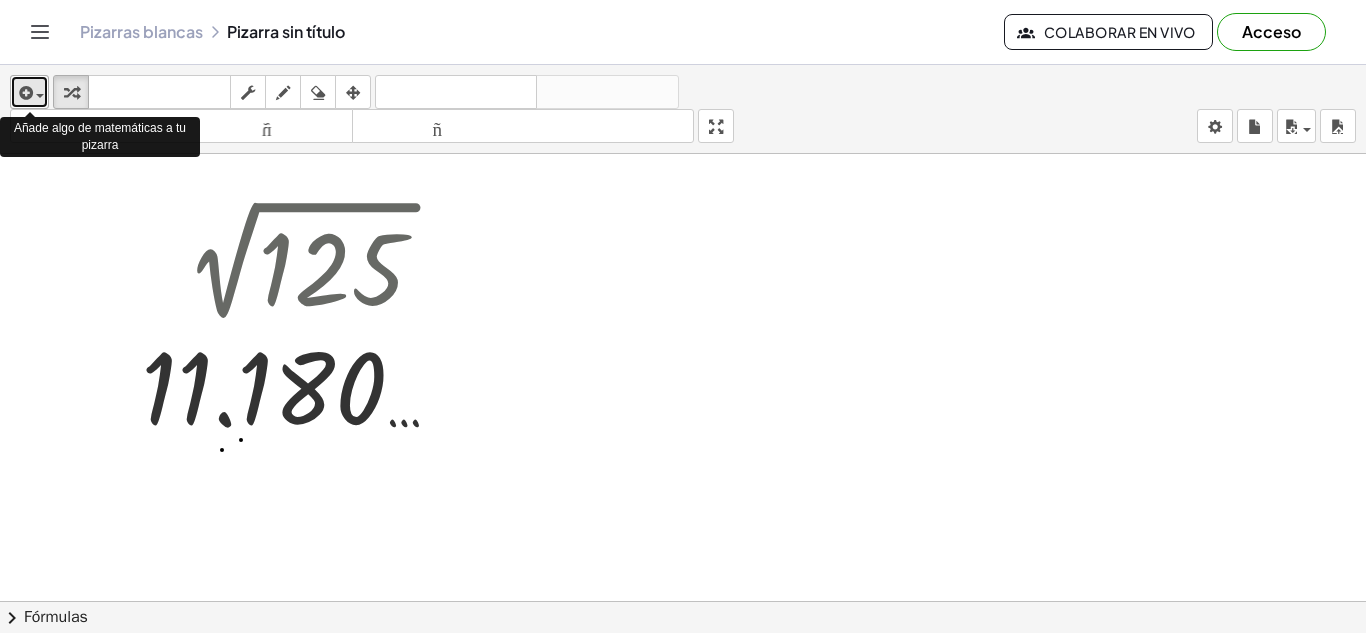 click at bounding box center [24, 93] 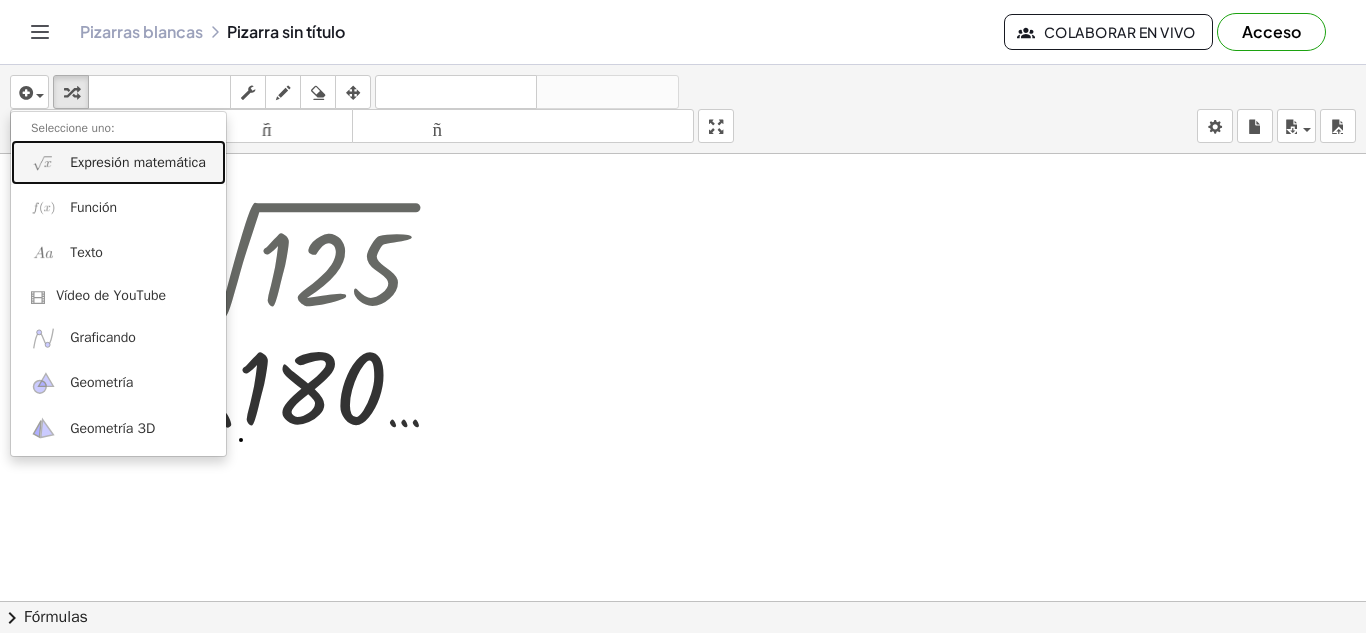 click on "Expresión matemática" at bounding box center (138, 162) 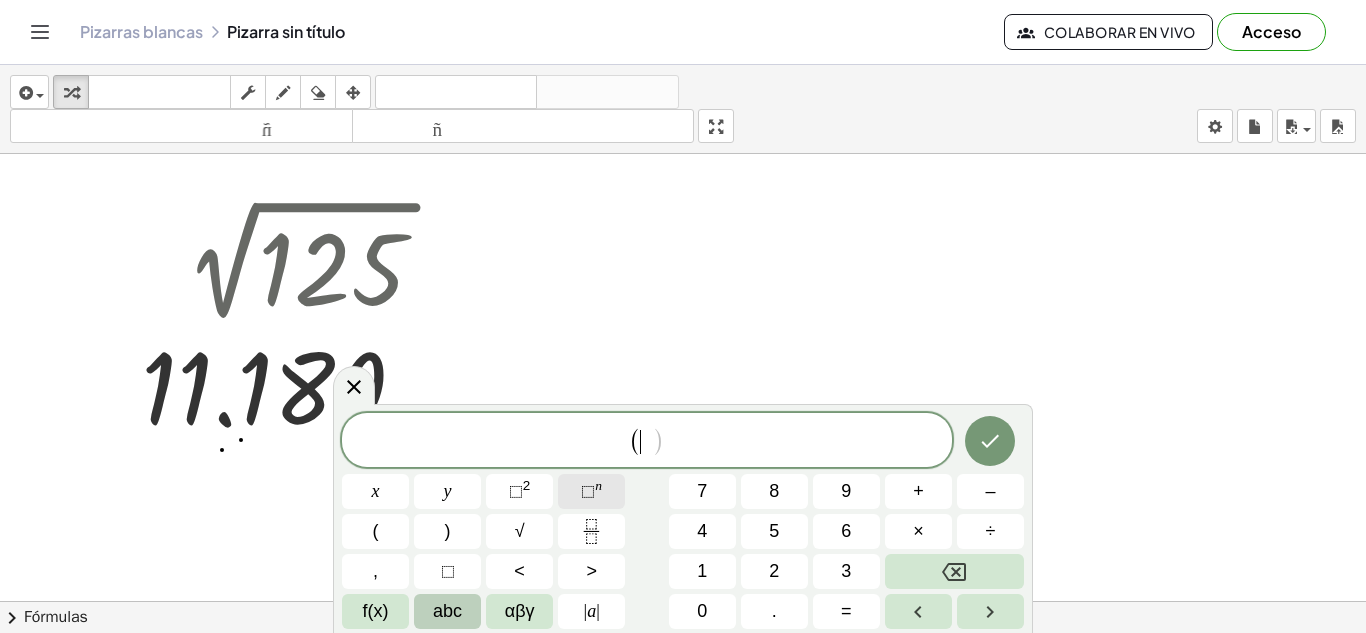 click on "n" at bounding box center (598, 485) 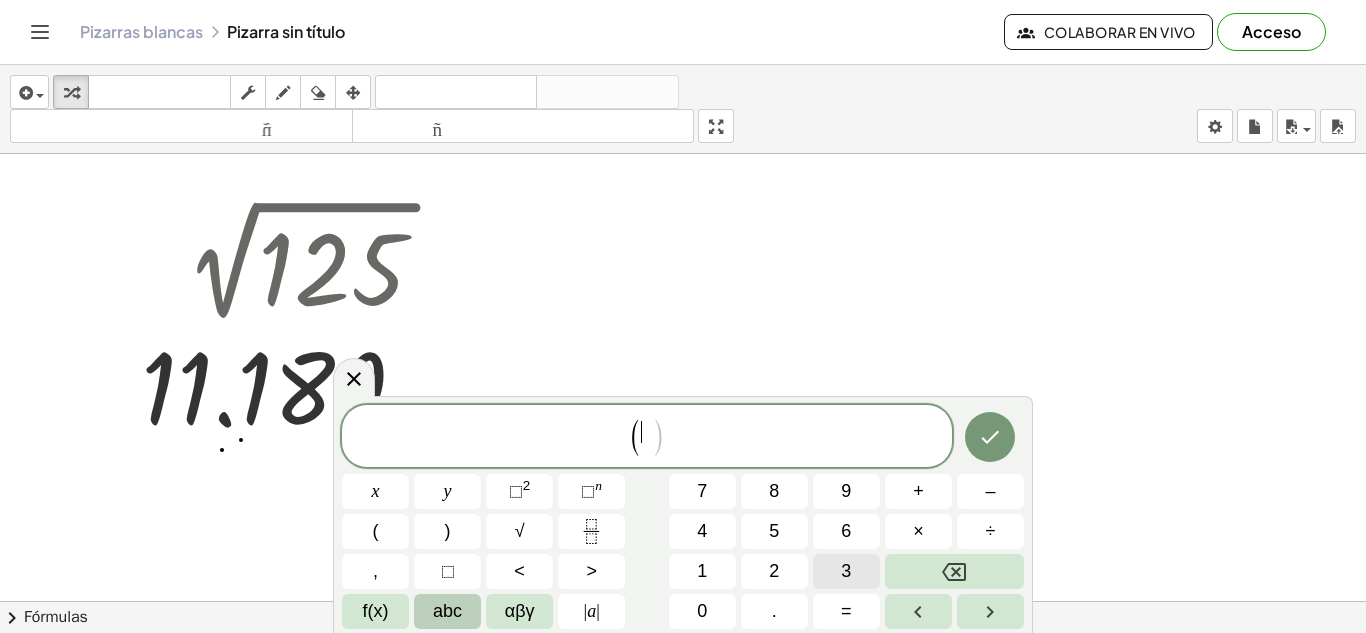 click on "3" at bounding box center [846, 571] 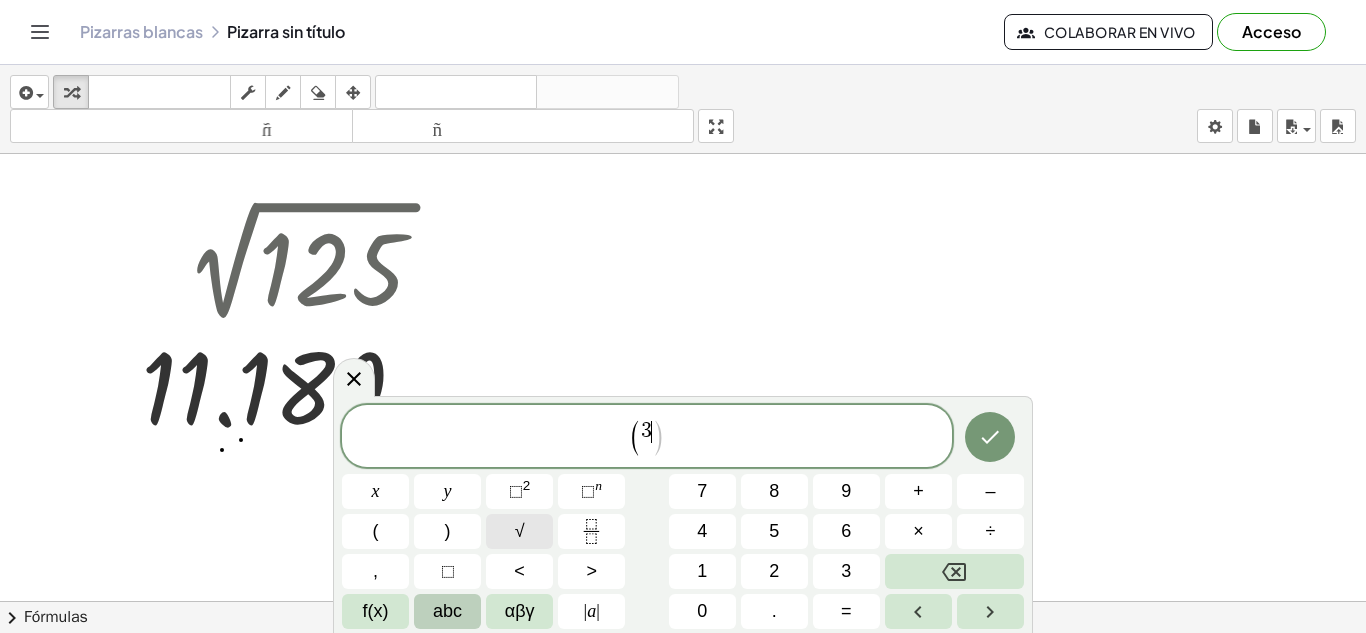 click on "√" at bounding box center [519, 531] 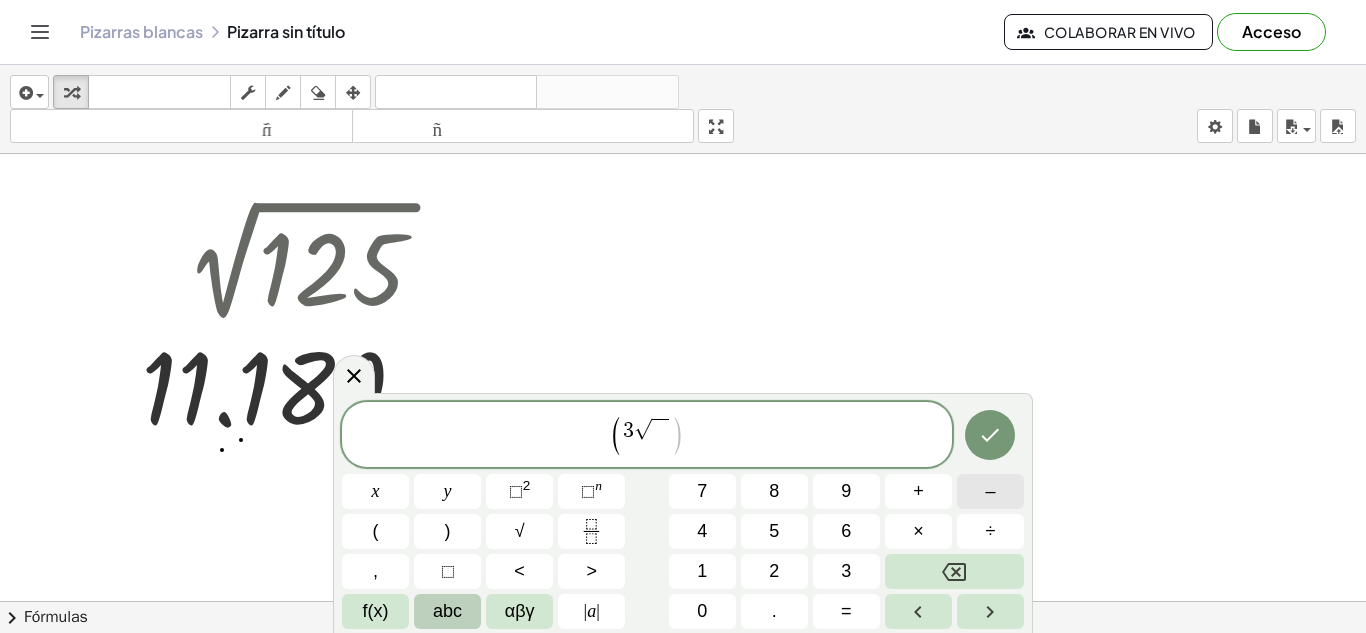 click on "–" at bounding box center [990, 491] 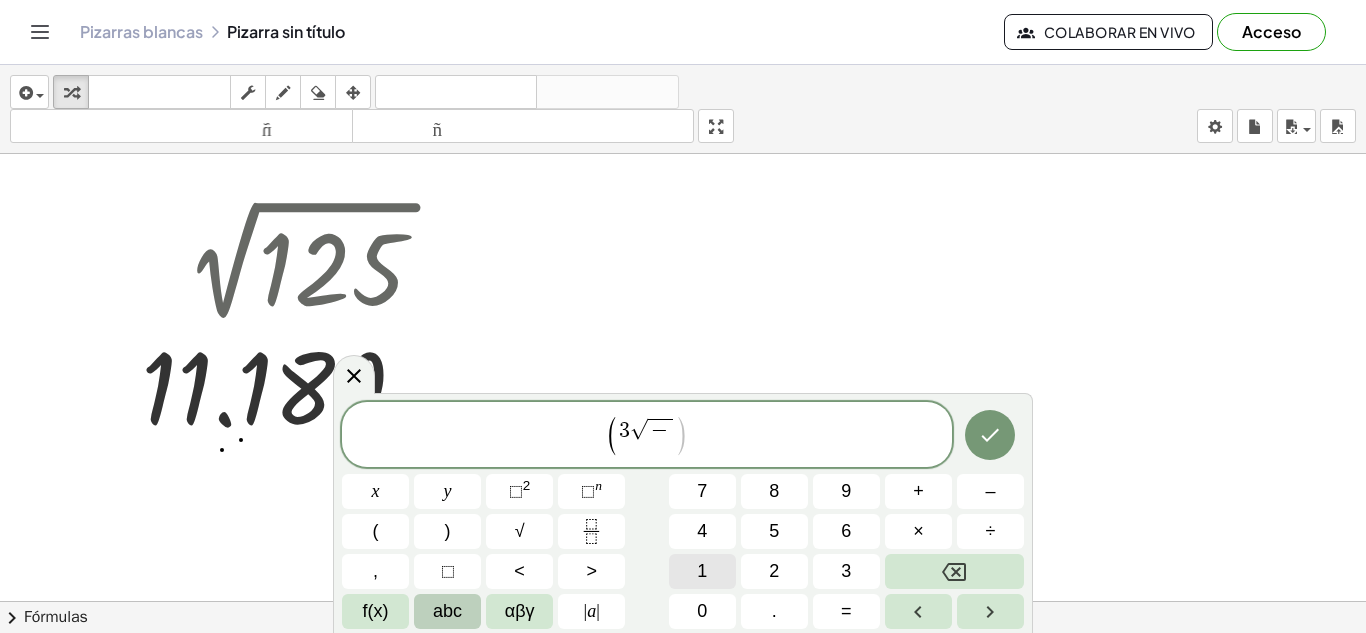 click on "1" at bounding box center (702, 571) 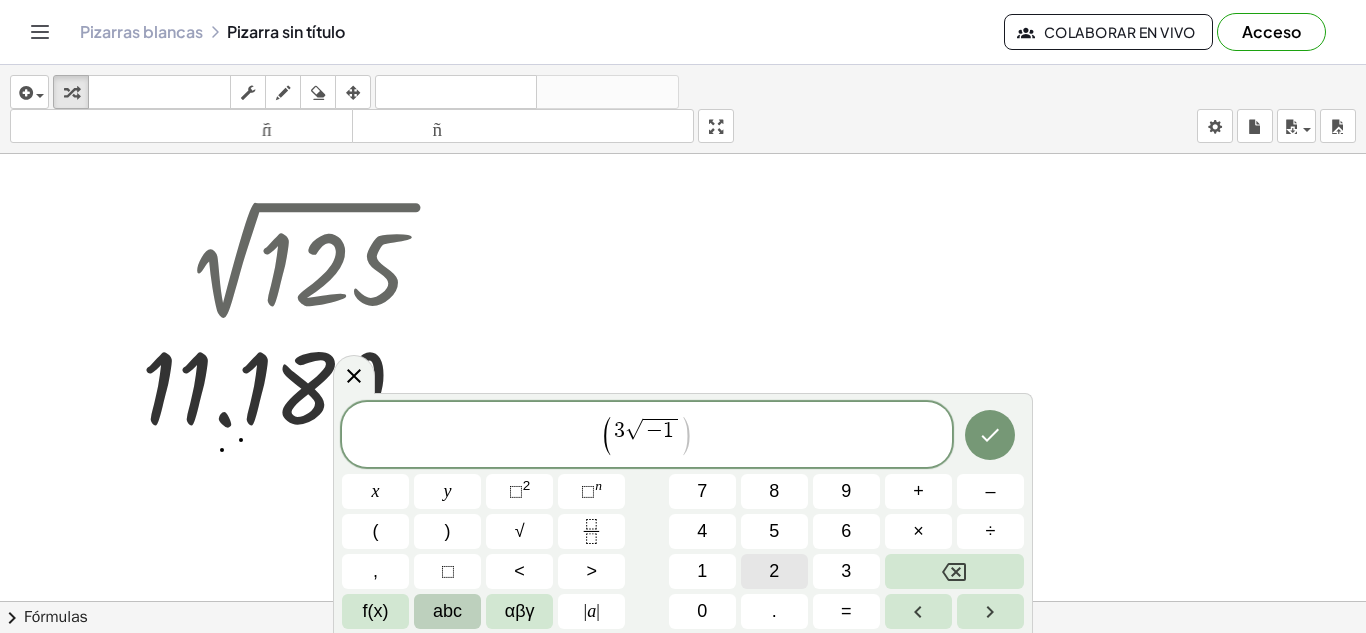 click on "2" at bounding box center [774, 571] 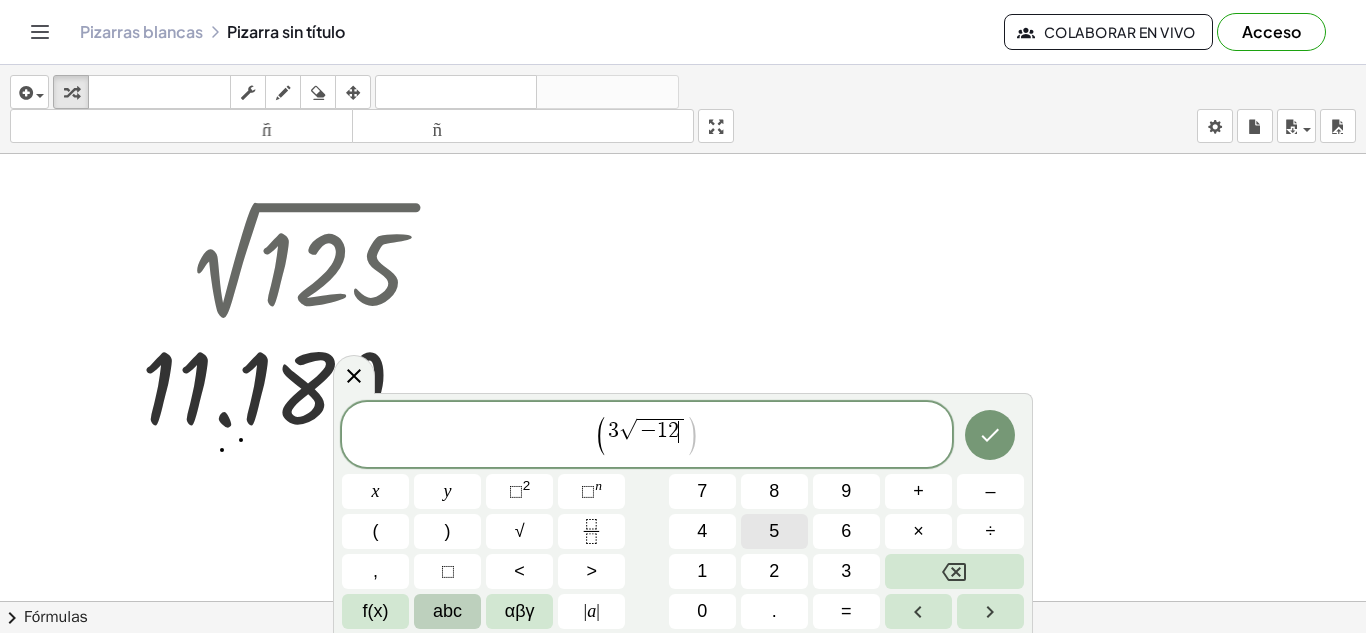 click on "5" at bounding box center [774, 531] 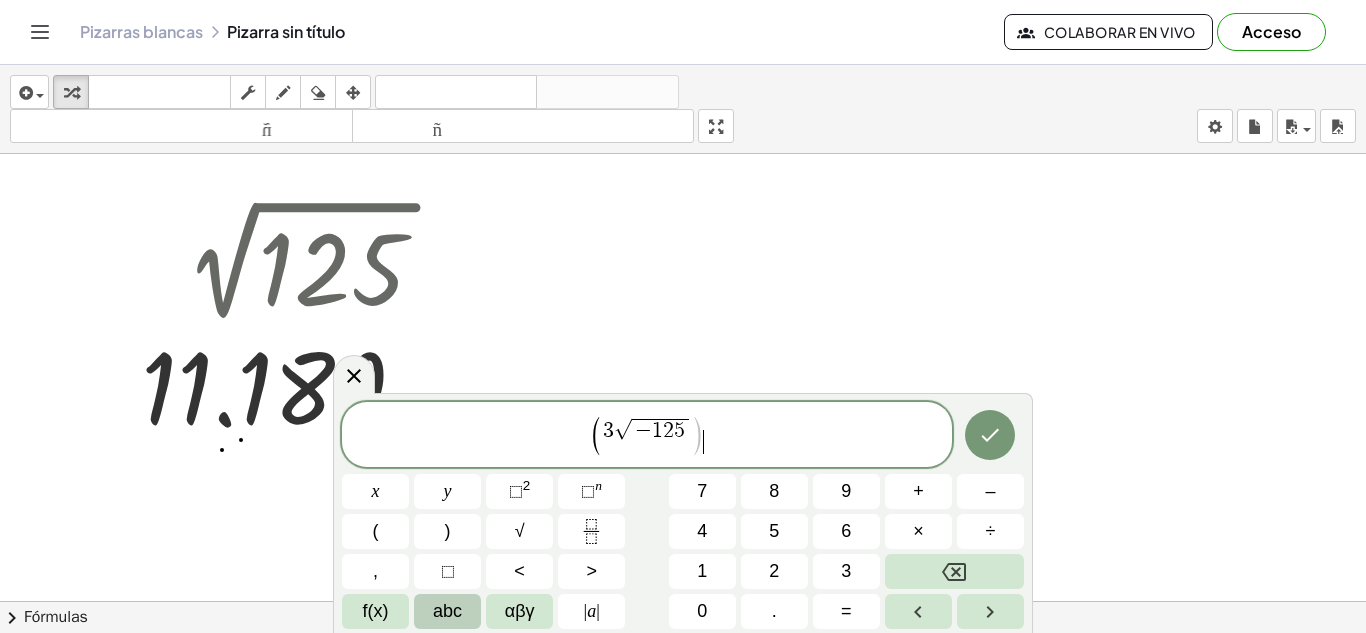 click on "( 3 [ROOT] − 1 2 5 )" at bounding box center (647, 436) 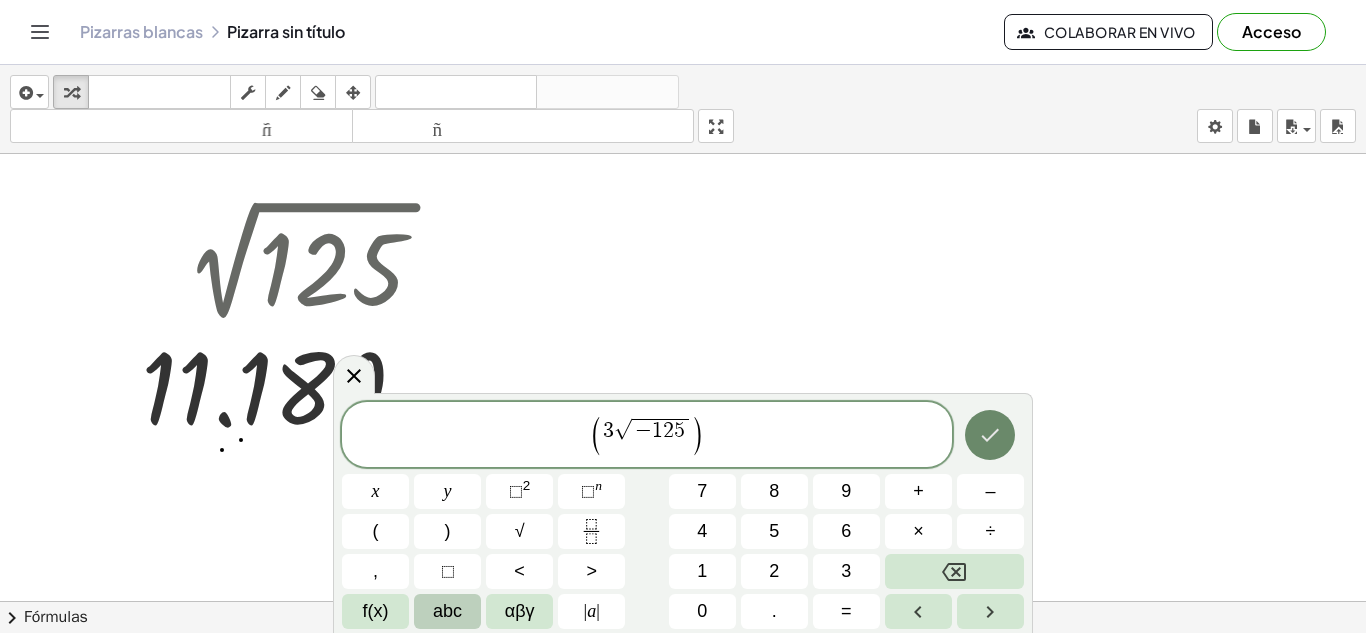 click at bounding box center [990, 435] 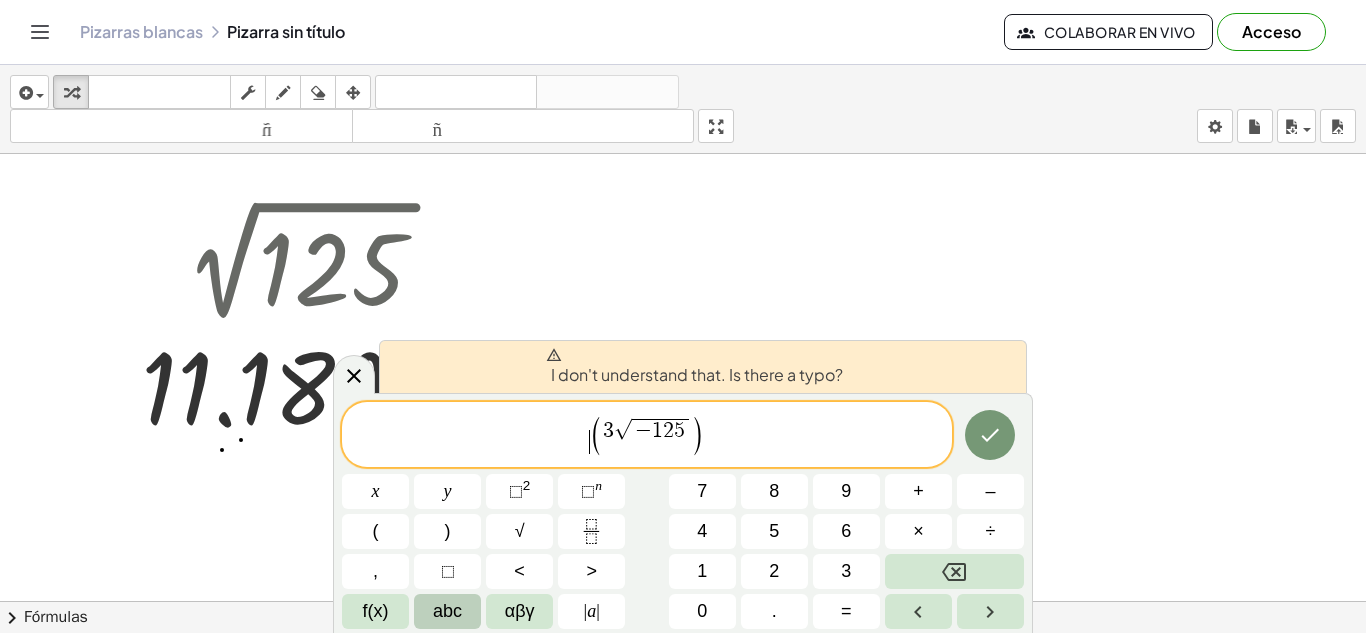 click on "(" at bounding box center [596, 436] 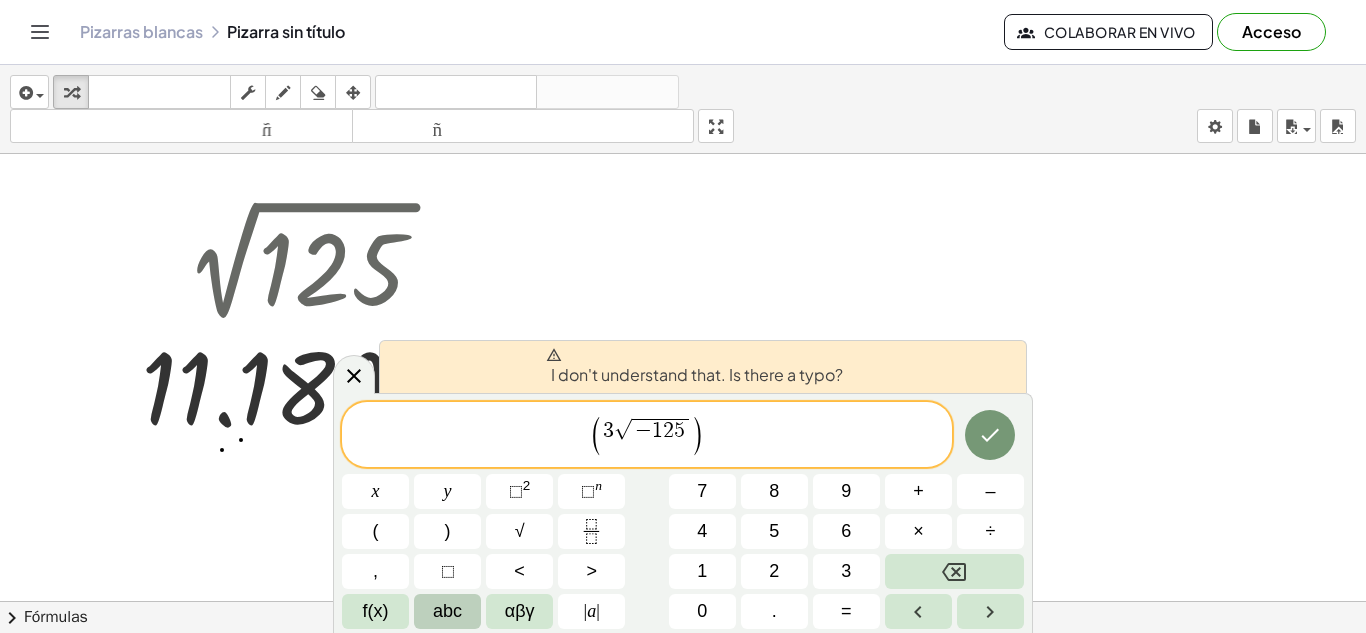 click on "( 3 [ROOT] − 1 2 5 )" at bounding box center [647, 436] 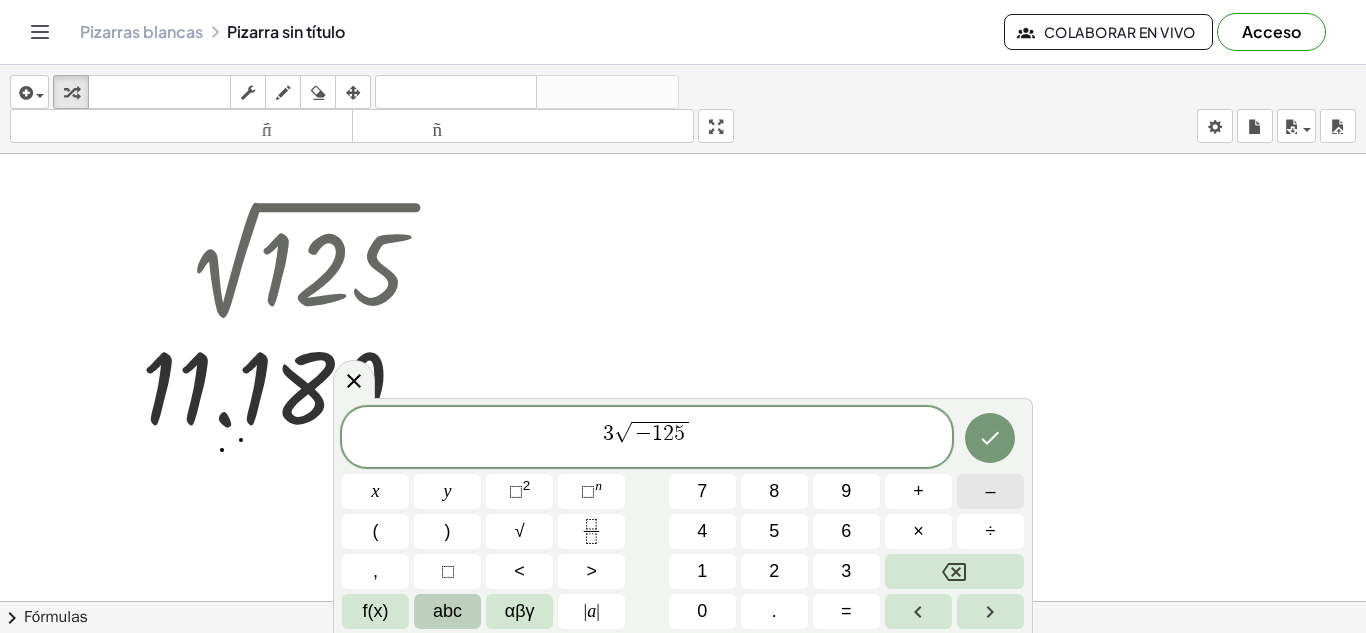 click on "3 [ROOT] − 1 2 5 ​ x y ⬚ 2 ⬚ n 7 8 9 + – ( ) [ROOT] 4 5 6 × ÷ , ⬚ < > 1 2 3 f(x) abc αβγ | a | 0 . =" at bounding box center [683, 518] 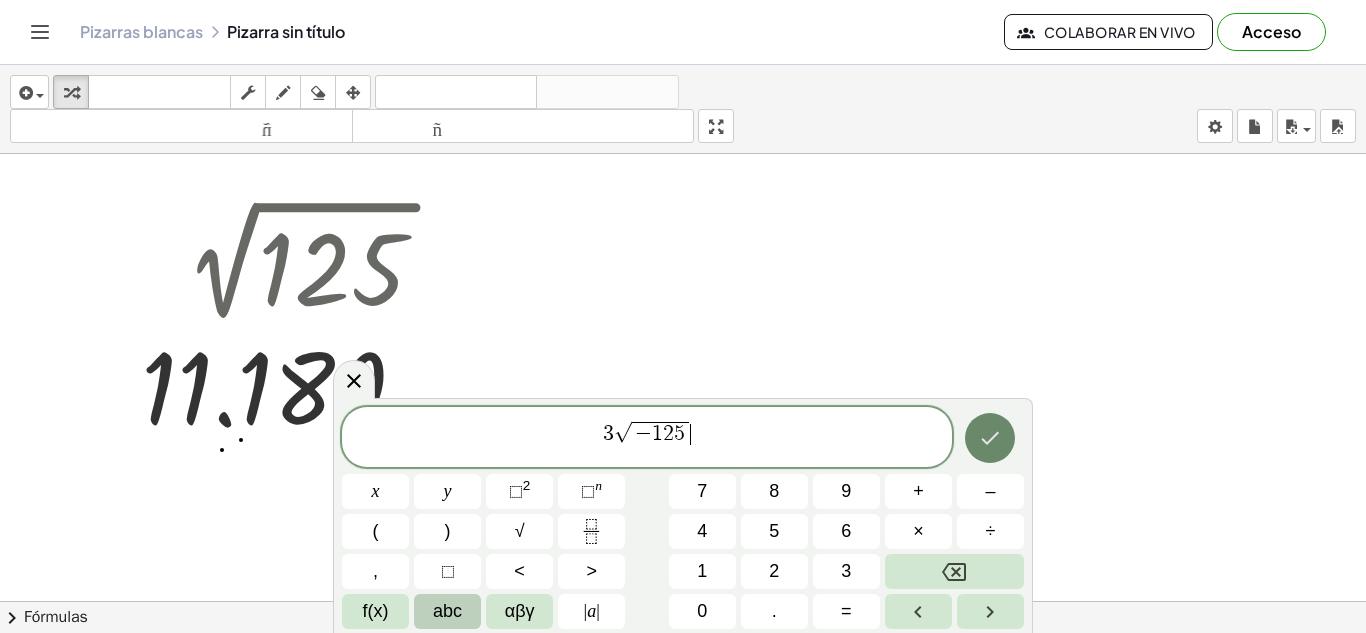click 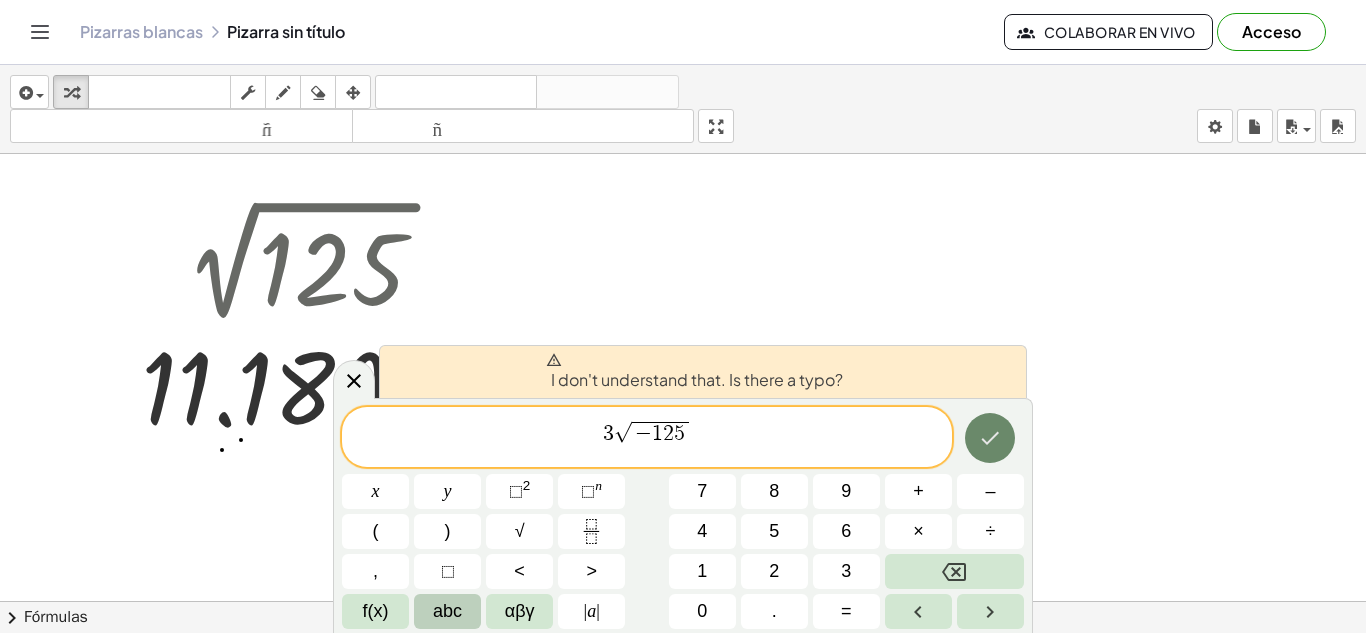 click 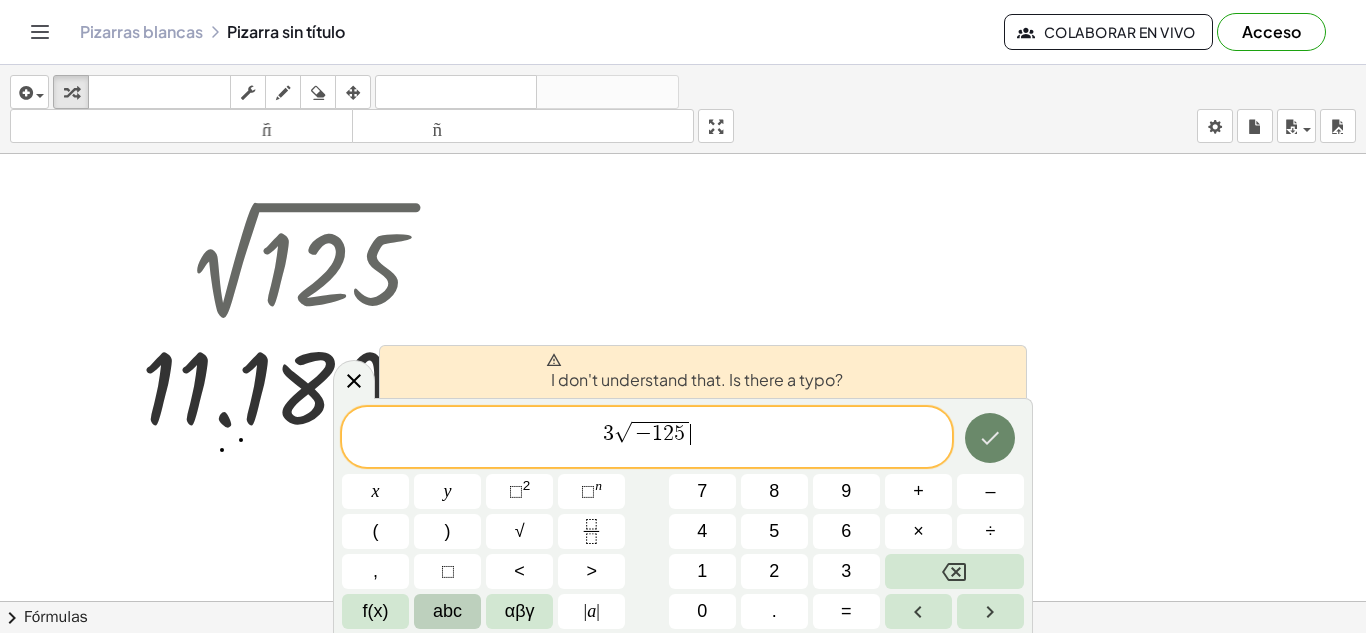 click 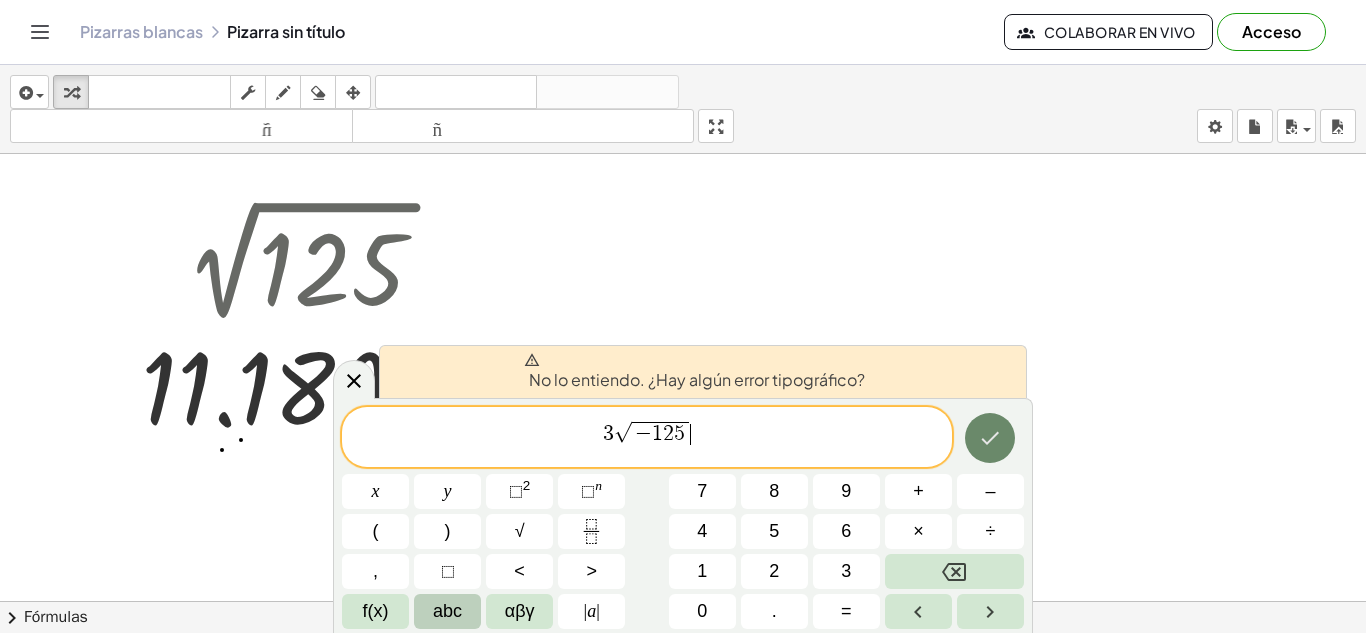 click on "3 [ROOT] − 1 2 5 ​ x y ⬚ 2 ⬚ n 7 8 9 + – ( ) [ROOT] 4 5 6 × ÷ , ⬚ < > 1 2 3 f(x) abc αβγ | a | 0 . =" at bounding box center [683, 518] 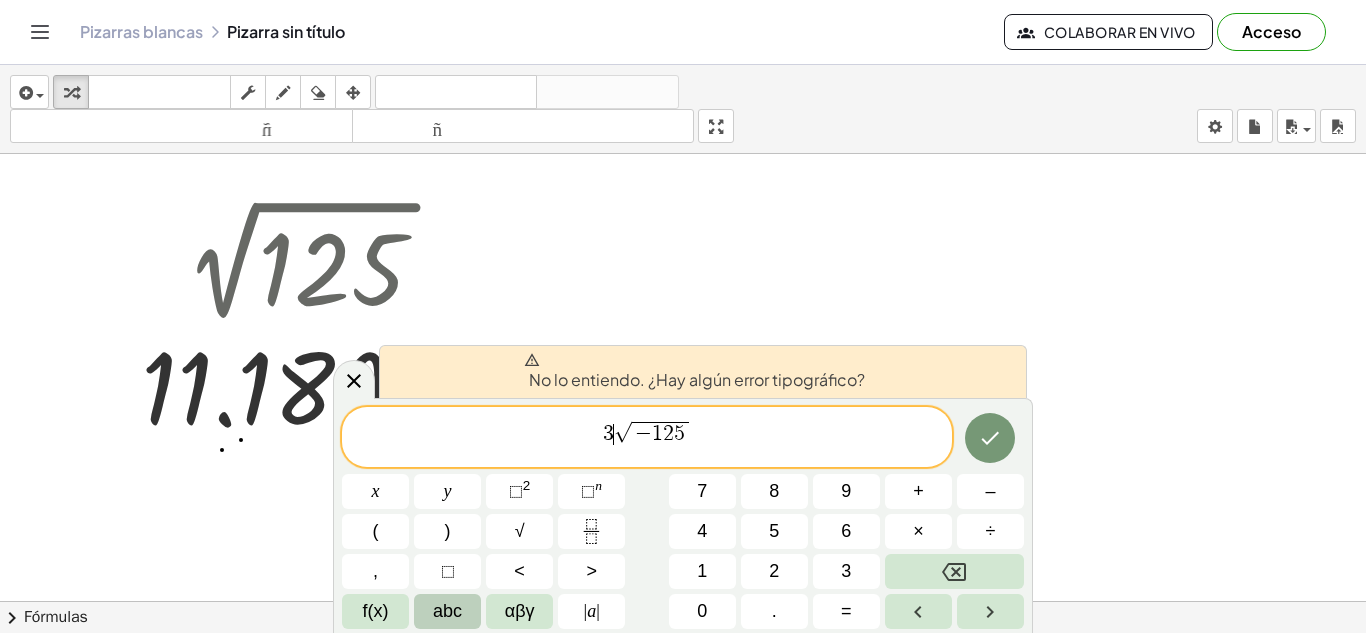 click on "3 [ROOT] − 1 2 5" at bounding box center (647, 433) 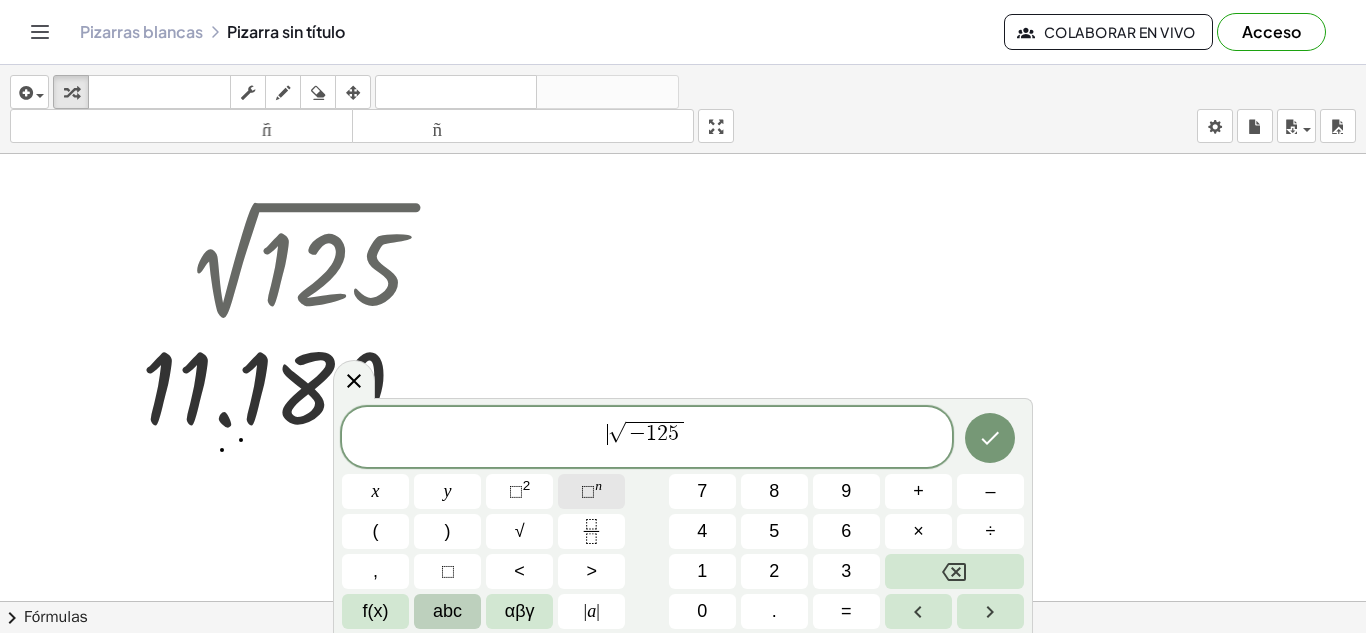 click on "⬚ n" at bounding box center [591, 491] 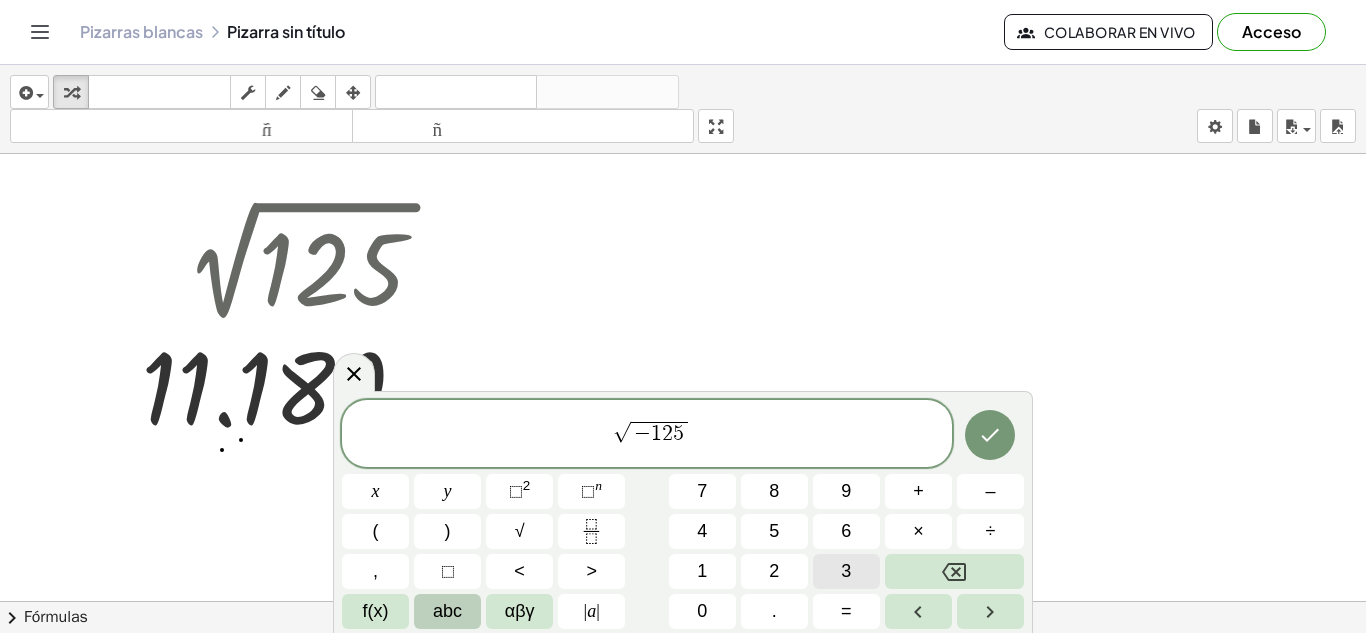 click on "3" at bounding box center [846, 571] 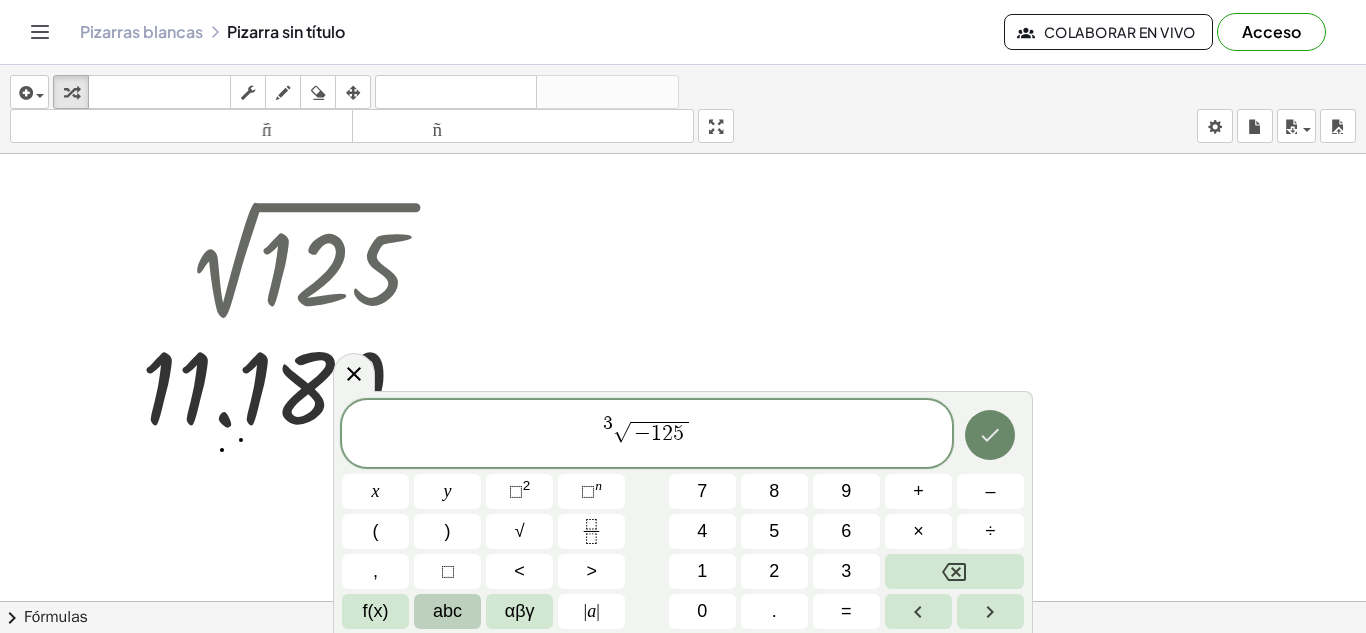 click at bounding box center [990, 435] 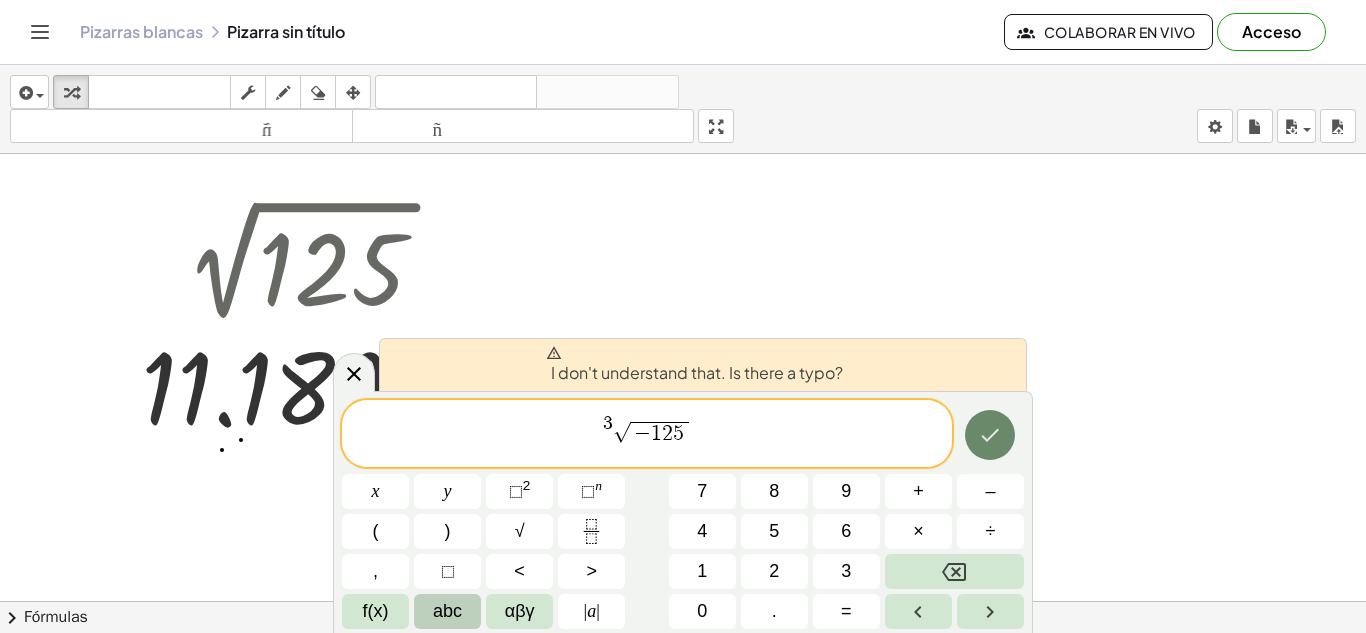 click at bounding box center [990, 435] 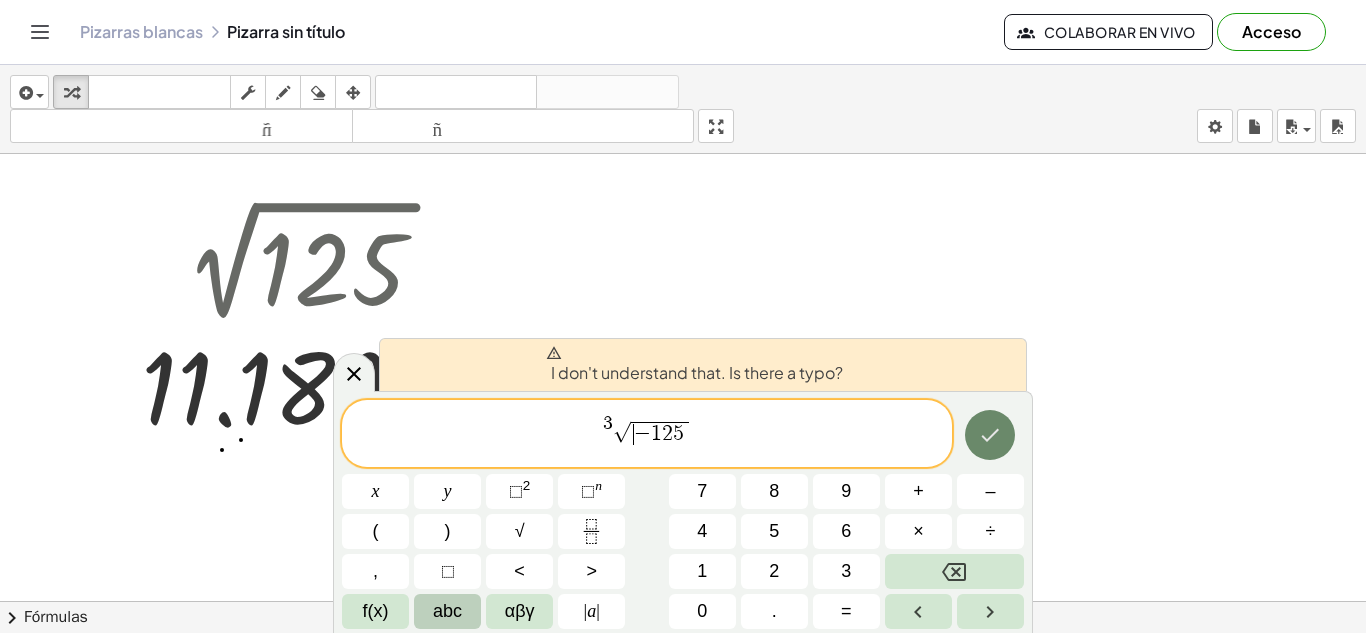 click at bounding box center (990, 435) 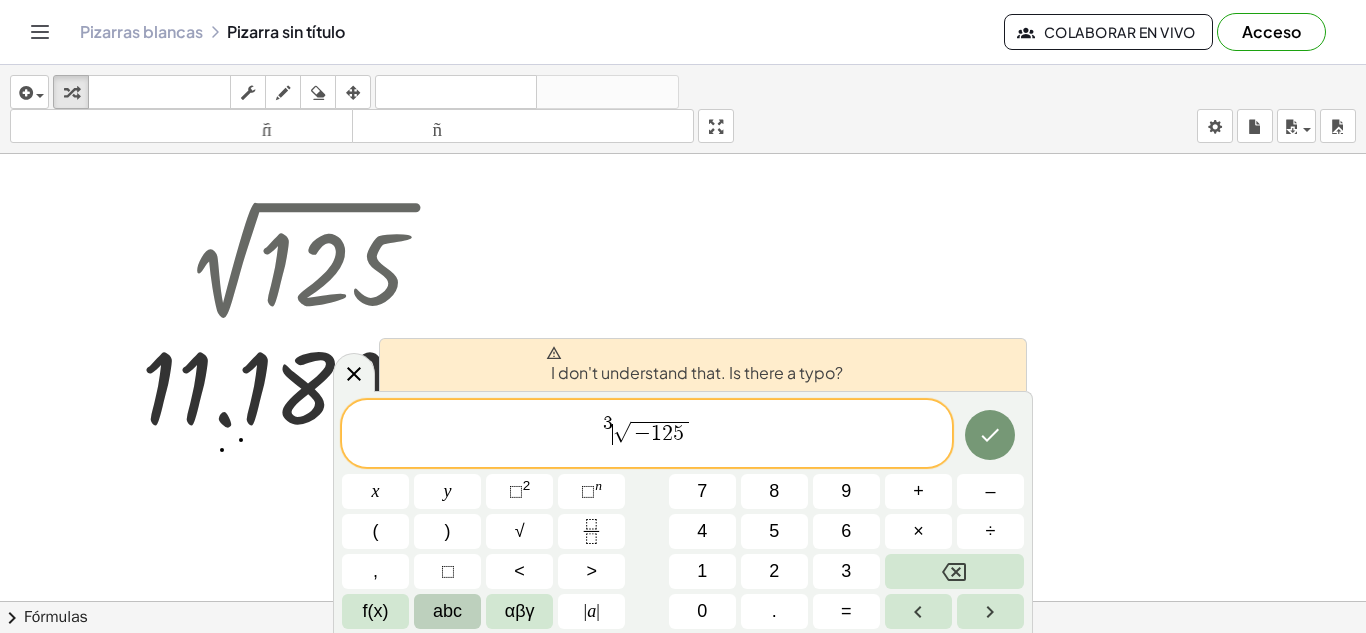 click on "√" at bounding box center (622, 433) 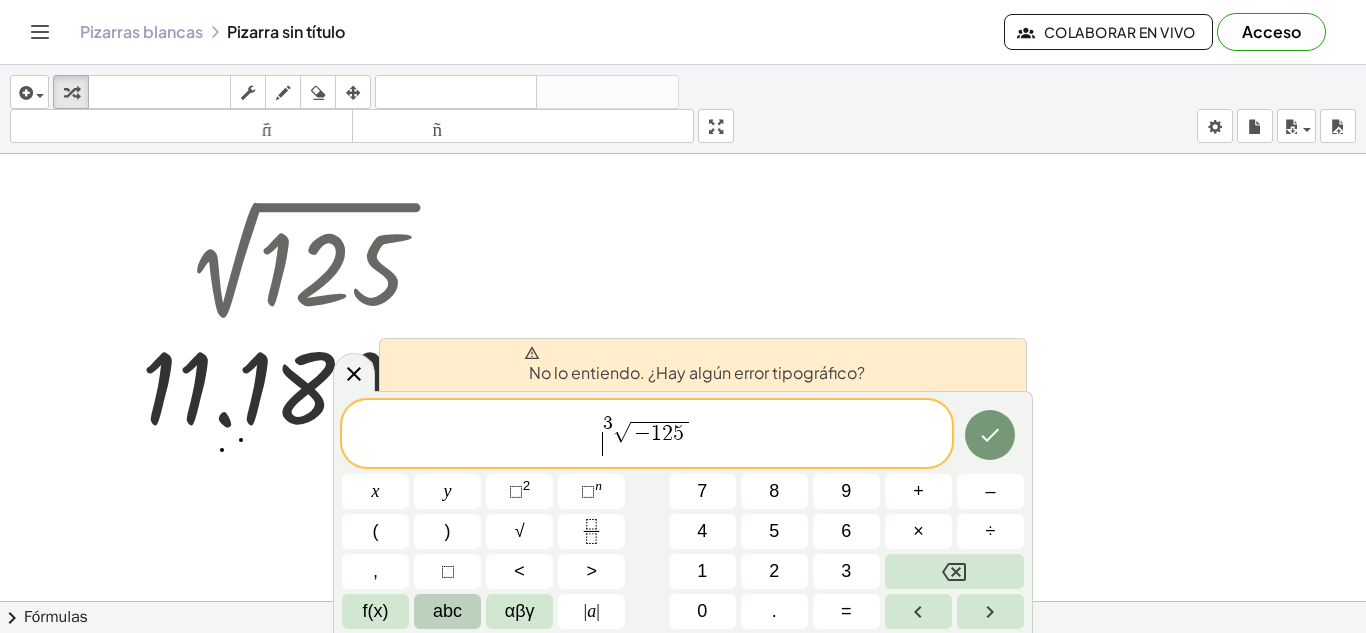 click on "​ 3 √ − 1 2 5" at bounding box center (647, 435) 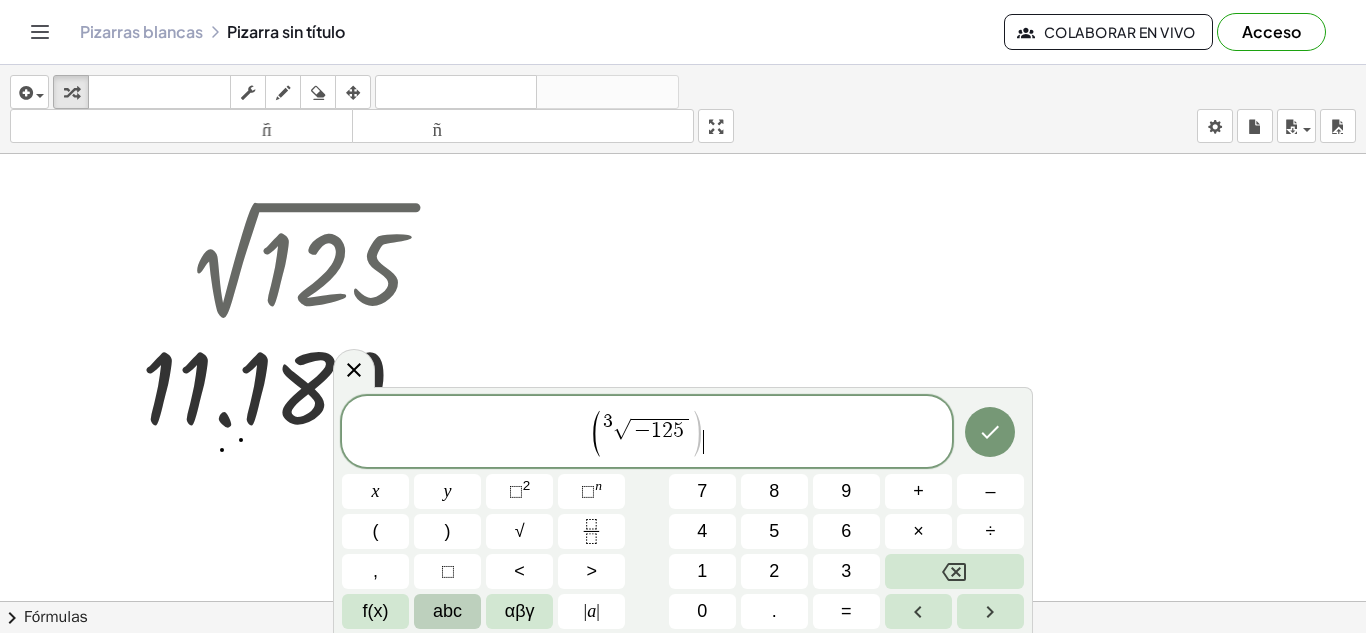 click on "( 3 [ROOT] − 1 2 5 )" at bounding box center [647, 433] 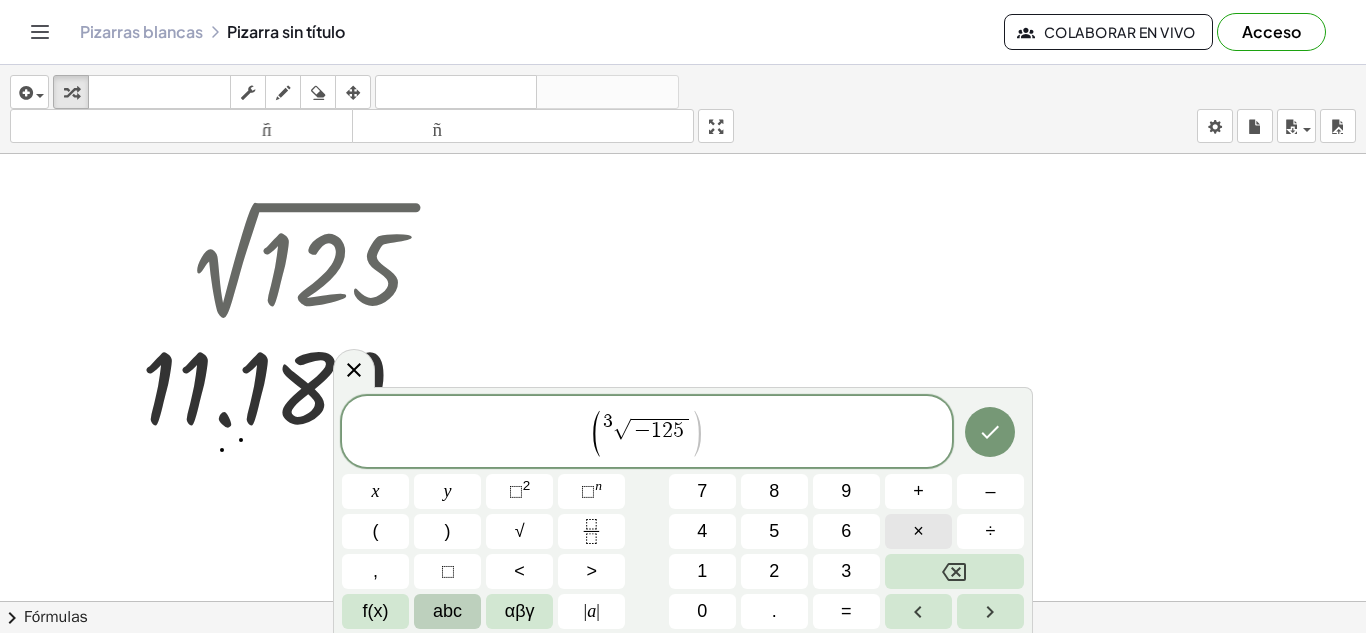 click on "×" at bounding box center (918, 531) 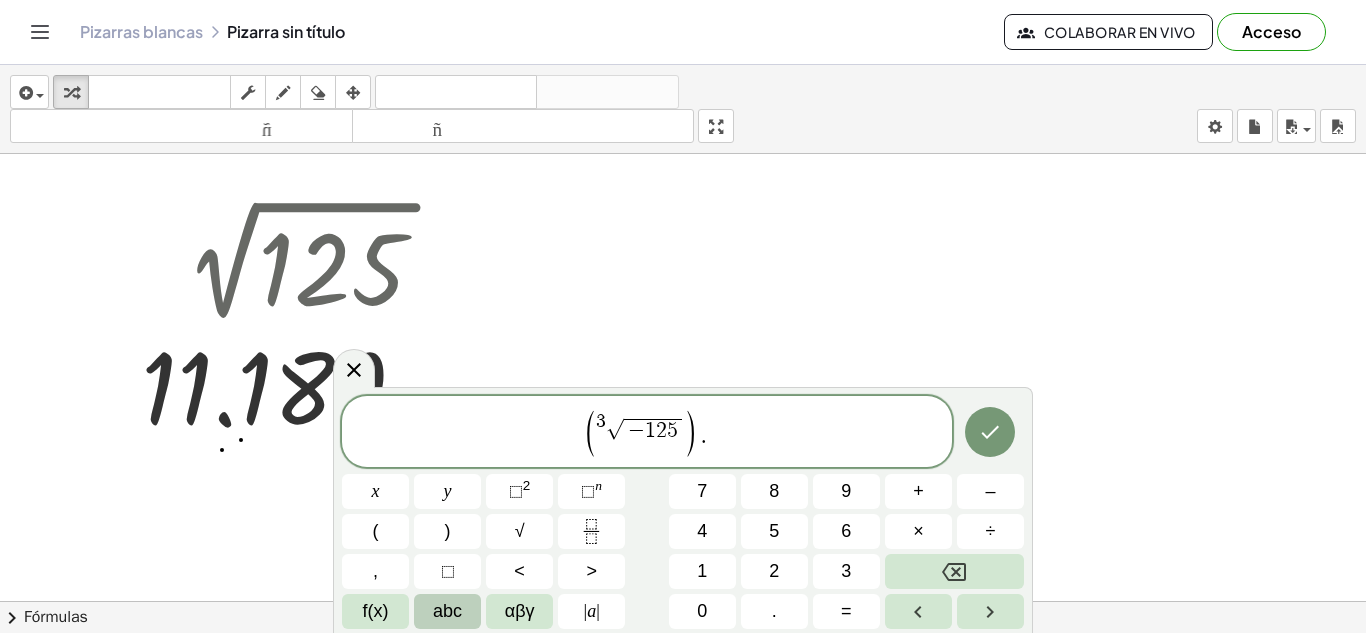 click on "( 3 [ROOT] − 1 2 5 ) ·" at bounding box center (647, 433) 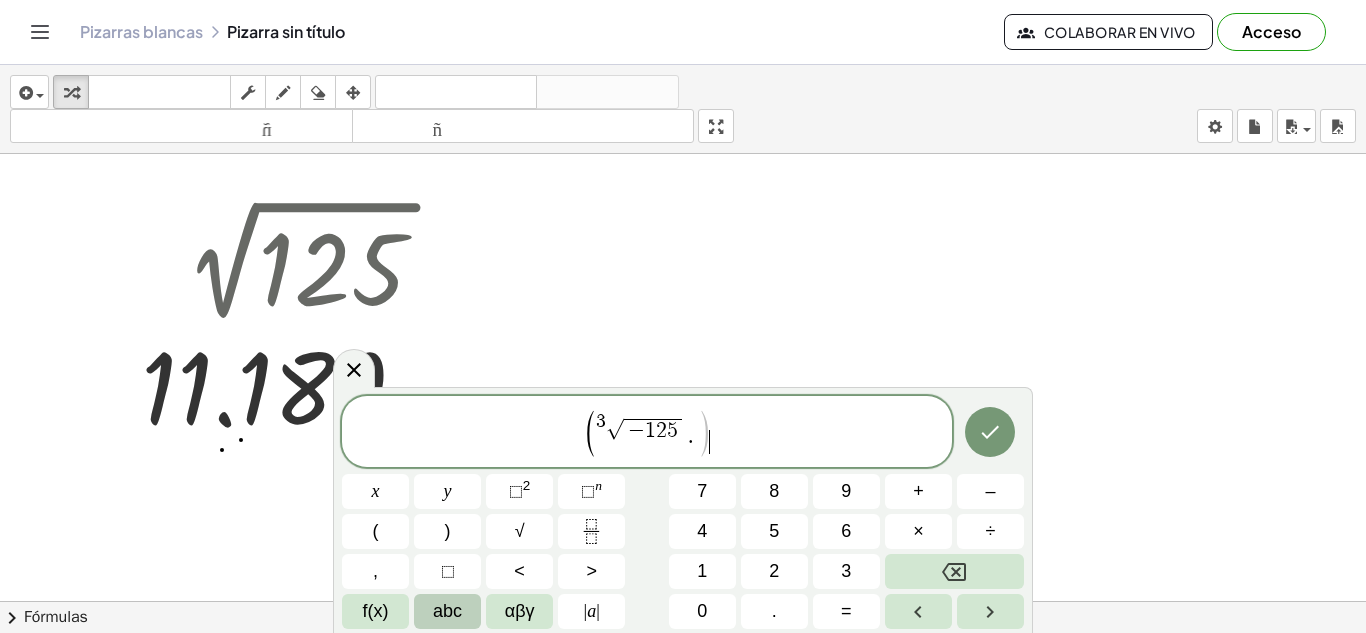 click on "( 3 [ROOT] − 1 2 5 · )" at bounding box center [647, 433] 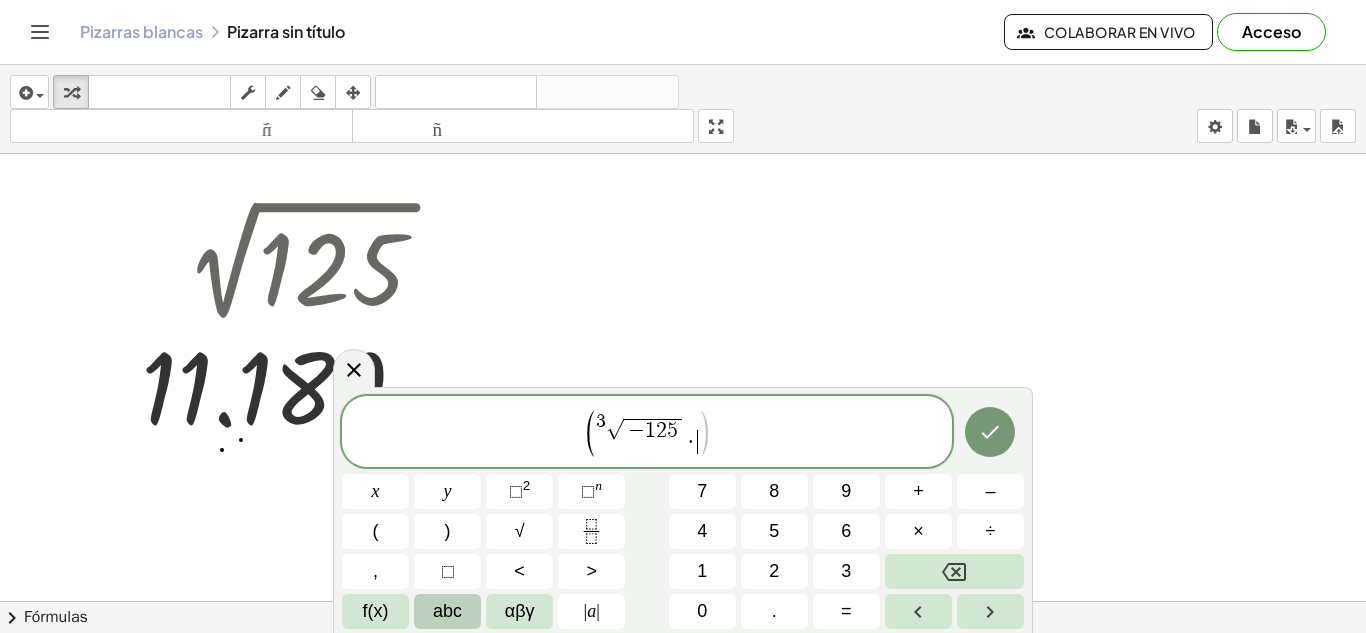 click on ")" at bounding box center (704, 433) 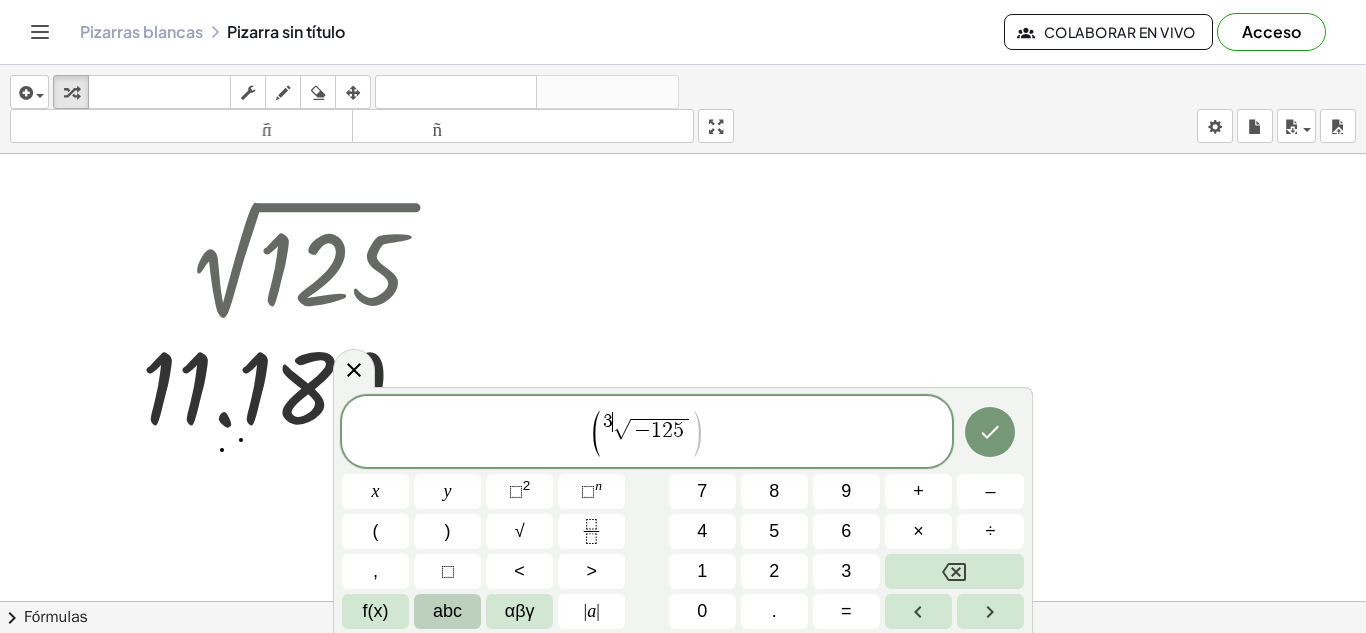 click on "3 [ROOT] − 1 2 5" at bounding box center [647, 427] 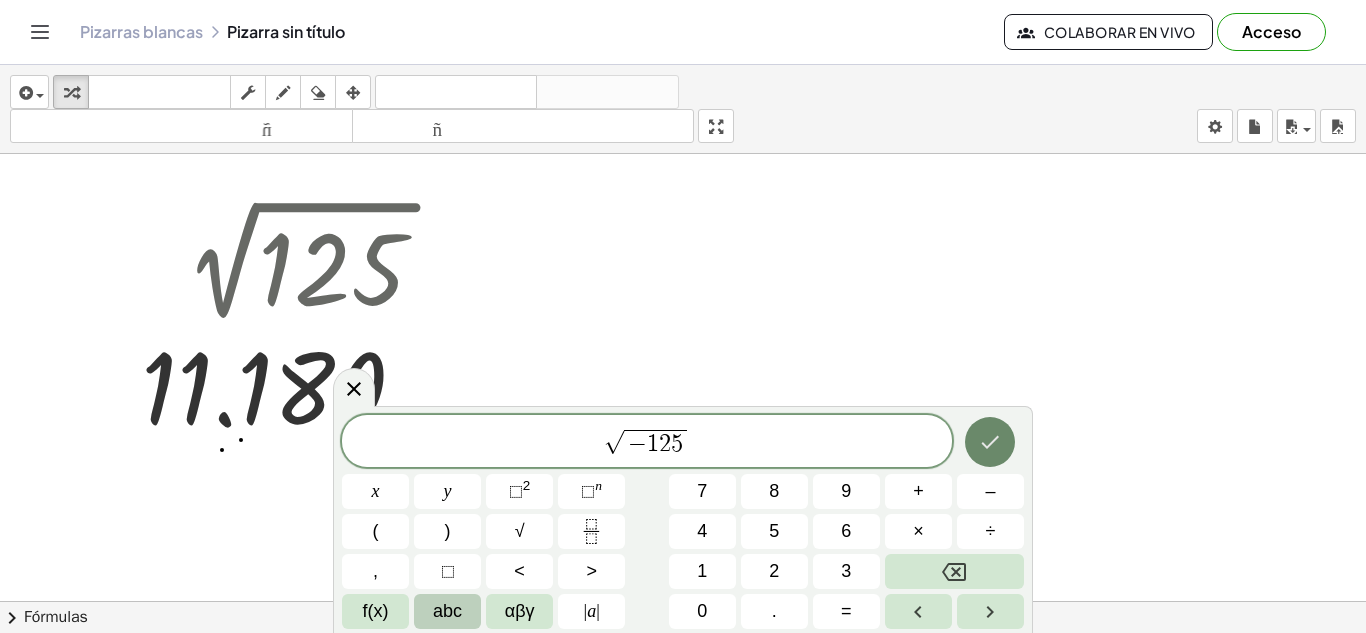 click at bounding box center (990, 442) 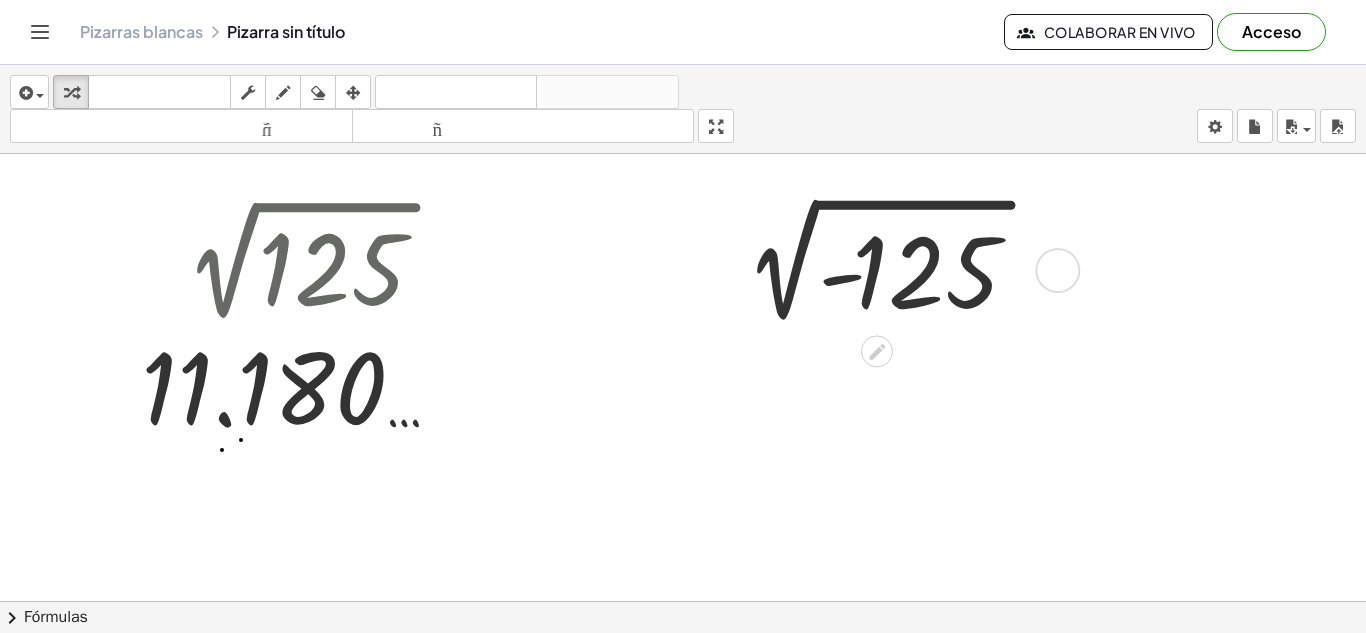 click at bounding box center [883, 268] 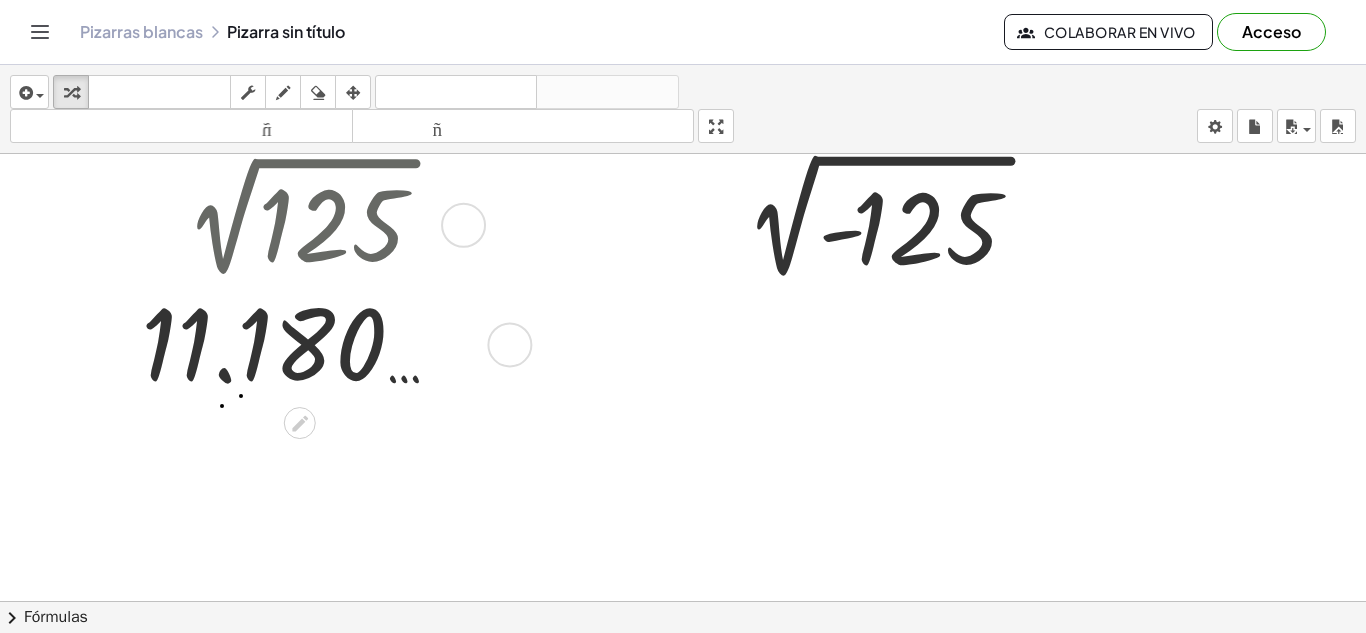 scroll, scrollTop: 44, scrollLeft: 0, axis: vertical 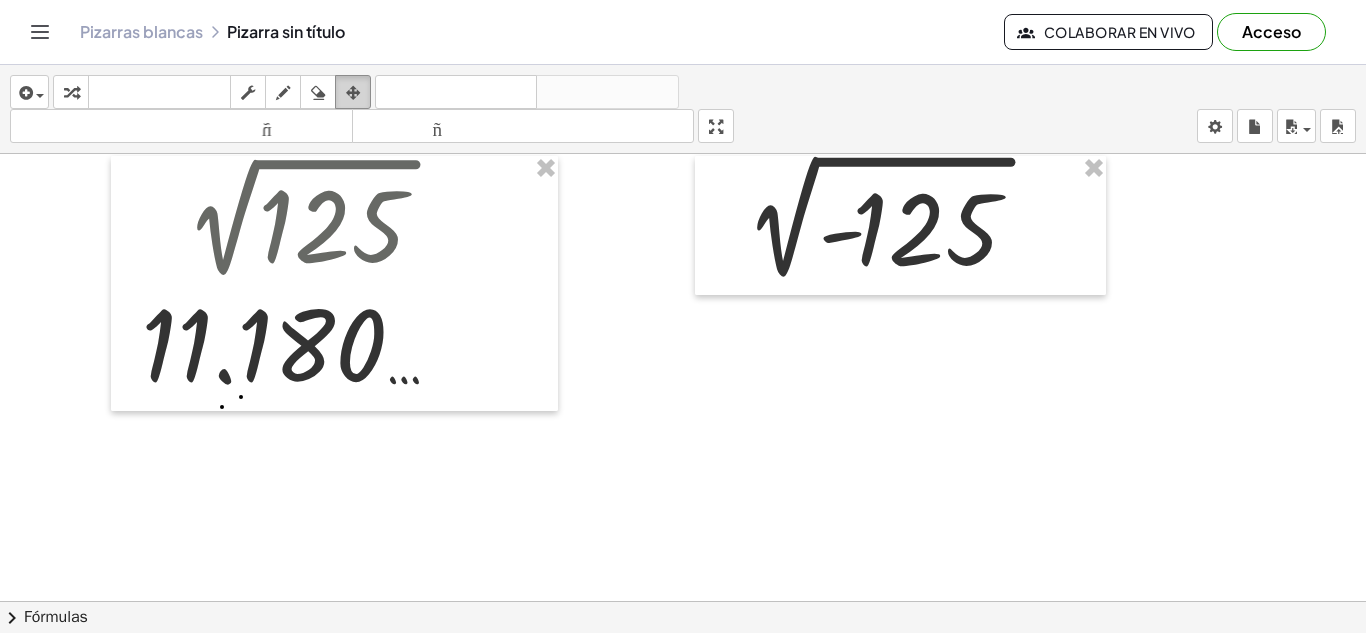 click at bounding box center (353, 93) 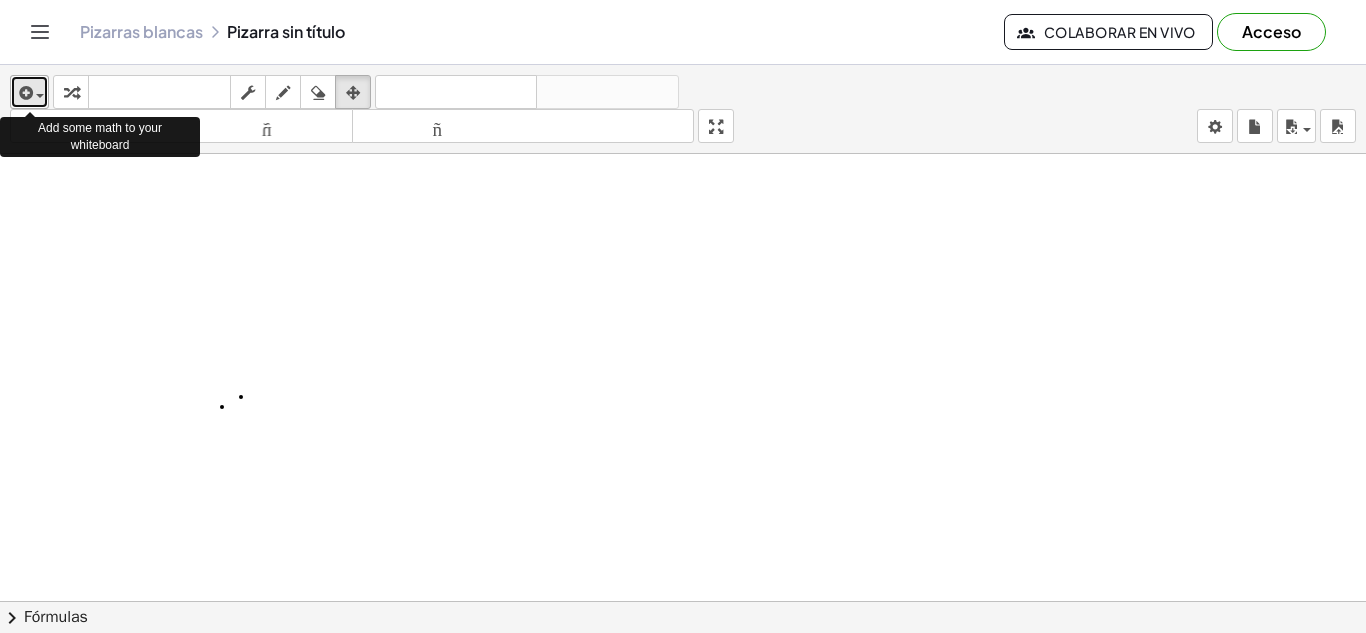 click at bounding box center [24, 93] 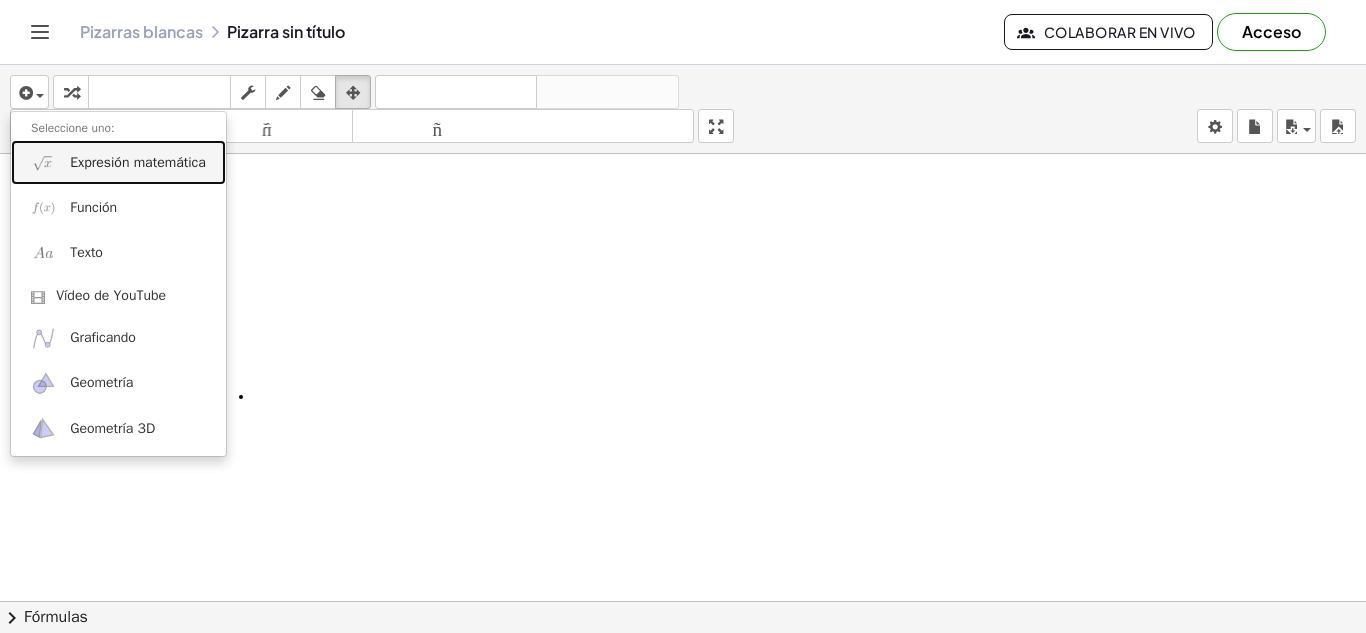 click on "Expresión matemática" at bounding box center [118, 162] 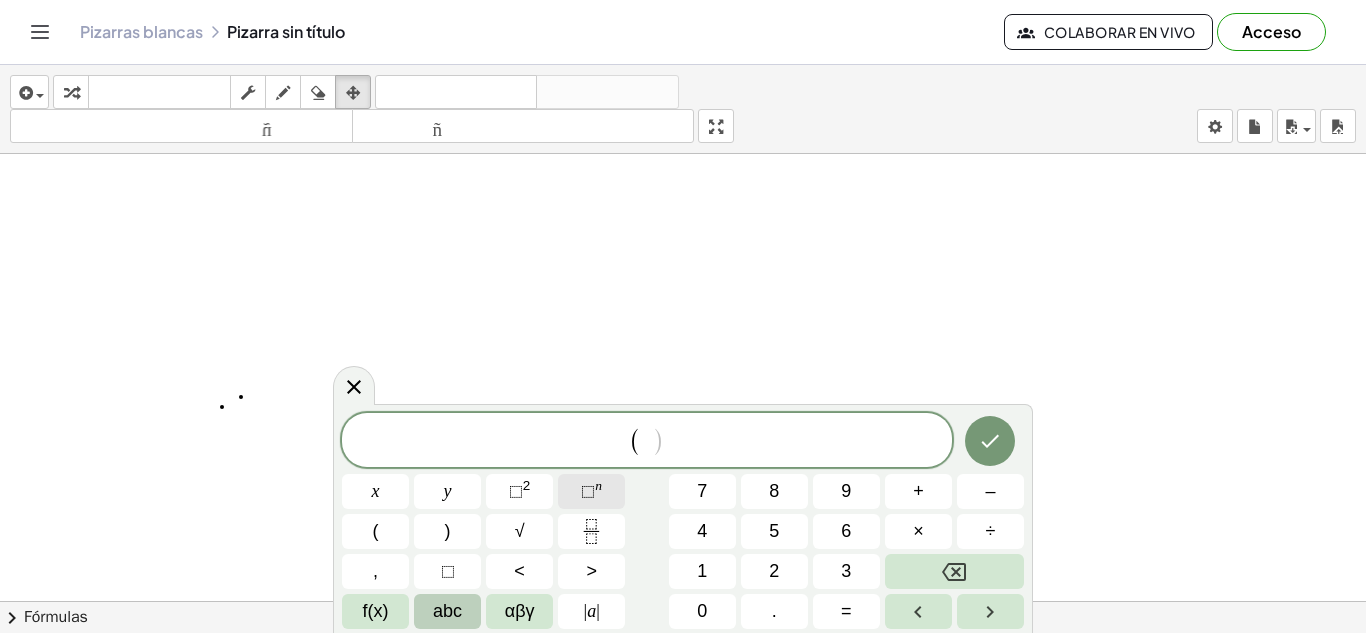 click on "n" at bounding box center [598, 485] 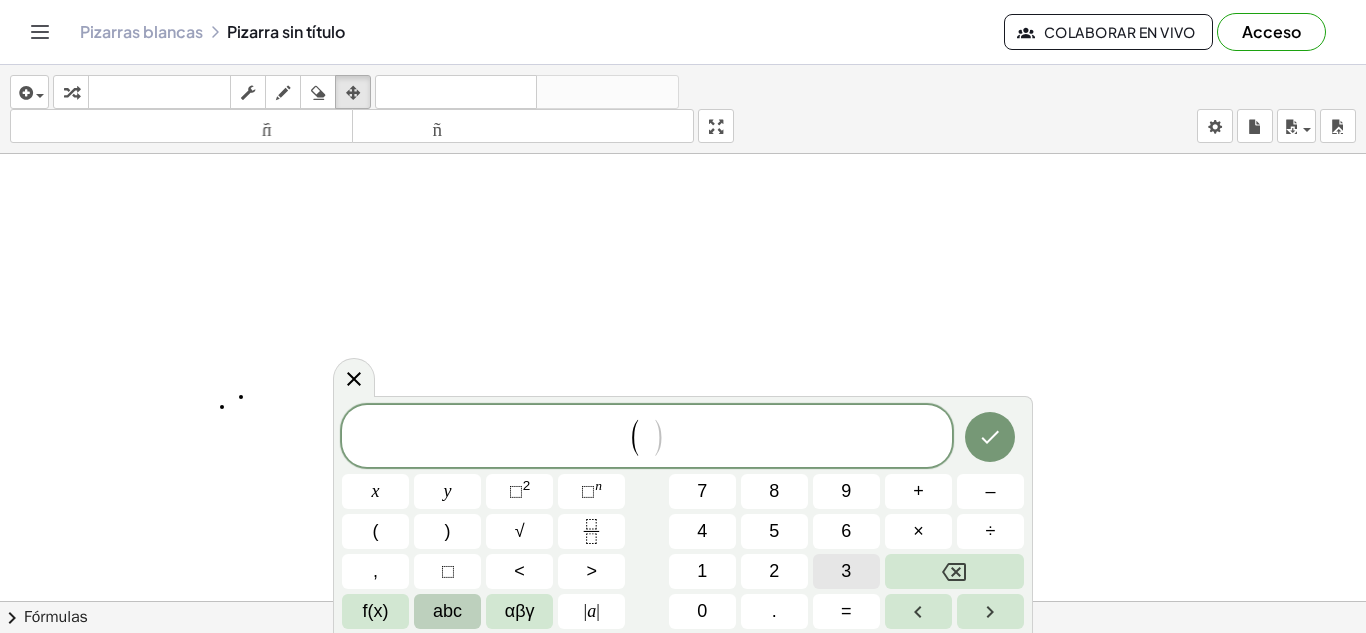 click on "3" at bounding box center [846, 571] 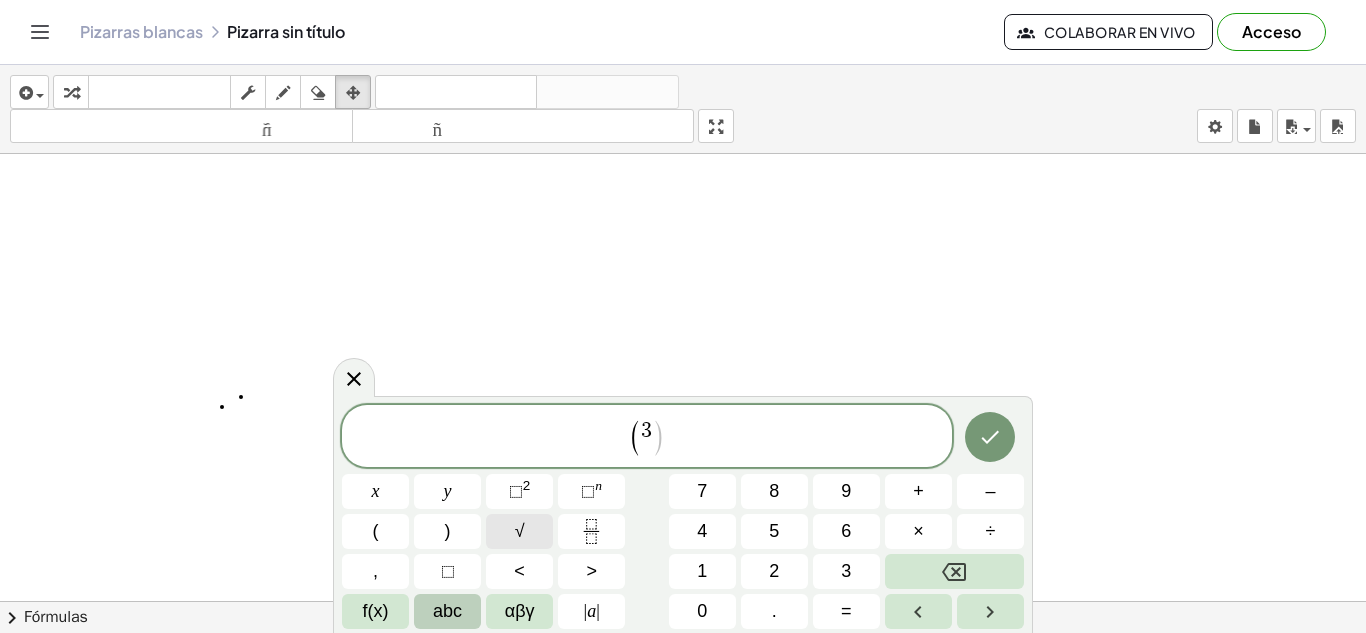 click on "√" at bounding box center (520, 531) 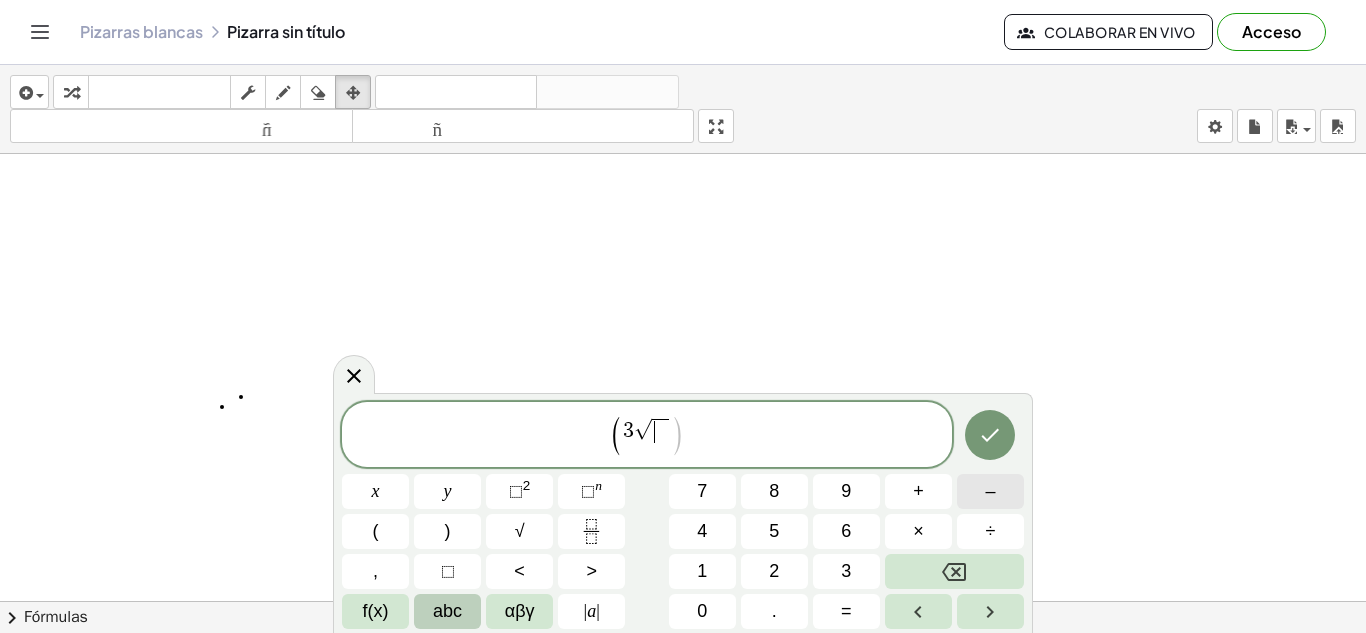 click on "–" at bounding box center [990, 491] 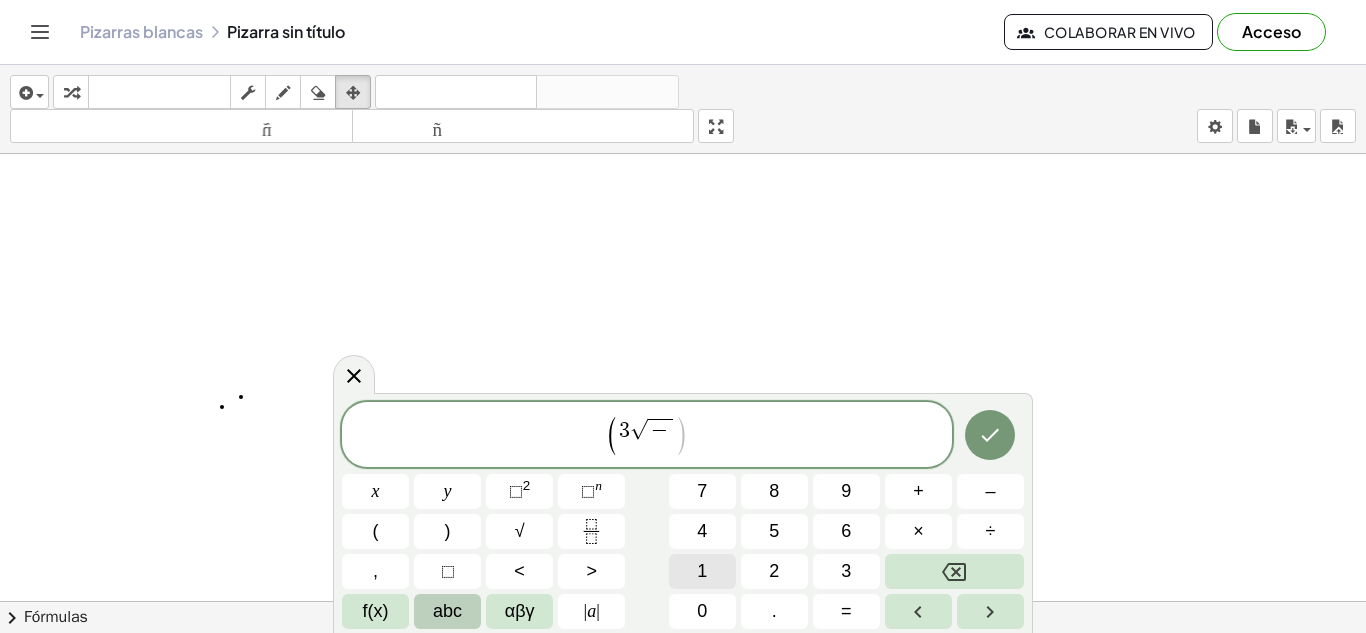 click on "1" at bounding box center (702, 571) 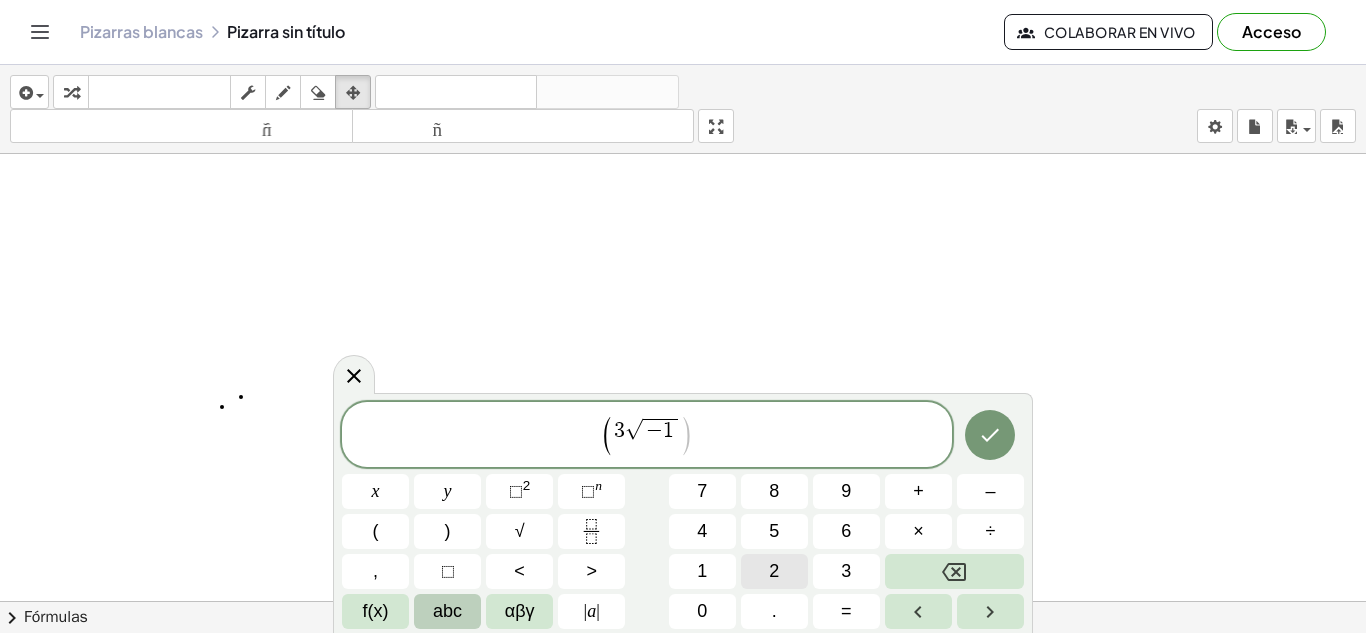 click on "2" at bounding box center (774, 571) 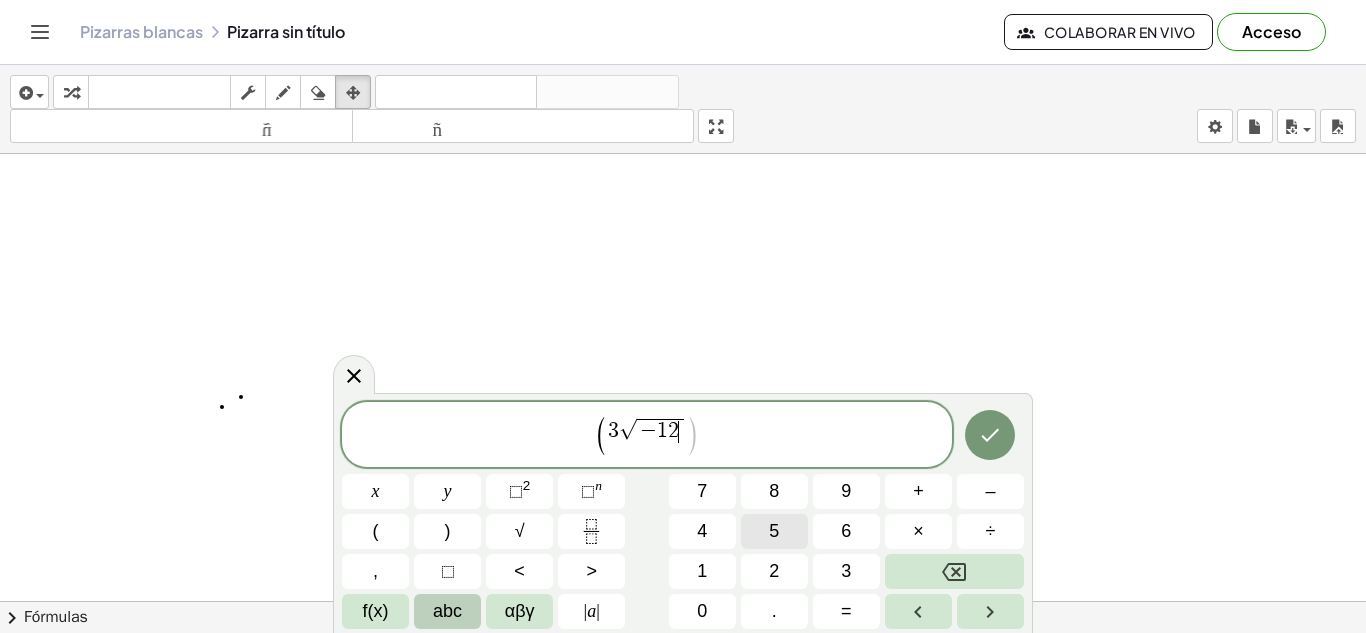 click on "5" at bounding box center [774, 531] 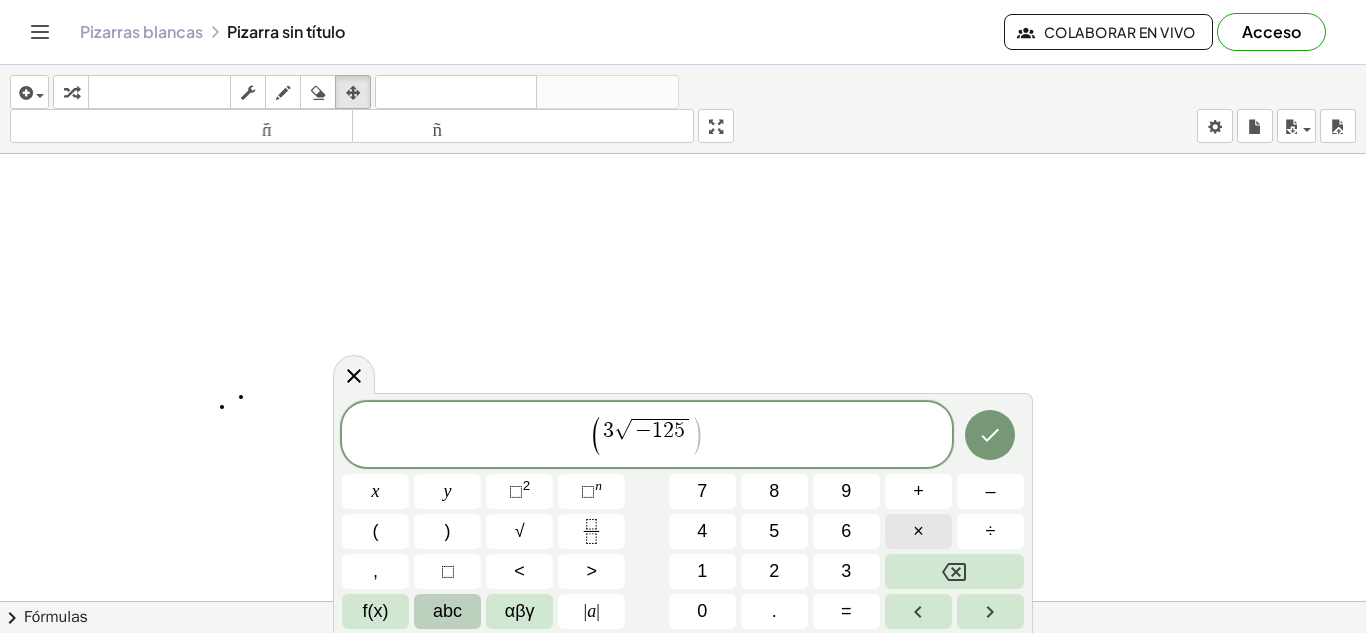 click on "×" at bounding box center [918, 531] 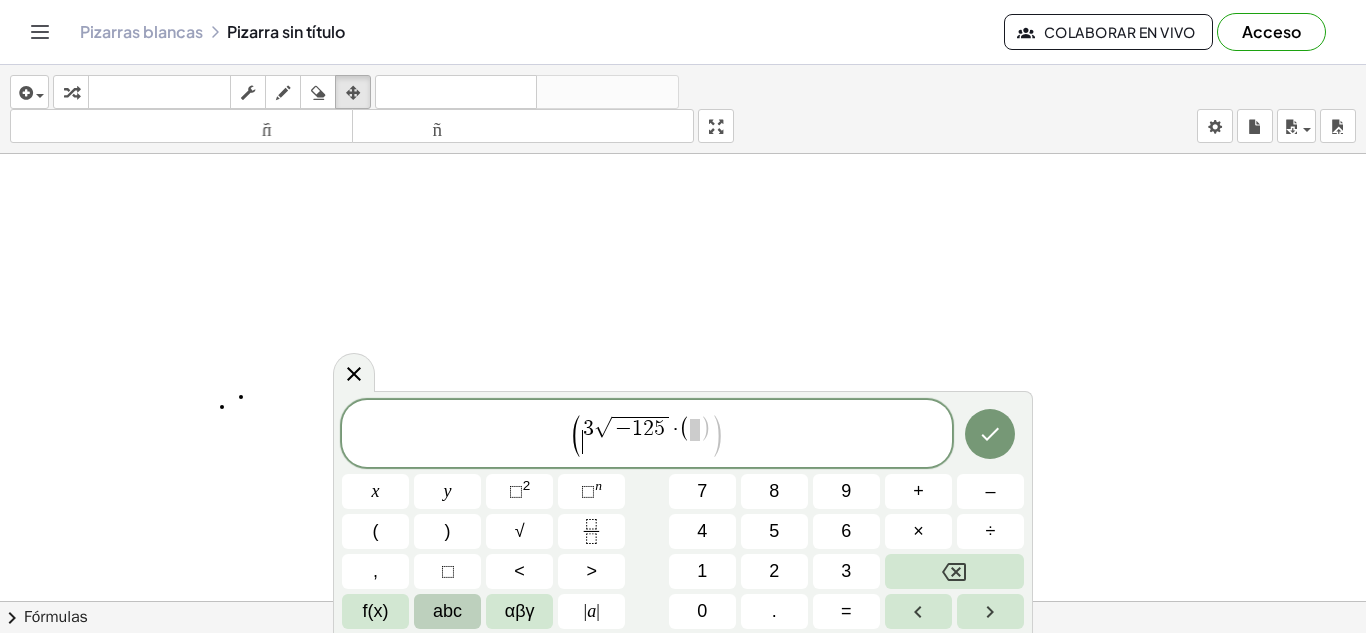 click on "(" at bounding box center [576, 435] 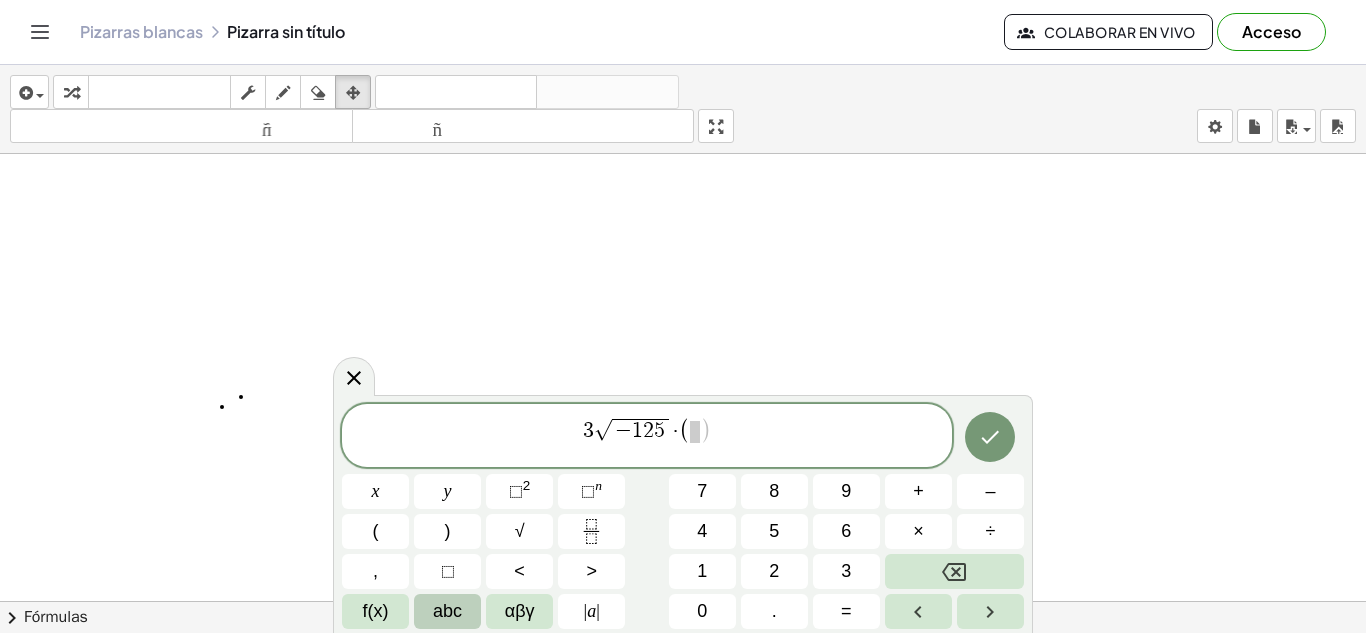 click on "[ROOT] − 1 2 5 · ( )" at bounding box center (647, 437) 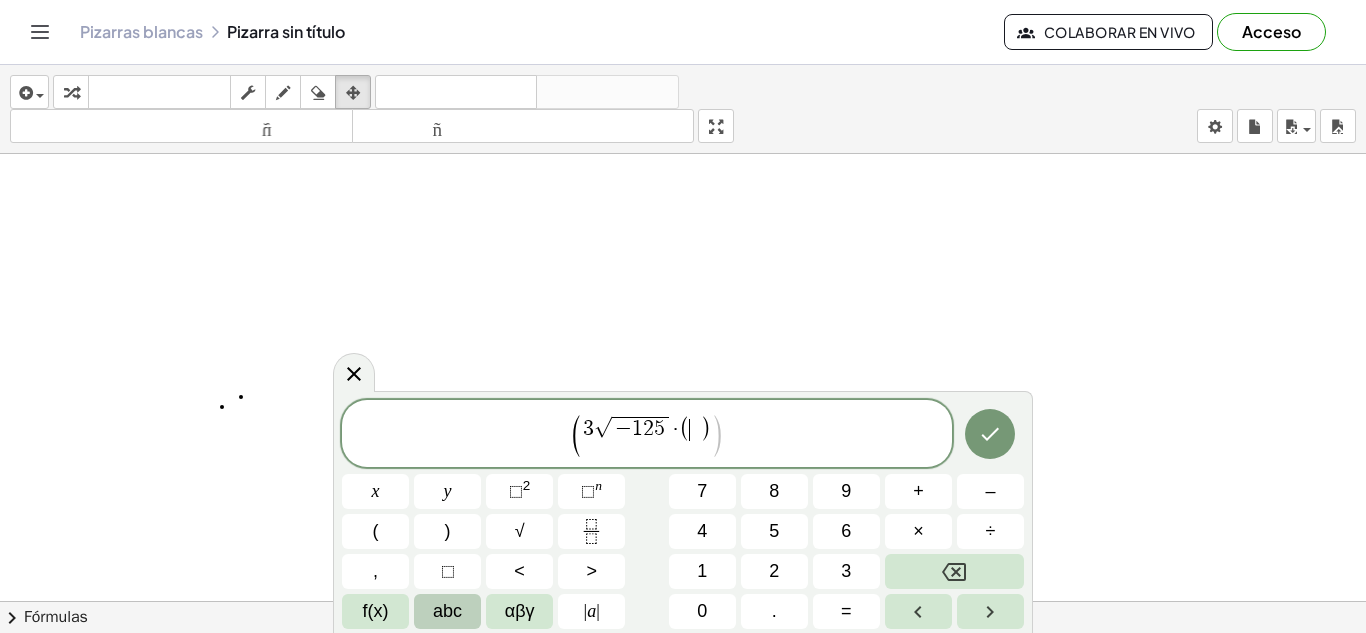 click on "​" at bounding box center [695, 430] 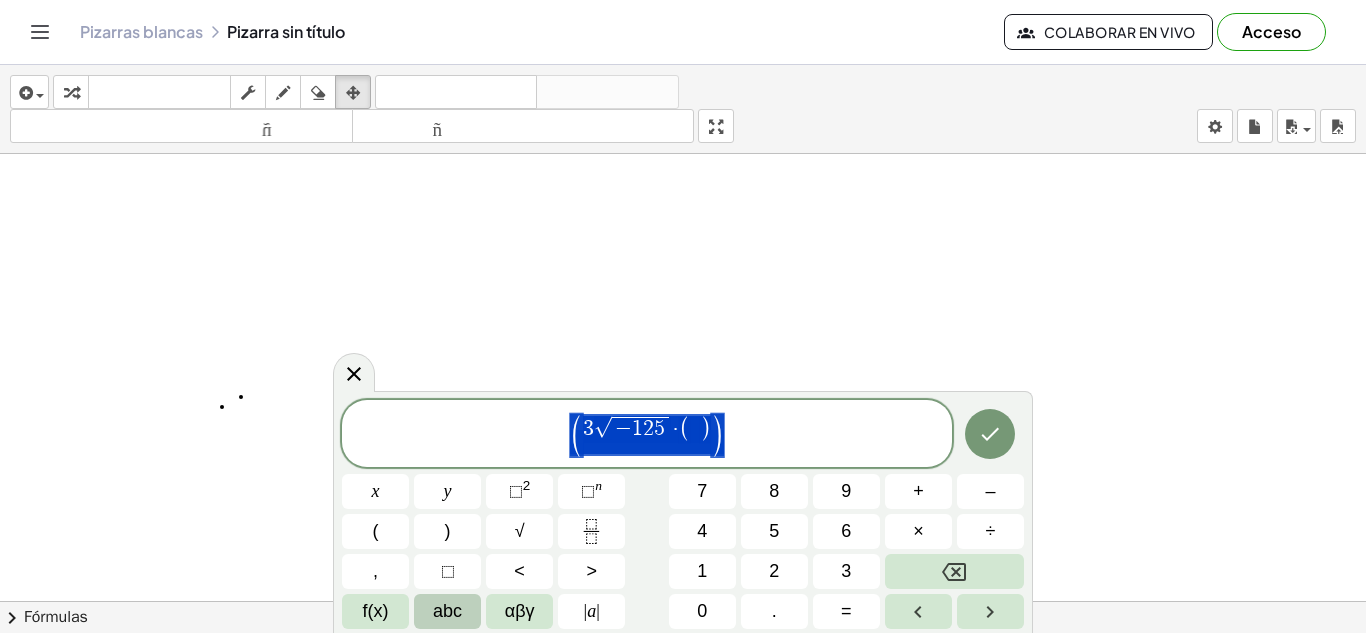 drag, startPoint x: 545, startPoint y: 437, endPoint x: 841, endPoint y: 449, distance: 296.24313 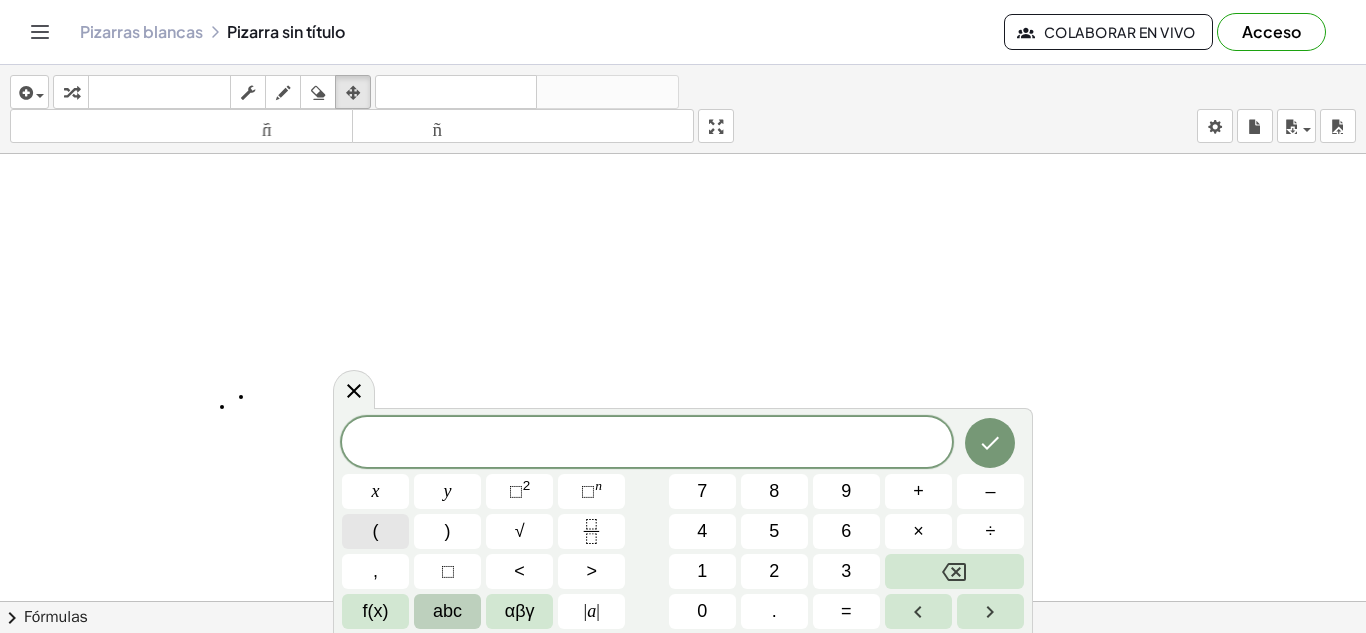 click on "(" at bounding box center [375, 531] 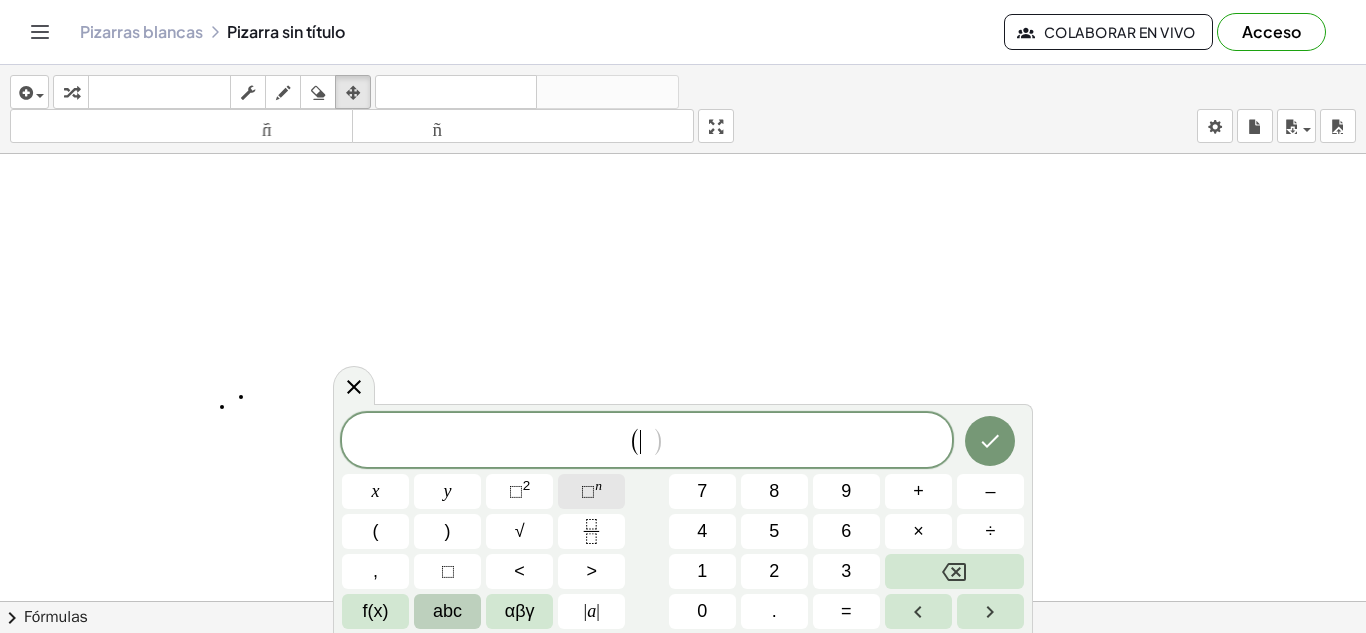 click on "⬚ n" at bounding box center [591, 491] 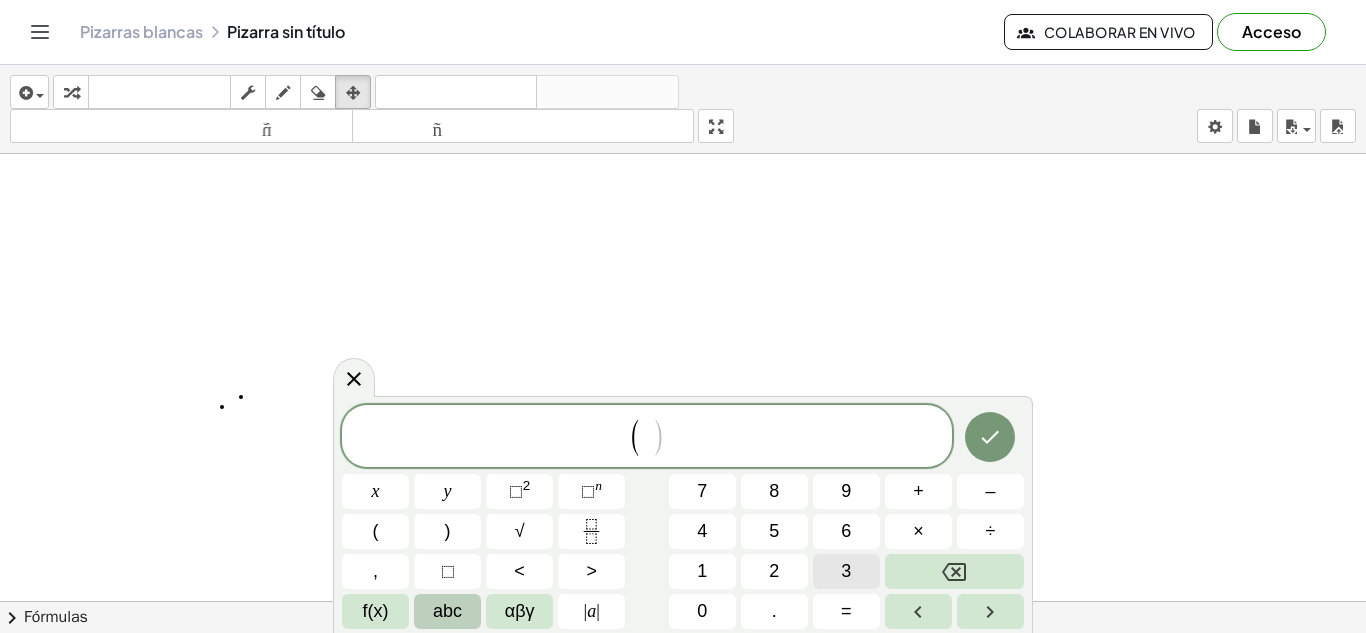 click on "3" at bounding box center [846, 571] 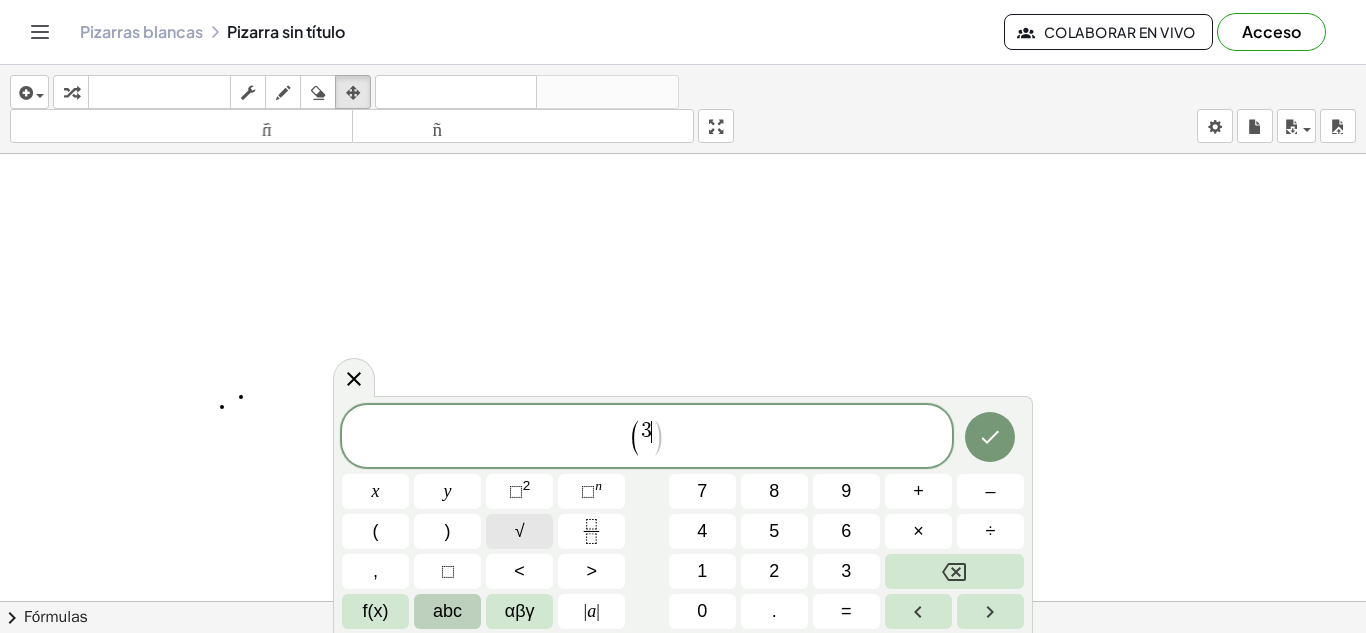 click on "√" at bounding box center (520, 531) 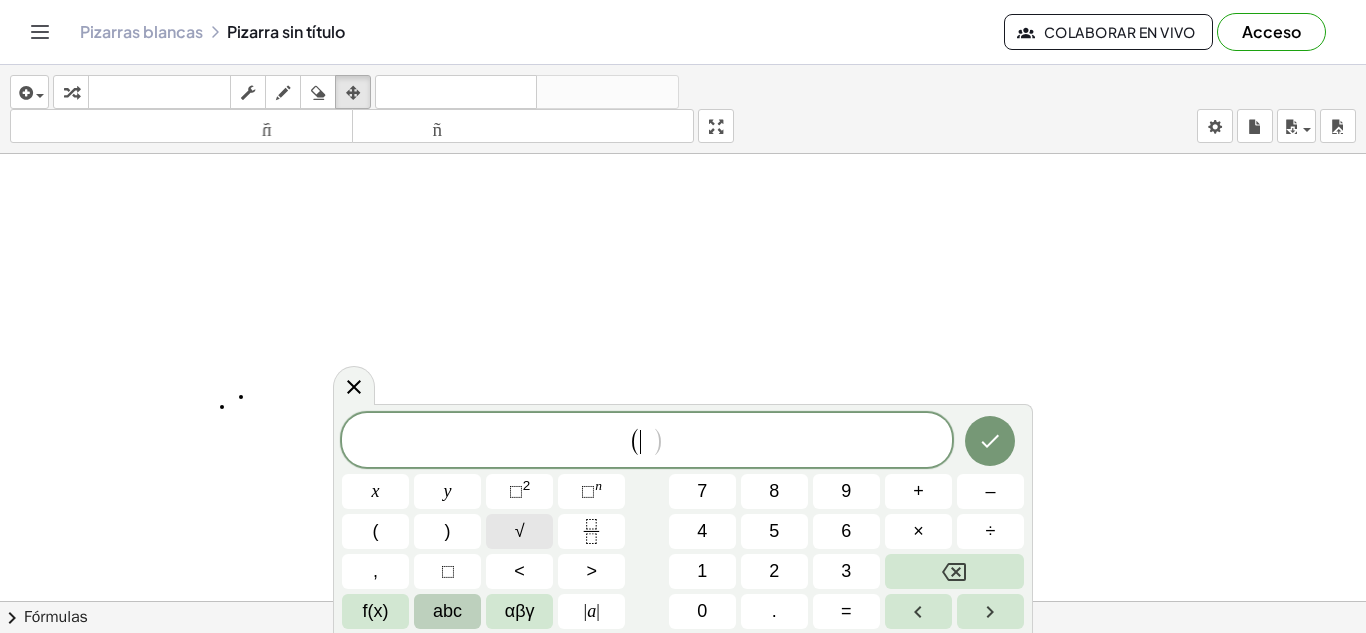 click on "√" at bounding box center (519, 531) 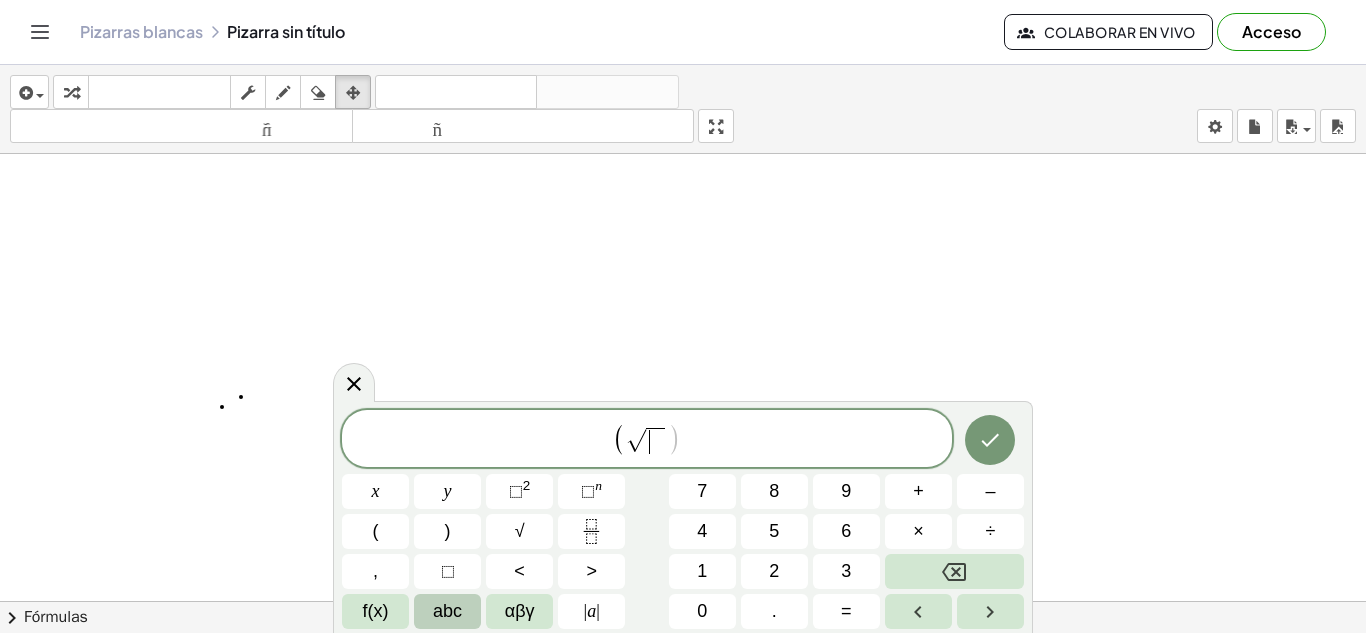 click on "√" at bounding box center [636, 440] 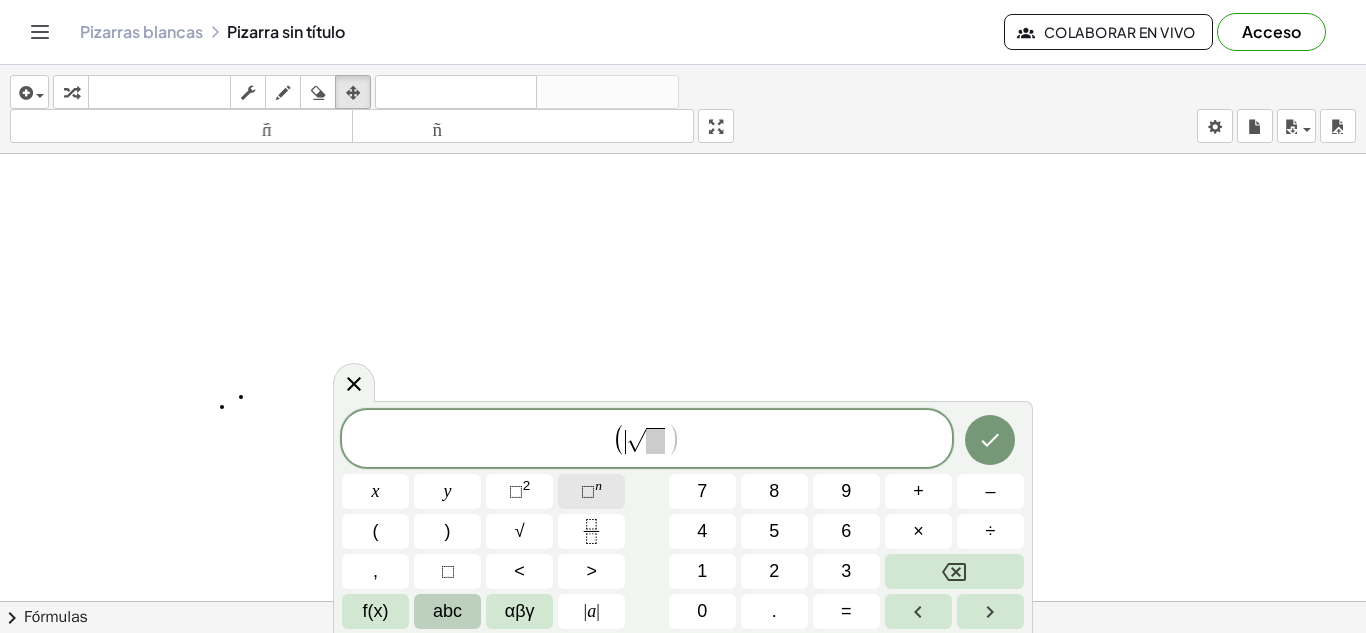 click on "⬚" at bounding box center [588, 491] 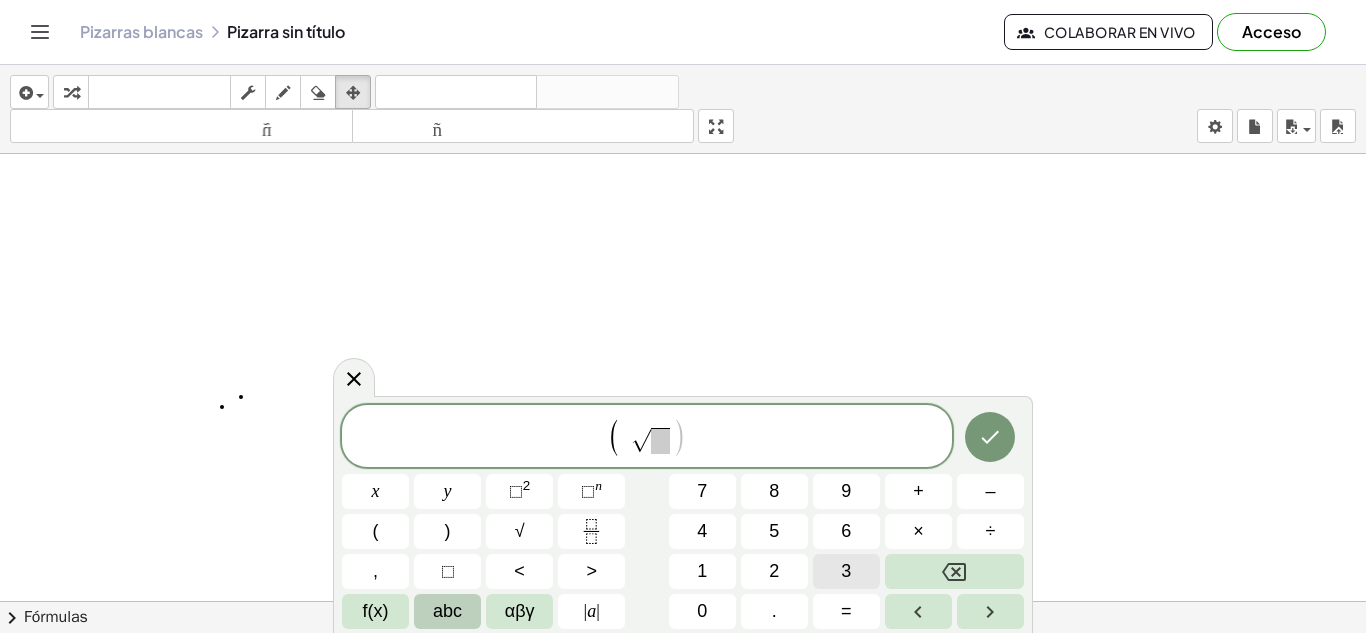 click on "3" at bounding box center [846, 571] 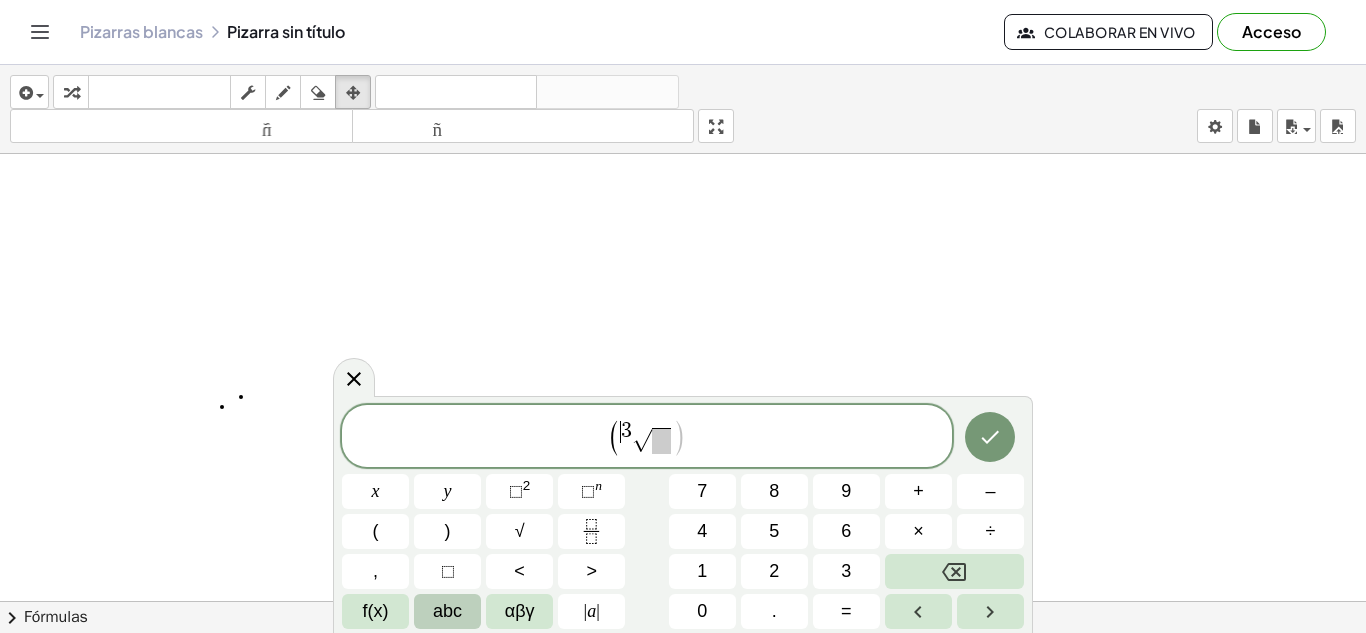 click on "3" at bounding box center (626, 431) 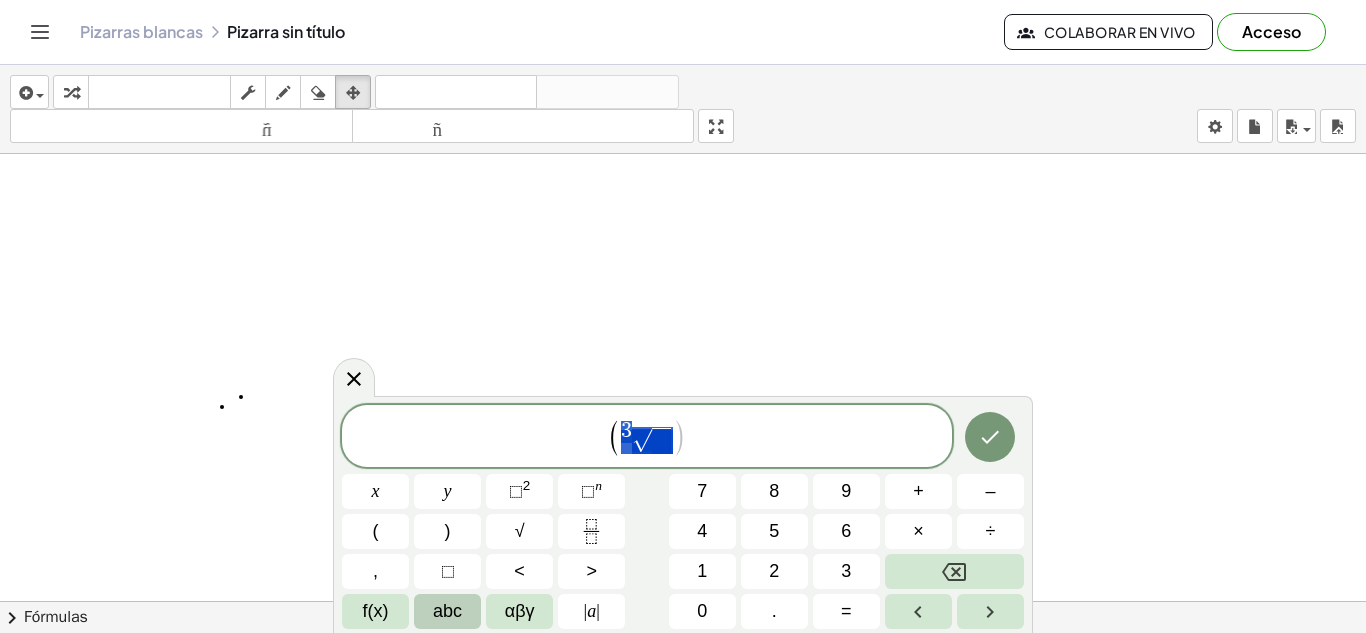 drag, startPoint x: 624, startPoint y: 433, endPoint x: 664, endPoint y: 442, distance: 41 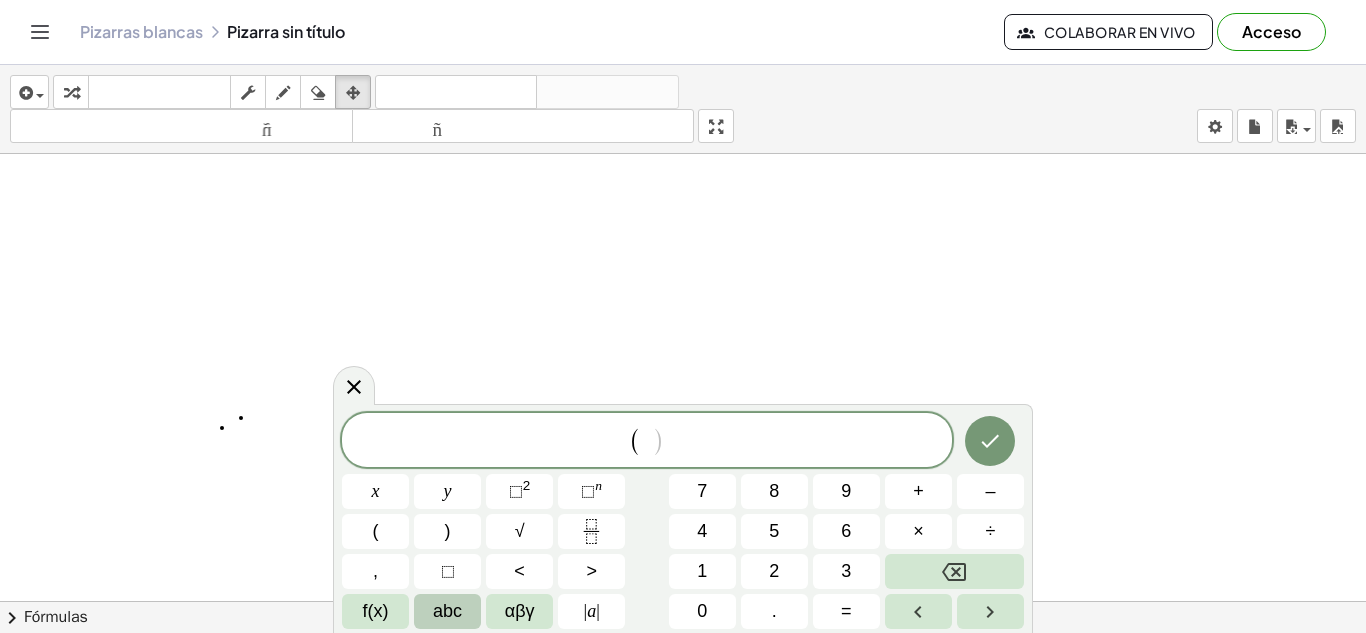 scroll, scrollTop: 0, scrollLeft: 0, axis: both 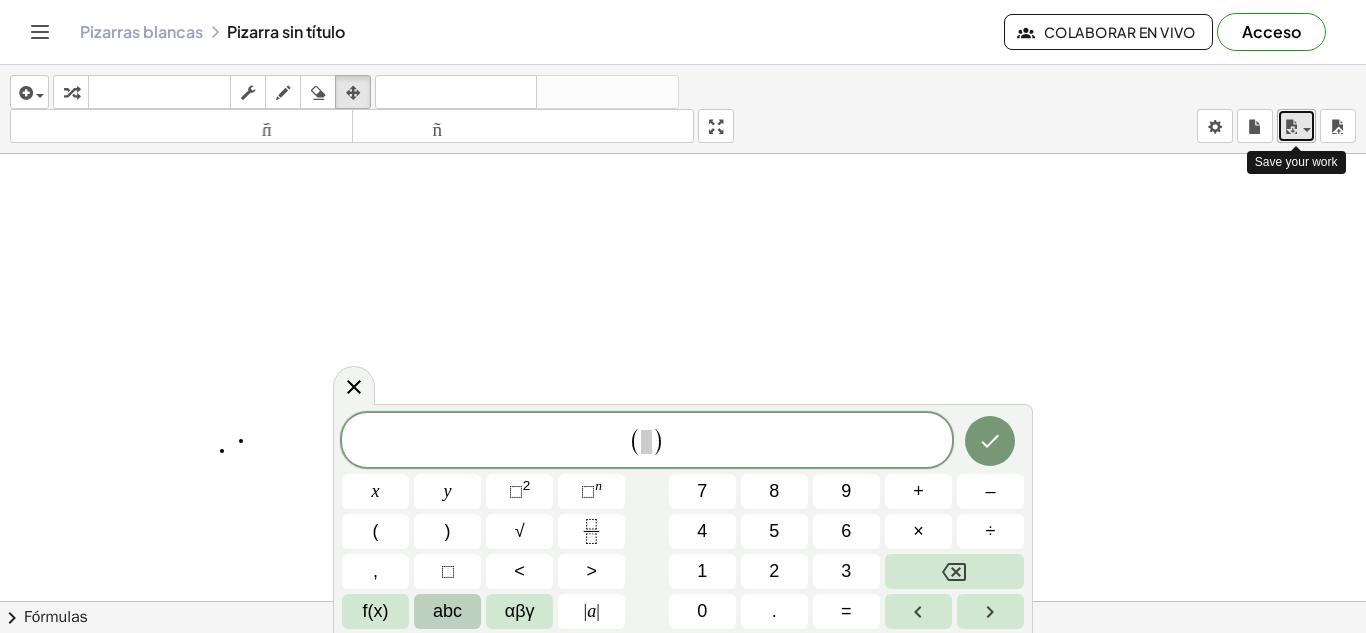 click at bounding box center [1301, 129] 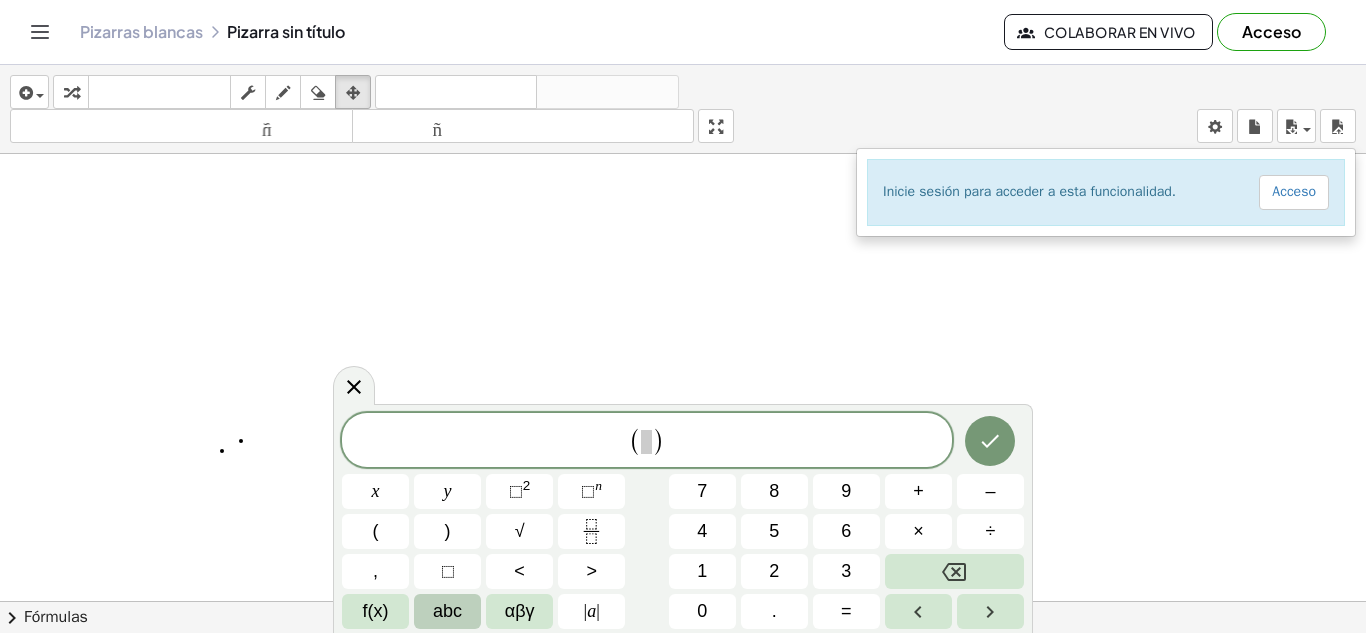 click on "insertar Seleccione uno: Expresión matemática Función Texto Vídeo de YouTube Graficando Geometría Geometría 3D transformar teclado teclado fregar dibujar borrar arreglar deshacer deshacer rehacer rehacer tamaño_del_formato menor tamaño_del_formato más grande pantalla completa carga   ahorrar Inicie sesión para acceder a esta funcionalidad. Acceso nuevo ajustes" at bounding box center (683, 109) 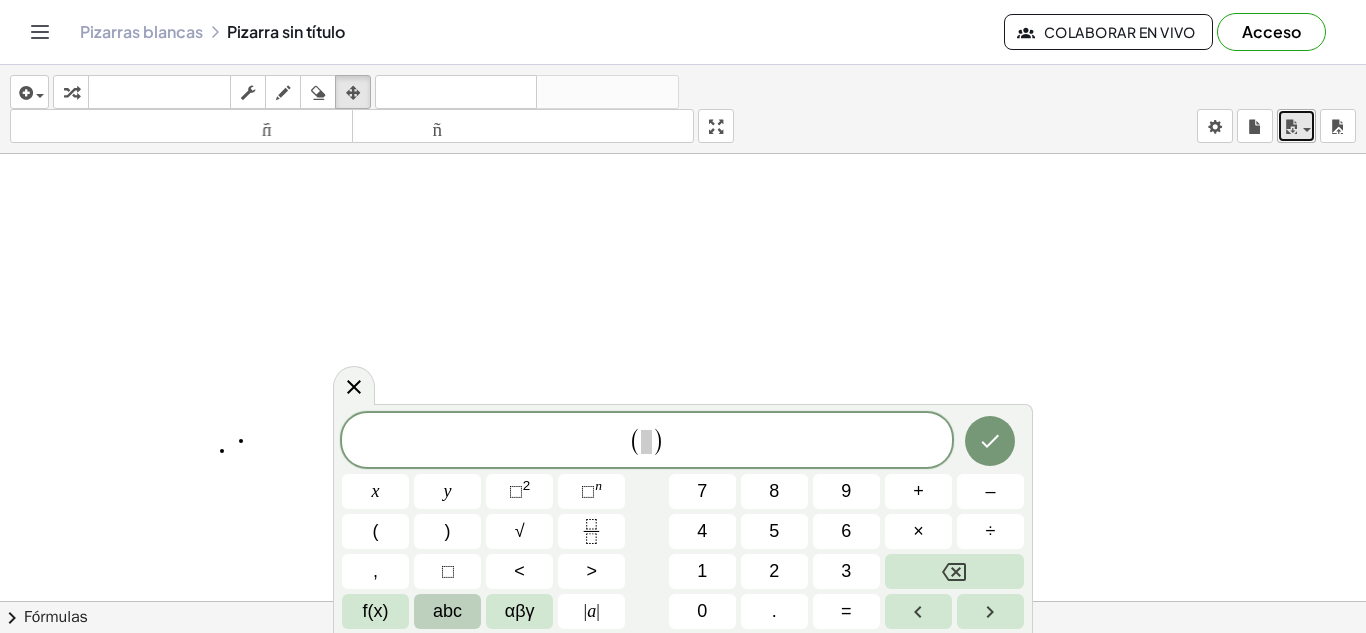 click at bounding box center (1291, 127) 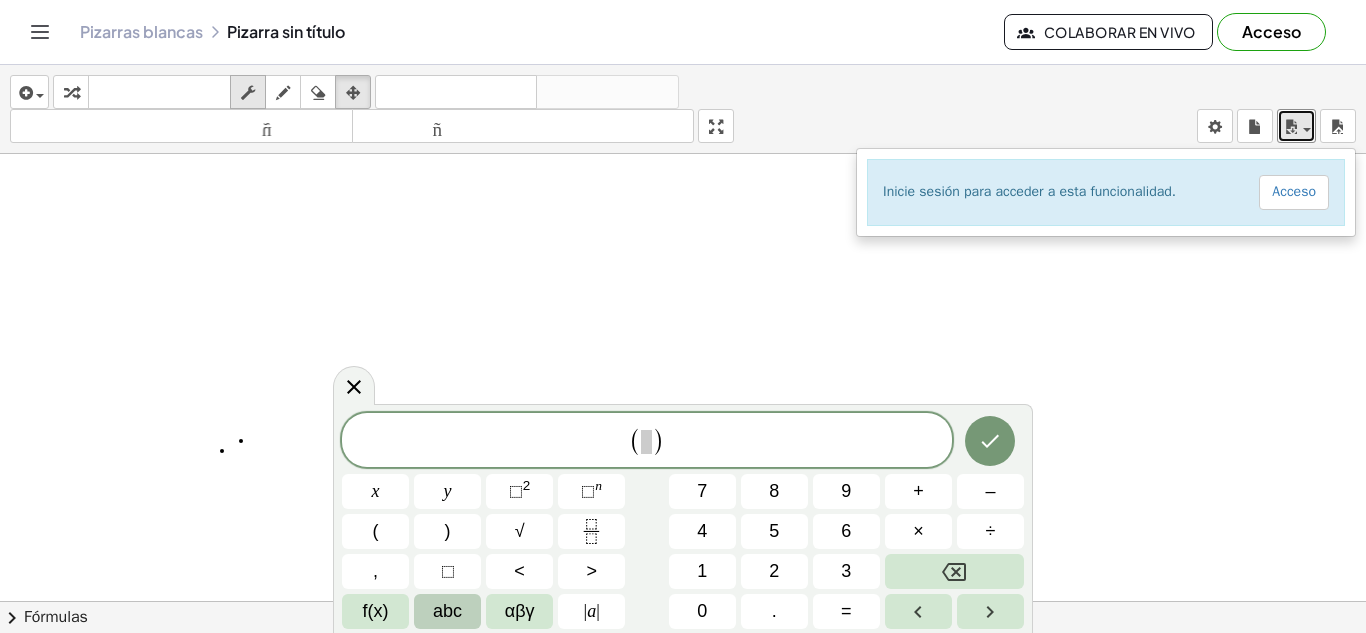 click at bounding box center (248, 93) 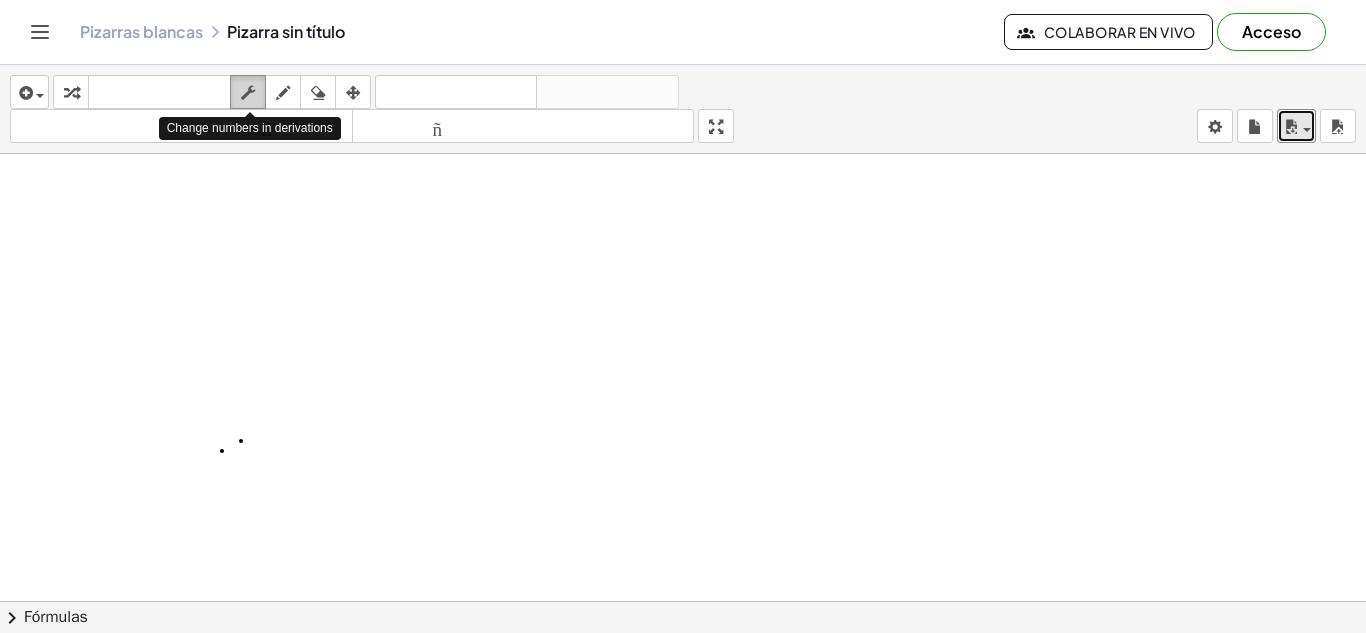 click at bounding box center [248, 93] 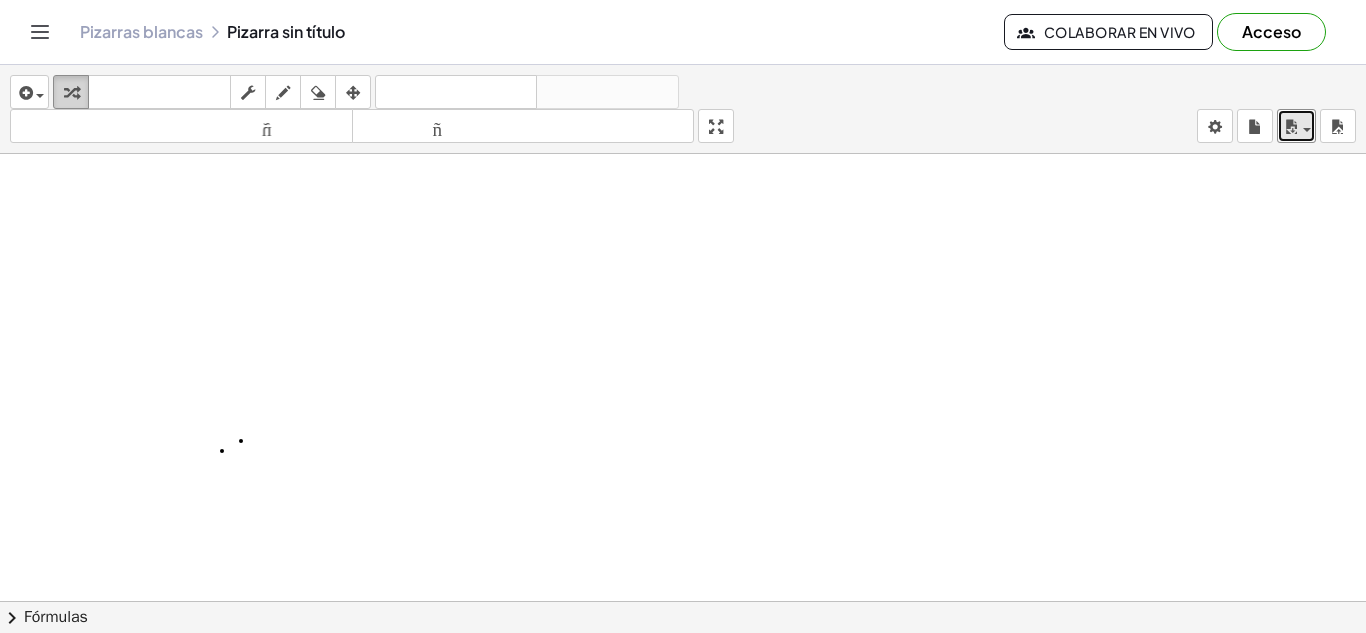click at bounding box center [71, 93] 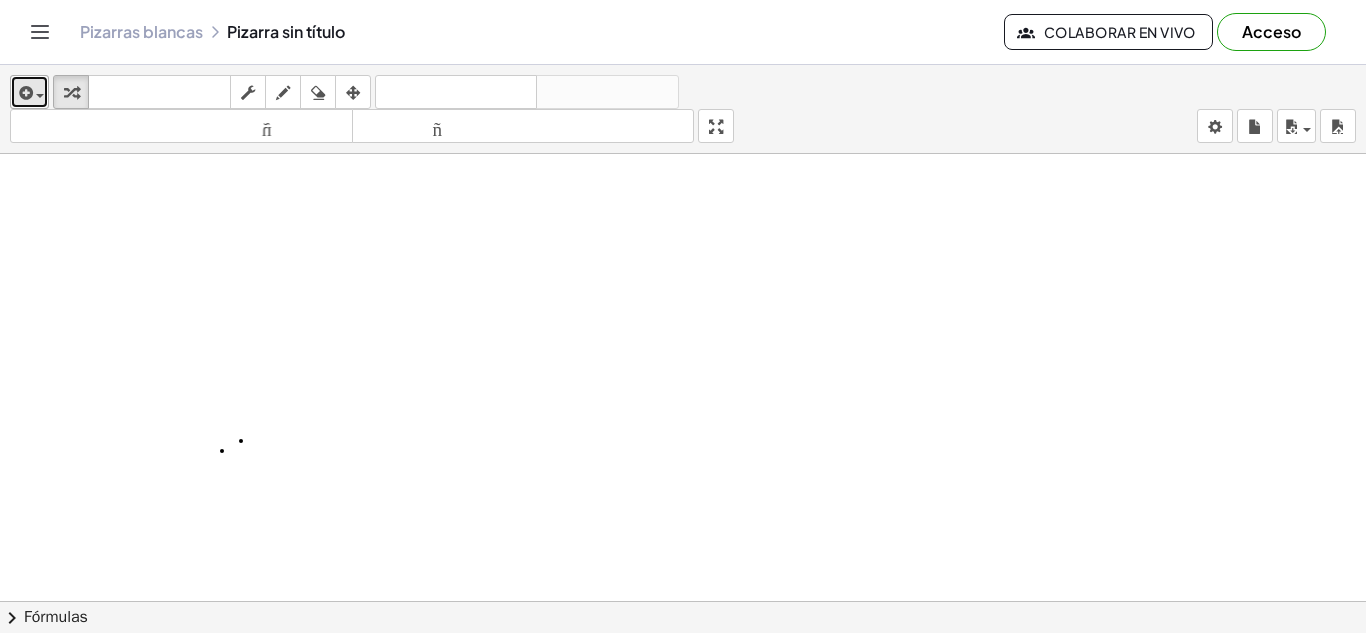 click on "insertar" at bounding box center (29, 92) 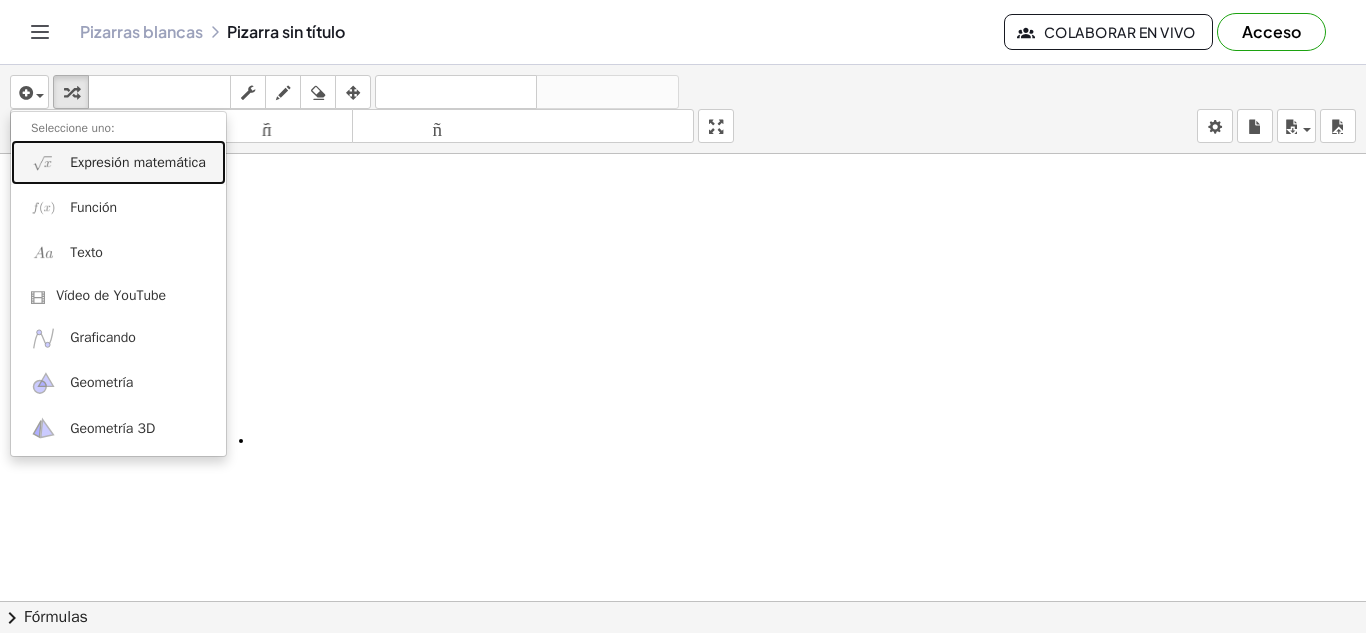 click on "Expresión matemática" at bounding box center (118, 162) 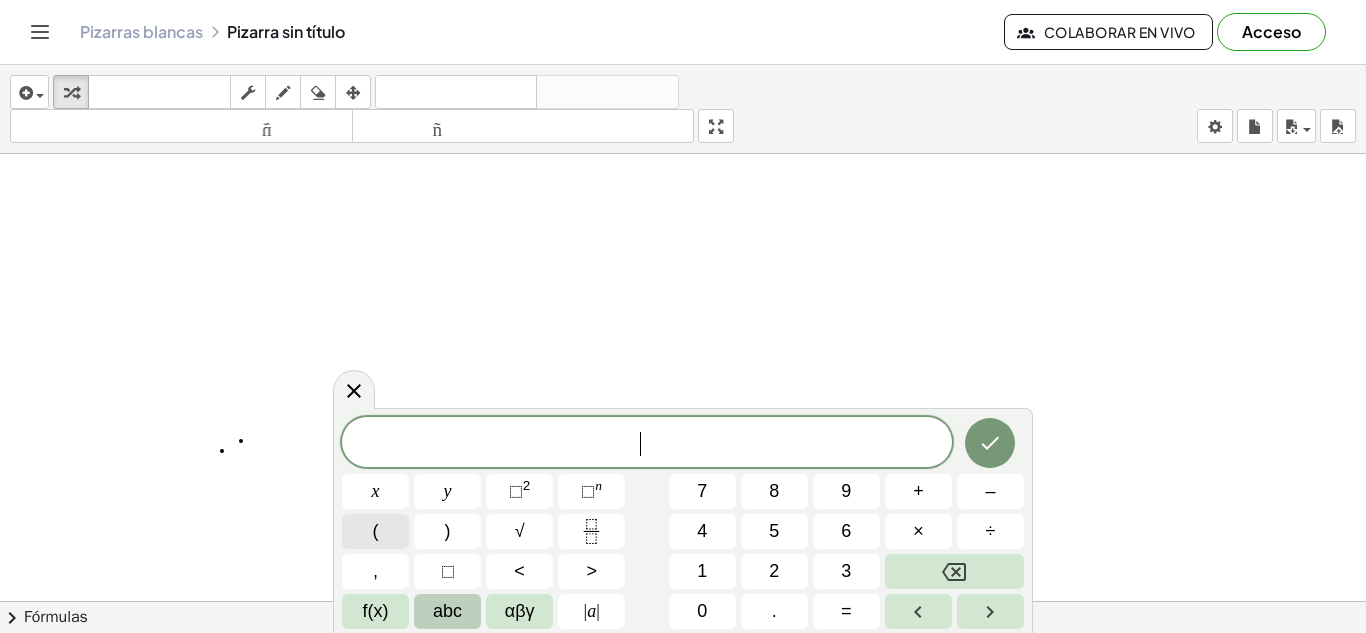 click on "(" at bounding box center [376, 531] 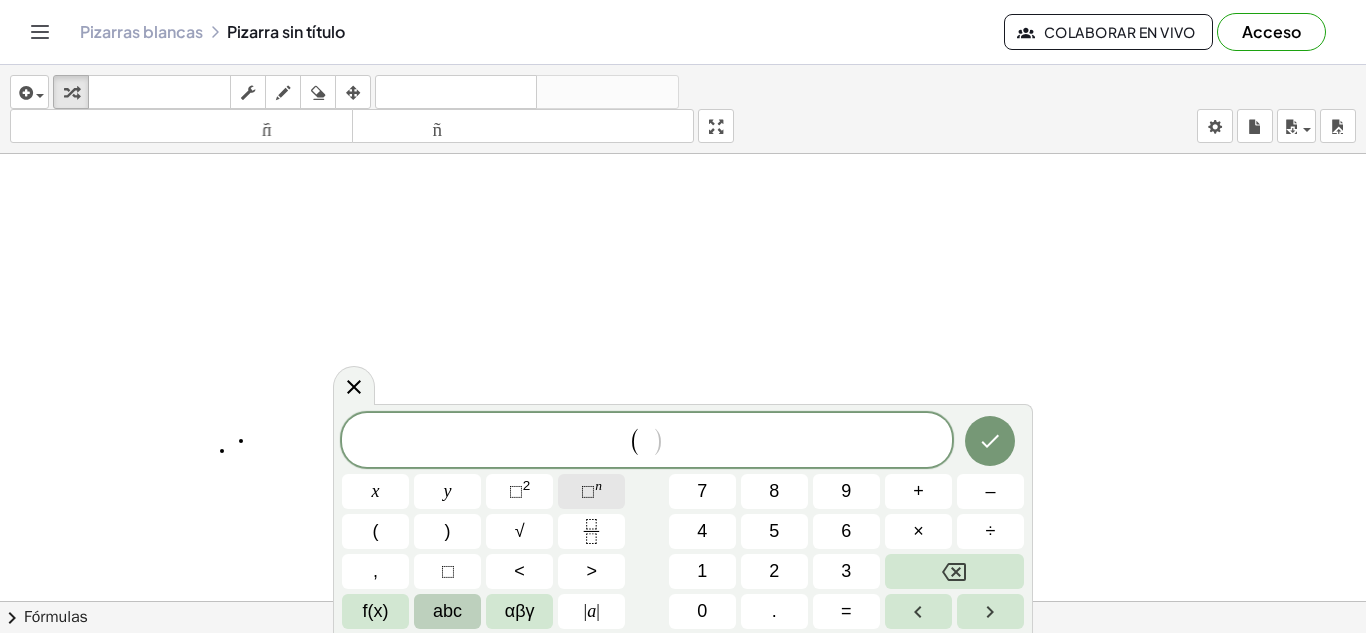 click on "⬚ n" at bounding box center [591, 491] 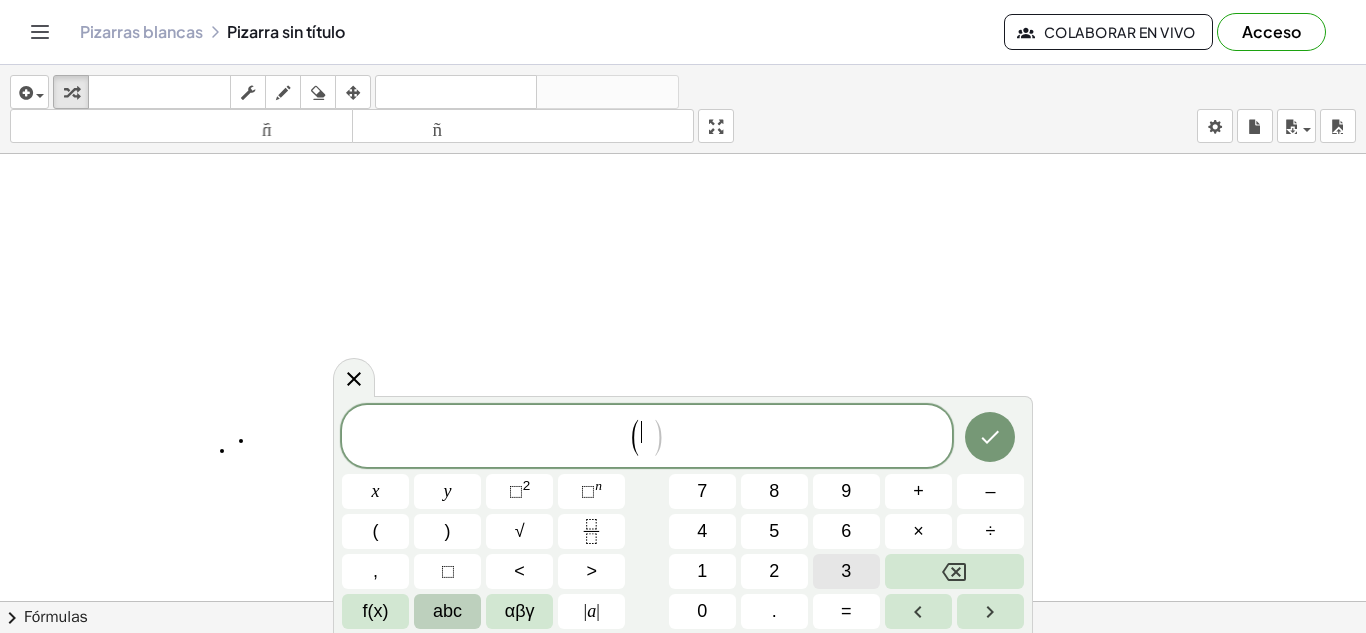 click on "3" at bounding box center (846, 571) 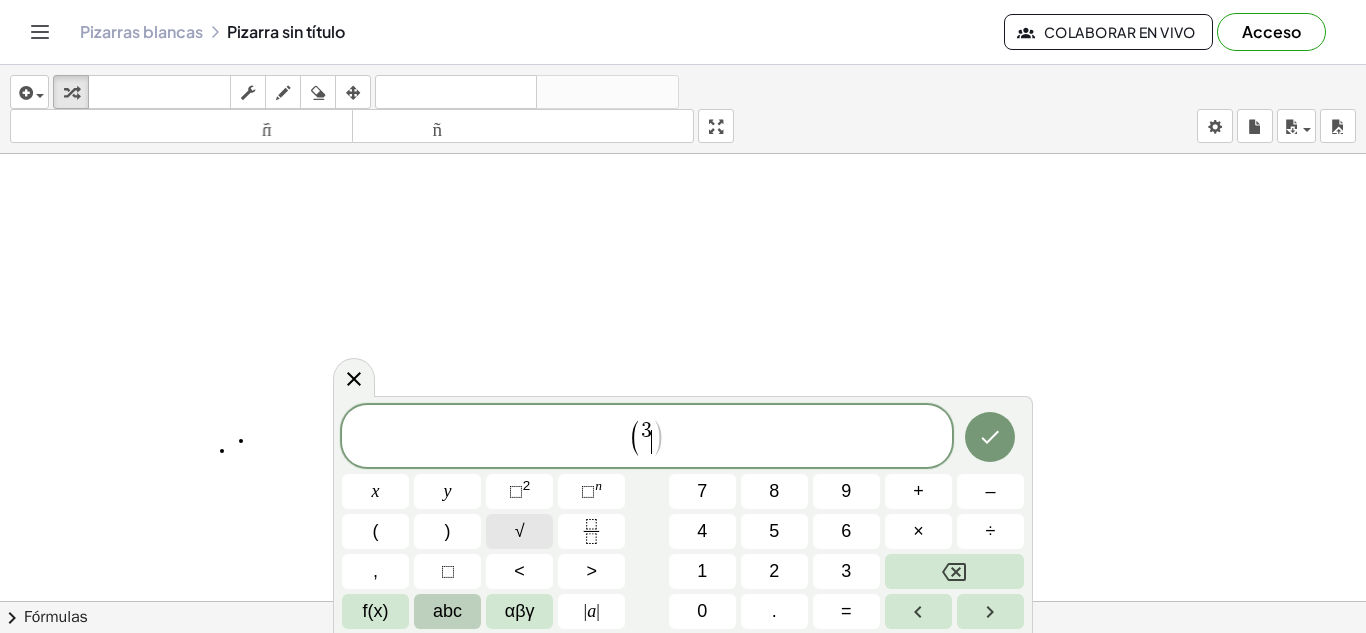 click on "√" at bounding box center [519, 531] 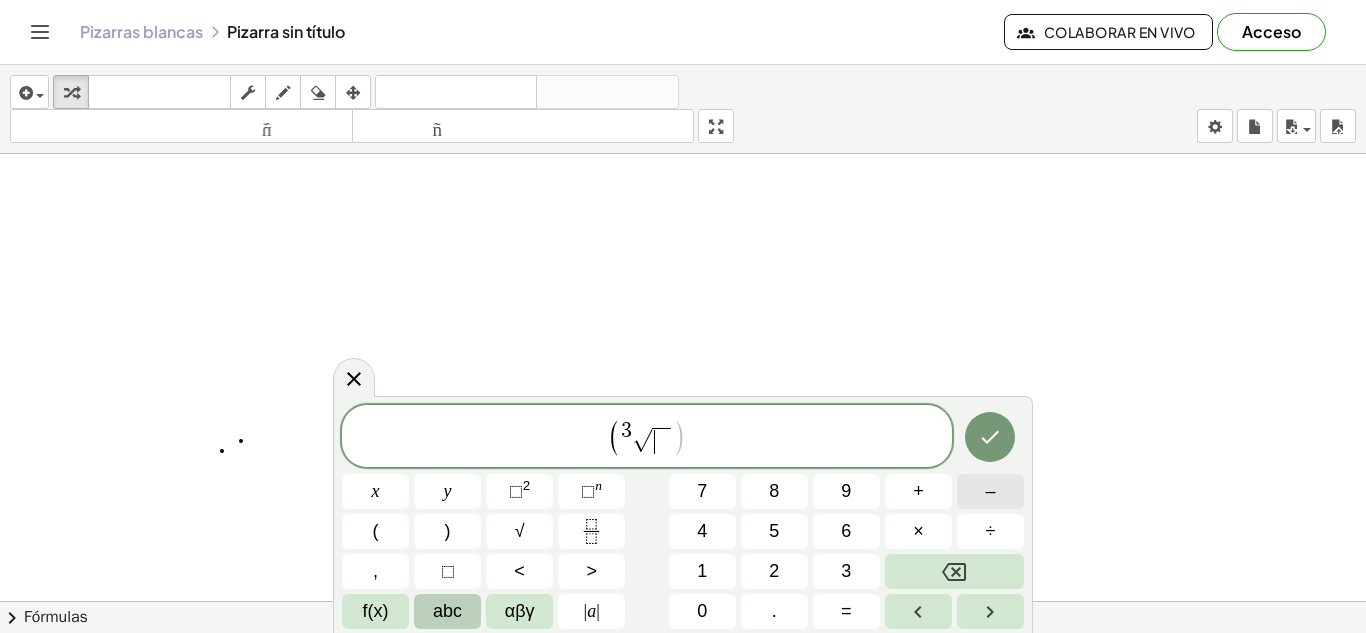 click on "–" at bounding box center [990, 491] 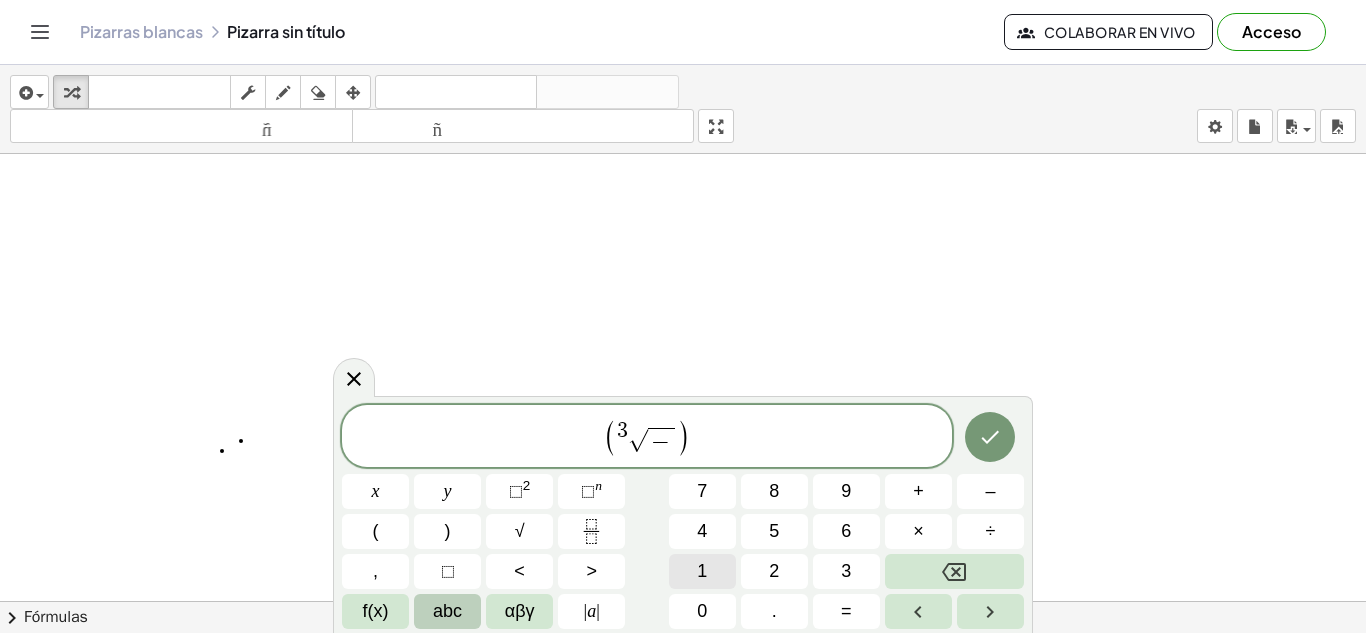 click on "( 3 [ROOT] − ) x y ⬚ 2 ⬚ n 7 8 9 + – ( ) [ROOT] 4 5 6 × ÷ , ⬚ < > 1 2 3 f(x) abc αβγ | a | 0 . =" at bounding box center [683, 517] 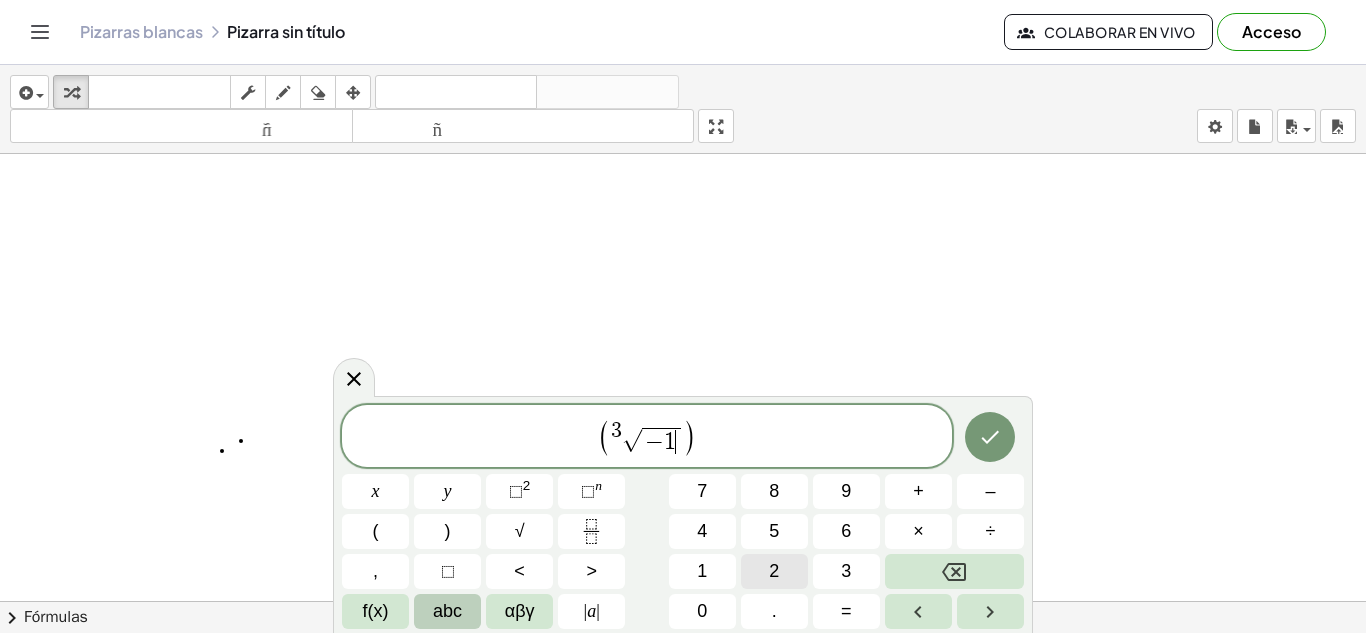 click on "2" at bounding box center [774, 571] 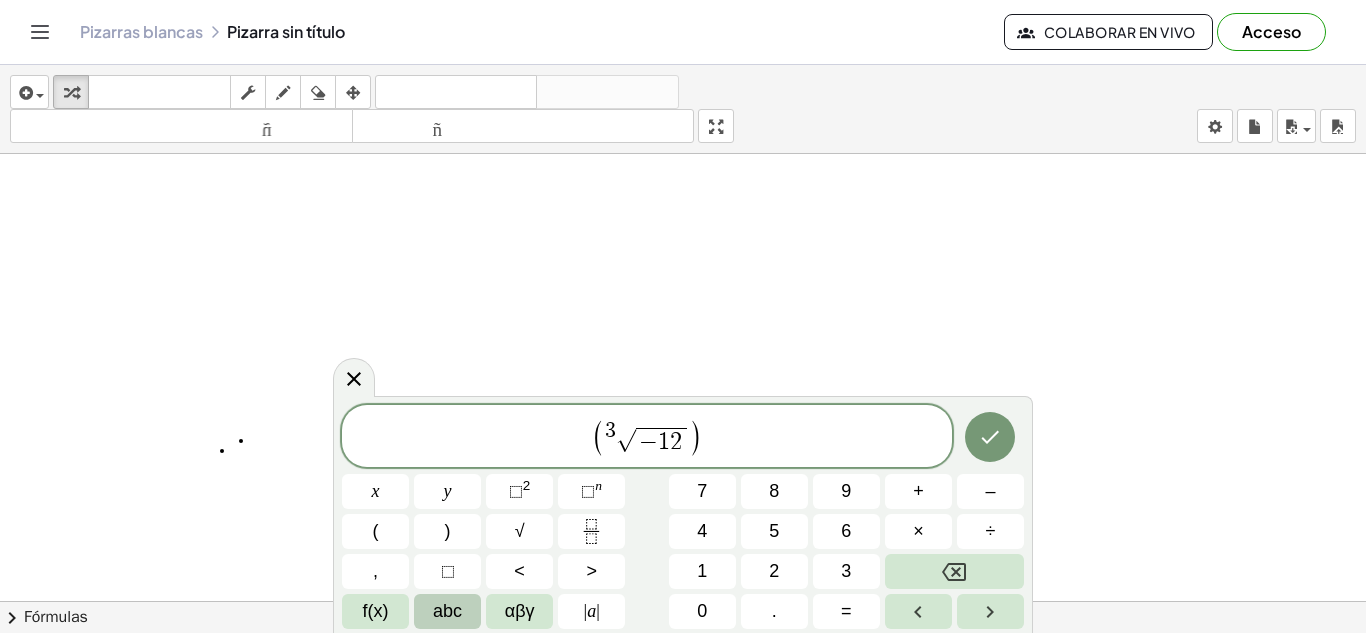 click on "( 3 [ROOT] − 1 2 ) x y ⬚ 2 ⬚ n 7 8 9 + – ( ) [ROOT] 4 5 6 × ÷ , ⬚ < > 1 2 3 f(x) abc αβγ | a | 0 . =" at bounding box center (683, 517) 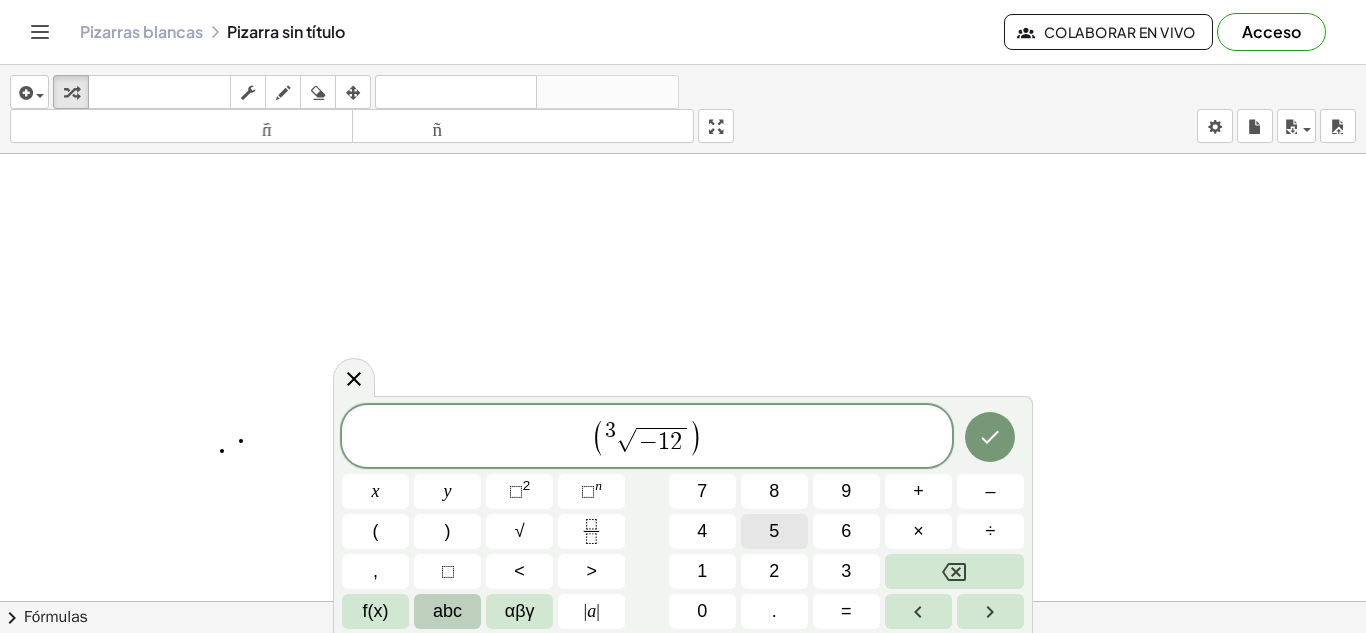 click on "5" at bounding box center (774, 531) 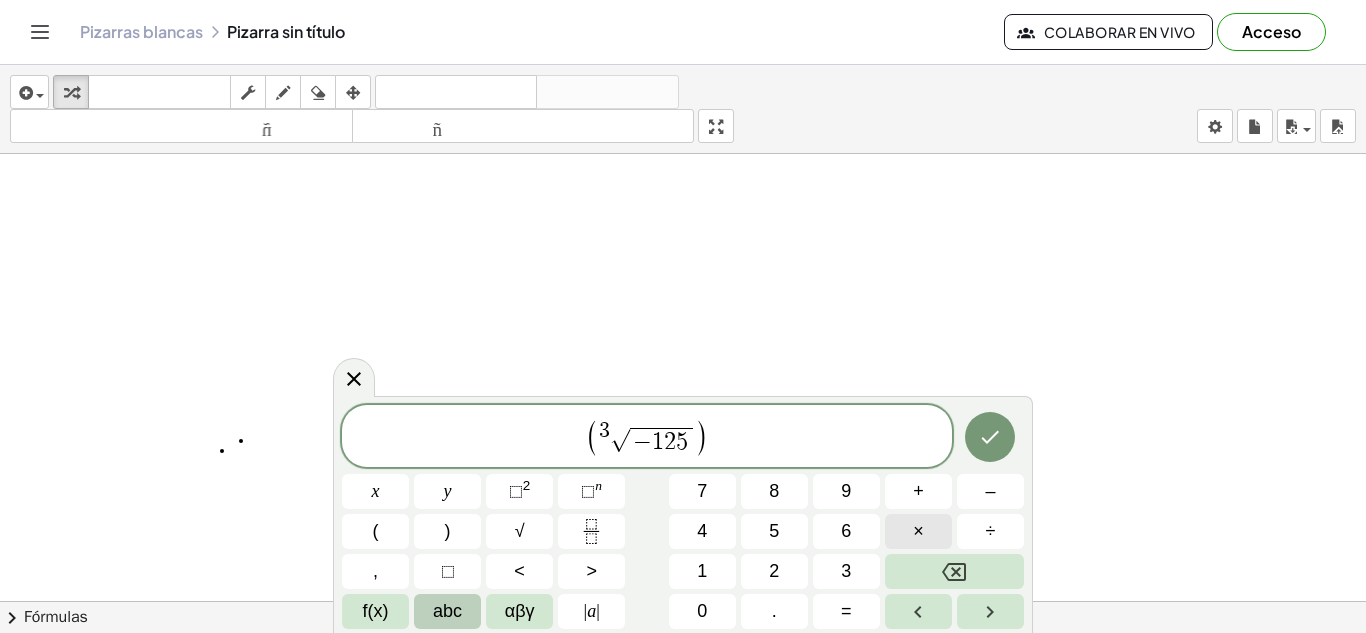 click on "×" at bounding box center [918, 531] 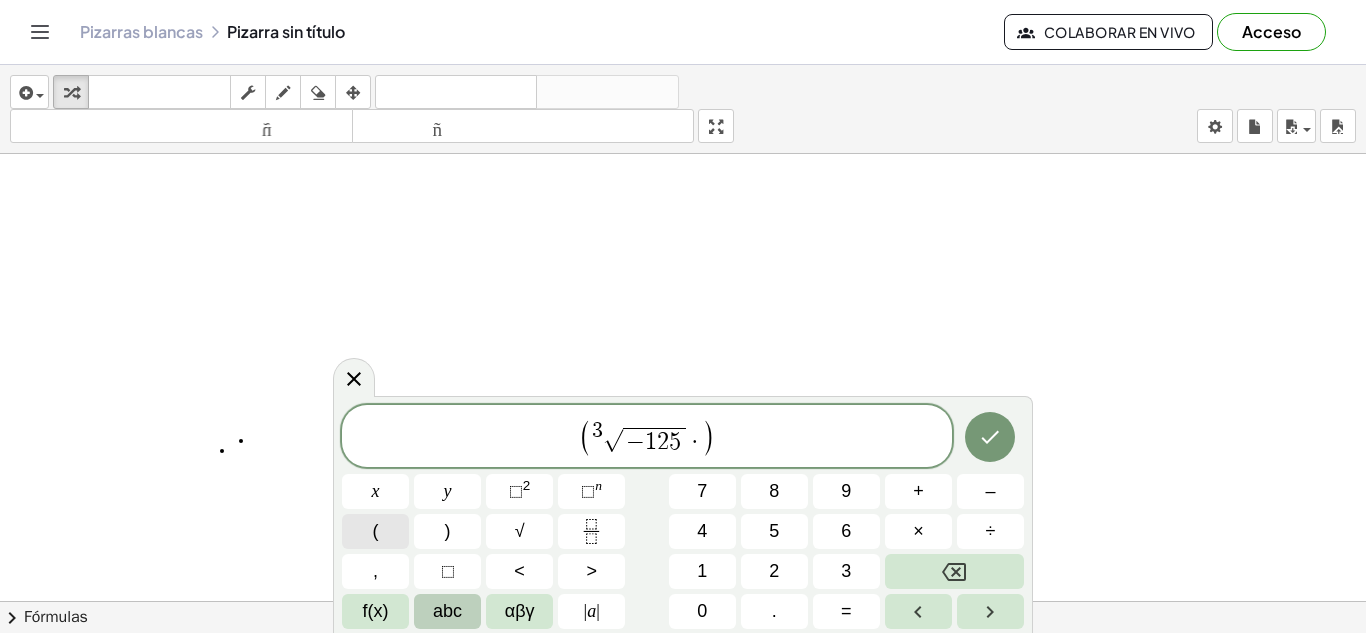 click on "(" at bounding box center [376, 531] 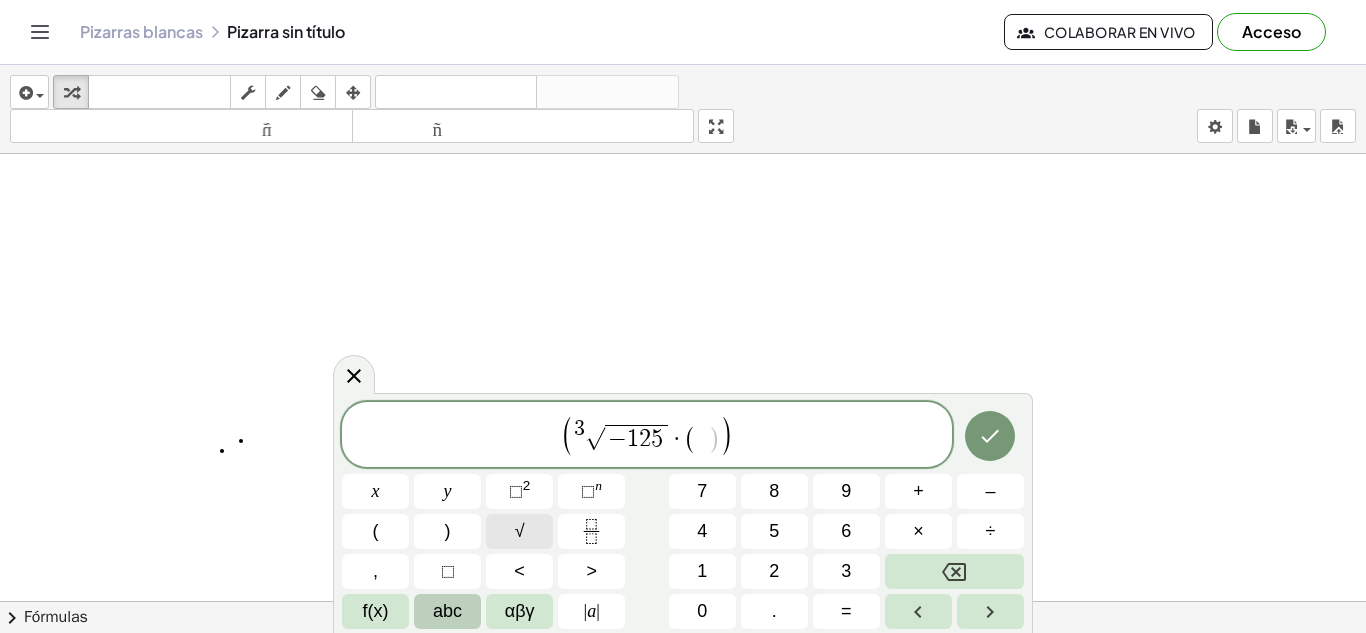click on "√" at bounding box center [520, 531] 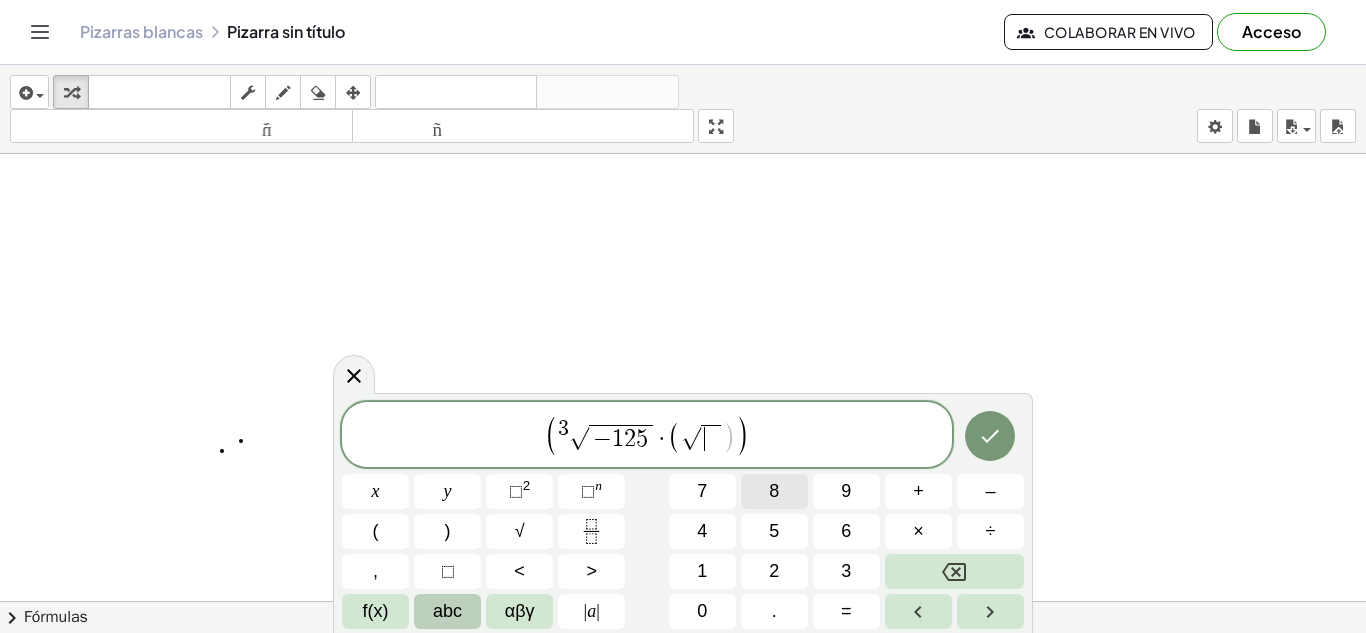click on "8" at bounding box center (774, 491) 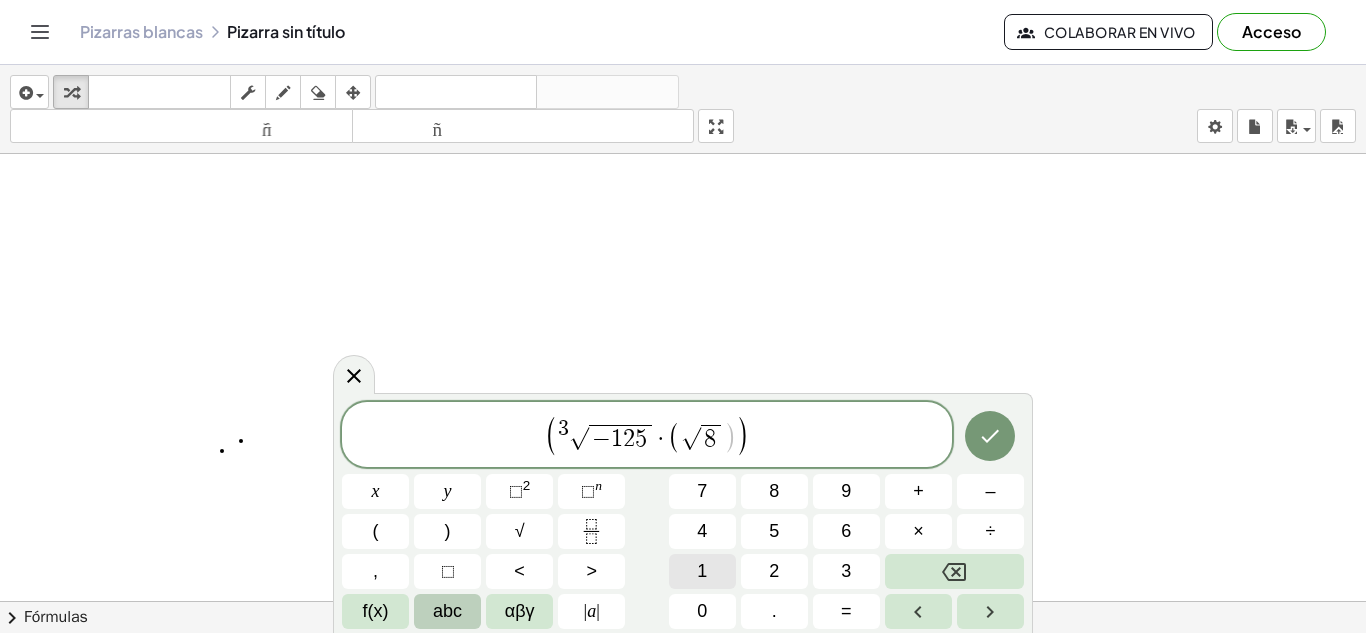click on "1" at bounding box center [702, 571] 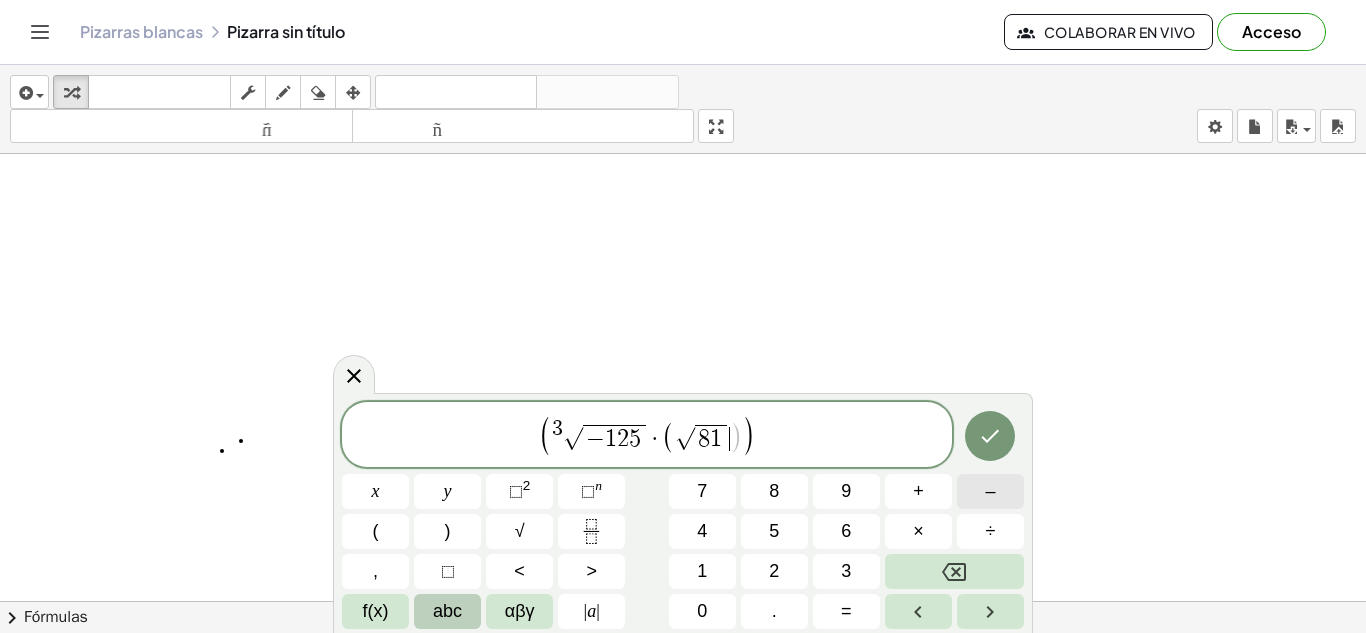 click on "–" at bounding box center (990, 491) 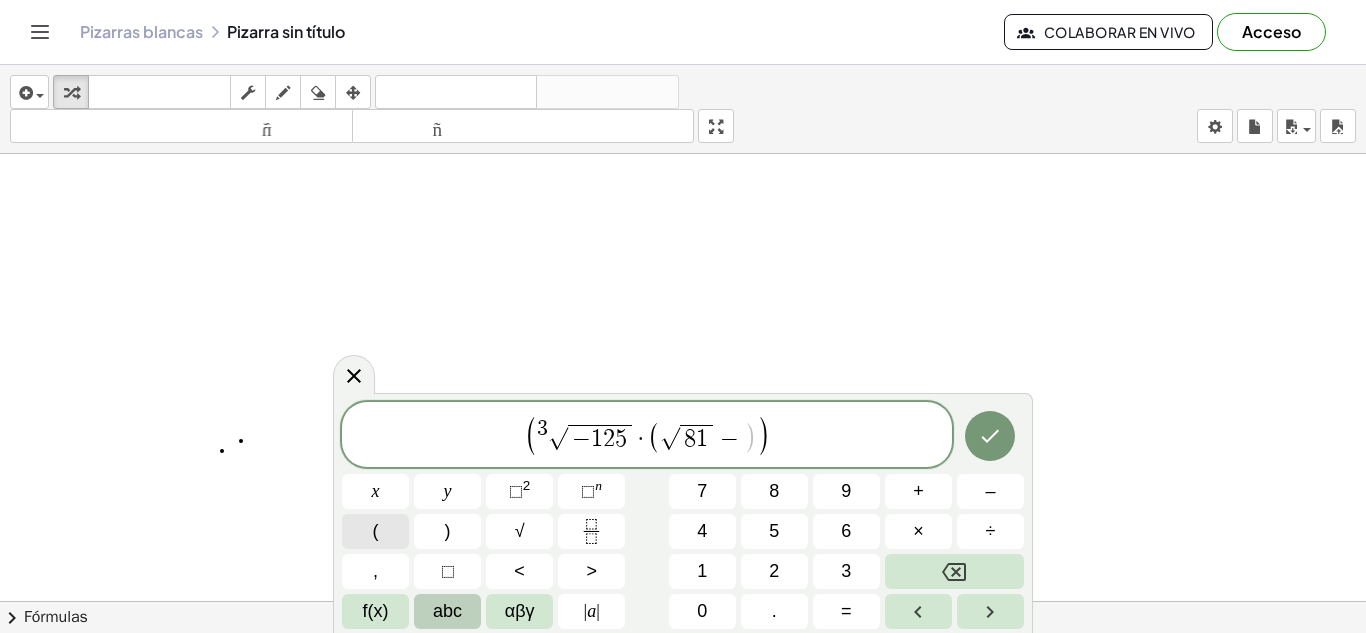 click on "(" at bounding box center [375, 531] 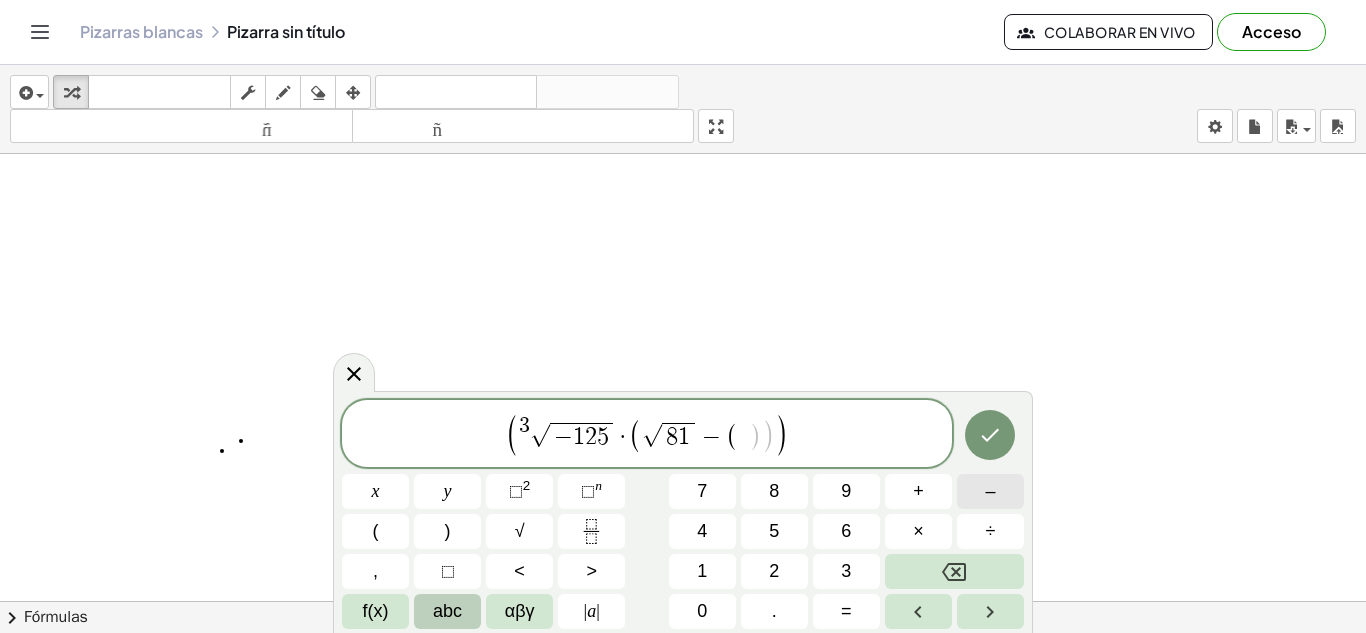 click on "–" at bounding box center [990, 491] 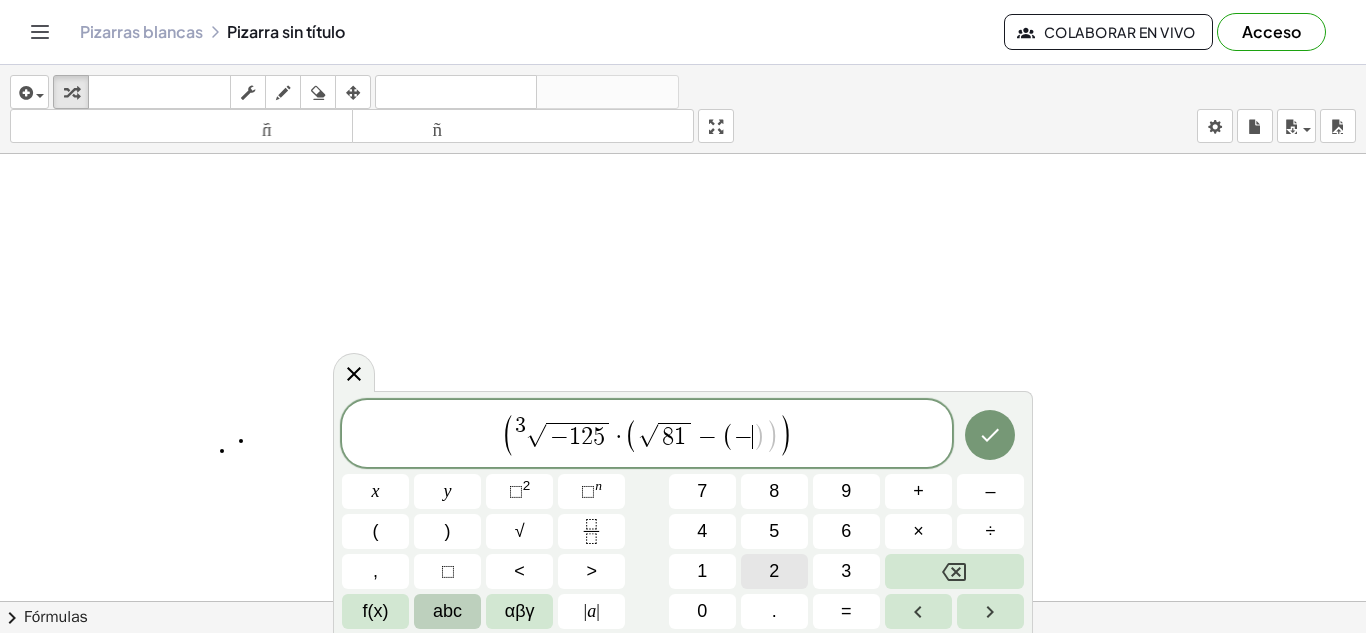 click on "2" at bounding box center [774, 571] 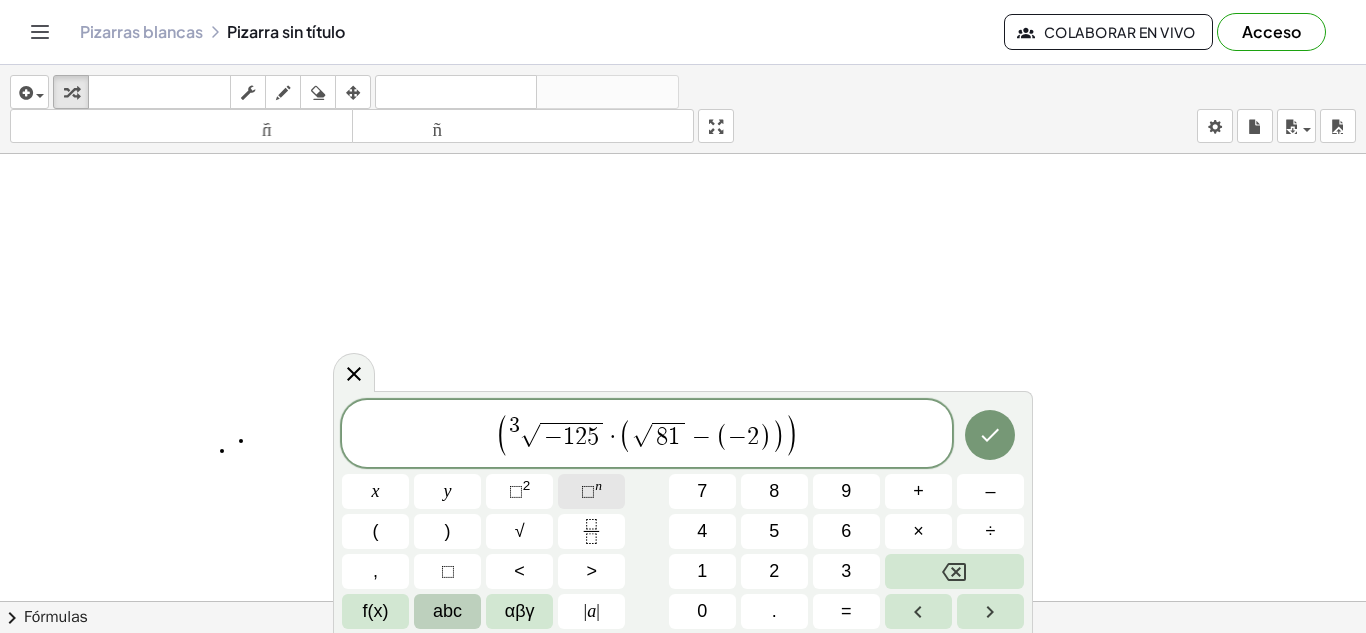 drag, startPoint x: 581, startPoint y: 512, endPoint x: 584, endPoint y: 495, distance: 17.262676 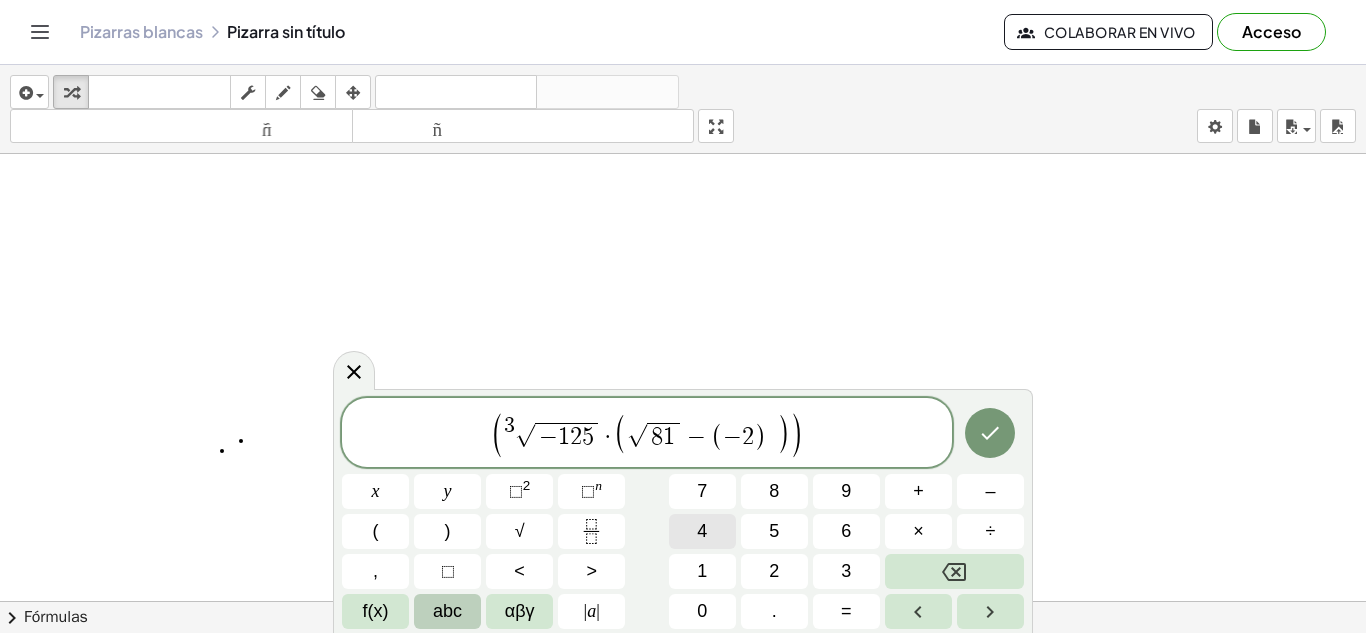 click on "4" at bounding box center [702, 531] 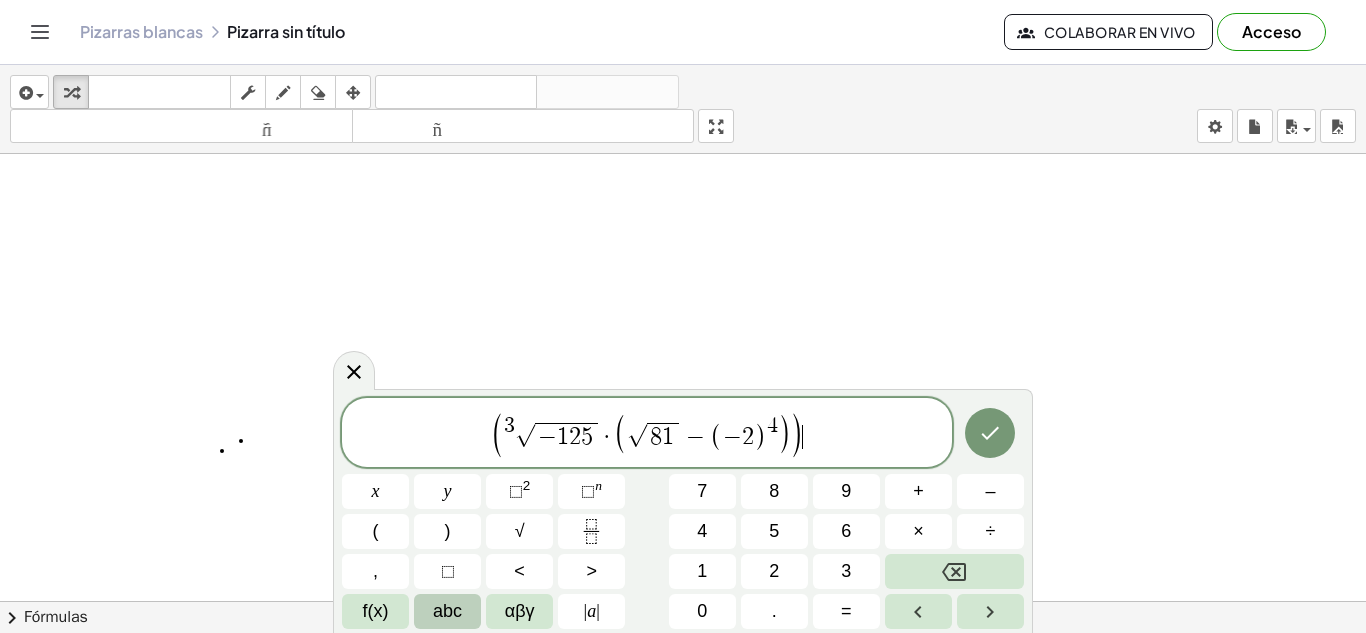 click on "( 3 √ − 1 2 5 · ( √ 8 1 − ( − 2 ) 4 ) ) ​" at bounding box center (647, 434) 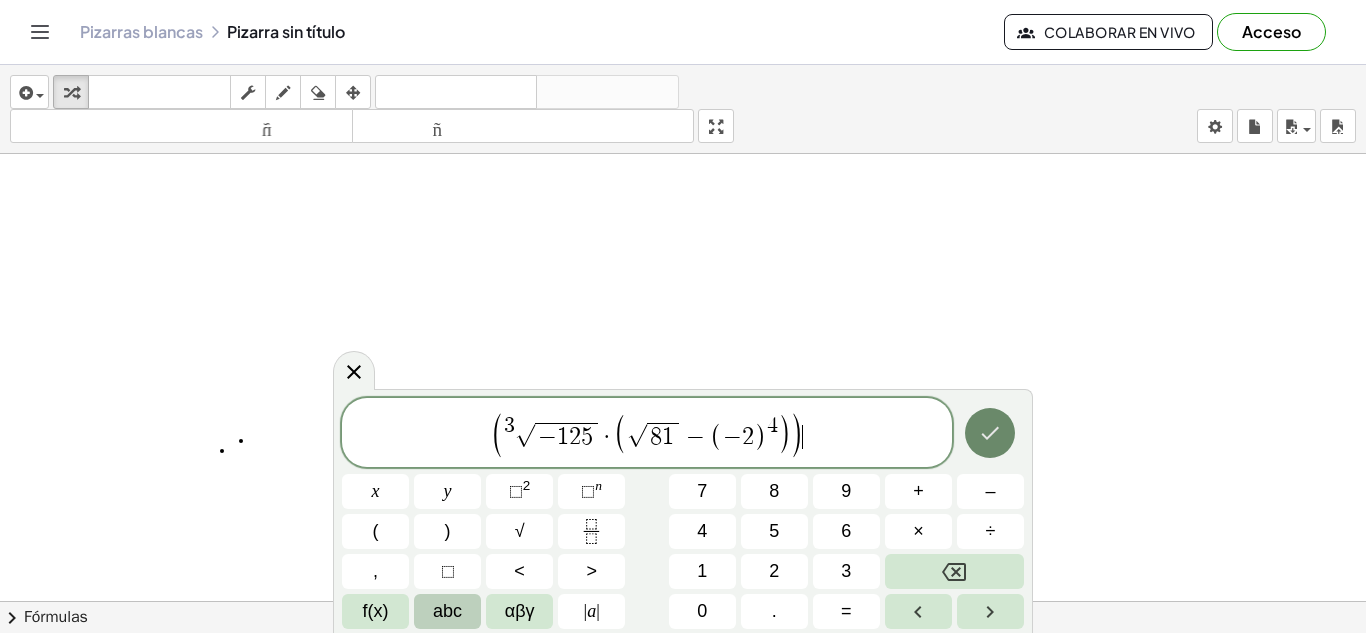 click 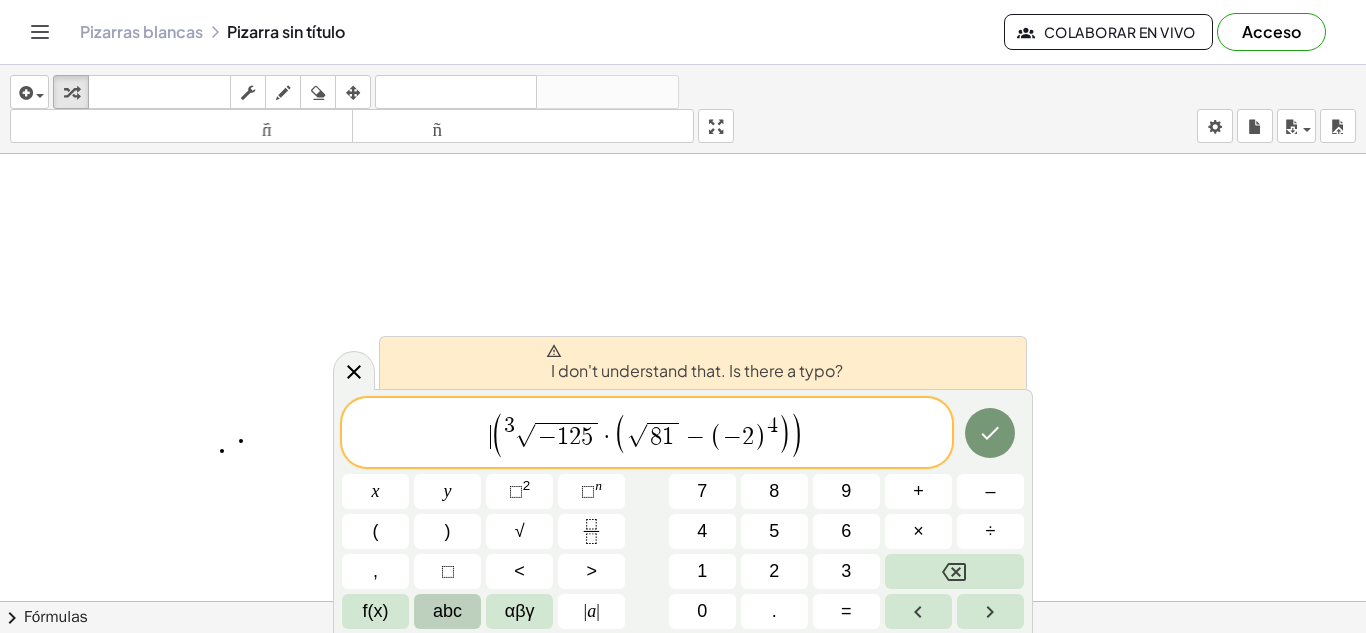 click on "​ ( 3 √ − 1 2 5 · ( √ 8 1 − ( − 2 ) 4 ) )" at bounding box center [647, 434] 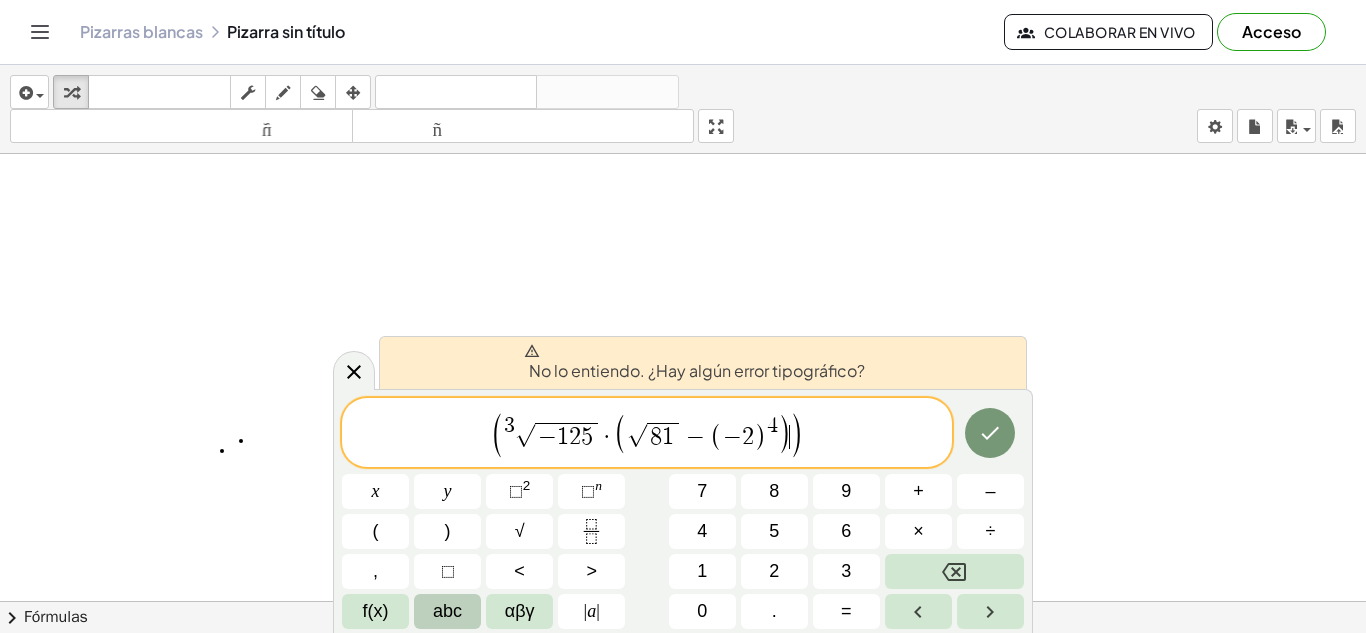 click on ")" at bounding box center [797, 434] 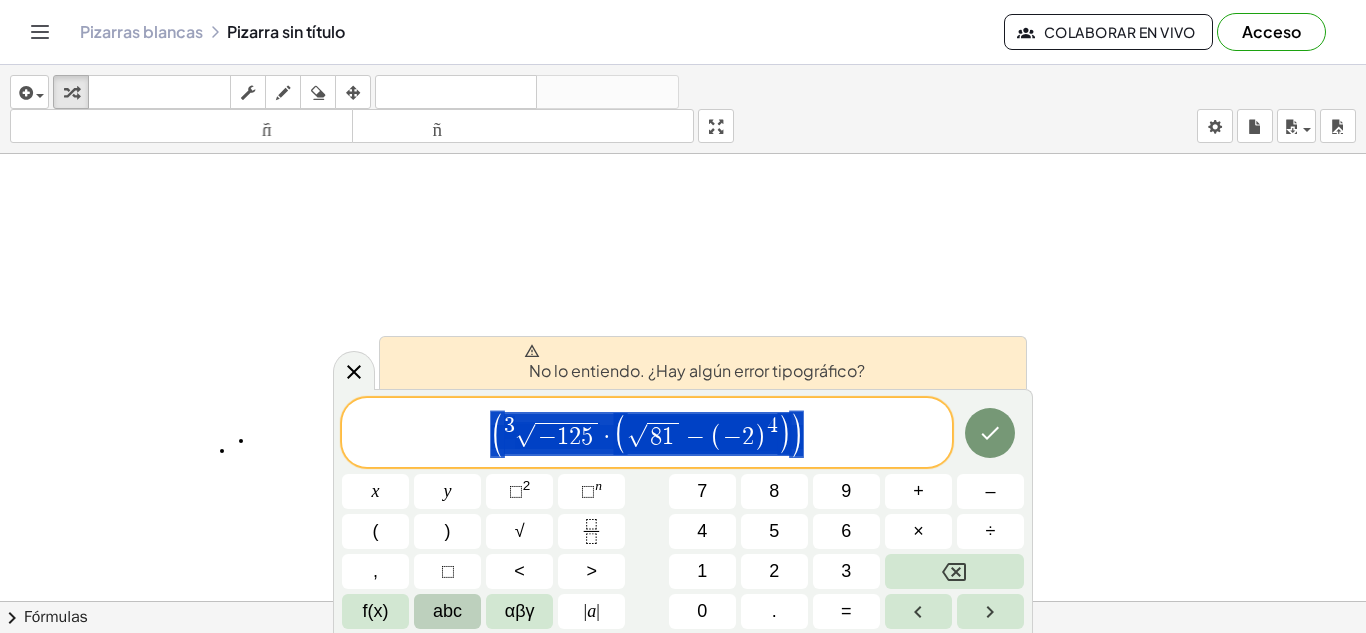 drag, startPoint x: 823, startPoint y: 435, endPoint x: 528, endPoint y: 432, distance: 295.01526 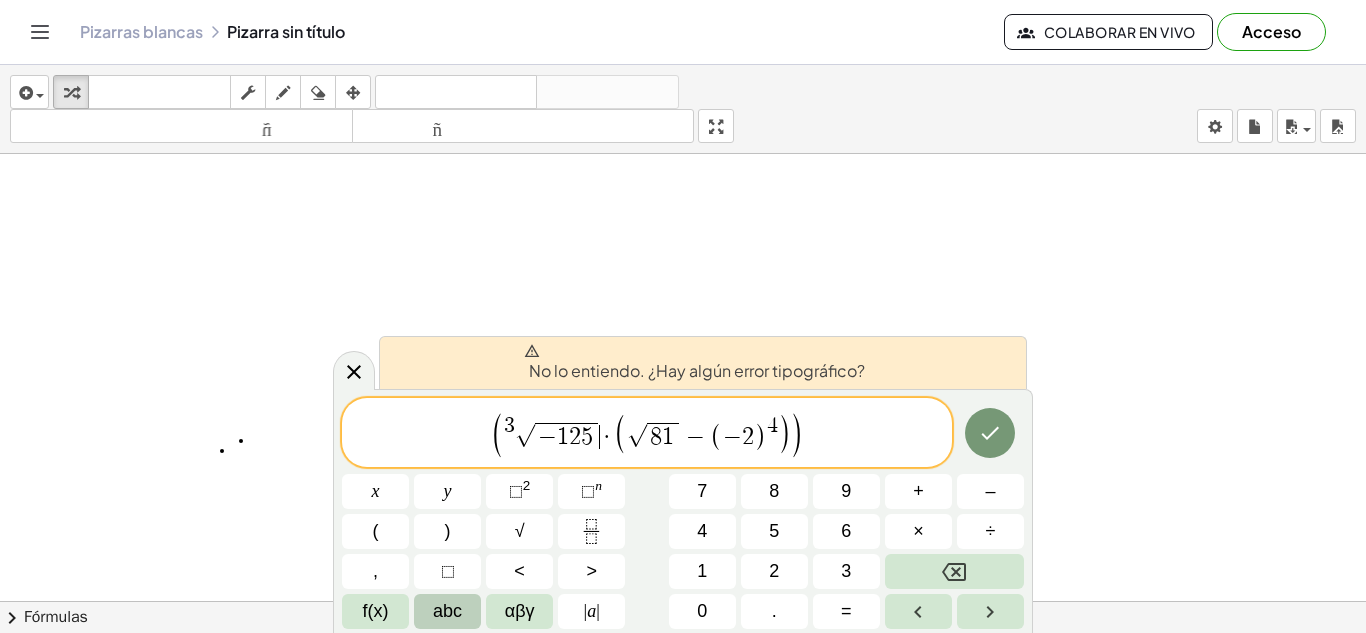click on "·" at bounding box center [607, 437] 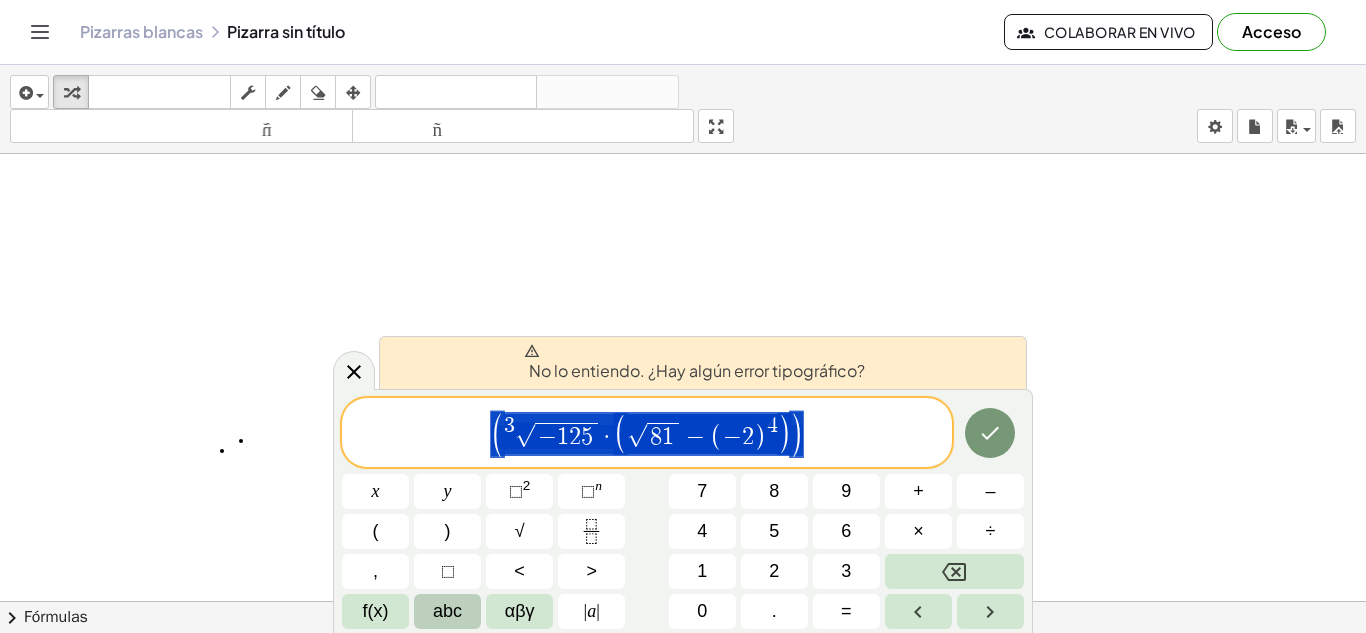 drag, startPoint x: 615, startPoint y: 434, endPoint x: 434, endPoint y: 454, distance: 182.10162 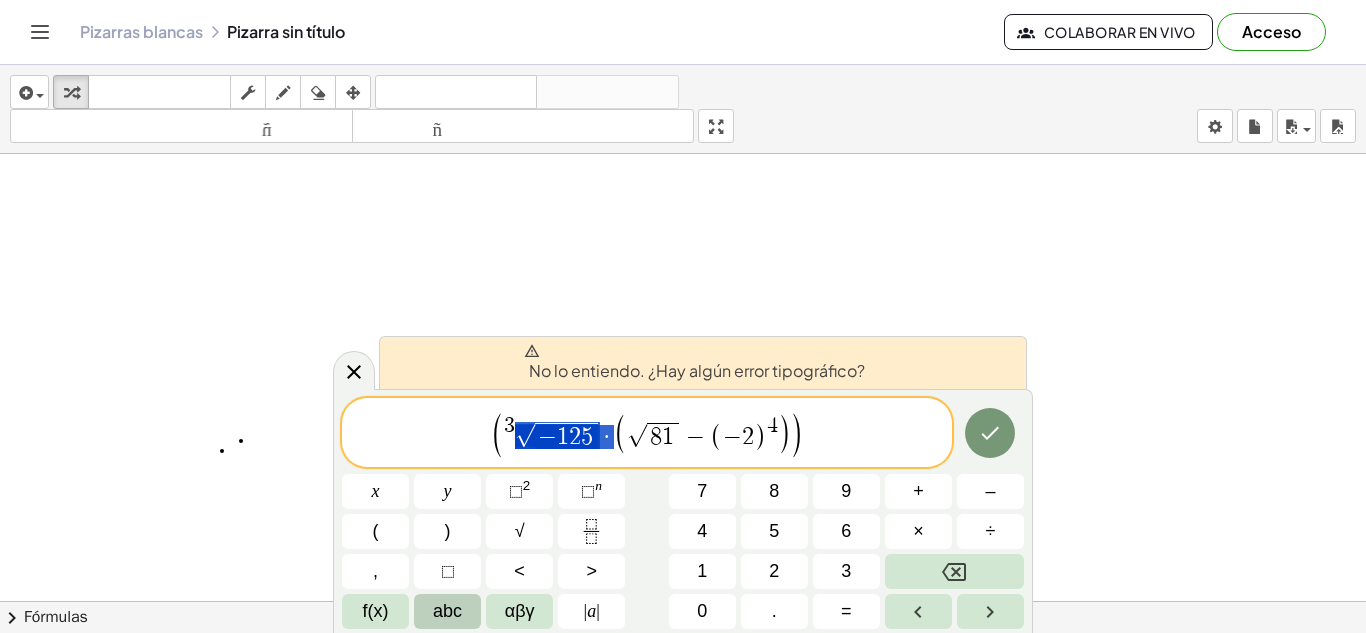 drag, startPoint x: 611, startPoint y: 434, endPoint x: 529, endPoint y: 440, distance: 82.219215 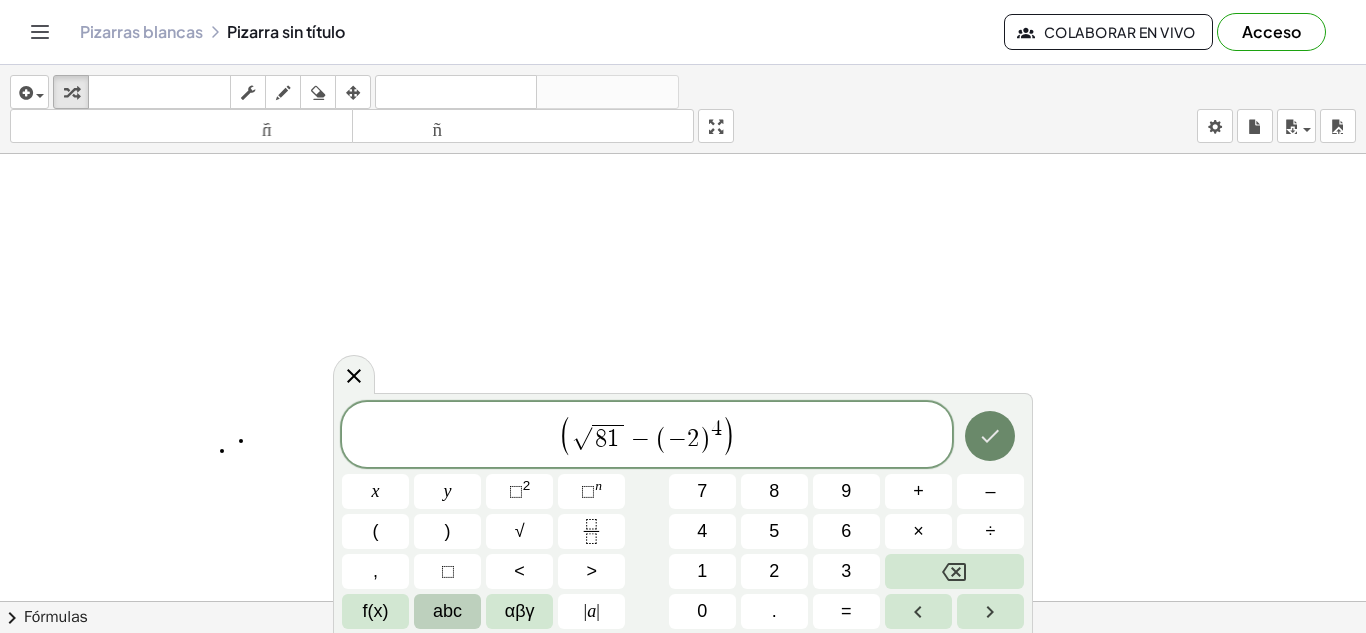 click at bounding box center [990, 436] 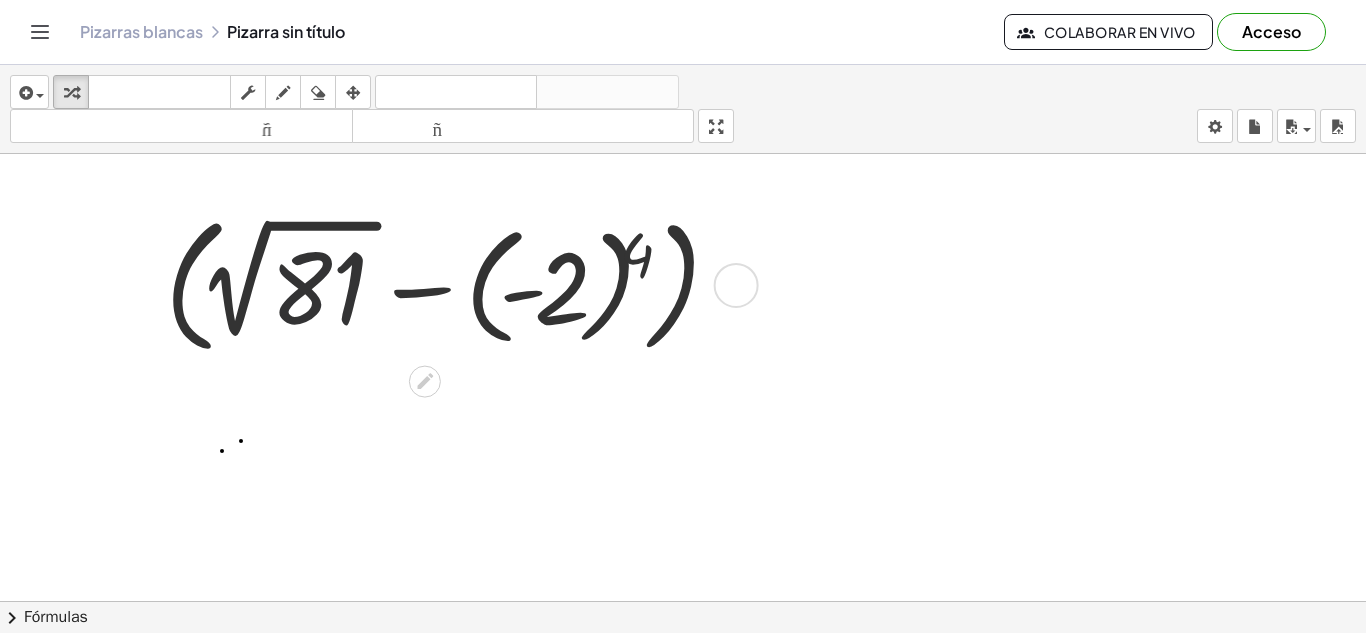 click at bounding box center [442, 283] 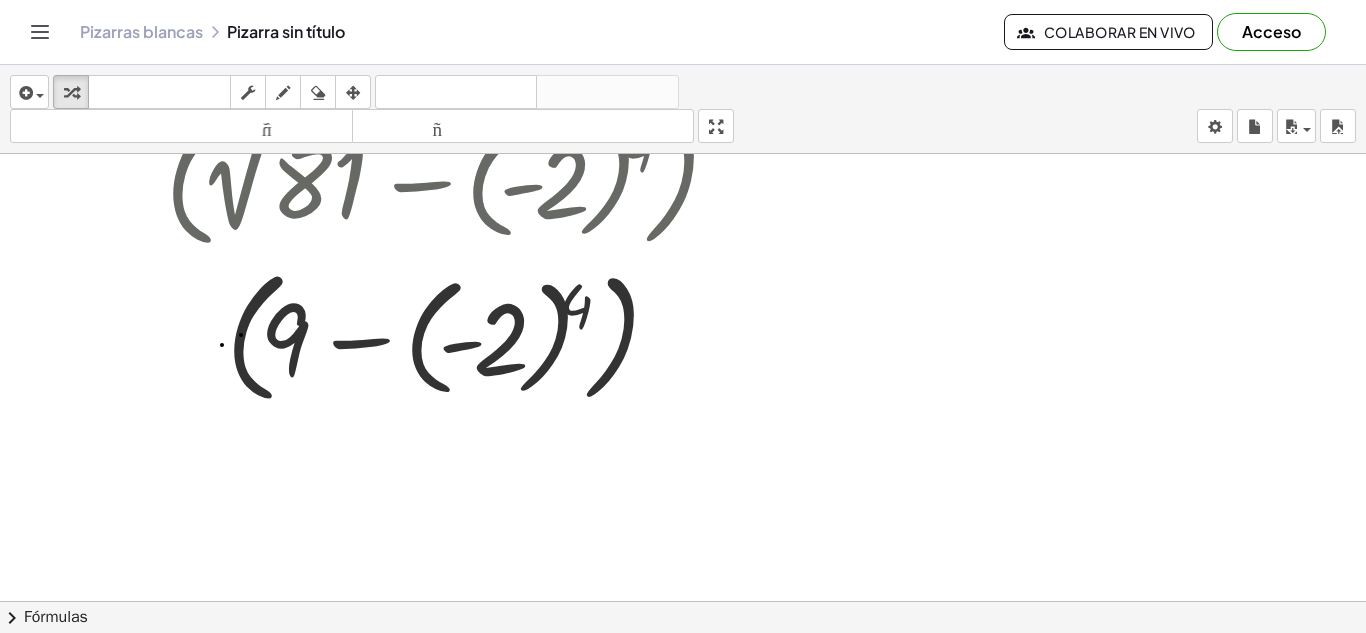 scroll, scrollTop: 107, scrollLeft: 0, axis: vertical 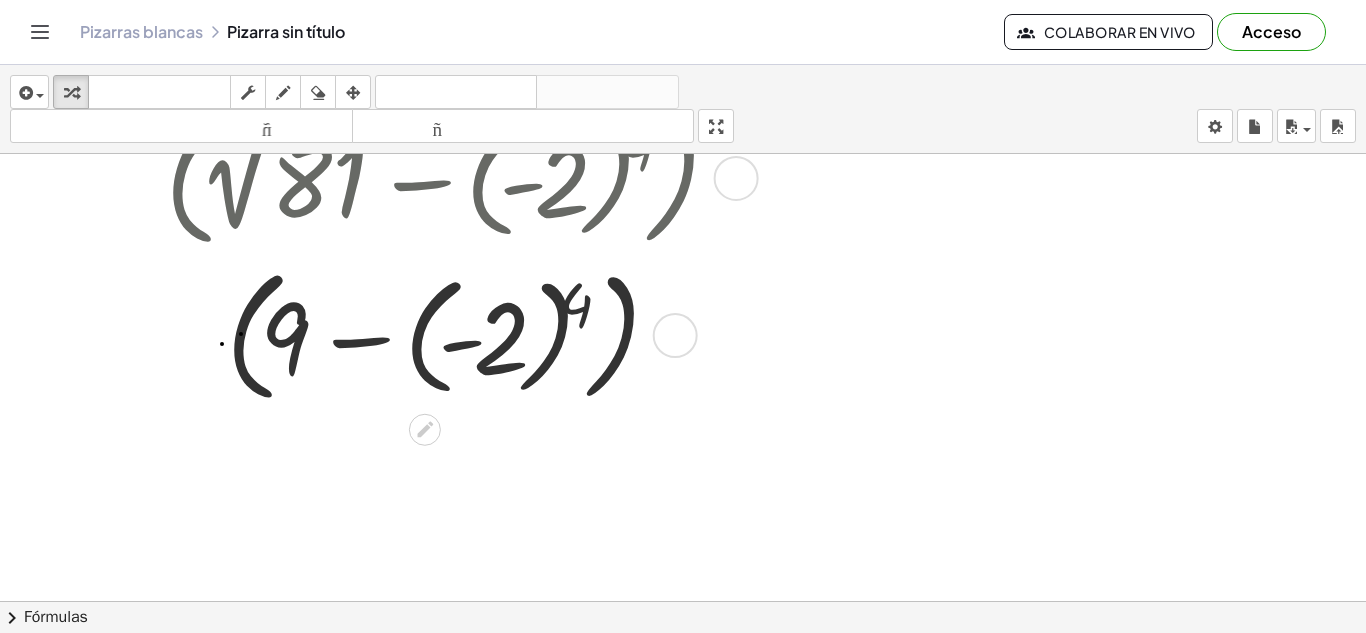 click at bounding box center (442, 333) 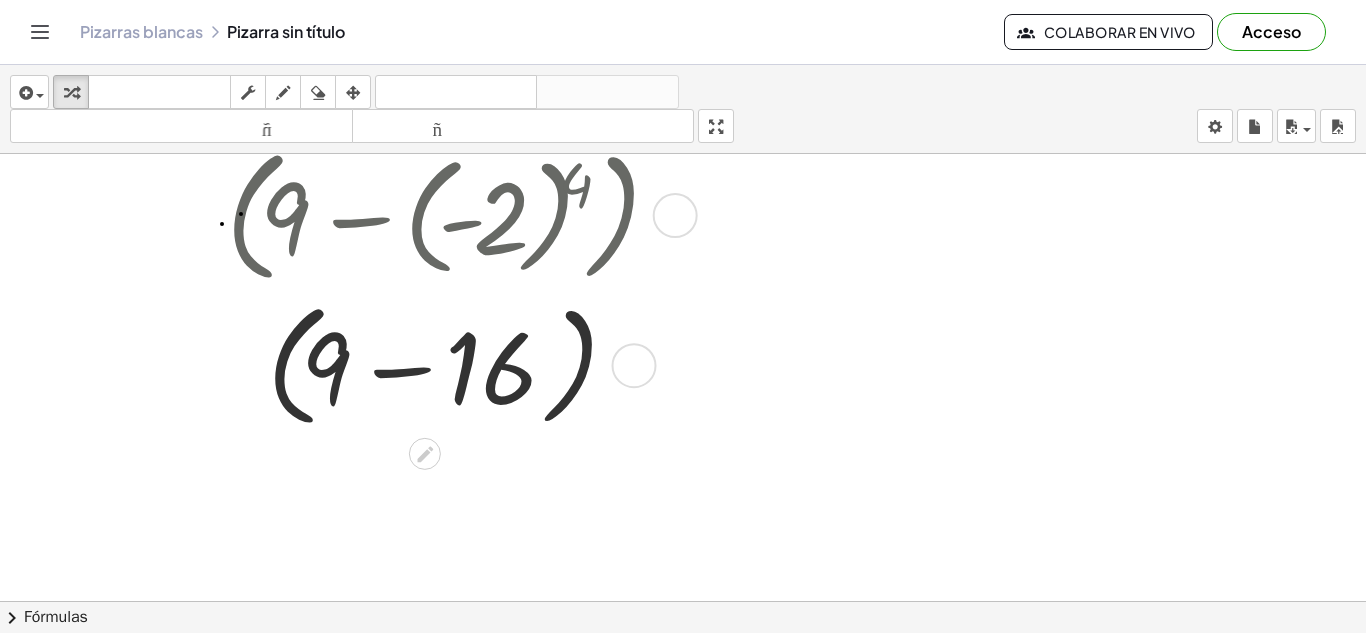 scroll, scrollTop: 228, scrollLeft: 0, axis: vertical 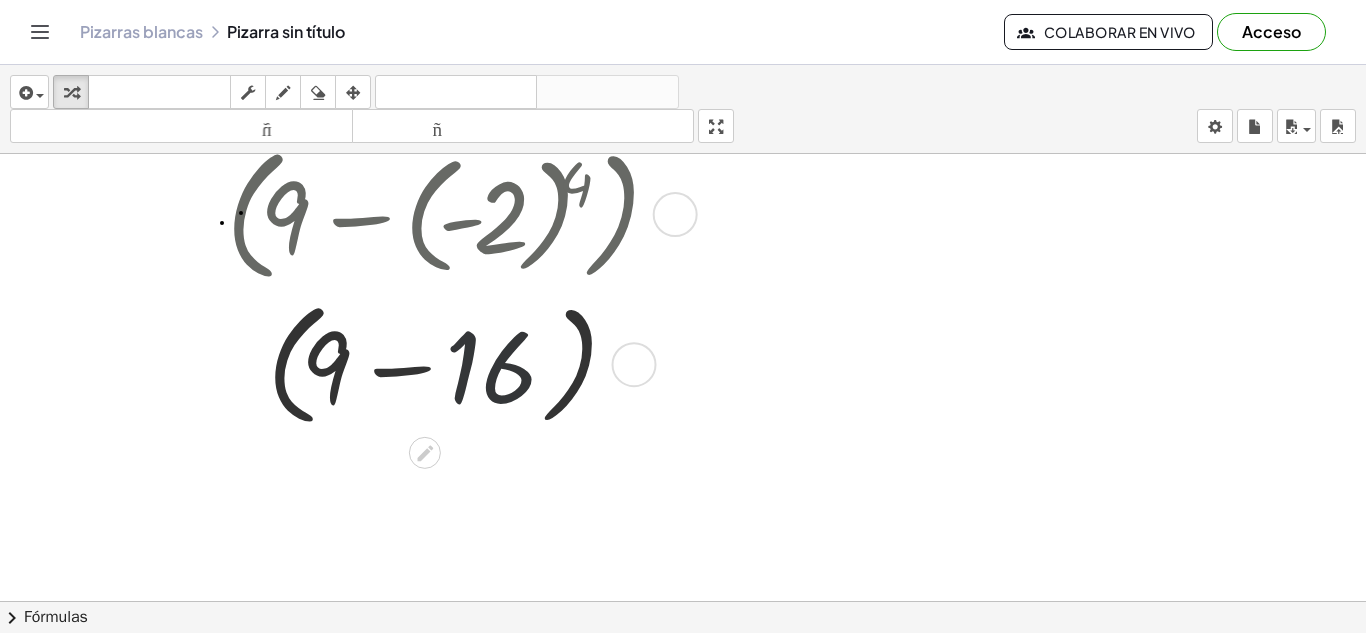 click at bounding box center (442, 362) 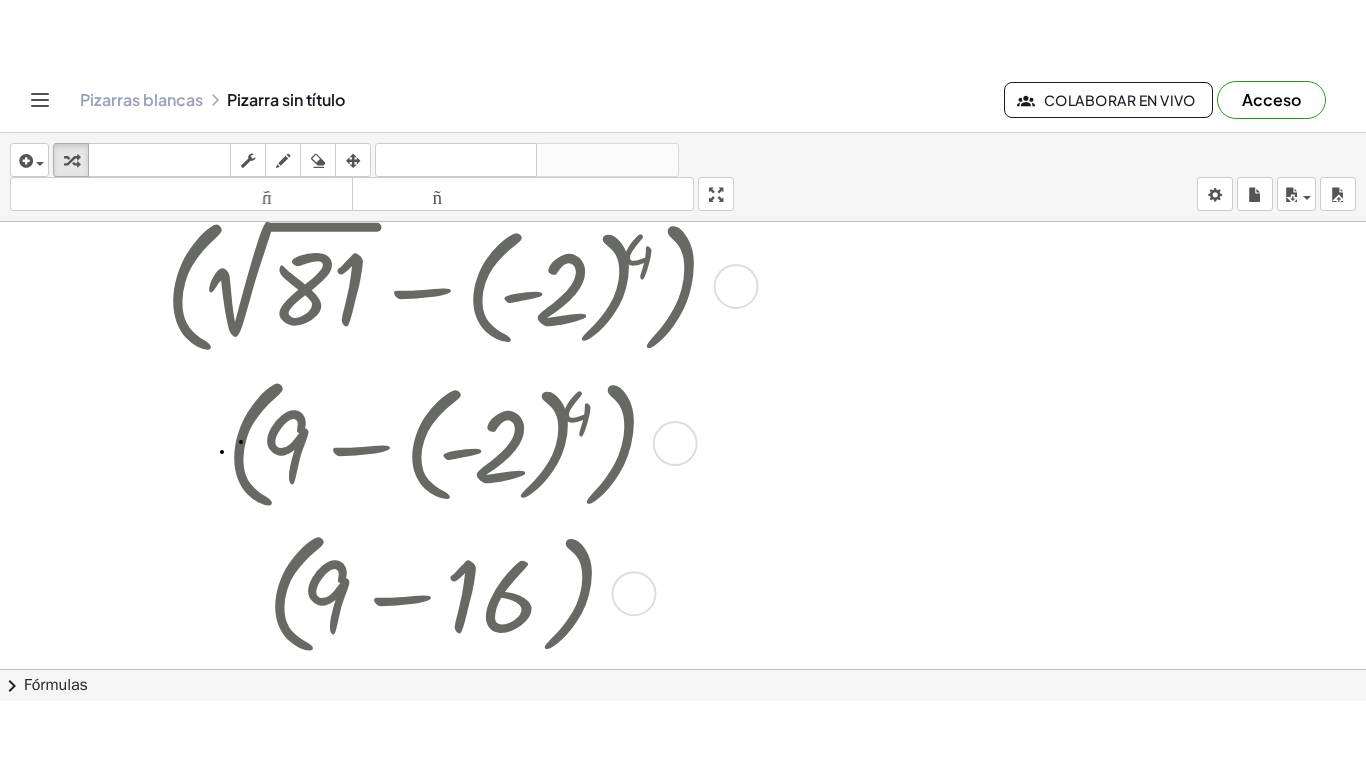 scroll, scrollTop: 69, scrollLeft: 0, axis: vertical 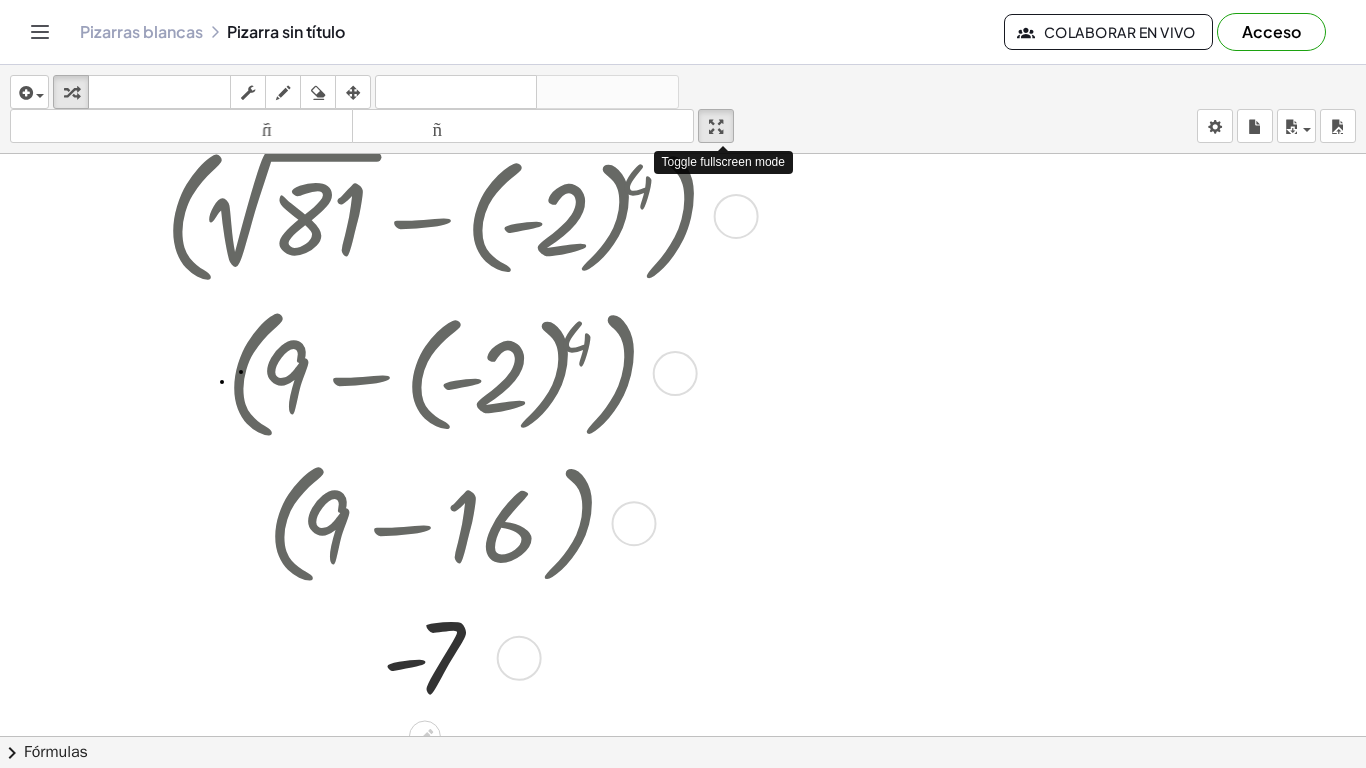 drag, startPoint x: 714, startPoint y: 130, endPoint x: 714, endPoint y: 217, distance: 87 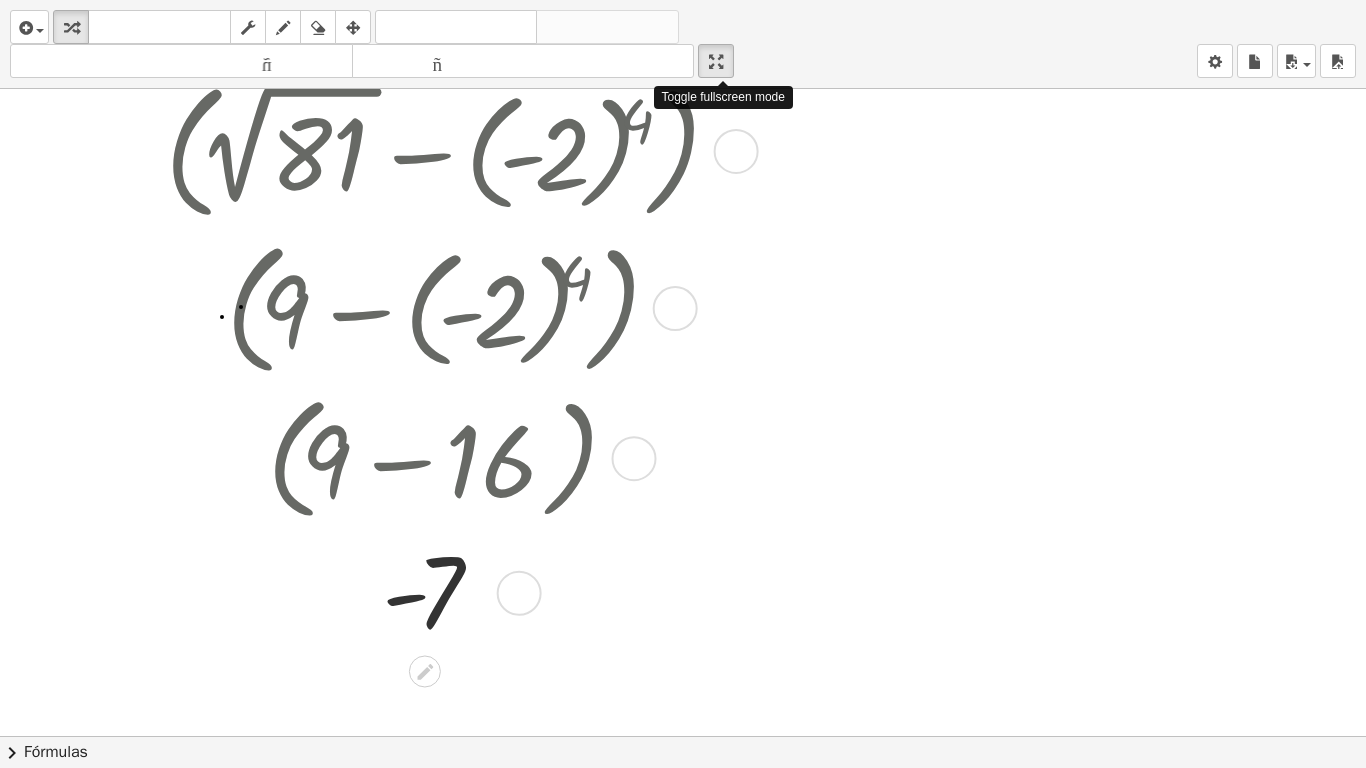 click on "insertar Seleccione uno: Expresión matemática Función Texto Vídeo de YouTube Graficando Geometría Geometría 3D transformar teclado teclado fregar dibujar borrar arreglar deshacer deshacer rehacer rehacer tamaño_del_formato menor tamaño_del_formato más grande pantalla completa carga ahorrar Inicie sesión para acceder a esta funcionalidad. Acceso nuevo ajustes Toggle fullscreen mode ( + 2 [ROOT] 81 − ( - 2 ) 4 ) ( + 9 − ( - 2 ) 4 ) ( + 9 − 16 ) - 7 × chevron_right Fórmulas Arrastre un lado de una fórmula sobre una expresión resaltada en el lienzo para aplicarla. Fórmula cuadrática + · a · x 2 + · b · x + c = 0 ⇔ x = · ( − b ± 2 [ROOT] ( + b 2 − · 4 · a · c ) ) · 2 · a + x 2 + · p · x + q = 0 ⇔ x = − · p" at bounding box center [683, 384] 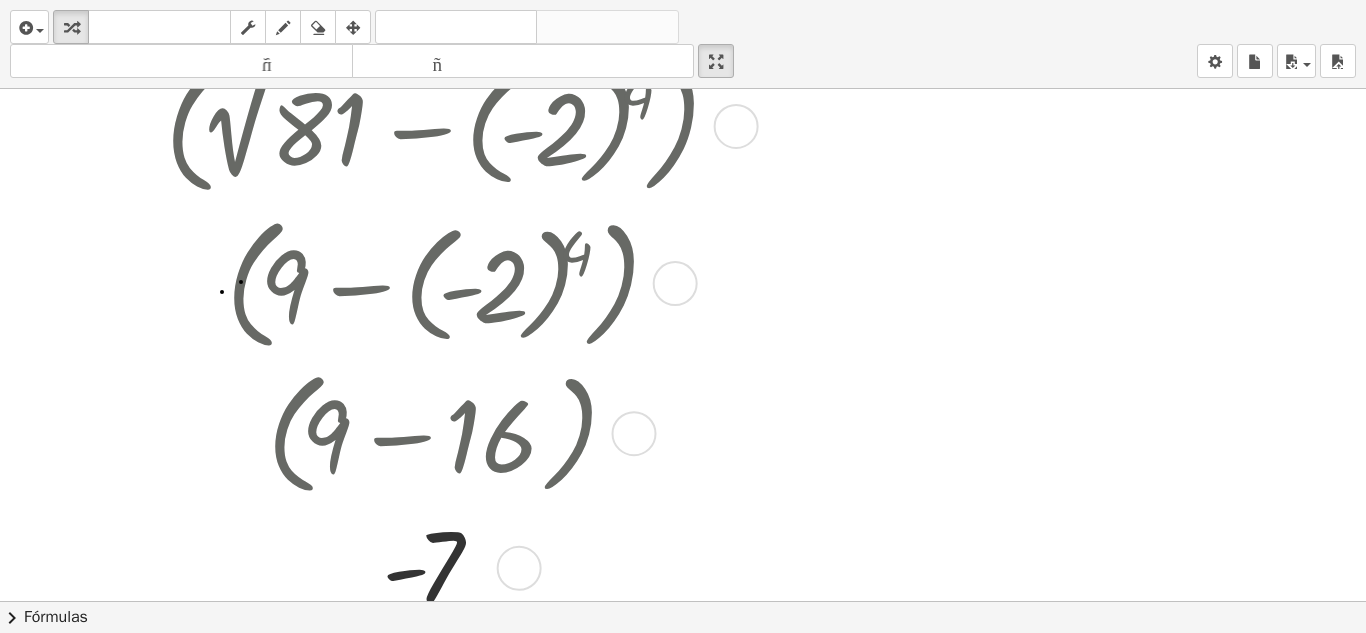 scroll, scrollTop: 0, scrollLeft: 0, axis: both 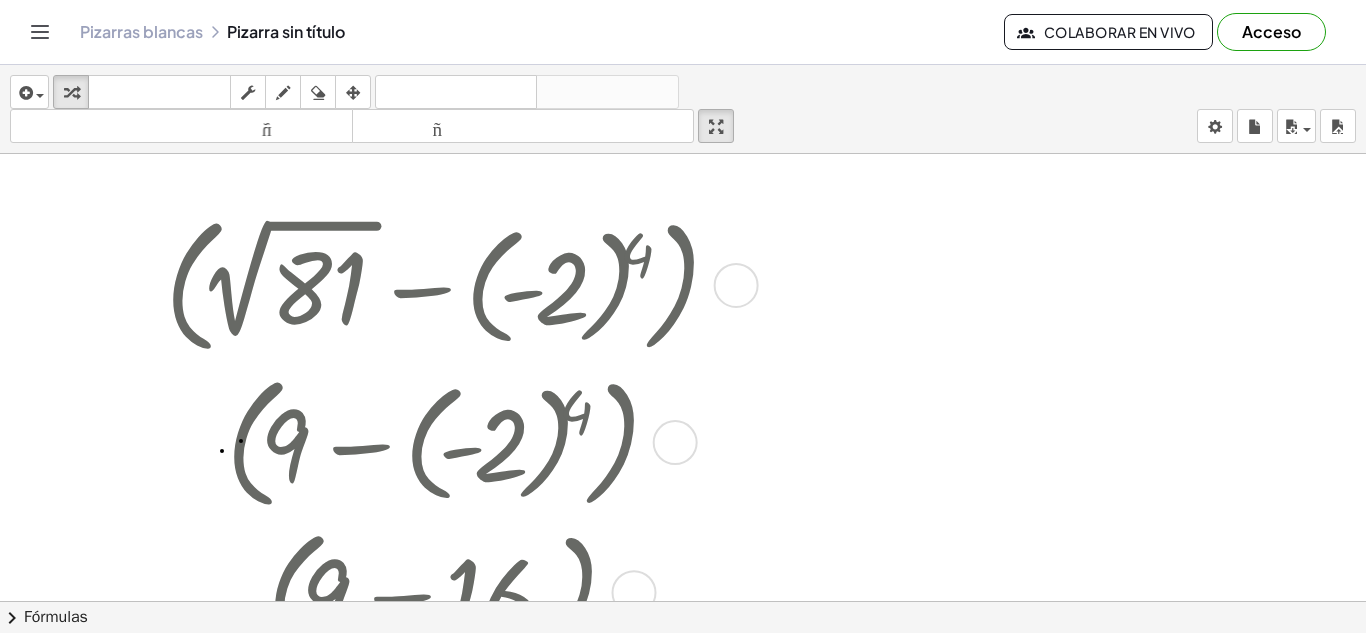 click at bounding box center [442, 283] 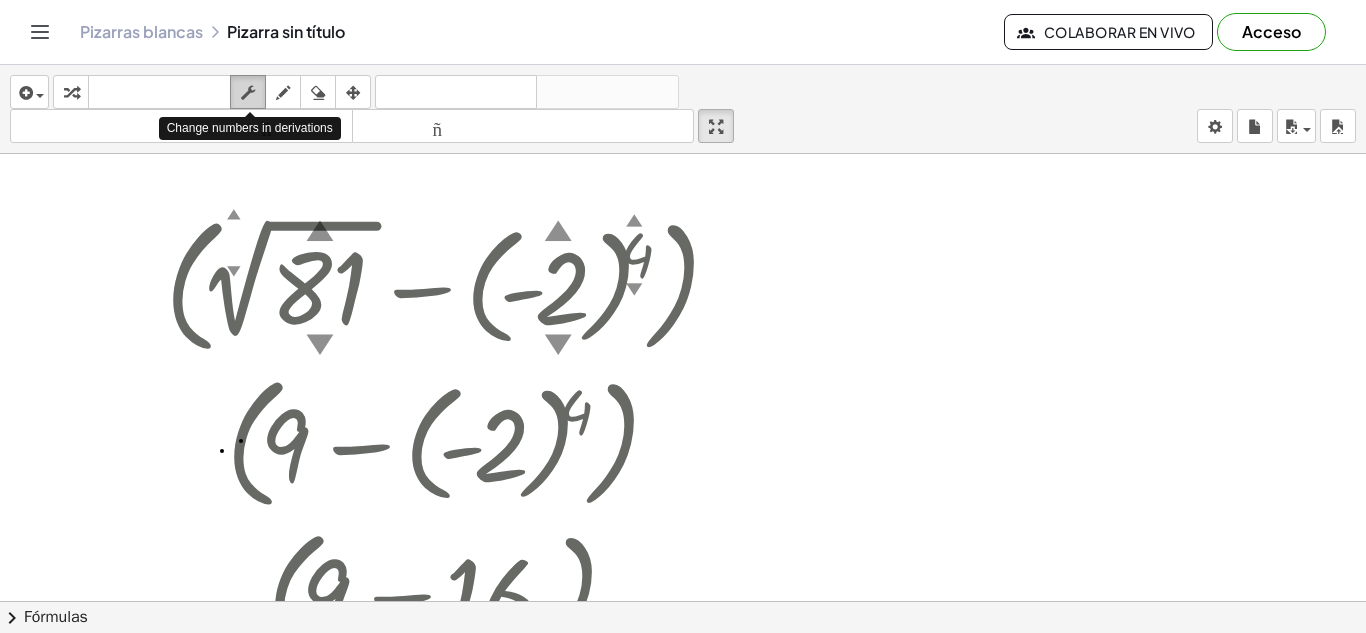 click at bounding box center [248, 93] 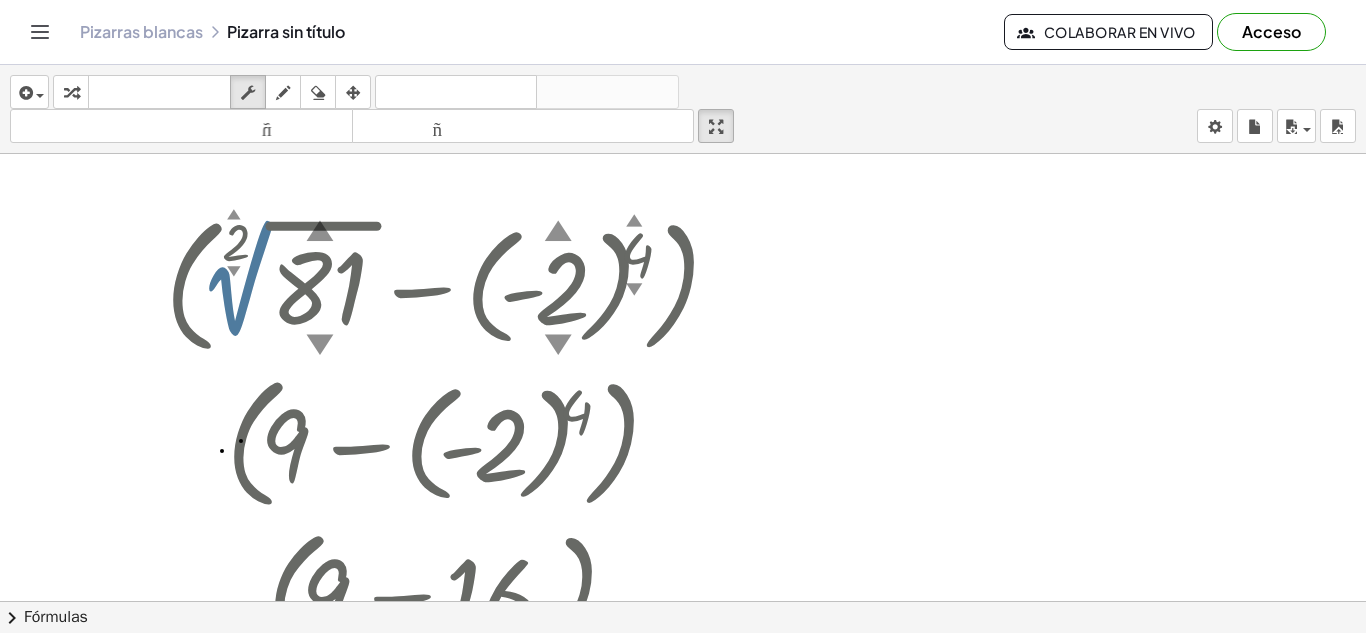 drag, startPoint x: 214, startPoint y: 287, endPoint x: 230, endPoint y: 294, distance: 17.464249 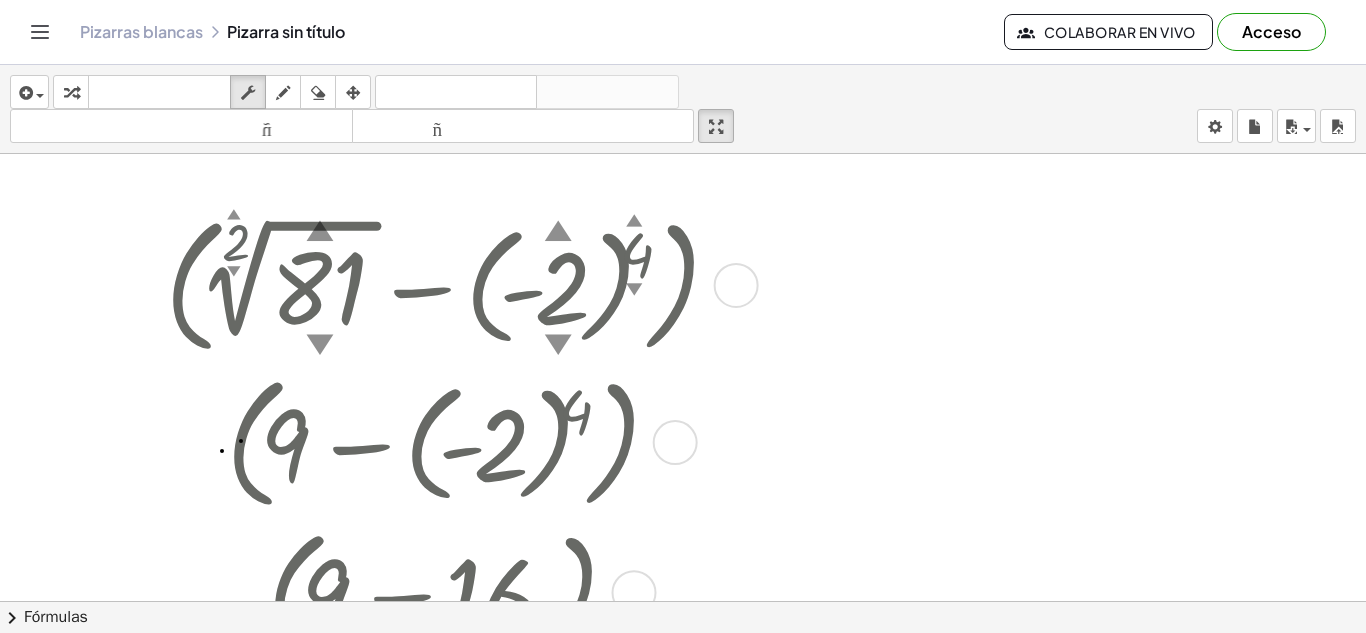 click at bounding box center (442, 283) 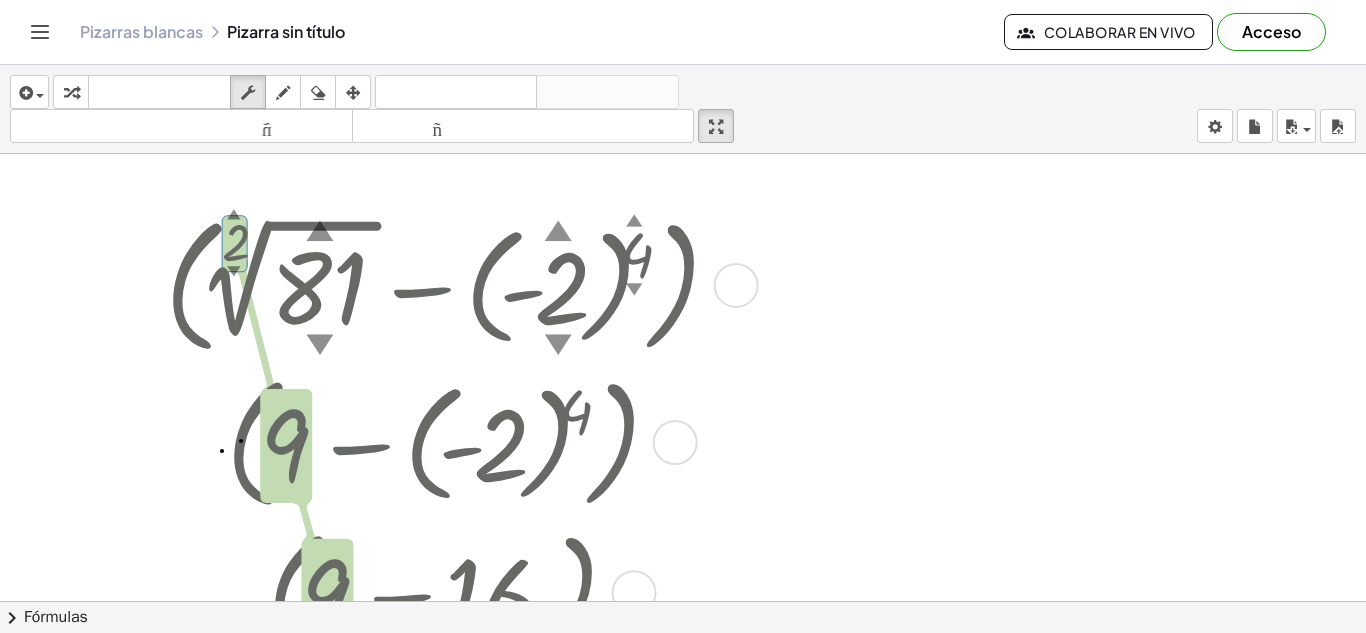 drag, startPoint x: 238, startPoint y: 251, endPoint x: 227, endPoint y: 249, distance: 11.18034 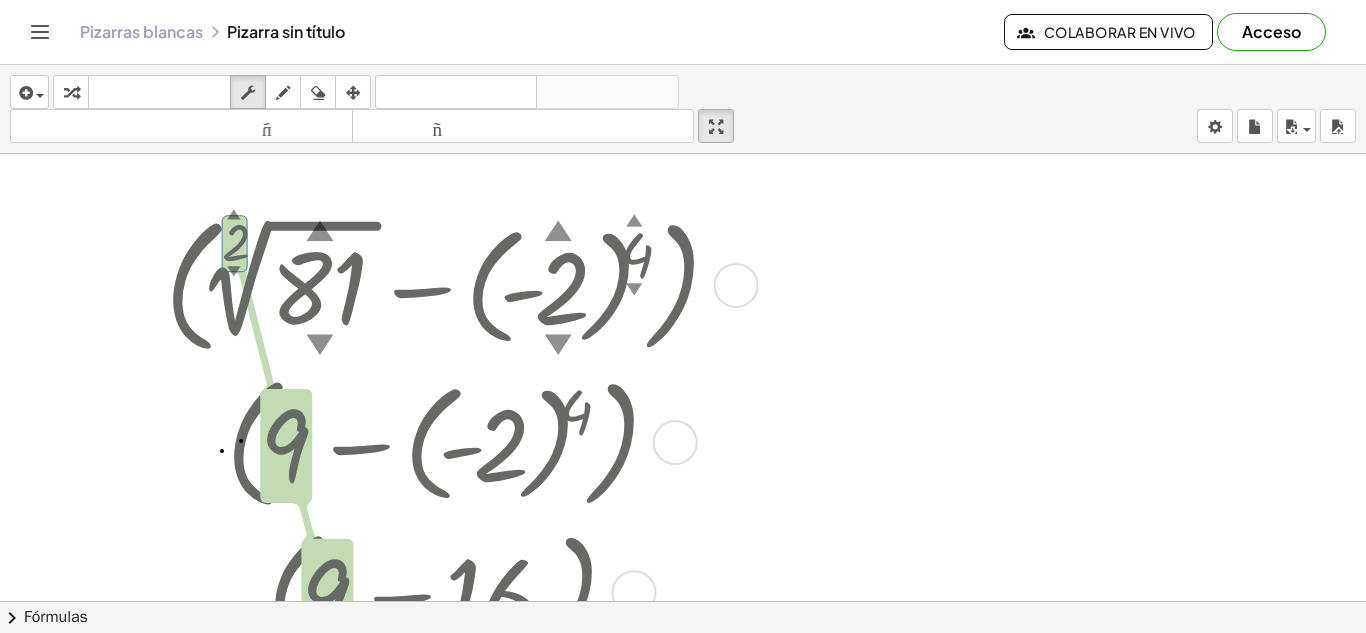 click at bounding box center (442, 283) 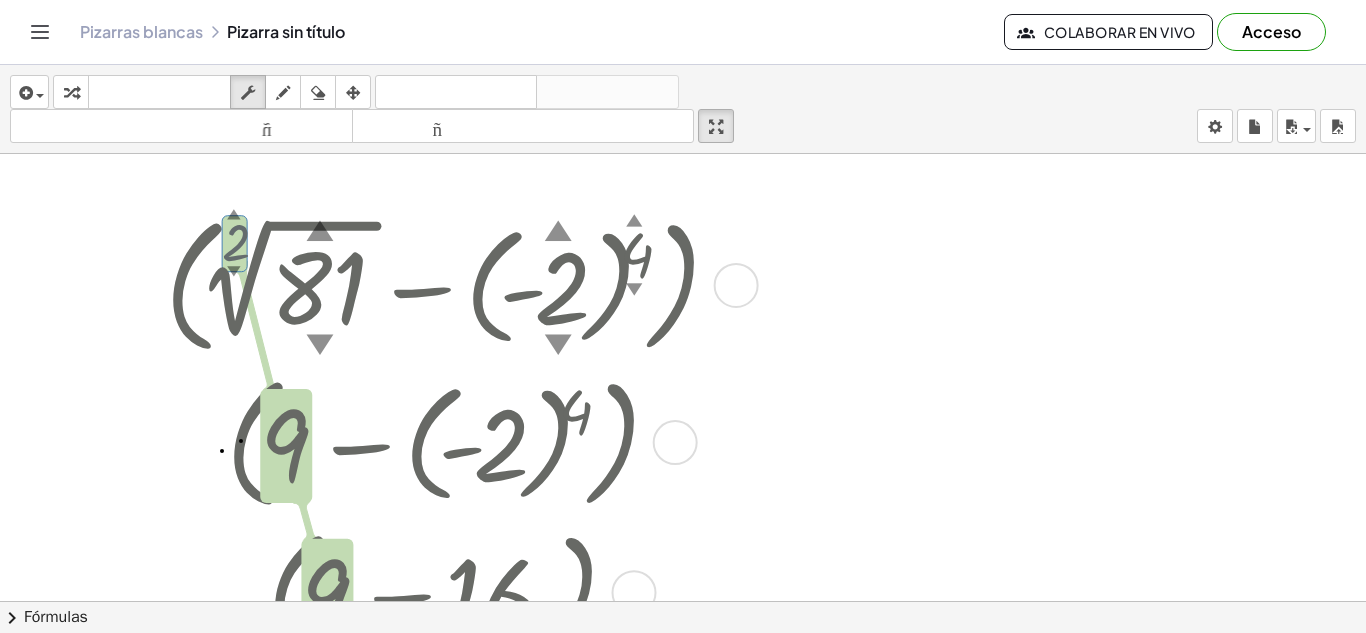 click at bounding box center [442, 283] 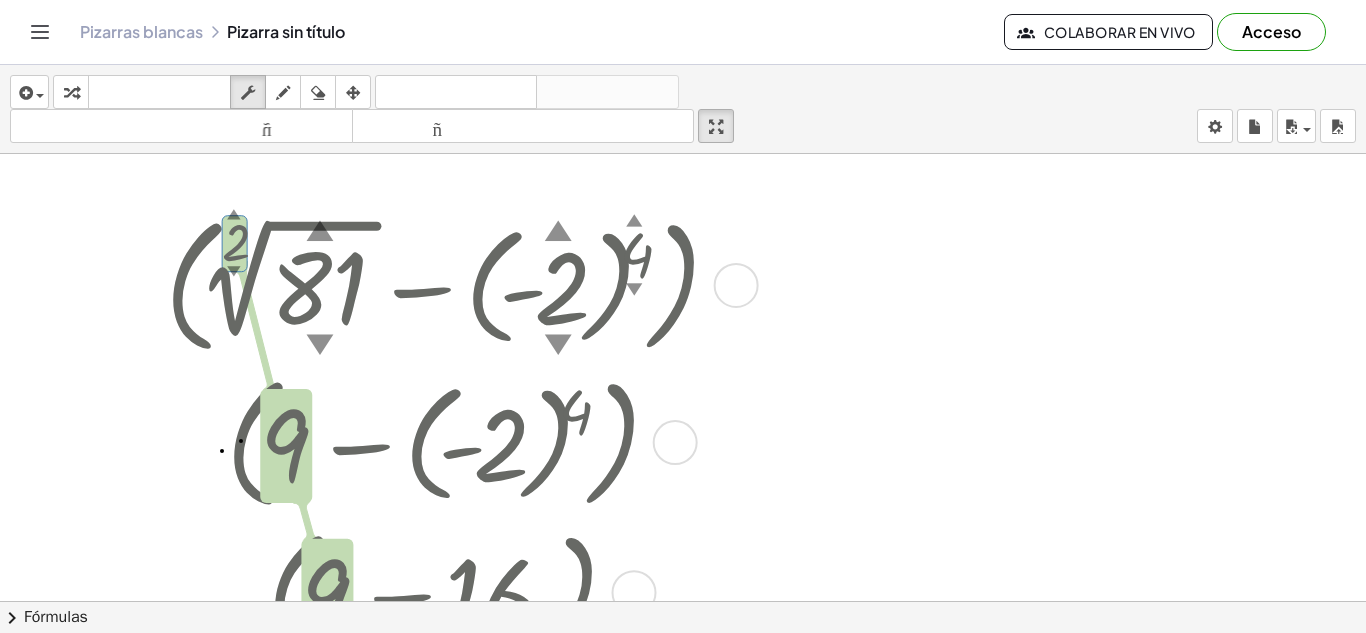 click at bounding box center [442, 283] 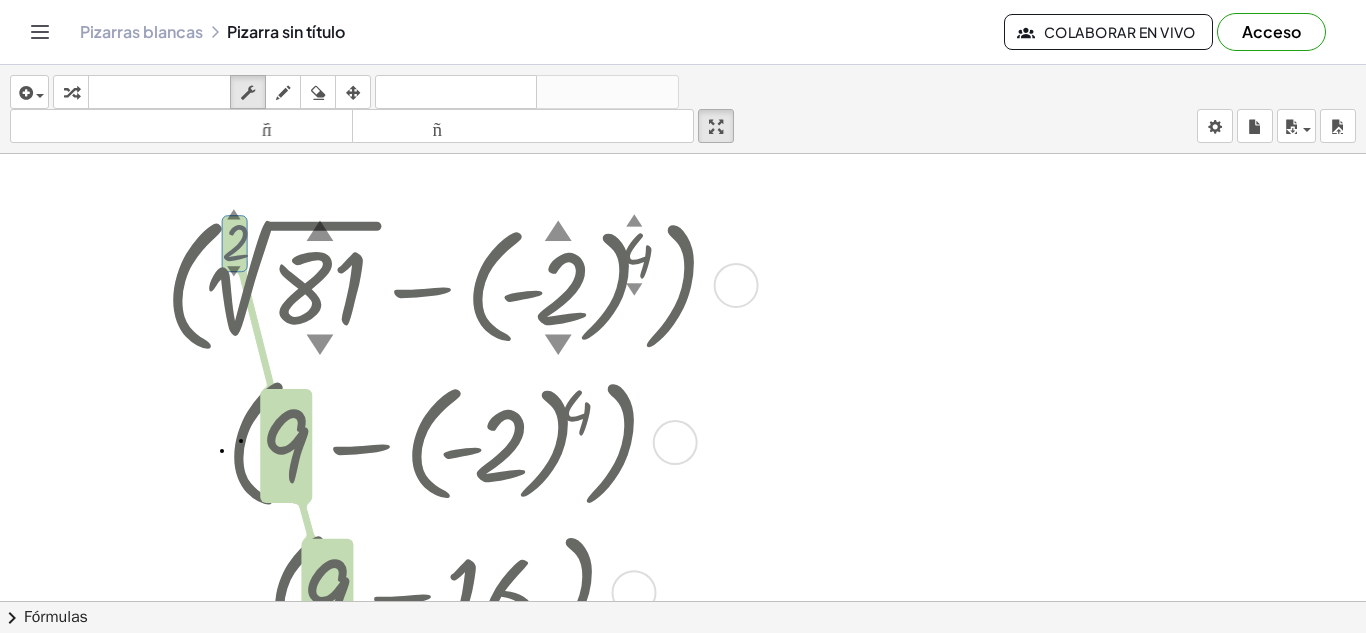 click at bounding box center (442, 283) 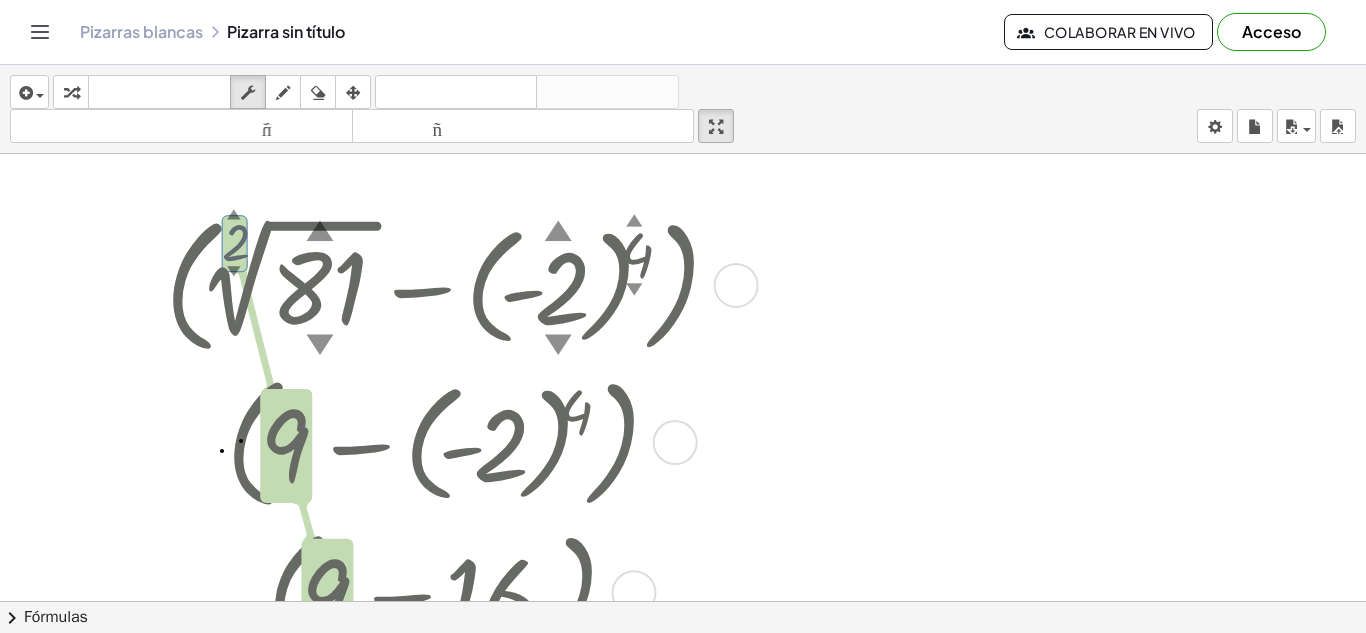 click at bounding box center [442, 283] 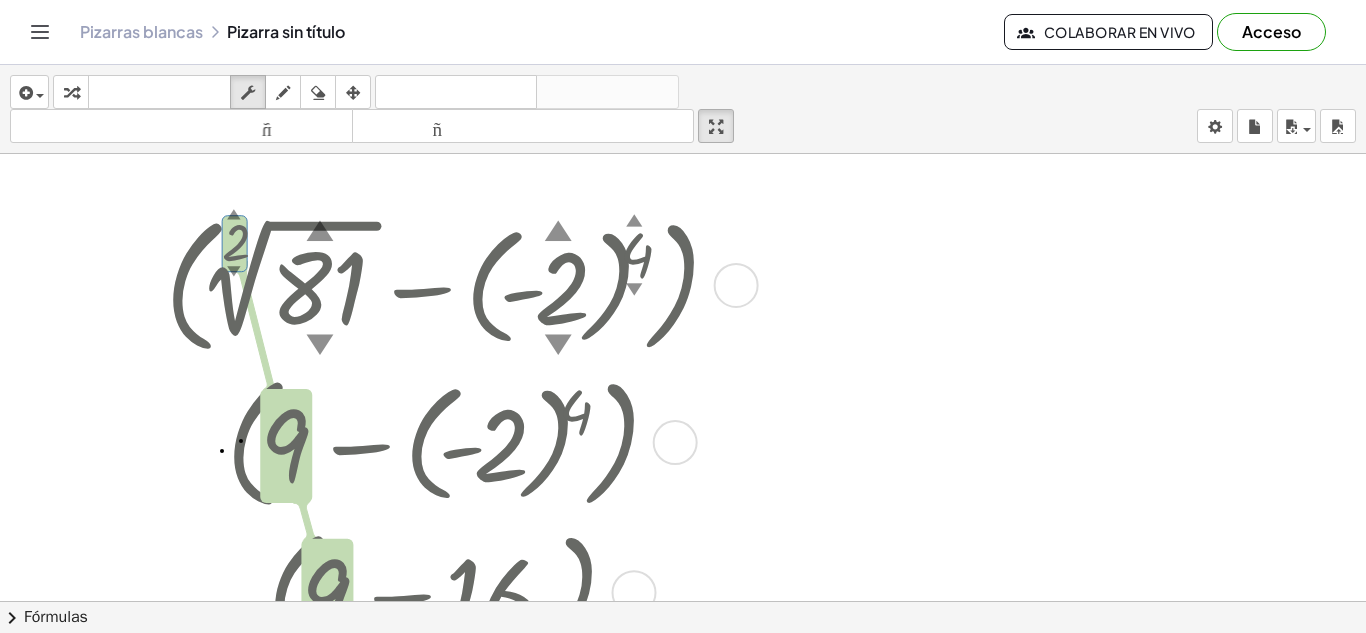 scroll, scrollTop: 1, scrollLeft: 0, axis: vertical 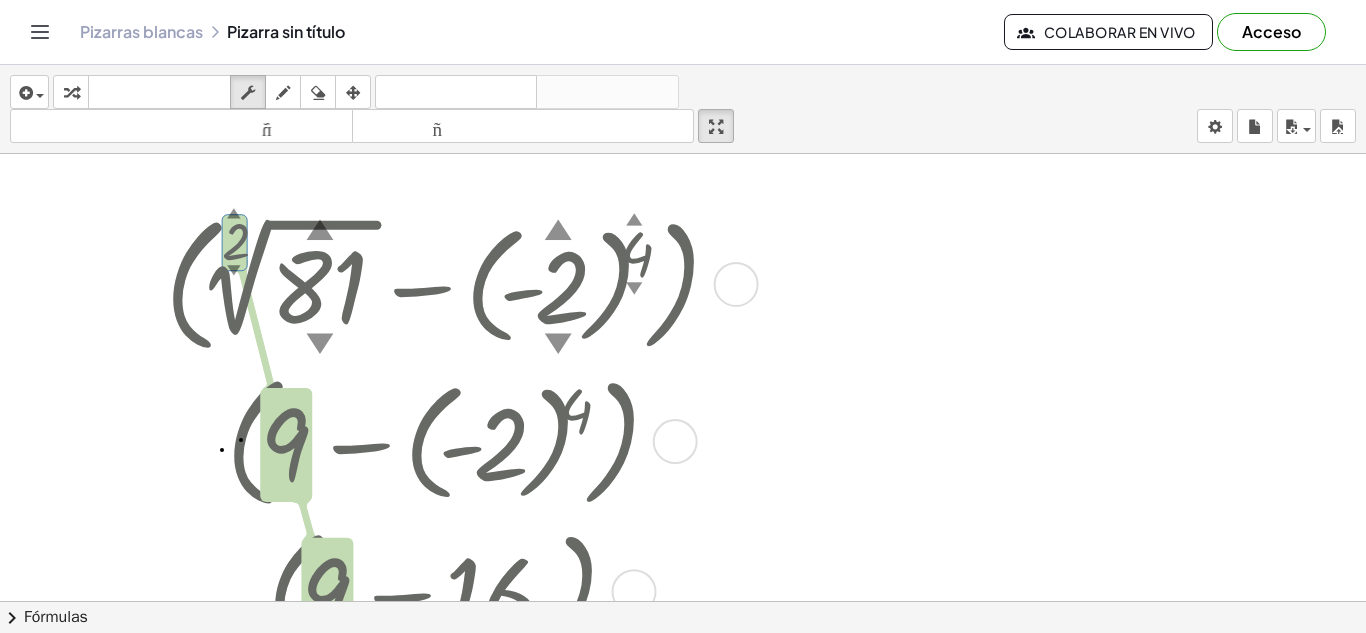 click at bounding box center [442, 282] 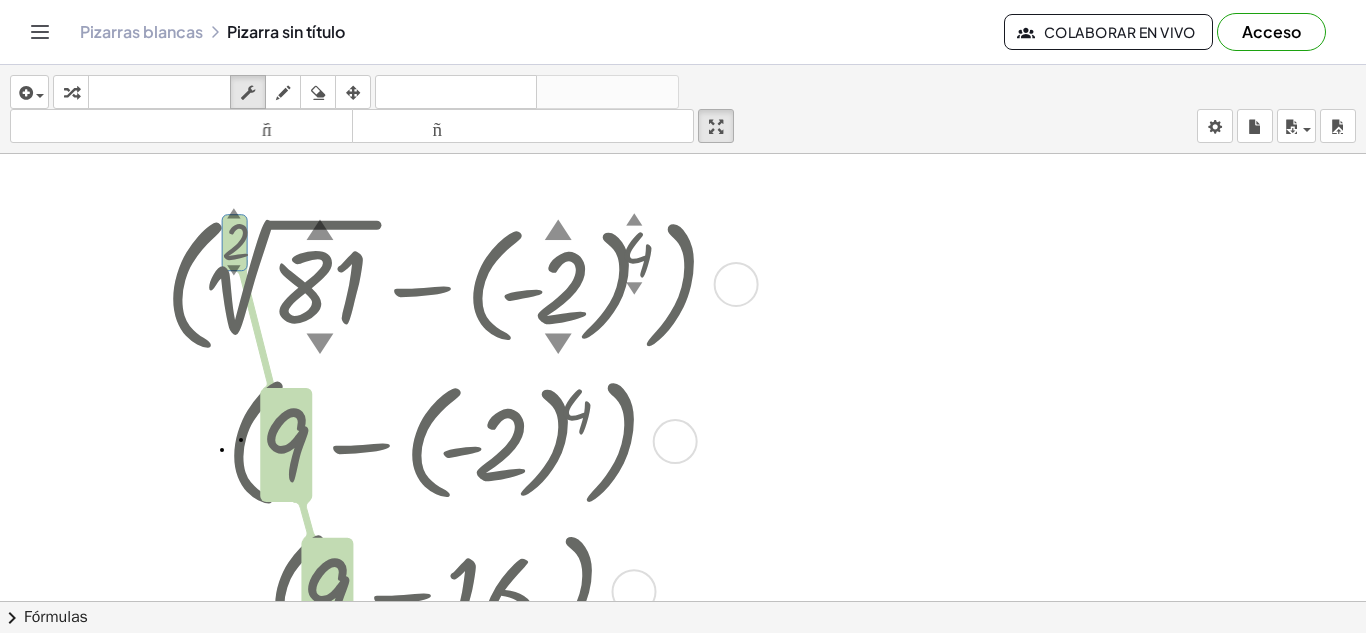 click at bounding box center (442, 282) 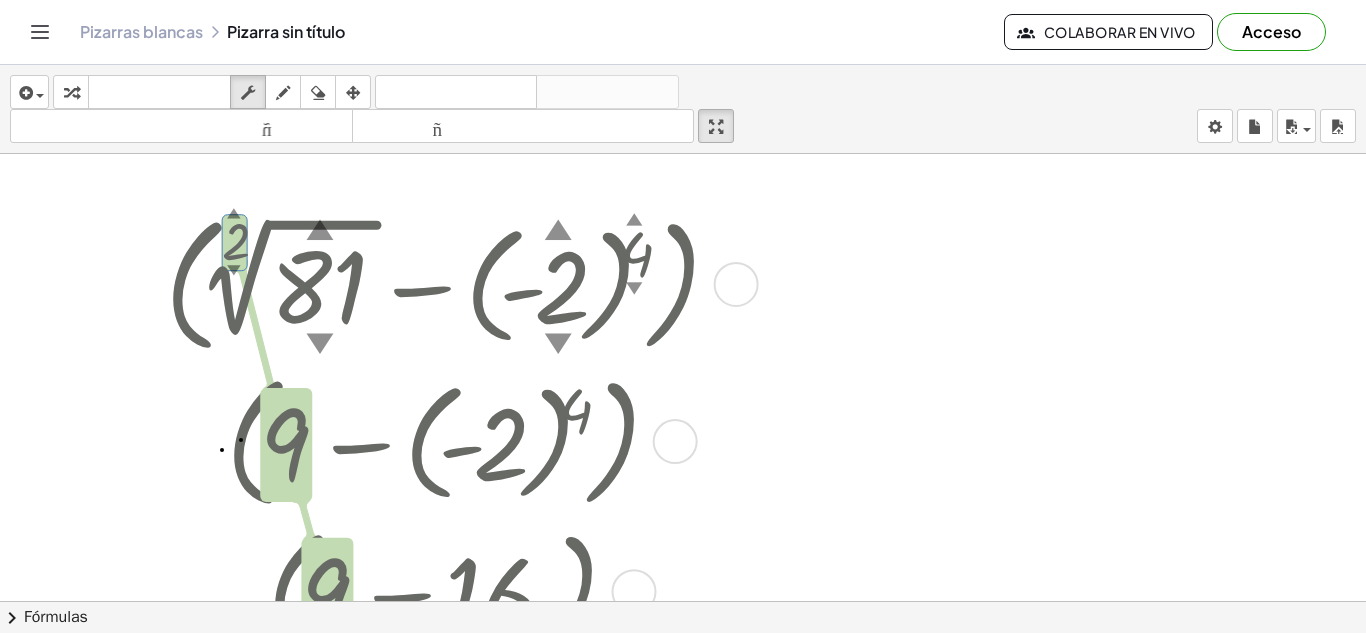 click at bounding box center (442, 282) 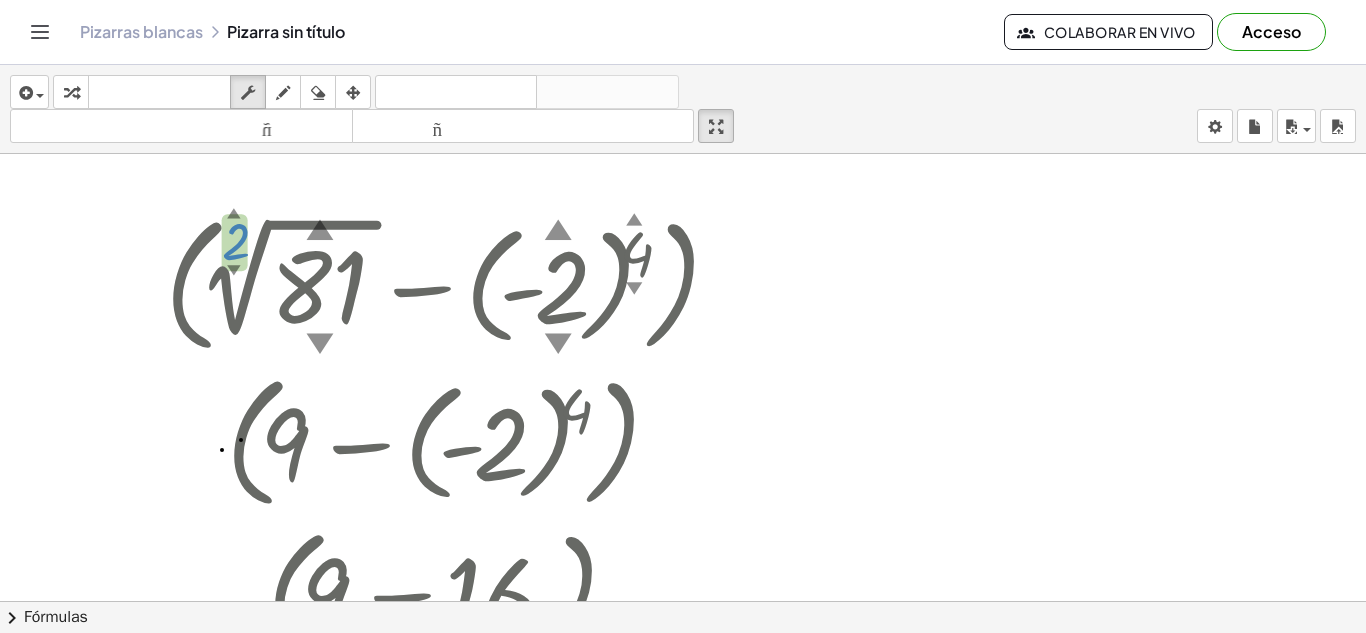 click on "( + 3 ▲ ▼ [ROOT] 81 ▲ ▼ − ( - 2 ▲ ▼ ) 4 ▲ ▼ )" at bounding box center (425, 285) 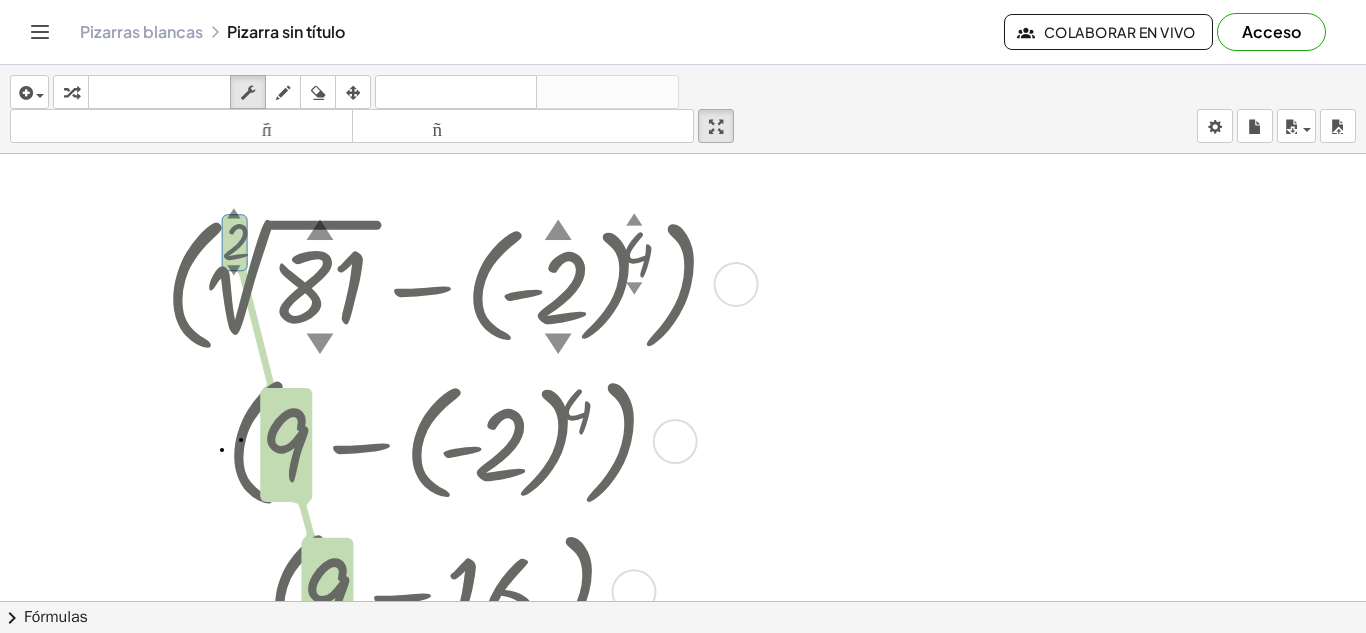click on "▲" at bounding box center [234, 214] 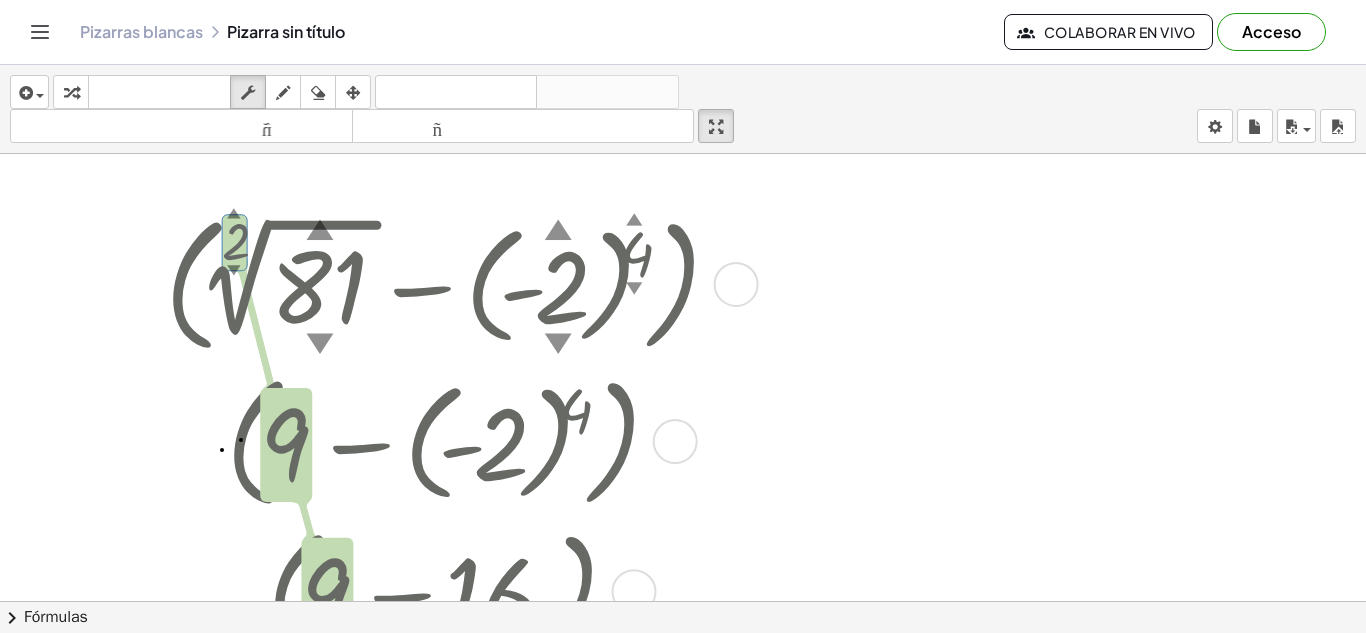 click on "▲" at bounding box center [234, 214] 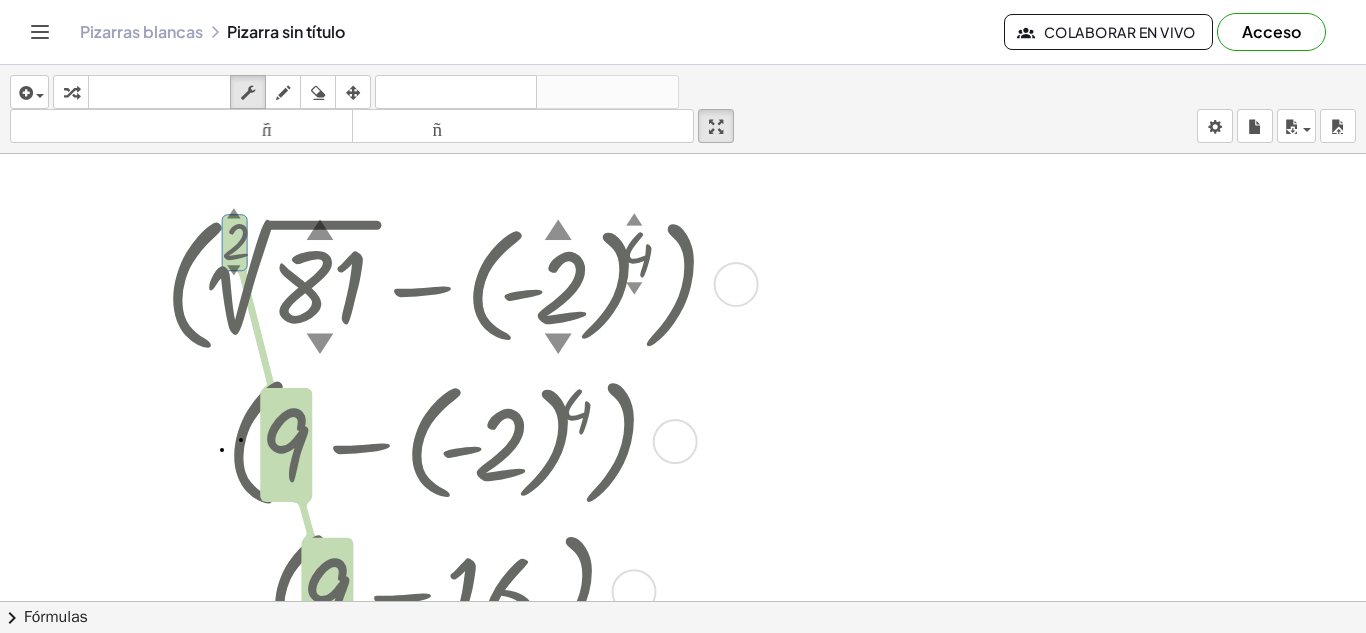 click on "▼" at bounding box center [234, 271] 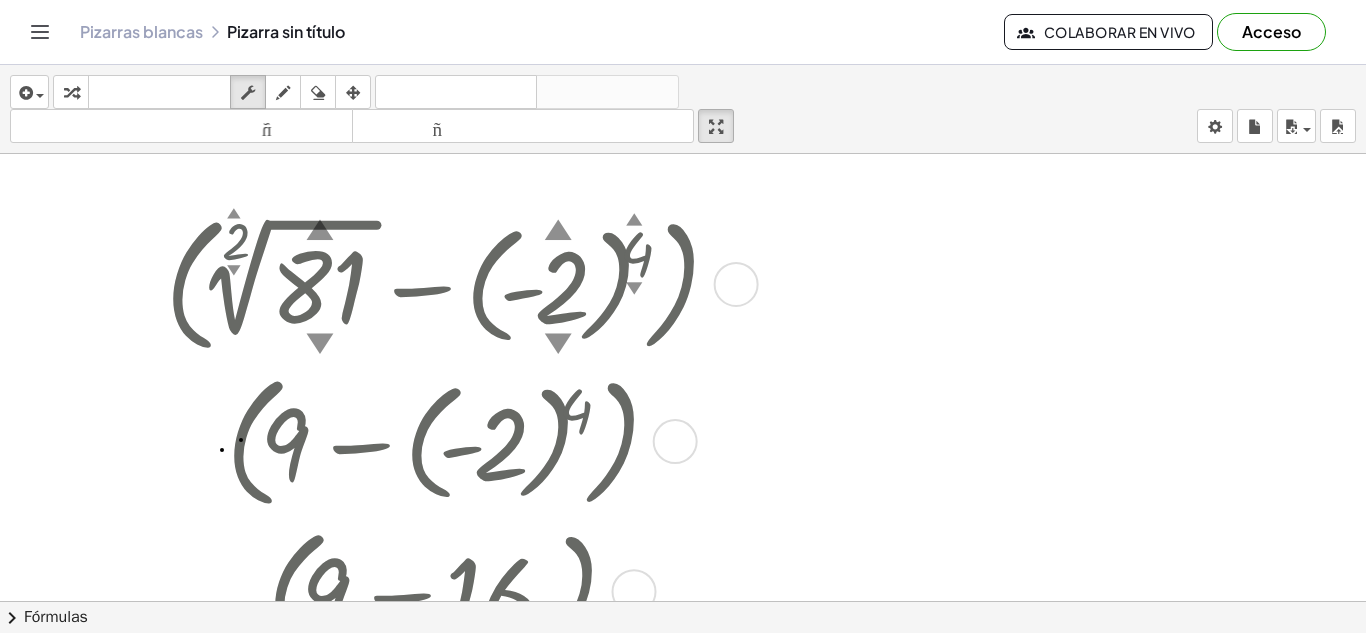 click on "▲" at bounding box center [234, 214] 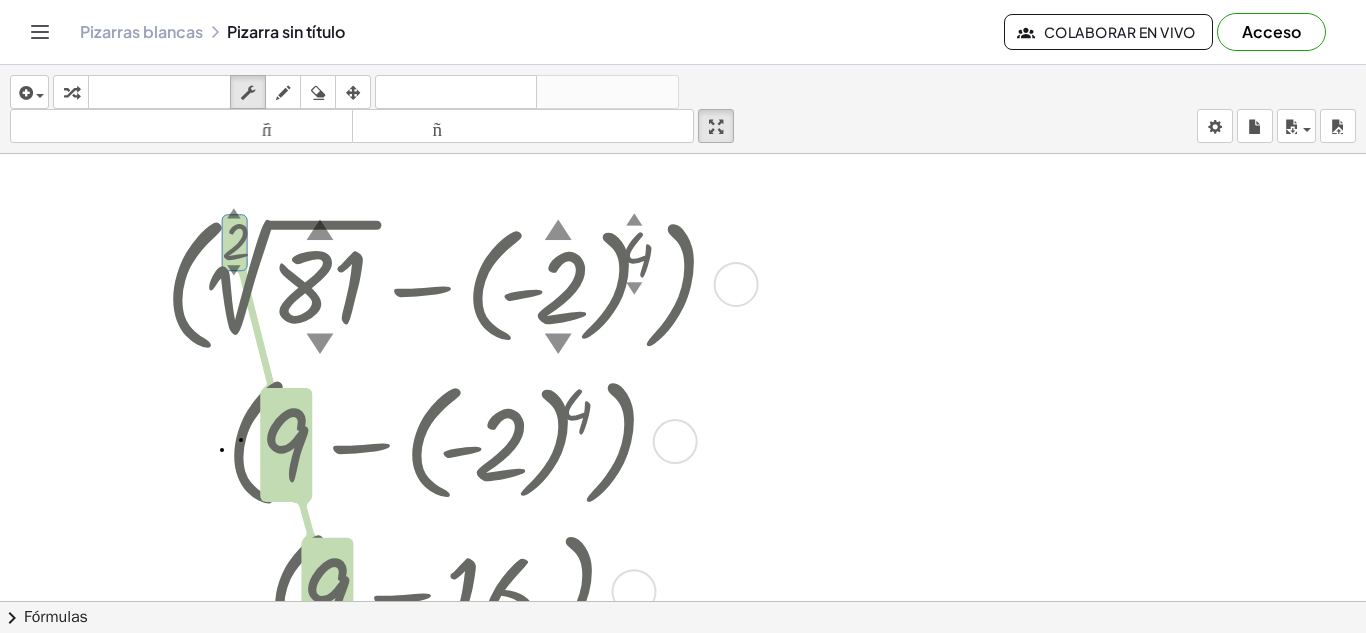 click on "▲" at bounding box center (234, 214) 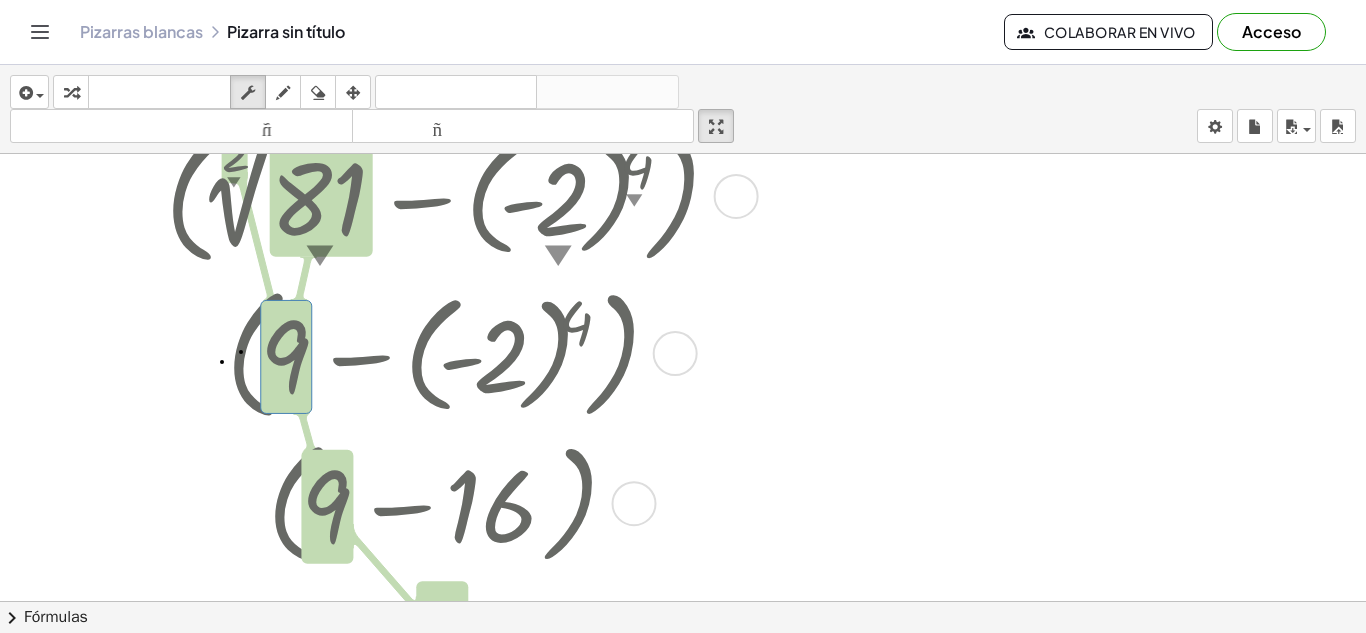 scroll, scrollTop: 0, scrollLeft: 0, axis: both 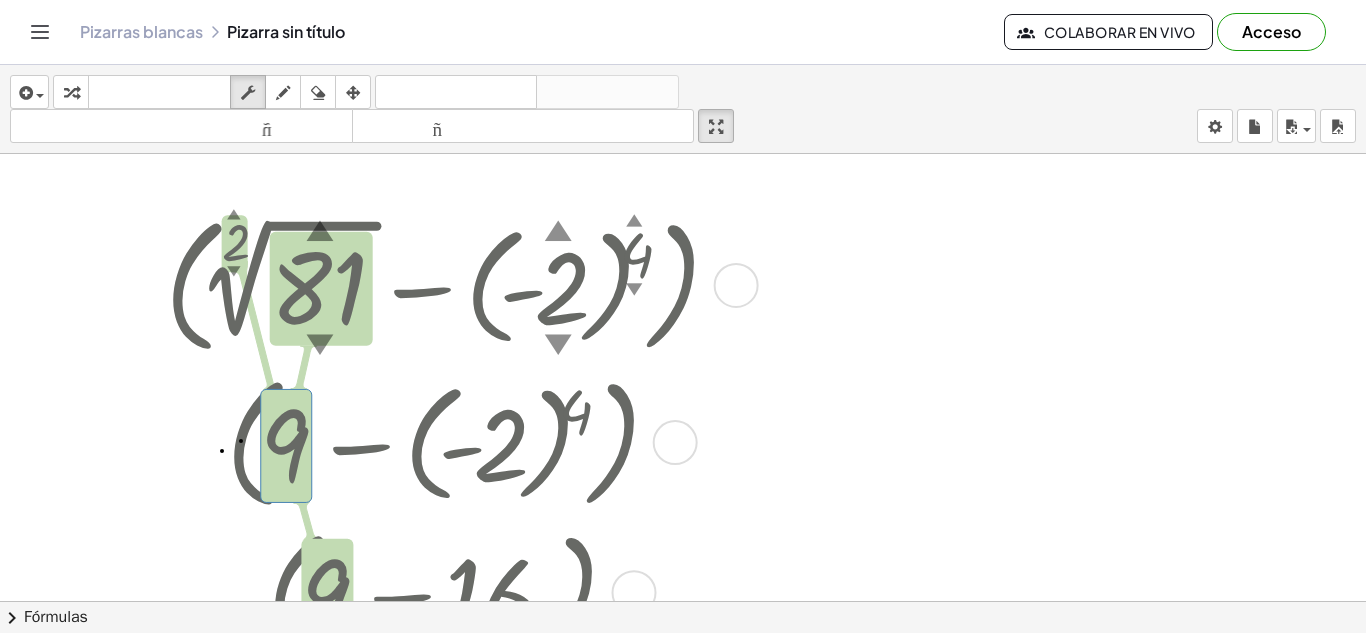 click on "▲" at bounding box center [234, 215] 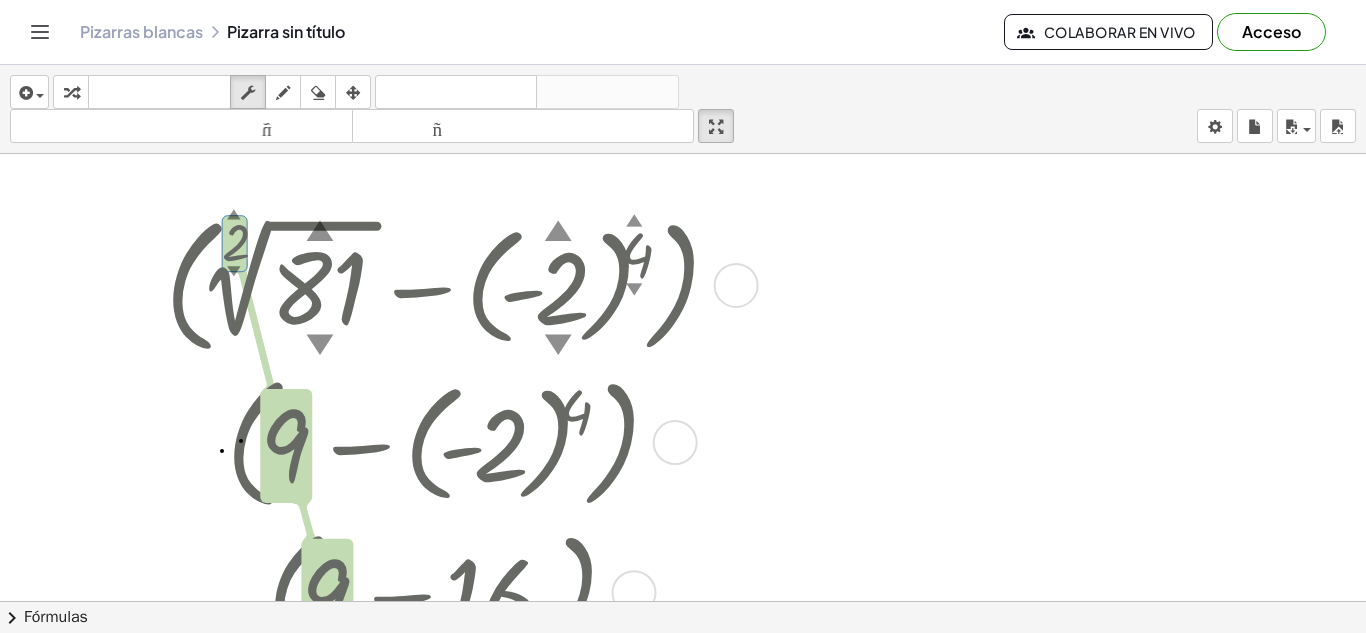 click at bounding box center (442, 283) 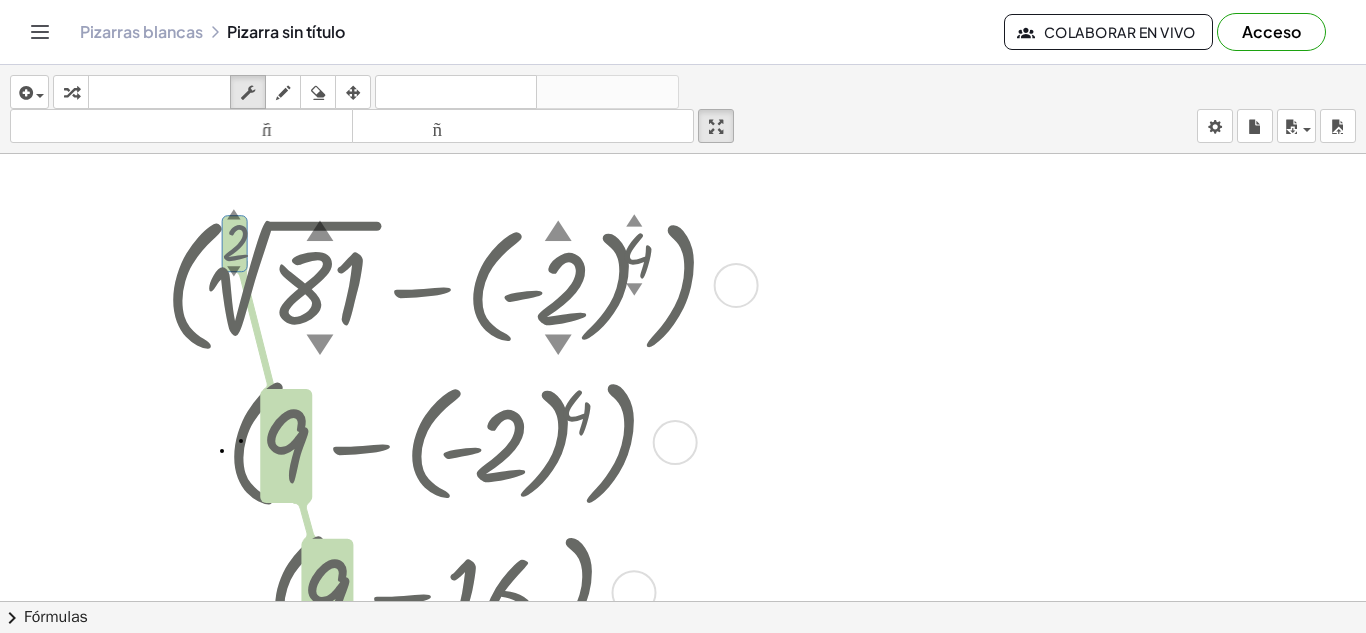 click at bounding box center (442, 283) 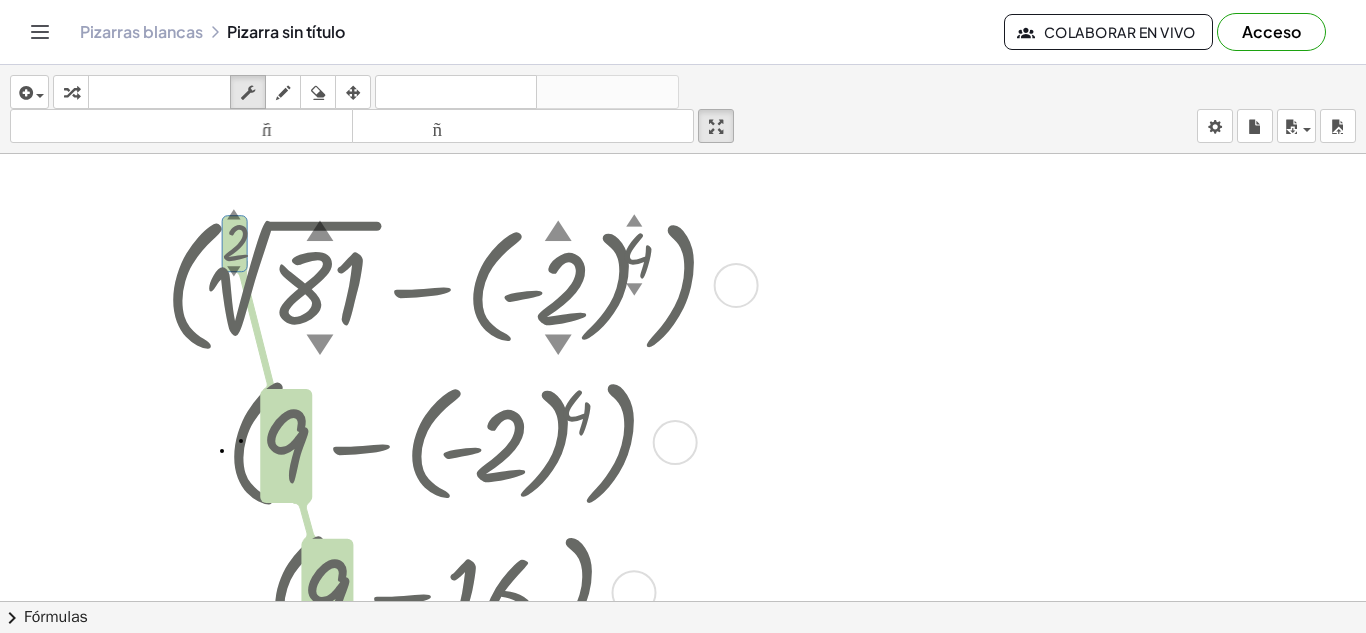 click on "▲" at bounding box center [234, 215] 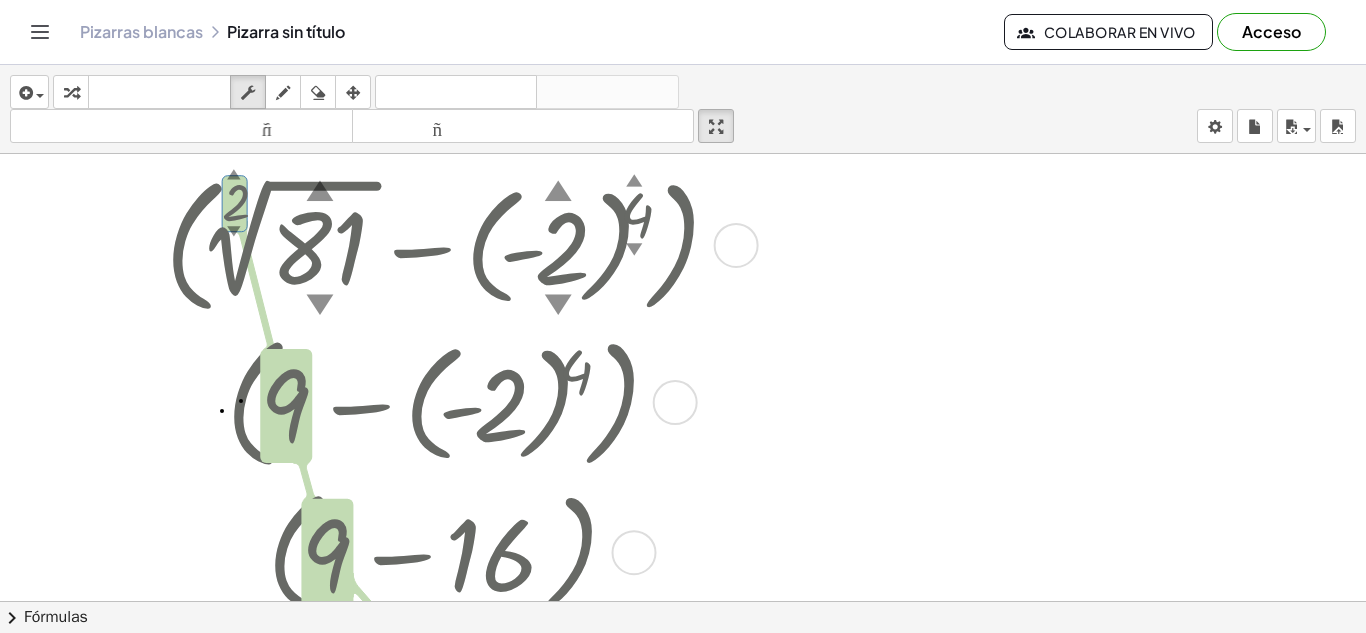 scroll, scrollTop: 0, scrollLeft: 0, axis: both 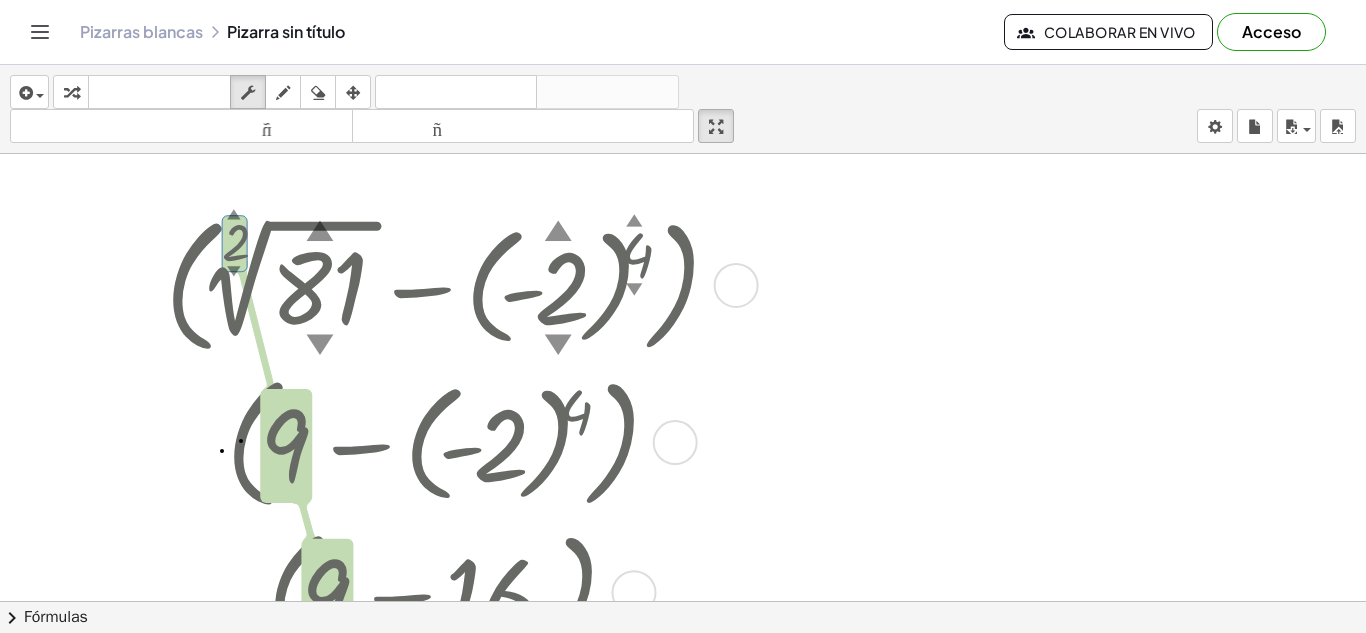 click on "▲" at bounding box center (558, 231) 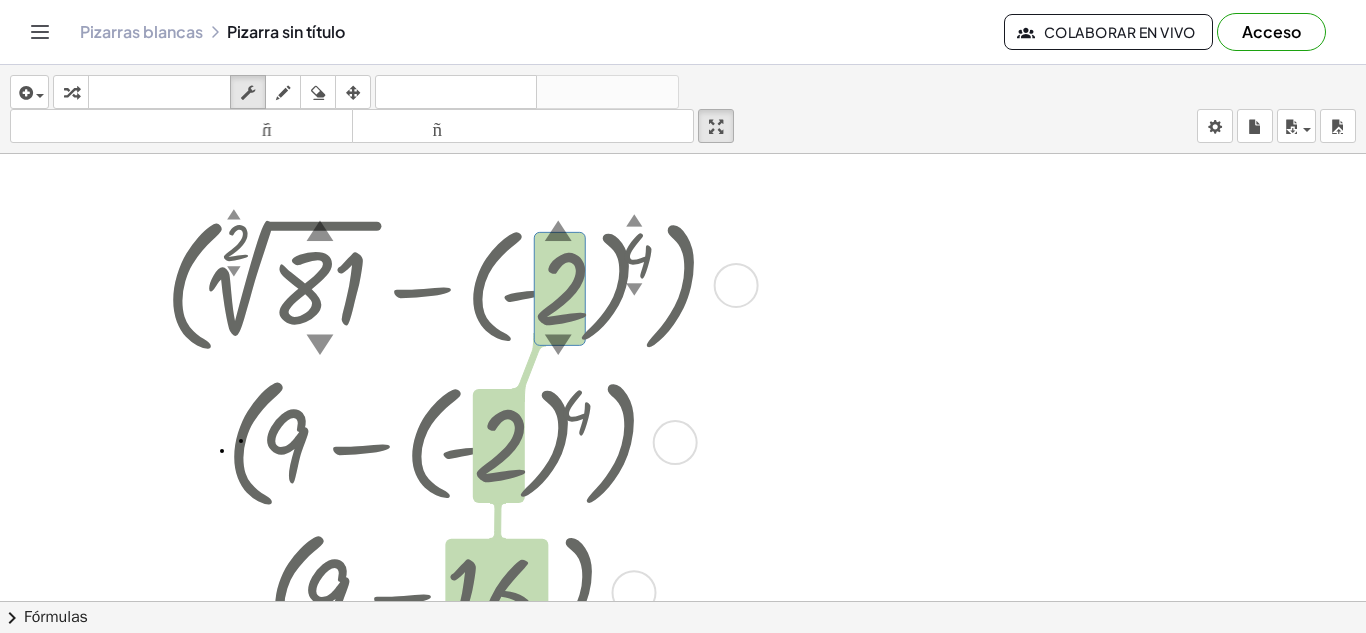 click on "▲" at bounding box center [558, 231] 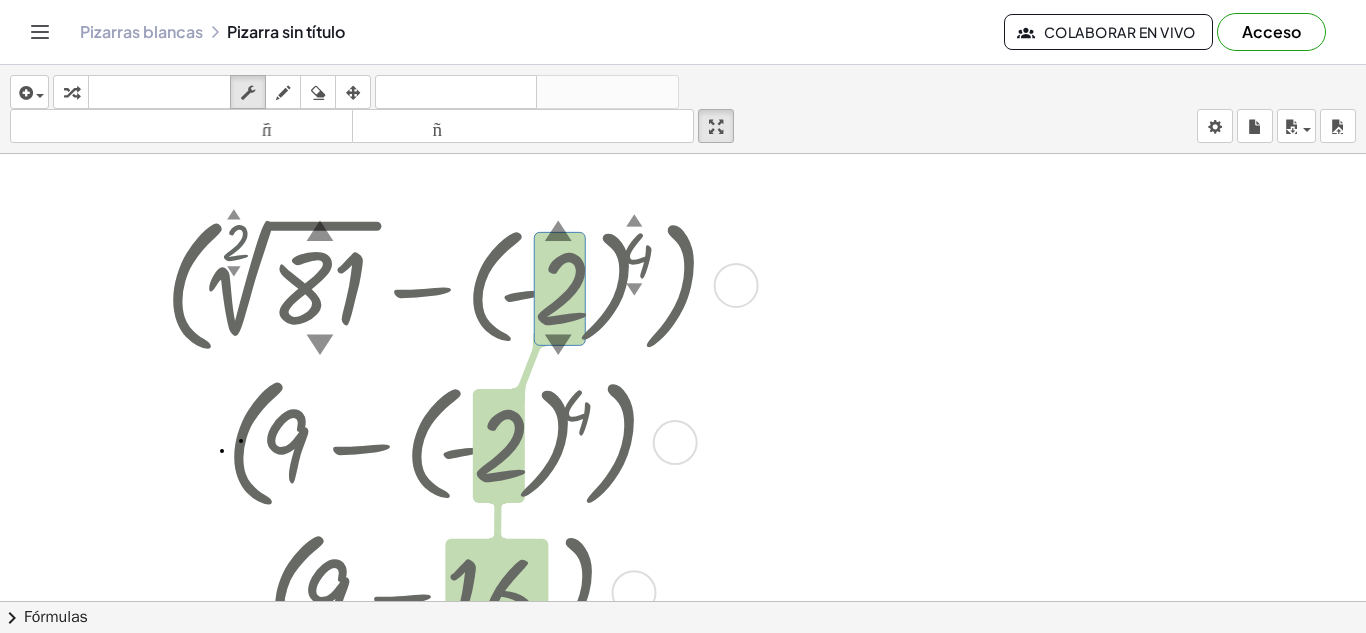 click on "▲" at bounding box center [234, 215] 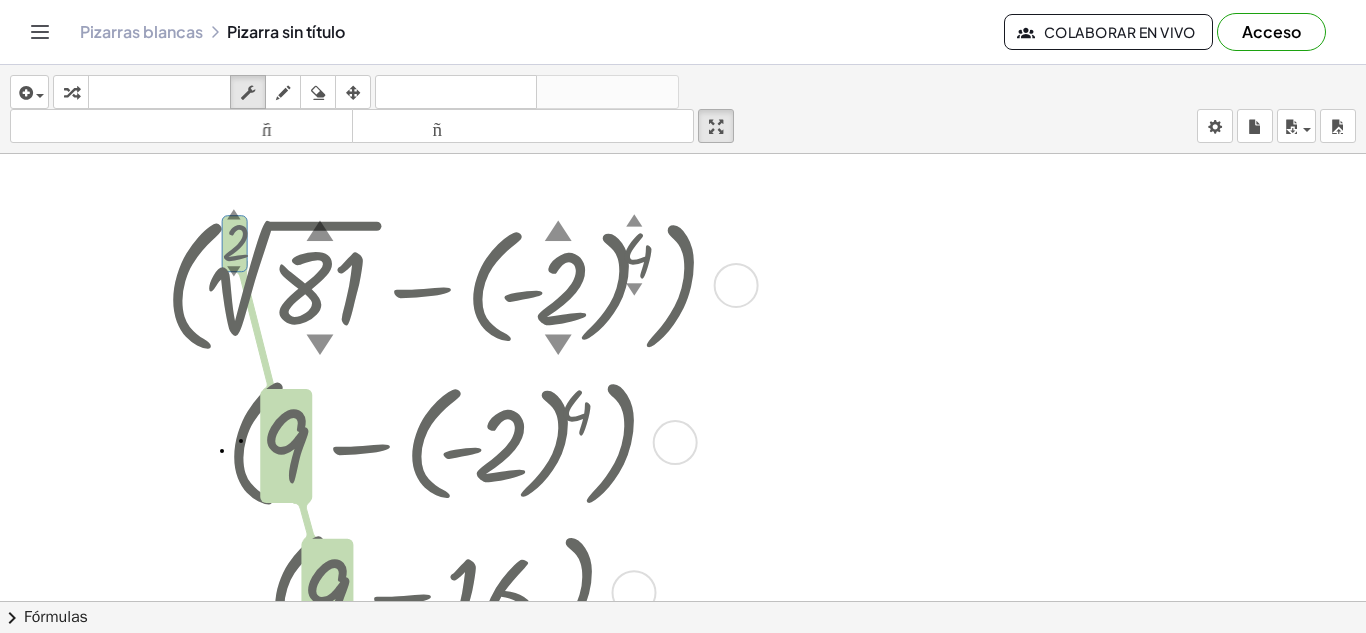 click on "▲" at bounding box center (234, 215) 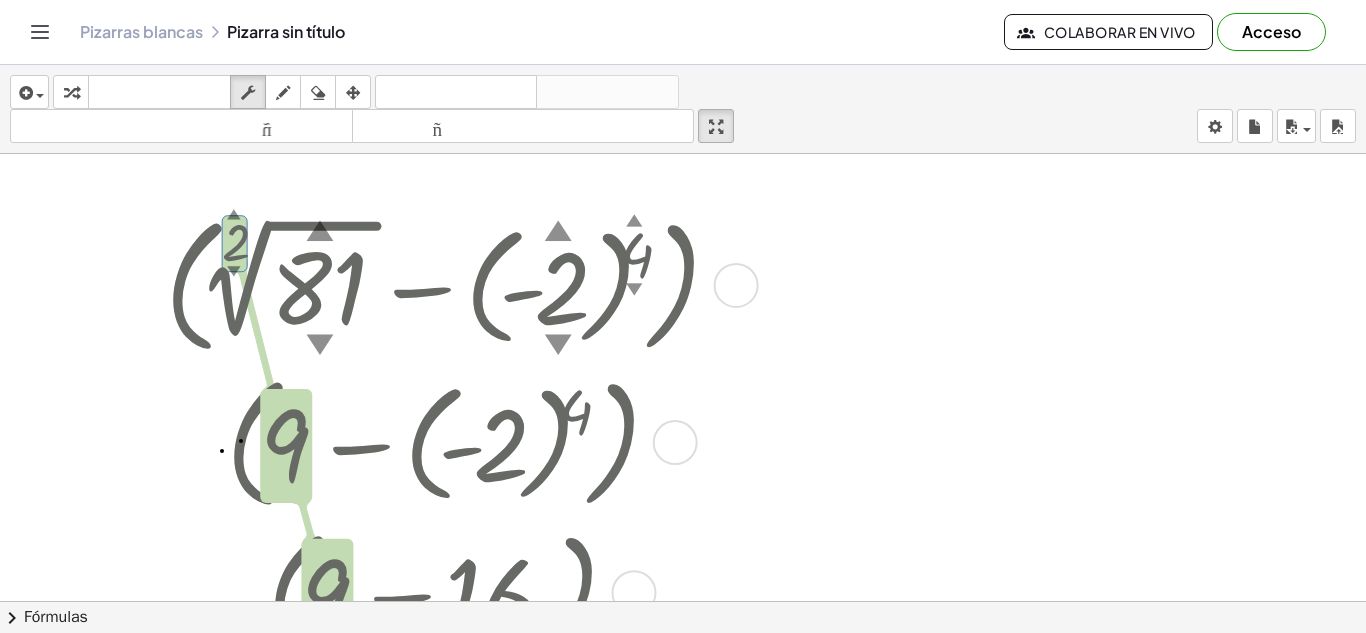 click on "▲" at bounding box center [234, 215] 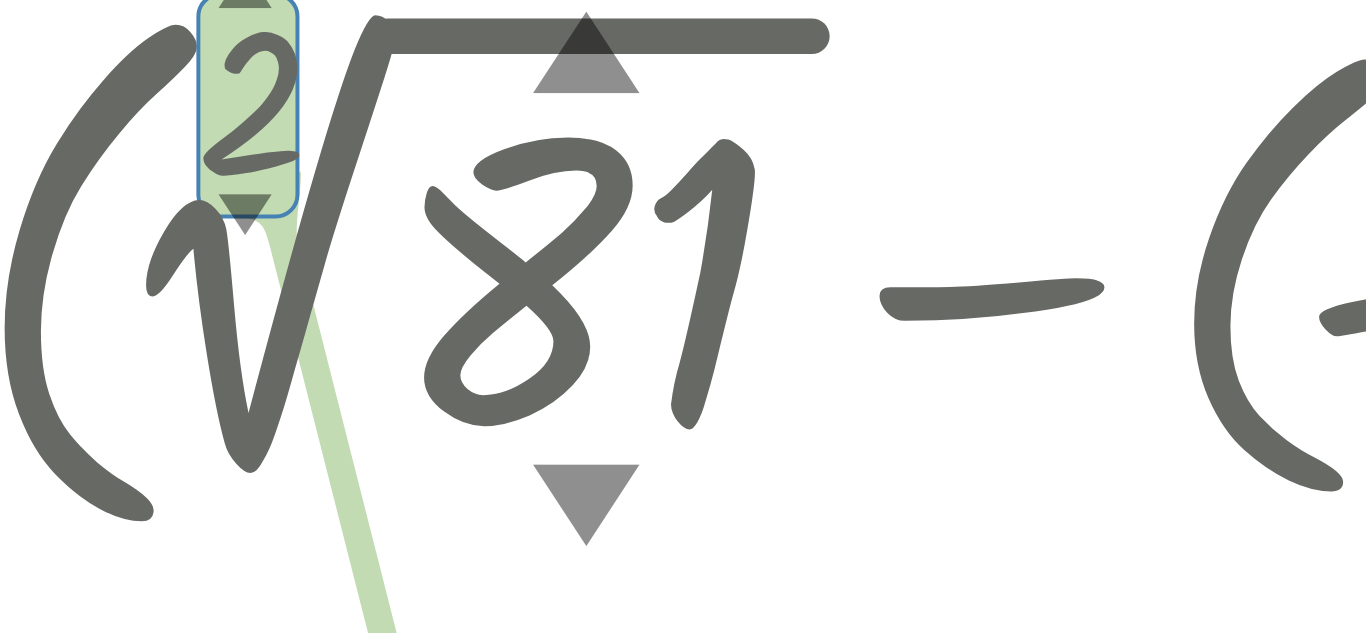 scroll, scrollTop: 58, scrollLeft: 0, axis: vertical 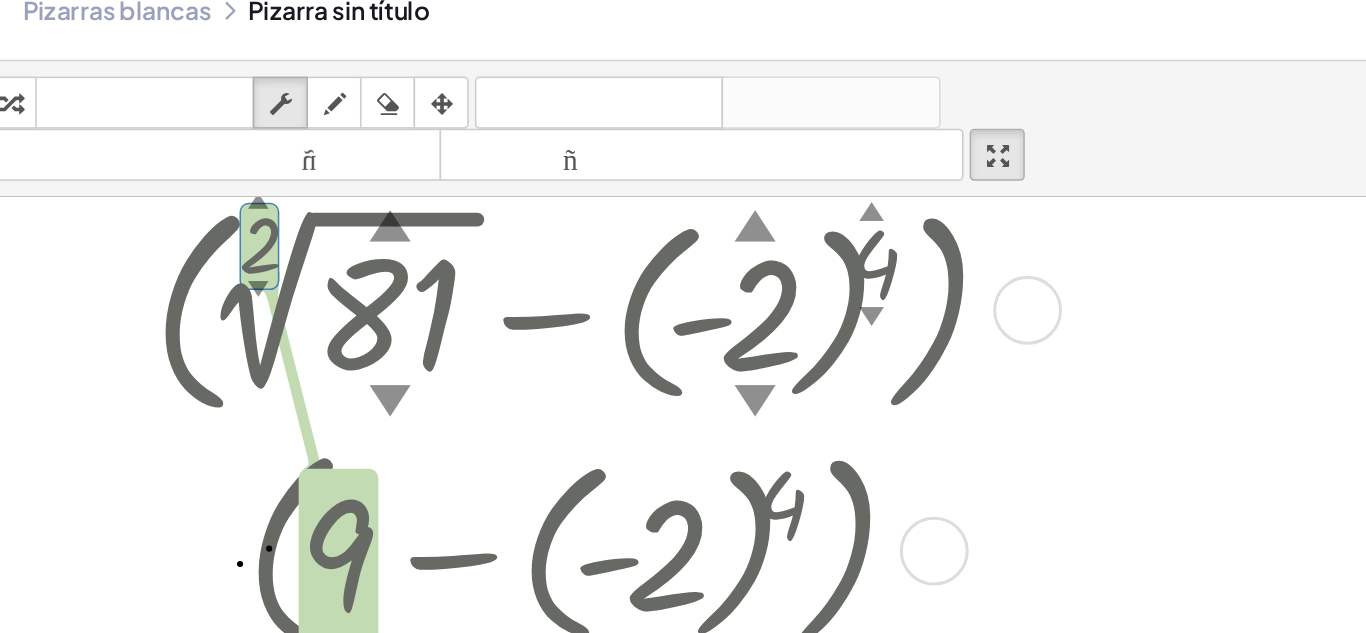 click at bounding box center (442, 382) 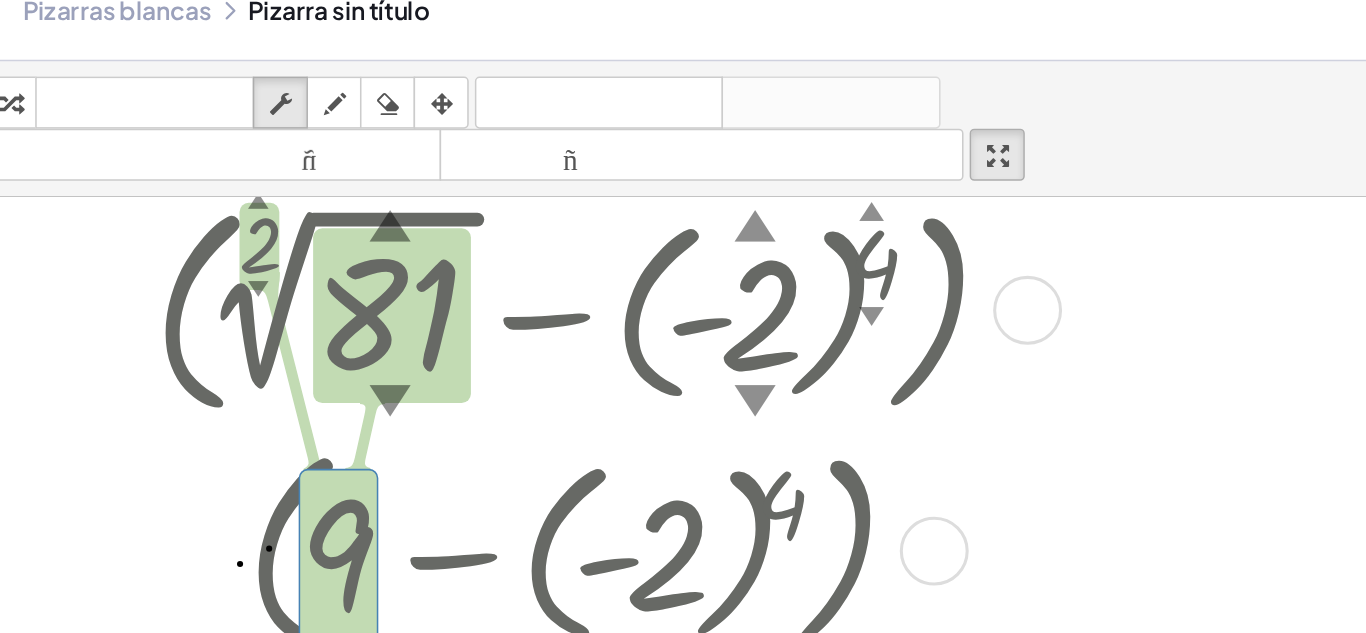 click on "▼" at bounding box center [319, 287] 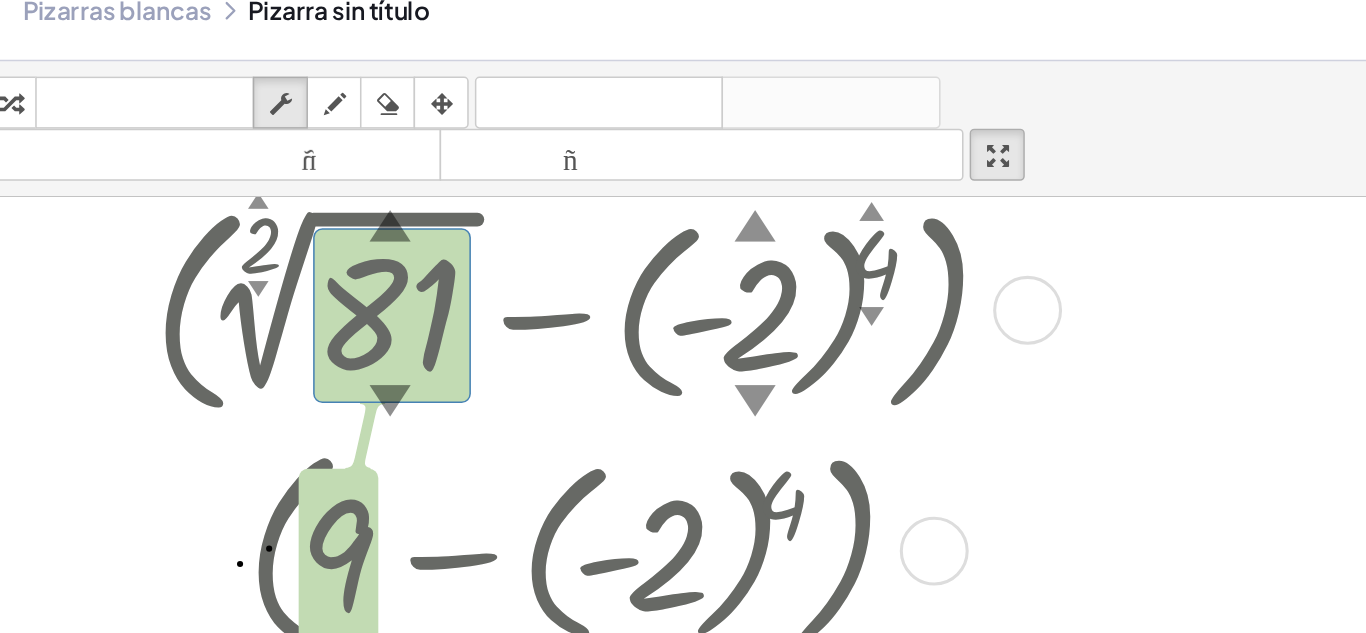 click on "▼" at bounding box center (319, 287) 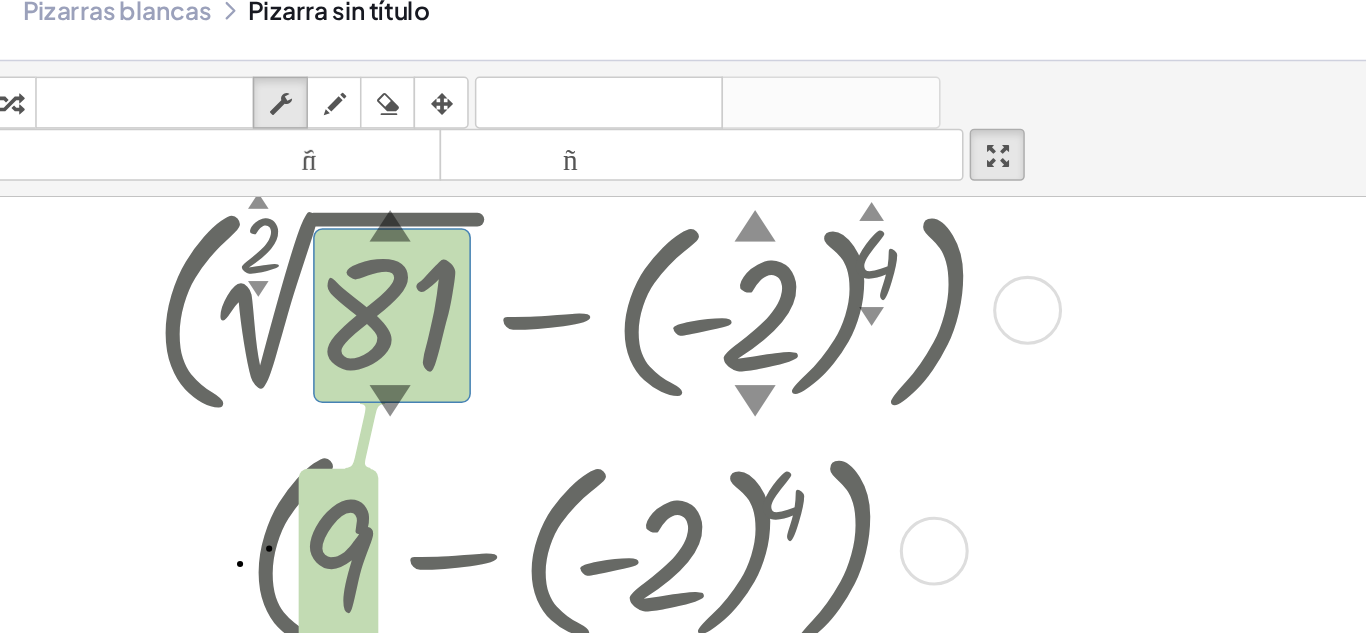 click on "▼" at bounding box center (319, 287) 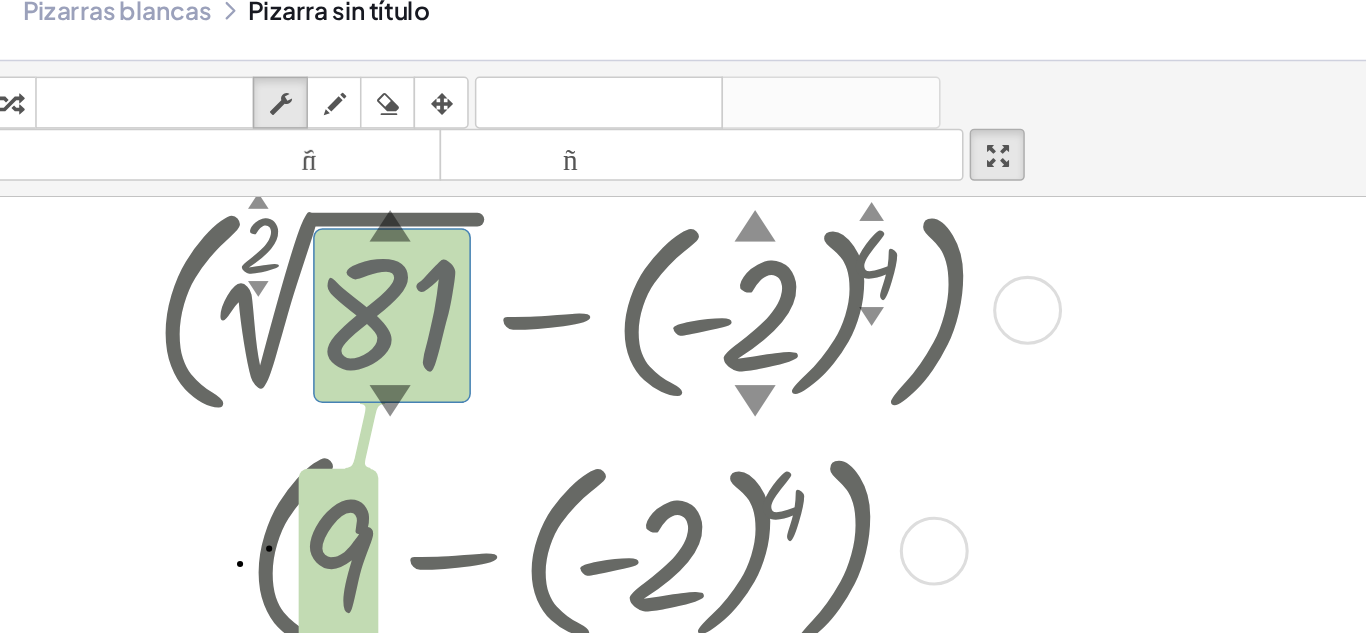 click on "▼" at bounding box center (319, 287) 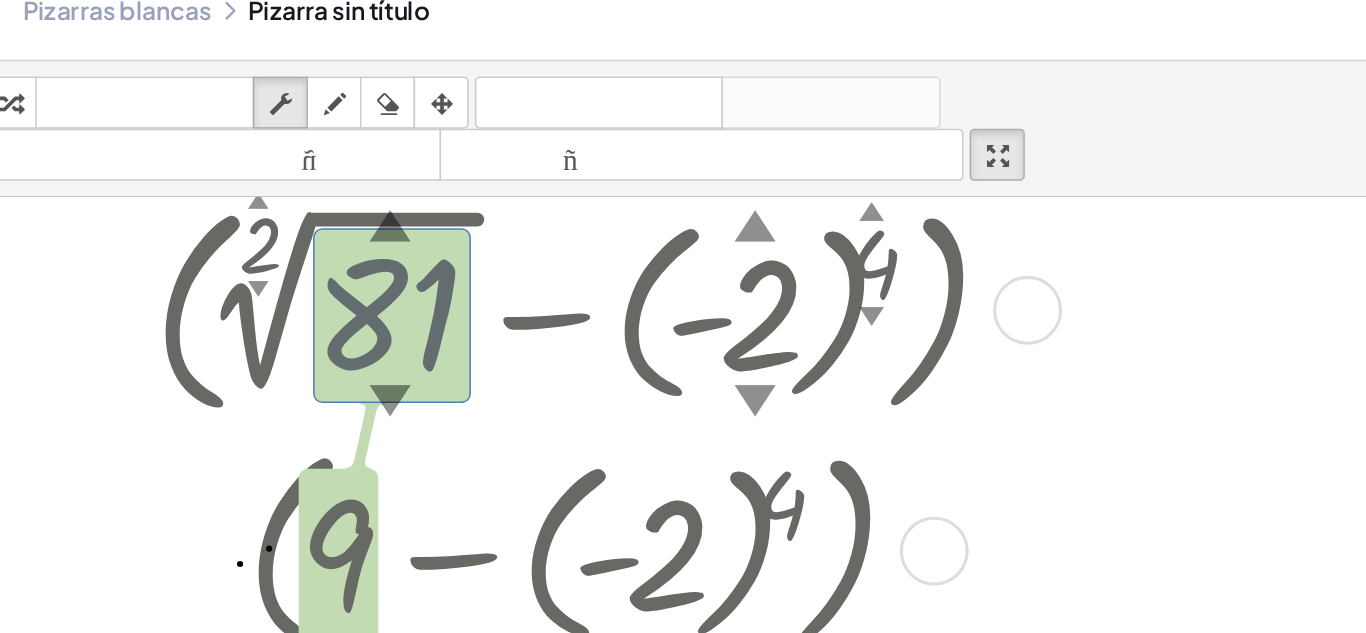 click on "▼" at bounding box center (319, 287) 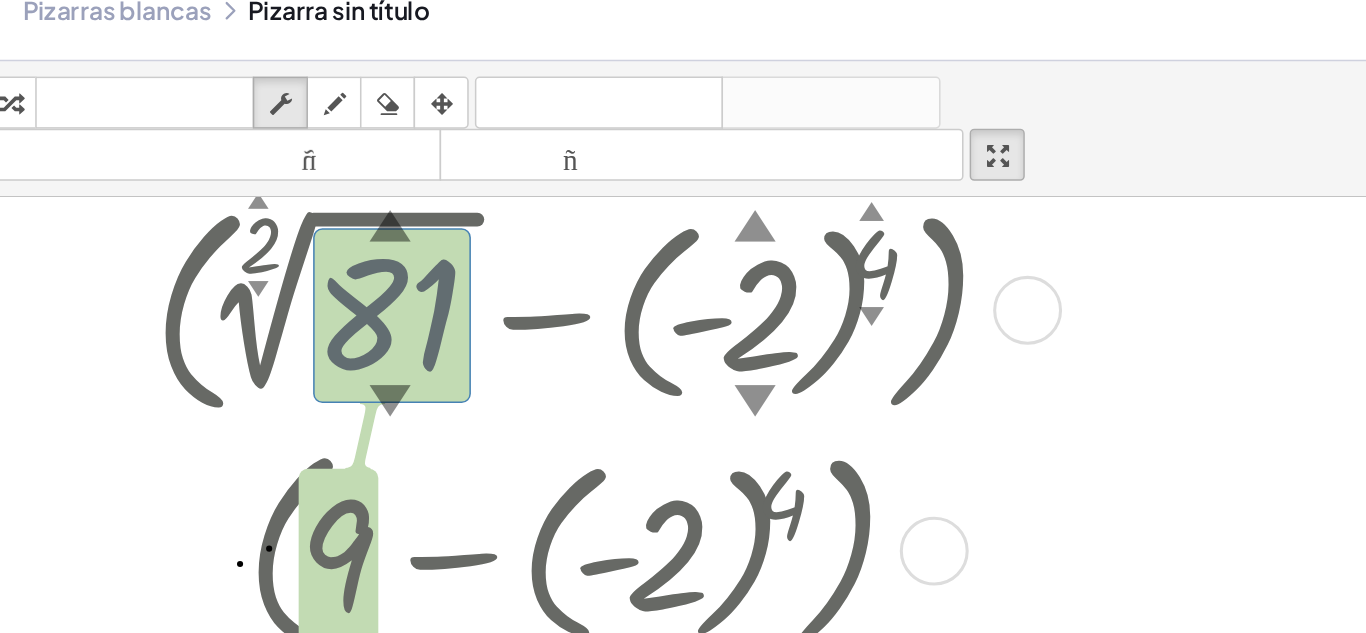 click on "▼" at bounding box center [319, 287] 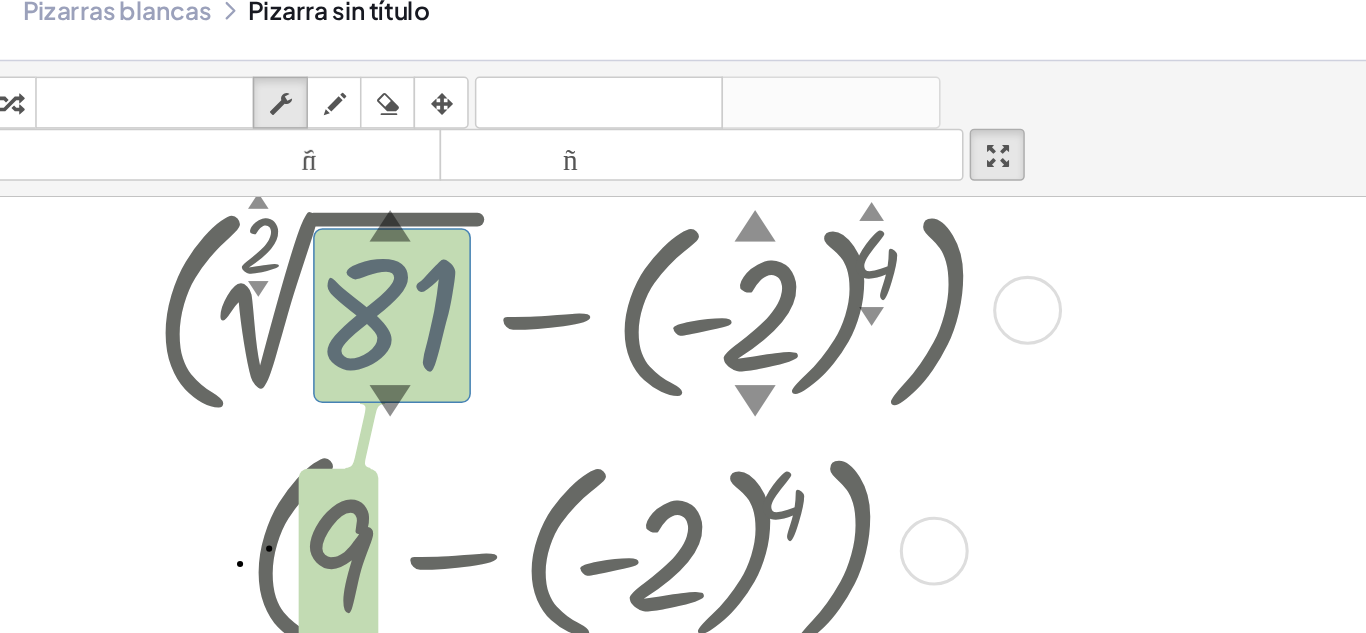 click on "▼" at bounding box center (319, 287) 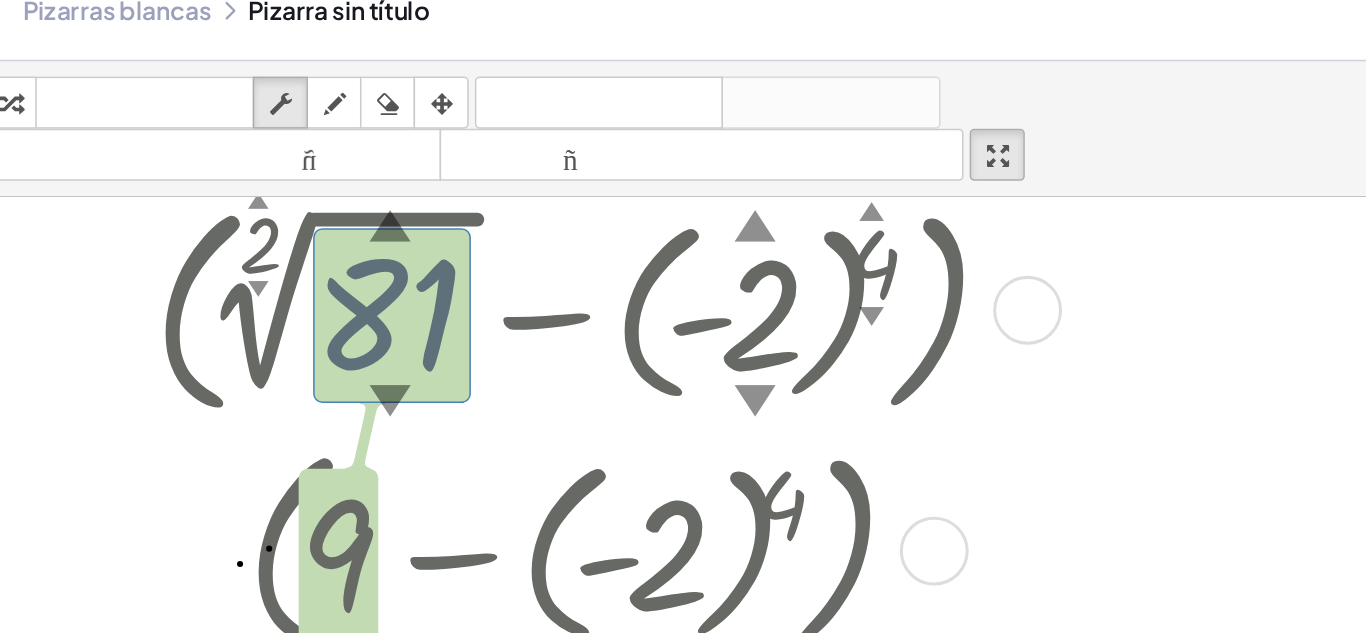 click on "▼" at bounding box center [319, 287] 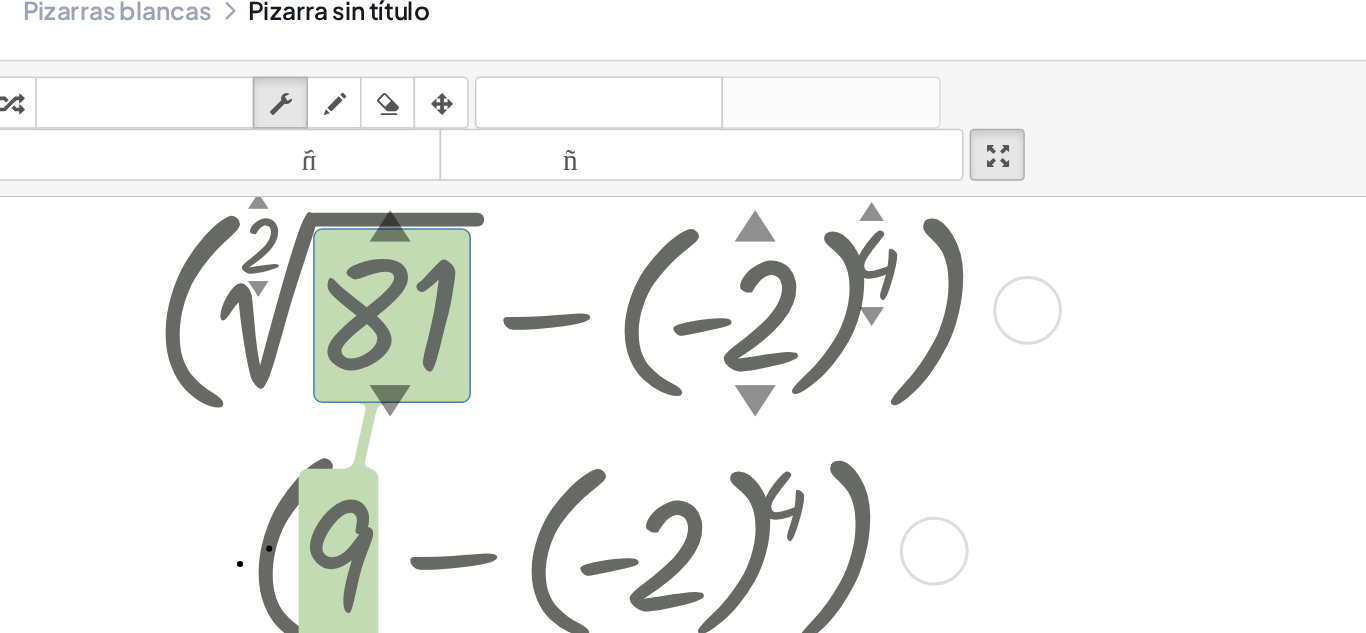 click on "▼" at bounding box center (319, 287) 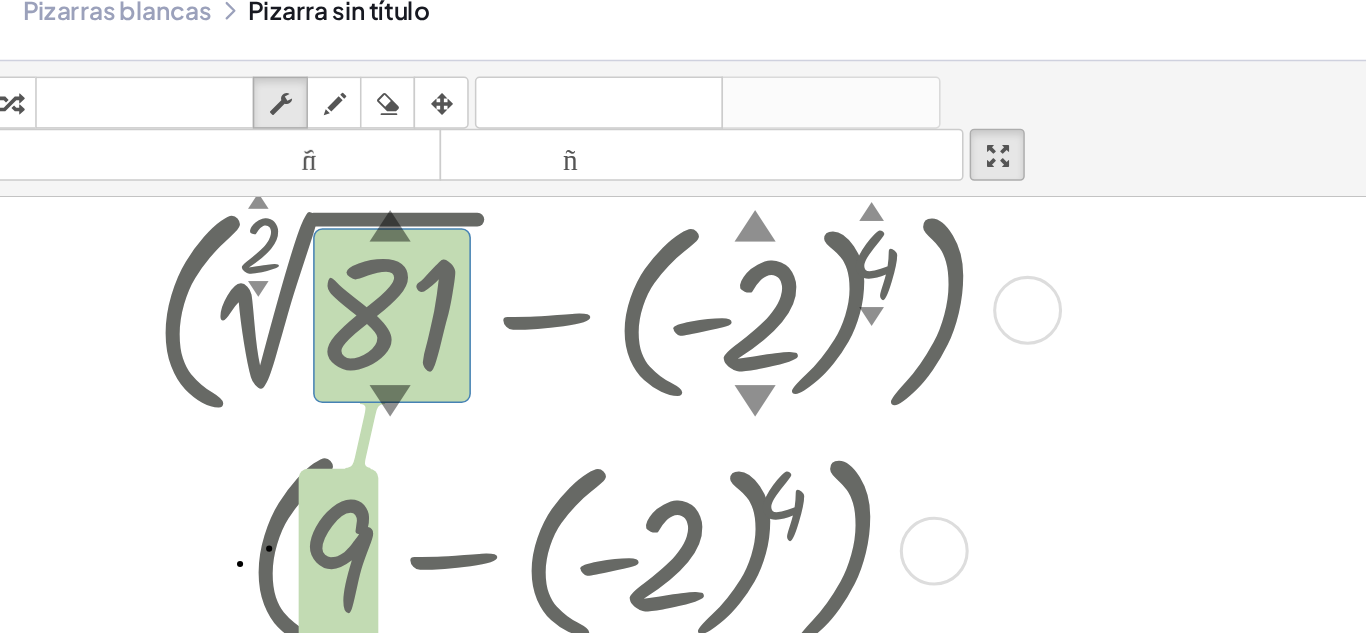 click at bounding box center (442, 225) 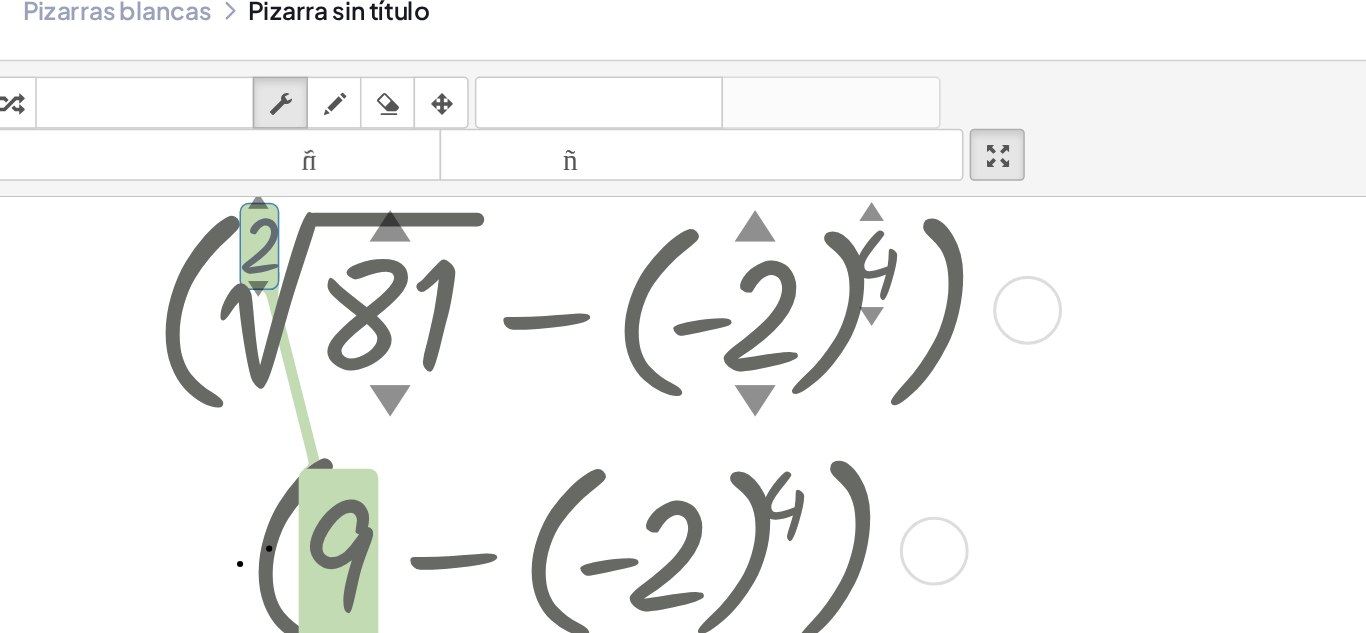 click at bounding box center (442, 225) 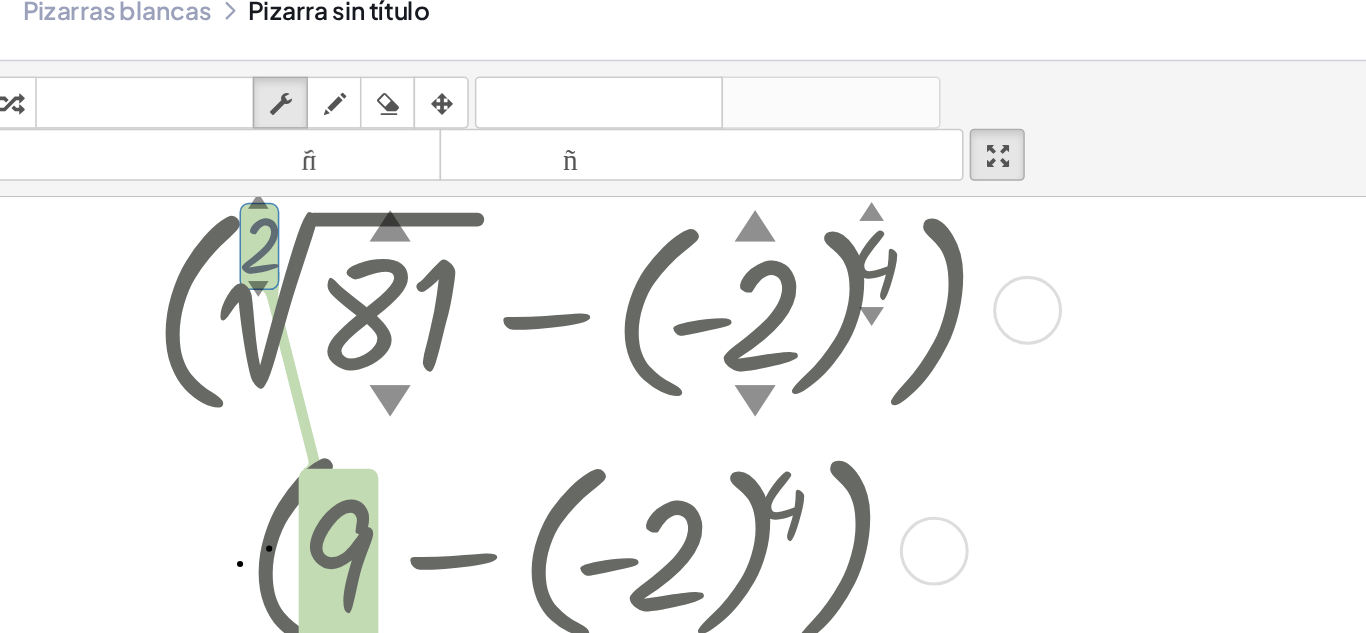 click at bounding box center [442, 225] 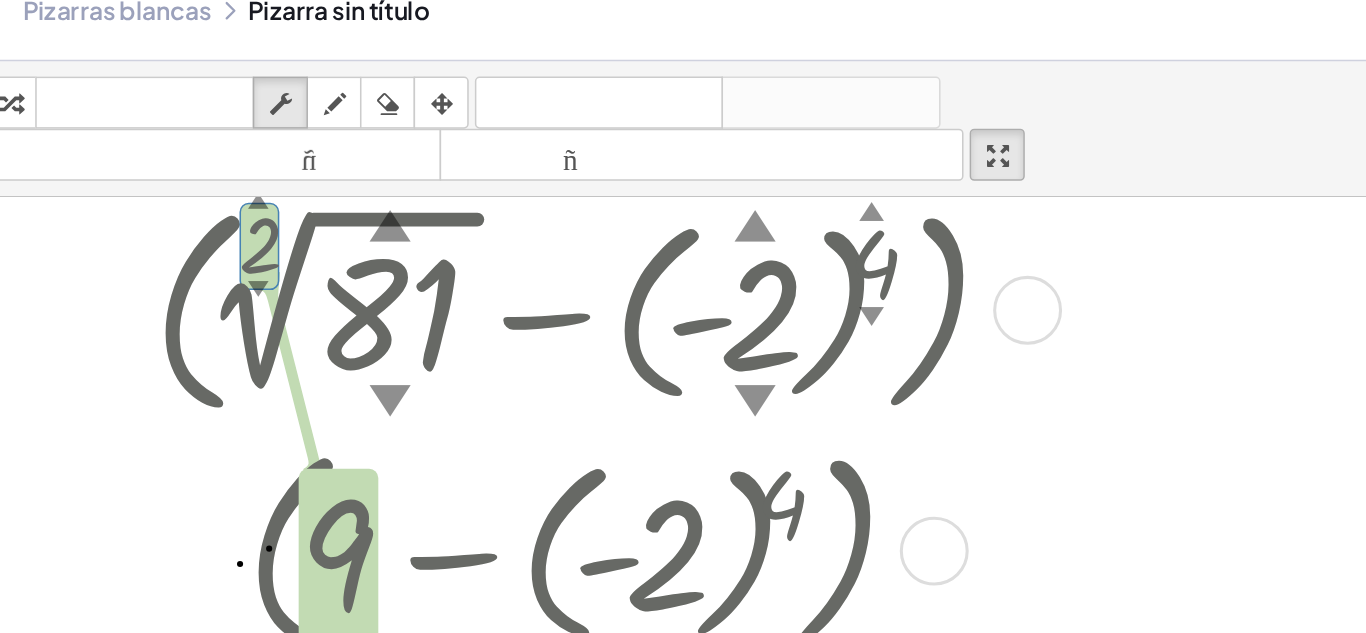 scroll, scrollTop: 0, scrollLeft: 0, axis: both 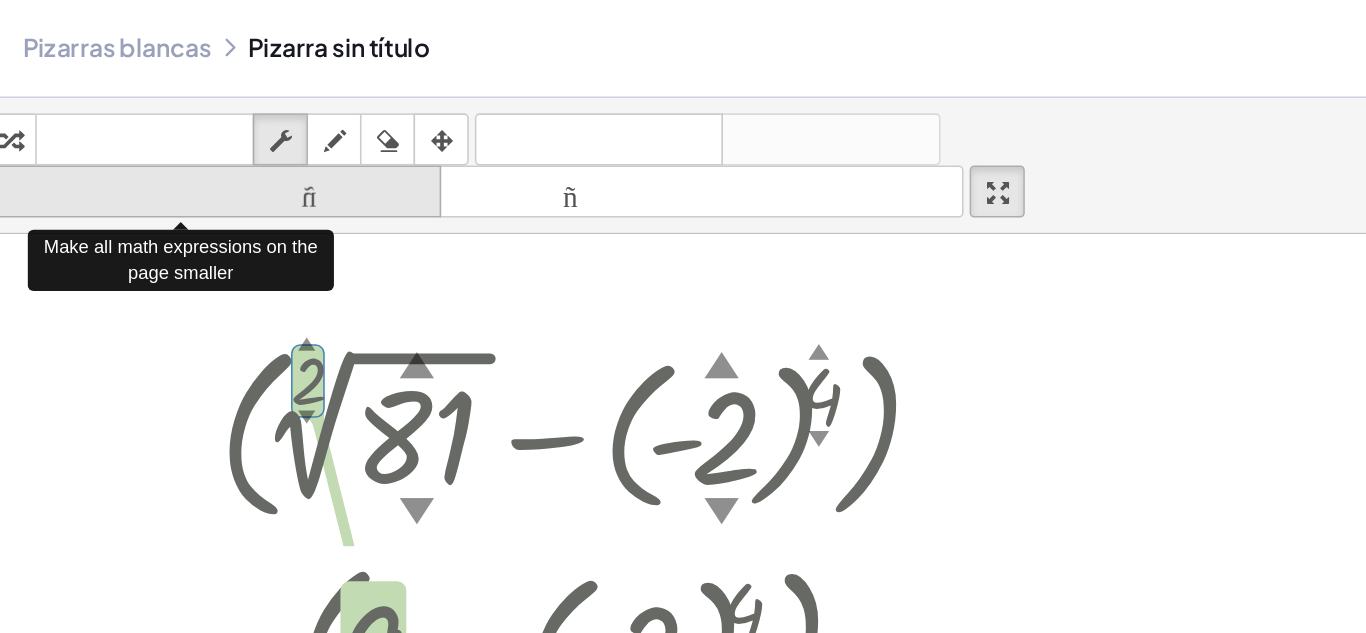 click on "tamaño_del_formato" at bounding box center [181, 126] 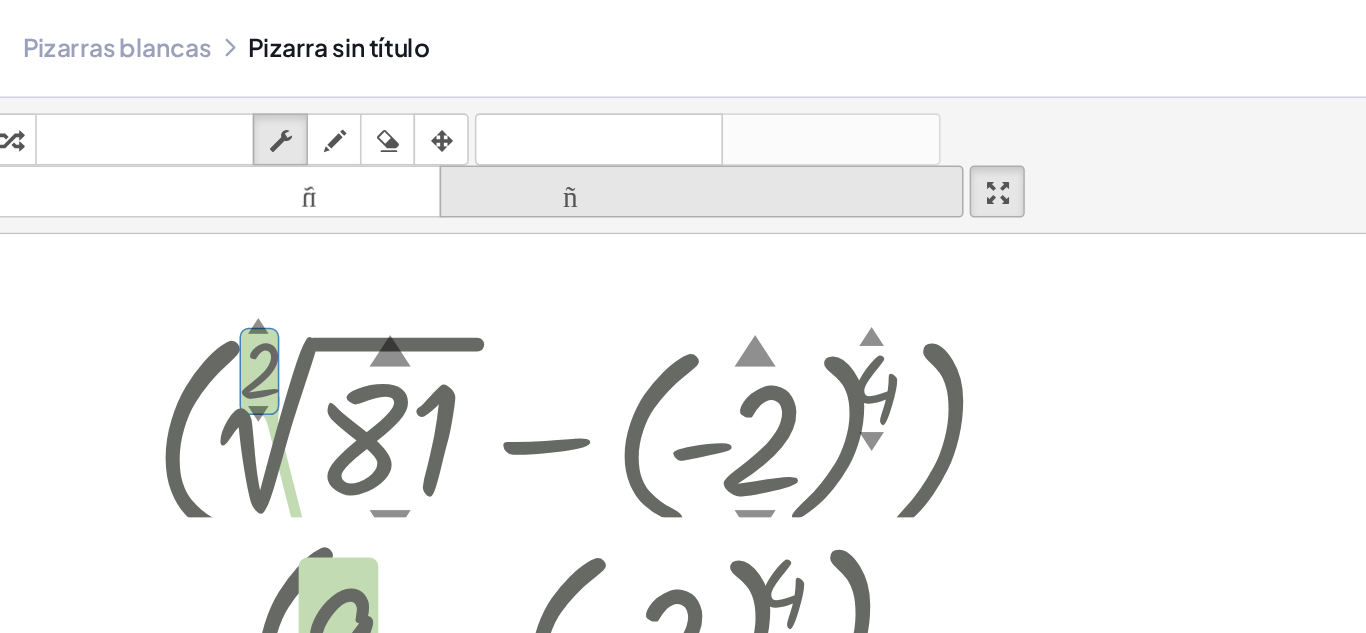 click on "tamaño_del_formato" at bounding box center (523, 126) 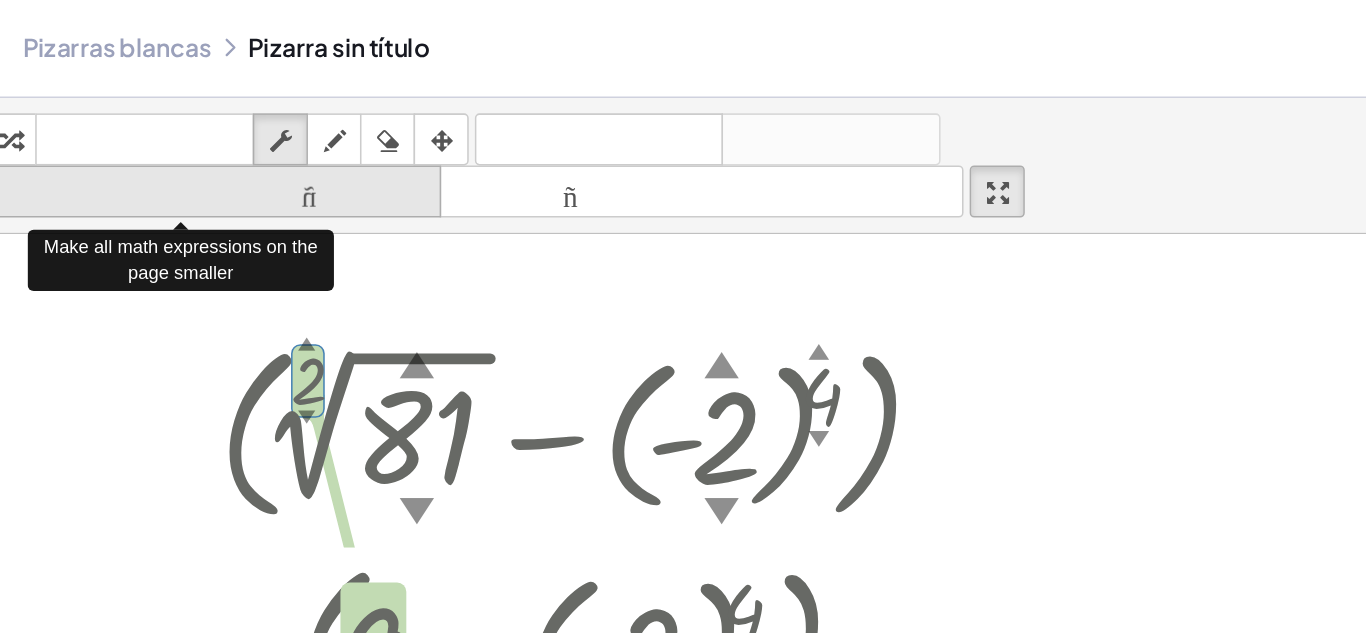 click on "tamaño_del_formato" at bounding box center (181, 126) 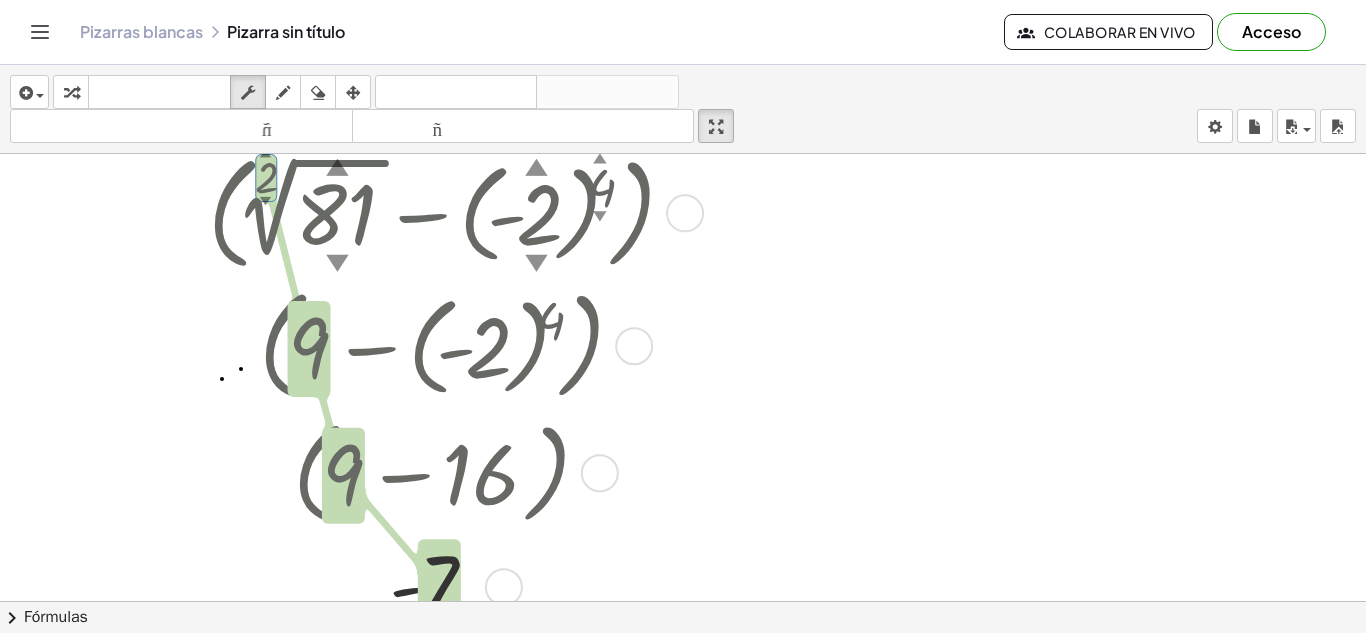 scroll, scrollTop: 69, scrollLeft: 0, axis: vertical 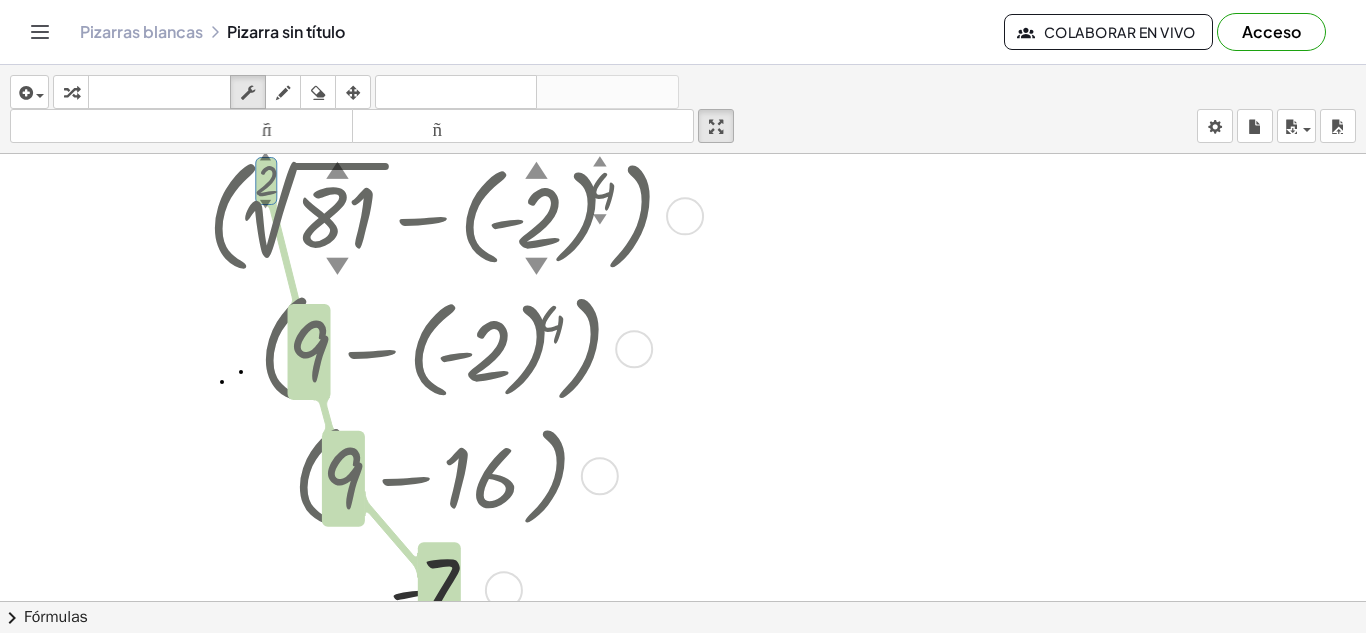 click on "▲" at bounding box center (266, 156) 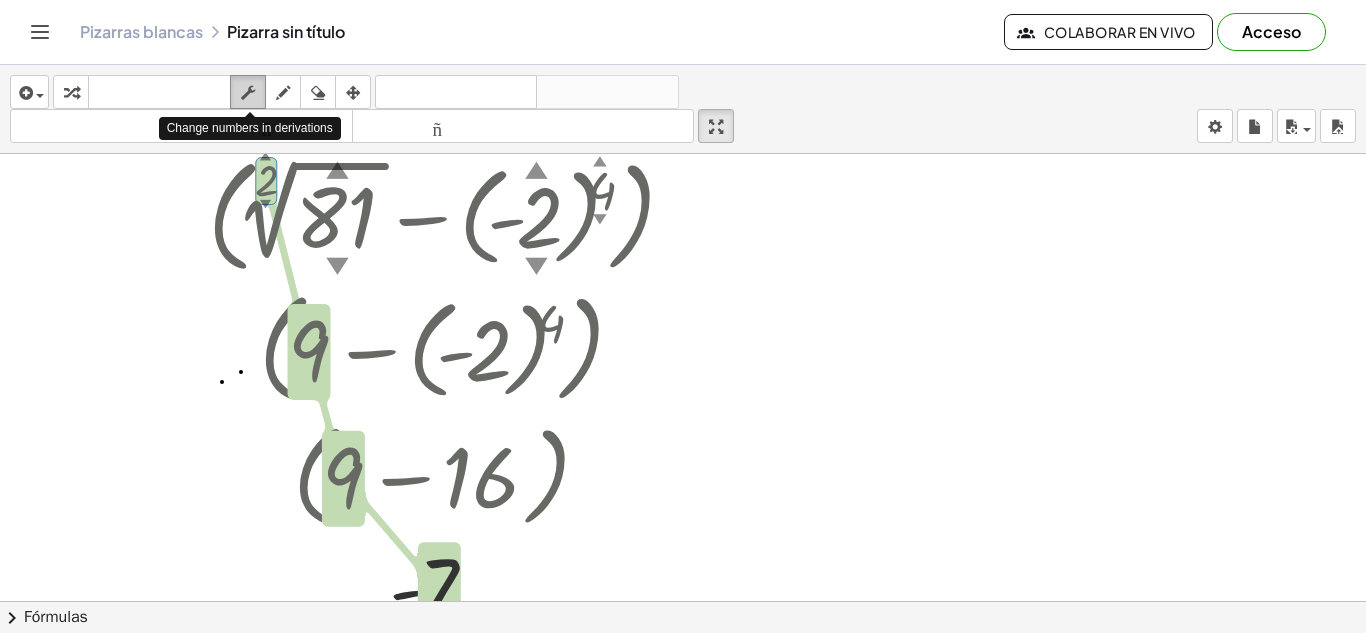 click at bounding box center (248, 93) 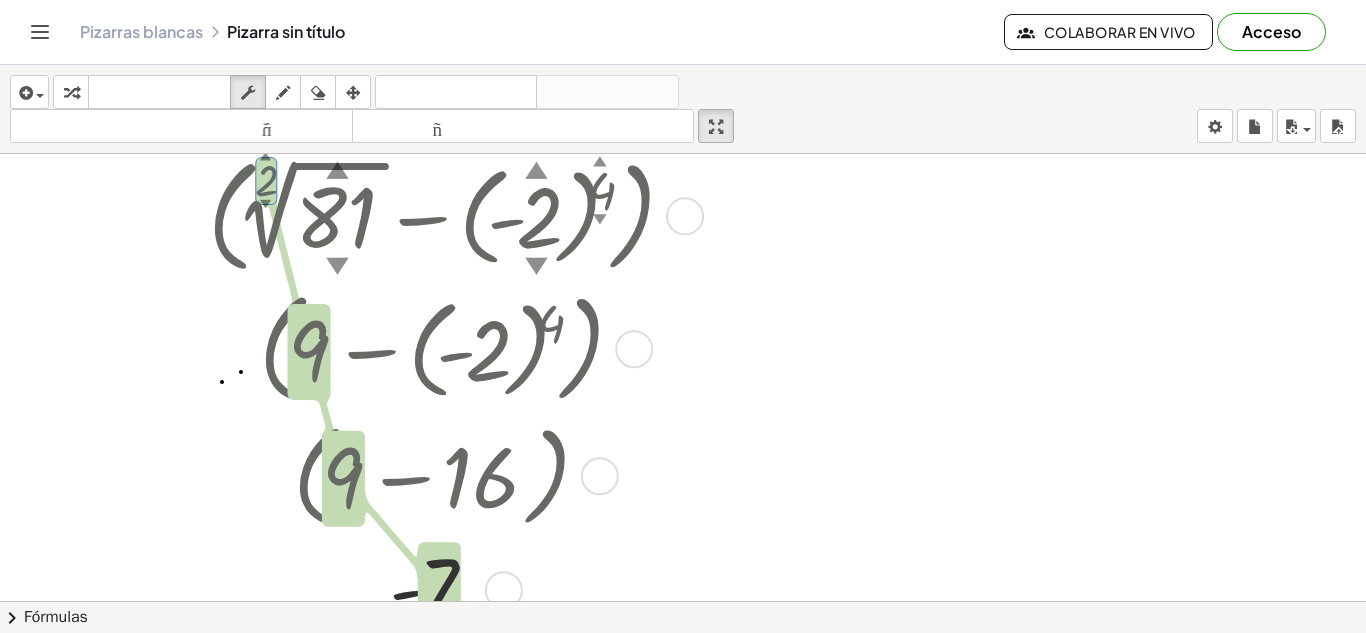 click on "▲" at bounding box center (266, 156) 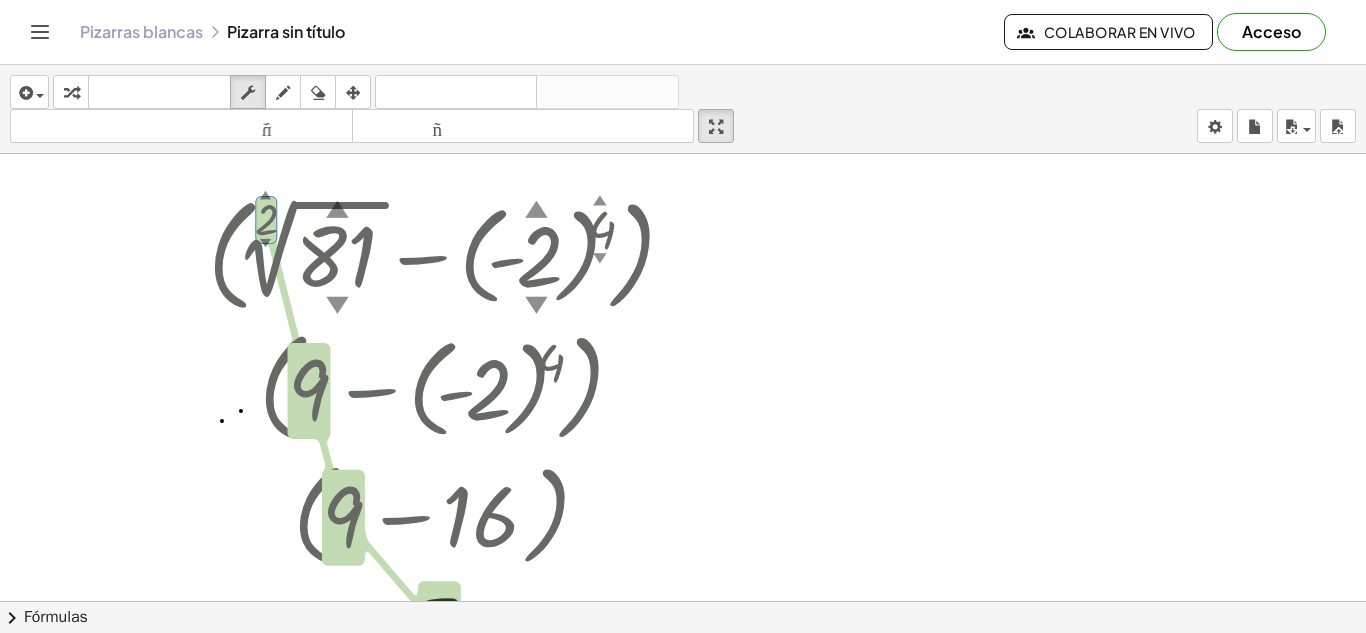 scroll, scrollTop: 29, scrollLeft: 0, axis: vertical 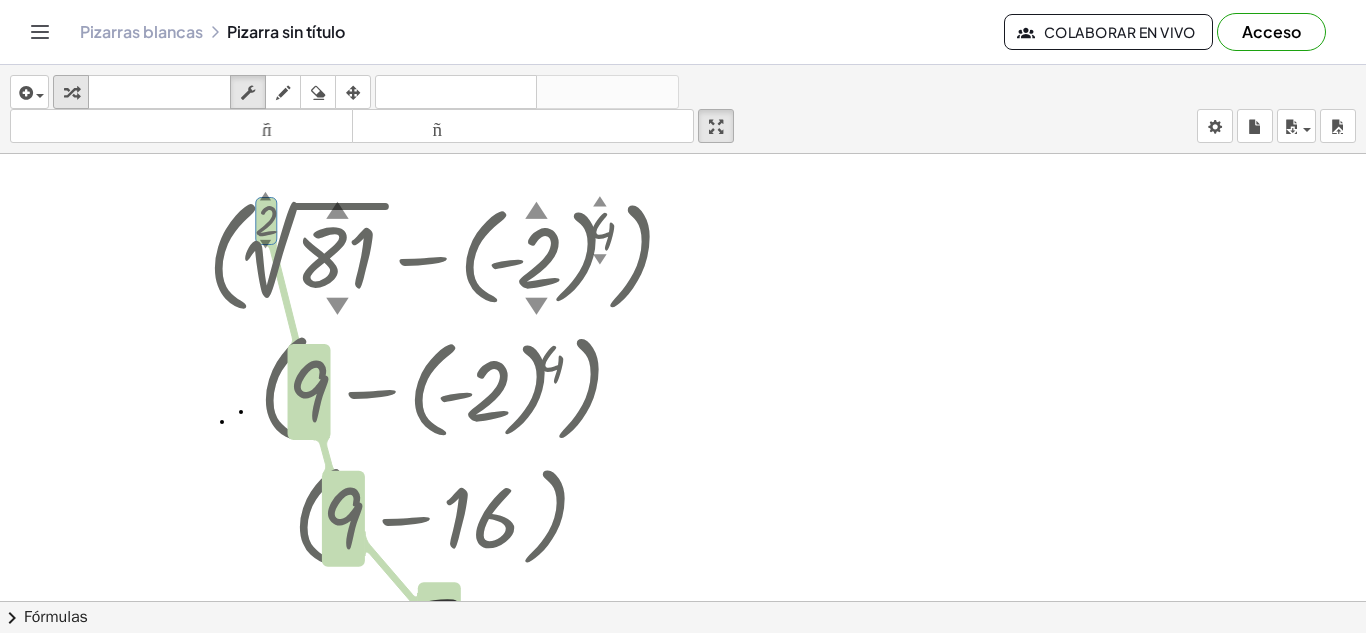 click at bounding box center [71, 93] 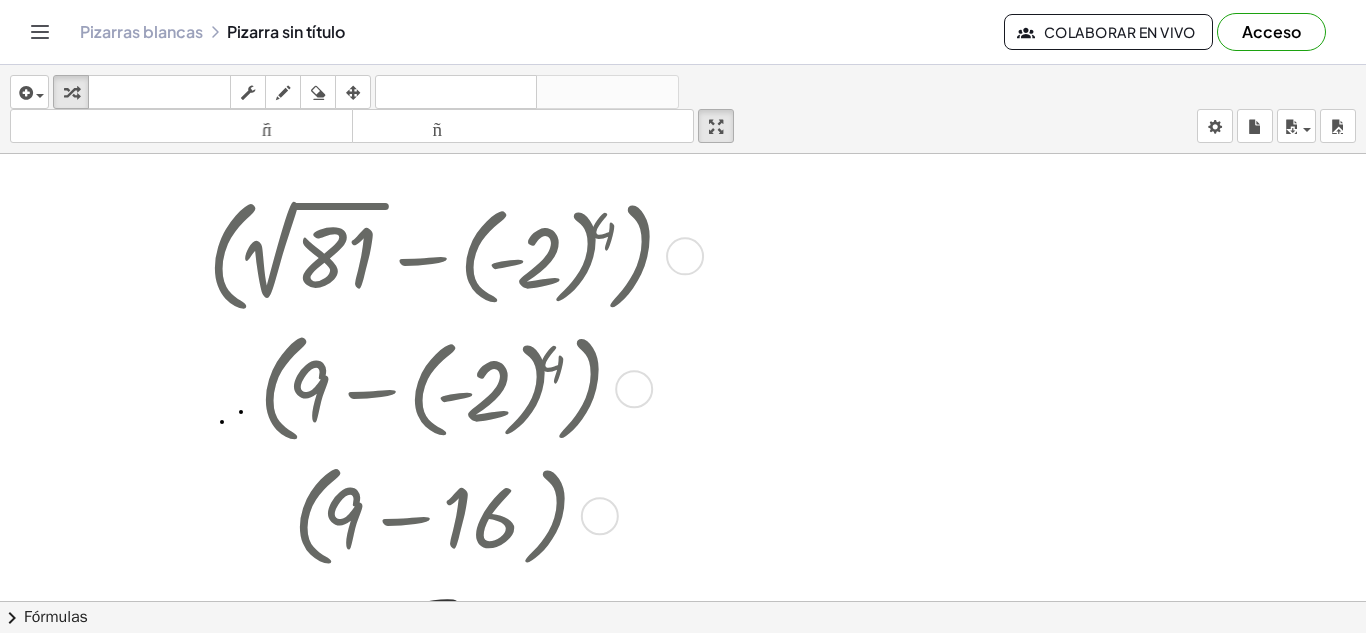 click at bounding box center (442, 254) 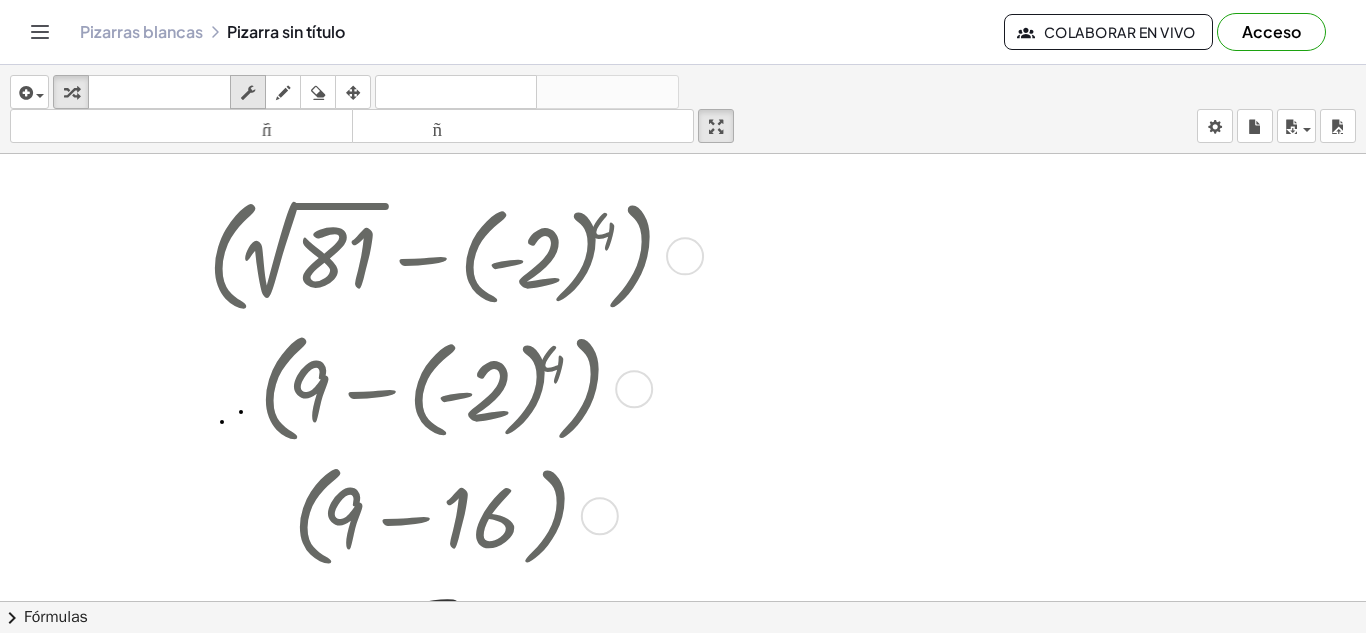 scroll, scrollTop: 0, scrollLeft: 0, axis: both 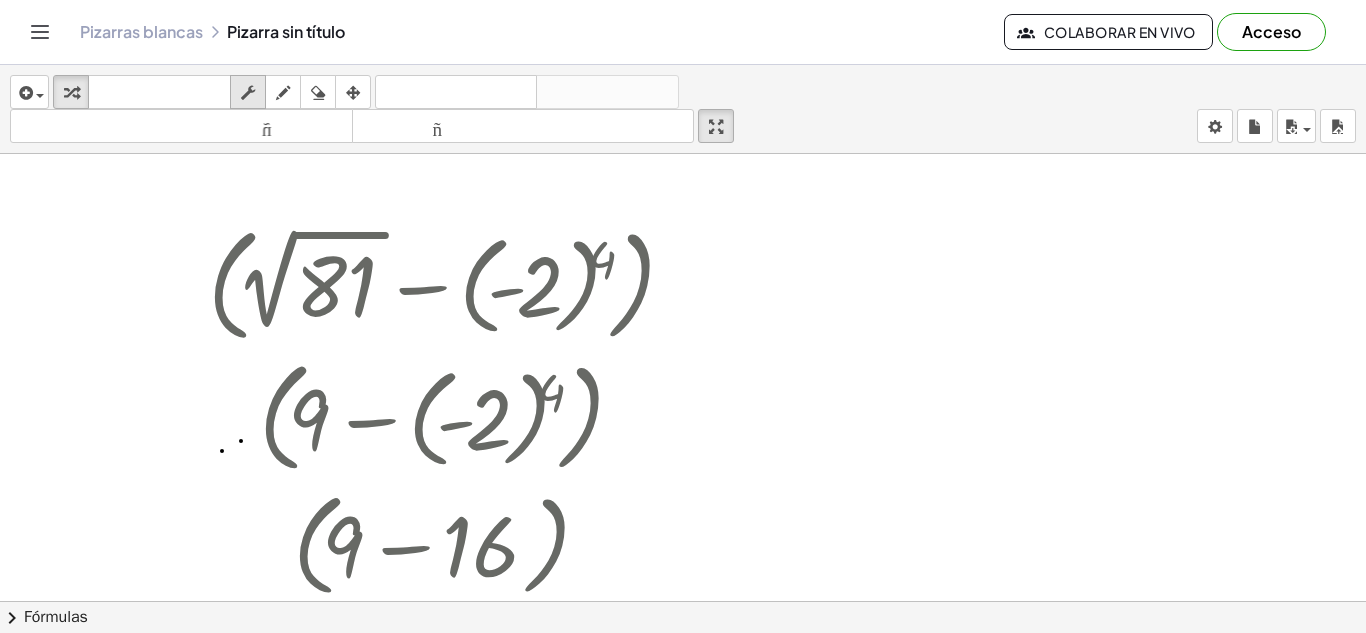 drag, startPoint x: 282, startPoint y: 258, endPoint x: 251, endPoint y: 102, distance: 159.05031 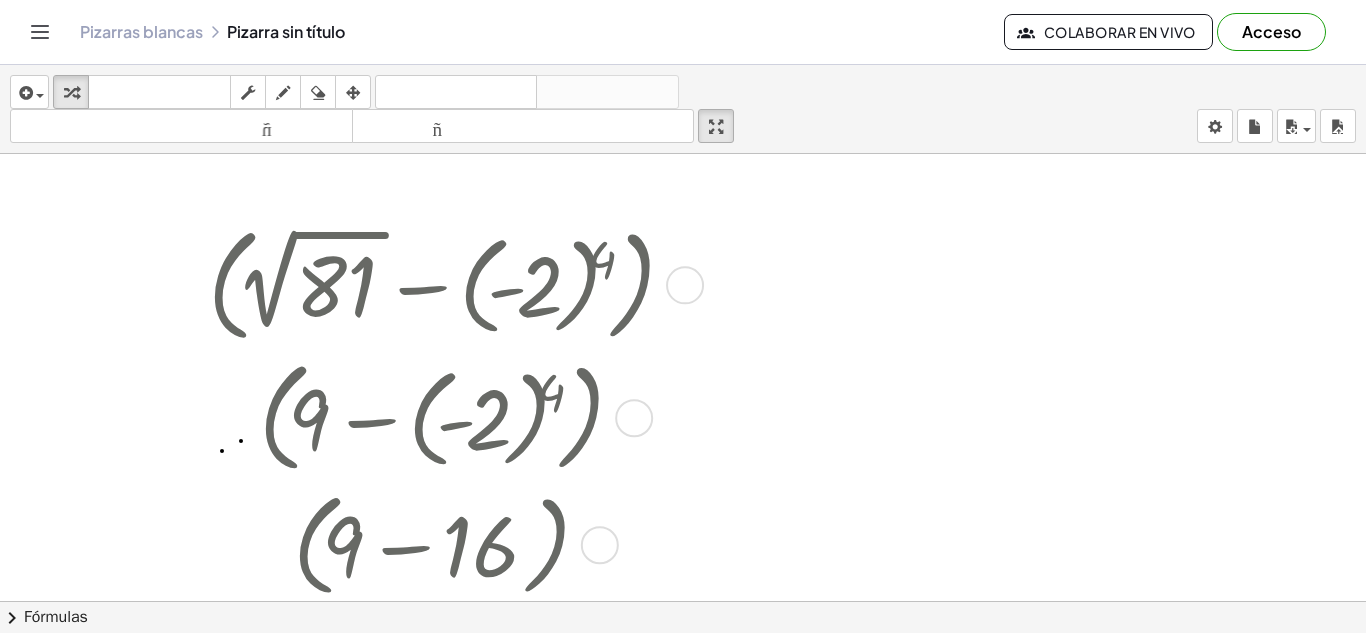 click at bounding box center (442, 283) 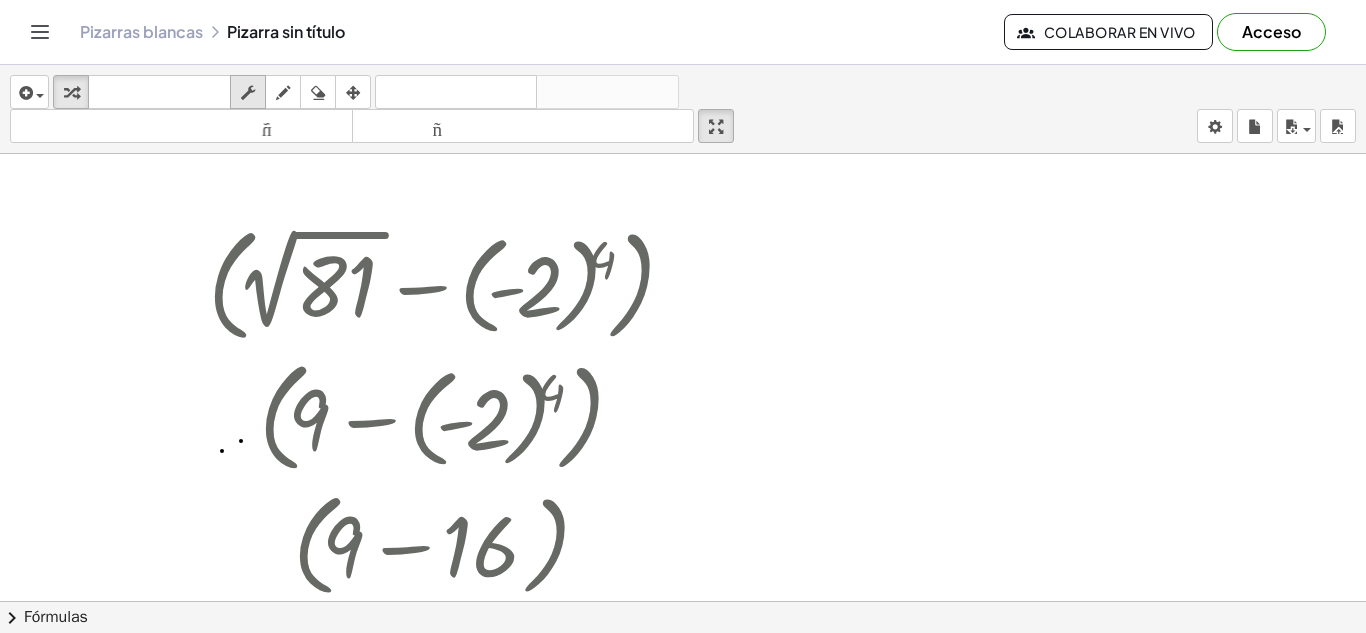 drag, startPoint x: 264, startPoint y: 262, endPoint x: 252, endPoint y: 103, distance: 159.4522 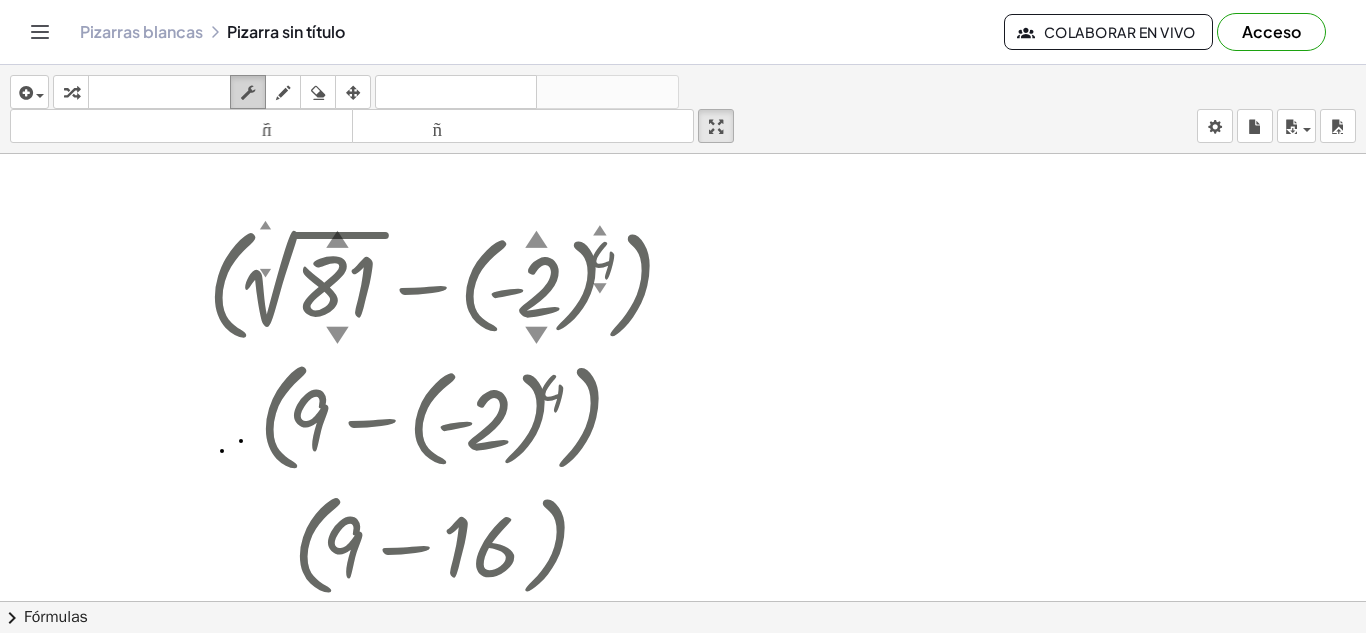 click at bounding box center [248, 93] 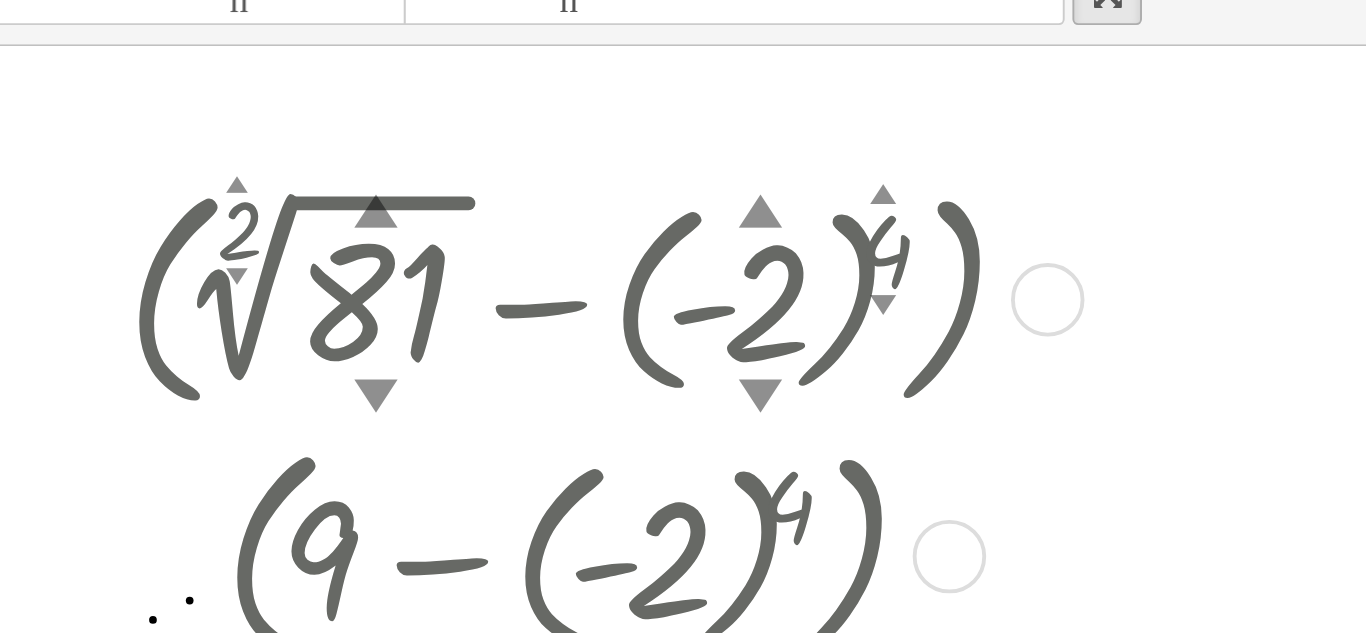 click on "▲" at bounding box center (266, 225) 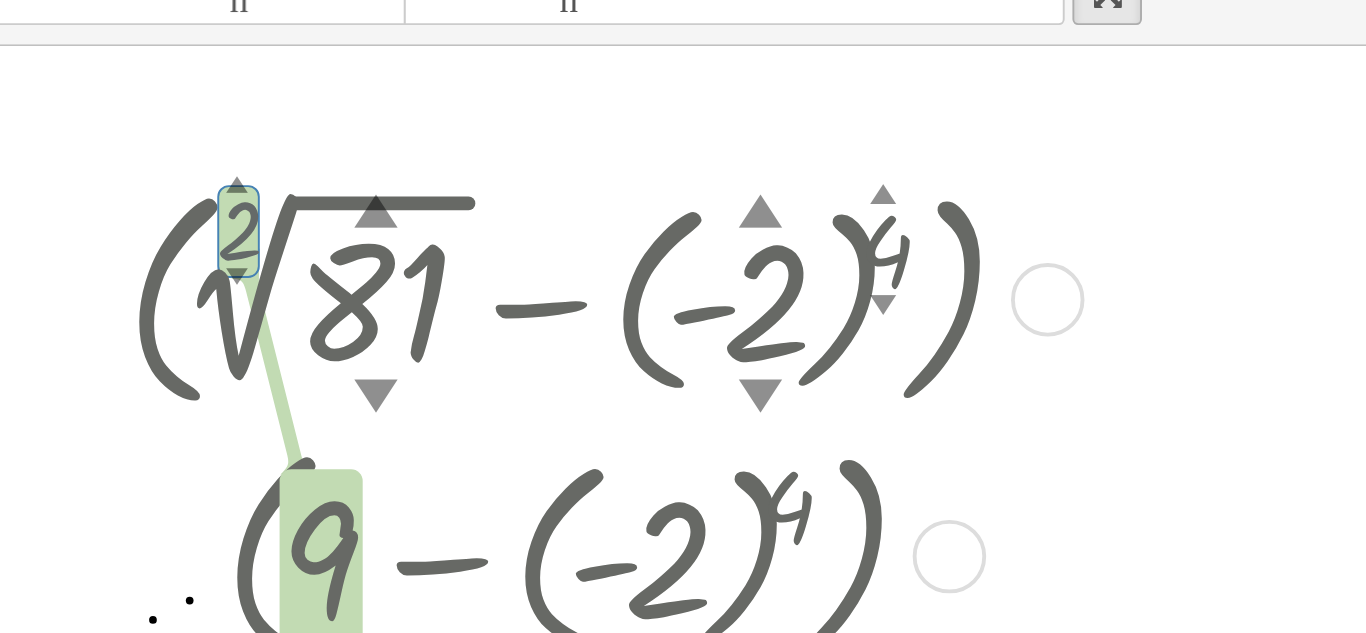 click at bounding box center [442, 283] 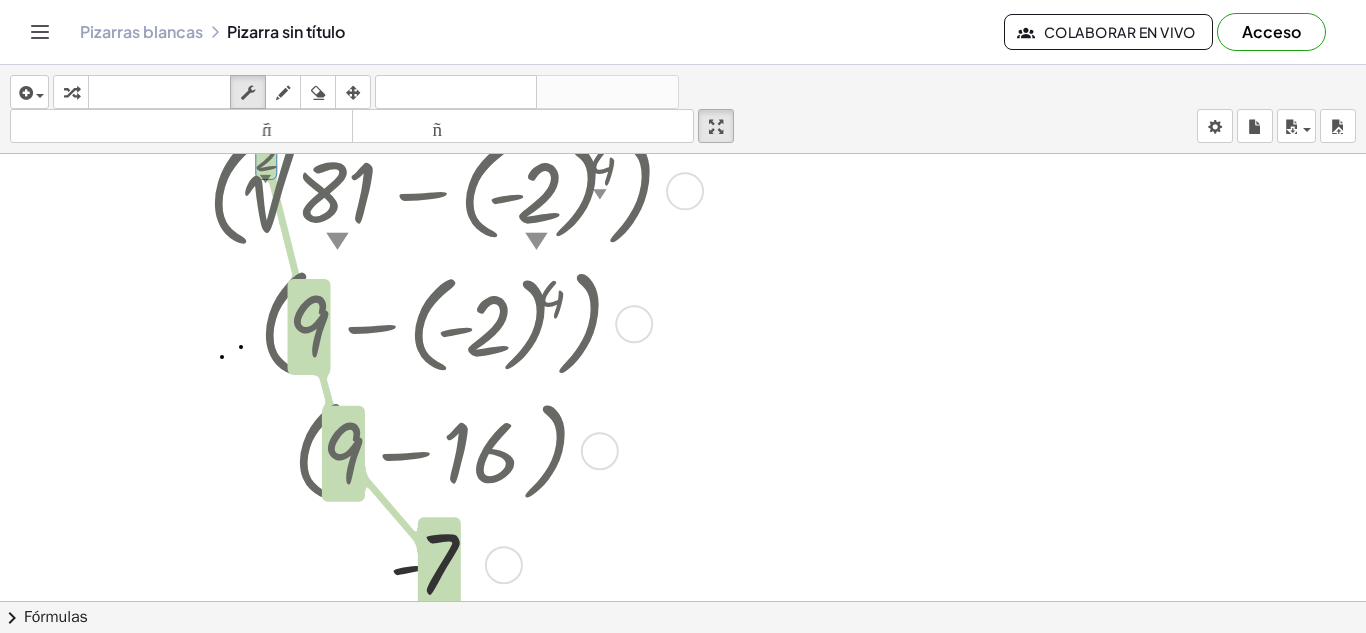 scroll, scrollTop: 0, scrollLeft: 0, axis: both 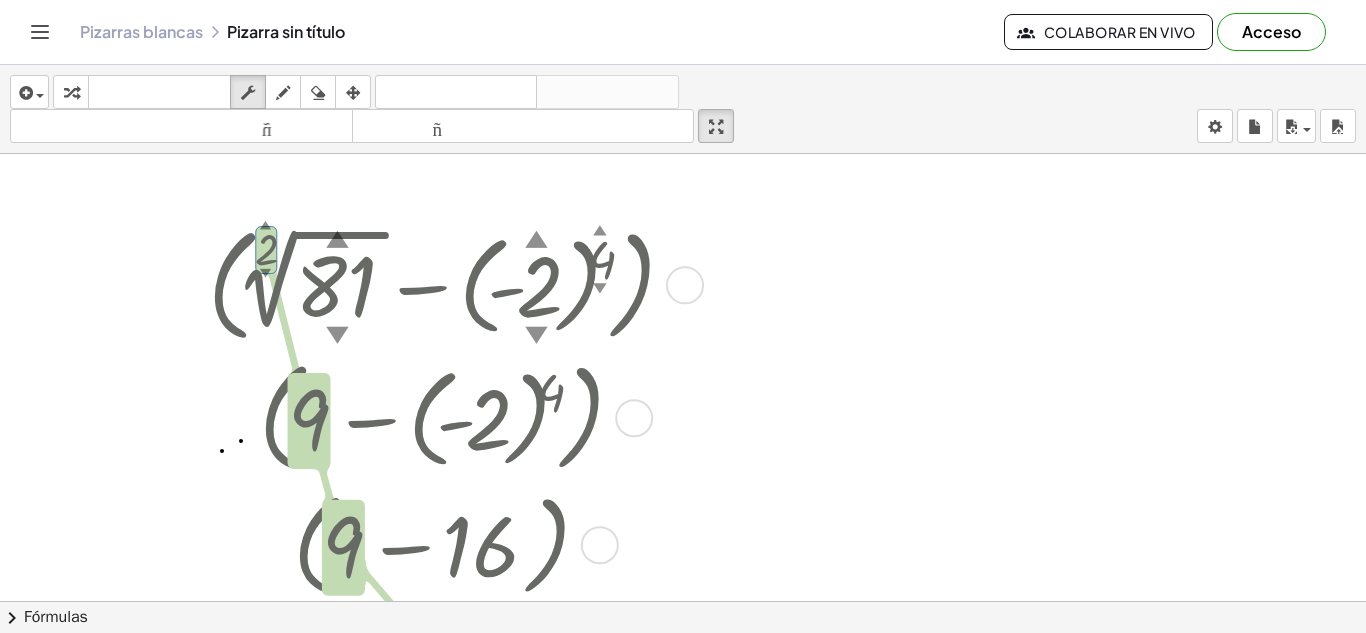 click on "▲" at bounding box center (266, 225) 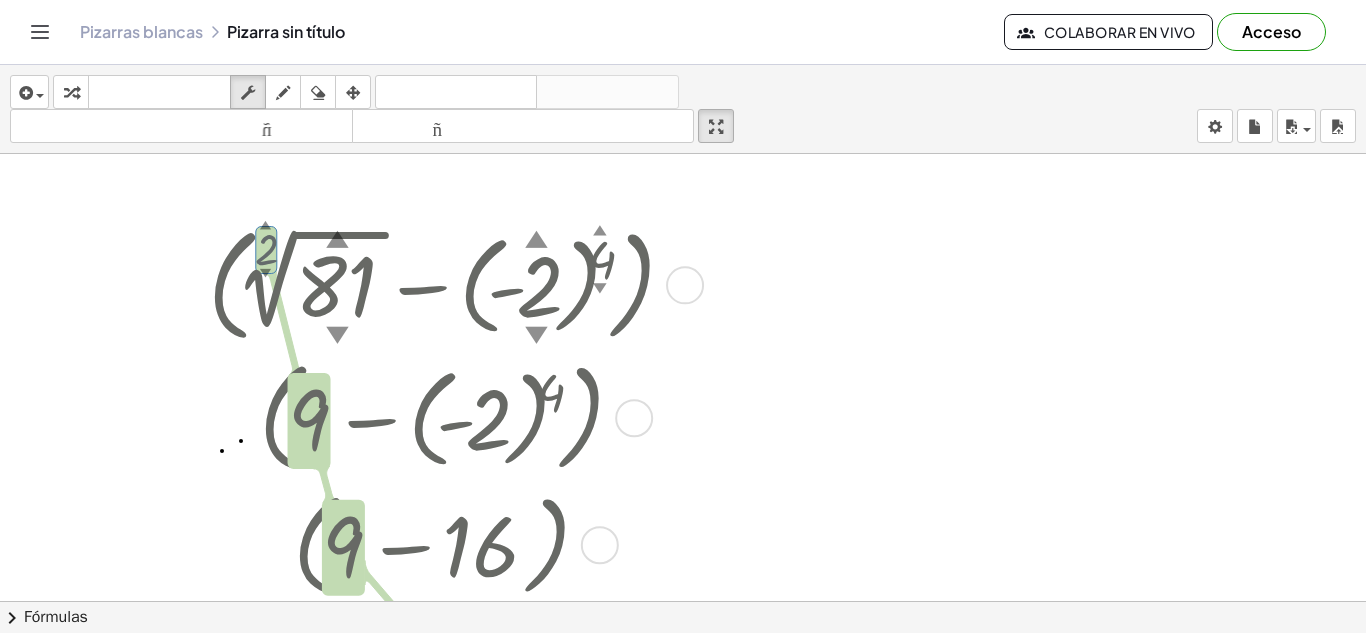 click on "▲" at bounding box center (266, 225) 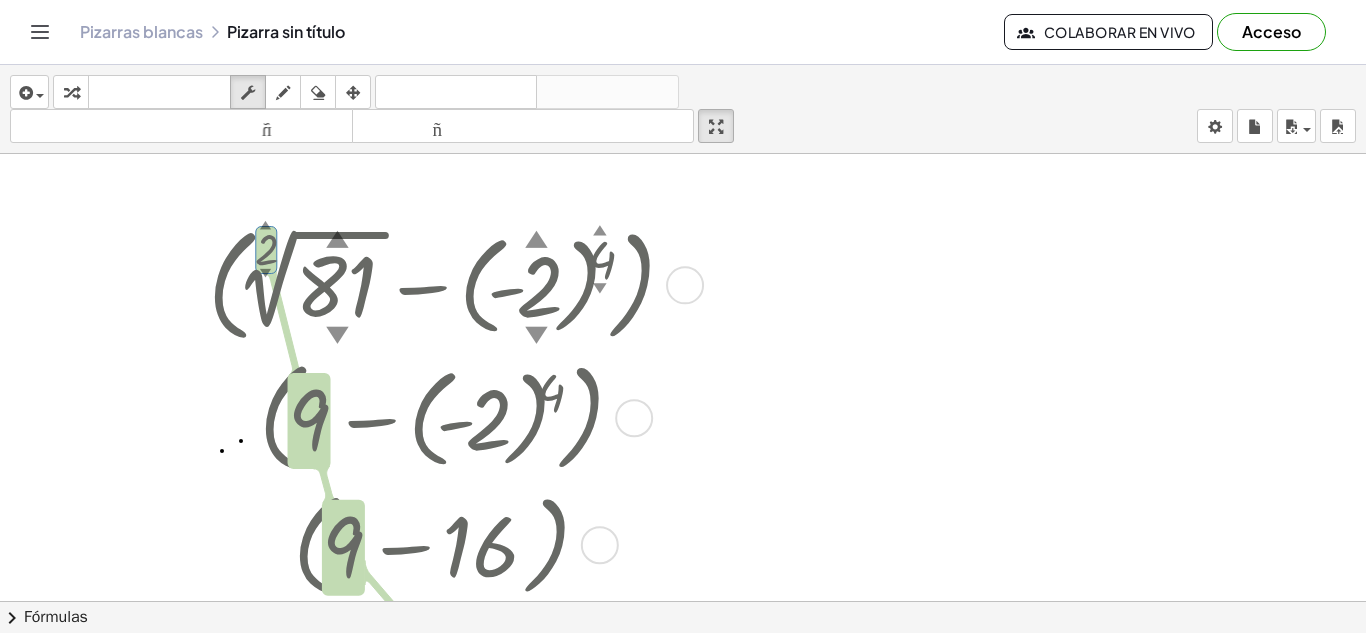 click on "▲" at bounding box center (266, 225) 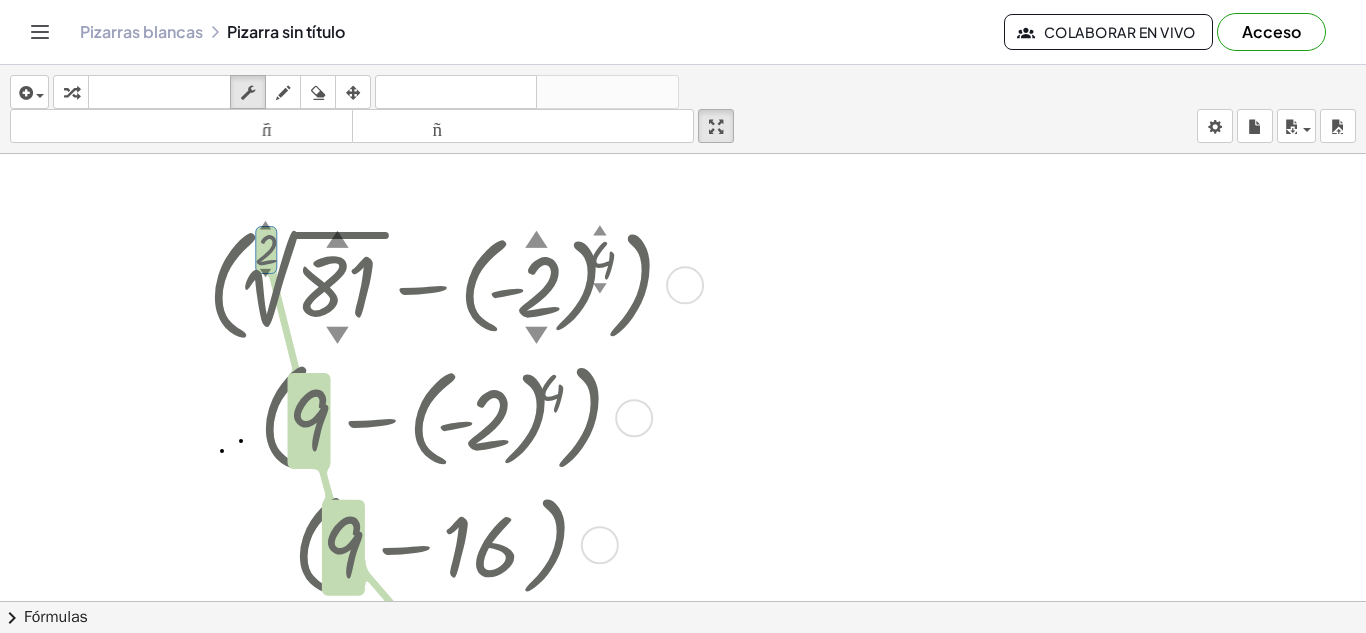 click on "▲" at bounding box center (266, 225) 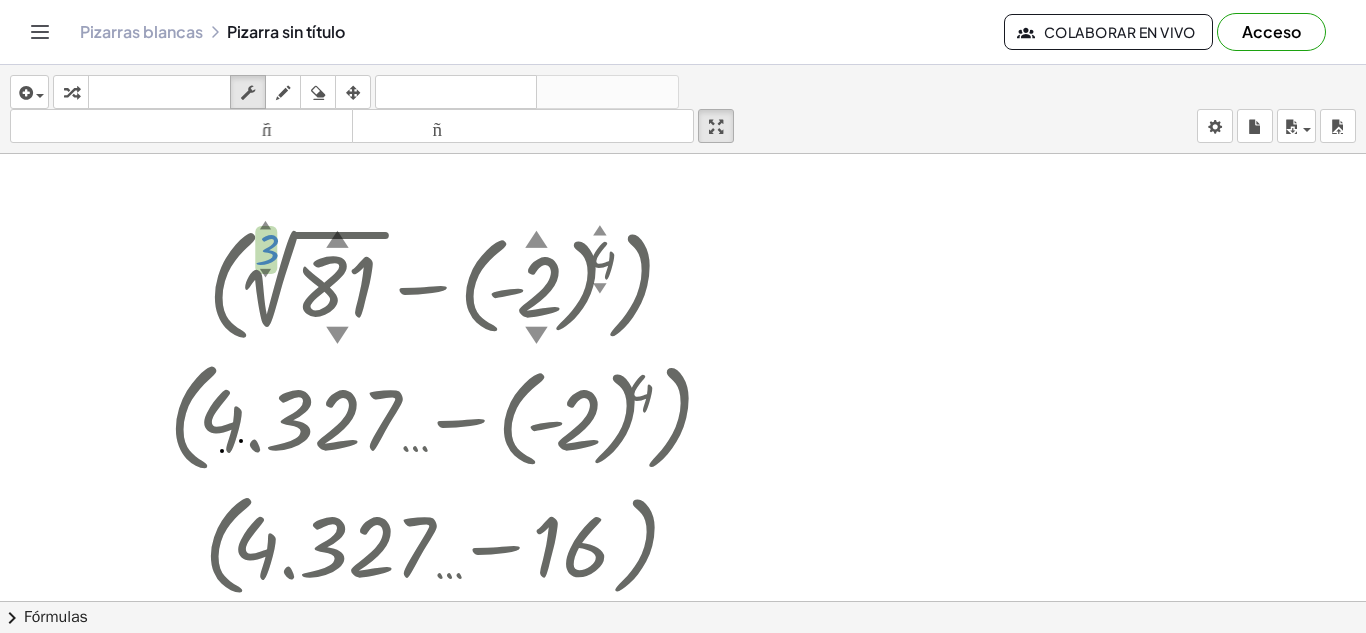drag, startPoint x: 263, startPoint y: 232, endPoint x: 277, endPoint y: 208, distance: 27.784887 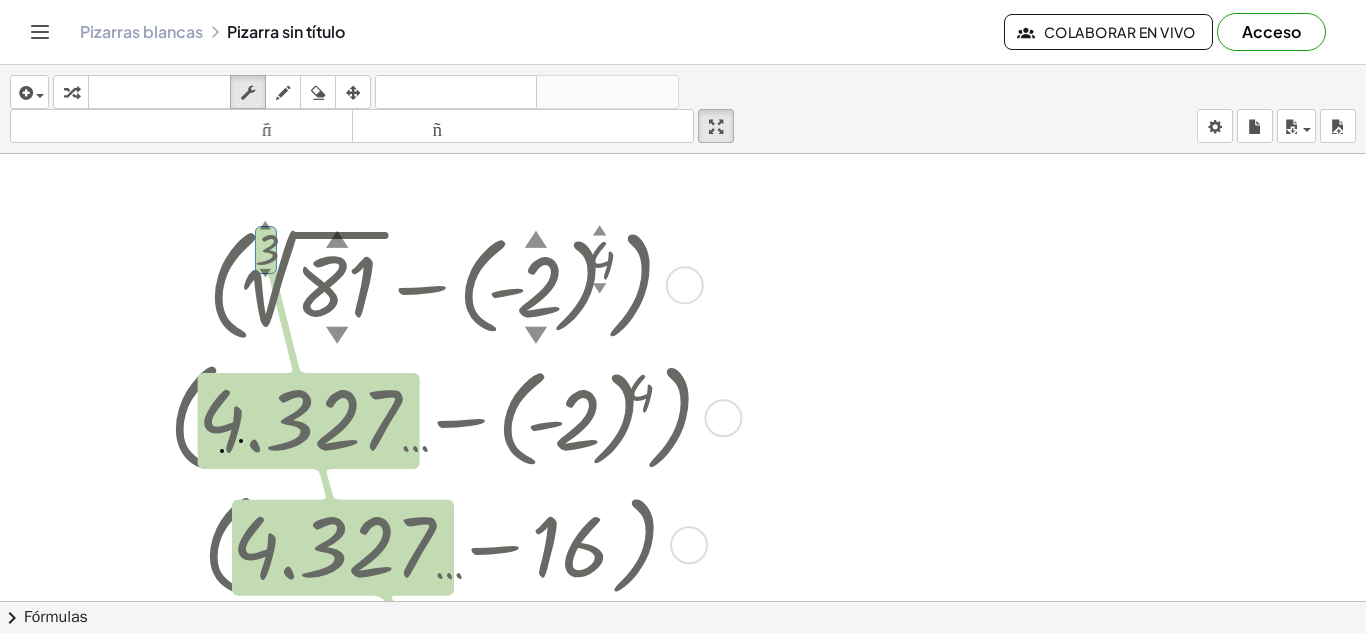 click at bounding box center (683, 601) 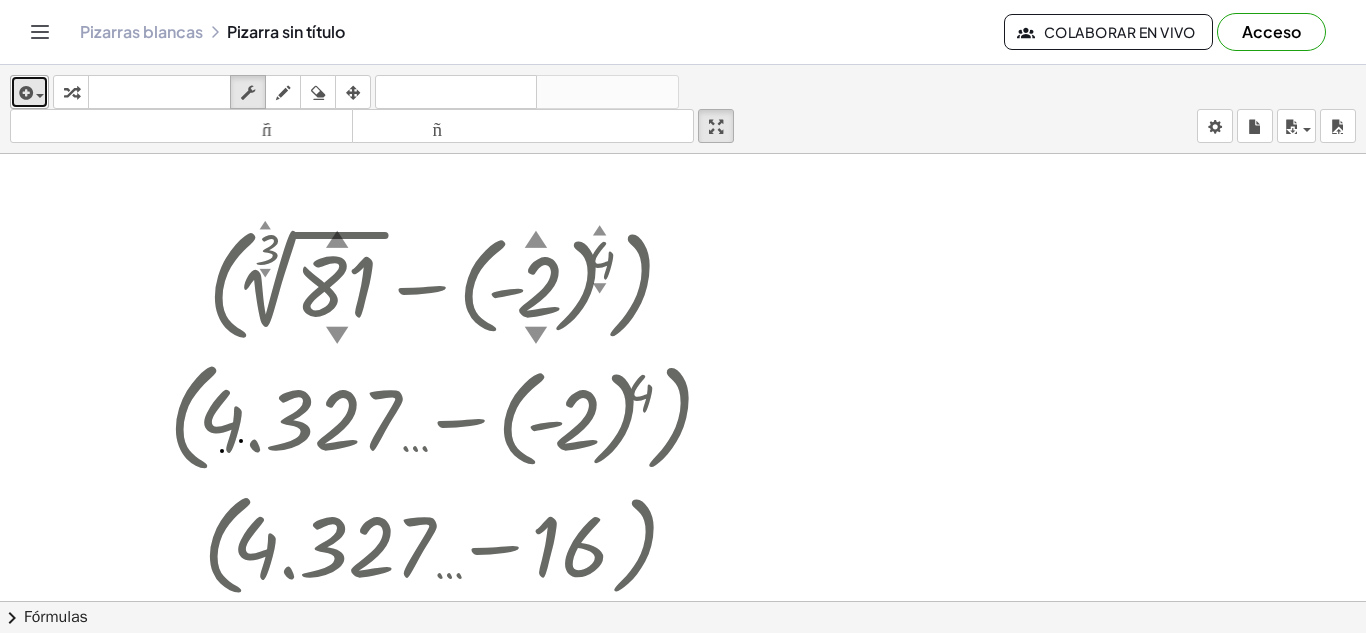 click on "insertar" at bounding box center [29, 92] 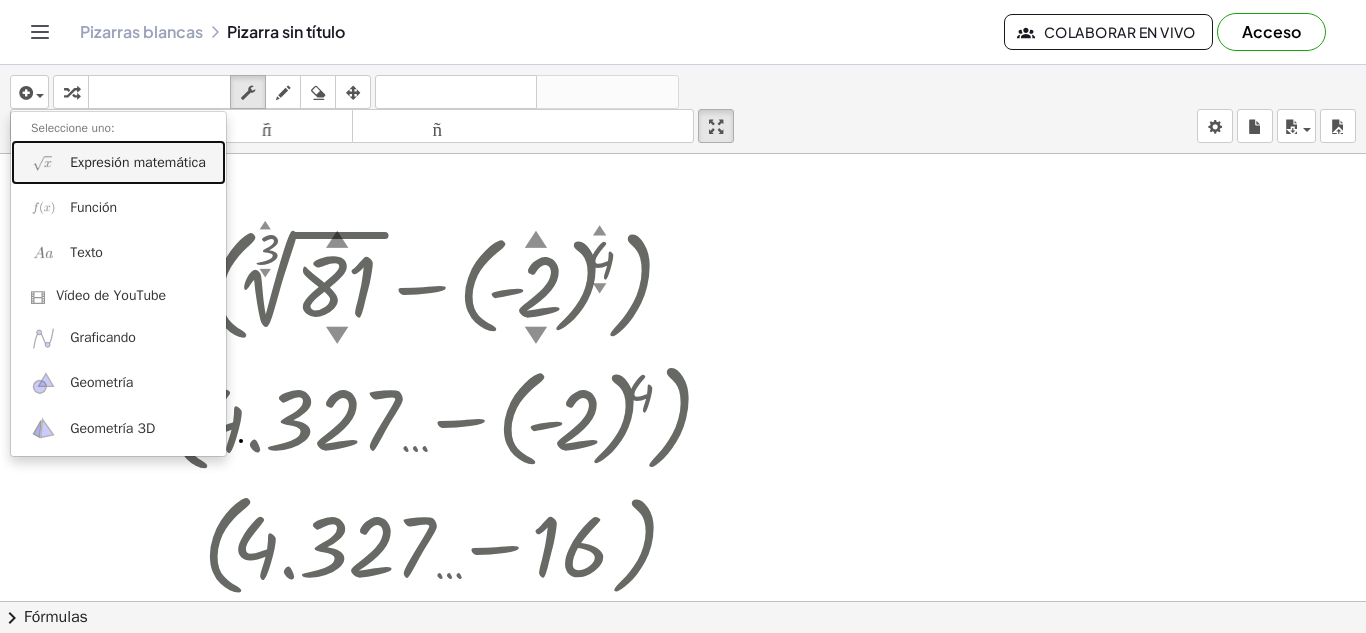 click on "Expresión matemática" at bounding box center (138, 162) 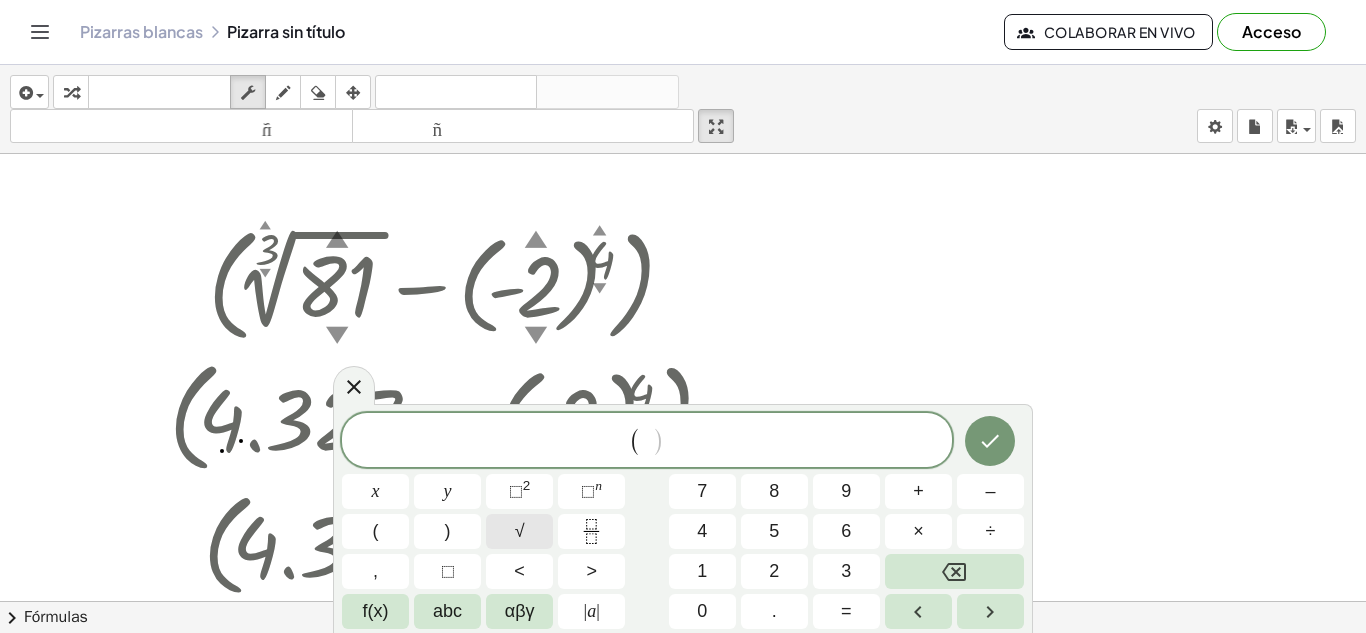 click on "√" at bounding box center [519, 531] 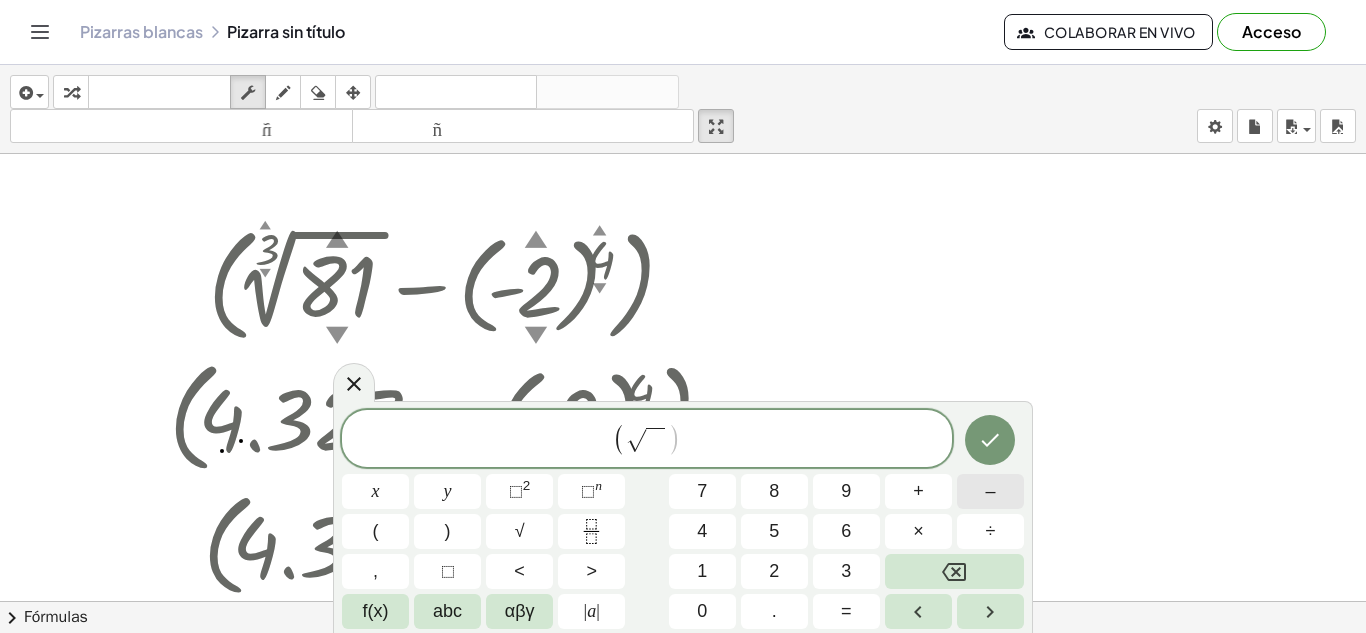click on "–" at bounding box center [990, 491] 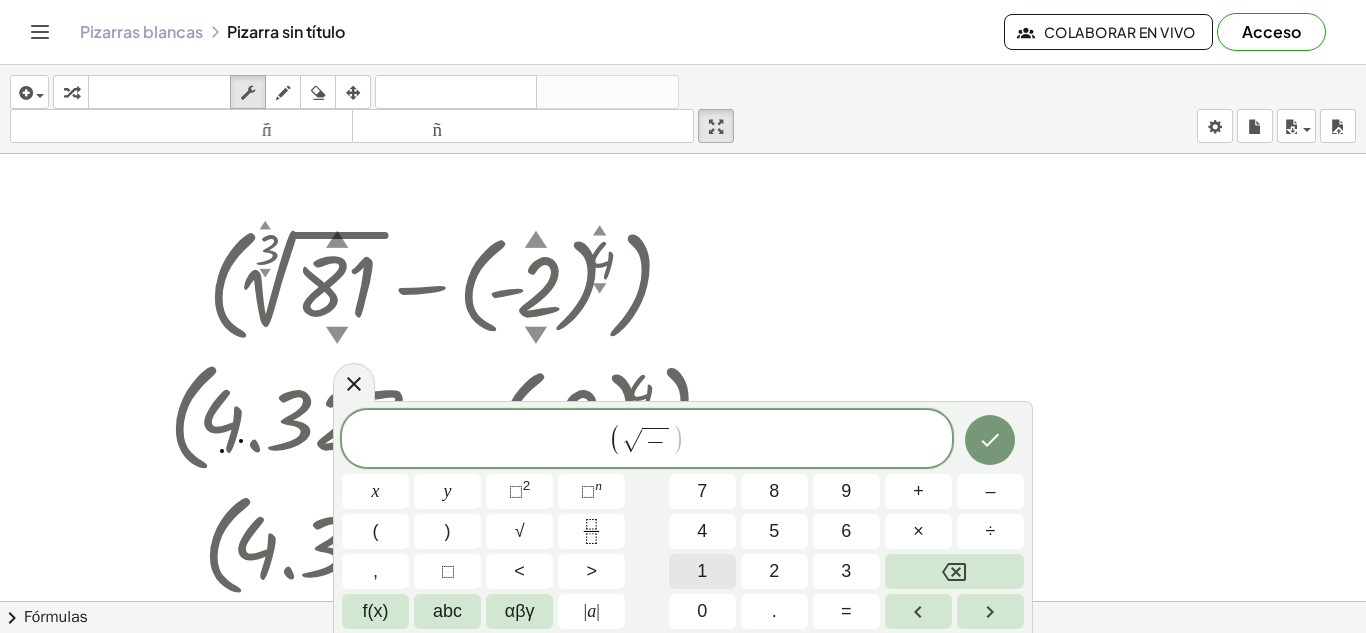 click on "1" at bounding box center [702, 571] 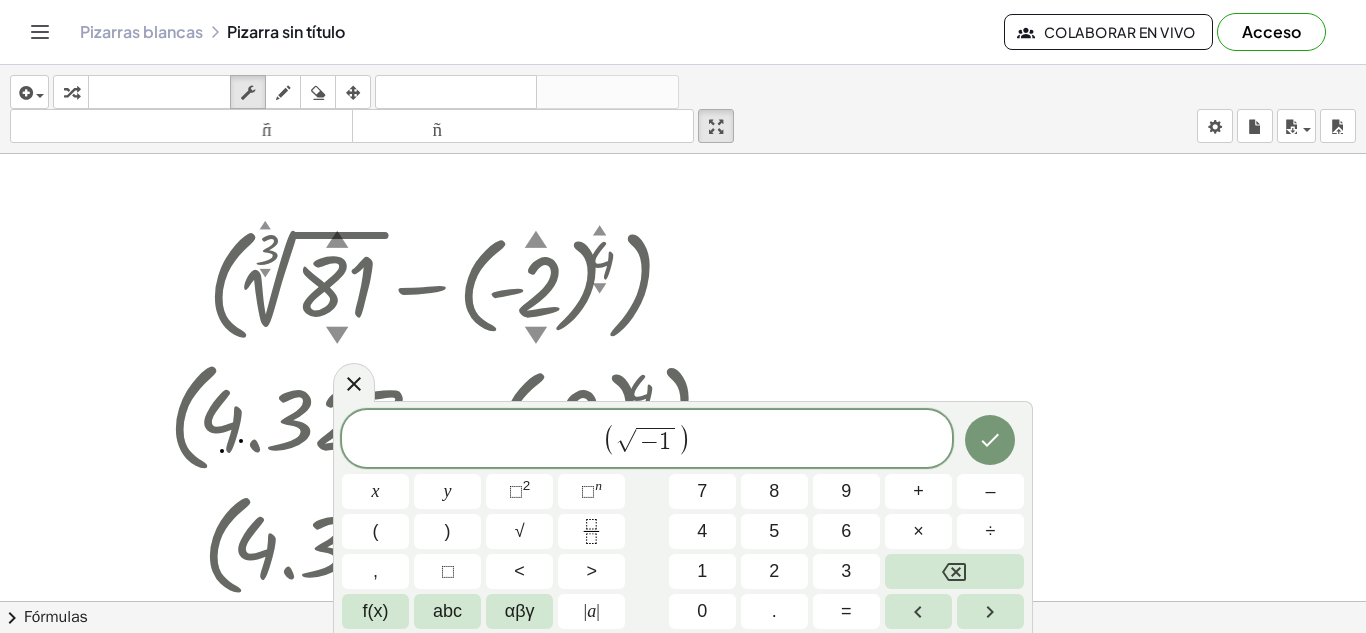 click on "( [ROOT] − 1 ) x y ⬚ 2 ⬚ n 7 8 9 + – ( ) [ROOT] 4 5 6 × ÷ , ⬚ < > 1 2 3 f(x) abc αβγ | a | 0 . =" at bounding box center (683, 519) 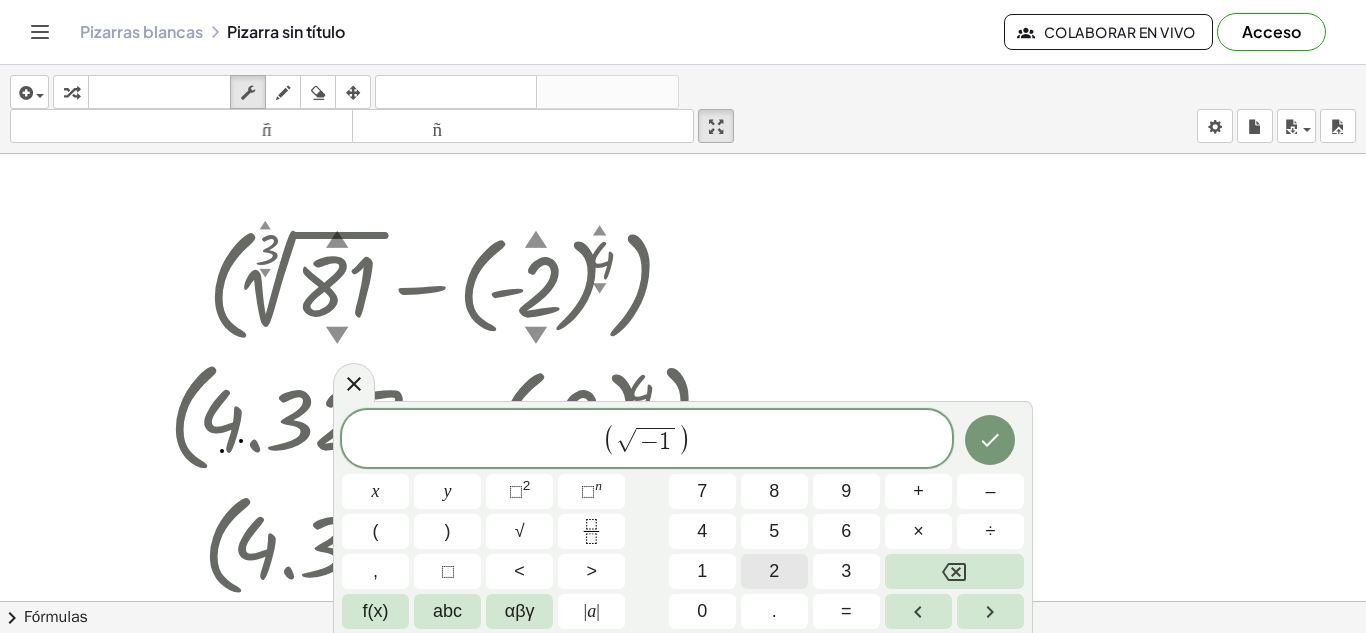 click on "2" at bounding box center (774, 571) 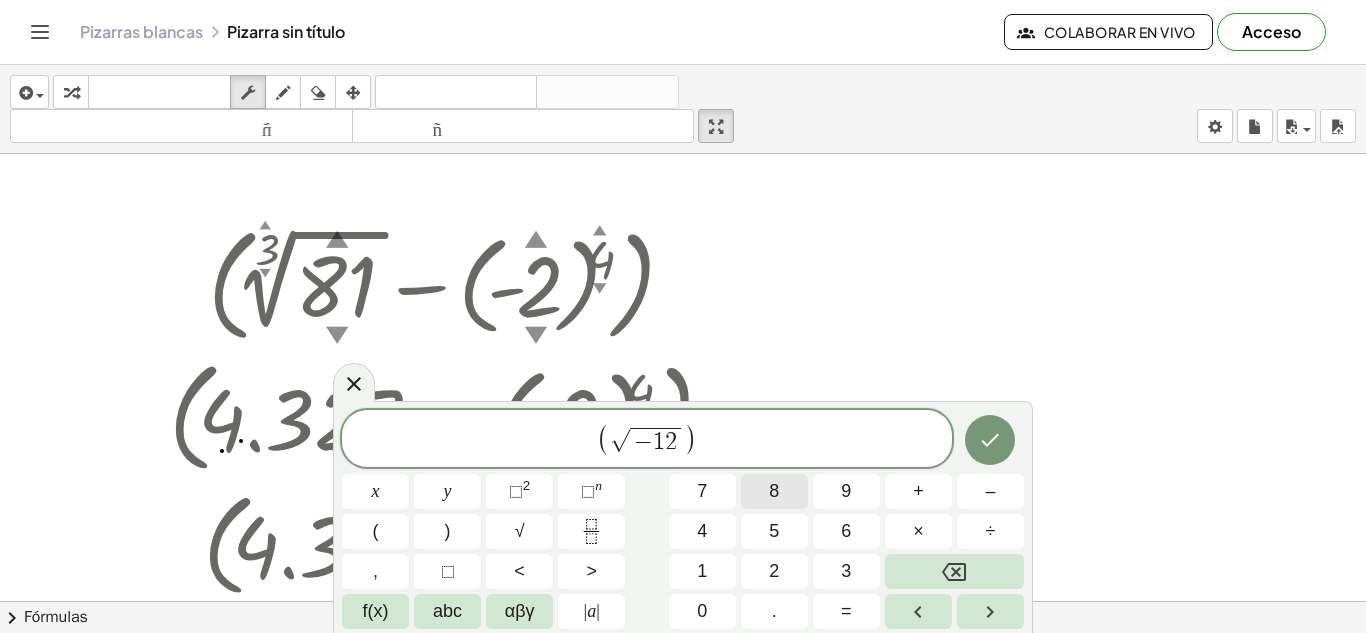 click on "8" at bounding box center [774, 491] 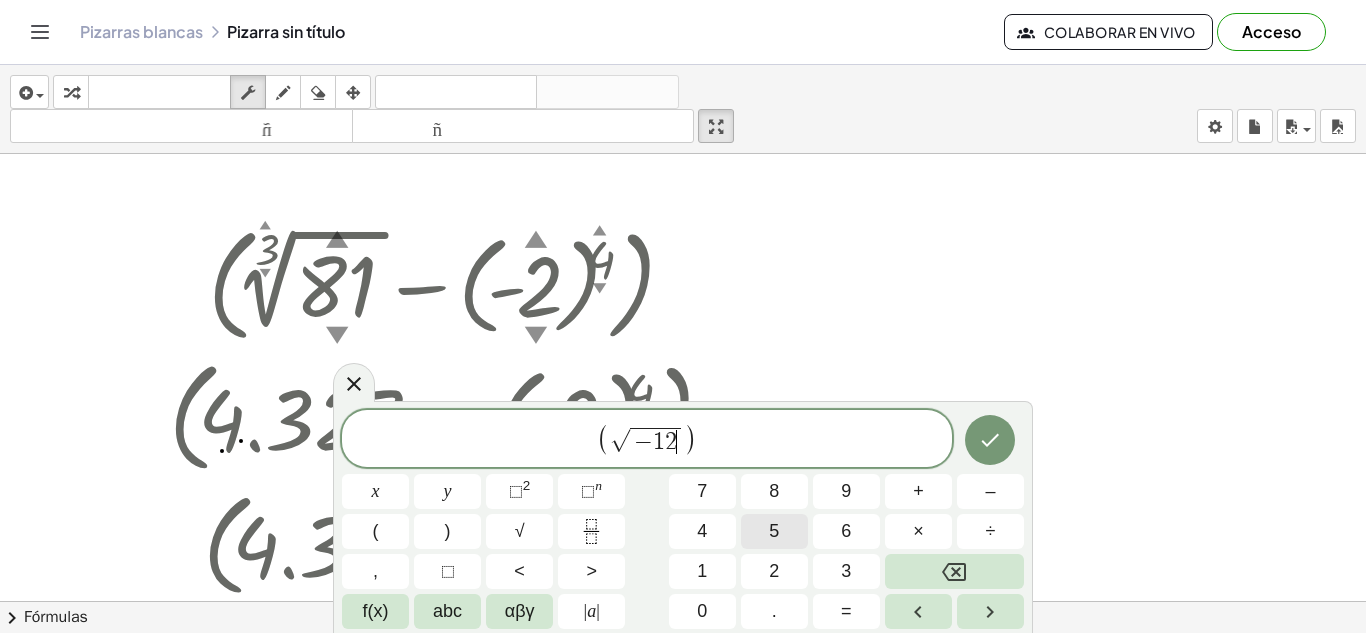 click on "5" at bounding box center [774, 531] 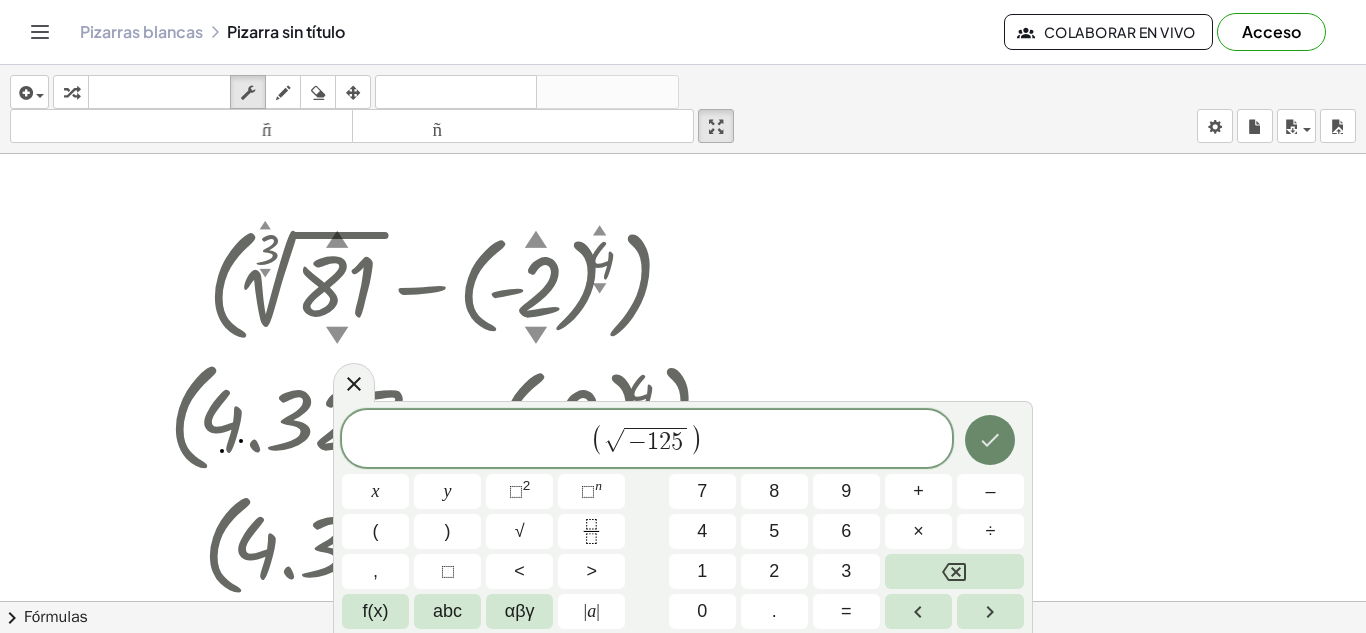 click at bounding box center [990, 440] 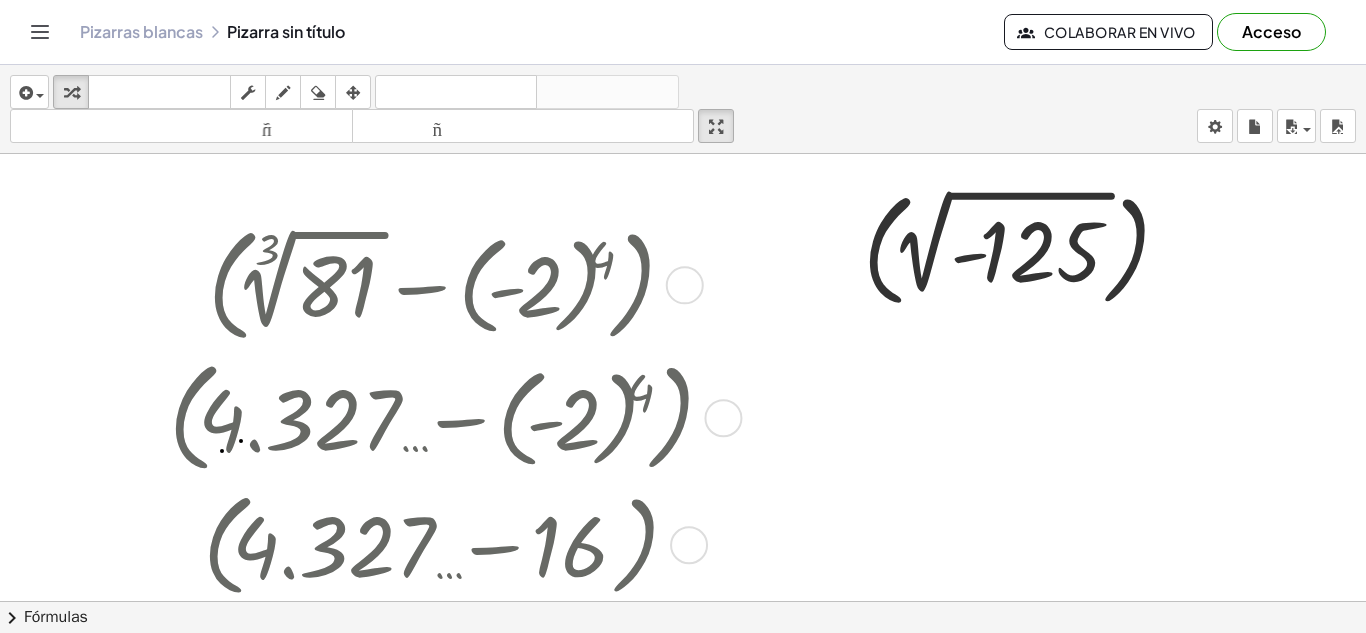 click at bounding box center (442, 283) 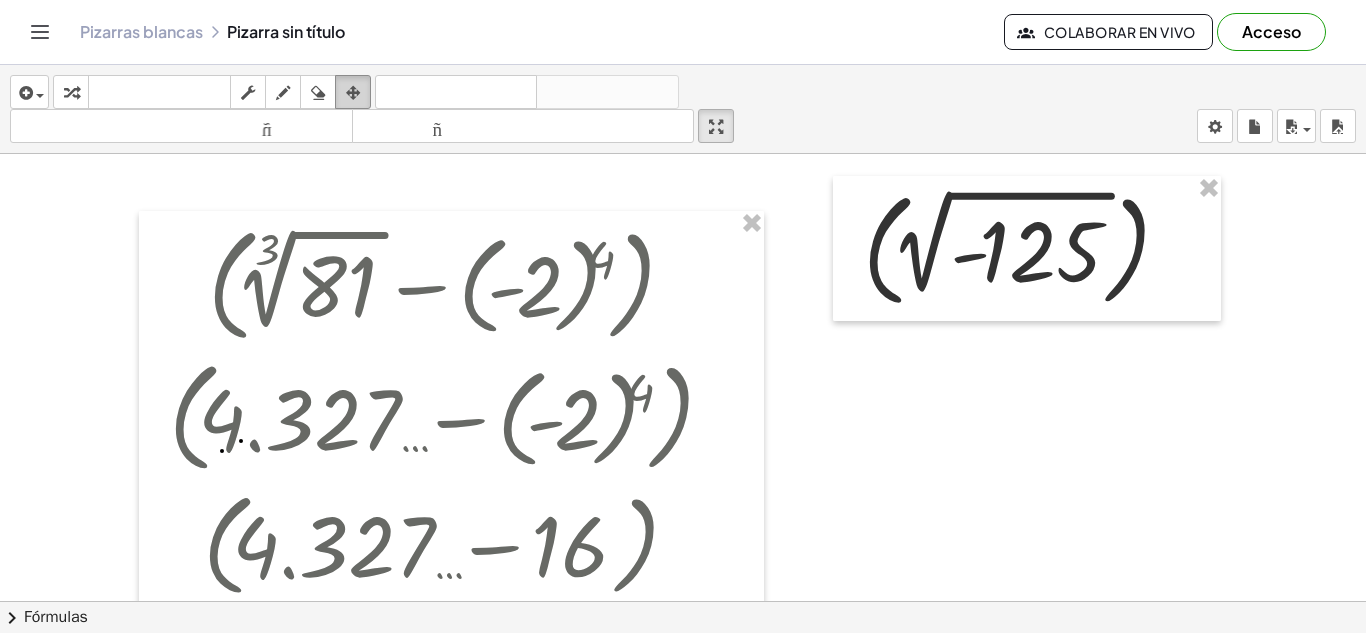 click at bounding box center [353, 93] 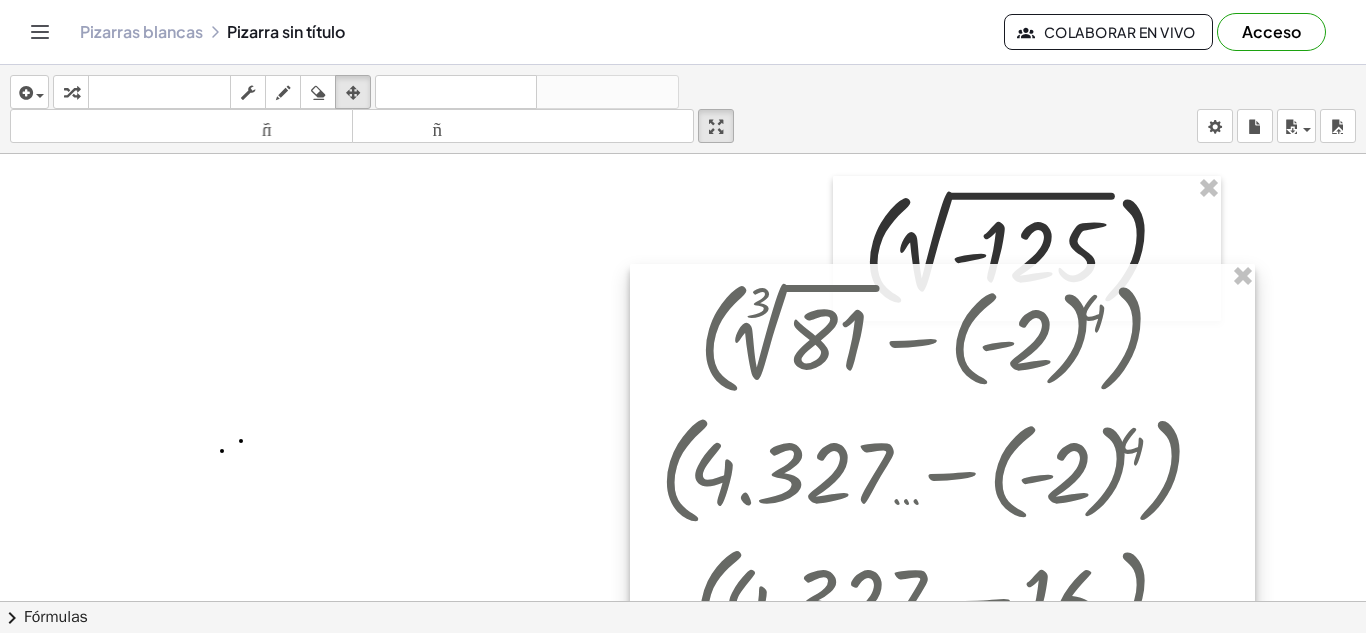 drag, startPoint x: 307, startPoint y: 258, endPoint x: 798, endPoint y: 311, distance: 493.8522 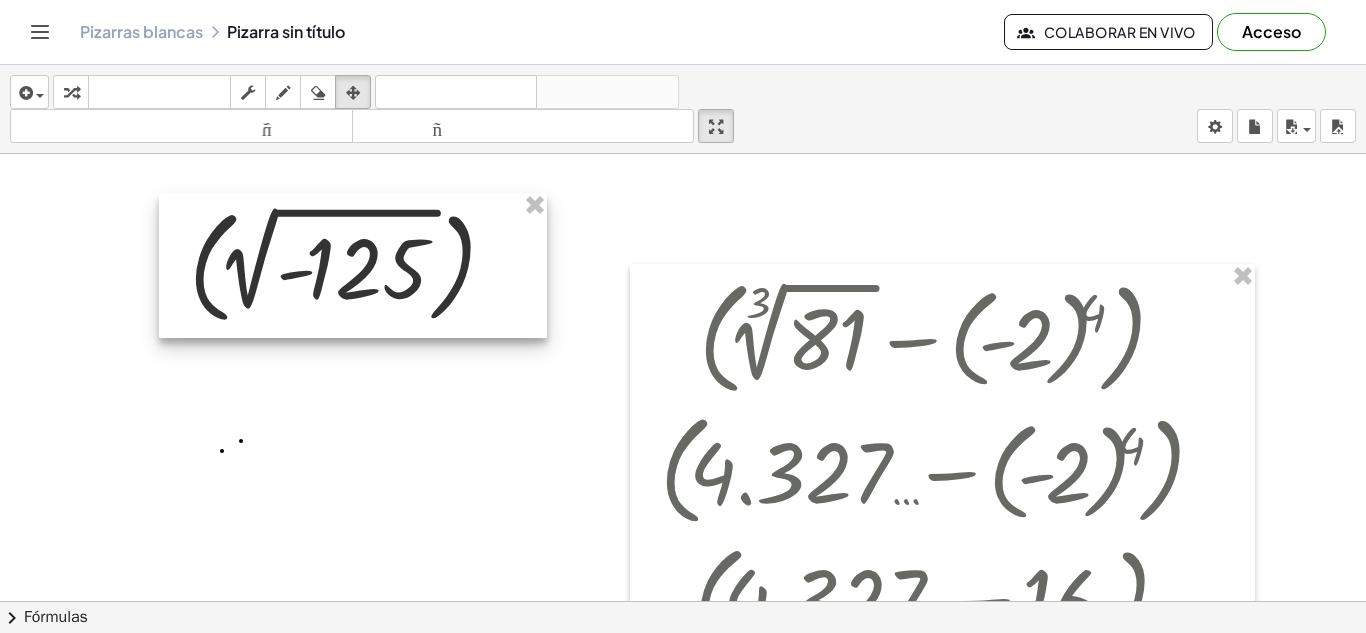 drag, startPoint x: 978, startPoint y: 220, endPoint x: 305, endPoint y: 237, distance: 673.21466 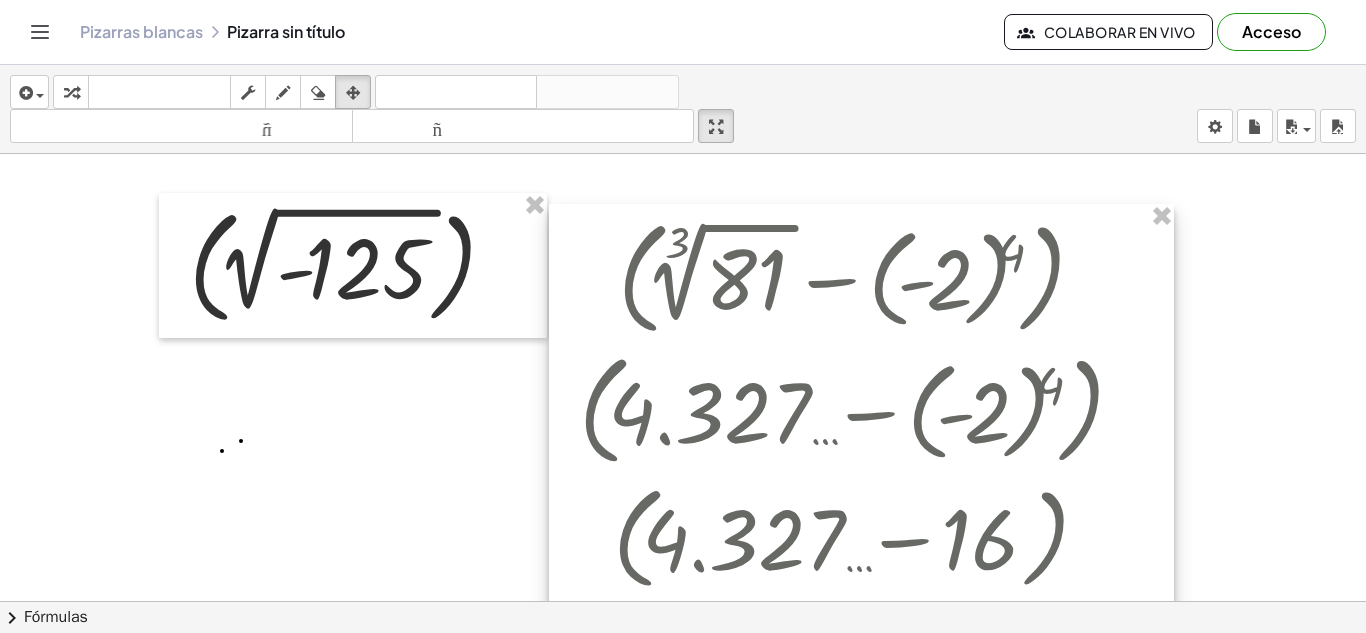 drag, startPoint x: 747, startPoint y: 360, endPoint x: 666, endPoint y: 300, distance: 100.80179 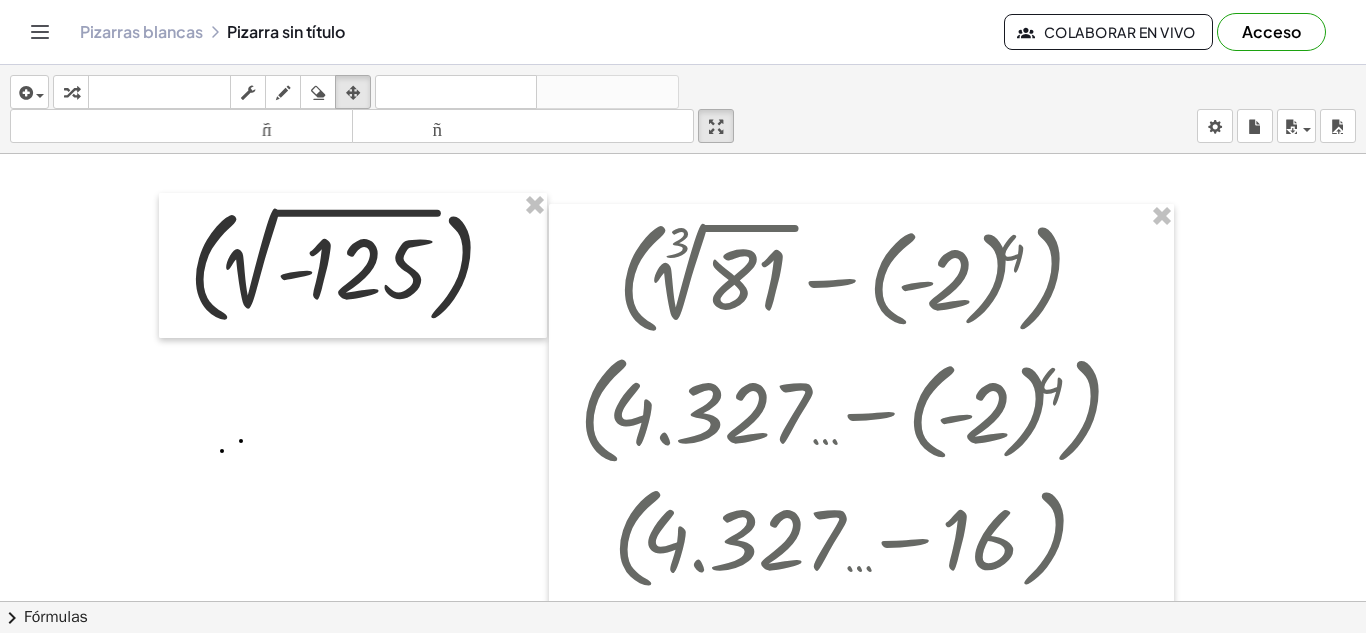 click at bounding box center (683, 601) 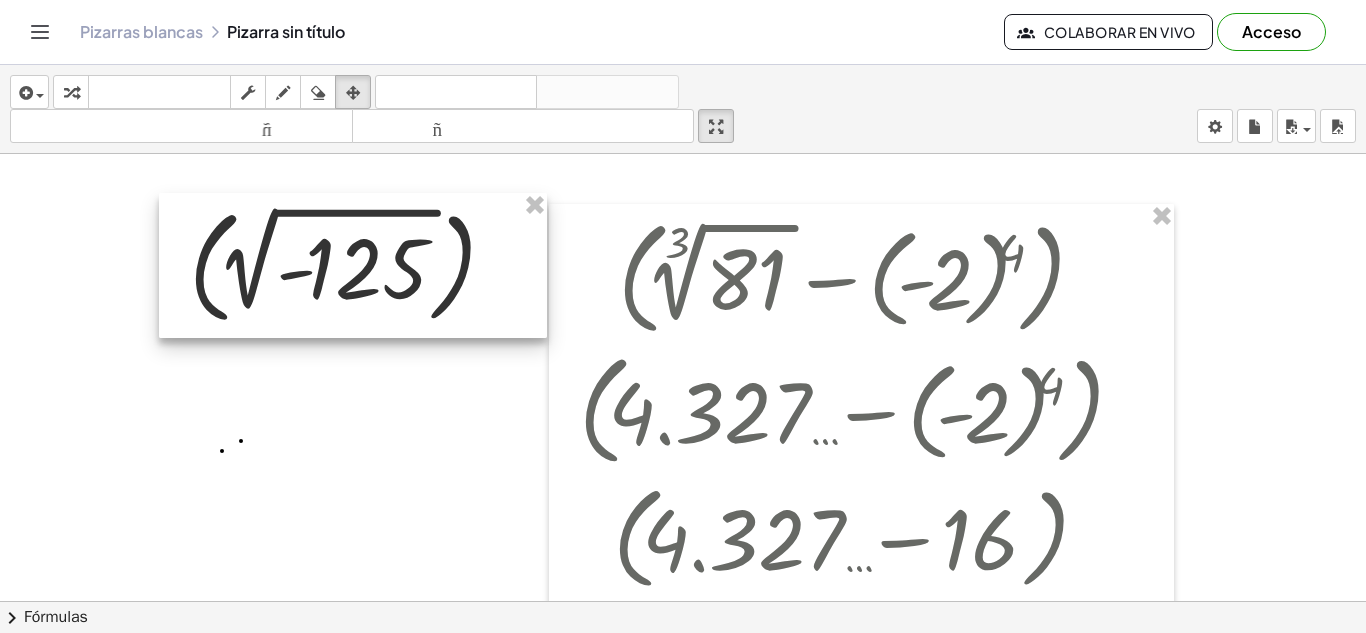 click at bounding box center (353, 265) 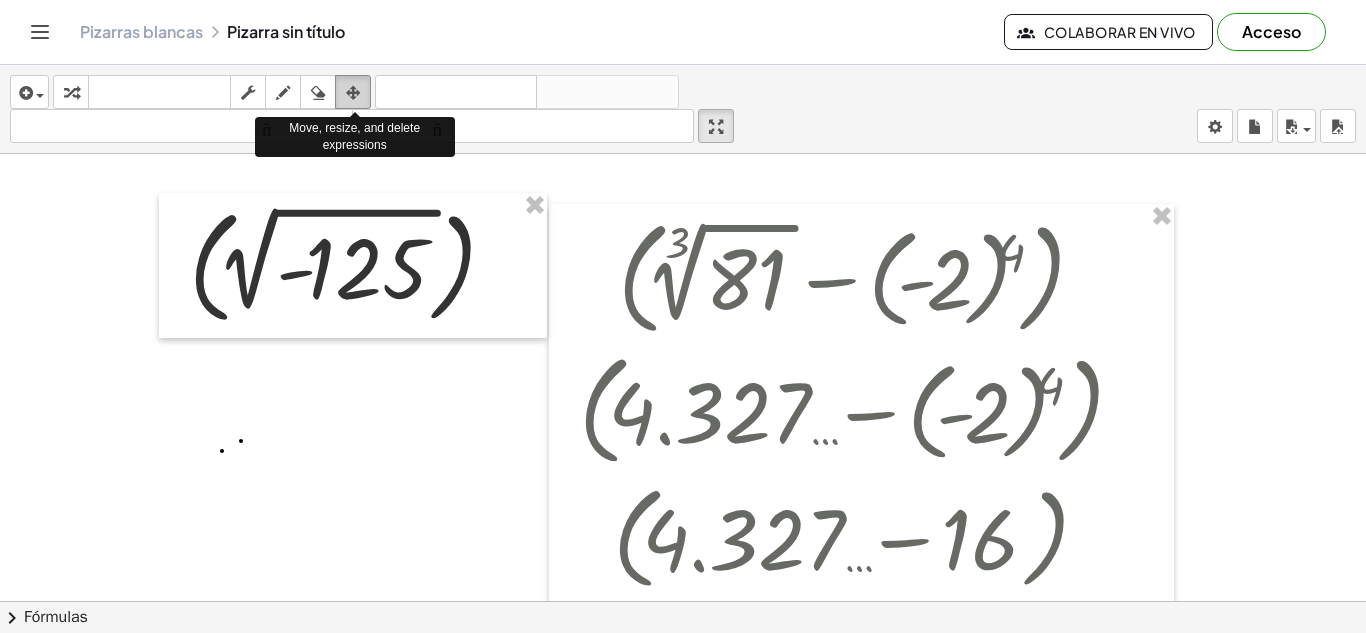 click at bounding box center [353, 92] 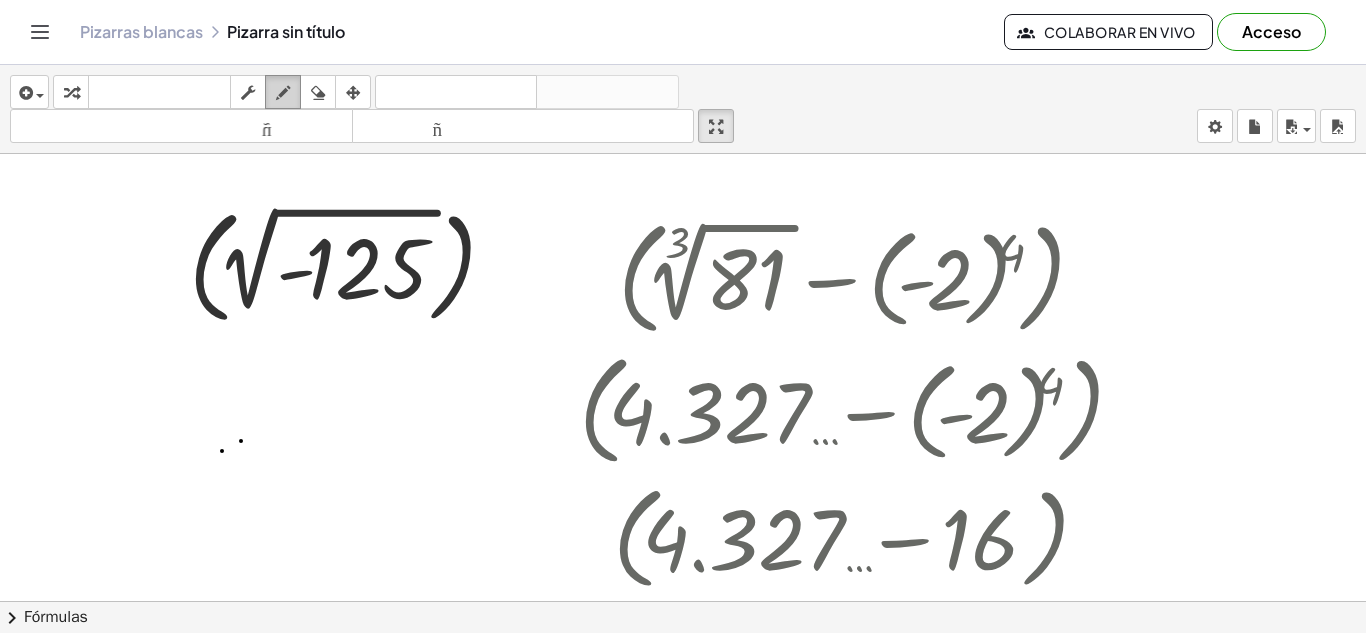 click at bounding box center (283, 93) 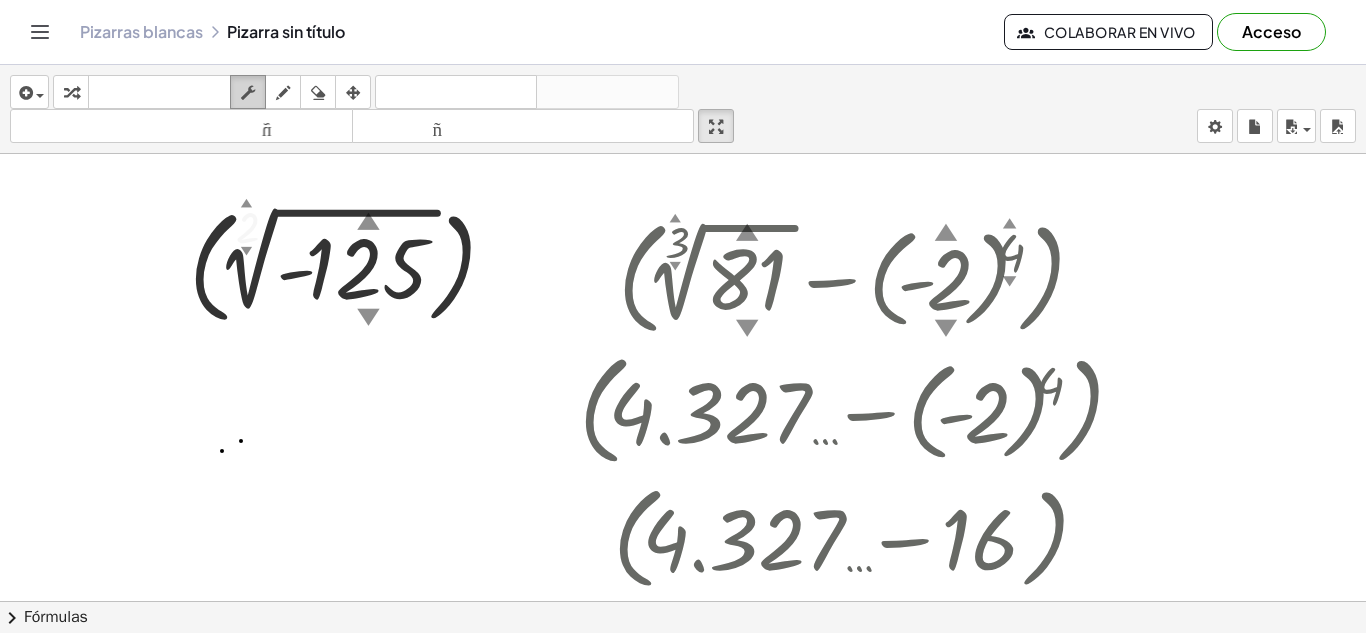click at bounding box center [248, 93] 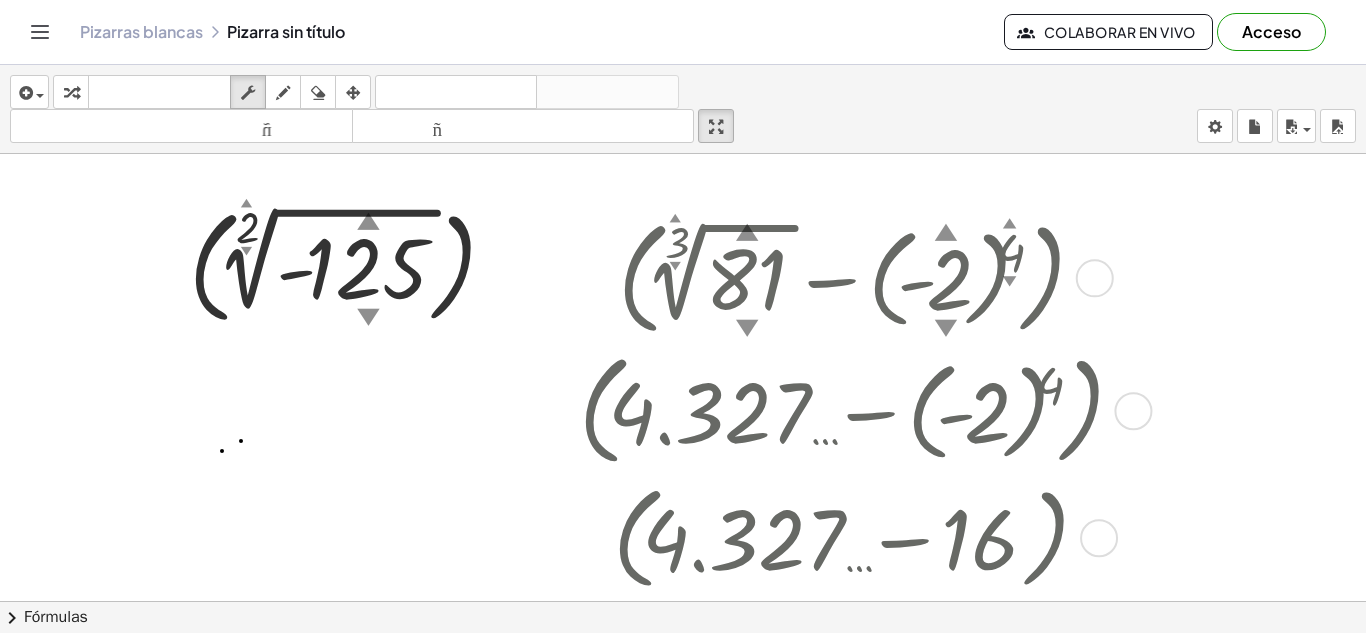 click at bounding box center (852, 276) 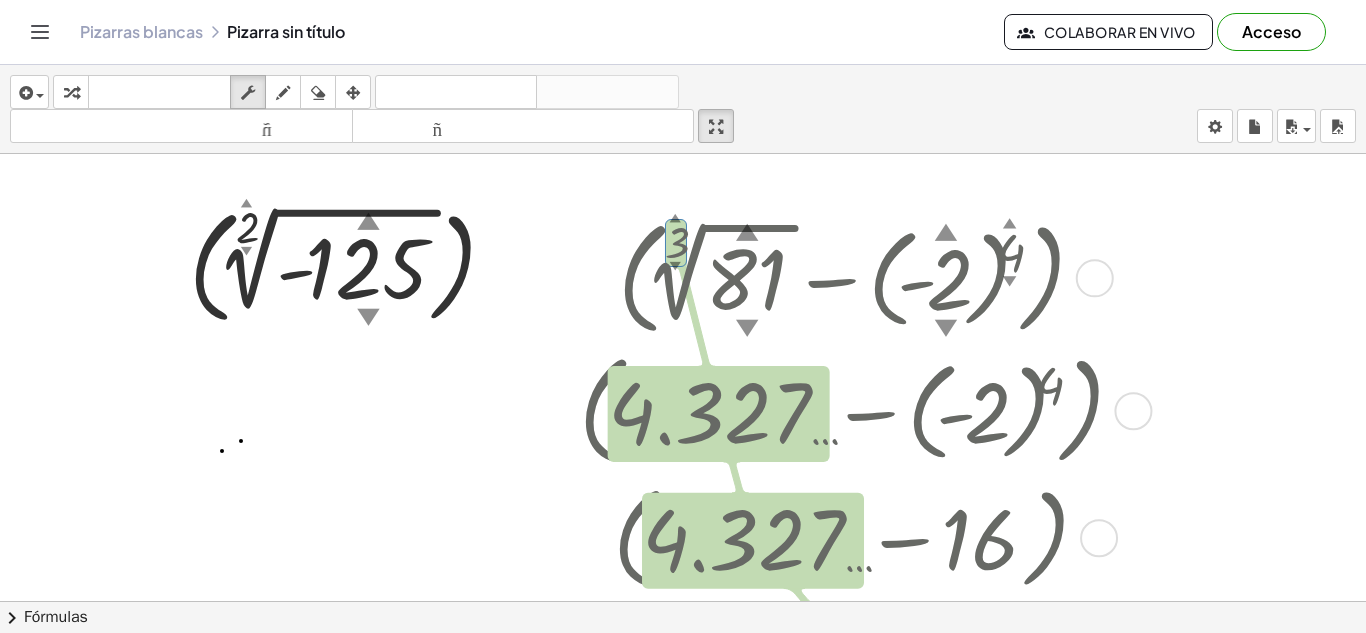 click on "▼" at bounding box center (675, 266) 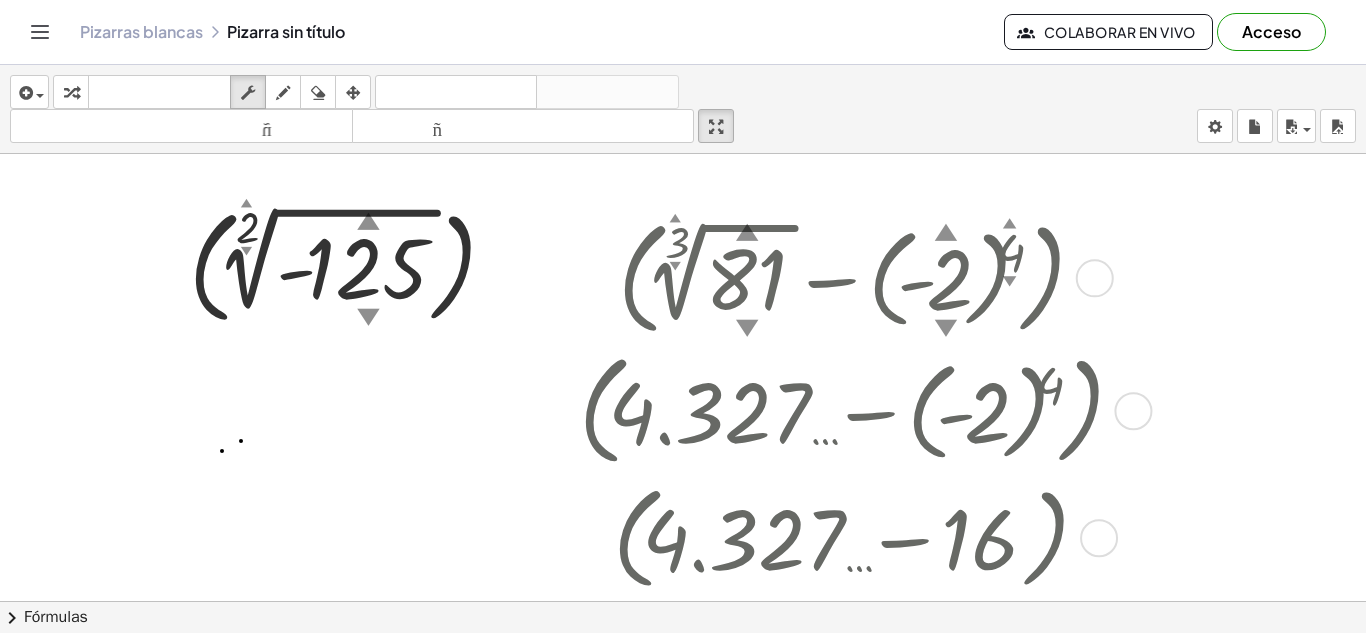 click on "▼" at bounding box center [675, 266] 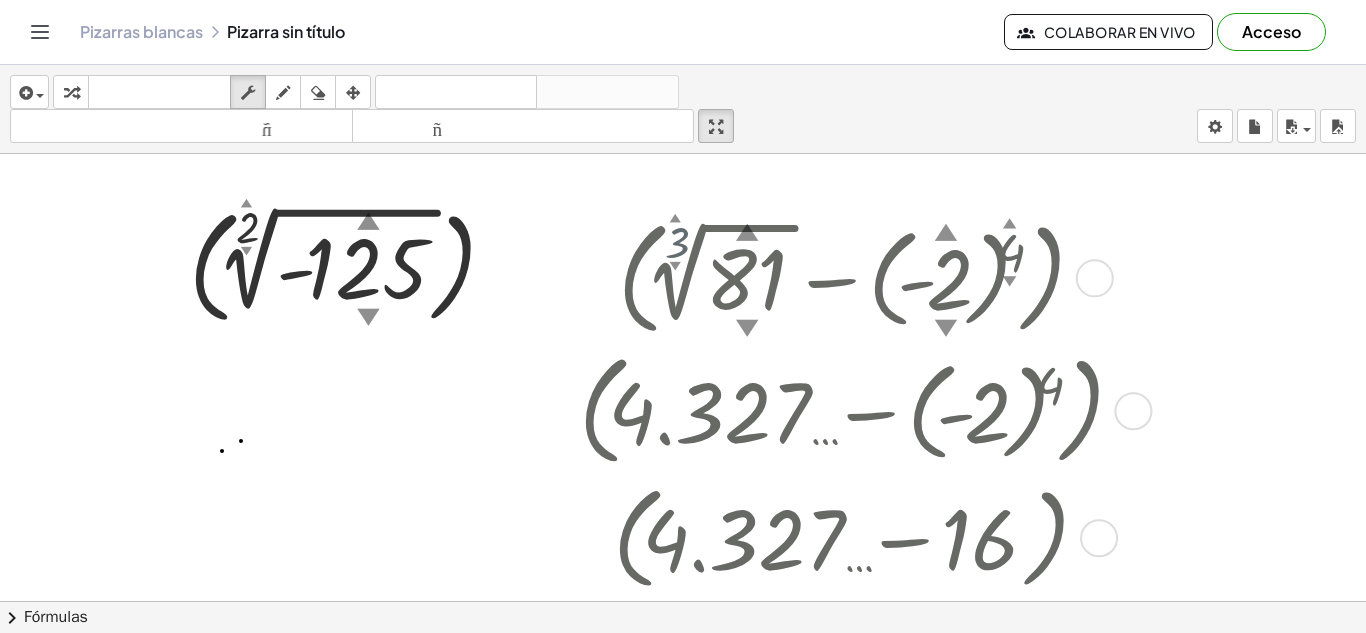 drag, startPoint x: 676, startPoint y: 259, endPoint x: 681, endPoint y: 246, distance: 13.928389 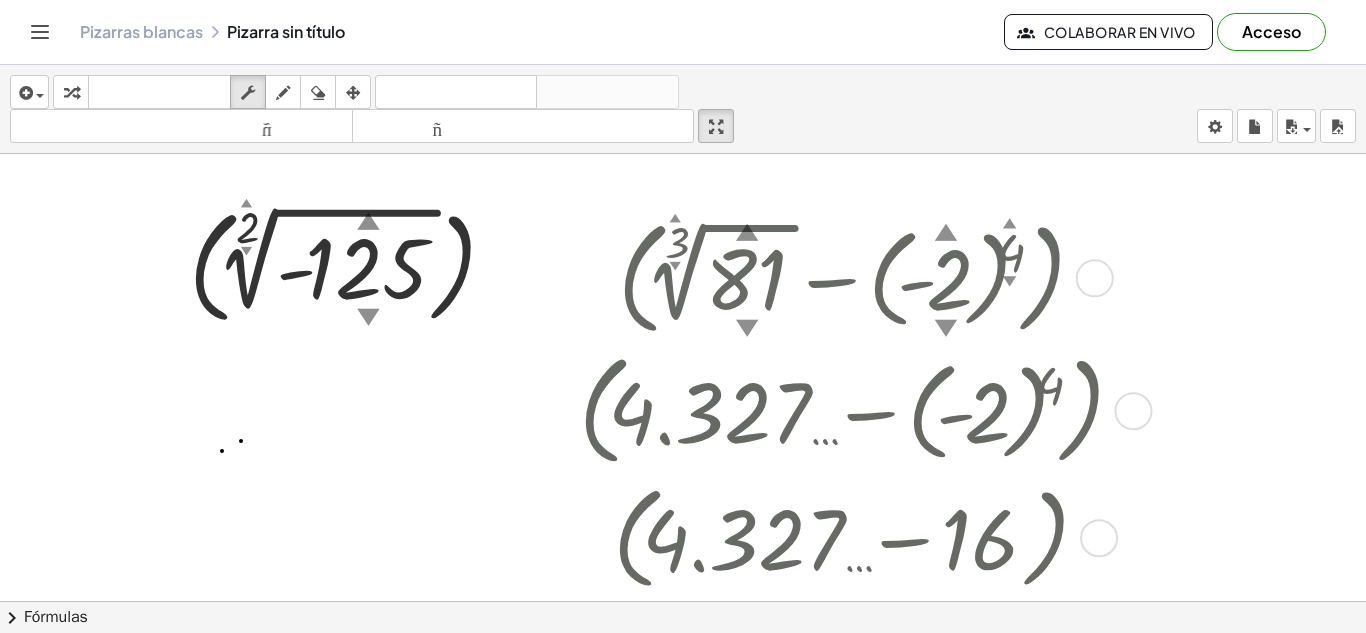 click at bounding box center [852, 276] 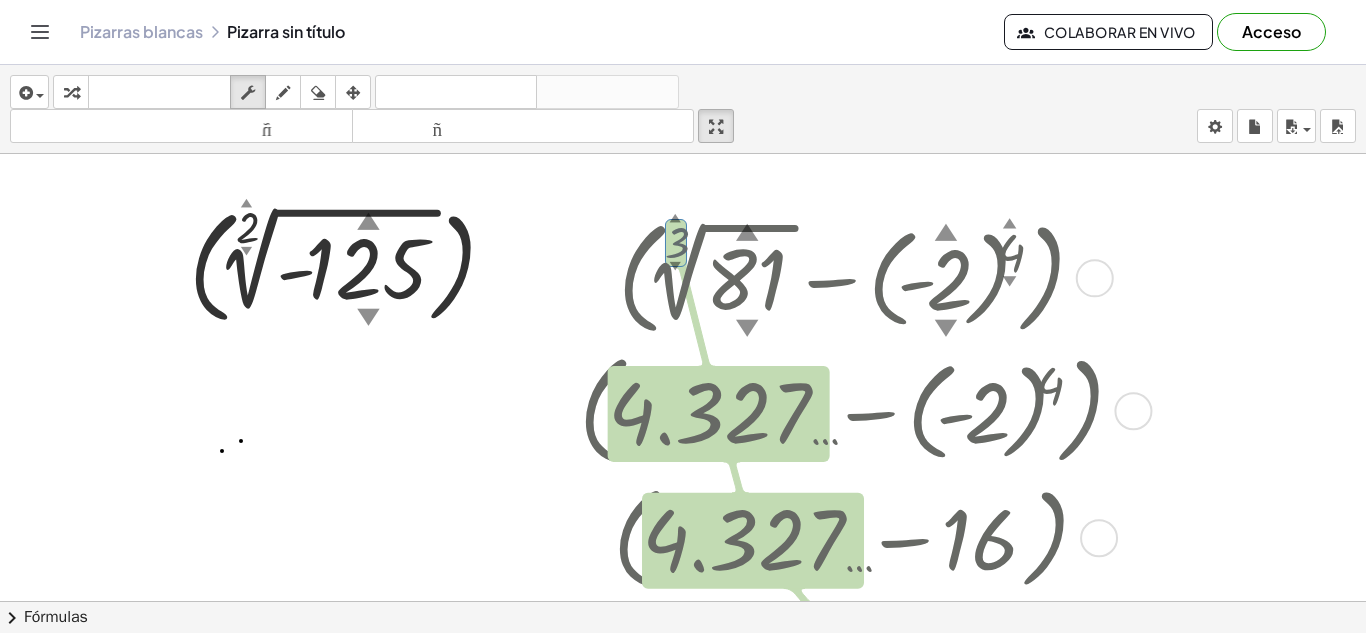 click at bounding box center [852, 276] 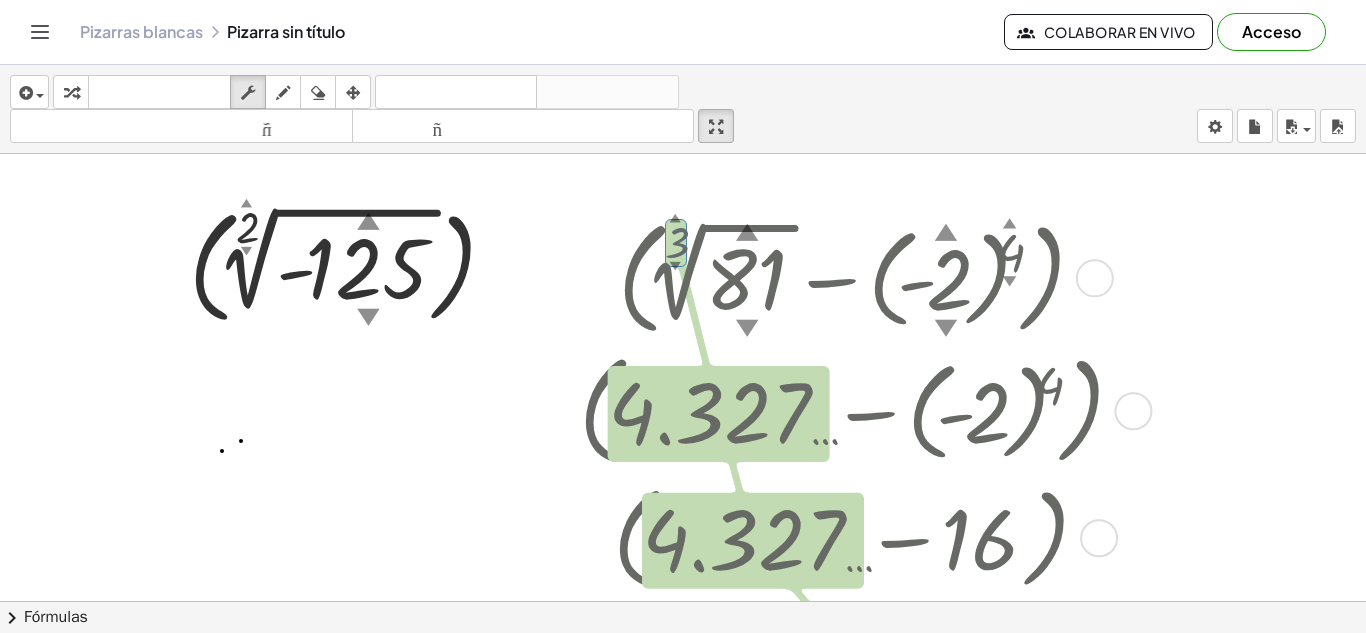 click at bounding box center (852, 276) 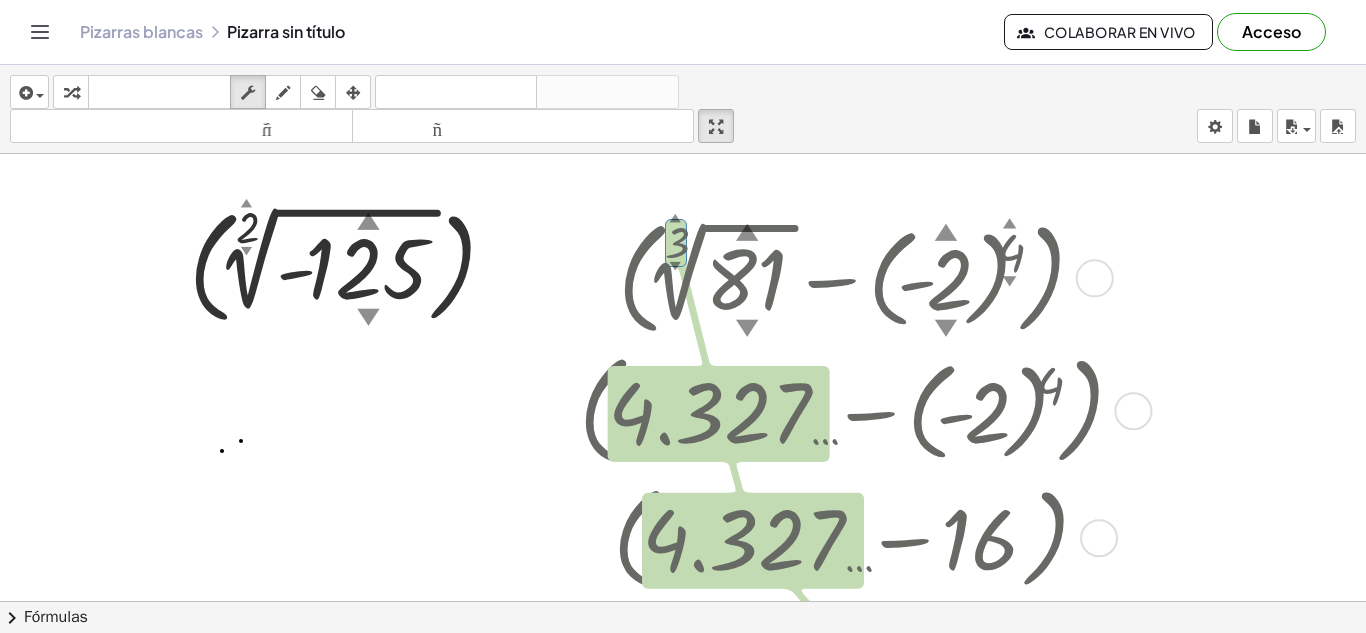 click at bounding box center (852, 276) 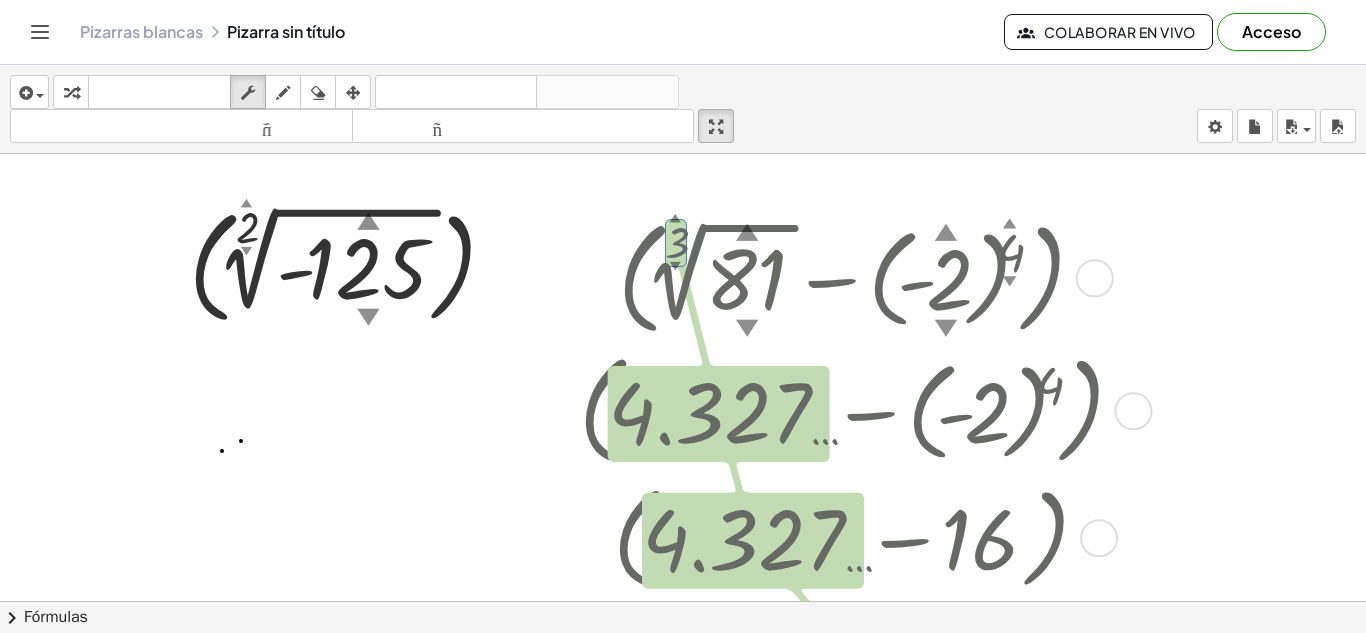 click at bounding box center (852, 276) 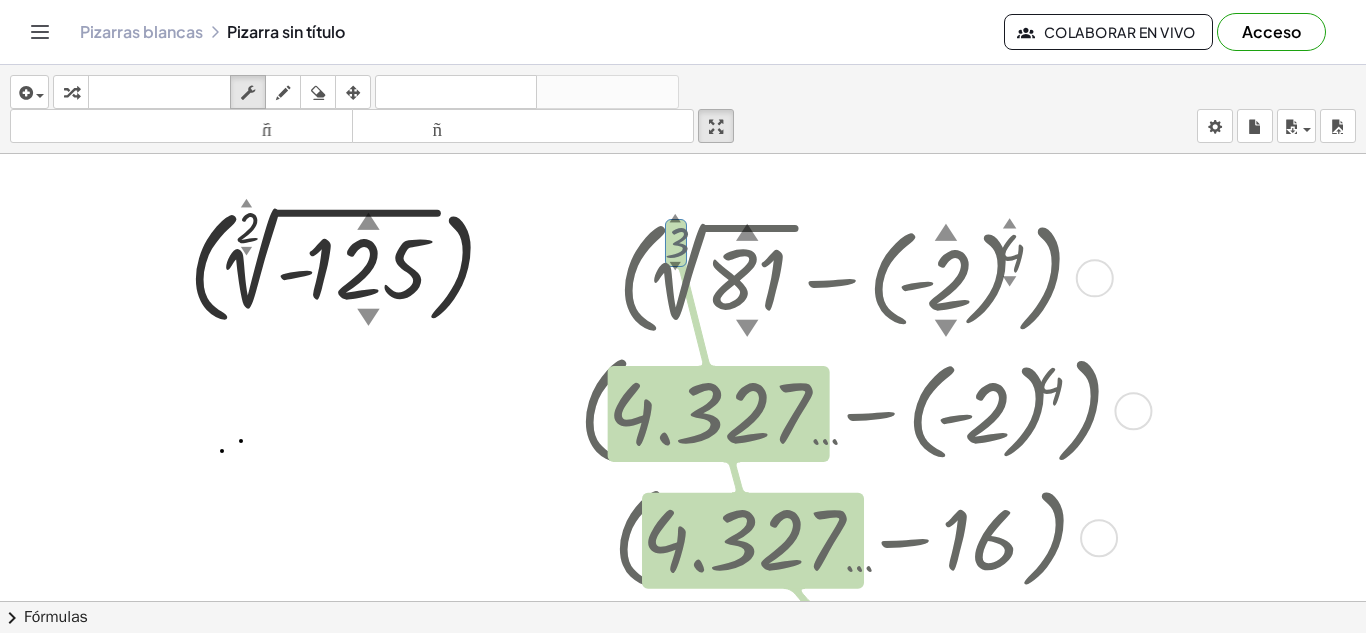click at bounding box center (852, 276) 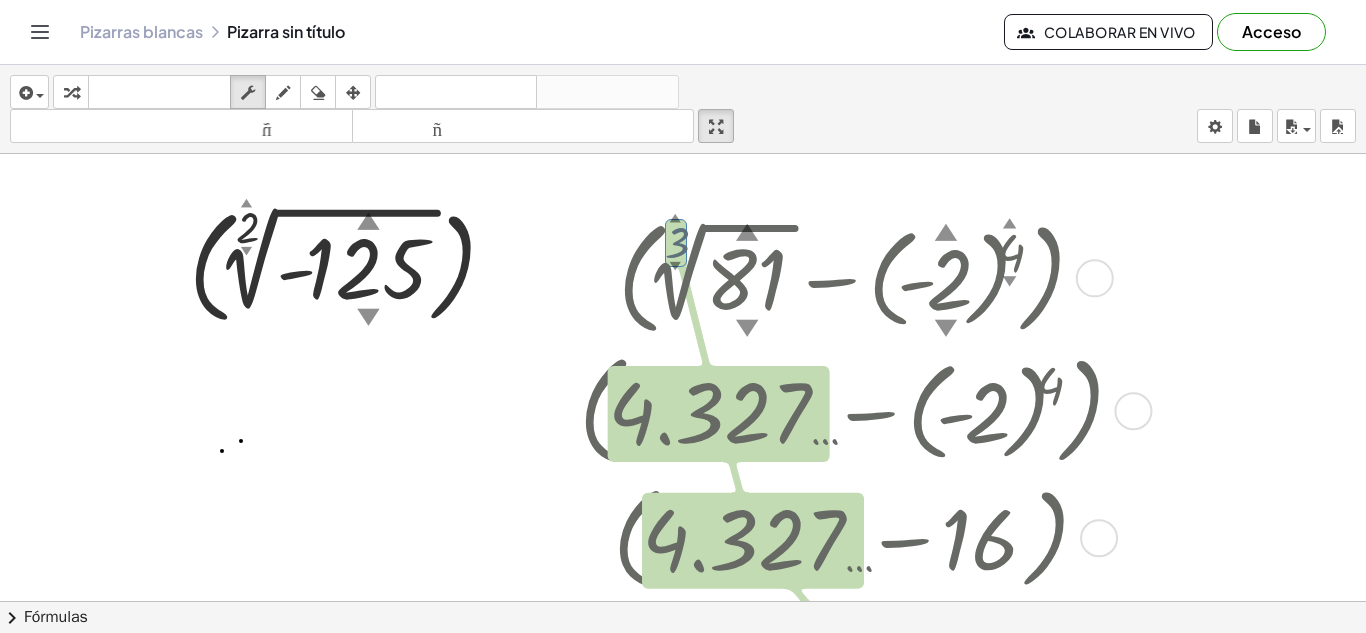 click at bounding box center (852, 276) 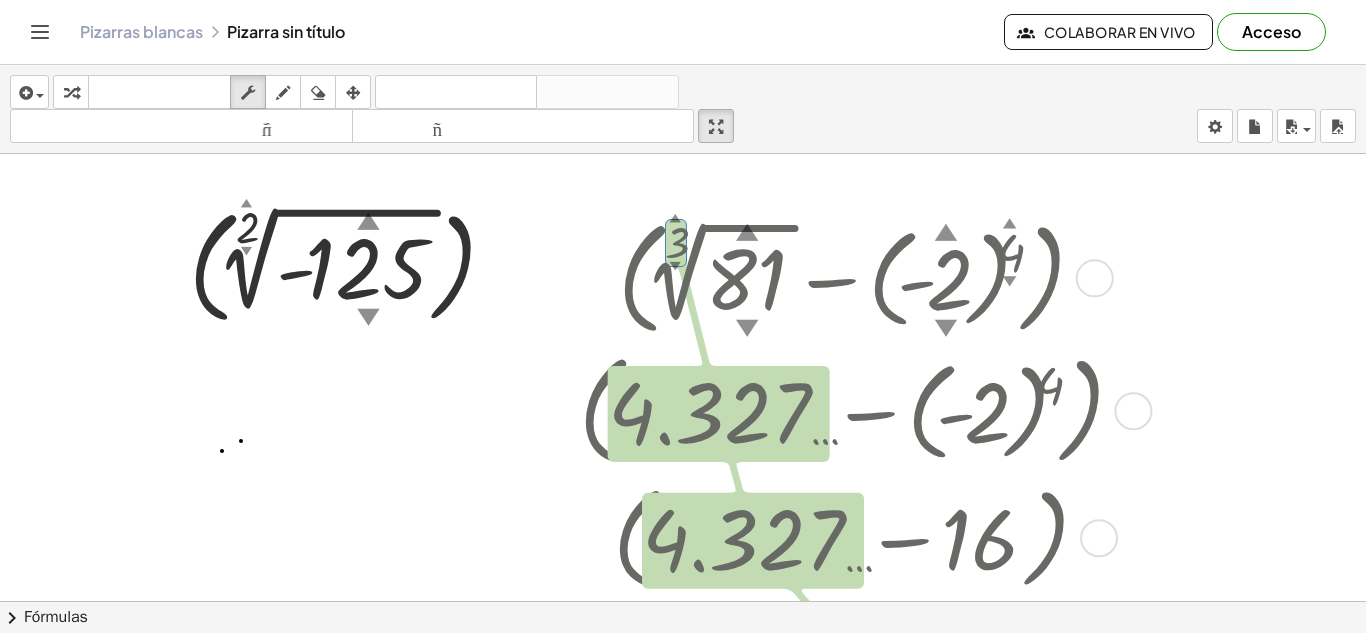 click at bounding box center (852, 276) 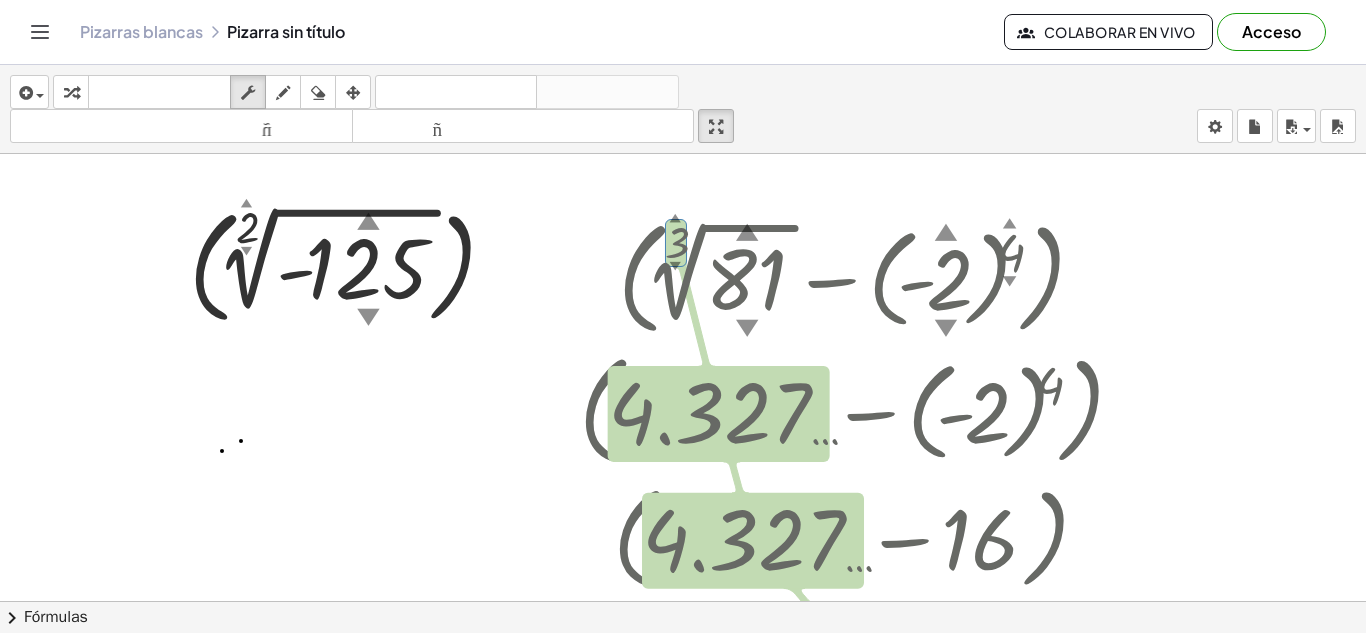drag, startPoint x: 676, startPoint y: 265, endPoint x: 681, endPoint y: 346, distance: 81.154175 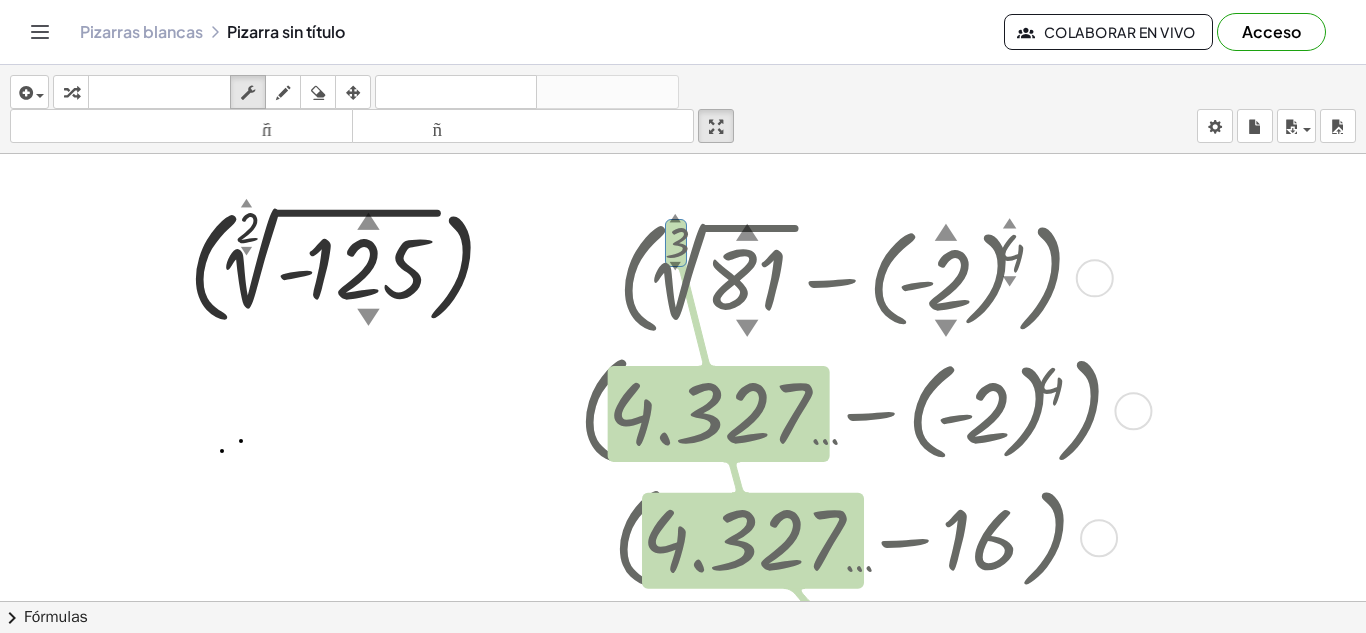drag, startPoint x: 673, startPoint y: 253, endPoint x: 661, endPoint y: 254, distance: 12.0415945 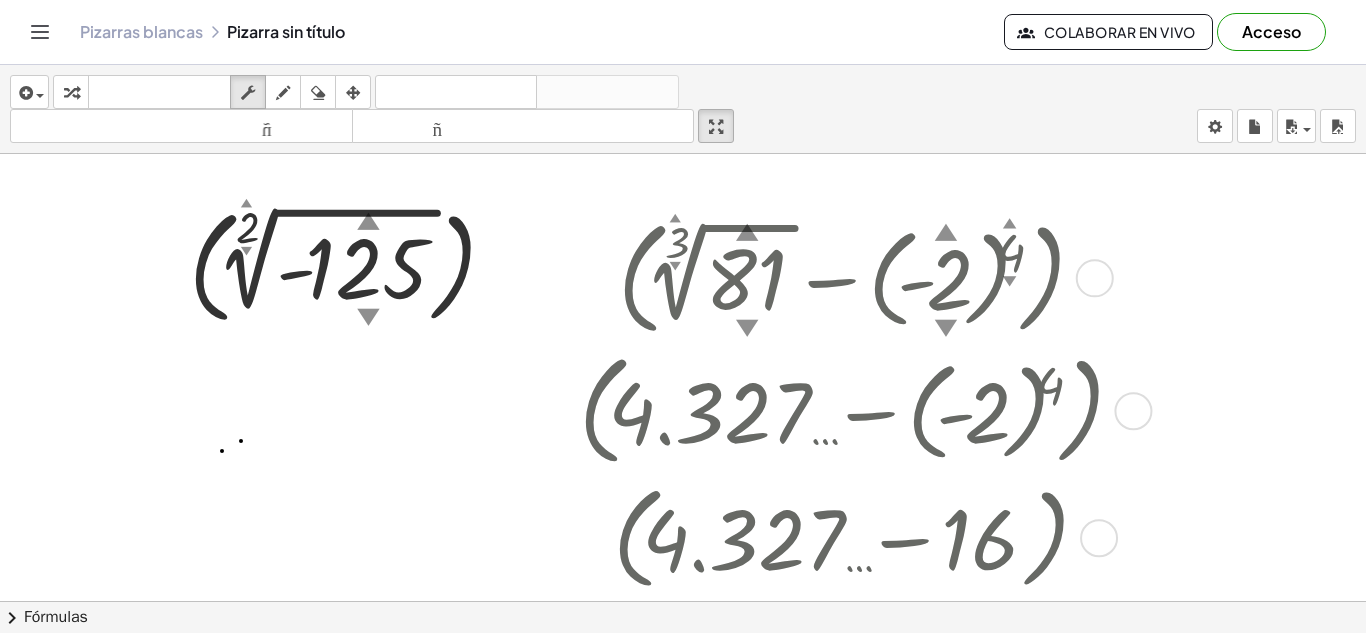 click at bounding box center [852, 276] 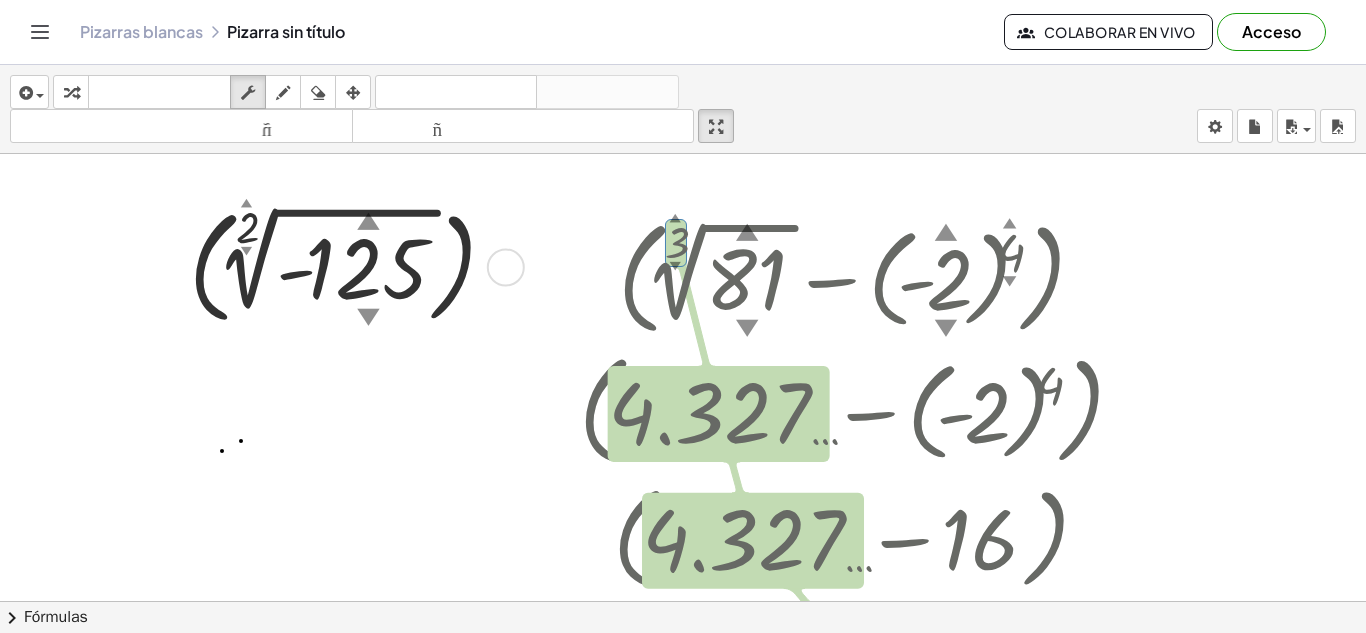 click on "▲" at bounding box center (247, 203) 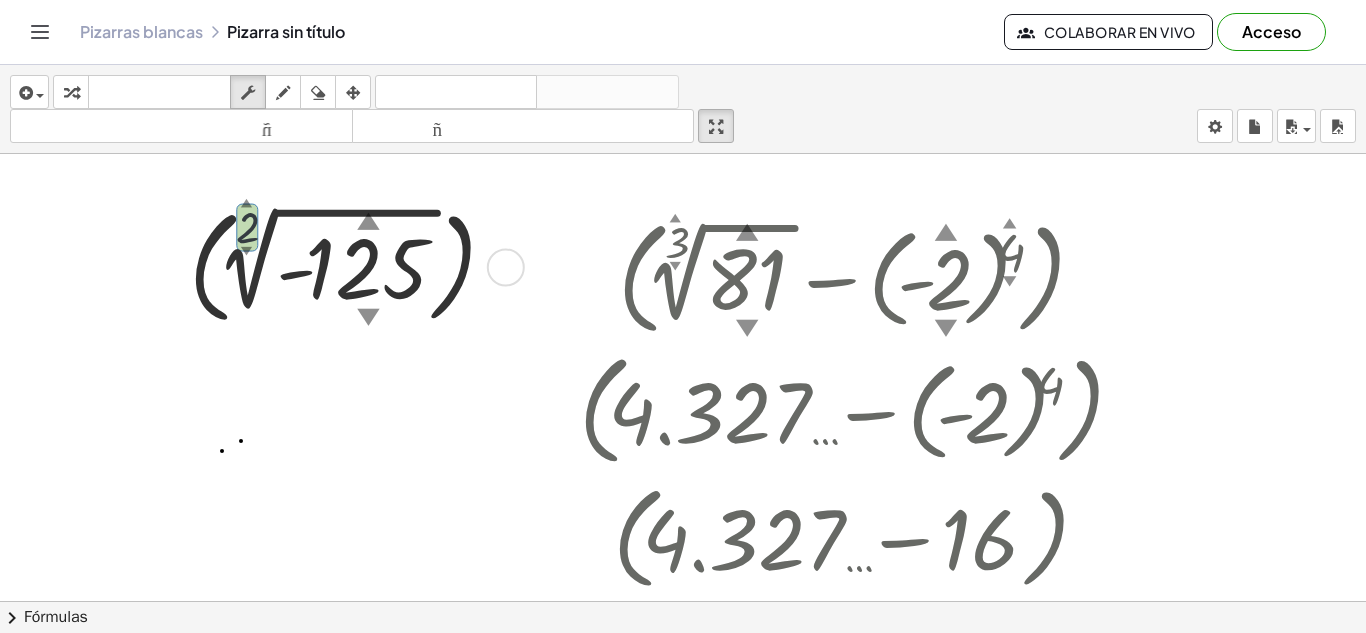 click on "▲" at bounding box center (247, 203) 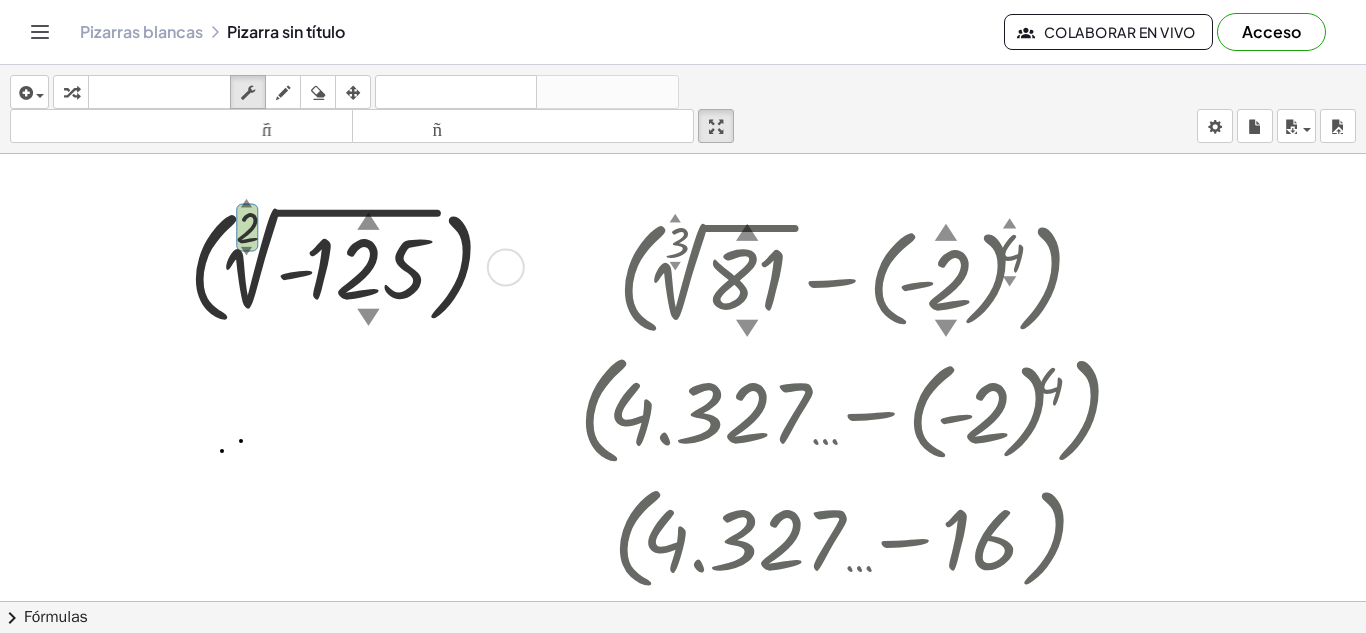 click on "▲" at bounding box center (247, 203) 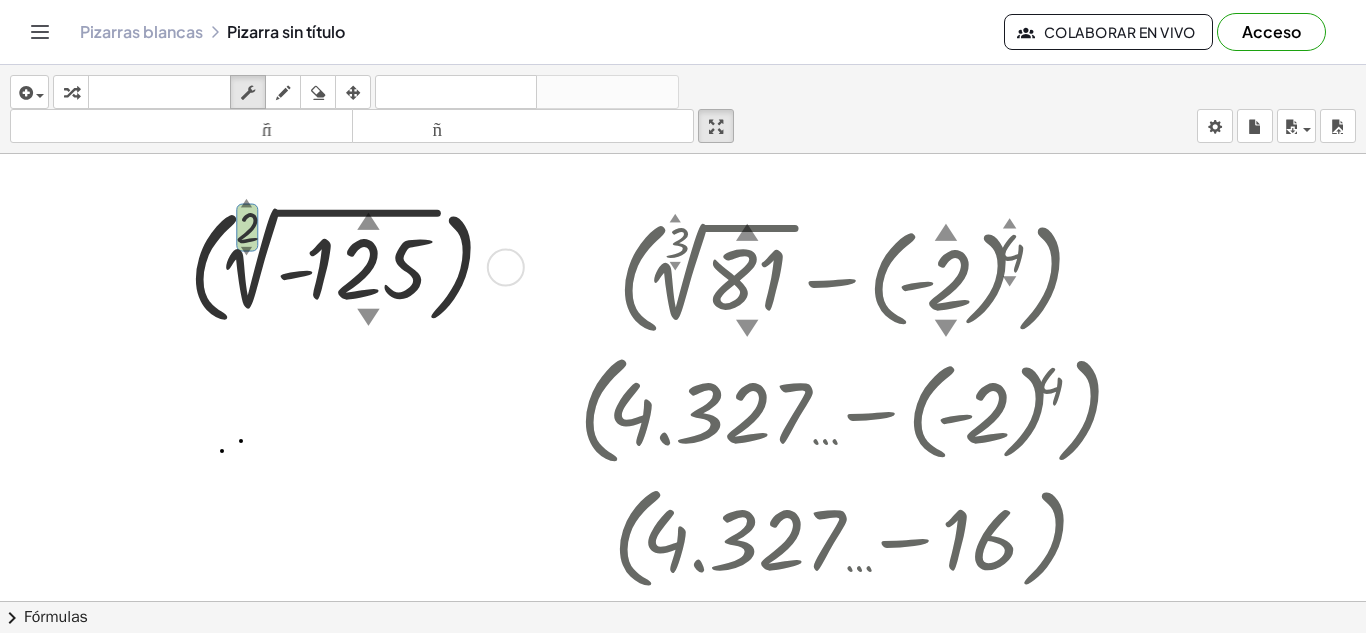 click on "▲" at bounding box center (247, 203) 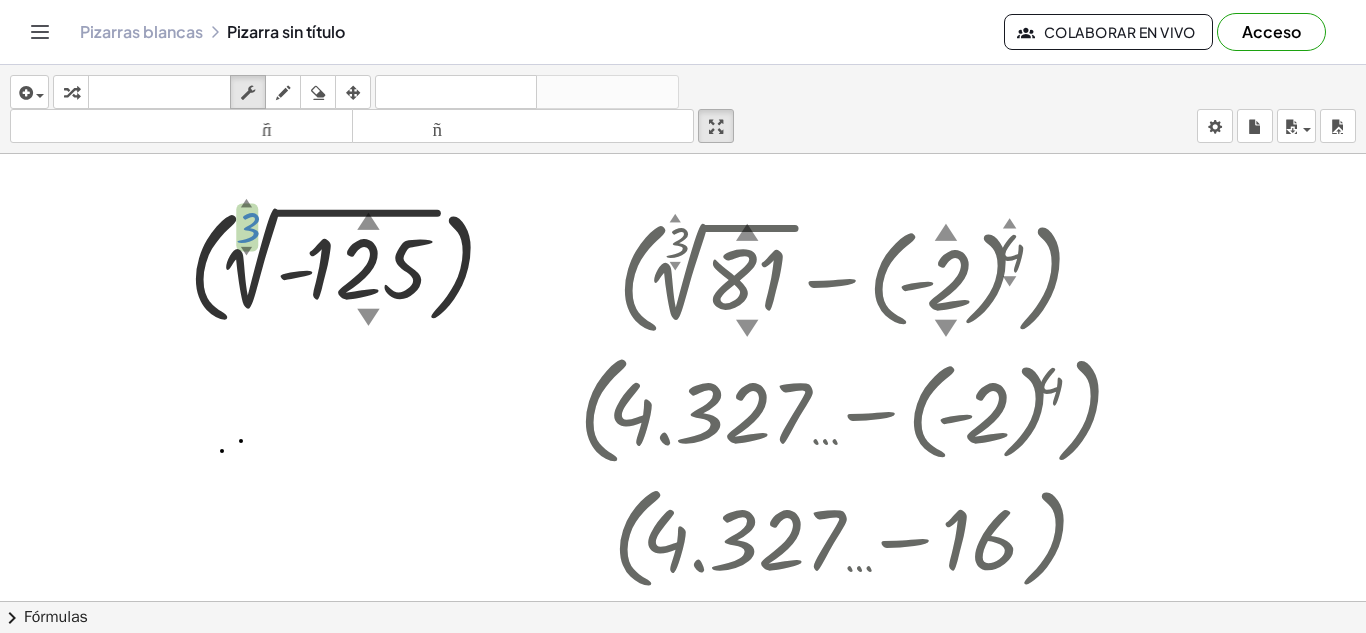 drag, startPoint x: 245, startPoint y: 229, endPoint x: 254, endPoint y: 205, distance: 25.632011 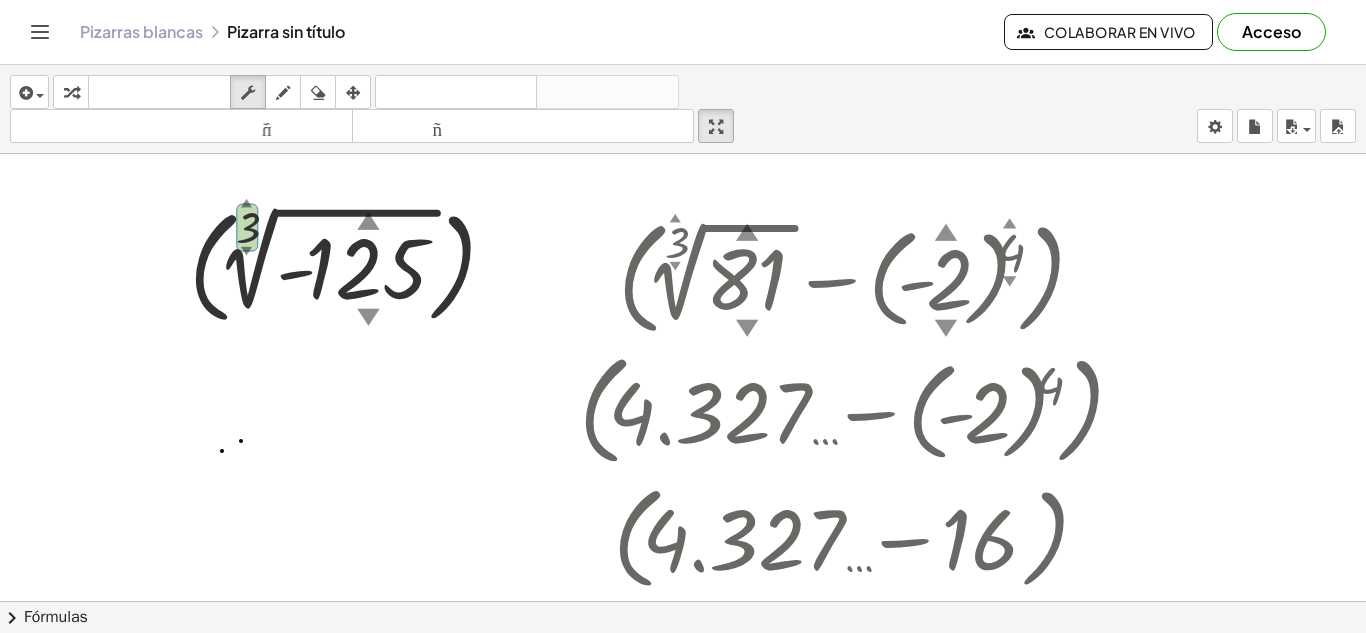 drag, startPoint x: 688, startPoint y: 240, endPoint x: 687, endPoint y: 254, distance: 14.035668 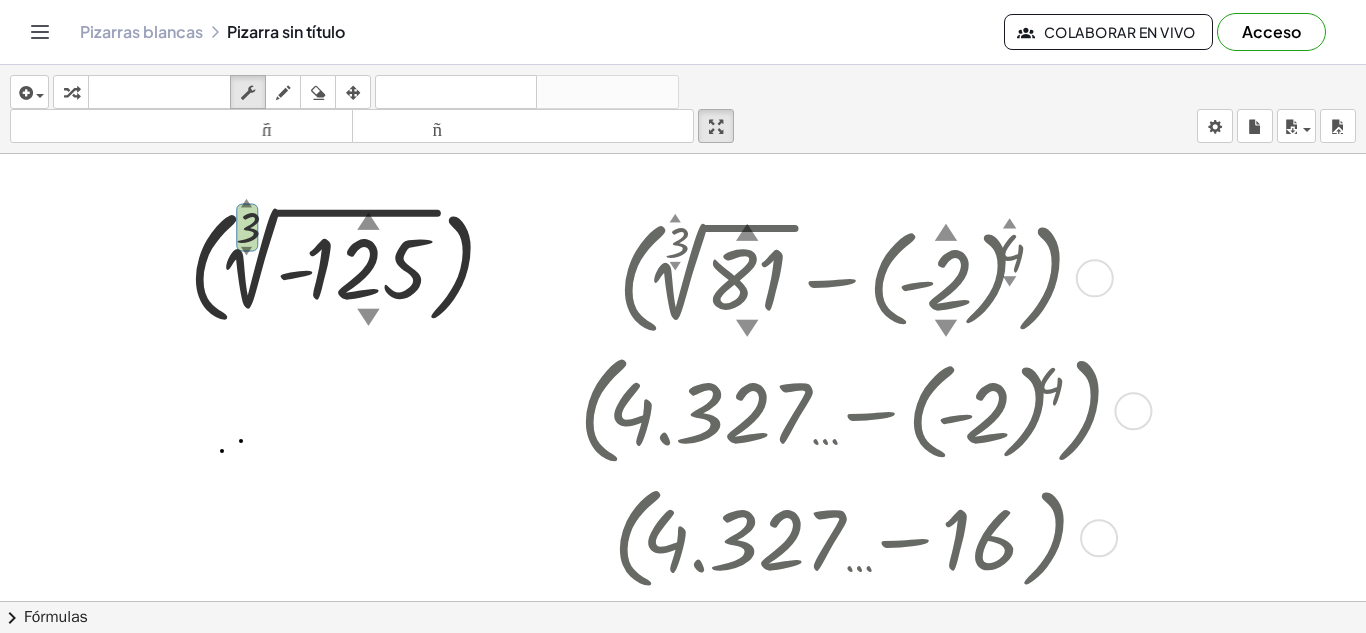 click at bounding box center [852, 276] 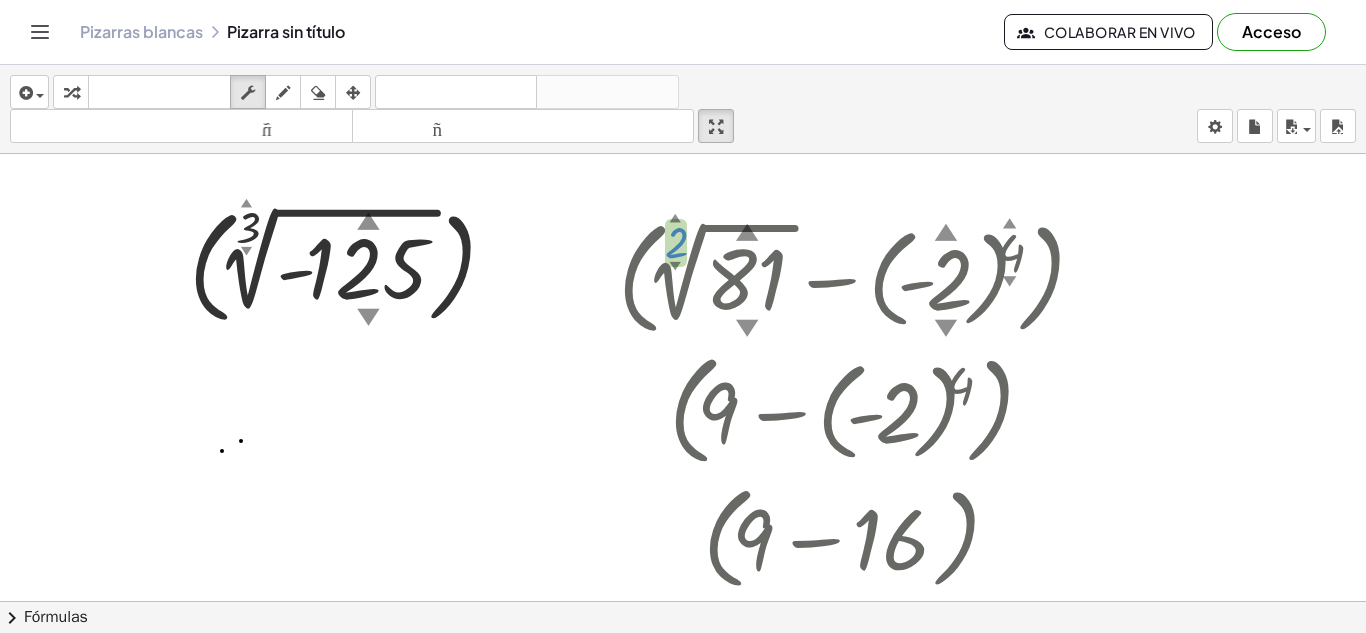 drag, startPoint x: 675, startPoint y: 237, endPoint x: 682, endPoint y: 260, distance: 24.04163 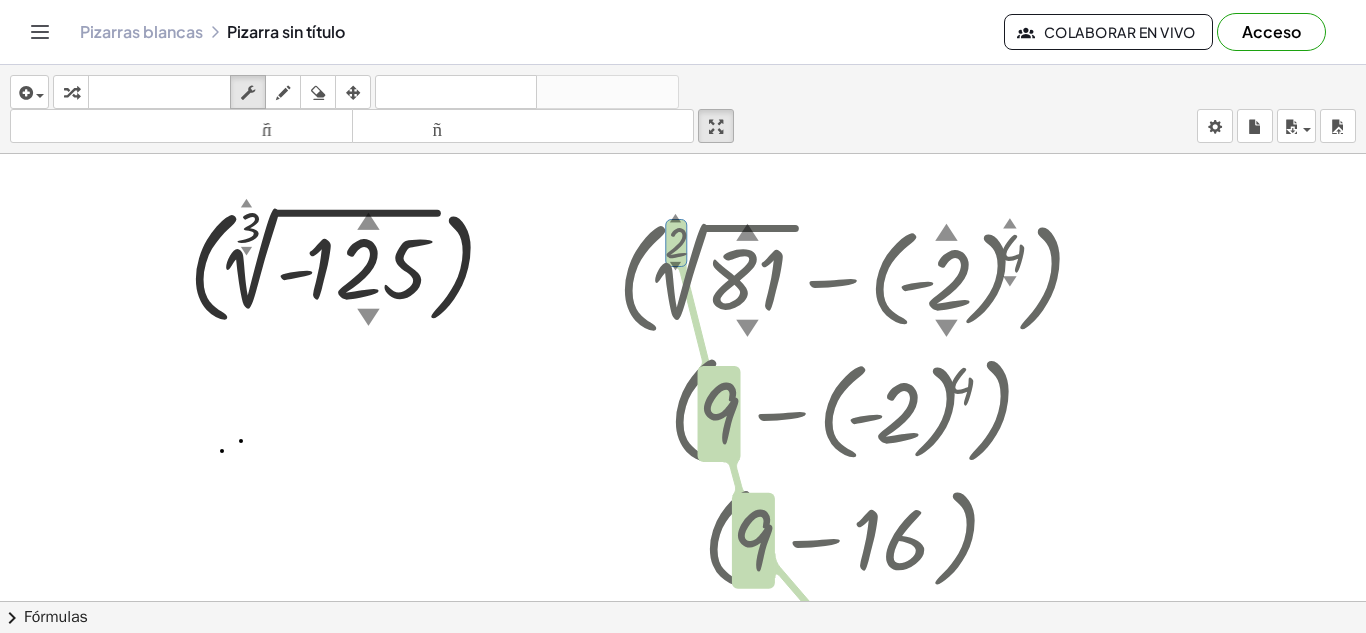 click at bounding box center (683, 601) 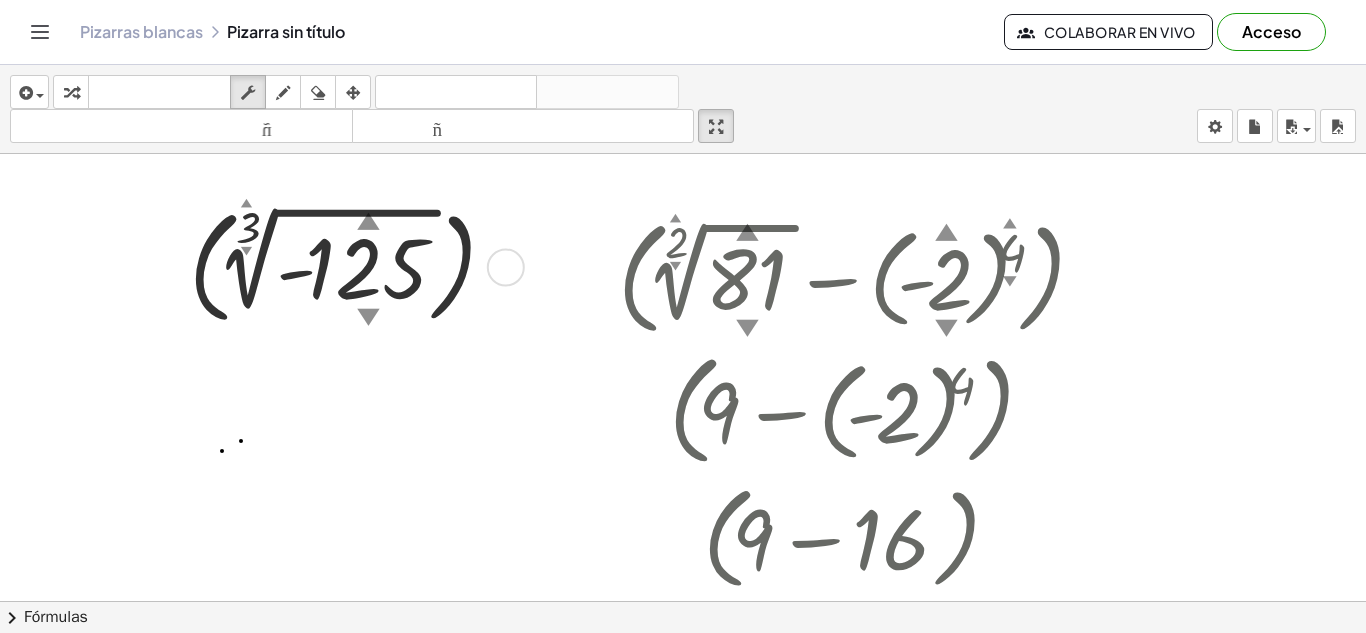 scroll, scrollTop: 28, scrollLeft: 0, axis: vertical 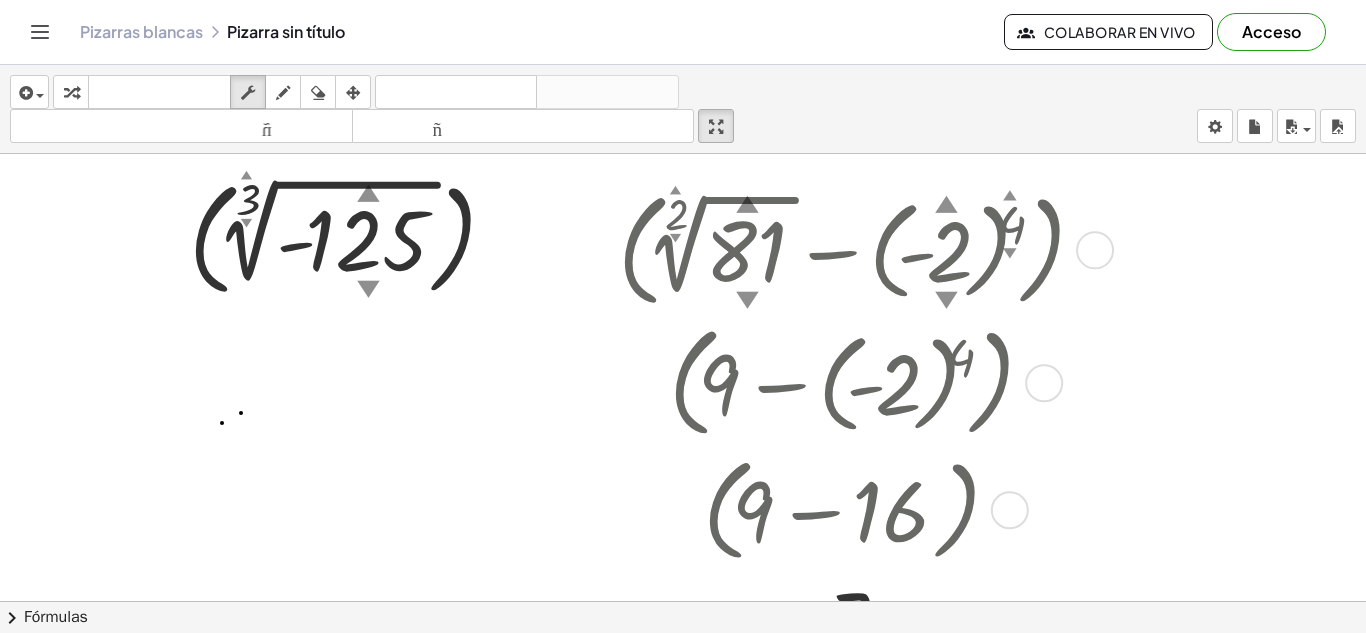 click at bounding box center [852, 248] 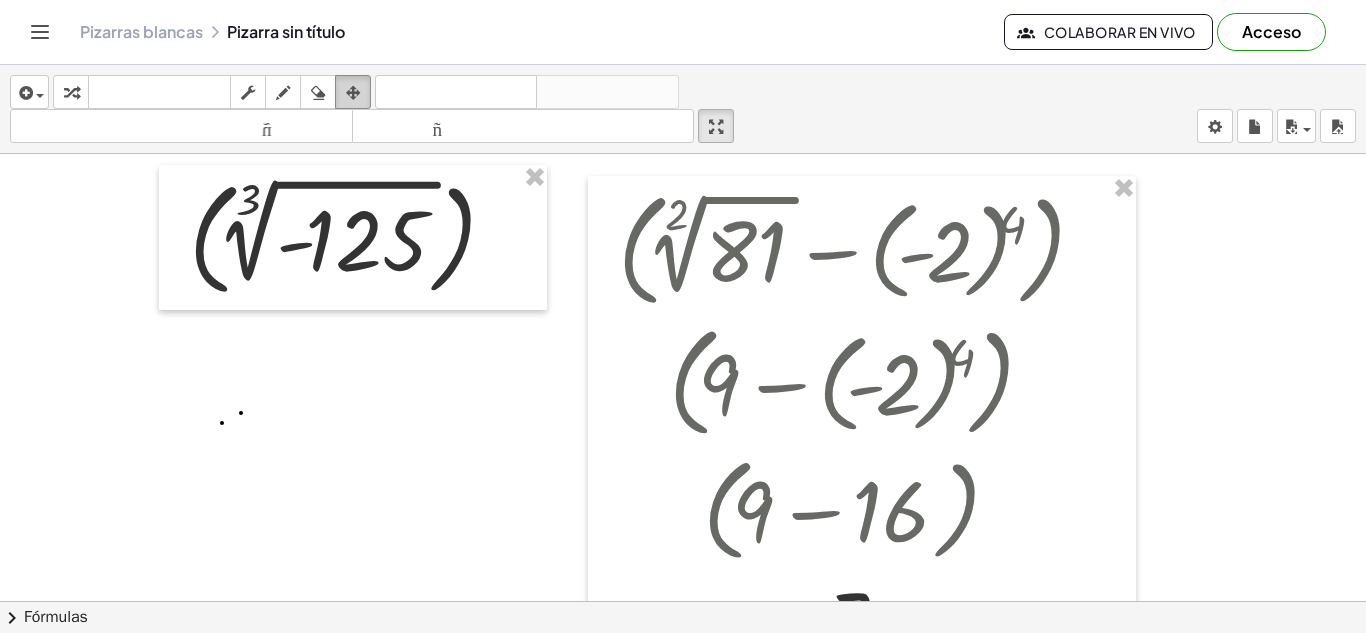 click on "arreglar" at bounding box center [353, 92] 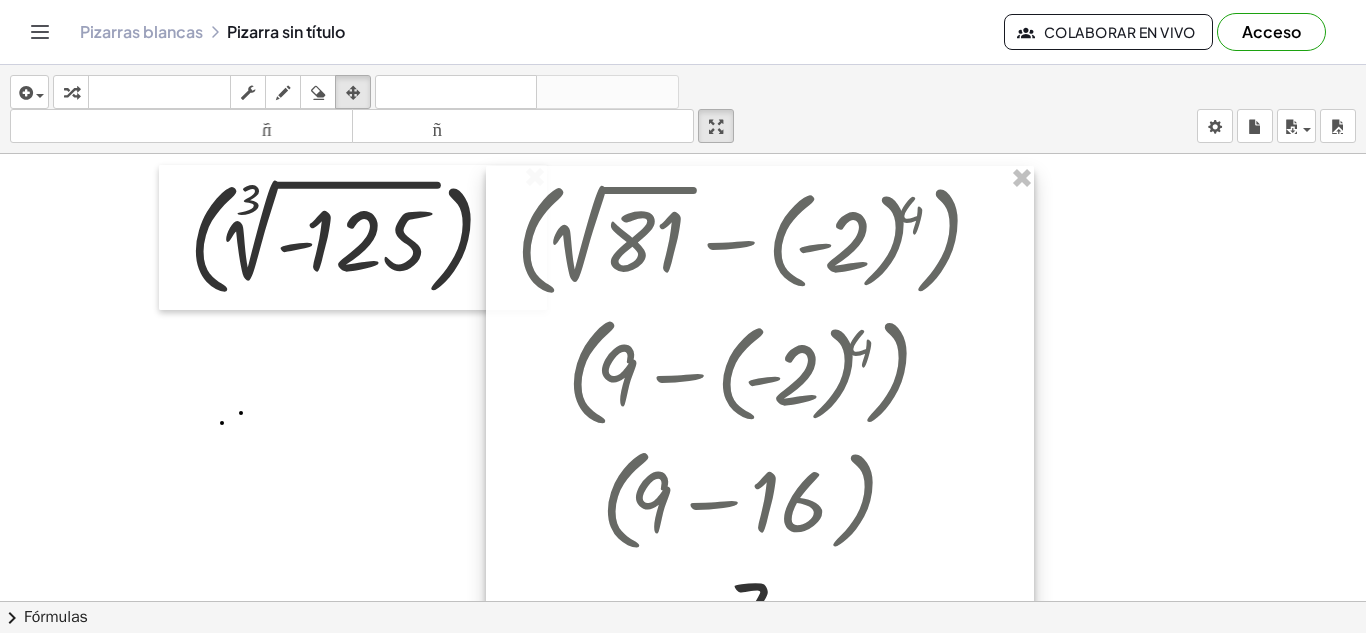 drag, startPoint x: 925, startPoint y: 251, endPoint x: 823, endPoint y: 241, distance: 102.48902 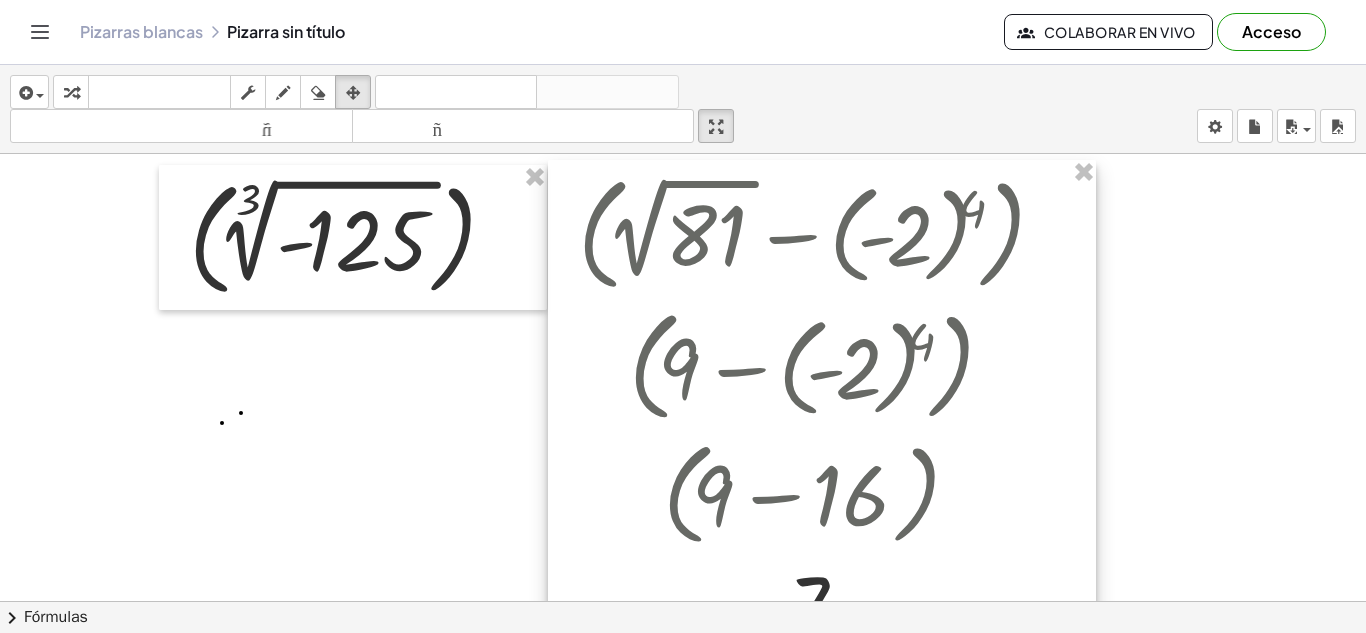 drag, startPoint x: 632, startPoint y: 289, endPoint x: 692, endPoint y: 282, distance: 60.40695 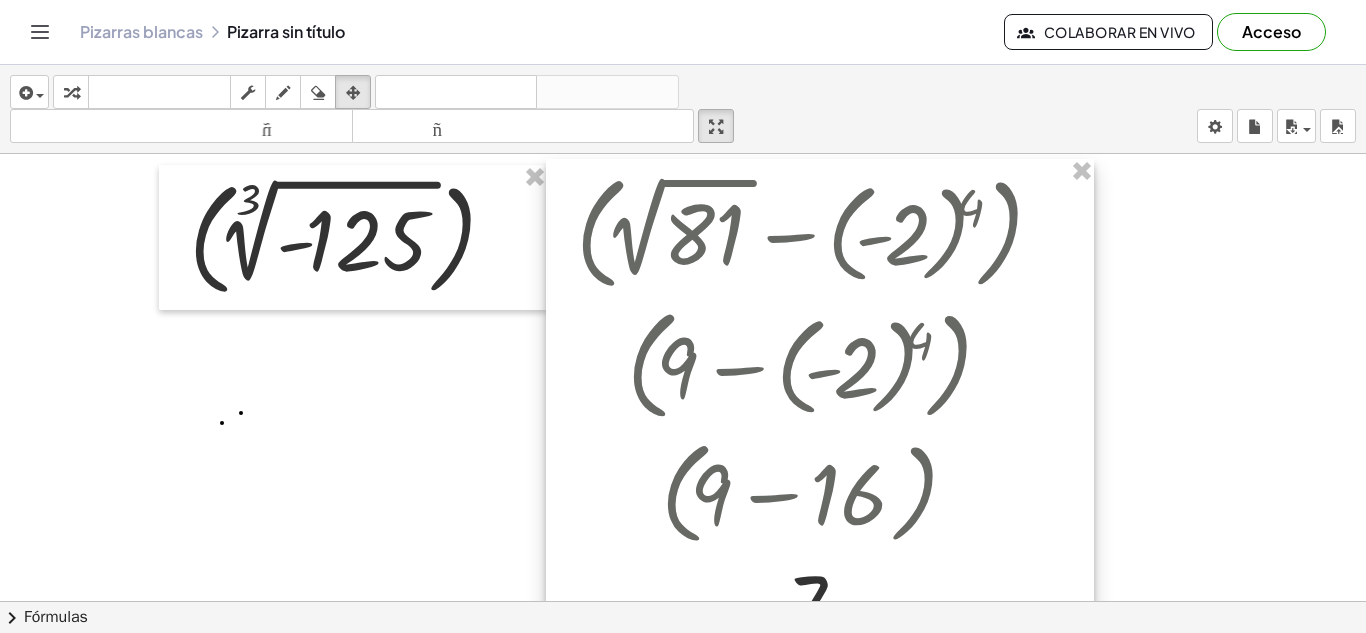 click at bounding box center (820, 411) 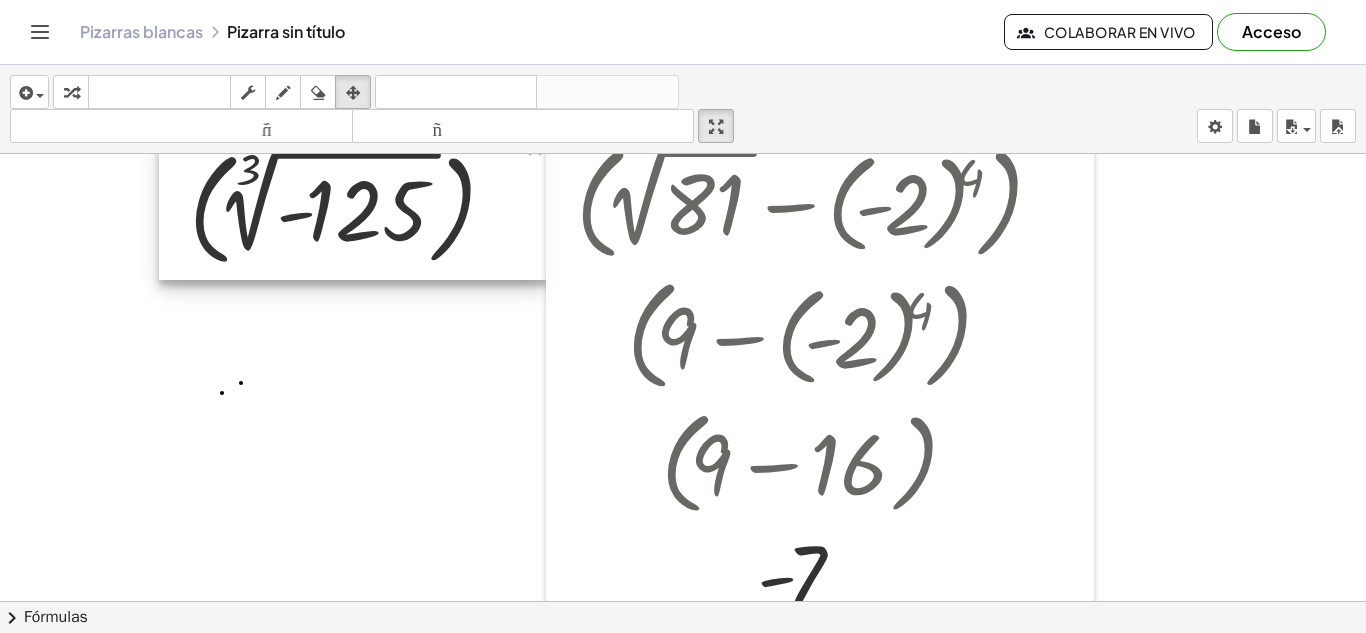 scroll, scrollTop: 68, scrollLeft: 0, axis: vertical 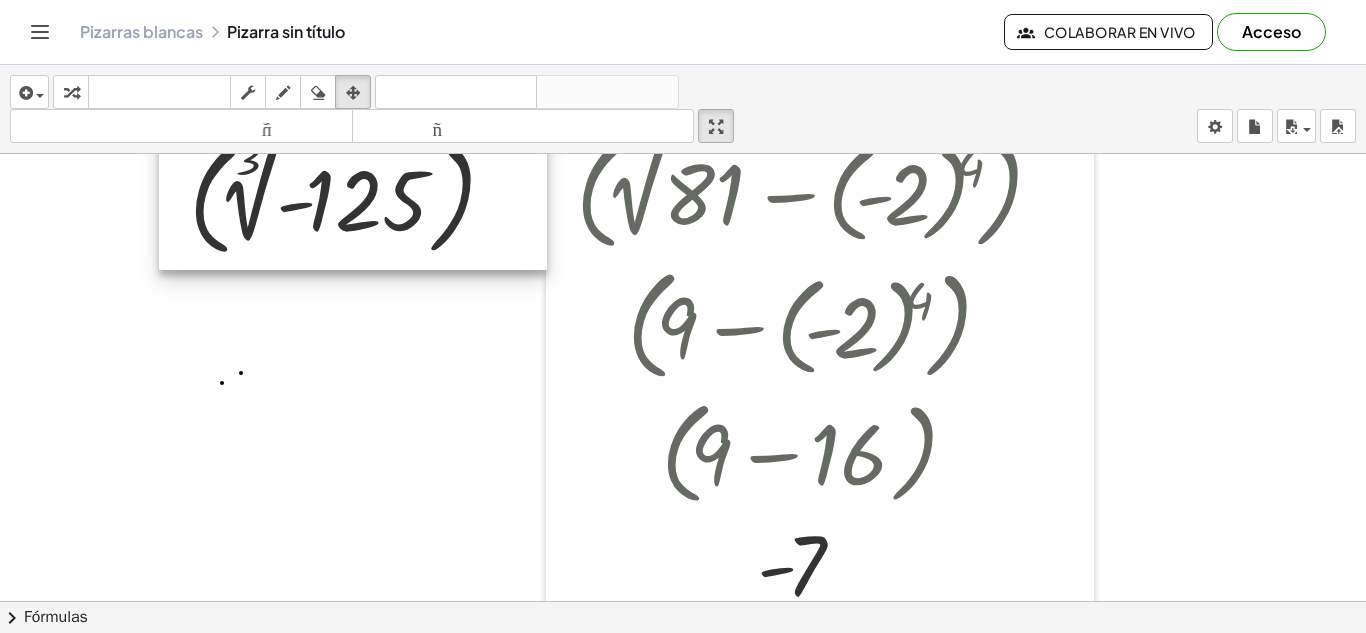 click at bounding box center (353, 197) 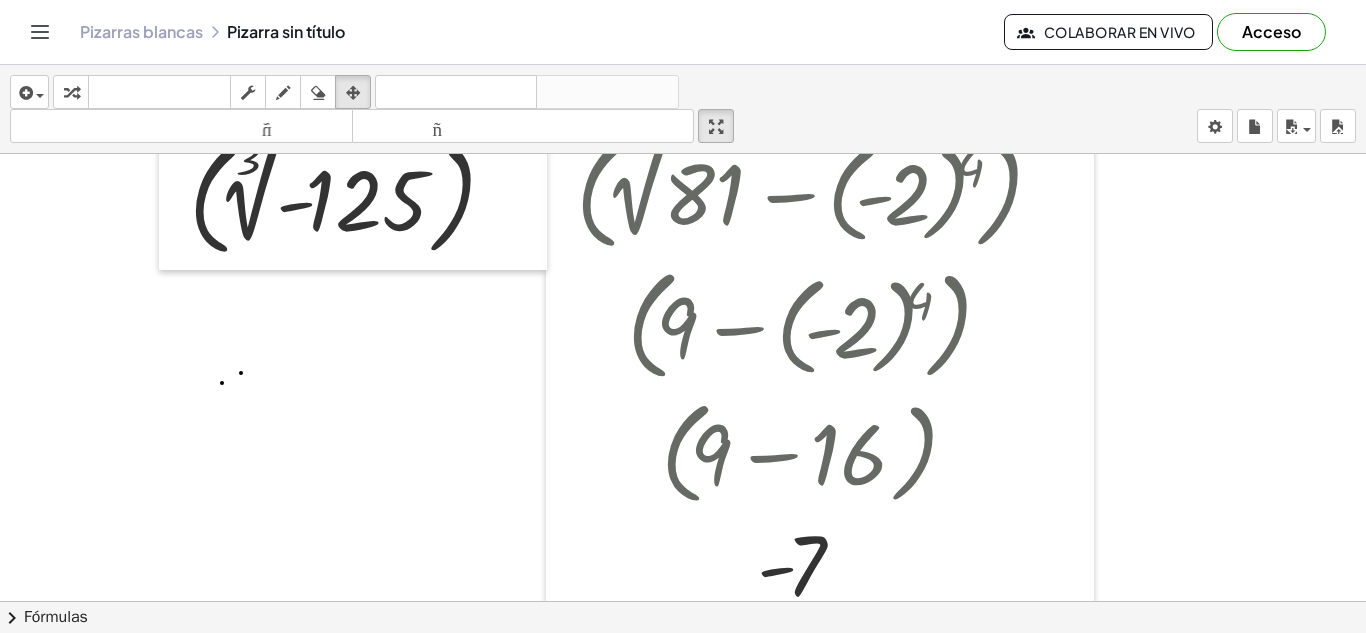 click at bounding box center [683, 533] 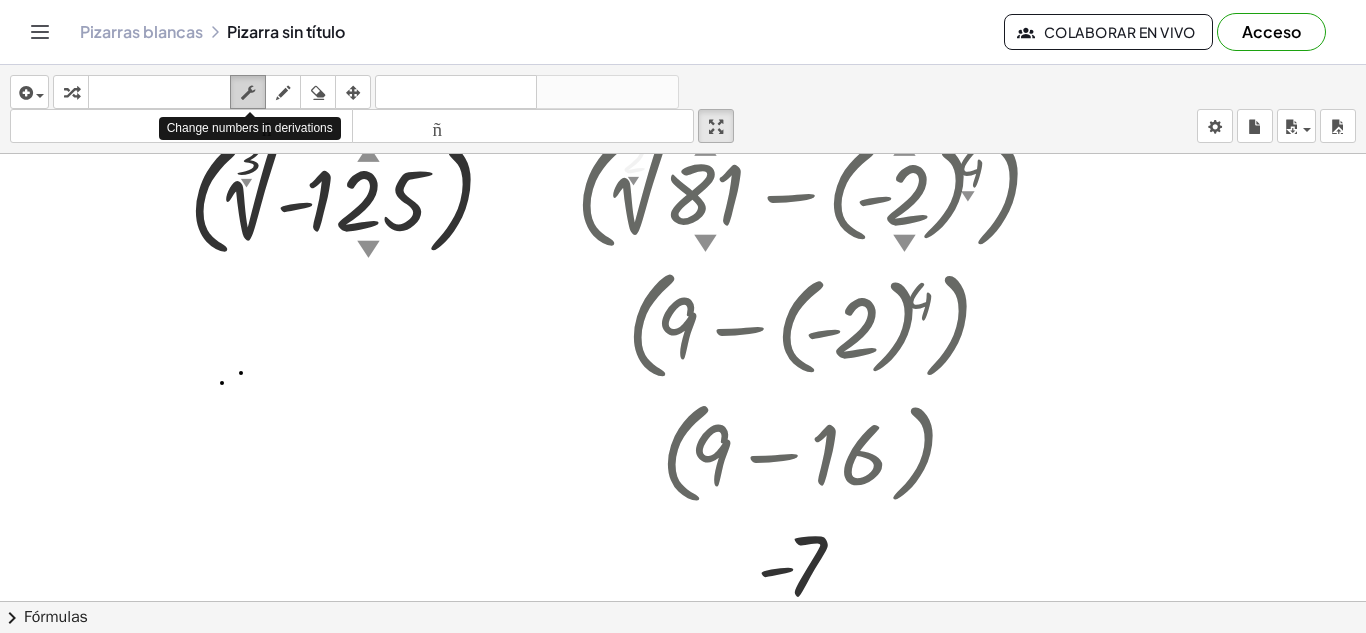 click at bounding box center [248, 92] 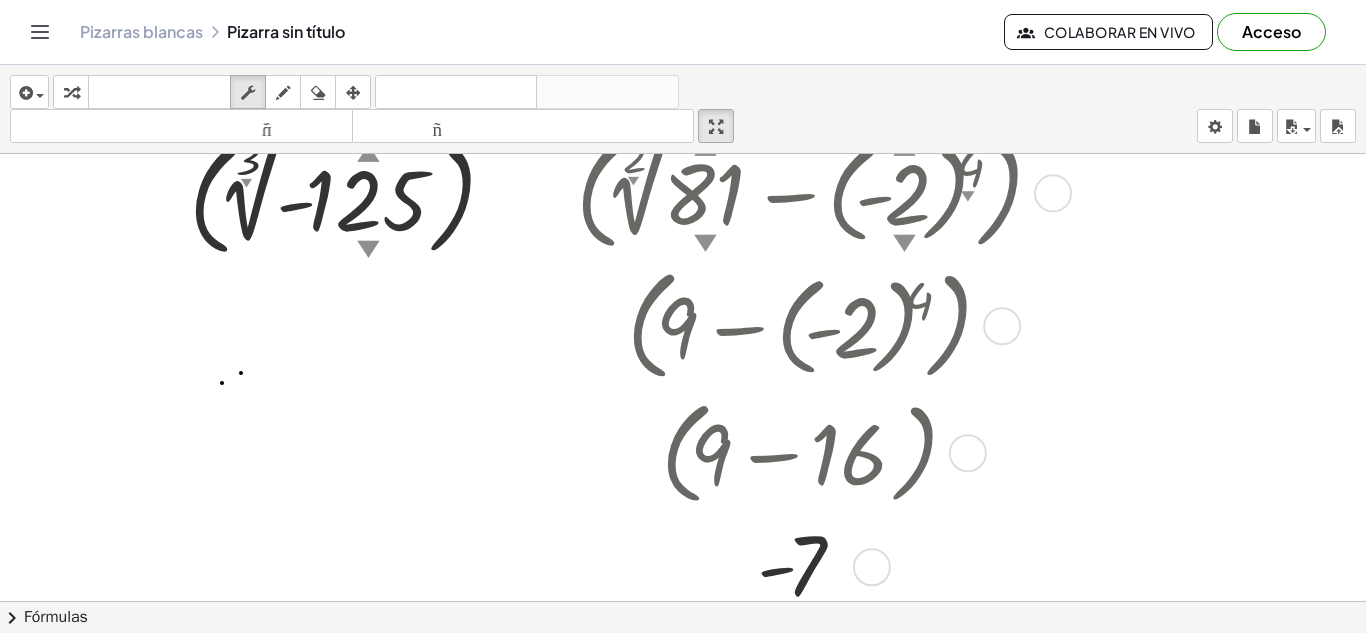 click at bounding box center [561, 371] 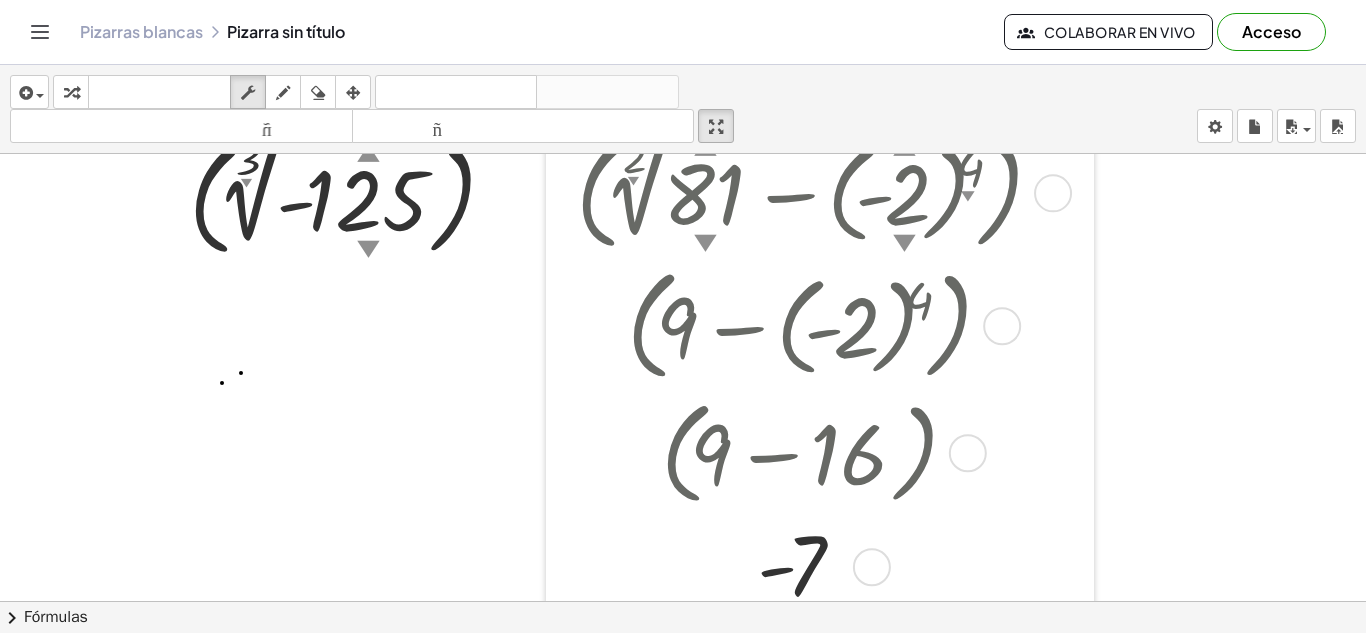 click at bounding box center [561, 371] 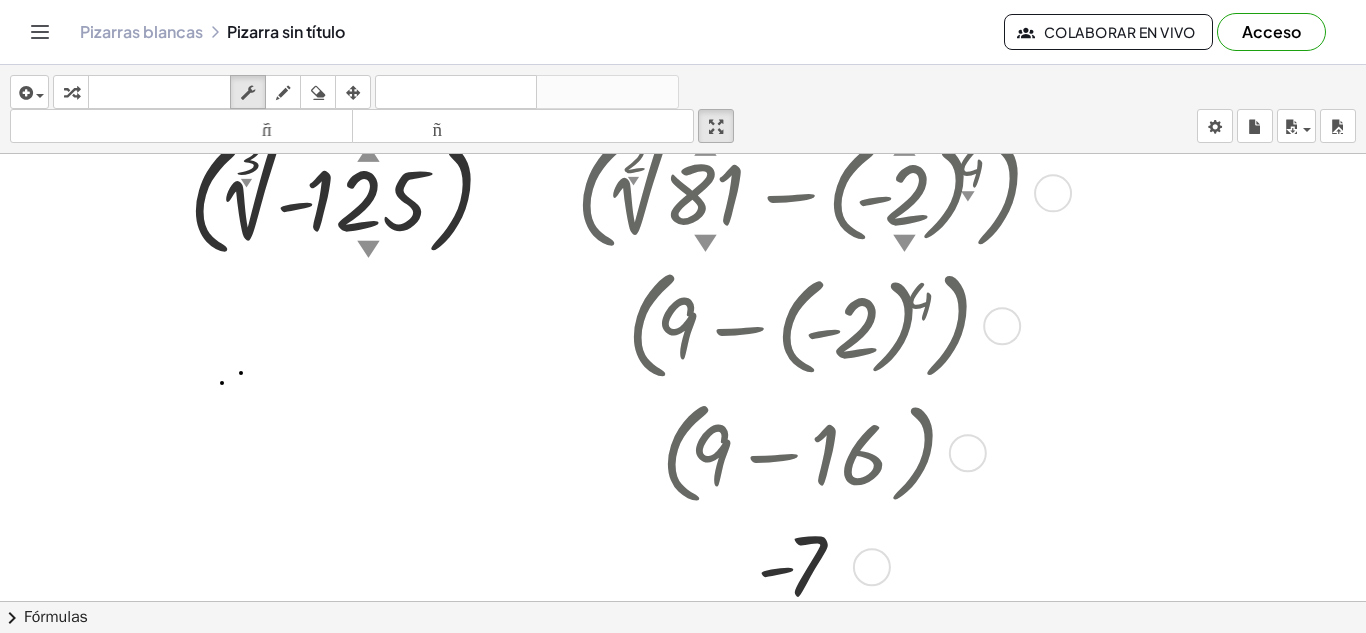 click at bounding box center [810, 191] 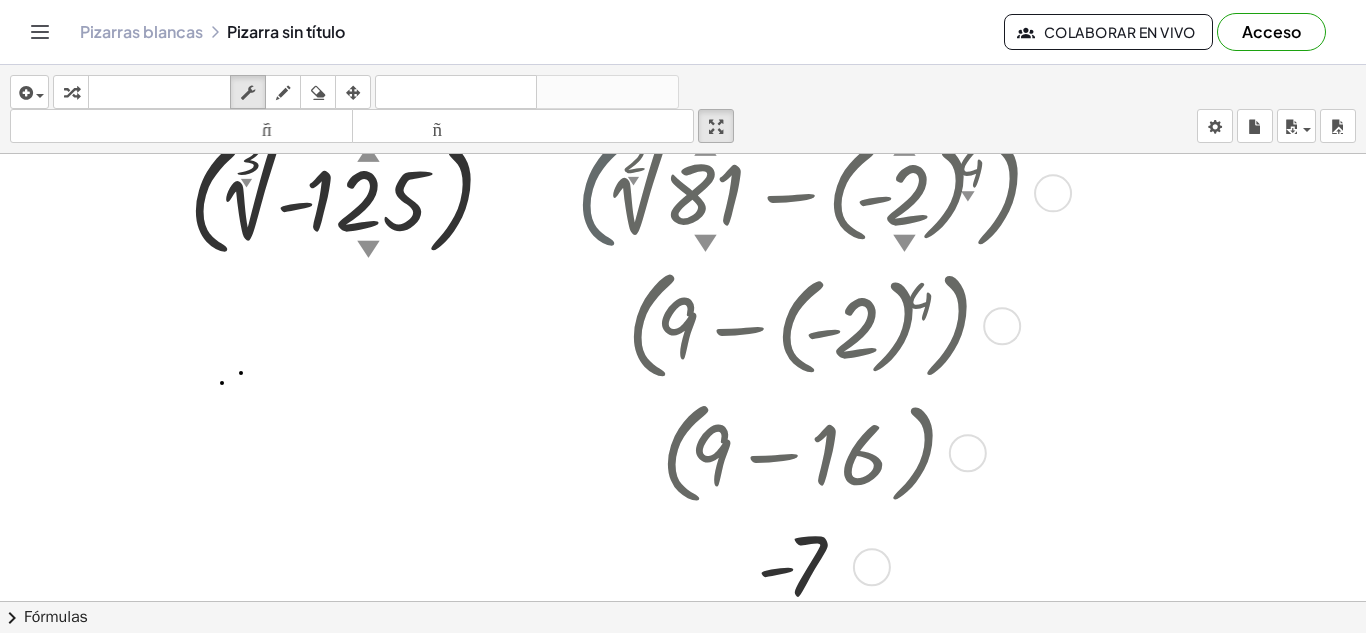 click at bounding box center [810, 191] 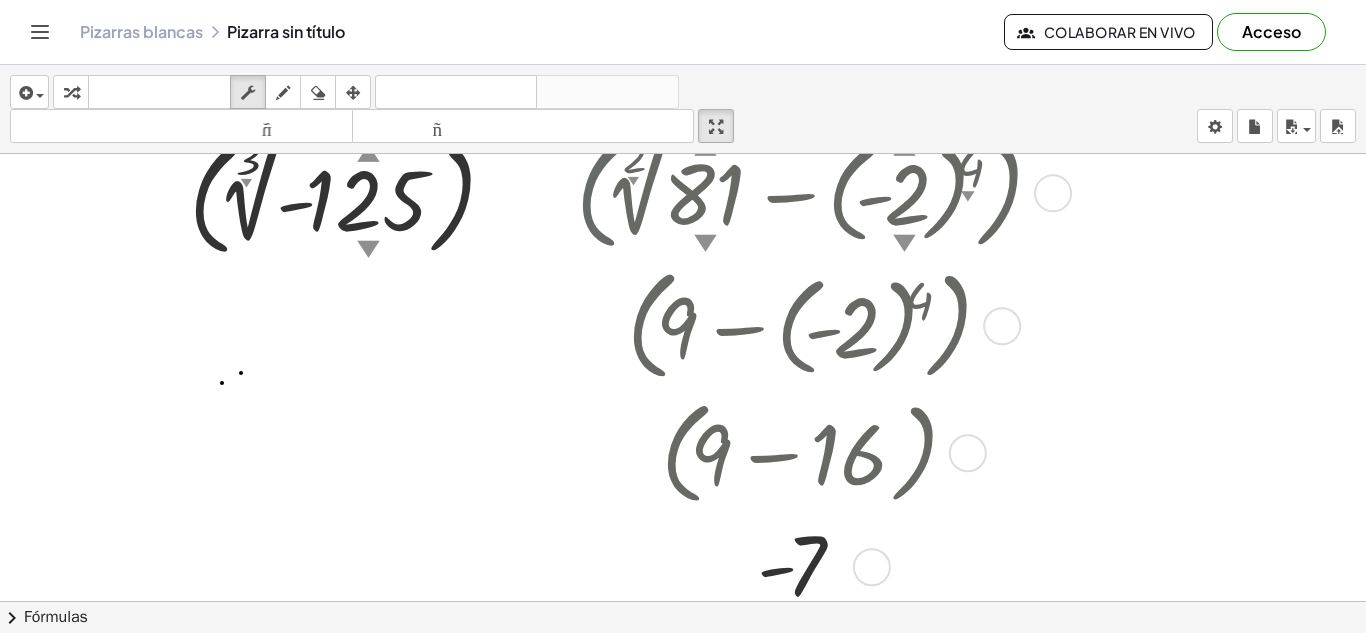 click at bounding box center [810, 191] 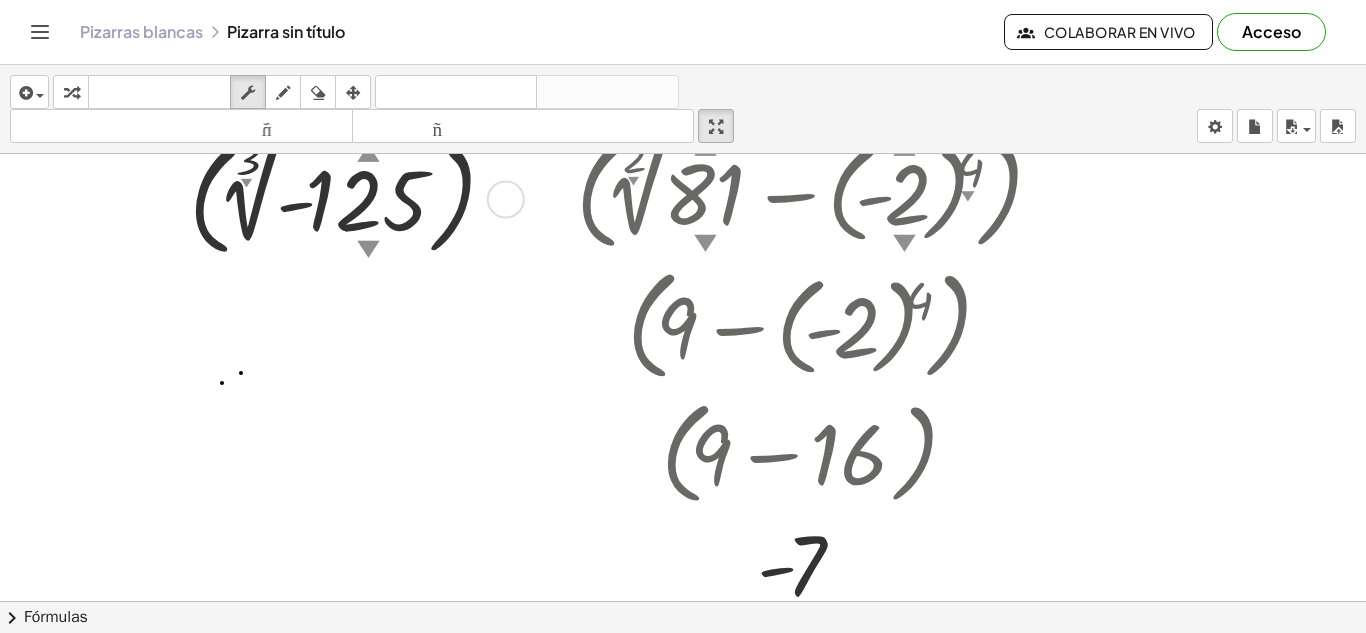 drag, startPoint x: 590, startPoint y: 208, endPoint x: 467, endPoint y: 257, distance: 132.40091 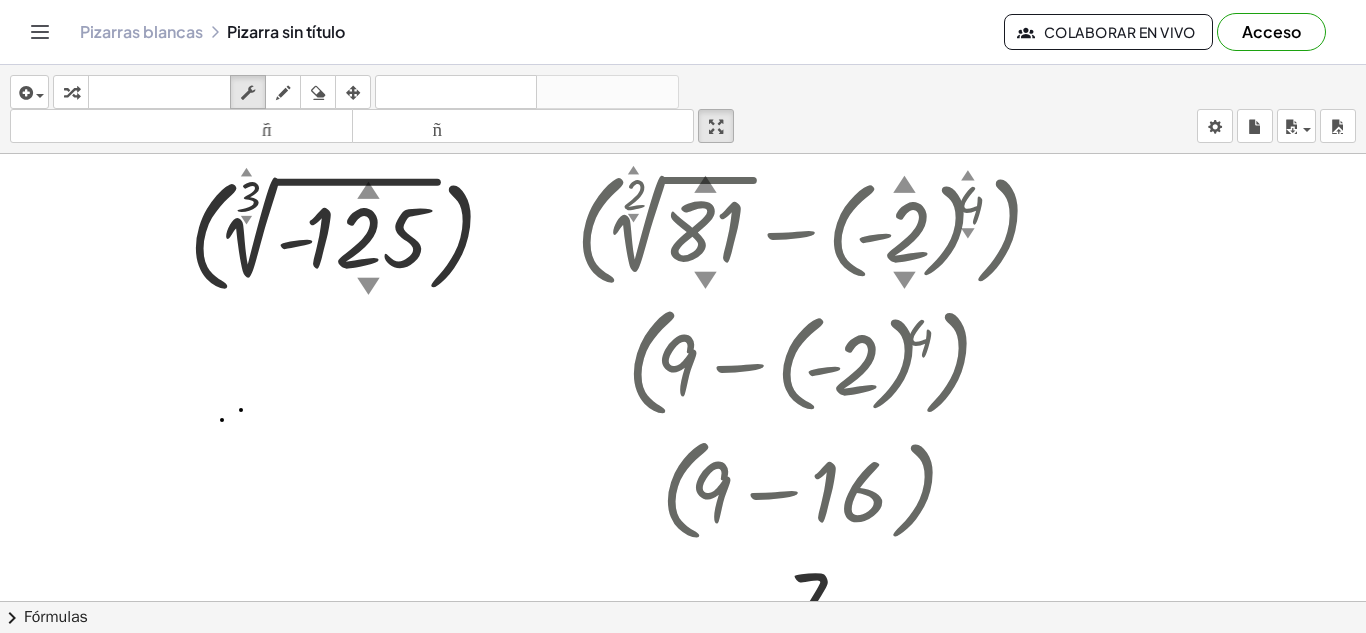 scroll, scrollTop: 30, scrollLeft: 0, axis: vertical 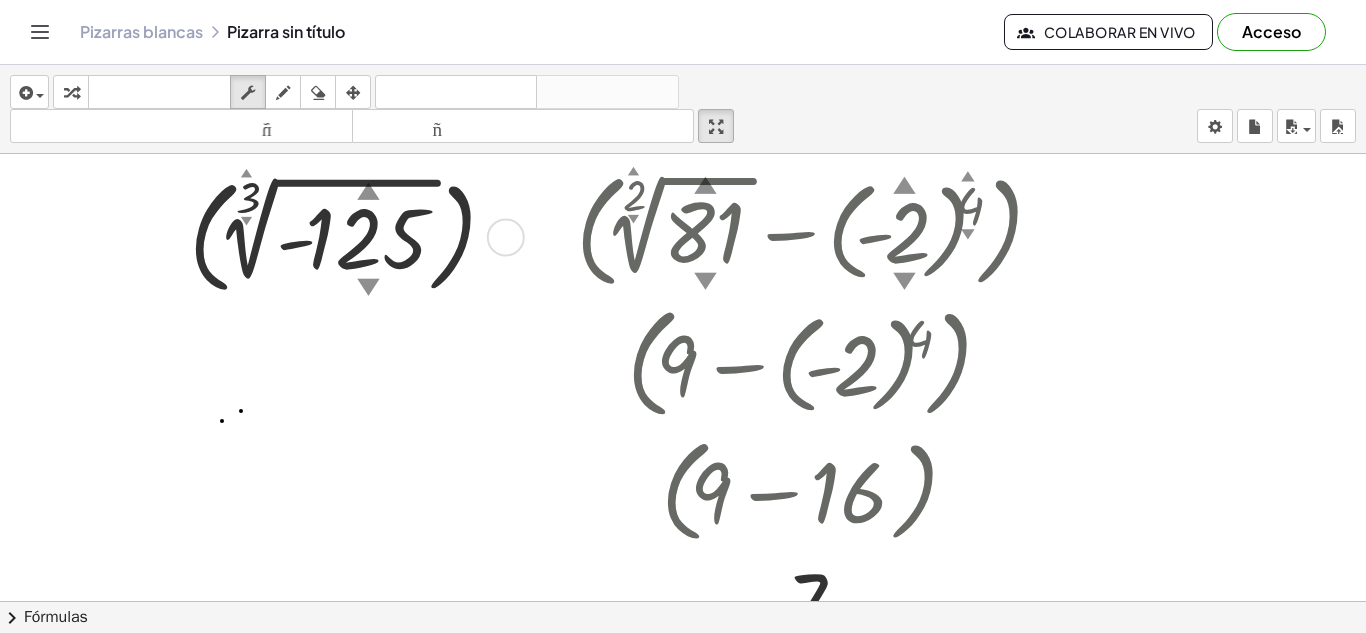 click at bounding box center [343, 235] 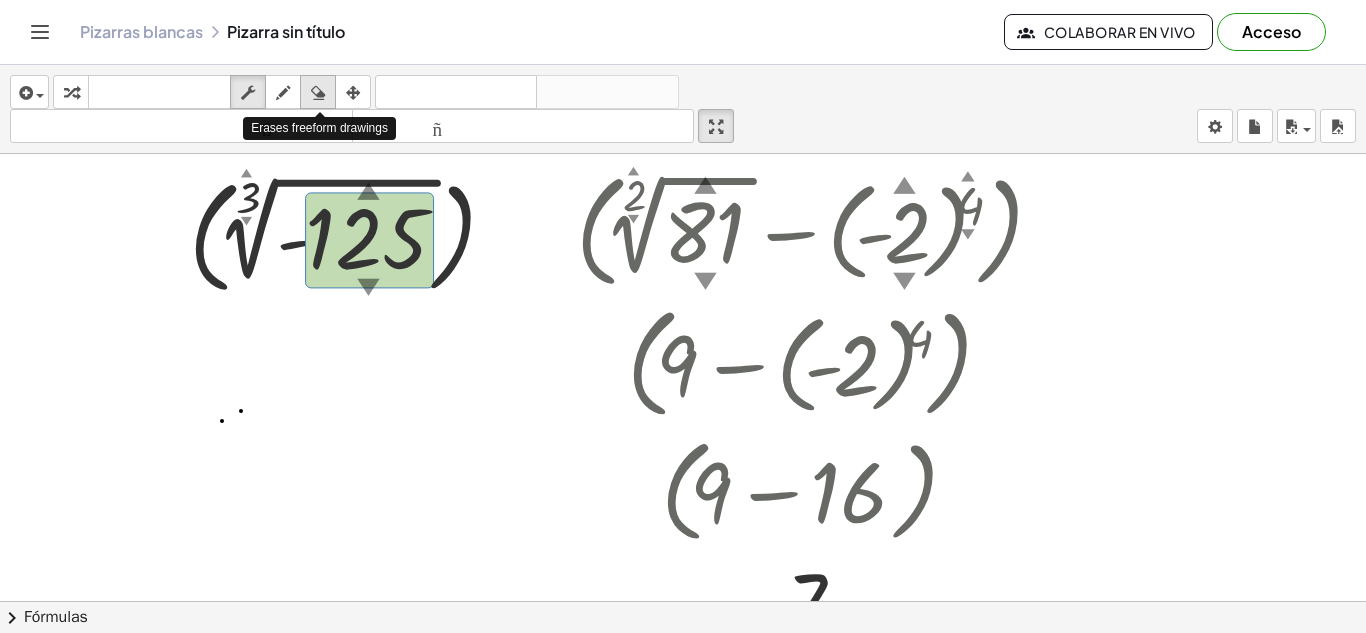 click at bounding box center [318, 93] 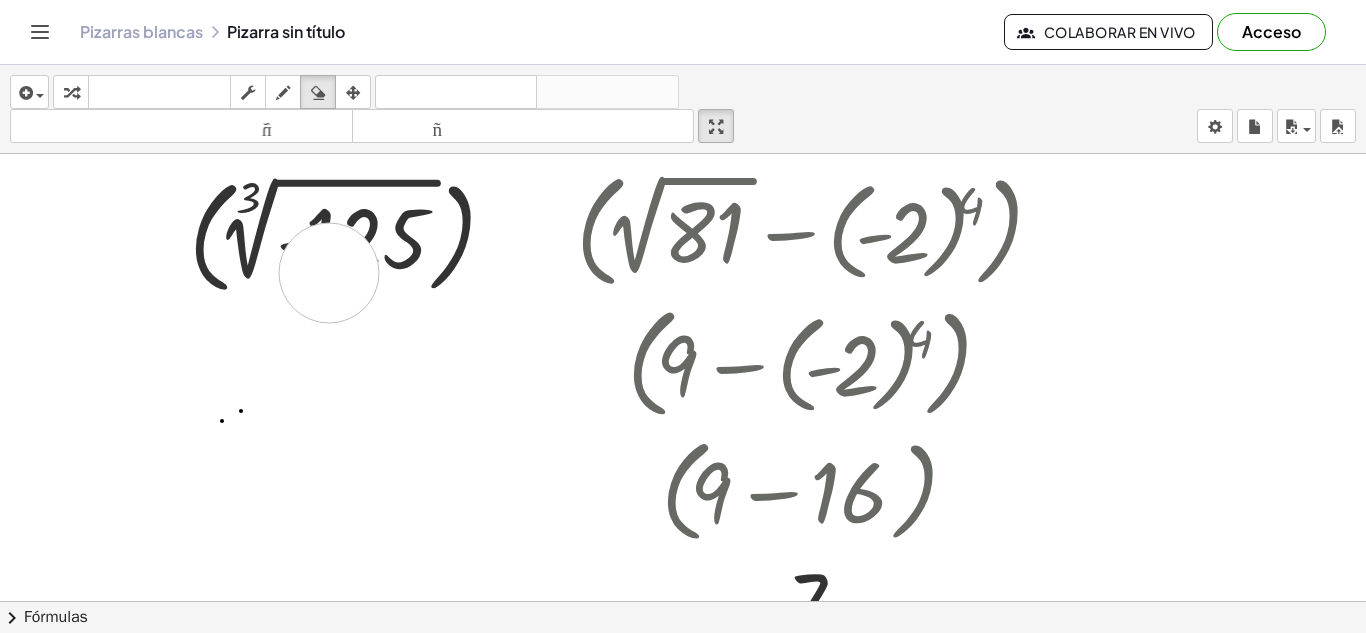 click at bounding box center [683, 571] 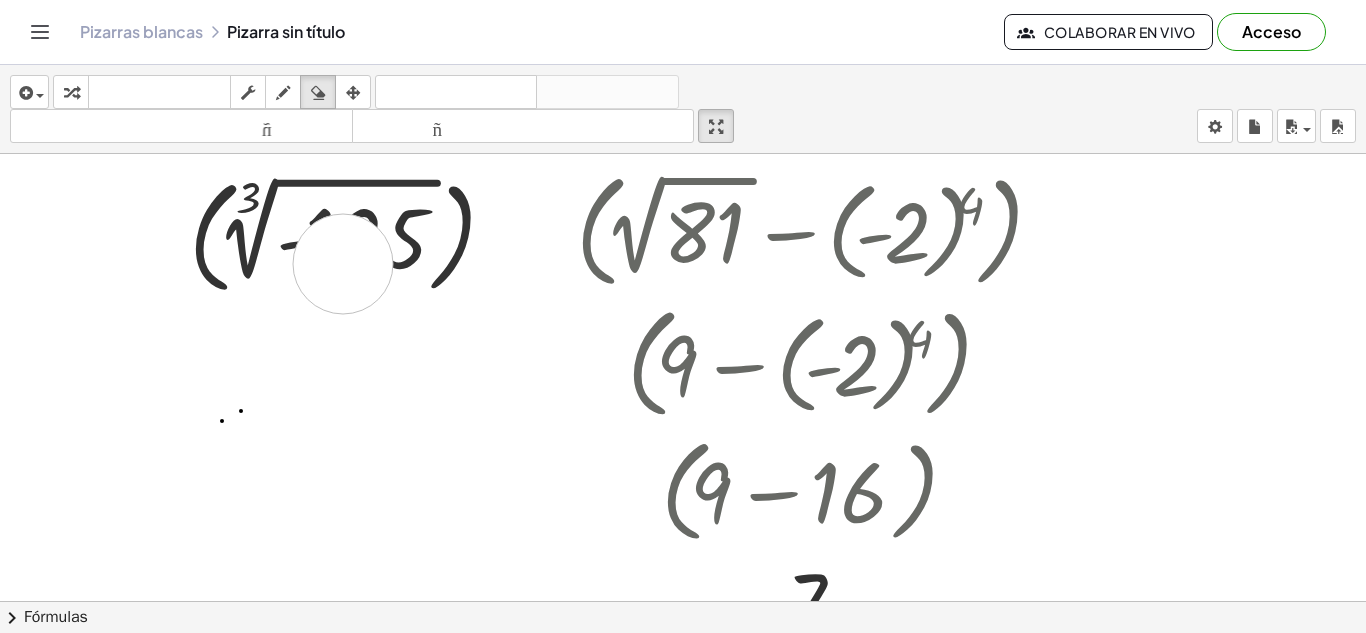 click at bounding box center (683, 571) 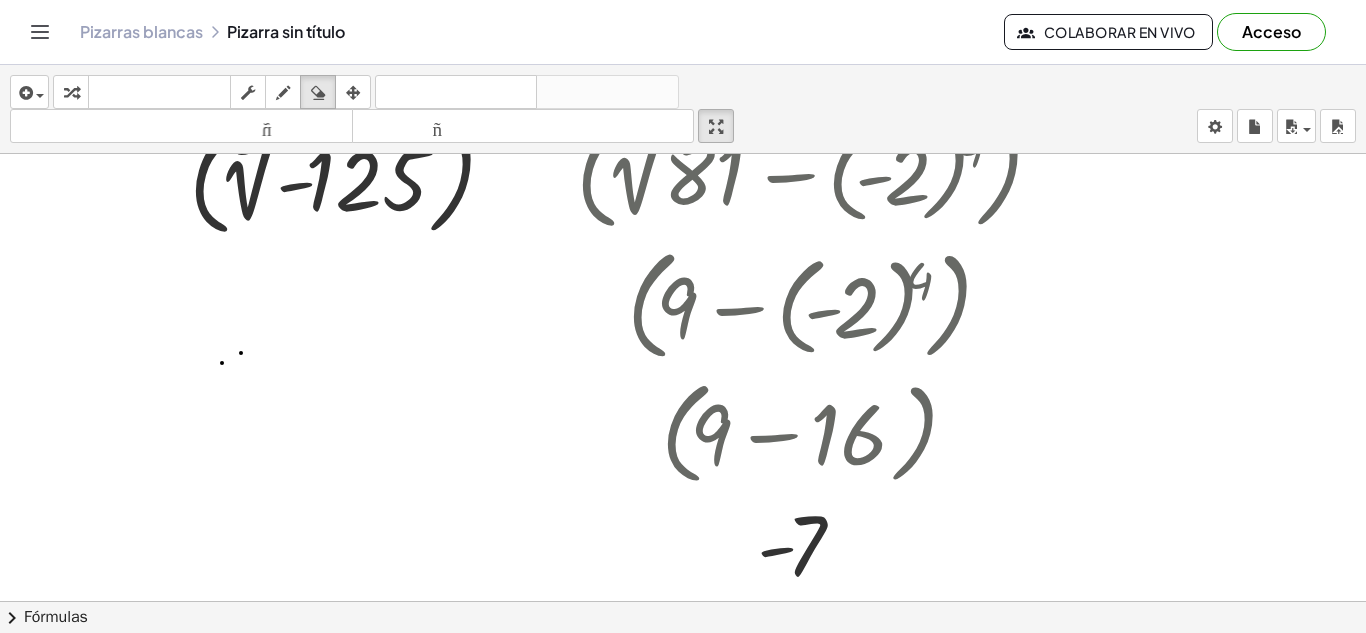 scroll, scrollTop: 89, scrollLeft: 0, axis: vertical 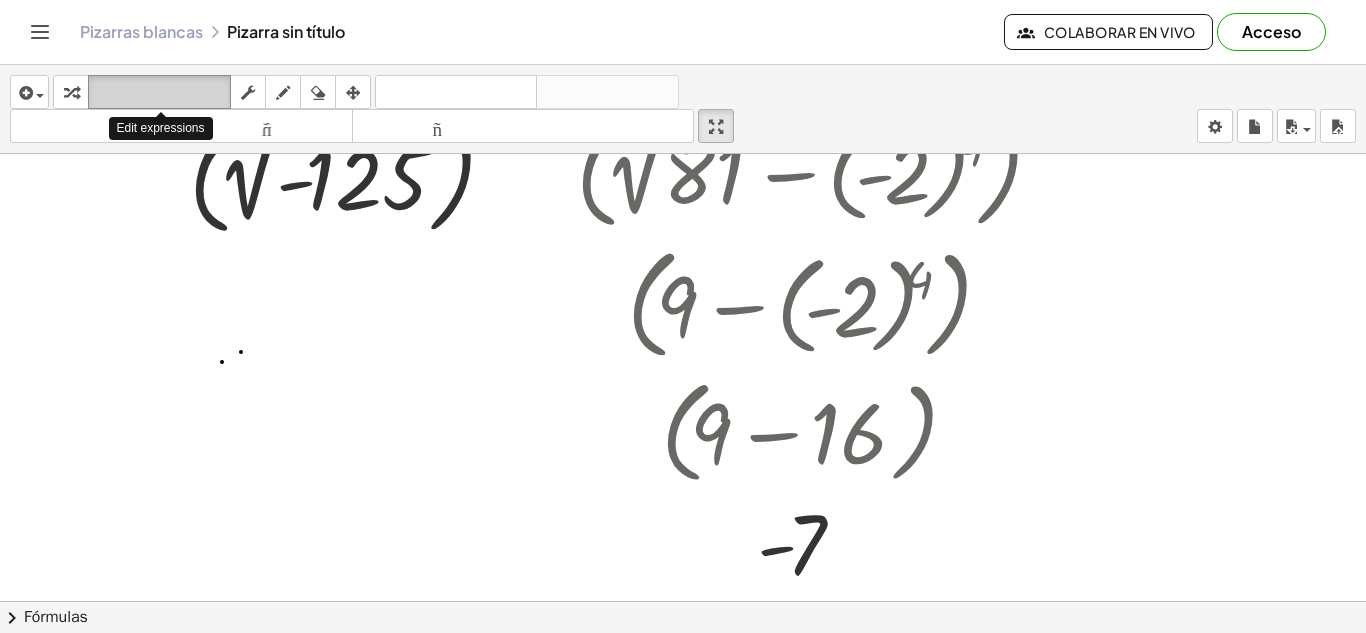click on "teclado teclado" at bounding box center [159, 92] 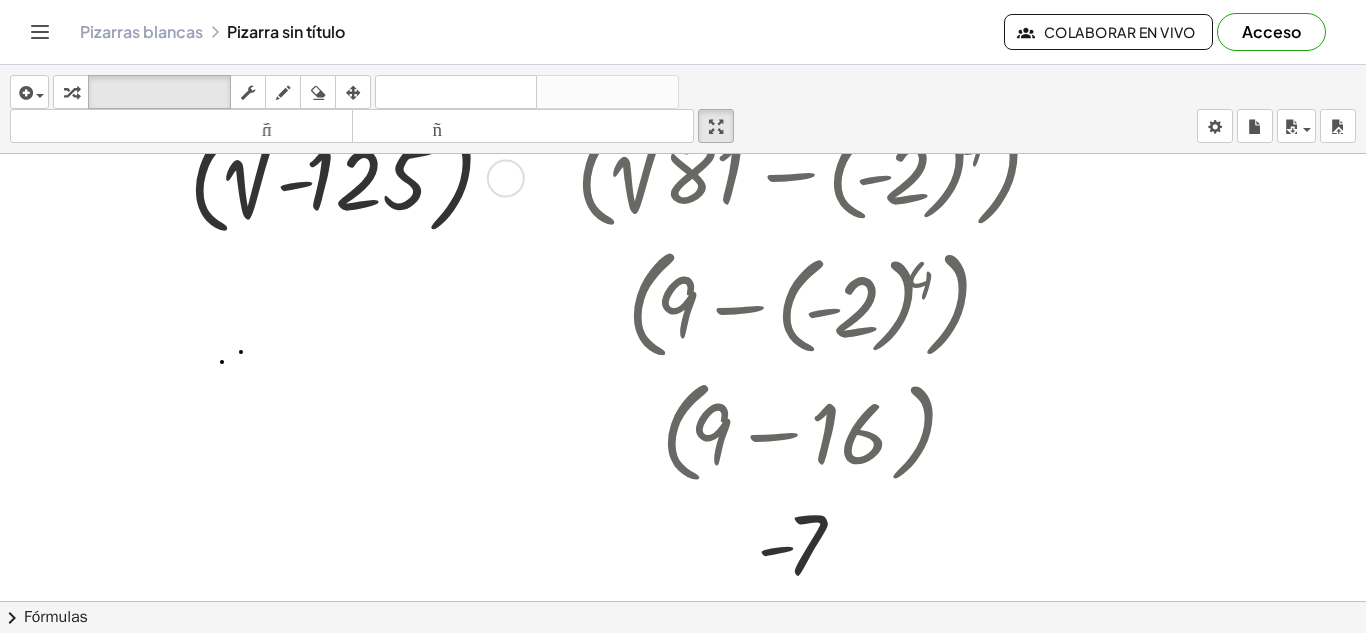 click at bounding box center [343, 176] 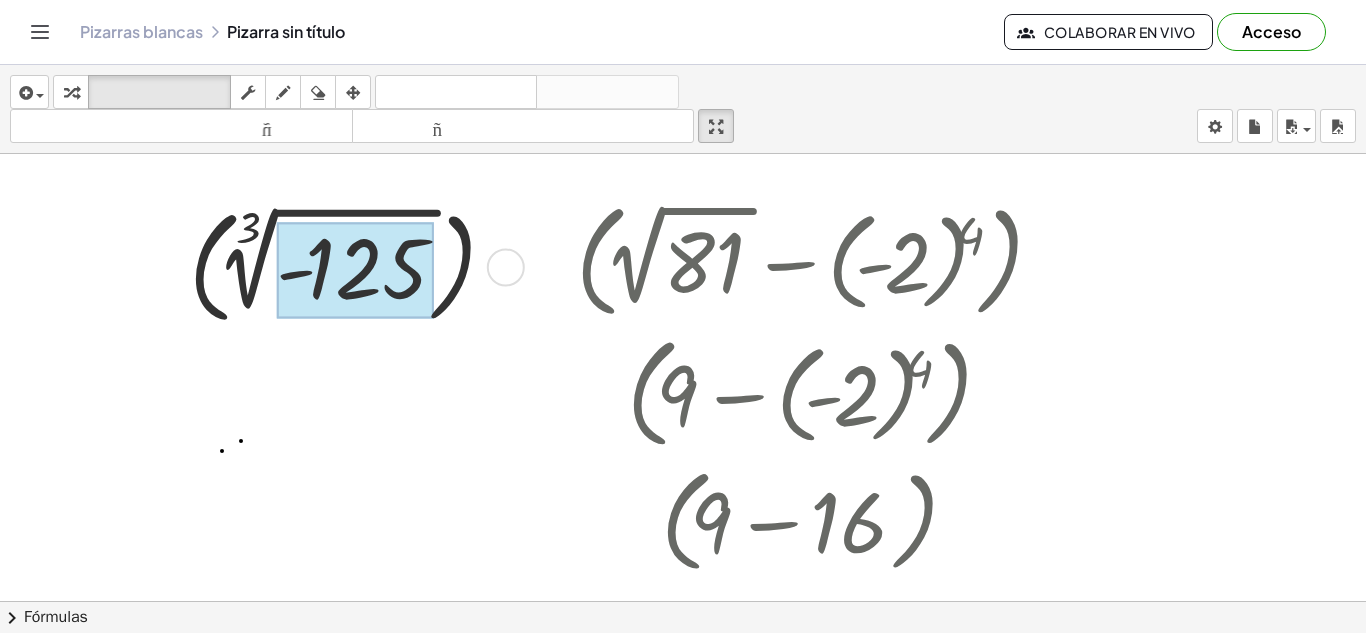 click at bounding box center (355, 270) 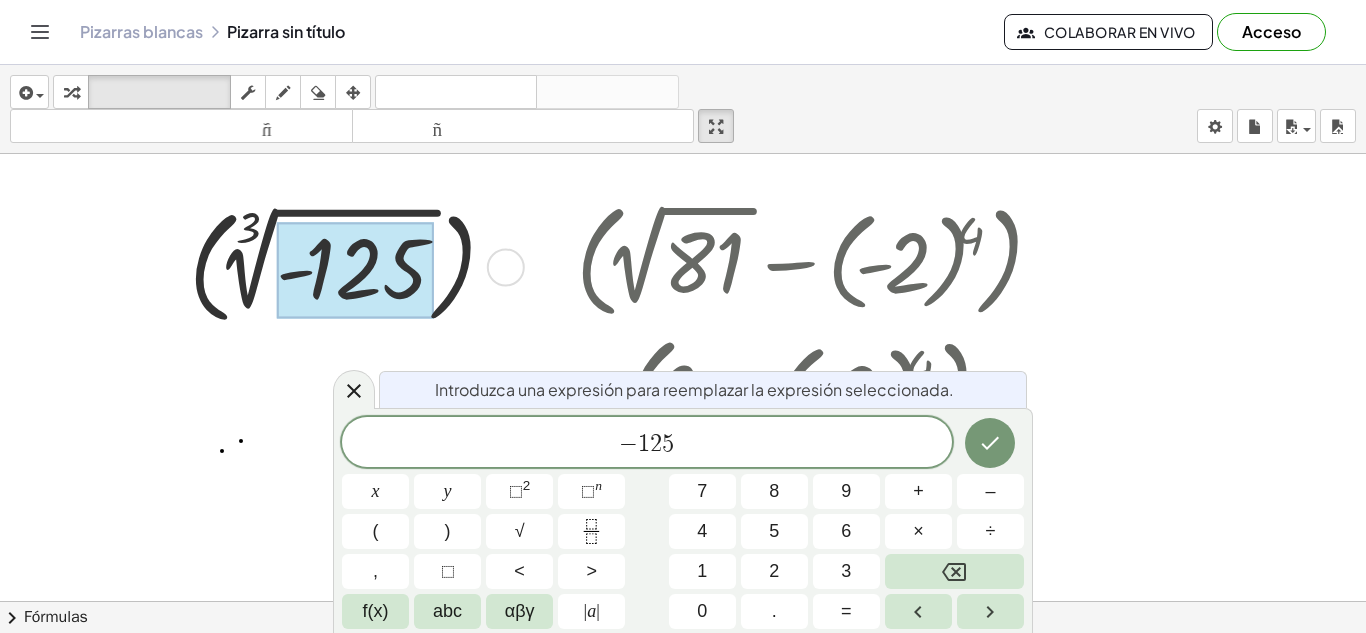 click at bounding box center [810, 259] 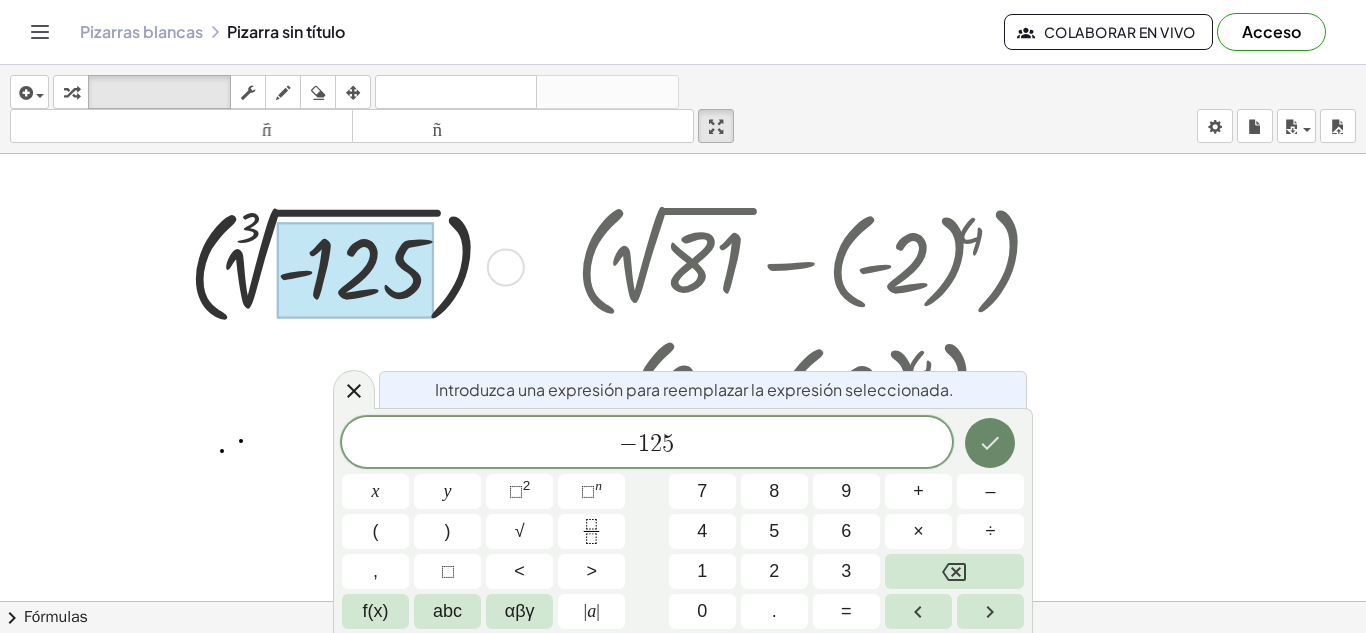 click at bounding box center (990, 443) 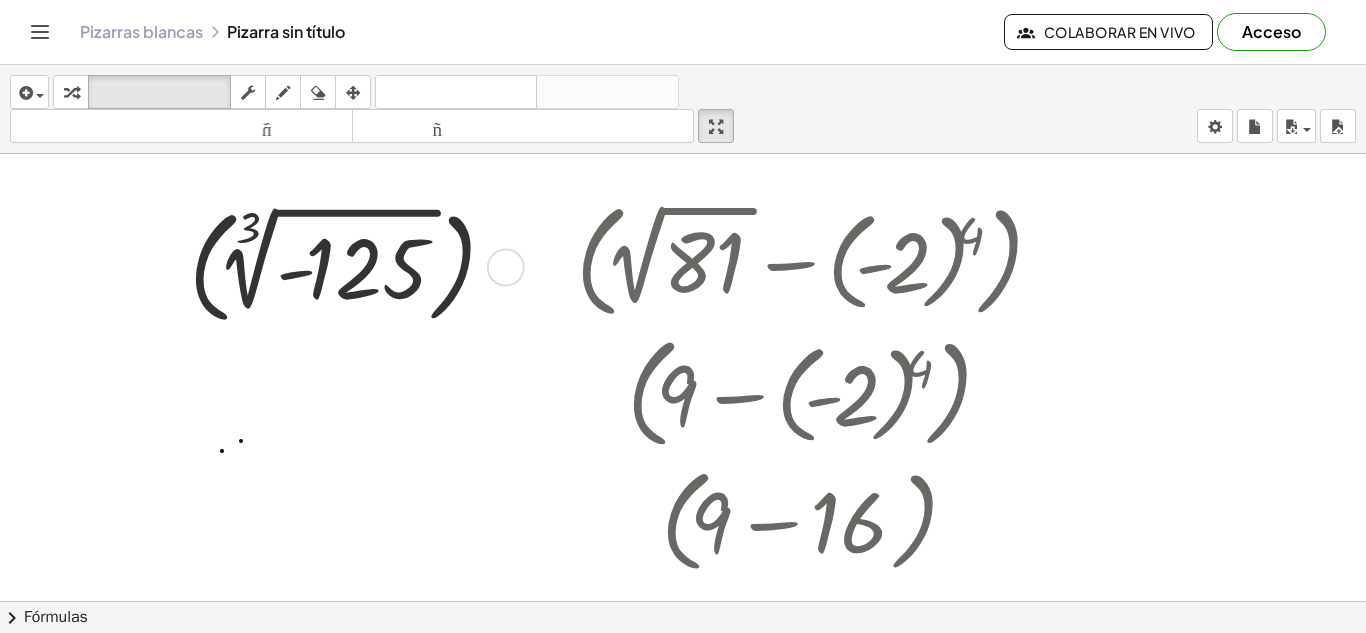 drag, startPoint x: 224, startPoint y: 204, endPoint x: 525, endPoint y: 277, distance: 309.72568 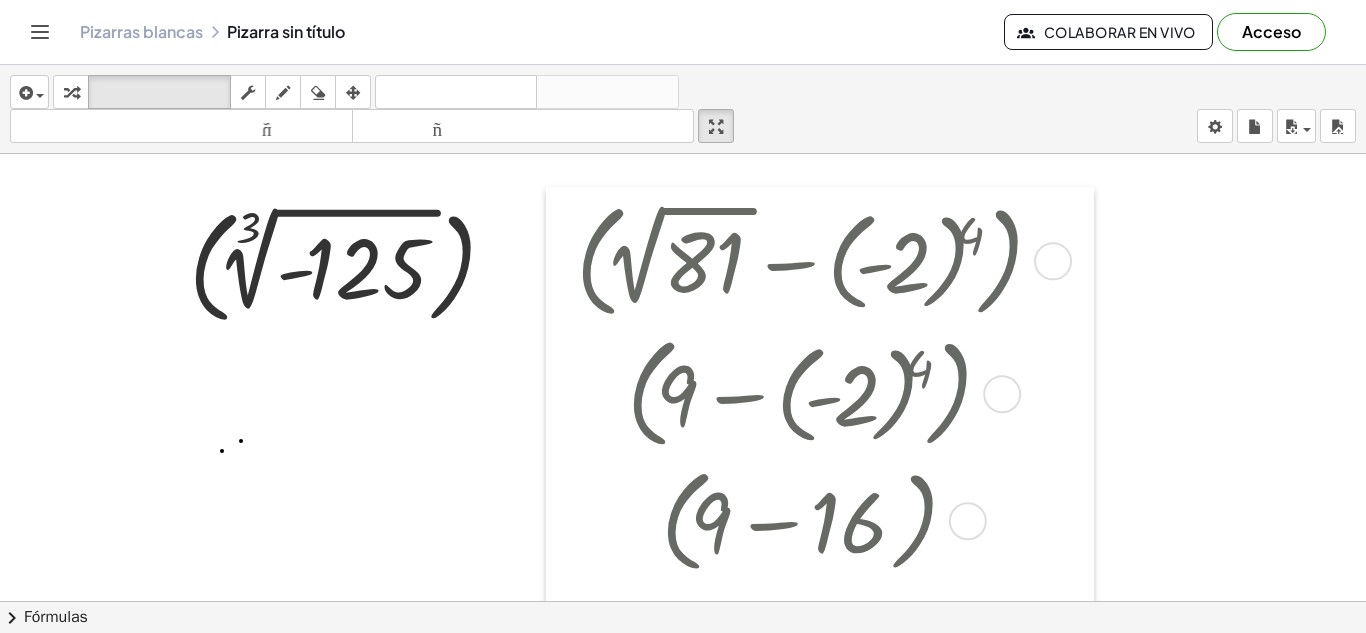 click at bounding box center [561, 439] 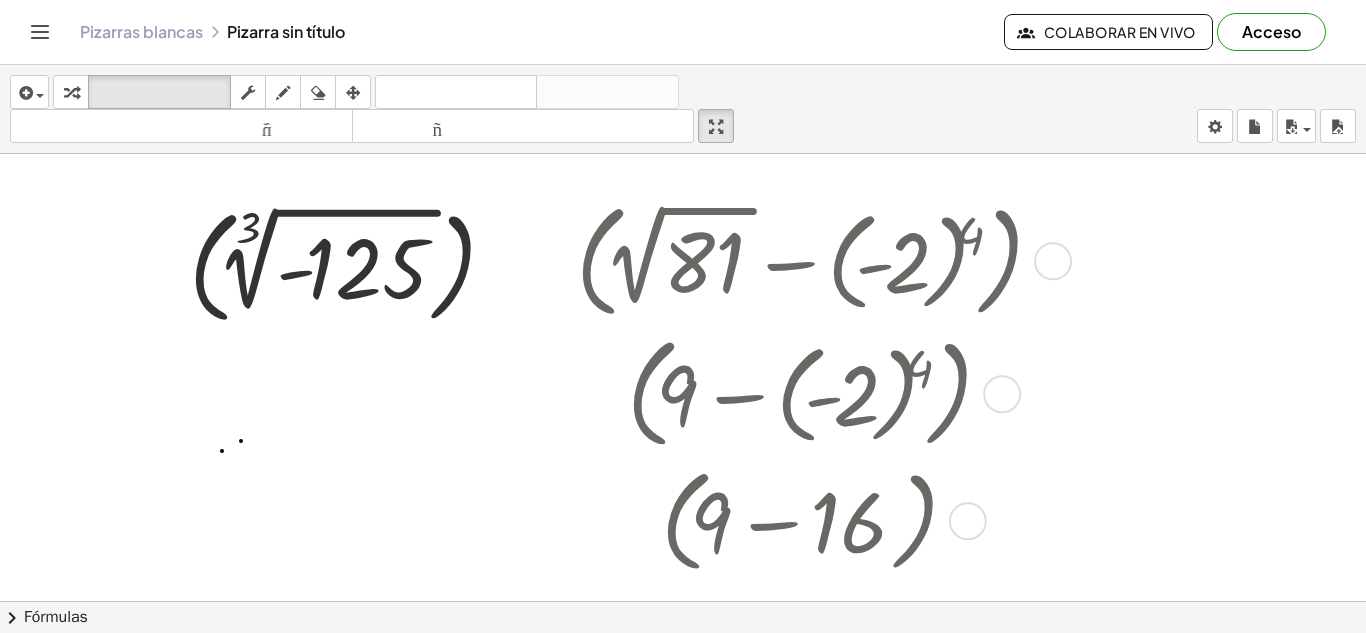 click at bounding box center (810, 259) 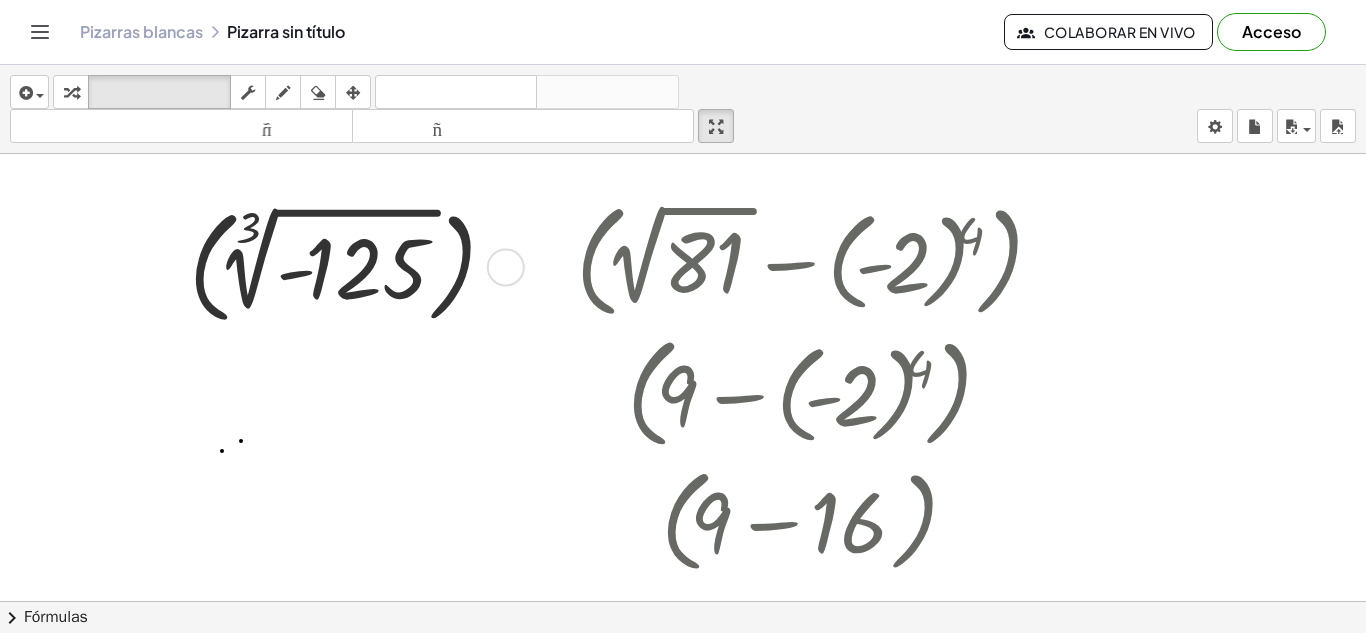 click at bounding box center [343, 265] 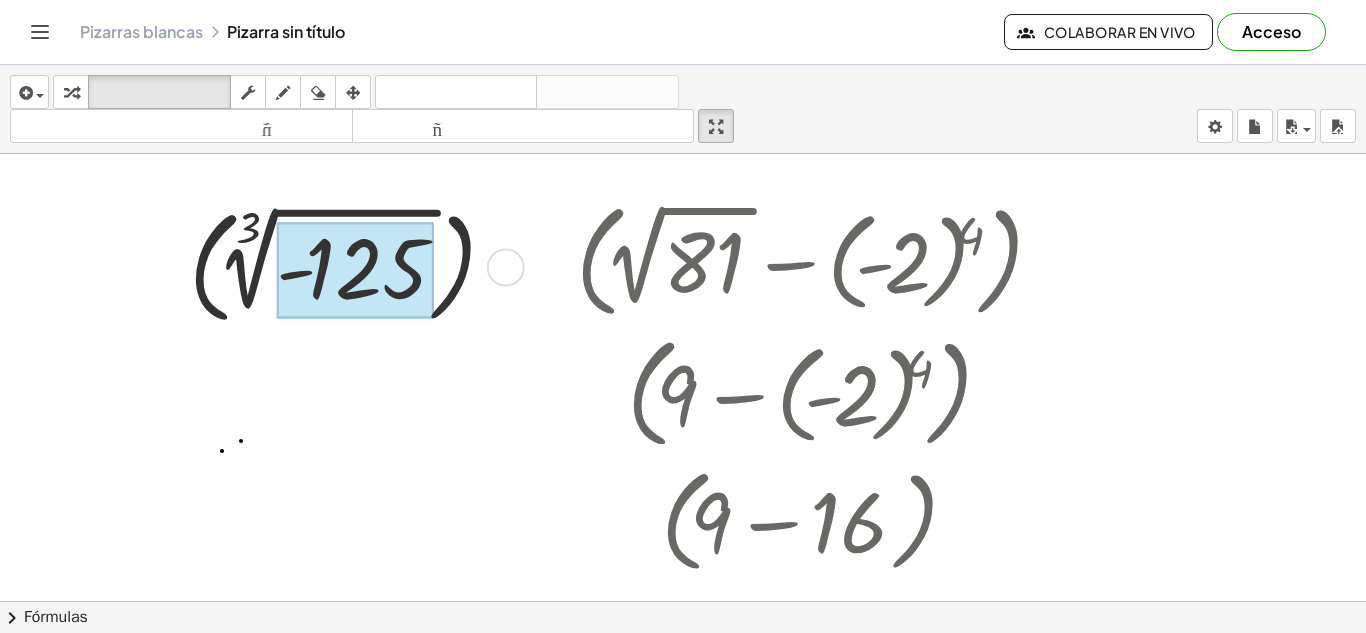click at bounding box center [355, 270] 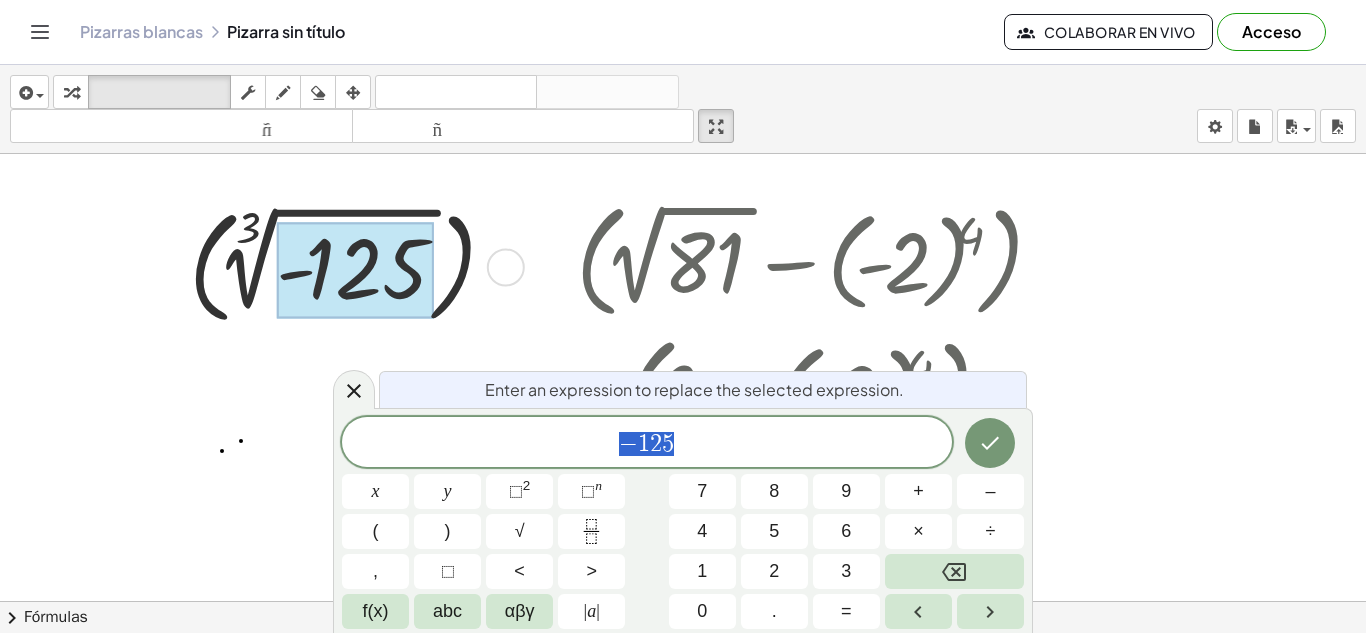 drag, startPoint x: 429, startPoint y: 259, endPoint x: 417, endPoint y: 261, distance: 12.165525 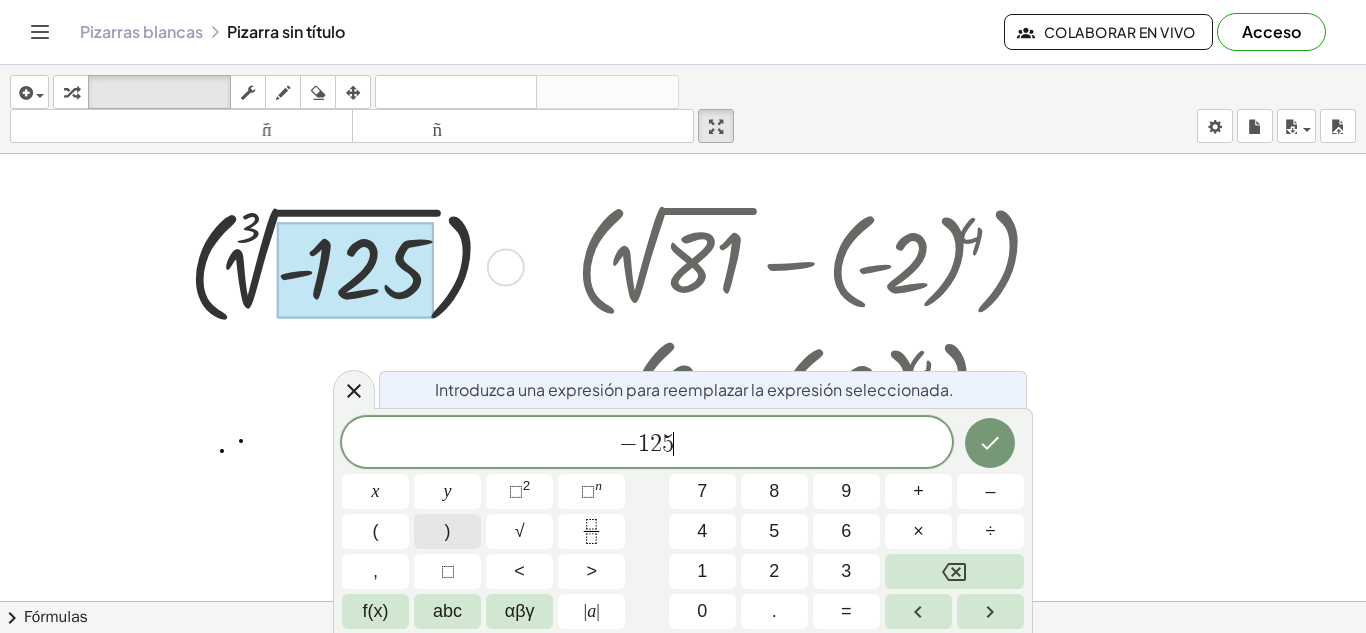click on ")" at bounding box center [447, 531] 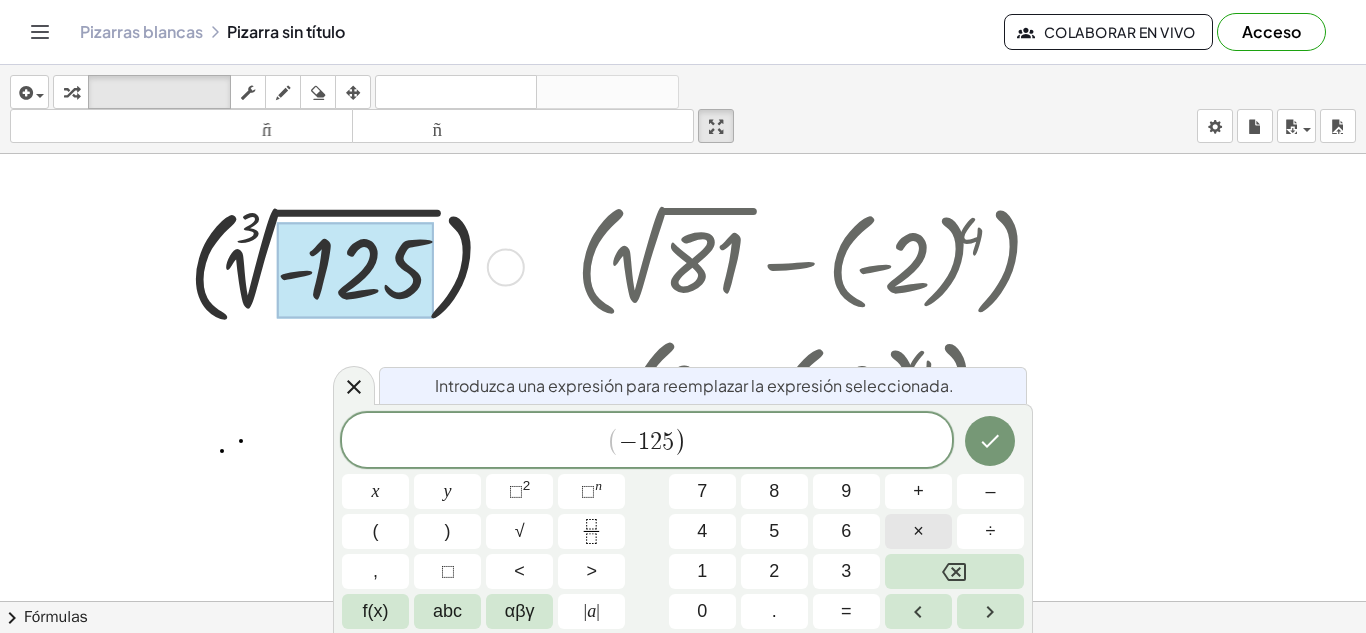click on "×" at bounding box center (918, 531) 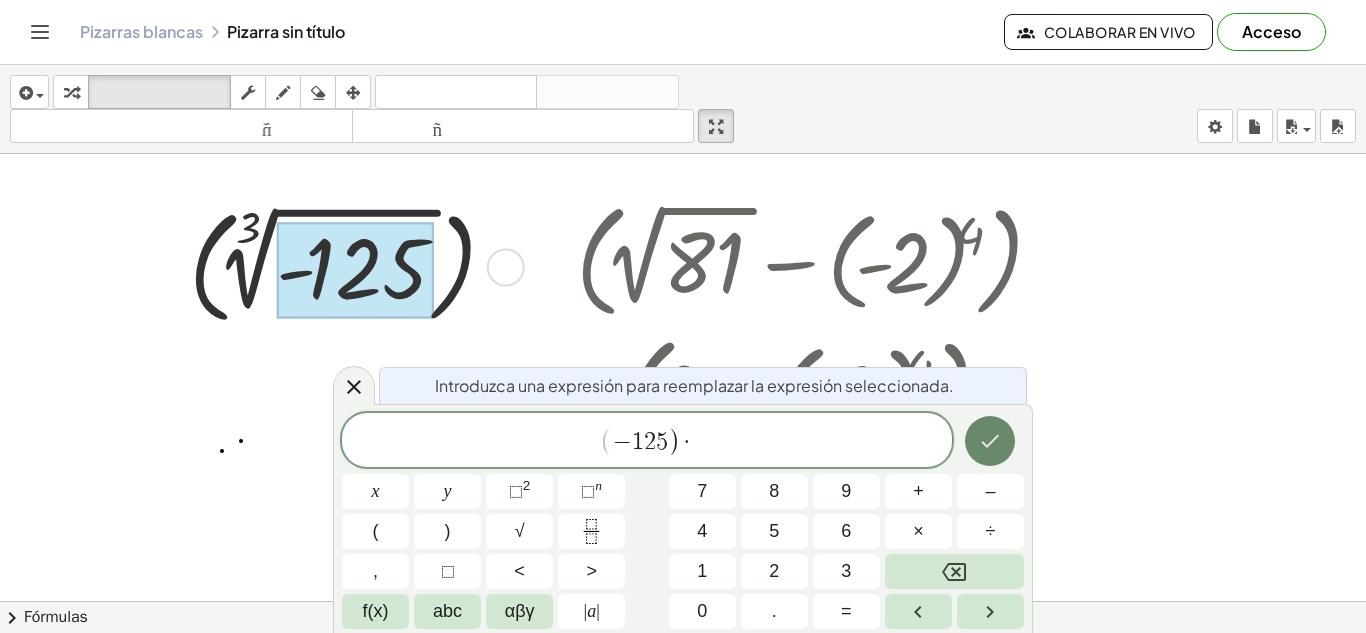 click 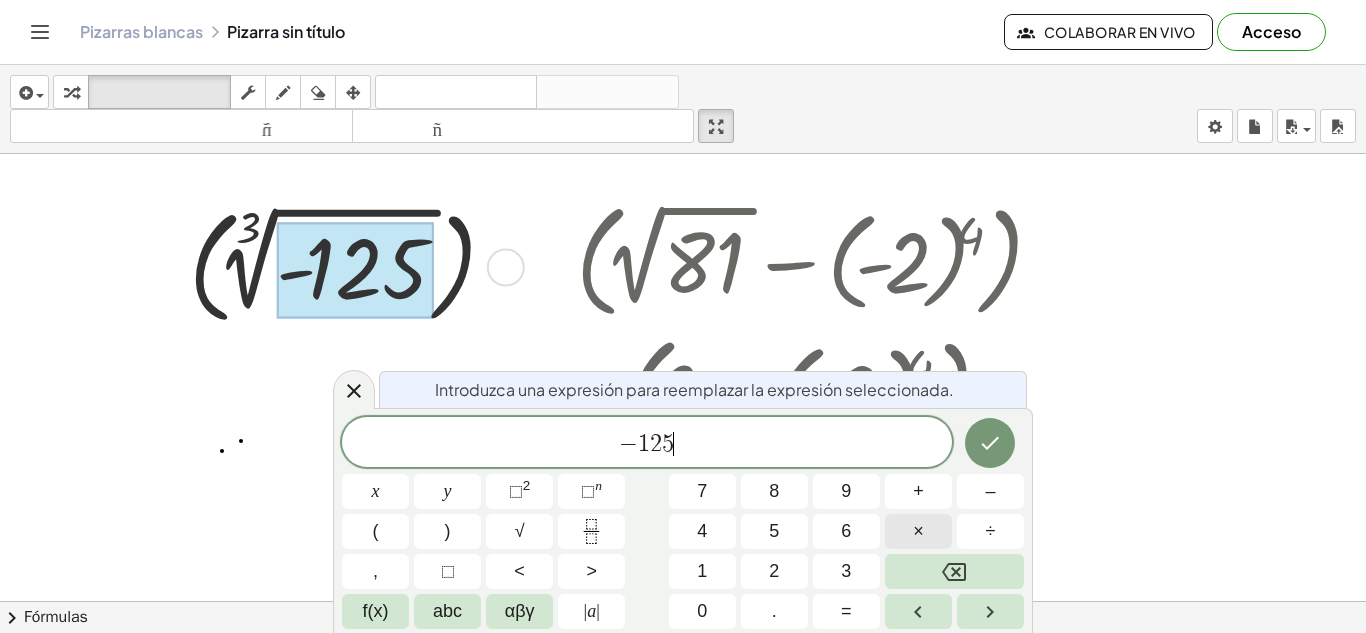 click on "×" at bounding box center (918, 531) 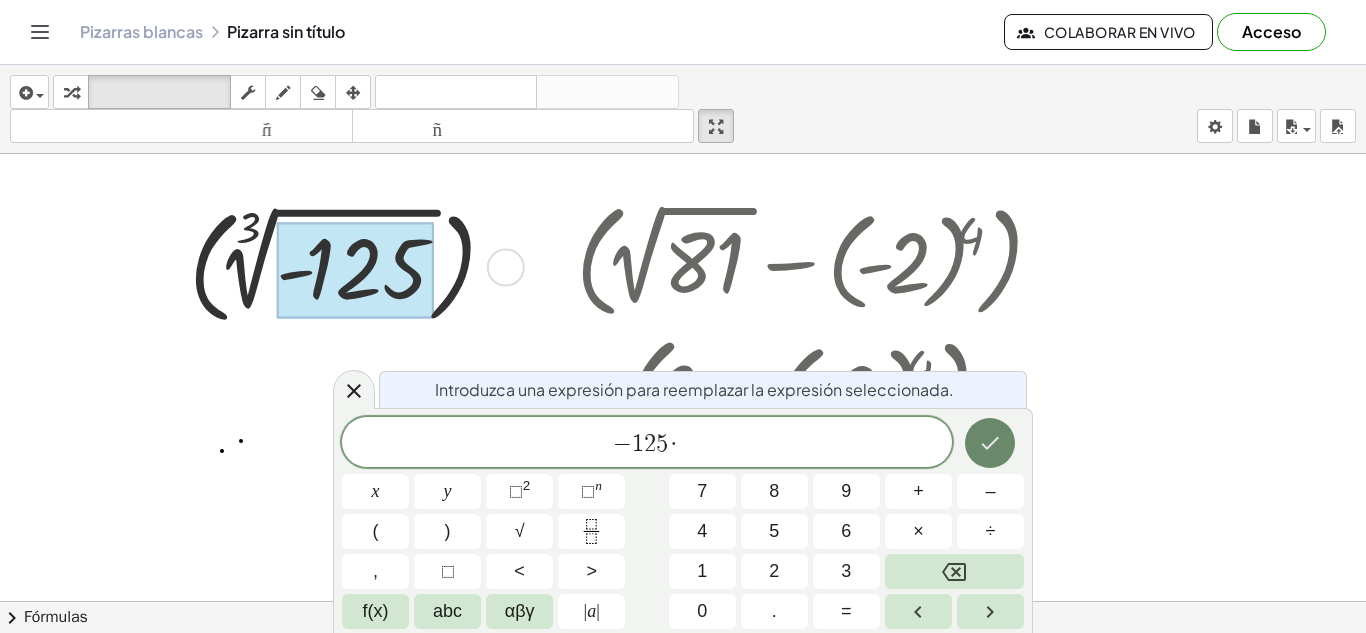 click at bounding box center (990, 443) 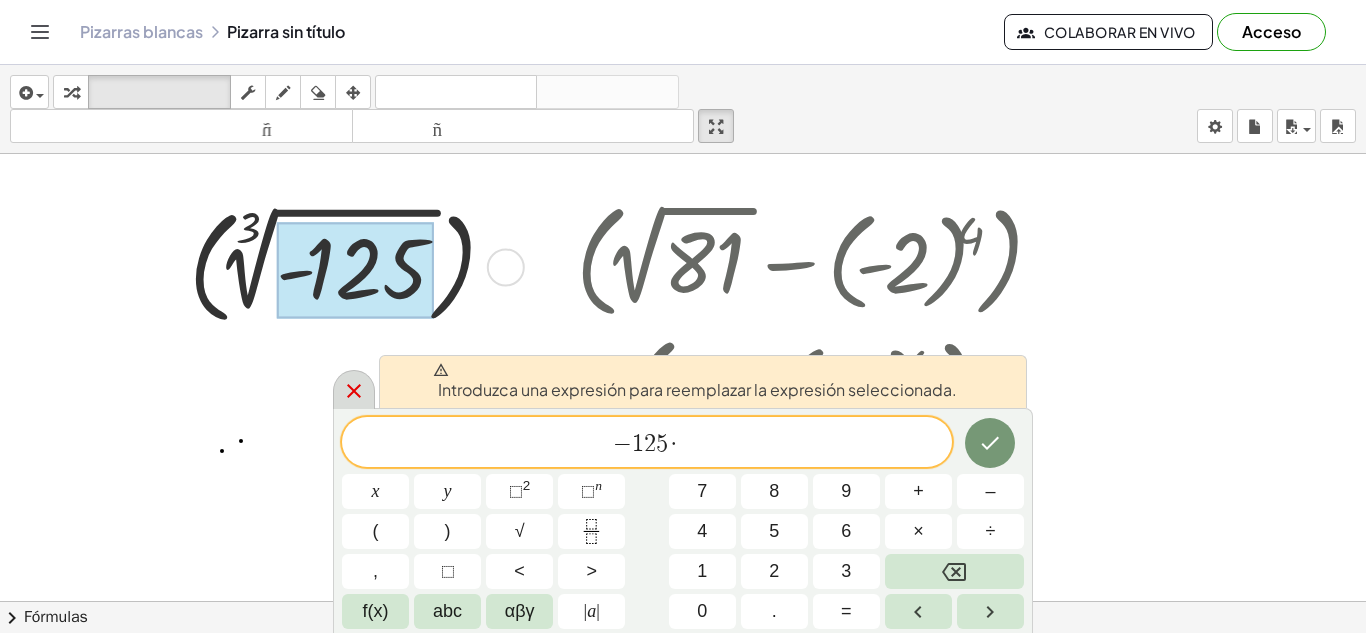 click 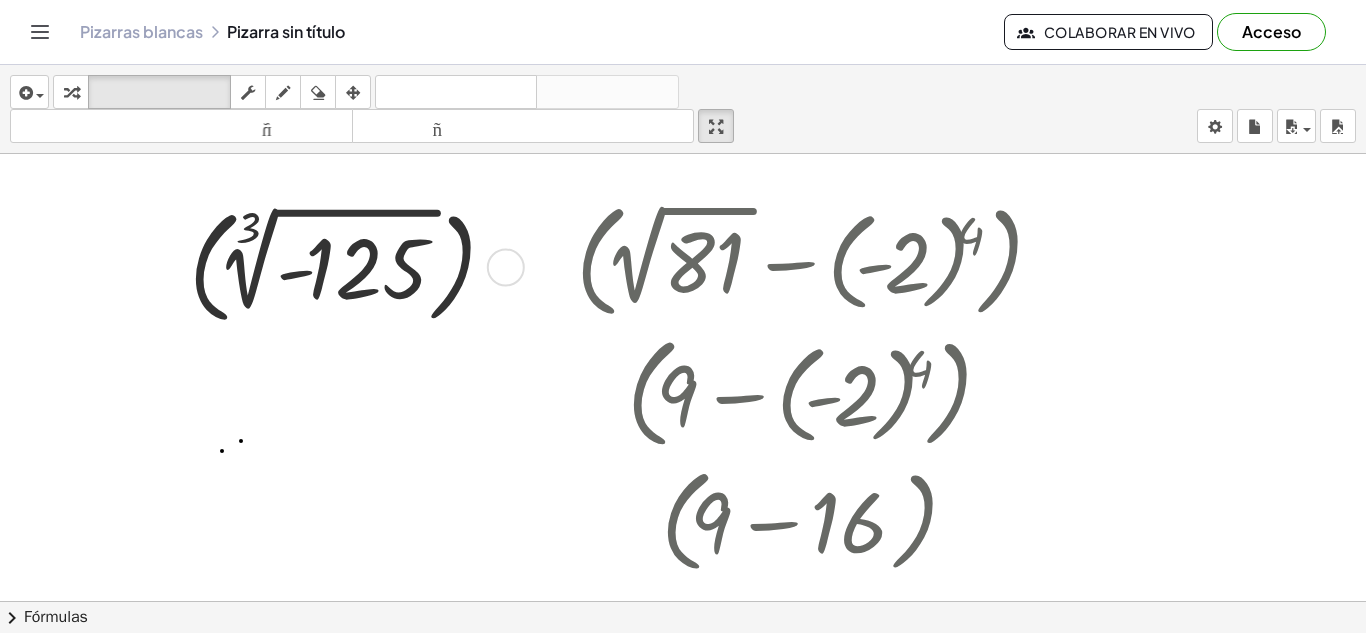 click at bounding box center [683, 601] 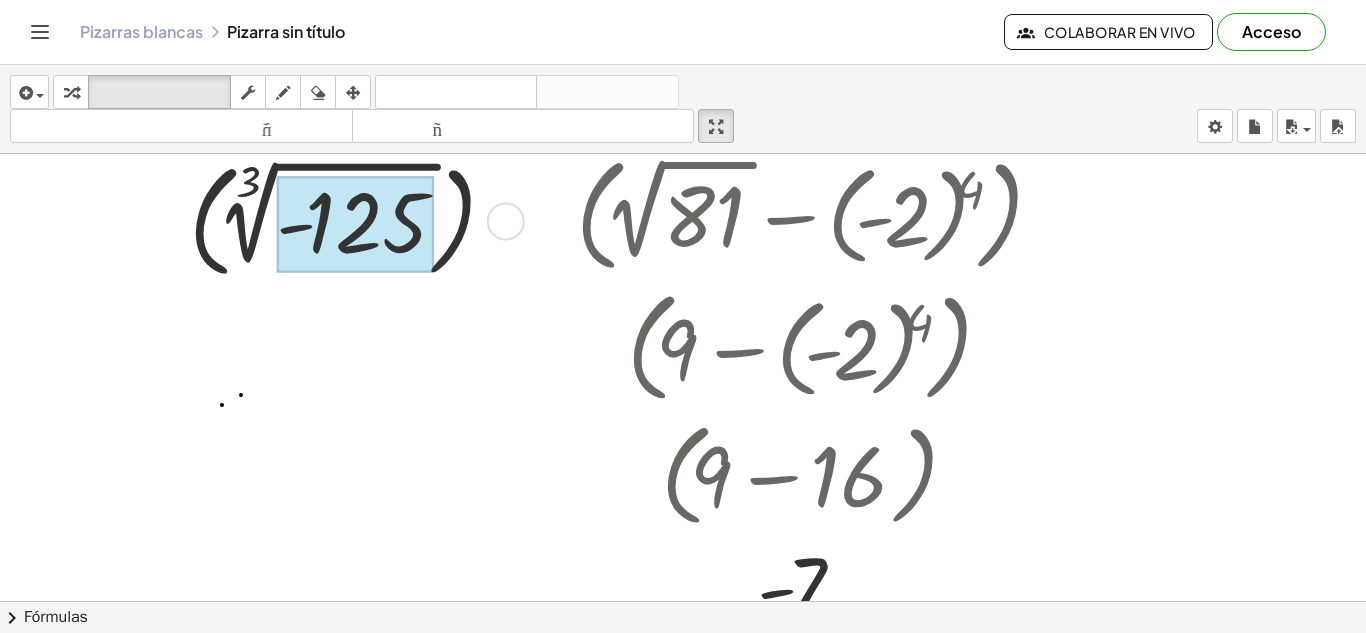scroll, scrollTop: 0, scrollLeft: 0, axis: both 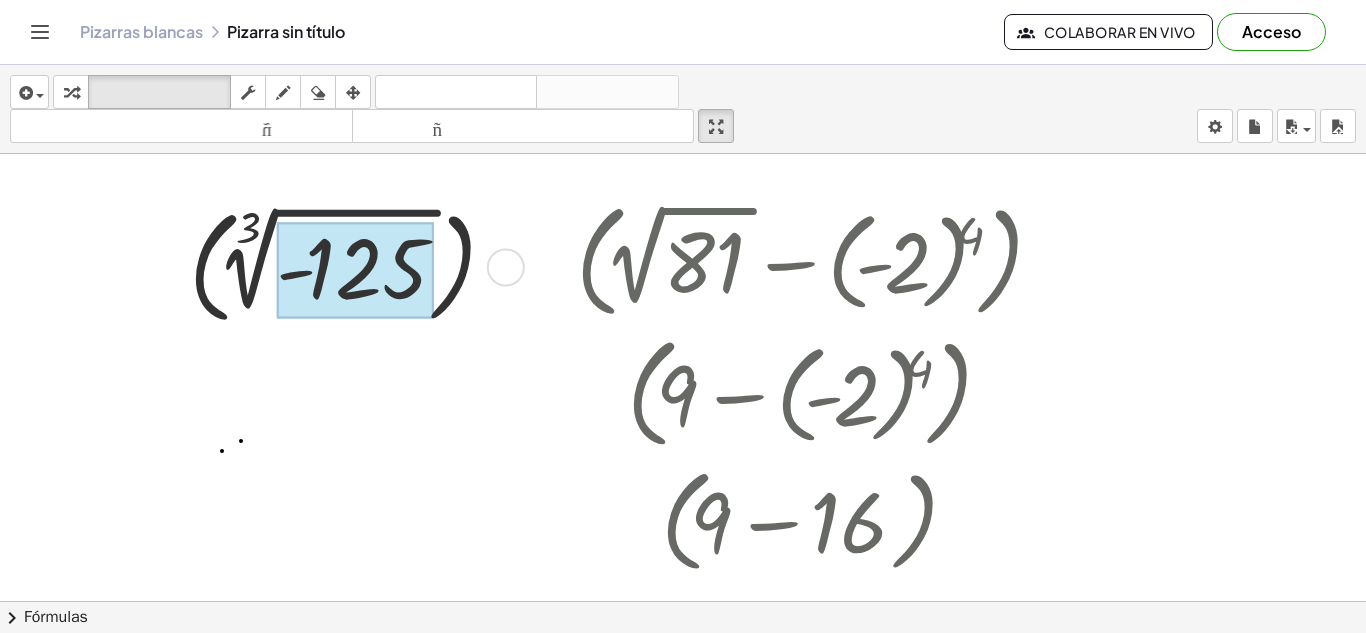 click at bounding box center (355, 270) 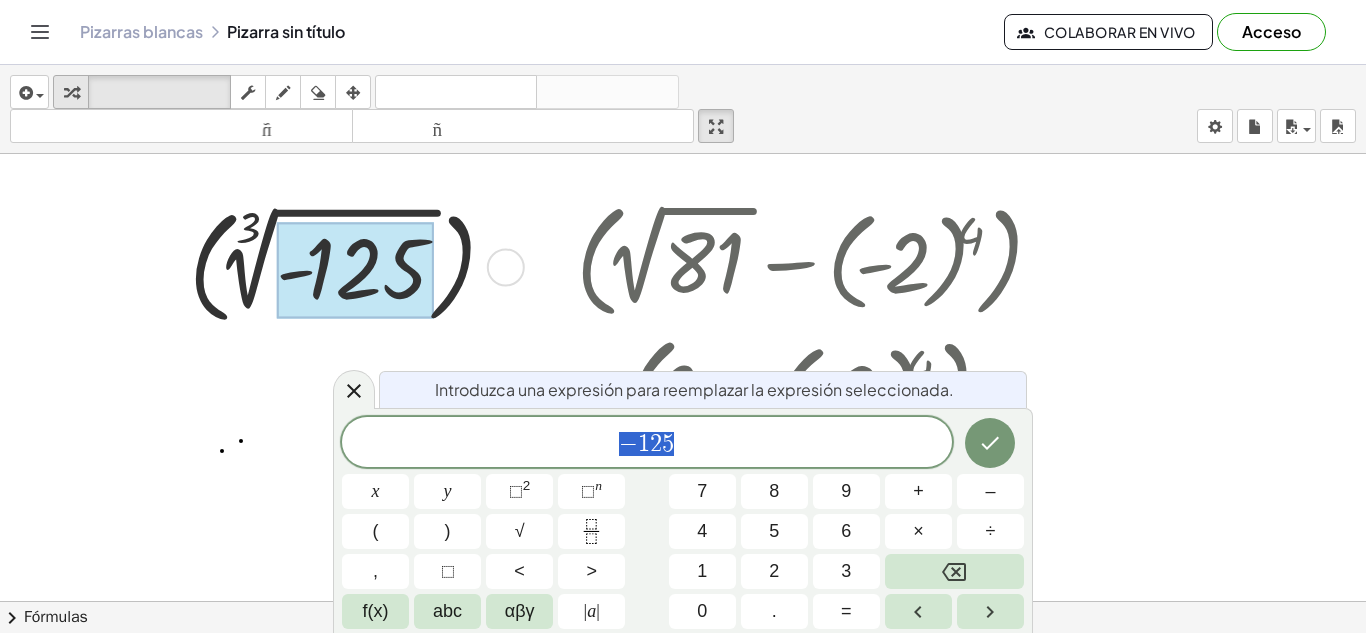 click on "transformar" at bounding box center (71, 92) 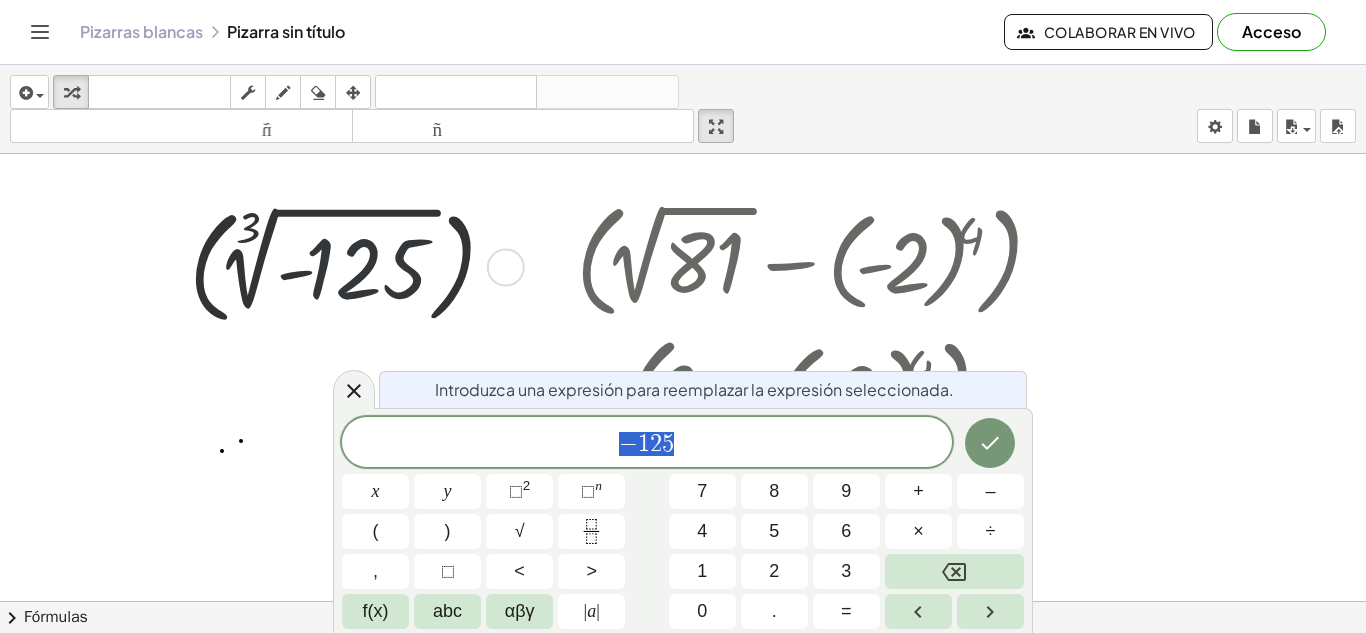 click at bounding box center [343, 265] 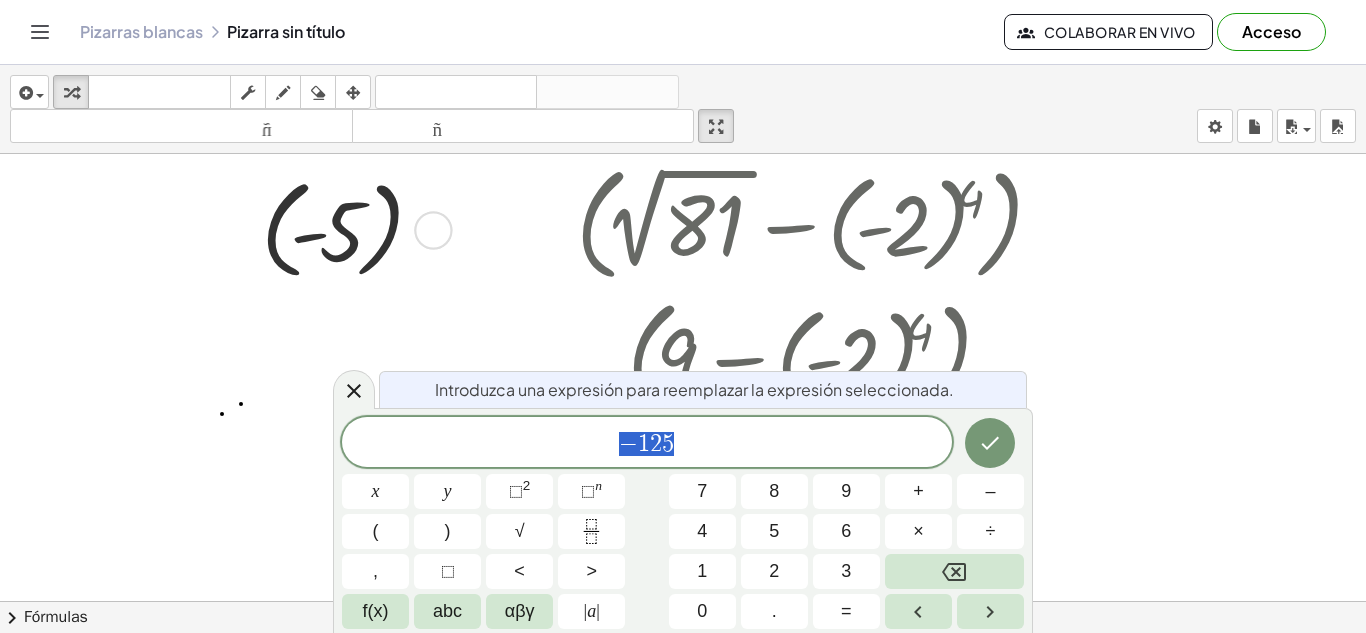 scroll, scrollTop: 41, scrollLeft: 0, axis: vertical 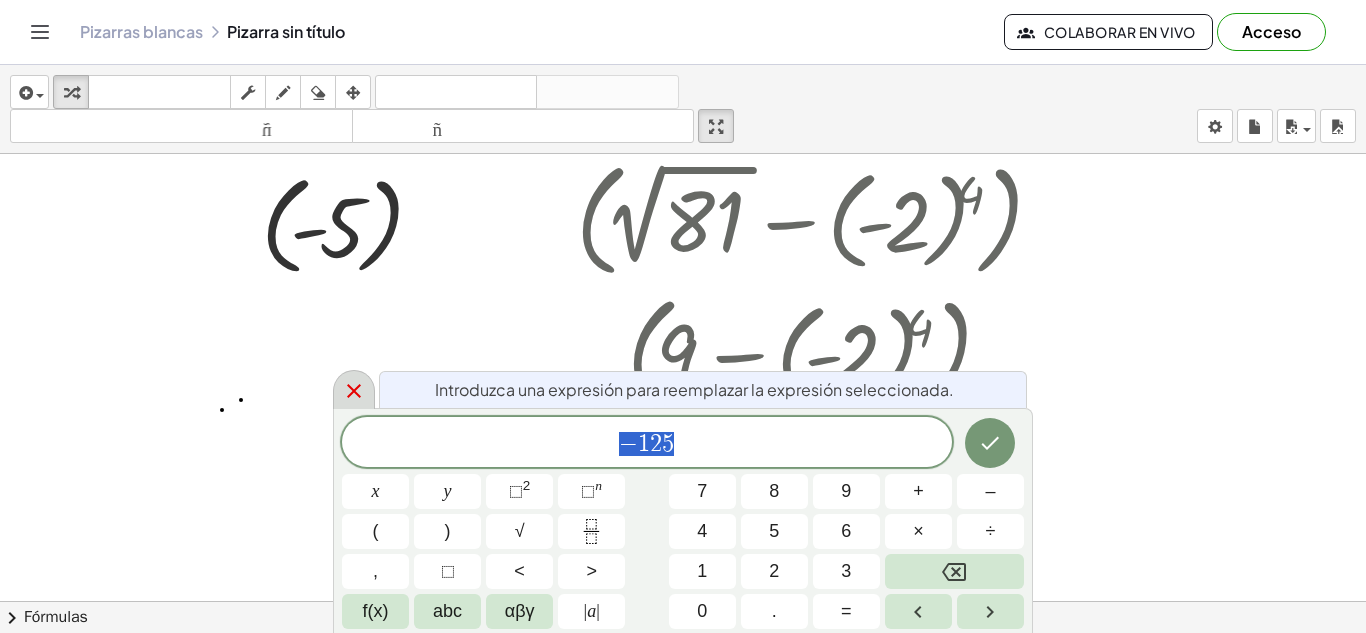 click 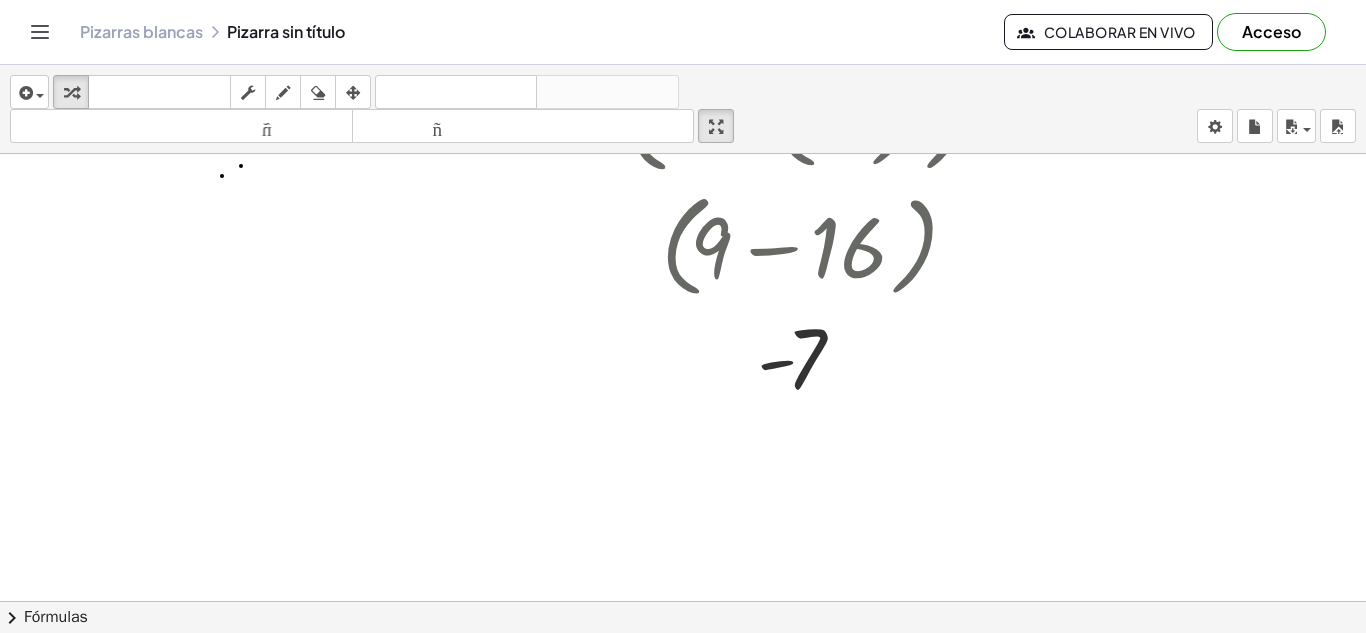 scroll, scrollTop: 0, scrollLeft: 0, axis: both 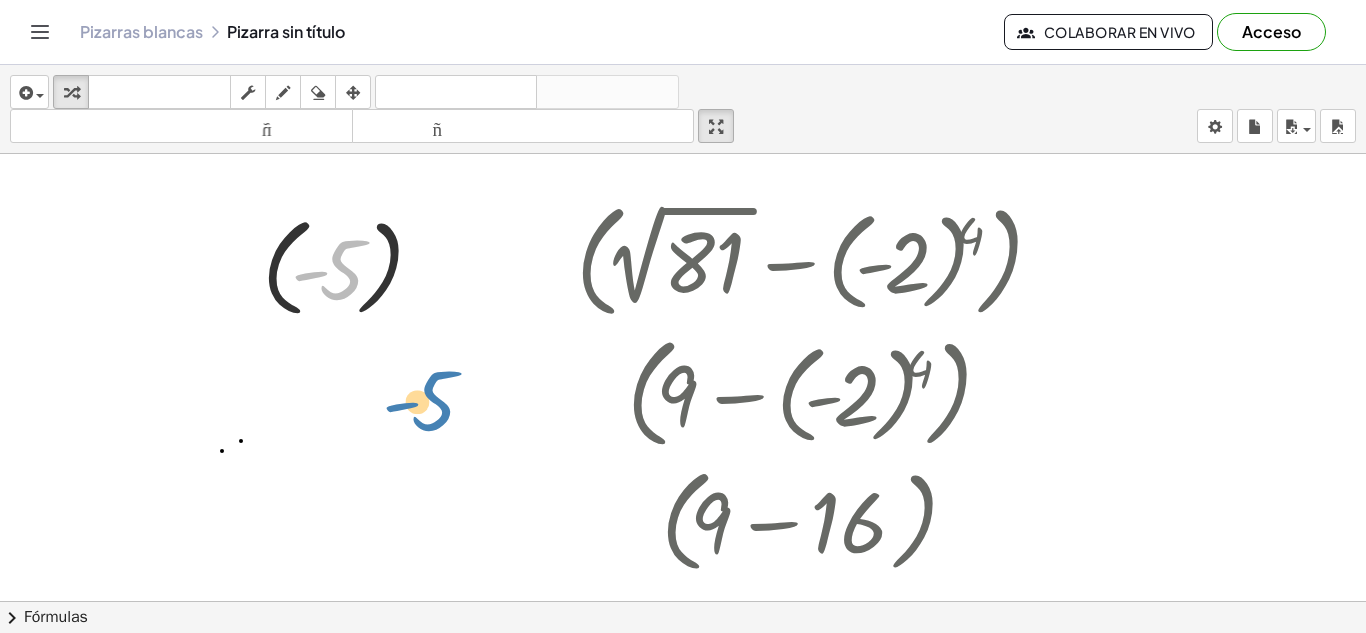 drag, startPoint x: 360, startPoint y: 285, endPoint x: 451, endPoint y: 417, distance: 160.32779 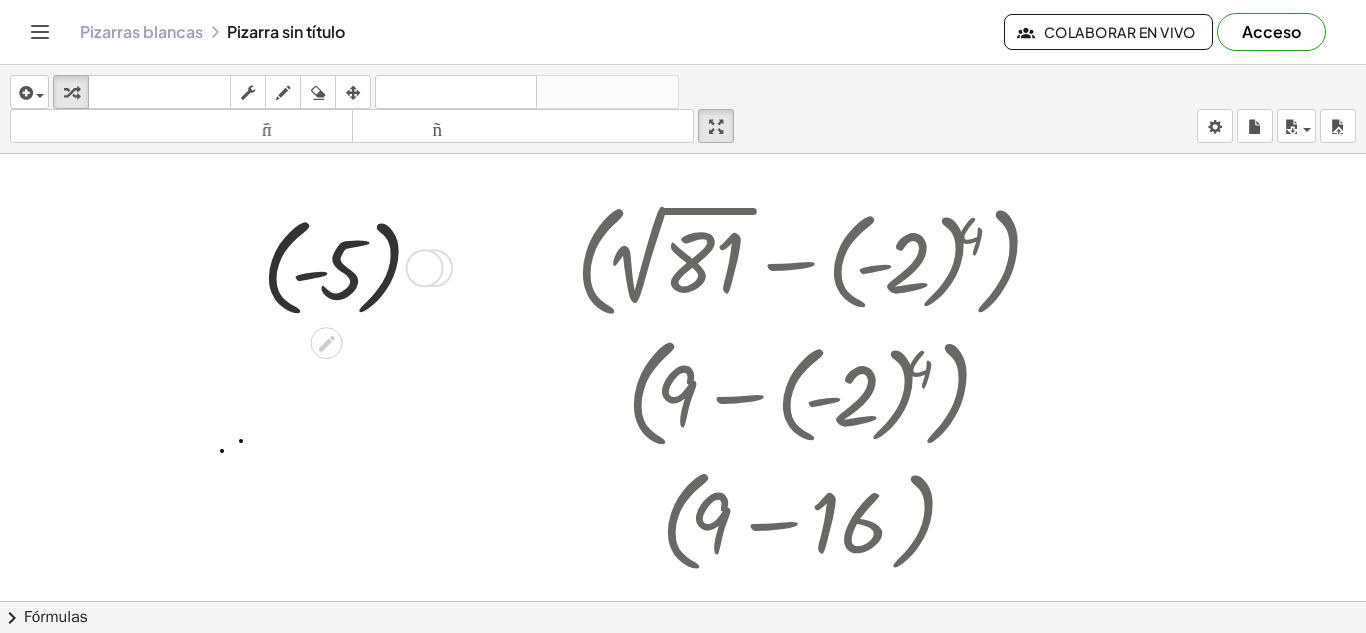 click at bounding box center [425, 268] 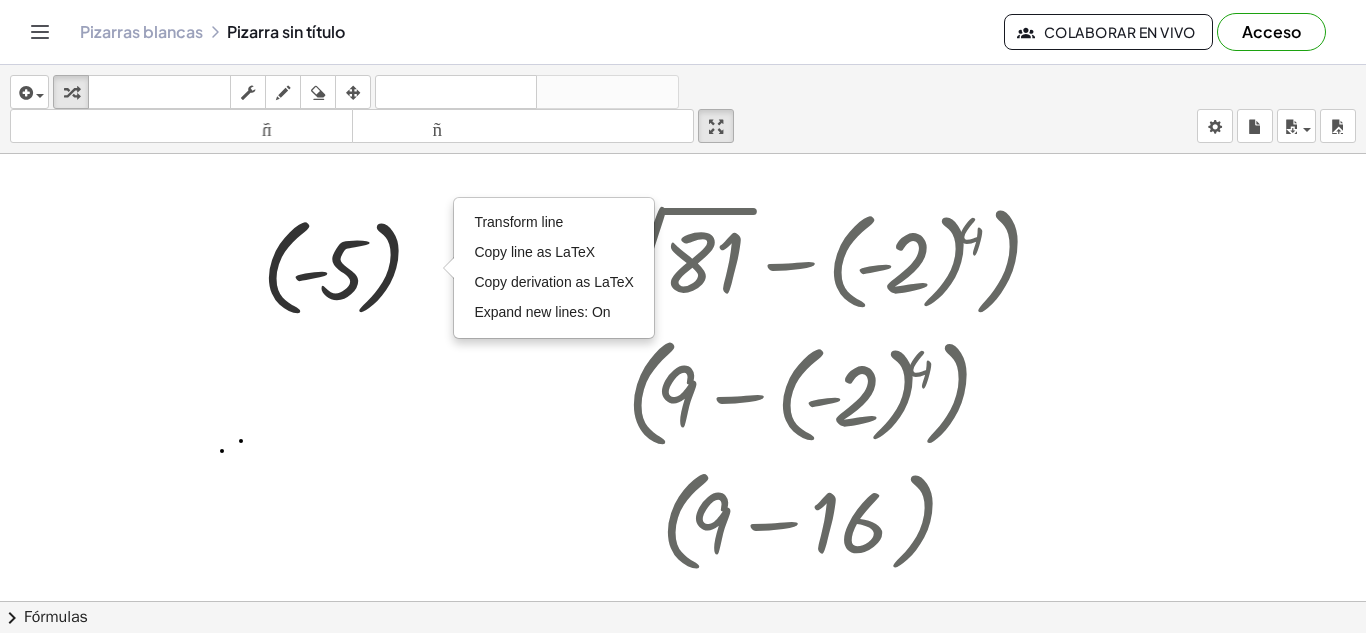 click at bounding box center [683, 601] 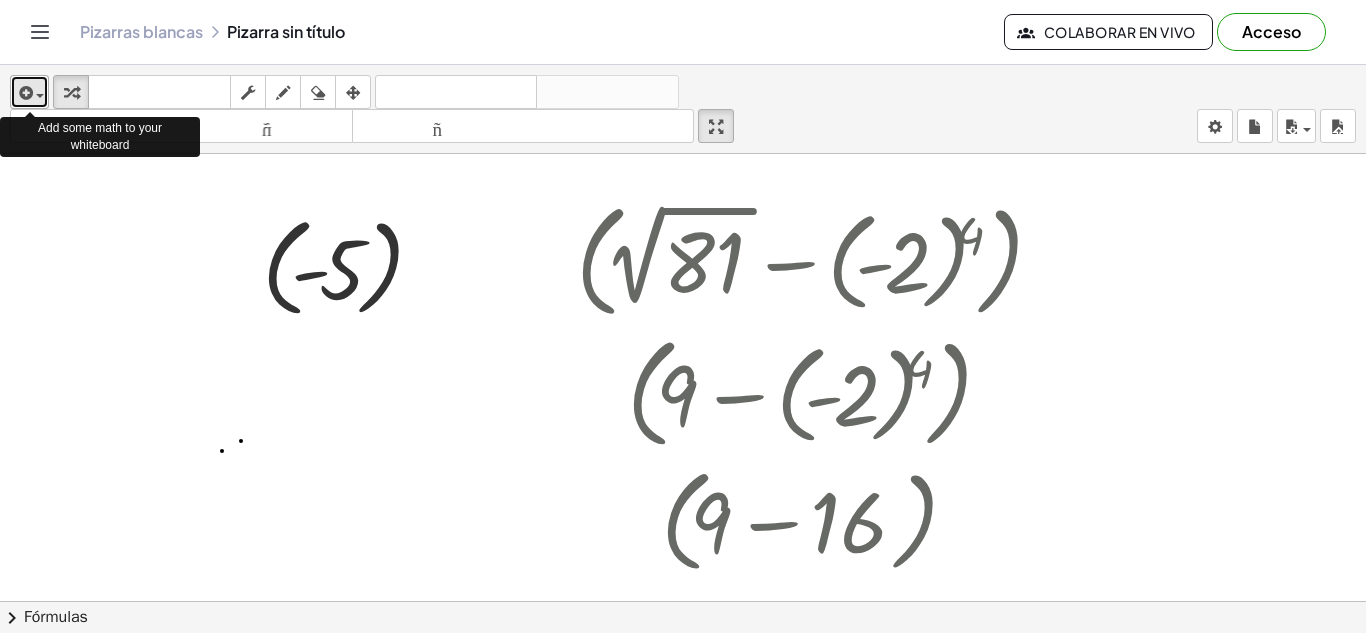 click at bounding box center [24, 93] 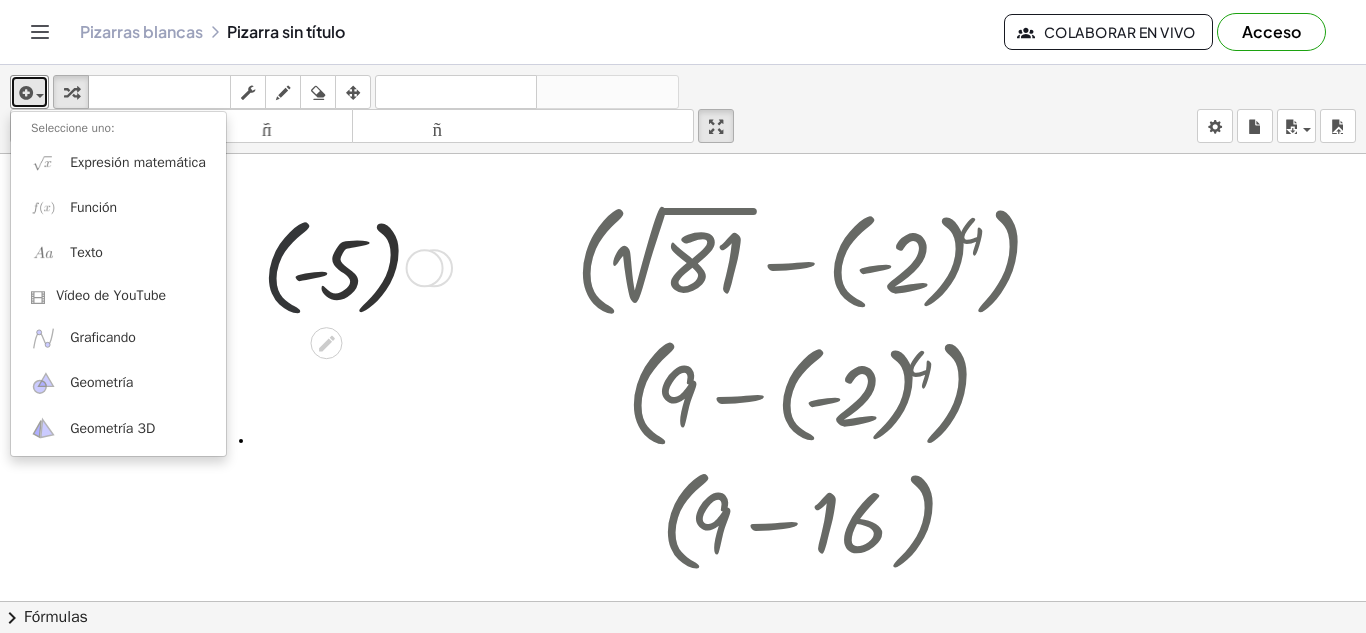 click at bounding box center [344, 266] 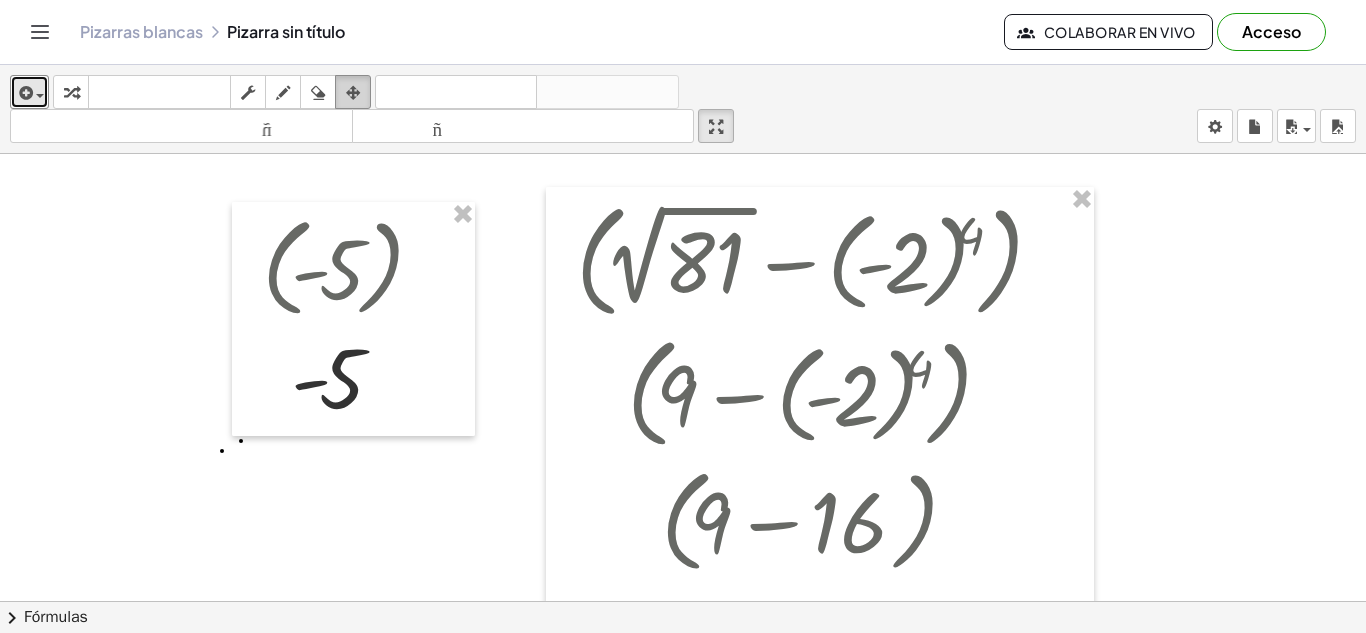 click on "arreglar" at bounding box center [353, 92] 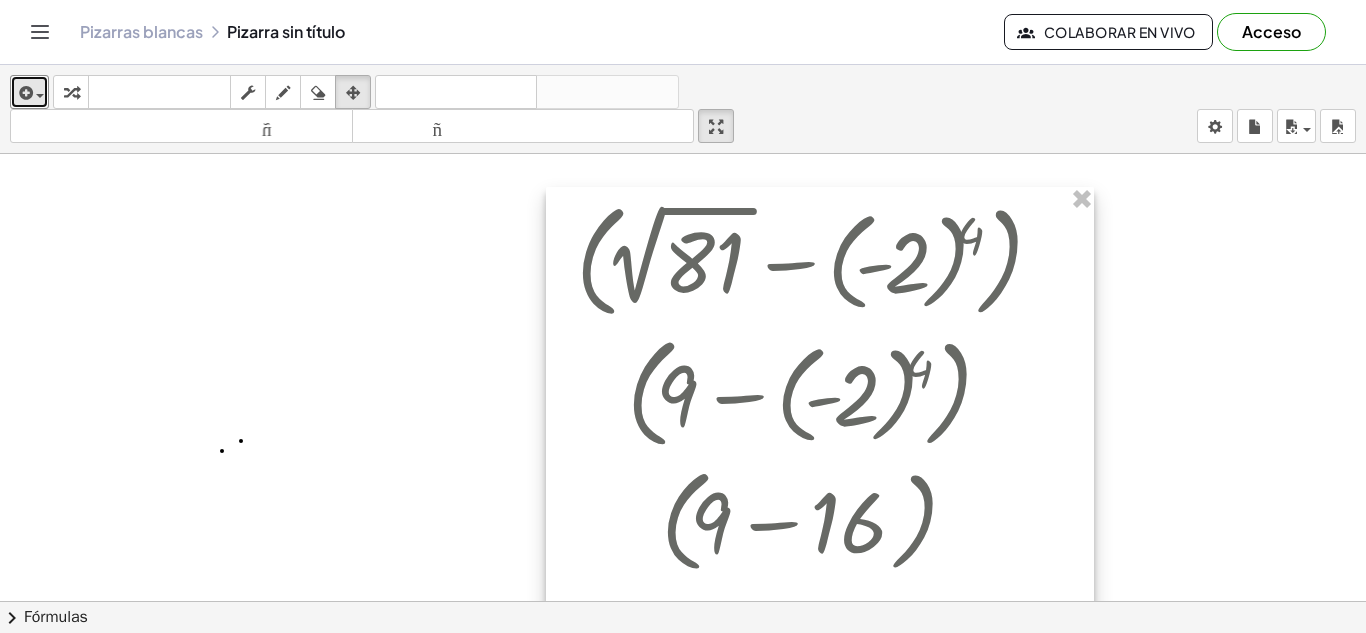 drag, startPoint x: 1055, startPoint y: 198, endPoint x: 1076, endPoint y: 205, distance: 22.135944 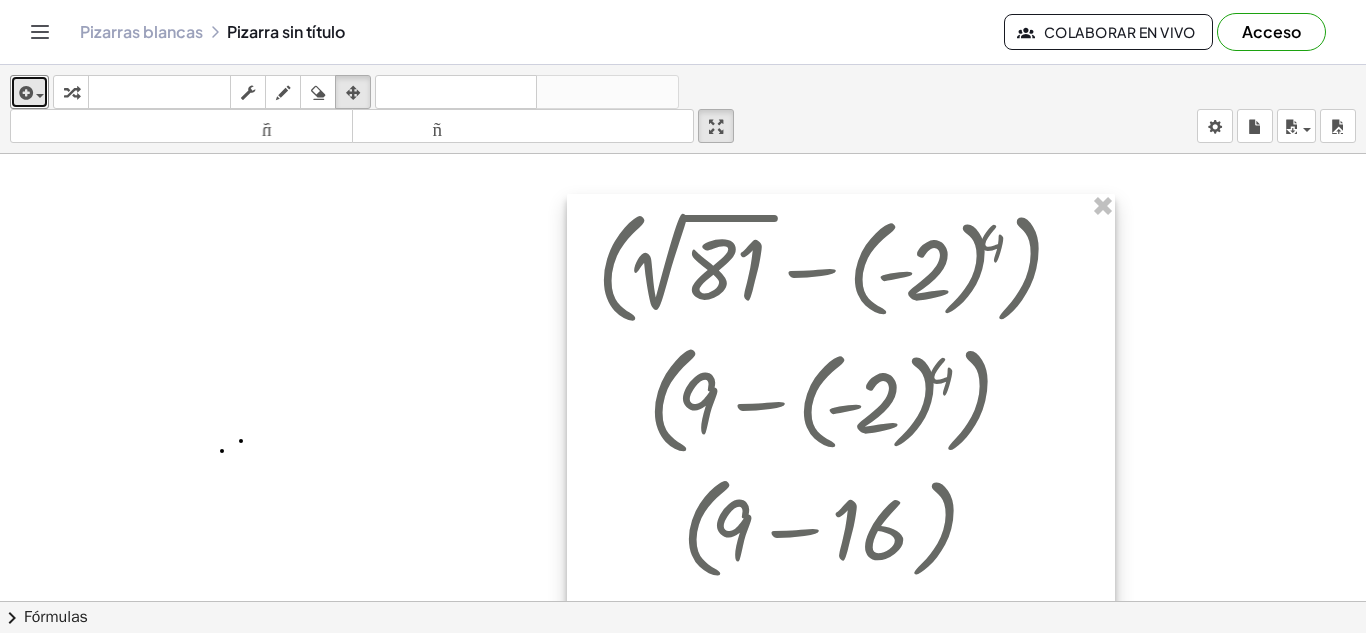 click at bounding box center (841, 446) 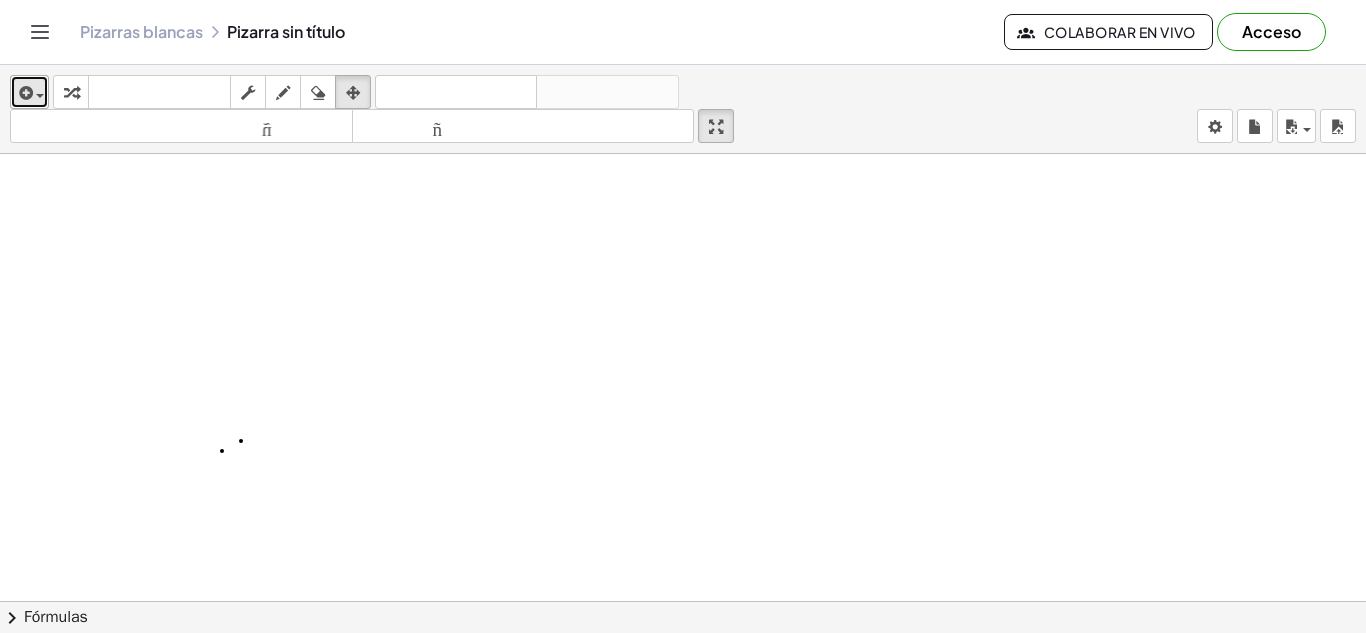 click at bounding box center [29, 92] 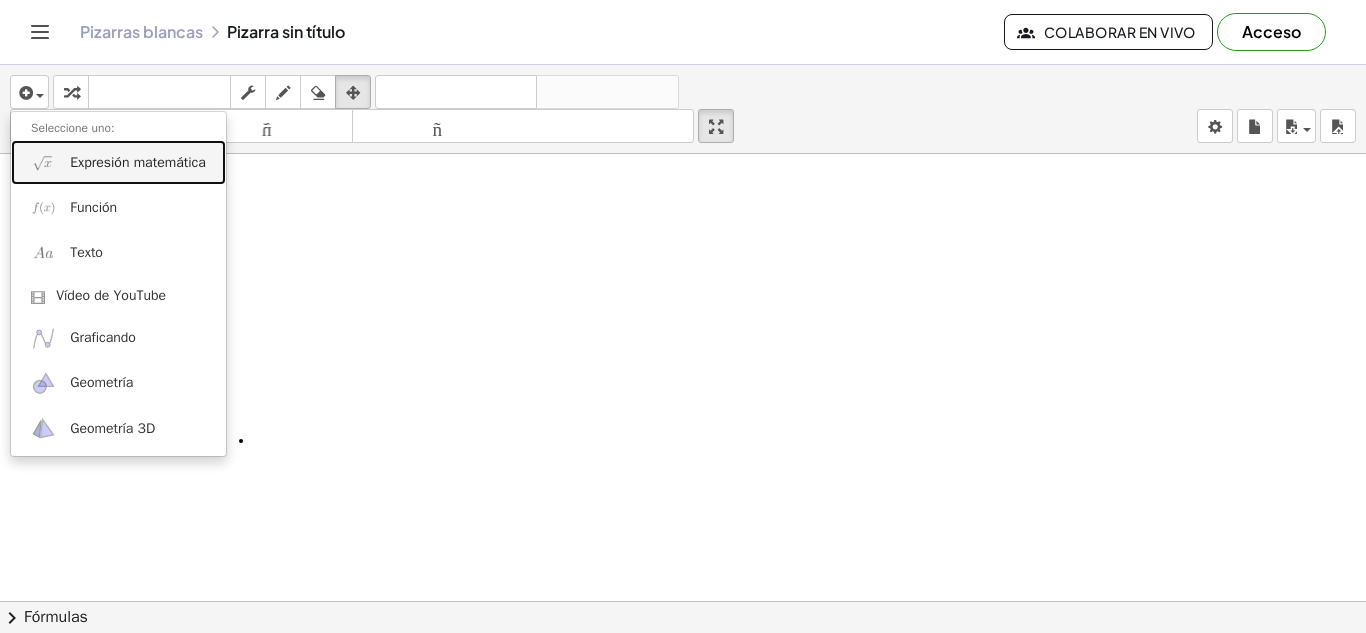 click on "Expresión matemática" at bounding box center (138, 162) 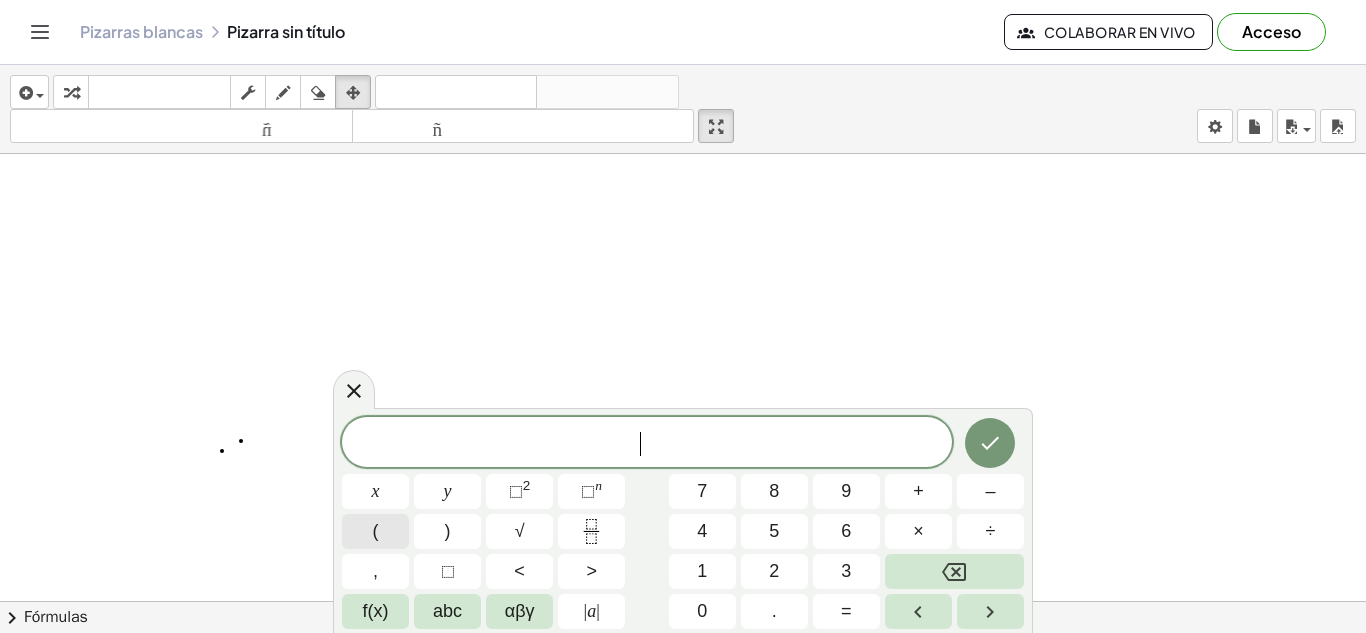 click on "(" at bounding box center (375, 531) 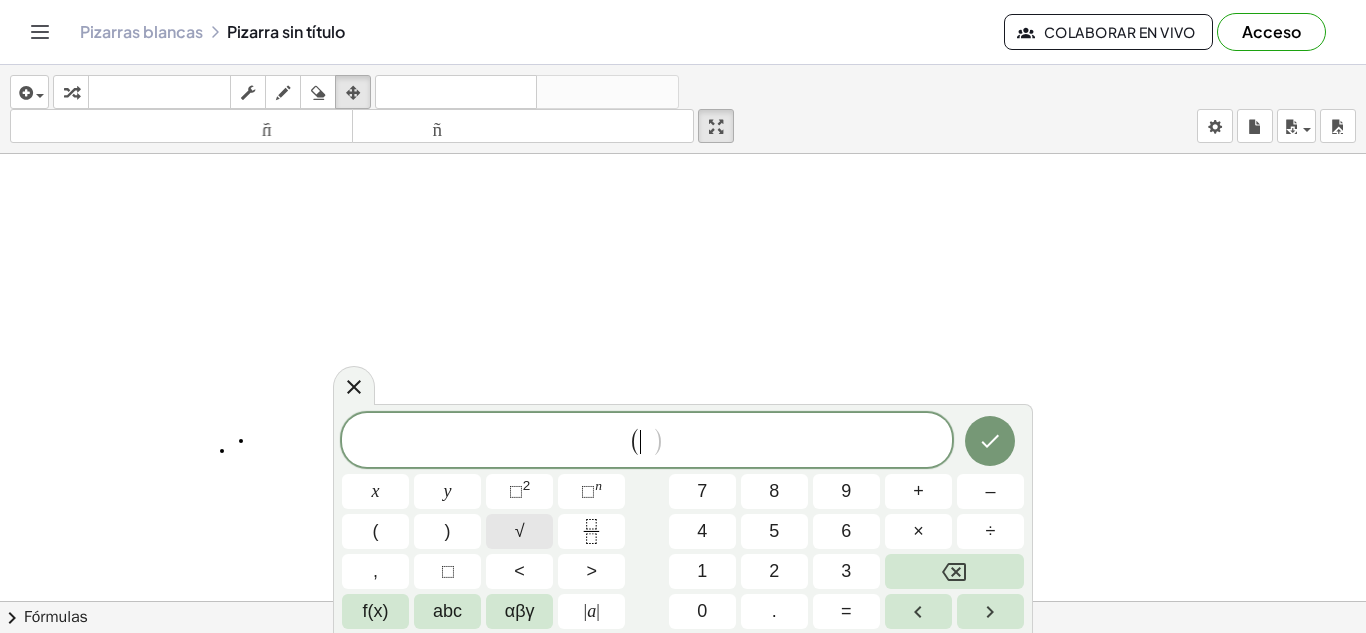 click on "√" at bounding box center [519, 531] 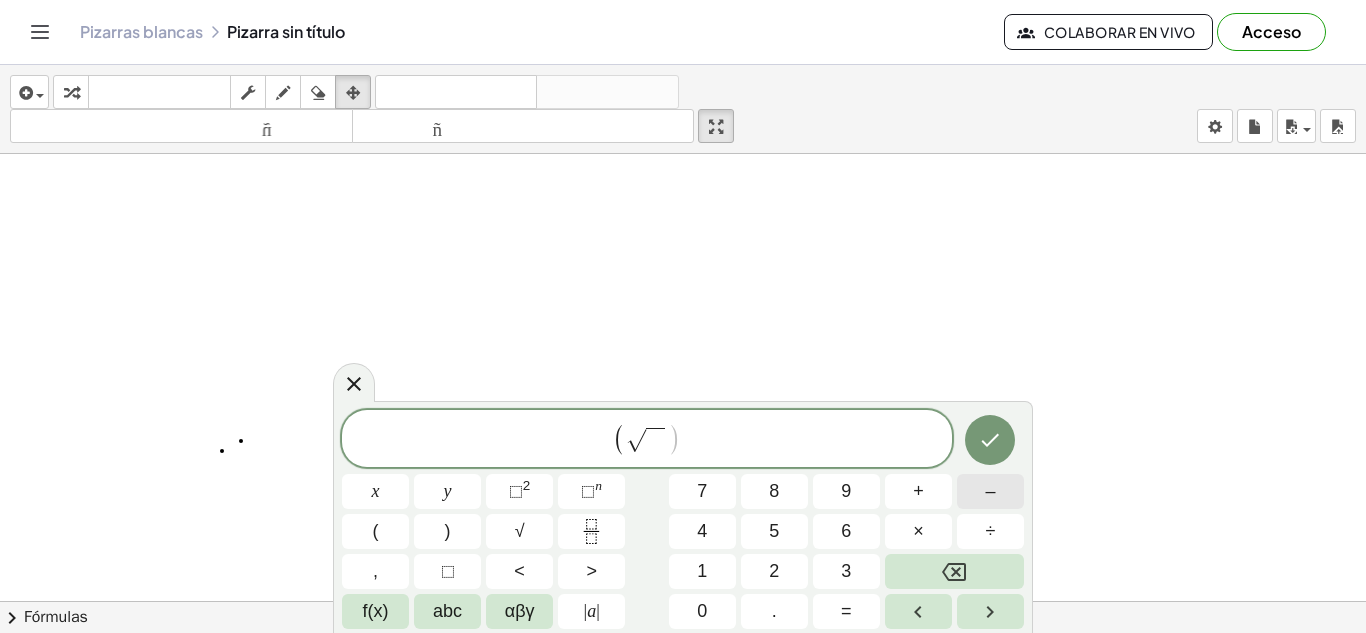 click on "–" at bounding box center (990, 491) 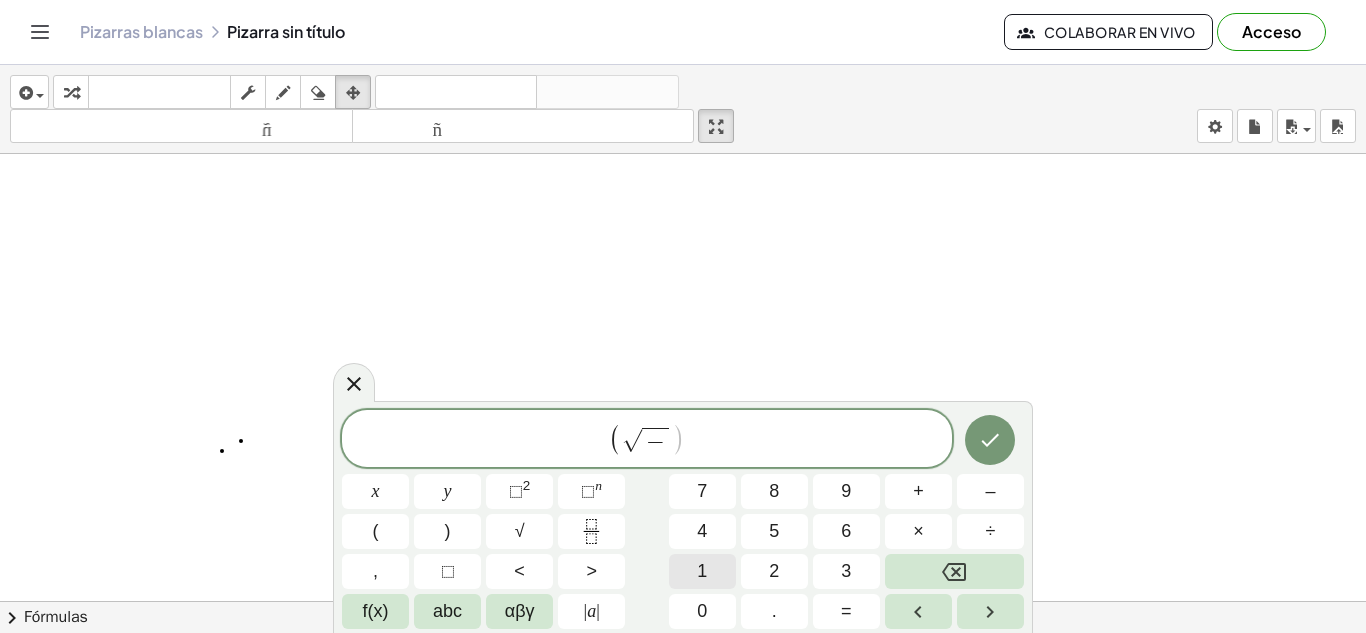 click on "1" at bounding box center (702, 571) 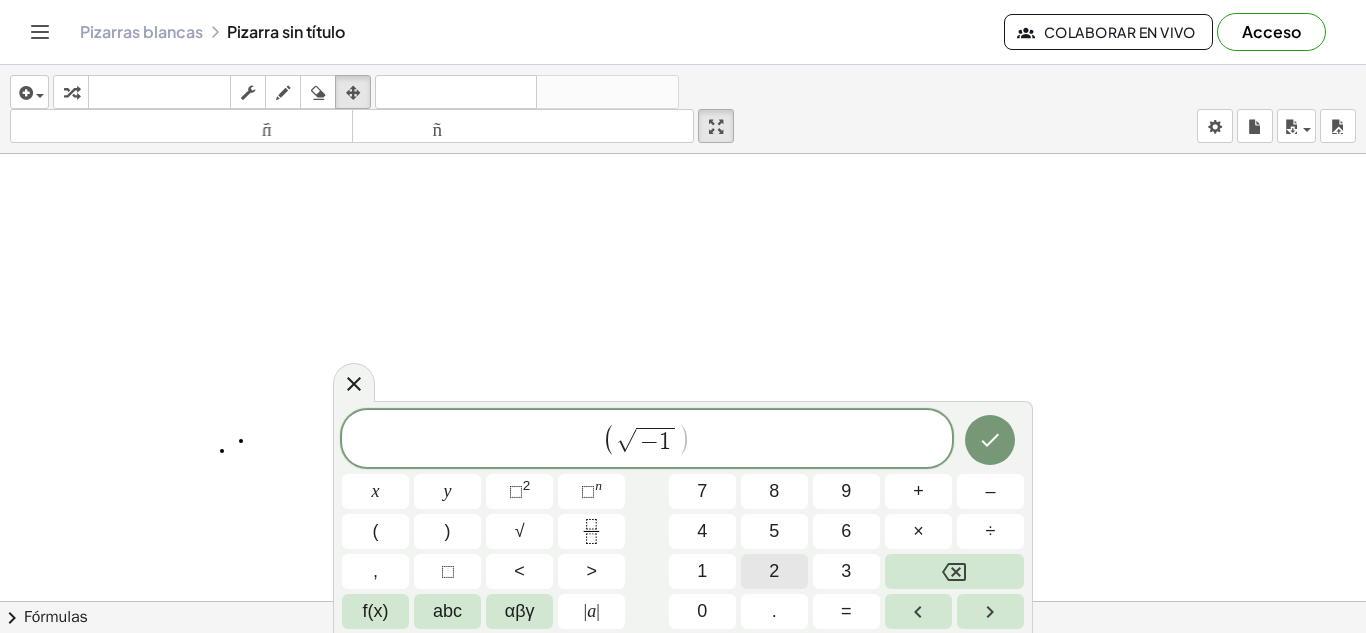 click on "2" at bounding box center [774, 571] 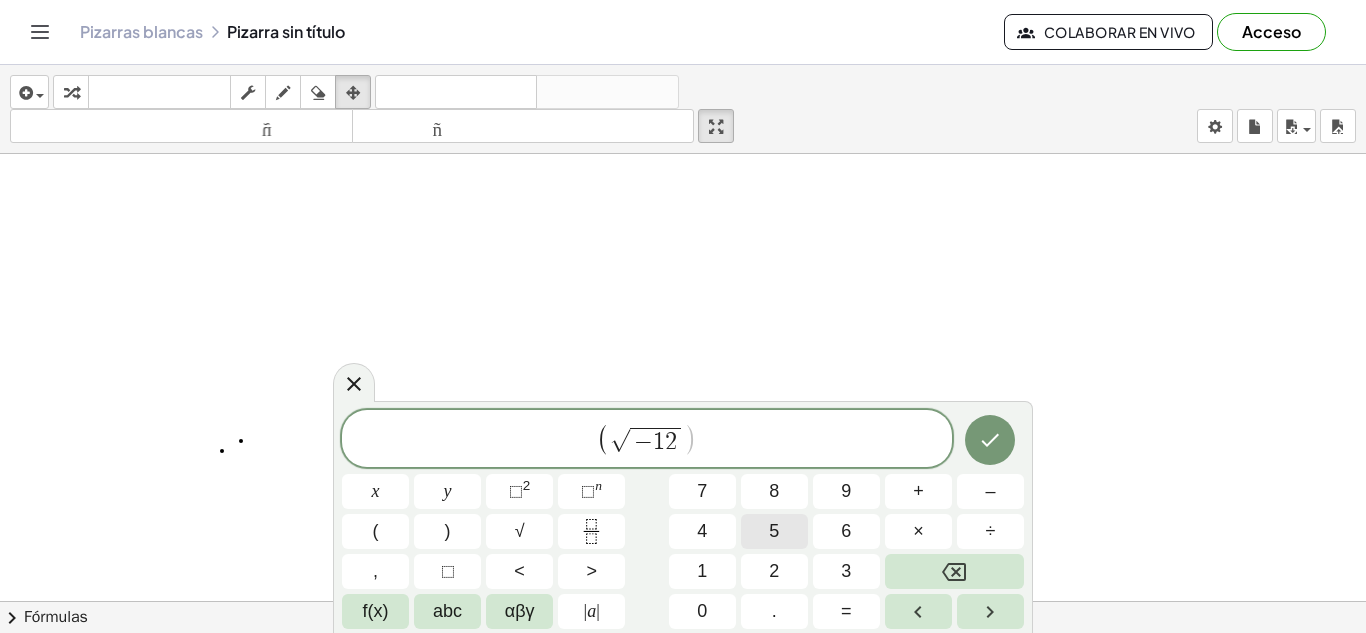 click on "5" at bounding box center (774, 531) 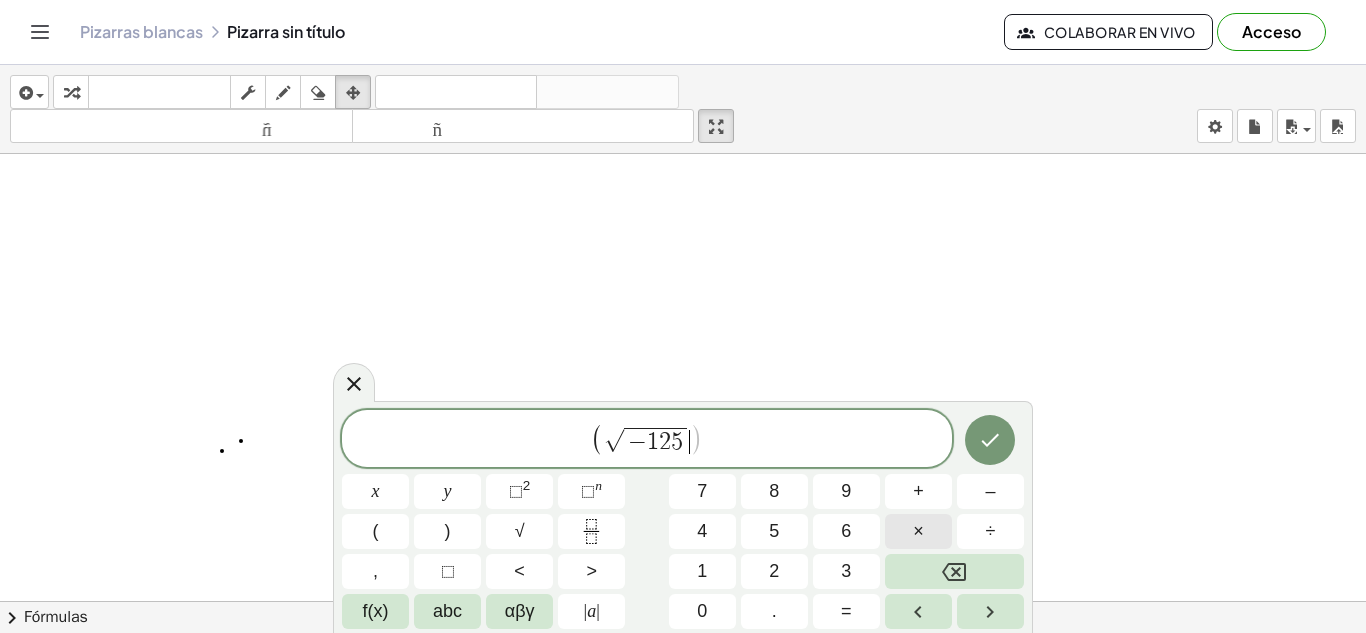 click on "×" at bounding box center (918, 531) 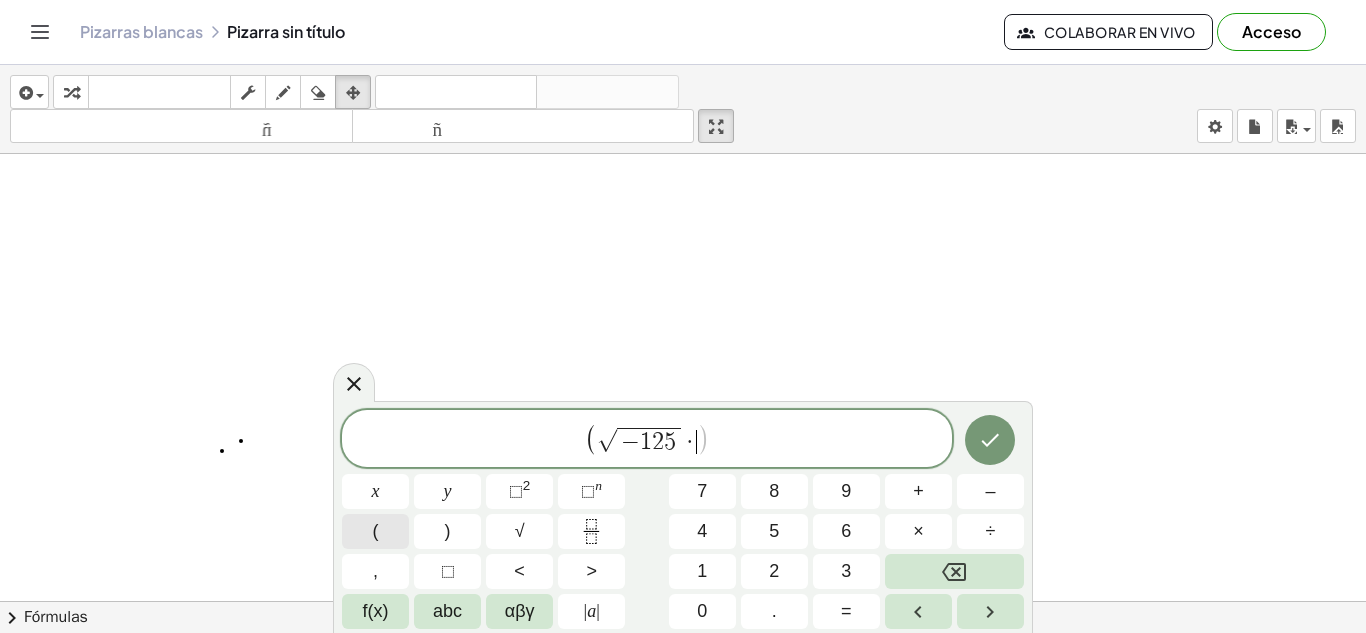 click on "(" at bounding box center (375, 531) 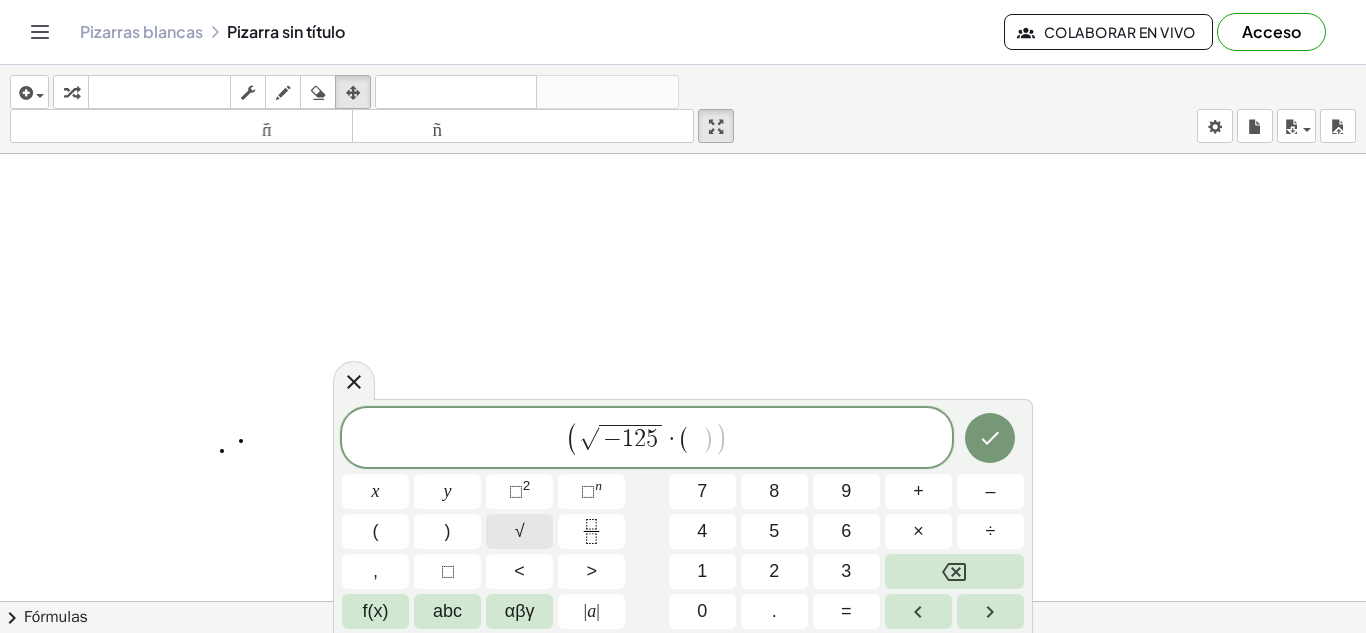 click on "√" at bounding box center (520, 531) 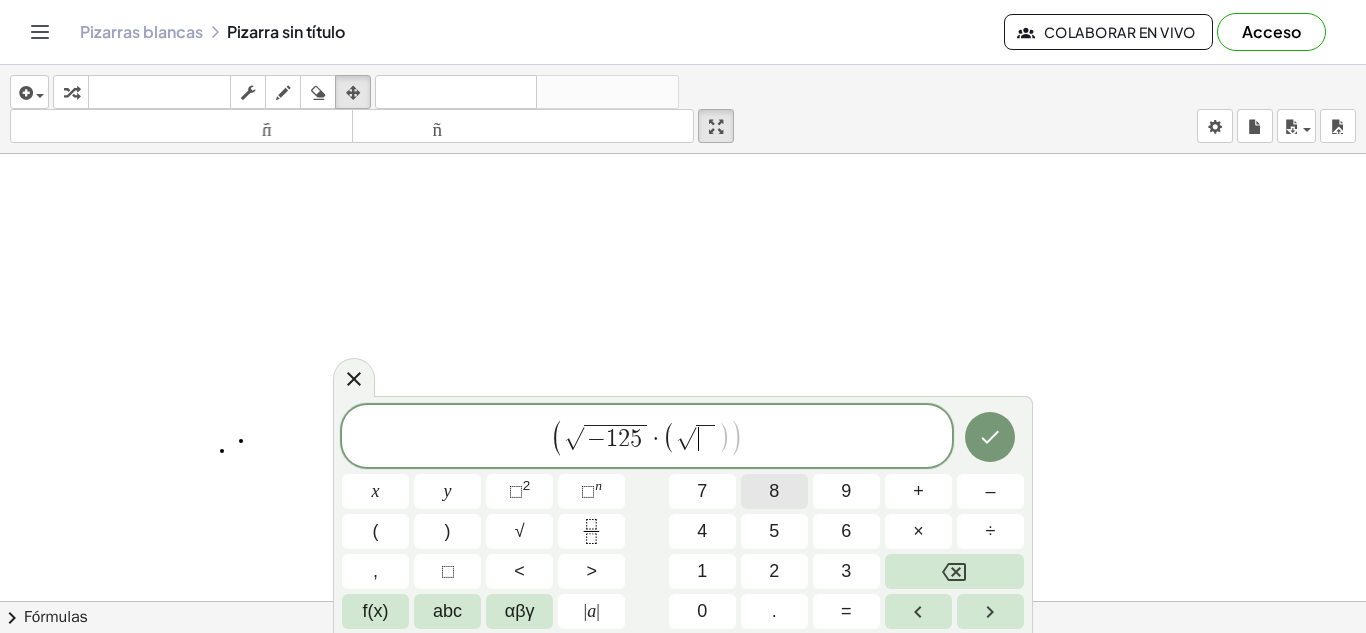 click on "8" at bounding box center (774, 491) 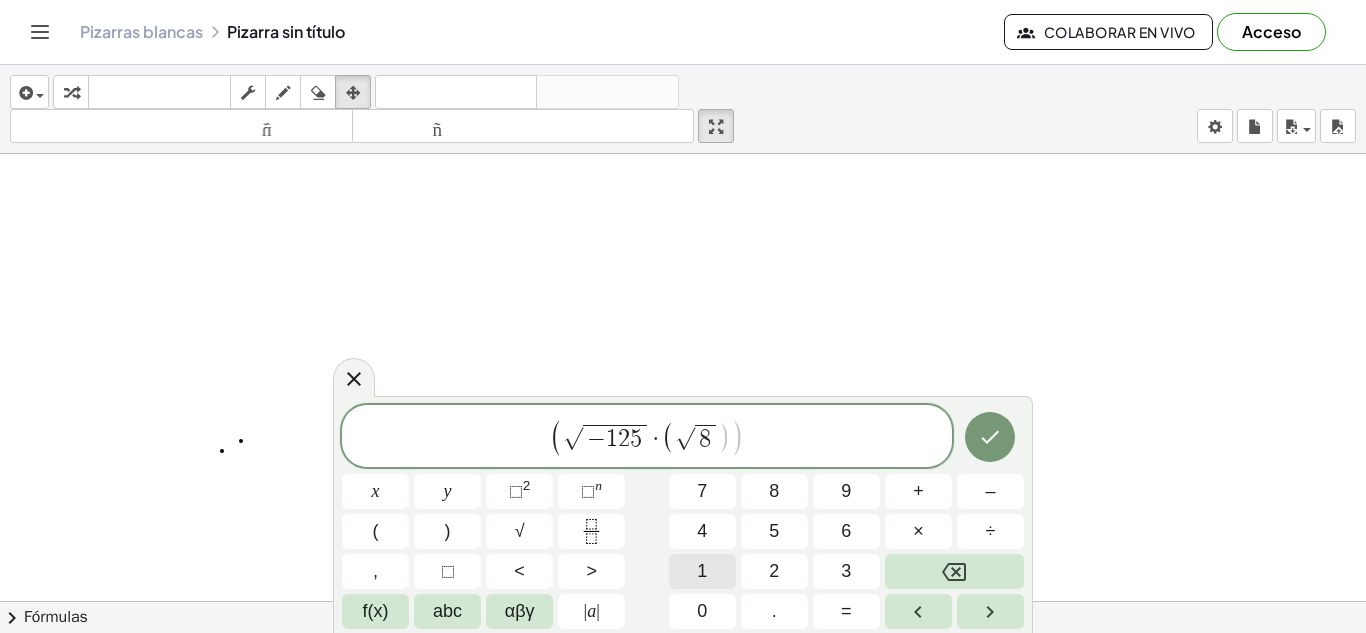 click on "1" at bounding box center [702, 571] 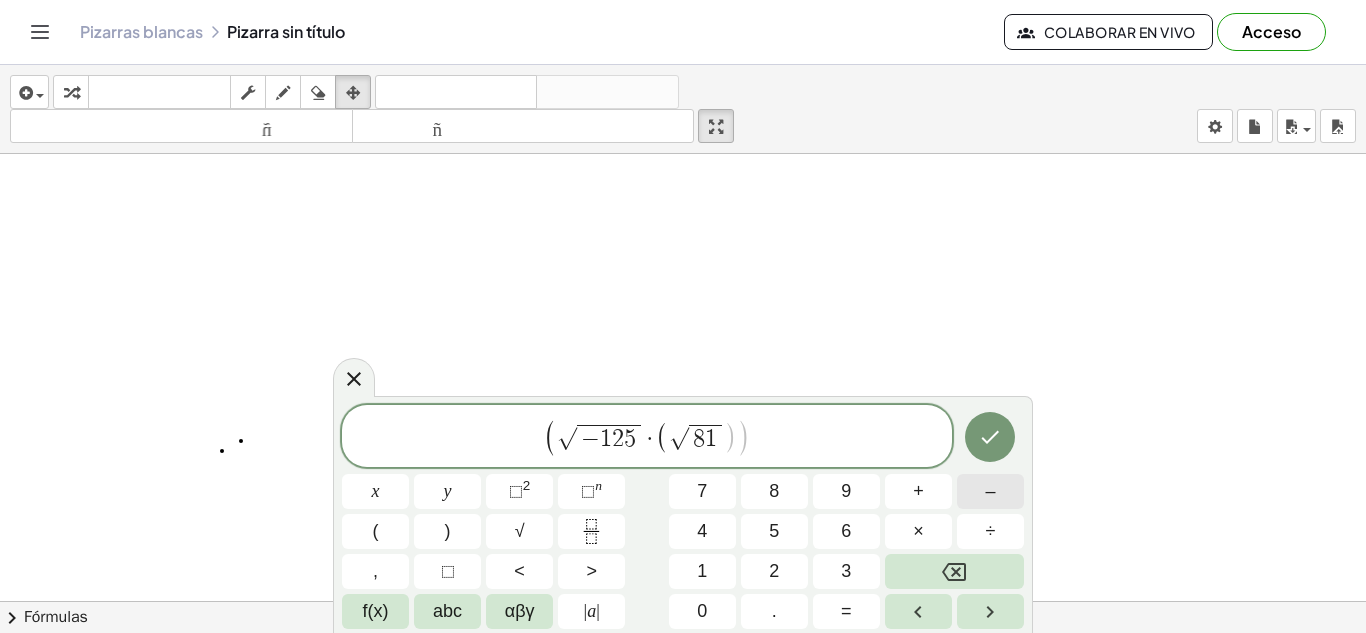 click on "–" at bounding box center [990, 491] 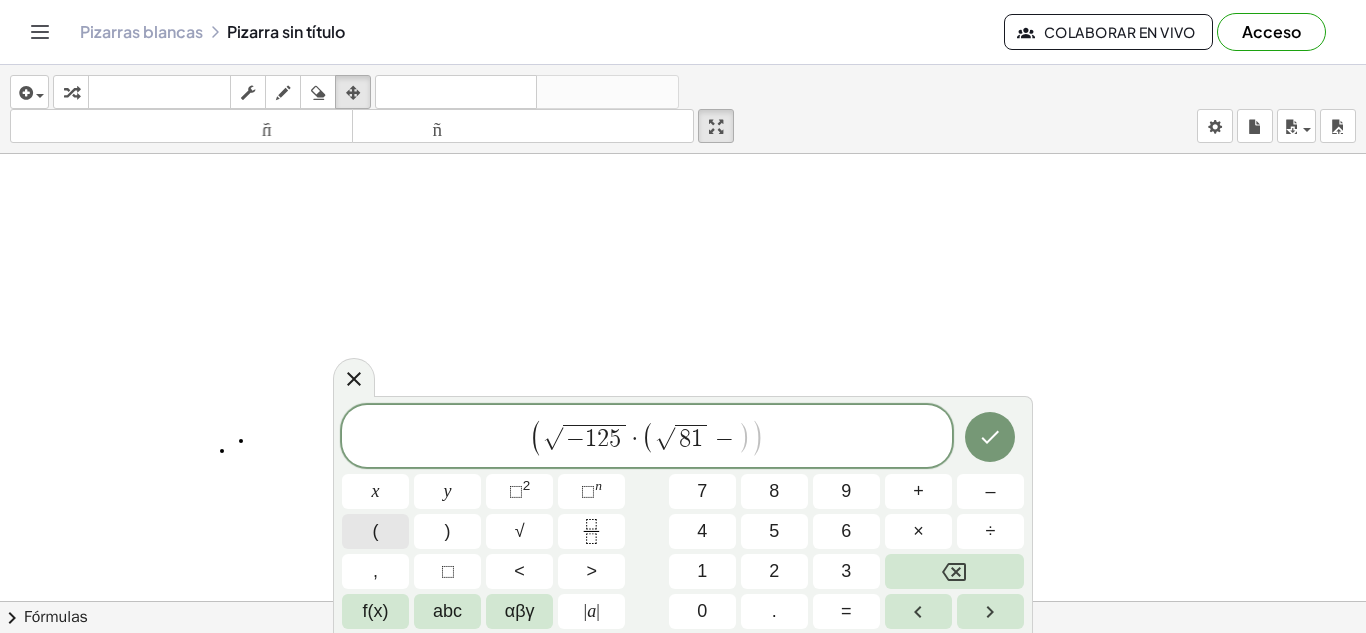 click on "(" at bounding box center [376, 531] 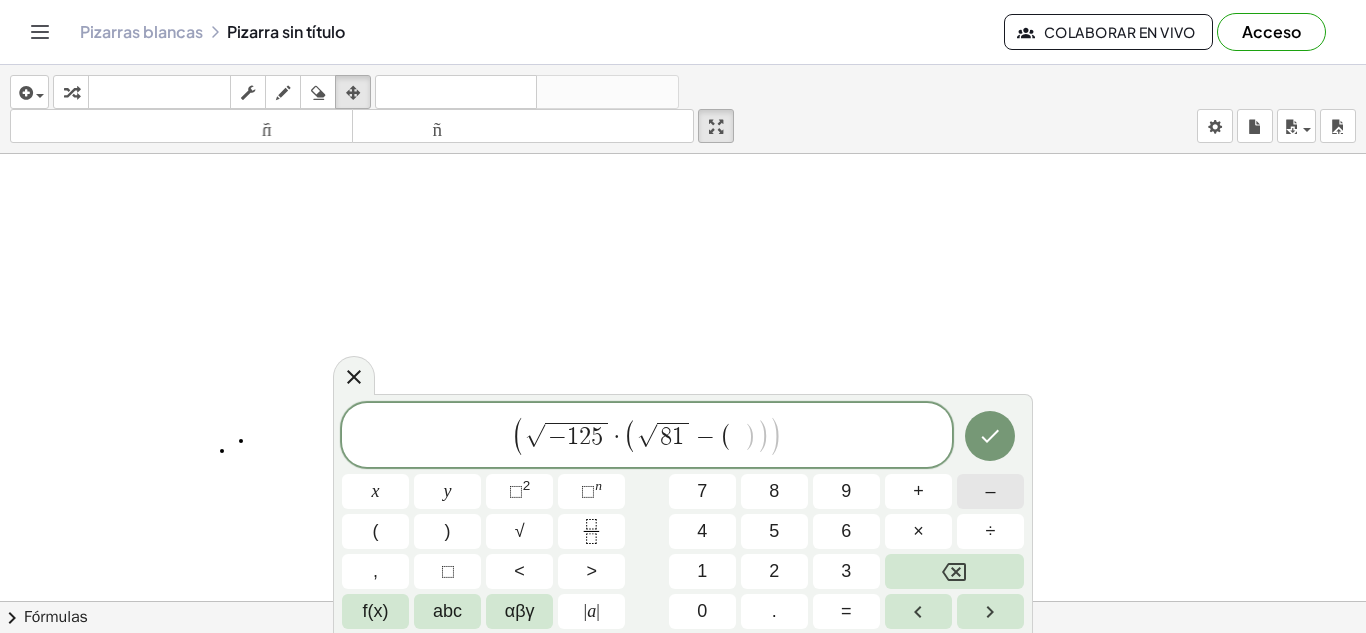 click on "–" at bounding box center [990, 491] 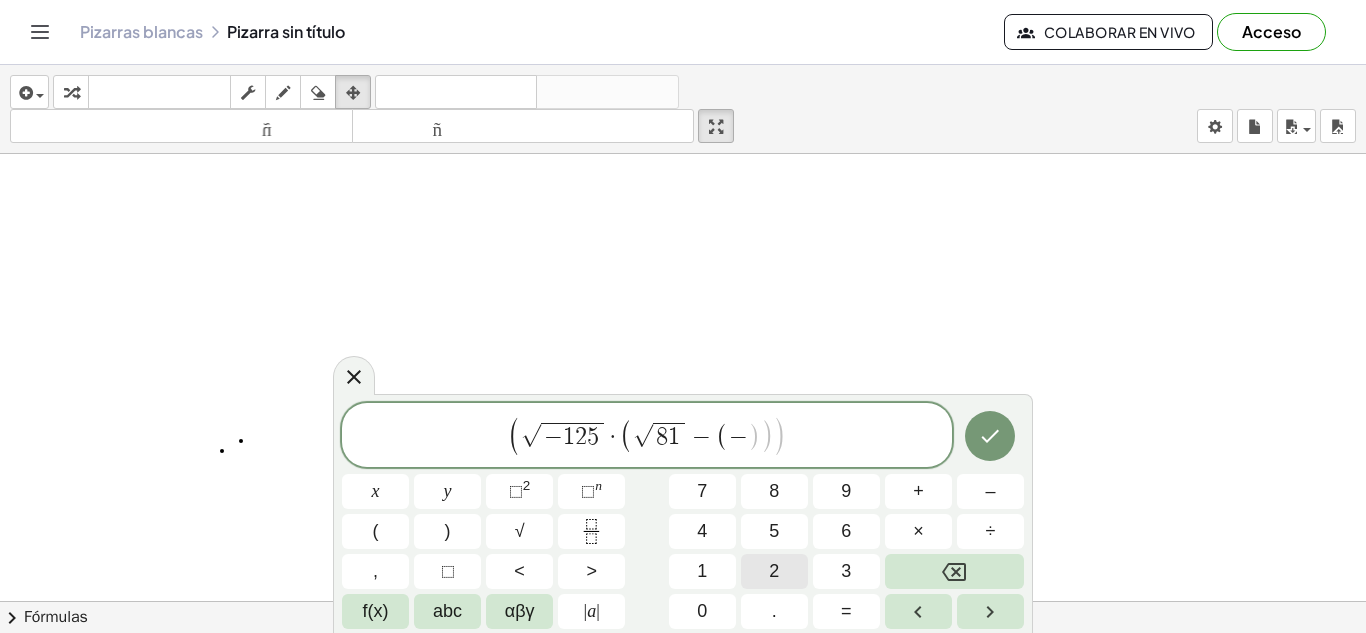 click on "2" at bounding box center [774, 571] 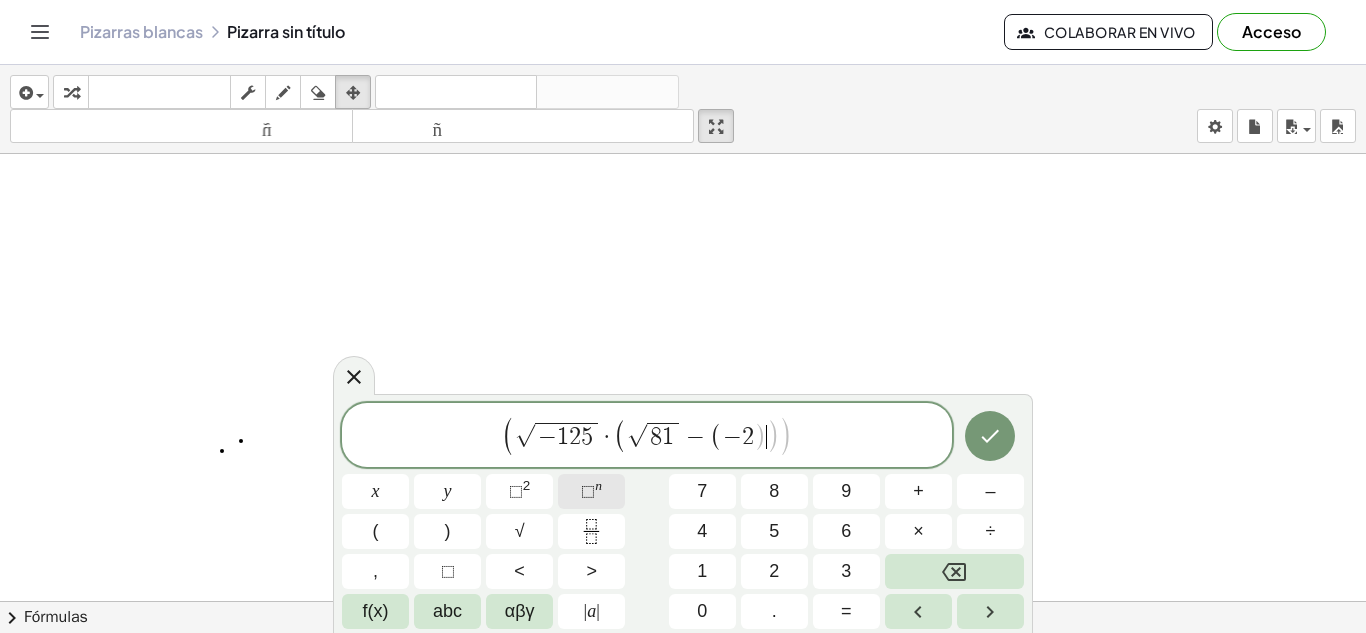 click on "n" at bounding box center (598, 485) 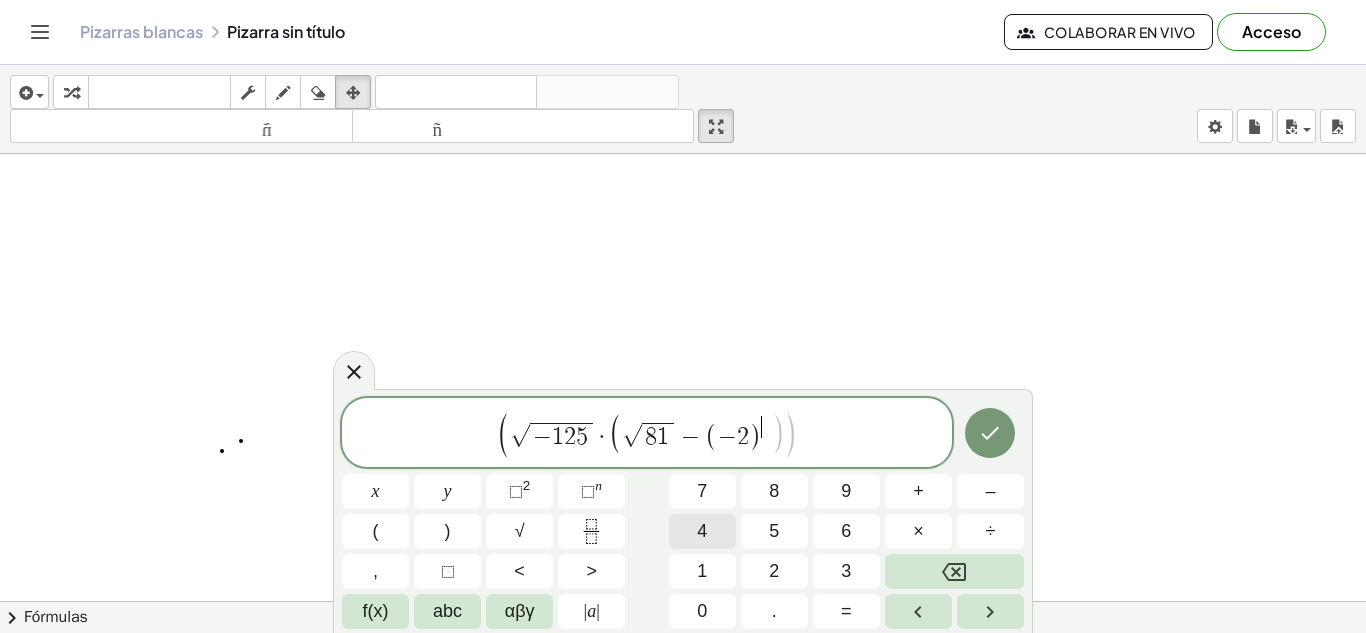 click on "4" at bounding box center [702, 531] 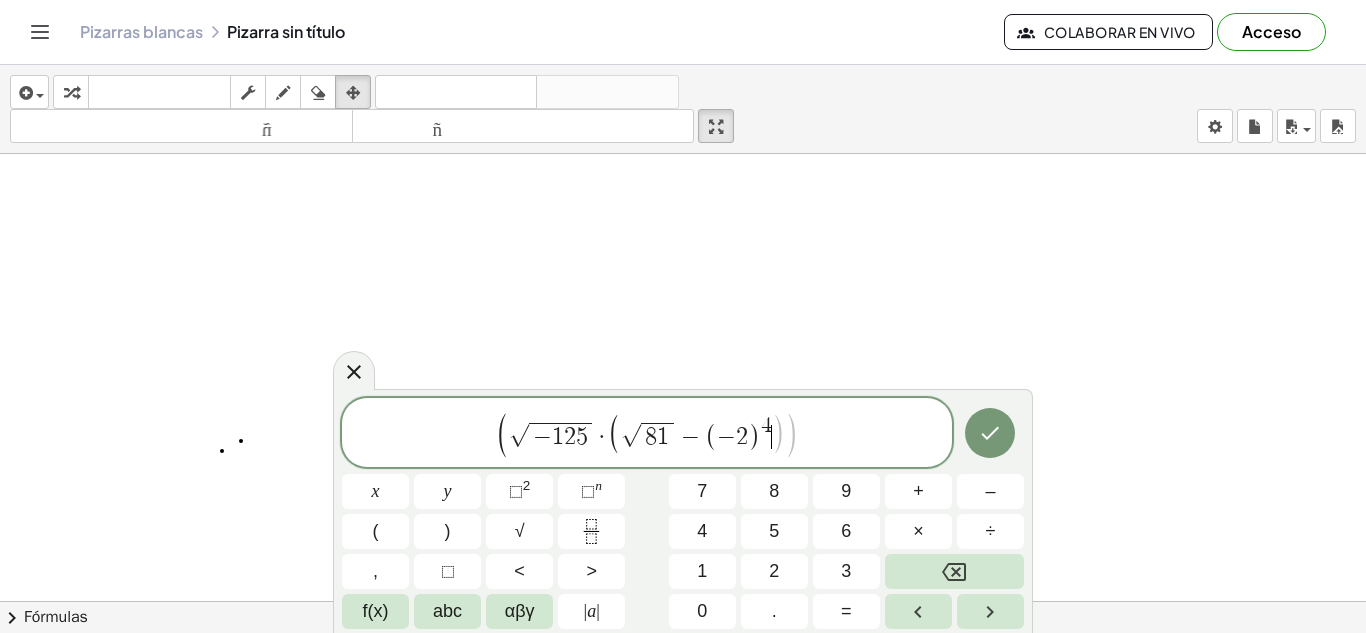 click on ")" at bounding box center [779, 434] 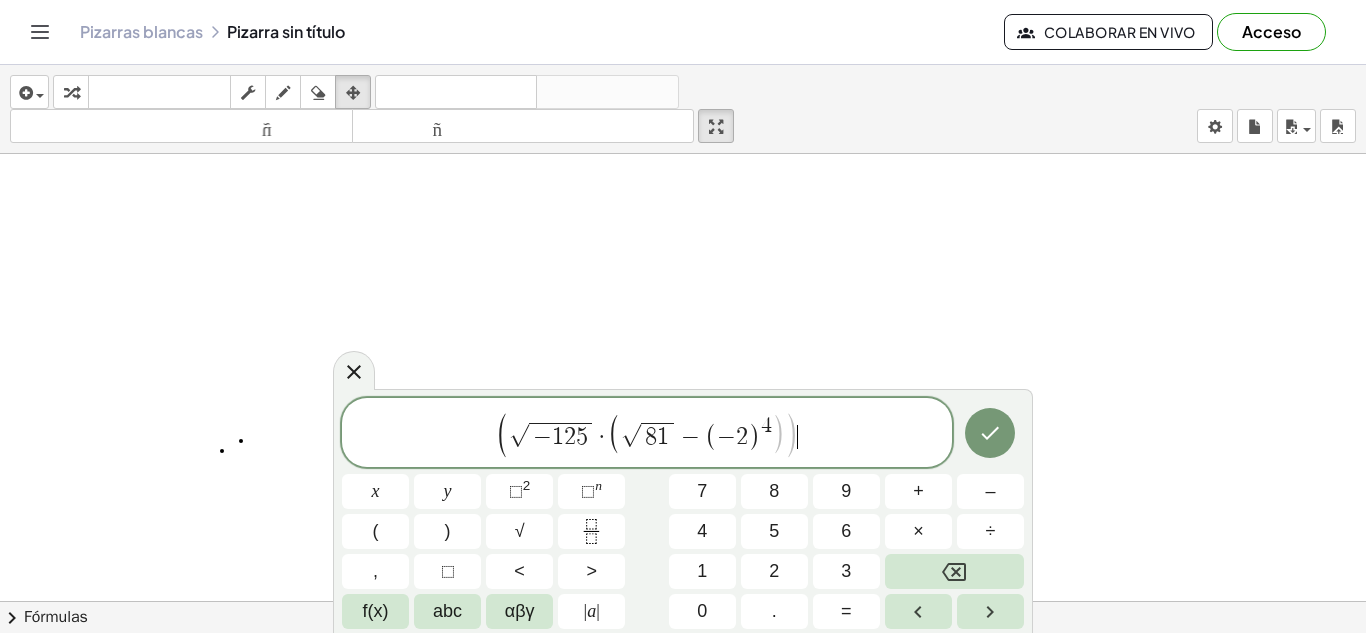 click on "( [ROOT] − 1 2 5 · ( [ROOT] 8 1 − ( − 2 ) 4 ) )" at bounding box center [647, 434] 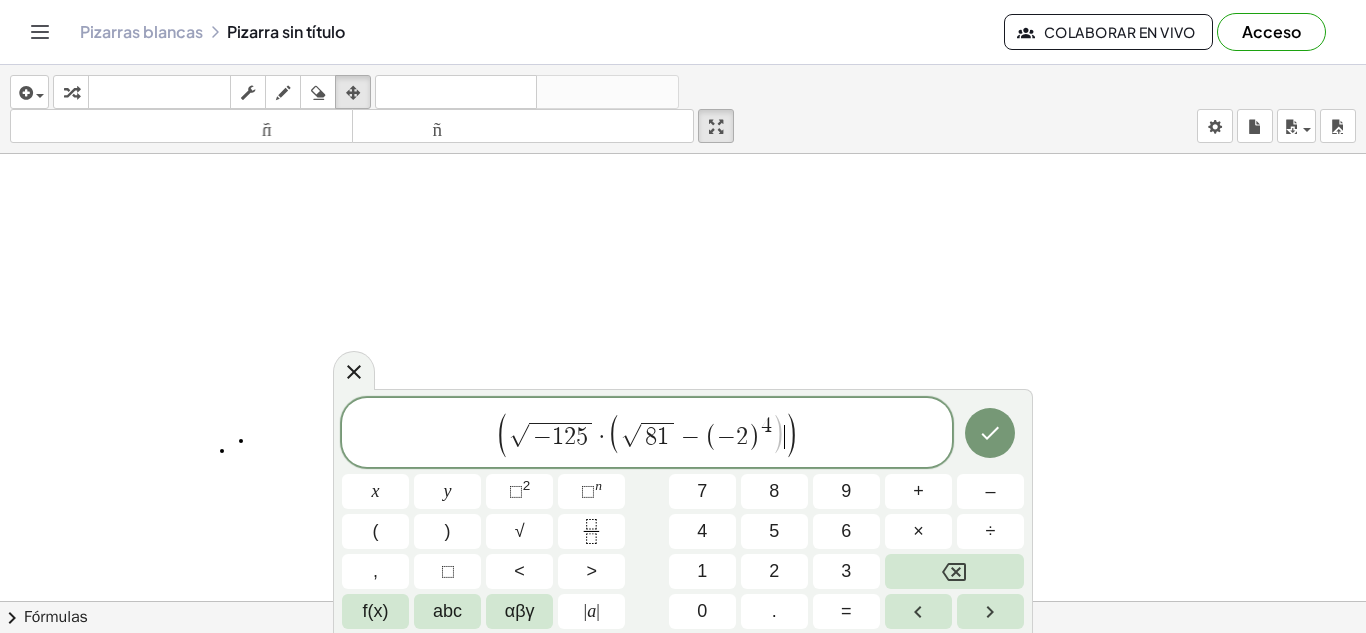 click on ")" at bounding box center [779, 434] 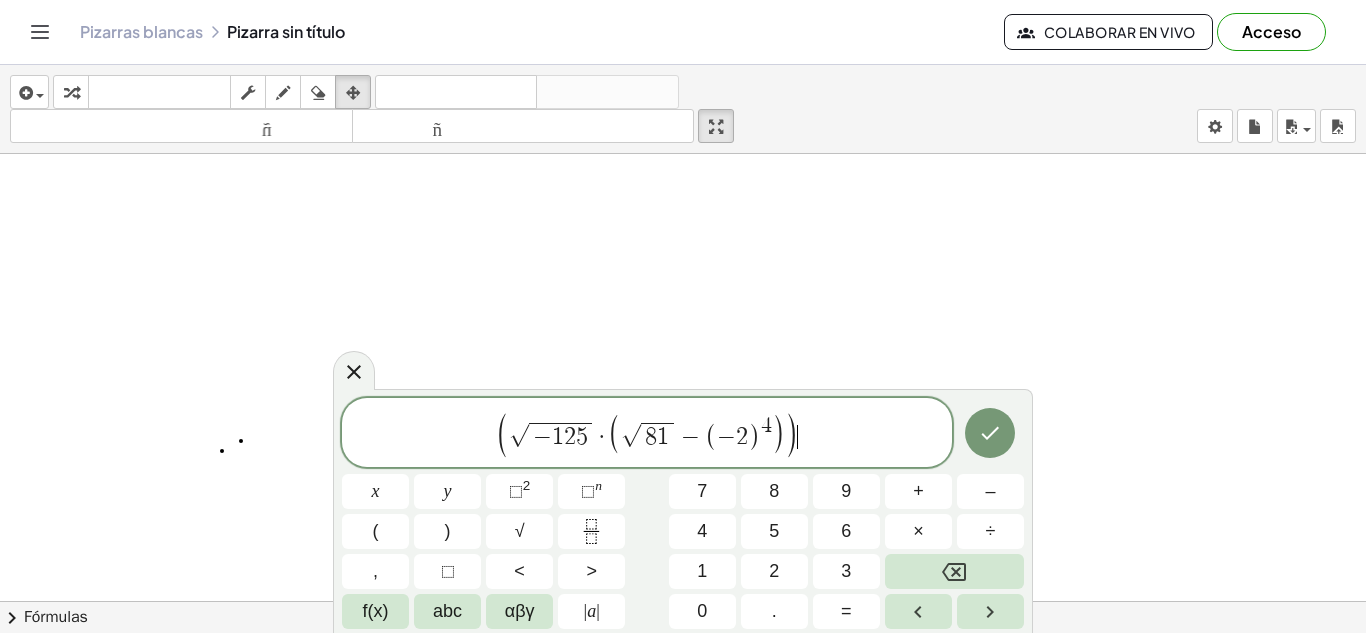 click on "( [ROOT] − 1 2 5 · ( [ROOT] 8 1 − ( − 2 ) 4 ) )" at bounding box center (647, 434) 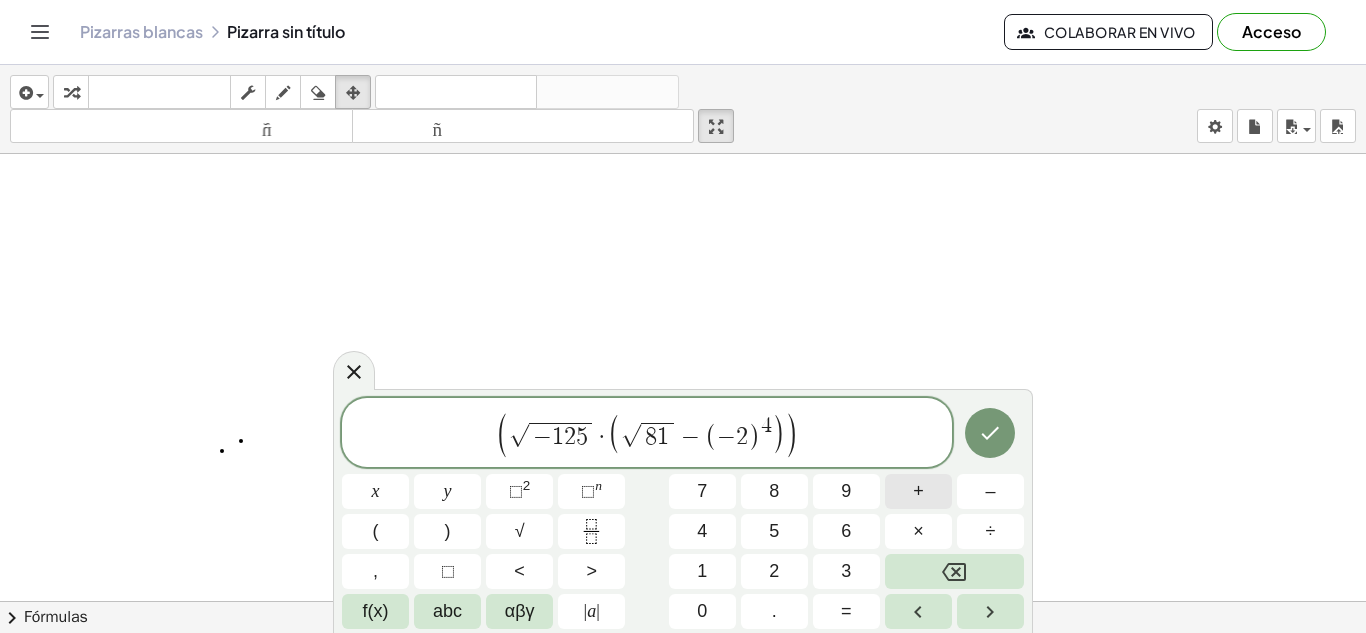 click on "+" at bounding box center [918, 491] 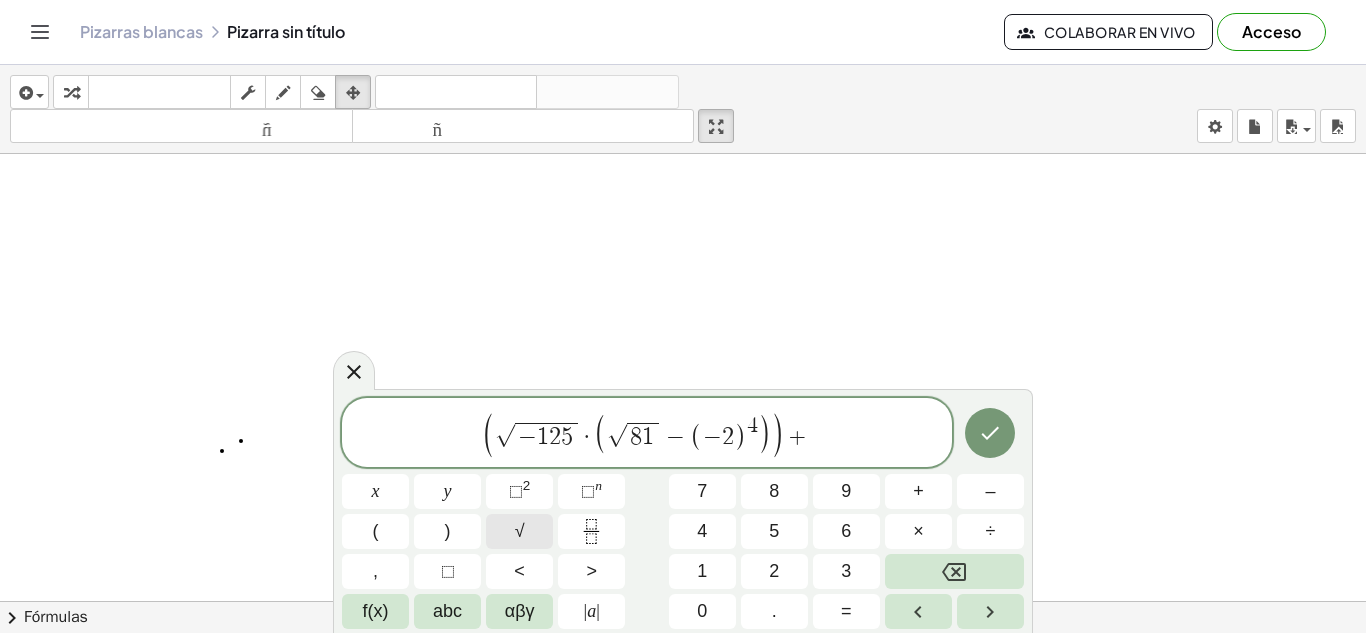 click on "√" at bounding box center [520, 531] 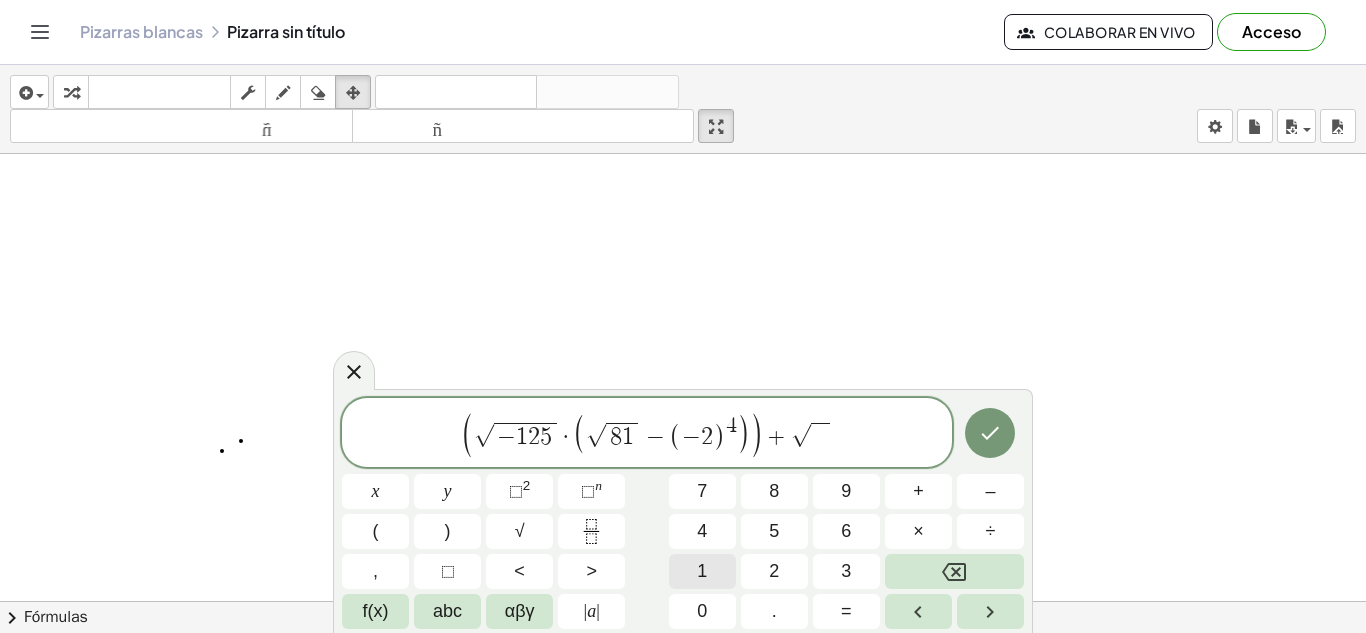click on "1" at bounding box center [702, 571] 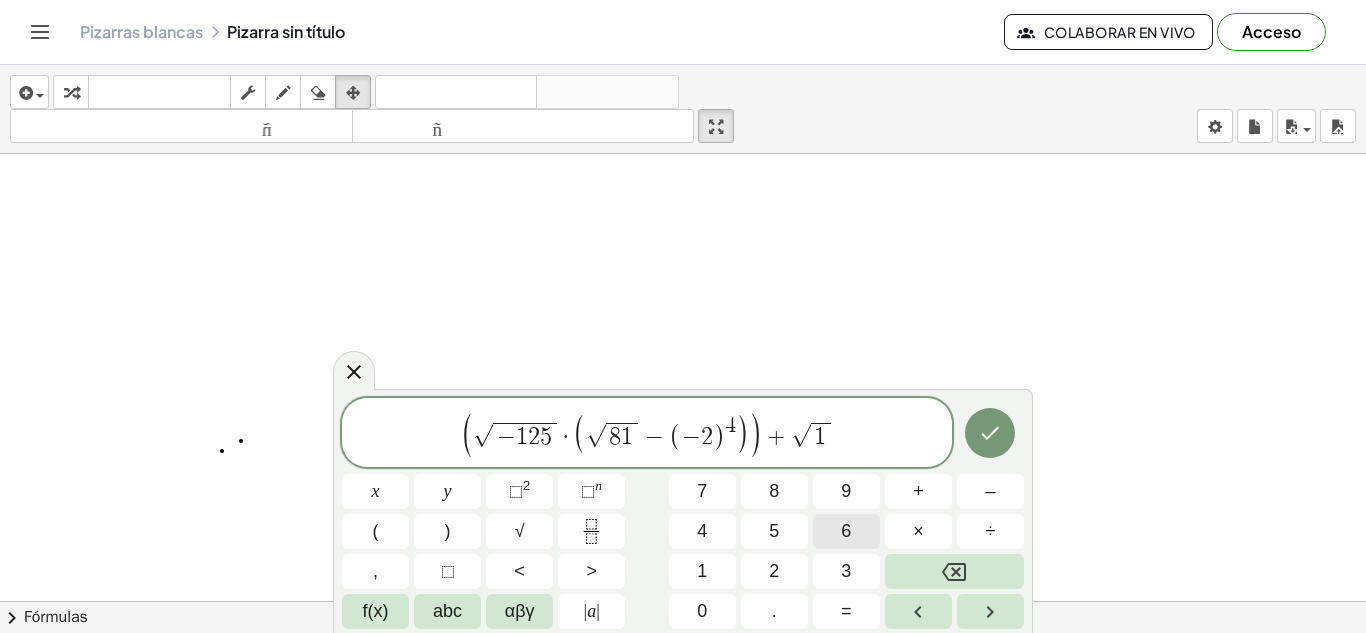 click on "6" at bounding box center (846, 531) 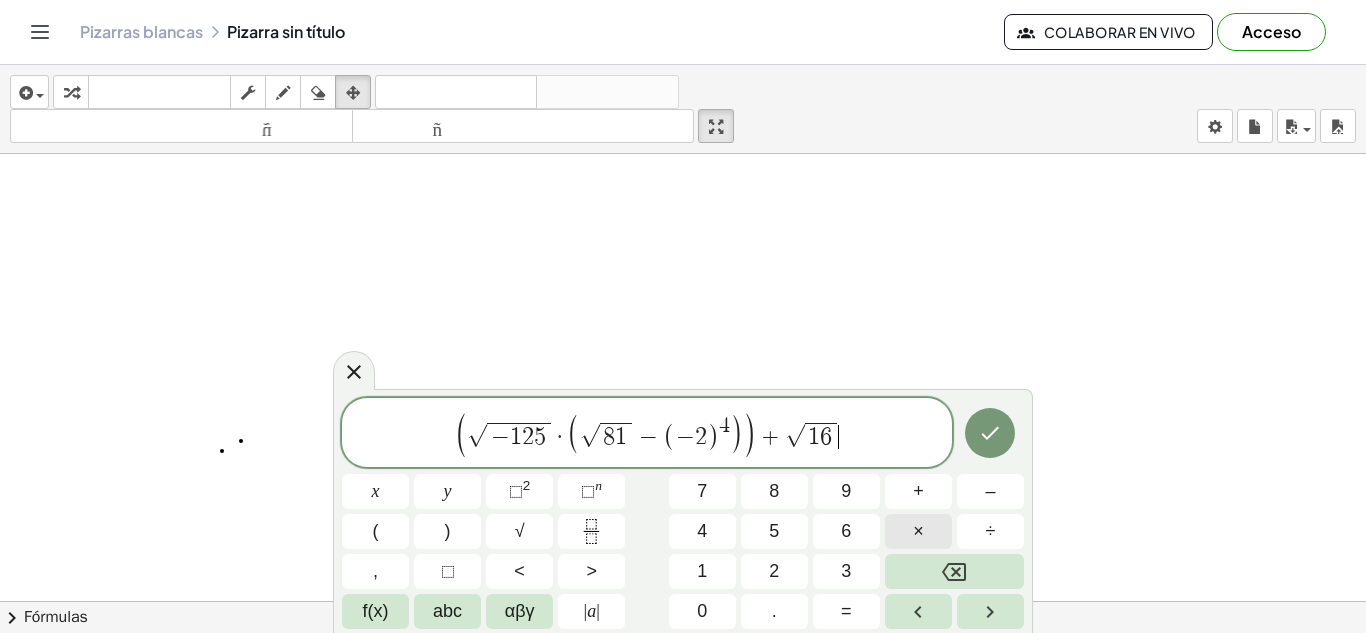 click on "×" at bounding box center [918, 531] 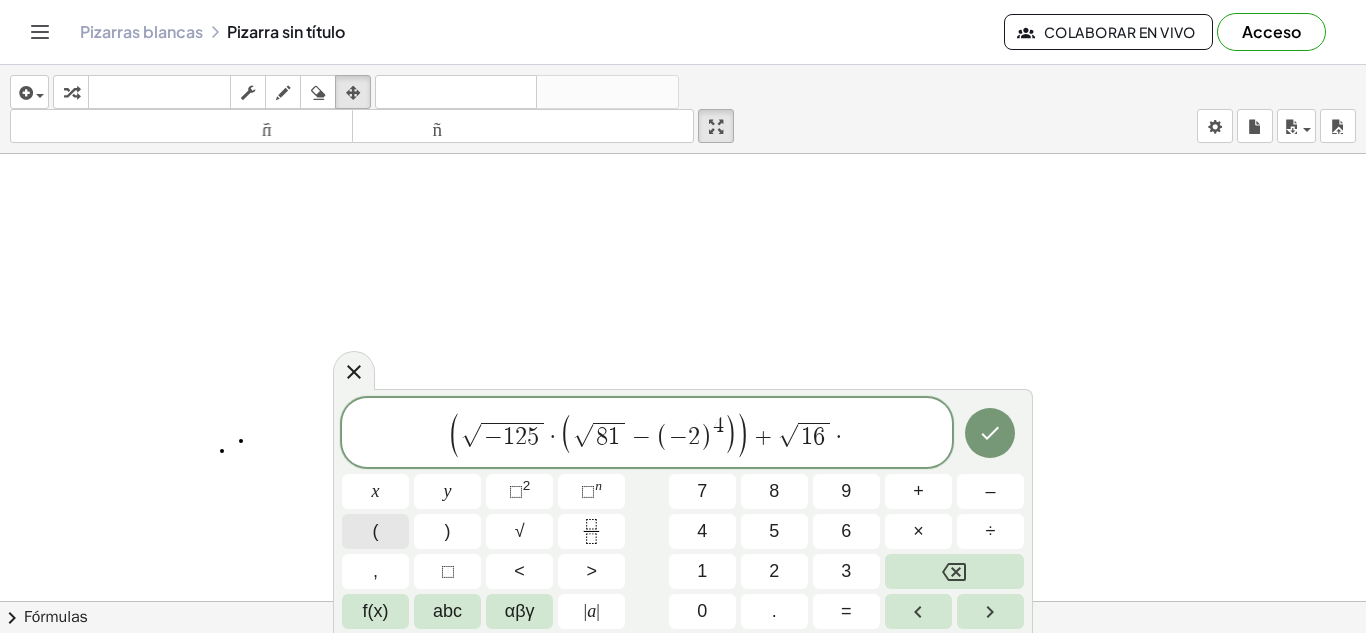 click on "(" at bounding box center (375, 531) 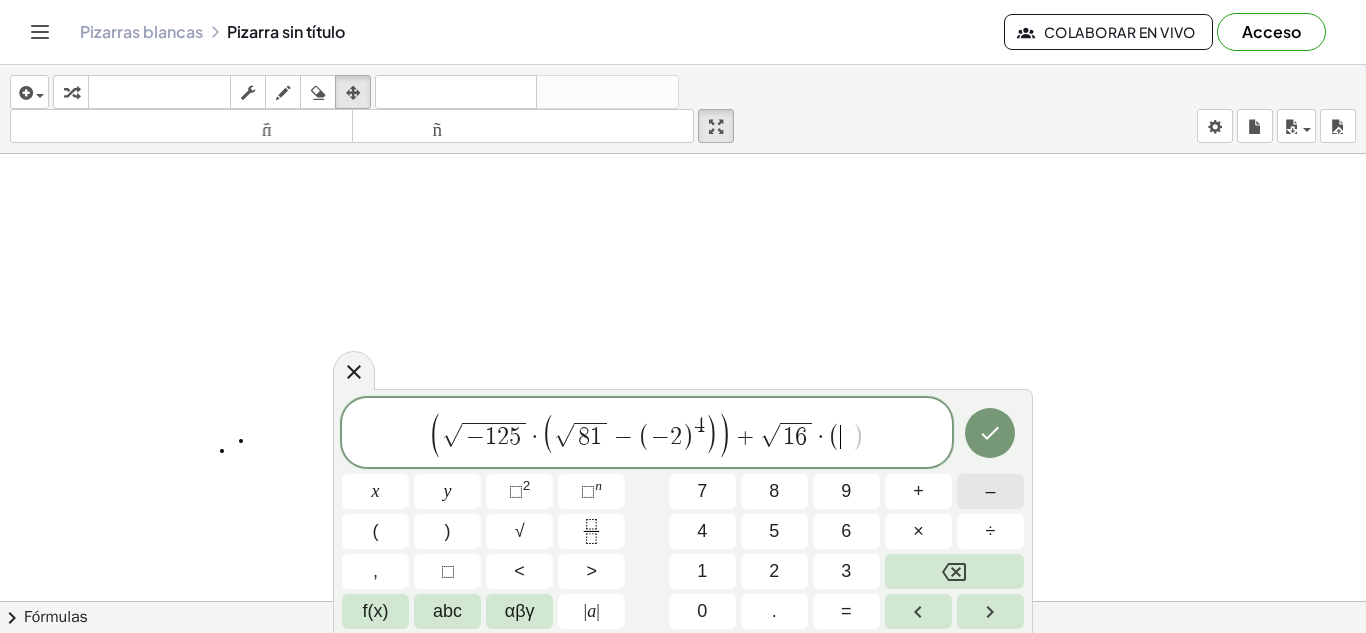 click on "–" at bounding box center (990, 491) 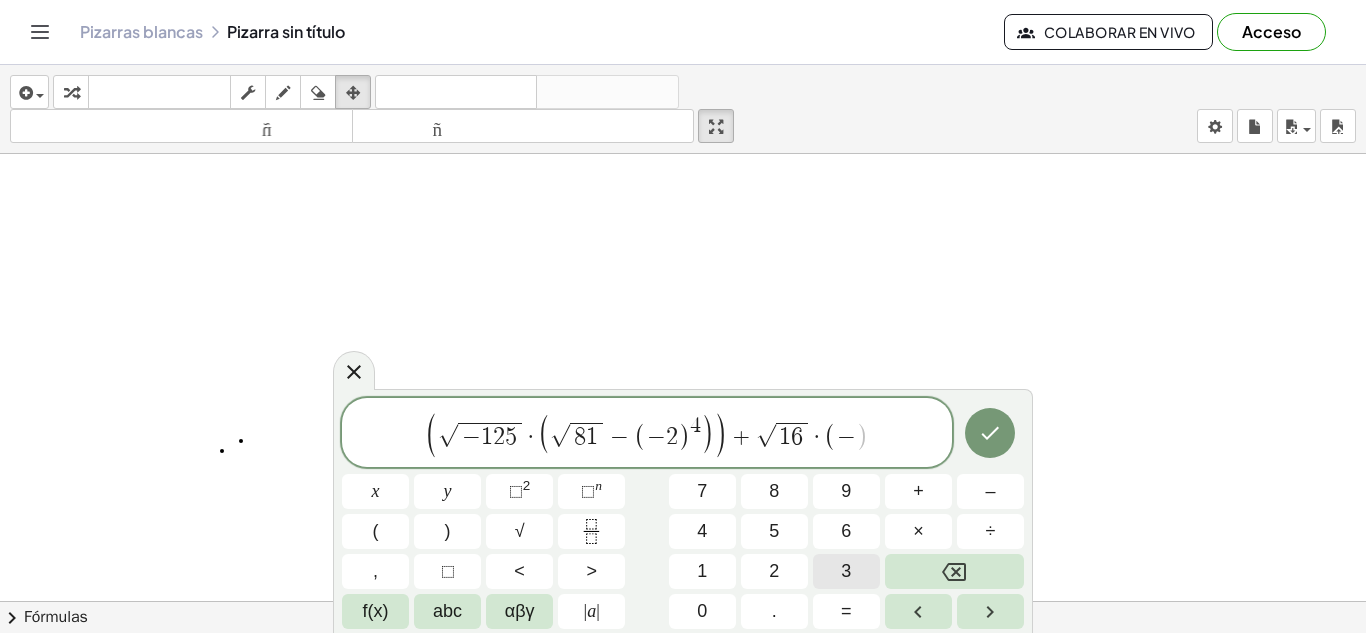 click on "3" at bounding box center (846, 571) 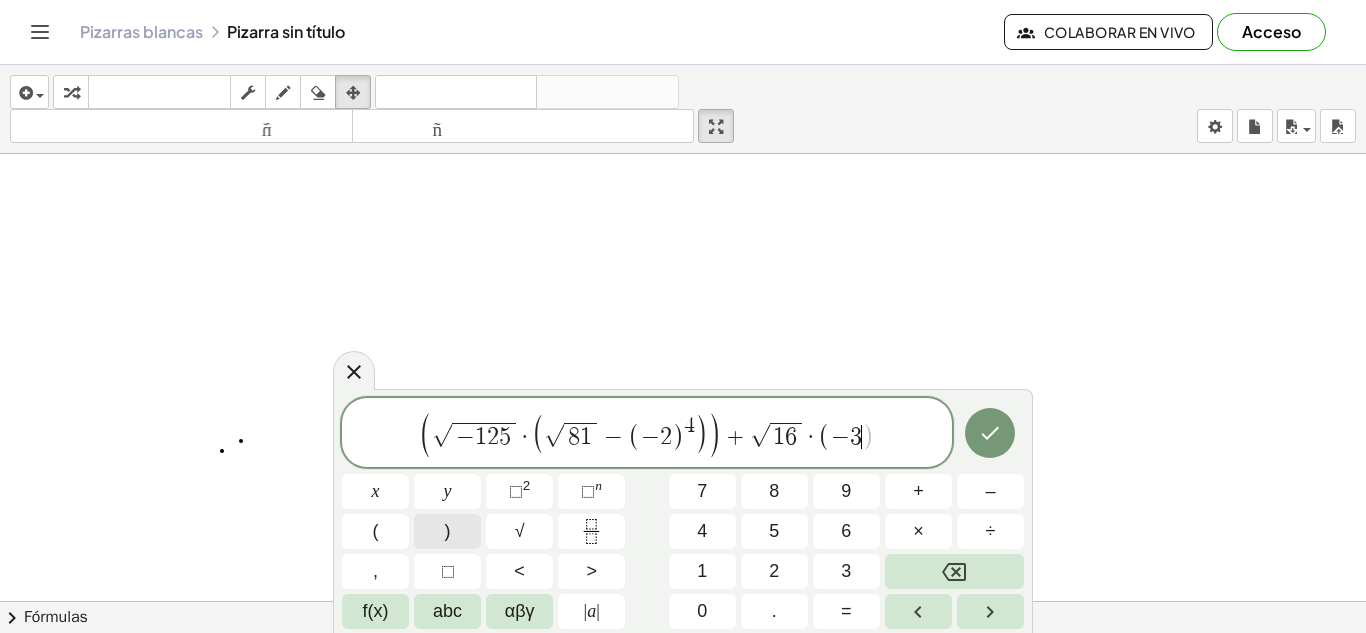 click on ")" at bounding box center [448, 531] 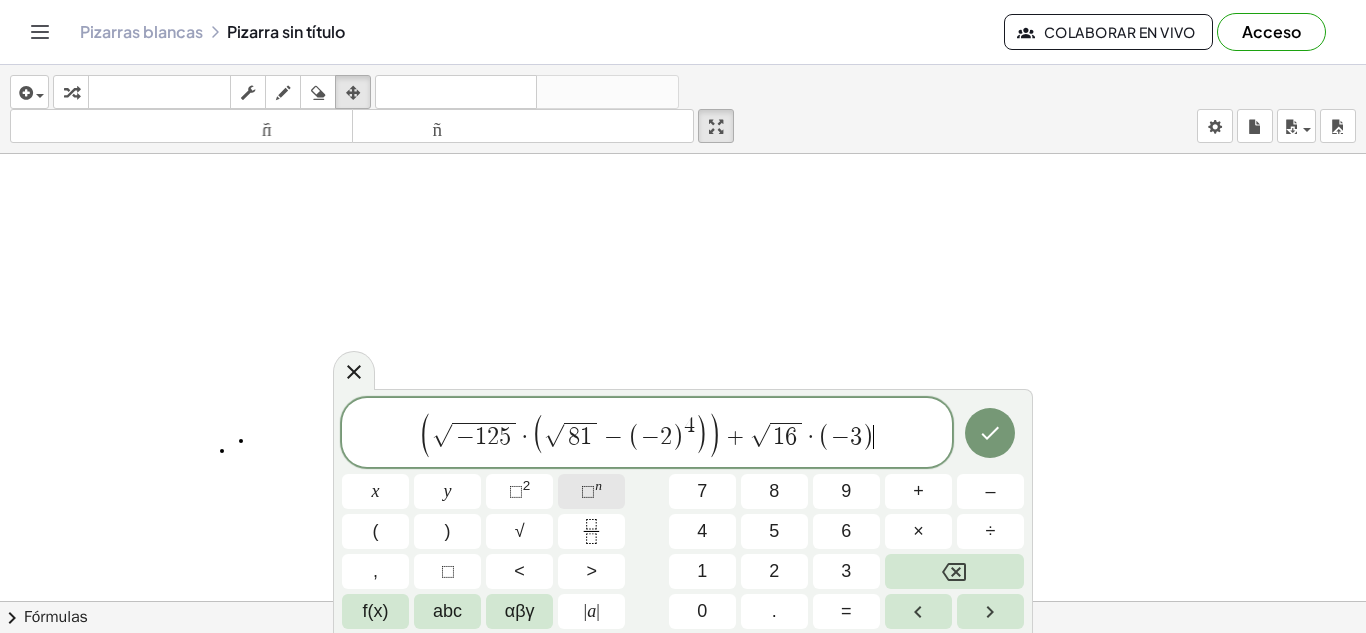 click on "⬚" at bounding box center [588, 491] 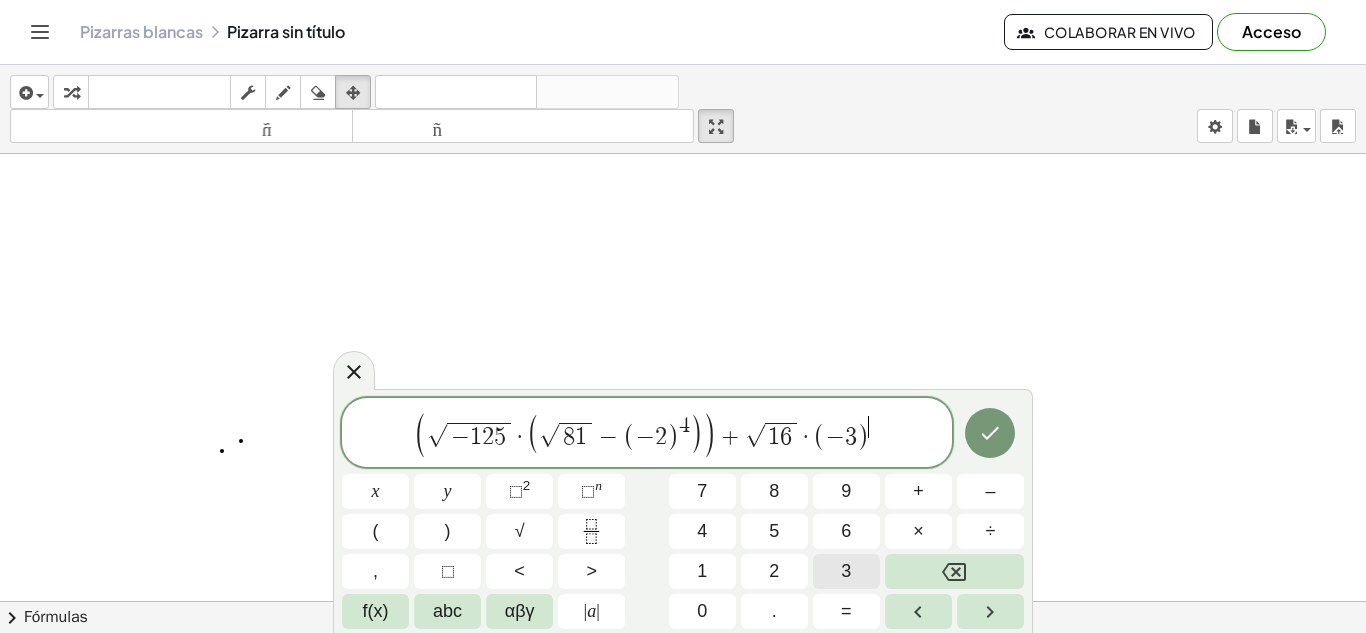 click on "3" at bounding box center (846, 571) 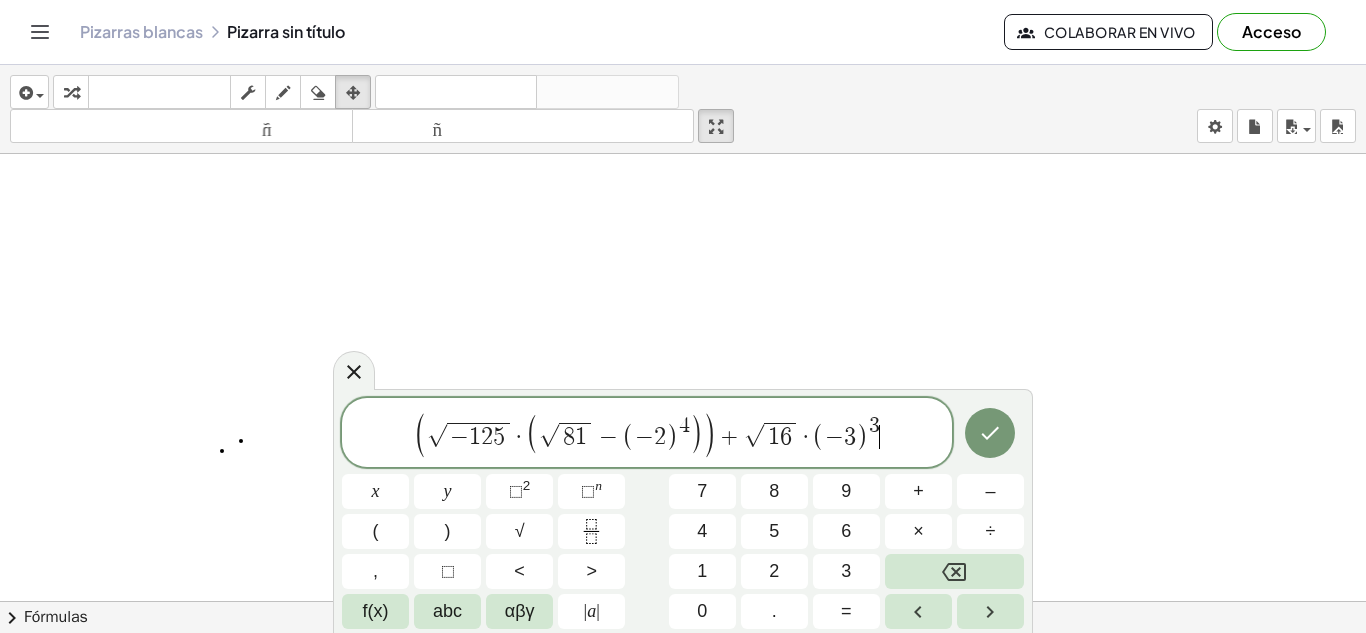 click on "( [ROOT] − 1 2 5 · ( [ROOT] 8 1 − ( − 2 ) 4 ) ) + [ROOT] 1 6 · ( − 3 ) 3" at bounding box center [647, 434] 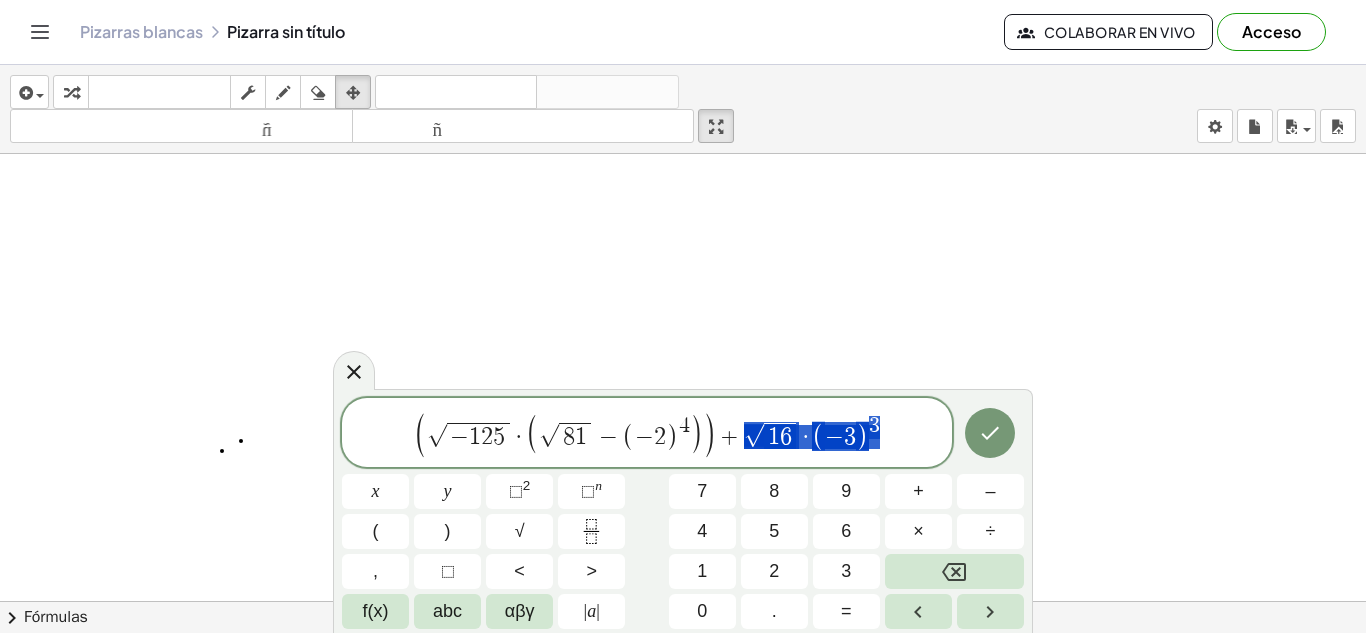 drag, startPoint x: 745, startPoint y: 435, endPoint x: 876, endPoint y: 432, distance: 131.03435 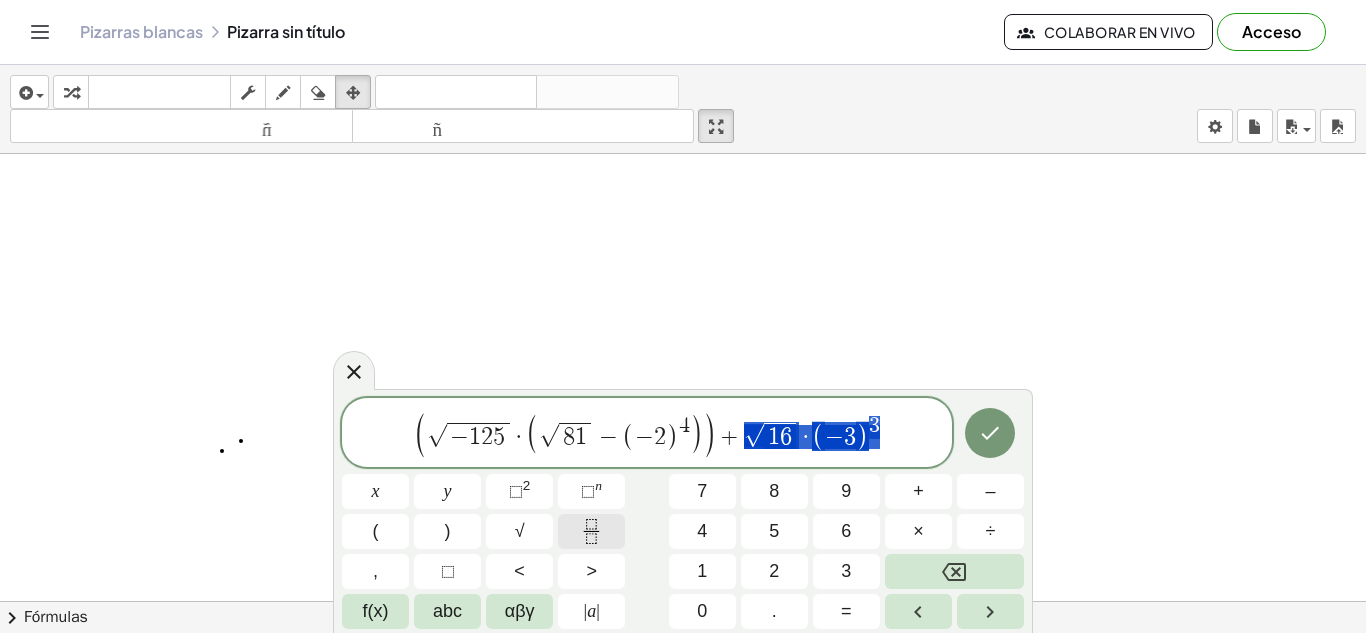 click at bounding box center (591, 531) 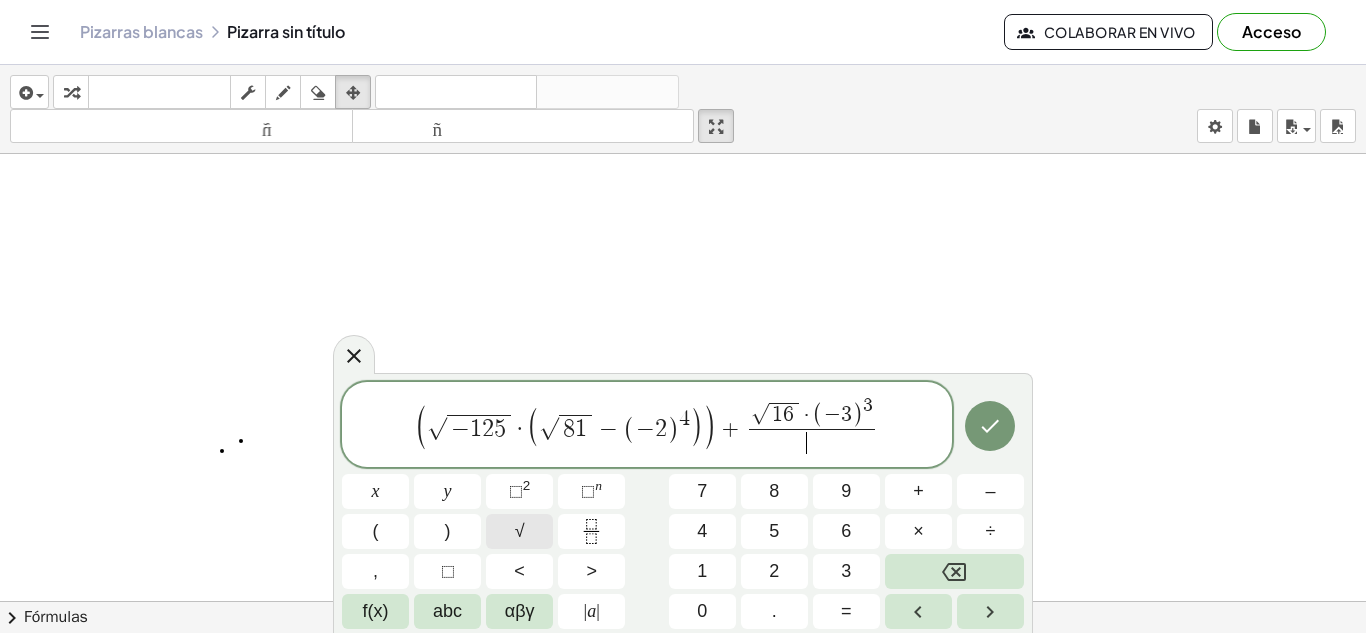 click on "√" at bounding box center (519, 531) 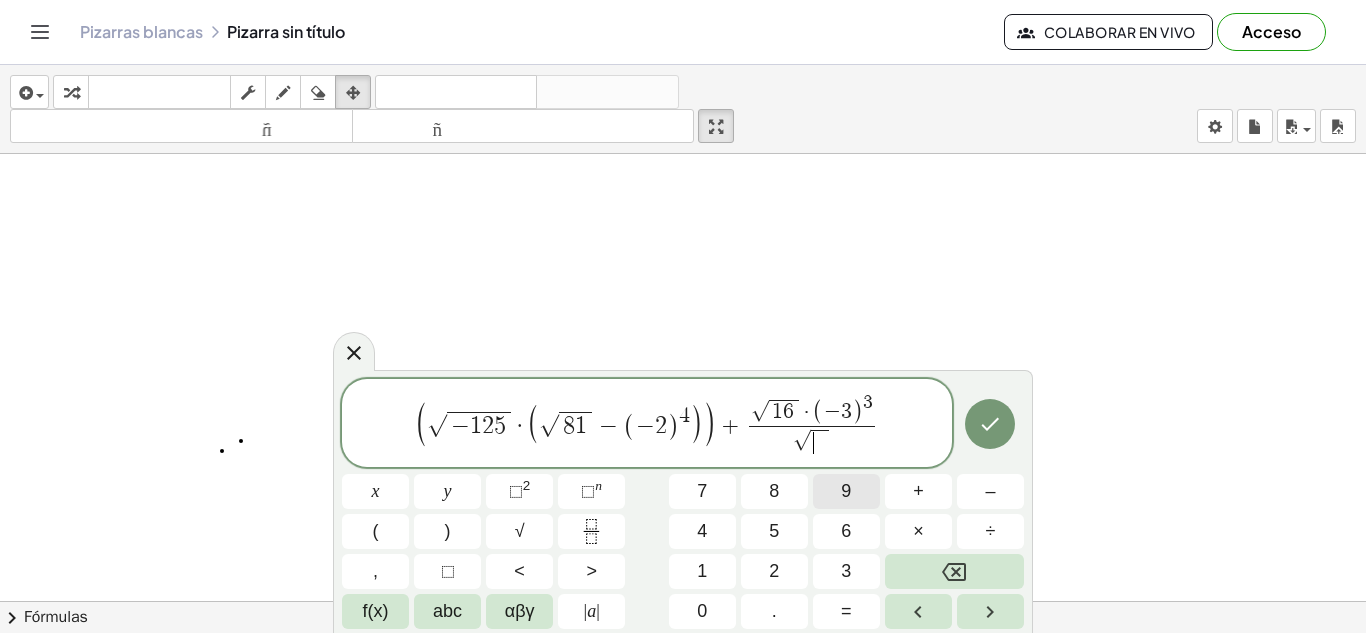 click on "9" at bounding box center (846, 491) 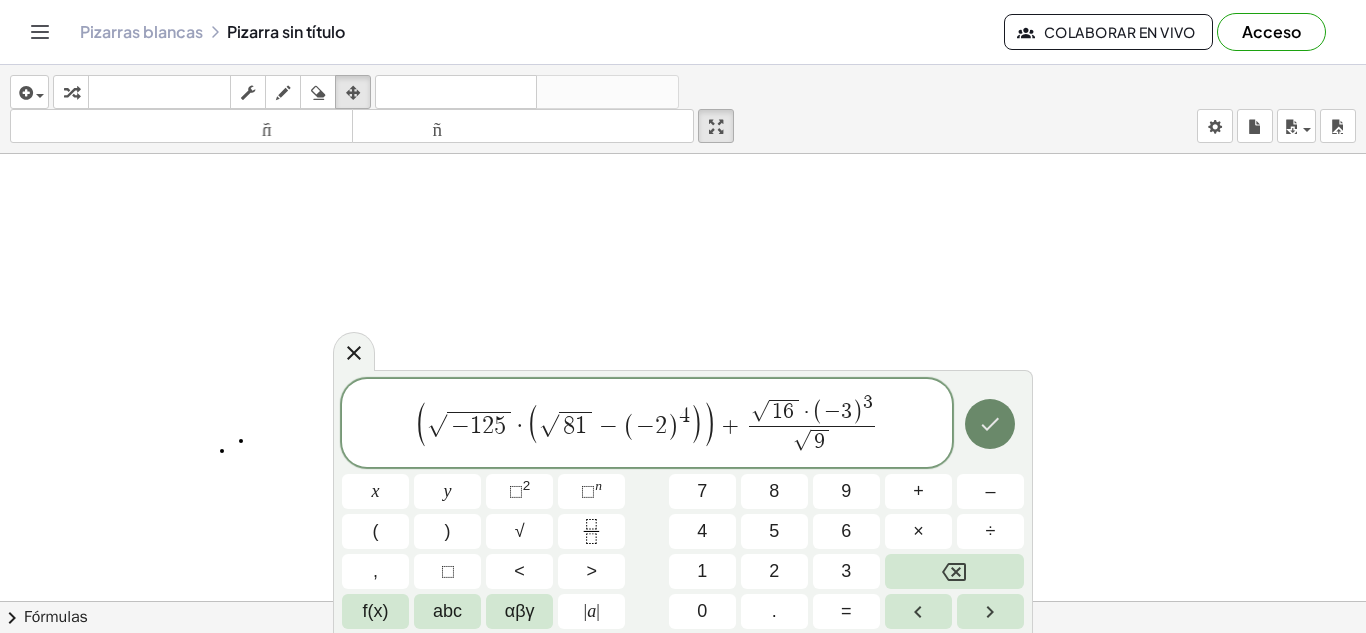 click 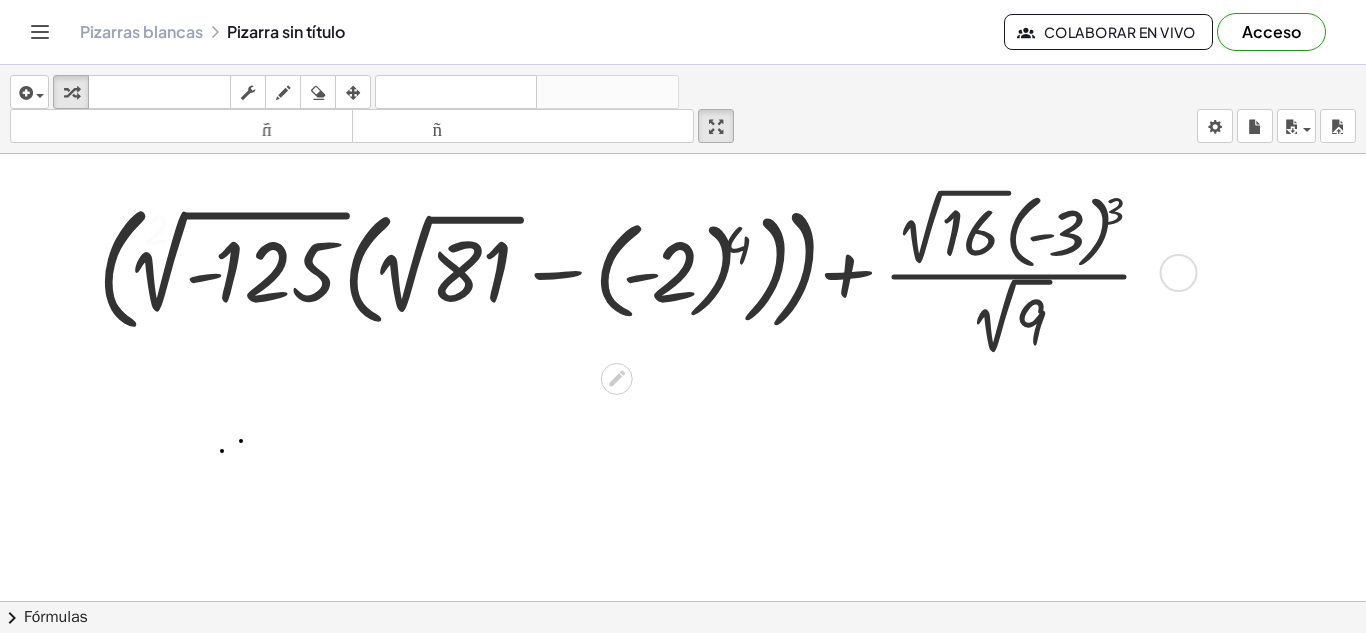 click at bounding box center [634, 271] 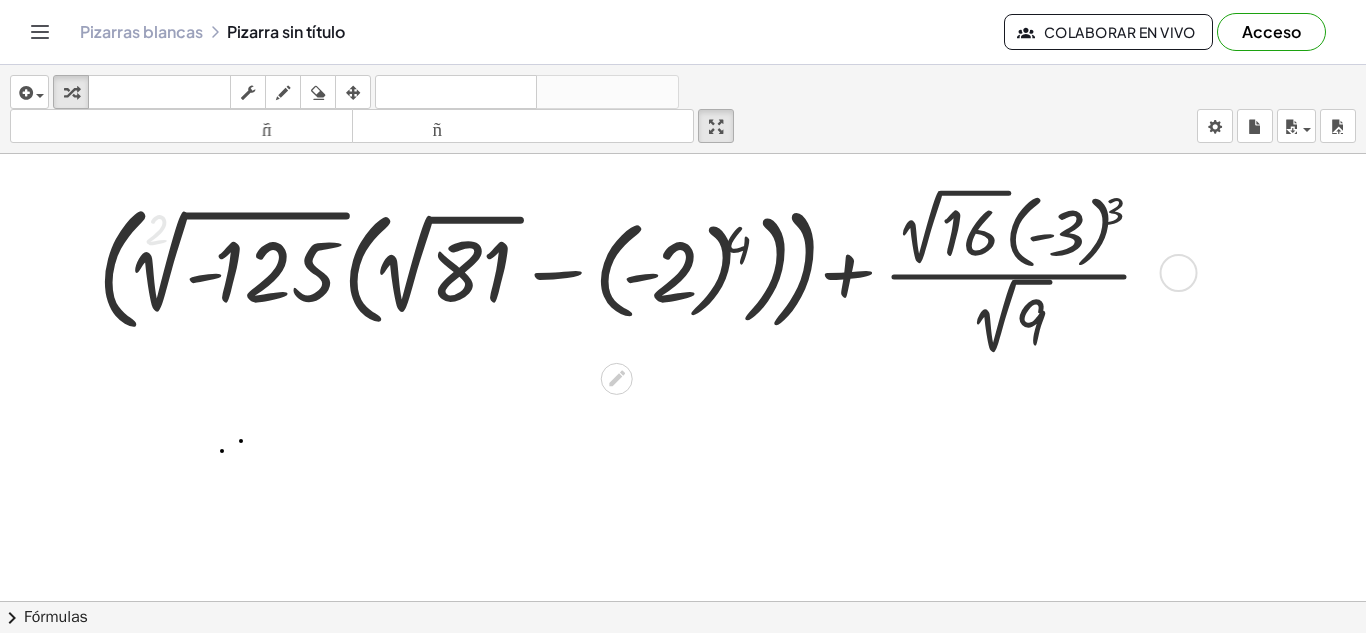 click at bounding box center (634, 271) 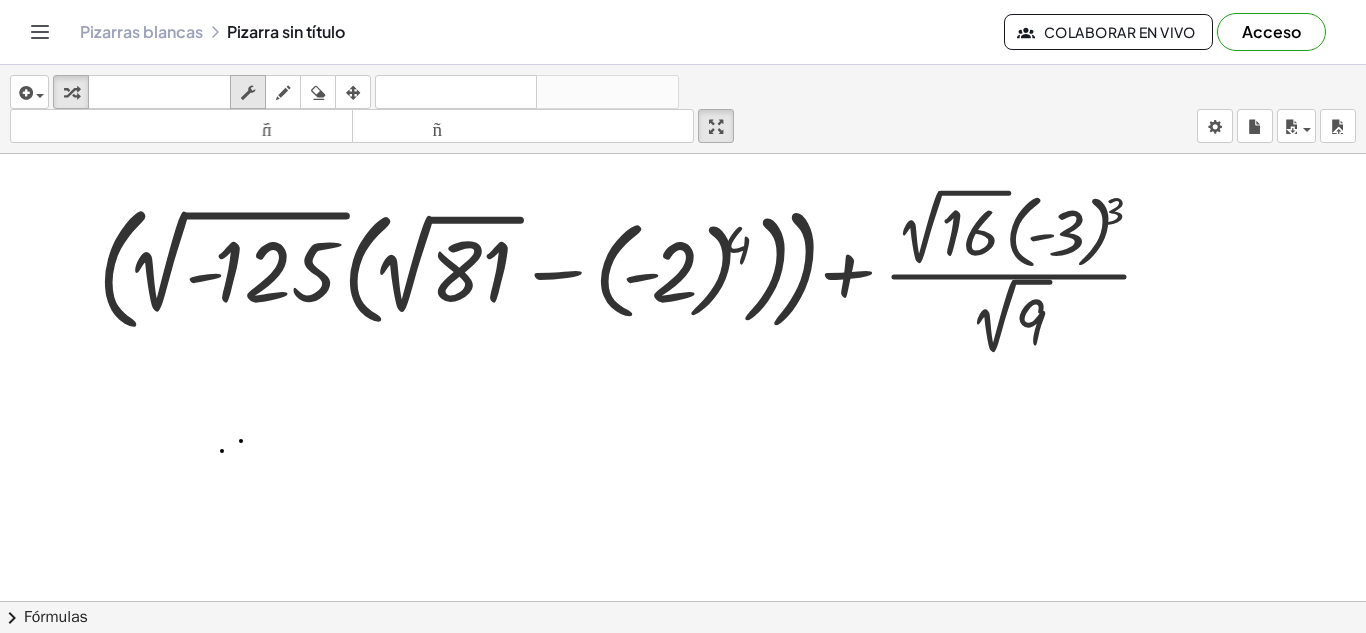 click on "fregar" at bounding box center [248, 92] 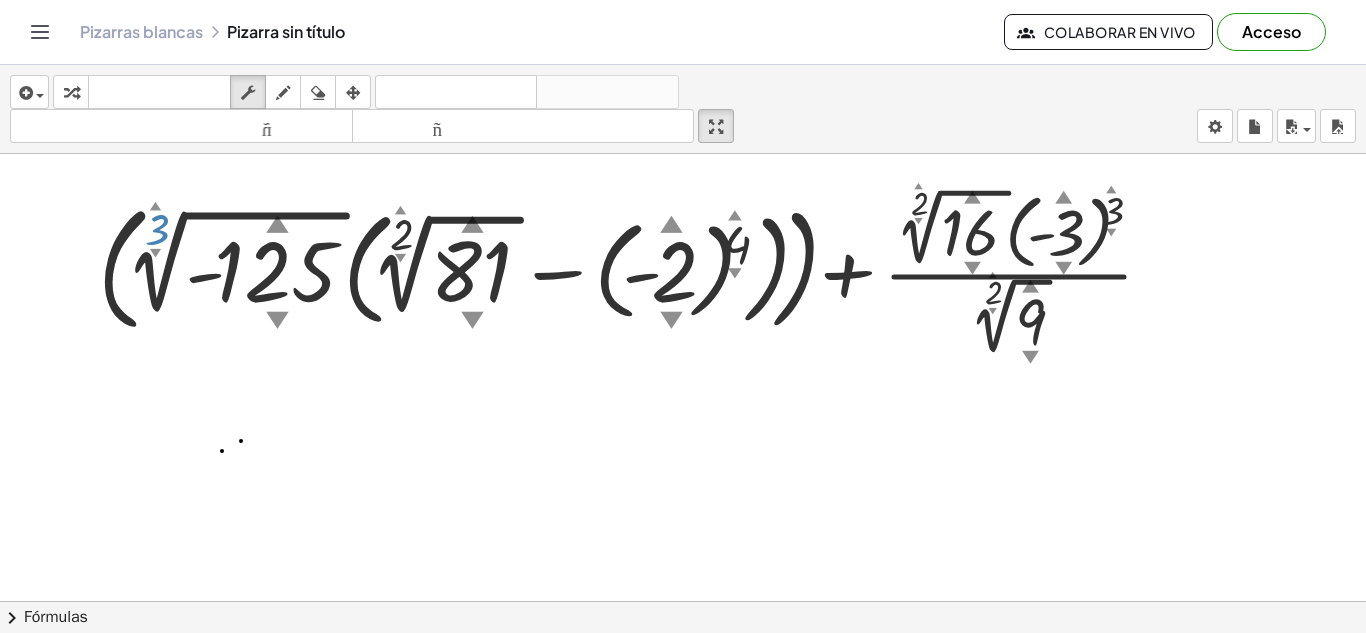 drag, startPoint x: 158, startPoint y: 232, endPoint x: 162, endPoint y: 215, distance: 17.464249 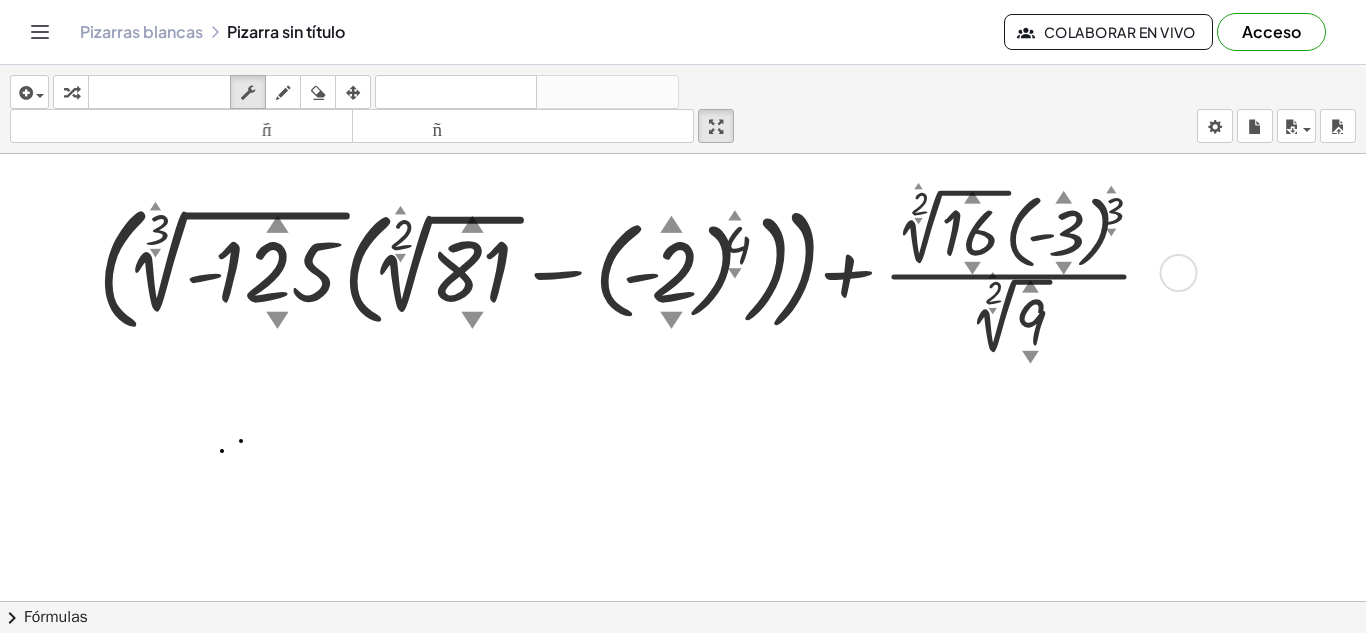 click at bounding box center [634, 271] 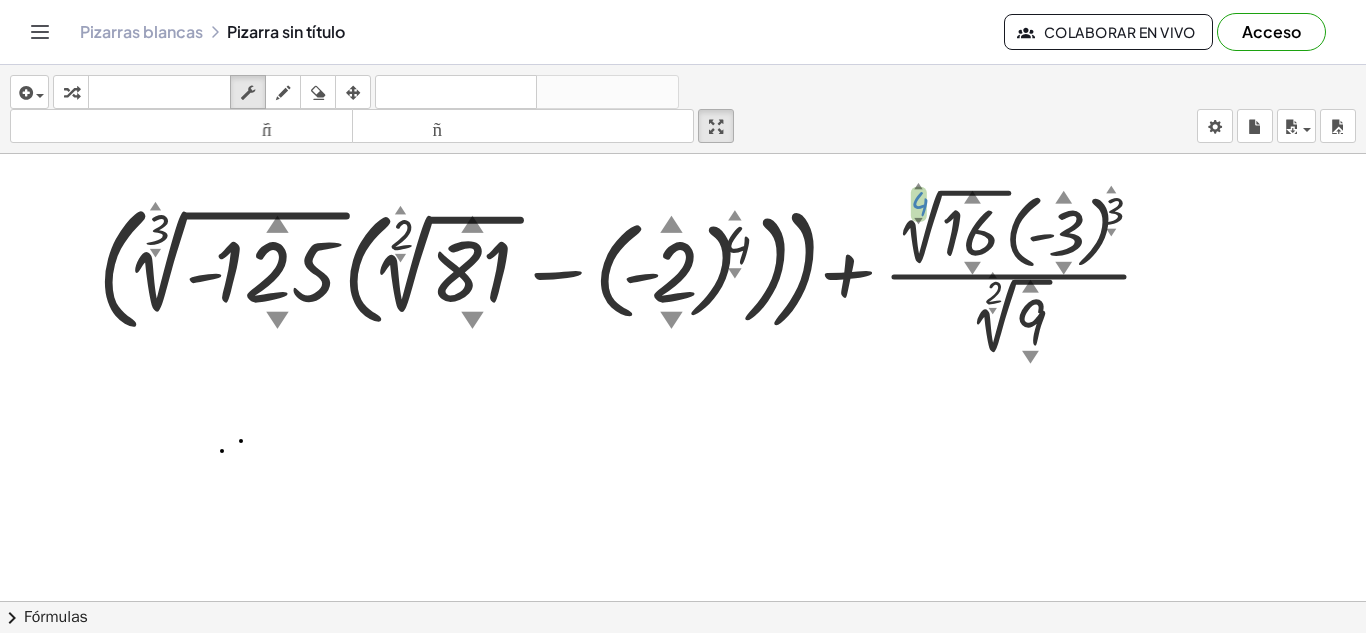 drag, startPoint x: 921, startPoint y: 199, endPoint x: 925, endPoint y: 171, distance: 28.284271 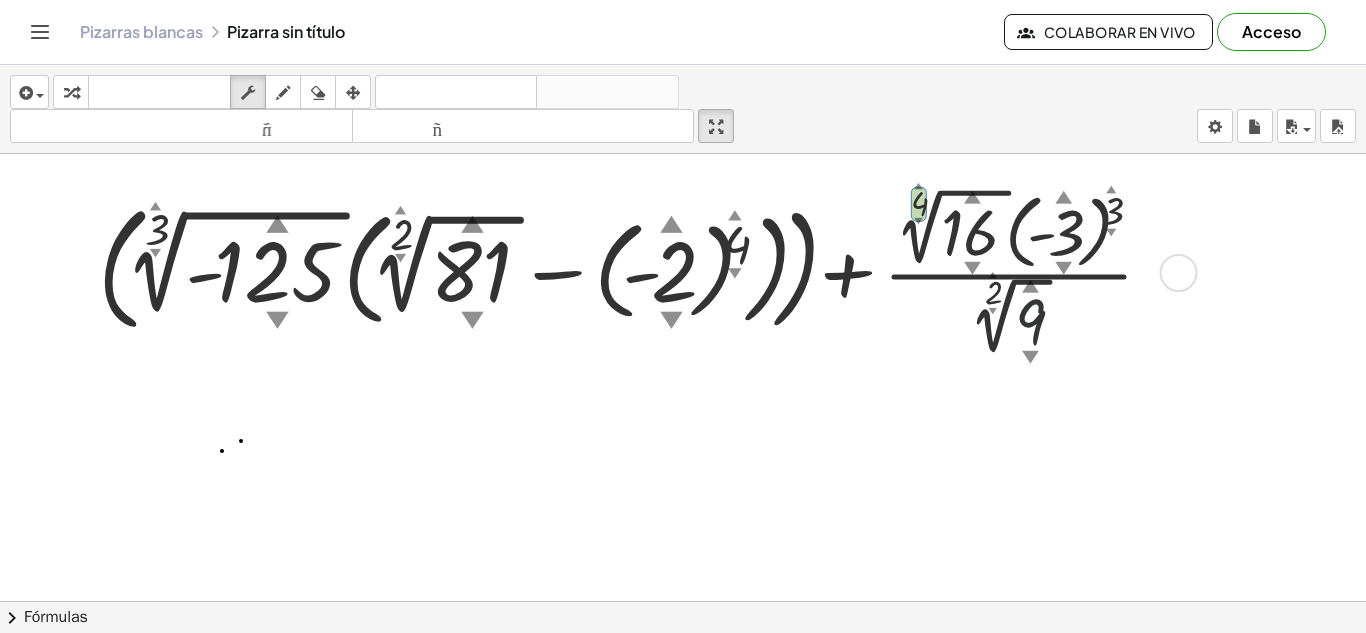 click at bounding box center (634, 271) 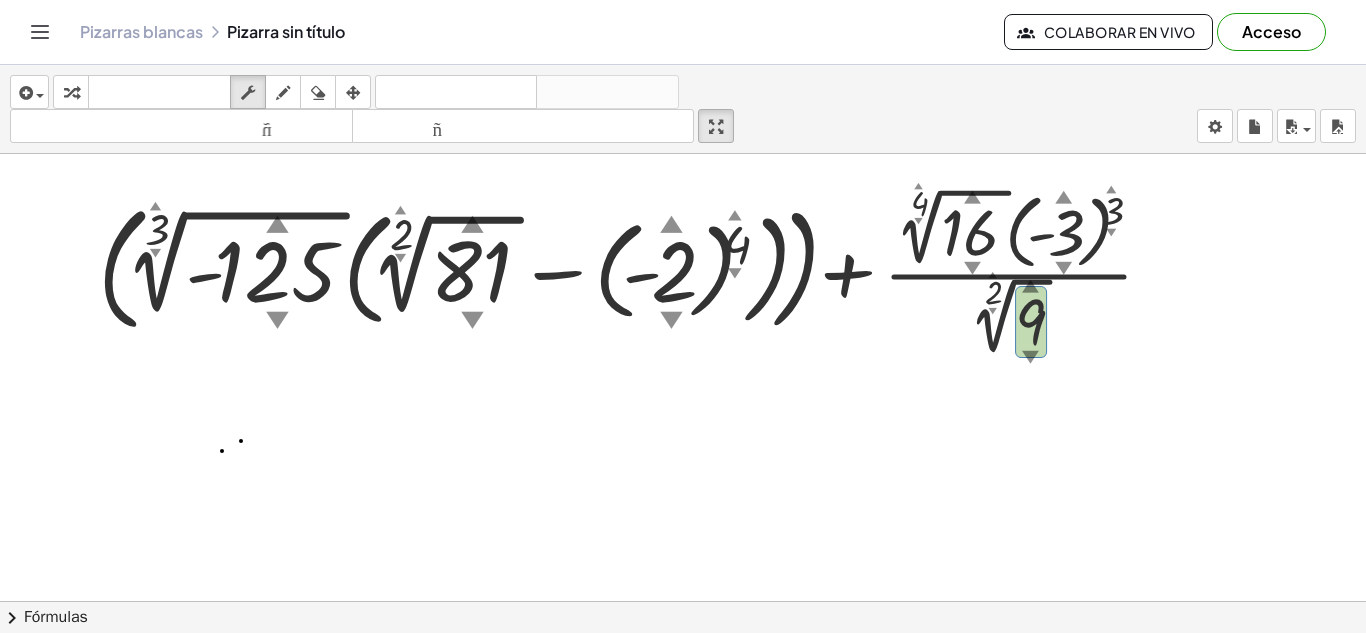 click at bounding box center [683, 601] 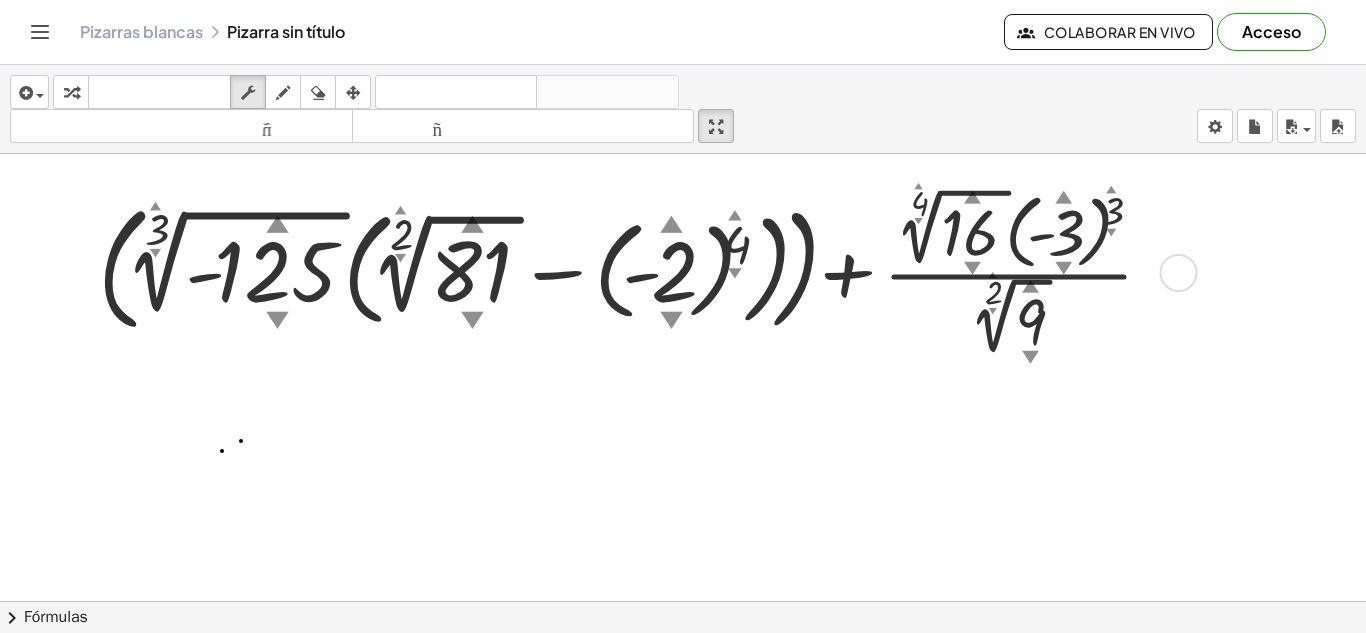 click at bounding box center [634, 271] 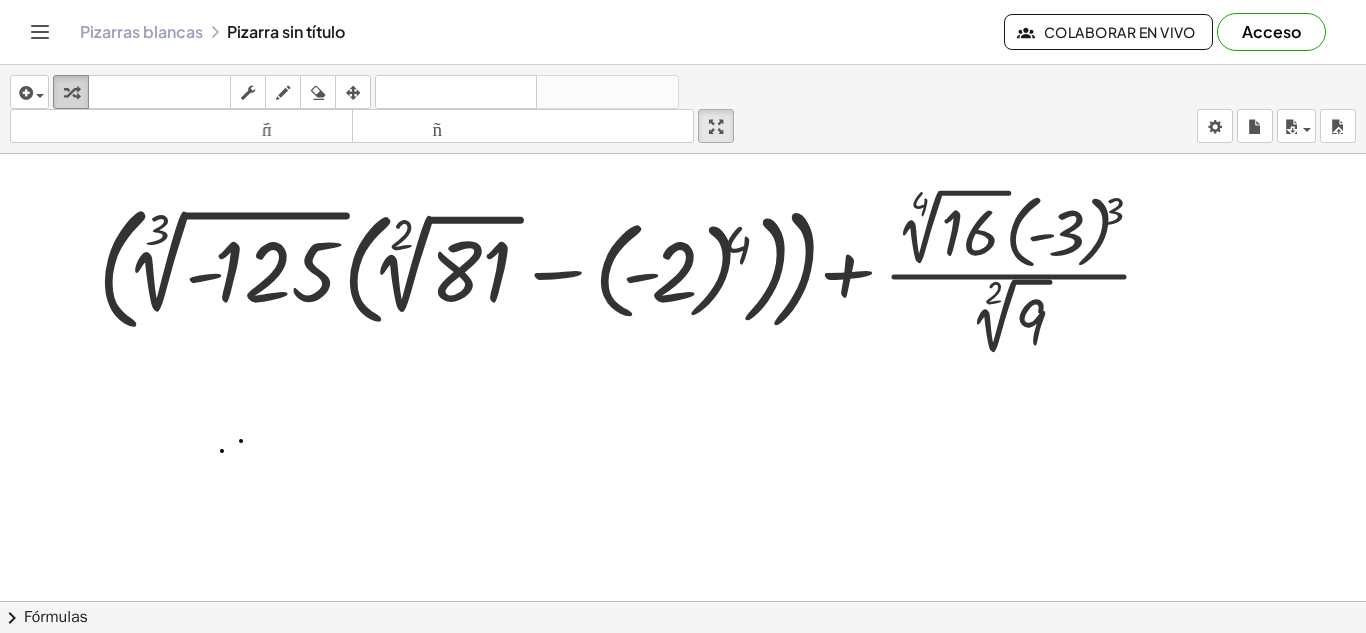 click at bounding box center (71, 92) 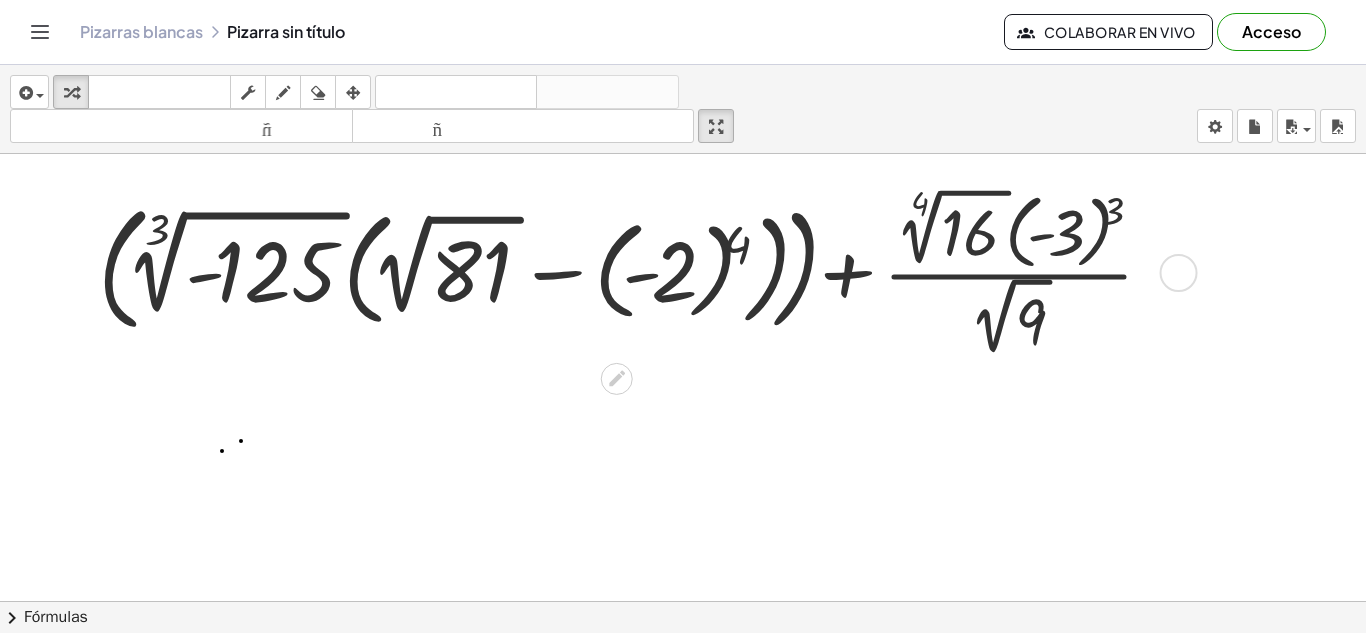 click at bounding box center [634, 271] 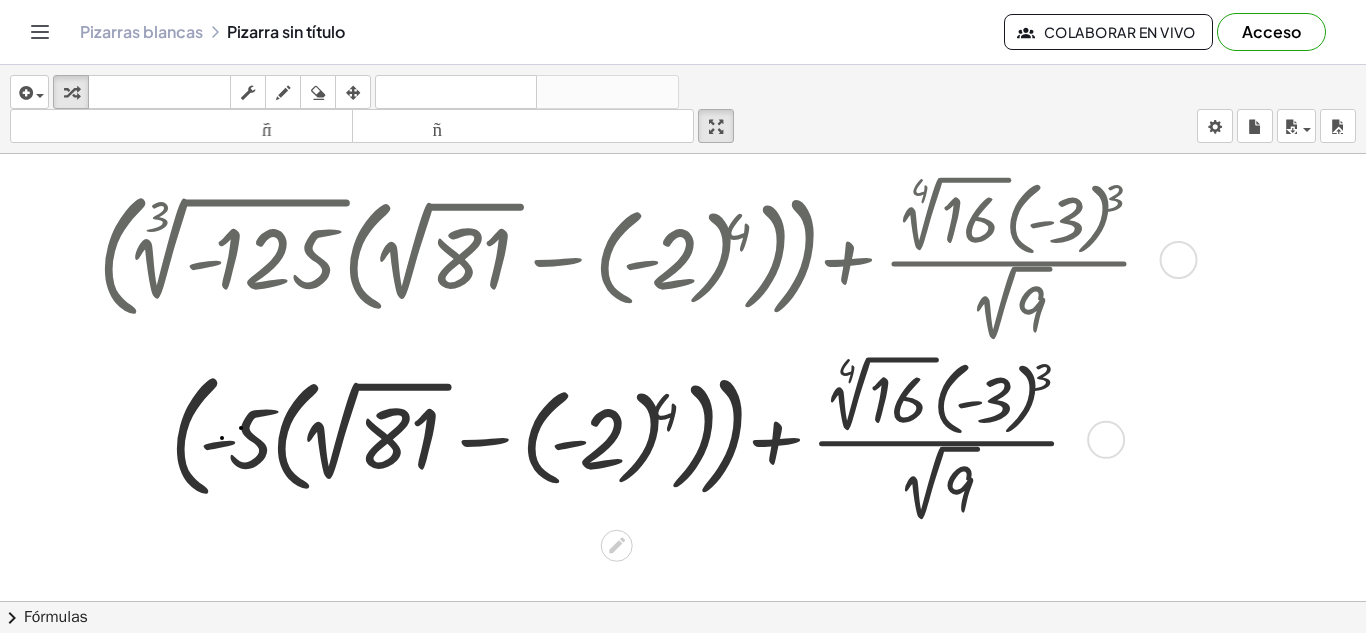 scroll, scrollTop: 18, scrollLeft: 0, axis: vertical 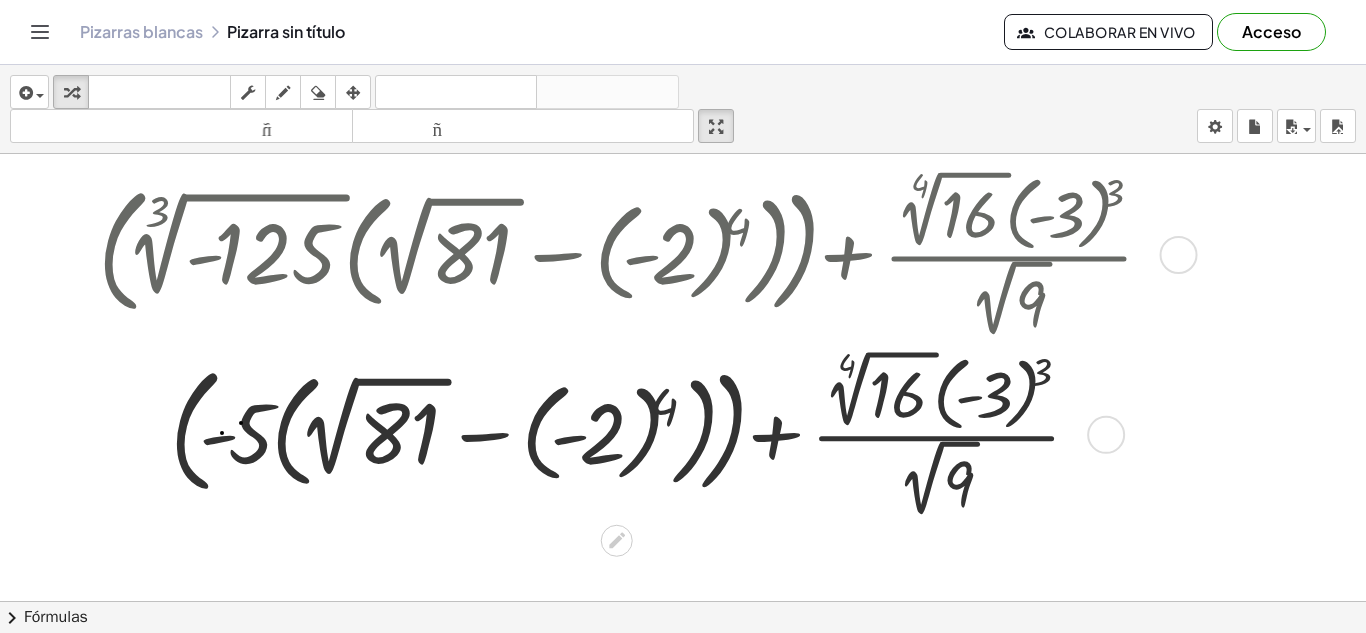 click at bounding box center [634, 433] 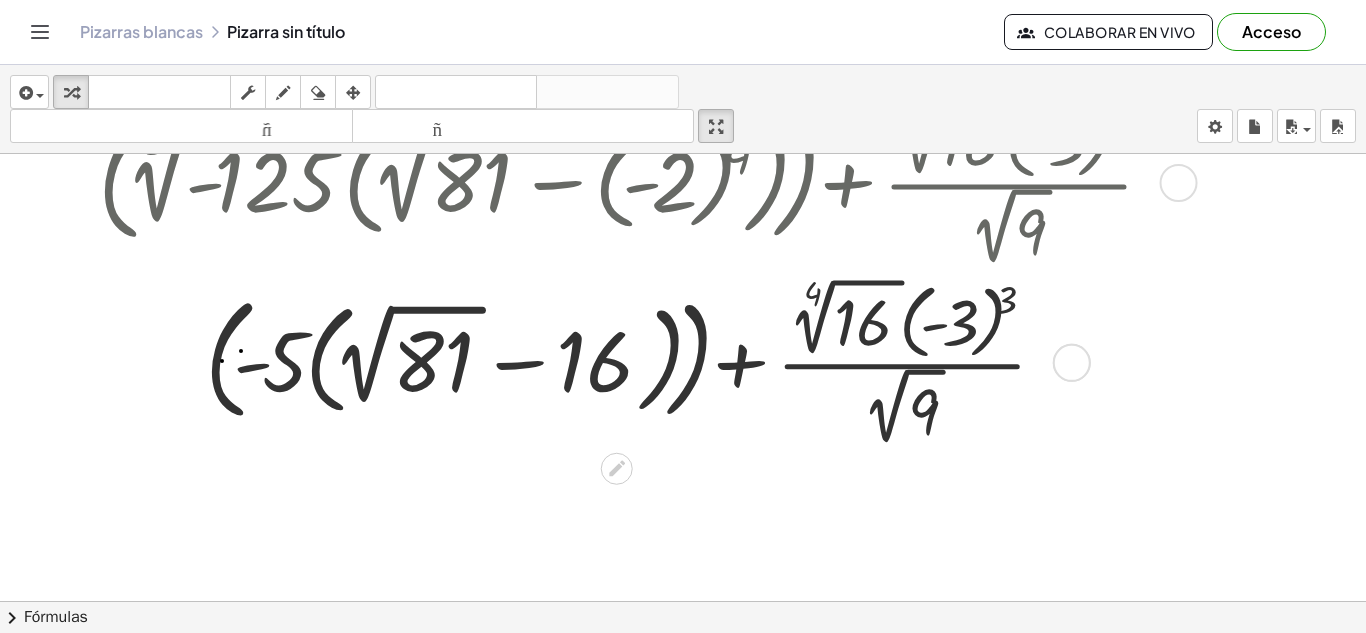 scroll, scrollTop: 111, scrollLeft: 0, axis: vertical 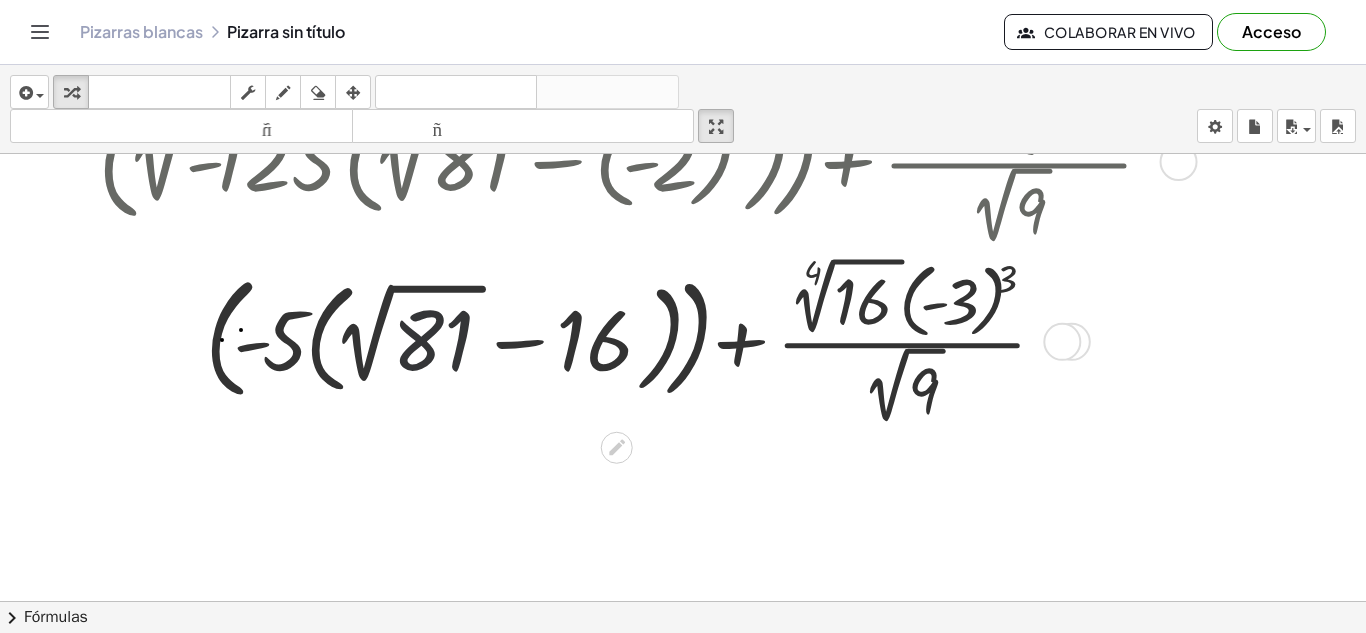 click at bounding box center (634, 340) 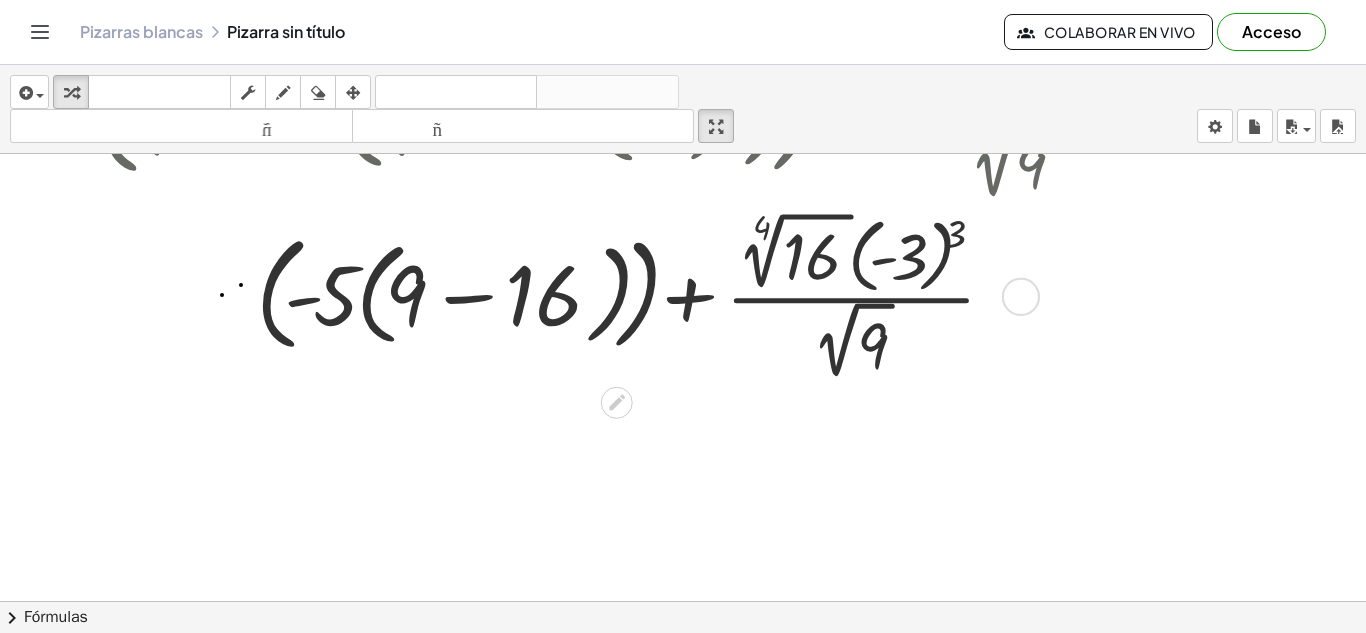 scroll, scrollTop: 157, scrollLeft: 0, axis: vertical 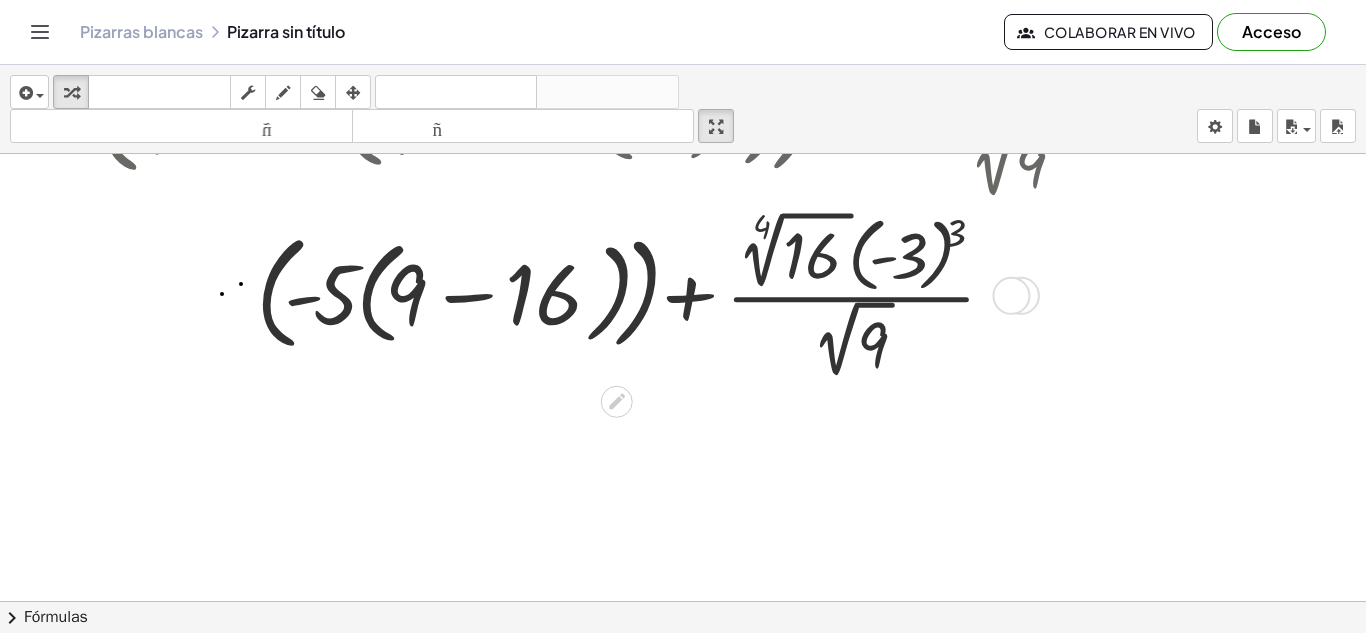 click at bounding box center [634, 294] 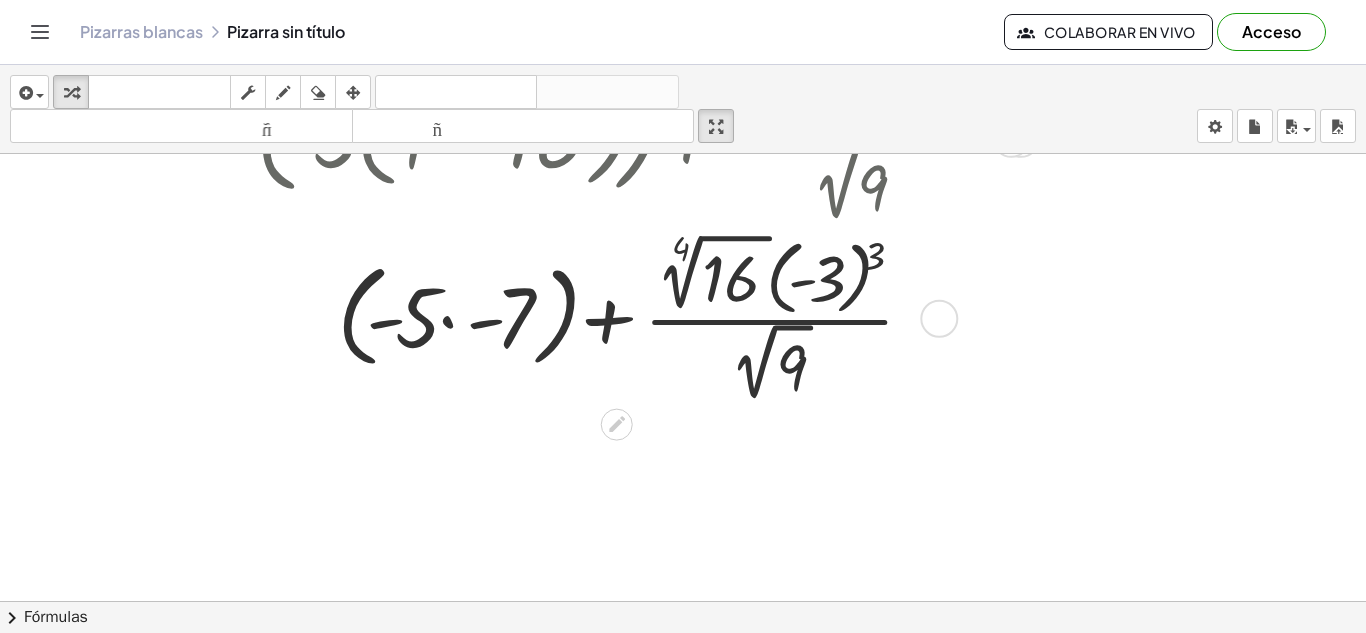 scroll, scrollTop: 313, scrollLeft: 0, axis: vertical 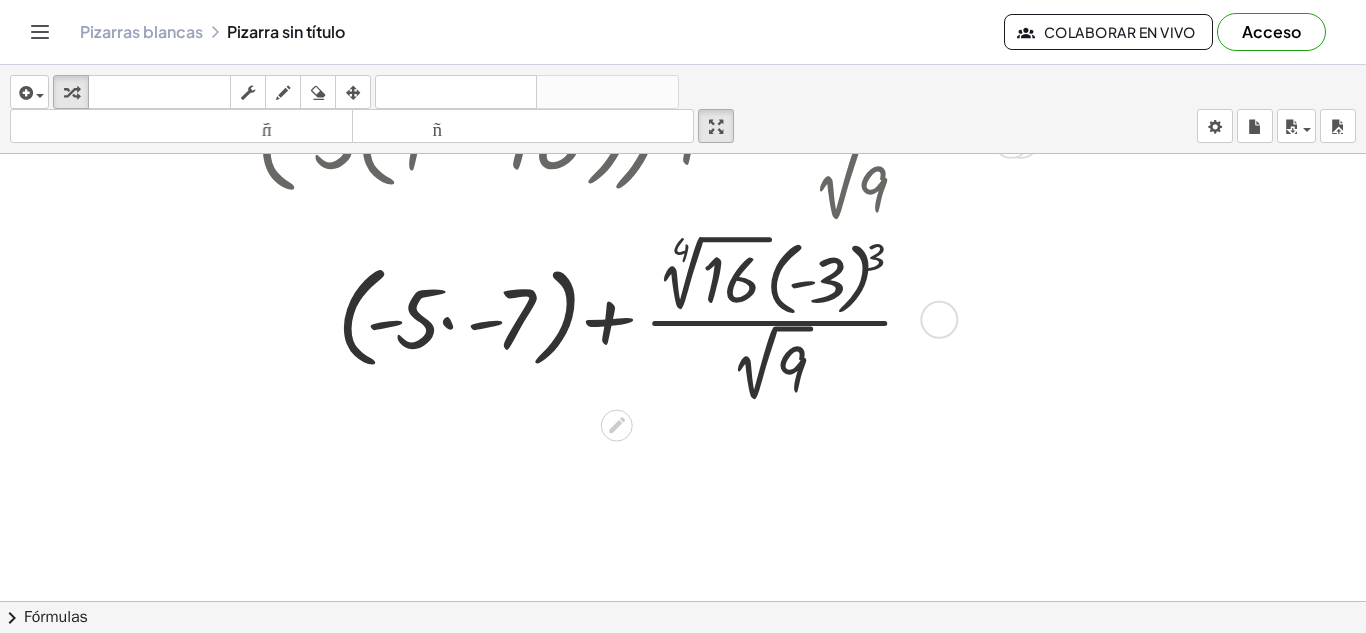 click at bounding box center (634, 318) 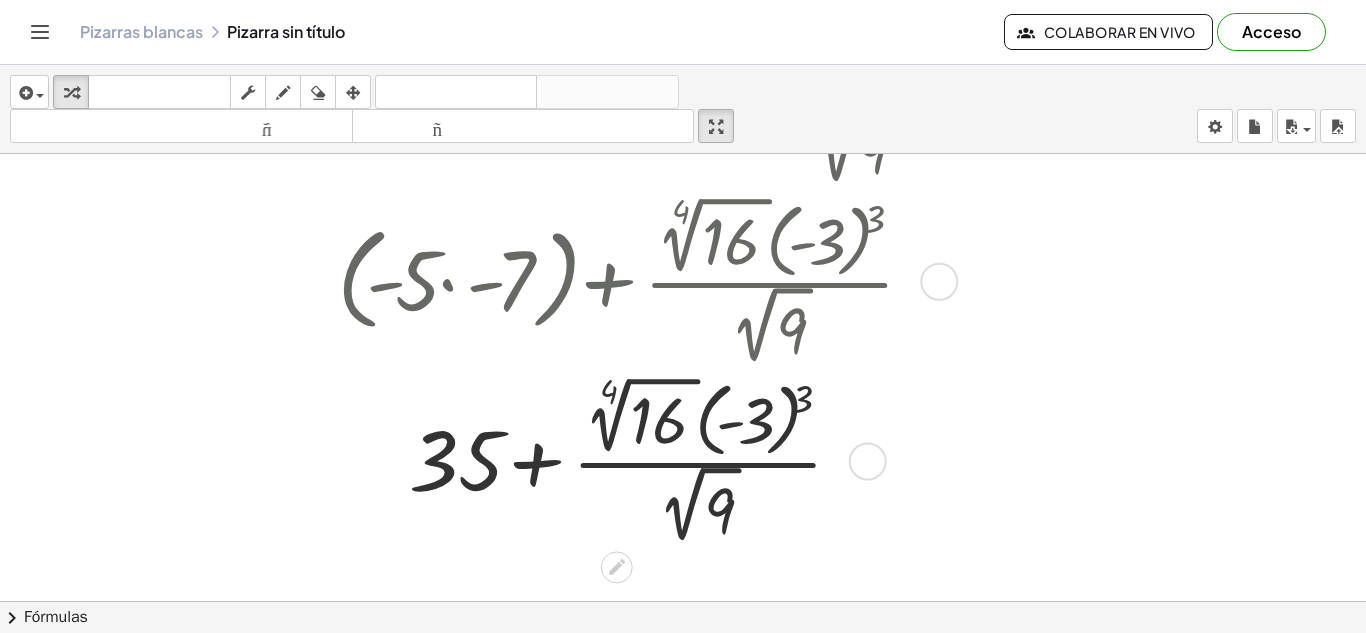 scroll, scrollTop: 363, scrollLeft: 0, axis: vertical 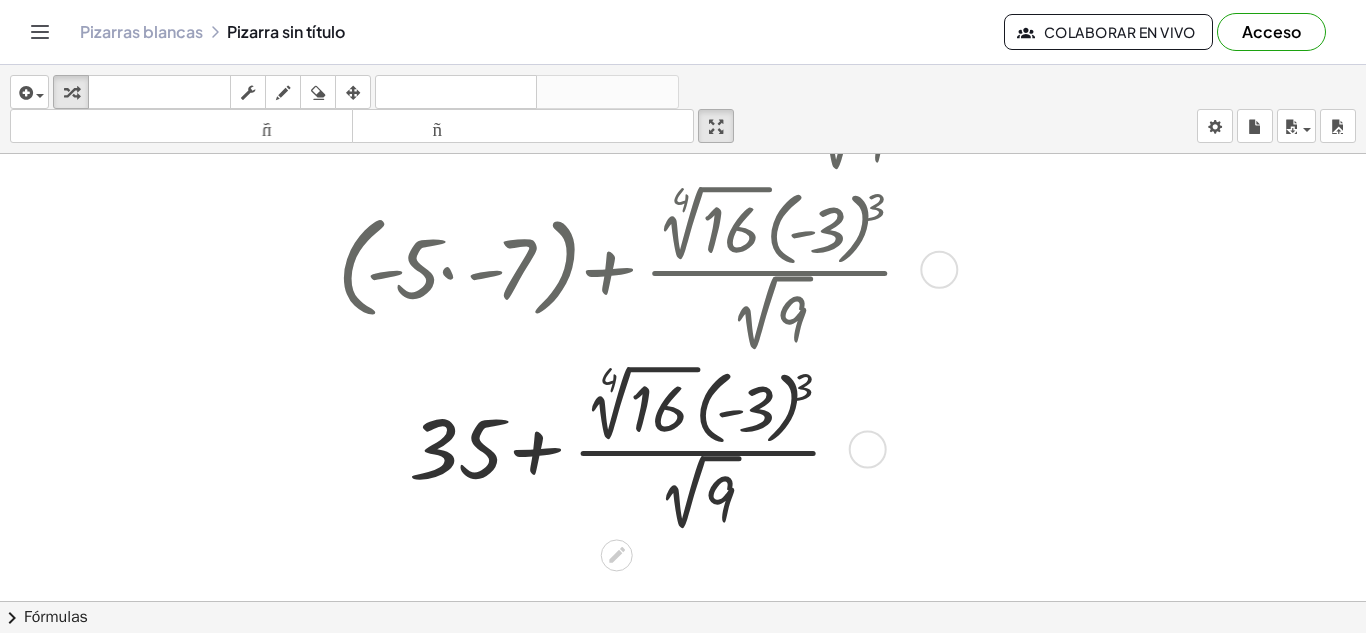 click at bounding box center (634, 448) 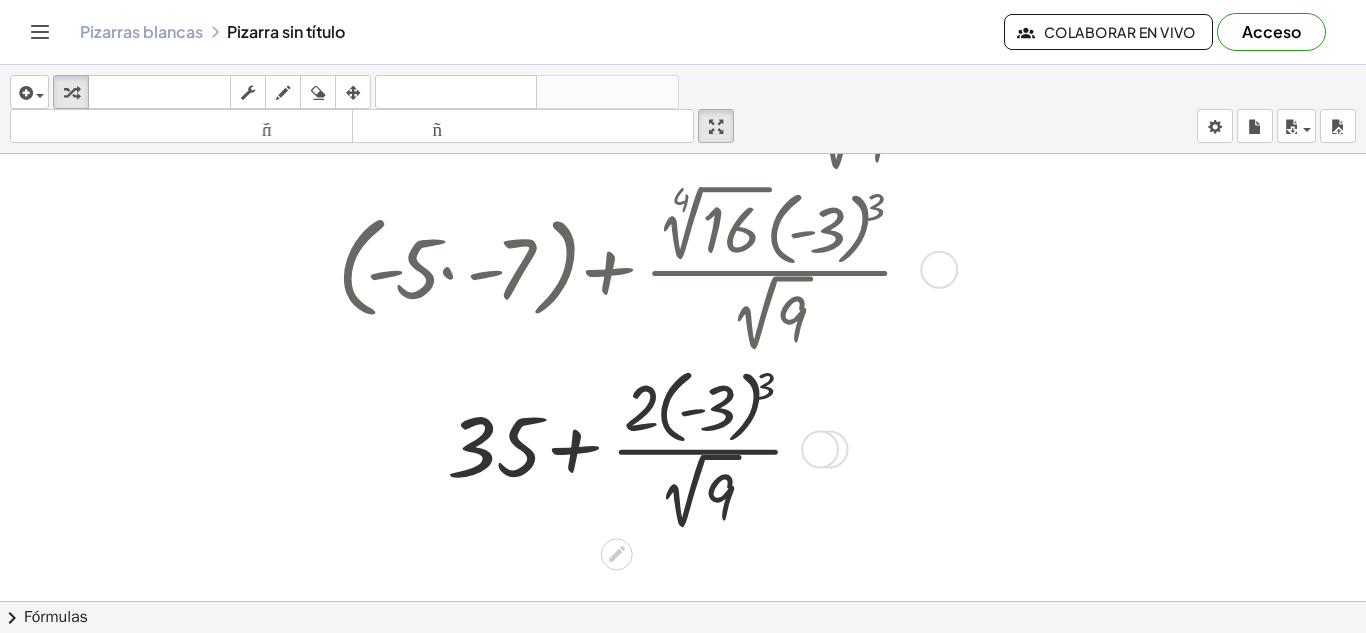 click at bounding box center [634, 447] 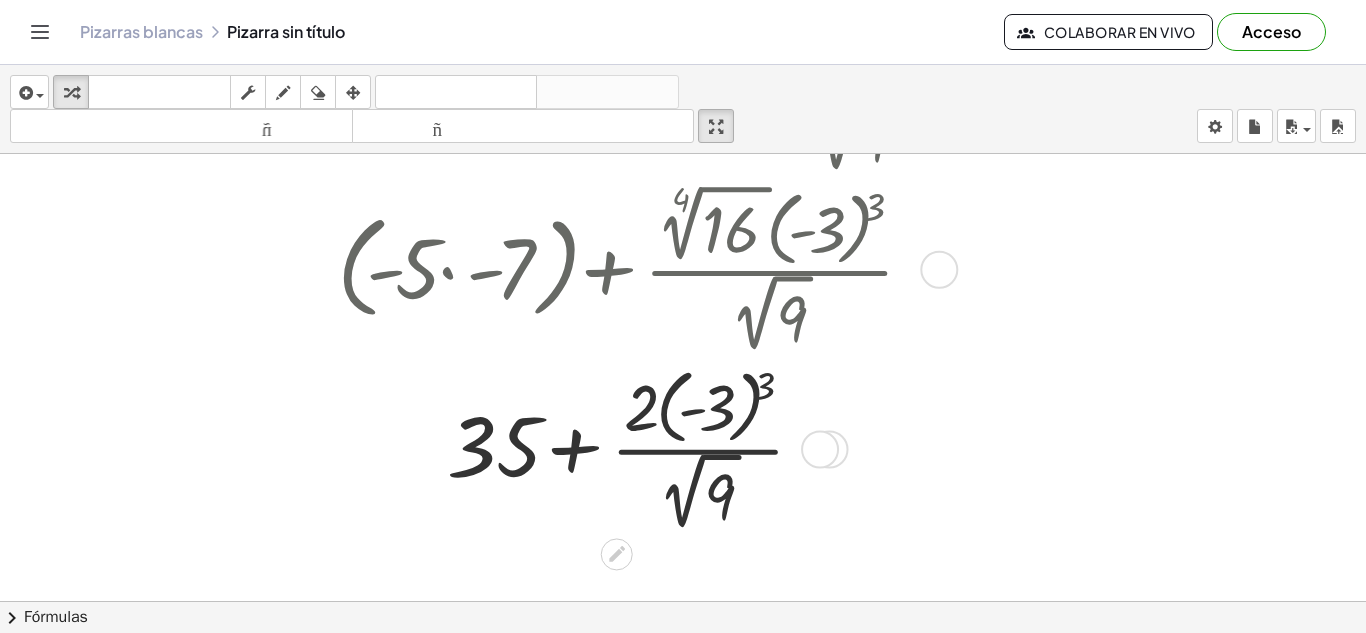 click at bounding box center [634, 447] 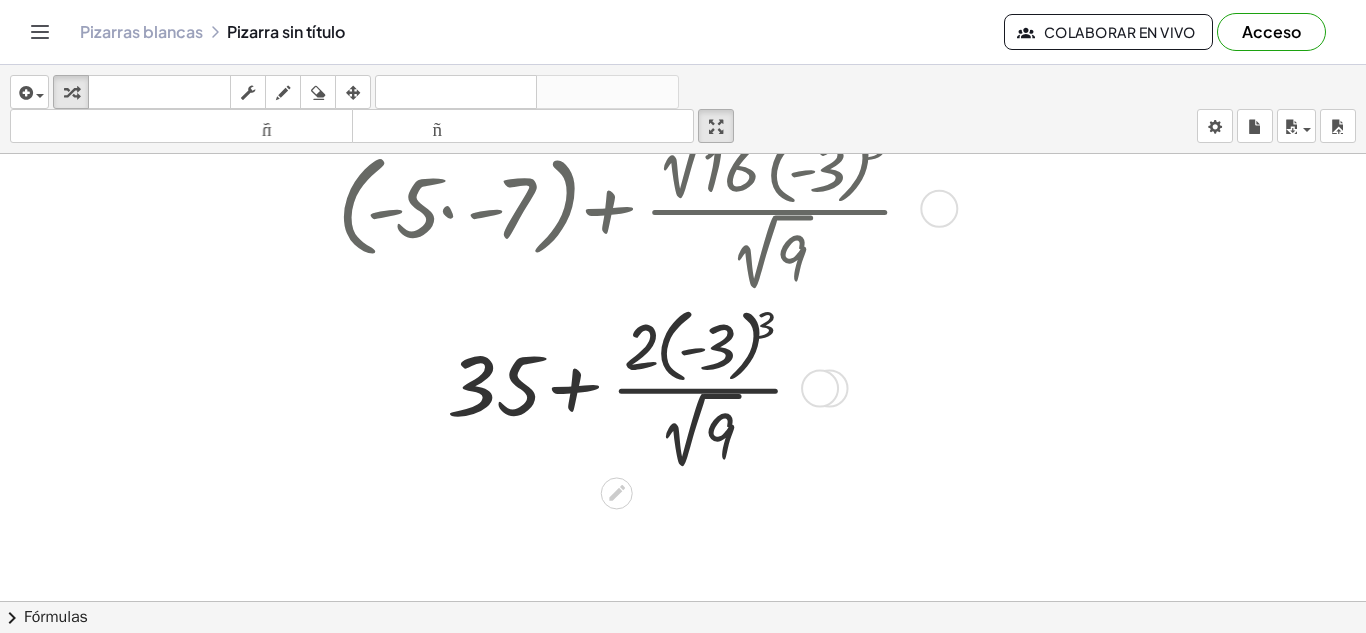 scroll, scrollTop: 425, scrollLeft: 0, axis: vertical 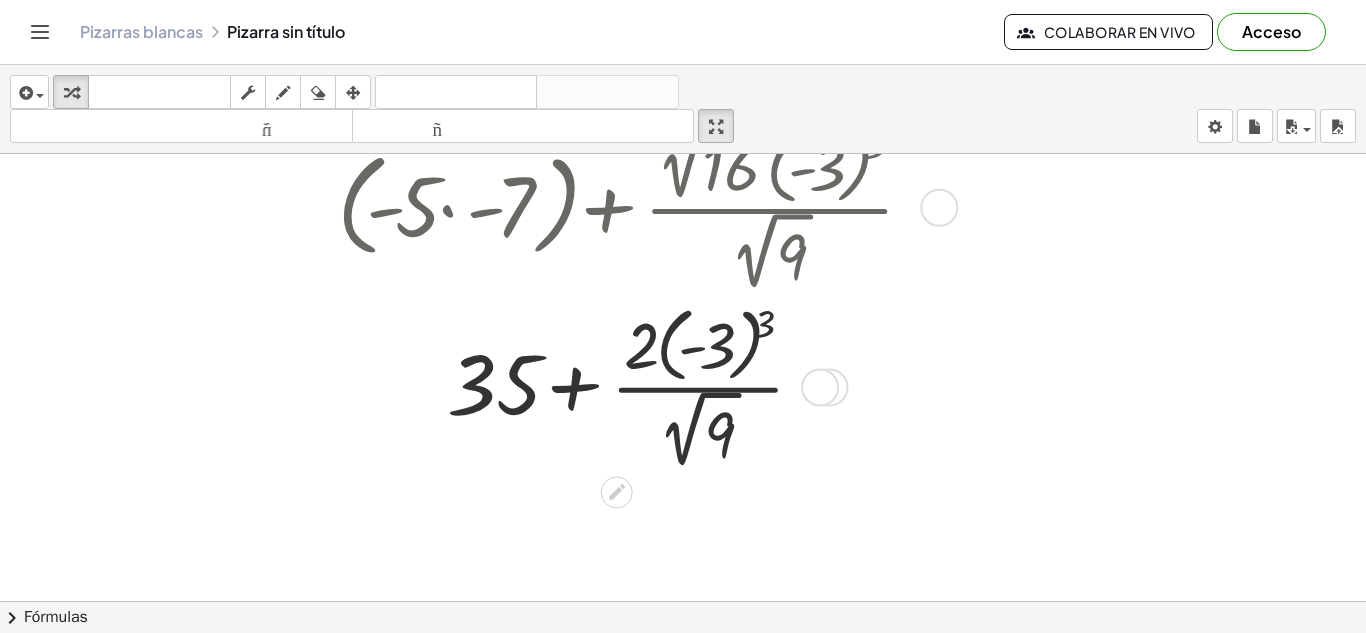 click at bounding box center [634, 385] 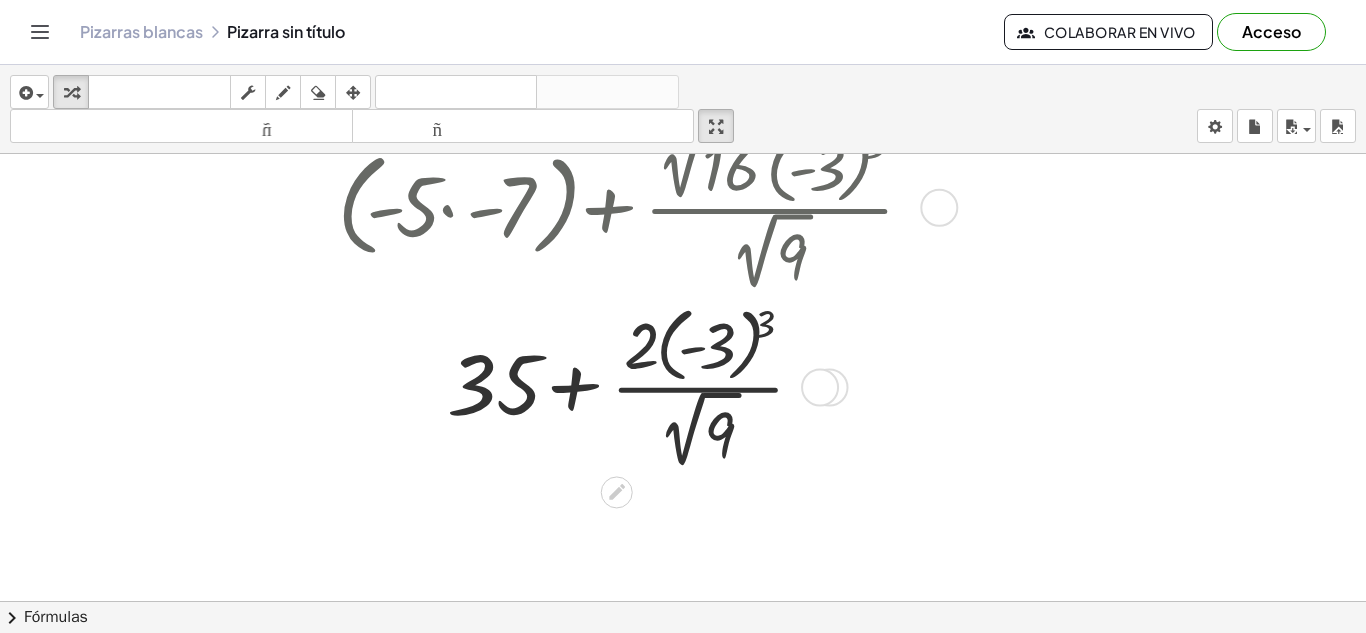 scroll, scrollTop: 366, scrollLeft: 0, axis: vertical 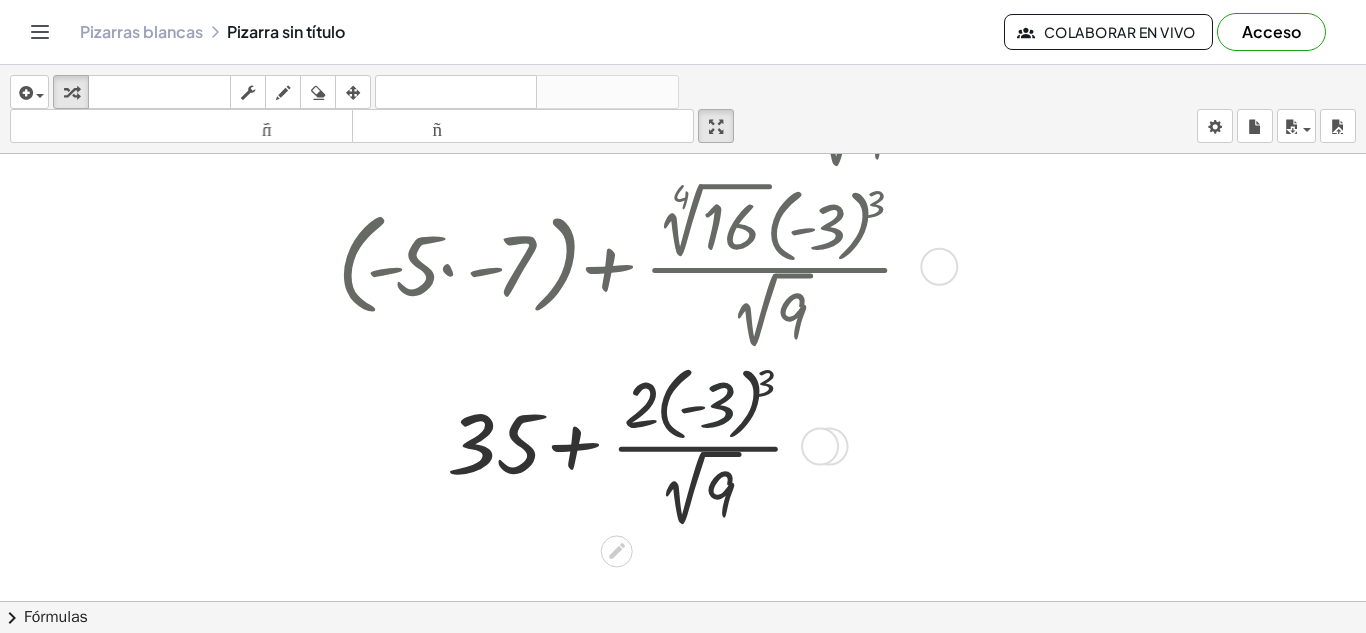 click at bounding box center (634, 444) 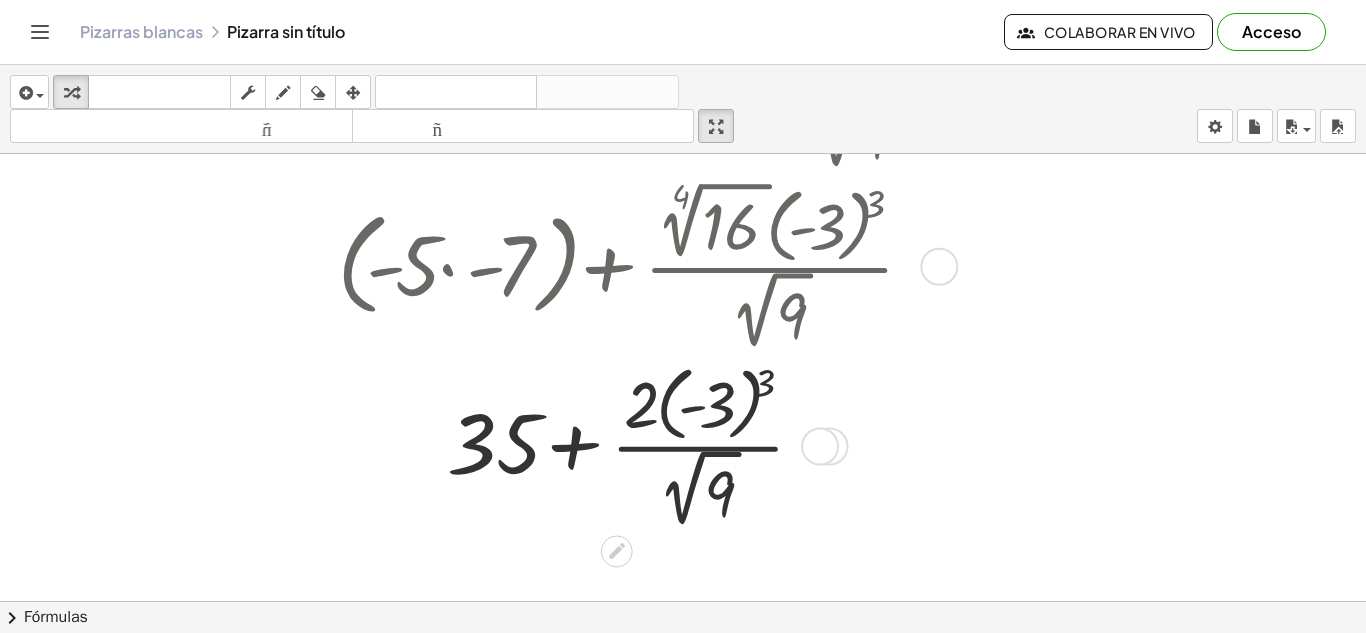 click at bounding box center [634, 444] 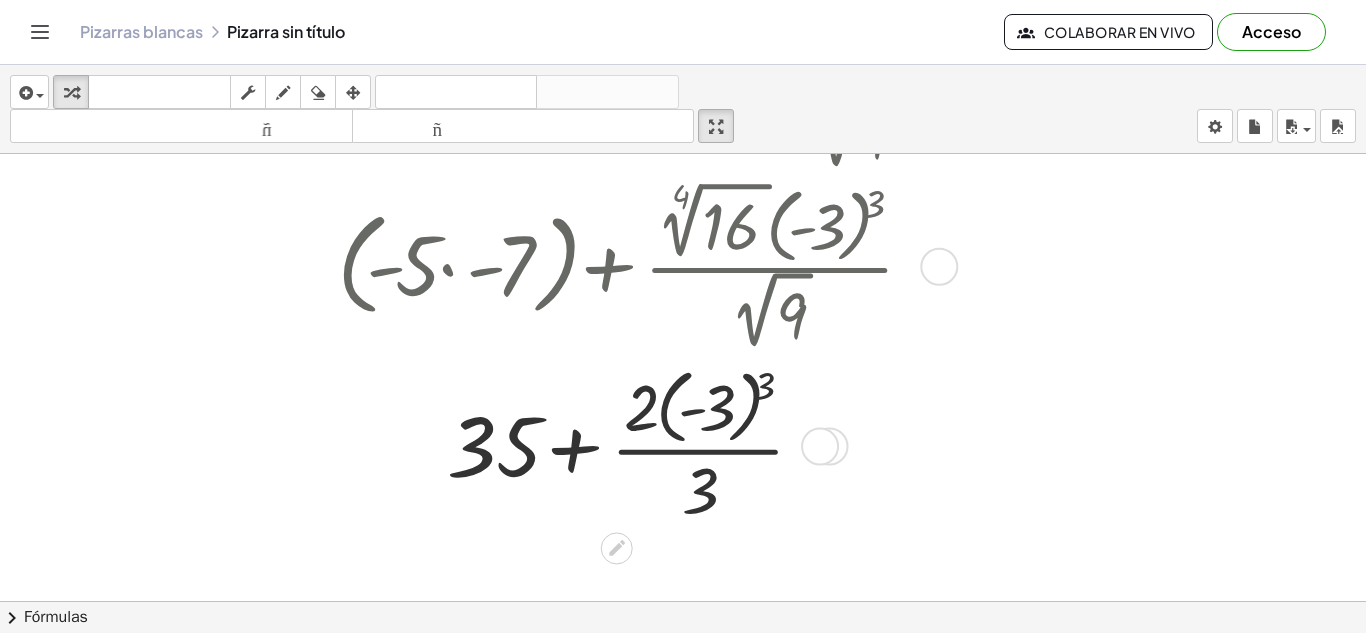click at bounding box center [634, 444] 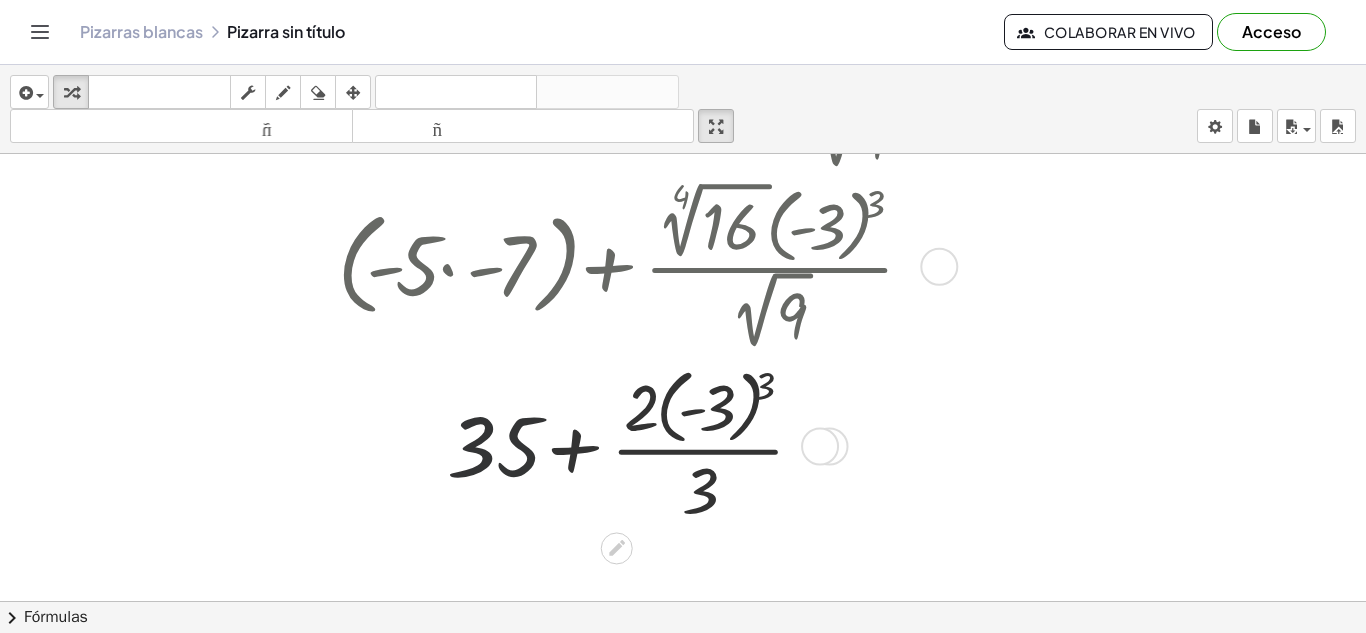 click at bounding box center [634, 444] 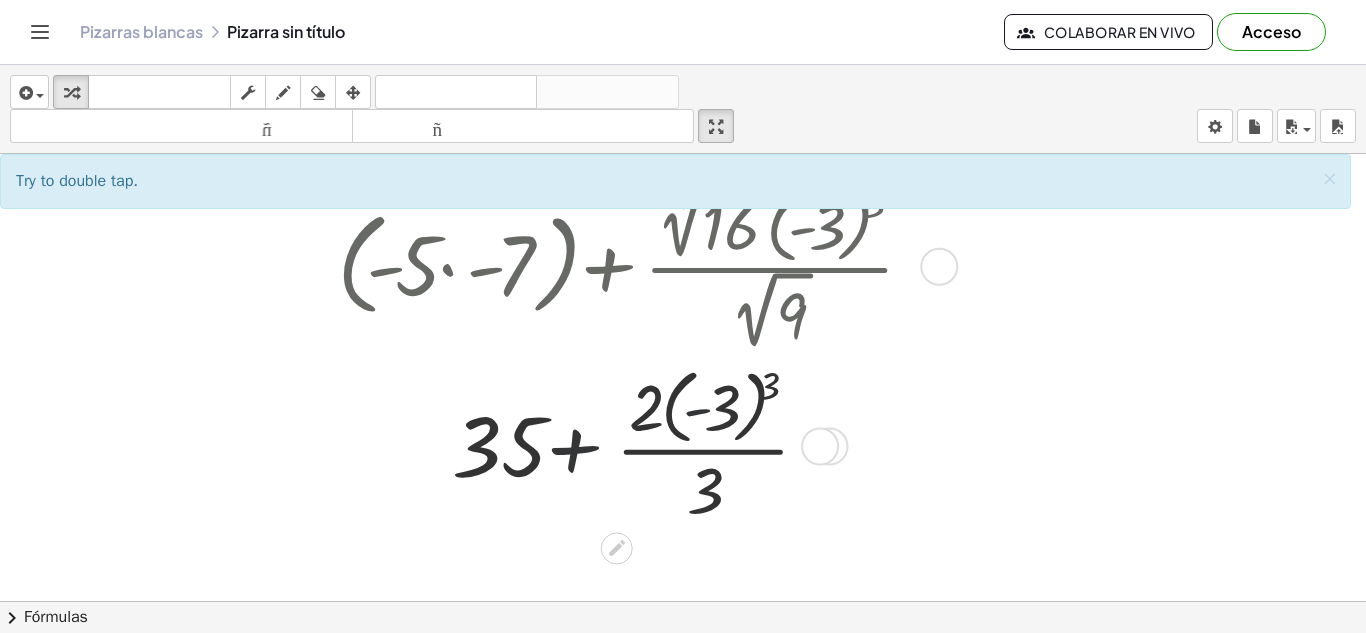 click at bounding box center [634, 444] 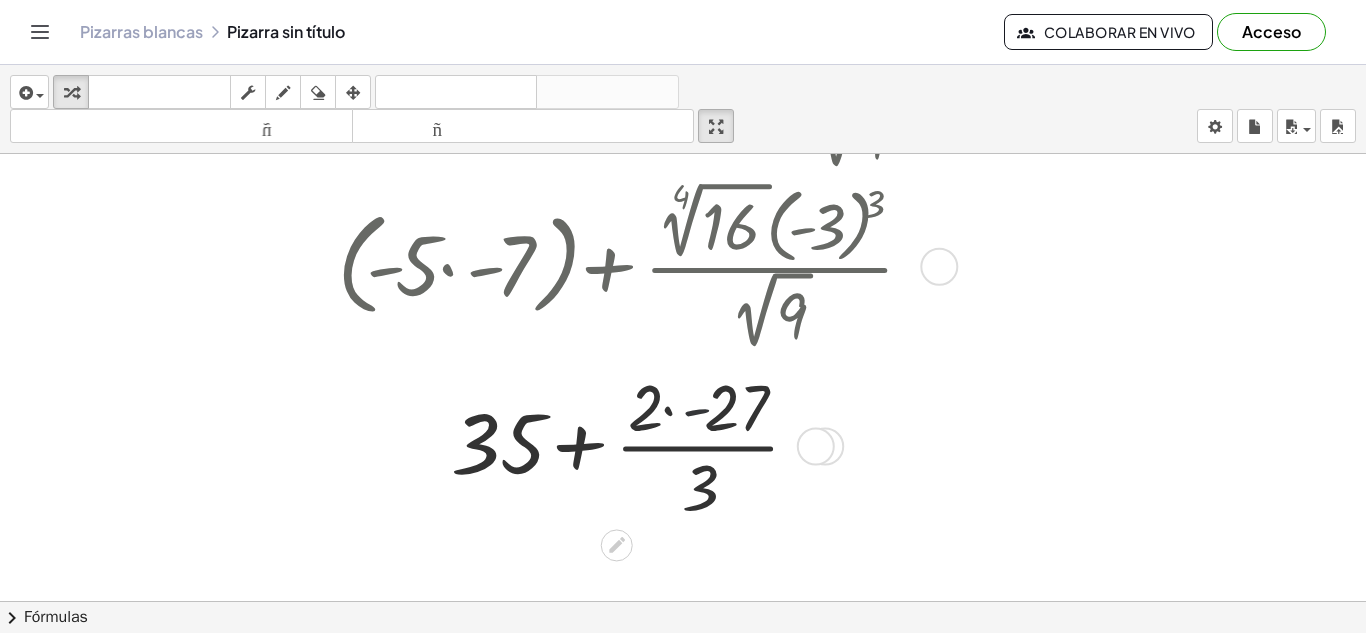 click at bounding box center (634, 444) 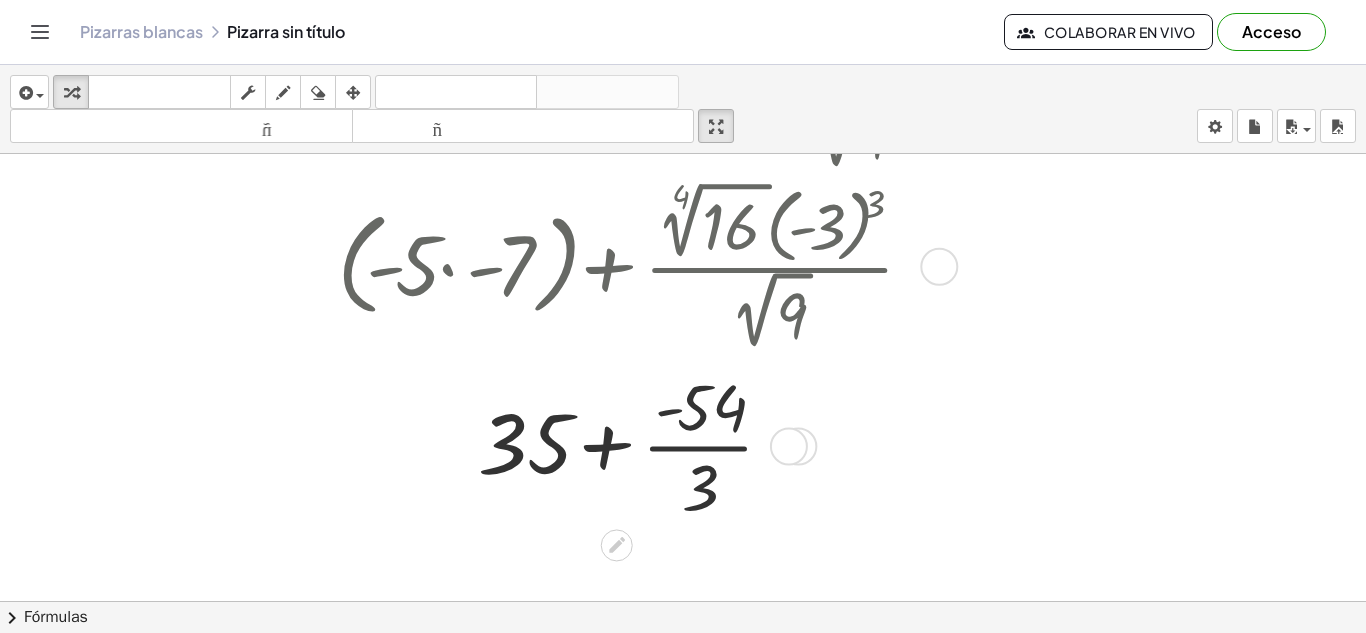 click at bounding box center (634, 444) 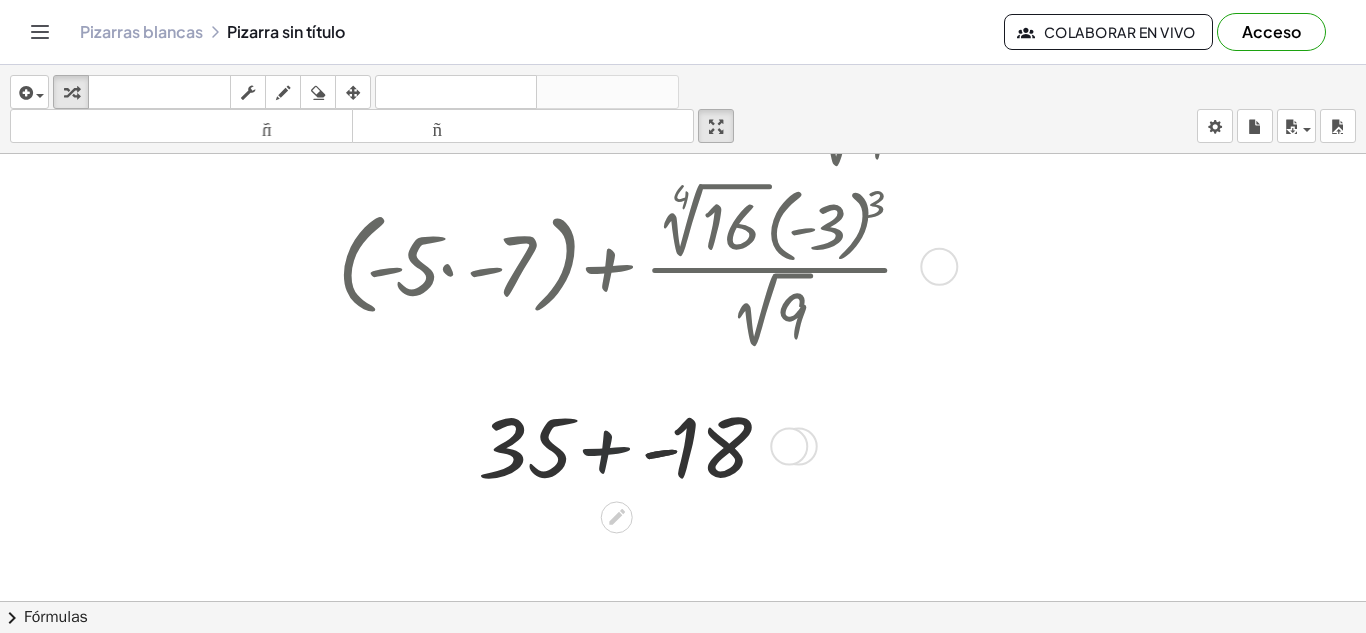 click at bounding box center (634, 445) 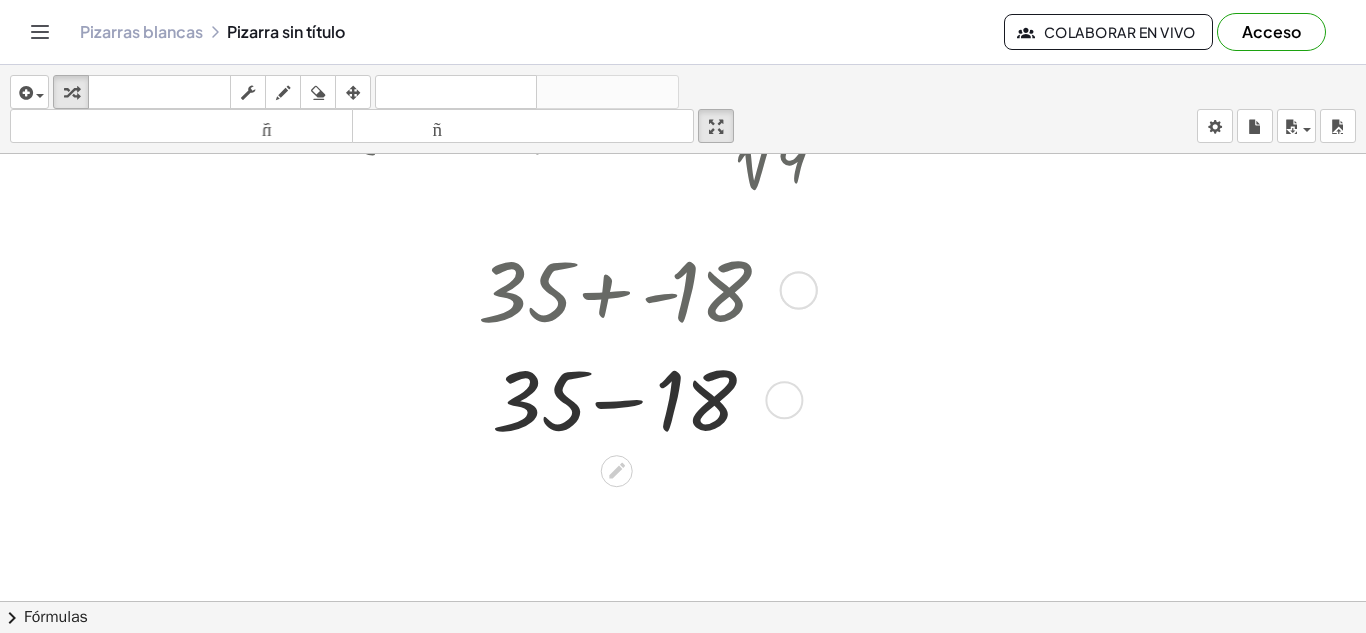 scroll, scrollTop: 524, scrollLeft: 0, axis: vertical 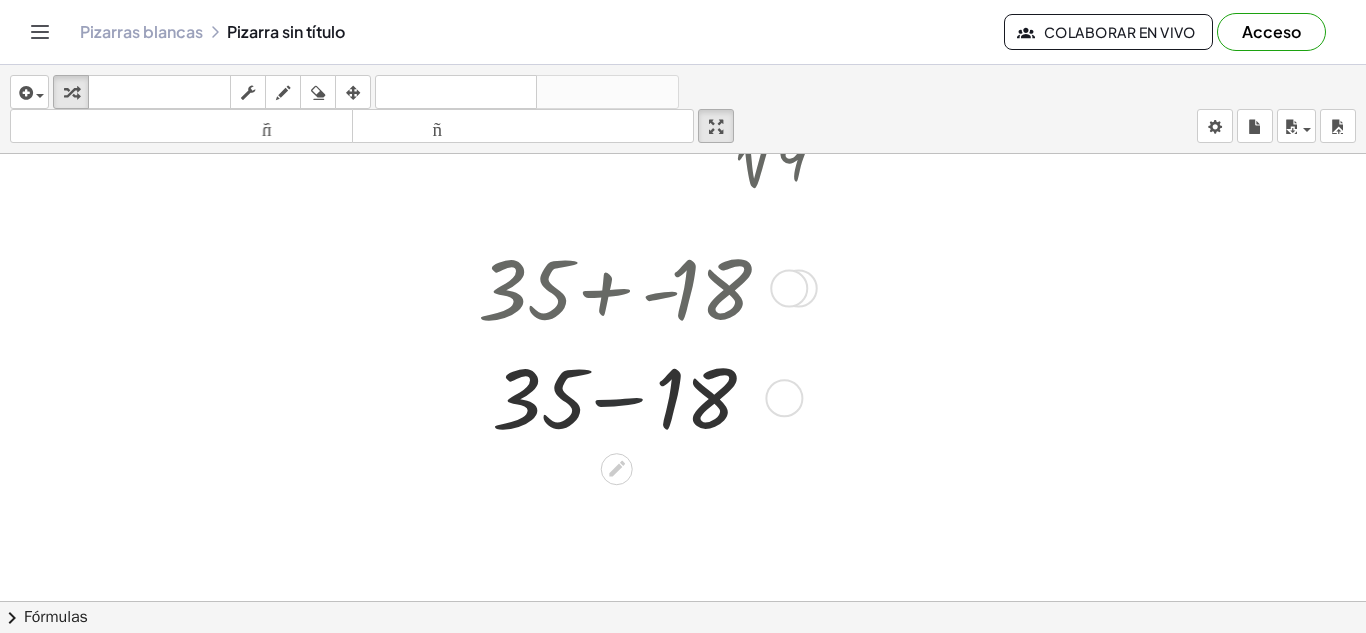 click at bounding box center (634, 396) 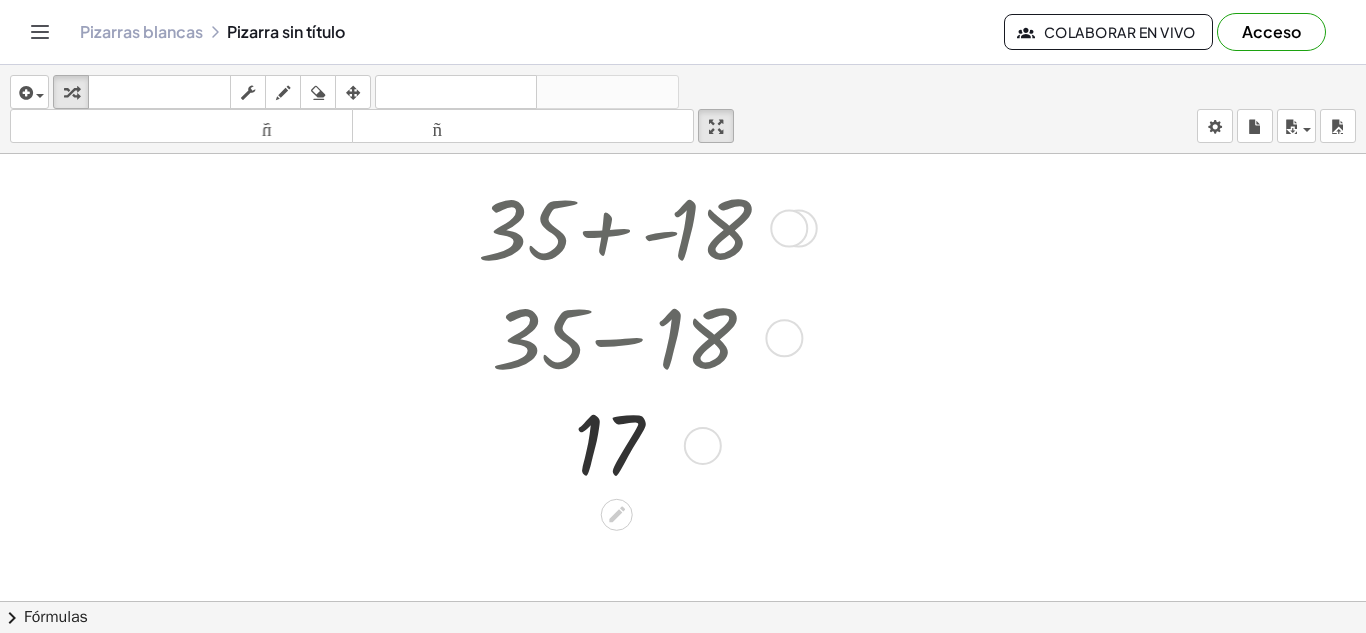 click at bounding box center (634, 443) 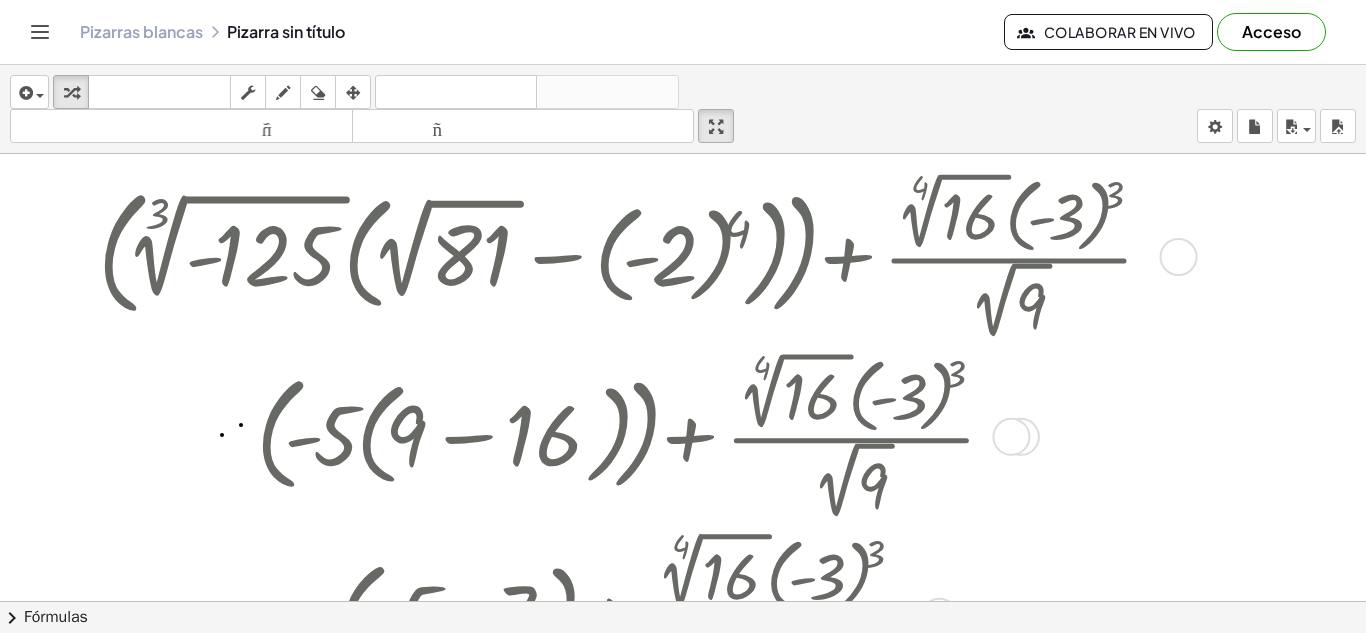 scroll, scrollTop: 17, scrollLeft: 0, axis: vertical 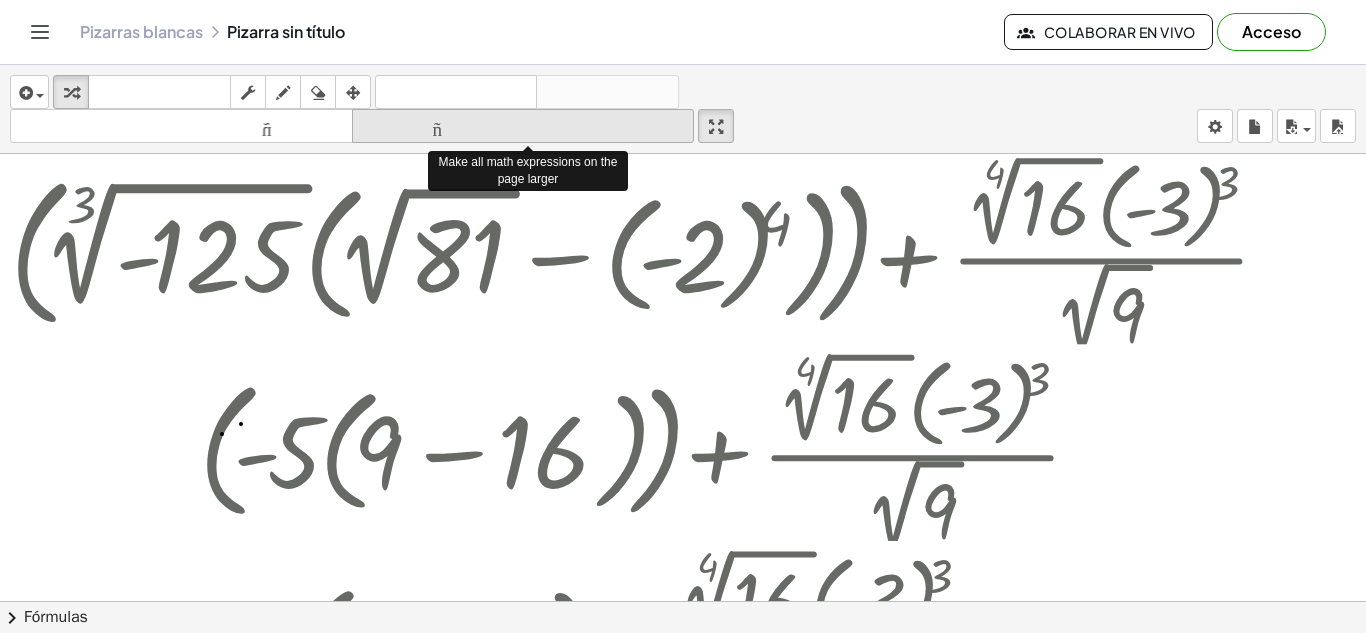 click on "tamaño_del_formato" at bounding box center [523, 126] 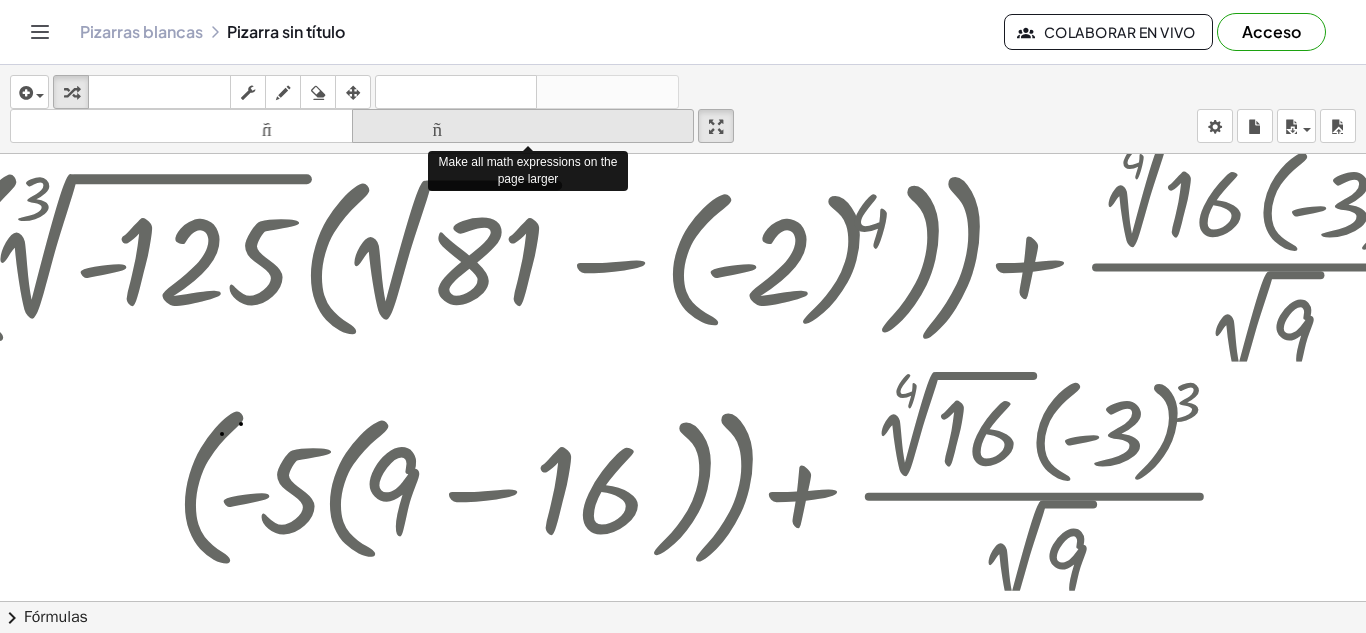 click on "tamaño_del_formato" at bounding box center [523, 126] 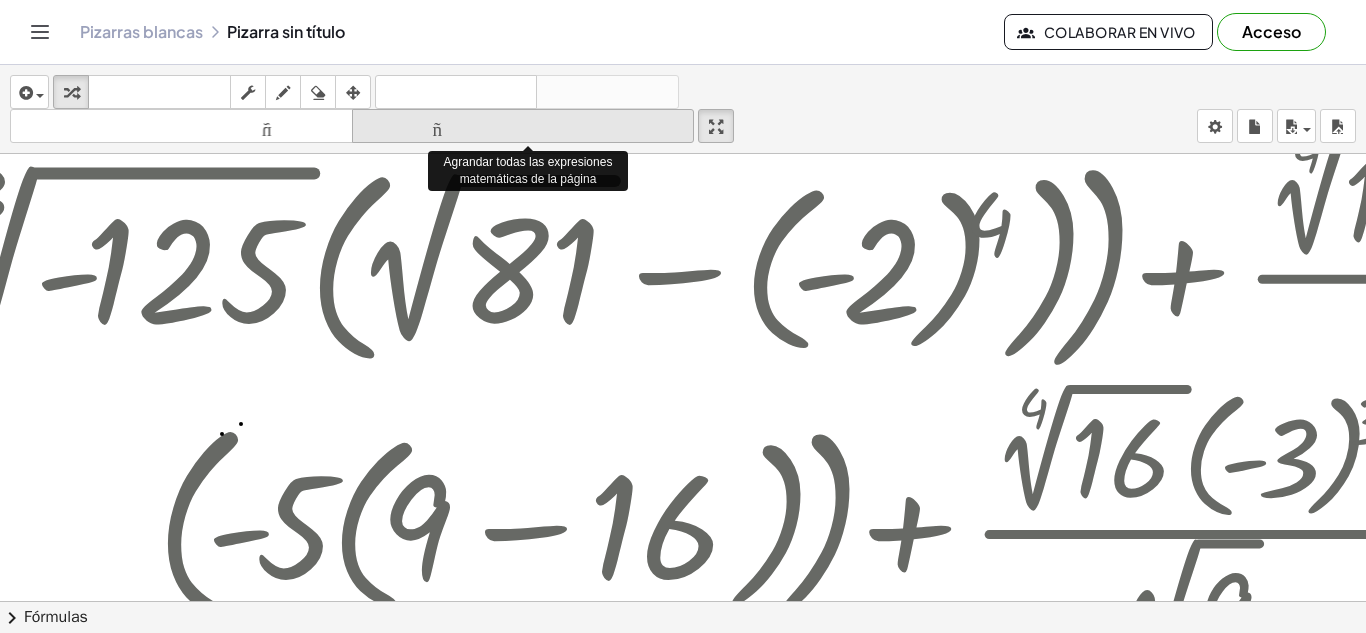 click on "tamaño_del_formato" at bounding box center (523, 126) 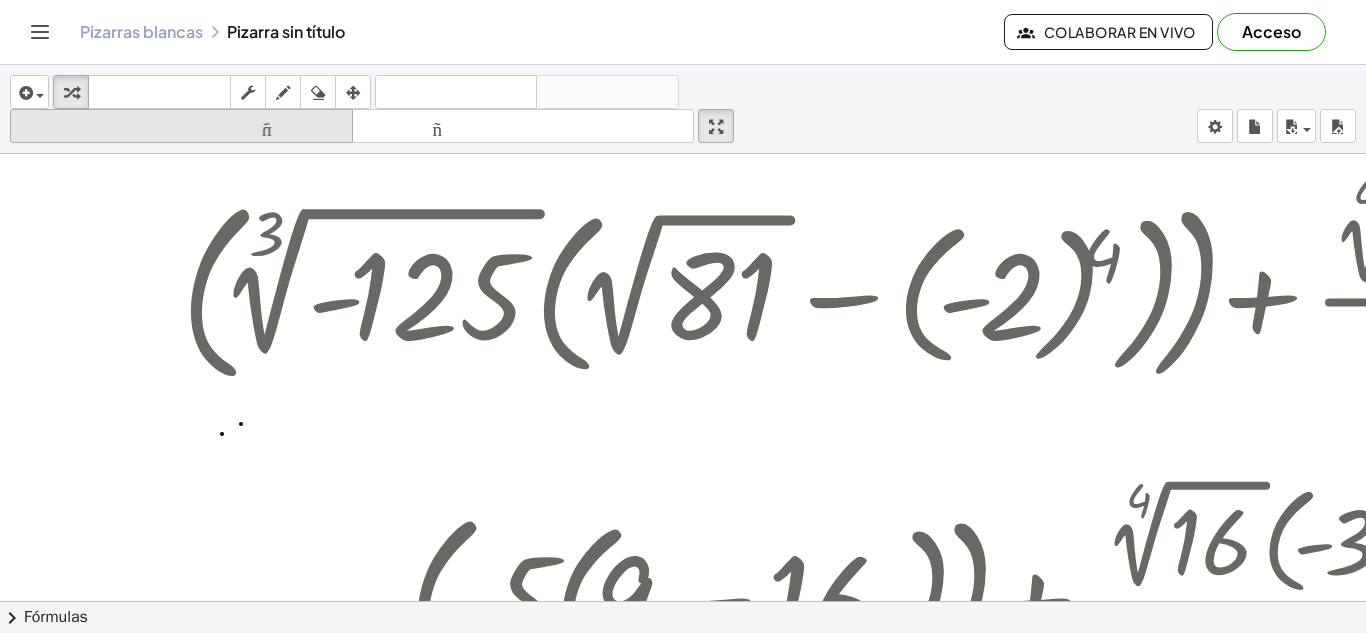 click on "tamaño_del_formato" at bounding box center (181, 126) 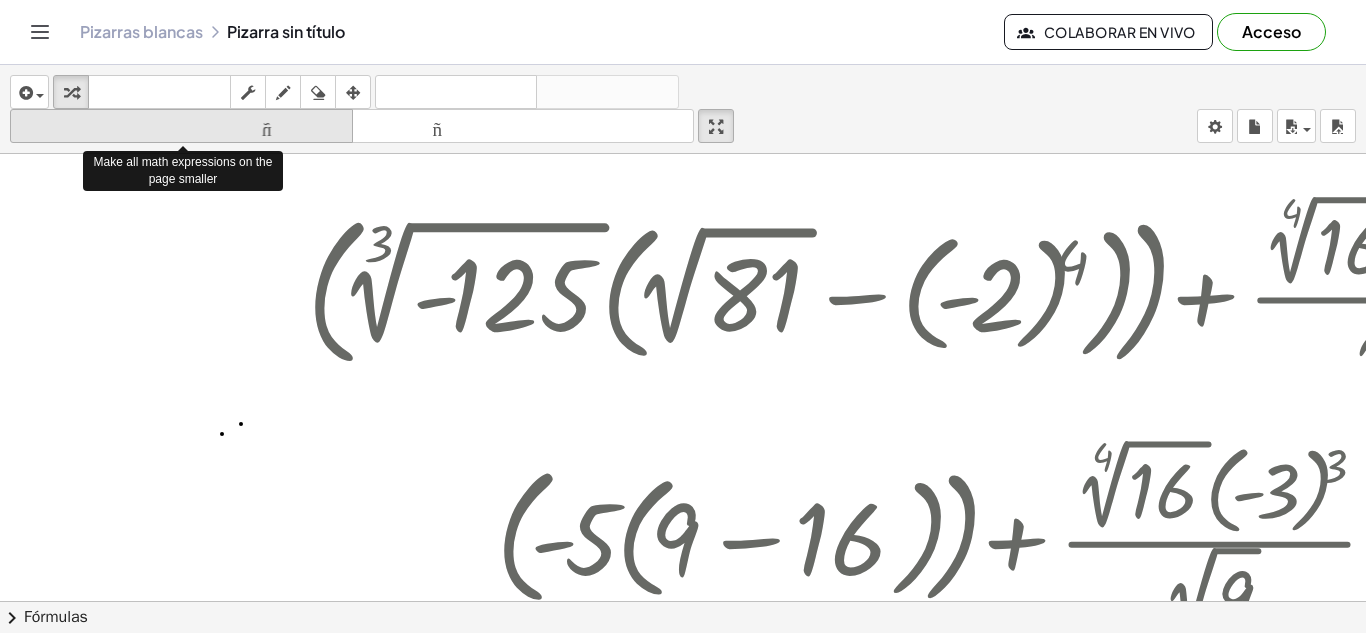 click on "tamaño_del_formato" at bounding box center [181, 126] 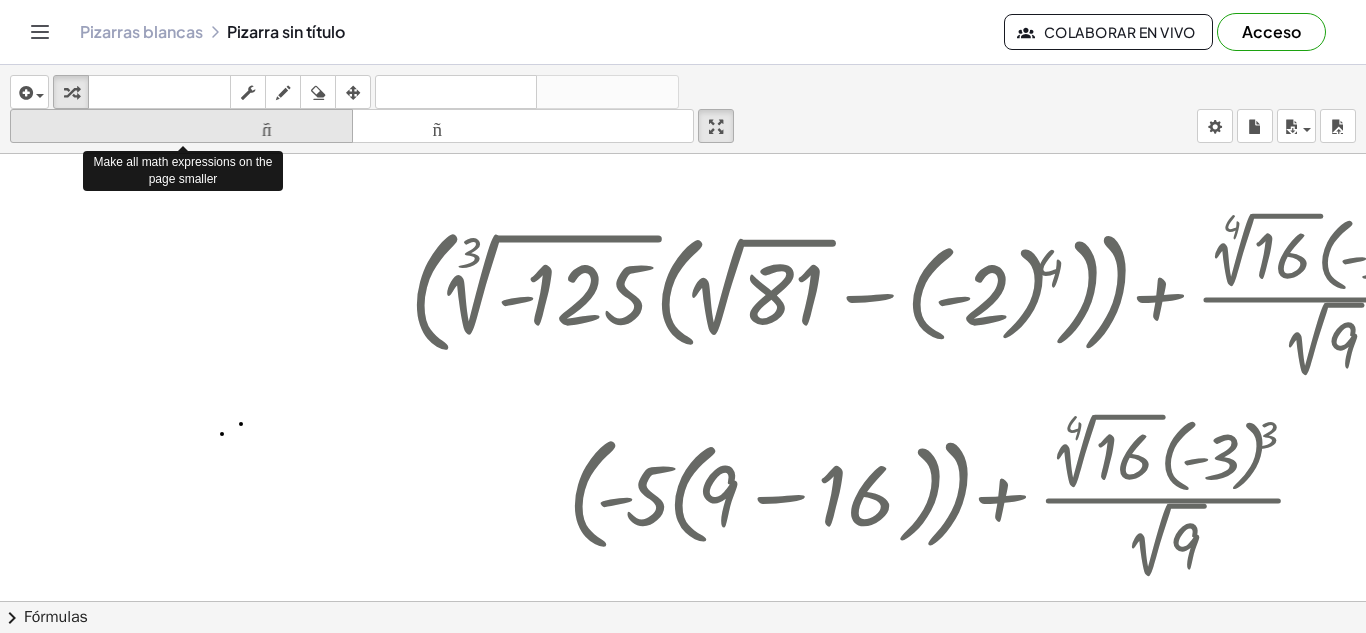 click on "tamaño_del_formato" at bounding box center [181, 126] 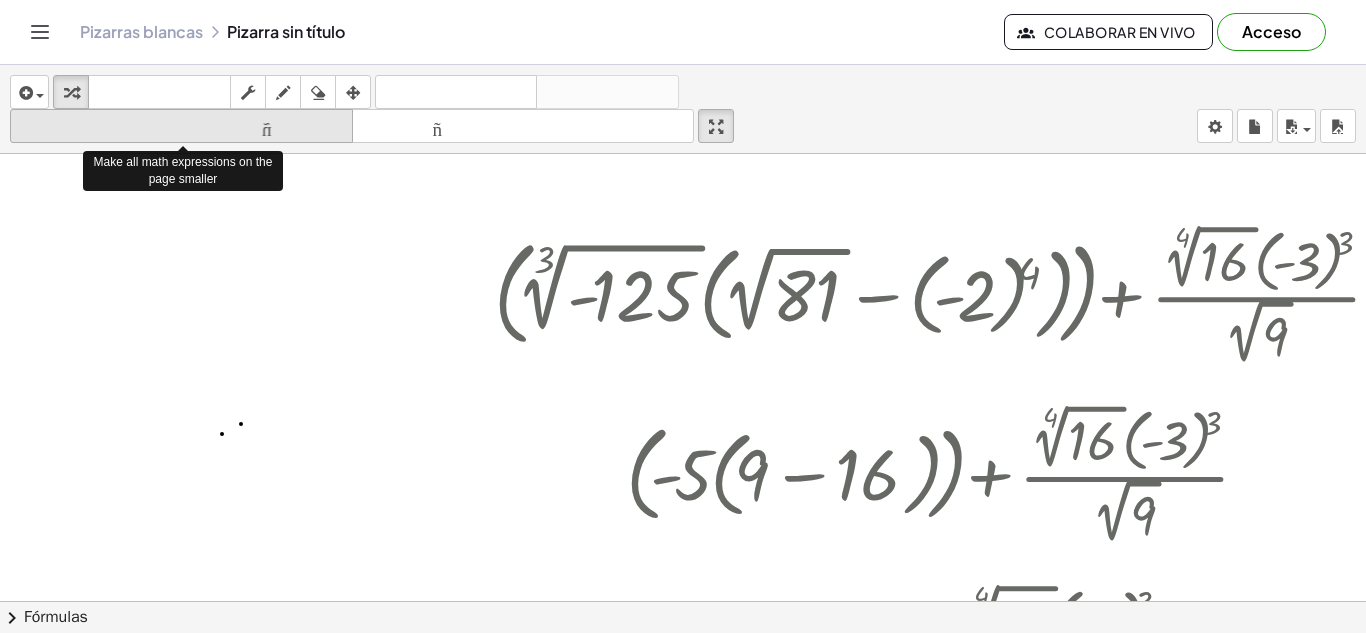 click on "tamaño_del_formato" at bounding box center [181, 126] 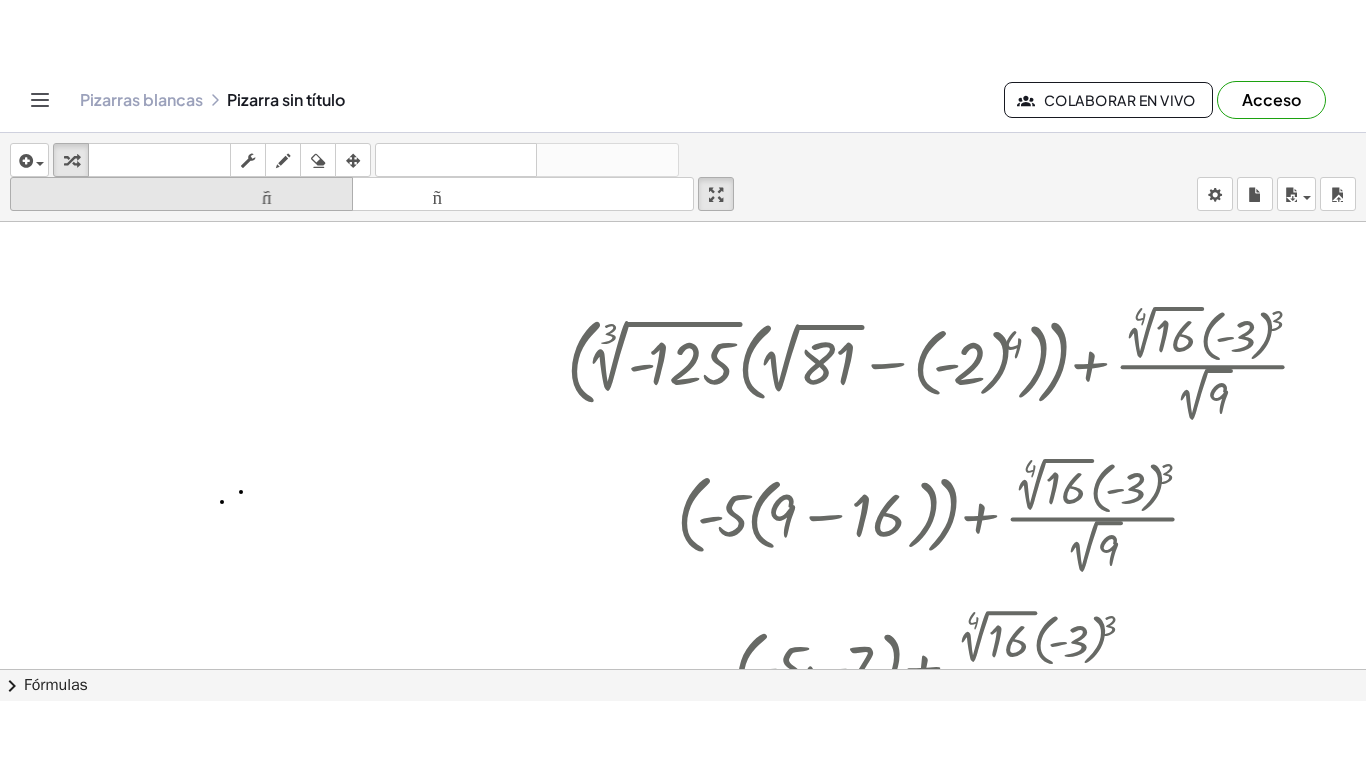 scroll, scrollTop: 17, scrollLeft: 0, axis: vertical 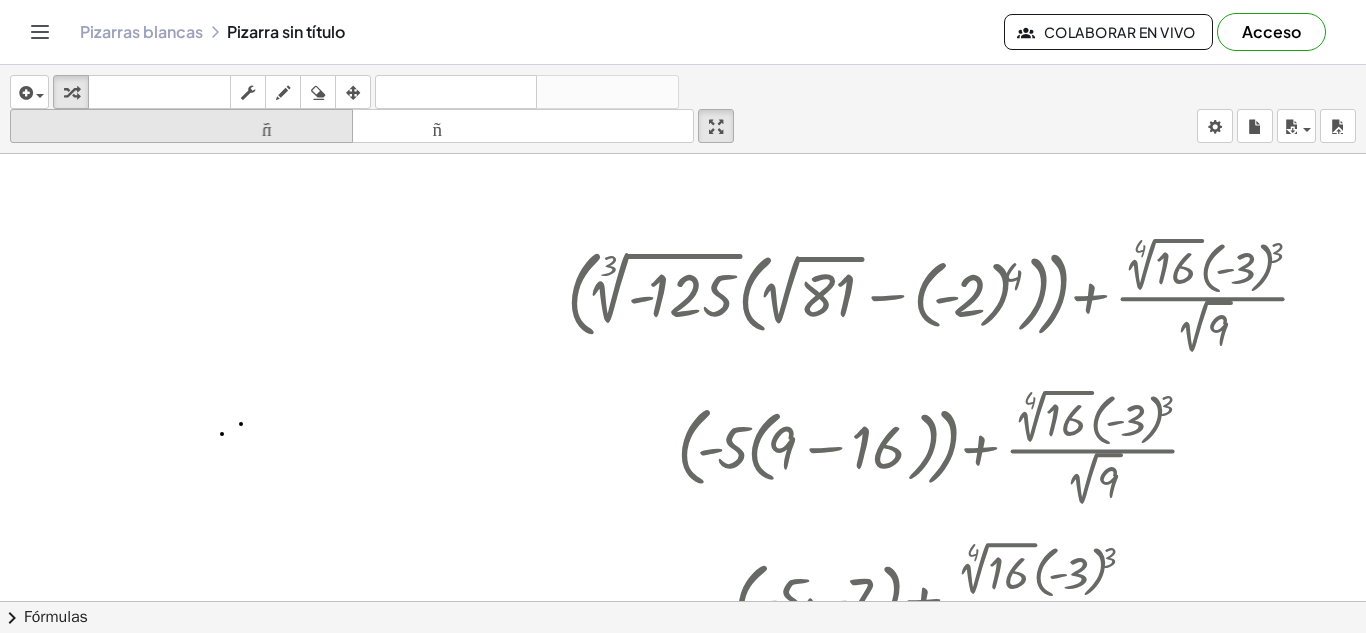 click on "tamaño_del_formato menor" at bounding box center (181, 126) 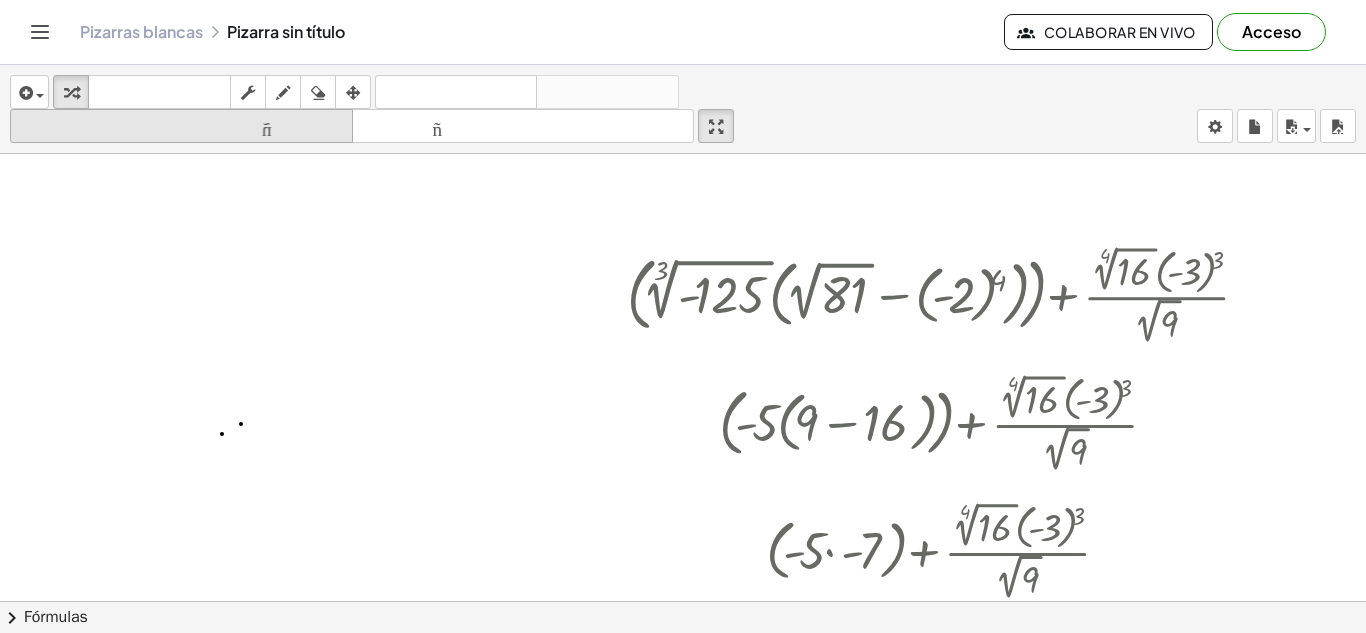 click on "tamaño_del_formato" at bounding box center (181, 127) 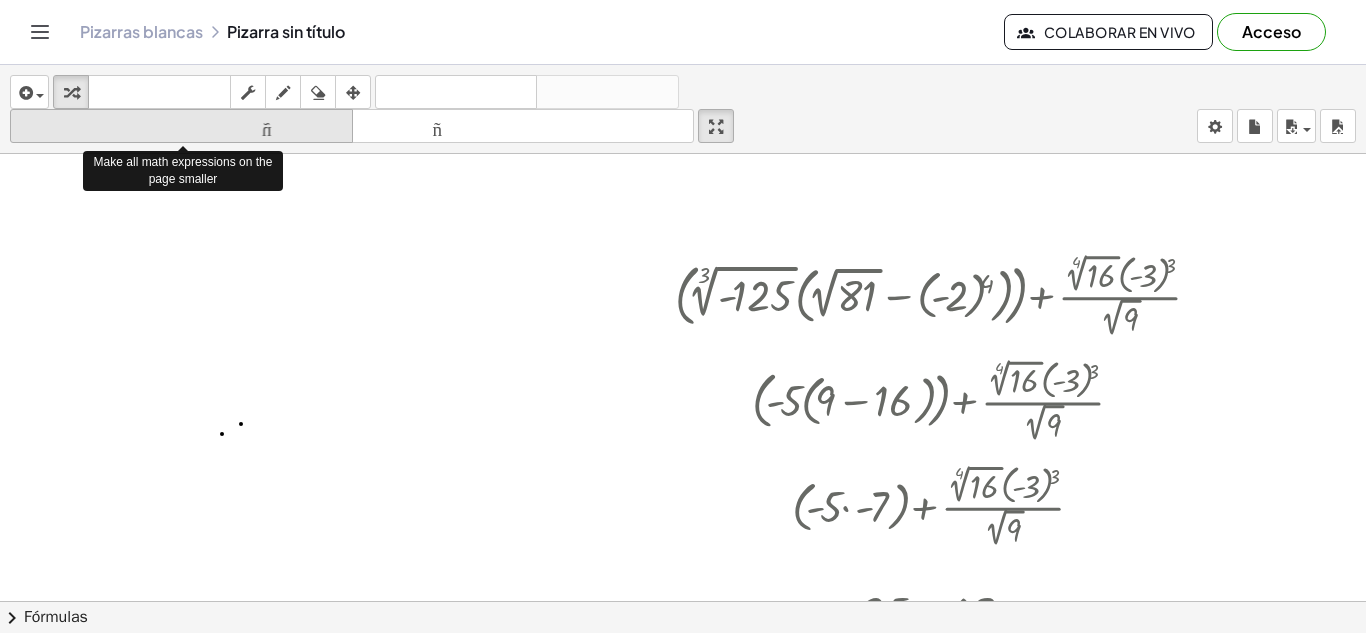 click on "tamaño_del_formato" at bounding box center [181, 127] 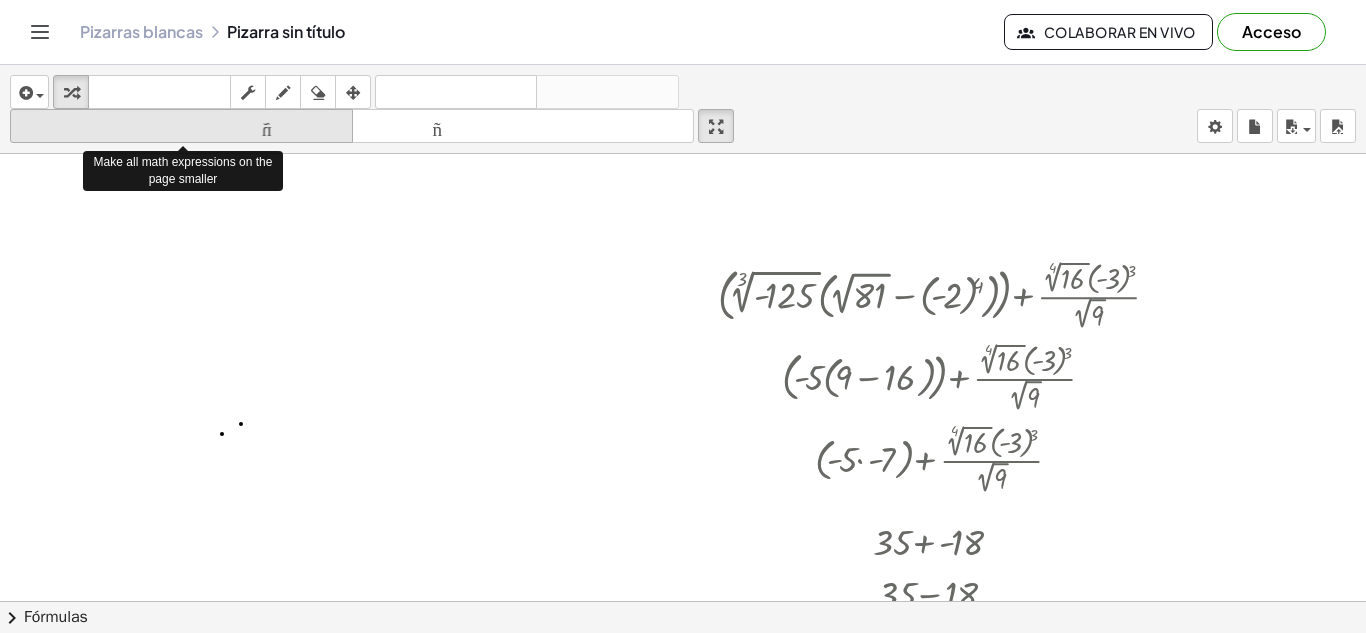 click on "tamaño_del_formato" at bounding box center [181, 127] 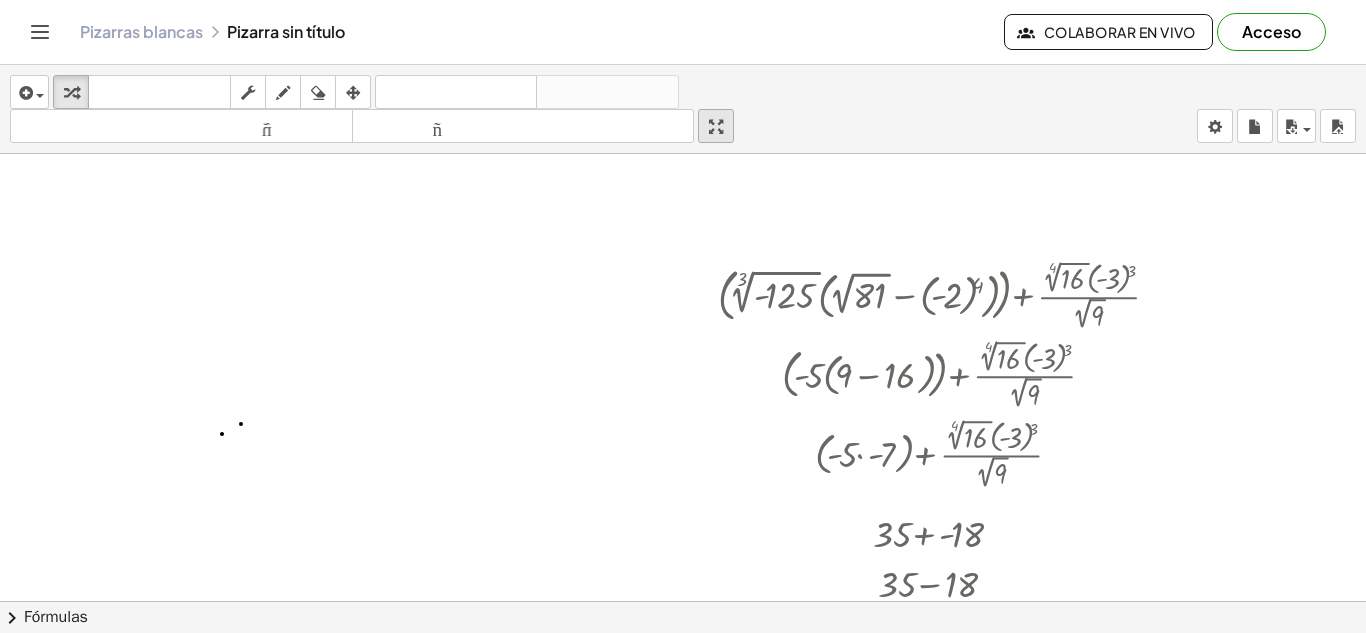 click at bounding box center (716, 126) 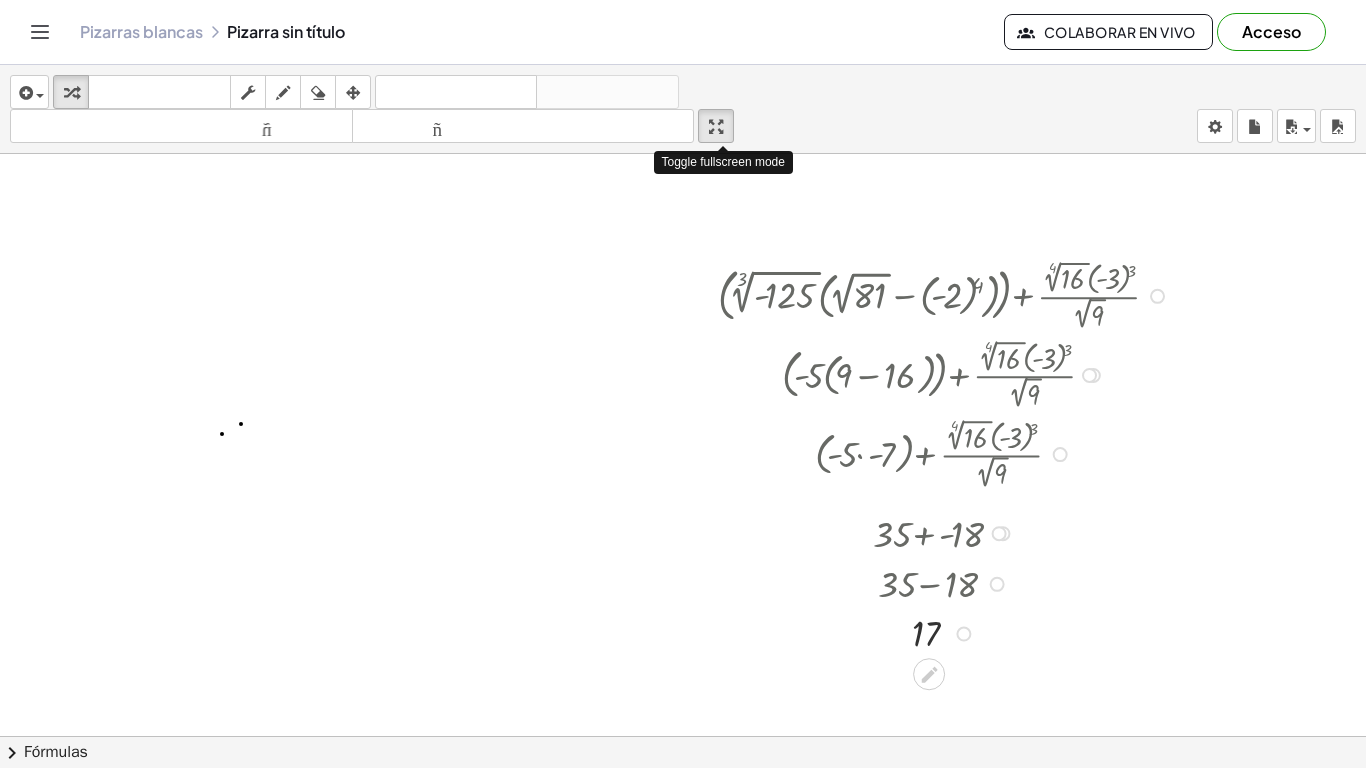 drag, startPoint x: 731, startPoint y: 125, endPoint x: 731, endPoint y: 212, distance: 87 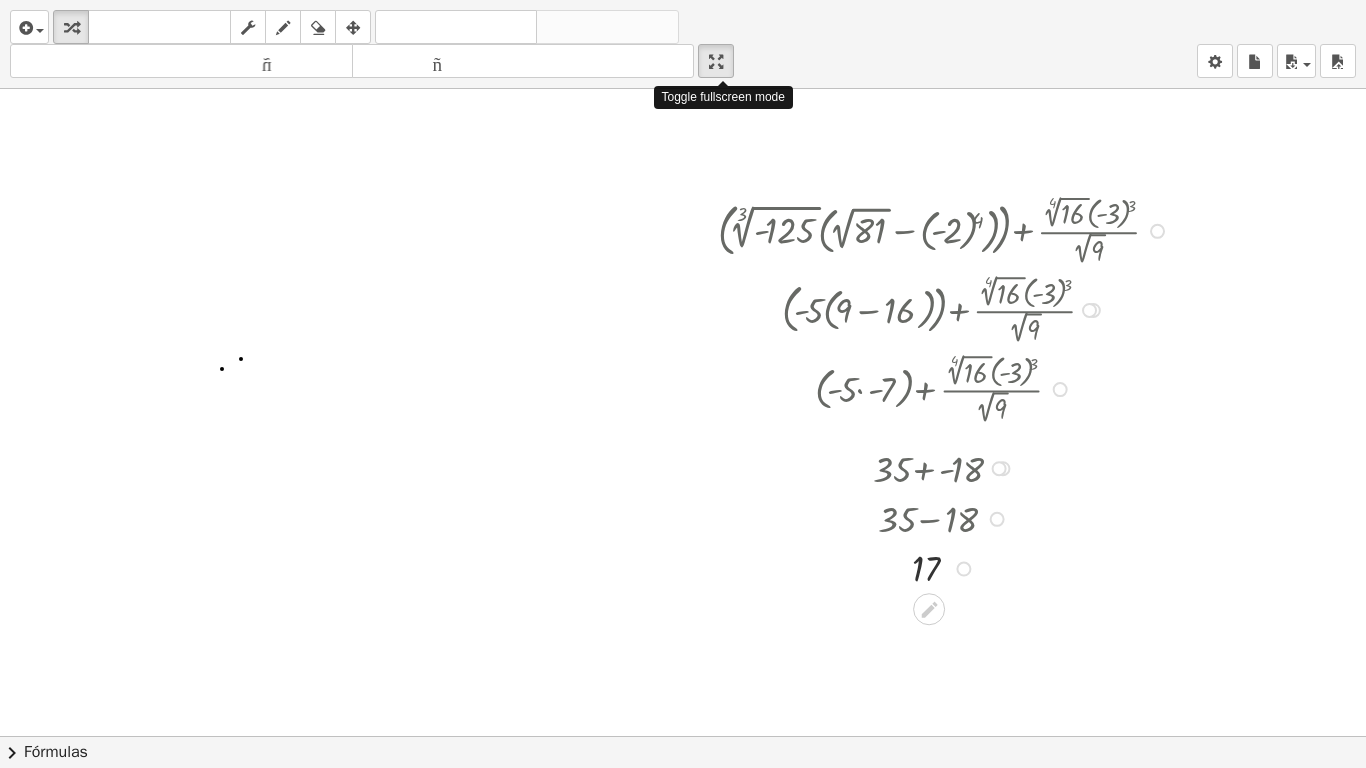 click on "insertar Seleccione uno: Expresión matemática Función Texto Vídeo de YouTube Graficando Geometría Geometría 3D transformar teclado teclado fregar dibujar borrar arreglar deshacer deshacer rehacer rehacer tamaño_del_formato menor tamaño_del_formato más grande pantalla completa carga   ahorrar Inicie sesión para acceder a esta funcionalidad. Acceso nuevo ajustes Toggle fullscreen mode + ( · 3 √ ( - 125 ) · ( + 2 √ 81 − ( - 2 ) 4 ) ) + · 4 √ 16 · ( - 3 ) 3 · 2 √ 9 + ( · - 5 · ( + 2 √ 81 − ( - 2 ) 4 ) ) + · 4 √ 16 · ( - 3 ) 3 · 2 √ 9 + ( · - 5 · ( + 2 √ 81 − 16 ) ) + · 4 √ 16 · ( - 3 ) 3 · 2 √ 9 + ( · - 5 · ( + 9 − 16 ) ) + · 4 √ 16 · ( - 3 ) 3 · 2 √ 9 + ( · - 5 · - 7 ) + · 4 √ 16 · ( - 3 ) 3 · 2 √ 9 + 35 + · 4 √ 16 · ( - 3 ) 3 · 2 √ 9 + 35 + · 2 · ( - 3 ) 3 · 2 √ 9 + 35 + · 2 · ( - 3 ) 3 · 3 + 35 + · 2 · - 27 · 3 + 35 + · - 54 · 3 + 35 + - 18 + 35 − 18 17 Intente hacer doble clic. × chevron_right Fórmulas + · a ·" at bounding box center [683, 384] 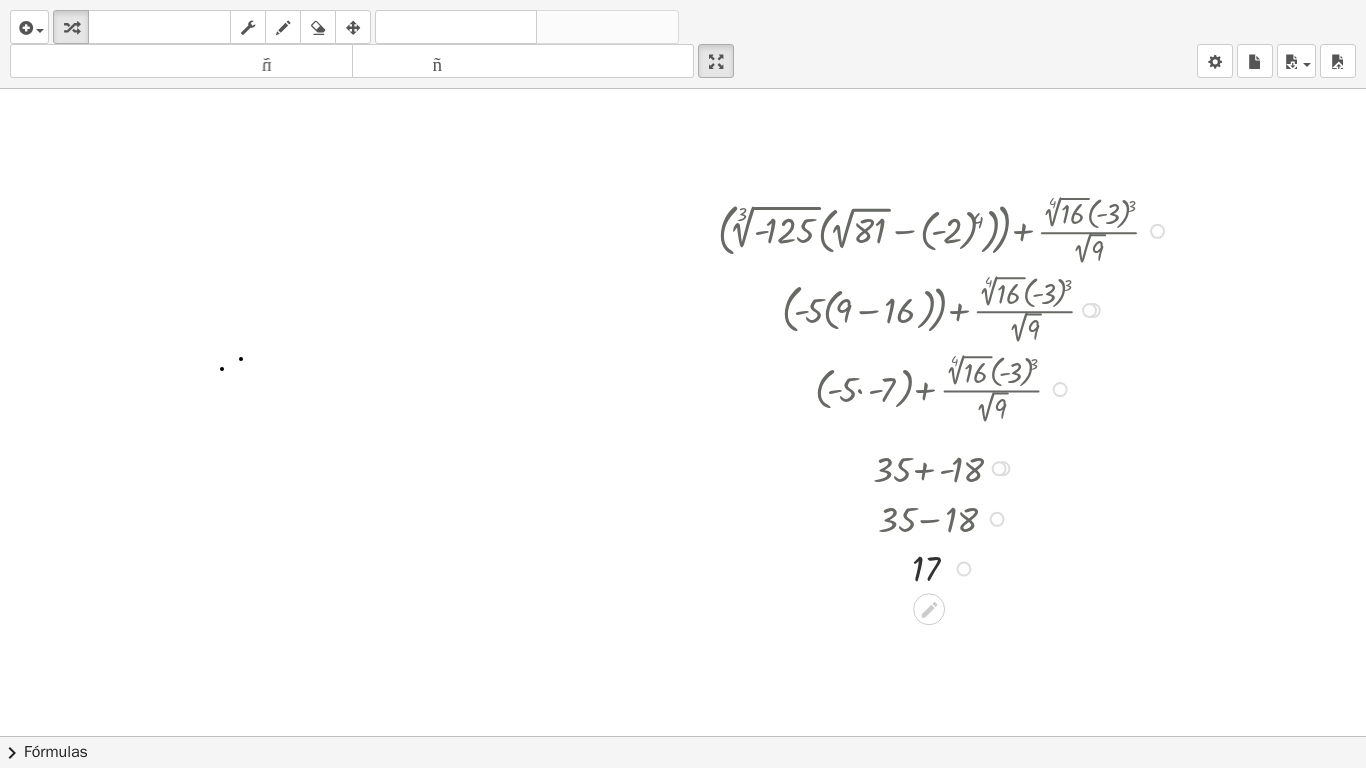 click at bounding box center (946, 387) 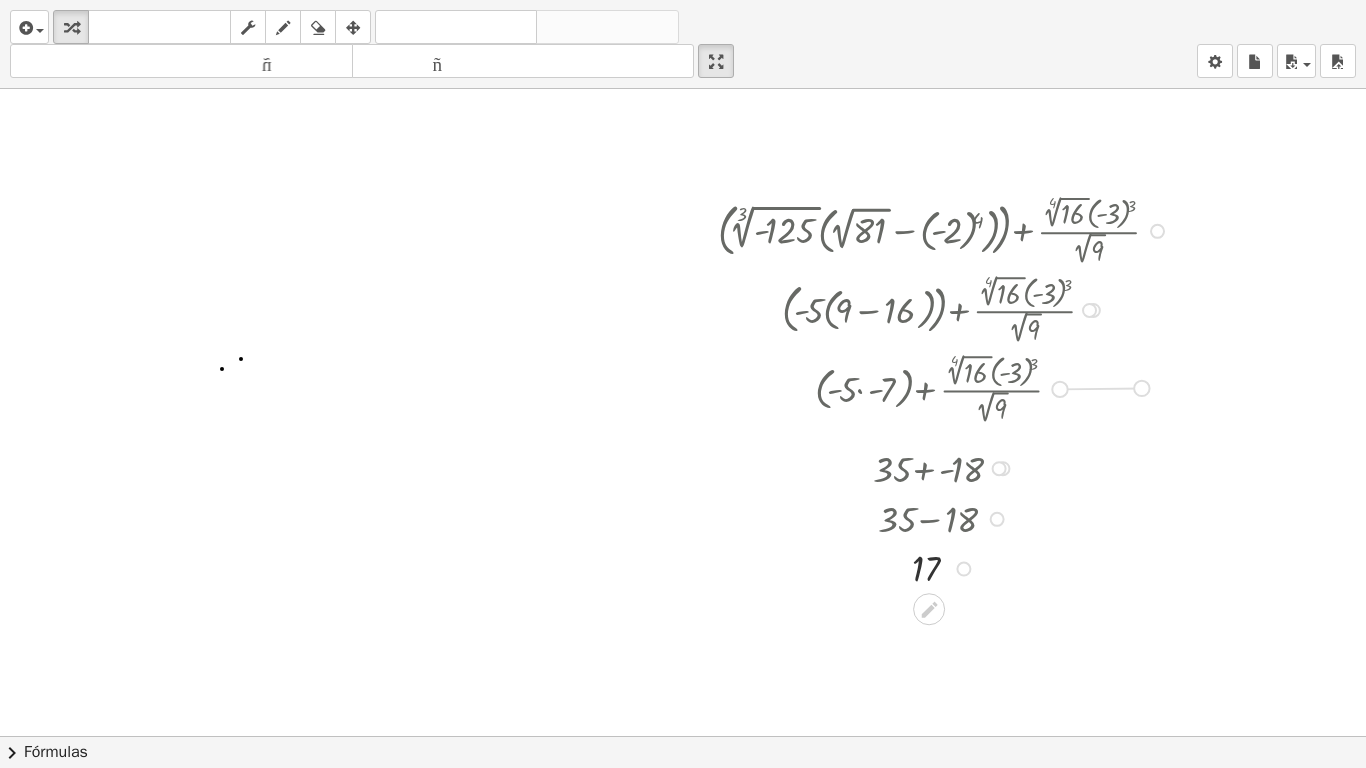 drag, startPoint x: 1059, startPoint y: 388, endPoint x: 1147, endPoint y: 386, distance: 88.02273 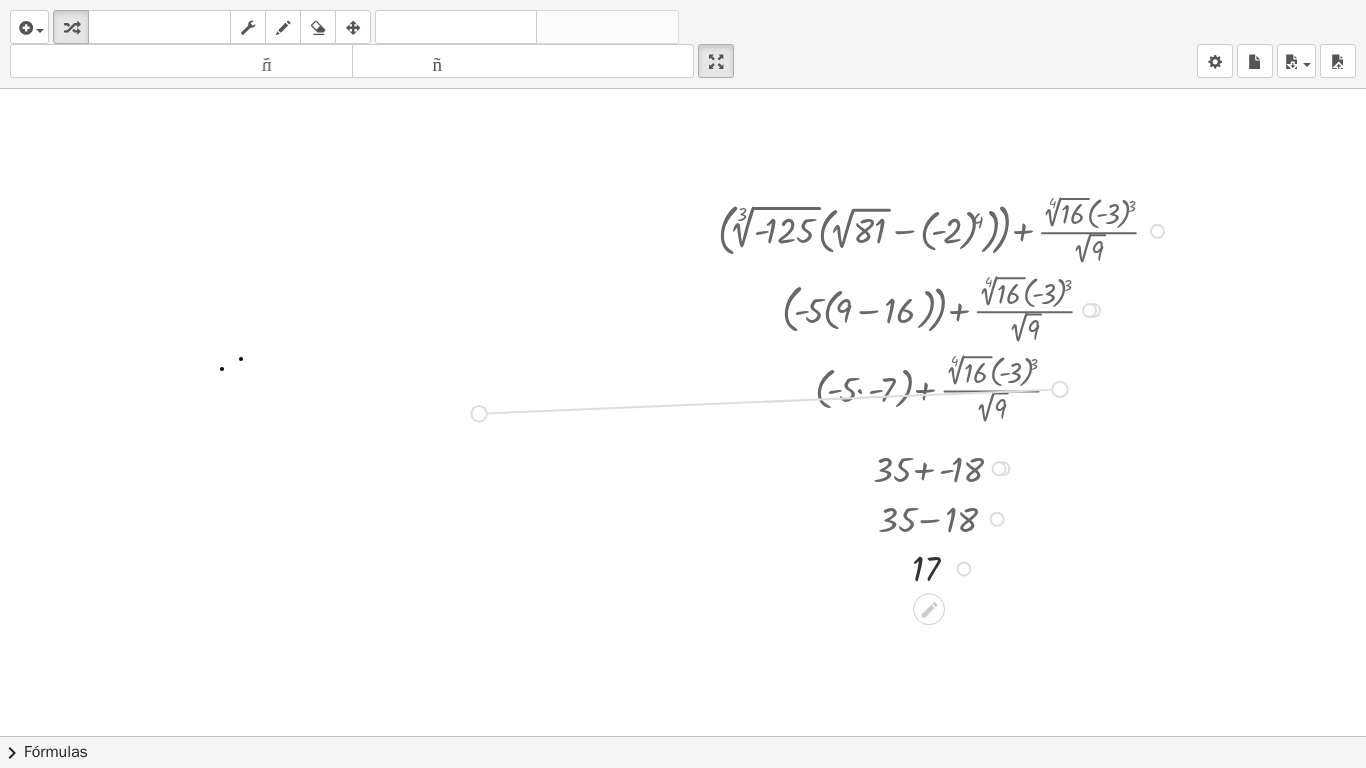 drag, startPoint x: 1056, startPoint y: 391, endPoint x: 454, endPoint y: 416, distance: 602.51886 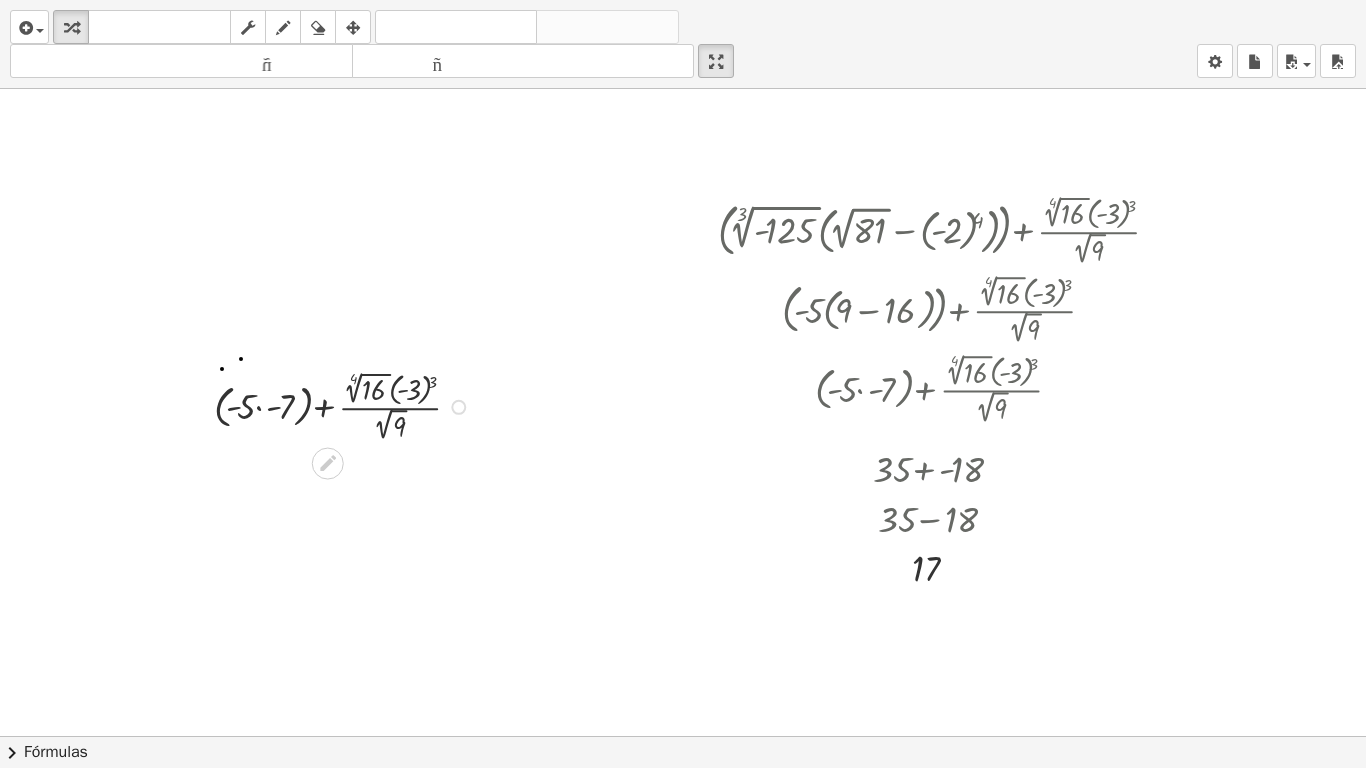 click at bounding box center [345, 405] 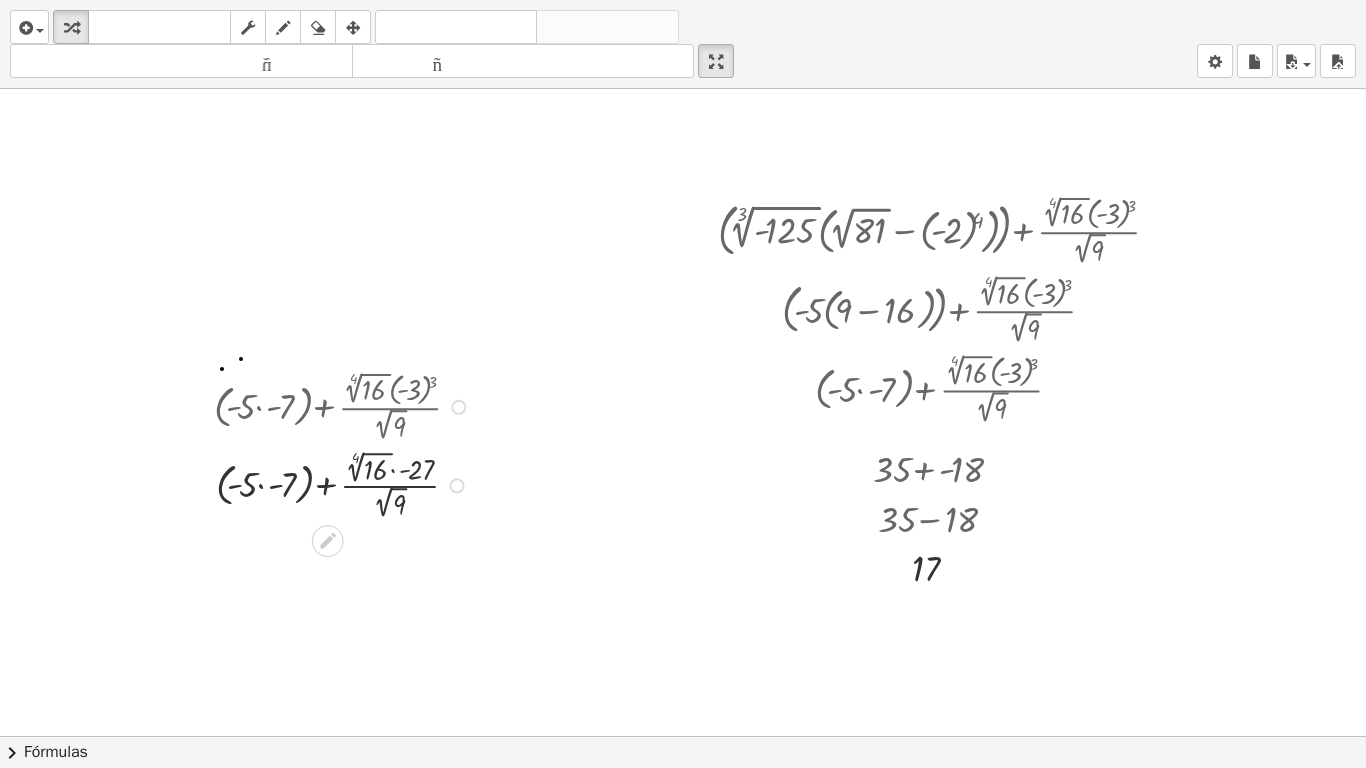 click at bounding box center [345, 484] 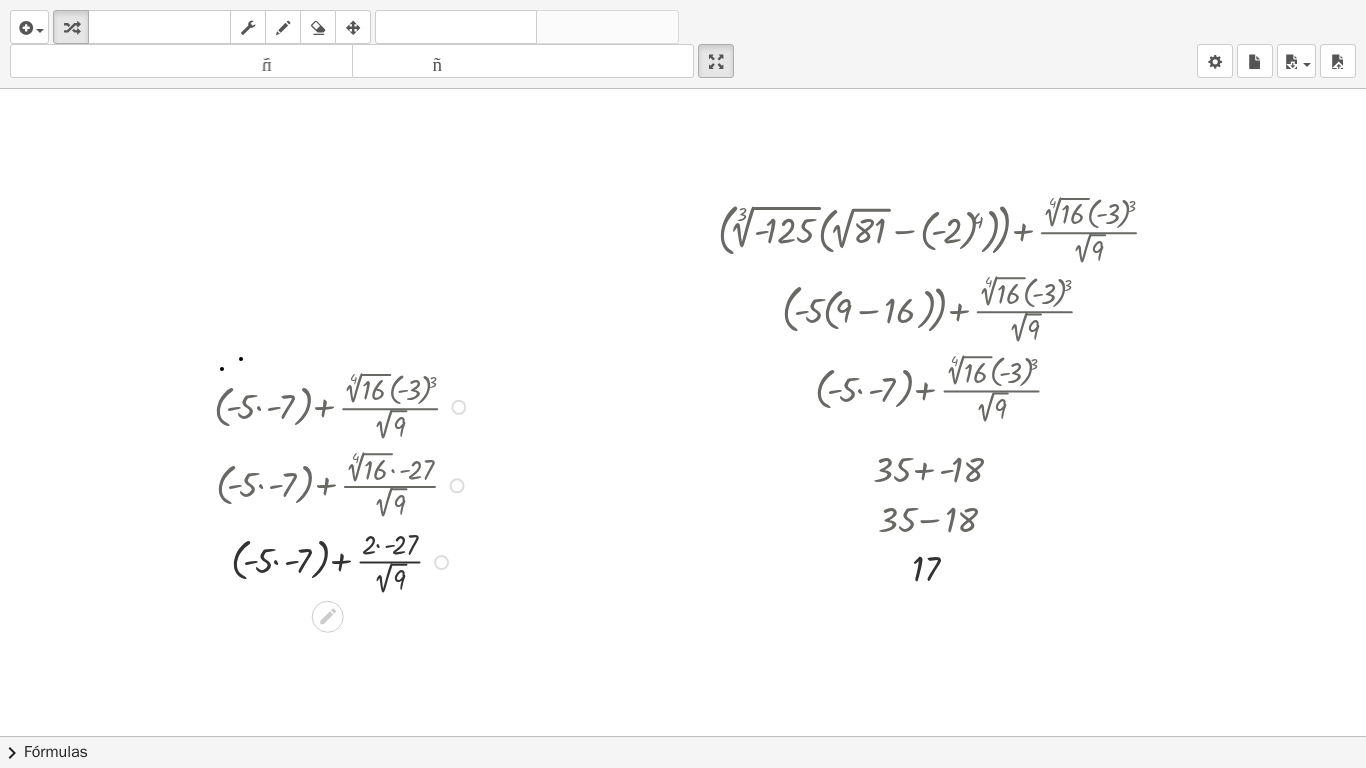 click at bounding box center [345, 560] 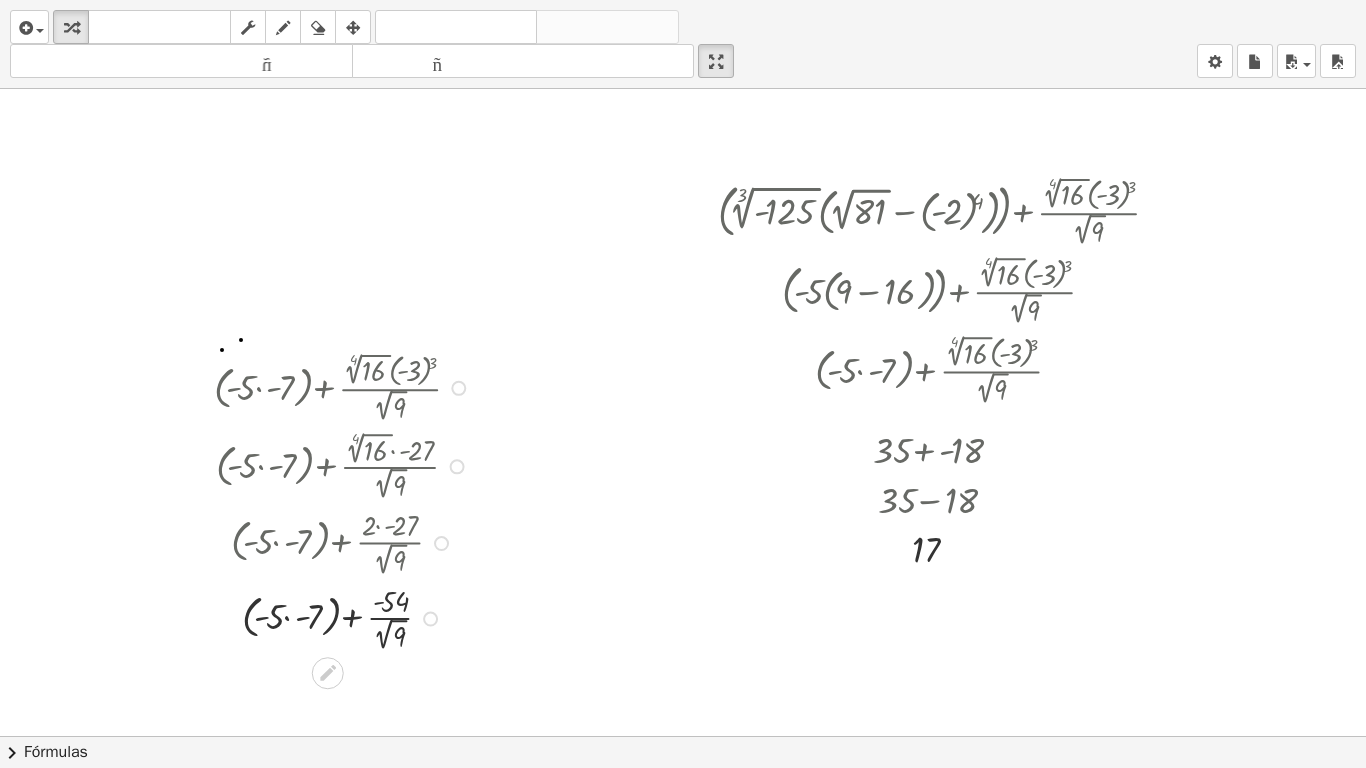 scroll, scrollTop: 37, scrollLeft: 0, axis: vertical 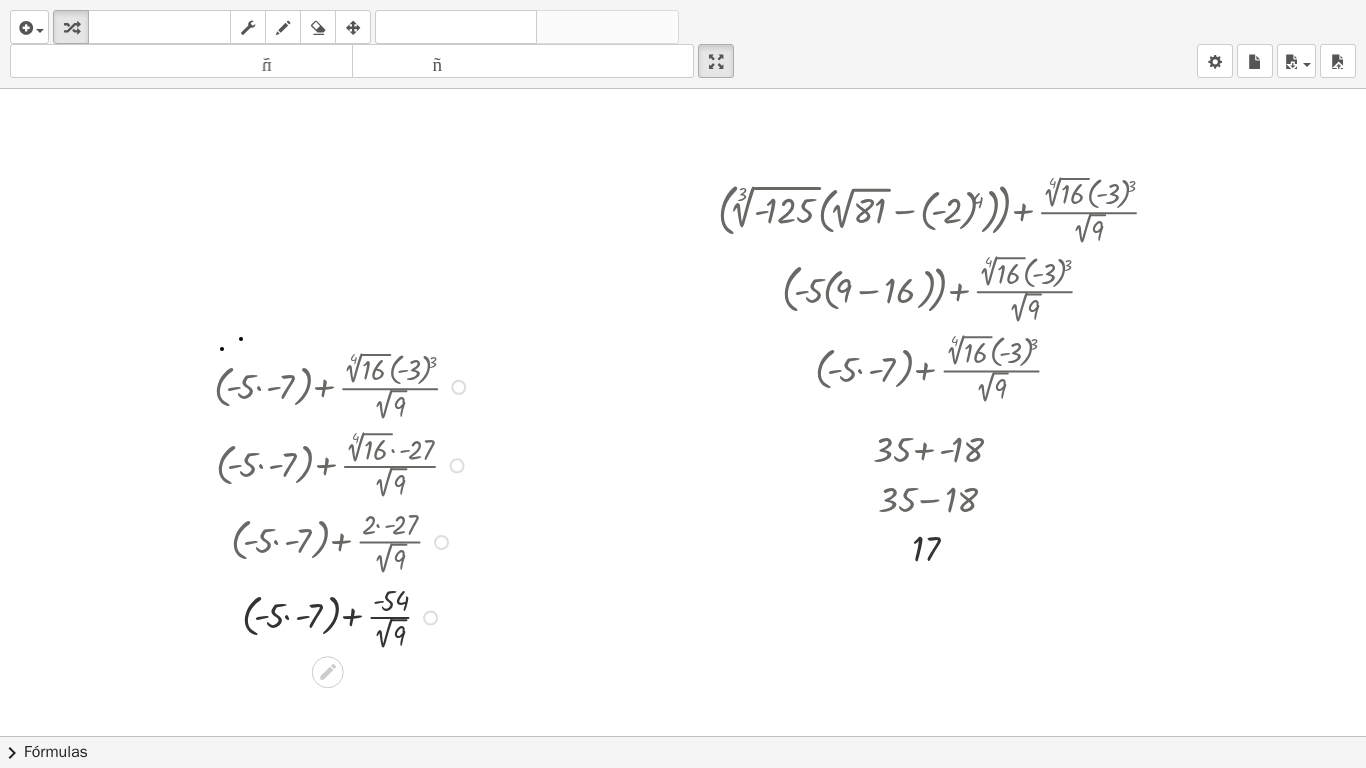 click at bounding box center (345, 616) 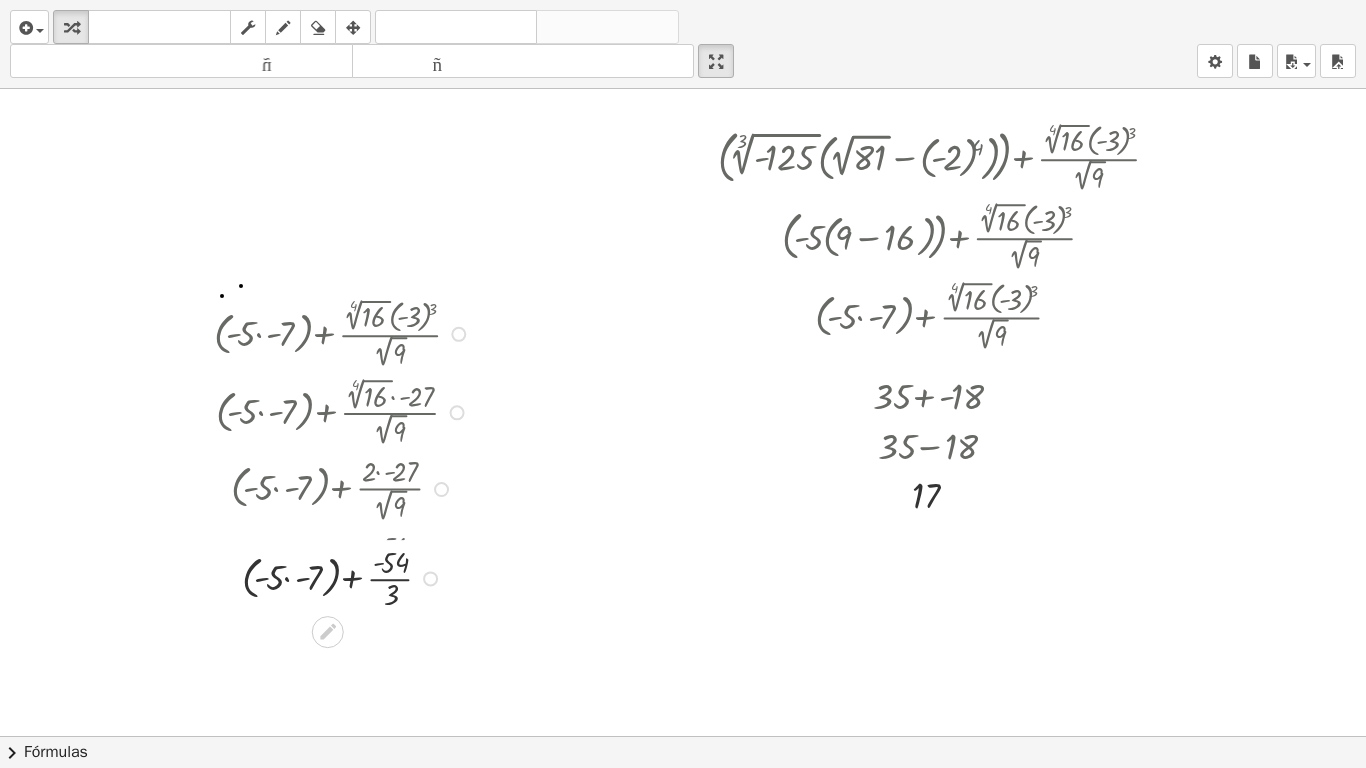 scroll, scrollTop: 93, scrollLeft: 0, axis: vertical 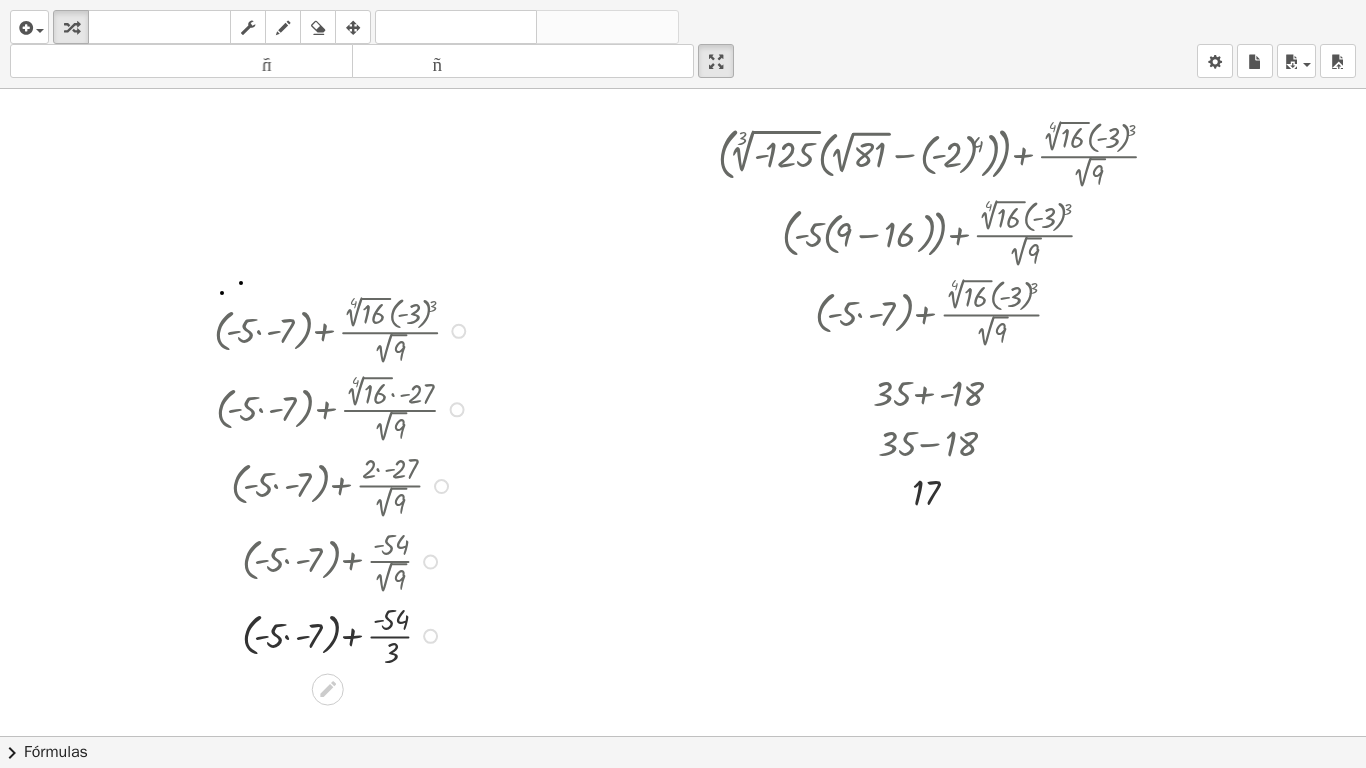click at bounding box center (345, 634) 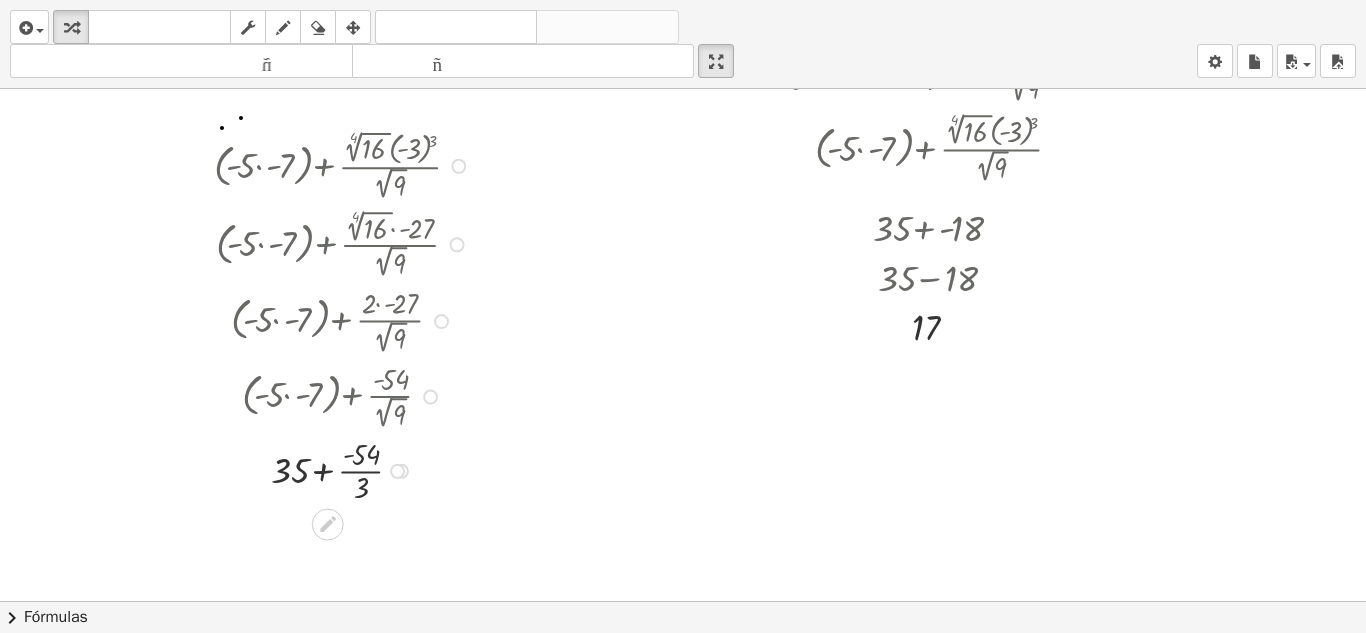 scroll, scrollTop: 254, scrollLeft: 0, axis: vertical 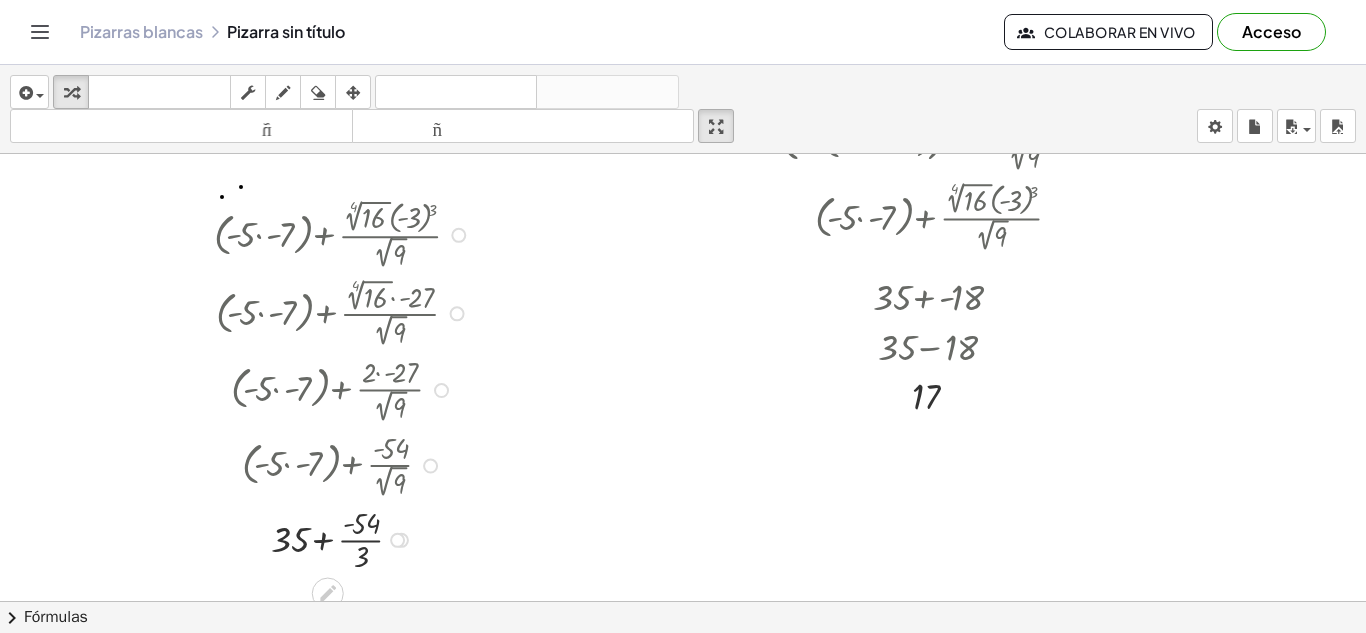 click at bounding box center [345, 233] 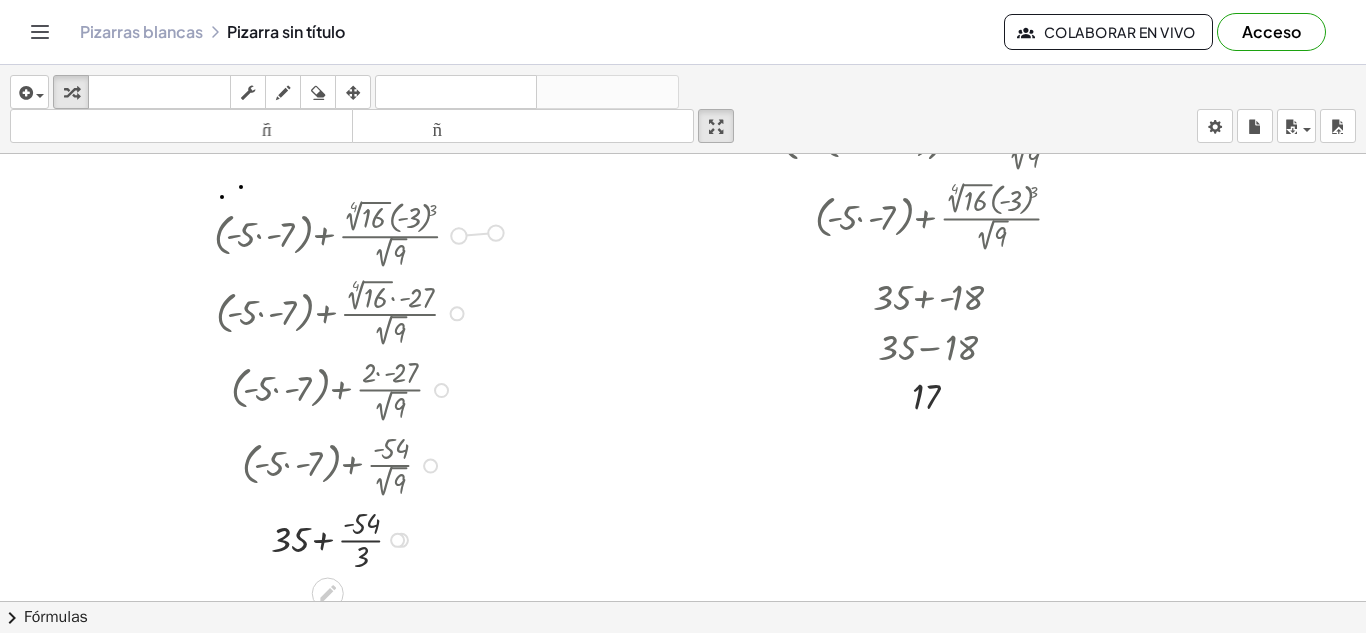drag, startPoint x: 459, startPoint y: 234, endPoint x: 505, endPoint y: 232, distance: 46.043457 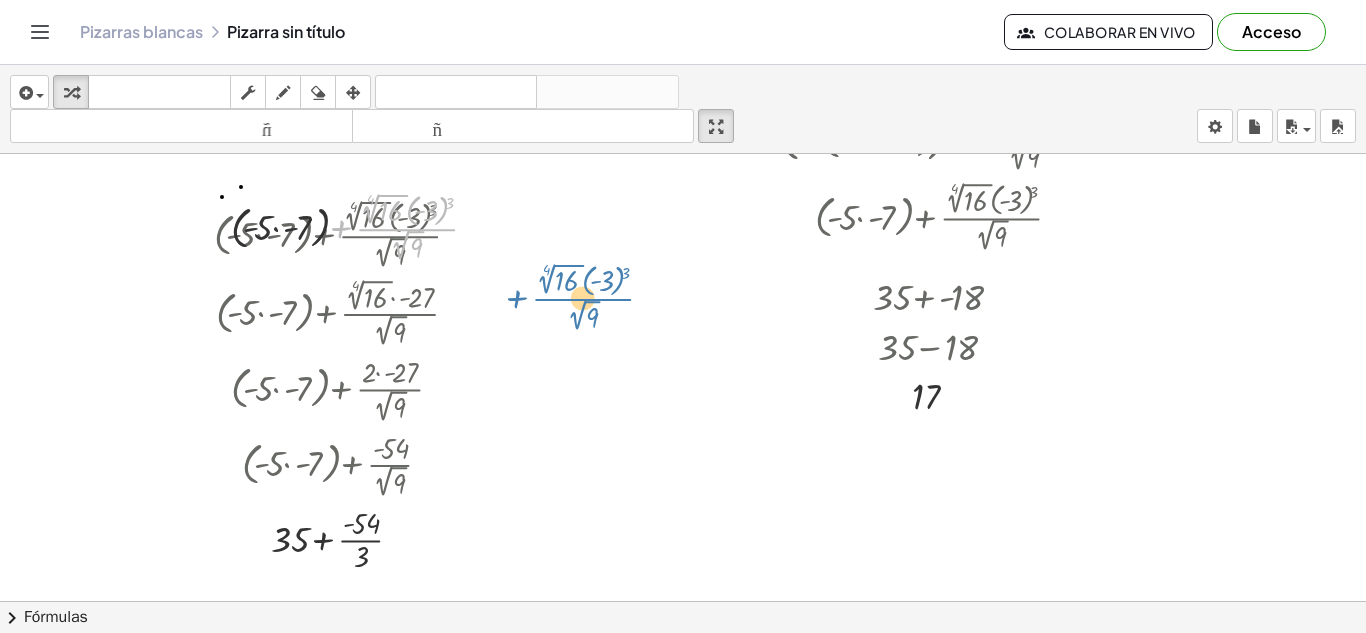 drag, startPoint x: 405, startPoint y: 230, endPoint x: 598, endPoint y: 300, distance: 205.30222 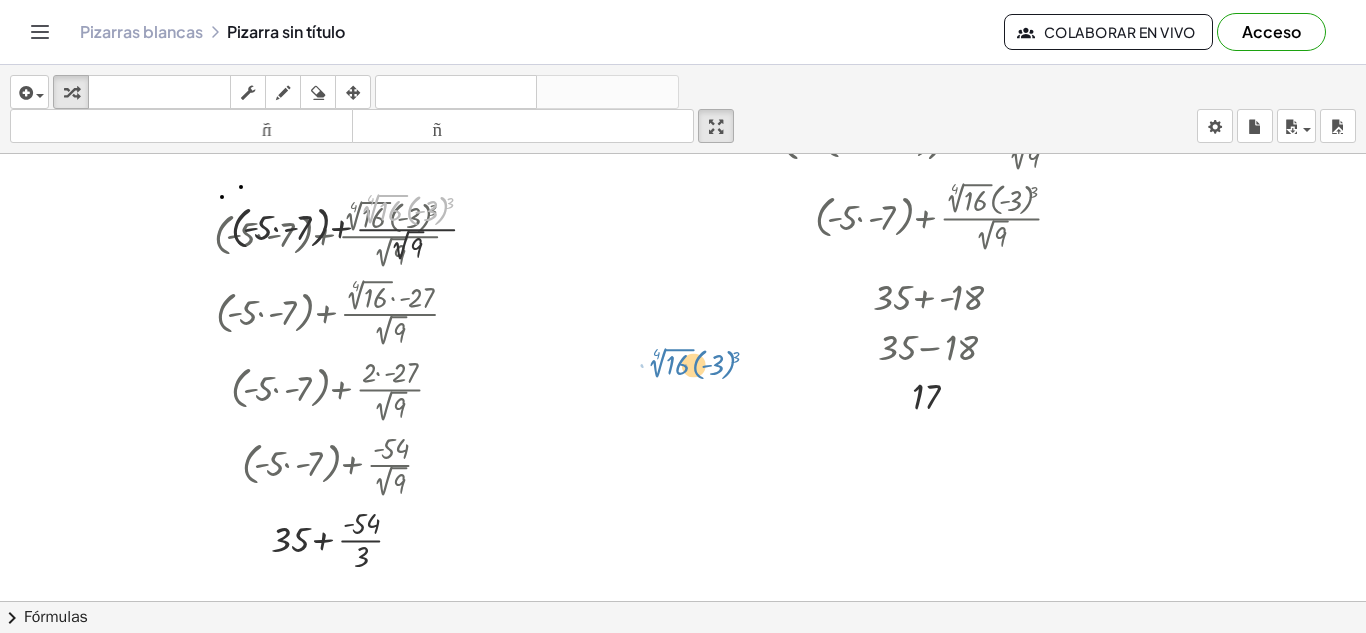 drag, startPoint x: 409, startPoint y: 211, endPoint x: 694, endPoint y: 365, distance: 323.94598 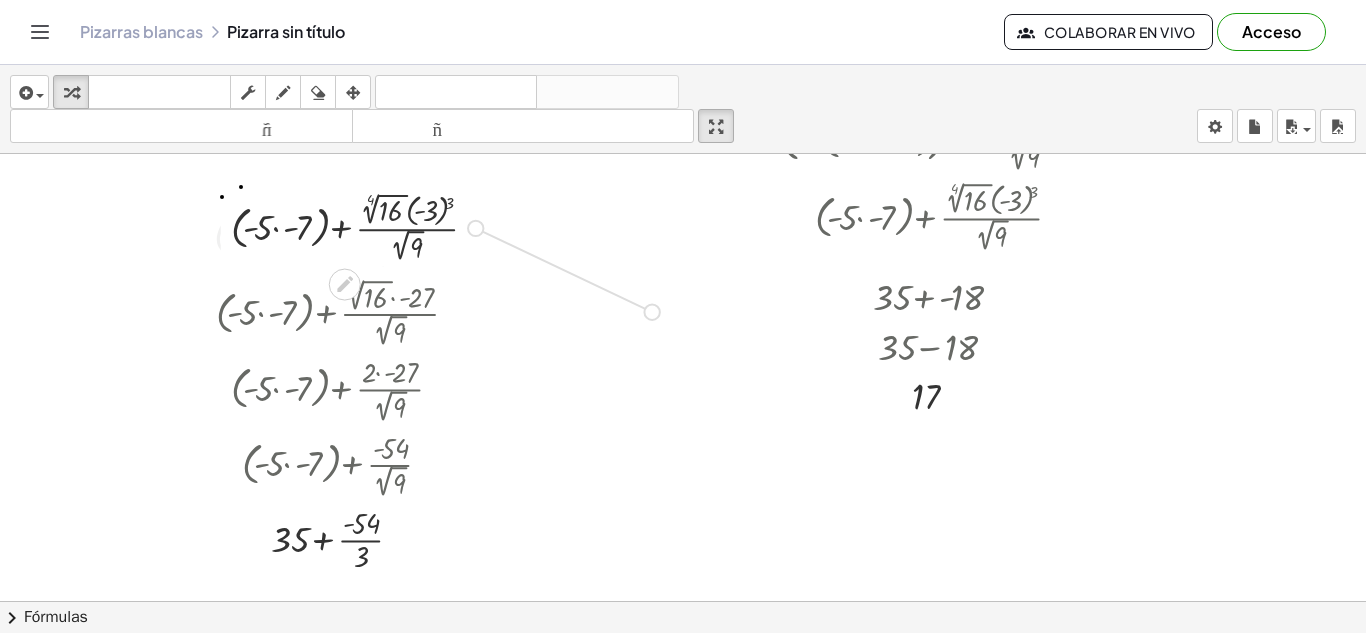 drag, startPoint x: 474, startPoint y: 227, endPoint x: 657, endPoint y: 313, distance: 202.2004 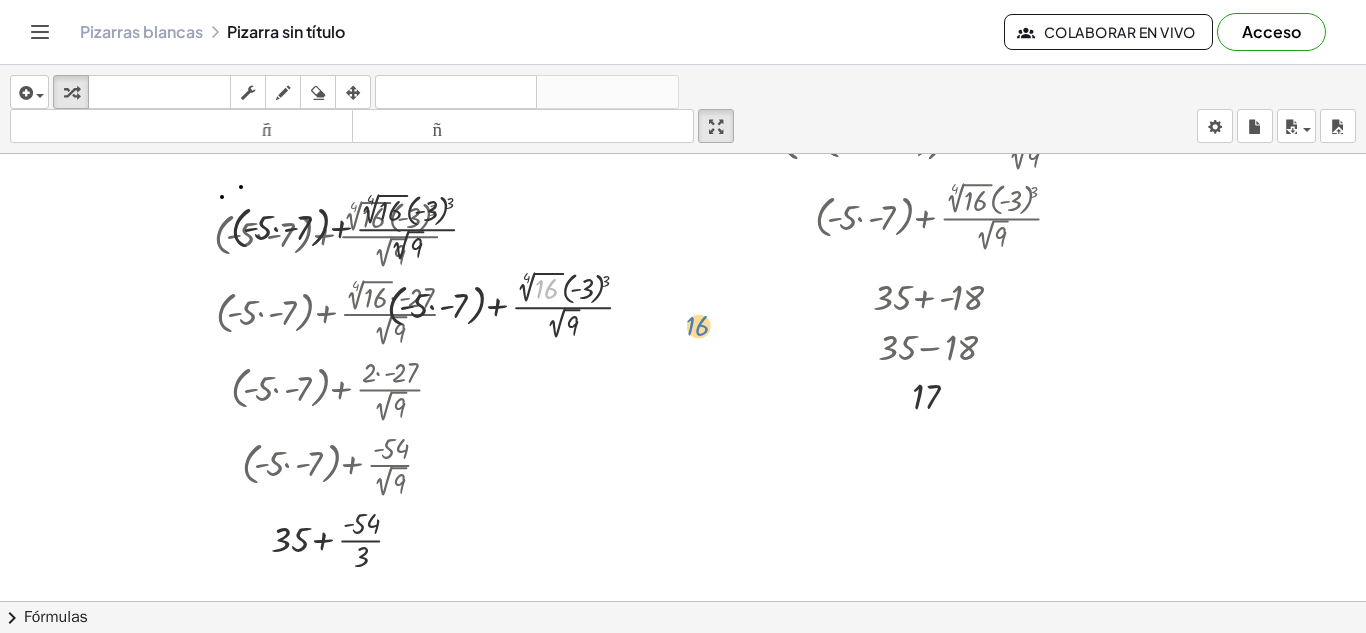 drag, startPoint x: 548, startPoint y: 281, endPoint x: 701, endPoint y: 318, distance: 157.4103 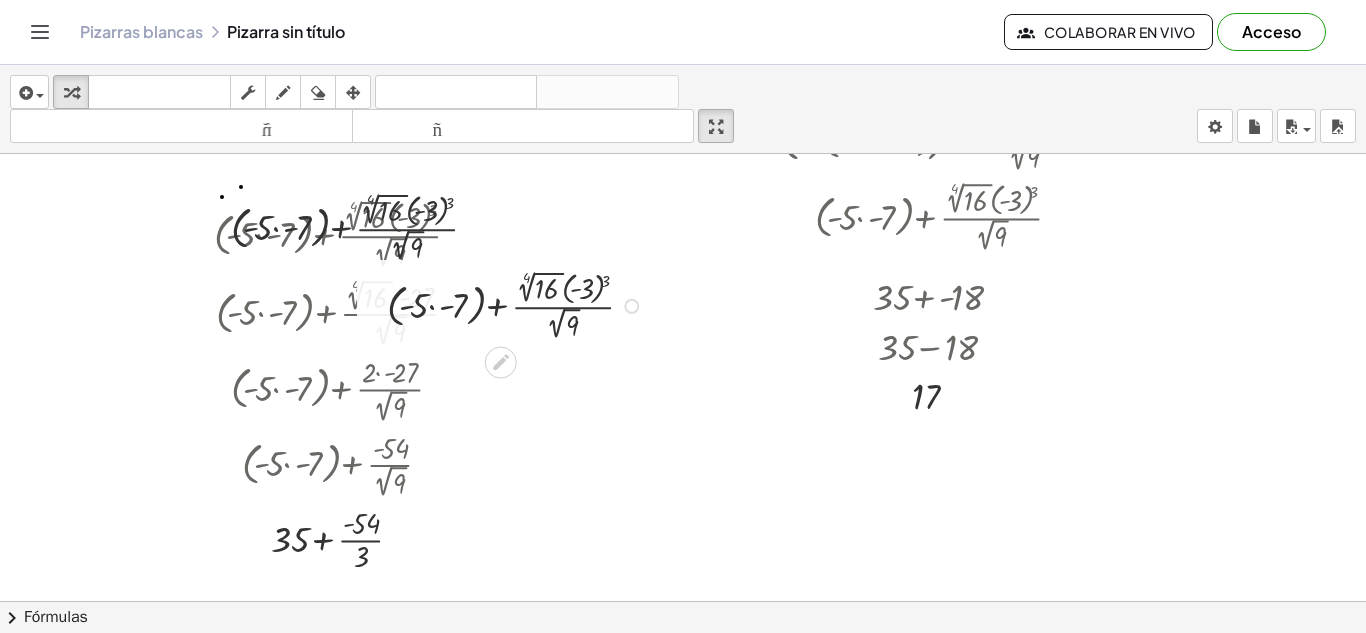 click at bounding box center [518, 304] 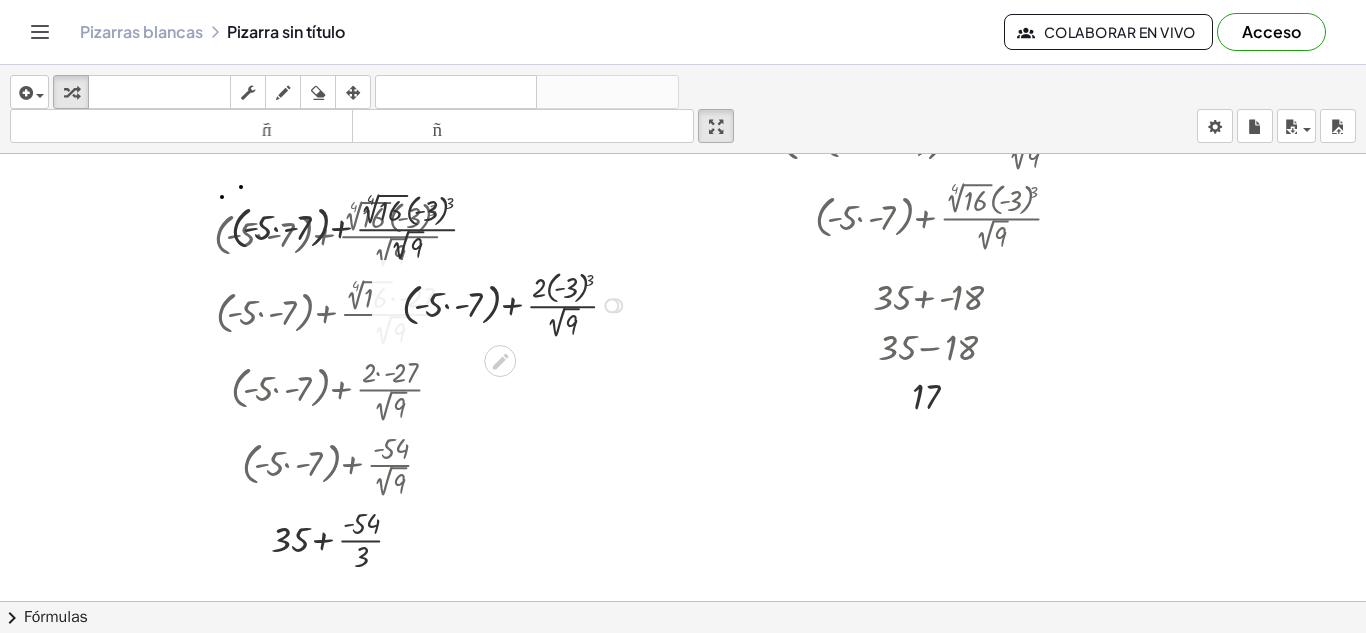 click at bounding box center [517, 304] 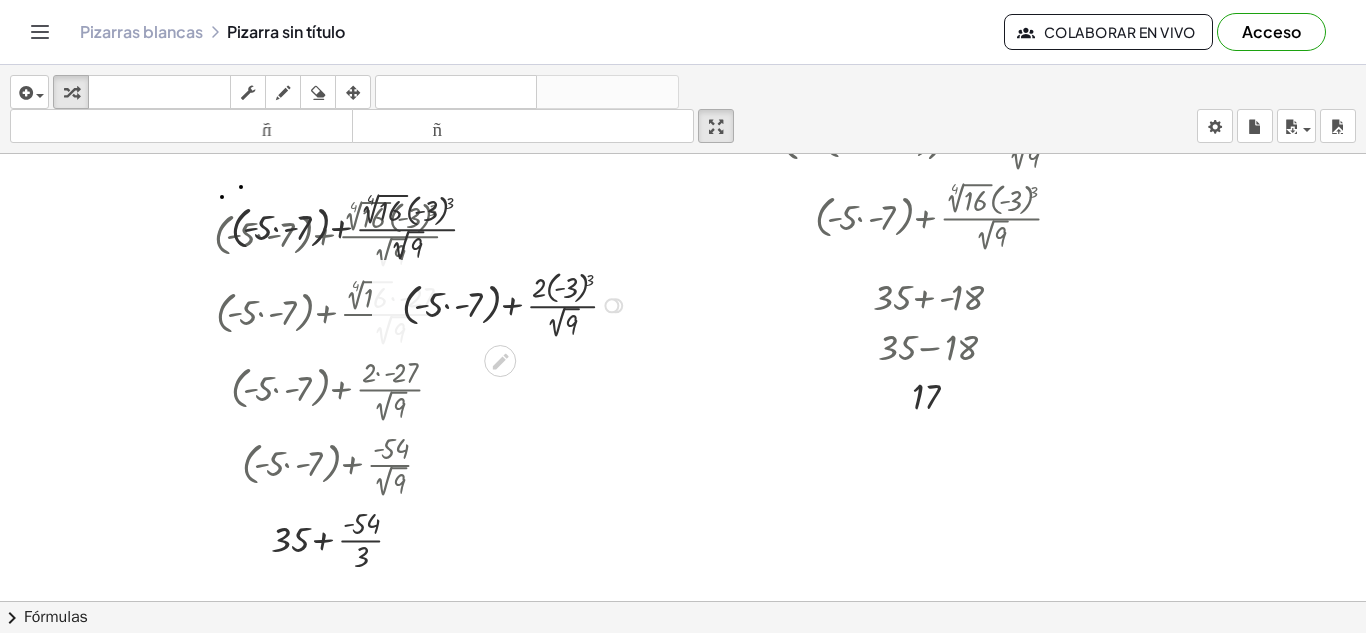 click at bounding box center [517, 304] 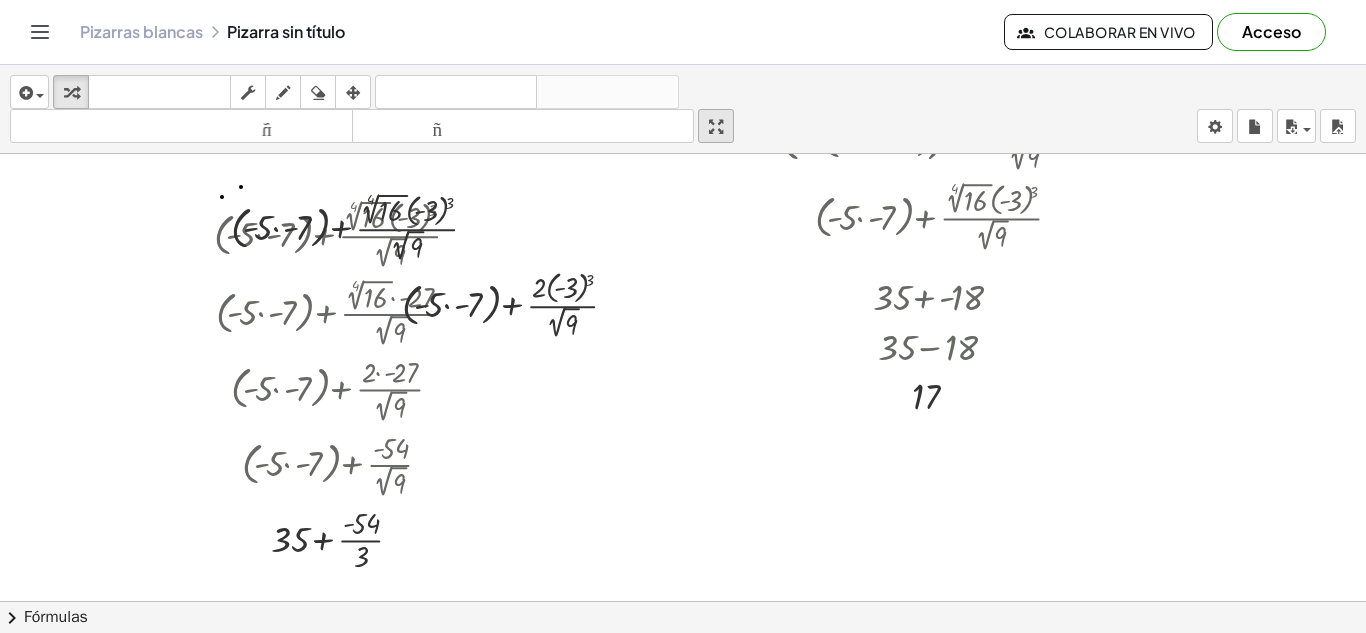 click at bounding box center [716, 126] 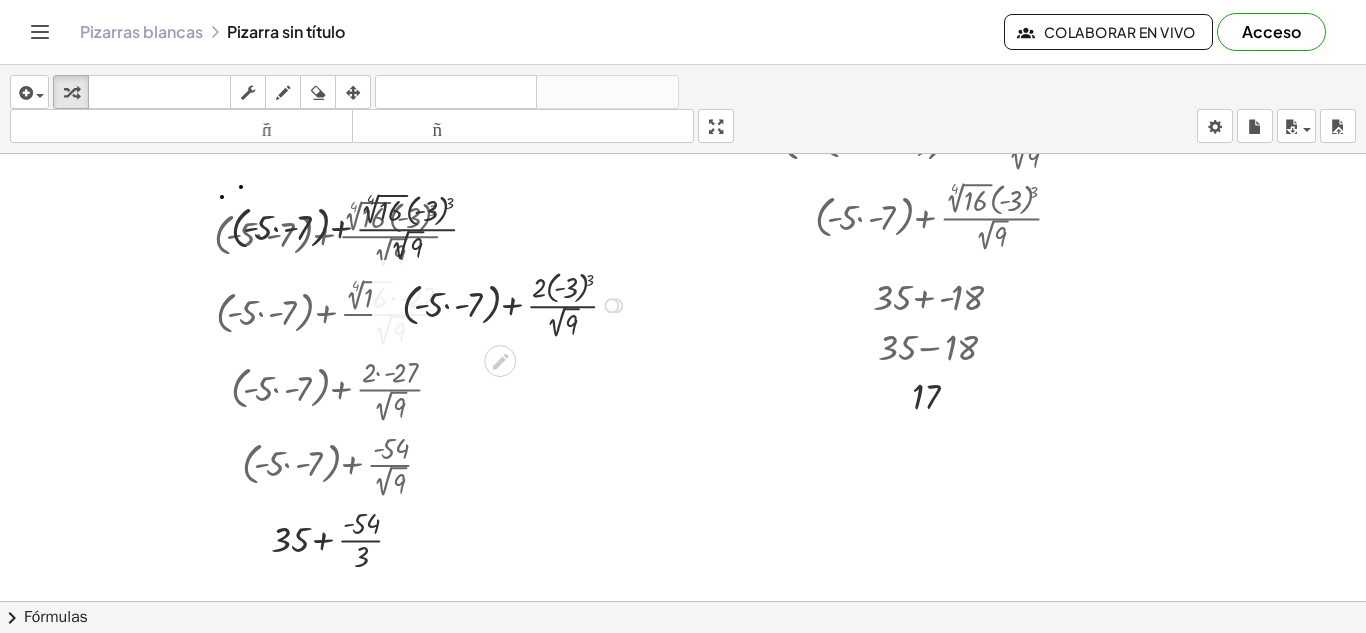click at bounding box center (517, 304) 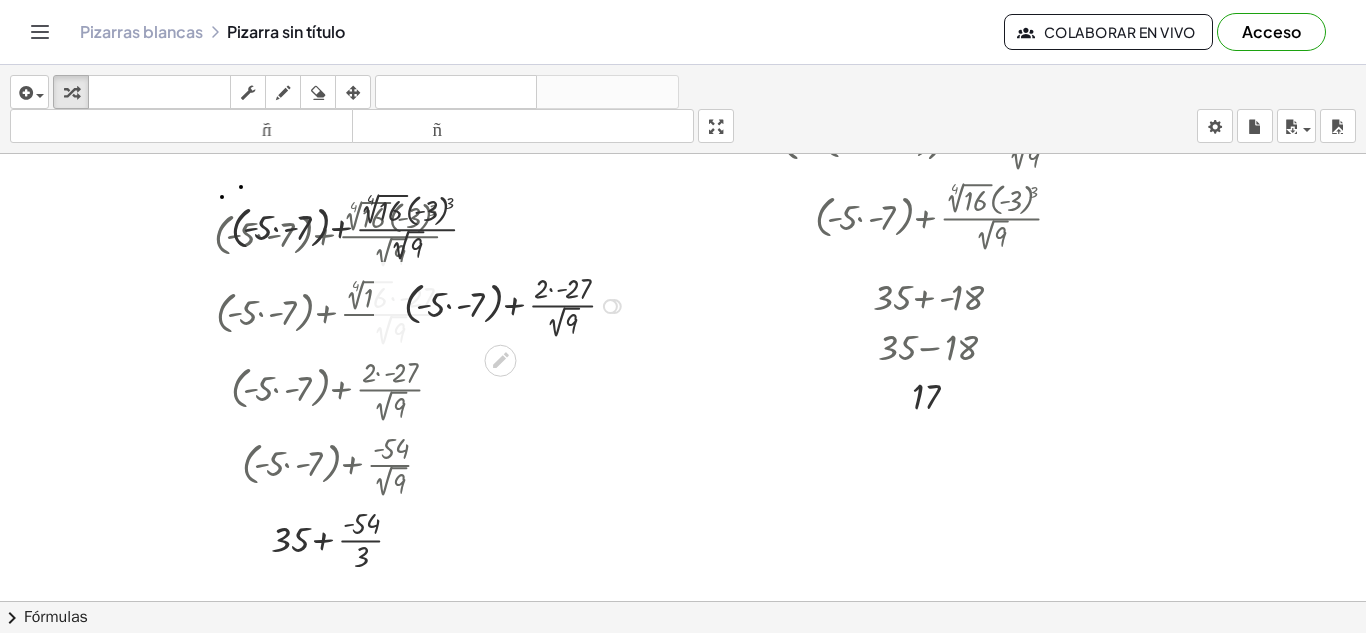 click at bounding box center [518, 304] 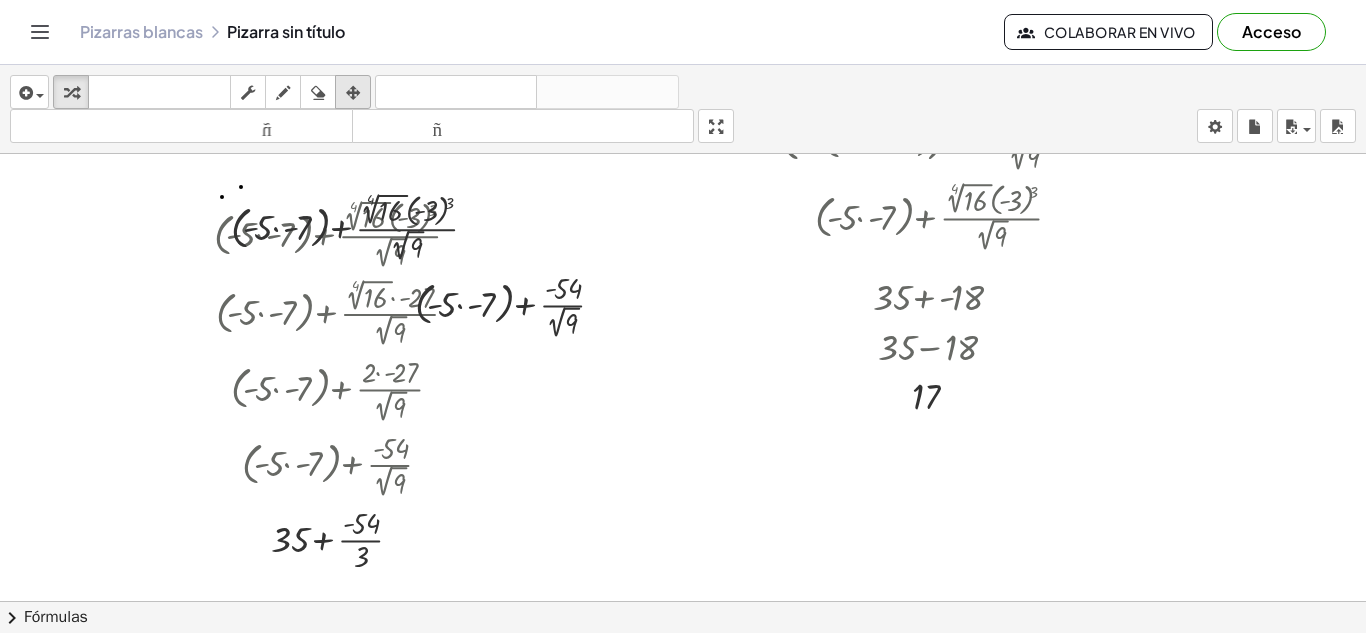 click at bounding box center [353, 93] 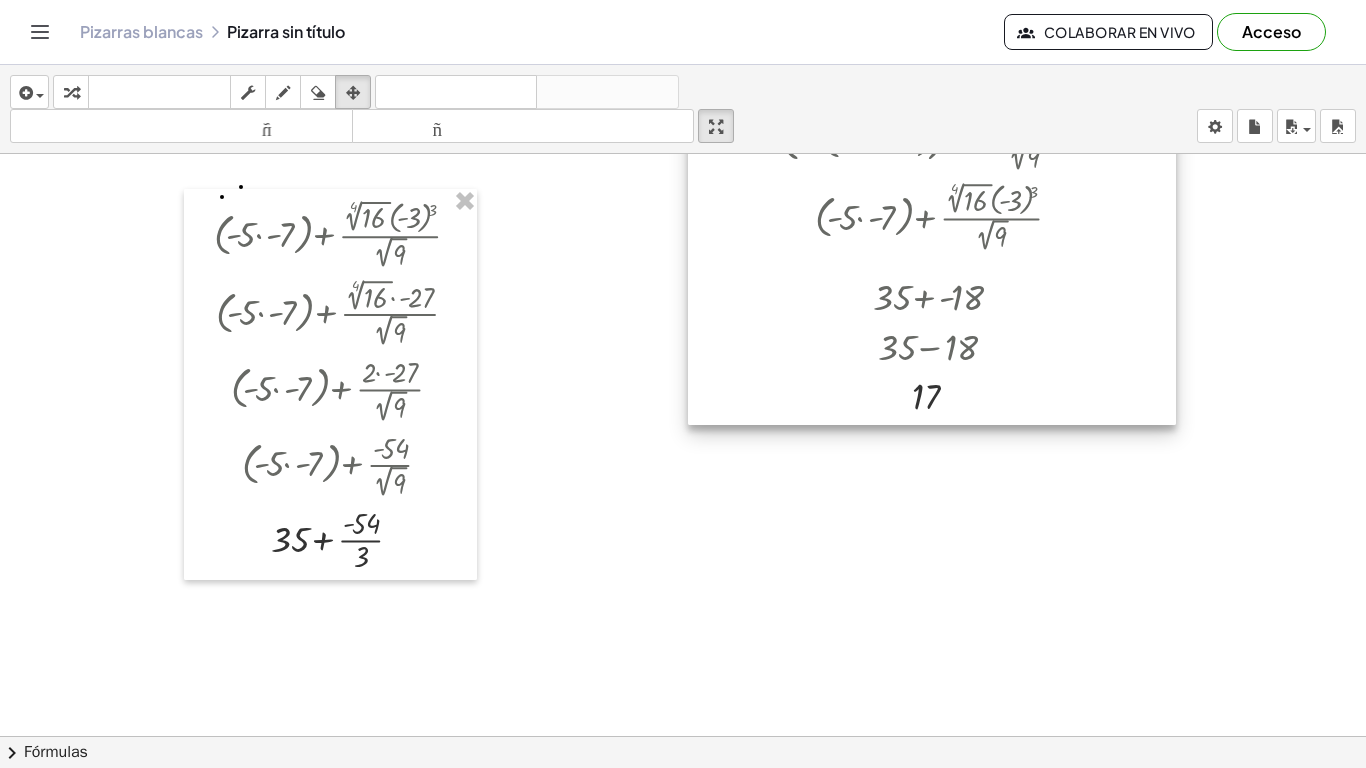 drag, startPoint x: 723, startPoint y: 133, endPoint x: 723, endPoint y: 220, distance: 87 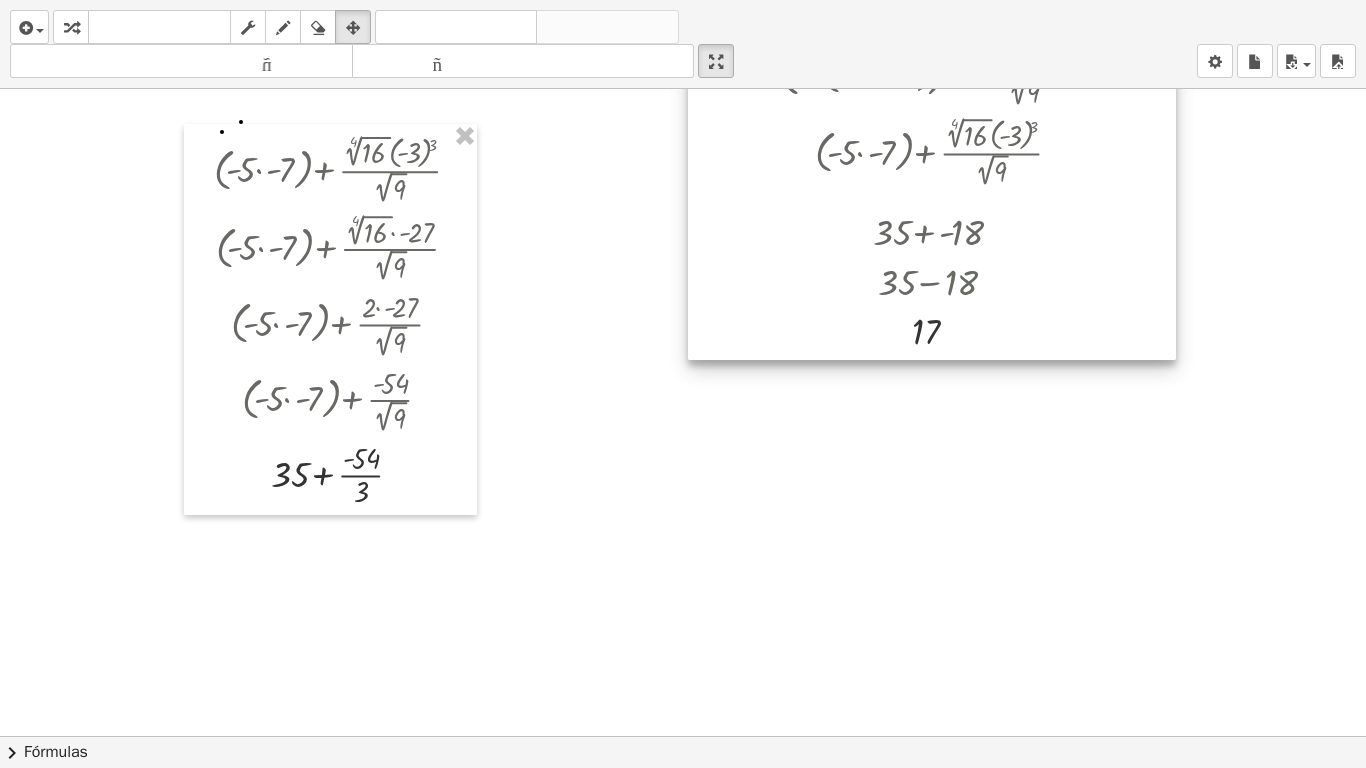 click on "insertar Seleccione uno: Expresión matemática Función Texto Vídeo de YouTube Graficando Geometría Geometría 3D transformar teclado teclado fregar dibujar borrar arreglar deshacer deshacer rehacer rehacer tamaño_del_formato menor tamaño_del_formato más grande pantalla completa carga ahorrar Inicie sesión para acceder a esta funcionalidad. Acceso nuevo ajustes + ( · 3 [ROOT] ( - 125 ) · ( + 2 [ROOT] 81 − ( - 2 ) 4 ) ) + · 4 [ROOT] 16 · ( - 3 ) 3 · 2 [ROOT] 9 + ( · - 5 · ( + 2 [ROOT] 81 − ( - 2 ) 4 ) ) + · 4 [ROOT] 16 · ( - 3 ) 3 · 2 [ROOT] 9 + ( · - 5 · ( + 2 [ROOT] 81 − 16 ) ) + · 4 [ROOT] 16 · ( - 3 ) 3 · 2 [ROOT] 9 + ( · - 5 · ( + 9 − 16 ) ) + · 4 [ROOT] 16 · ( - 3 ) 3 · 2 [ROOT] 9 + ( · - 5 · - 7 ) + · 4 [ROOT] 16 · ( - 3 ) 3 · 2 [ROOT] 9 + 35 + · 4 [ROOT] 16 · ( - 3 ) 3 · 2 [ROOT] 9 + 35 + · 2 · ( - 3 ) 3 · 2 [ROOT] 9 + 35 + · 2 · ( - 3 ) 3 · 3 + 35 + · 2 · - 27 · 3 + 35 + · - 54 · 3 + 35 + - 18 + 35 − 18 17 + ( · - 5 · - 7 ) + · 4 [ROOT] 16 · ( - 3 ) 3 · 2 [ROOT] 9 + ( · - 5 · - 7 ) + · 4" at bounding box center [683, 384] 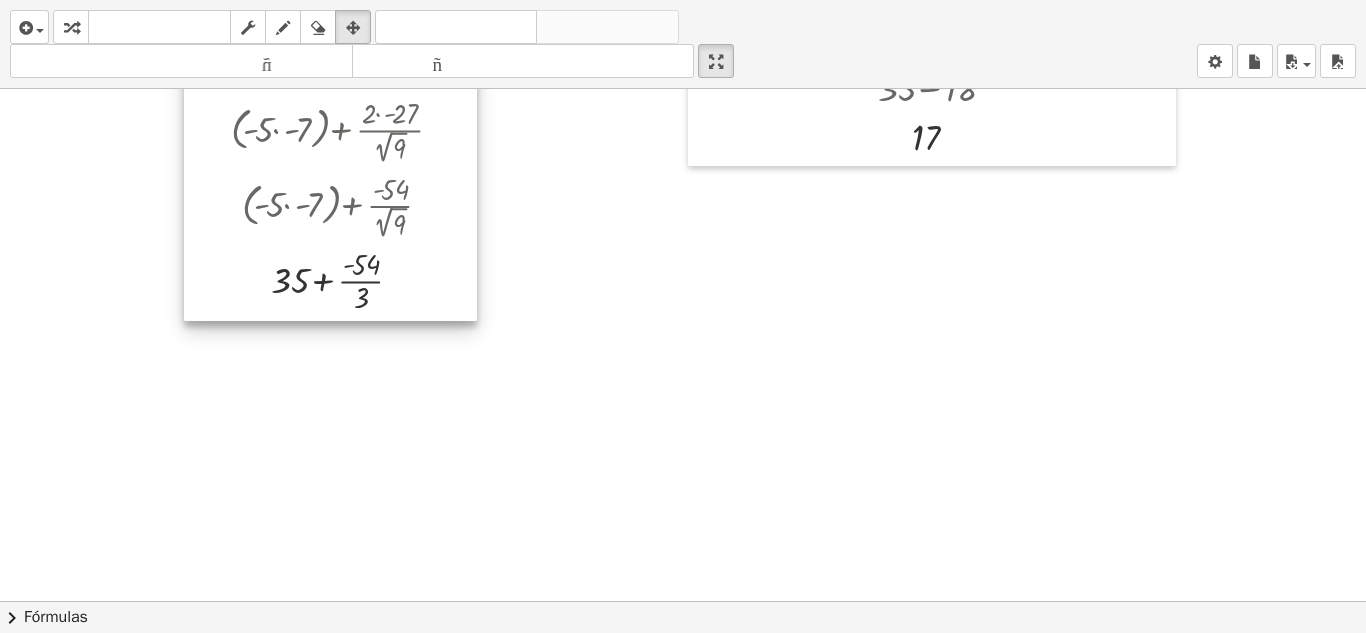 scroll, scrollTop: 464, scrollLeft: 0, axis: vertical 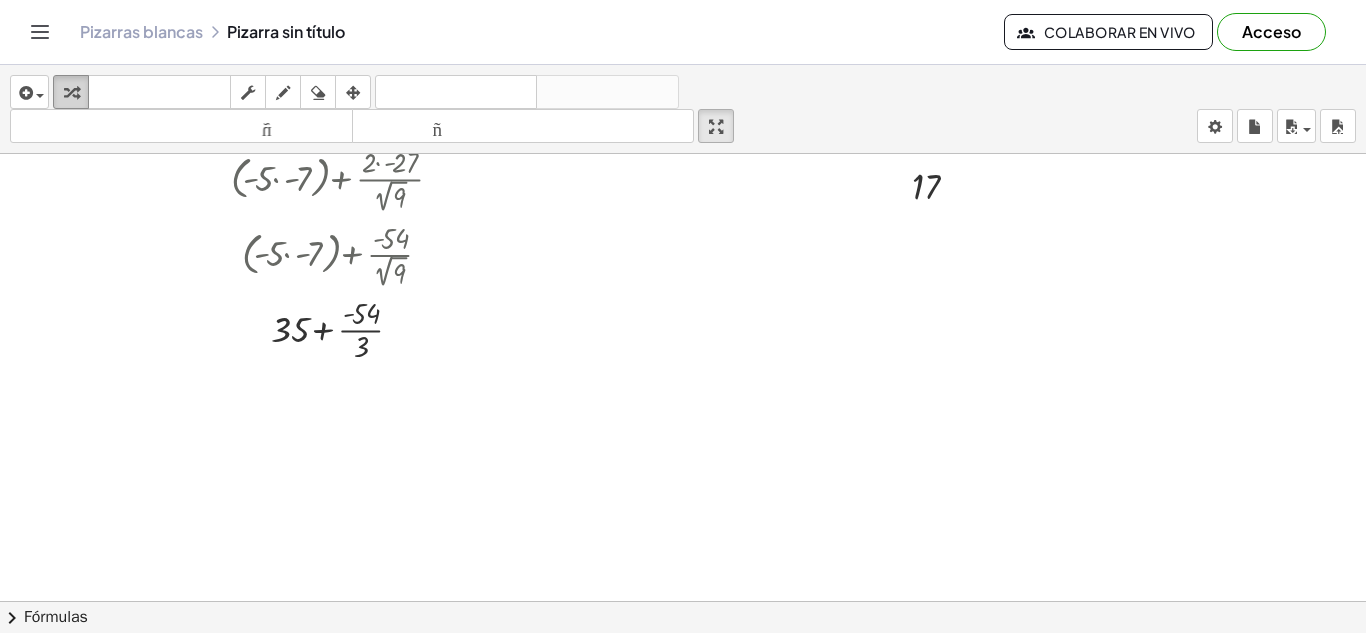 click at bounding box center (71, 93) 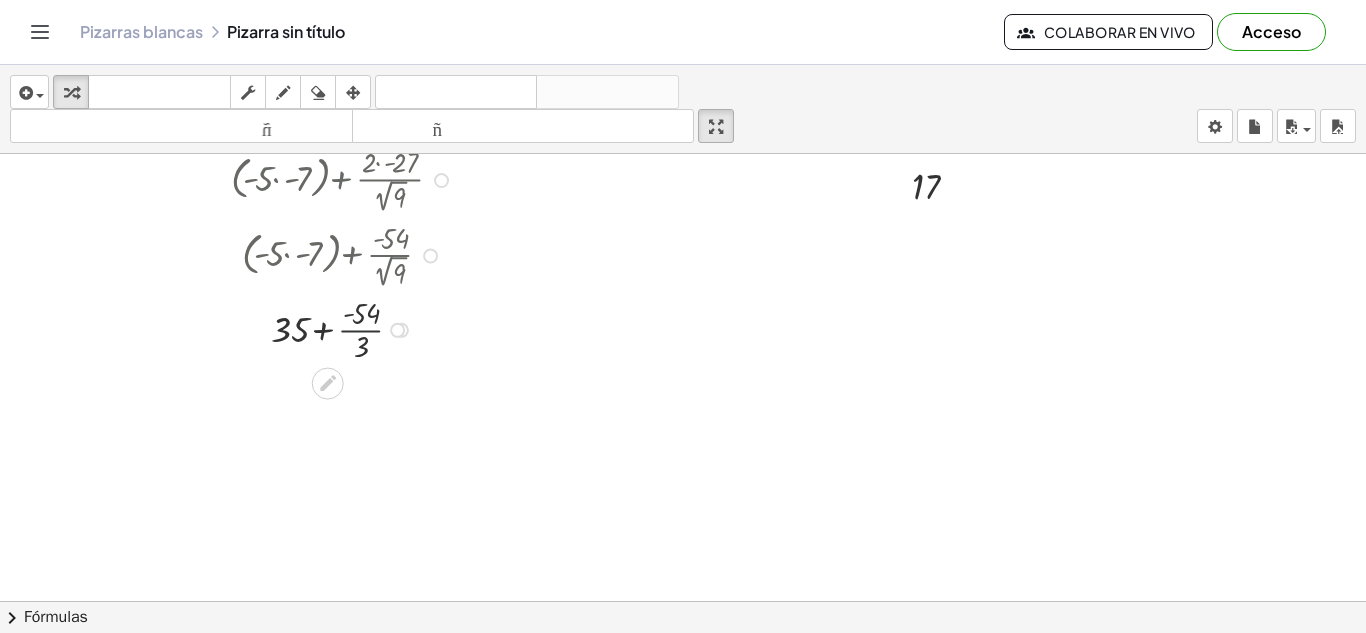 click at bounding box center (345, 328) 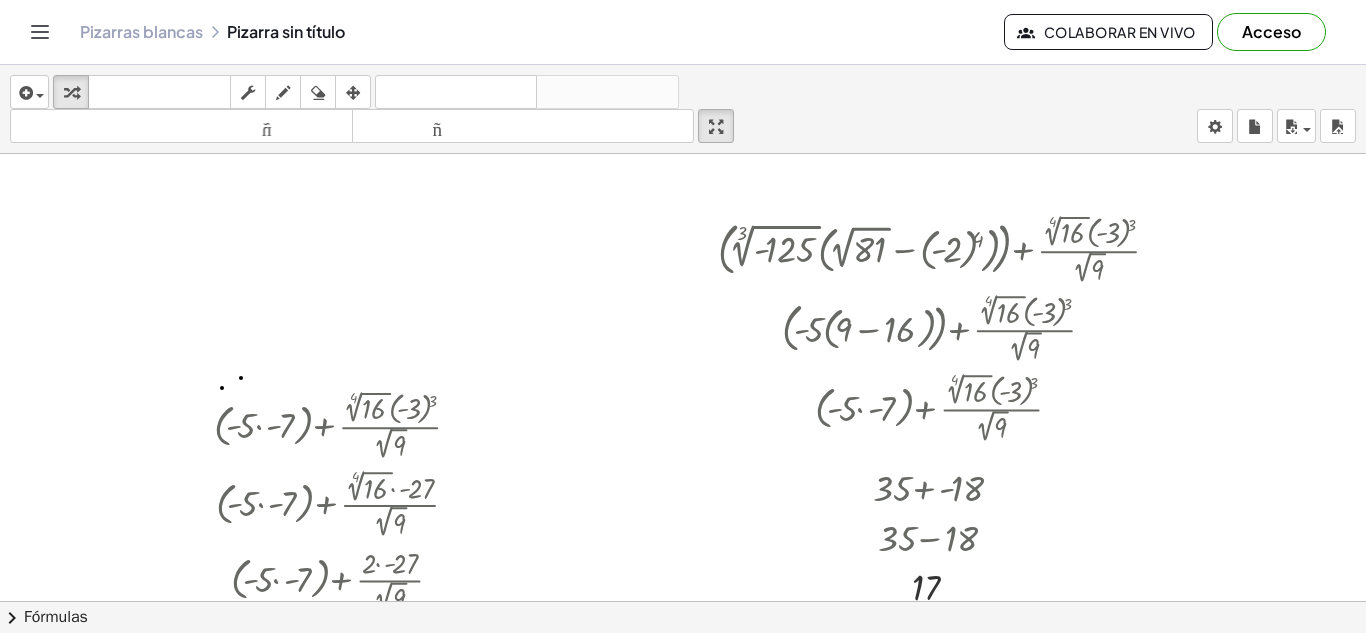 scroll, scrollTop: 0, scrollLeft: 0, axis: both 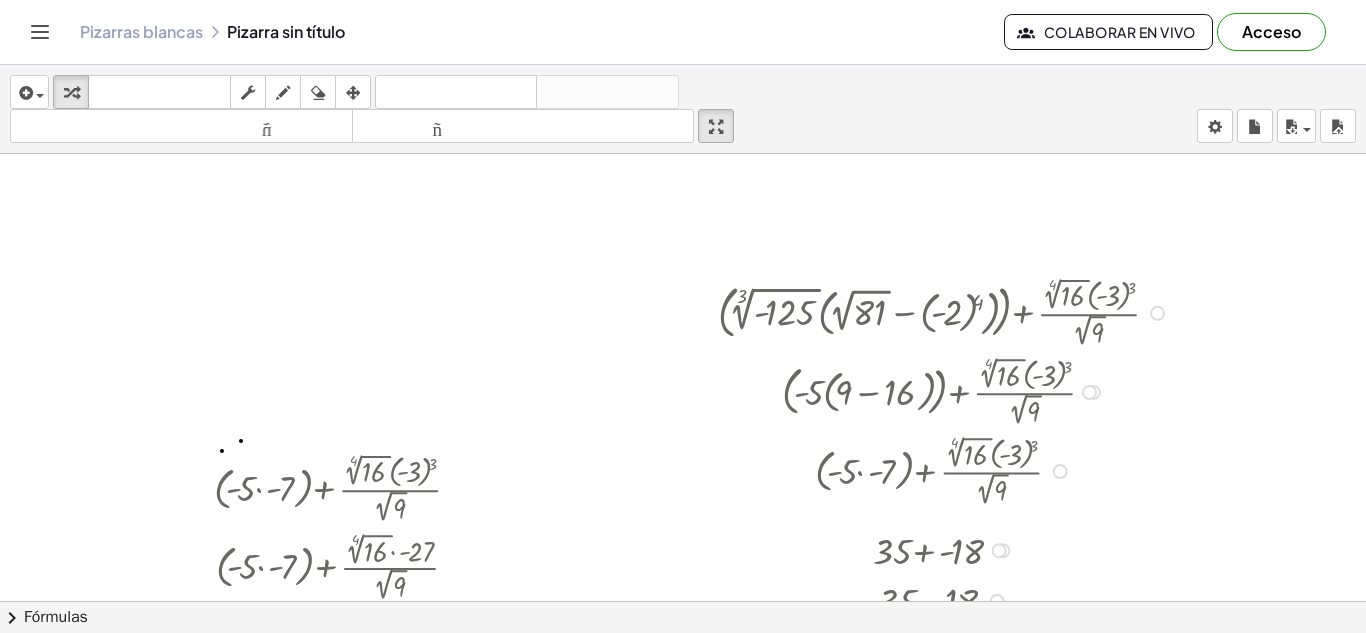 click at bounding box center (946, 311) 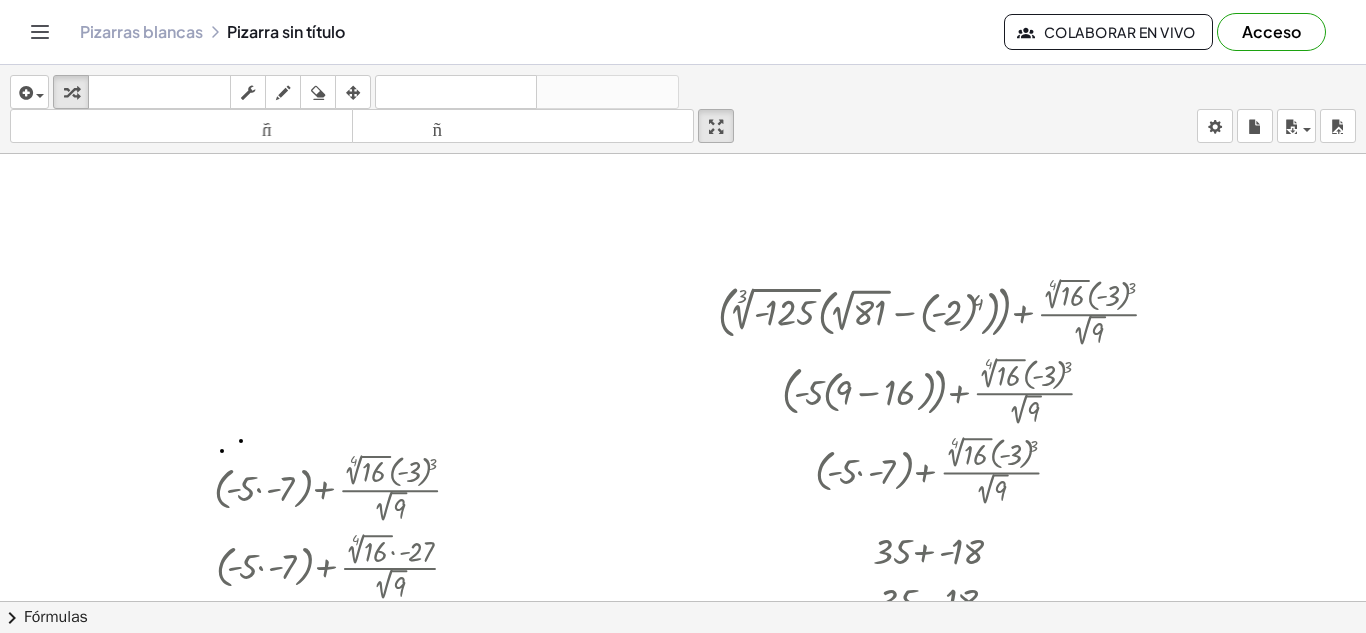 scroll, scrollTop: 32, scrollLeft: 0, axis: vertical 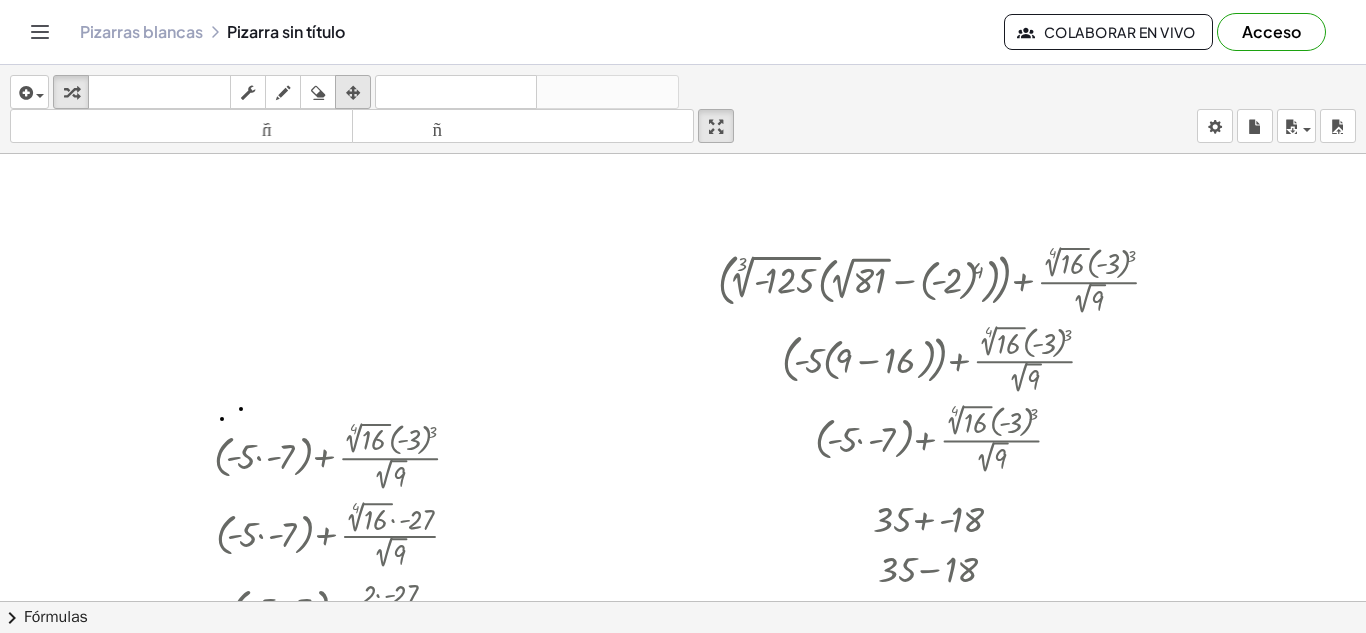 click at bounding box center [353, 92] 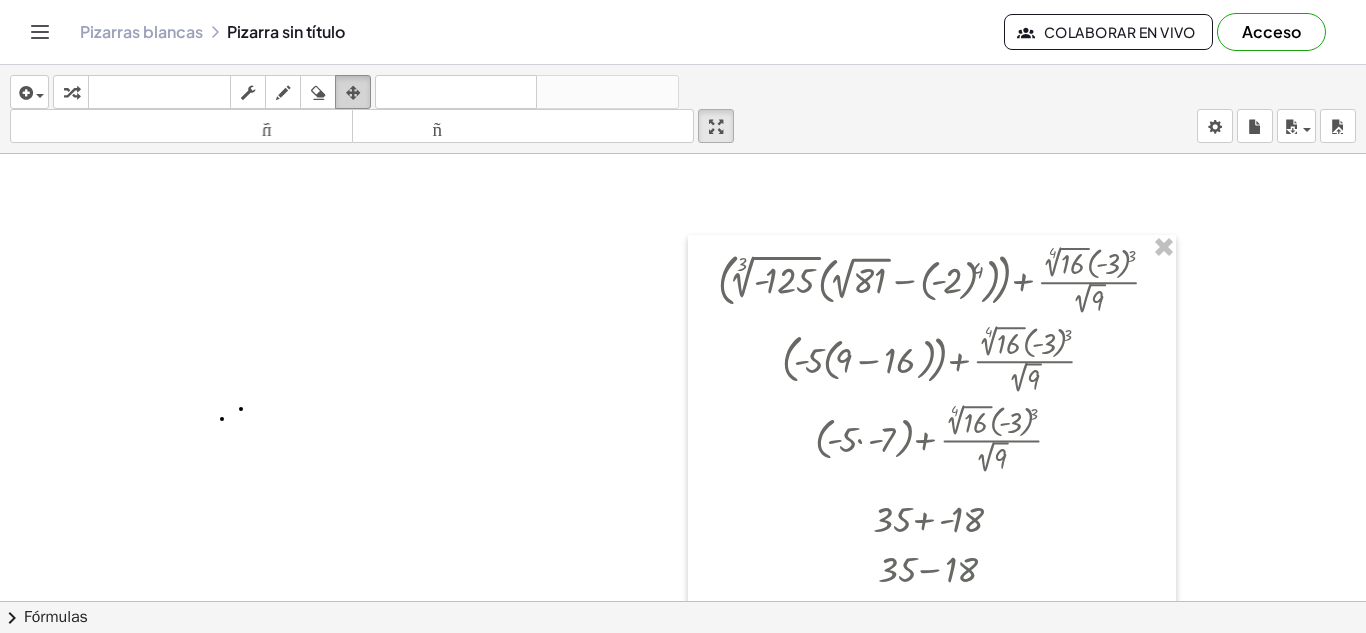 click at bounding box center [353, 93] 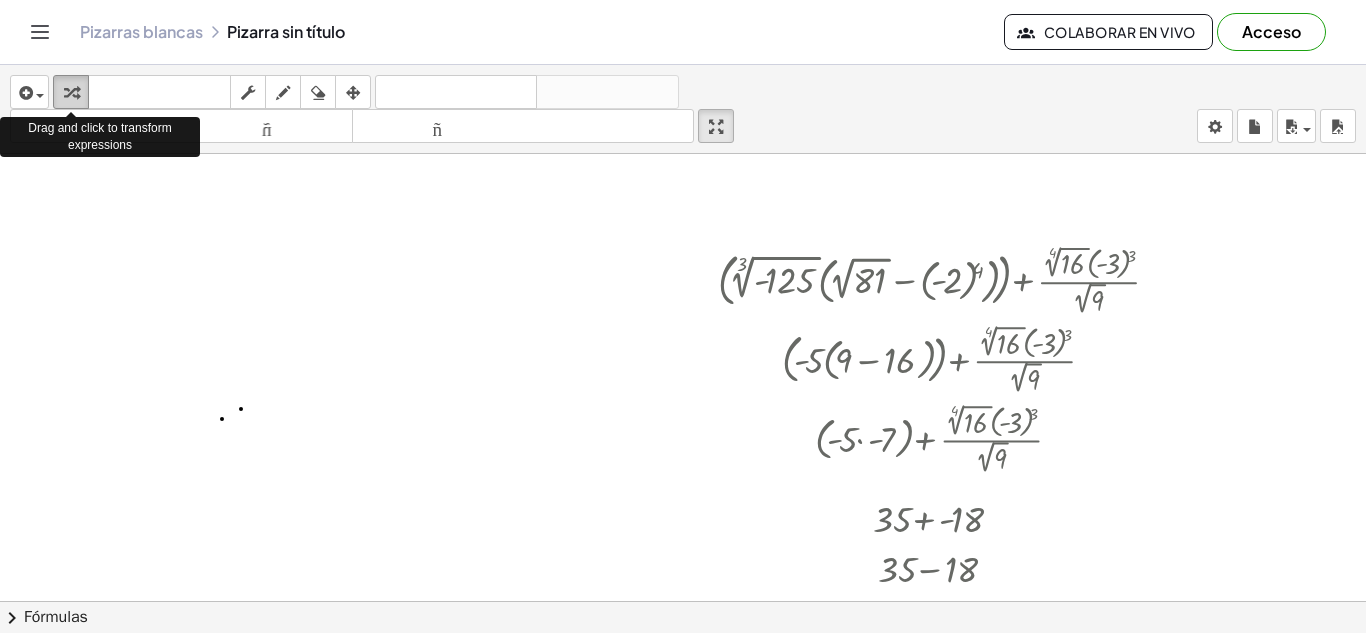 click at bounding box center [71, 92] 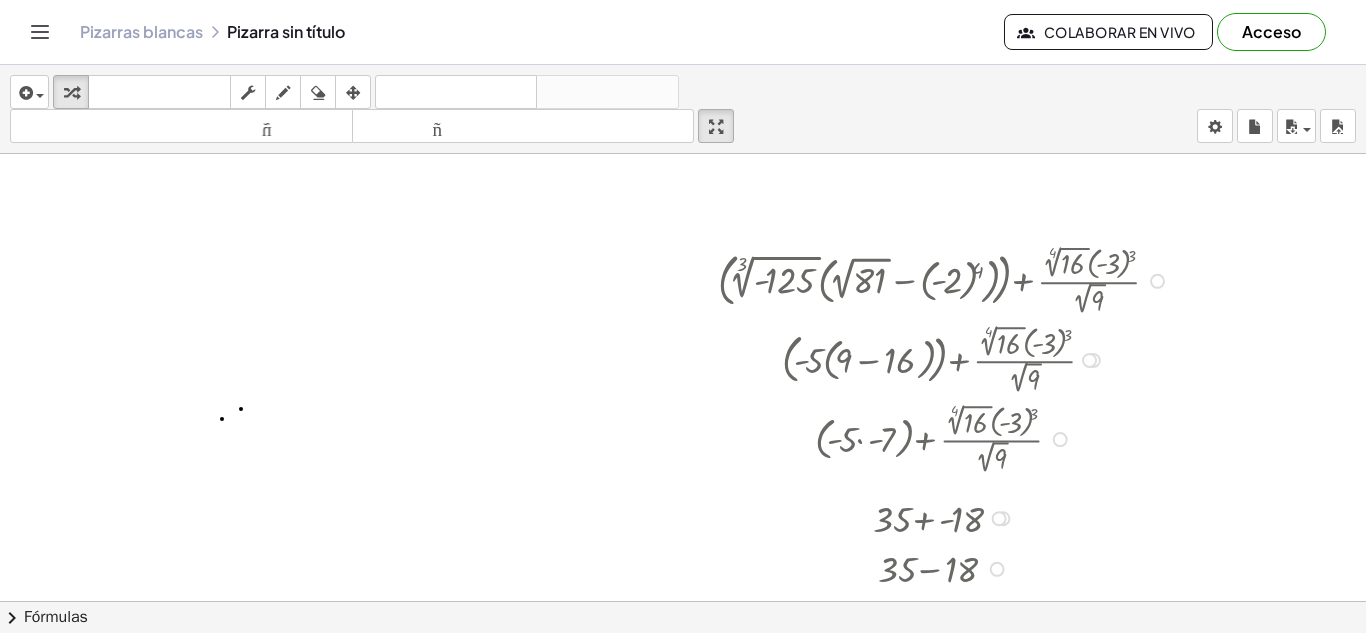 click at bounding box center (946, 279) 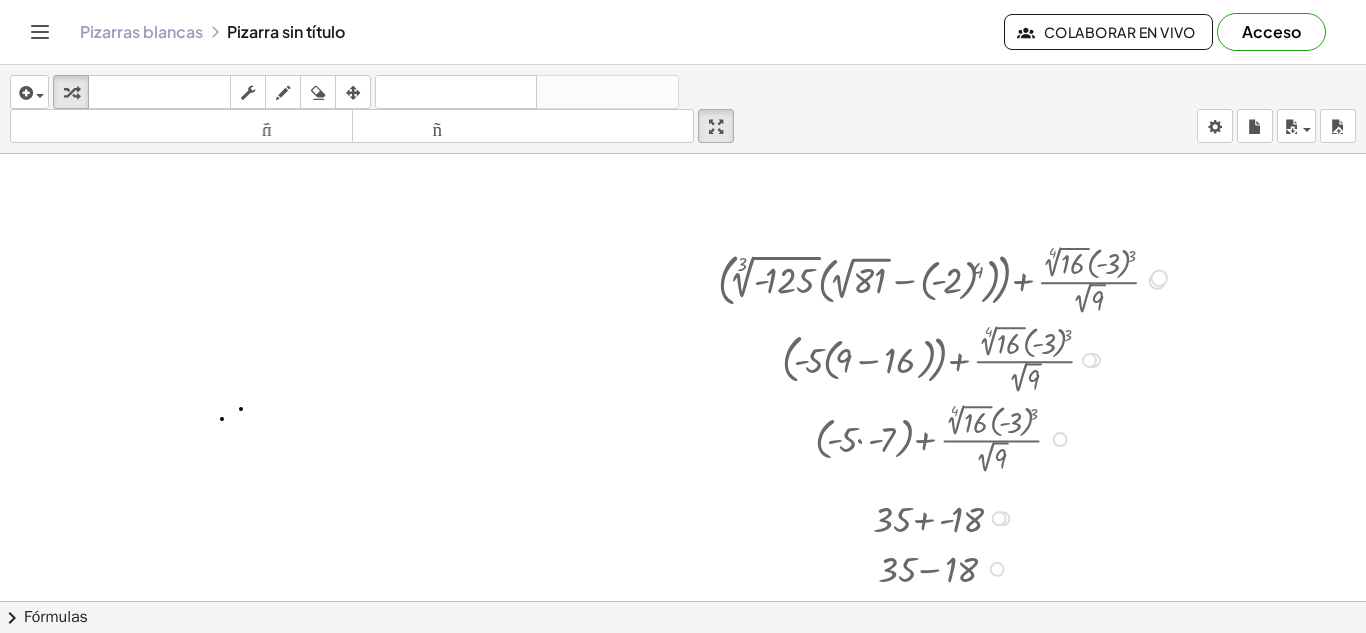 click at bounding box center [1157, 281] 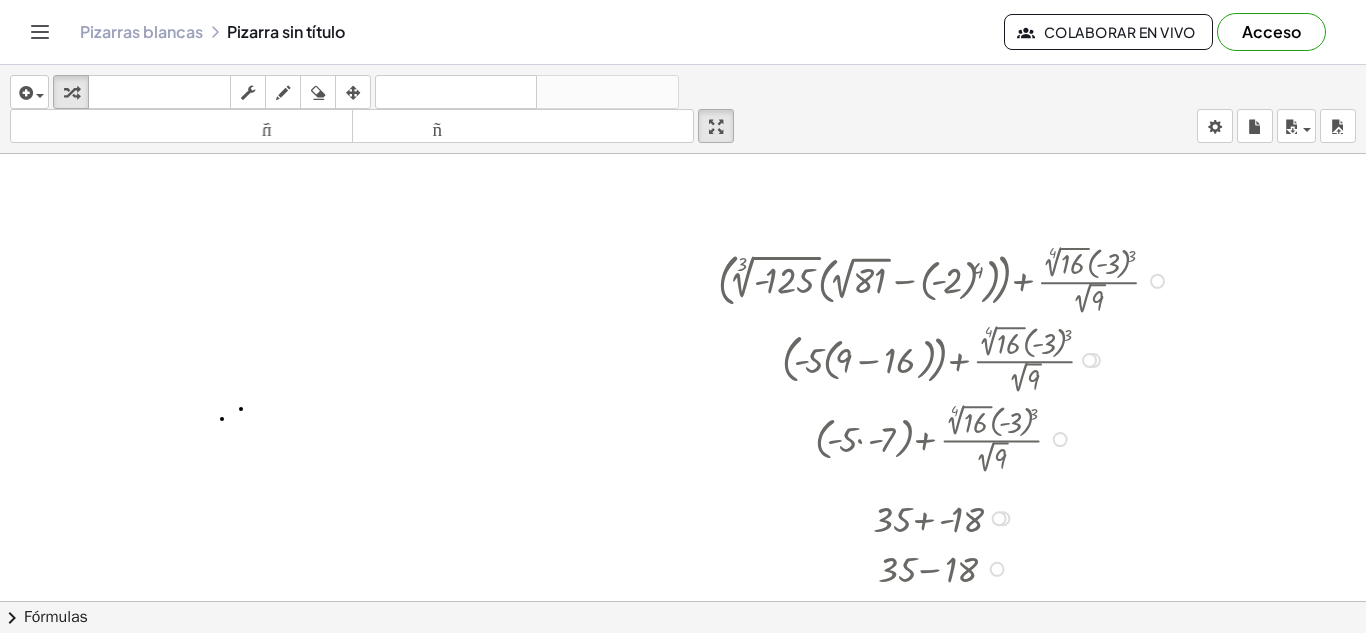 click at bounding box center (946, 279) 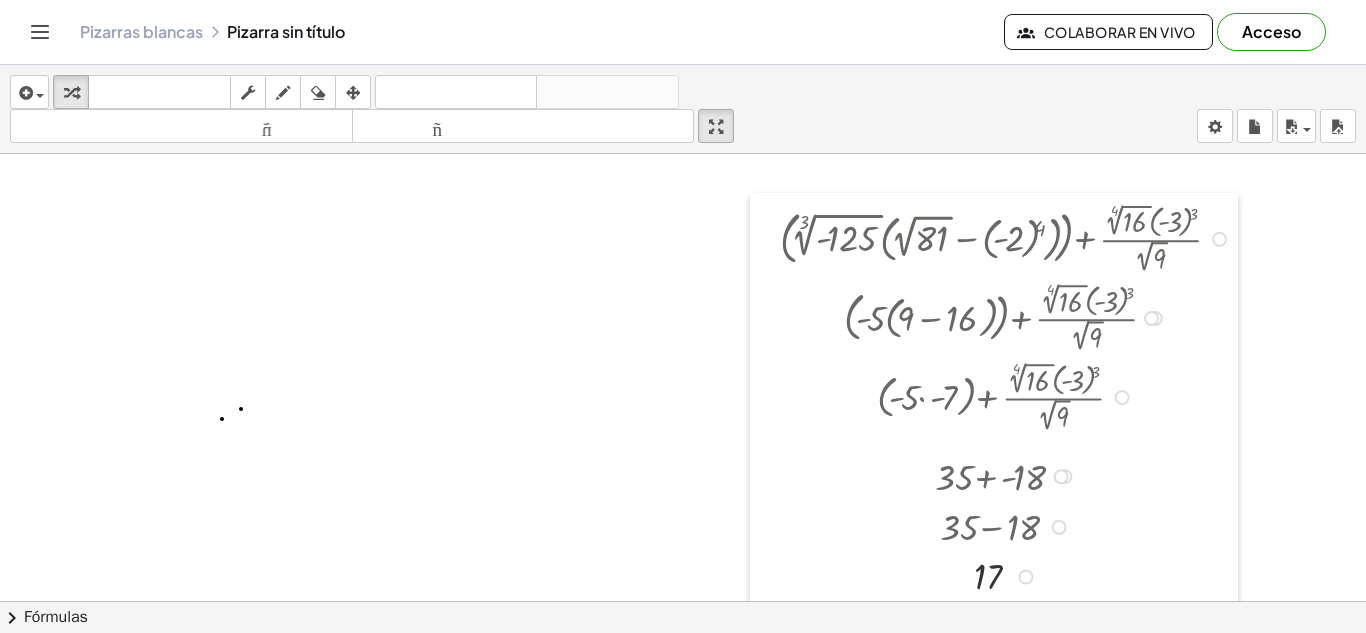 drag, startPoint x: 709, startPoint y: 273, endPoint x: 771, endPoint y: 231, distance: 74.88658 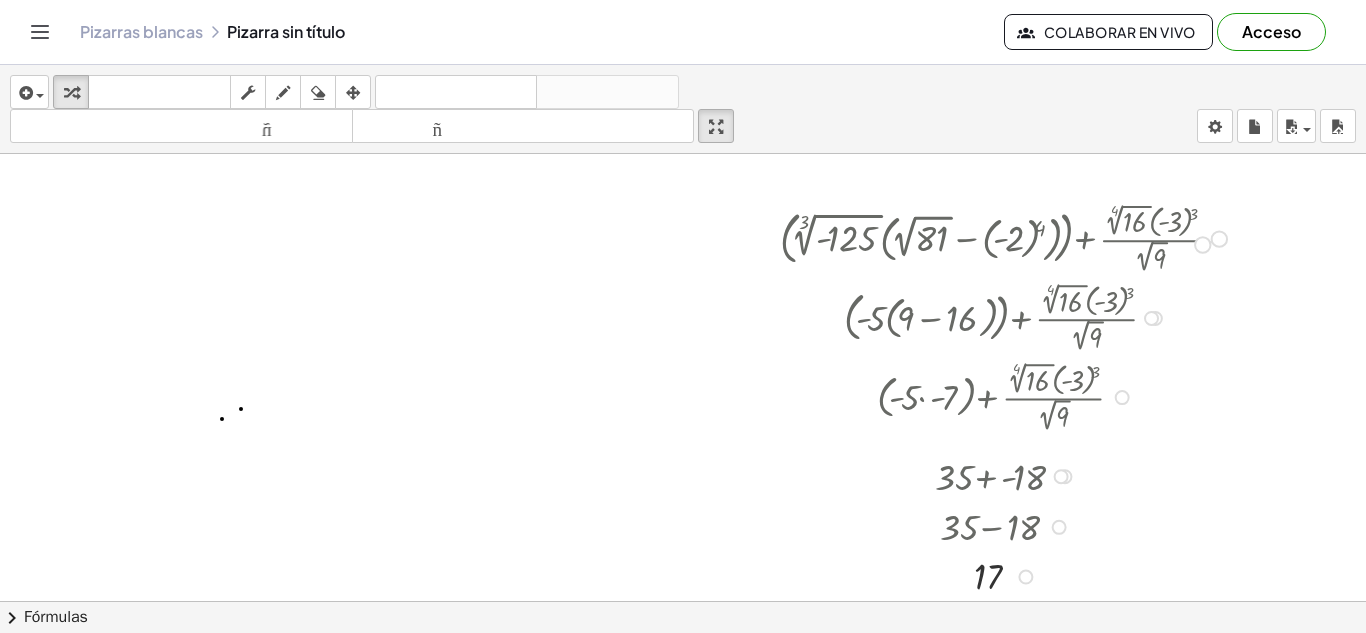 drag, startPoint x: 1218, startPoint y: 244, endPoint x: 1199, endPoint y: 256, distance: 22.472204 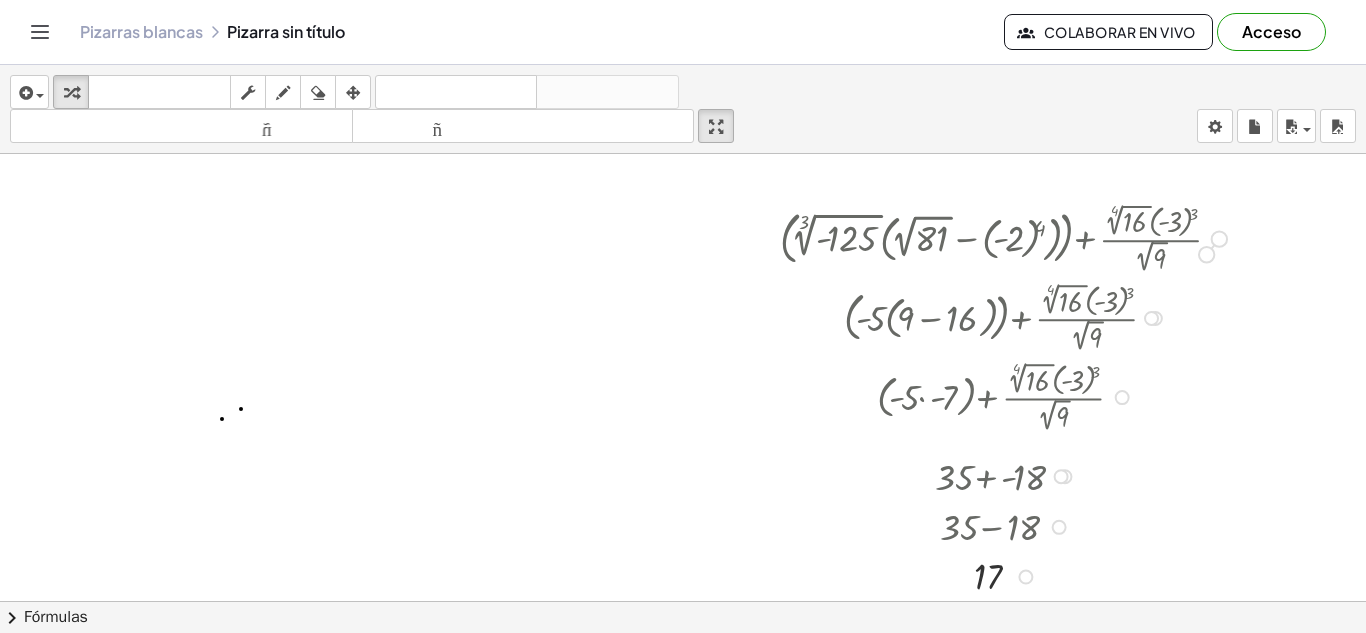 drag, startPoint x: 1220, startPoint y: 237, endPoint x: 1203, endPoint y: 259, distance: 27.802877 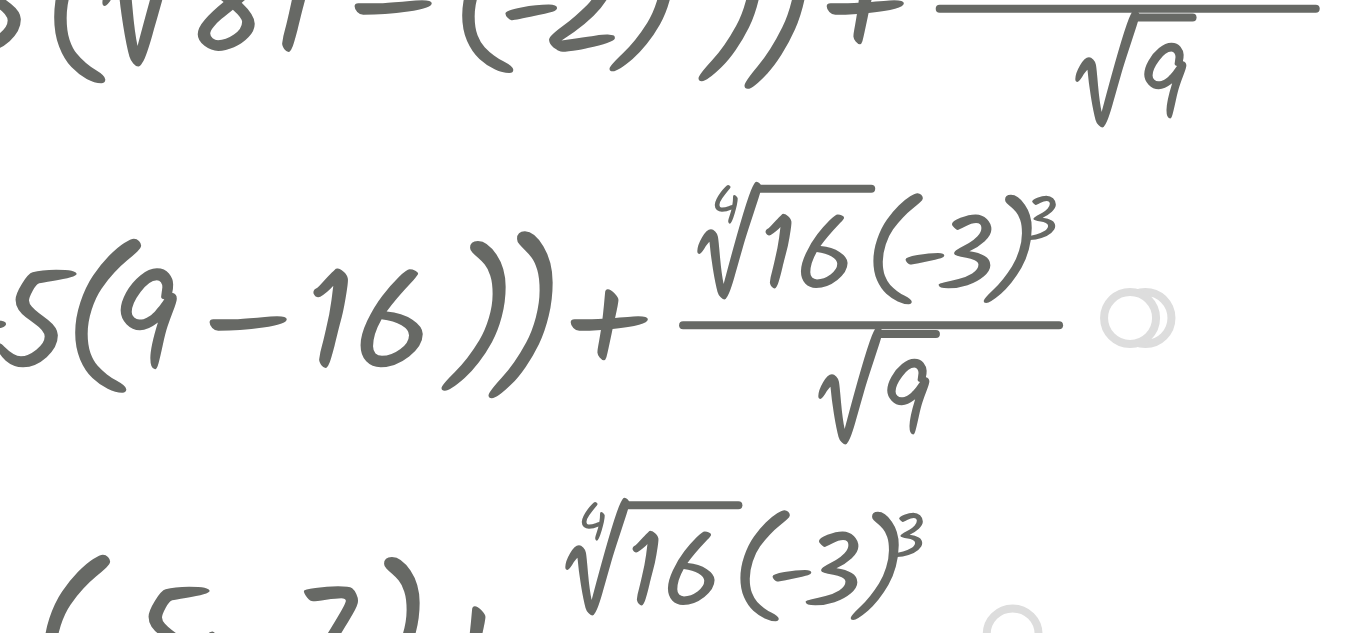 scroll, scrollTop: 0, scrollLeft: 0, axis: both 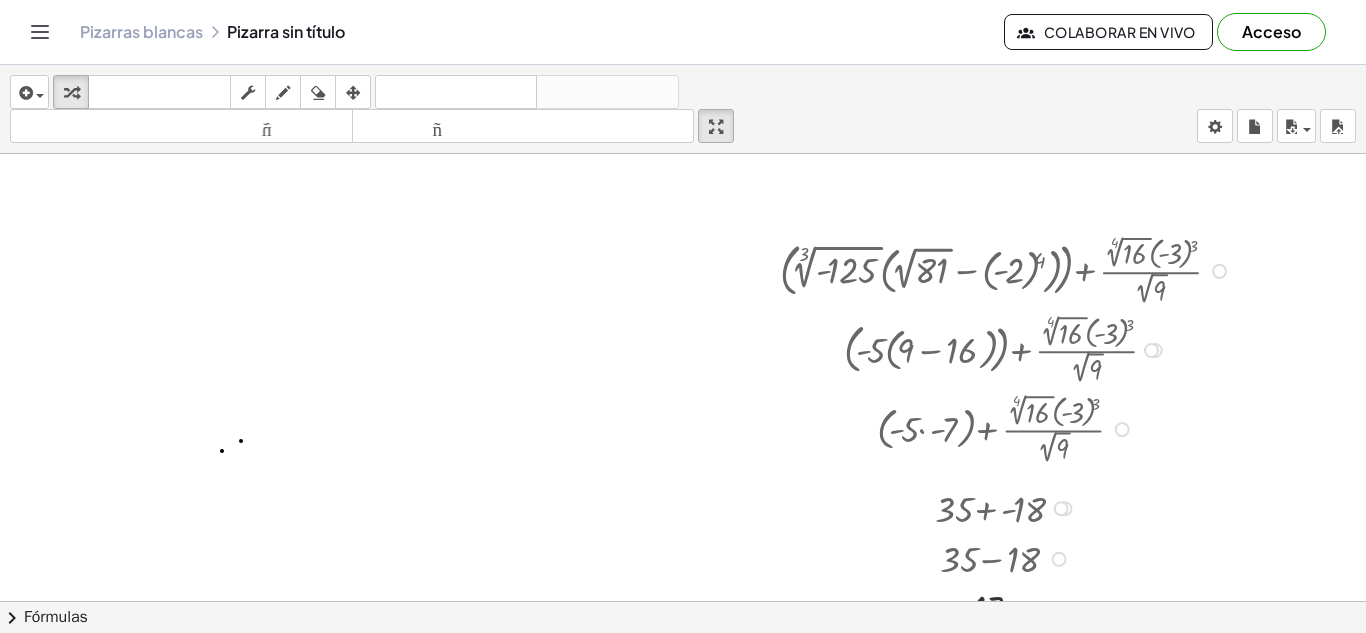 click at bounding box center [1008, 269] 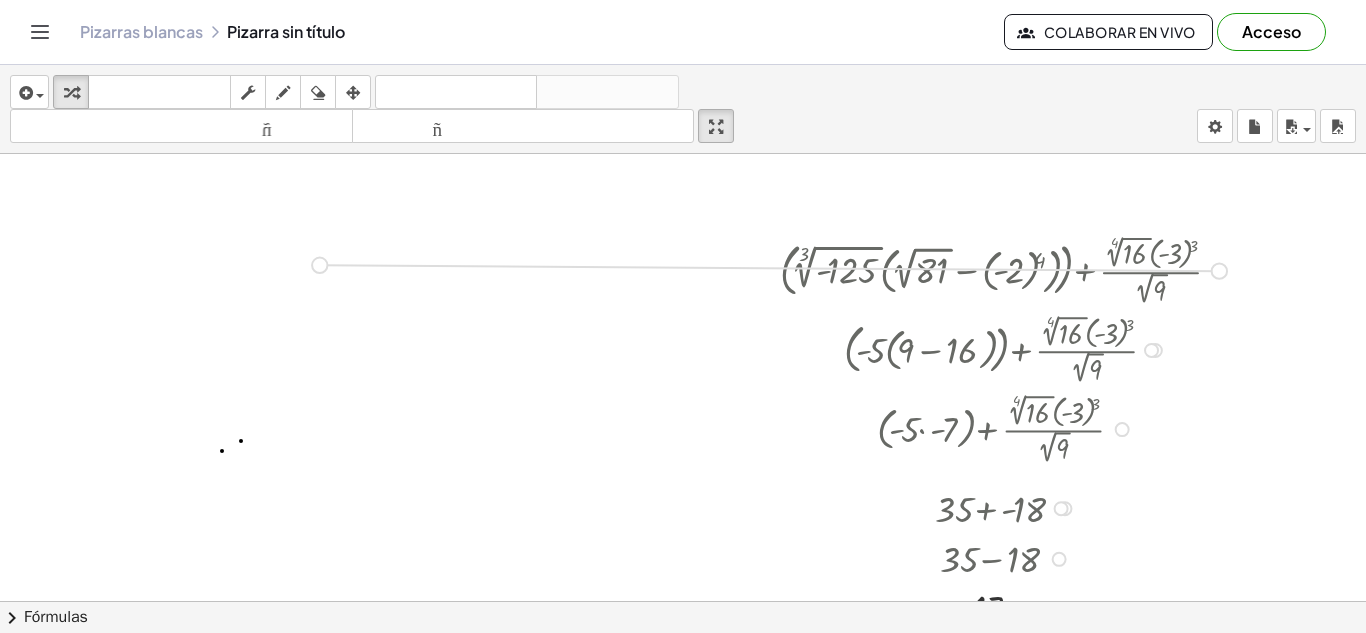drag, startPoint x: 1217, startPoint y: 269, endPoint x: 294, endPoint y: 265, distance: 923.00867 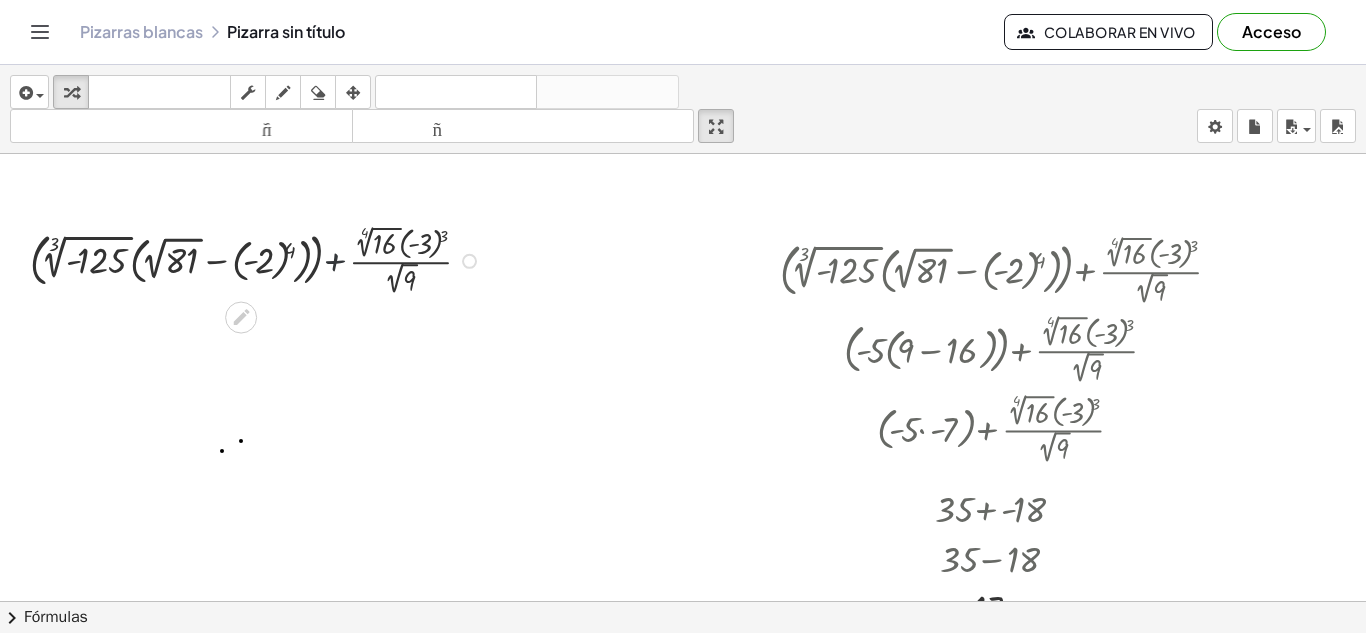 click at bounding box center (258, 259) 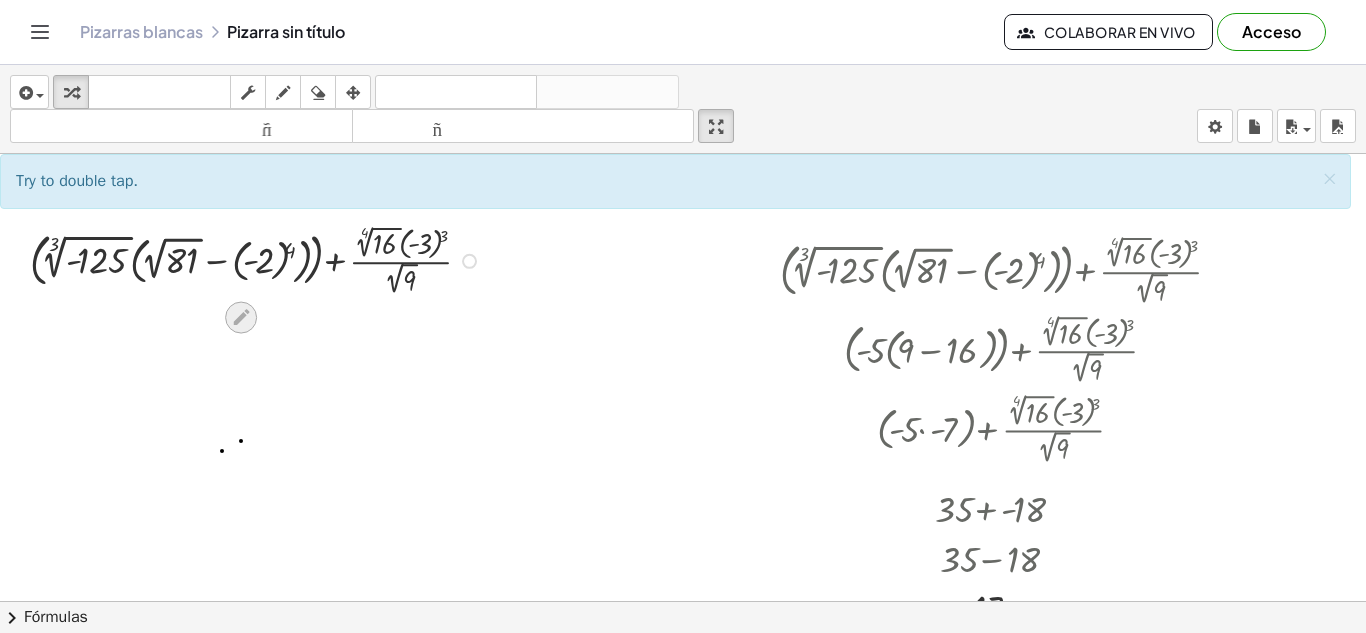 click 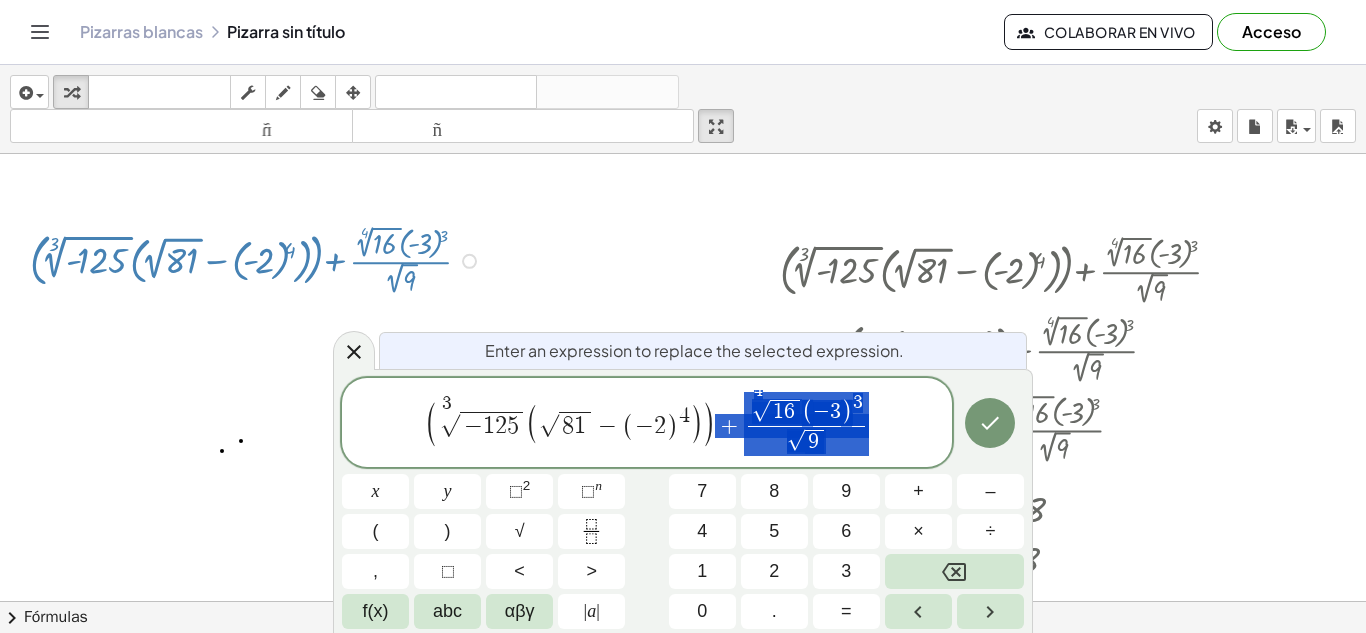 drag, startPoint x: 725, startPoint y: 428, endPoint x: 836, endPoint y: 428, distance: 111 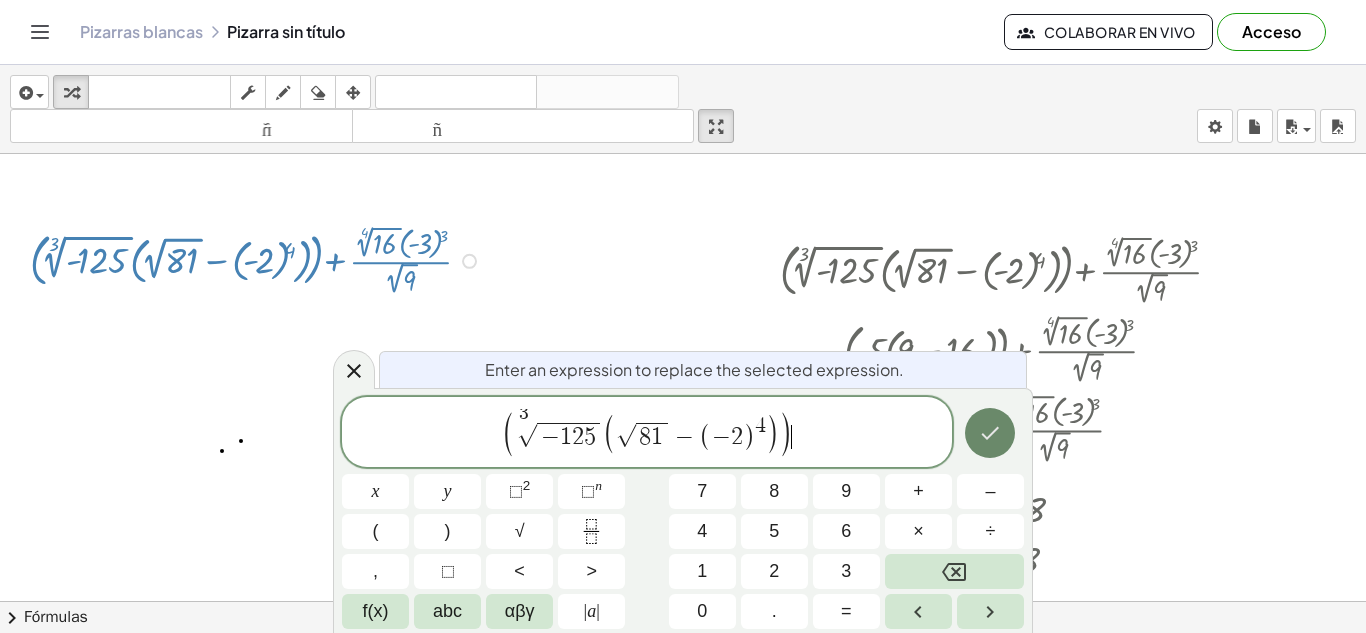 click 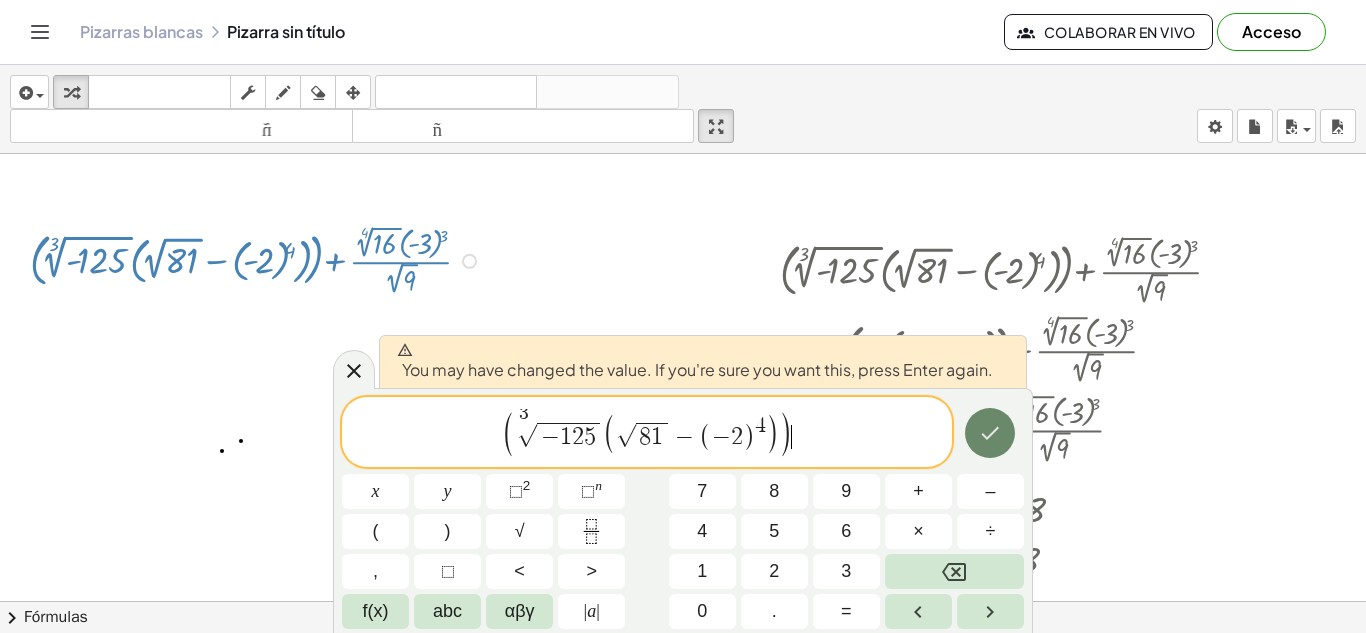 click 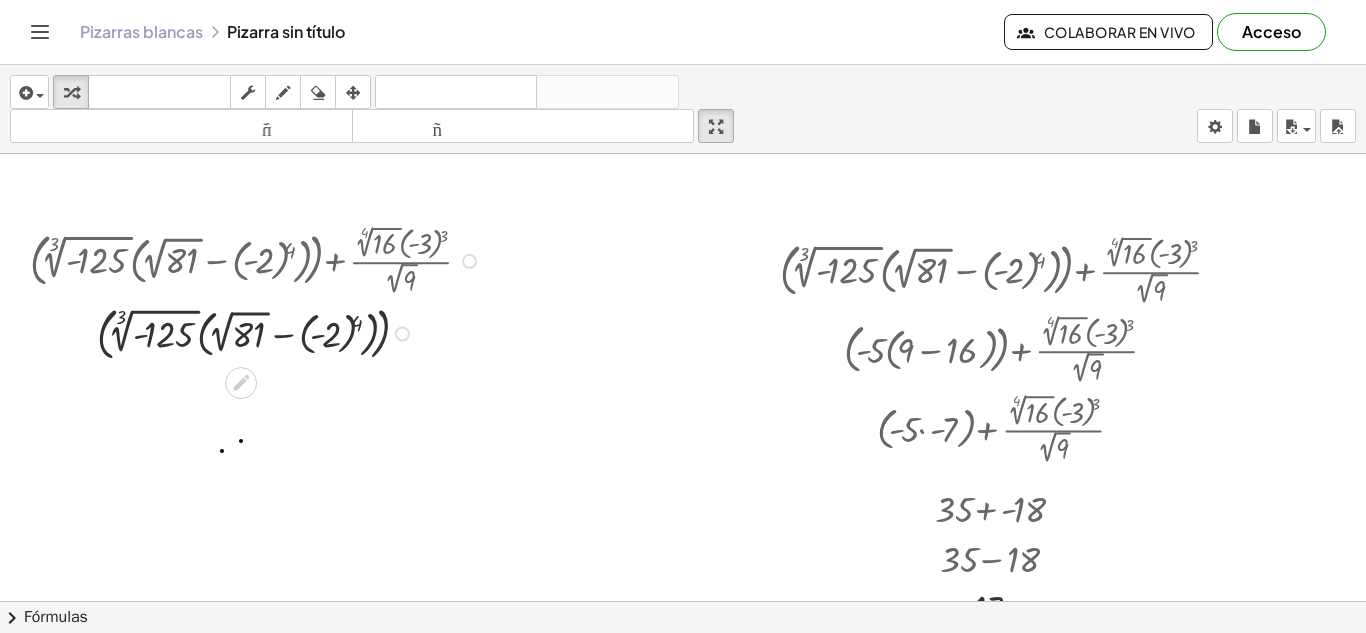 click at bounding box center [258, 259] 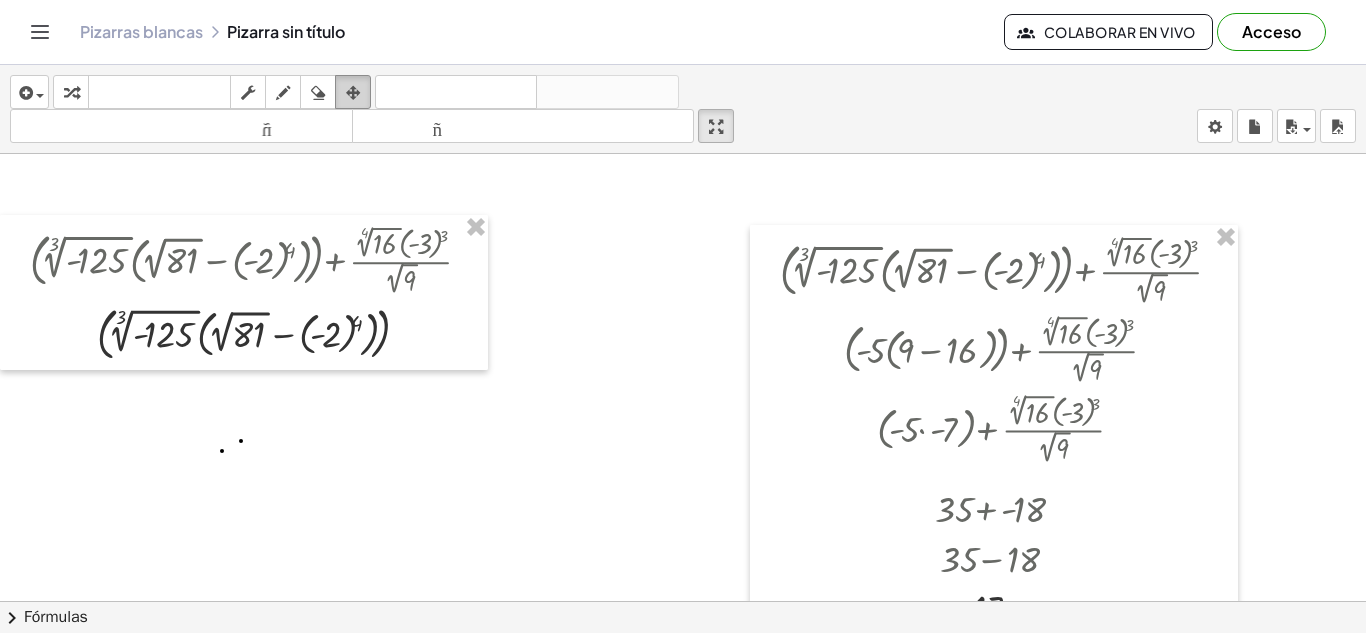 click at bounding box center [353, 92] 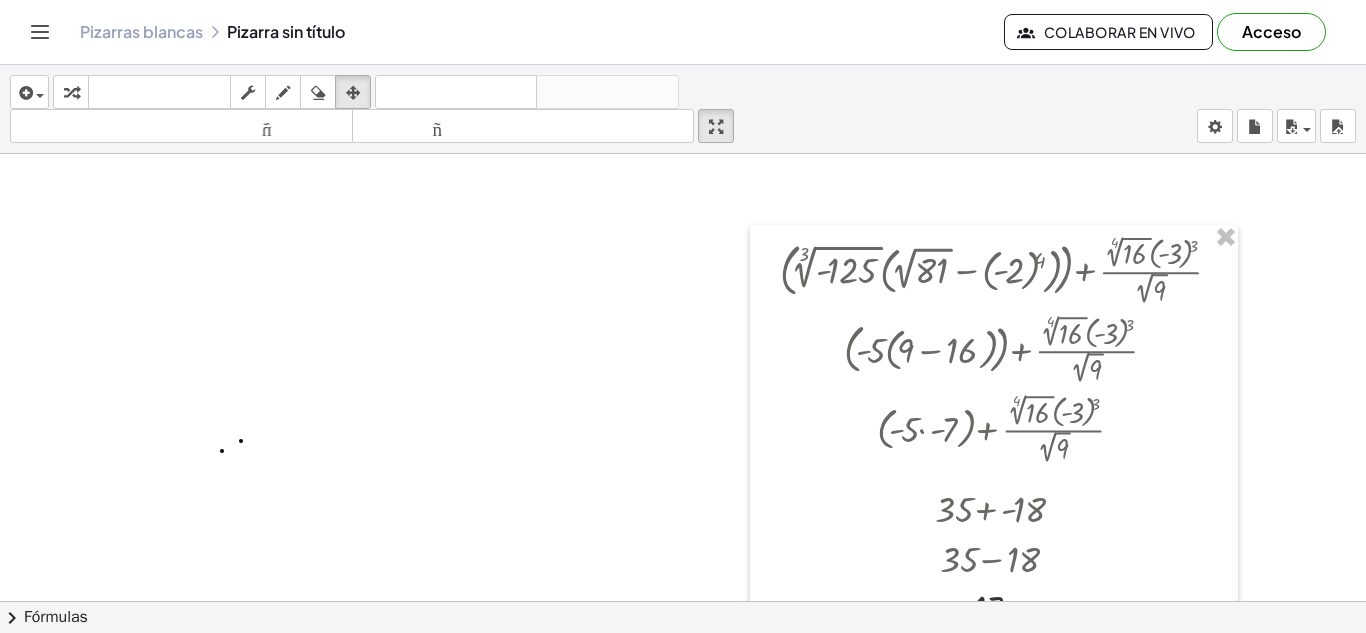click at bounding box center (683, 601) 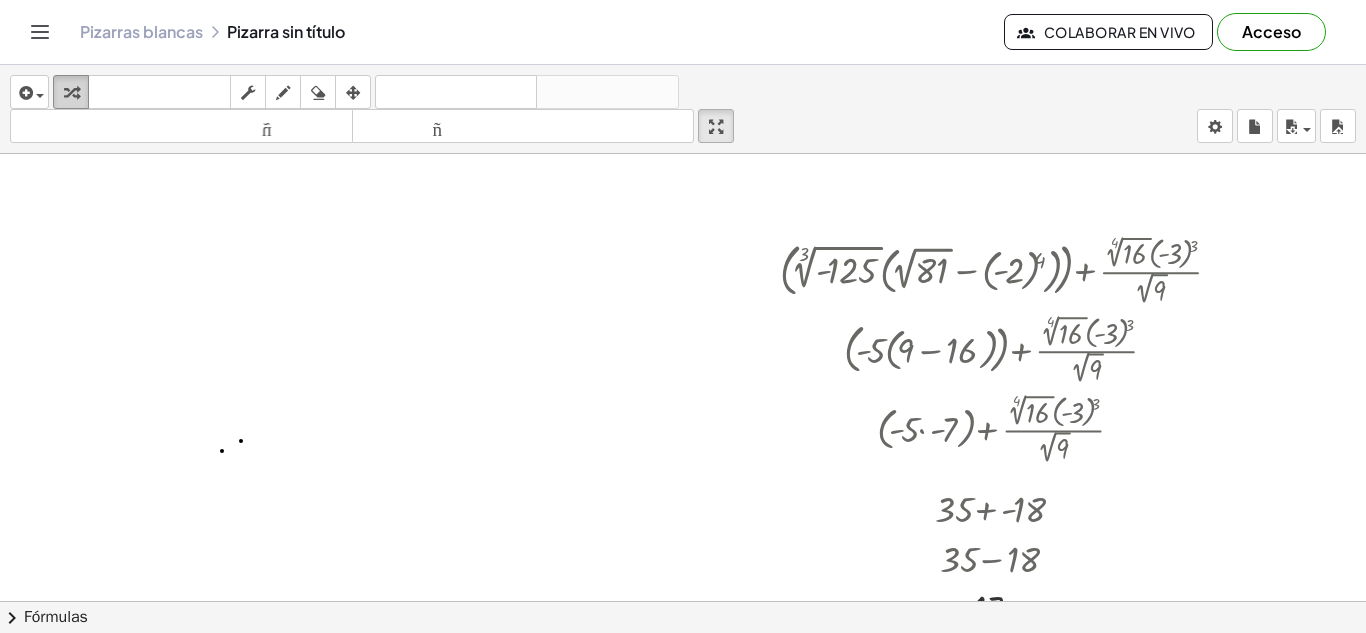 click at bounding box center [71, 93] 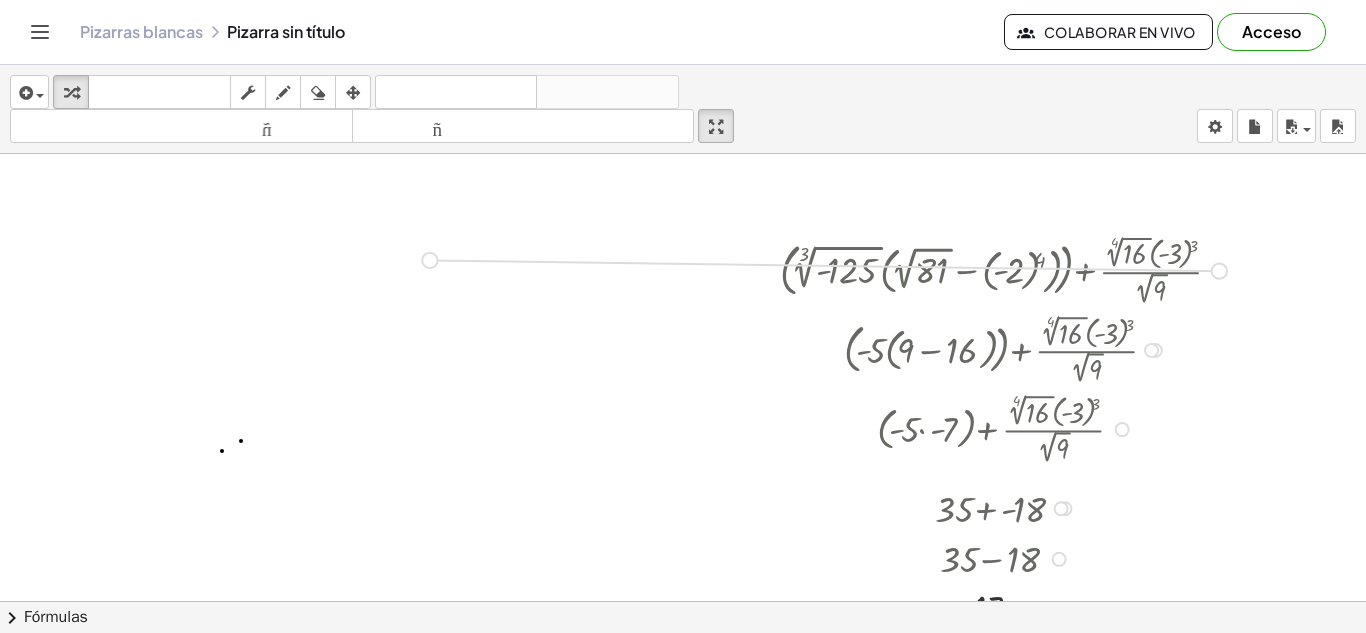 drag, startPoint x: 1223, startPoint y: 277, endPoint x: 411, endPoint y: 265, distance: 812.0887 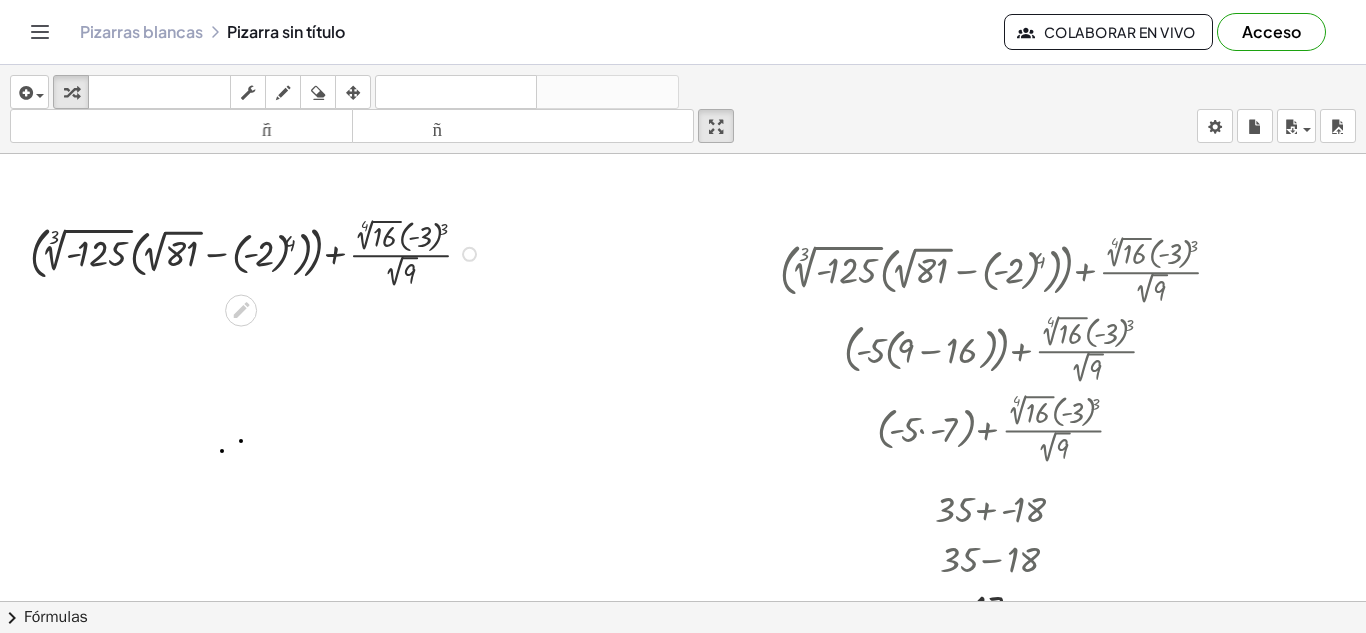 click at bounding box center (258, 252) 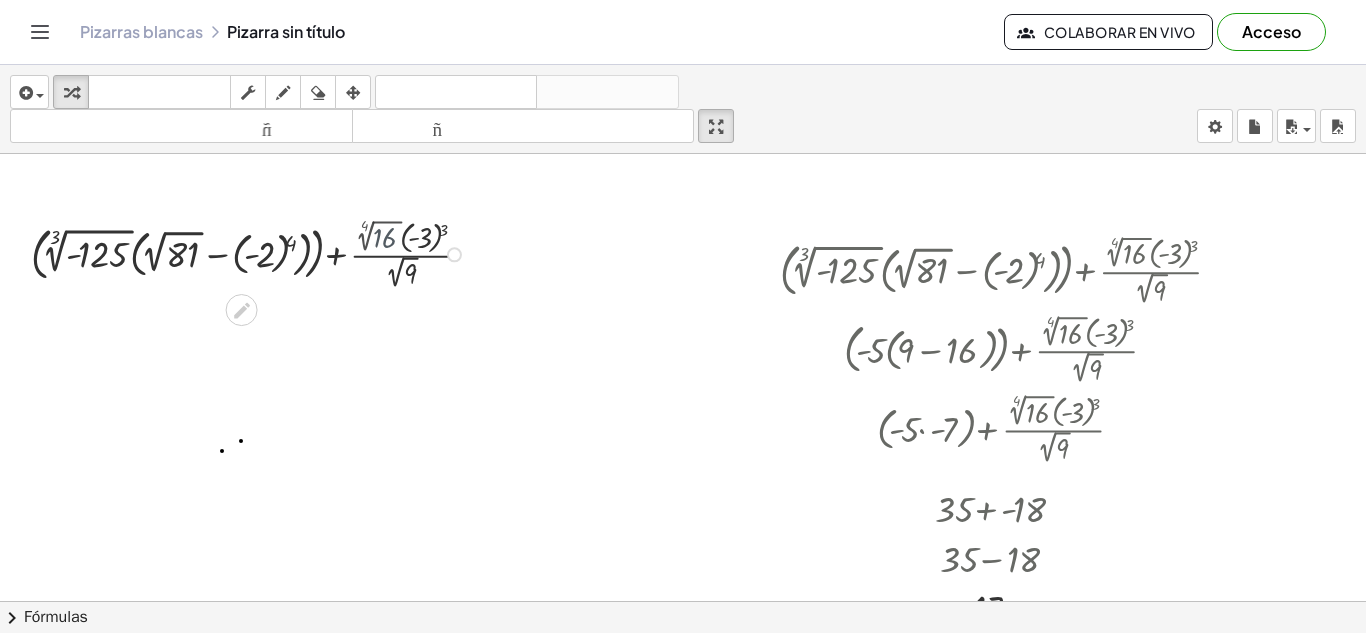 click at bounding box center [259, 253] 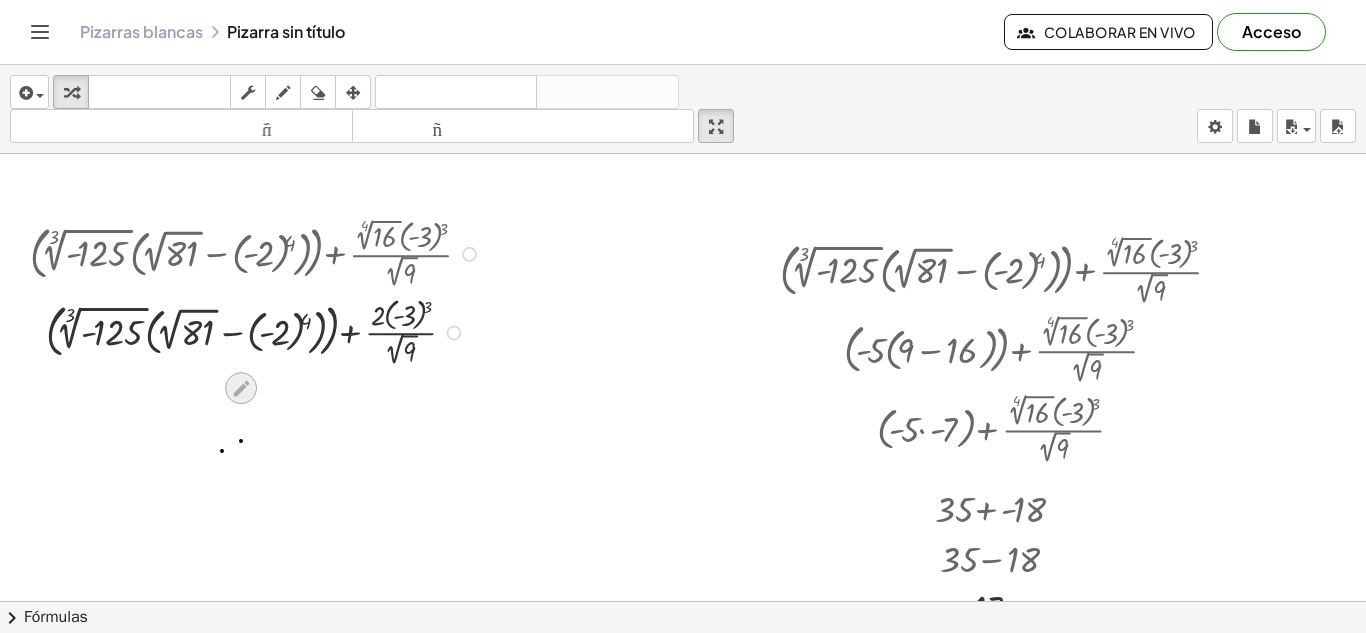 click 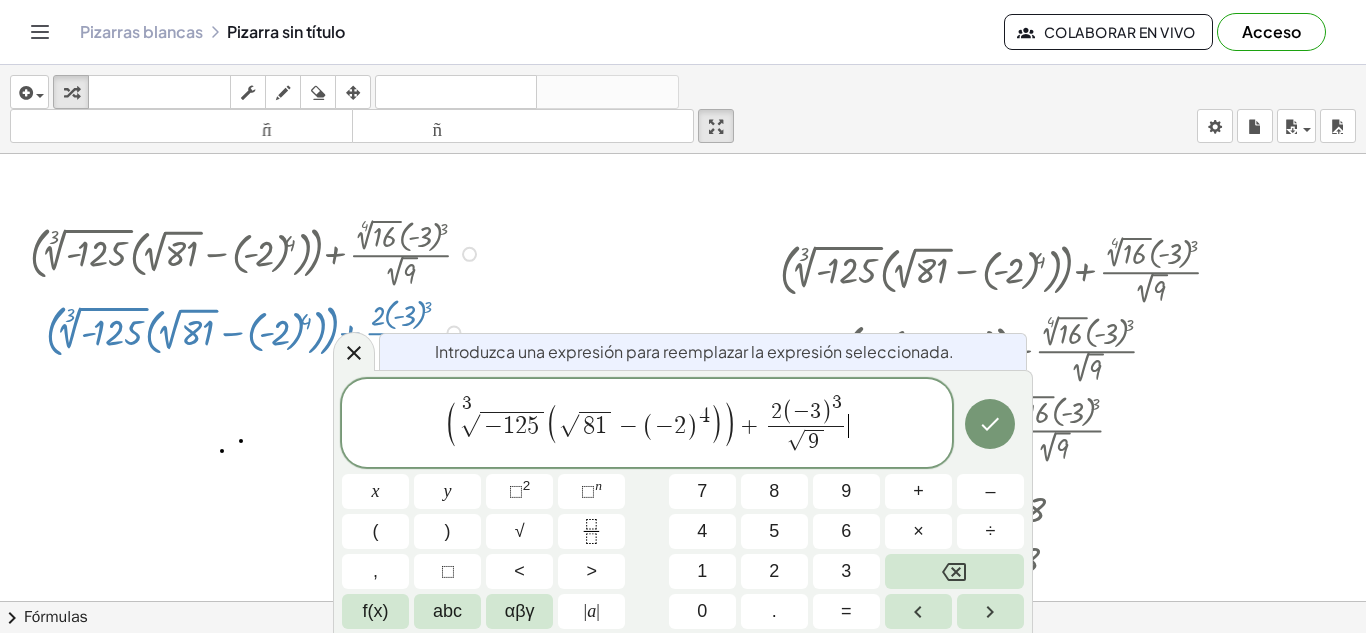 click on "( 3 [ROOT] − 1 2 5 ( [ROOT] 8 1 − ( − 2 ) 4 ) ) + 2 ( − 3 ) 3 [ROOT] 9" at bounding box center (647, 424) 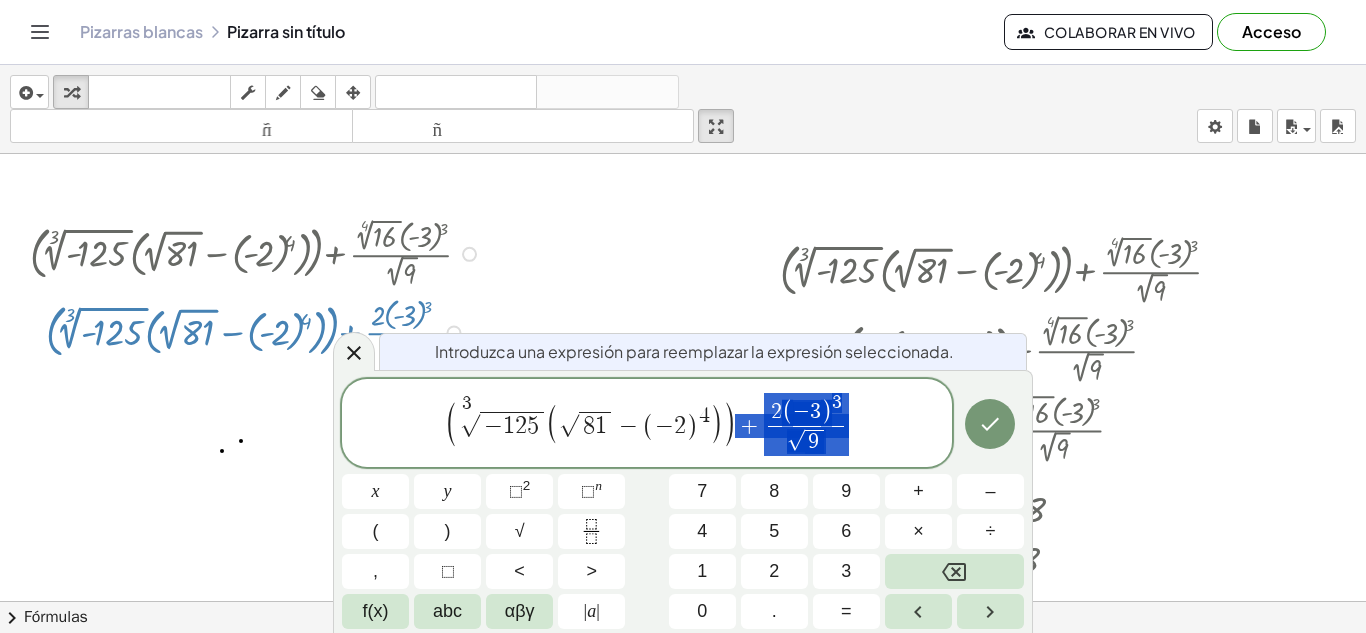 drag, startPoint x: 861, startPoint y: 414, endPoint x: 748, endPoint y: 430, distance: 114.12712 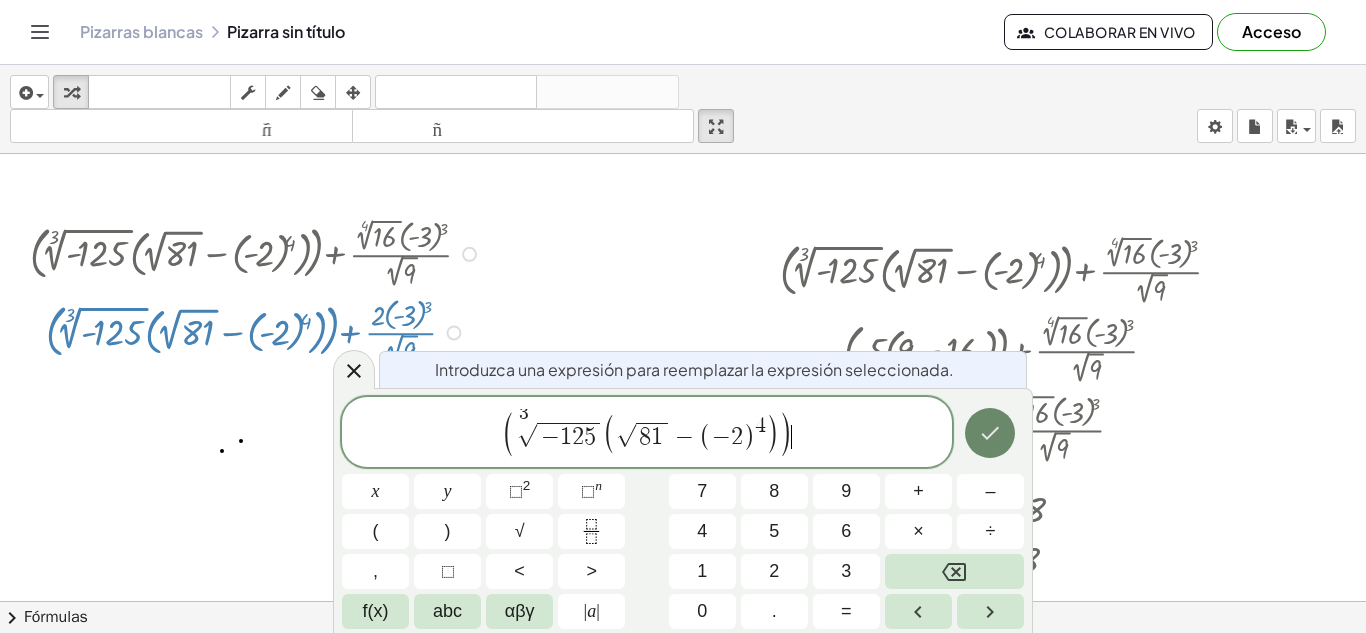 click 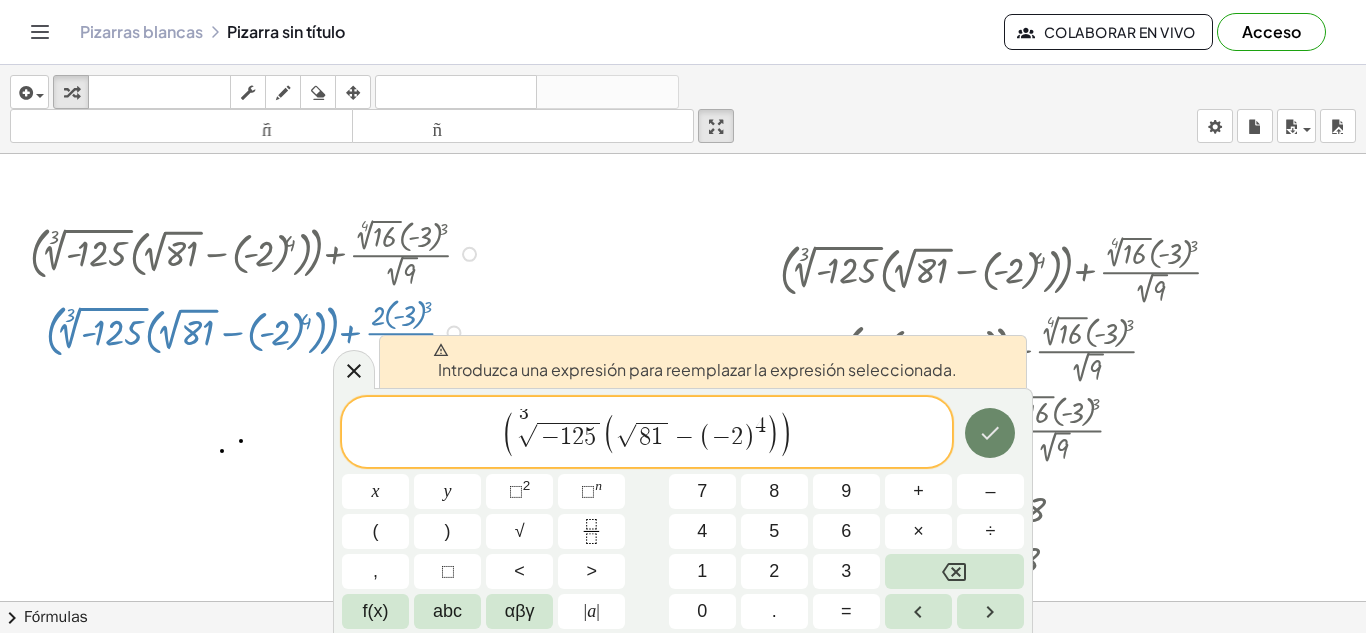 click 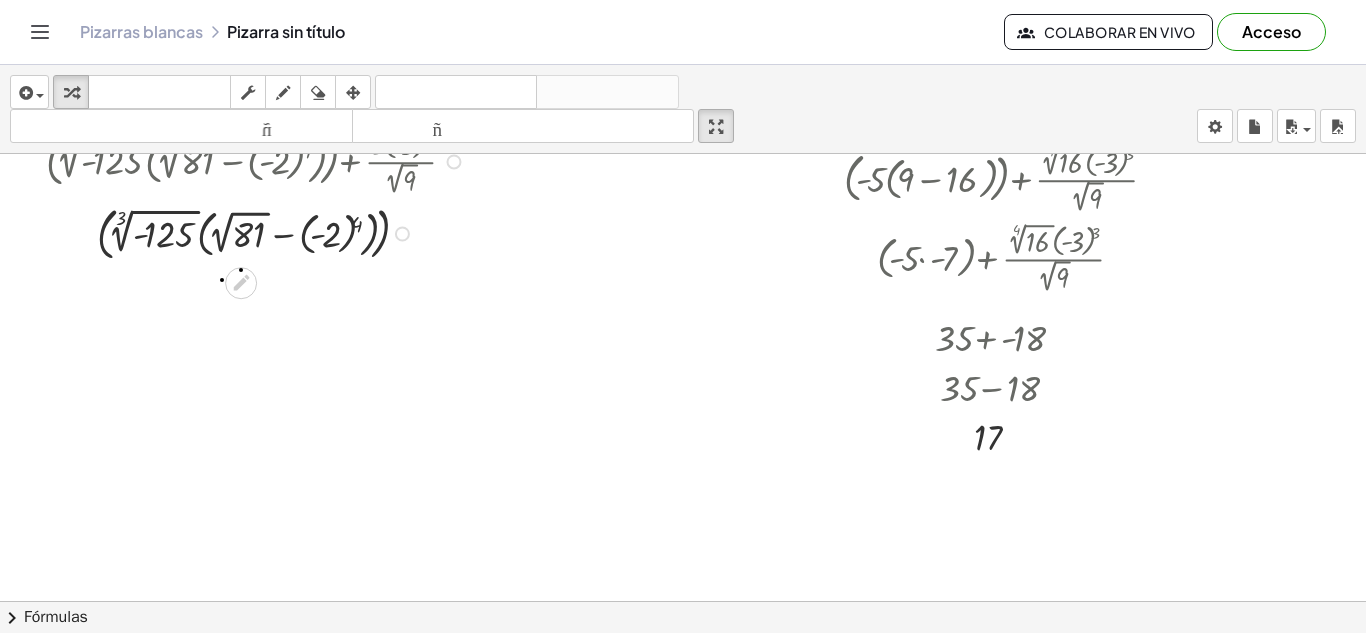 scroll, scrollTop: 173, scrollLeft: 0, axis: vertical 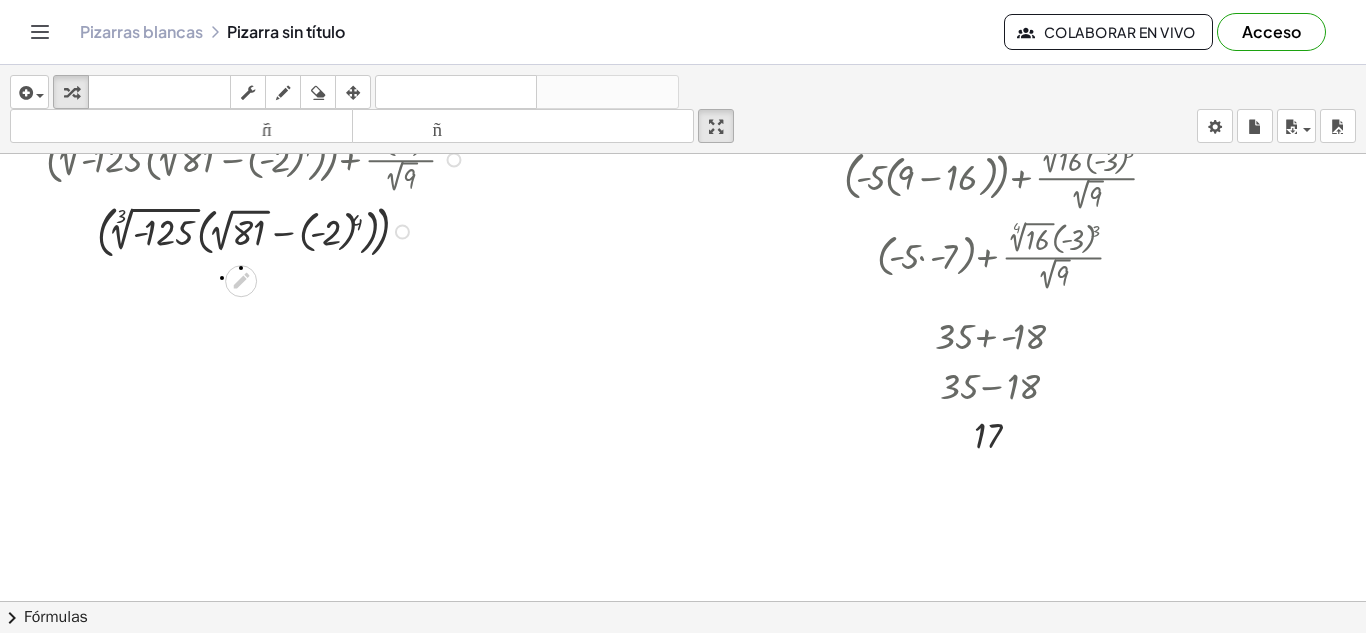 drag, startPoint x: 405, startPoint y: 233, endPoint x: 451, endPoint y: 342, distance: 118.308914 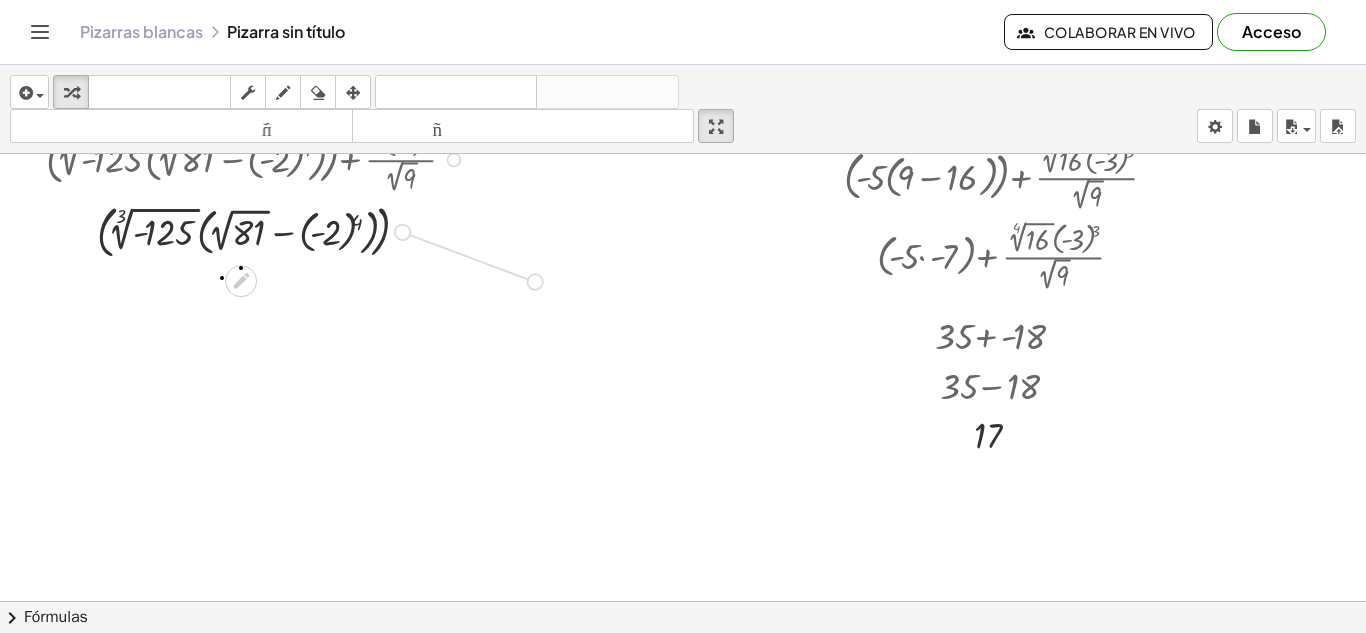 drag, startPoint x: 398, startPoint y: 233, endPoint x: 539, endPoint y: 284, distance: 149.93999 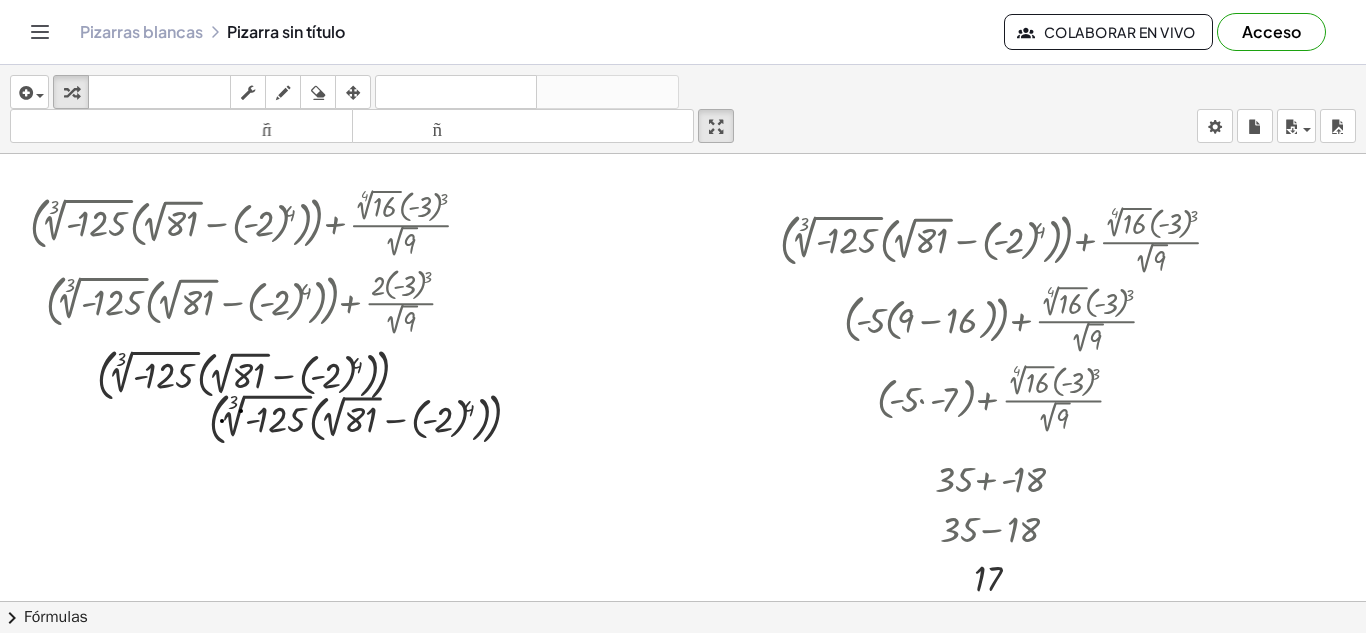 scroll, scrollTop: 31, scrollLeft: 0, axis: vertical 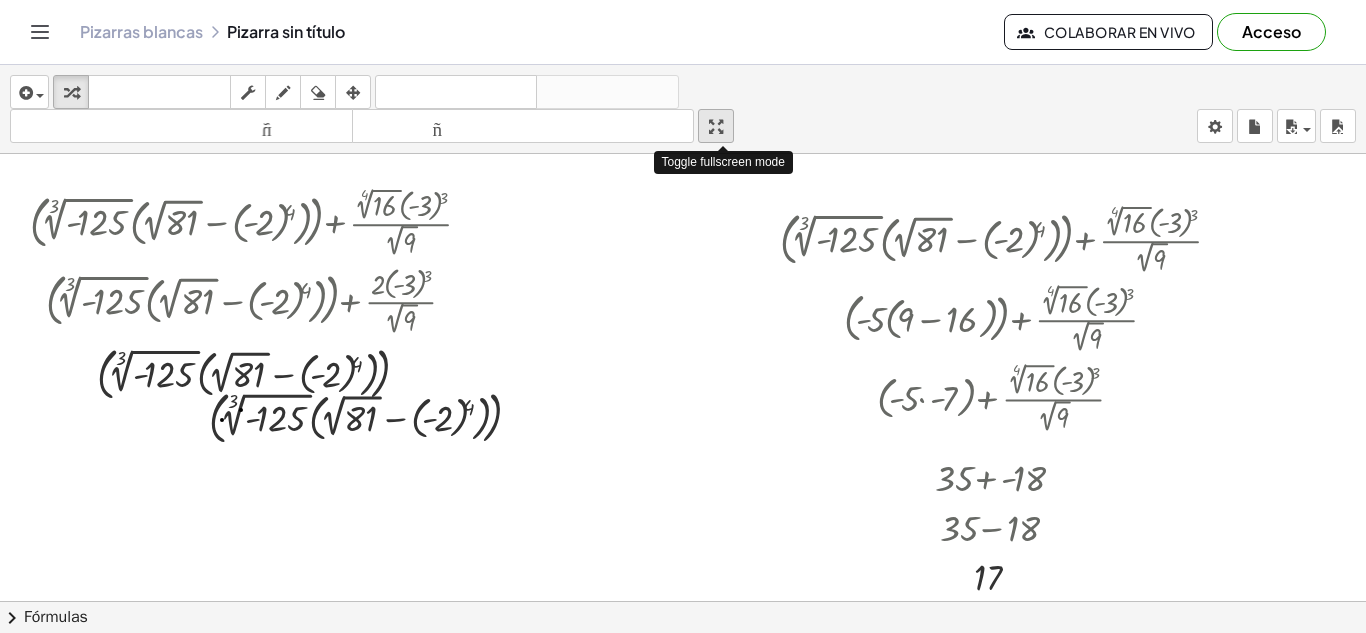 click at bounding box center (716, 127) 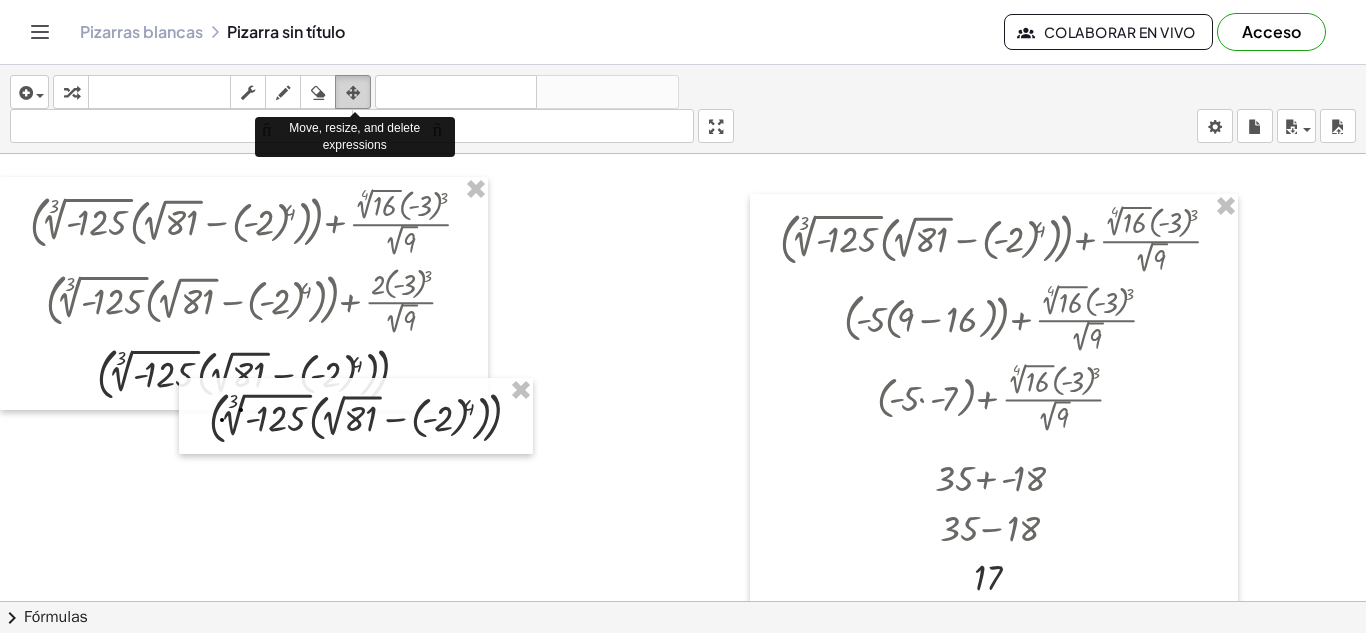 click at bounding box center [353, 93] 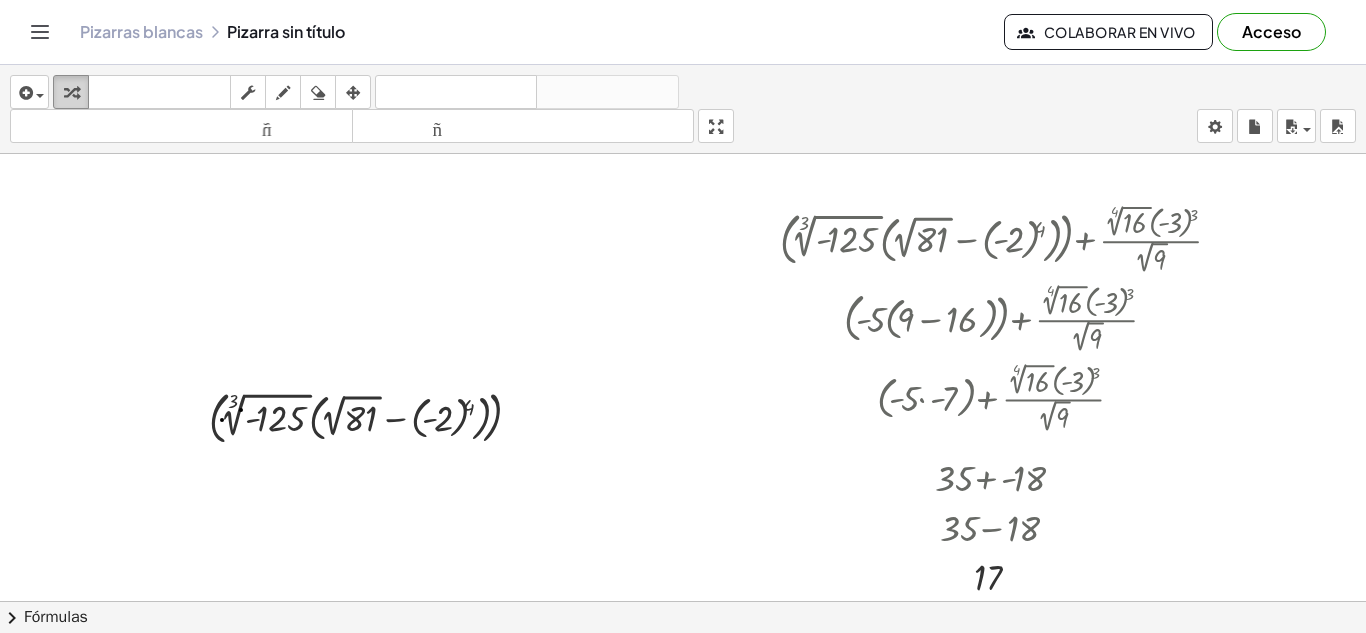 click at bounding box center (71, 93) 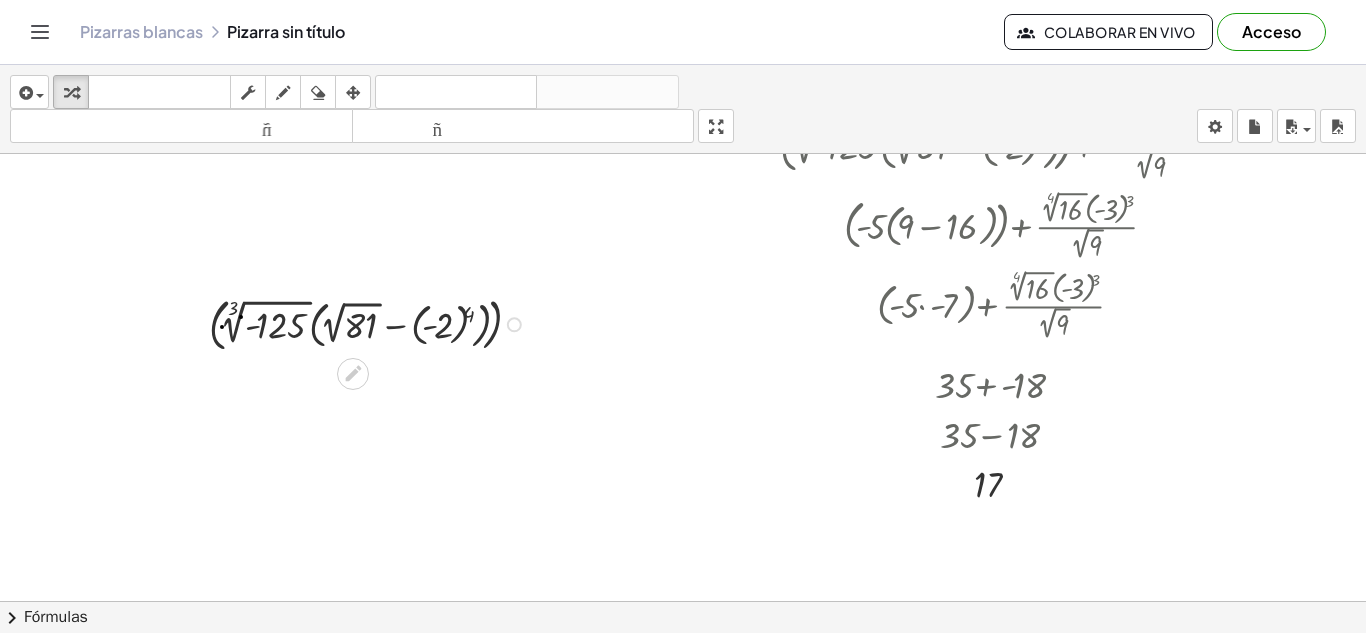 scroll, scrollTop: 249, scrollLeft: 0, axis: vertical 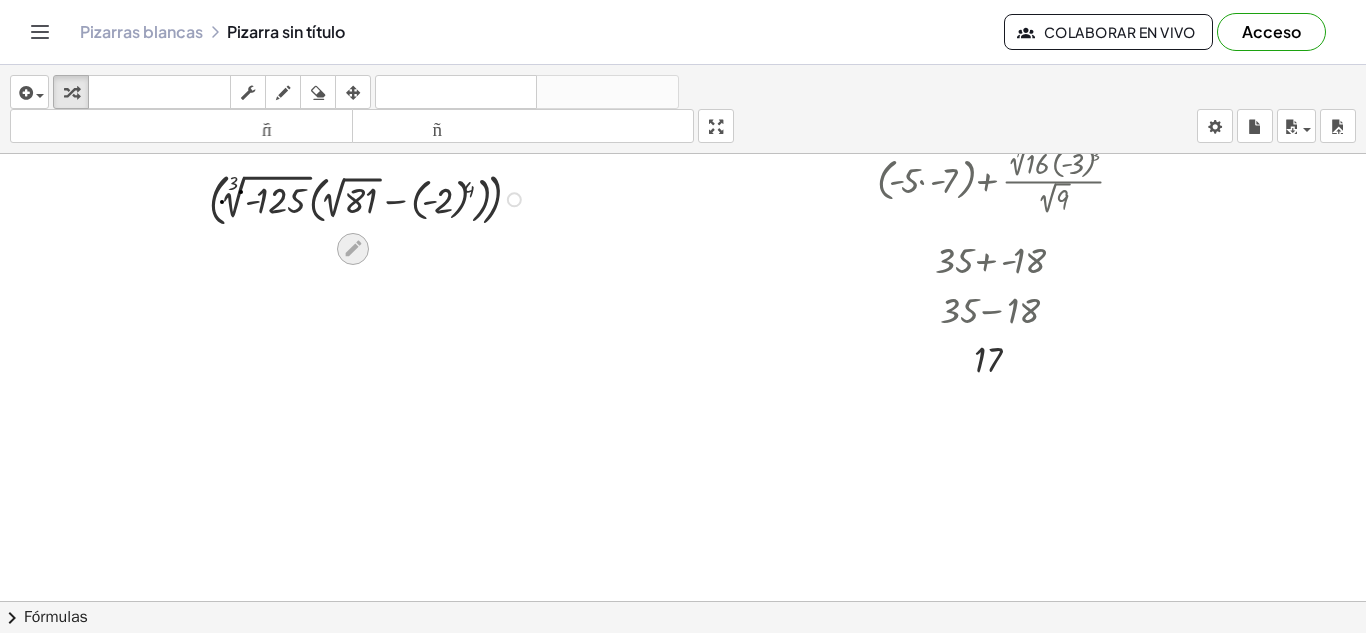 click 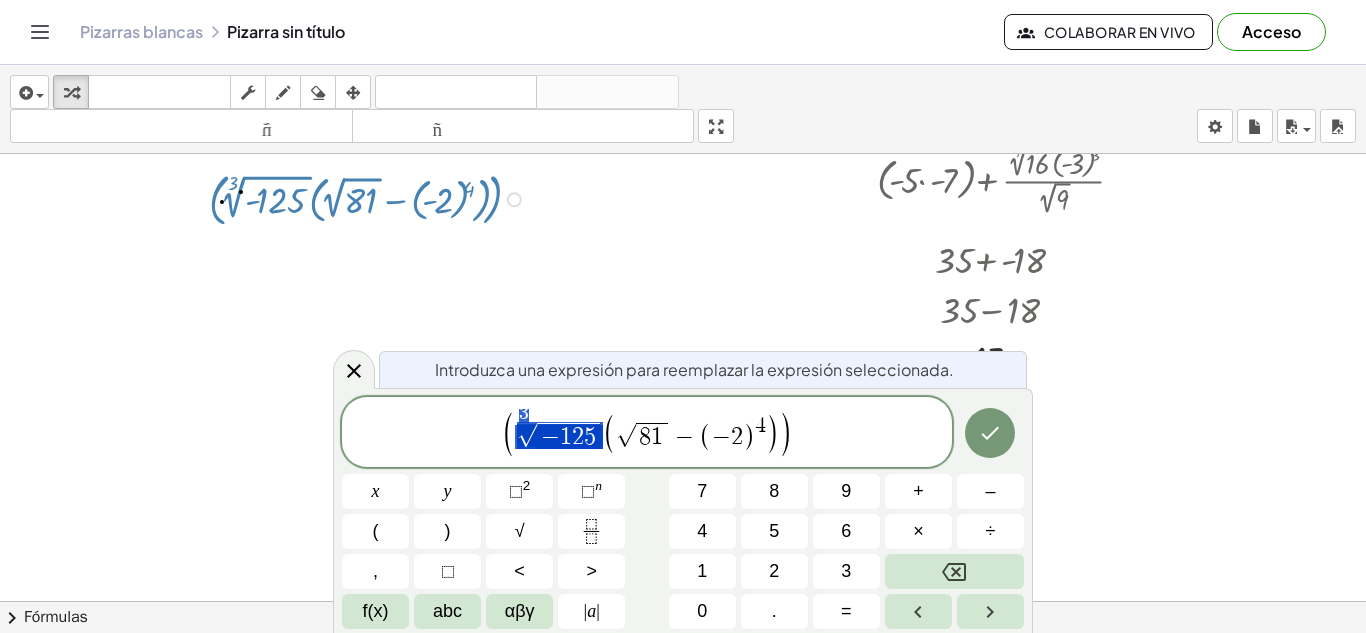 drag, startPoint x: 608, startPoint y: 439, endPoint x: 510, endPoint y: 436, distance: 98.045906 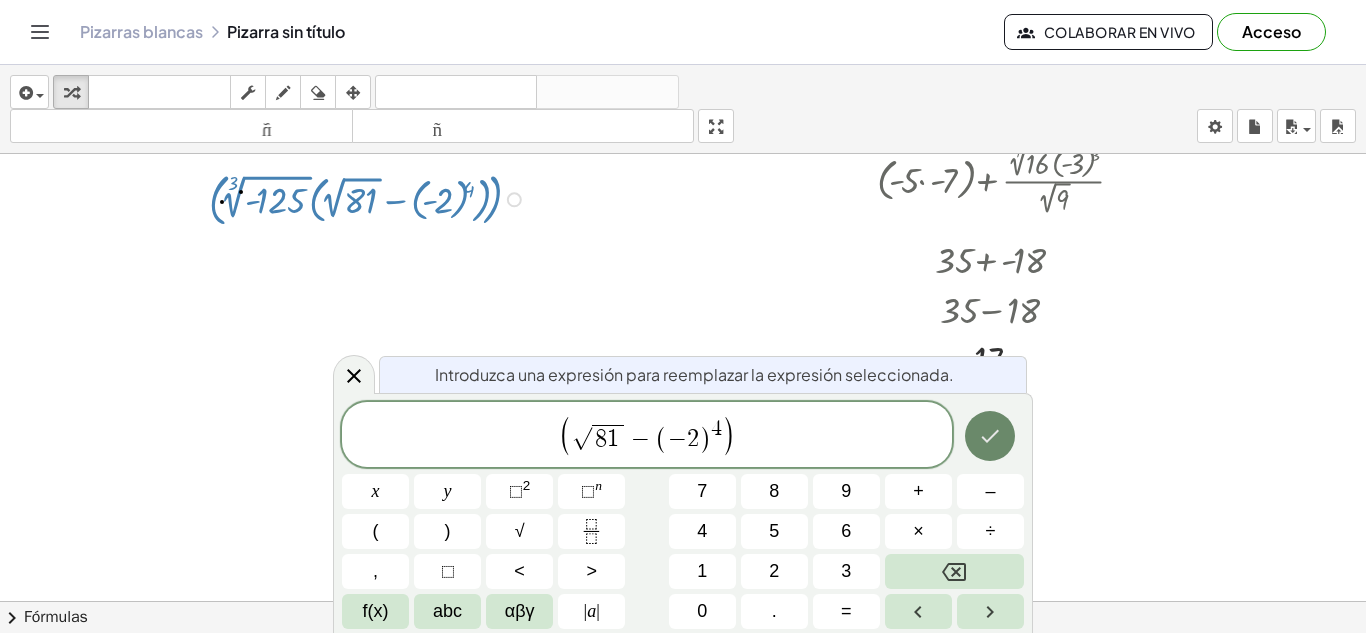 click 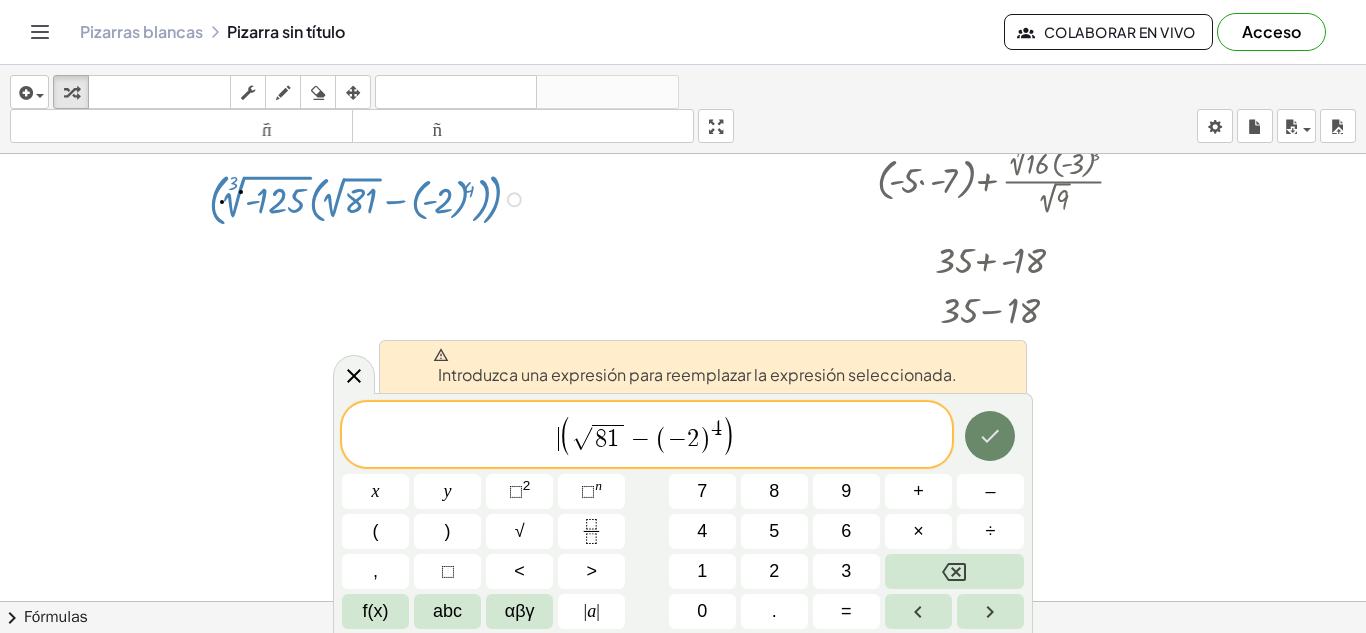 click 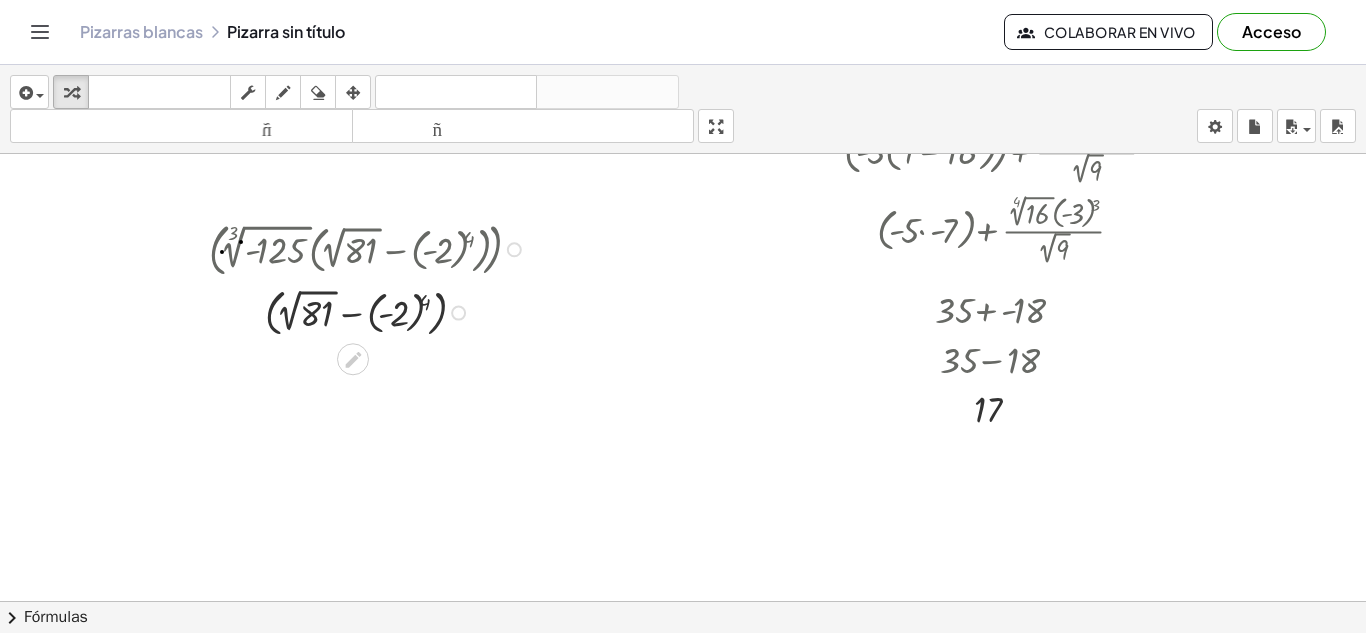 scroll, scrollTop: 200, scrollLeft: 0, axis: vertical 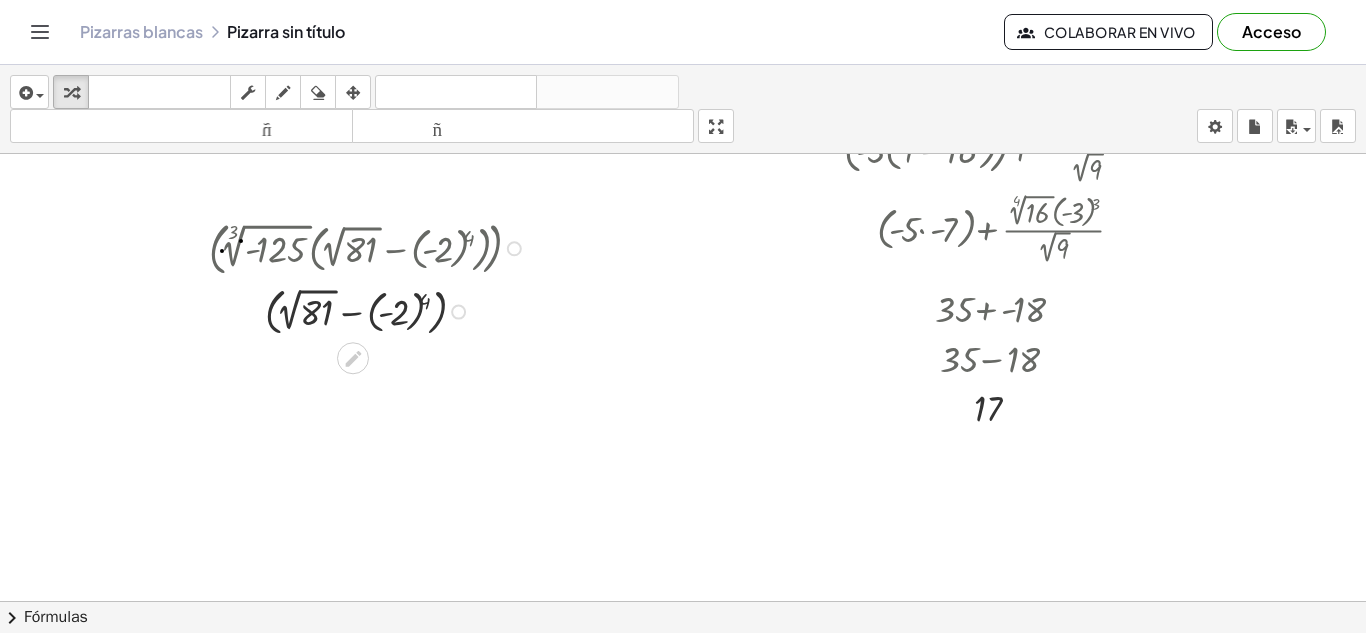 click at bounding box center [458, 312] 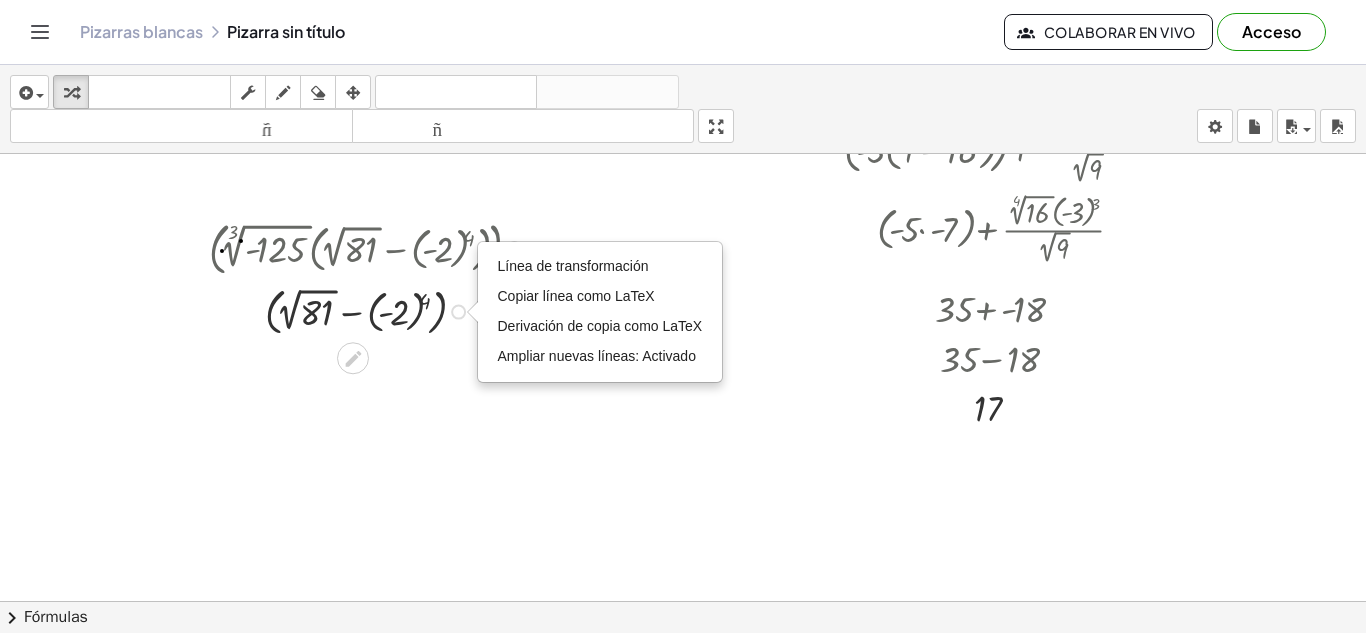 drag, startPoint x: 452, startPoint y: 315, endPoint x: 474, endPoint y: 371, distance: 60.166435 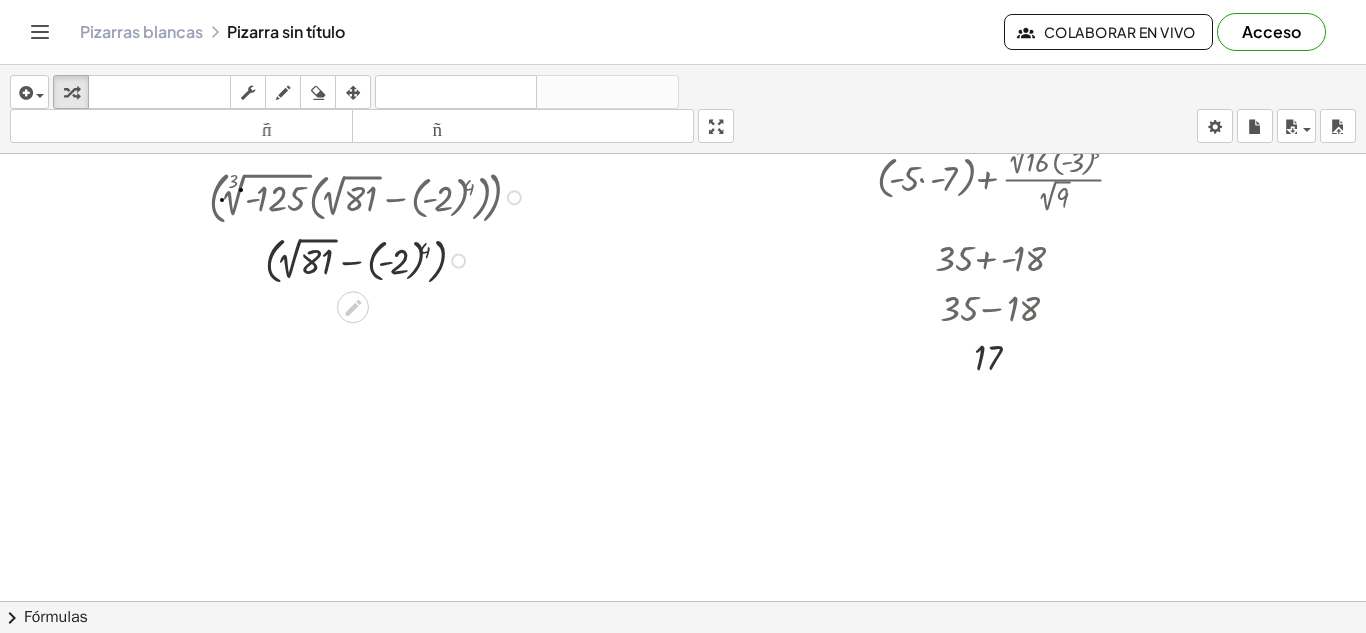 scroll, scrollTop: 283, scrollLeft: 0, axis: vertical 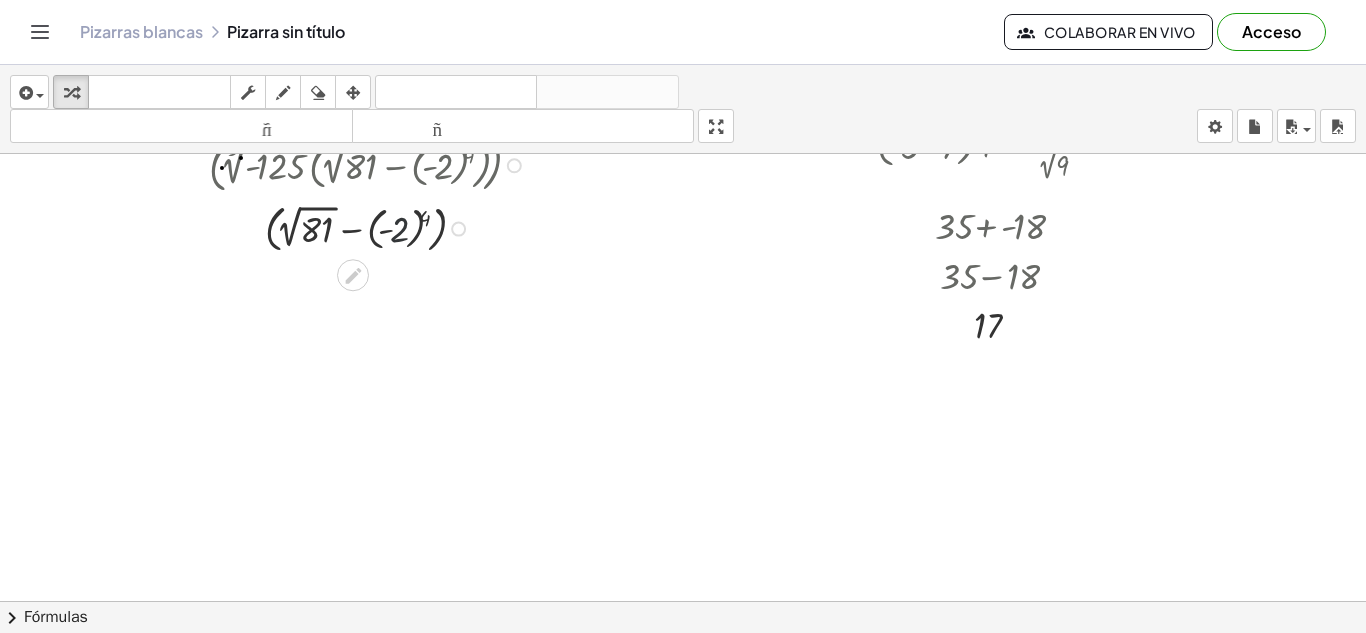 click at bounding box center (370, 227) 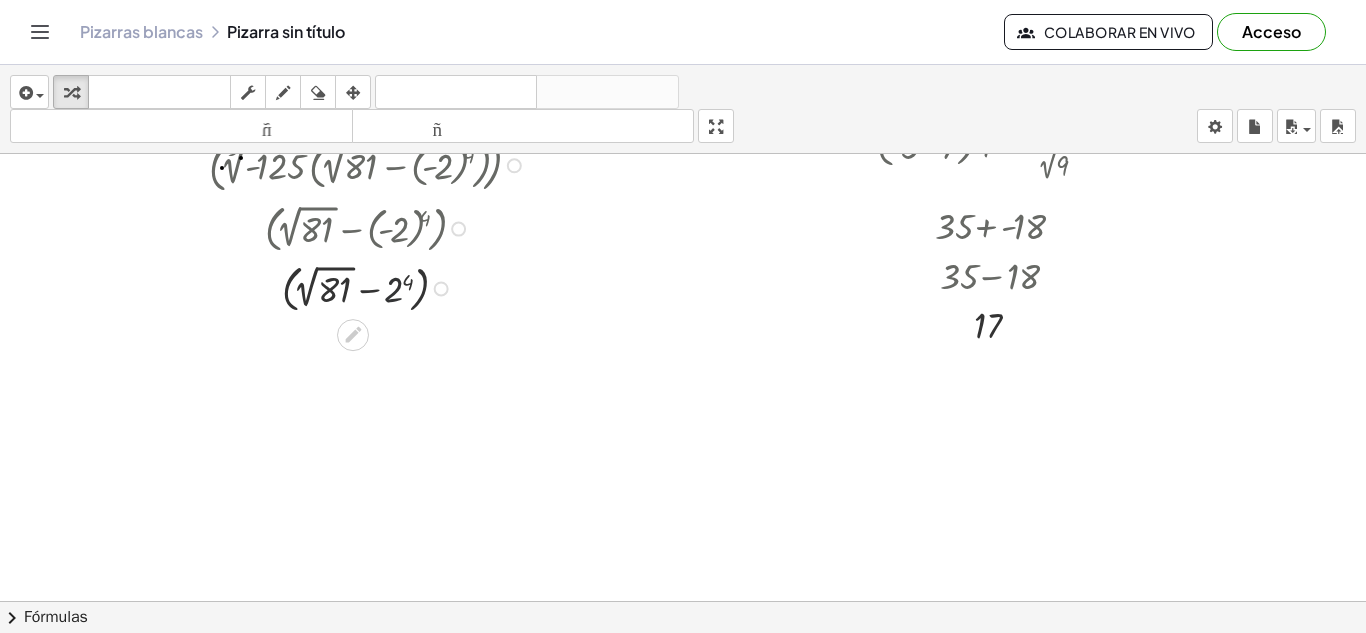 click at bounding box center [370, 287] 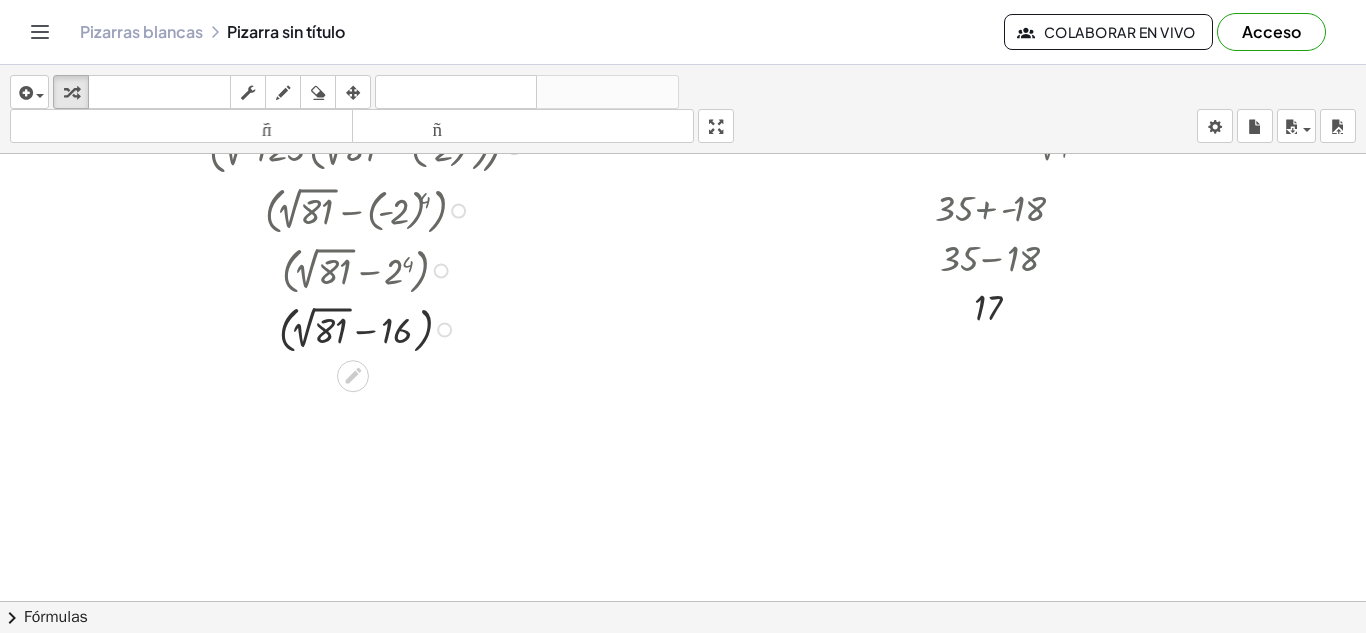 scroll, scrollTop: 302, scrollLeft: 0, axis: vertical 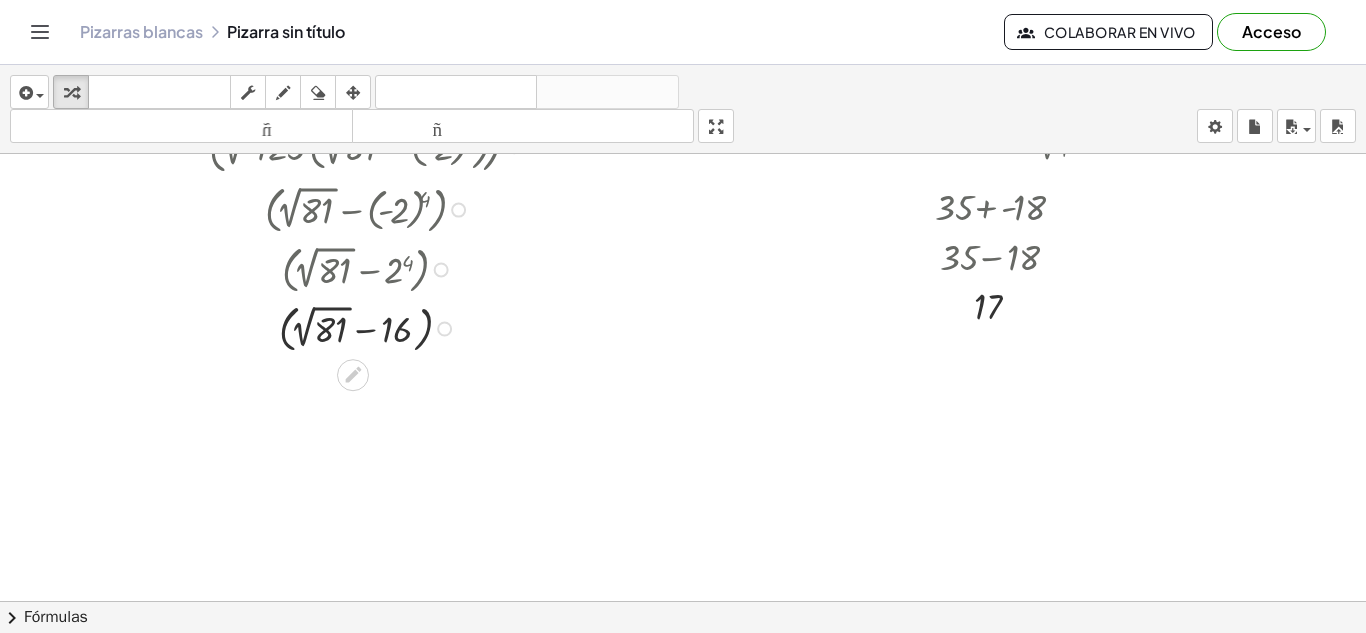 click at bounding box center [370, 327] 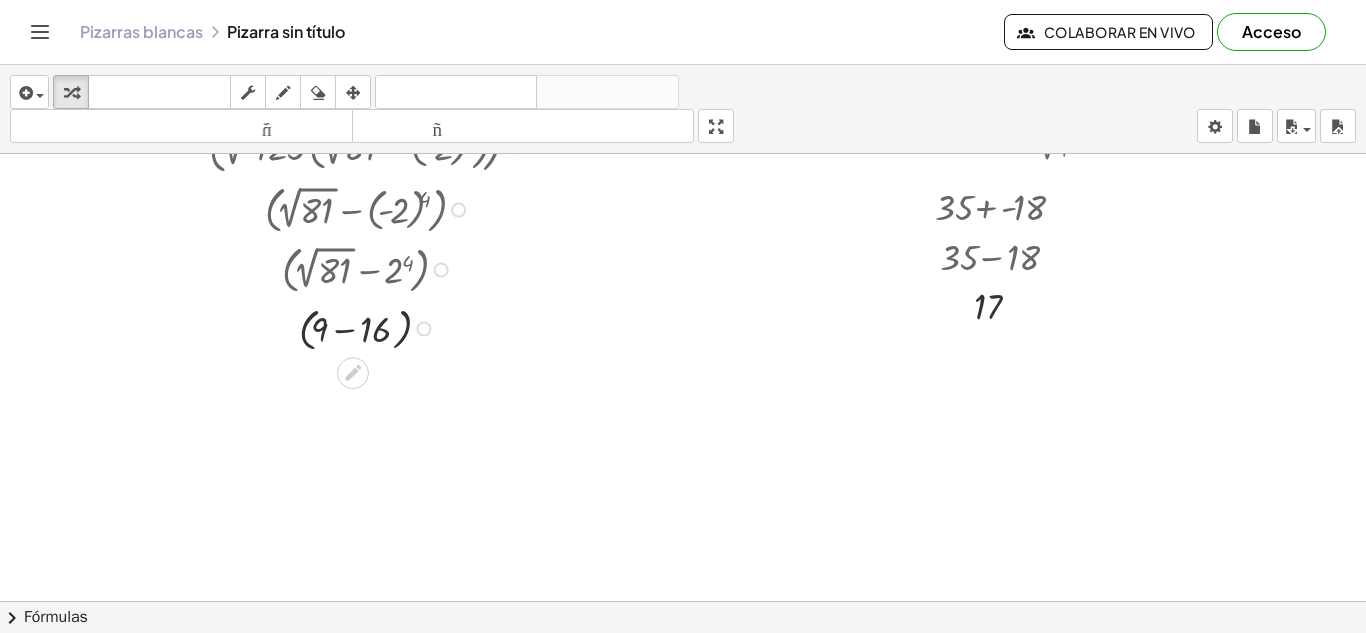 scroll, scrollTop: 375, scrollLeft: 0, axis: vertical 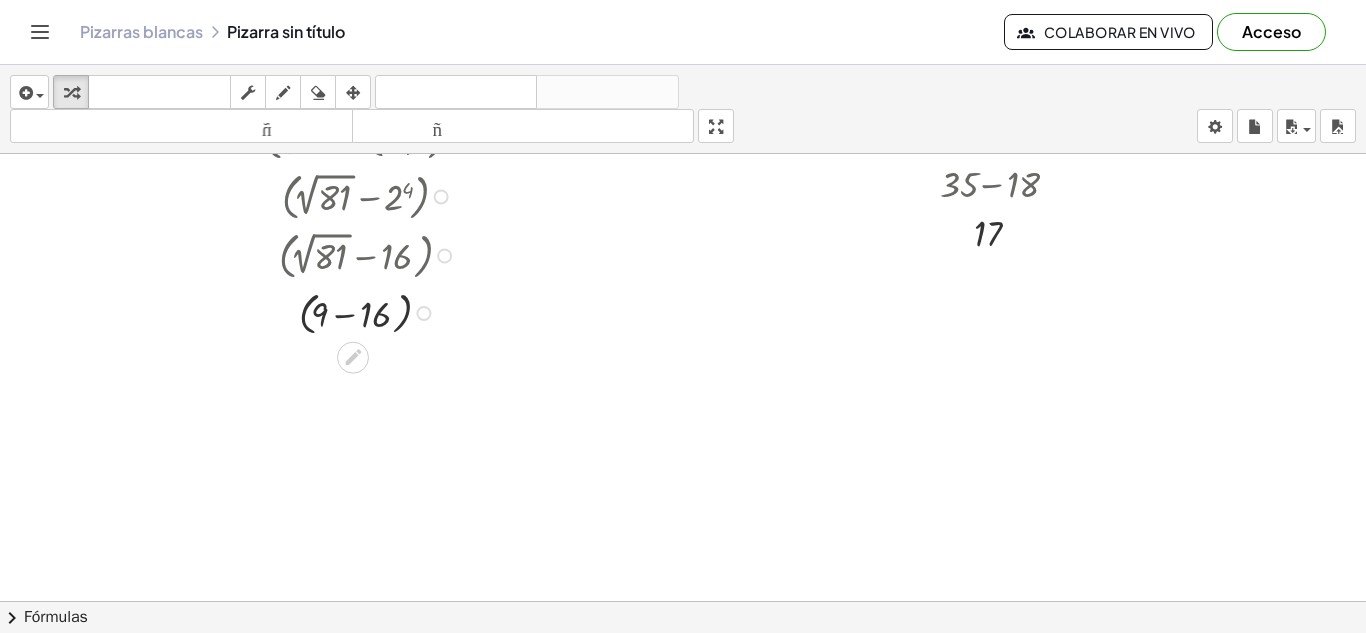 click at bounding box center [370, 312] 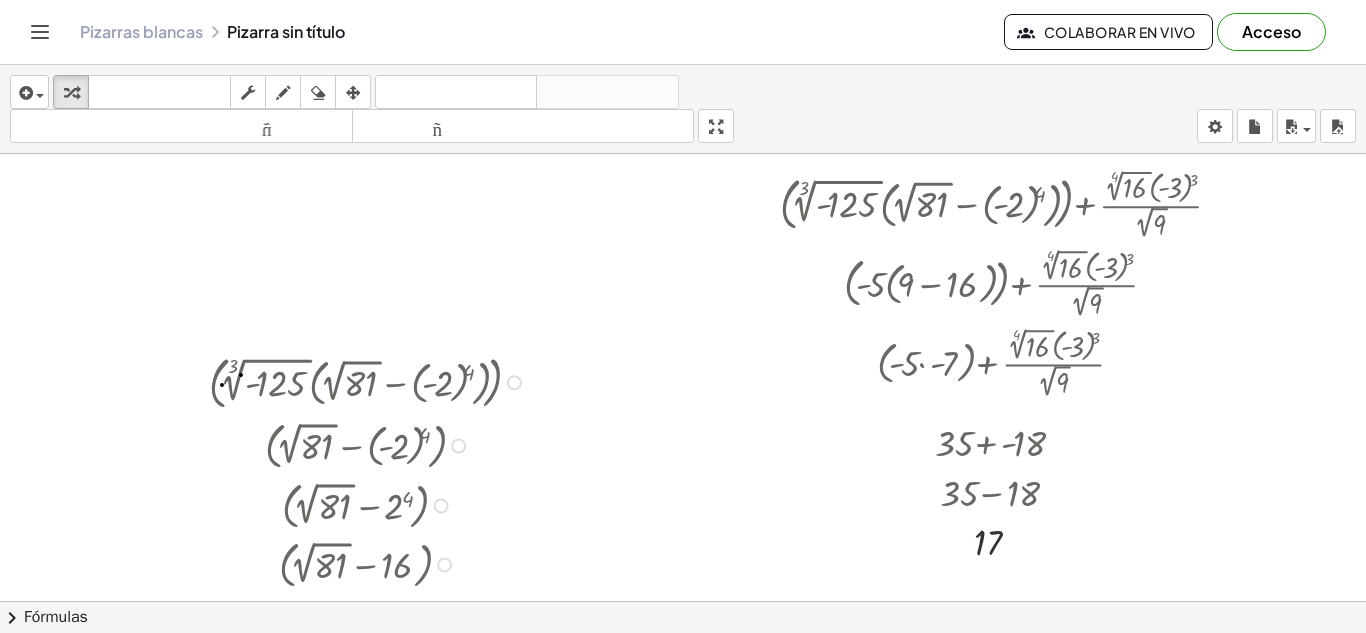 scroll, scrollTop: 0, scrollLeft: 0, axis: both 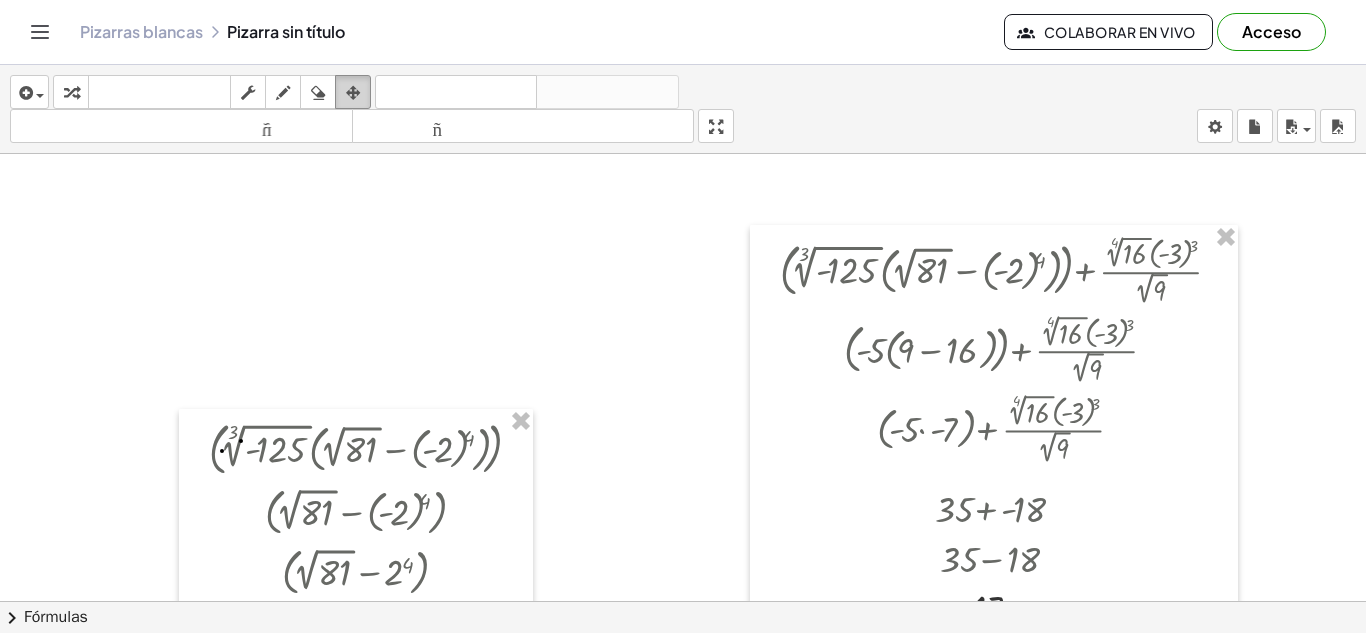 click at bounding box center (353, 93) 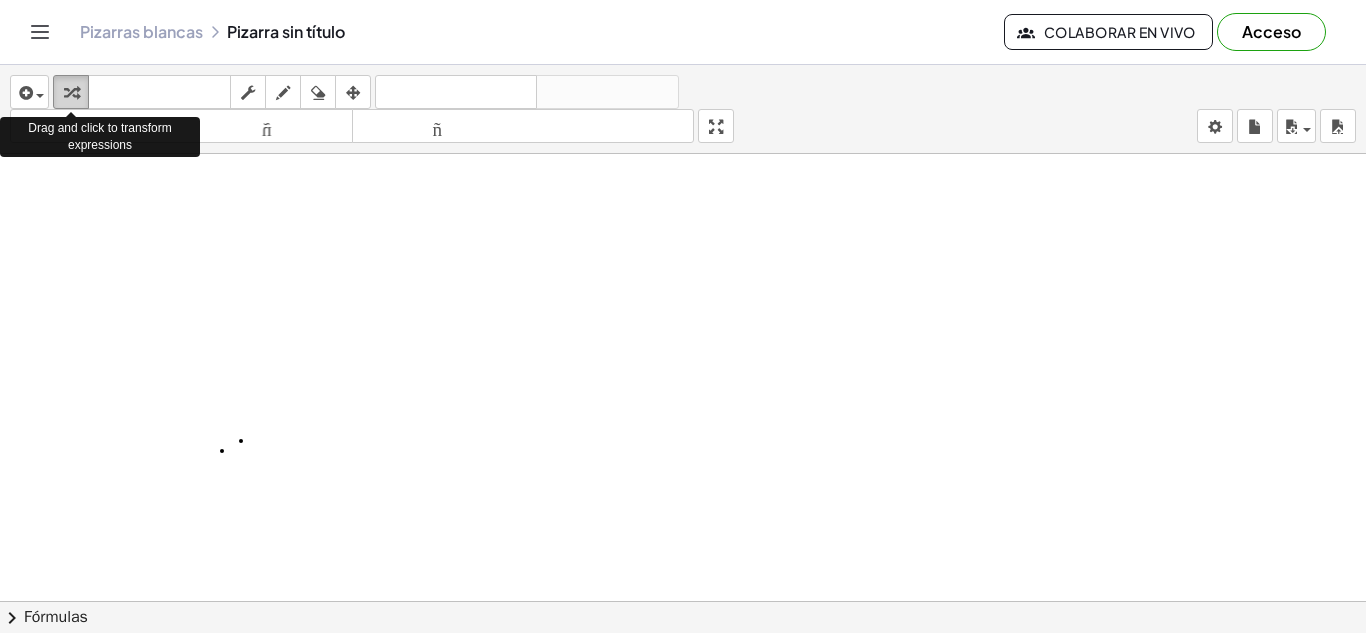 click on "transformar" at bounding box center (71, 92) 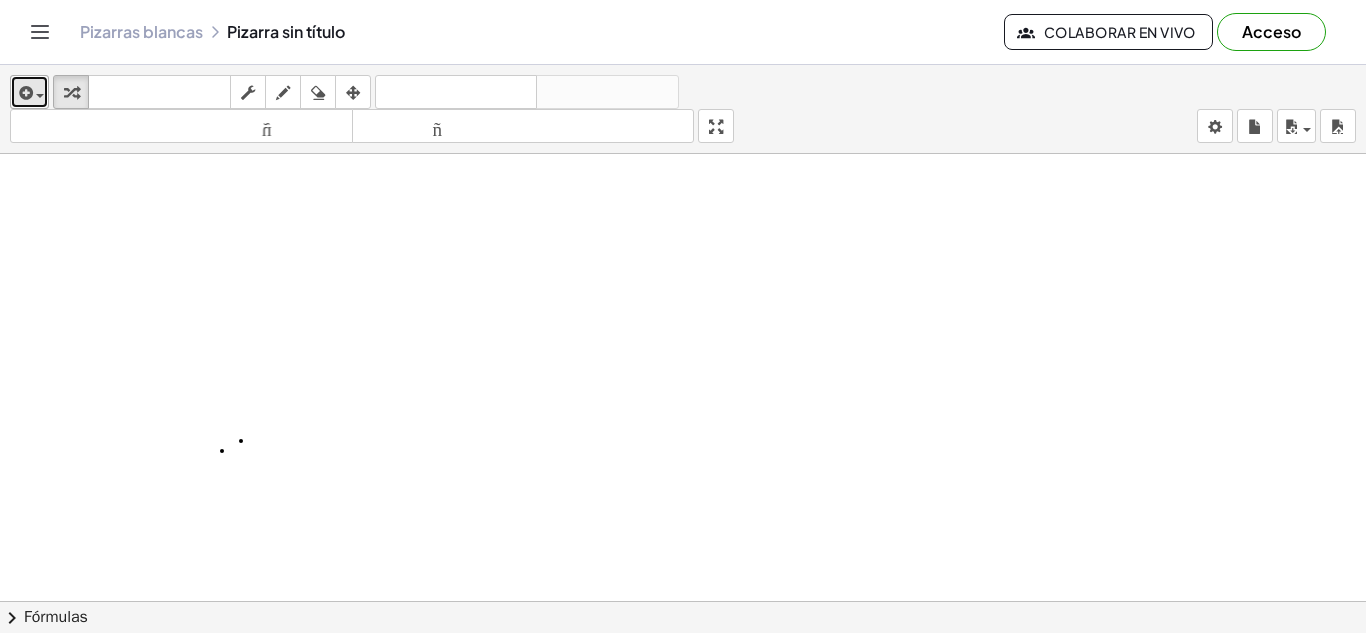 click at bounding box center [40, 96] 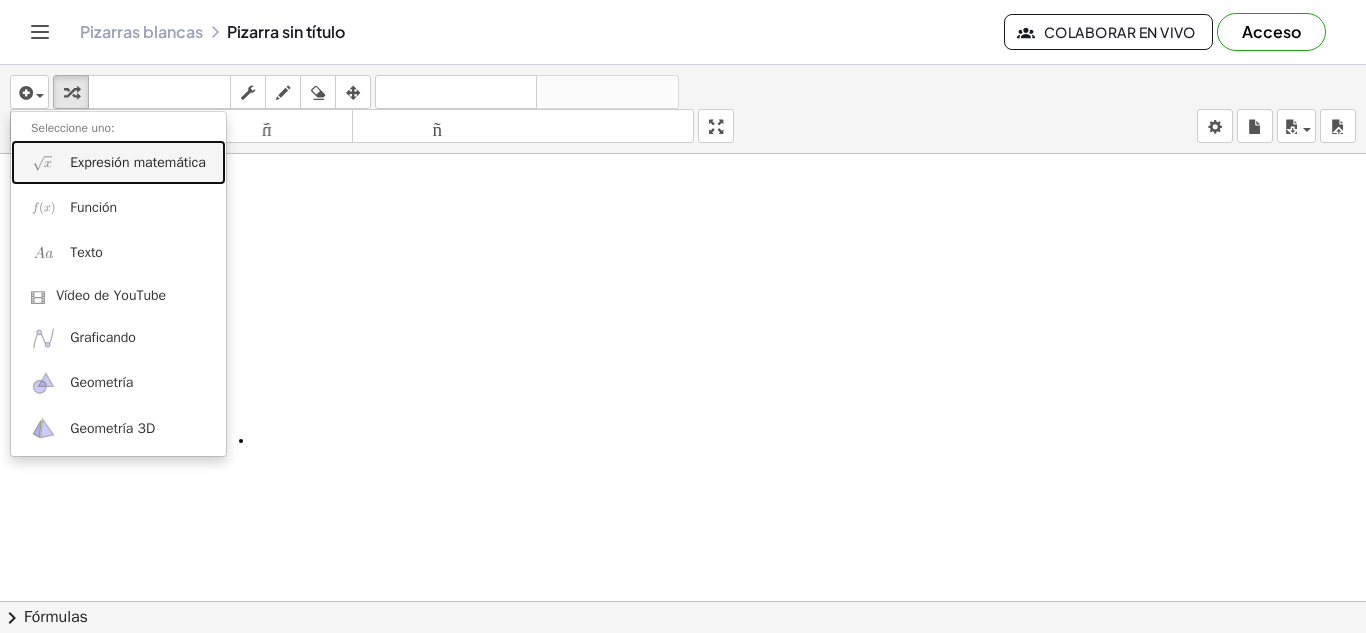 click on "Expresión matemática" at bounding box center (138, 162) 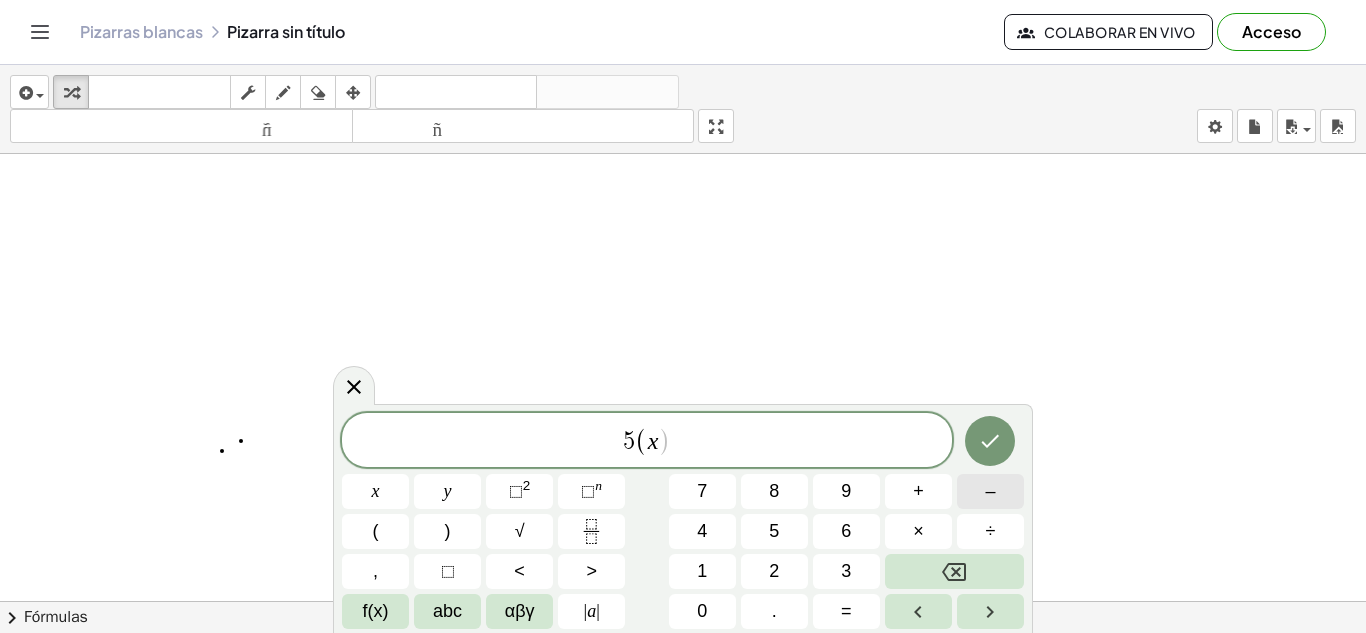 click on "–" at bounding box center [990, 491] 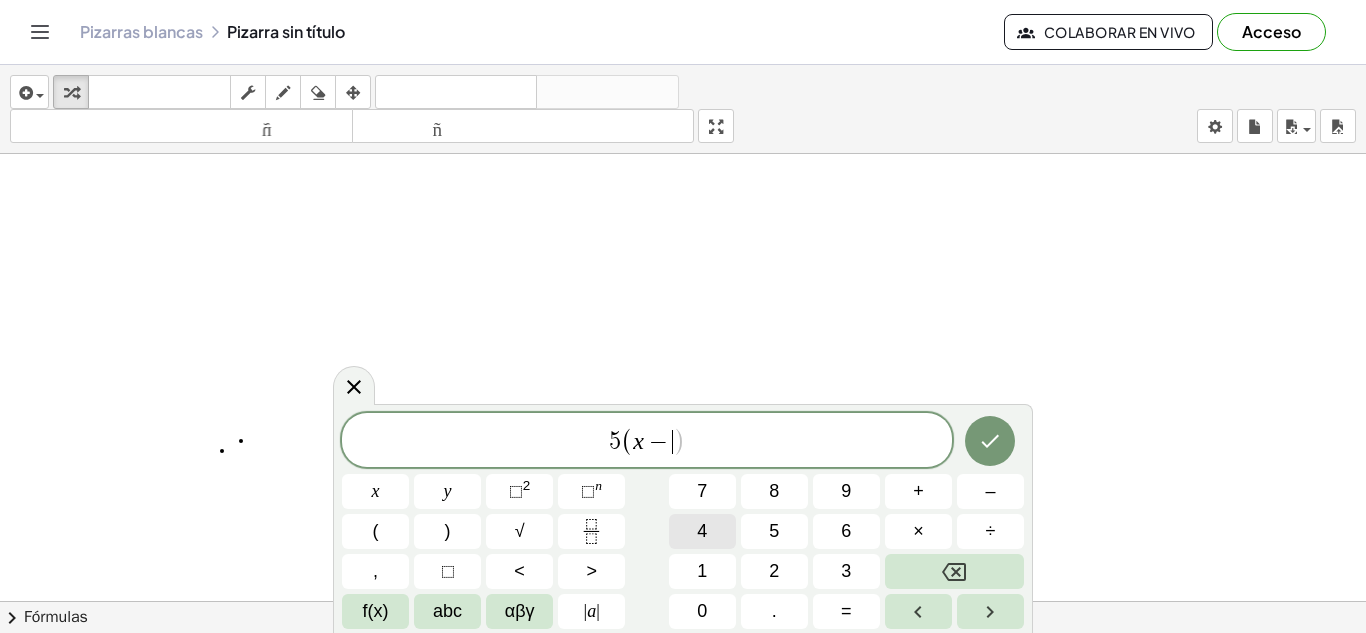 click on "4" at bounding box center (702, 531) 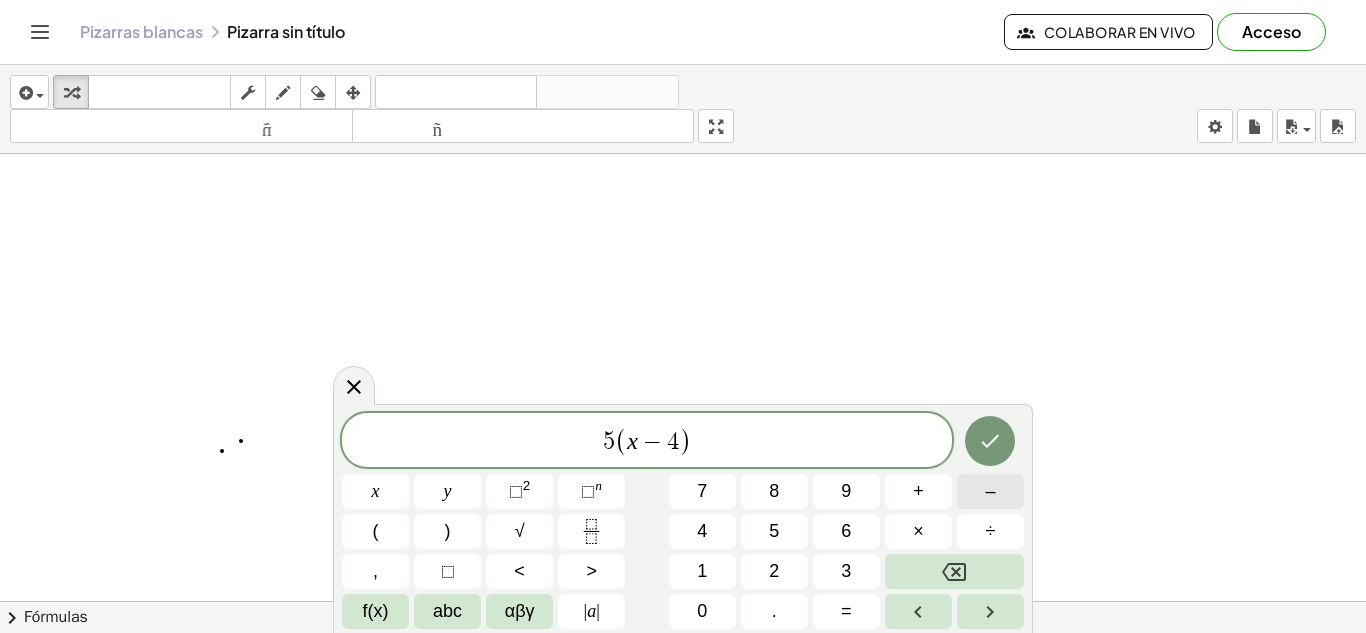 click on "–" at bounding box center [990, 491] 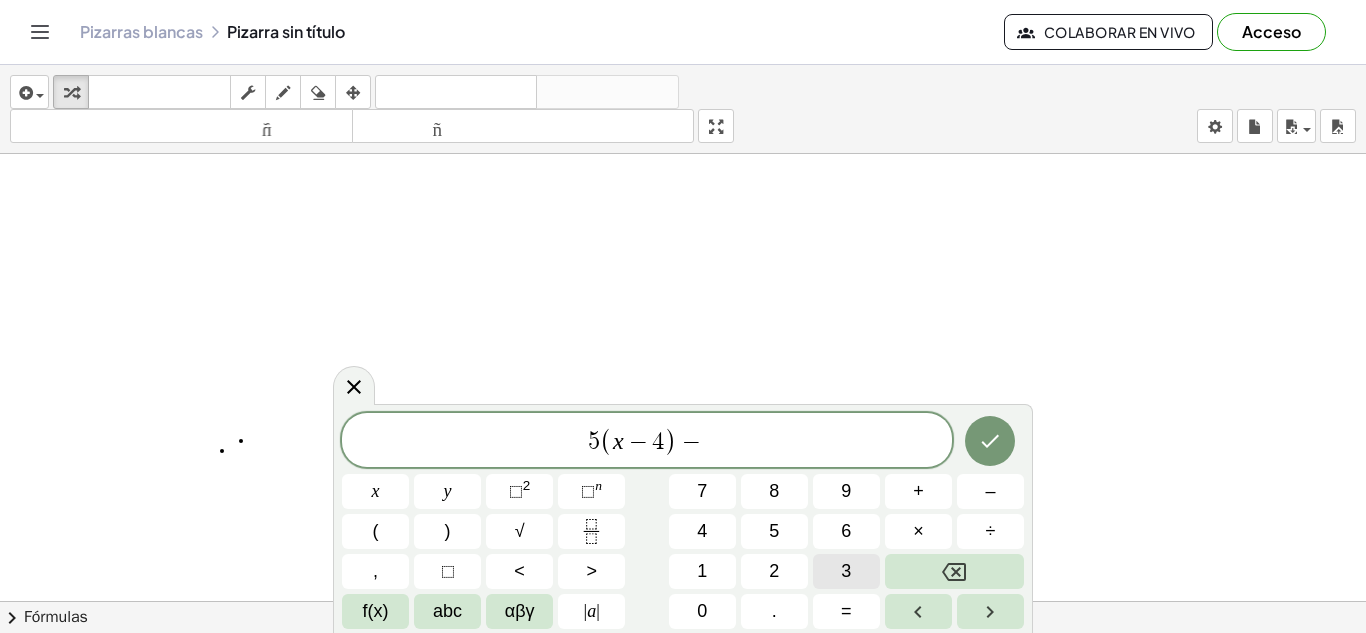 click on "3" at bounding box center (846, 571) 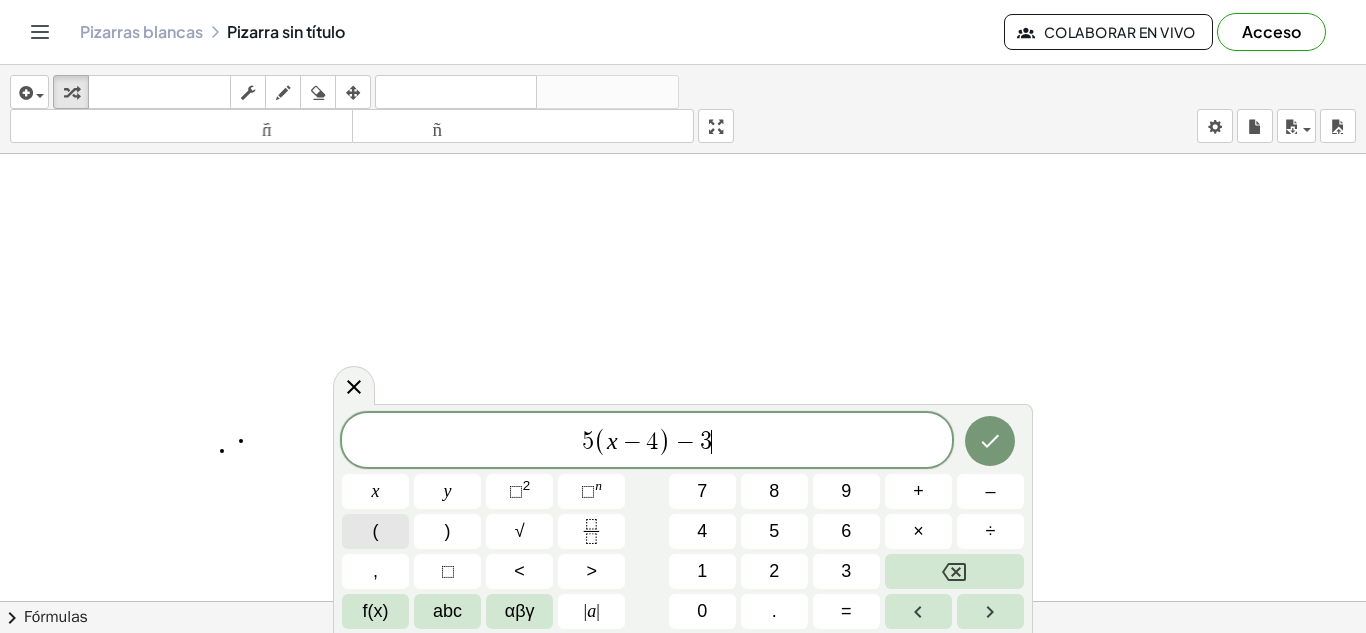 click on "(" at bounding box center [375, 531] 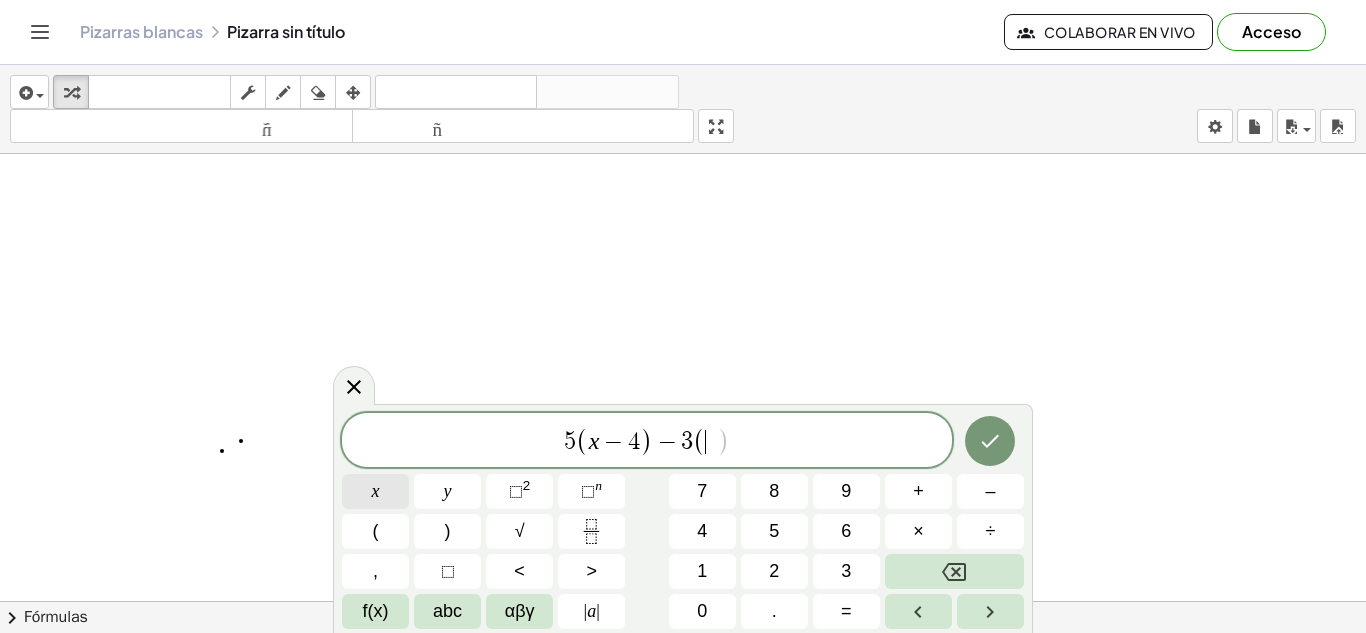 click on "x" at bounding box center [375, 491] 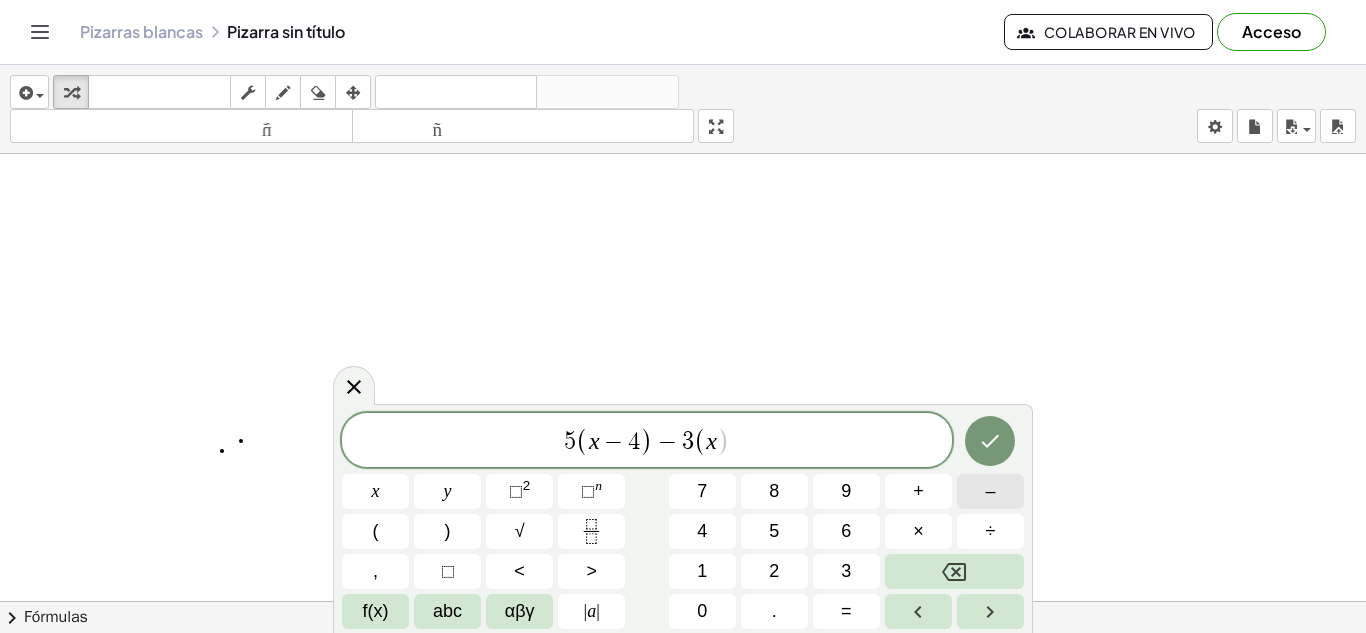 click on "–" at bounding box center (990, 491) 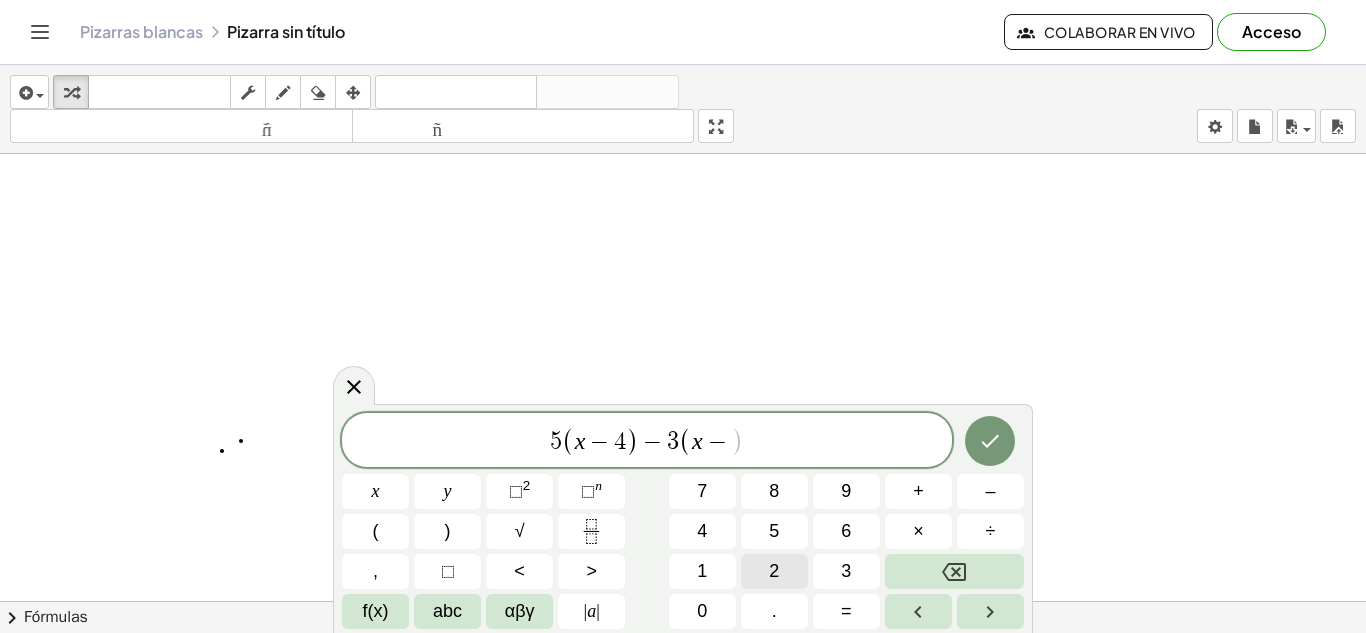 click on "2" at bounding box center [774, 571] 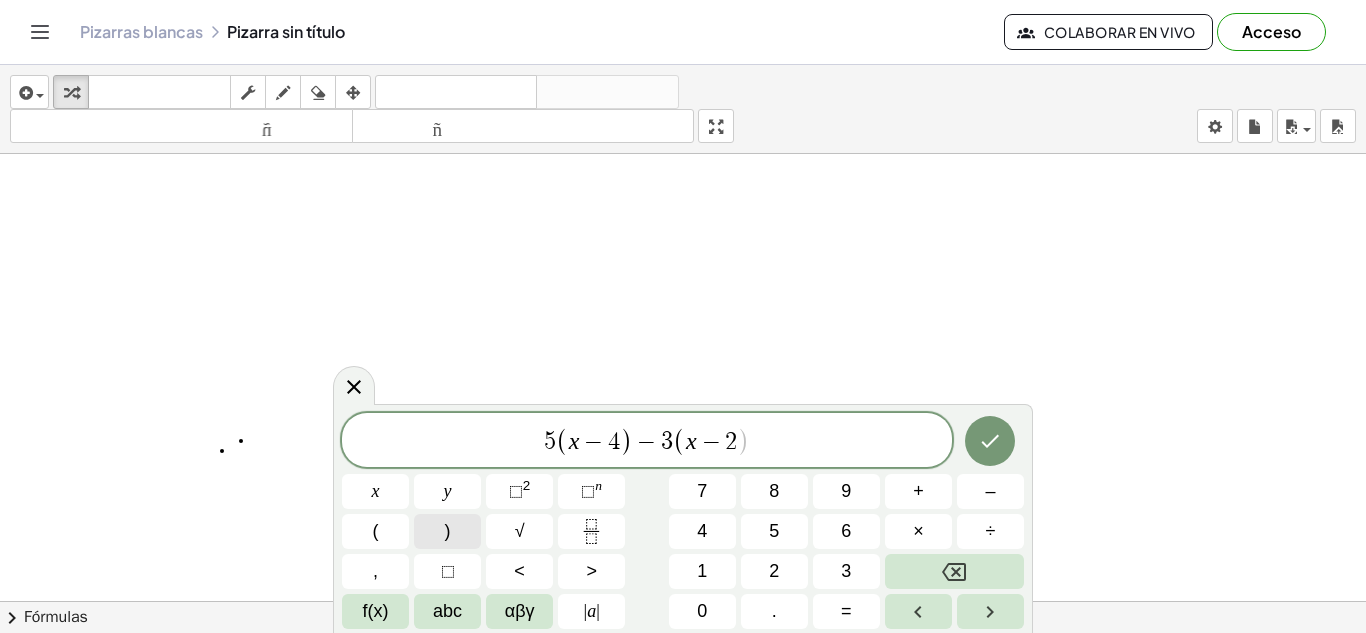 click on ")" at bounding box center (447, 531) 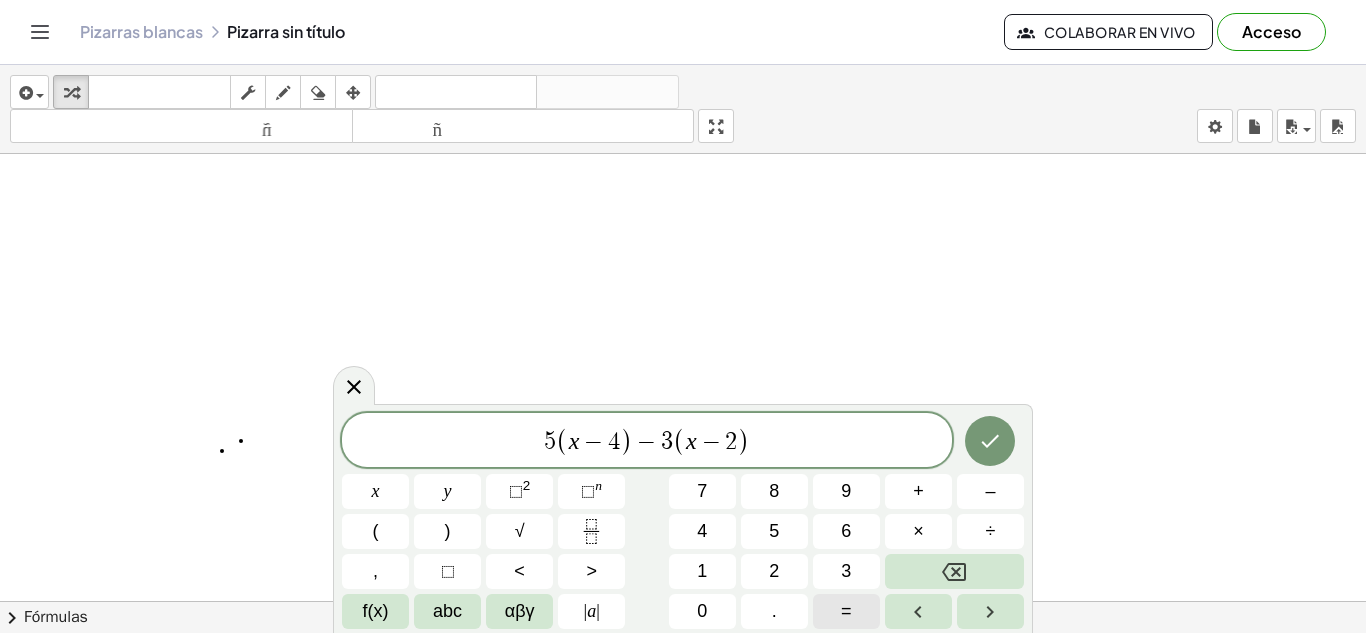 click on "=" at bounding box center (846, 611) 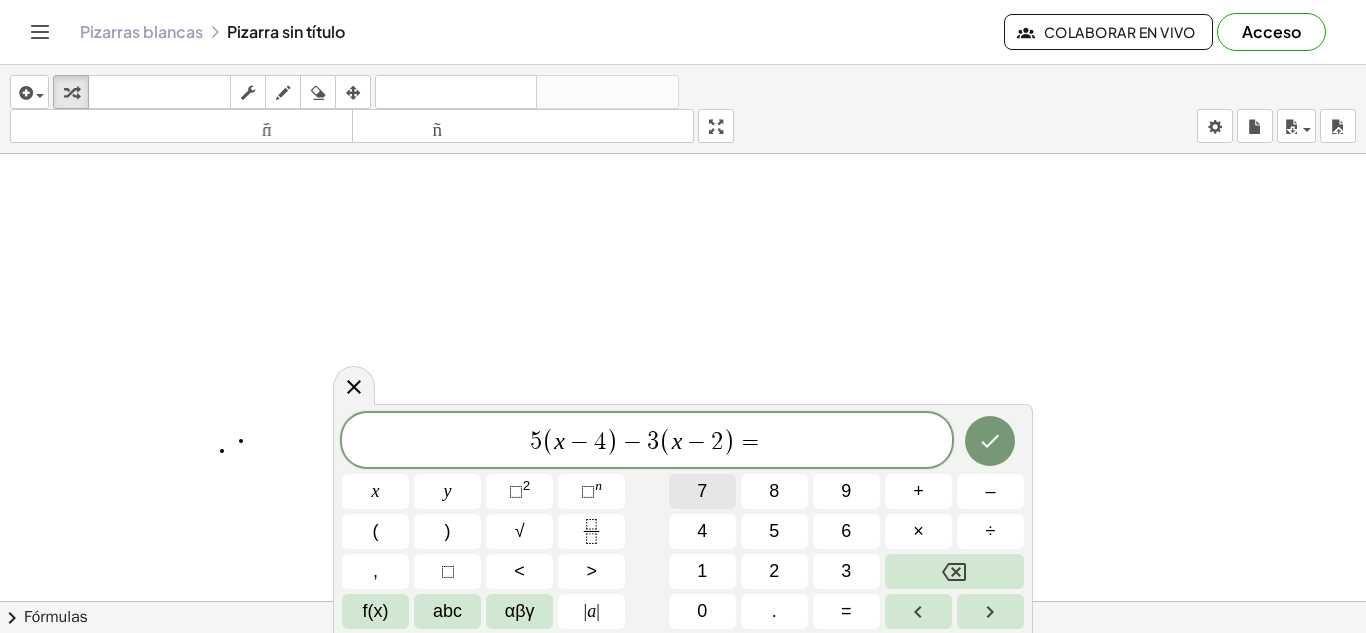 click on "7" at bounding box center (702, 491) 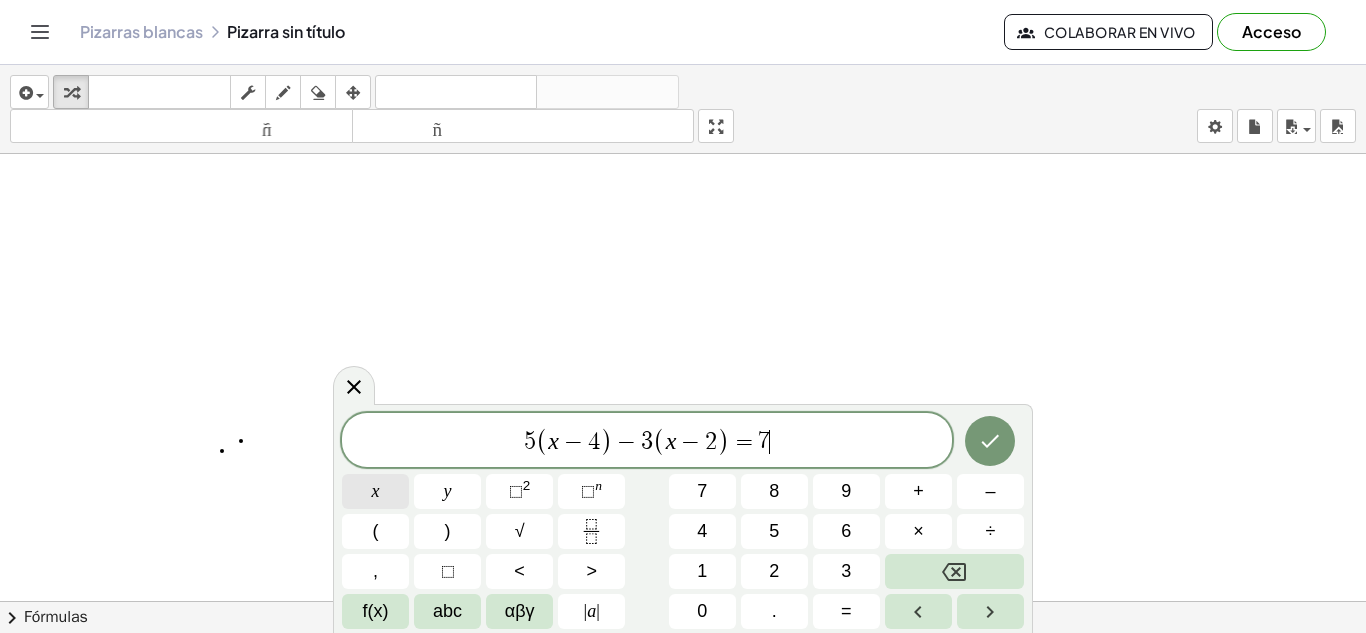 click on "x" at bounding box center (375, 491) 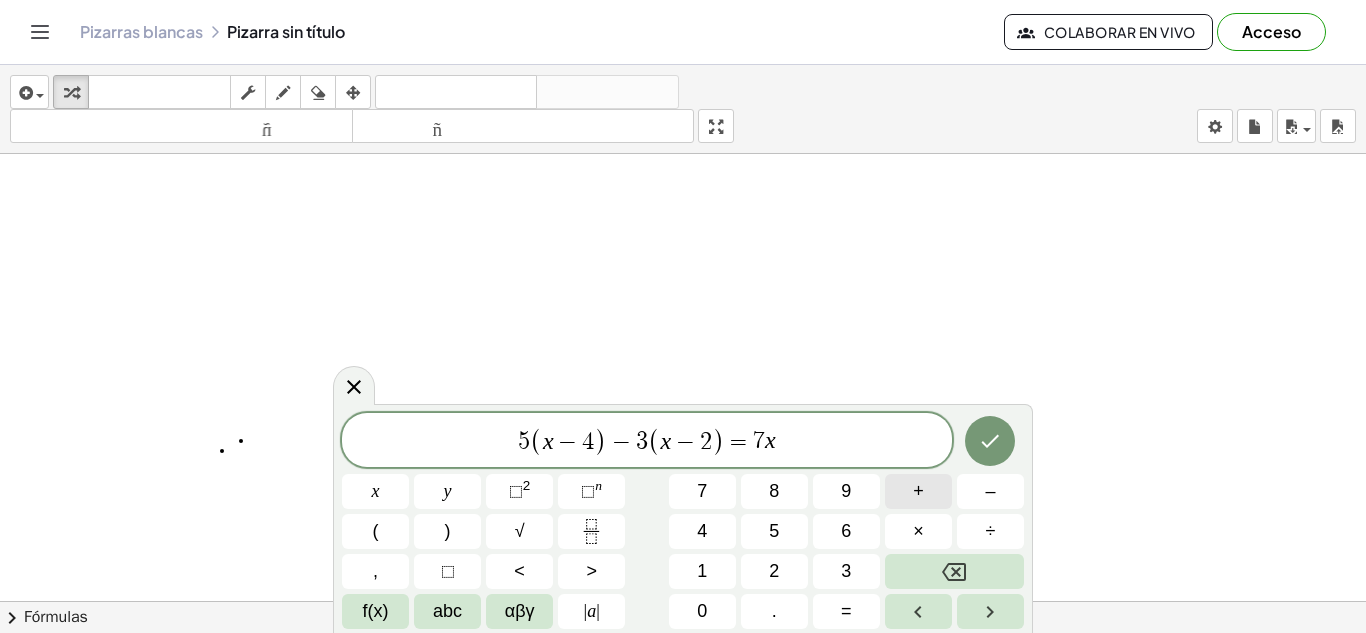 click on "+" at bounding box center [918, 491] 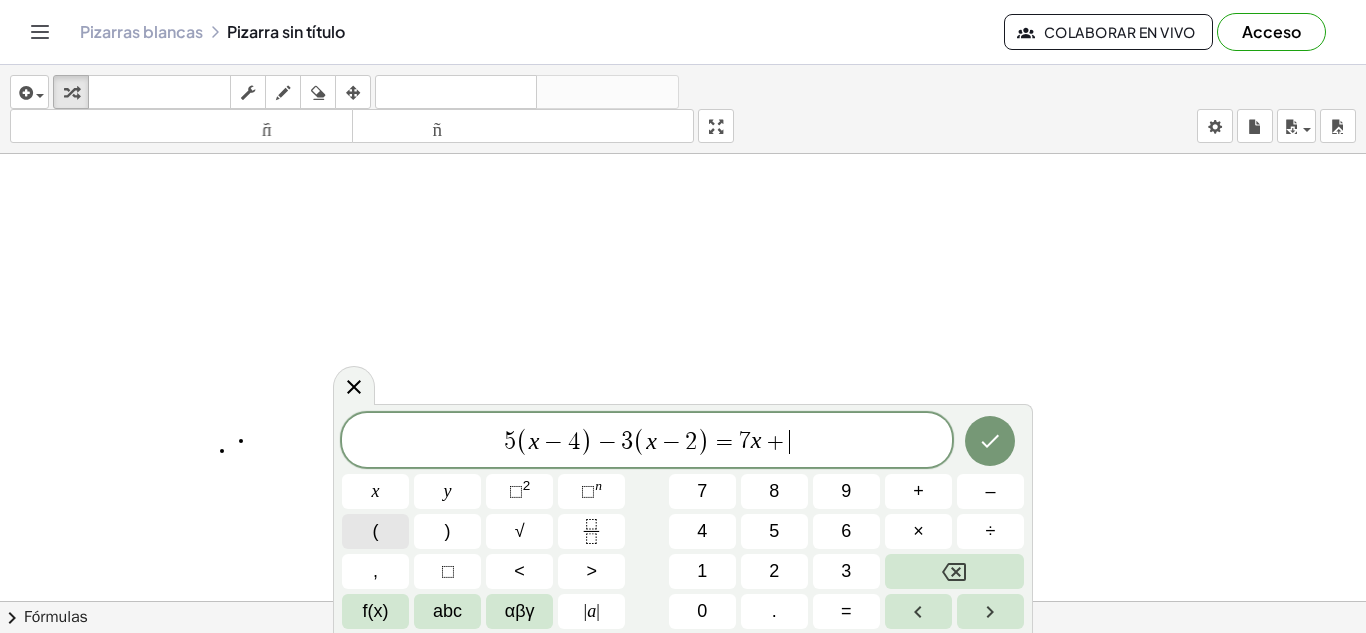 click on "(" at bounding box center [376, 531] 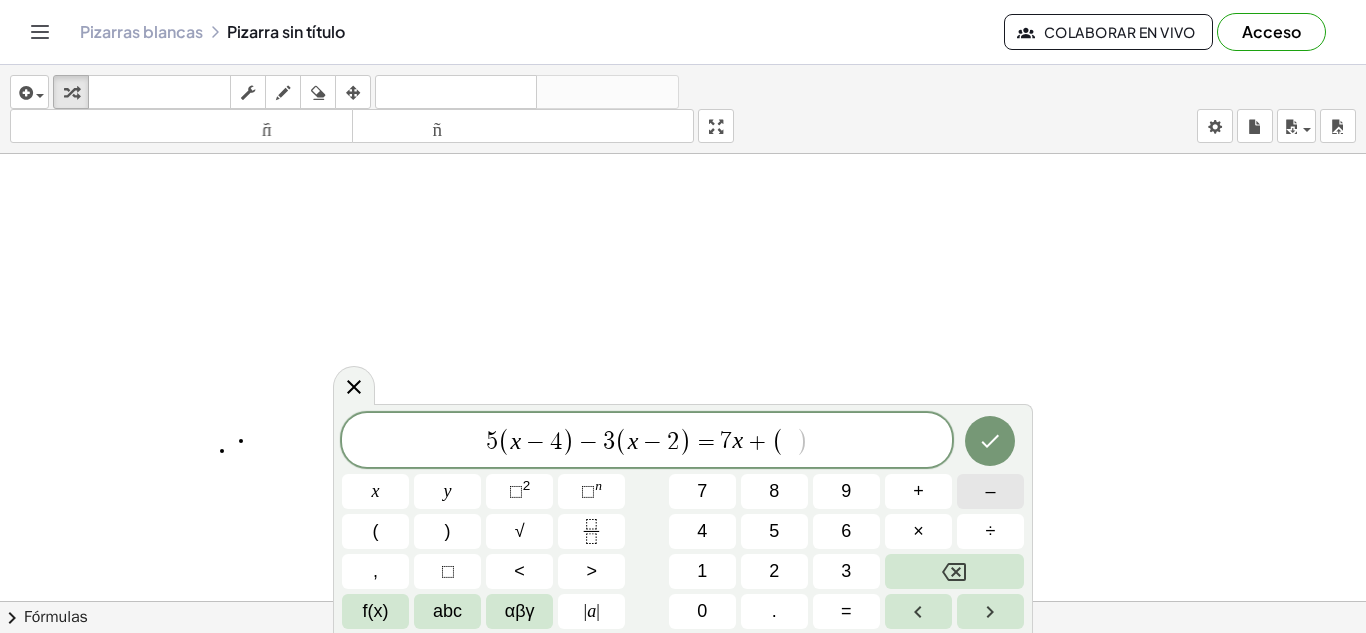 click on "–" at bounding box center [990, 491] 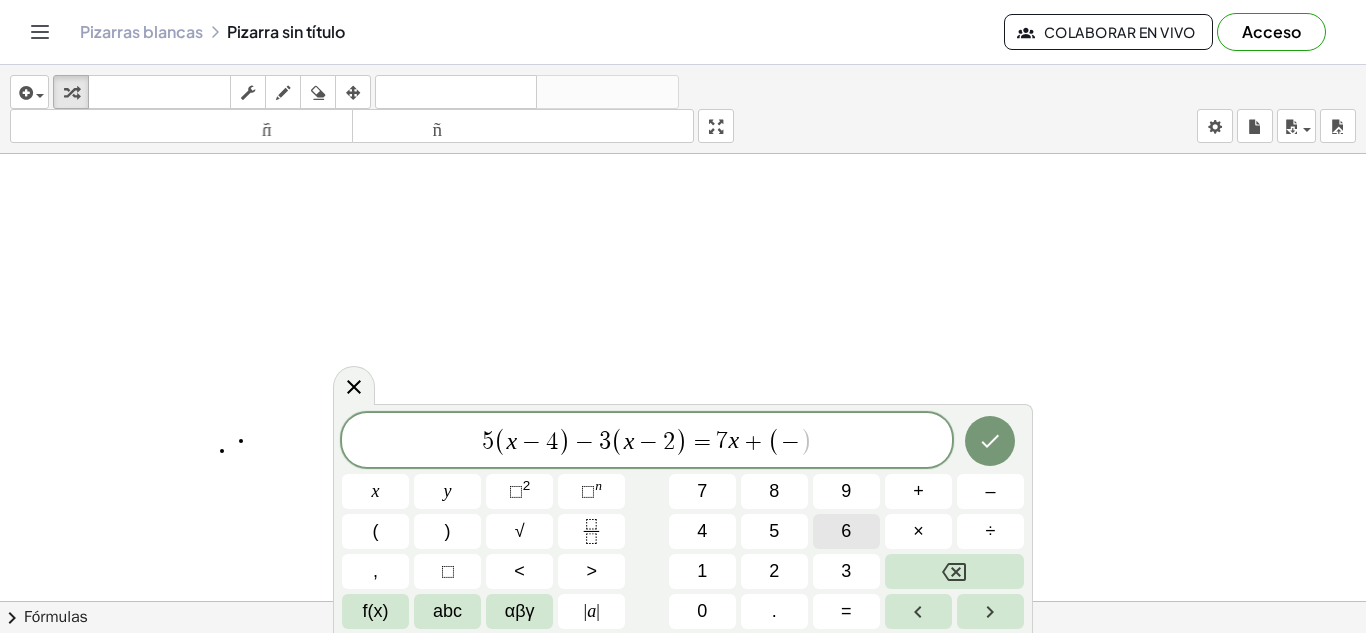 click on "6" at bounding box center (846, 531) 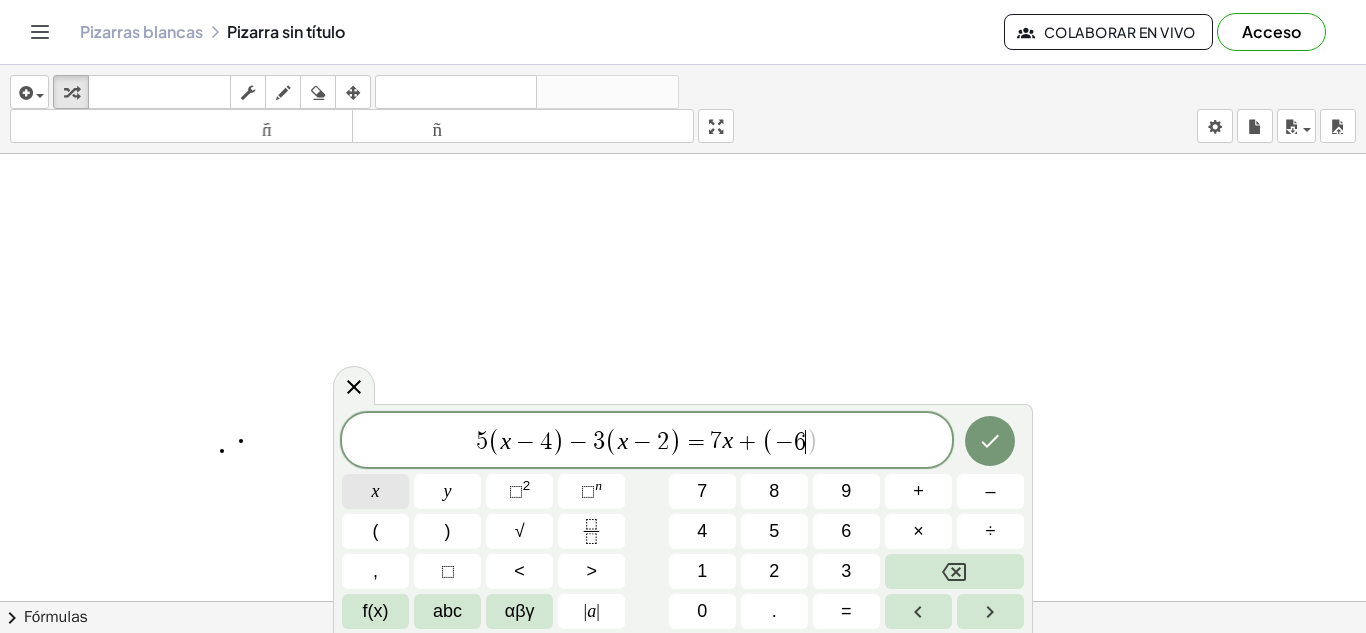 click on "x" at bounding box center (375, 491) 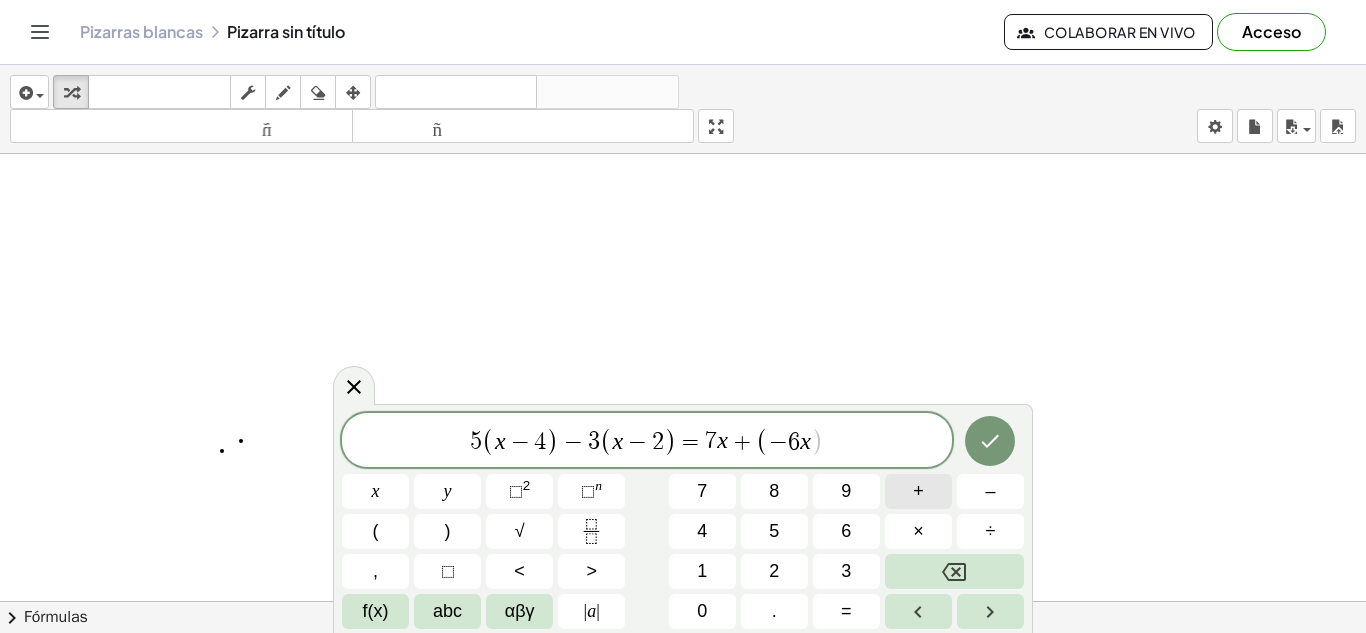 click on "+" at bounding box center [918, 491] 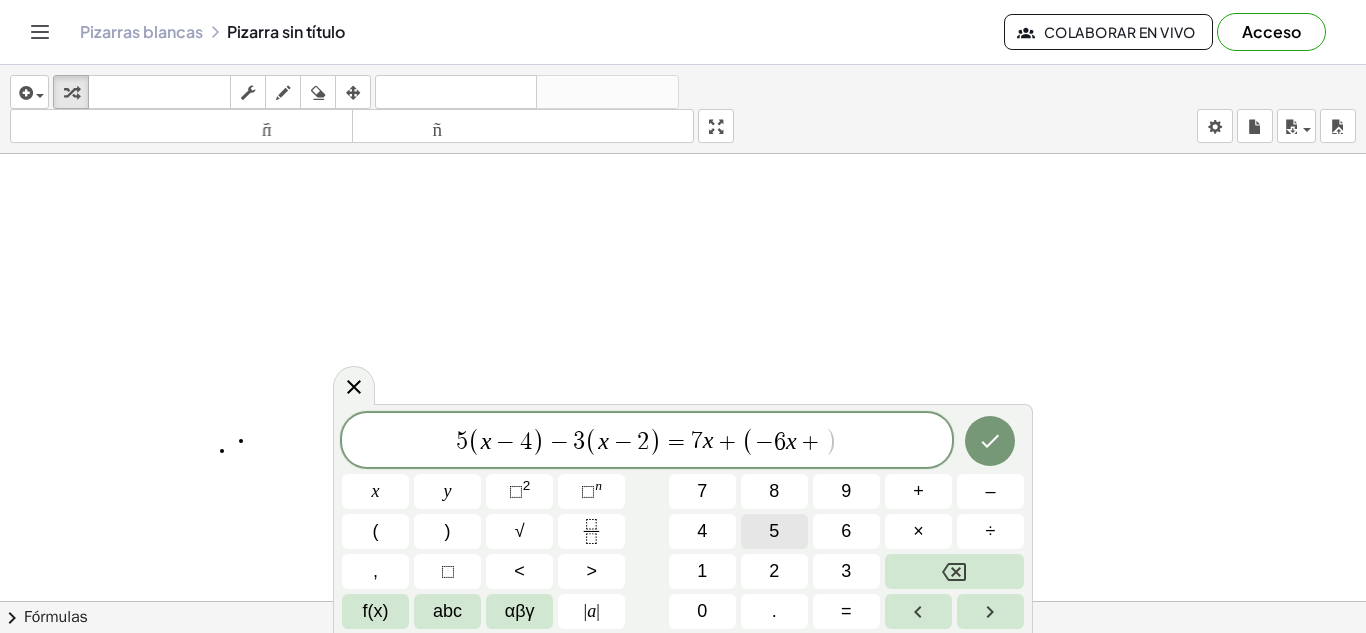 click on "5" at bounding box center (774, 531) 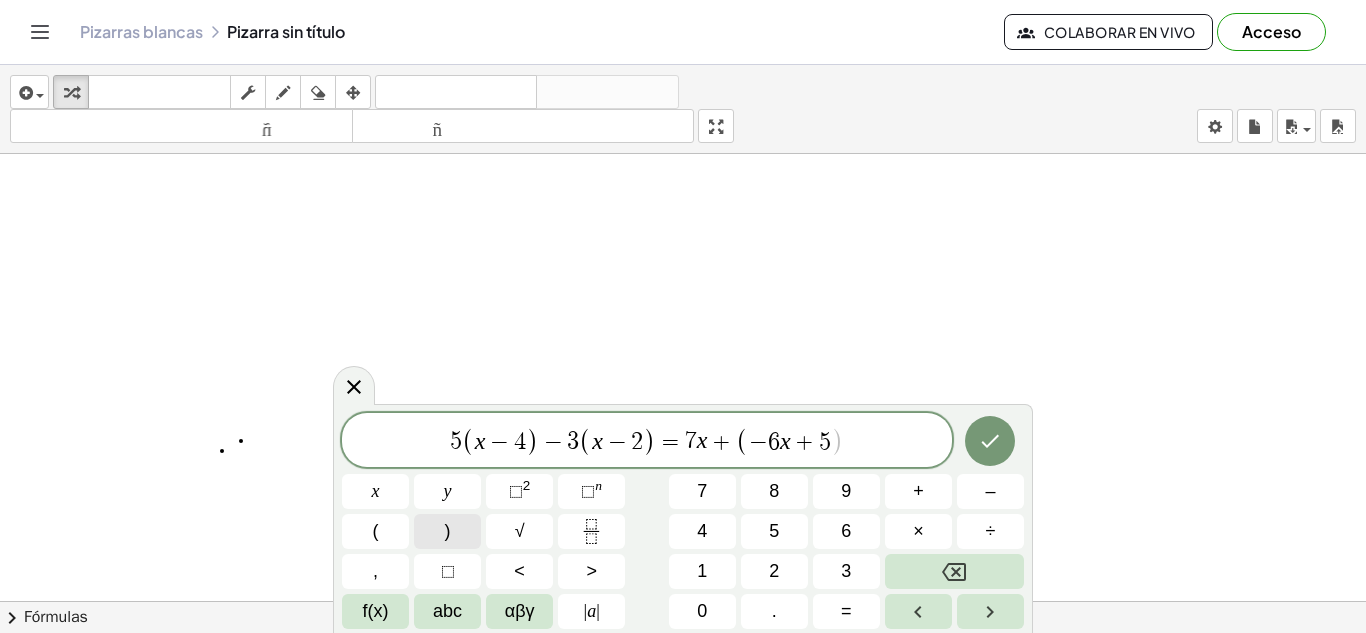 click on ")" at bounding box center [447, 531] 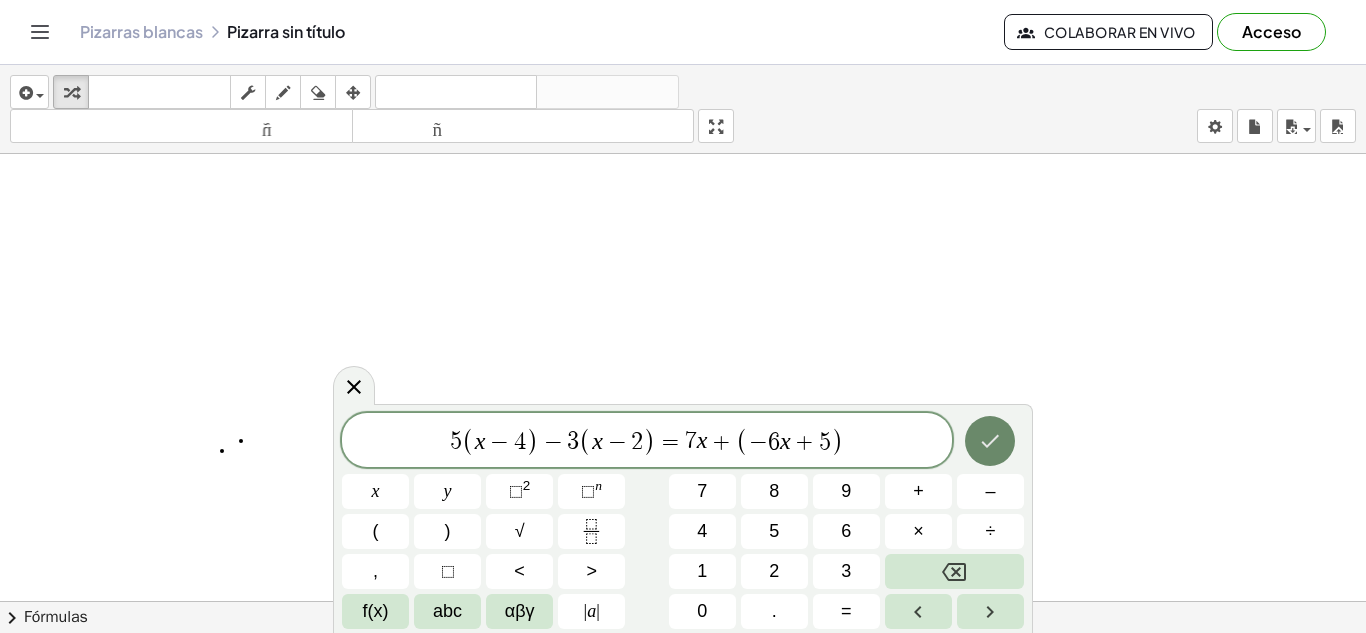 click at bounding box center (990, 441) 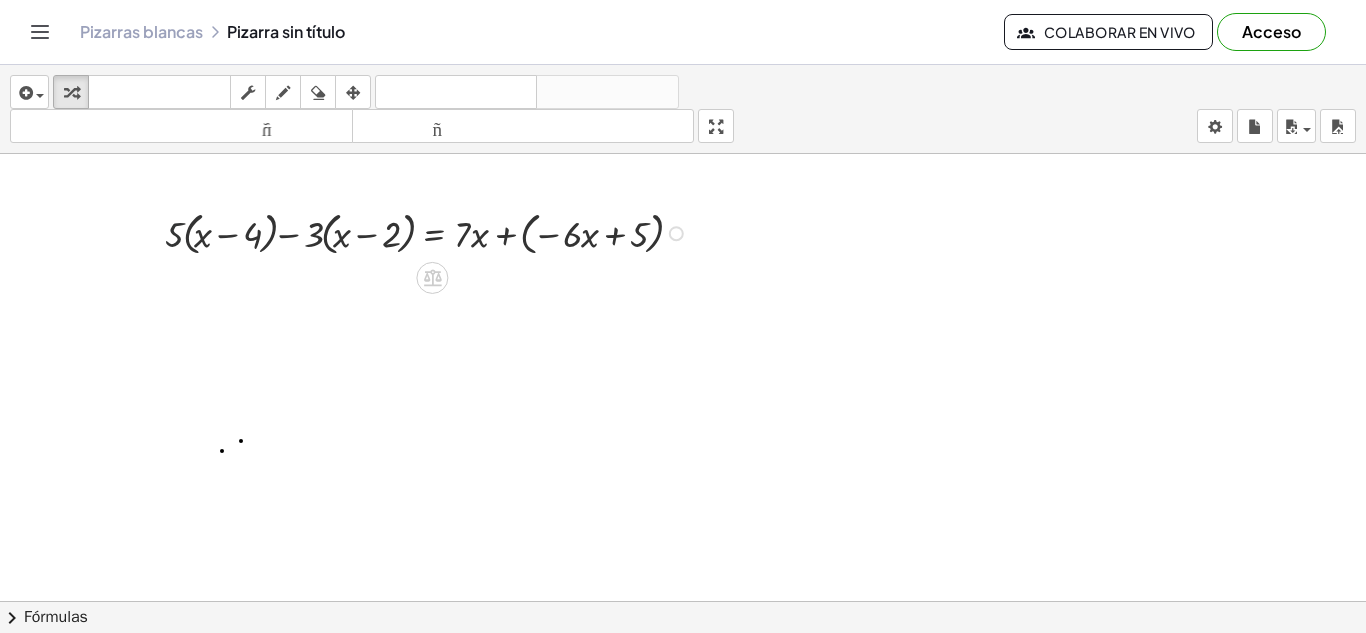 click at bounding box center [429, 232] 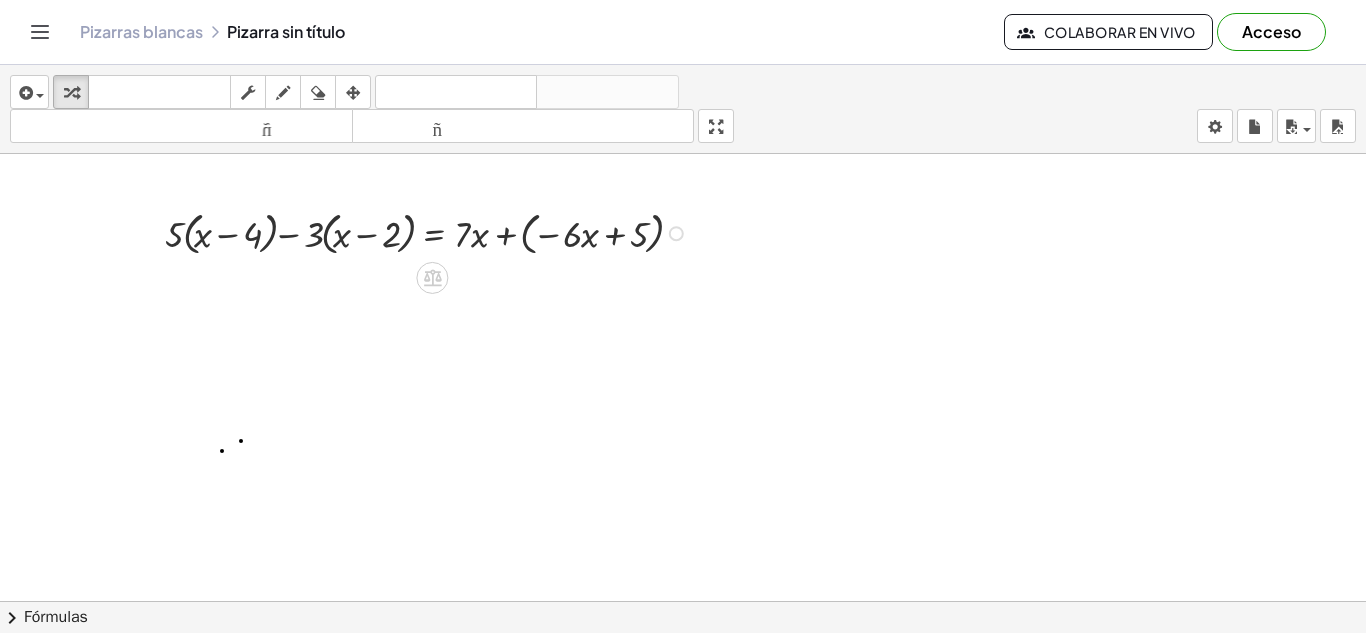 click at bounding box center (429, 232) 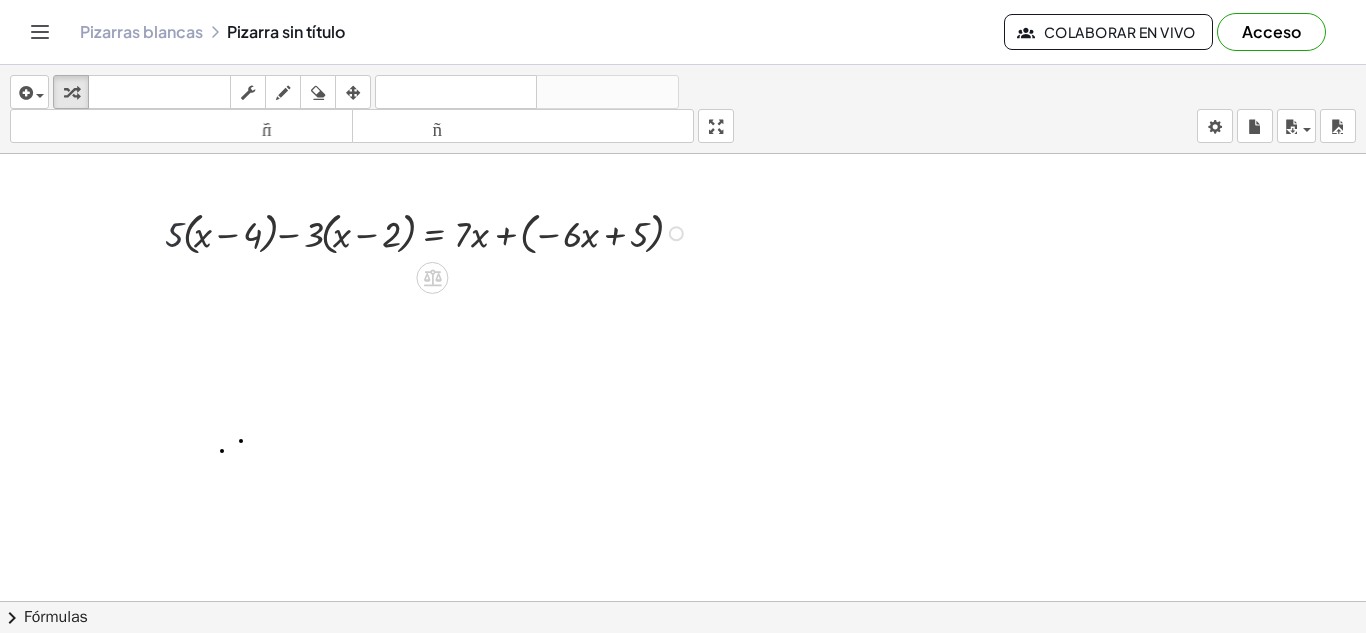 click at bounding box center (429, 232) 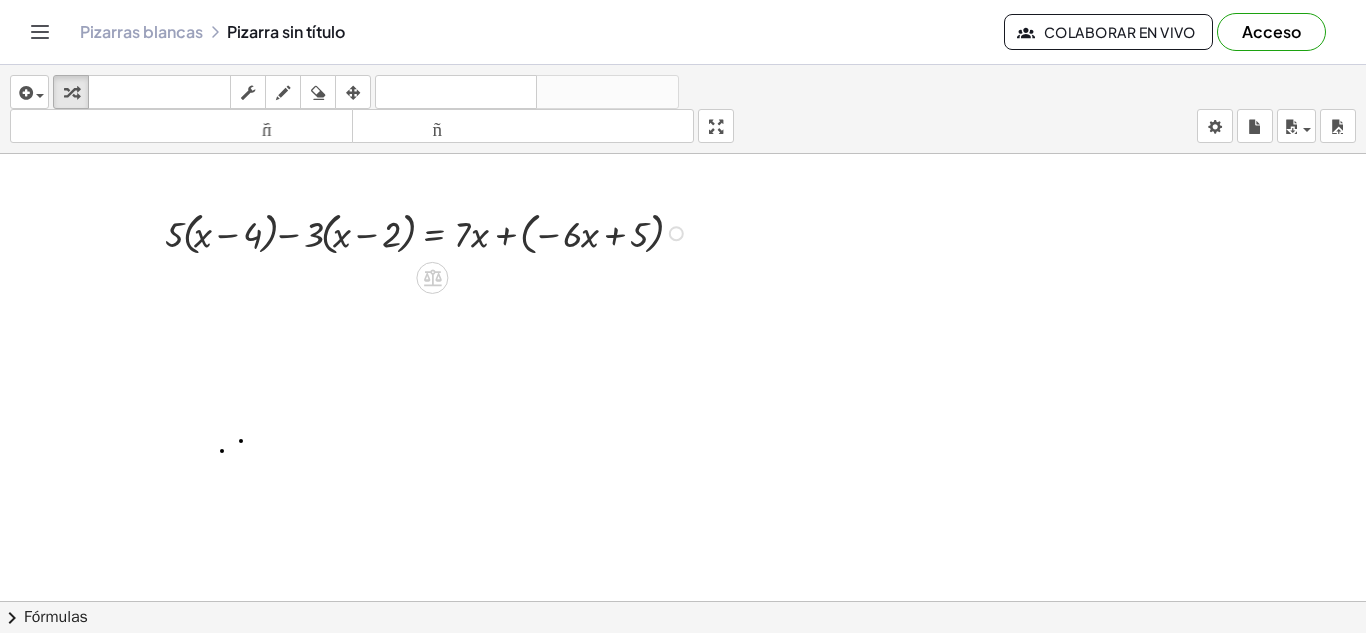 click at bounding box center (429, 232) 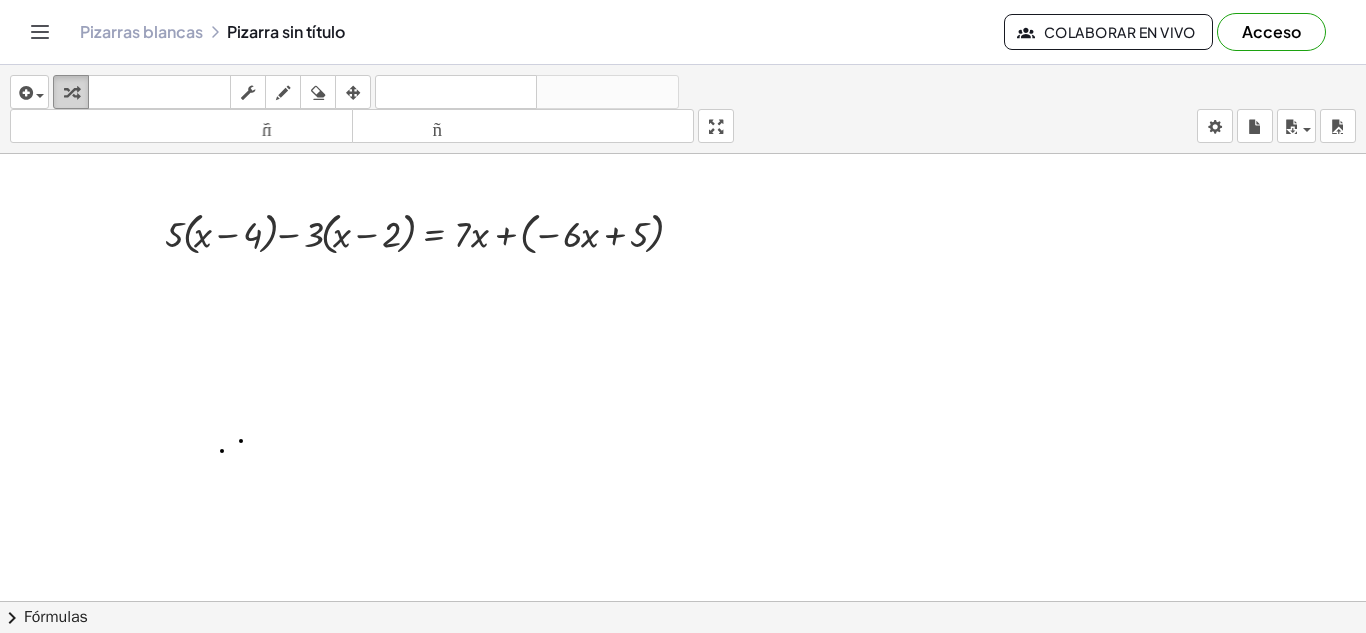 click at bounding box center (71, 93) 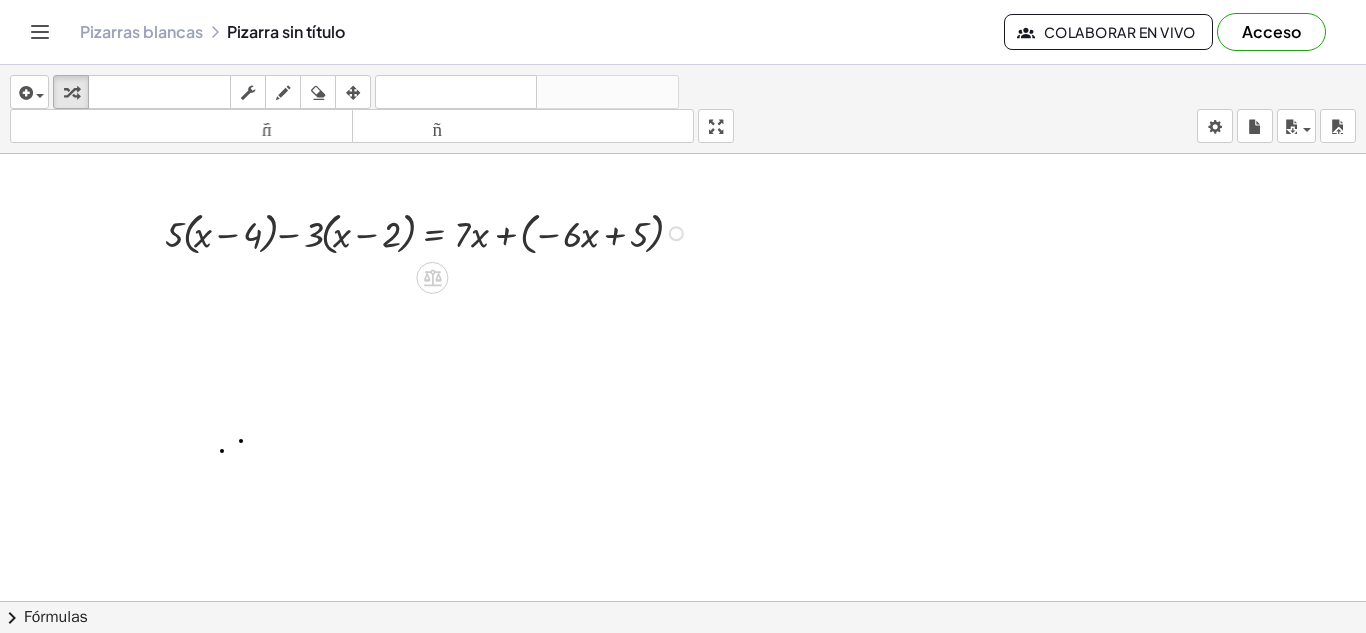click at bounding box center [429, 232] 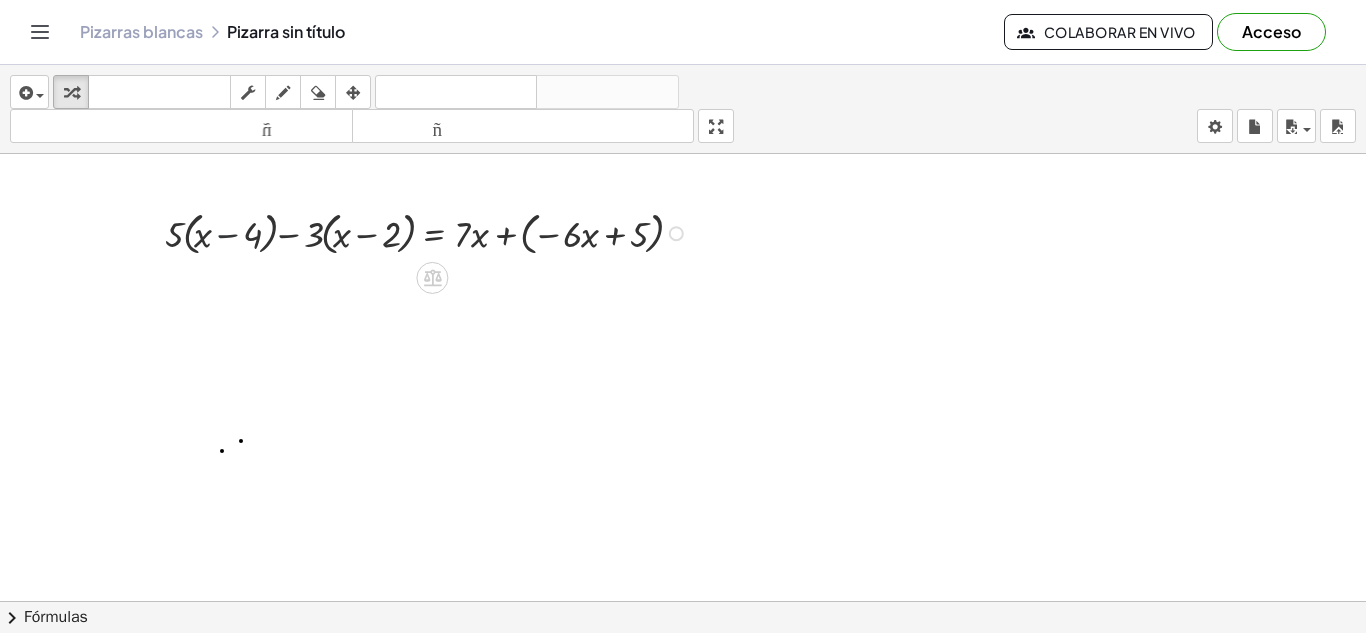 click at bounding box center [429, 232] 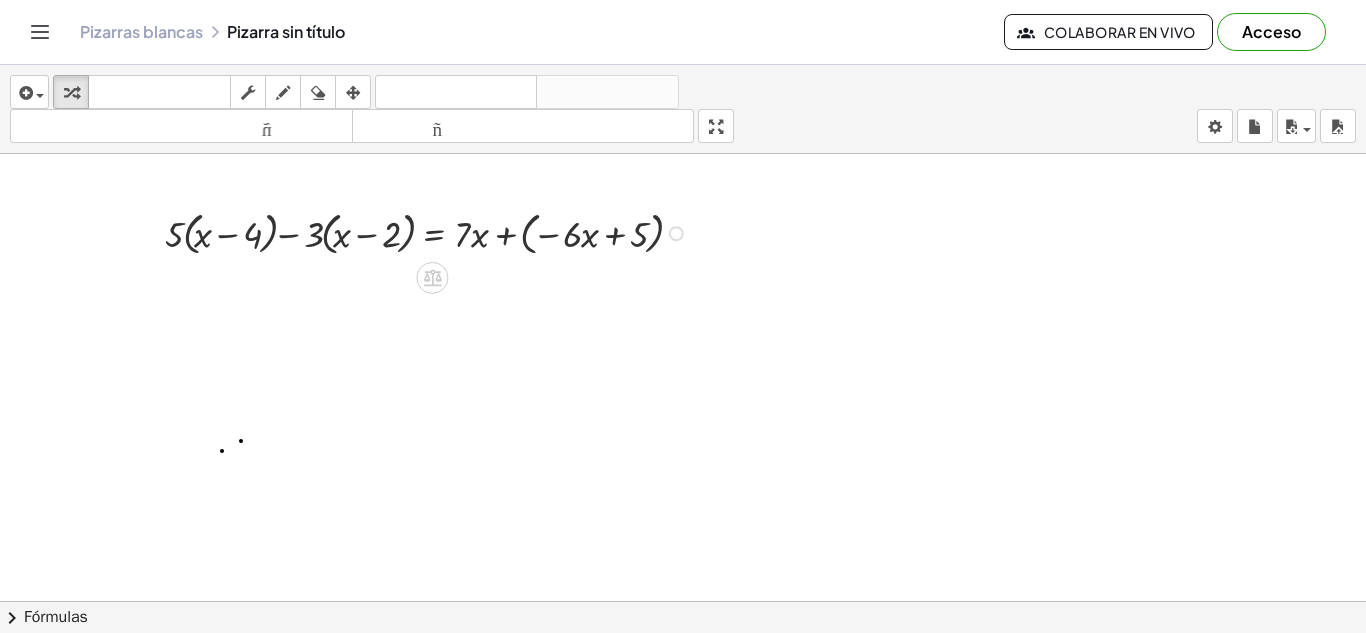 click at bounding box center [429, 232] 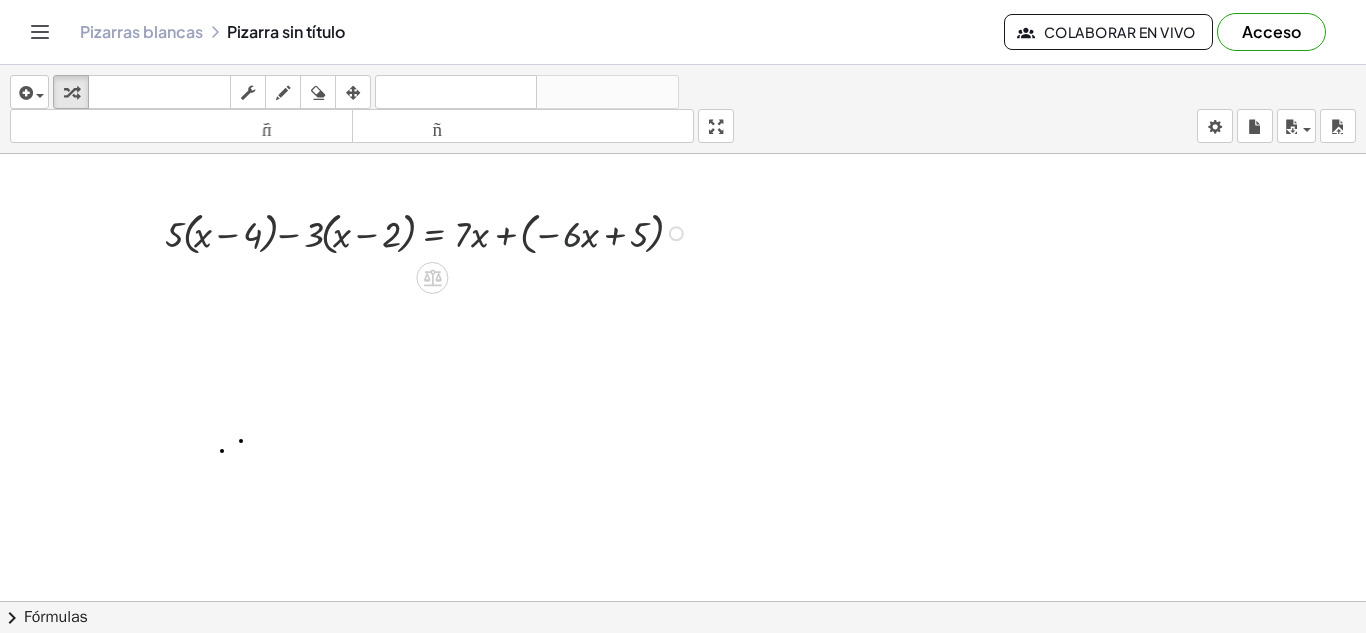 click at bounding box center [429, 232] 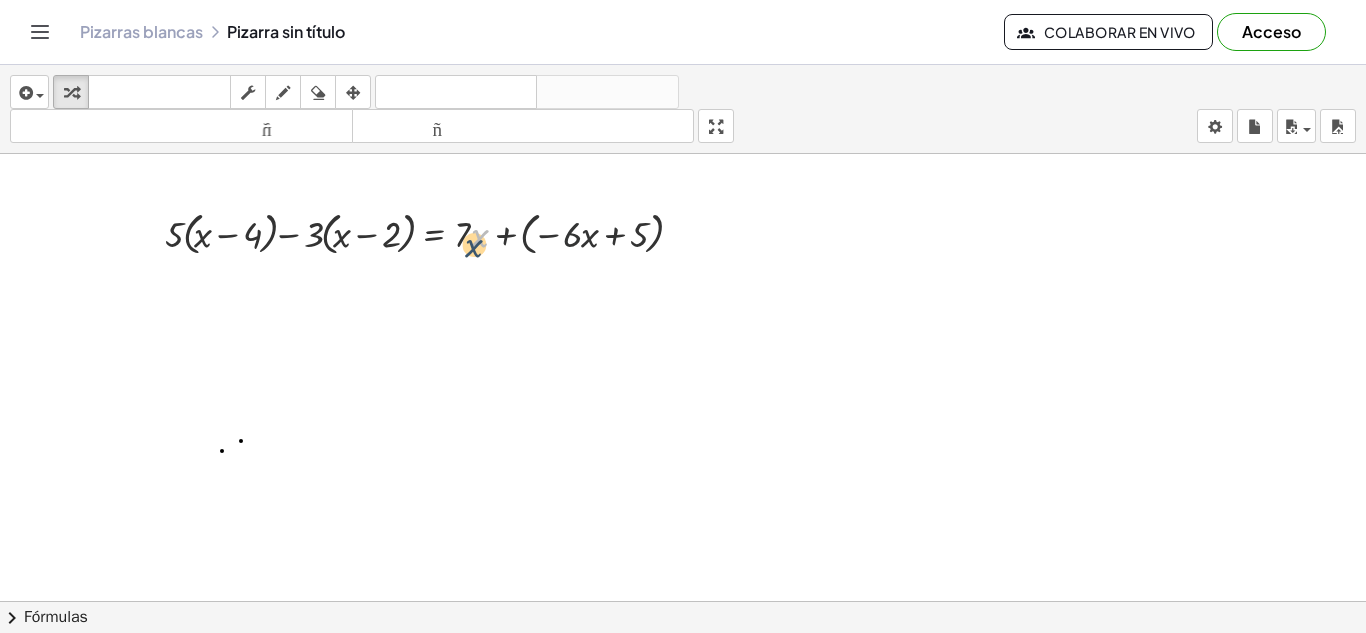 drag, startPoint x: 480, startPoint y: 222, endPoint x: 471, endPoint y: 236, distance: 16.643316 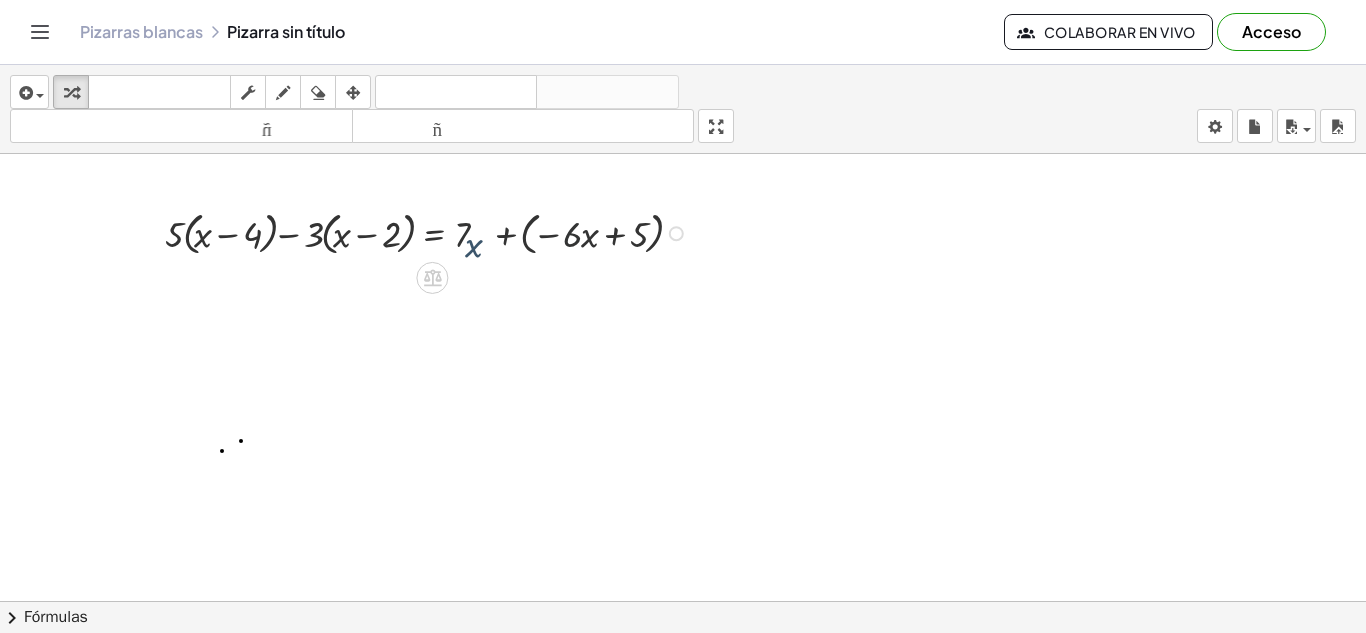 click at bounding box center (429, 232) 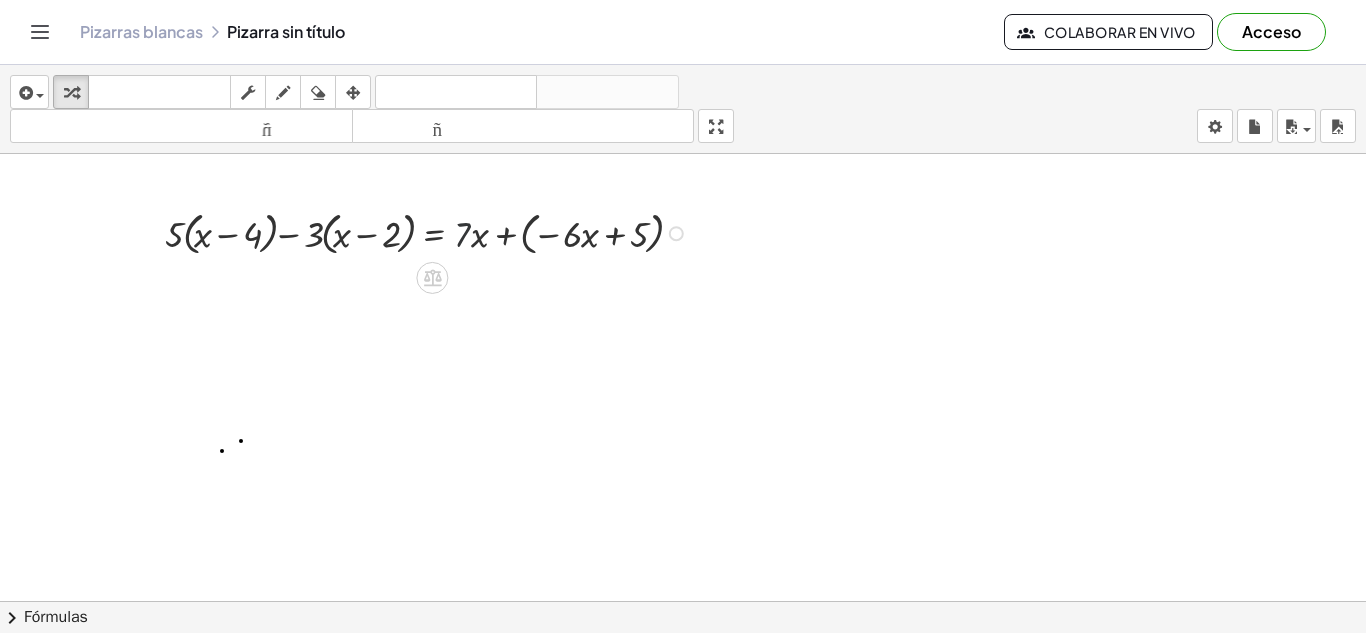 click at bounding box center [429, 232] 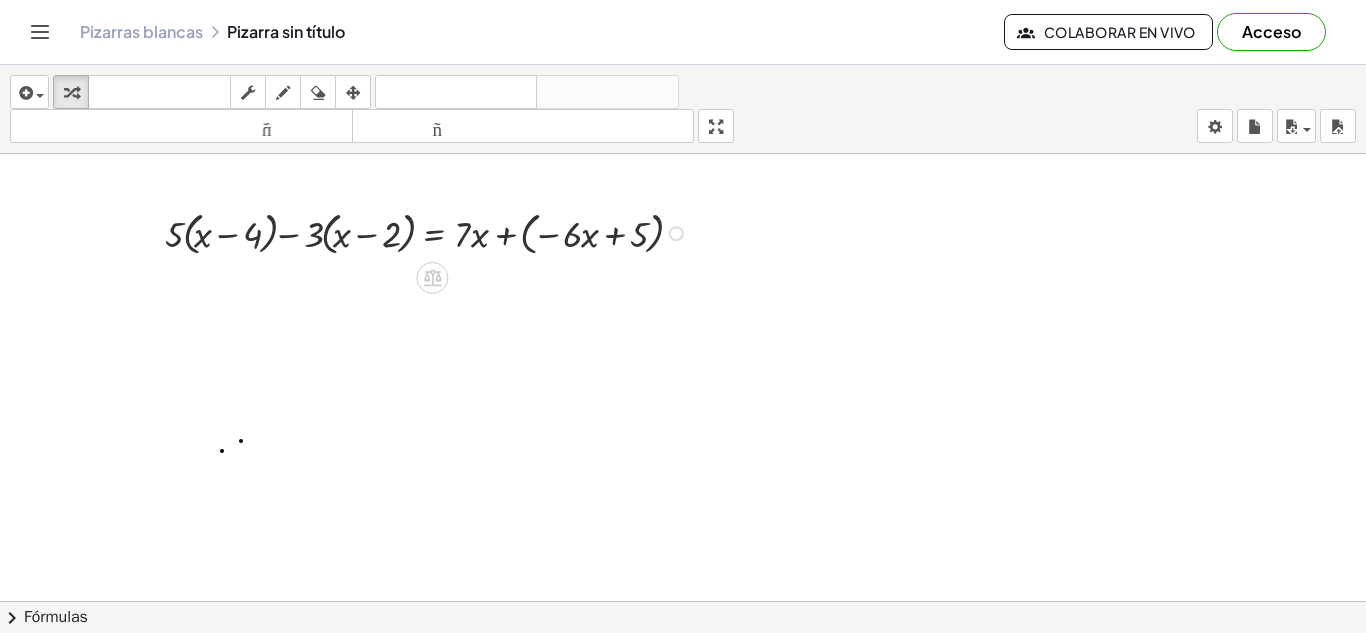 click at bounding box center (429, 232) 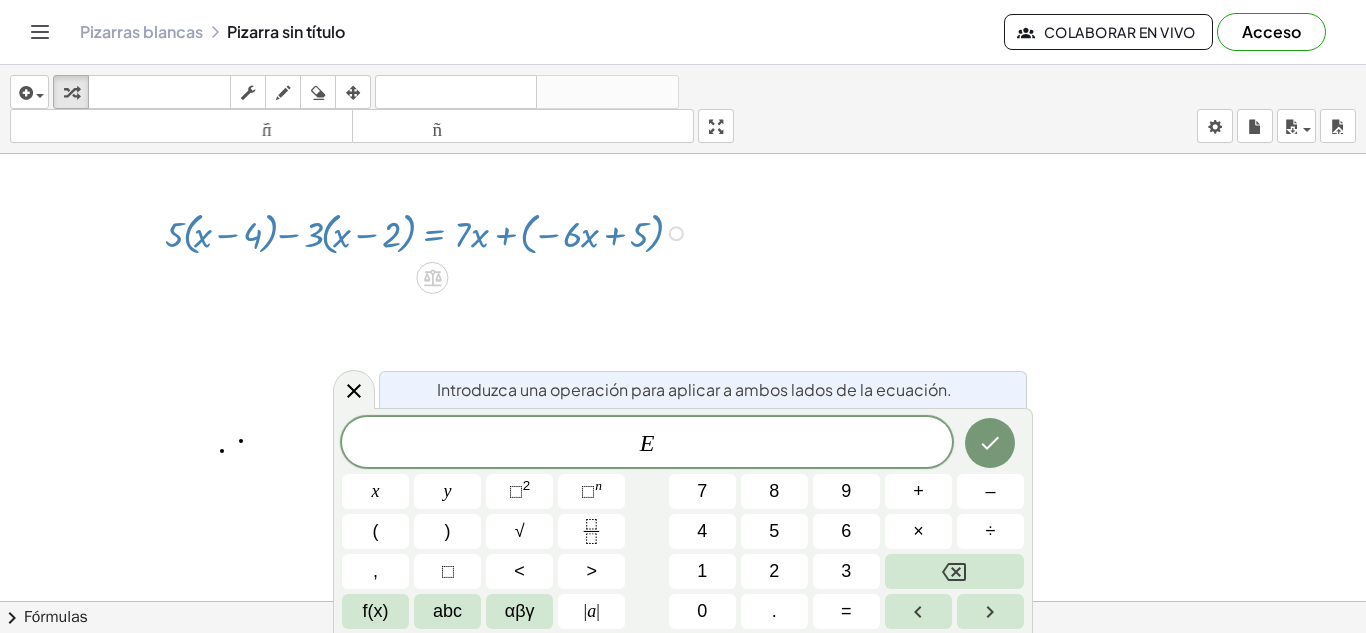 click at bounding box center (429, 232) 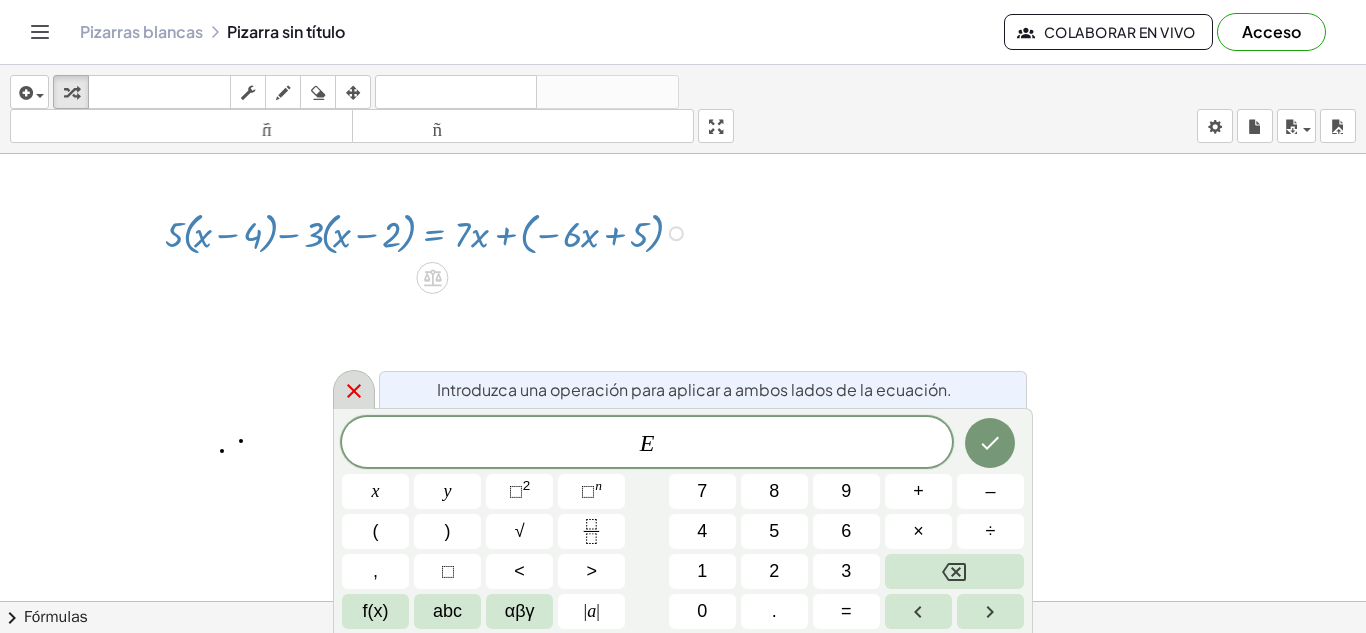 click 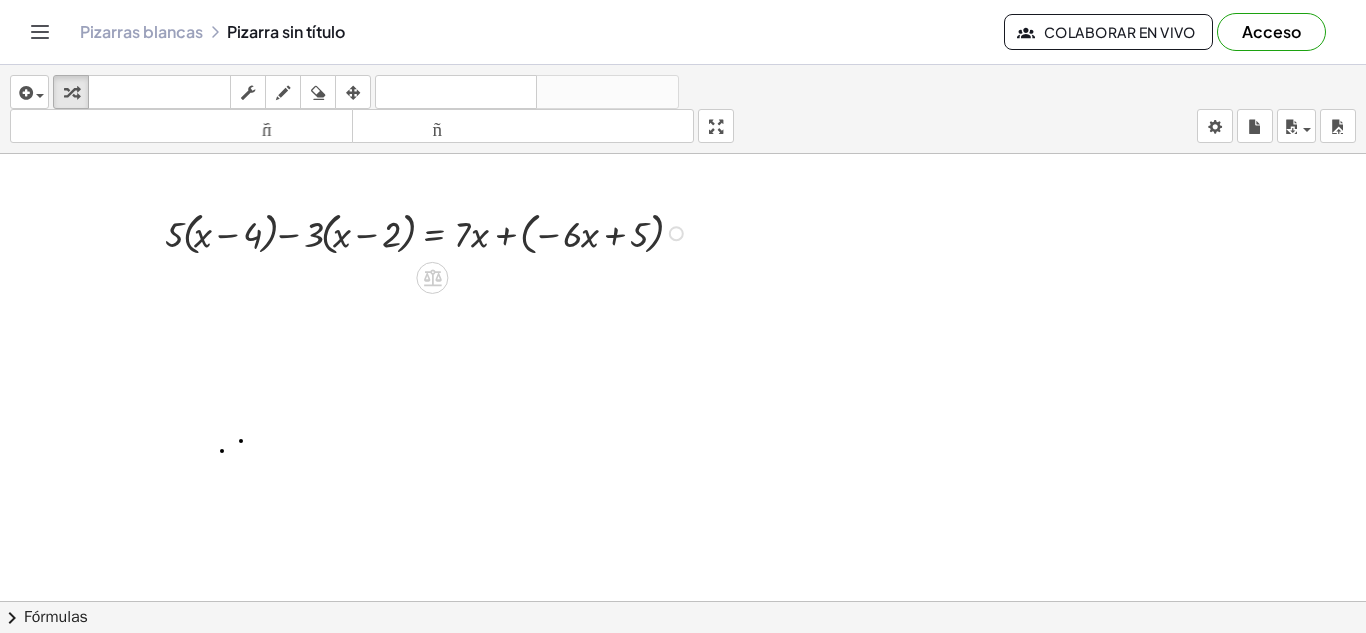 click at bounding box center [683, 601] 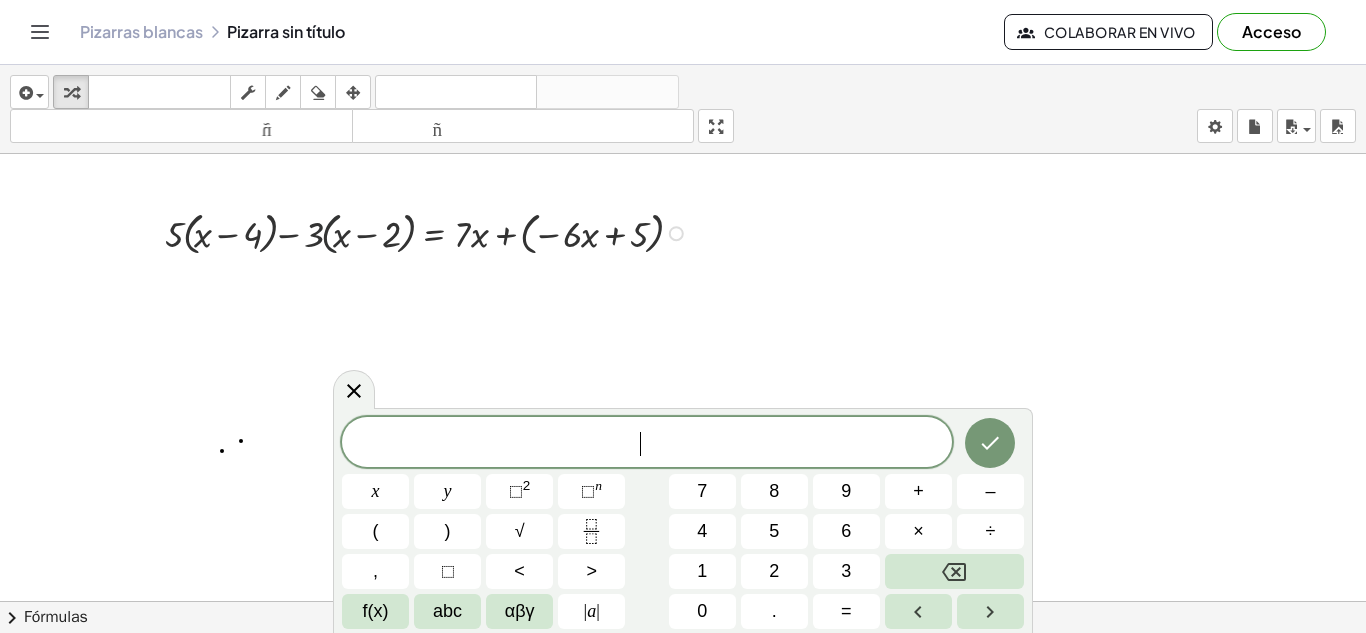click at bounding box center (429, 232) 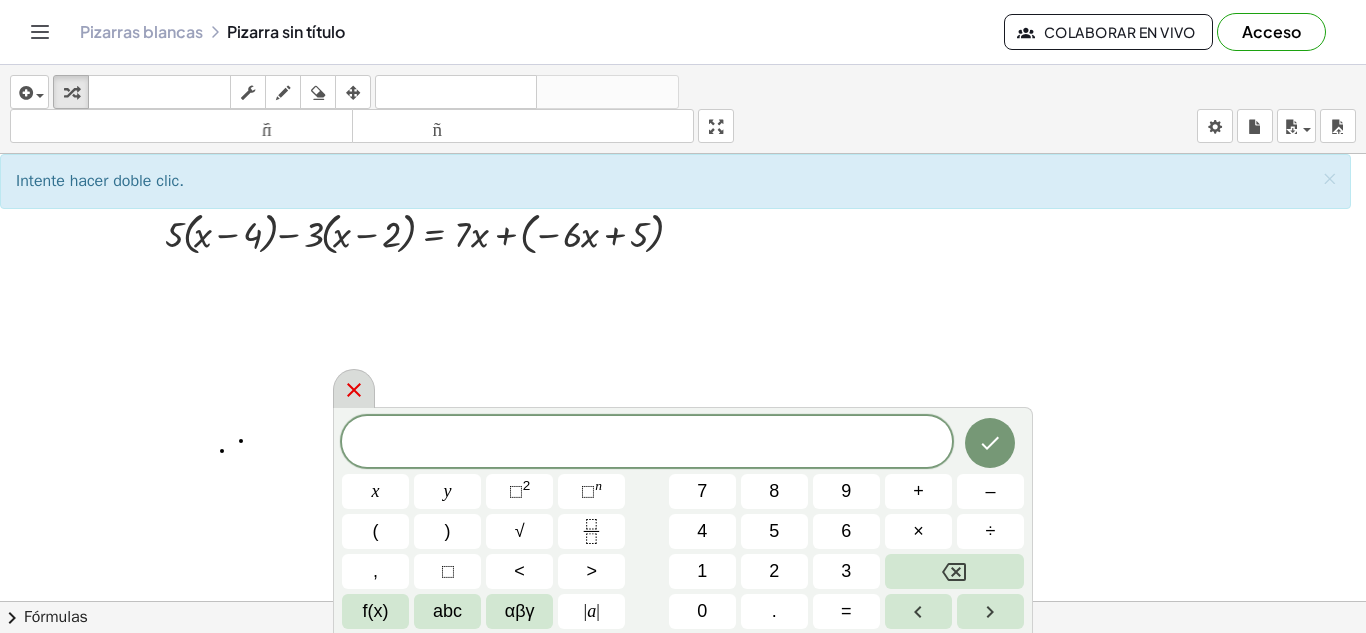 click 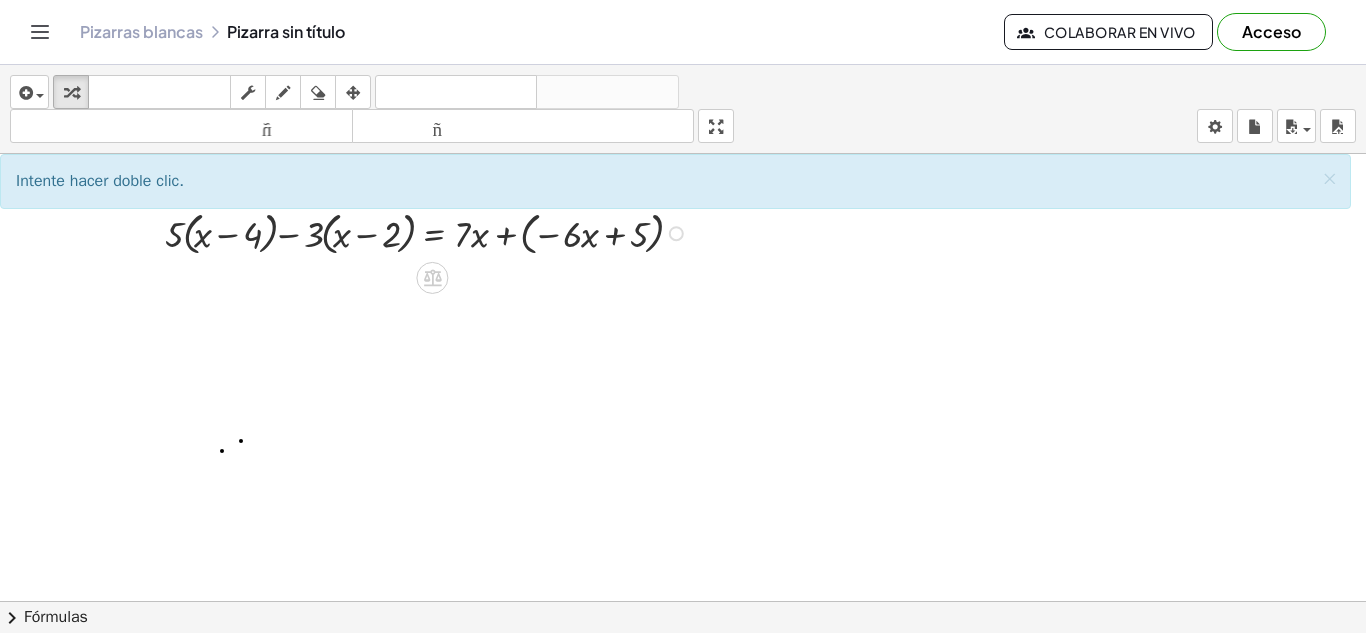 click at bounding box center (429, 232) 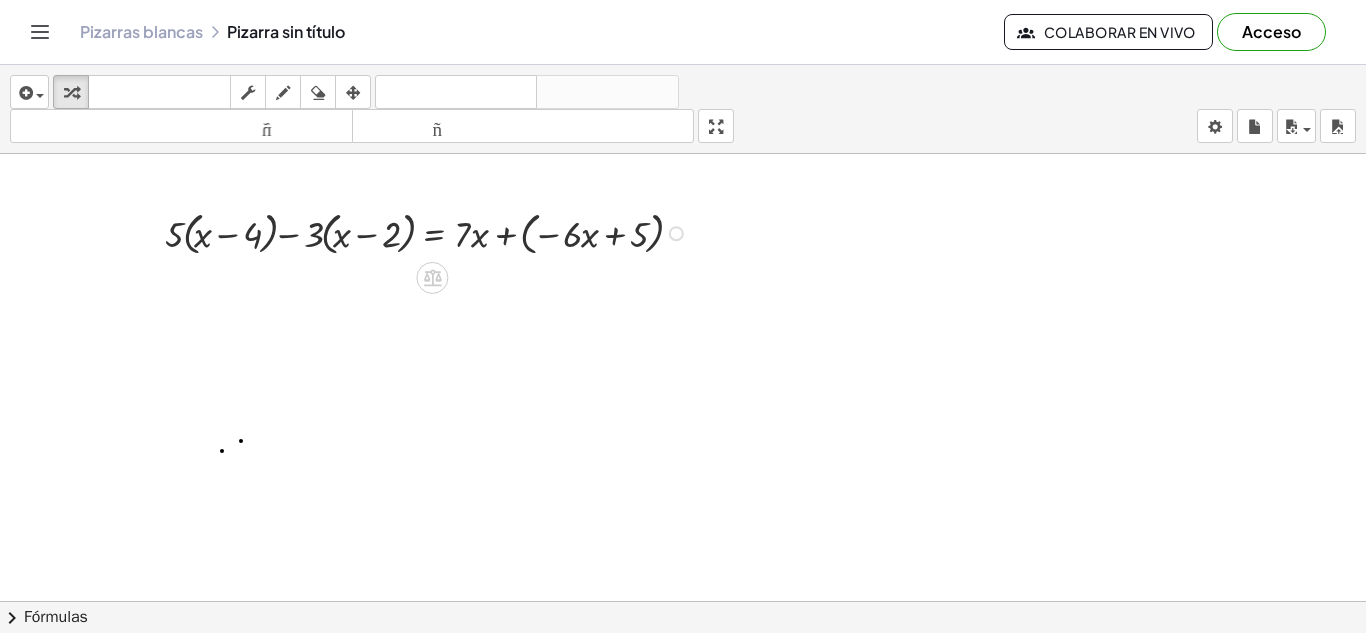 click at bounding box center [429, 232] 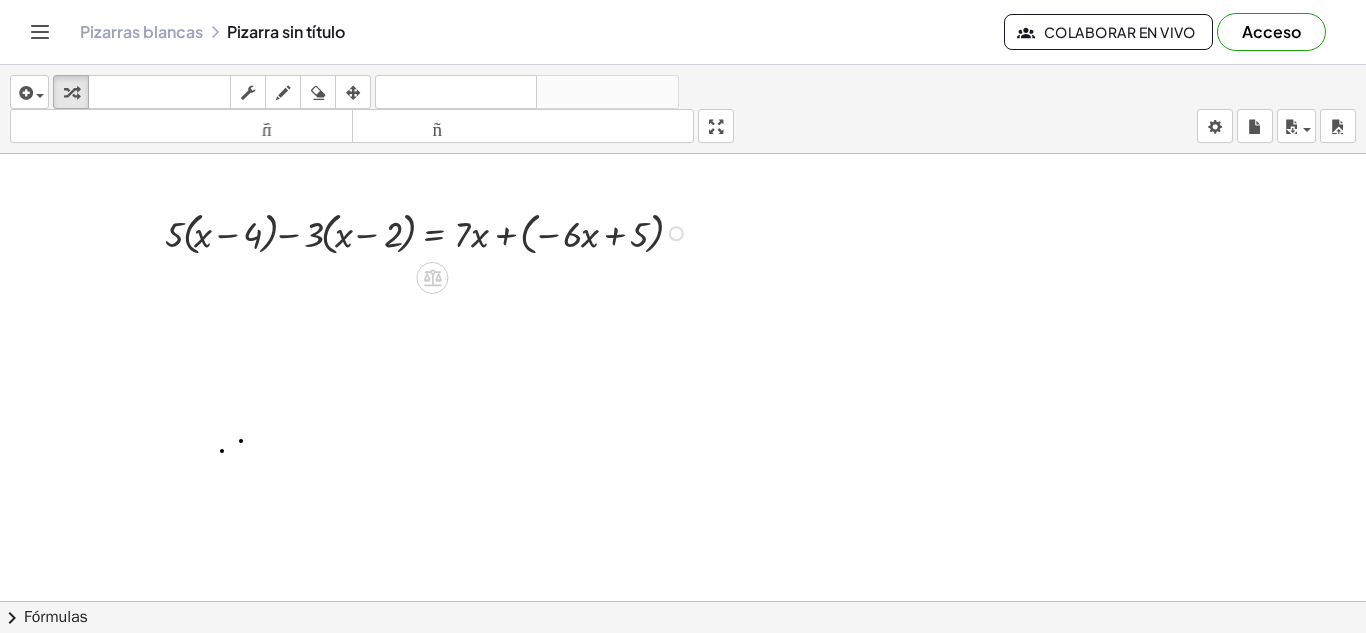 click at bounding box center [429, 232] 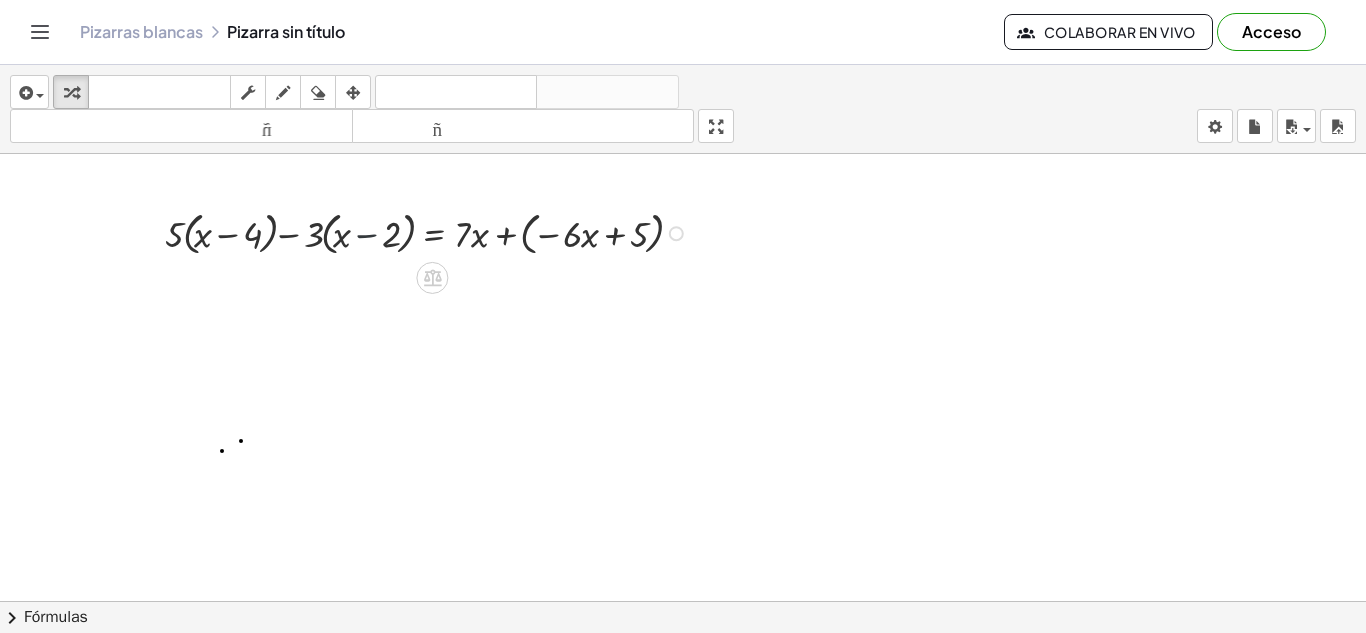 click at bounding box center (429, 232) 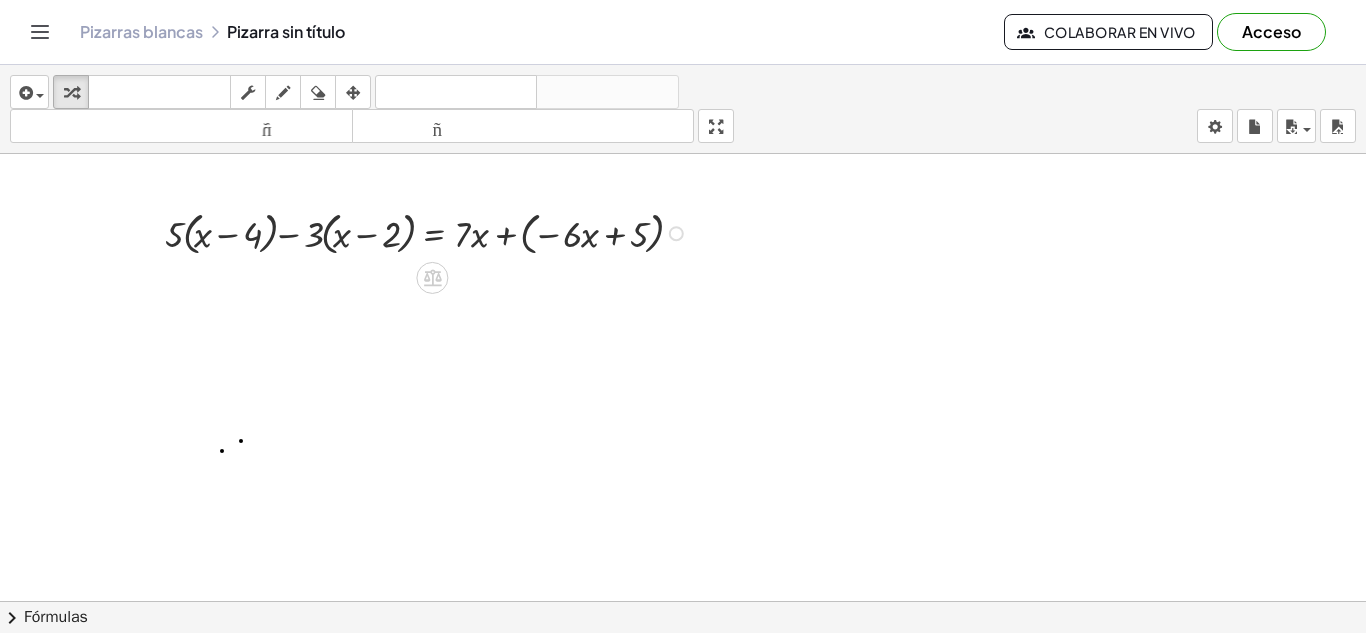 click at bounding box center [429, 232] 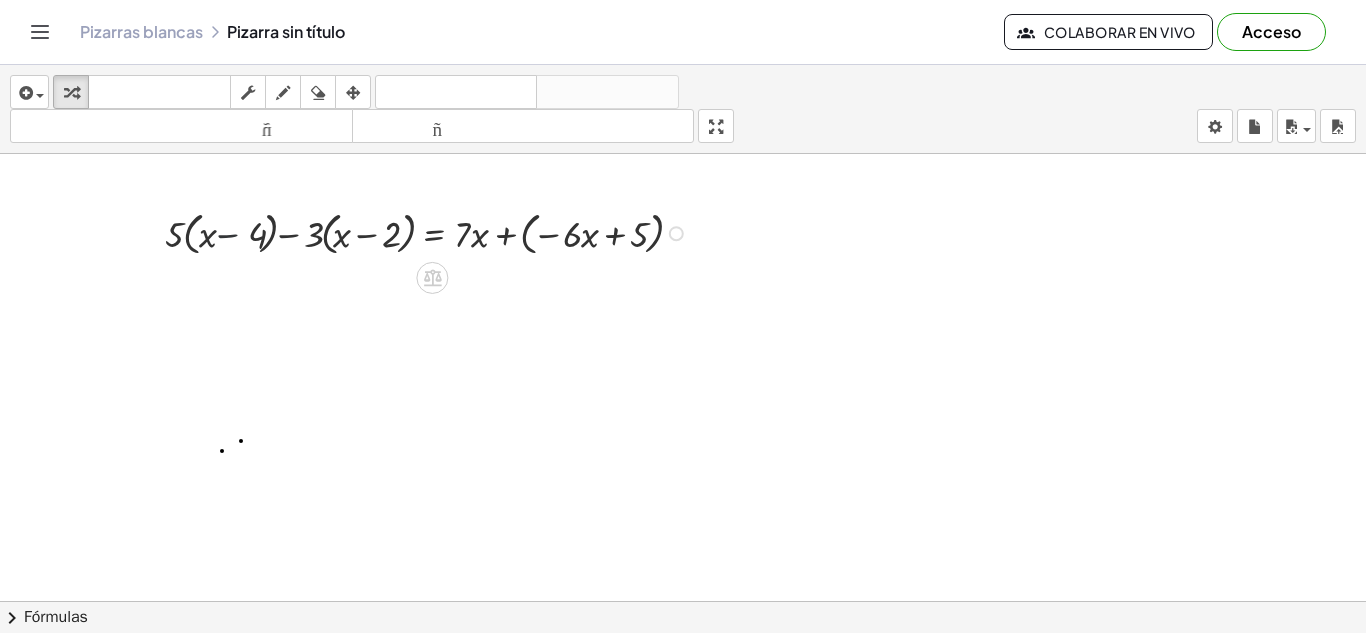 click at bounding box center (429, 232) 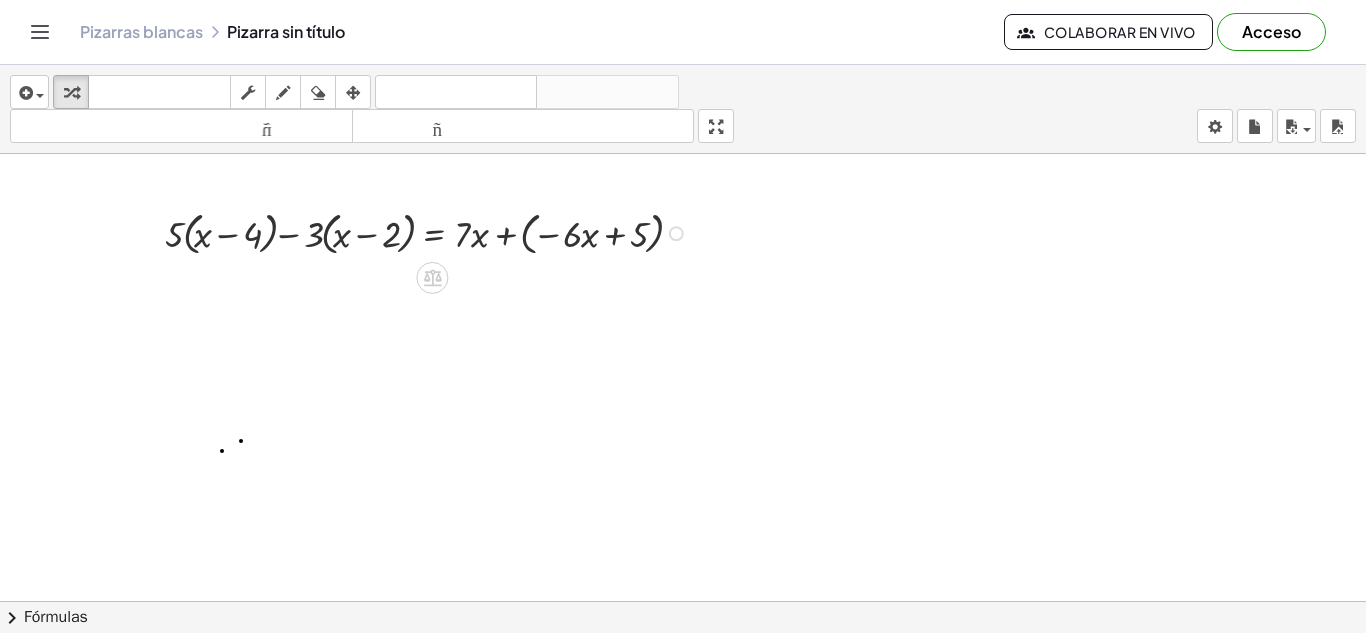 click at bounding box center [429, 232] 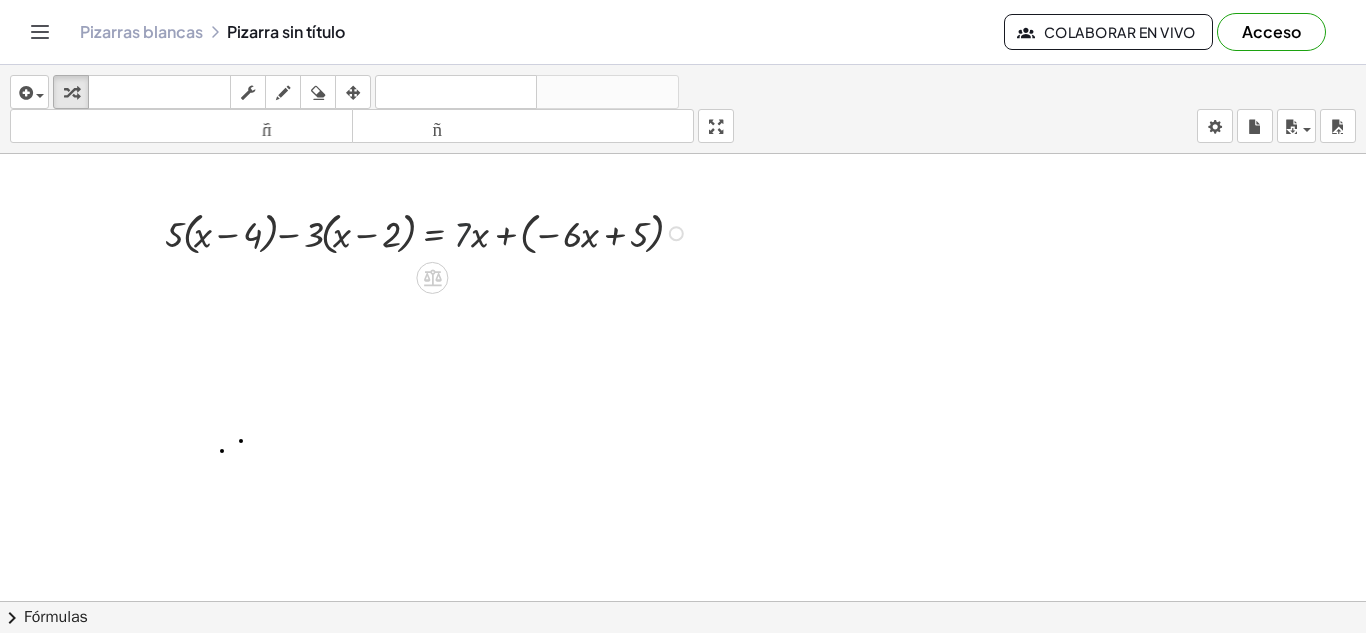 click at bounding box center [429, 232] 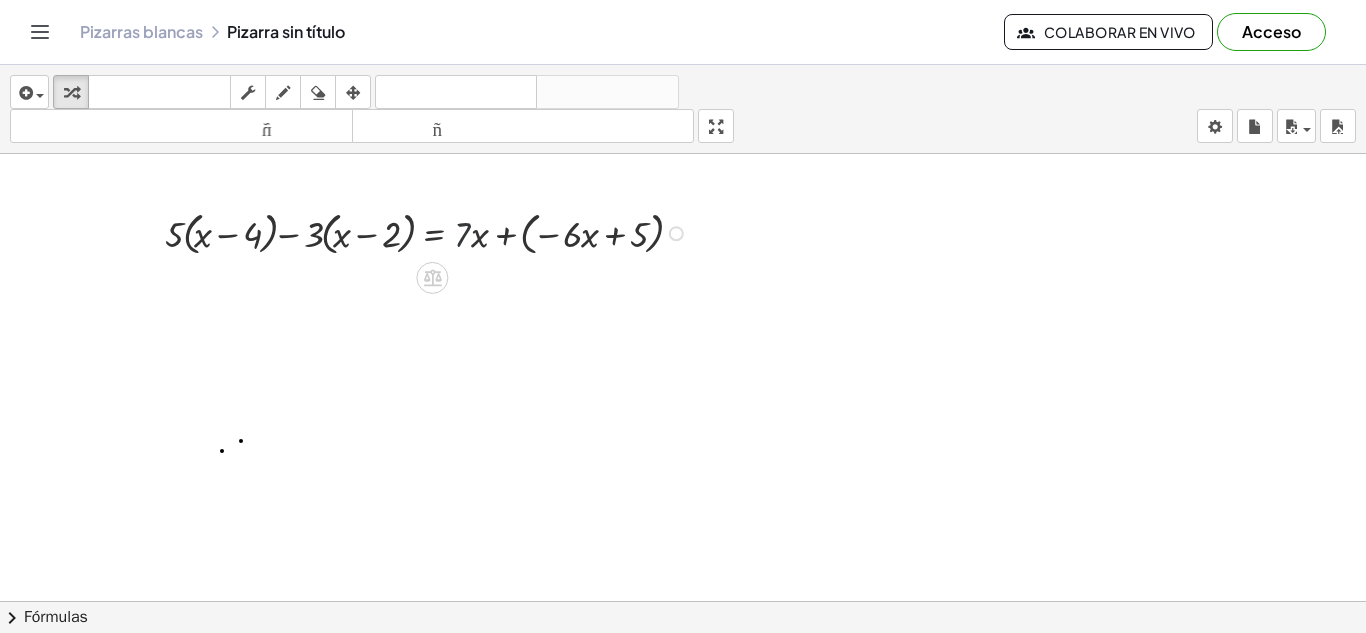 click at bounding box center [429, 232] 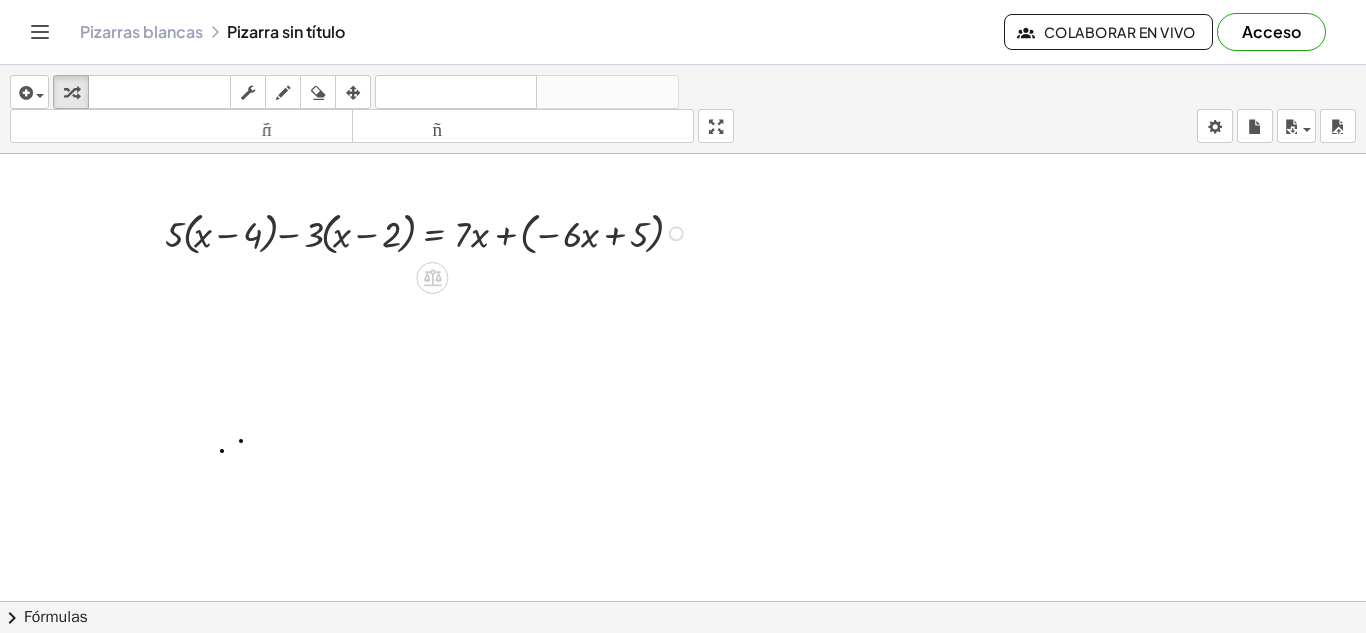 click at bounding box center [429, 232] 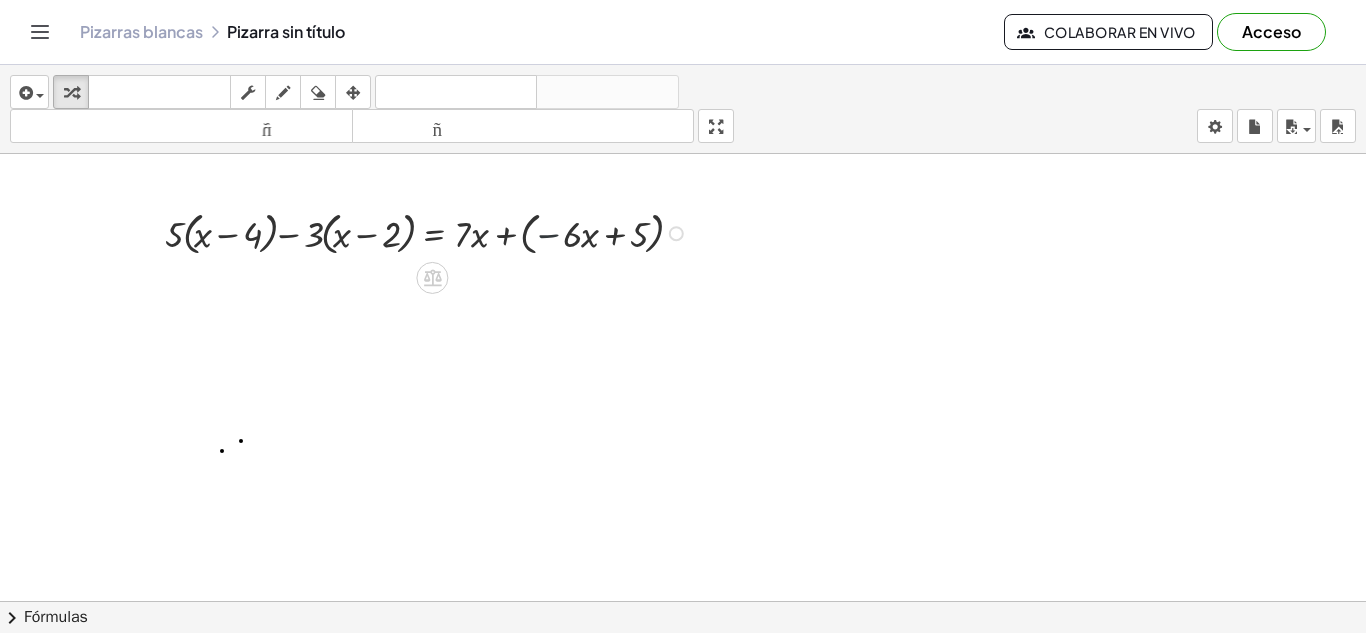 click at bounding box center [429, 232] 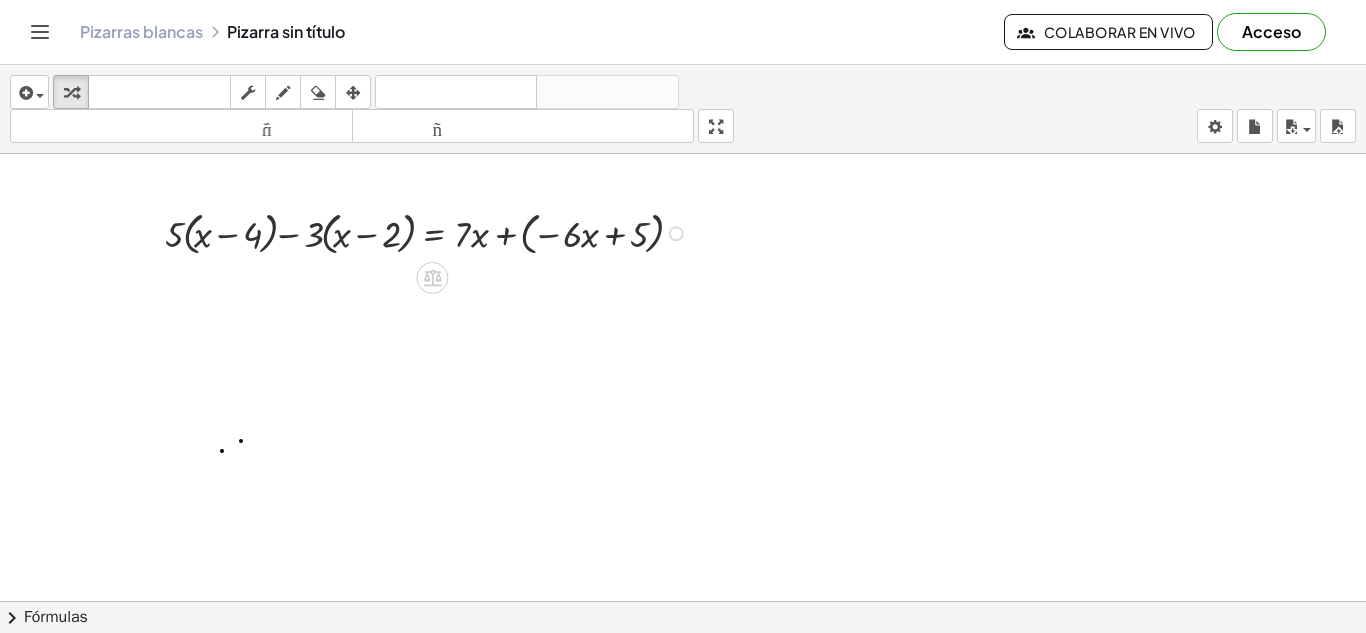 click at bounding box center (429, 232) 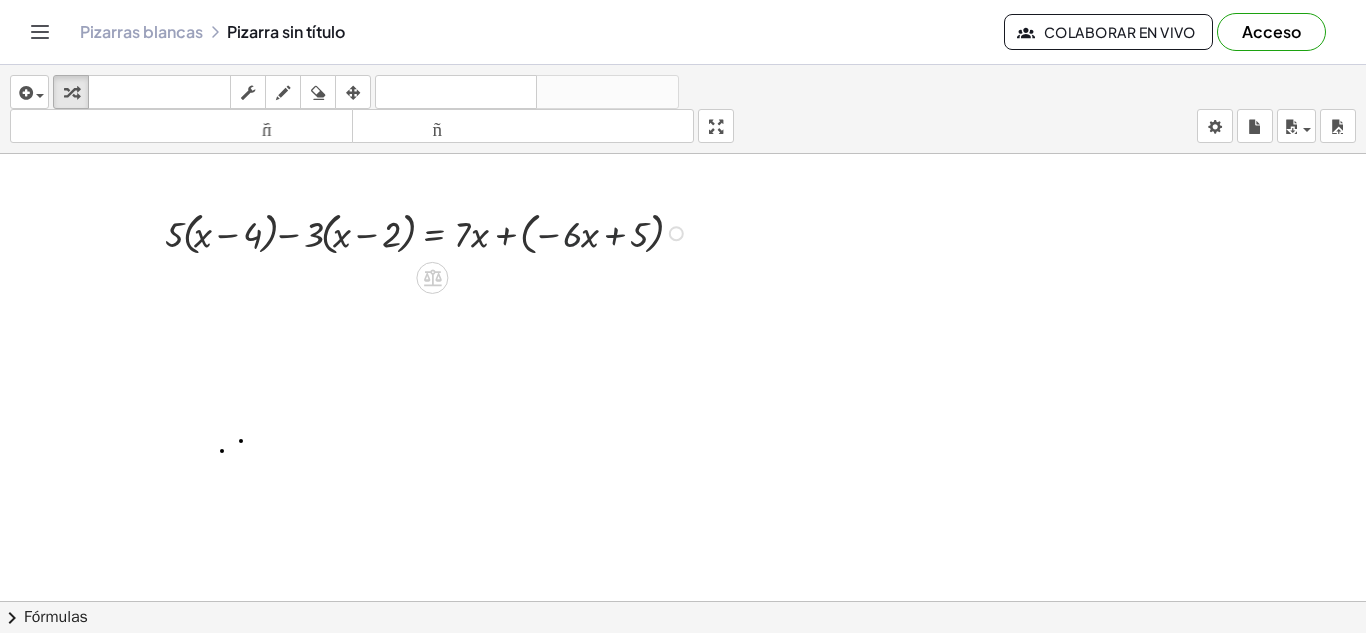 click at bounding box center [429, 232] 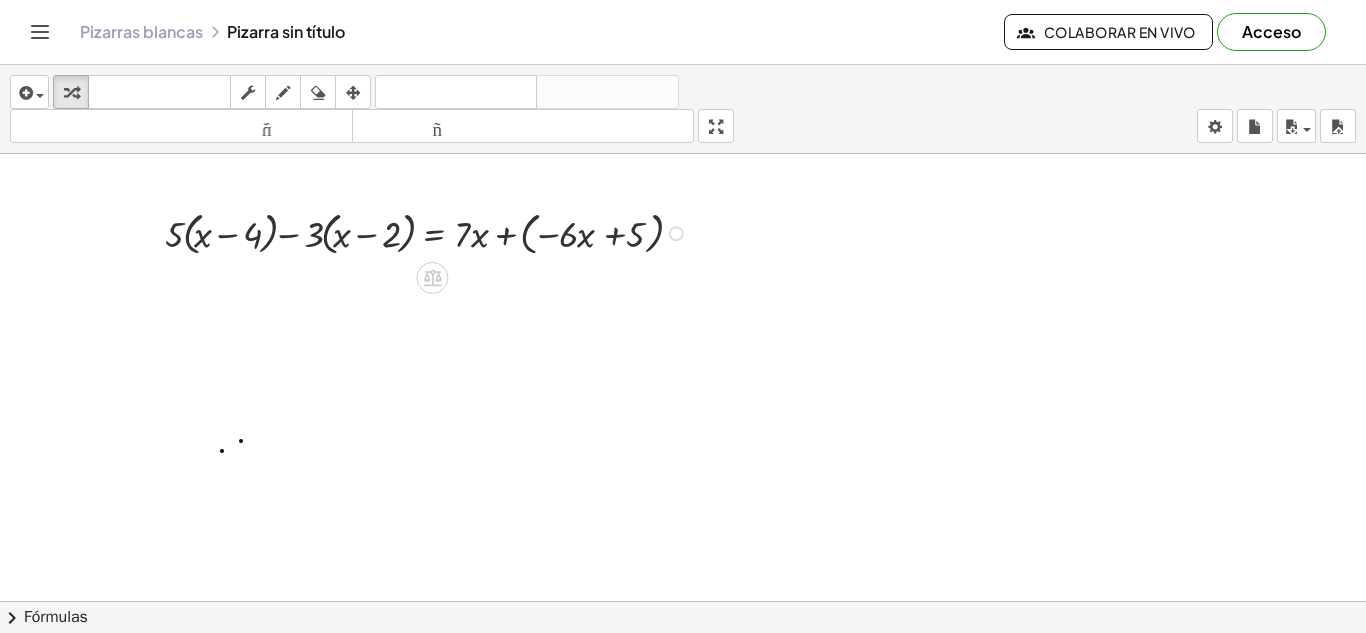 click at bounding box center (429, 232) 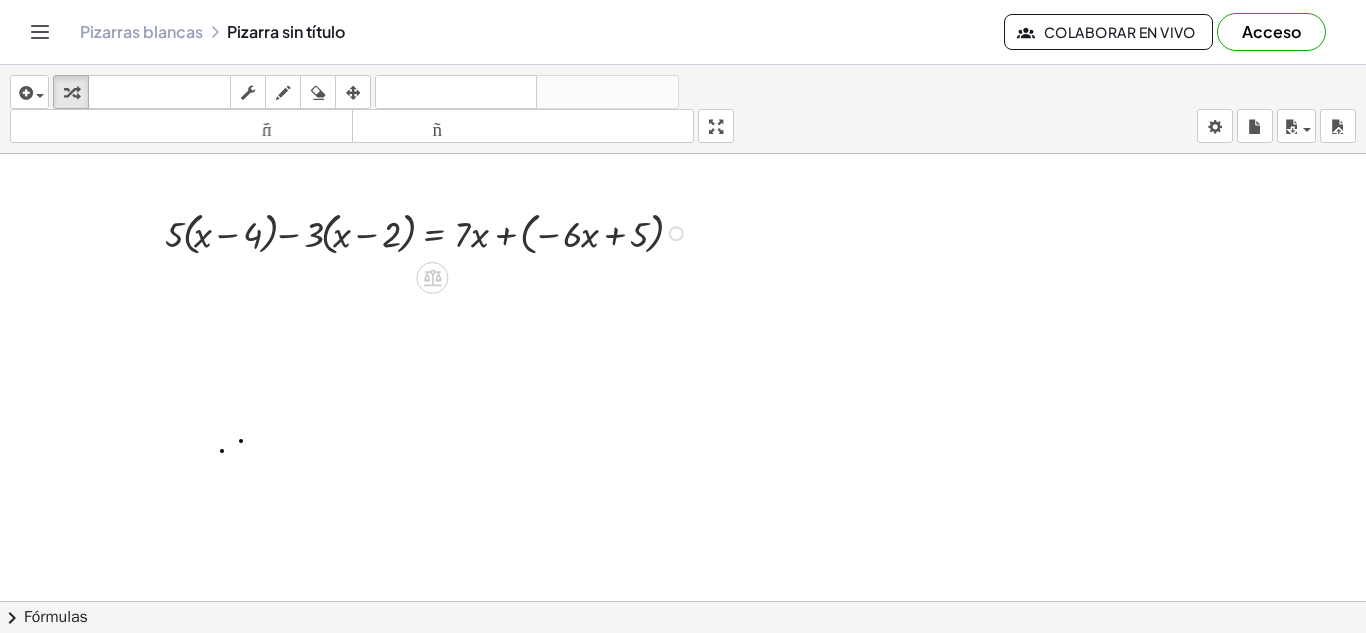 click at bounding box center (429, 232) 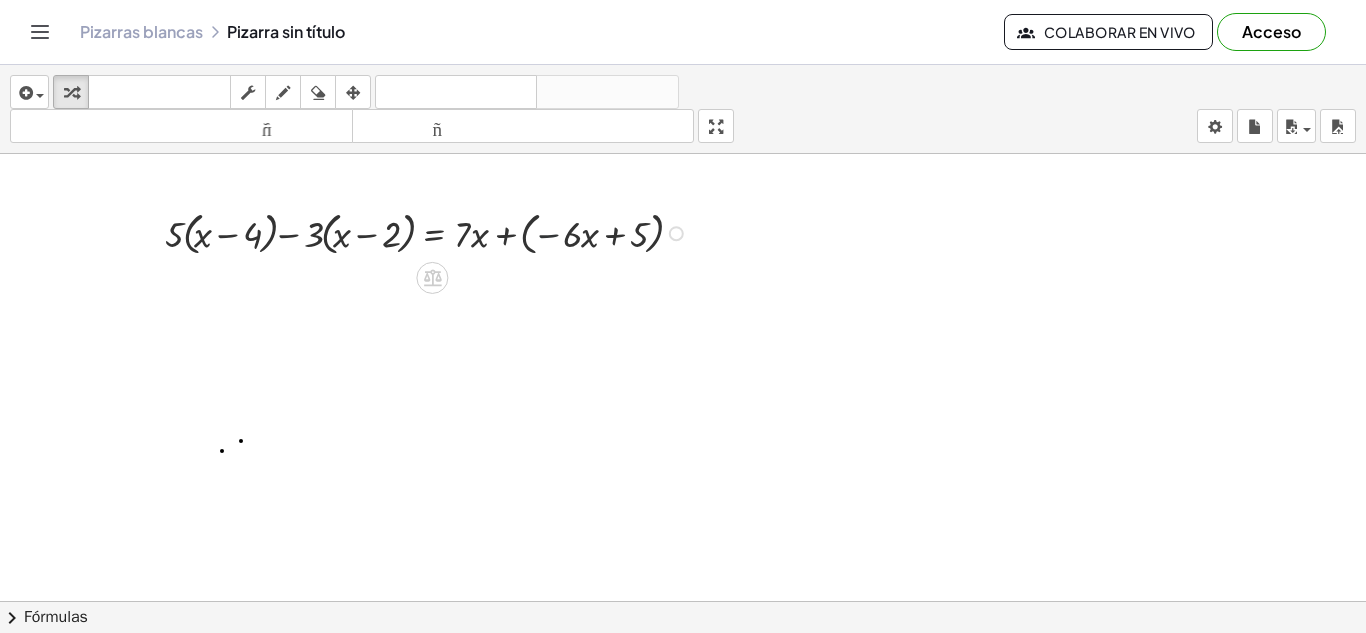 click at bounding box center (429, 232) 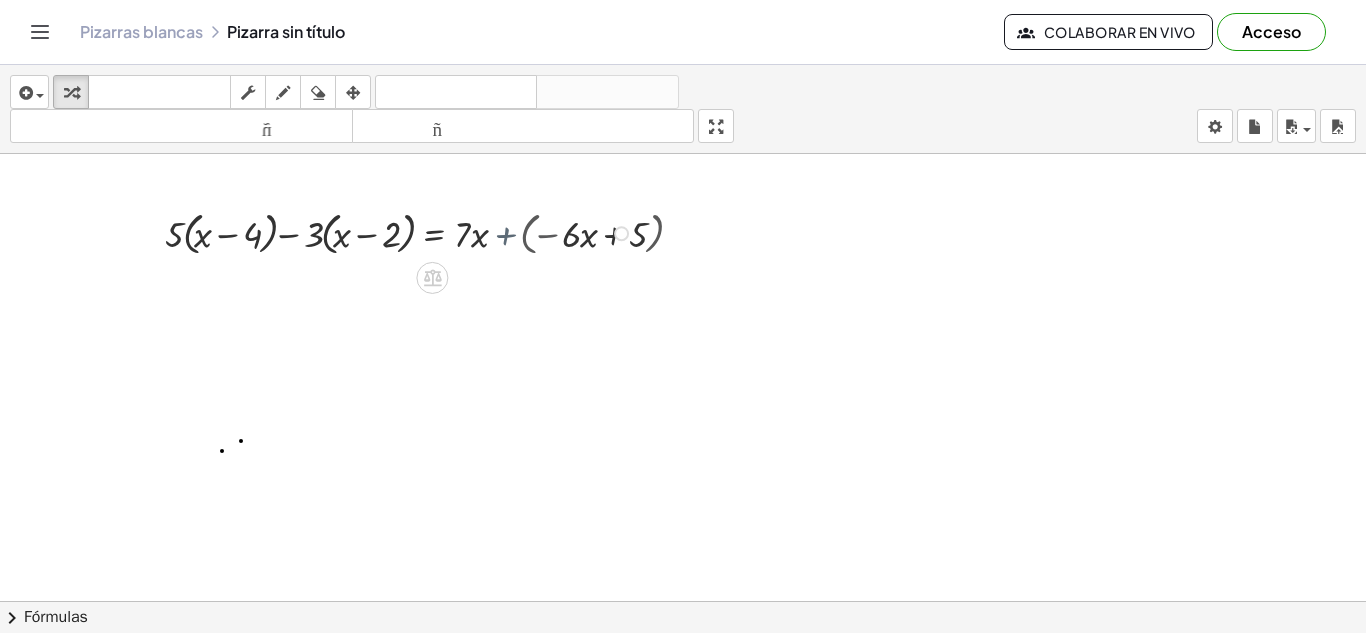 drag, startPoint x: 492, startPoint y: 229, endPoint x: 458, endPoint y: 232, distance: 34.132095 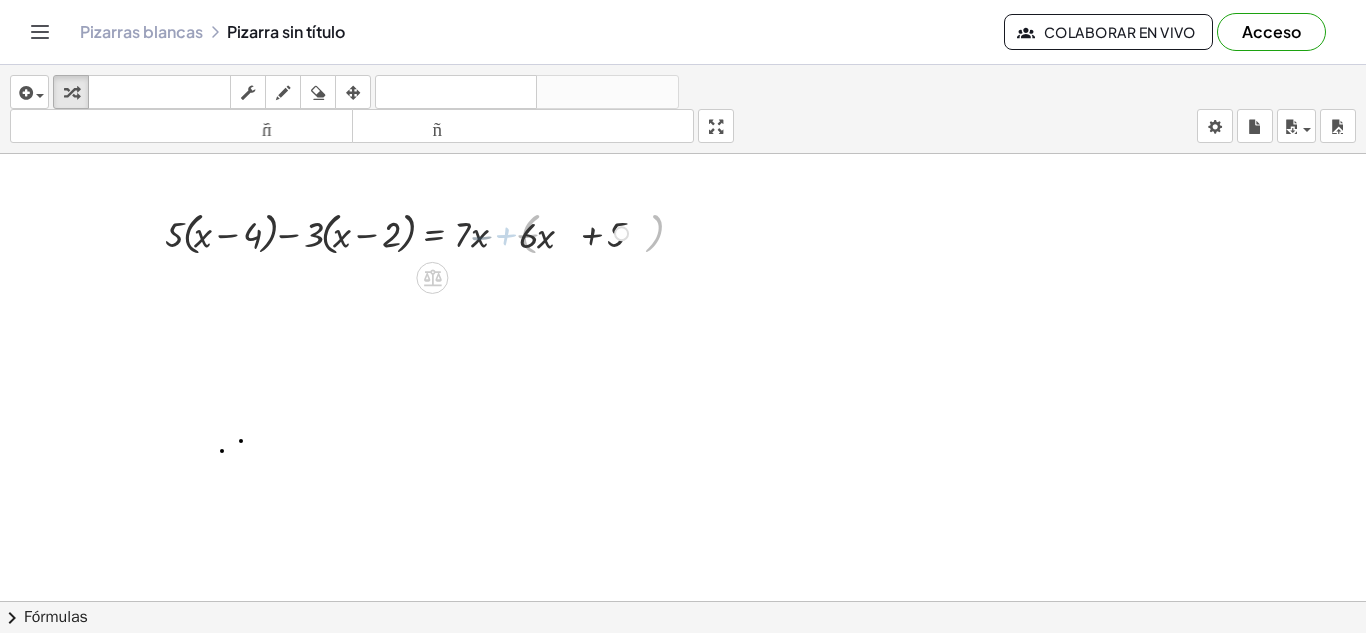 click at bounding box center [429, 232] 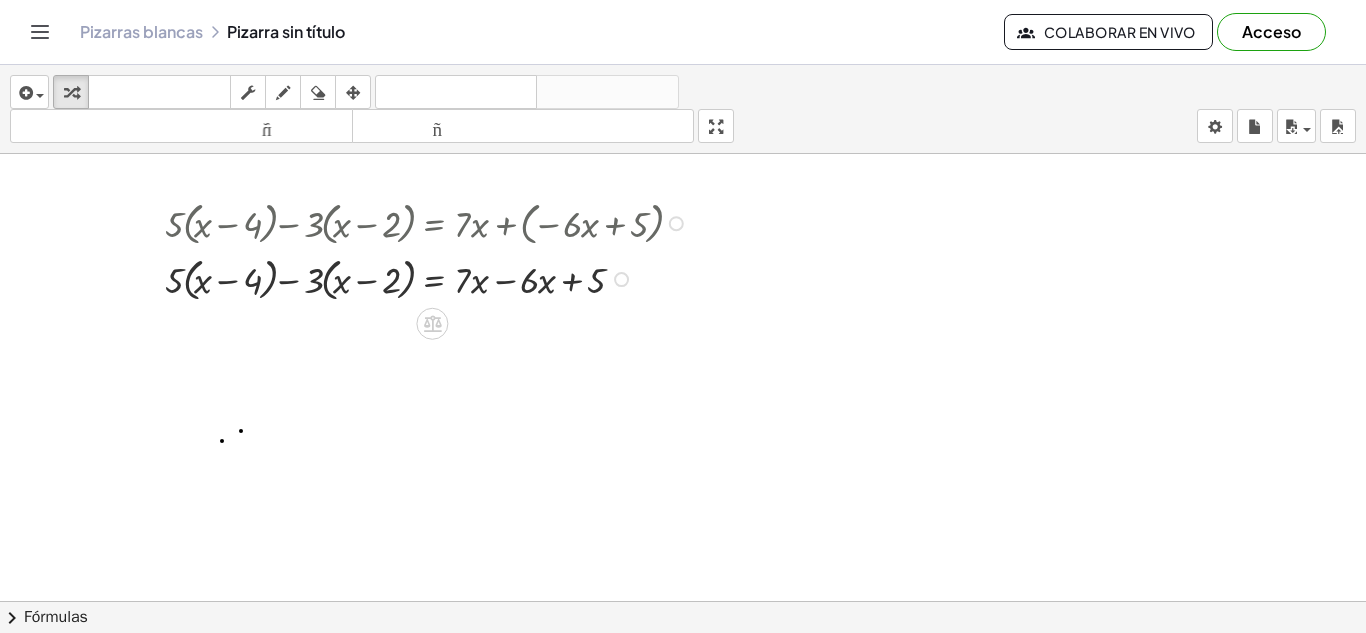 scroll, scrollTop: 13, scrollLeft: 0, axis: vertical 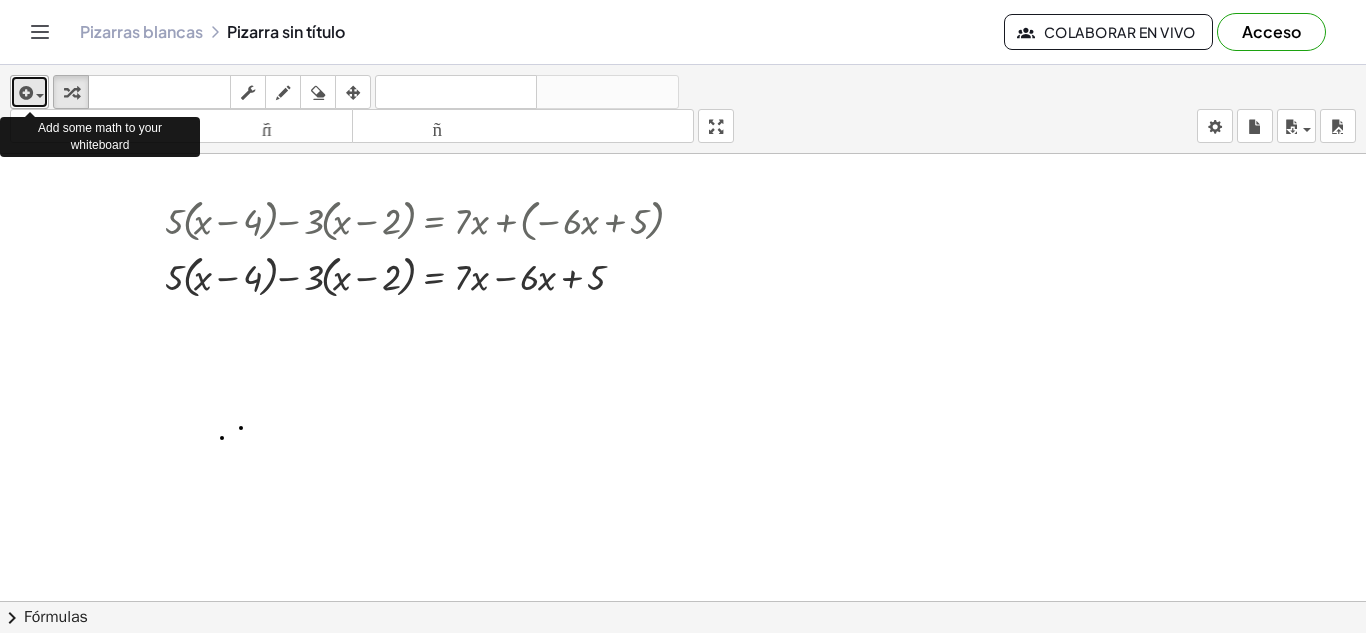 click at bounding box center [24, 93] 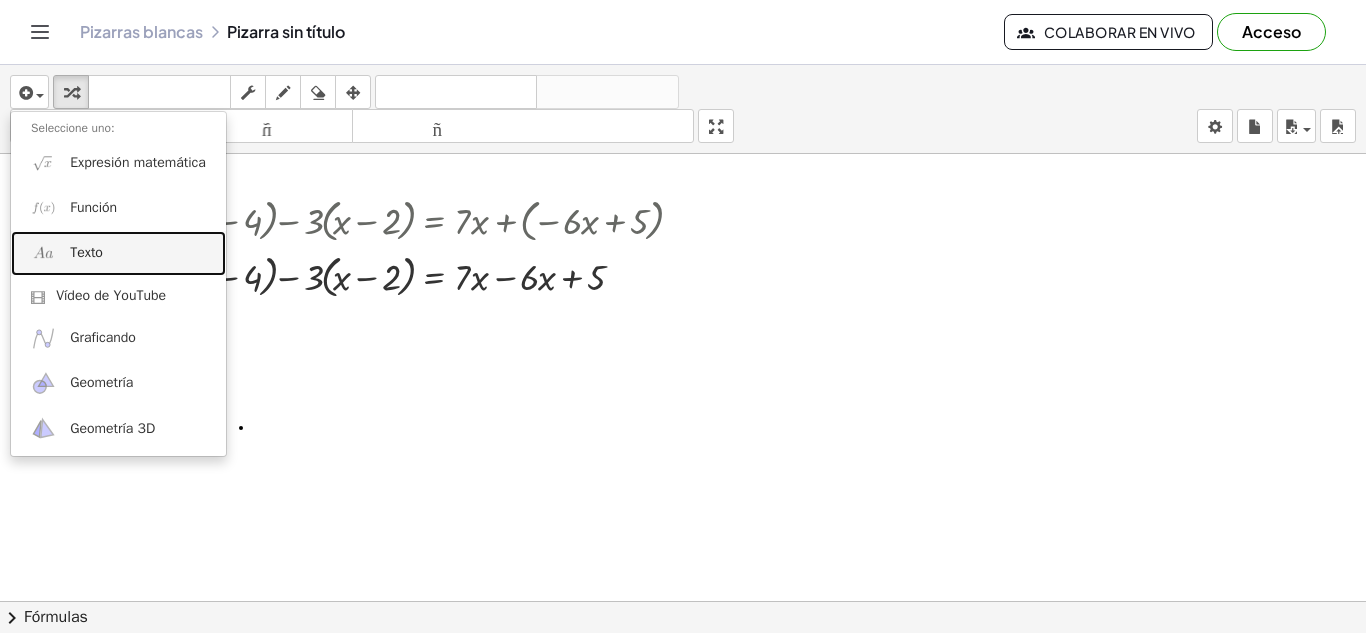 click on "Texto" at bounding box center (118, 253) 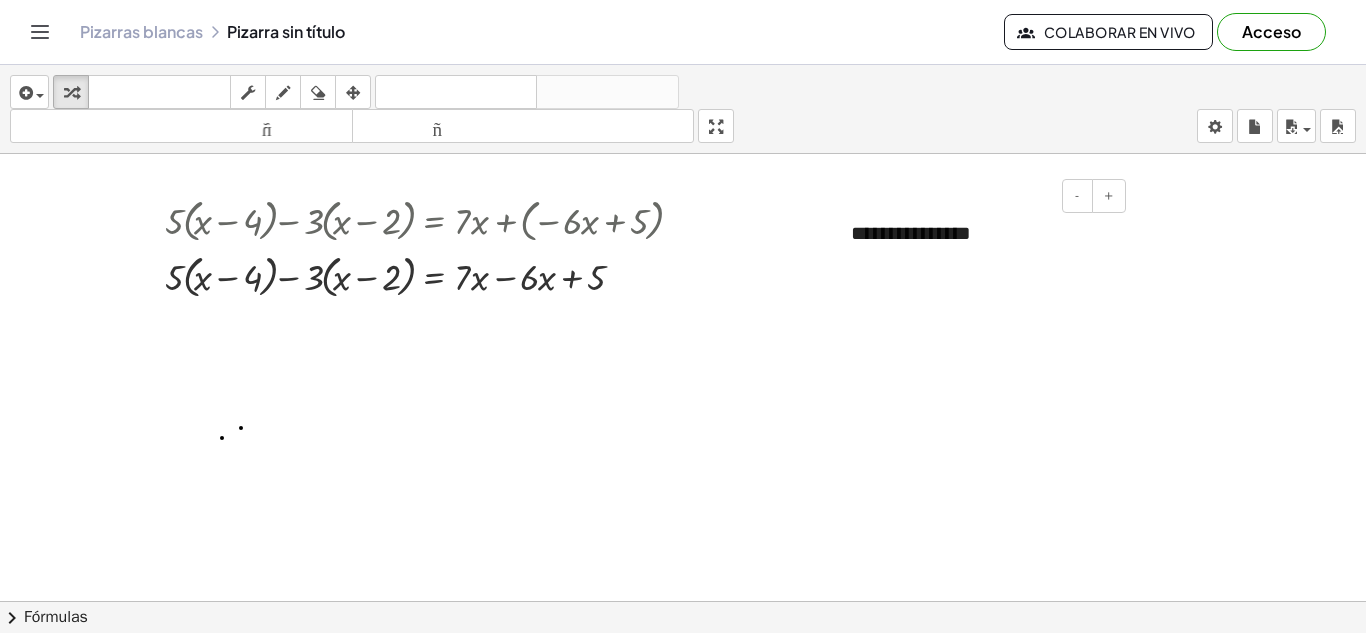 type 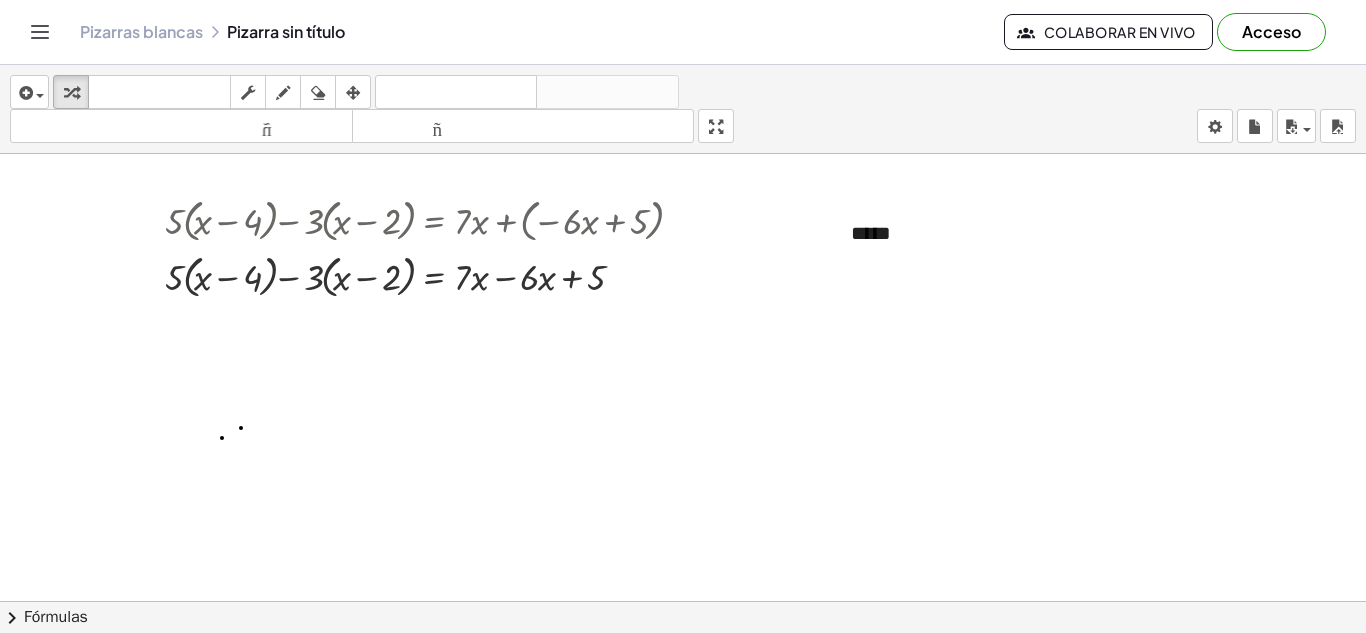 click at bounding box center [683, 588] 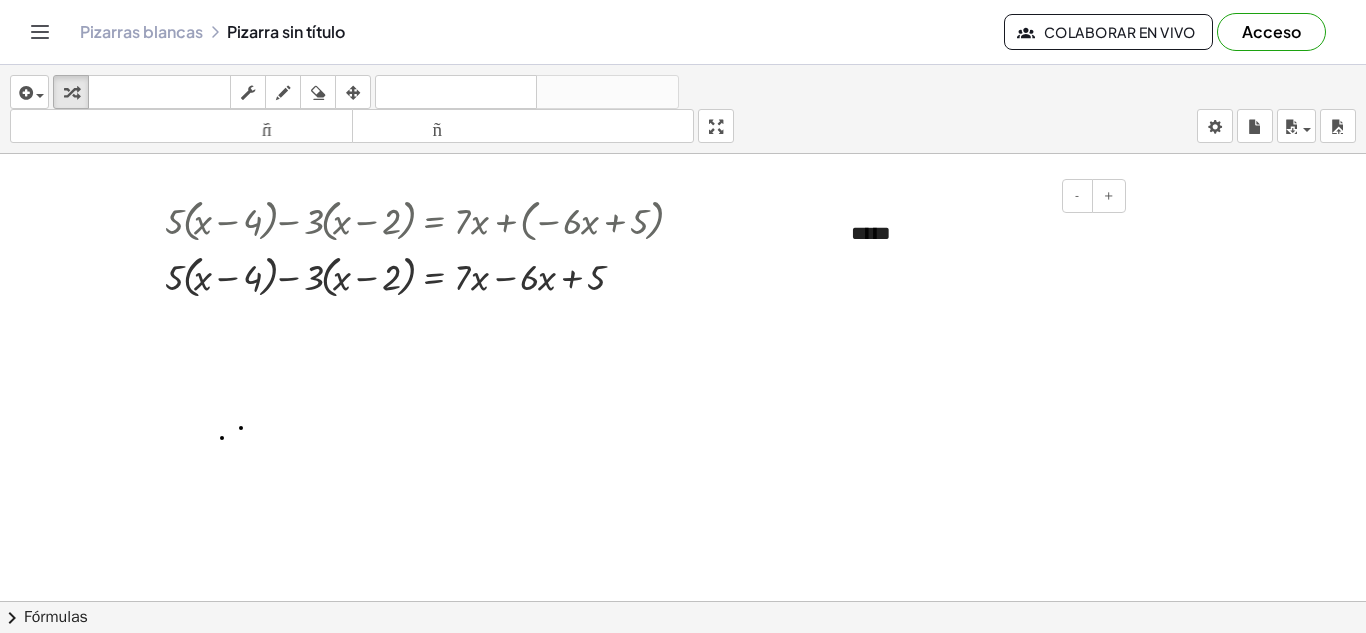 click on "*****" at bounding box center [981, 233] 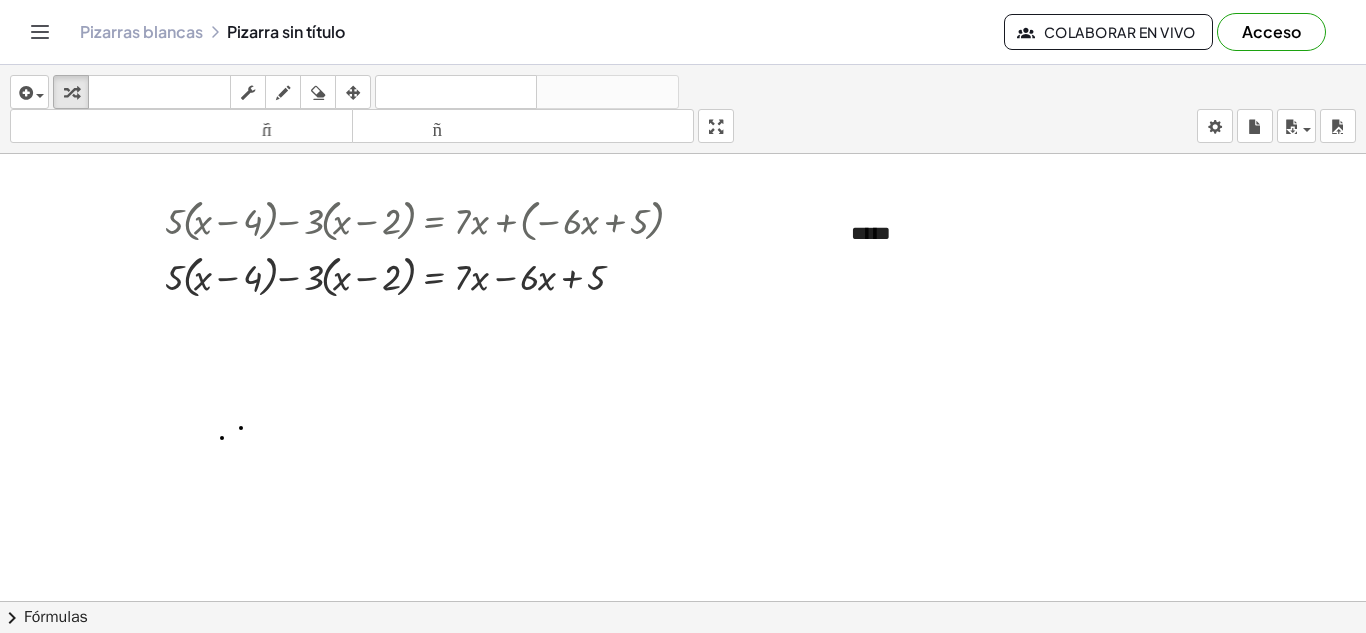 drag, startPoint x: 1082, startPoint y: 268, endPoint x: 992, endPoint y: 288, distance: 92.19544 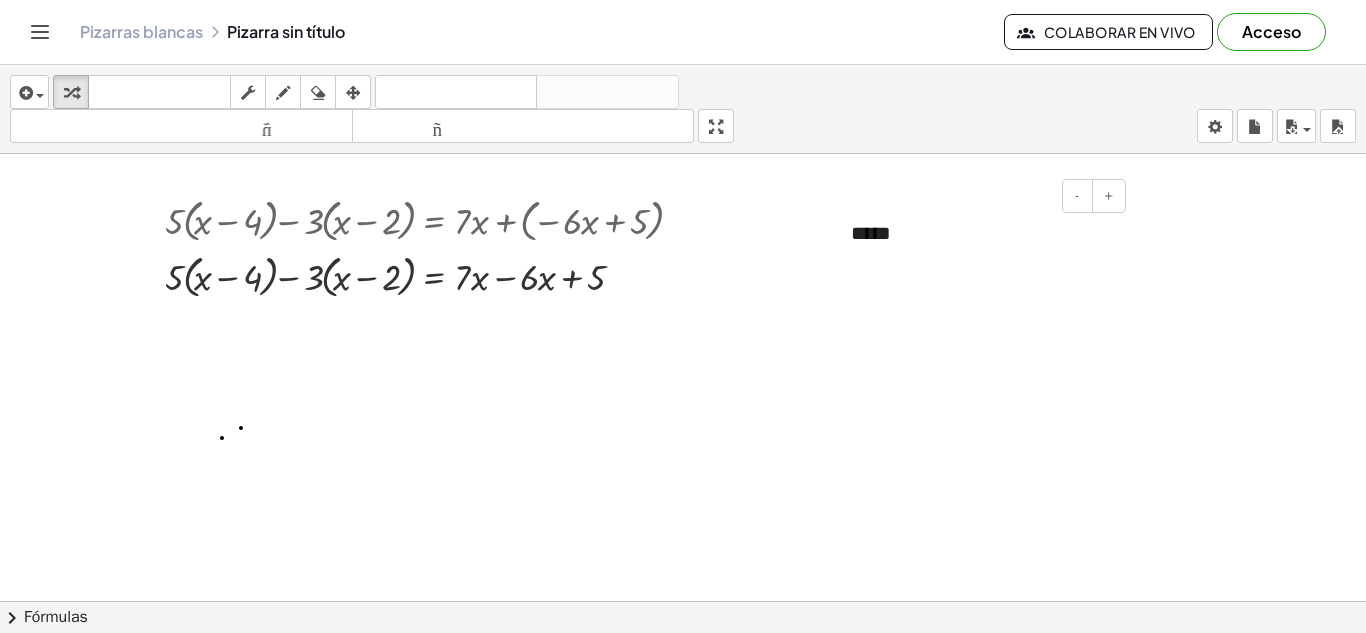 drag, startPoint x: 1002, startPoint y: 249, endPoint x: 957, endPoint y: 258, distance: 45.891174 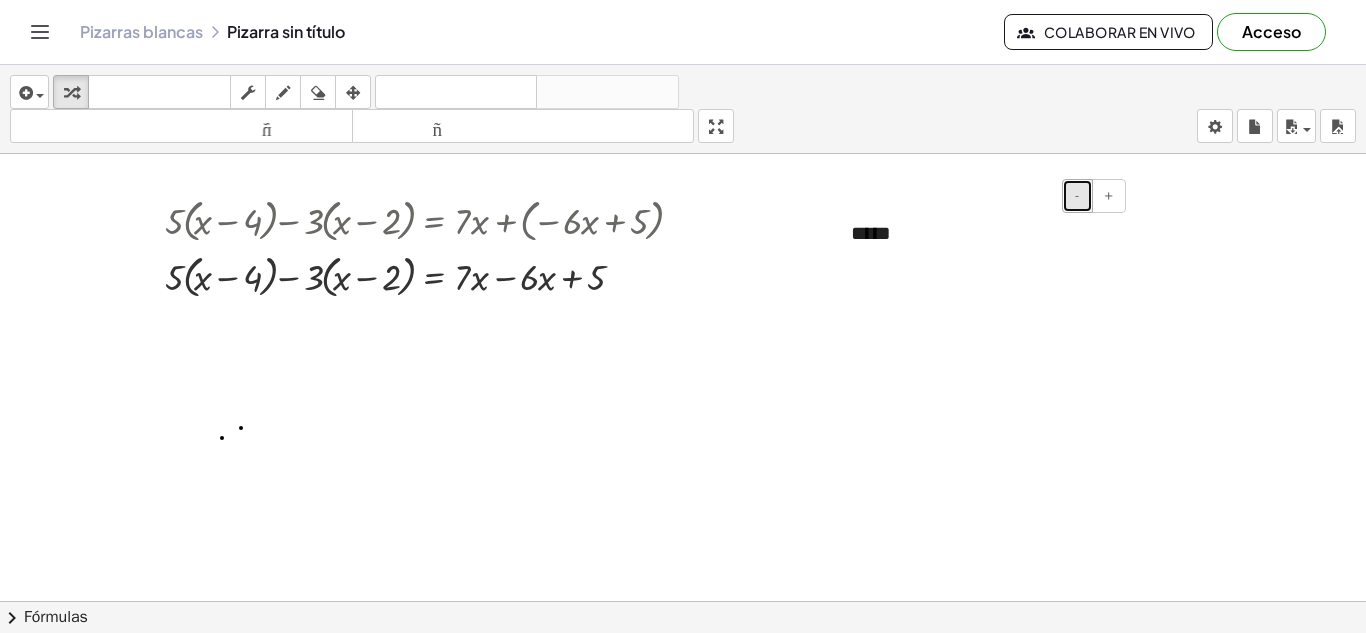 click on "-" at bounding box center (1077, 196) 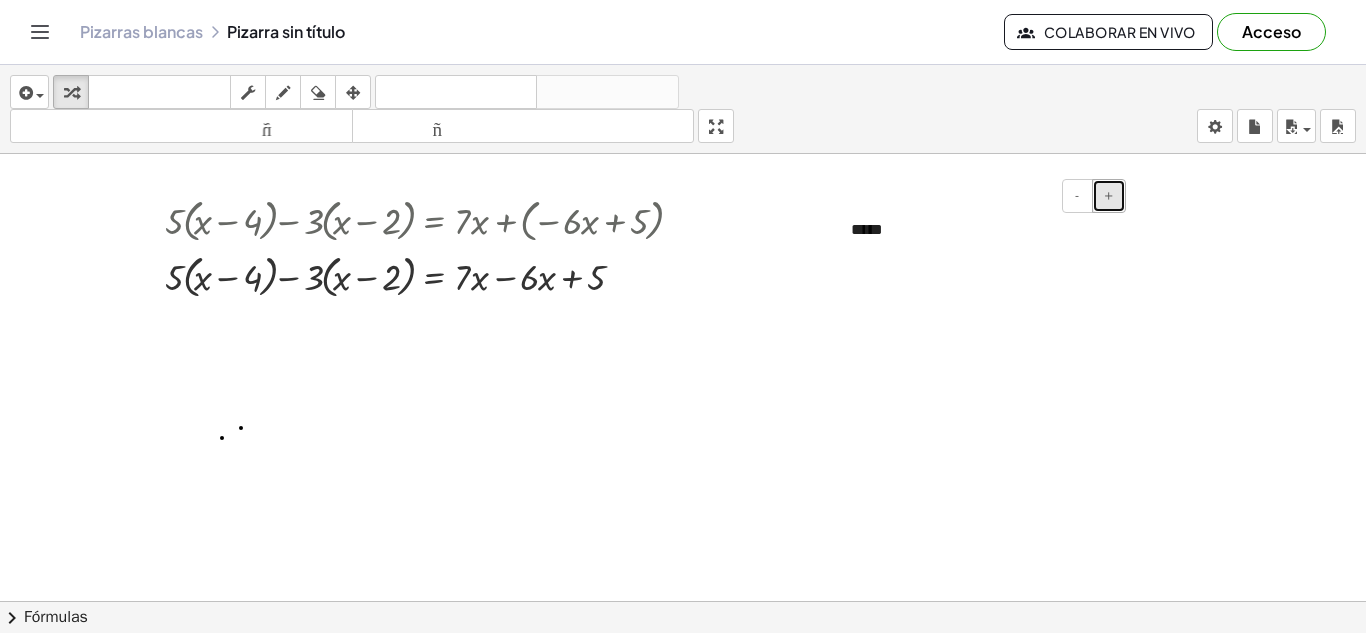 click on "+" at bounding box center (1109, 195) 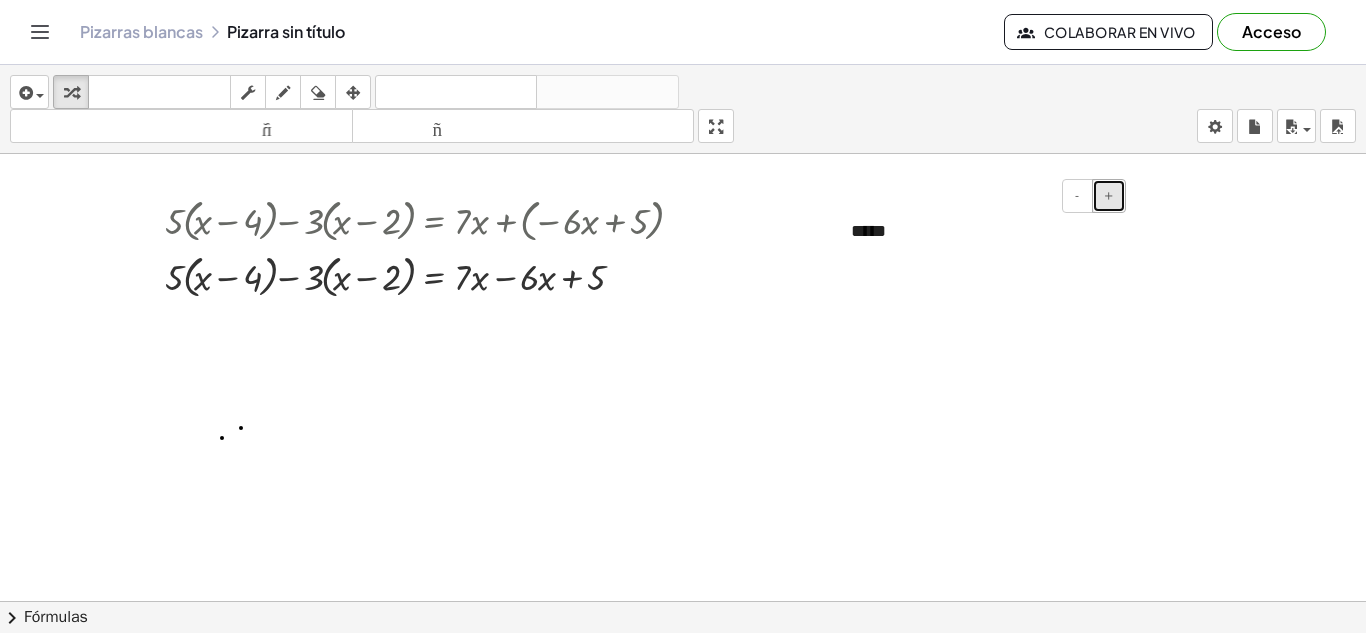 click on "+" at bounding box center [1109, 195] 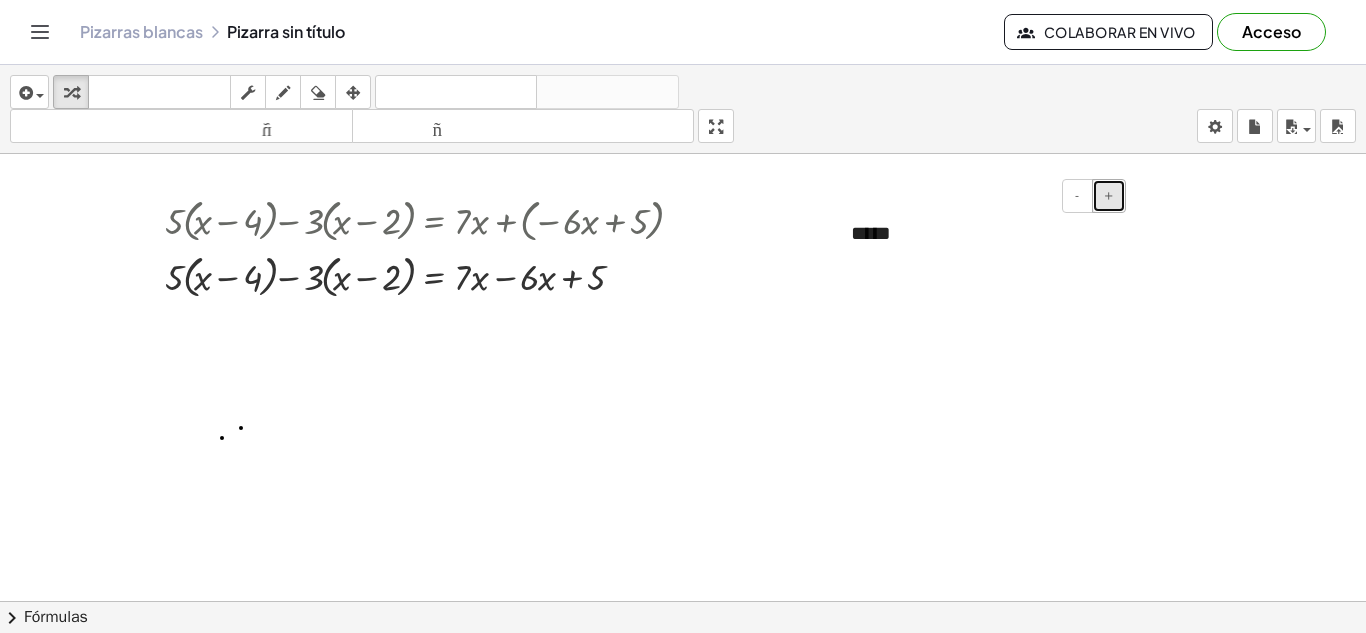 click on "+" at bounding box center (1109, 195) 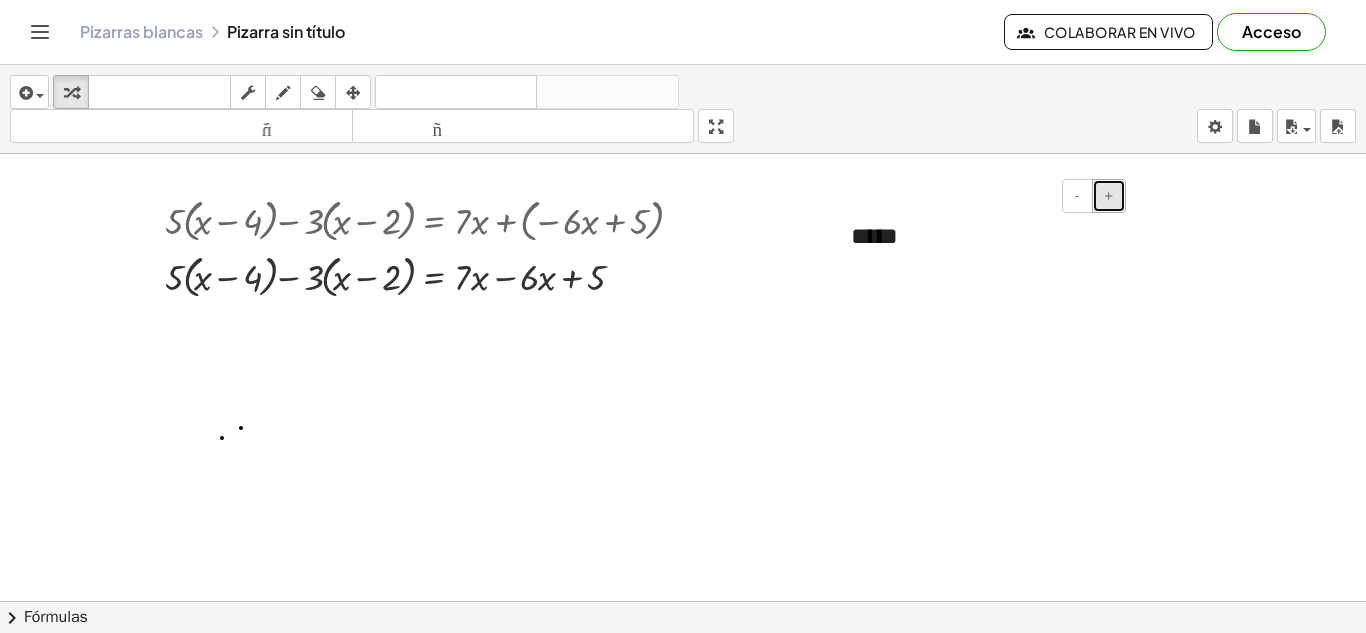 click on "+" at bounding box center (1109, 195) 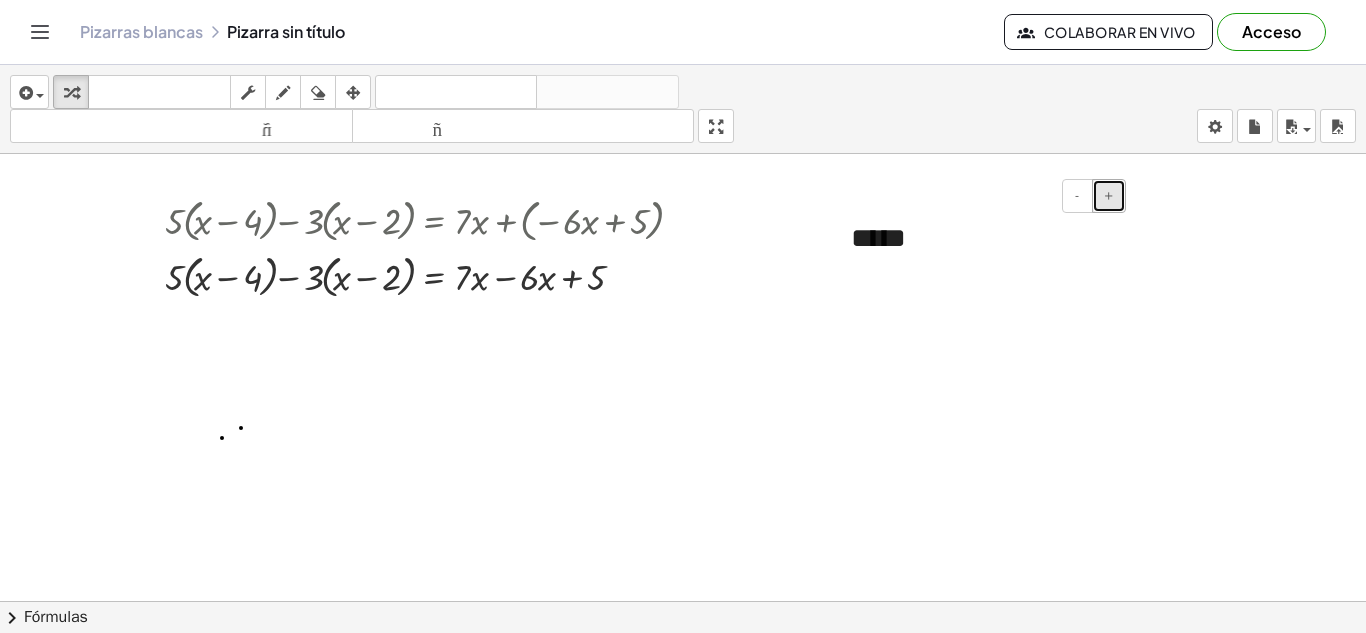 click on "+" at bounding box center (1109, 195) 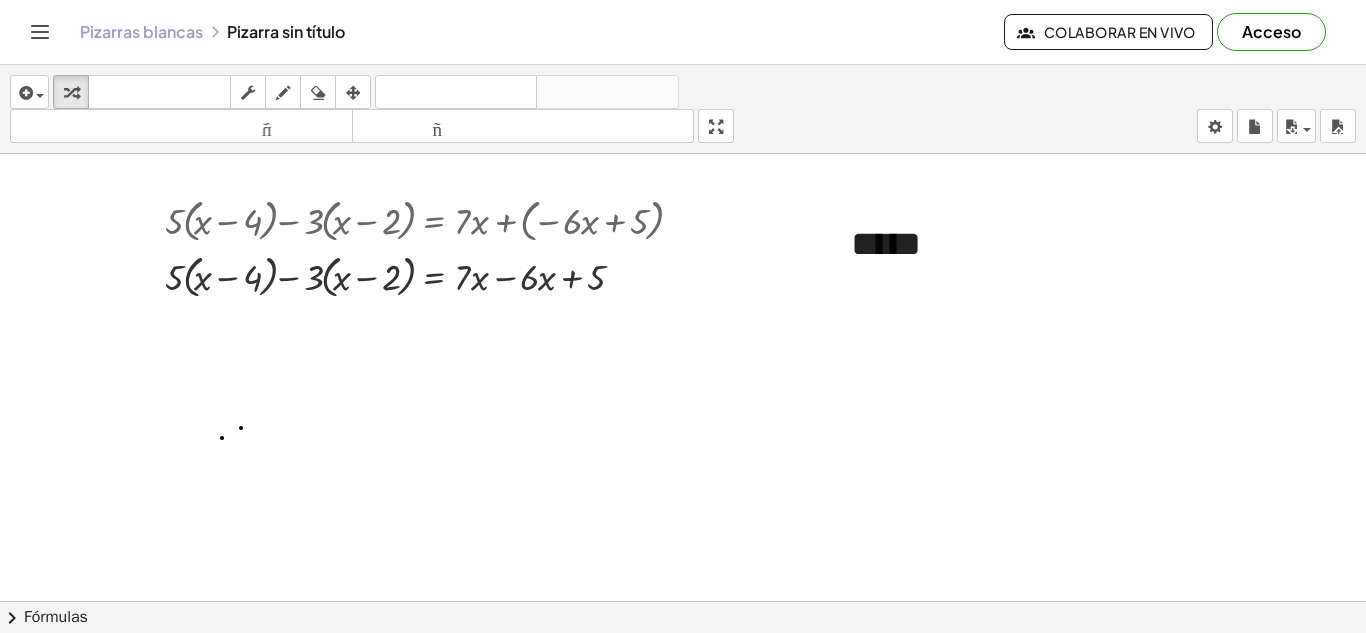 click at bounding box center [683, 588] 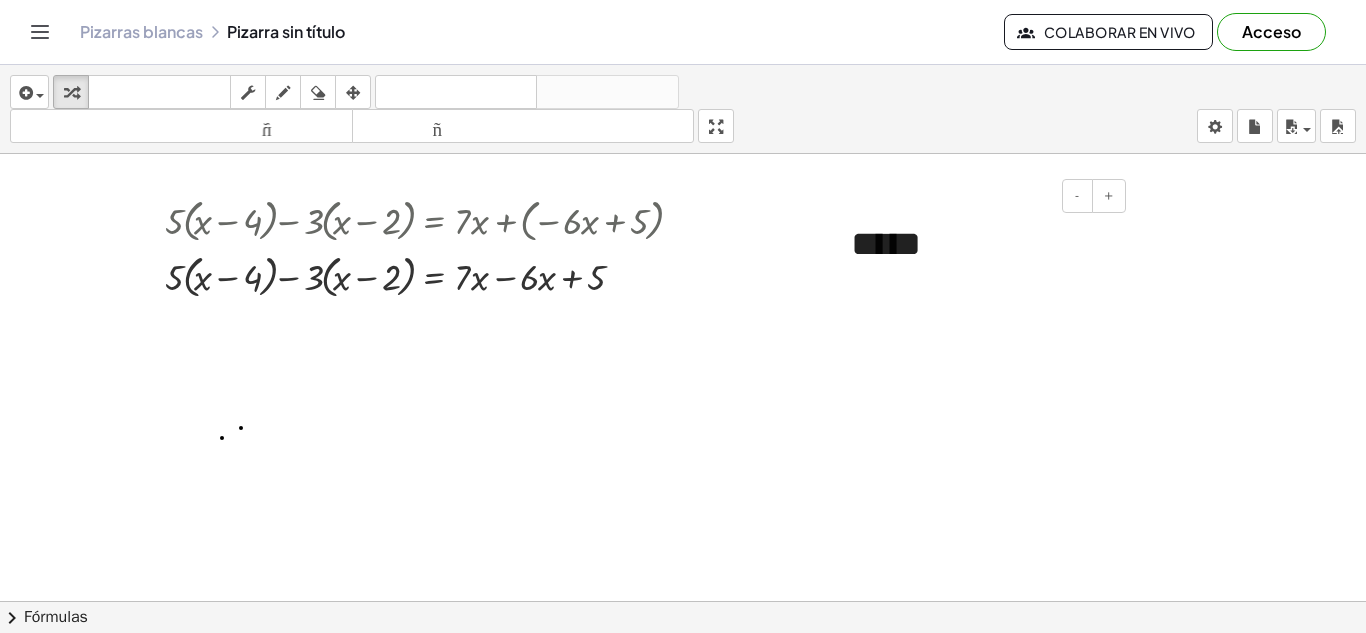 click on "*****" at bounding box center [981, 244] 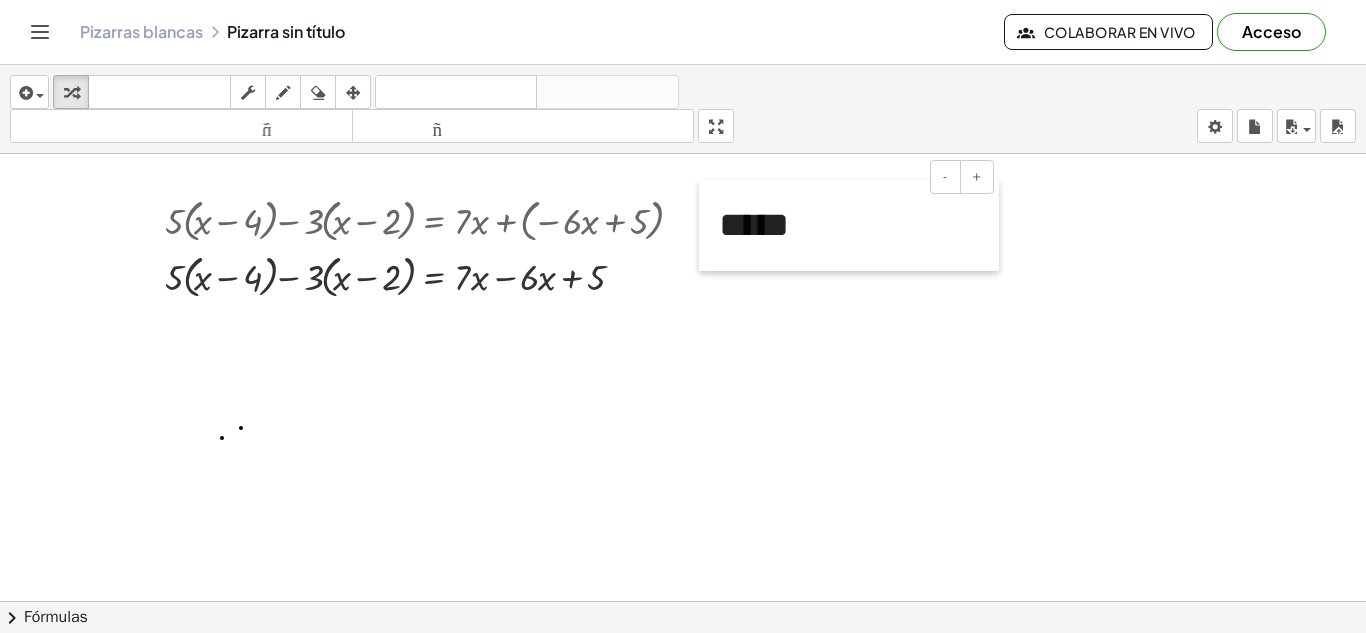 drag, startPoint x: 832, startPoint y: 281, endPoint x: 700, endPoint y: 262, distance: 133.36041 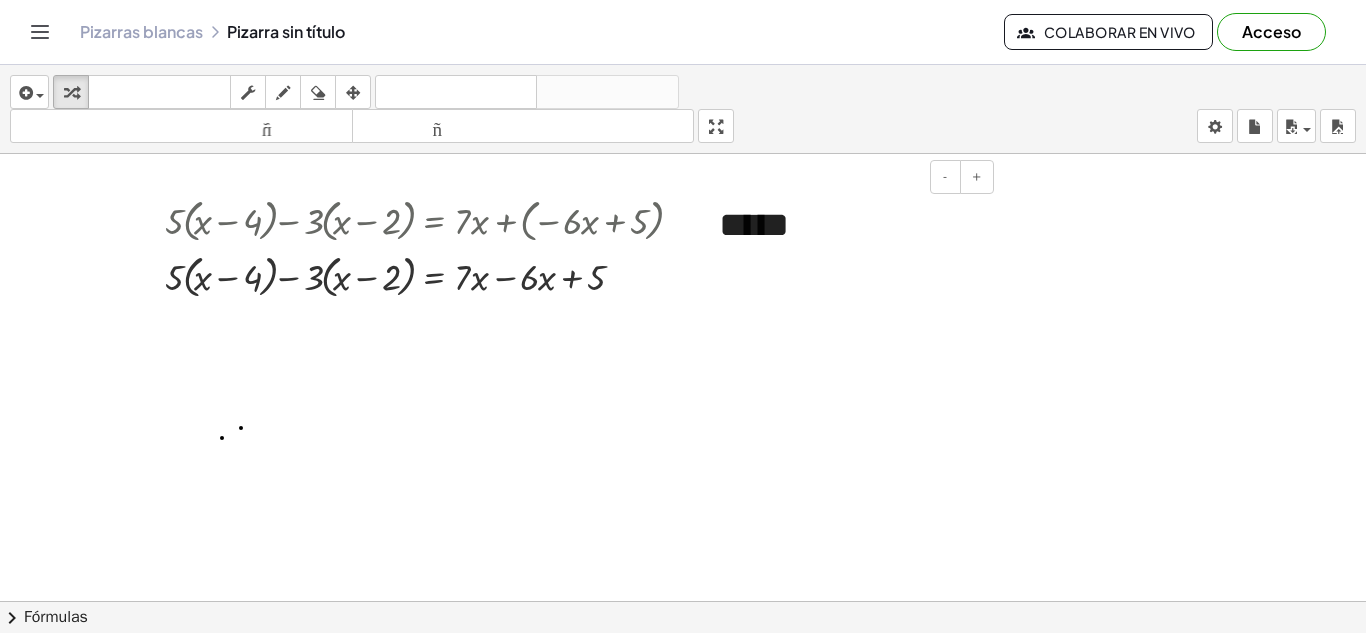 click on "*****" at bounding box center [849, 225] 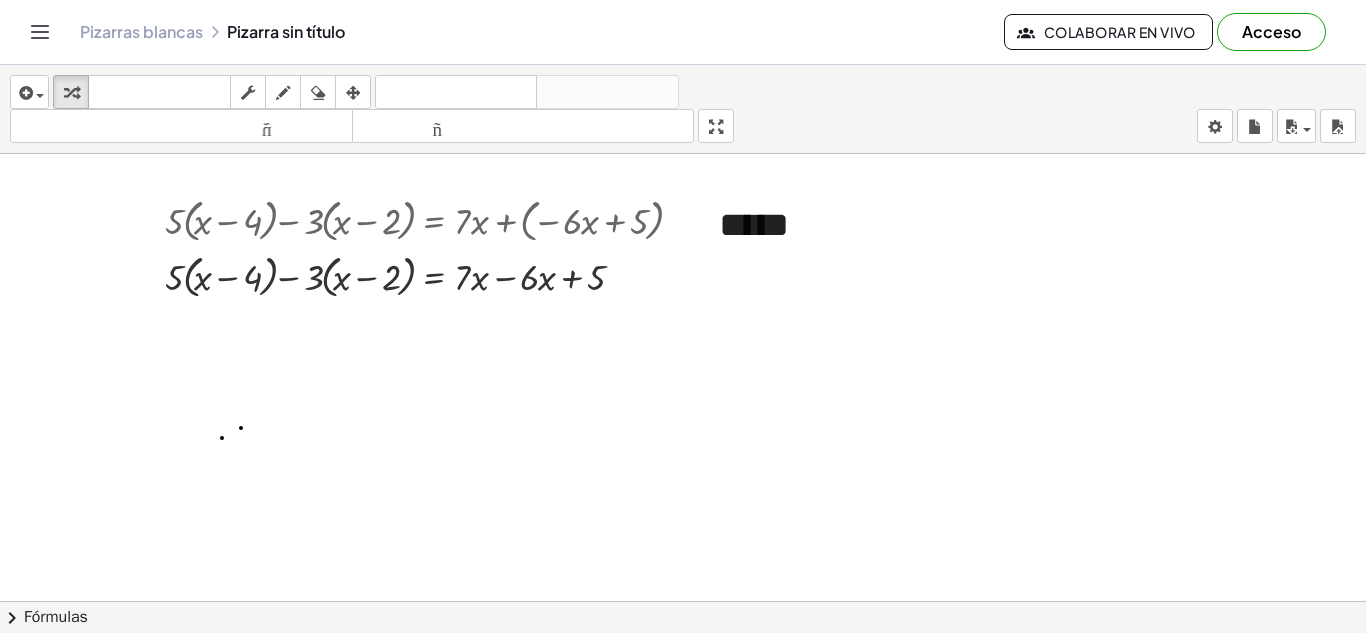 drag, startPoint x: 698, startPoint y: 233, endPoint x: 725, endPoint y: 275, distance: 49.92995 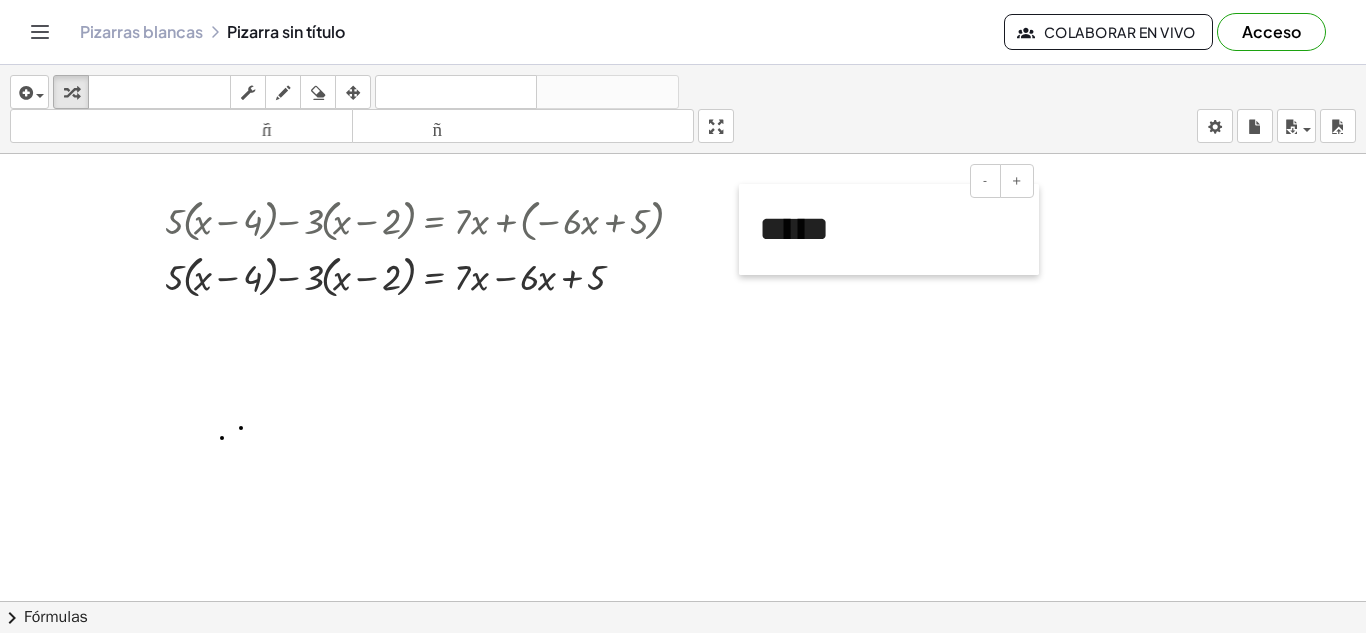 drag, startPoint x: 713, startPoint y: 234, endPoint x: 753, endPoint y: 238, distance: 40.1995 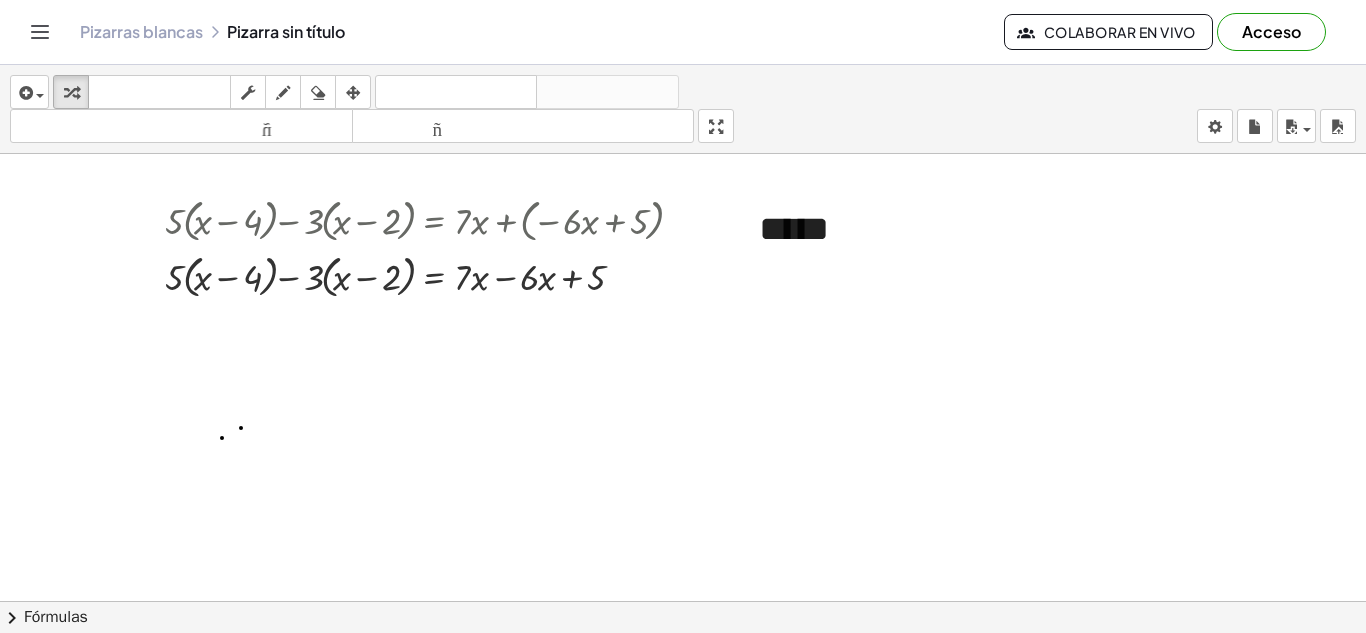 click at bounding box center (683, 588) 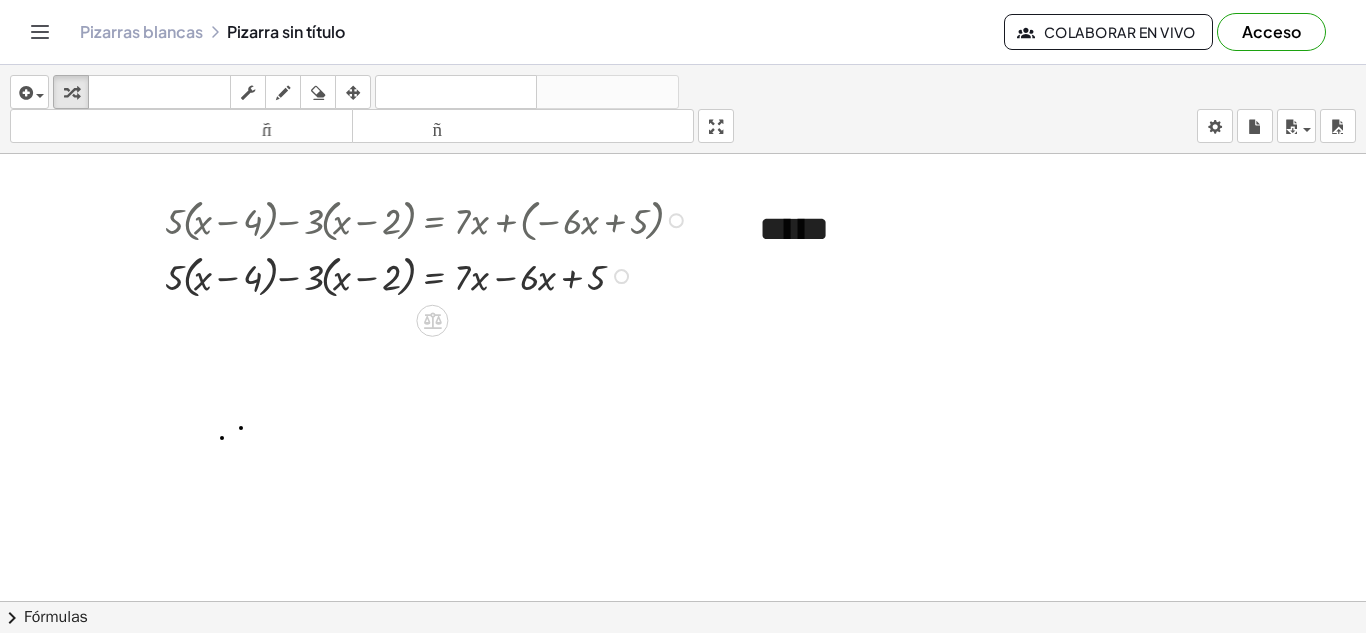 click at bounding box center [429, 275] 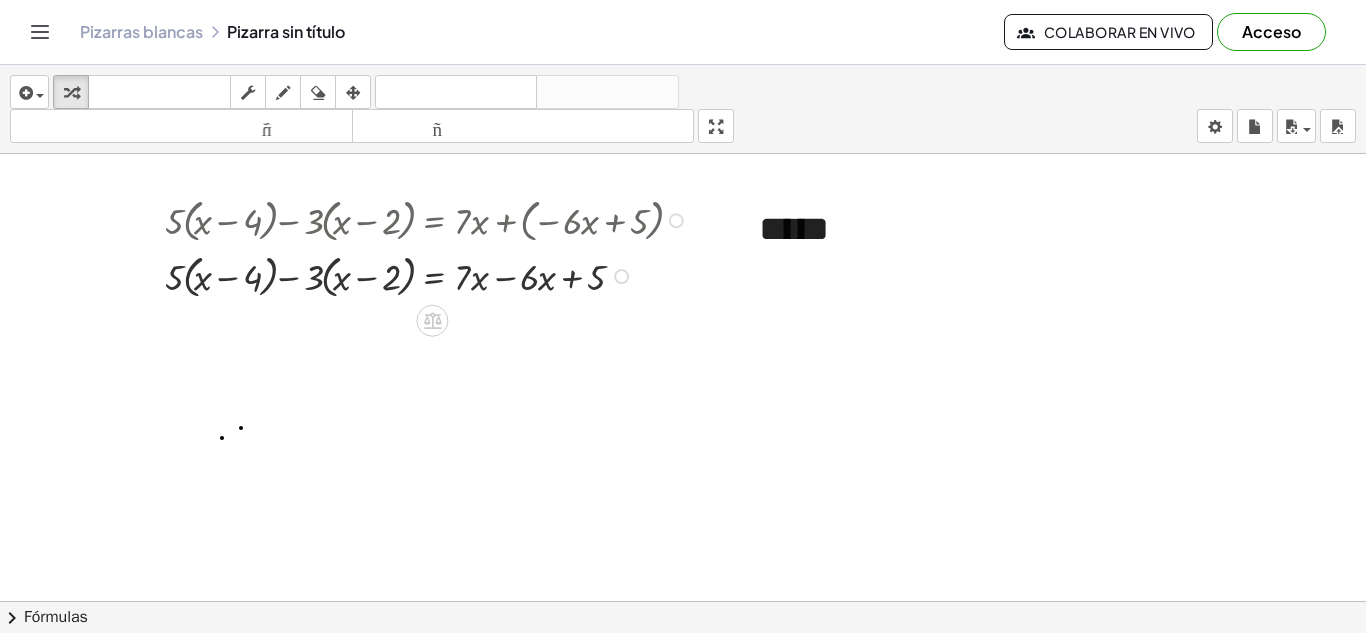 click at bounding box center (429, 275) 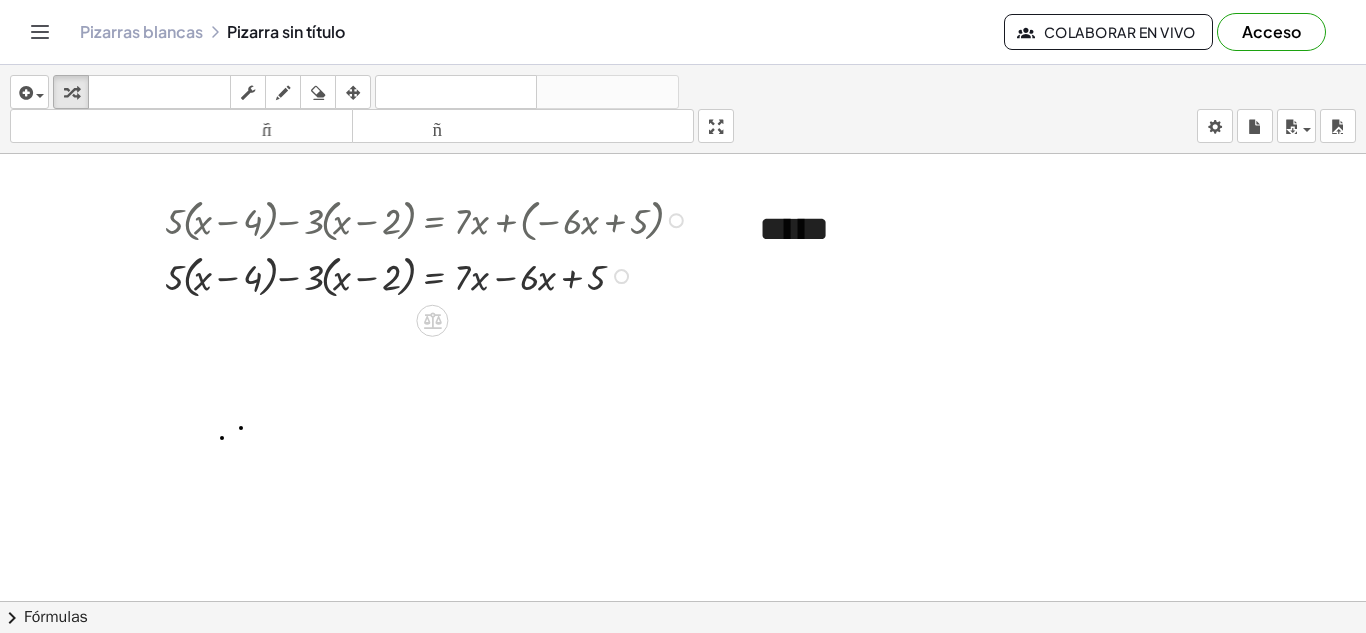 click at bounding box center [429, 275] 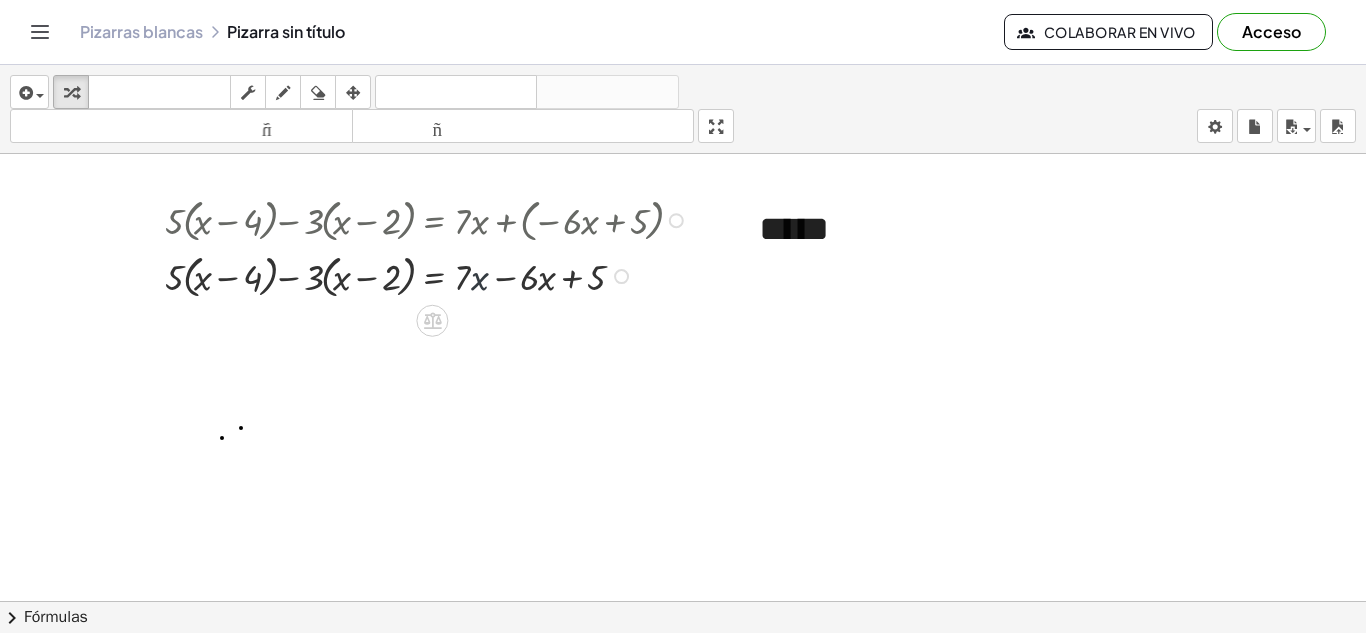 click at bounding box center [429, 275] 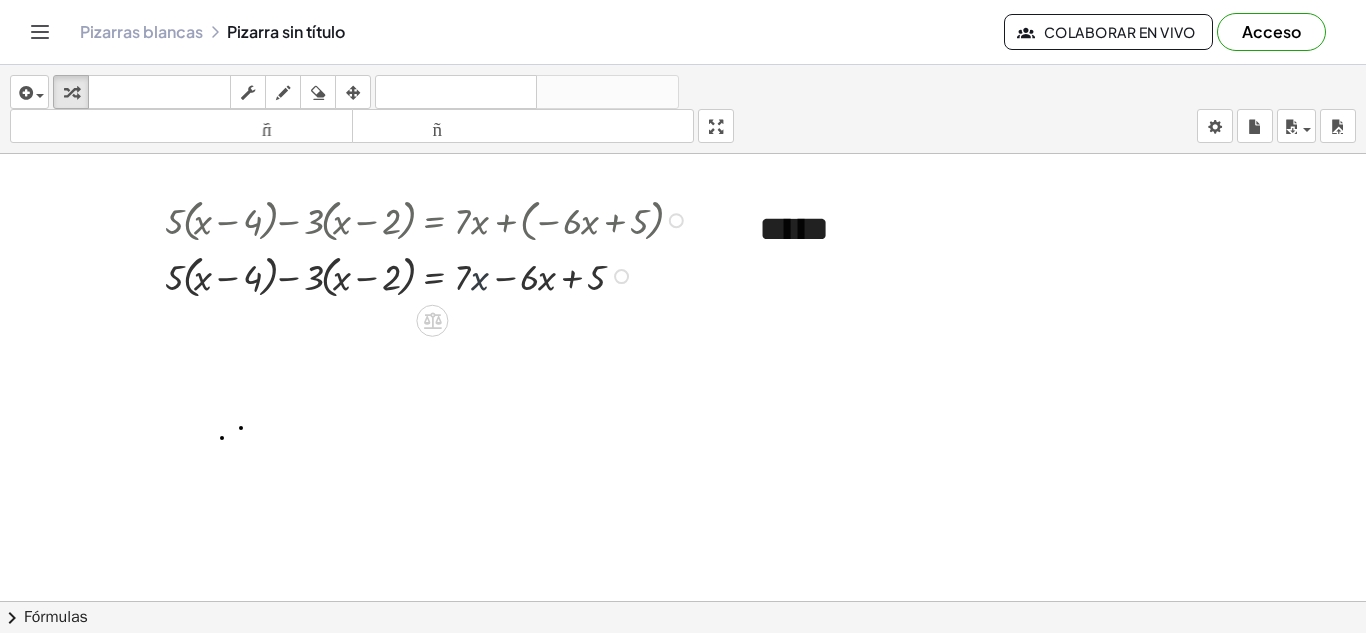 click at bounding box center (429, 275) 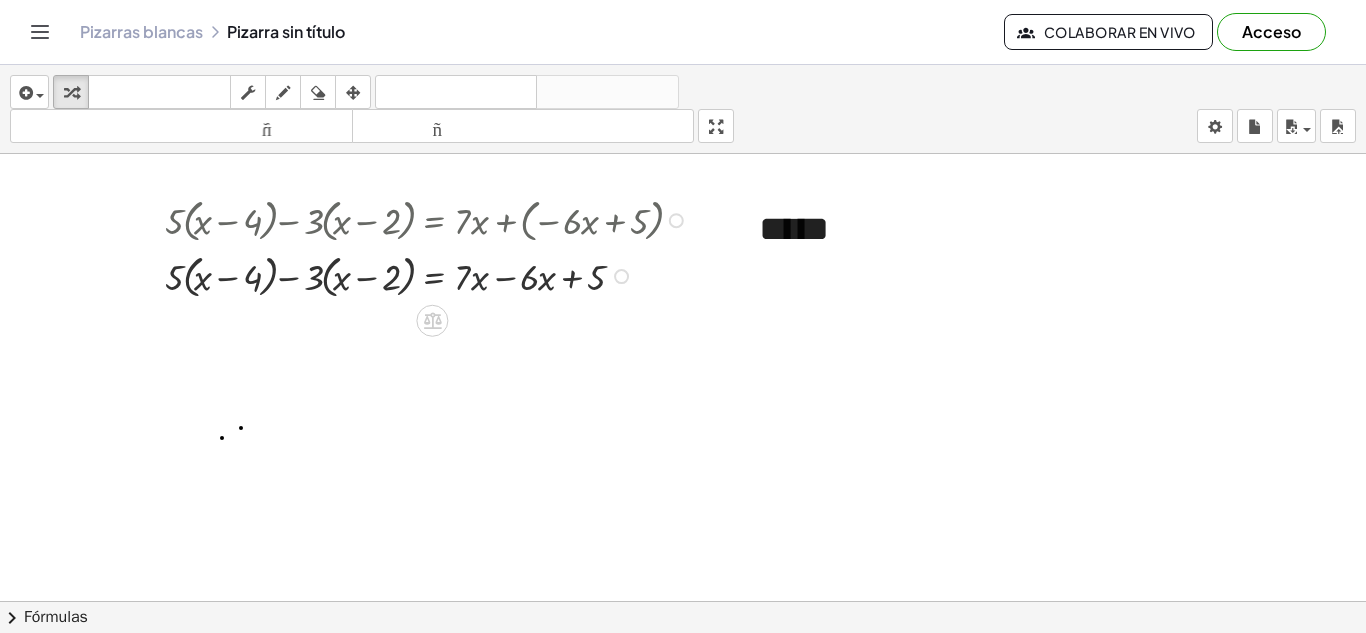 click at bounding box center [429, 275] 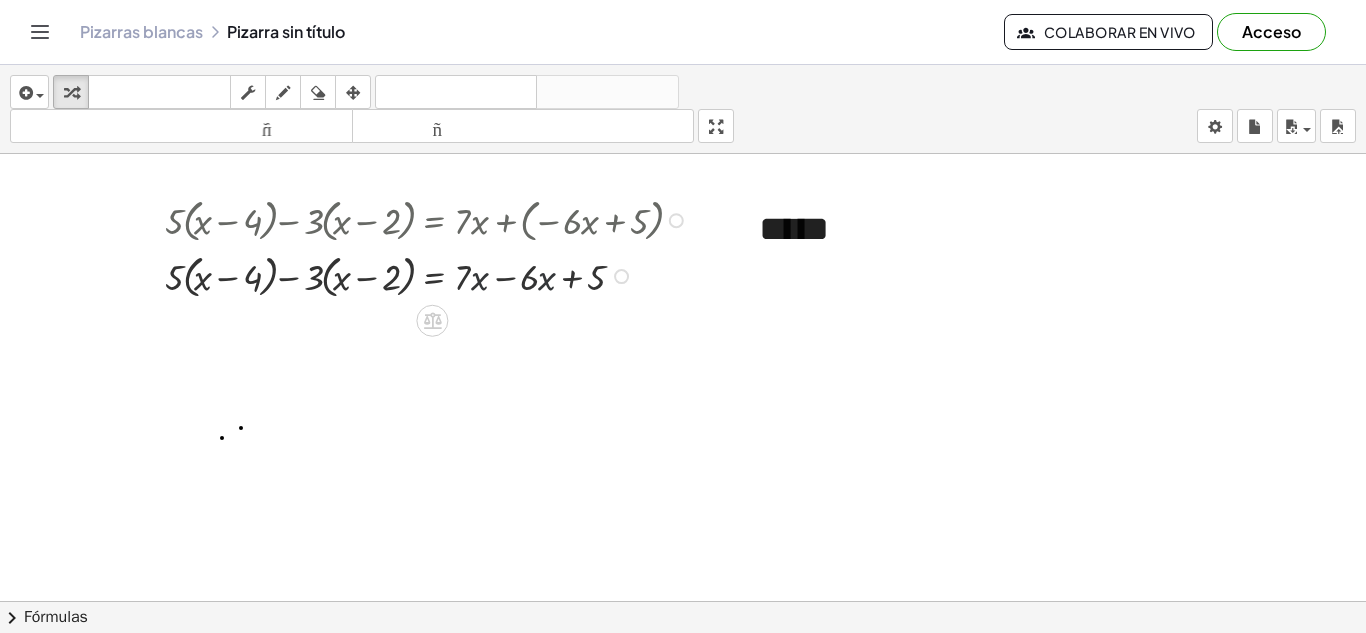 click at bounding box center (429, 275) 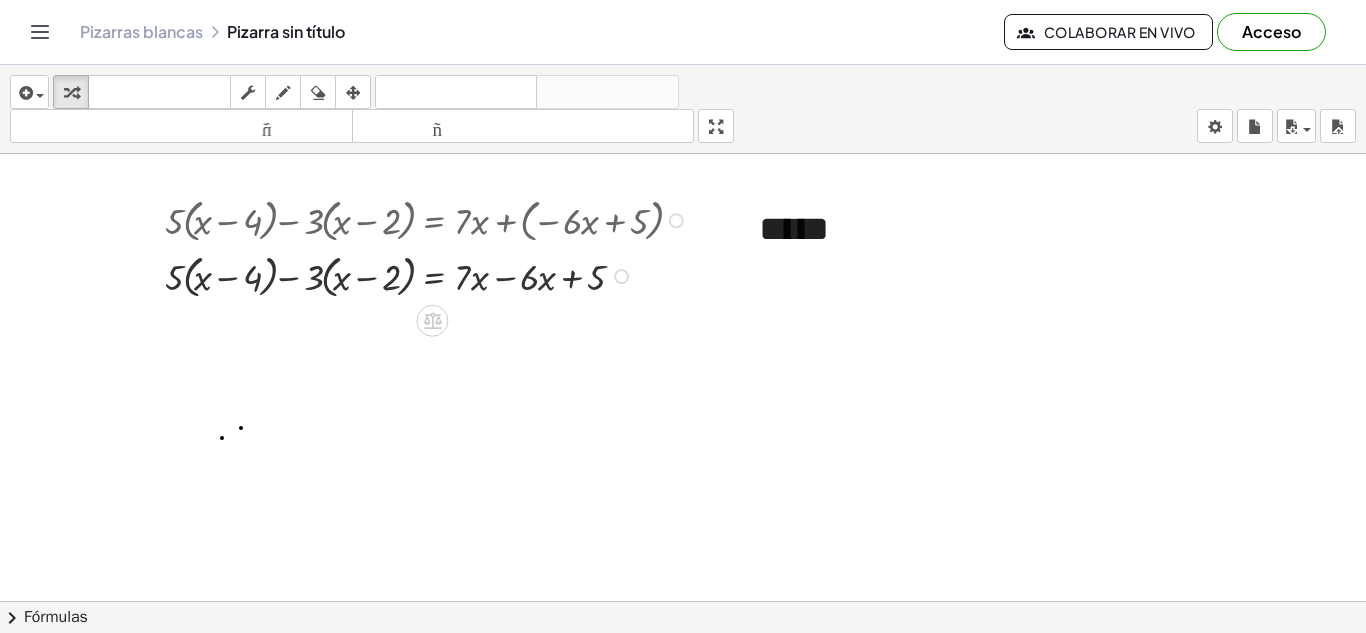 click at bounding box center (429, 275) 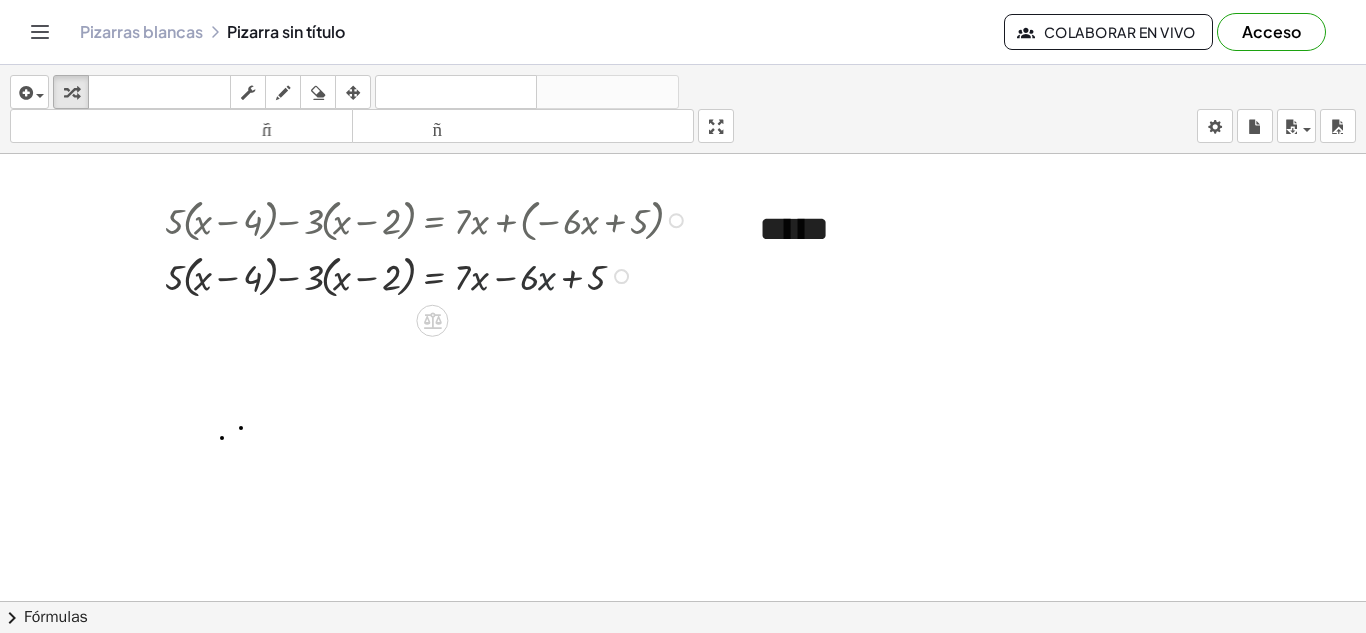 click at bounding box center [429, 275] 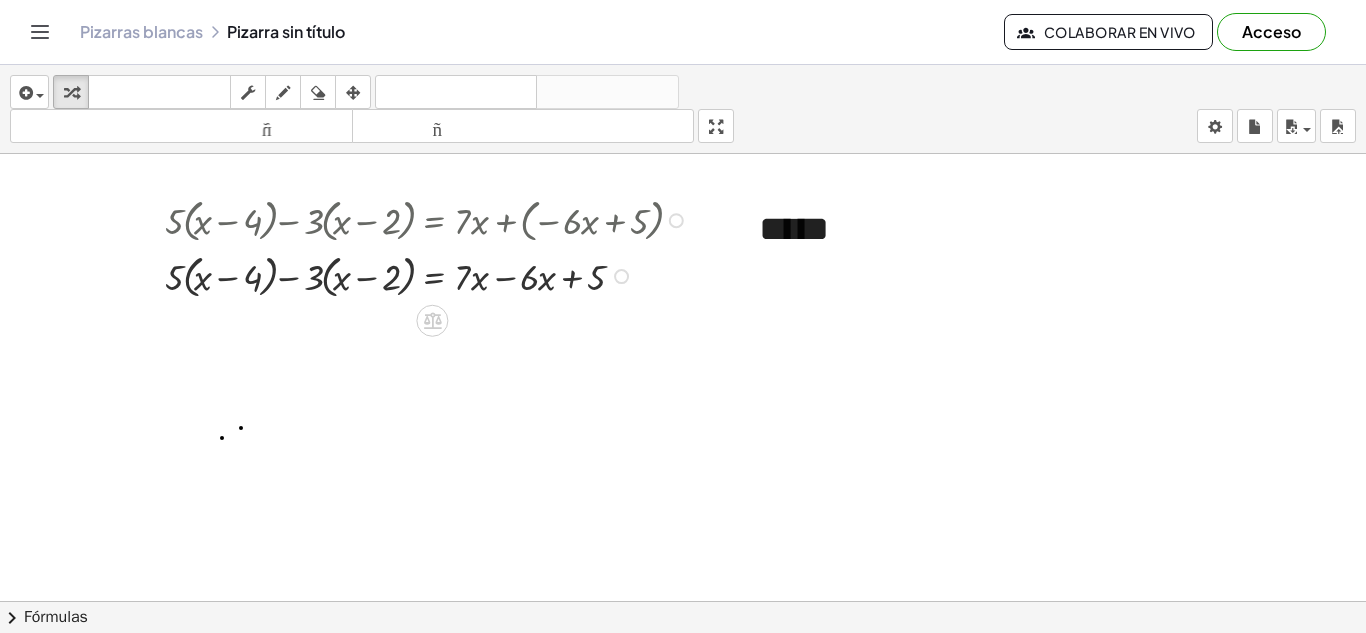 click at bounding box center [429, 275] 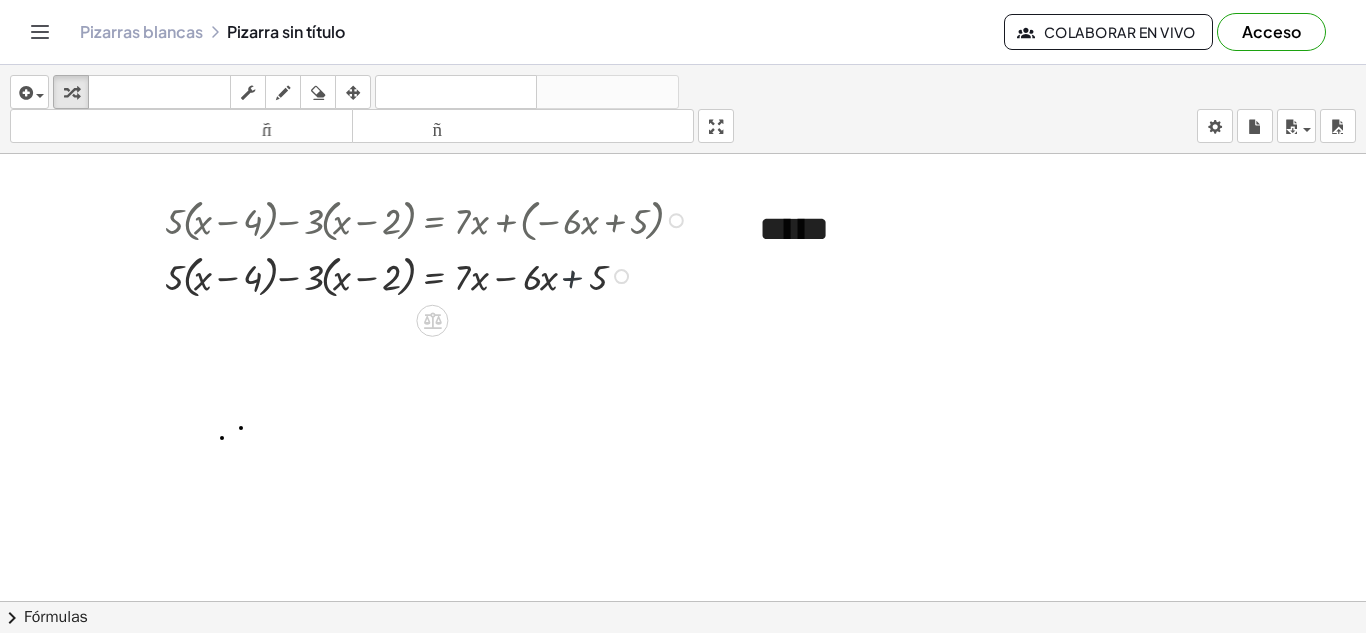 click at bounding box center [429, 275] 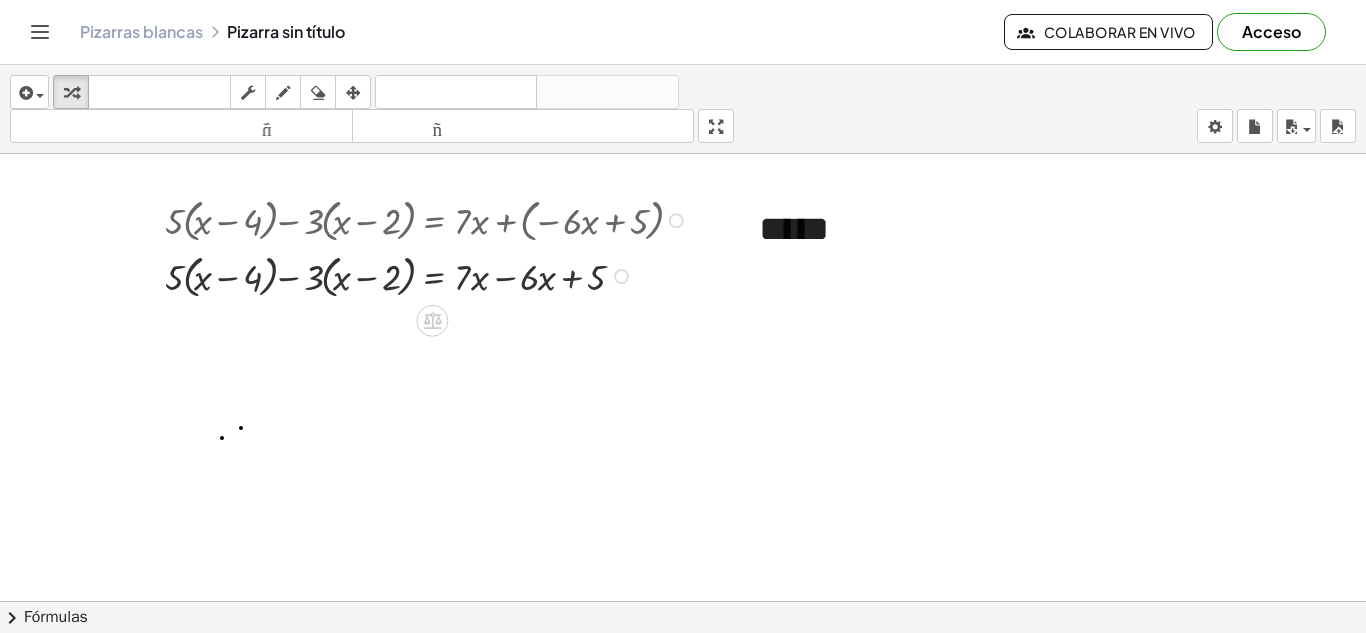 click at bounding box center (429, 275) 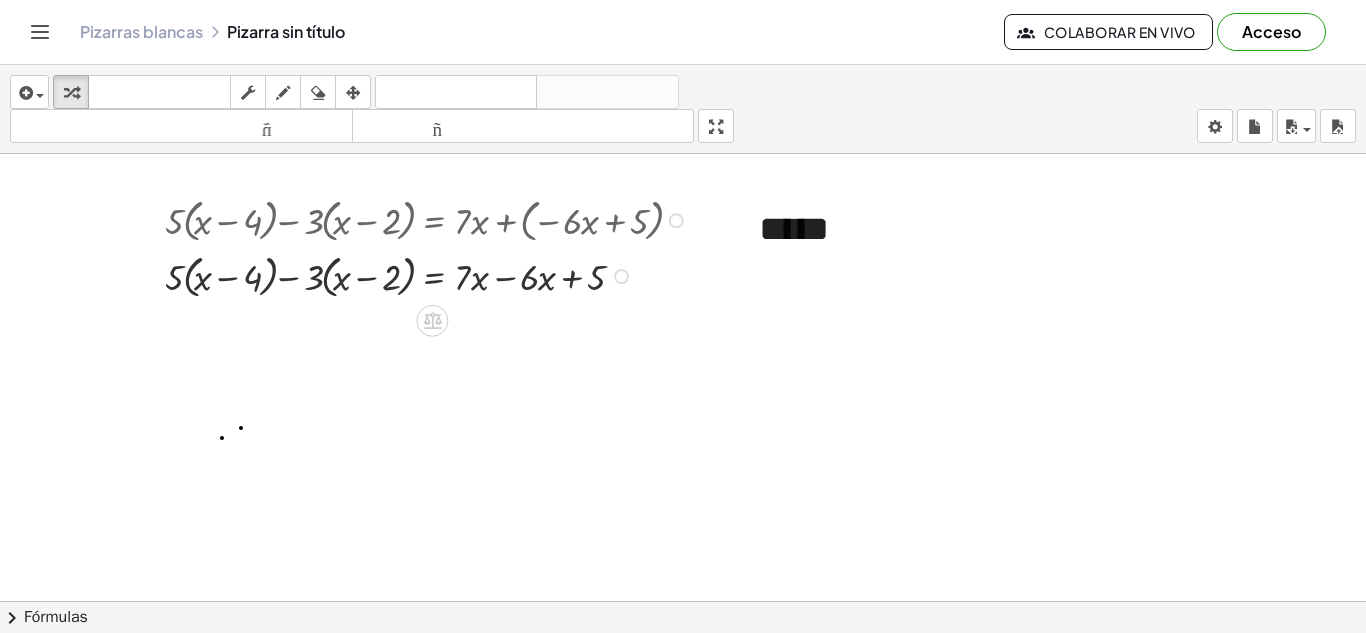click at bounding box center (429, 275) 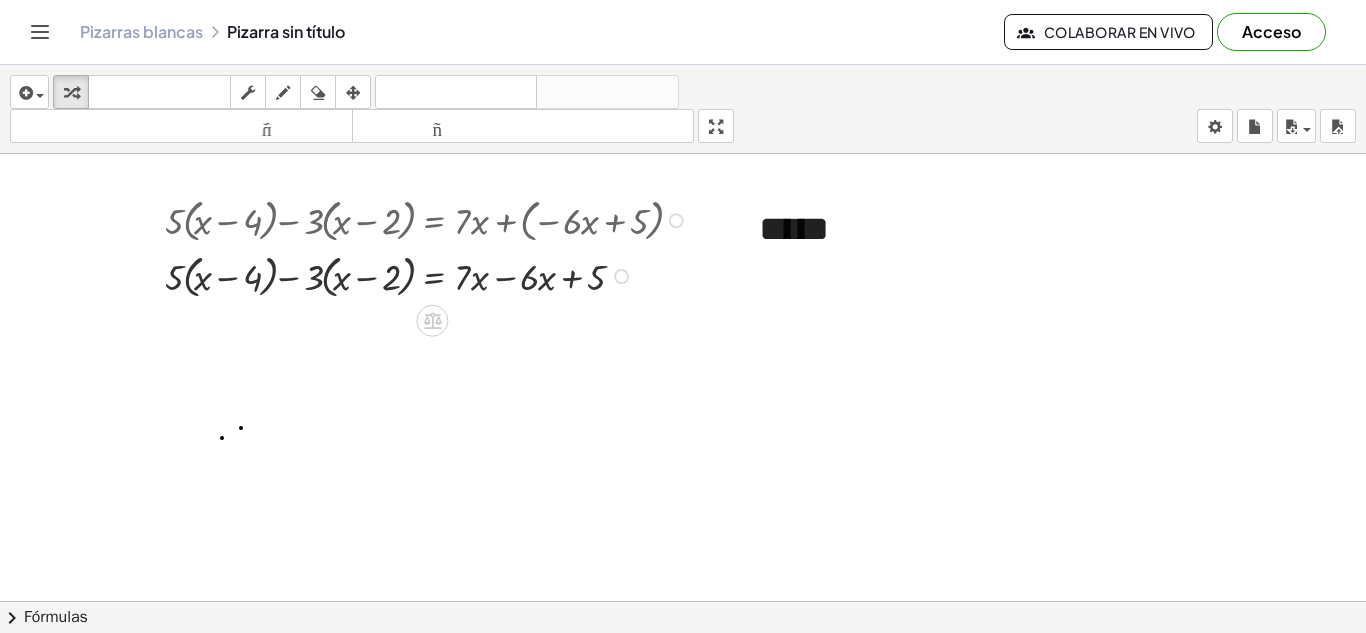 click at bounding box center [429, 275] 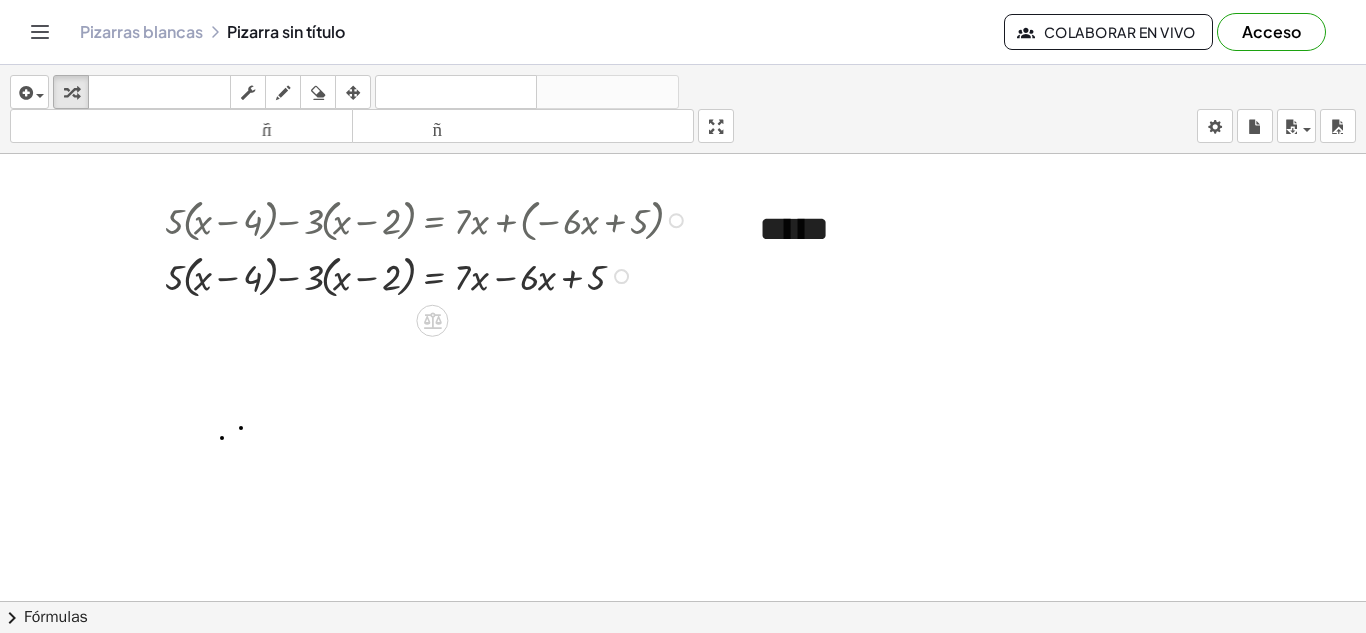 click at bounding box center (429, 275) 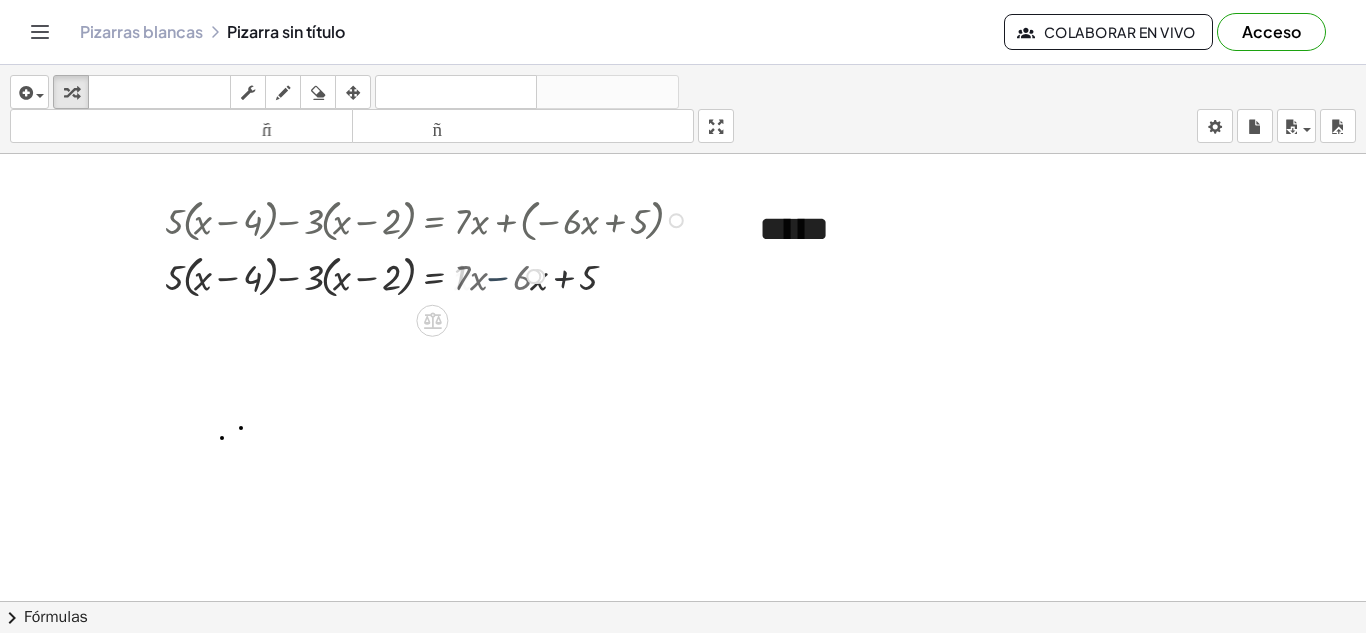 click at bounding box center (429, 275) 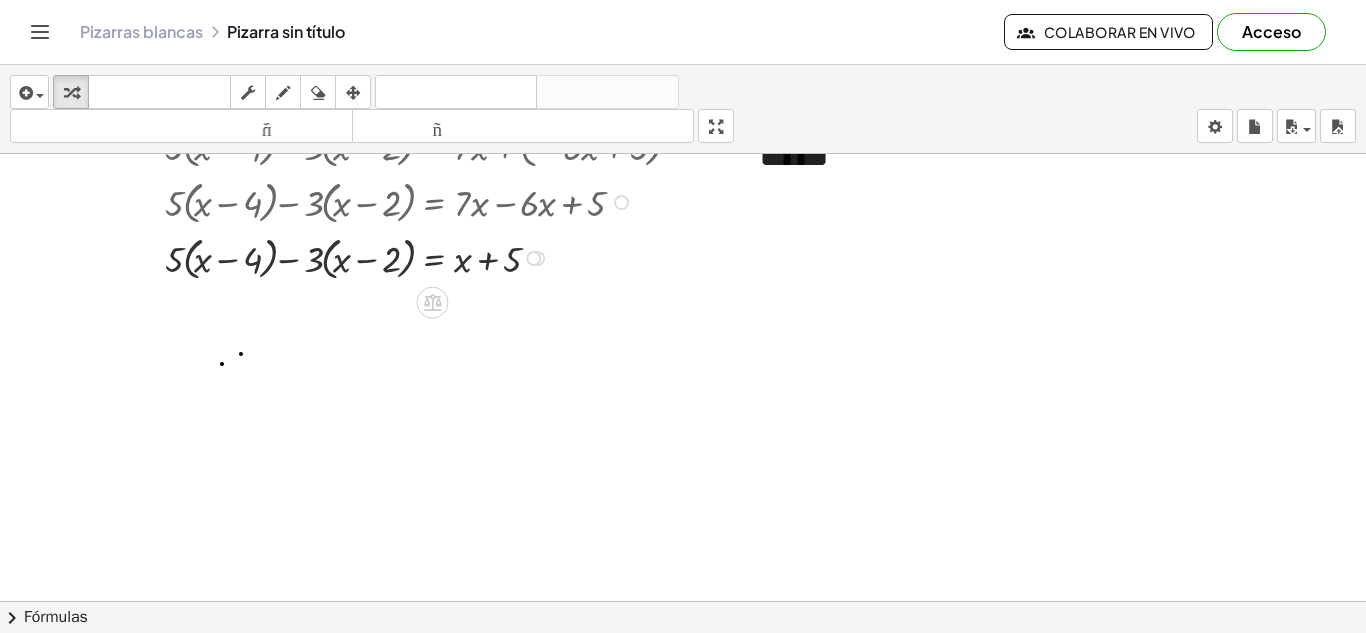 scroll, scrollTop: 89, scrollLeft: 0, axis: vertical 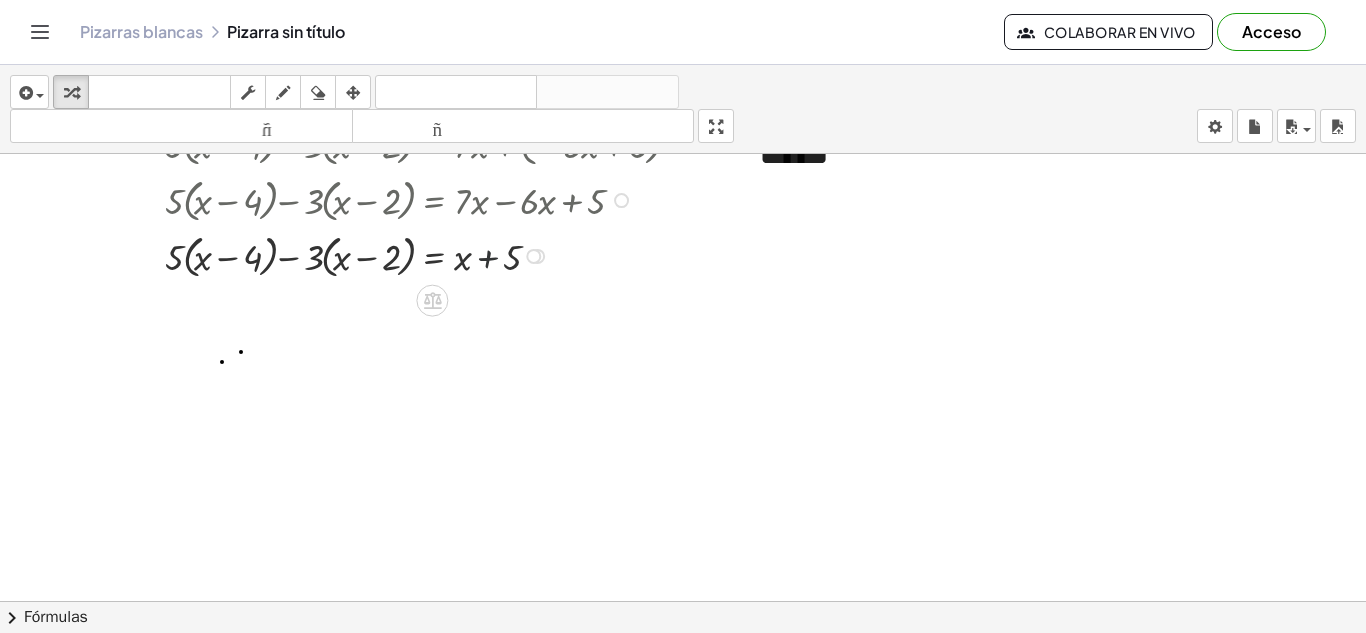 click at bounding box center [429, 255] 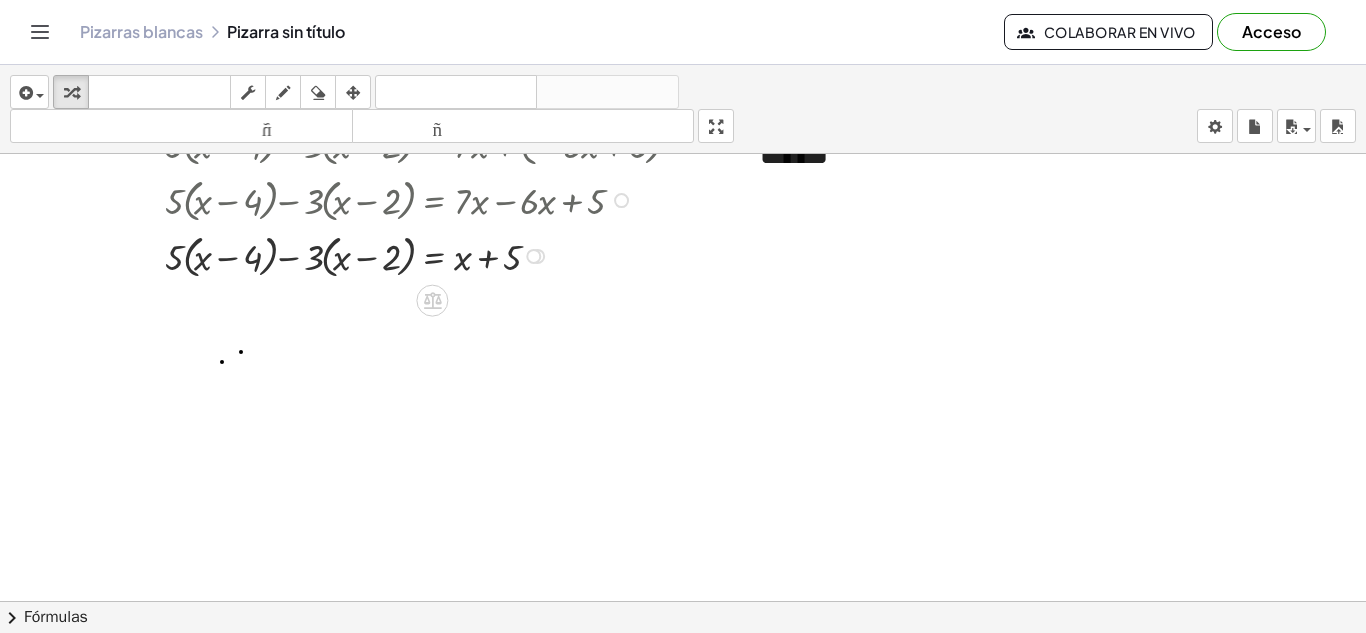 click at bounding box center (429, 255) 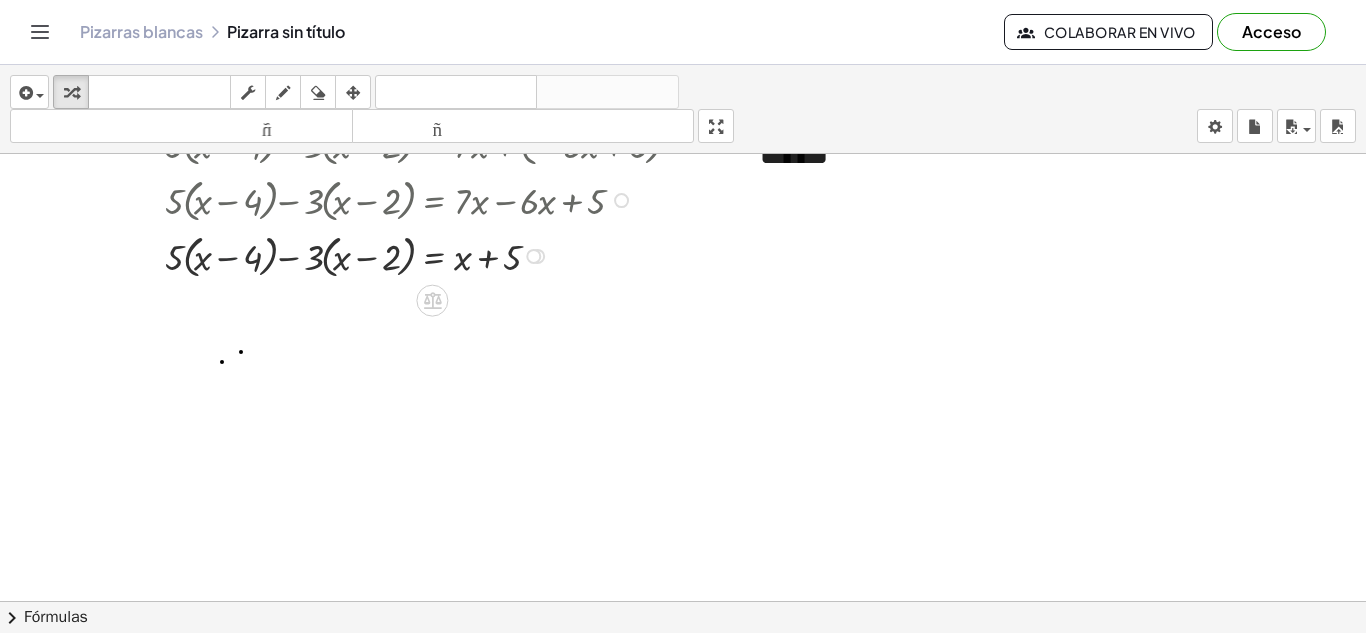 click at bounding box center (429, 255) 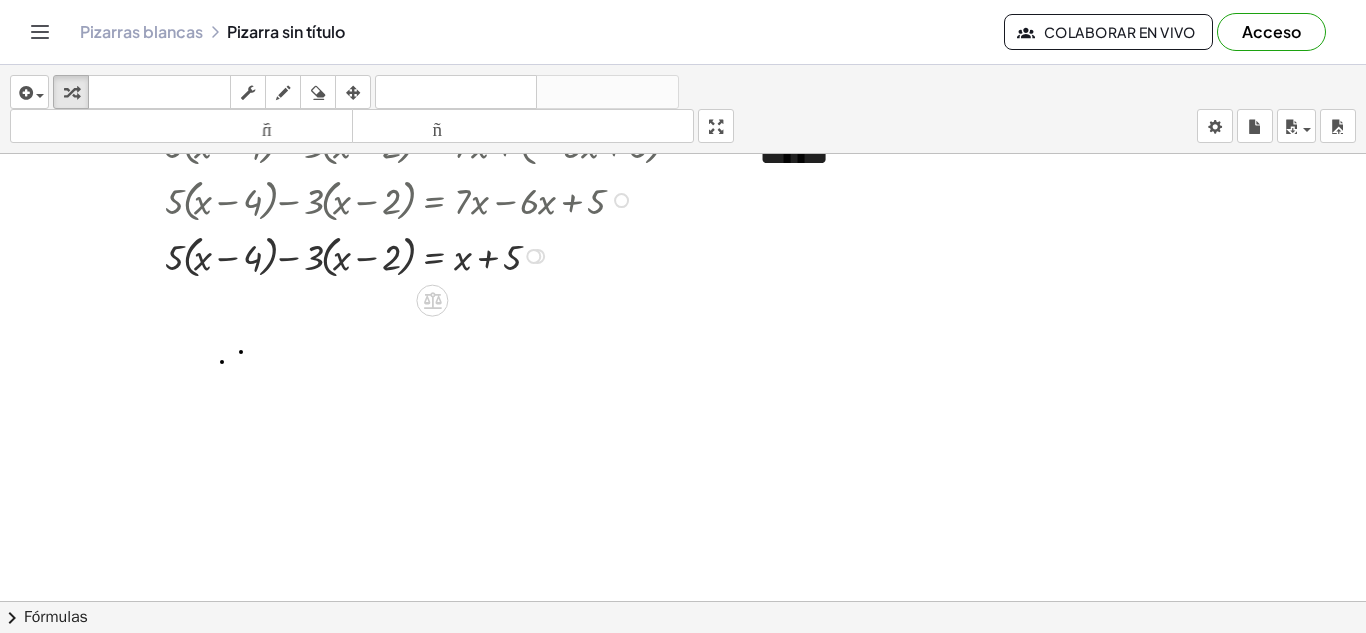 click at bounding box center (429, 255) 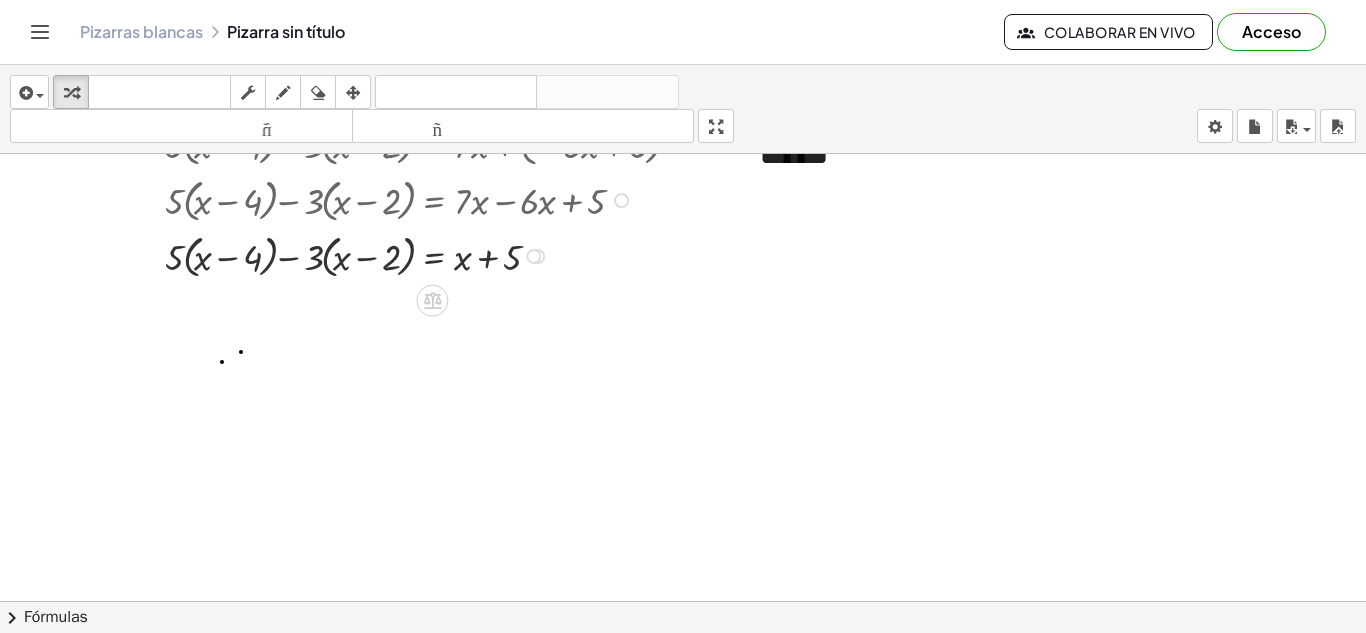 click at bounding box center (429, 255) 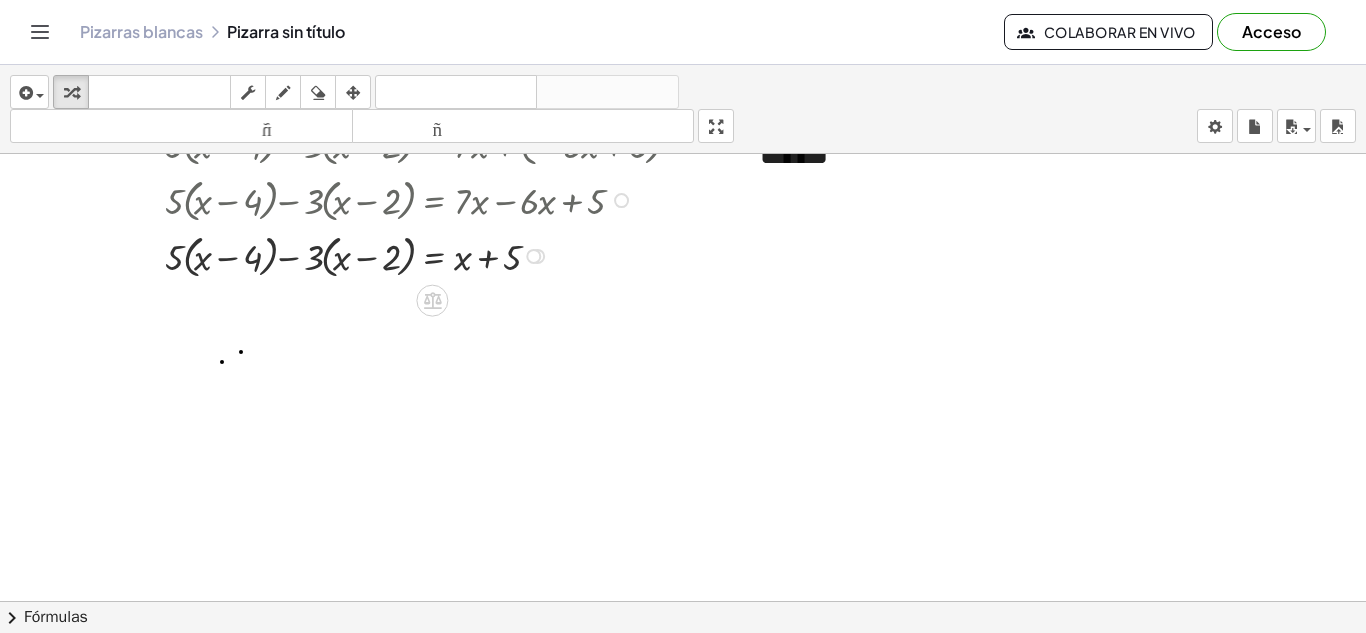 click at bounding box center [429, 255] 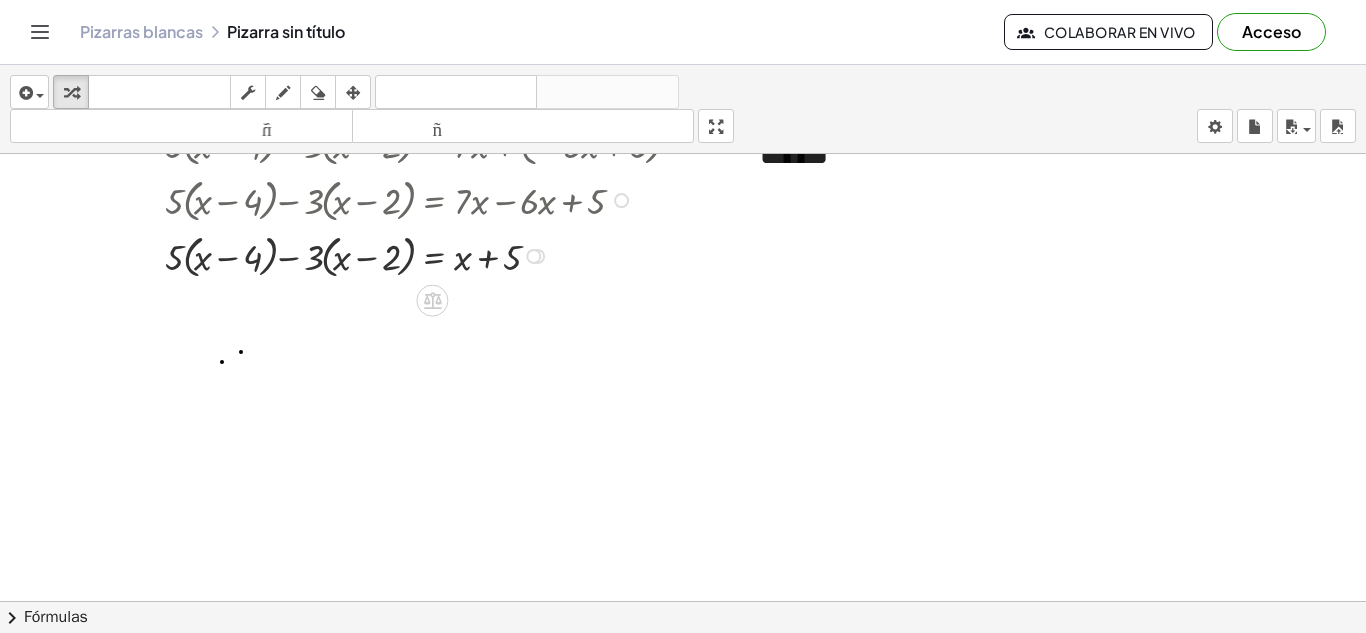 click at bounding box center (429, 255) 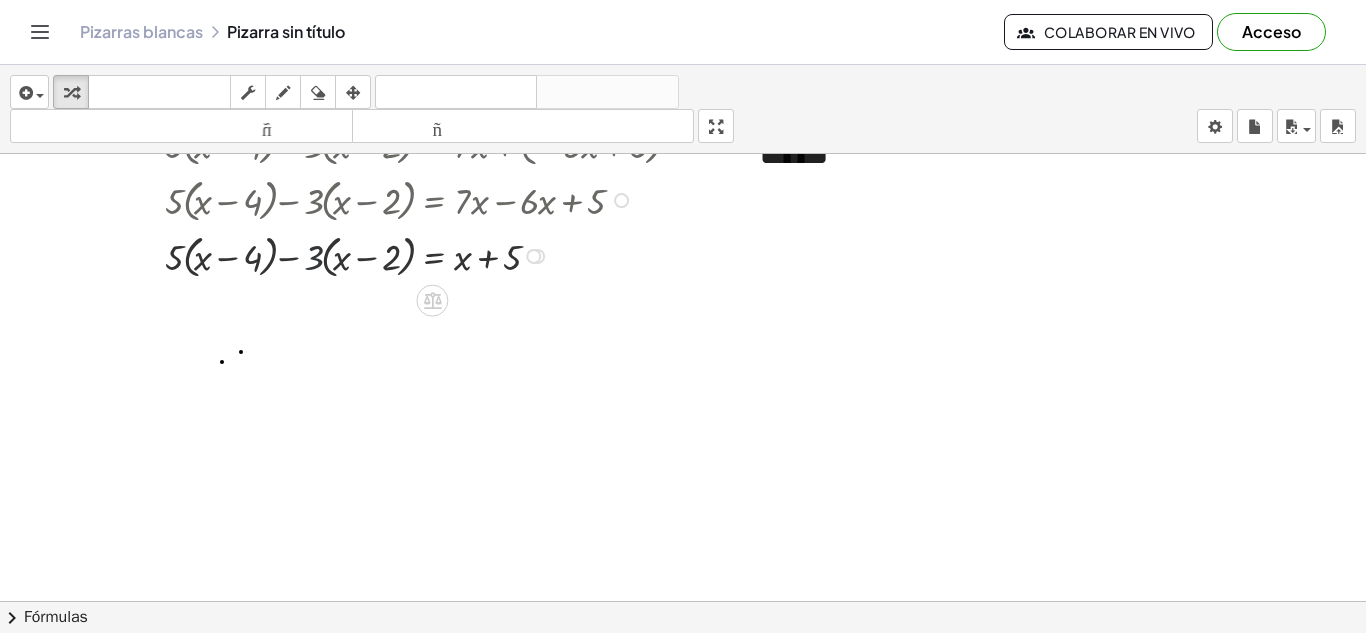 click at bounding box center [429, 255] 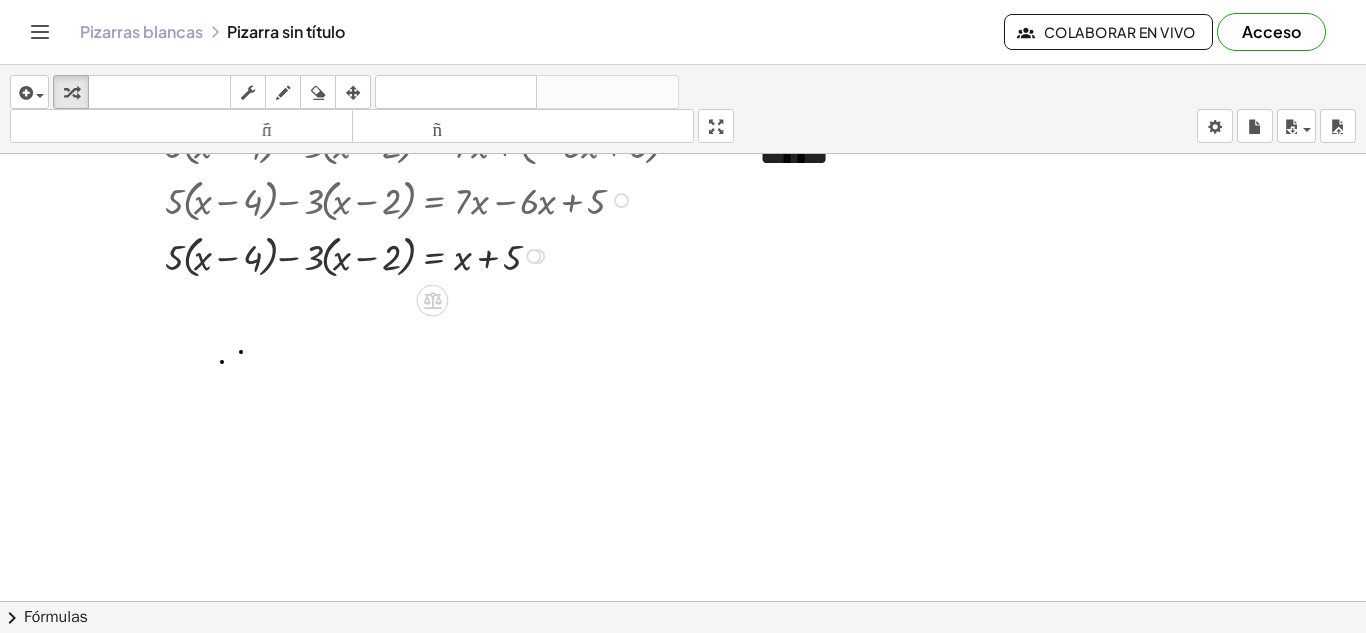 click at bounding box center (429, 255) 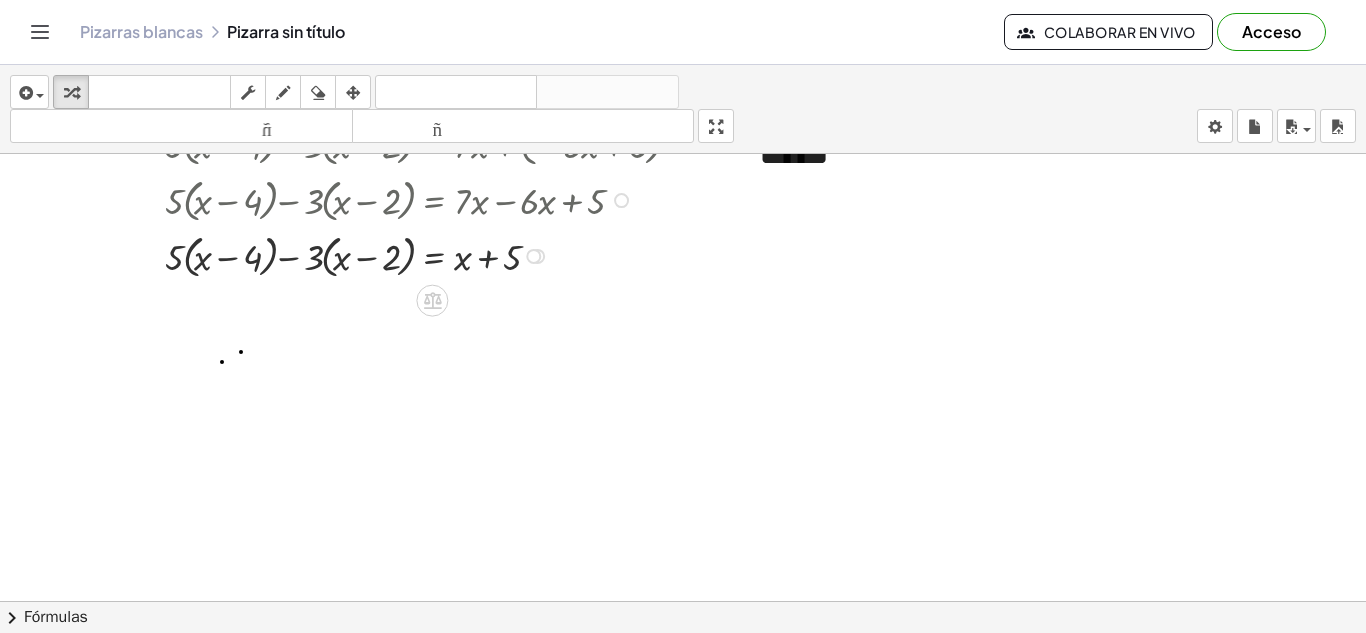 click at bounding box center [429, 255] 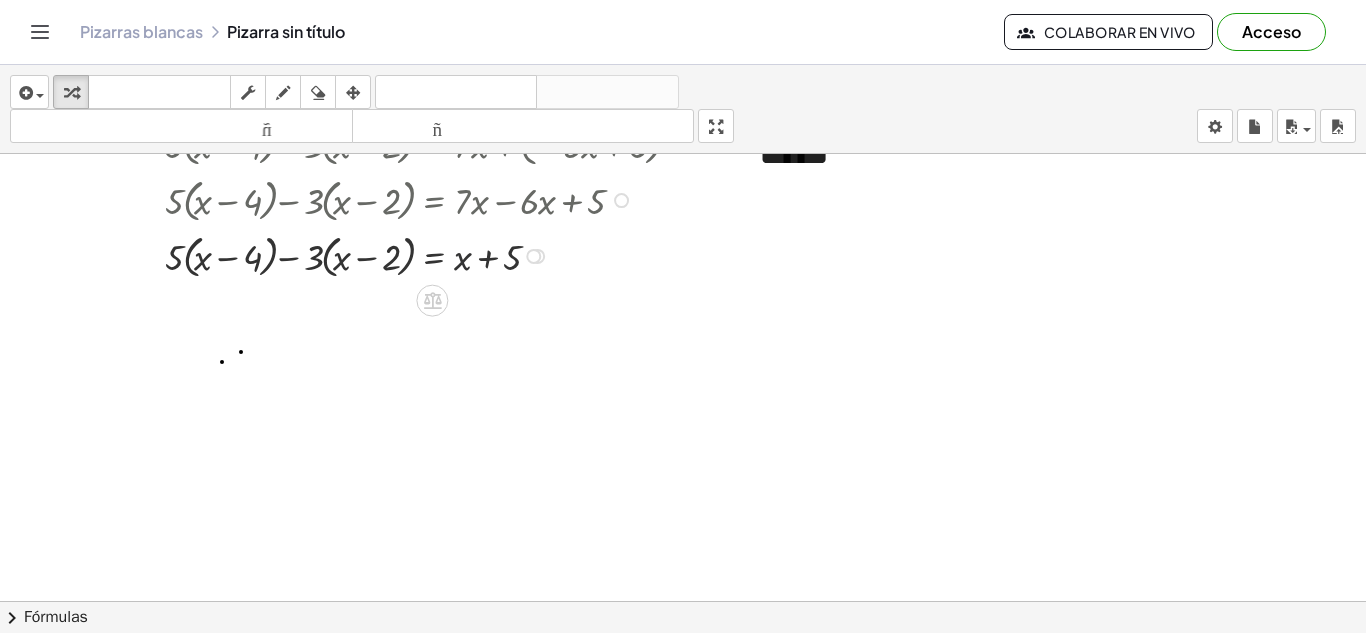 click at bounding box center (429, 255) 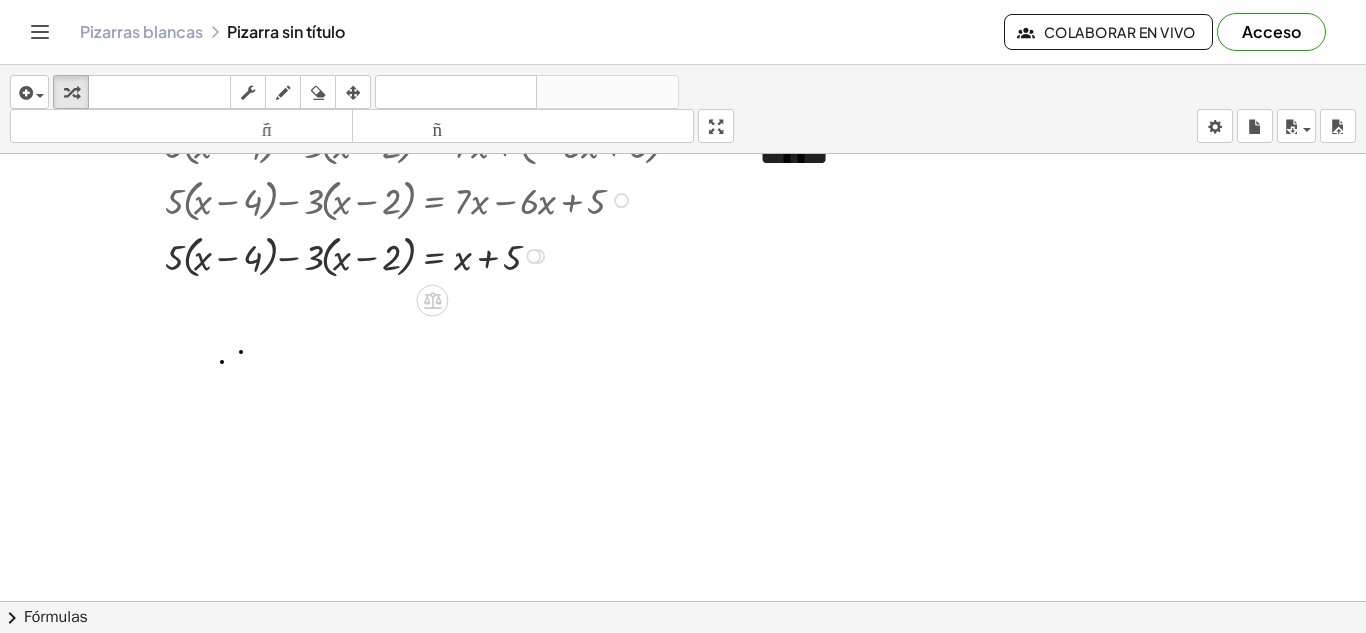 click at bounding box center [429, 255] 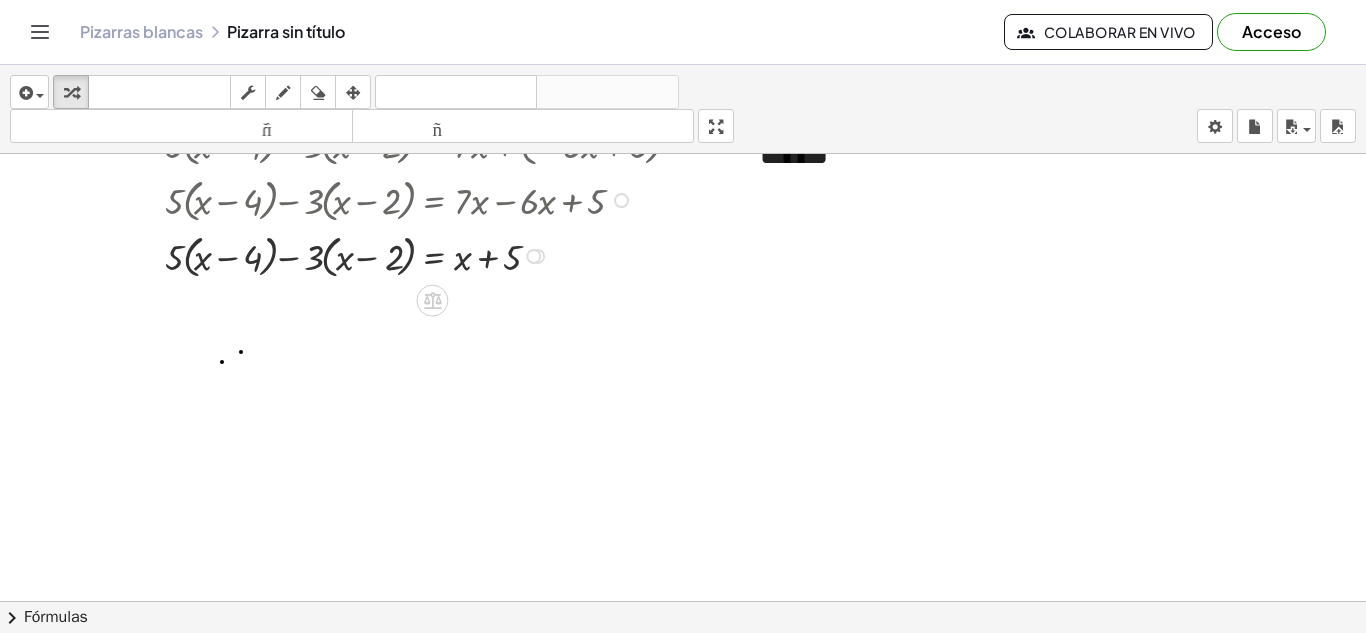 click at bounding box center (429, 255) 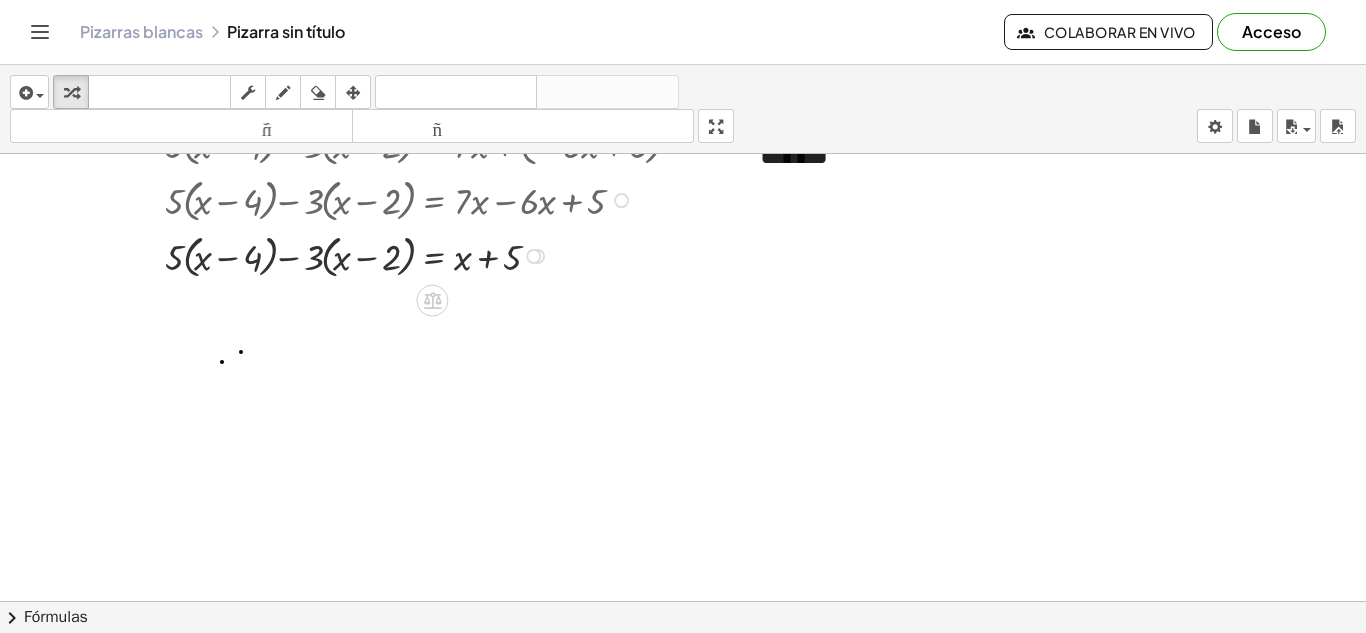 click at bounding box center [429, 255] 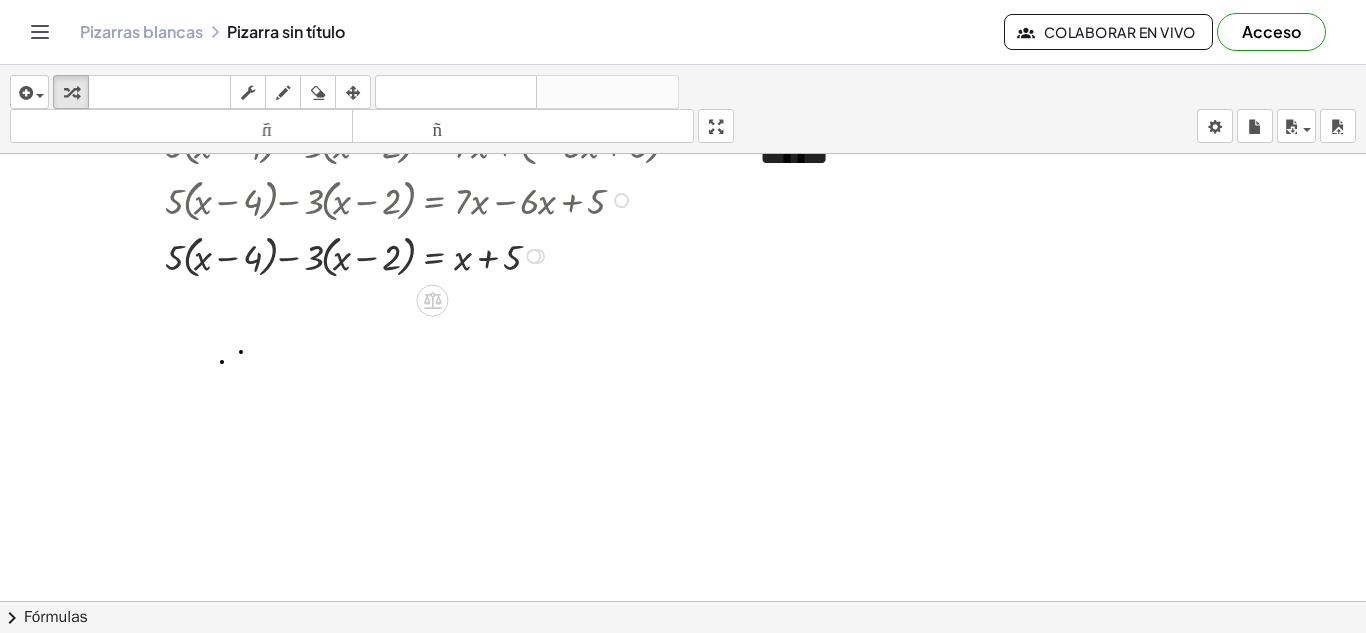 click at bounding box center [429, 255] 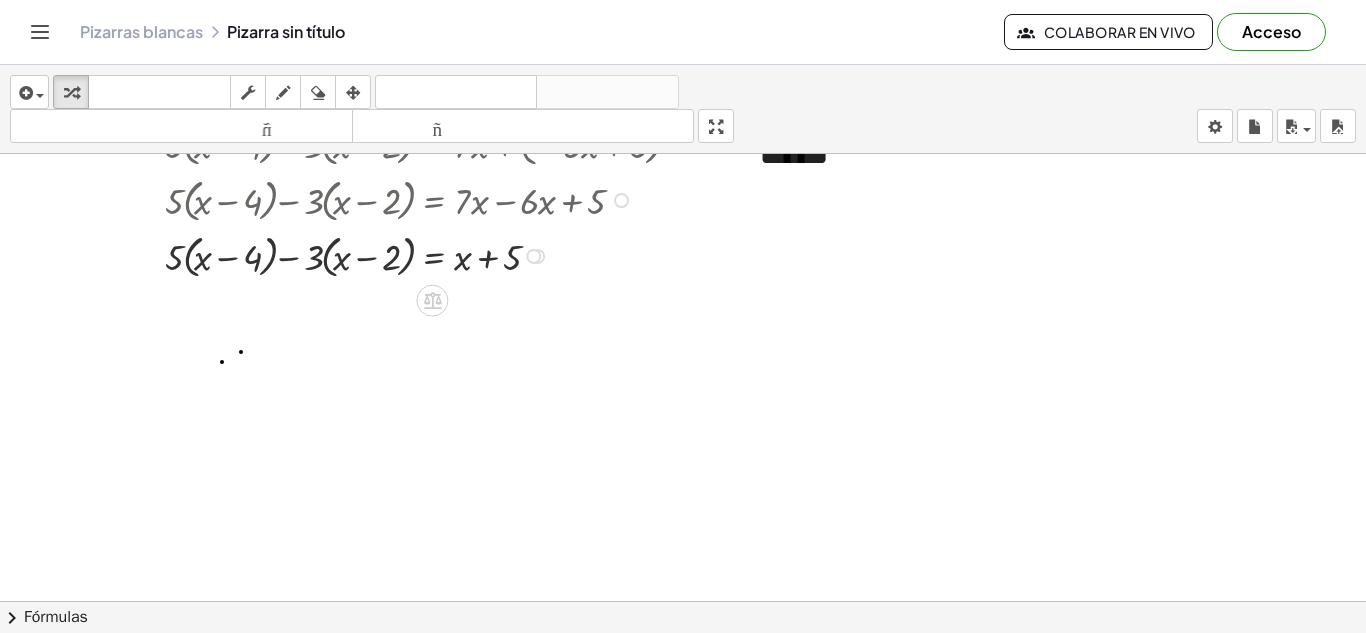 click at bounding box center (429, 255) 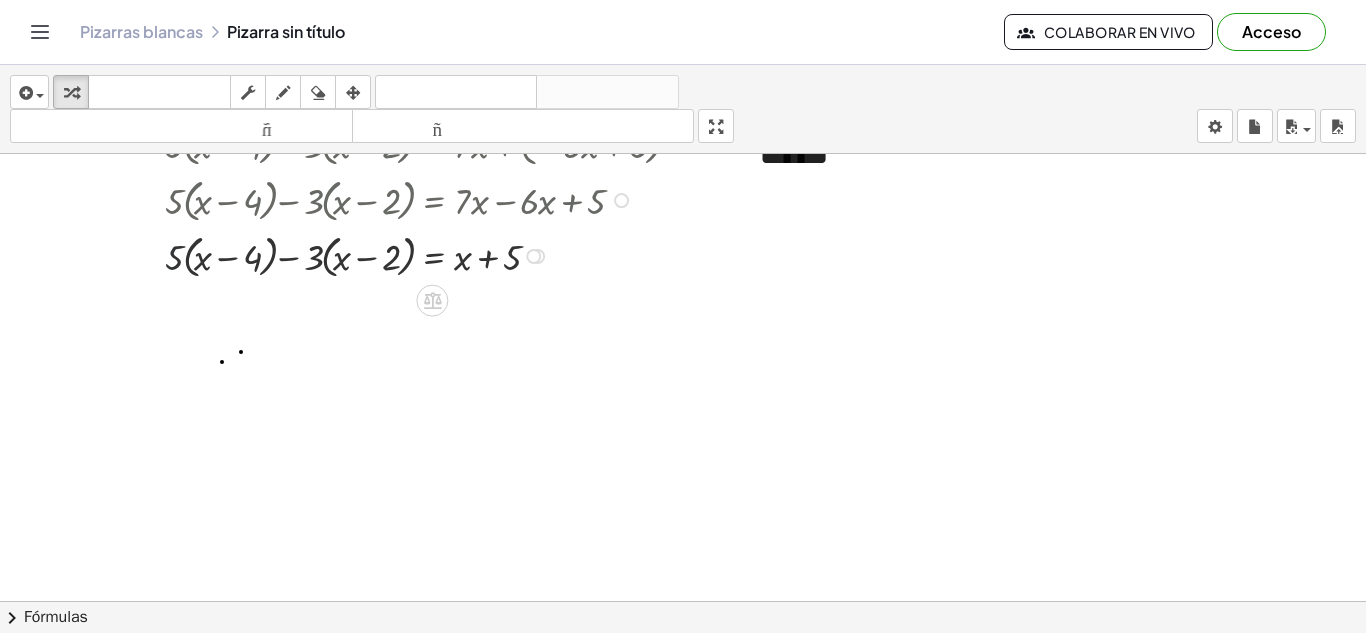 click at bounding box center [429, 255] 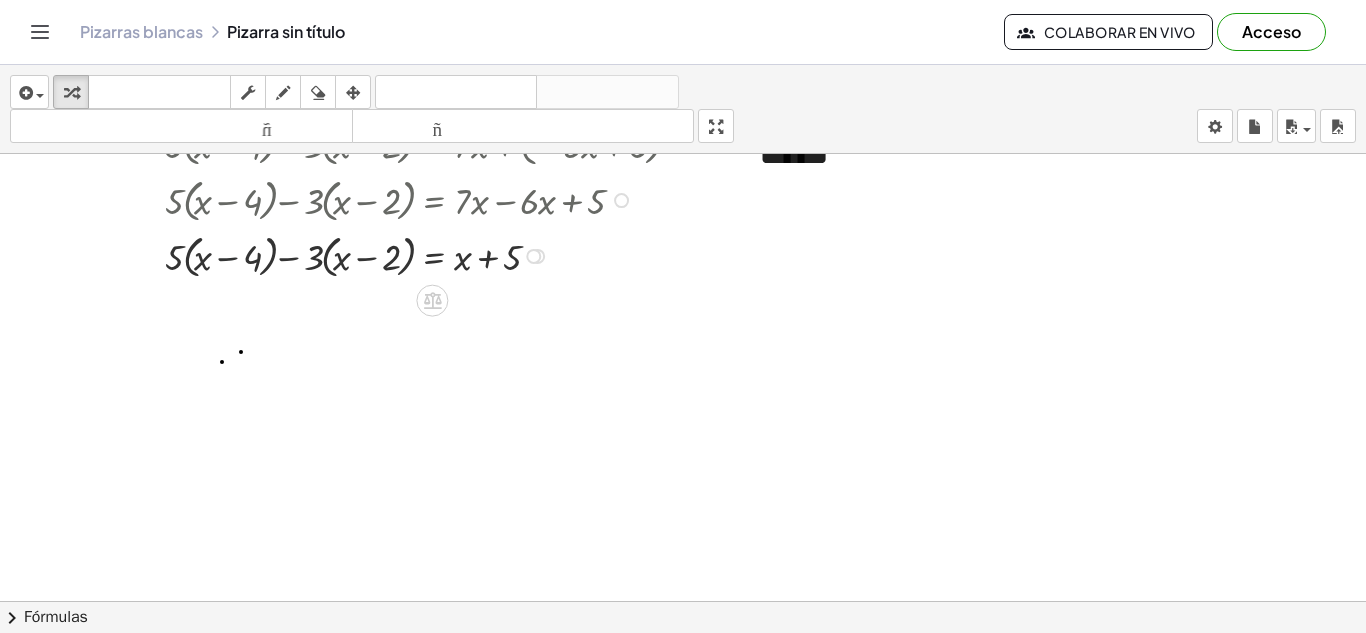 click at bounding box center [429, 255] 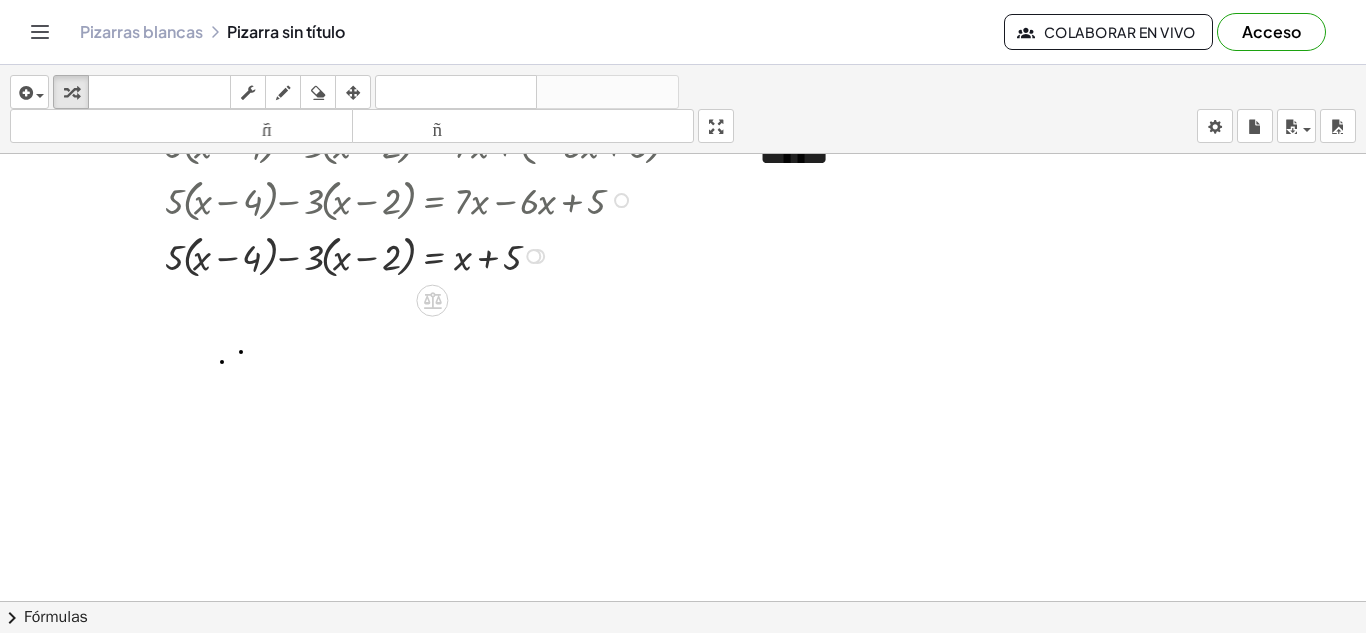 click at bounding box center (429, 255) 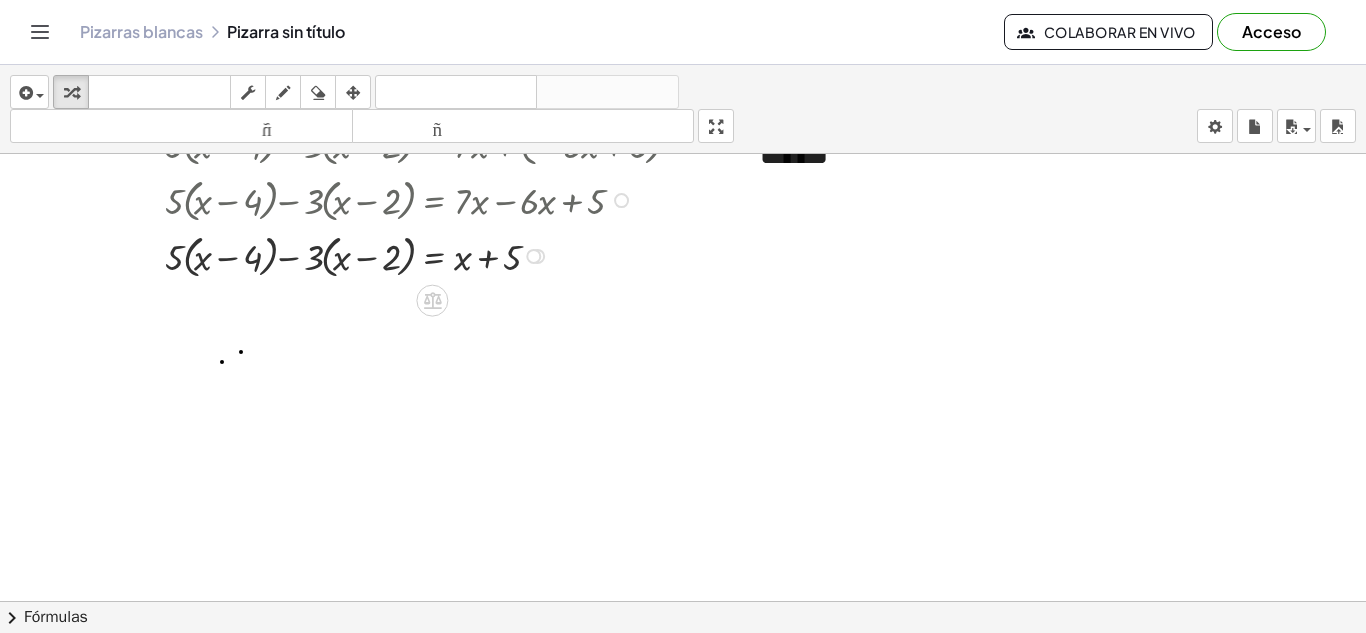 click at bounding box center [429, 255] 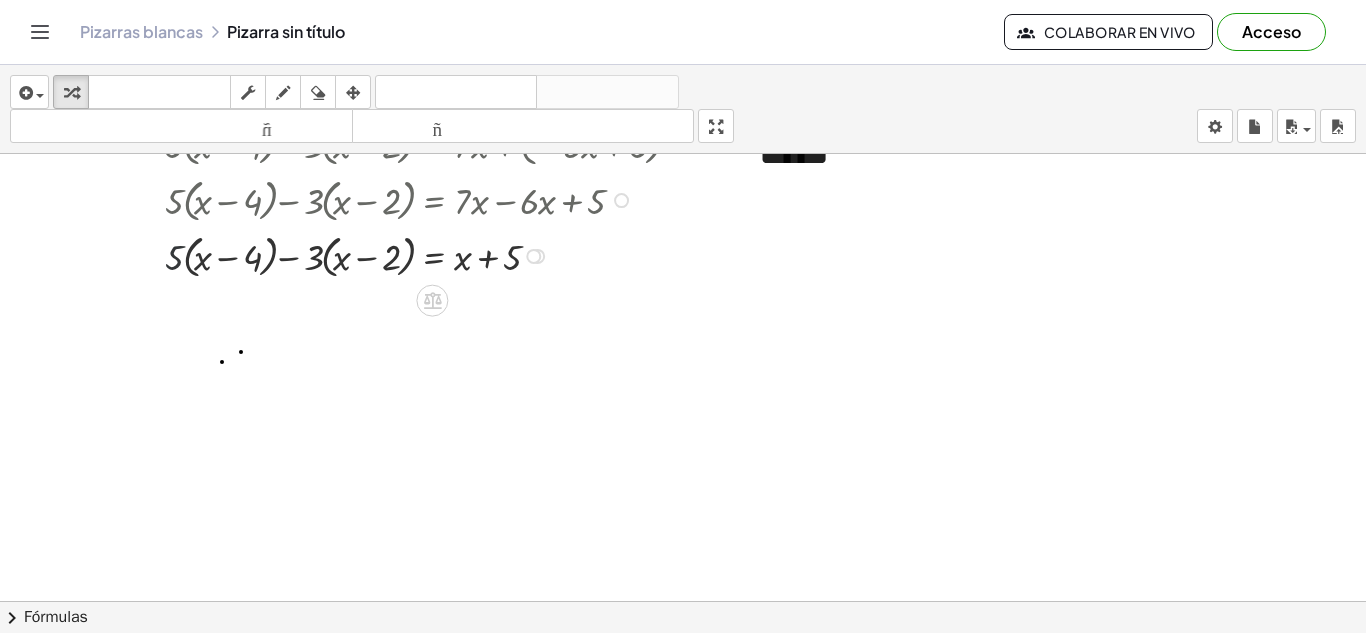 click at bounding box center [429, 255] 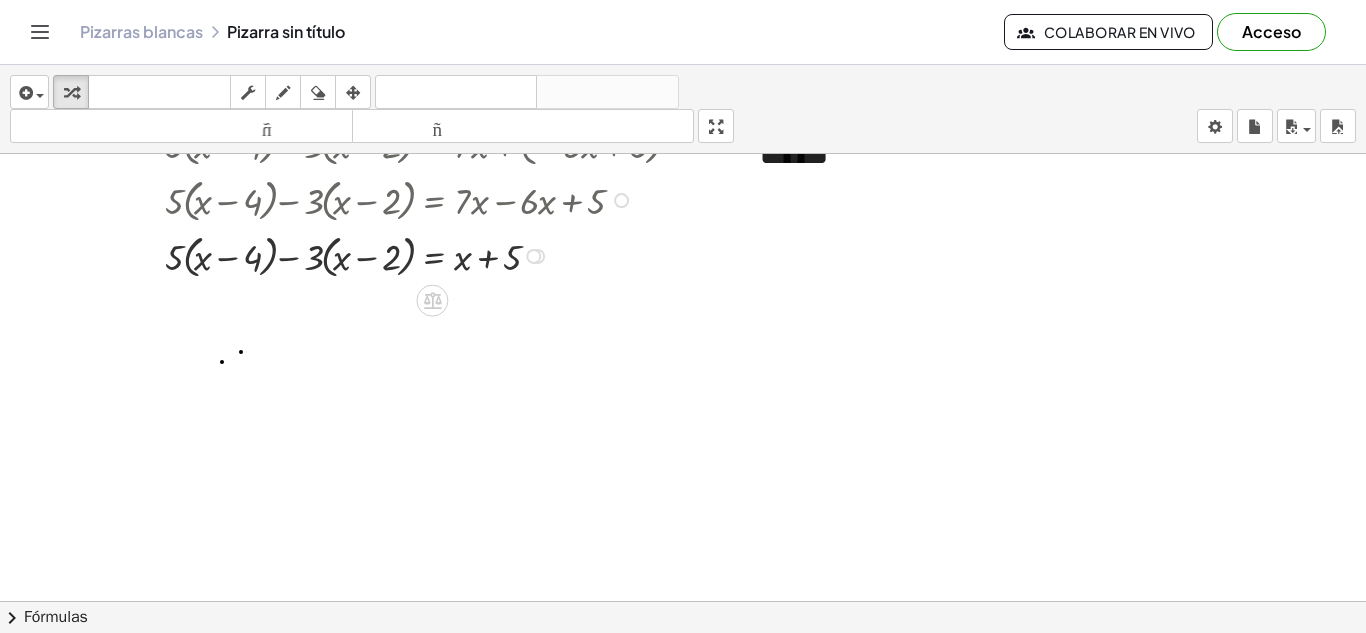 click at bounding box center (429, 255) 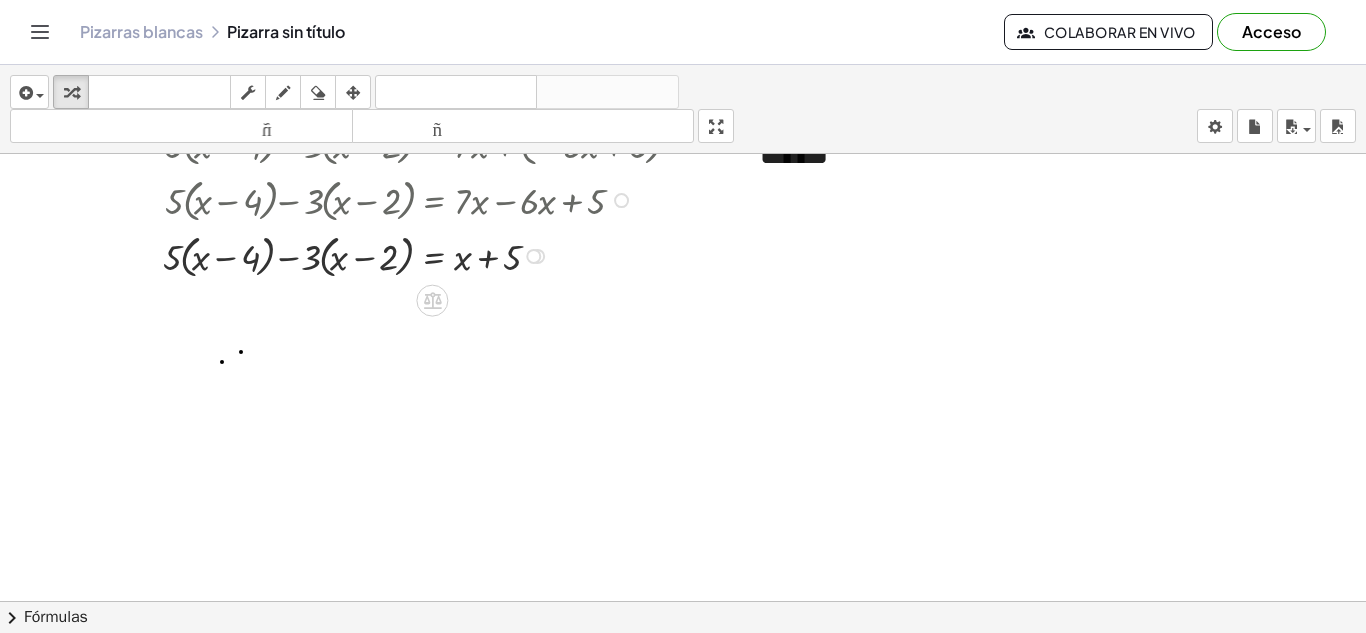 click at bounding box center (429, 255) 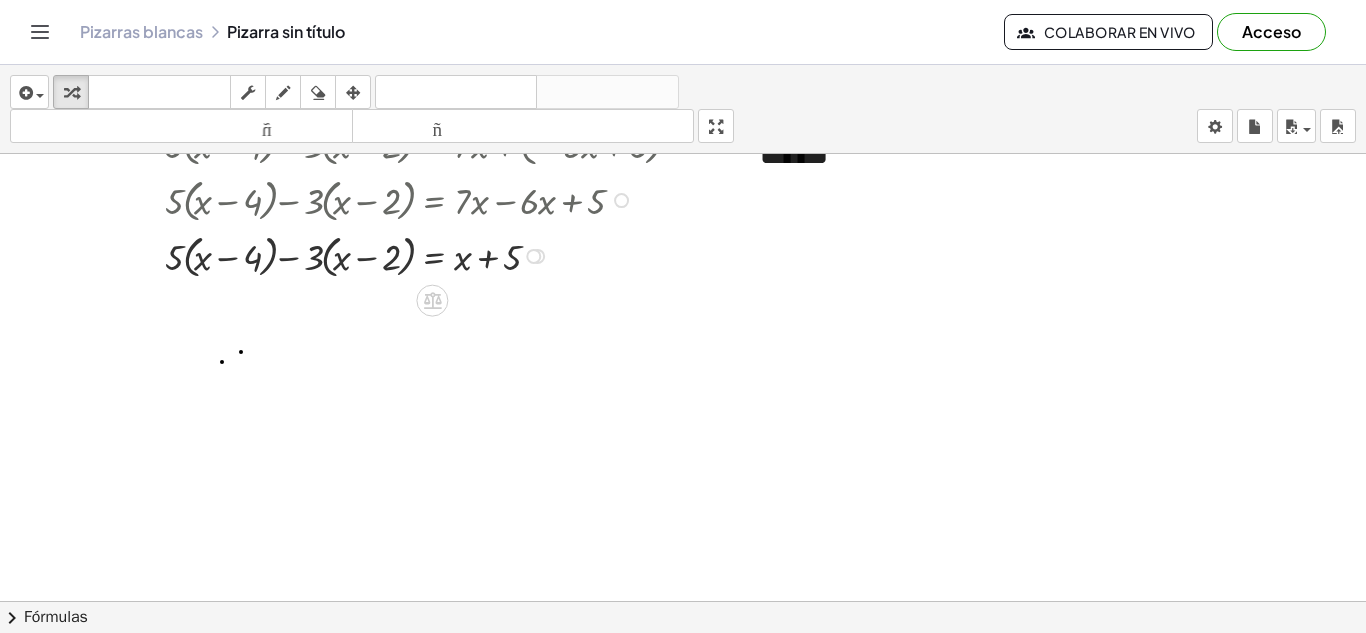 click at bounding box center [429, 255] 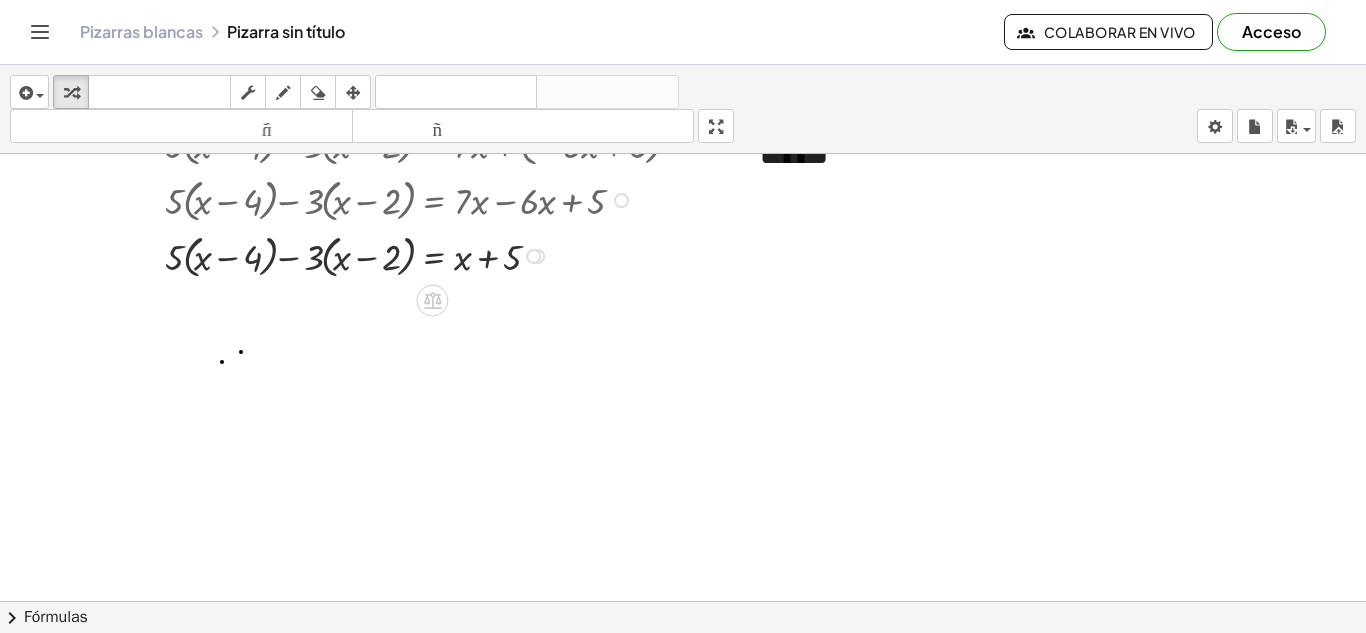 click at bounding box center (429, 255) 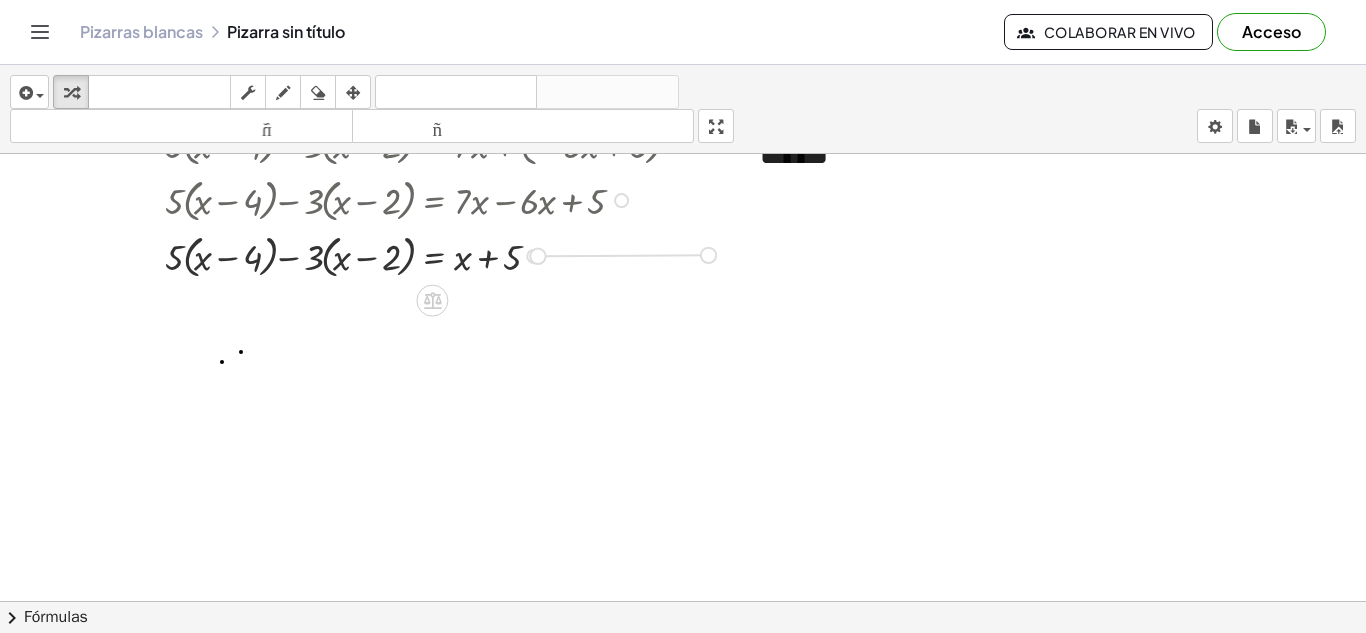 drag, startPoint x: 528, startPoint y: 256, endPoint x: 784, endPoint y: 277, distance: 256.8599 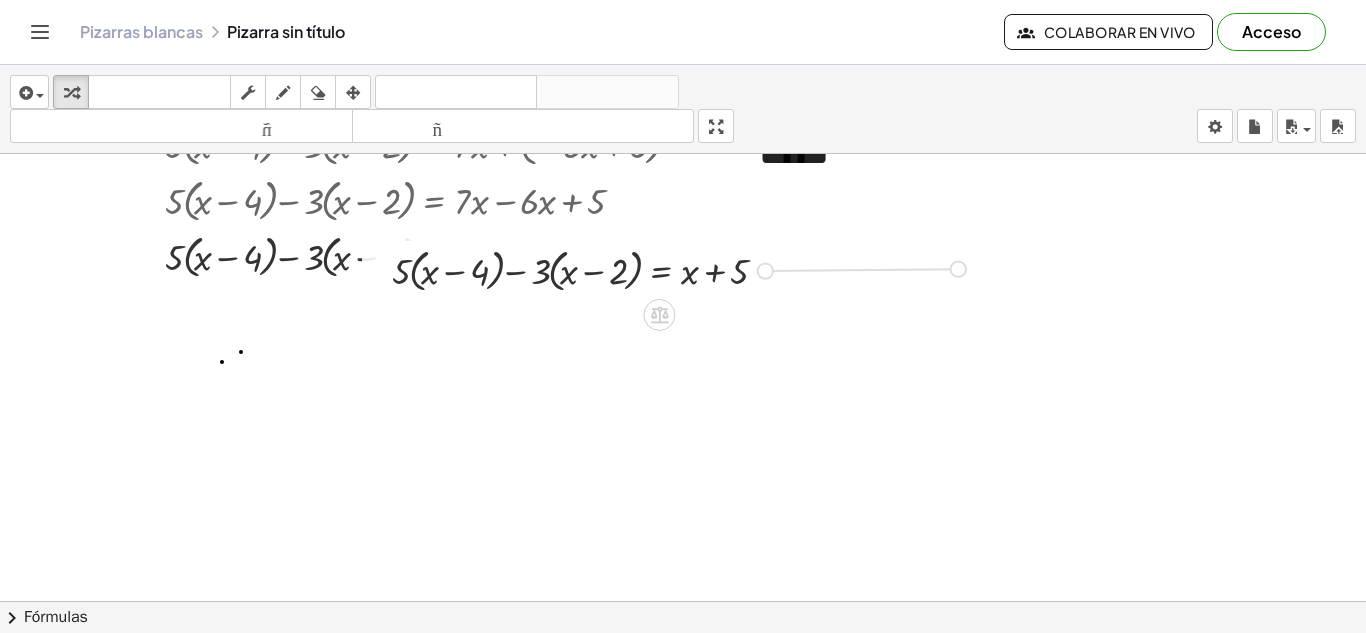 drag, startPoint x: 763, startPoint y: 271, endPoint x: 958, endPoint y: 269, distance: 195.01025 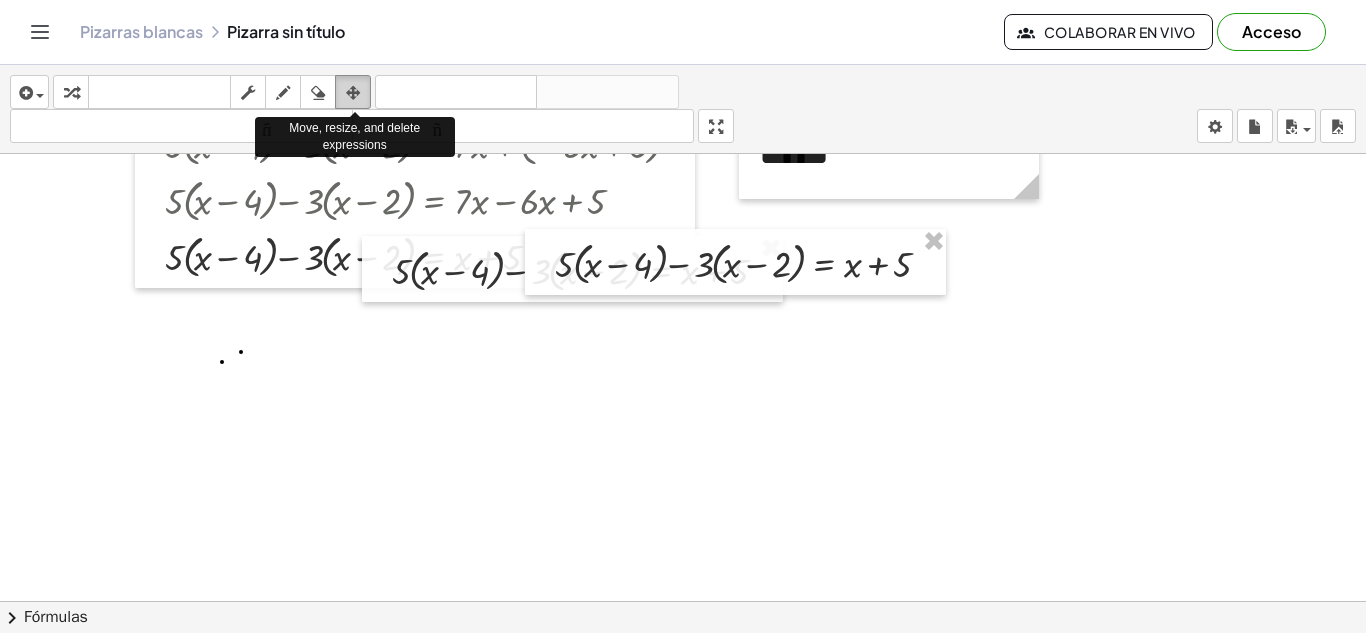 click at bounding box center [353, 93] 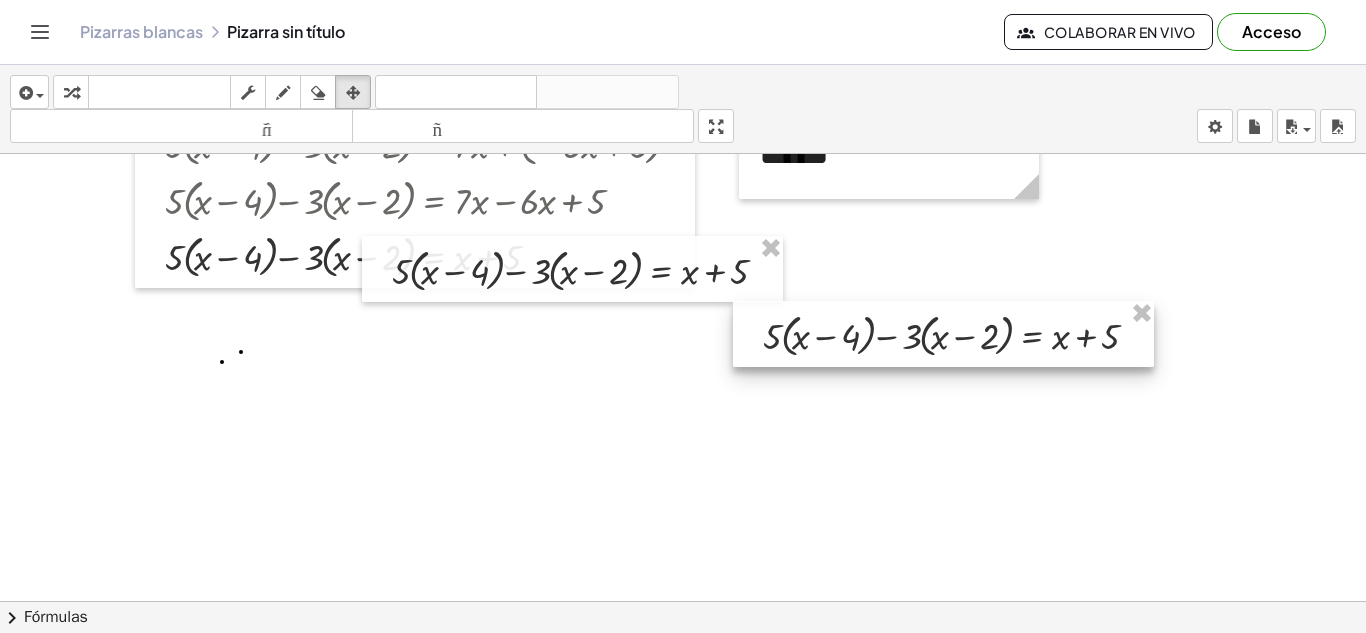 drag, startPoint x: 850, startPoint y: 259, endPoint x: 1067, endPoint y: 331, distance: 228.63289 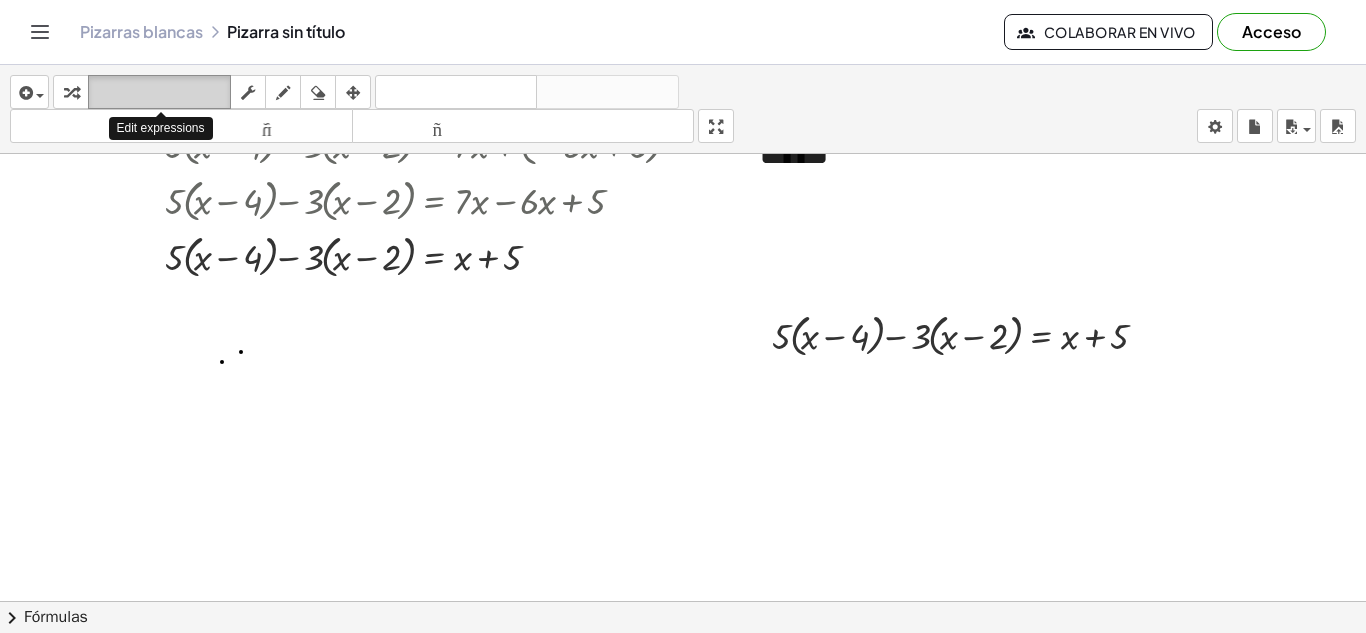 click on "teclado" at bounding box center (159, 92) 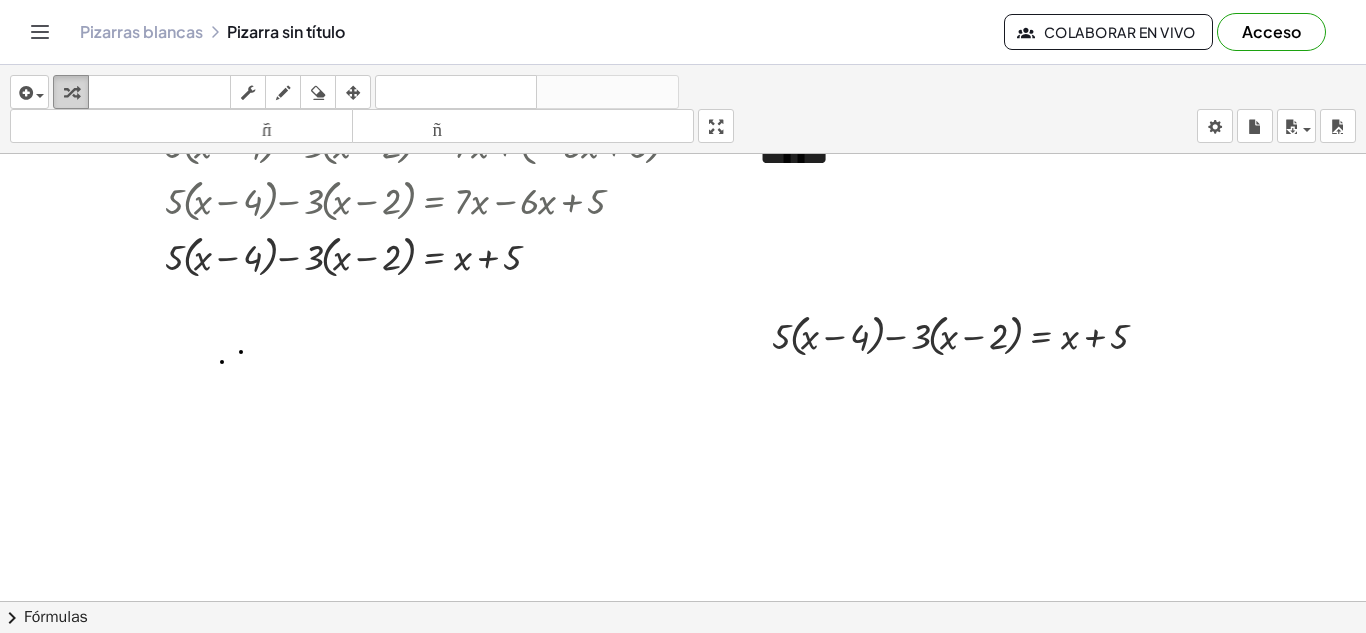 click at bounding box center [71, 93] 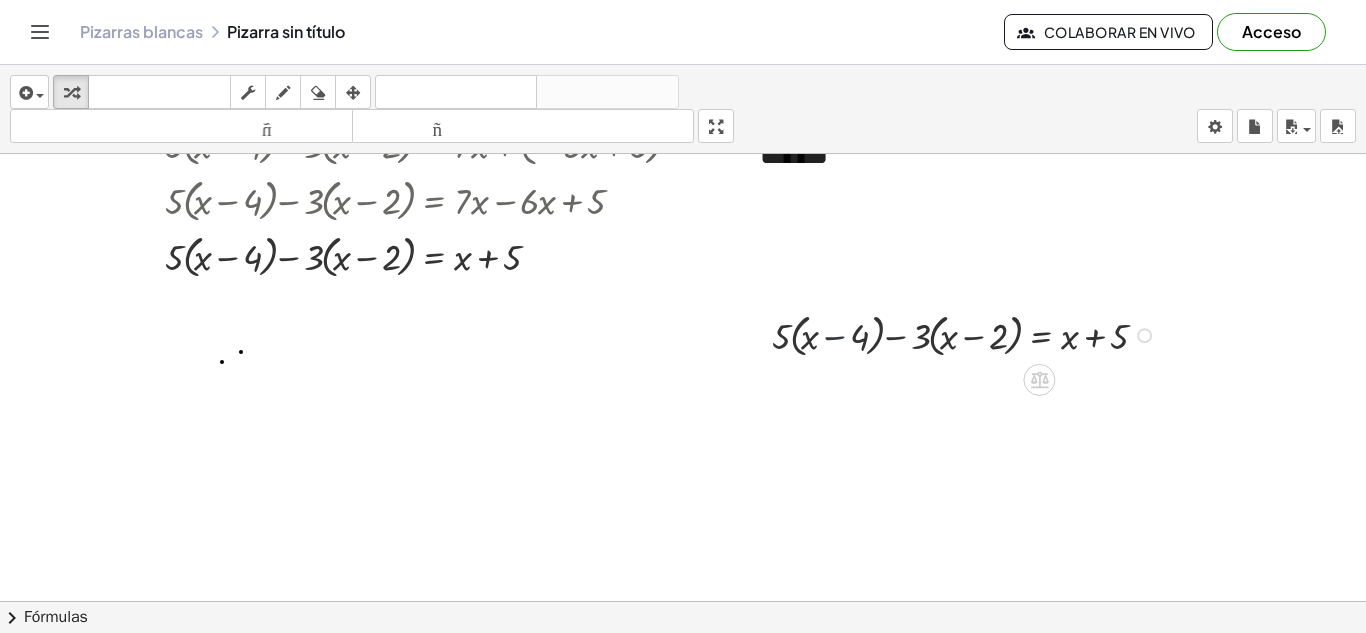 click at bounding box center [967, 334] 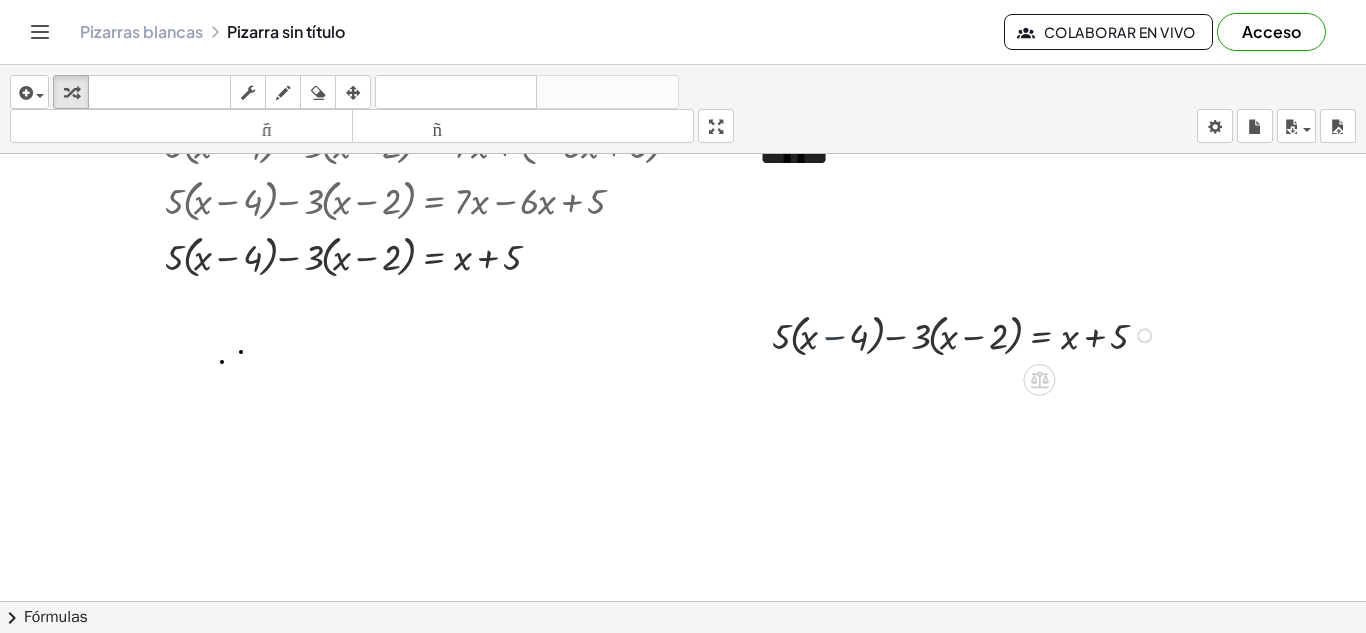 click at bounding box center (967, 334) 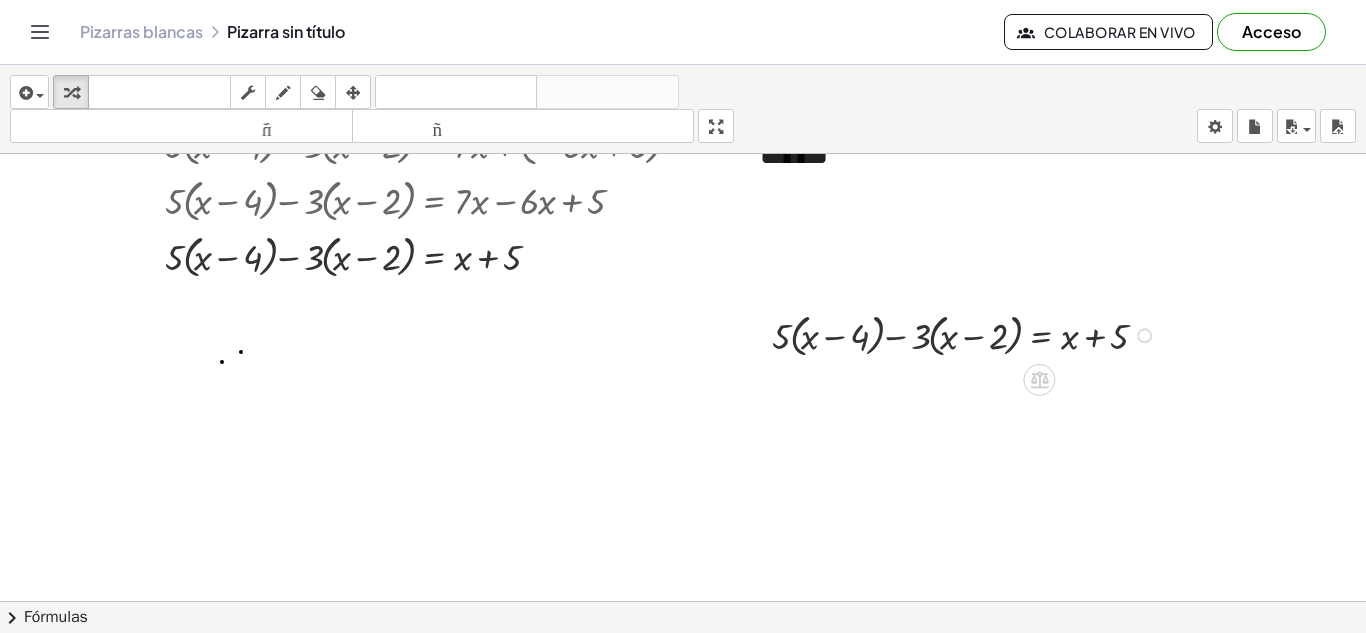 click at bounding box center [967, 334] 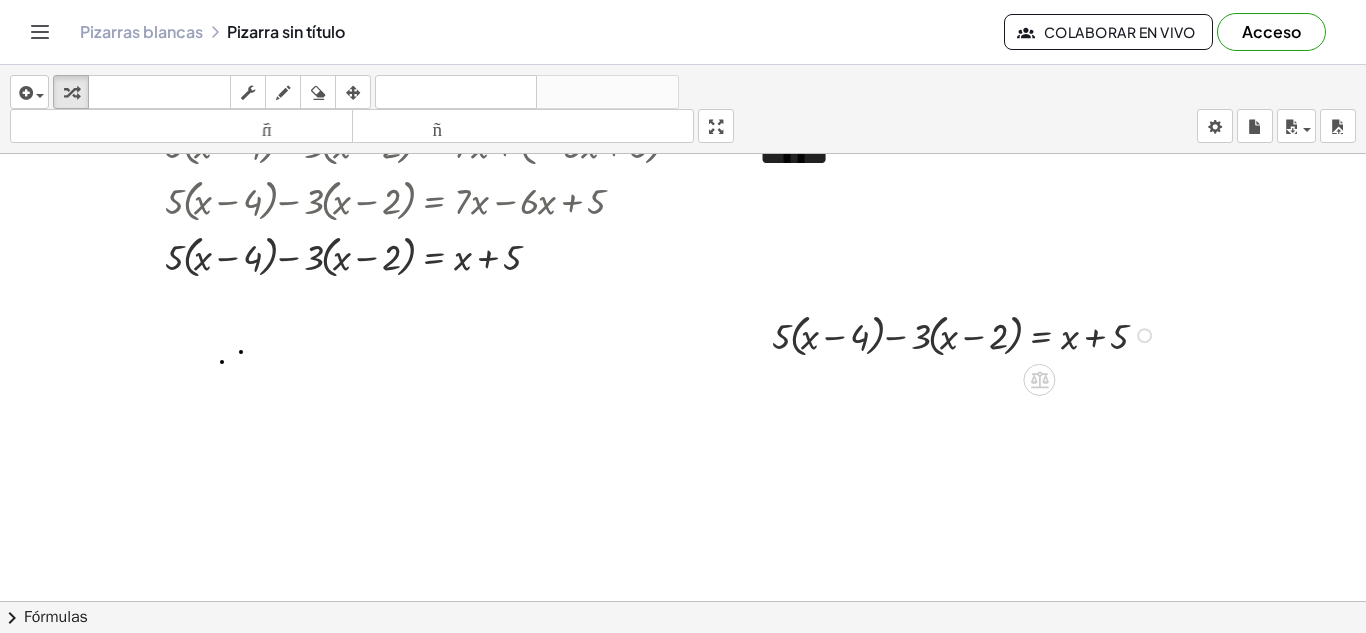 click at bounding box center (967, 334) 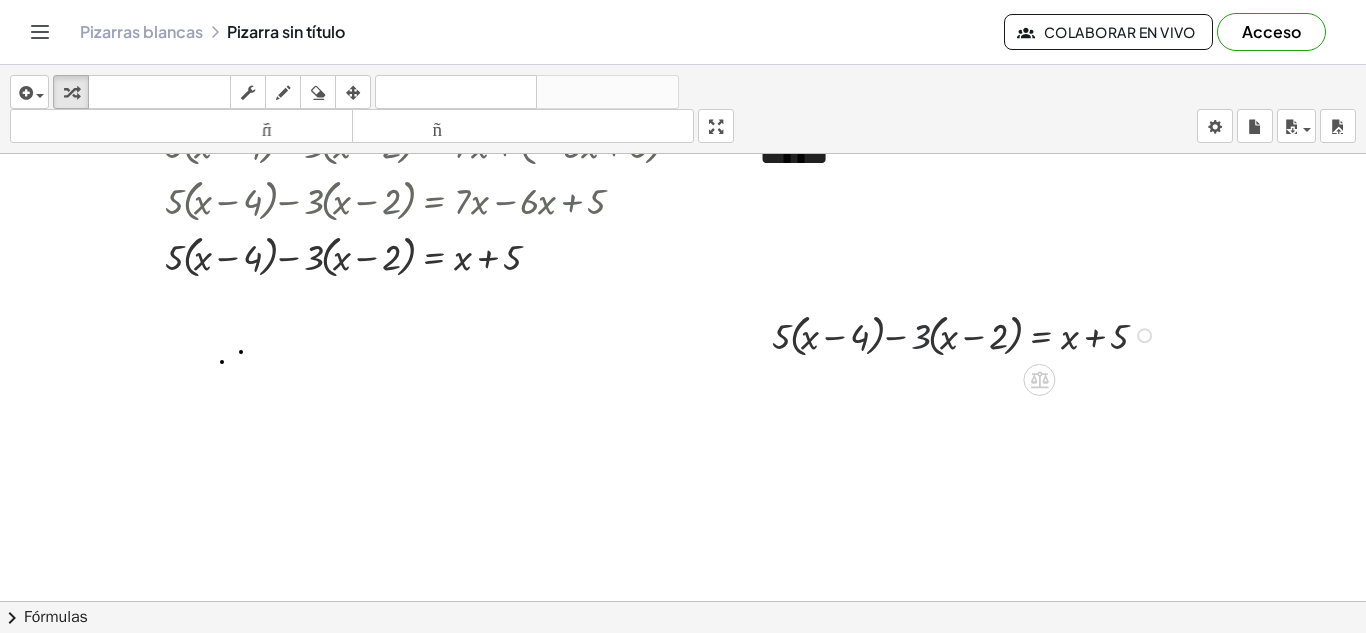 click at bounding box center [967, 334] 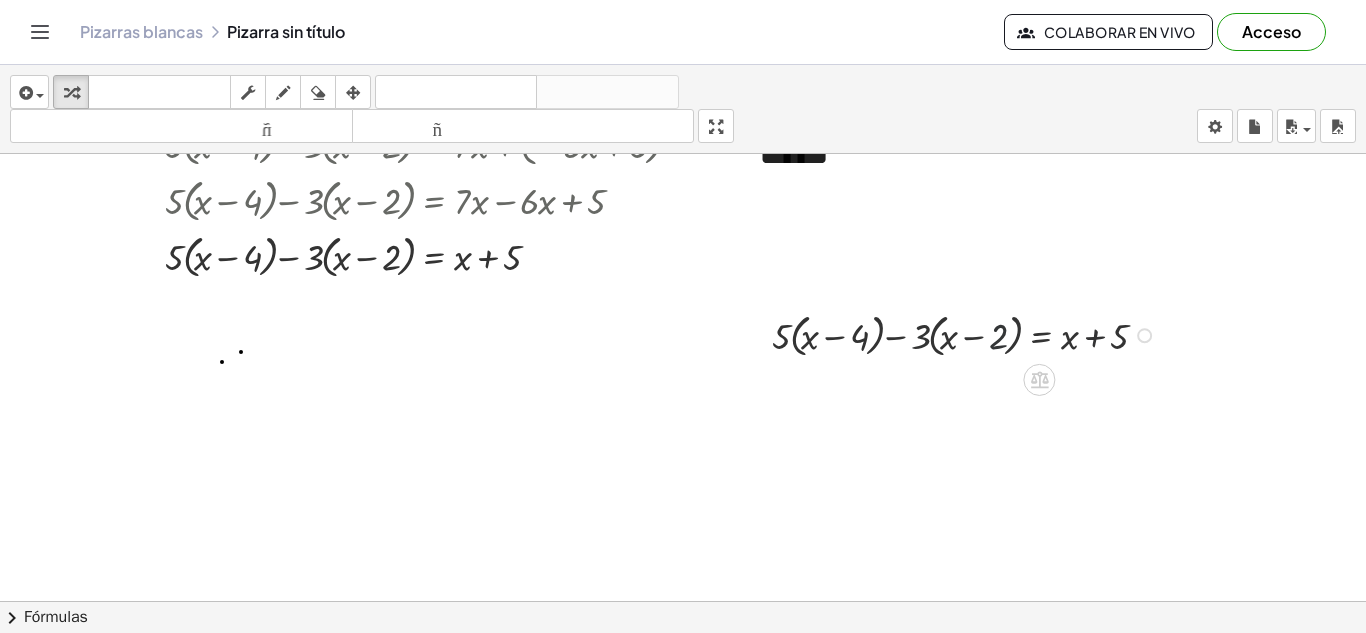click at bounding box center [967, 334] 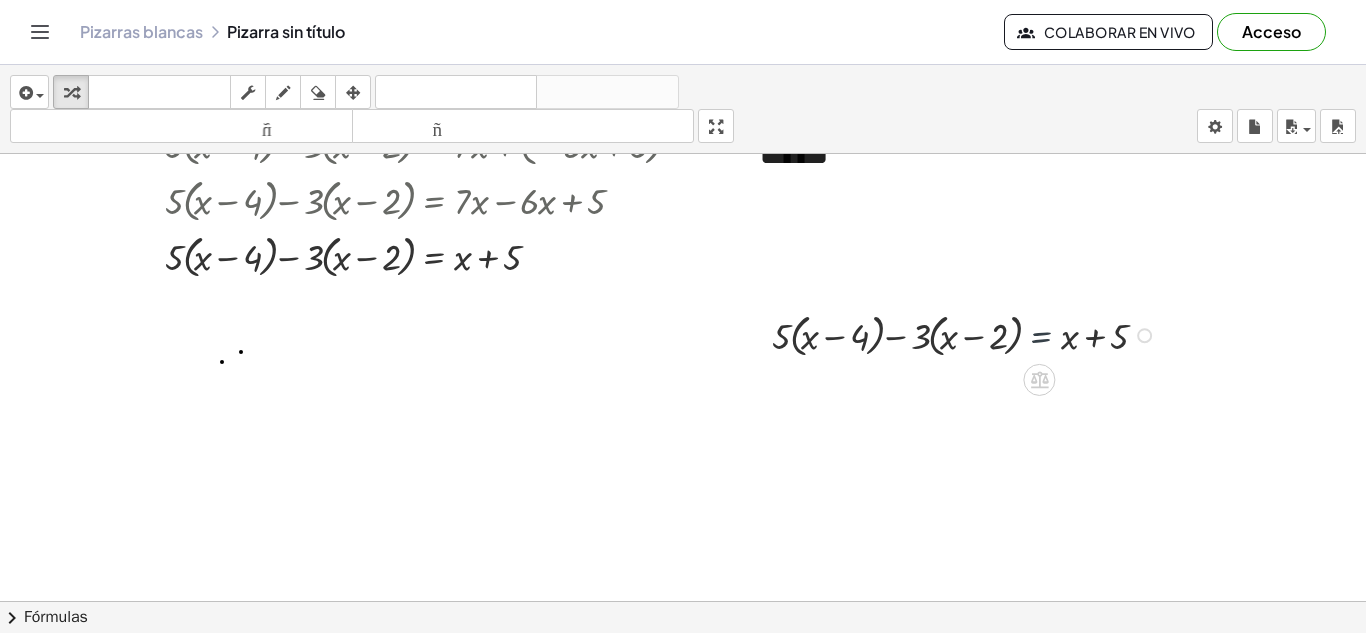 click at bounding box center (967, 334) 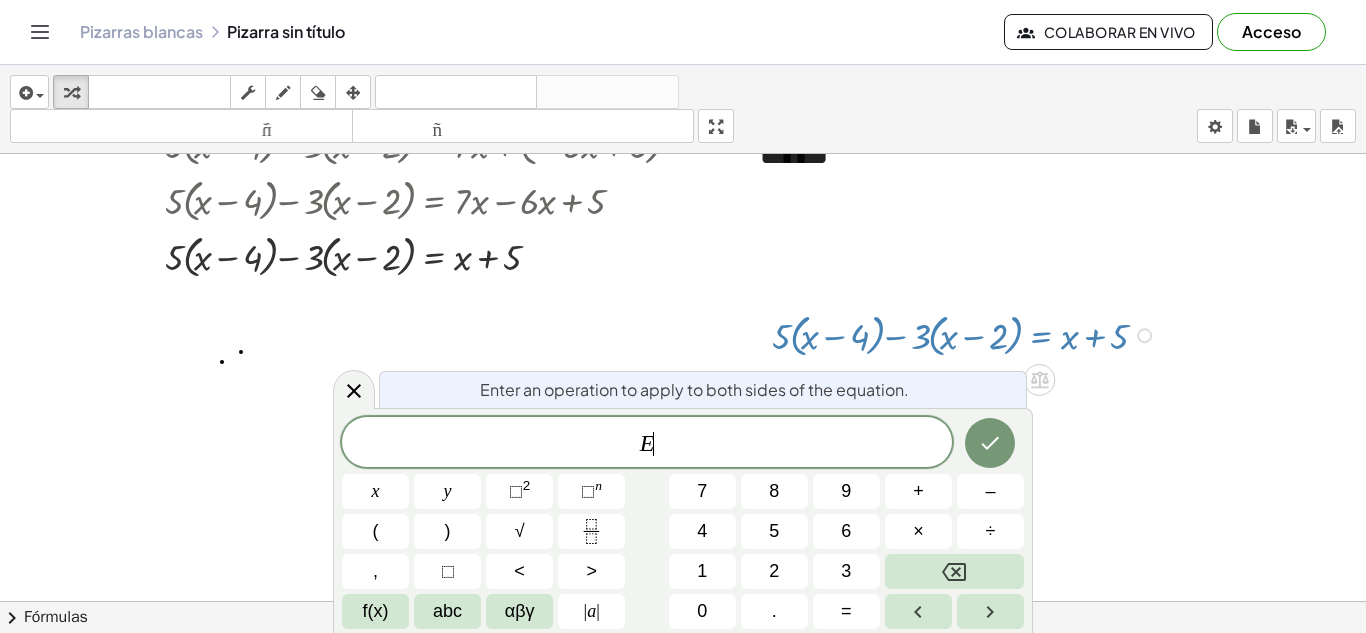click at bounding box center (967, 334) 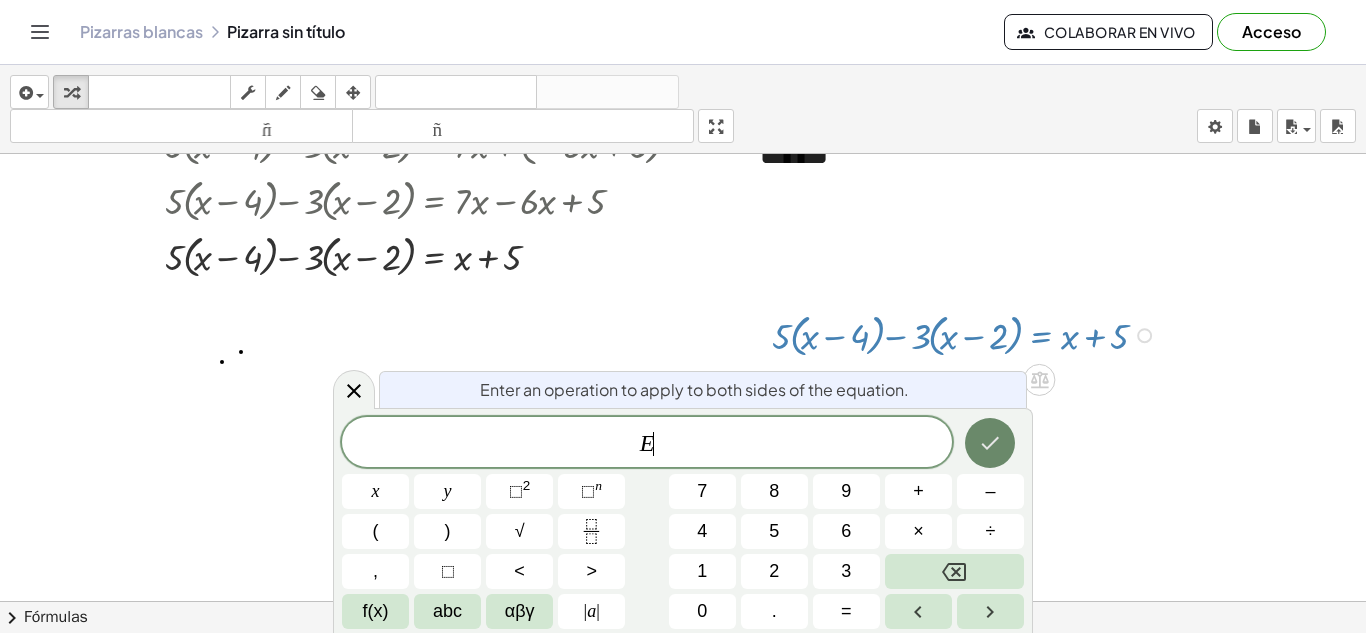 drag, startPoint x: 1042, startPoint y: 339, endPoint x: 987, endPoint y: 445, distance: 119.419426 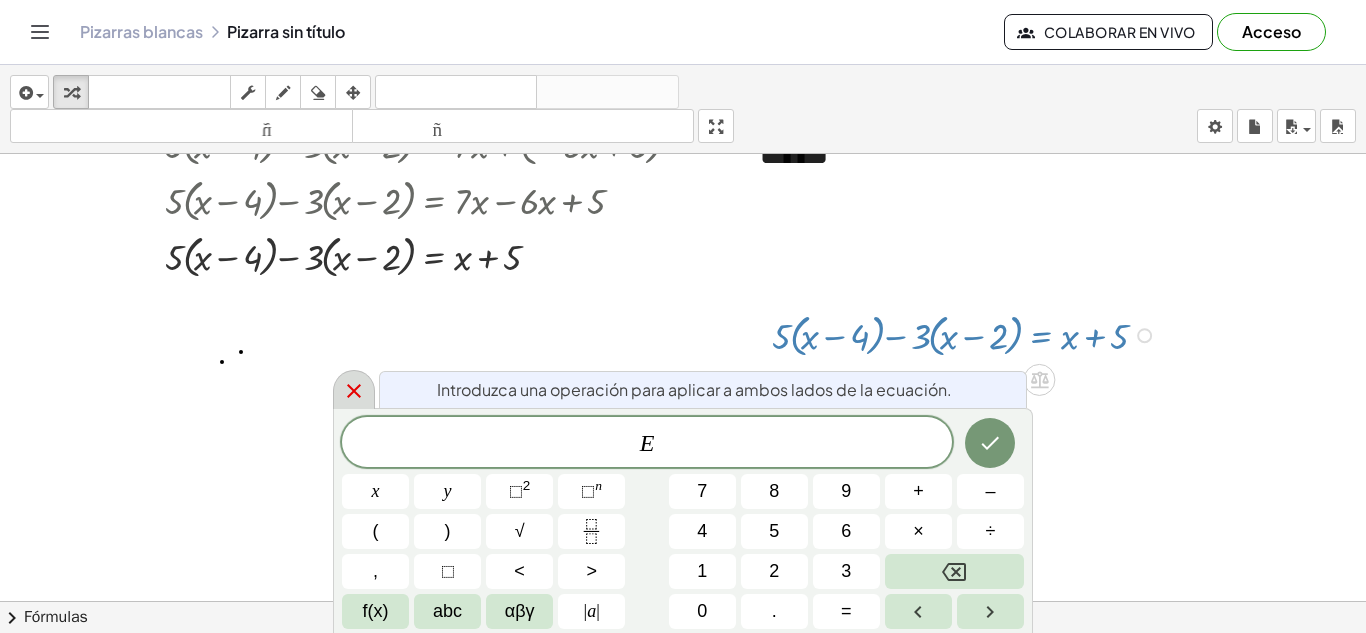 click 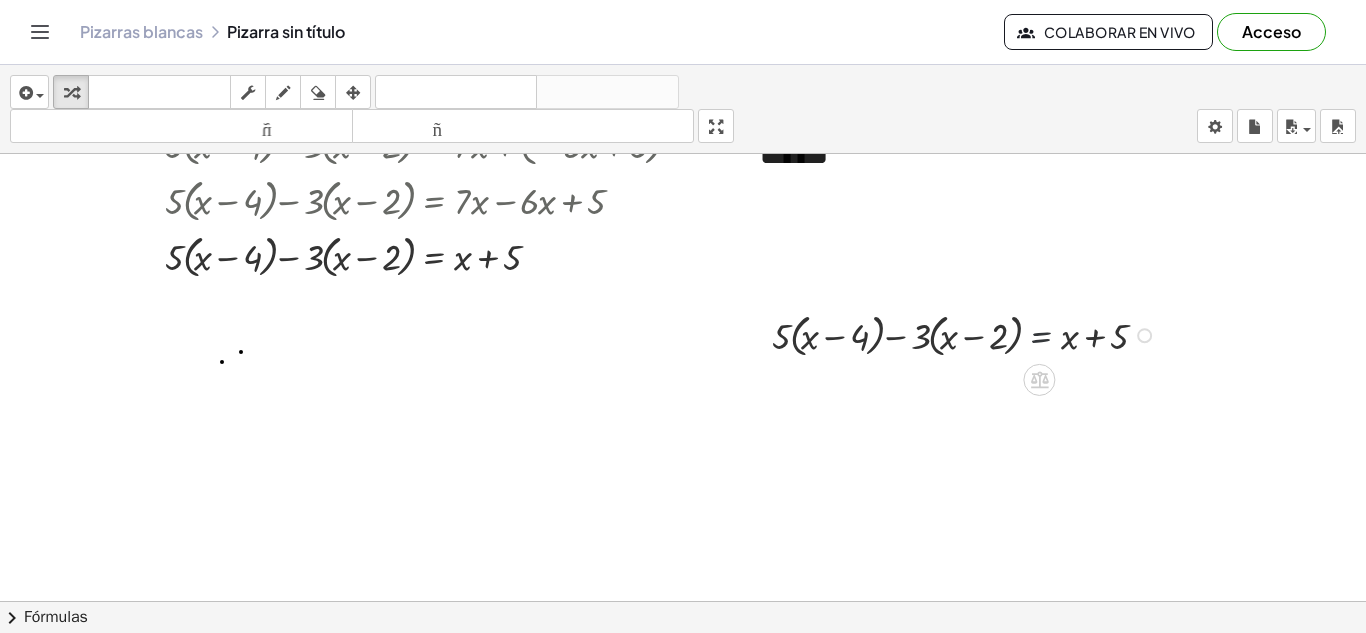 click at bounding box center [967, 334] 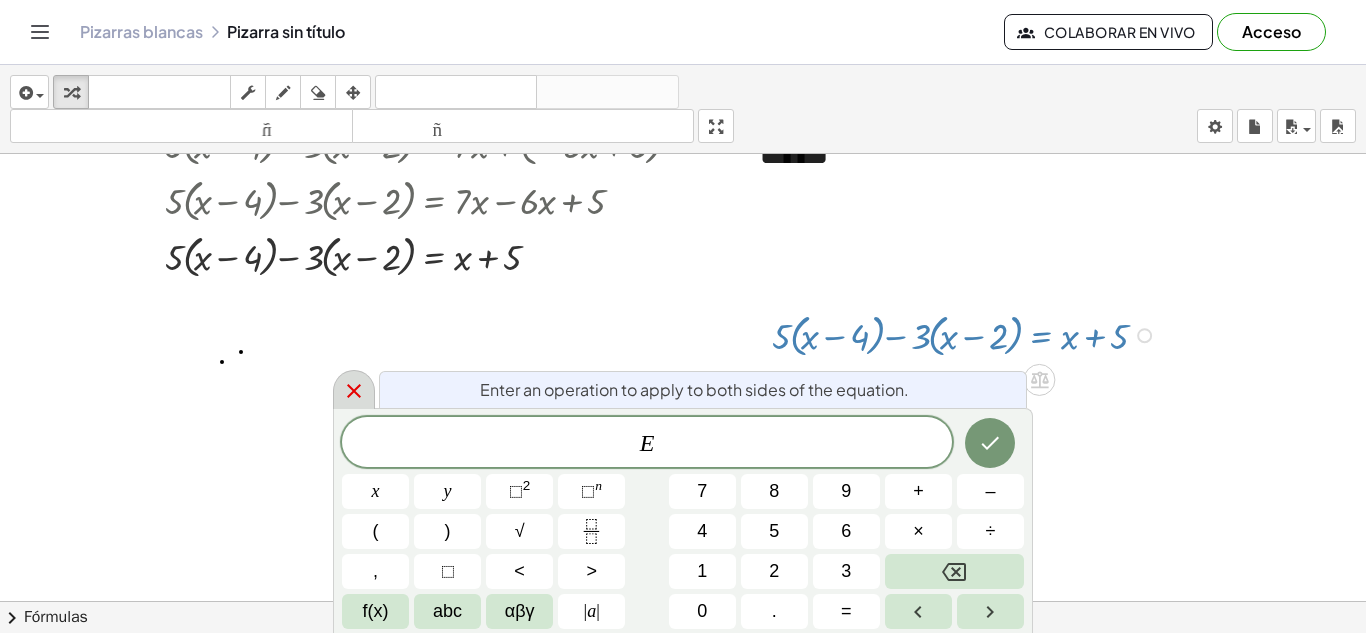 click at bounding box center [354, 389] 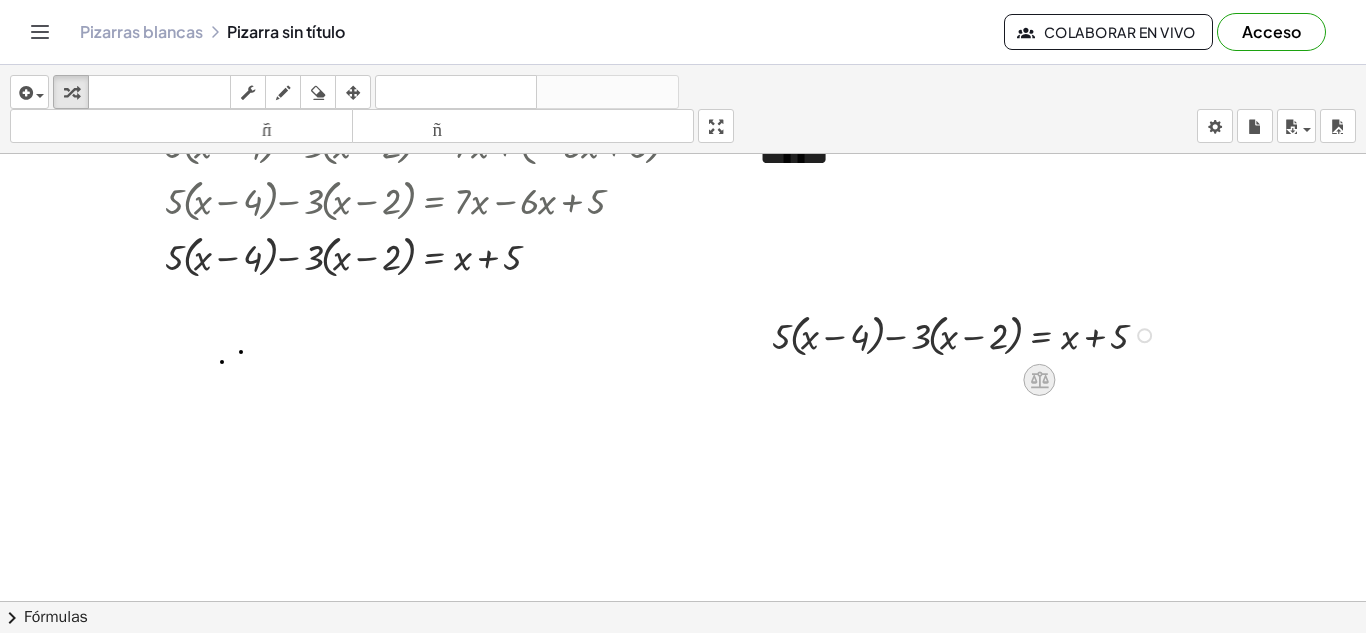 click 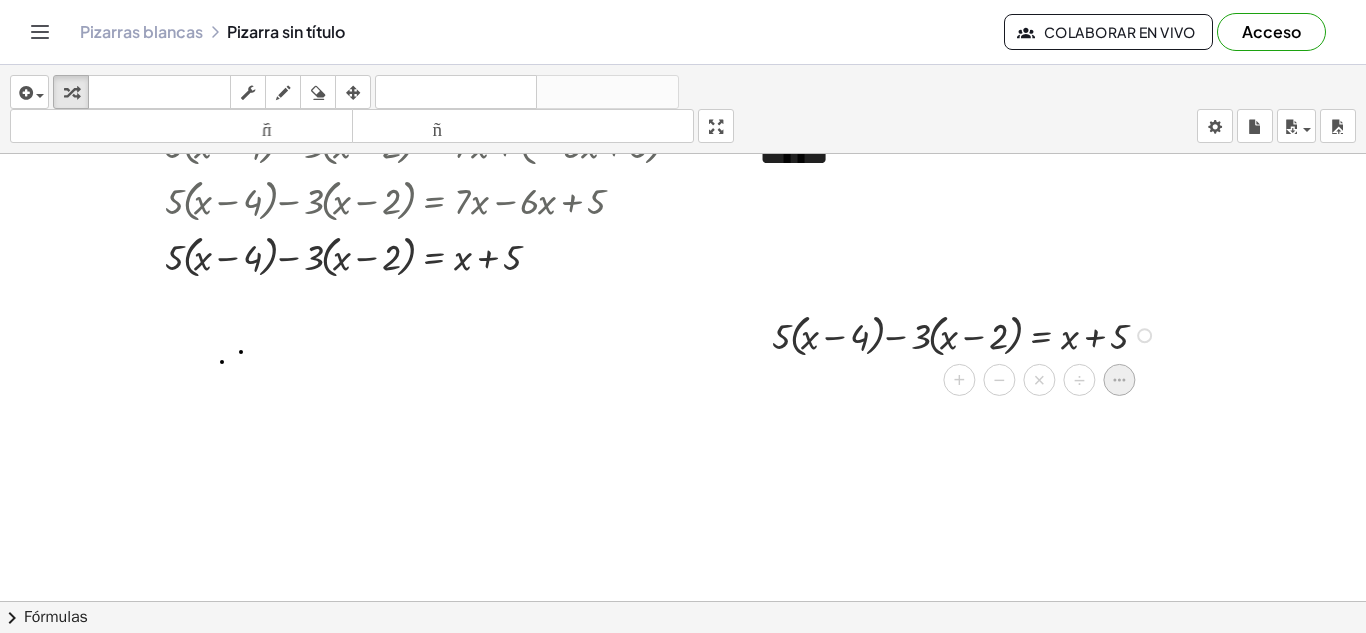 click 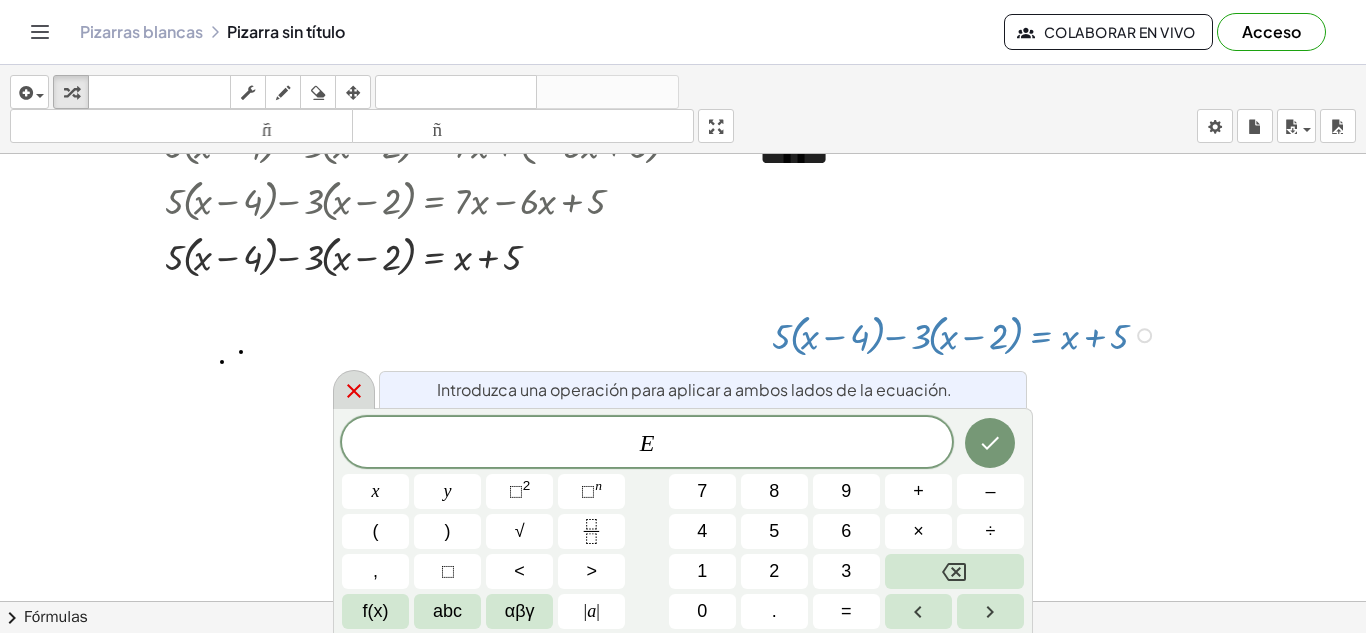 click 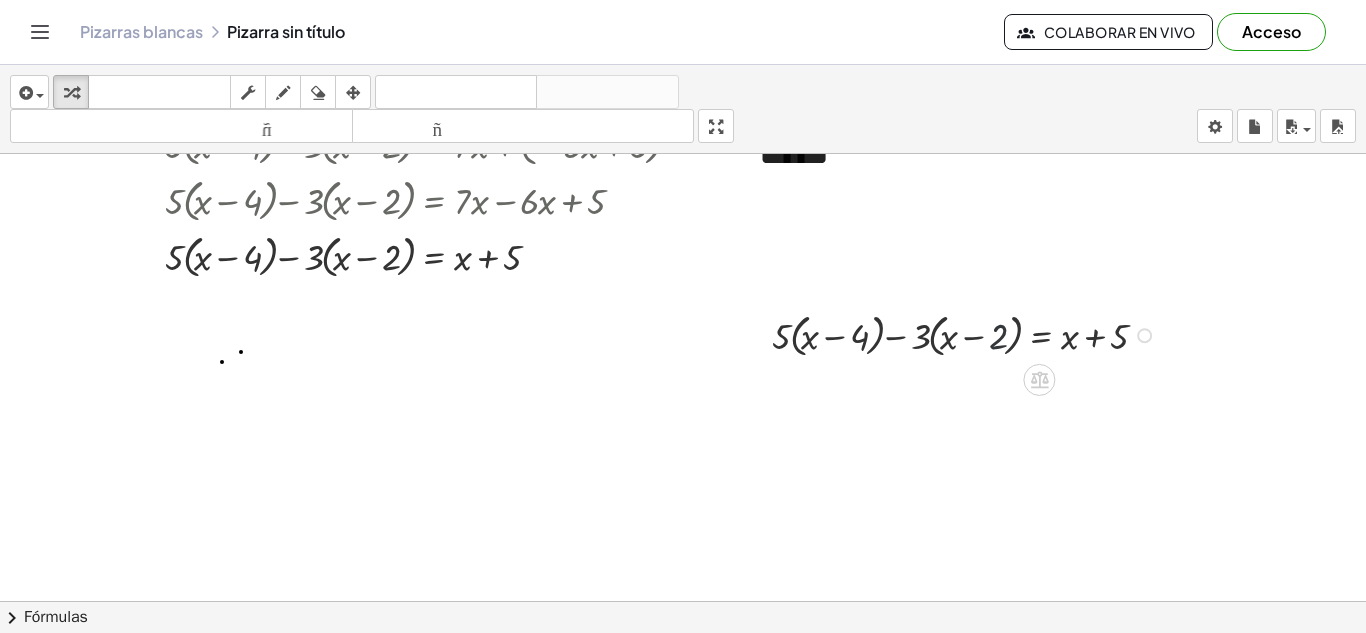 click at bounding box center (967, 334) 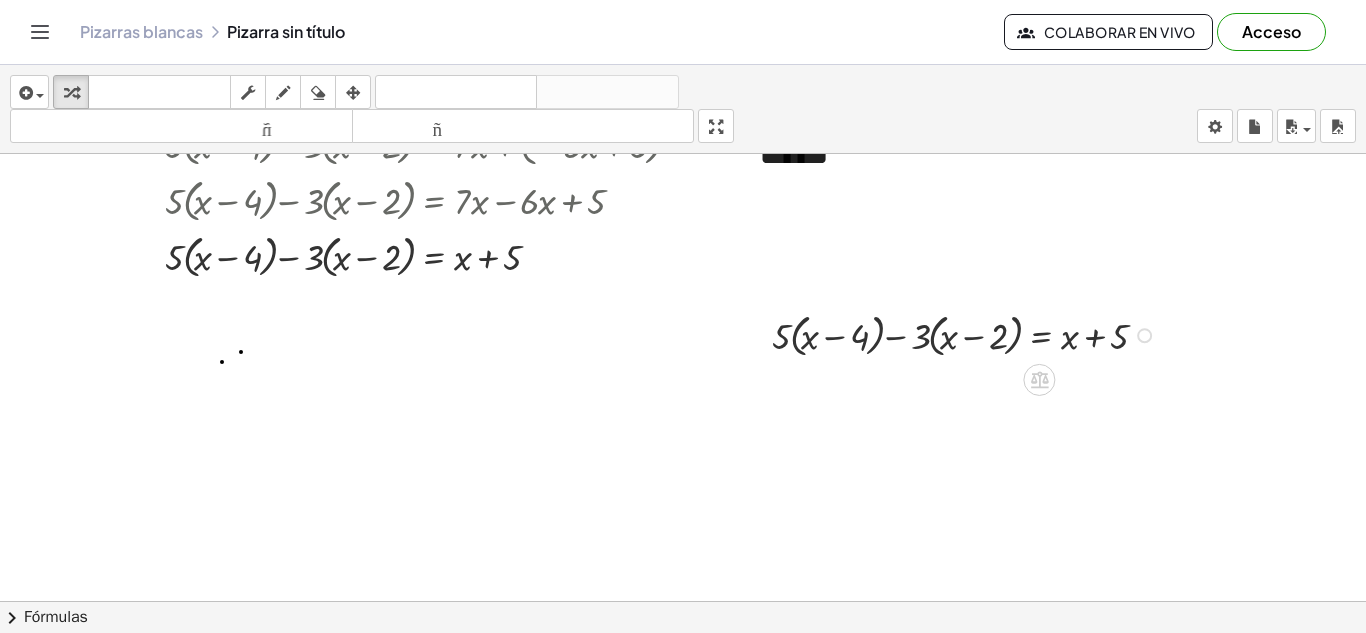 click 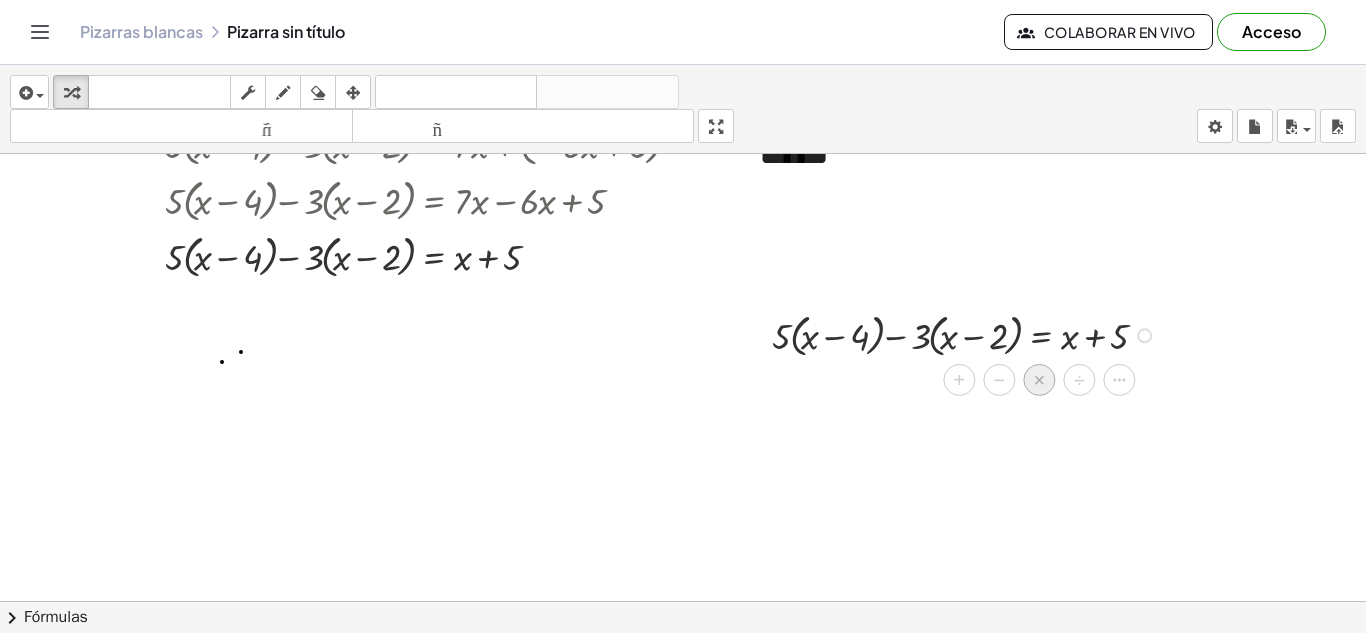 click on "×" at bounding box center [1040, 380] 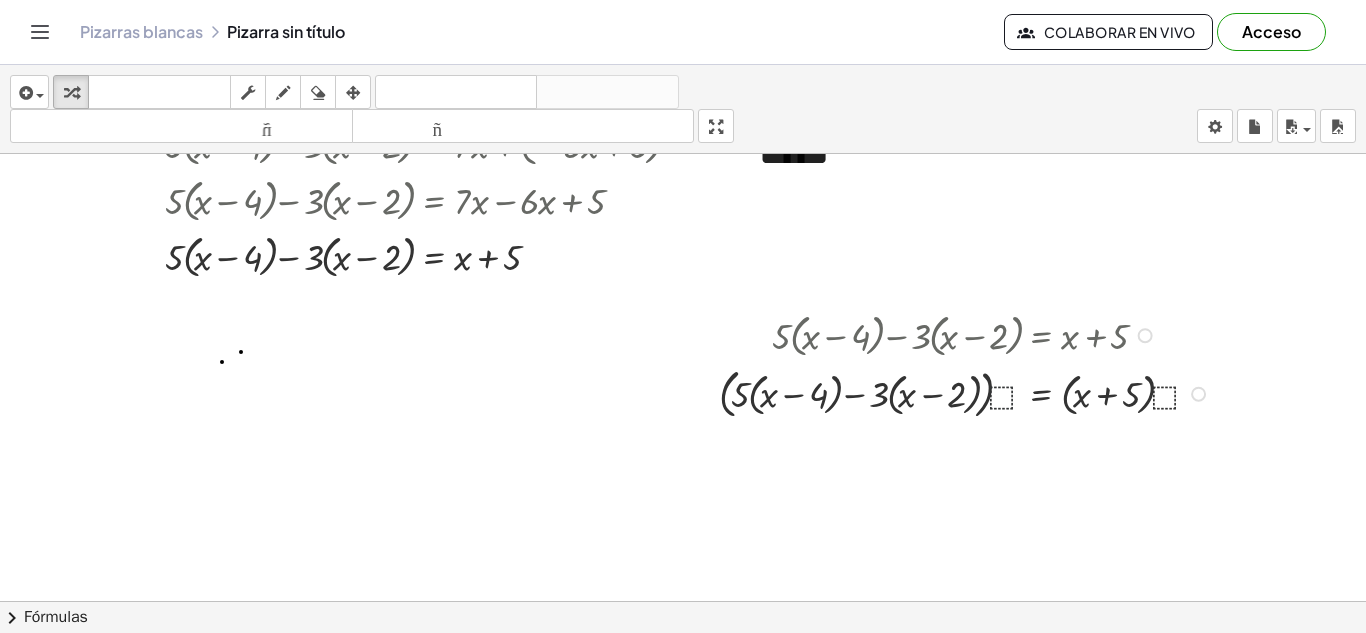 click at bounding box center [967, 392] 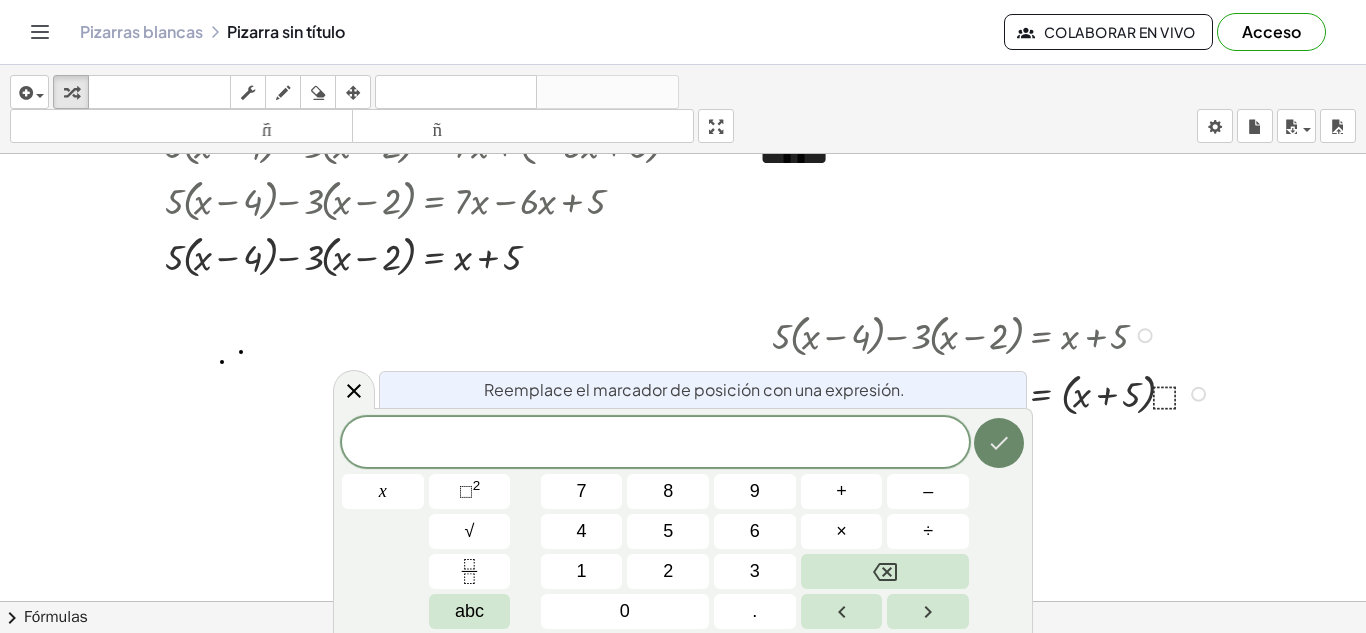 click at bounding box center [999, 443] 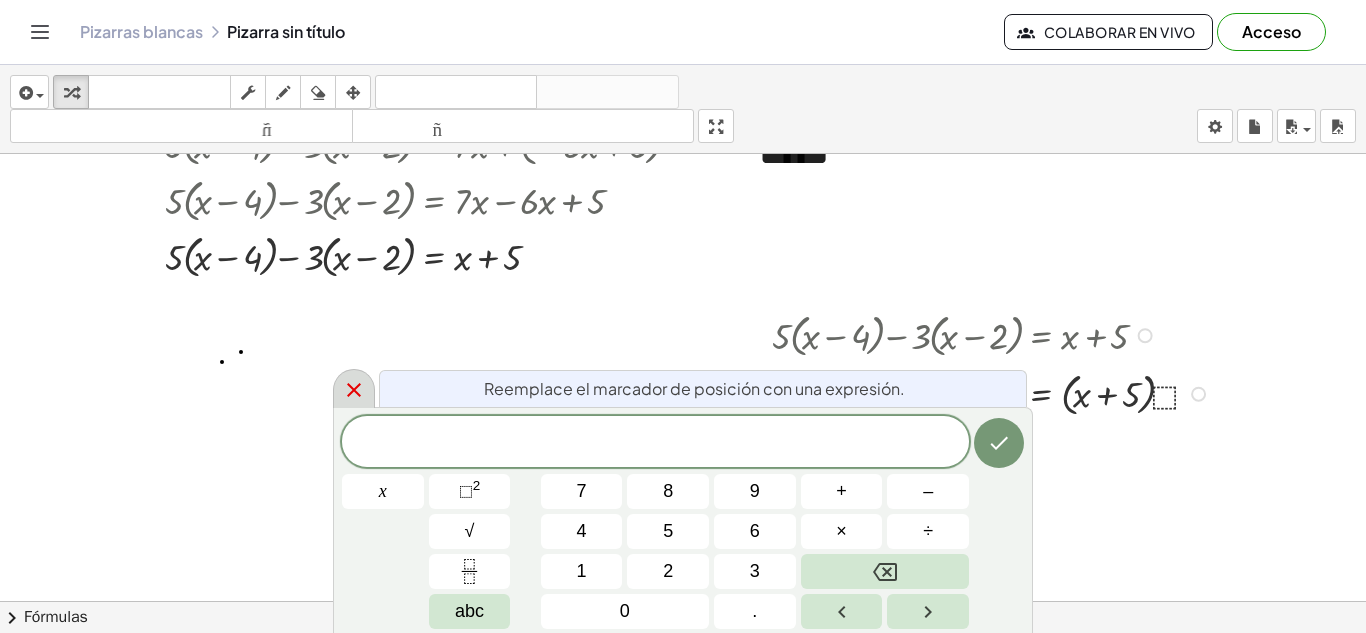 click 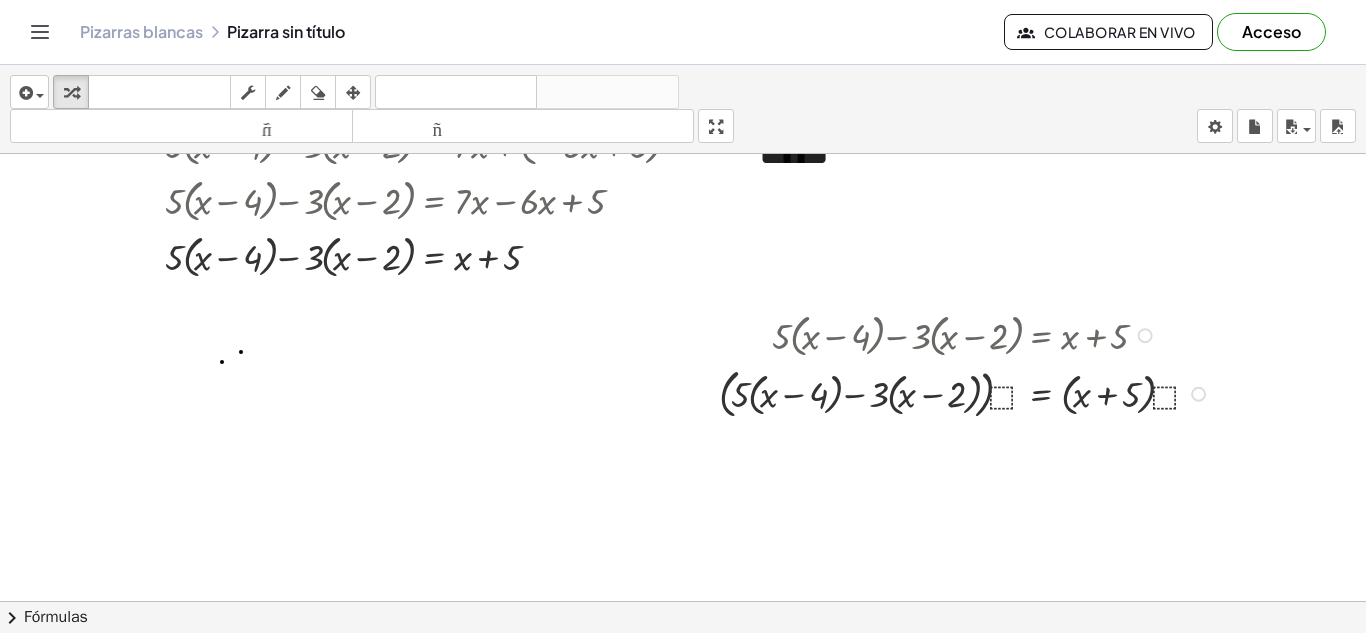 click at bounding box center (967, 334) 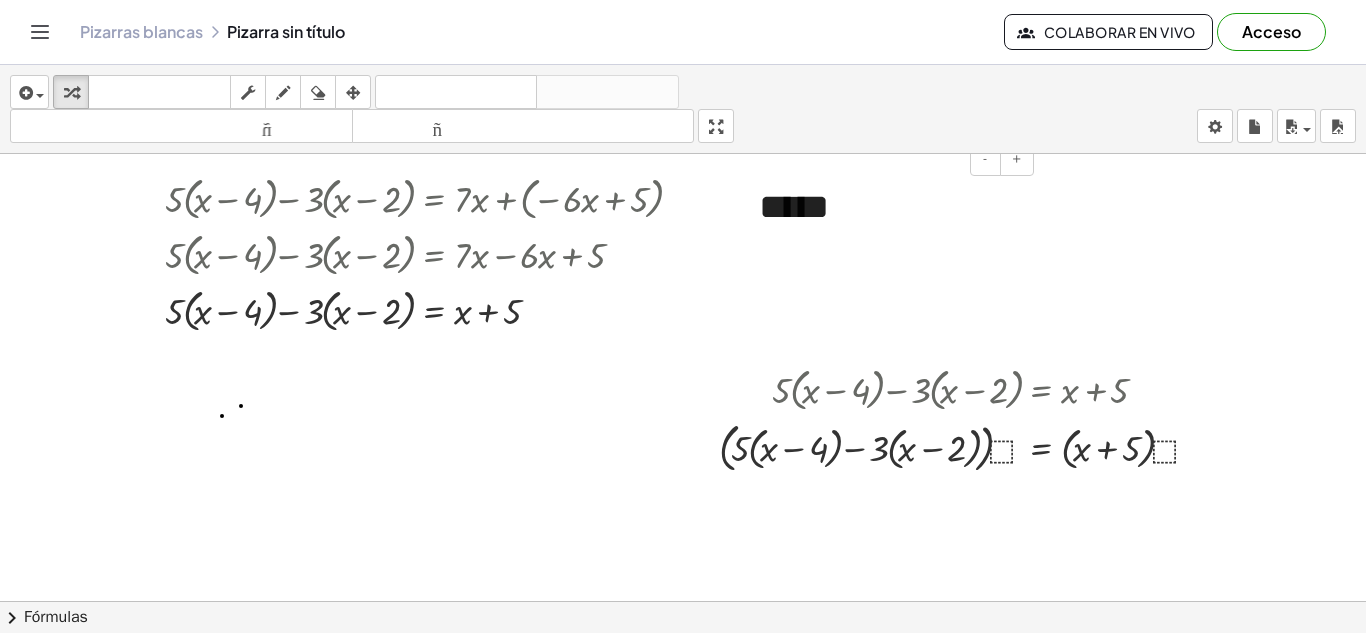 scroll, scrollTop: 0, scrollLeft: 0, axis: both 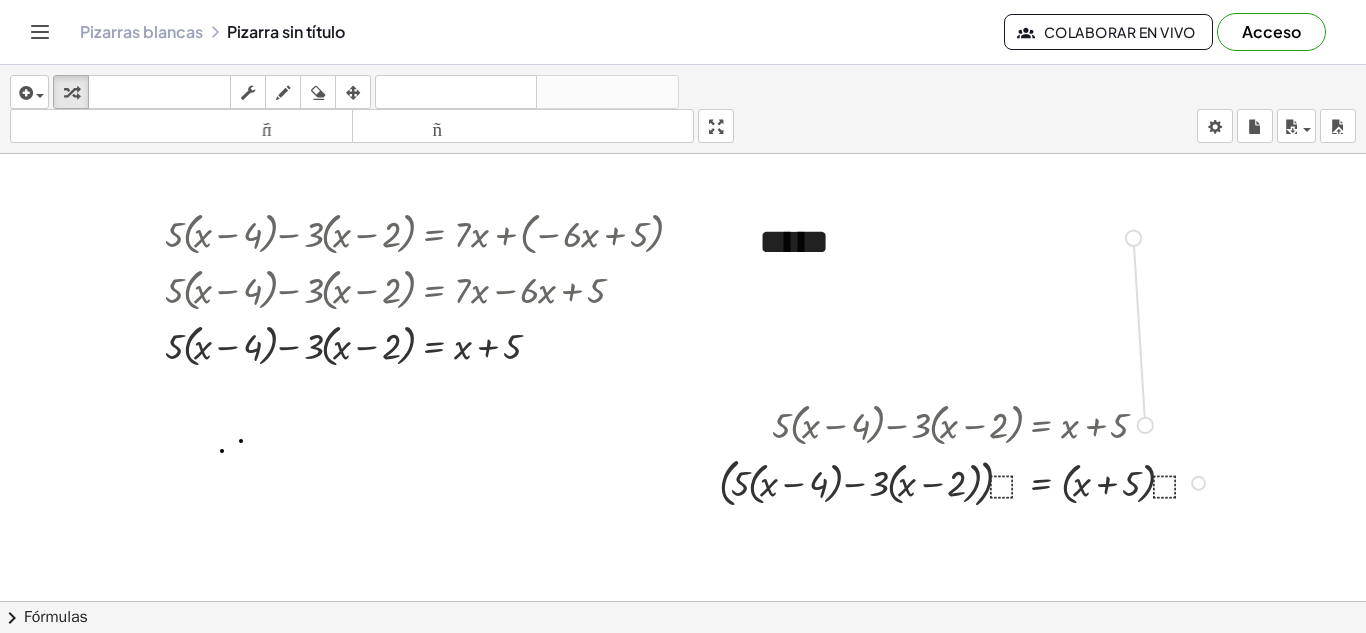 drag, startPoint x: 1145, startPoint y: 424, endPoint x: 1128, endPoint y: 226, distance: 198.72845 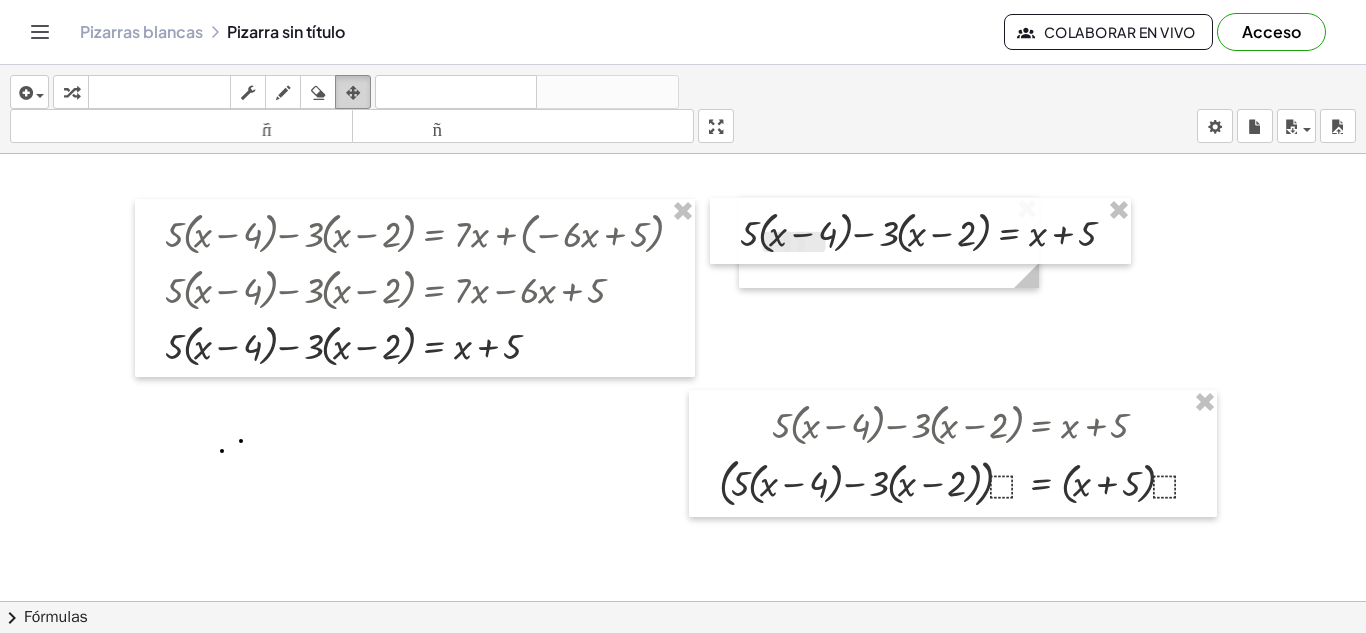 click on "arreglar" at bounding box center [353, 92] 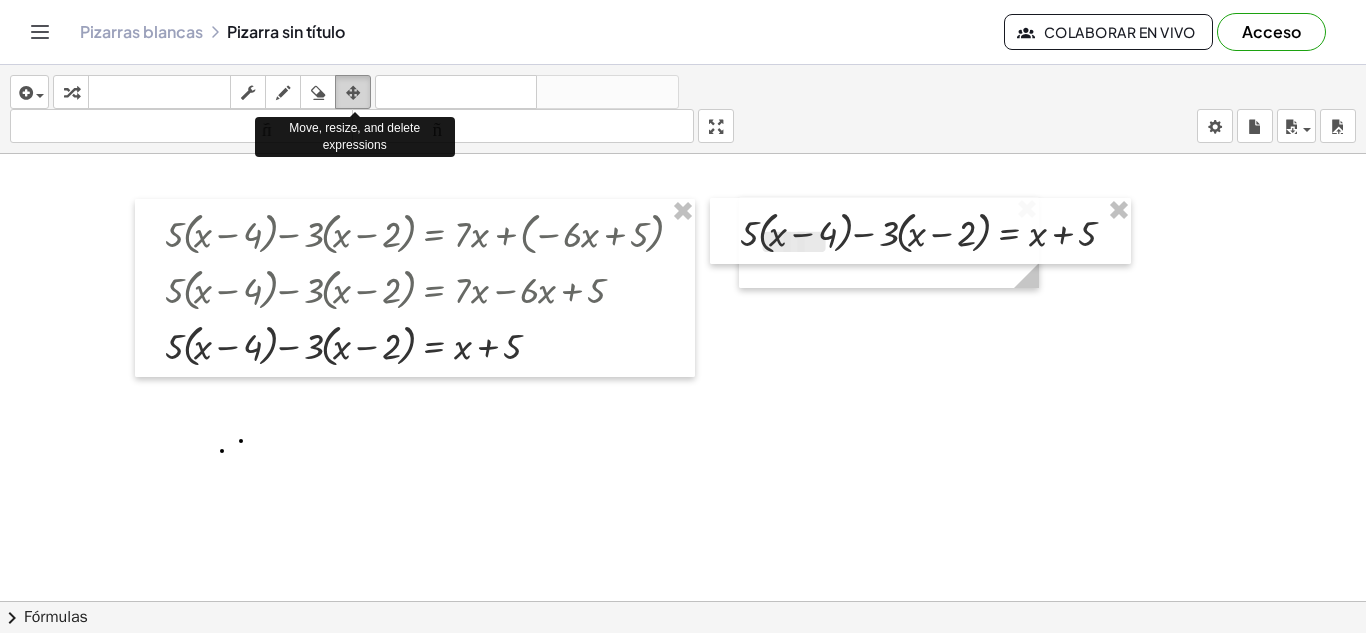 click at bounding box center [353, 93] 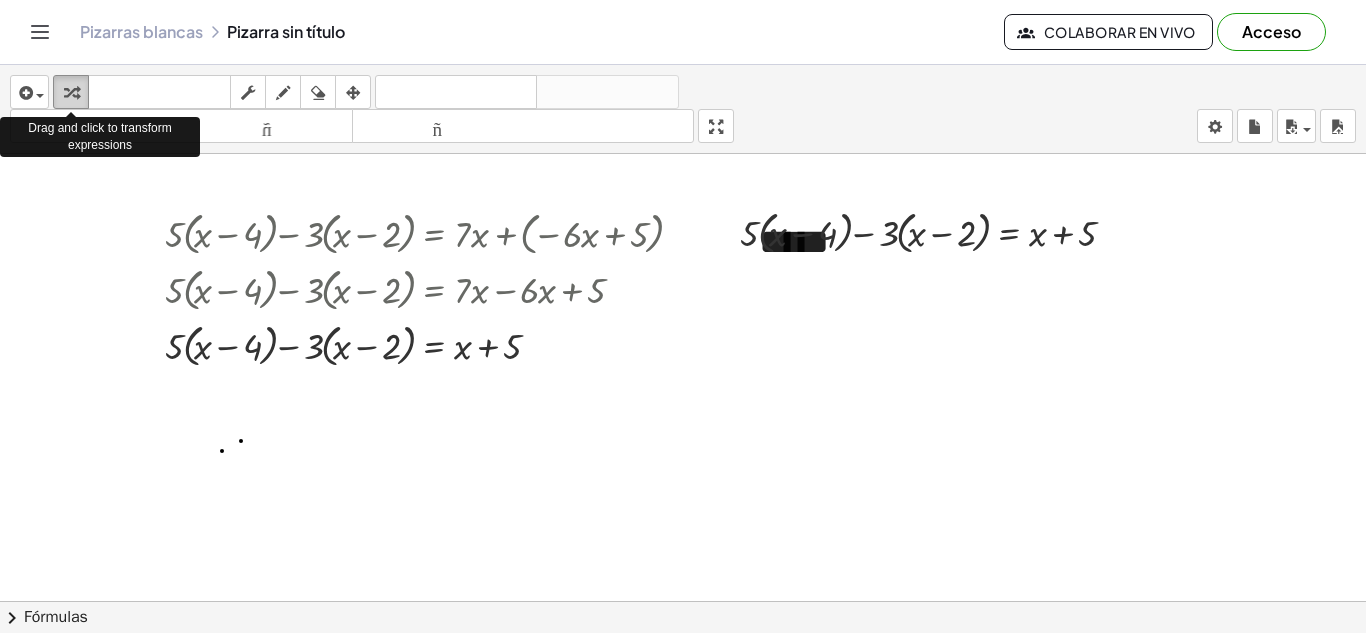 click at bounding box center (71, 93) 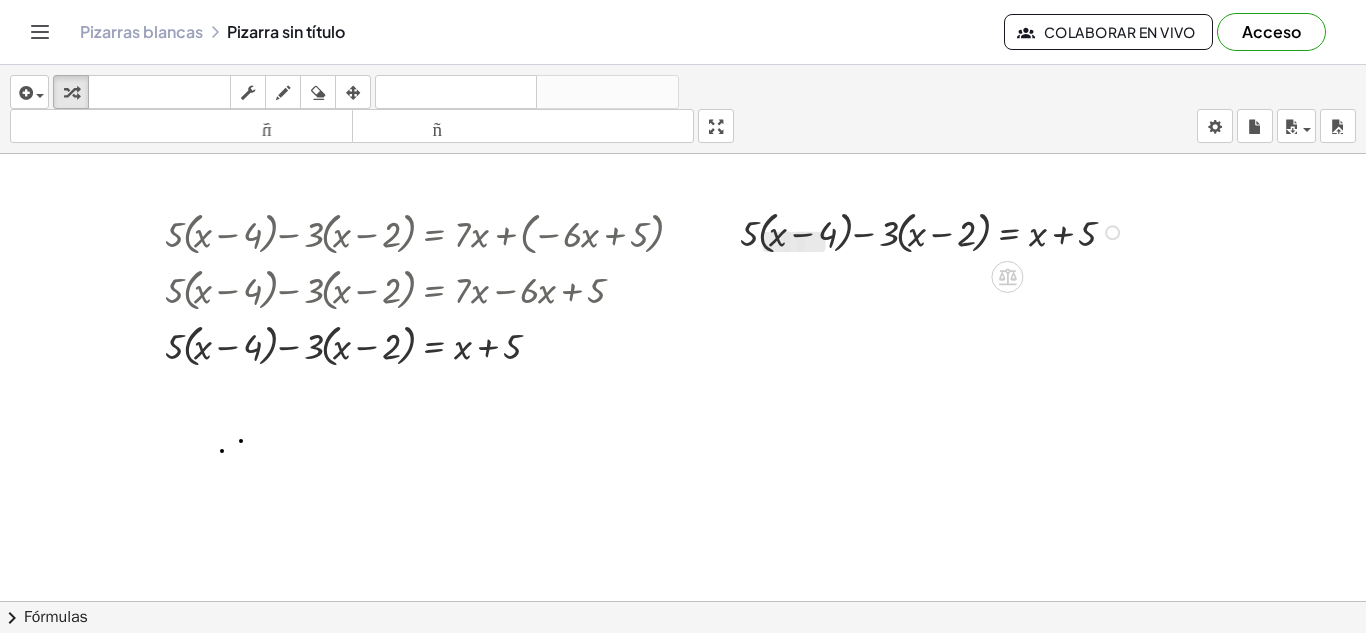 click at bounding box center [935, 231] 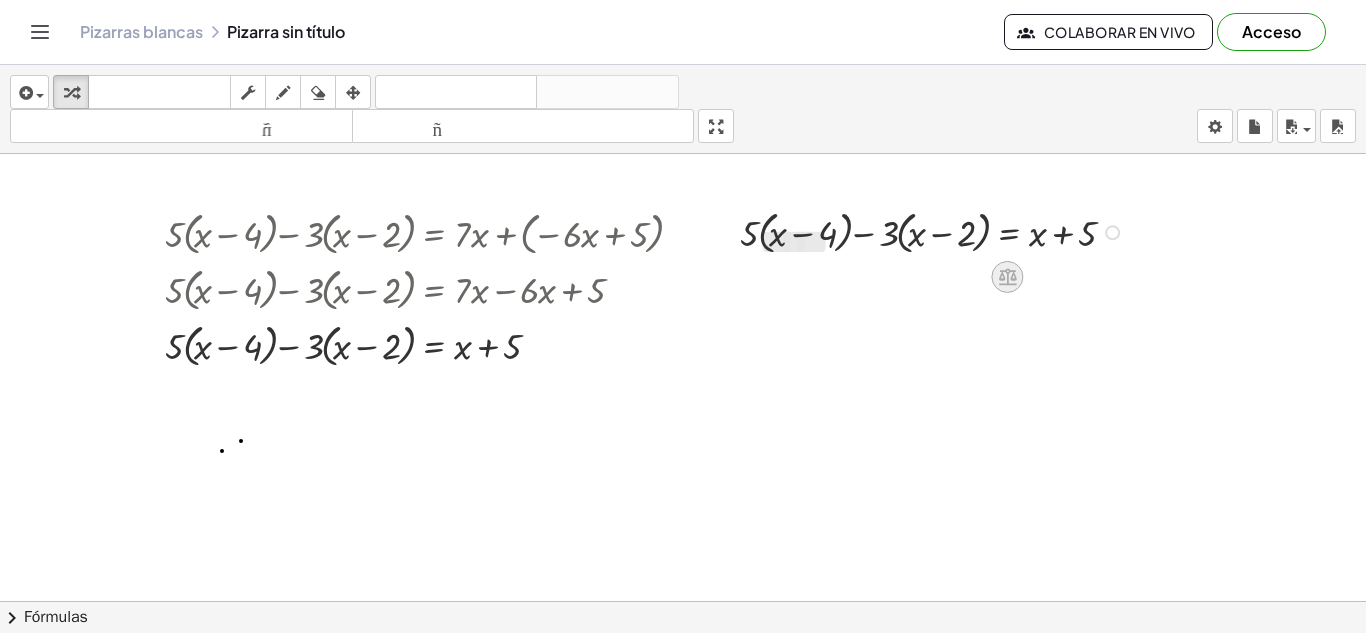 click 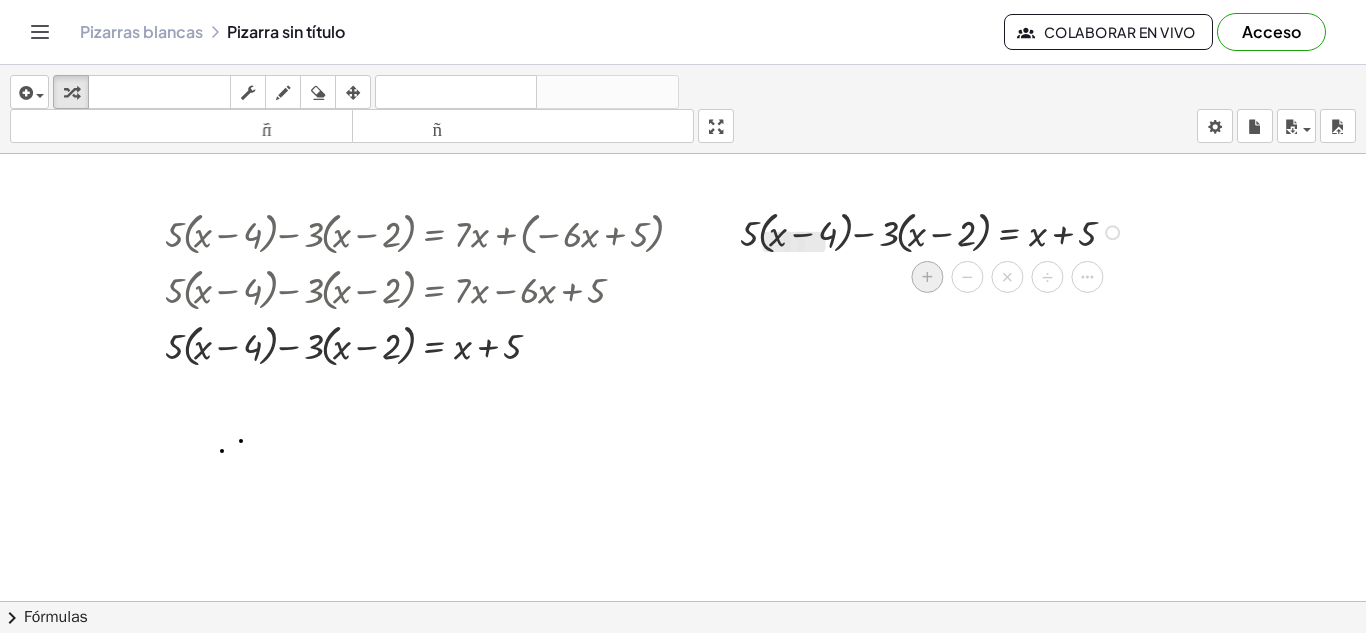 click on "+" at bounding box center (928, 277) 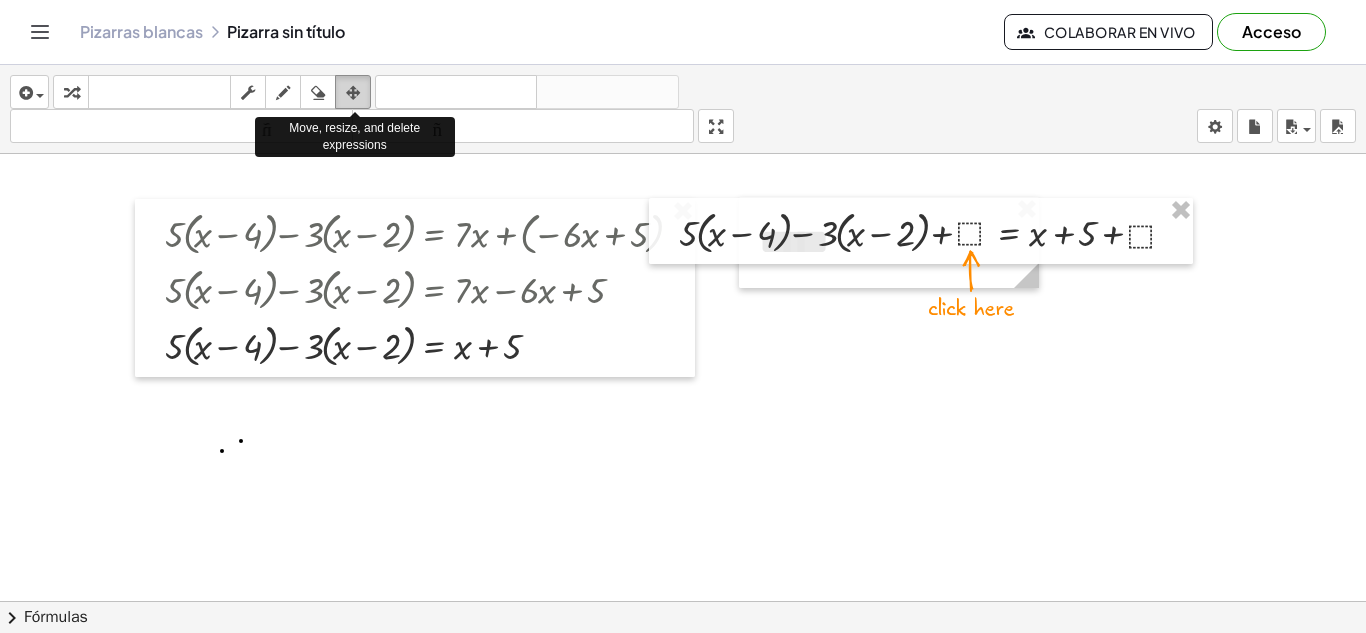 click at bounding box center [353, 92] 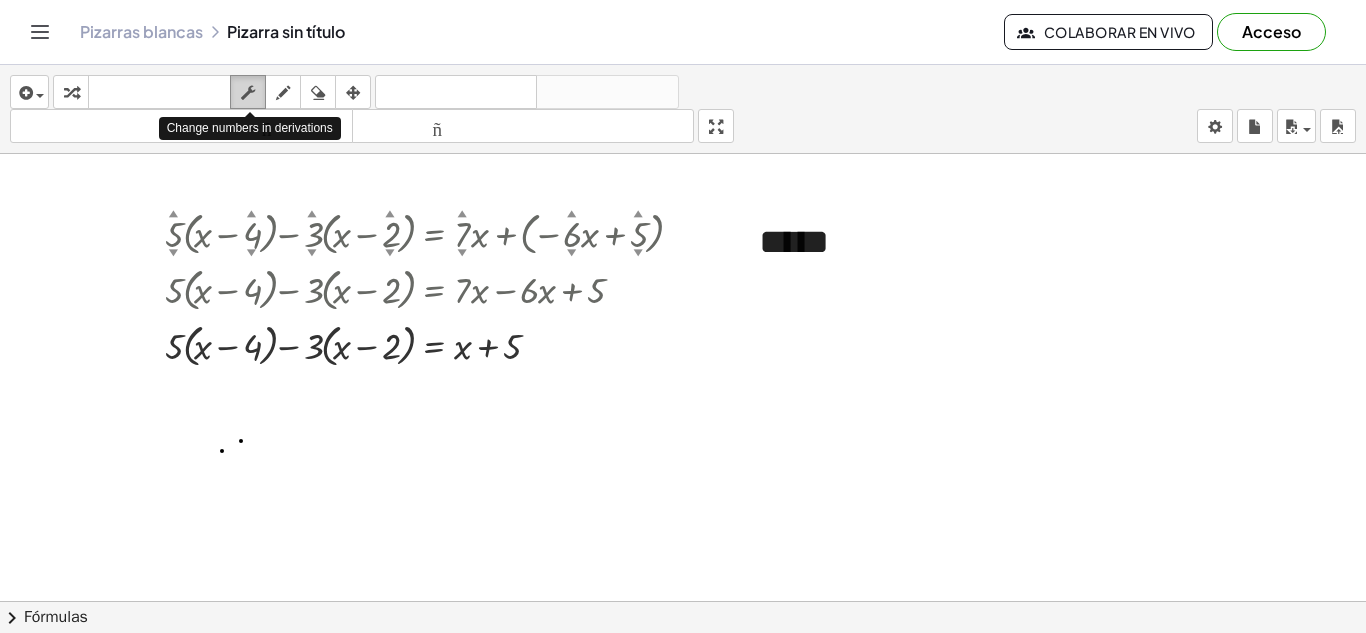 click at bounding box center [248, 93] 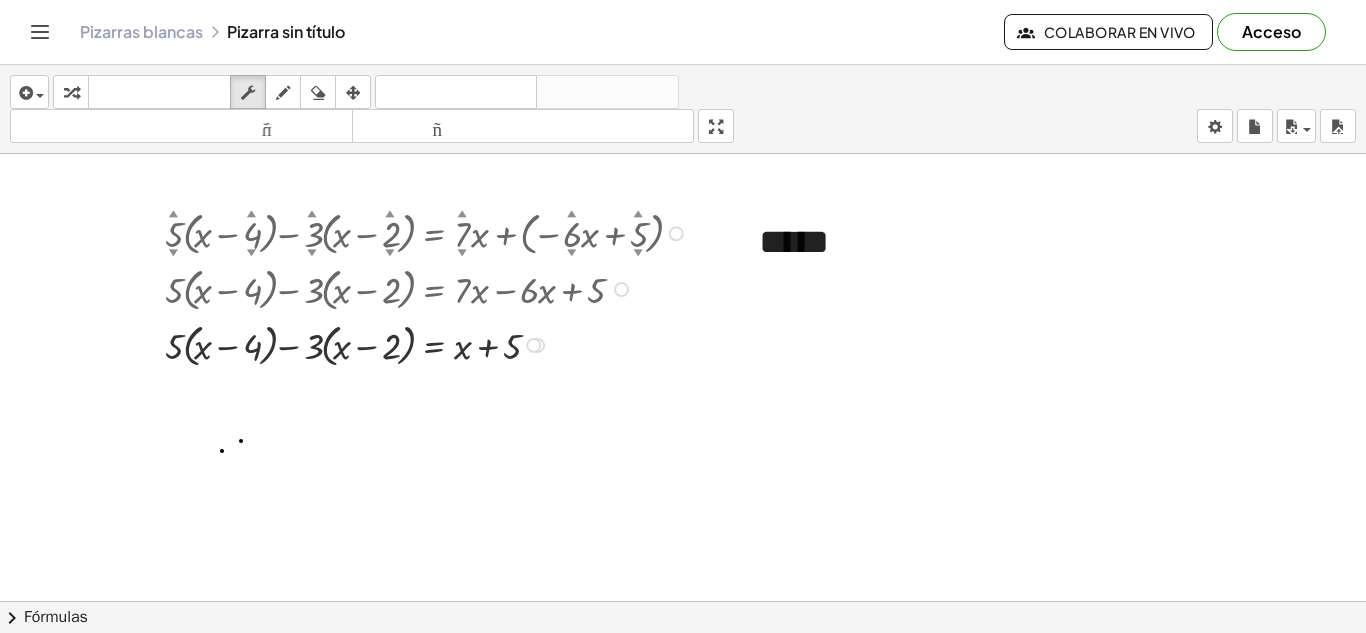 click at bounding box center (429, 344) 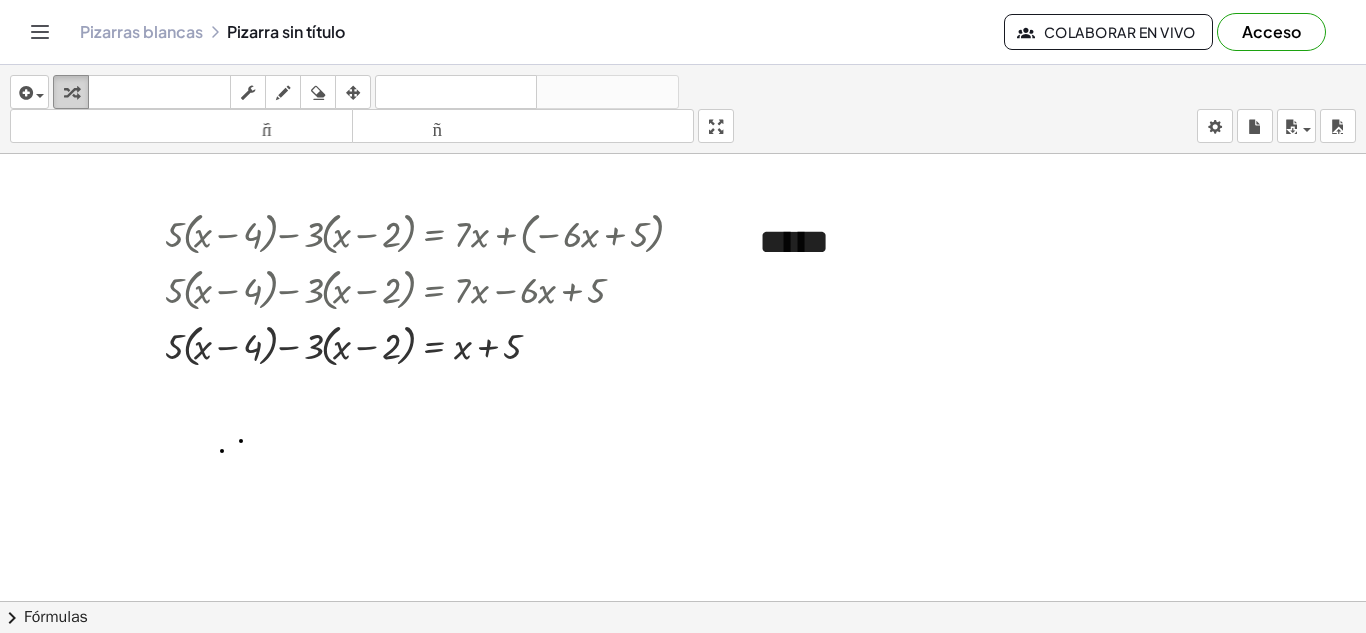click at bounding box center [71, 92] 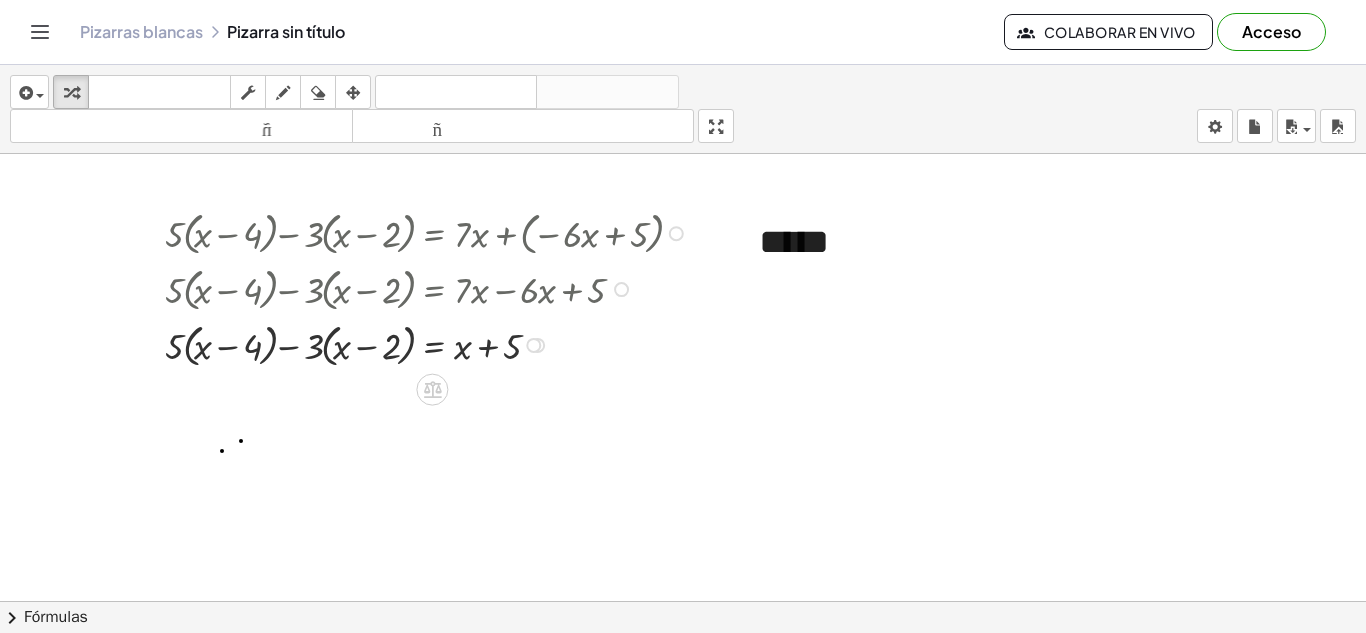 click at bounding box center (429, 344) 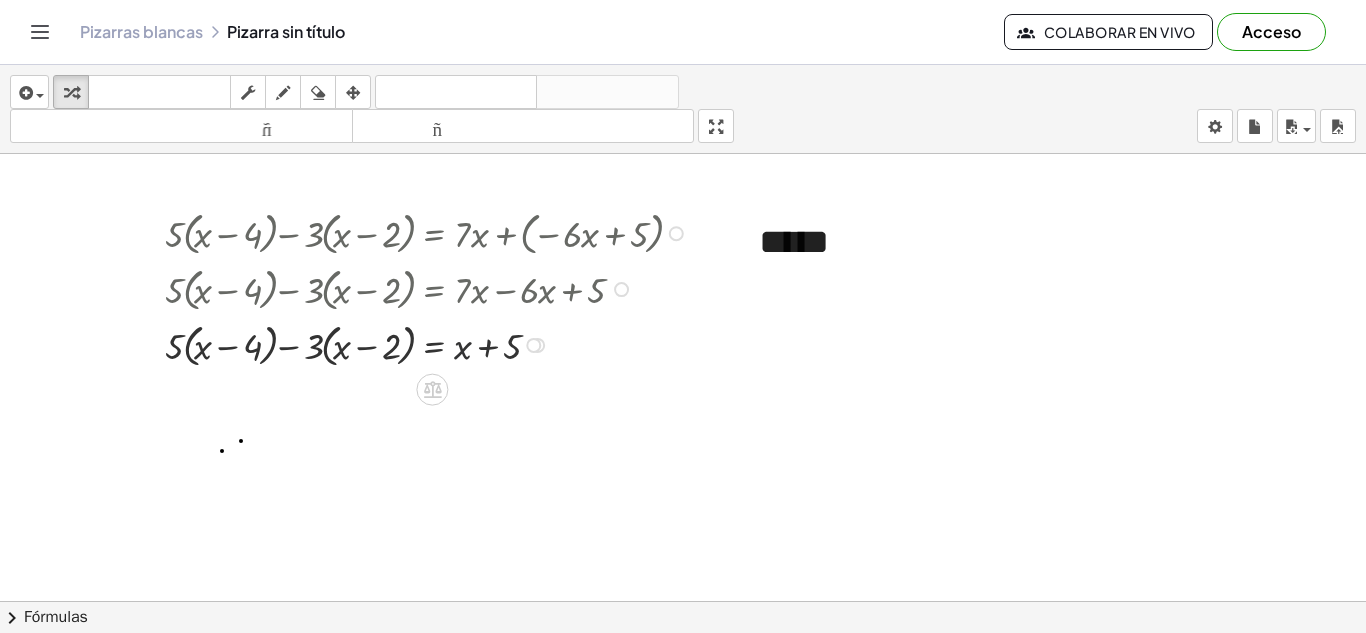click at bounding box center [429, 344] 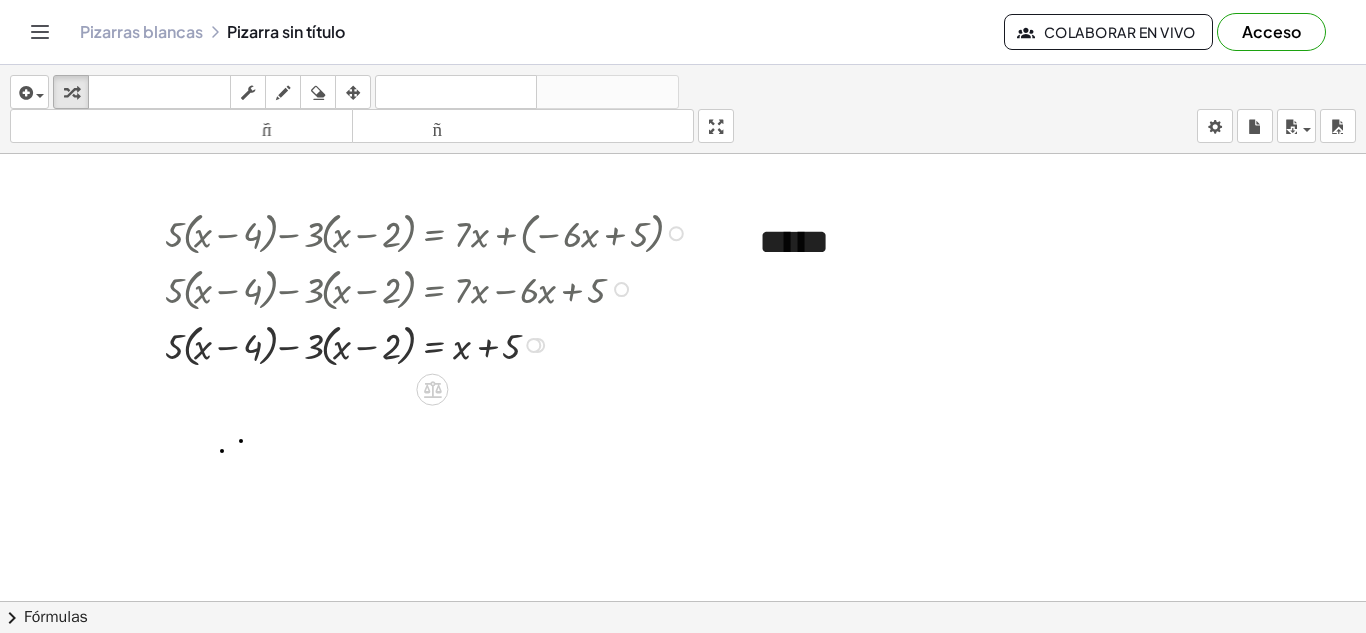 click at bounding box center (429, 344) 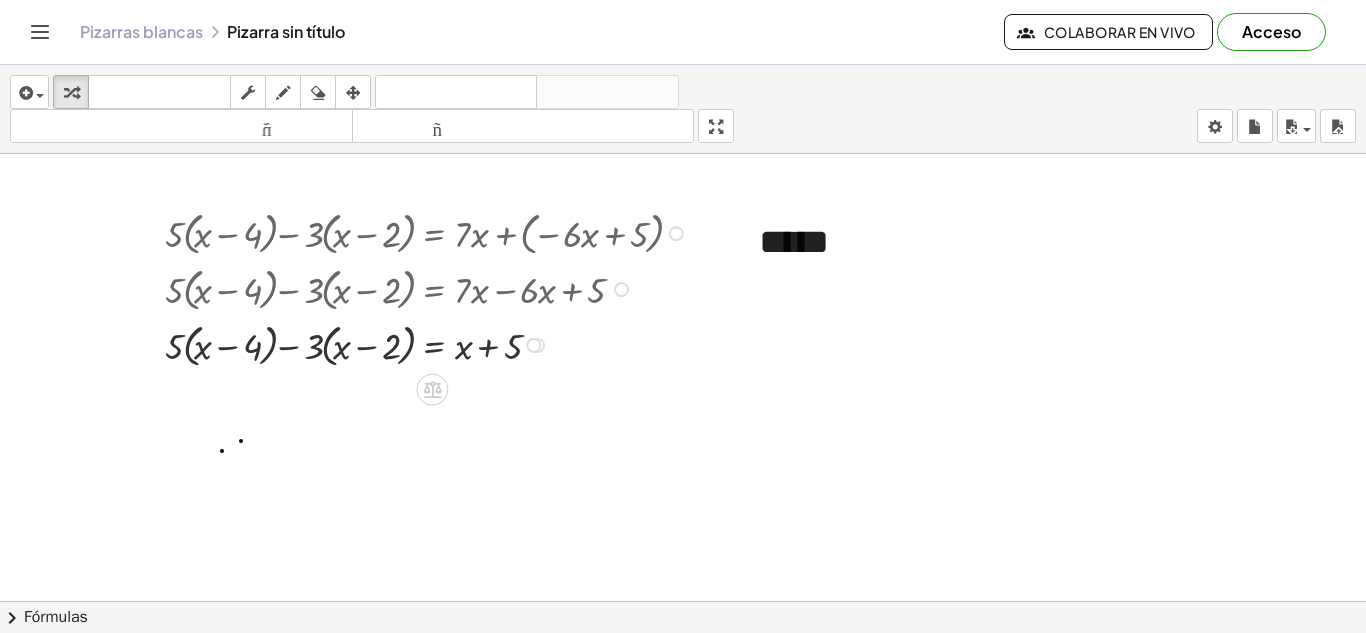 click at bounding box center [429, 344] 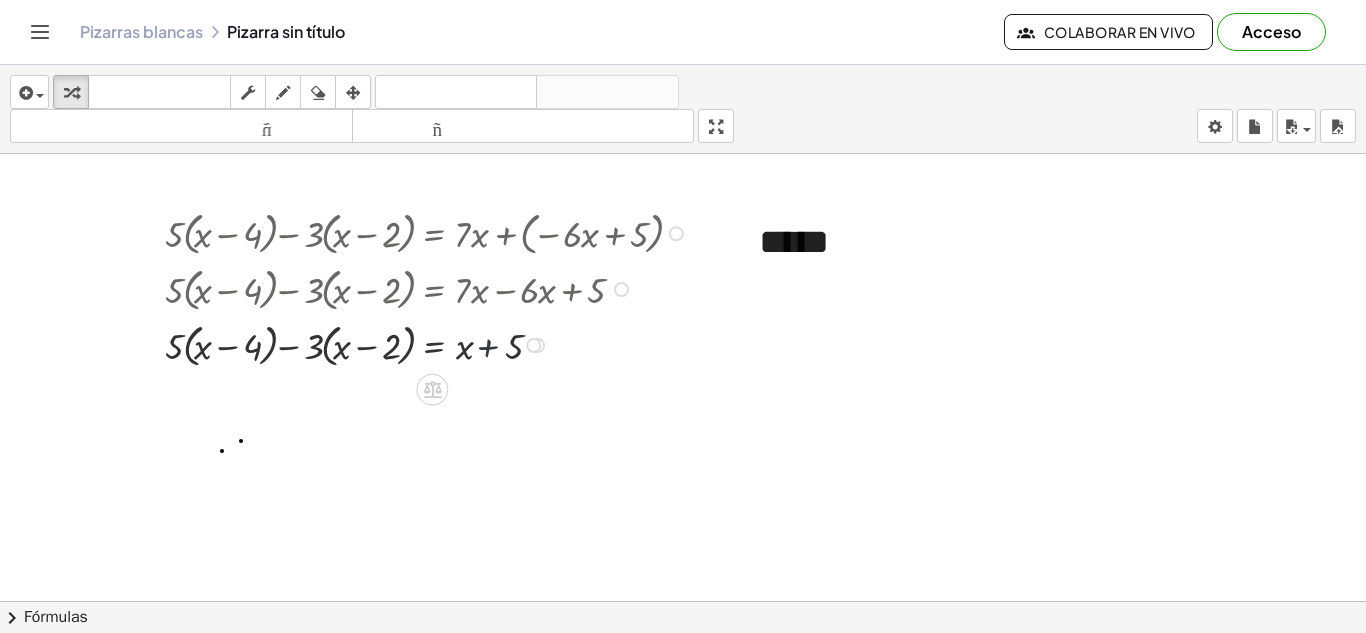 click at bounding box center (429, 344) 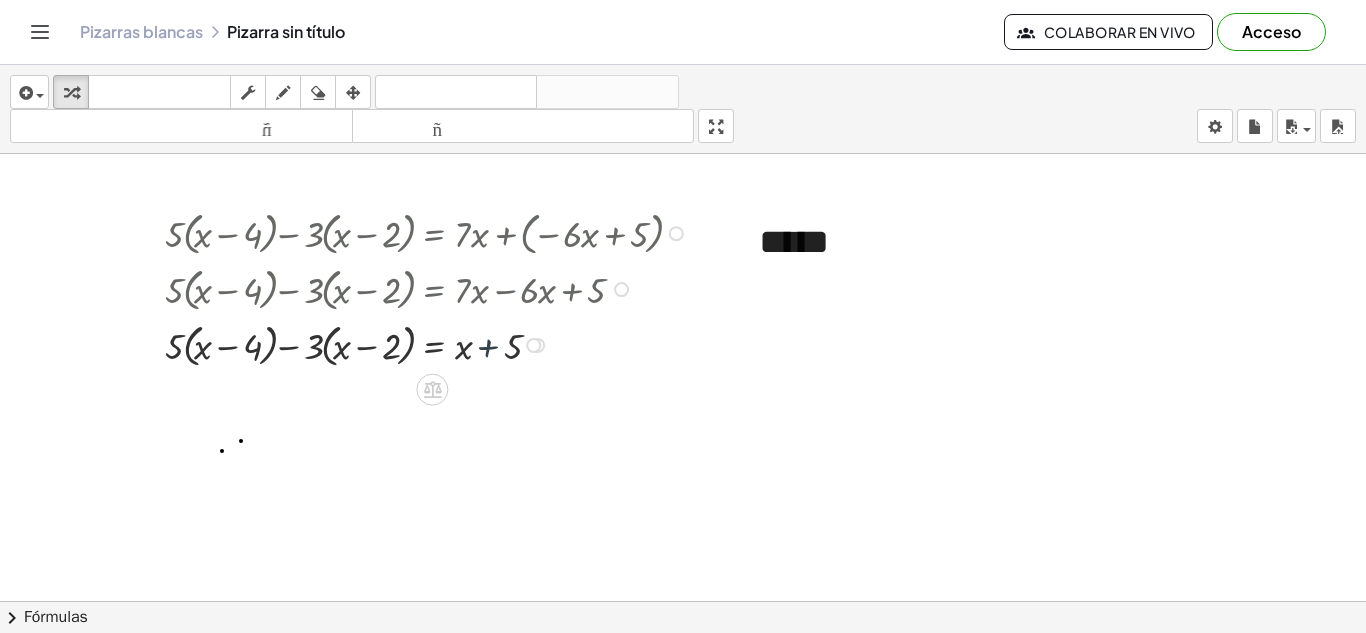 click at bounding box center (429, 344) 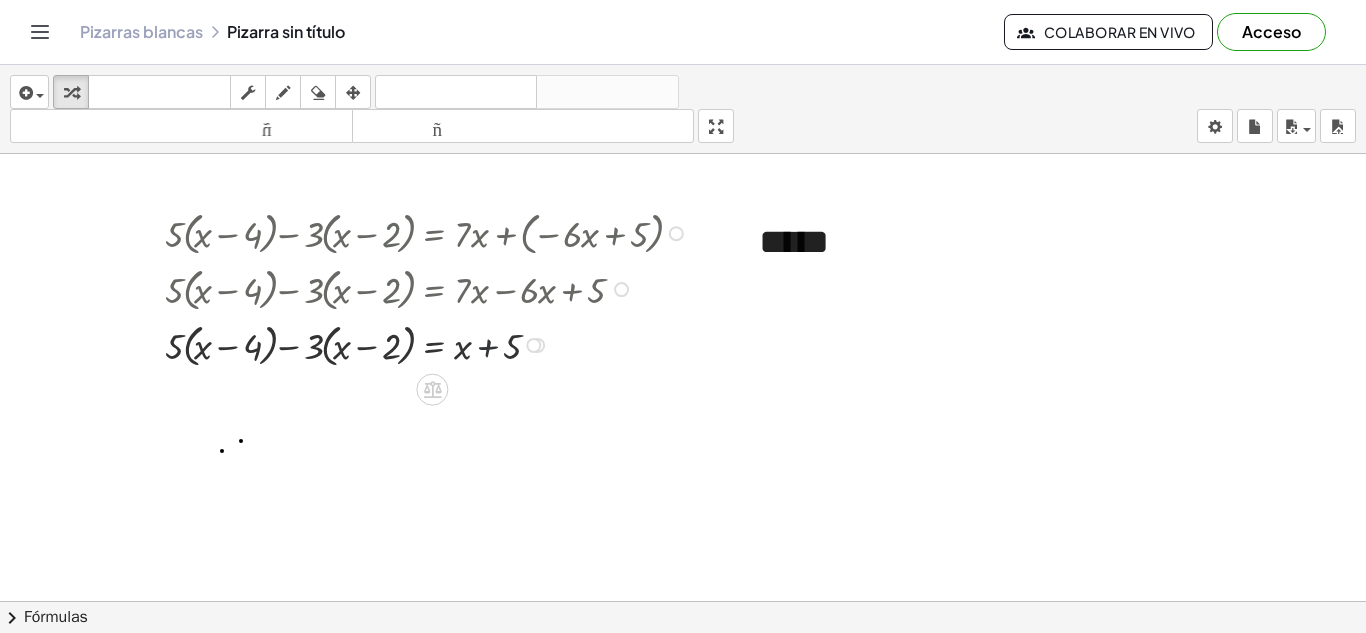 click at bounding box center [429, 344] 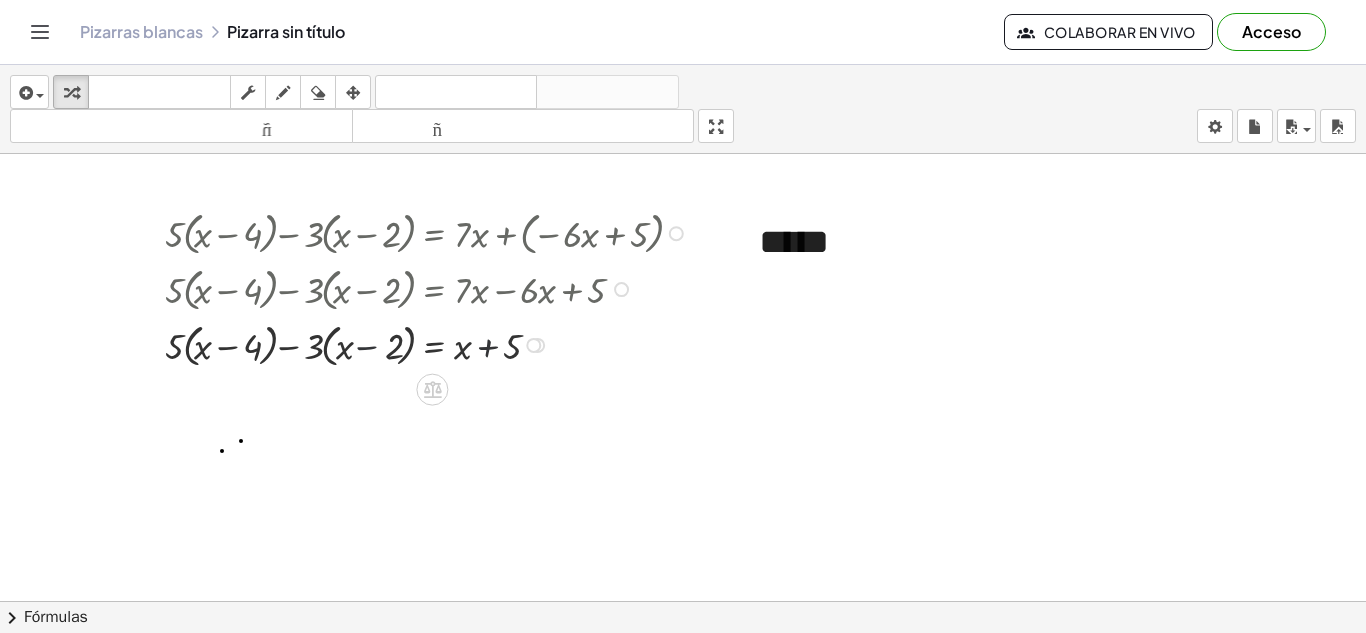 click at bounding box center [429, 344] 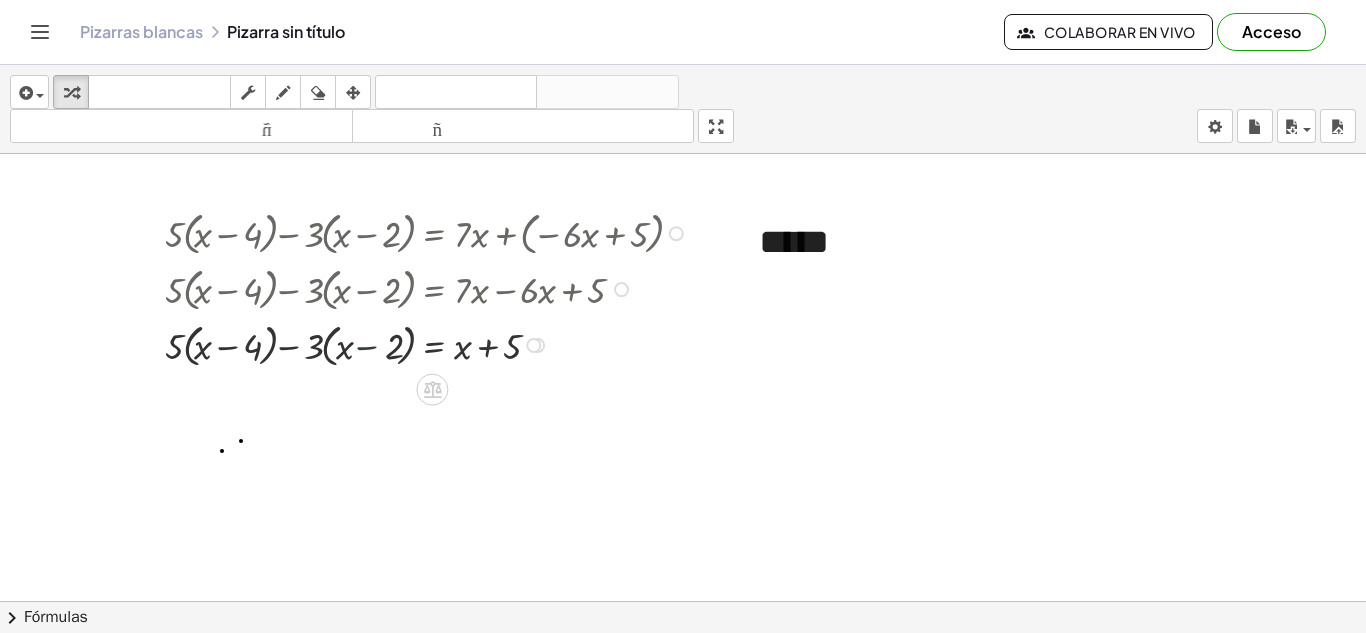drag, startPoint x: 353, startPoint y: 340, endPoint x: 325, endPoint y: 343, distance: 28.160255 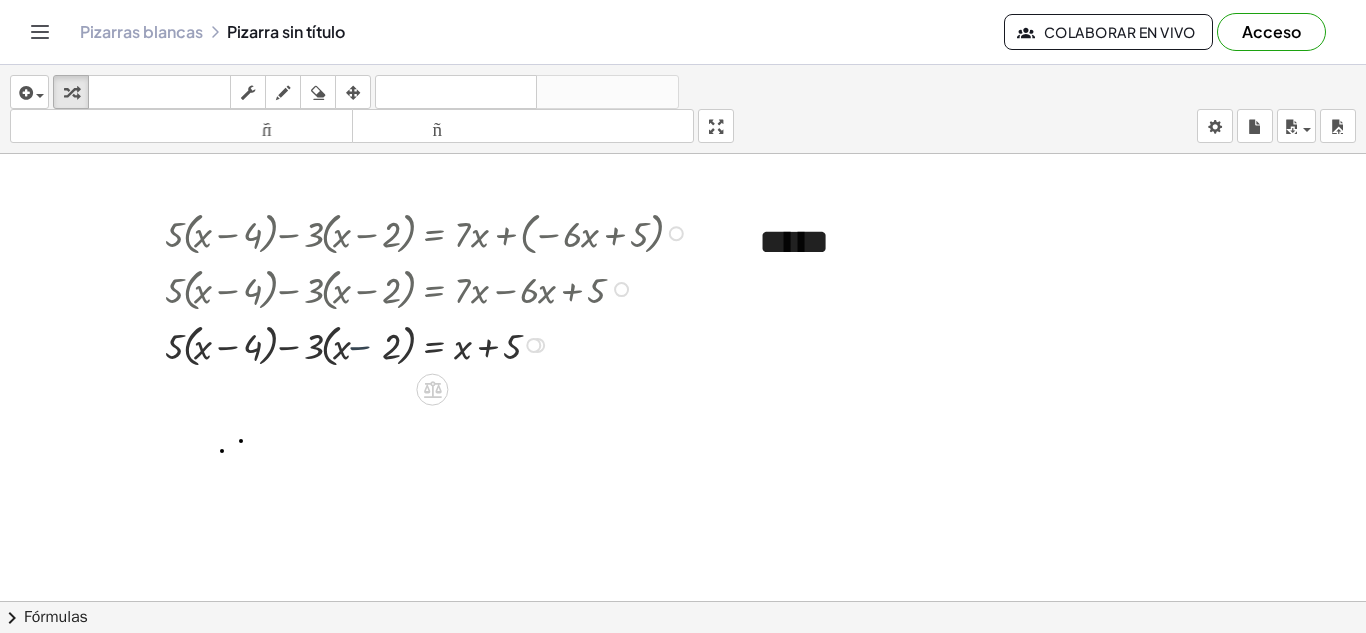 click at bounding box center (429, 344) 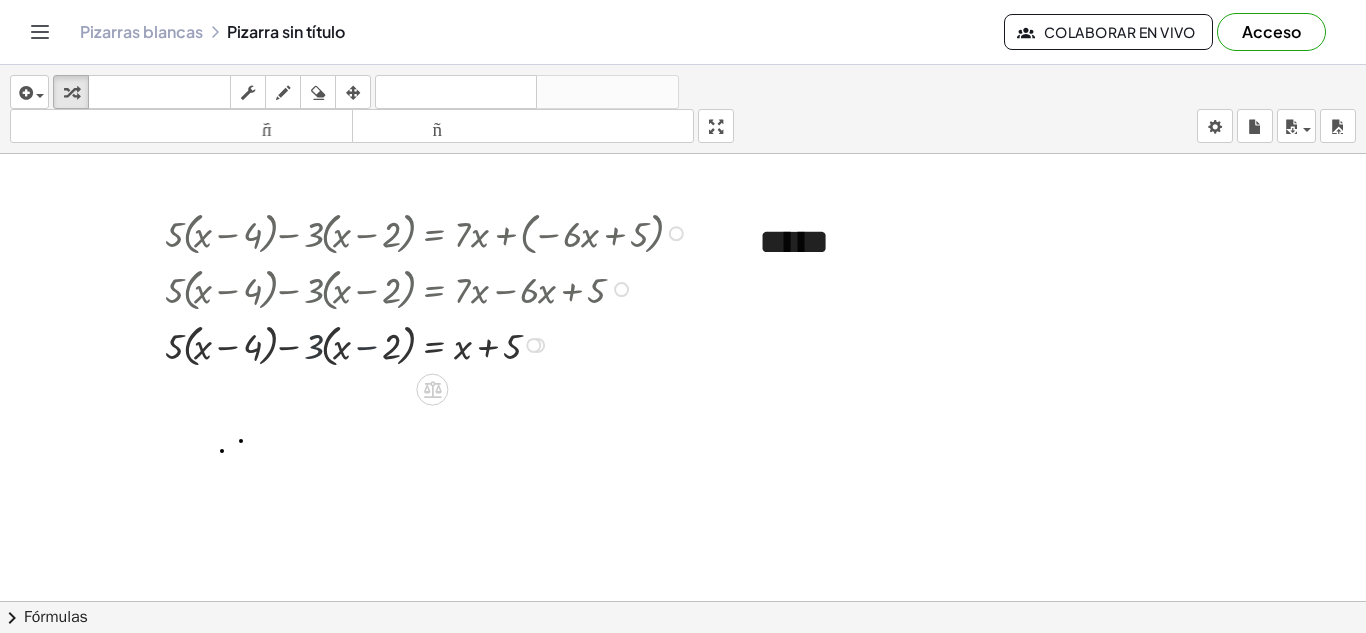 click at bounding box center [429, 344] 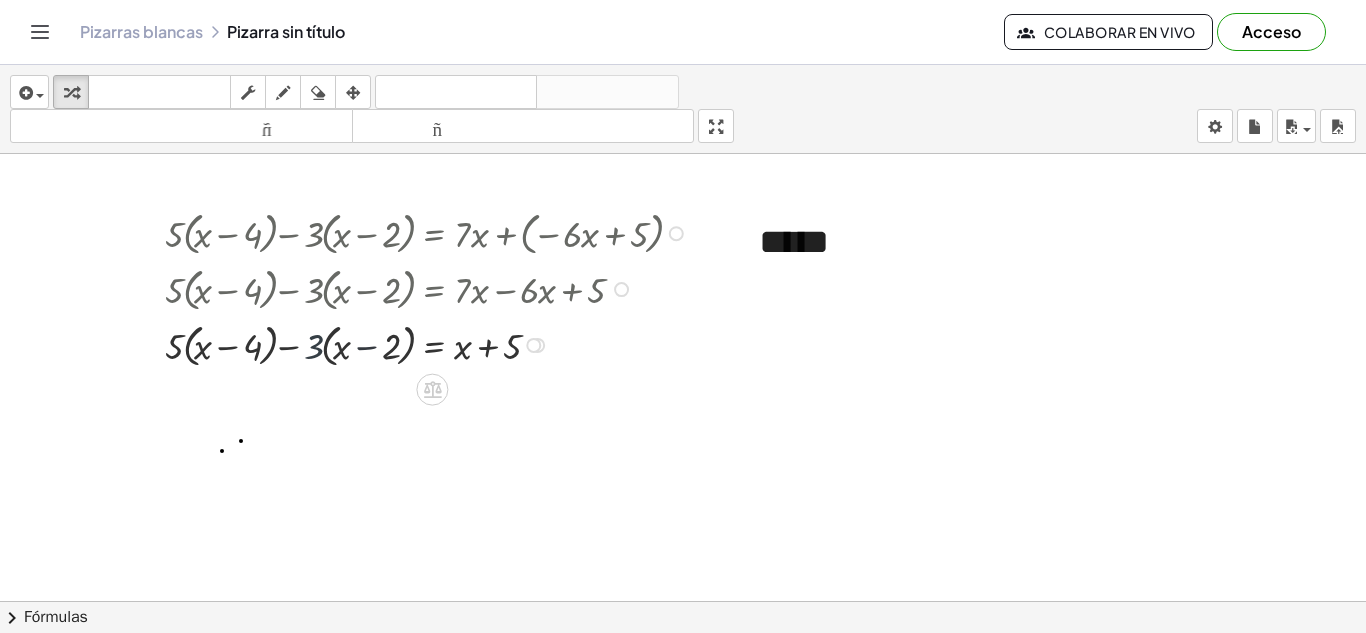 click at bounding box center (429, 344) 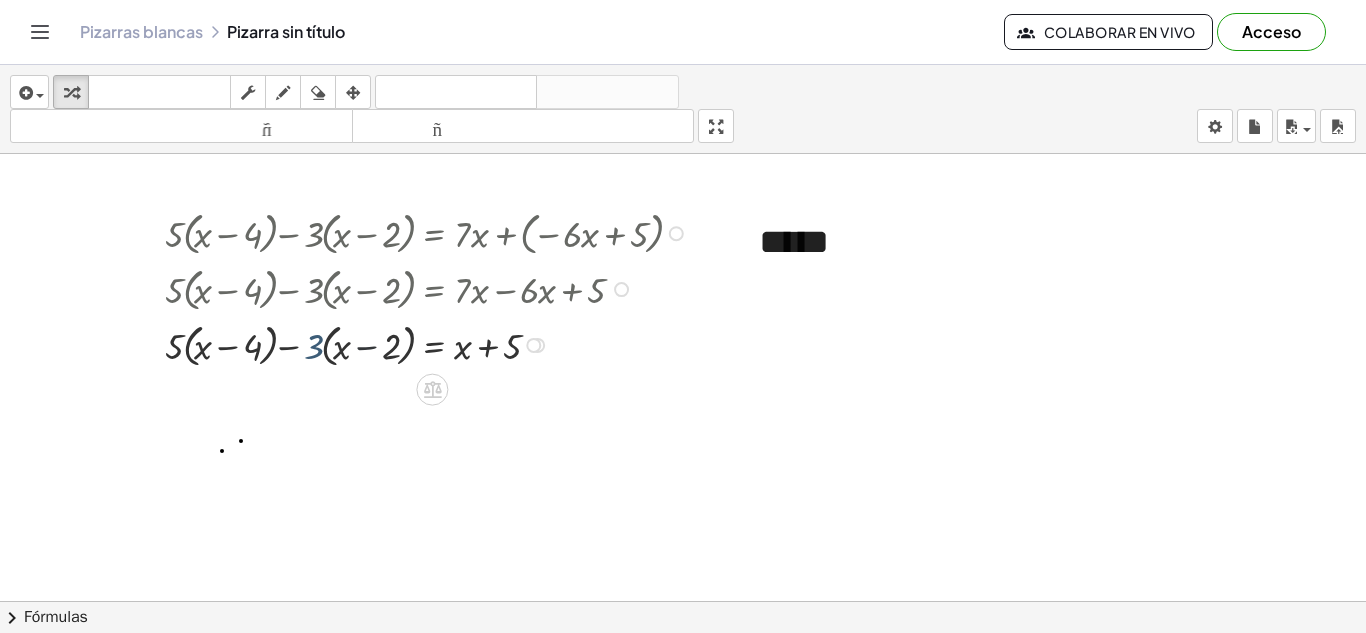 click at bounding box center (429, 344) 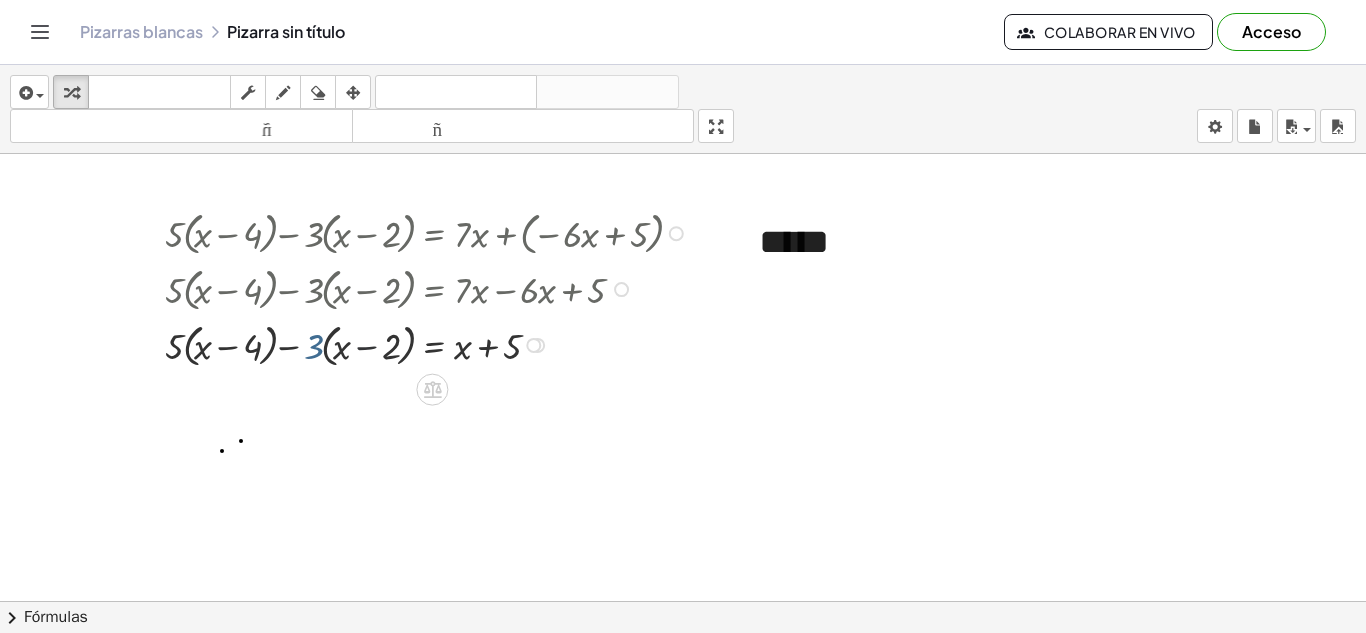 click at bounding box center [429, 344] 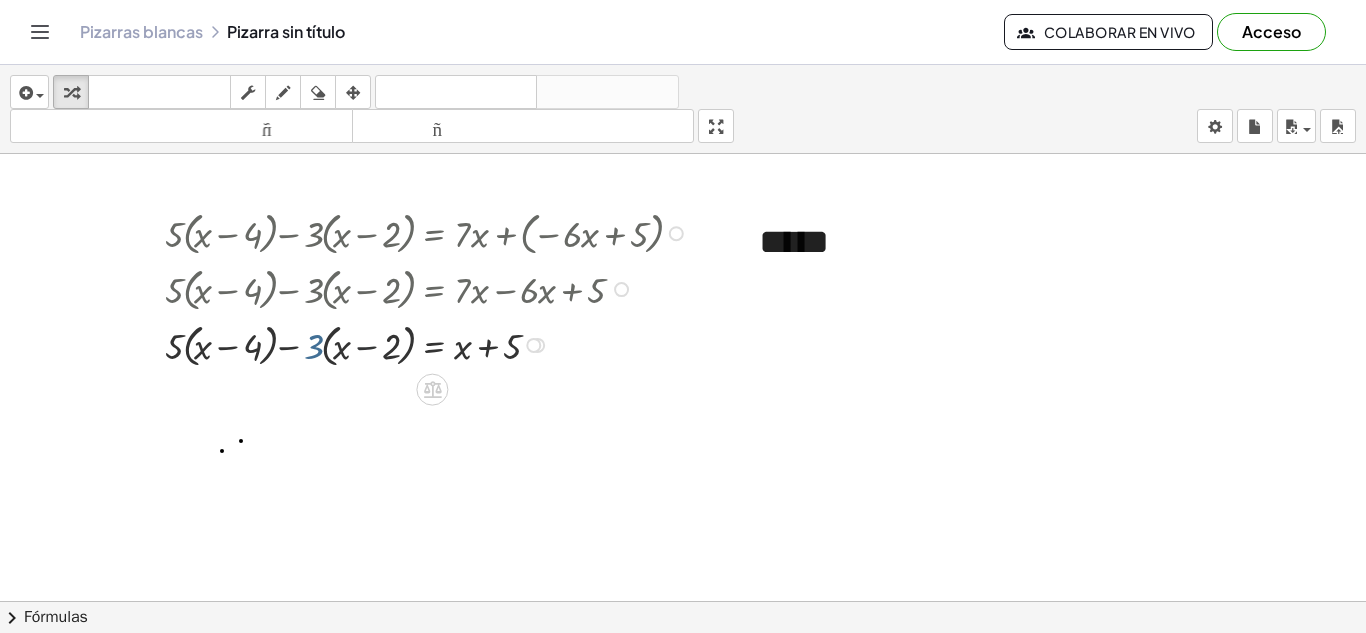 click at bounding box center [429, 344] 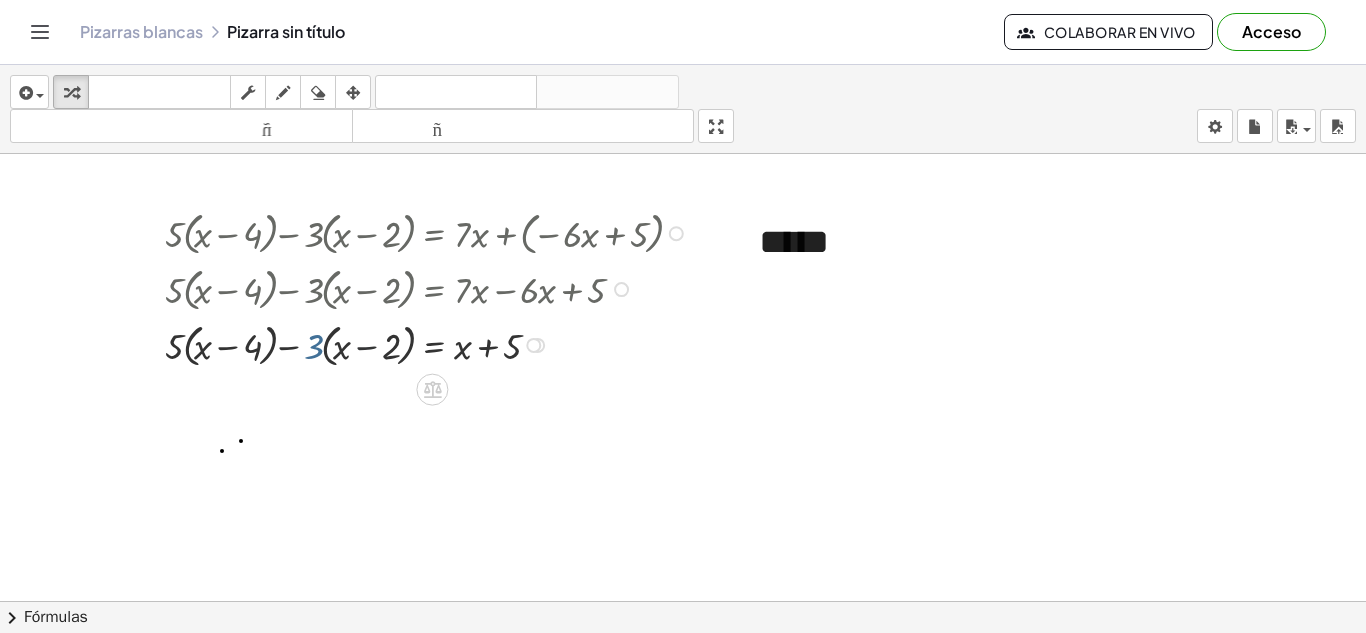 click at bounding box center [429, 344] 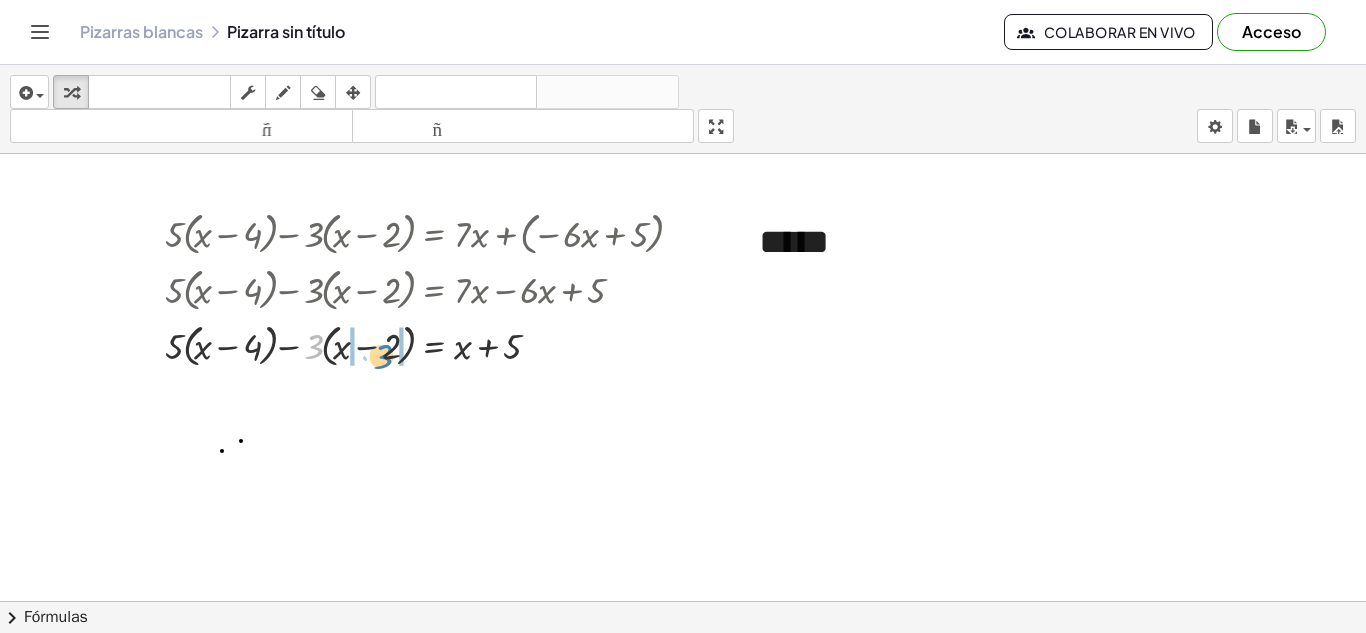drag, startPoint x: 316, startPoint y: 343, endPoint x: 385, endPoint y: 353, distance: 69.72087 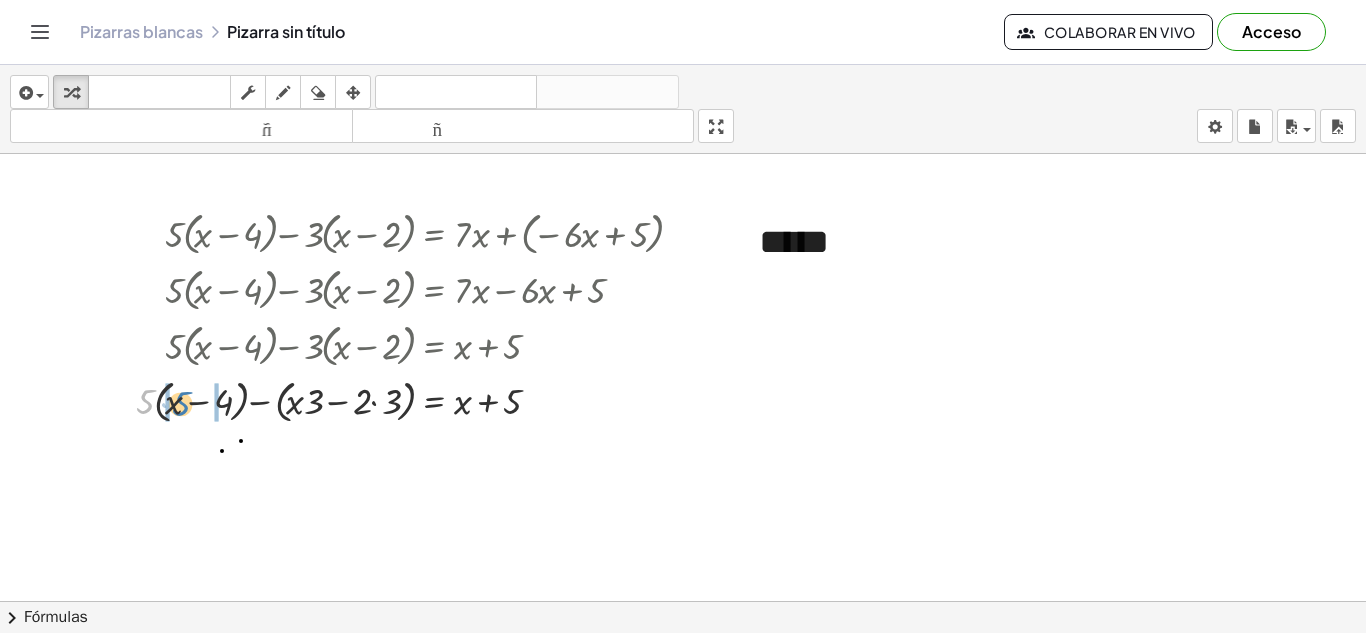 drag, startPoint x: 148, startPoint y: 407, endPoint x: 184, endPoint y: 409, distance: 36.05551 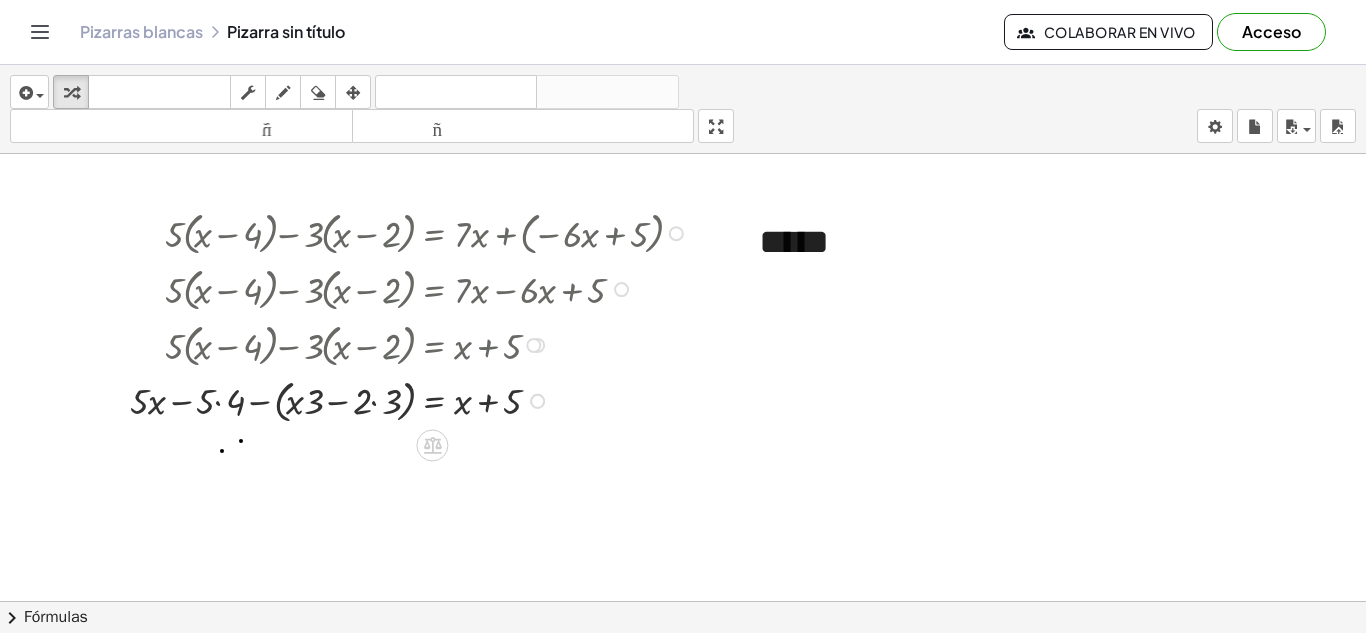scroll, scrollTop: 17, scrollLeft: 0, axis: vertical 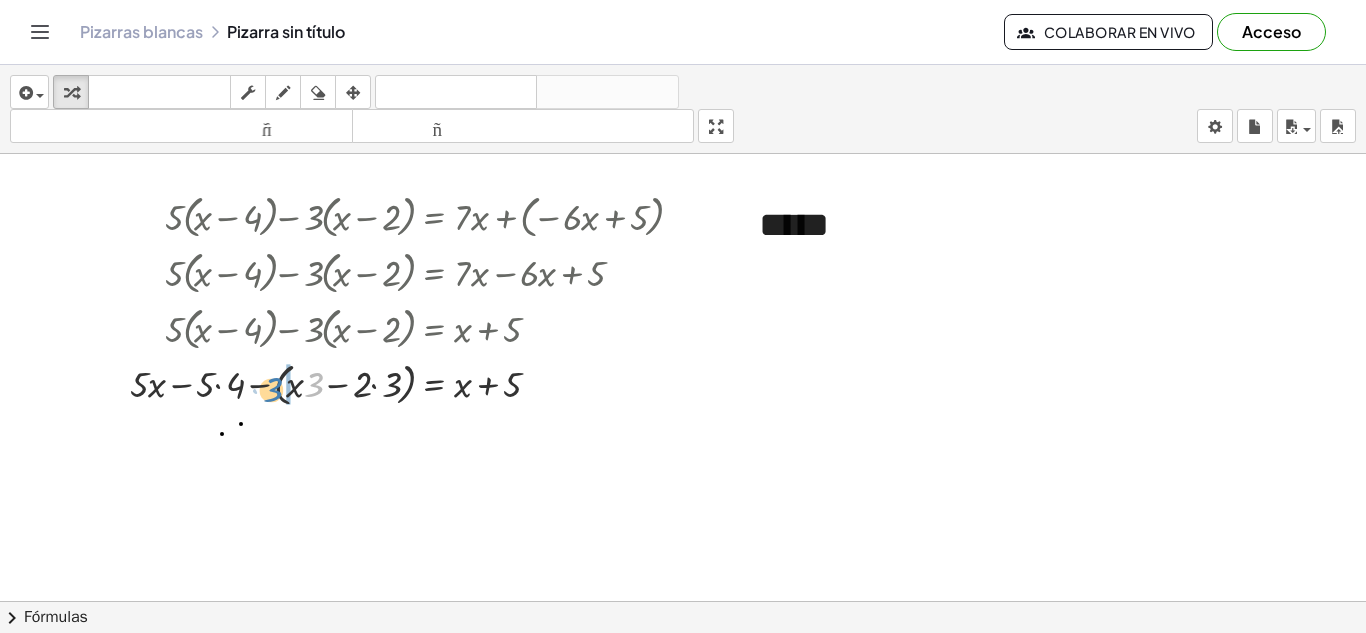 drag, startPoint x: 317, startPoint y: 383, endPoint x: 276, endPoint y: 388, distance: 41.303753 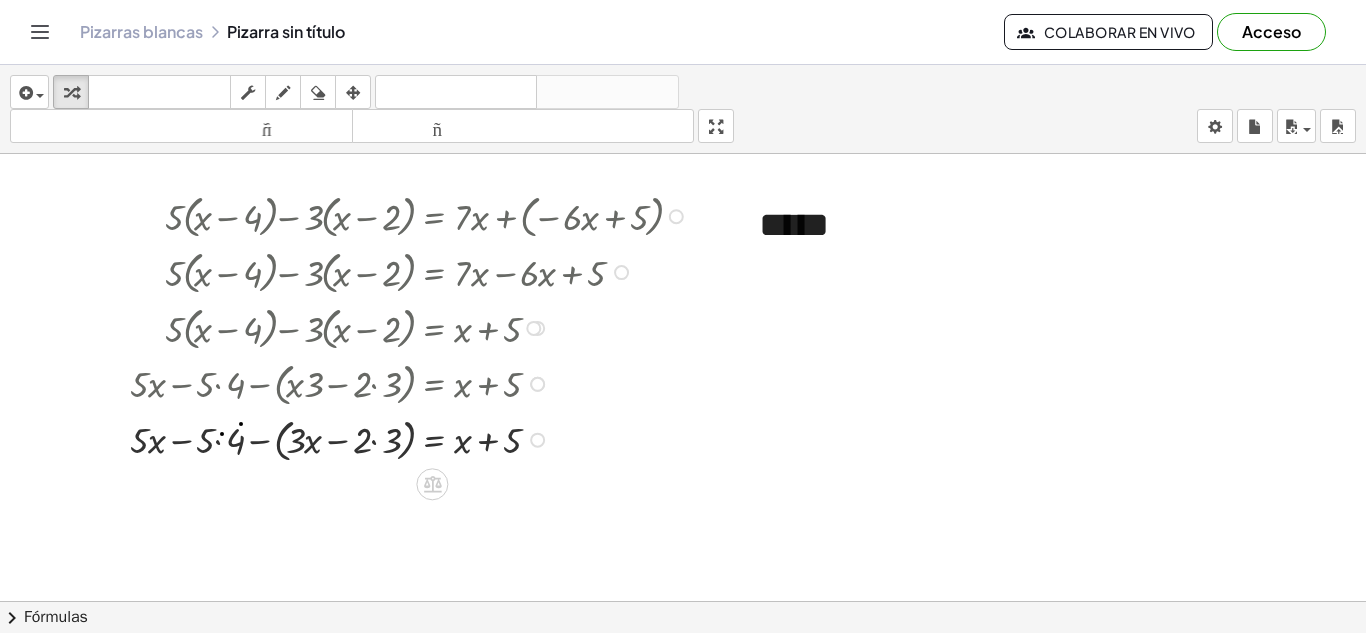 drag, startPoint x: 532, startPoint y: 377, endPoint x: 703, endPoint y: 366, distance: 171.35344 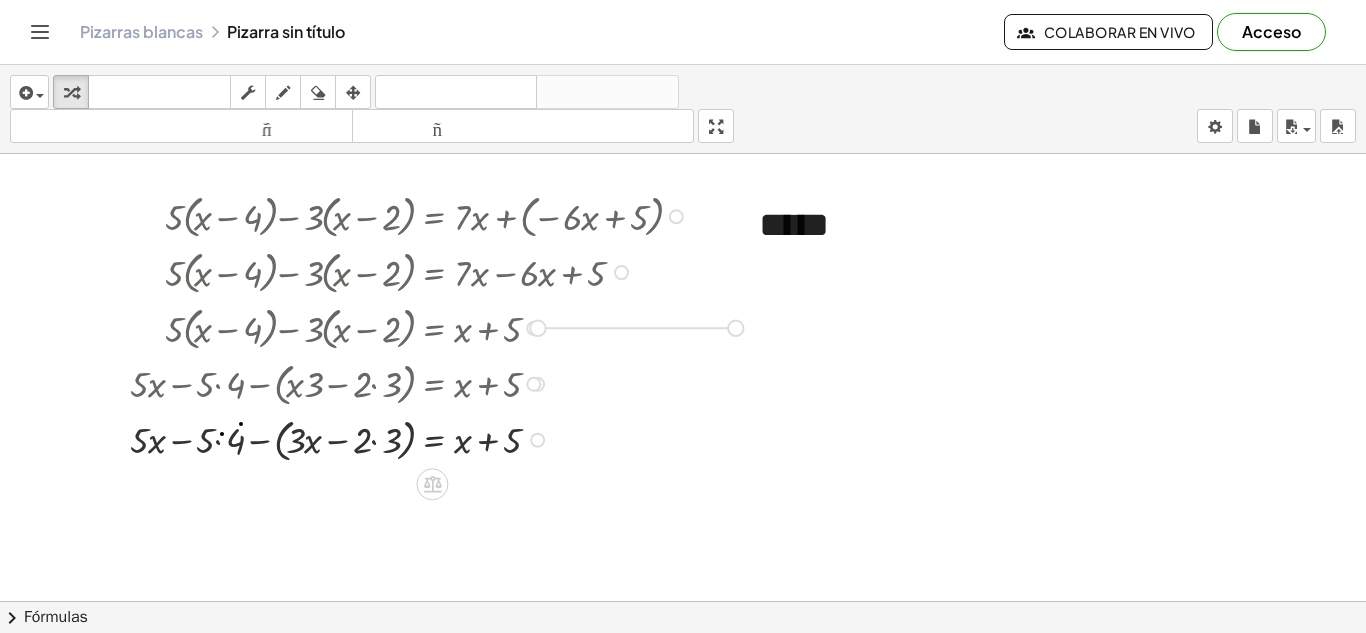 drag, startPoint x: 540, startPoint y: 330, endPoint x: 745, endPoint y: 328, distance: 205.00975 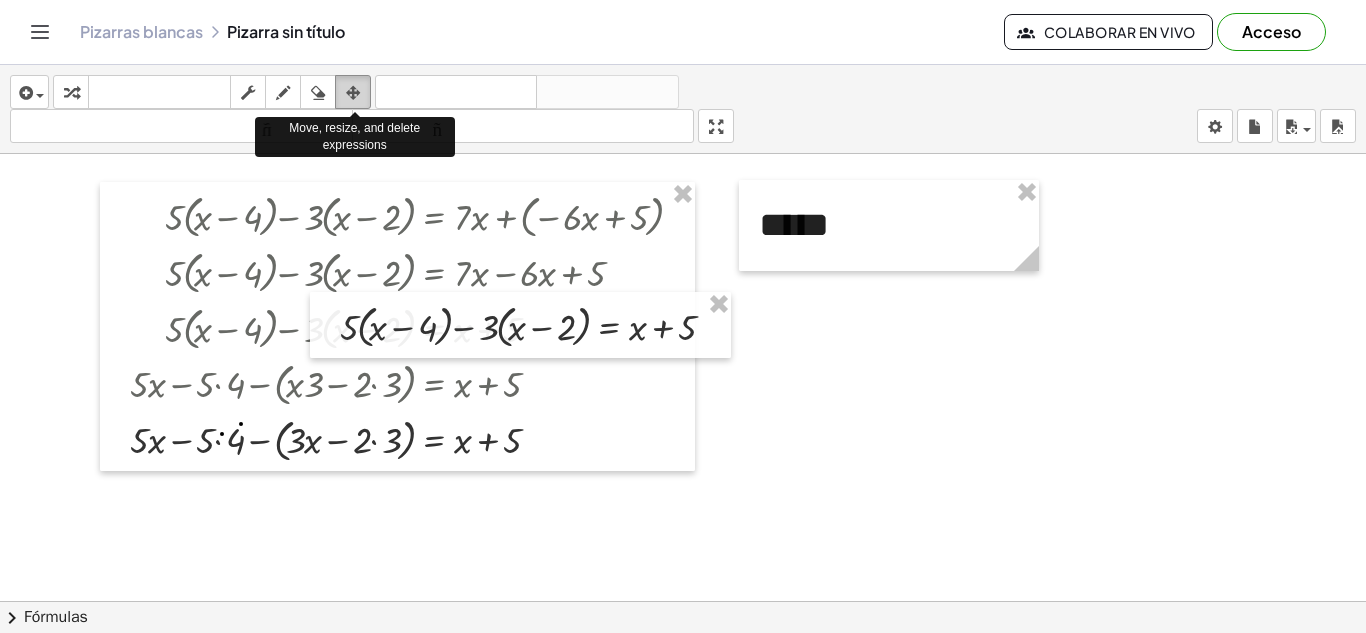 click at bounding box center (353, 92) 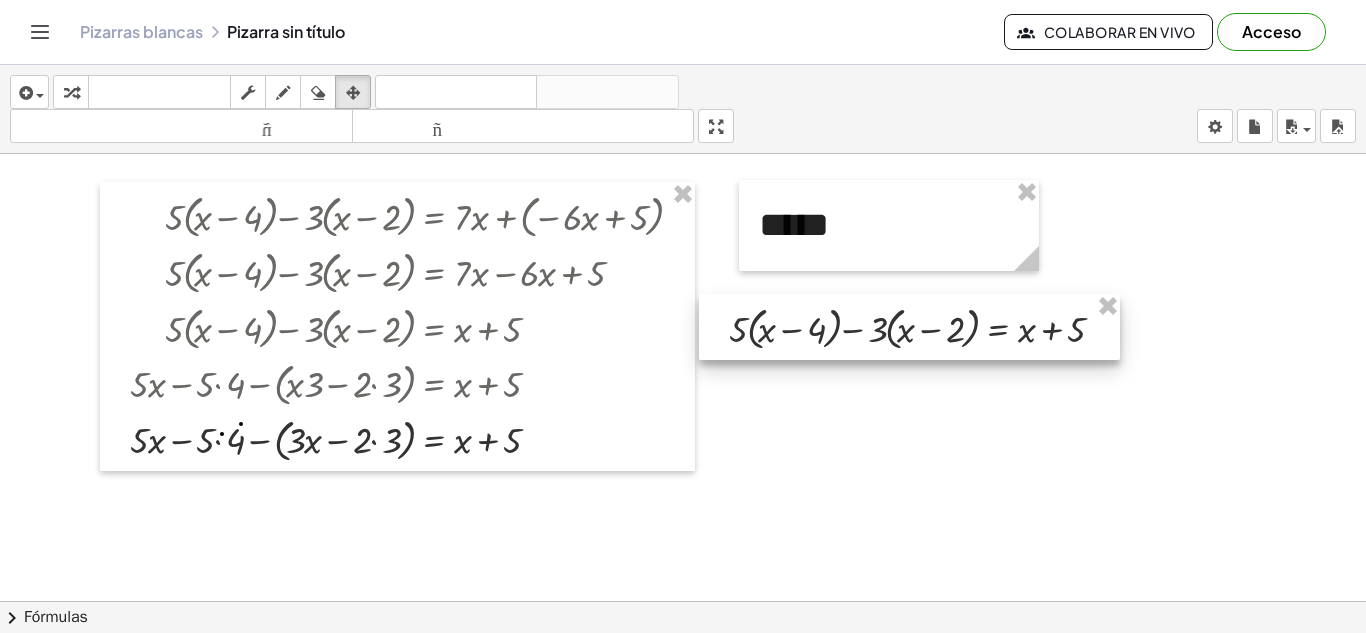 drag, startPoint x: 632, startPoint y: 331, endPoint x: 1021, endPoint y: 333, distance: 389.00513 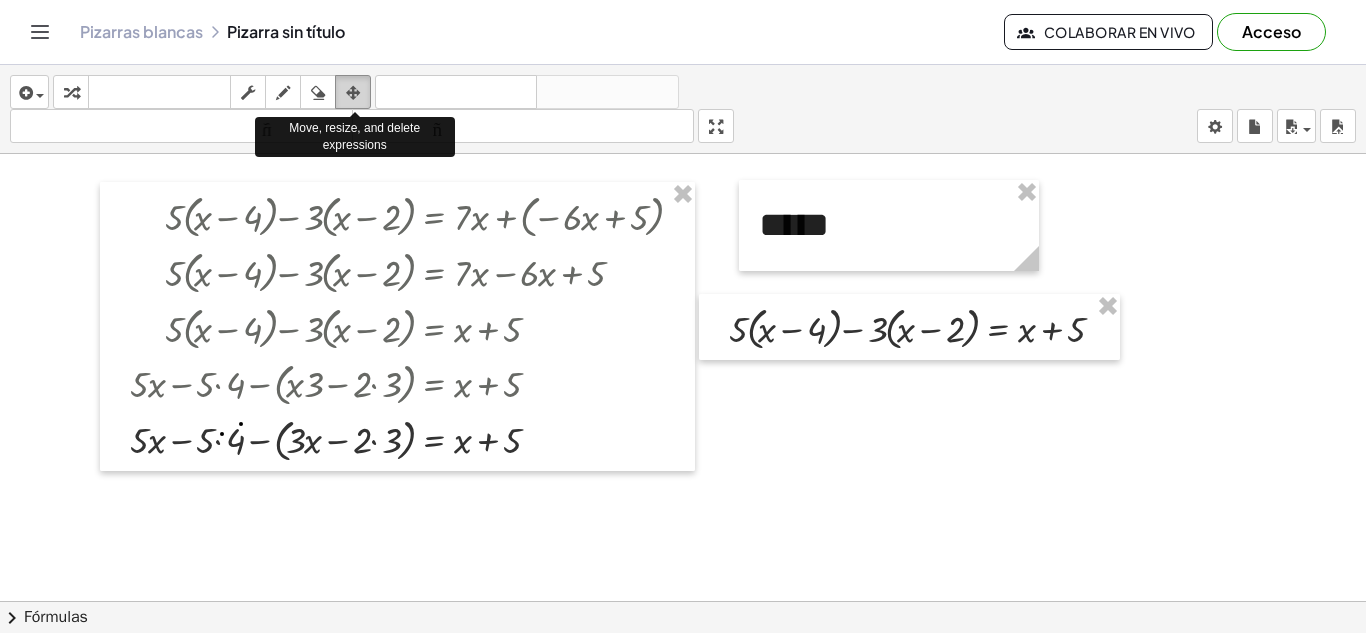 click at bounding box center (353, 93) 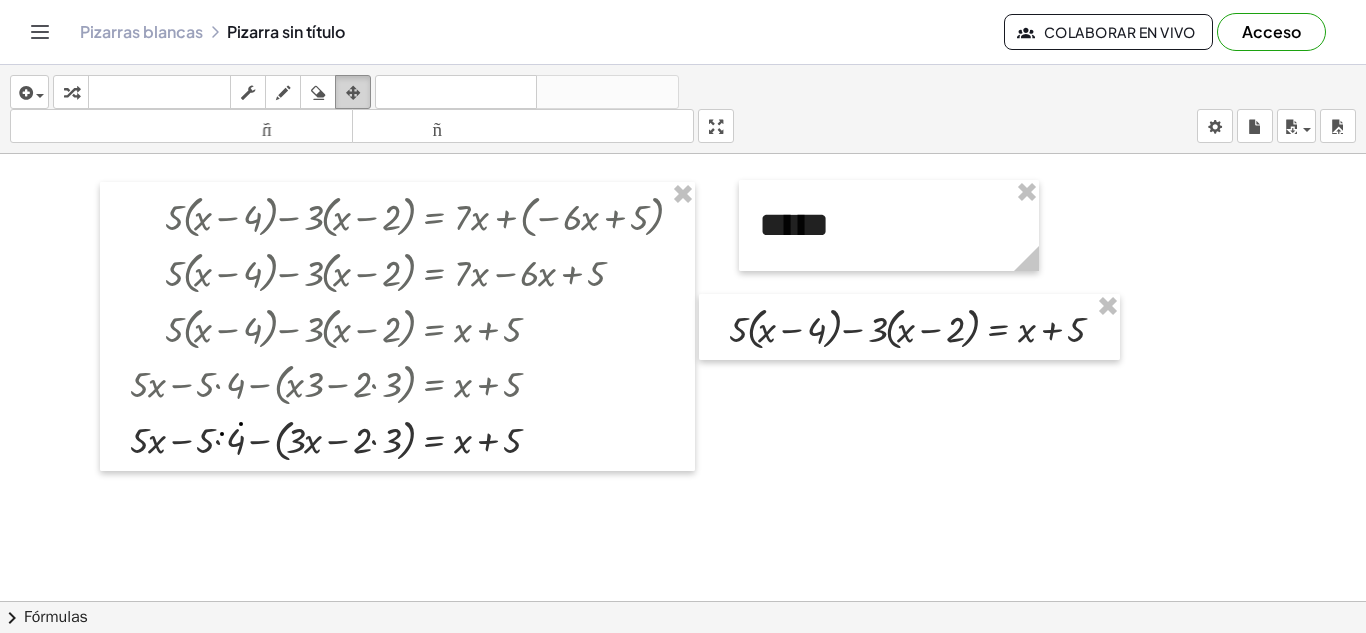 click at bounding box center (353, 93) 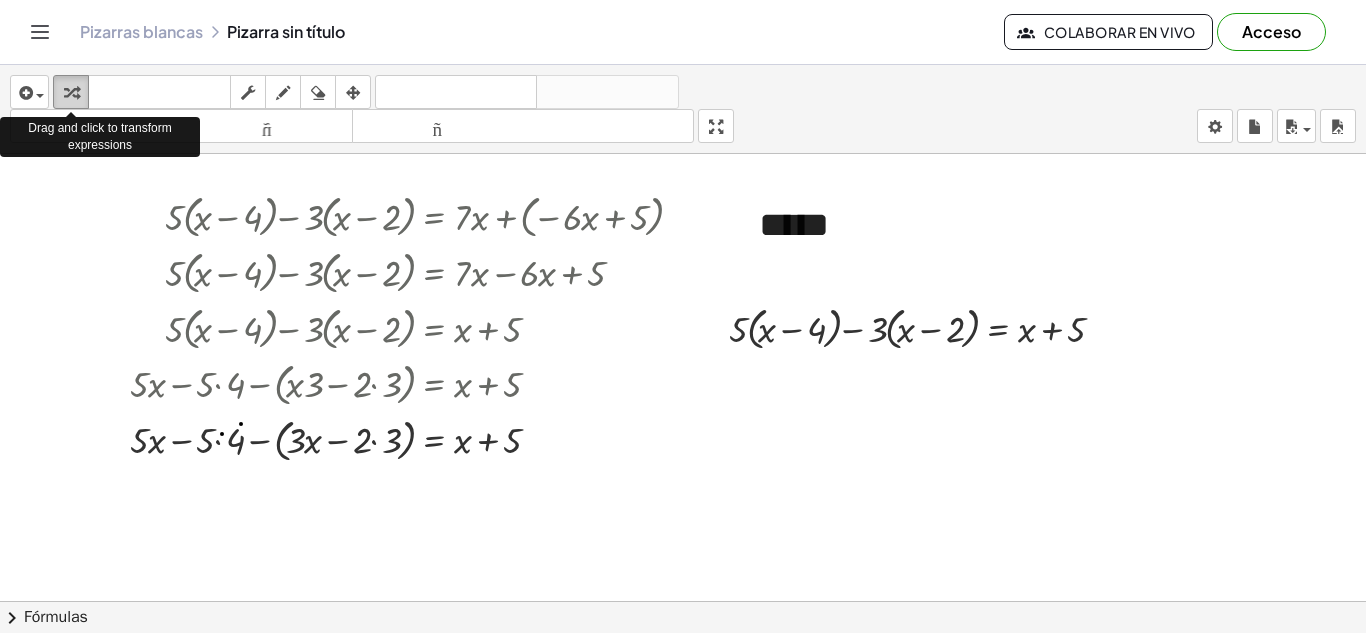click at bounding box center (71, 93) 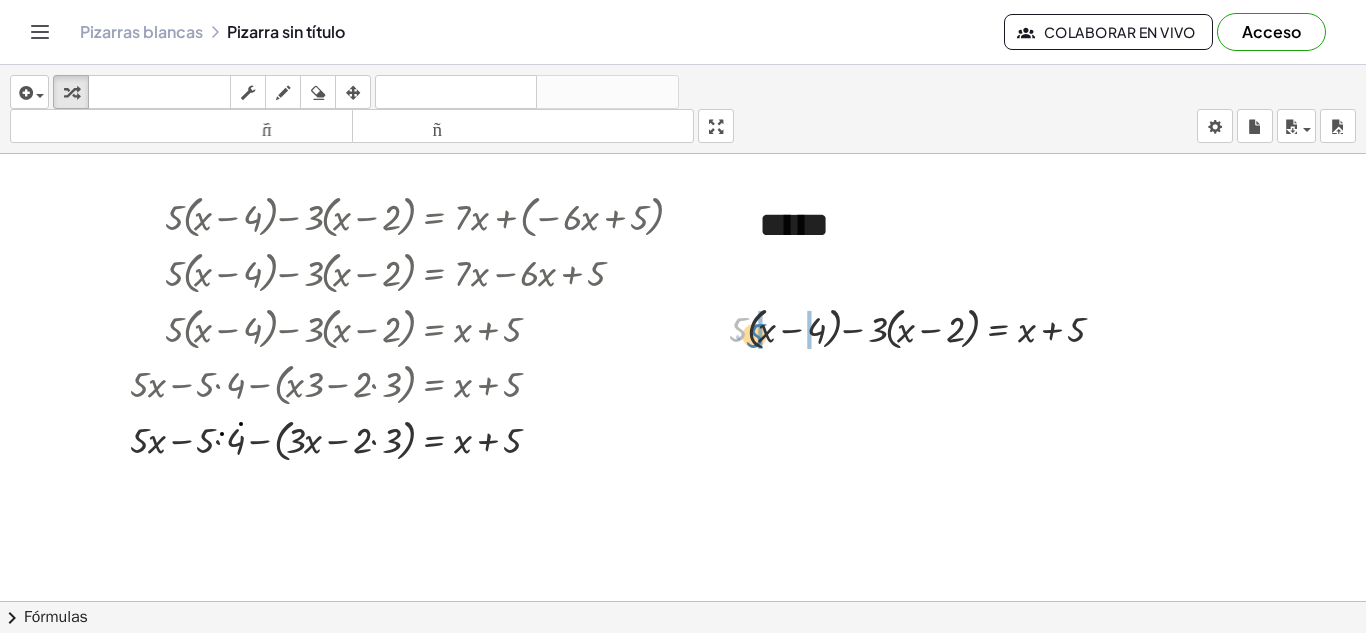 drag, startPoint x: 739, startPoint y: 332, endPoint x: 756, endPoint y: 338, distance: 18.027756 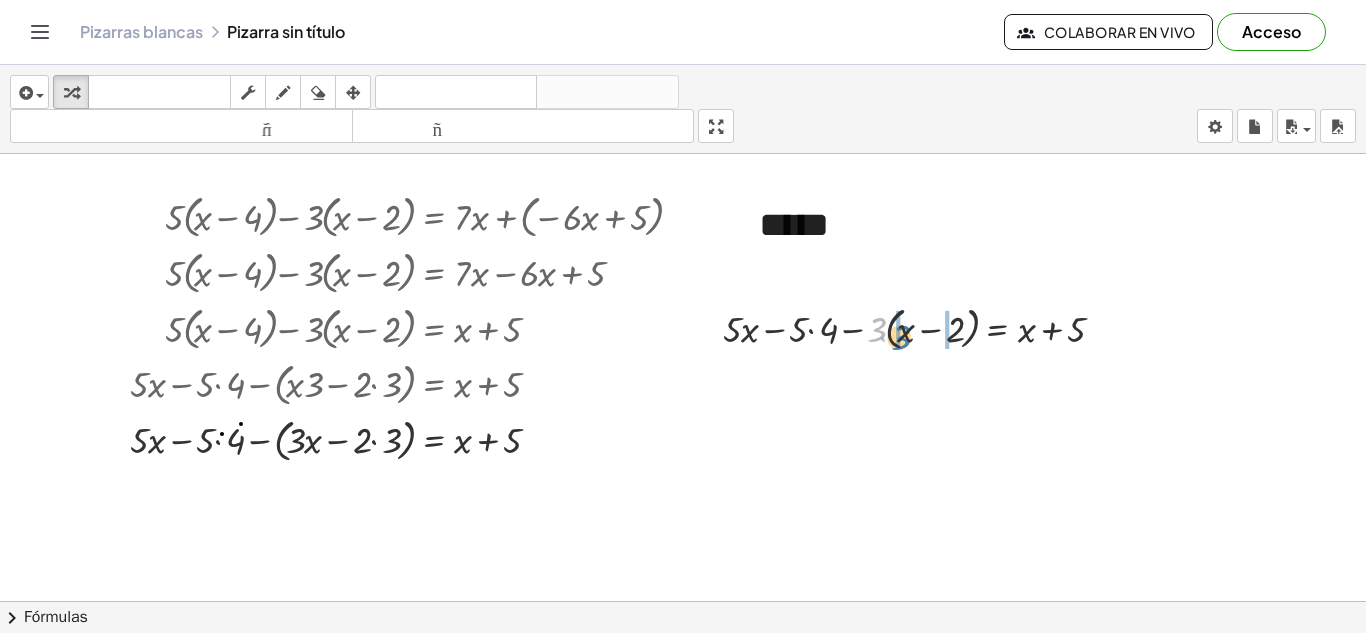 drag, startPoint x: 877, startPoint y: 330, endPoint x: 899, endPoint y: 340, distance: 24.166092 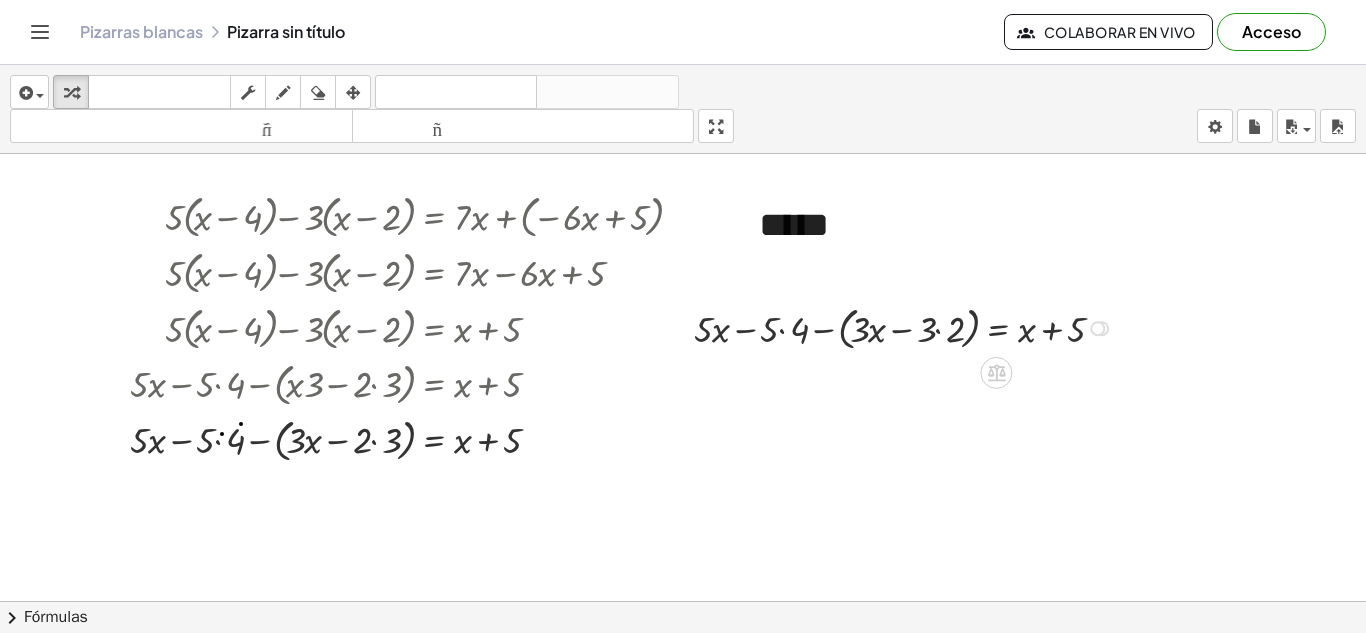 click at bounding box center [906, 327] 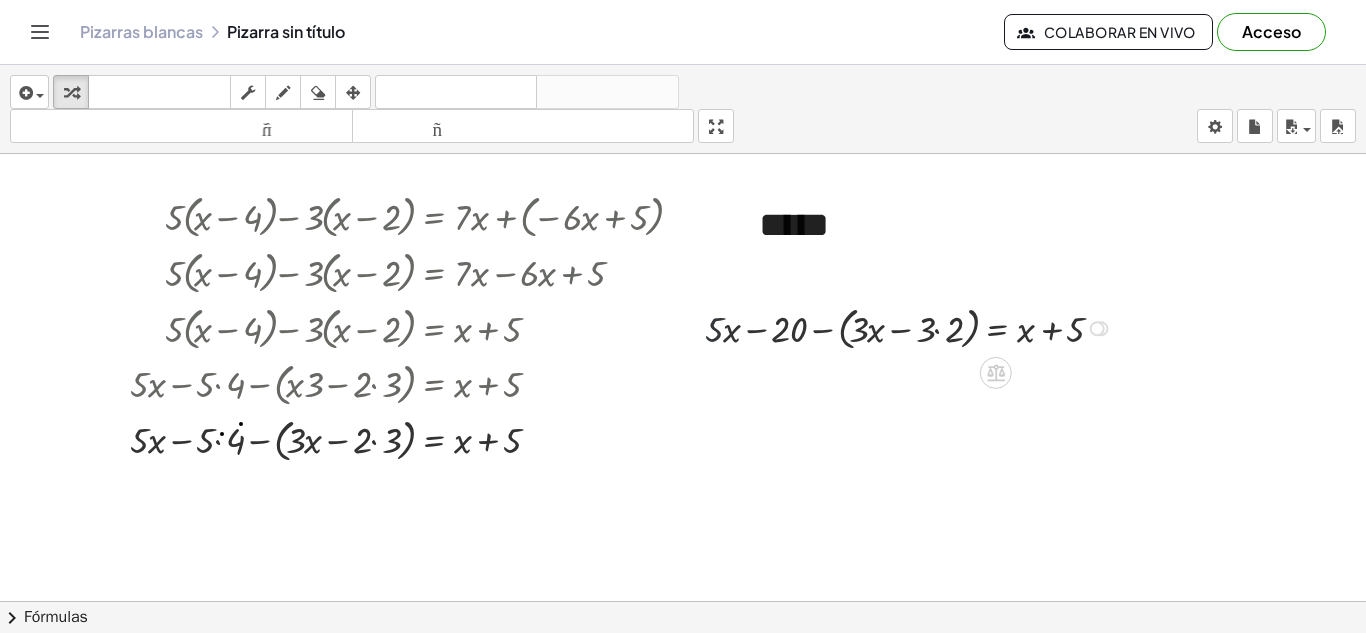 click at bounding box center [912, 327] 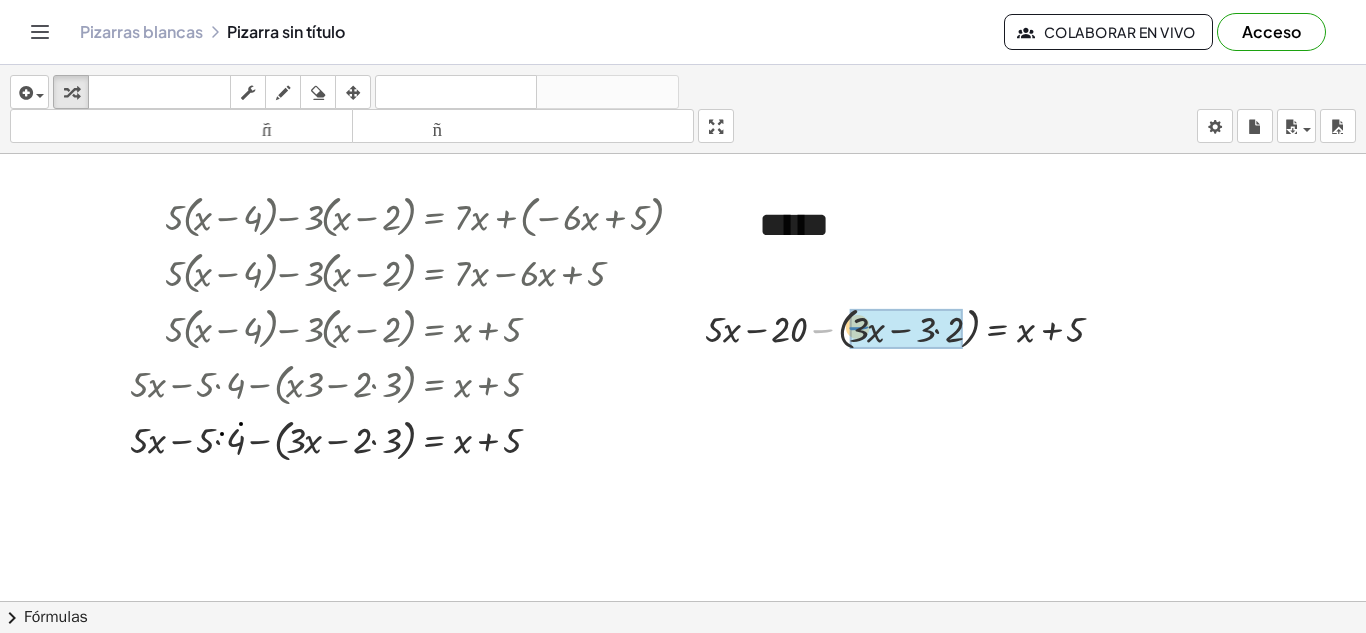 drag, startPoint x: 823, startPoint y: 330, endPoint x: 857, endPoint y: 330, distance: 34 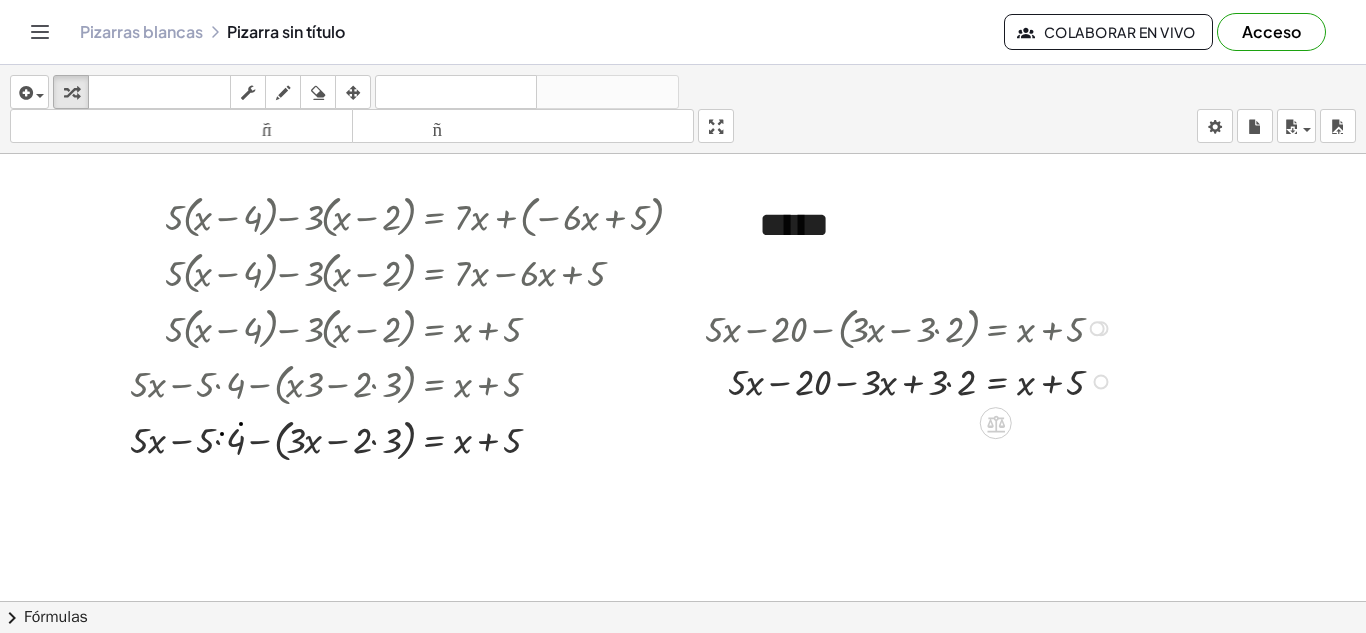 click at bounding box center (912, 380) 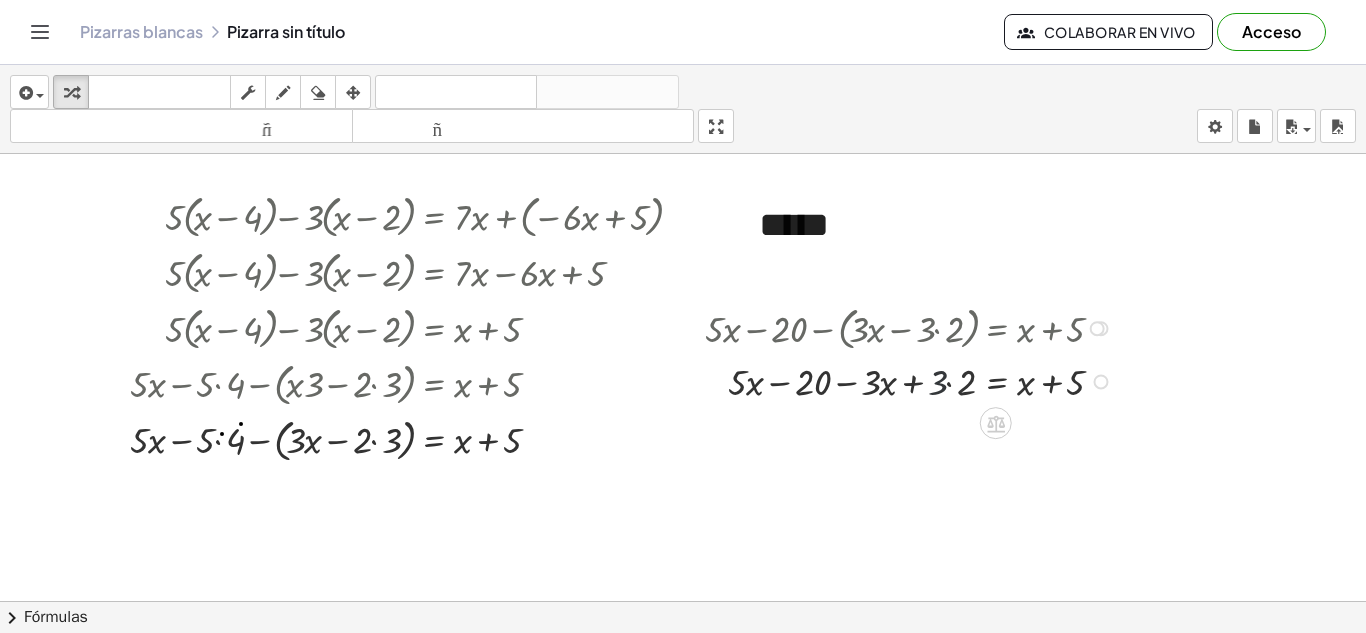 click at bounding box center [912, 380] 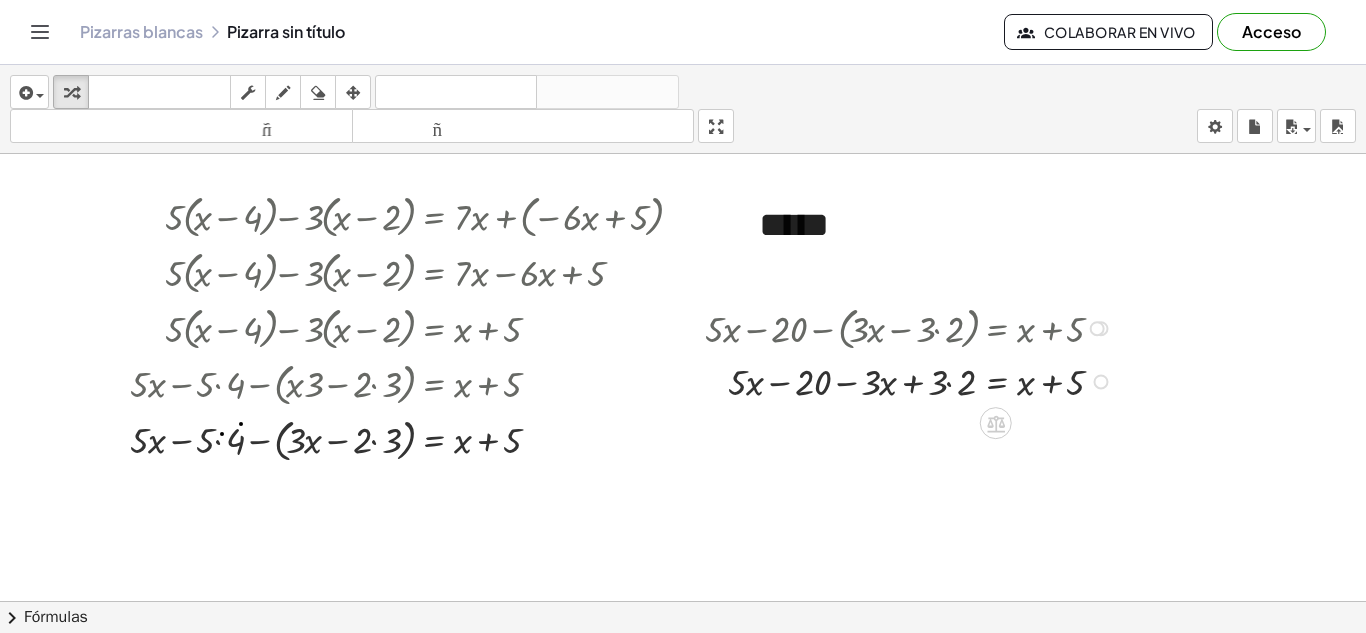 click at bounding box center [912, 380] 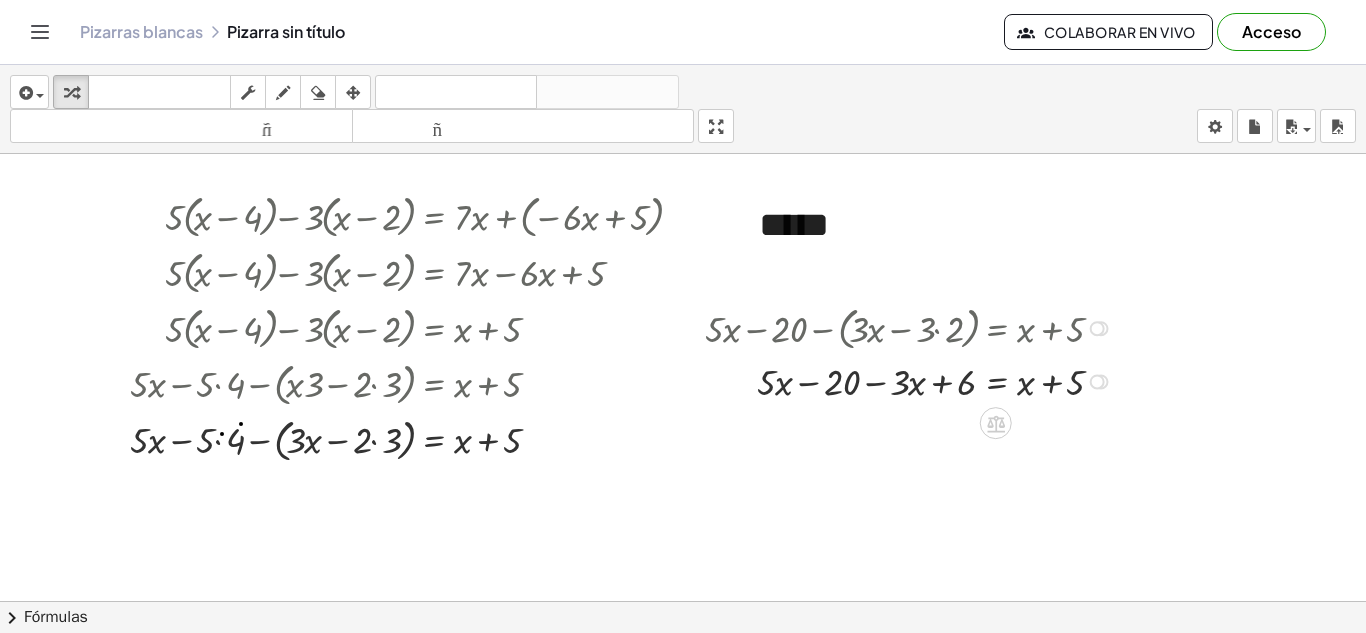 click at bounding box center (912, 380) 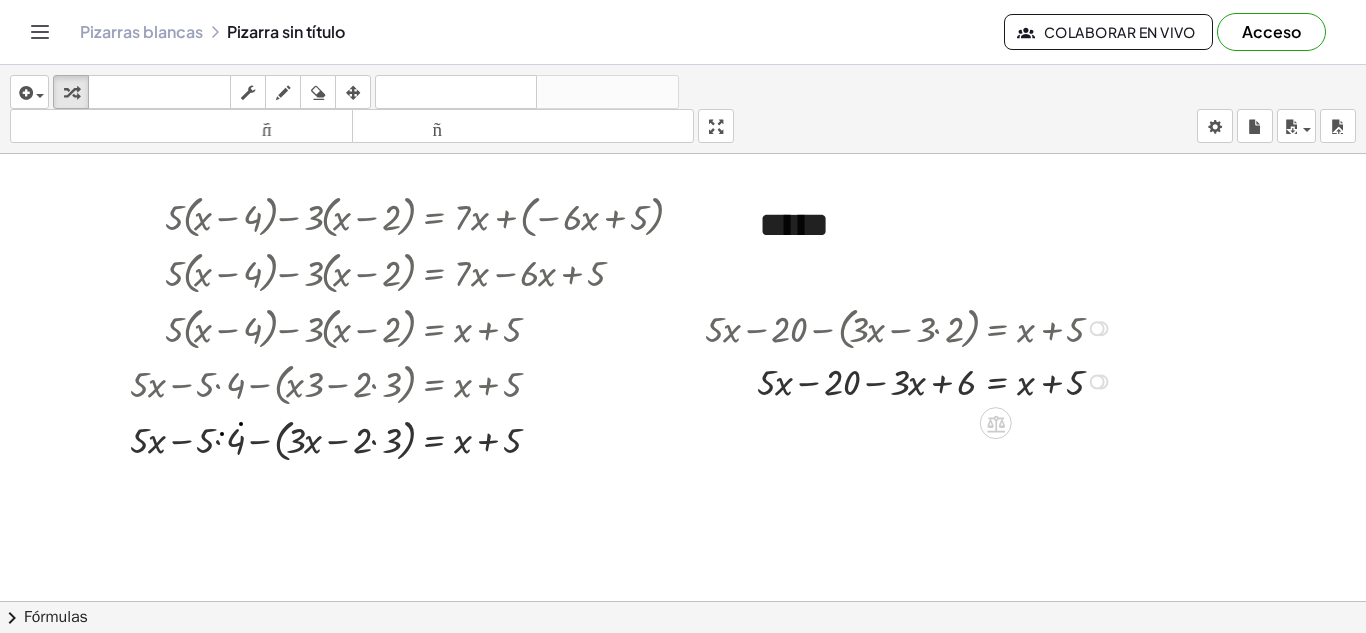 click at bounding box center [912, 380] 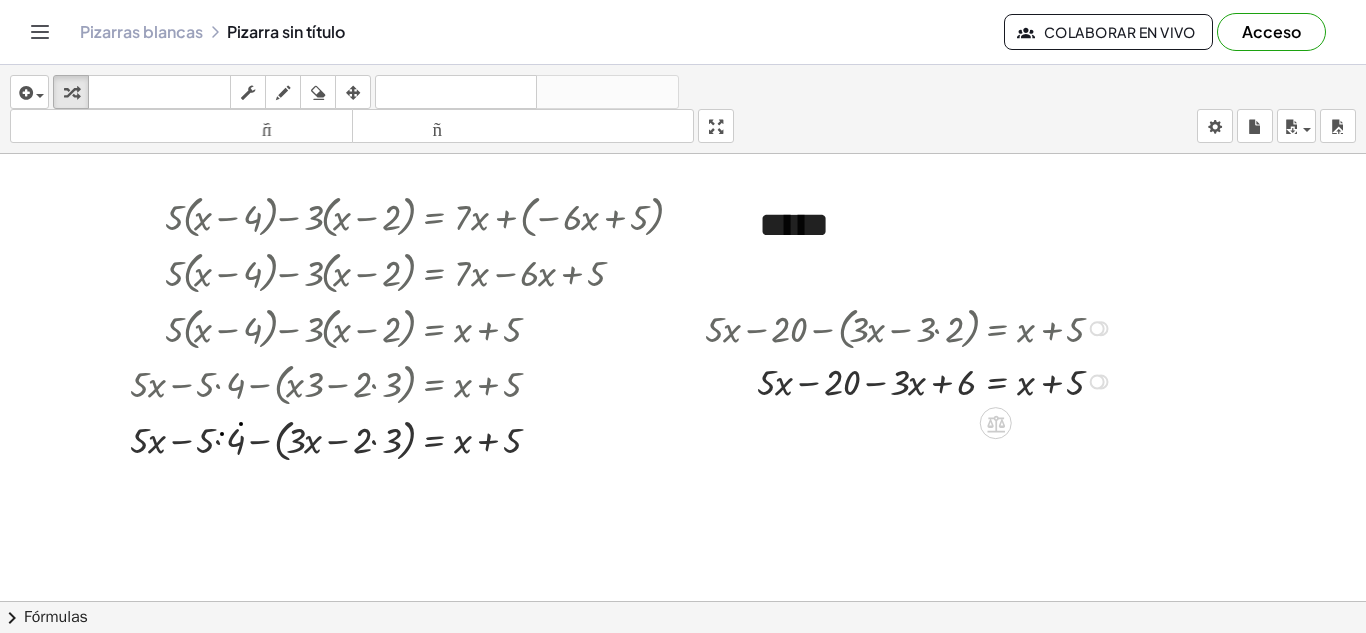 click at bounding box center [912, 380] 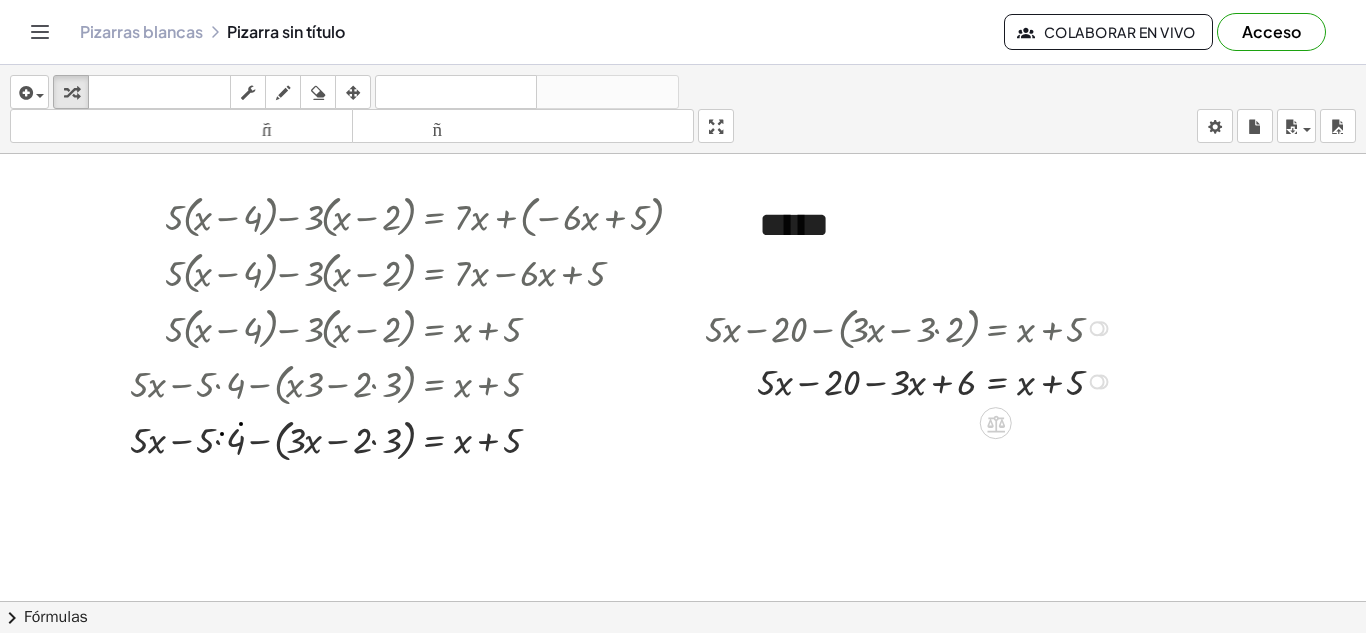 click at bounding box center (912, 380) 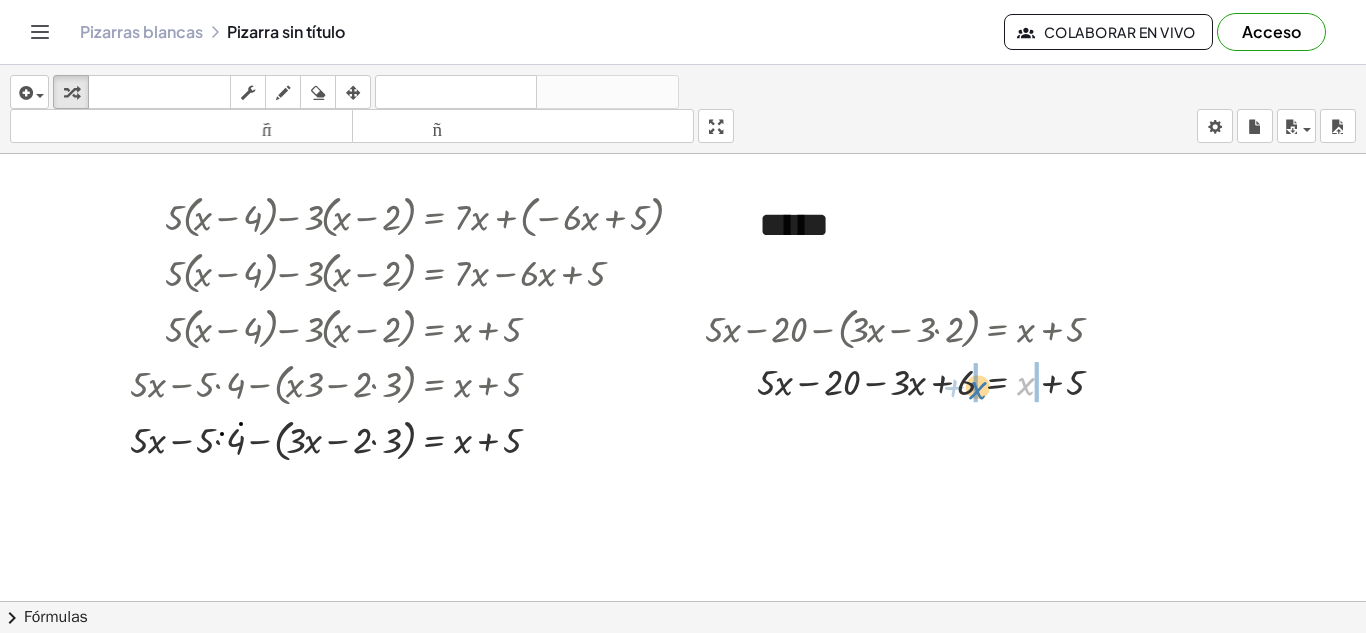 drag, startPoint x: 1028, startPoint y: 381, endPoint x: 978, endPoint y: 387, distance: 50.358715 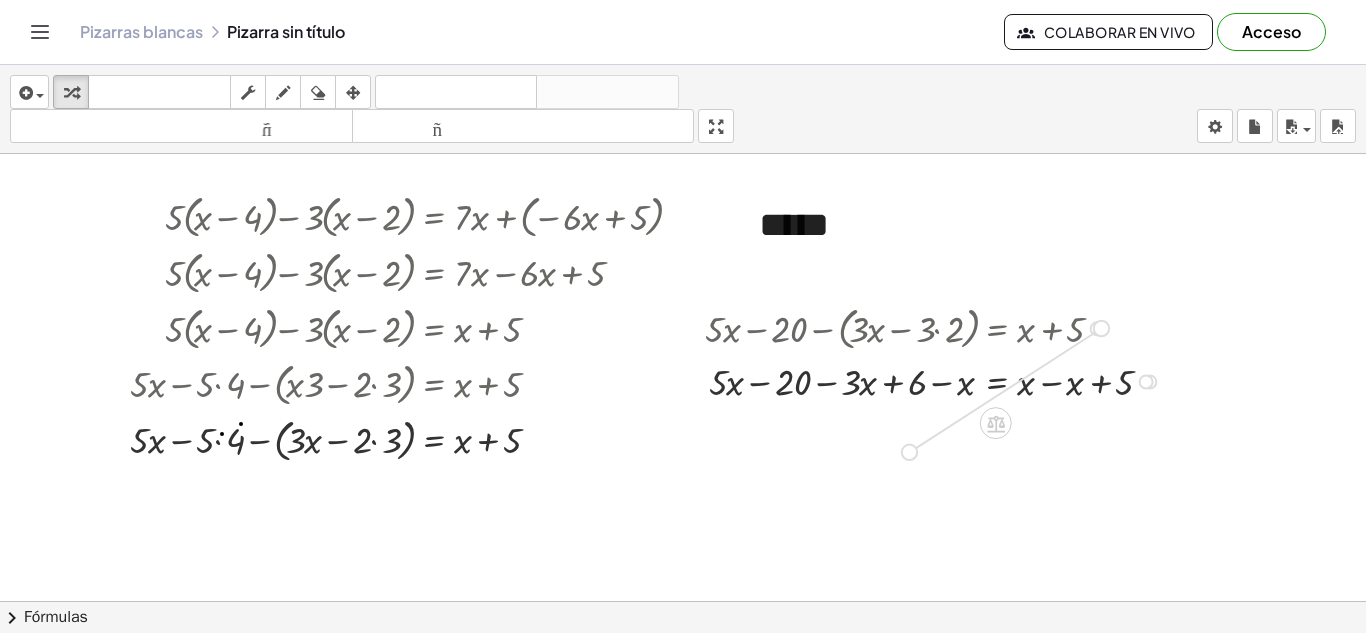 drag, startPoint x: 1091, startPoint y: 327, endPoint x: 887, endPoint y: 454, distance: 240.3019 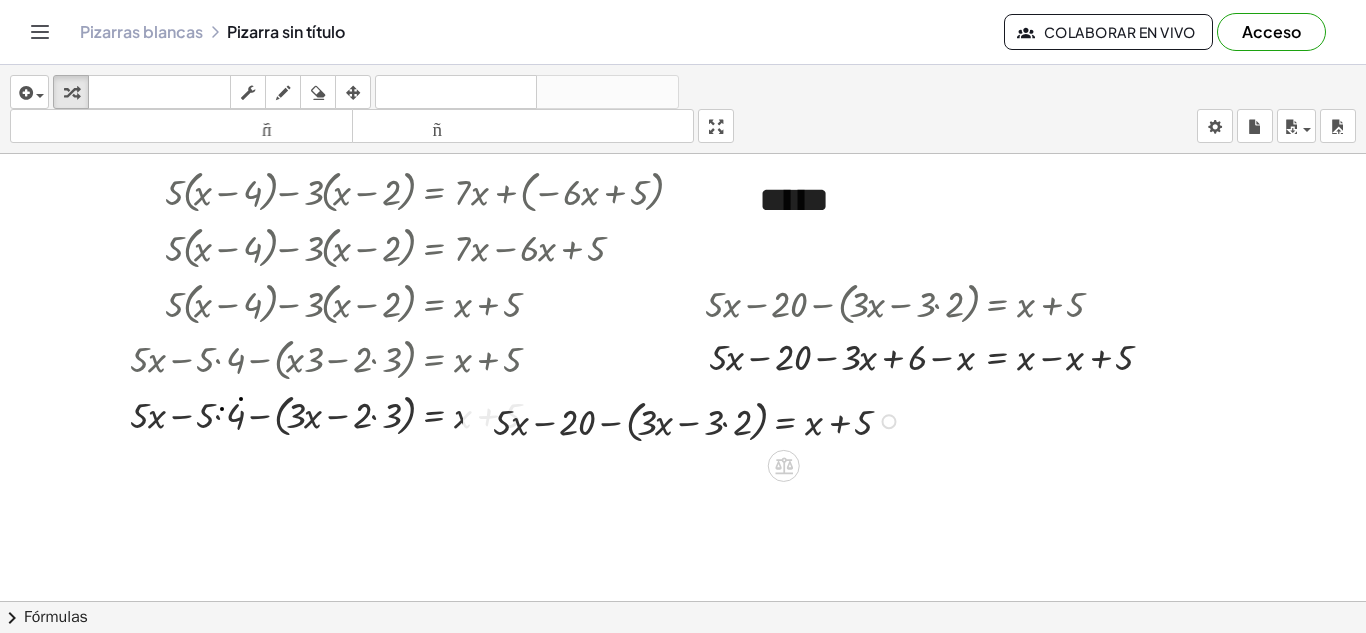 scroll, scrollTop: 43, scrollLeft: 0, axis: vertical 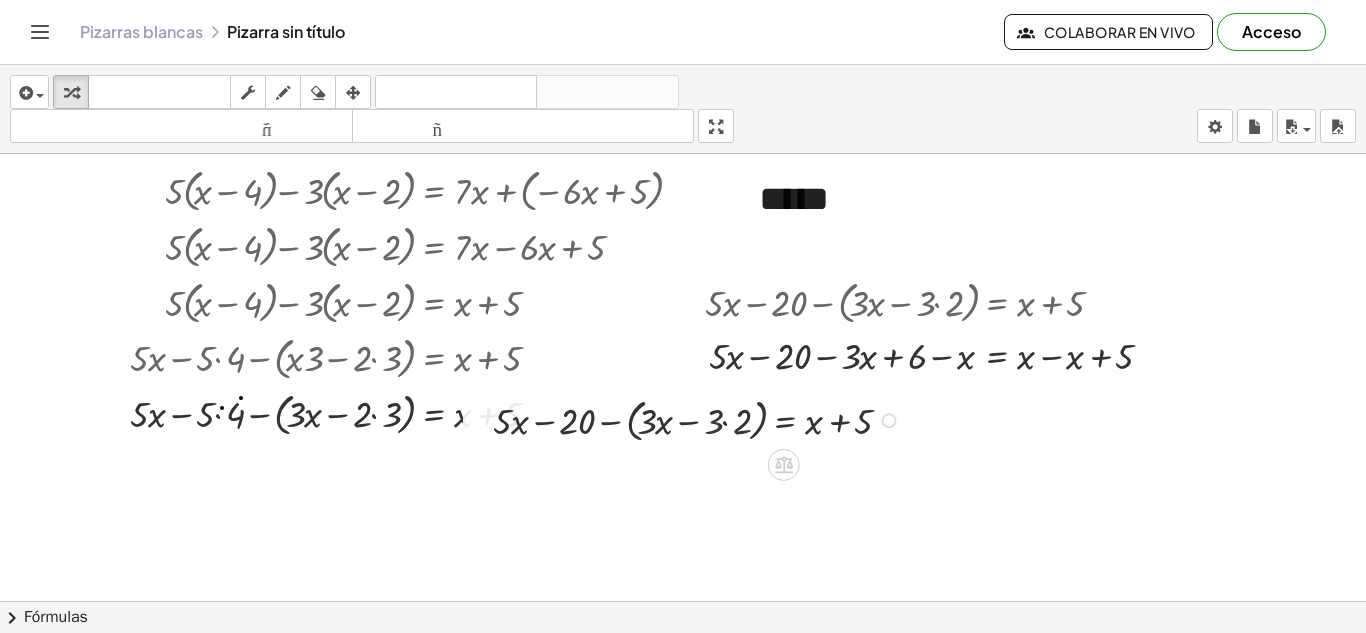 click at bounding box center (700, 419) 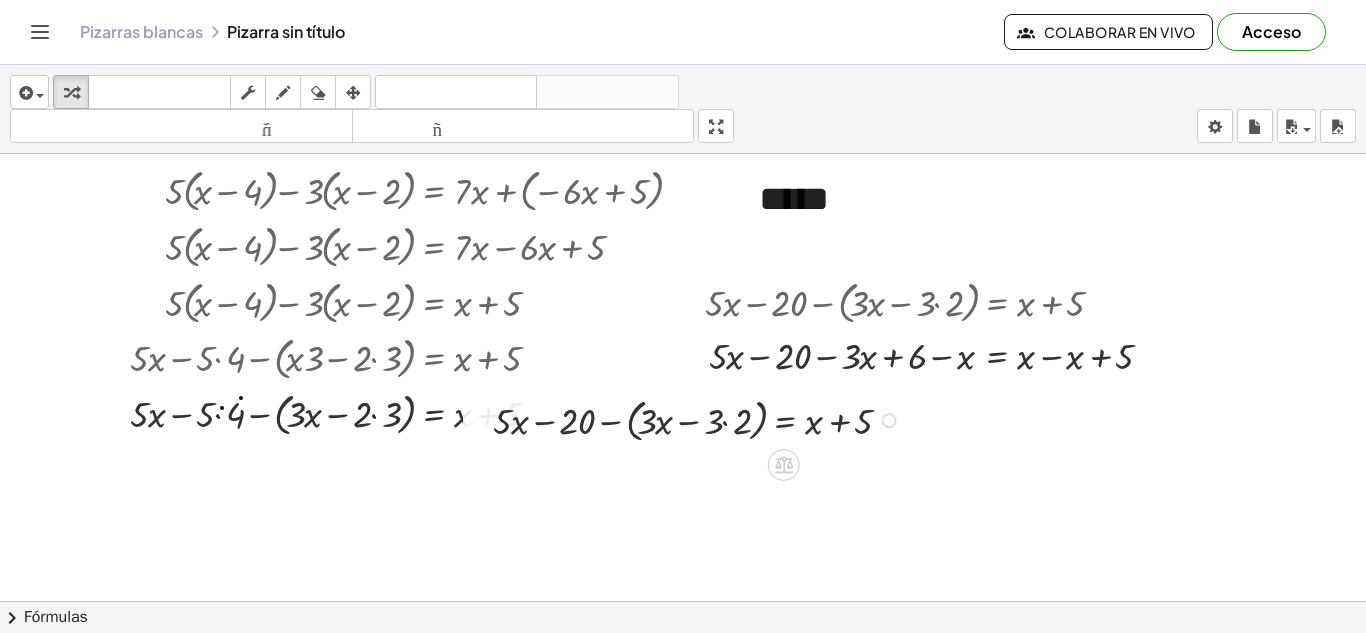 click at bounding box center [700, 419] 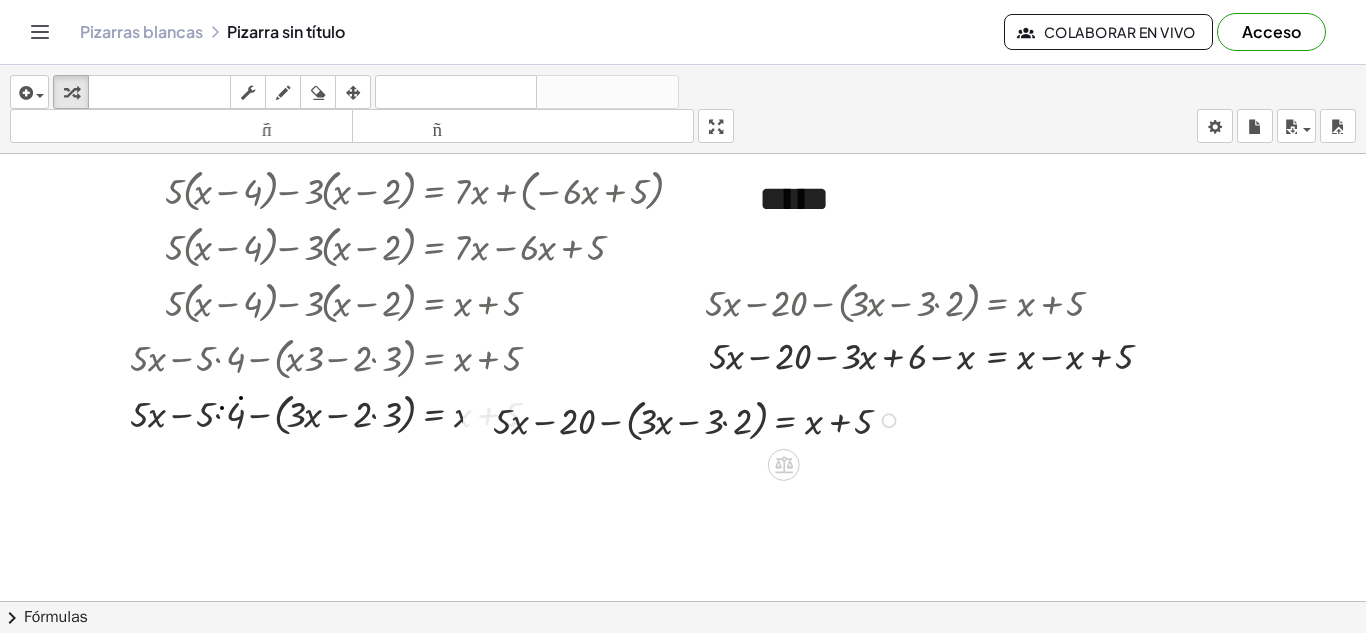 click at bounding box center (700, 419) 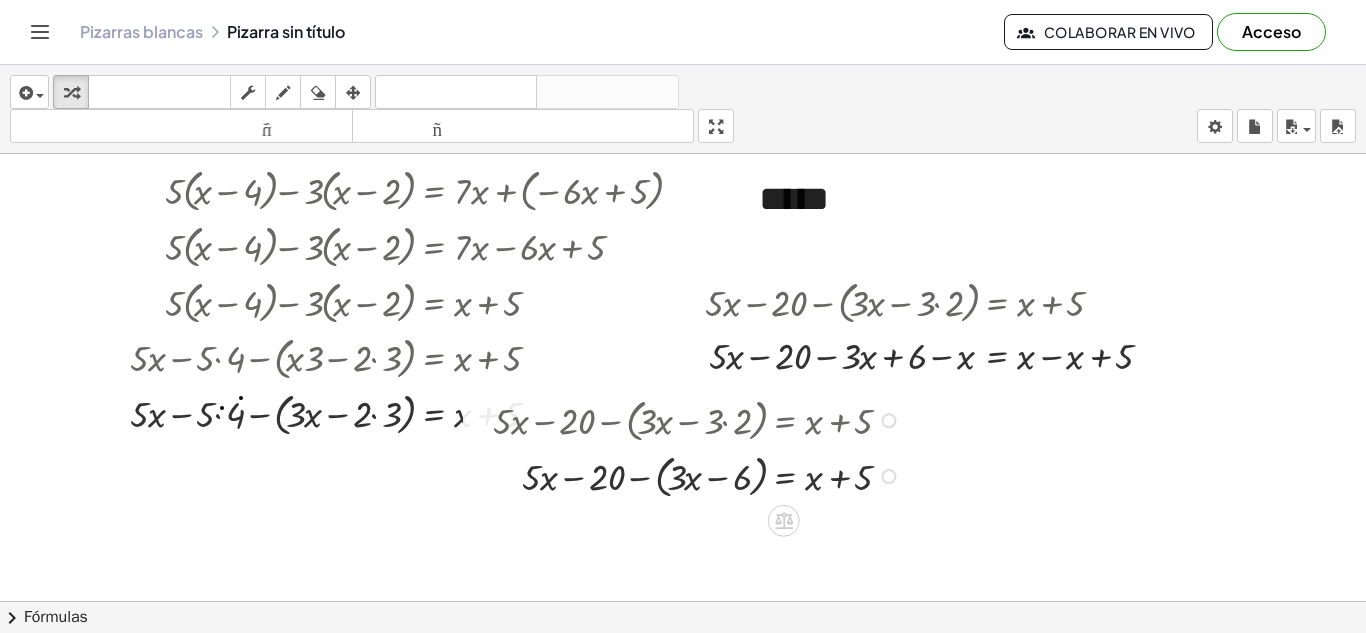 click at bounding box center [700, 475] 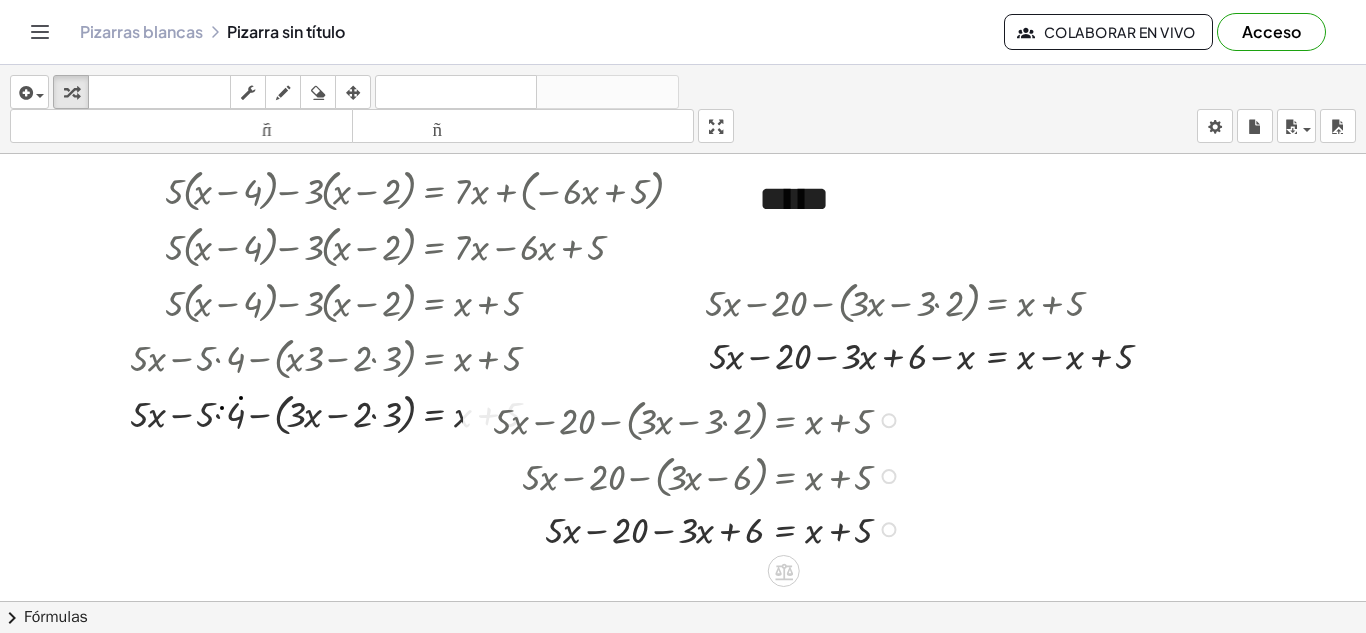 click at bounding box center [700, 528] 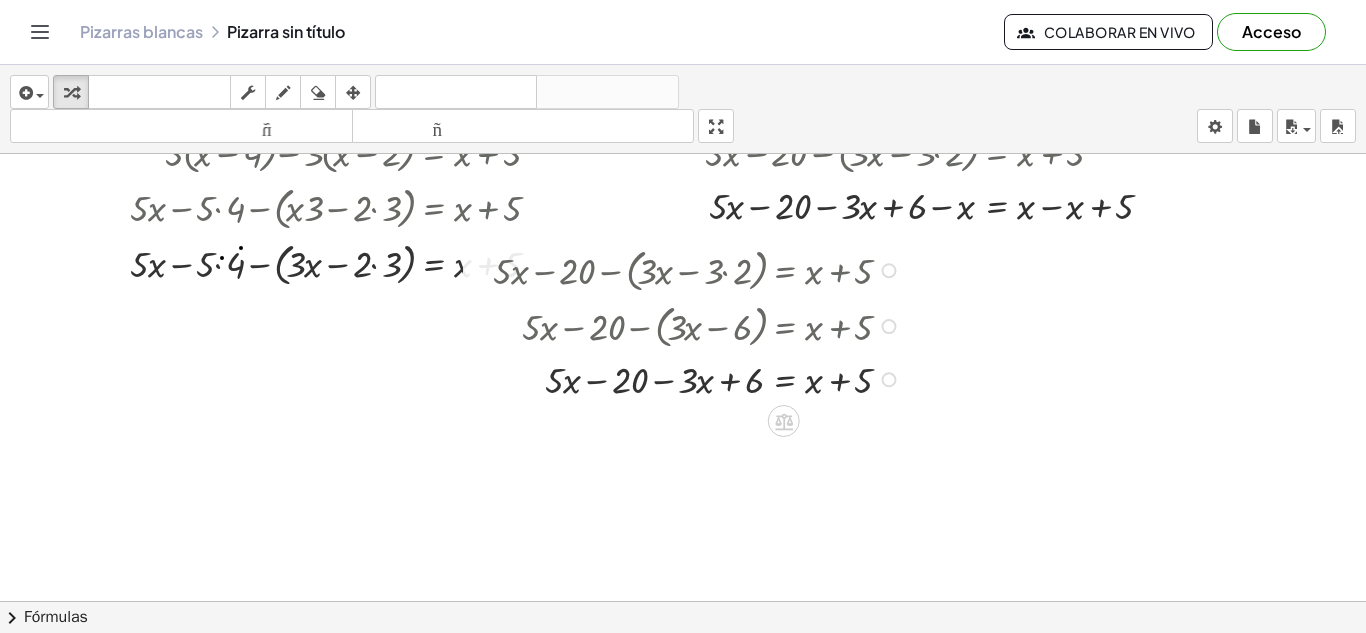 scroll, scrollTop: 195, scrollLeft: 0, axis: vertical 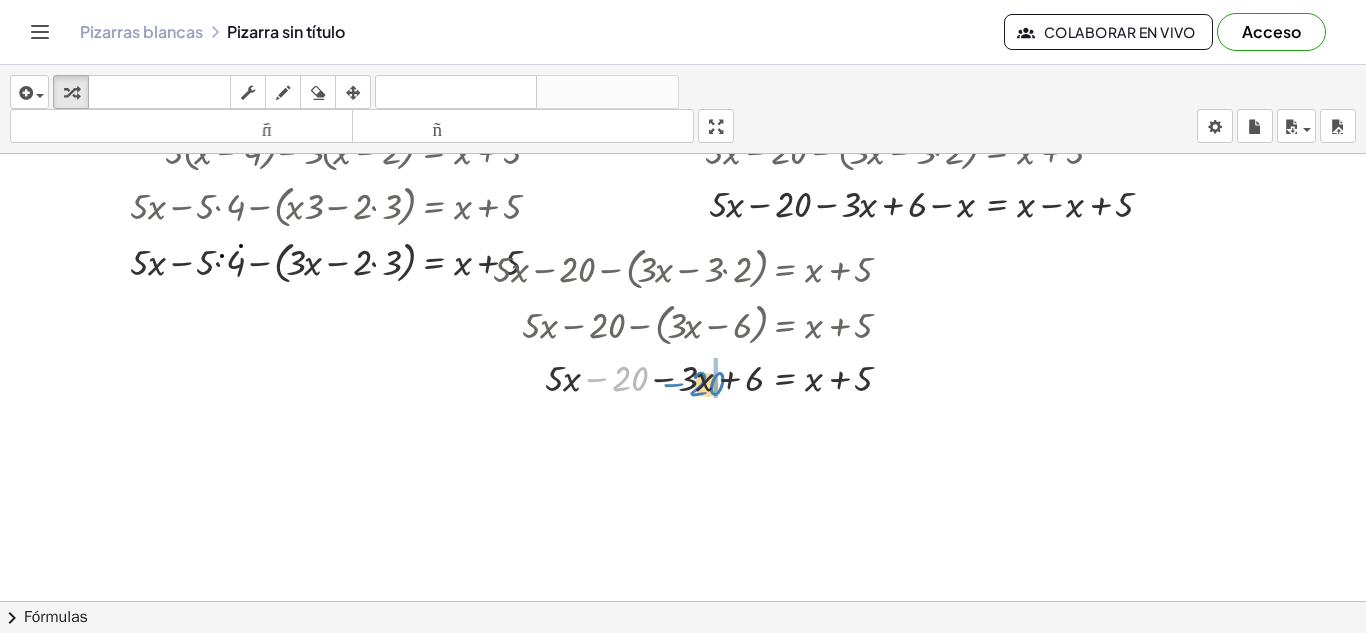 drag, startPoint x: 623, startPoint y: 380, endPoint x: 700, endPoint y: 386, distance: 77.23341 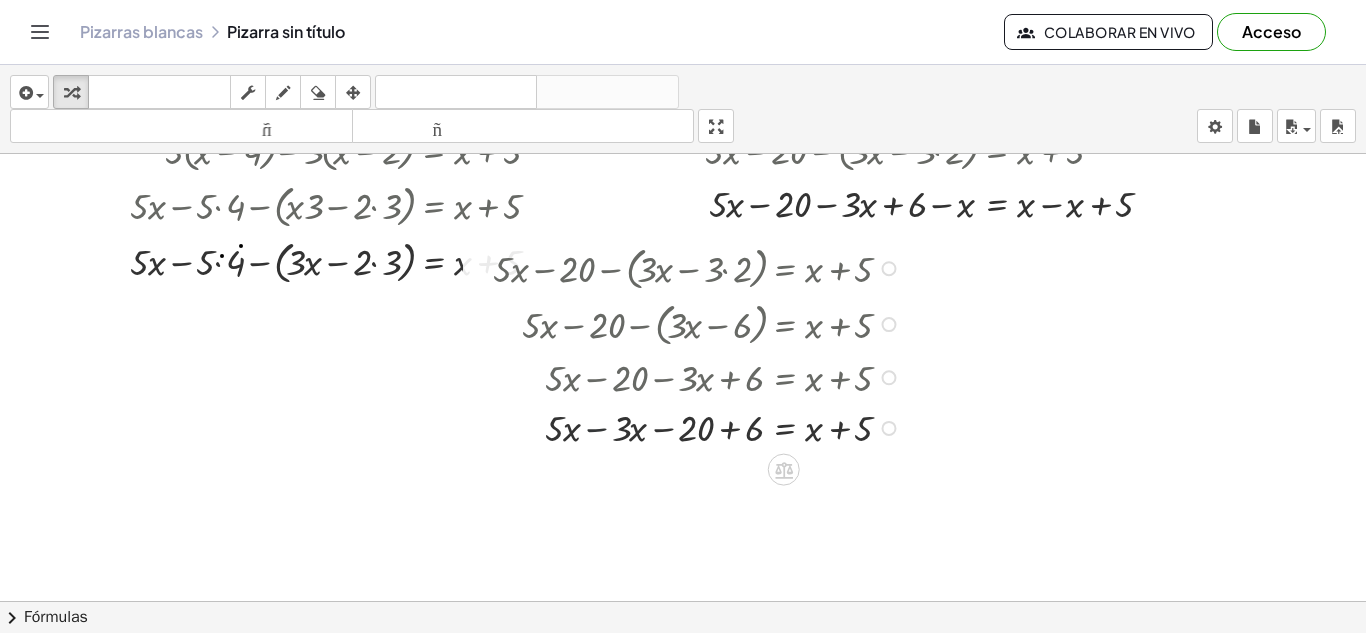 click at bounding box center [700, 426] 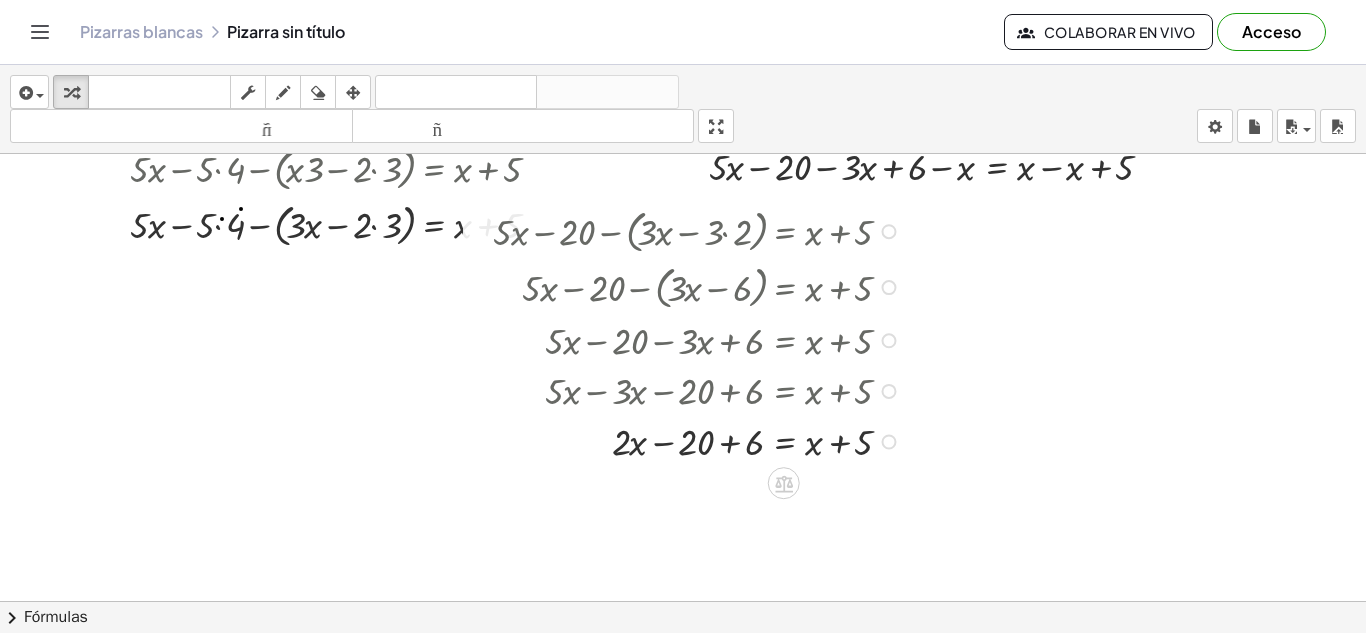 scroll, scrollTop: 233, scrollLeft: 0, axis: vertical 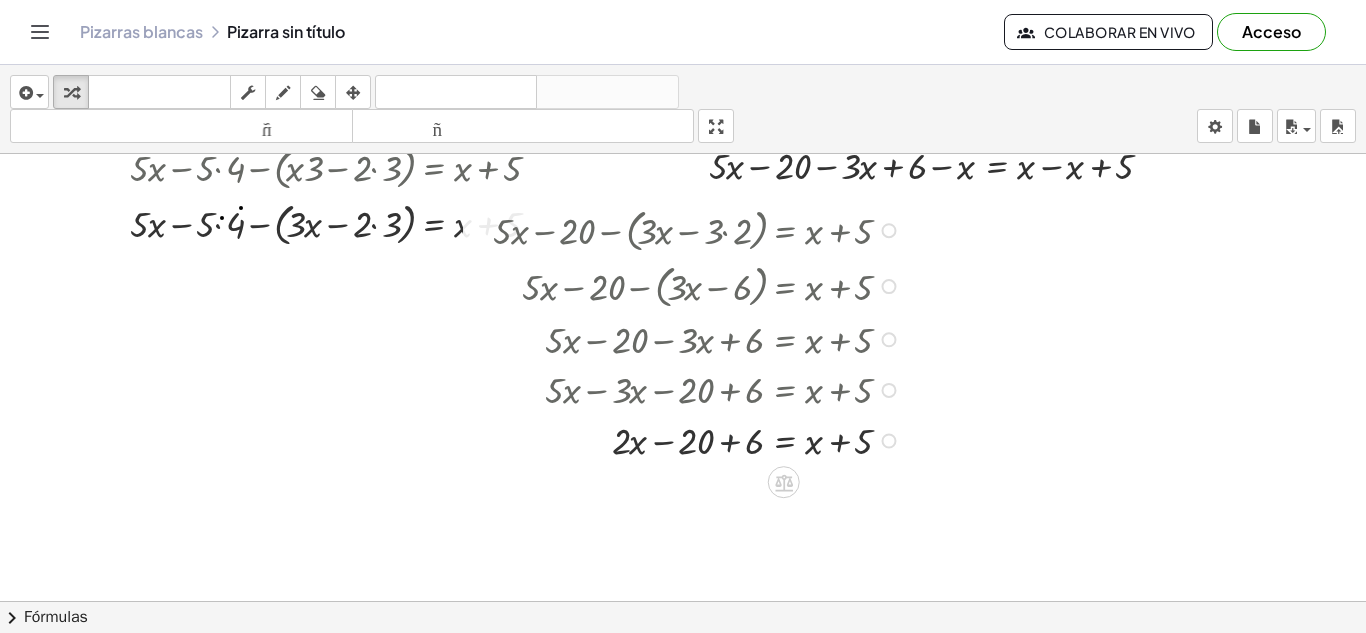 click at bounding box center [700, 439] 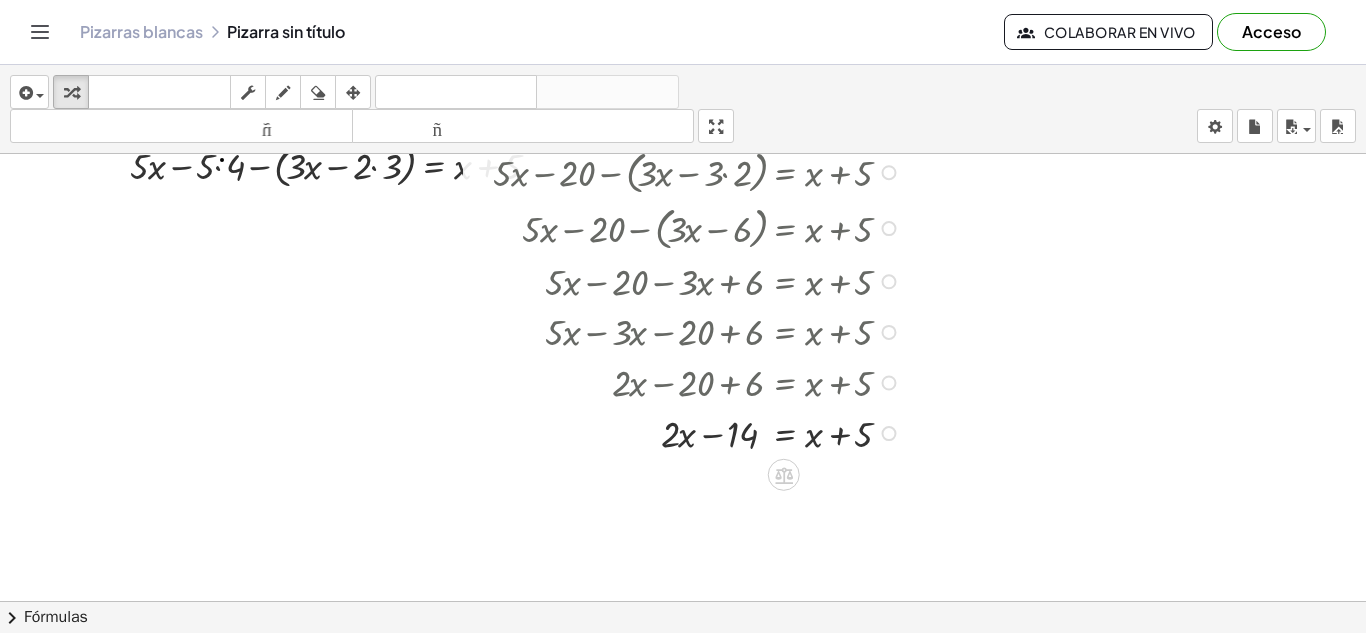scroll, scrollTop: 292, scrollLeft: 0, axis: vertical 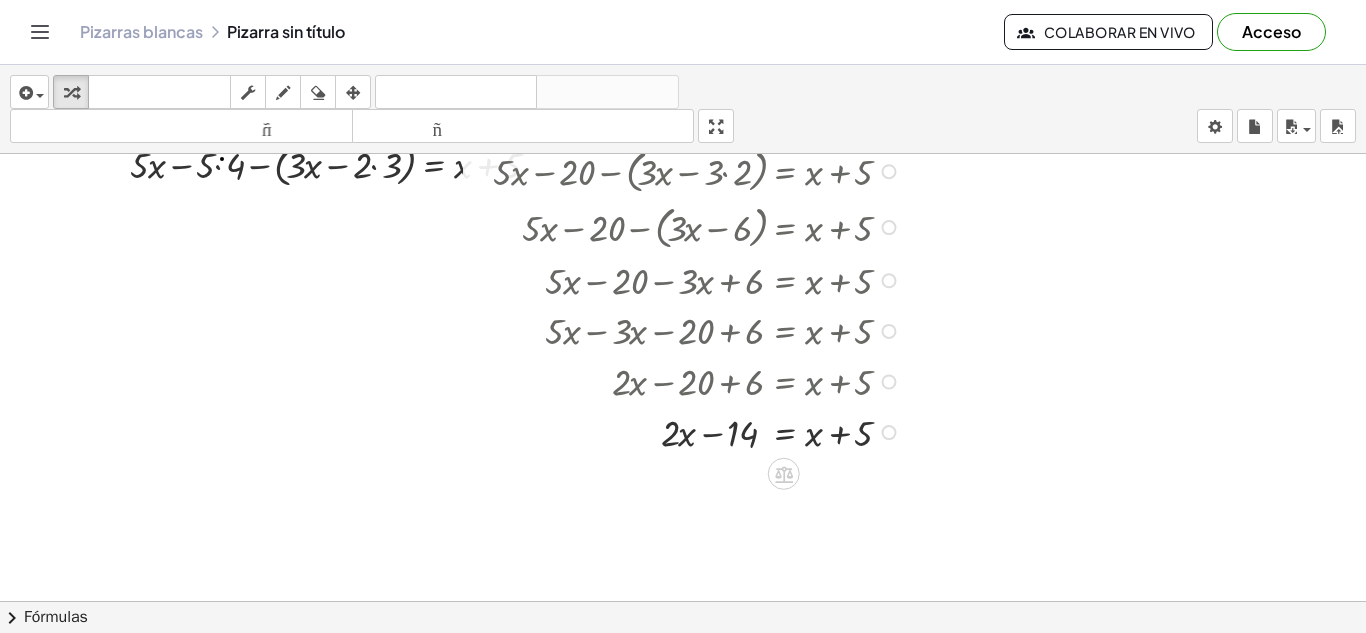 click at bounding box center (700, 431) 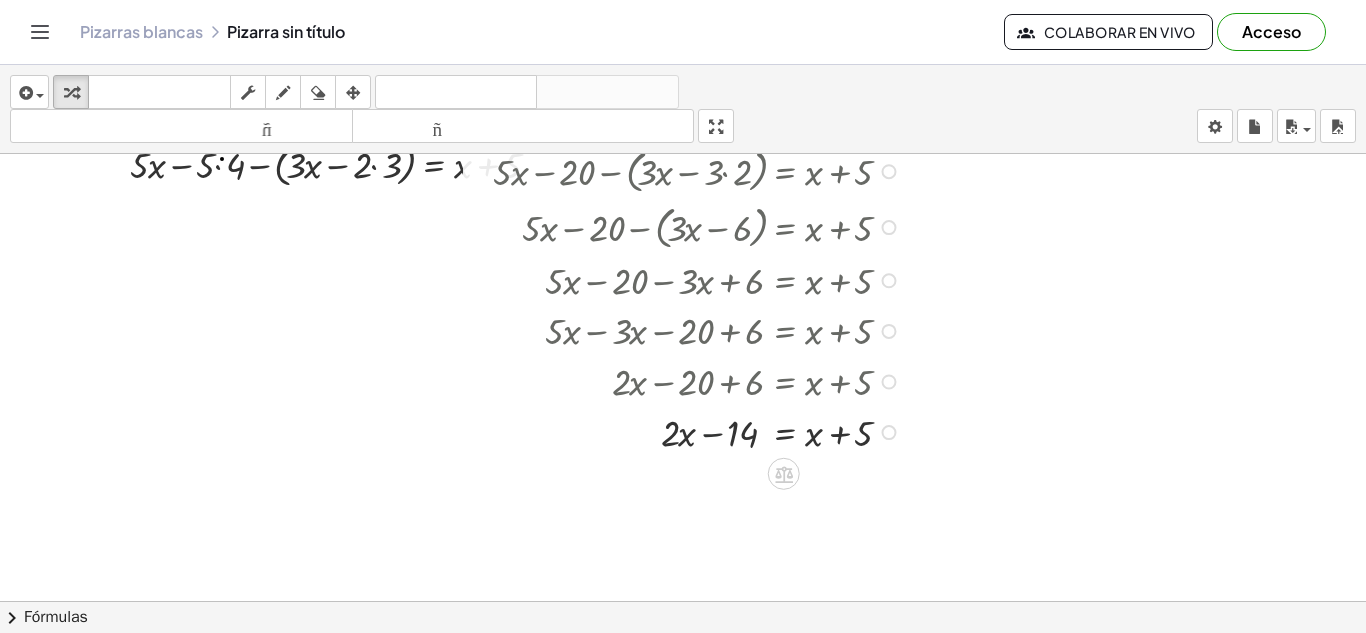 click at bounding box center [700, 431] 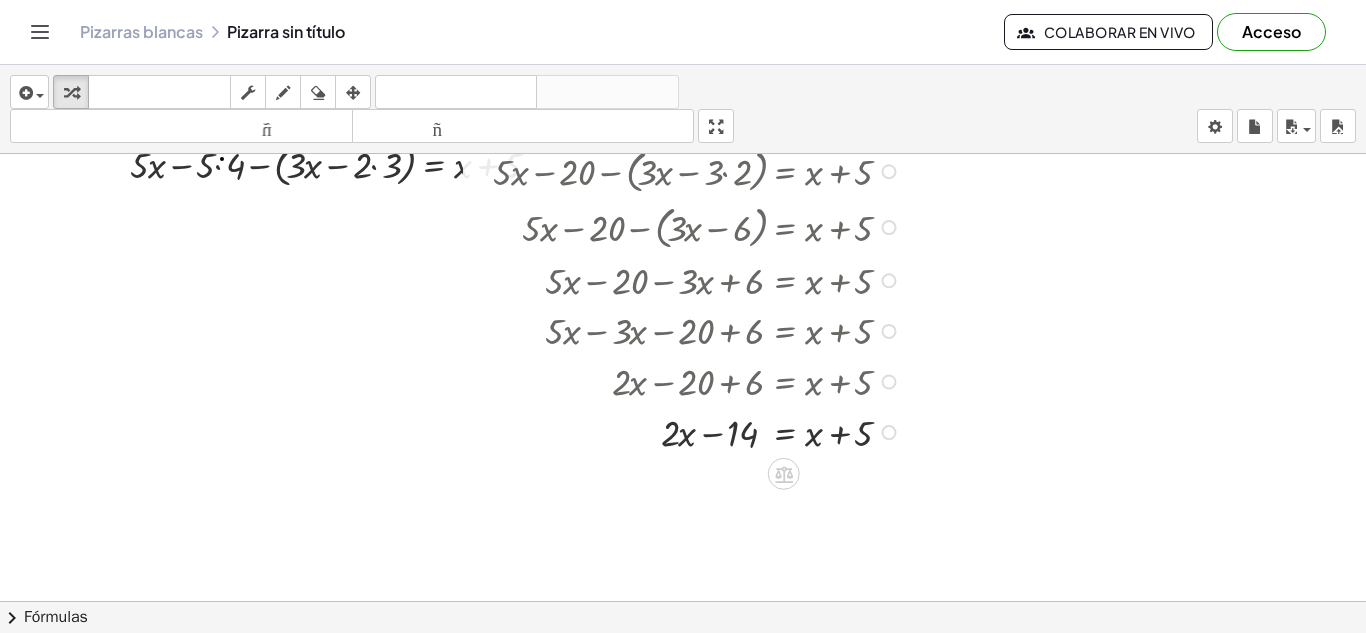 click at bounding box center [700, 431] 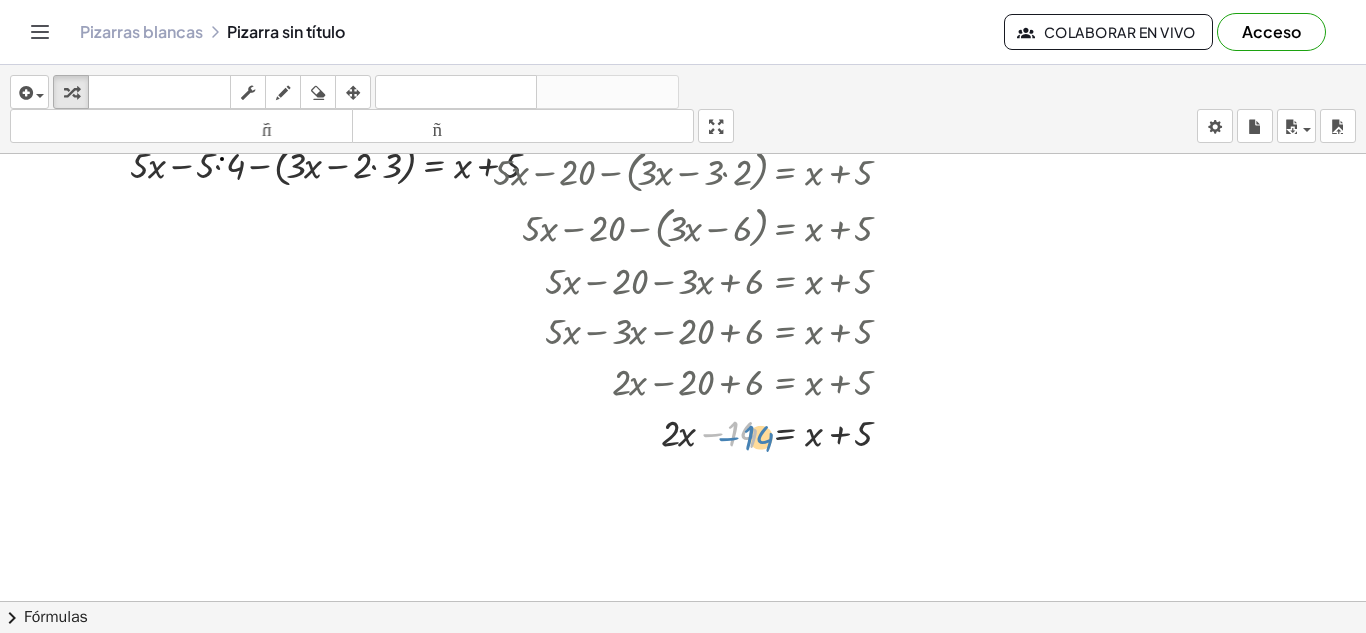 drag, startPoint x: 731, startPoint y: 431, endPoint x: 747, endPoint y: 435, distance: 16.492422 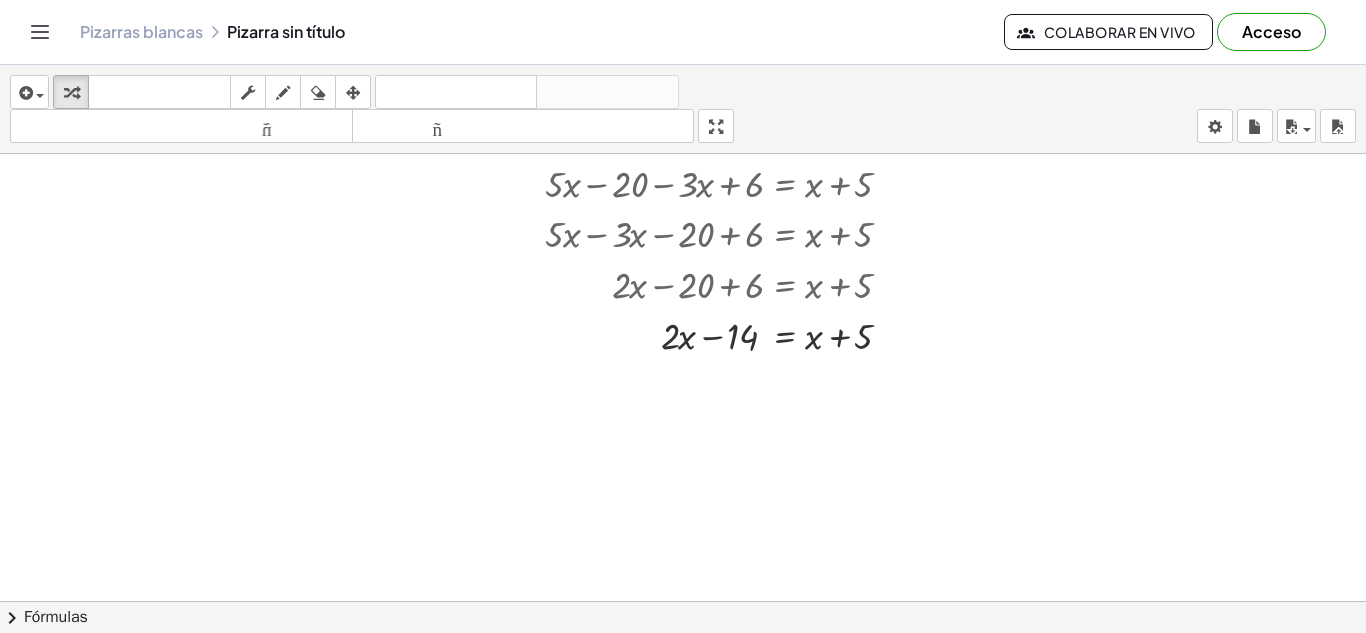 scroll, scrollTop: 390, scrollLeft: 0, axis: vertical 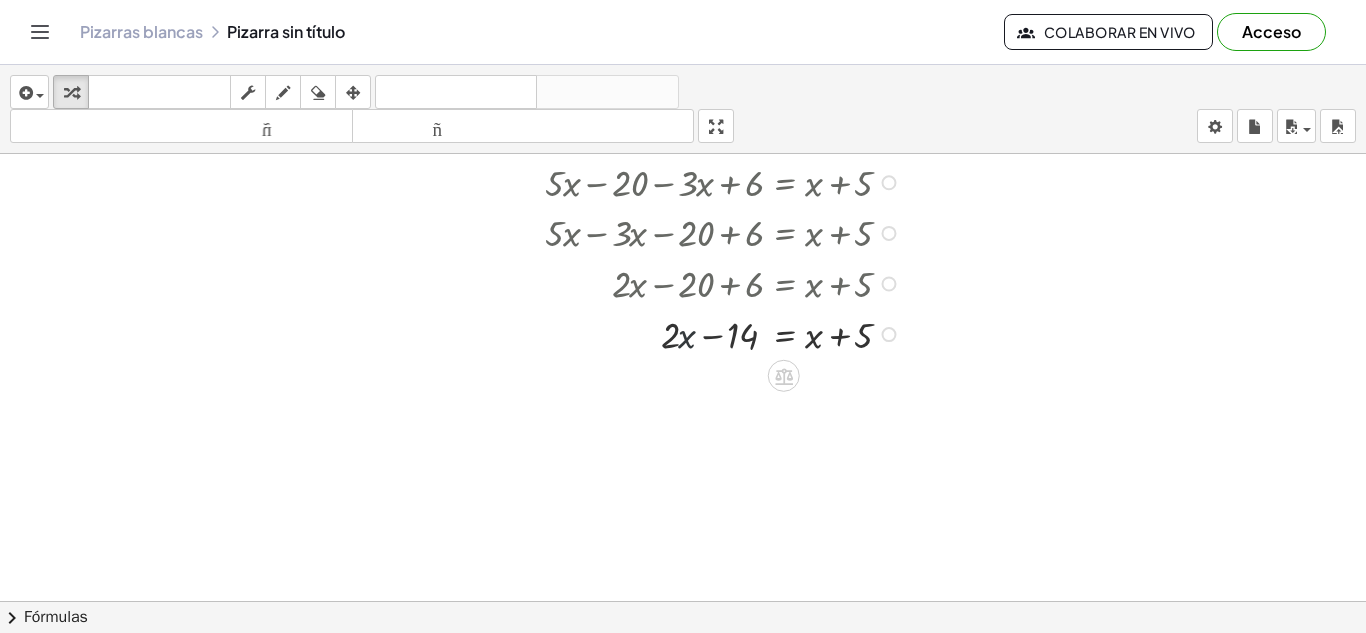 click at bounding box center [700, 333] 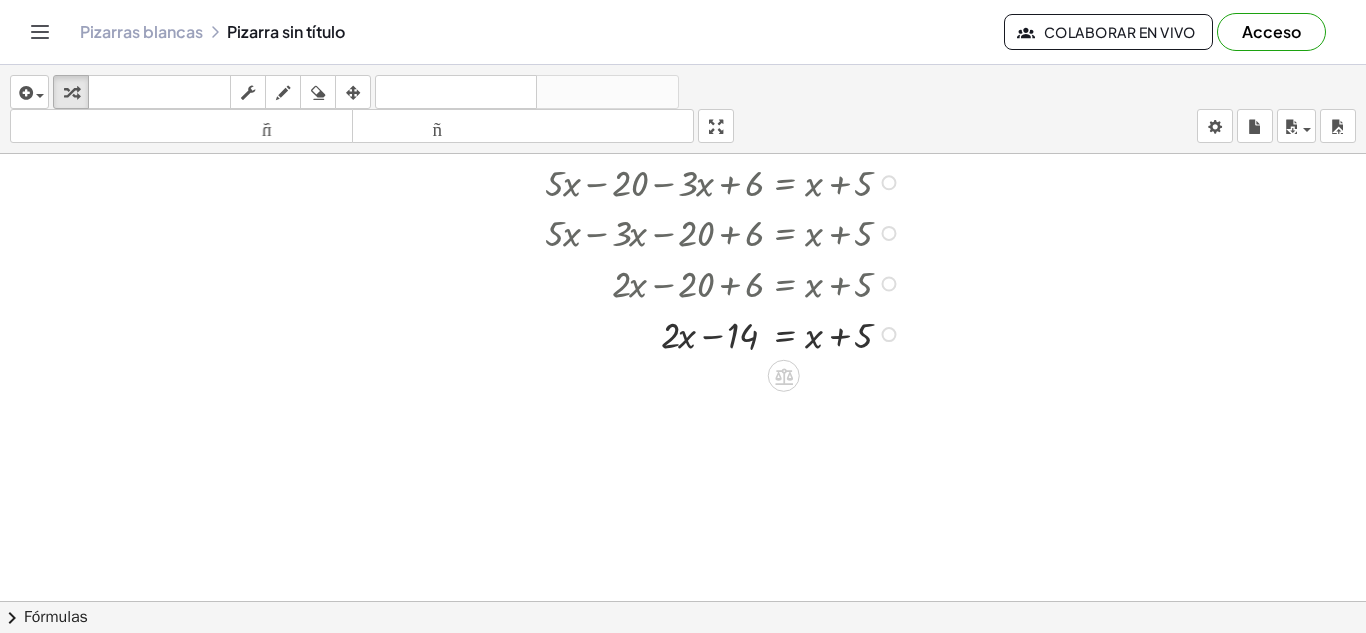 click at bounding box center (700, 333) 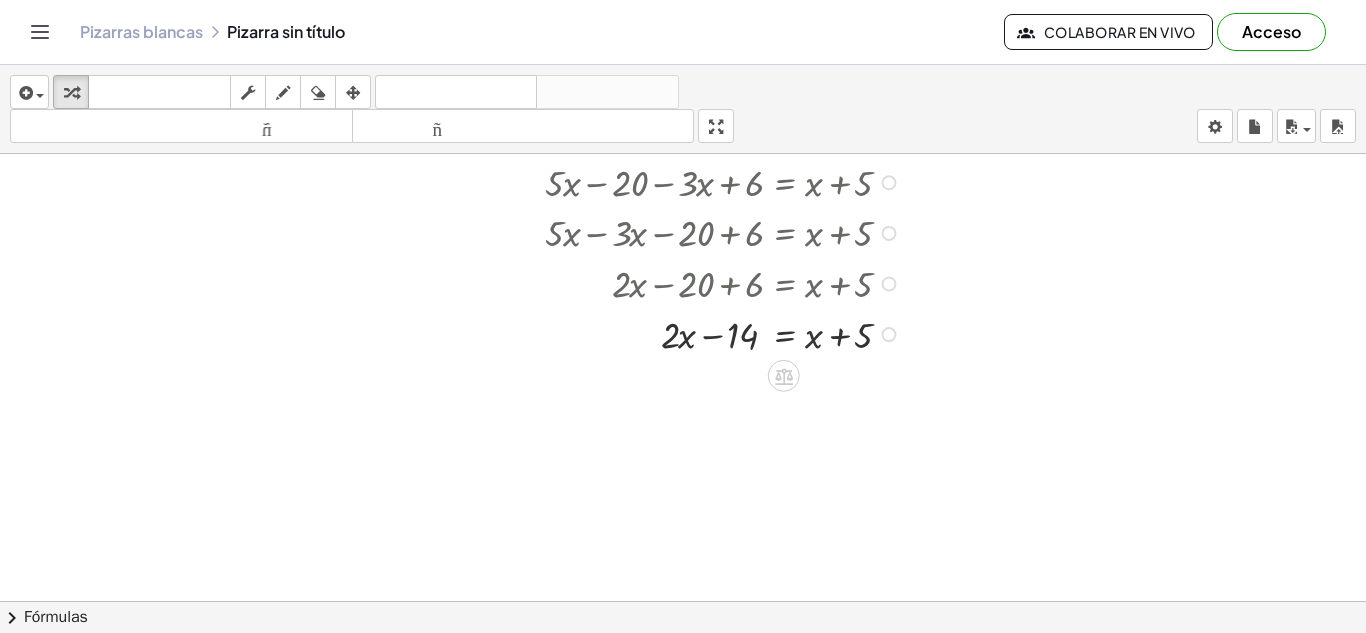 click at bounding box center (700, 333) 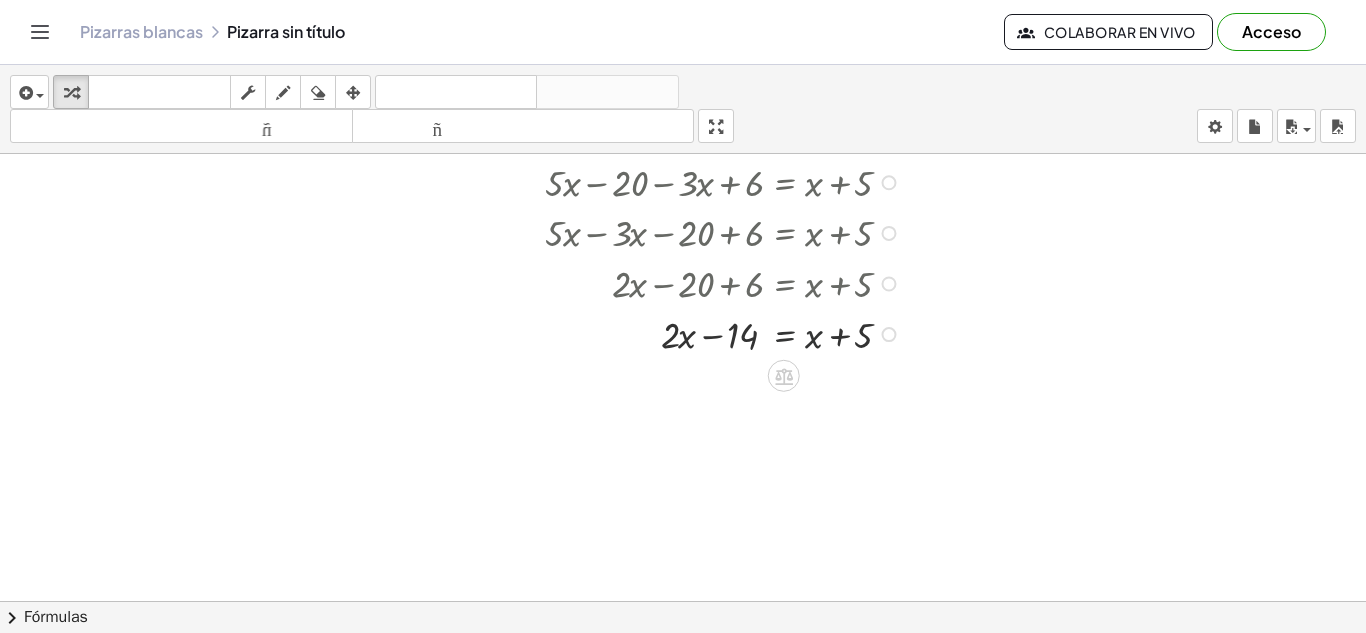 click at bounding box center (700, 333) 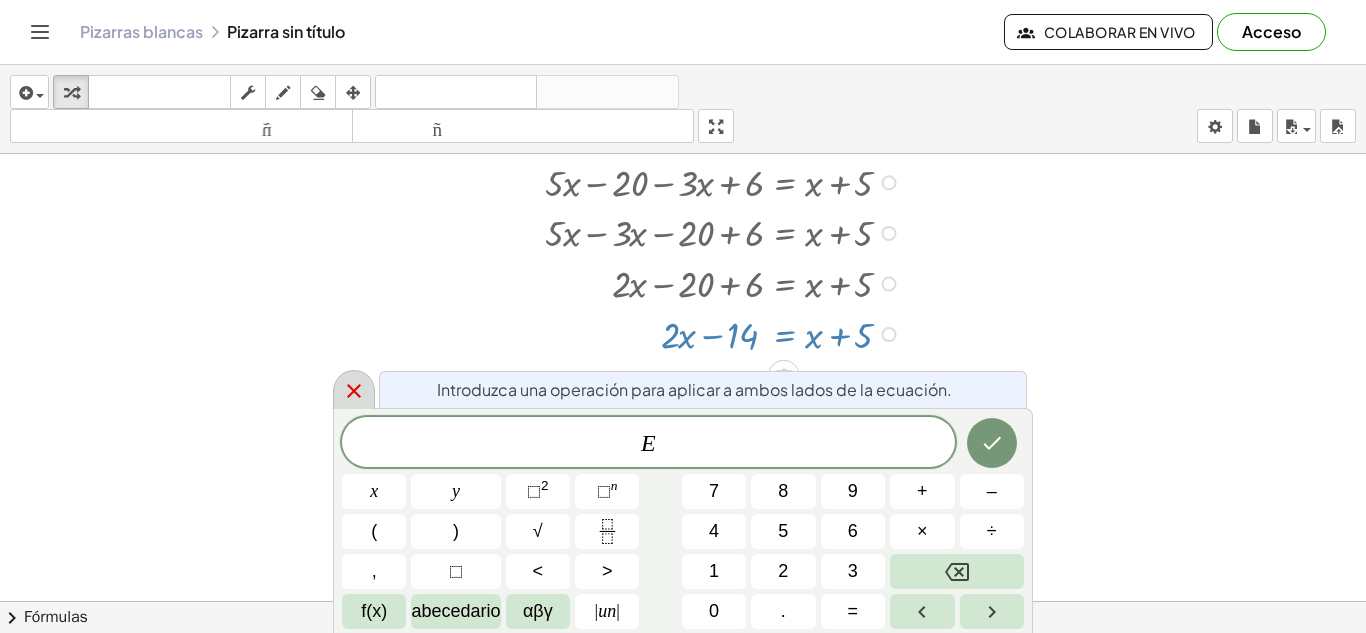 click at bounding box center (354, 389) 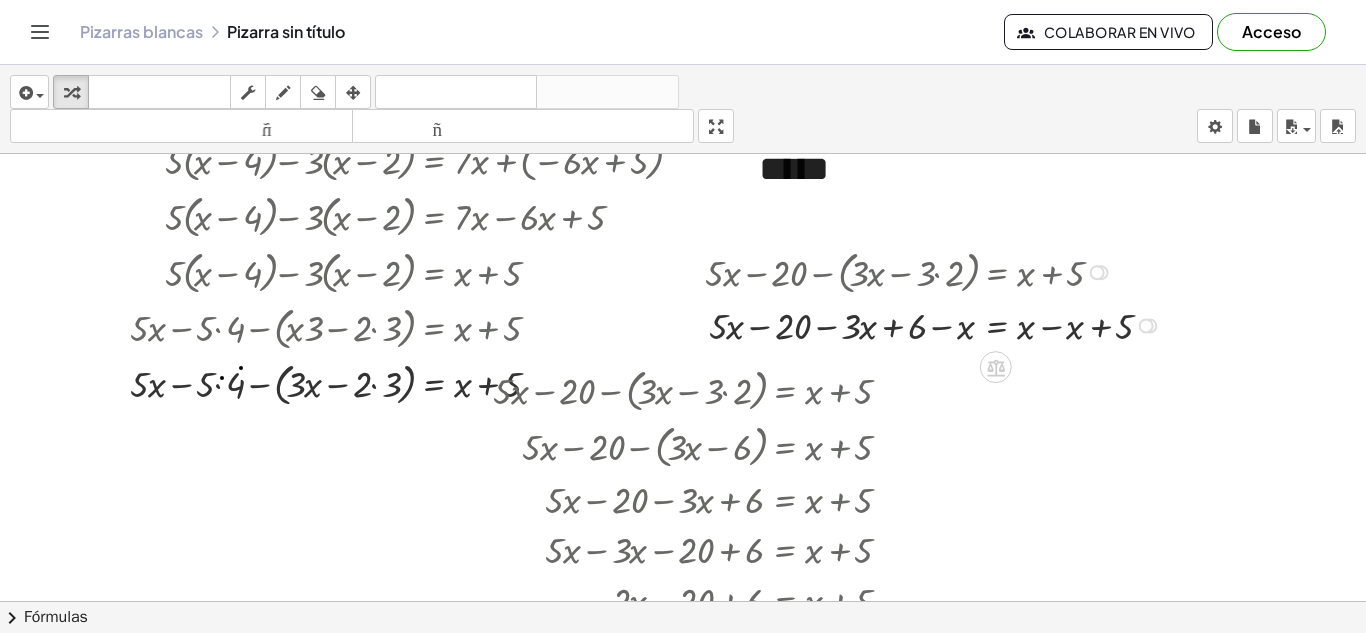 scroll, scrollTop: 74, scrollLeft: 0, axis: vertical 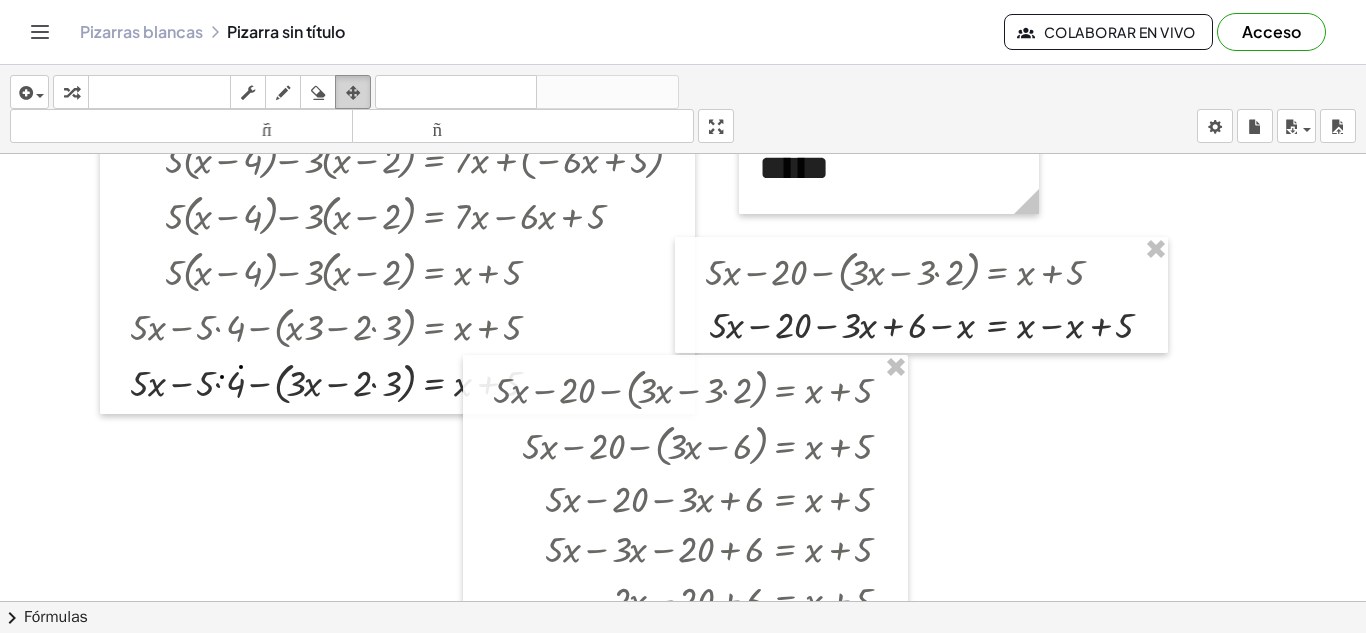 click on "arreglar" at bounding box center (353, 92) 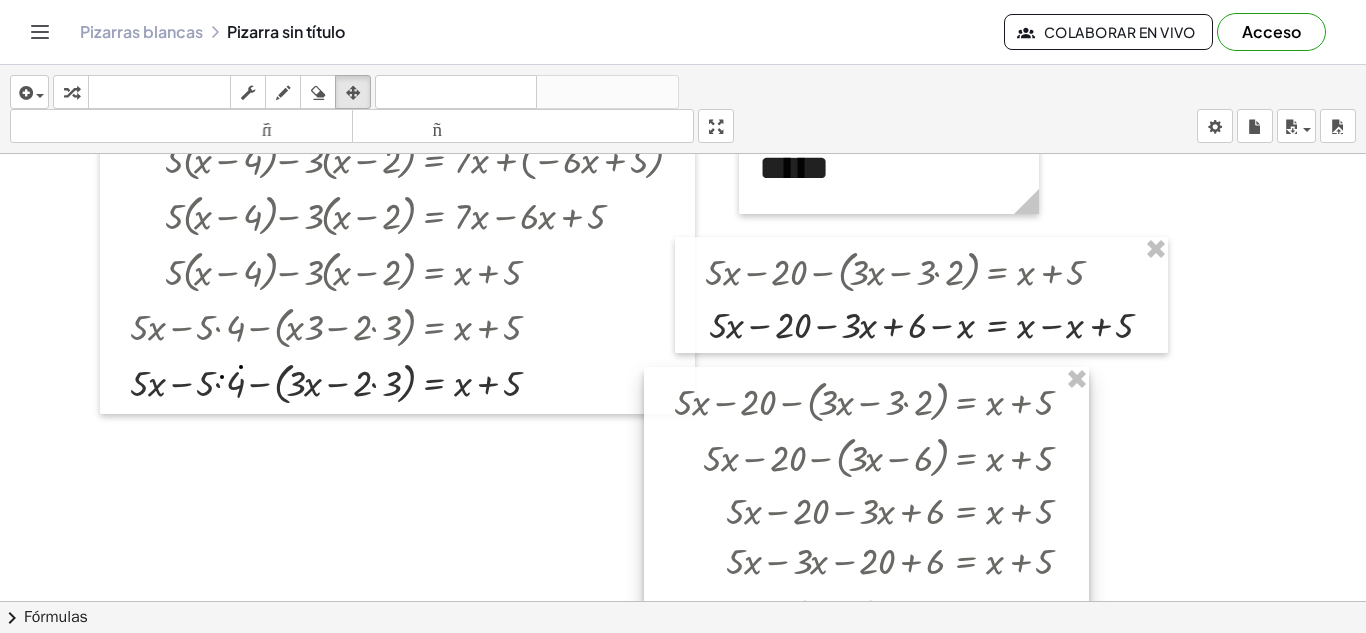 drag, startPoint x: 753, startPoint y: 391, endPoint x: 934, endPoint y: 403, distance: 181.39735 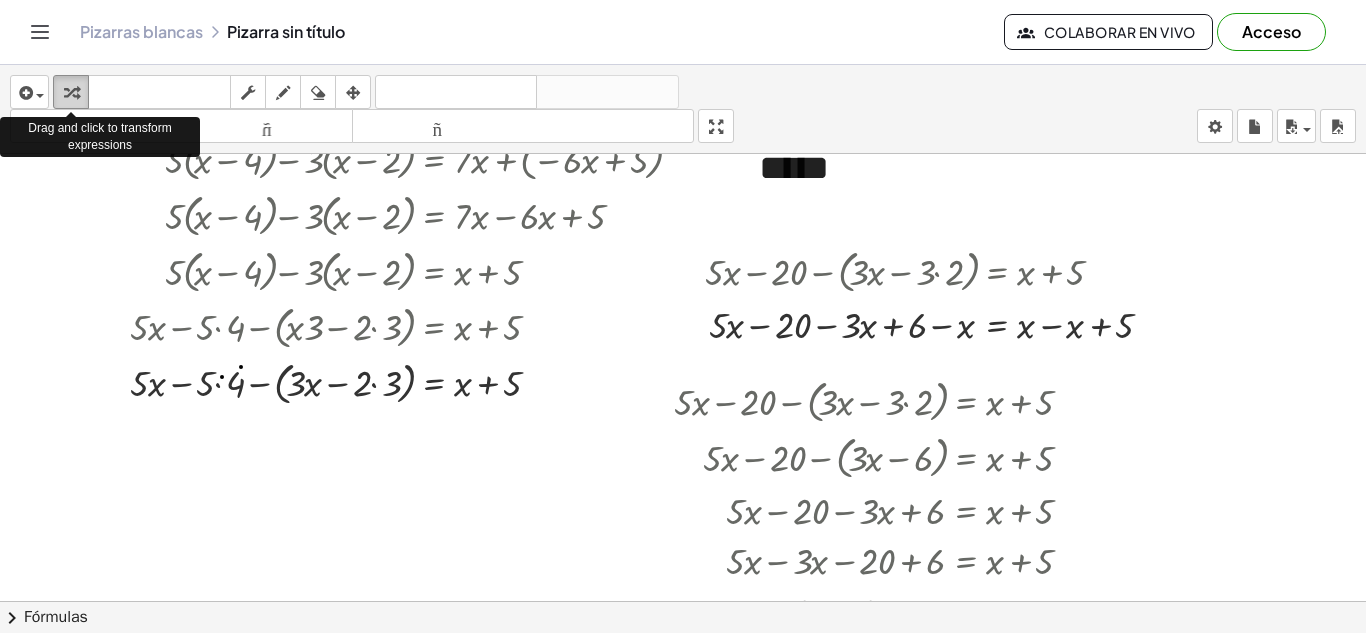 click at bounding box center [71, 93] 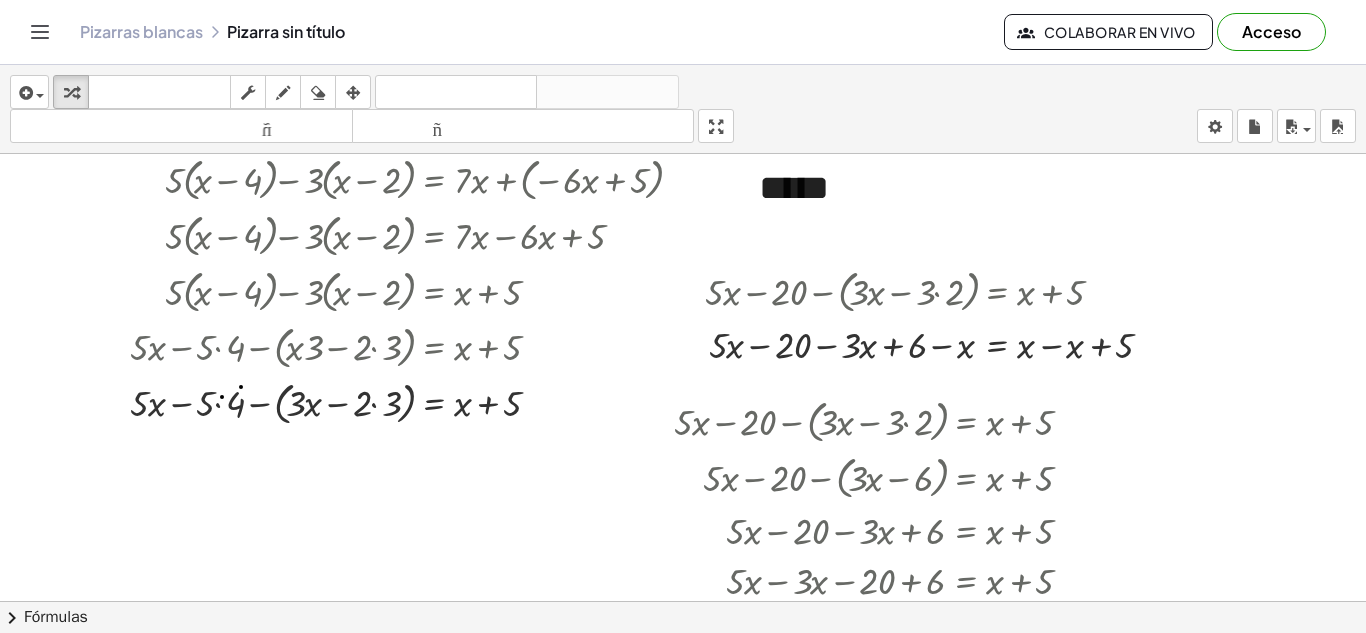 scroll, scrollTop: 39, scrollLeft: 0, axis: vertical 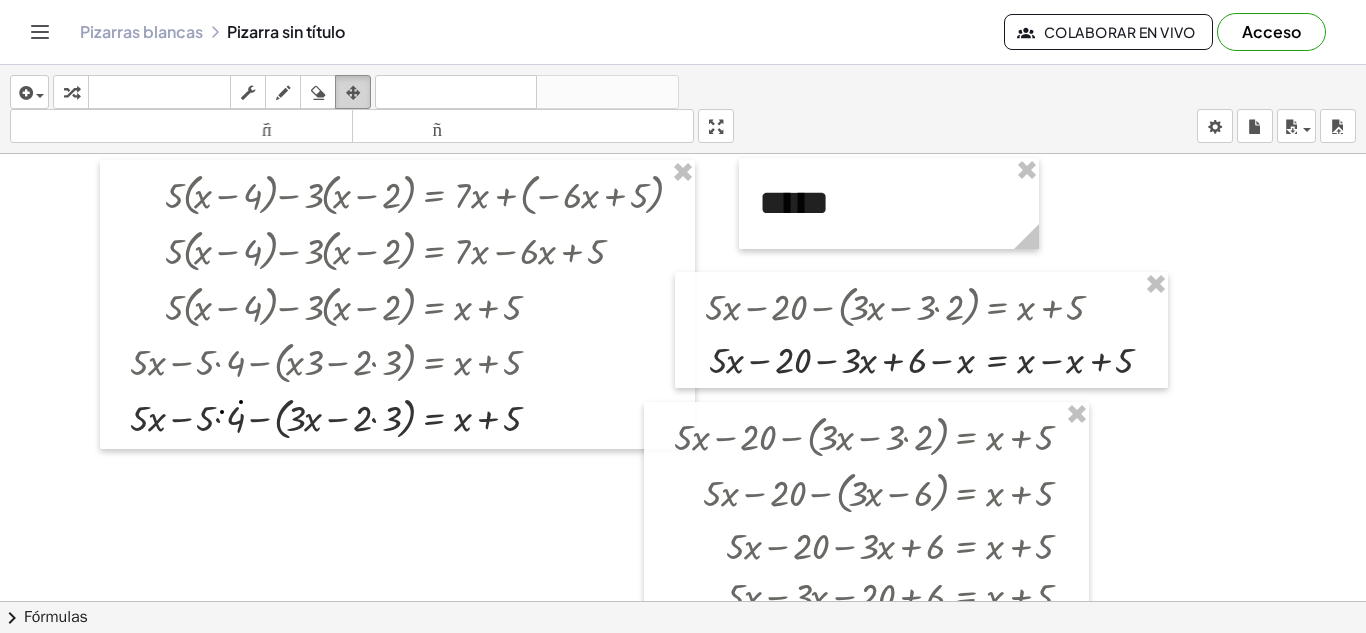 click at bounding box center [353, 93] 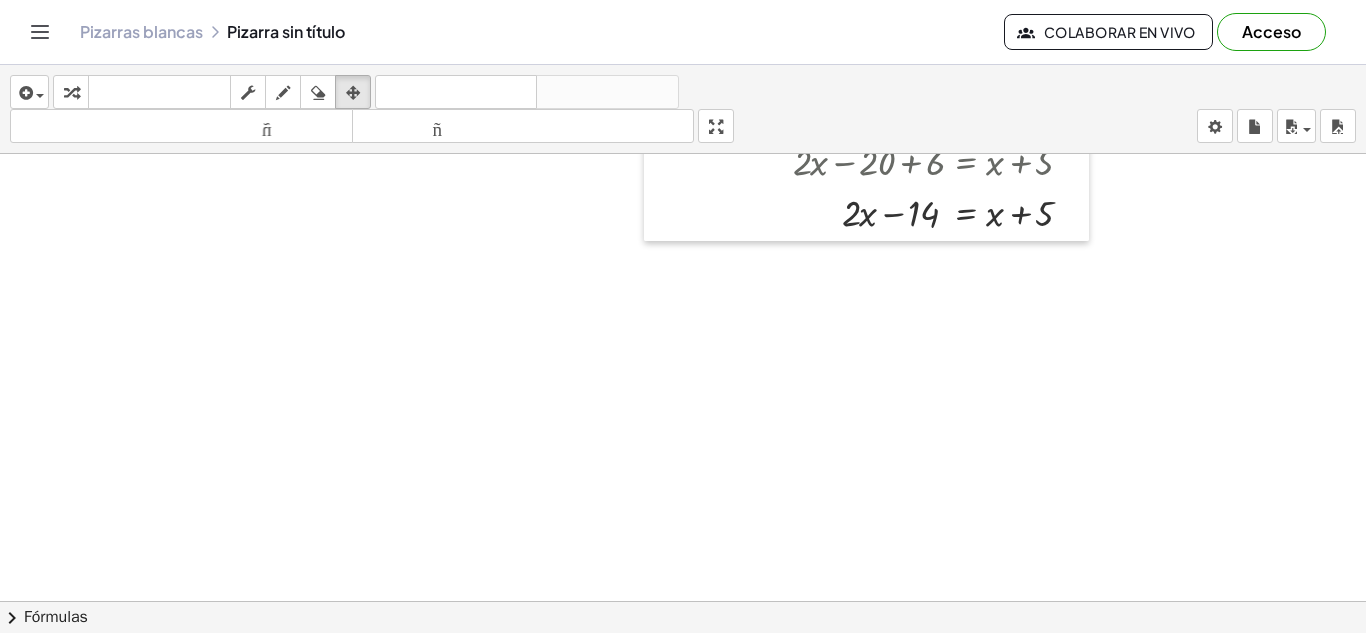 scroll, scrollTop: 505, scrollLeft: 0, axis: vertical 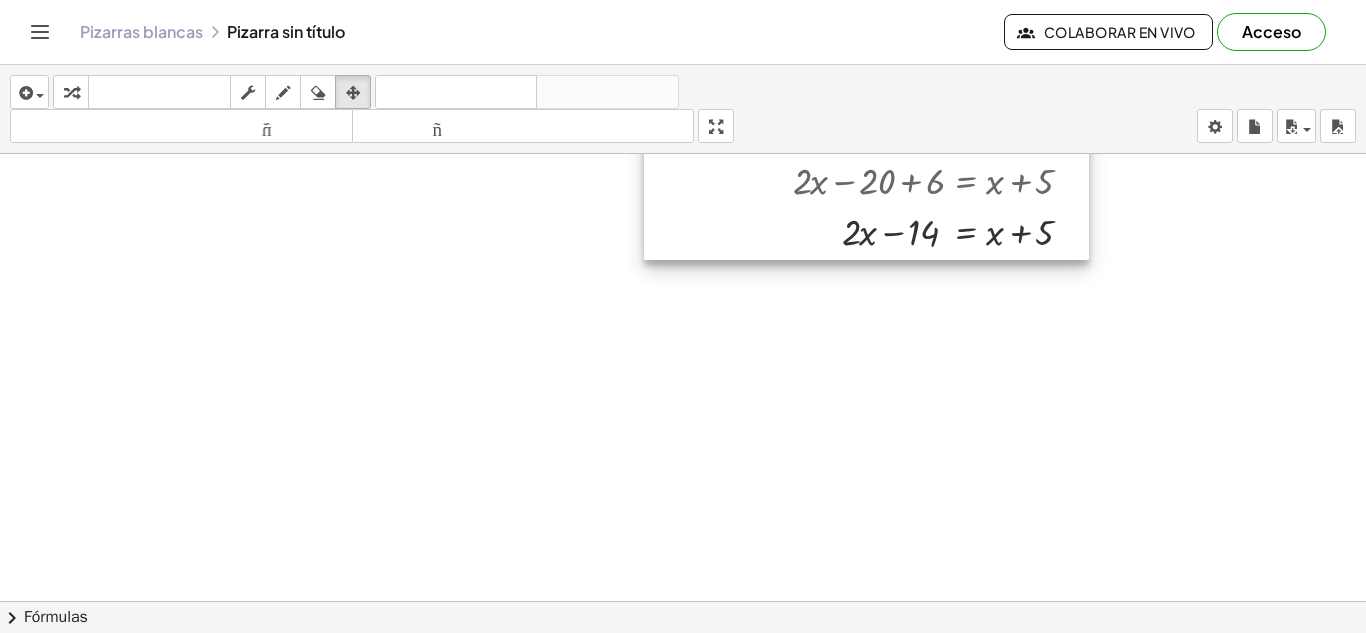 click at bounding box center (866, 98) 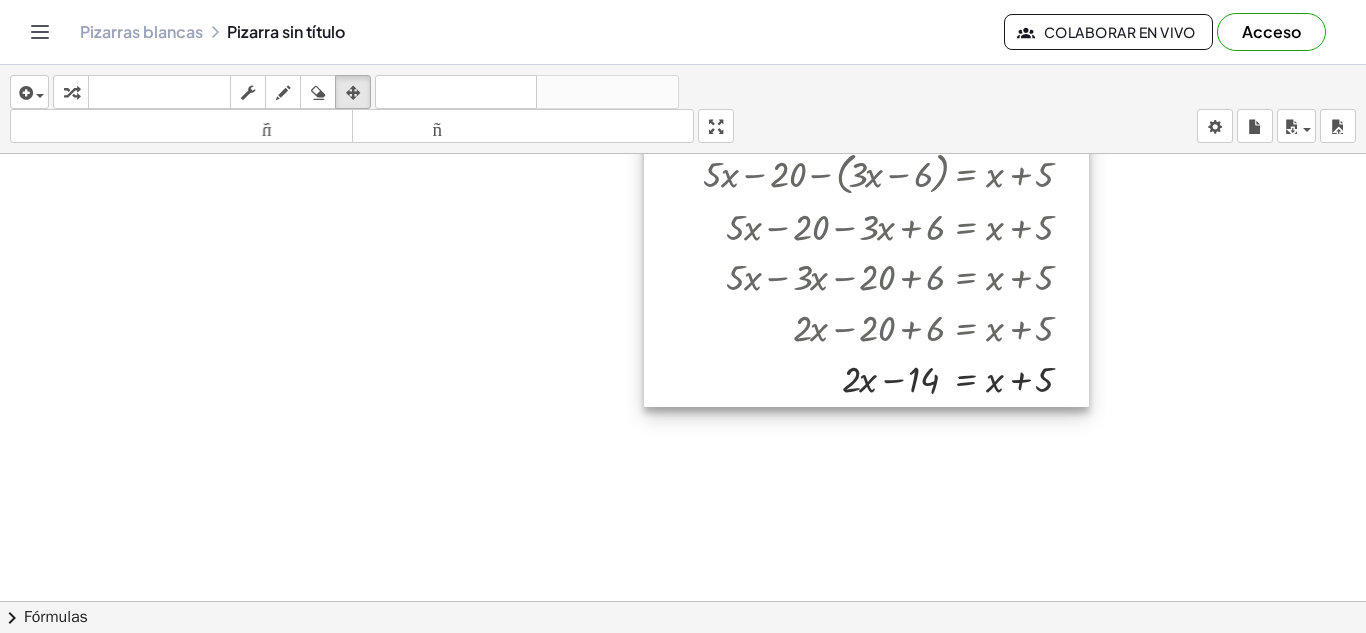 scroll, scrollTop: 357, scrollLeft: 0, axis: vertical 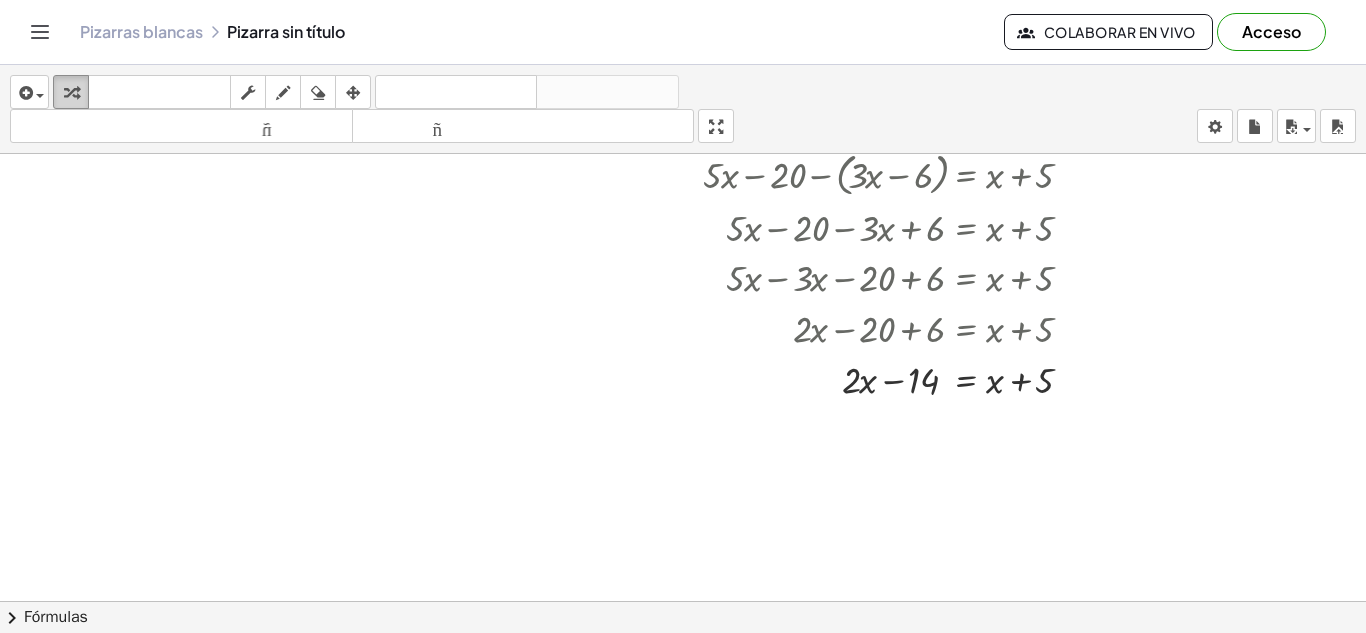 drag, startPoint x: 847, startPoint y: 235, endPoint x: 78, endPoint y: 88, distance: 782.924 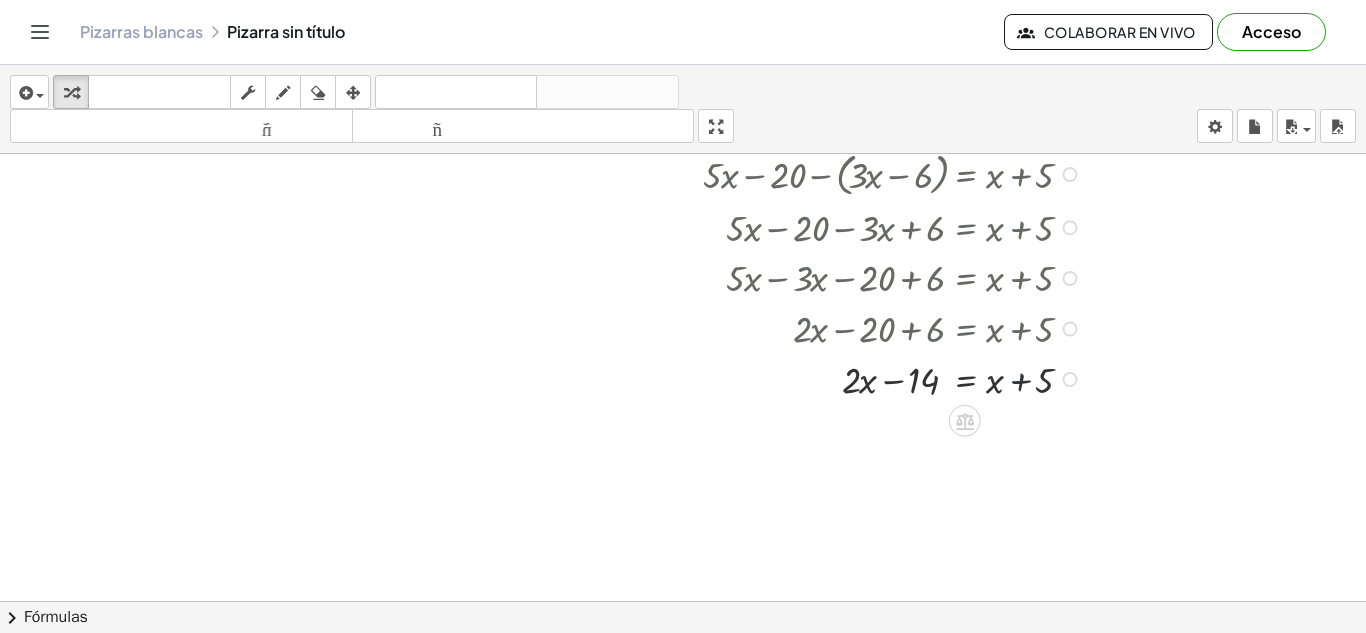 click at bounding box center [881, 378] 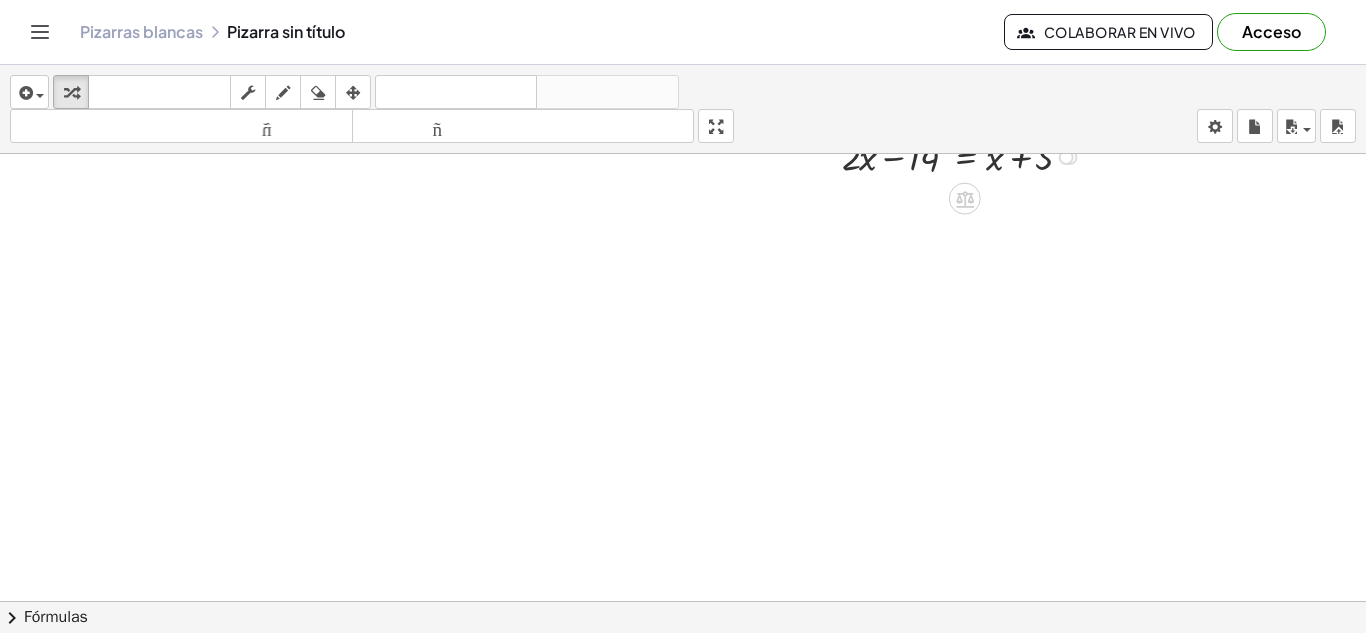 drag, startPoint x: 1068, startPoint y: 380, endPoint x: 439, endPoint y: 253, distance: 641.69305 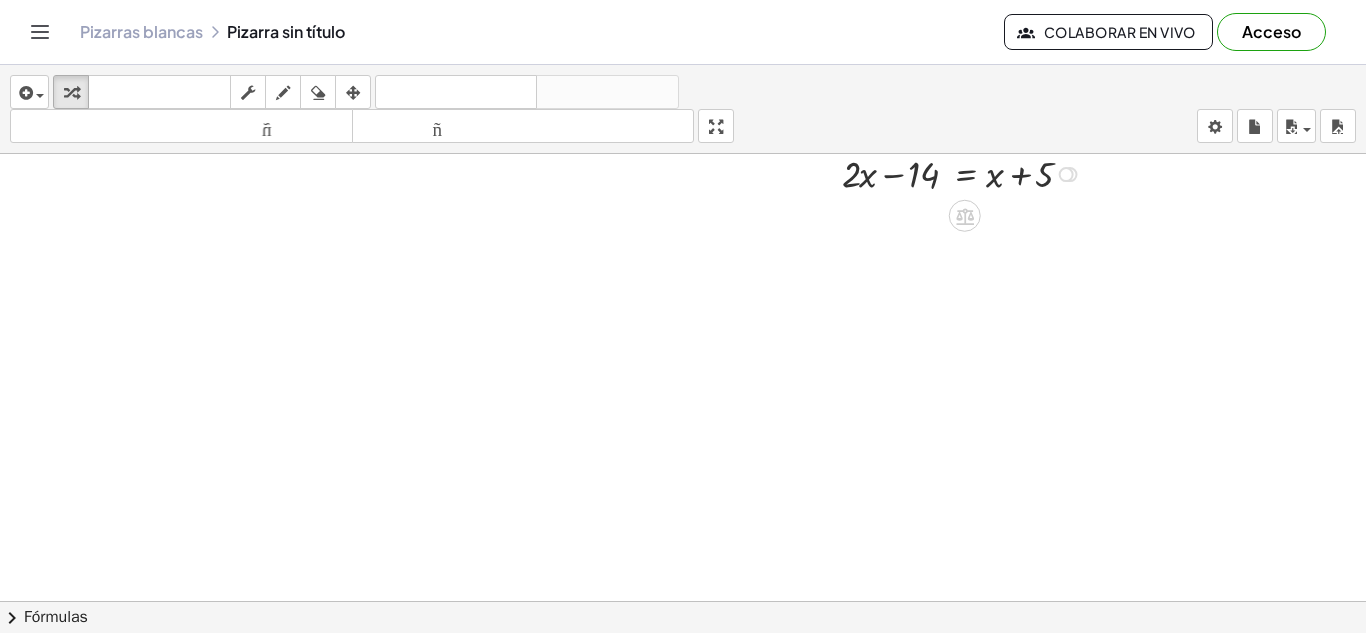 scroll, scrollTop: 276, scrollLeft: 0, axis: vertical 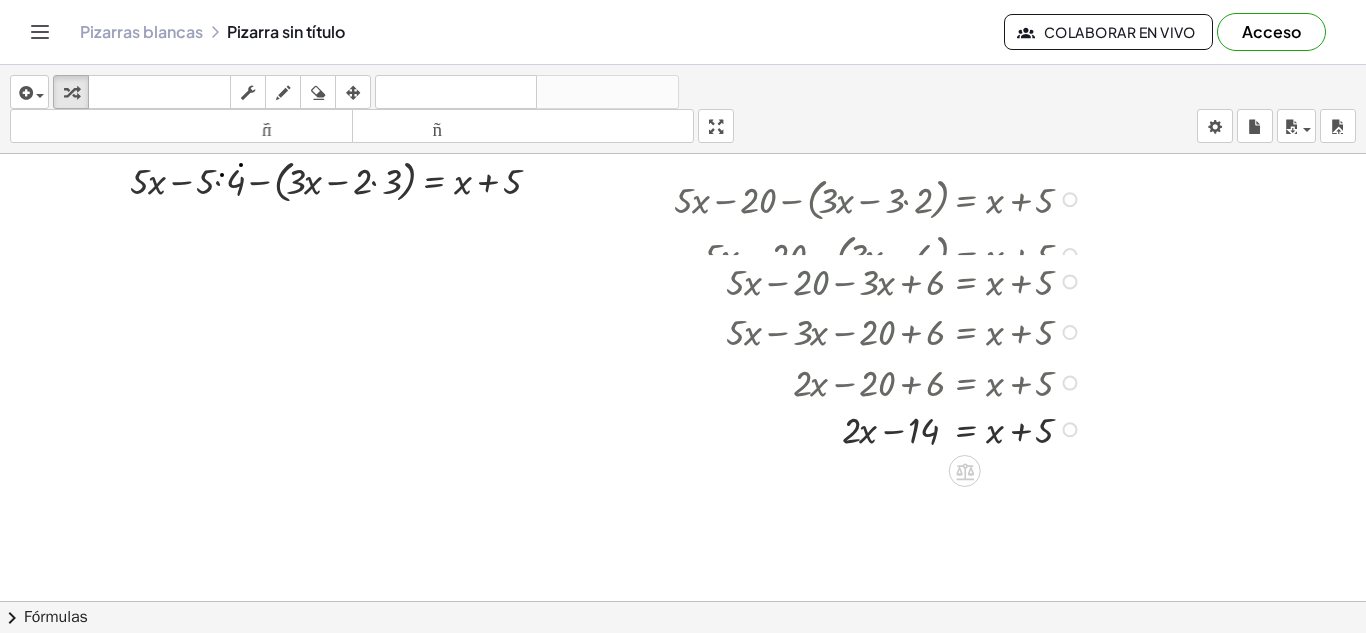 drag, startPoint x: 1067, startPoint y: 258, endPoint x: 887, endPoint y: 471, distance: 278.87094 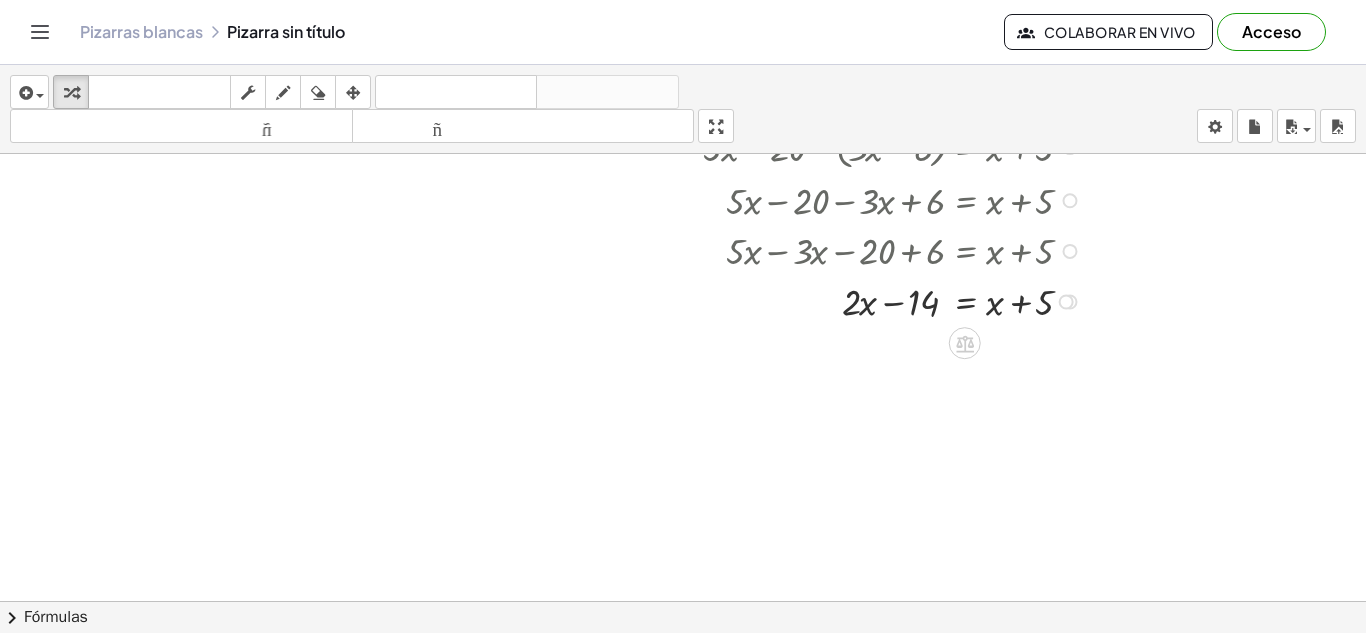 scroll, scrollTop: 385, scrollLeft: 0, axis: vertical 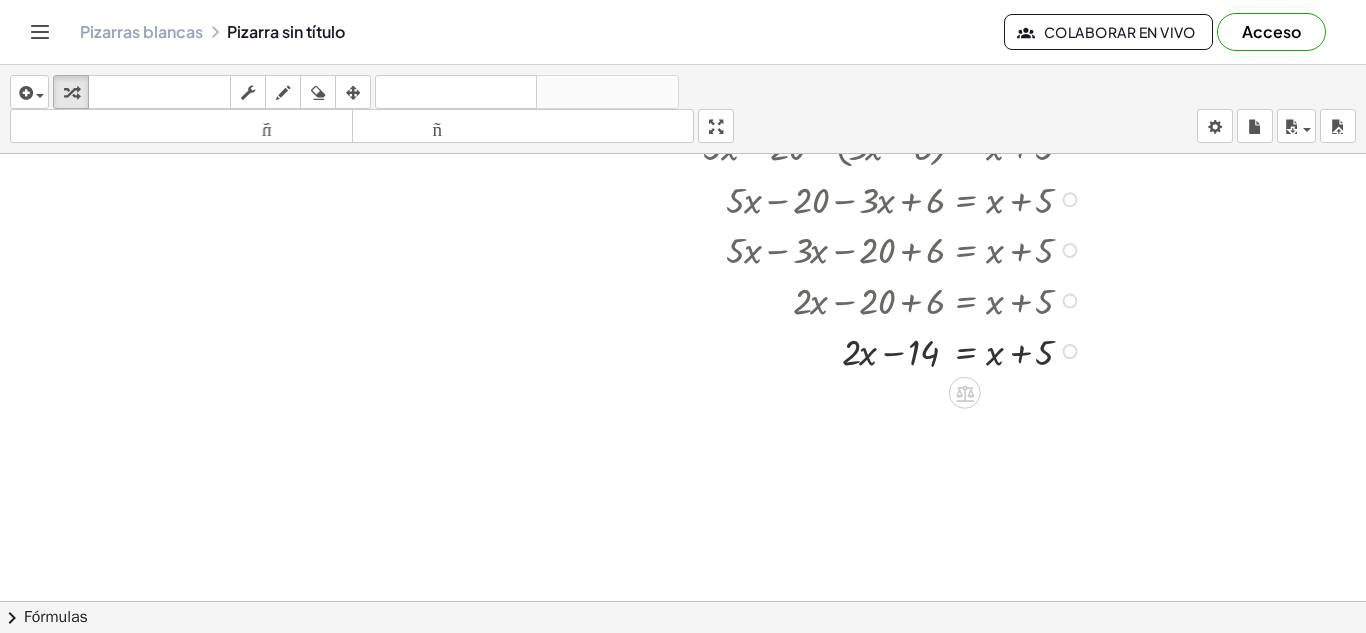 drag, startPoint x: 1068, startPoint y: 299, endPoint x: 1048, endPoint y: 480, distance: 182.10162 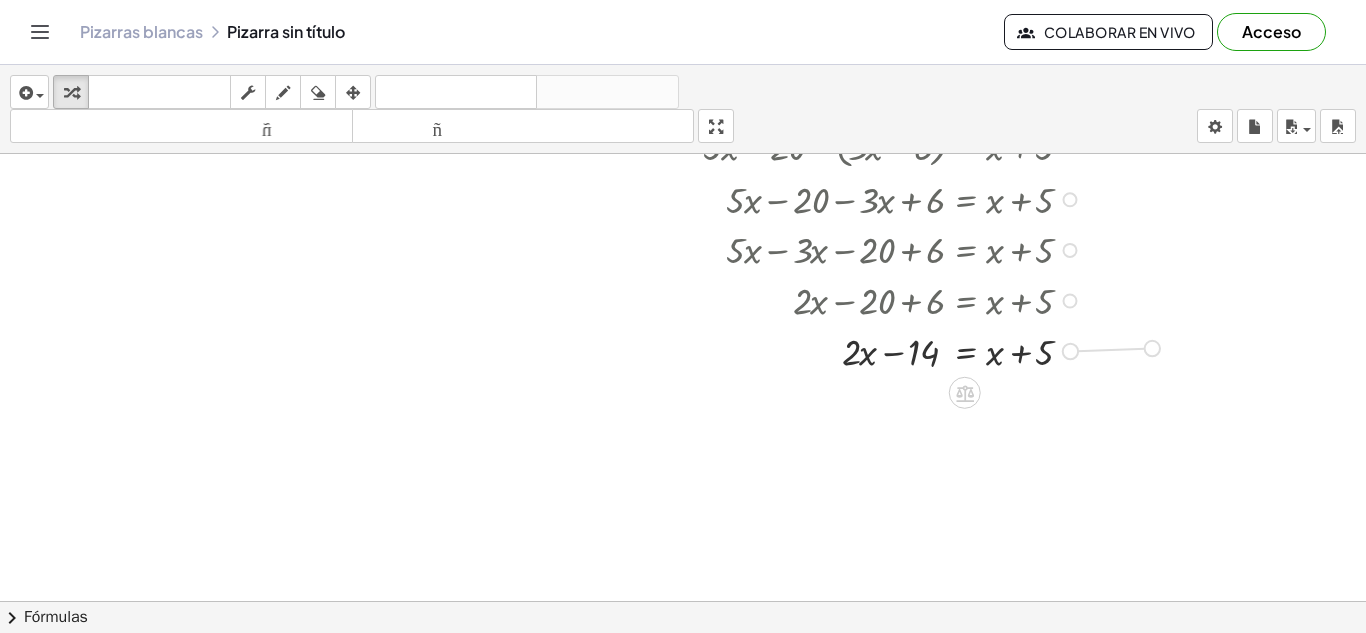 drag, startPoint x: 1068, startPoint y: 351, endPoint x: 1158, endPoint y: 348, distance: 90.04999 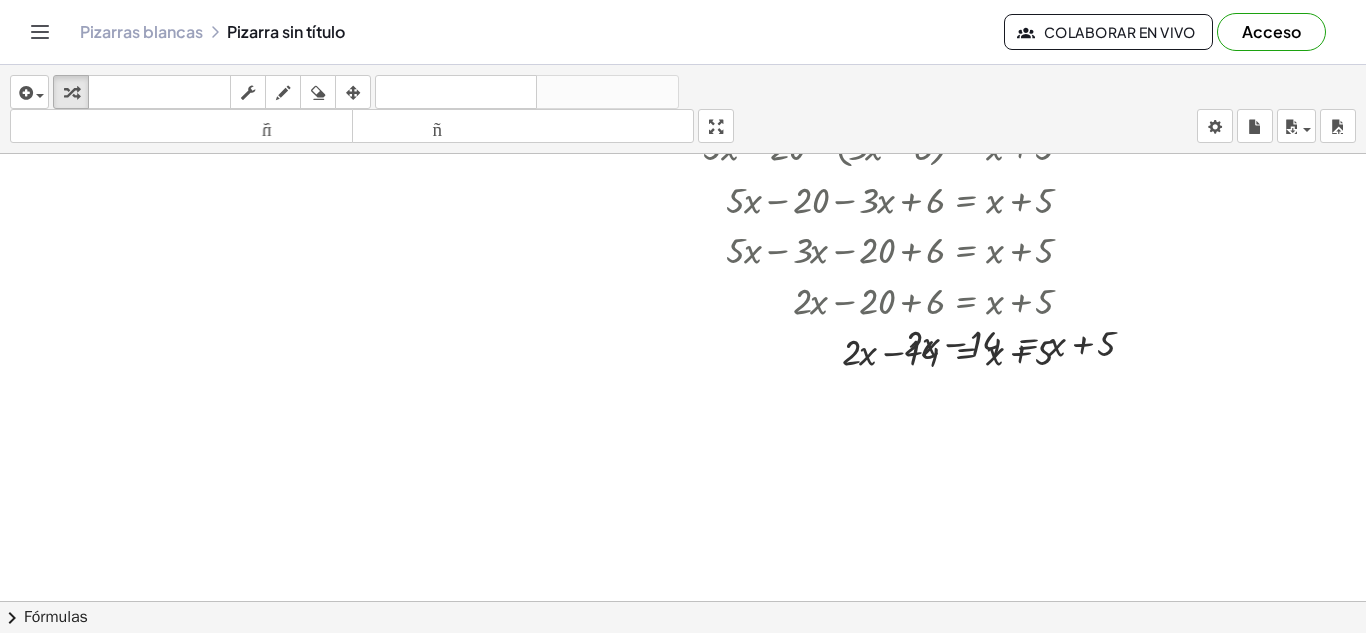 scroll, scrollTop: 410, scrollLeft: 0, axis: vertical 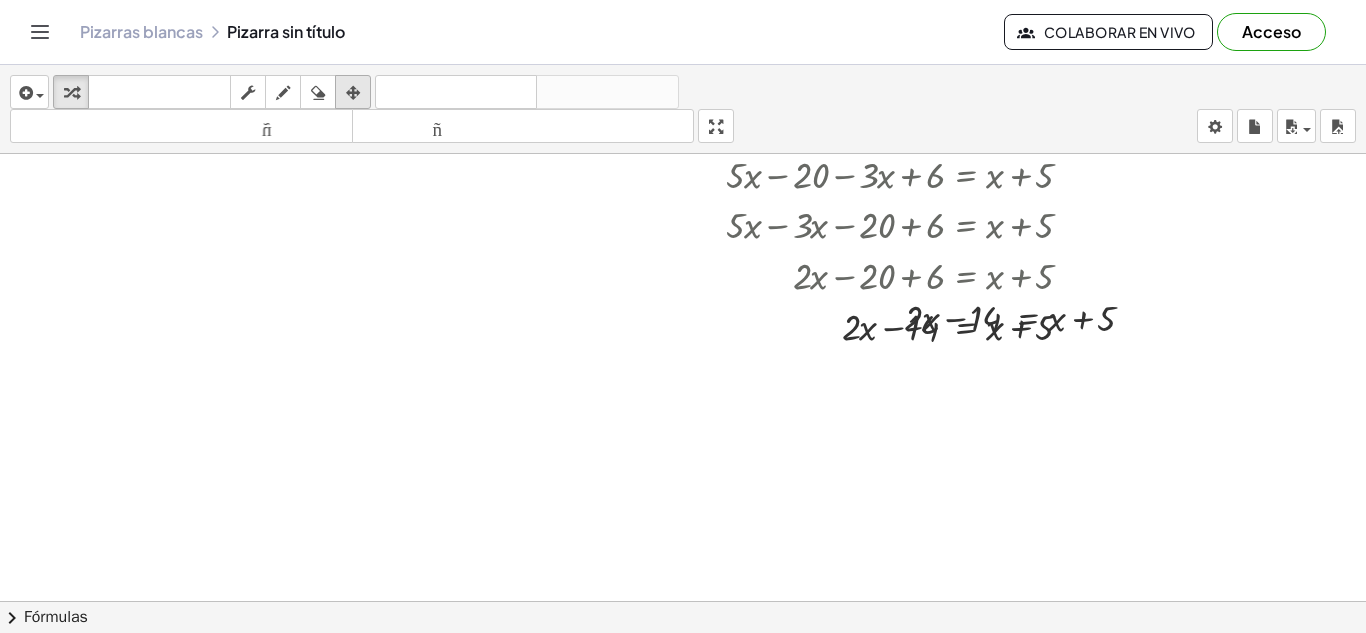 click at bounding box center [353, 93] 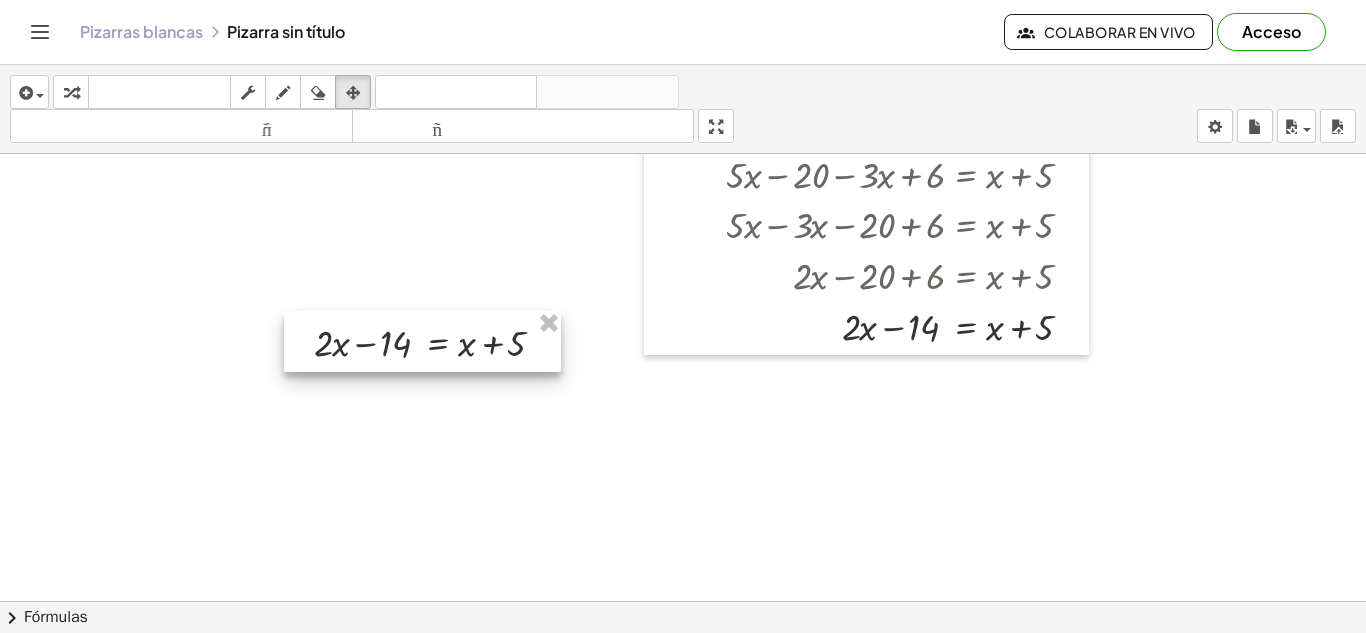 drag, startPoint x: 984, startPoint y: 342, endPoint x: 395, endPoint y: 367, distance: 589.53033 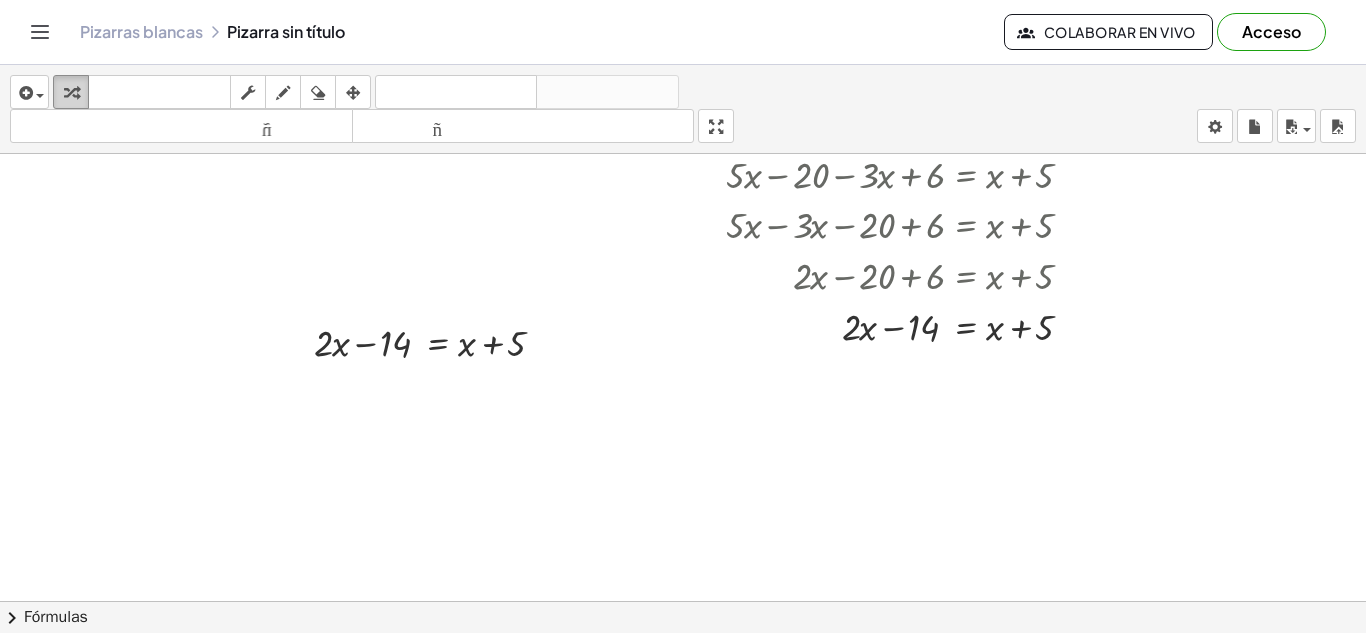 click at bounding box center [71, 93] 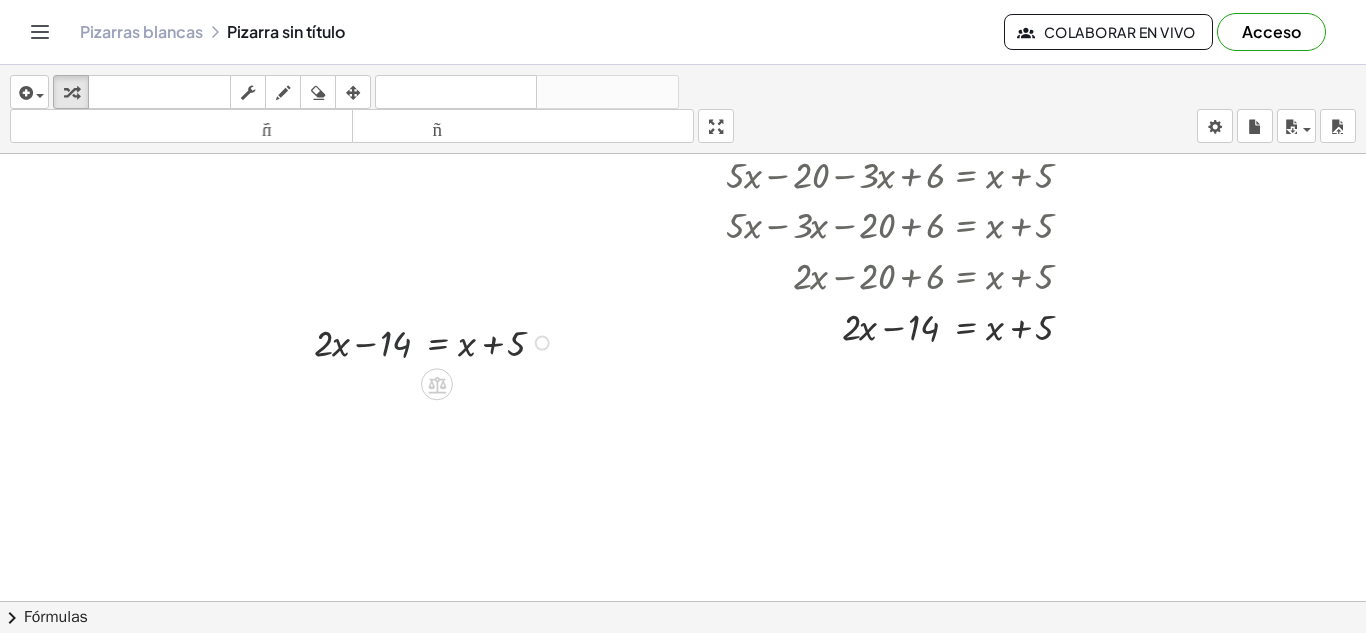 click at bounding box center [437, 341] 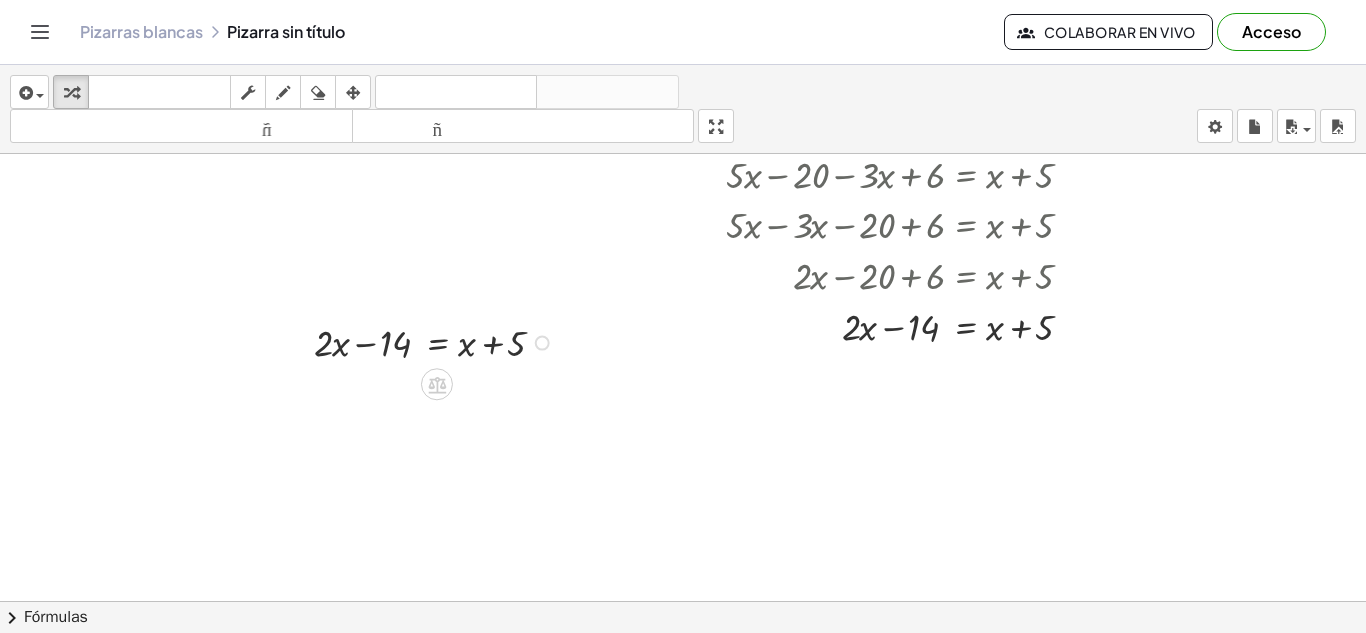 click at bounding box center [437, 341] 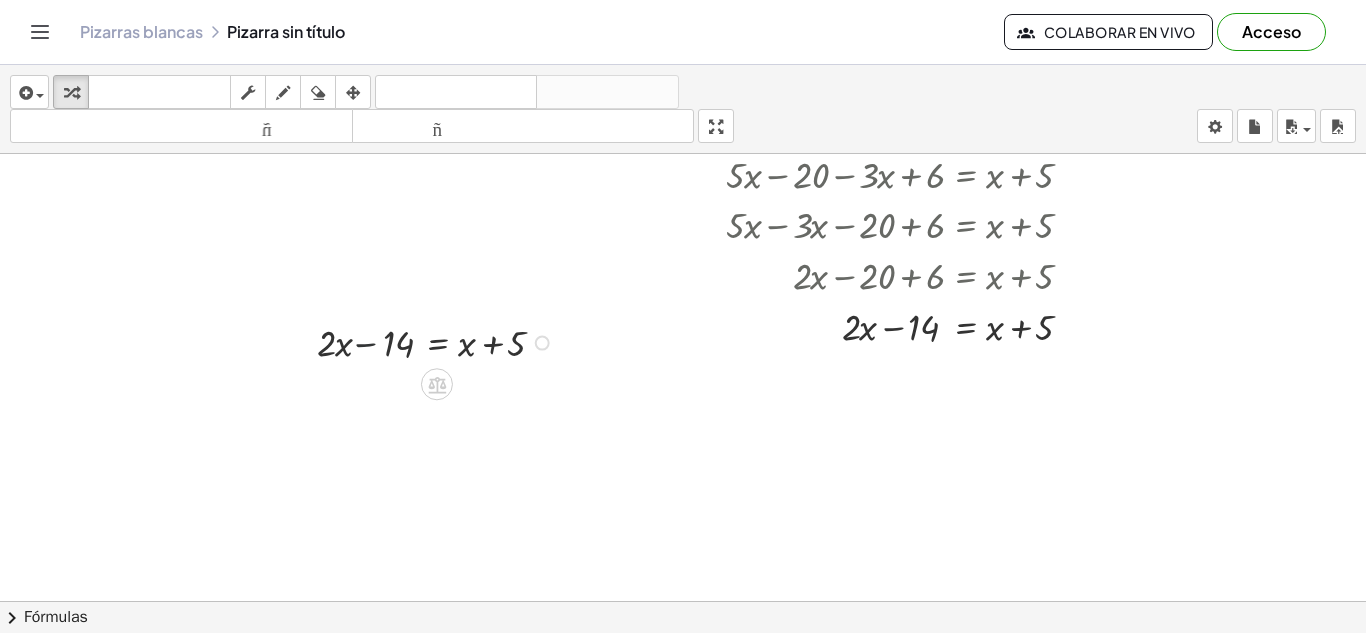 click at bounding box center [437, 341] 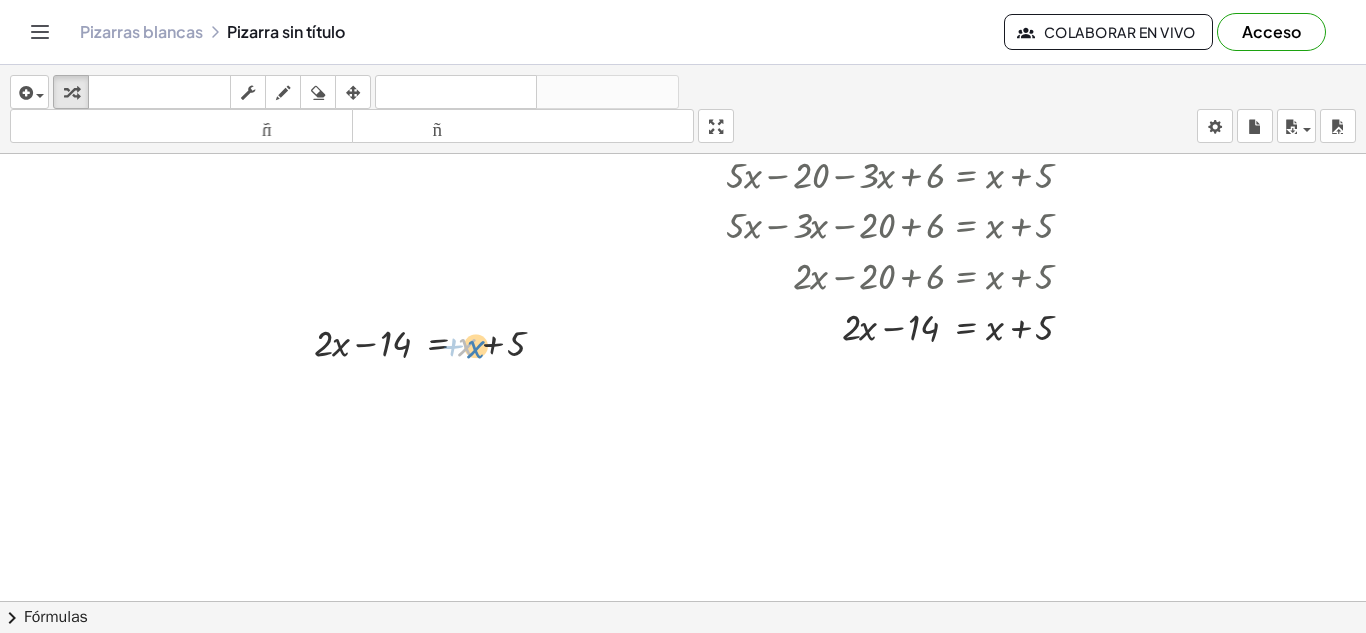 click at bounding box center [437, 341] 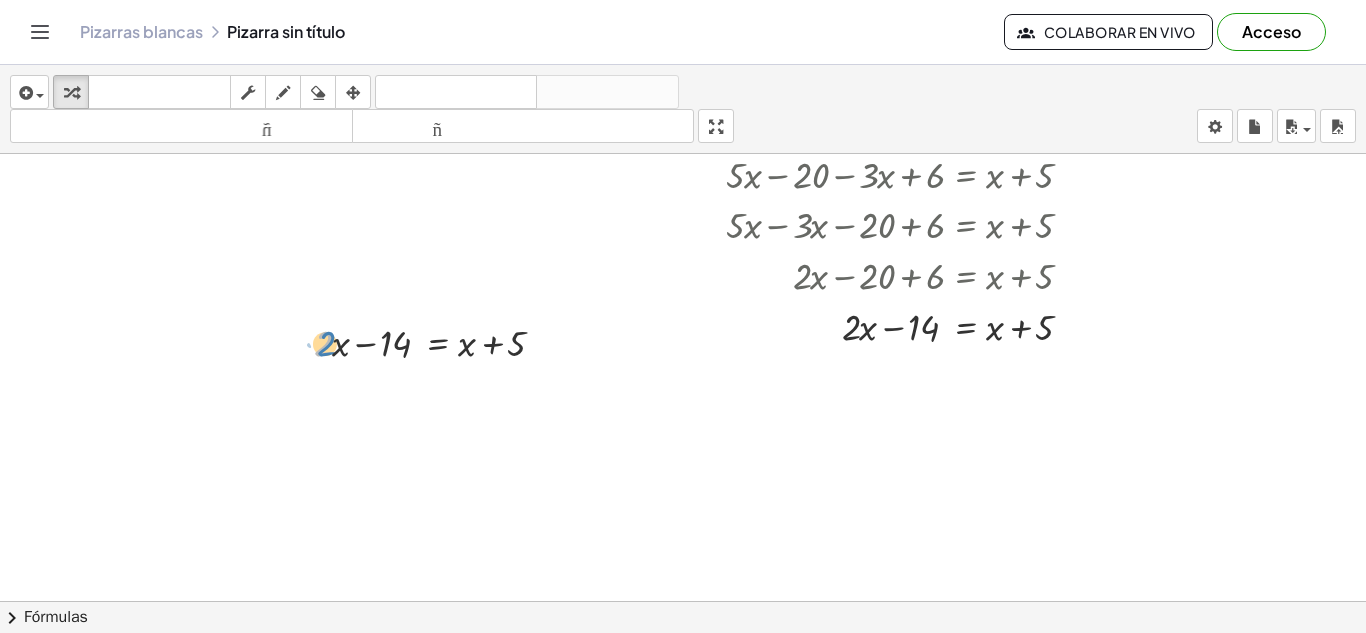 click at bounding box center [437, 341] 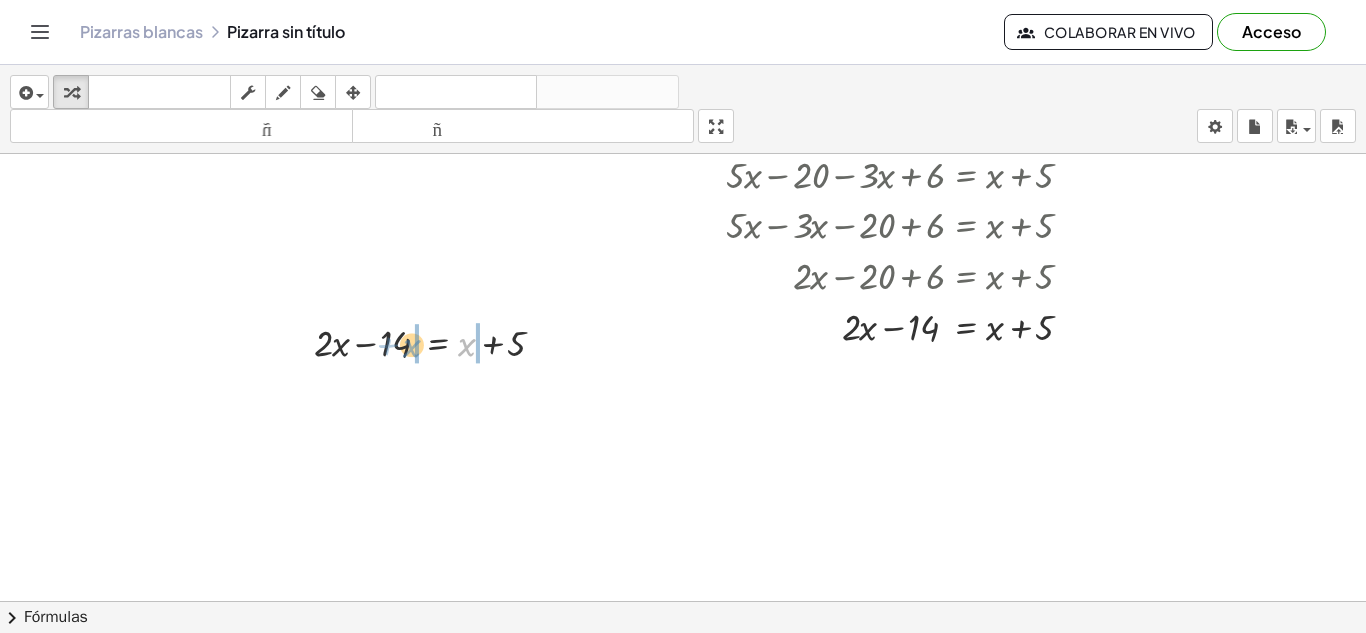 drag, startPoint x: 463, startPoint y: 340, endPoint x: 408, endPoint y: 341, distance: 55.00909 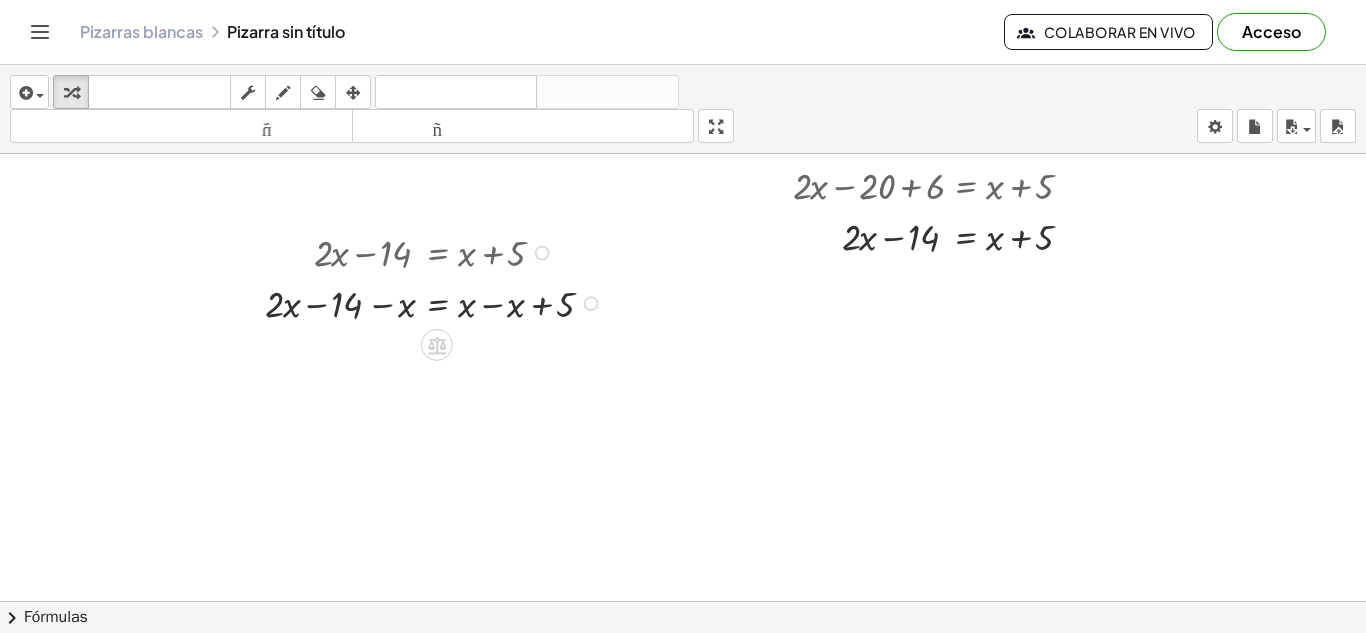 scroll, scrollTop: 502, scrollLeft: 0, axis: vertical 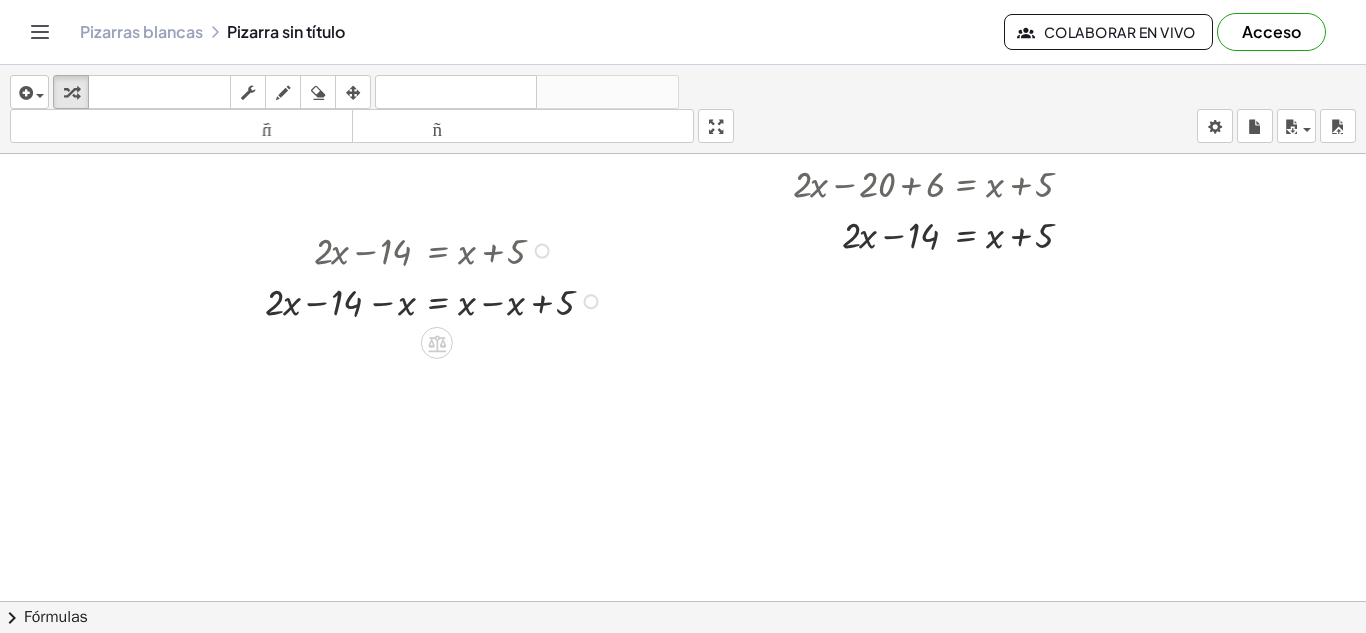 click at bounding box center [437, 300] 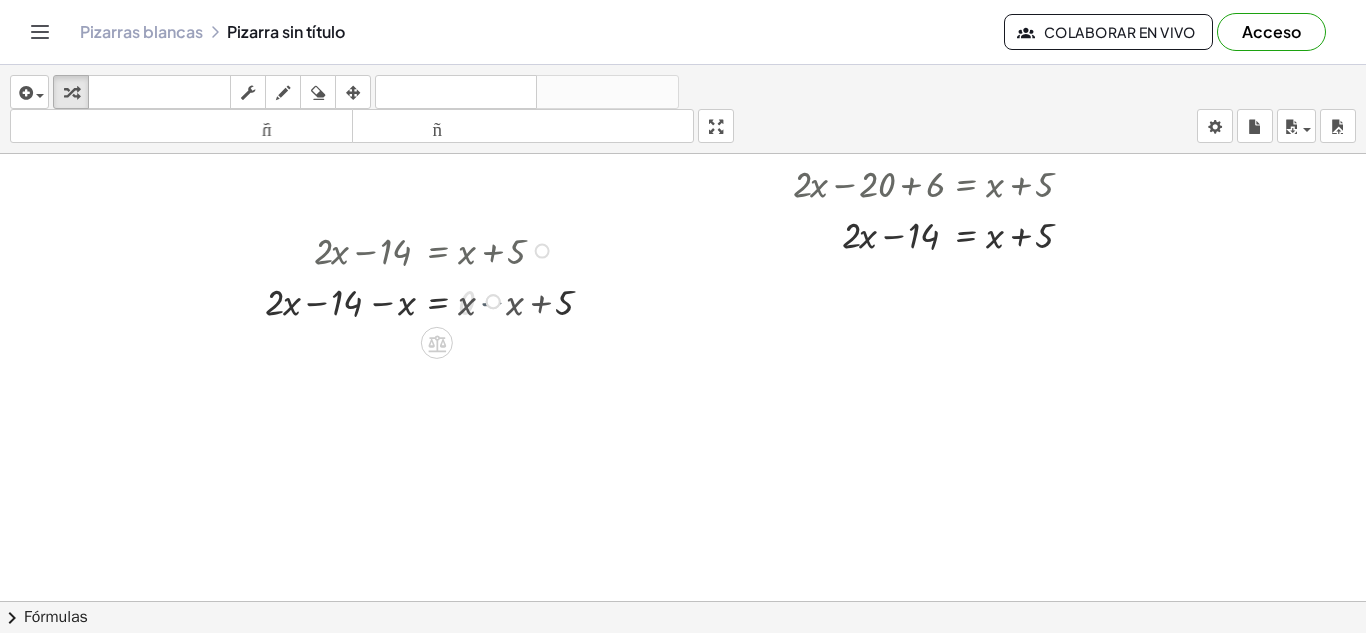 click on "+ · 2 · x − 14 + 14 − x = + 5 − x + x − x + 0" at bounding box center [437, 302] 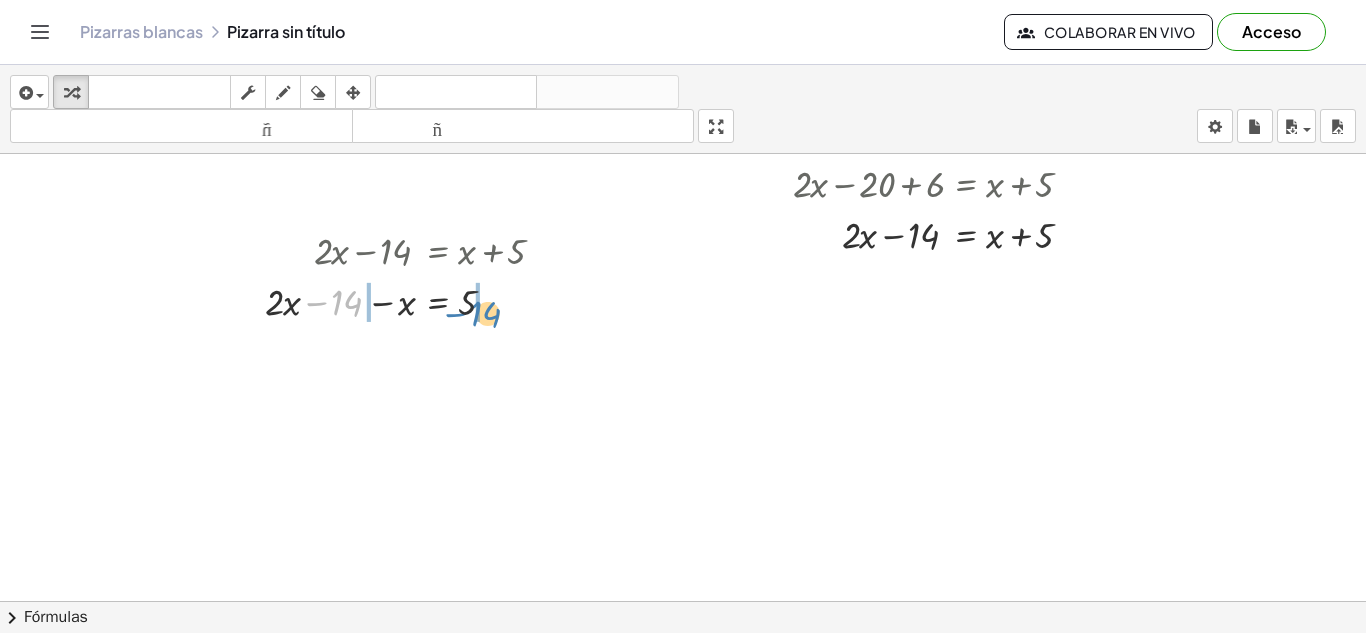 drag, startPoint x: 342, startPoint y: 304, endPoint x: 481, endPoint y: 315, distance: 139.43457 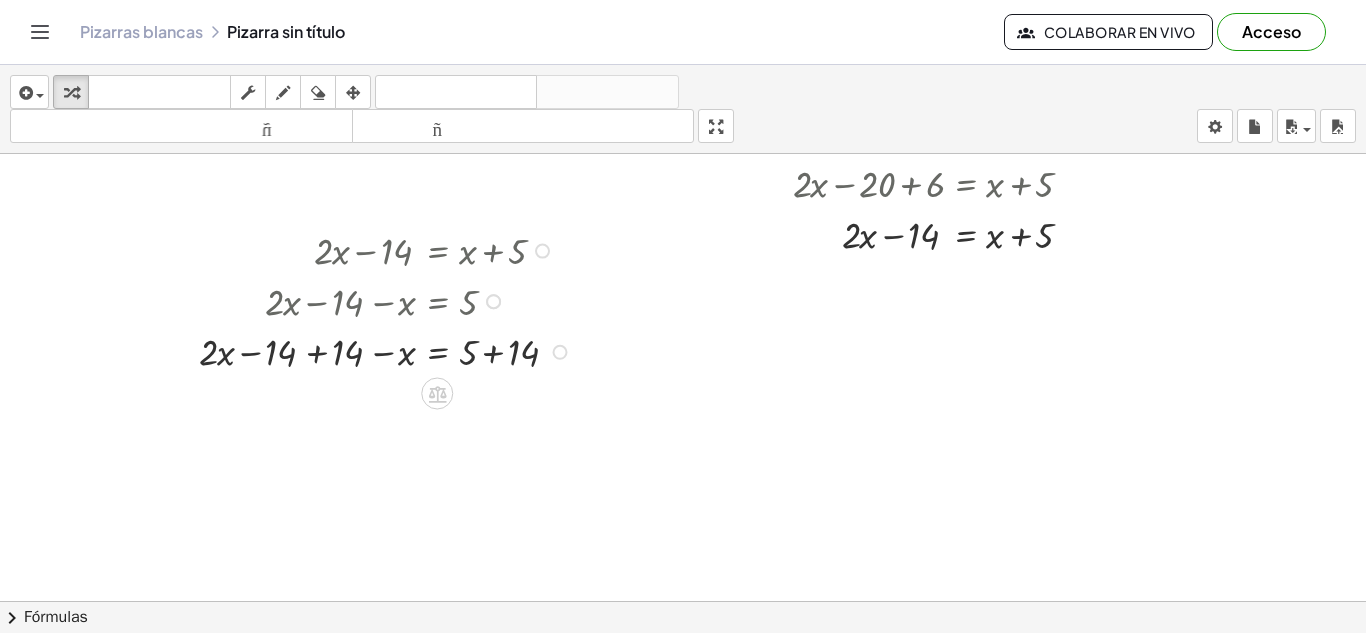 click at bounding box center [388, 350] 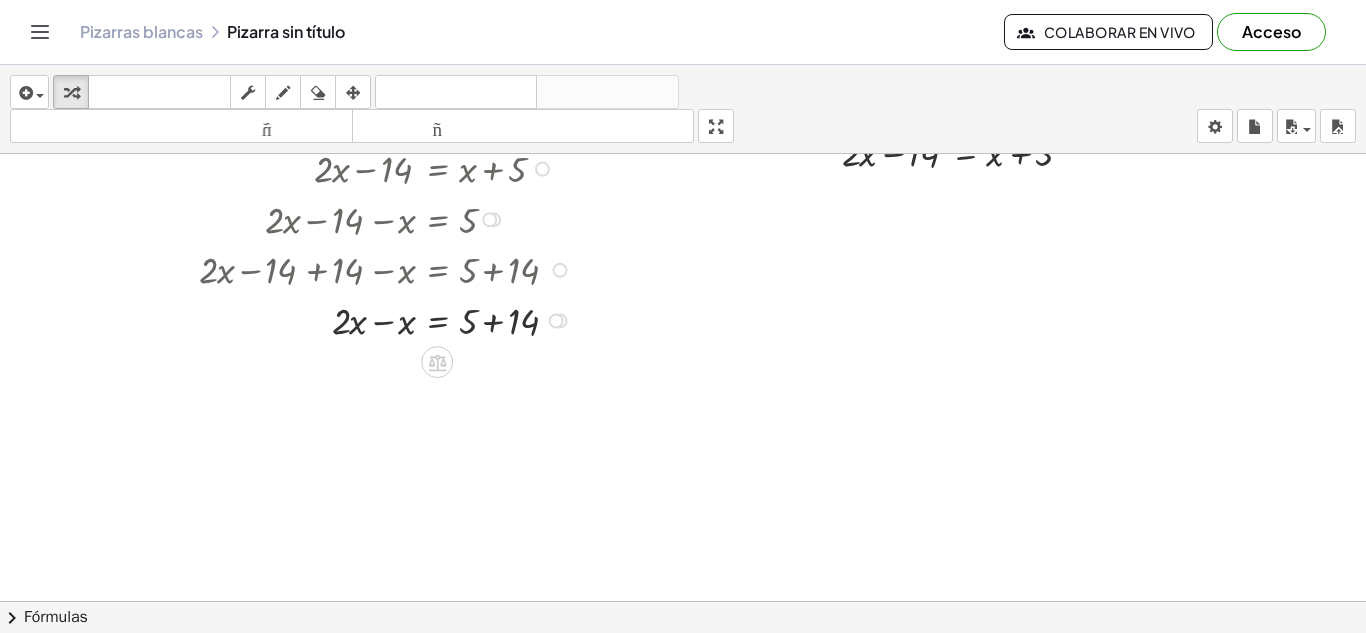 scroll, scrollTop: 587, scrollLeft: 0, axis: vertical 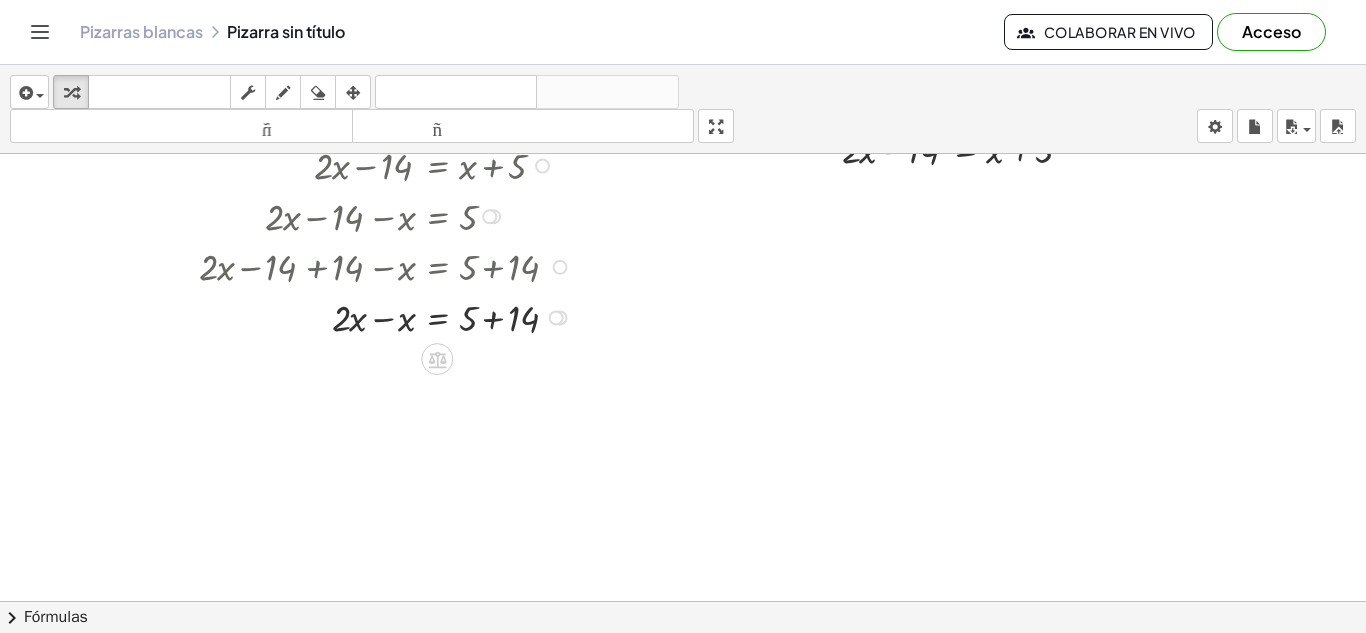 click at bounding box center [388, 316] 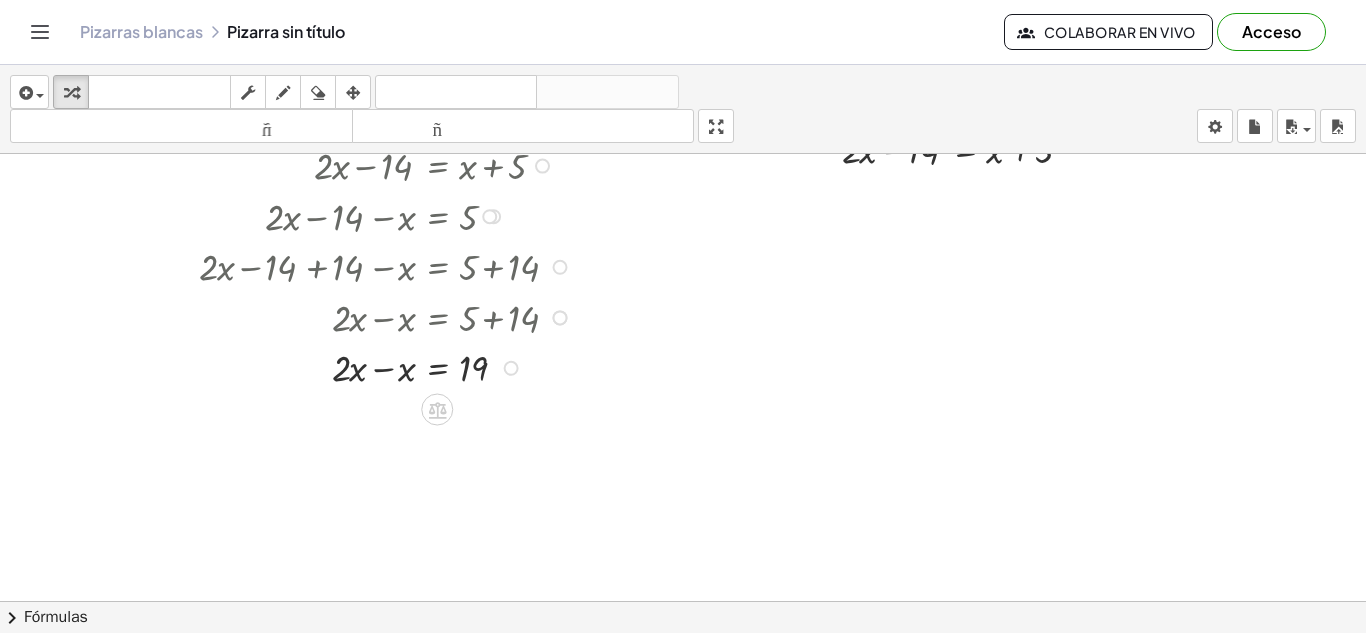 click at bounding box center [413, 316] 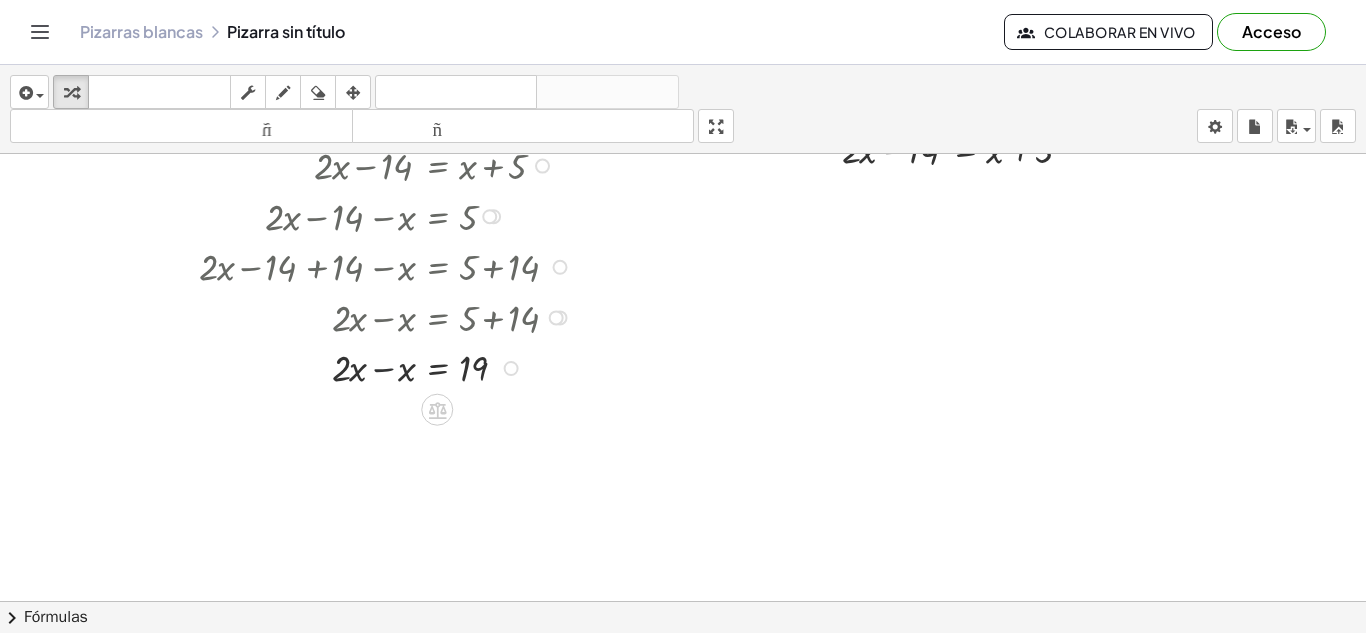 click at bounding box center (388, 366) 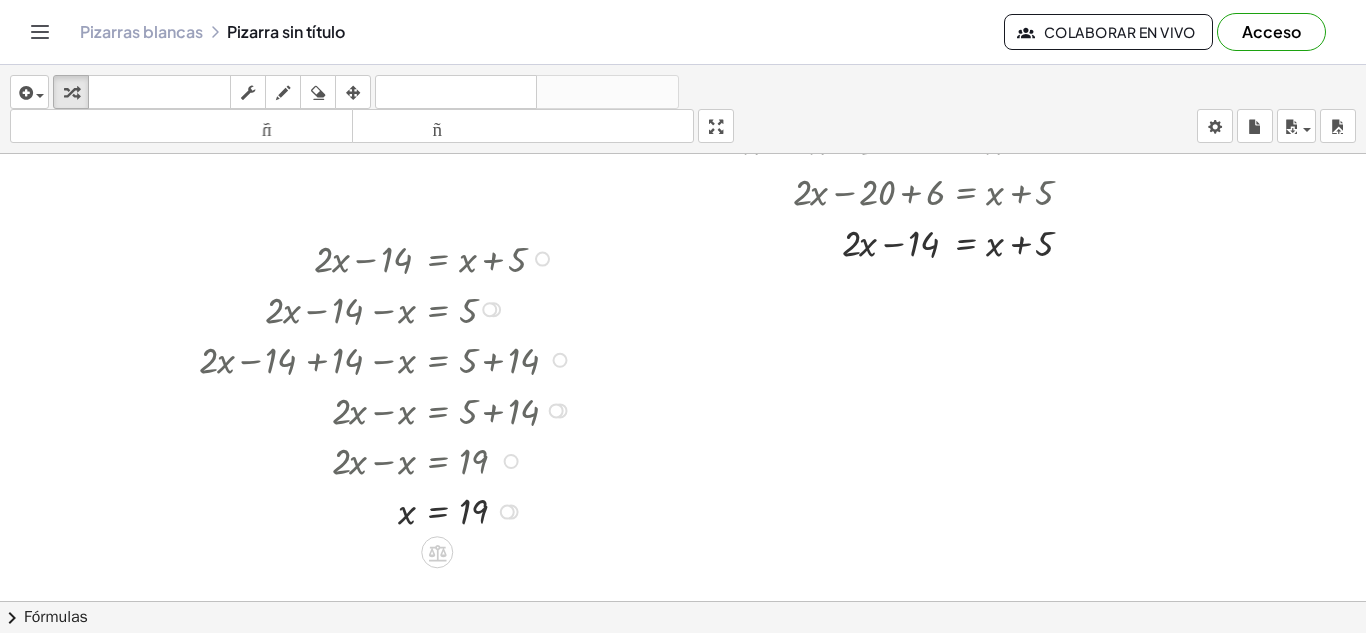 scroll, scrollTop: 506, scrollLeft: 0, axis: vertical 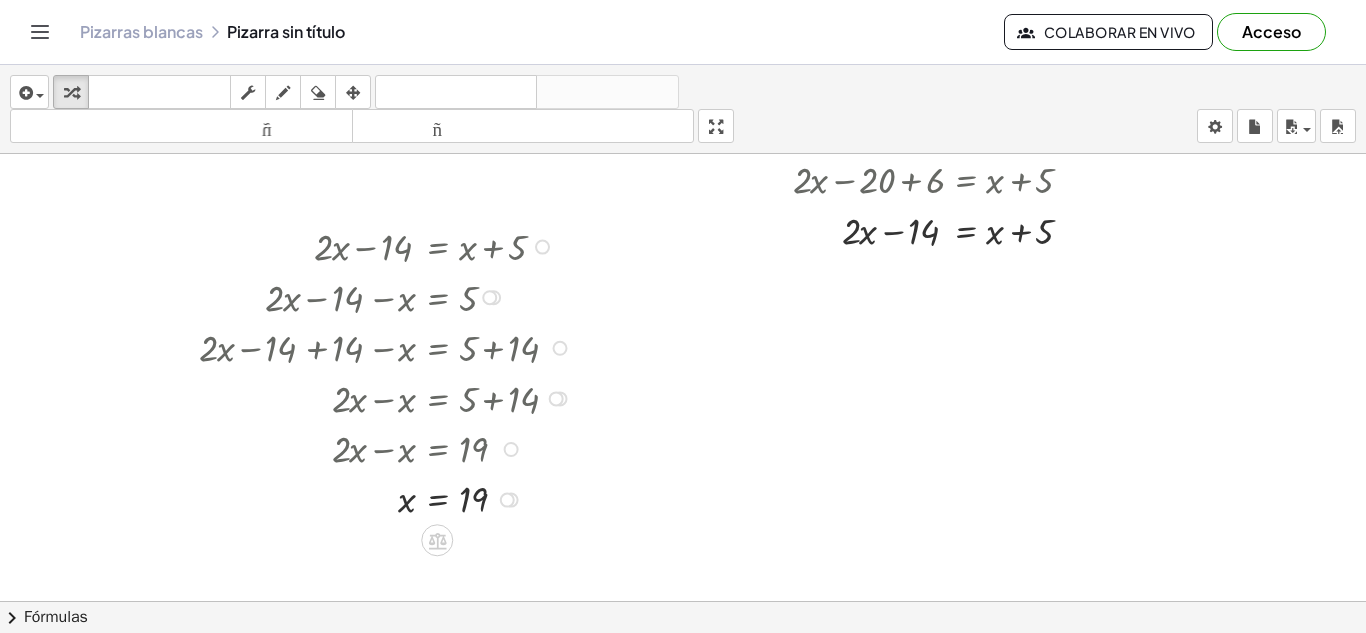 drag, startPoint x: 455, startPoint y: 293, endPoint x: 458, endPoint y: 263, distance: 30.149628 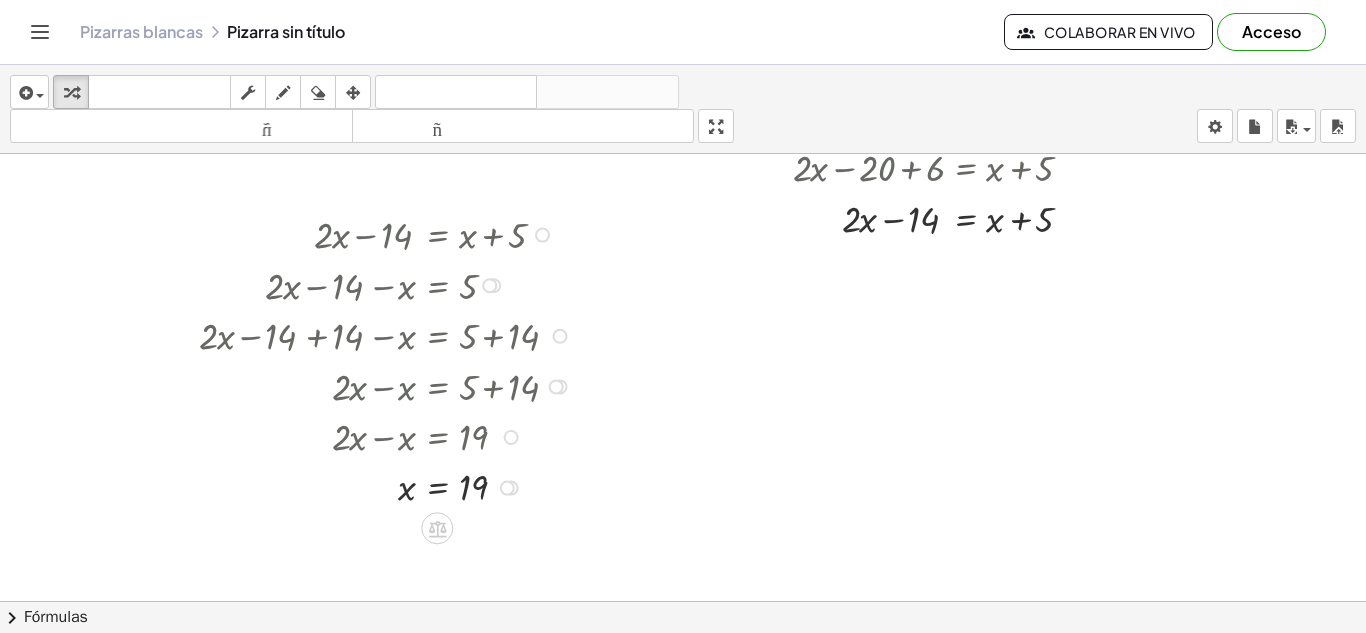 scroll, scrollTop: 526, scrollLeft: 0, axis: vertical 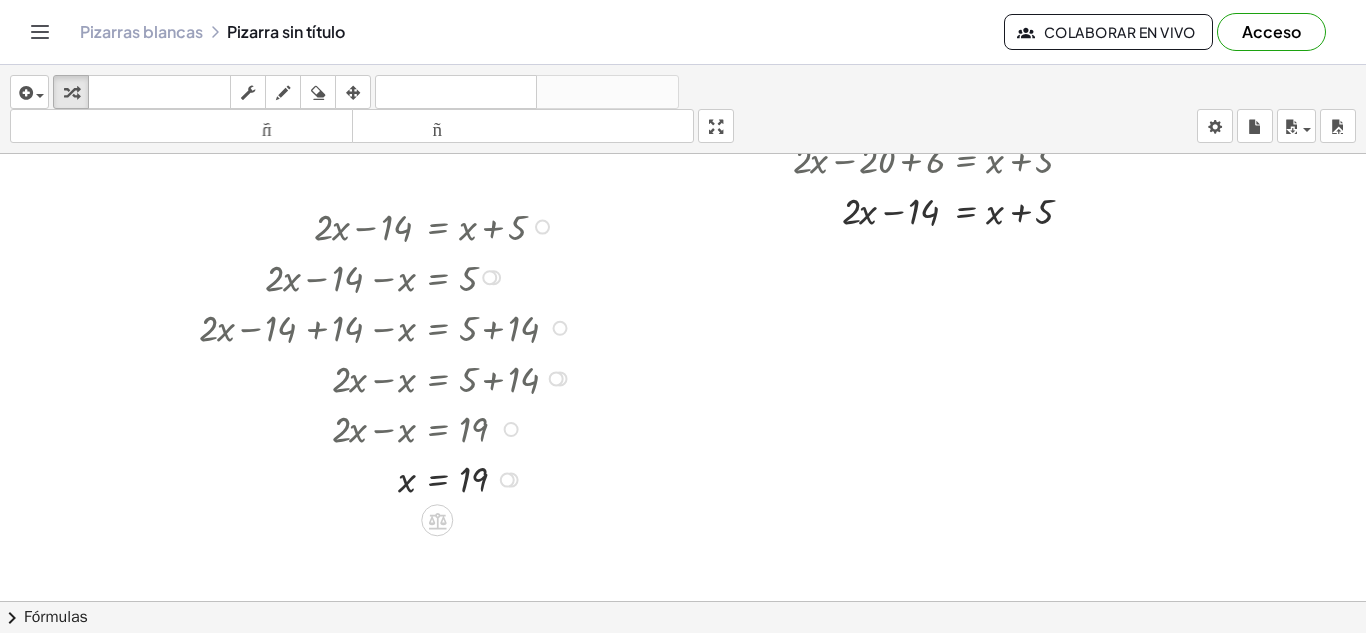 click at bounding box center [560, 328] 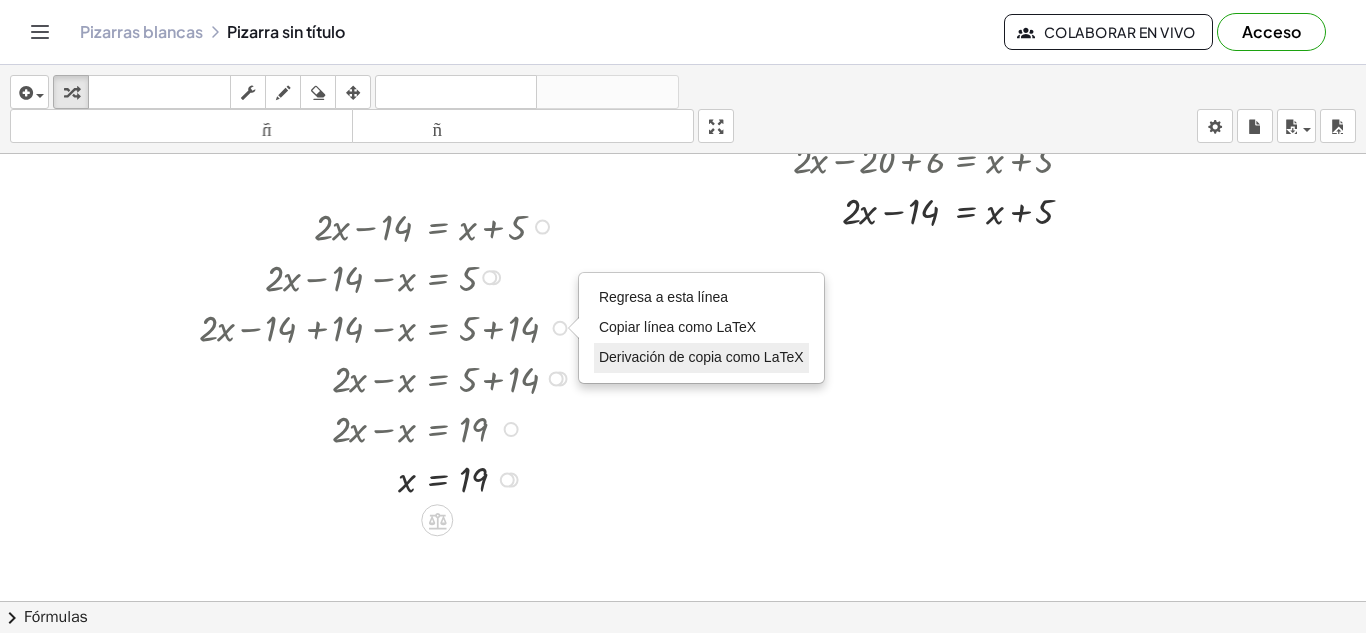 click on "Derivación de copia como LaTeX" at bounding box center [701, 357] 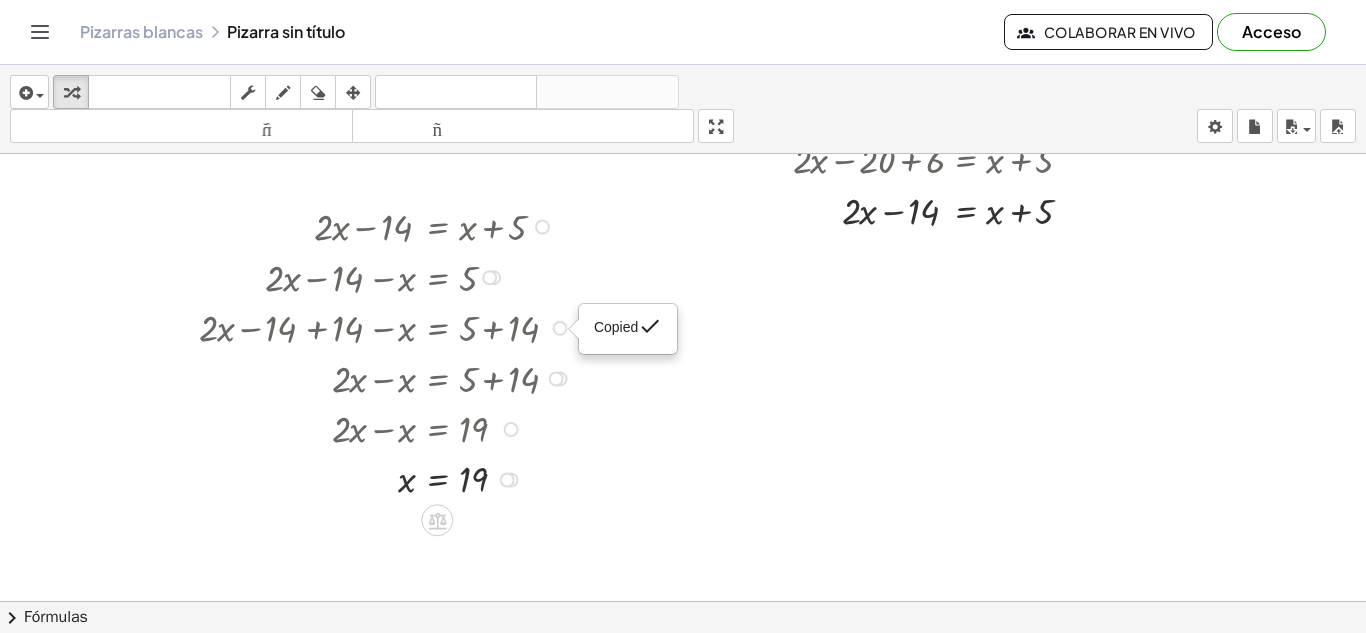 click at bounding box center (388, 326) 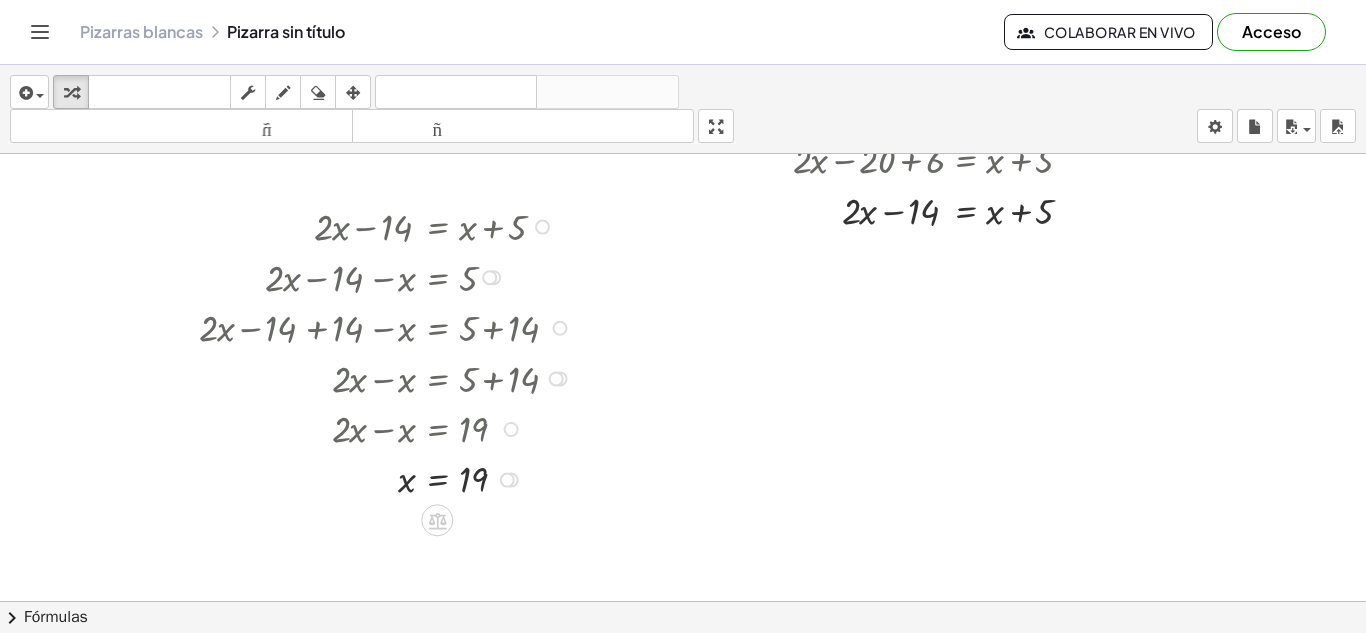 click at bounding box center (388, 326) 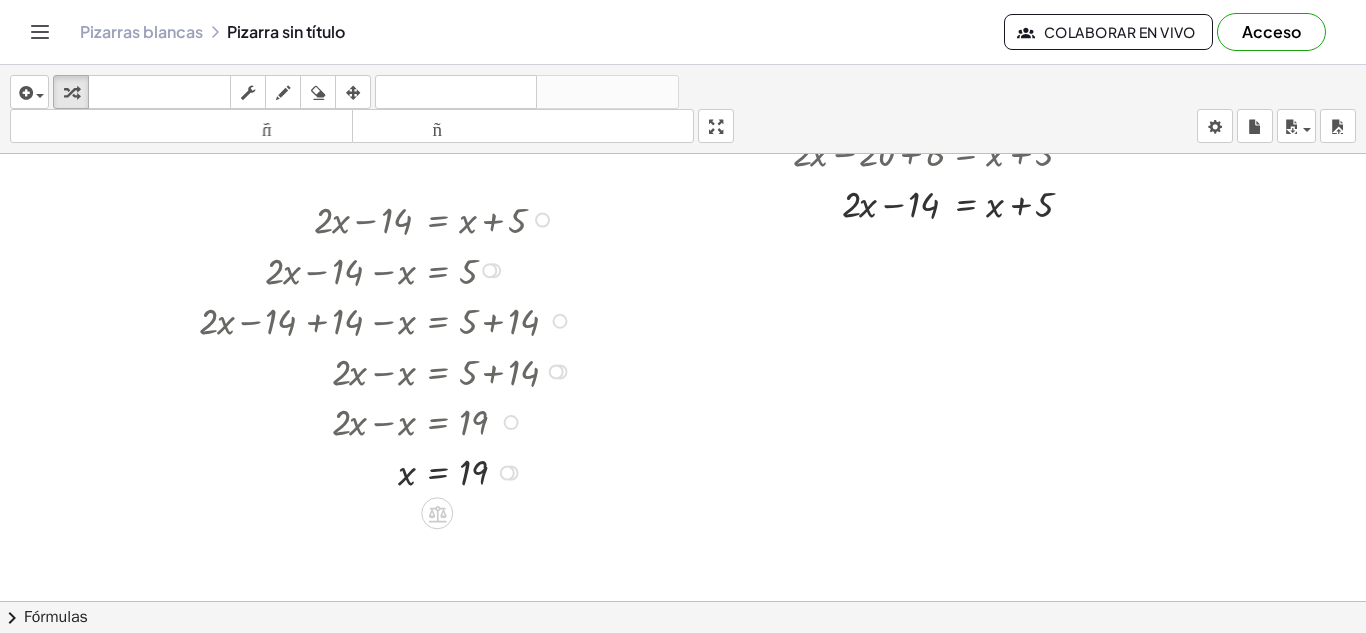 scroll, scrollTop: 532, scrollLeft: 0, axis: vertical 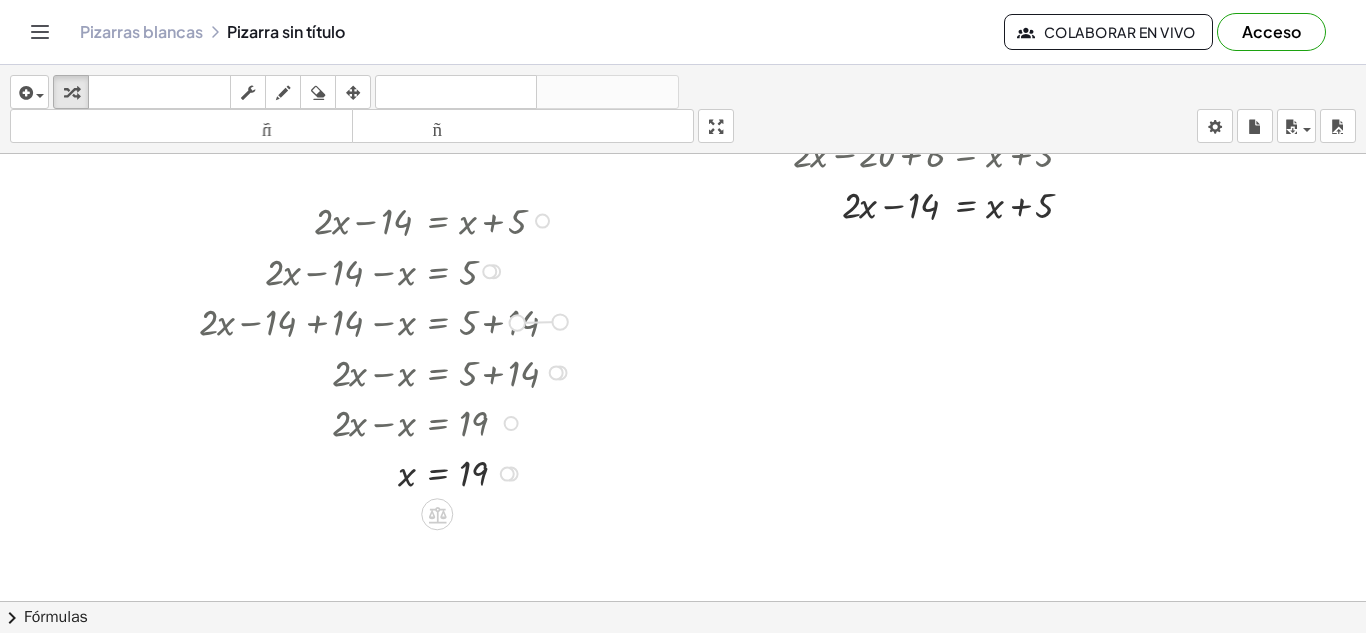drag, startPoint x: 562, startPoint y: 316, endPoint x: 512, endPoint y: 317, distance: 50.01 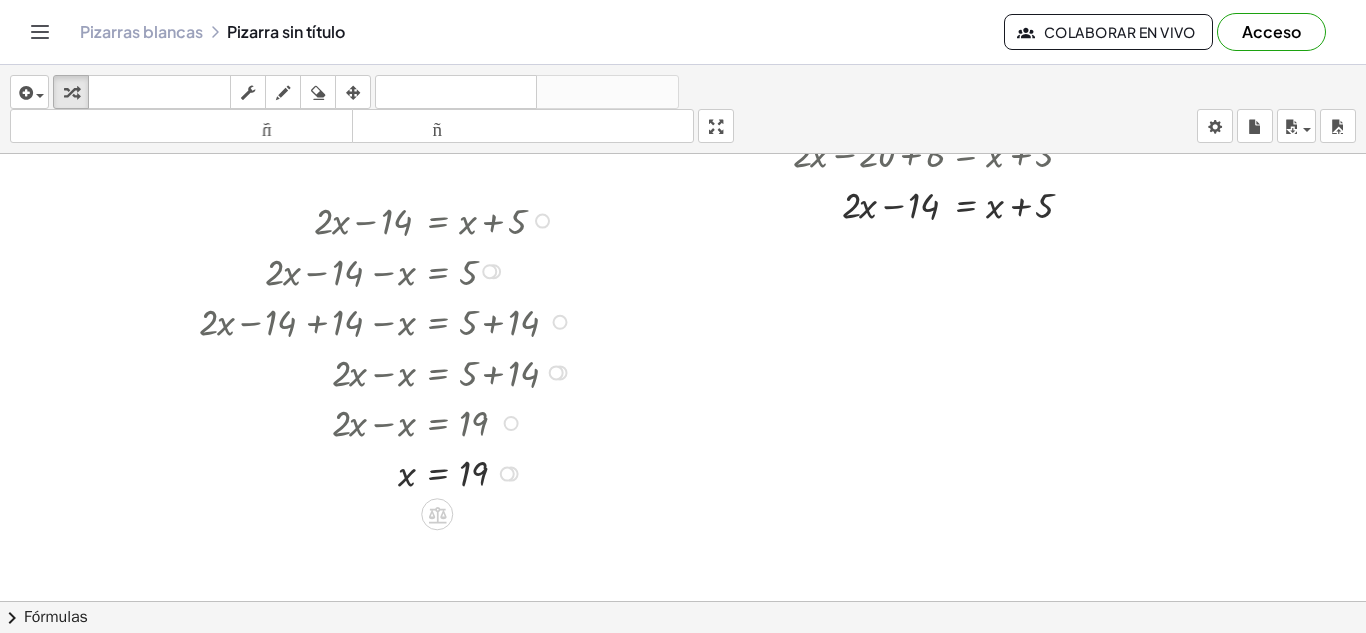 click at bounding box center [388, 320] 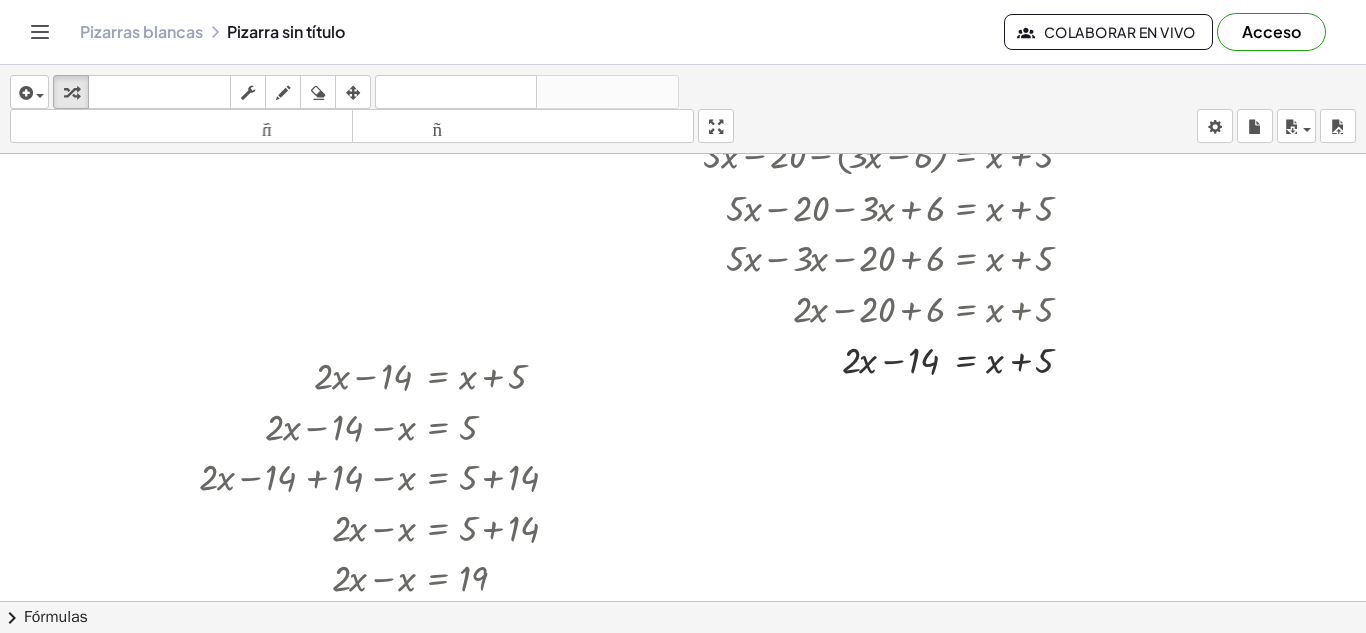 scroll, scrollTop: 376, scrollLeft: 0, axis: vertical 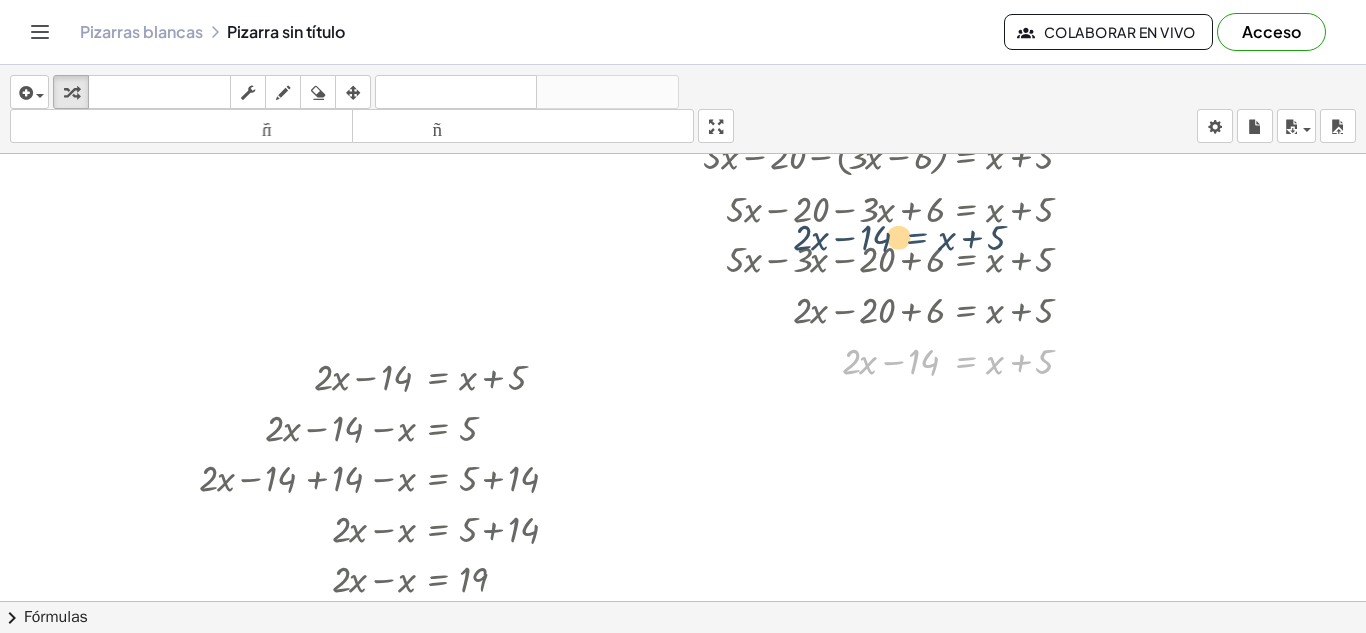 drag, startPoint x: 948, startPoint y: 346, endPoint x: 896, endPoint y: 210, distance: 145.6022 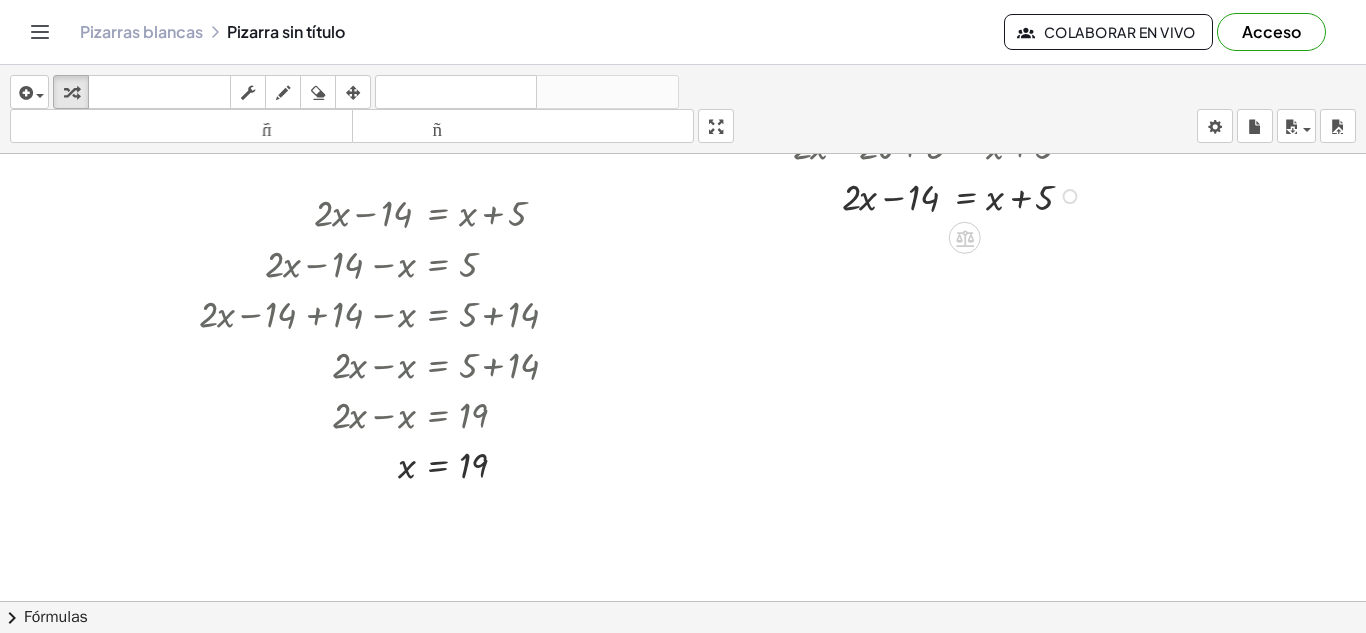 scroll, scrollTop: 543, scrollLeft: 0, axis: vertical 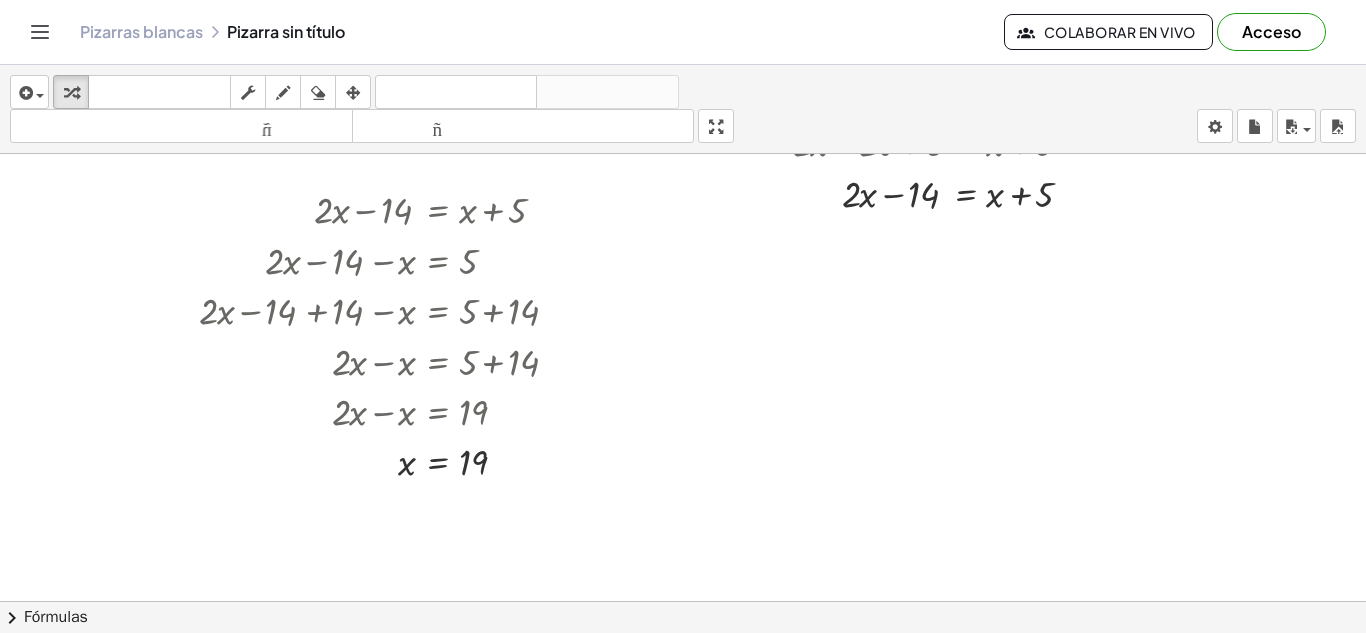 drag, startPoint x: 404, startPoint y: 319, endPoint x: 750, endPoint y: 334, distance: 346.32498 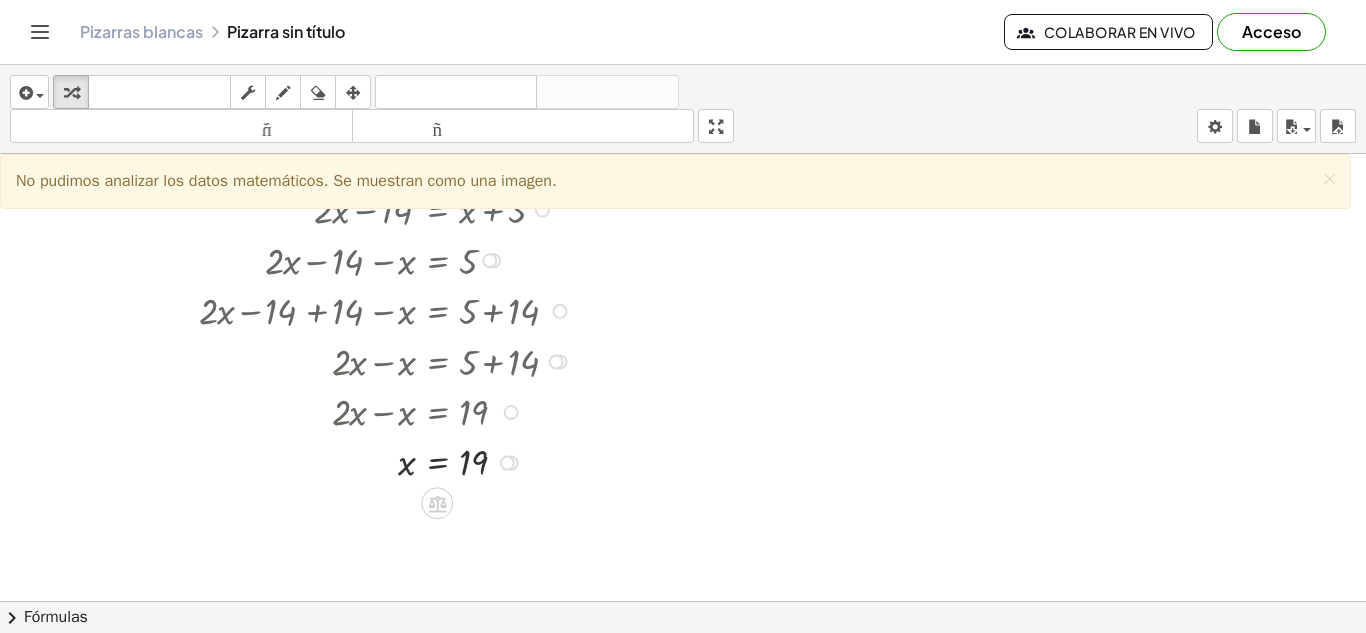 click at bounding box center (388, 309) 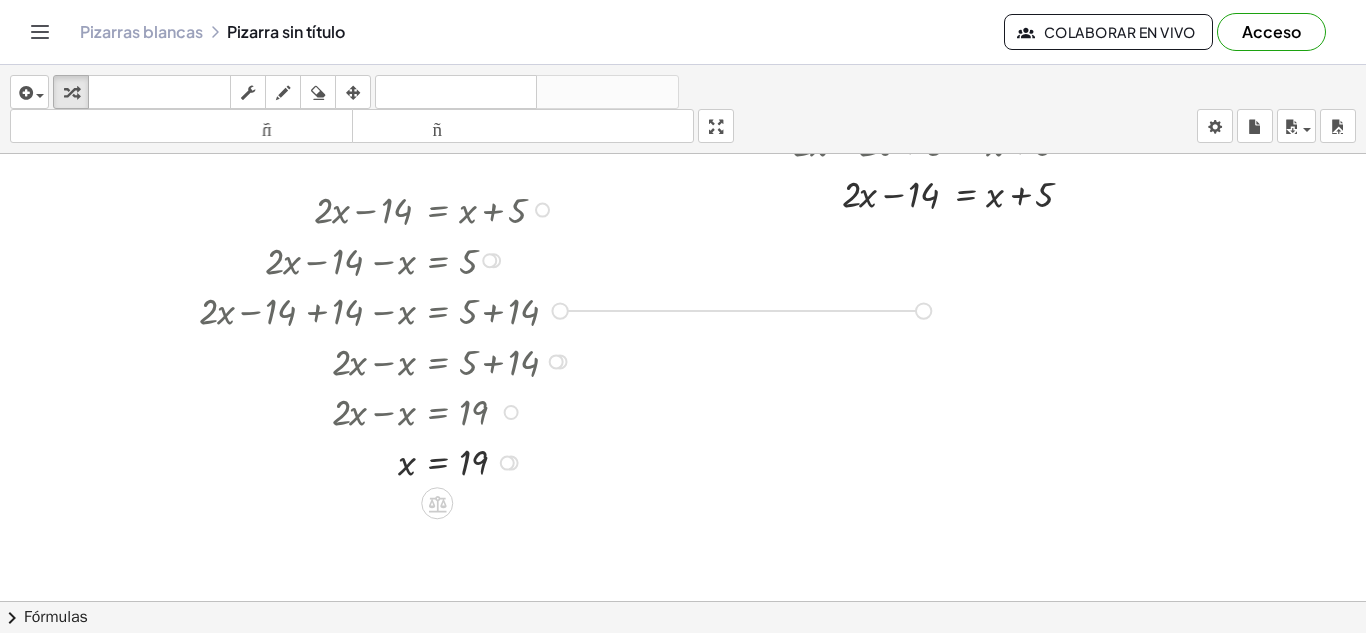 drag, startPoint x: 558, startPoint y: 310, endPoint x: 934, endPoint y: 310, distance: 376 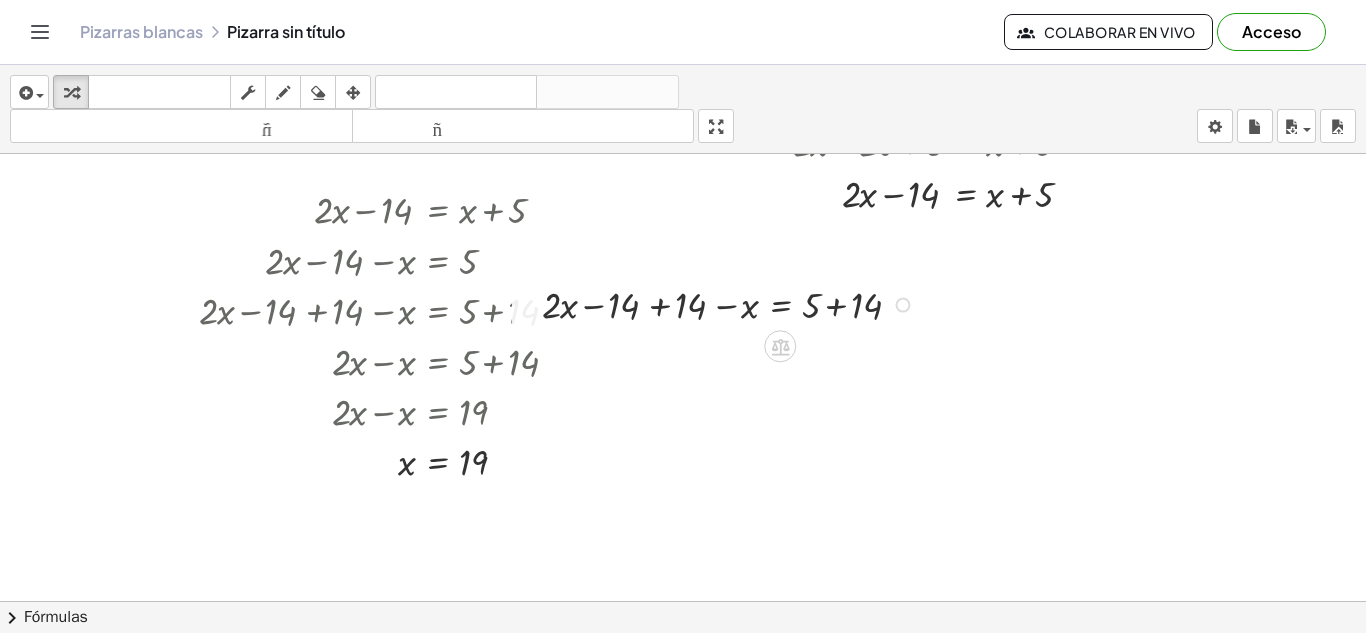 click at bounding box center (731, 303) 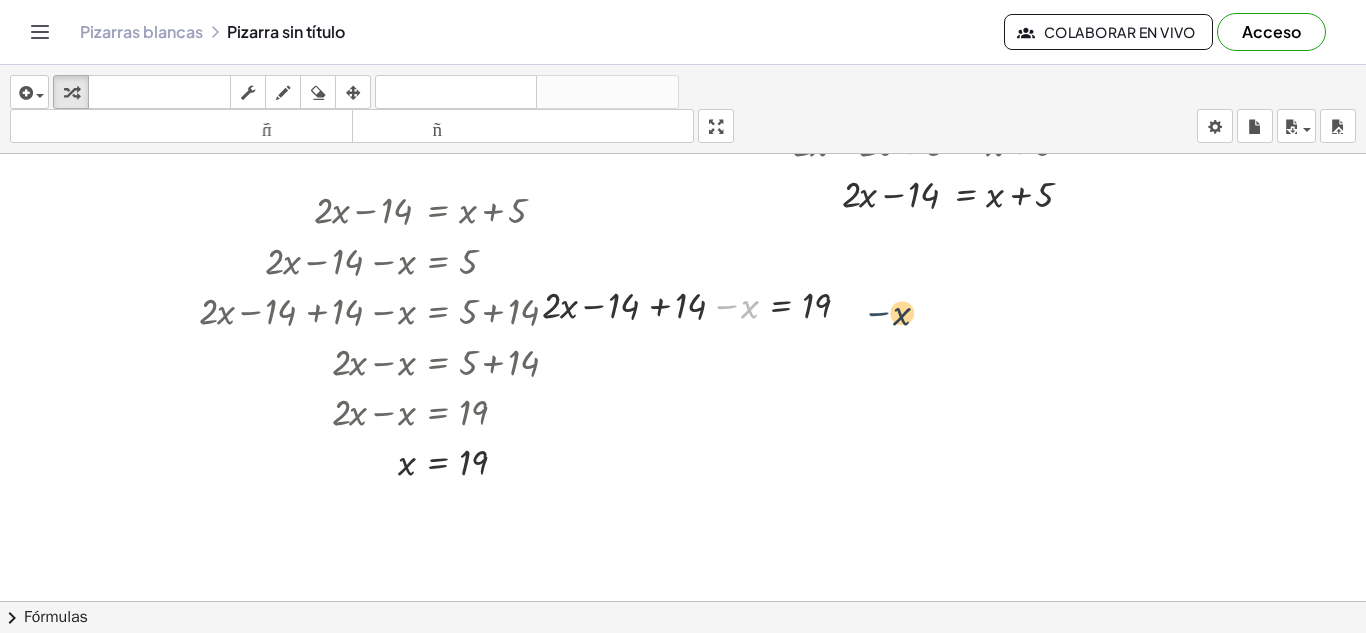 drag, startPoint x: 723, startPoint y: 306, endPoint x: 880, endPoint y: 313, distance: 157.15598 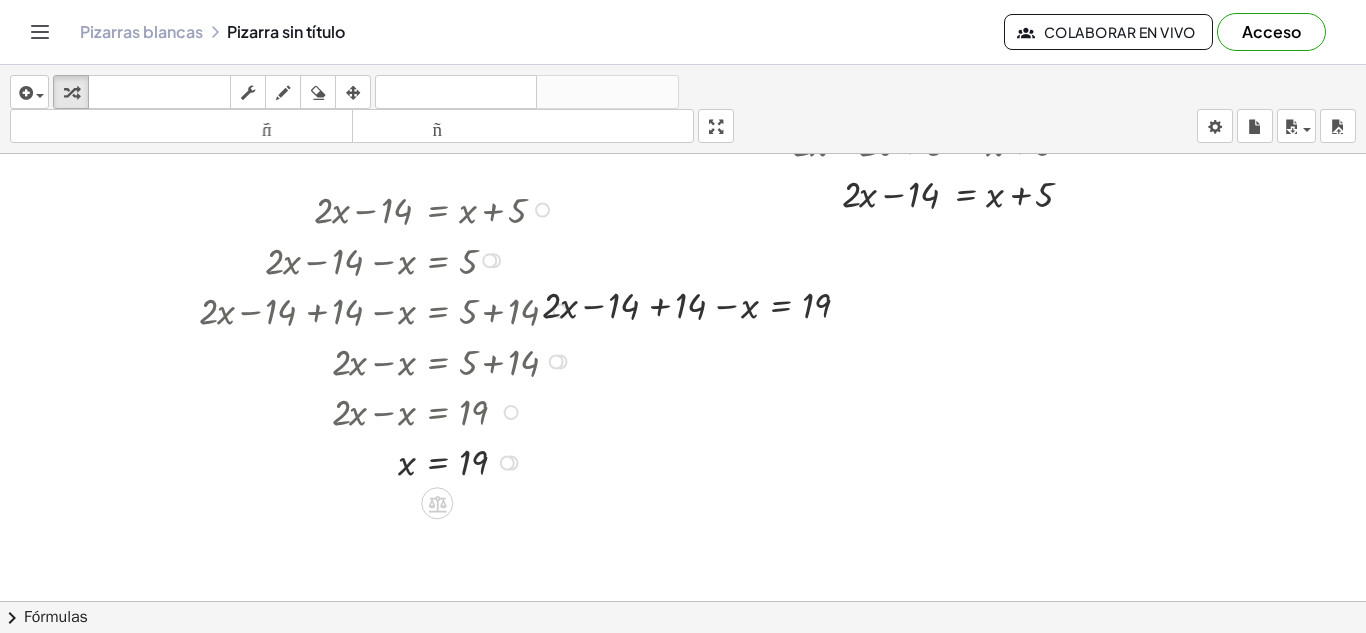 drag, startPoint x: 274, startPoint y: 255, endPoint x: 446, endPoint y: 268, distance: 172.49059 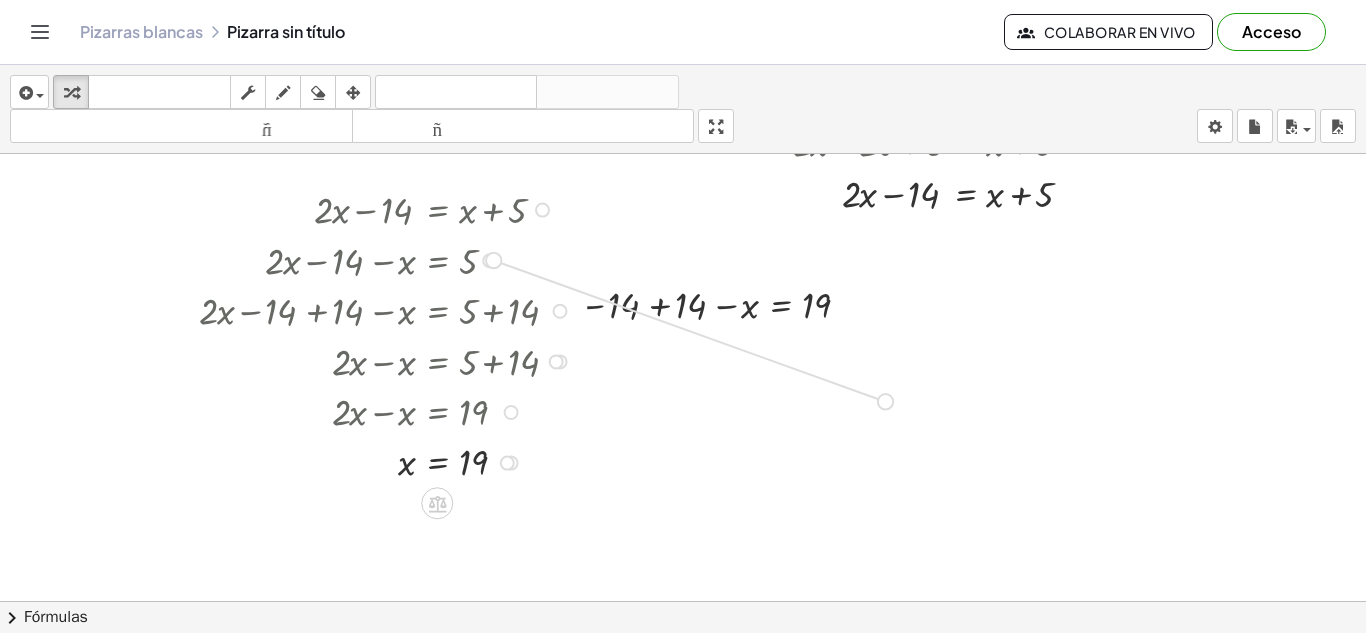 drag, startPoint x: 486, startPoint y: 262, endPoint x: 895, endPoint y: 405, distance: 433.2782 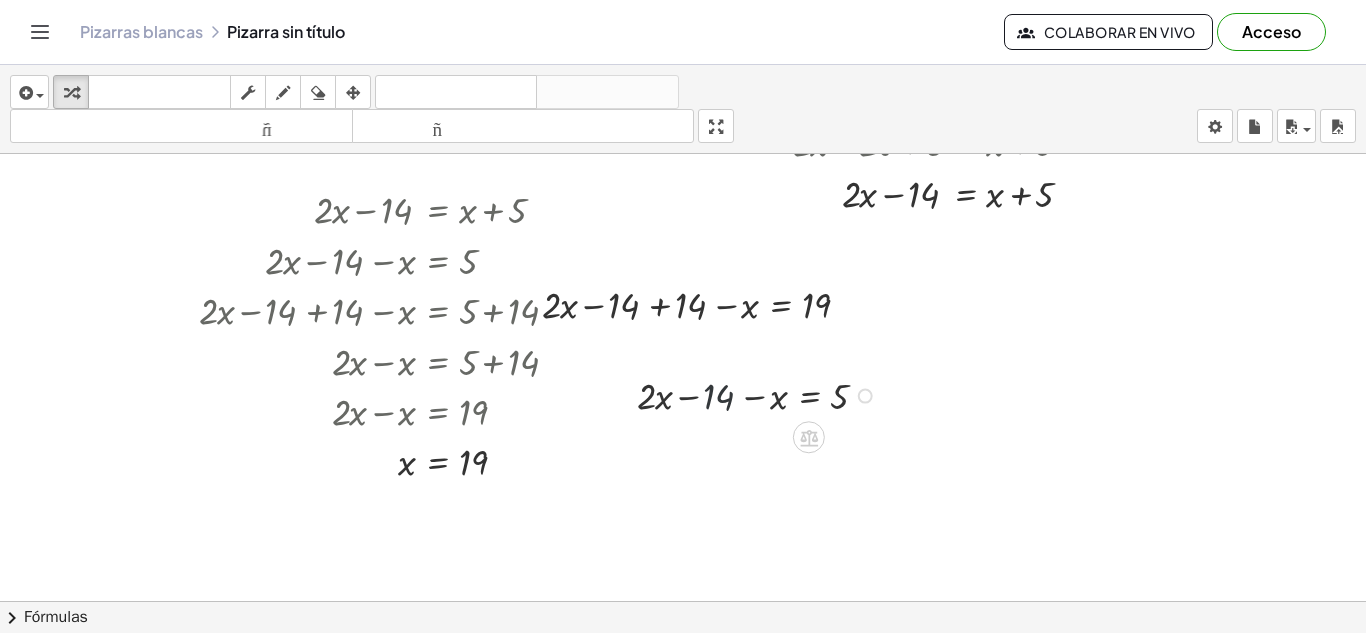 click at bounding box center (760, 394) 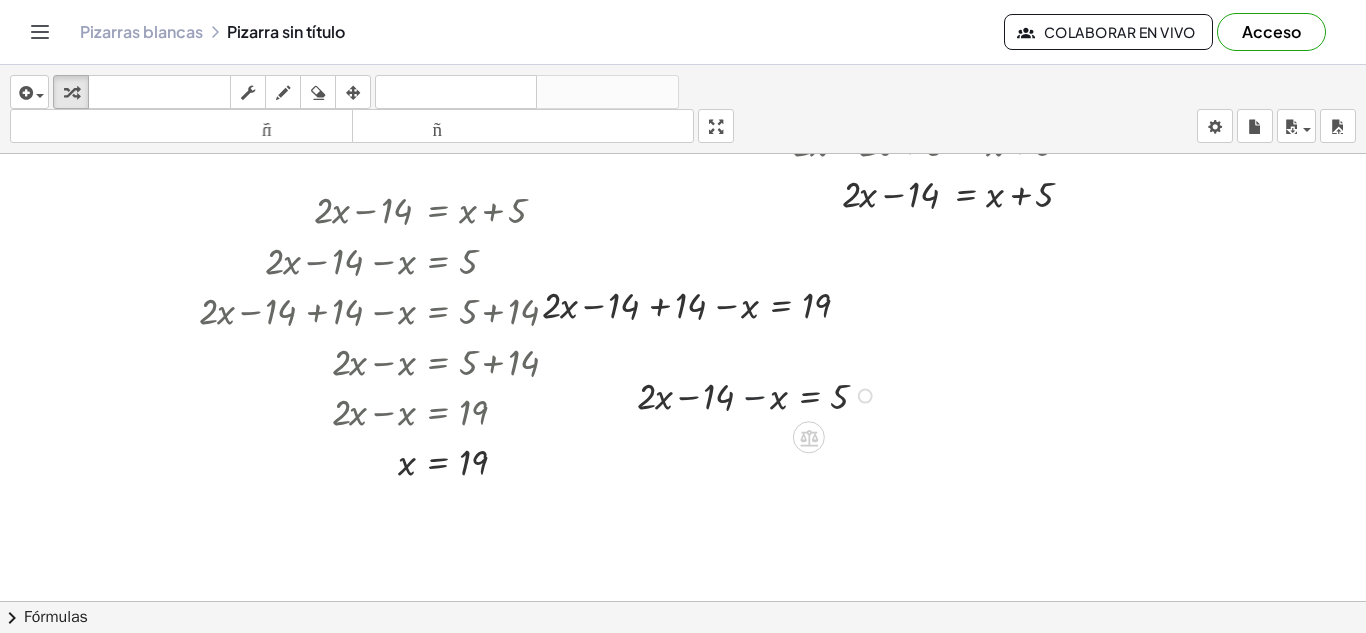 click at bounding box center (760, 394) 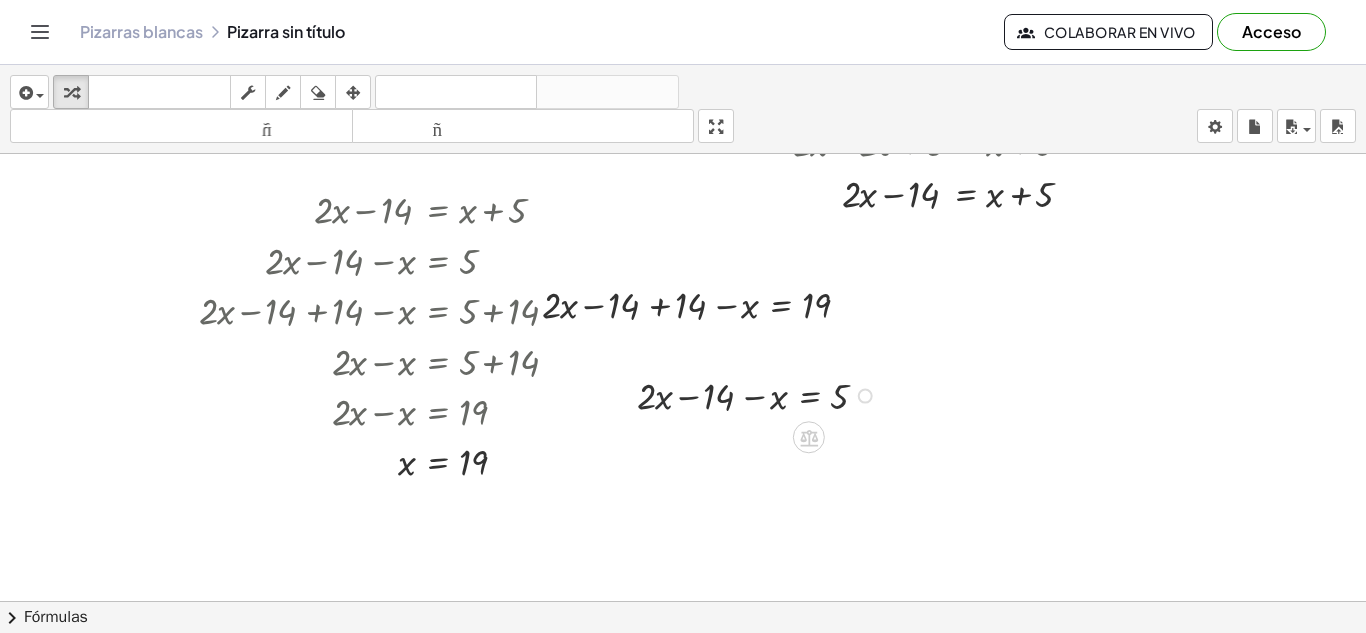 click at bounding box center [760, 394] 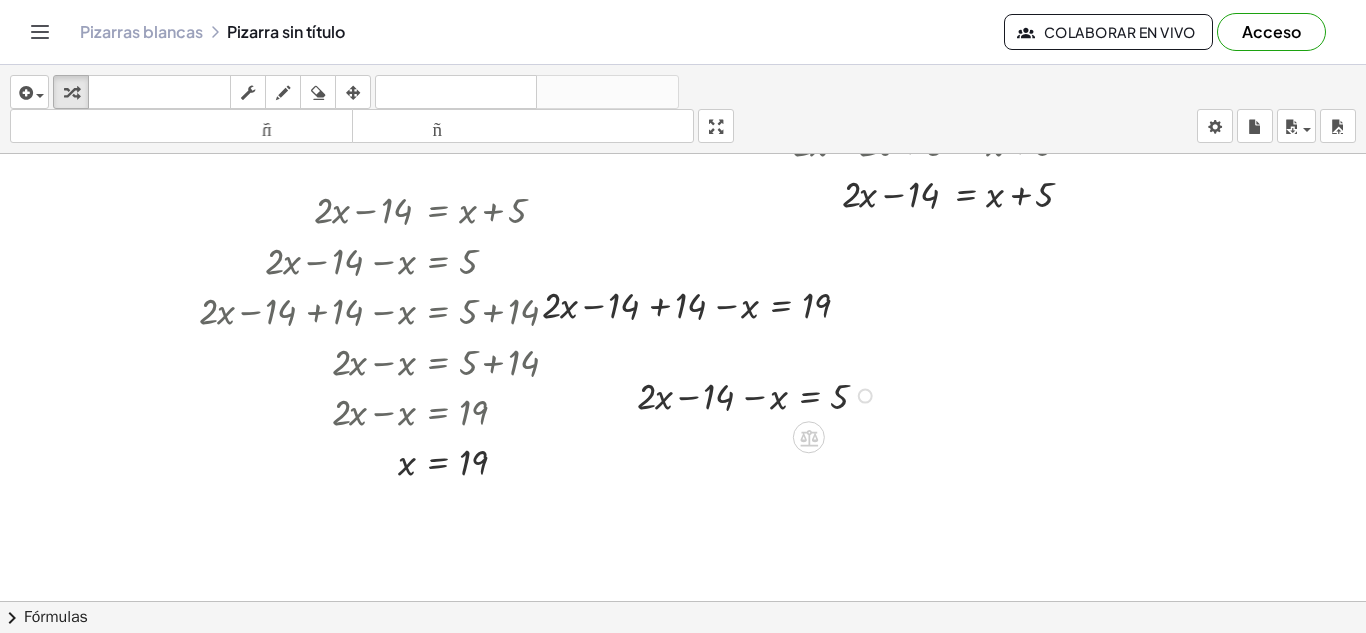 scroll, scrollTop: 606, scrollLeft: 0, axis: vertical 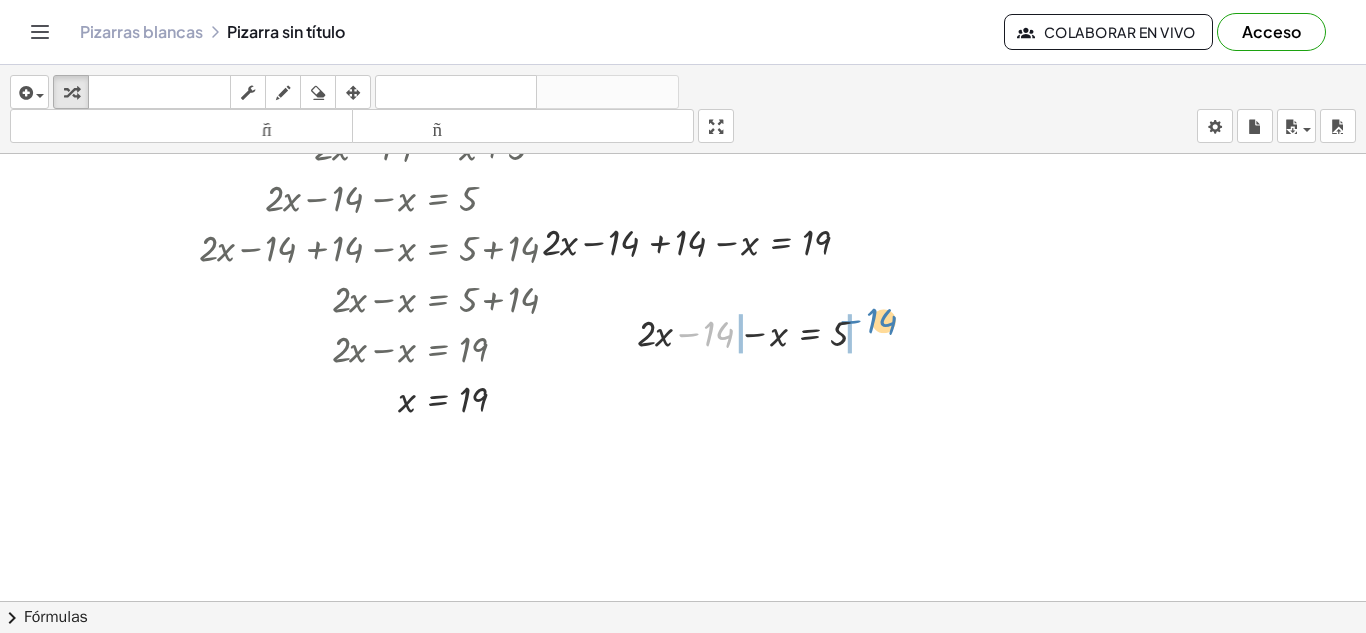 drag, startPoint x: 701, startPoint y: 324, endPoint x: 863, endPoint y: 311, distance: 162.52077 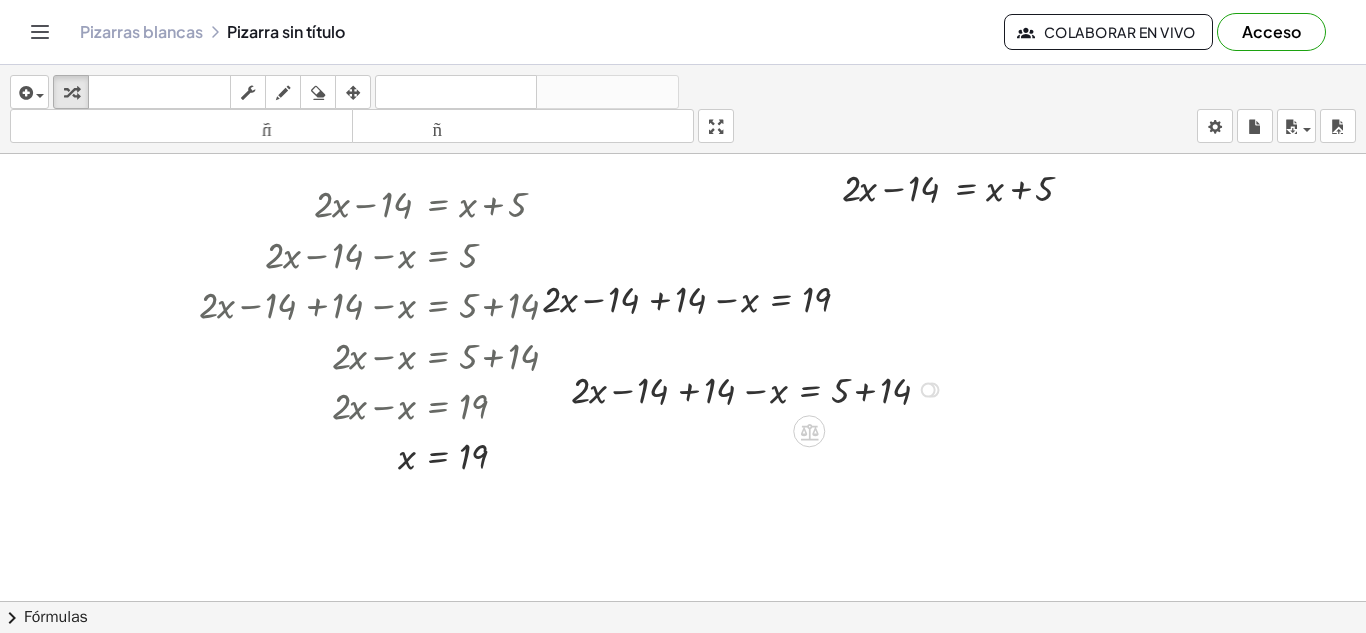scroll, scrollTop: 551, scrollLeft: 0, axis: vertical 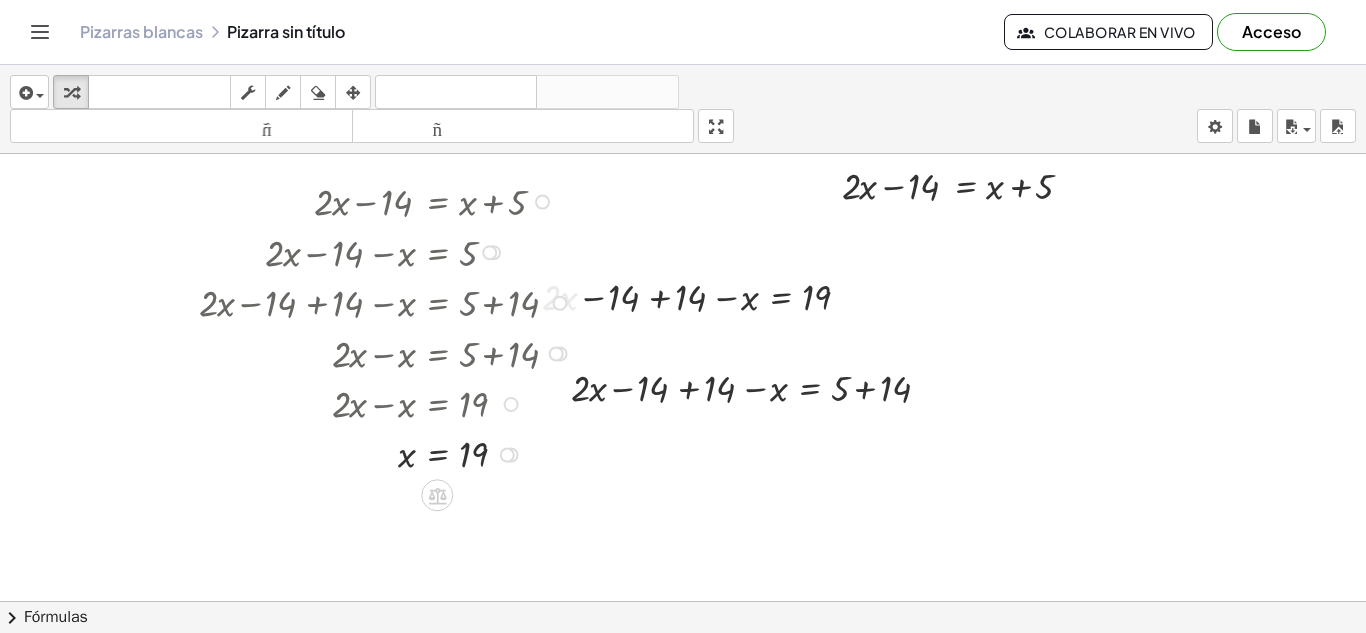 click at bounding box center [388, 301] 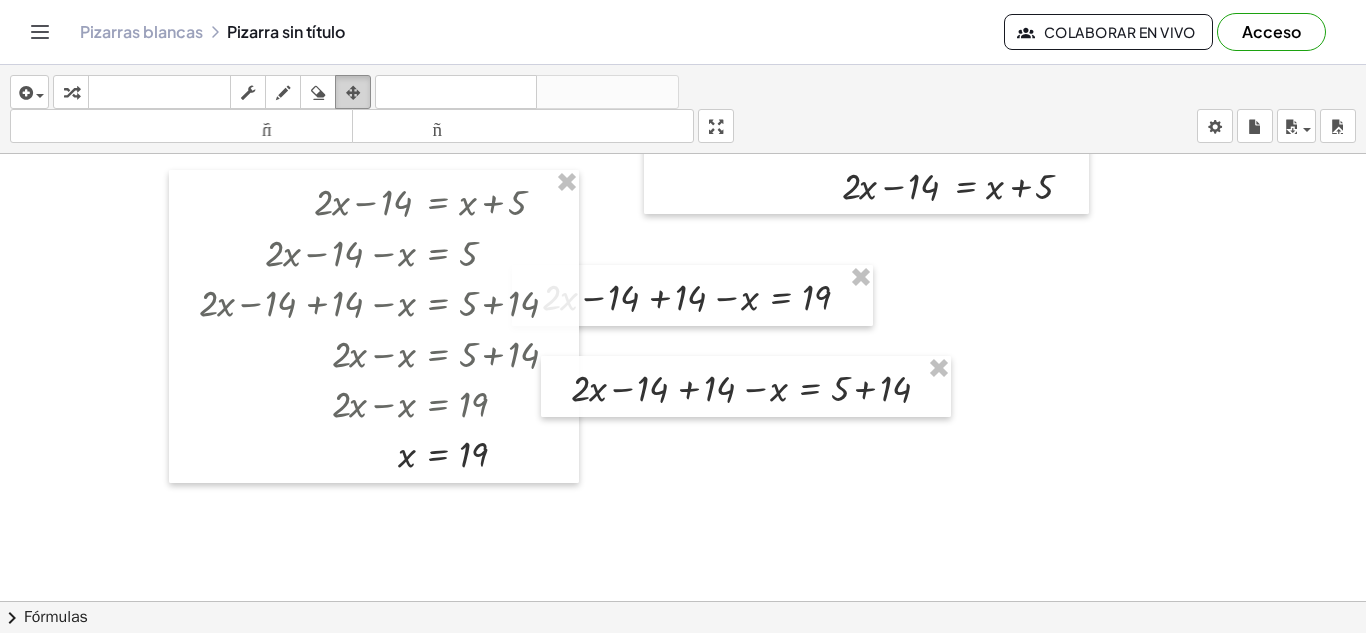 click at bounding box center [353, 93] 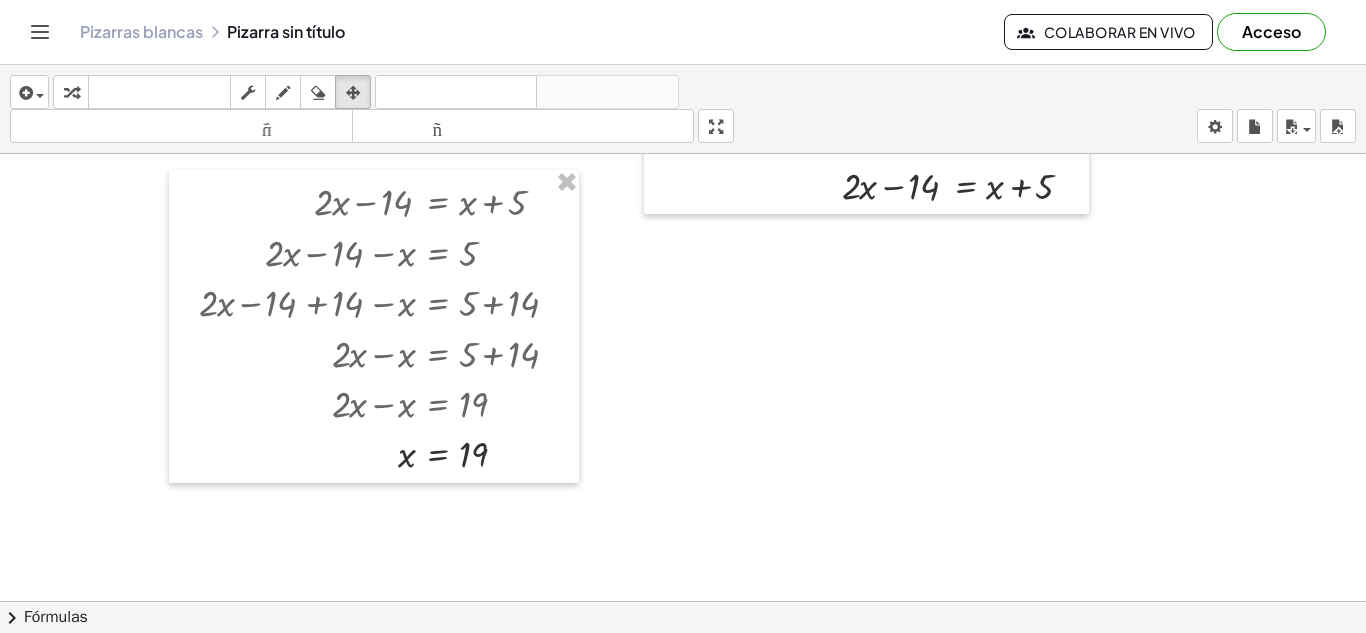 click at bounding box center (683, 273) 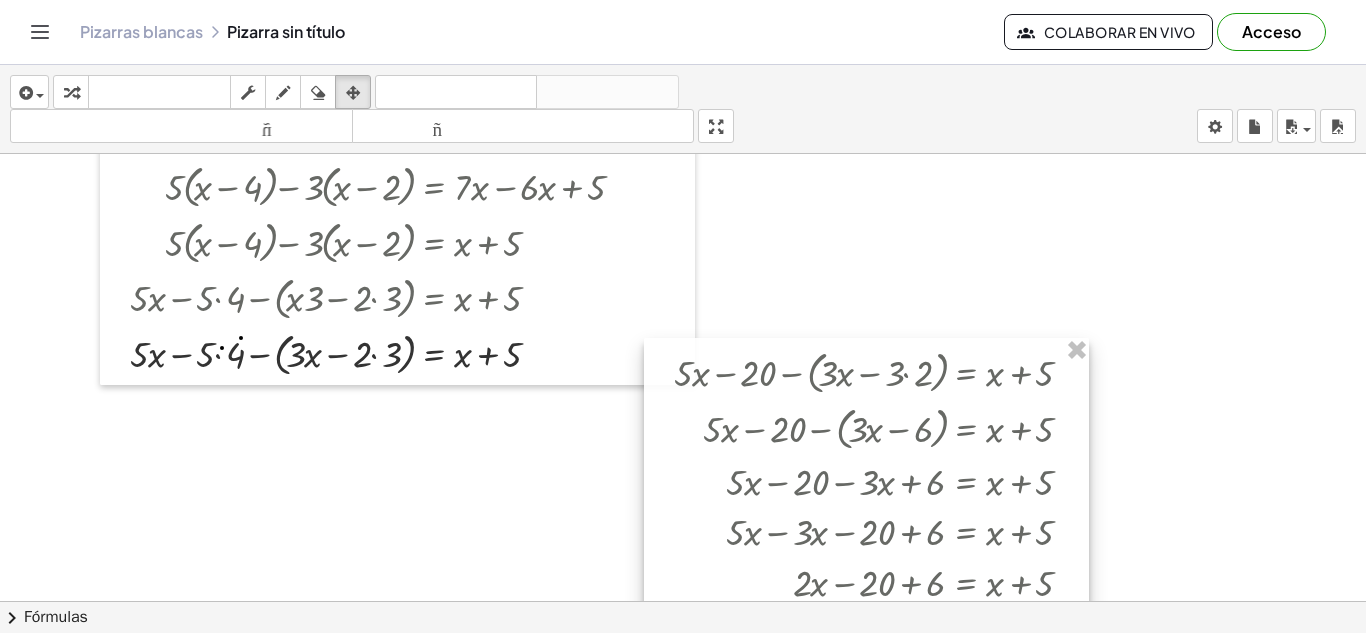 scroll, scrollTop: 0, scrollLeft: 0, axis: both 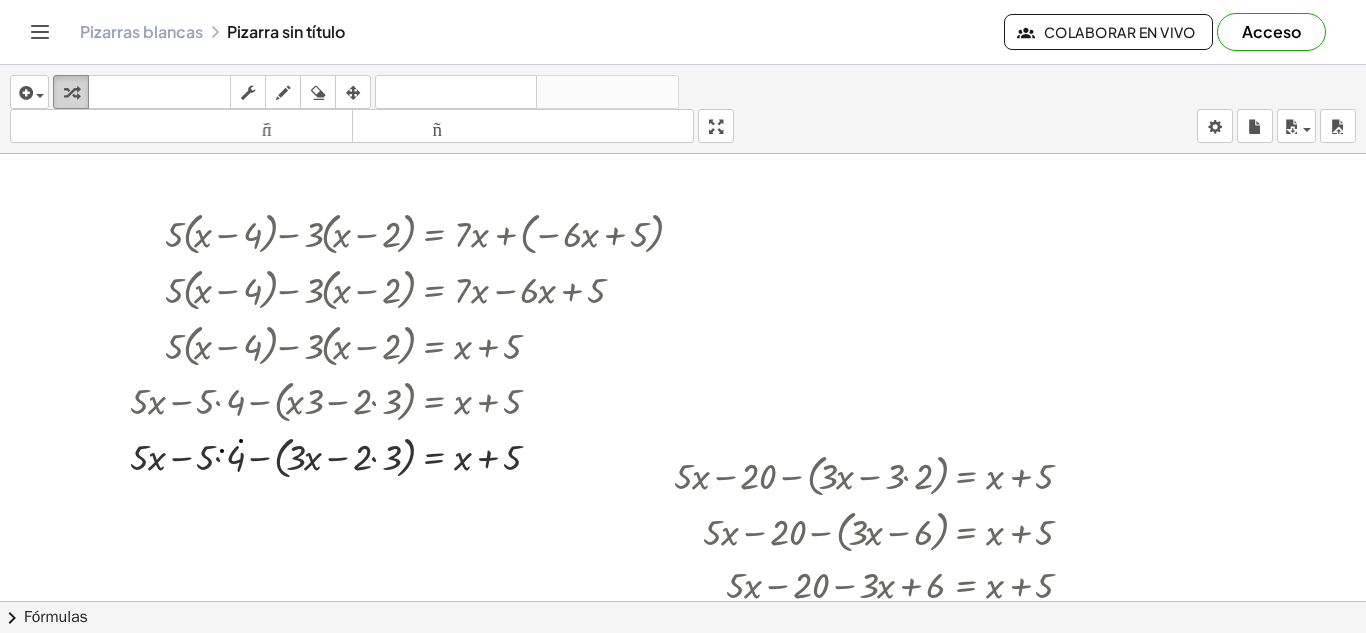 click at bounding box center [71, 92] 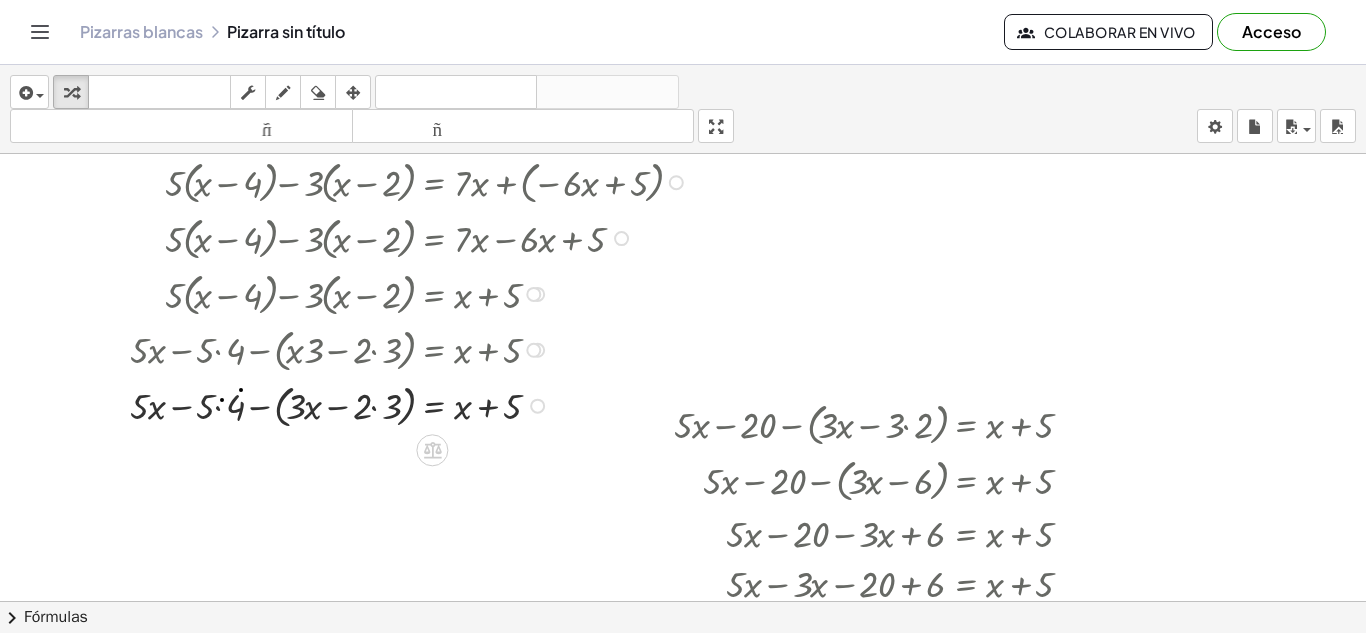 scroll, scrollTop: 0, scrollLeft: 0, axis: both 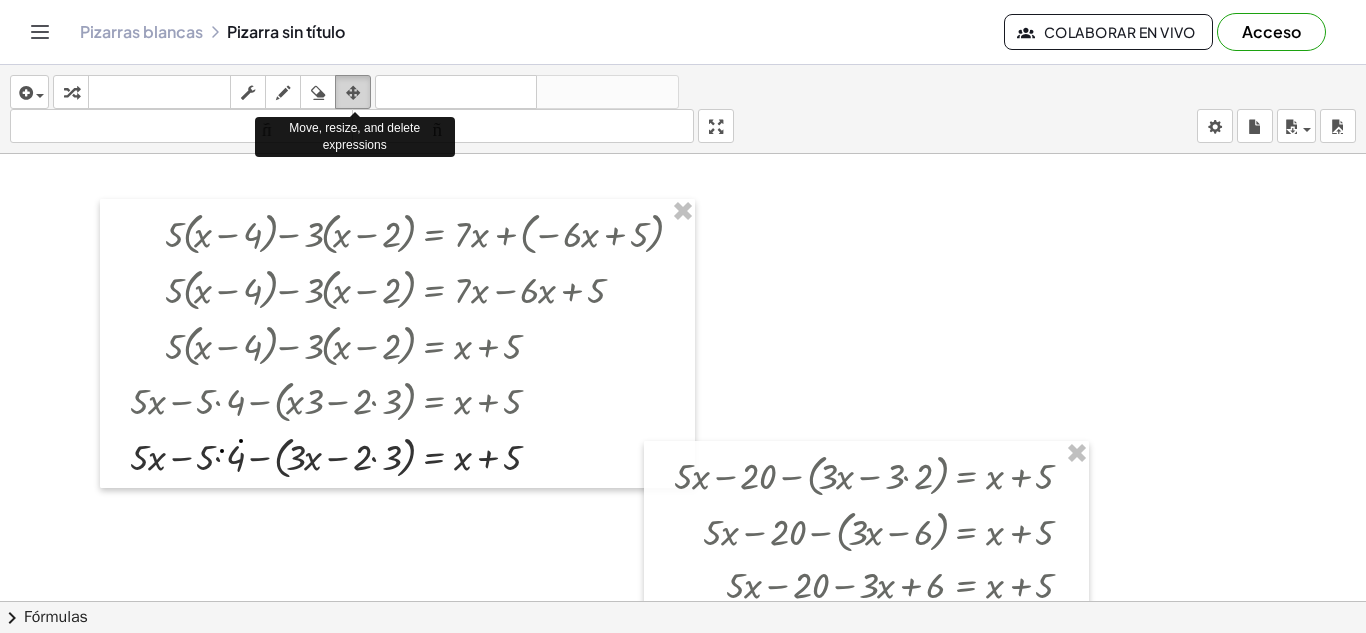 click at bounding box center (353, 93) 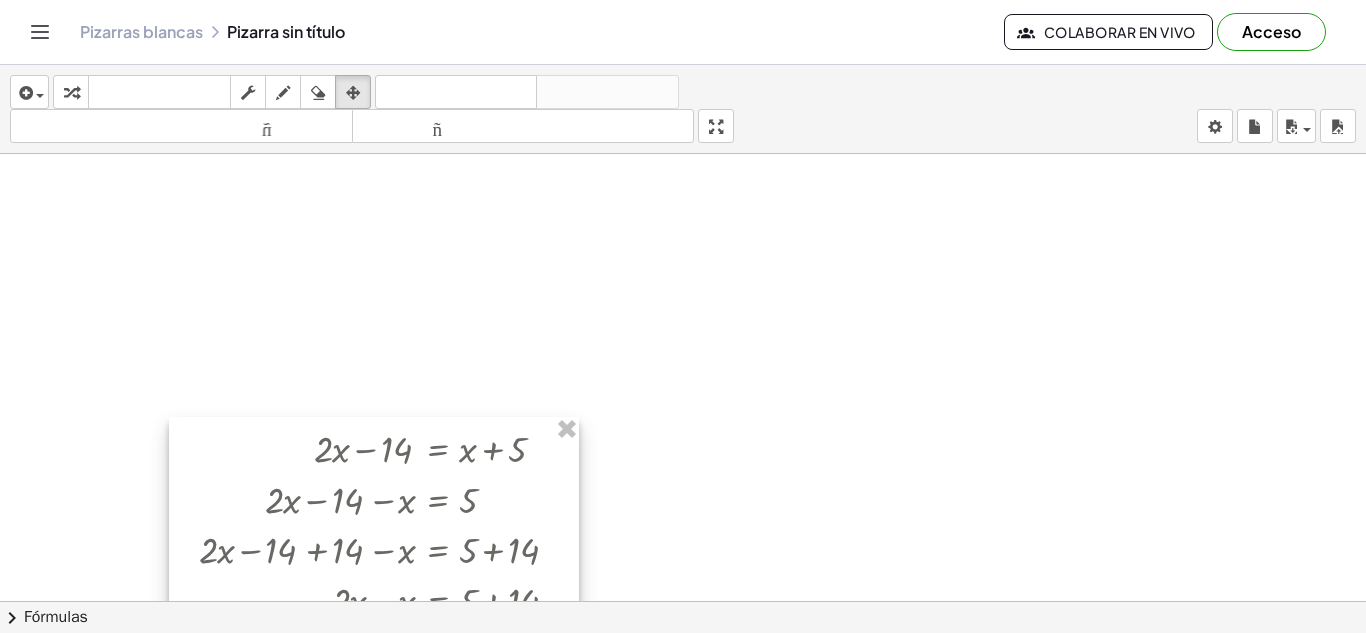 scroll, scrollTop: 385, scrollLeft: 0, axis: vertical 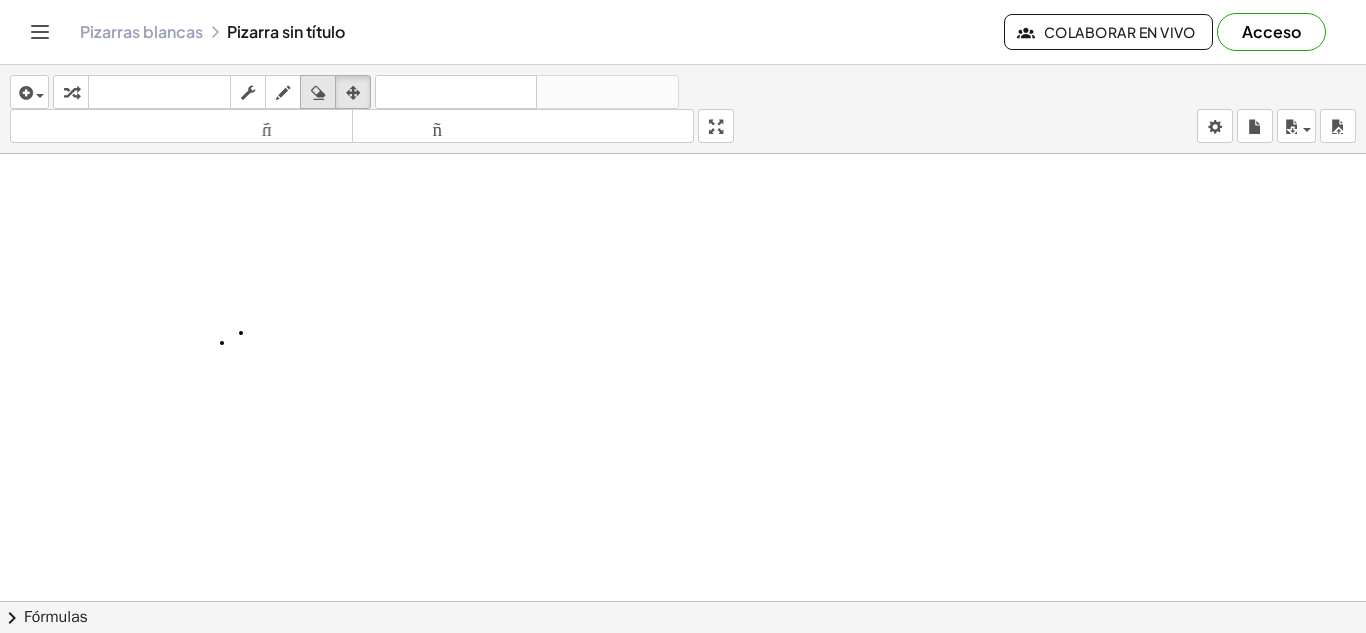 click at bounding box center [318, 93] 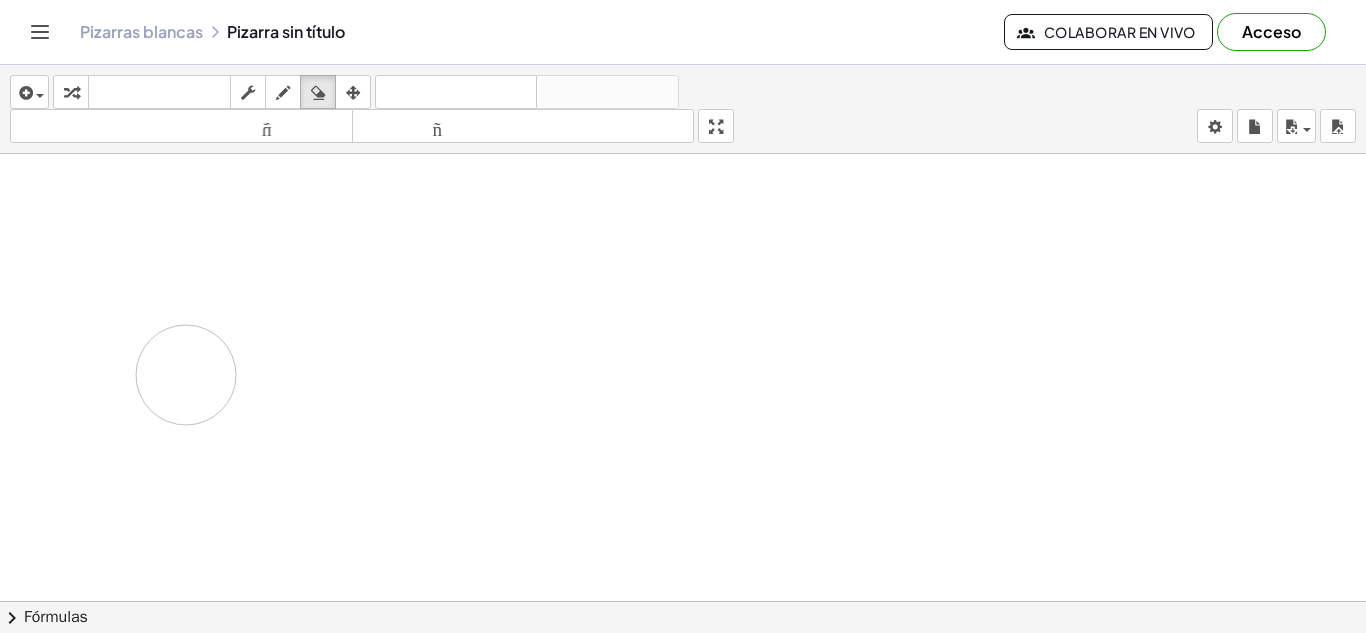 drag, startPoint x: 243, startPoint y: 327, endPoint x: 186, endPoint y: 375, distance: 74.518456 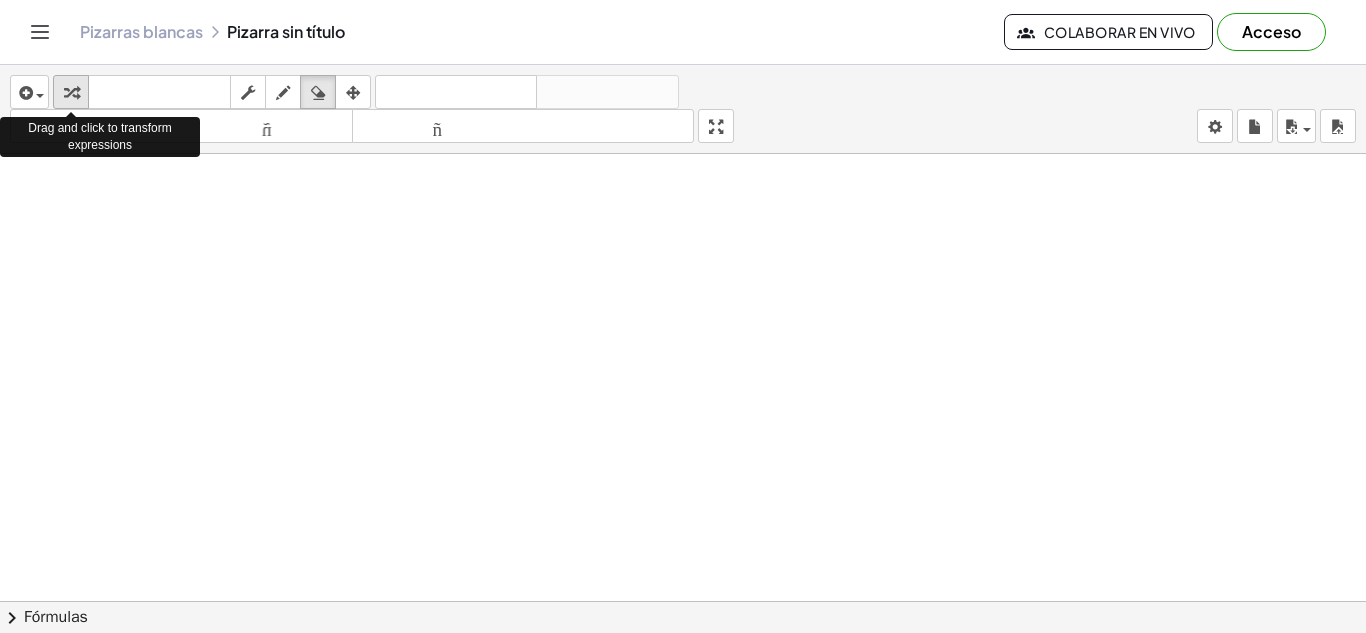 click at bounding box center [71, 93] 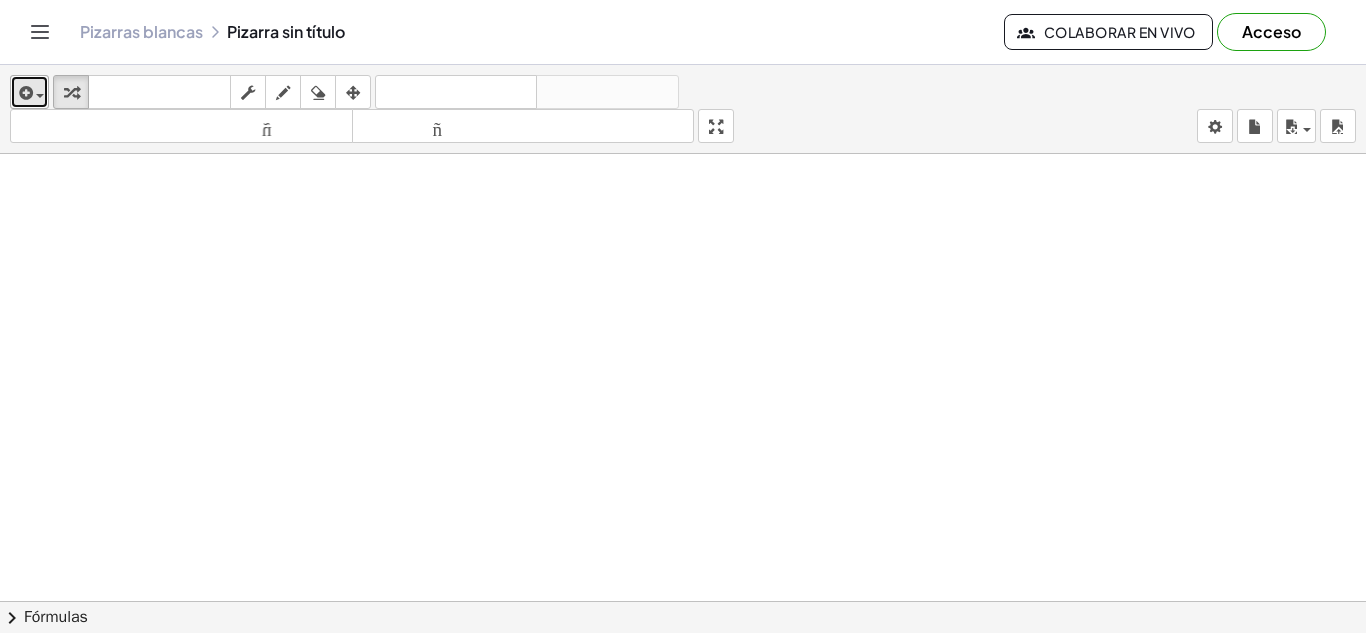 click on "insertar" at bounding box center (29, 92) 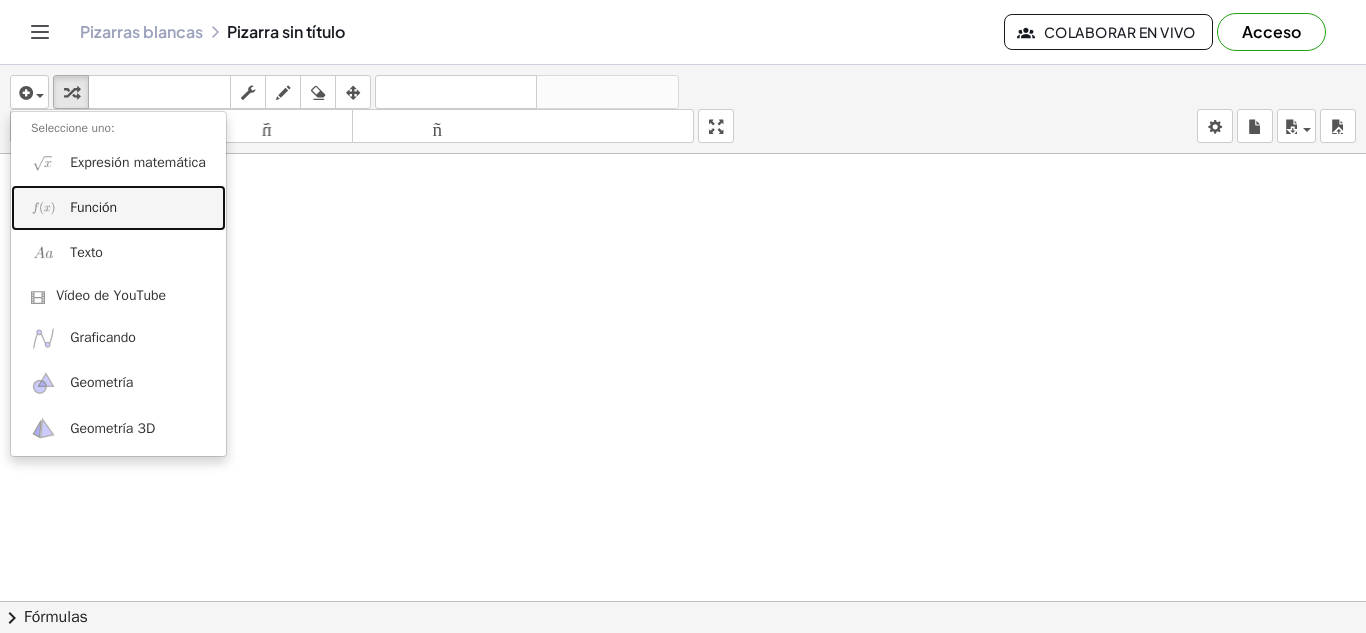 click on "Función" at bounding box center [118, 207] 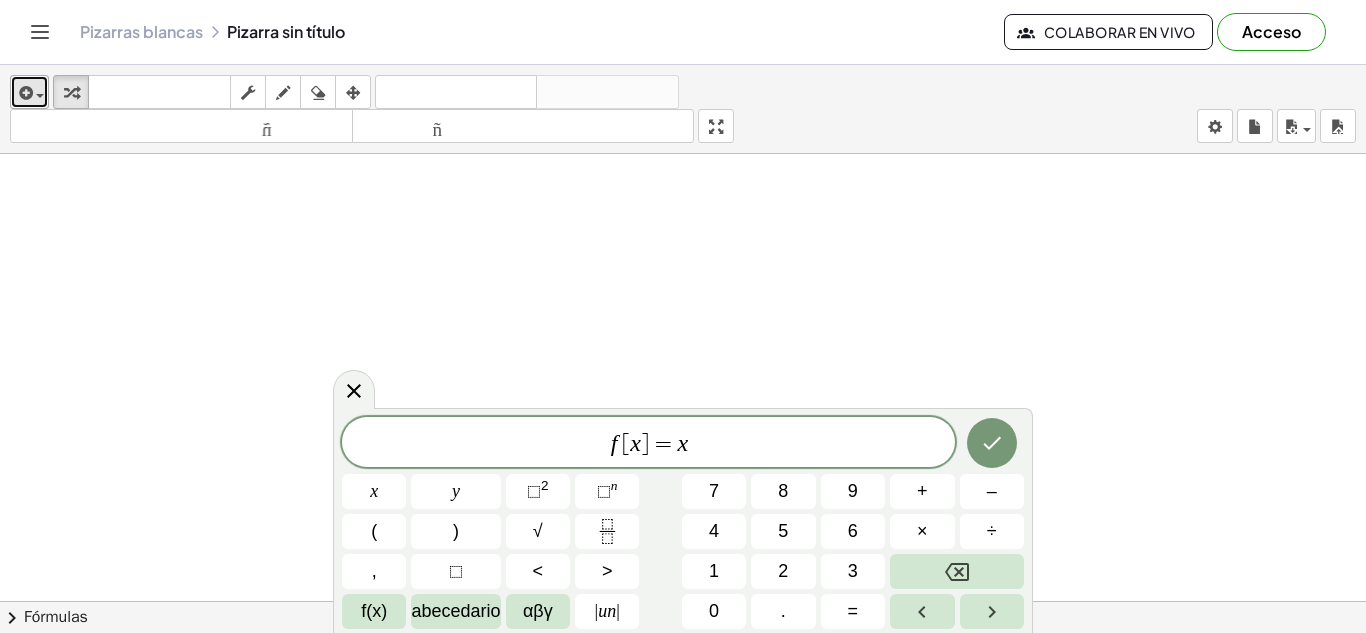 click at bounding box center (29, 92) 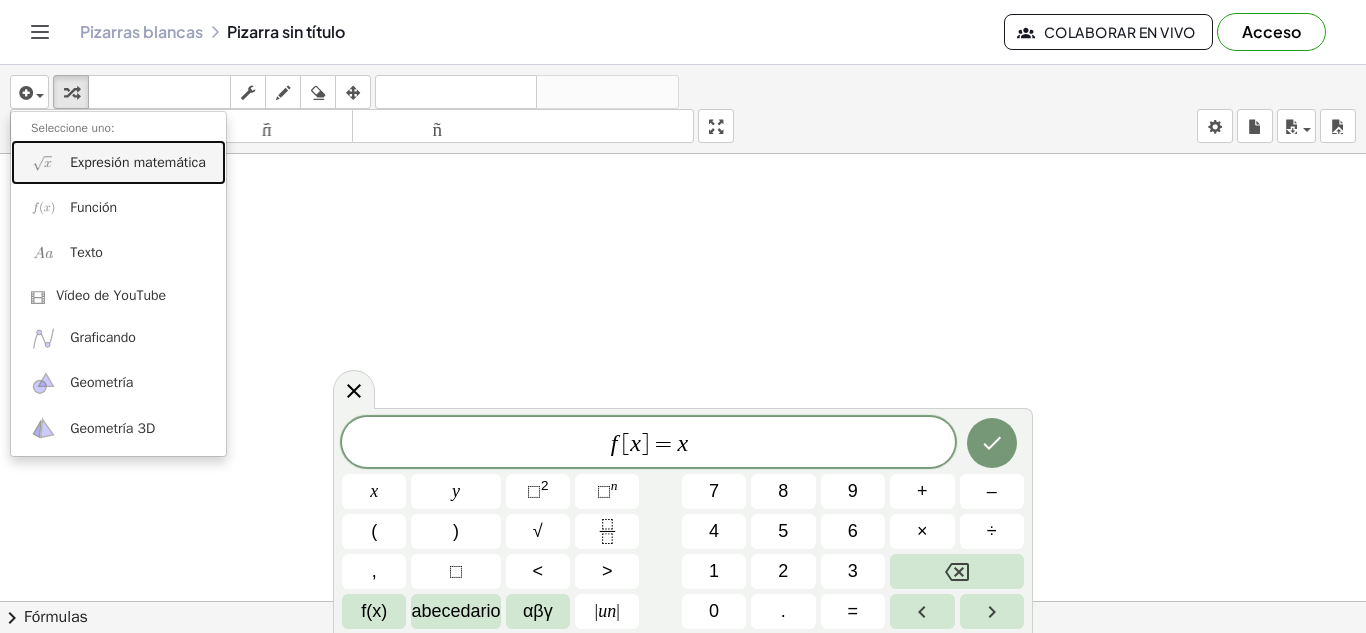 click on "Expresión matemática" at bounding box center [138, 162] 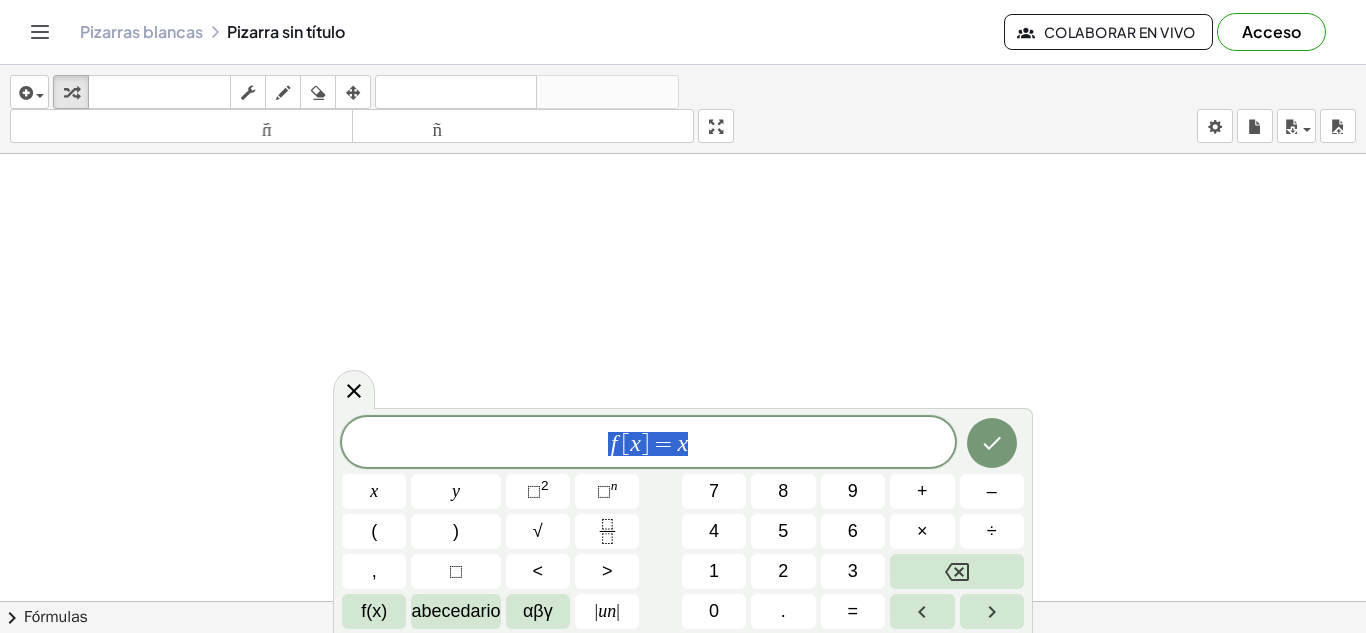 drag, startPoint x: 711, startPoint y: 432, endPoint x: 576, endPoint y: 454, distance: 136.78085 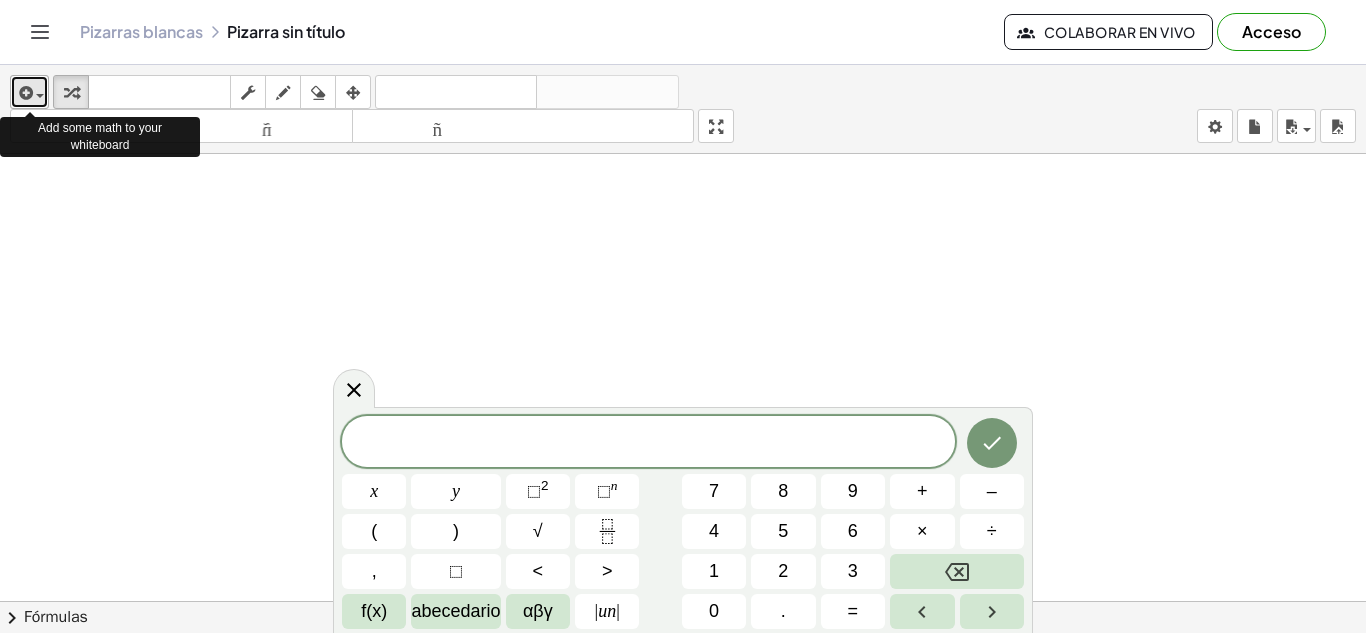 click at bounding box center [35, 95] 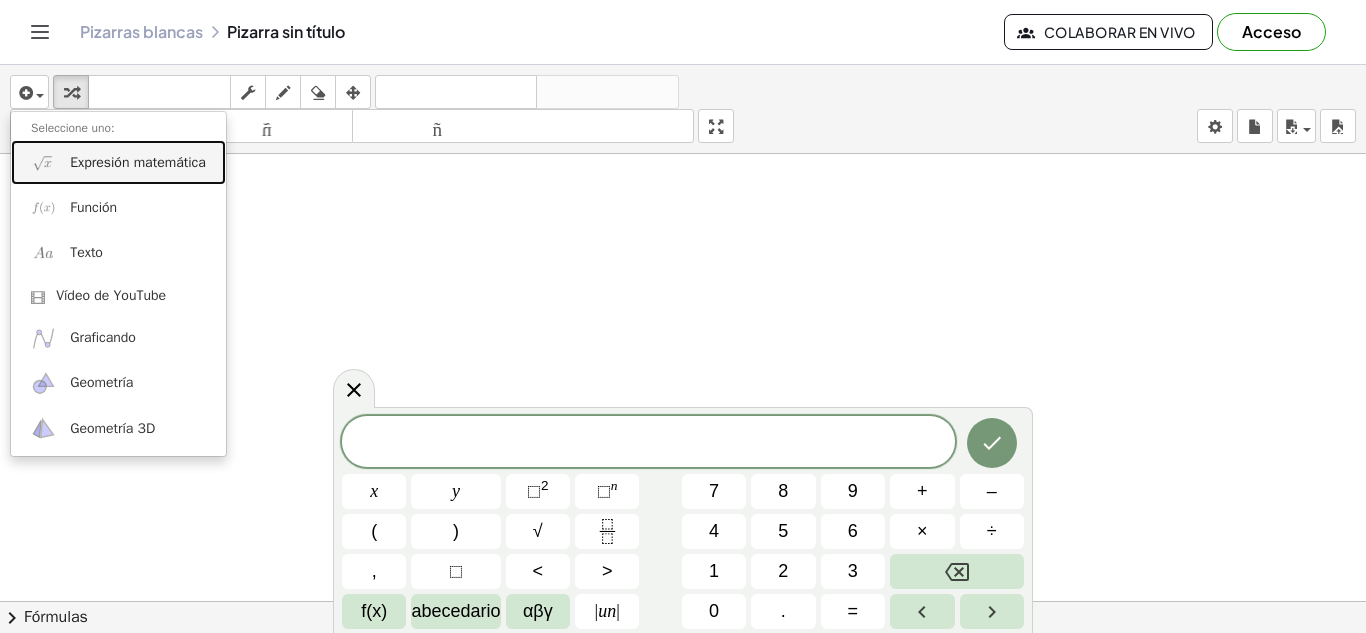 click on "Expresión matemática" at bounding box center (138, 162) 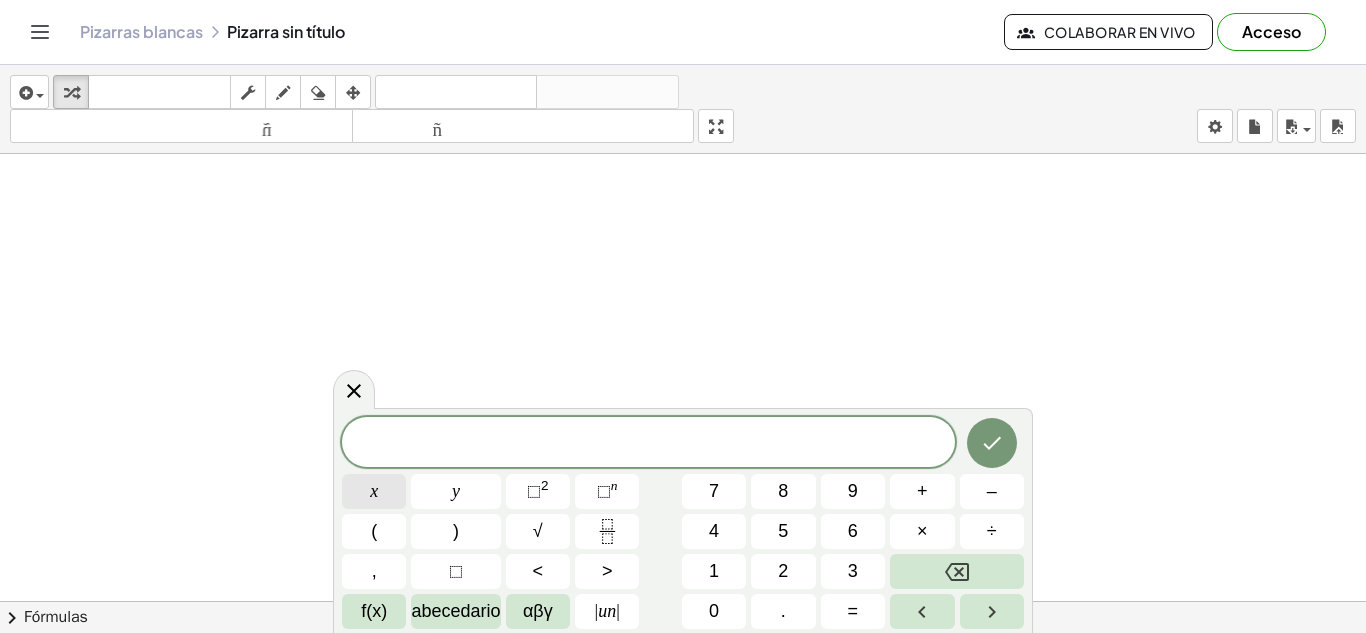 click on "x" at bounding box center (374, 491) 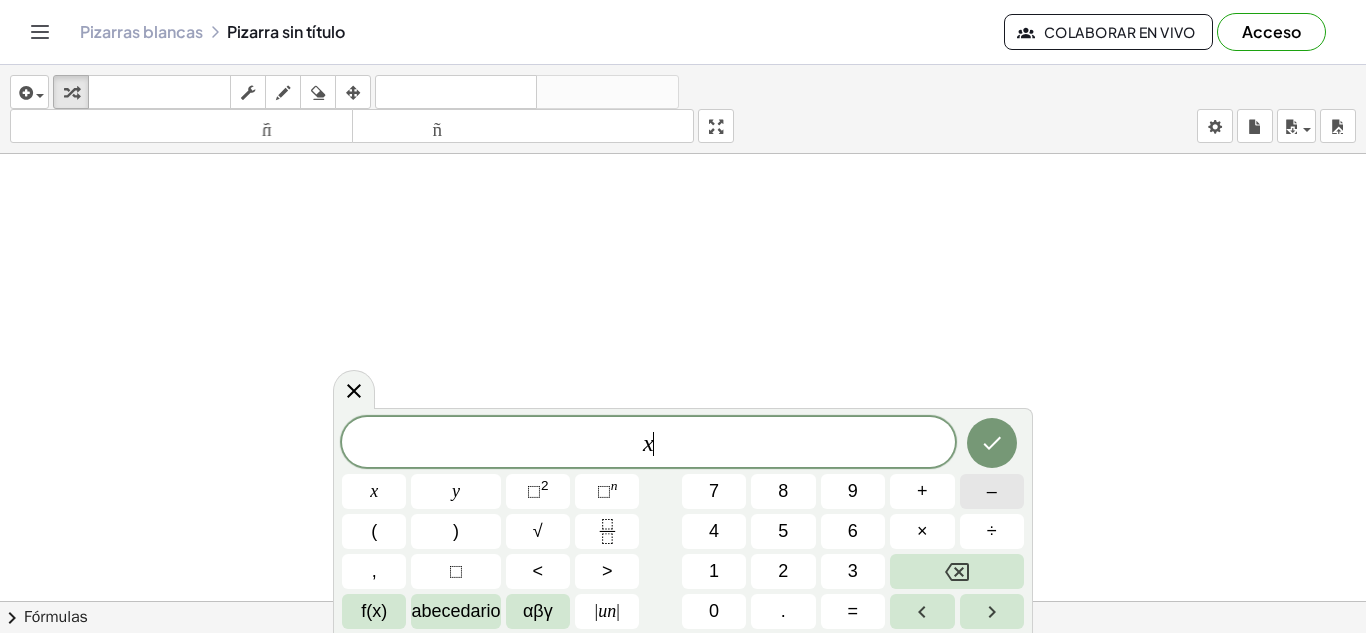 click on "–" at bounding box center [992, 491] 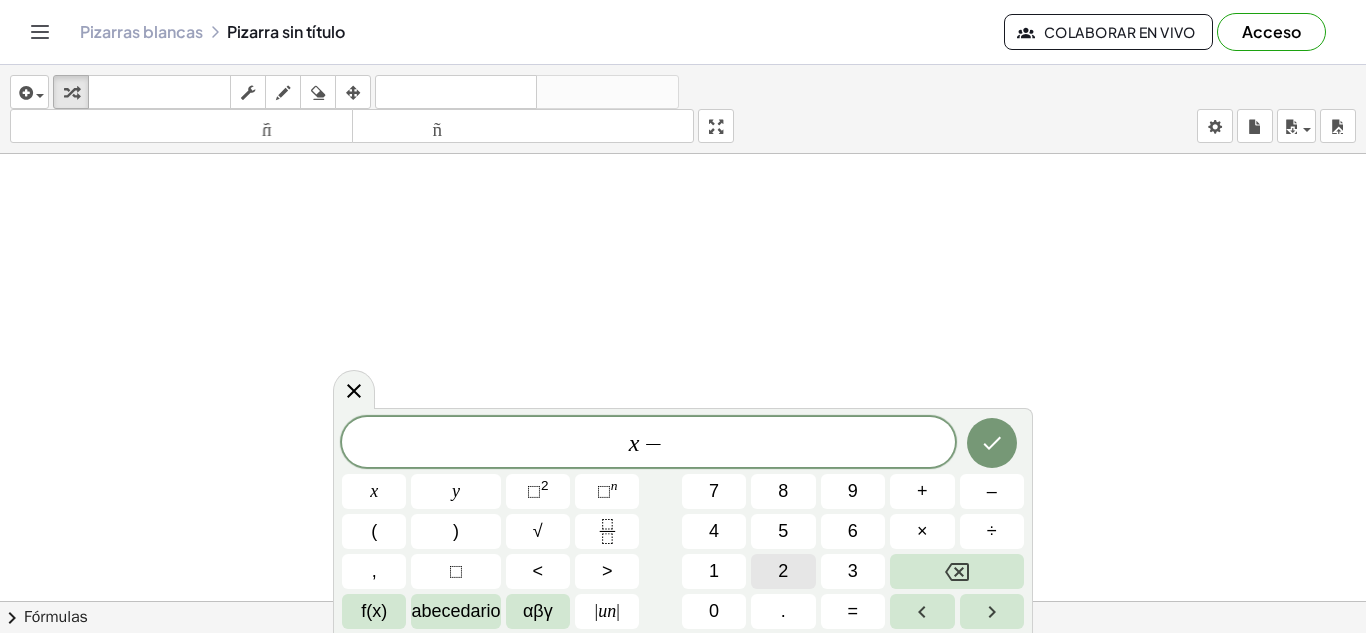 click on "2" at bounding box center [783, 571] 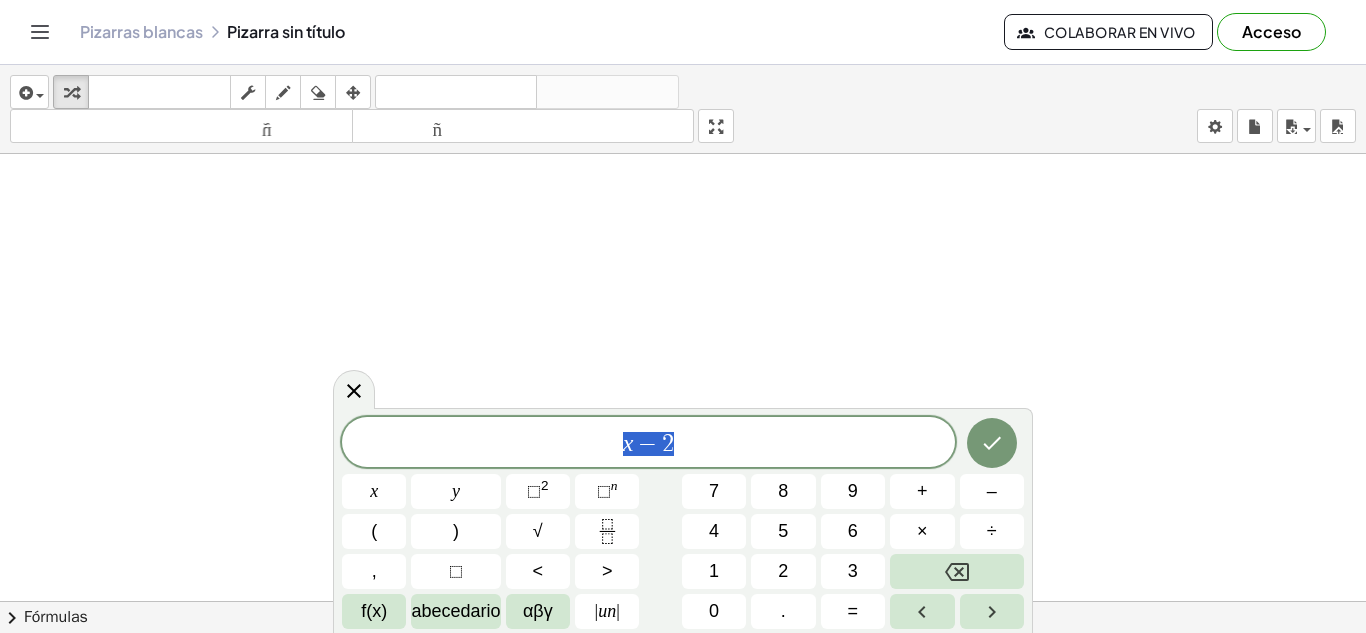 drag, startPoint x: 624, startPoint y: 450, endPoint x: 678, endPoint y: 443, distance: 54.451813 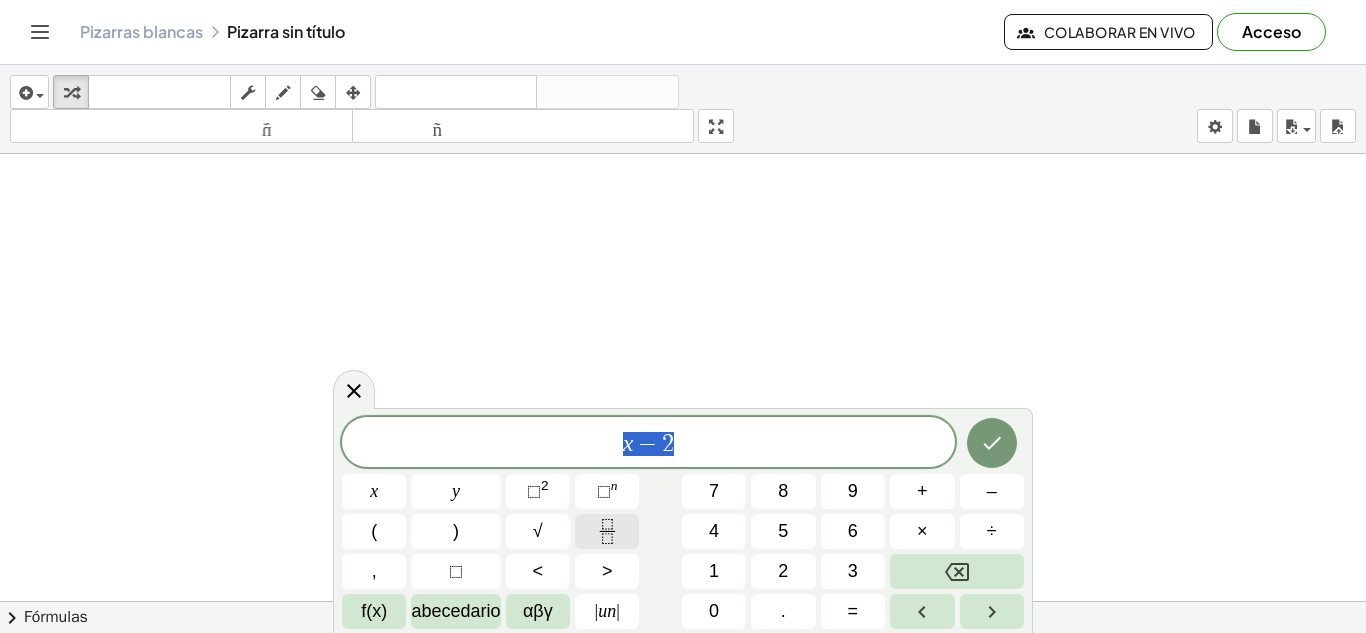 click 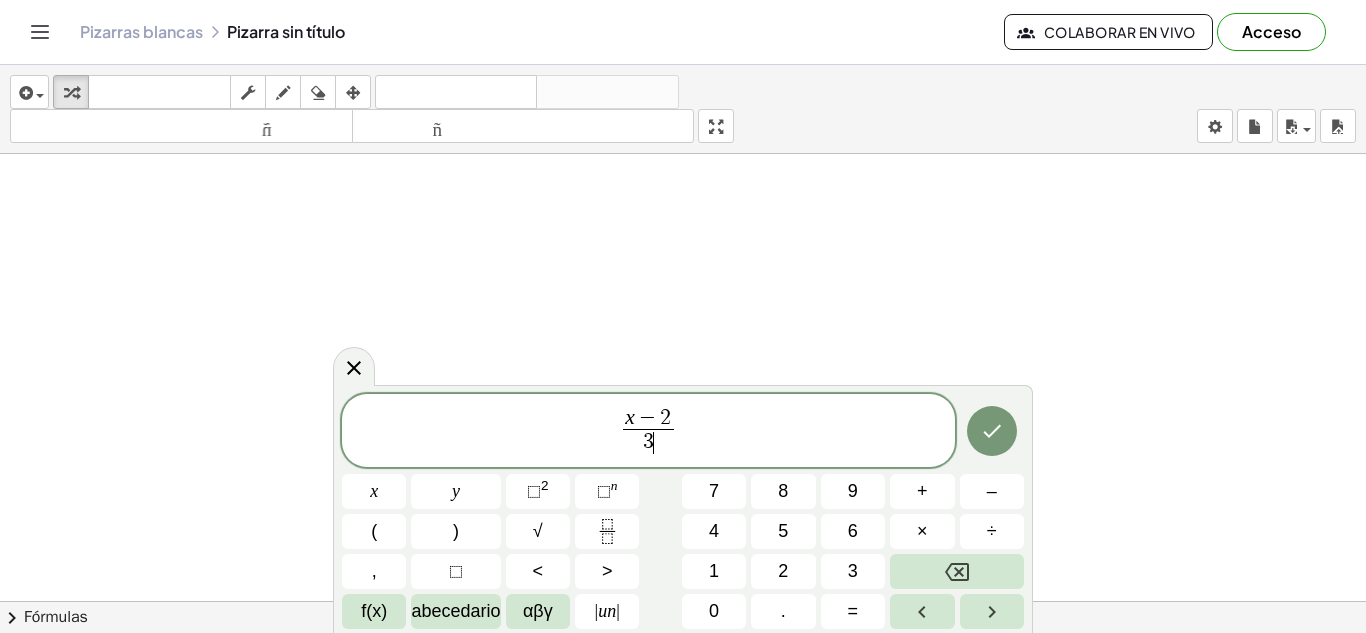 click on "x − 2 3 ​" at bounding box center (648, 432) 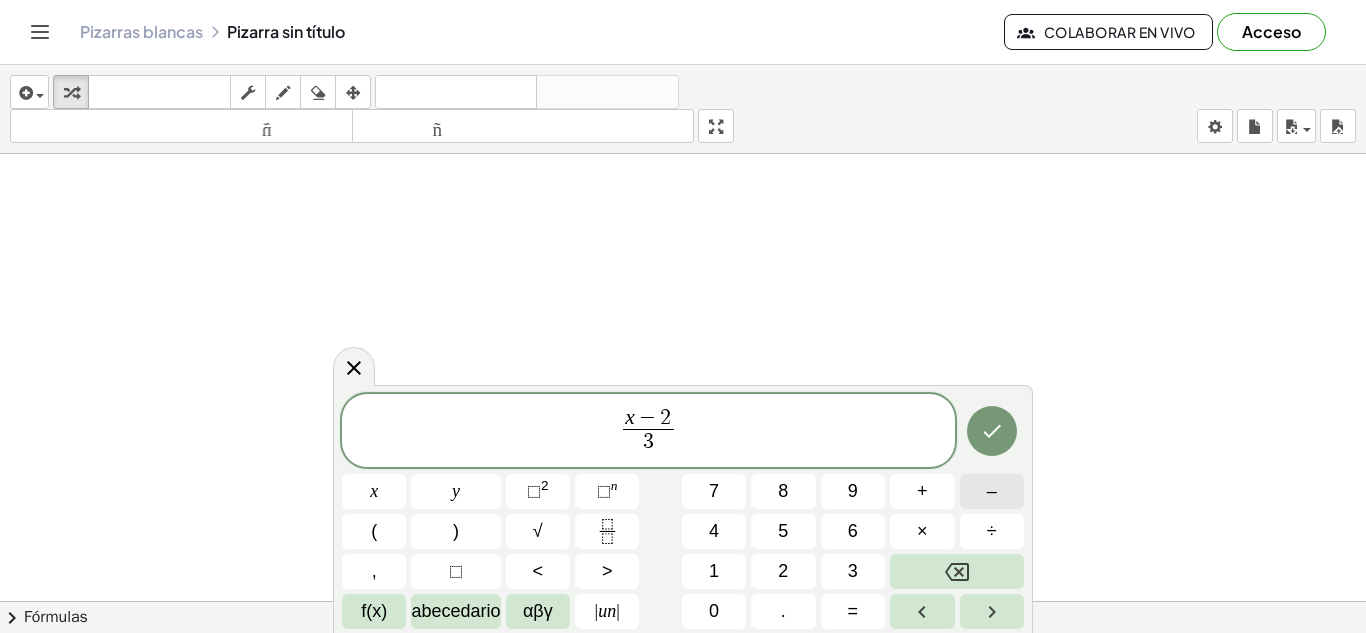 click on "–" at bounding box center [992, 491] 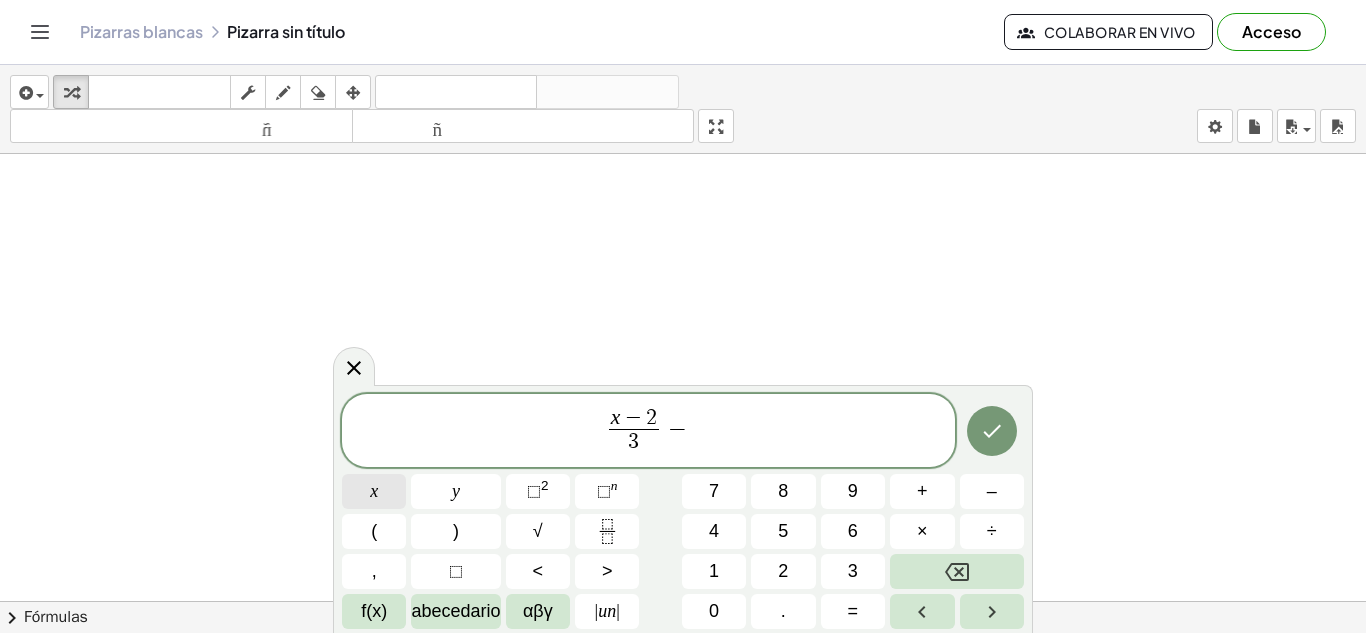 click on "x" at bounding box center (374, 491) 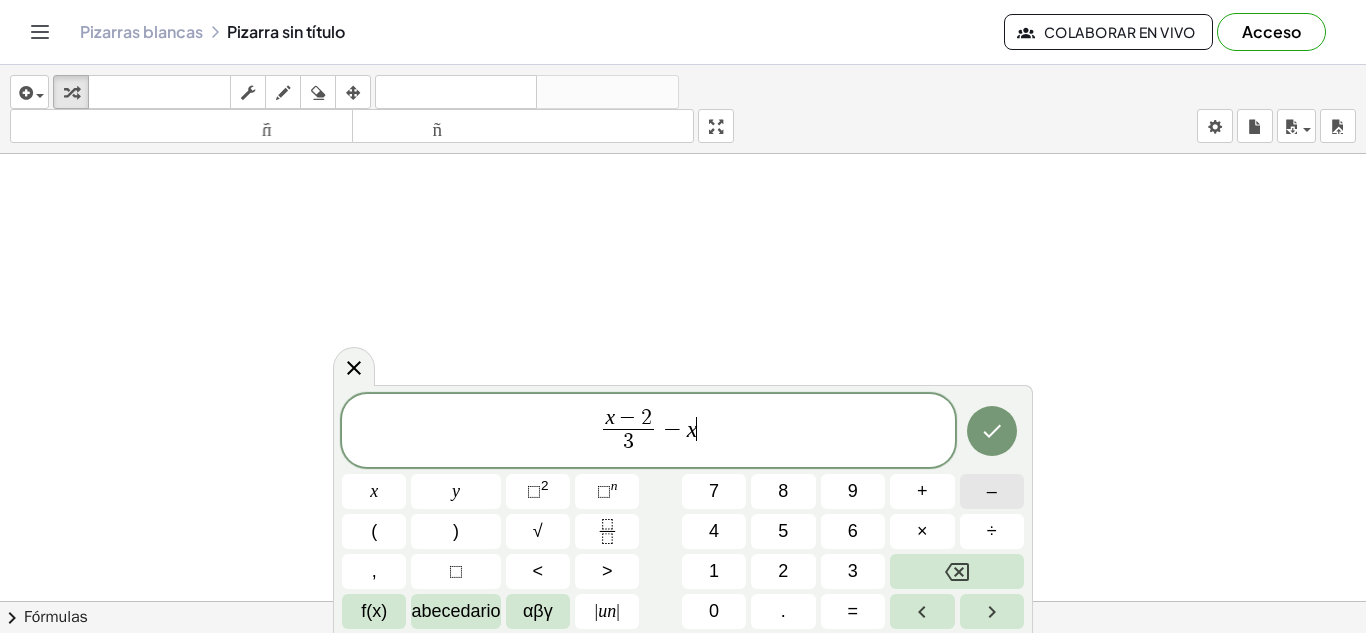 click on "–" at bounding box center (992, 491) 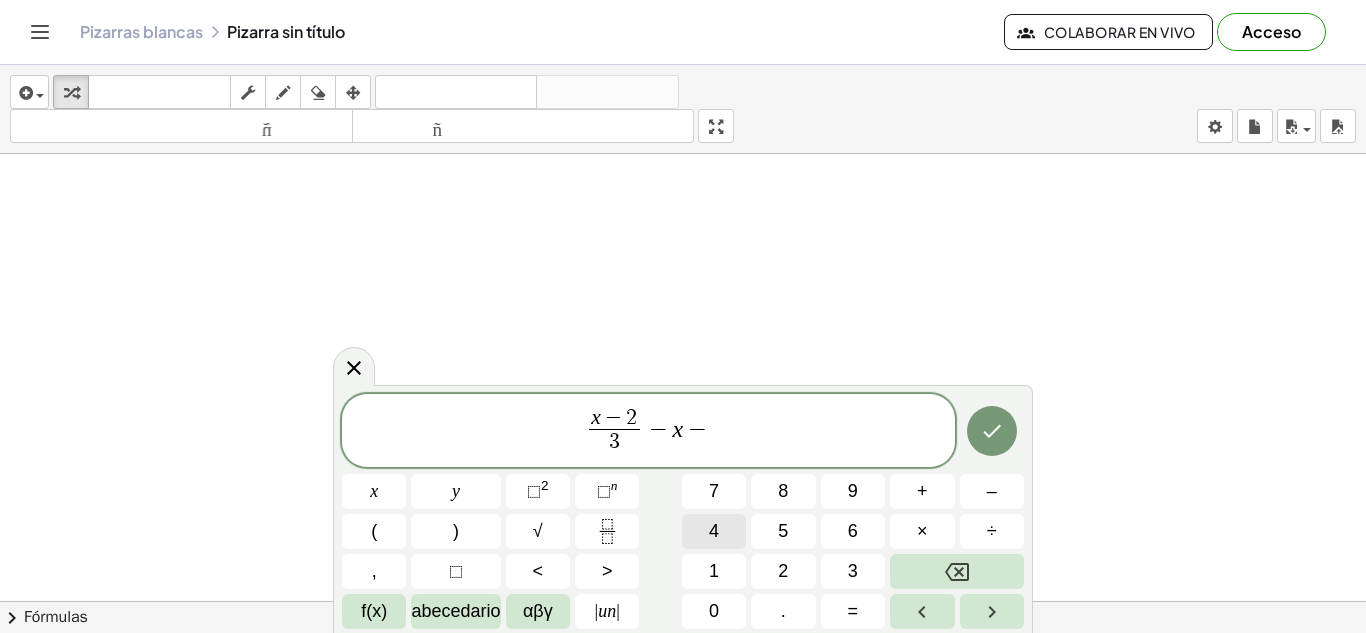 click on "4" at bounding box center [714, 531] 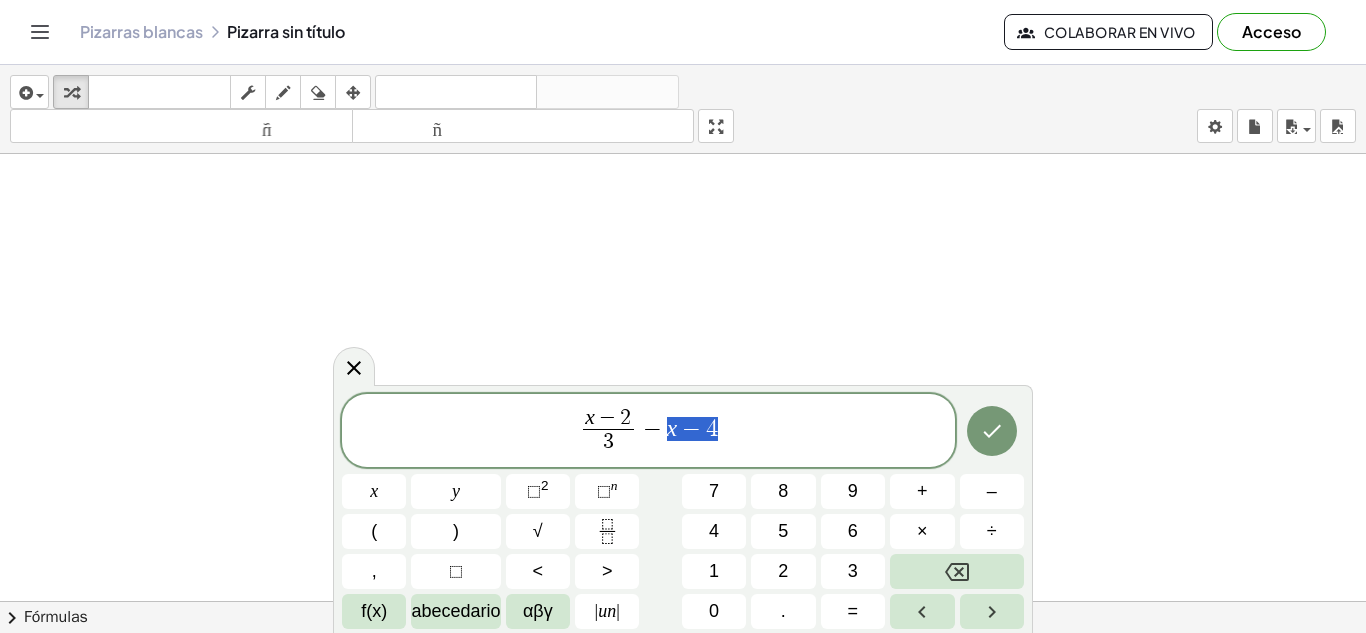 drag, startPoint x: 665, startPoint y: 431, endPoint x: 720, endPoint y: 433, distance: 55.03635 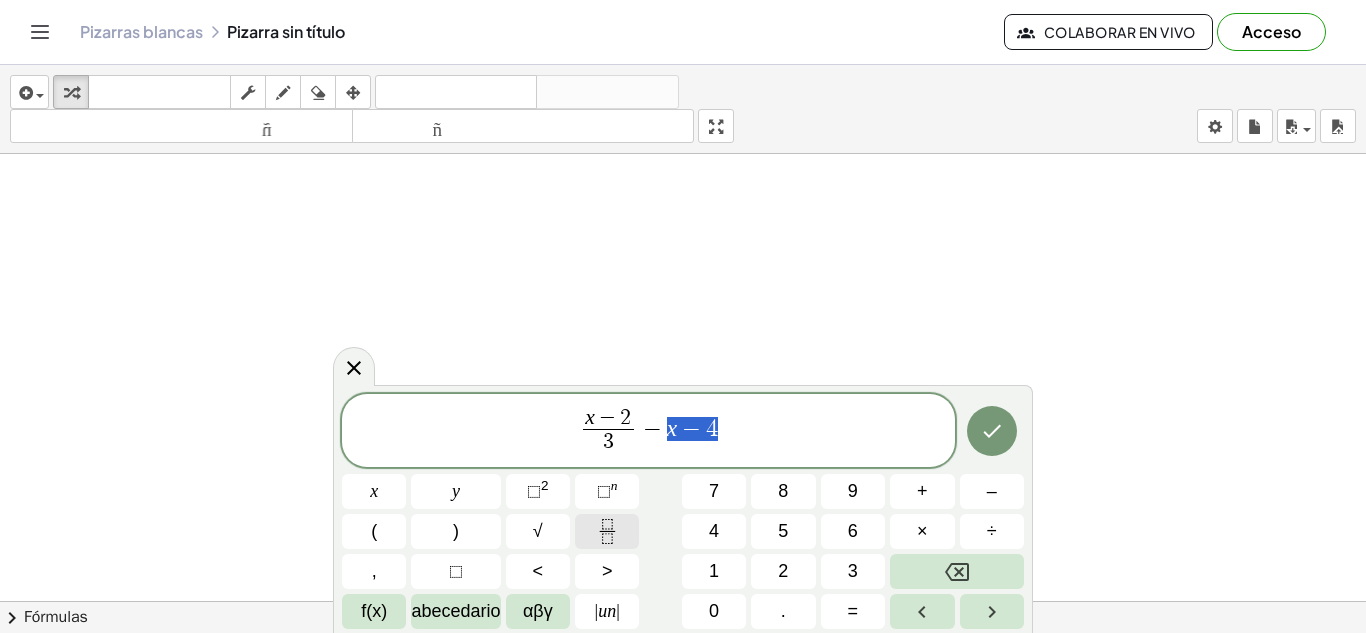 click 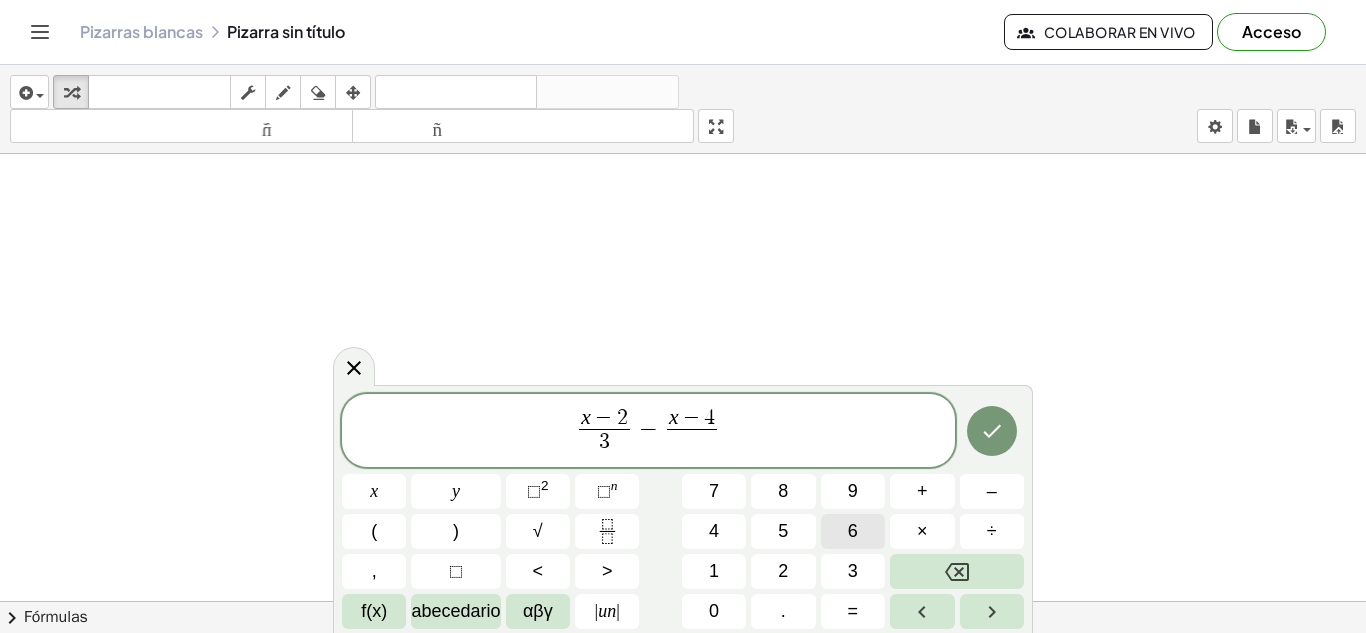 click on "6" at bounding box center [853, 531] 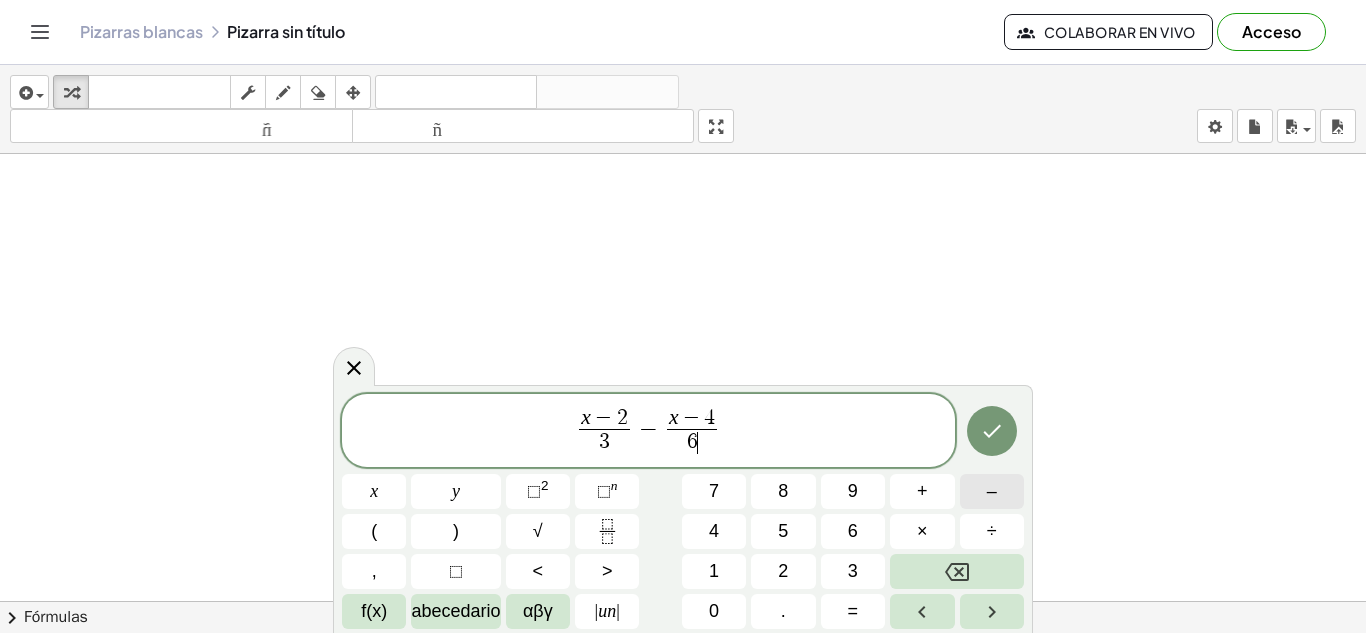 click on "–" at bounding box center [992, 491] 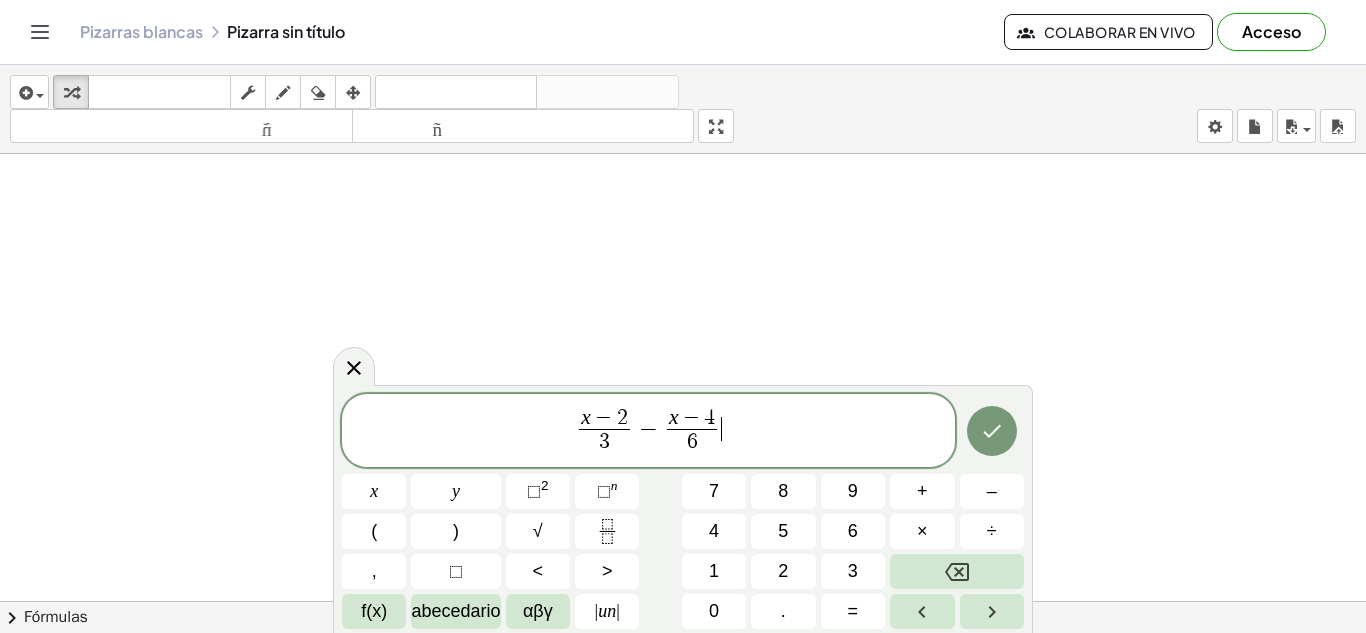 click on "x − 2 3 ​ − x − 4 6 ​ ​" at bounding box center (648, 432) 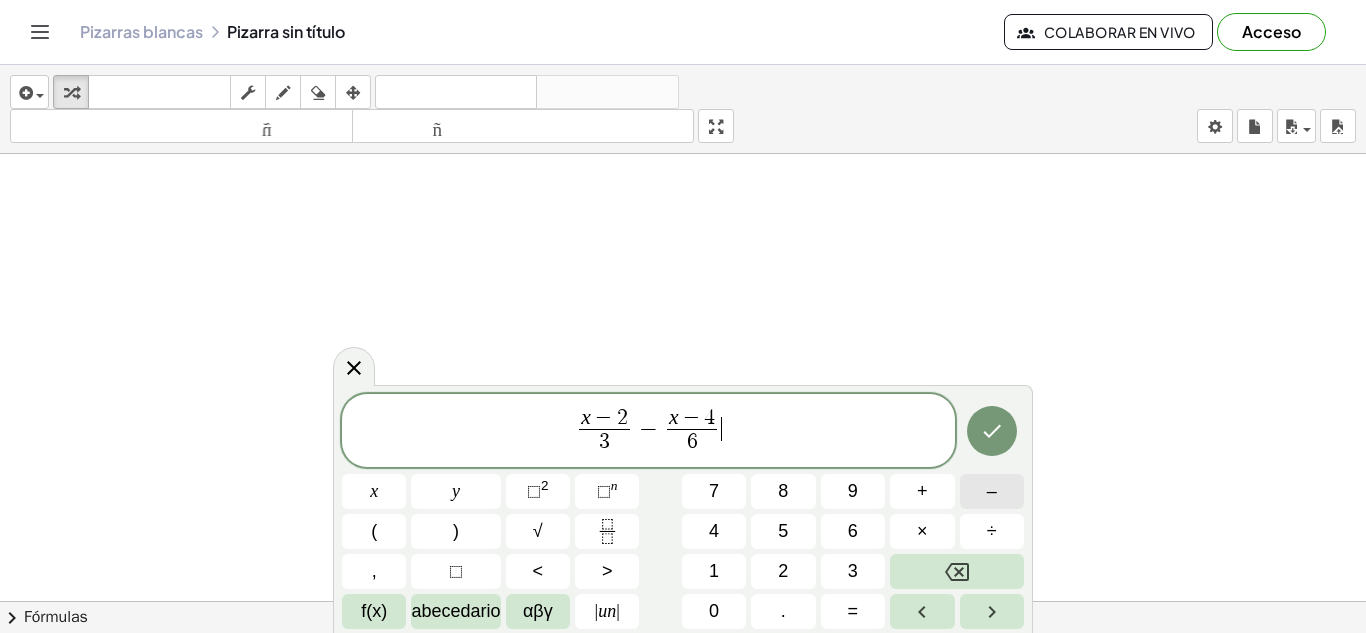 click on "–" at bounding box center [992, 491] 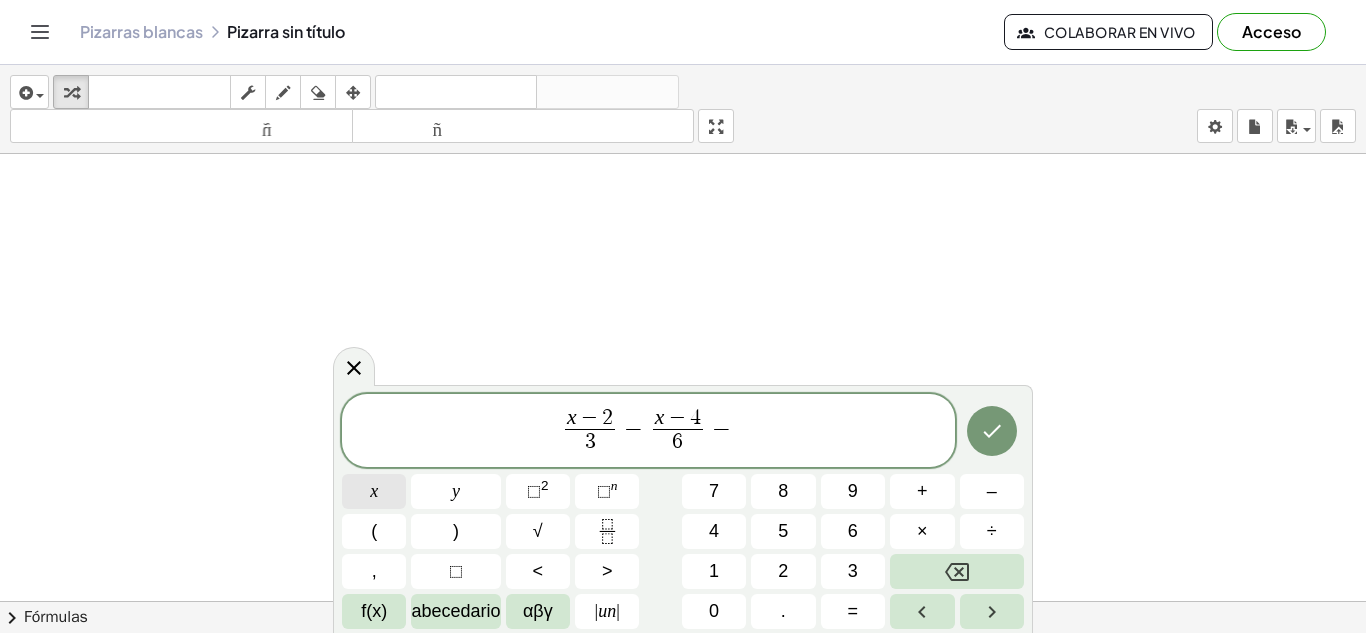 click on "x" at bounding box center (374, 491) 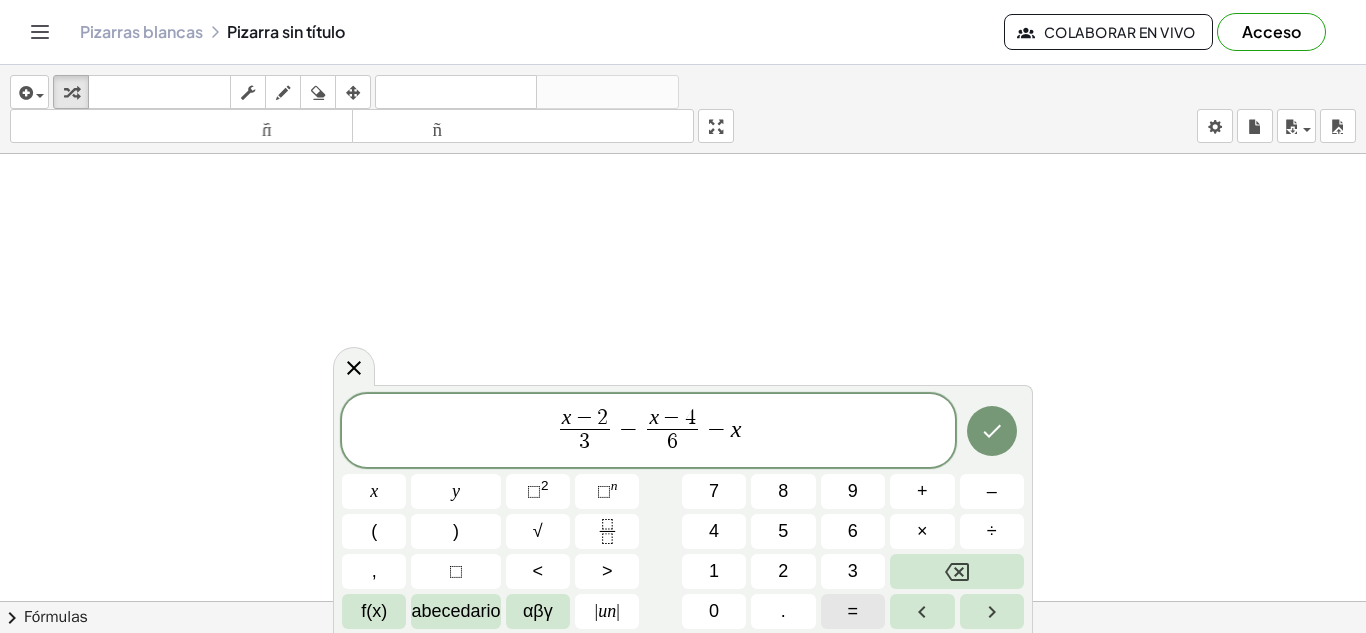 click on "=" at bounding box center (853, 611) 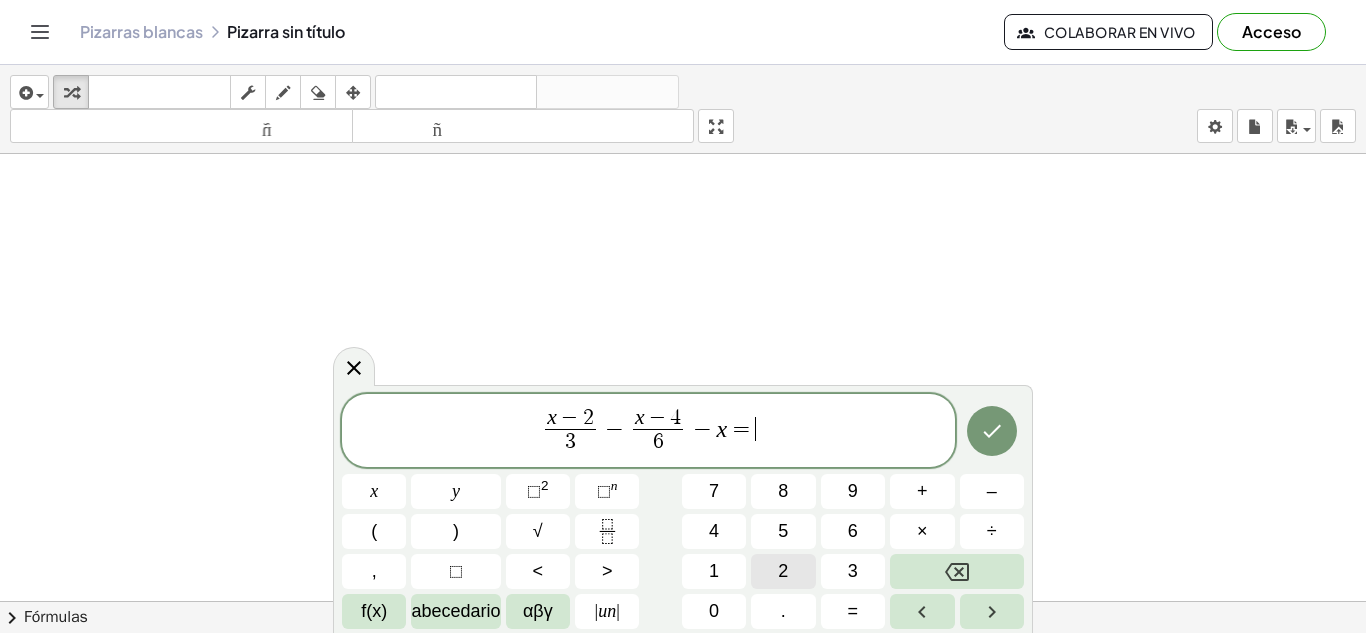 click on "2" at bounding box center [783, 571] 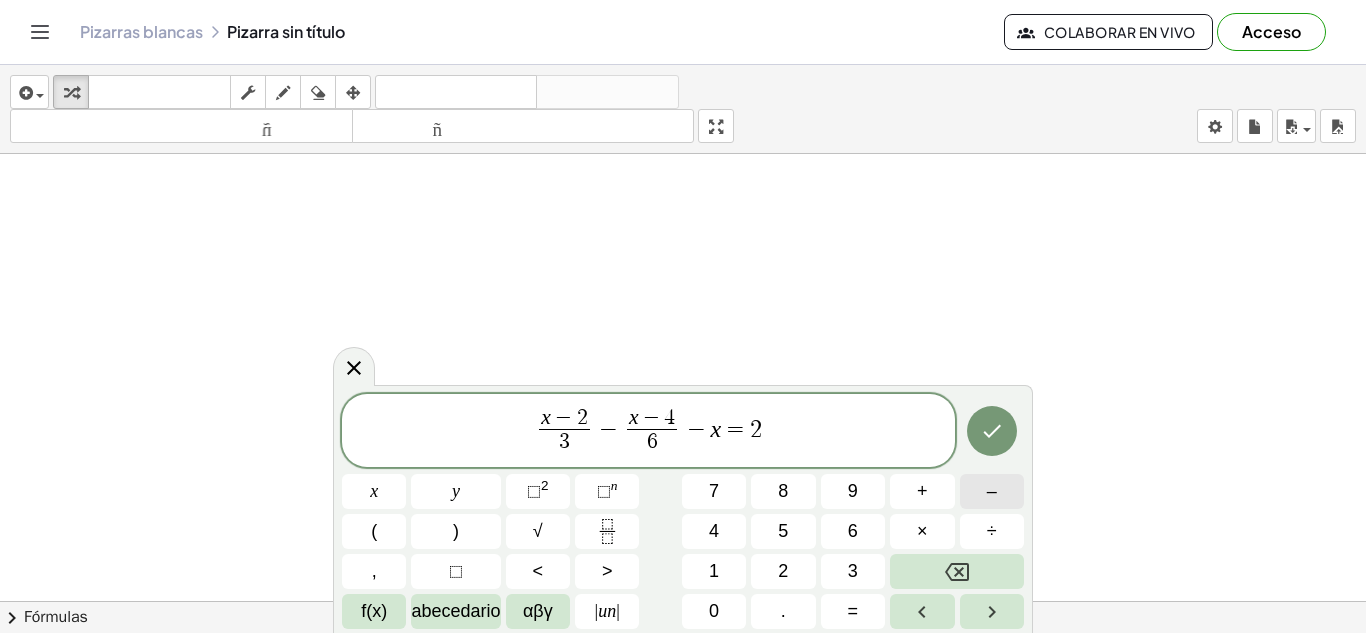 click on "–" at bounding box center (992, 491) 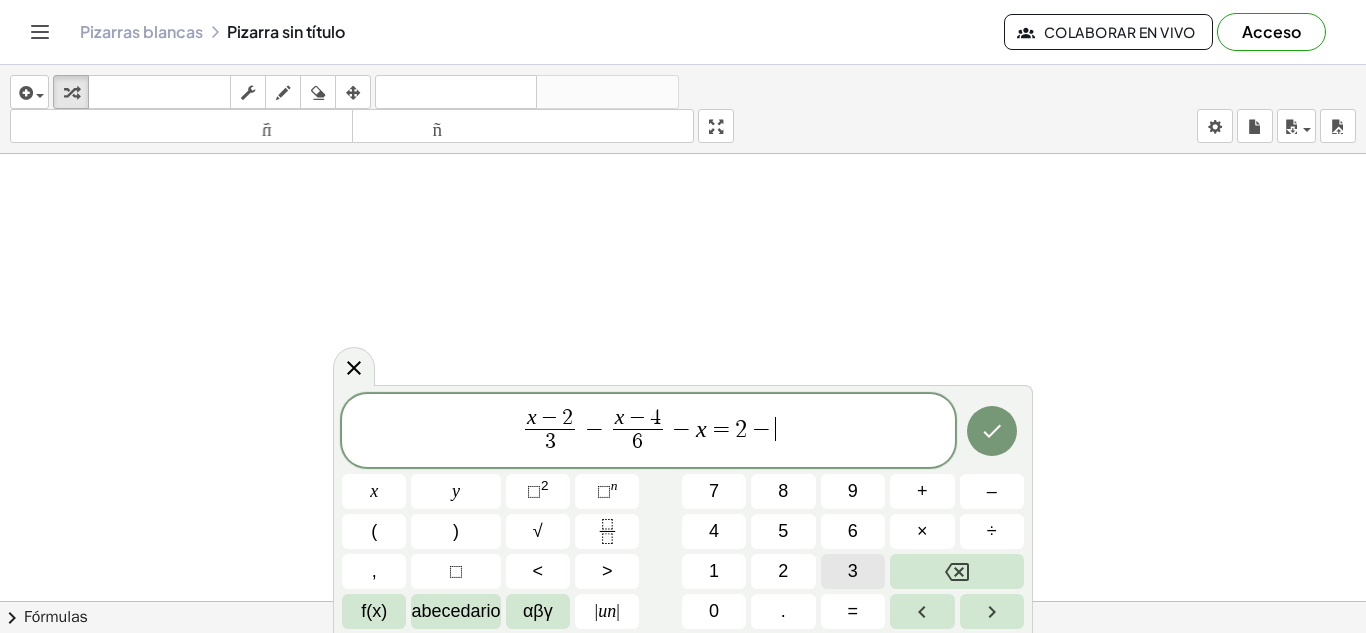 click on "3" at bounding box center [853, 571] 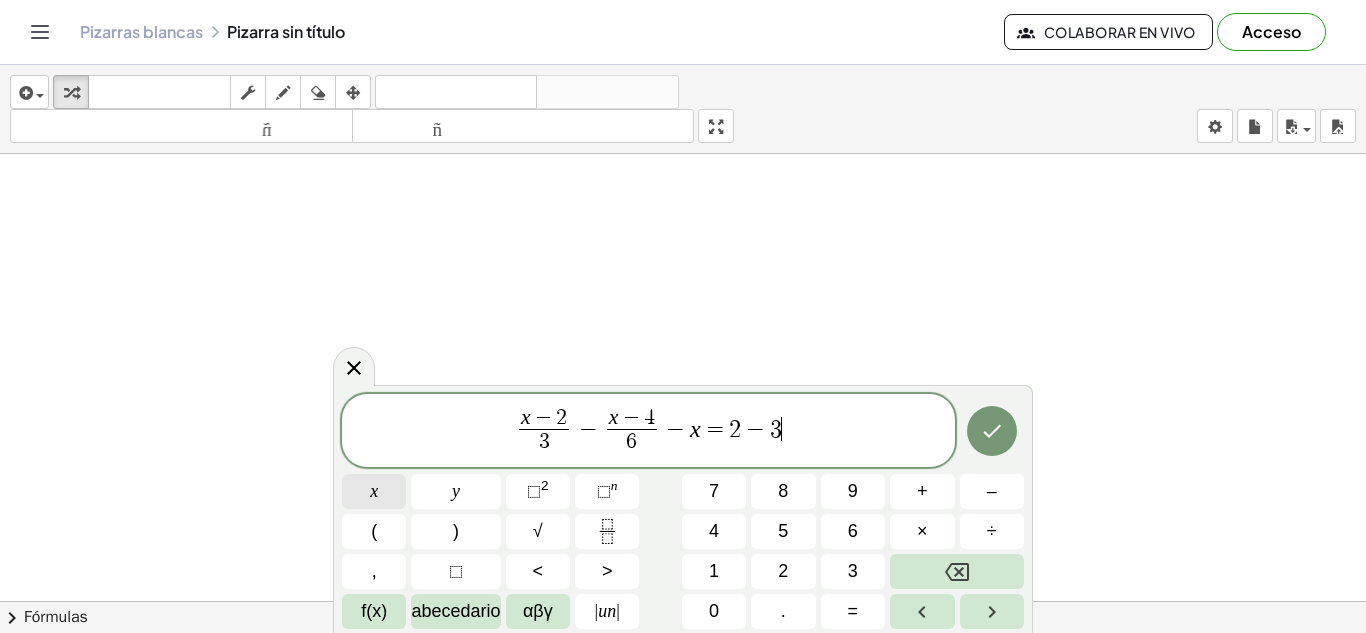 click on "x" at bounding box center [374, 491] 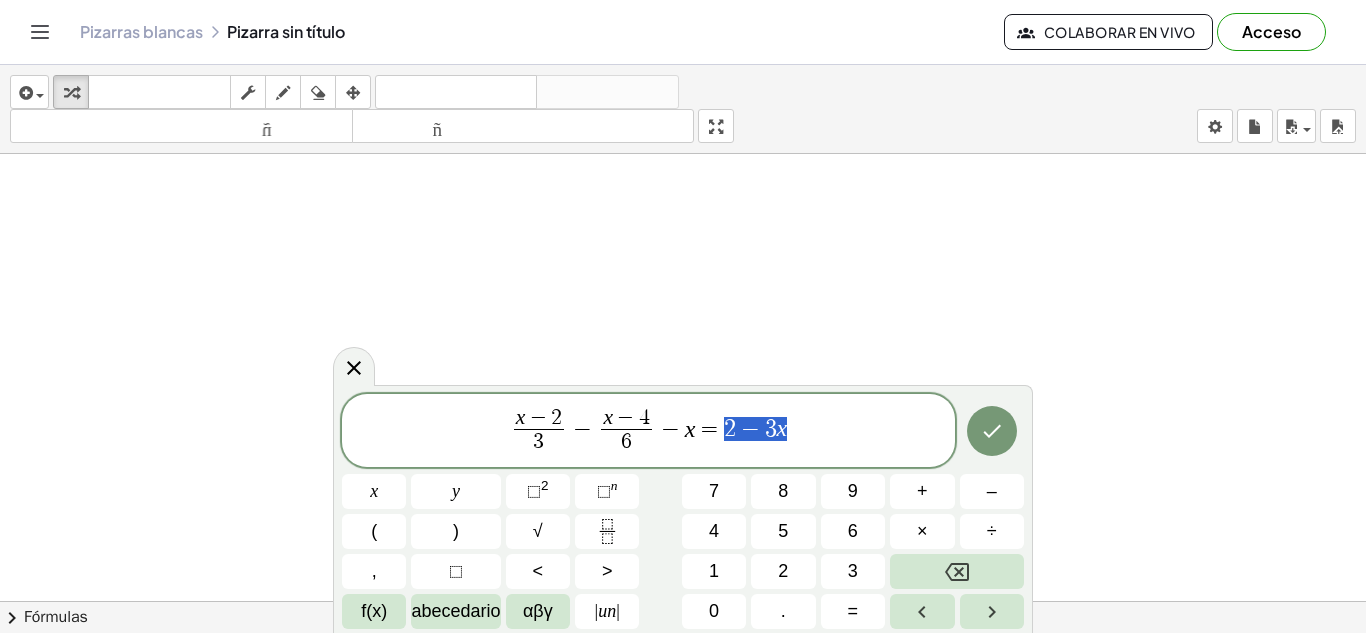 drag, startPoint x: 720, startPoint y: 427, endPoint x: 782, endPoint y: 425, distance: 62.03225 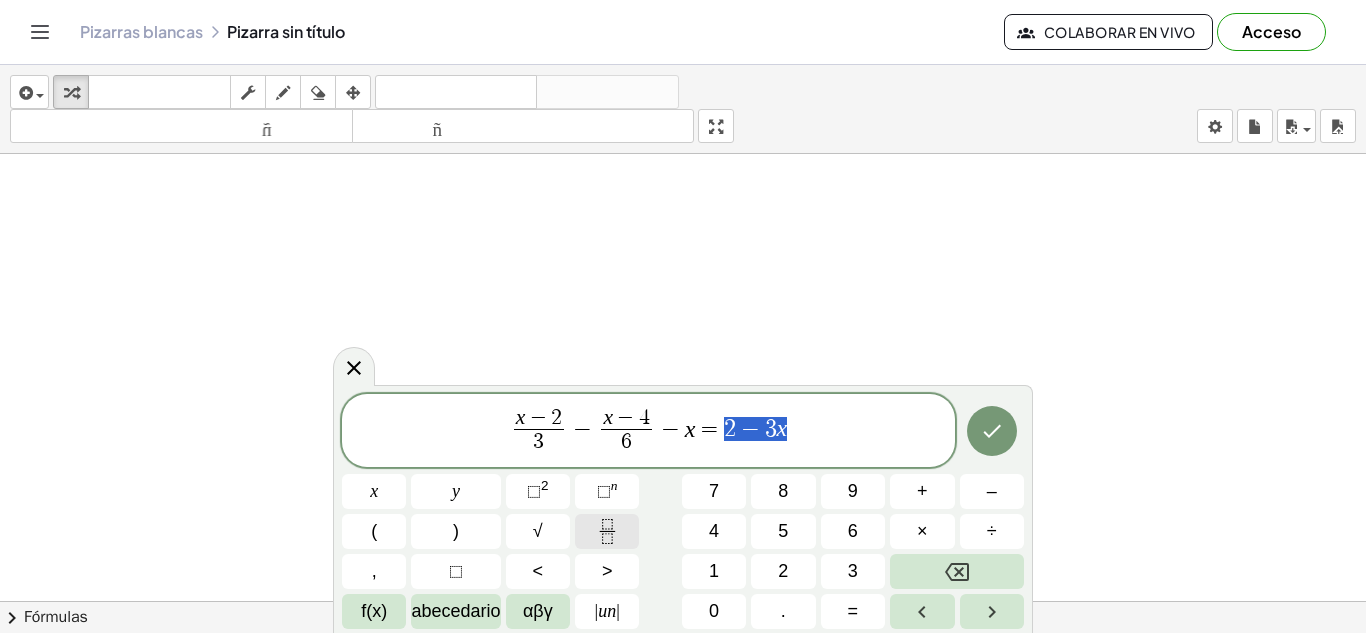 click 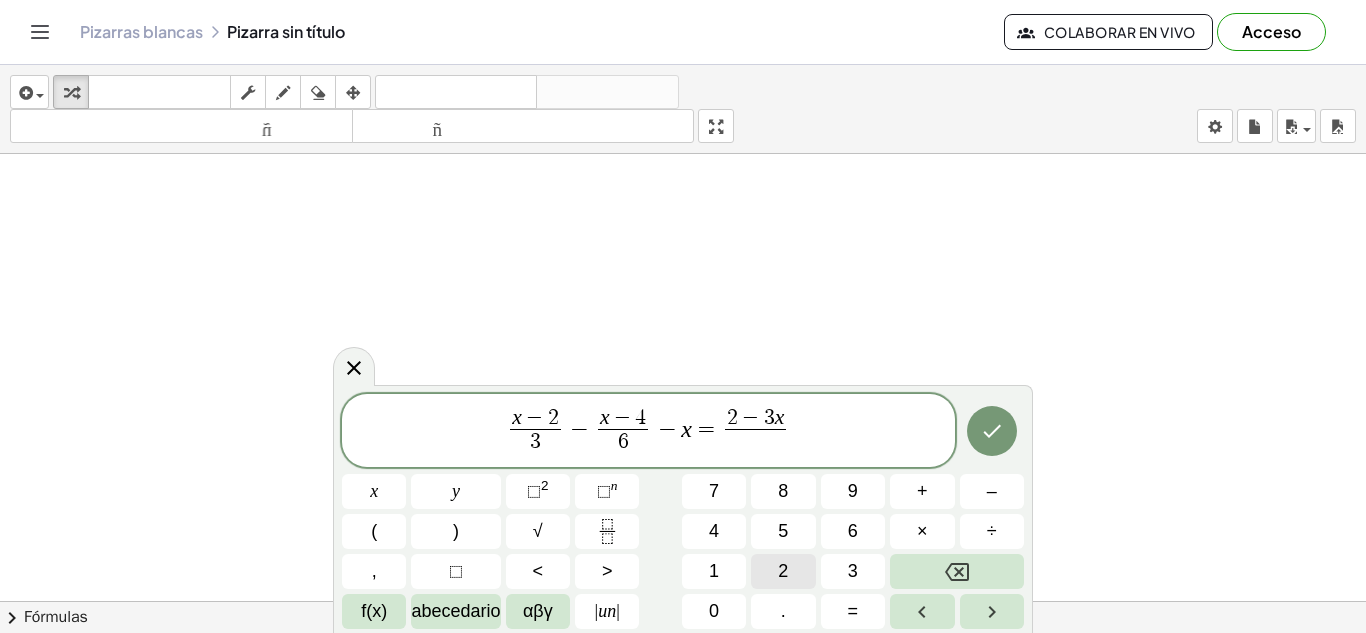 click on "2" at bounding box center (783, 571) 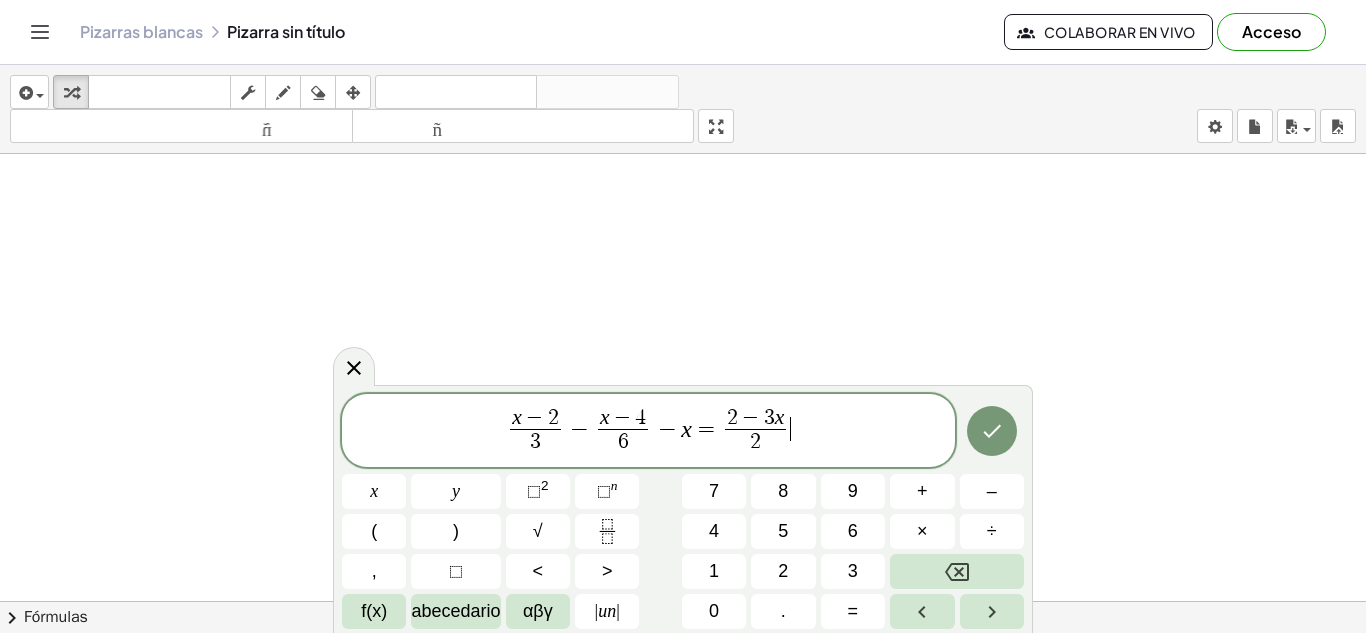 click on "x − 2 3 ​ − x − 4 6 ​ − x = 2 − 3 x 2" at bounding box center [648, 432] 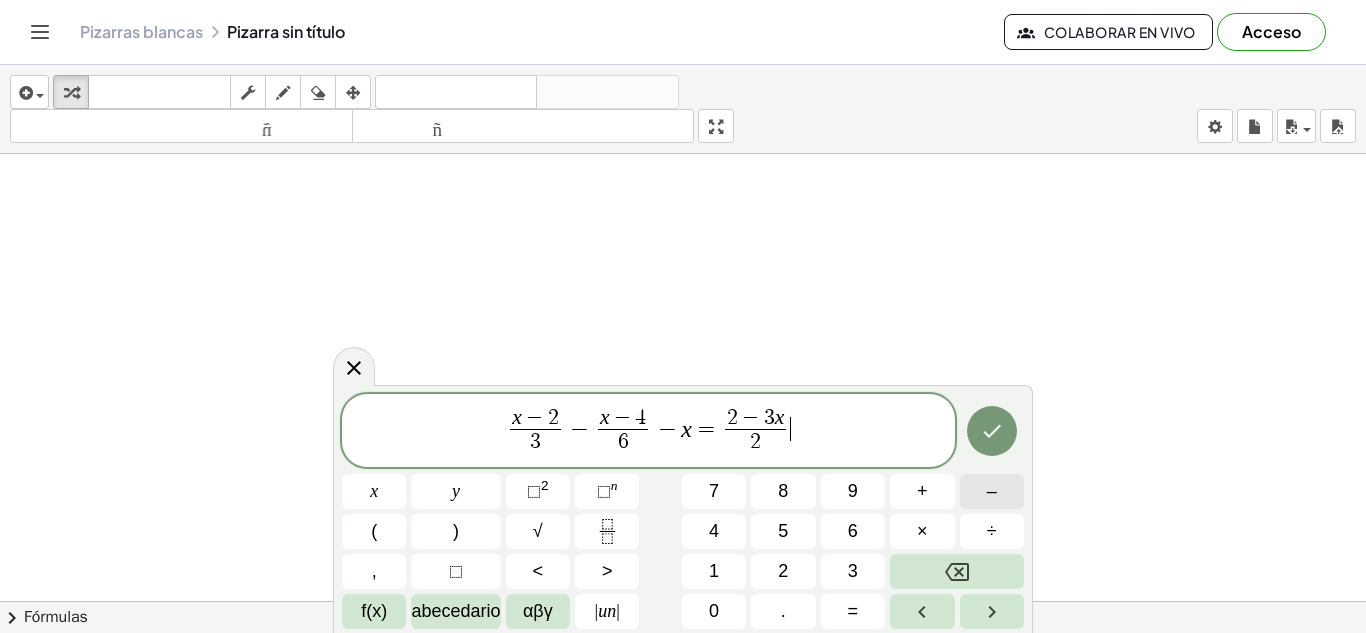 click on "–" at bounding box center [992, 491] 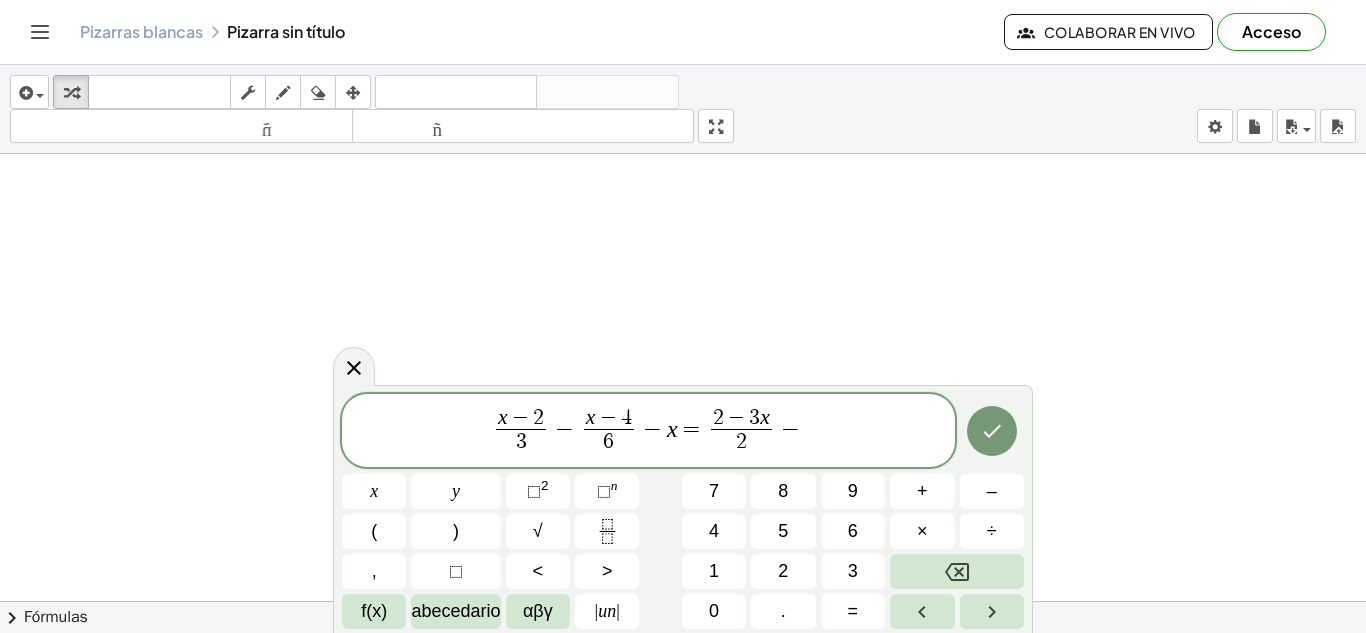 click on "x − 2 3 ​ − x − 4 6 ​ − x = 2 − 3 x 2 ​ − x y ⬚ 2 ⬚ n 7 8 9 + – ( ) √ 4 5 6 × ÷ , ⬚ < > 1 2 3 f(x) abecedario αβγ |  un  | 0 . =" at bounding box center (683, 512) 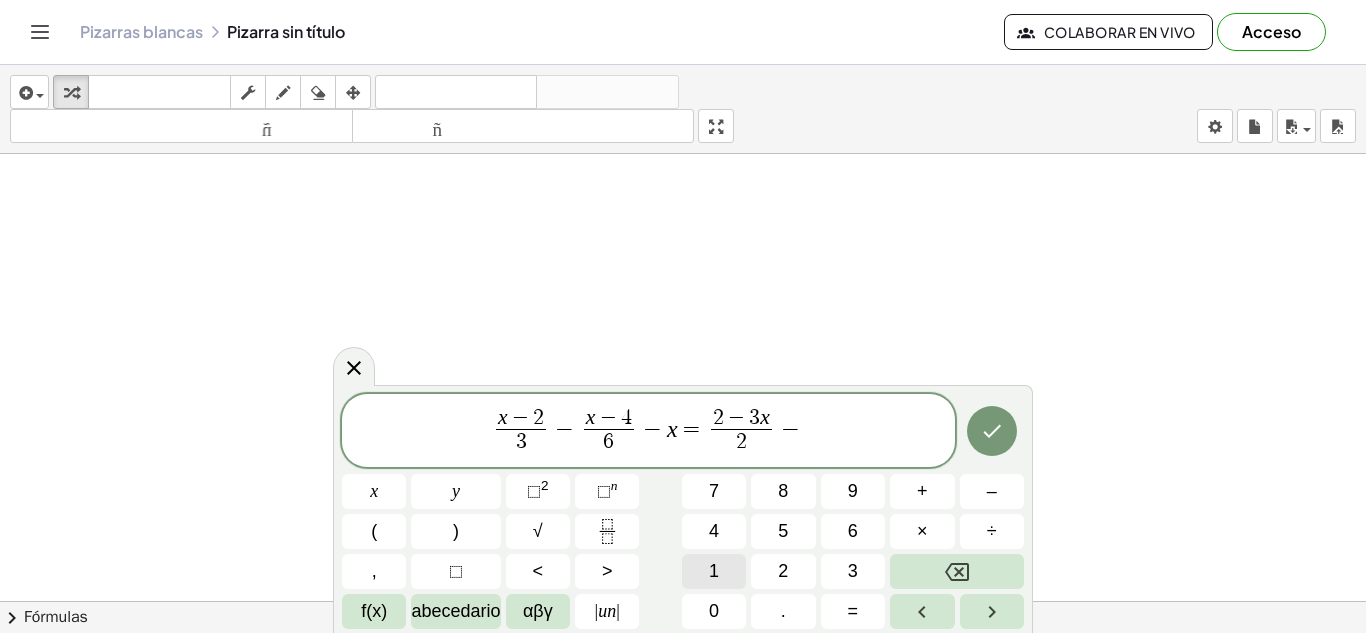 click on "1" at bounding box center (714, 571) 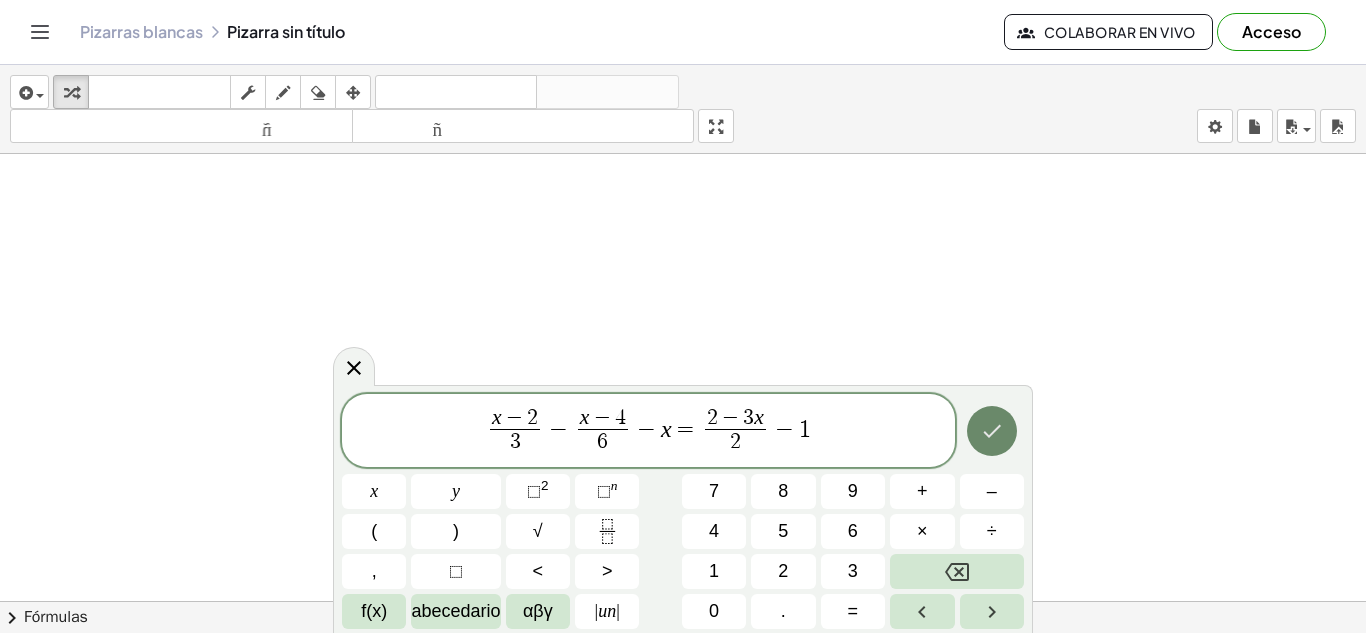 click 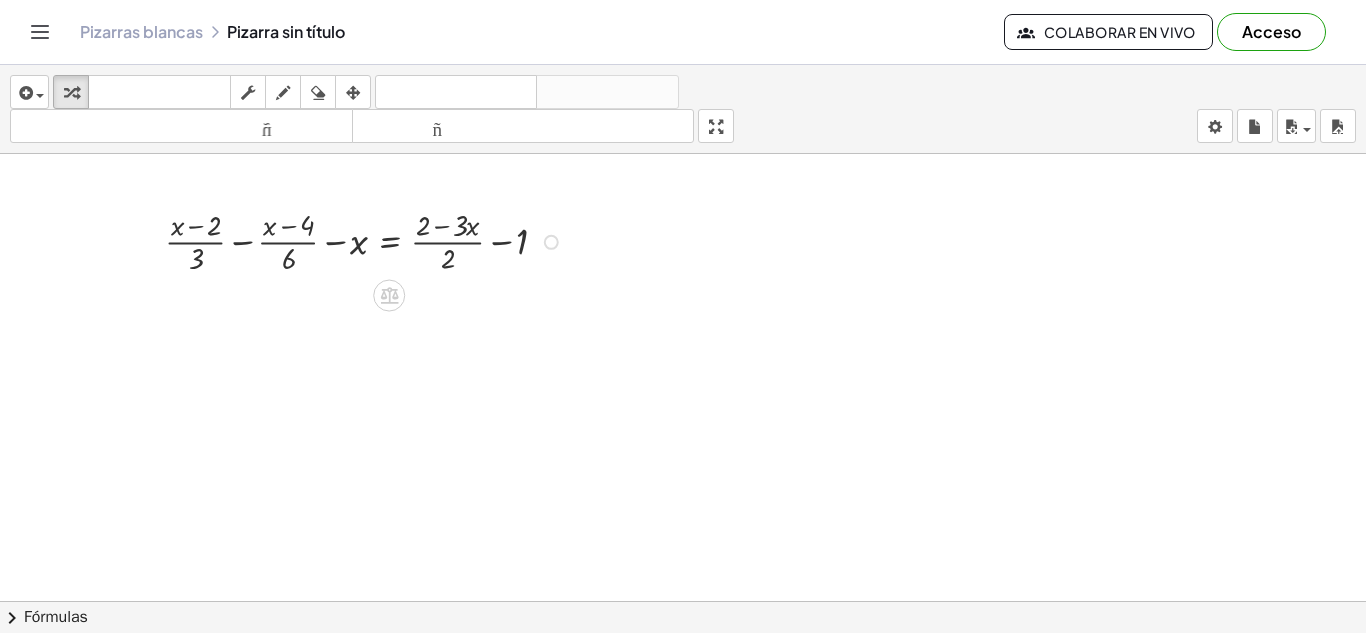 click at bounding box center [367, 240] 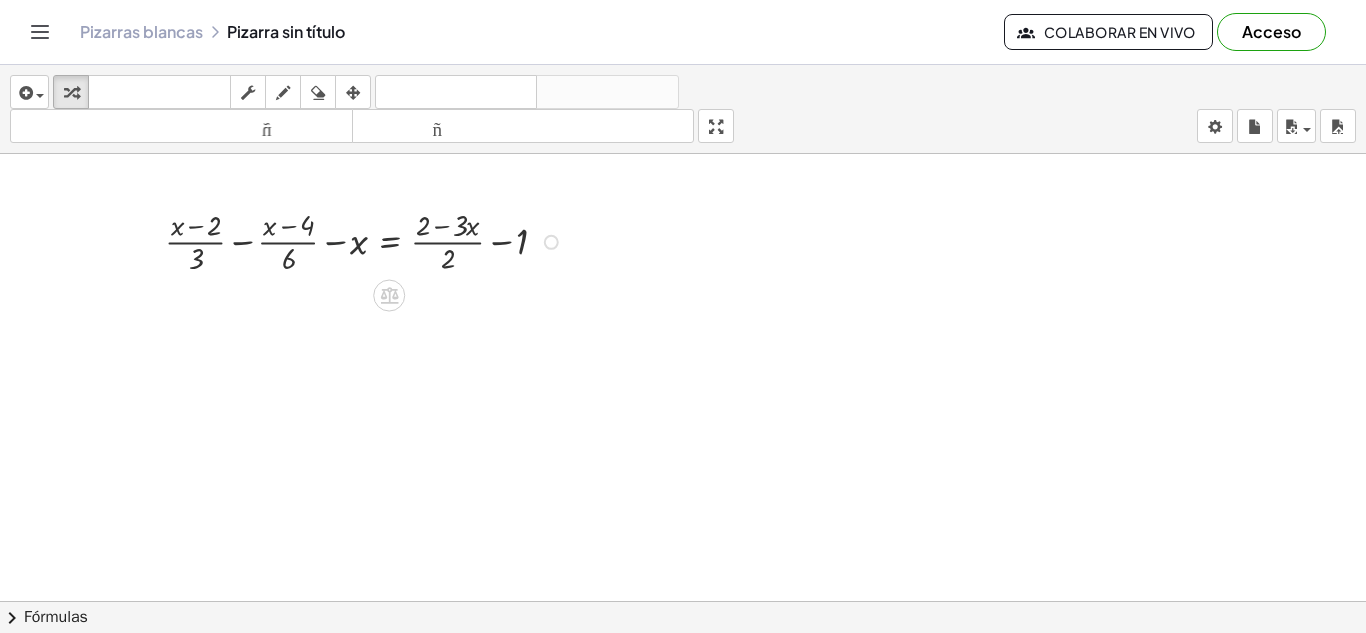 click at bounding box center [367, 240] 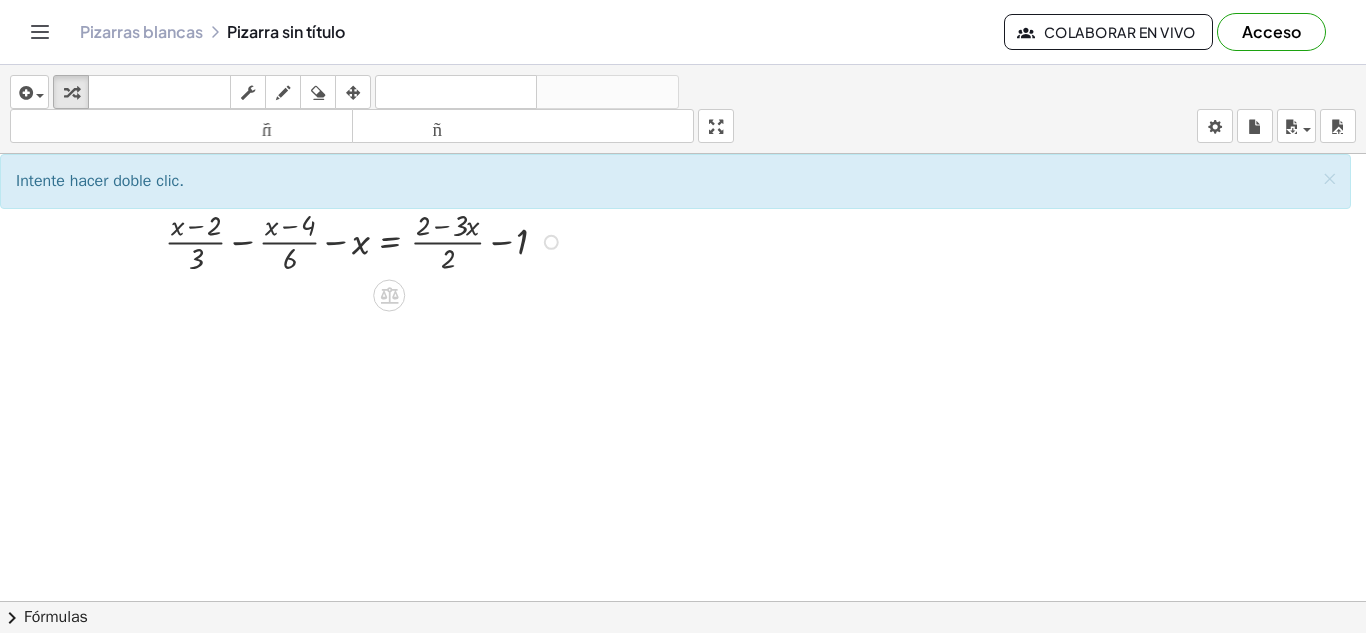 click at bounding box center (367, 240) 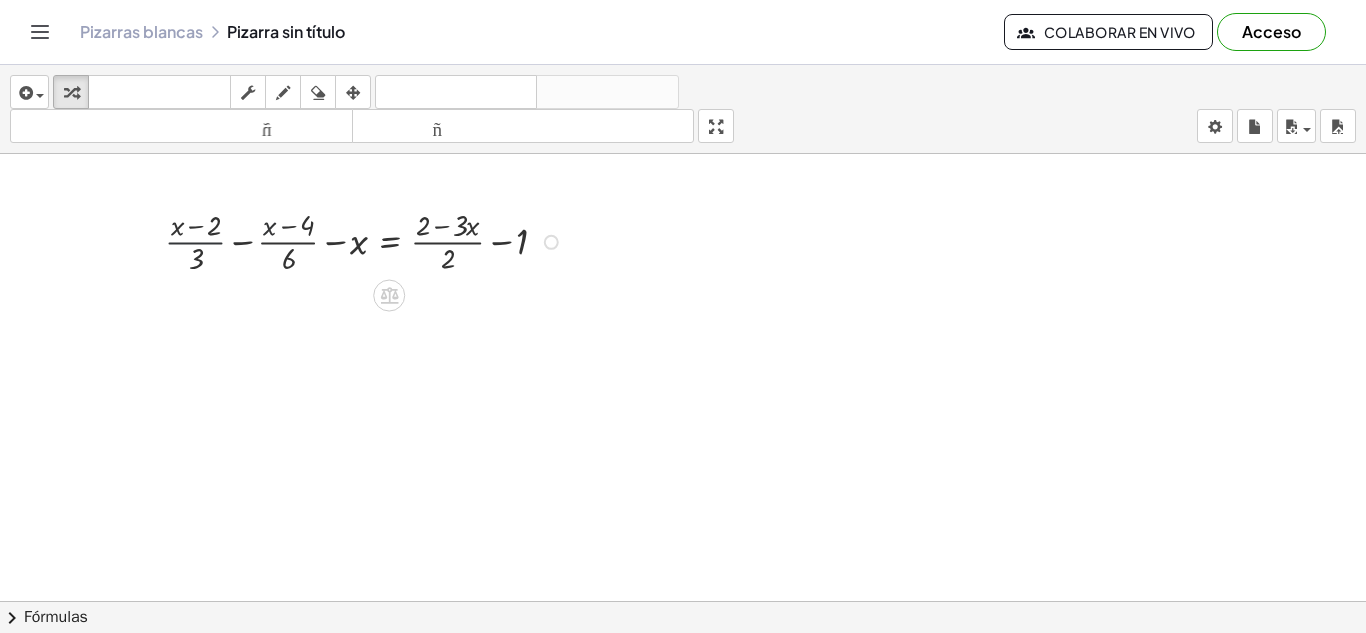 click at bounding box center [367, 240] 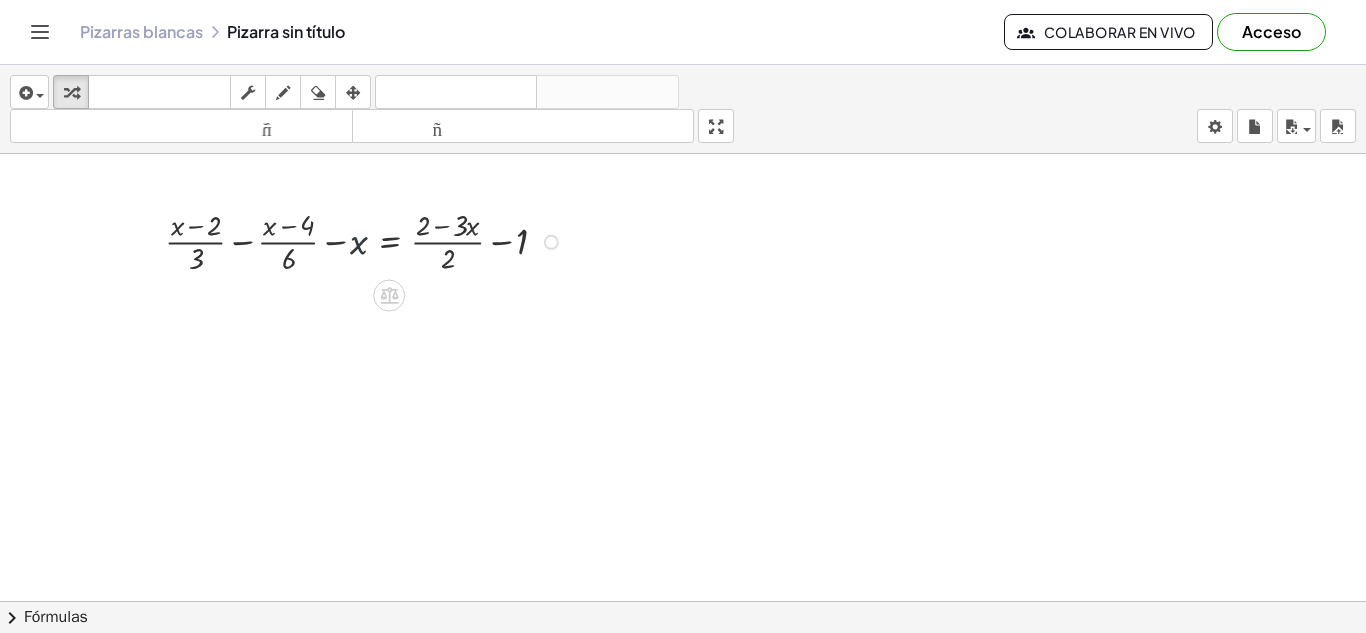 click at bounding box center (367, 240) 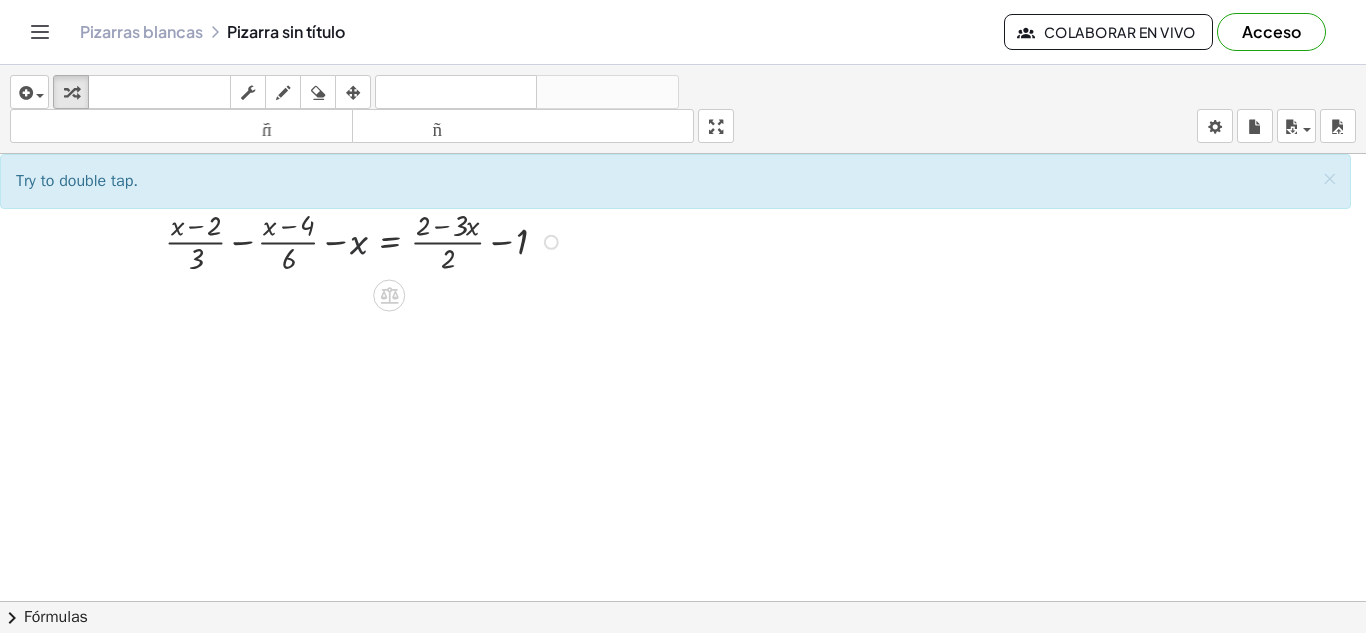 click at bounding box center [367, 240] 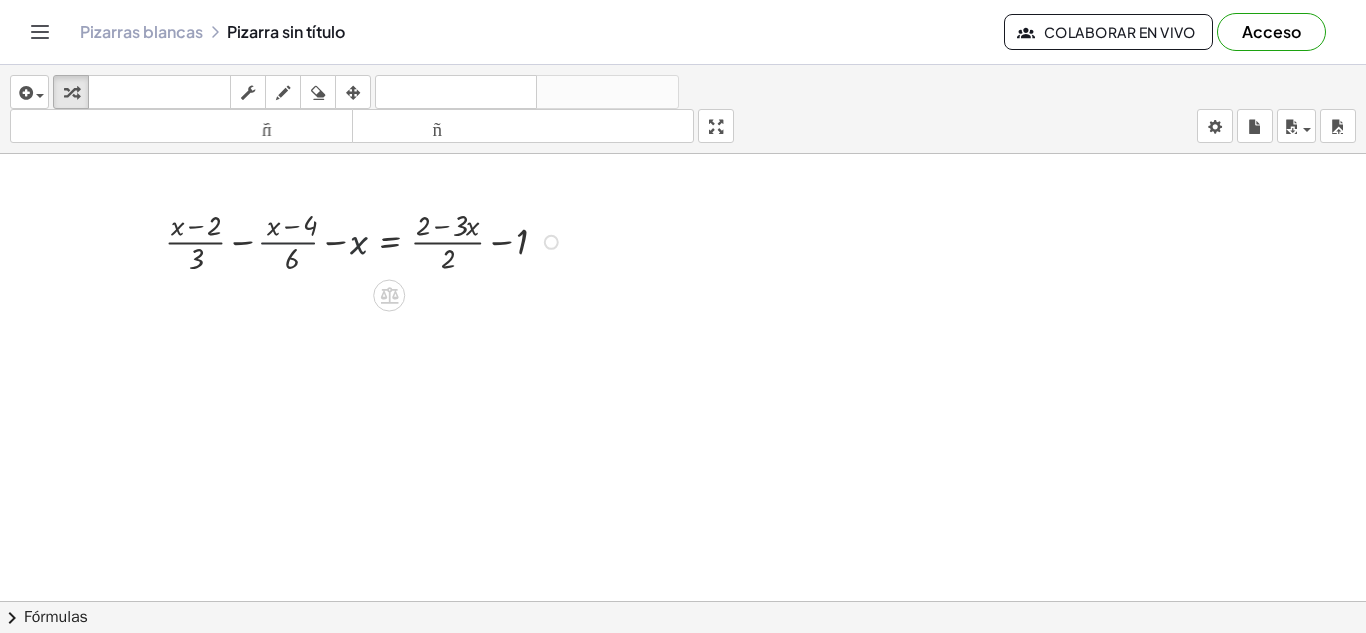 click at bounding box center [367, 240] 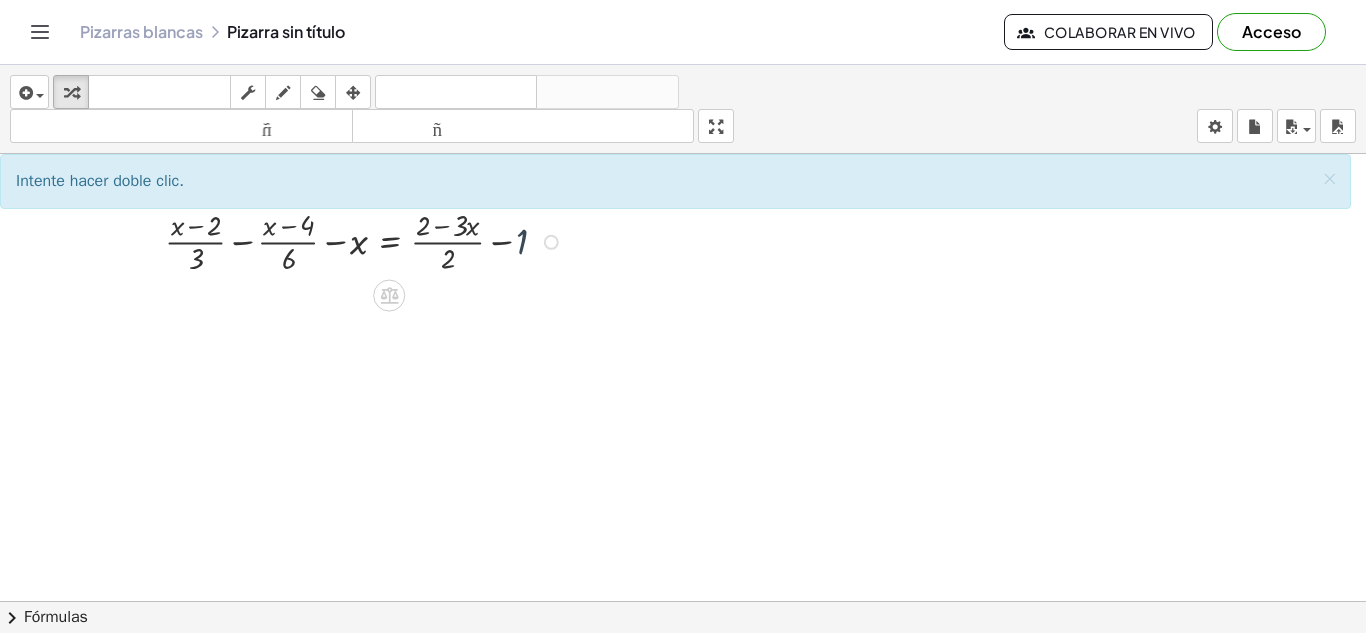 drag, startPoint x: 521, startPoint y: 262, endPoint x: 507, endPoint y: 236, distance: 29.529646 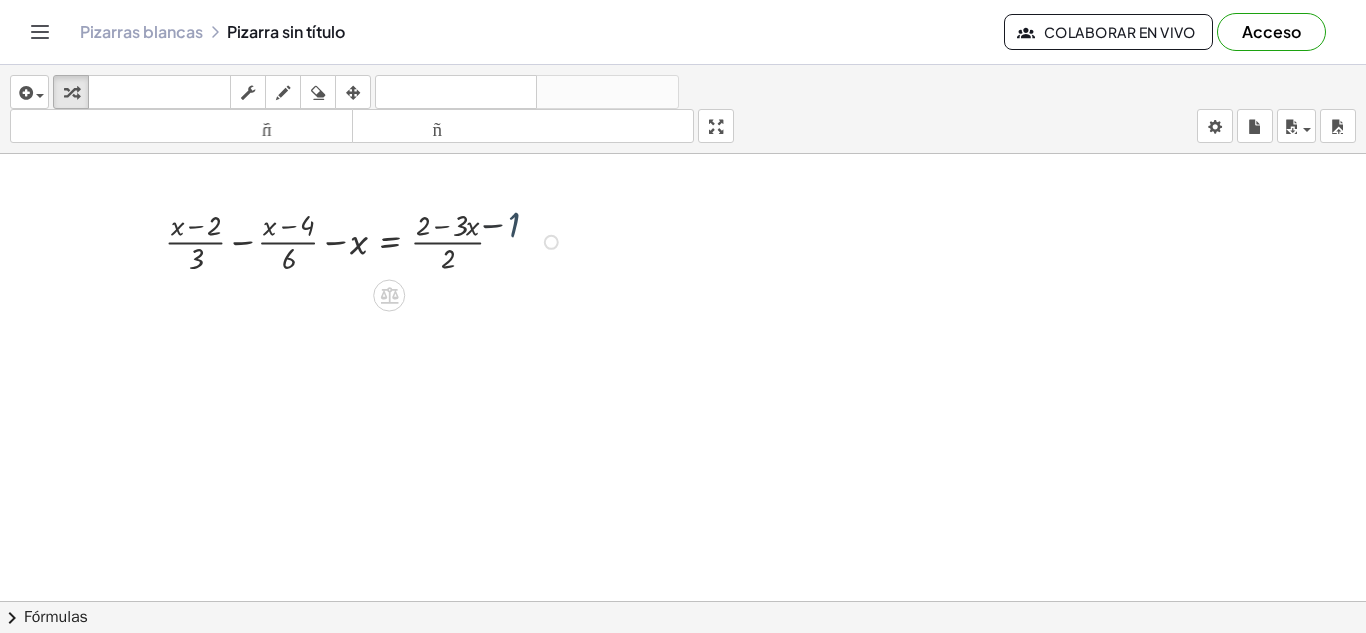 click at bounding box center [367, 240] 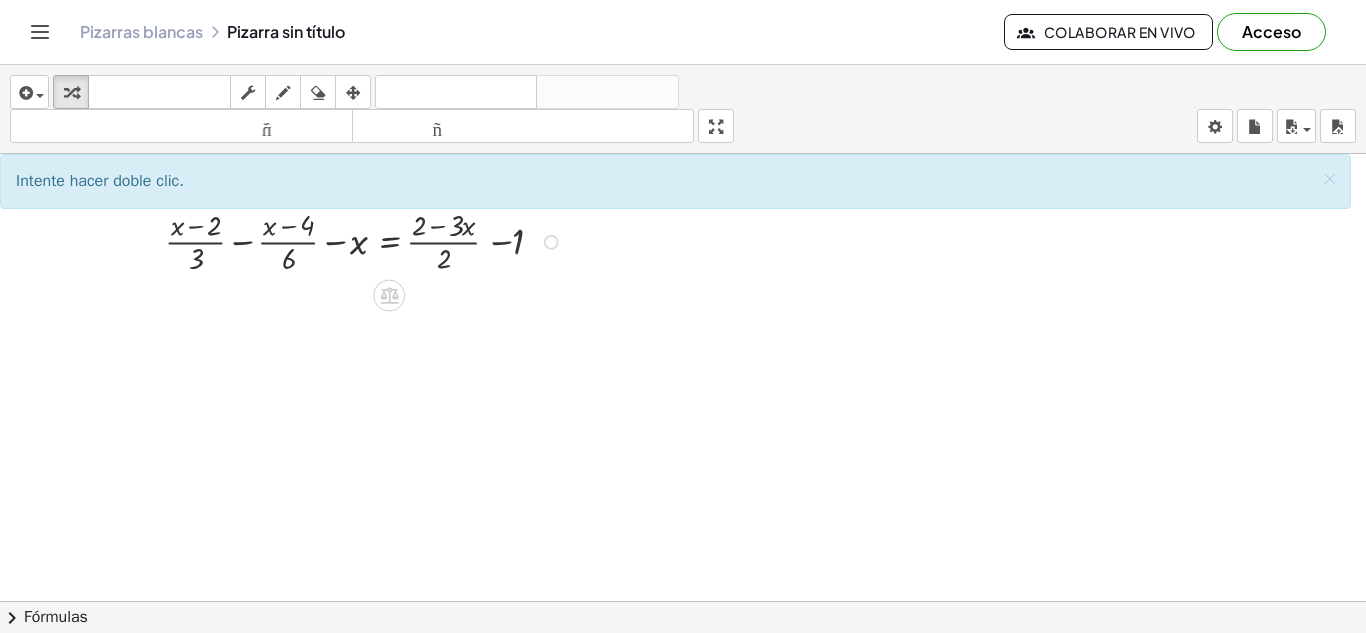 click at bounding box center (367, 240) 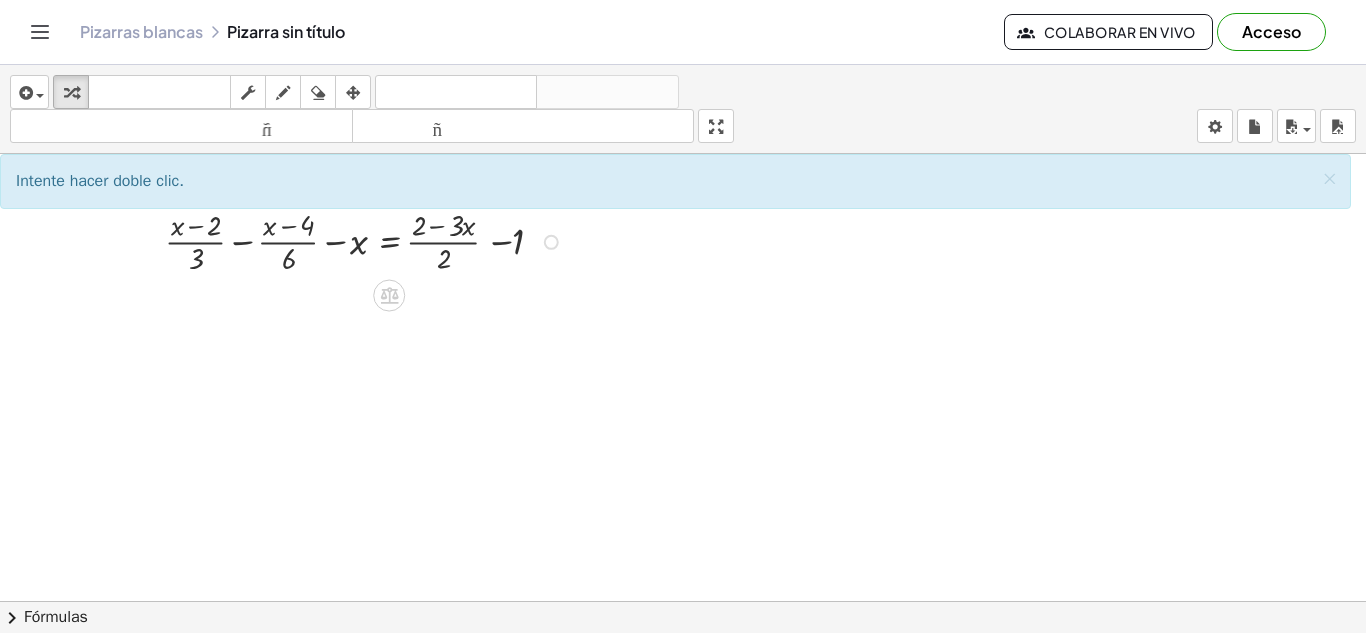 click at bounding box center (367, 240) 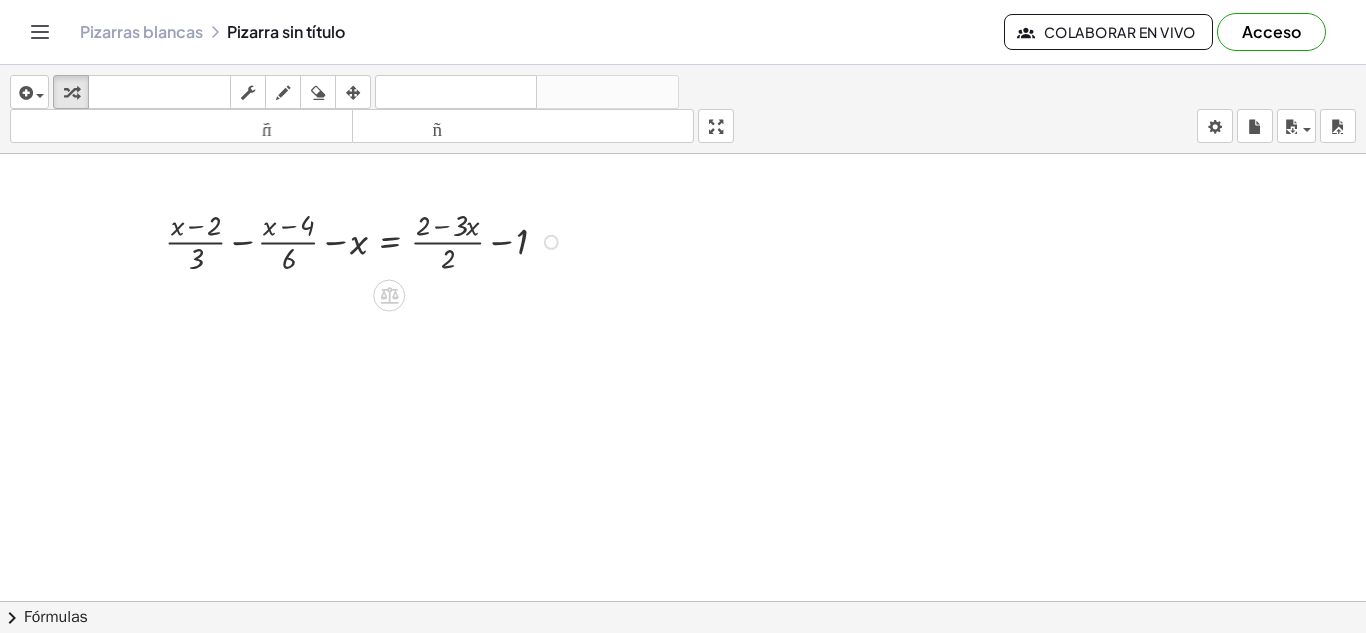 click at bounding box center [367, 240] 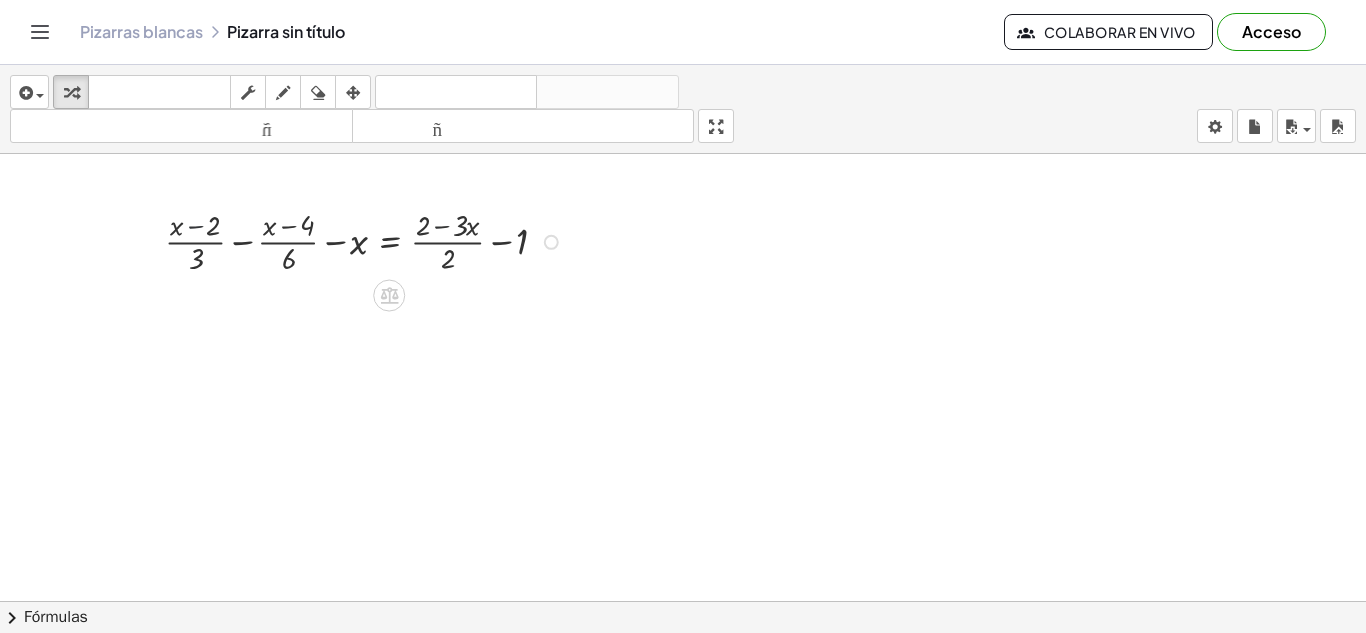 click at bounding box center [367, 240] 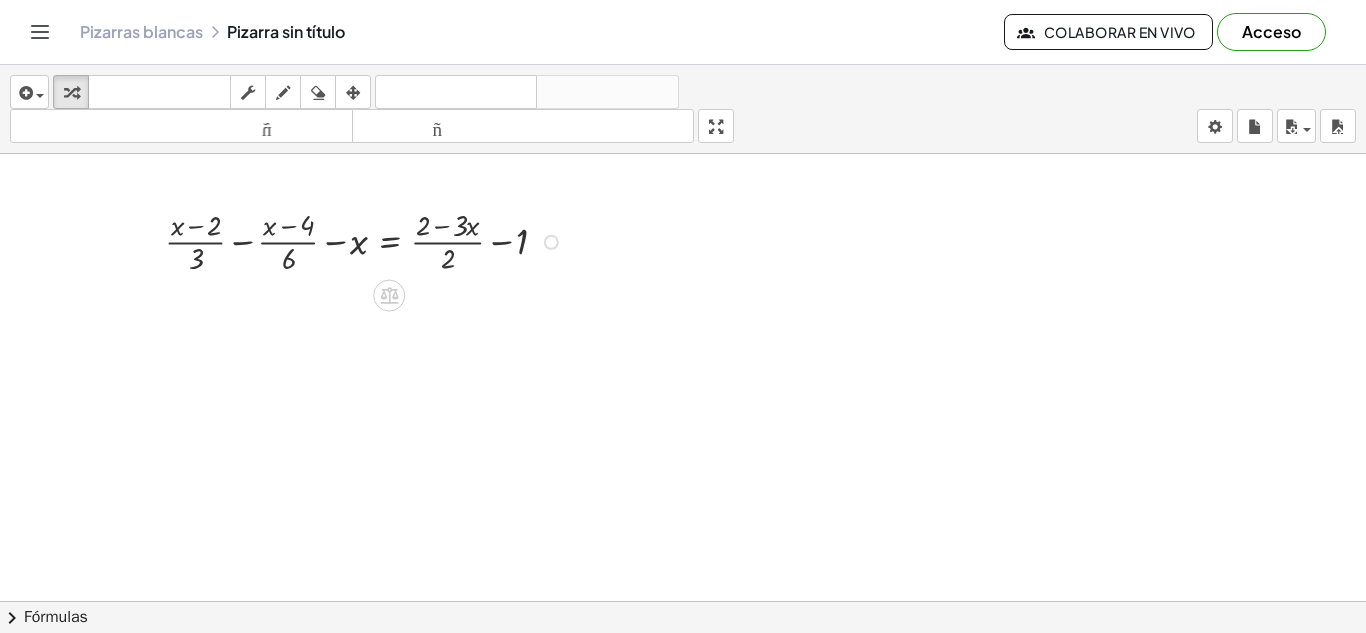 click at bounding box center (367, 240) 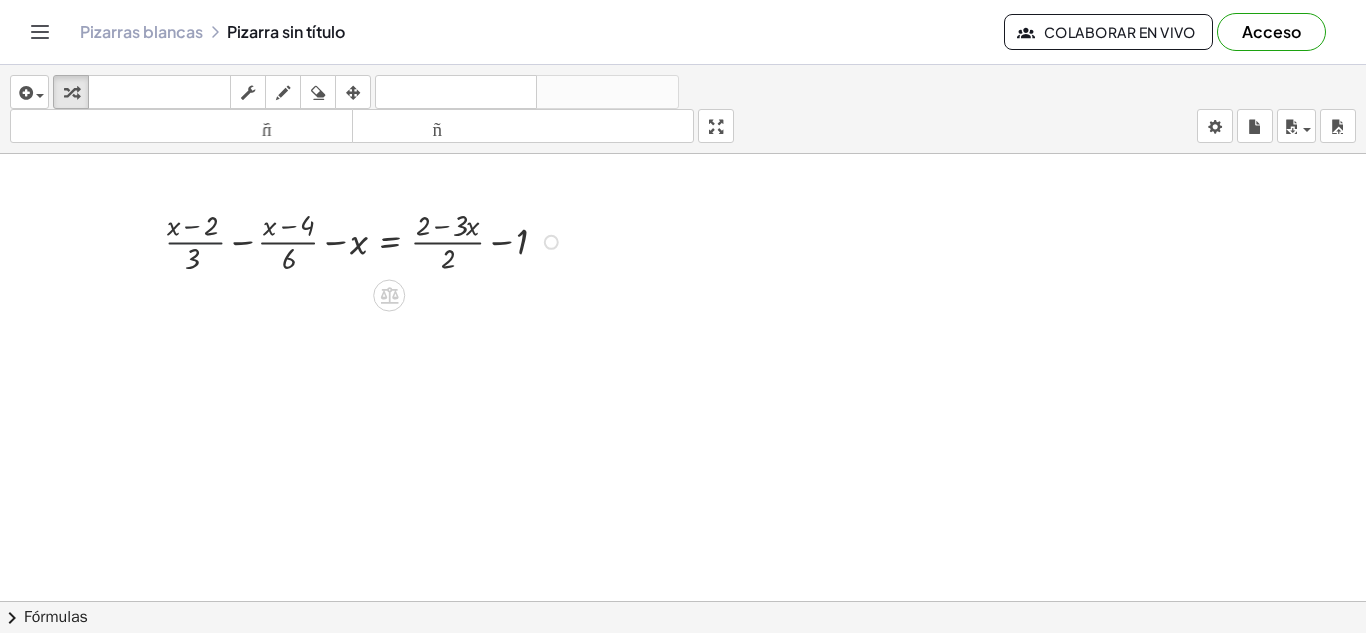 click at bounding box center [367, 240] 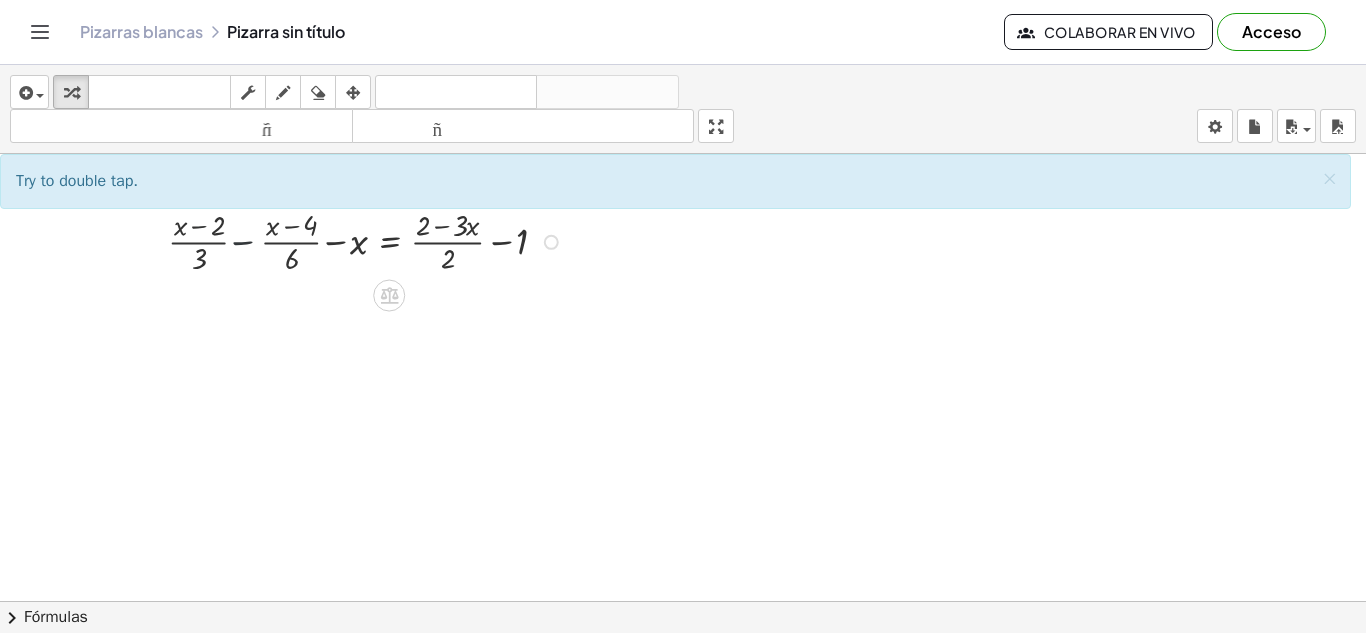 click at bounding box center (367, 240) 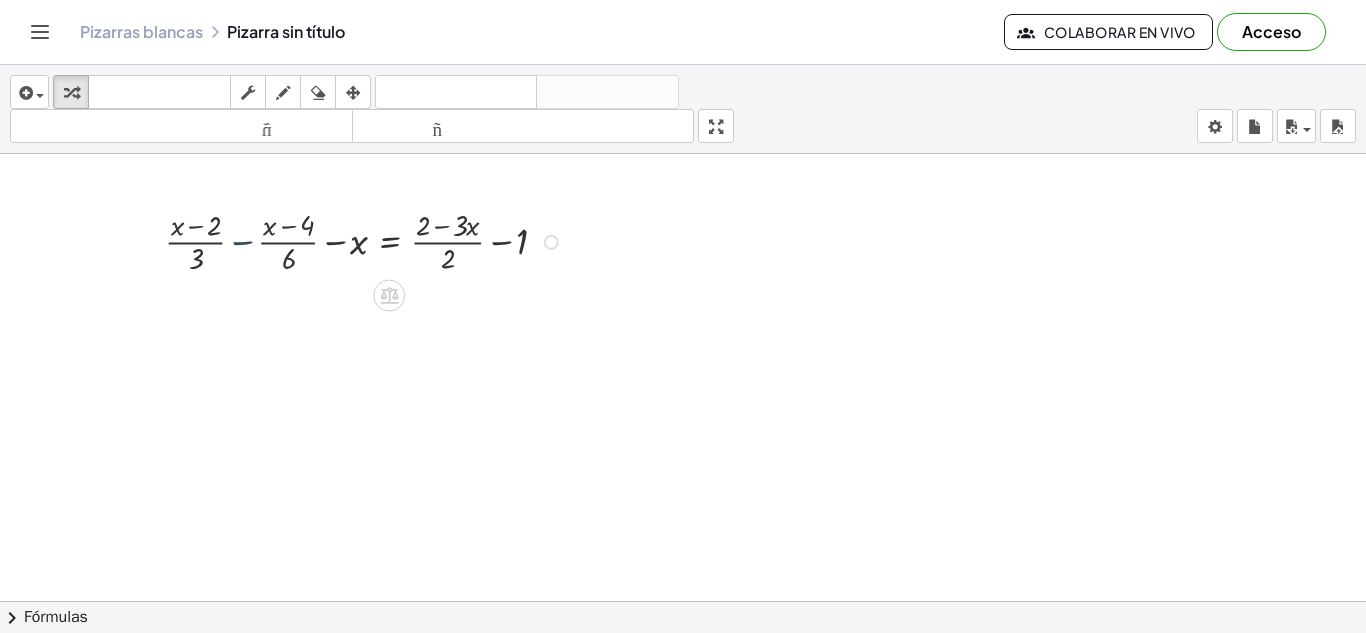 click at bounding box center (367, 240) 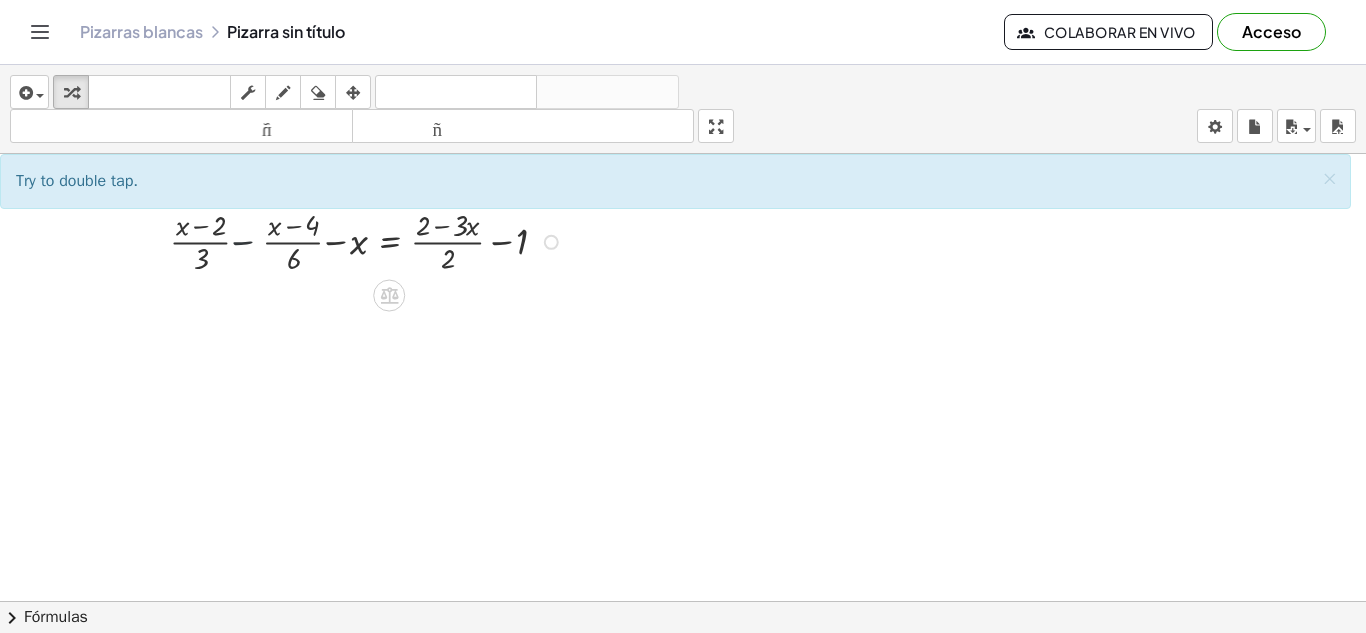click at bounding box center [367, 240] 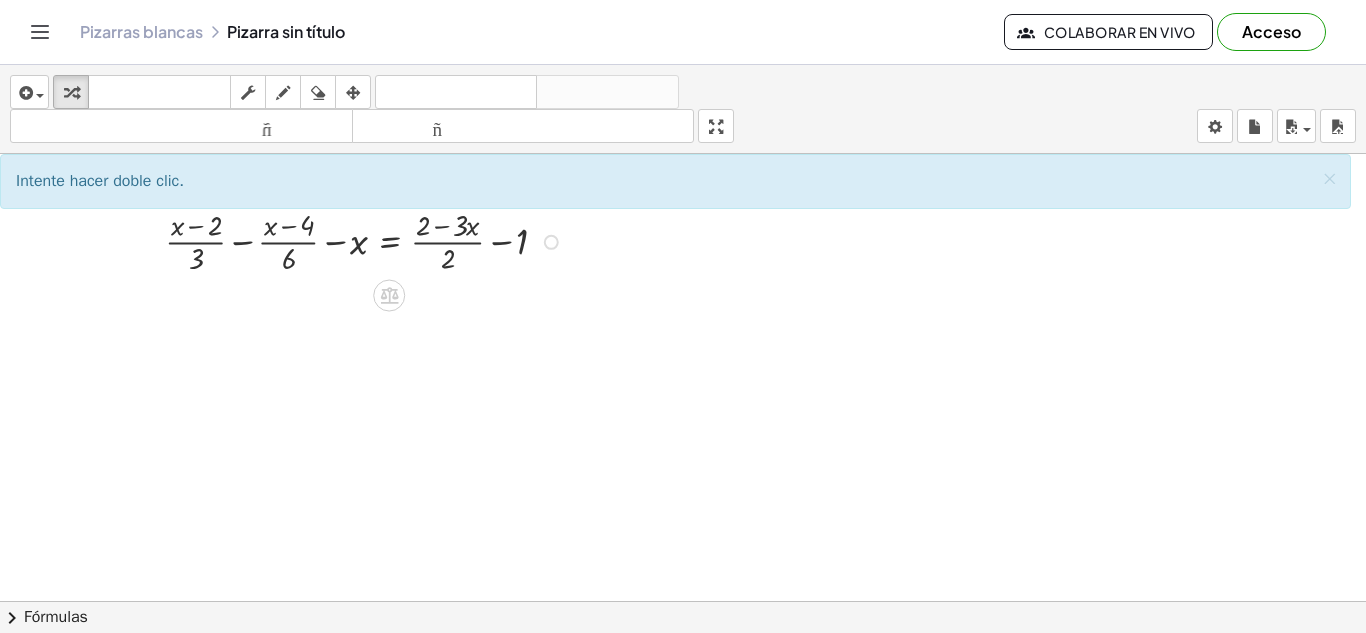 click at bounding box center (367, 240) 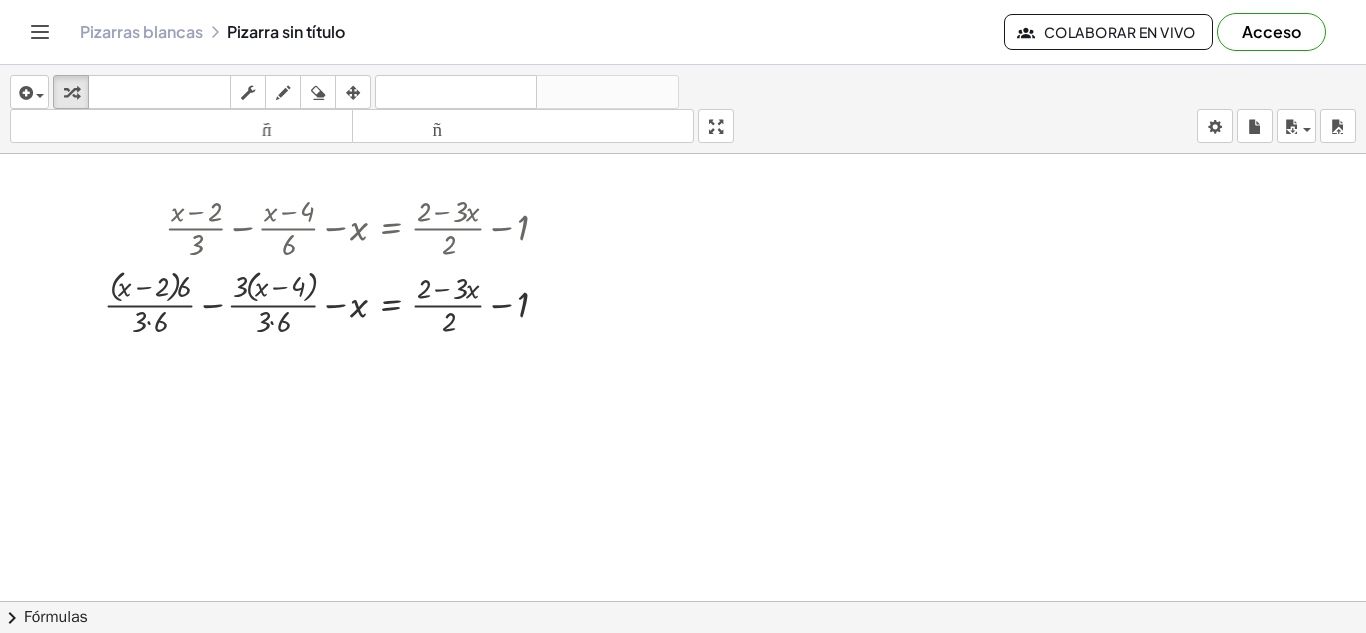 scroll, scrollTop: 120, scrollLeft: 0, axis: vertical 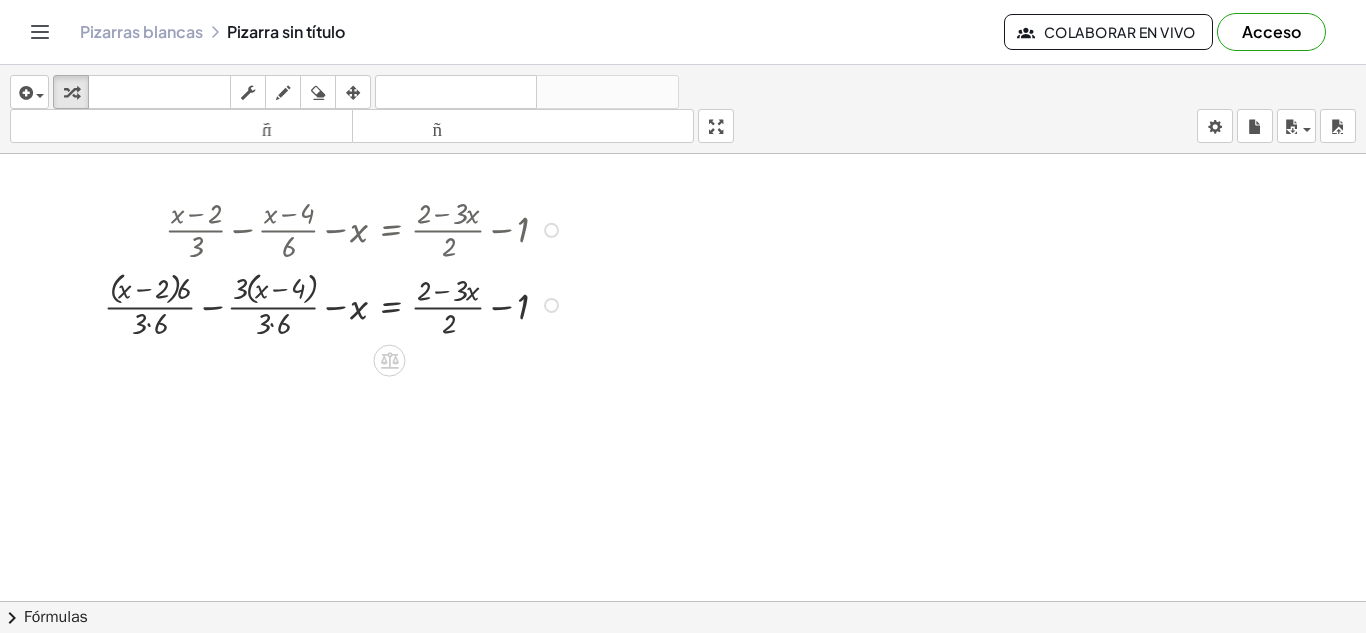 click at bounding box center [336, 303] 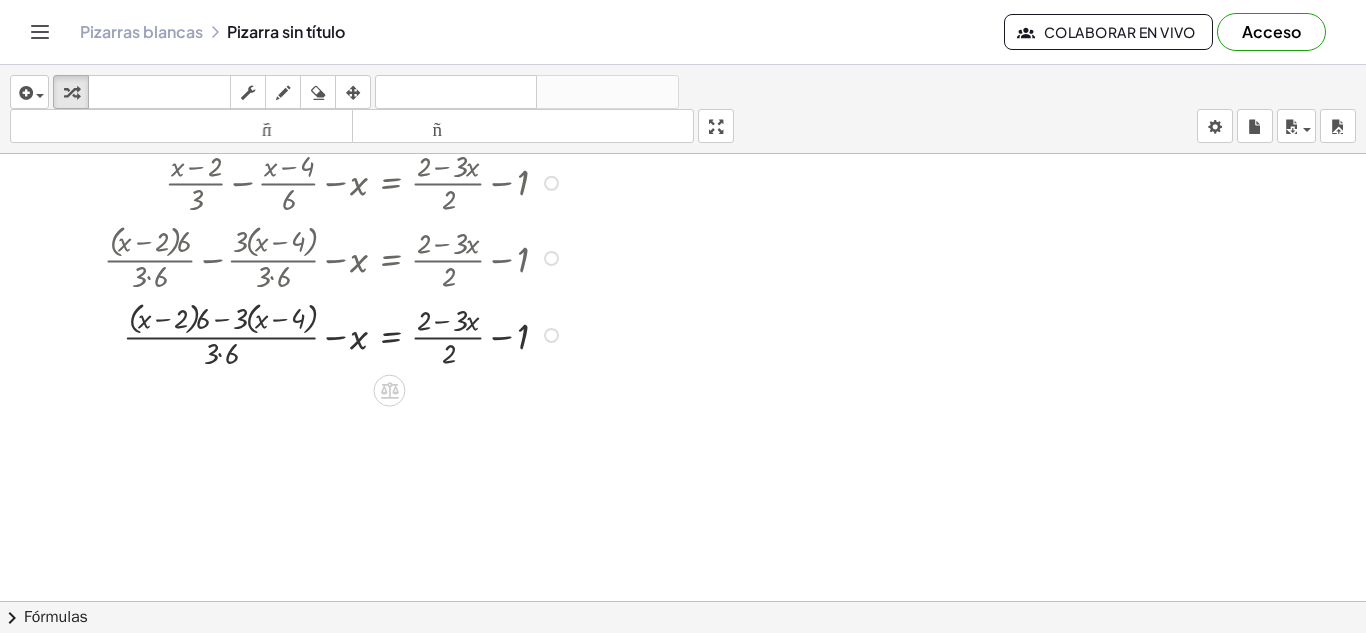 scroll, scrollTop: 168, scrollLeft: 0, axis: vertical 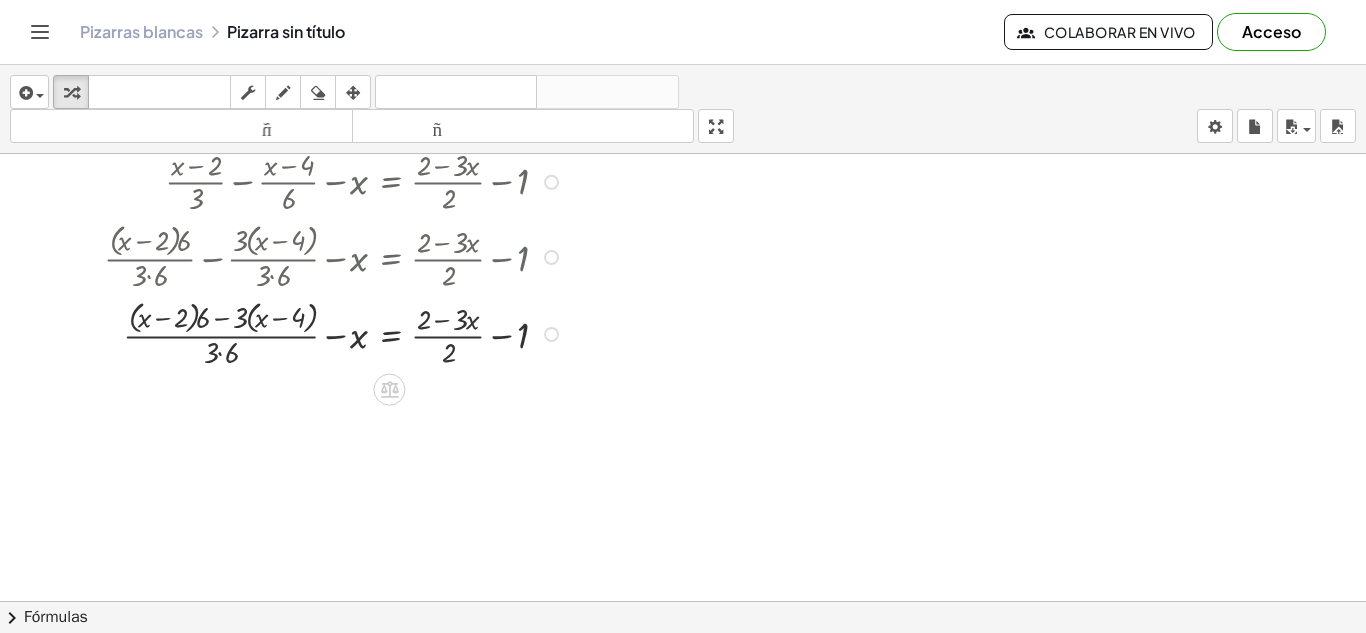 click at bounding box center (336, 332) 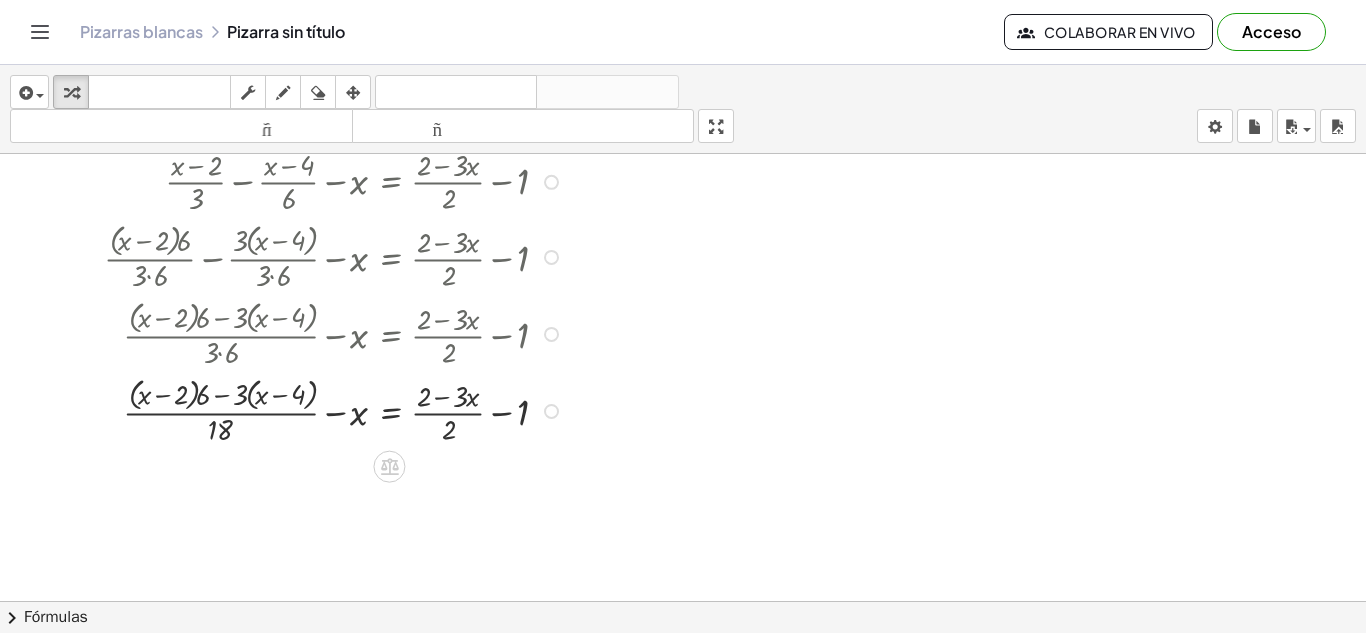 click at bounding box center (336, 409) 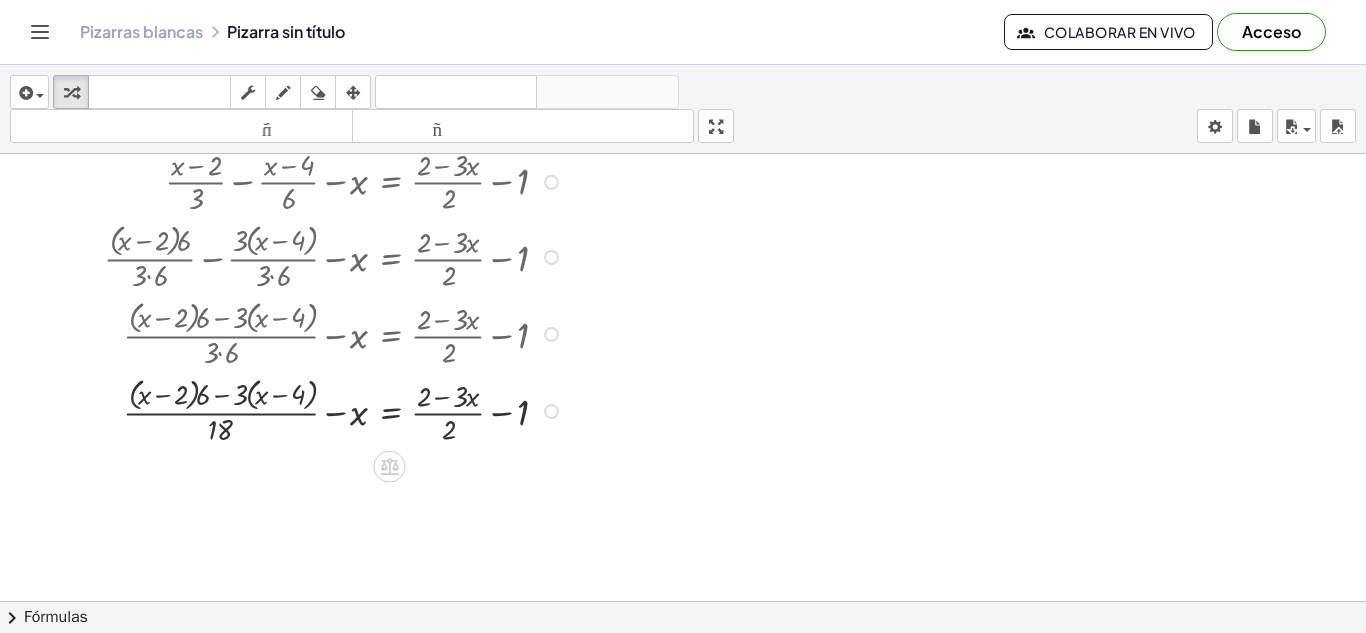 click at bounding box center [336, 409] 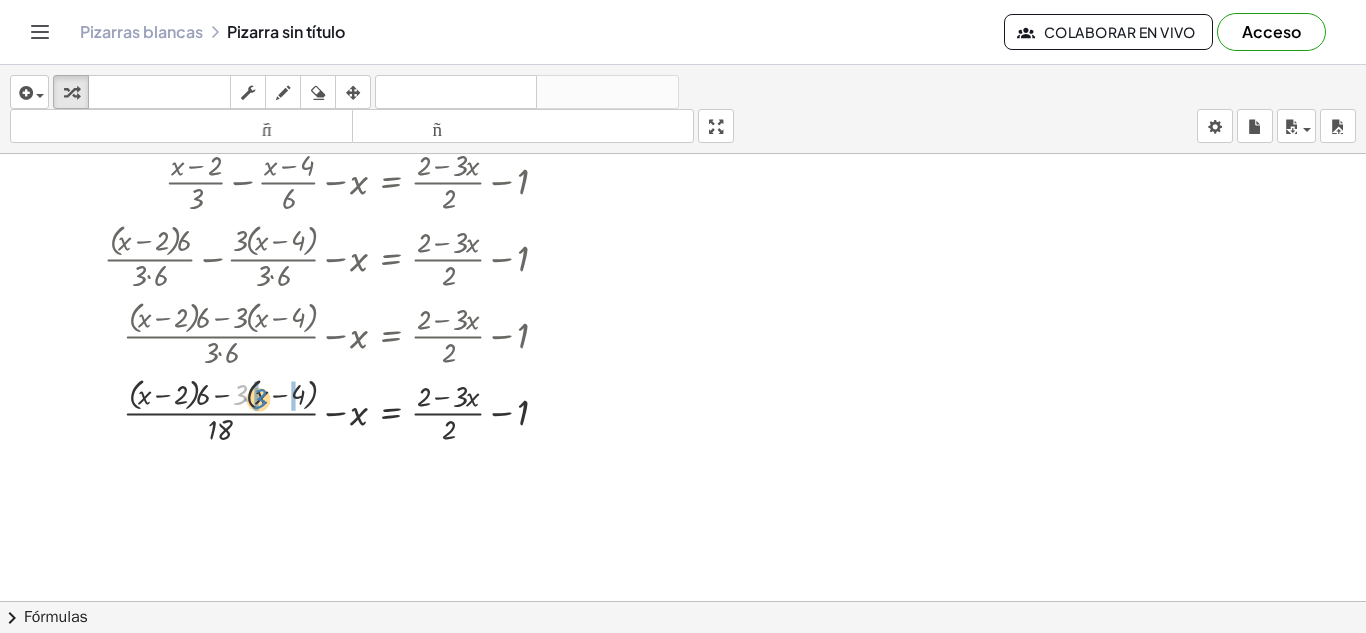 drag, startPoint x: 238, startPoint y: 397, endPoint x: 257, endPoint y: 401, distance: 19.416489 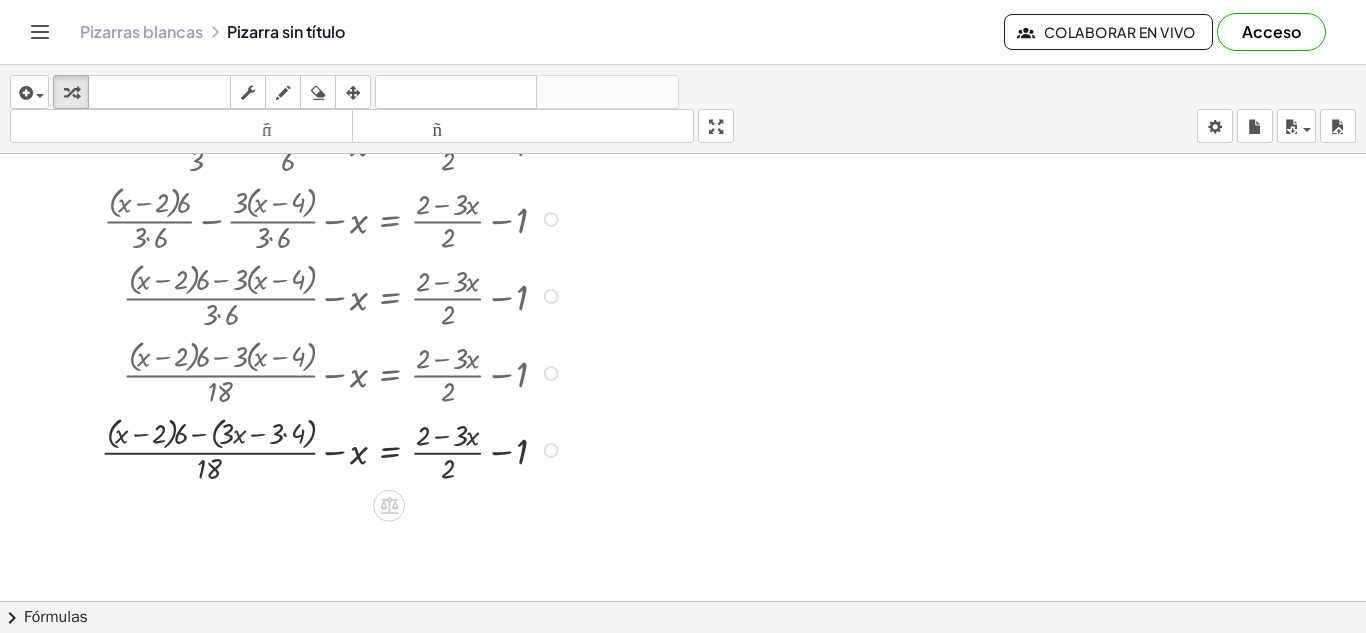 scroll, scrollTop: 220, scrollLeft: 0, axis: vertical 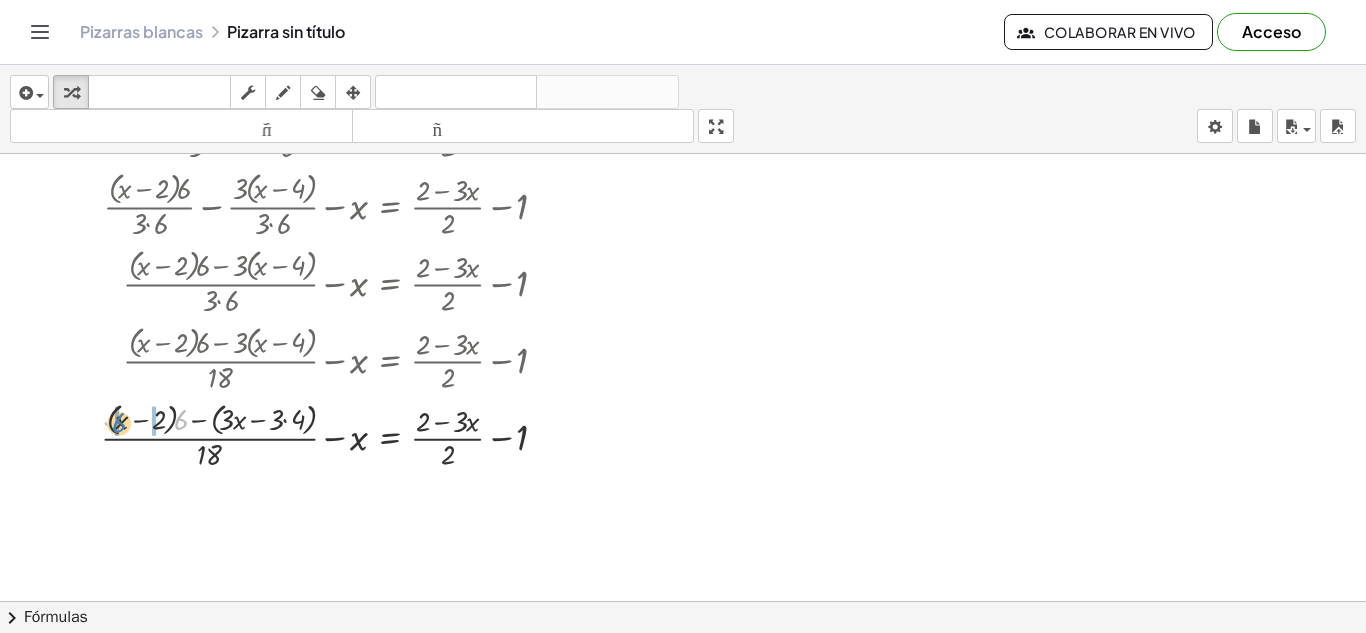 drag, startPoint x: 179, startPoint y: 421, endPoint x: 117, endPoint y: 424, distance: 62.072536 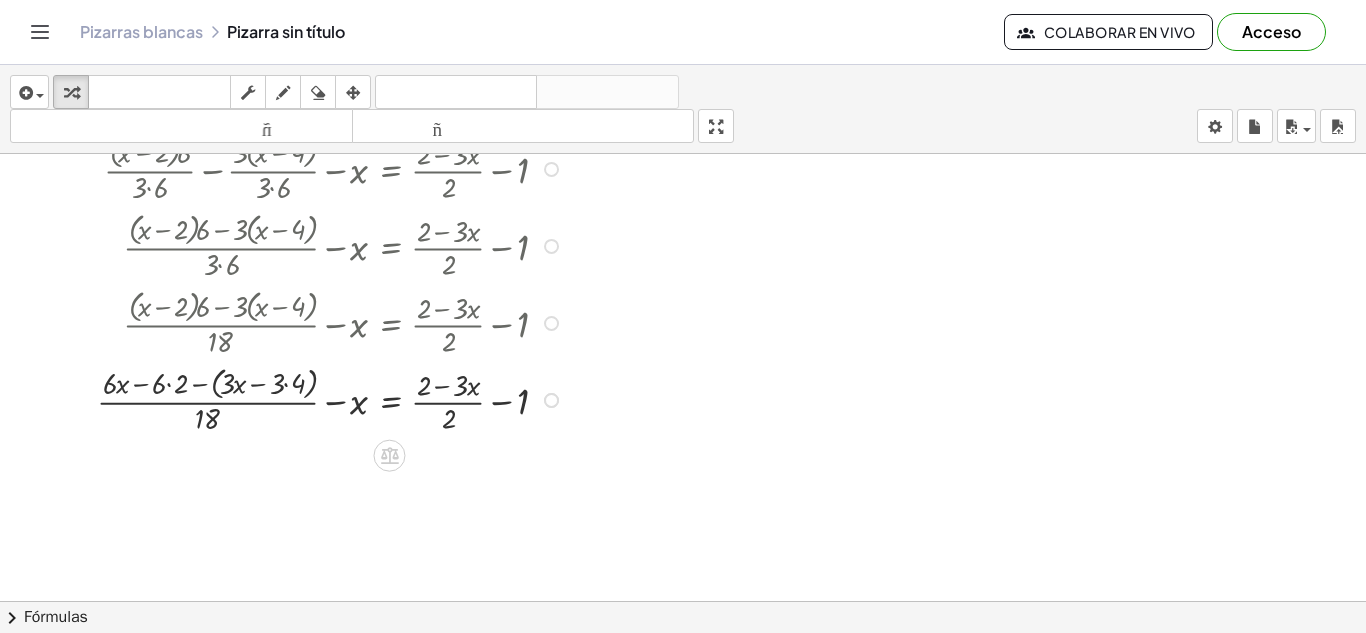scroll, scrollTop: 257, scrollLeft: 0, axis: vertical 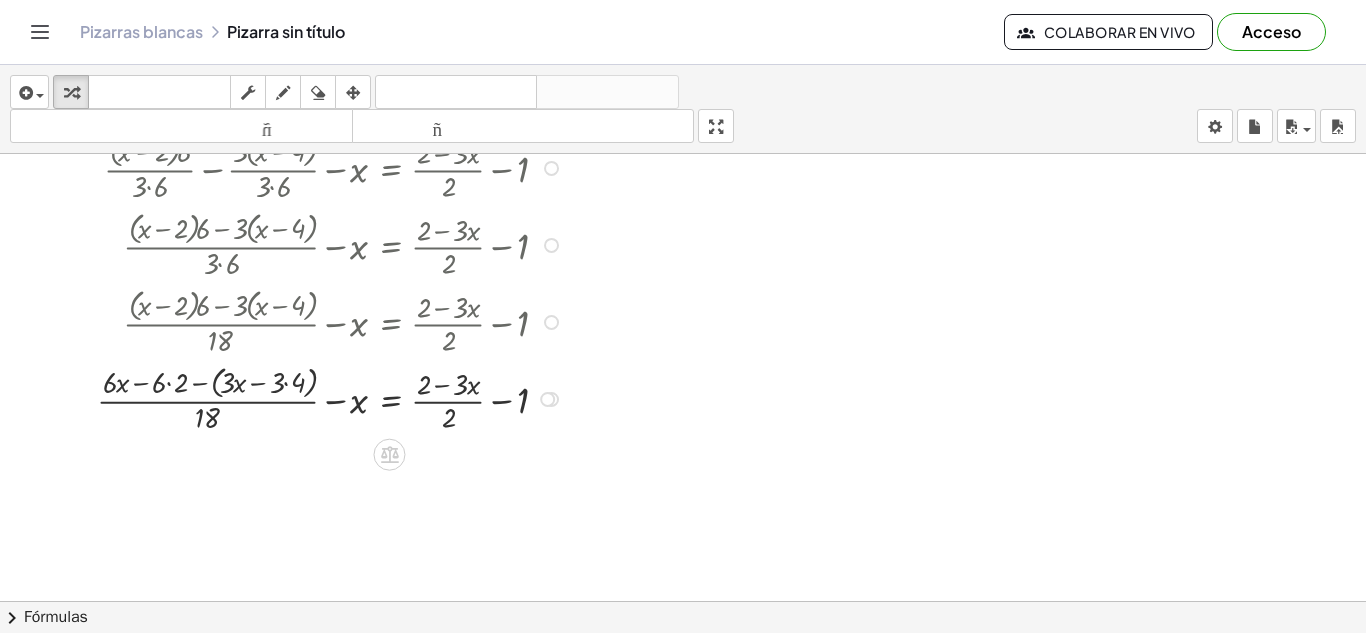 click at bounding box center [333, 397] 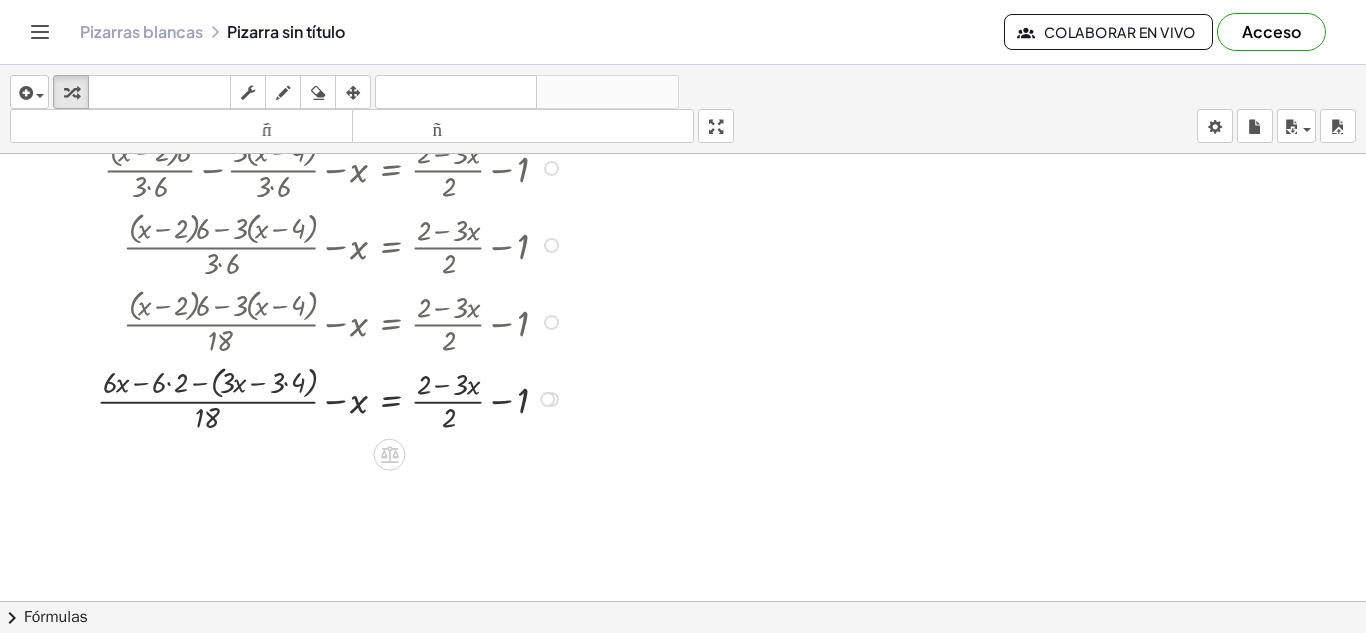 click at bounding box center [333, 397] 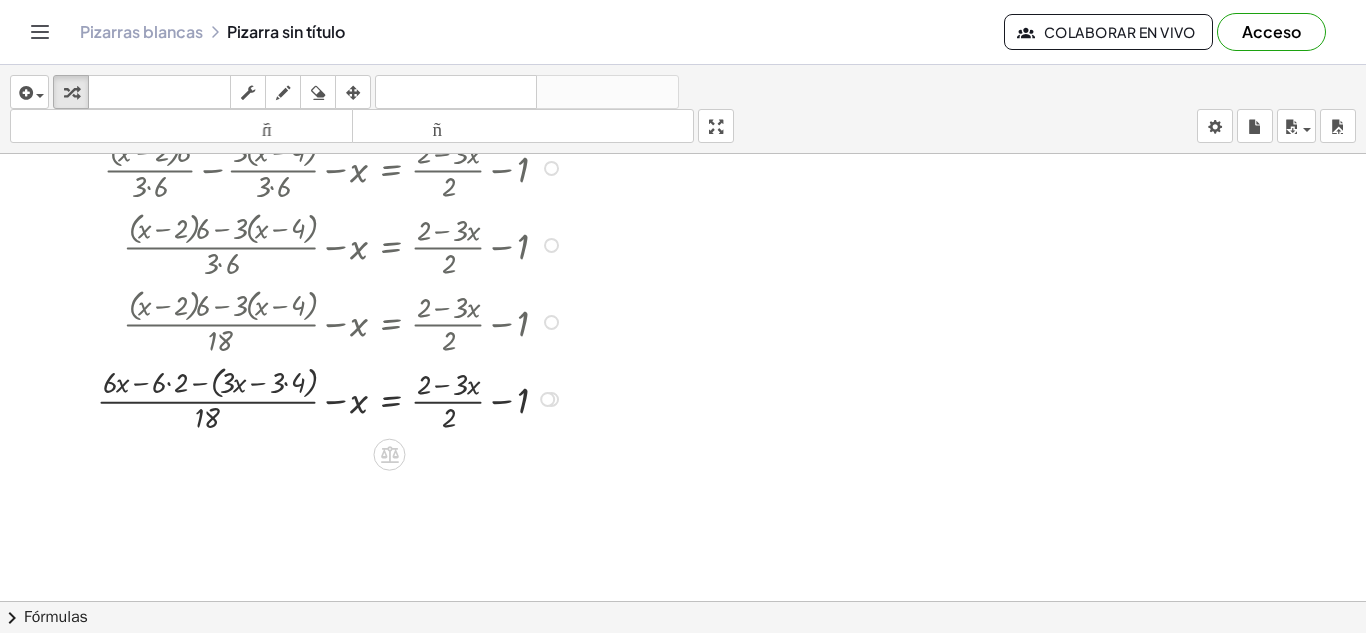 scroll, scrollTop: 280, scrollLeft: 0, axis: vertical 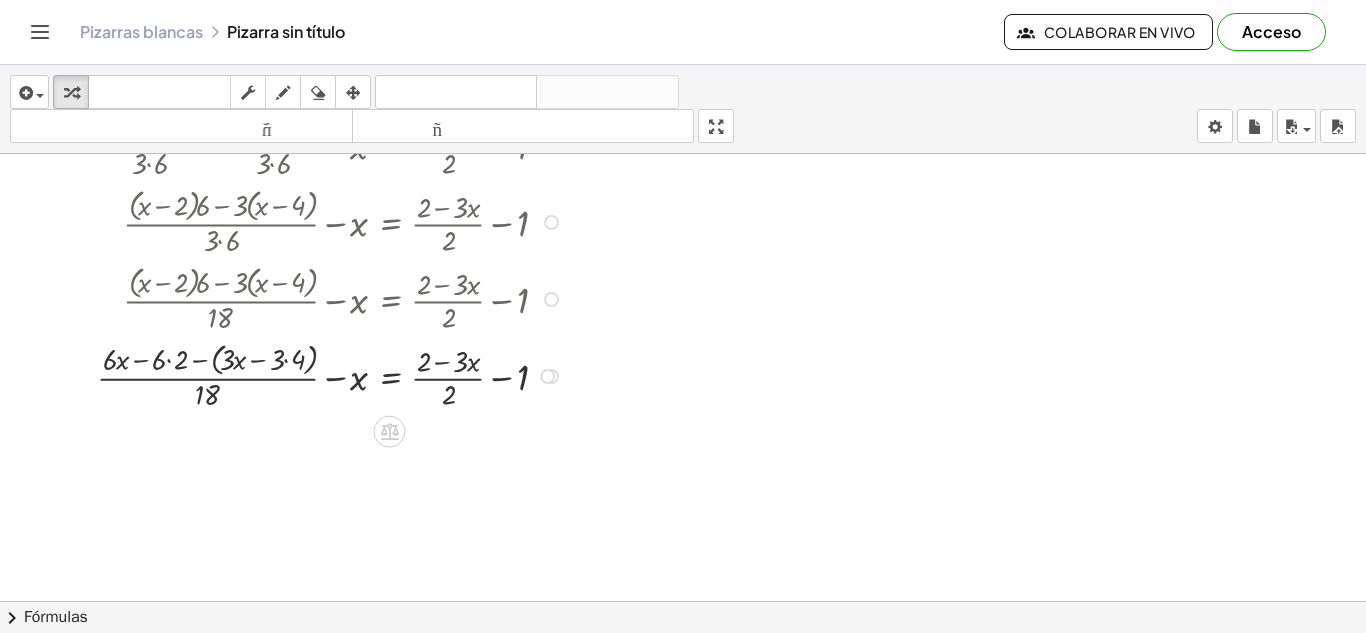 click at bounding box center (333, 374) 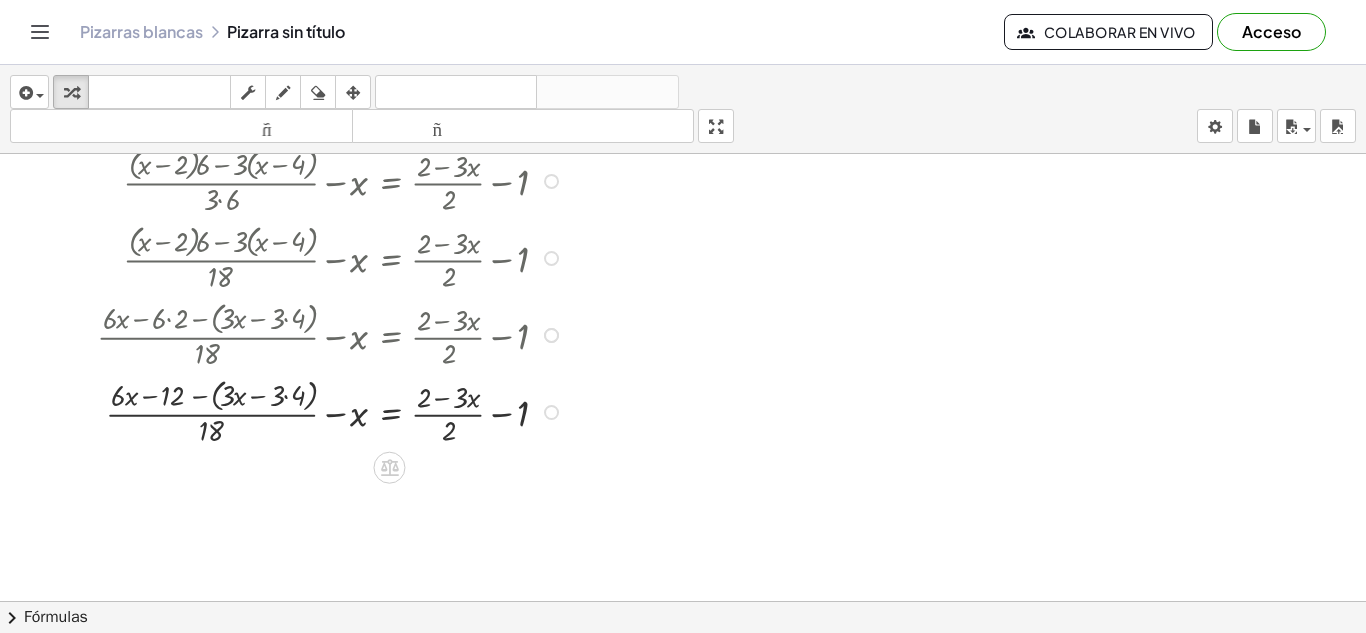 scroll, scrollTop: 326, scrollLeft: 0, axis: vertical 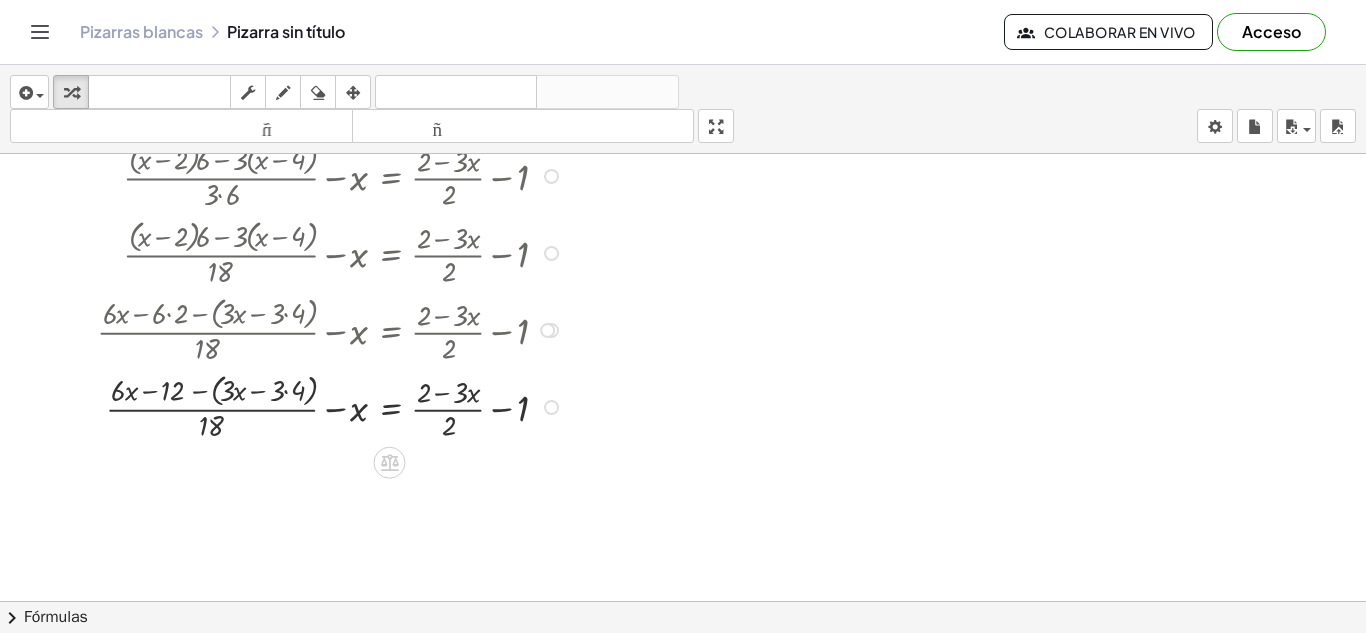 click at bounding box center (333, 405) 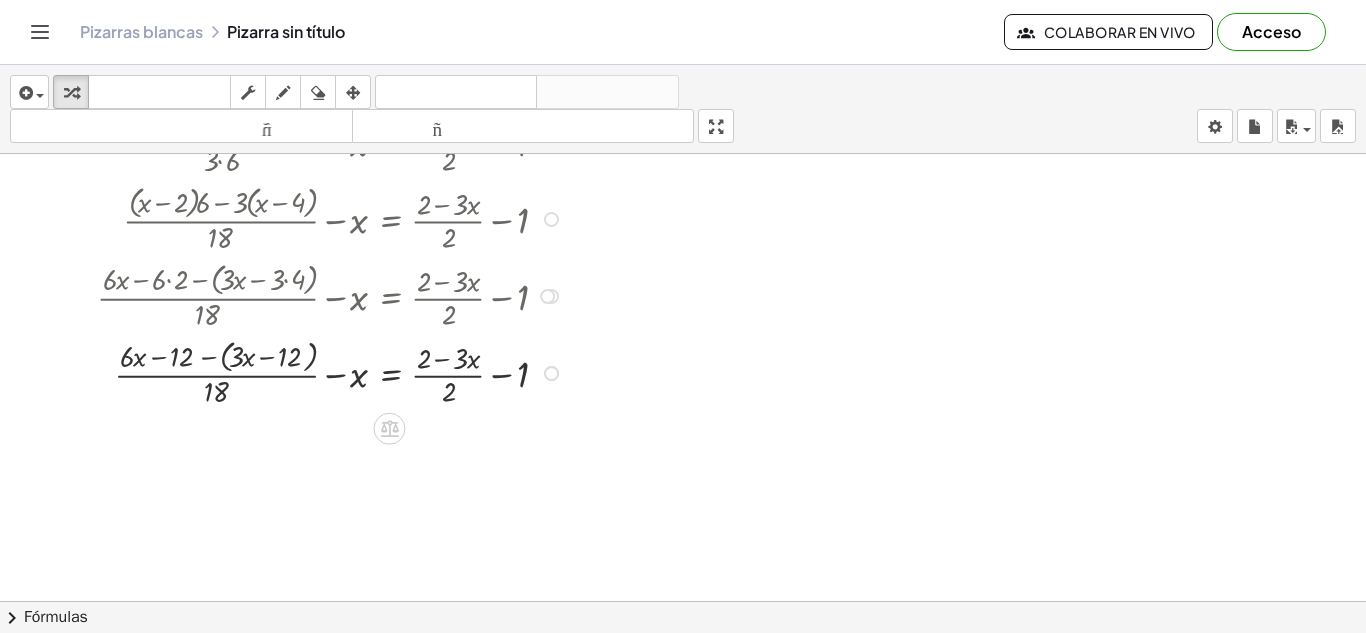 scroll, scrollTop: 371, scrollLeft: 0, axis: vertical 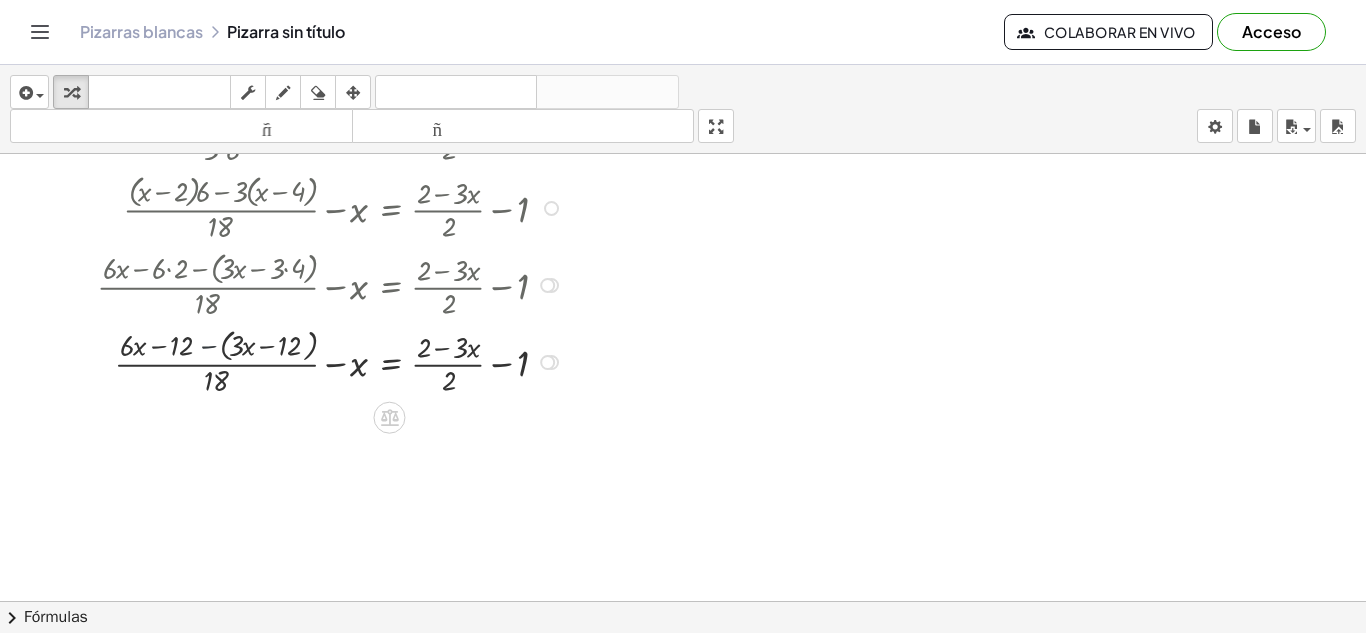 click at bounding box center (333, 360) 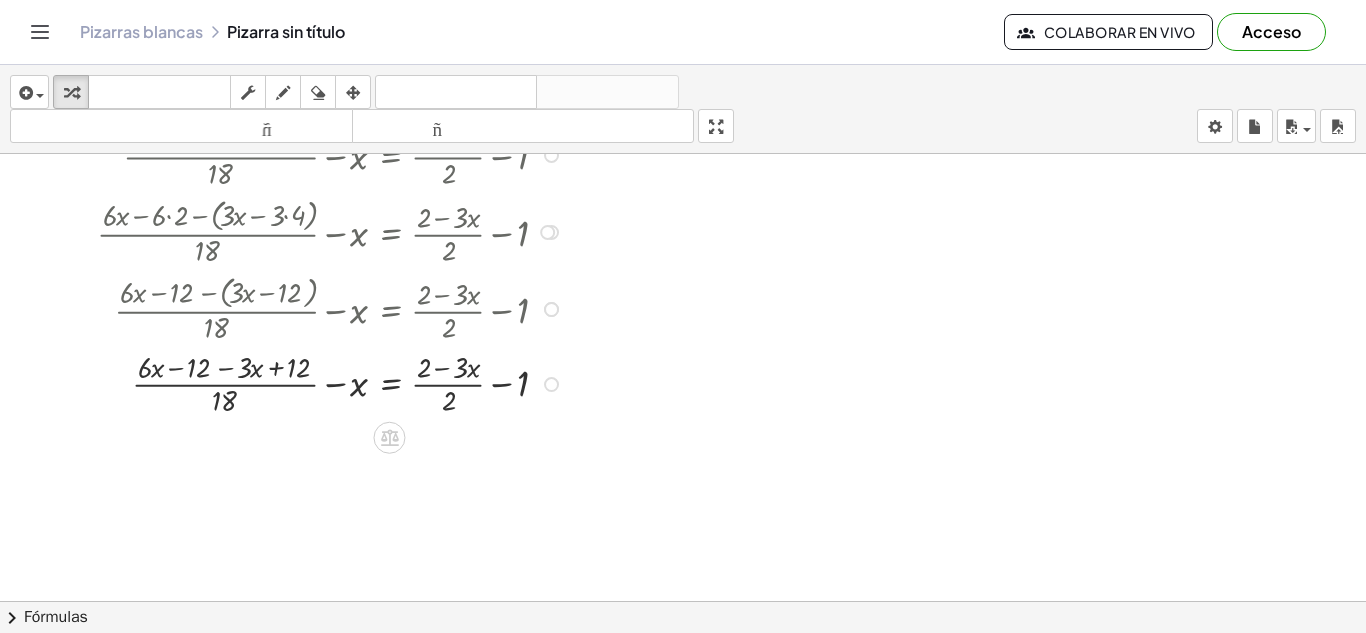 scroll, scrollTop: 458, scrollLeft: 0, axis: vertical 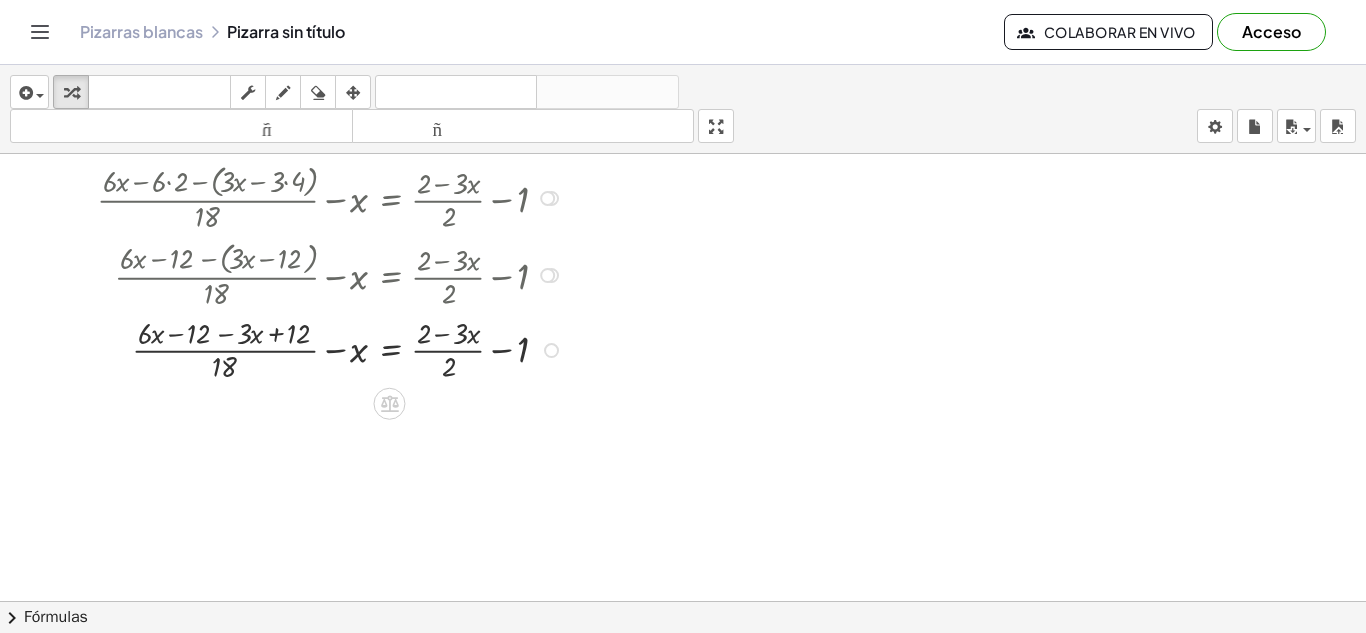 click at bounding box center [333, 348] 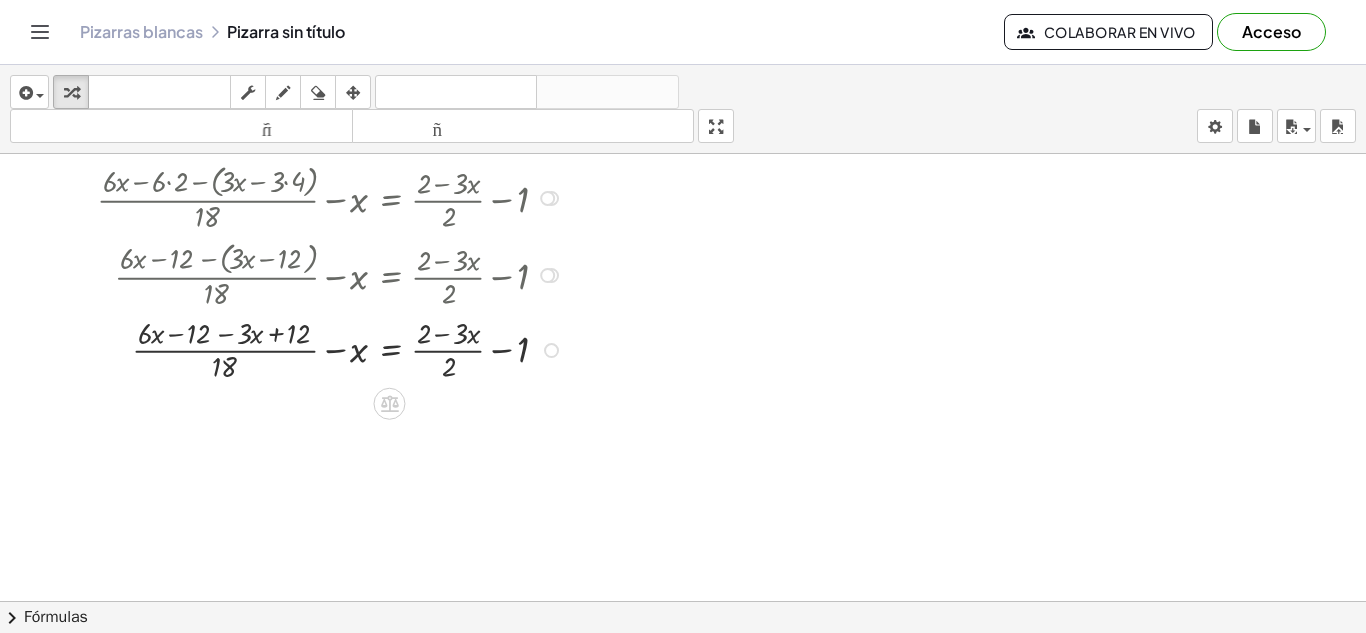 click at bounding box center [333, 348] 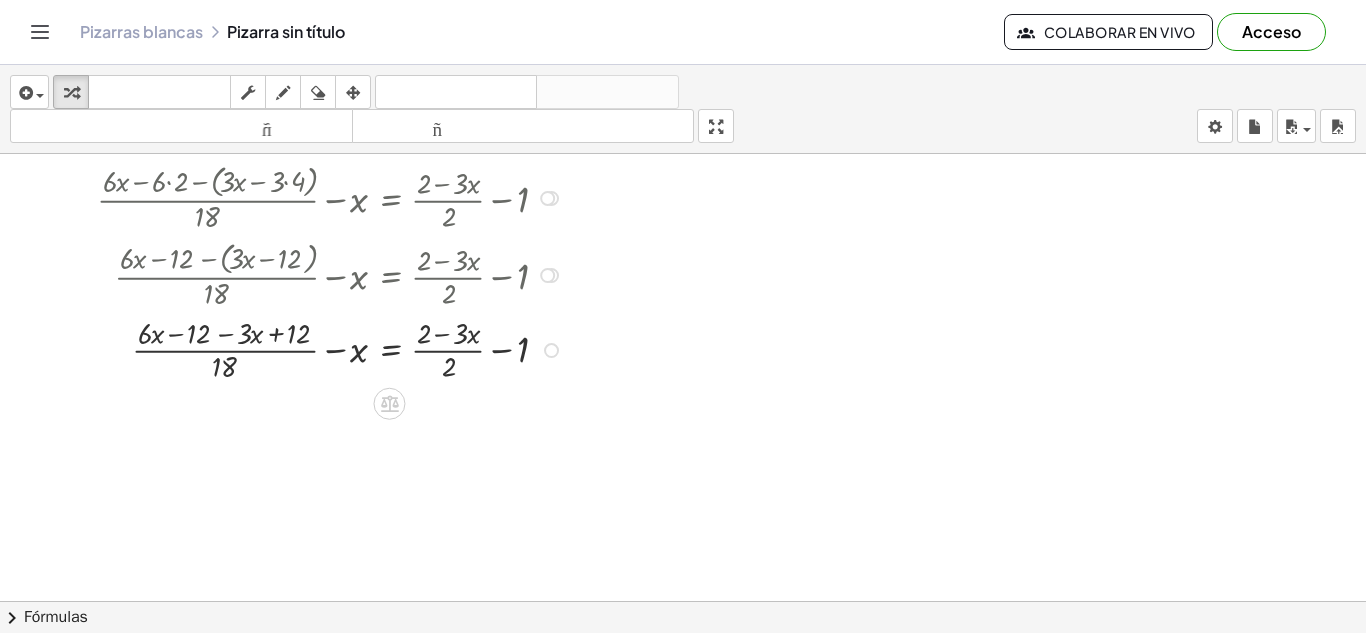 click at bounding box center [333, 348] 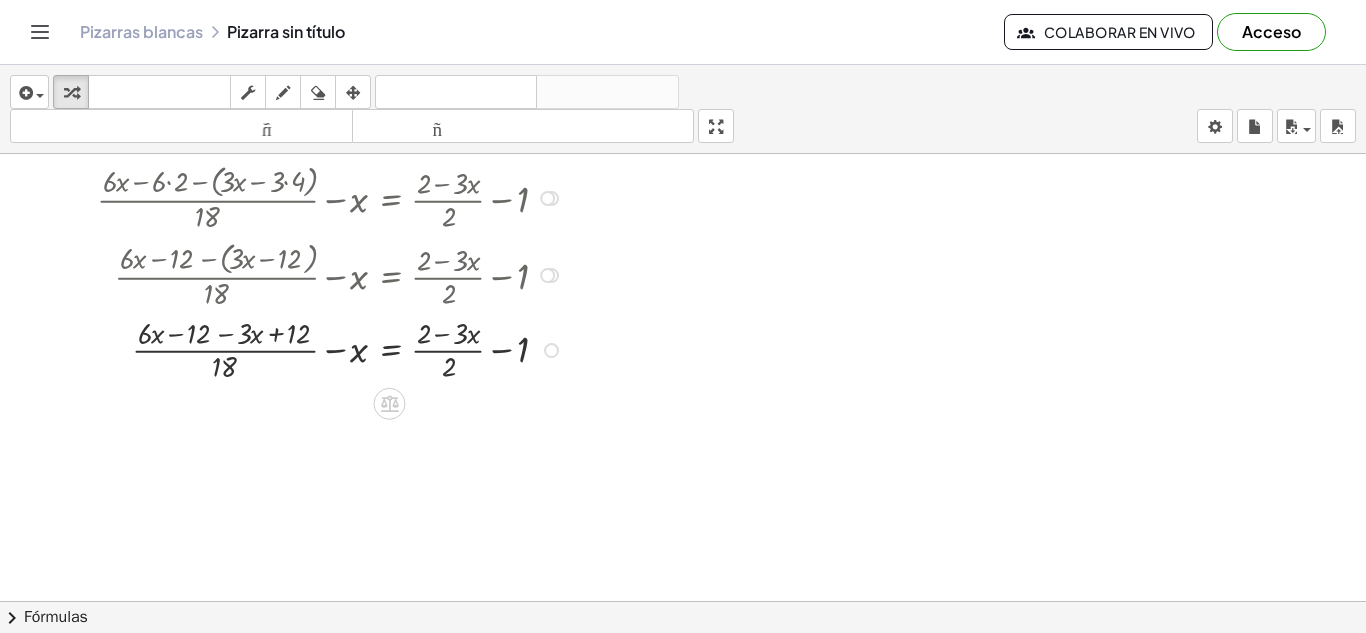 click at bounding box center (333, 348) 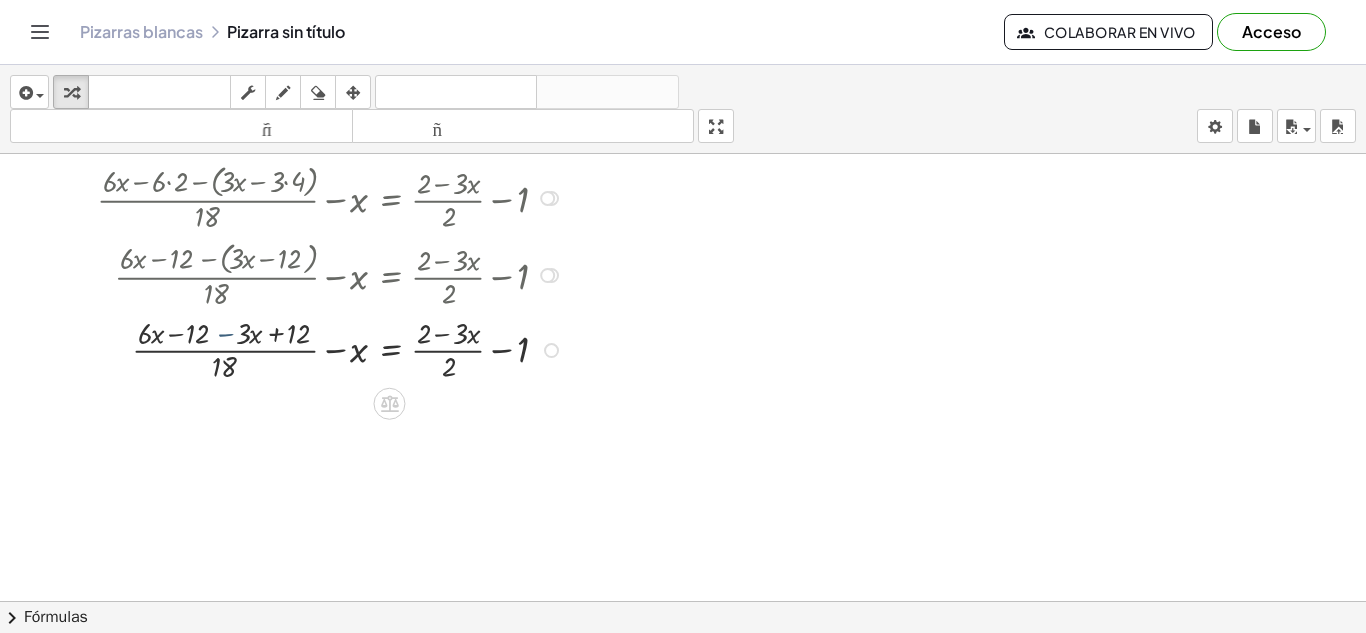 click at bounding box center (333, 348) 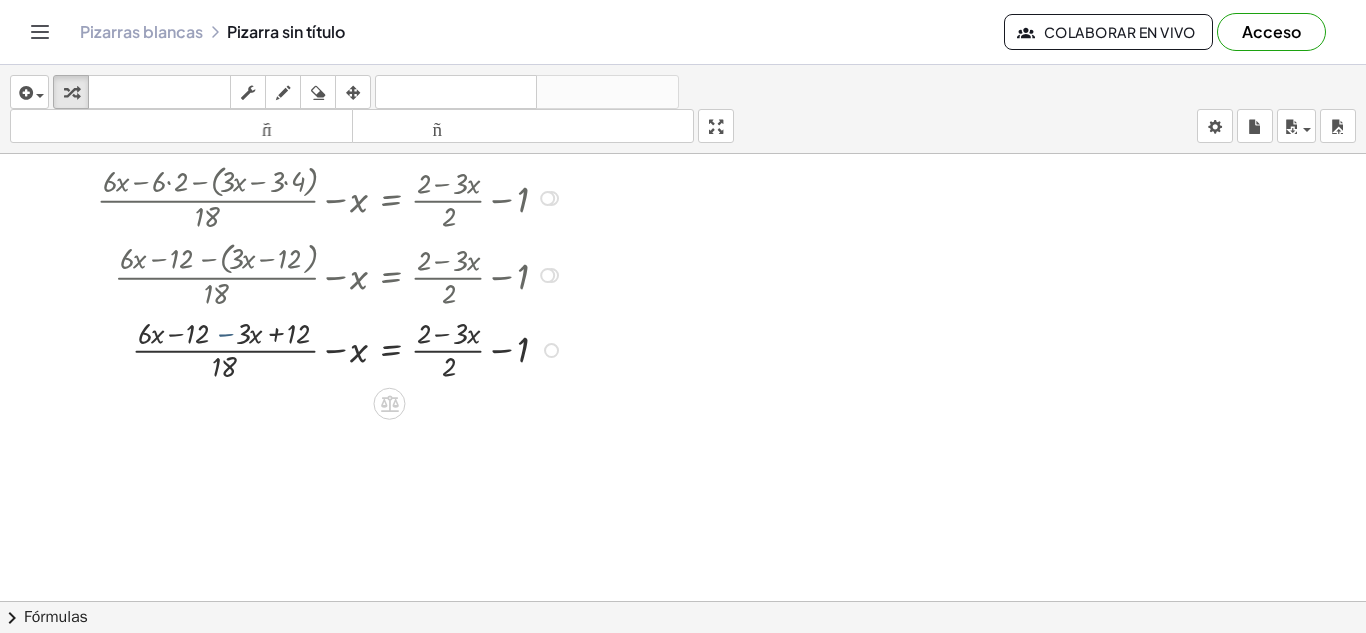 click at bounding box center (333, 348) 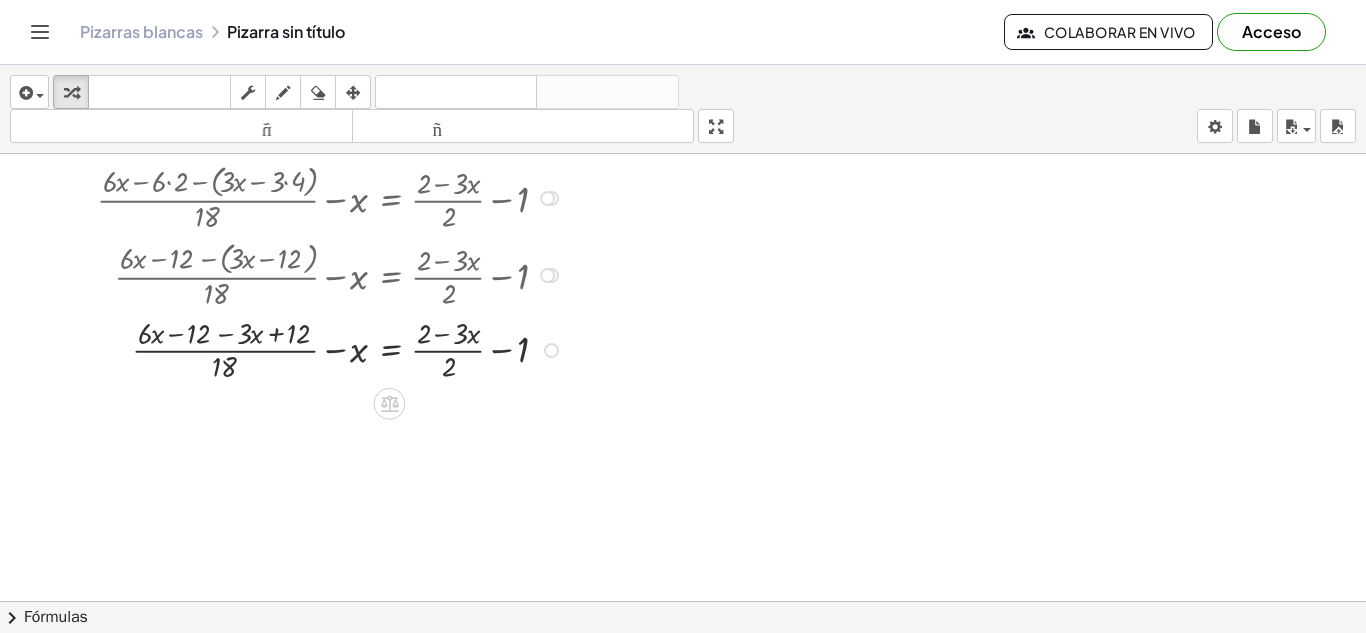 click at bounding box center [333, 348] 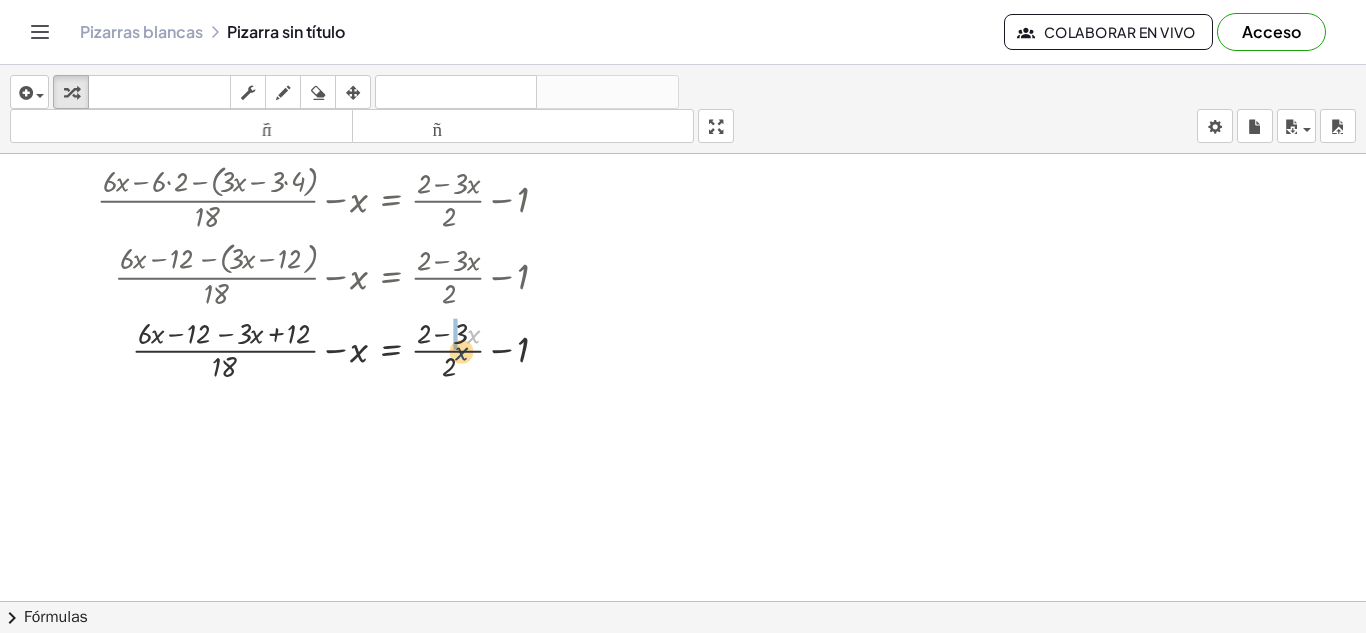 drag, startPoint x: 473, startPoint y: 347, endPoint x: 457, endPoint y: 370, distance: 28.01785 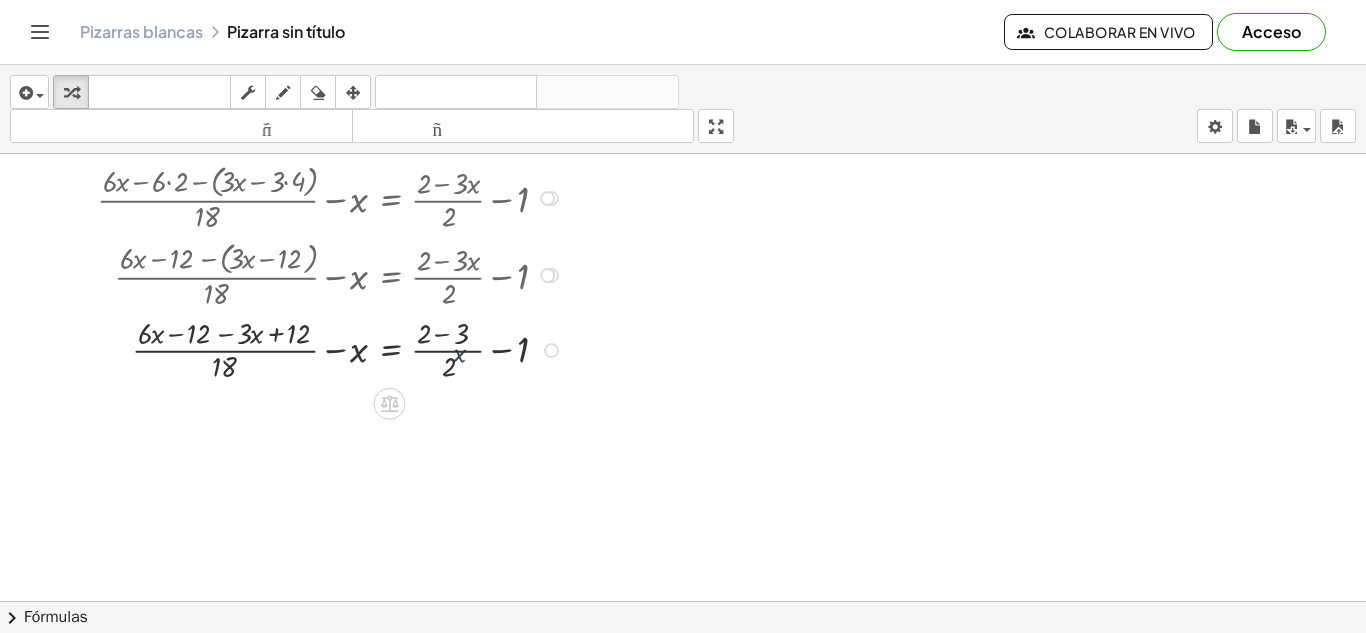click at bounding box center [333, 348] 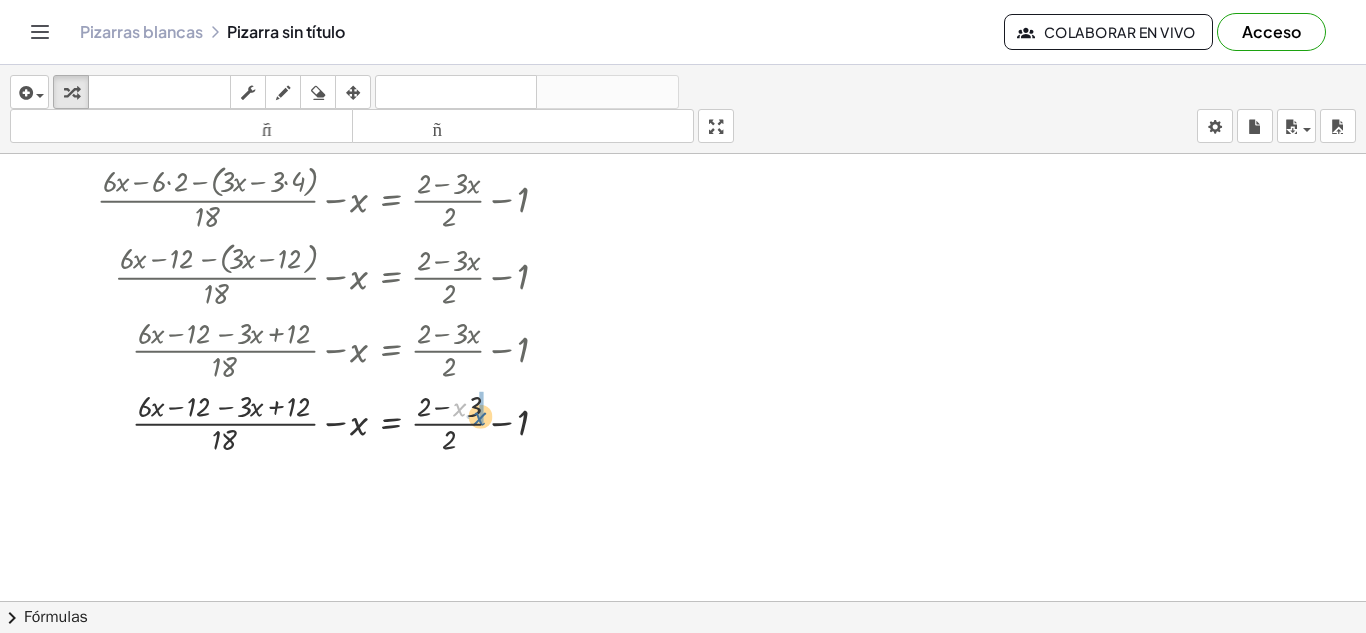 drag, startPoint x: 460, startPoint y: 406, endPoint x: 481, endPoint y: 413, distance: 22.135944 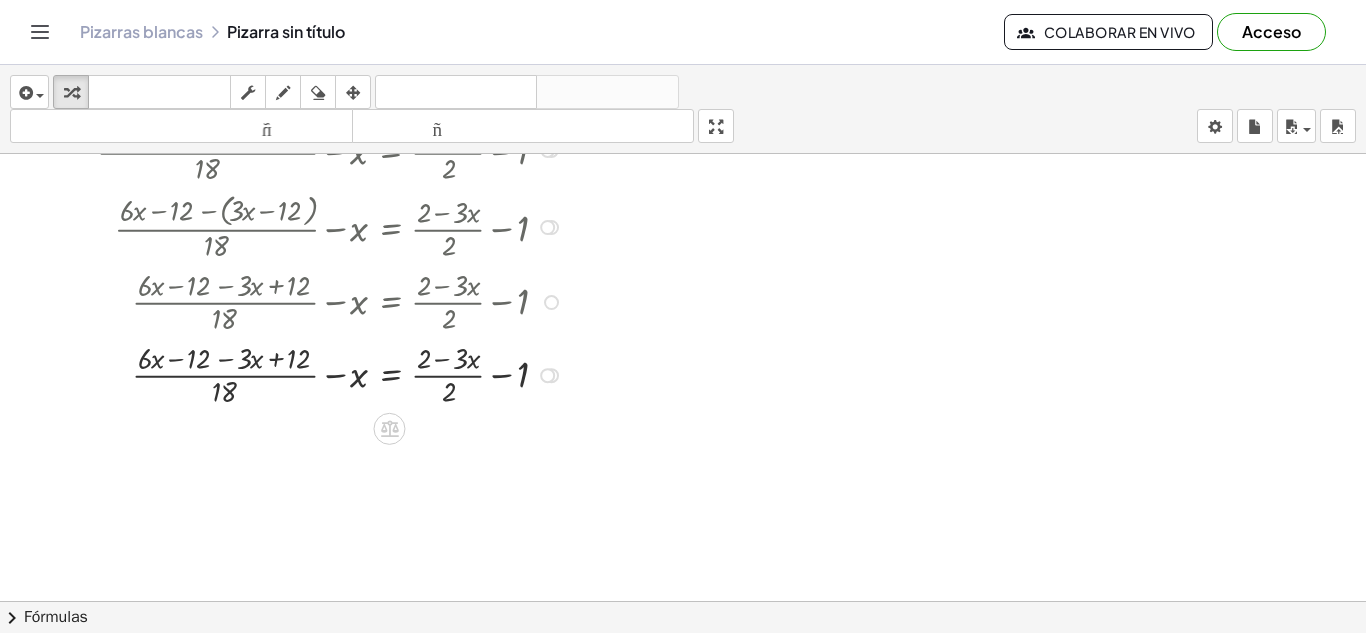 scroll, scrollTop: 507, scrollLeft: 0, axis: vertical 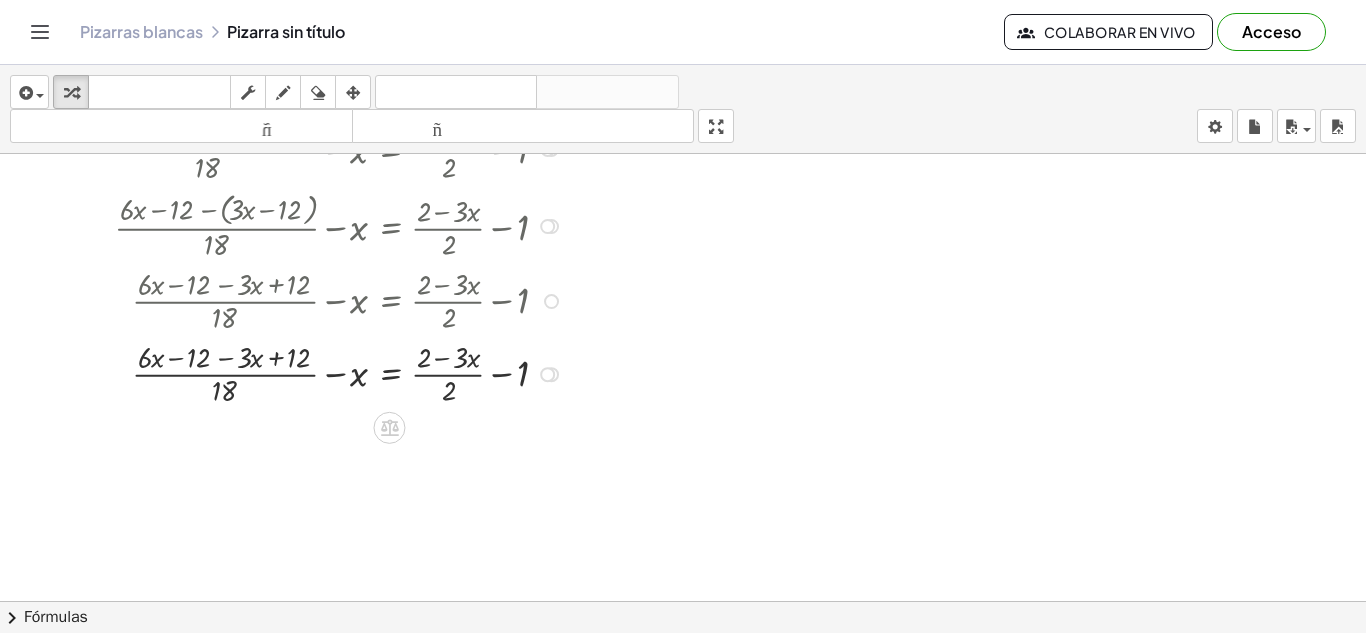 click at bounding box center (333, 372) 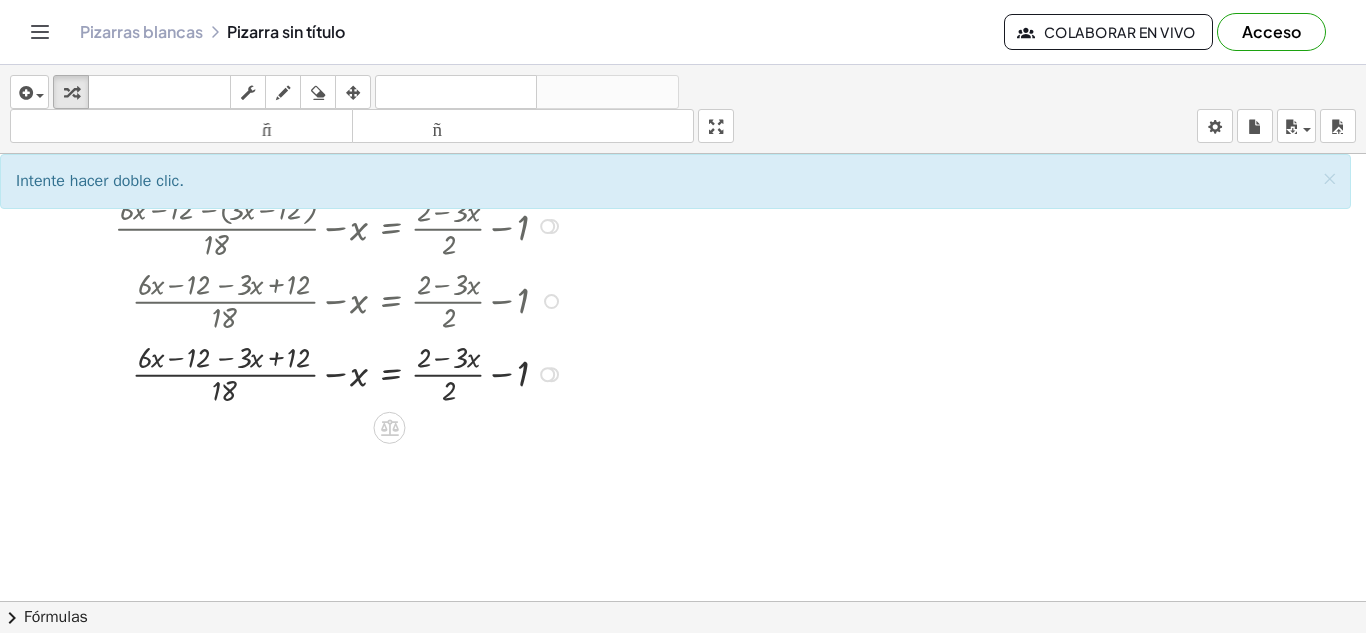 click at bounding box center [333, 372] 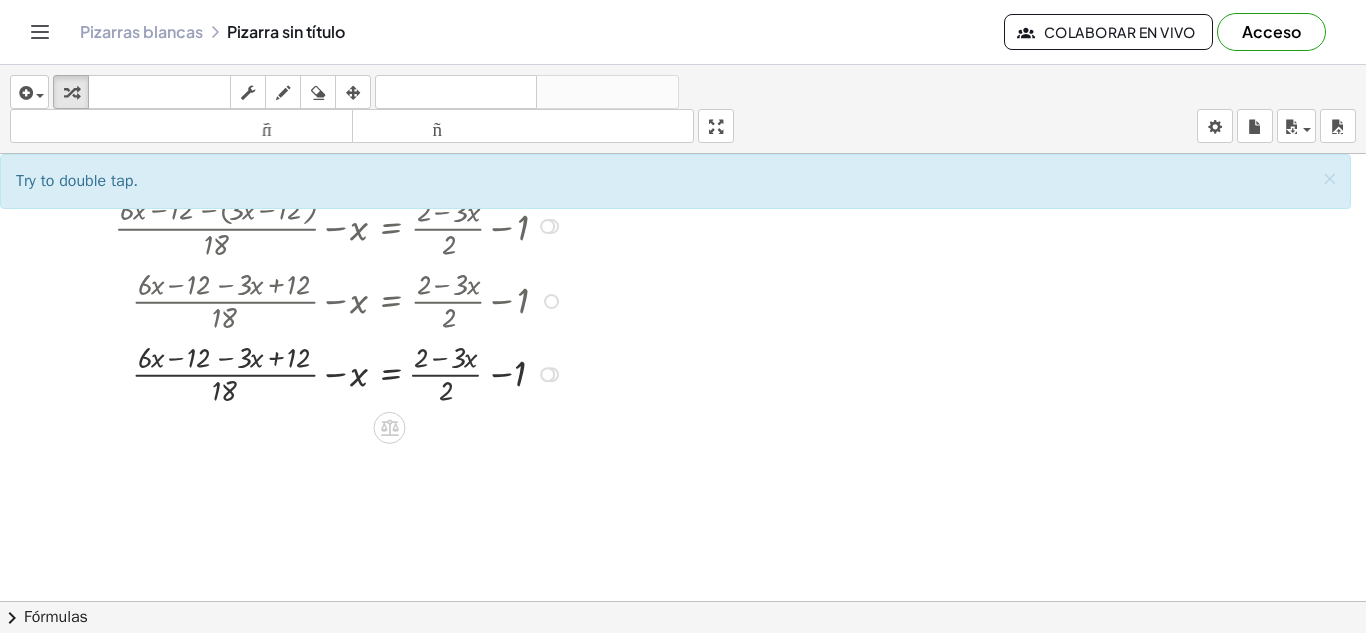 click at bounding box center (333, 372) 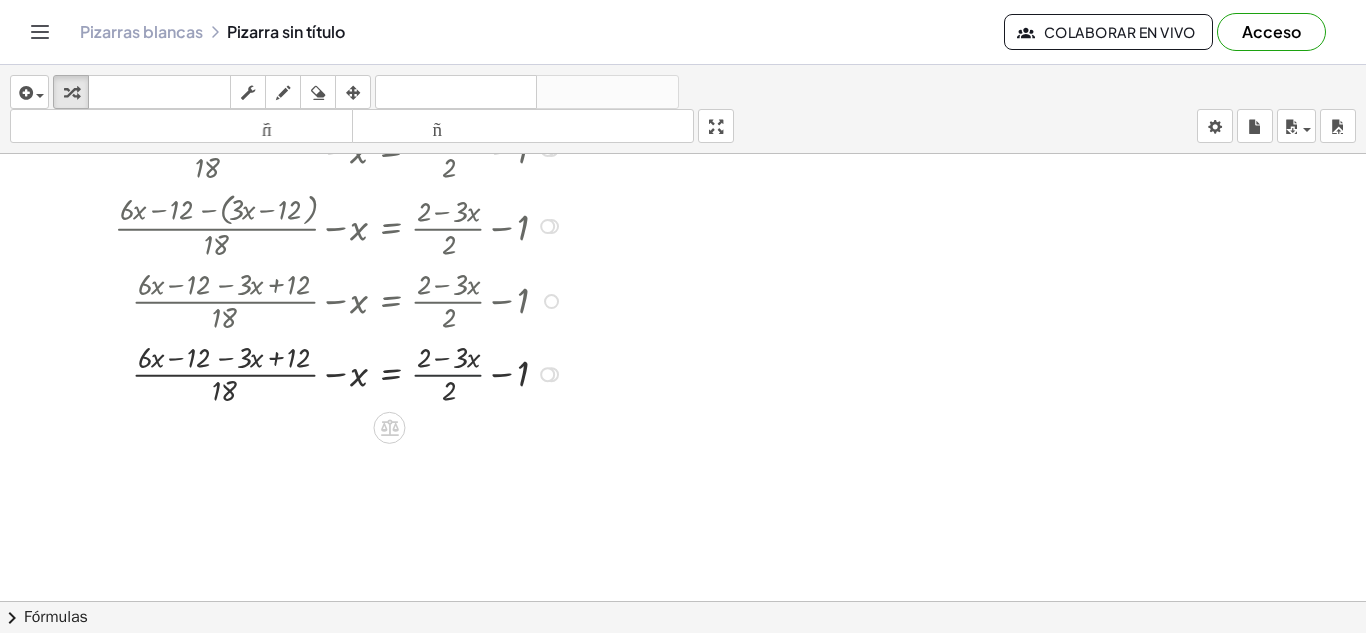 click at bounding box center [333, 372] 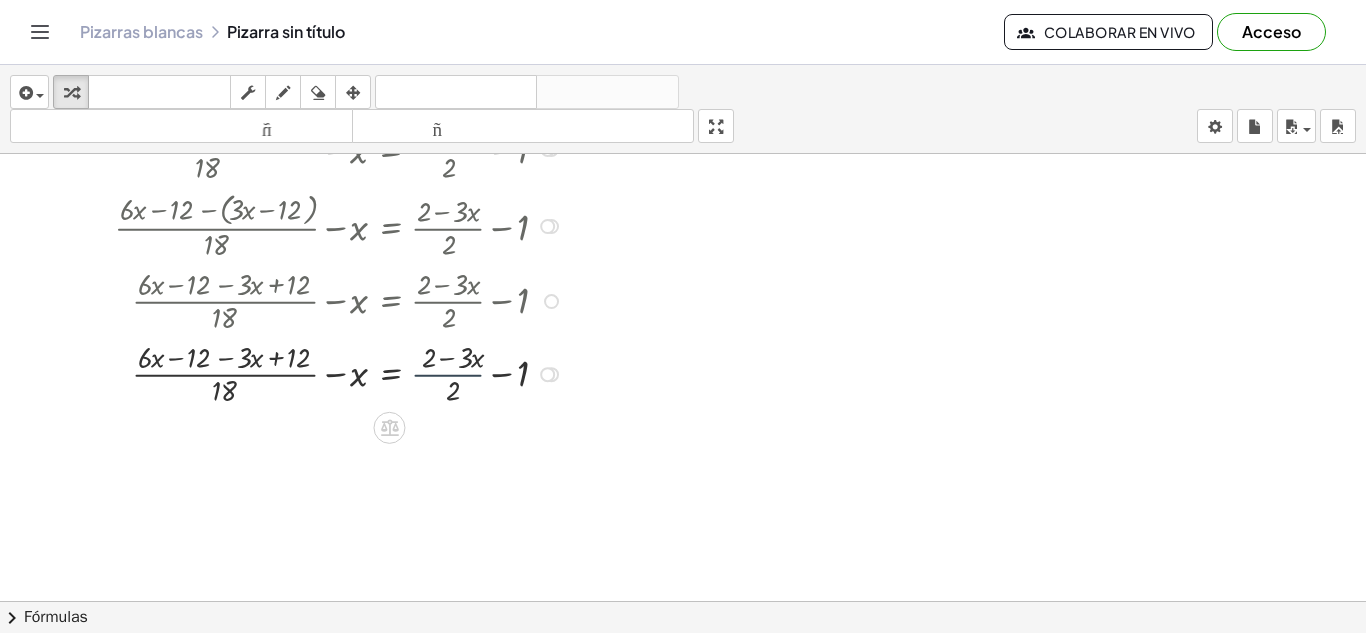 click at bounding box center [333, 372] 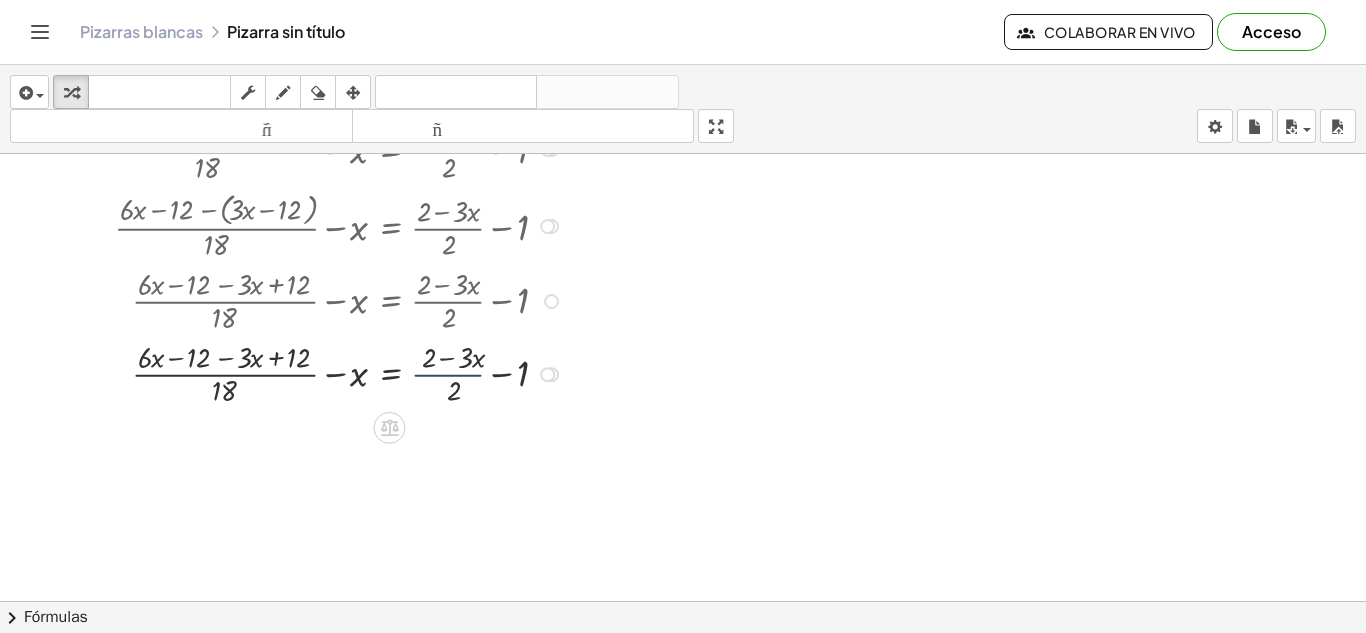 click at bounding box center (333, 372) 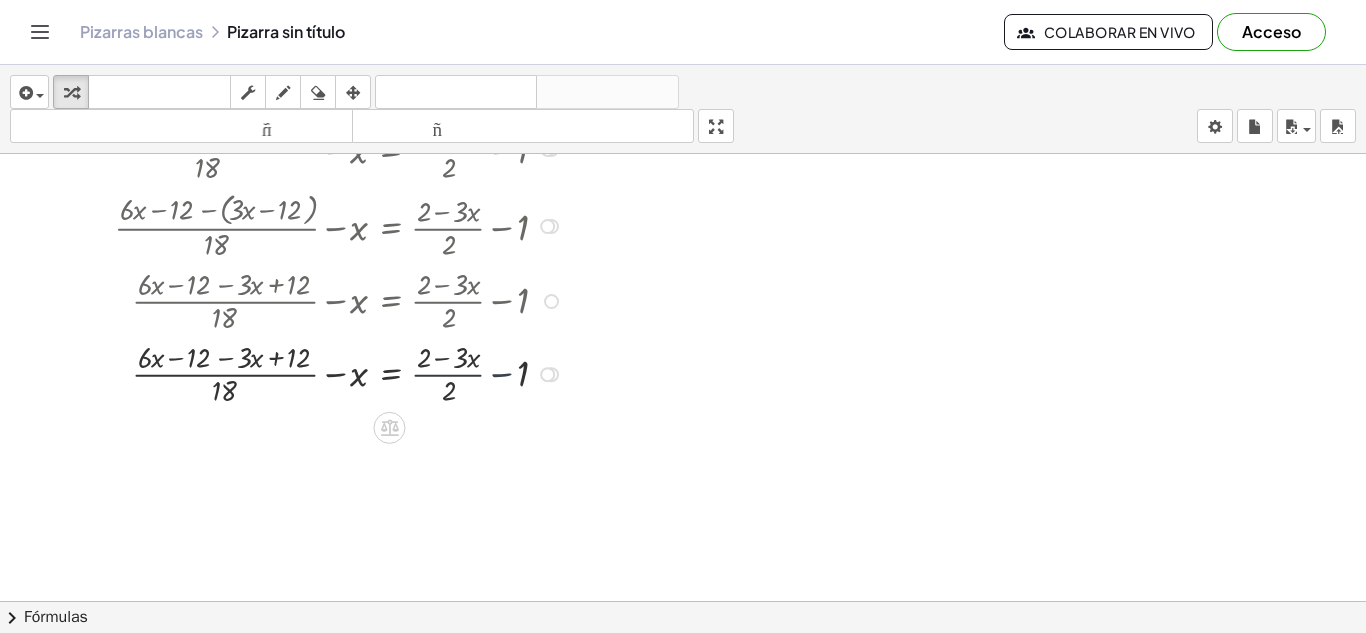 click at bounding box center [333, 372] 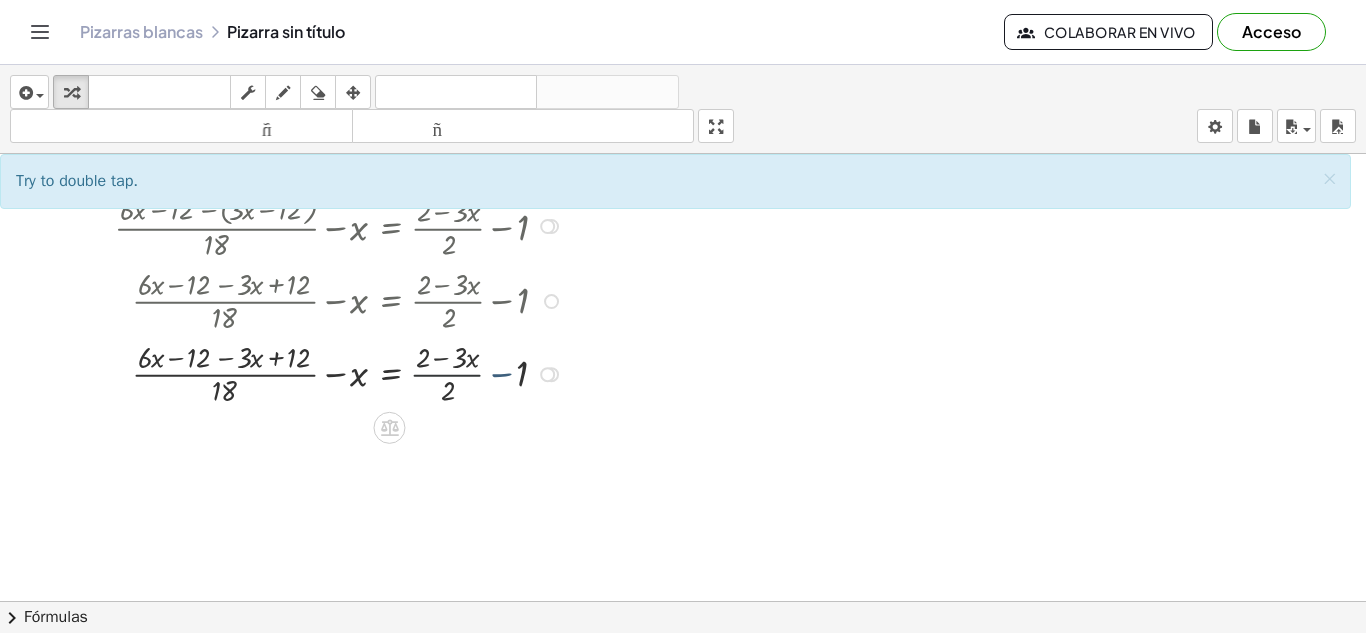 click at bounding box center (333, 372) 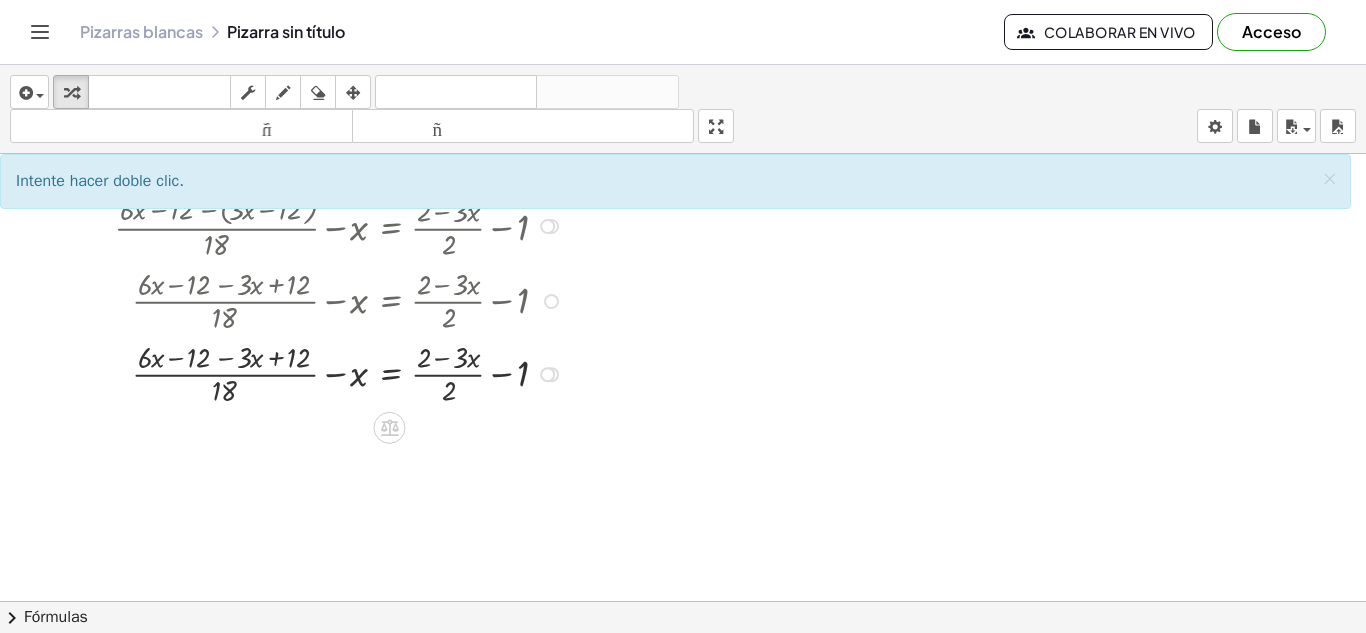 click at bounding box center [333, 372] 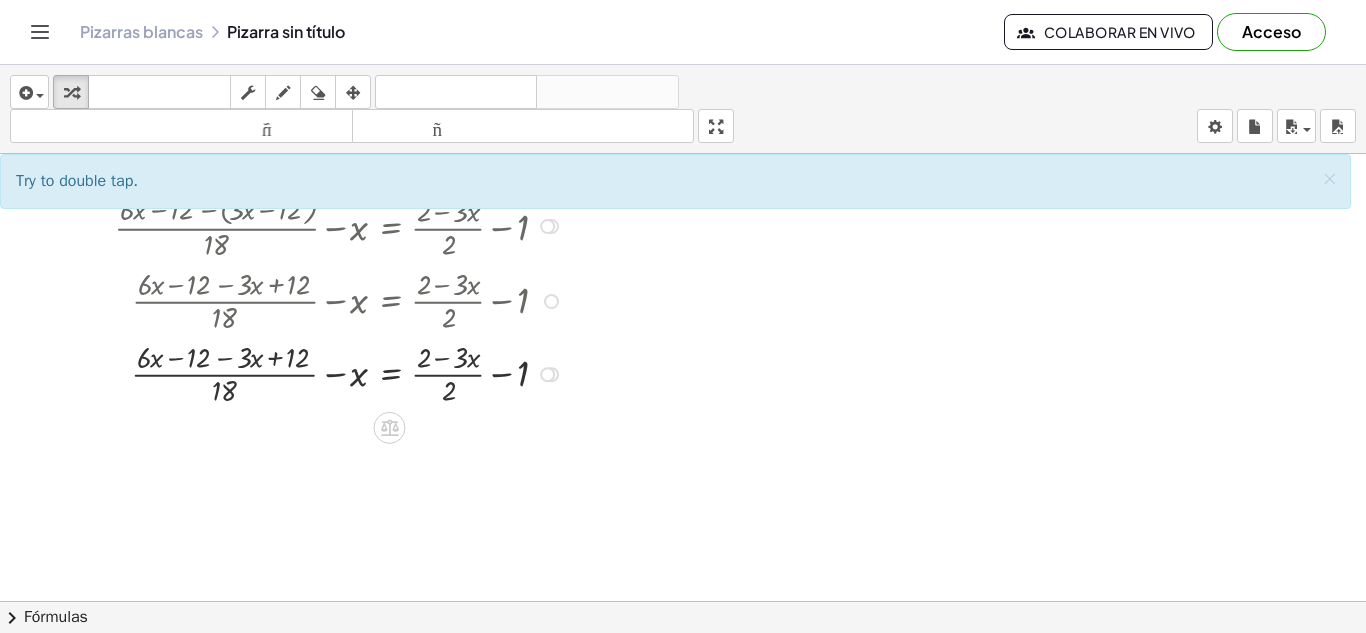 click at bounding box center (333, 372) 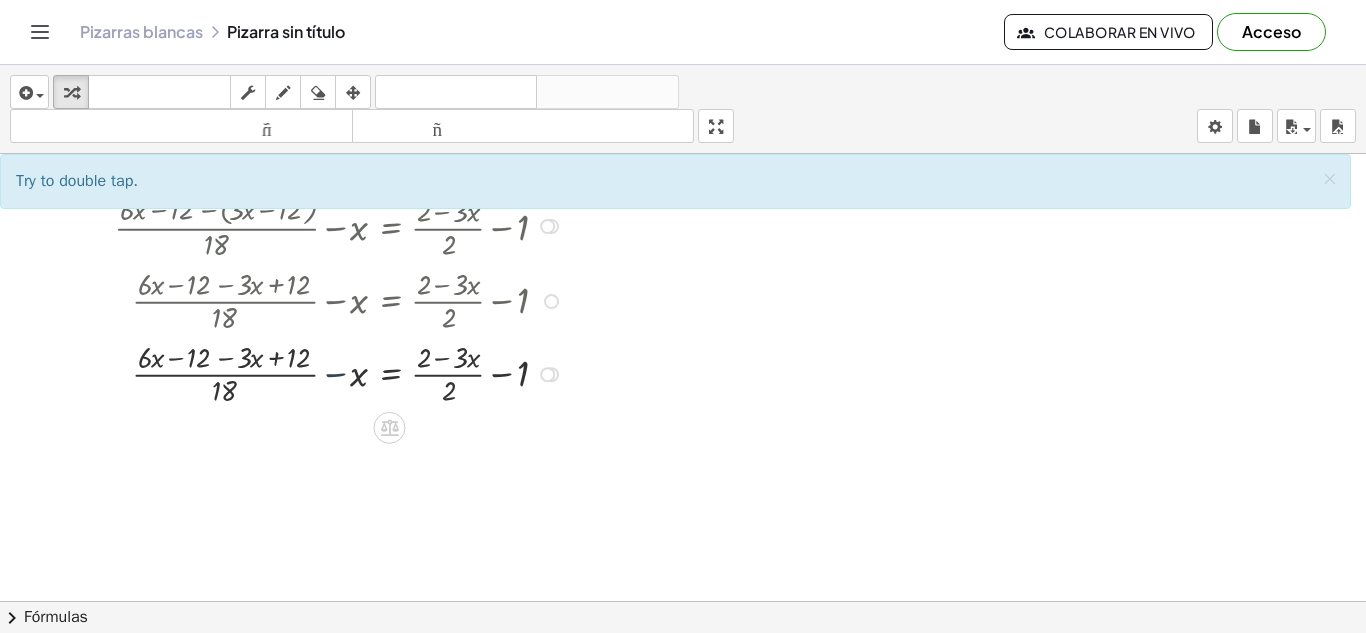 click at bounding box center [333, 372] 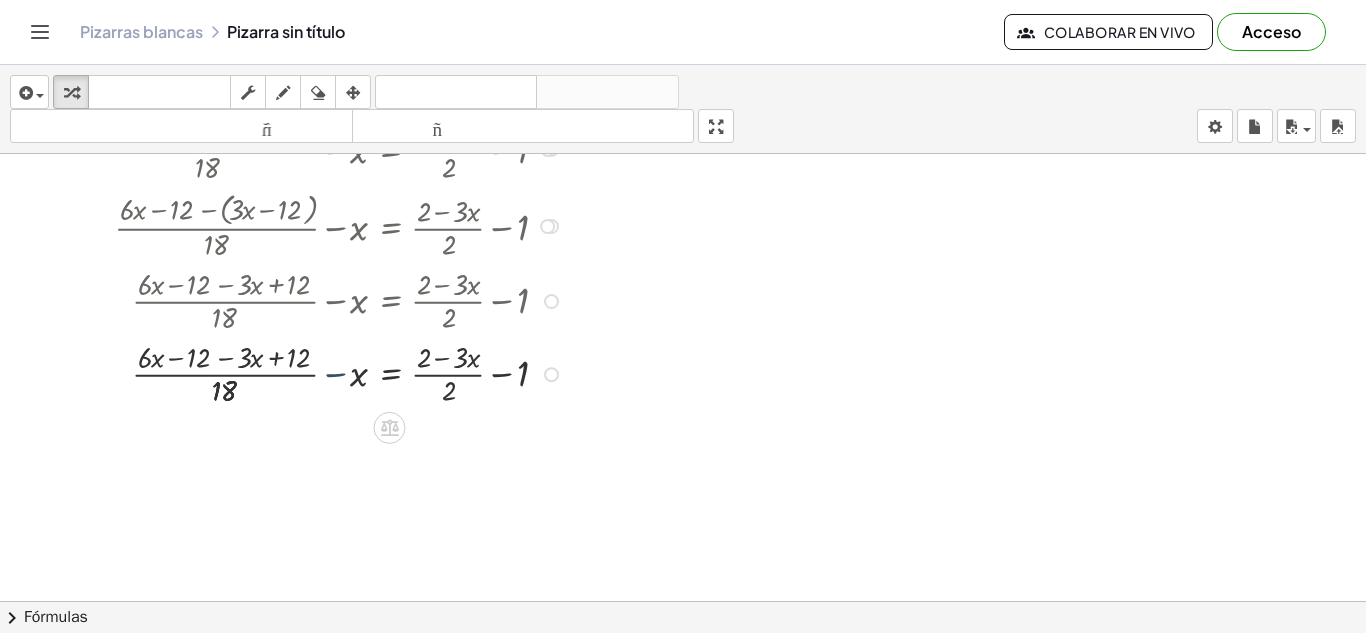 click at bounding box center (333, 372) 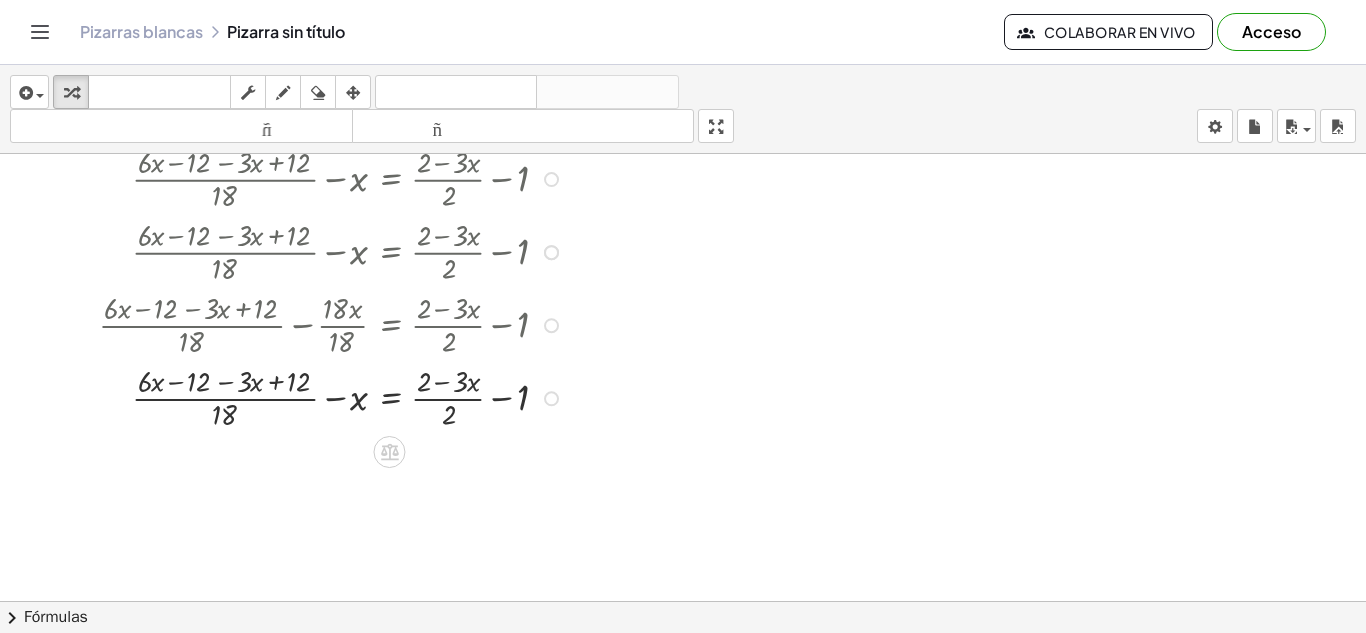 scroll, scrollTop: 650, scrollLeft: 0, axis: vertical 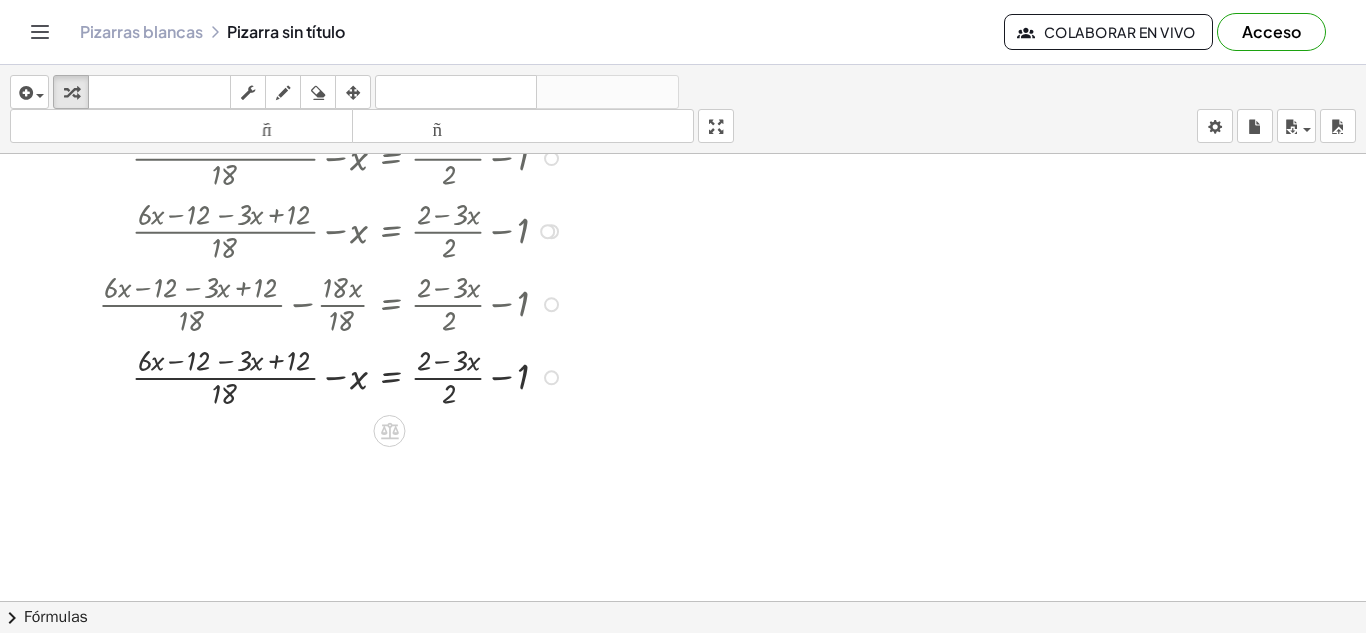click at bounding box center [551, 304] 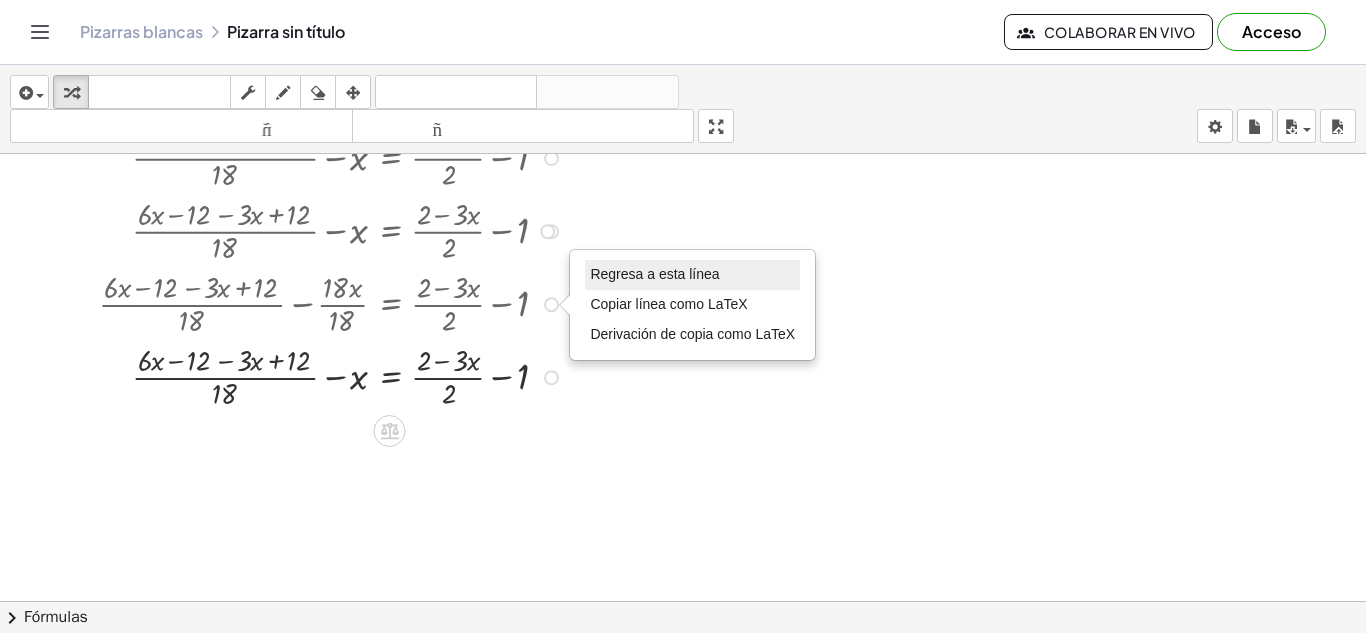 click on "Regresa a esta línea" at bounding box center [654, 274] 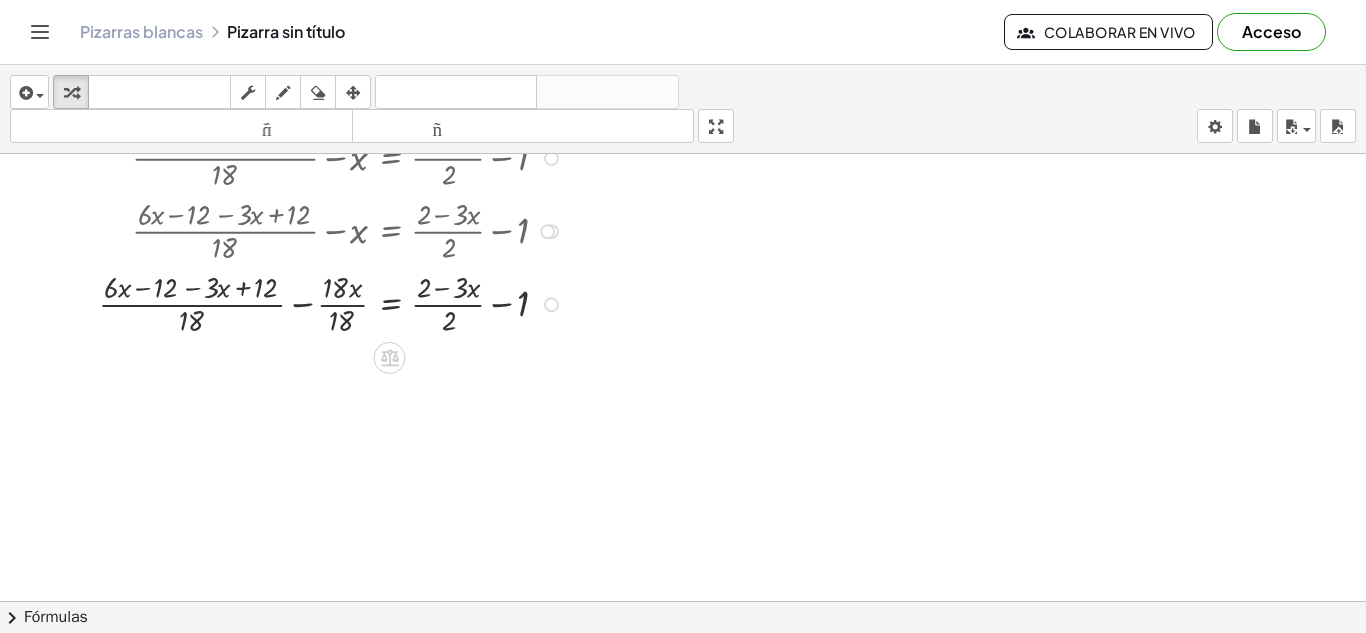 click at bounding box center [547, 231] 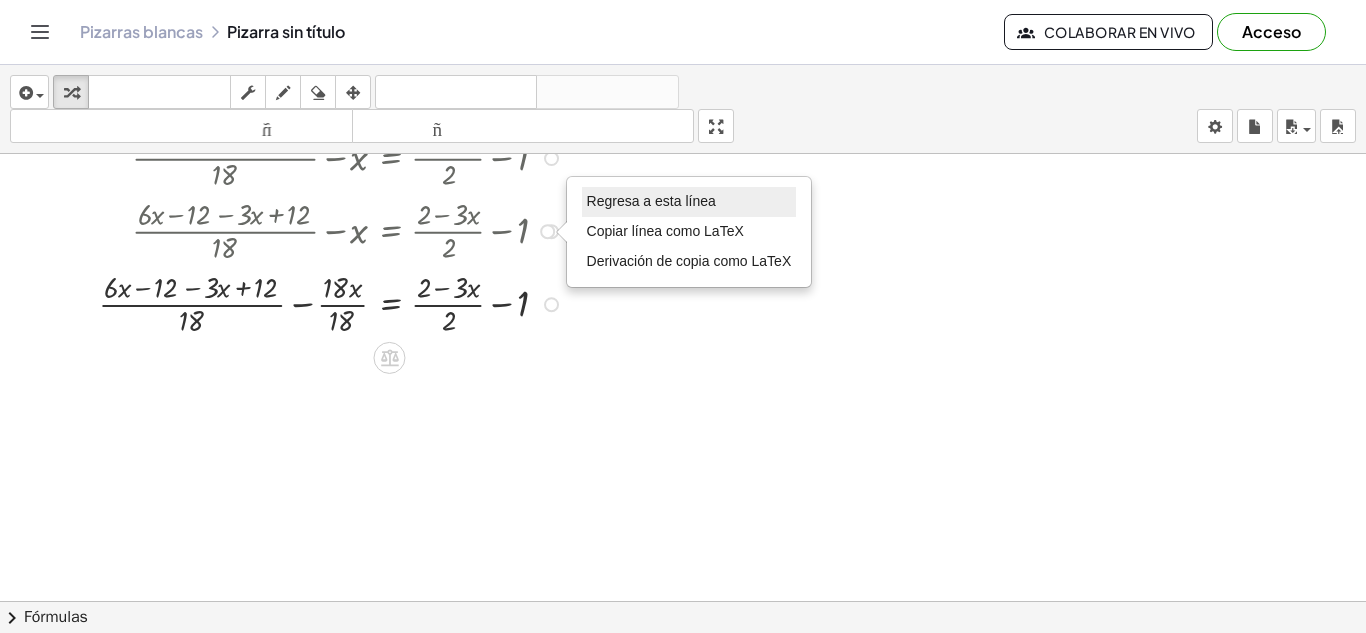 click on "Regresa a esta línea" at bounding box center (651, 201) 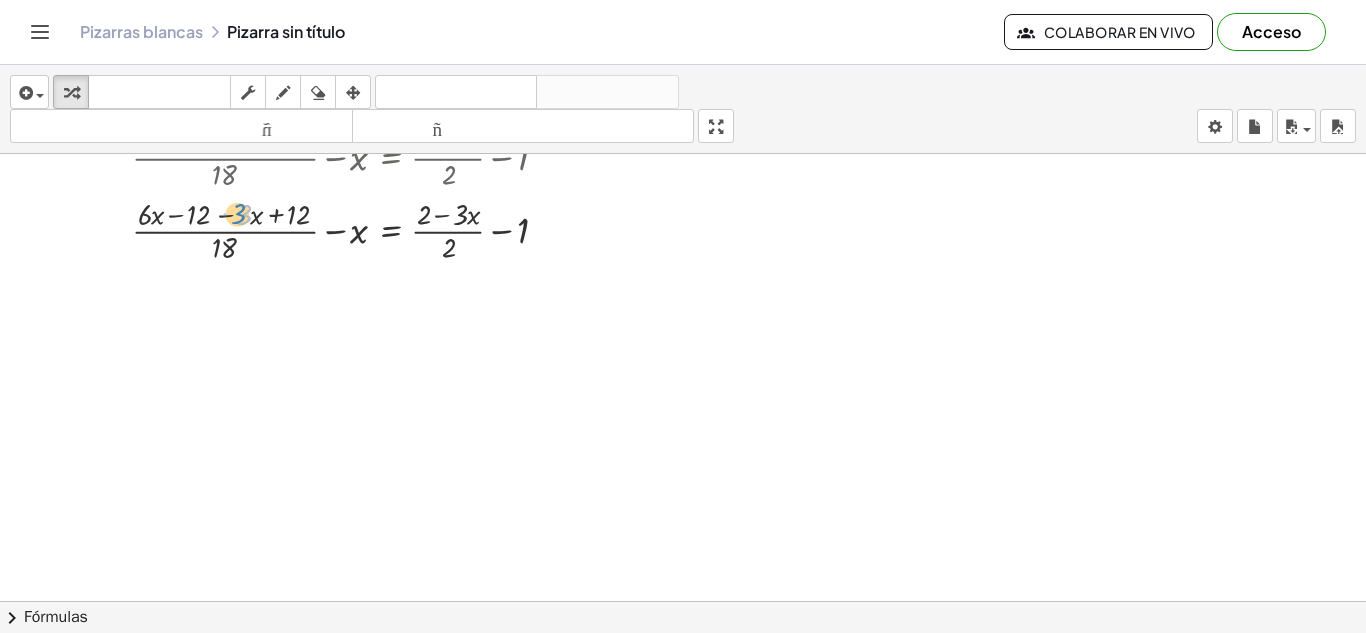 click at bounding box center (333, 229) 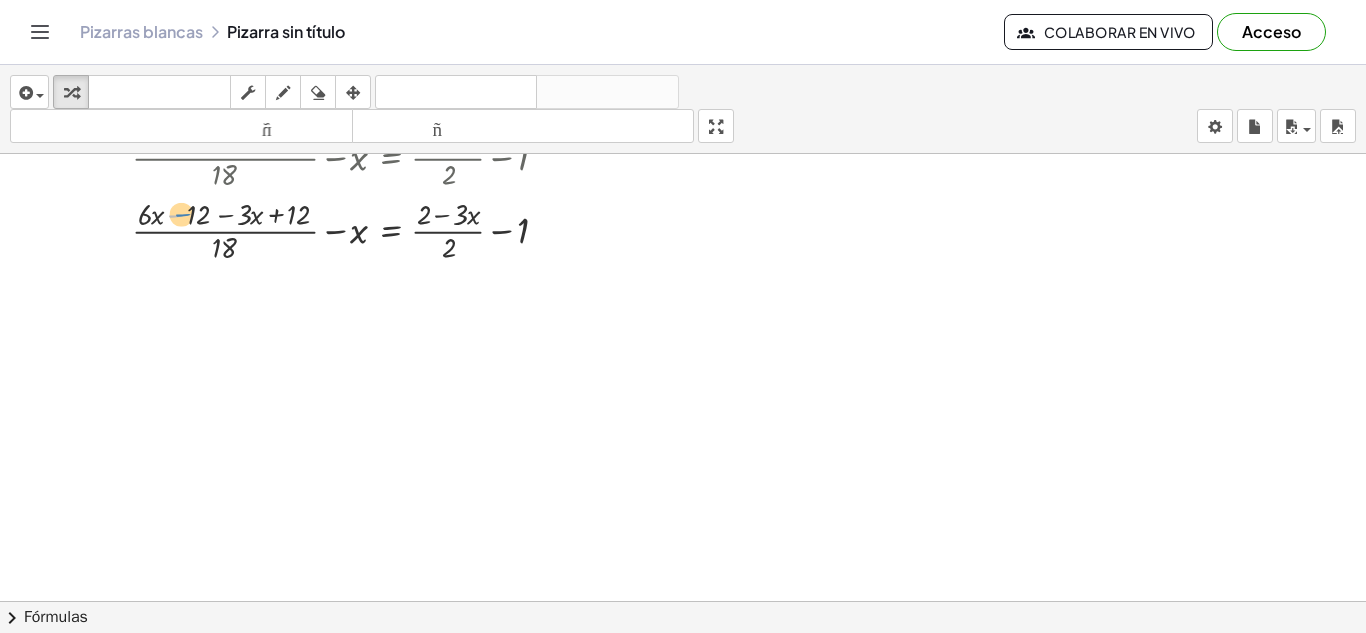 click at bounding box center [333, 229] 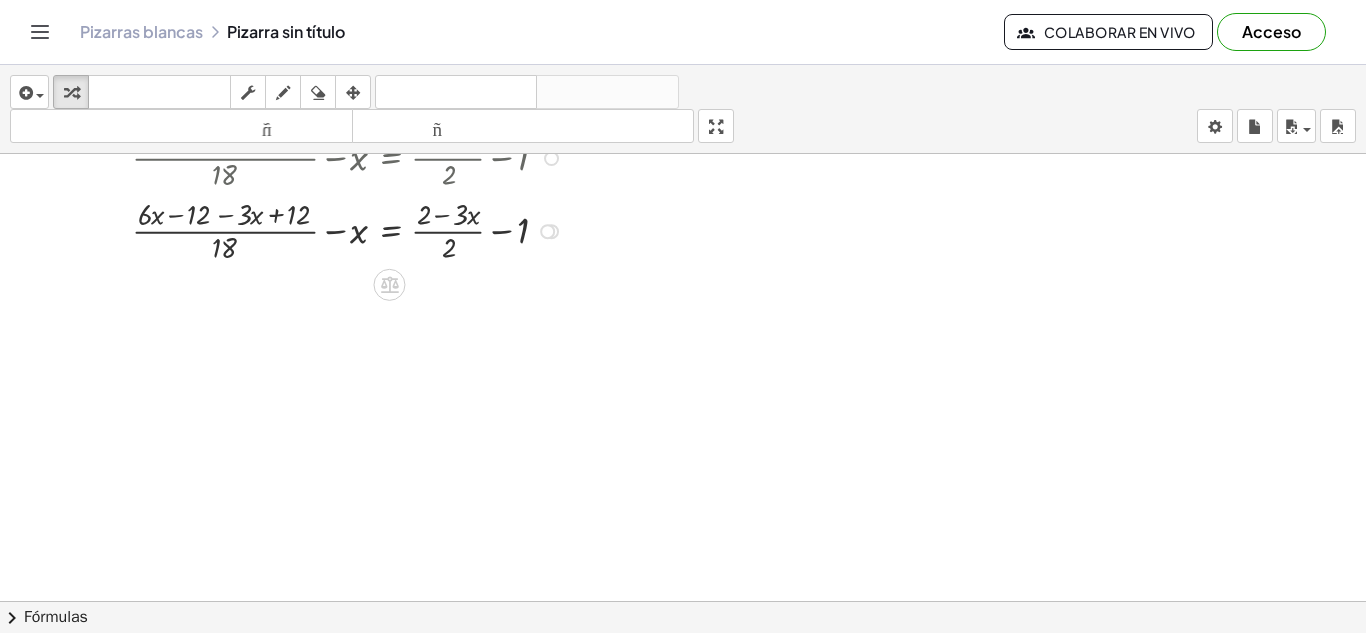 click at bounding box center [333, 229] 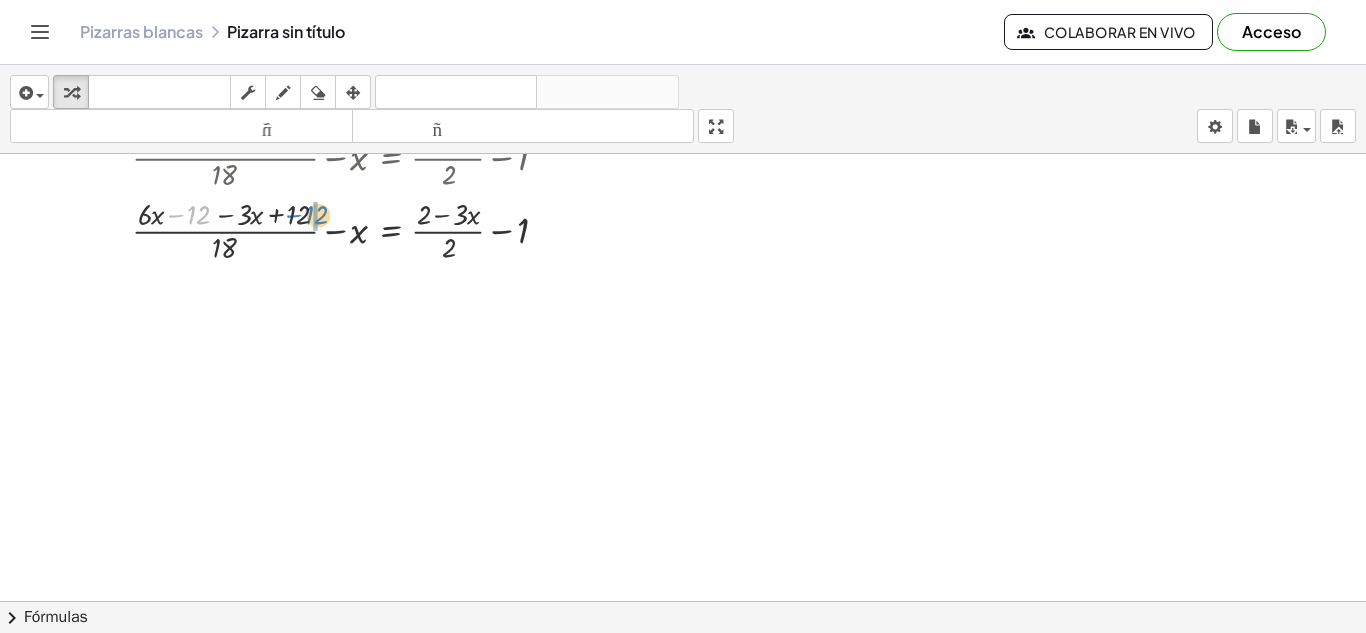 drag, startPoint x: 197, startPoint y: 215, endPoint x: 314, endPoint y: 216, distance: 117.00427 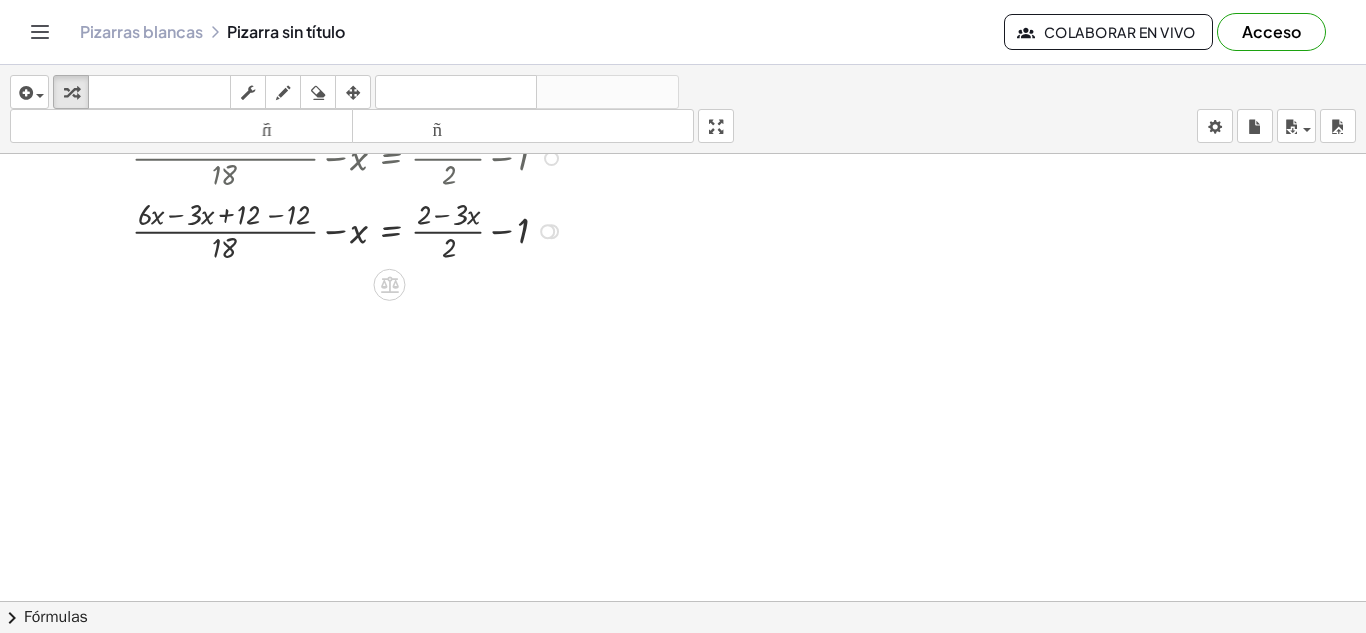 click at bounding box center [333, 229] 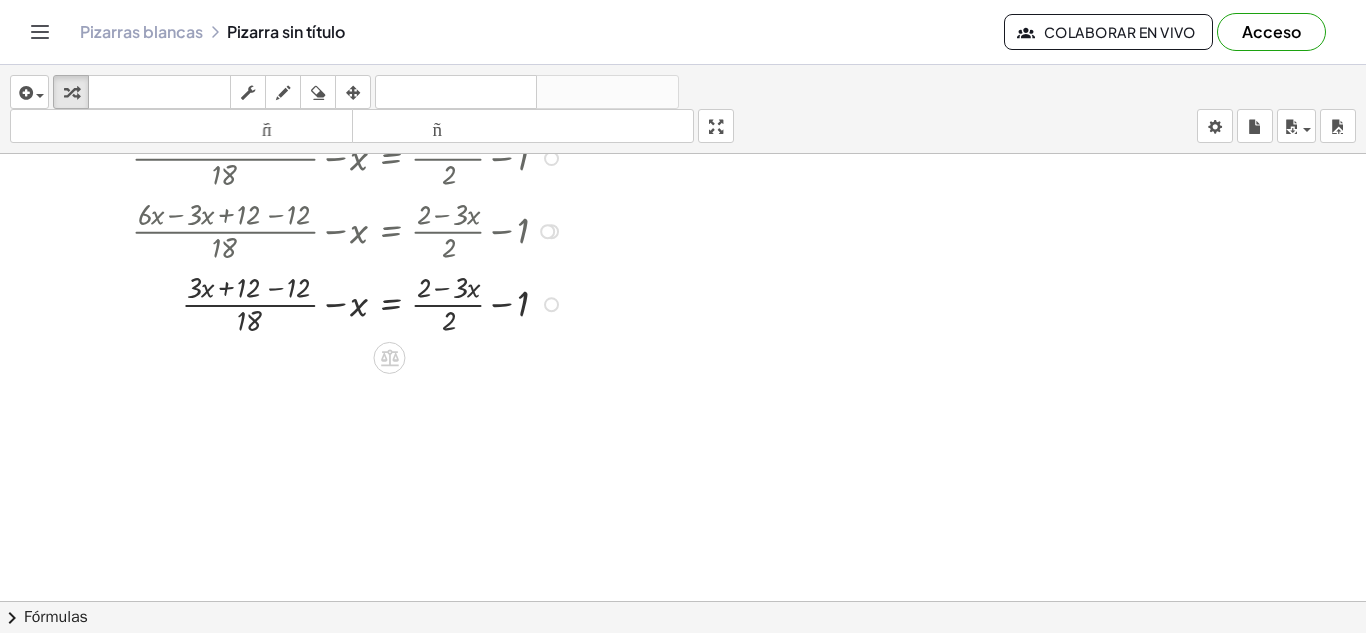 click at bounding box center [333, 302] 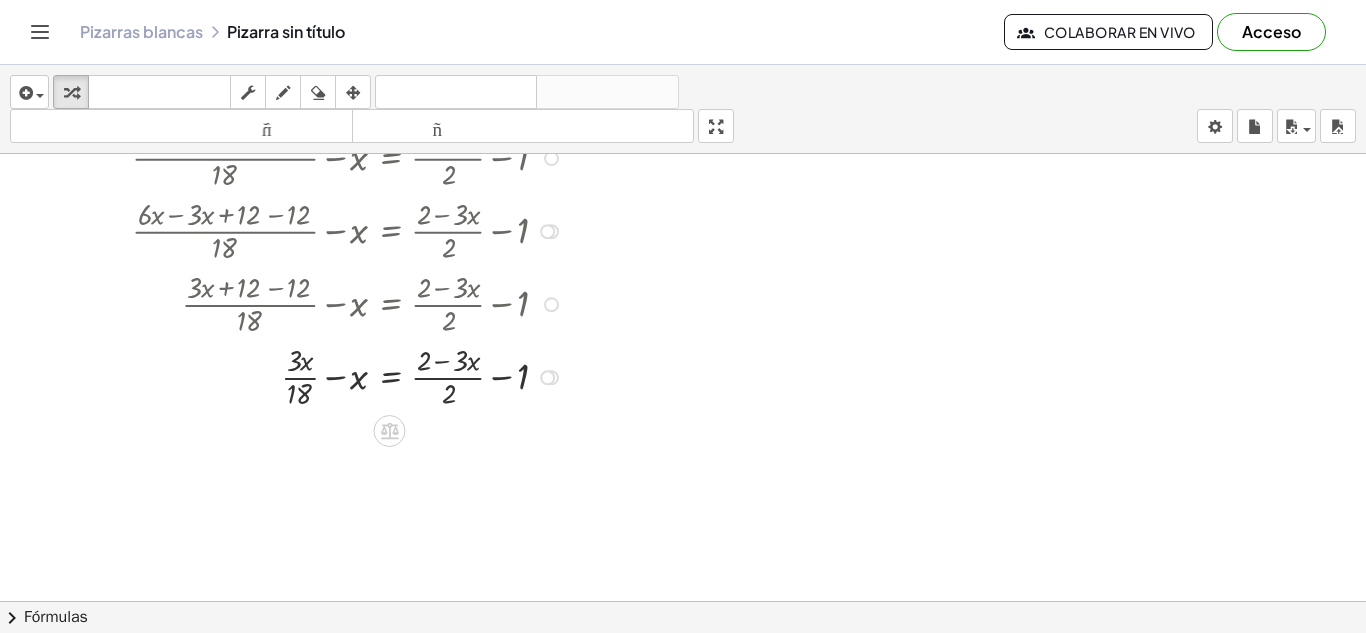 click at bounding box center (333, 375) 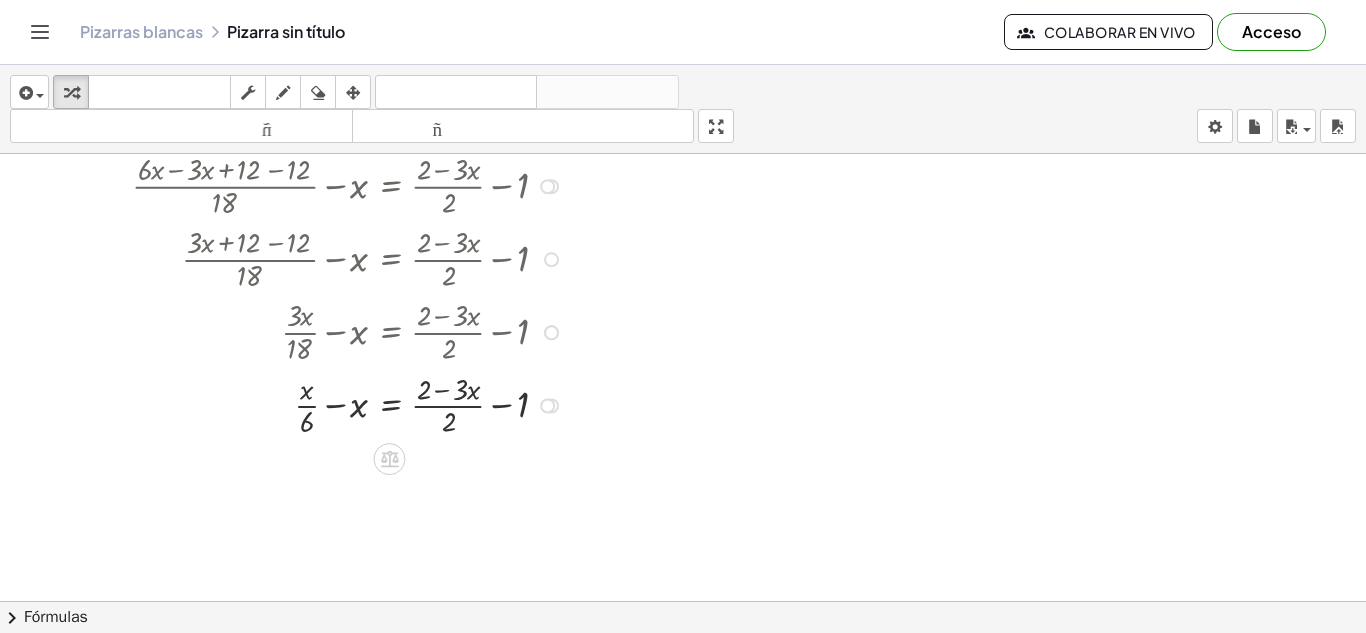 scroll, scrollTop: 696, scrollLeft: 0, axis: vertical 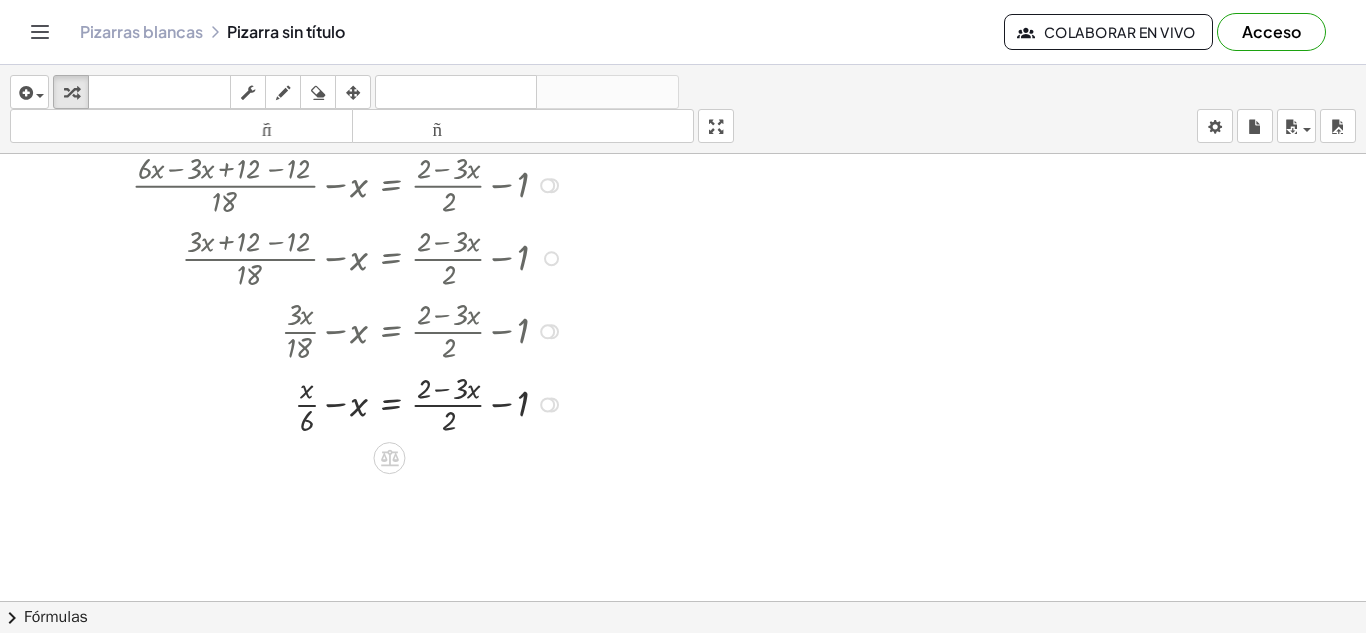 click at bounding box center [333, 403] 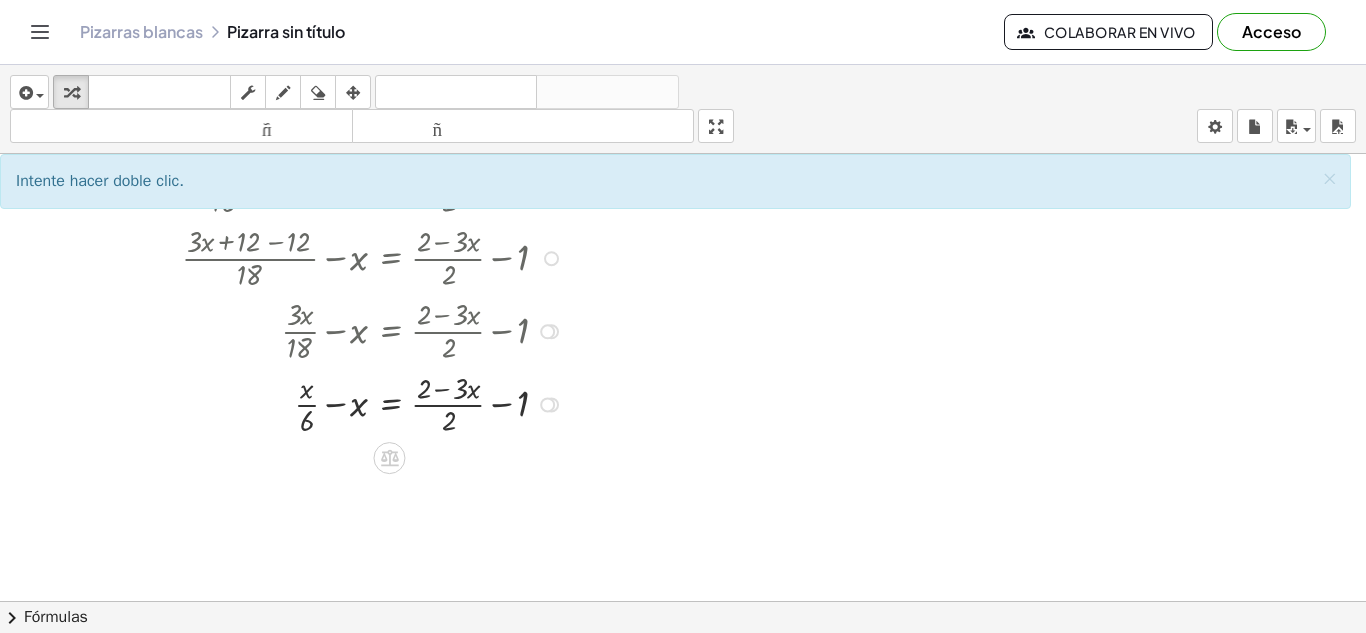 click at bounding box center (333, 403) 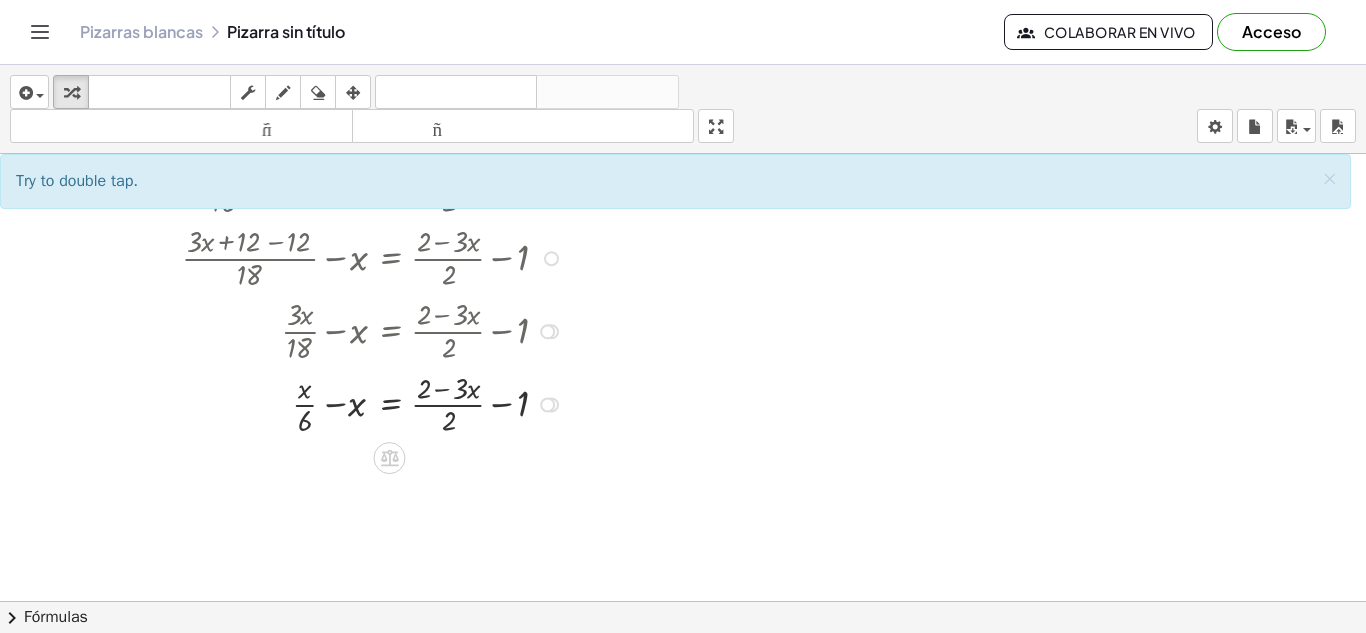 click at bounding box center (333, 403) 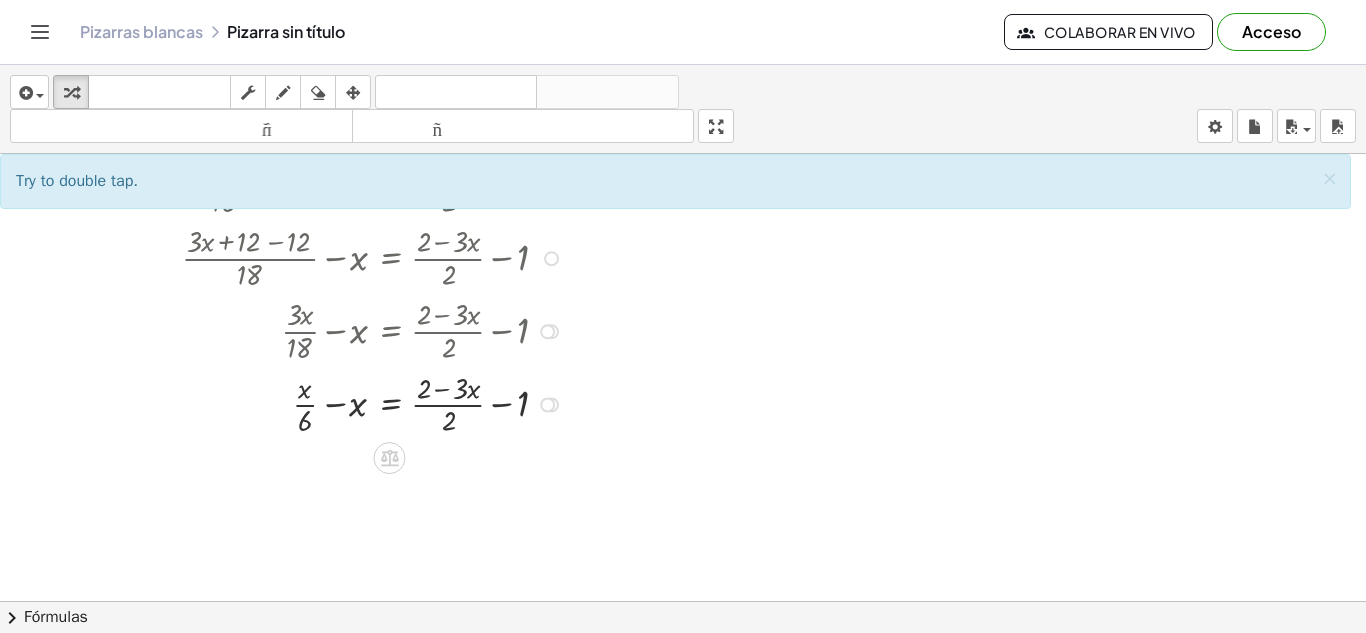click at bounding box center [333, 403] 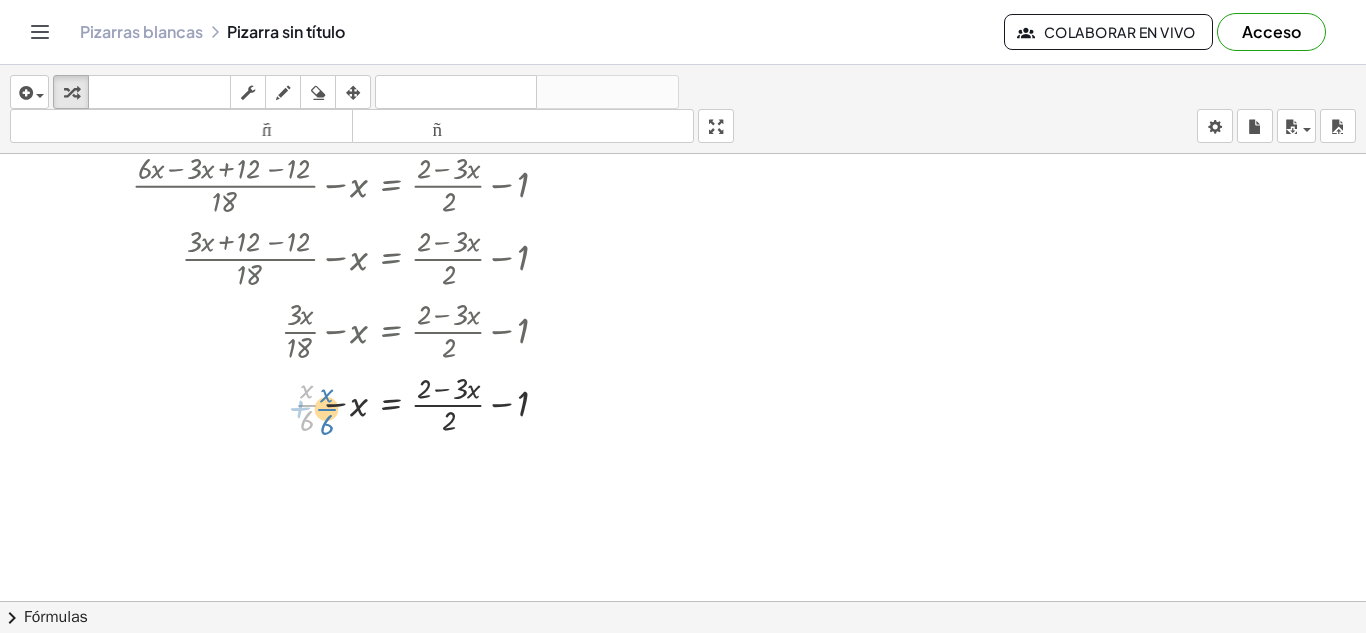 drag, startPoint x: 308, startPoint y: 399, endPoint x: 328, endPoint y: 403, distance: 20.396078 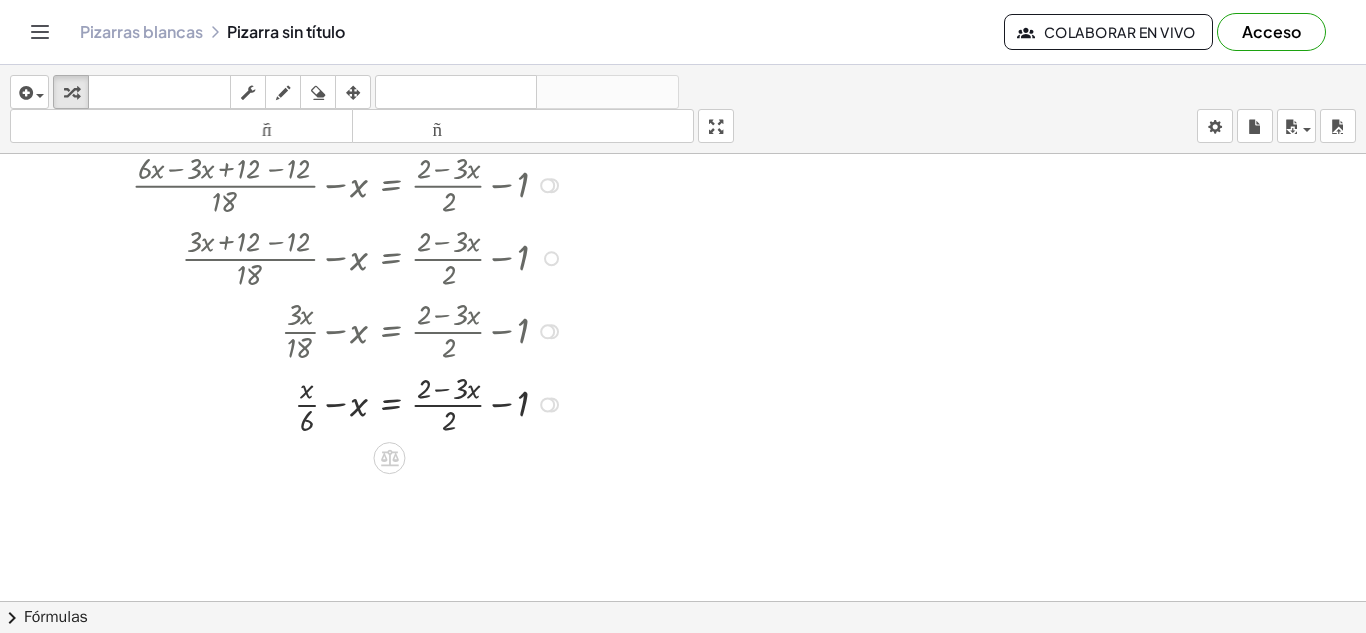 click at bounding box center (333, 403) 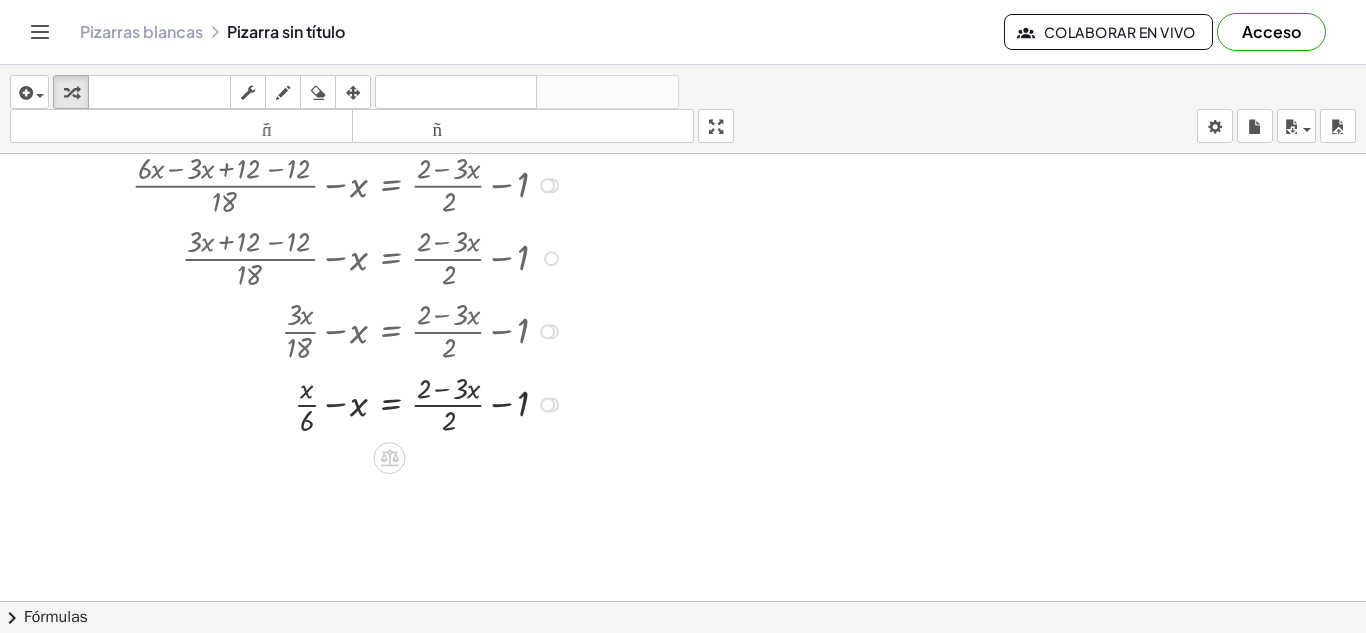 click at bounding box center (333, 403) 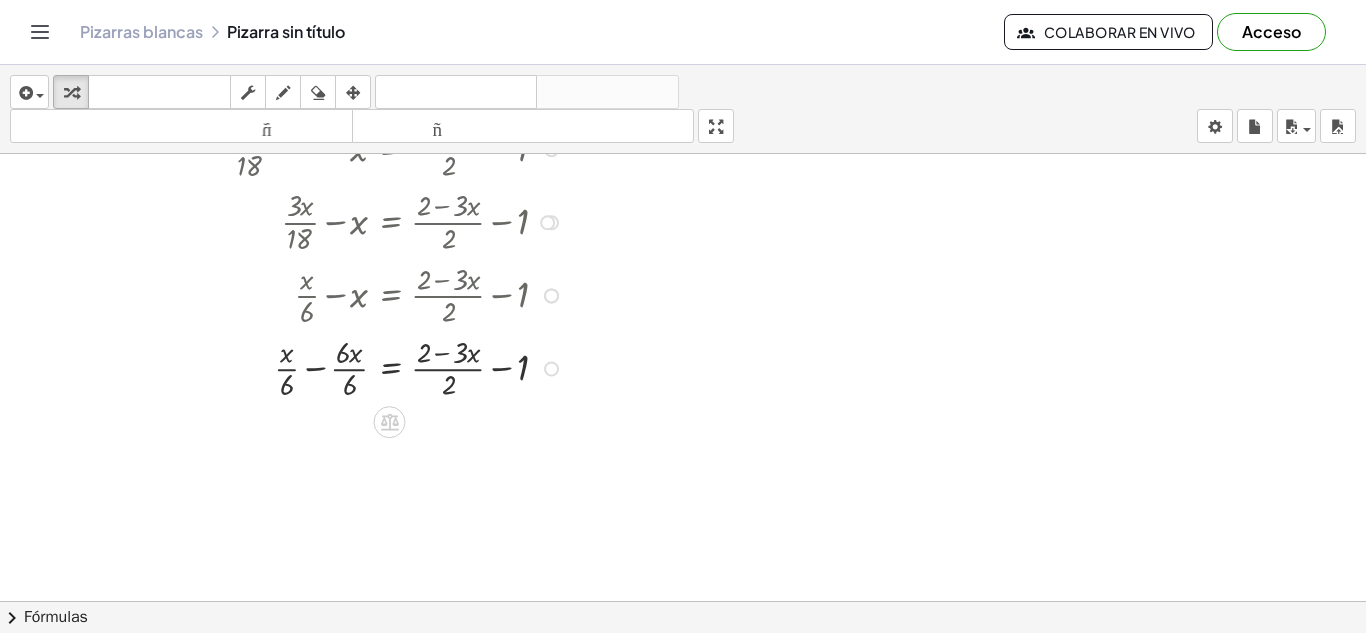 scroll, scrollTop: 806, scrollLeft: 0, axis: vertical 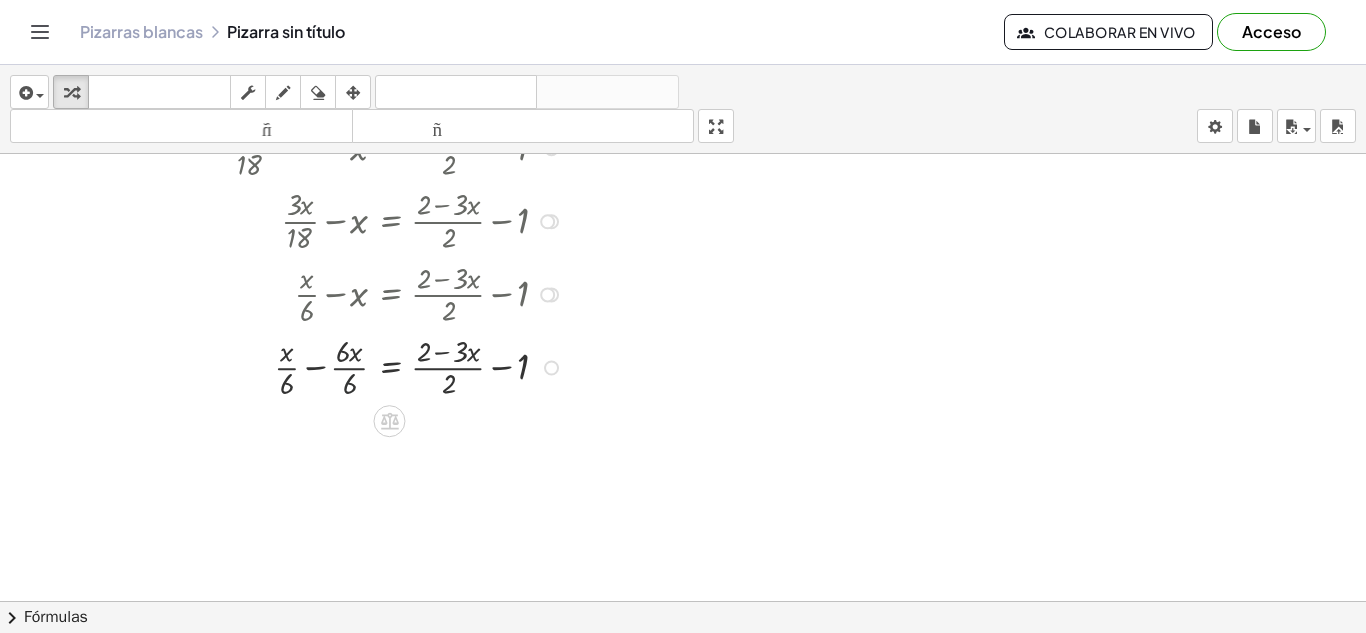 click at bounding box center [333, 366] 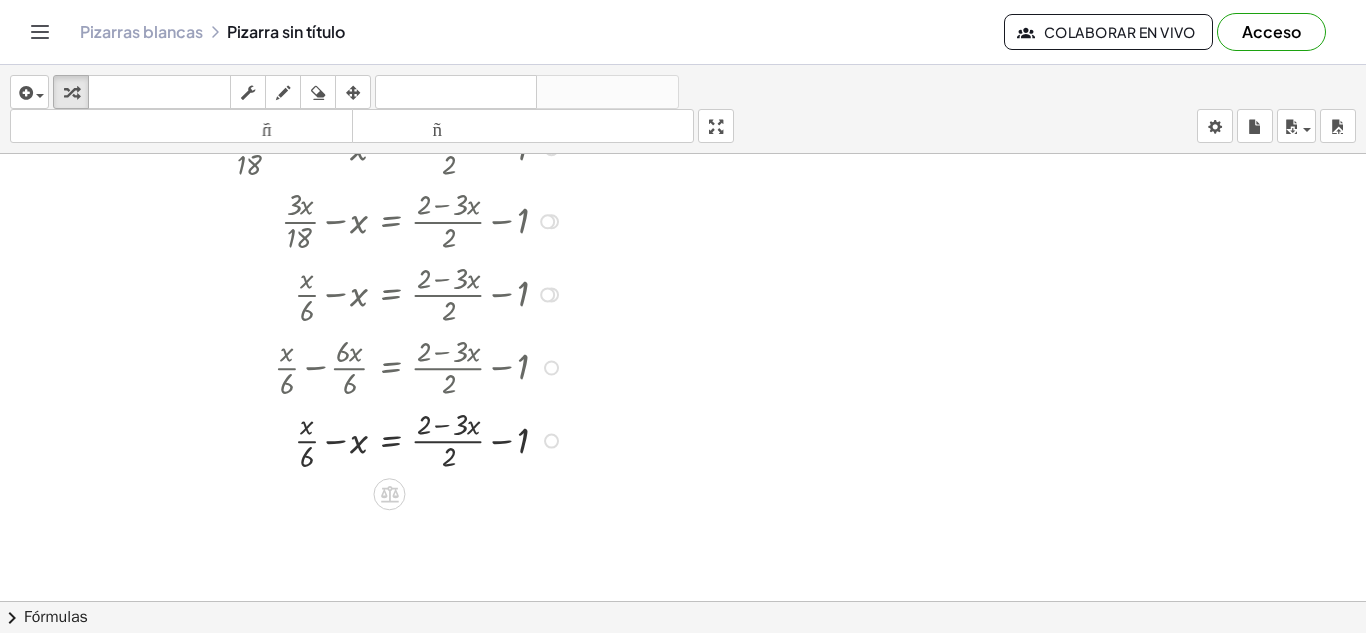 scroll, scrollTop: 823, scrollLeft: 0, axis: vertical 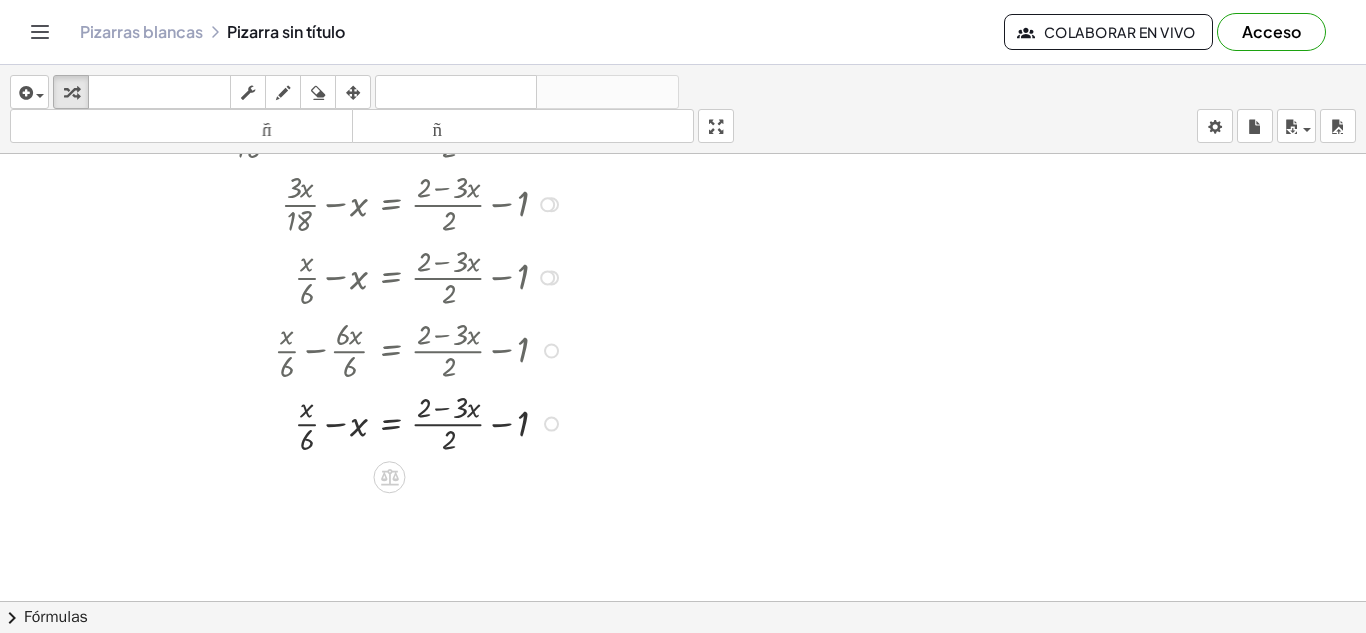 click at bounding box center [547, 277] 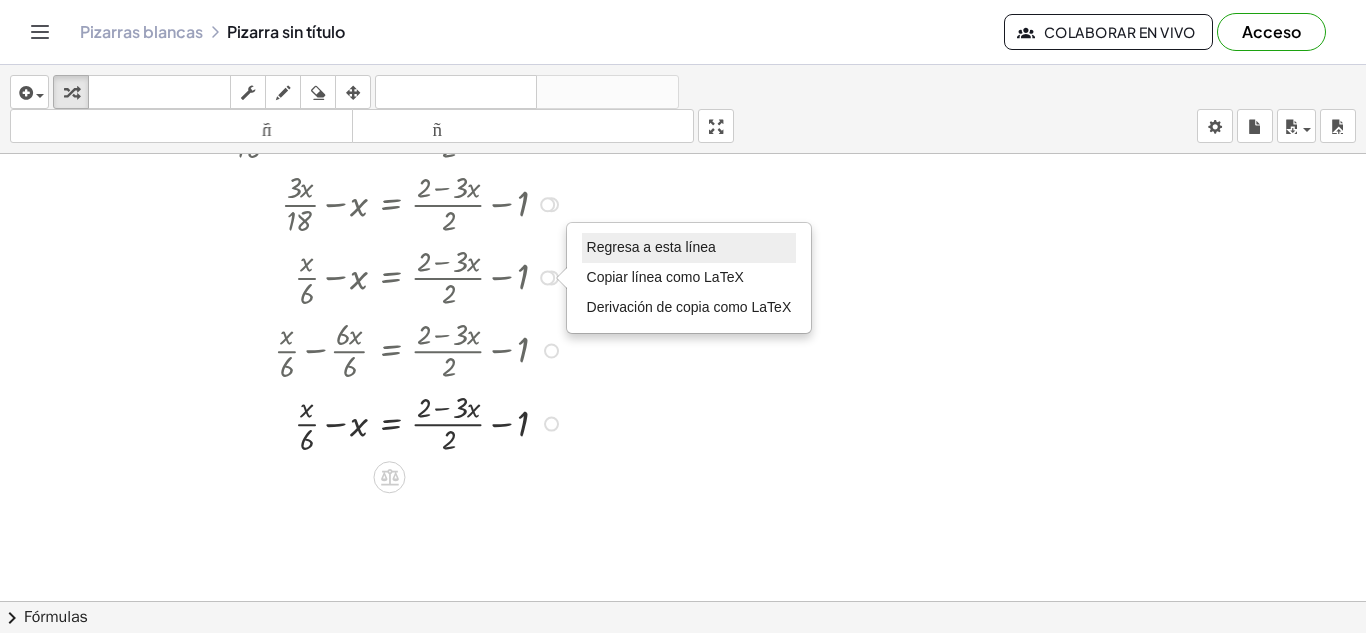 click on "Regresa a esta línea" at bounding box center [651, 247] 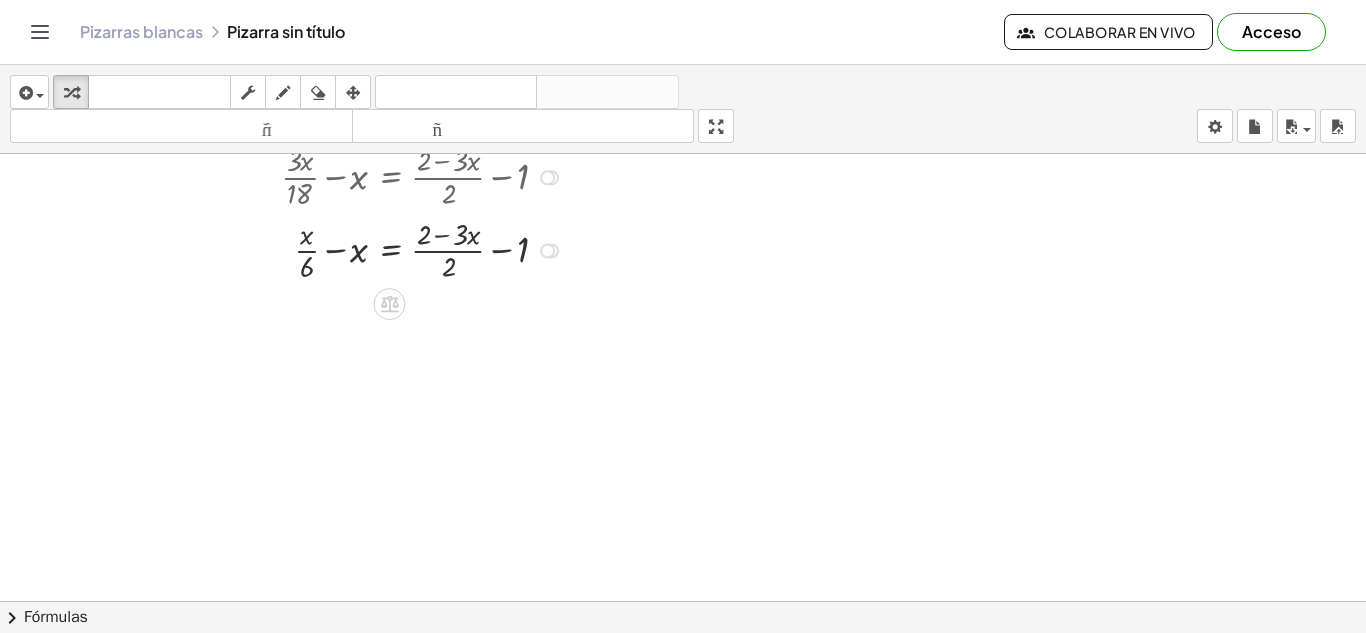 scroll, scrollTop: 855, scrollLeft: 0, axis: vertical 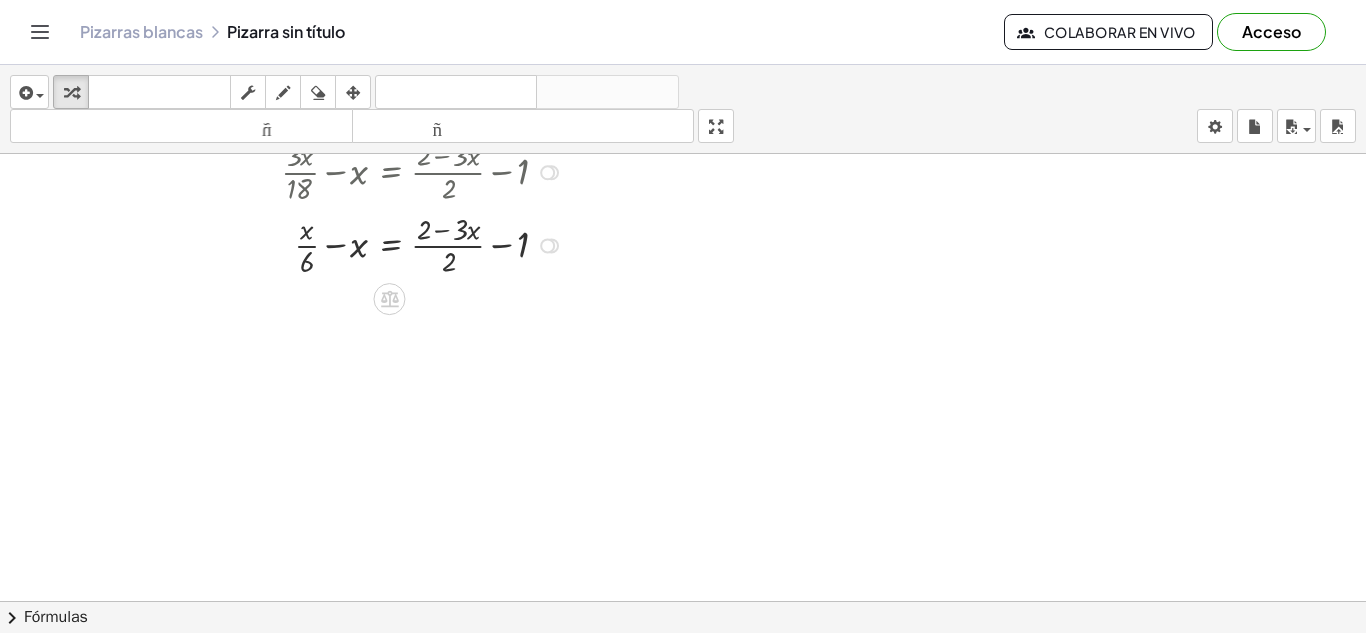 click at bounding box center (333, 244) 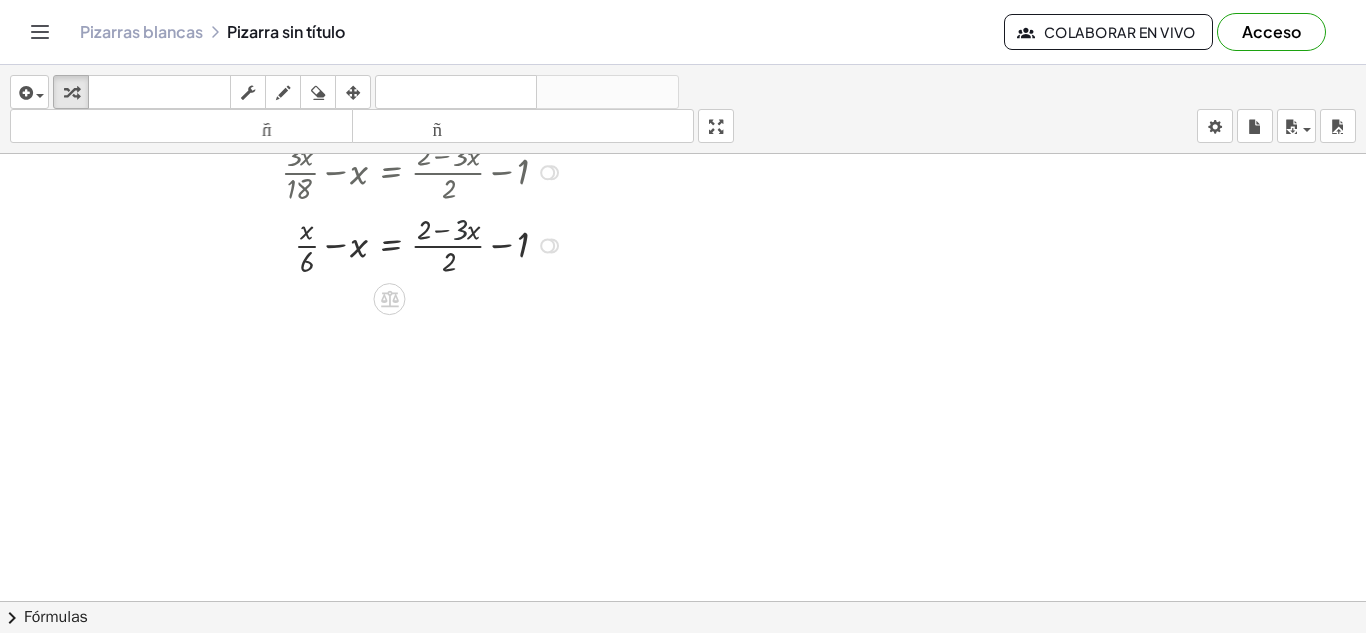 click at bounding box center [333, 244] 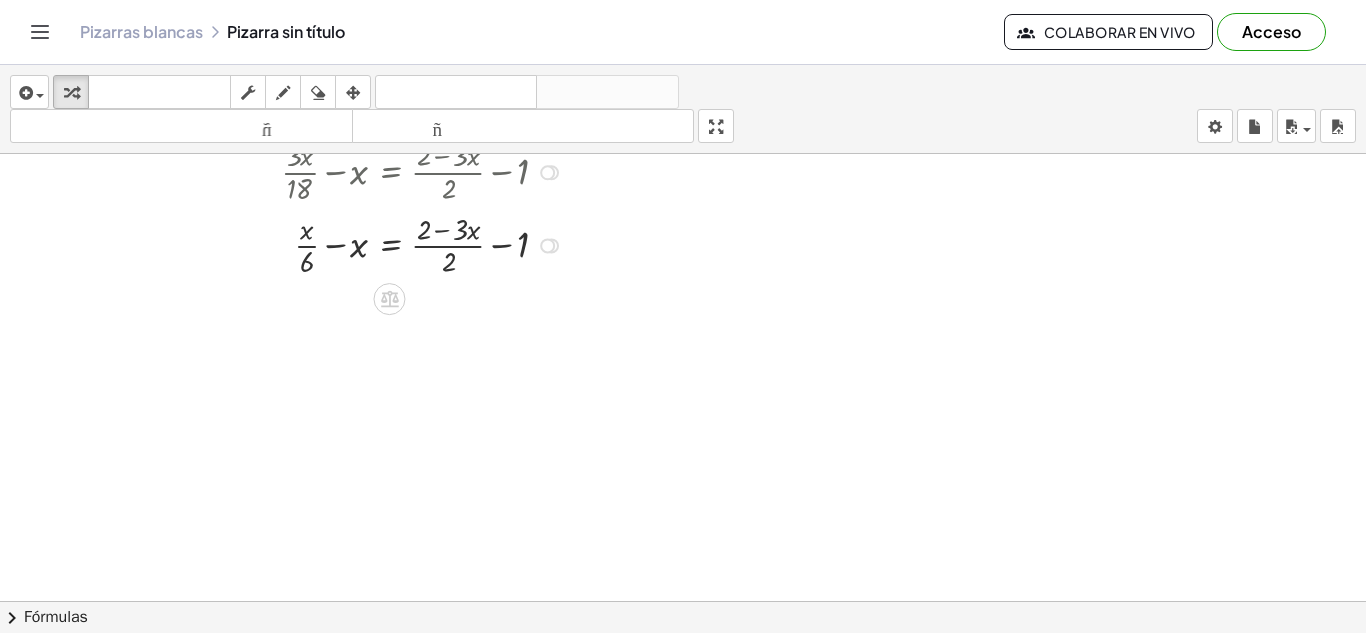 click at bounding box center [333, 244] 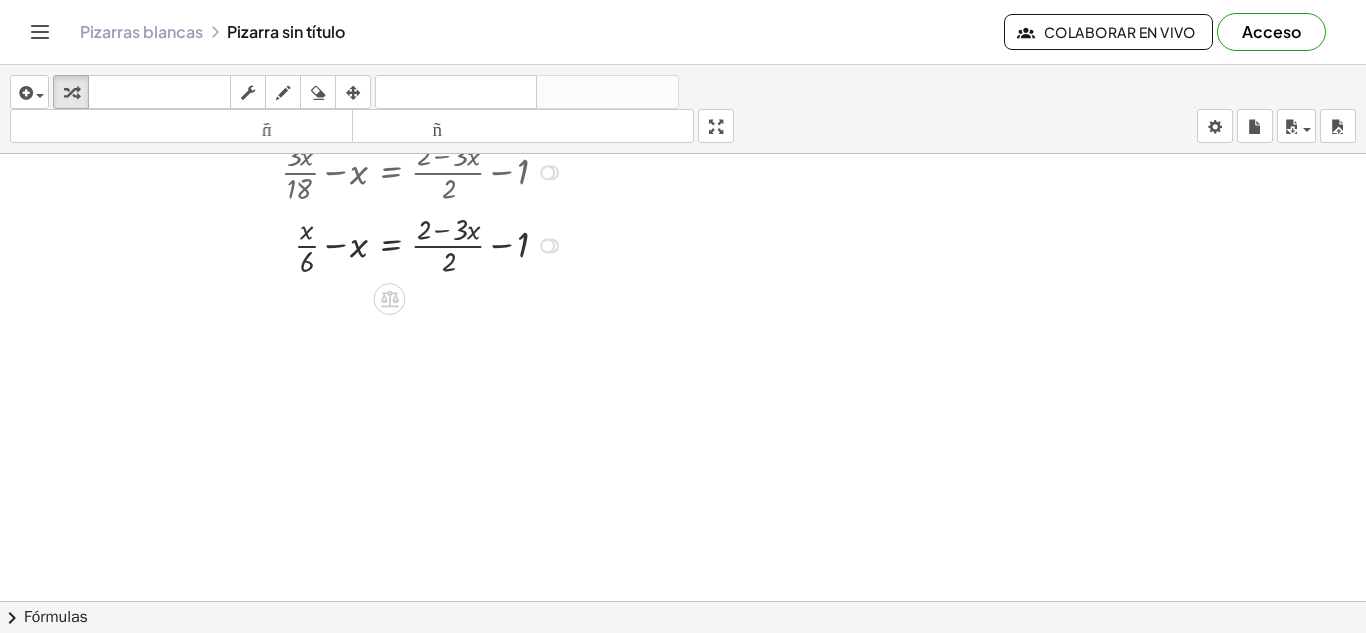 click at bounding box center (333, 244) 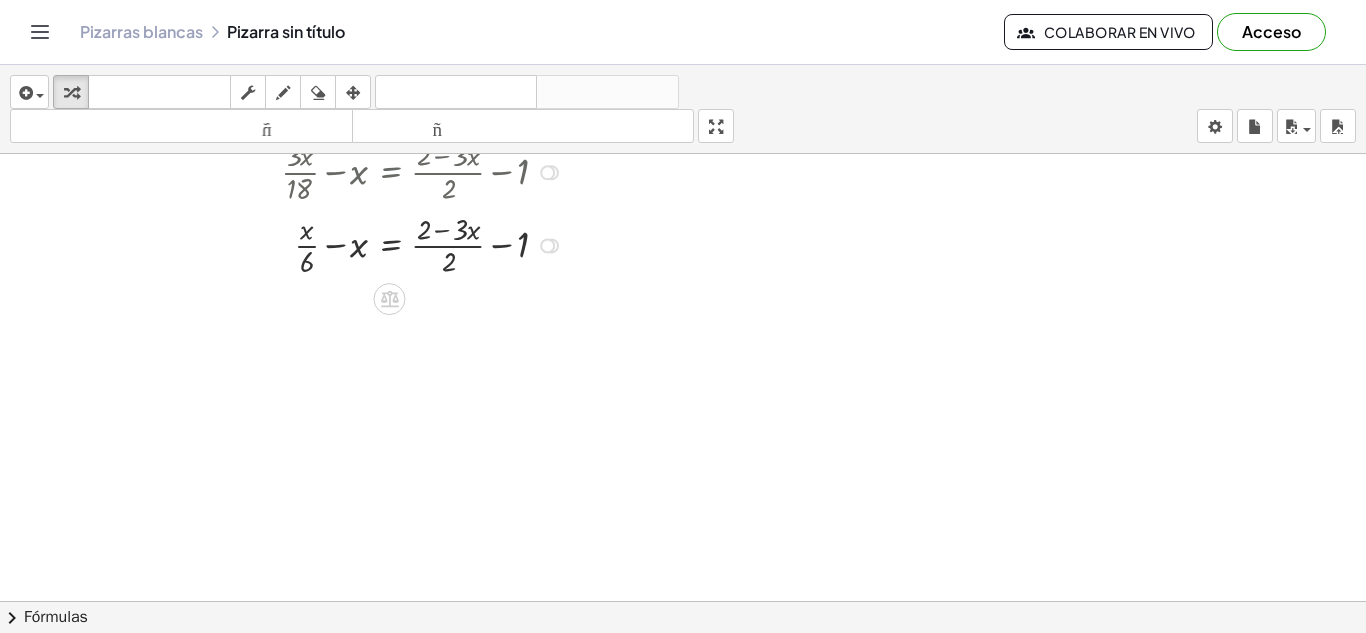 click at bounding box center [333, 244] 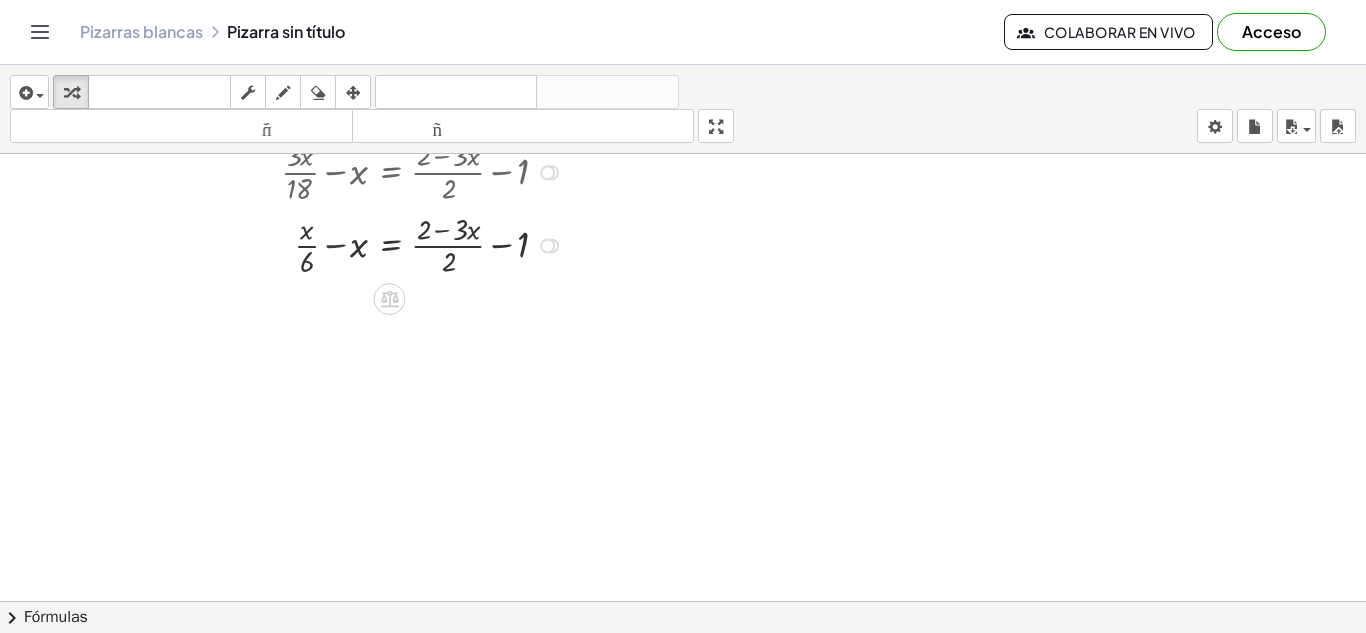 click at bounding box center [333, 244] 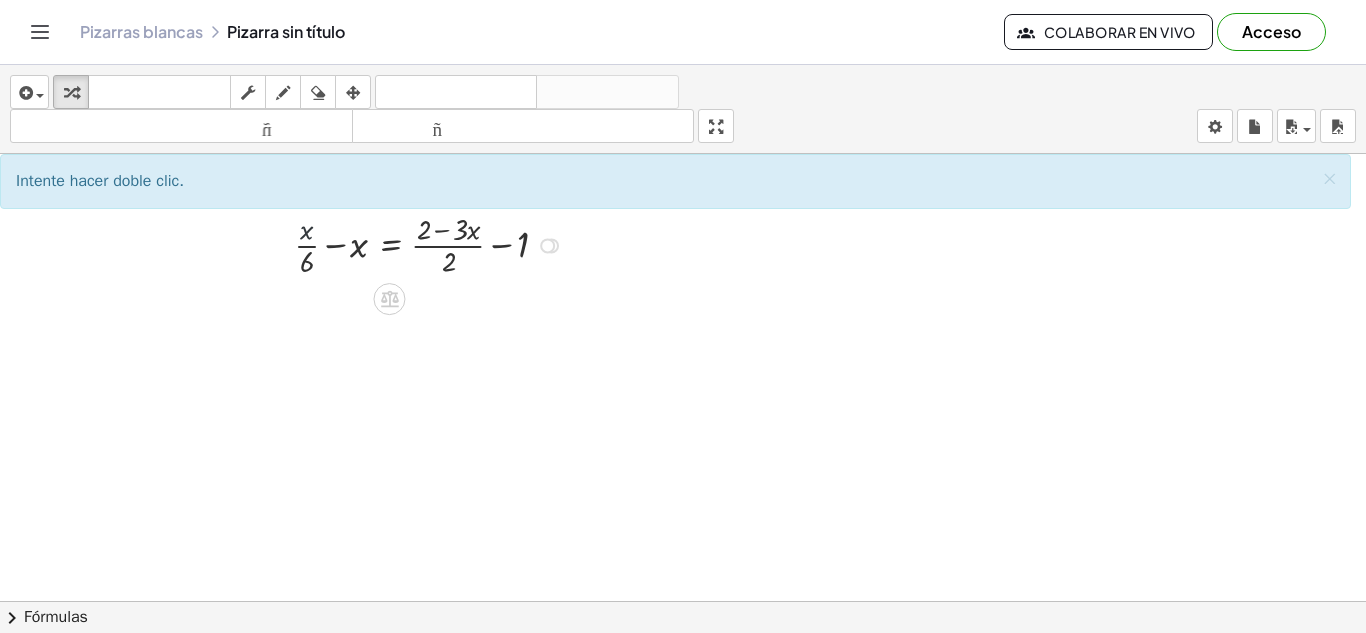 click at bounding box center [333, 244] 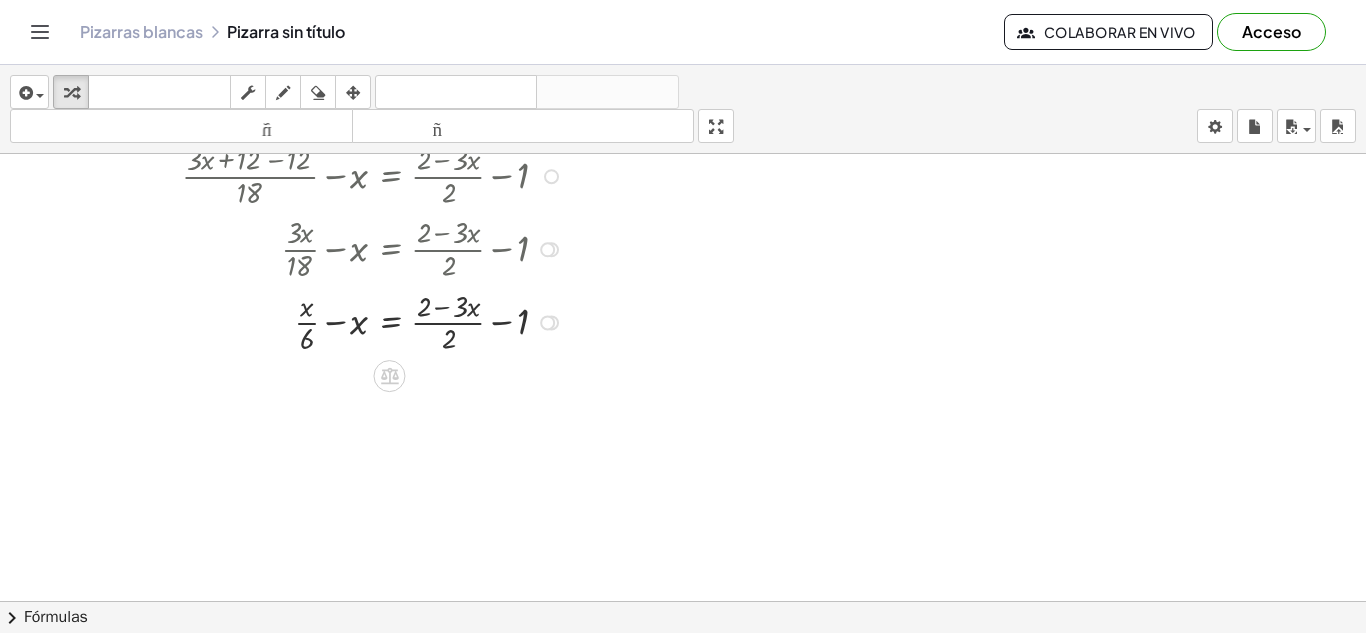 scroll, scrollTop: 770, scrollLeft: 0, axis: vertical 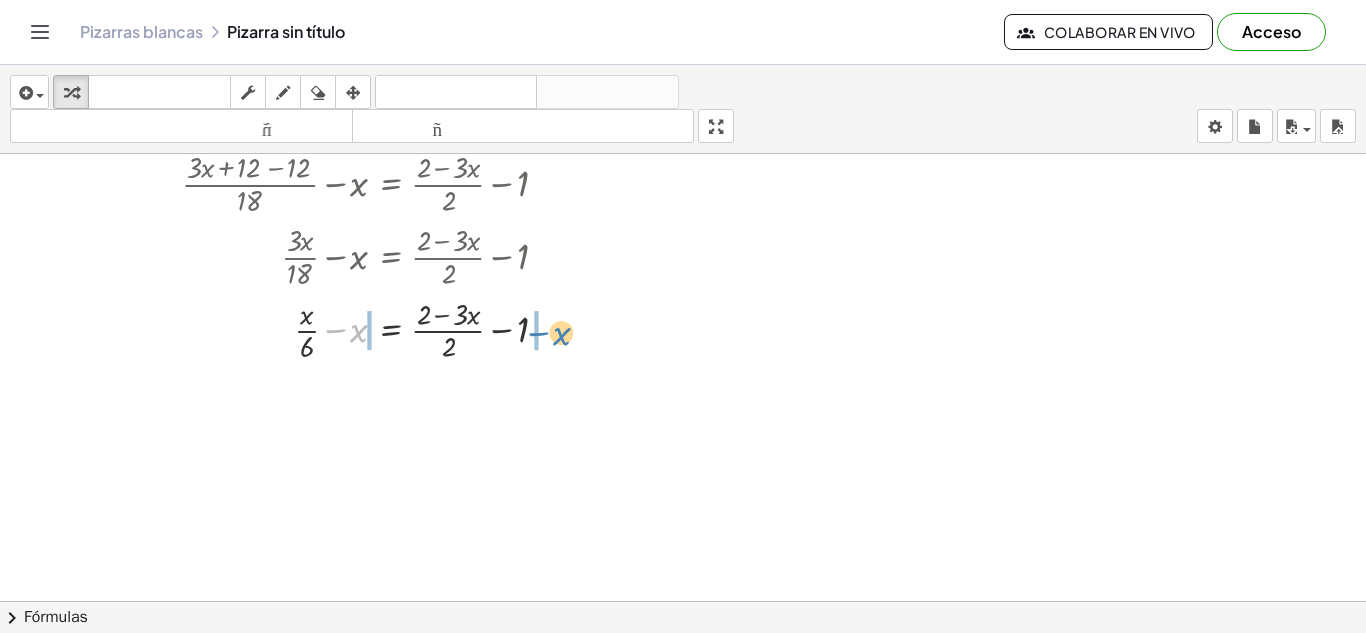 drag, startPoint x: 339, startPoint y: 331, endPoint x: 542, endPoint y: 334, distance: 203.02217 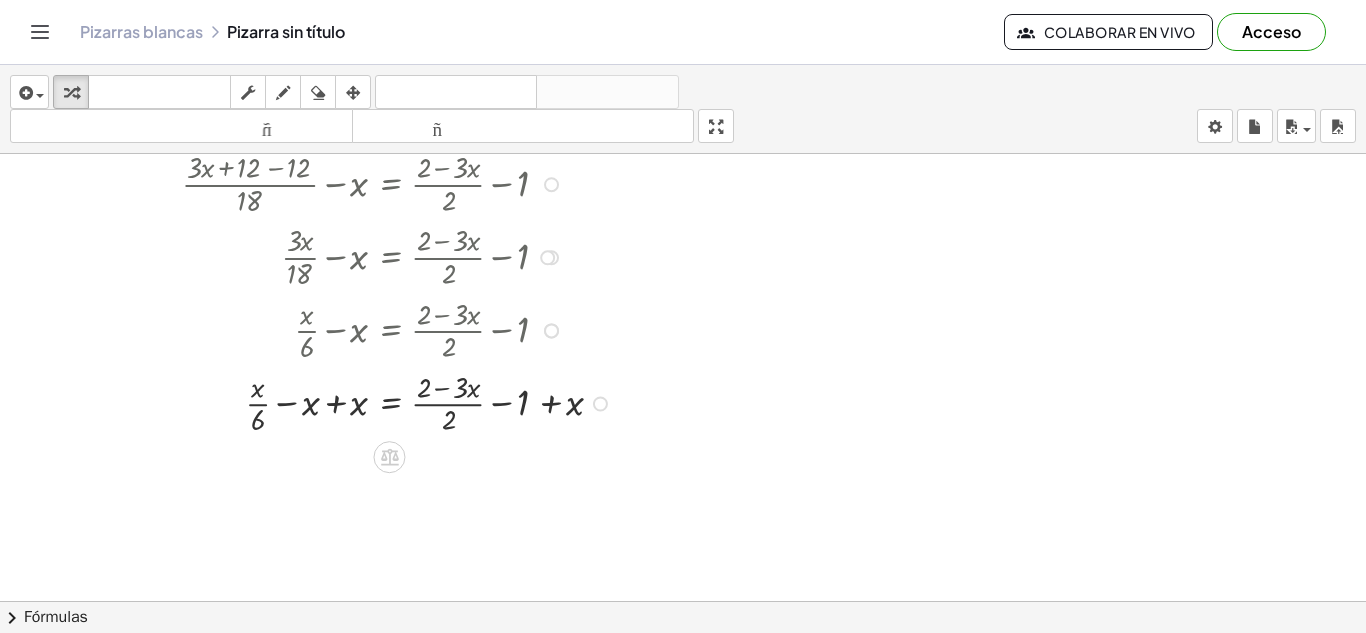 click at bounding box center (357, 402) 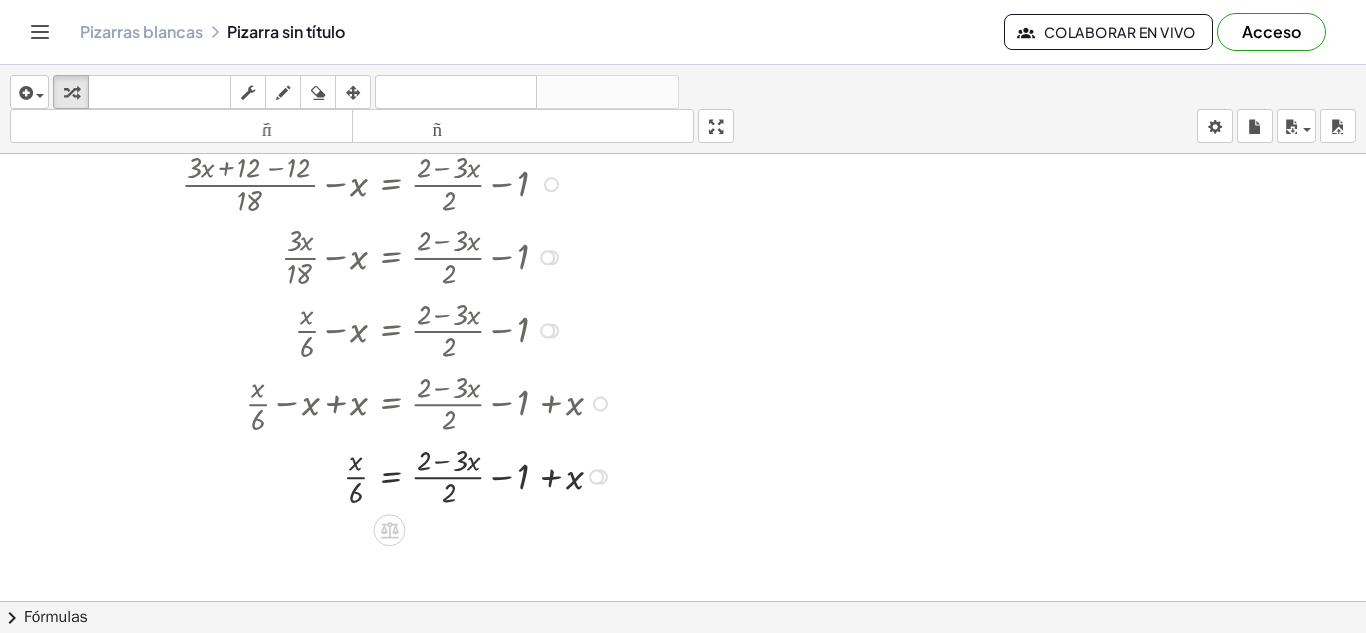 click at bounding box center [600, 403] 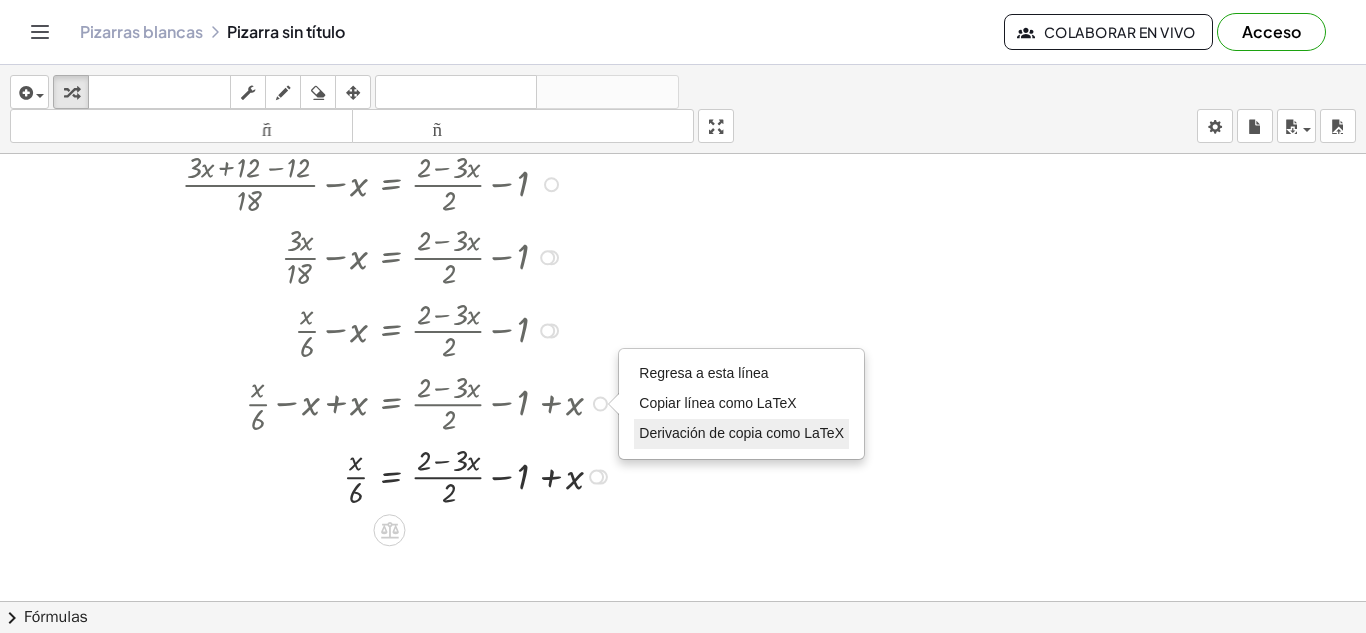 click on "Derivación de copia como LaTeX" at bounding box center [741, 433] 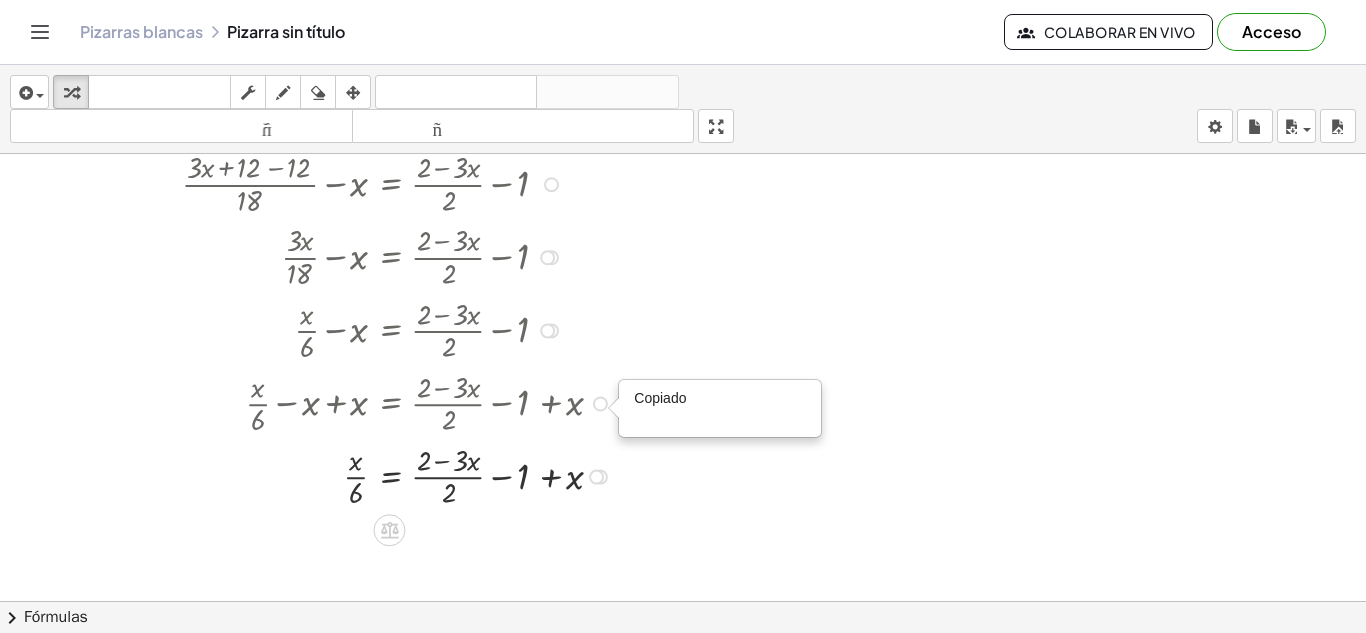 click on "Copiado done" at bounding box center (600, 403) 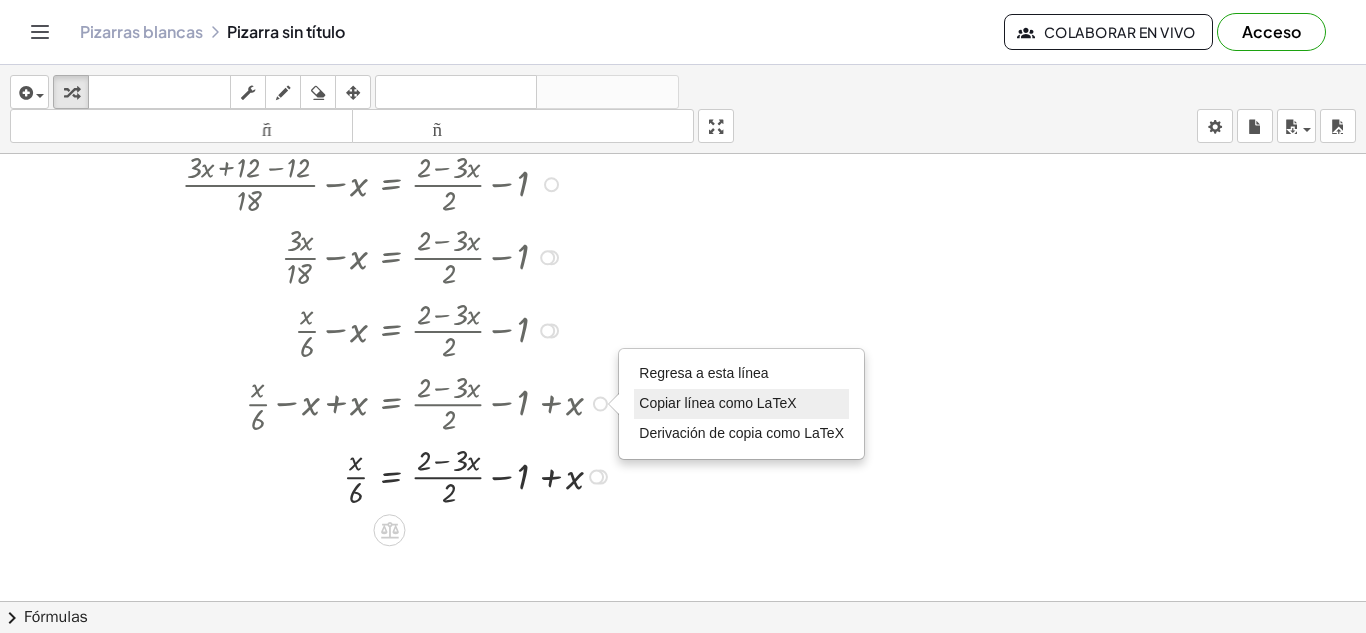 click on "Copiar línea como LaTeX" at bounding box center (717, 403) 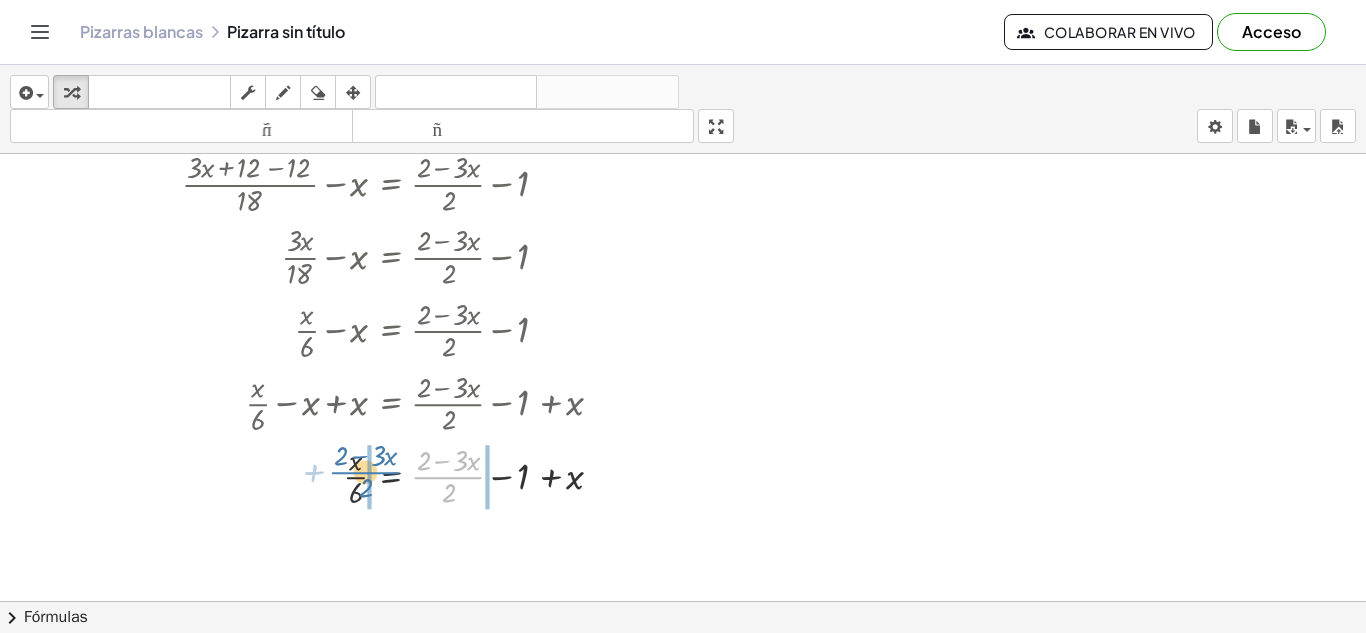 drag, startPoint x: 451, startPoint y: 483, endPoint x: 370, endPoint y: 479, distance: 81.09871 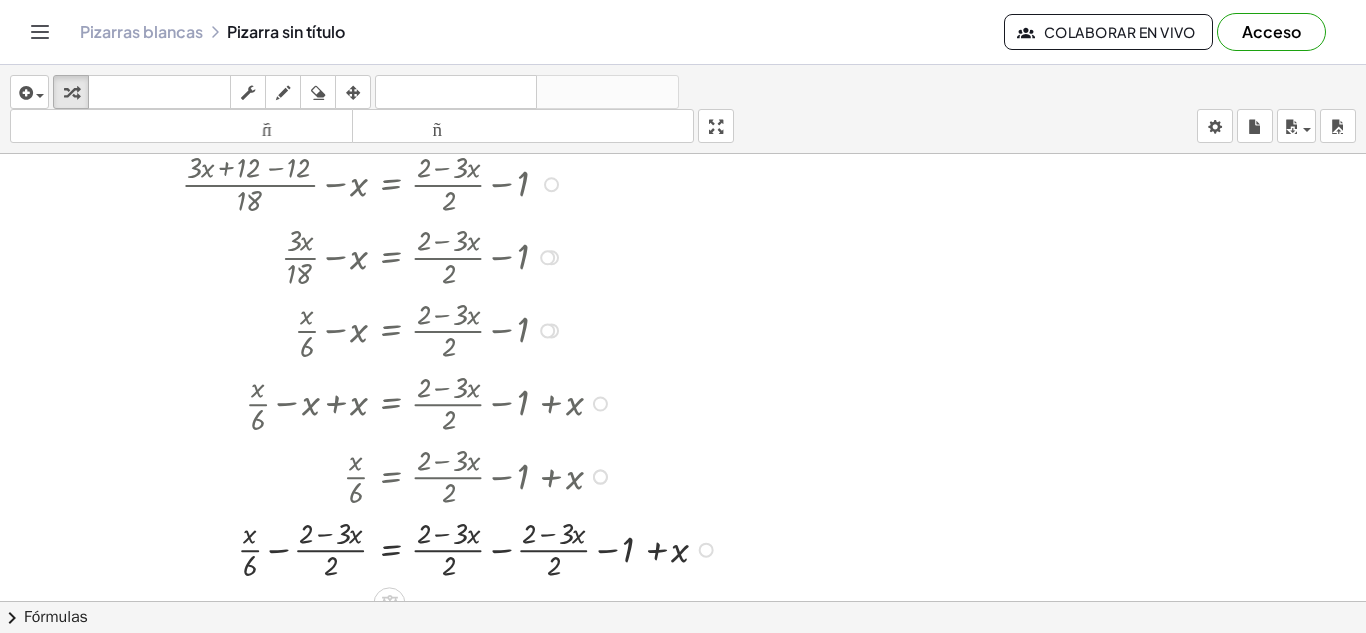 click at bounding box center [410, 475] 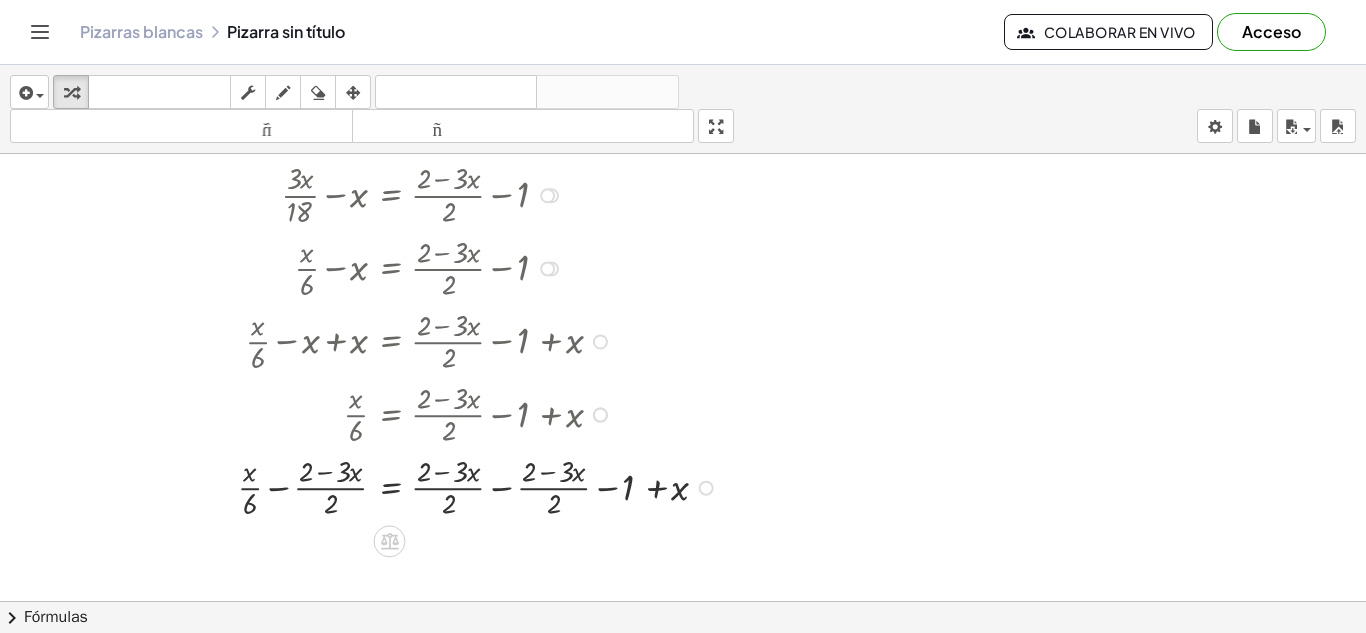scroll, scrollTop: 842, scrollLeft: 0, axis: vertical 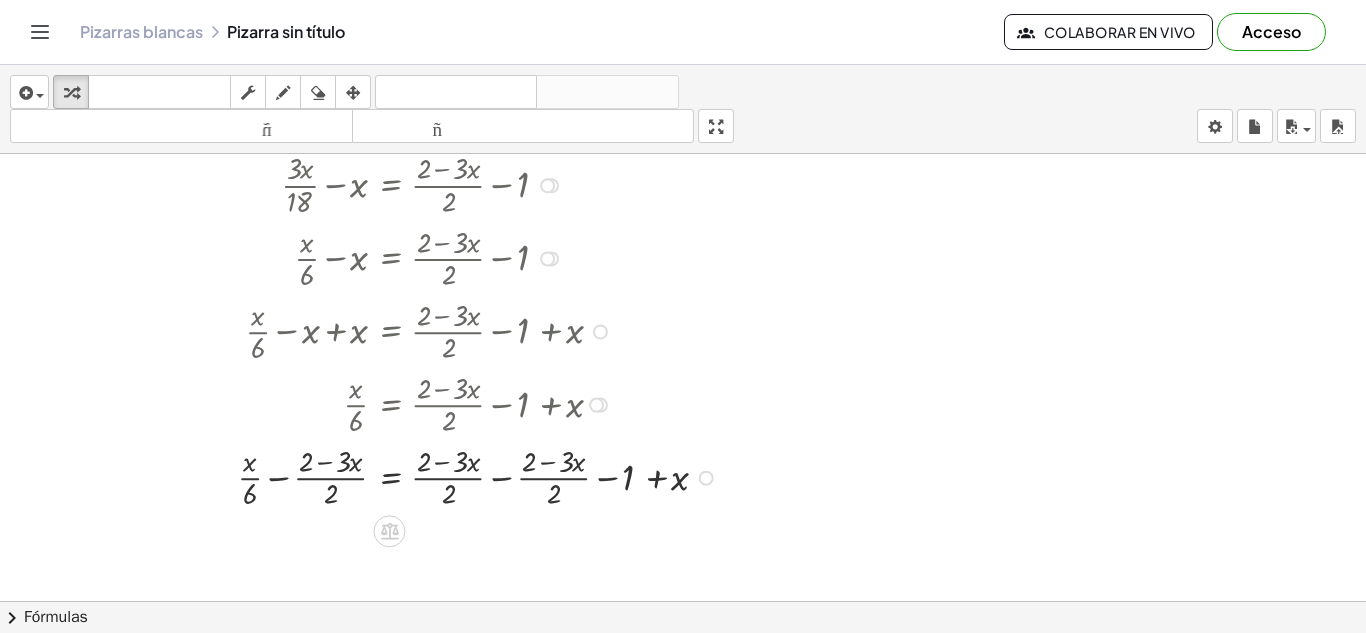 click at bounding box center (410, 476) 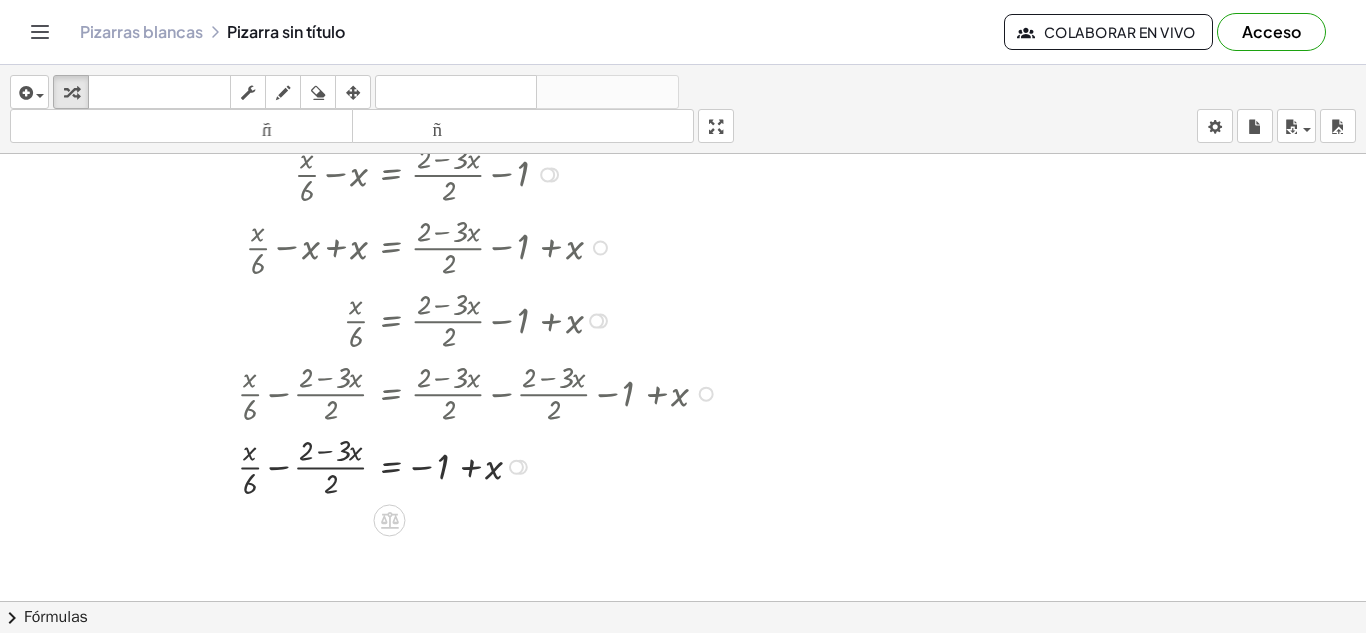 scroll, scrollTop: 977, scrollLeft: 0, axis: vertical 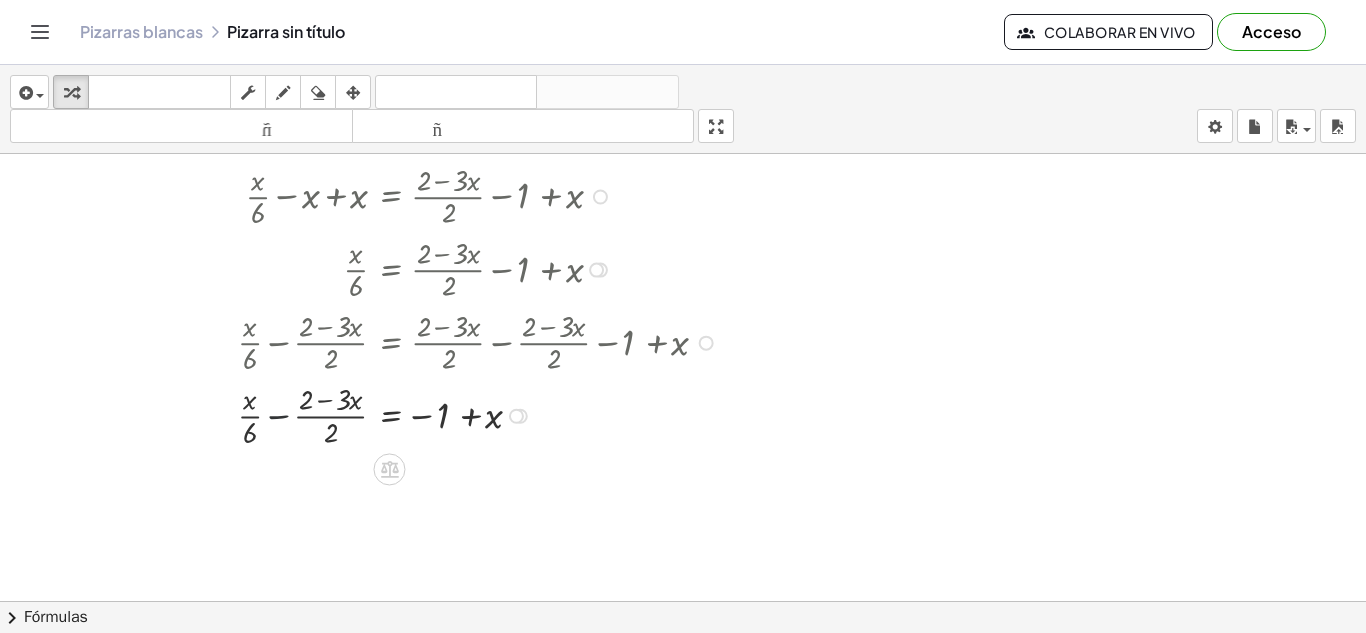 click at bounding box center (410, 414) 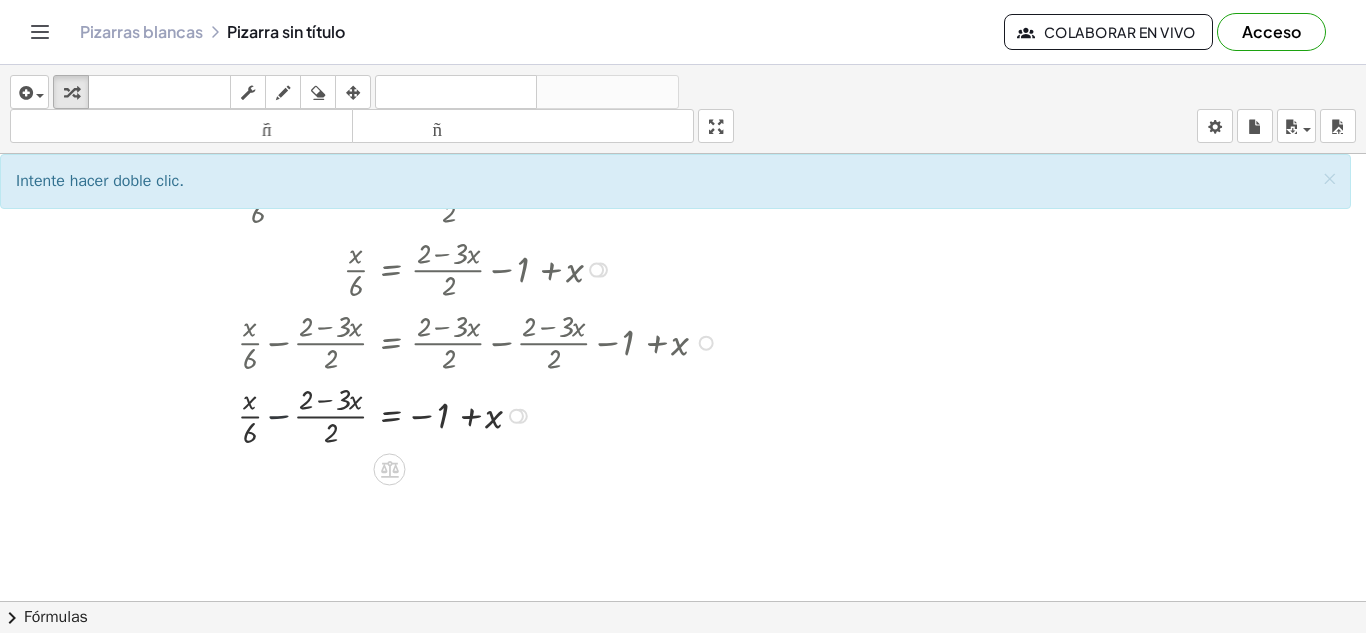 click at bounding box center (410, 414) 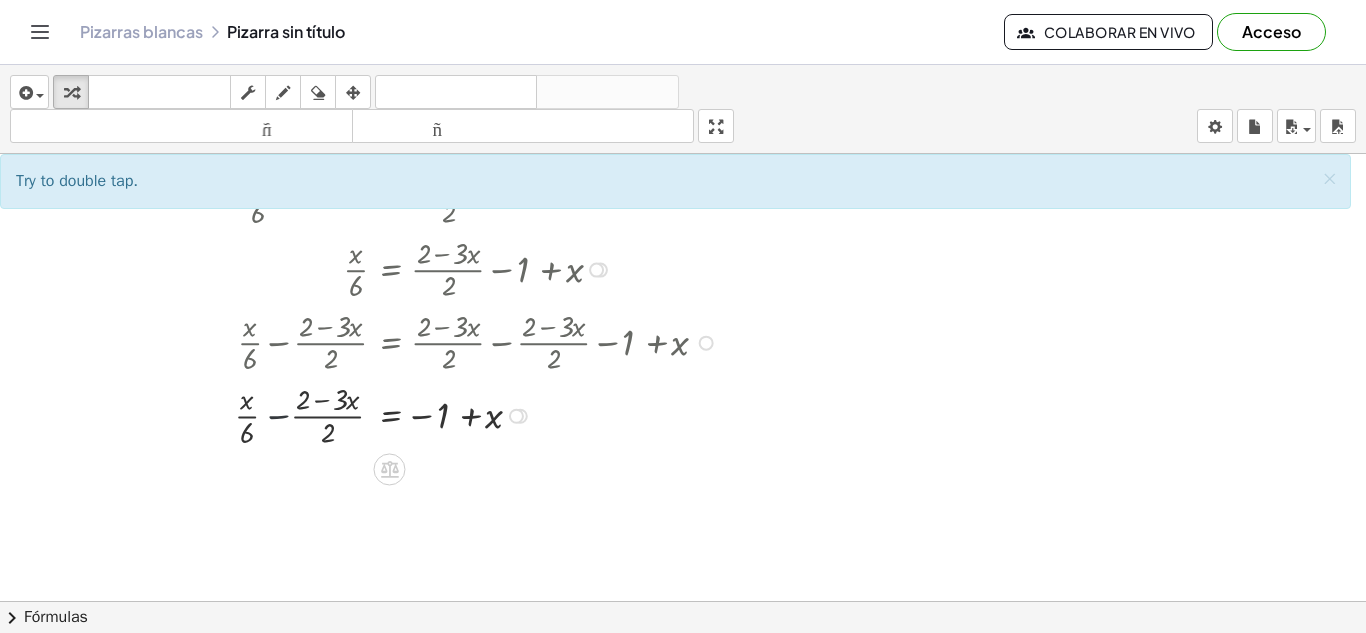 click at bounding box center [410, 414] 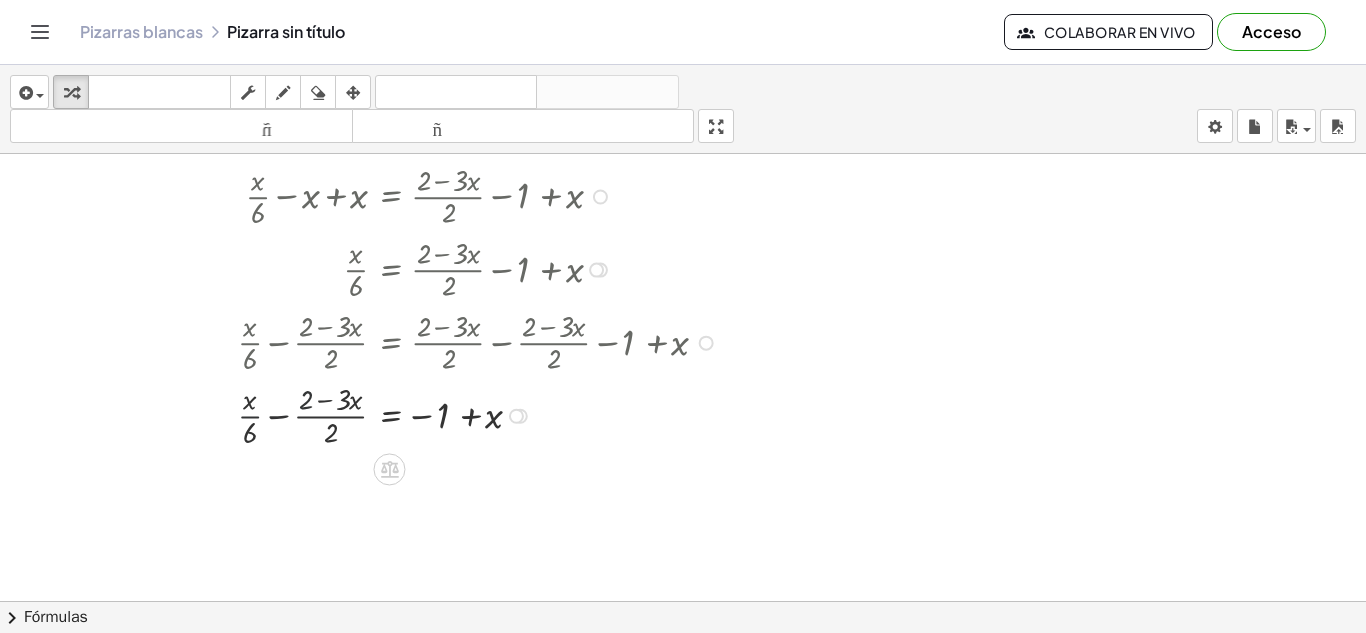 click at bounding box center [410, 414] 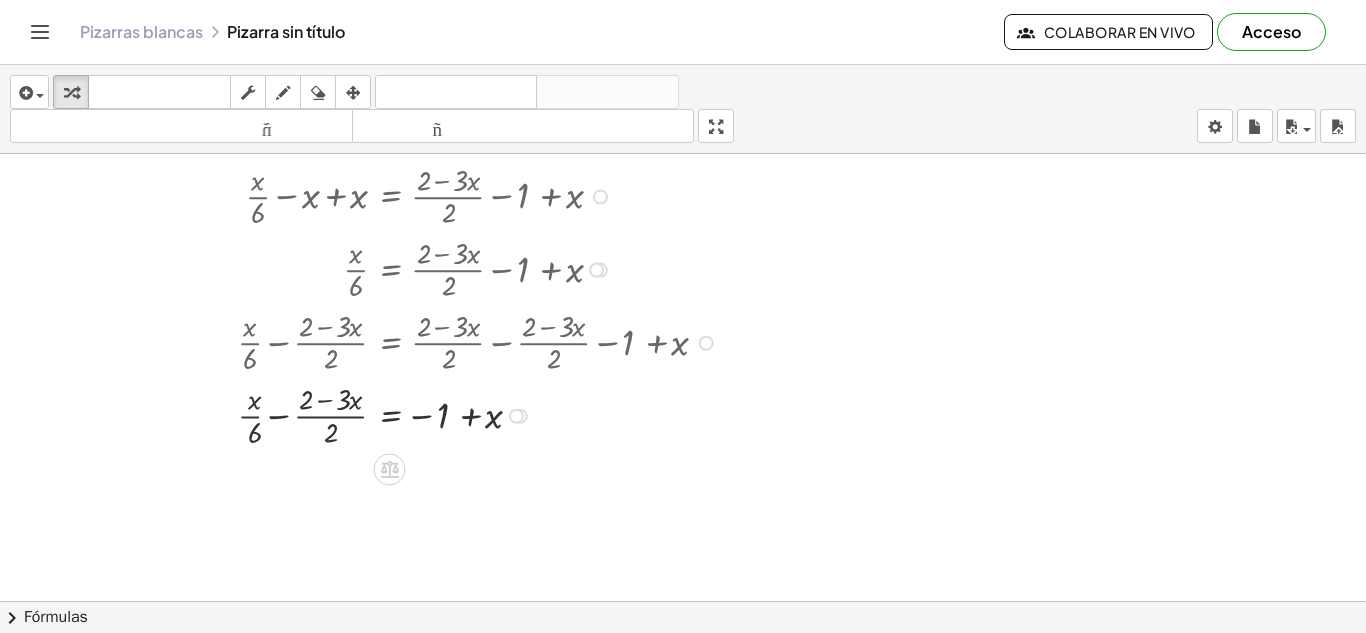 click at bounding box center (410, 414) 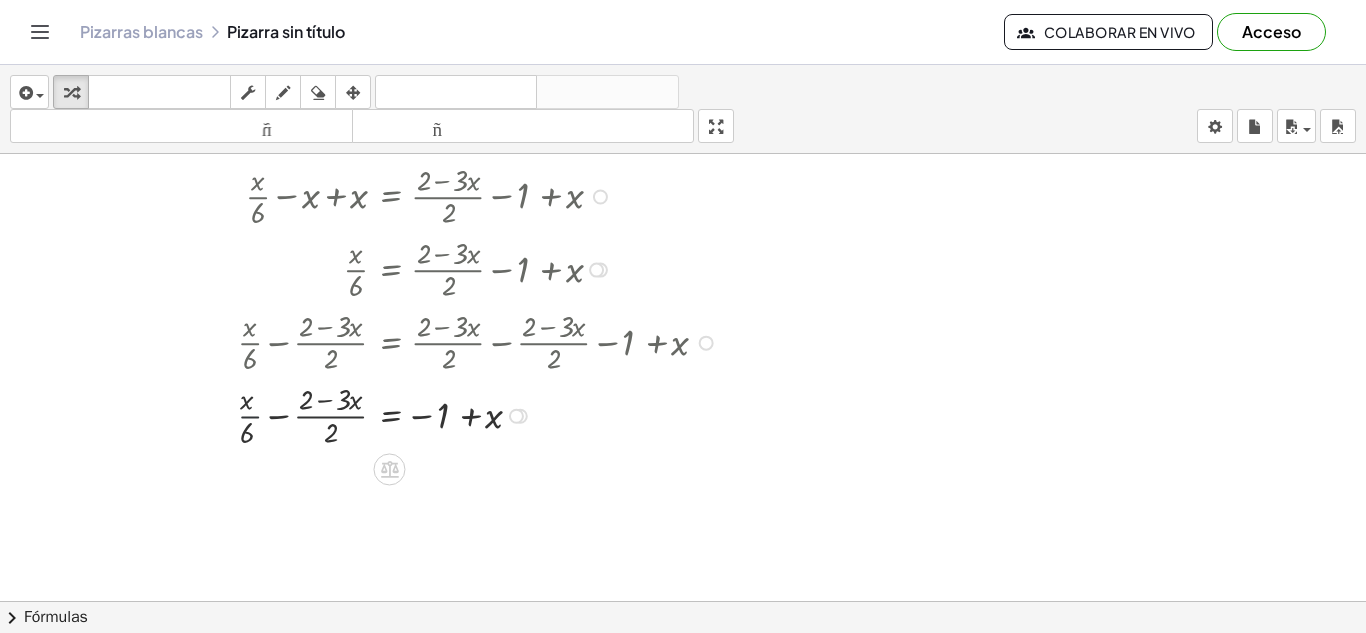 click at bounding box center (410, 414) 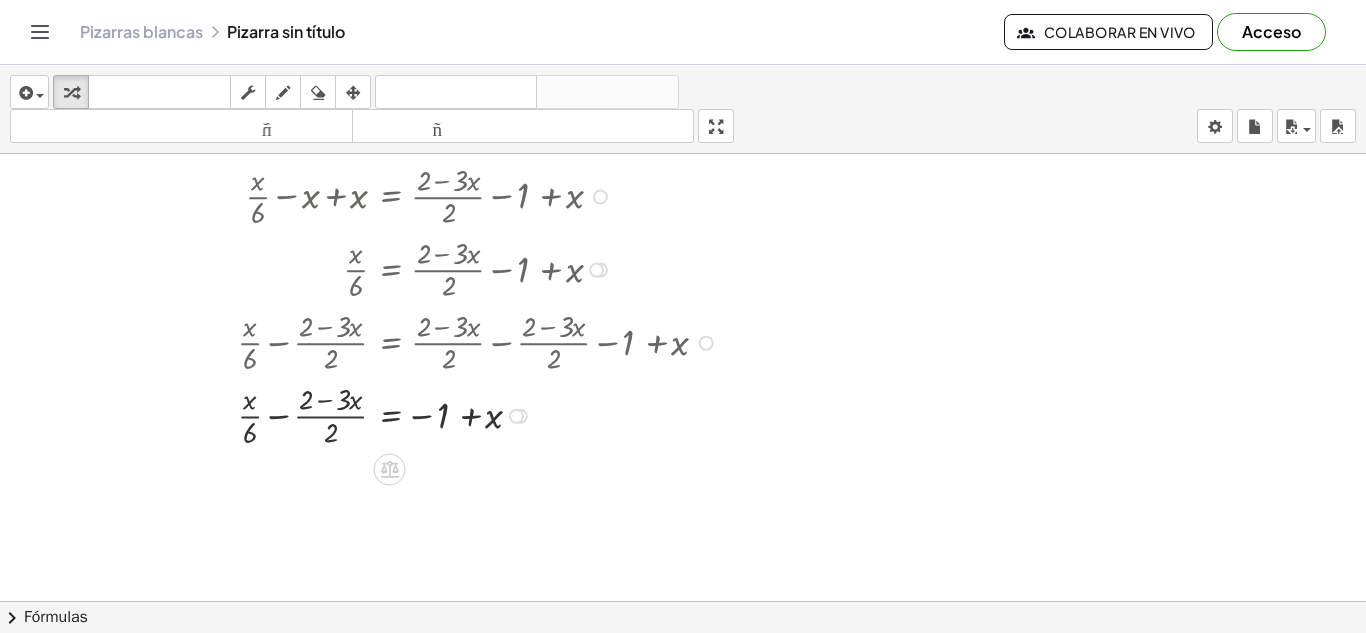click at bounding box center (410, 414) 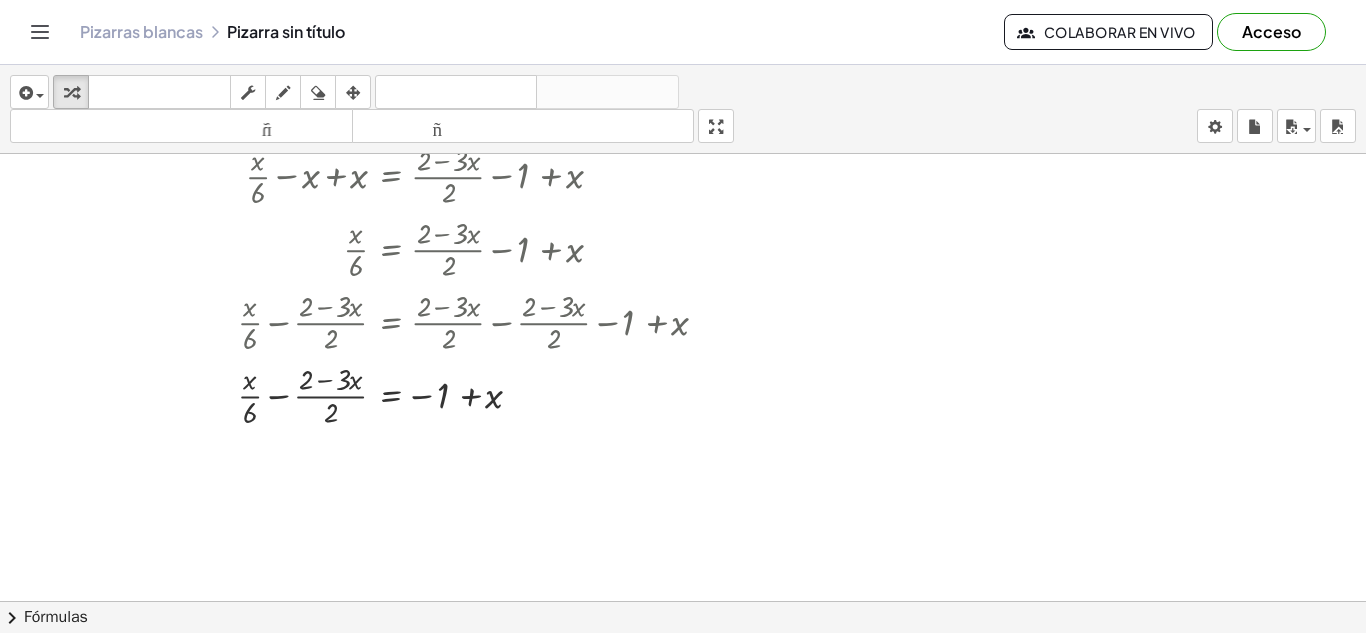 scroll, scrollTop: 1001, scrollLeft: 0, axis: vertical 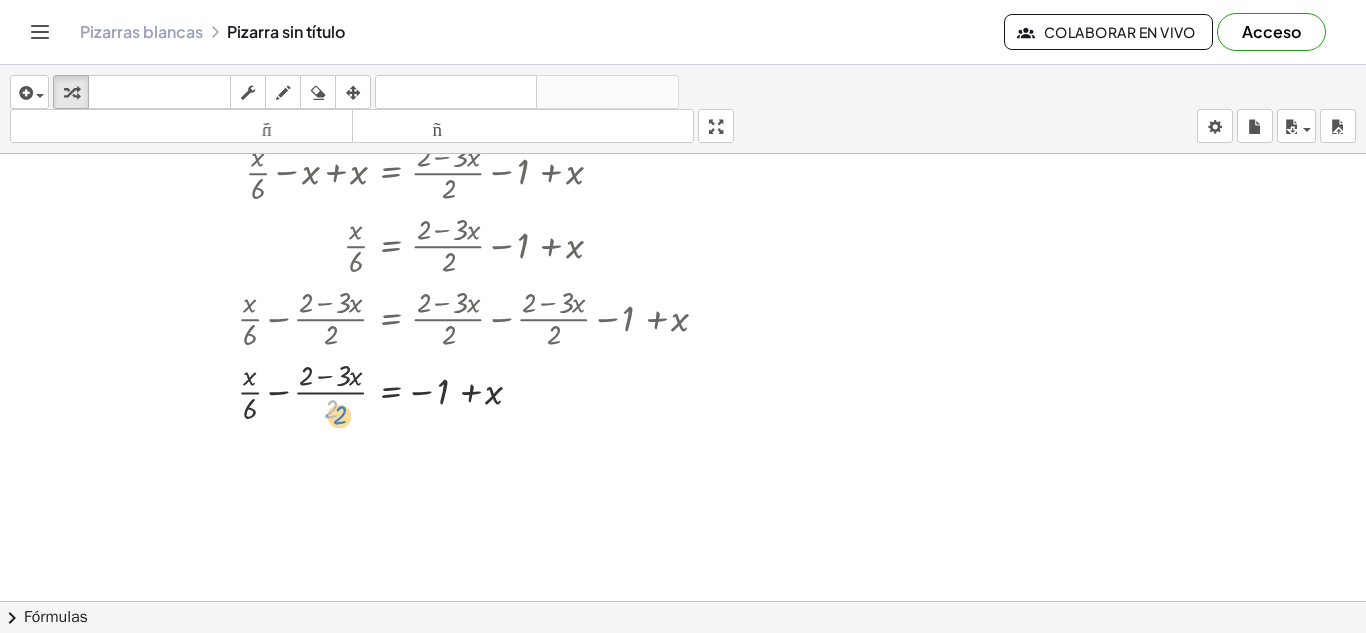 drag, startPoint x: 332, startPoint y: 406, endPoint x: 341, endPoint y: 413, distance: 11.401754 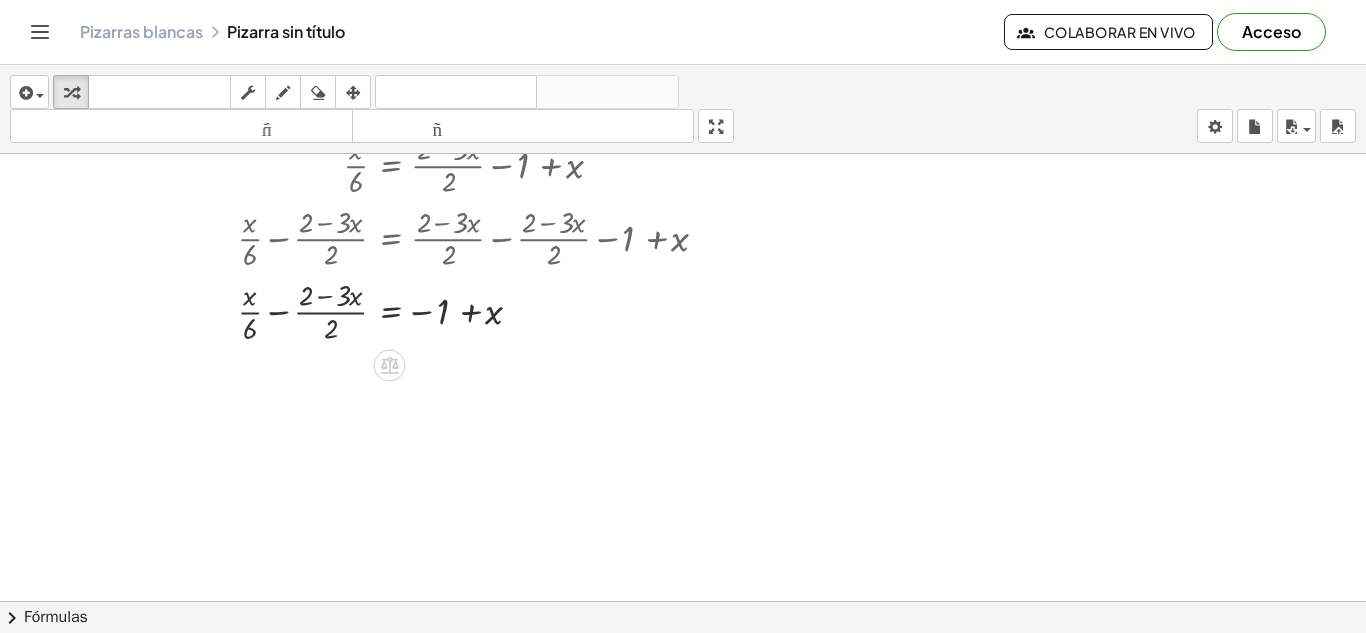 scroll, scrollTop: 1082, scrollLeft: 0, axis: vertical 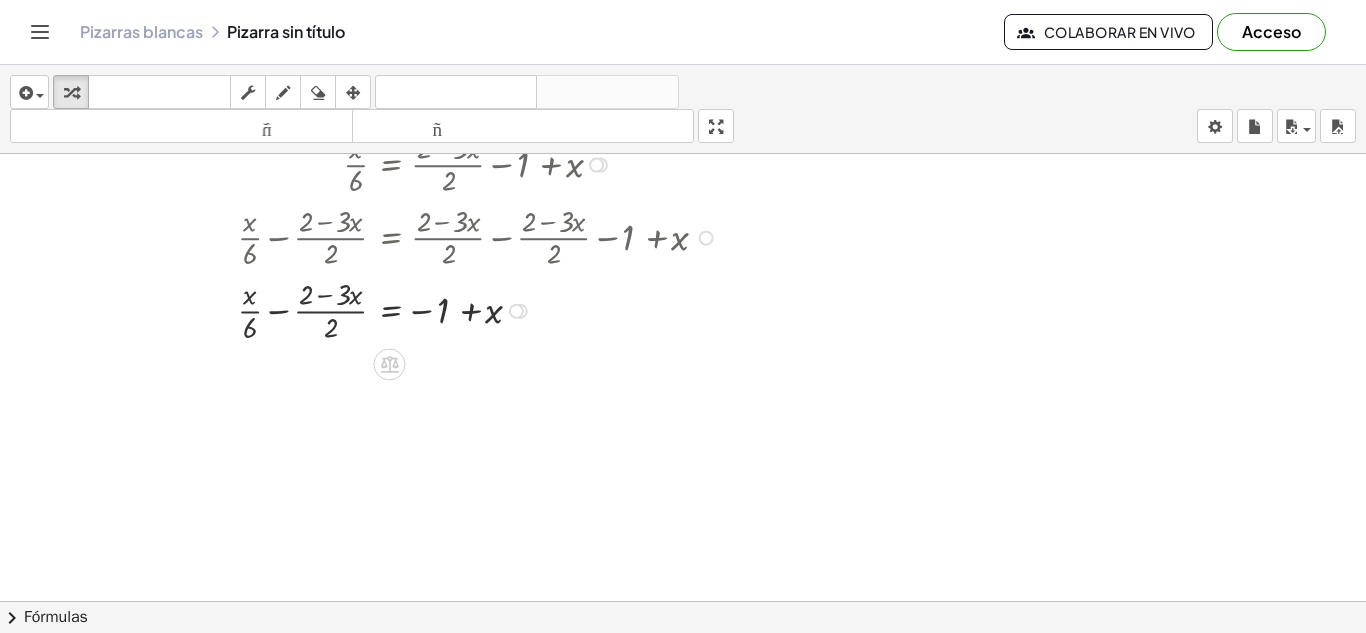click at bounding box center [410, 309] 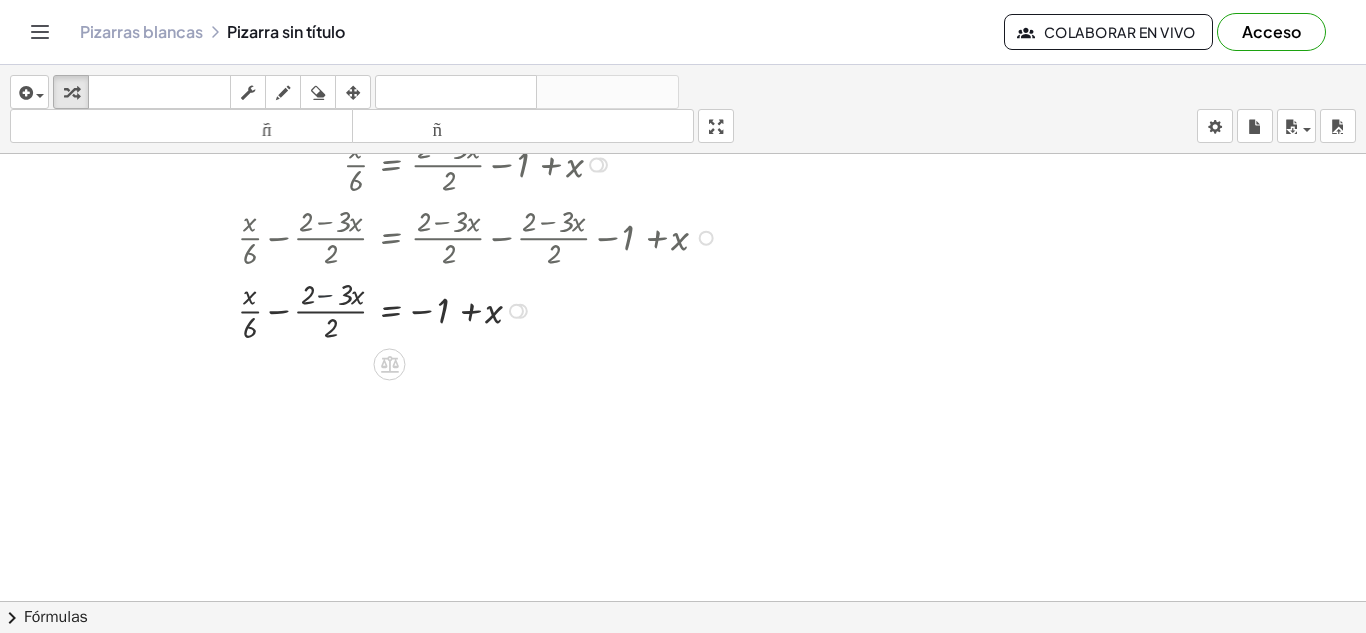 click at bounding box center [410, 309] 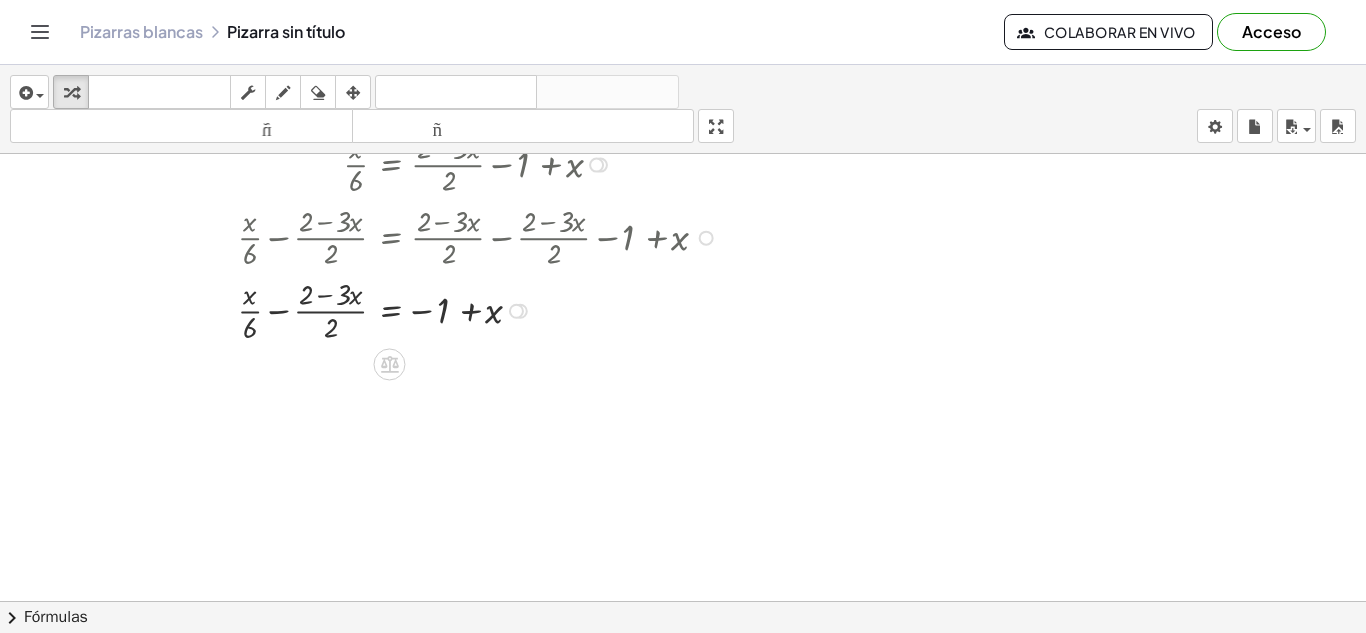 click at bounding box center (410, 309) 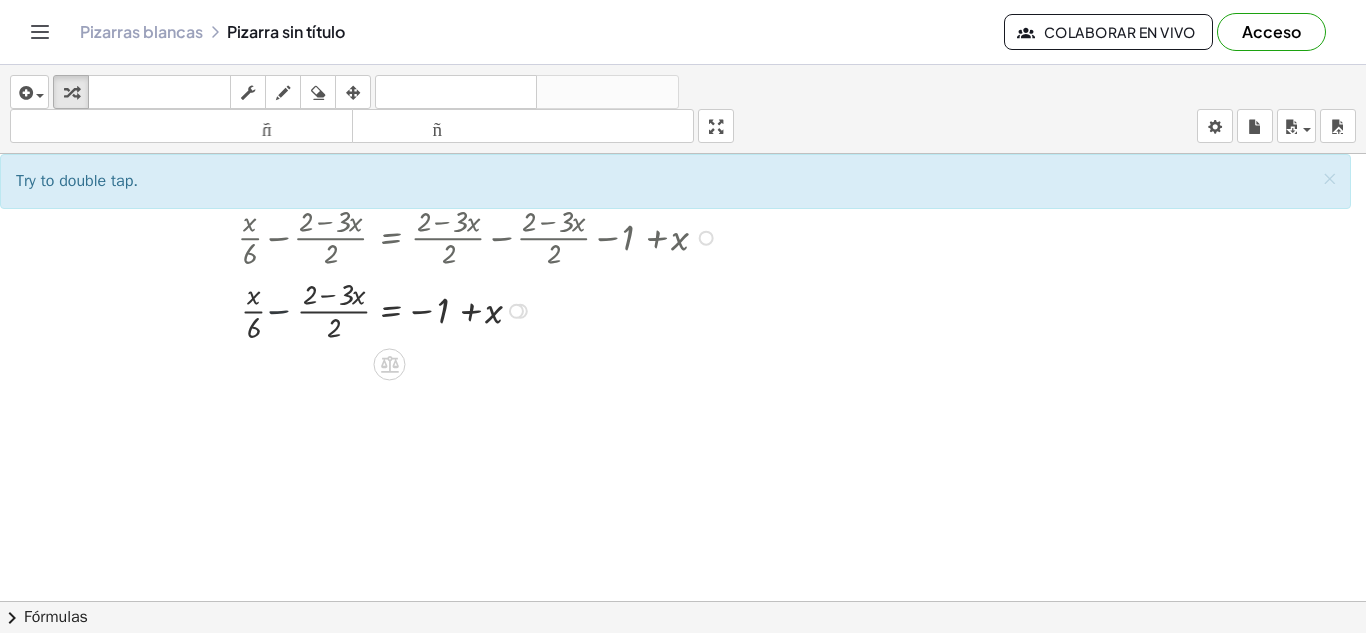 click at bounding box center [410, 309] 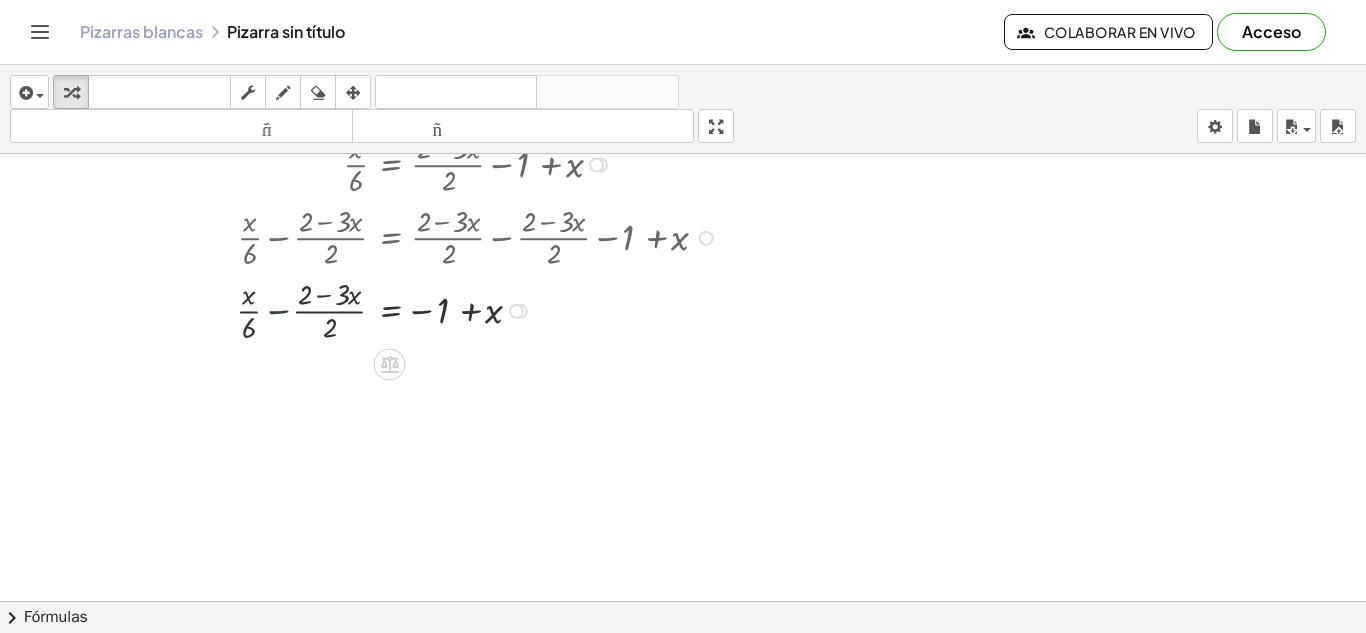 click at bounding box center [410, 309] 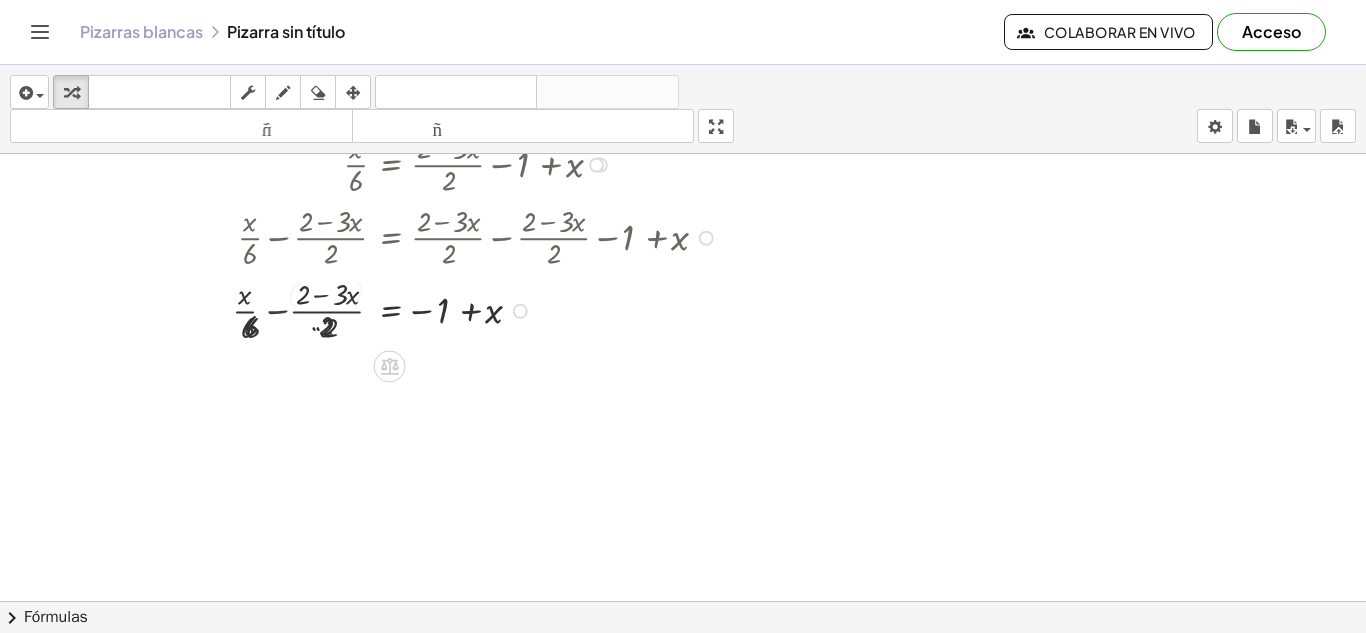 click at bounding box center [410, 309] 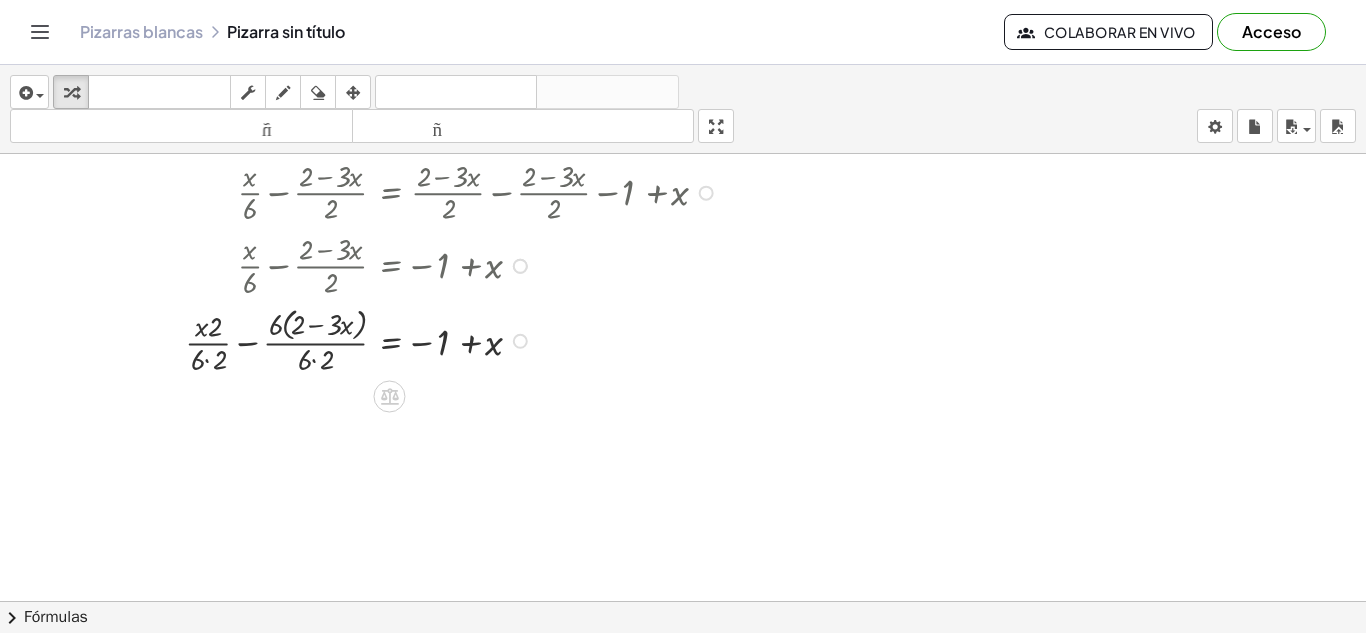 scroll, scrollTop: 1131, scrollLeft: 0, axis: vertical 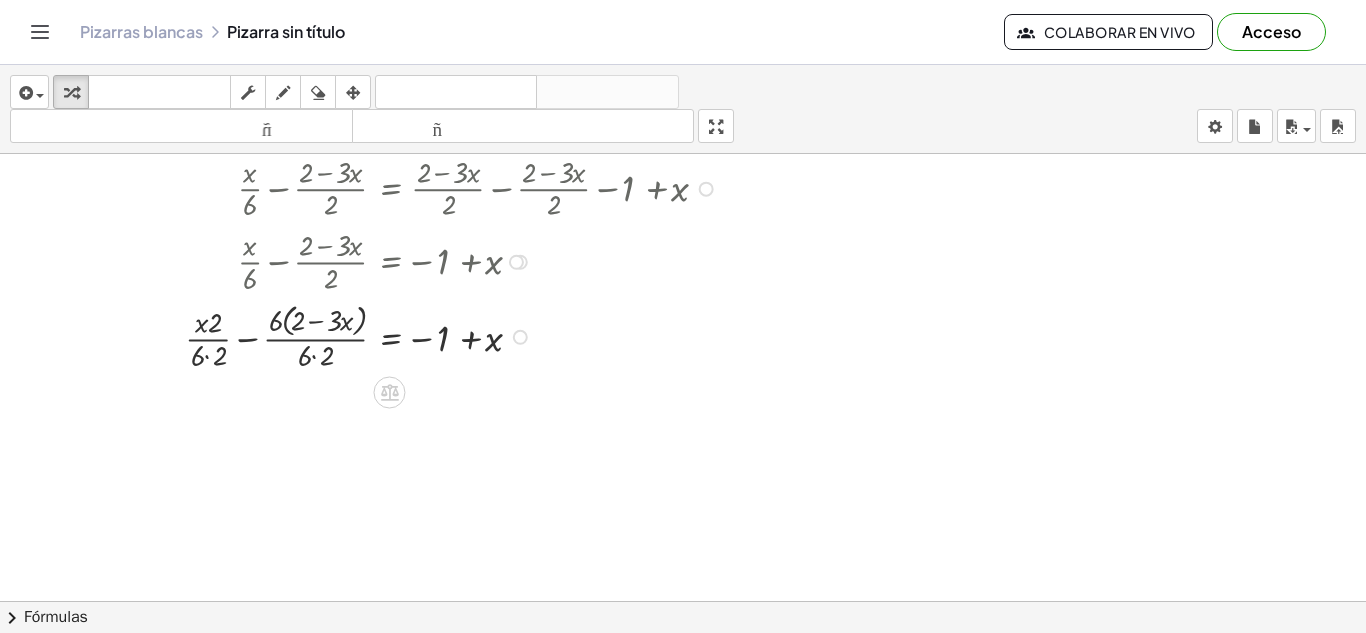 click at bounding box center (410, 335) 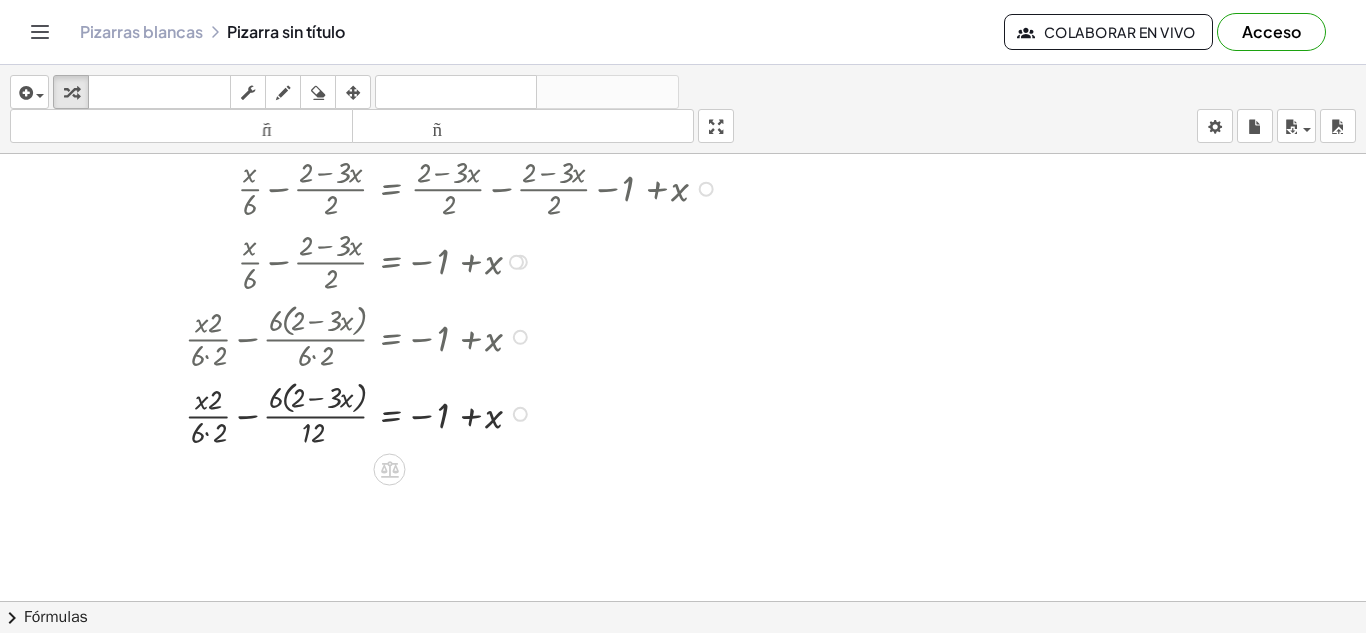 click at bounding box center (410, 335) 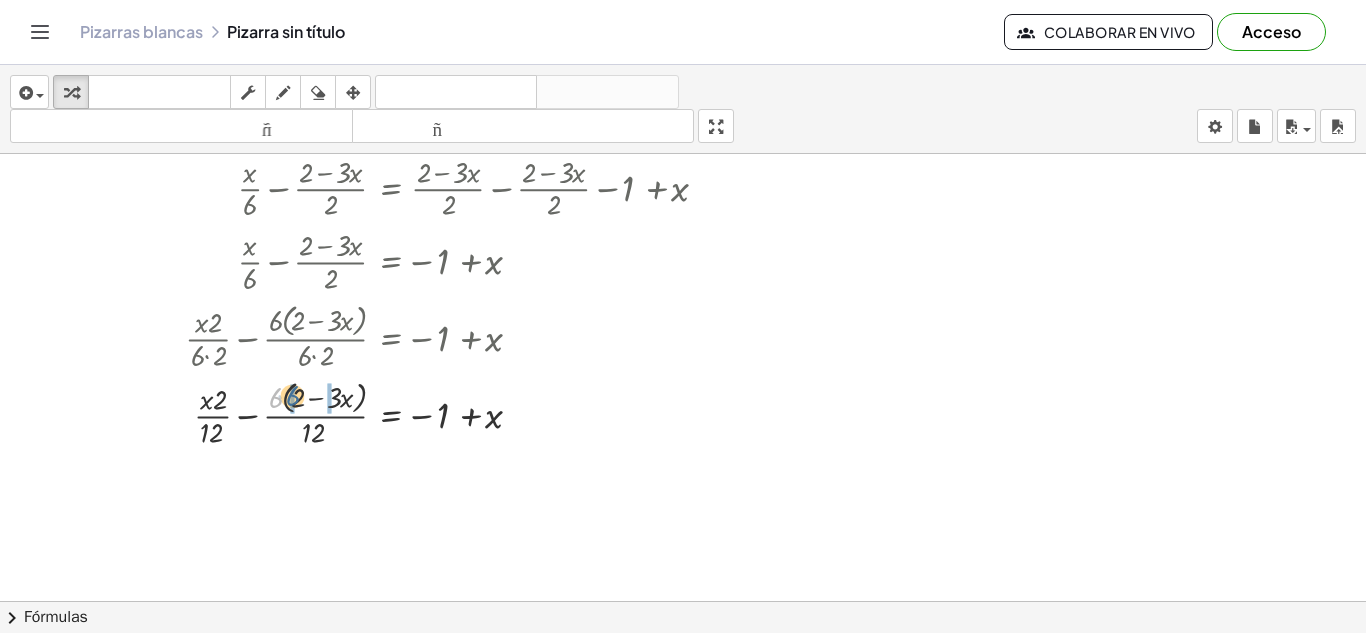 drag, startPoint x: 275, startPoint y: 403, endPoint x: 288, endPoint y: 401, distance: 13.152946 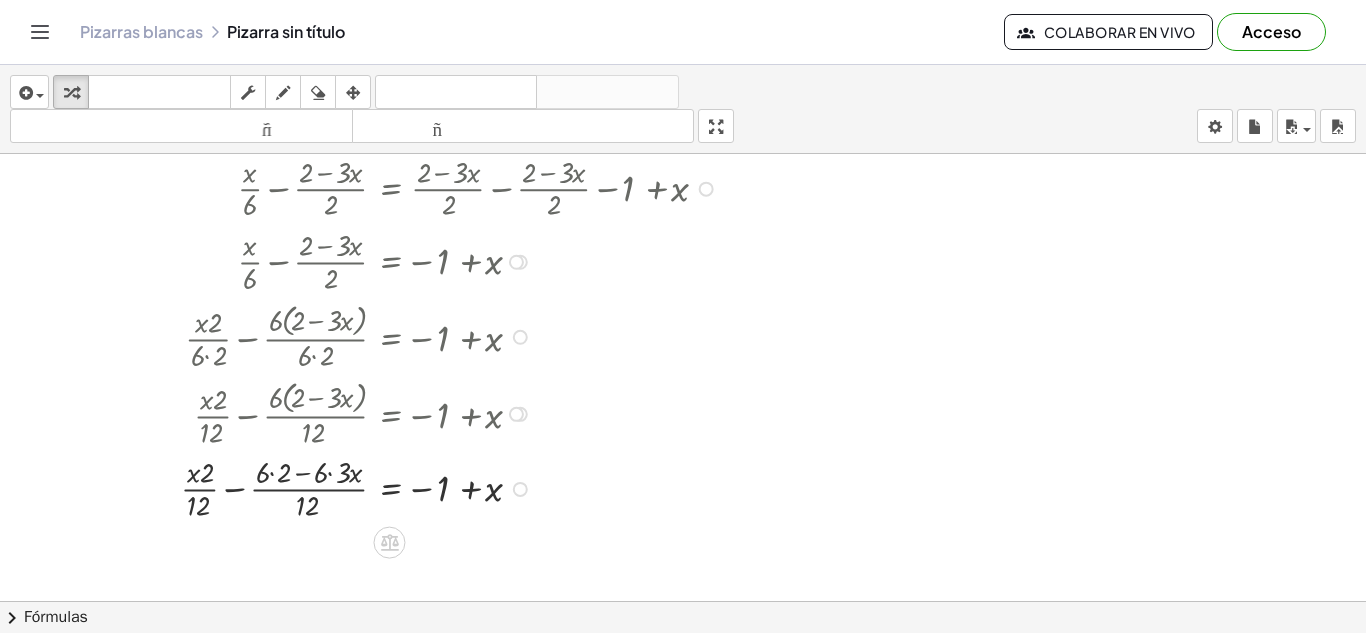 click at bounding box center [410, 487] 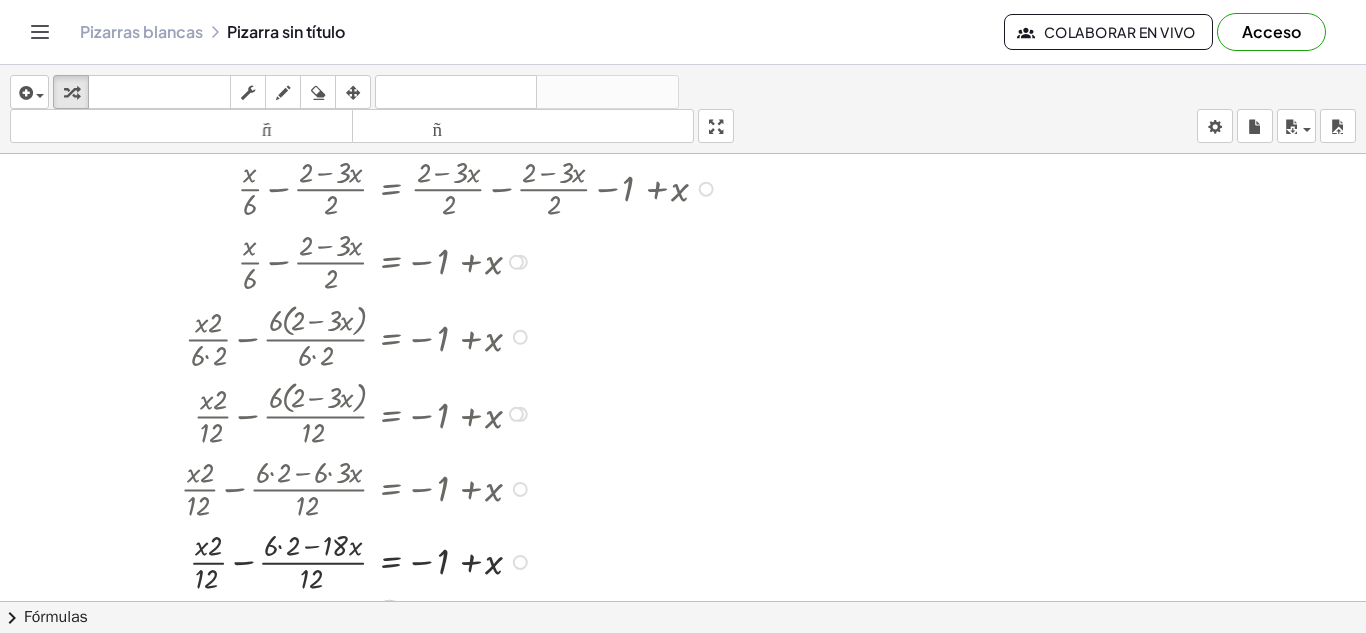 click at bounding box center [410, 560] 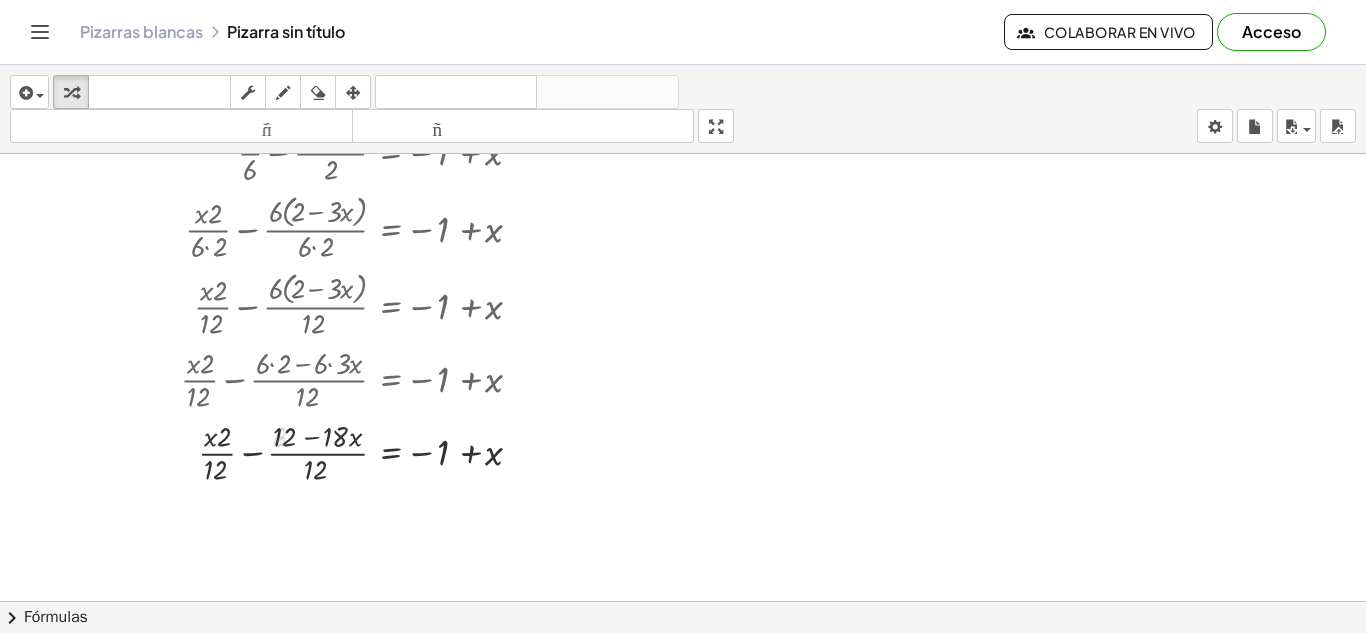 scroll, scrollTop: 1287, scrollLeft: 0, axis: vertical 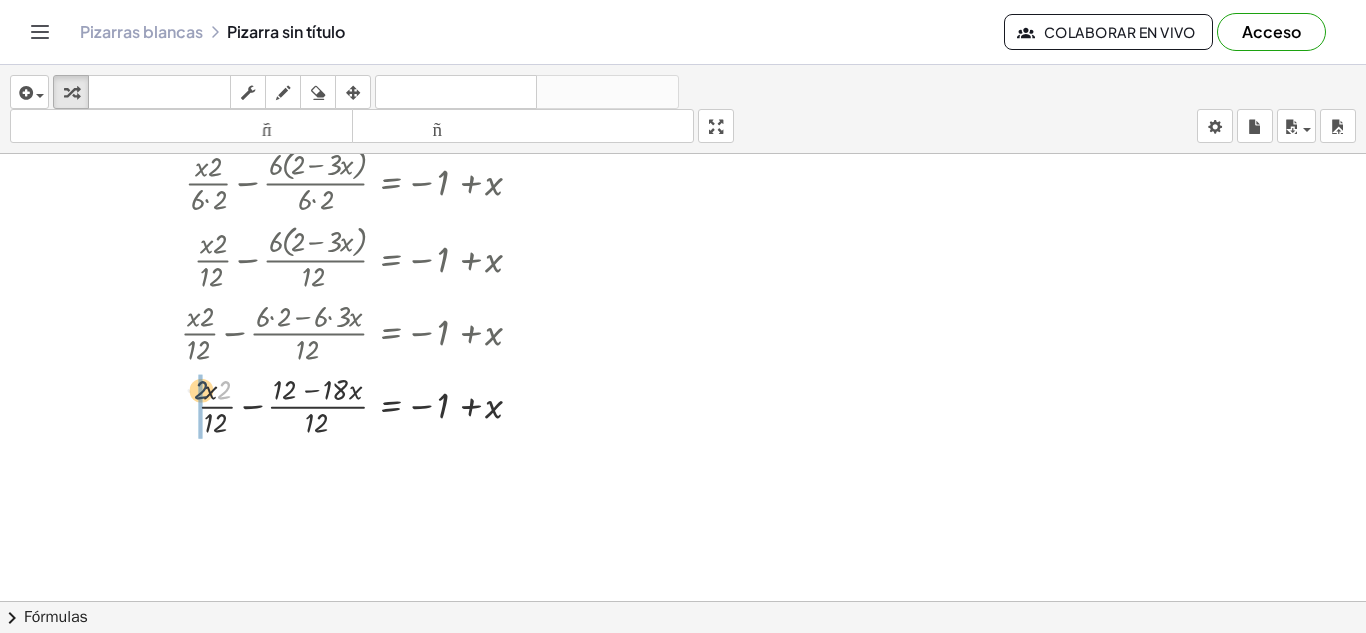 drag, startPoint x: 227, startPoint y: 398, endPoint x: 204, endPoint y: 397, distance: 23.021729 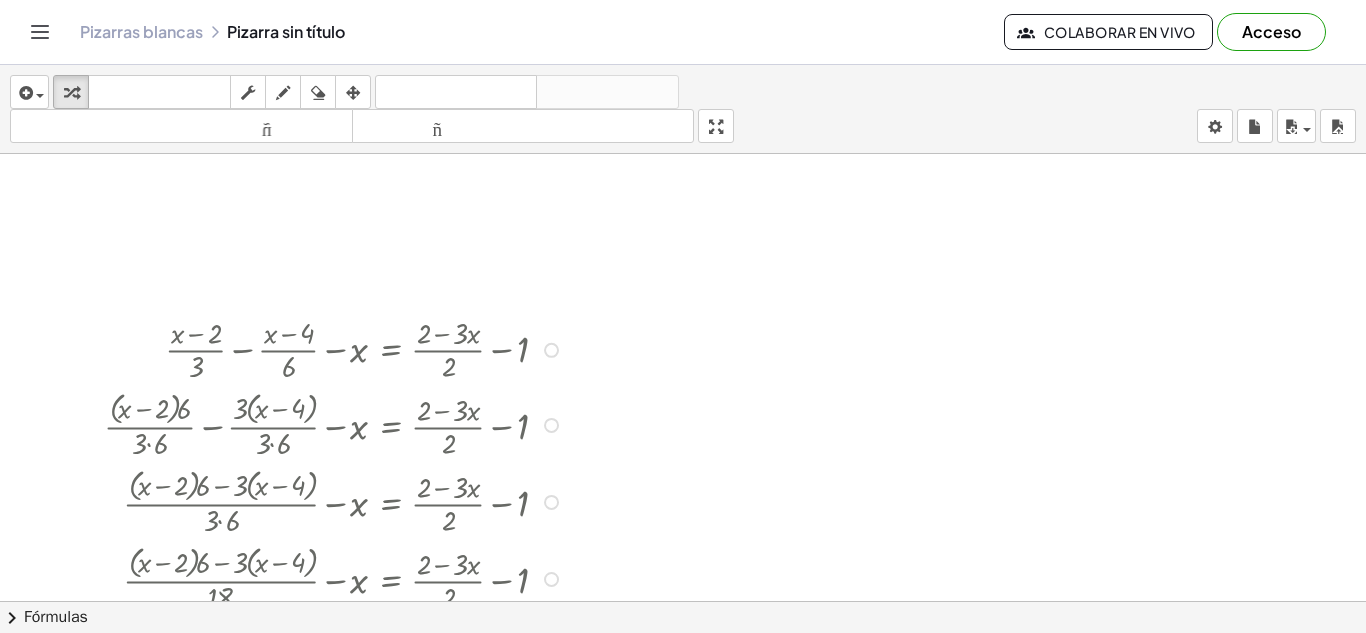 scroll, scrollTop: 0, scrollLeft: 0, axis: both 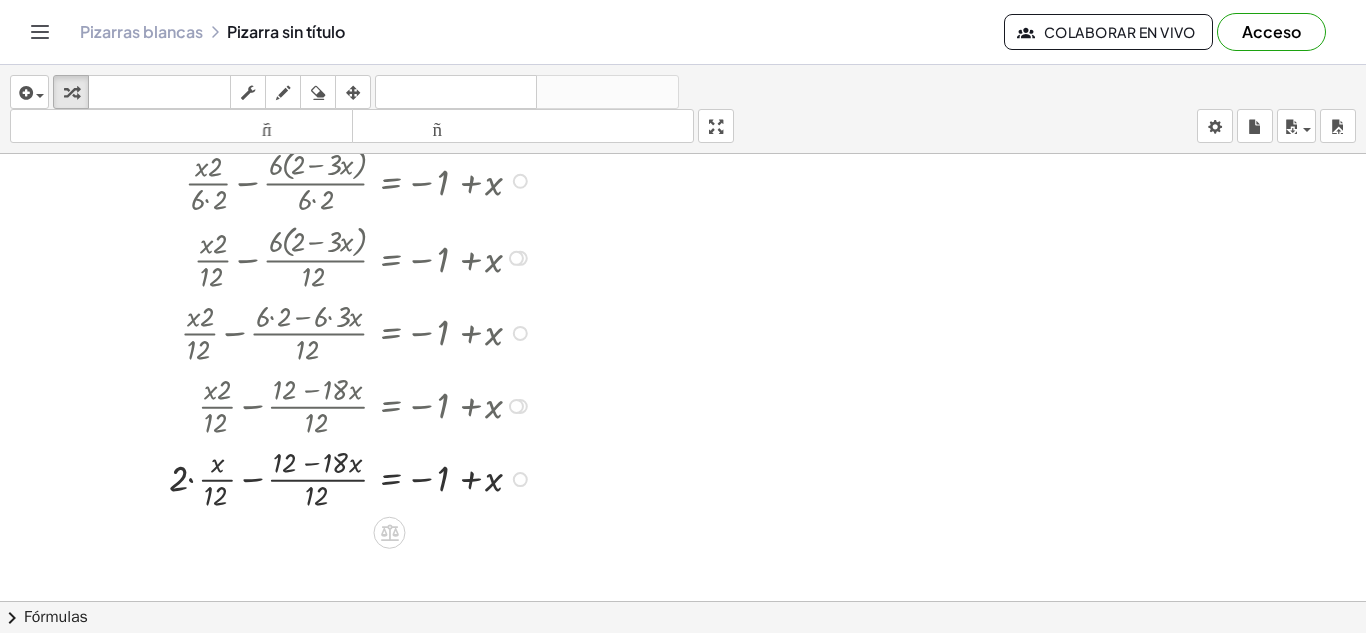 click at bounding box center (410, 404) 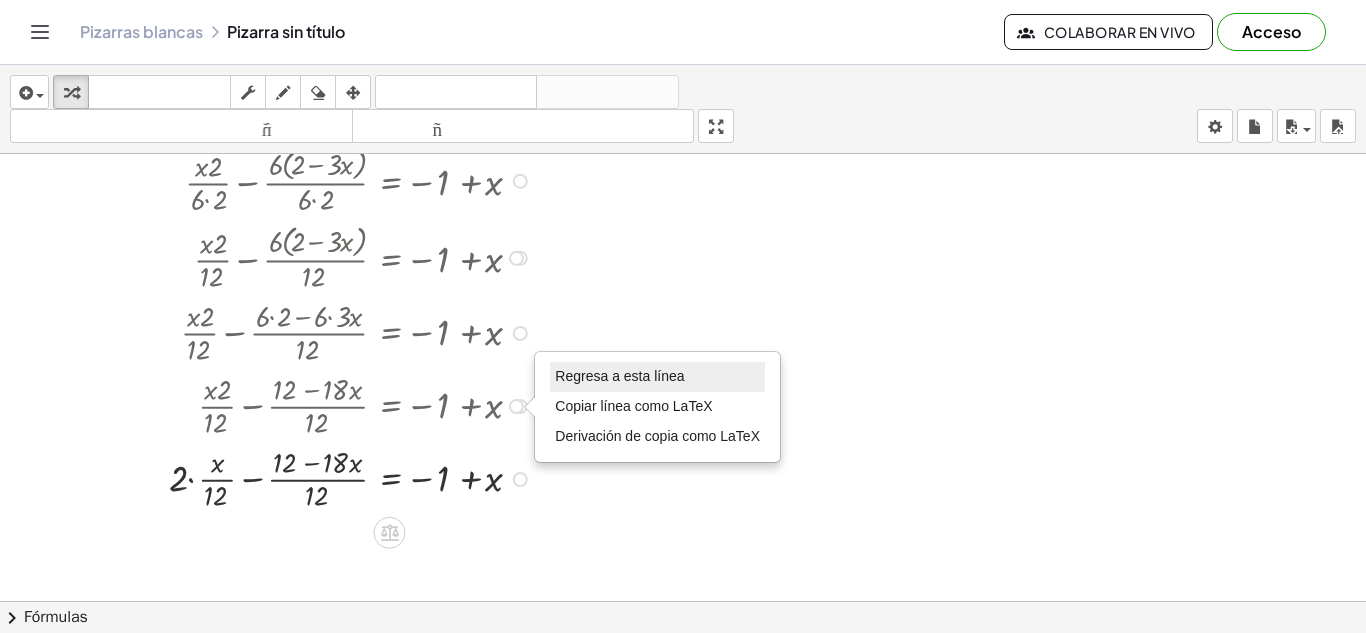 click on "Regresa a esta línea" at bounding box center [619, 376] 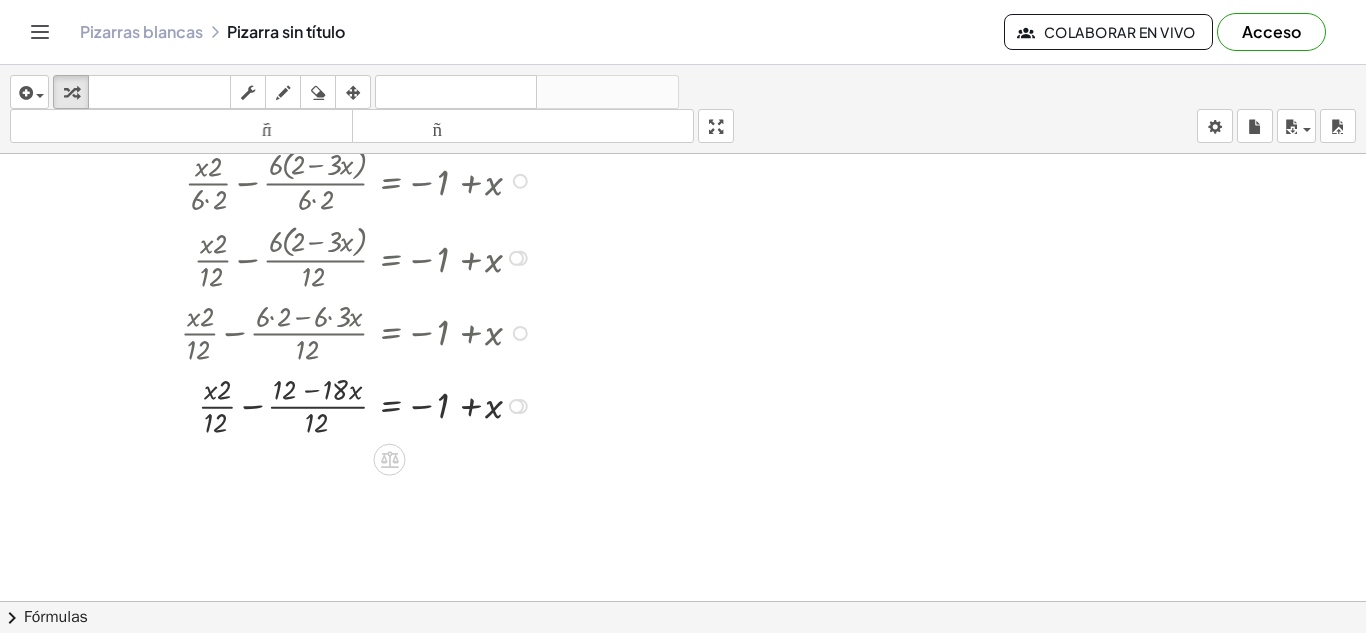 click at bounding box center (410, 404) 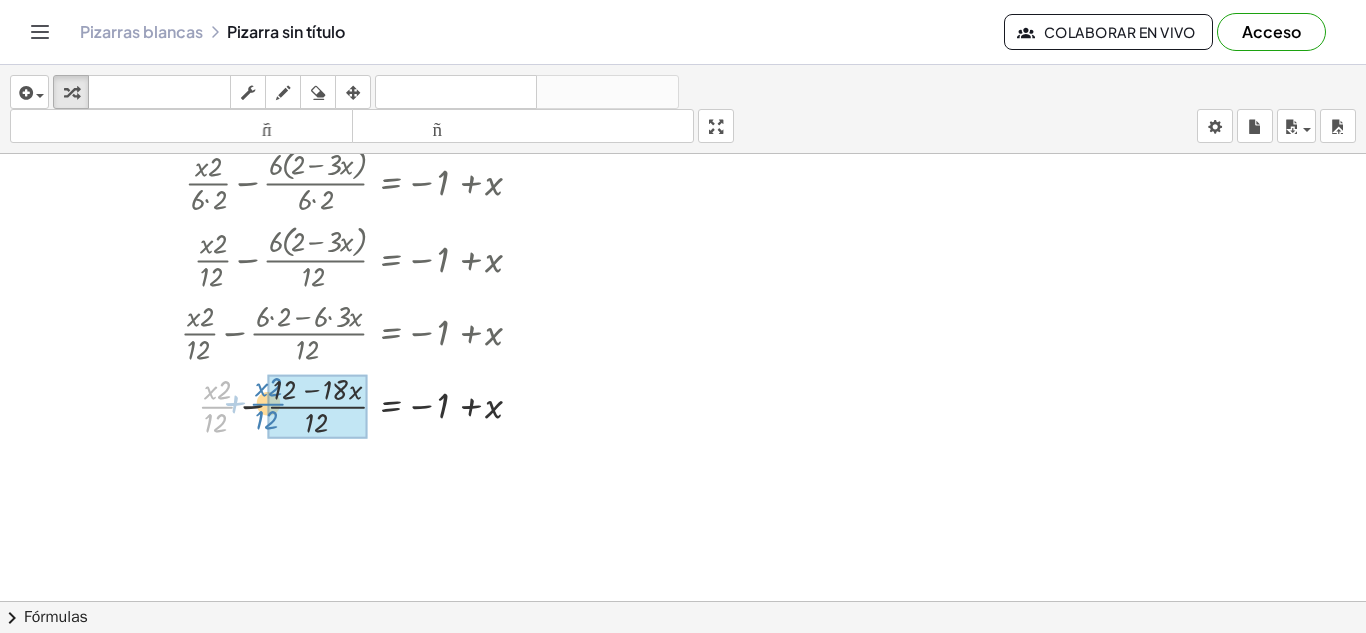drag, startPoint x: 218, startPoint y: 409, endPoint x: 269, endPoint y: 406, distance: 51.088158 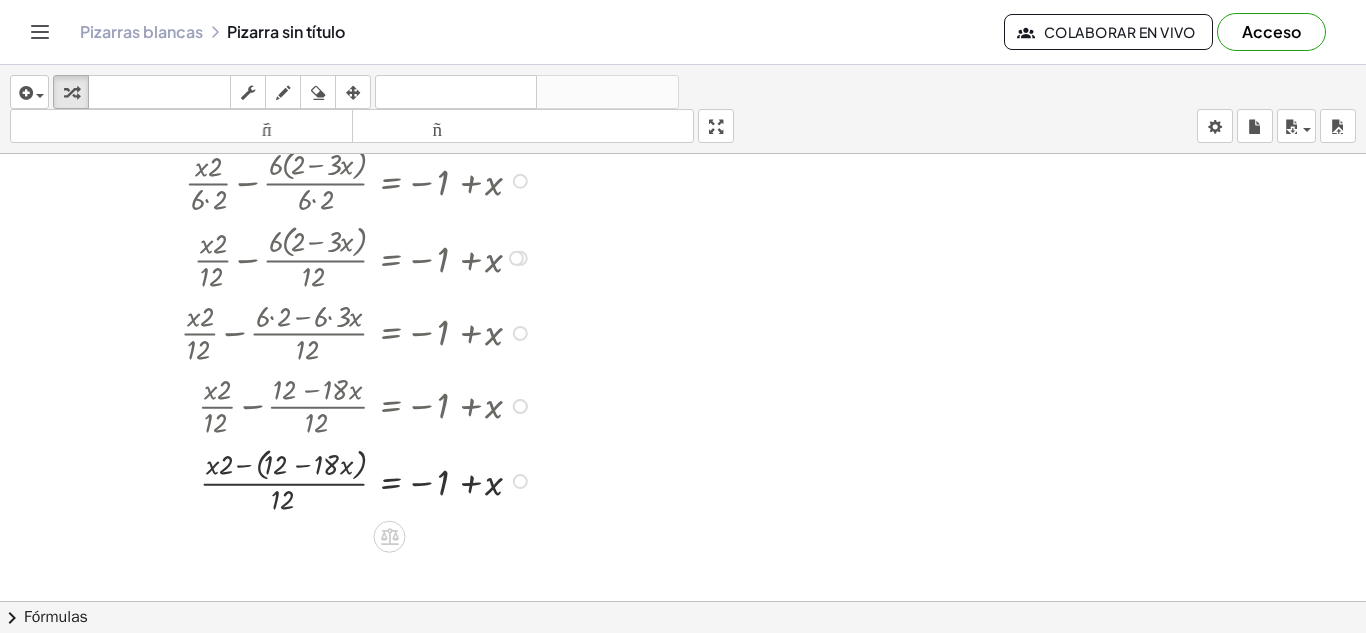 click at bounding box center (410, 479) 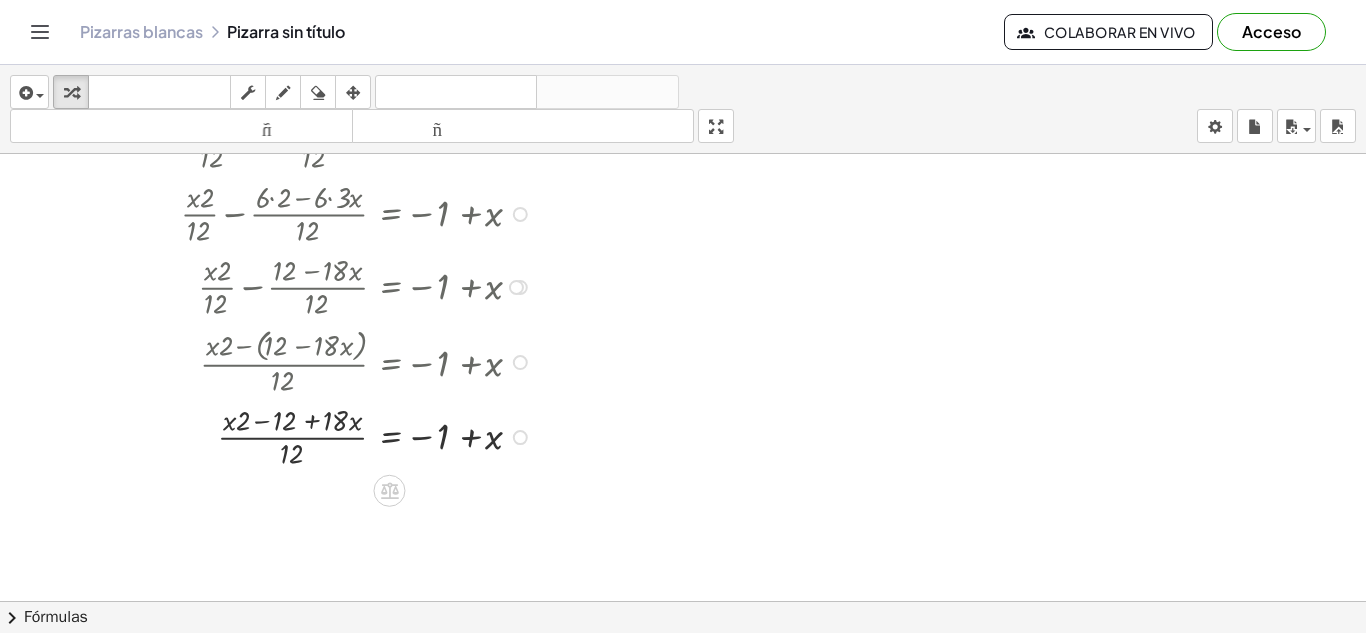 scroll, scrollTop: 1408, scrollLeft: 0, axis: vertical 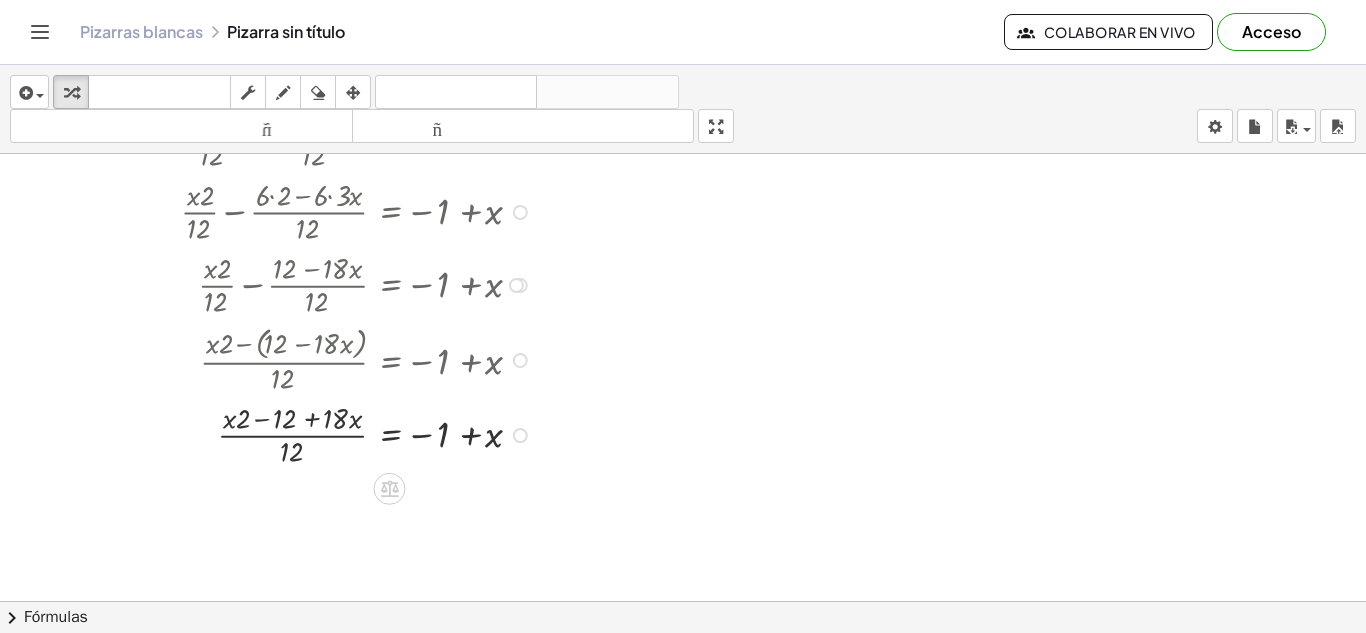 click at bounding box center (410, 433) 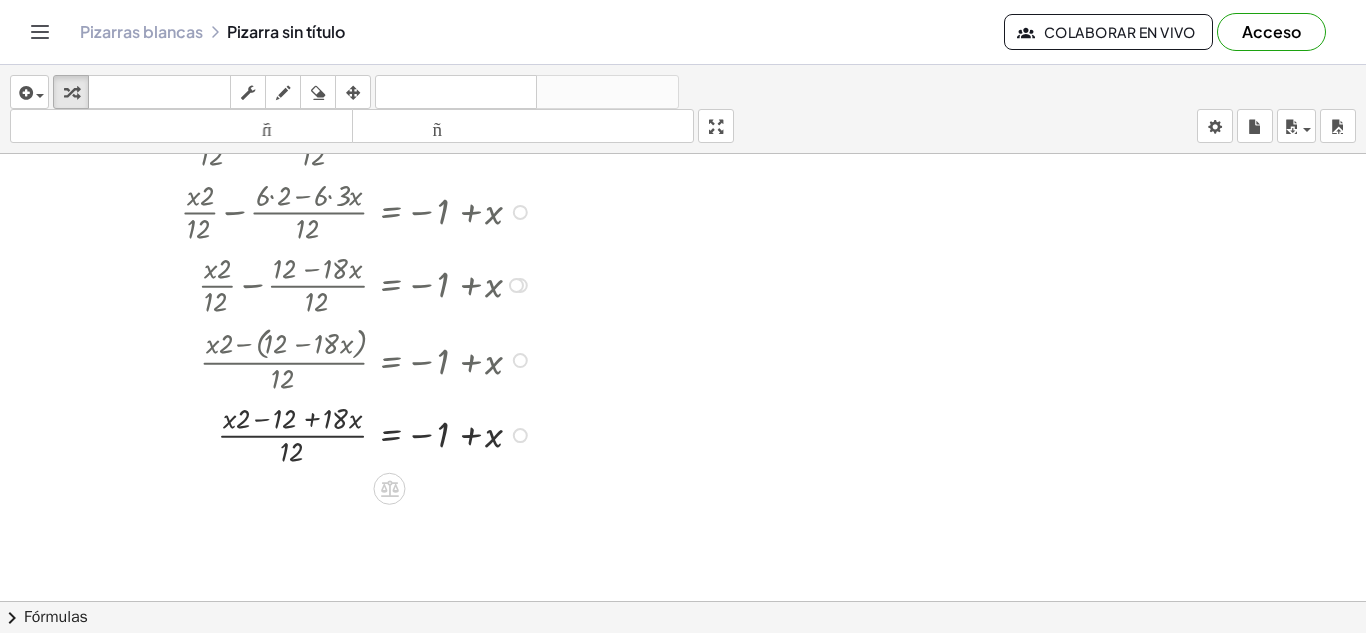 click at bounding box center (410, 433) 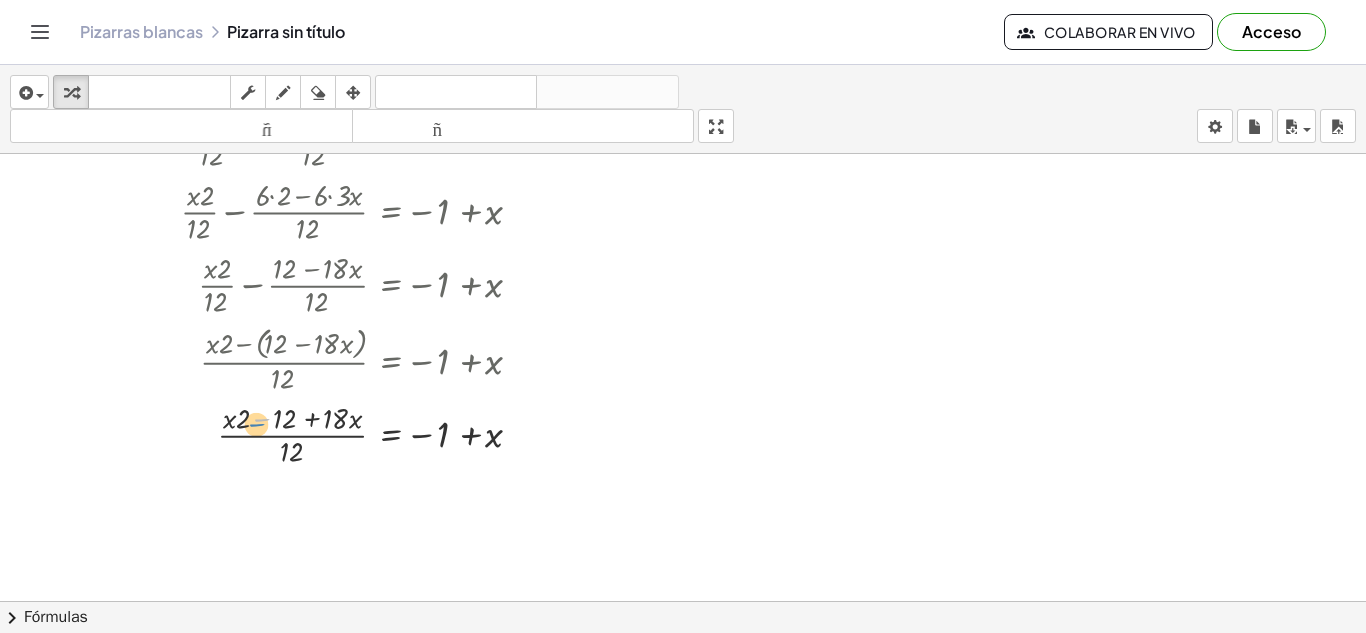 click at bounding box center [410, 433] 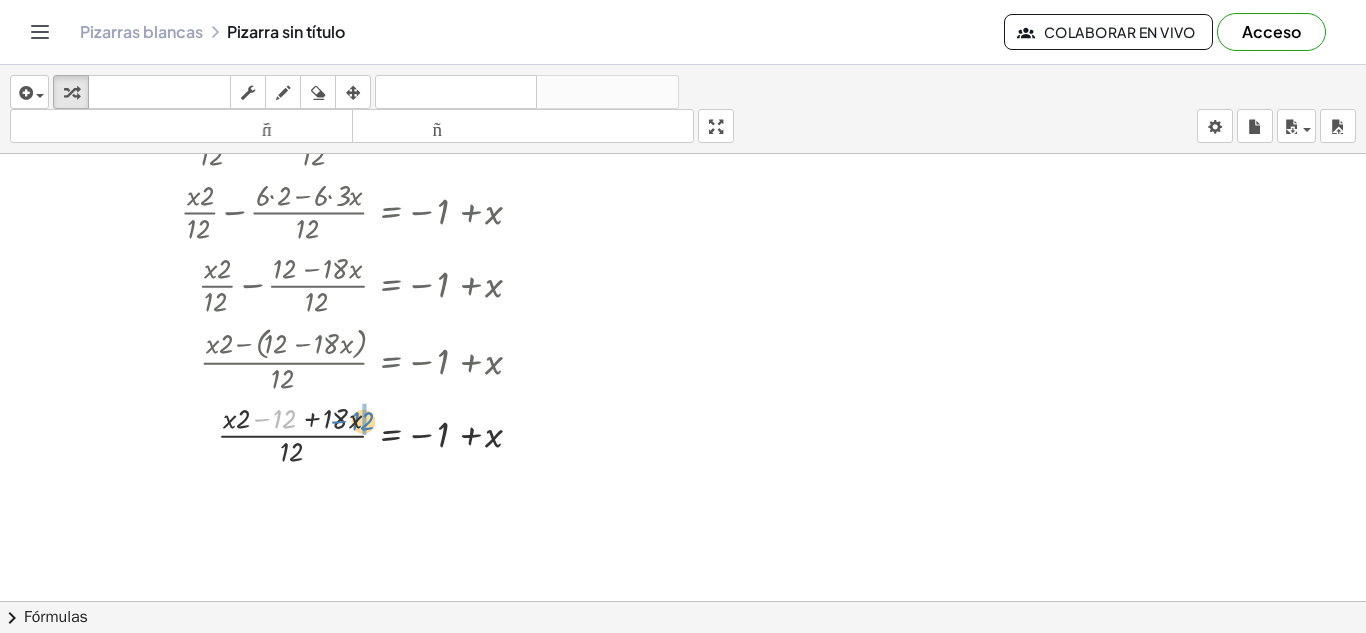 drag, startPoint x: 281, startPoint y: 416, endPoint x: 361, endPoint y: 417, distance: 80.00625 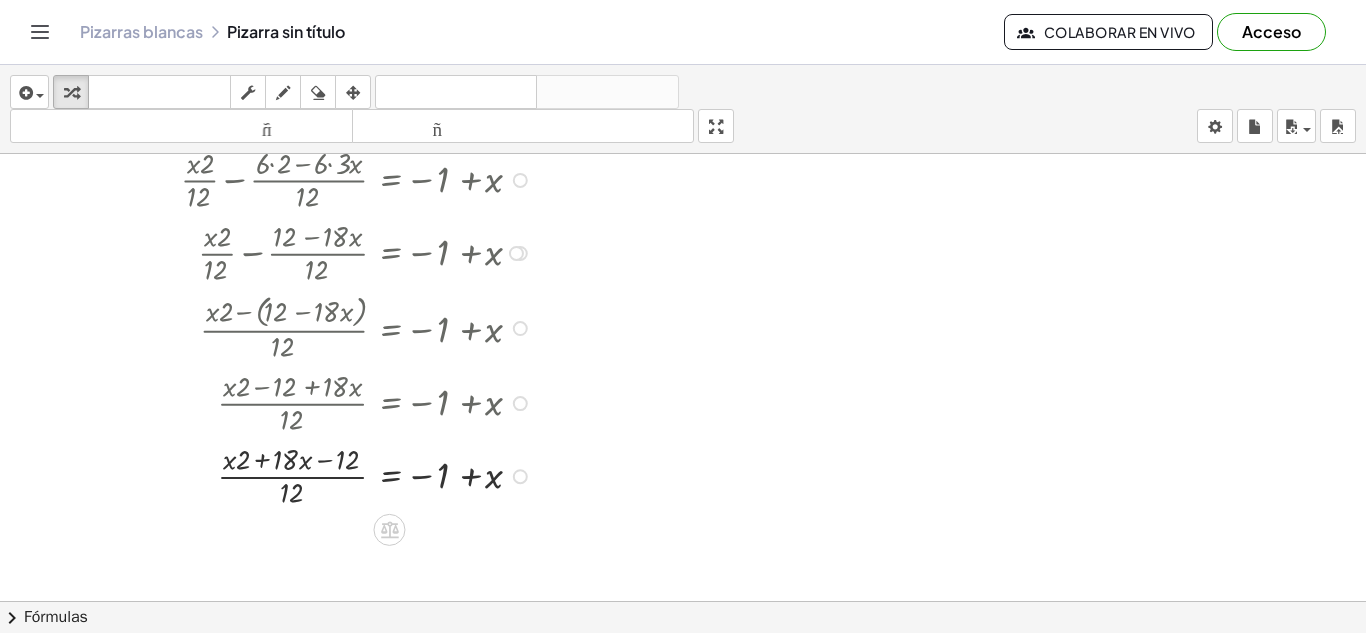 scroll, scrollTop: 1441, scrollLeft: 0, axis: vertical 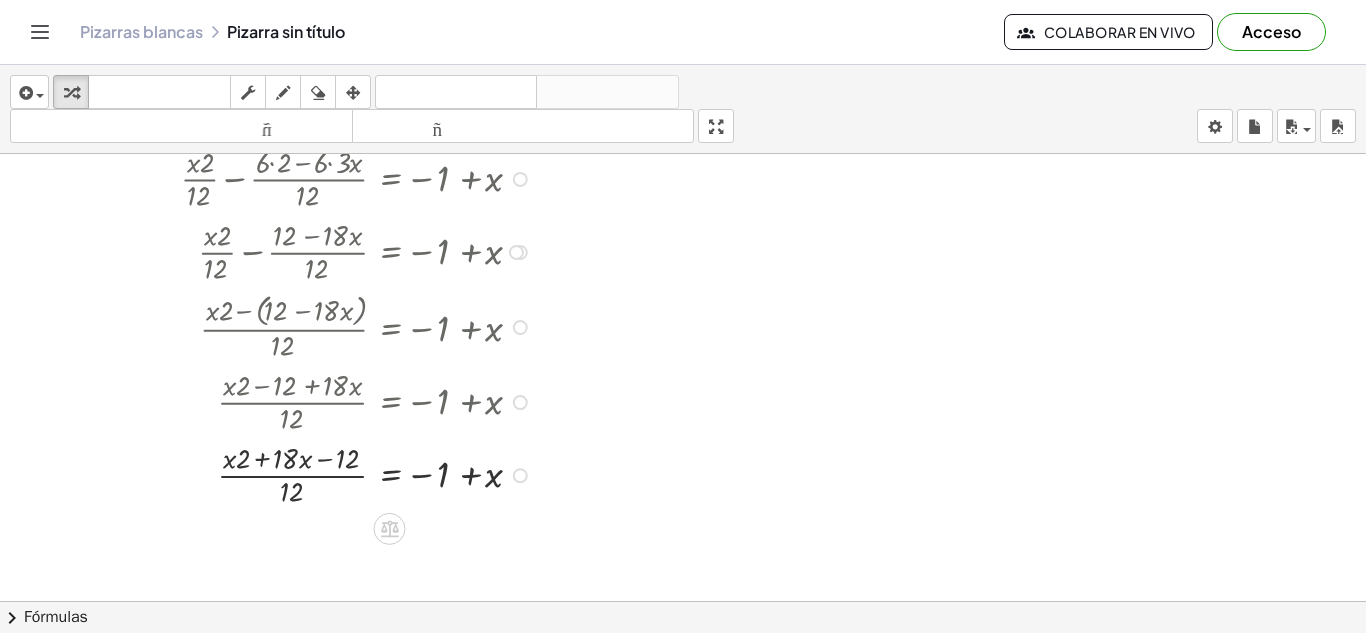 click at bounding box center (410, 473) 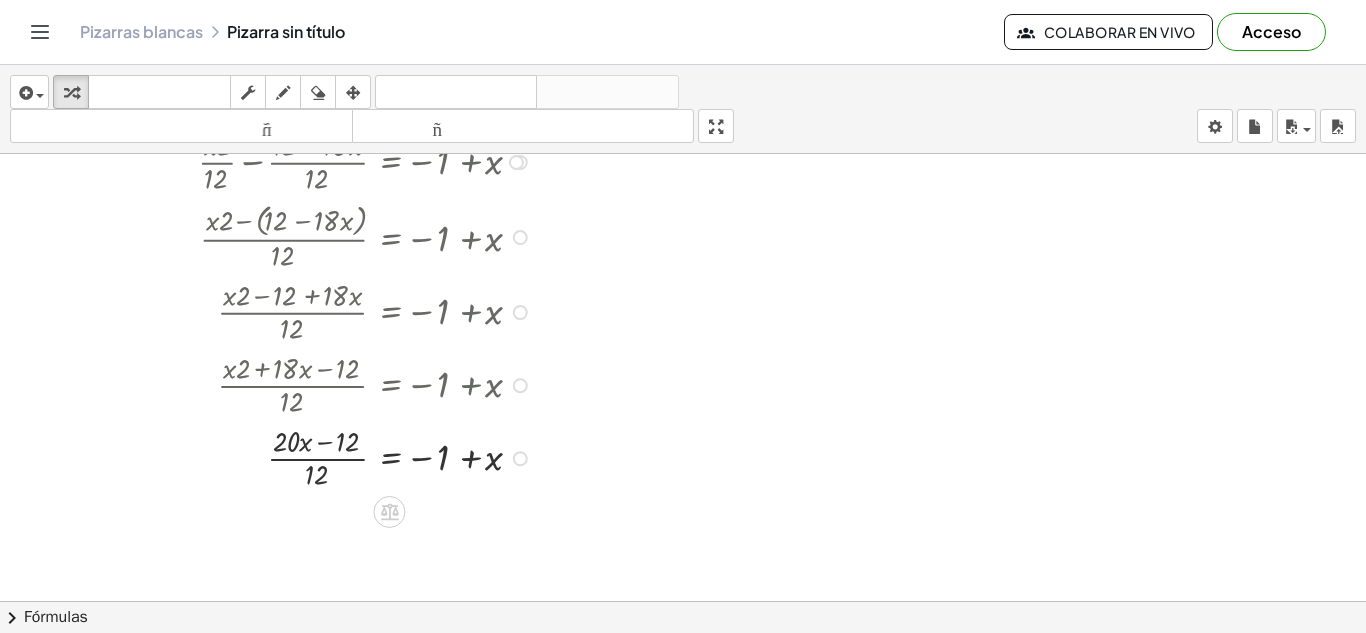scroll, scrollTop: 1556, scrollLeft: 0, axis: vertical 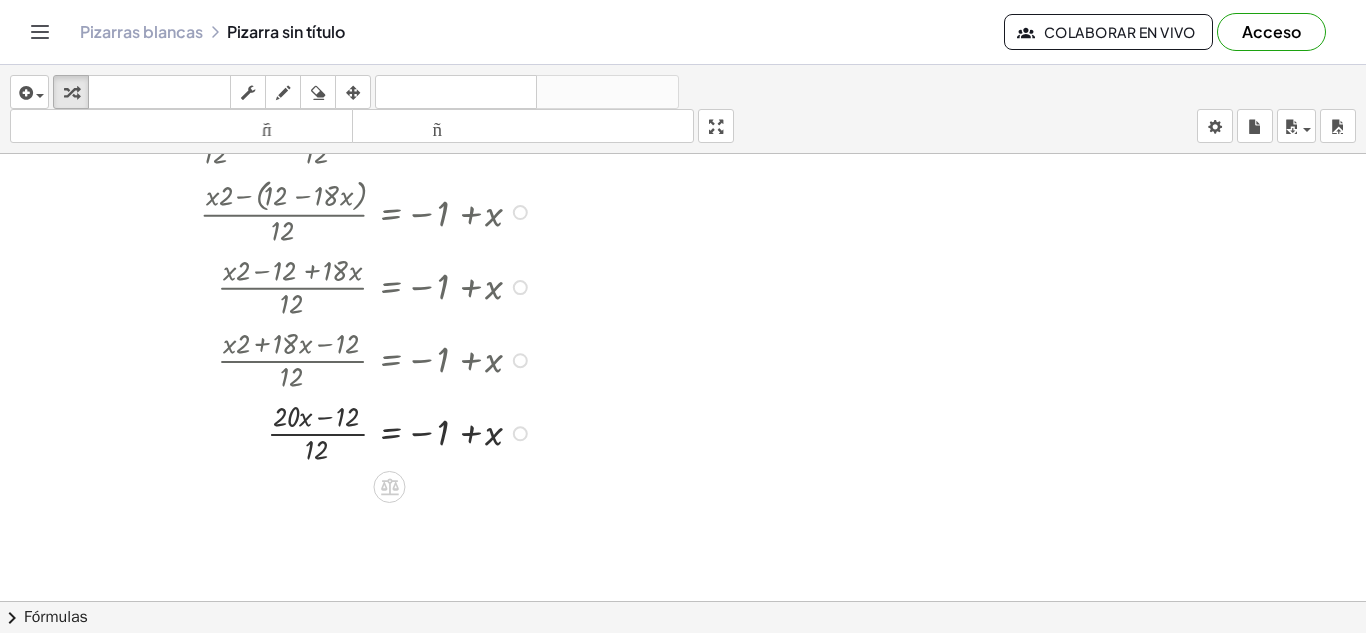 click at bounding box center [410, 431] 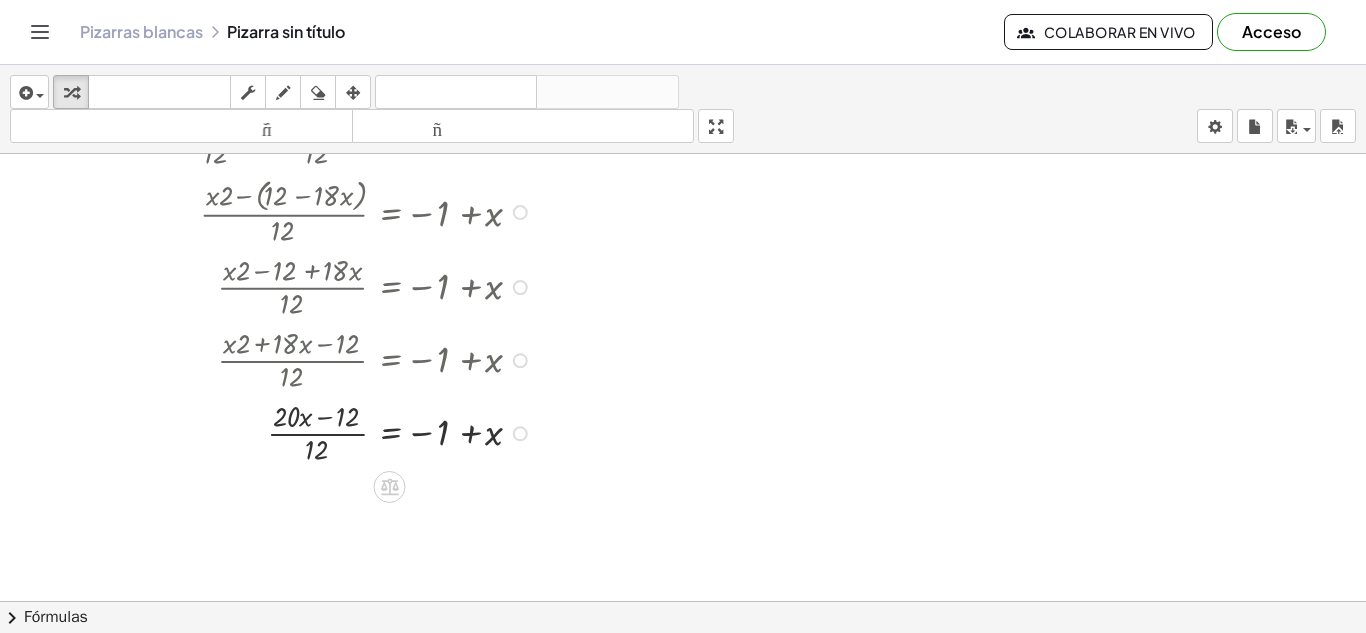 click at bounding box center [410, 431] 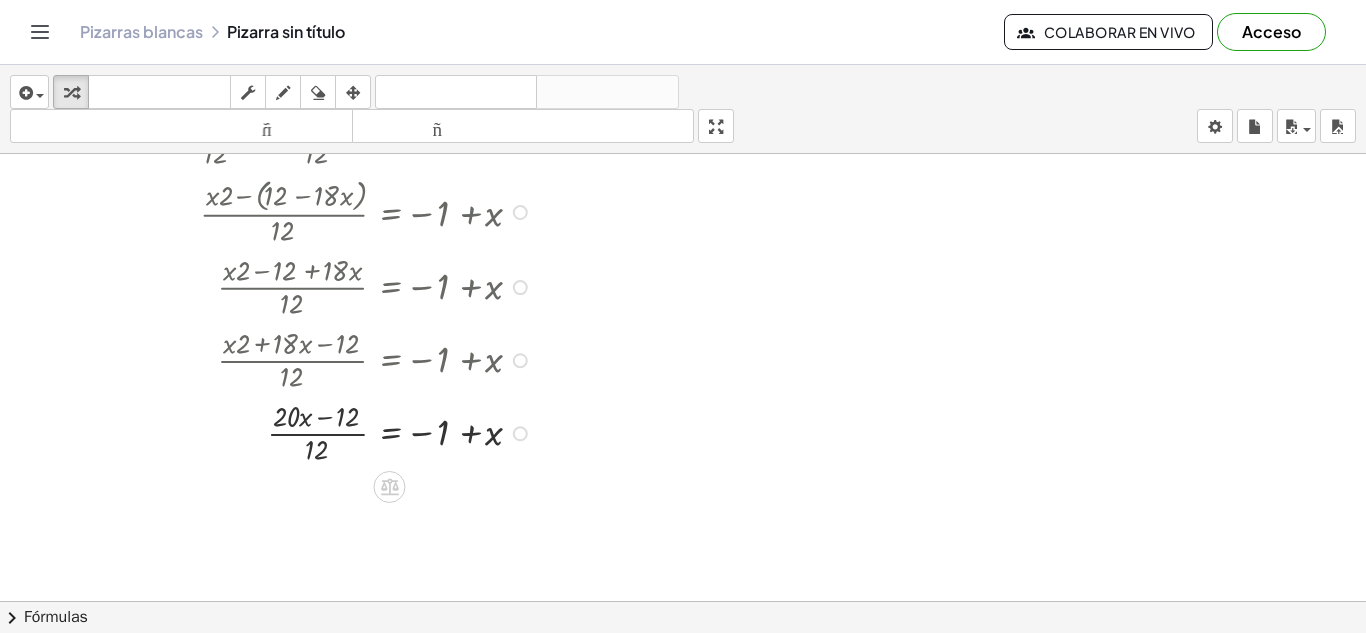 click at bounding box center [410, 431] 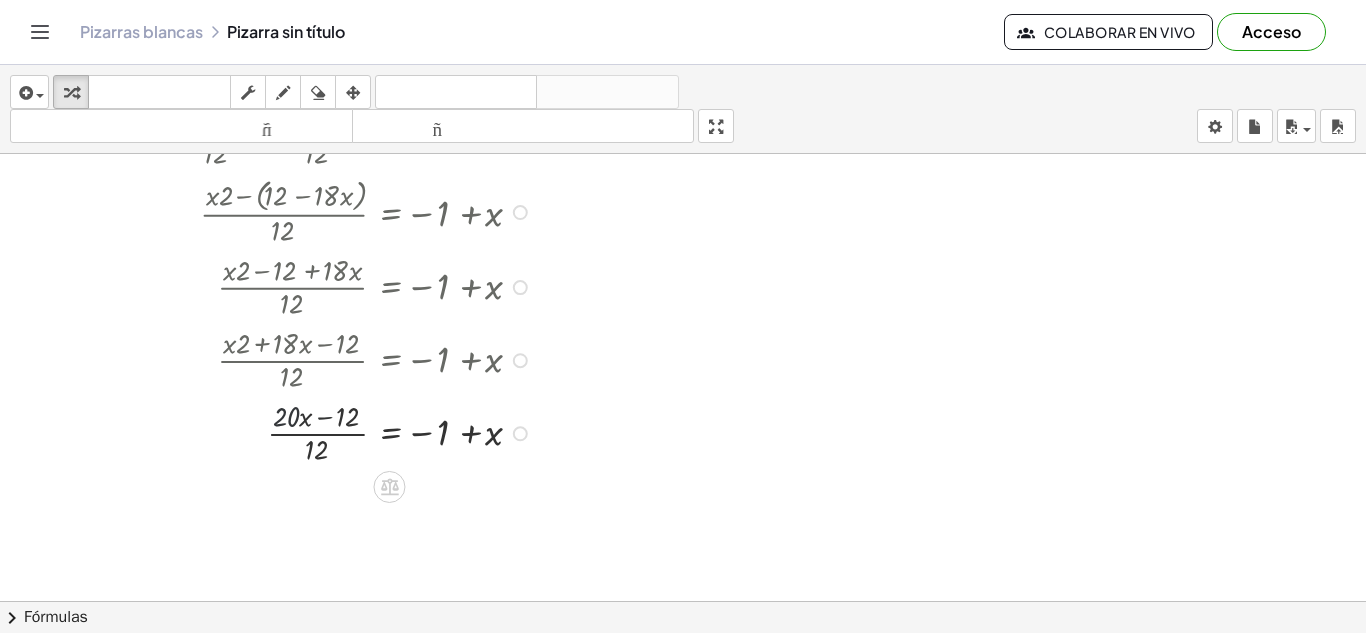click at bounding box center [410, 431] 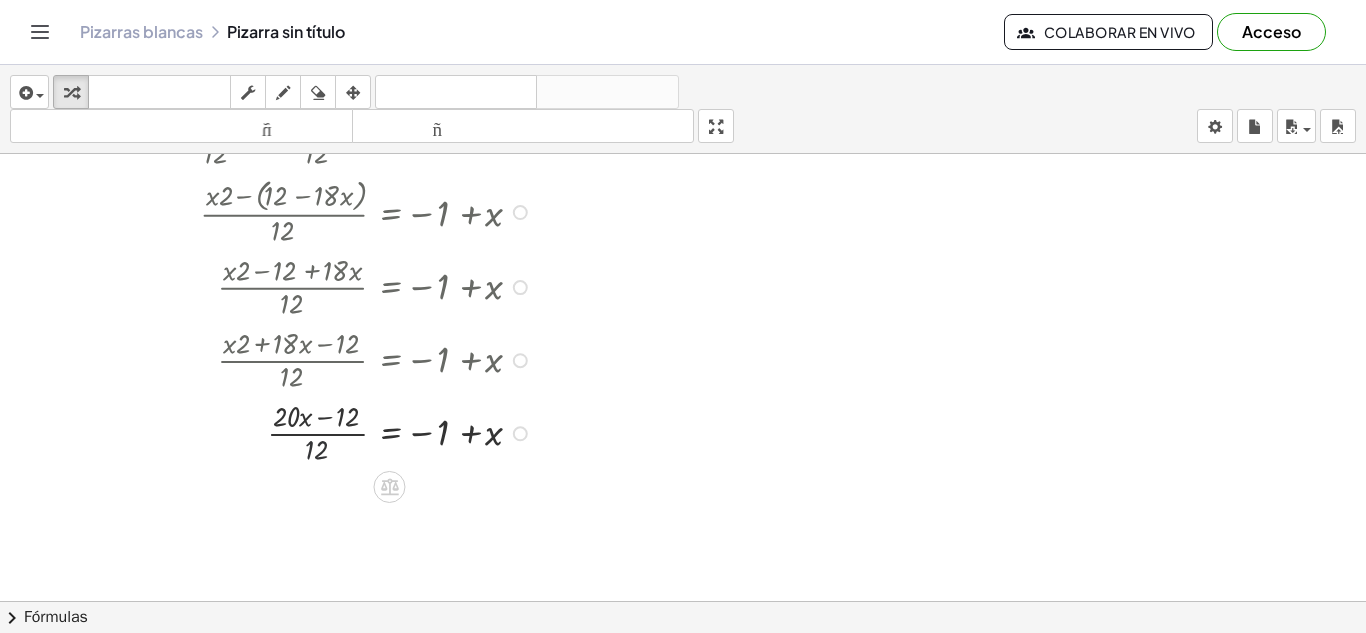 click at bounding box center [410, 431] 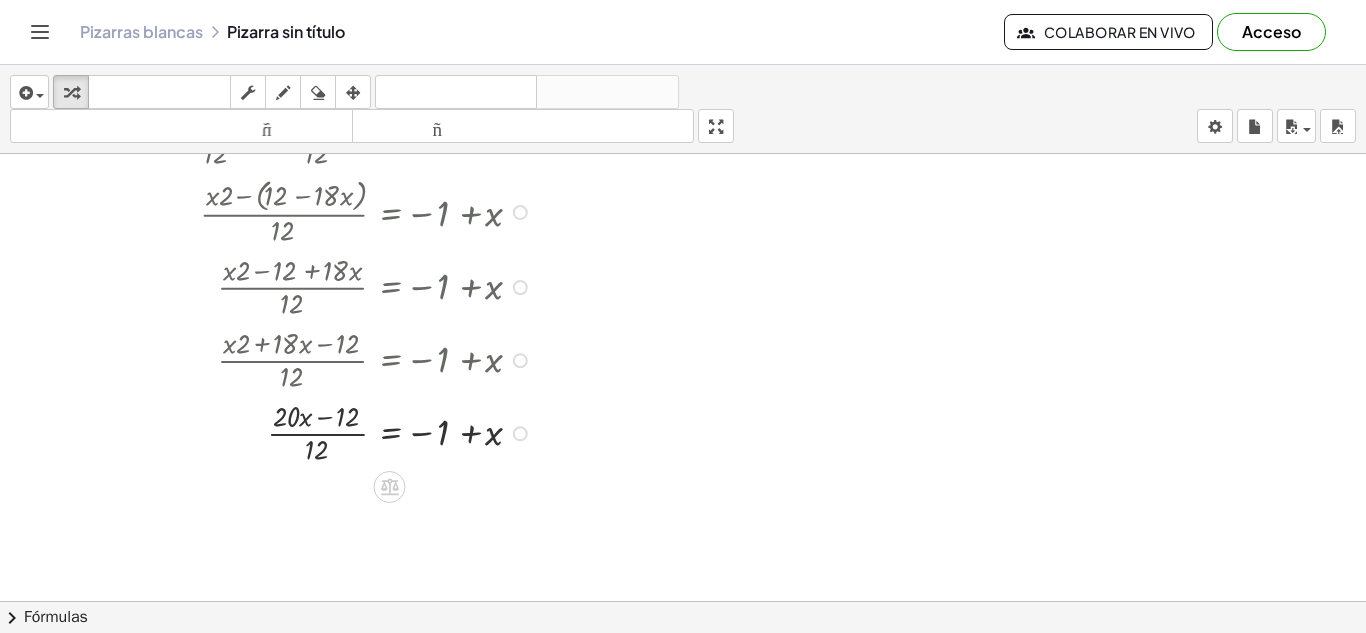 click at bounding box center [410, 431] 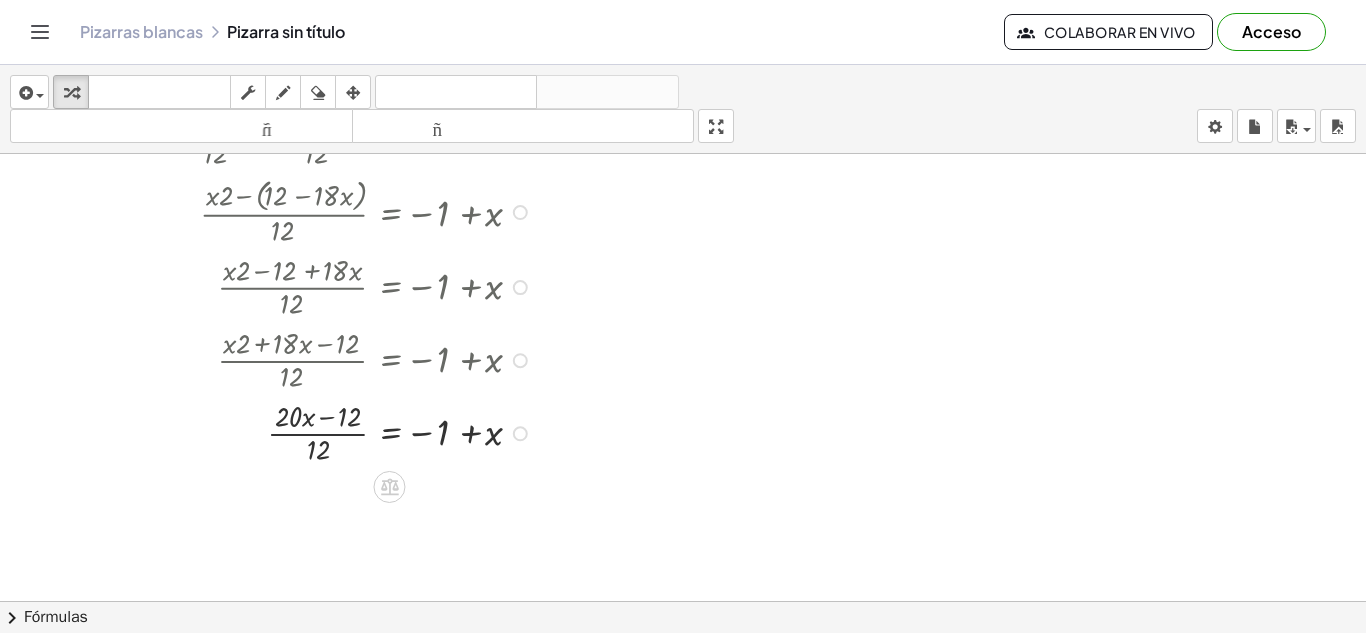 click at bounding box center (410, 431) 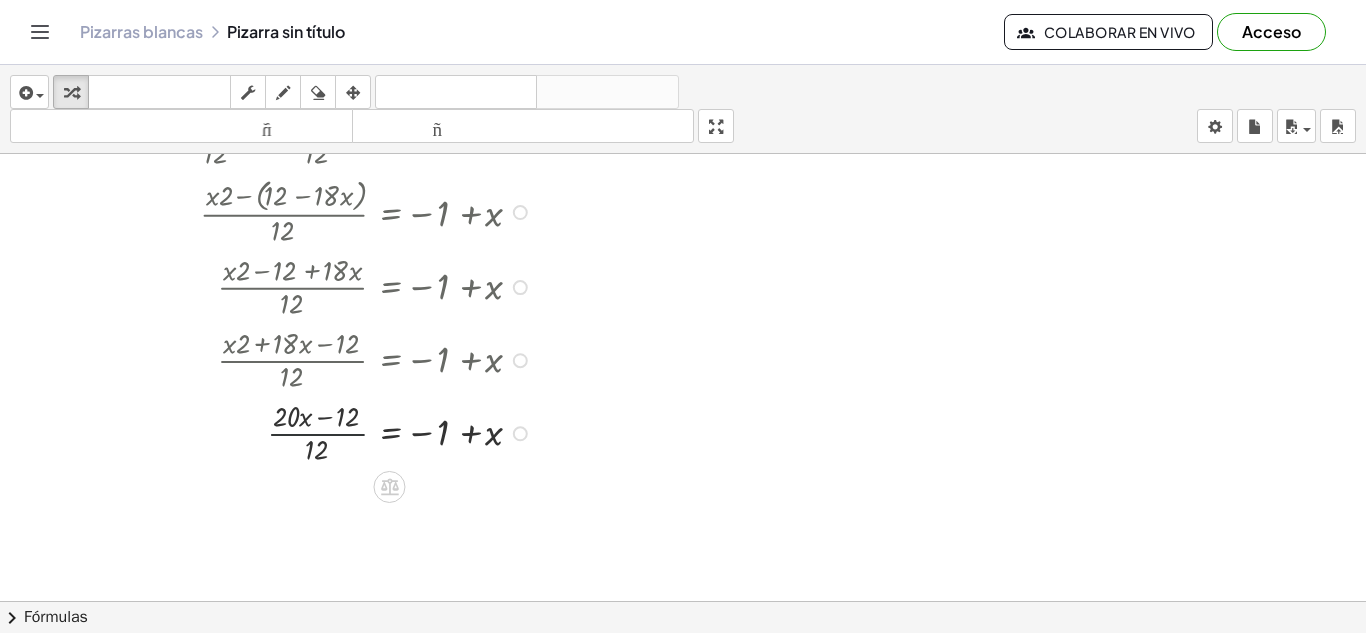click at bounding box center (410, 431) 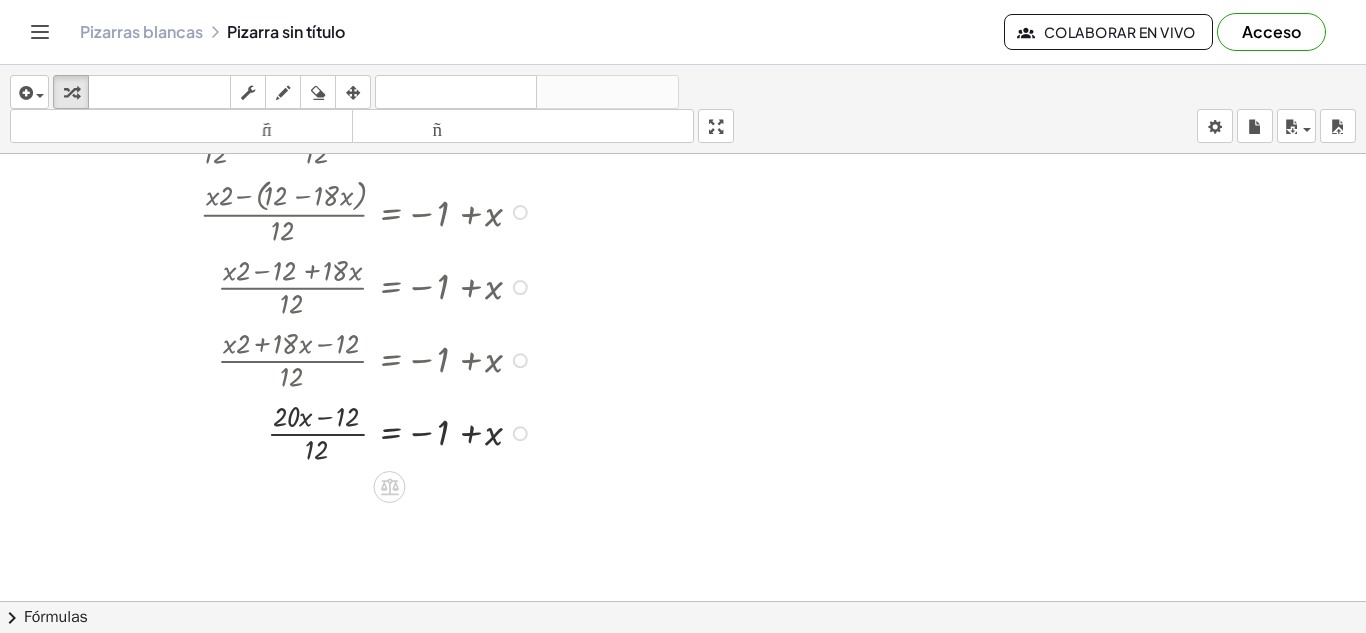 click at bounding box center [410, 431] 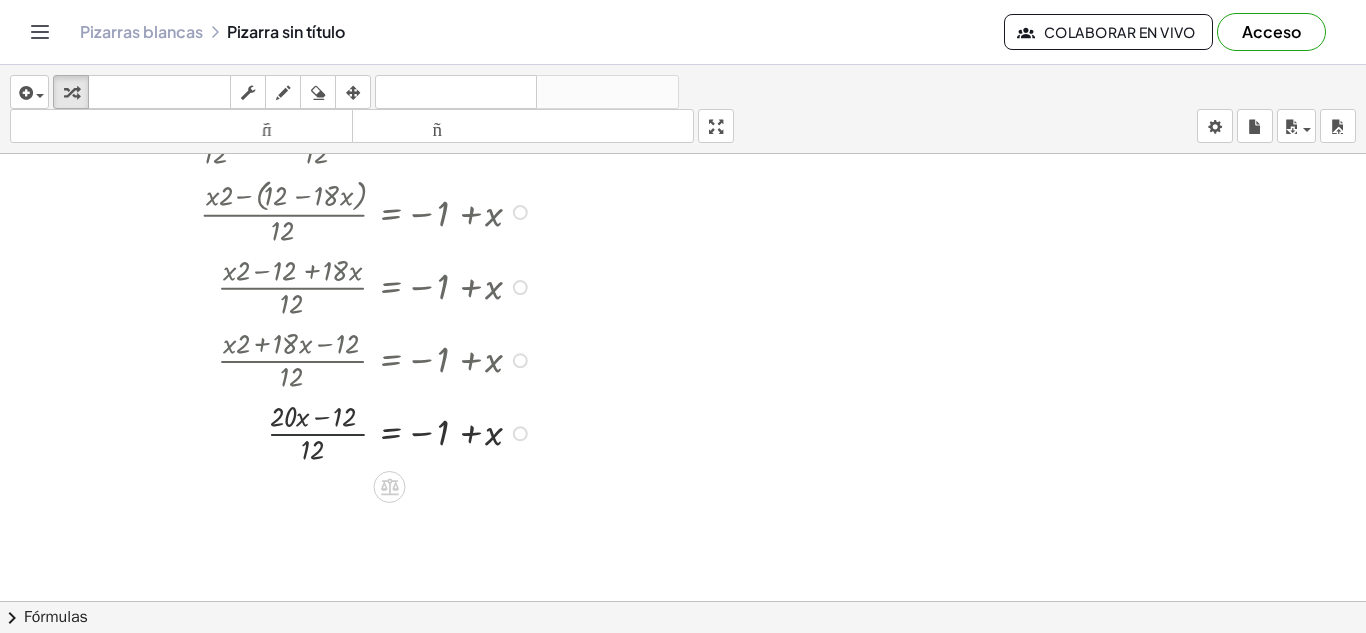 click at bounding box center (410, 431) 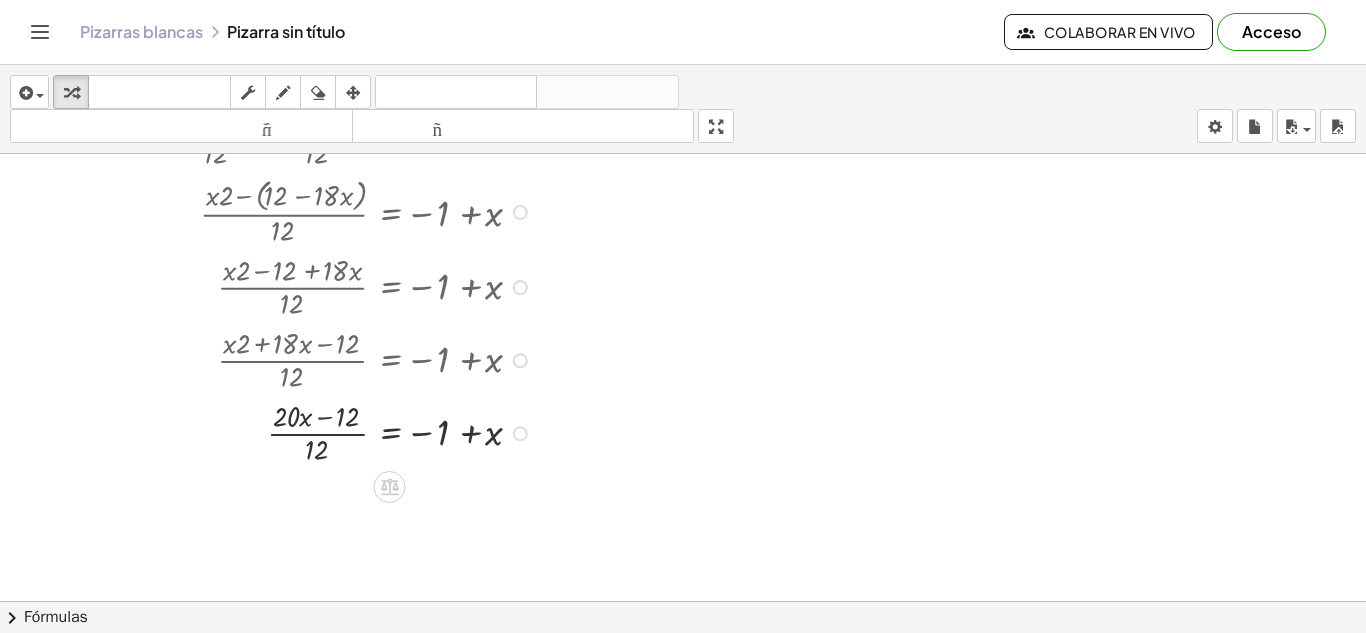 click at bounding box center [410, 431] 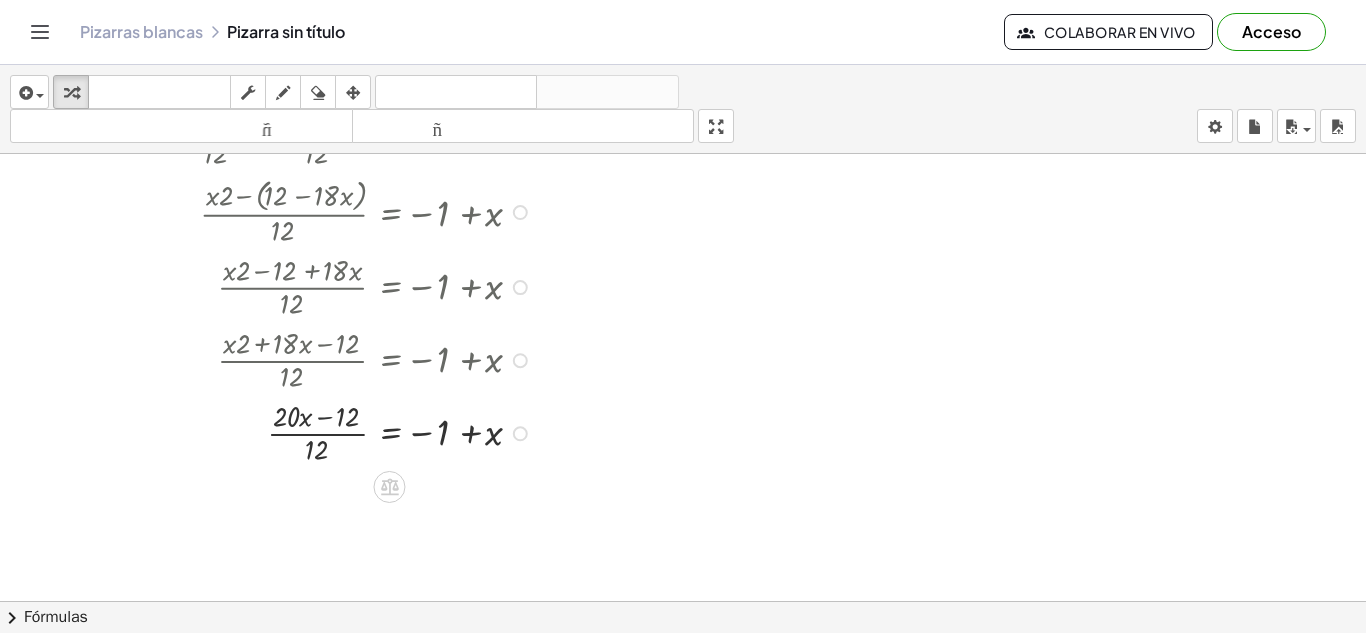 click at bounding box center (410, 431) 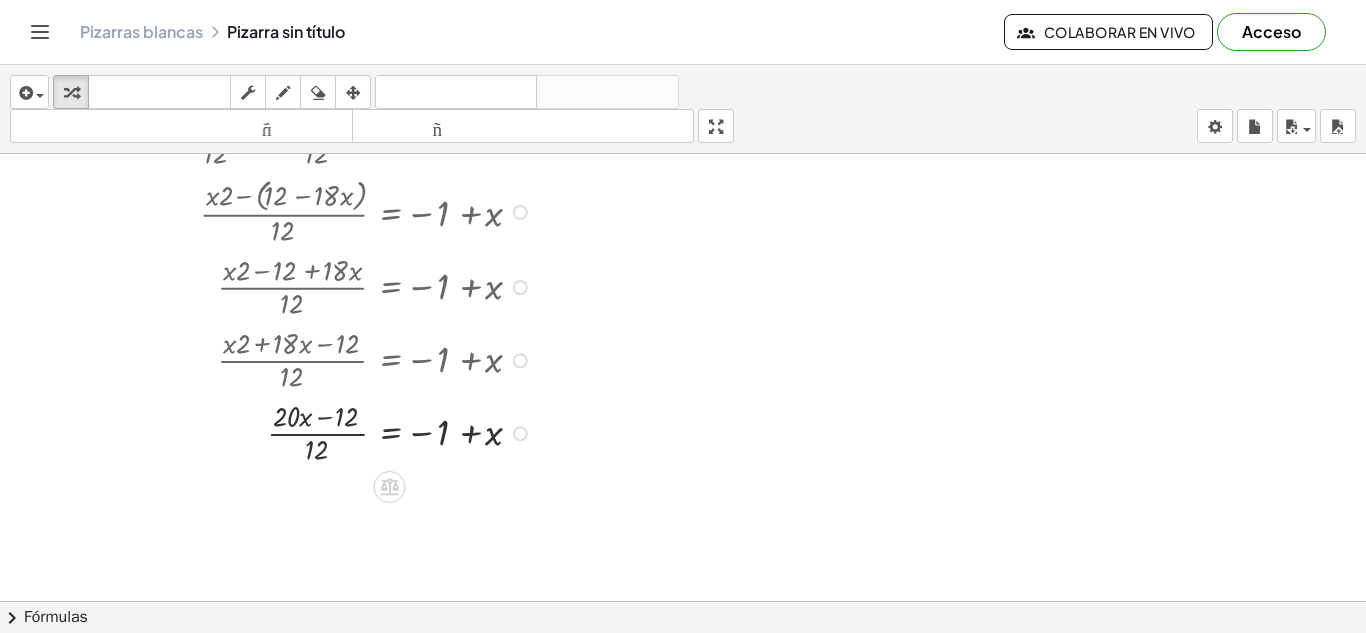 click at bounding box center (410, 431) 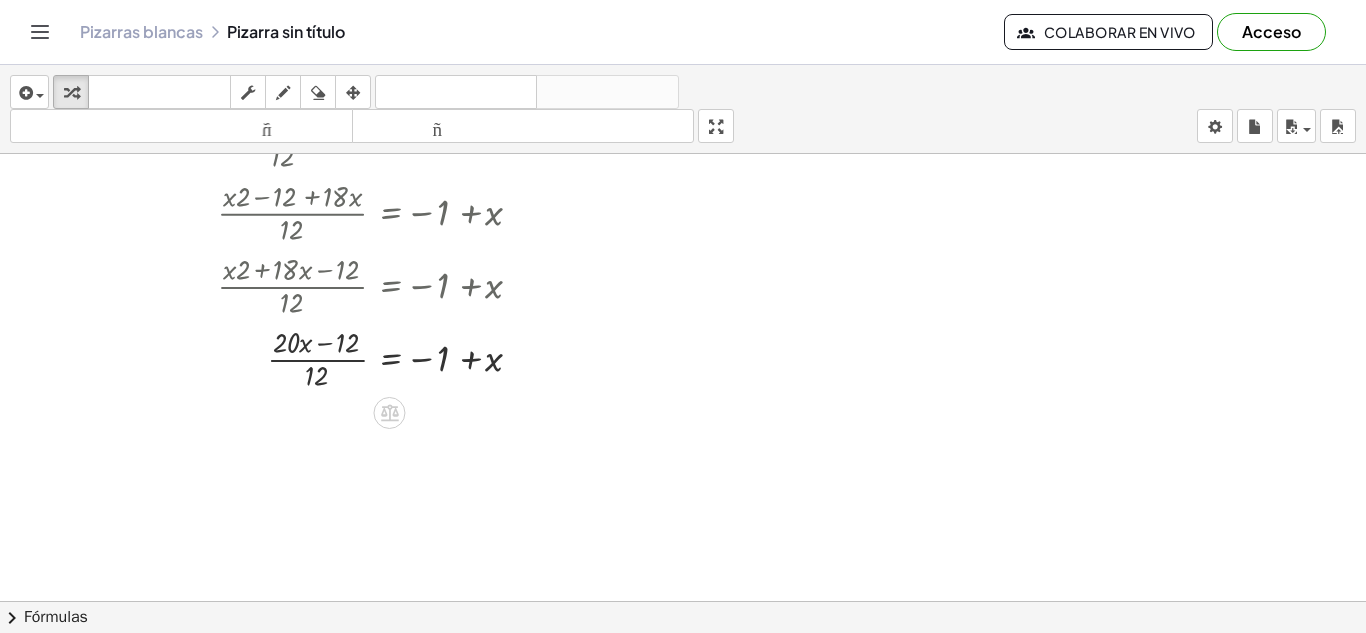 scroll, scrollTop: 1637, scrollLeft: 0, axis: vertical 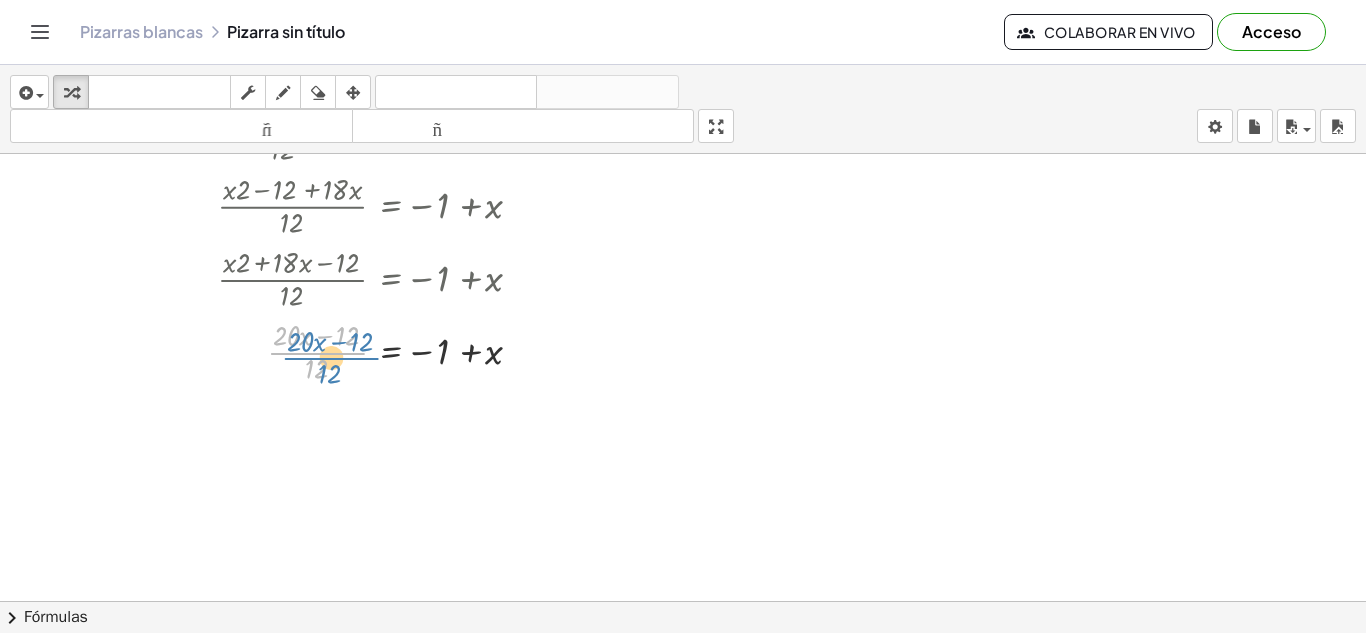 drag, startPoint x: 317, startPoint y: 360, endPoint x: 330, endPoint y: 365, distance: 13.928389 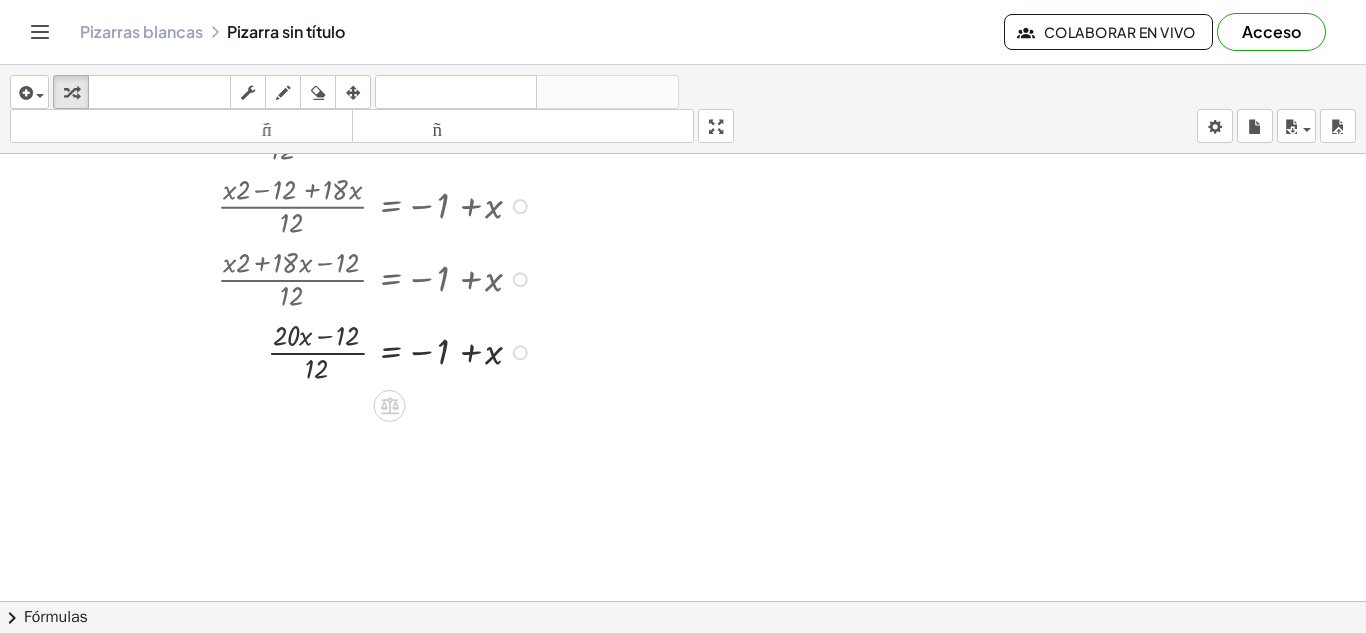 click at bounding box center (410, 350) 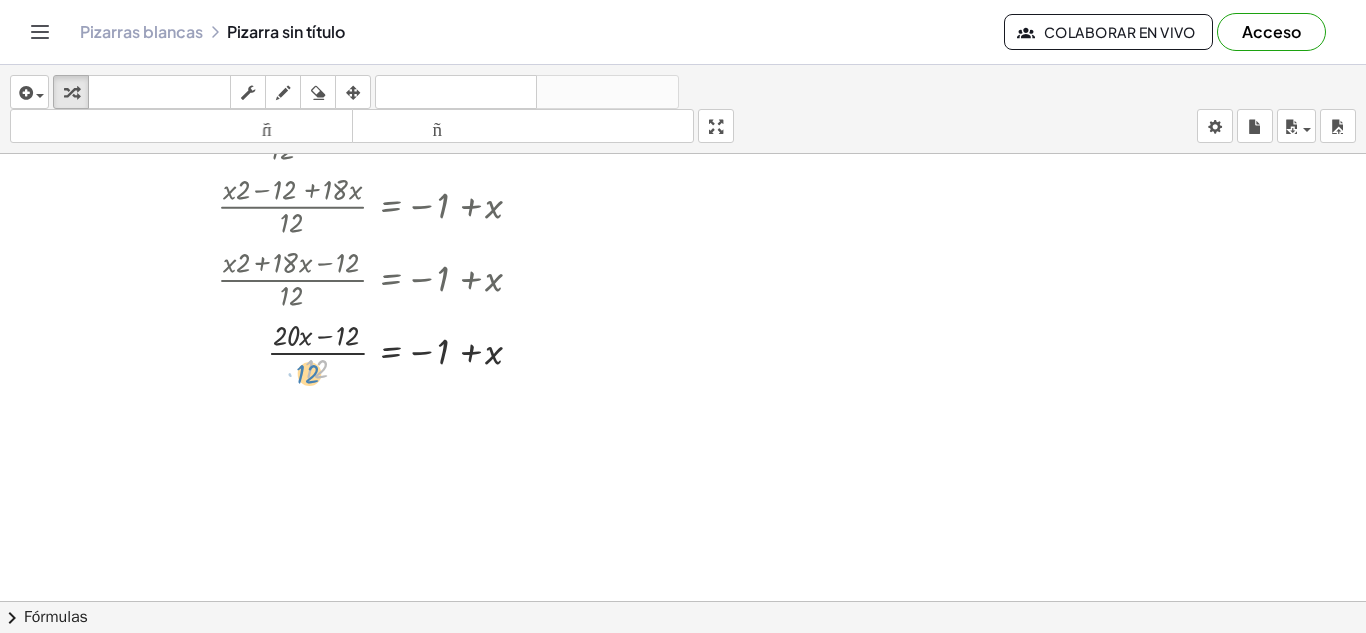 click at bounding box center [410, 350] 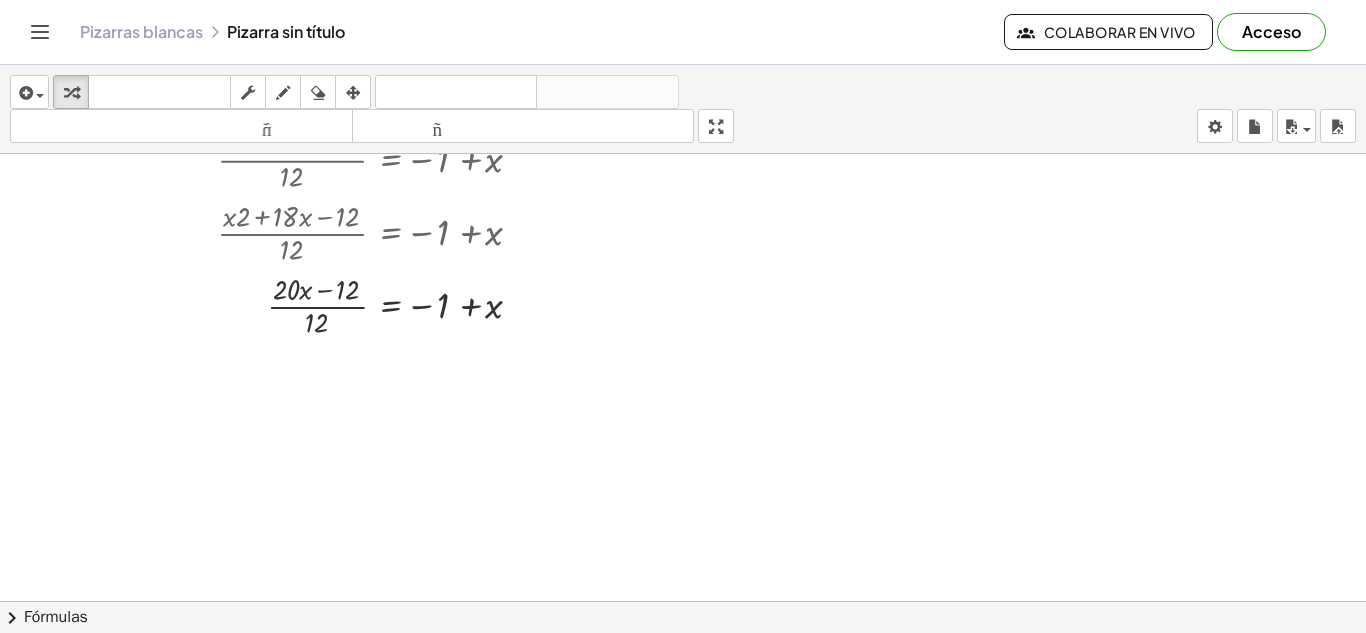scroll, scrollTop: 1688, scrollLeft: 0, axis: vertical 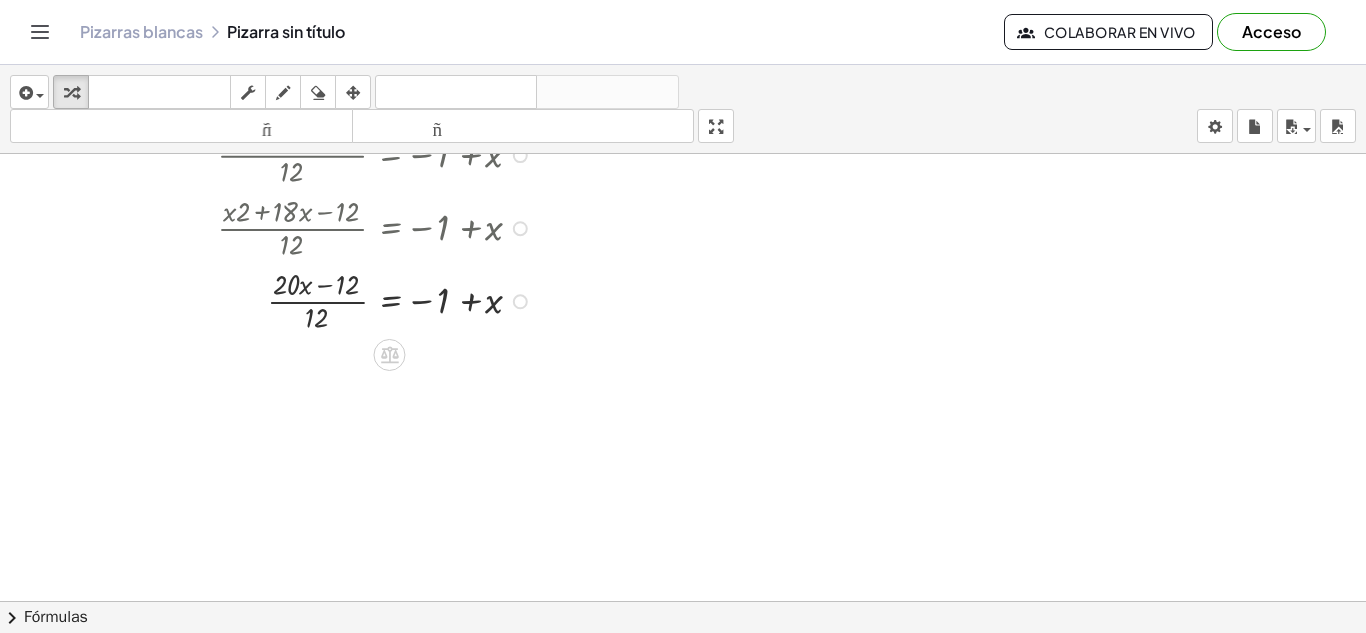 click at bounding box center [410, 299] 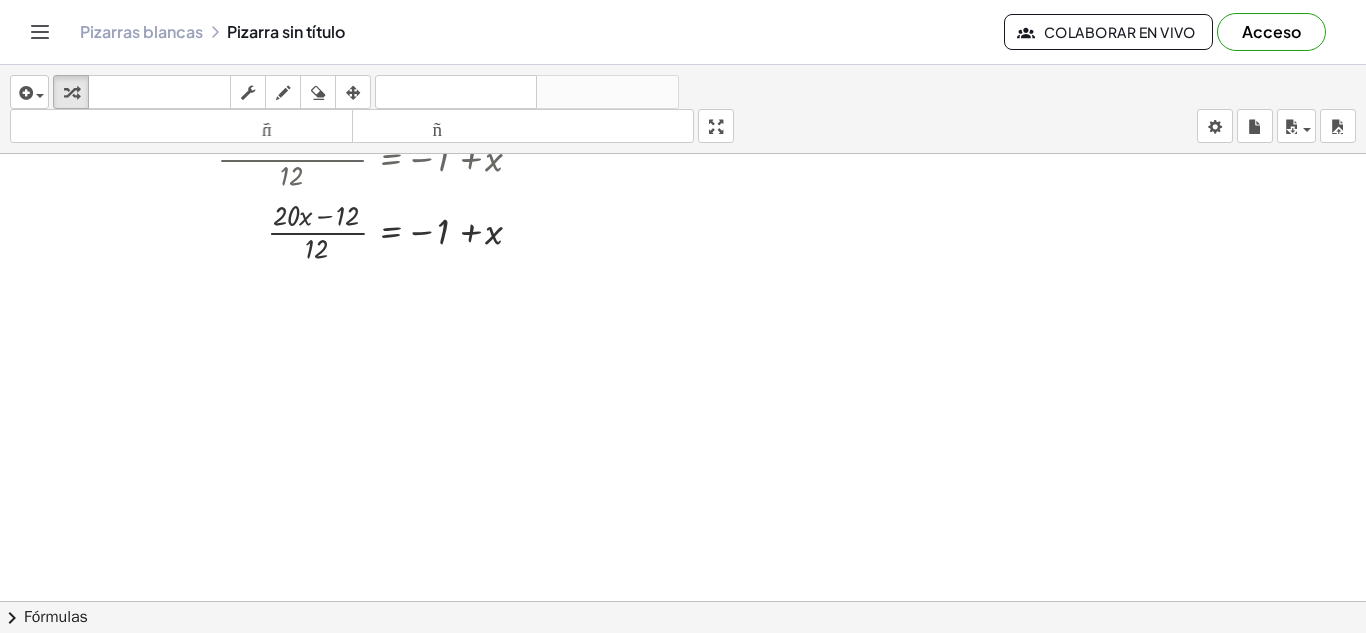scroll, scrollTop: 1755, scrollLeft: 0, axis: vertical 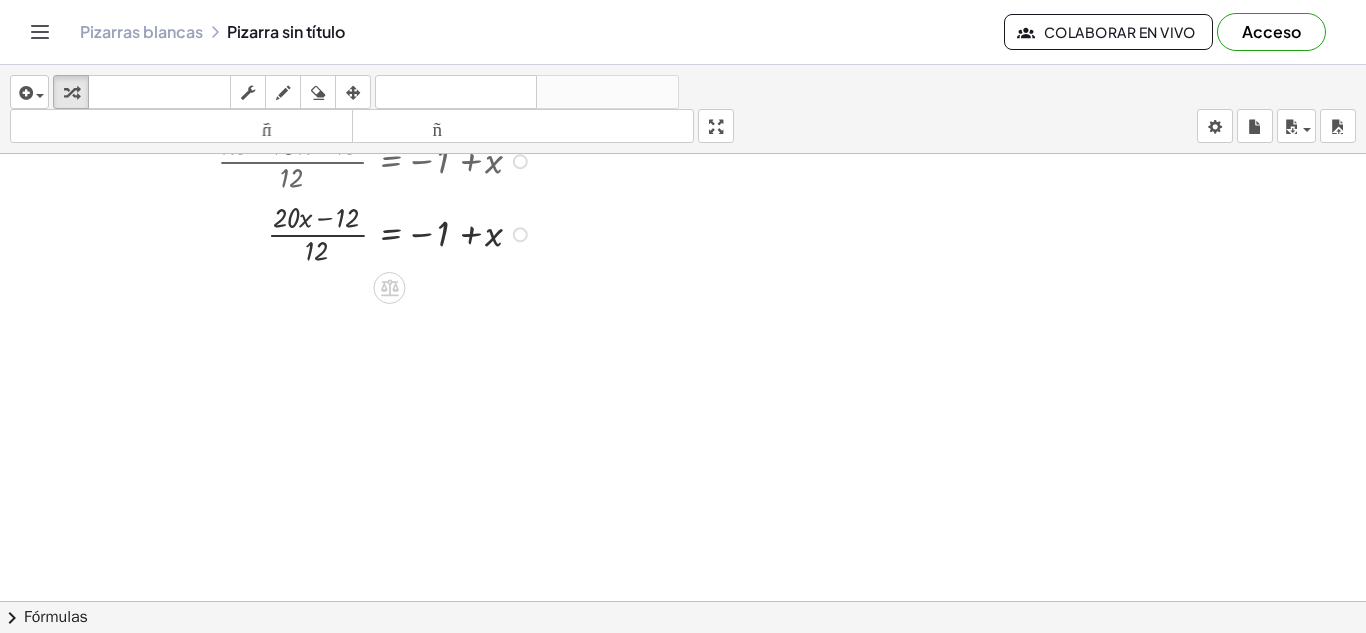 click at bounding box center (410, 232) 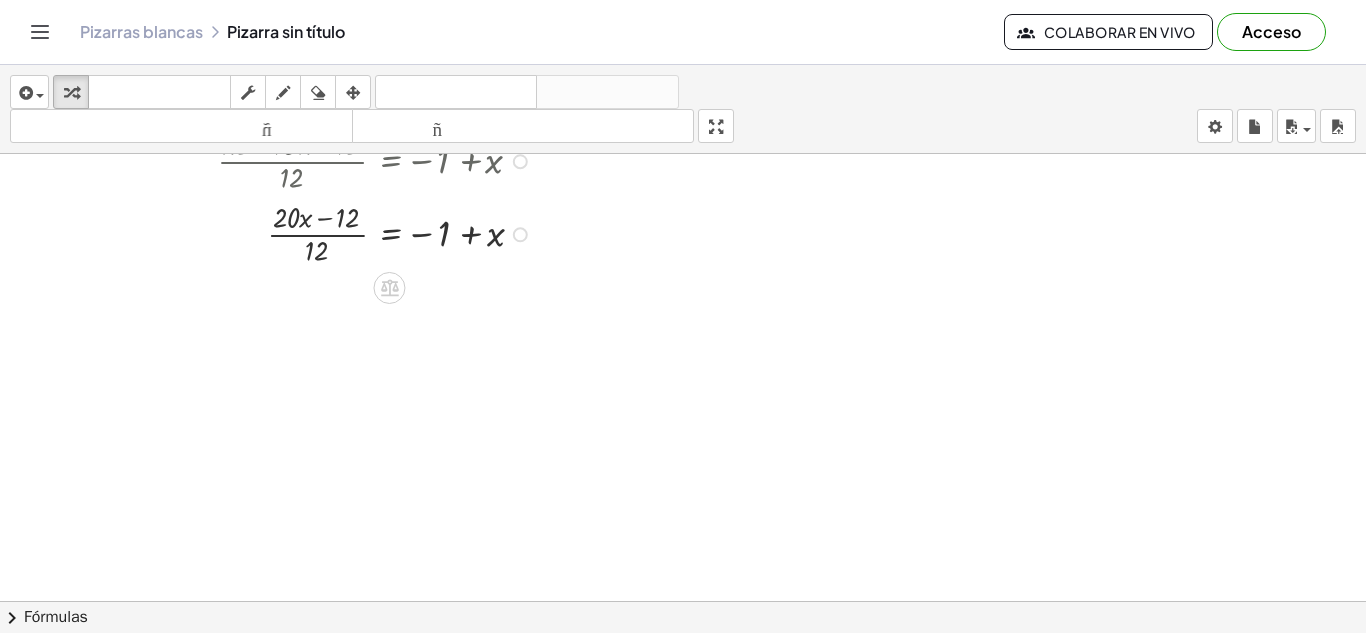 click at bounding box center (410, 232) 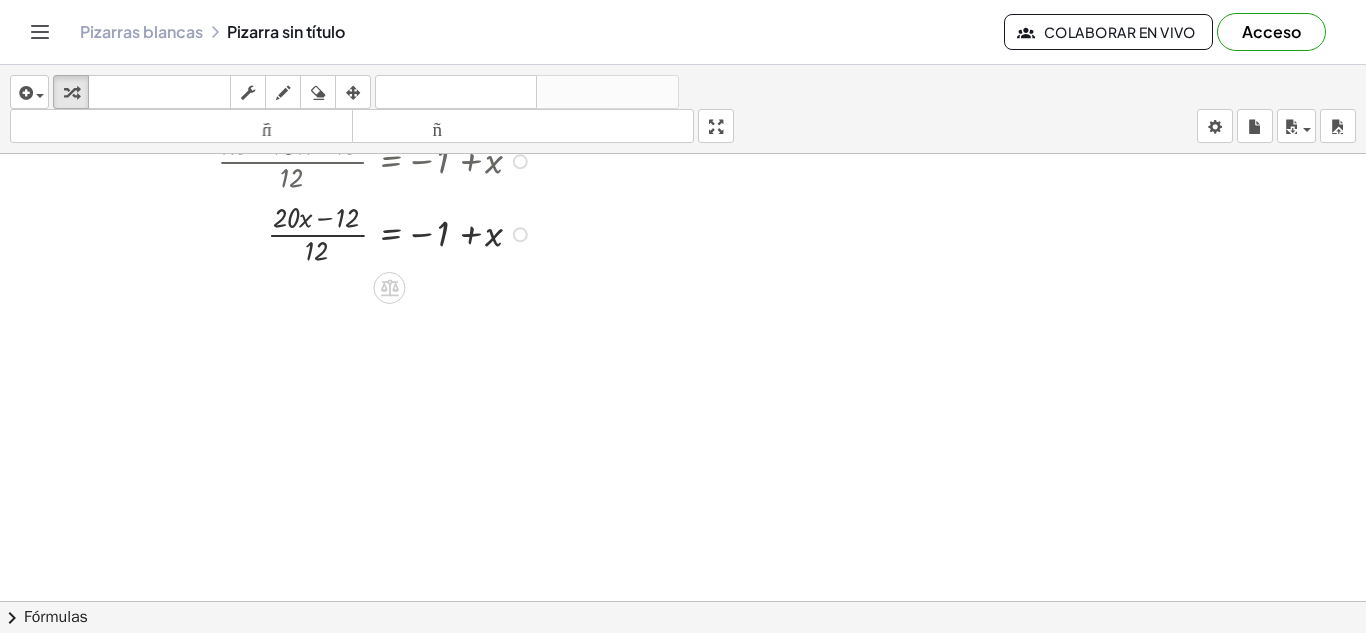 click at bounding box center [410, 232] 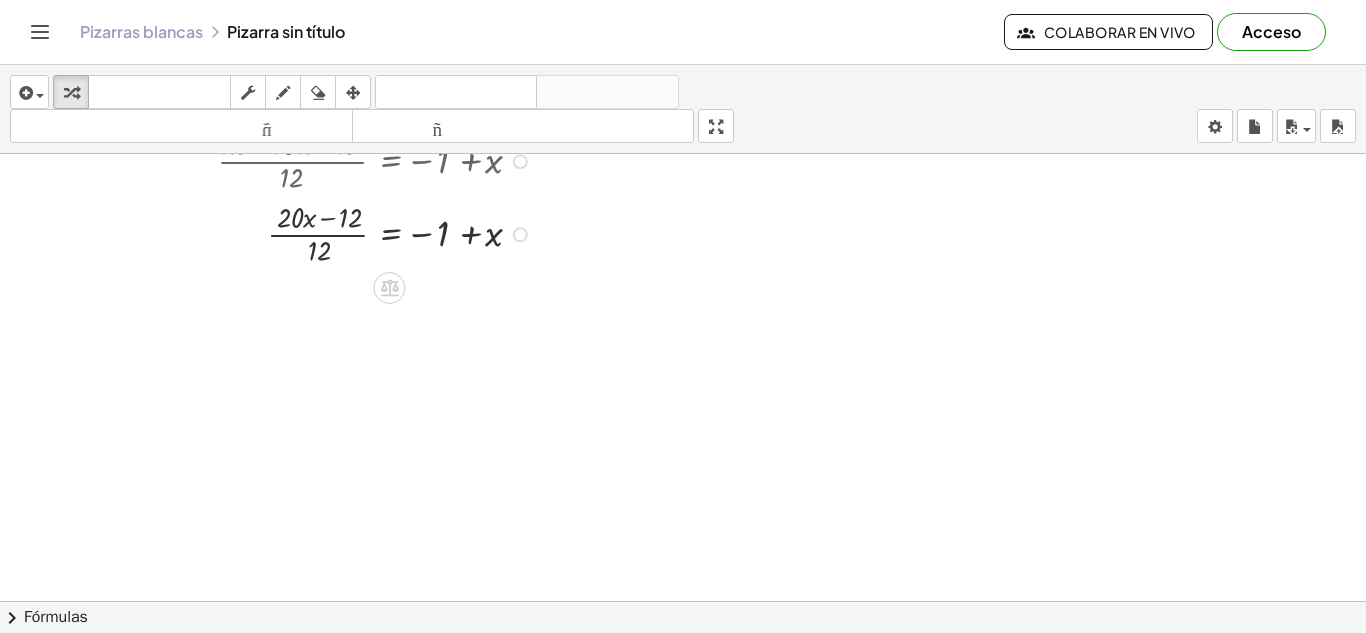 click at bounding box center (410, 232) 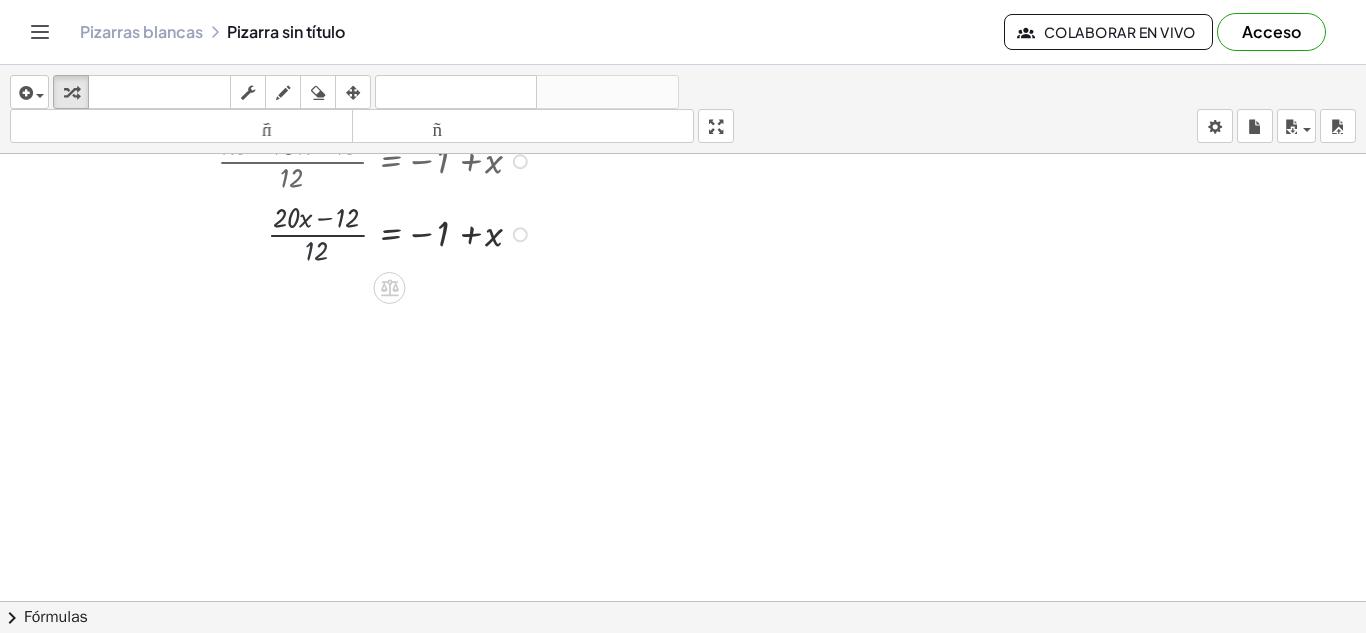 click at bounding box center [410, 232] 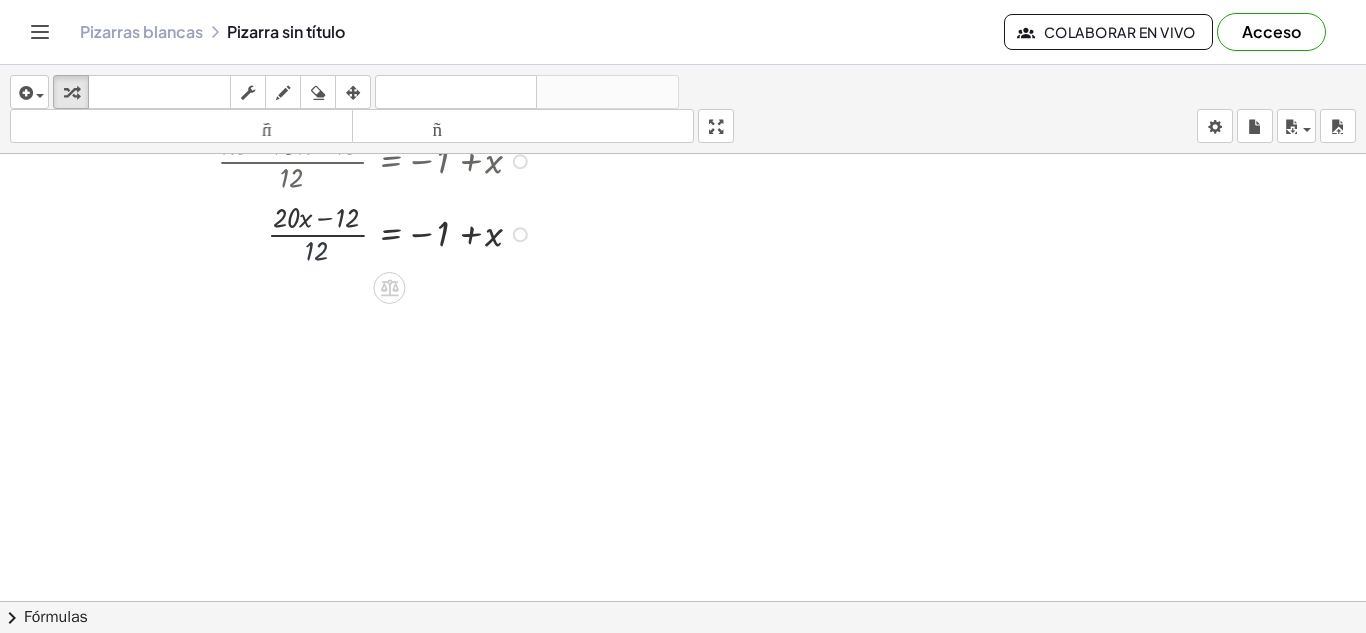 click at bounding box center (410, 232) 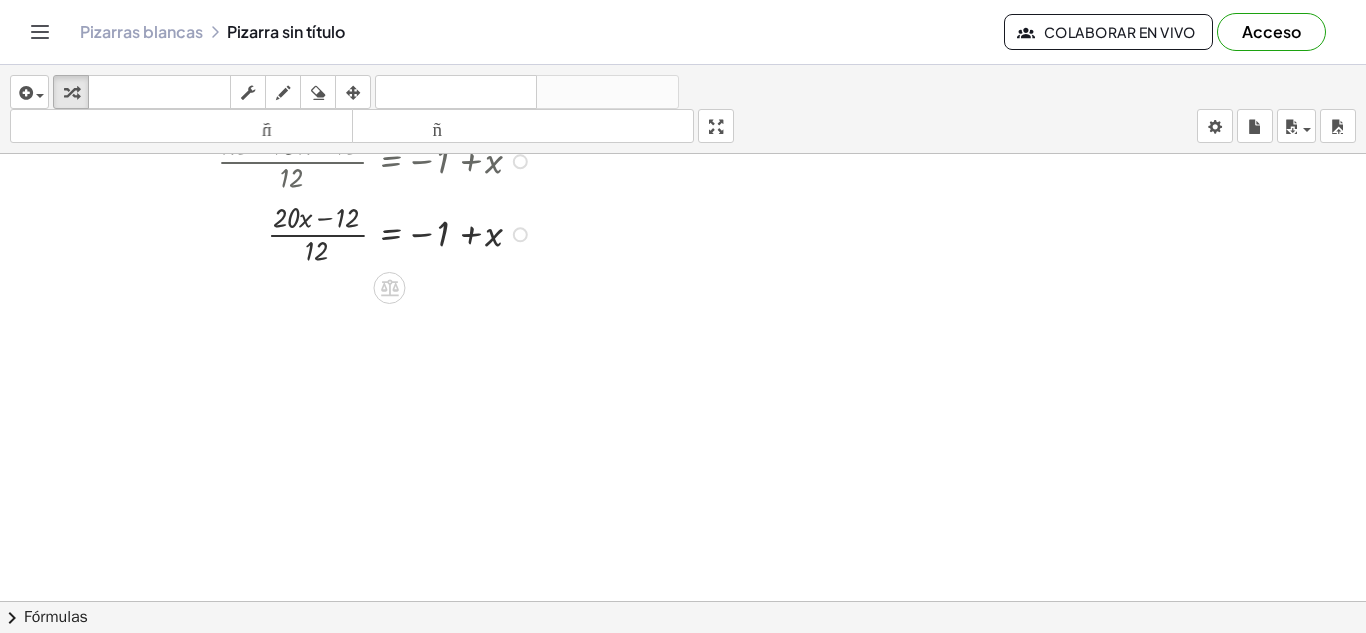 click at bounding box center [410, 232] 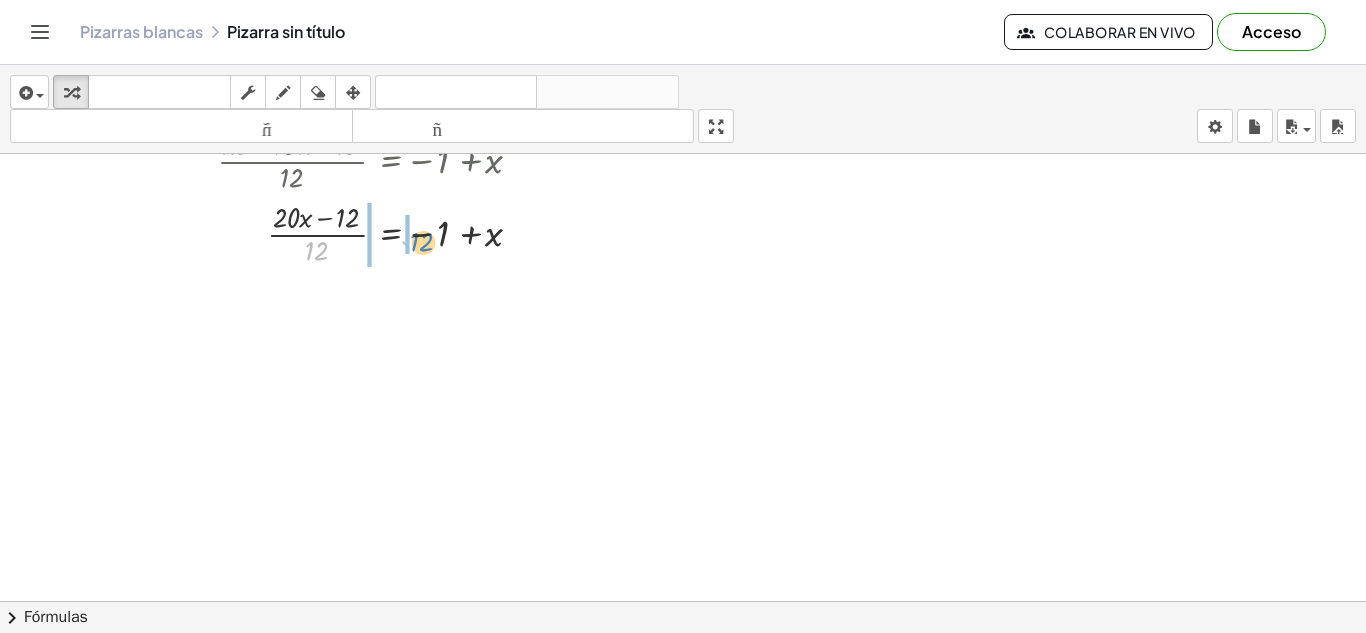 drag, startPoint x: 316, startPoint y: 250, endPoint x: 419, endPoint y: 241, distance: 103.392456 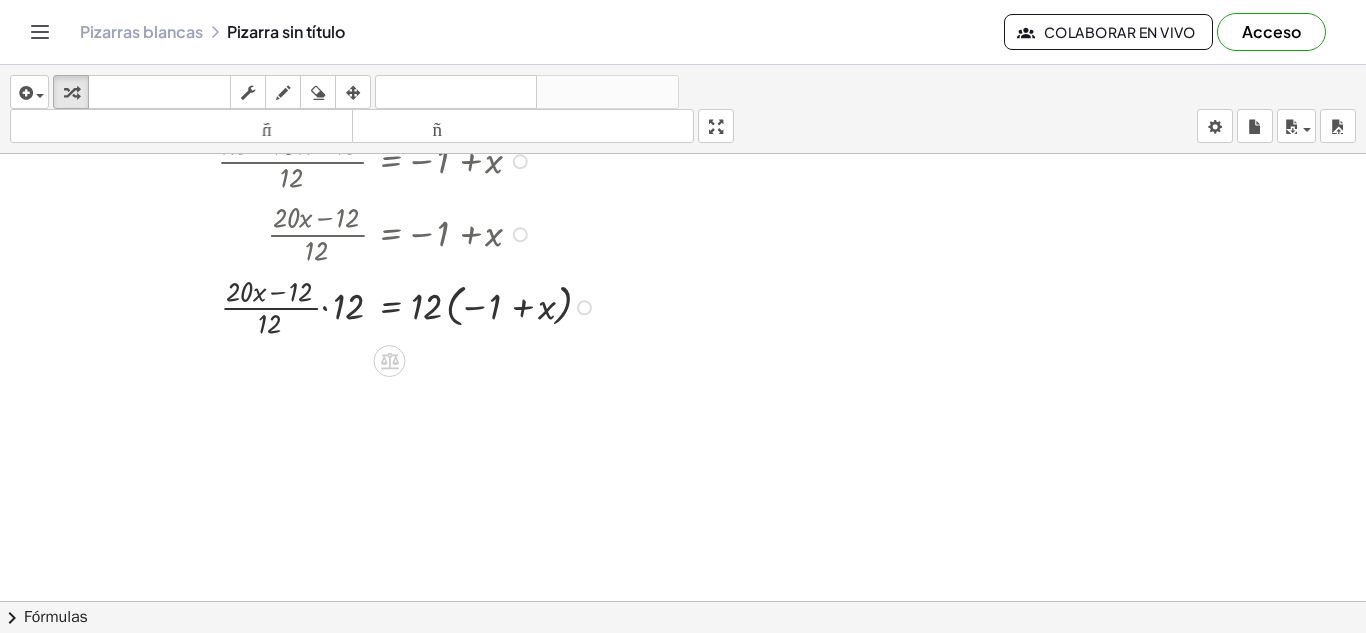 click at bounding box center (410, 306) 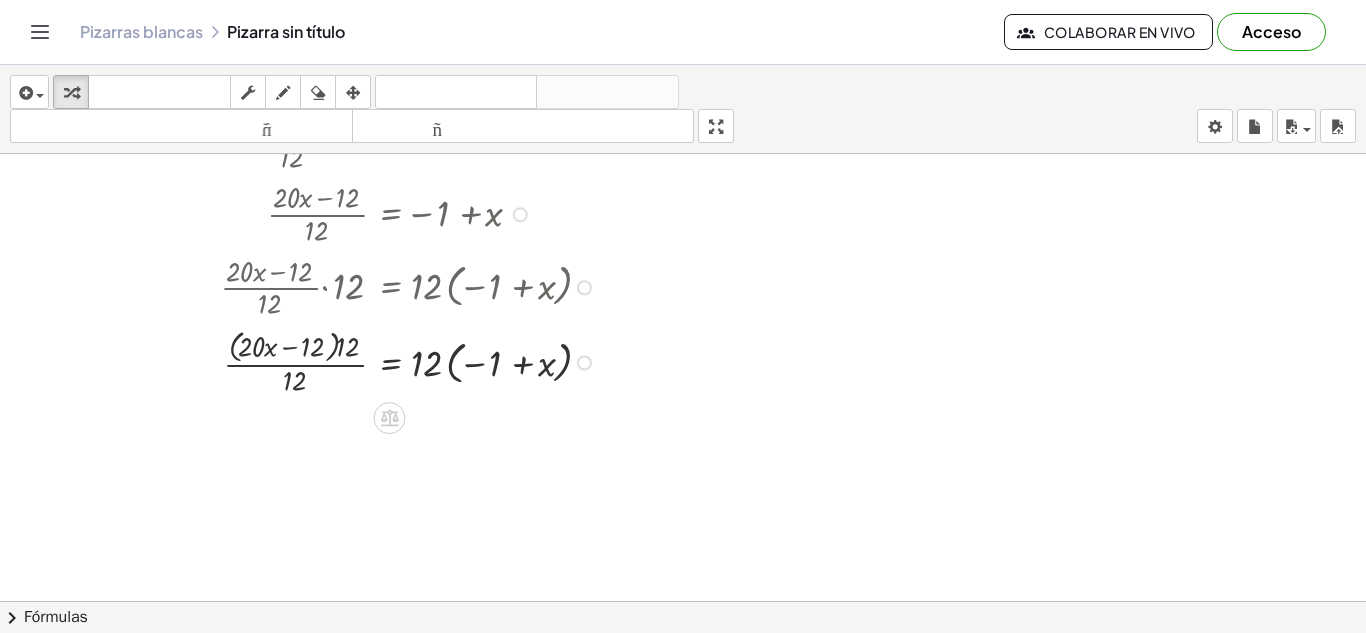 scroll, scrollTop: 1775, scrollLeft: 0, axis: vertical 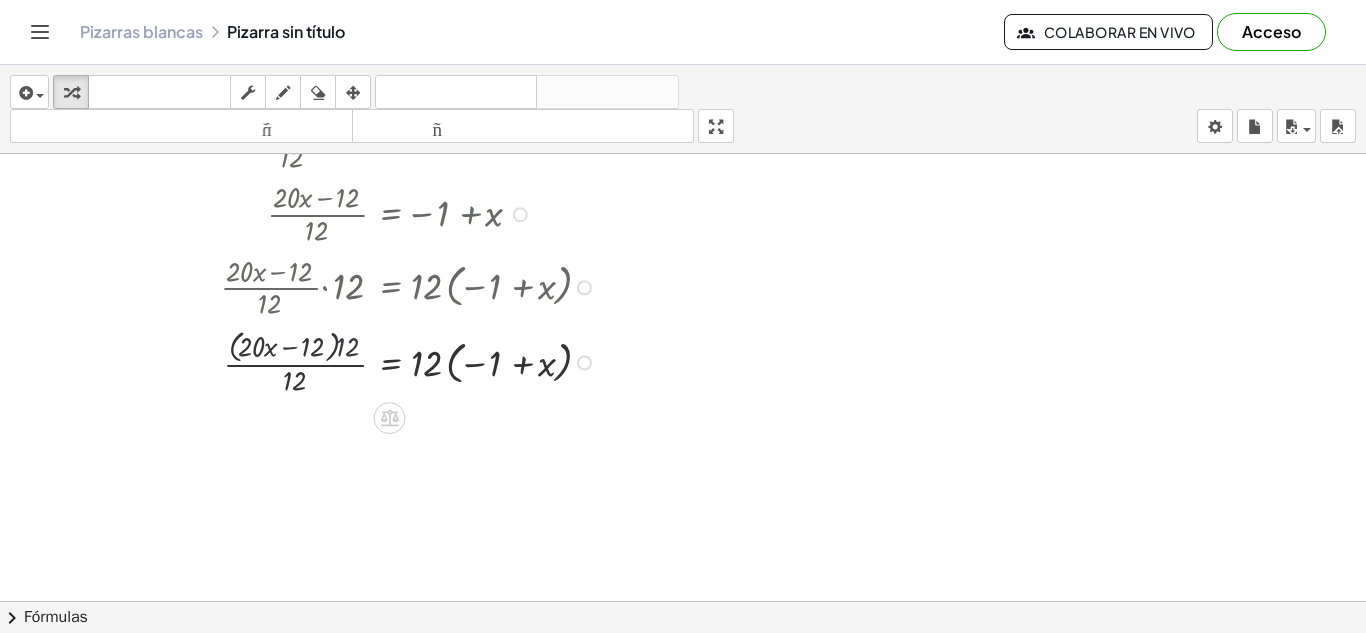 click at bounding box center [410, 361] 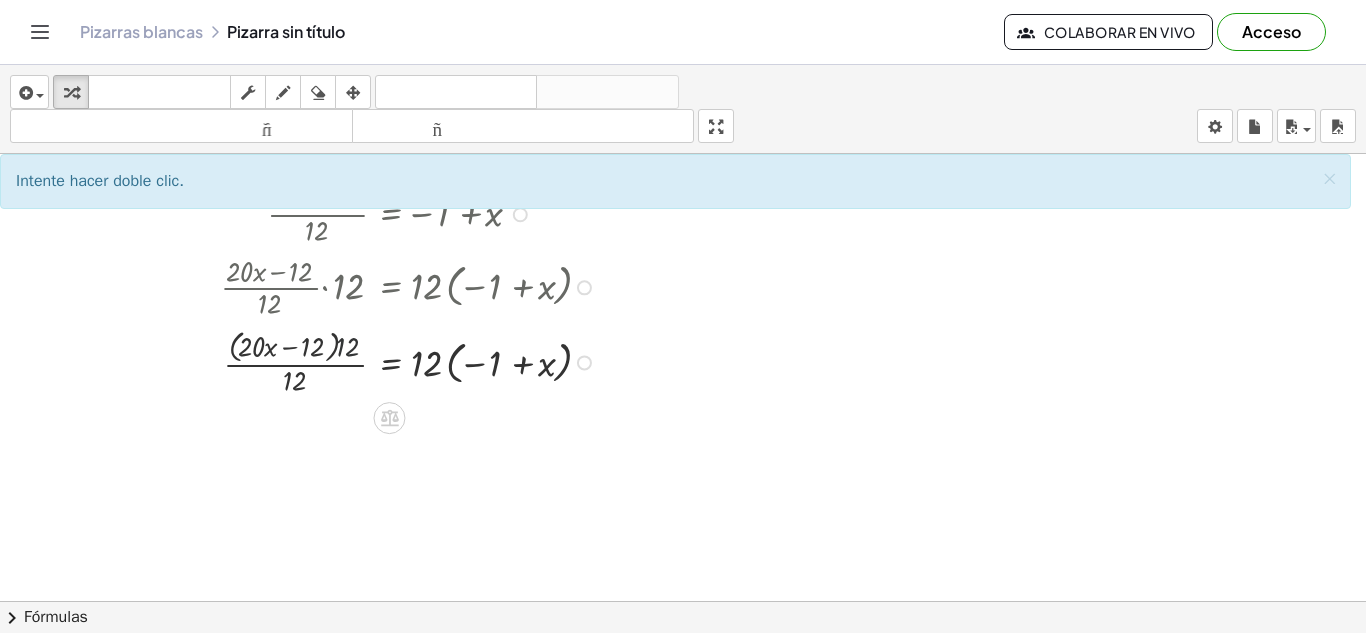 click at bounding box center [410, 361] 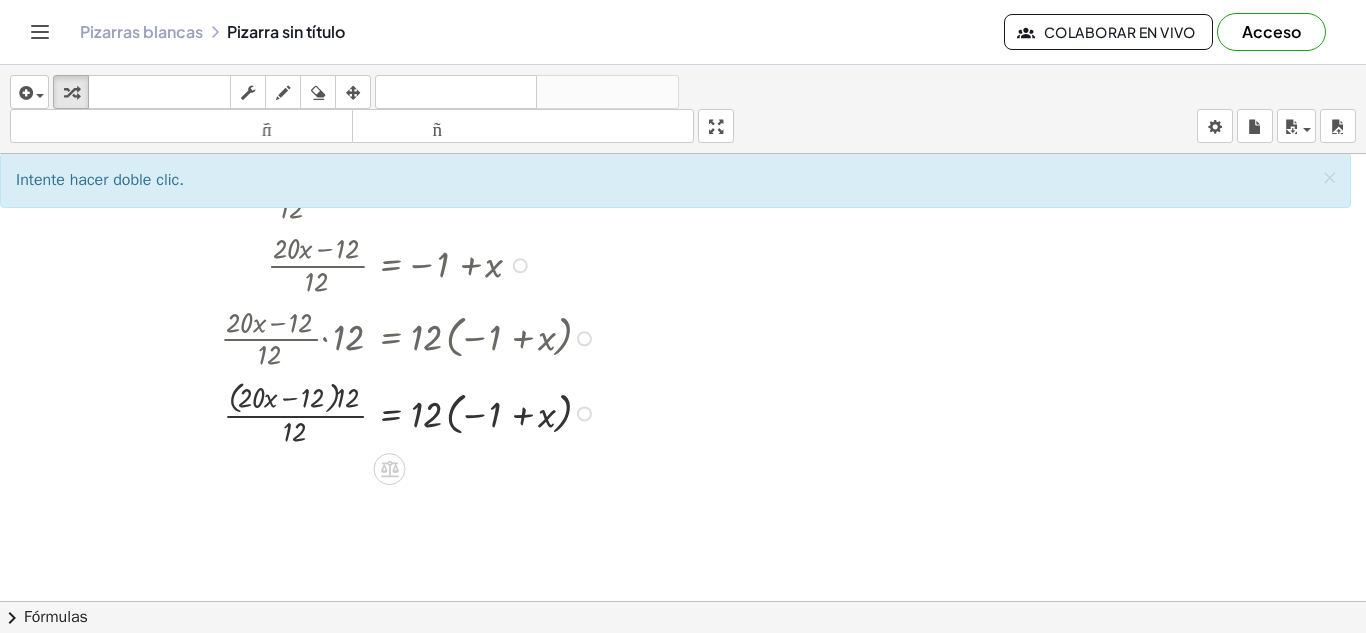 scroll, scrollTop: 1723, scrollLeft: 0, axis: vertical 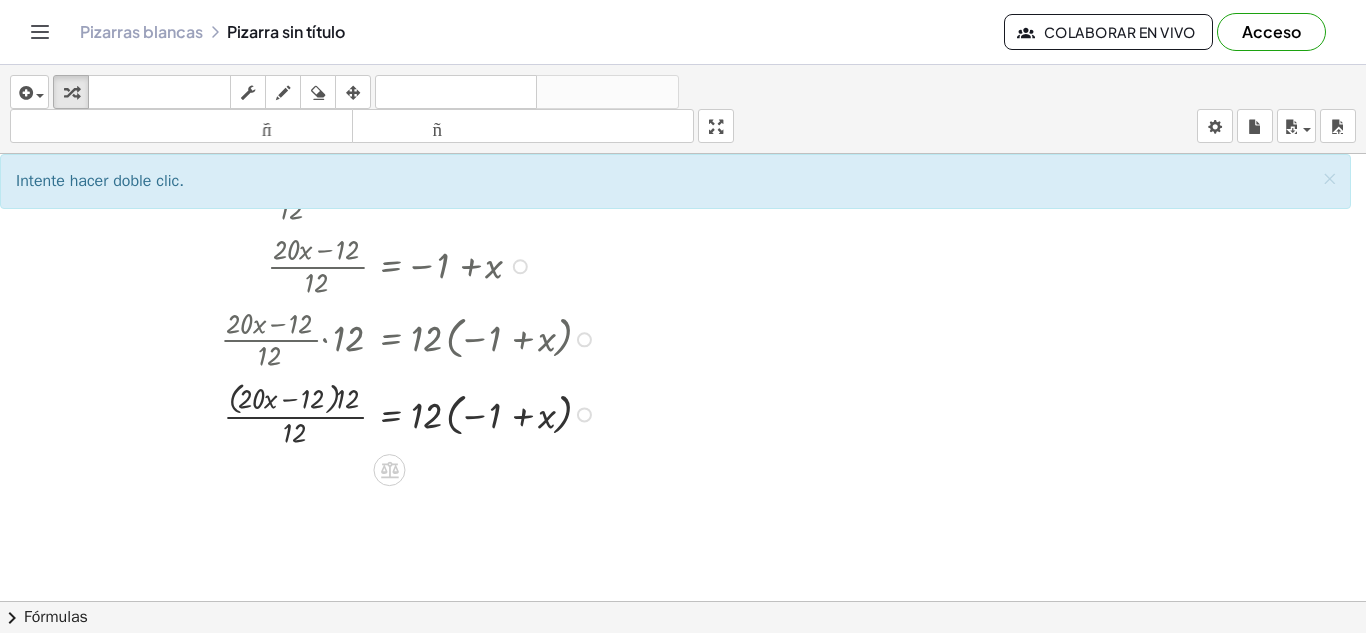 click at bounding box center (520, 266) 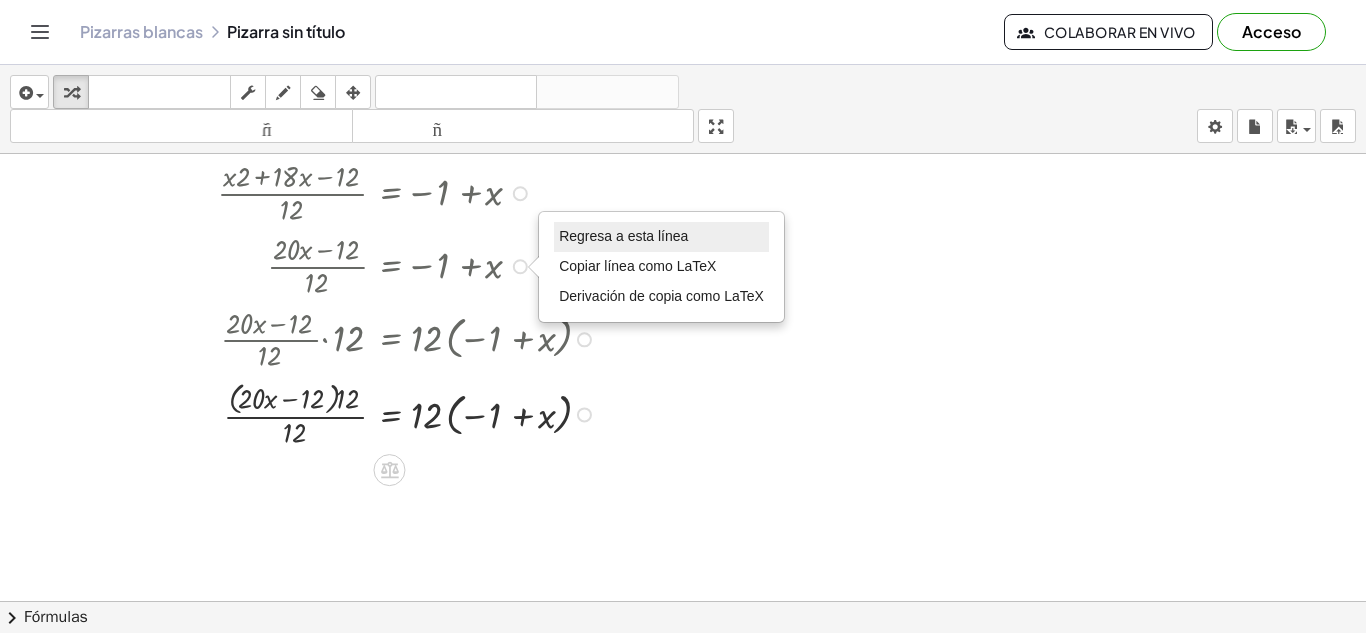 click on "Regresa a esta línea" at bounding box center [623, 236] 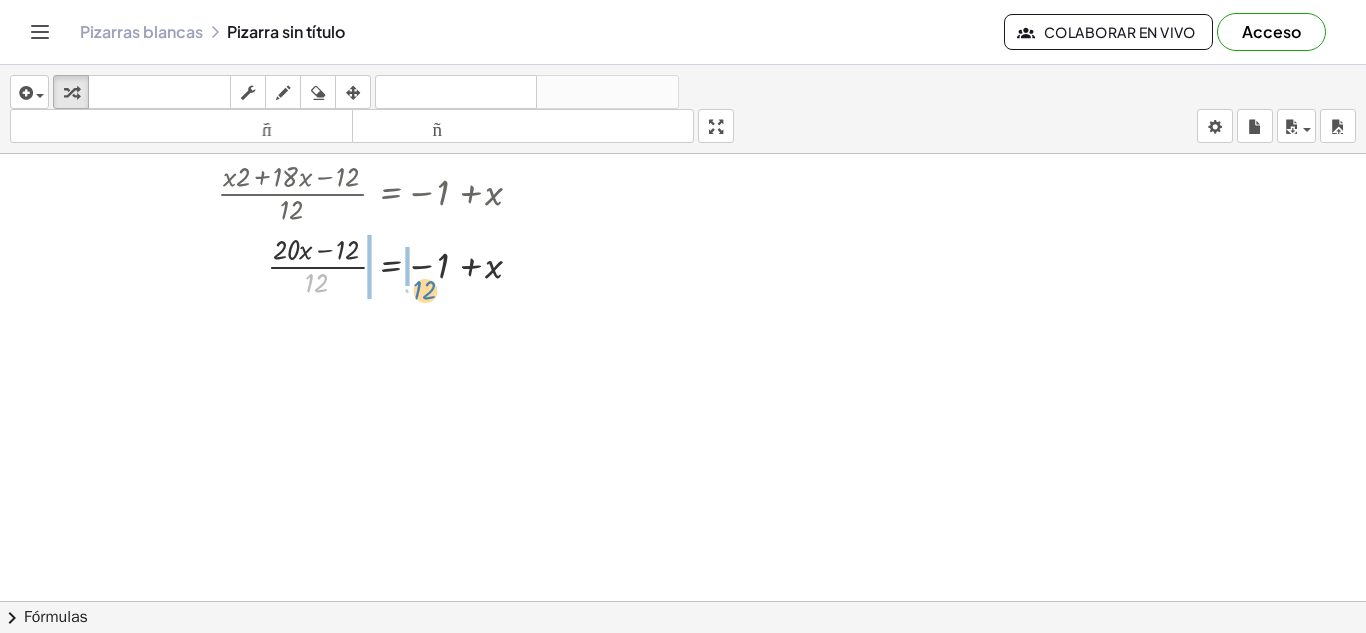 drag, startPoint x: 315, startPoint y: 291, endPoint x: 423, endPoint y: 298, distance: 108.226616 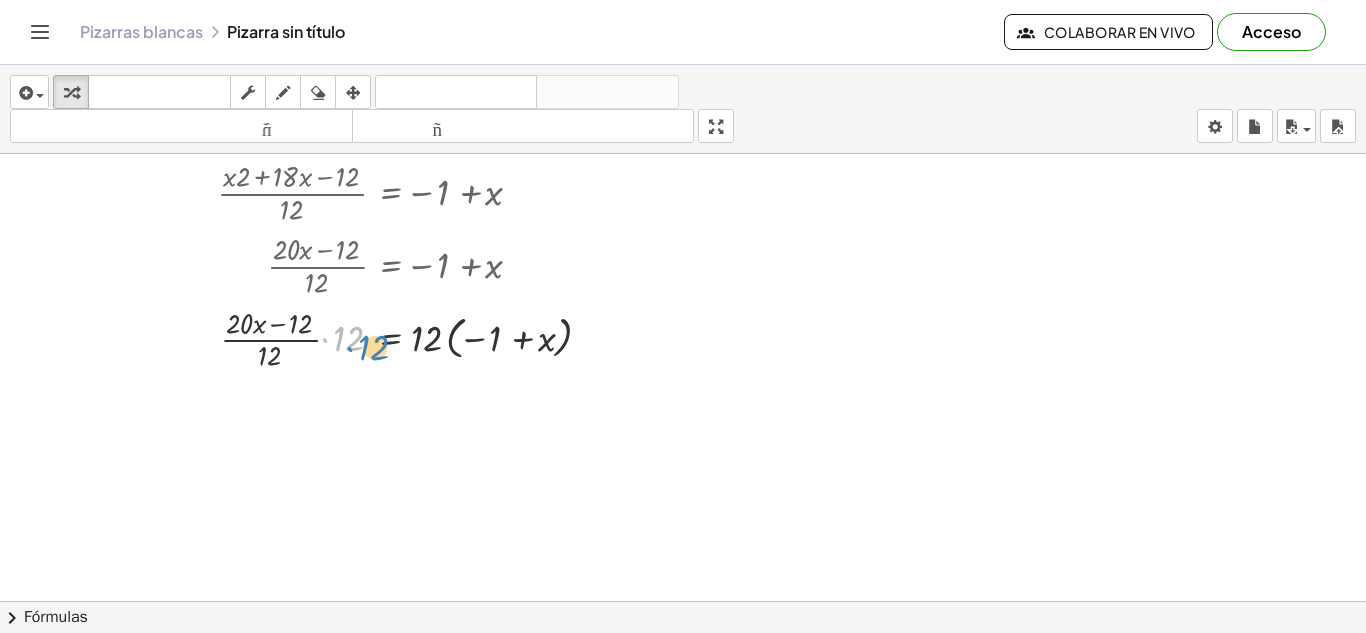 drag, startPoint x: 330, startPoint y: 336, endPoint x: 355, endPoint y: 345, distance: 26.57066 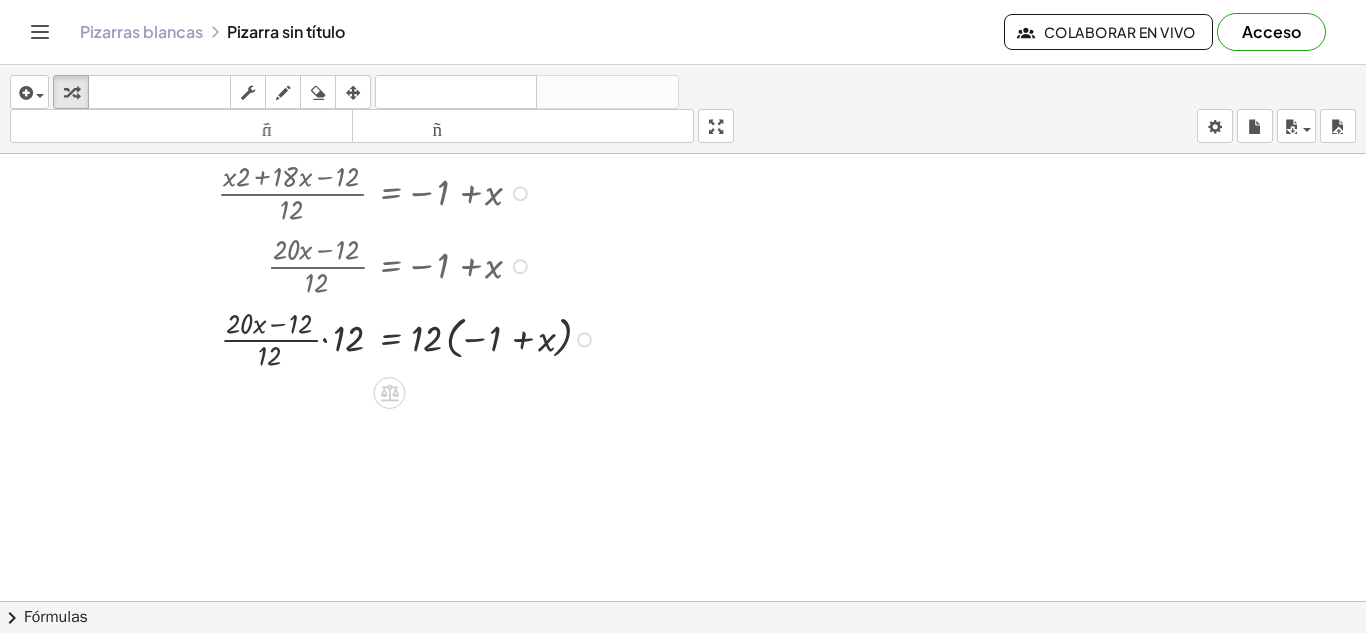 click at bounding box center [410, 338] 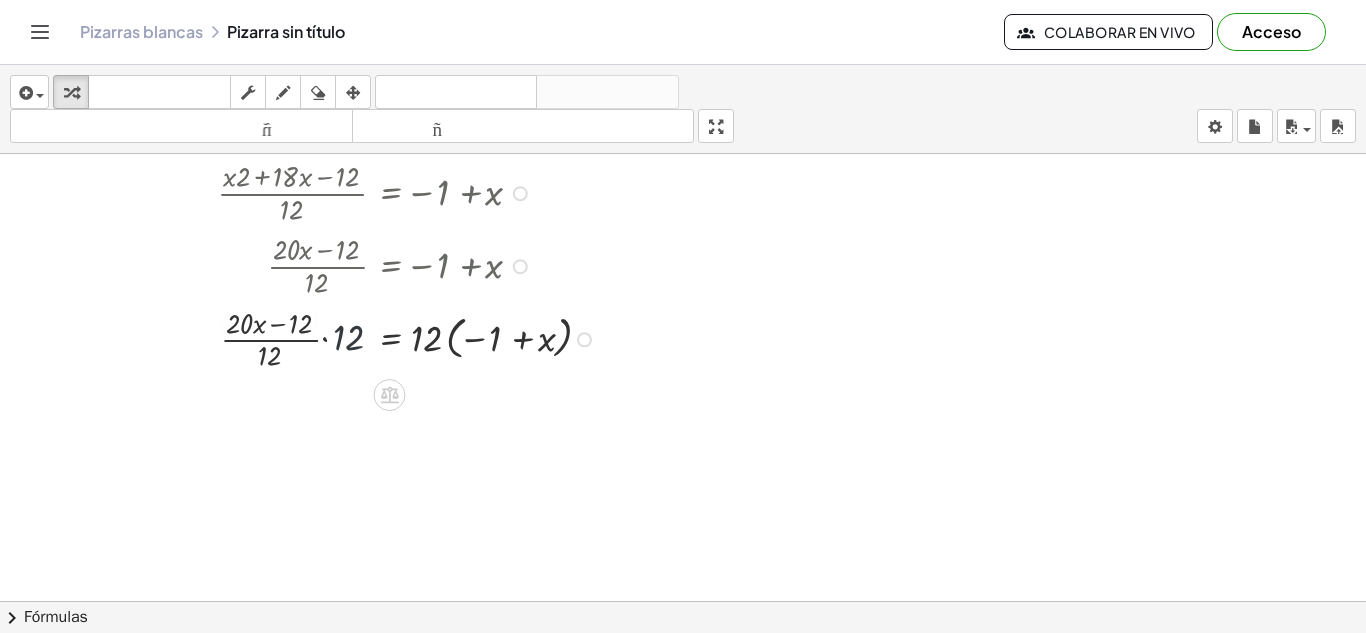 click at bounding box center (410, 338) 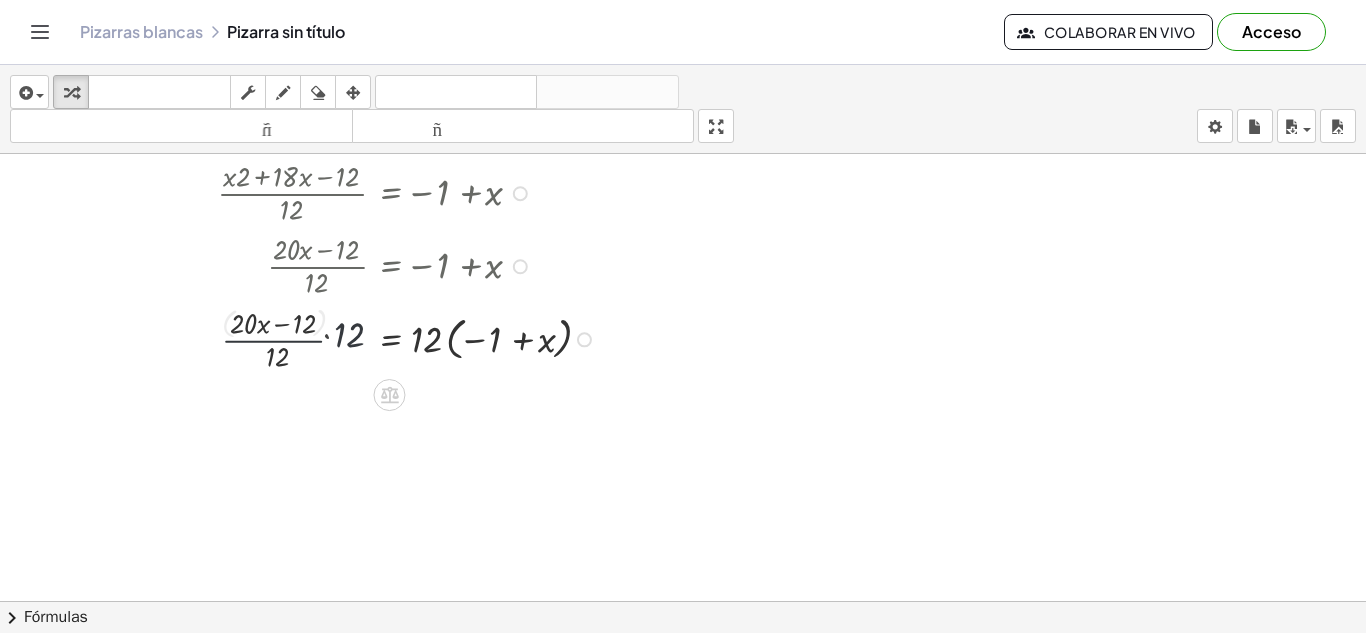 click at bounding box center (410, 338) 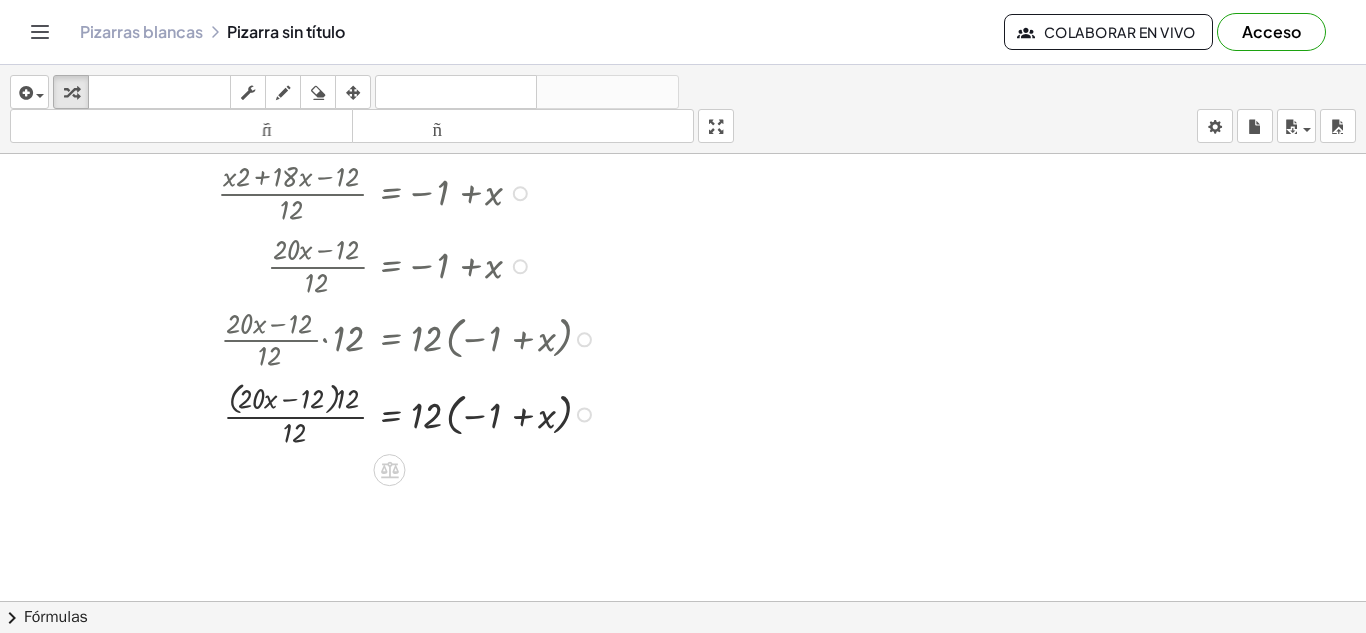 click at bounding box center (520, 266) 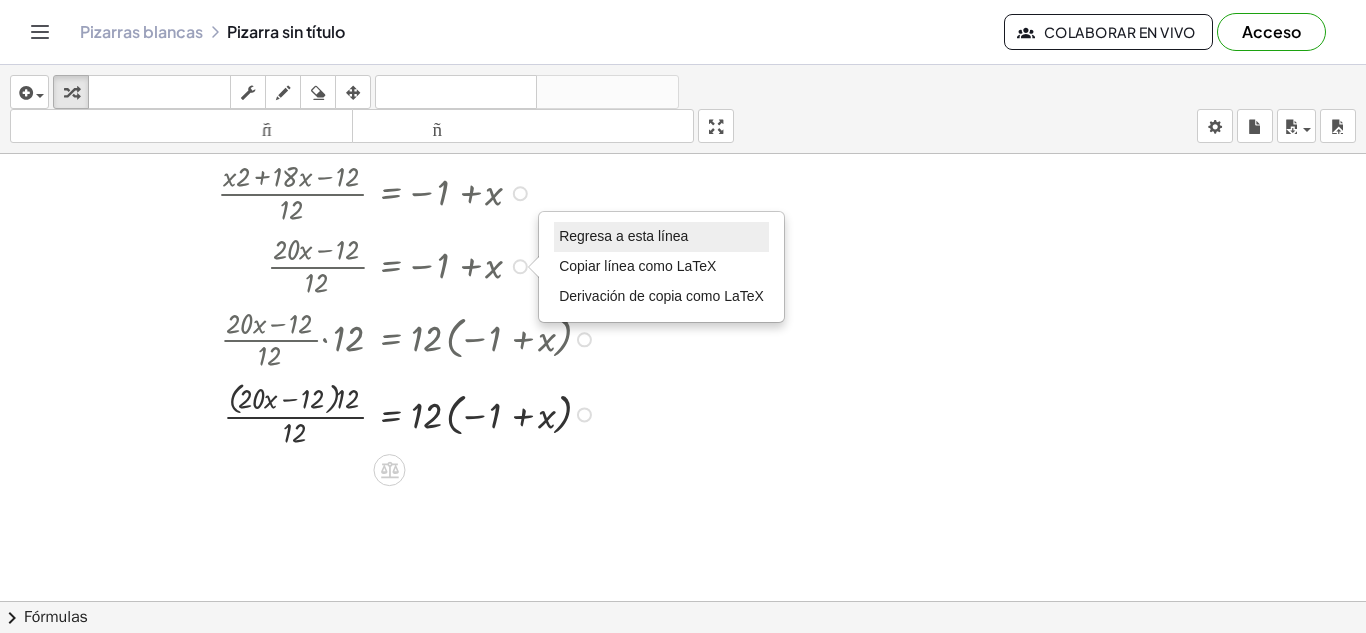 click on "Regresa a esta línea" at bounding box center [623, 236] 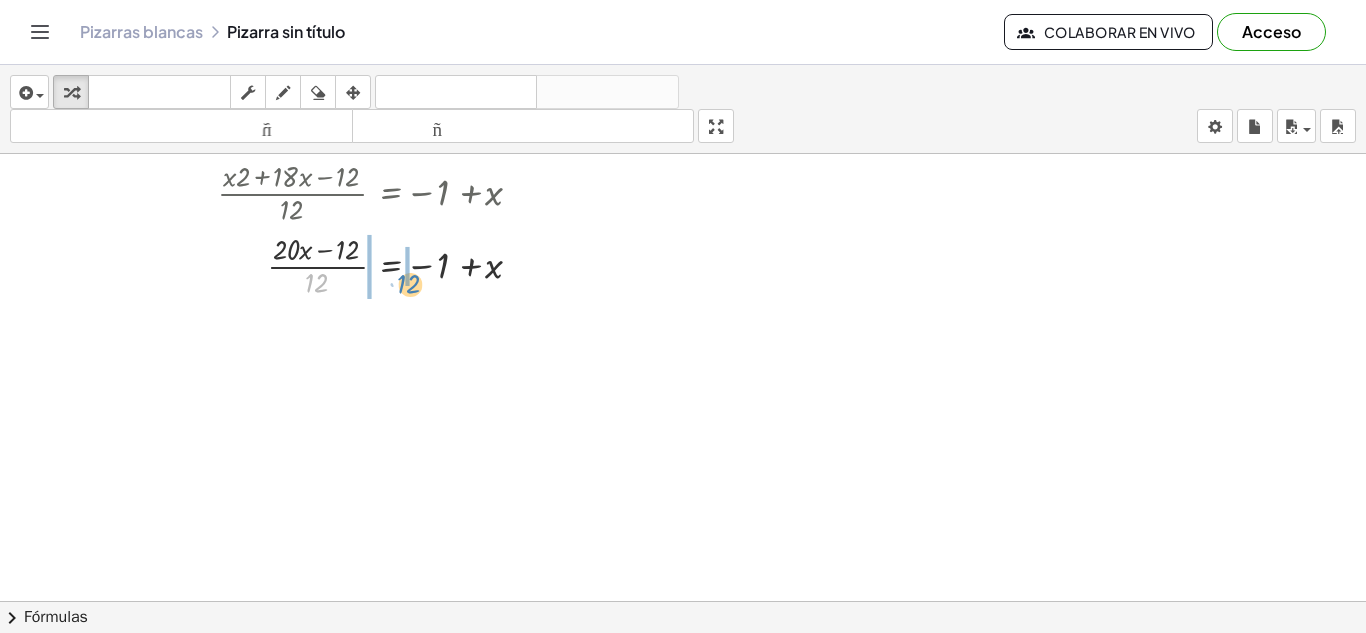 drag, startPoint x: 314, startPoint y: 276, endPoint x: 409, endPoint y: 276, distance: 95 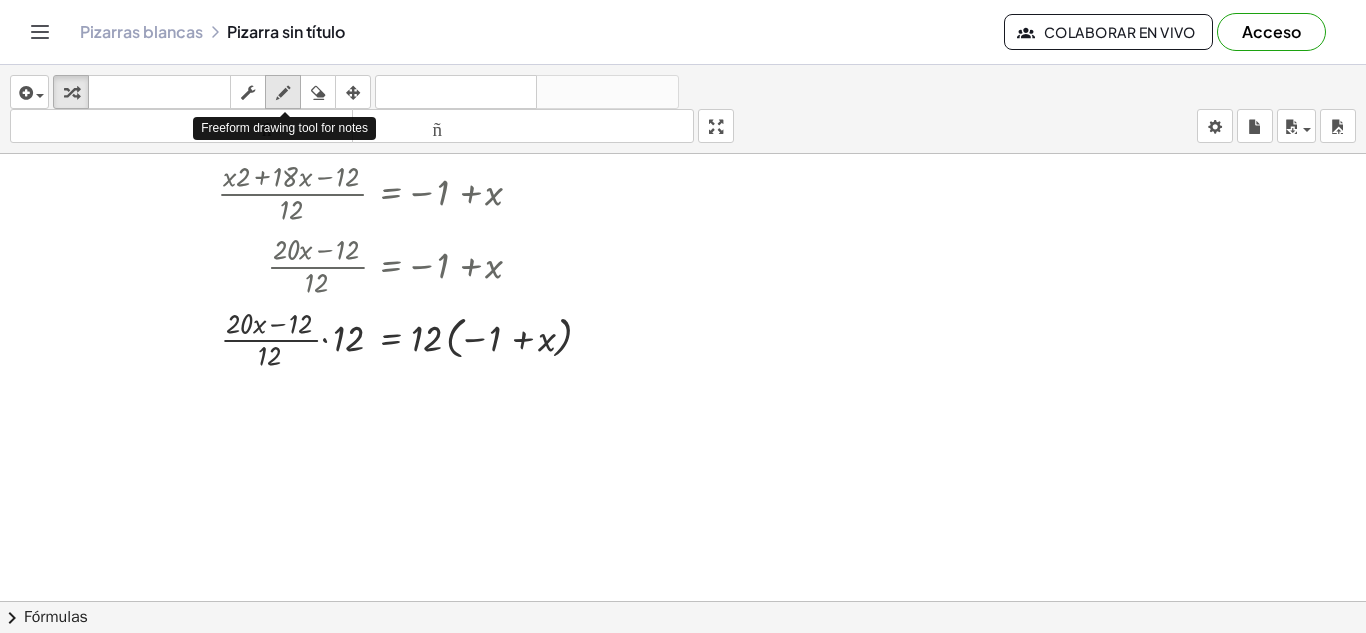 click on "dibujar" at bounding box center (283, 92) 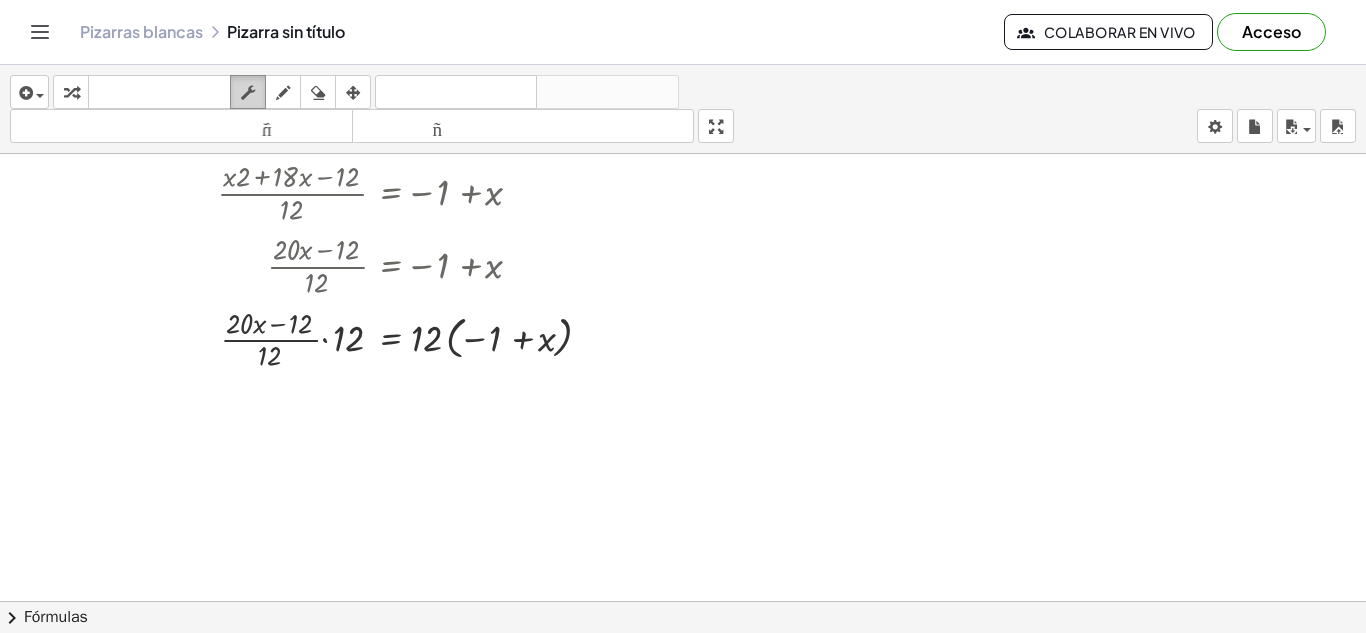 click at bounding box center (248, 93) 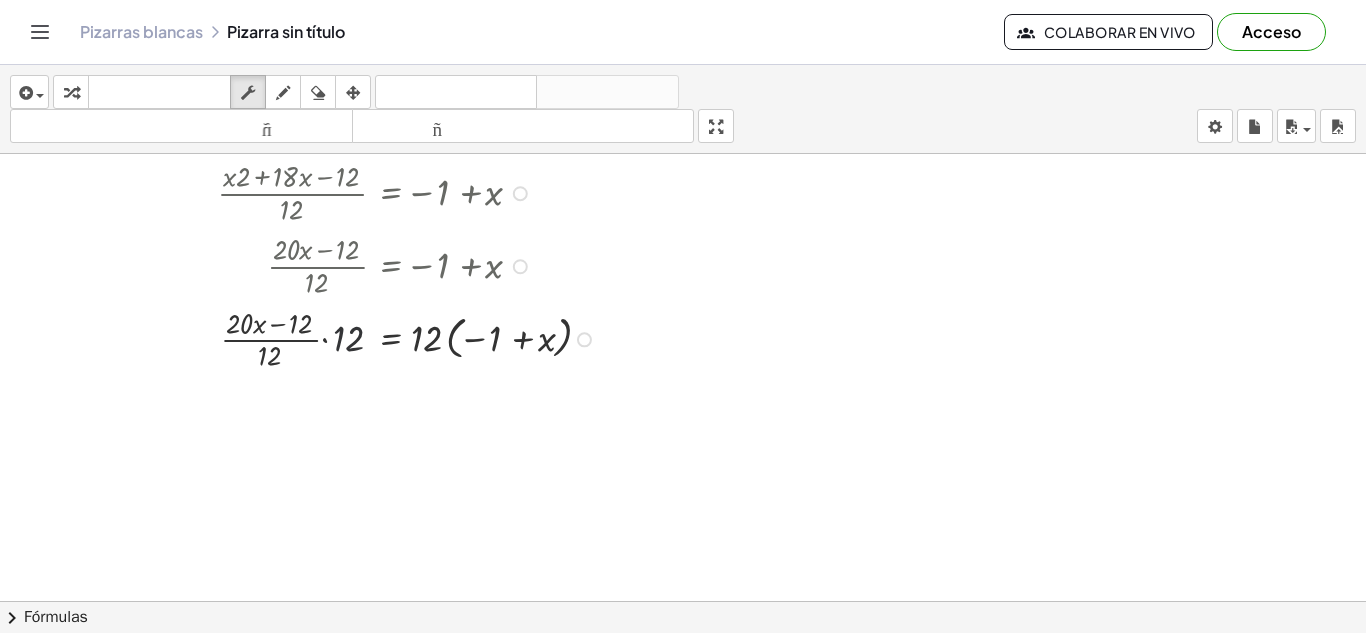 click at bounding box center [410, 338] 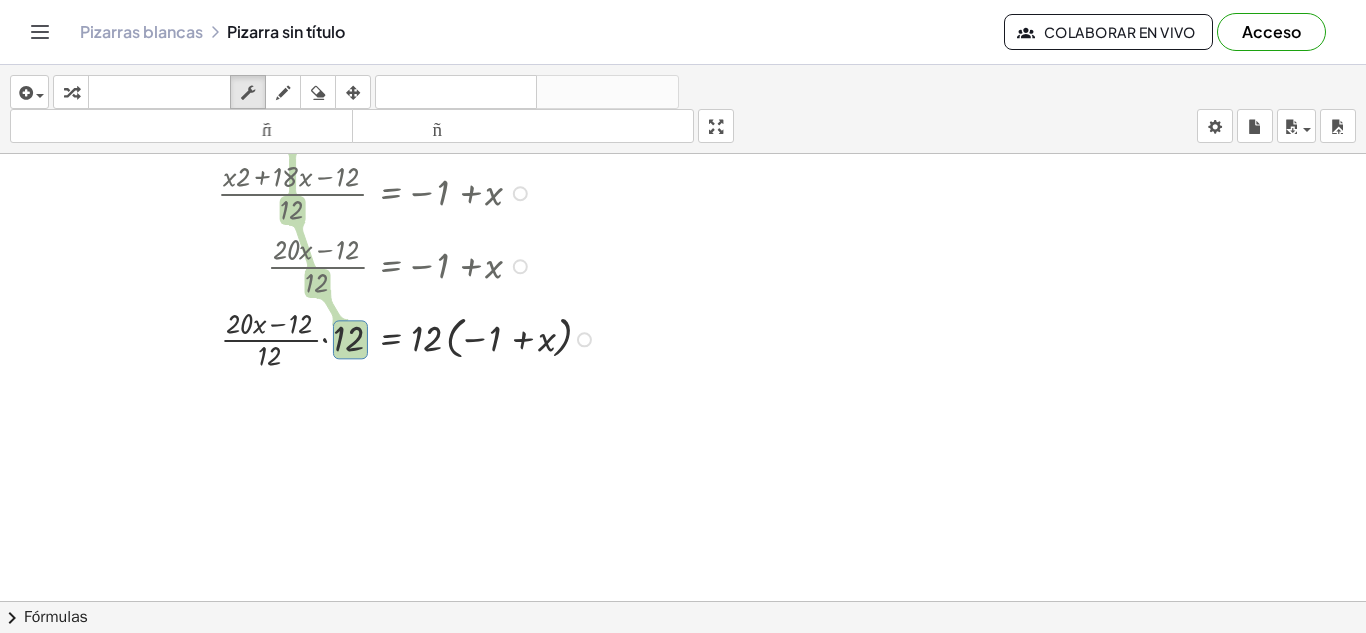 click at bounding box center (410, 338) 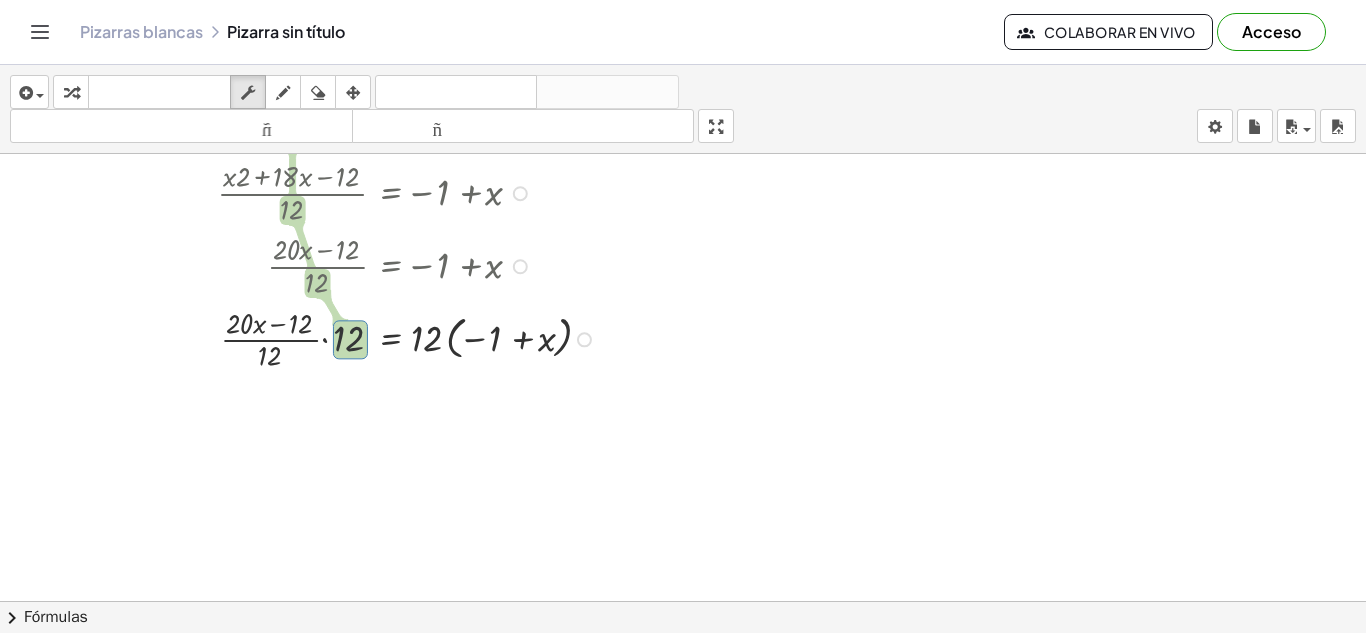 click at bounding box center (410, 338) 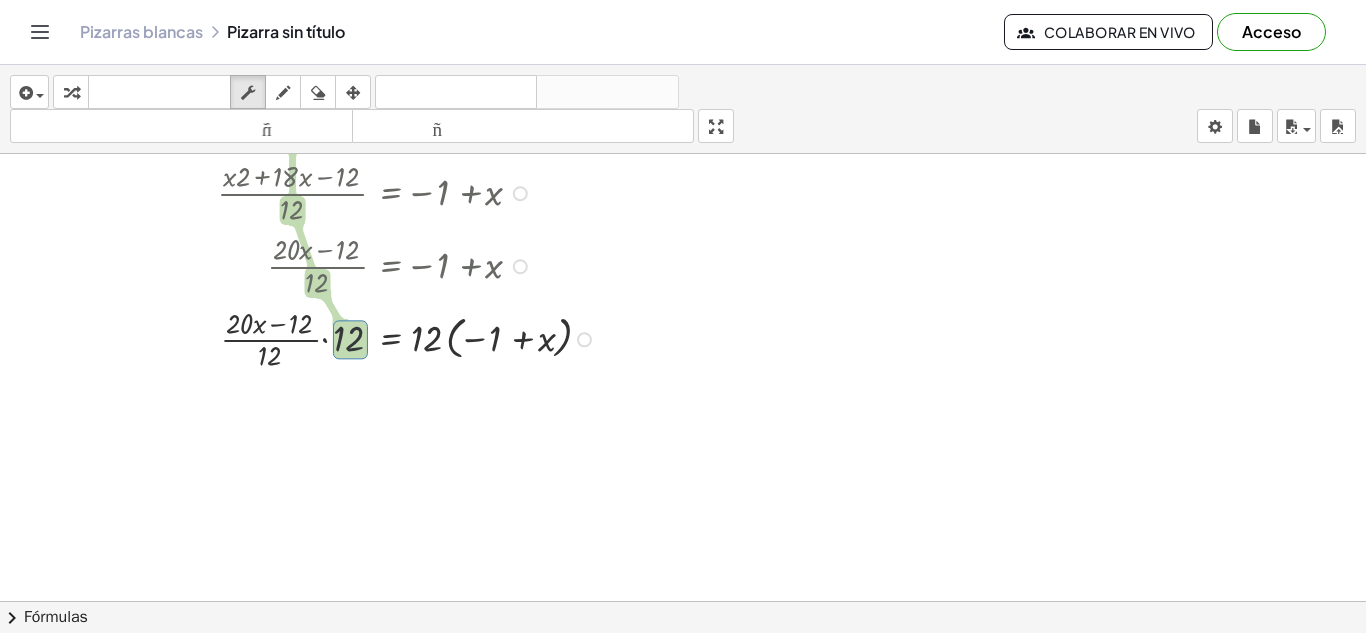 click at bounding box center [410, 338] 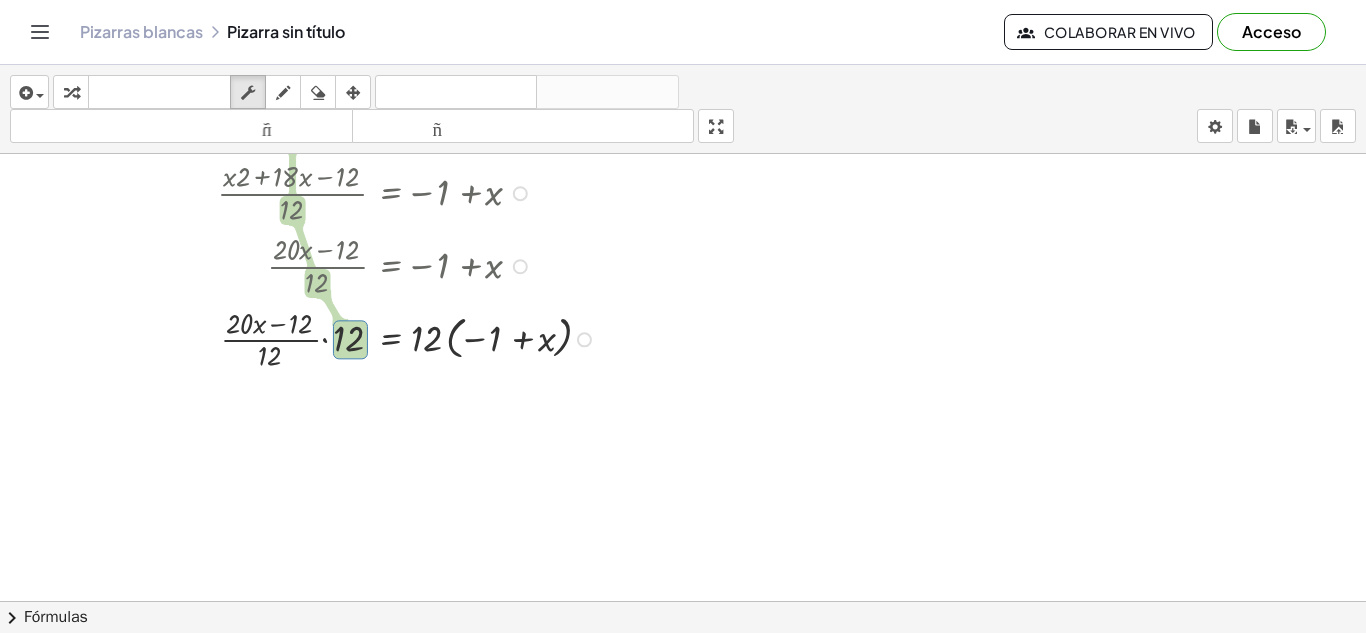 click at bounding box center [410, 338] 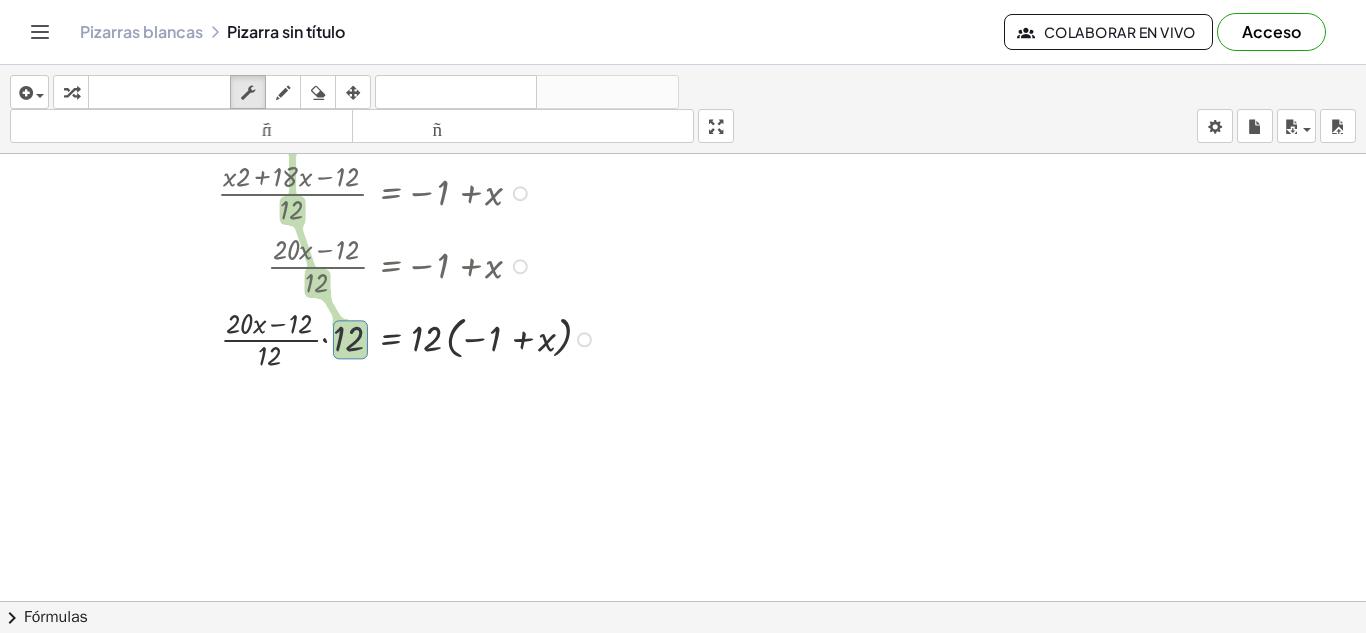 click at bounding box center [410, 338] 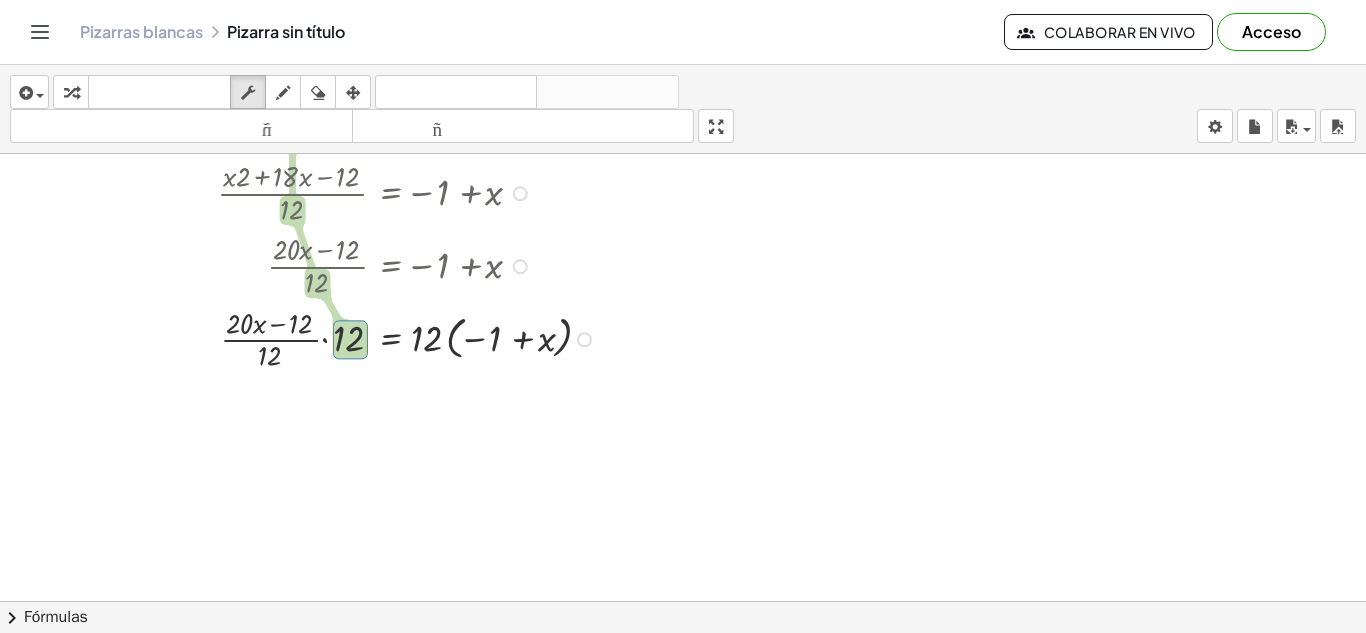 click at bounding box center [410, 338] 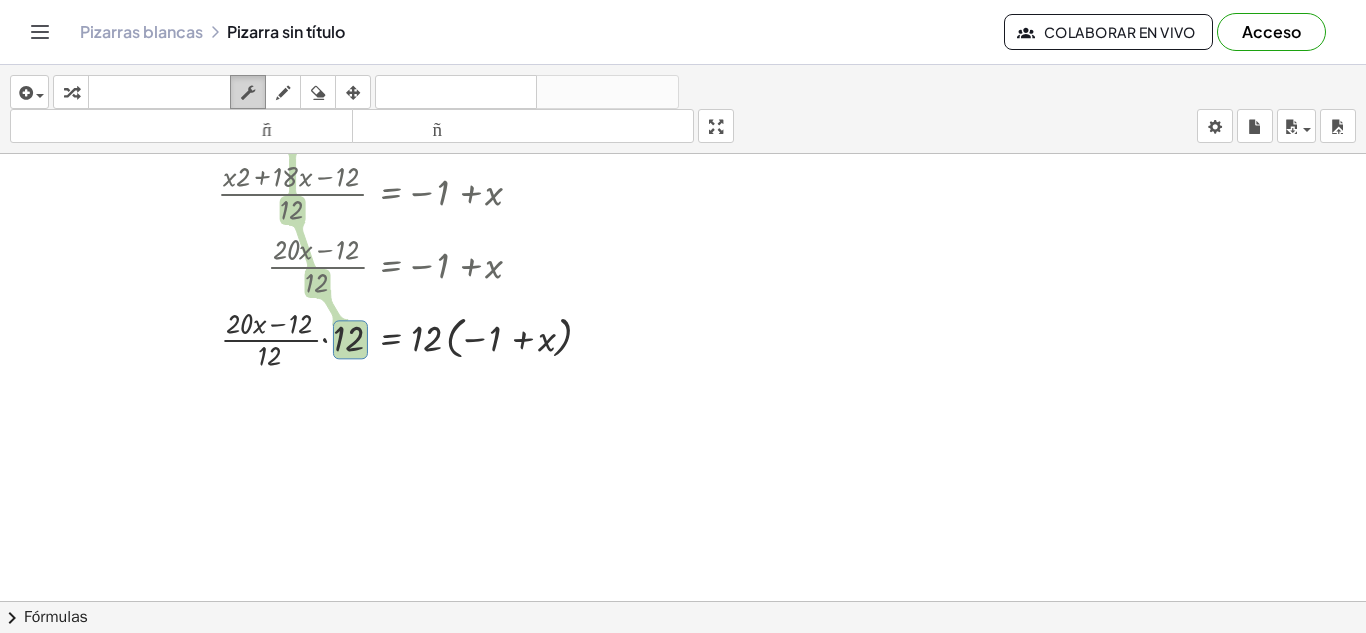 click at bounding box center [248, 92] 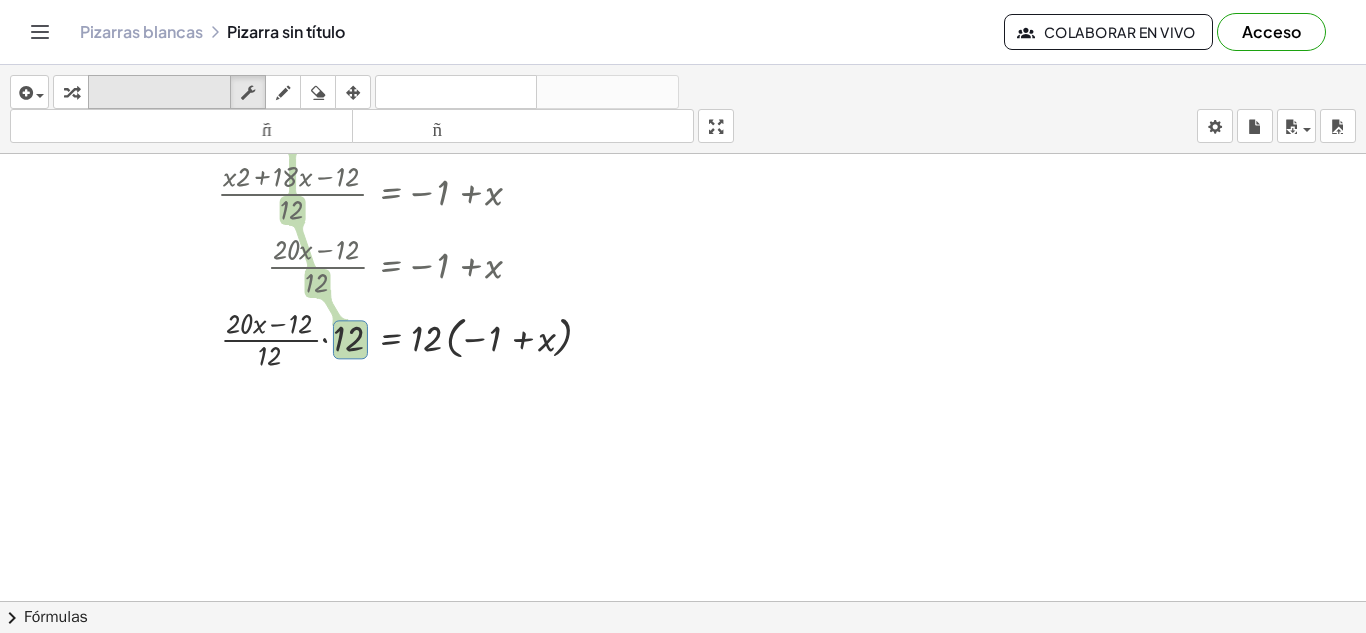 click on "teclado" at bounding box center [159, 92] 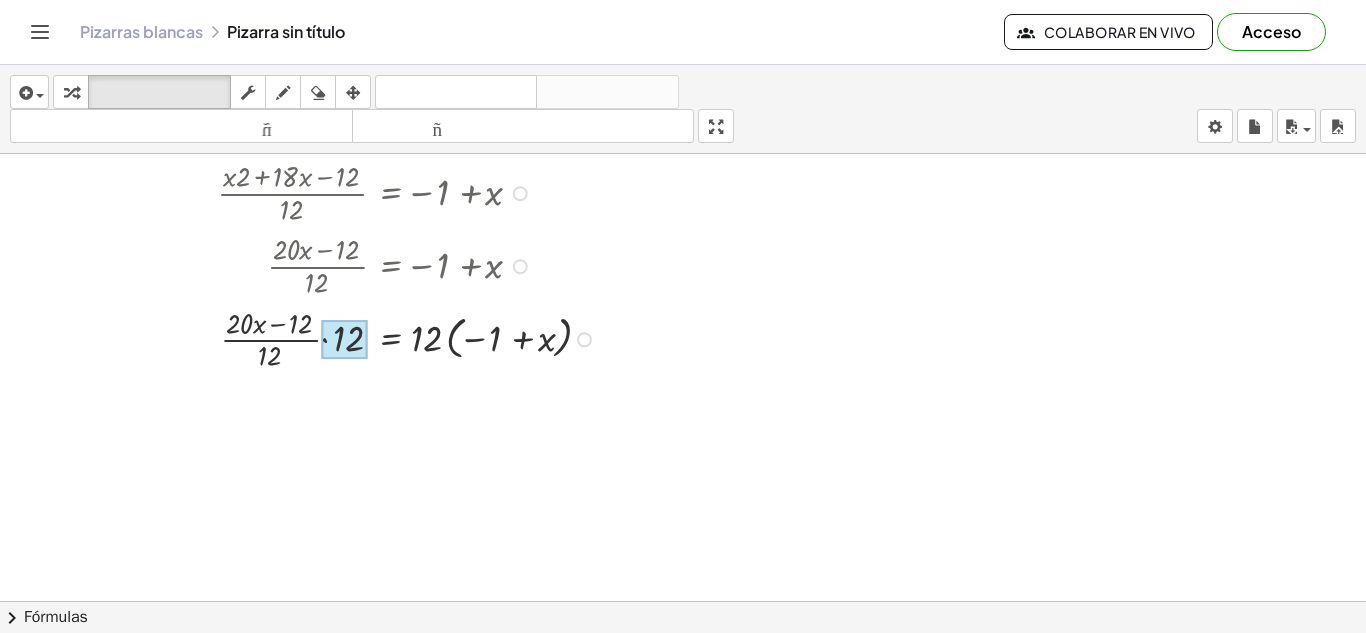 click at bounding box center [344, 339] 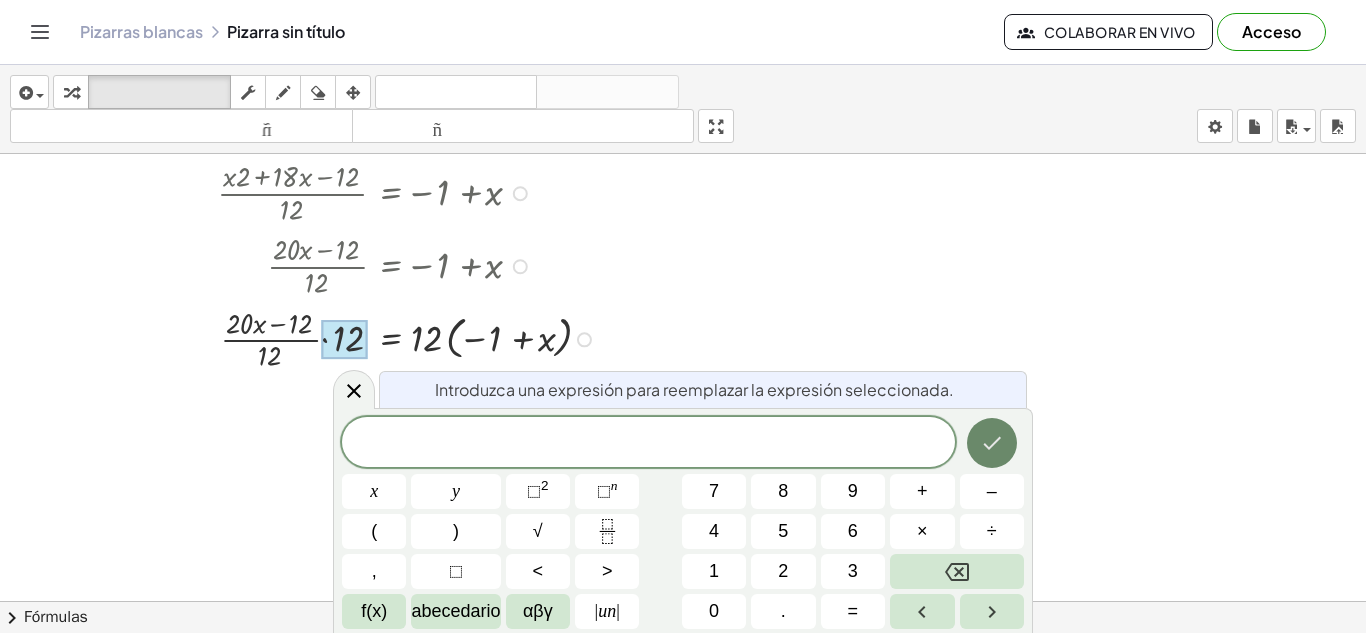 click 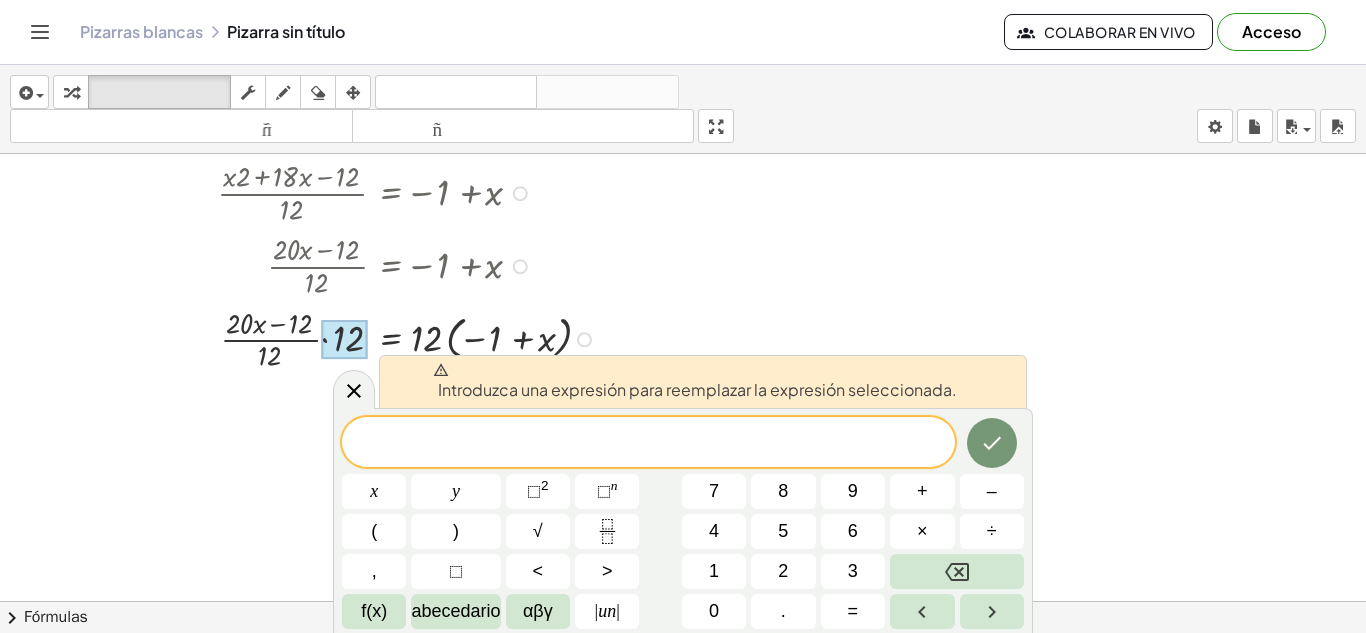 click at bounding box center (410, 338) 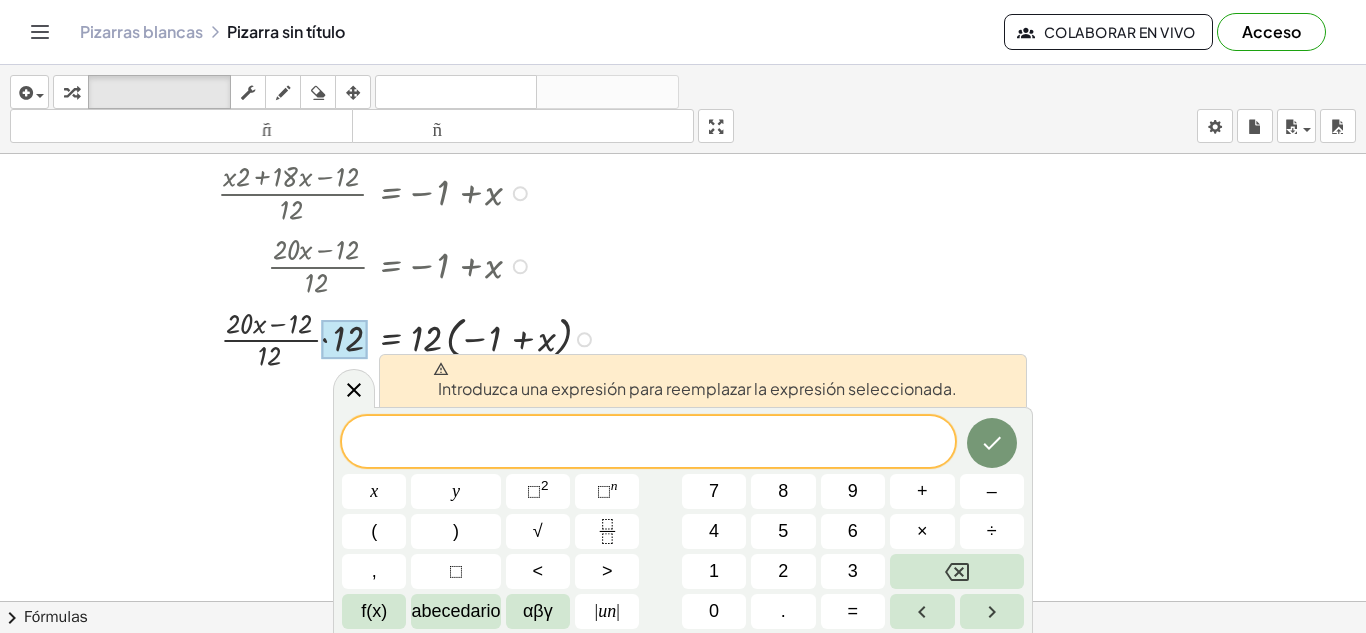 drag, startPoint x: 199, startPoint y: 309, endPoint x: 364, endPoint y: 352, distance: 170.511 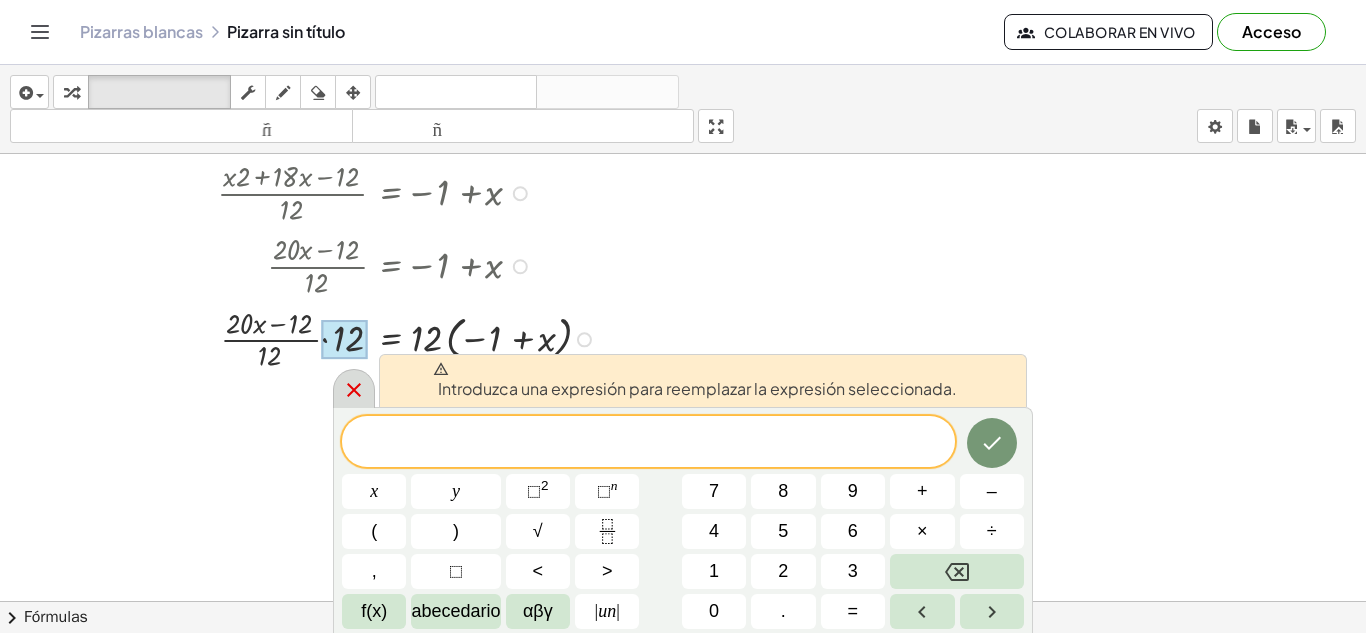 click 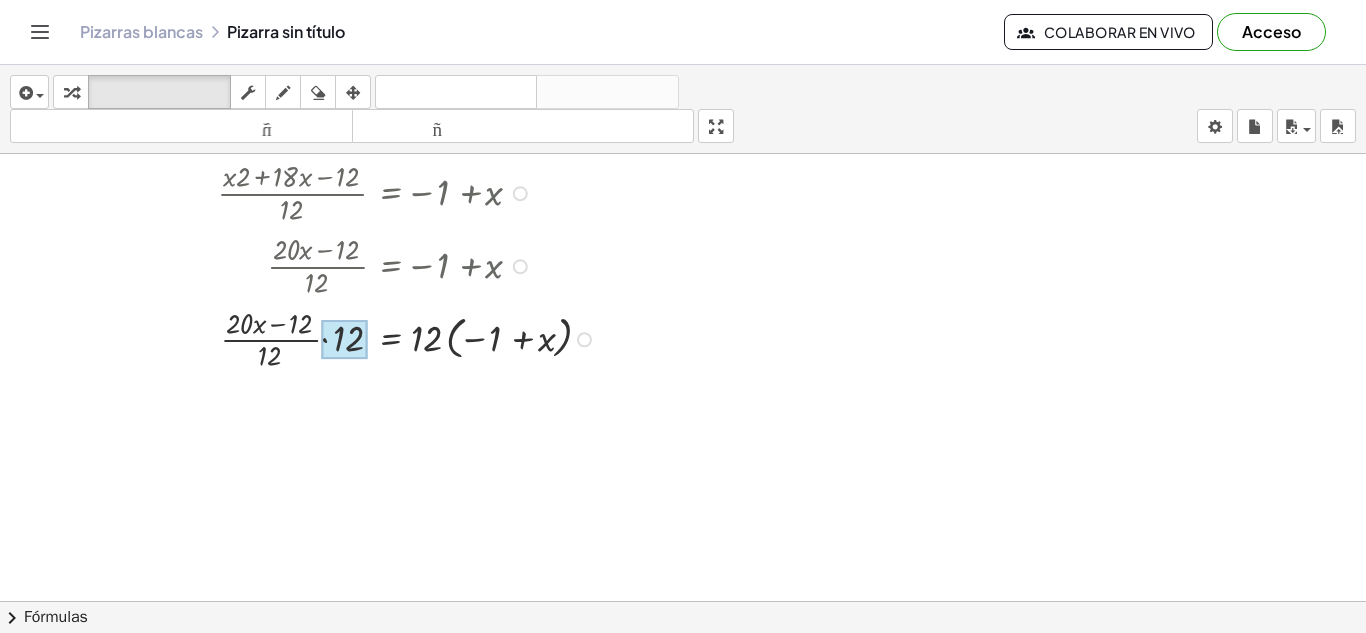 drag, startPoint x: 206, startPoint y: 312, endPoint x: 344, endPoint y: 352, distance: 143.6802 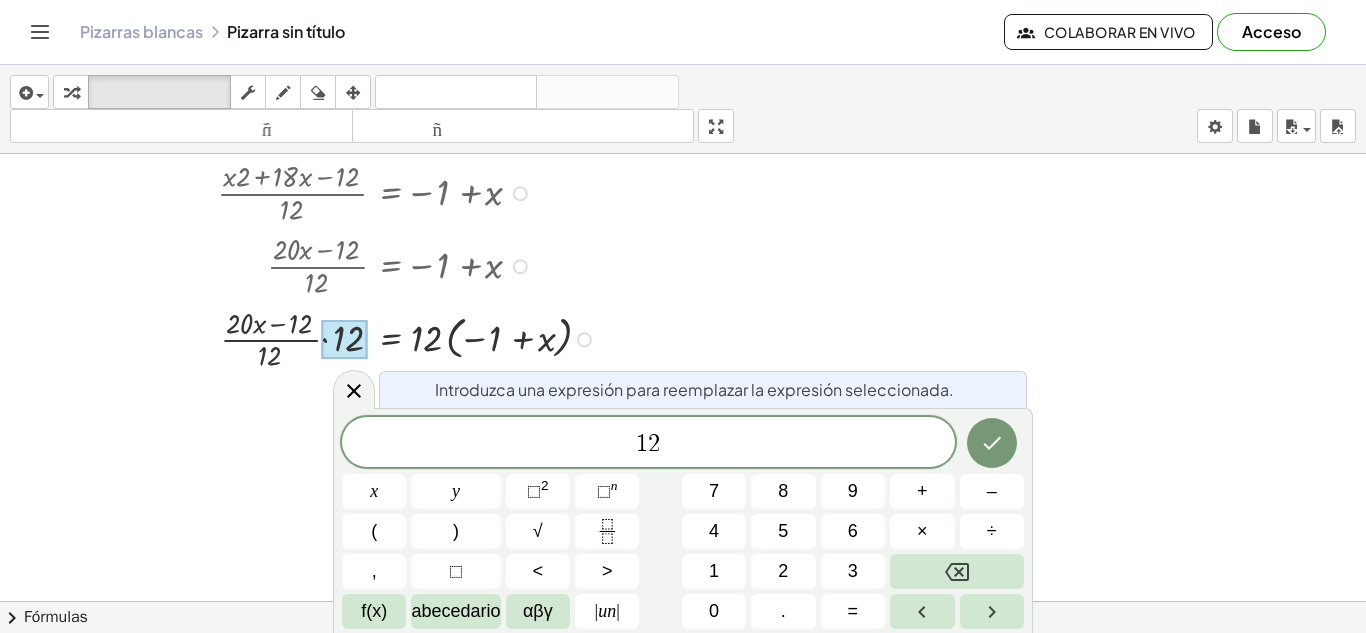 click at bounding box center [344, 339] 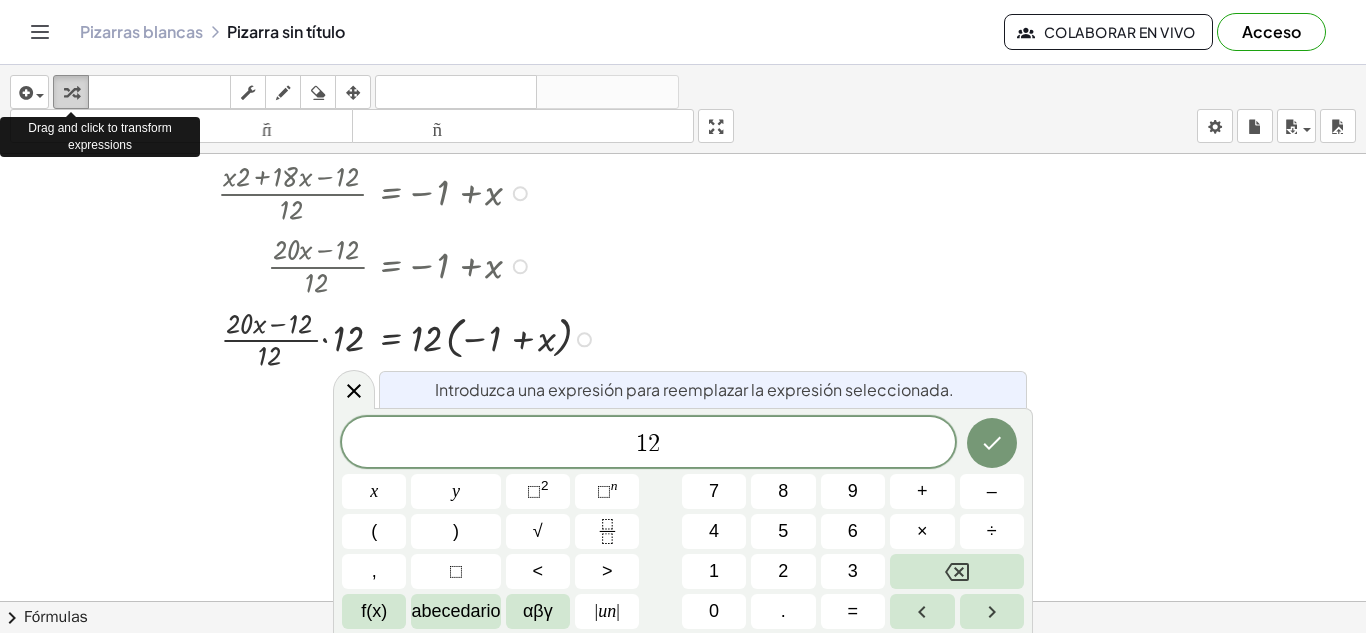 click at bounding box center (71, 93) 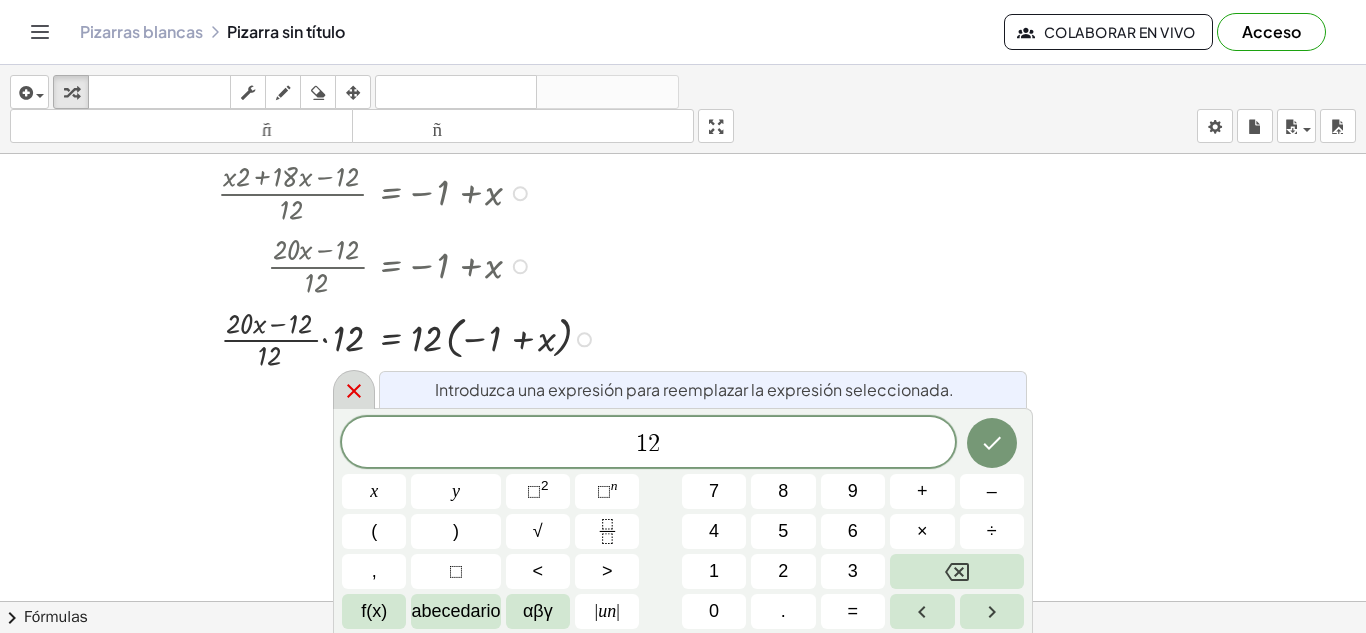 click 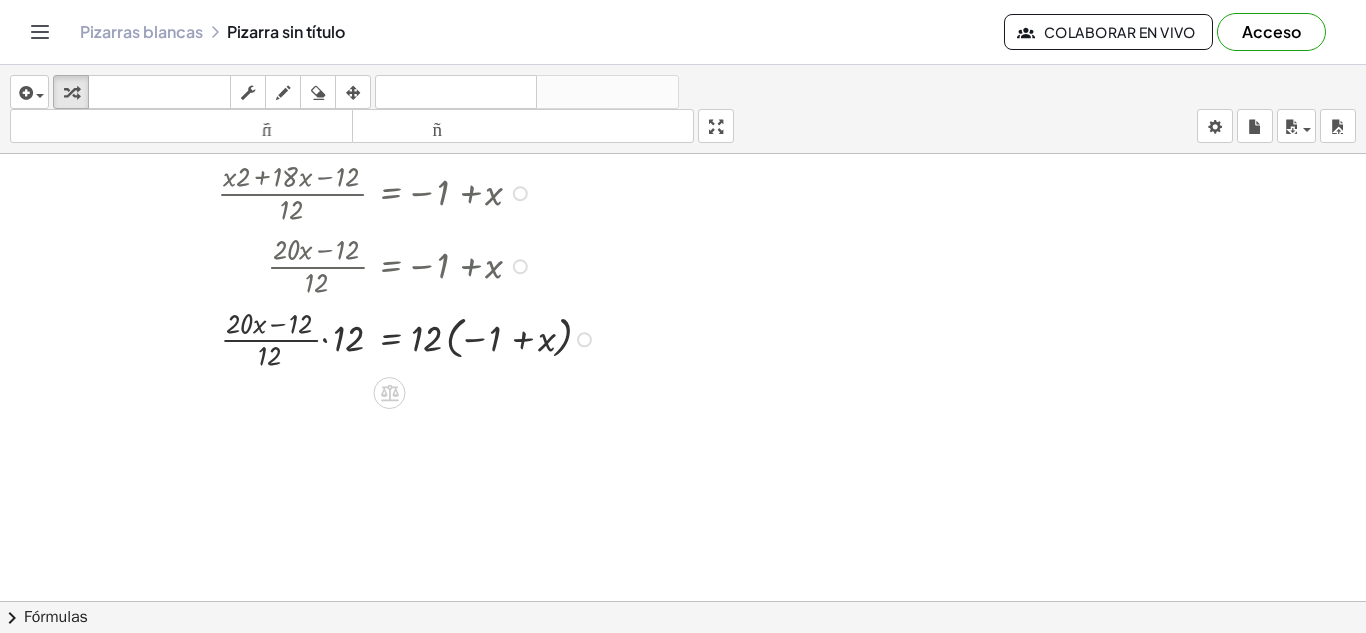 click at bounding box center [520, 266] 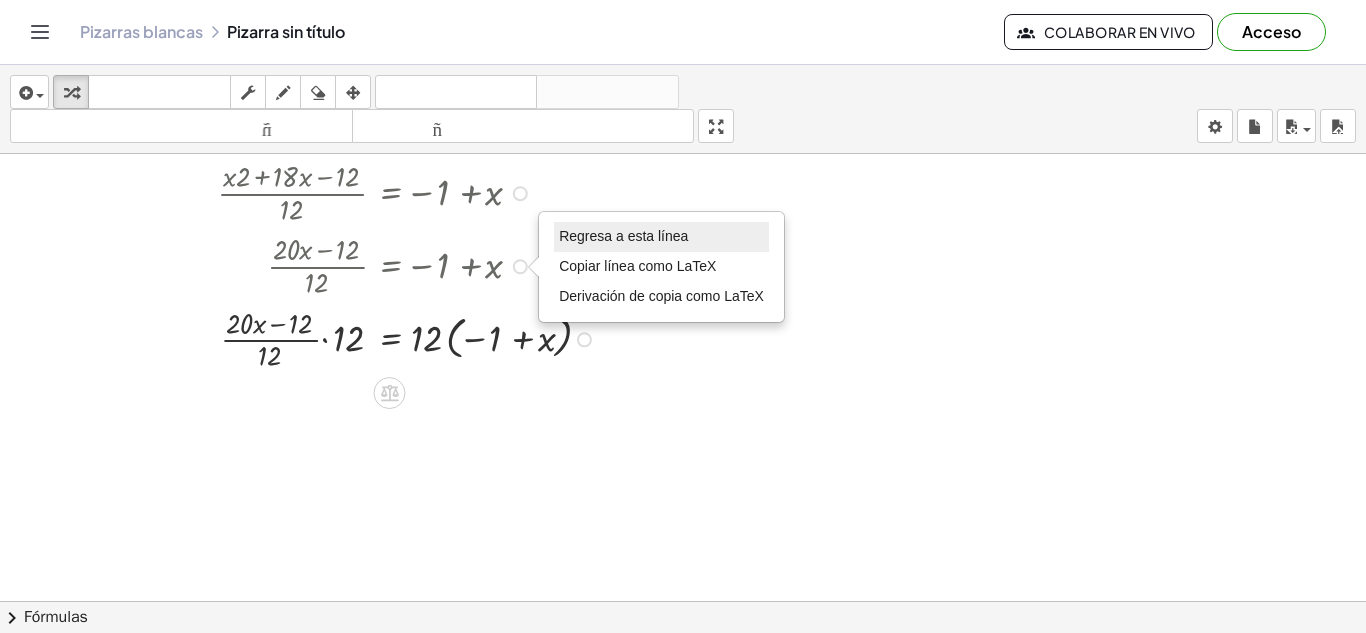 click on "Regresa a esta línea" at bounding box center [623, 236] 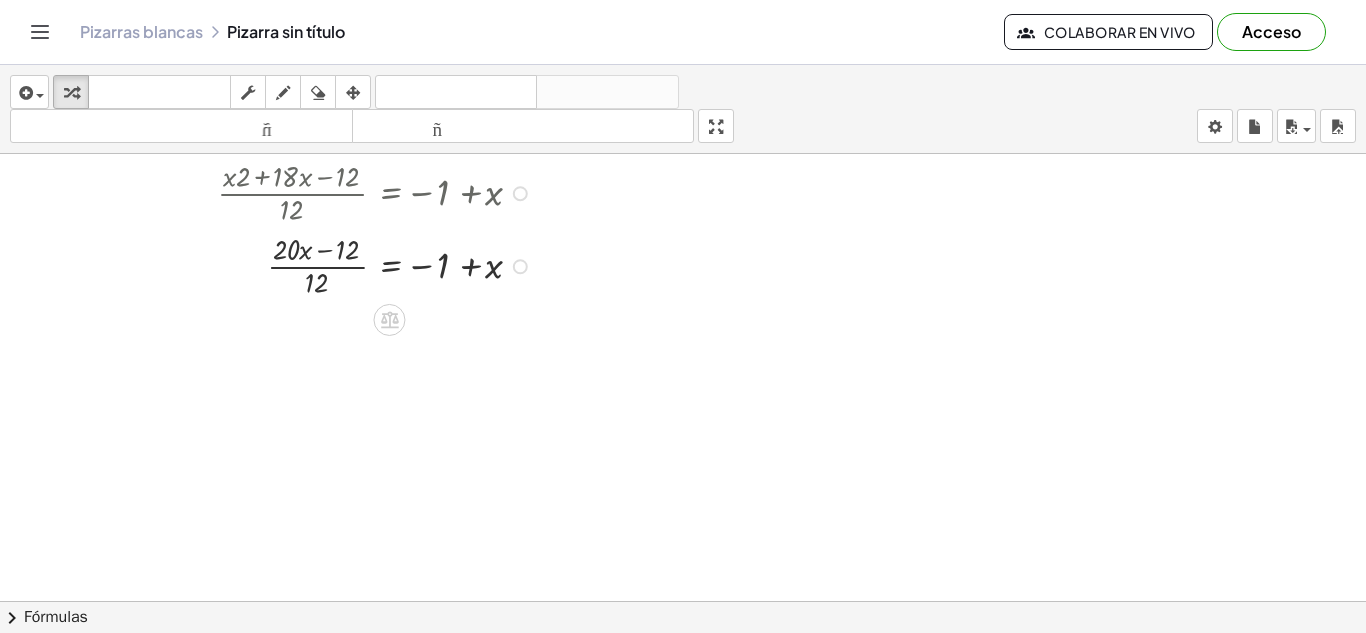 click at bounding box center (410, 264) 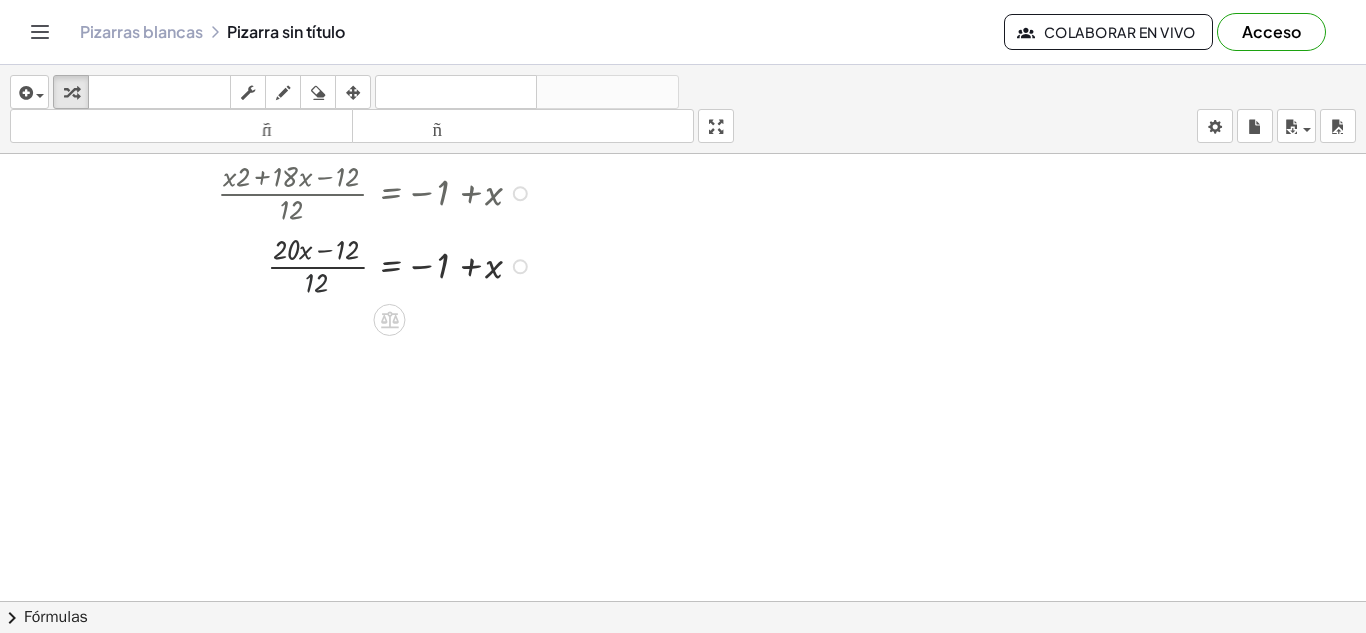 click at bounding box center [410, 264] 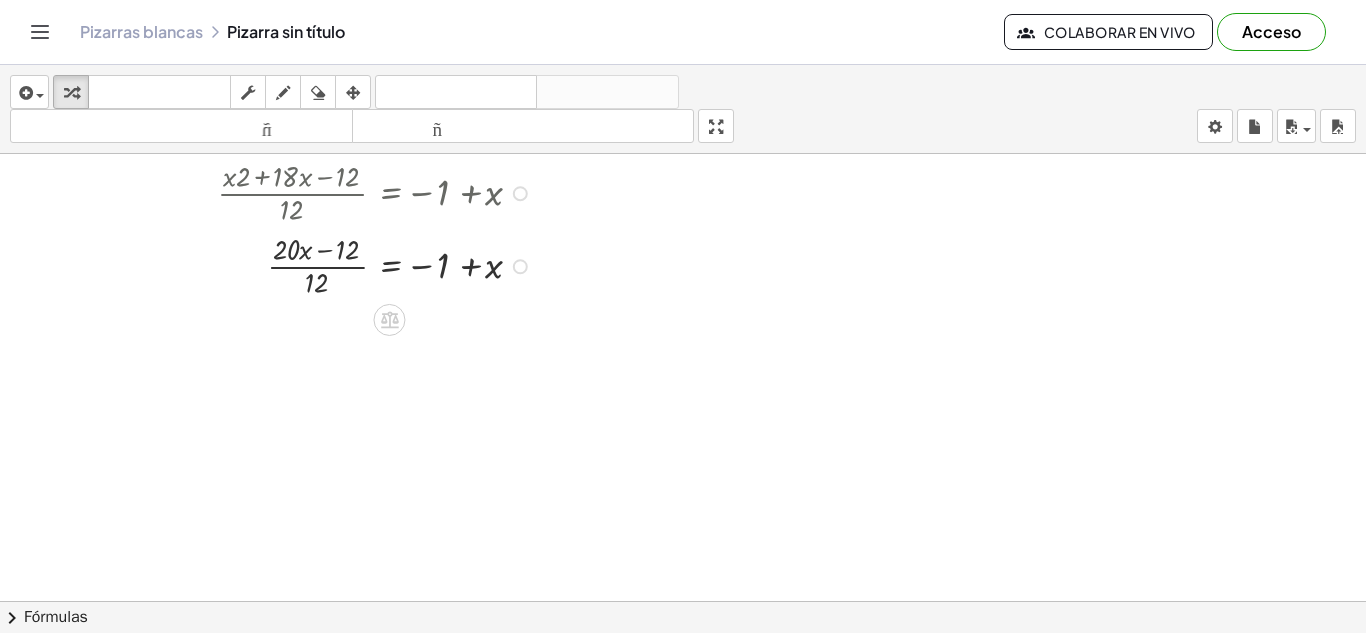 click at bounding box center [410, 264] 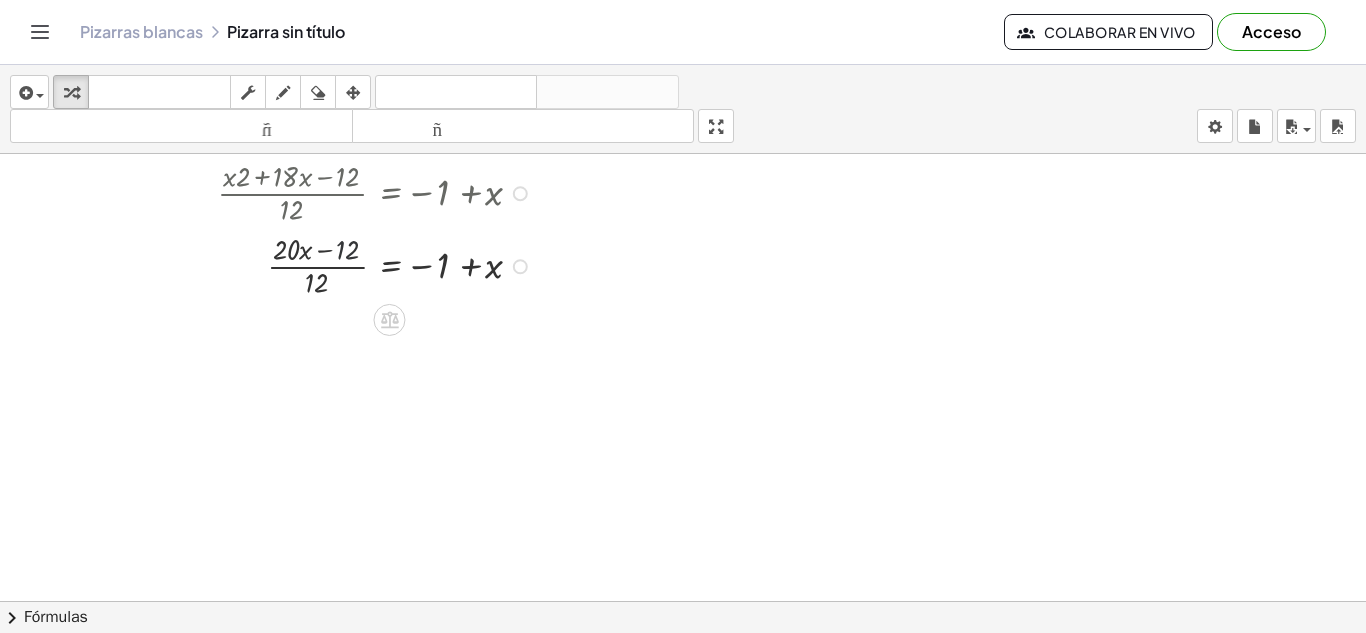 click at bounding box center (410, 264) 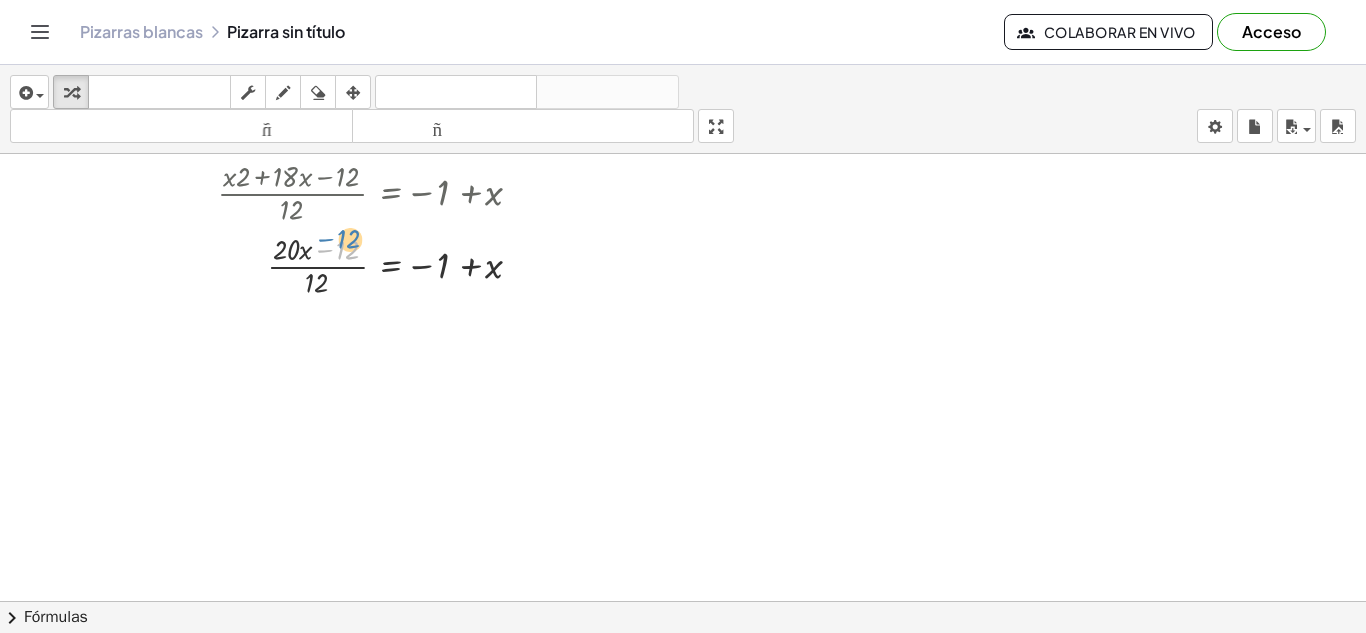 click at bounding box center (410, 264) 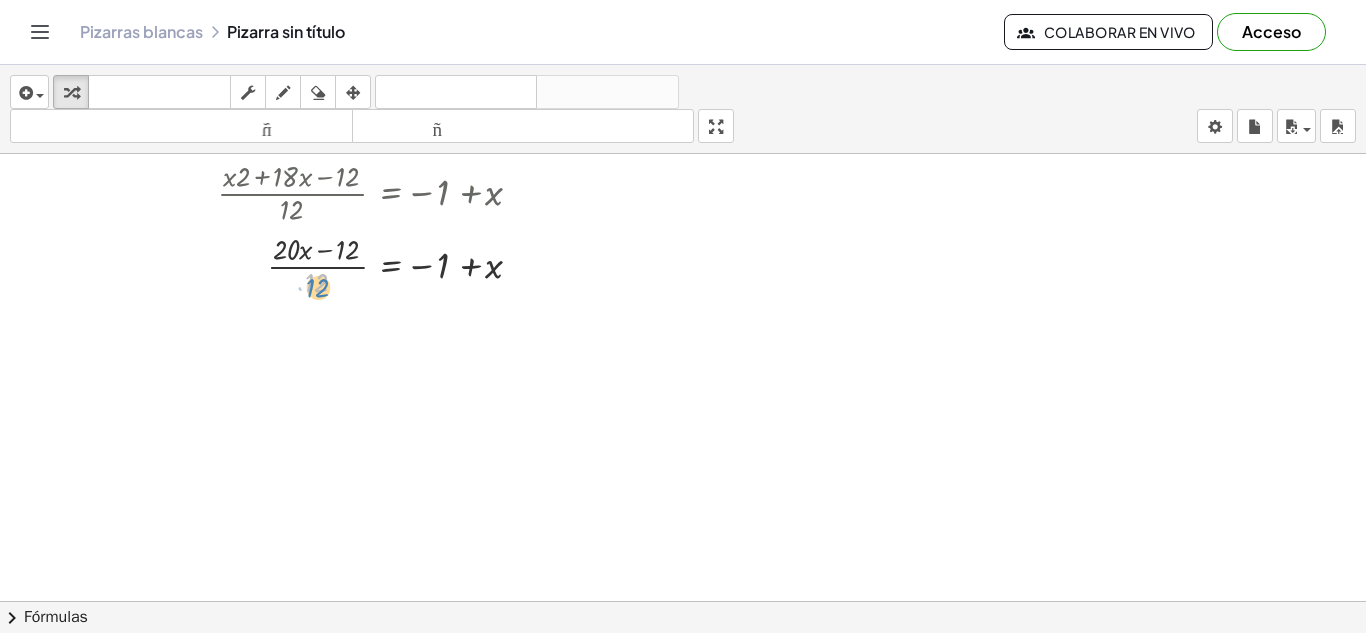 click at bounding box center (410, 264) 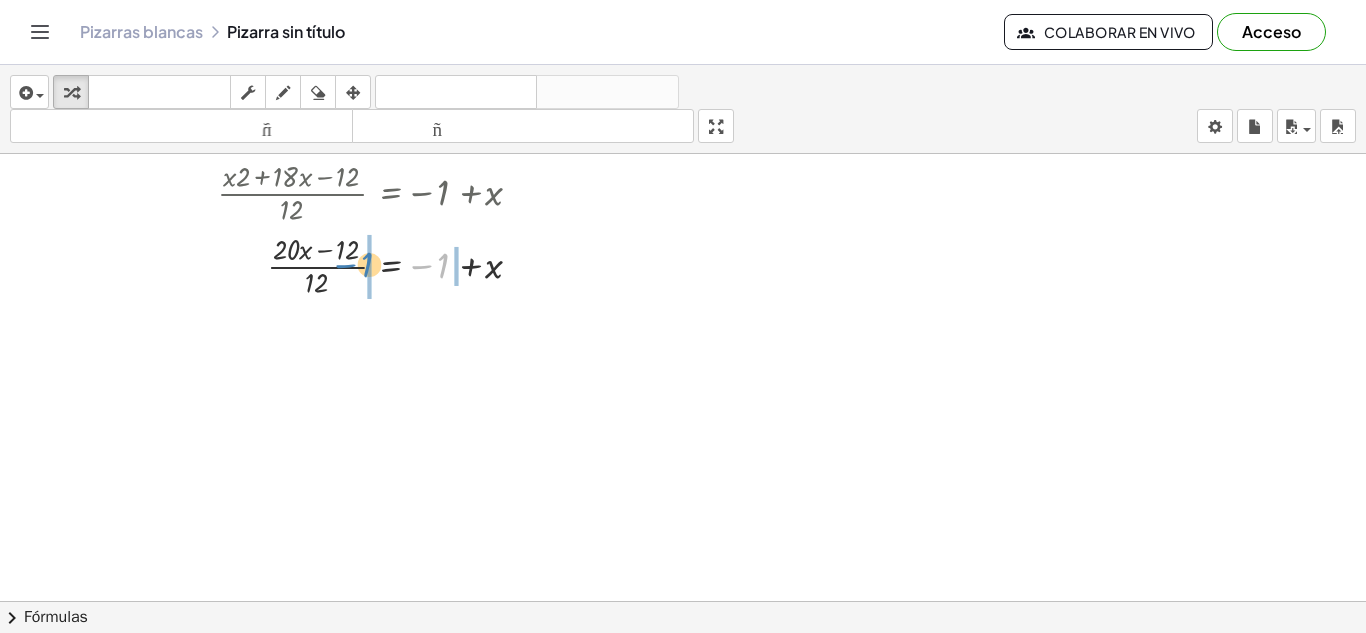 drag, startPoint x: 437, startPoint y: 268, endPoint x: 361, endPoint y: 267, distance: 76.00658 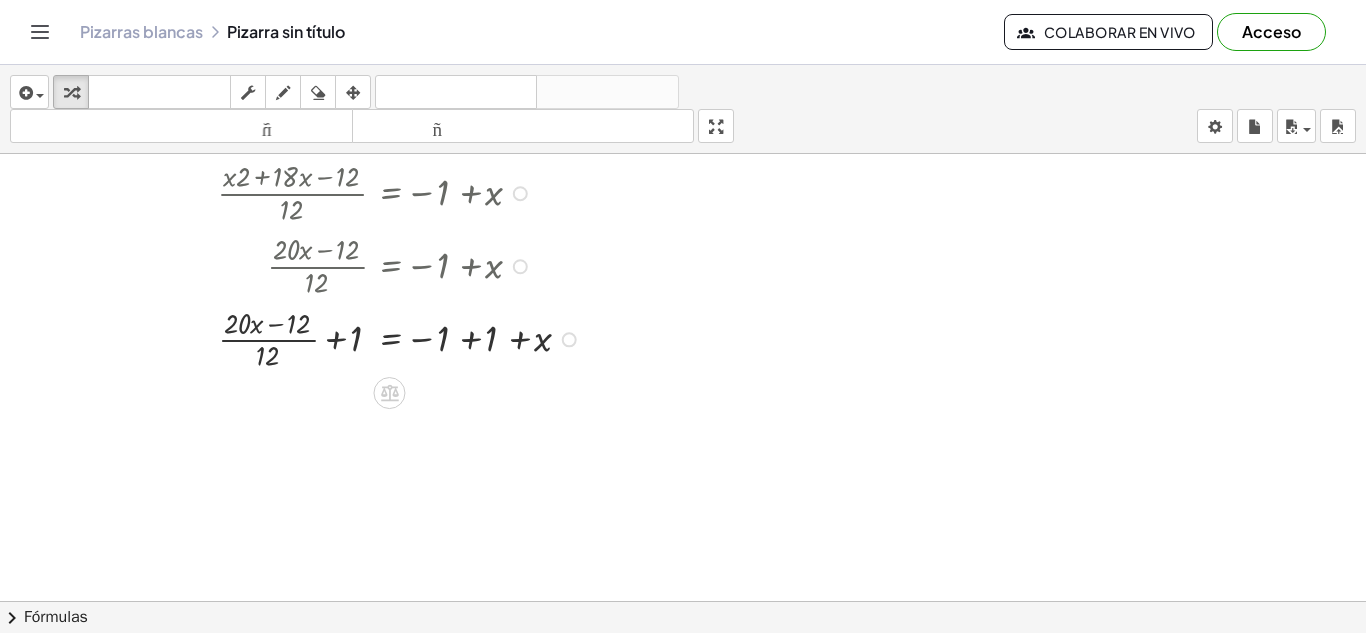 click at bounding box center [410, 338] 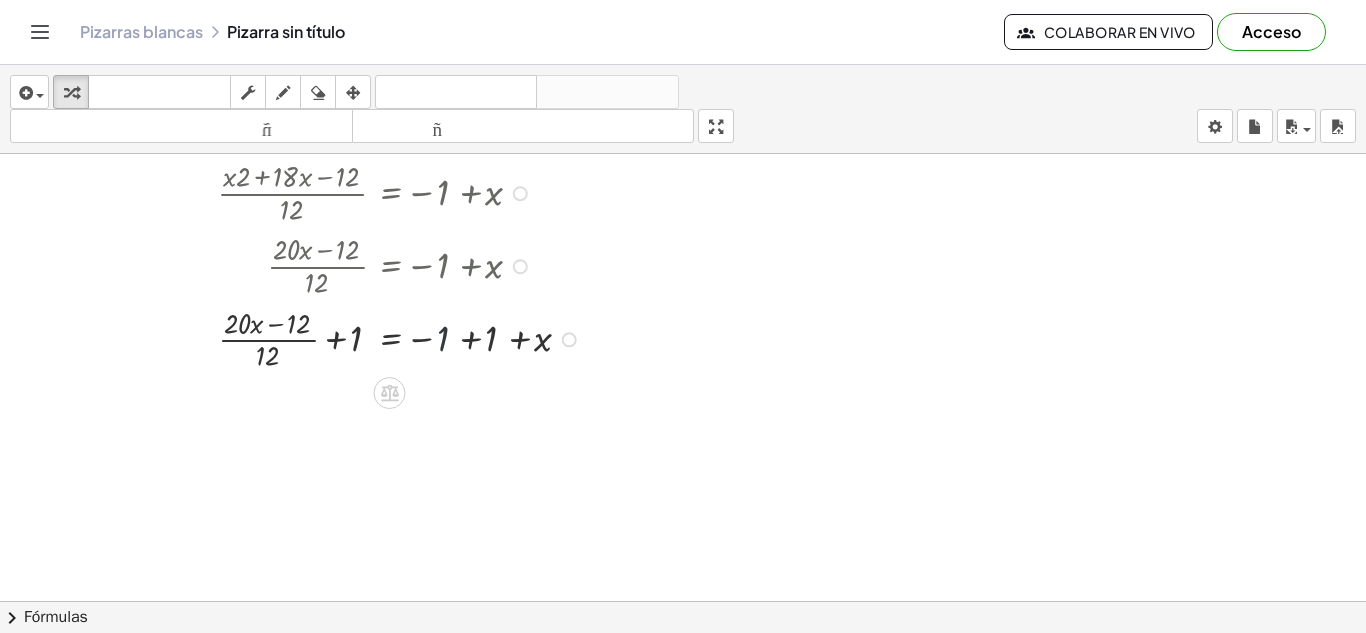 click at bounding box center [410, 338] 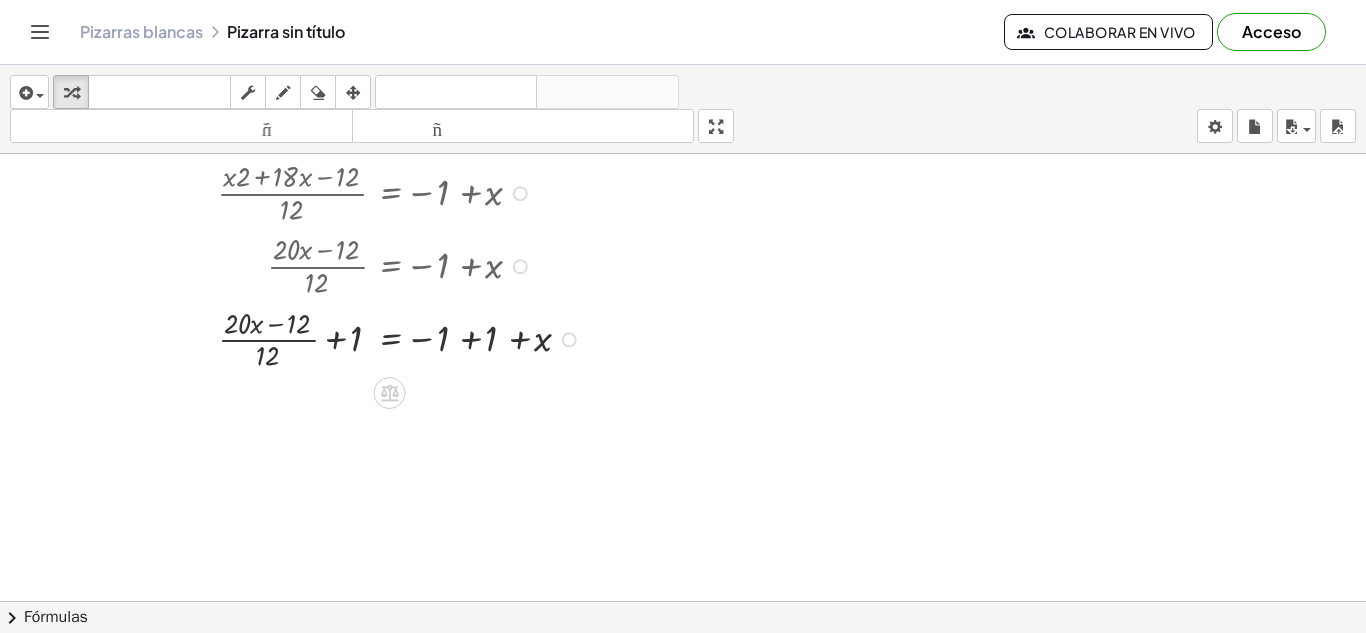 click at bounding box center (410, 338) 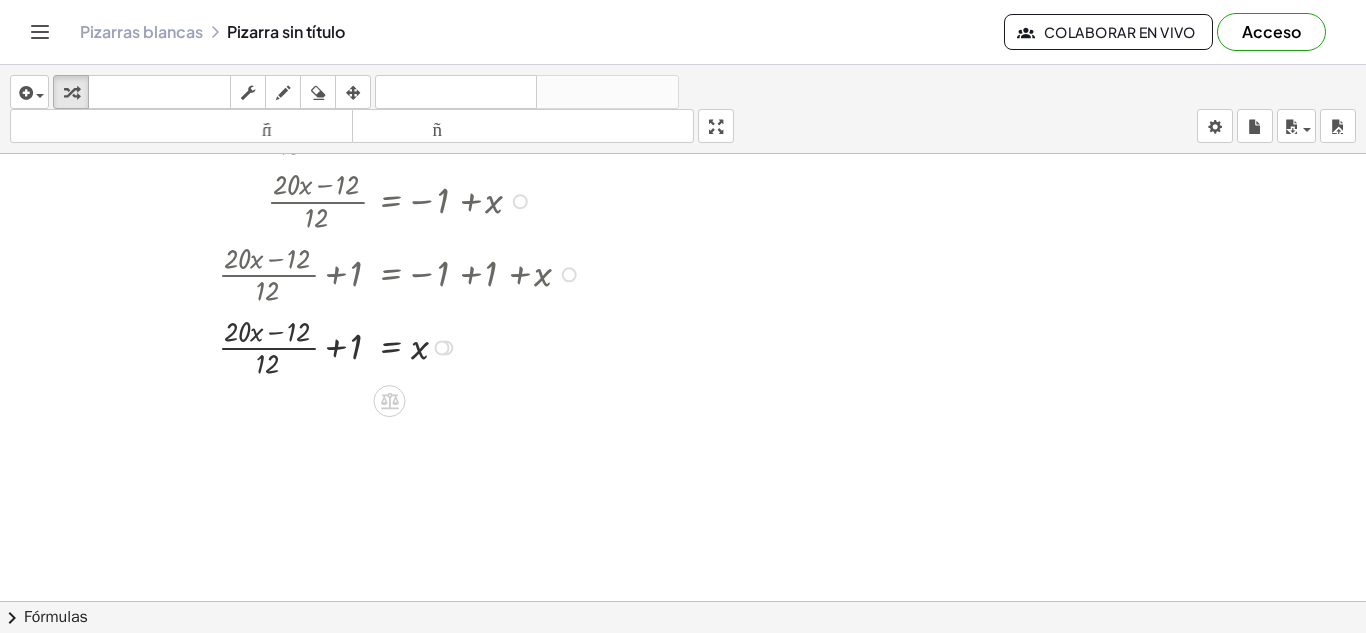 scroll, scrollTop: 1803, scrollLeft: 0, axis: vertical 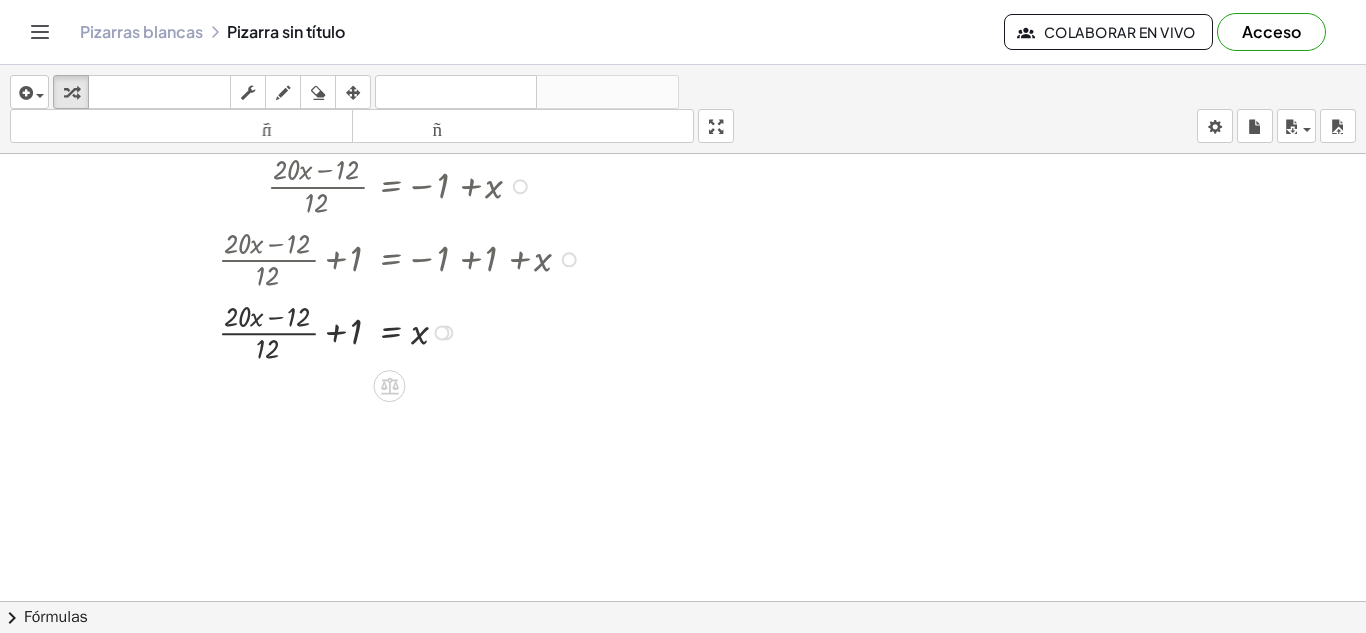 click at bounding box center [410, 331] 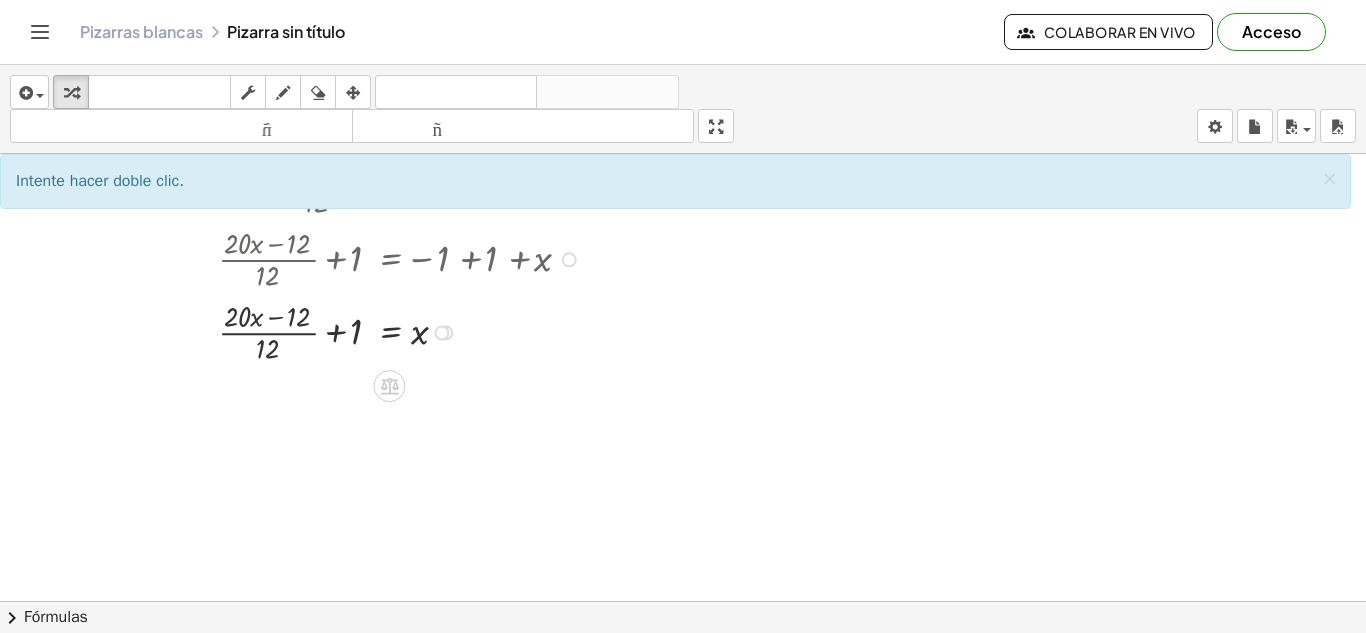 click at bounding box center (410, 331) 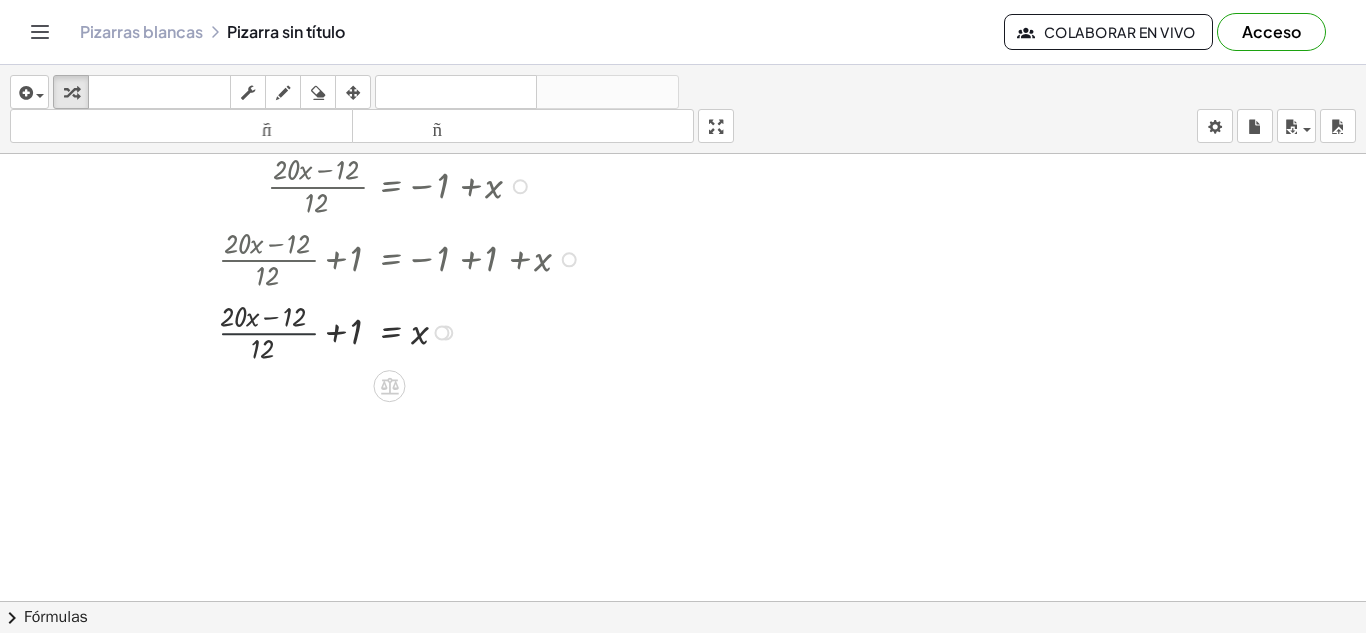 click at bounding box center [410, 331] 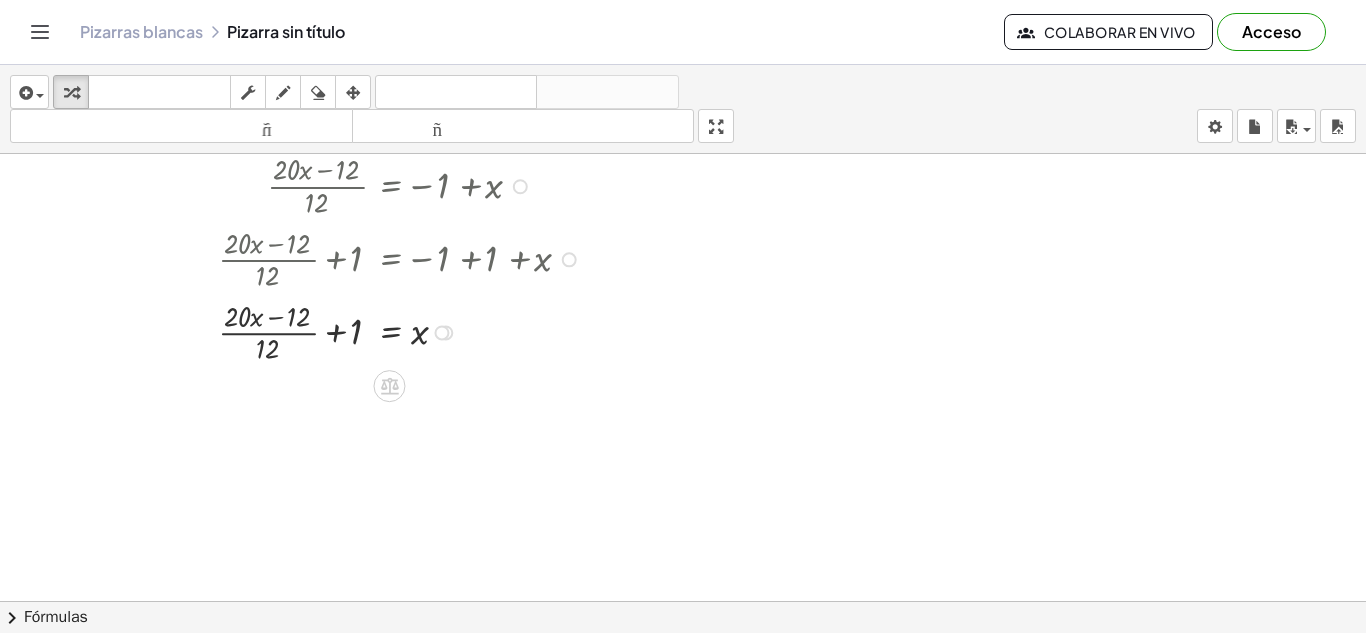 click at bounding box center (410, 331) 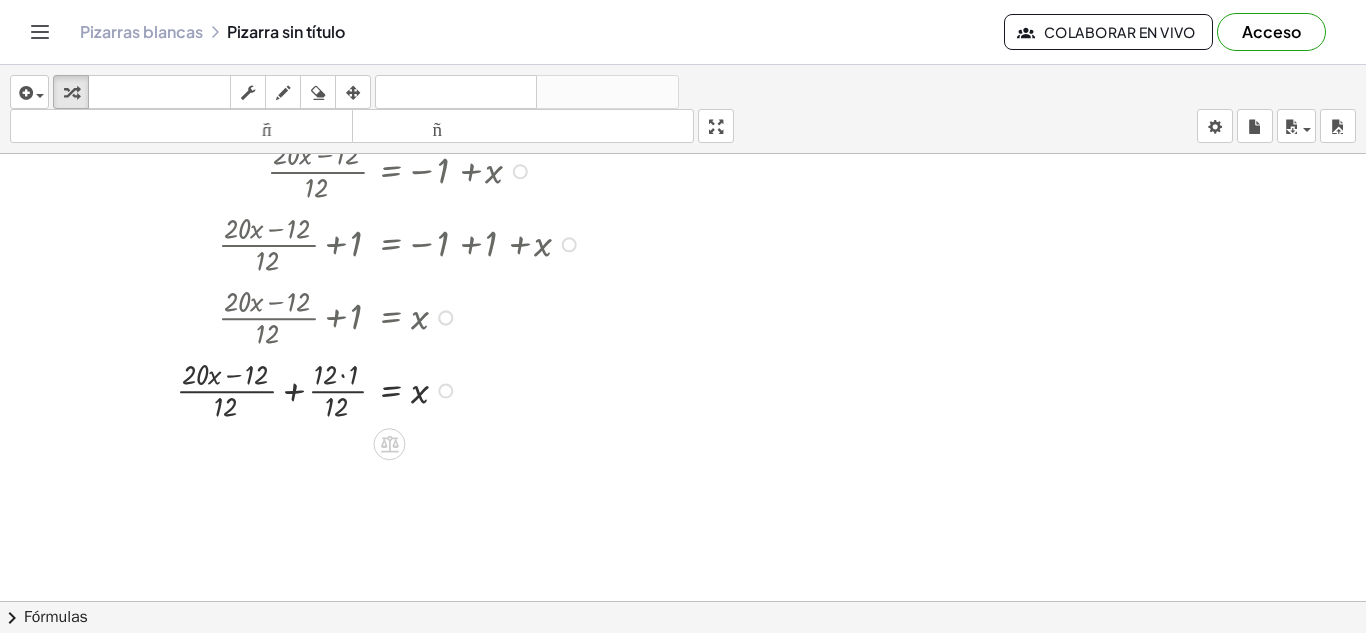scroll, scrollTop: 1824, scrollLeft: 0, axis: vertical 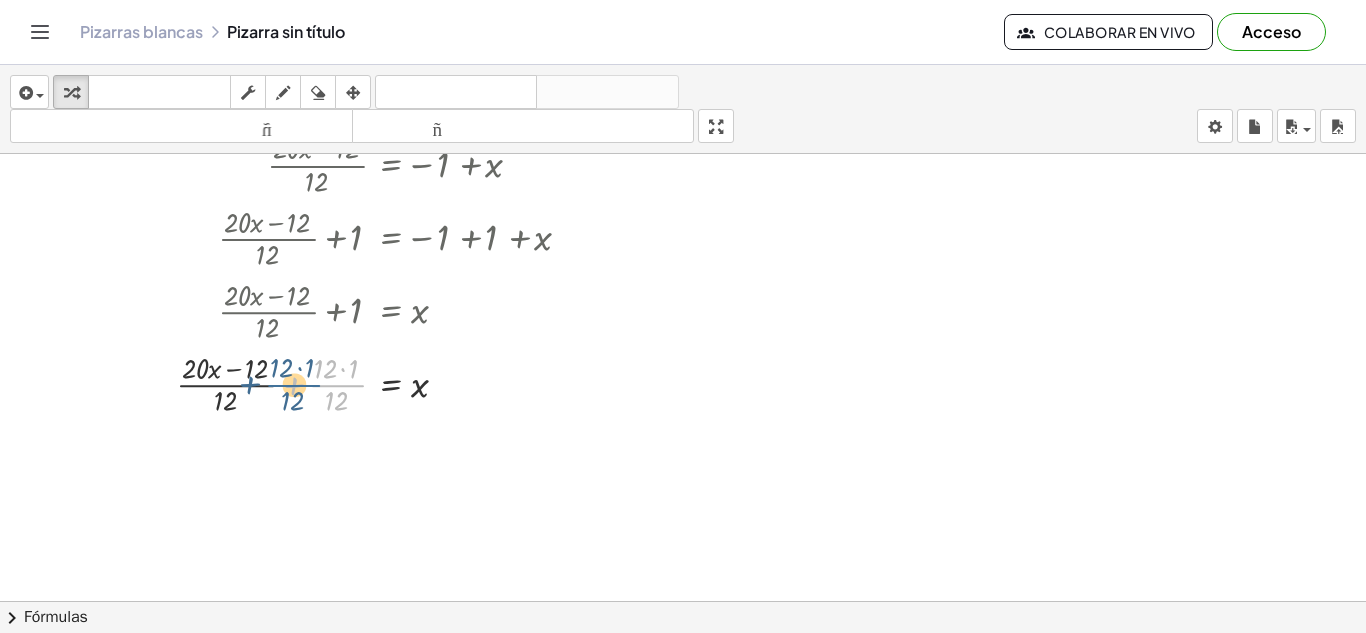 drag, startPoint x: 327, startPoint y: 384, endPoint x: 283, endPoint y: 387, distance: 44.102154 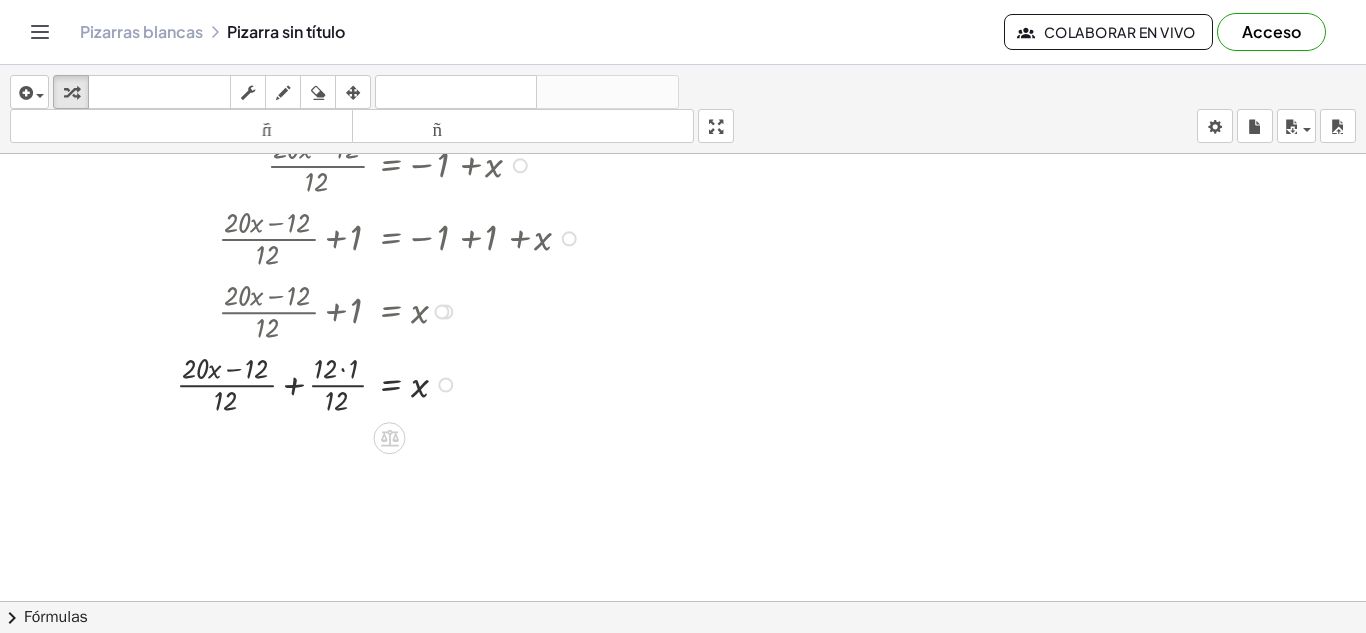 click at bounding box center [410, 383] 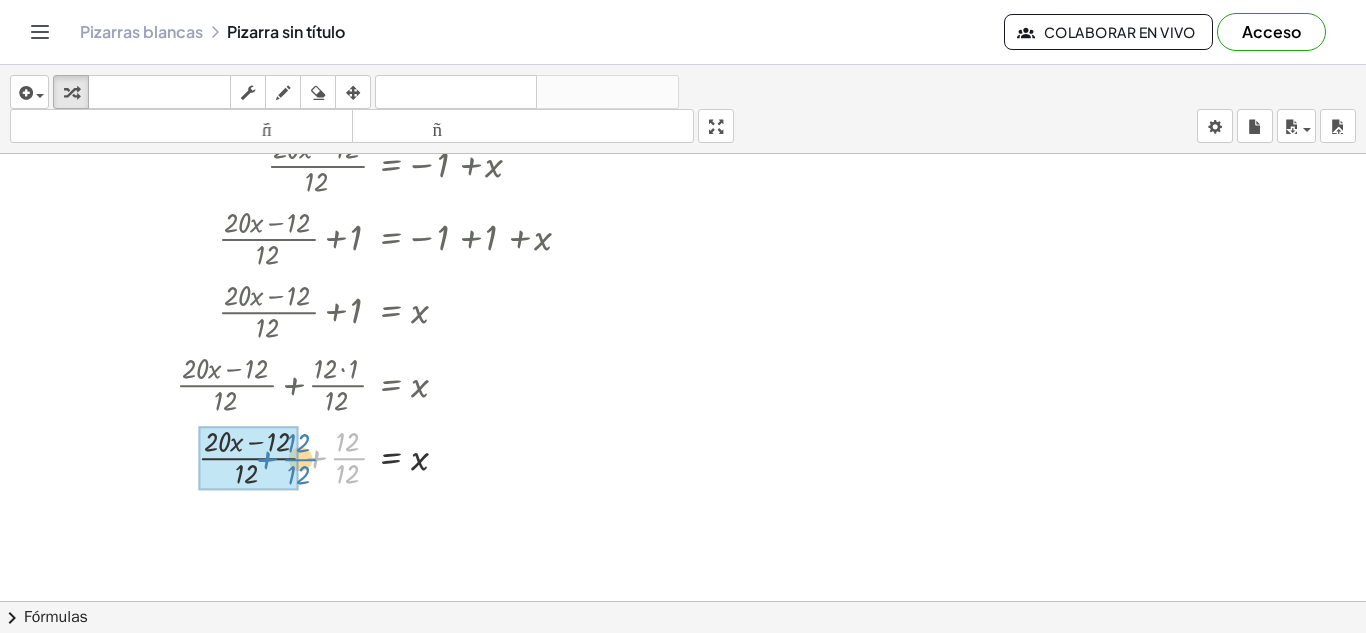drag, startPoint x: 346, startPoint y: 452, endPoint x: 293, endPoint y: 453, distance: 53.009434 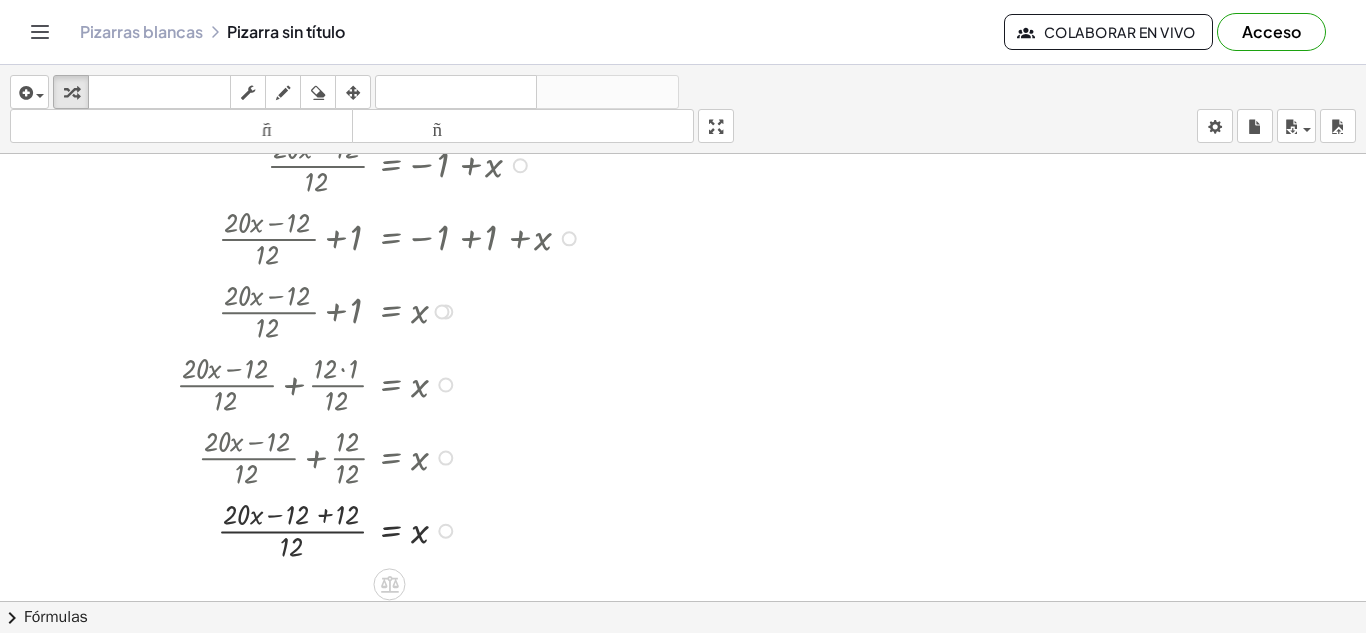 scroll, scrollTop: 1861, scrollLeft: 0, axis: vertical 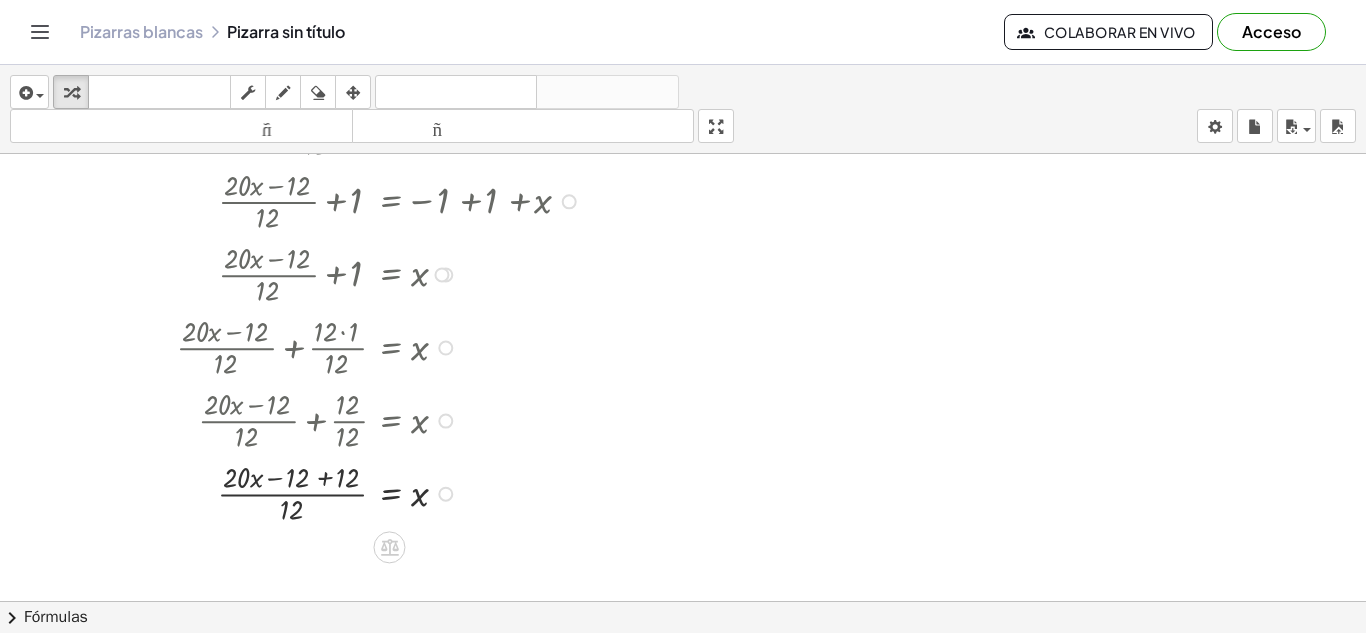 click at bounding box center (410, 492) 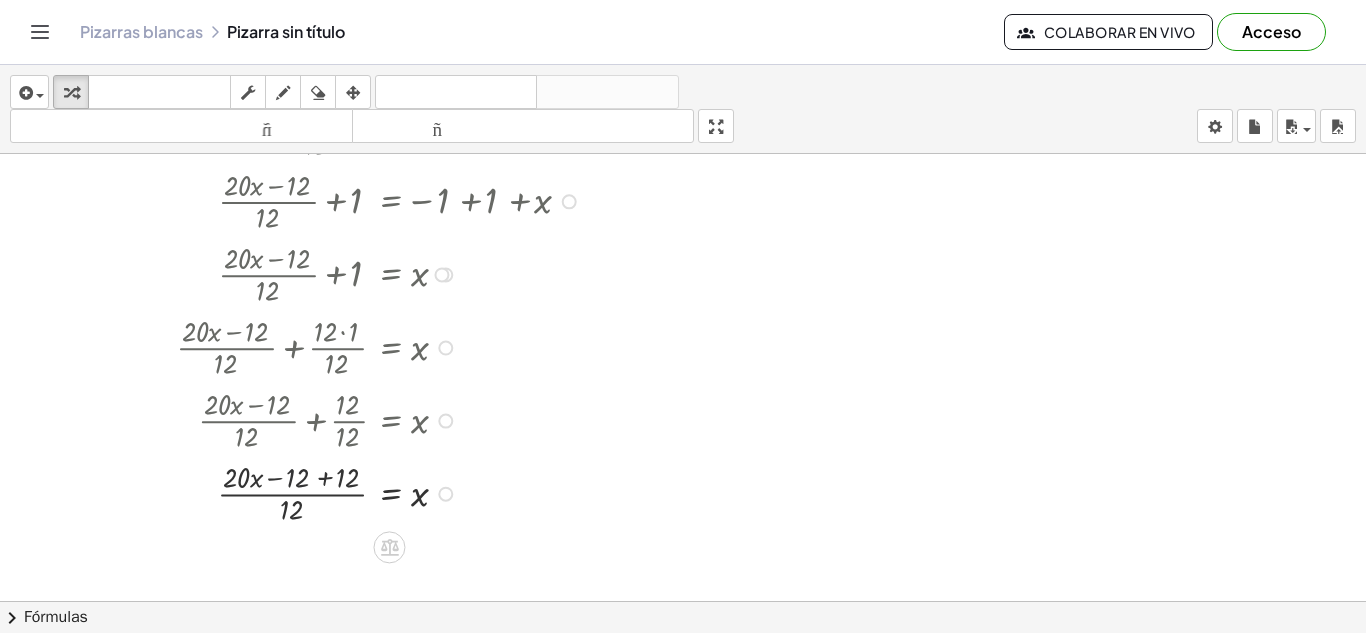 click at bounding box center (410, 492) 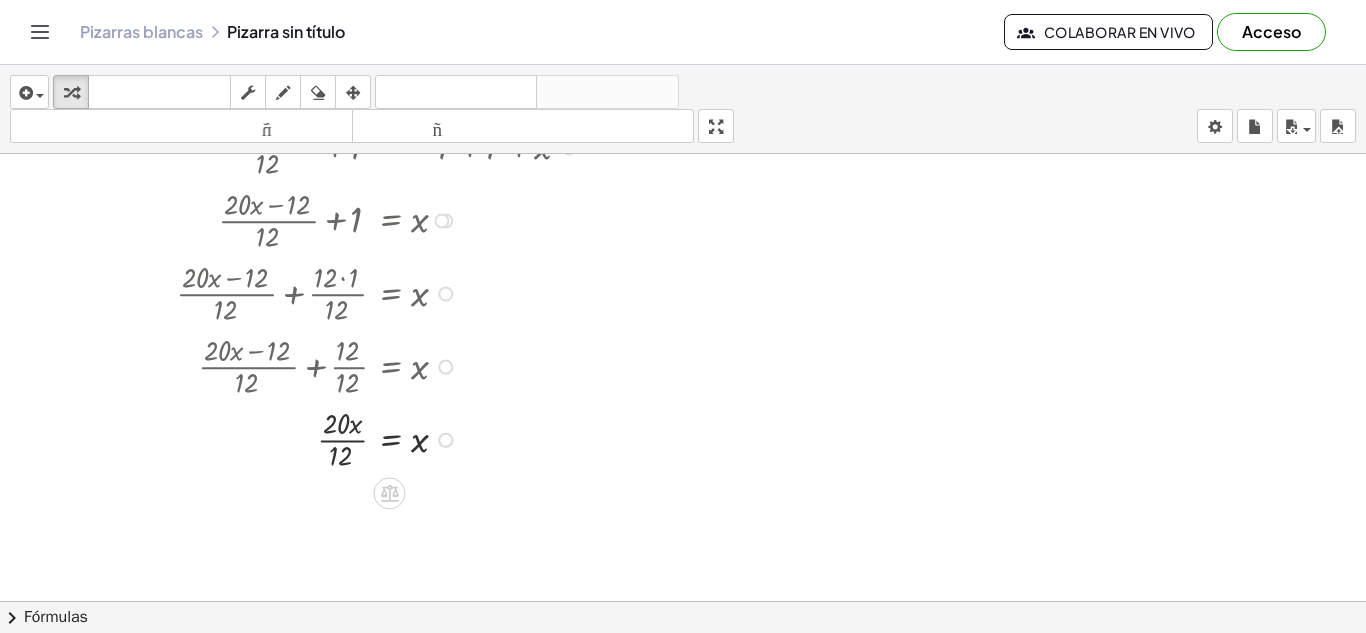 scroll, scrollTop: 1916, scrollLeft: 0, axis: vertical 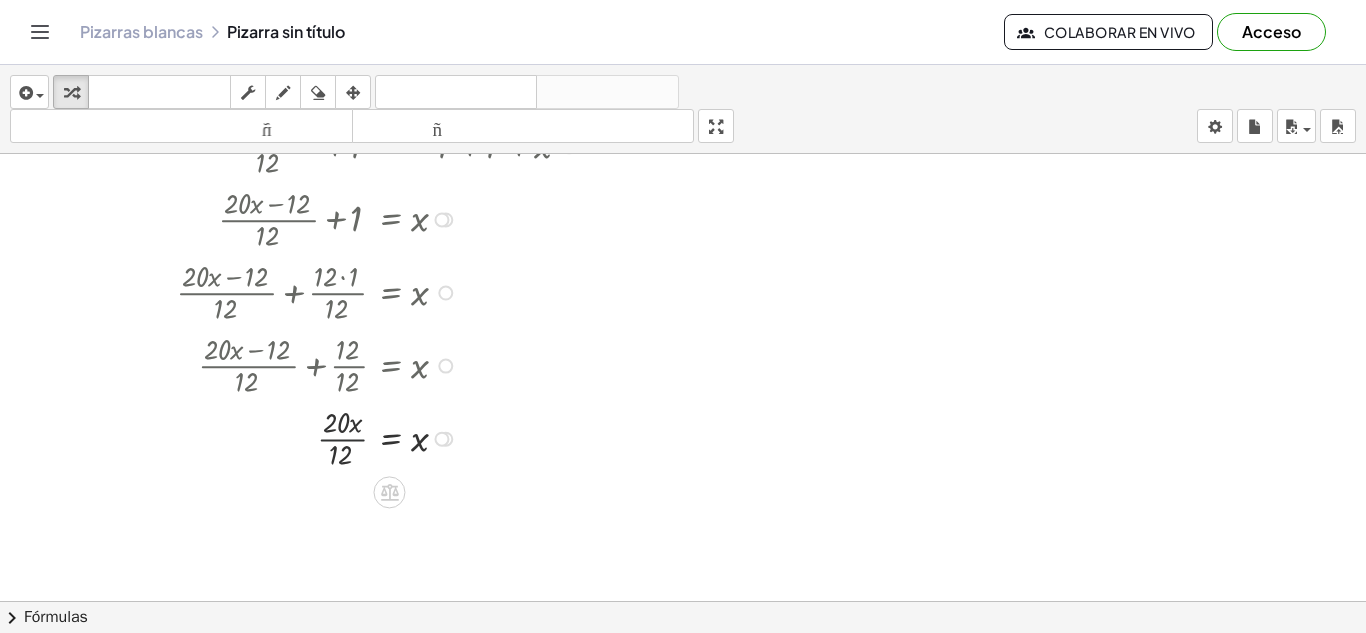click at bounding box center [410, 437] 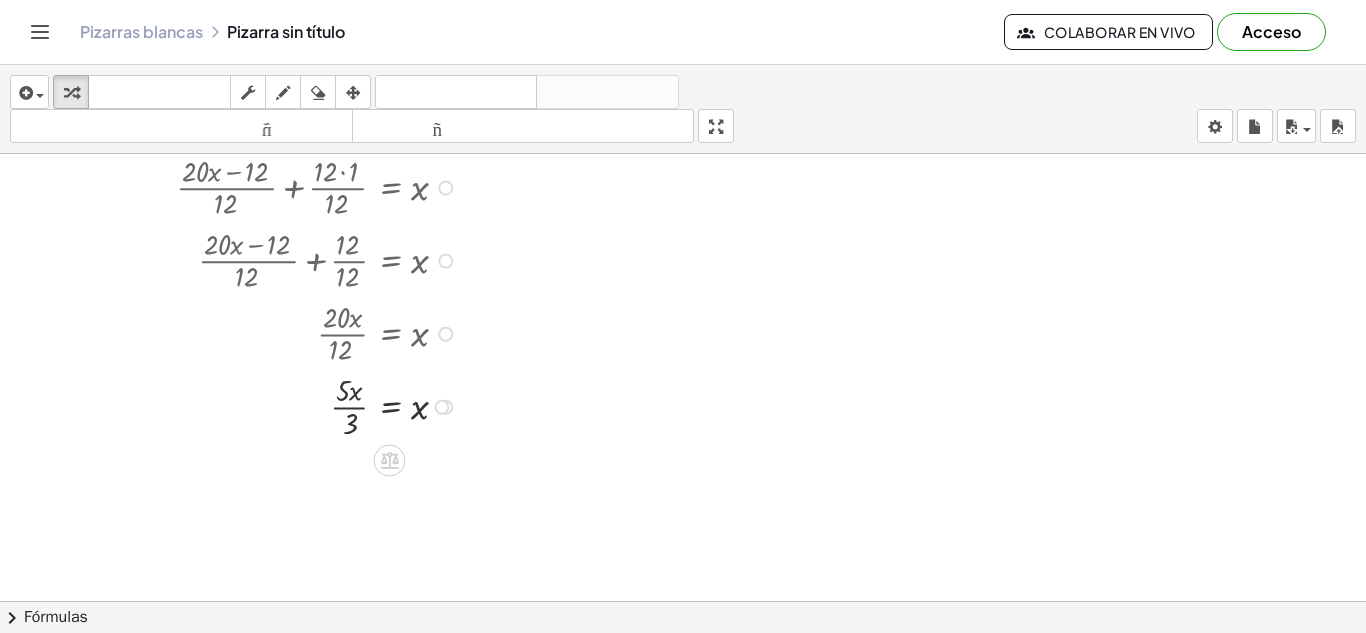 scroll, scrollTop: 2023, scrollLeft: 0, axis: vertical 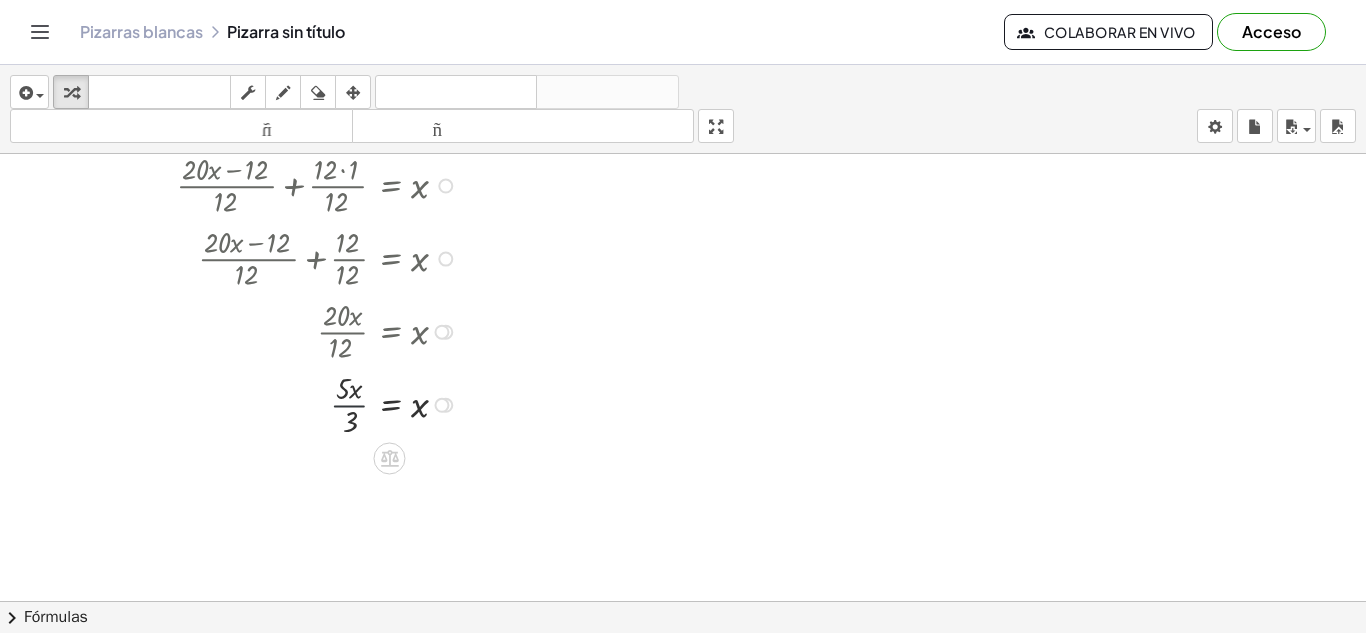 click at bounding box center [410, 403] 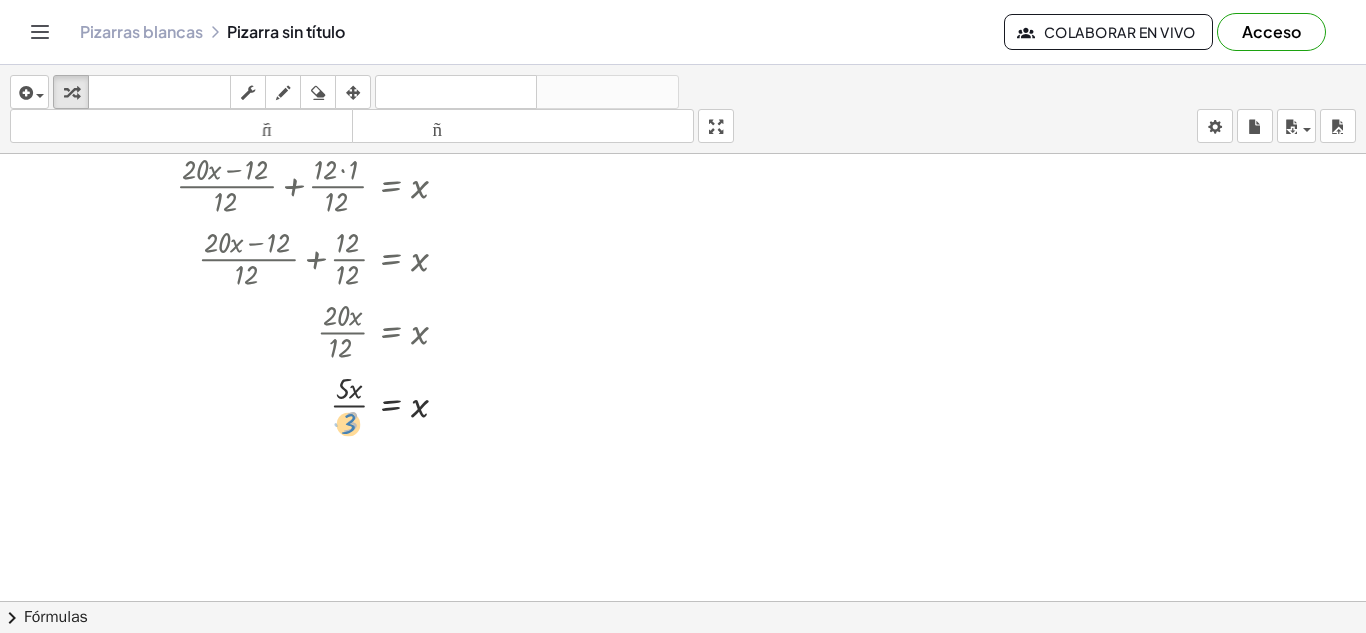 click at bounding box center [410, 403] 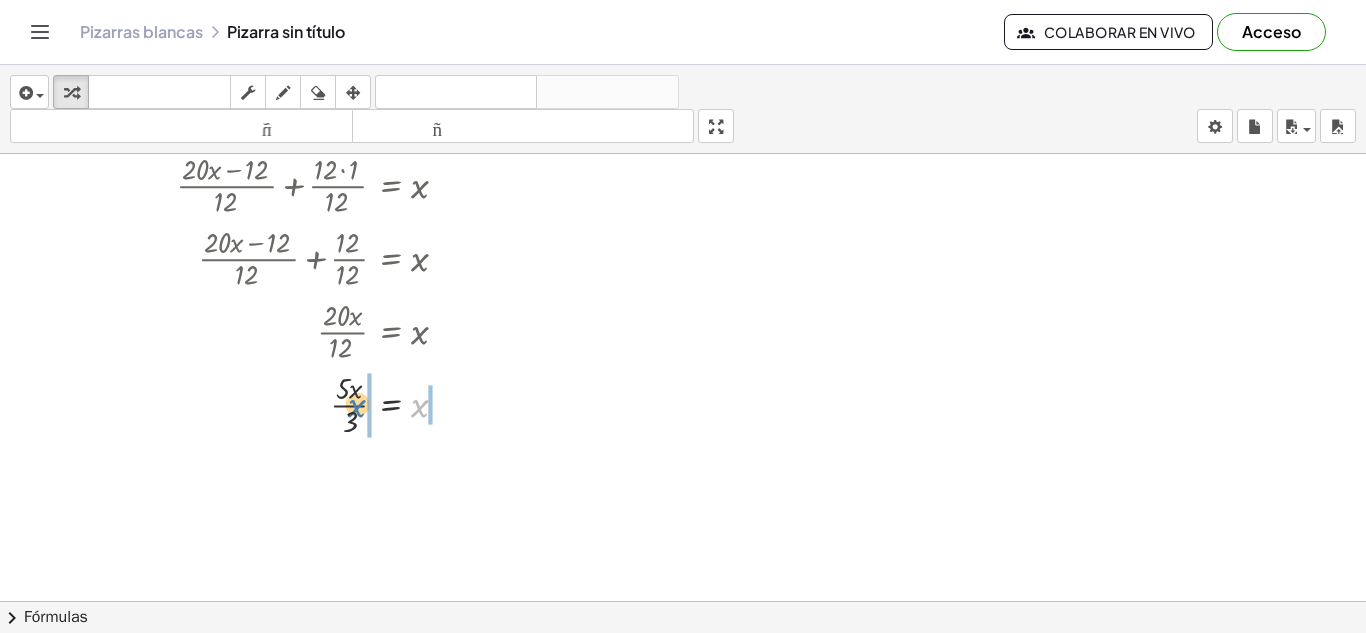 drag, startPoint x: 415, startPoint y: 409, endPoint x: 352, endPoint y: 409, distance: 63 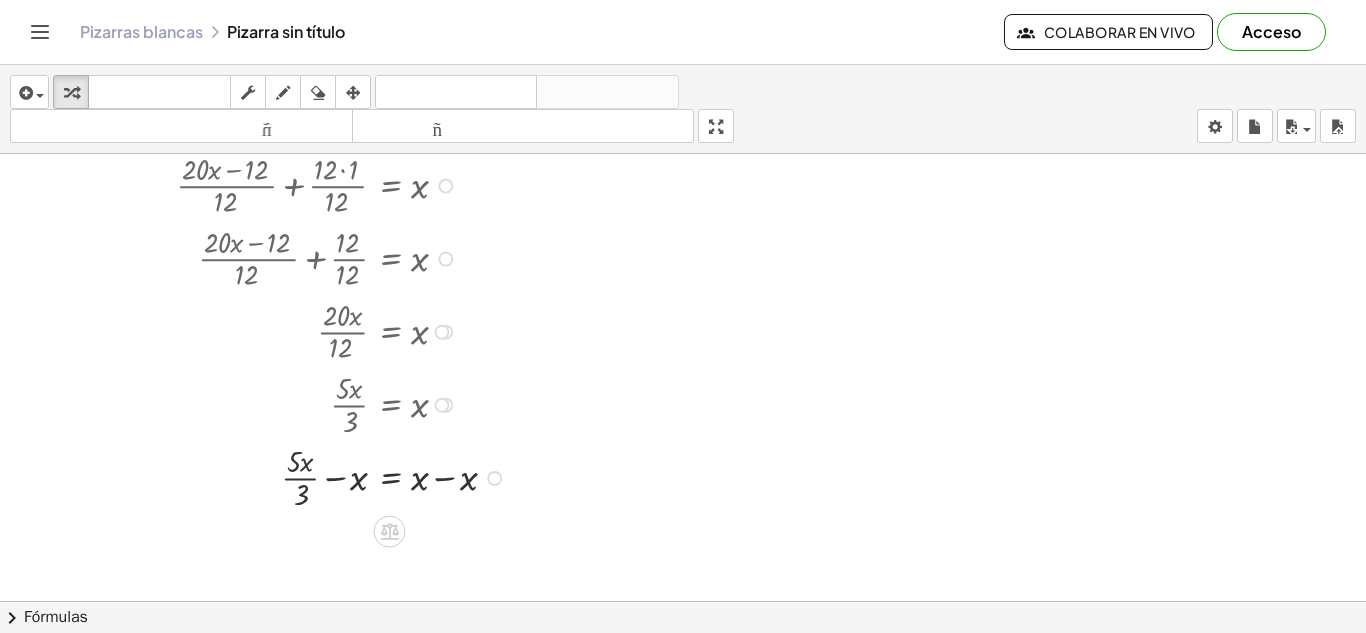 click at bounding box center (410, 476) 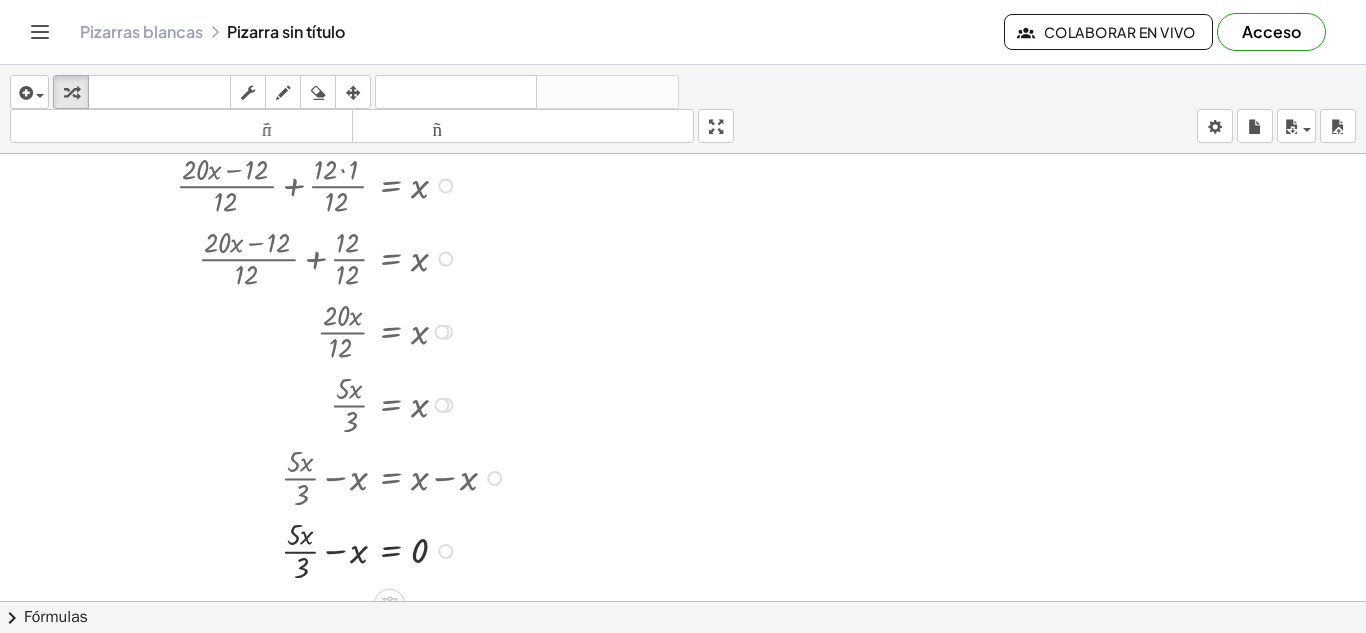 click at bounding box center [435, 476] 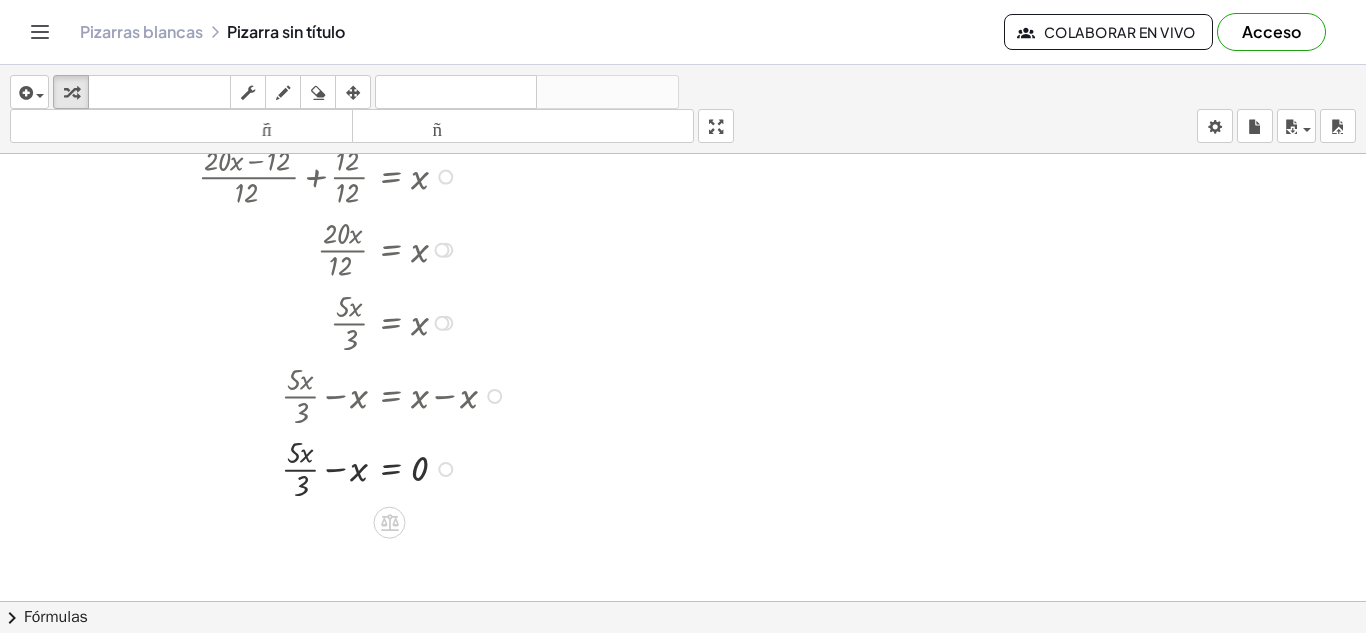 scroll, scrollTop: 2115, scrollLeft: 0, axis: vertical 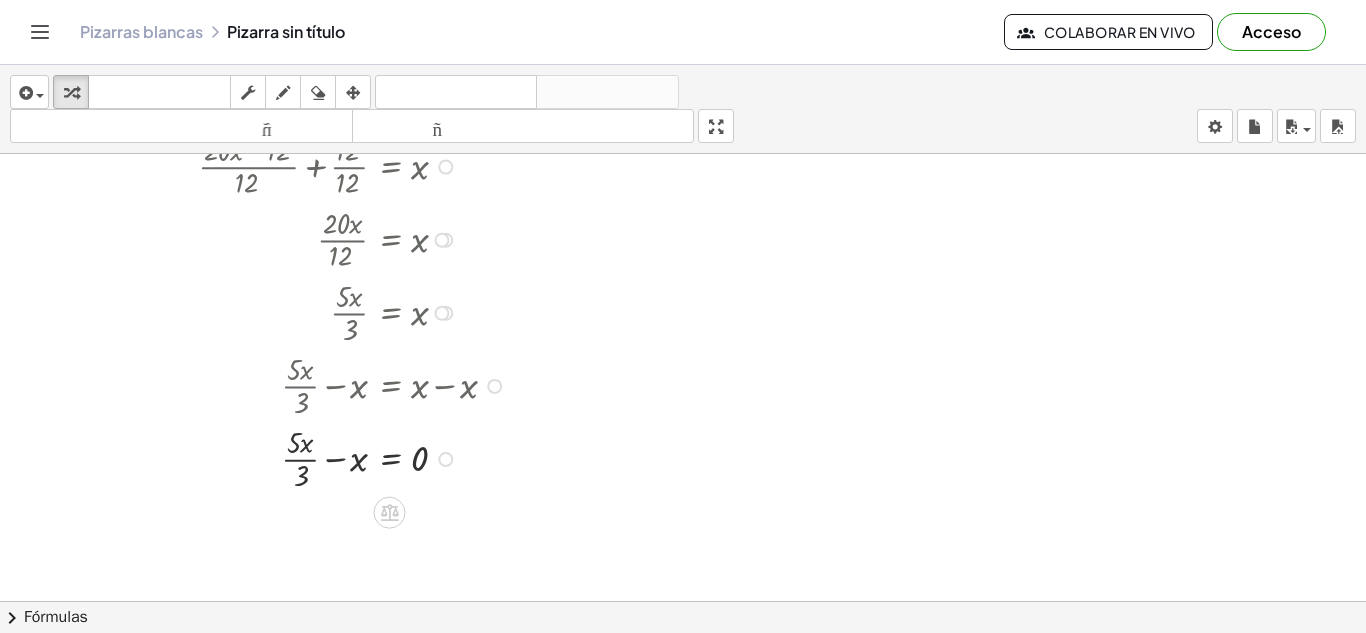 click at bounding box center (410, 457) 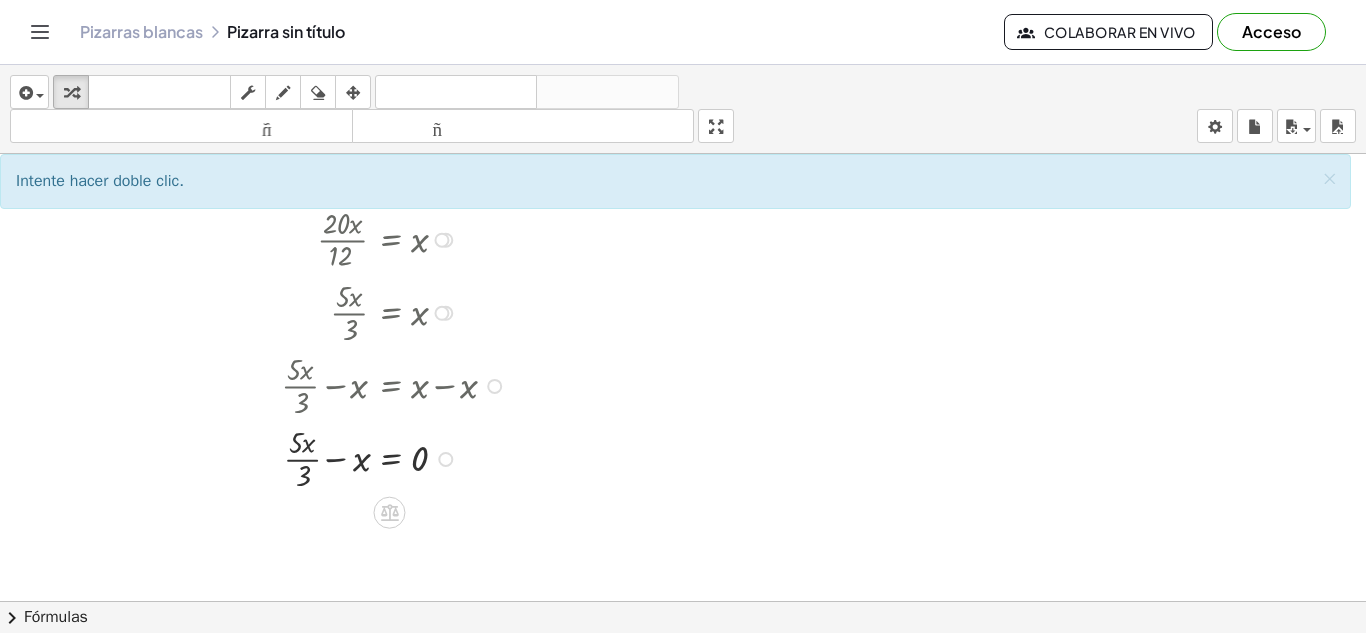 click at bounding box center [410, 457] 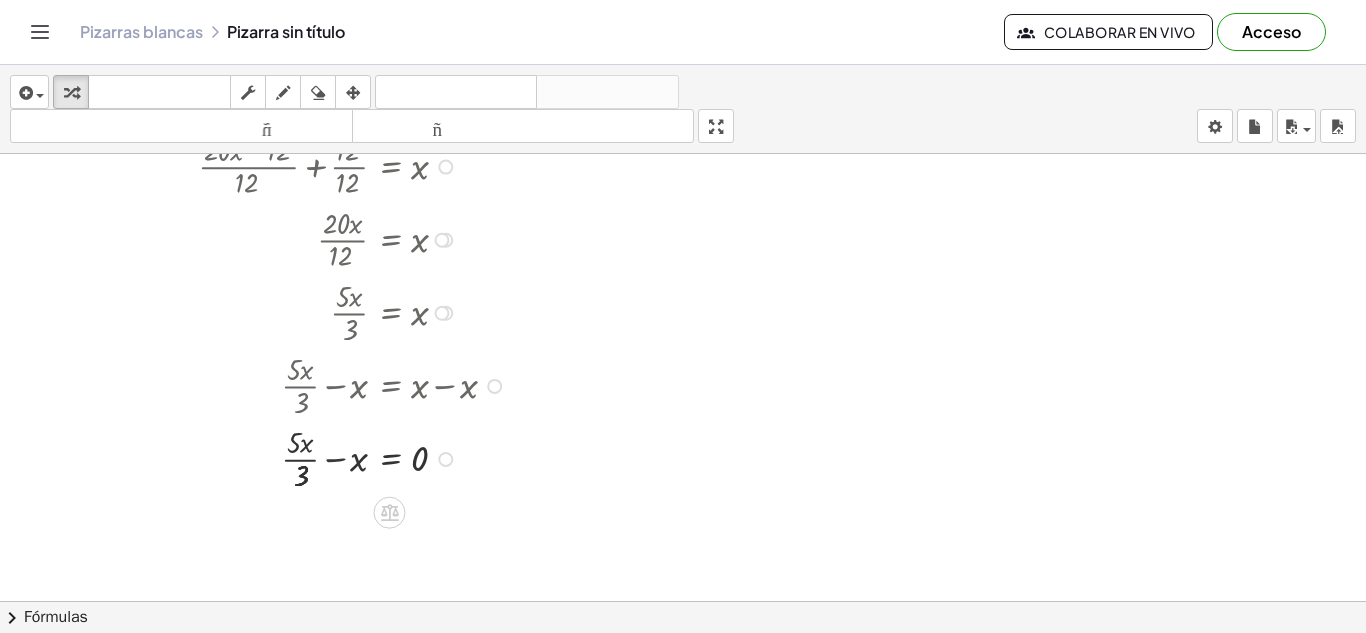 click at bounding box center (410, 457) 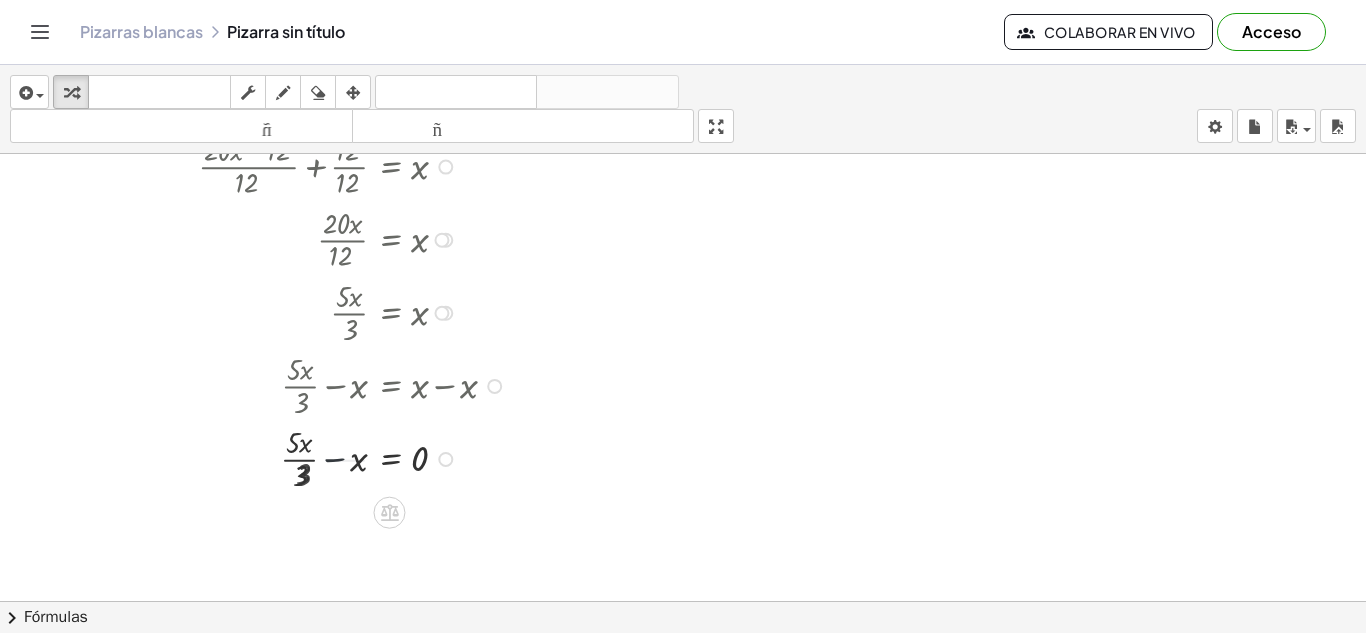 click at bounding box center (410, 457) 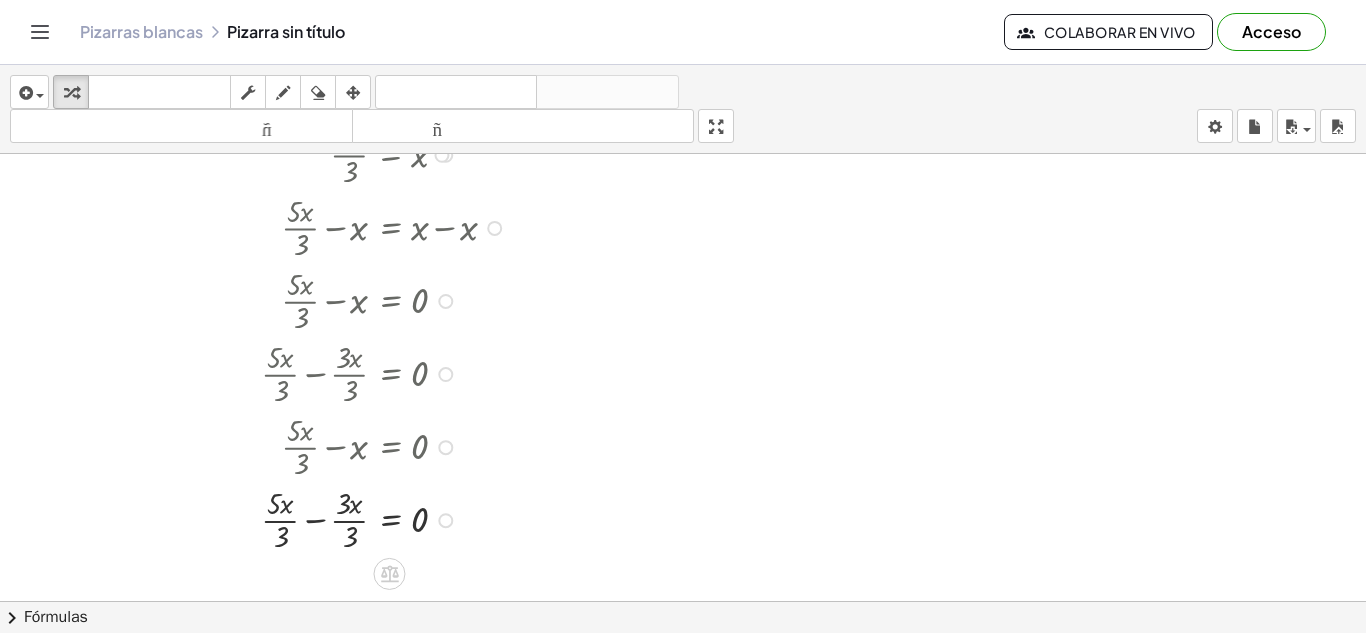 scroll, scrollTop: 2330, scrollLeft: 0, axis: vertical 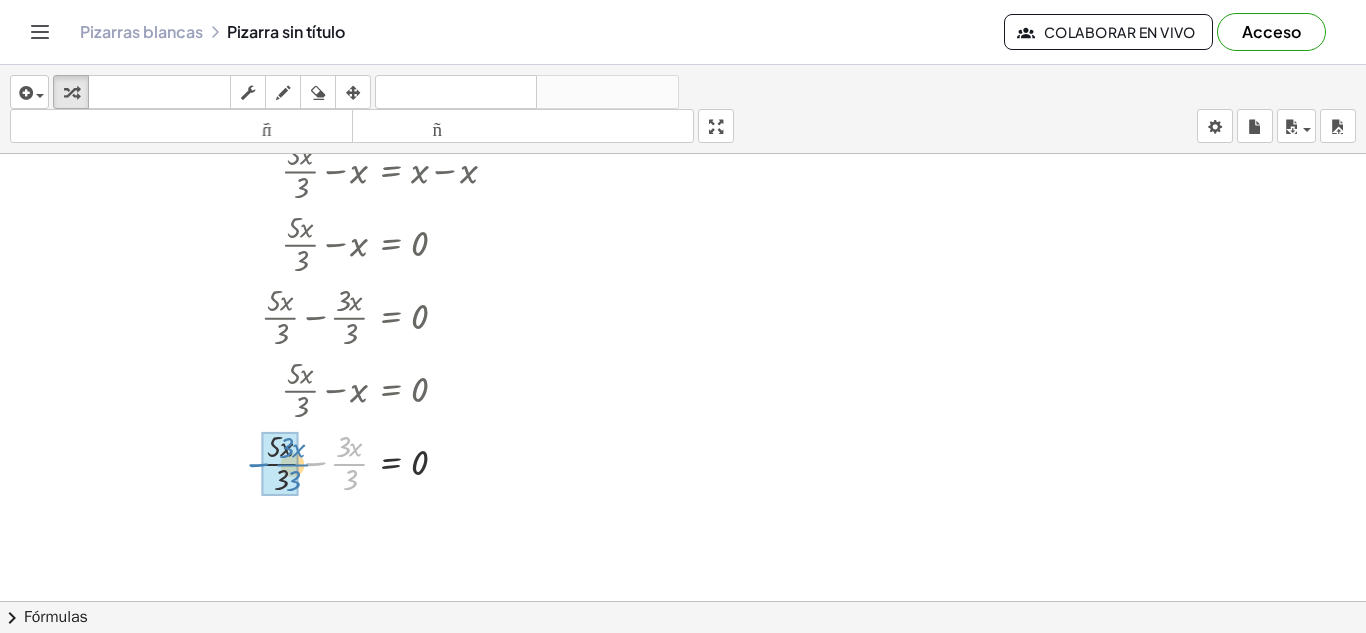 drag, startPoint x: 352, startPoint y: 463, endPoint x: 284, endPoint y: 463, distance: 68 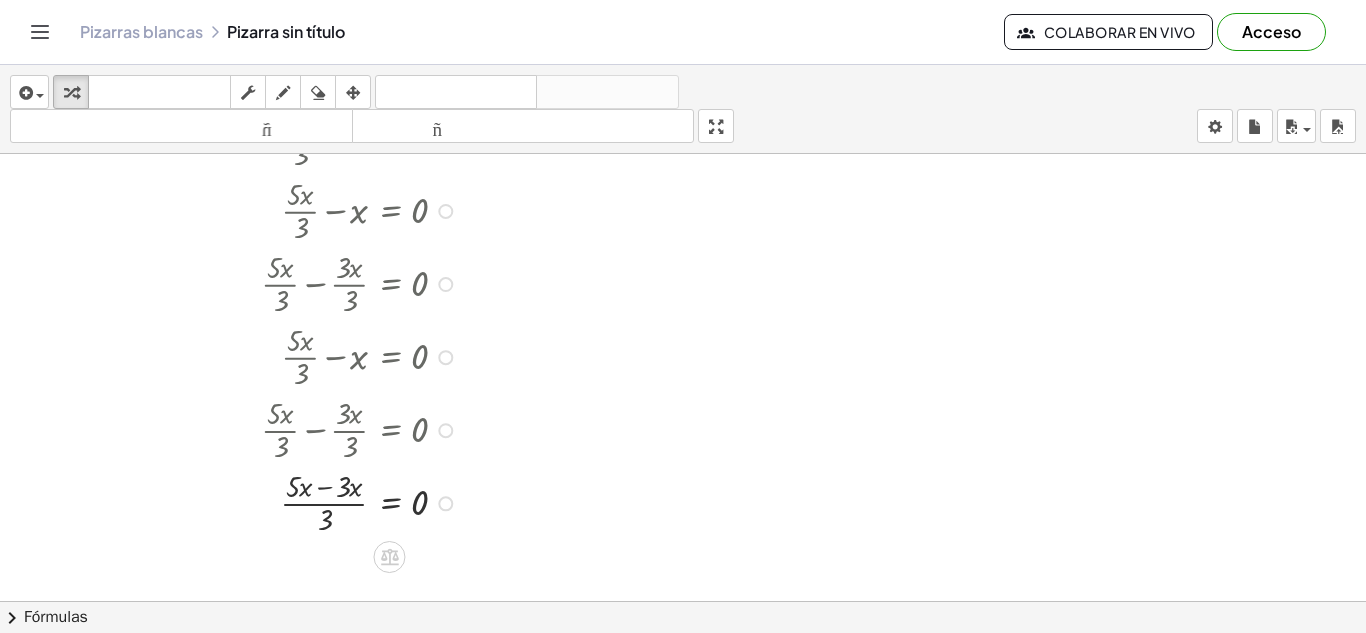 scroll, scrollTop: 2365, scrollLeft: 0, axis: vertical 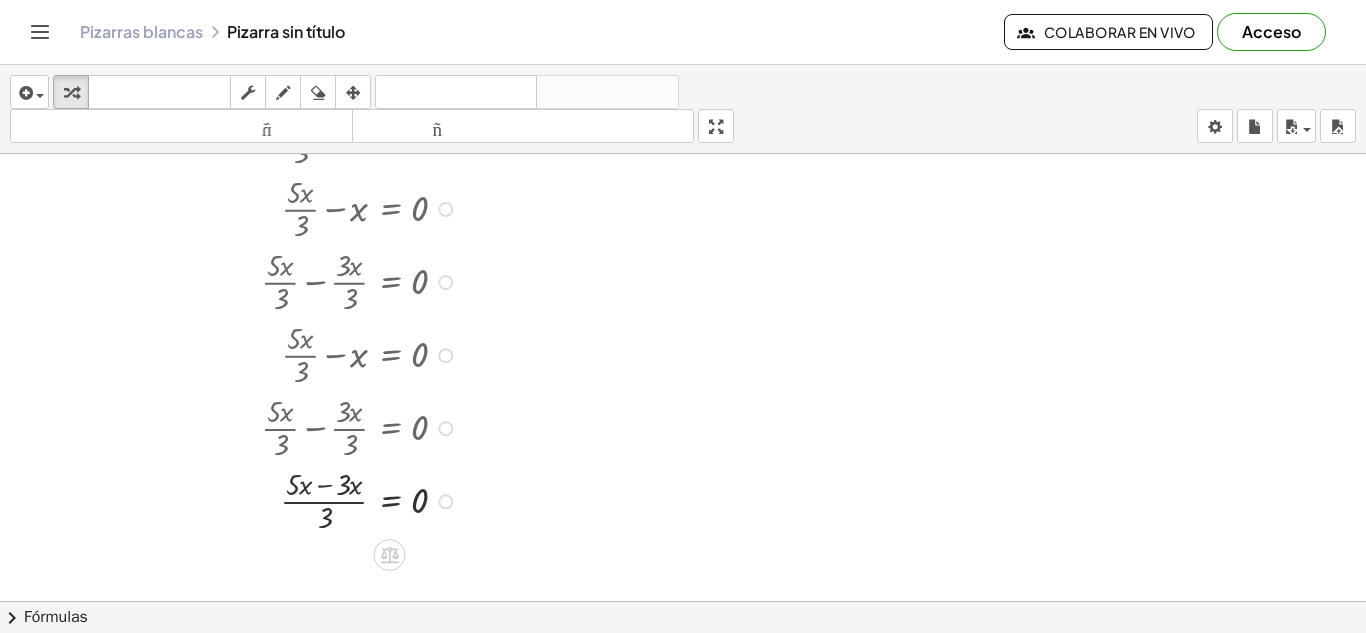 click at bounding box center (410, 499) 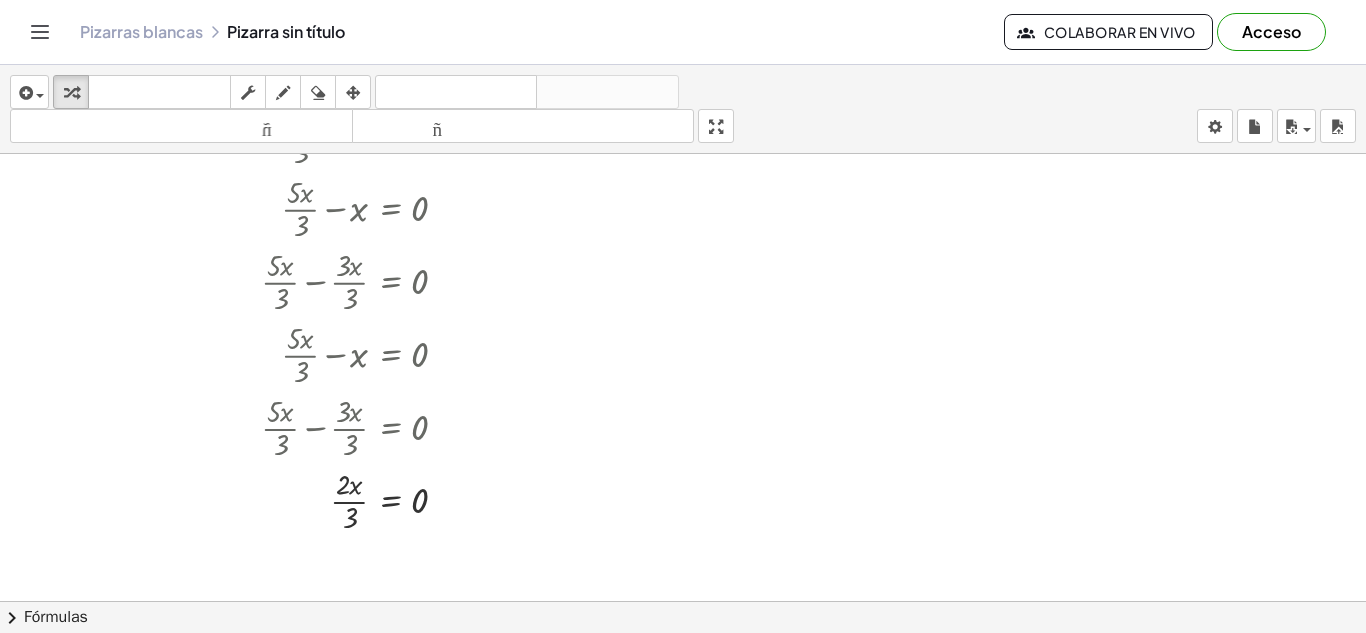 scroll, scrollTop: 2403, scrollLeft: 0, axis: vertical 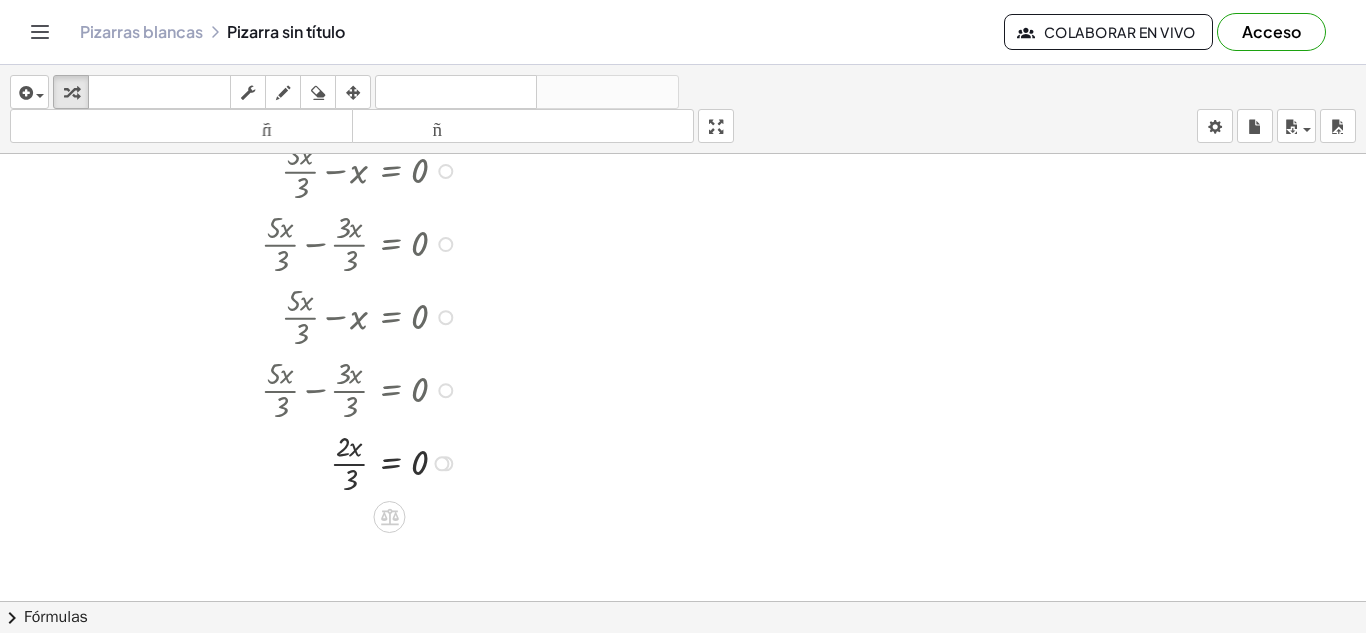 click at bounding box center [410, 461] 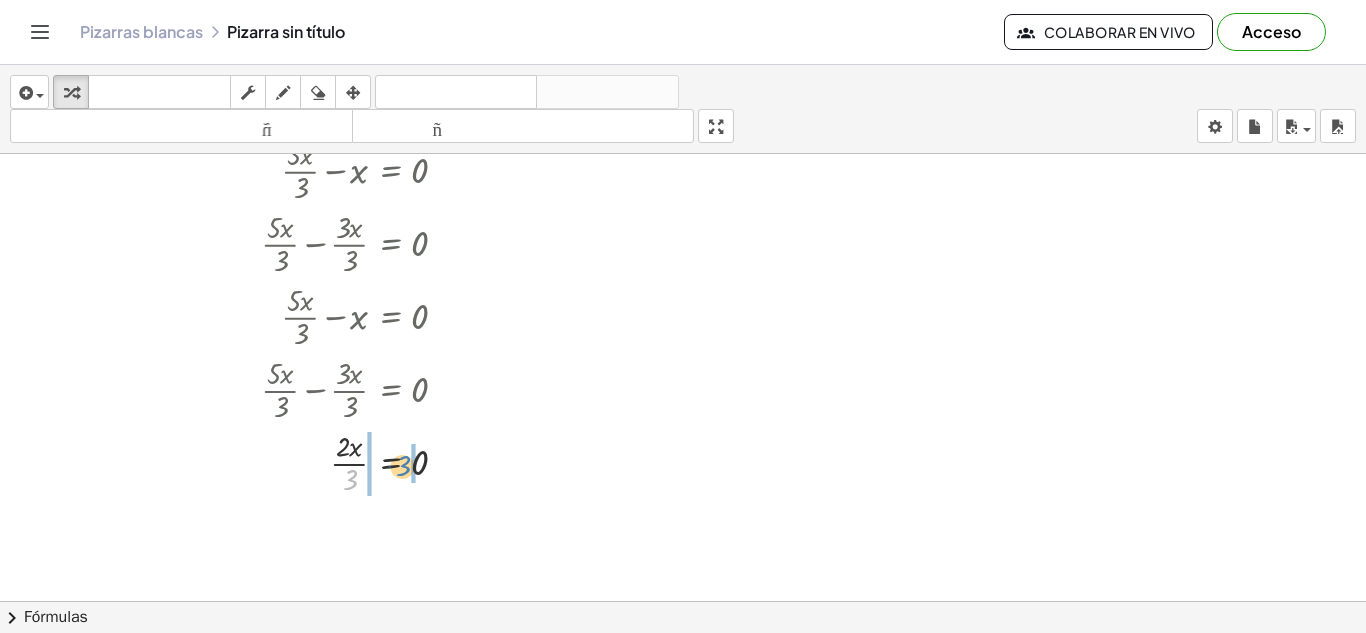 drag, startPoint x: 350, startPoint y: 474, endPoint x: 403, endPoint y: 460, distance: 54.81788 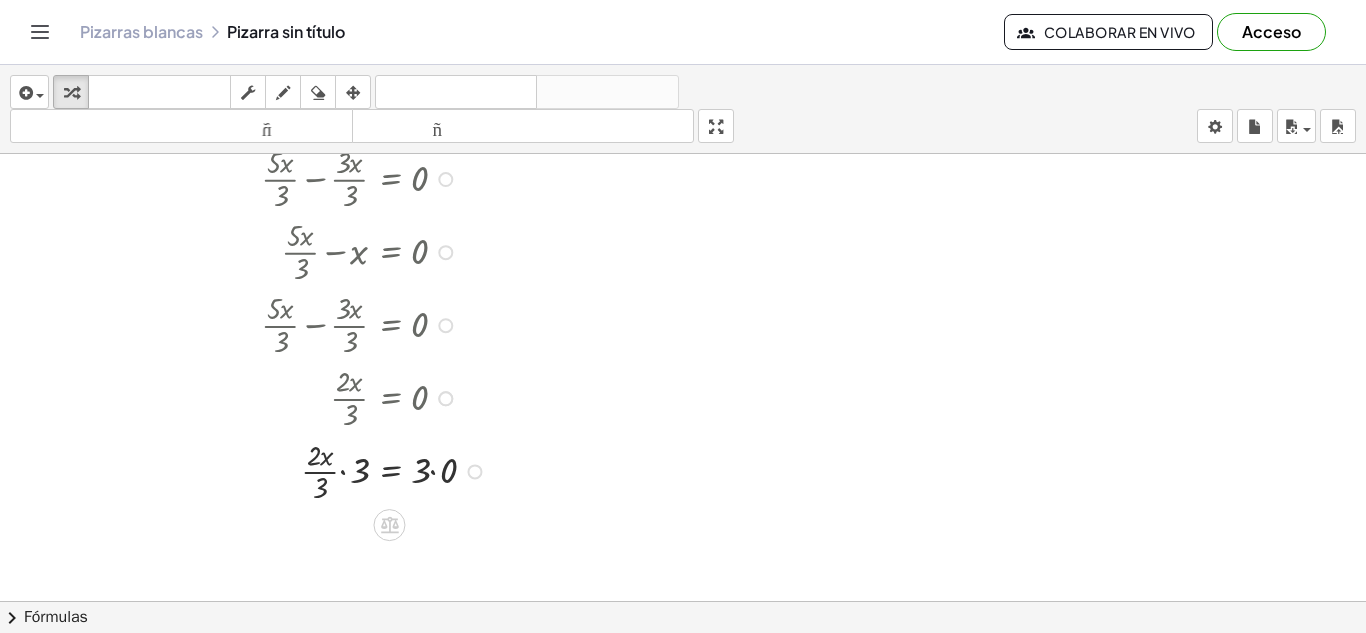 scroll, scrollTop: 2469, scrollLeft: 0, axis: vertical 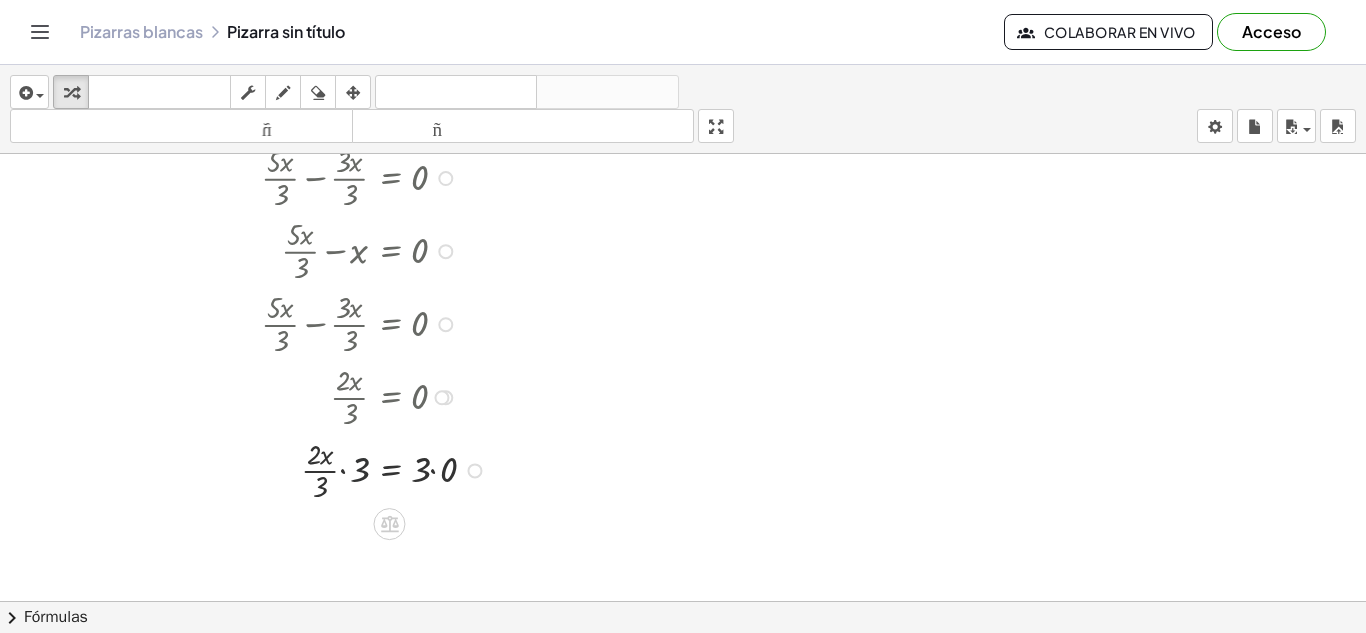 click at bounding box center [410, 469] 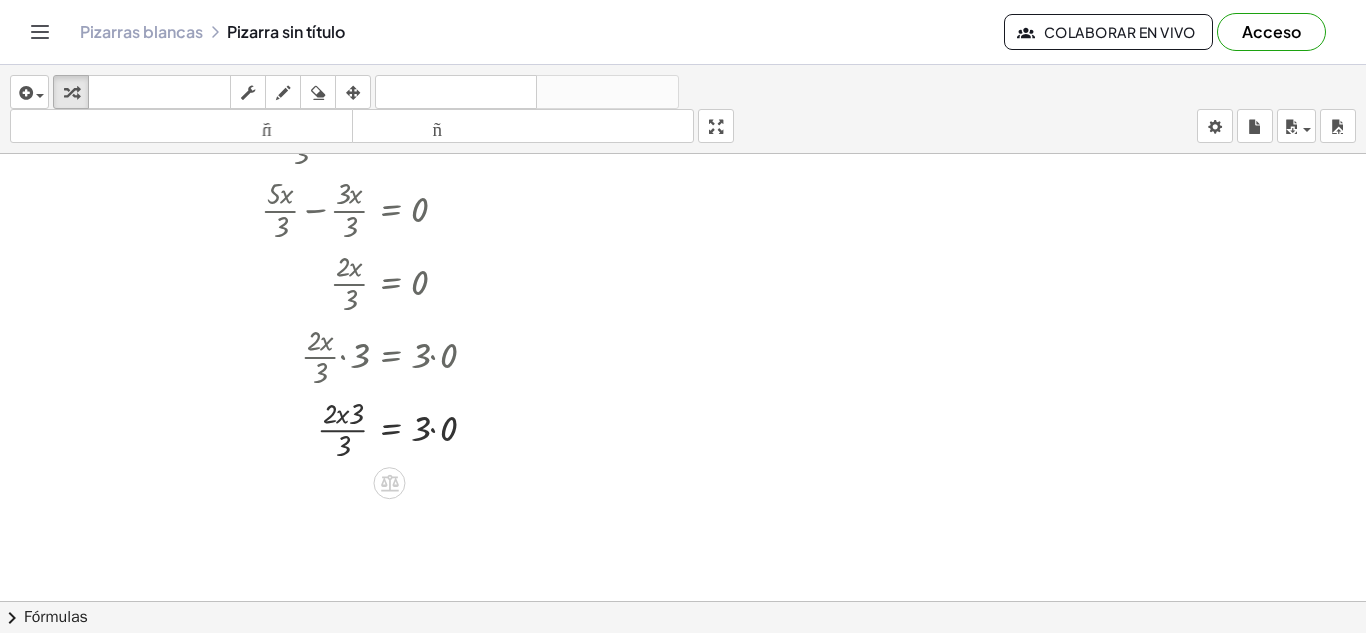 scroll, scrollTop: 2587, scrollLeft: 0, axis: vertical 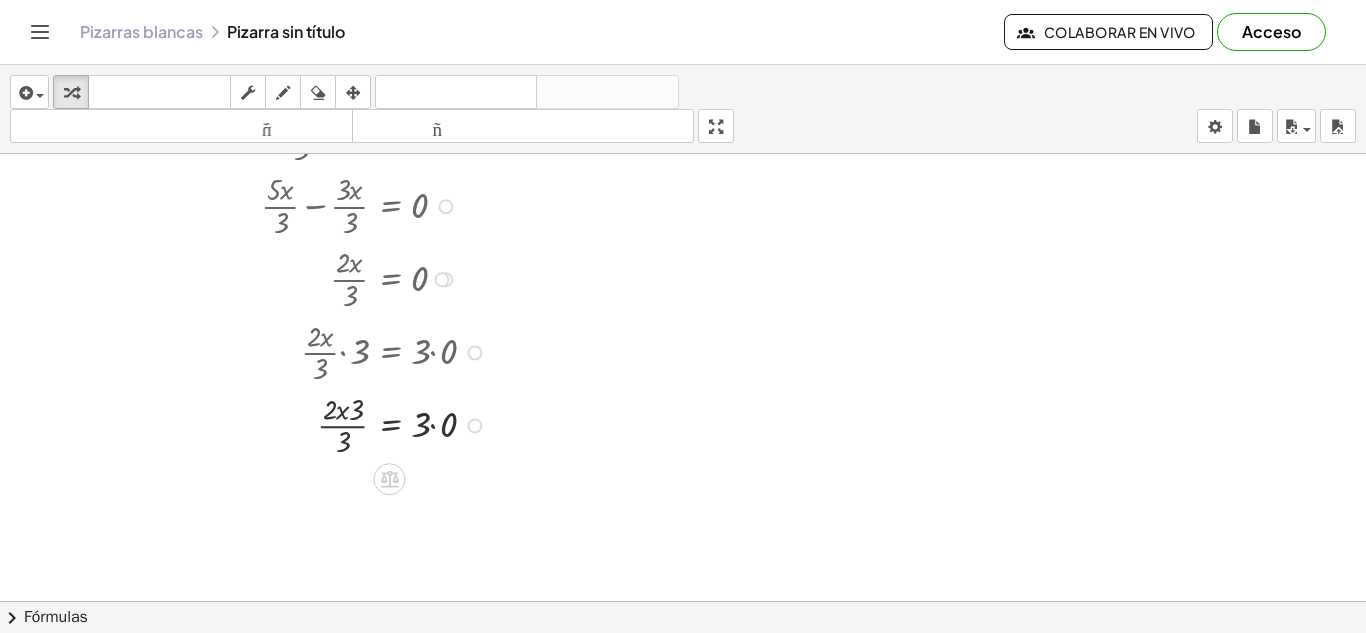 click at bounding box center [441, 279] 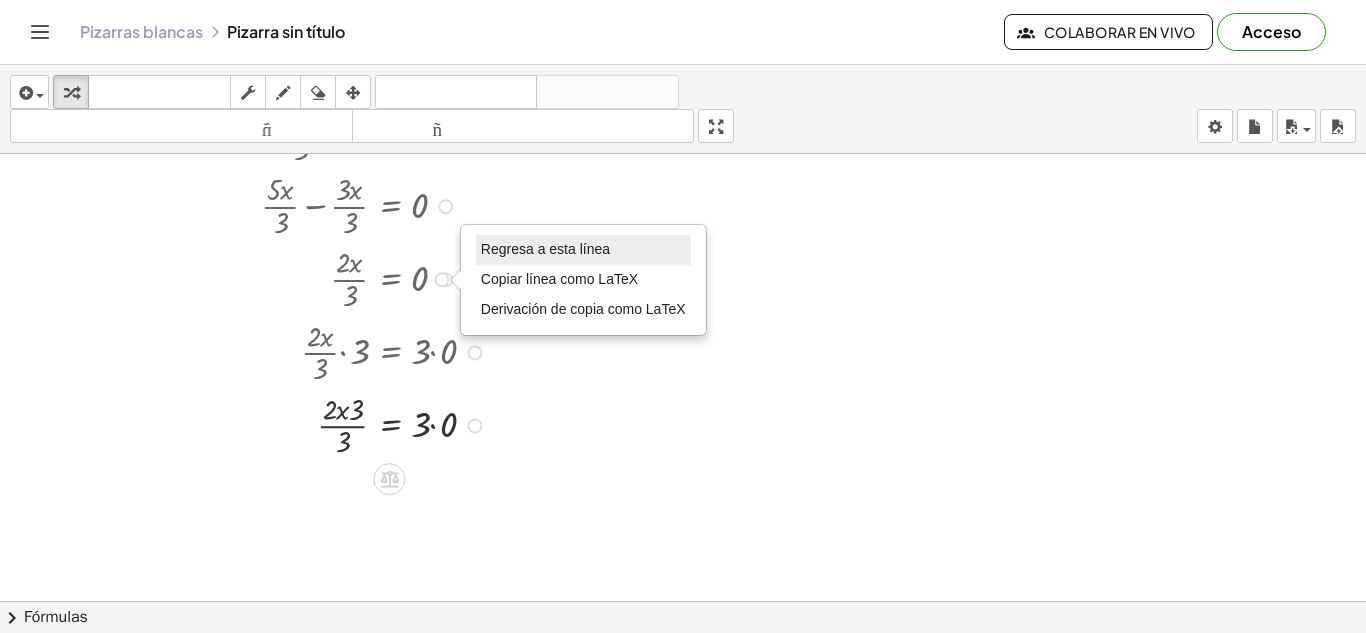 click on "Regresa a esta línea" at bounding box center [545, 249] 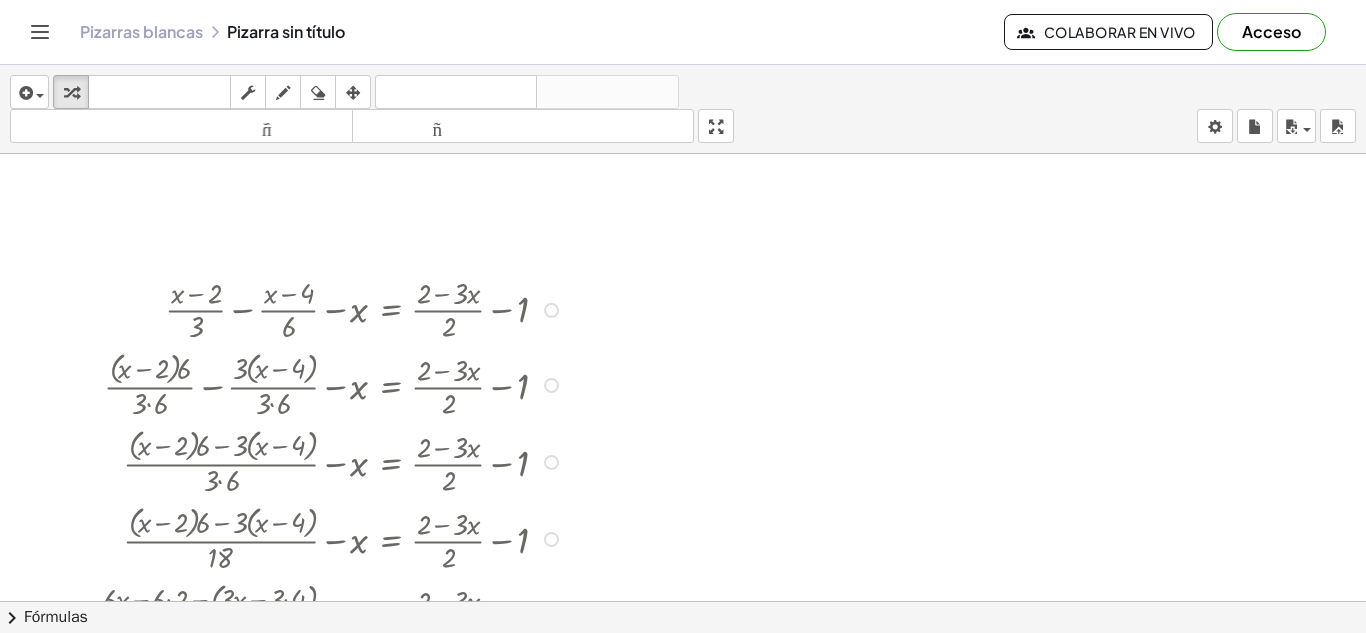 scroll, scrollTop: 43, scrollLeft: 0, axis: vertical 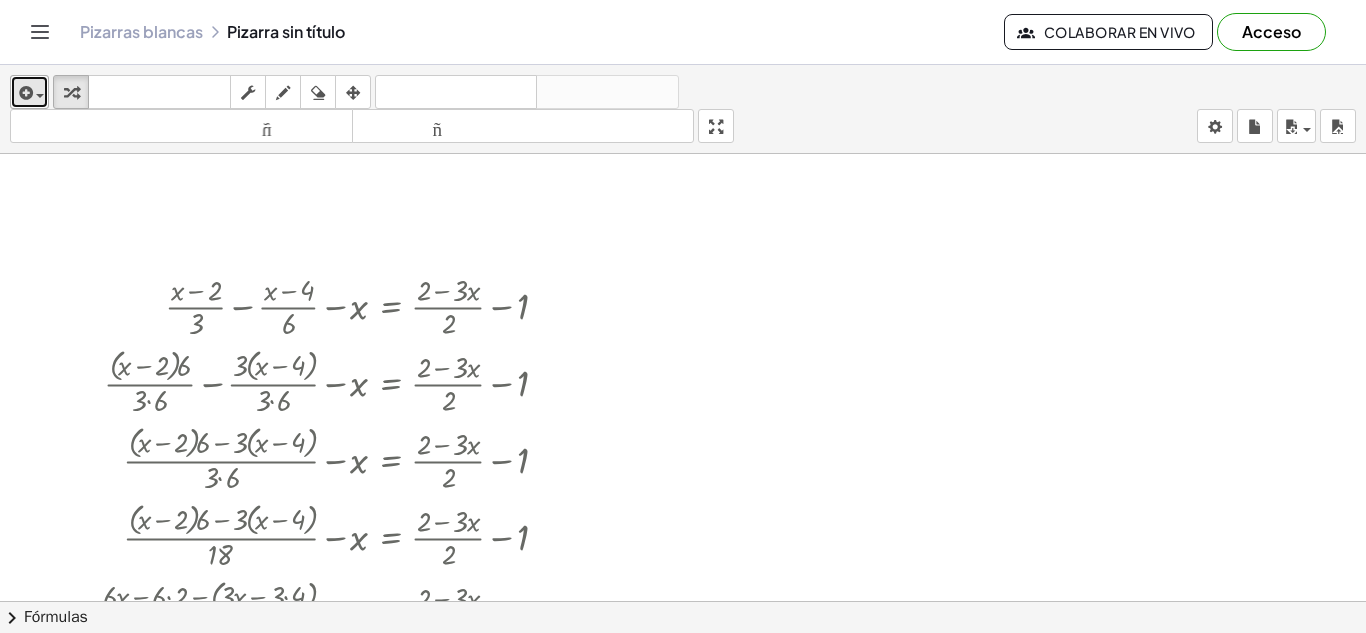 click at bounding box center [24, 93] 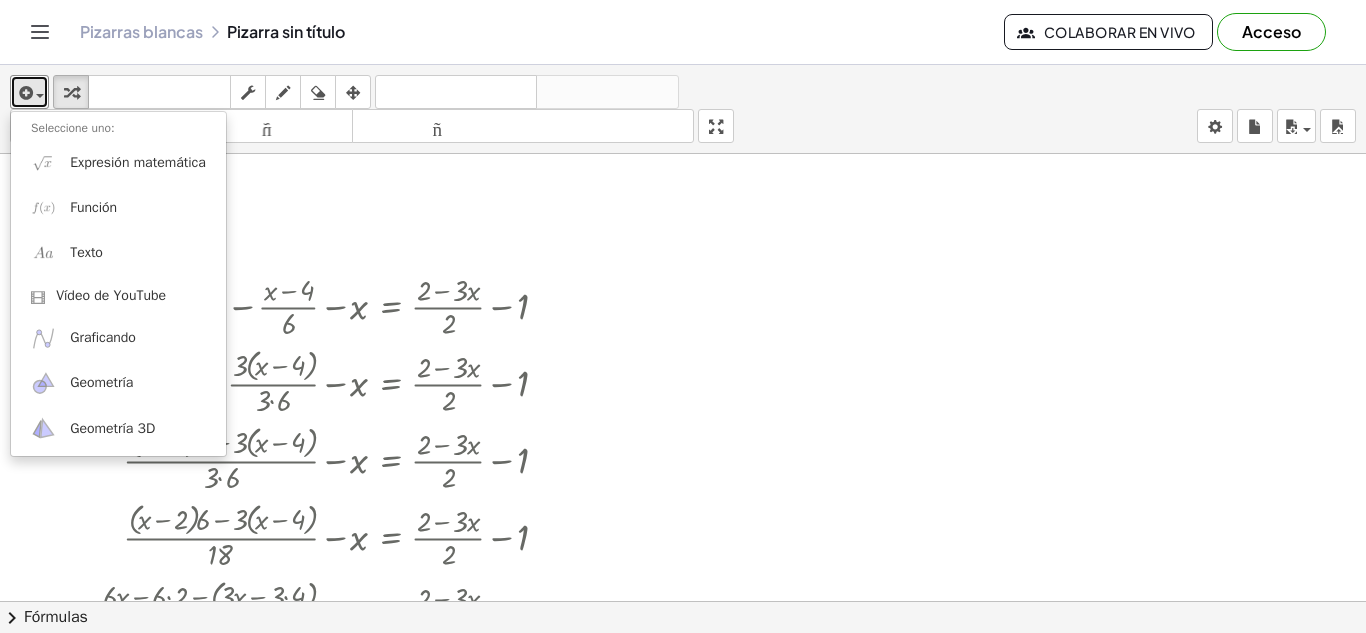 click at bounding box center (683, 558) 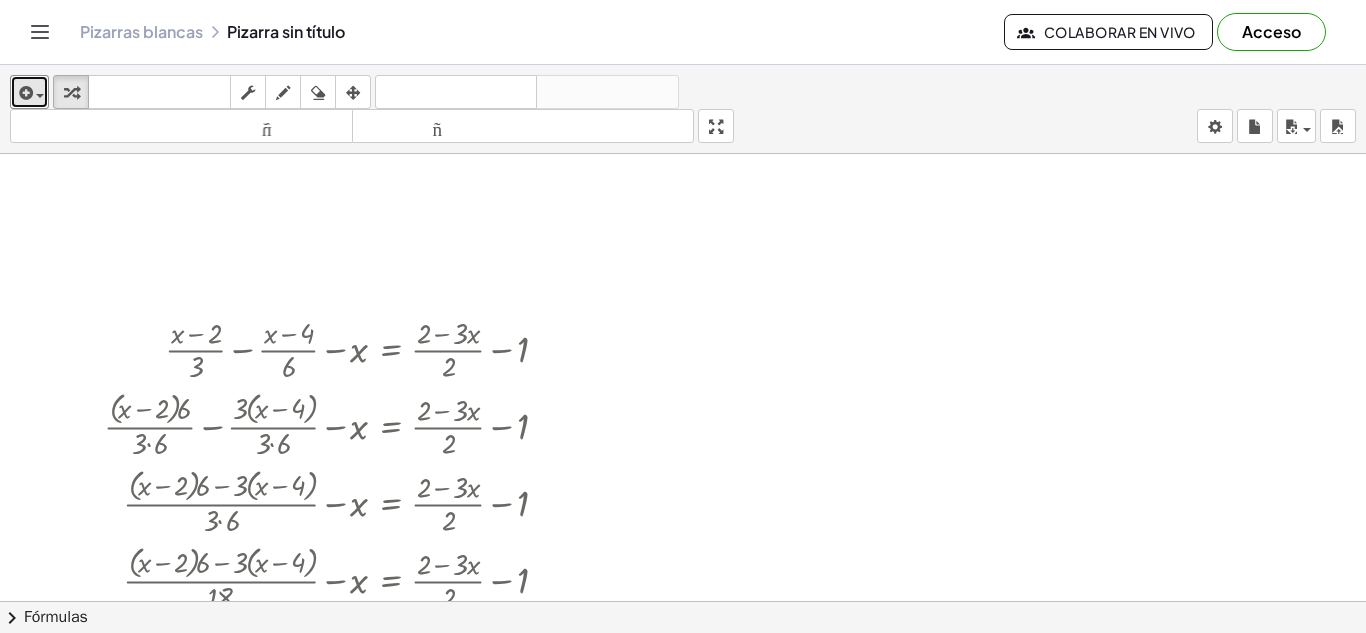 scroll, scrollTop: 1, scrollLeft: 0, axis: vertical 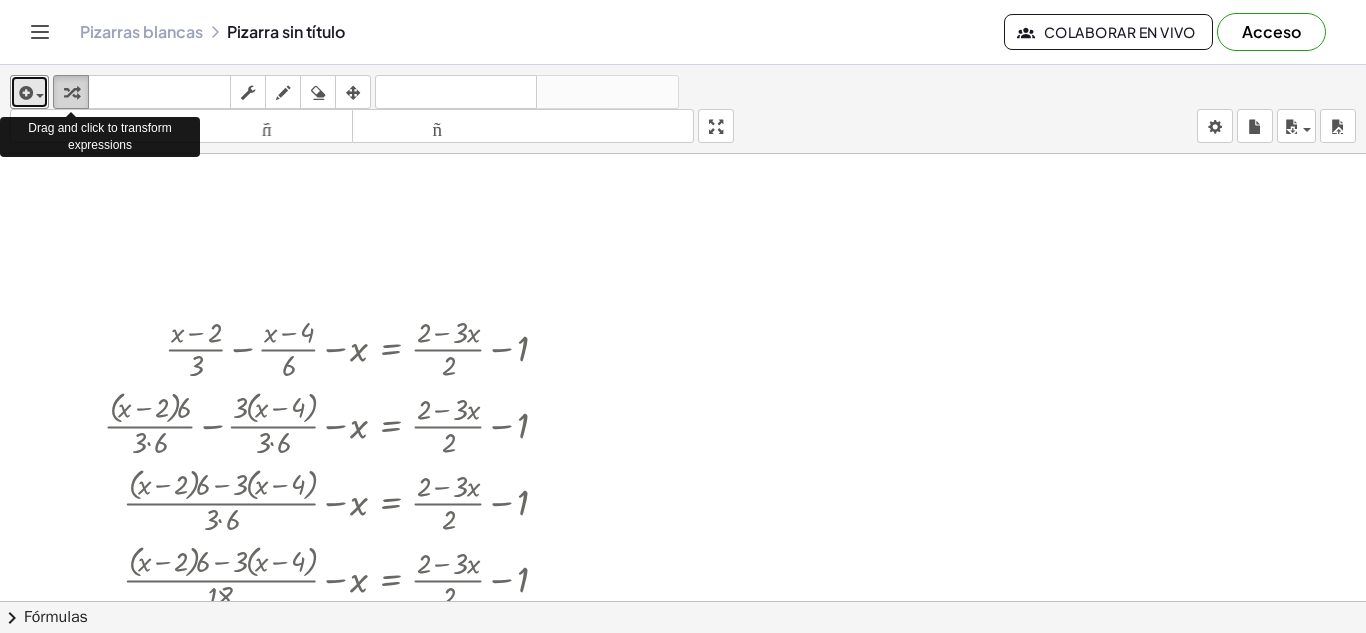 click at bounding box center (71, 93) 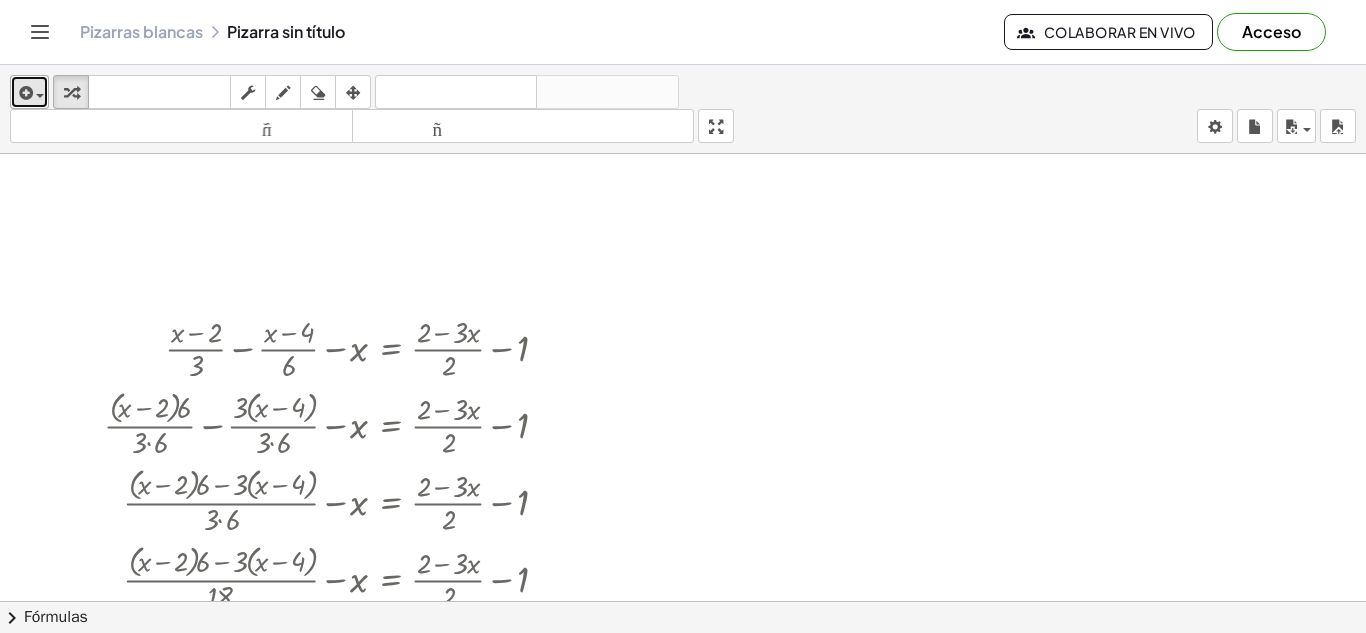 click at bounding box center (24, 93) 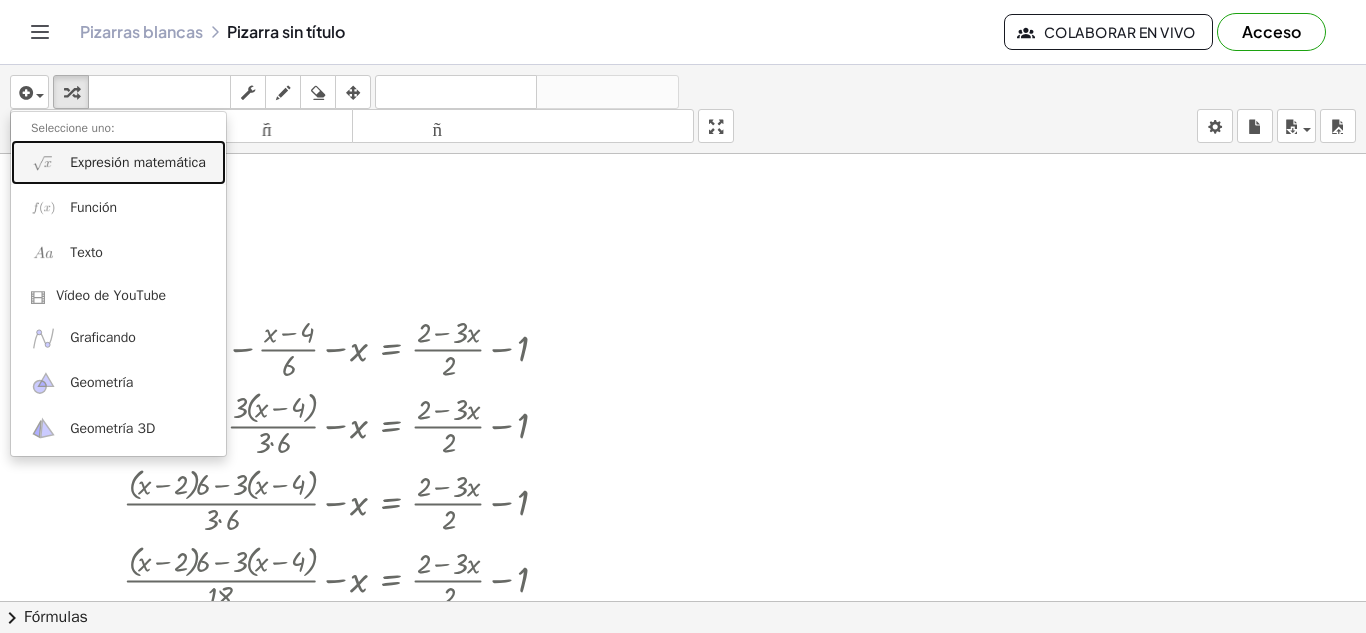click on "Expresión matemática" at bounding box center [138, 162] 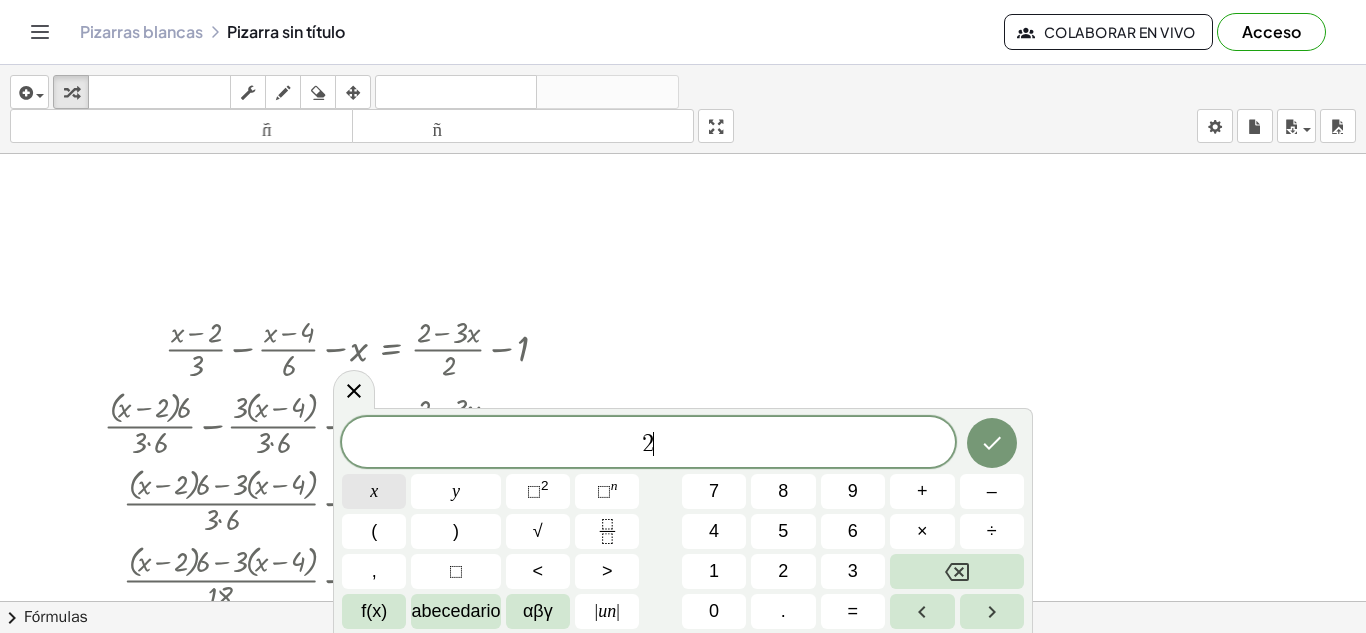 click on "x" at bounding box center [374, 491] 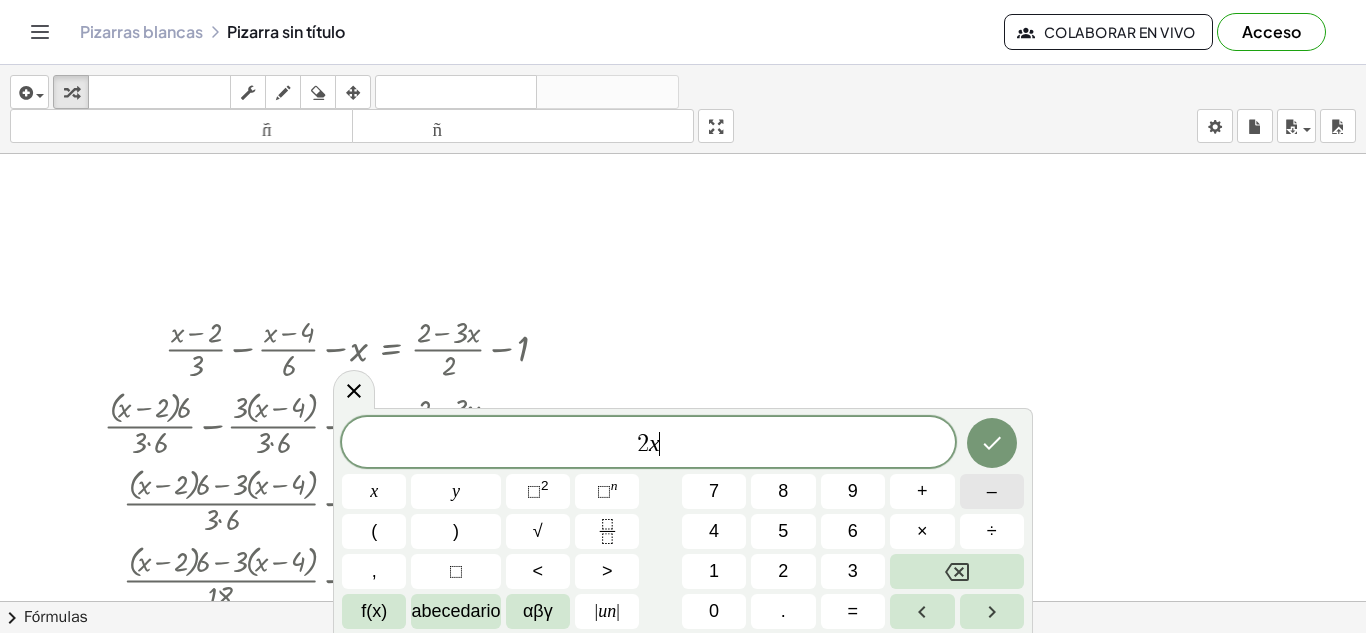 click on "–" at bounding box center (992, 491) 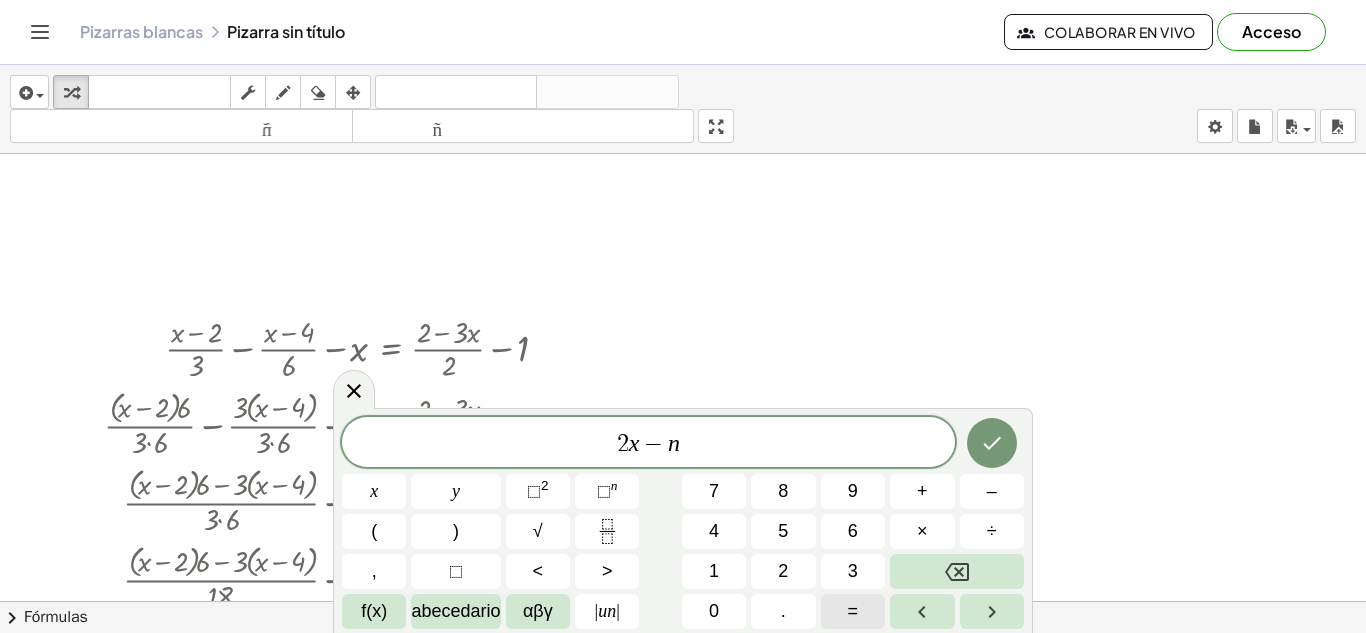 click on "=" at bounding box center [853, 611] 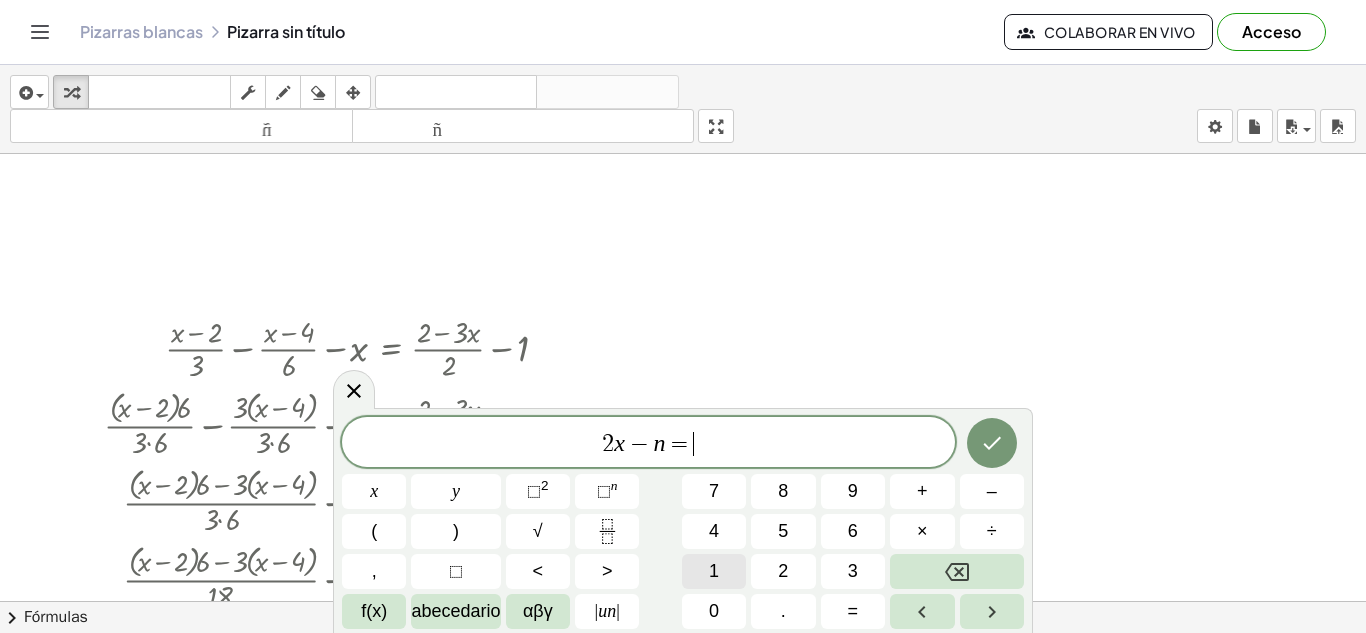 click on "1" at bounding box center (714, 571) 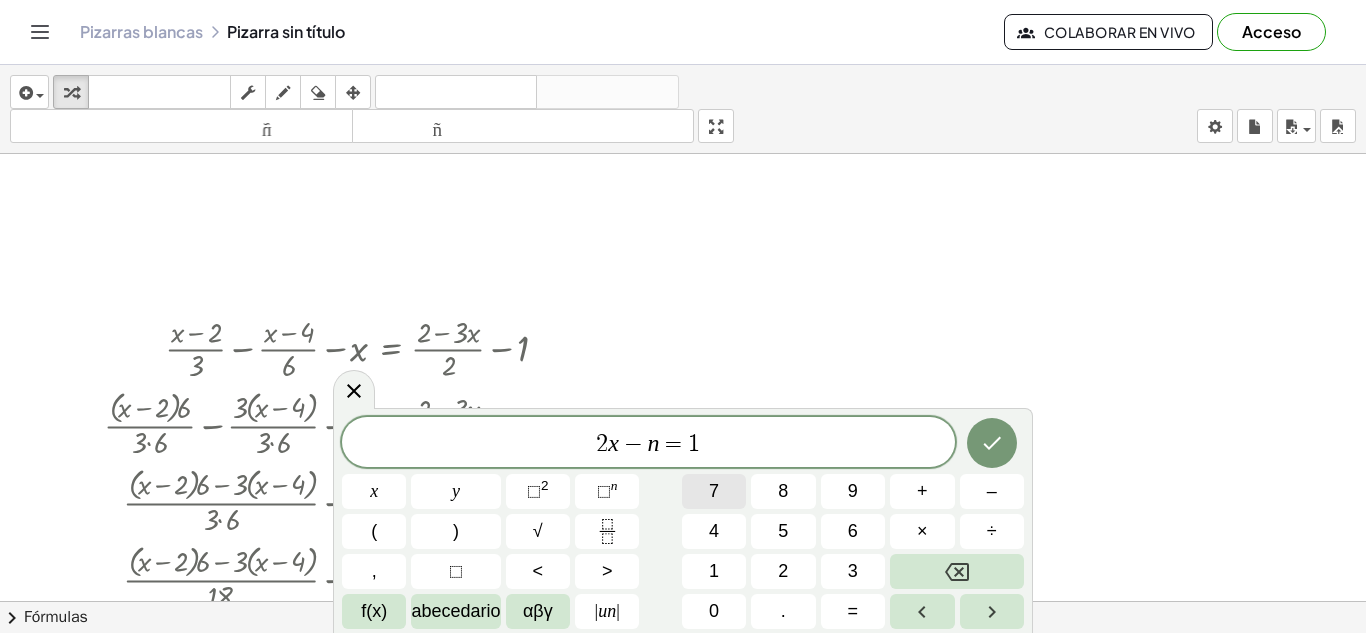 click on "7" at bounding box center [714, 491] 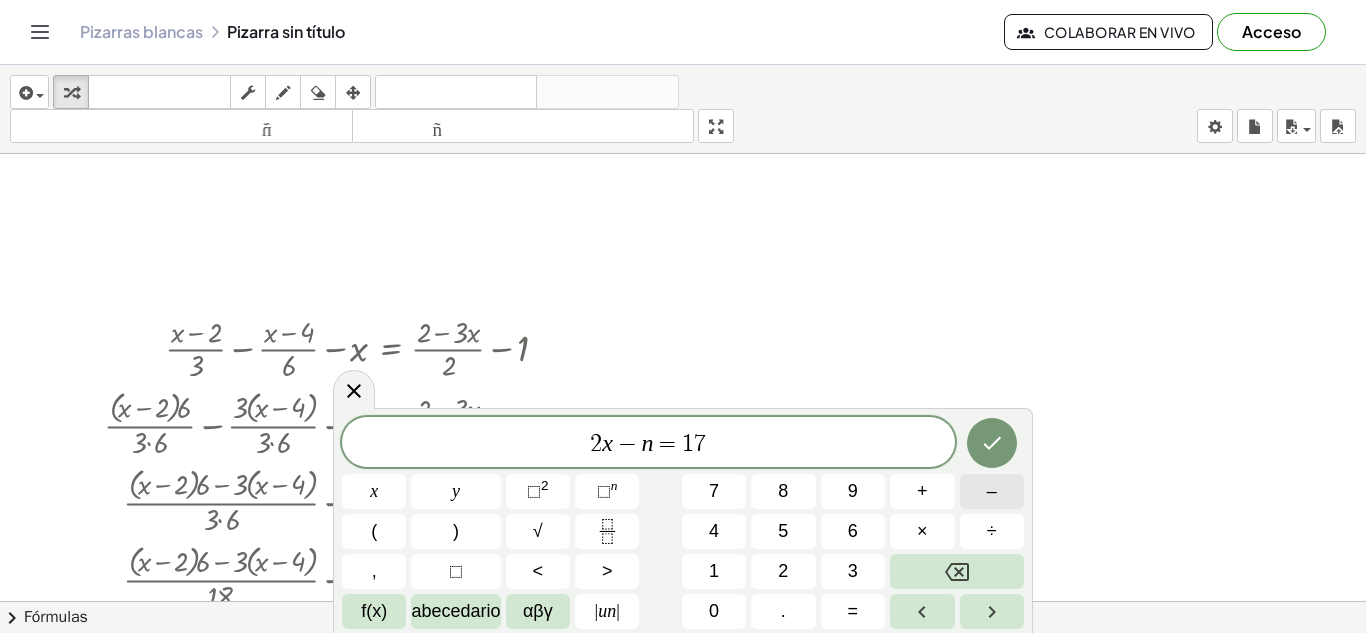 click on "–" at bounding box center (992, 491) 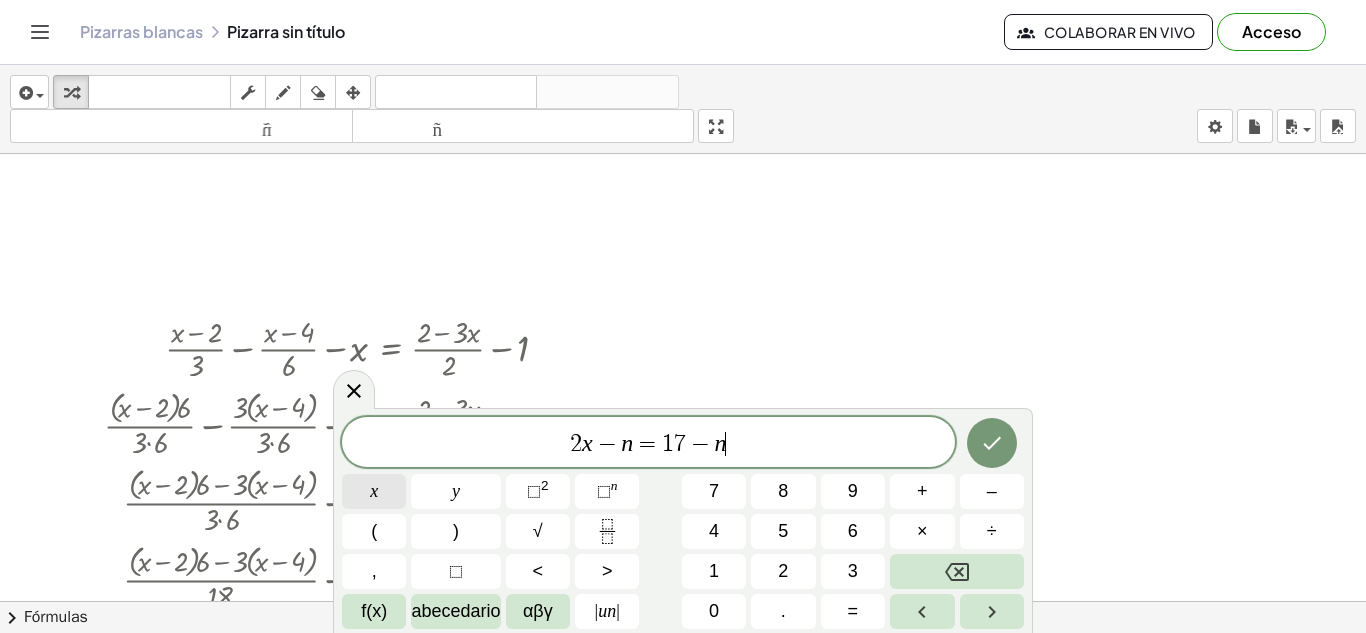 click on "x" at bounding box center (374, 491) 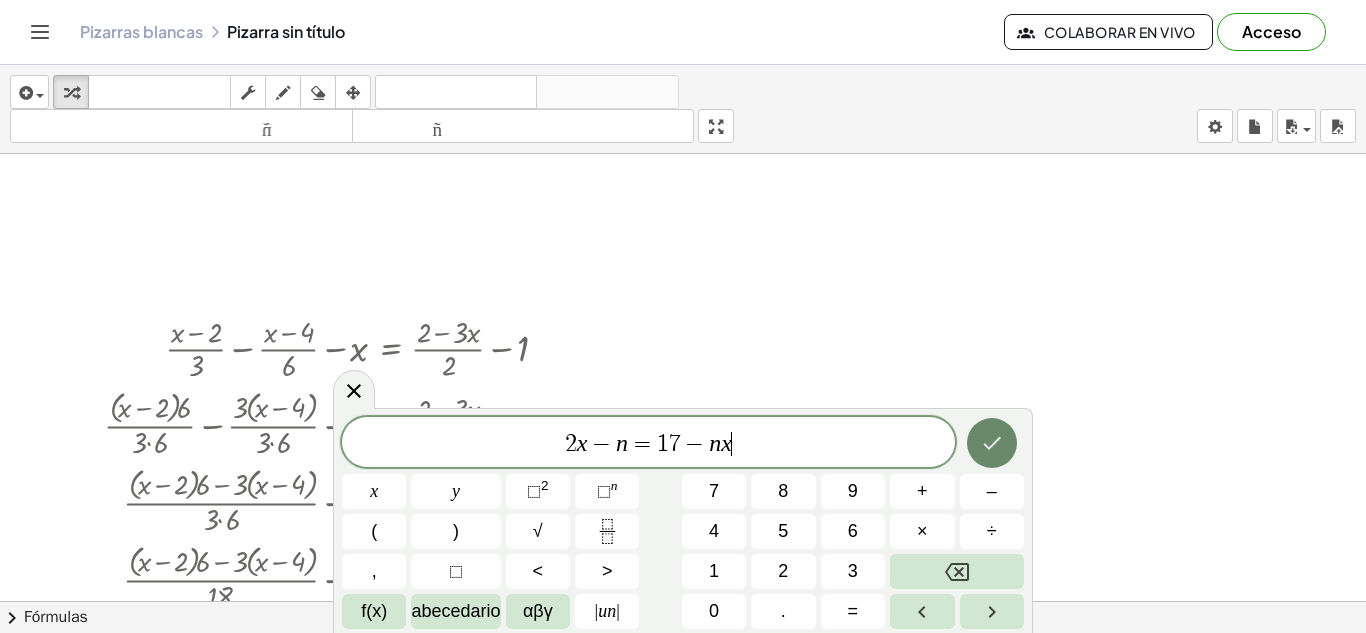 click at bounding box center [992, 443] 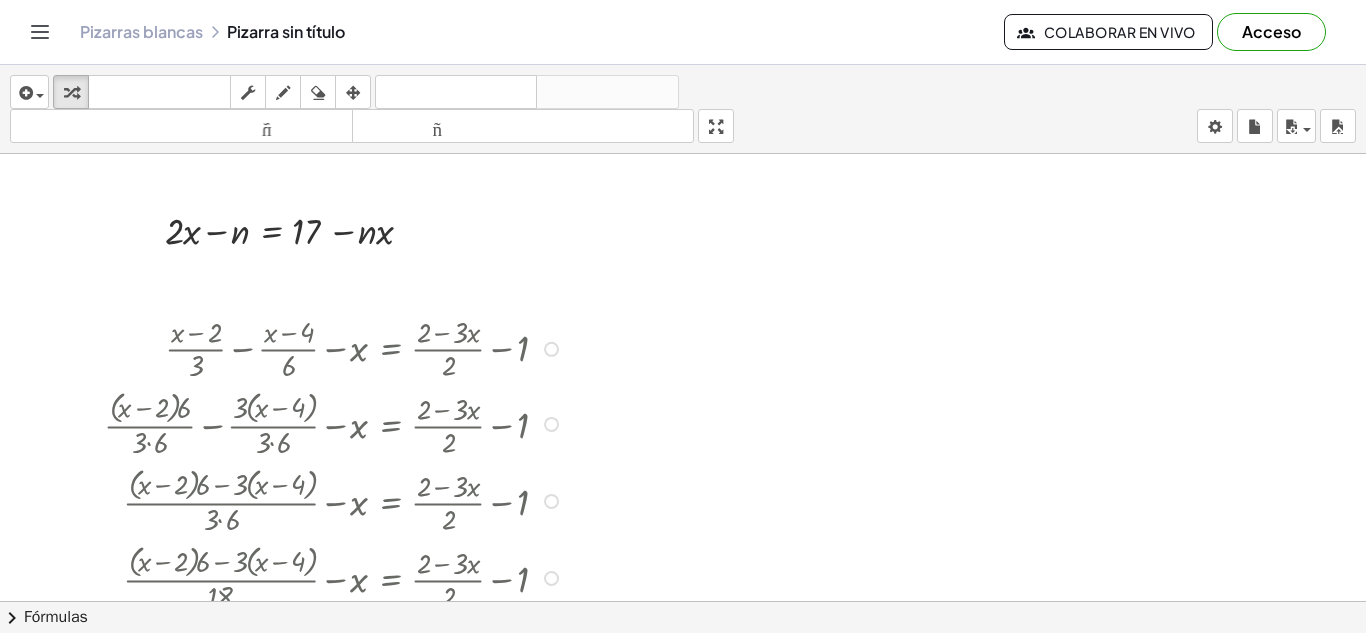 drag, startPoint x: 259, startPoint y: 328, endPoint x: 590, endPoint y: 365, distance: 333.06155 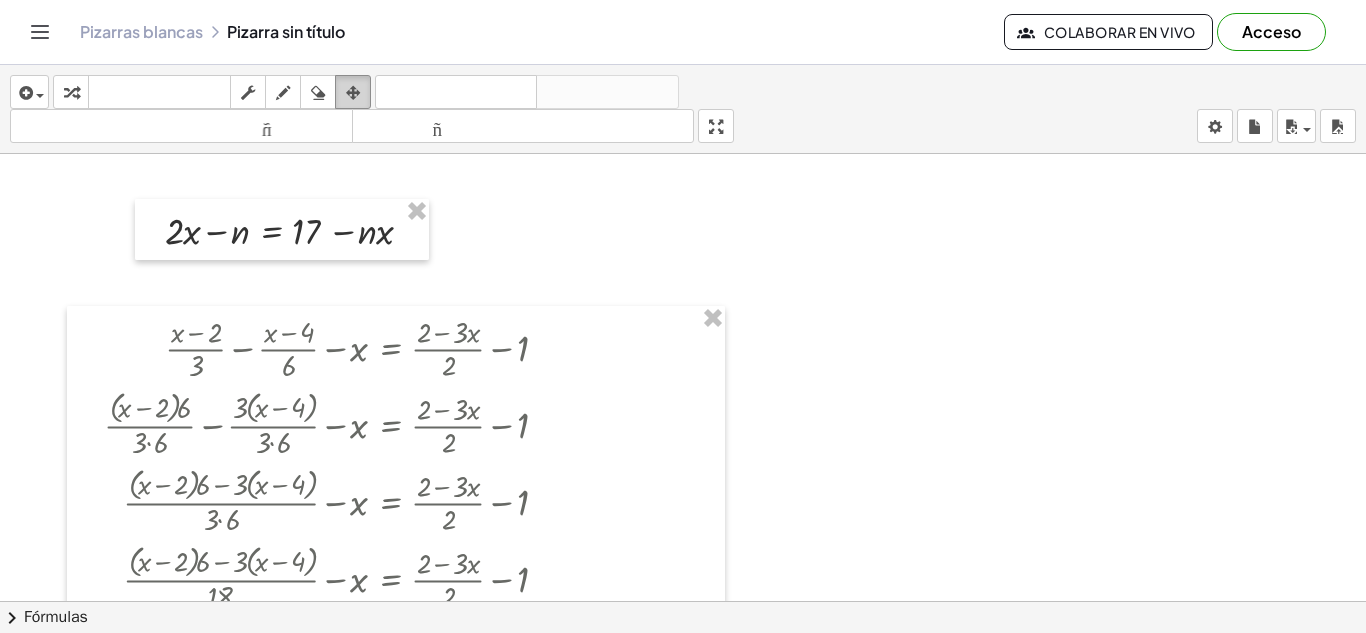 click on "arreglar" at bounding box center [353, 92] 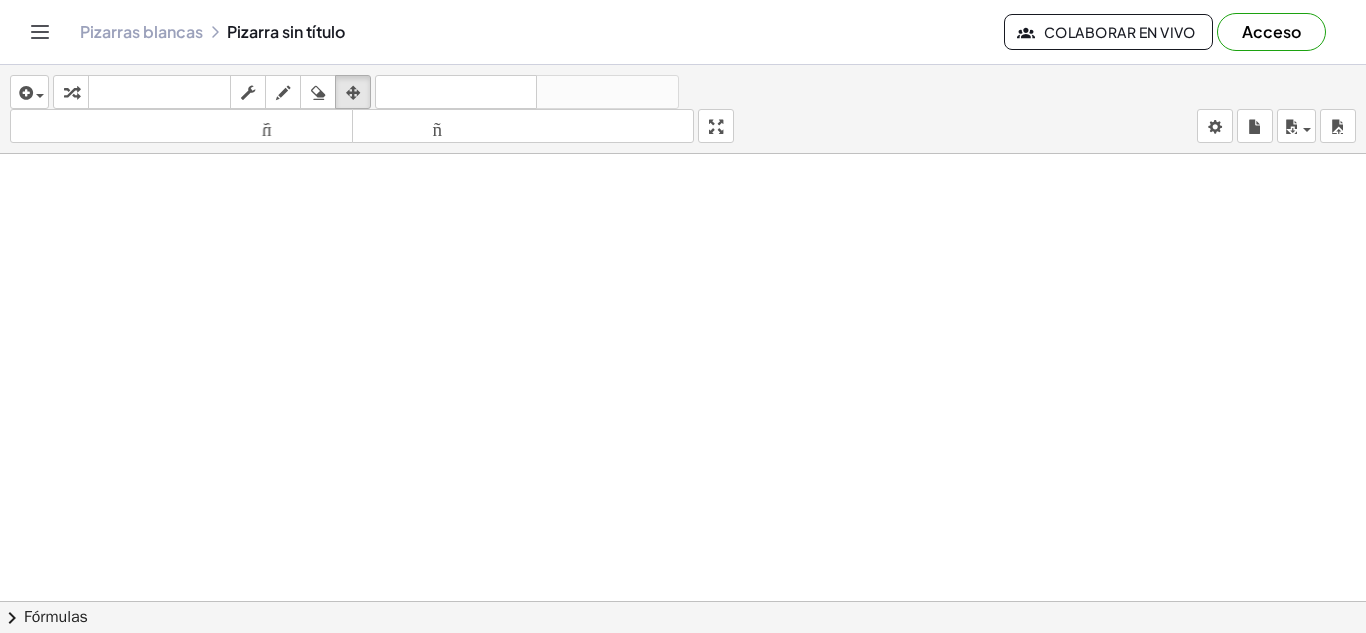 scroll, scrollTop: 0, scrollLeft: 0, axis: both 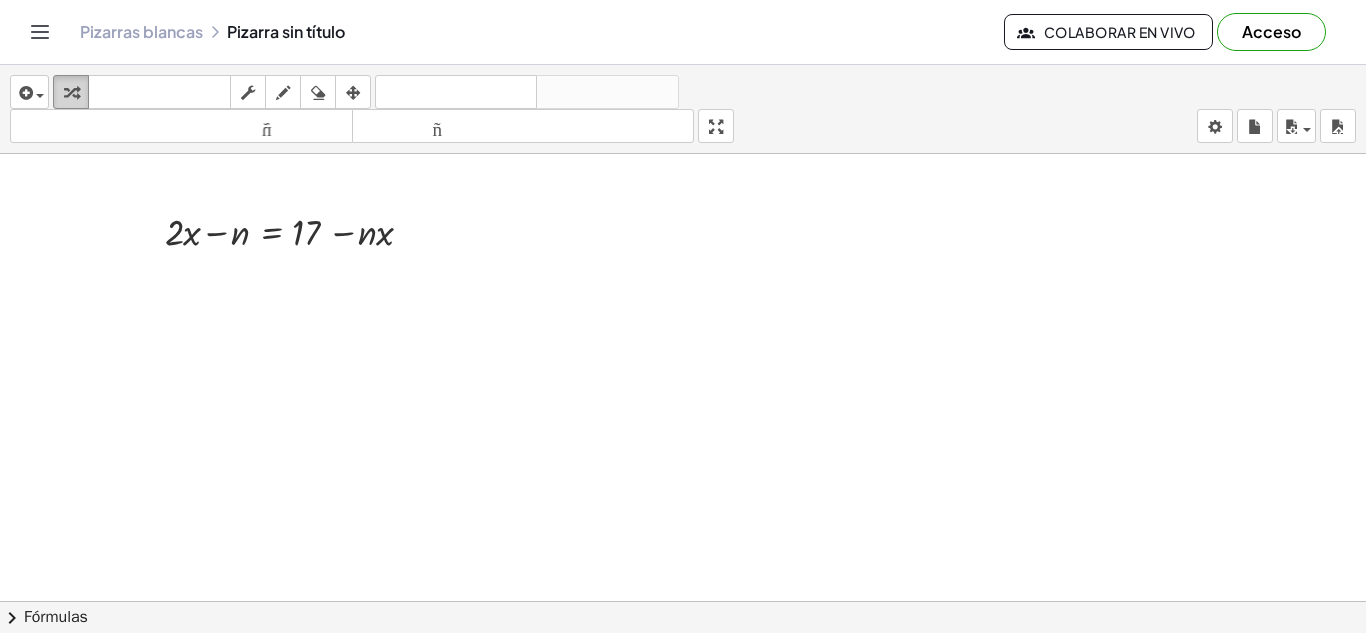 click at bounding box center [71, 92] 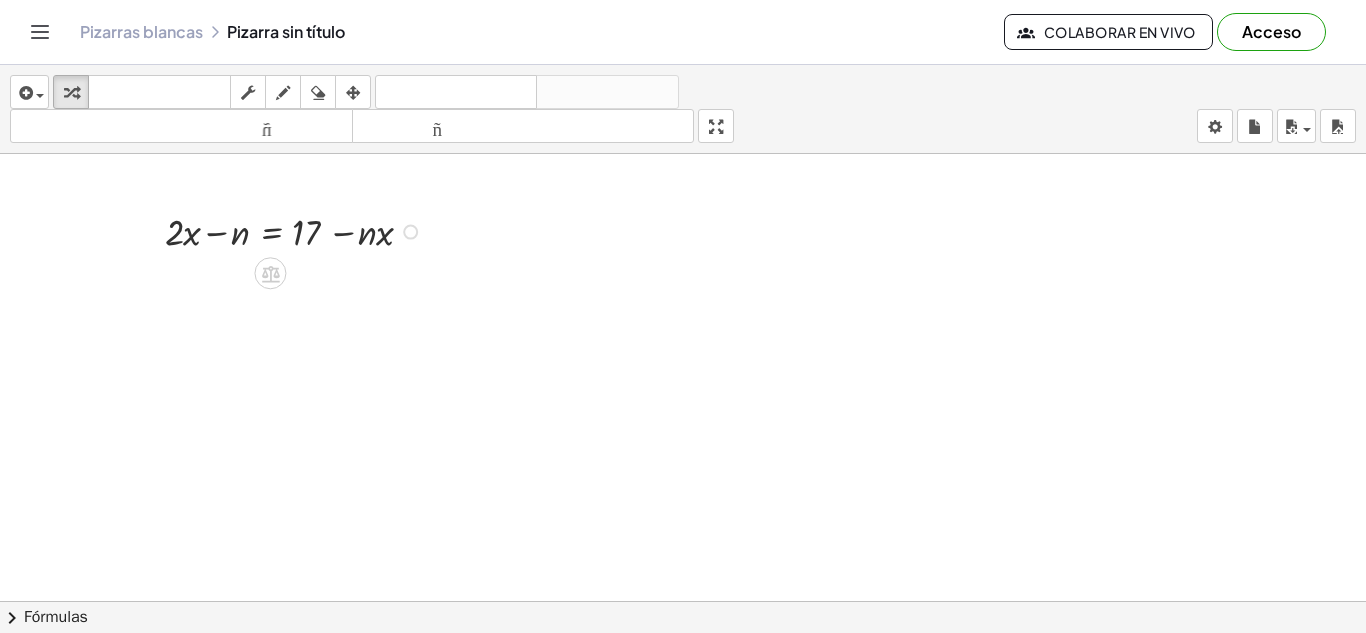 click 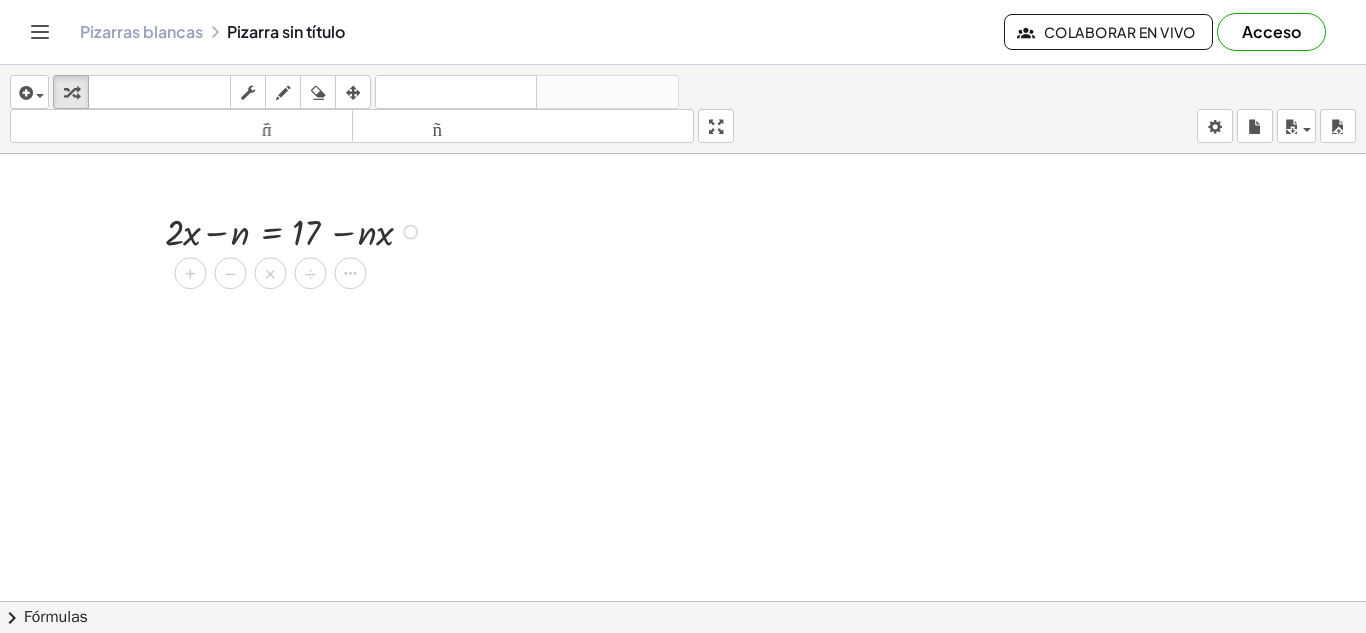 click on "×" at bounding box center (271, 274) 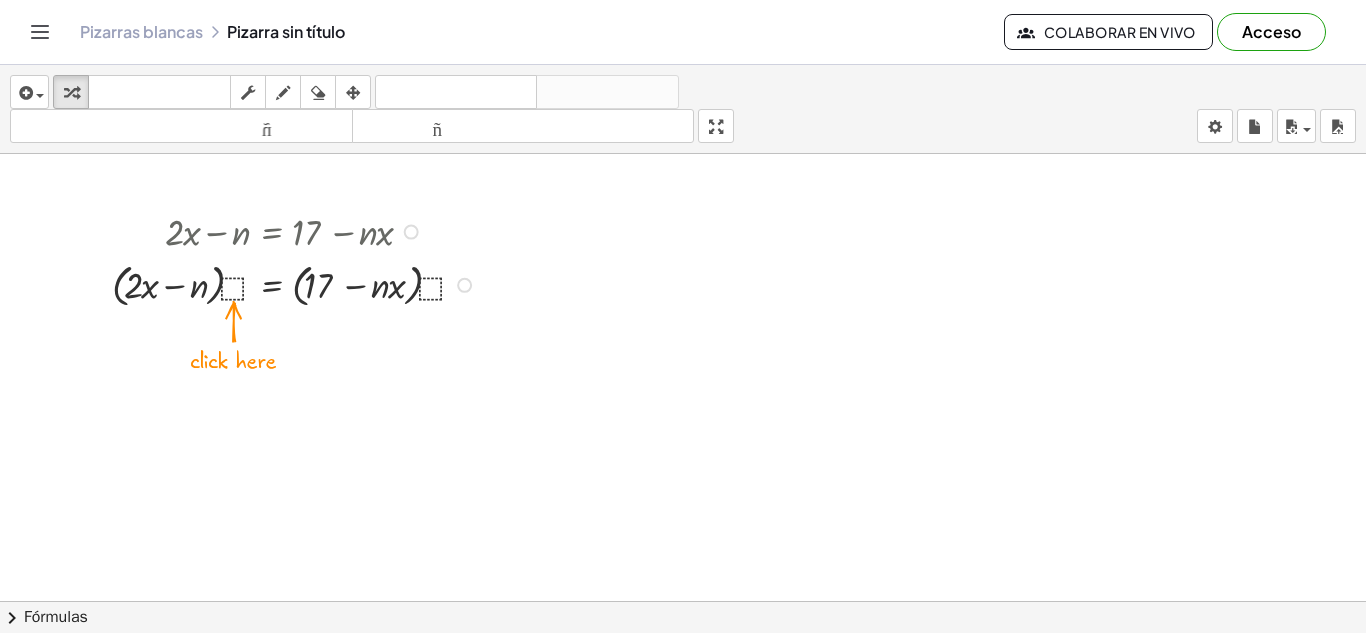 click at bounding box center [411, 232] 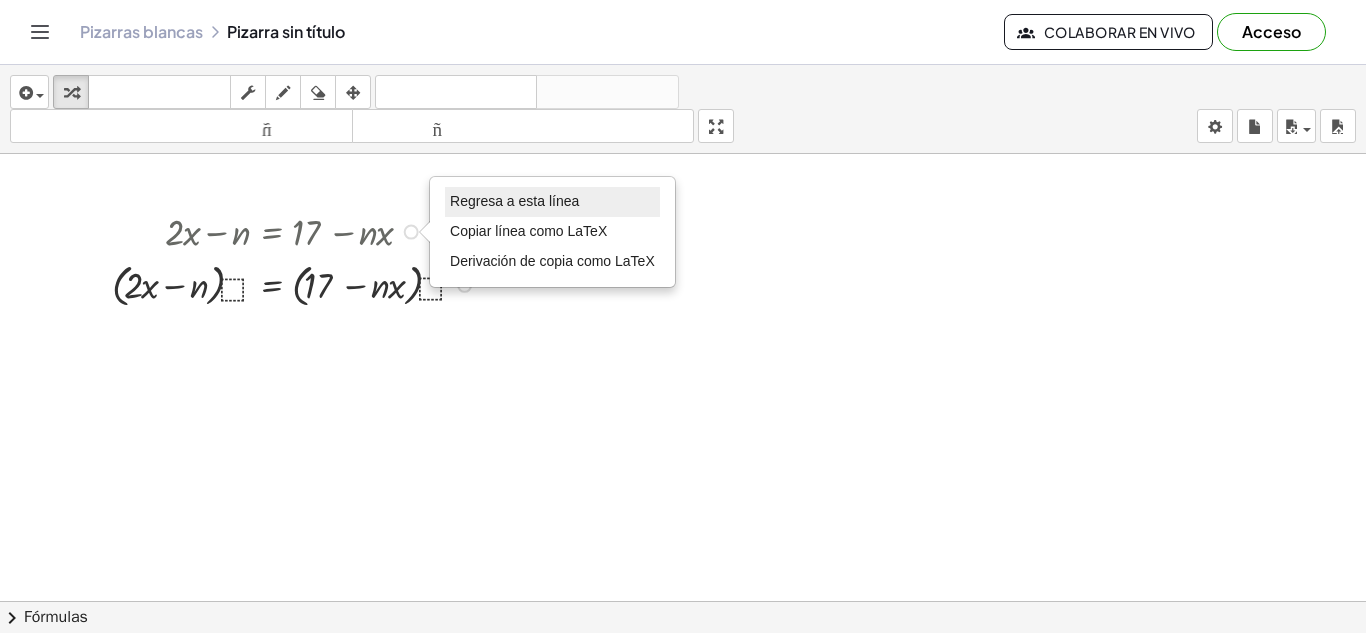 click on "Regresa a esta línea" at bounding box center (514, 201) 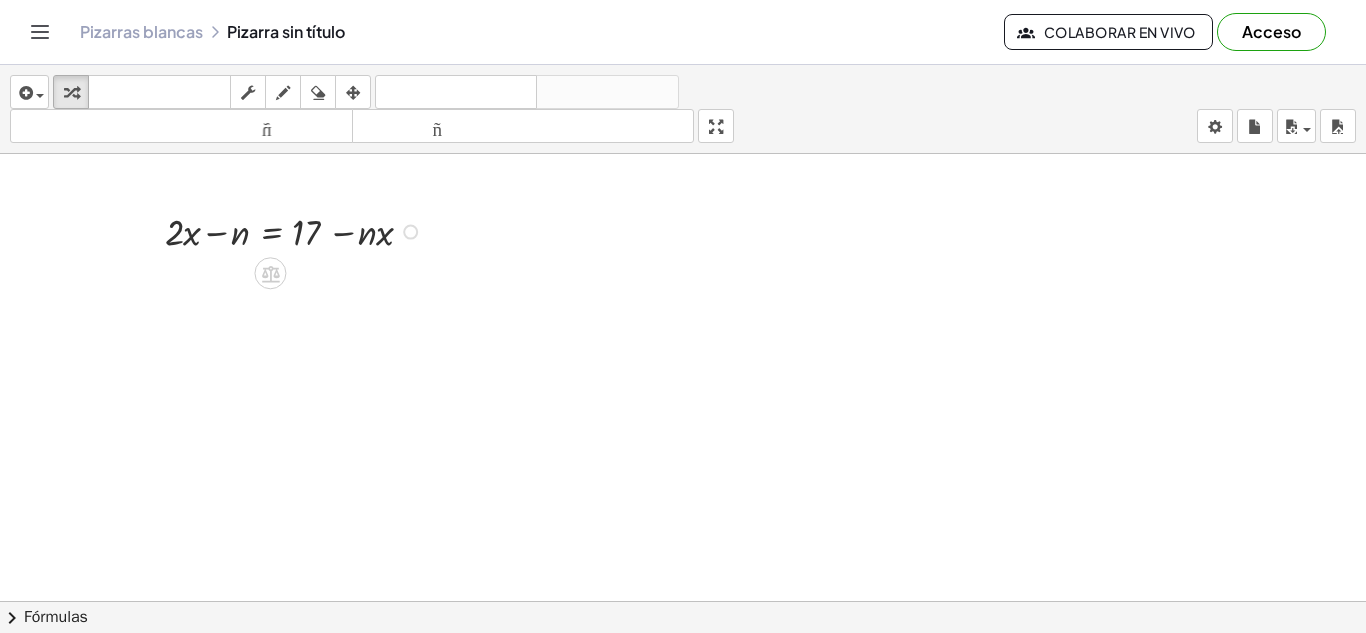 click at bounding box center [296, 230] 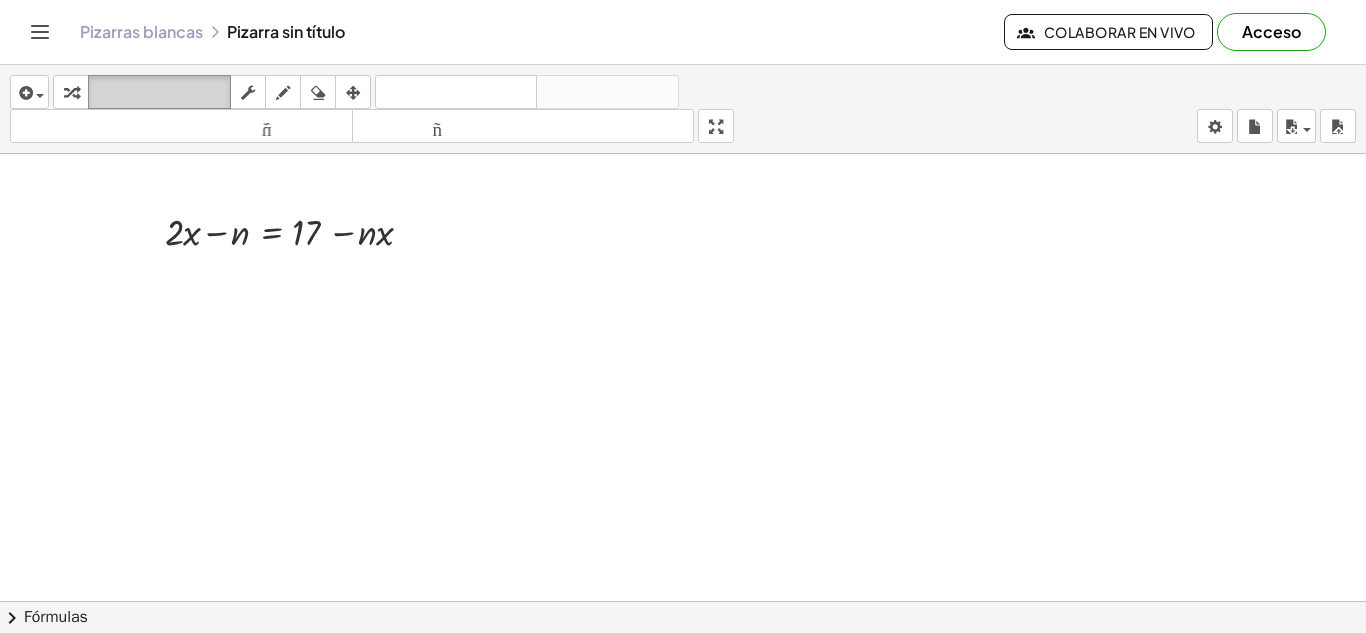 click on "teclado" at bounding box center [159, 92] 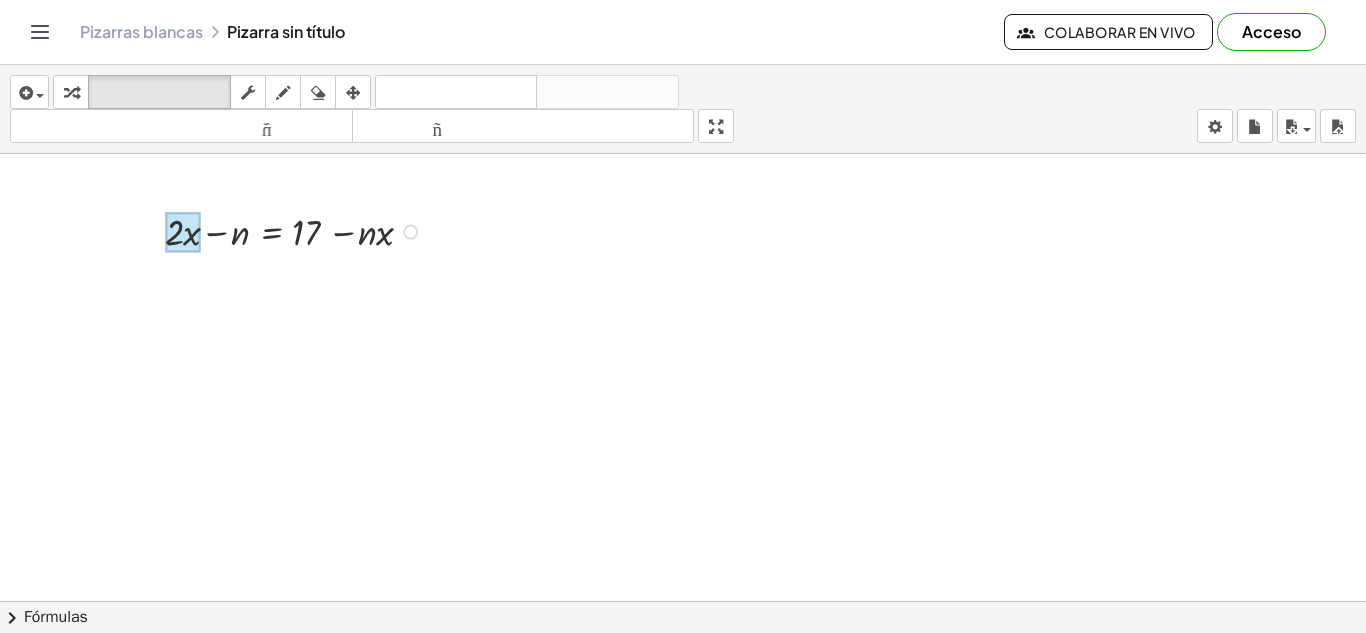 click at bounding box center (182, 232) 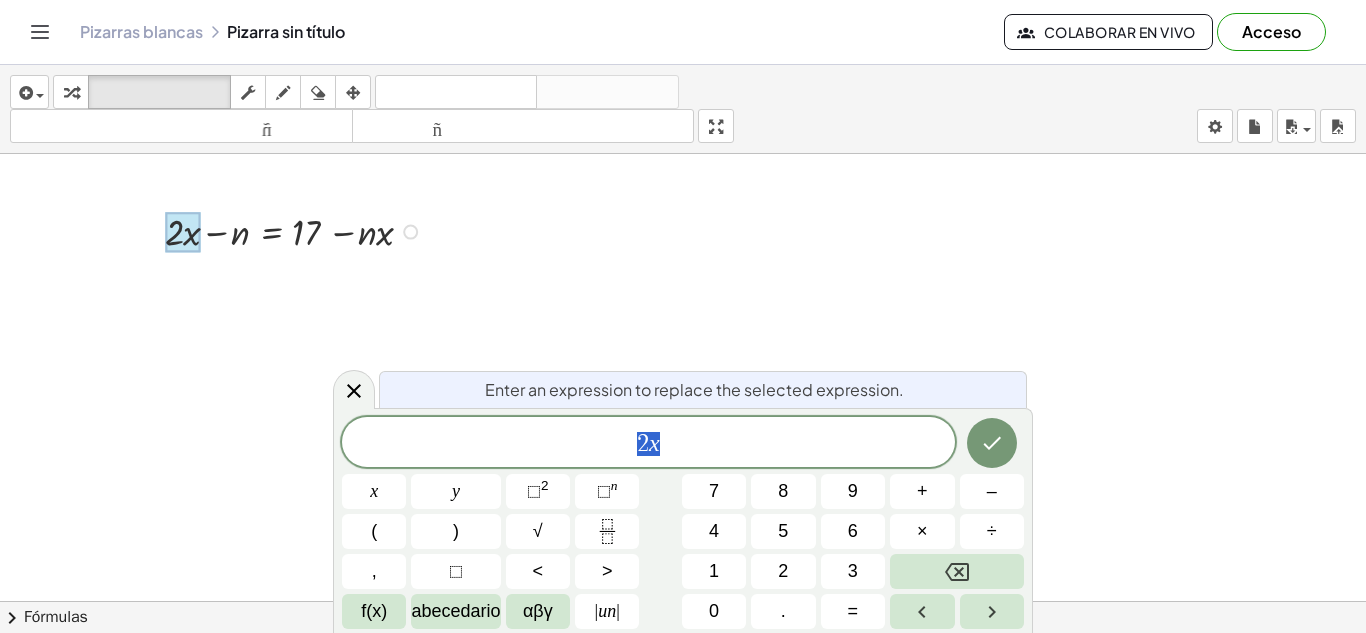 click at bounding box center (296, 230) 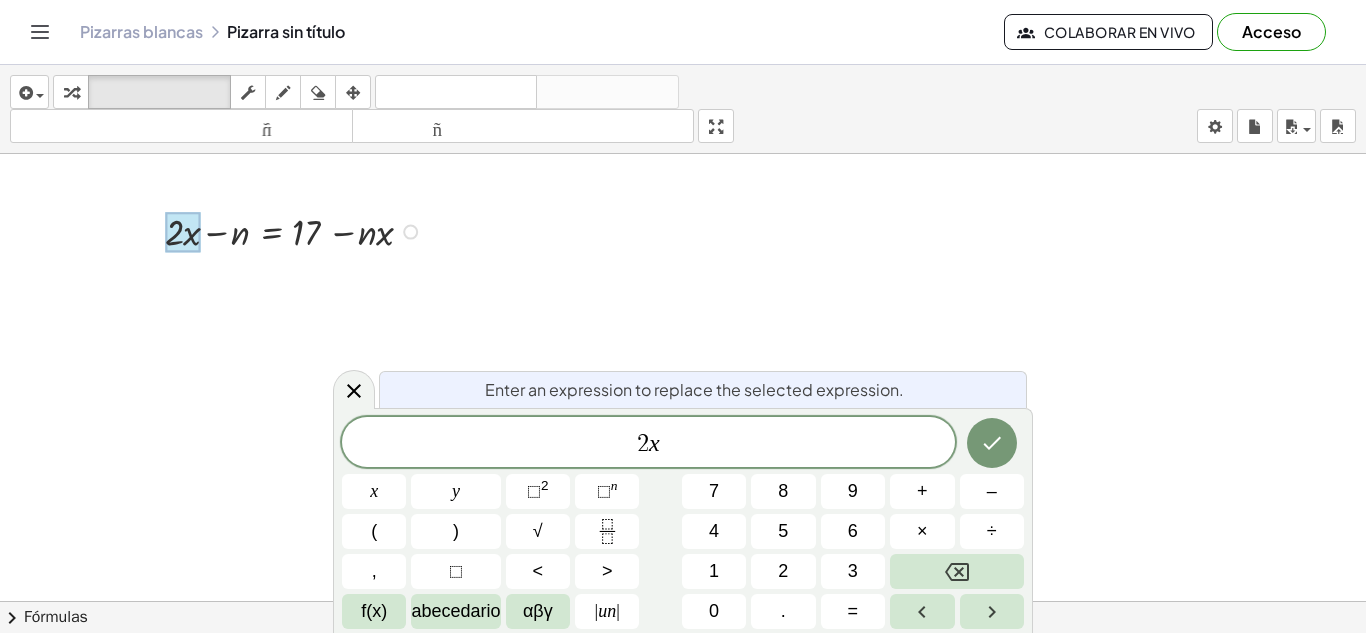 click at bounding box center (296, 230) 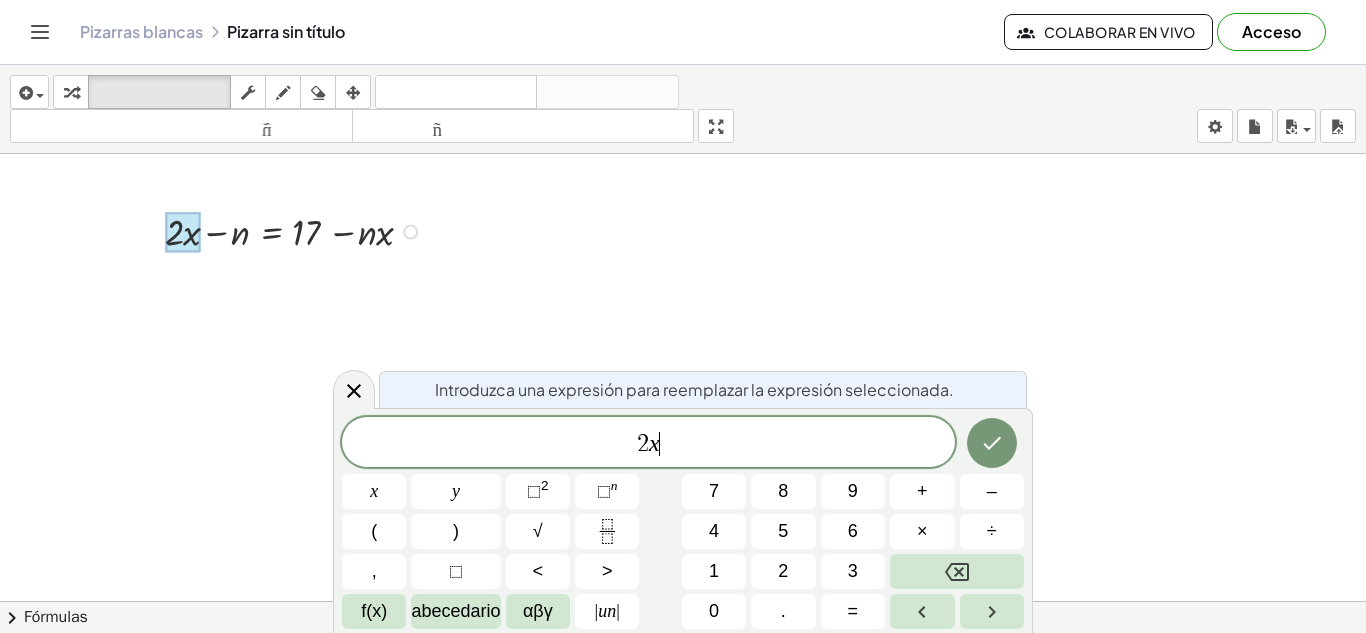click on "2 x ​" at bounding box center (648, 444) 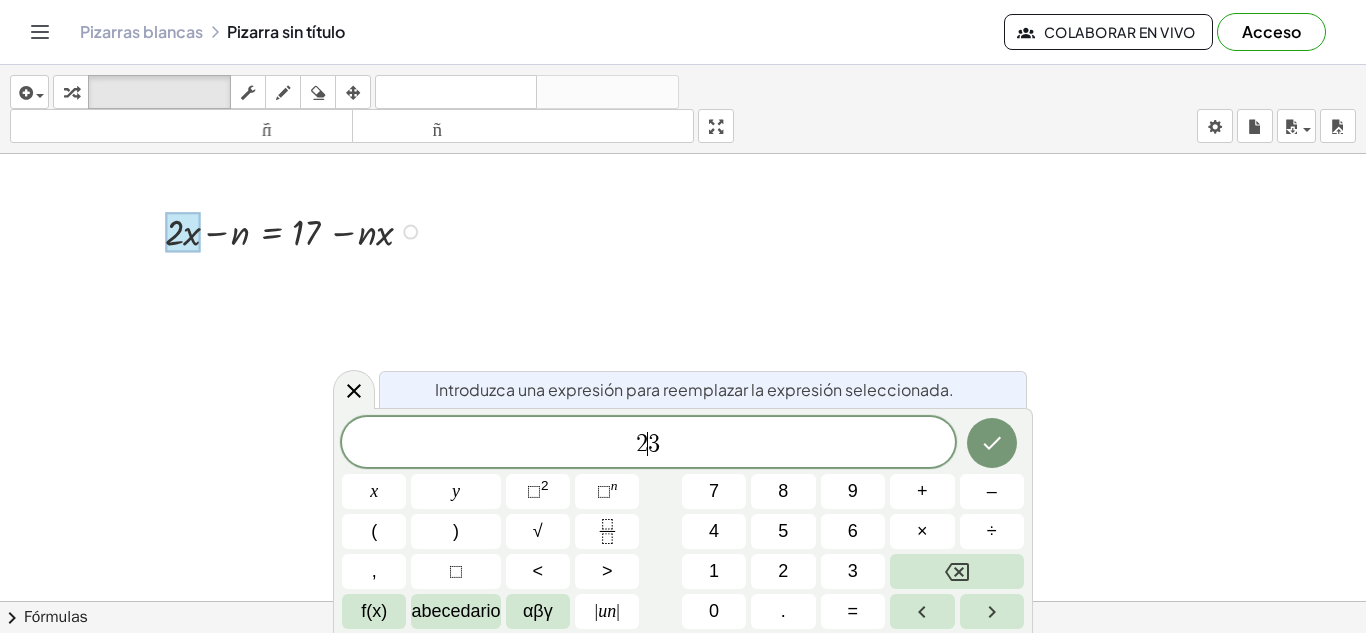 click on "3" at bounding box center [654, 444] 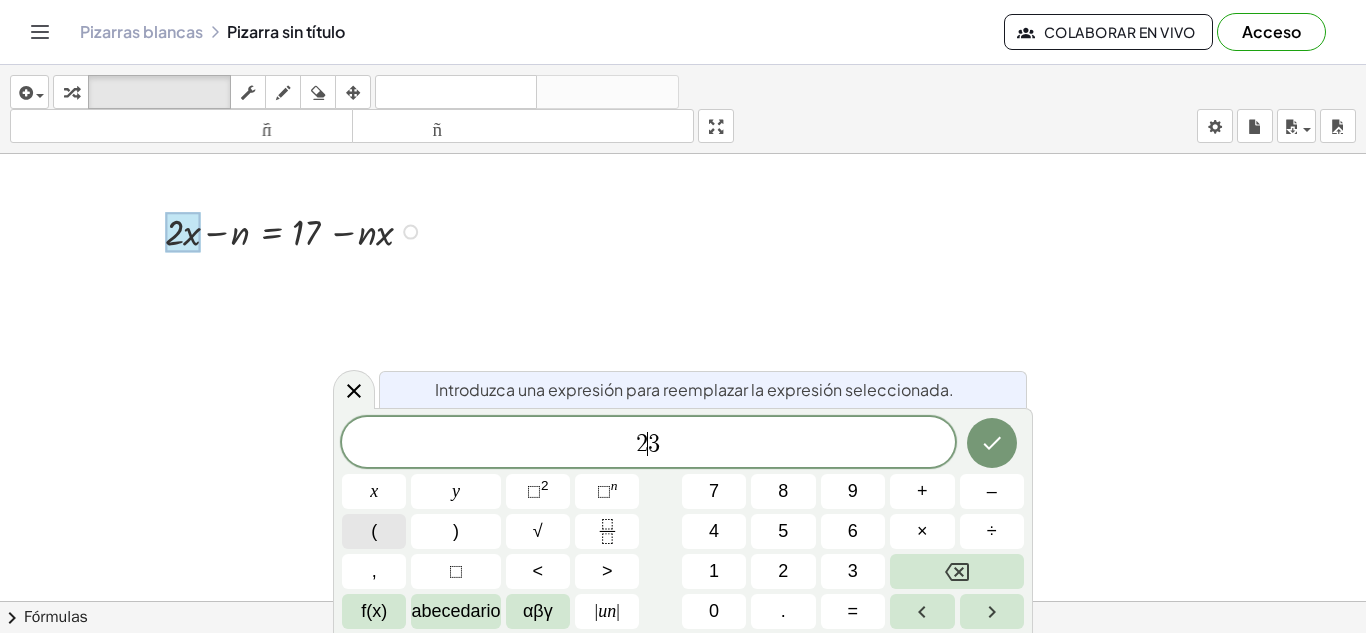 click on "(" at bounding box center (374, 531) 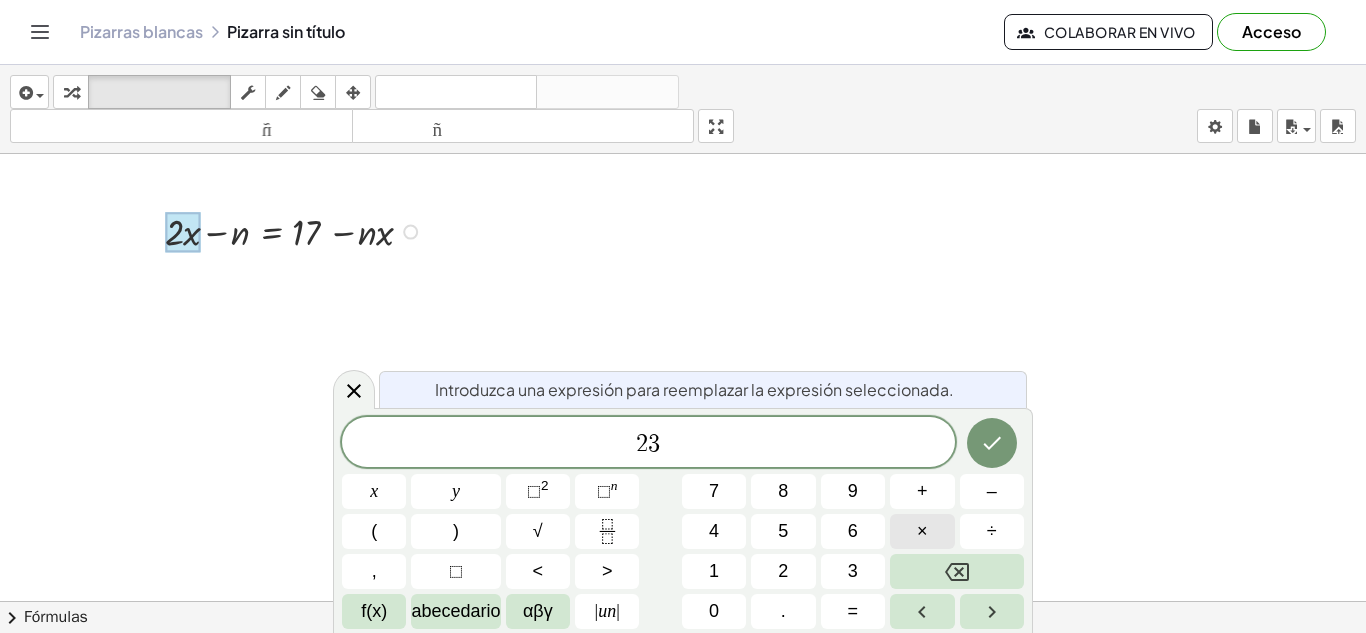 click on "×" at bounding box center [922, 531] 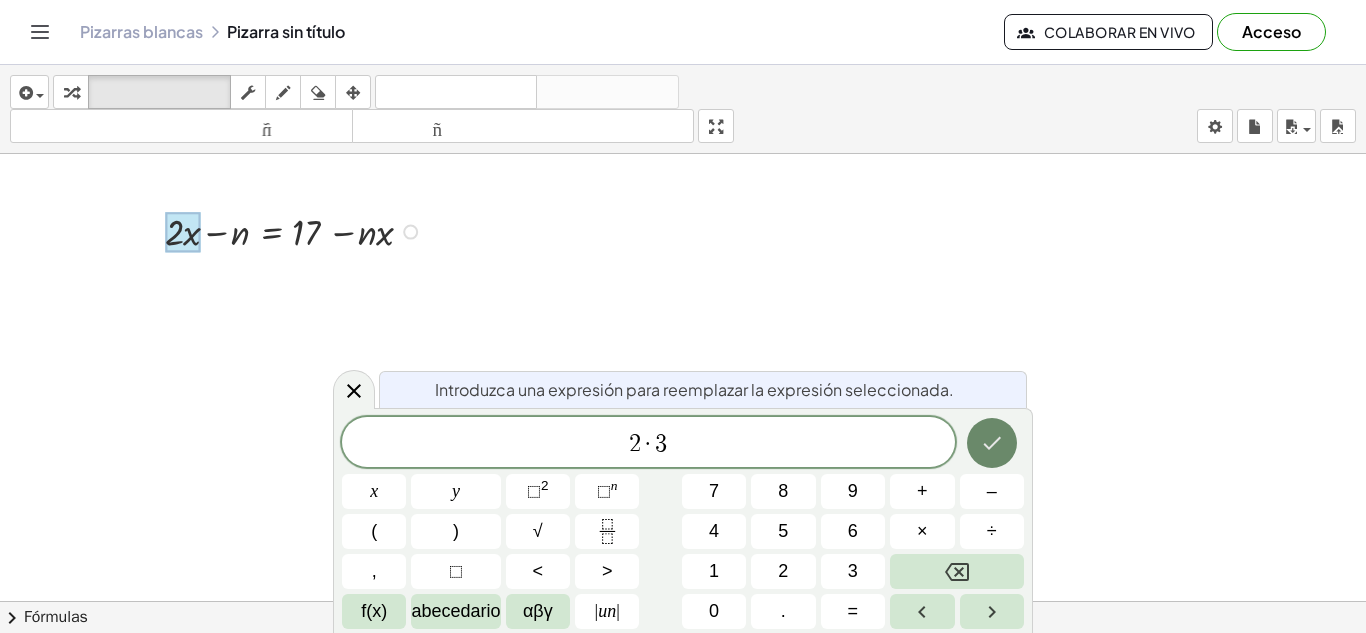 click 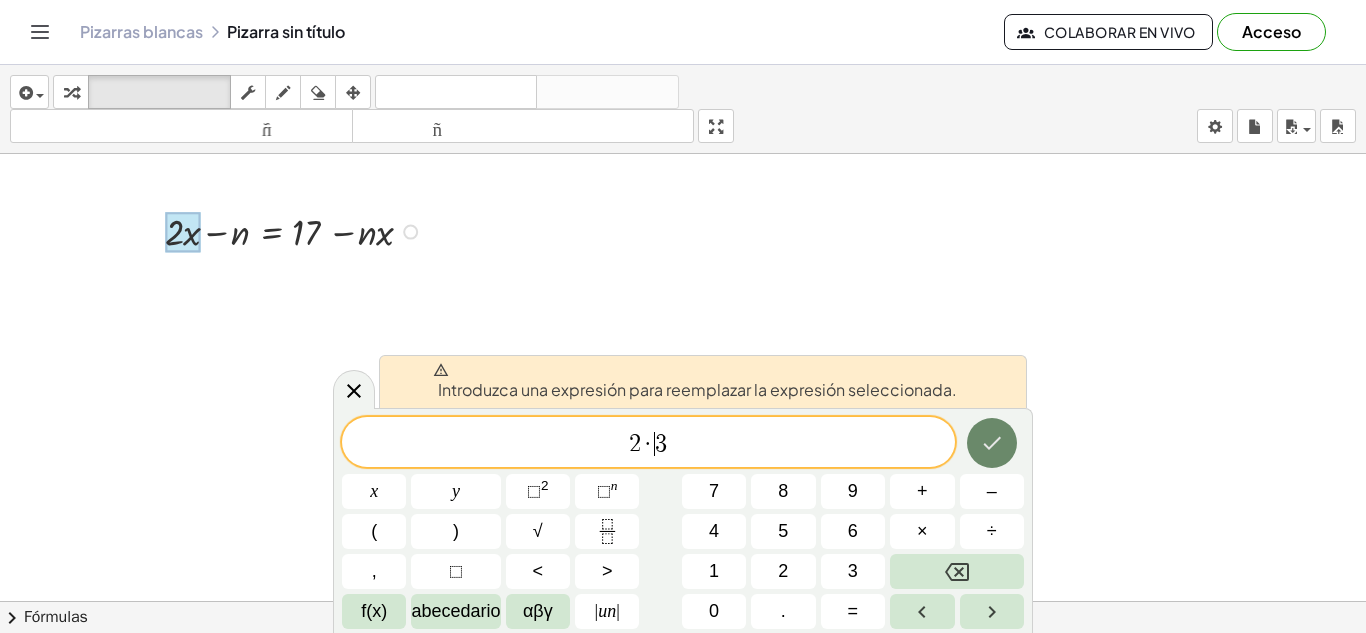 click 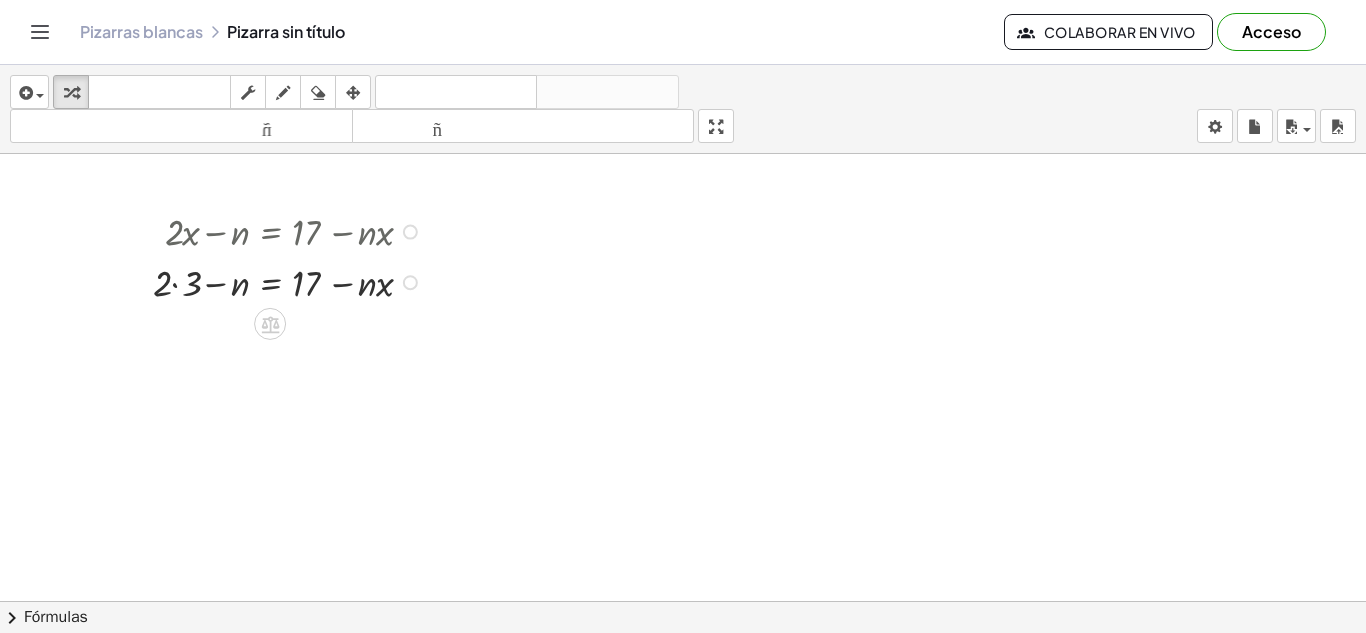 click at bounding box center [290, 281] 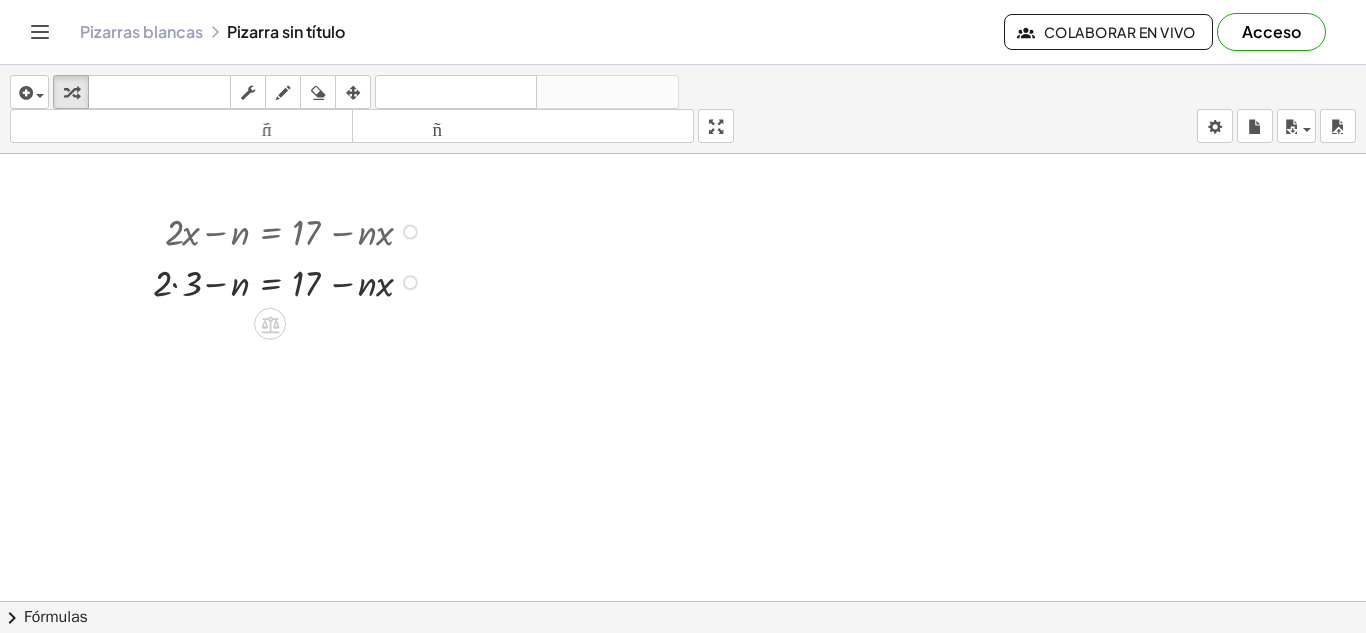 click at bounding box center [290, 281] 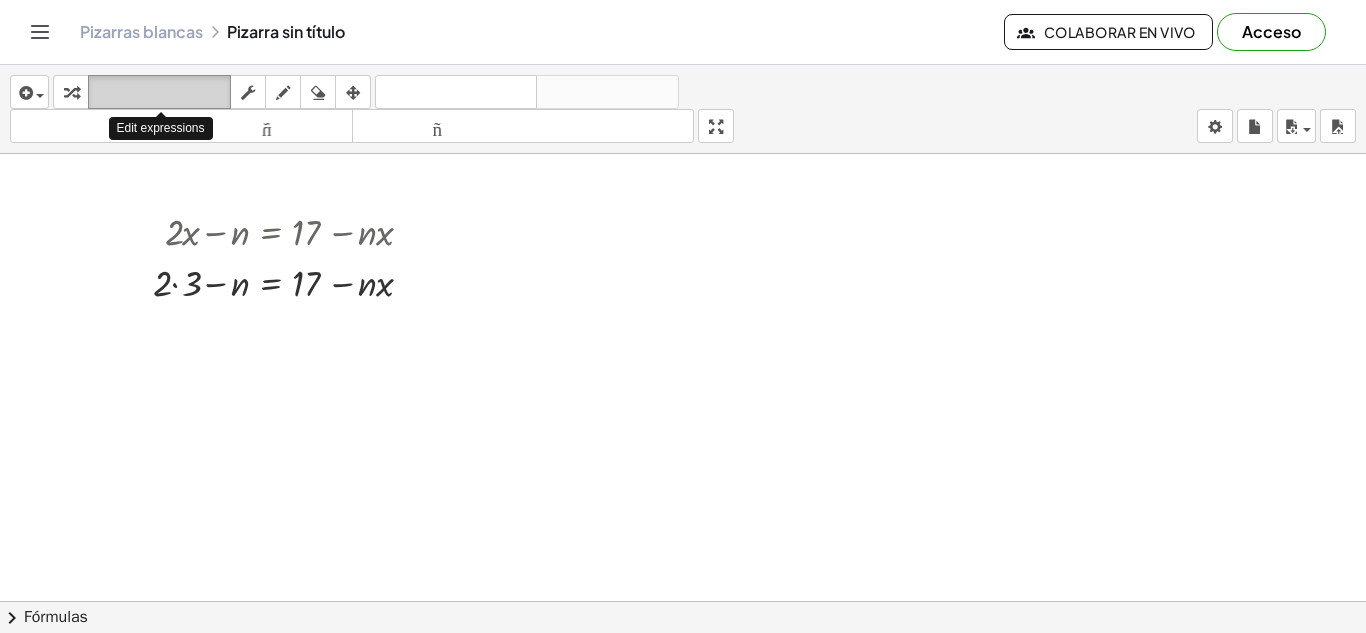 click on "teclado" at bounding box center [159, 92] 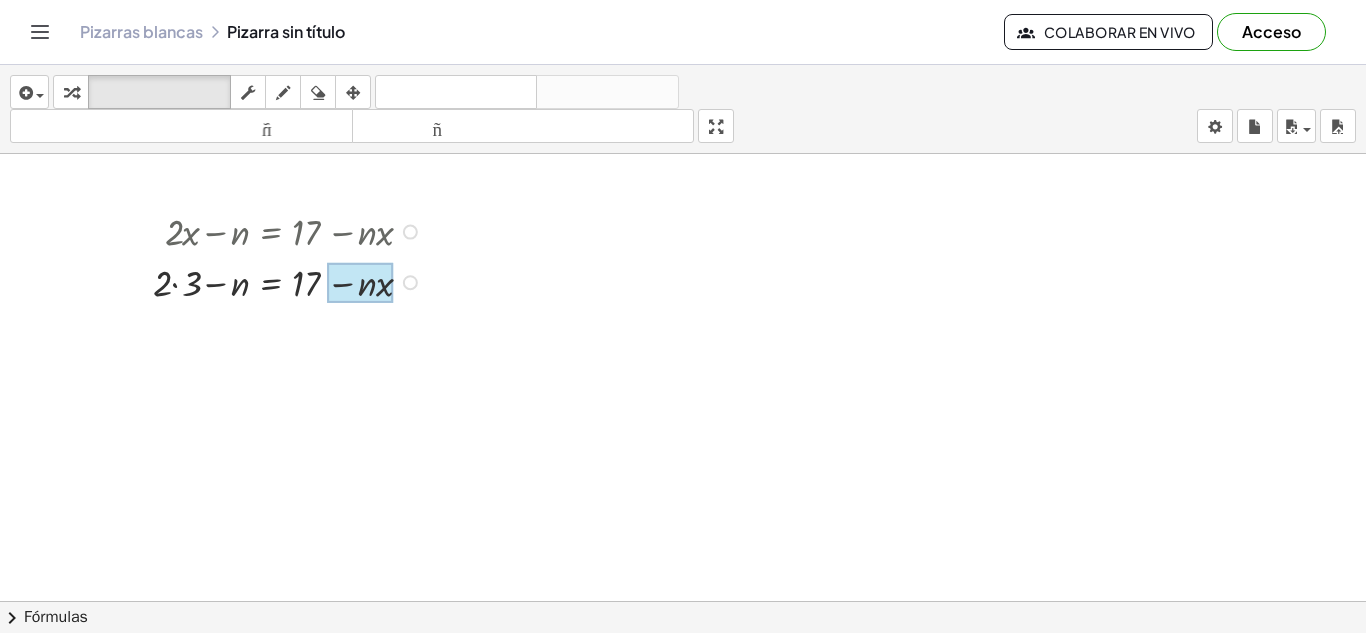 click at bounding box center (360, 283) 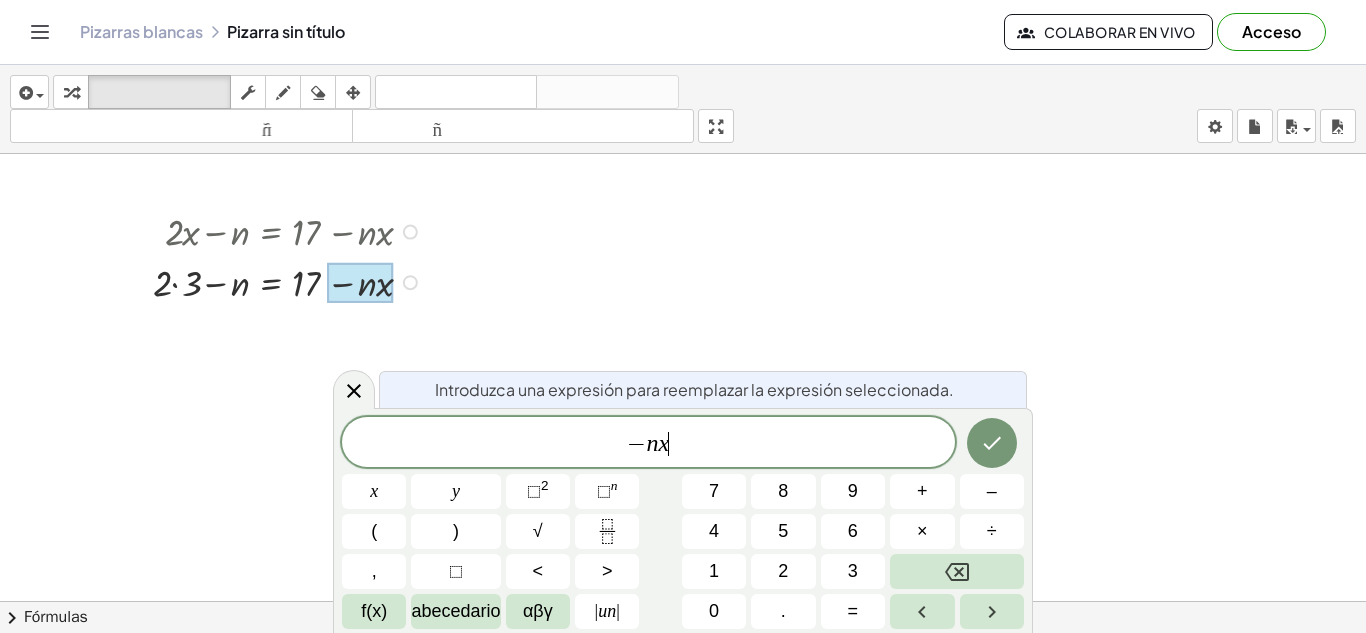 click on "− n x ​" at bounding box center (648, 444) 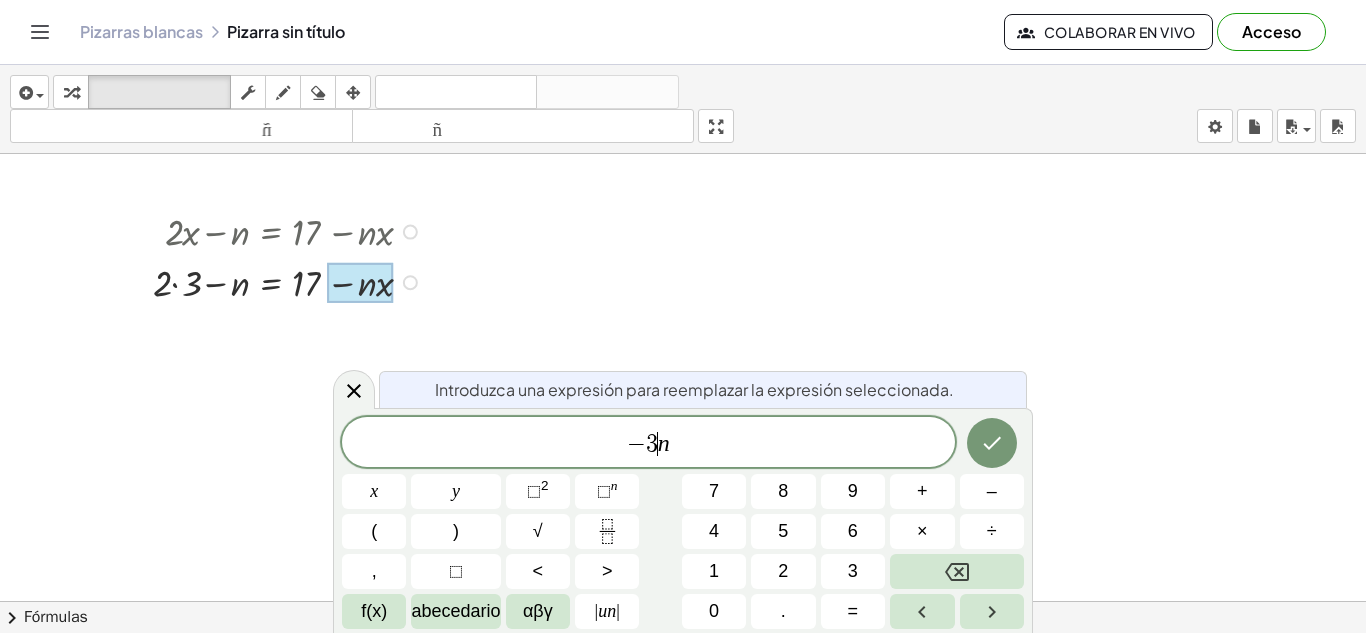 click on "− 3 ​ n" at bounding box center (648, 444) 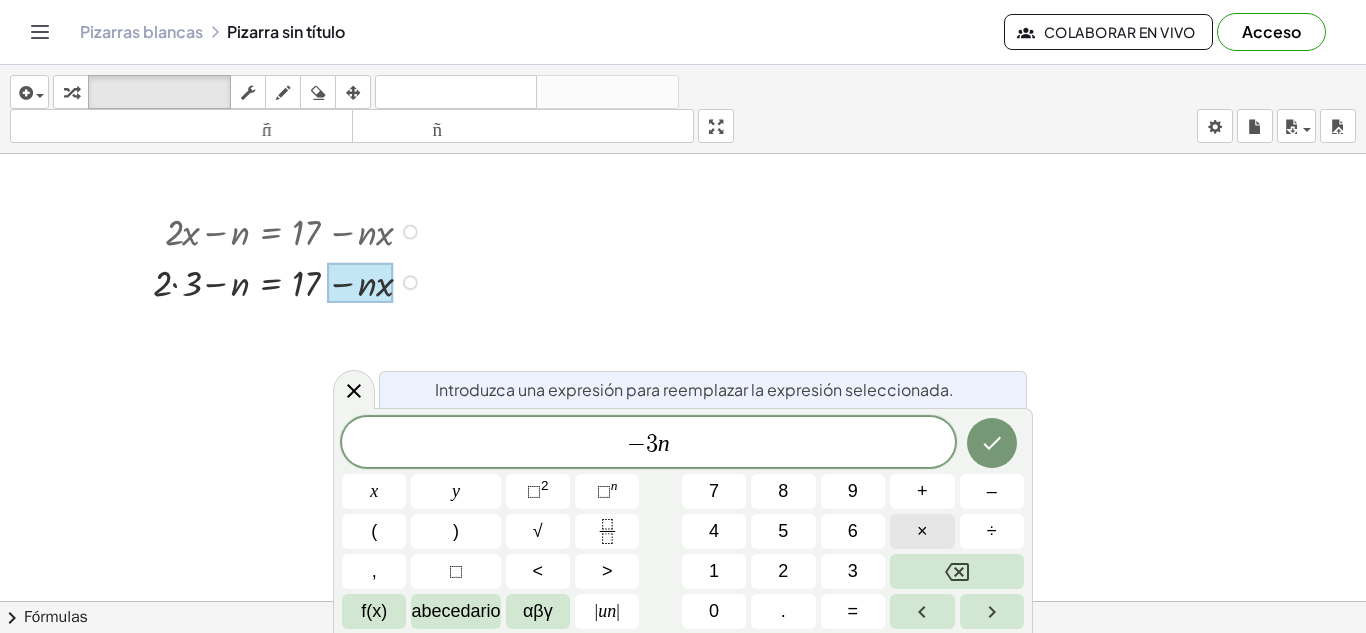 click on "×" at bounding box center [922, 531] 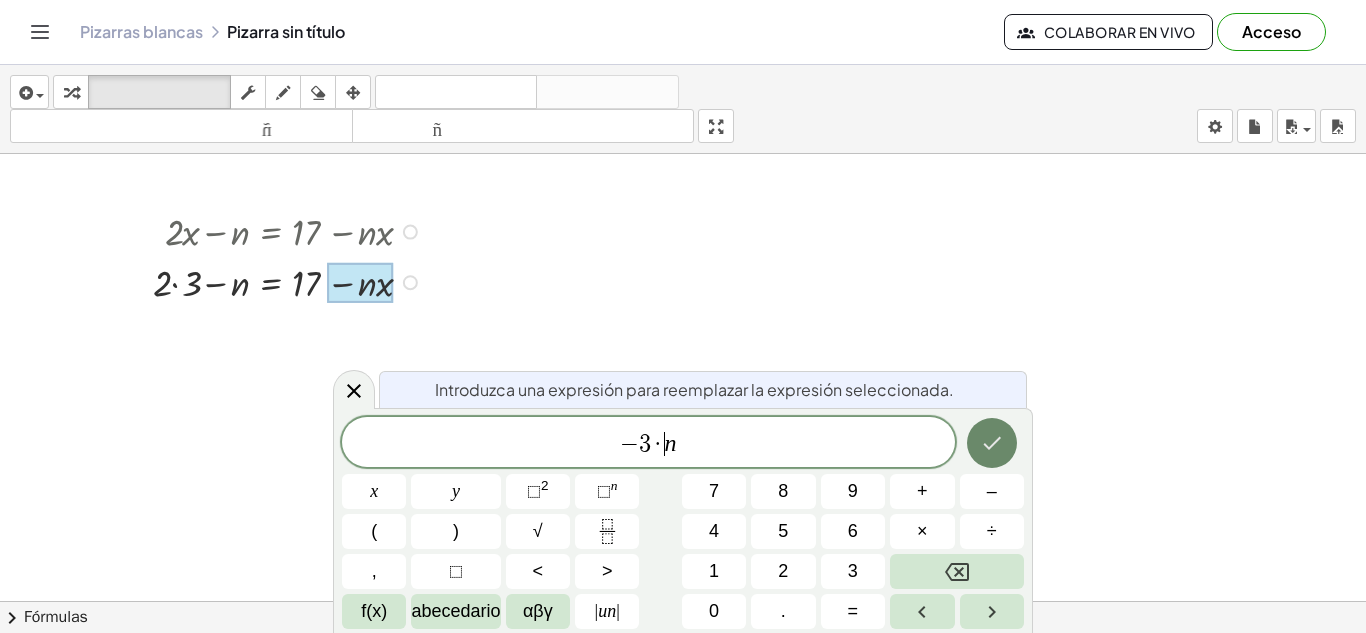 click 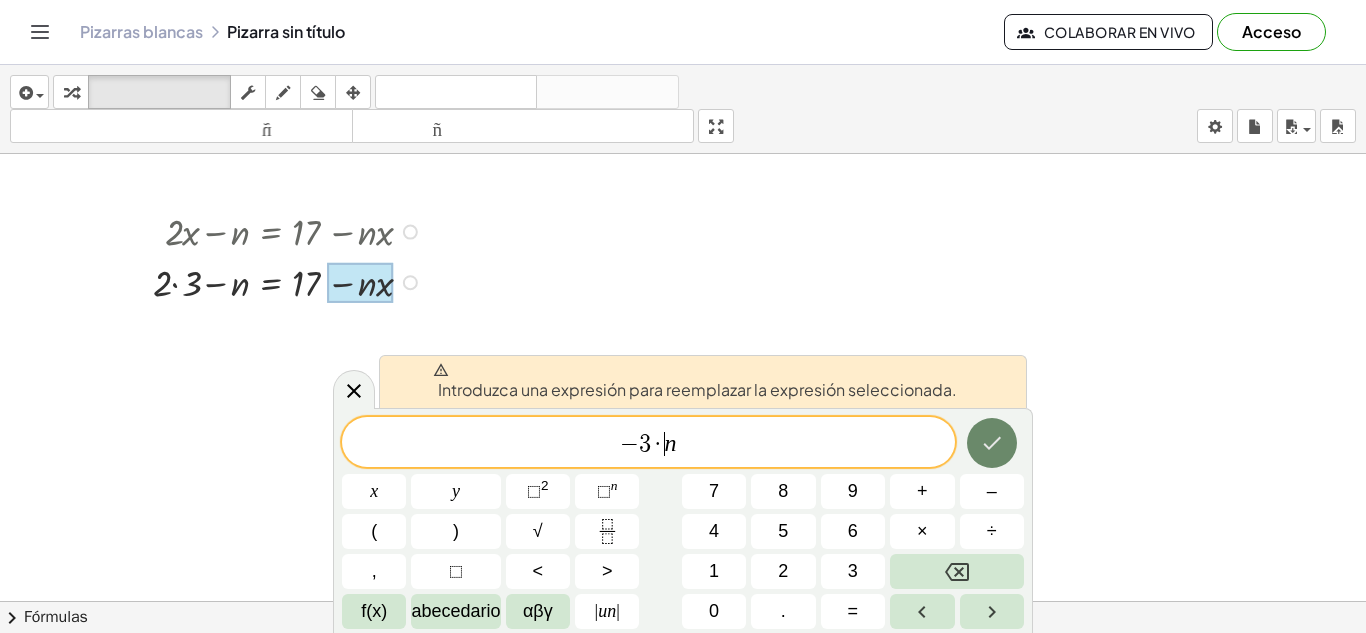 click 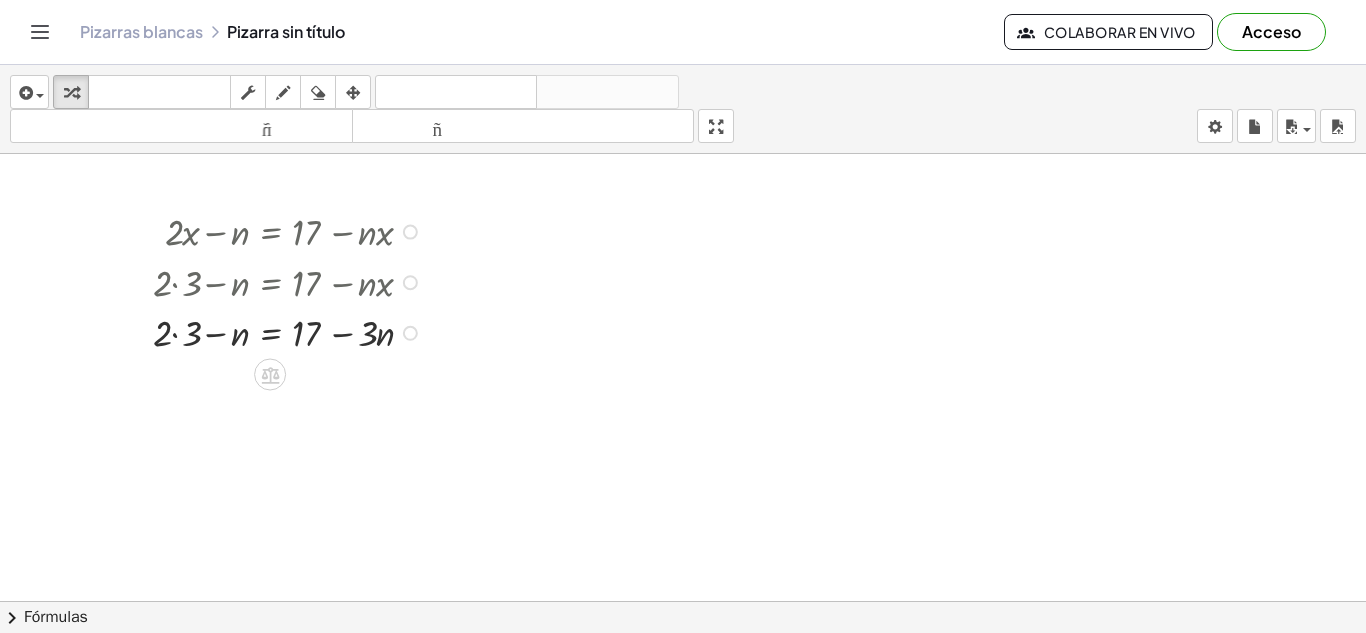 scroll, scrollTop: 51, scrollLeft: 0, axis: vertical 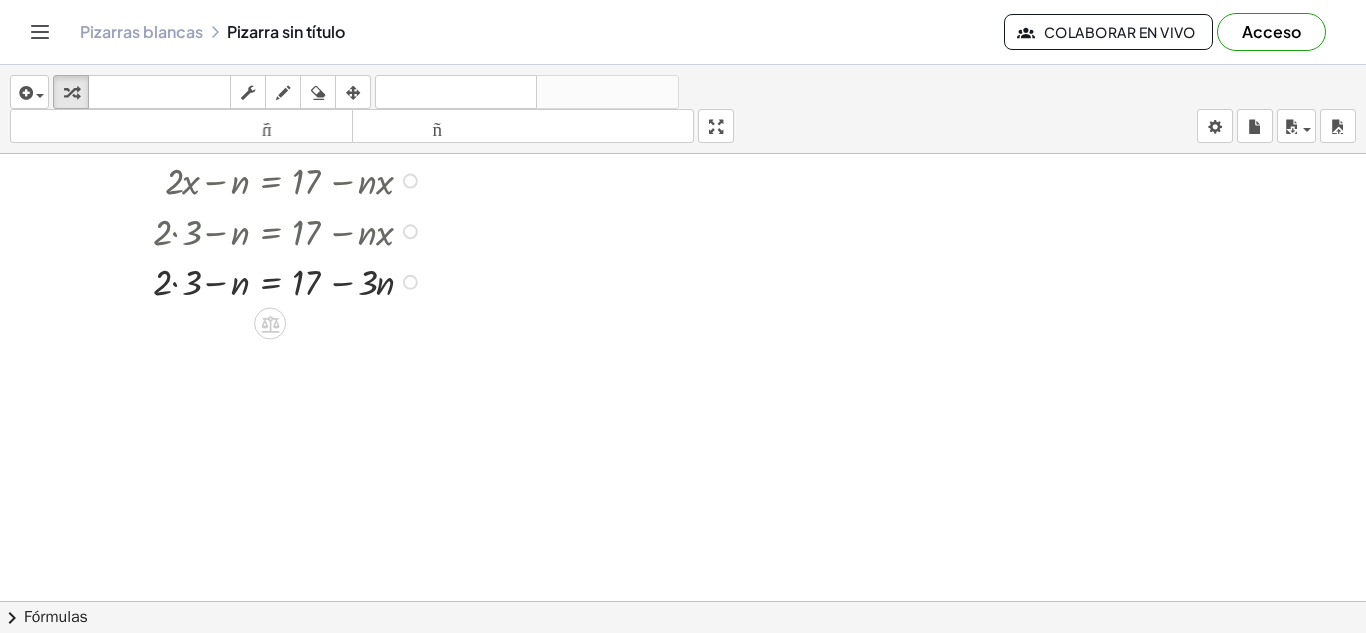 click at bounding box center [290, 280] 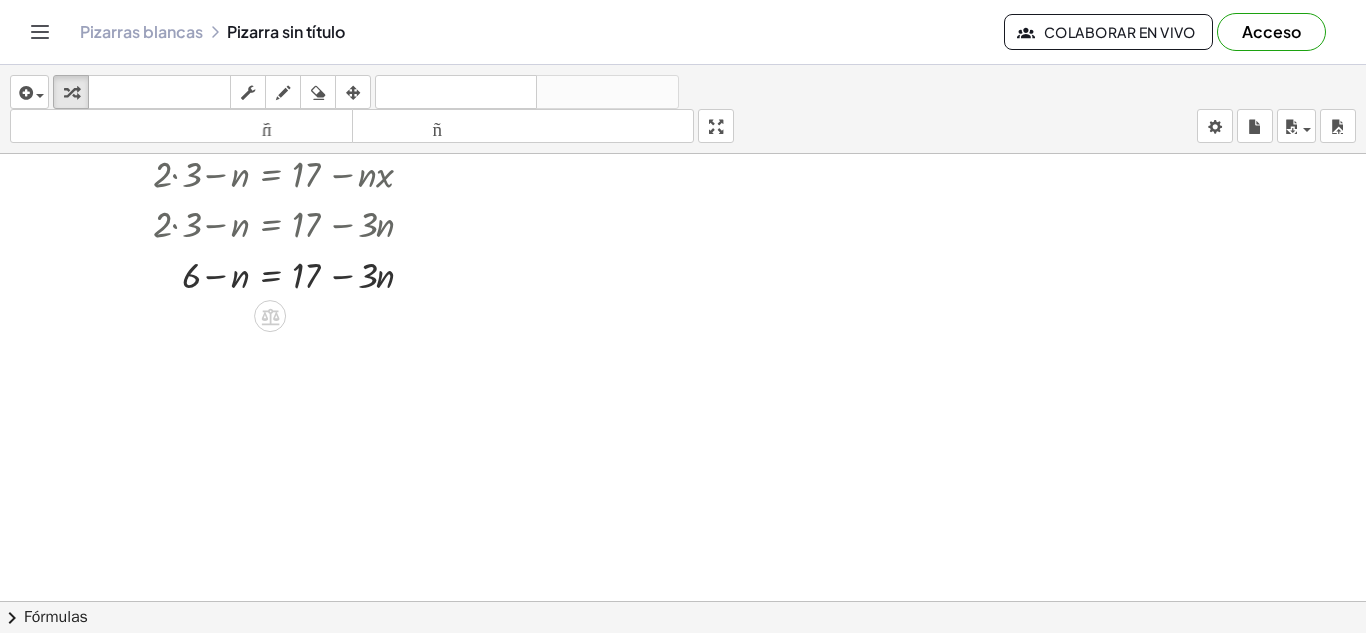 scroll, scrollTop: 147, scrollLeft: 0, axis: vertical 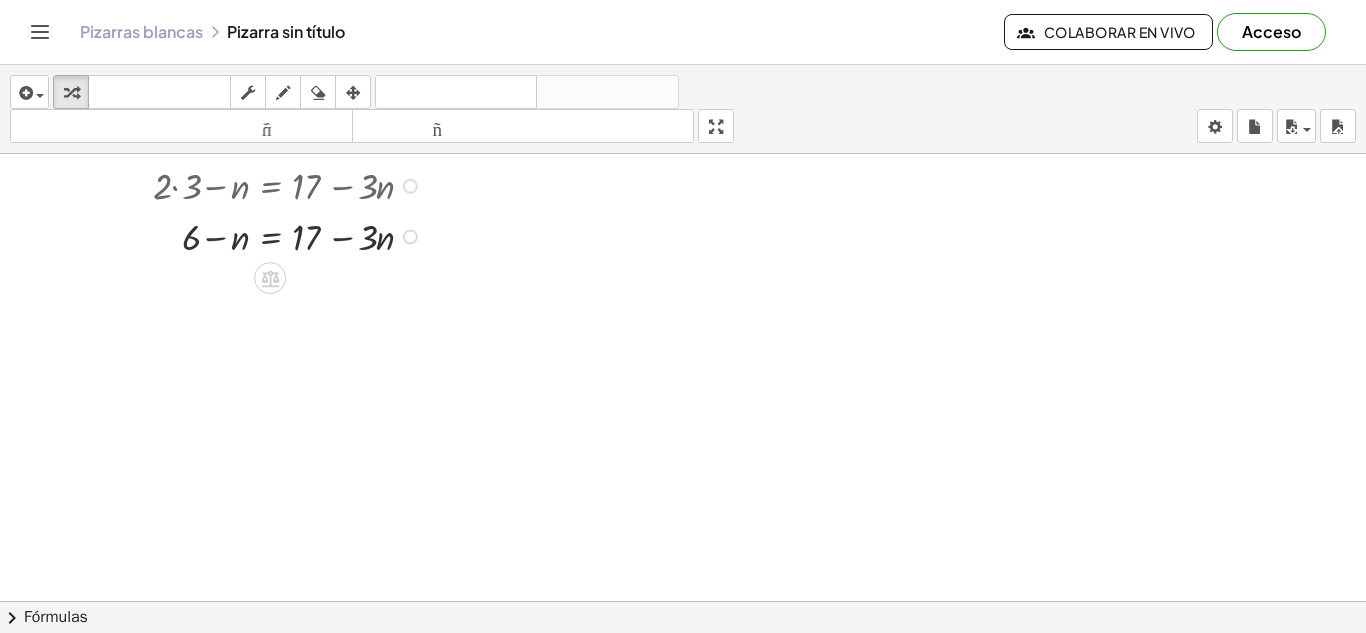 click at bounding box center [290, 235] 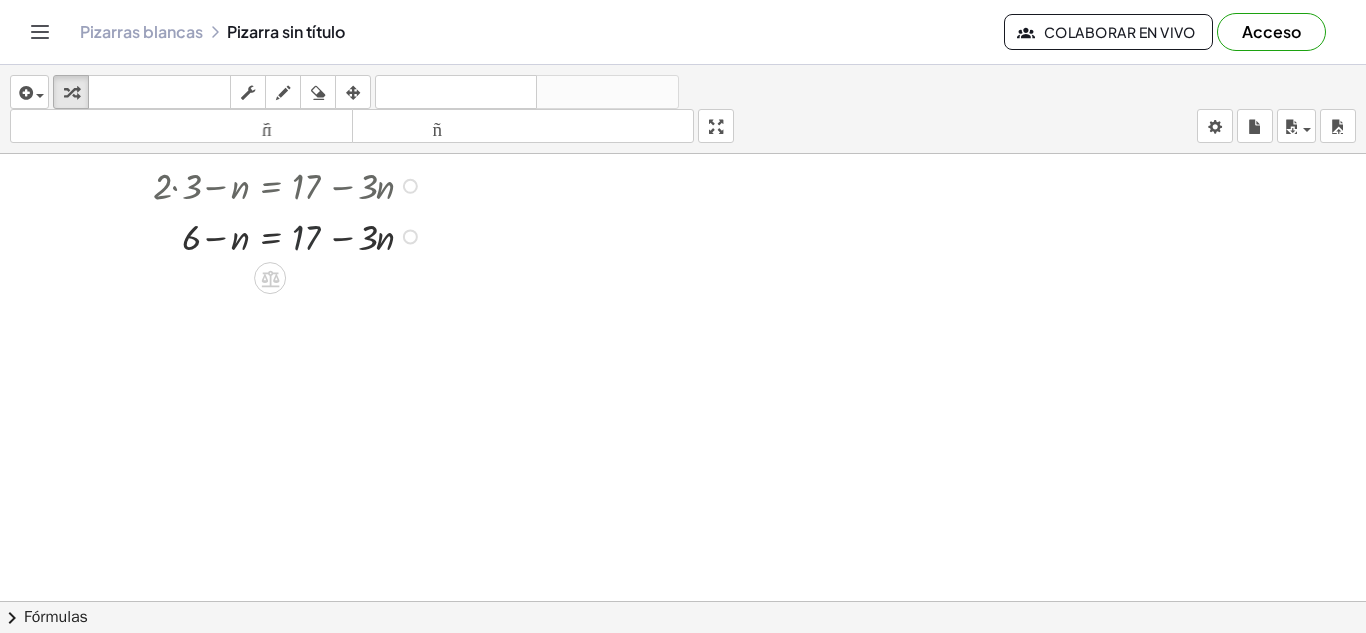 click at bounding box center [290, 235] 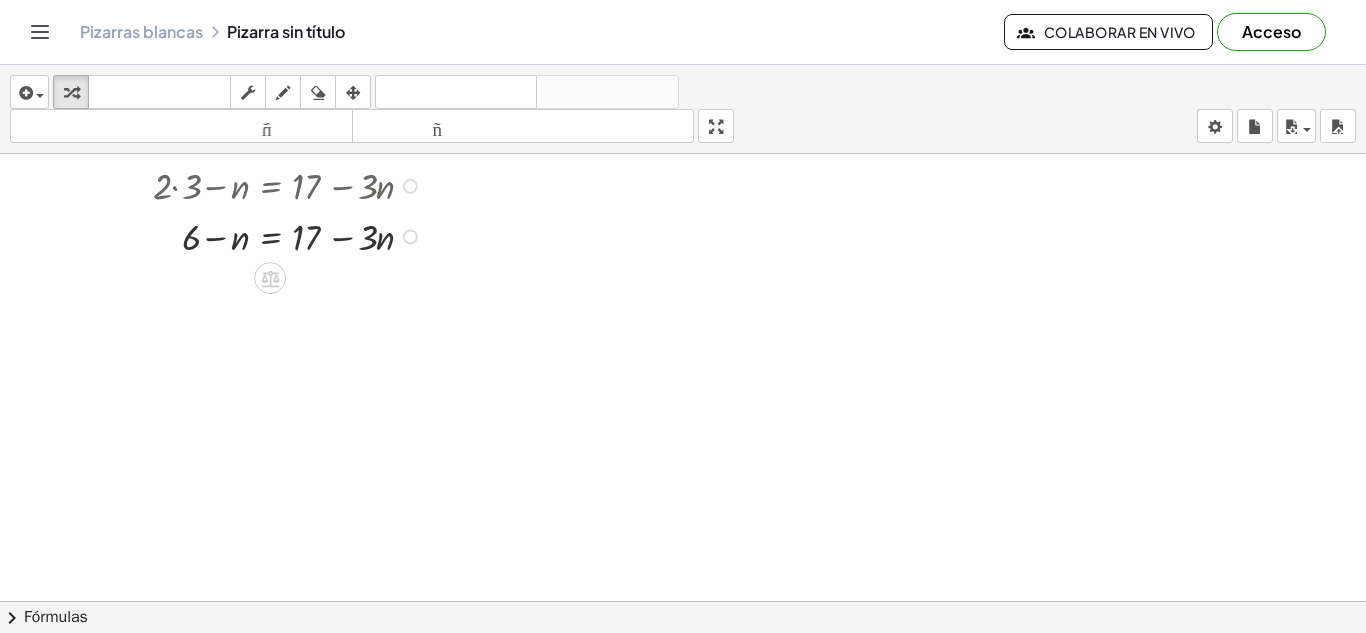 click at bounding box center (290, 235) 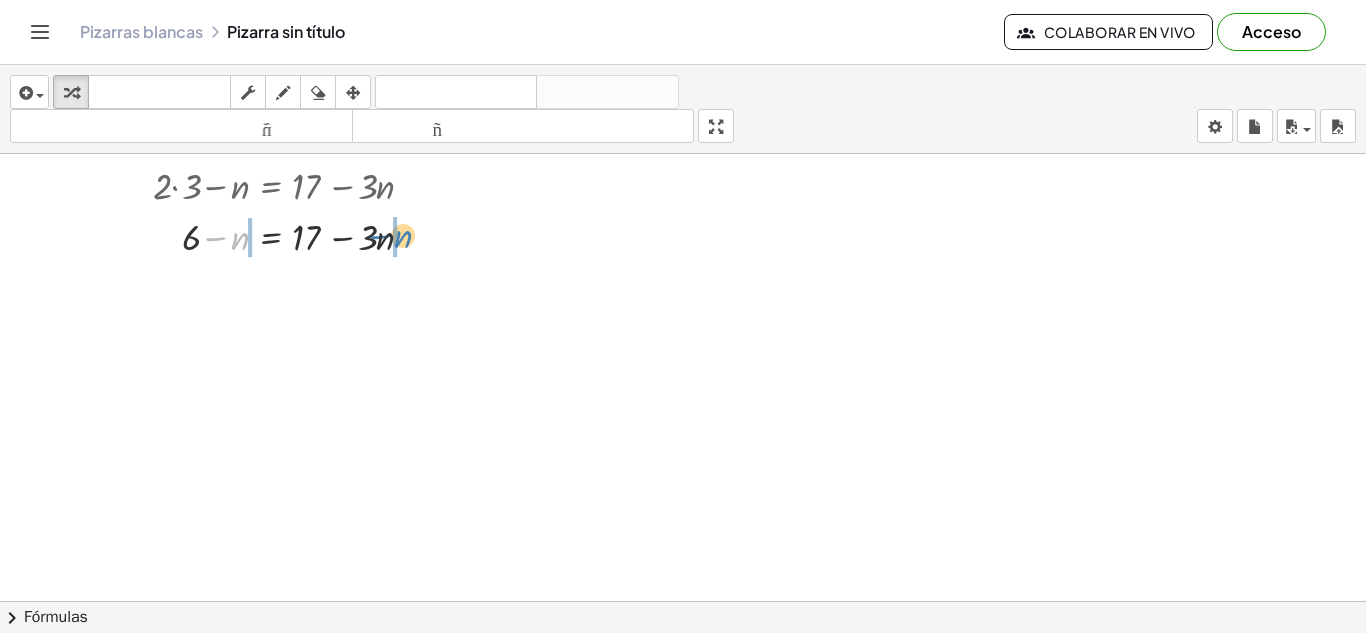 drag, startPoint x: 216, startPoint y: 240, endPoint x: 379, endPoint y: 238, distance: 163.01227 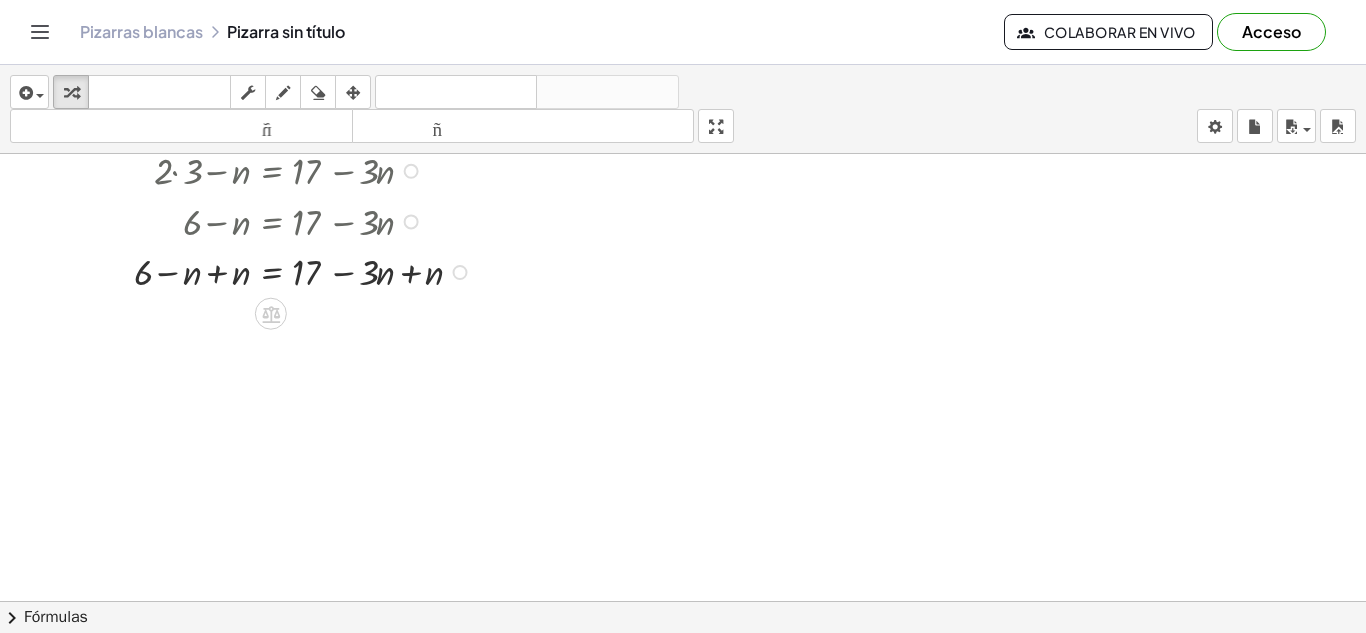 scroll, scrollTop: 135, scrollLeft: 0, axis: vertical 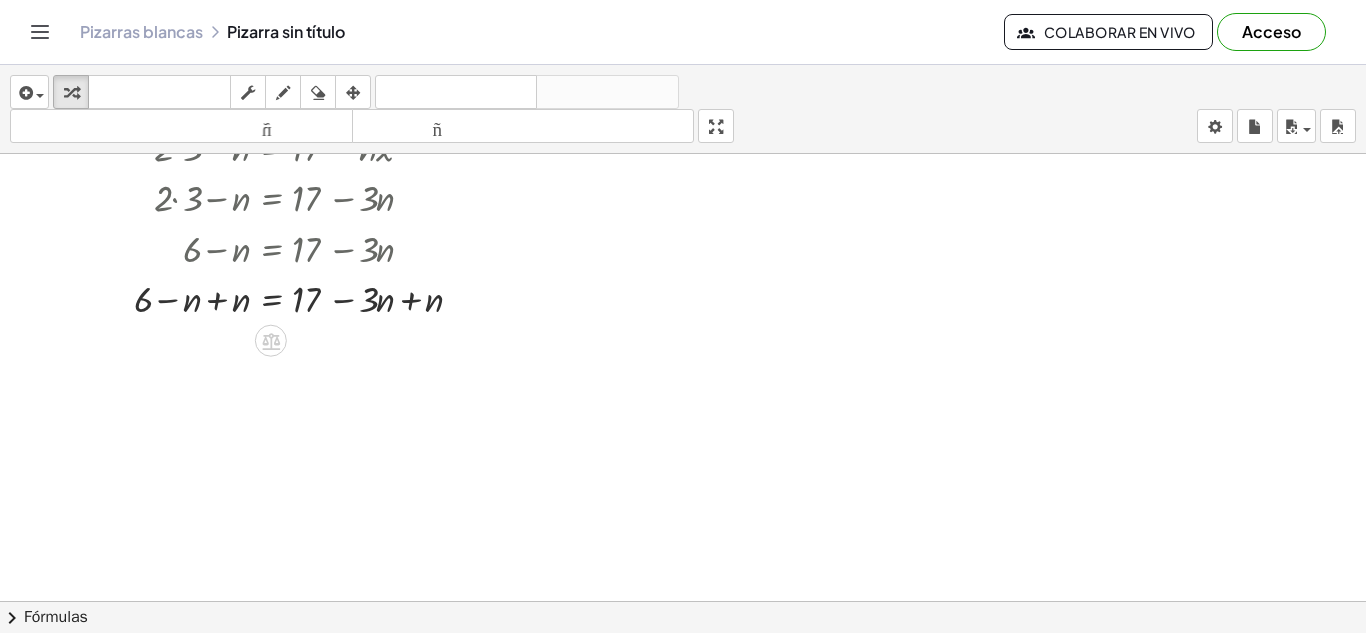 drag, startPoint x: 192, startPoint y: 246, endPoint x: 497, endPoint y: 257, distance: 305.1983 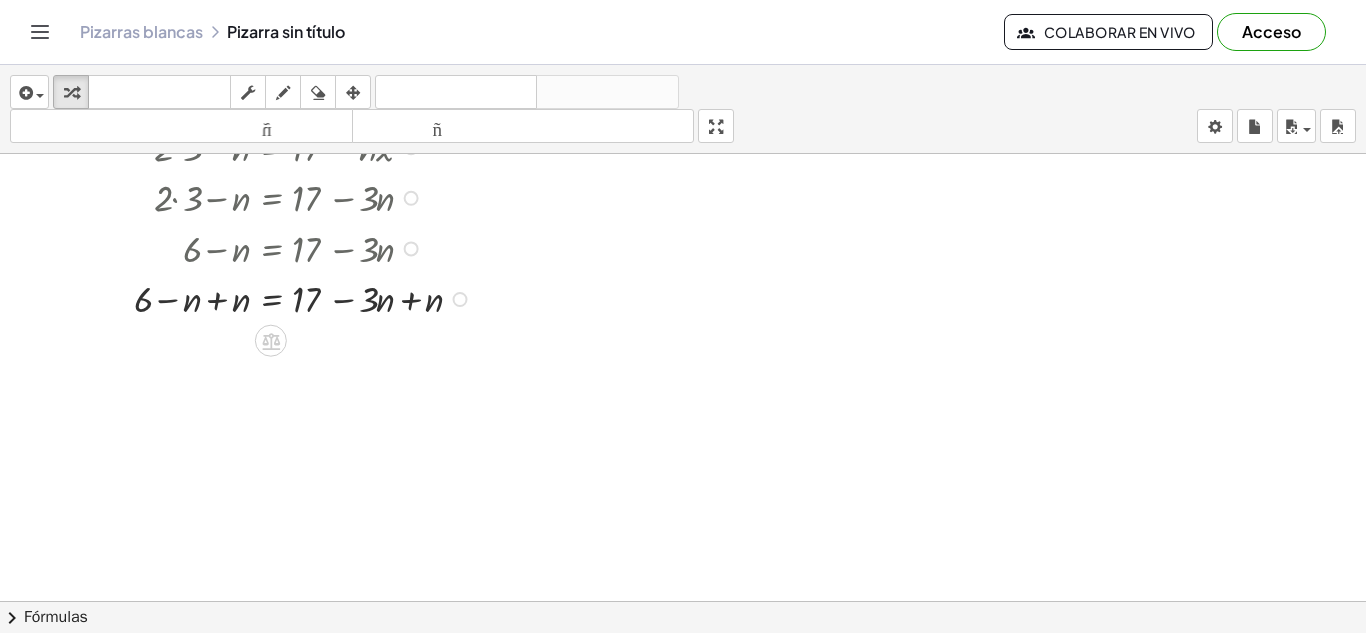 click at bounding box center [306, 297] 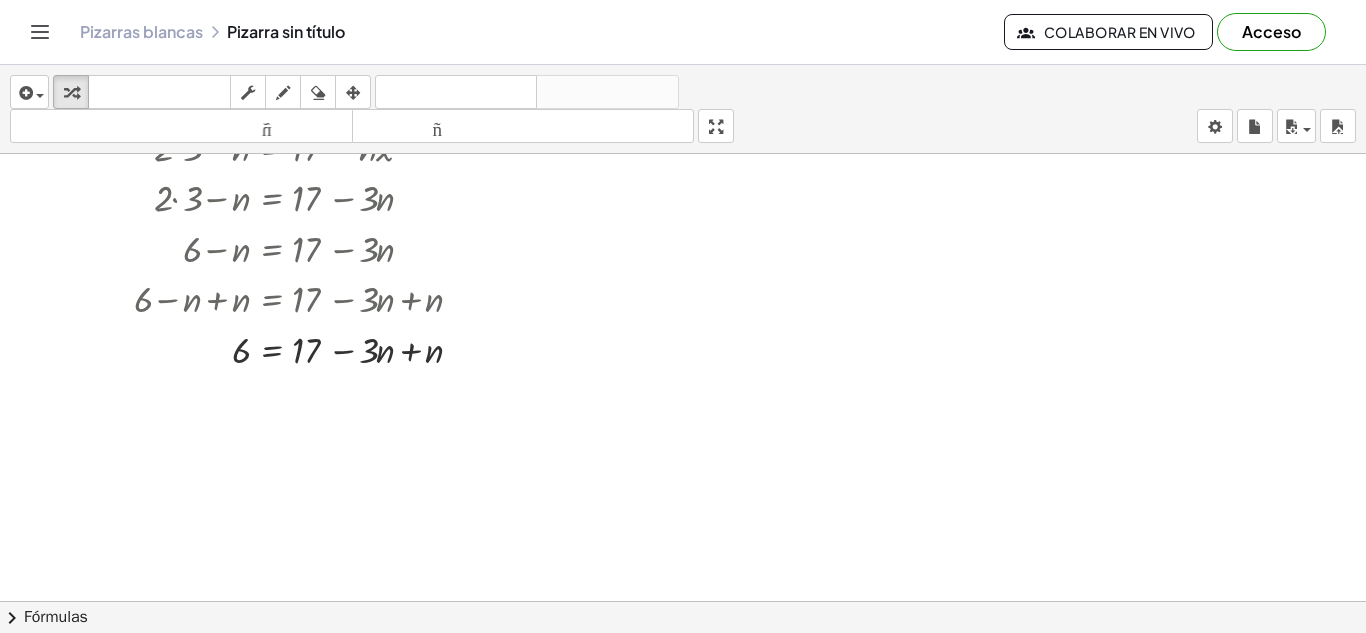 scroll, scrollTop: 173, scrollLeft: 0, axis: vertical 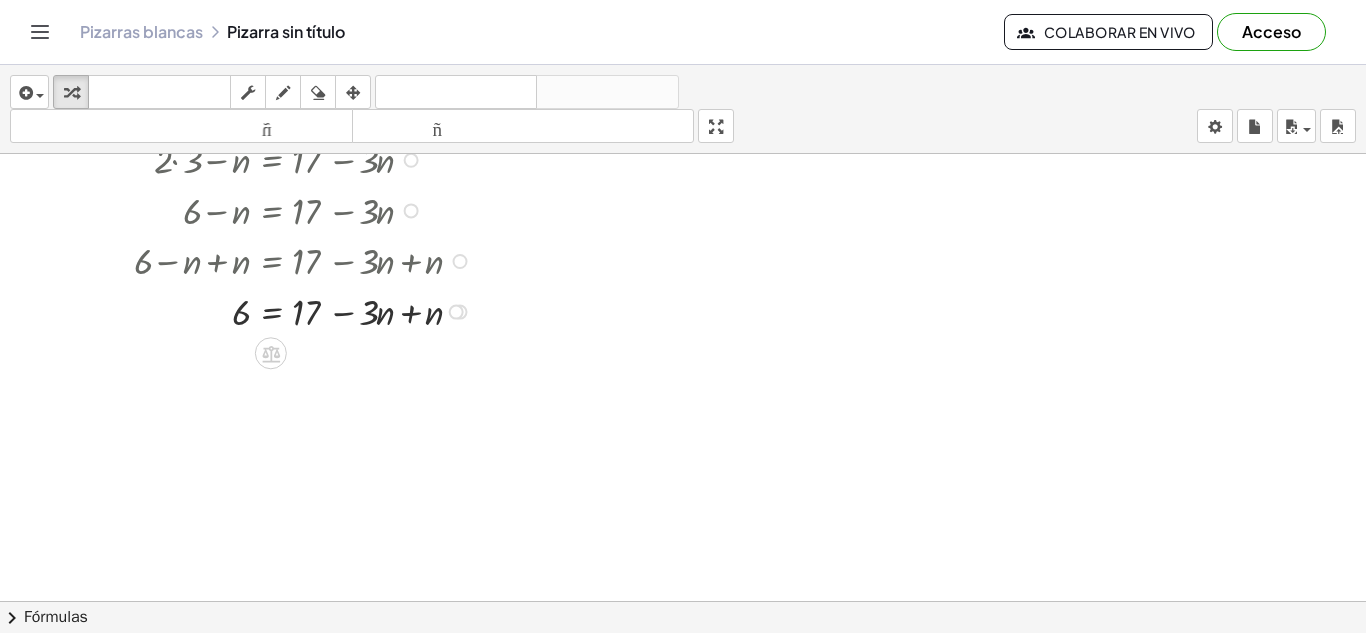 click at bounding box center (306, 310) 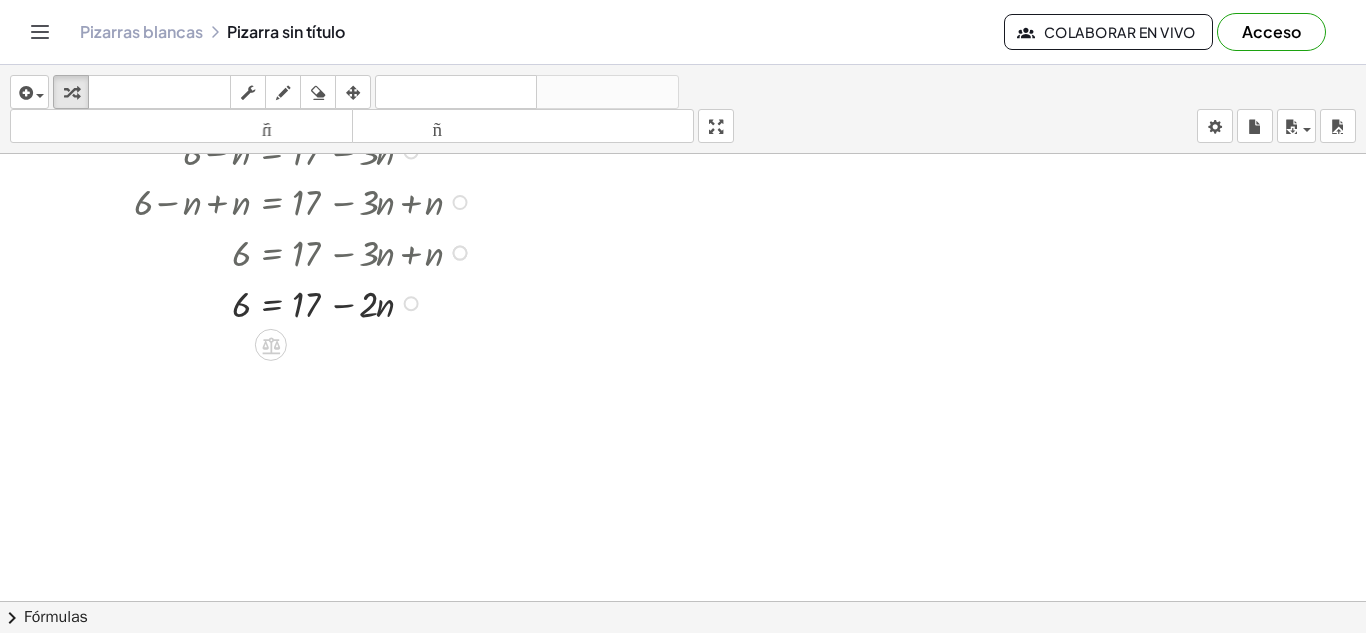 scroll, scrollTop: 235, scrollLeft: 0, axis: vertical 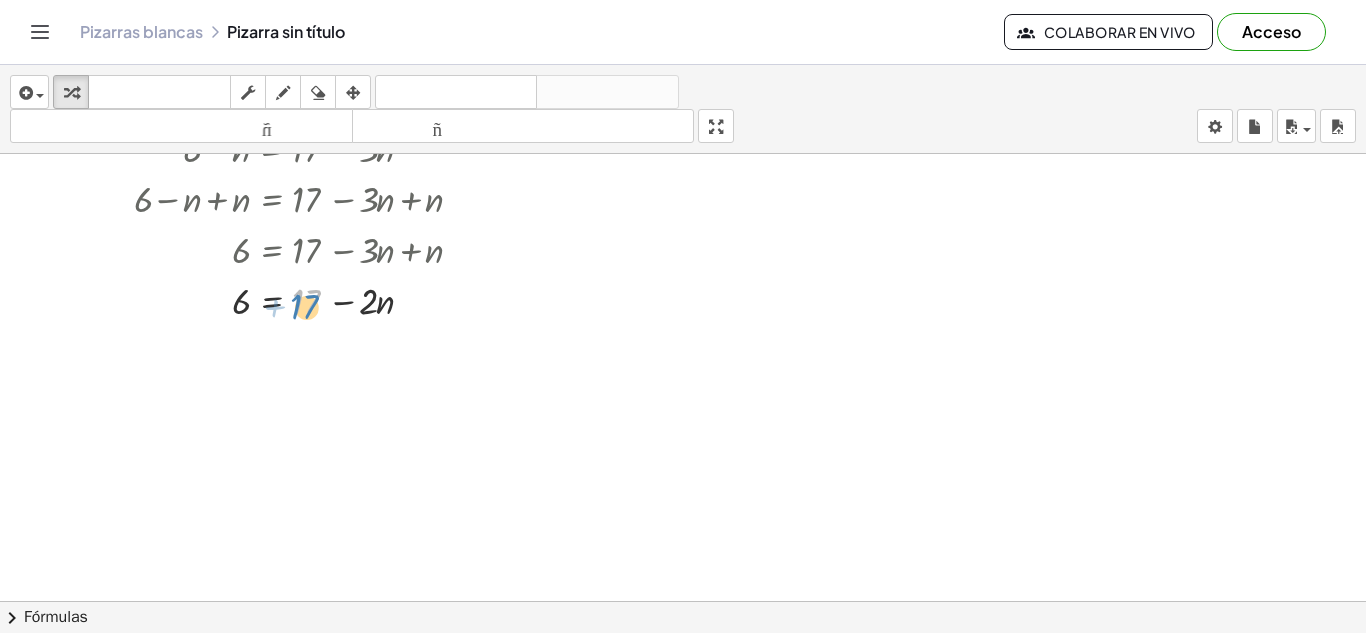 click at bounding box center [306, 299] 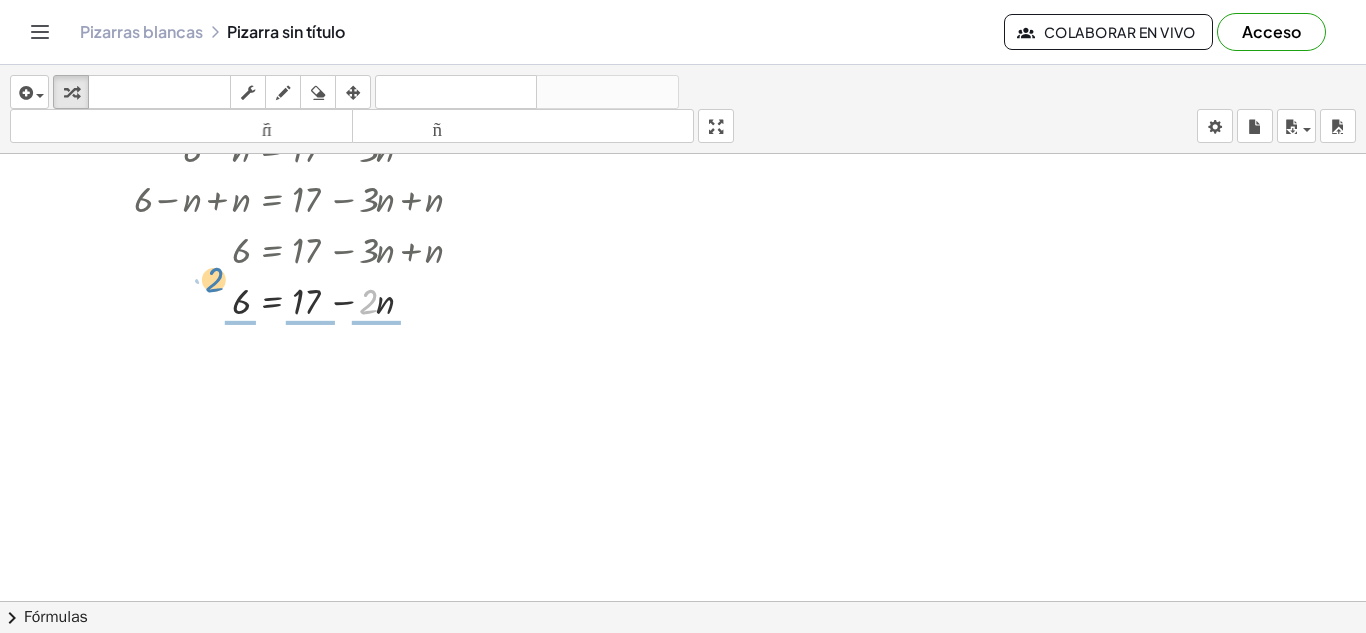 drag, startPoint x: 369, startPoint y: 296, endPoint x: 213, endPoint y: 283, distance: 156.54073 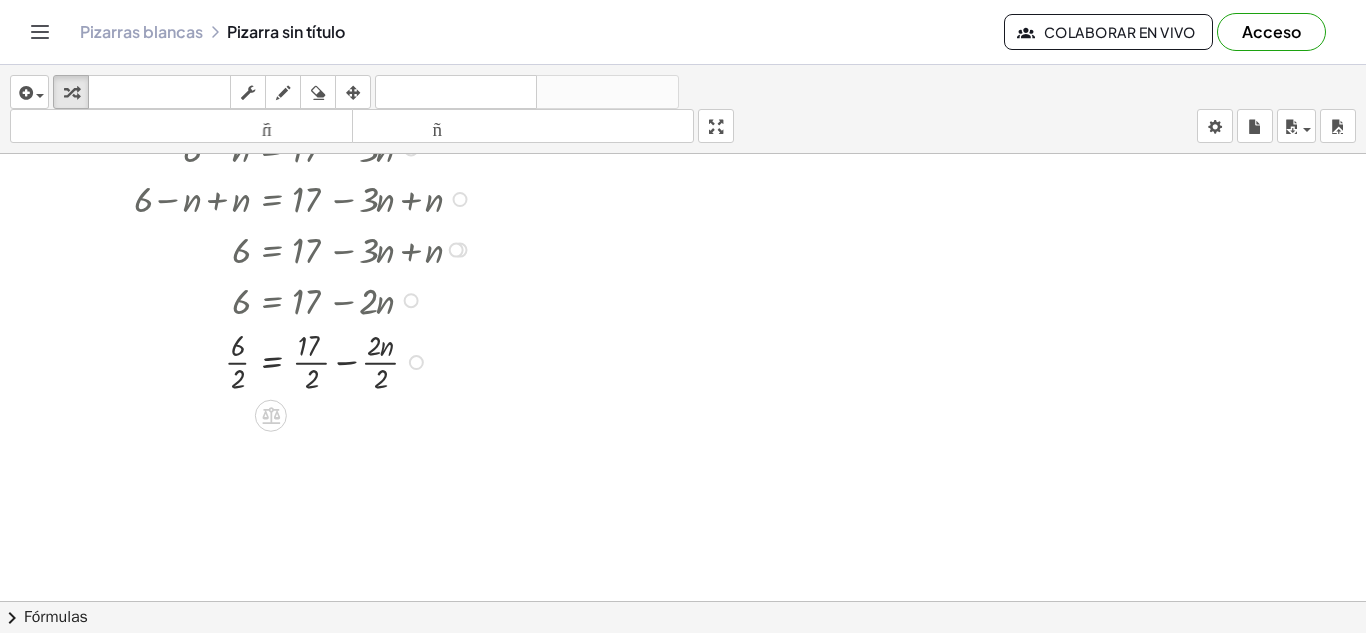 click at bounding box center (411, 300) 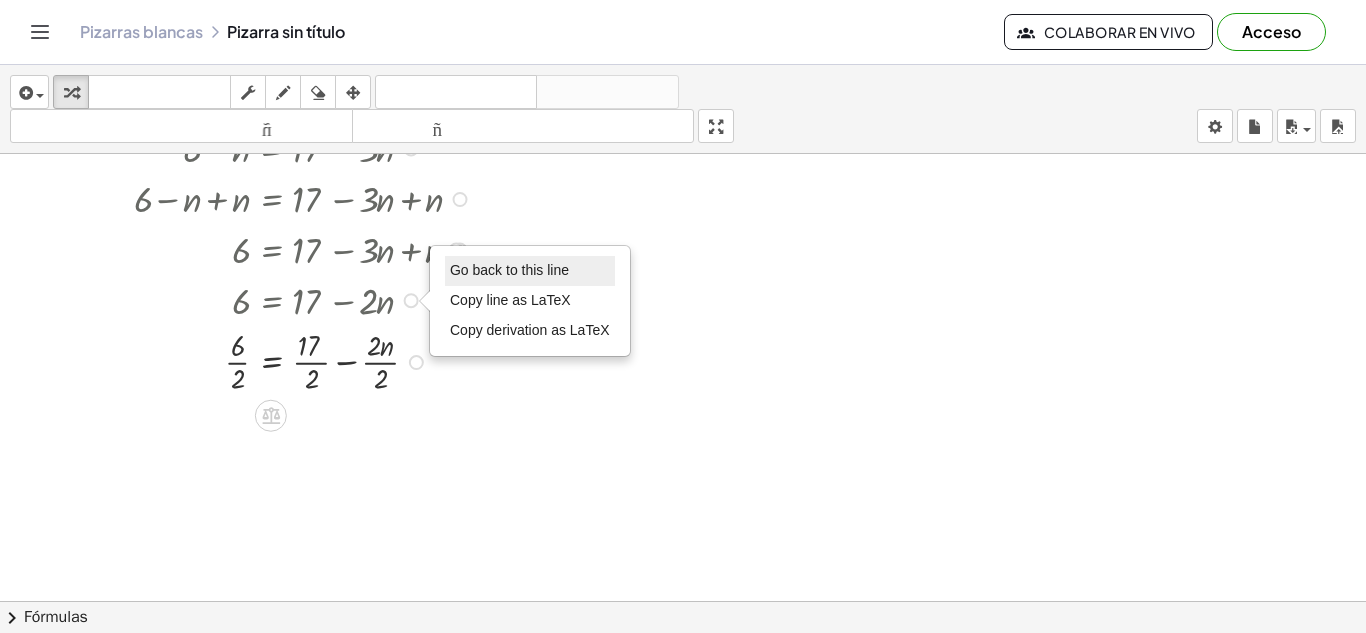 click on "Go back to this line" at bounding box center [509, 270] 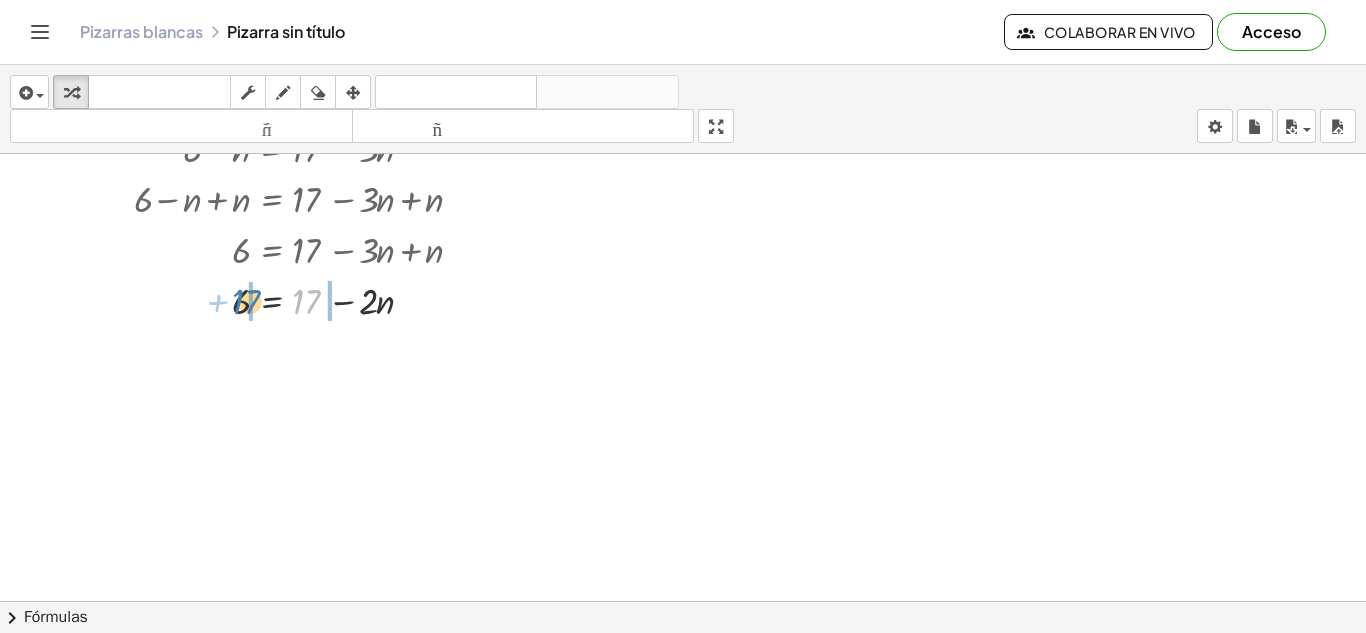 drag, startPoint x: 309, startPoint y: 306, endPoint x: 250, endPoint y: 306, distance: 59 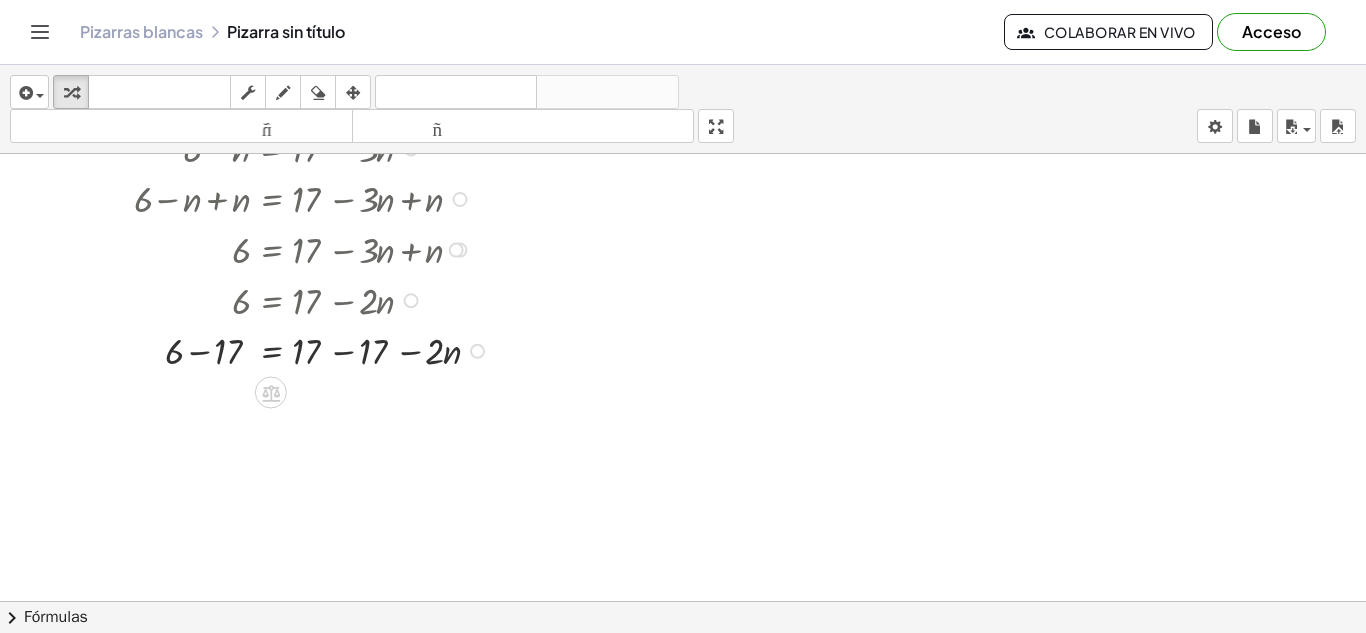 click at bounding box center [314, 299] 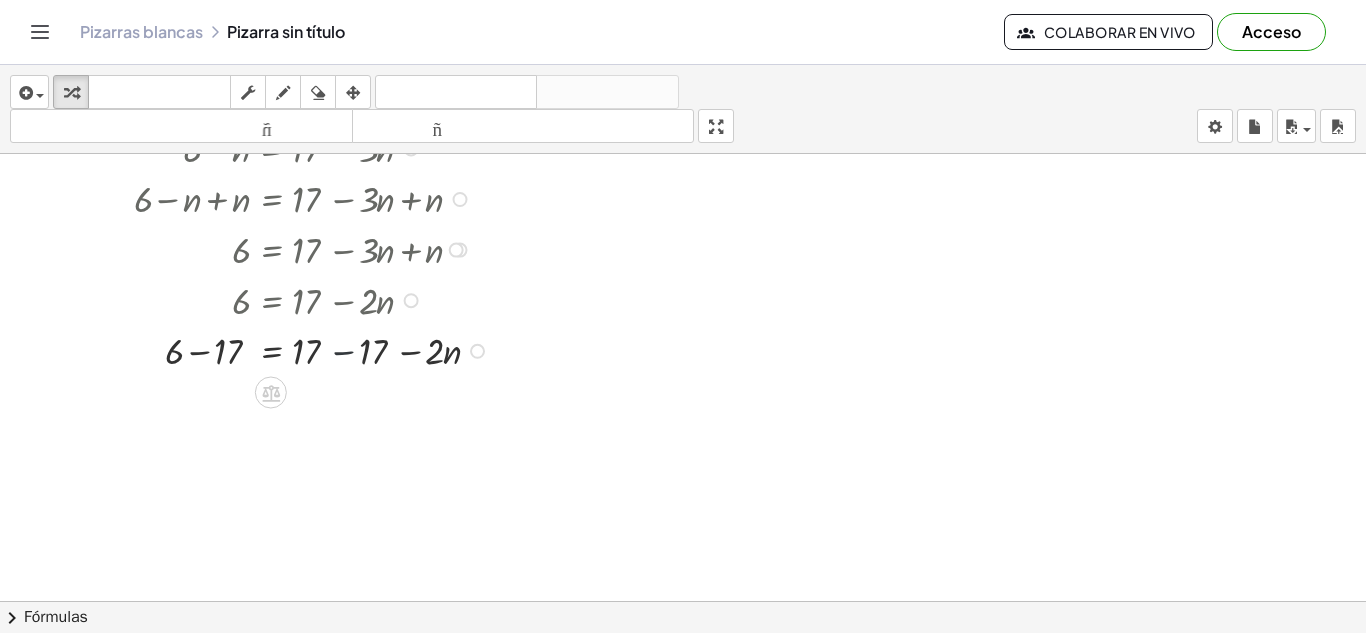 click at bounding box center [314, 349] 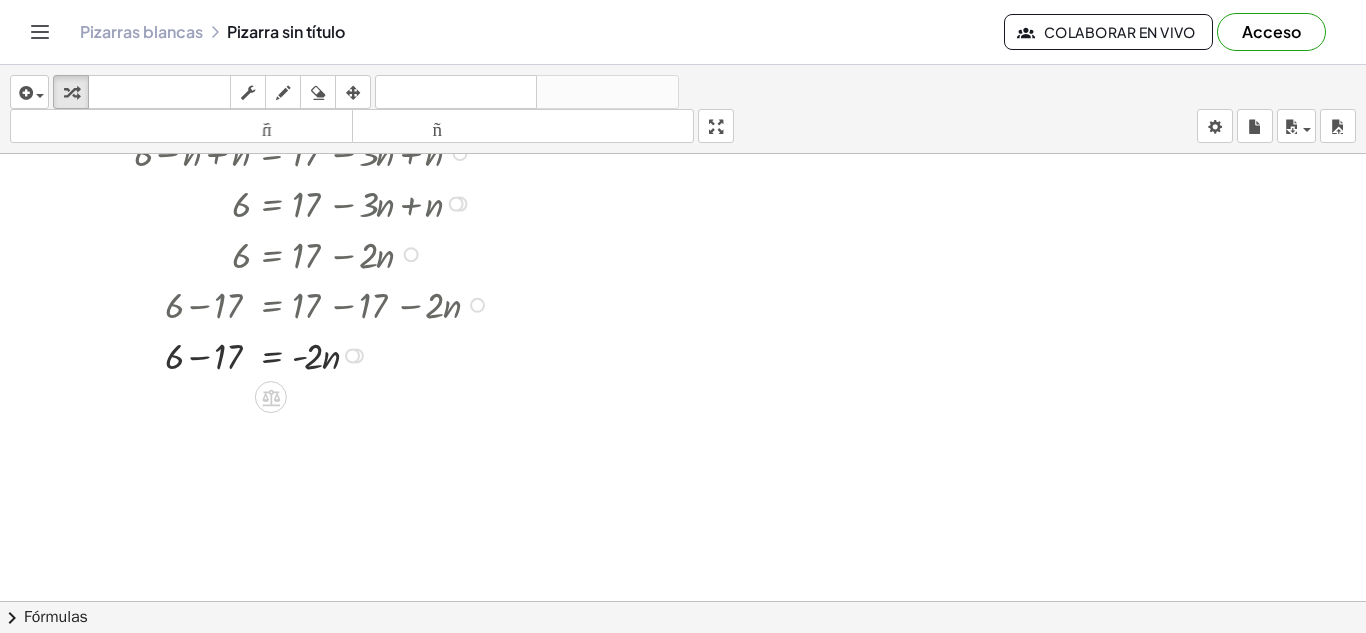 scroll, scrollTop: 321, scrollLeft: 0, axis: vertical 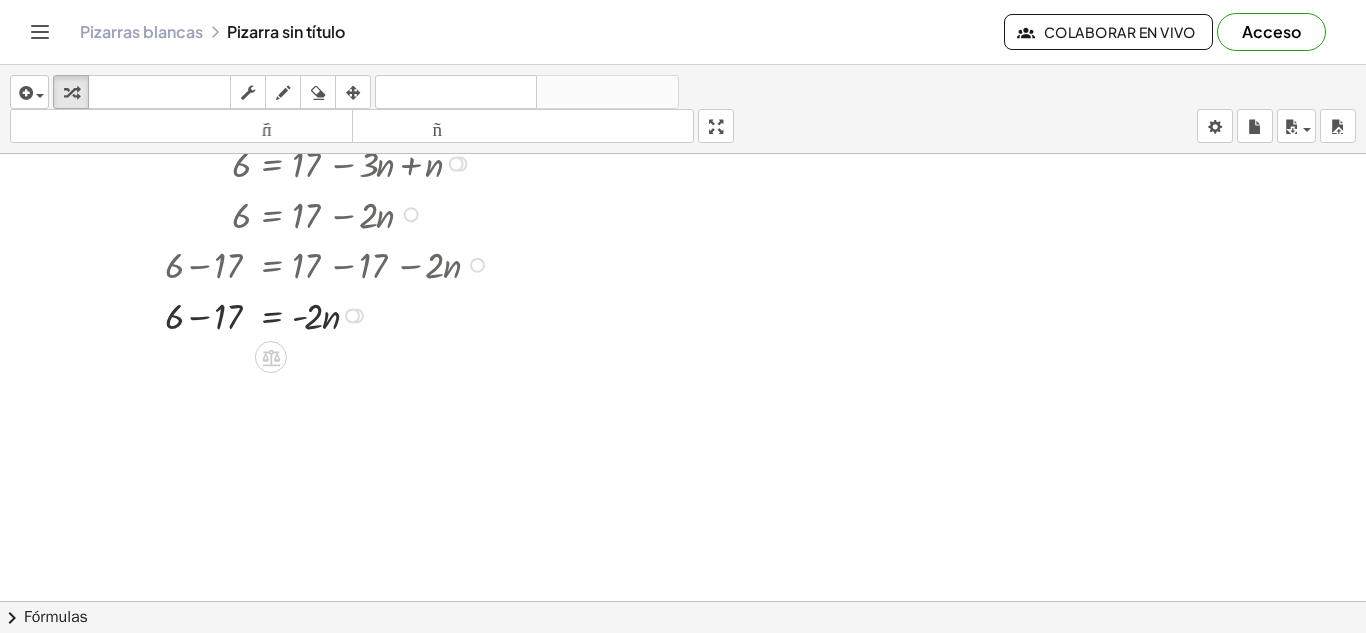 click at bounding box center (314, 314) 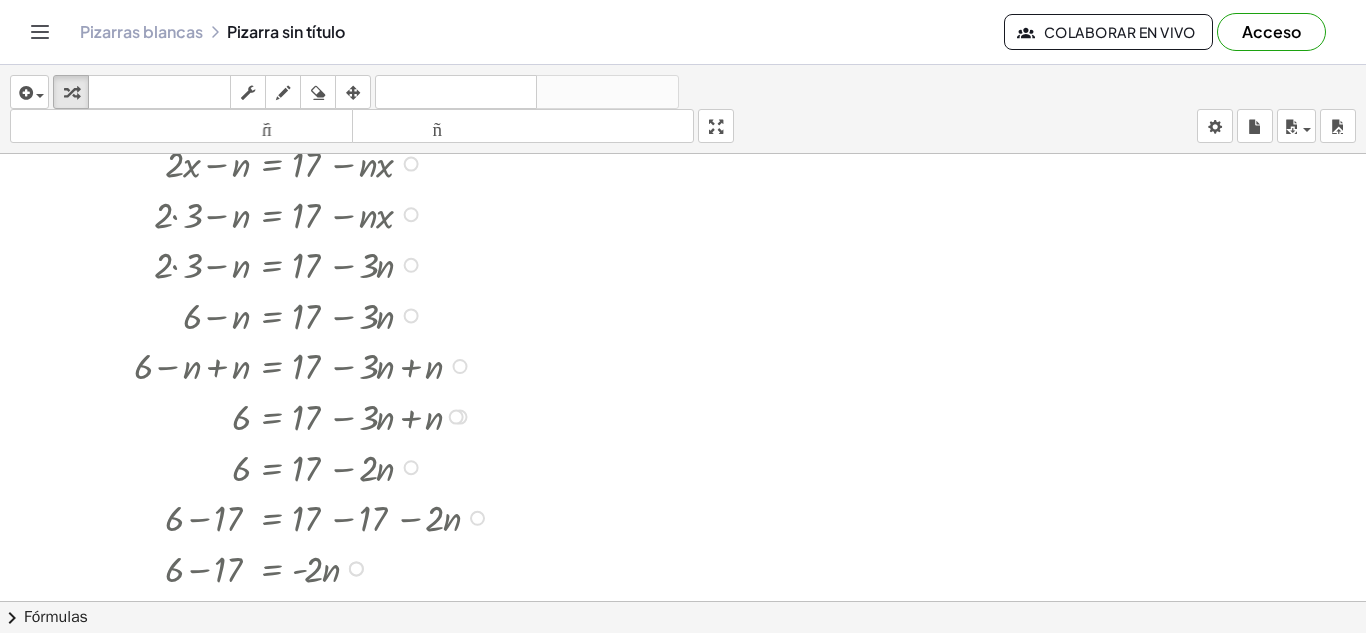 scroll, scrollTop: 0, scrollLeft: 0, axis: both 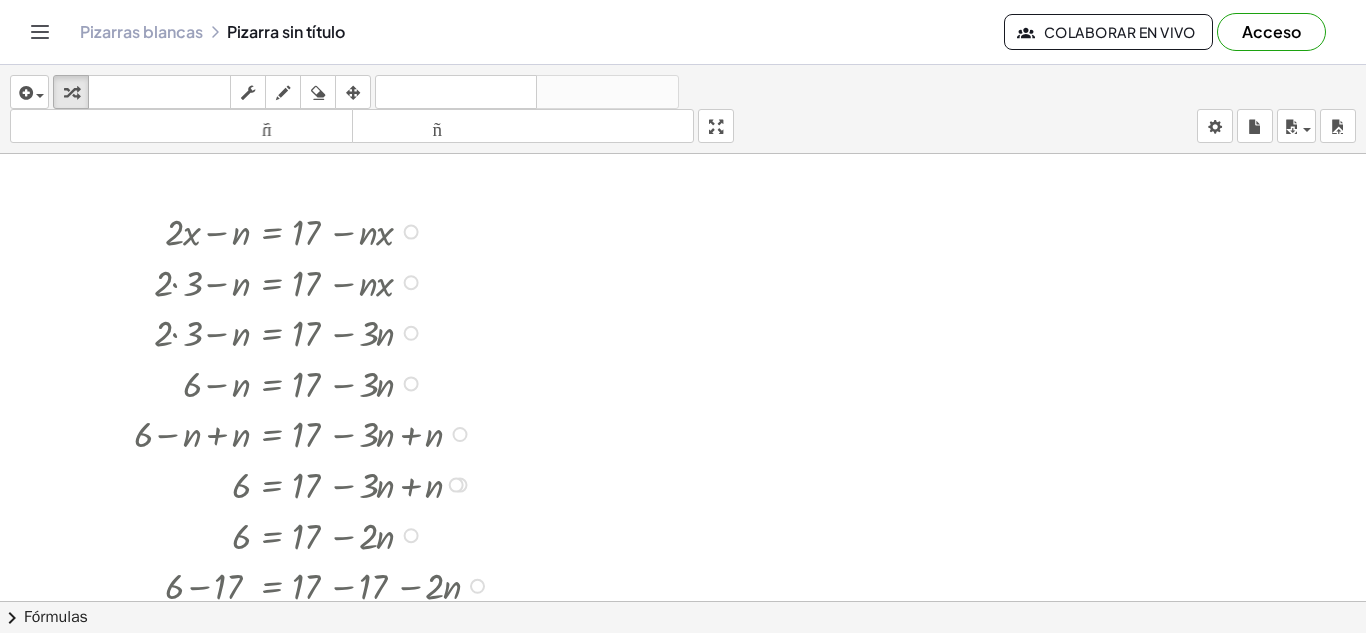 click at bounding box center (411, 232) 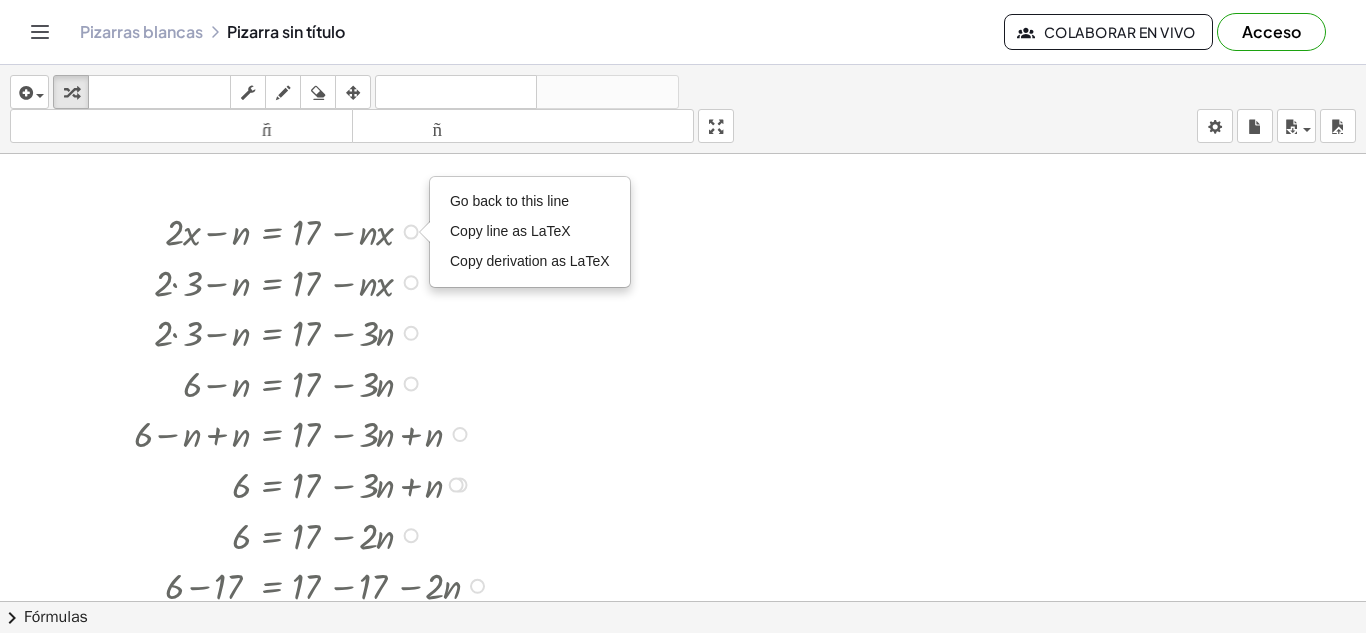 click at bounding box center (411, 333) 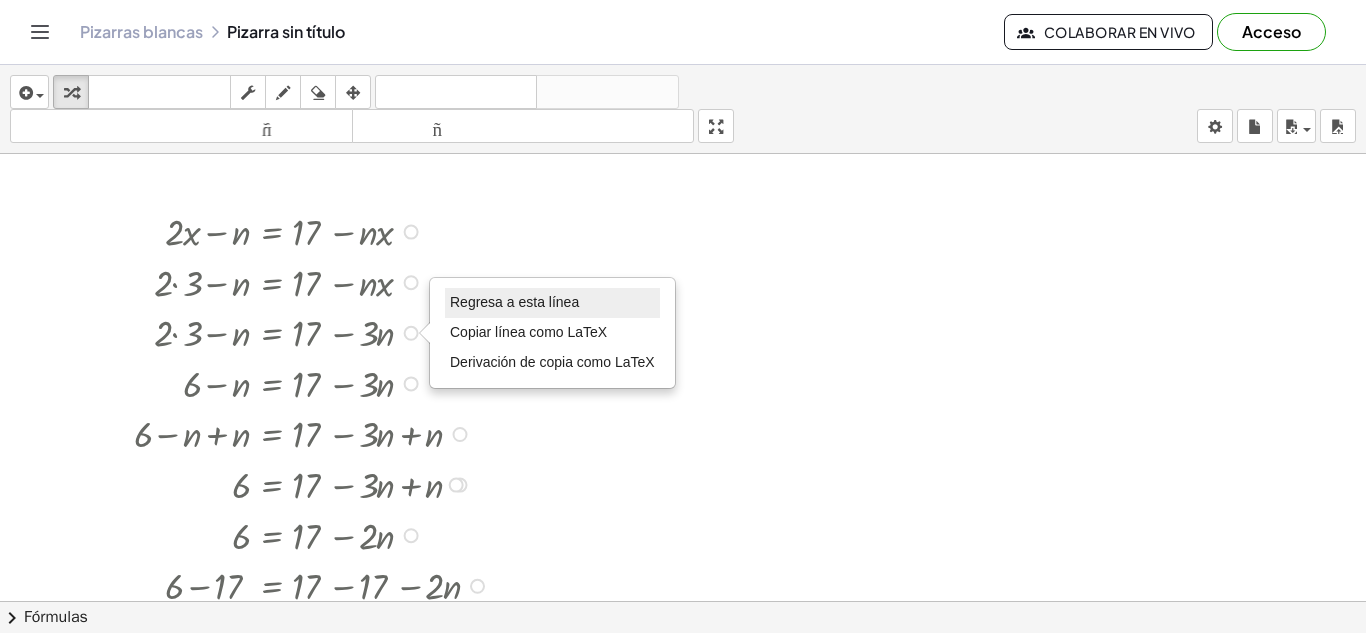 click on "Regresa a esta línea" at bounding box center [514, 302] 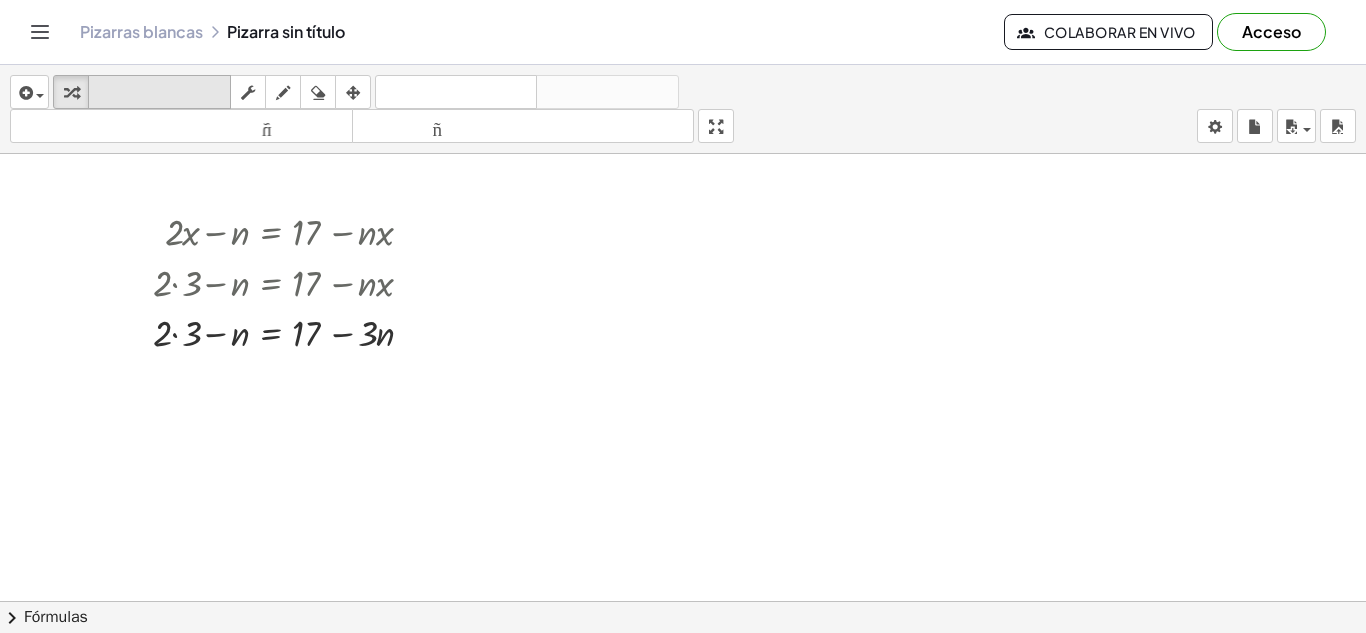 click on "teclado" at bounding box center [159, 92] 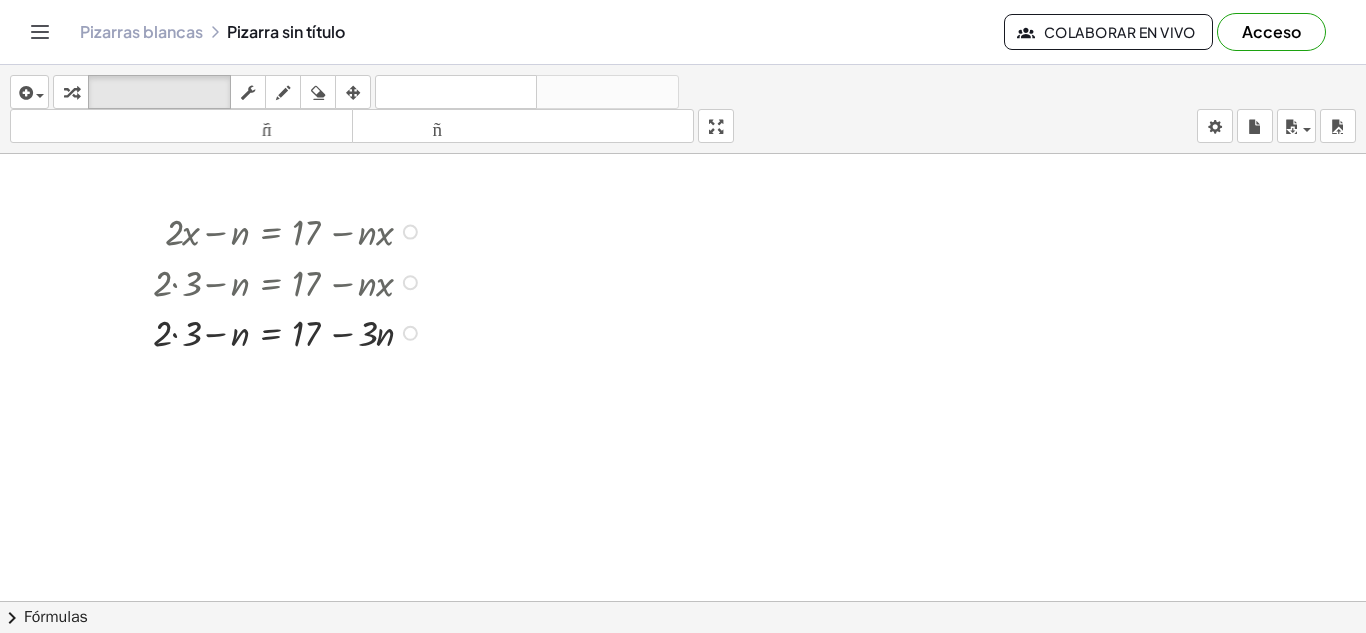 click at bounding box center [290, 230] 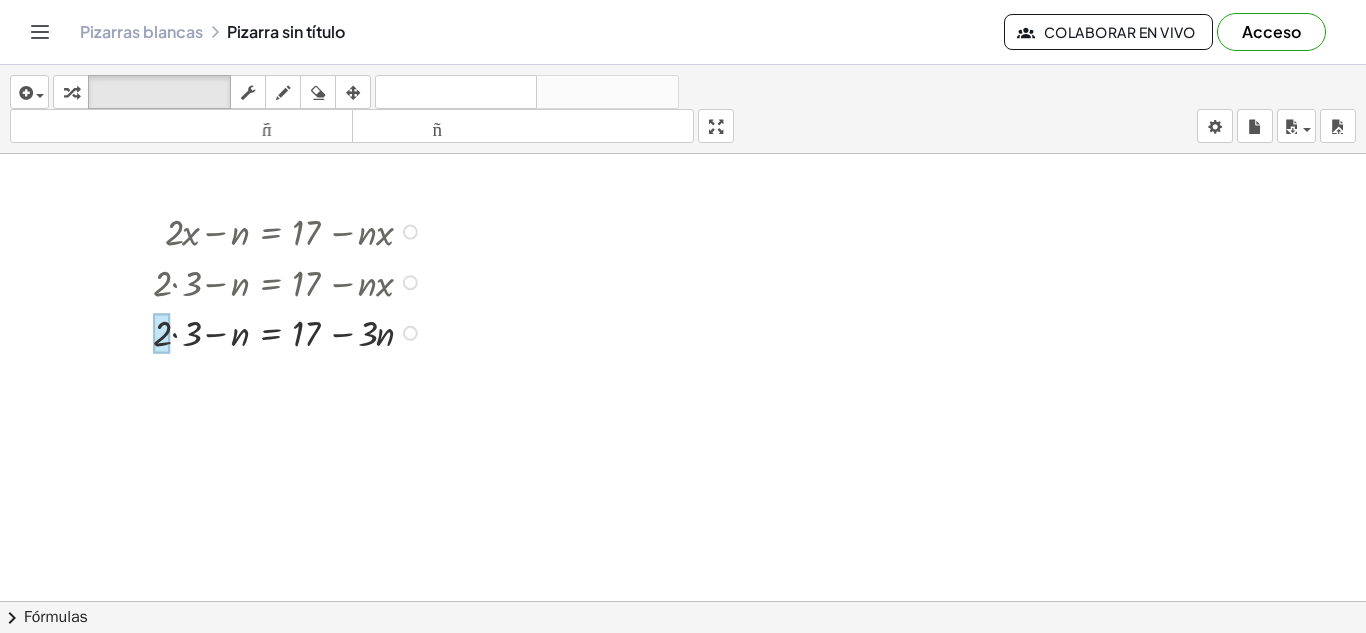 click at bounding box center (162, 333) 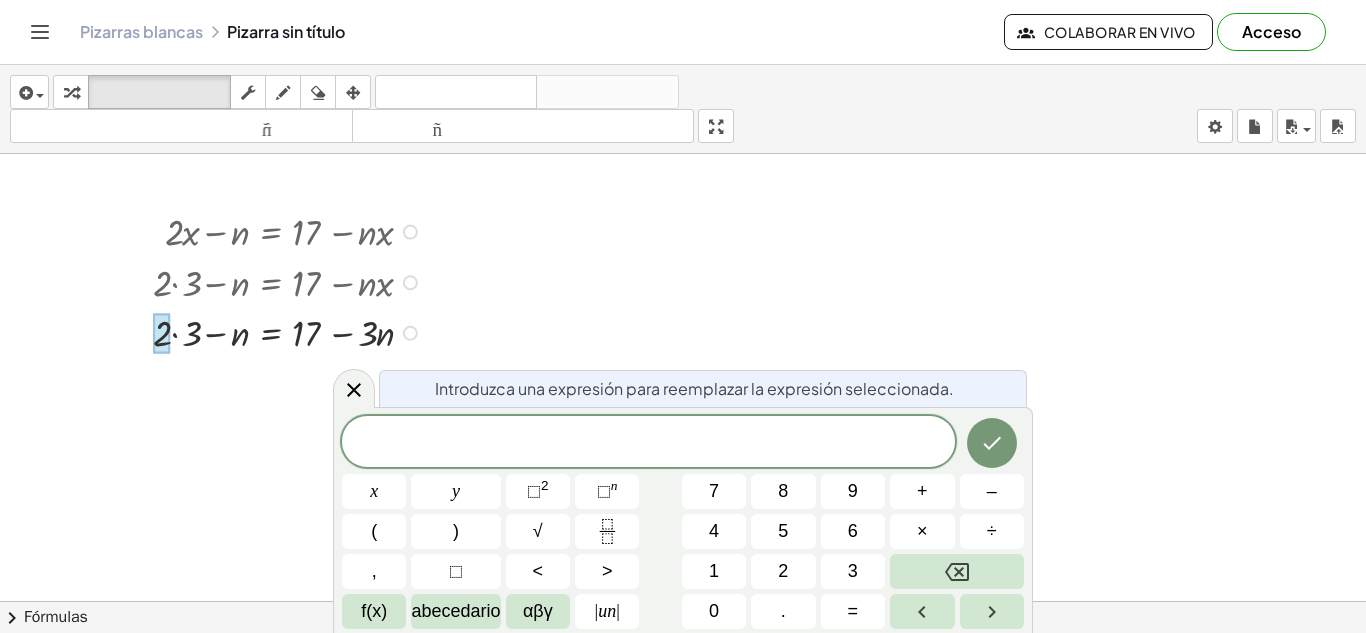 click on "Introduzca una expresión para reemplazar la expresión seleccionada. x y ⬚ 2 ⬚ n 7 8 9 + – ( ) √ 4 5 6 × ÷ , ⬚ < > 1 2 3 f(x) abecedario αβγ |  un  | 0 . =" at bounding box center [683, 520] 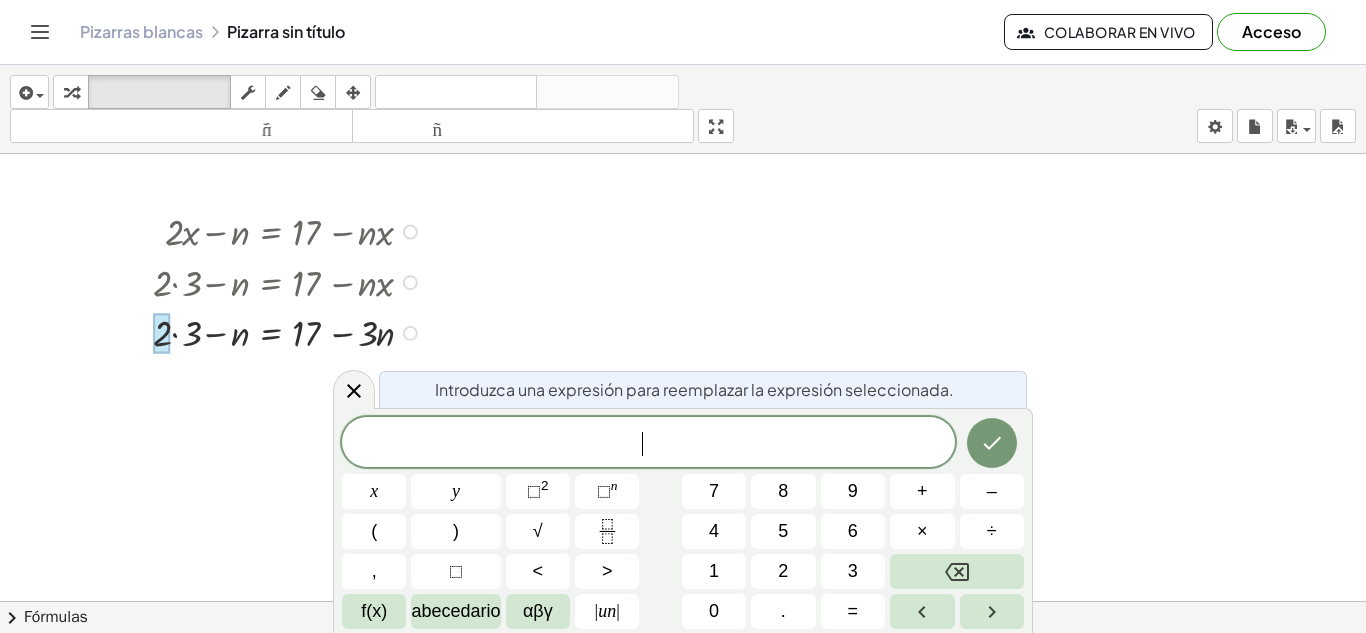 click on "​" at bounding box center (648, 444) 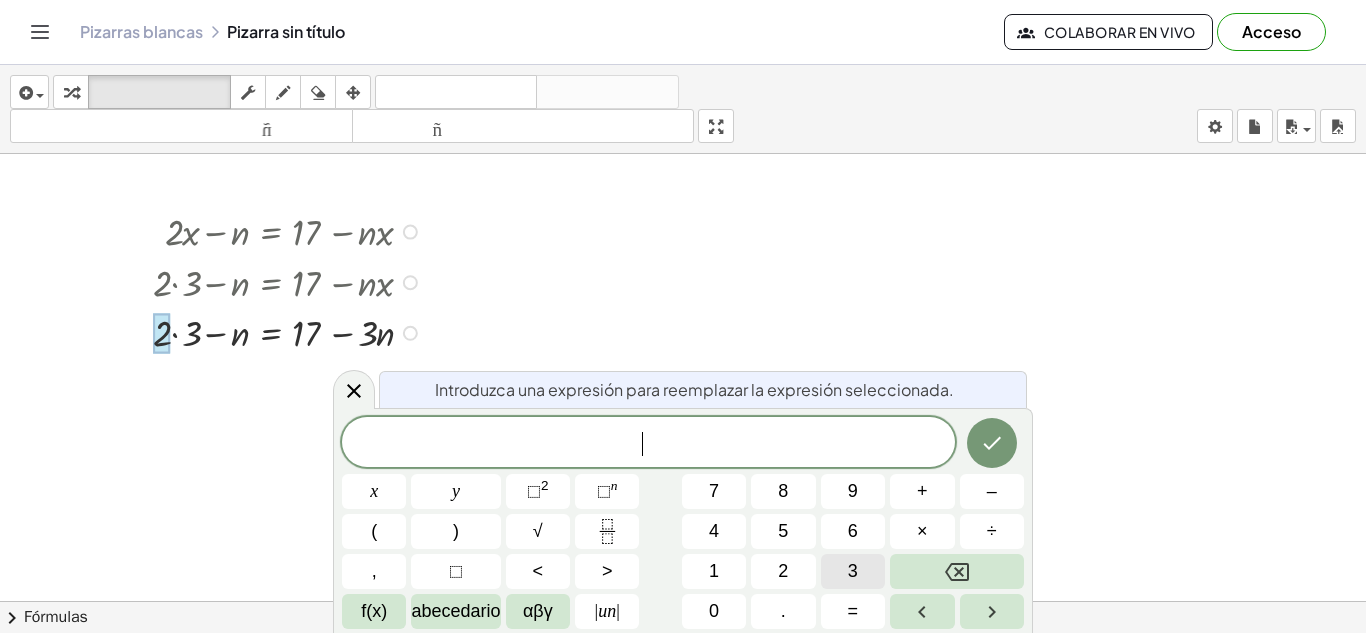 click on "3" at bounding box center [853, 571] 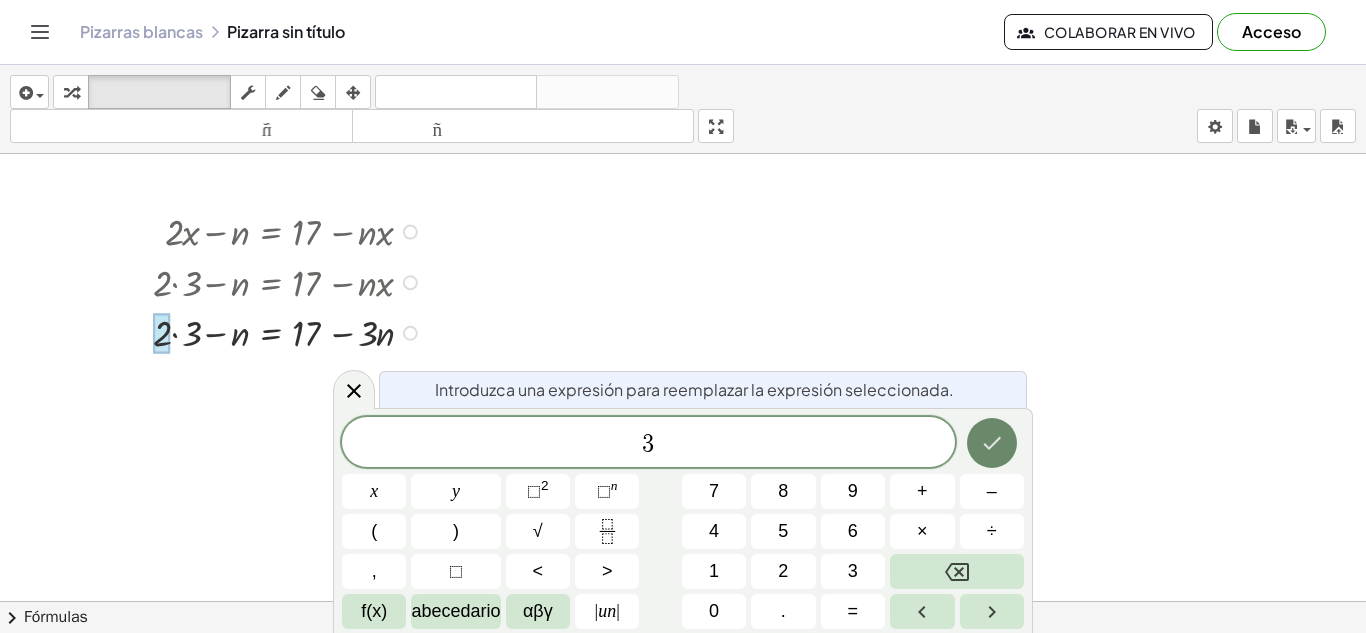 click at bounding box center [992, 443] 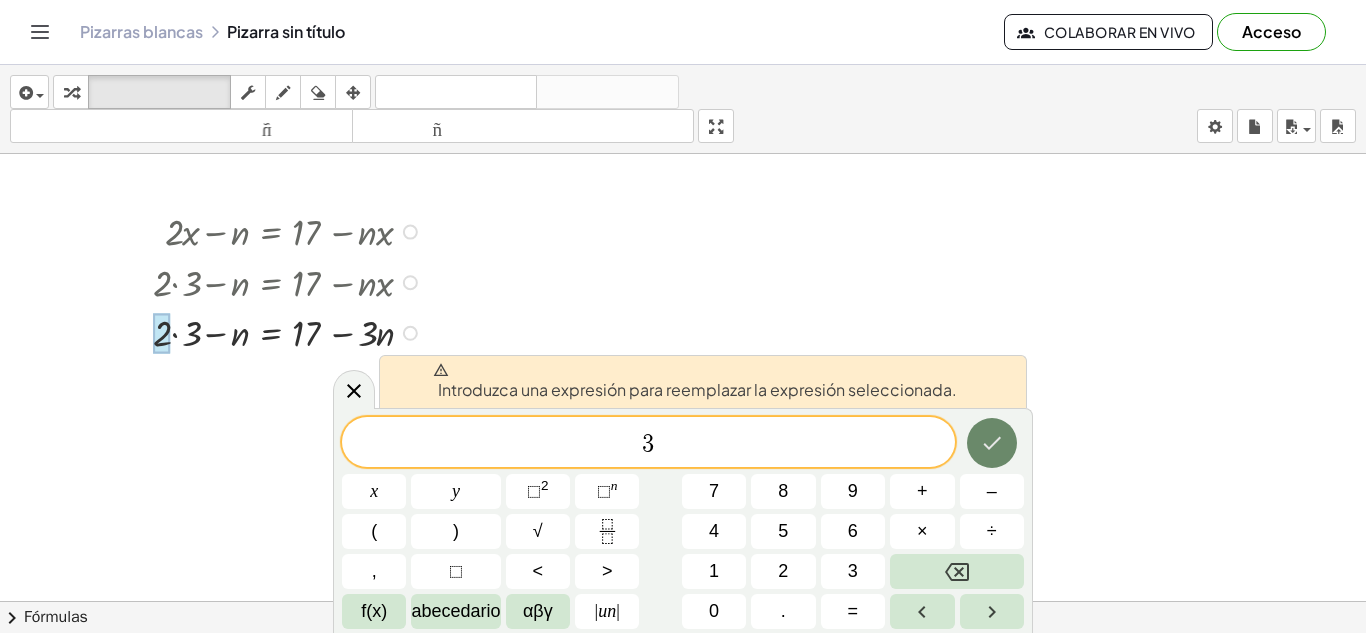 click 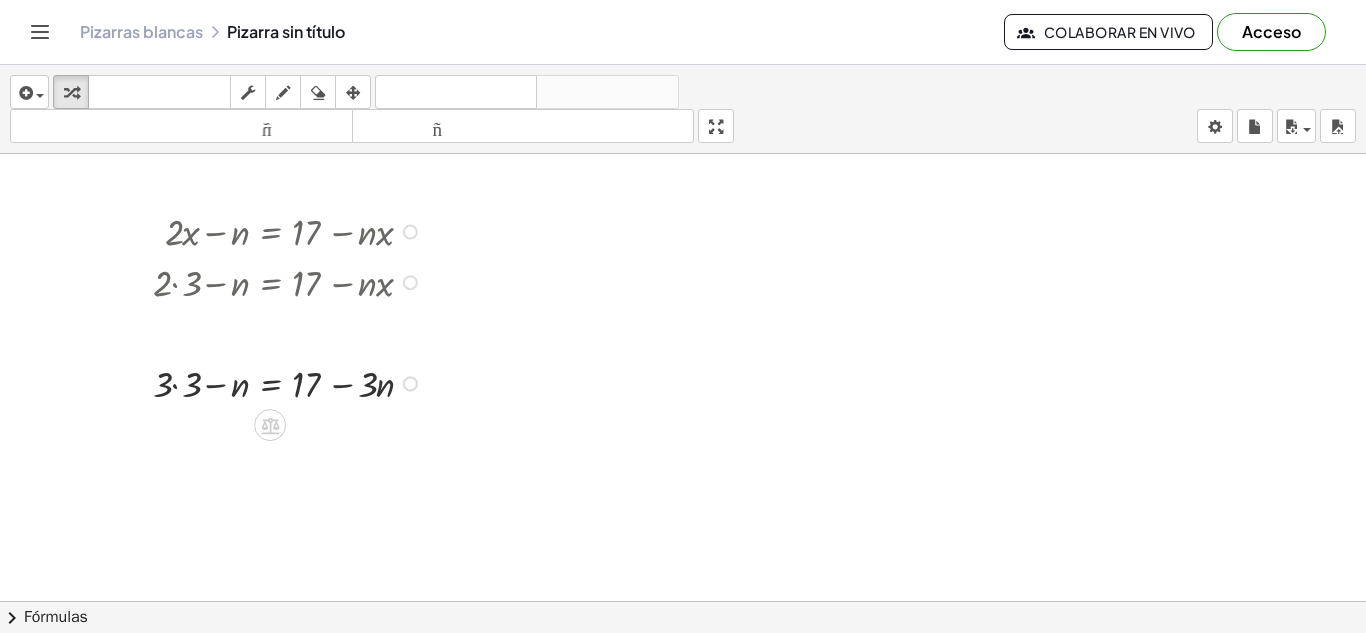 click at bounding box center (683, 601) 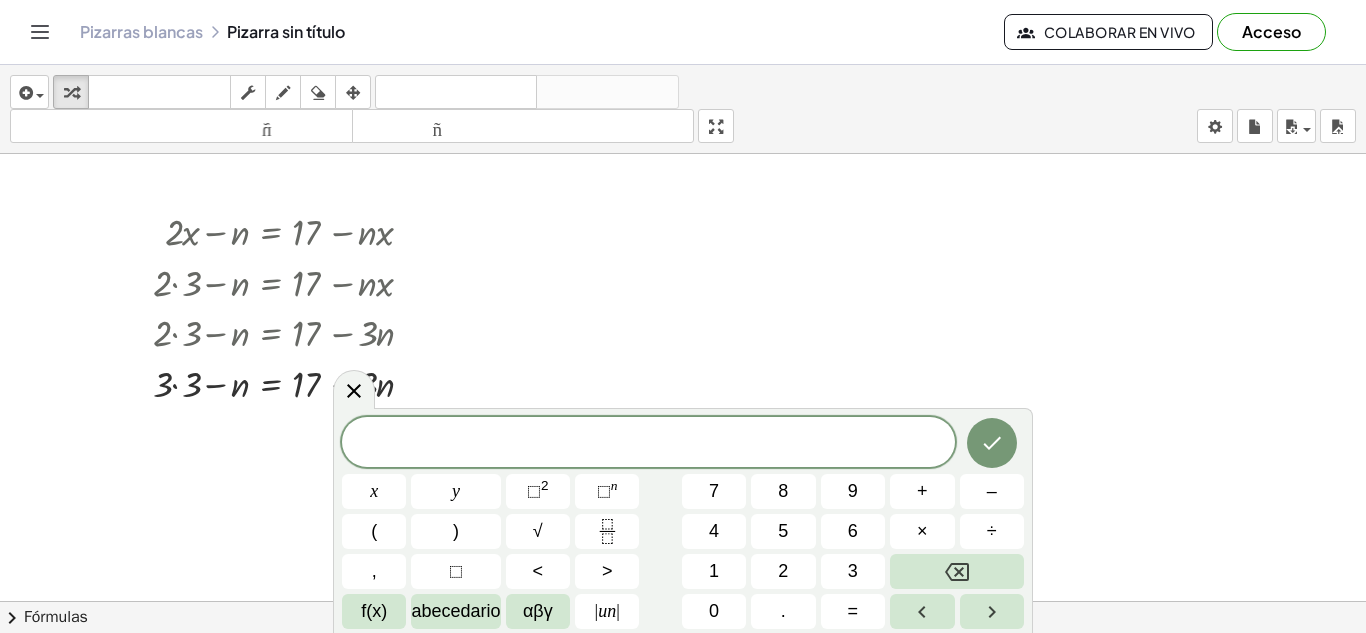 click at bounding box center (683, 601) 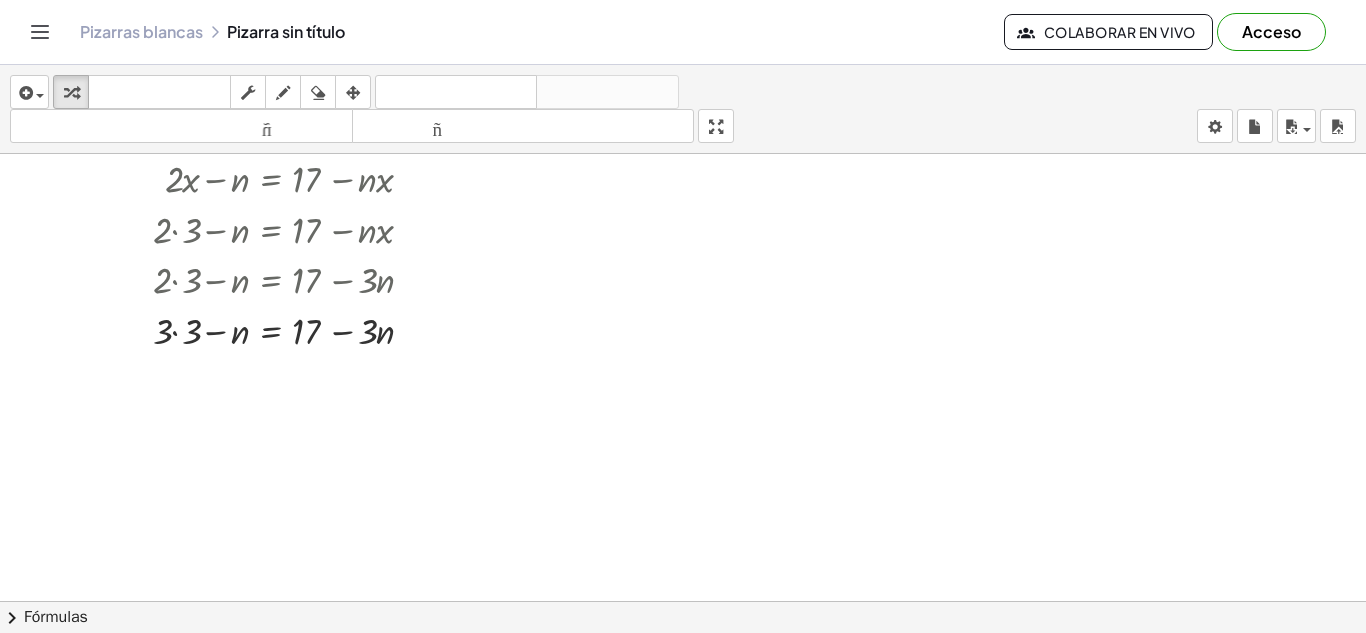 scroll, scrollTop: 54, scrollLeft: 0, axis: vertical 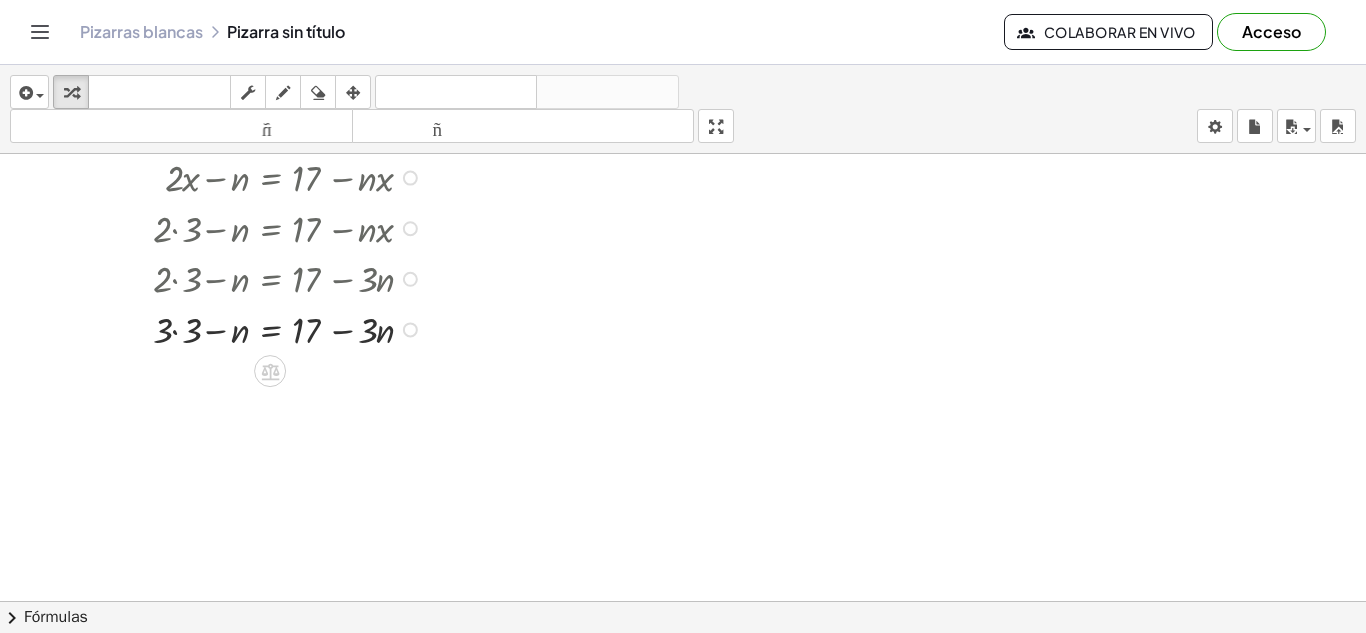 click at bounding box center (290, 328) 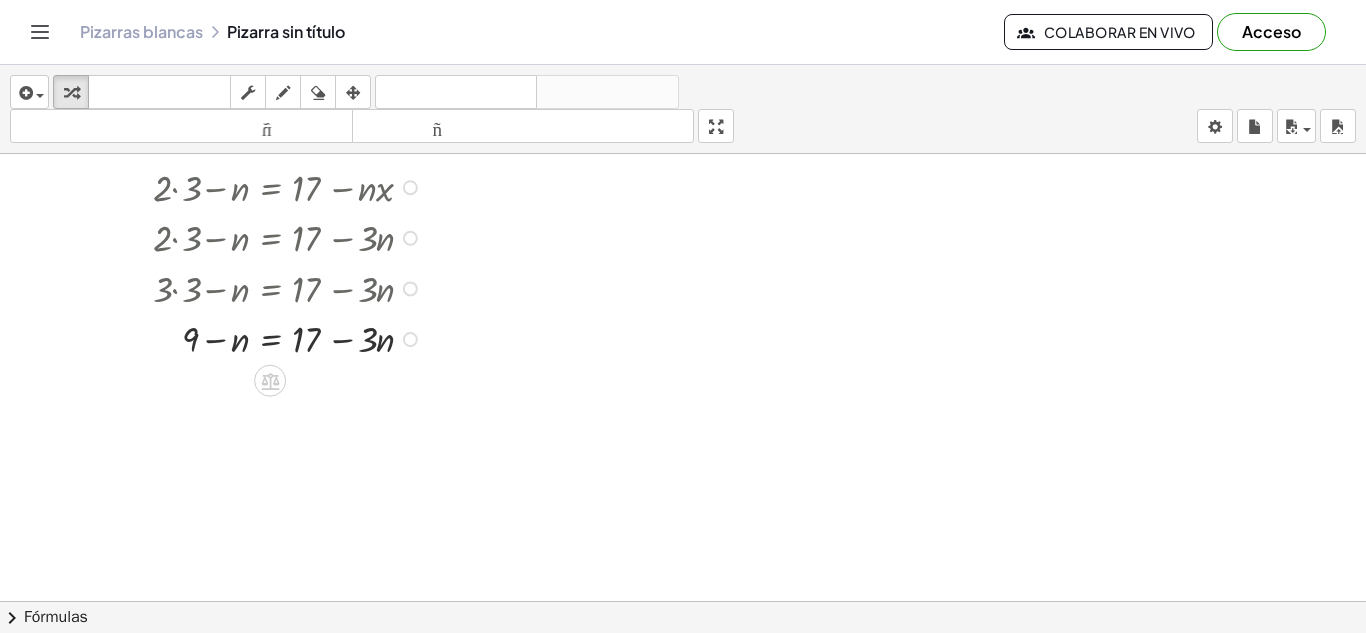 scroll, scrollTop: 122, scrollLeft: 0, axis: vertical 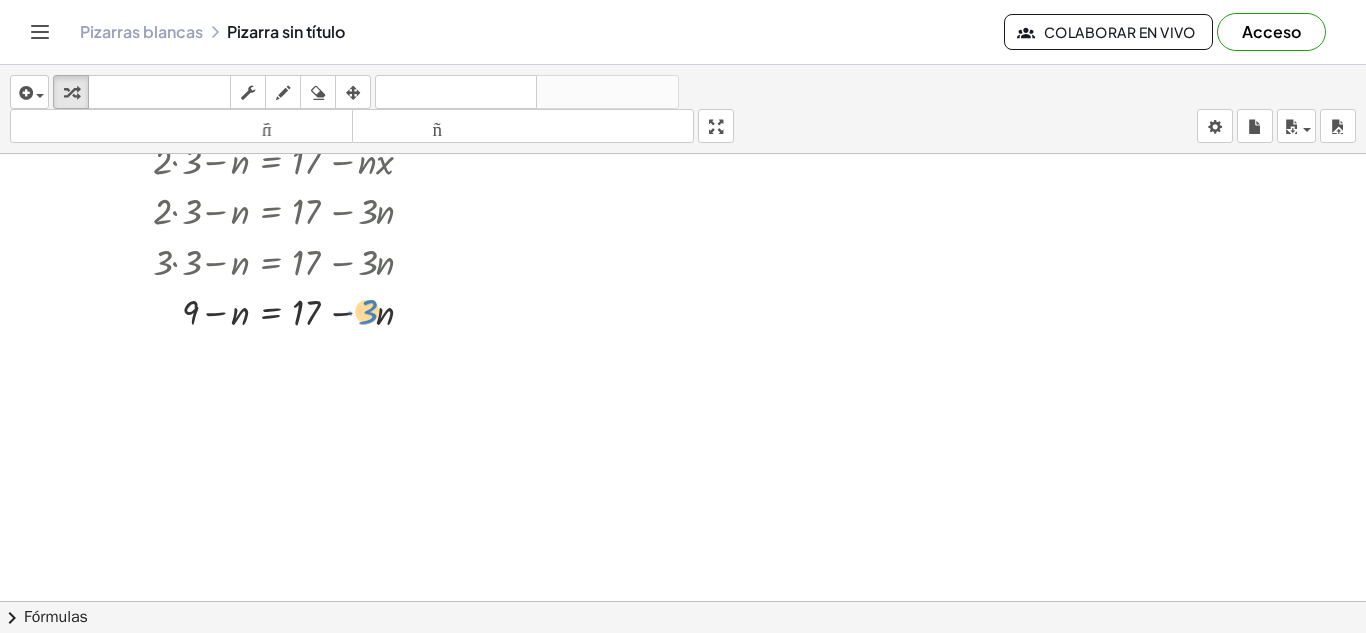click at bounding box center (290, 310) 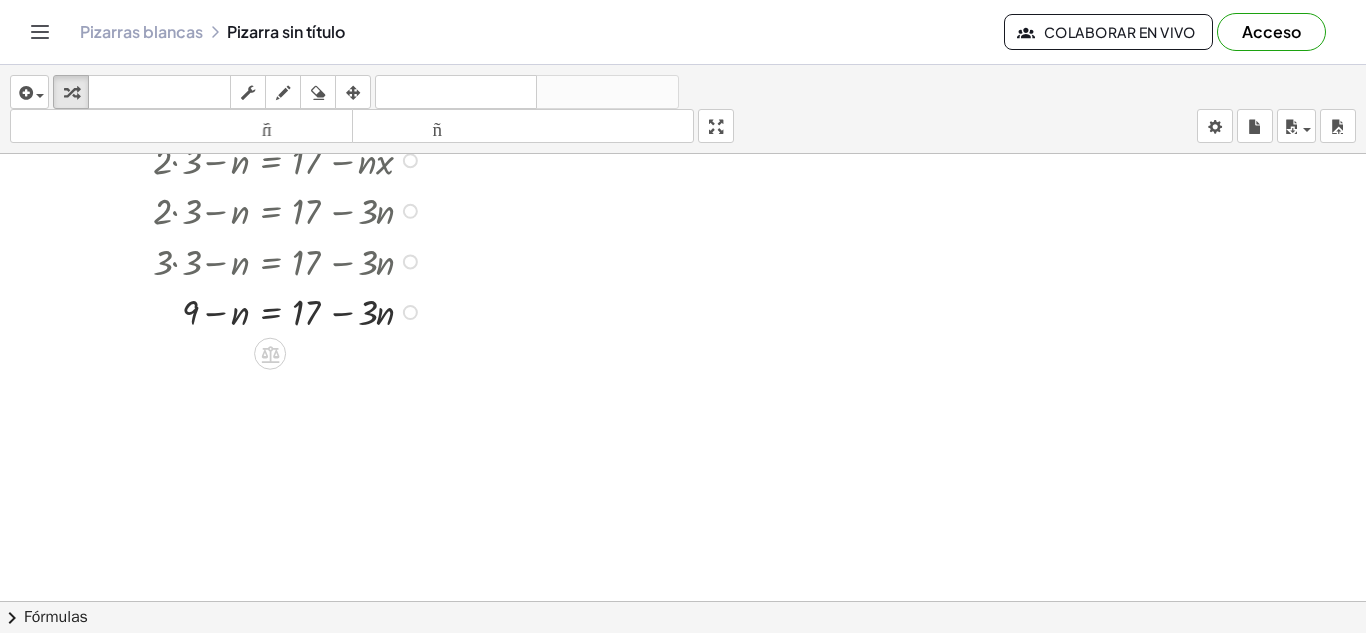 click at bounding box center (290, 310) 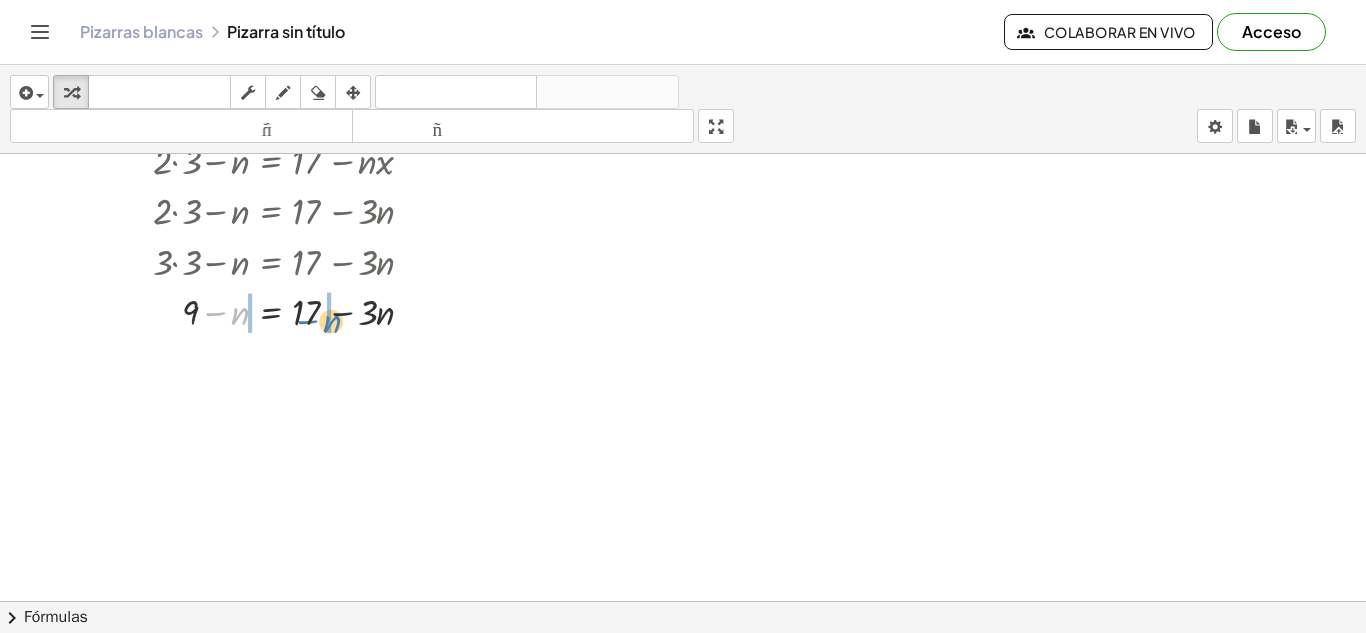 drag, startPoint x: 236, startPoint y: 312, endPoint x: 322, endPoint y: 321, distance: 86.46965 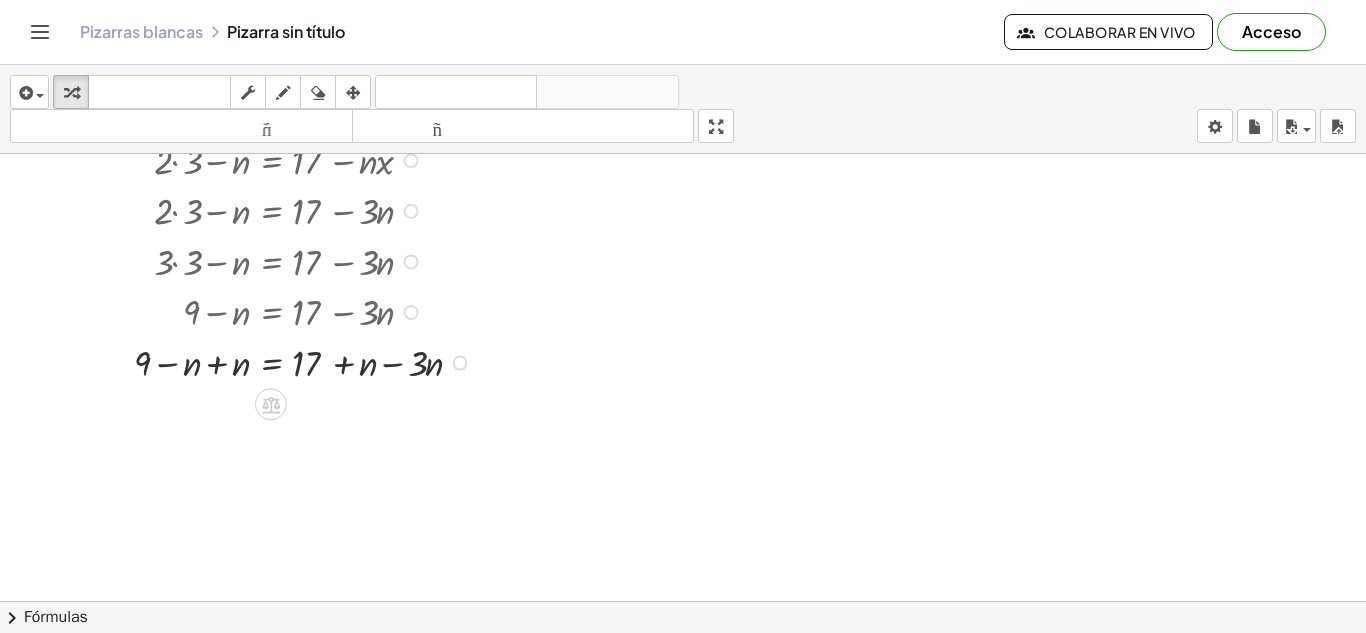 click at bounding box center [306, 310] 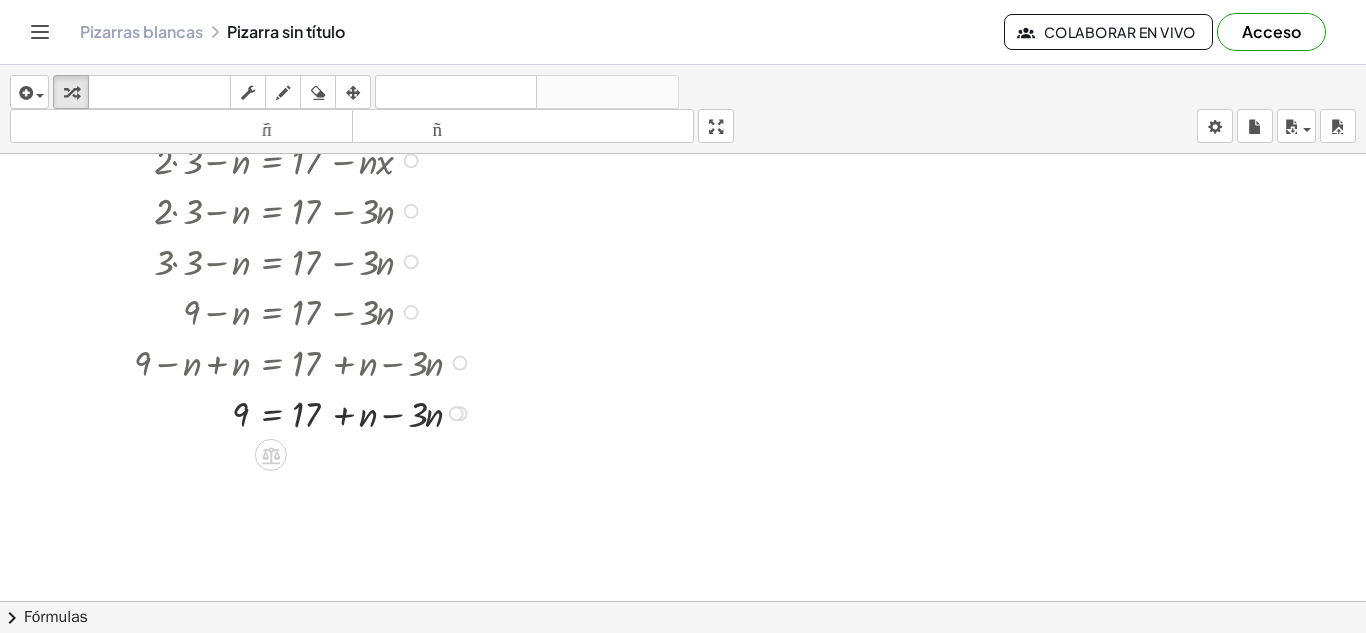 click at bounding box center (306, 412) 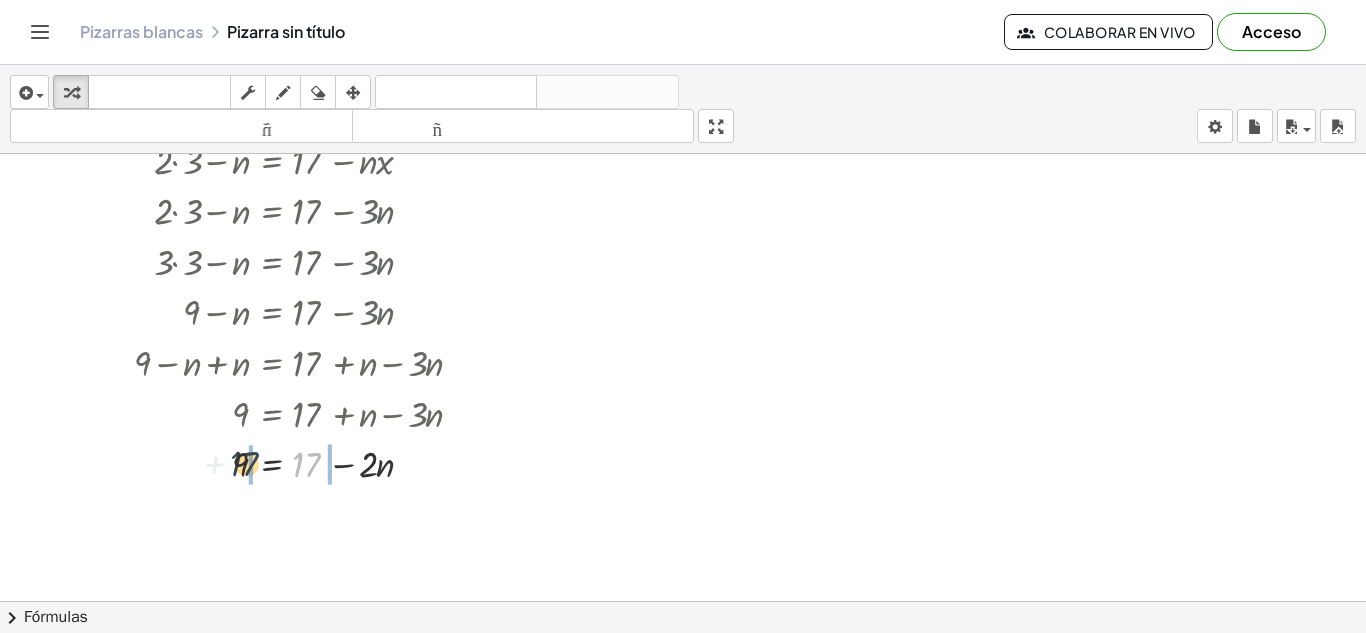 drag, startPoint x: 310, startPoint y: 465, endPoint x: 245, endPoint y: 464, distance: 65.00769 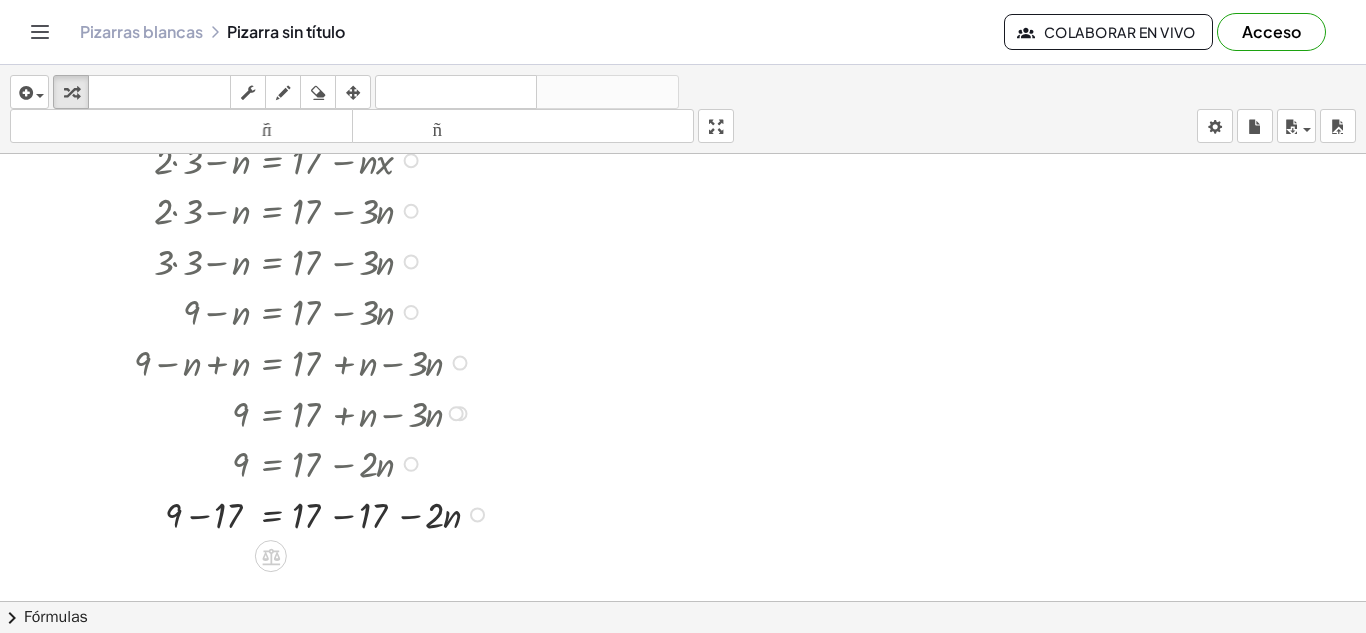 click at bounding box center (314, 462) 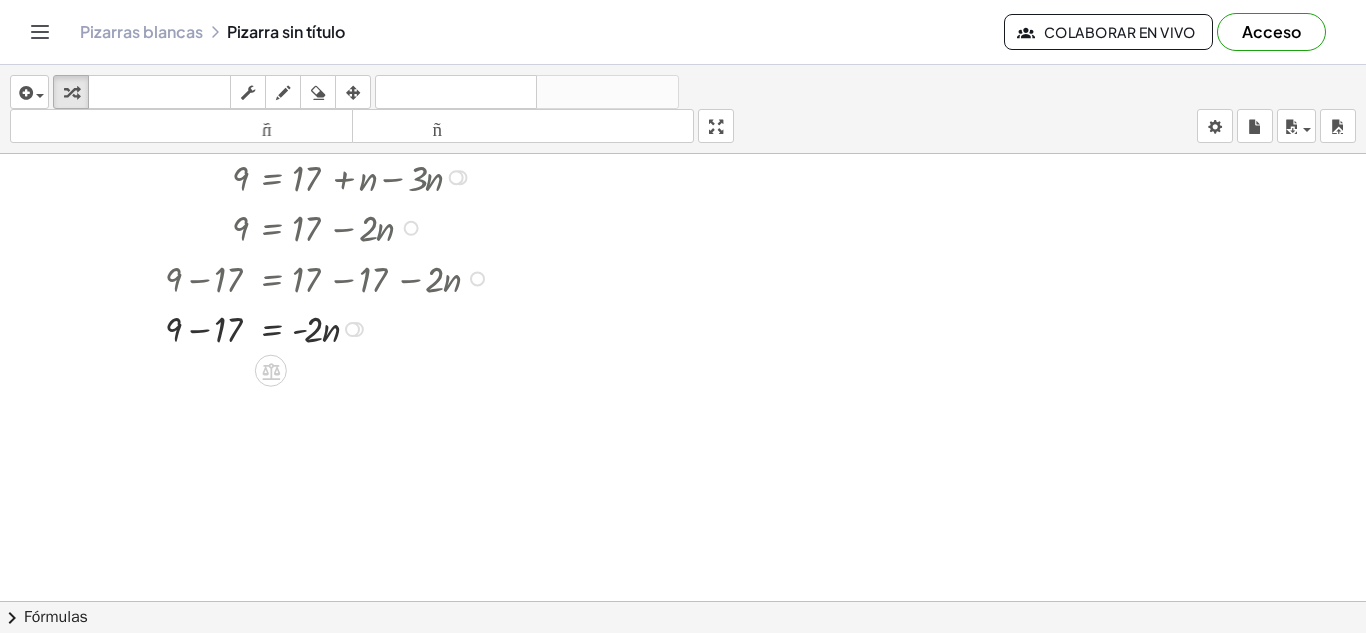 scroll, scrollTop: 360, scrollLeft: 0, axis: vertical 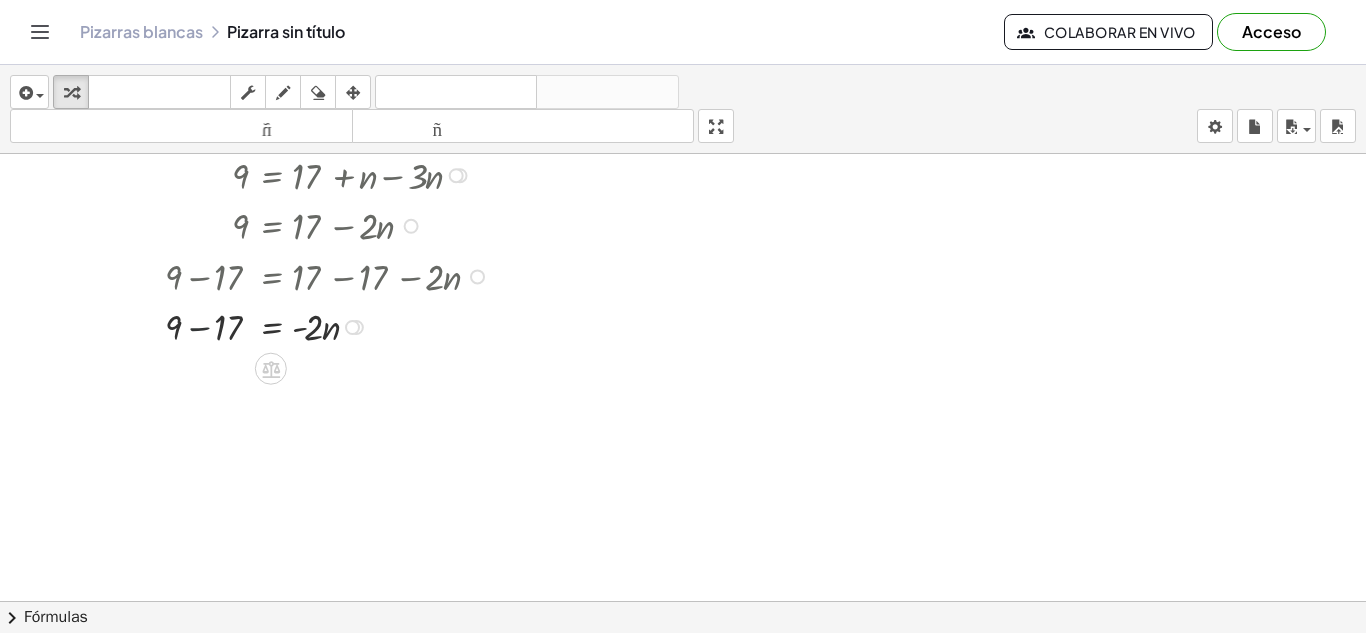 click at bounding box center (314, 325) 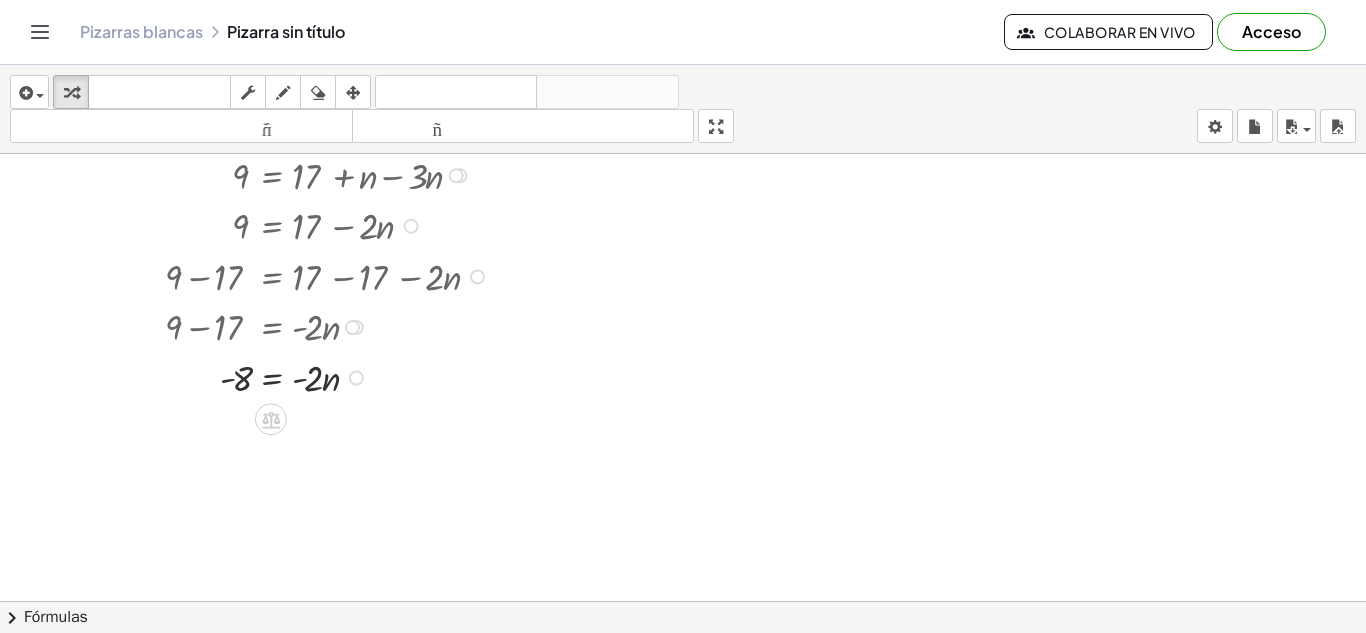 click at bounding box center (314, 376) 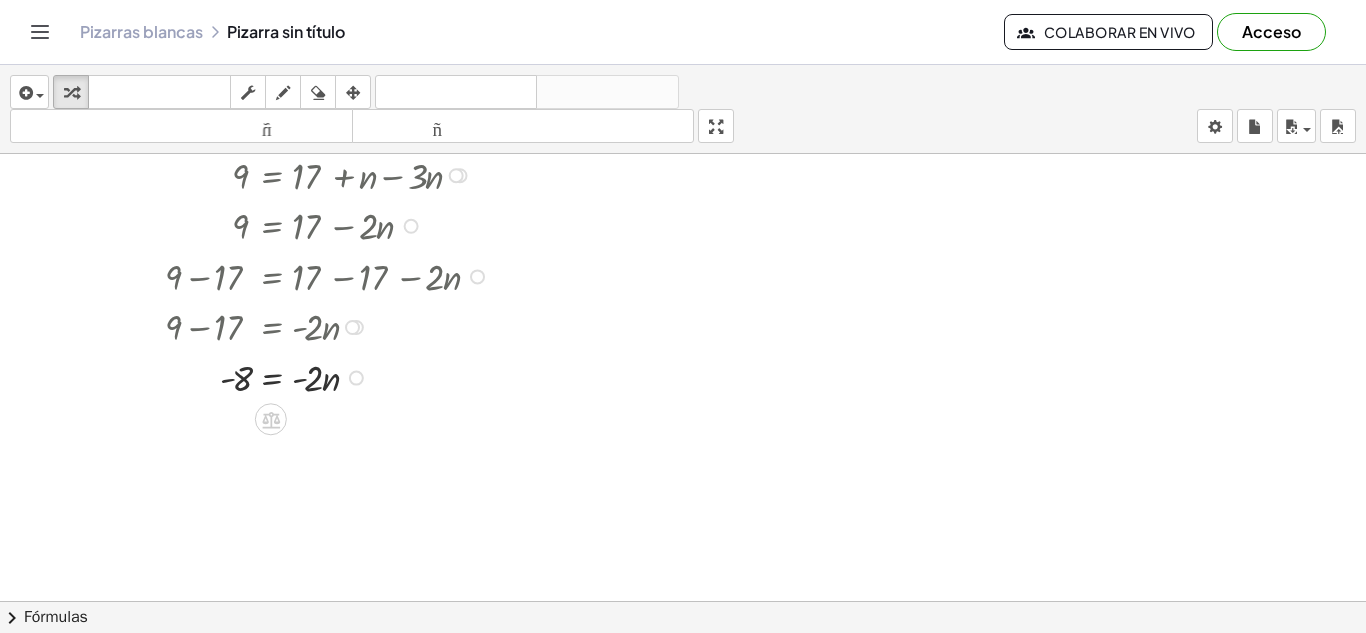 click at bounding box center (314, 376) 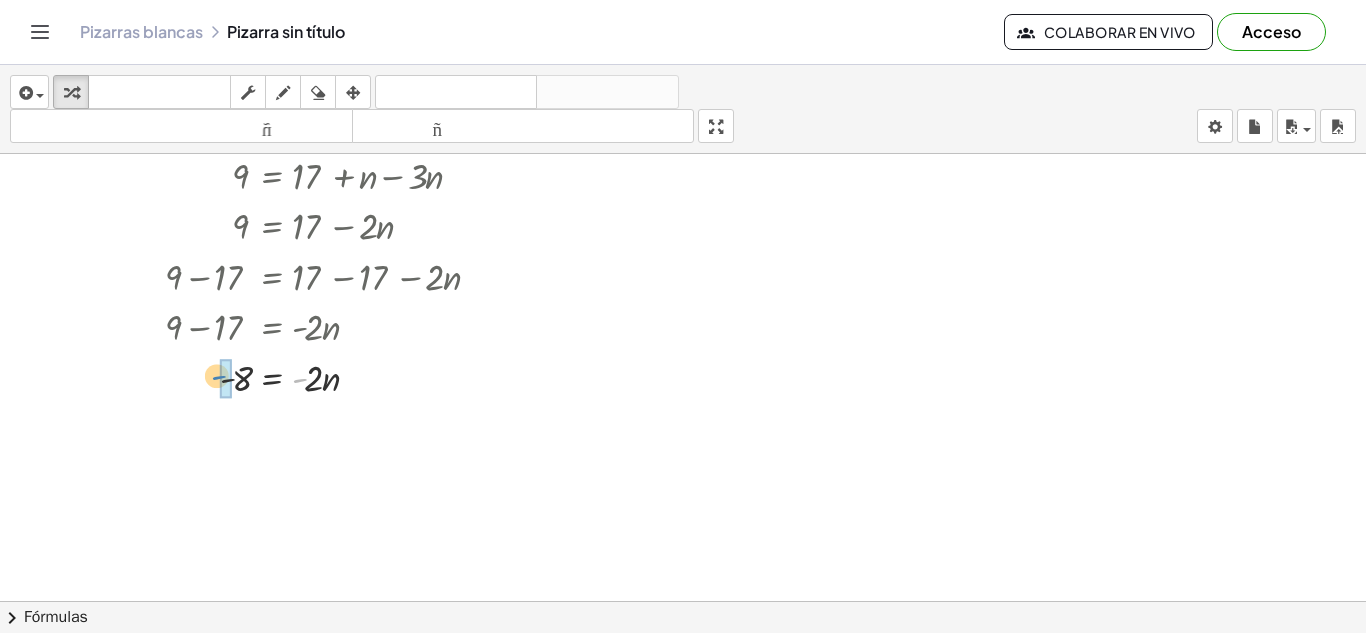 drag, startPoint x: 302, startPoint y: 379, endPoint x: 221, endPoint y: 376, distance: 81.055534 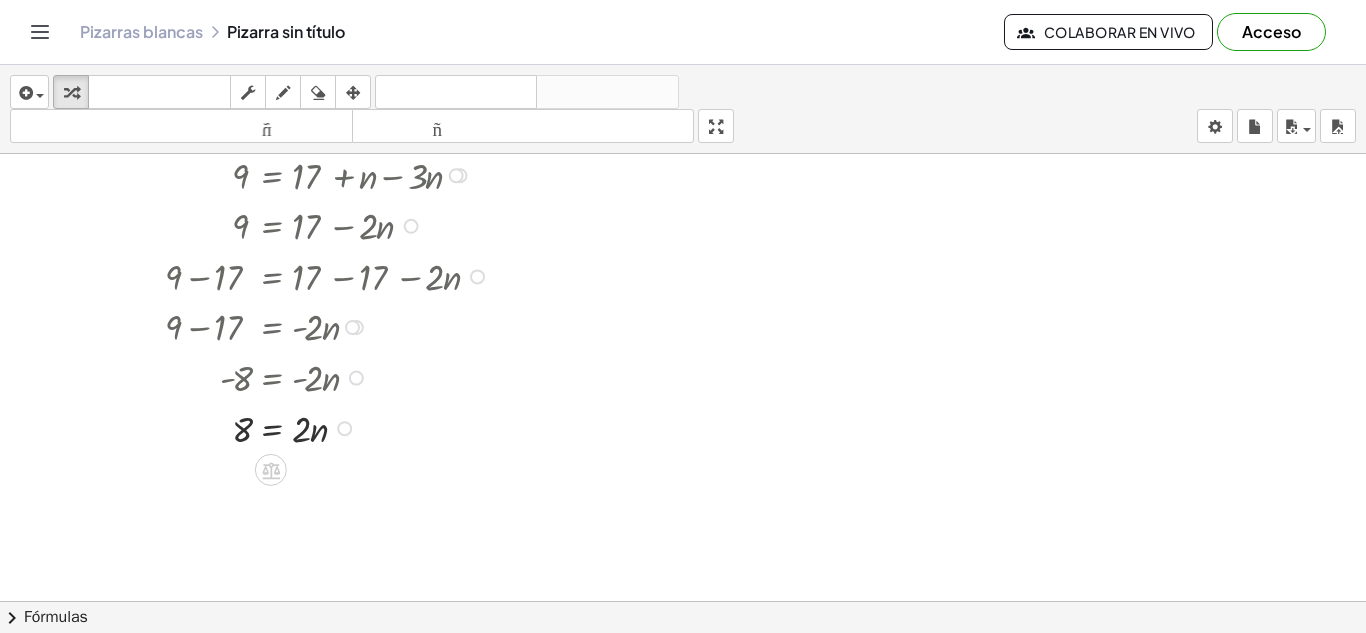 scroll, scrollTop: 411, scrollLeft: 0, axis: vertical 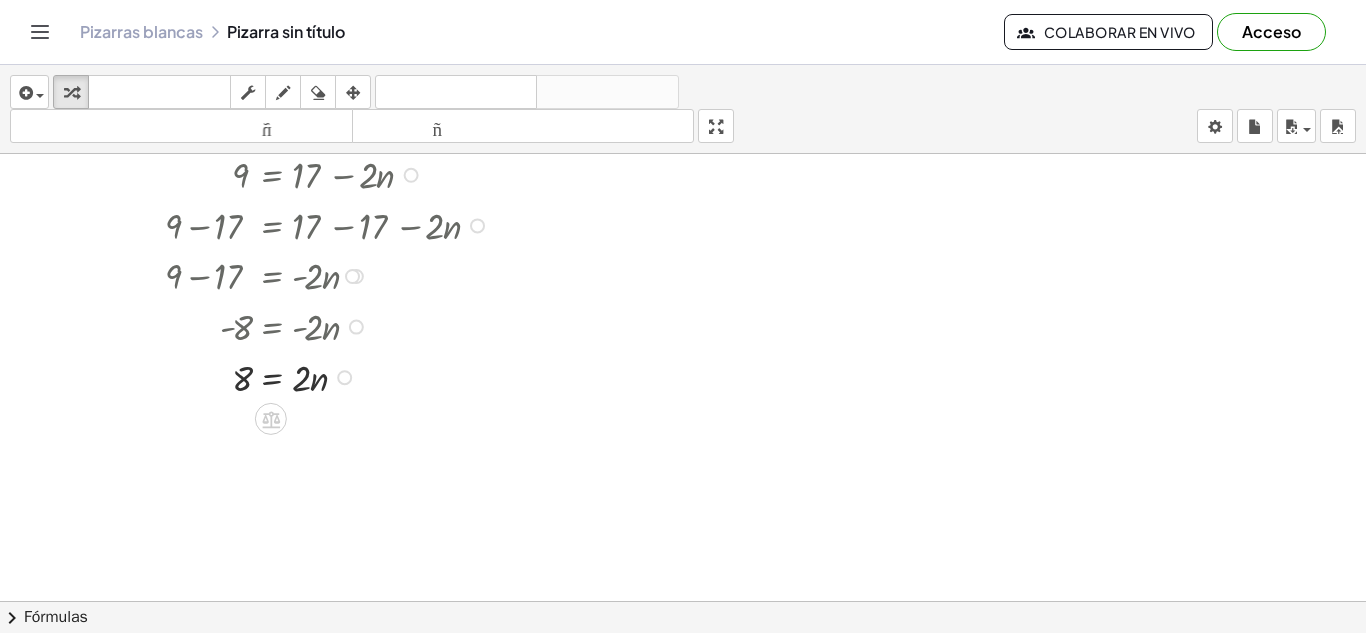 click at bounding box center [314, 376] 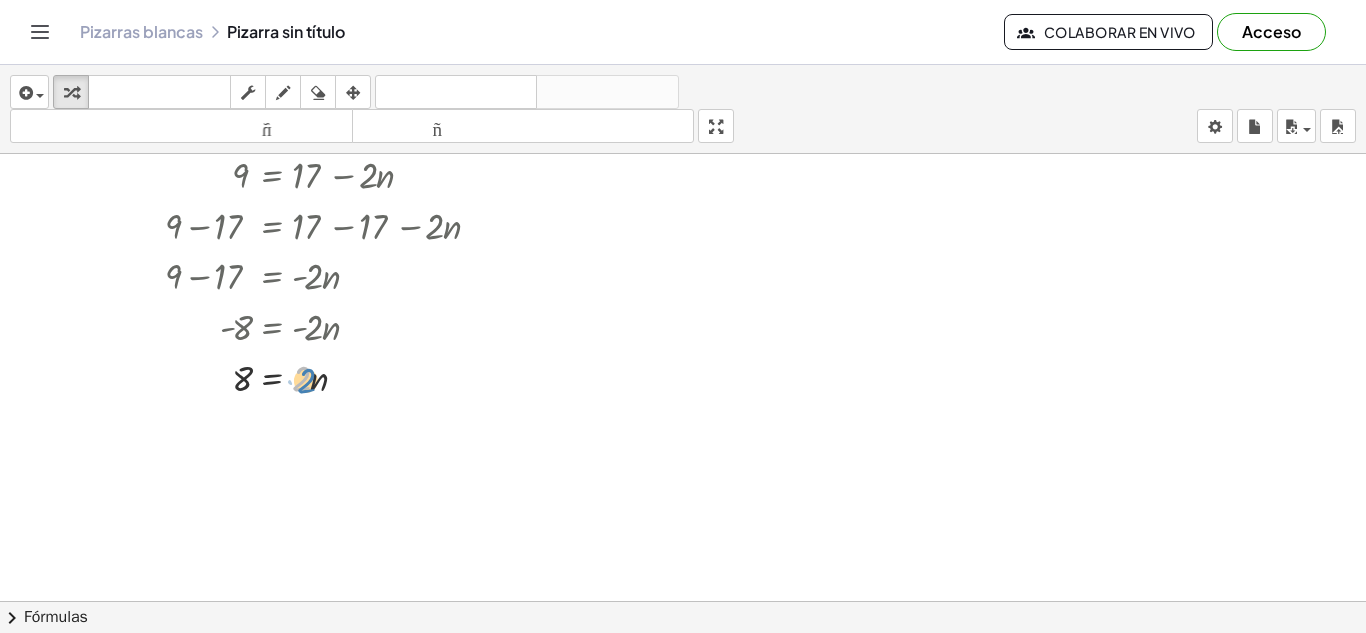 click at bounding box center [314, 376] 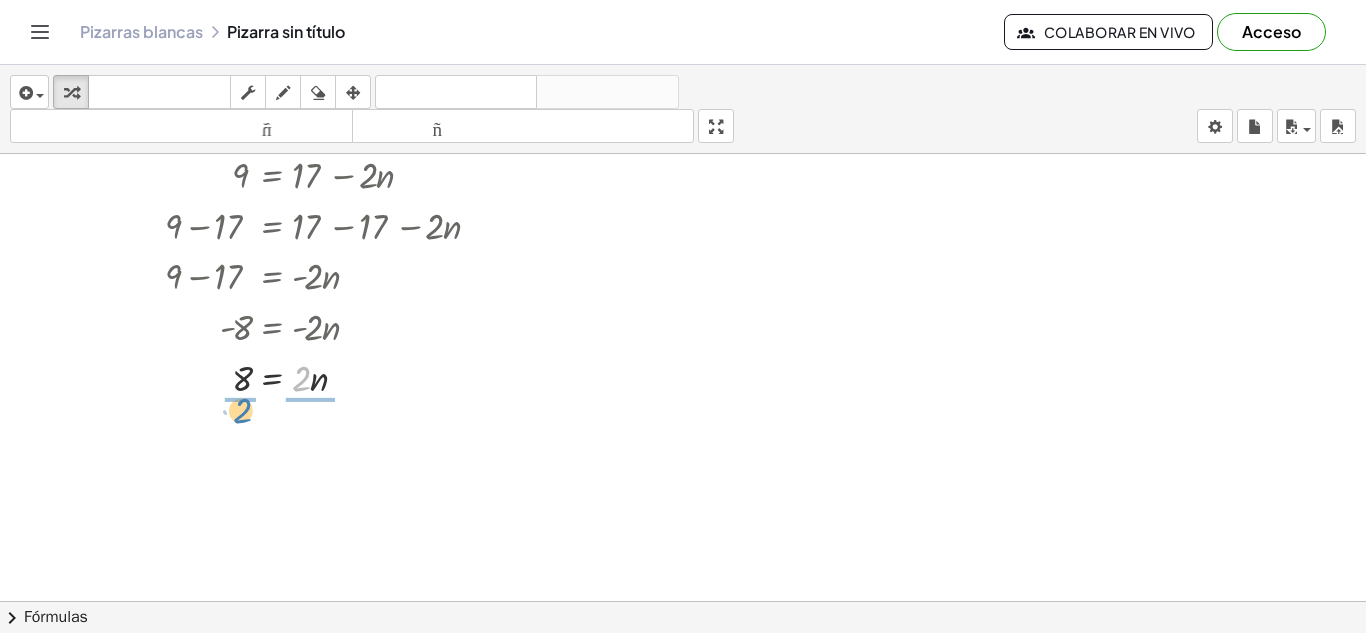 drag, startPoint x: 301, startPoint y: 378, endPoint x: 241, endPoint y: 410, distance: 68 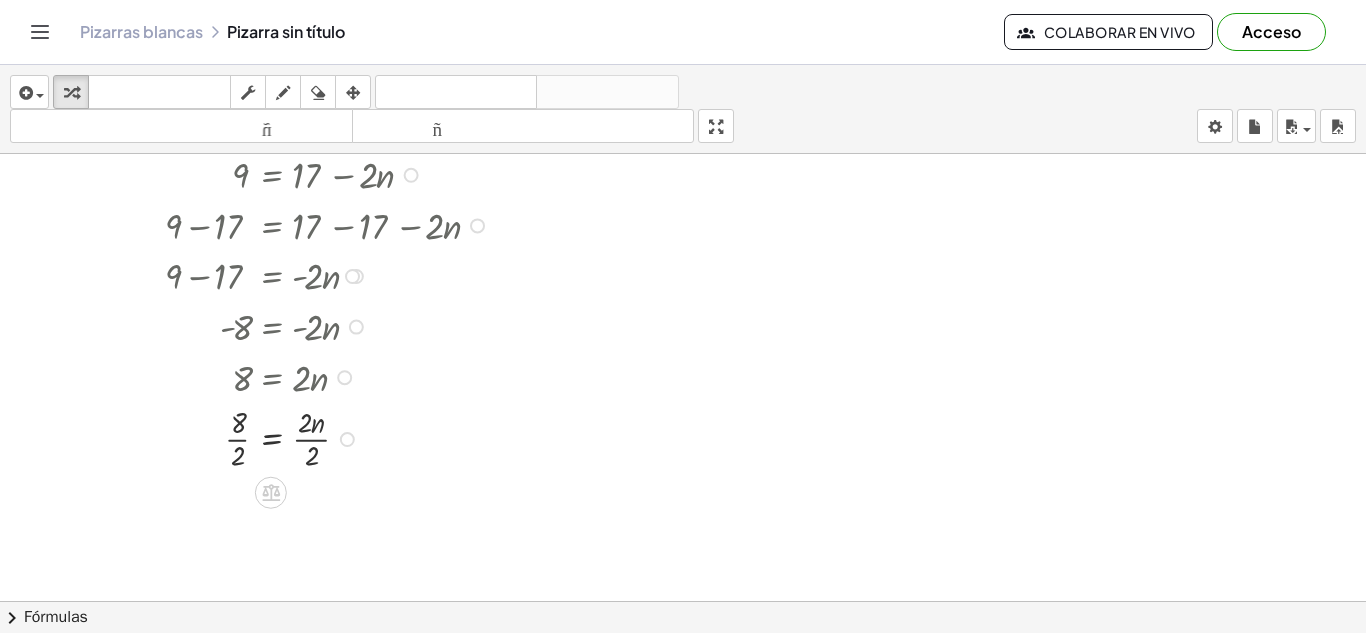 click at bounding box center [344, 377] 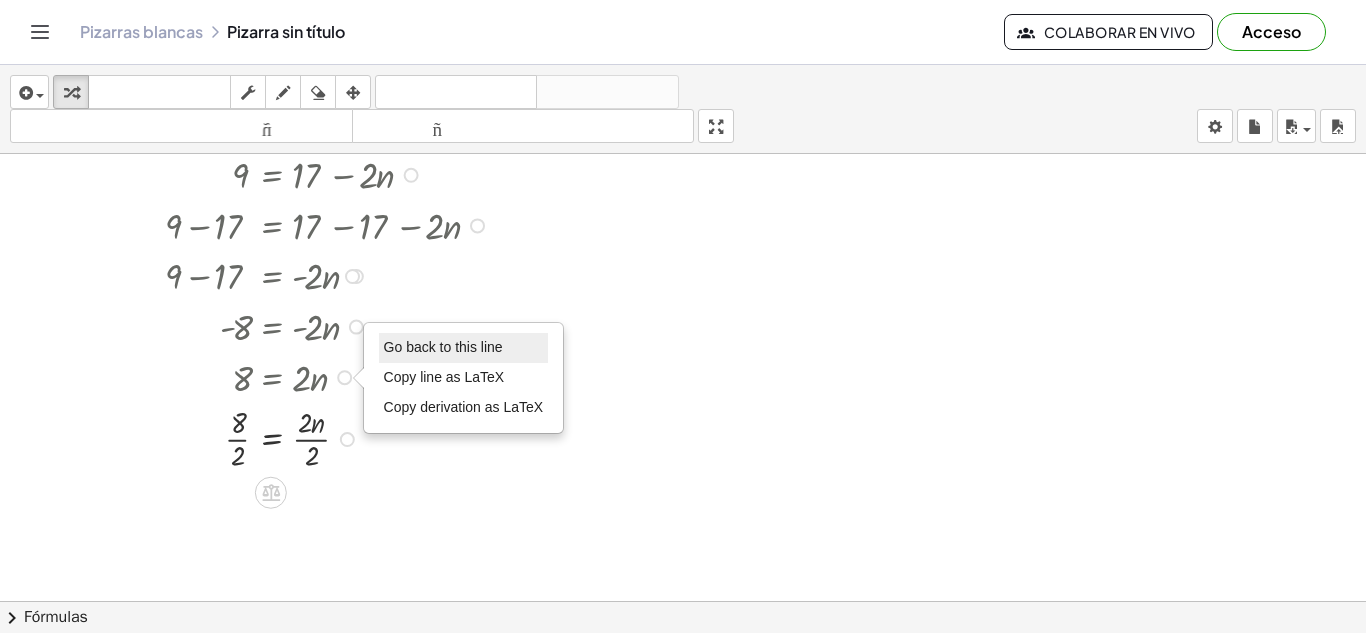 click on "Go back to this line" at bounding box center (464, 348) 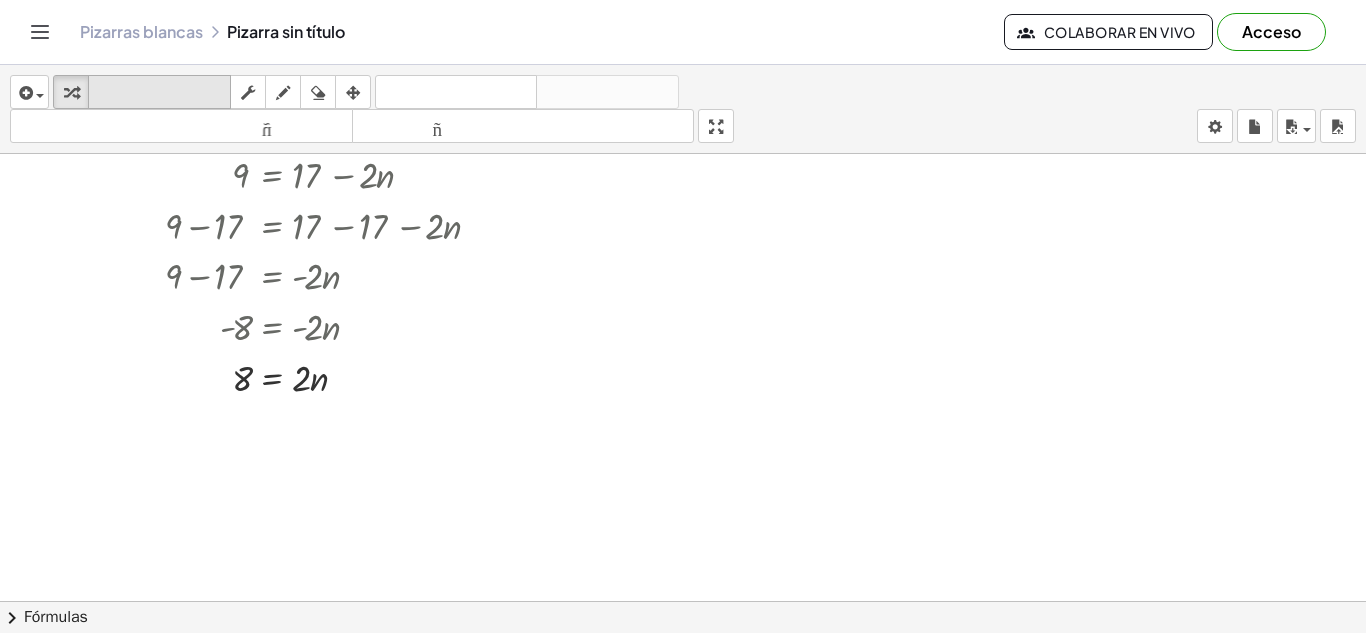 click on "teclado" at bounding box center (159, 92) 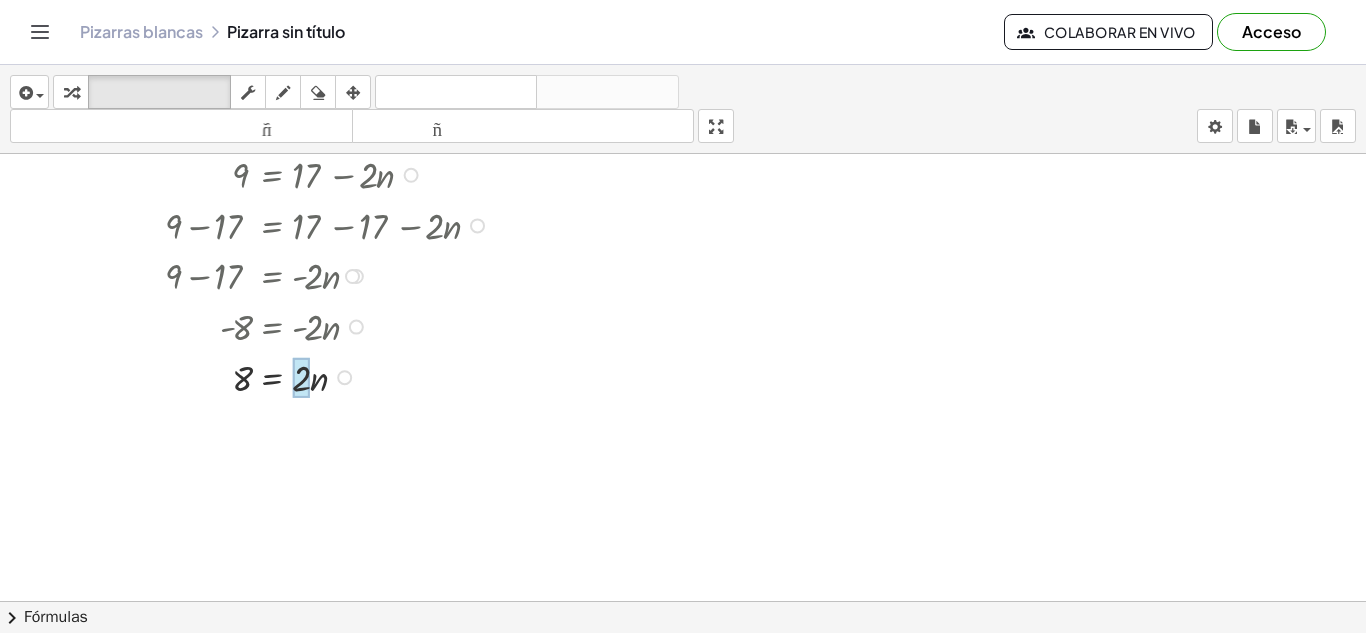 click at bounding box center (301, 378) 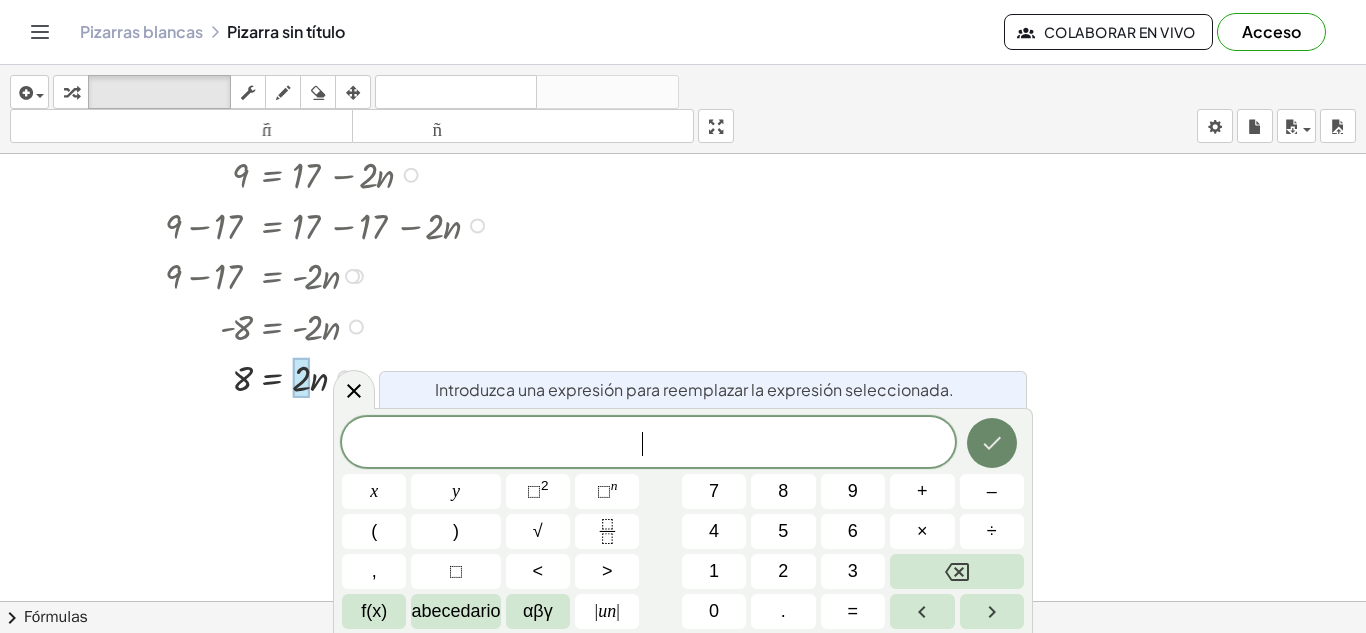 click 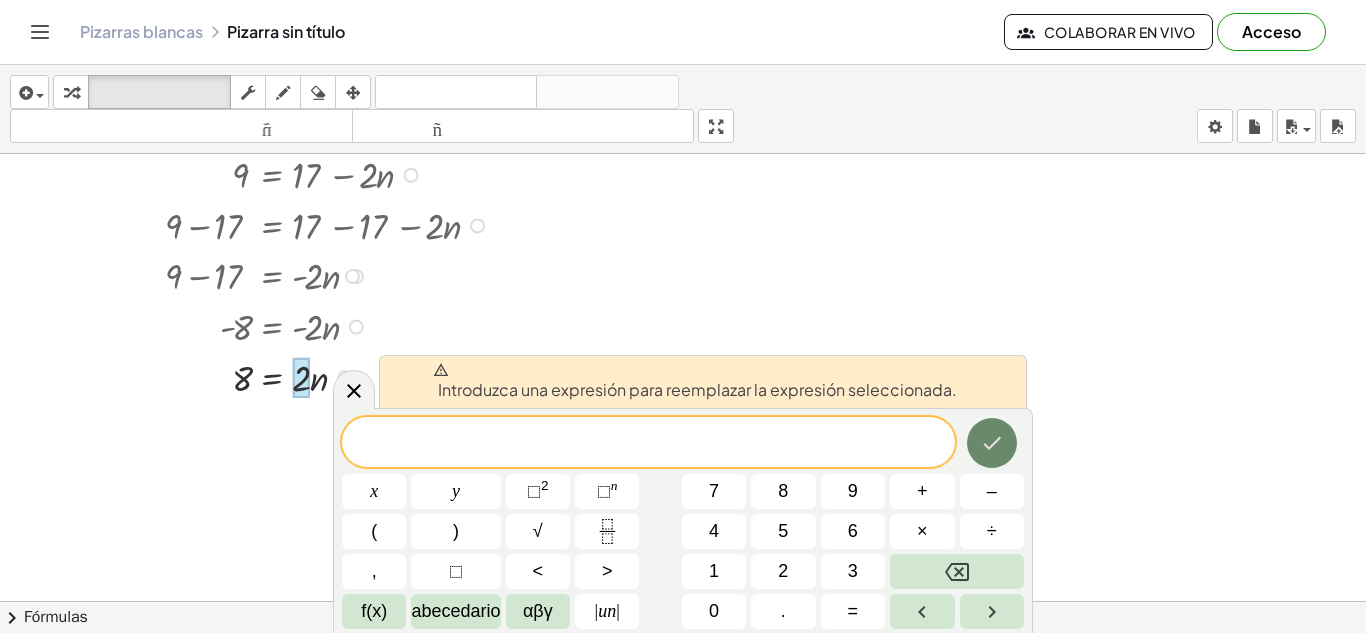 click 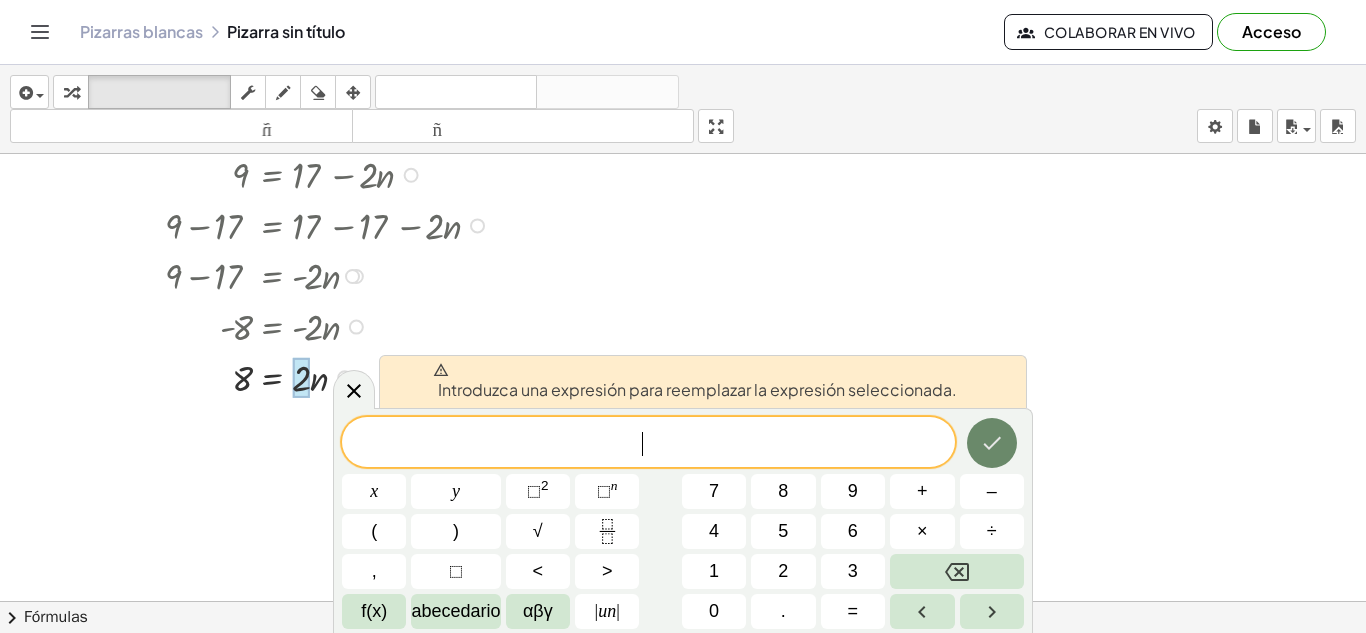 click 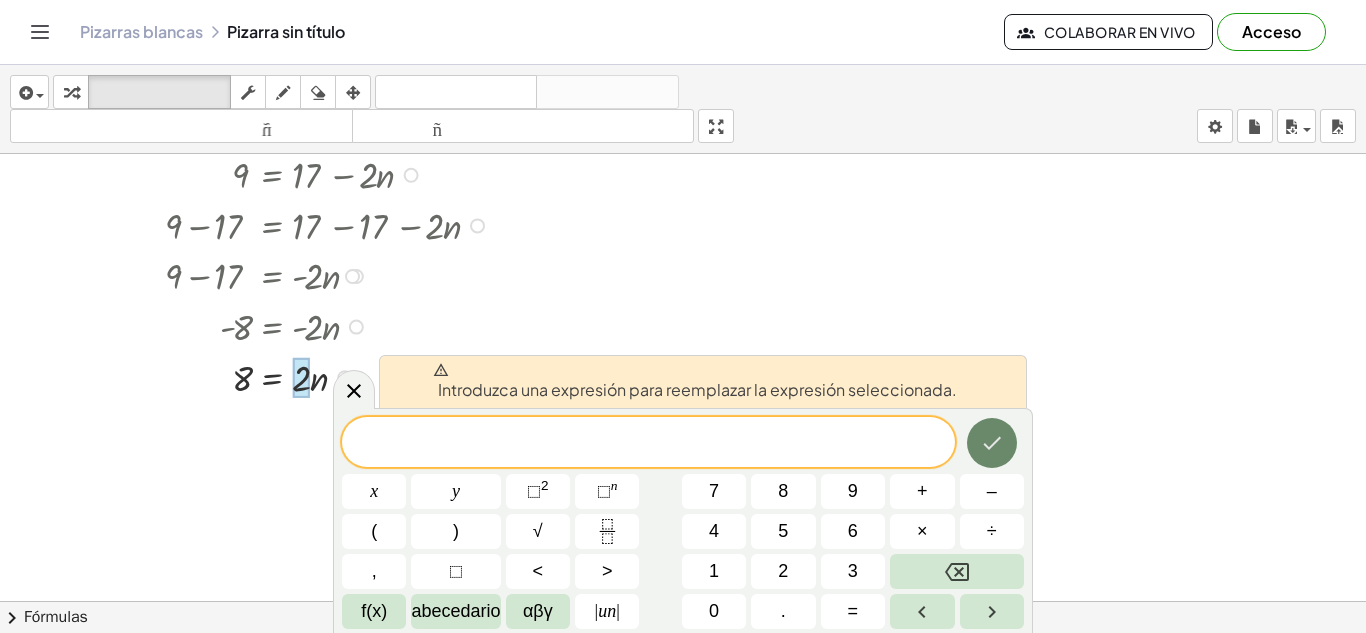 click 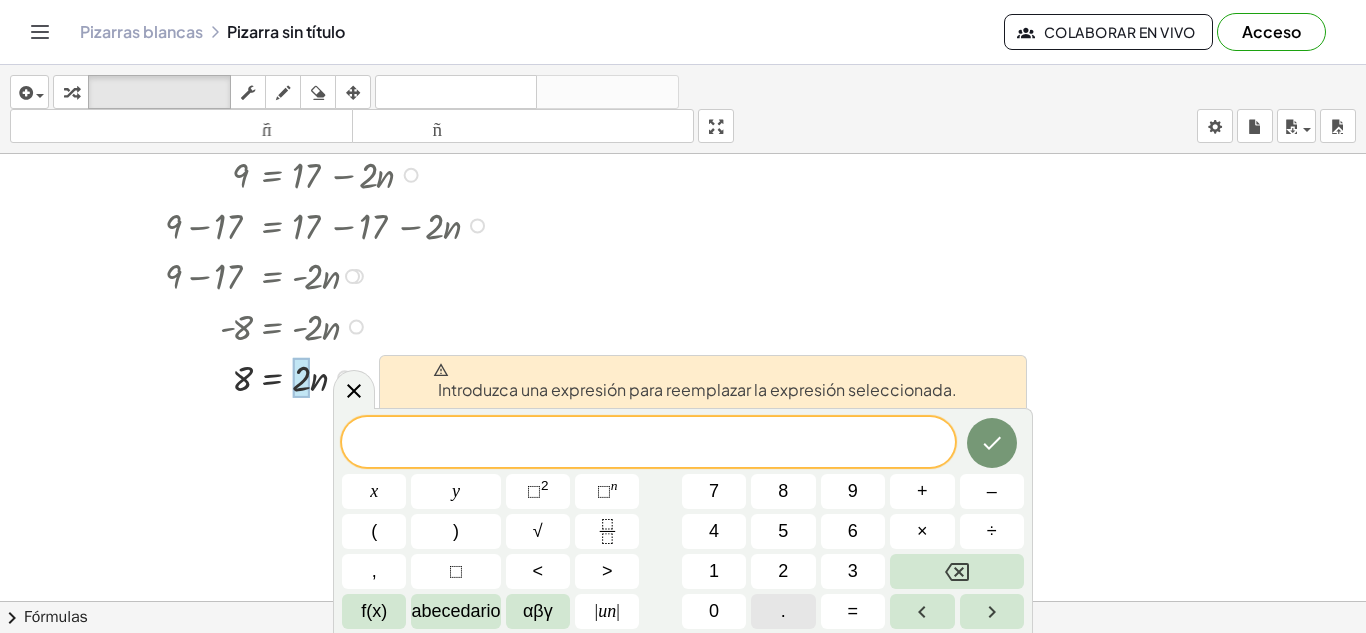 click on "." at bounding box center [783, 611] 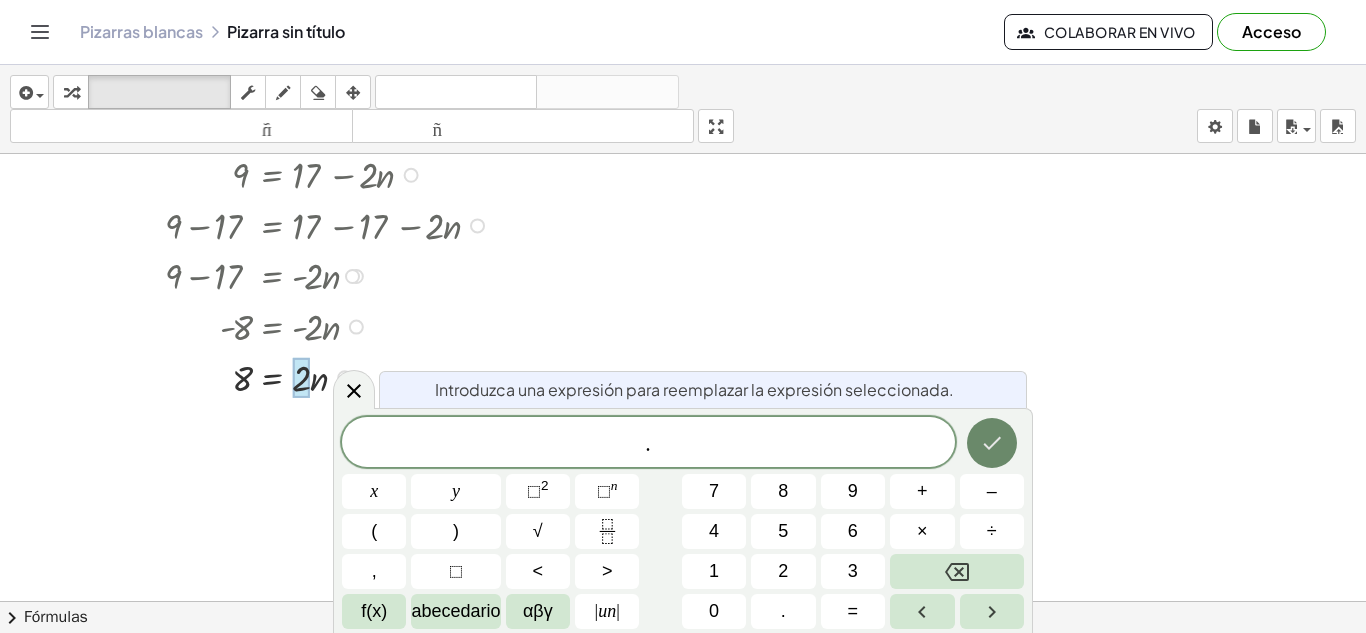 click at bounding box center [992, 443] 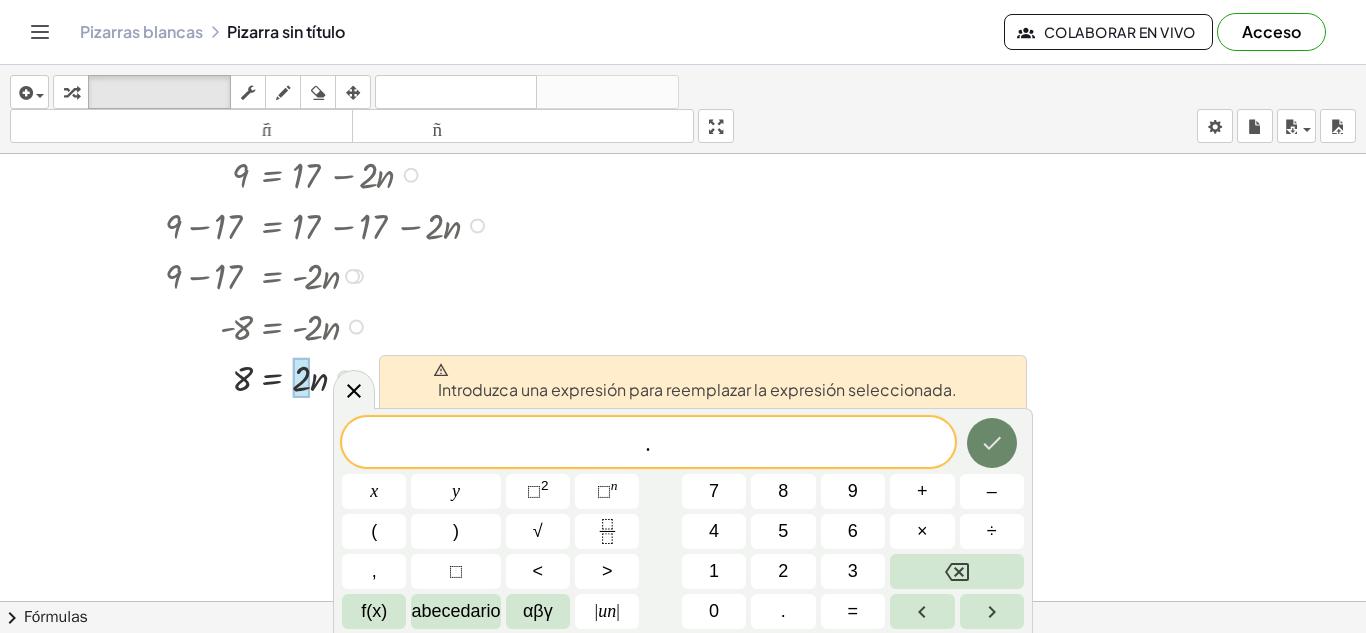 click at bounding box center [992, 443] 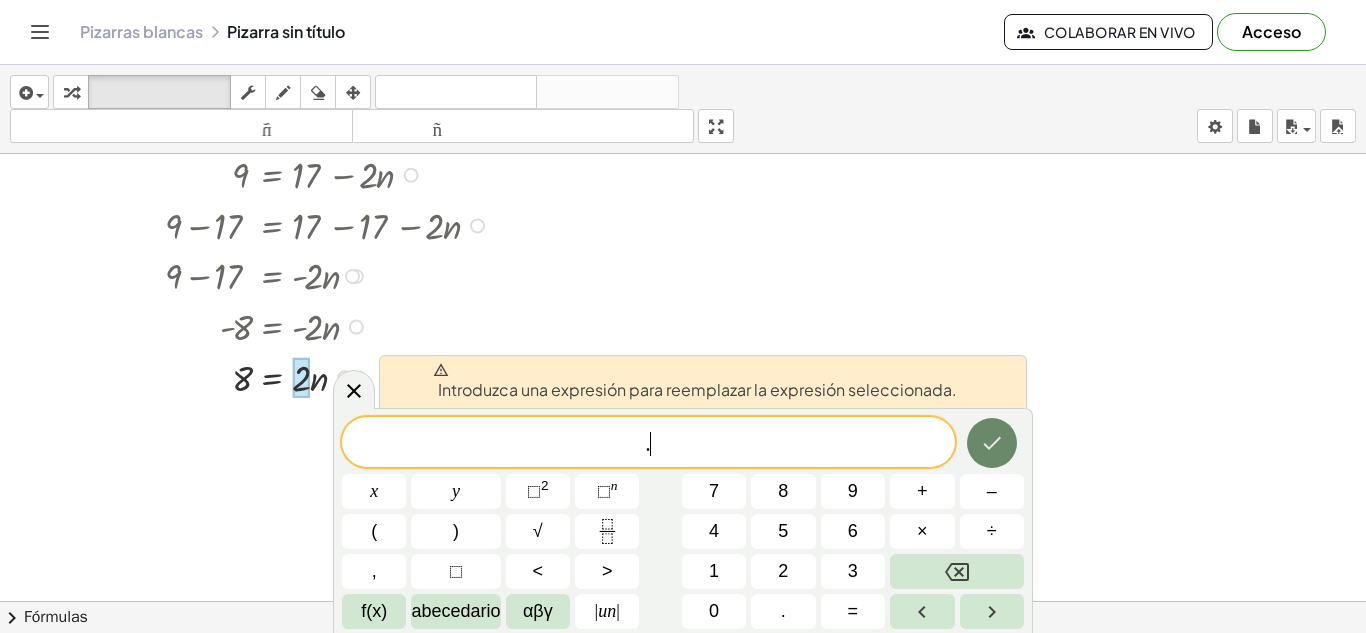 click at bounding box center [992, 443] 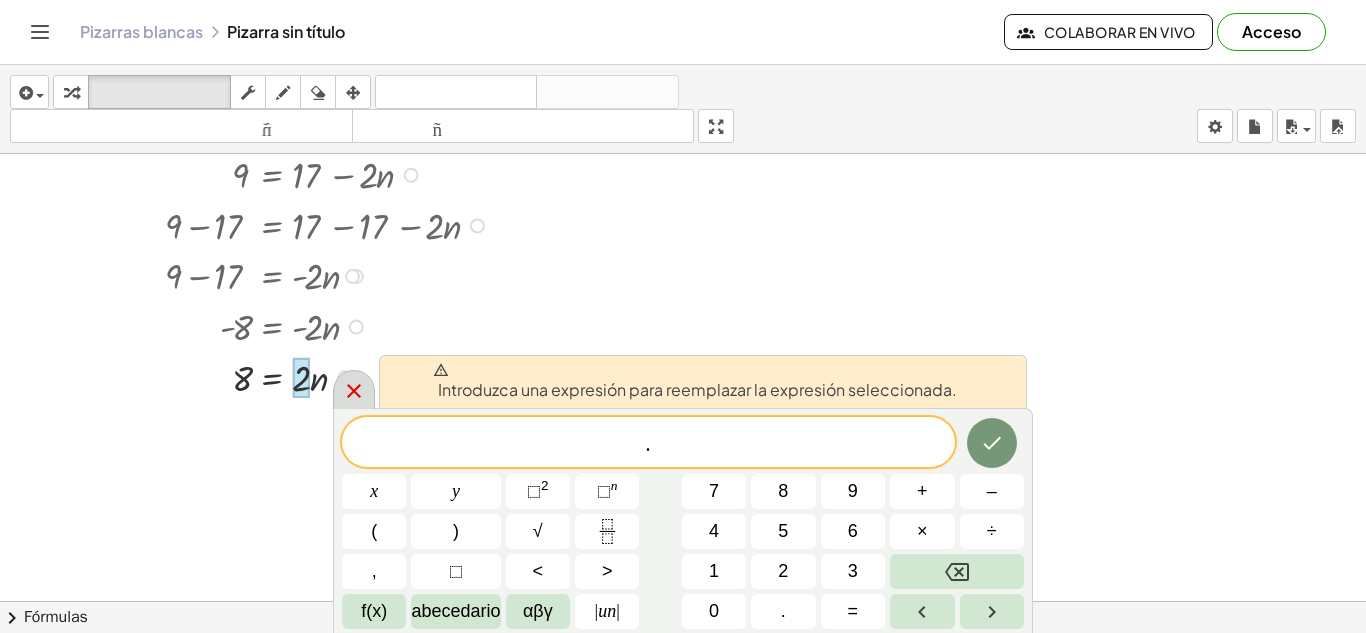 click 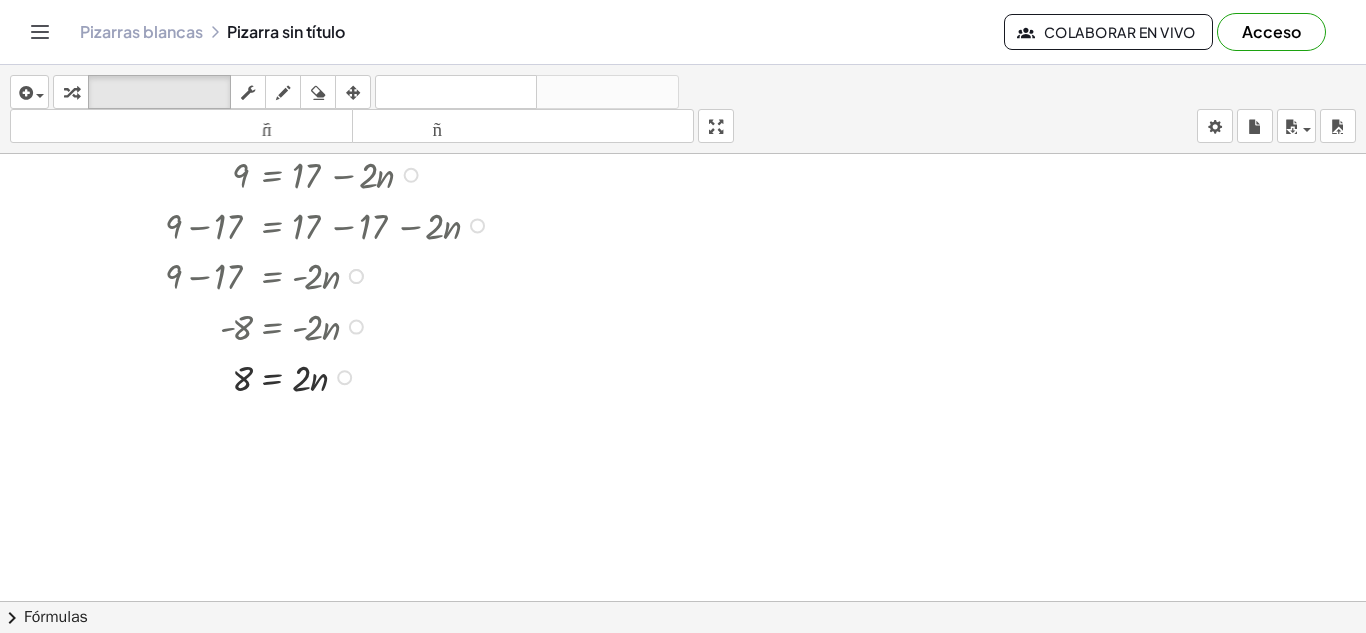 click at bounding box center (314, 376) 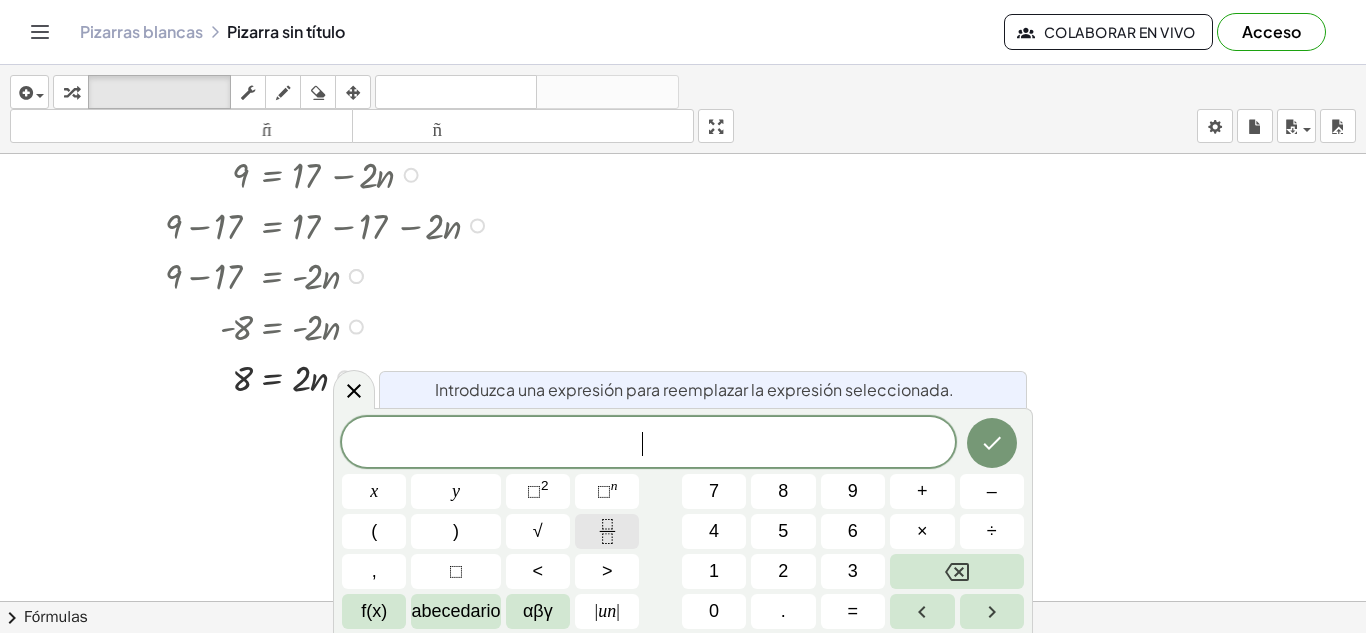 click 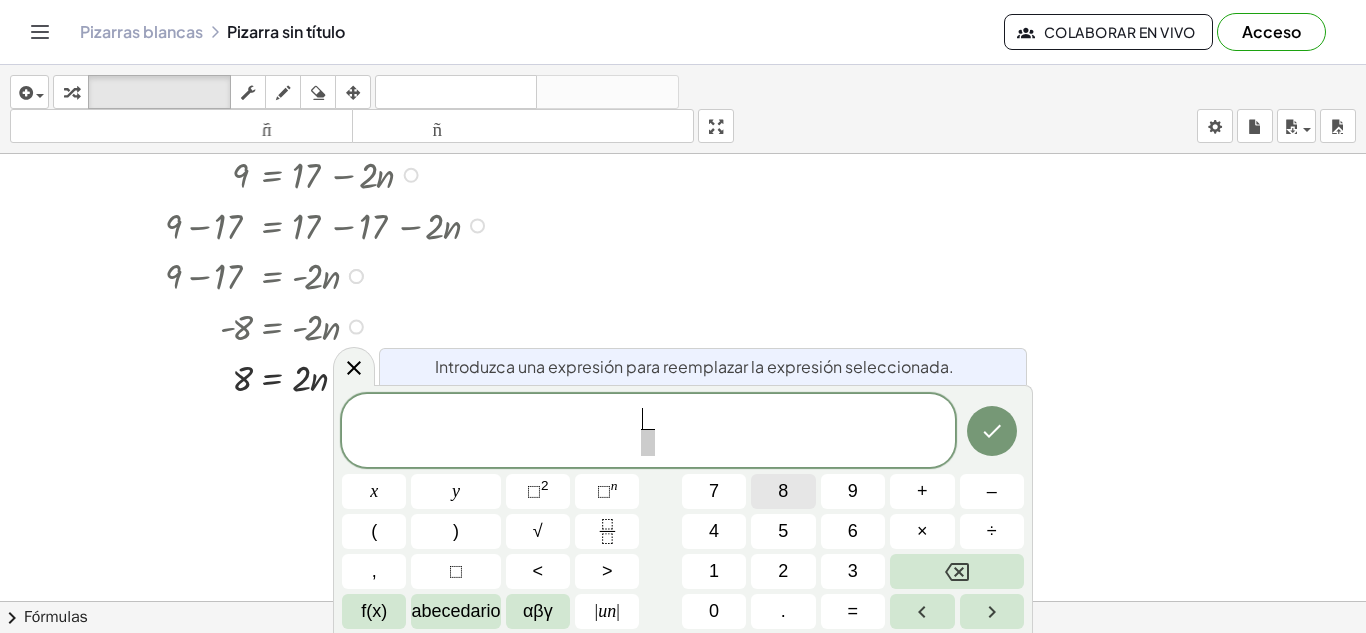 click on "8" at bounding box center [783, 491] 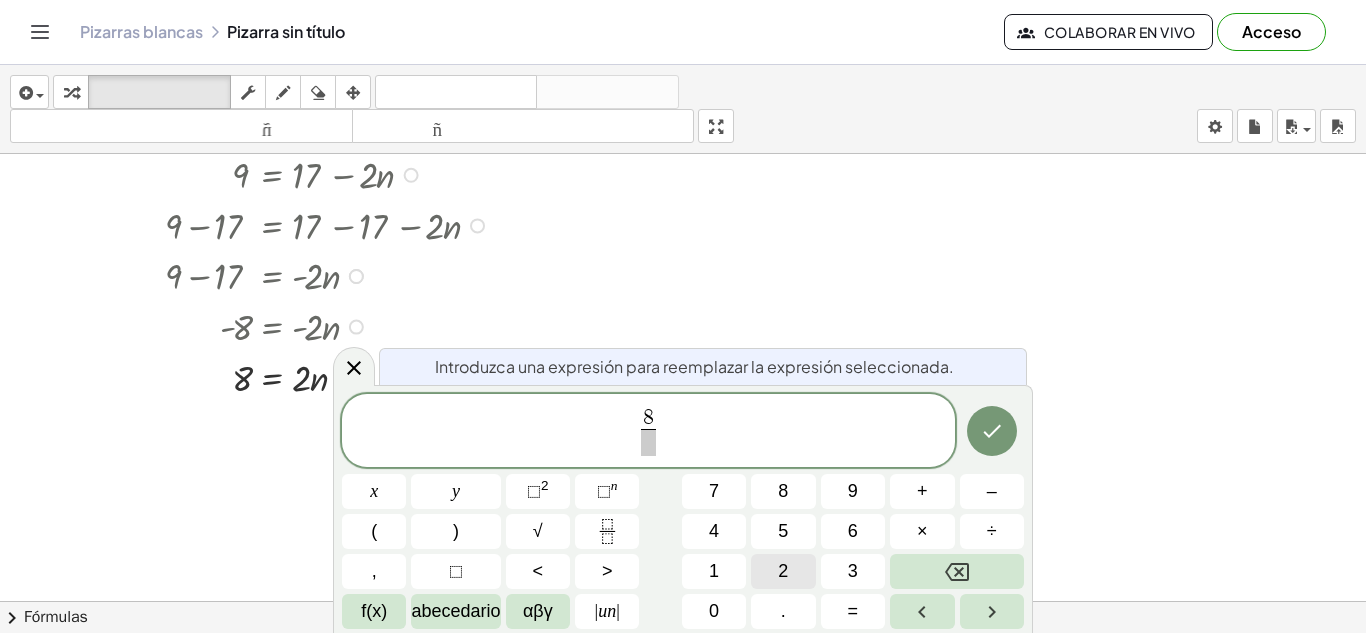 click on "2" at bounding box center (783, 571) 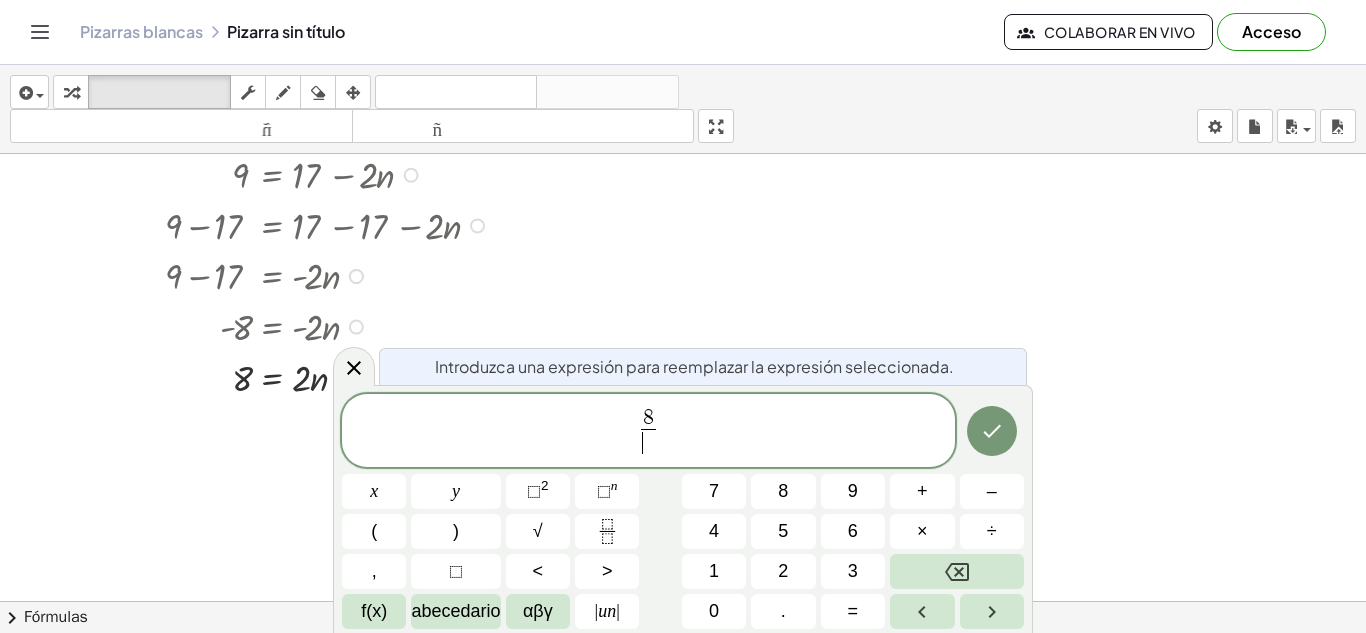 click on "​" at bounding box center (648, 442) 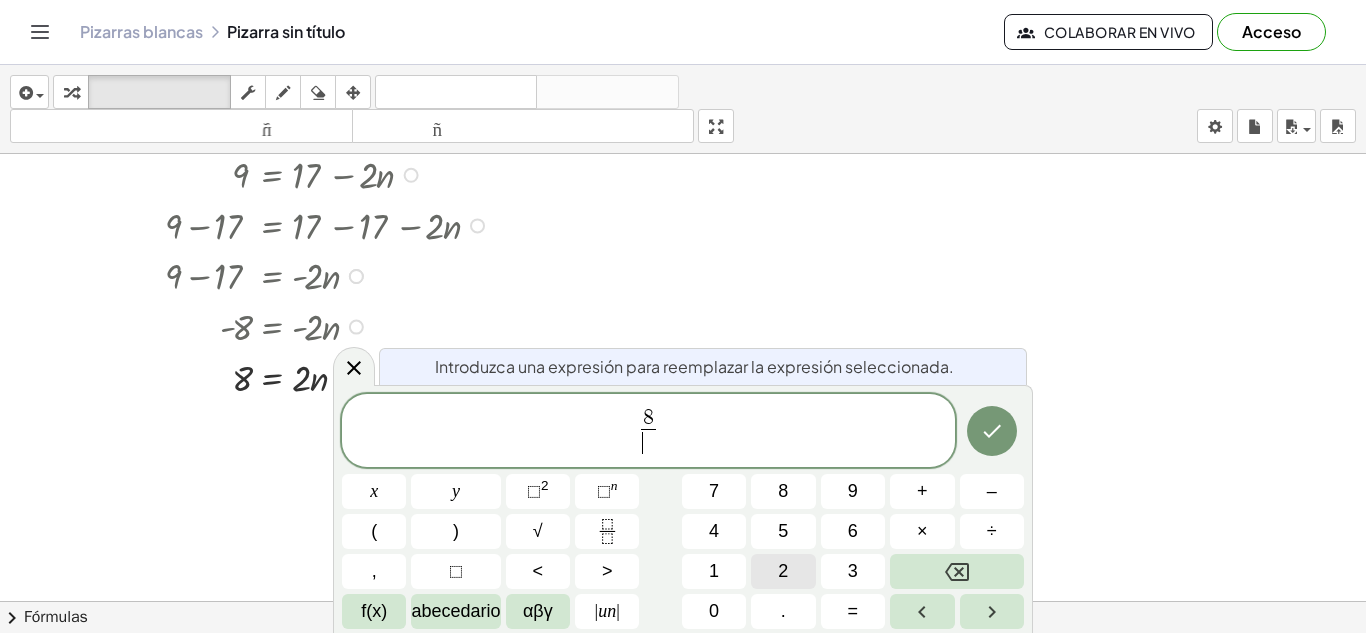 click on "2" at bounding box center (783, 571) 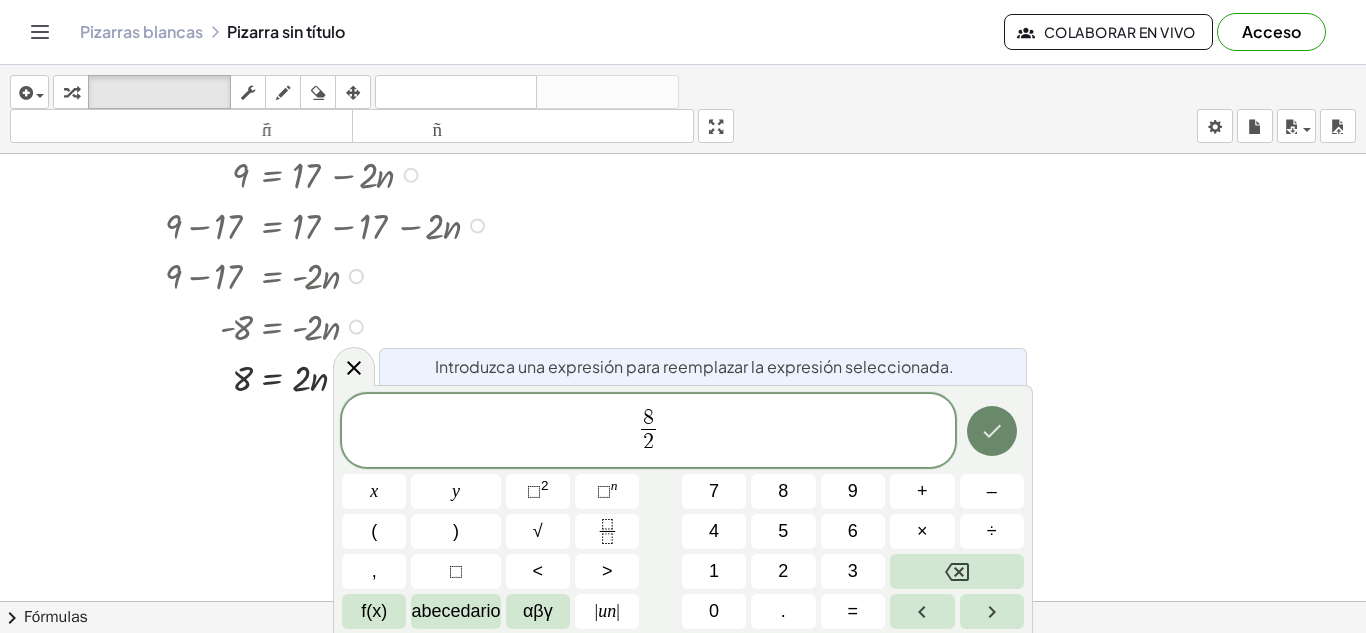 click 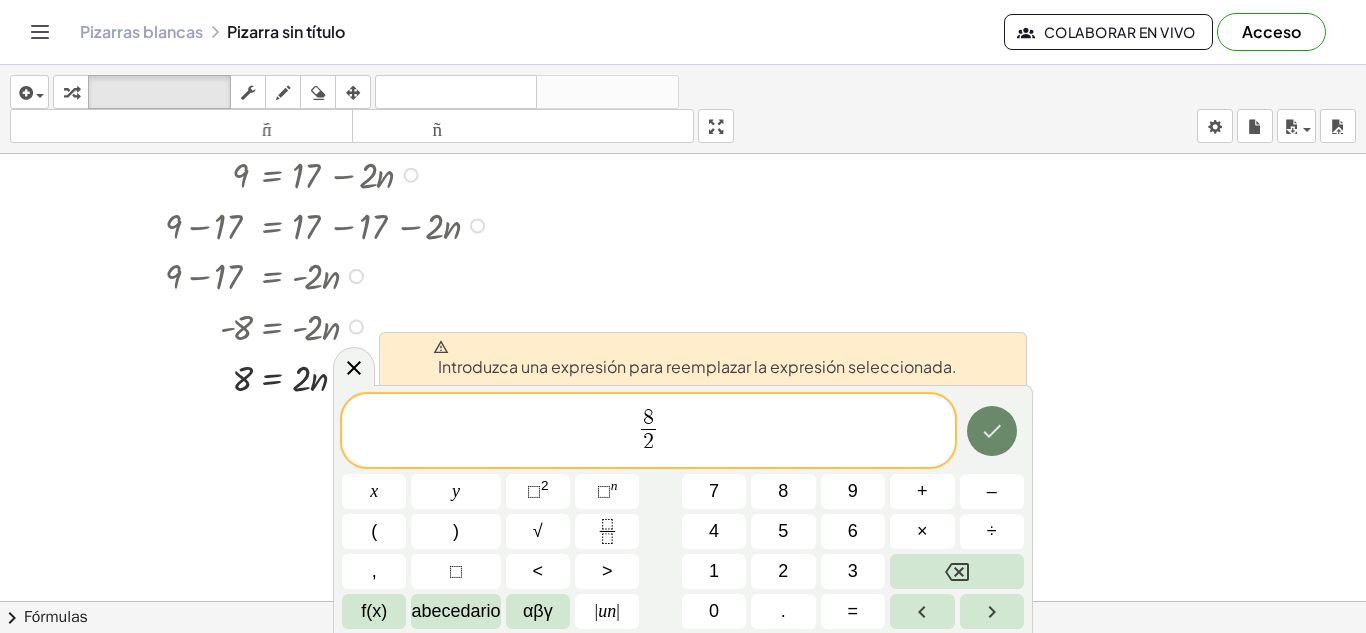 click 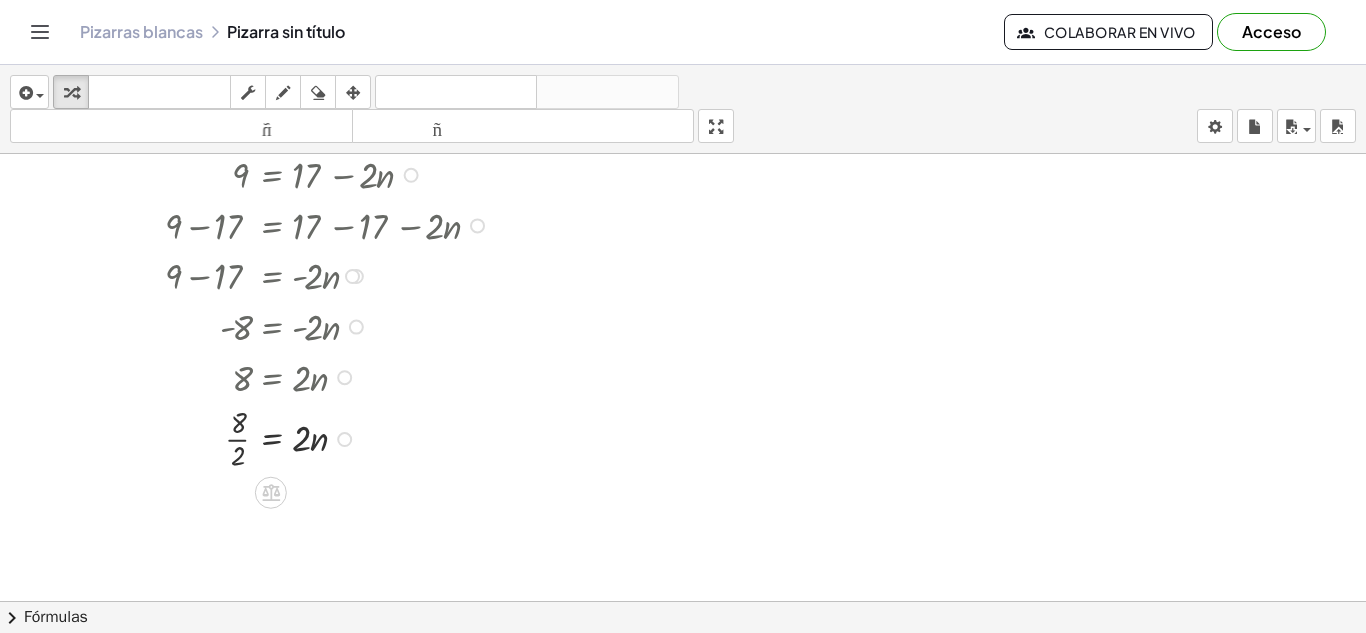 click at bounding box center (314, 437) 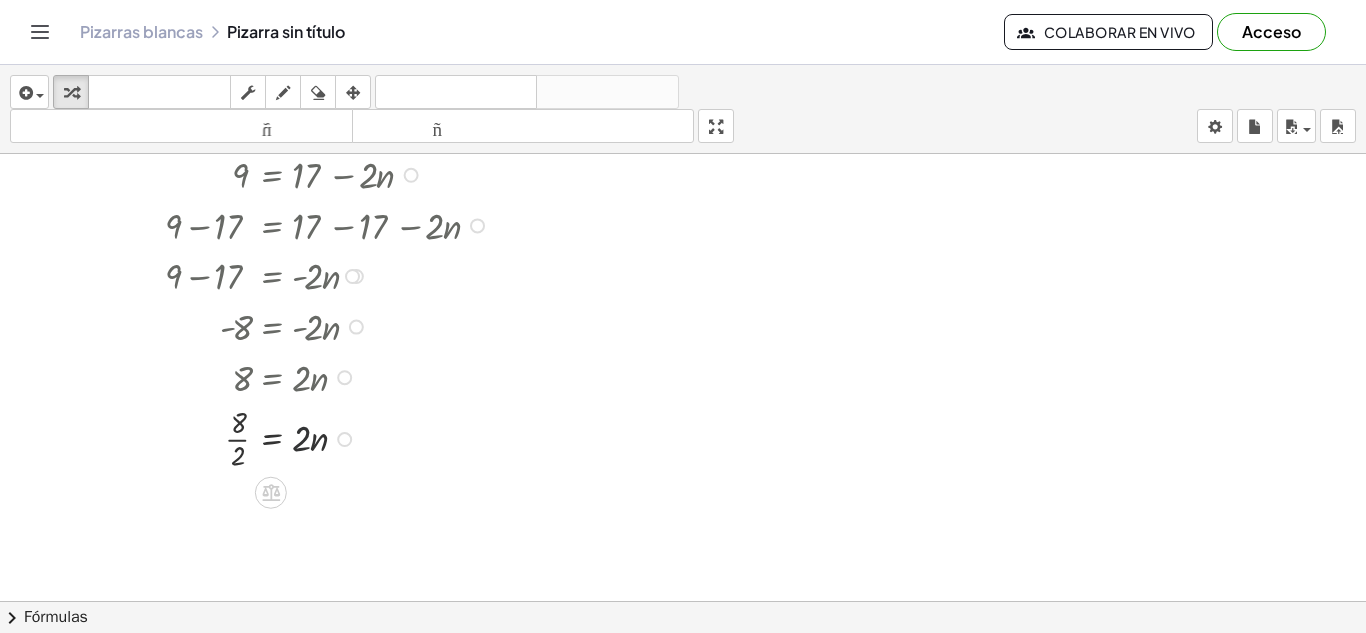 click at bounding box center [314, 437] 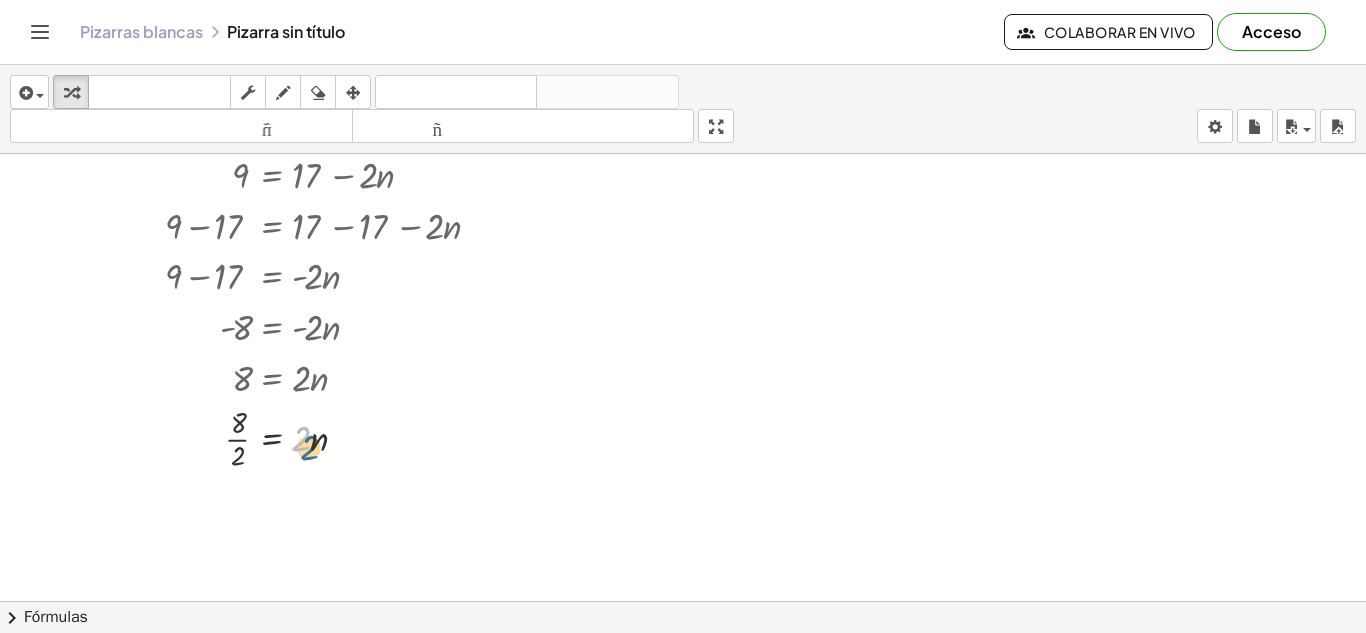 drag, startPoint x: 299, startPoint y: 437, endPoint x: 307, endPoint y: 446, distance: 12.0415945 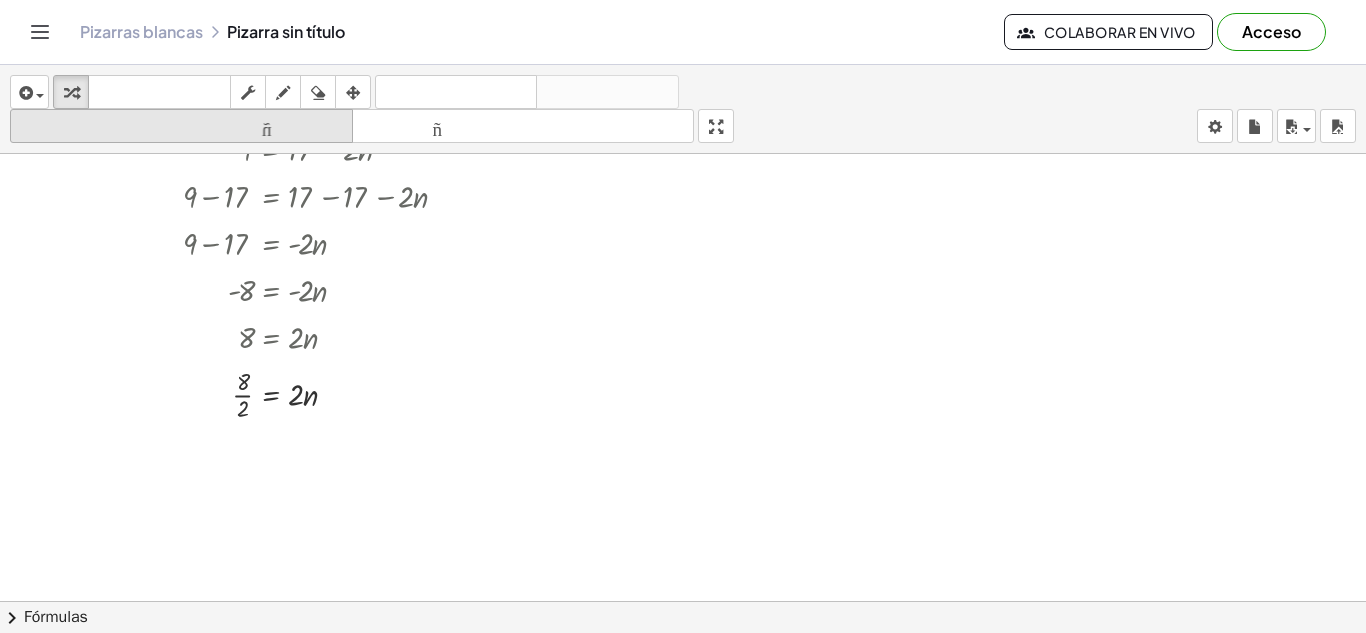 click on "tamaño_del_formato menor" at bounding box center [181, 126] 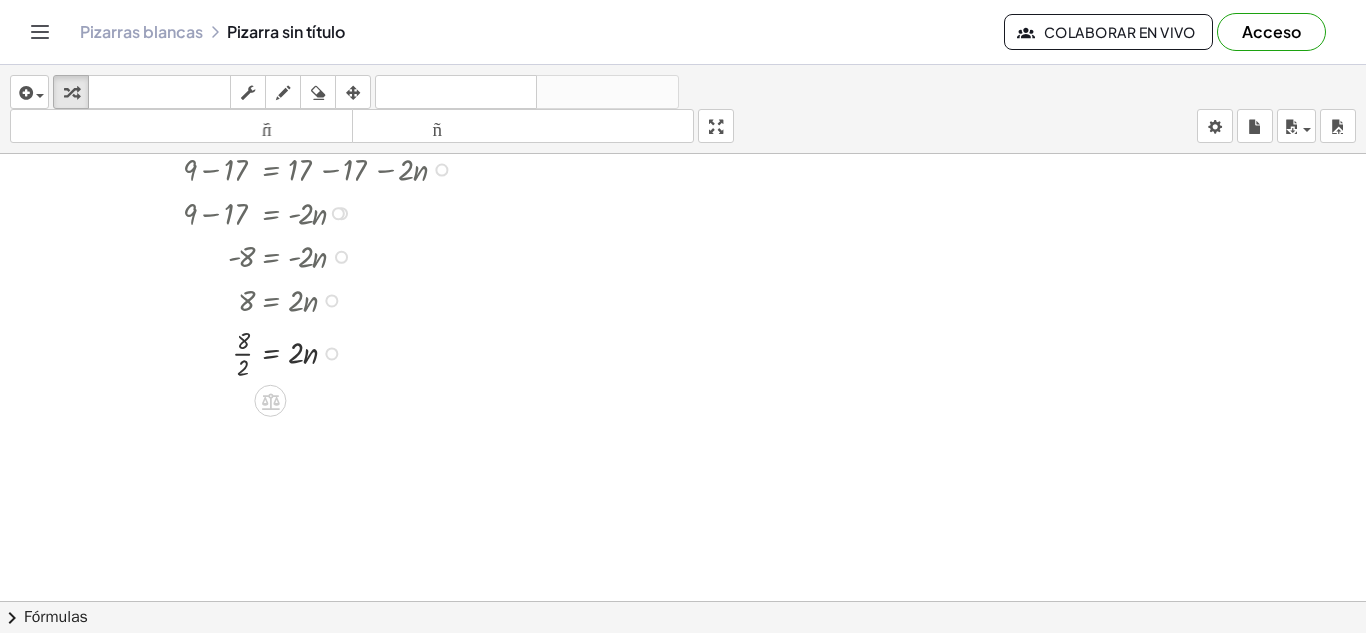 click at bounding box center (309, 352) 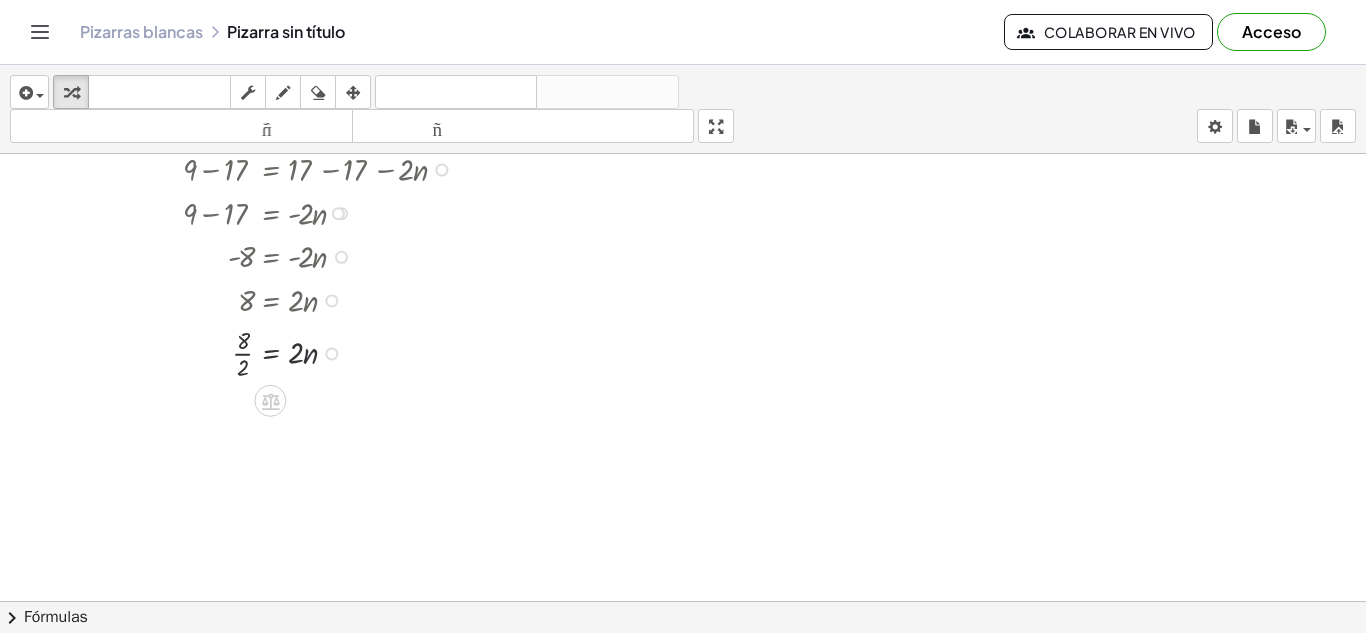 click at bounding box center [309, 352] 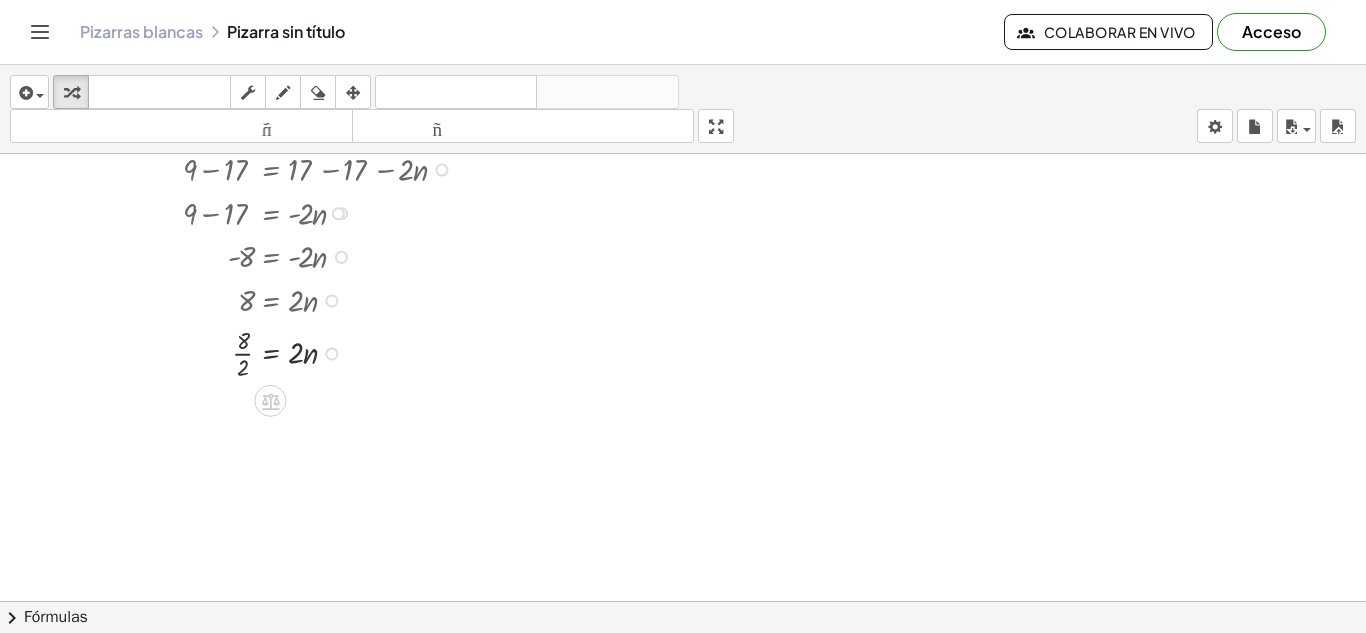 click at bounding box center (309, 352) 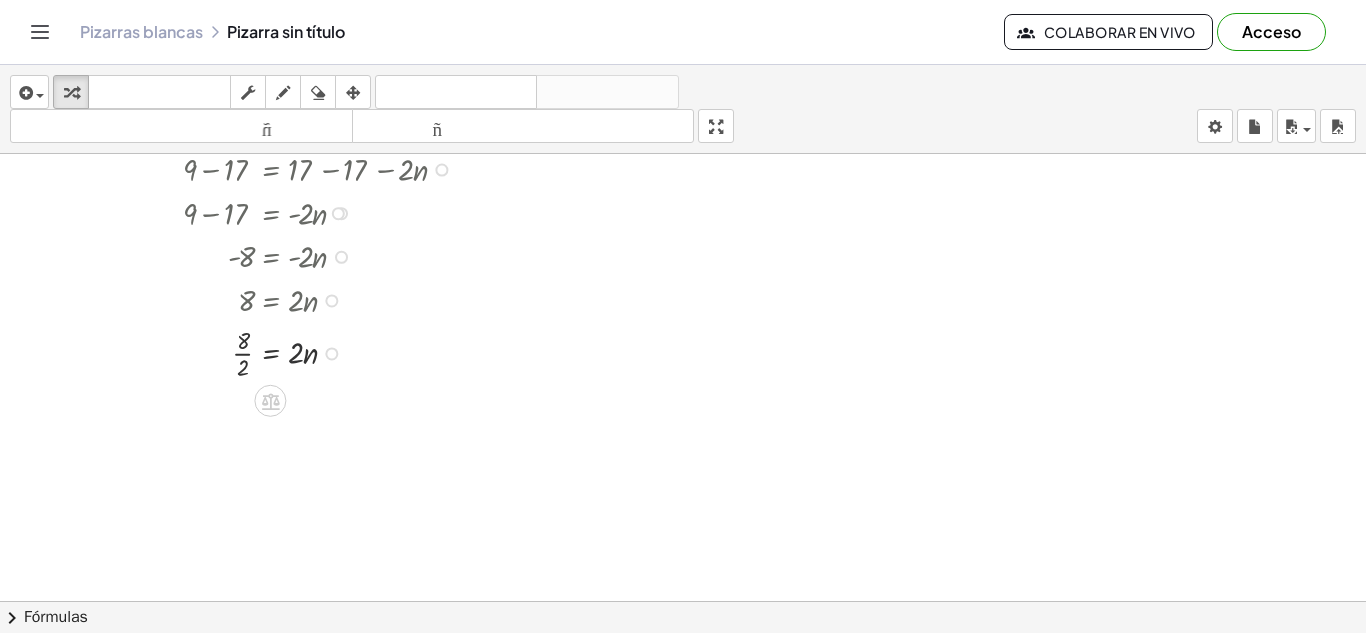 click at bounding box center (309, 352) 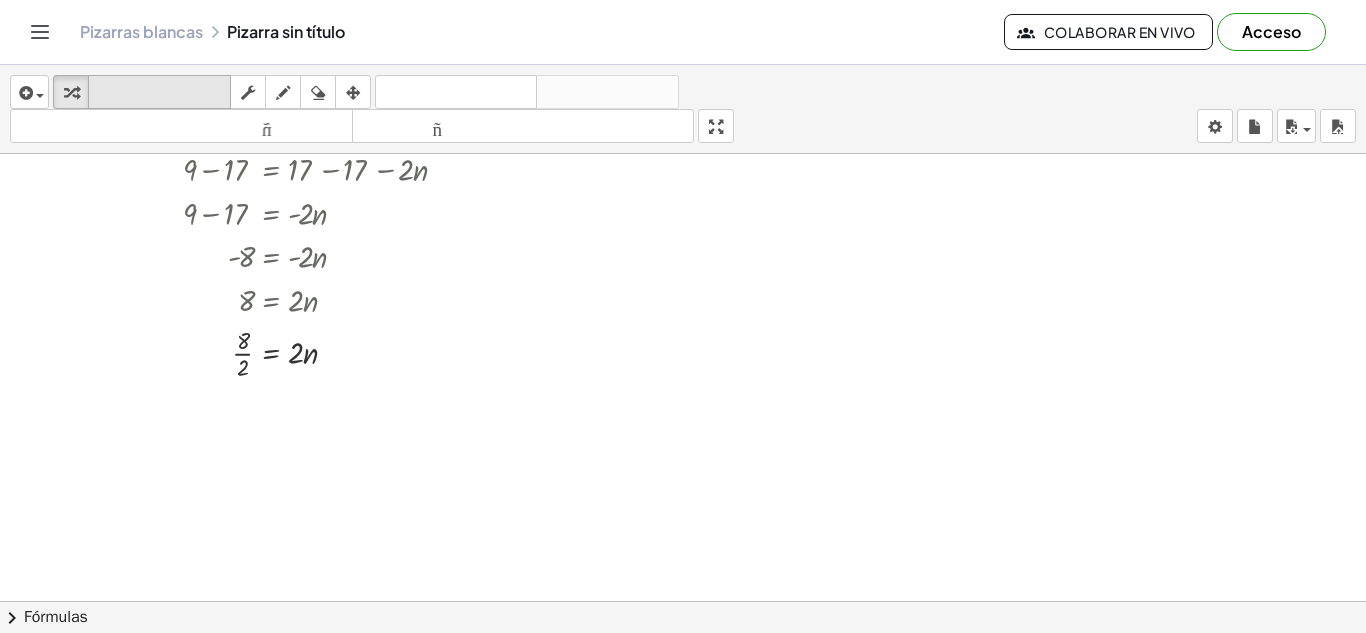 click on "teclado" at bounding box center [159, 92] 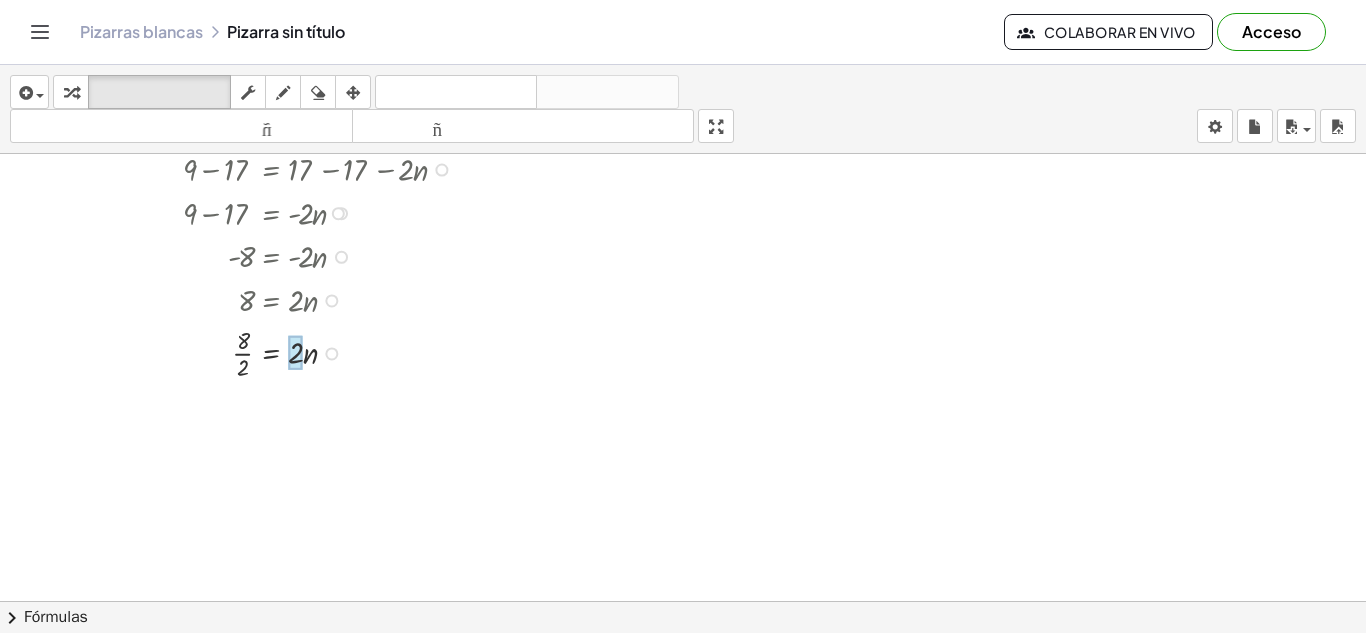 click at bounding box center (295, 353) 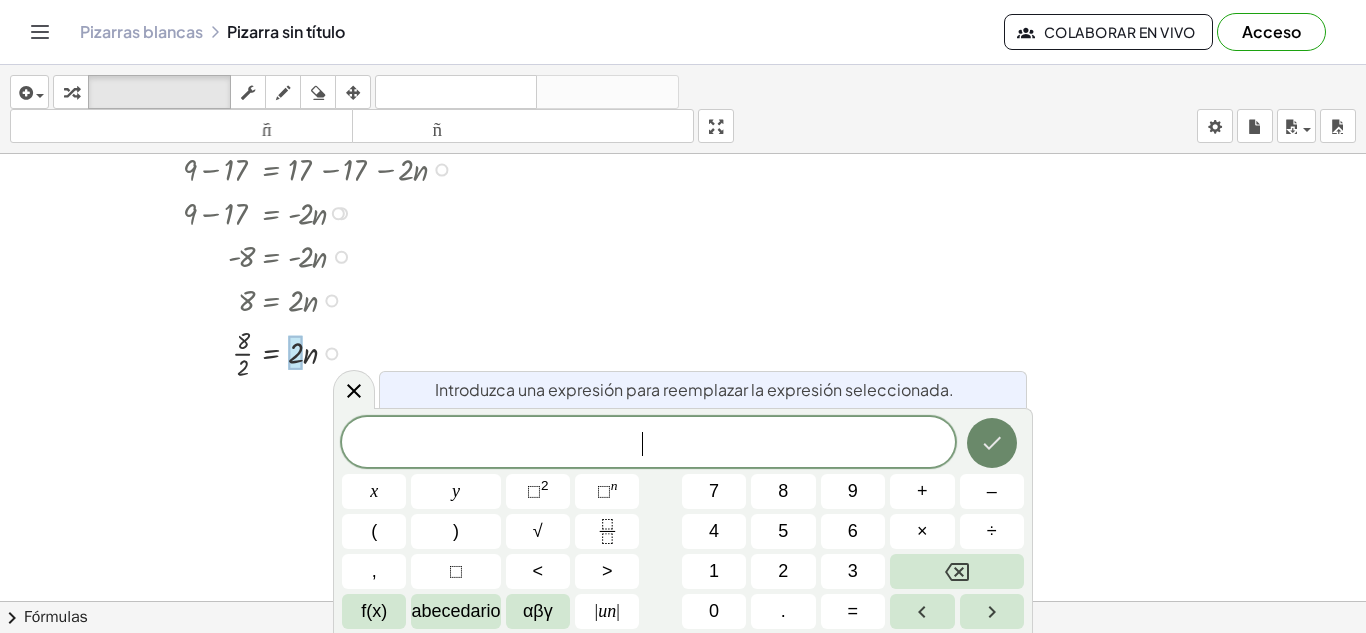 click 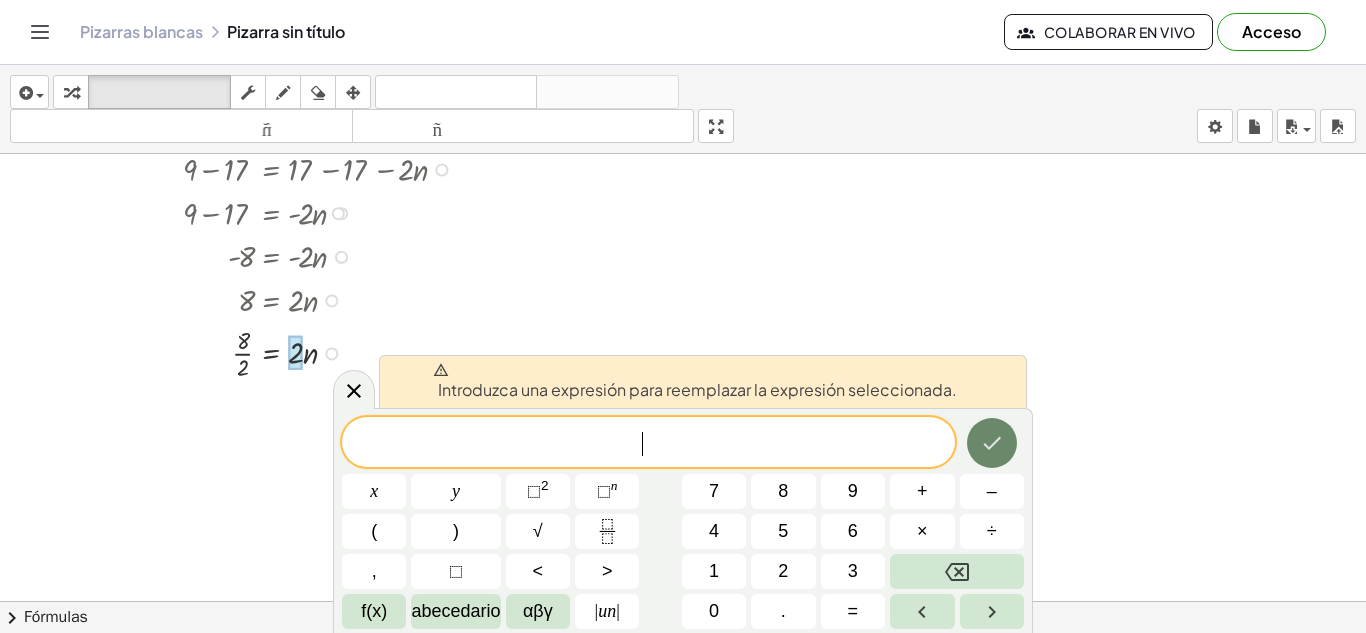 click 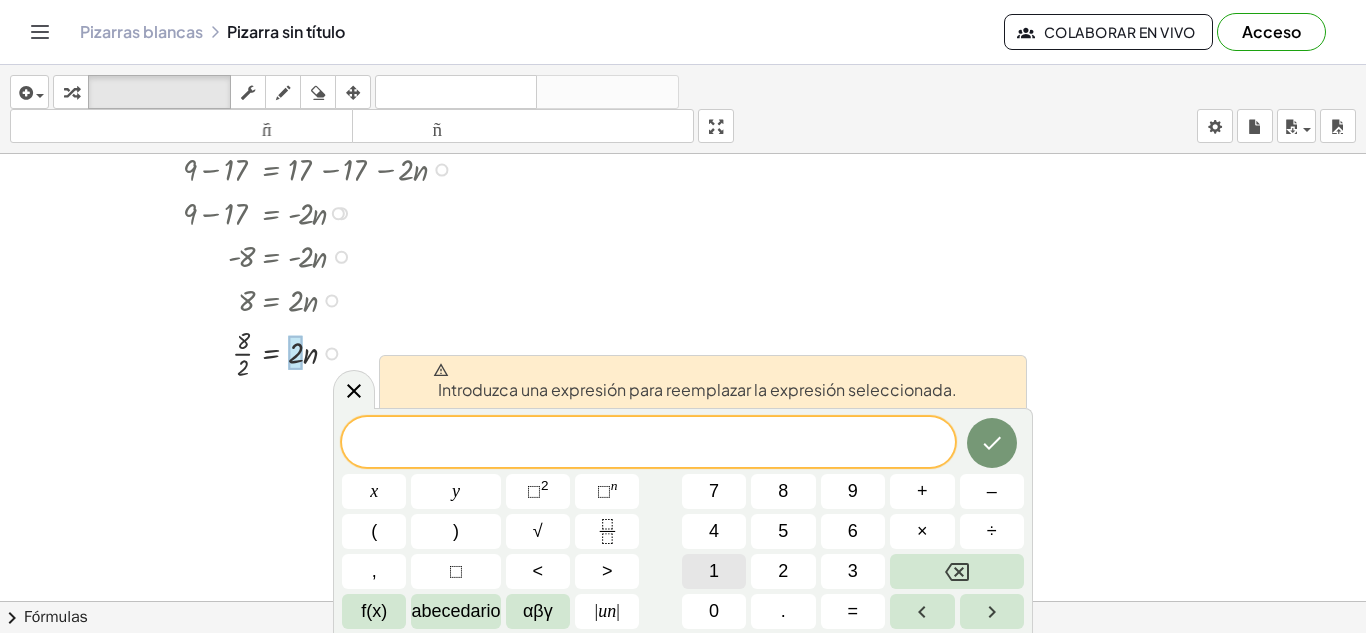 click on "1" at bounding box center (714, 571) 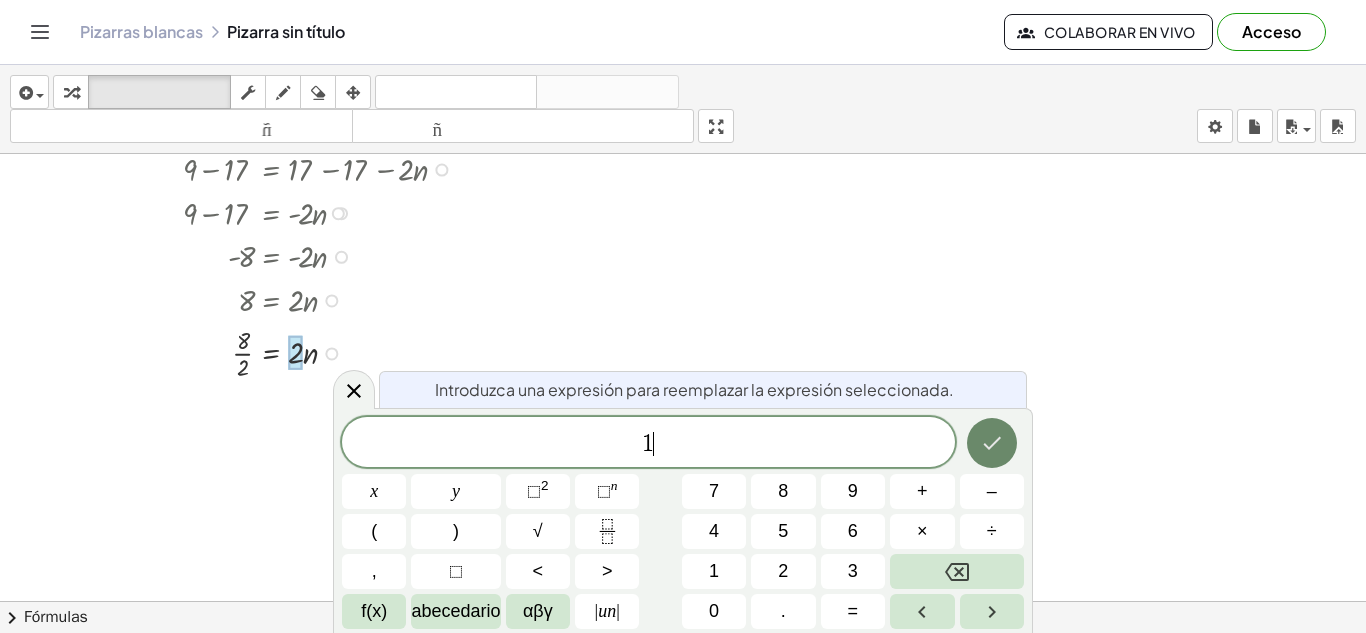 click at bounding box center [992, 443] 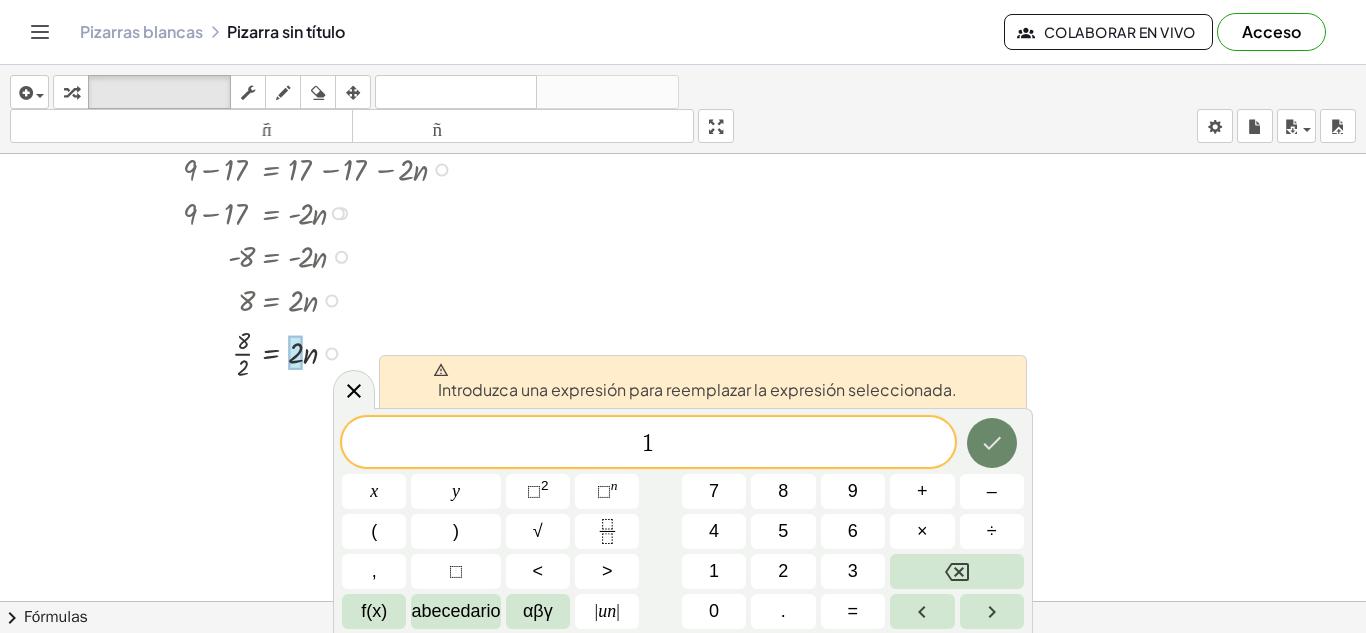 click at bounding box center [992, 443] 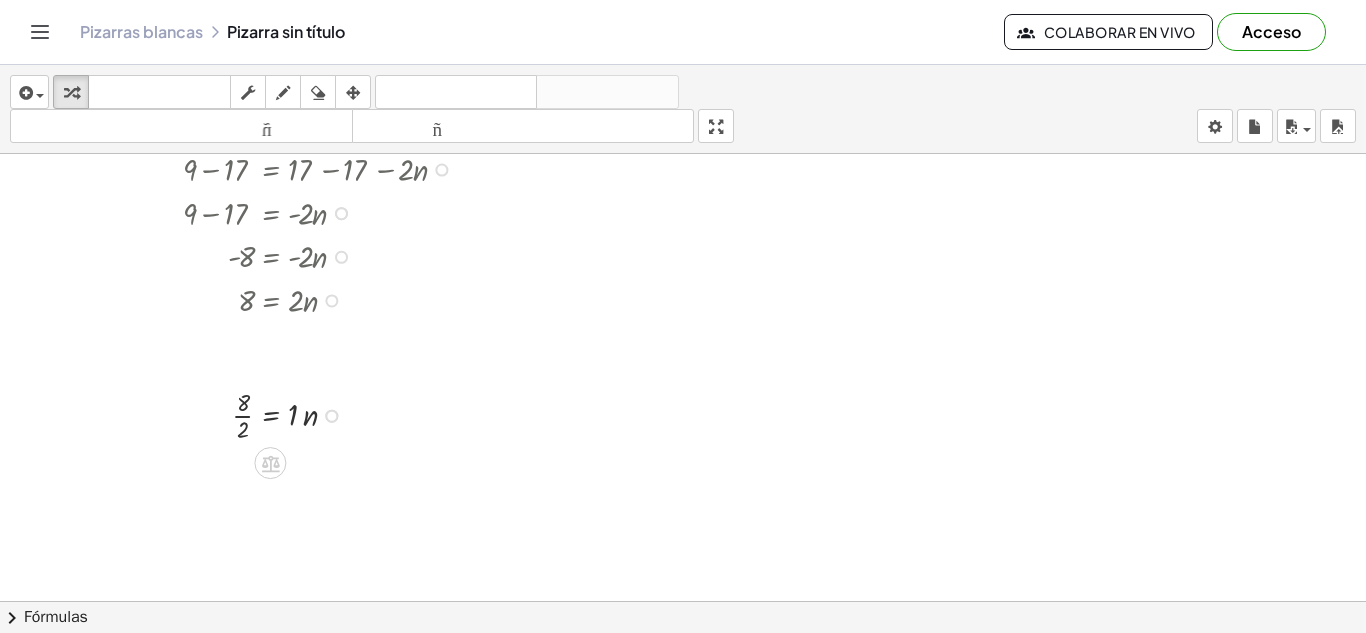 click at bounding box center [683, 190] 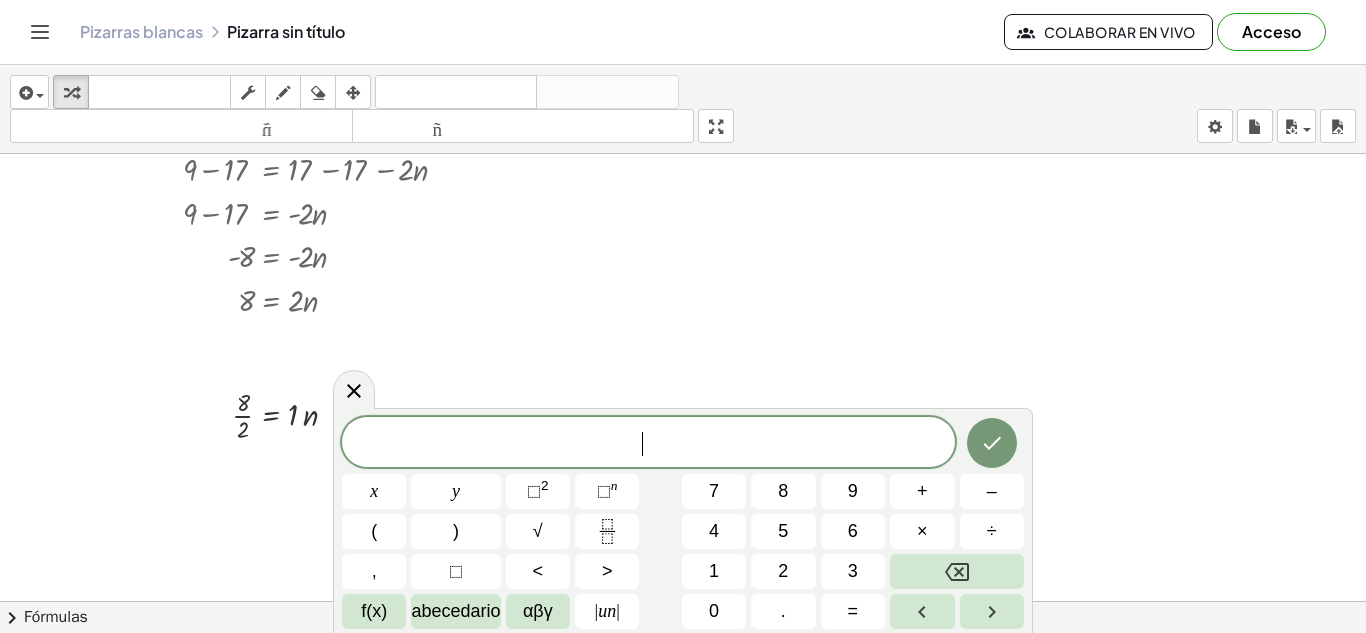 click at bounding box center [992, 443] 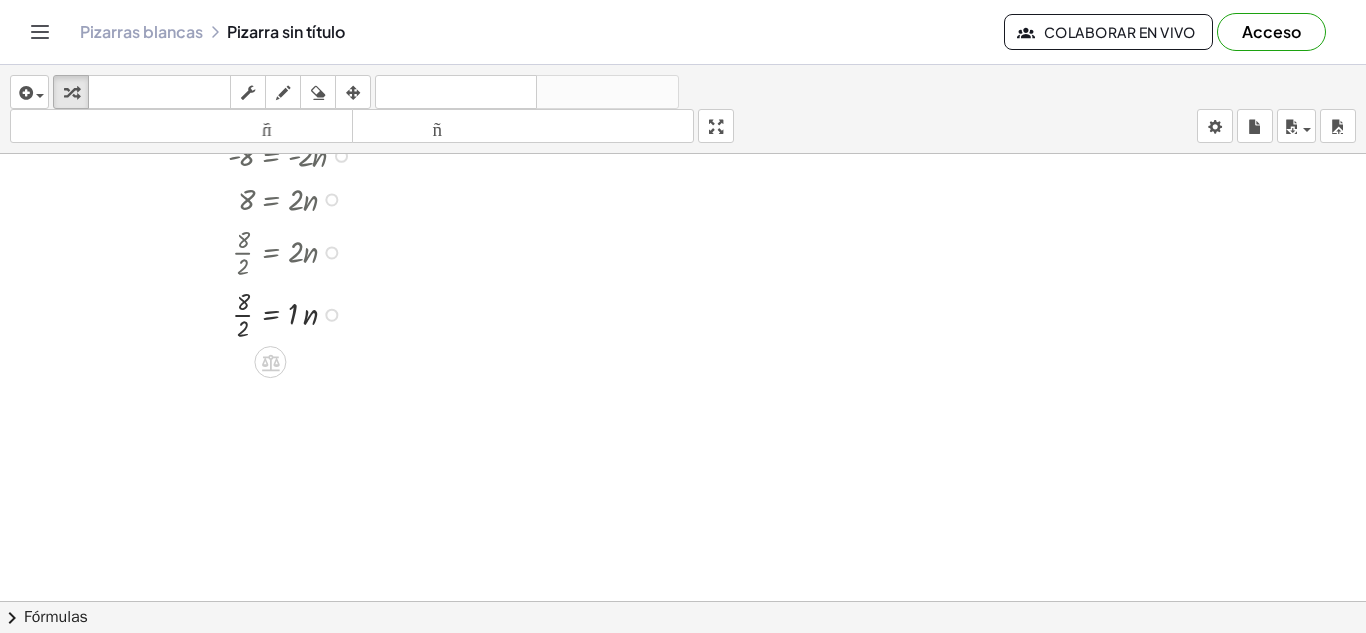 scroll, scrollTop: 517, scrollLeft: 0, axis: vertical 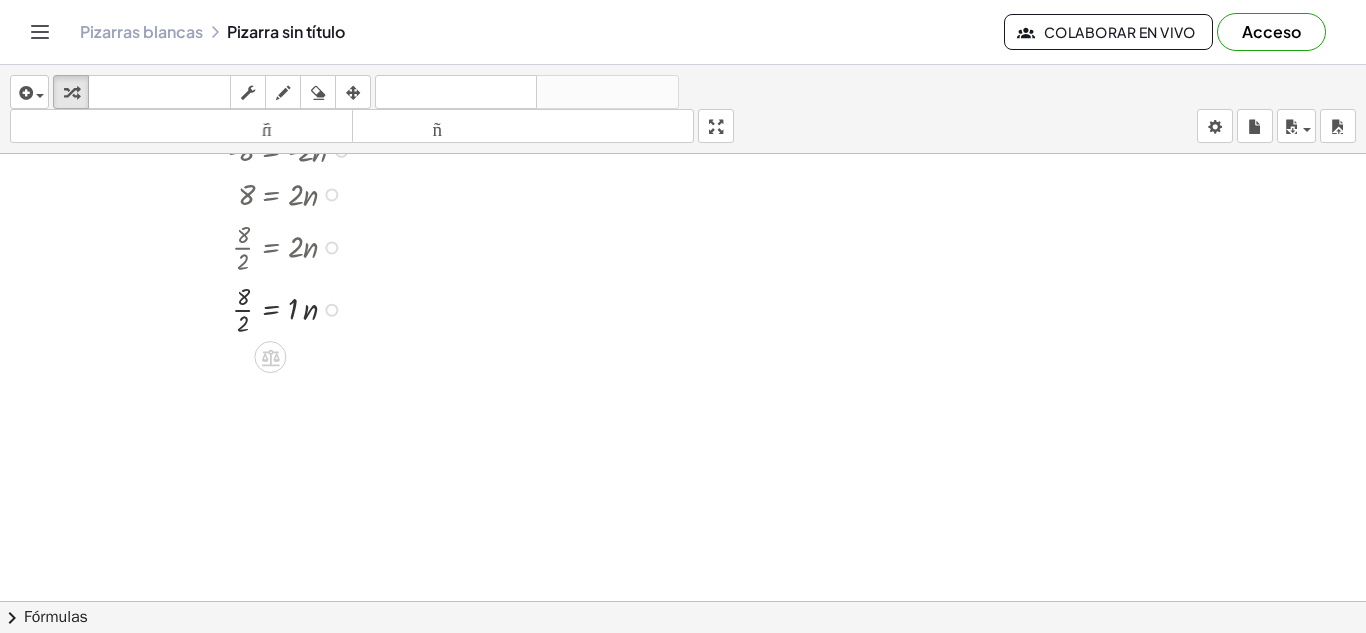 click at bounding box center (309, 308) 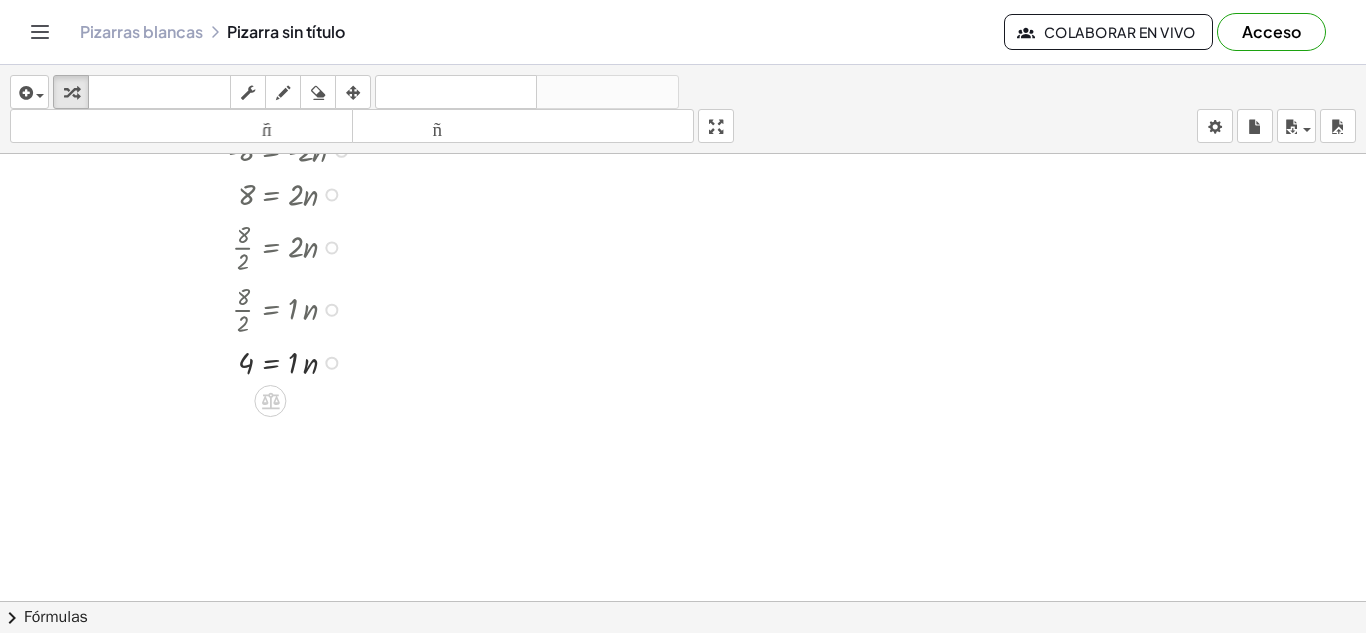 scroll, scrollTop: 545, scrollLeft: 0, axis: vertical 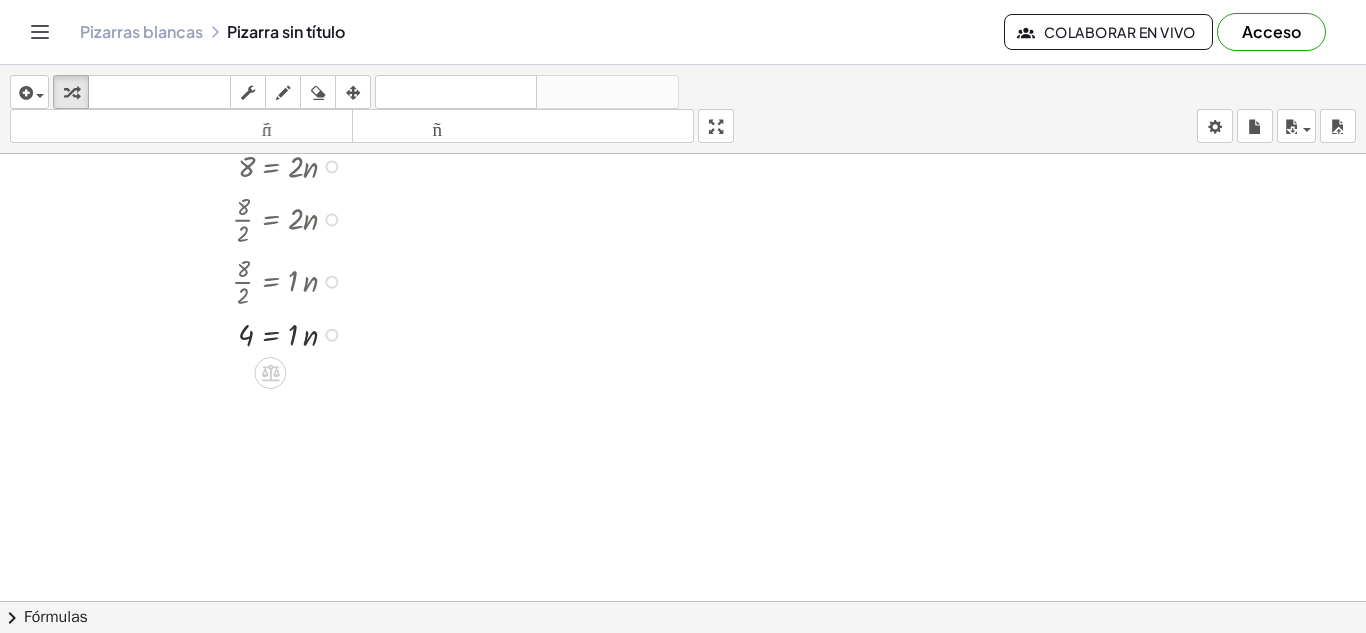 click at bounding box center (309, 333) 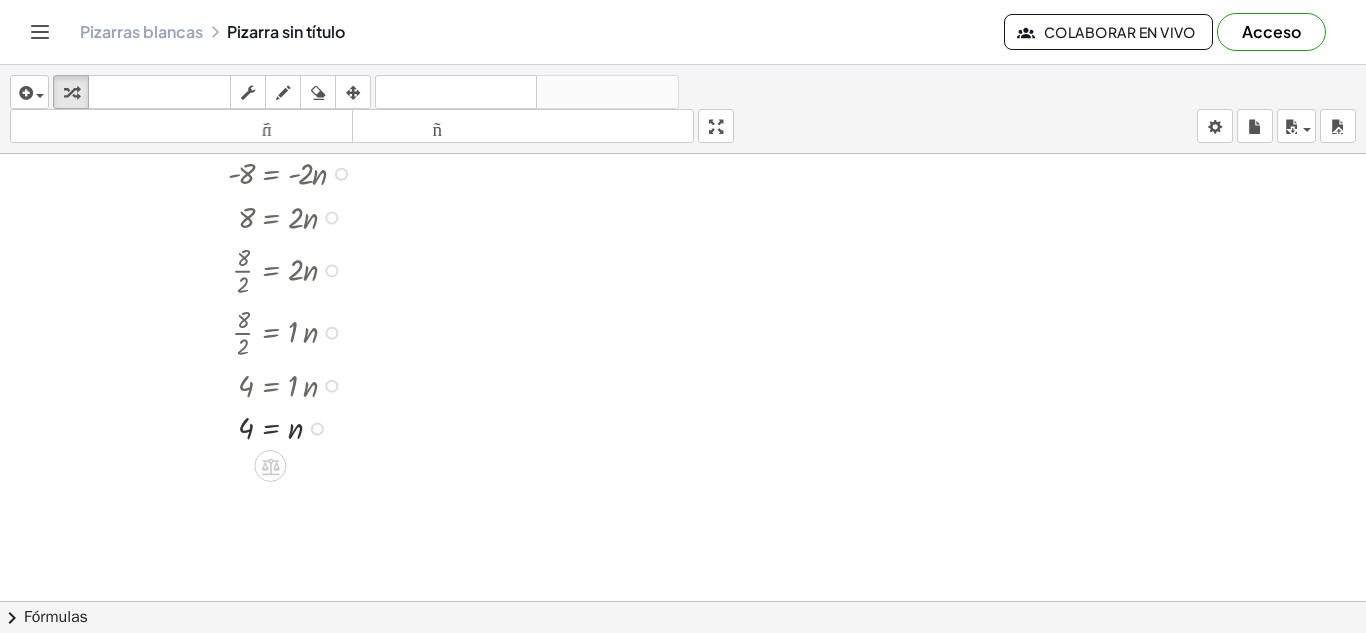 scroll, scrollTop: 493, scrollLeft: 0, axis: vertical 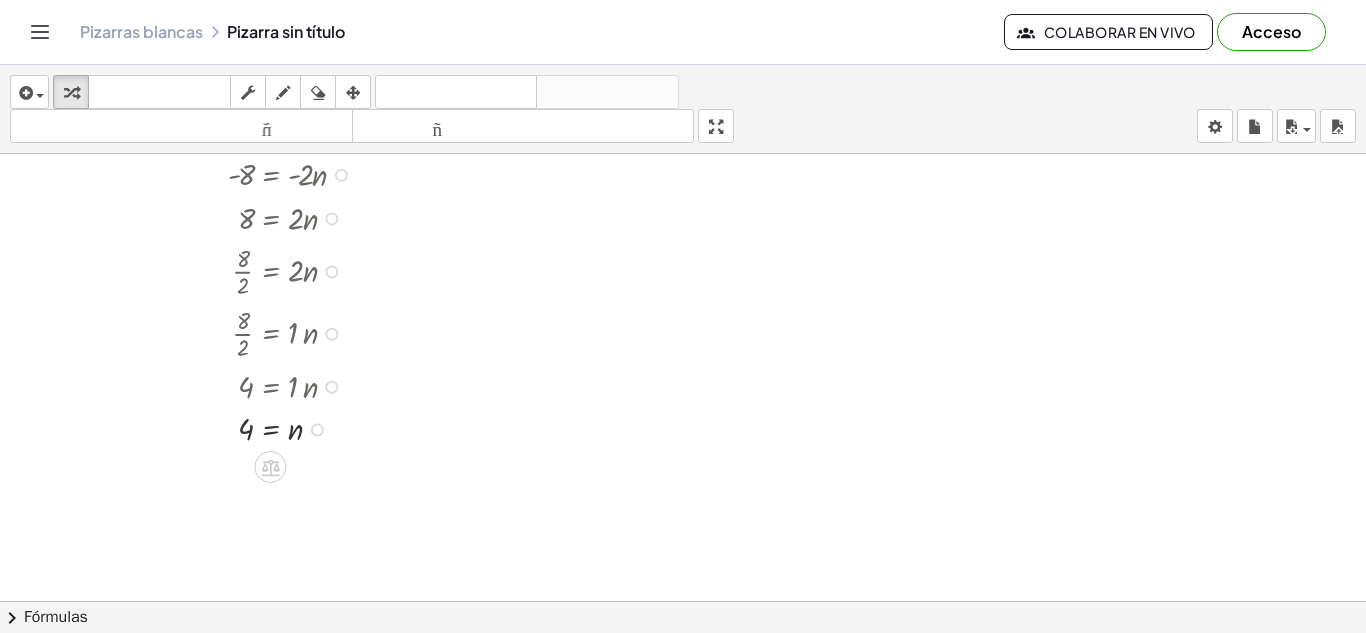 click at bounding box center (309, 270) 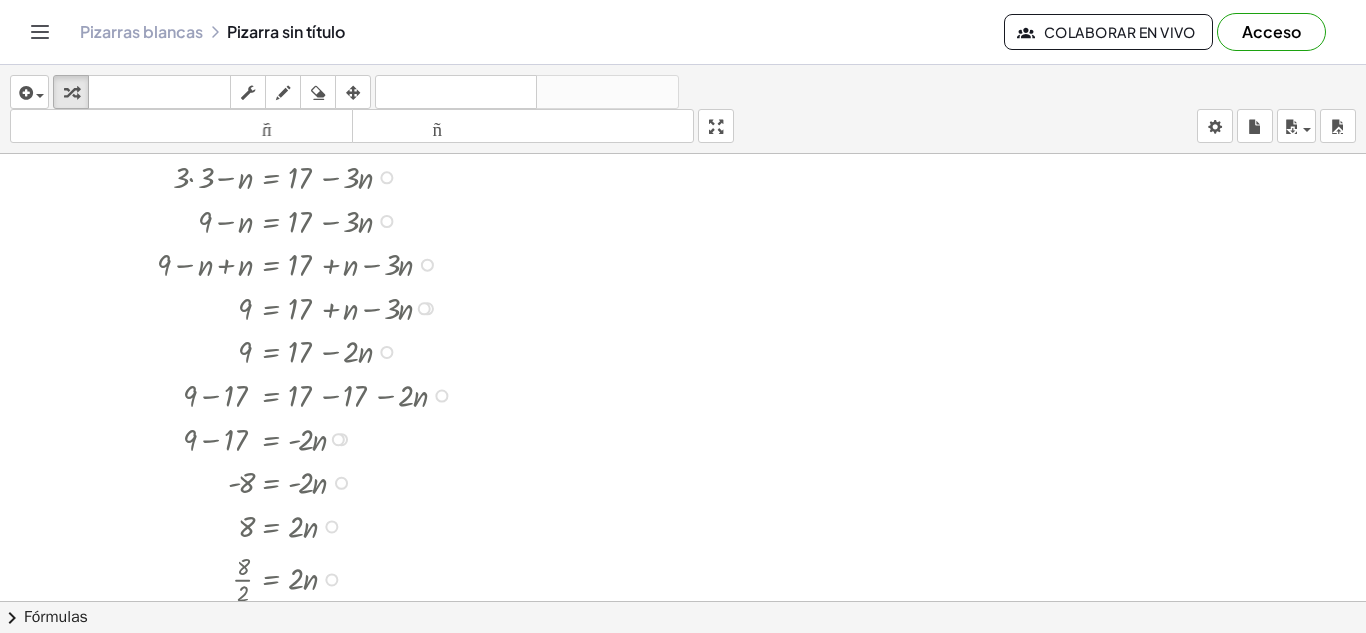 scroll, scrollTop: 0, scrollLeft: 0, axis: both 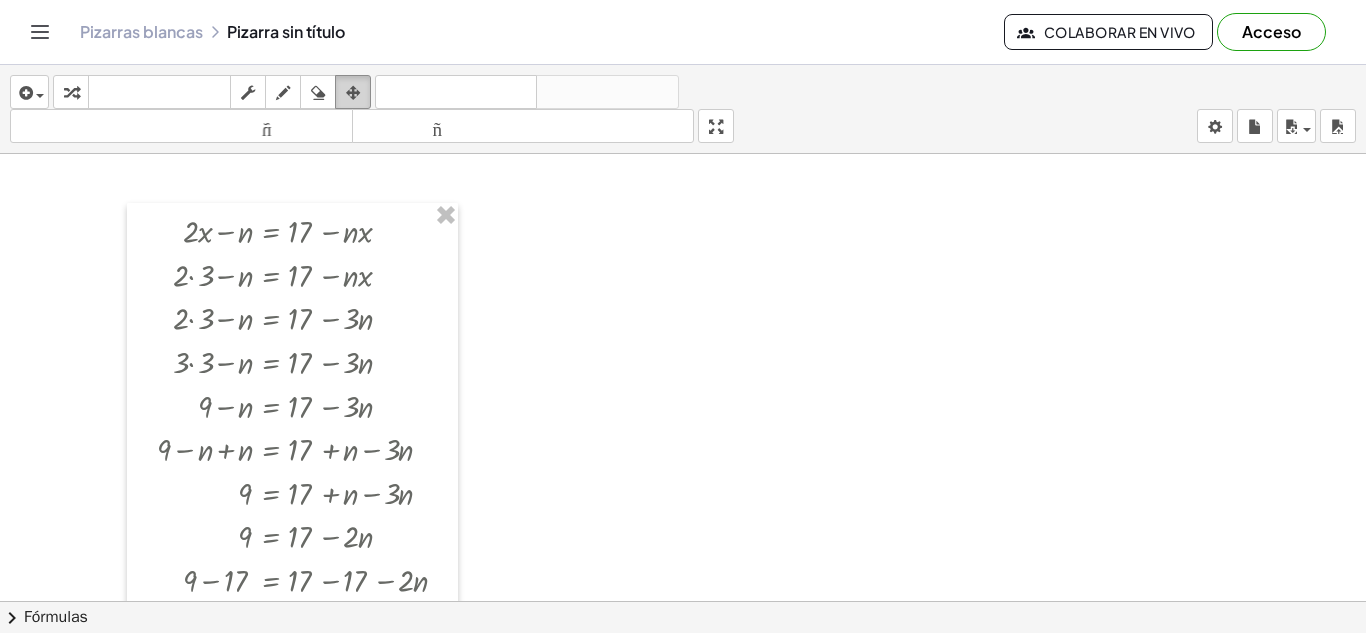 click at bounding box center (353, 93) 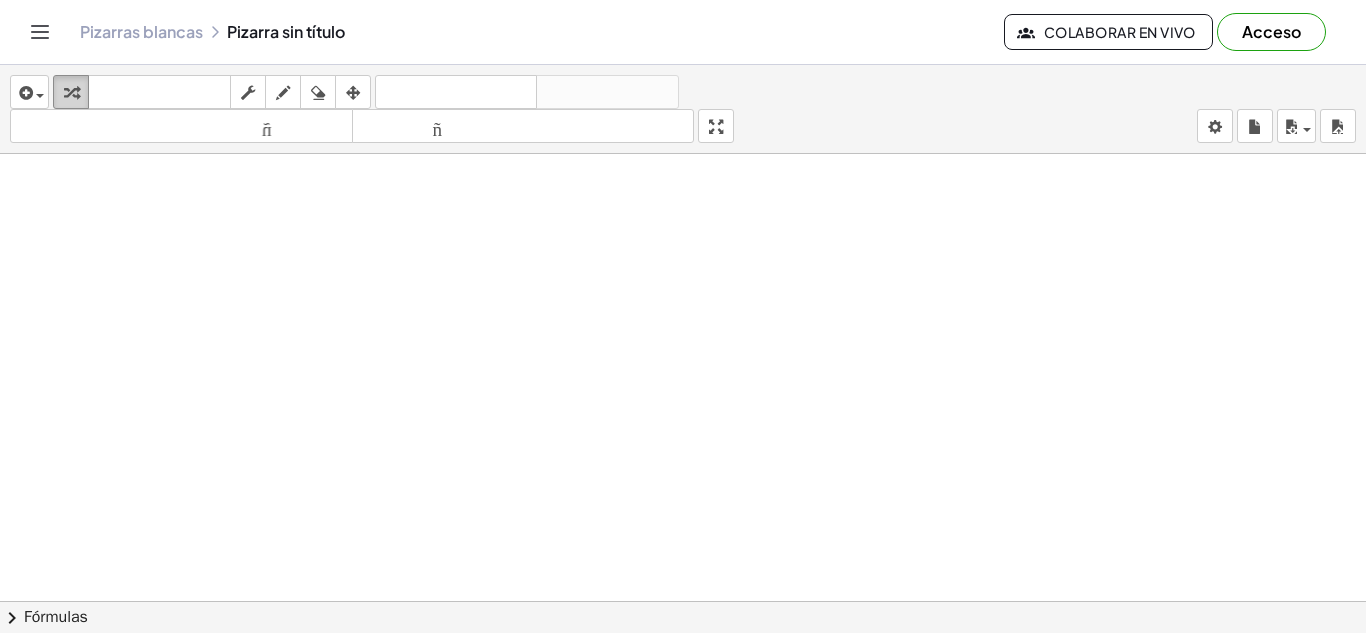 click at bounding box center (71, 93) 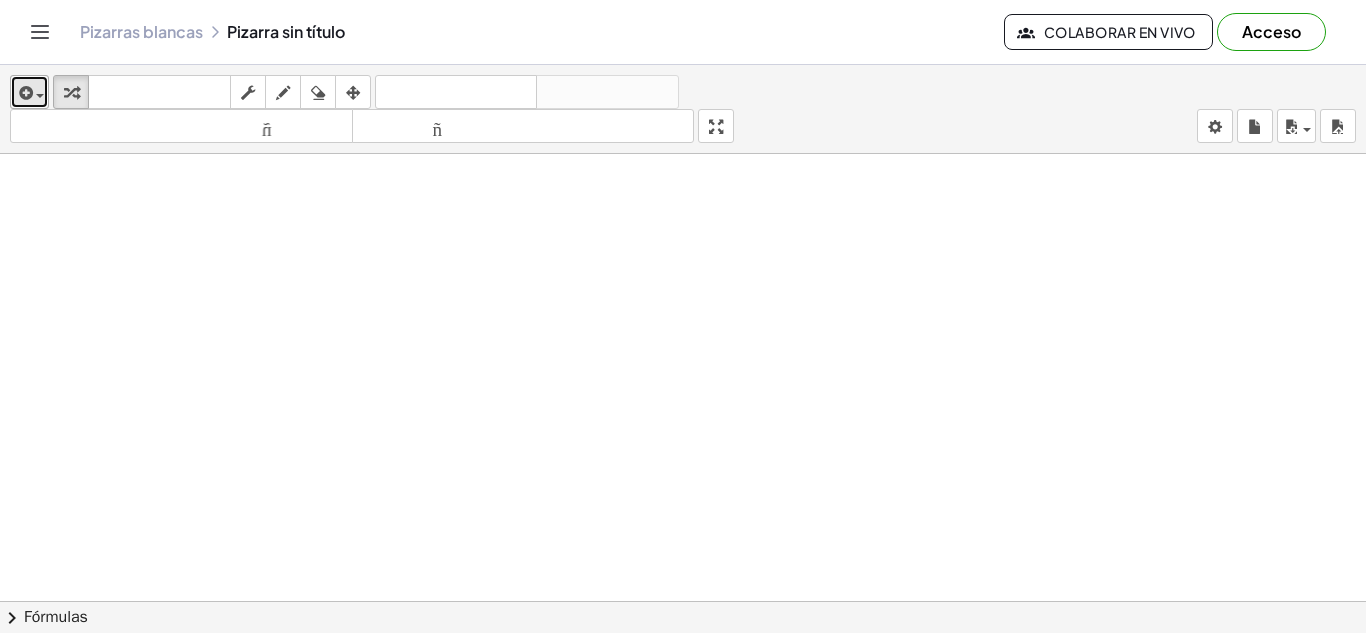 click at bounding box center [24, 93] 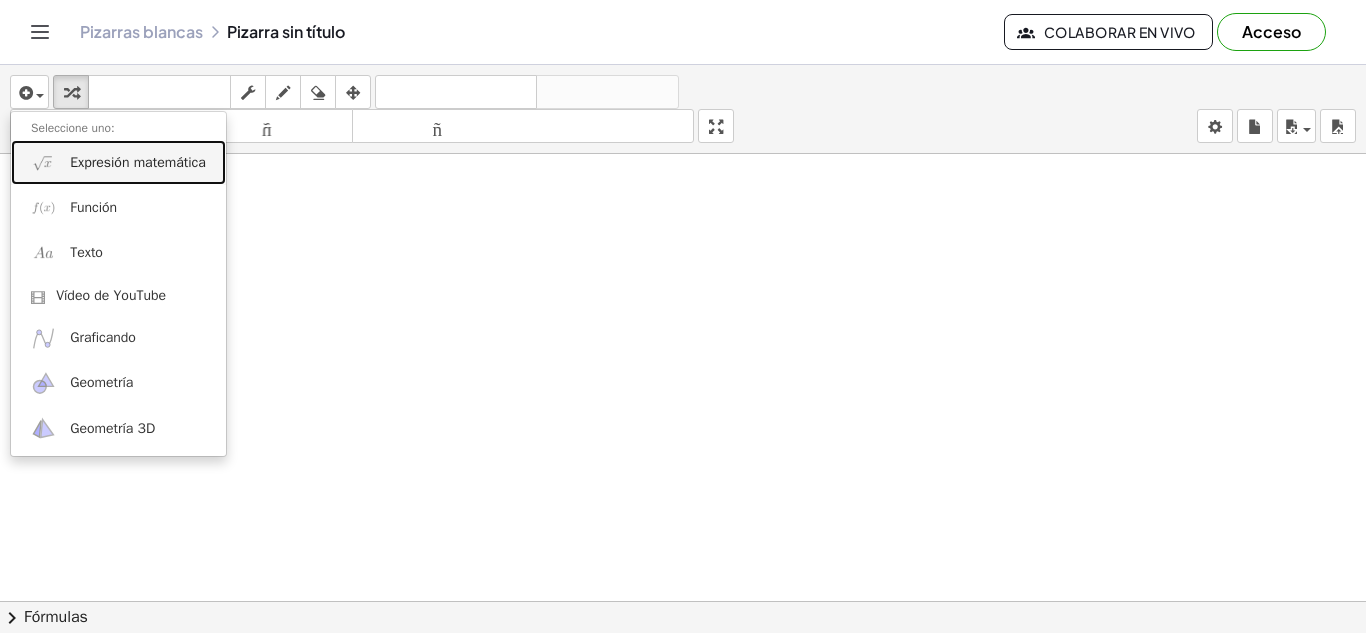 click on "Expresión matemática" at bounding box center [138, 162] 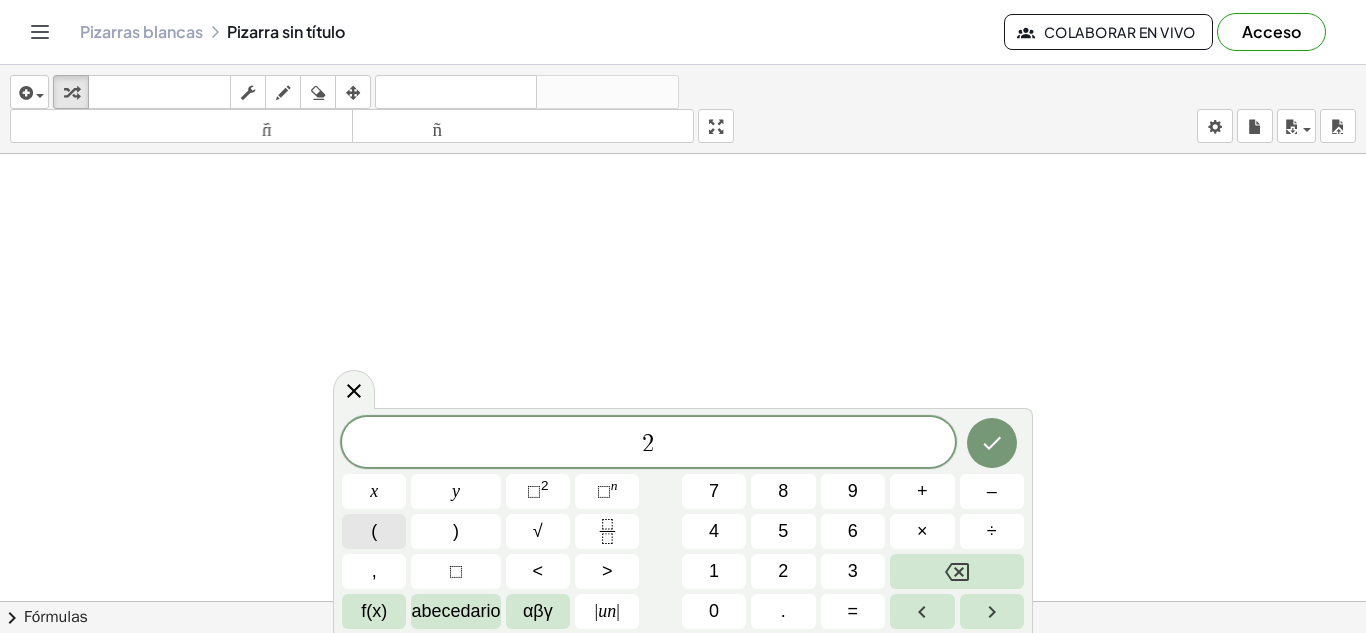 click on "(" at bounding box center (374, 531) 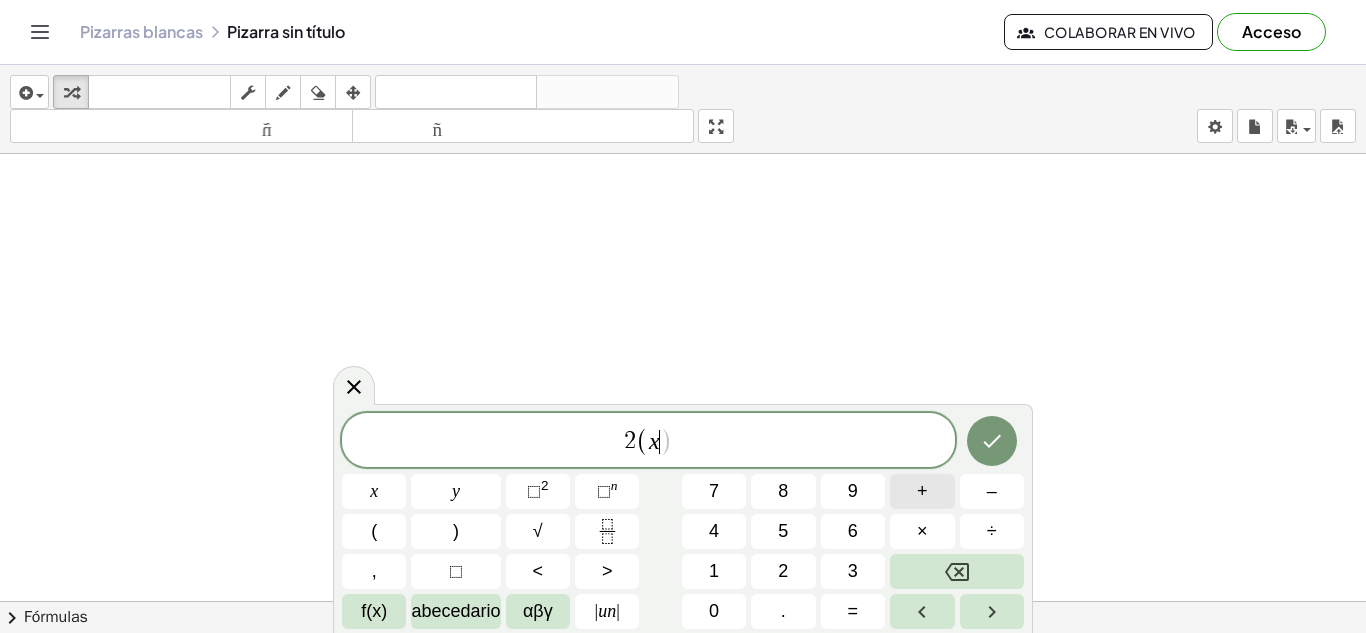 click on "+" at bounding box center (922, 491) 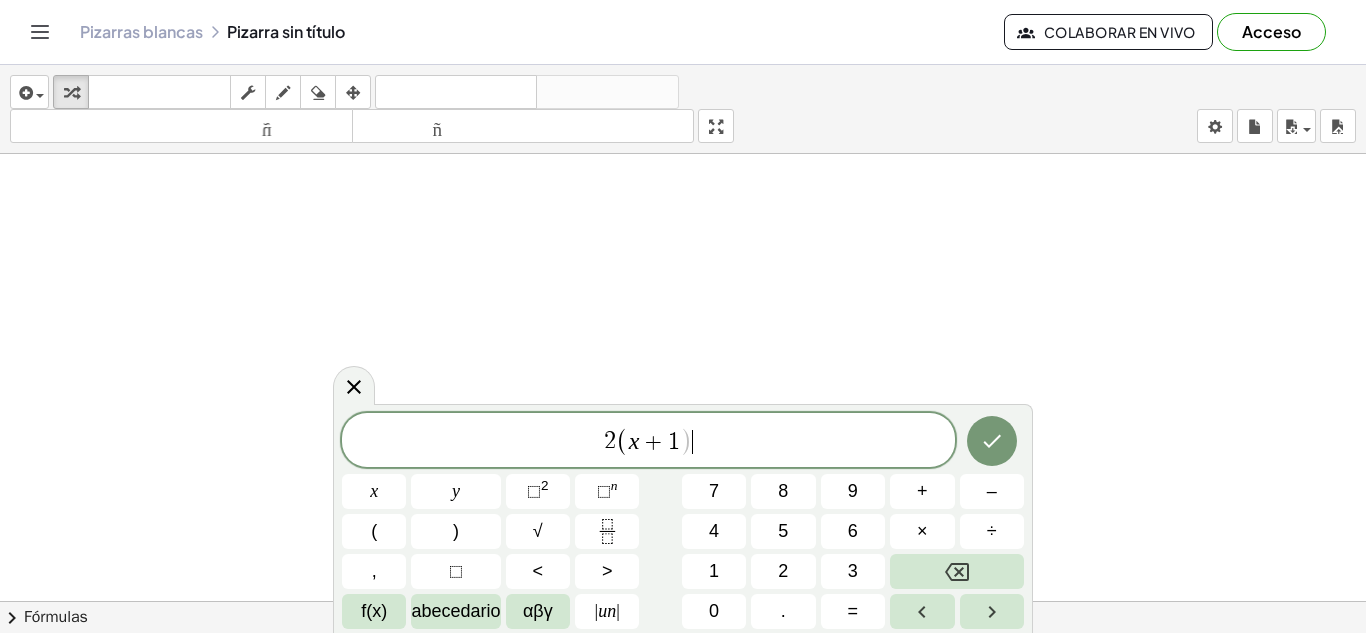 click on "2 ( x + 1 ) ​" at bounding box center [648, 441] 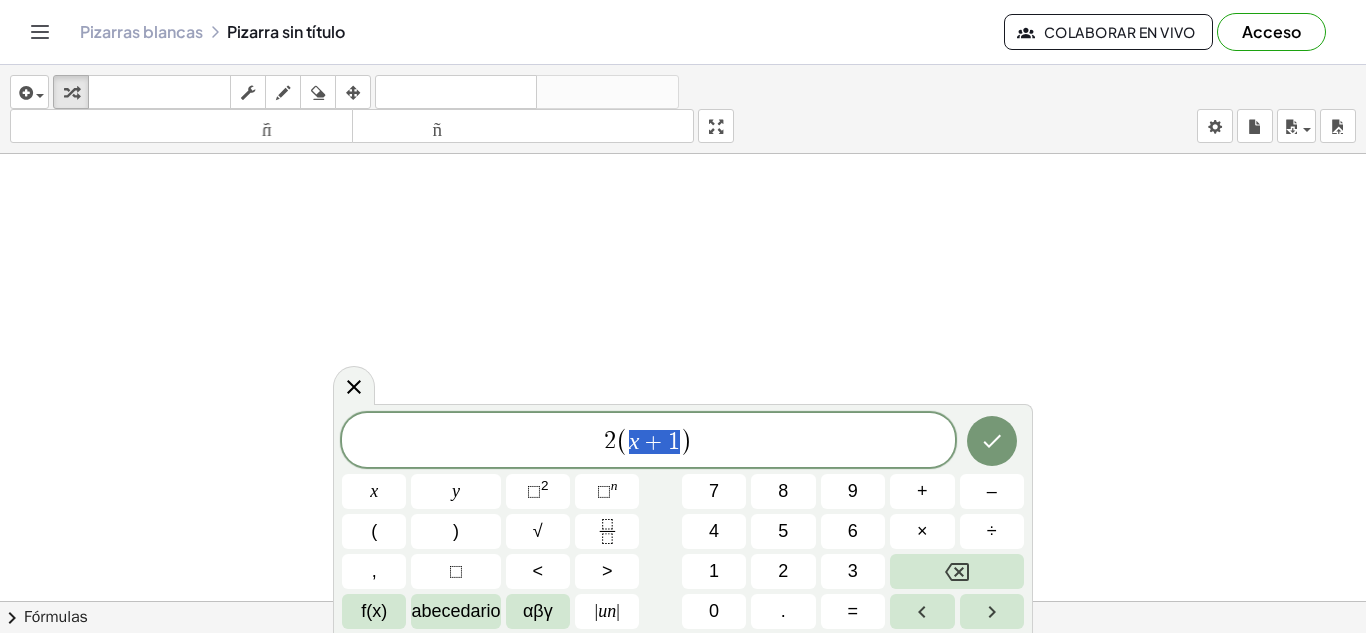 drag, startPoint x: 625, startPoint y: 444, endPoint x: 676, endPoint y: 448, distance: 51.156624 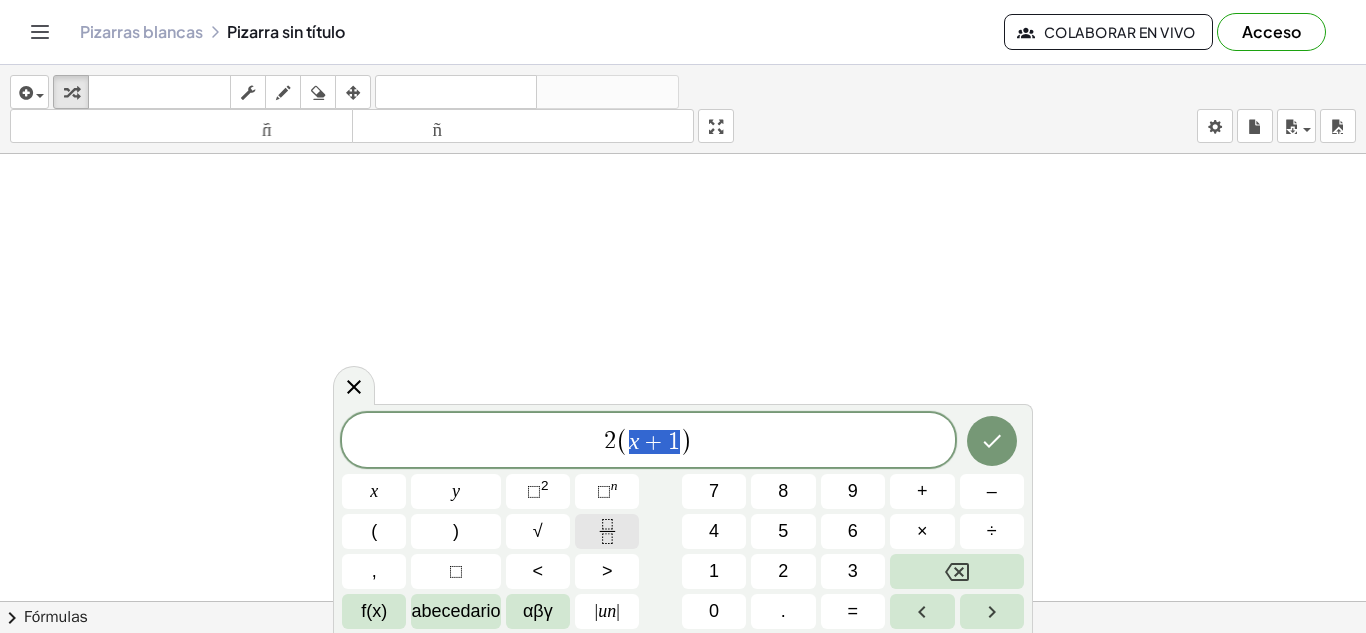 click 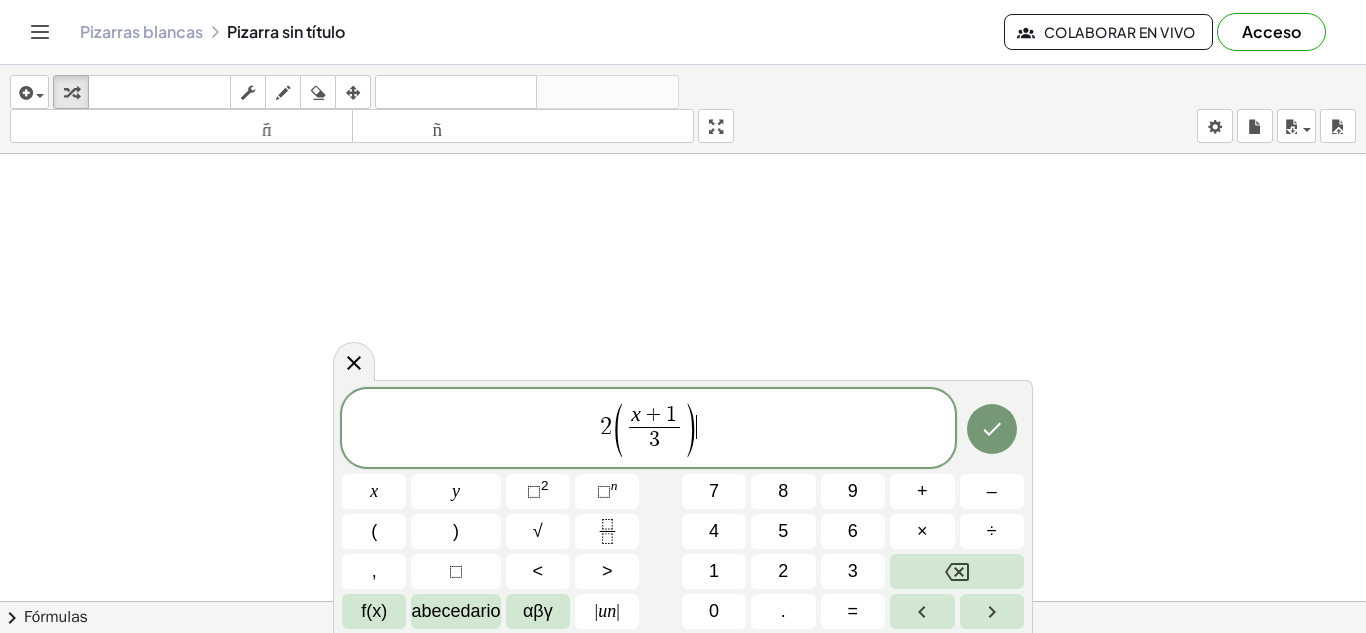 click on "2 ( x + 1 3 ​ ) ​" at bounding box center [648, 429] 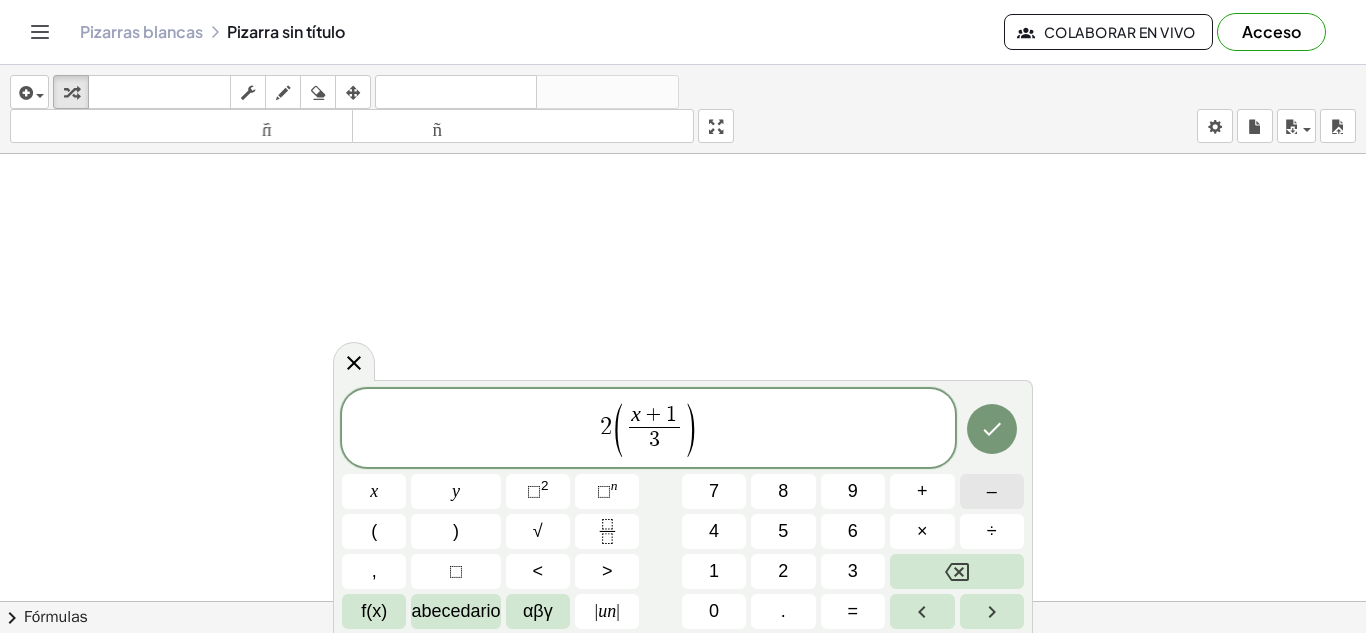 click on "–" at bounding box center [992, 491] 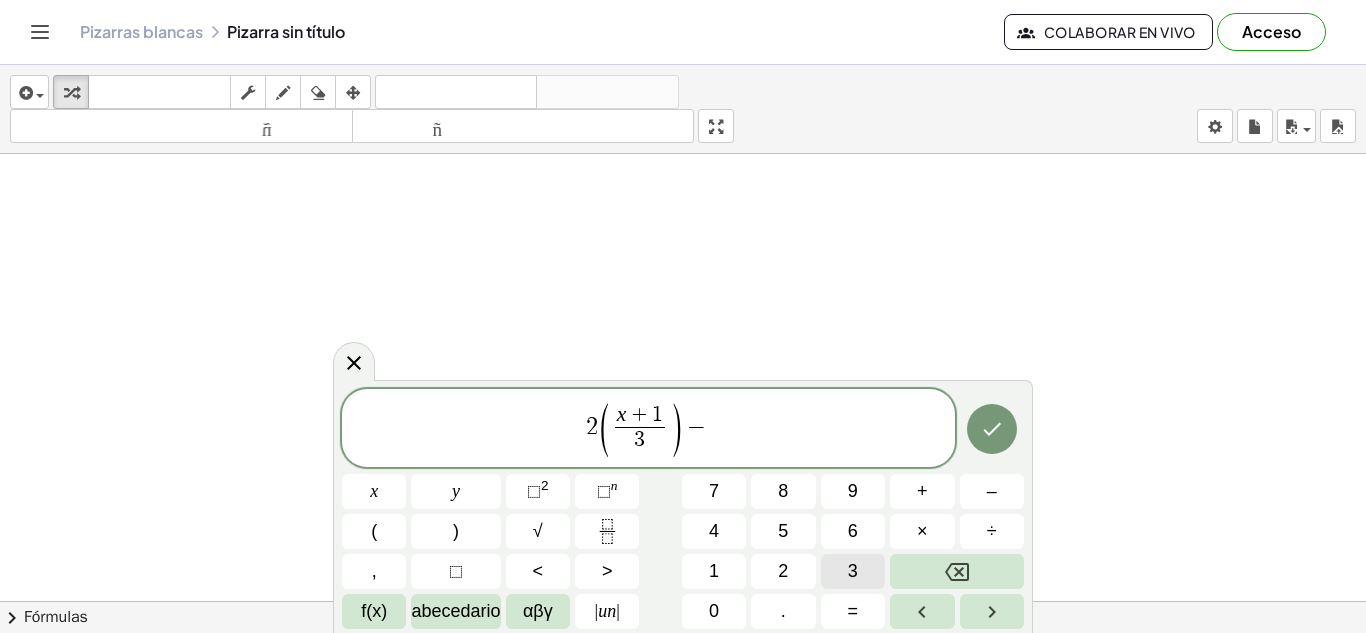 click on "3" at bounding box center [853, 571] 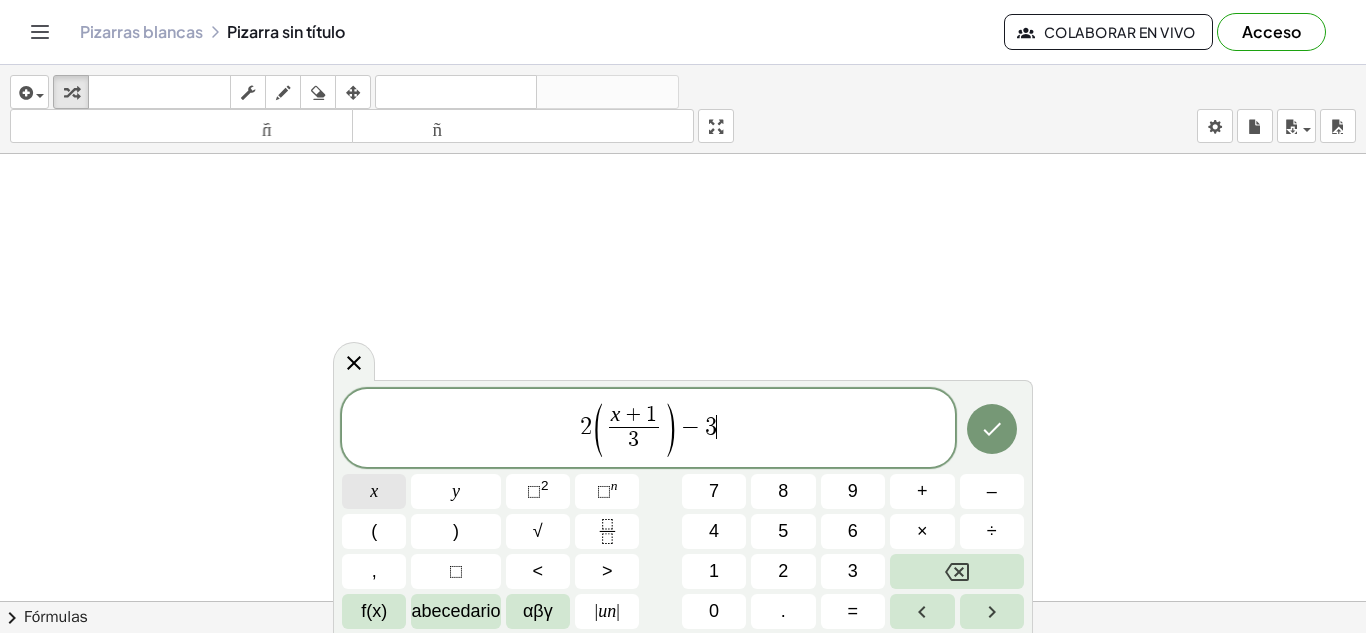 click on "x" at bounding box center [374, 491] 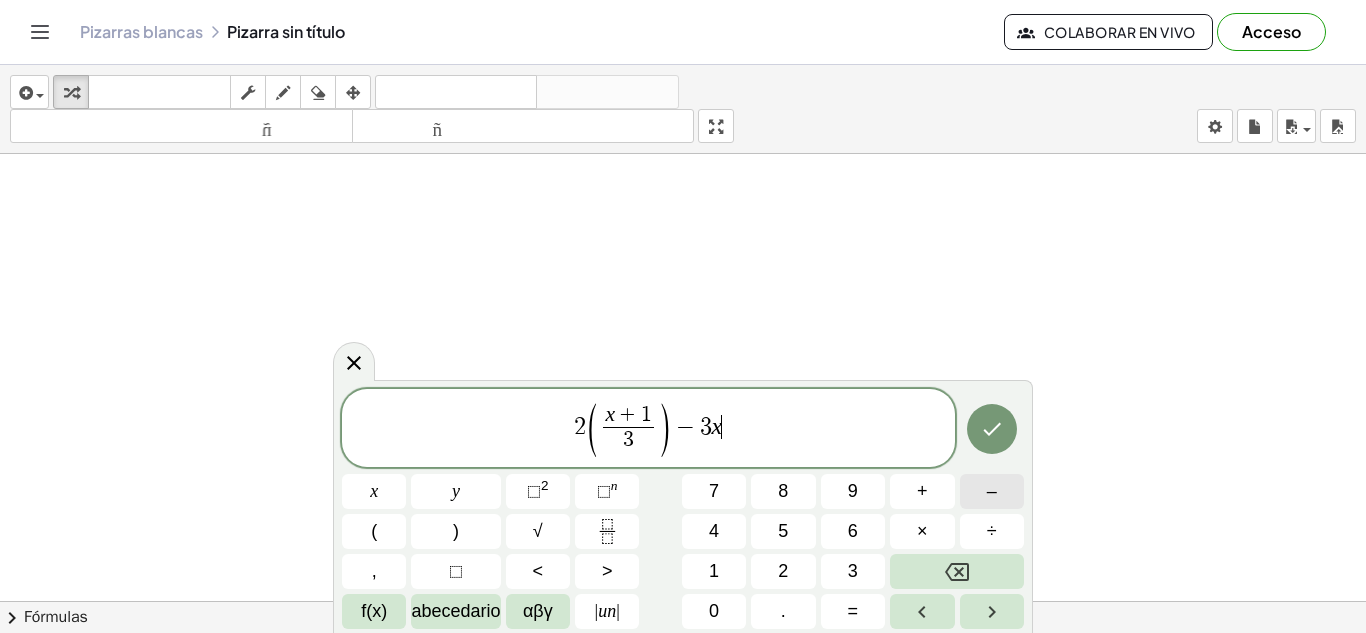 click on "–" at bounding box center (992, 491) 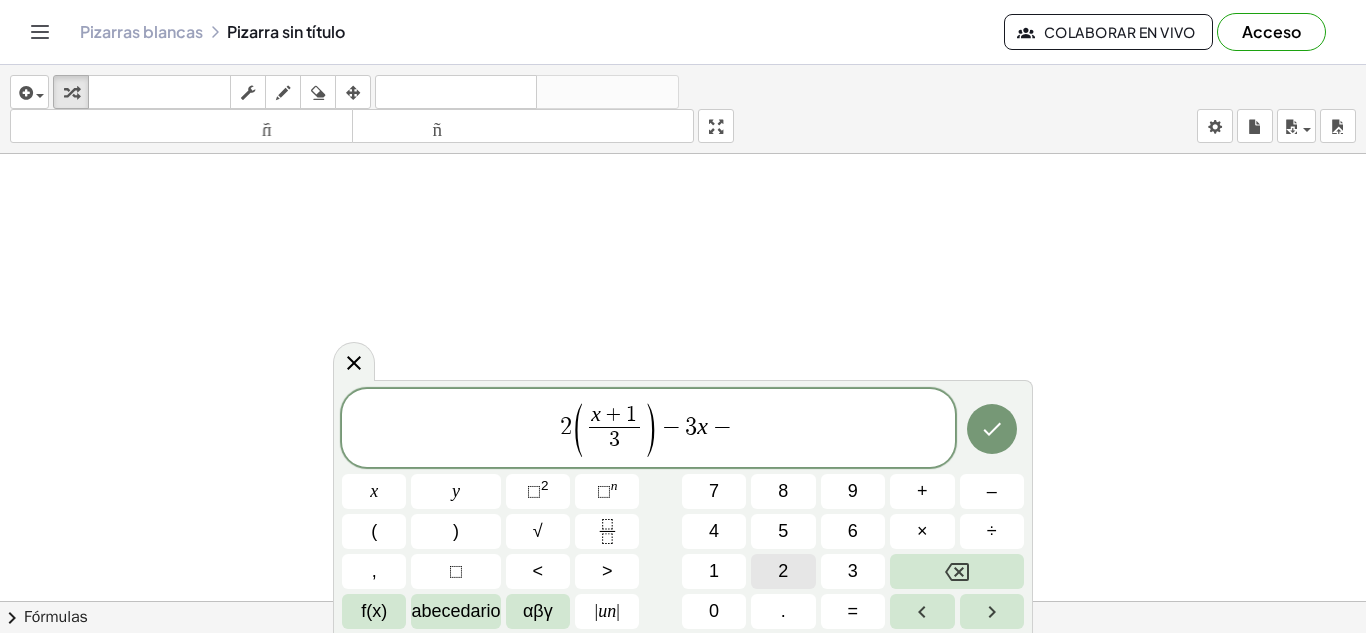 click on "2" at bounding box center [783, 571] 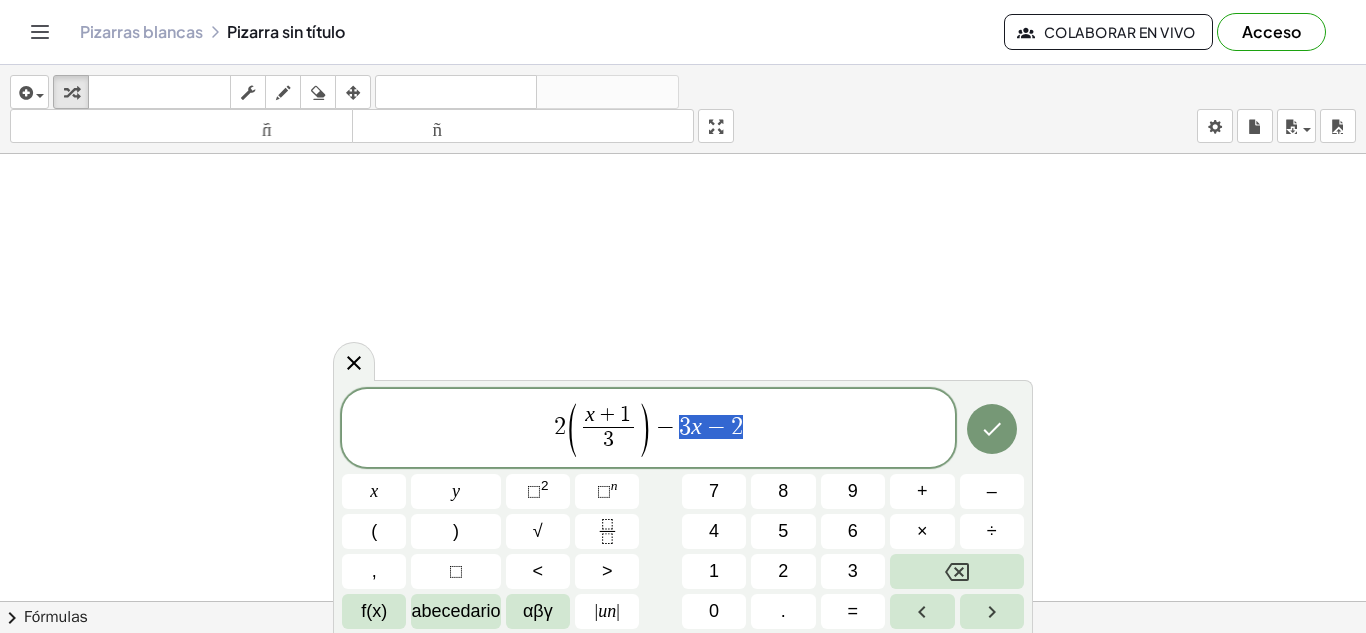 drag, startPoint x: 678, startPoint y: 420, endPoint x: 744, endPoint y: 433, distance: 67.26812 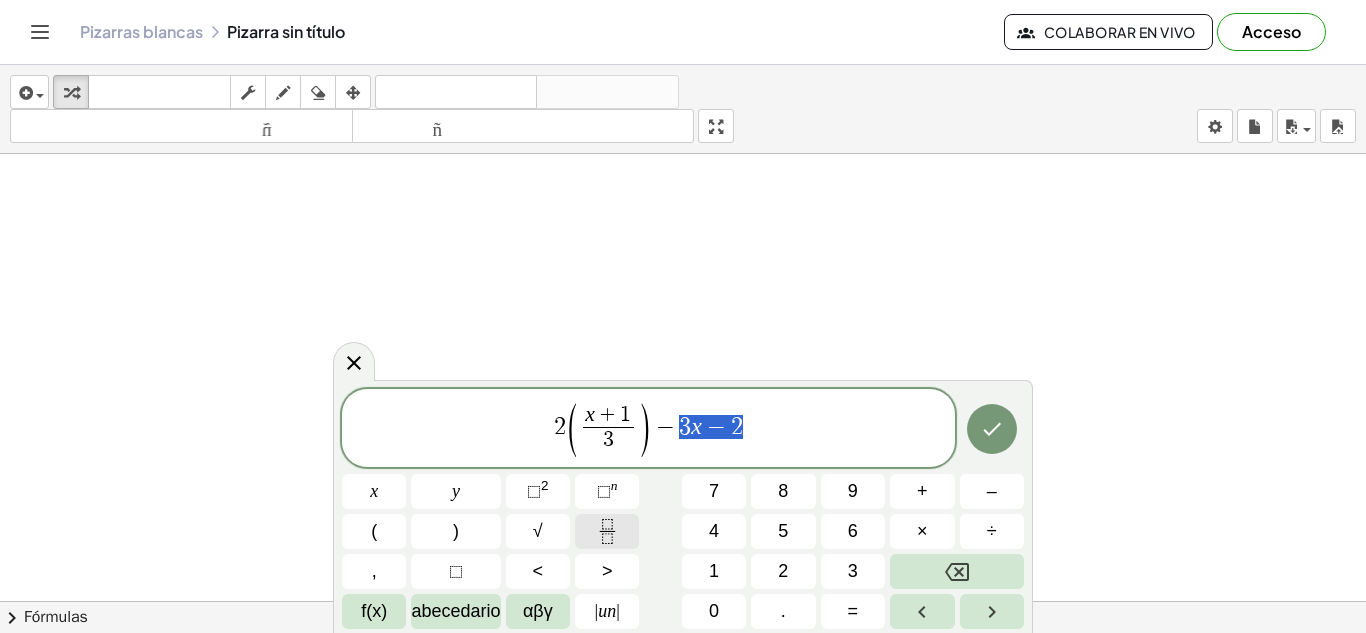 click 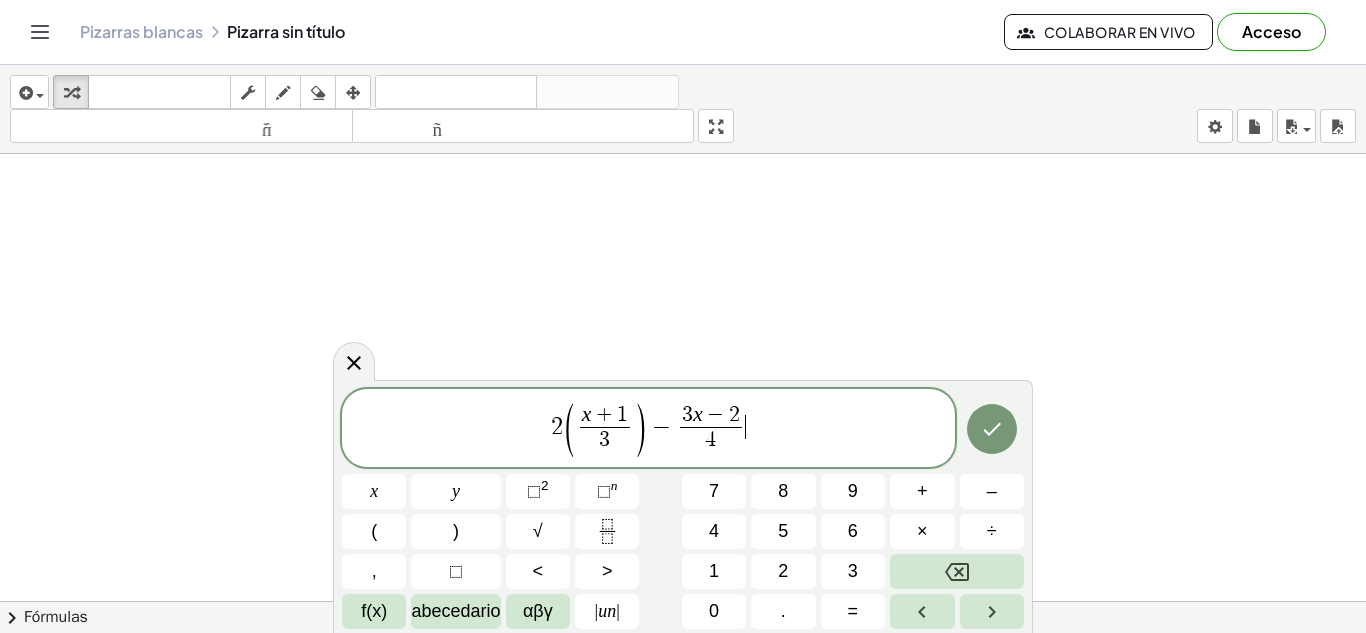 click on "2 ( x + 1 3 ​ ) − 3 x − 2 4 ​ ​" at bounding box center (648, 429) 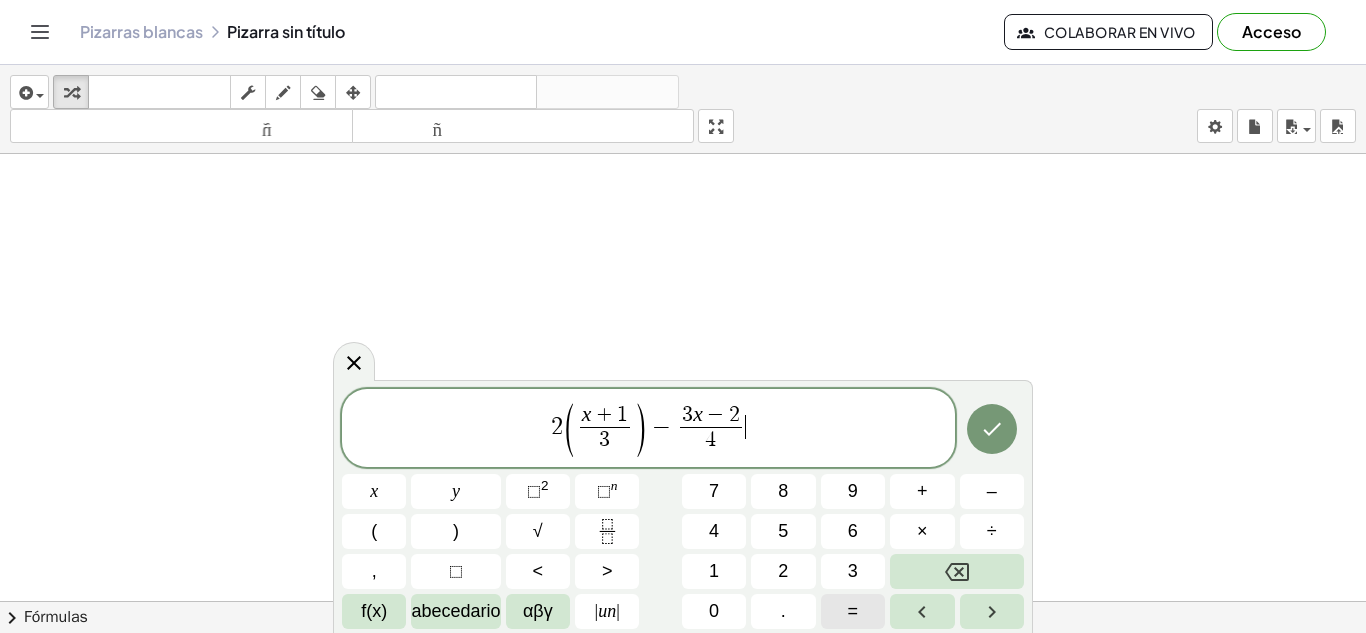 click on "=" at bounding box center (853, 611) 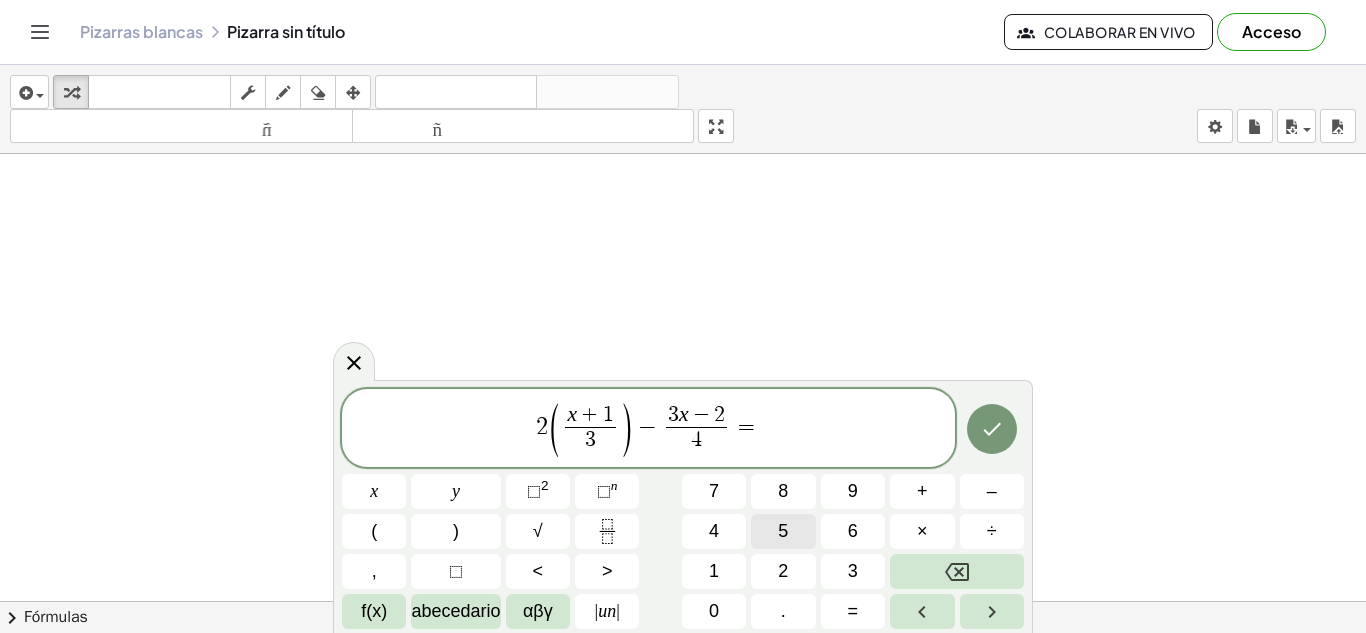 click on "5" at bounding box center [783, 531] 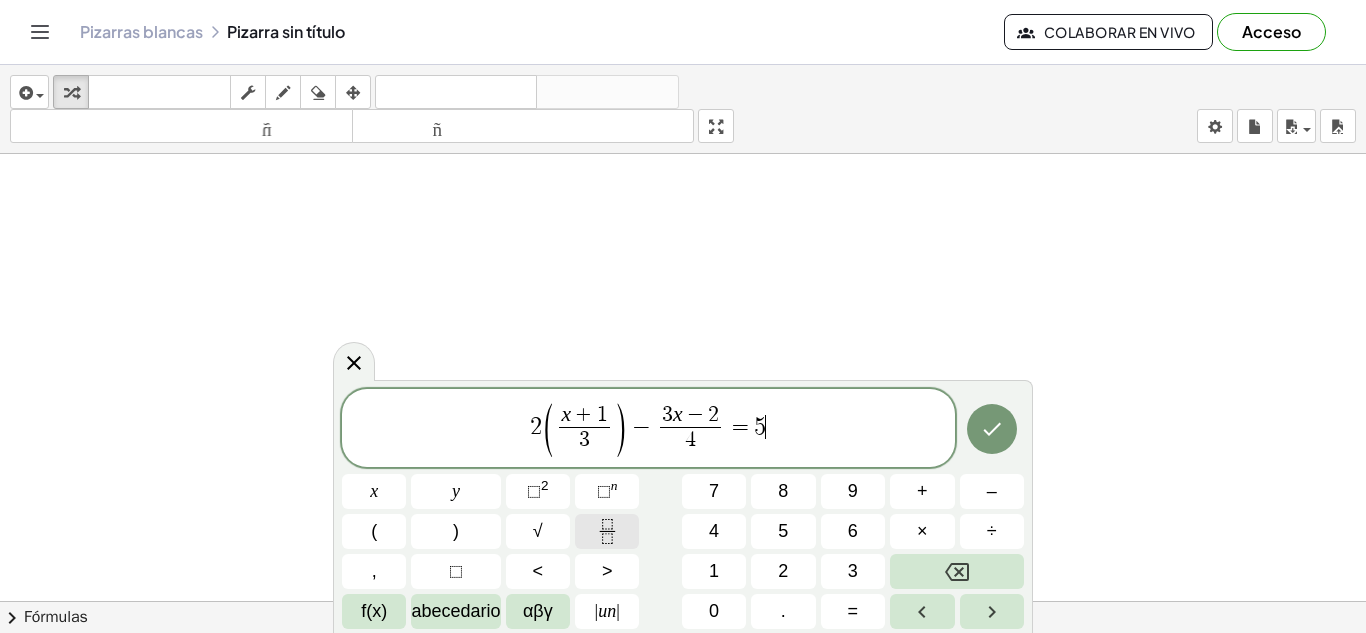 click 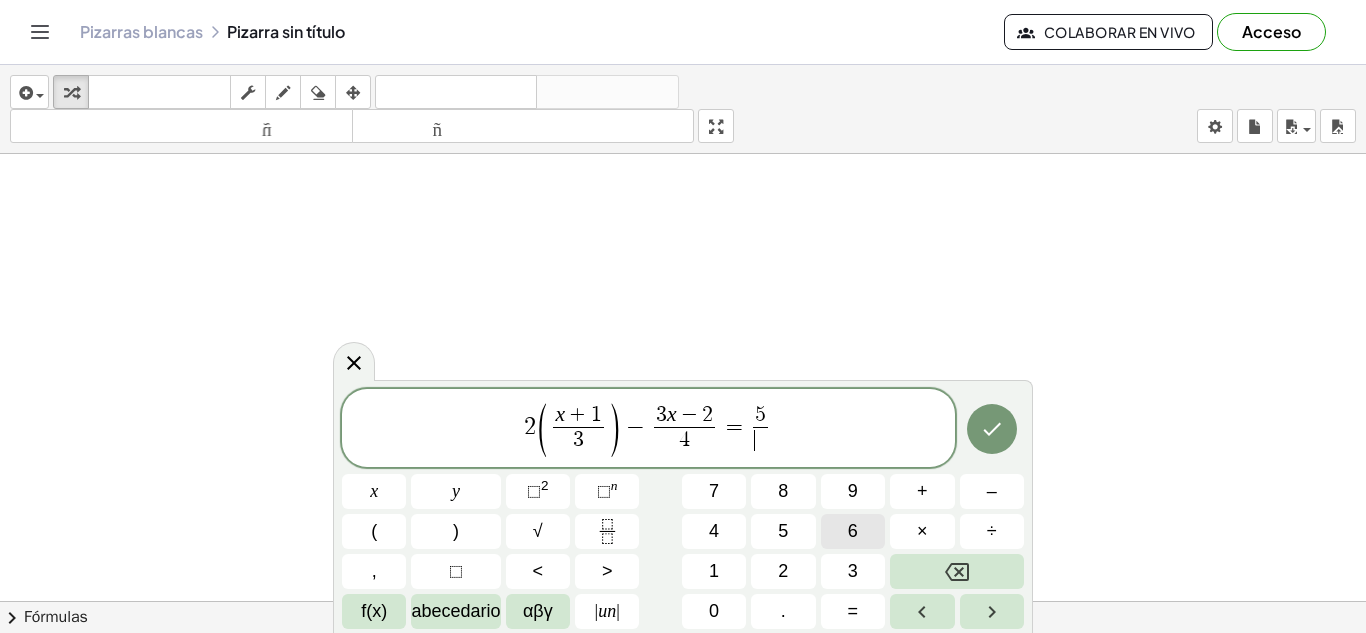 click on "6" at bounding box center (853, 531) 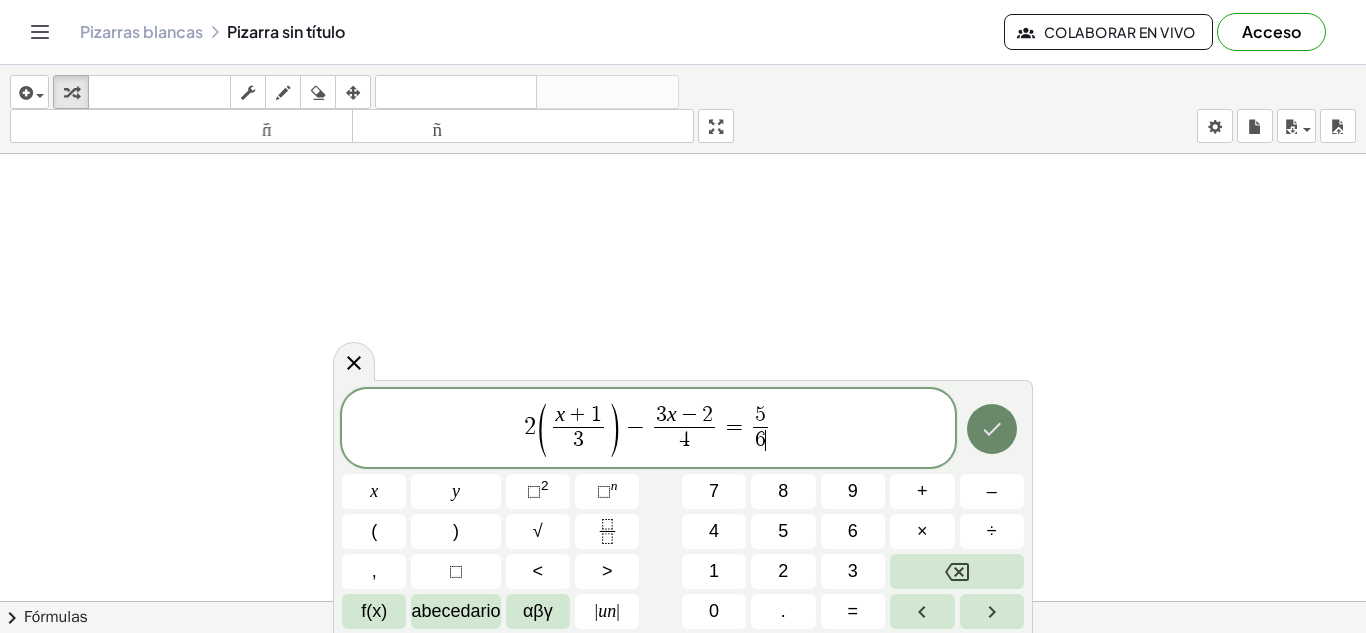 click 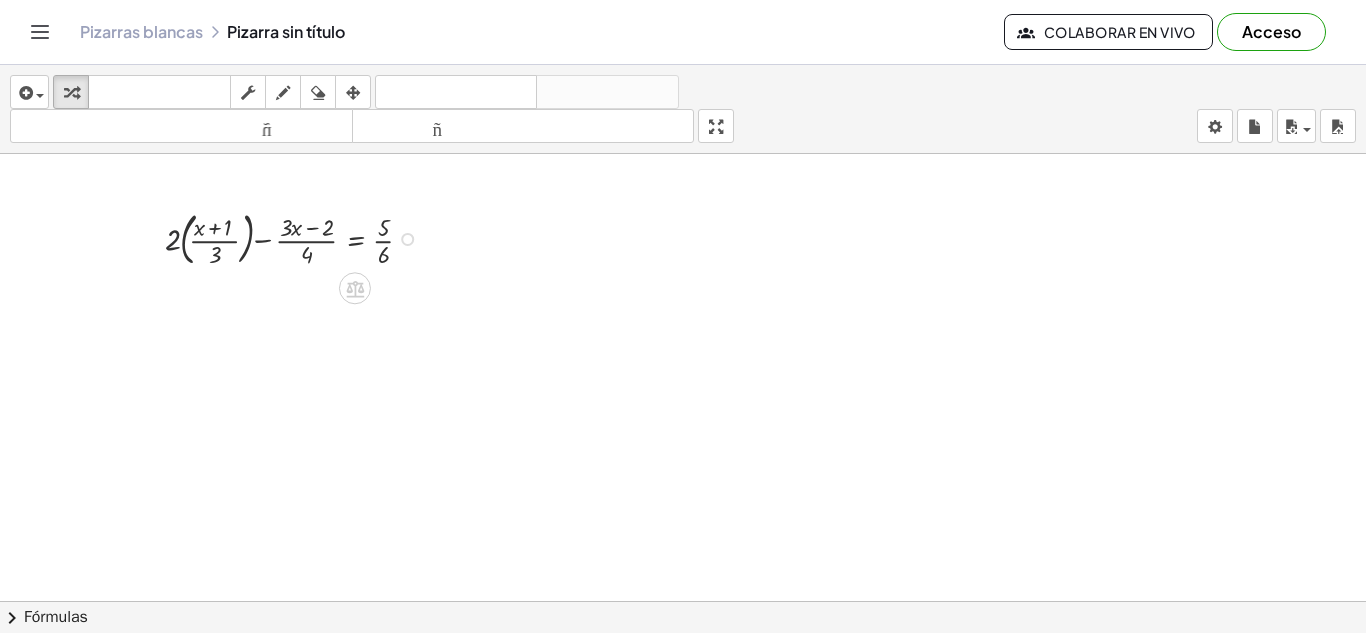 click at bounding box center (296, 237) 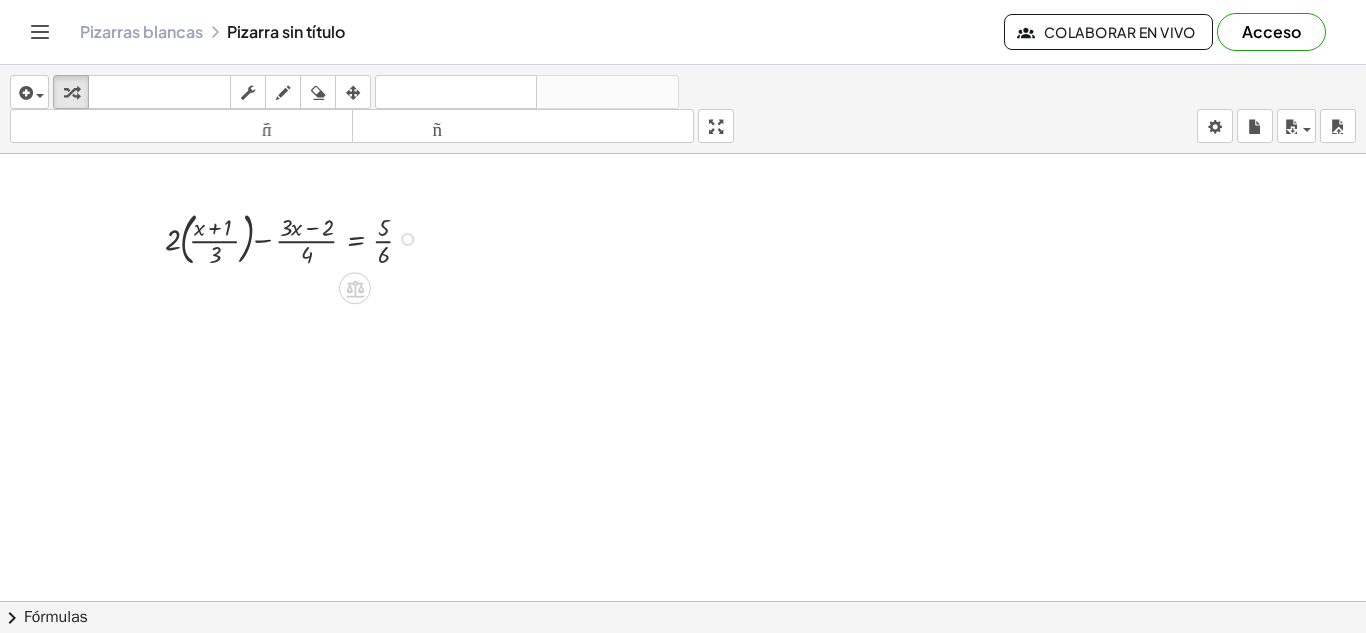 click at bounding box center [296, 237] 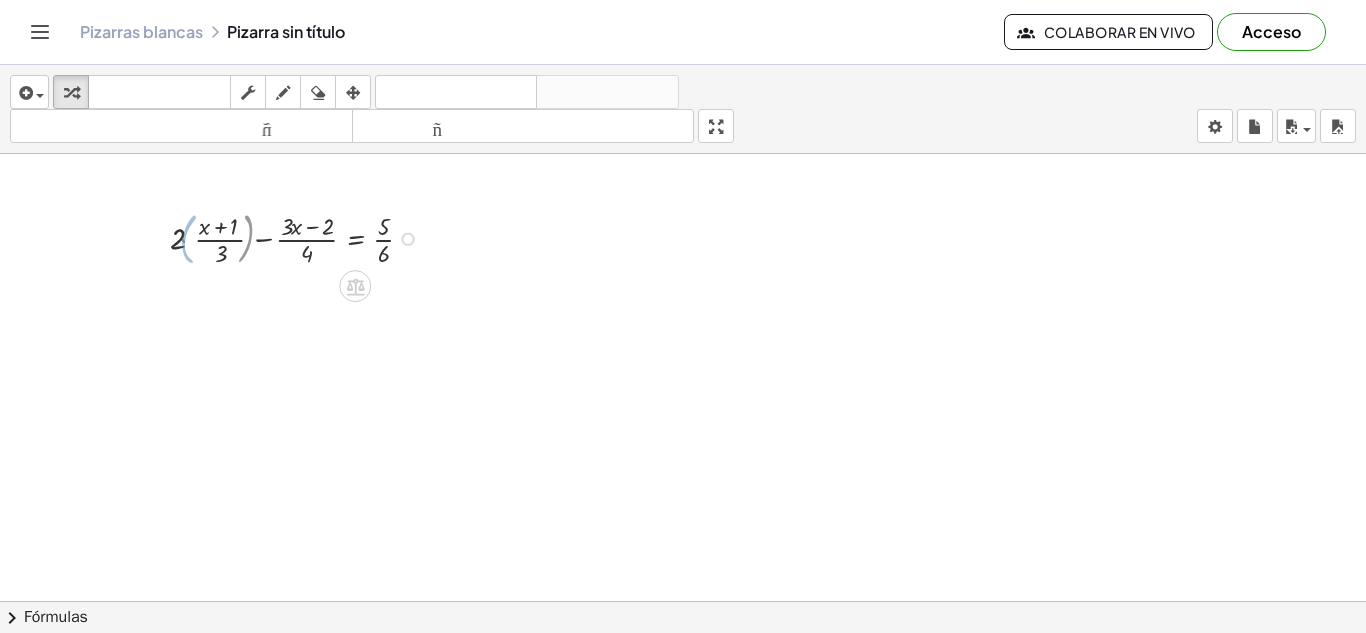 click at bounding box center (301, 237) 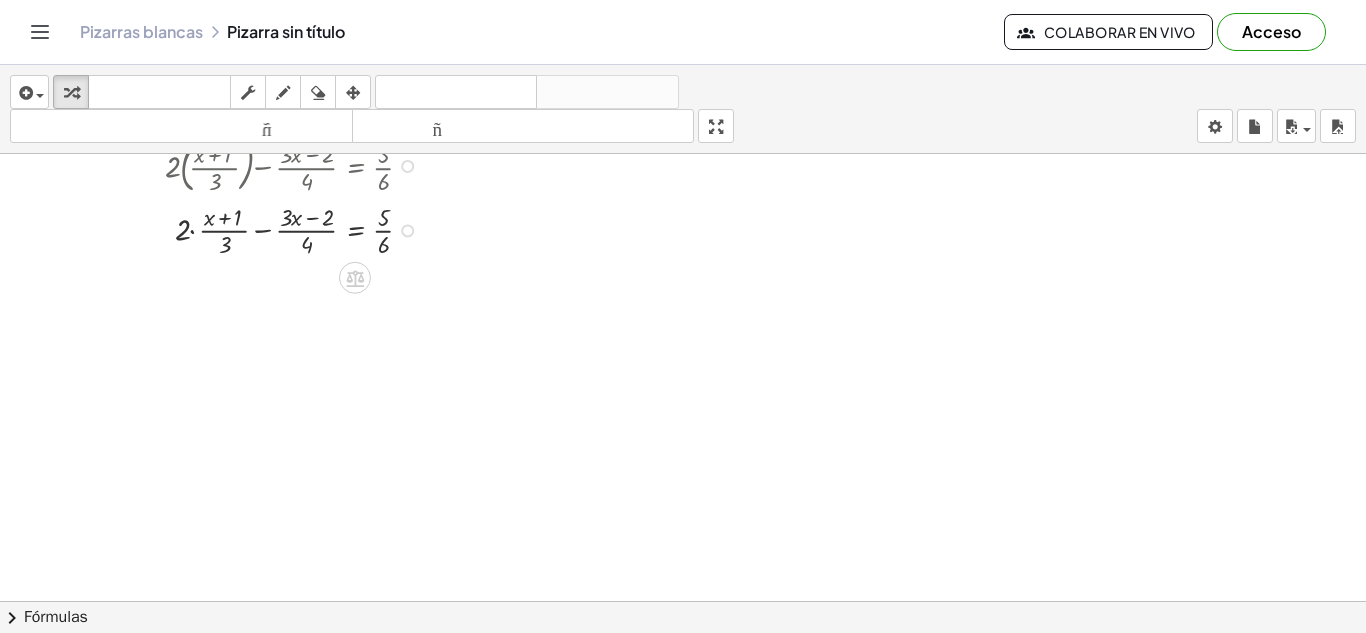 scroll, scrollTop: 29, scrollLeft: 0, axis: vertical 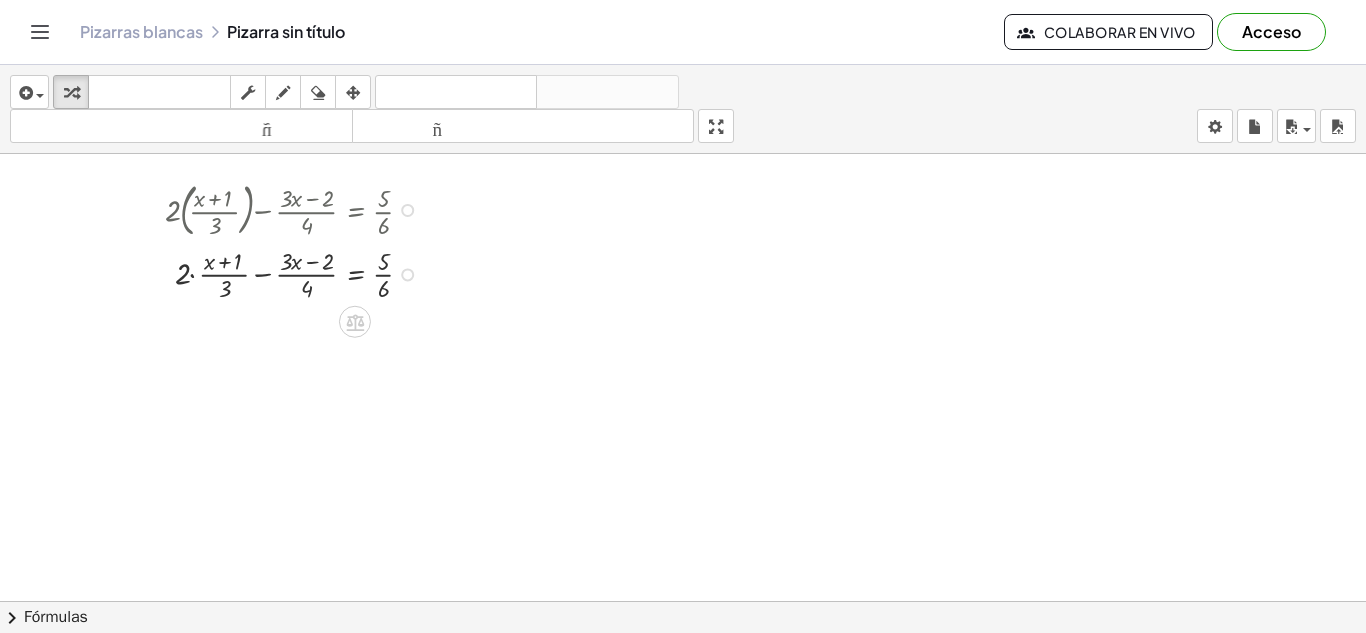 click at bounding box center [296, 273] 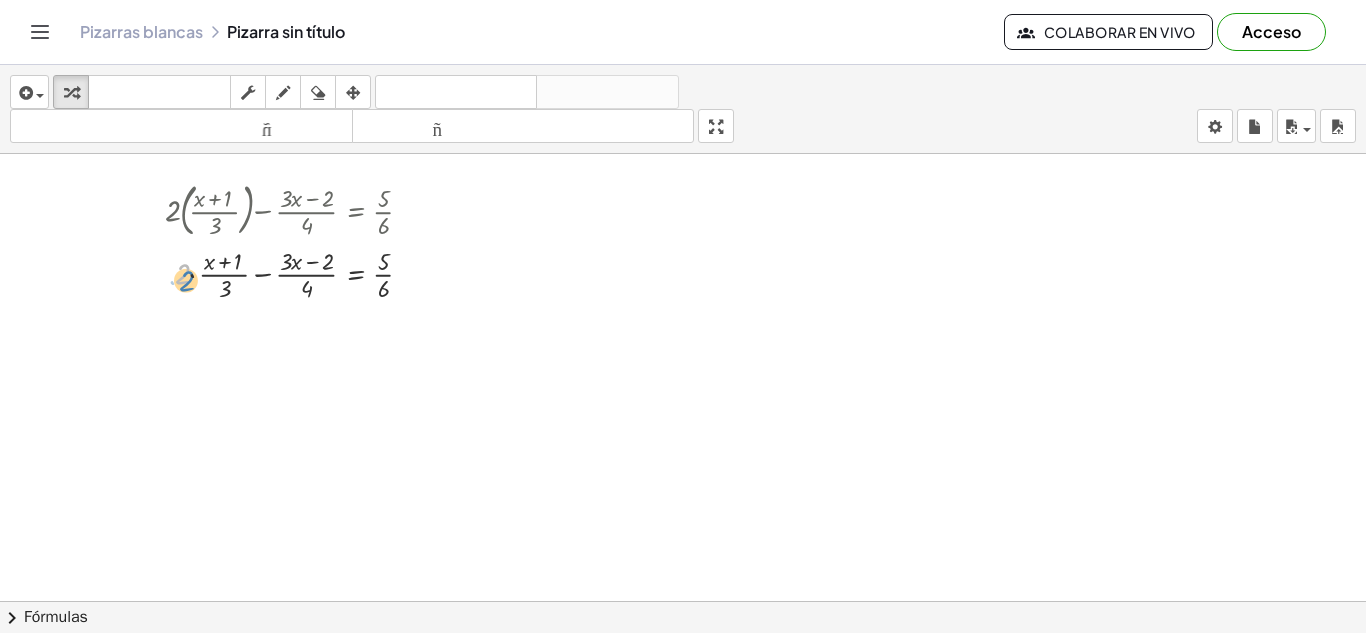 click at bounding box center (296, 273) 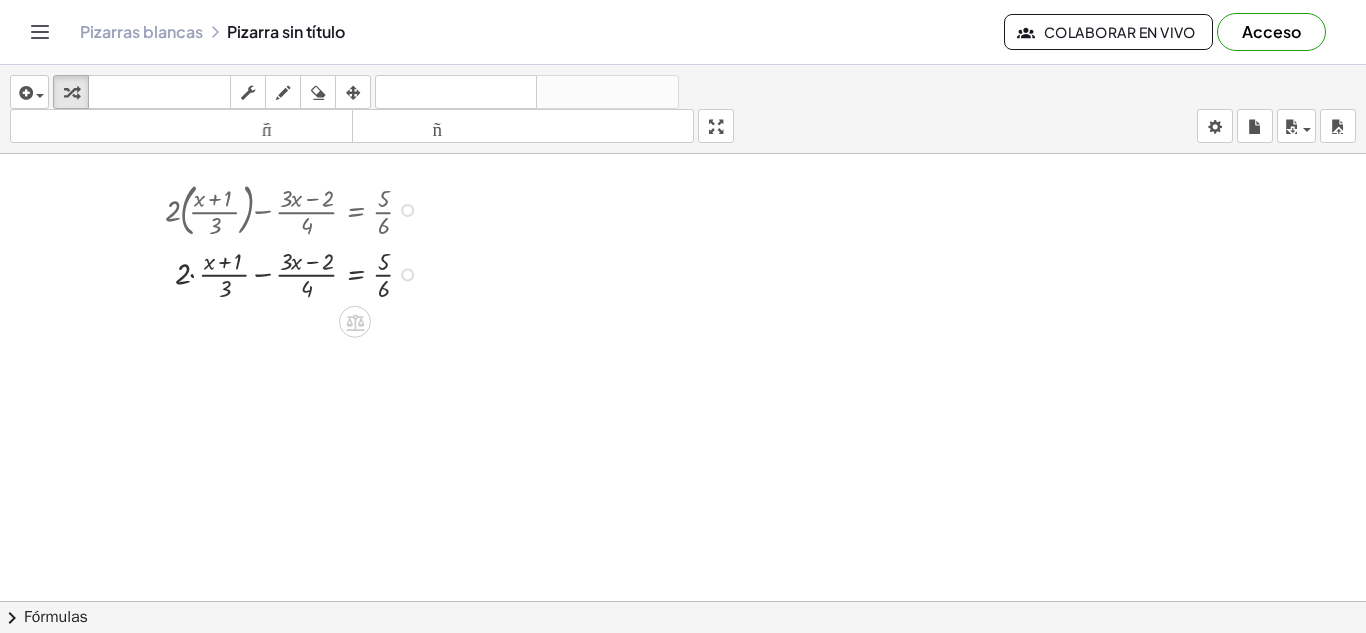 click at bounding box center [296, 273] 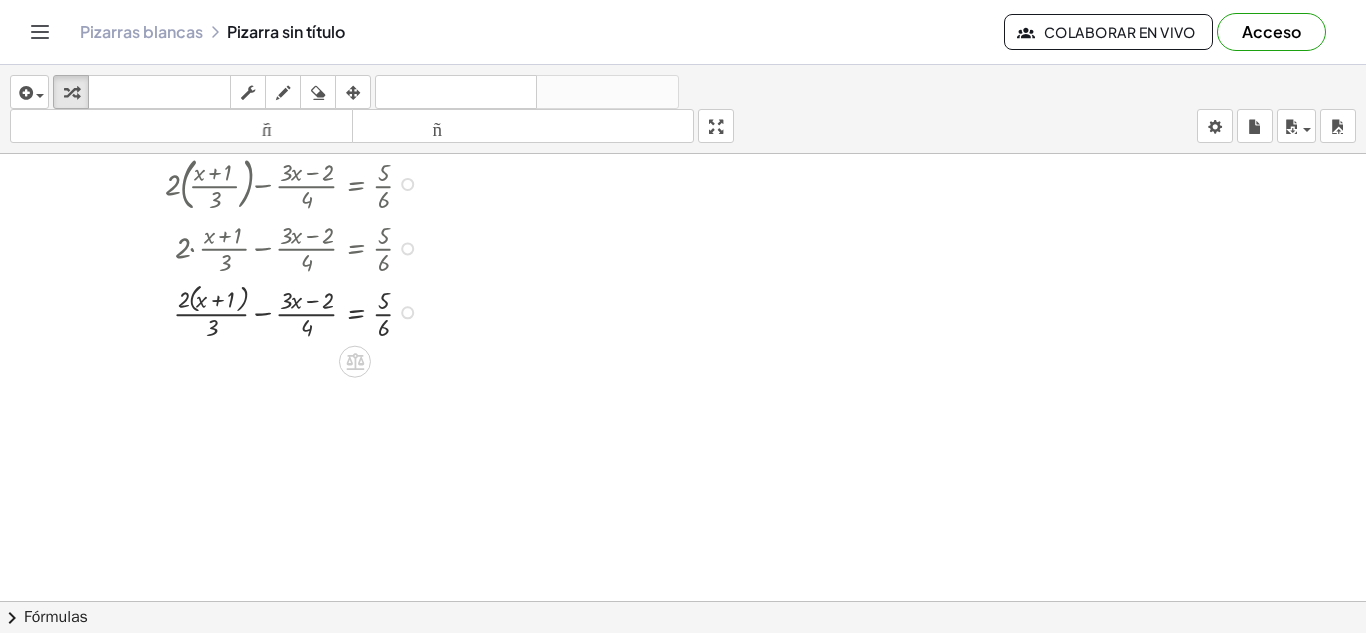 scroll, scrollTop: 73, scrollLeft: 0, axis: vertical 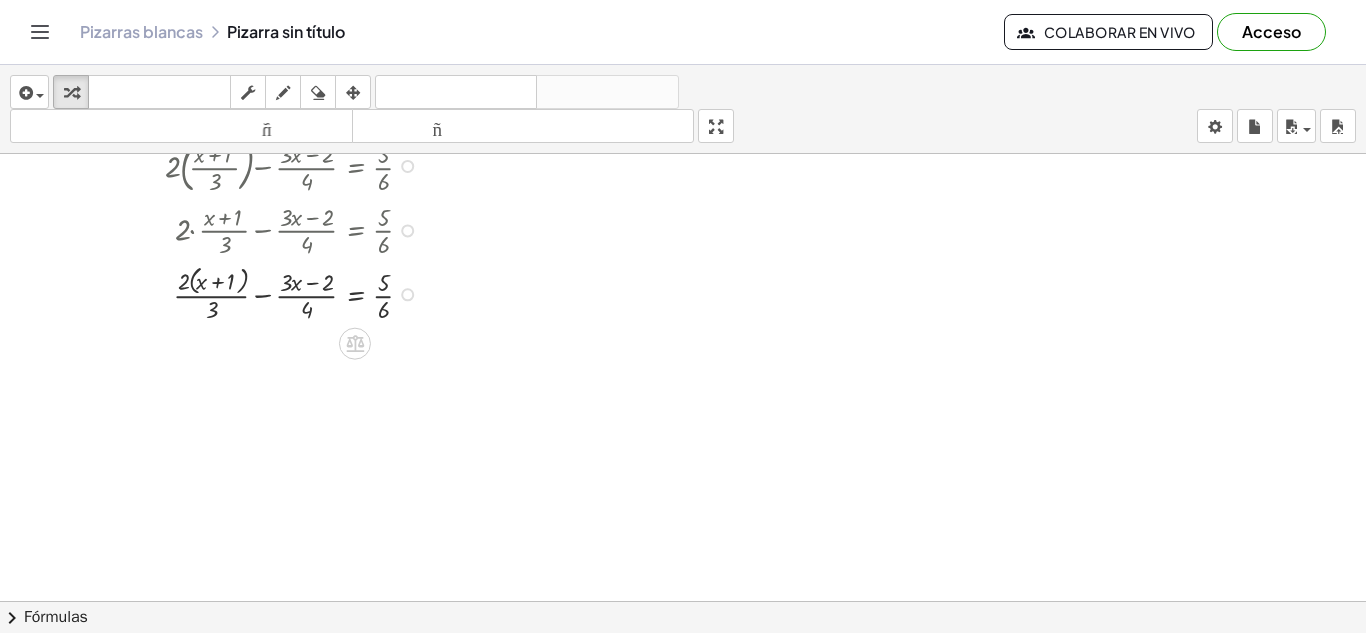 click at bounding box center [296, 293] 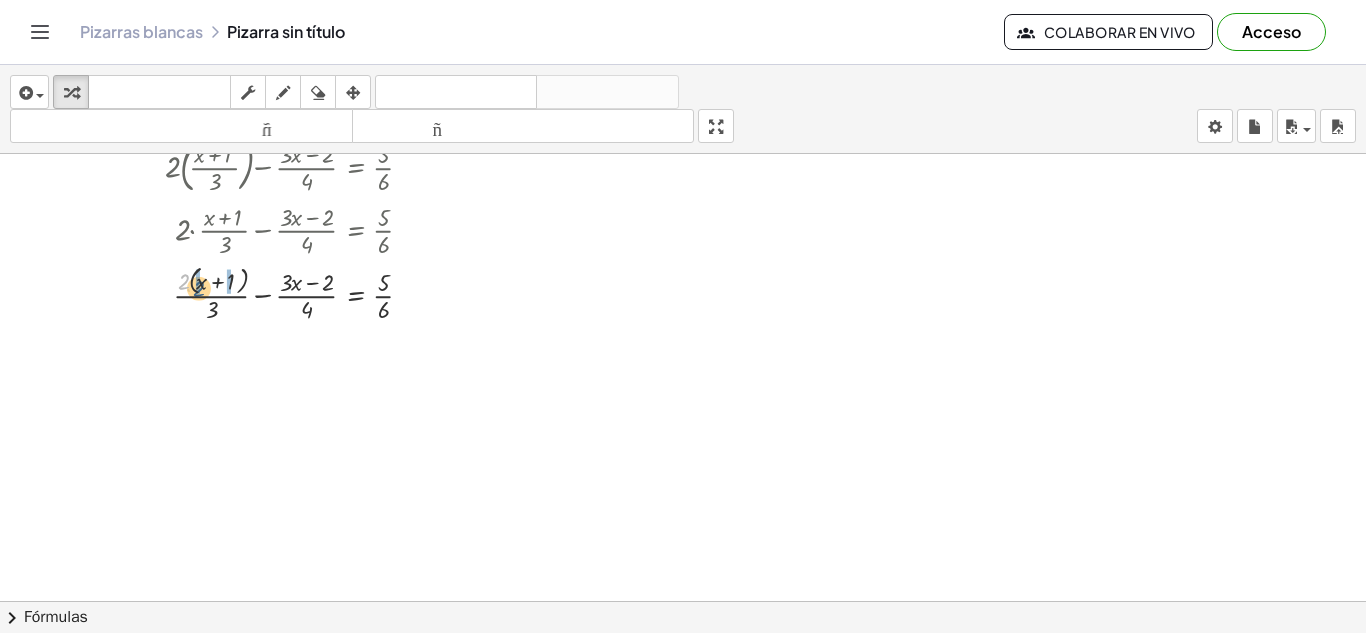drag, startPoint x: 184, startPoint y: 281, endPoint x: 199, endPoint y: 288, distance: 16.552946 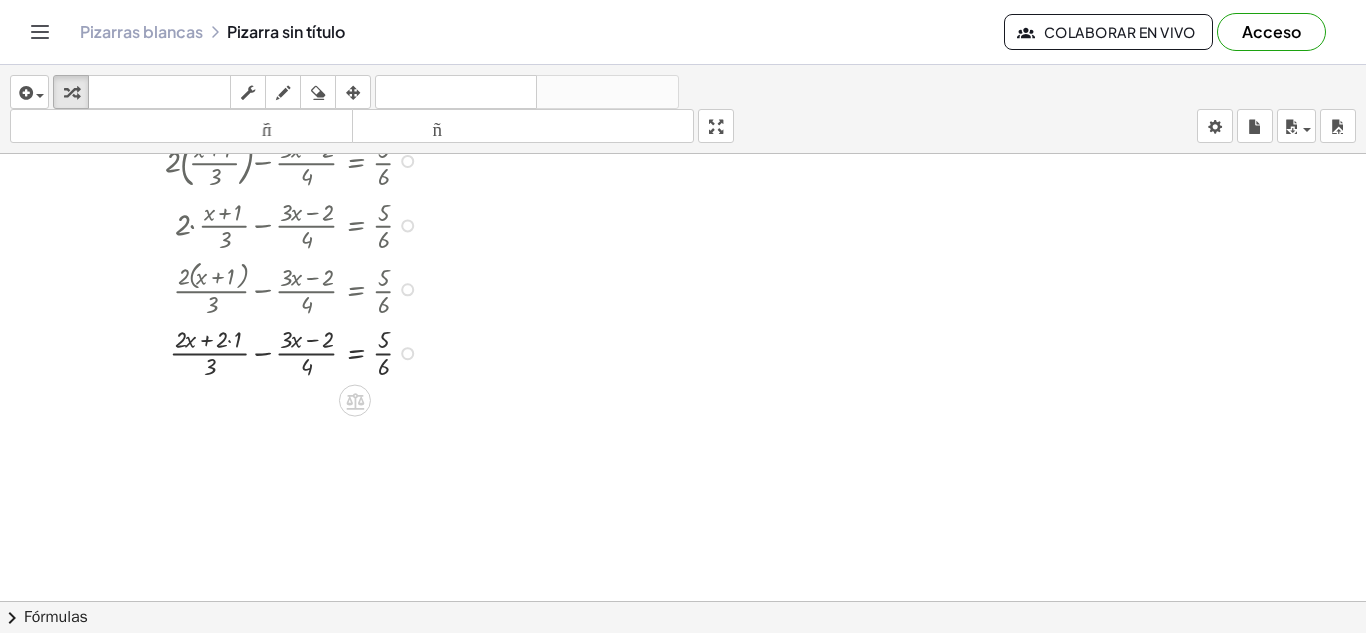 scroll, scrollTop: 79, scrollLeft: 0, axis: vertical 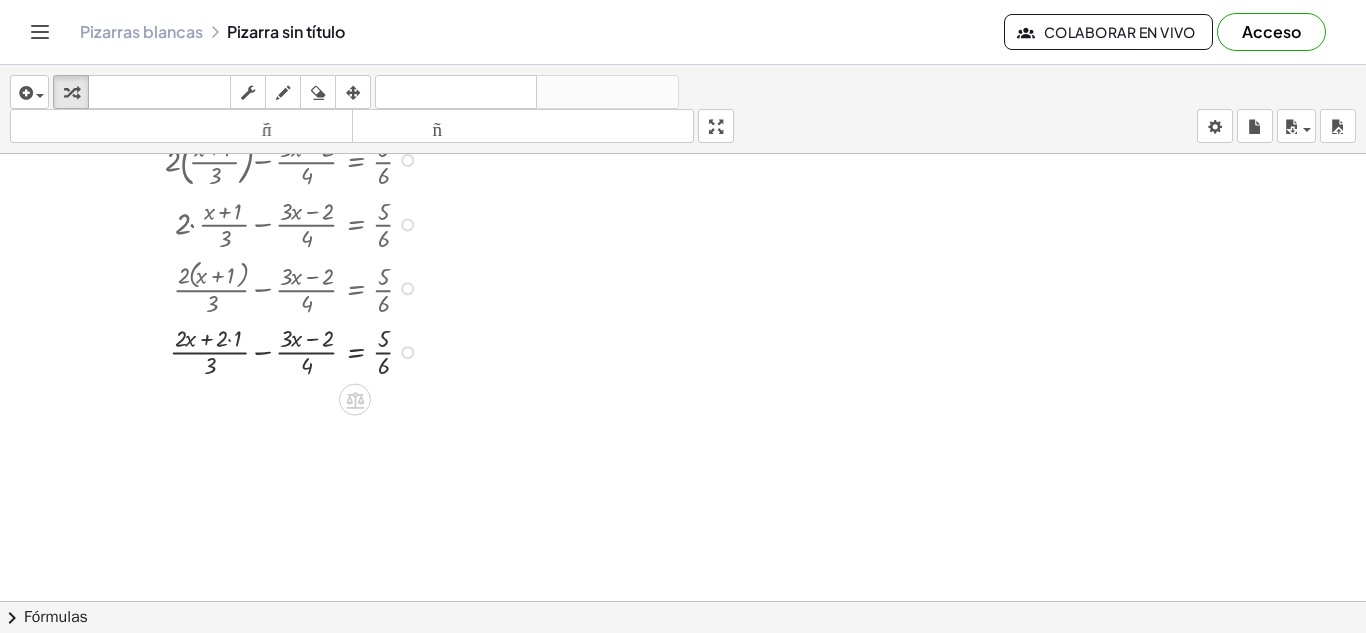 click at bounding box center [296, 350] 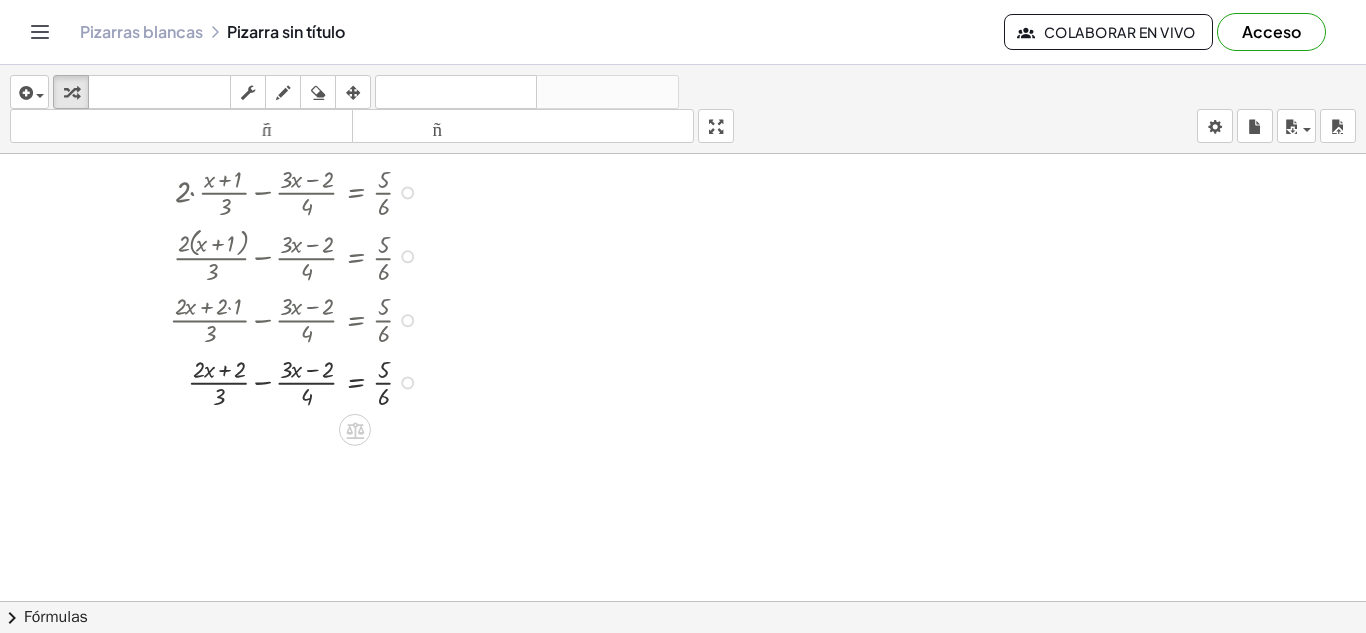 scroll, scrollTop: 125, scrollLeft: 0, axis: vertical 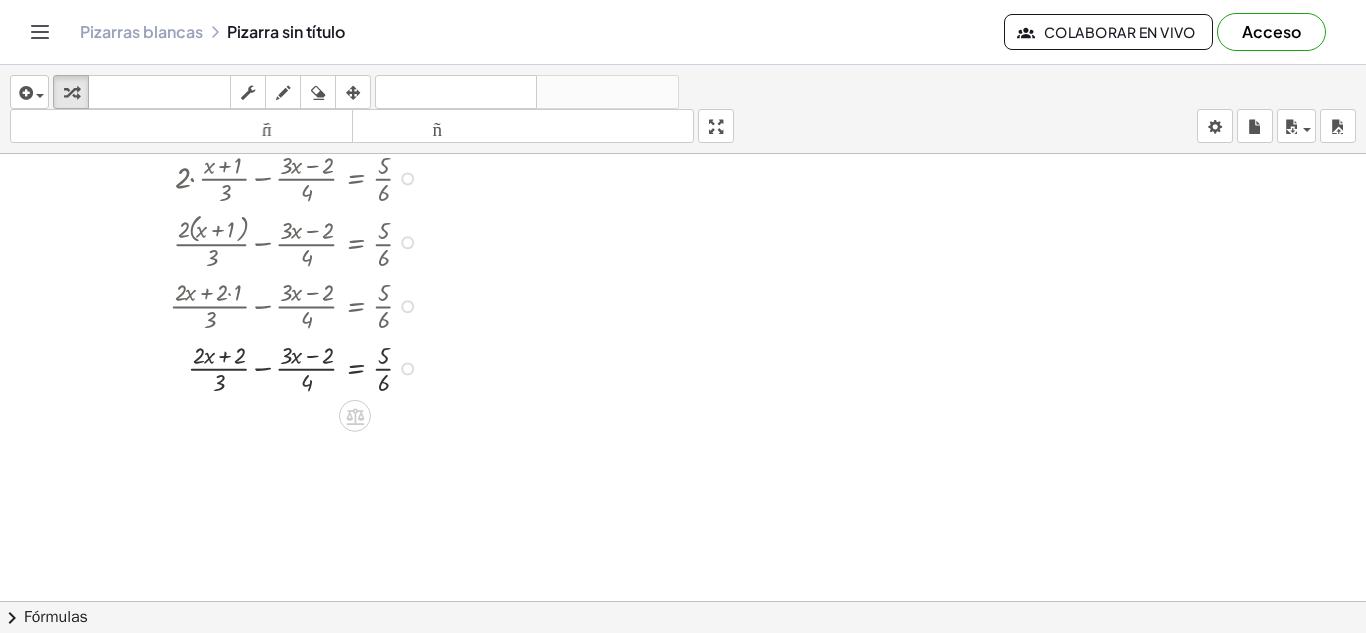 click at bounding box center (296, 367) 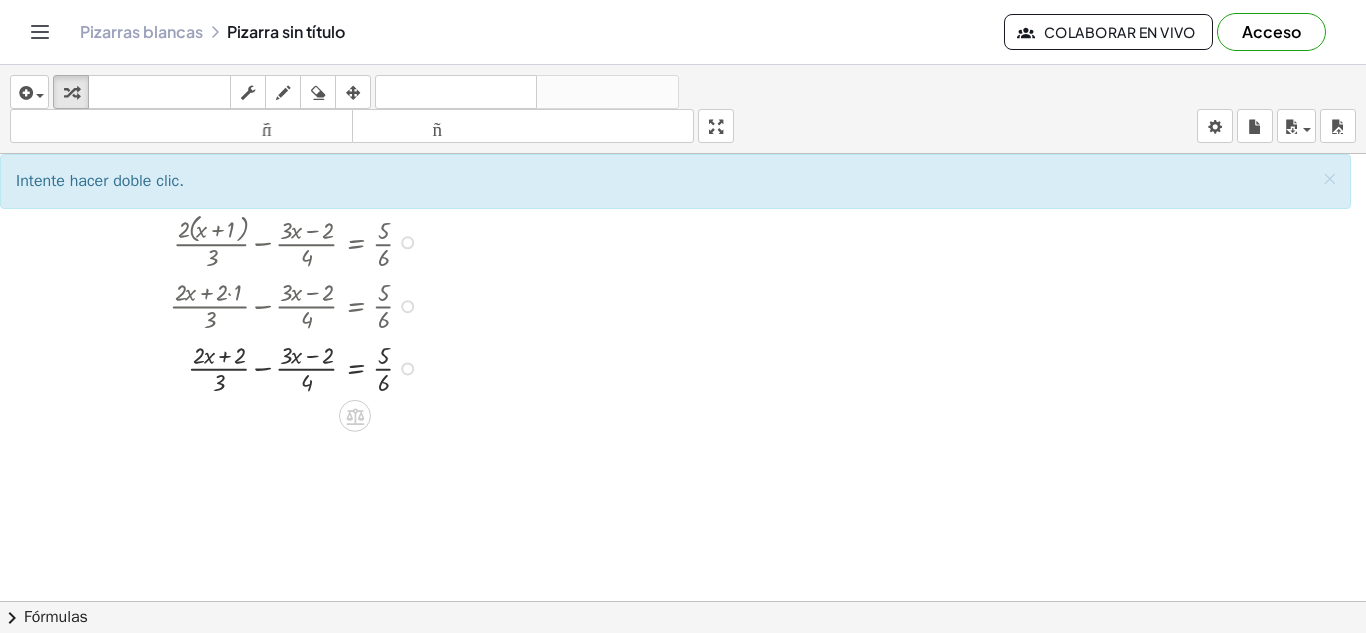 click at bounding box center (296, 367) 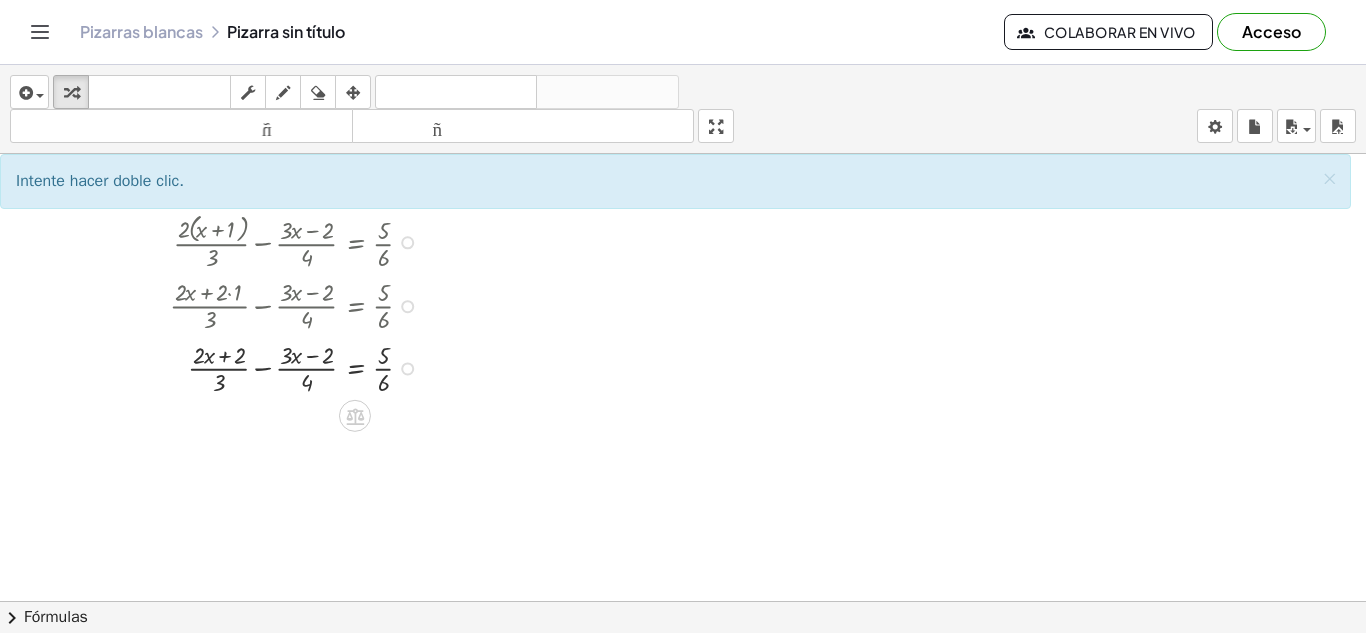 click at bounding box center [296, 367] 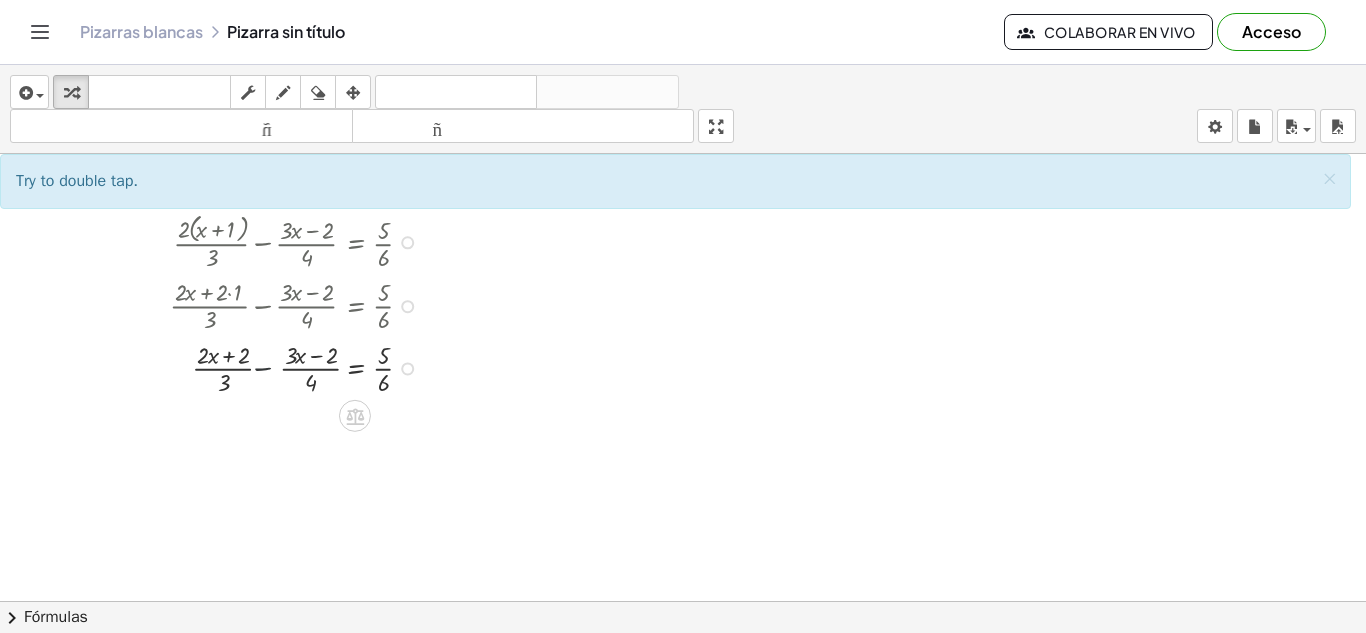 click at bounding box center (296, 367) 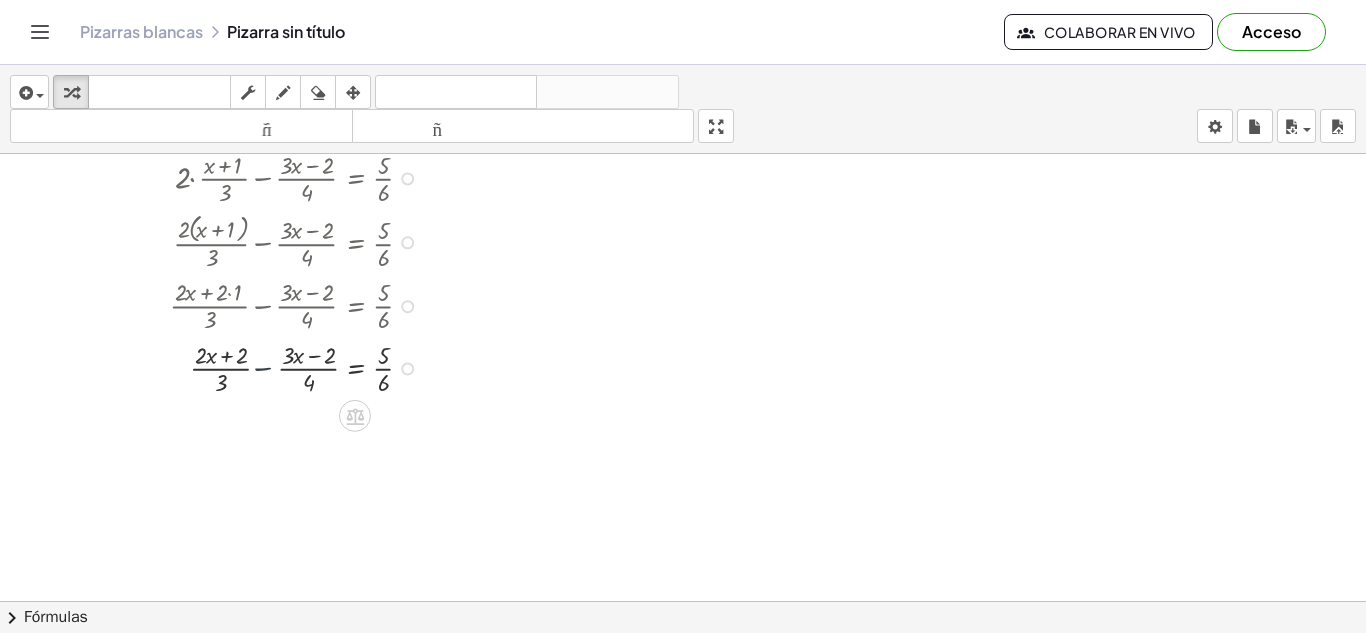 click at bounding box center (296, 367) 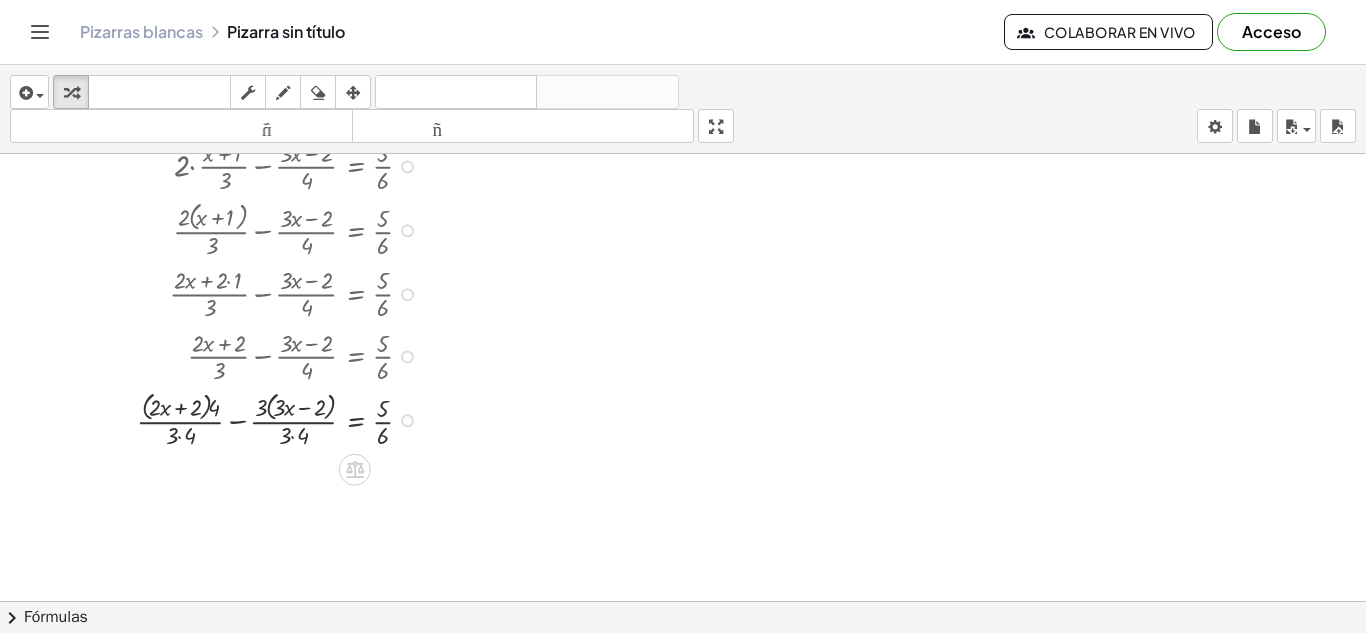 scroll, scrollTop: 146, scrollLeft: 0, axis: vertical 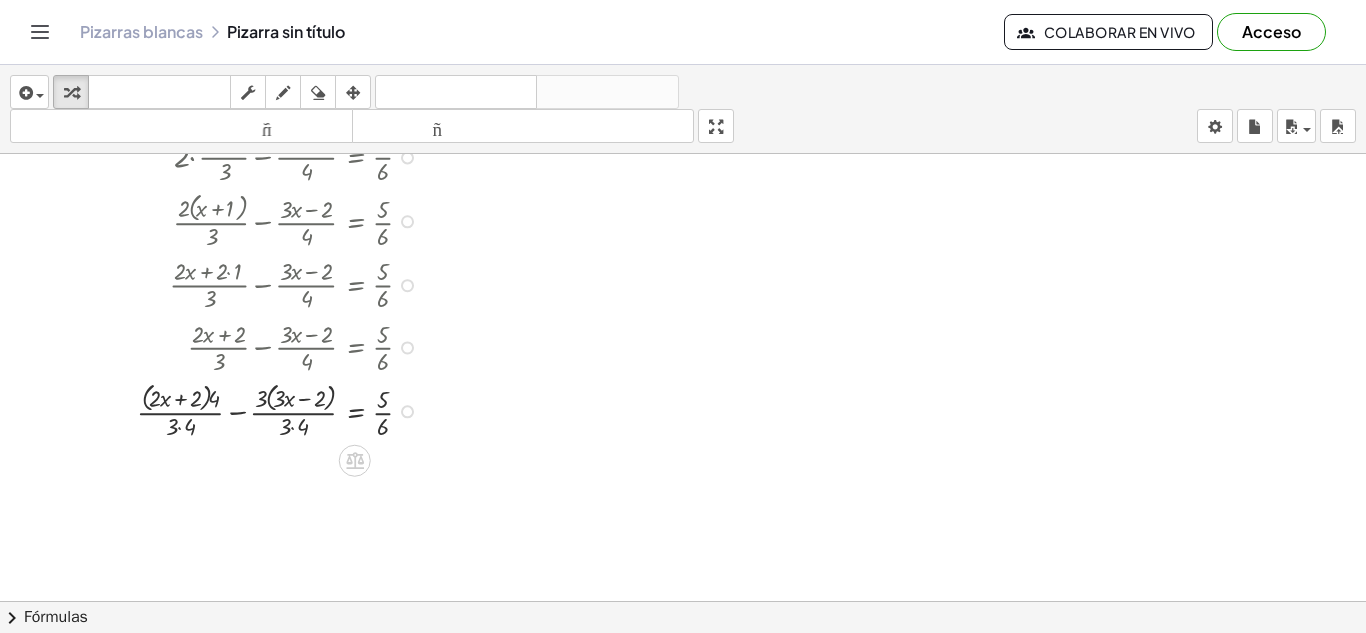 click at bounding box center (282, 410) 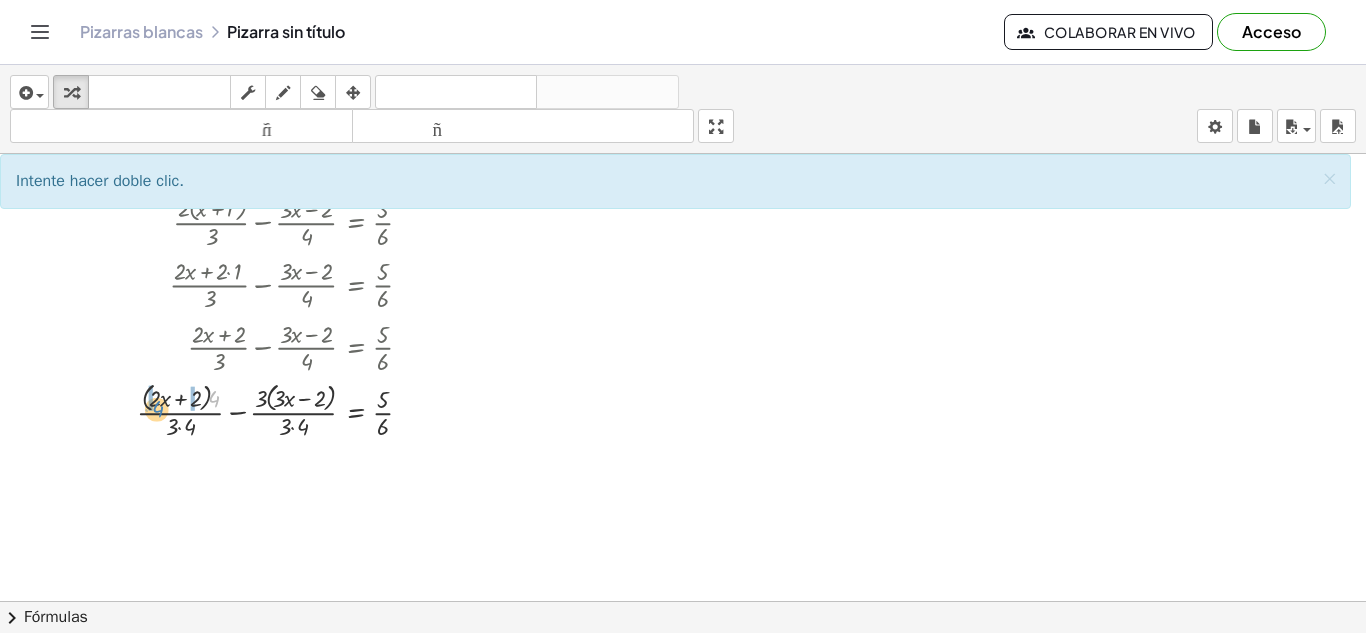 drag, startPoint x: 213, startPoint y: 398, endPoint x: 157, endPoint y: 409, distance: 57.070133 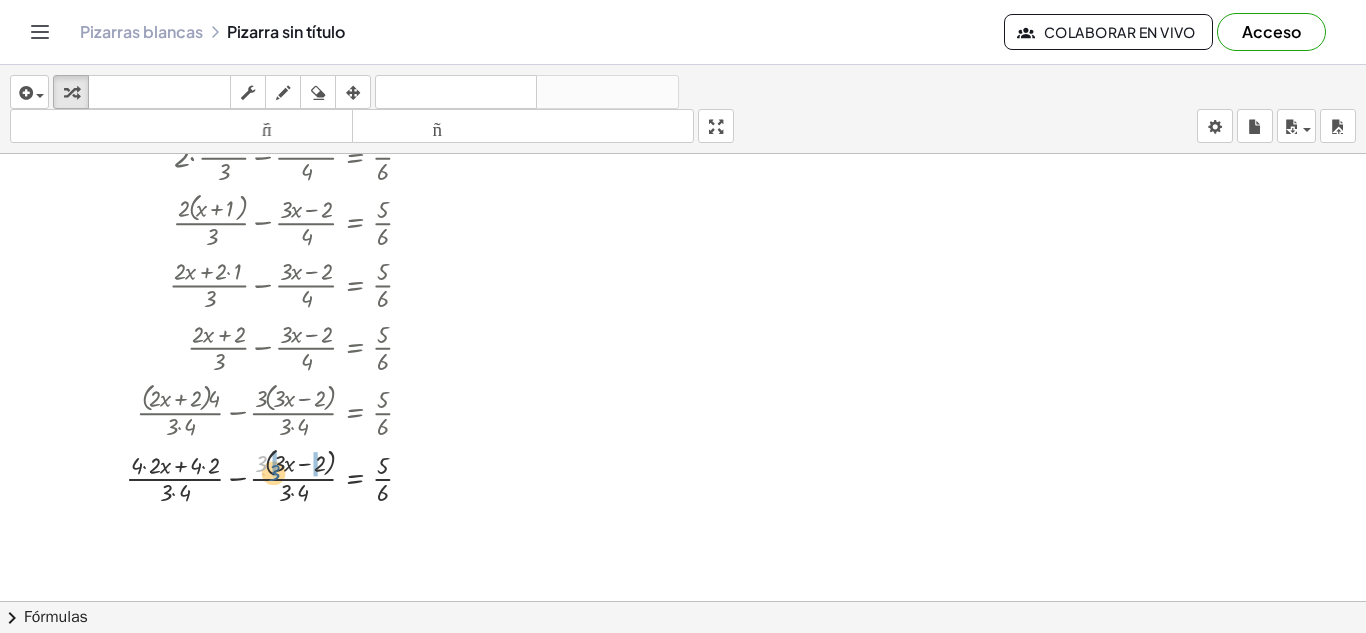 drag, startPoint x: 261, startPoint y: 461, endPoint x: 272, endPoint y: 468, distance: 13.038404 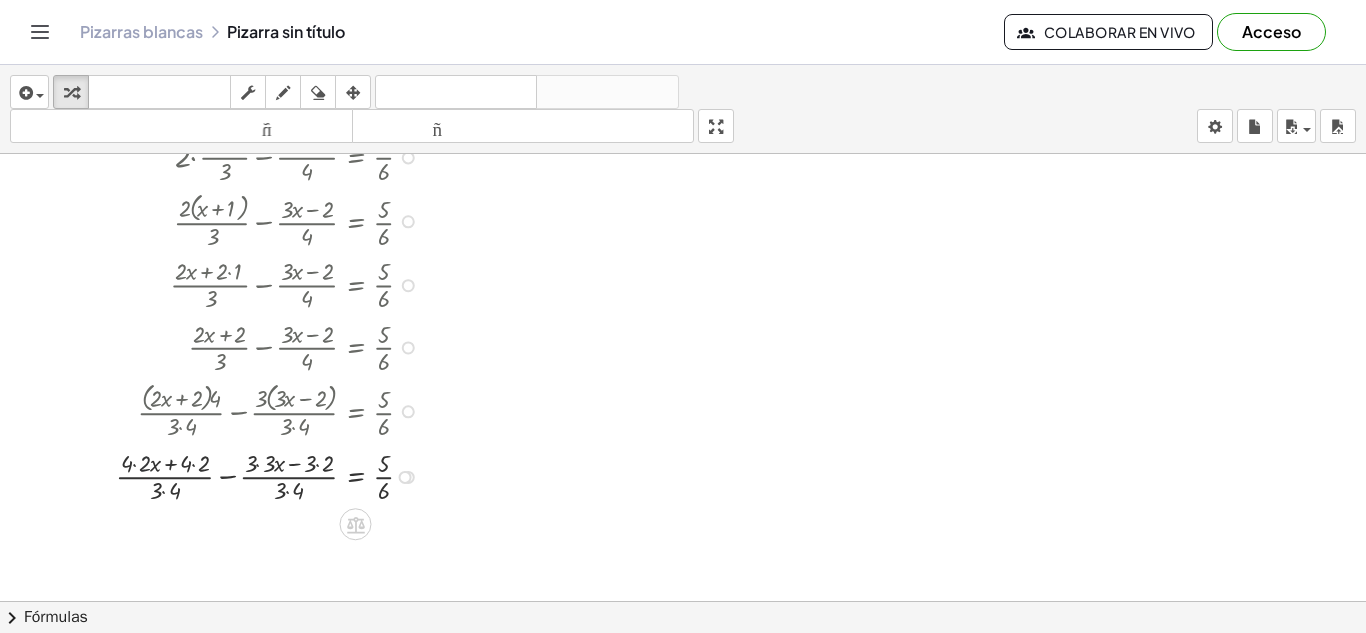 click at bounding box center (272, 475) 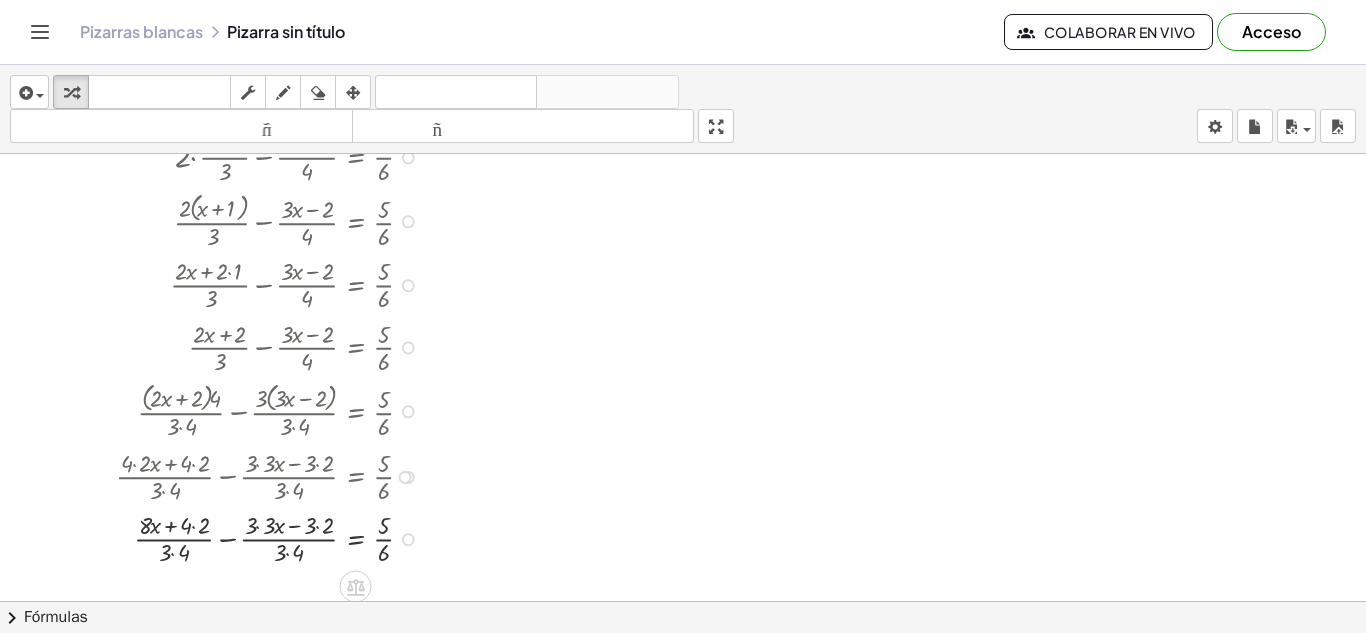 click at bounding box center [272, 537] 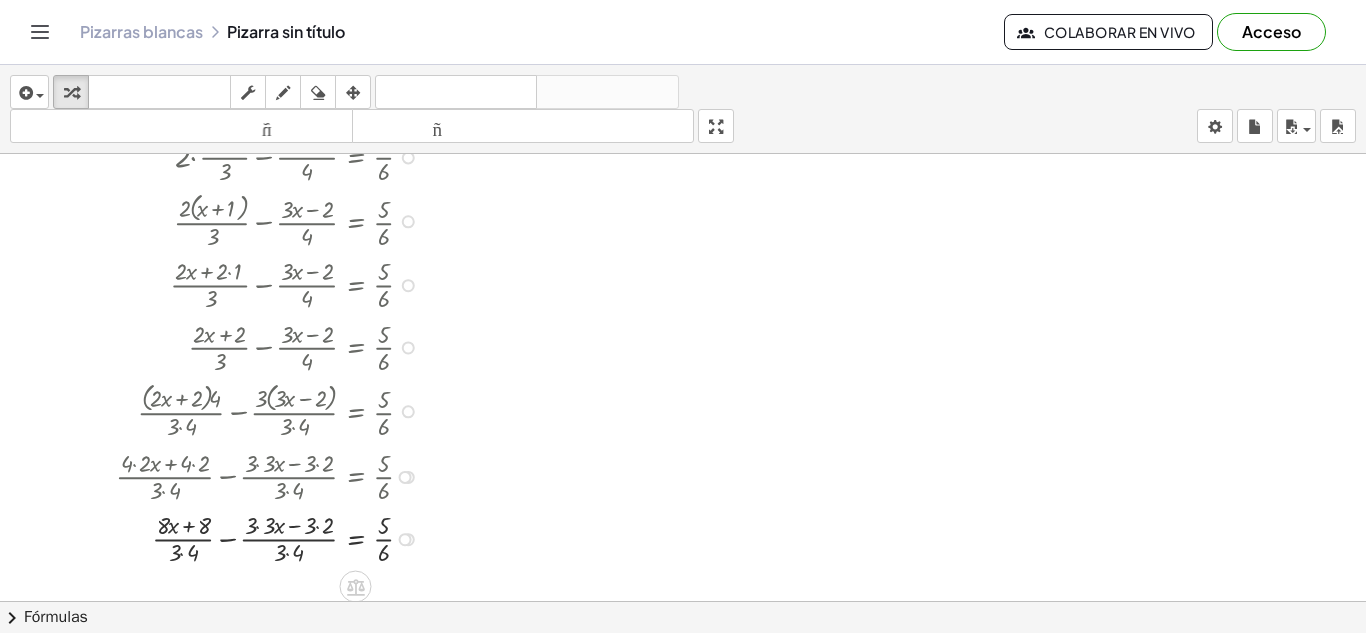 click at bounding box center [272, 537] 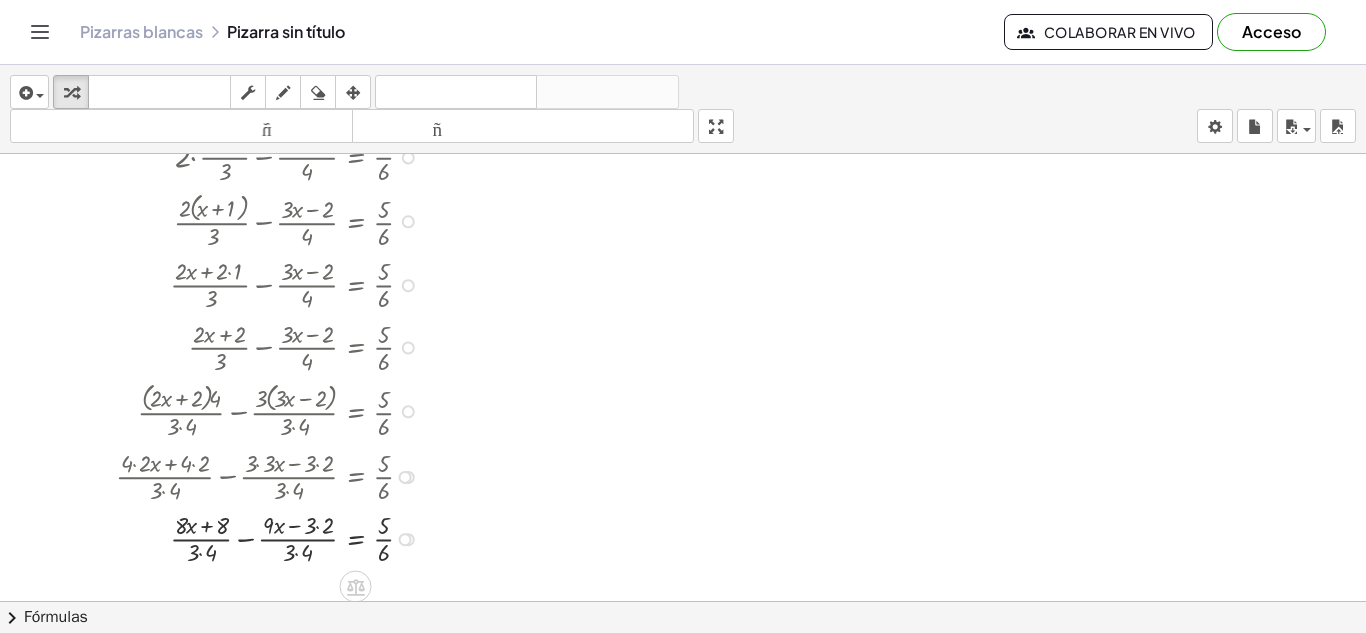 click at bounding box center (272, 537) 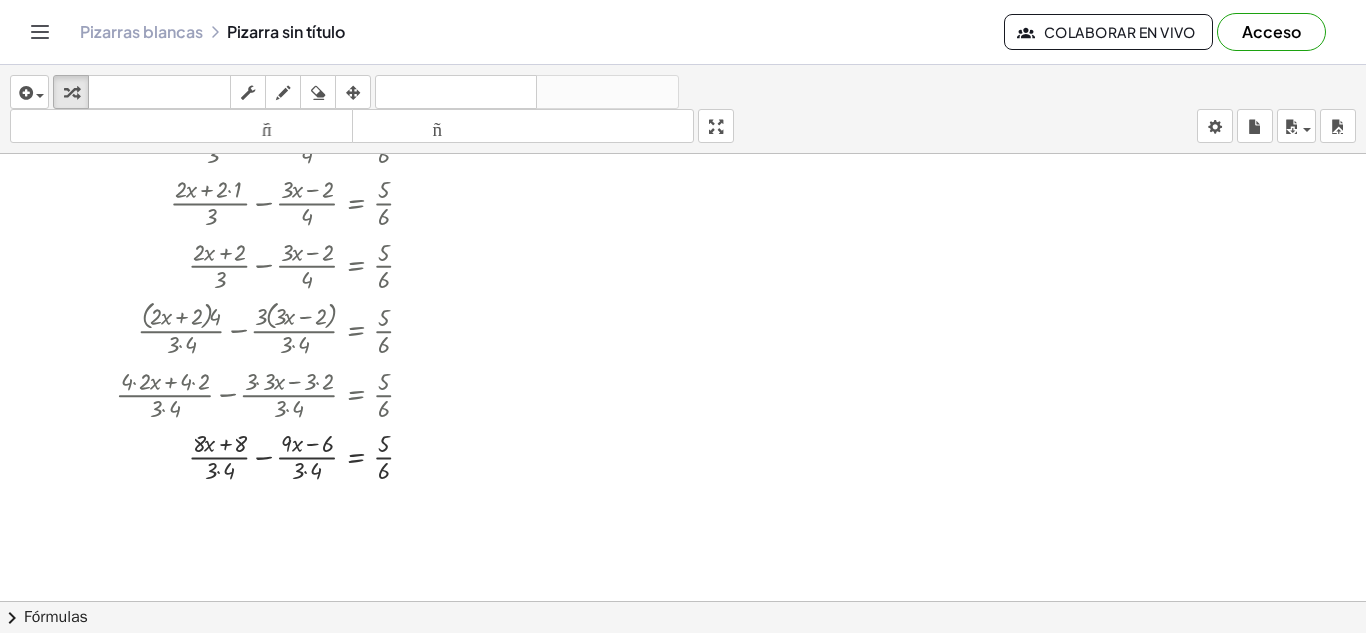 scroll, scrollTop: 229, scrollLeft: 0, axis: vertical 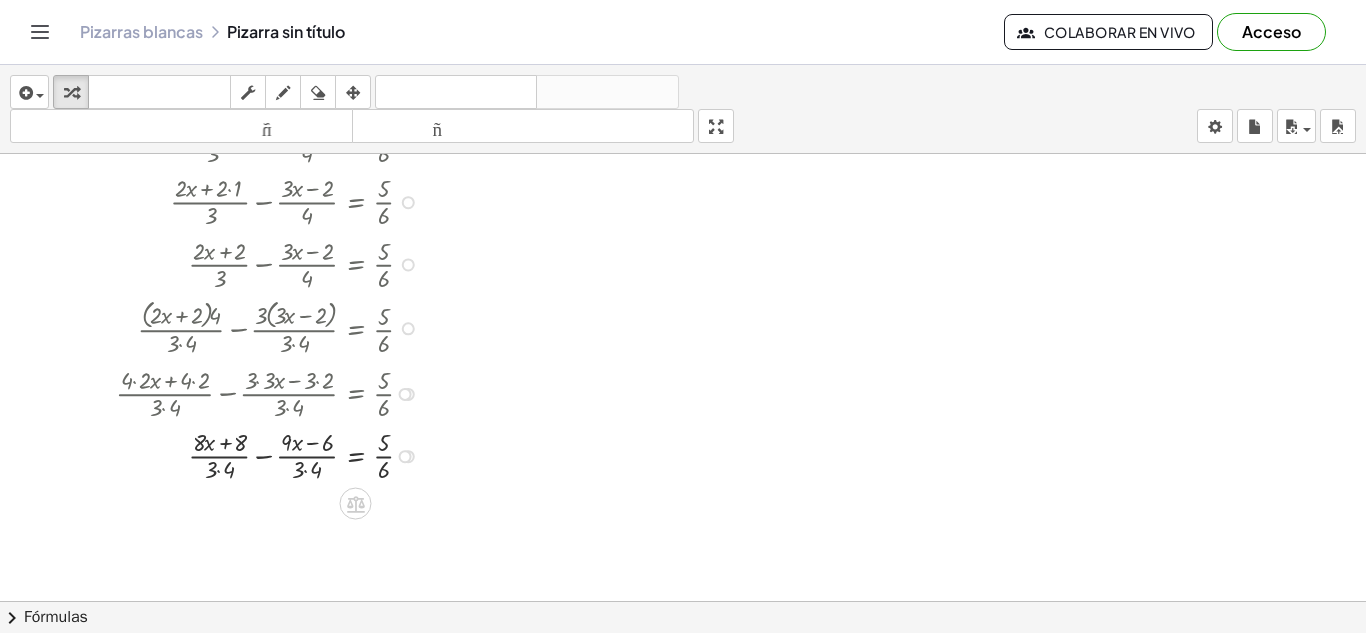 click at bounding box center [272, 454] 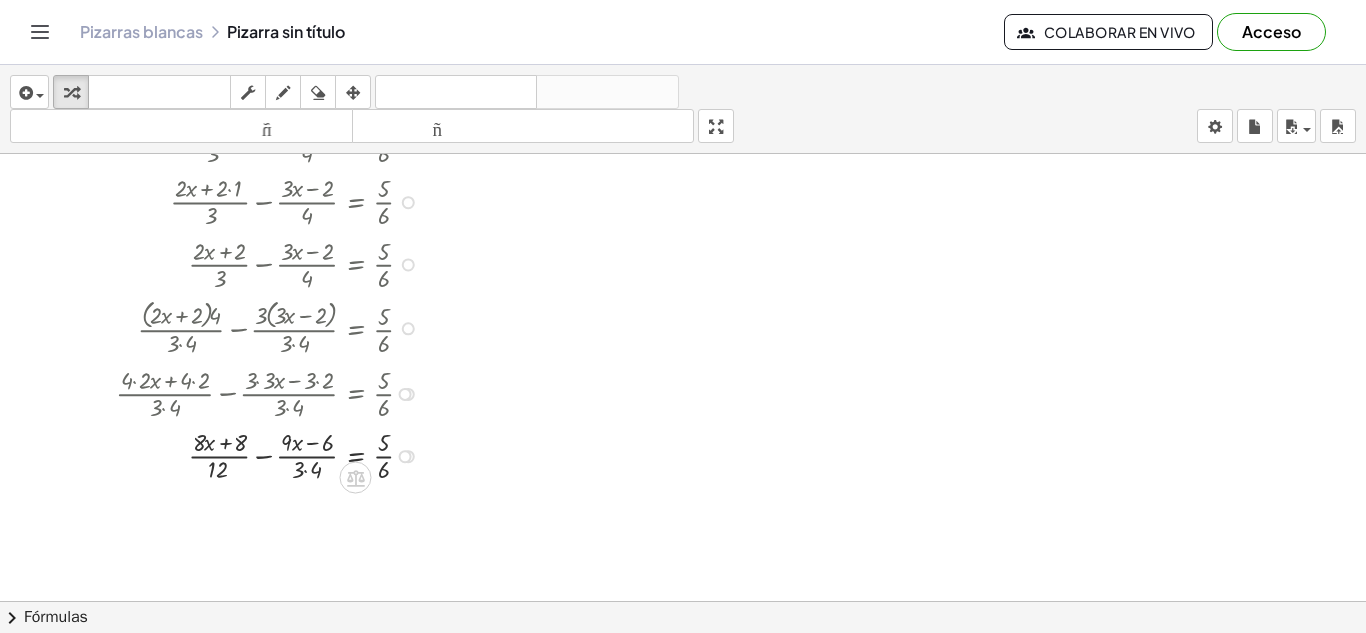 click at bounding box center [272, 454] 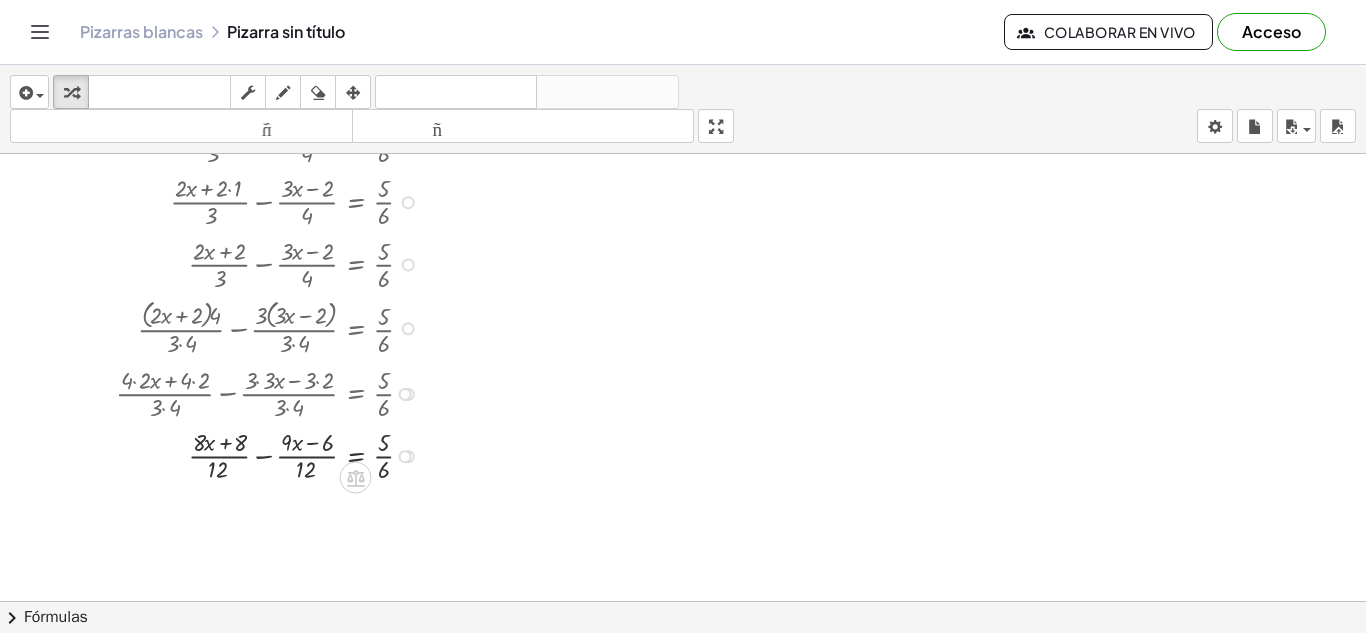 click at bounding box center (272, 454) 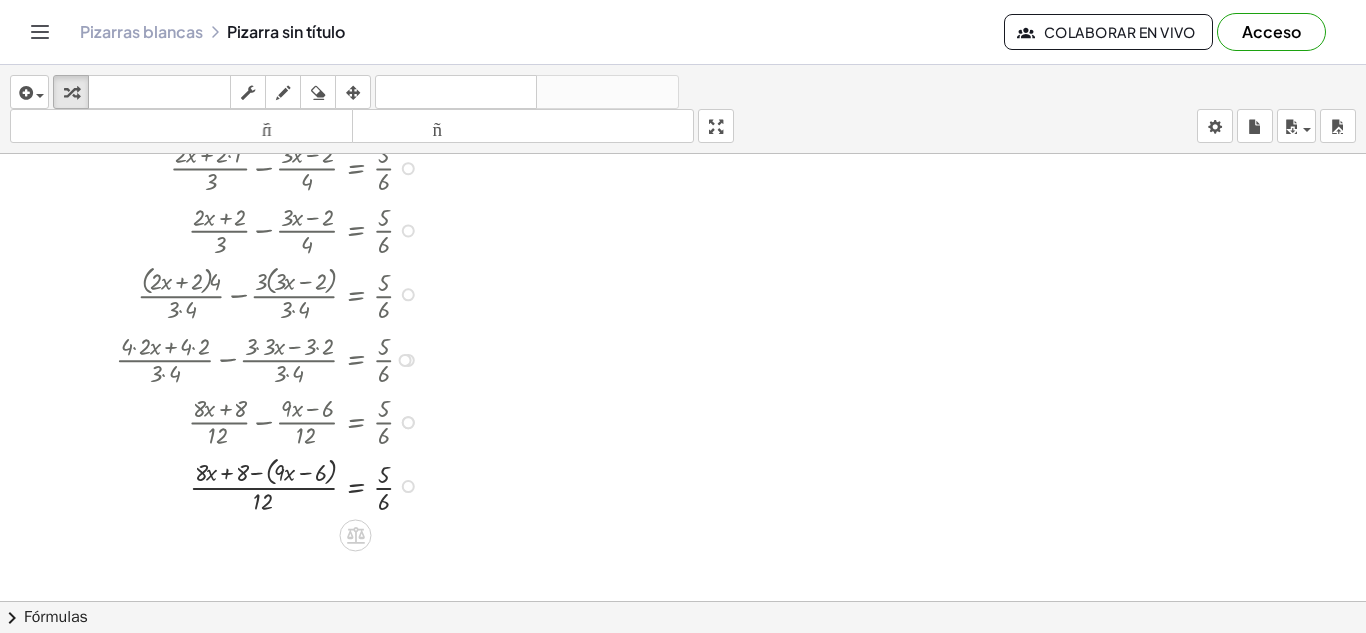 scroll, scrollTop: 278, scrollLeft: 0, axis: vertical 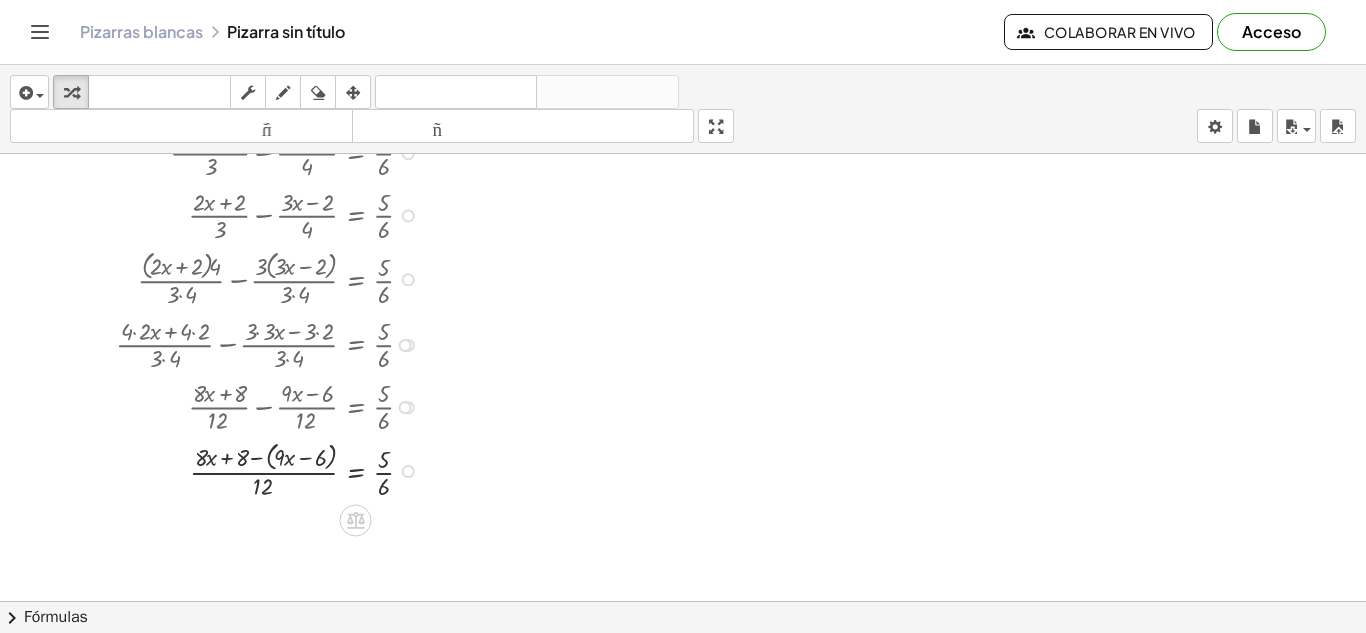 click at bounding box center (272, 470) 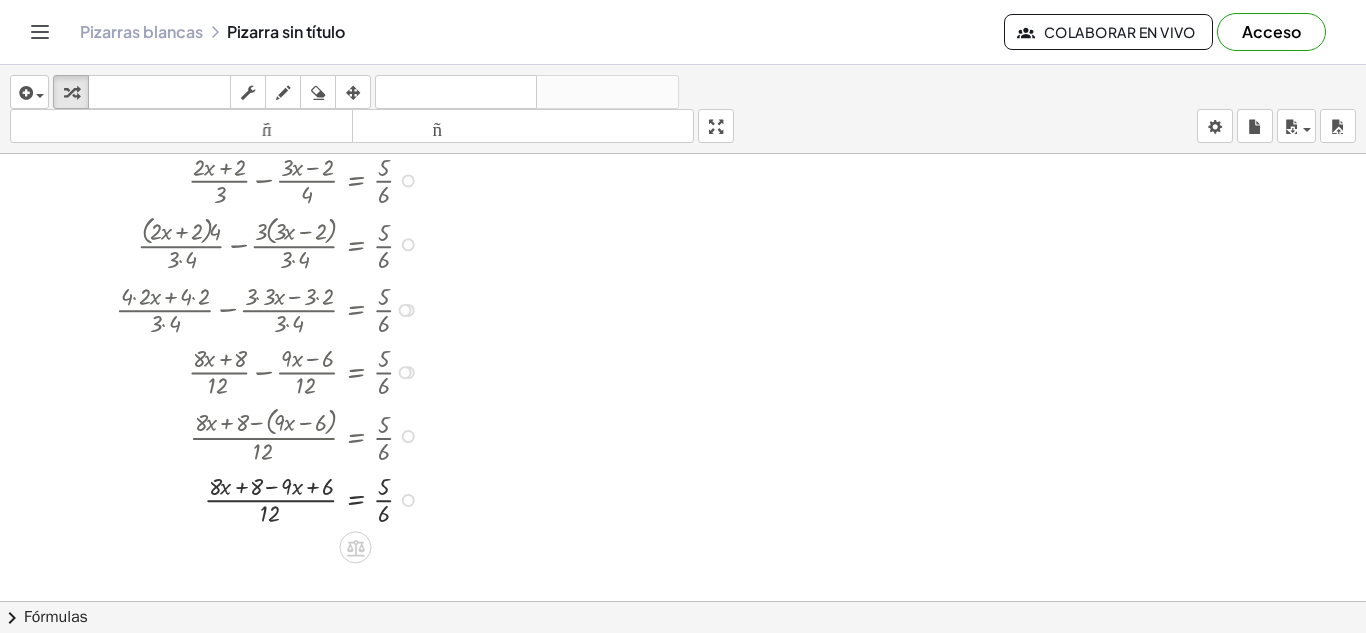 scroll, scrollTop: 322, scrollLeft: 0, axis: vertical 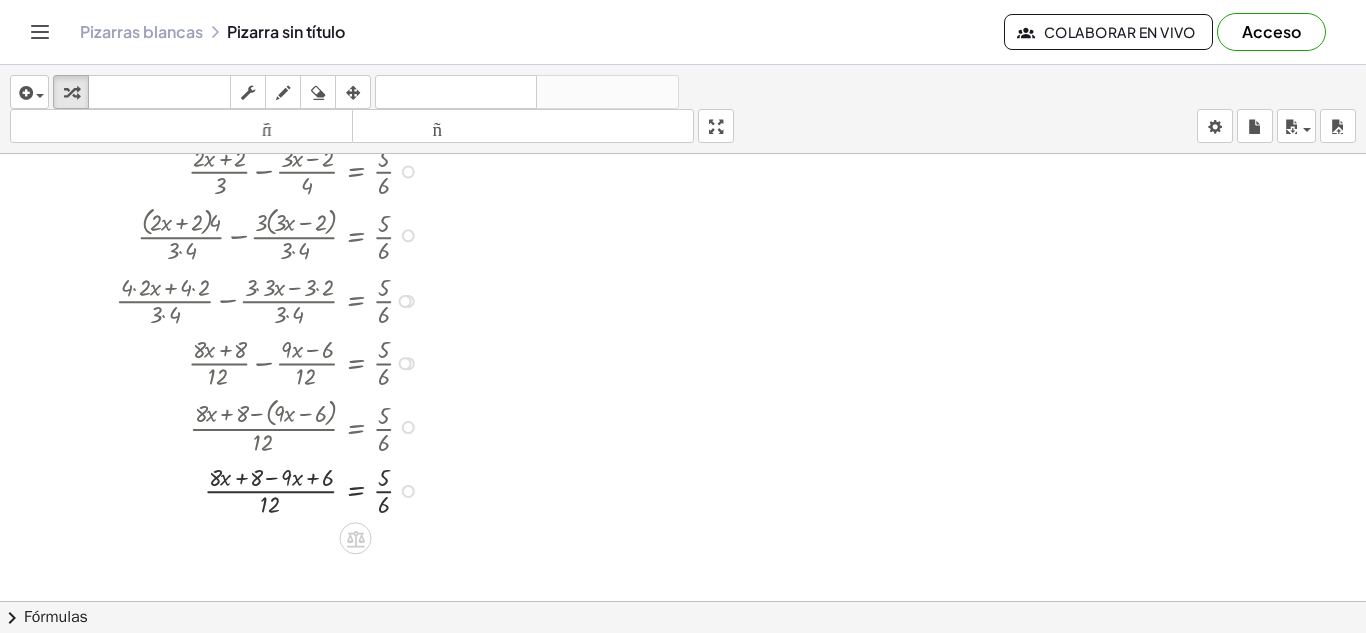 click at bounding box center (272, 489) 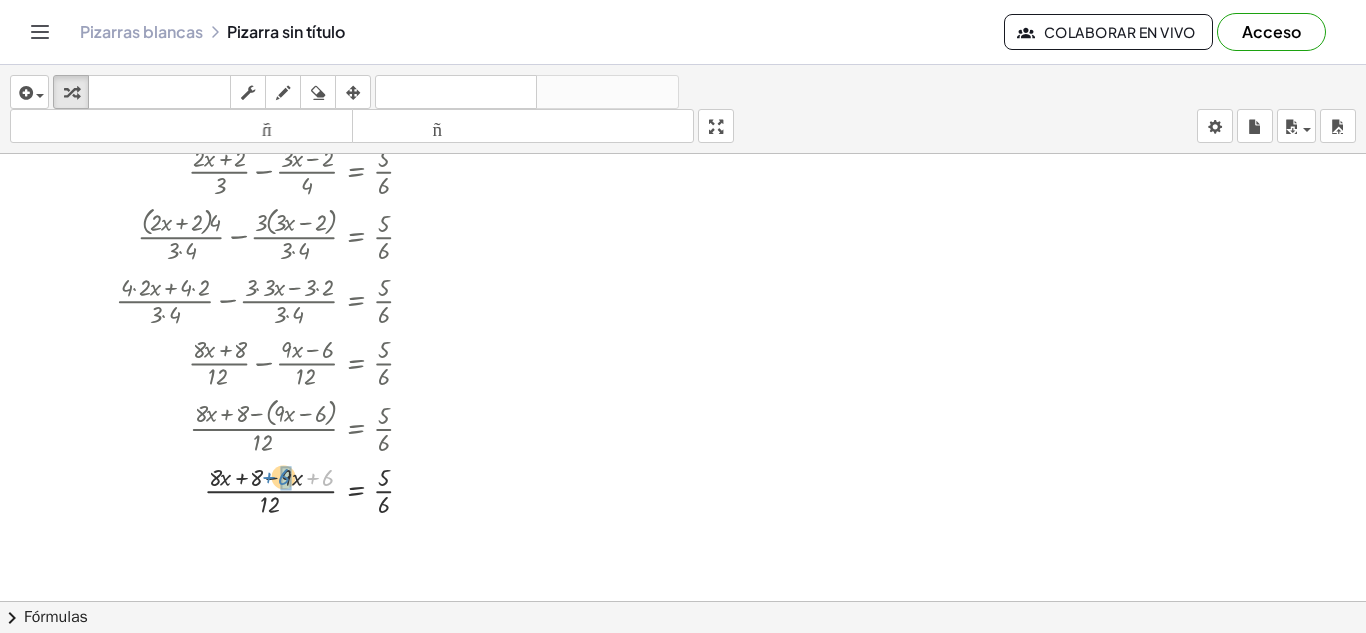 drag, startPoint x: 318, startPoint y: 475, endPoint x: 274, endPoint y: 474, distance: 44.011364 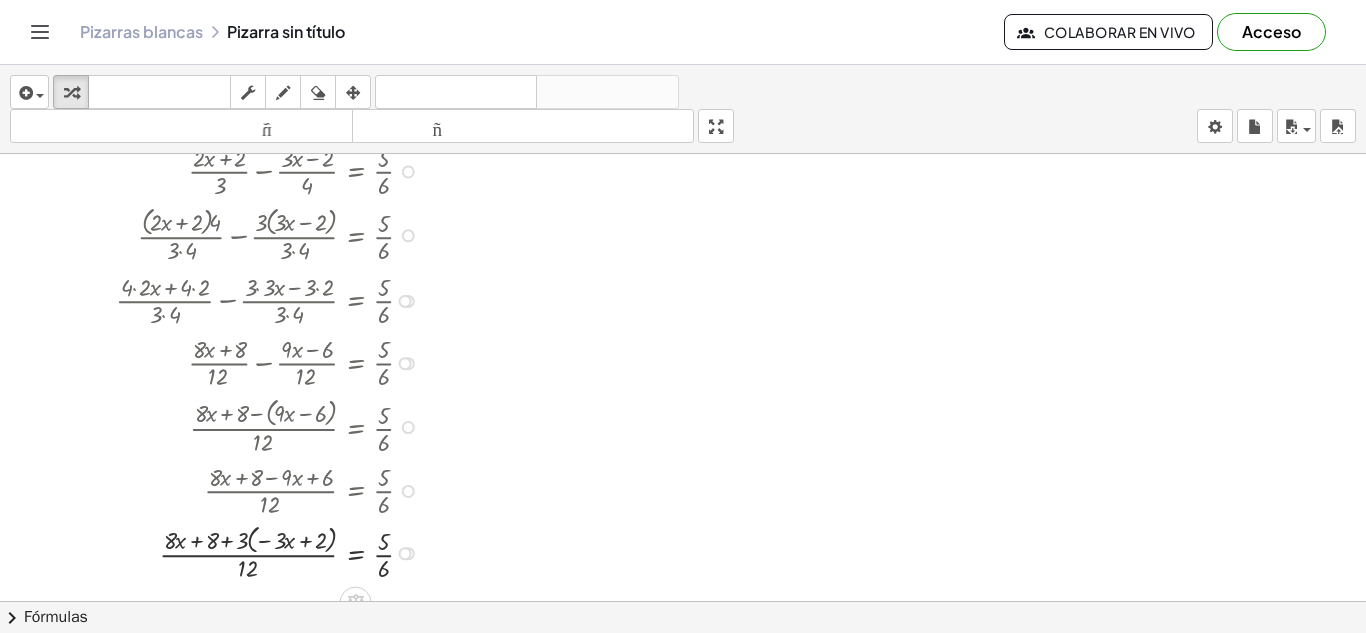 click at bounding box center (272, 489) 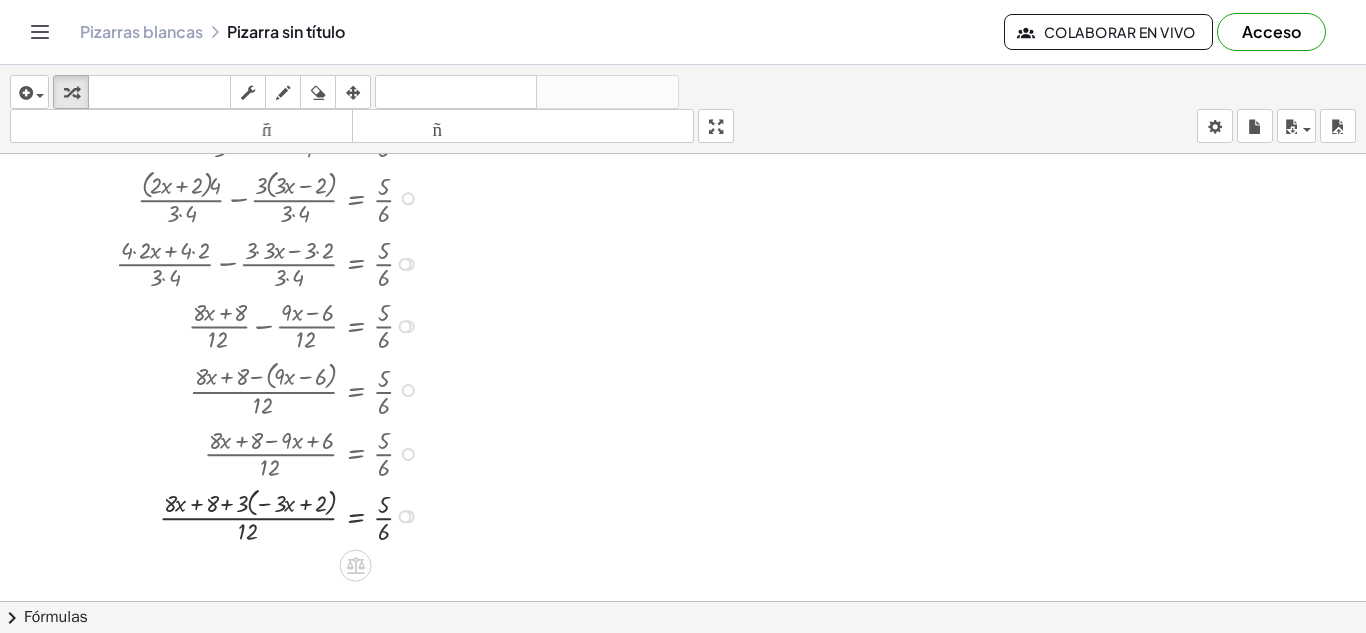 scroll, scrollTop: 361, scrollLeft: 0, axis: vertical 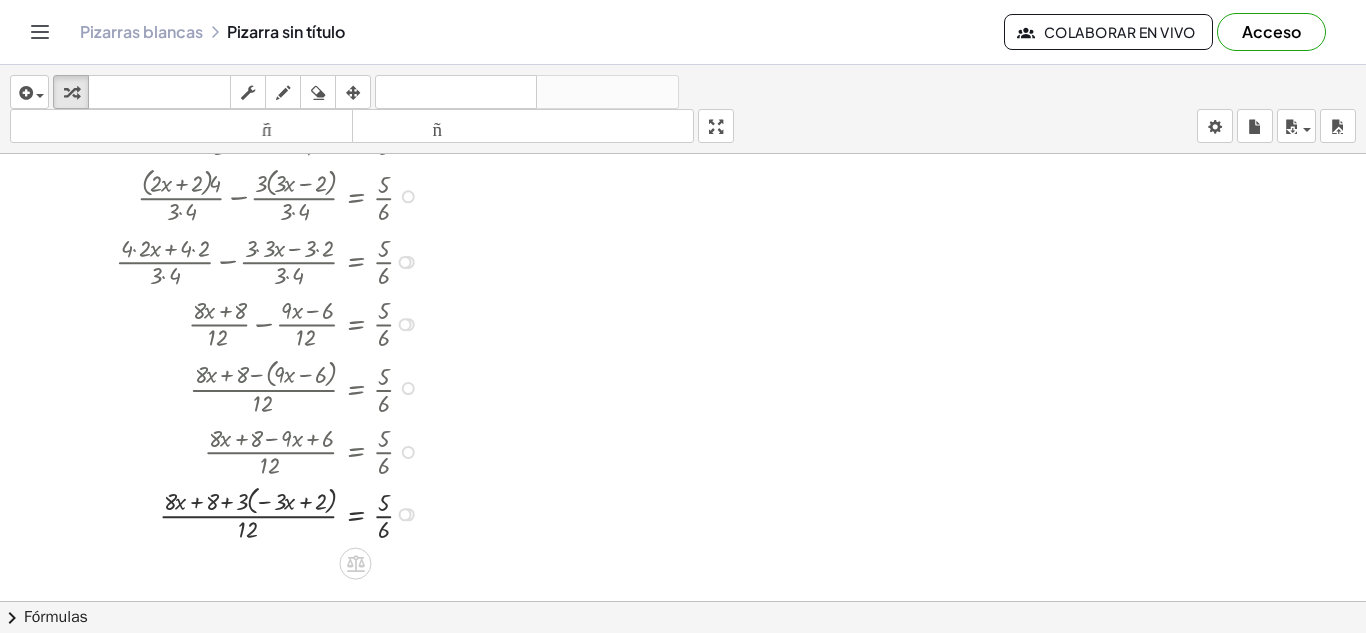 click at bounding box center (408, 452) 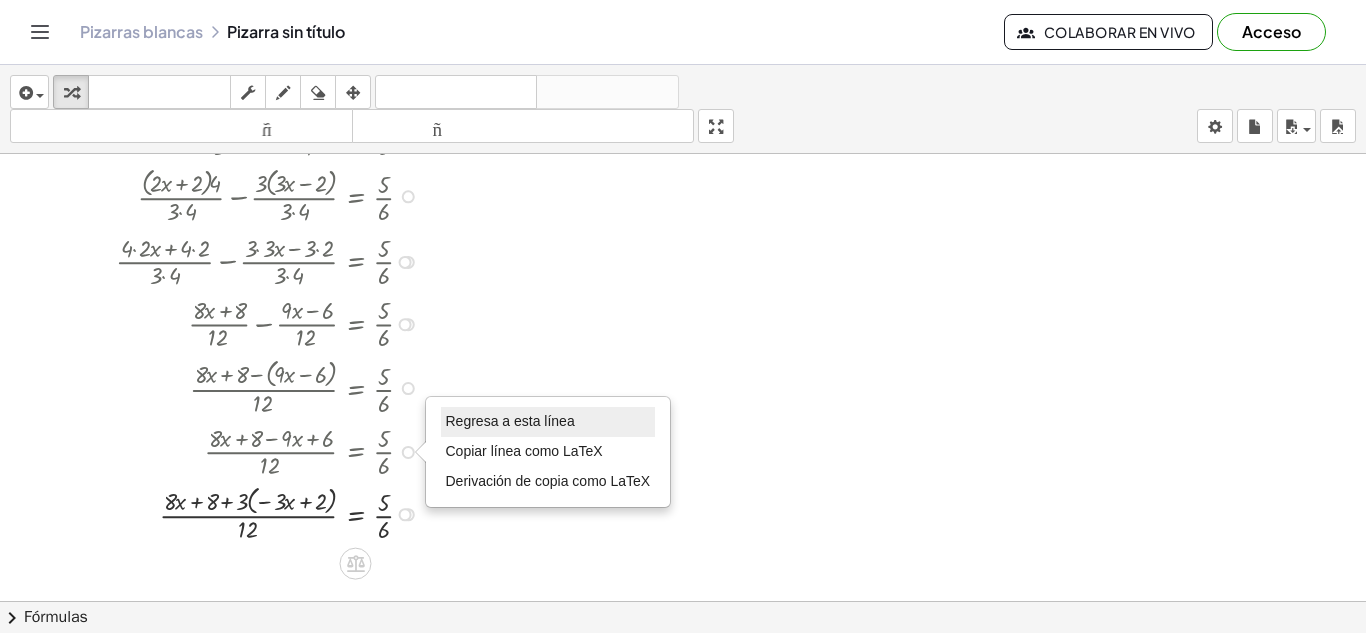 click on "Regresa a esta línea" at bounding box center (510, 421) 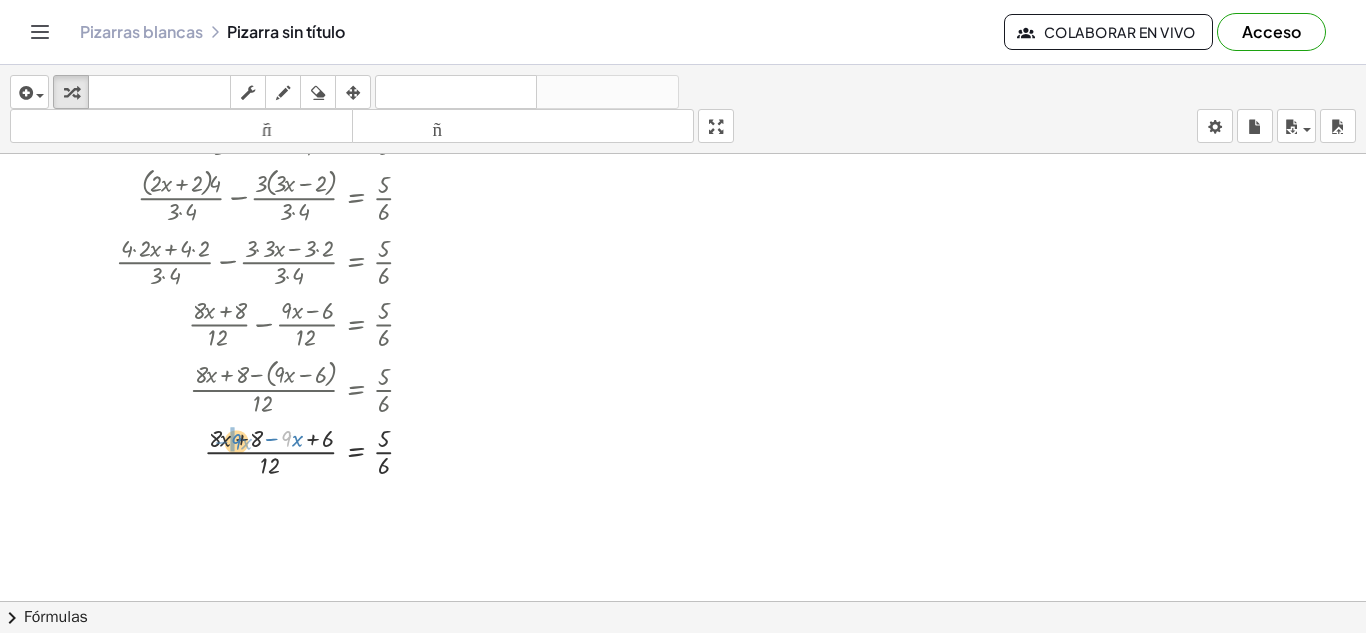 drag, startPoint x: 286, startPoint y: 438, endPoint x: 236, endPoint y: 441, distance: 50.08992 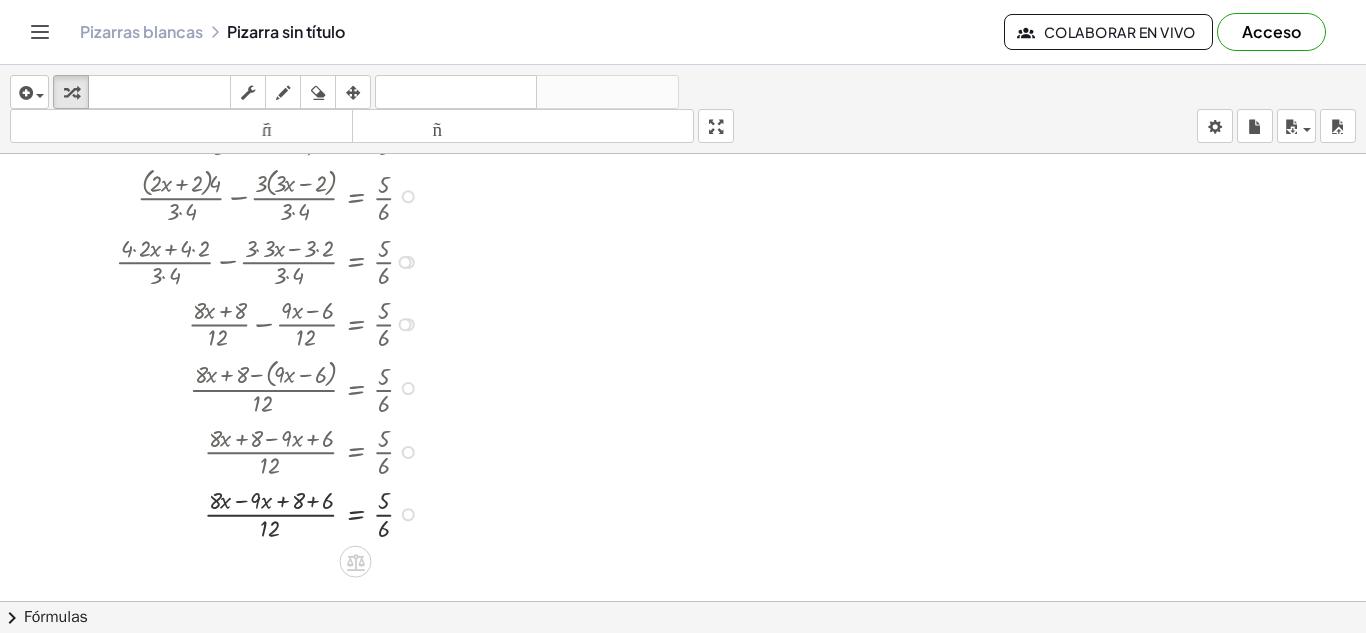 click at bounding box center (272, 513) 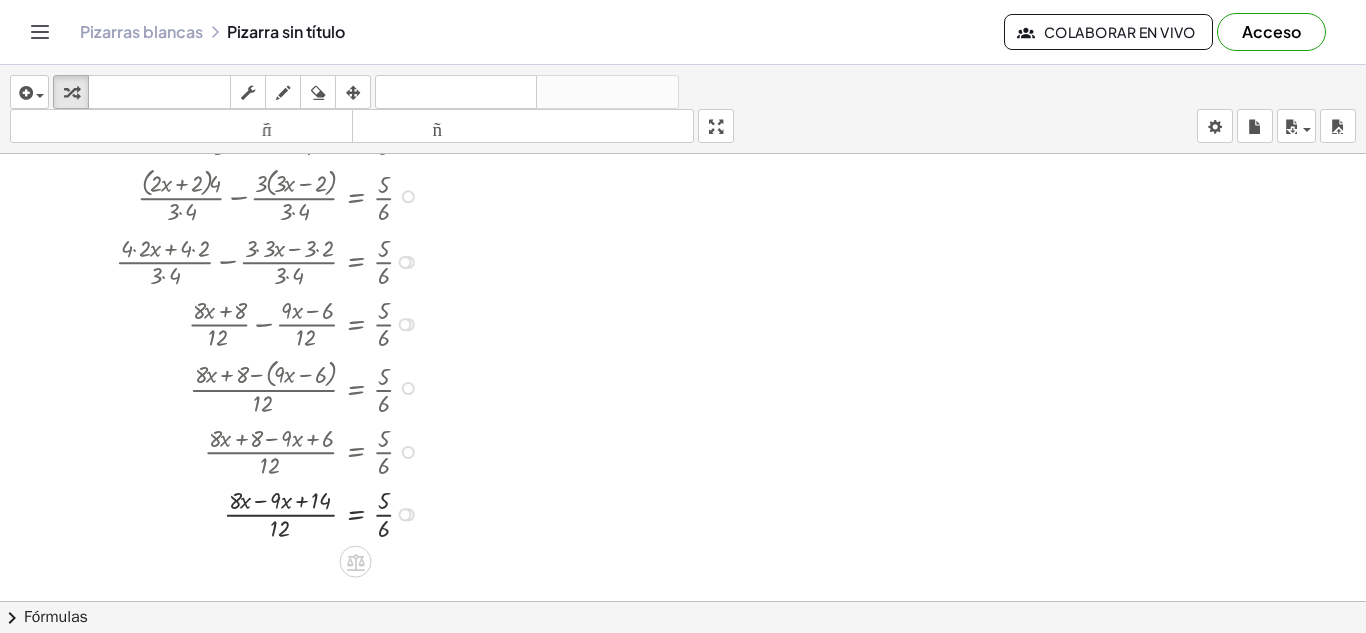 click at bounding box center [272, 513] 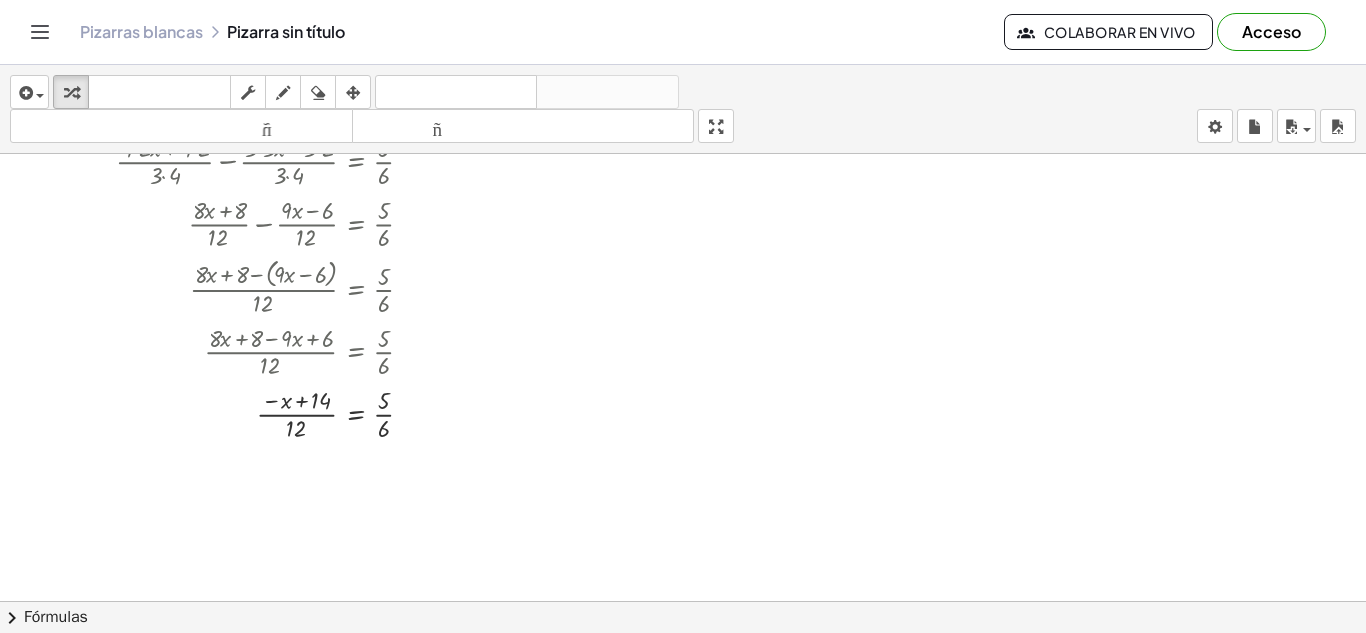 scroll, scrollTop: 470, scrollLeft: 0, axis: vertical 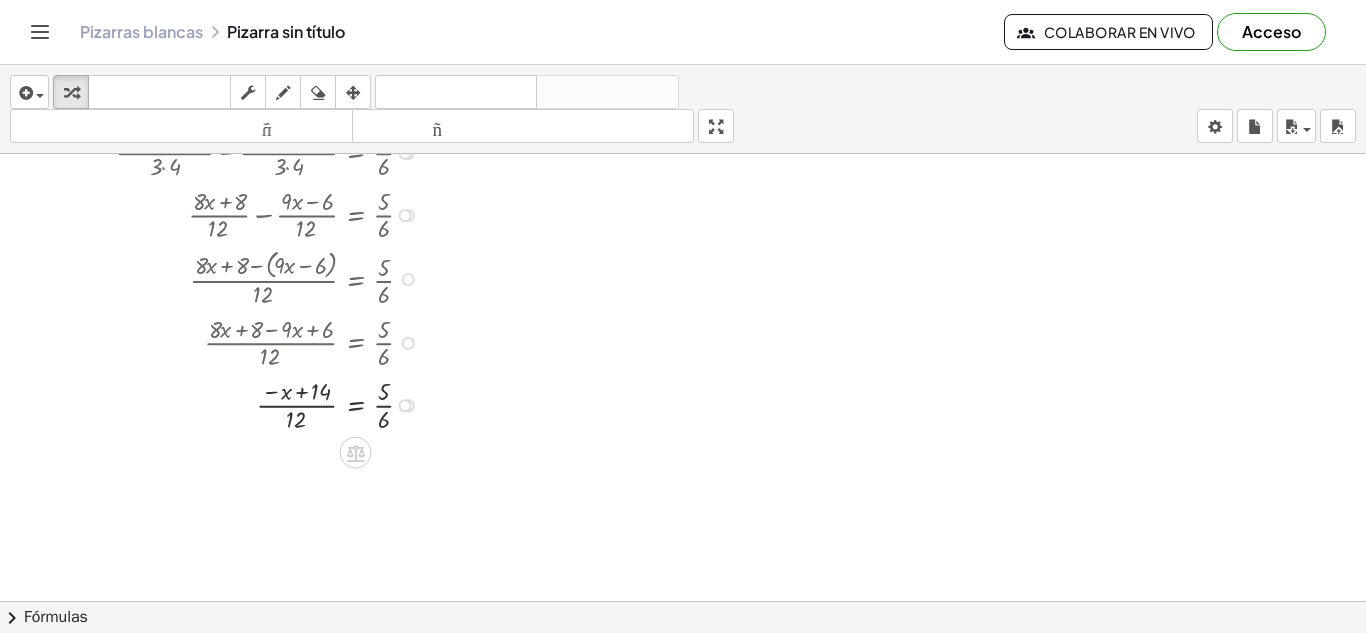 click at bounding box center [272, 404] 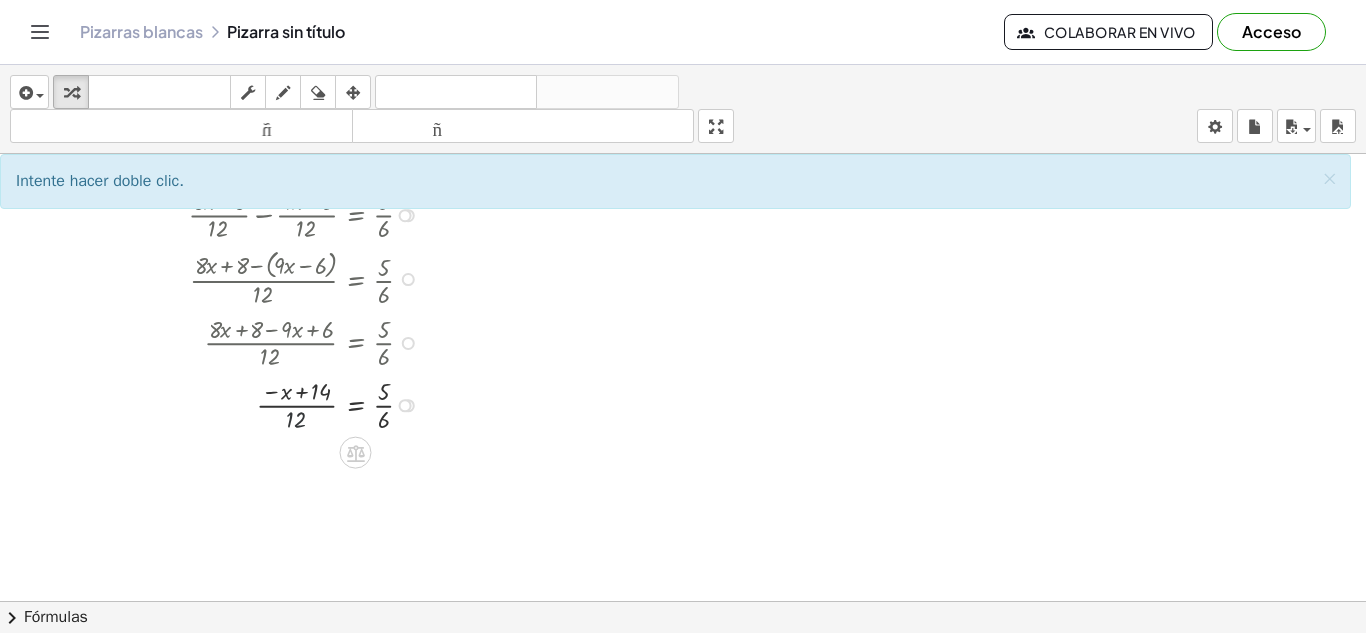 click at bounding box center (272, 404) 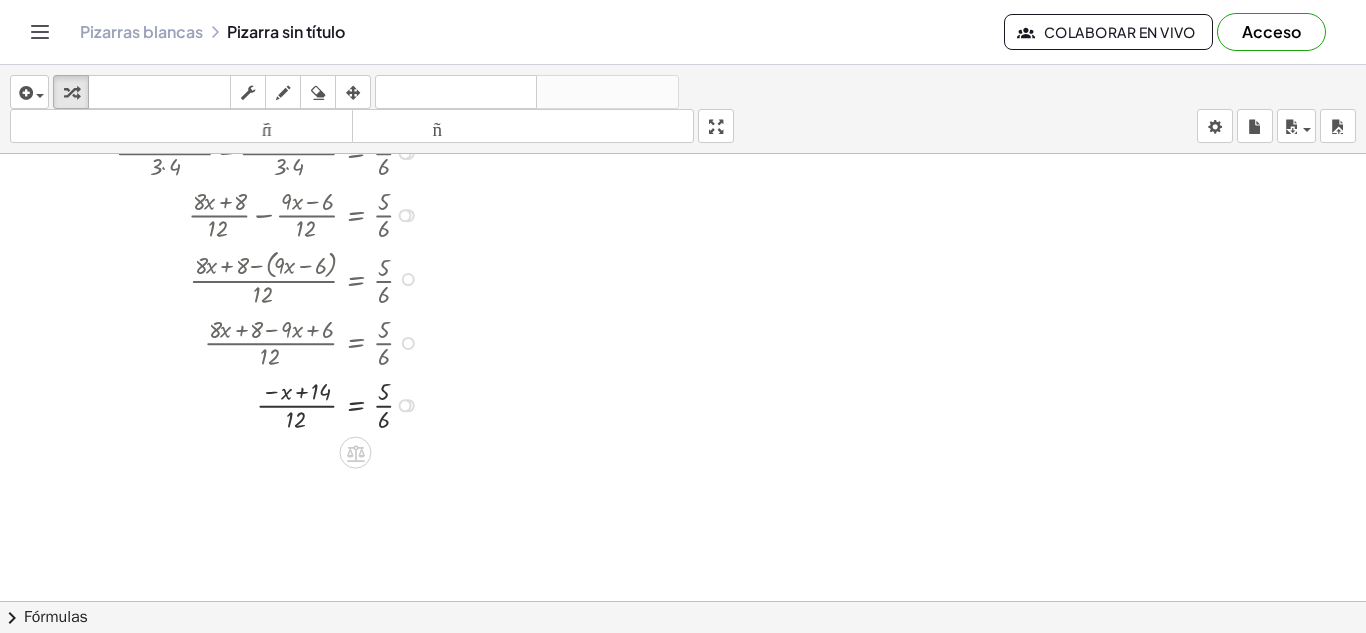 click at bounding box center (272, 404) 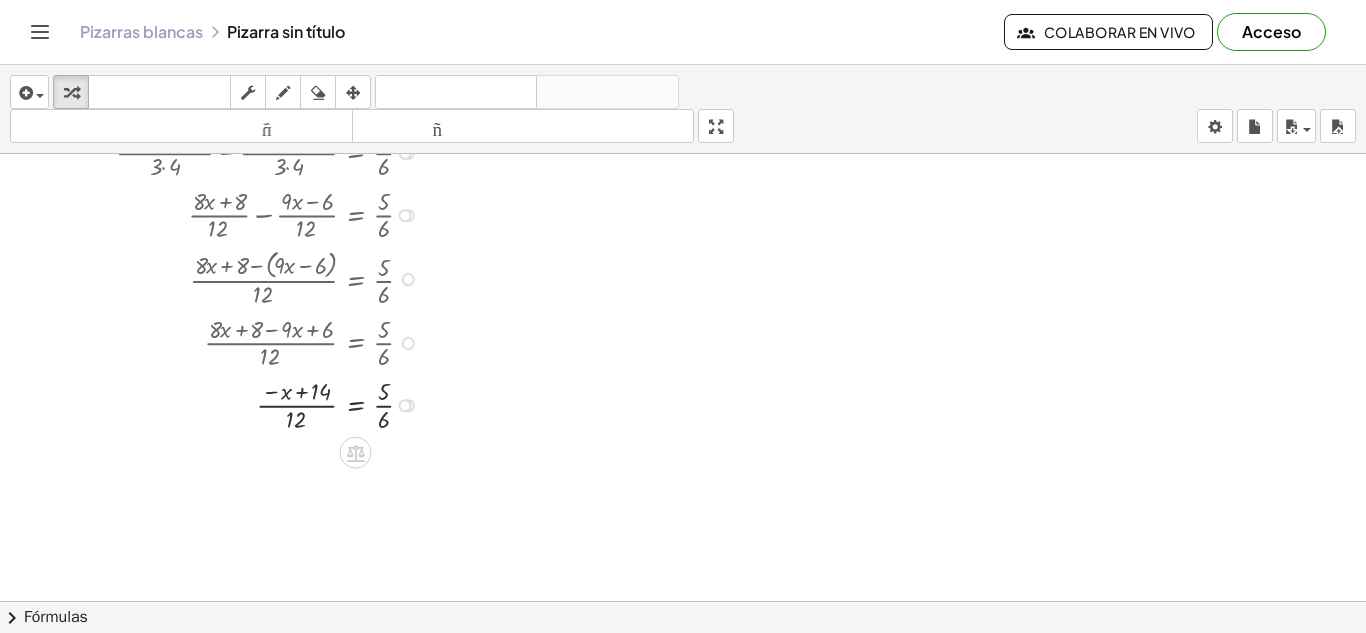 click at bounding box center (272, 404) 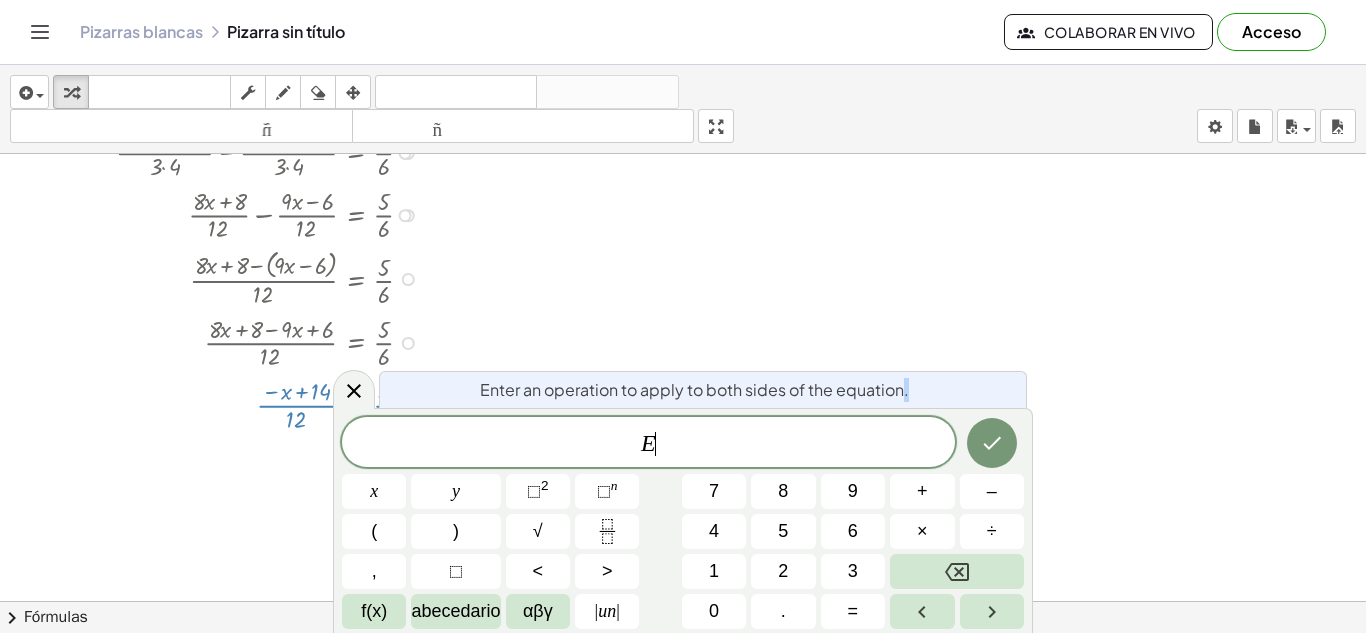 click on "Enter an operation to apply to both sides of the equation. E ​ x y ⬚ 2 ⬚ n 7 8 9 + – ( ) √ 4 5 6 × ÷ , ⬚ < > 1 2 3 f(x) abecedario αβγ |  un  | 0 . =" at bounding box center [683, 520] 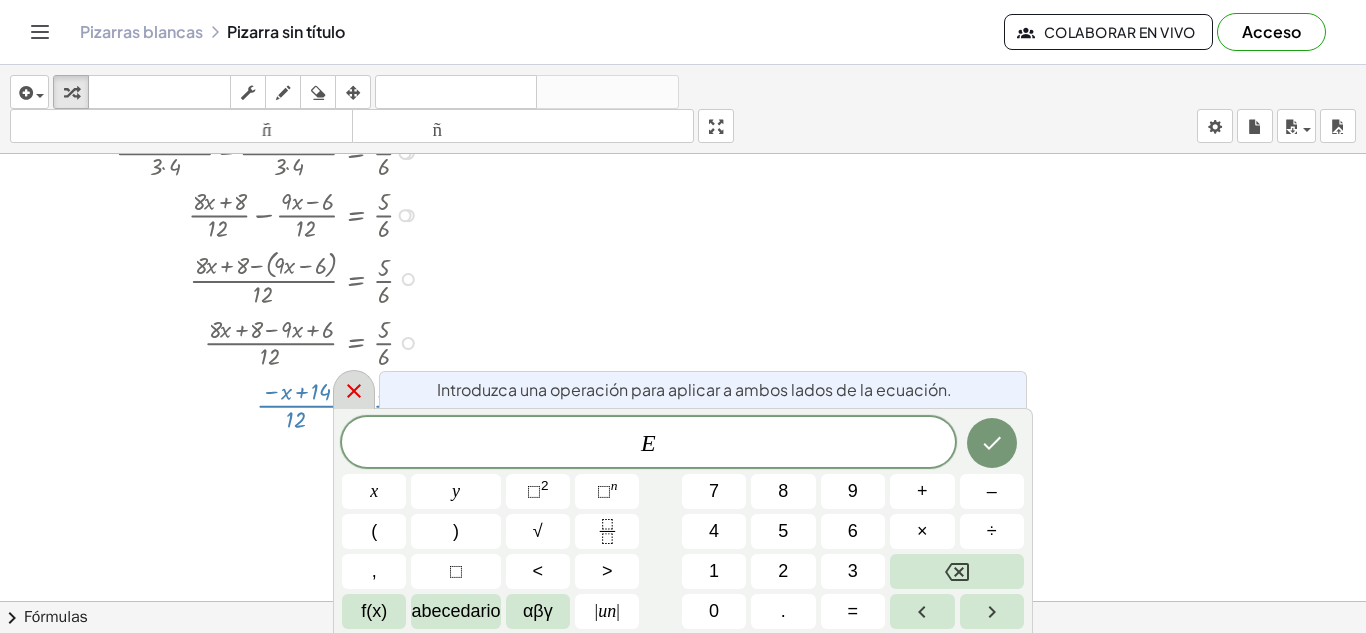 click 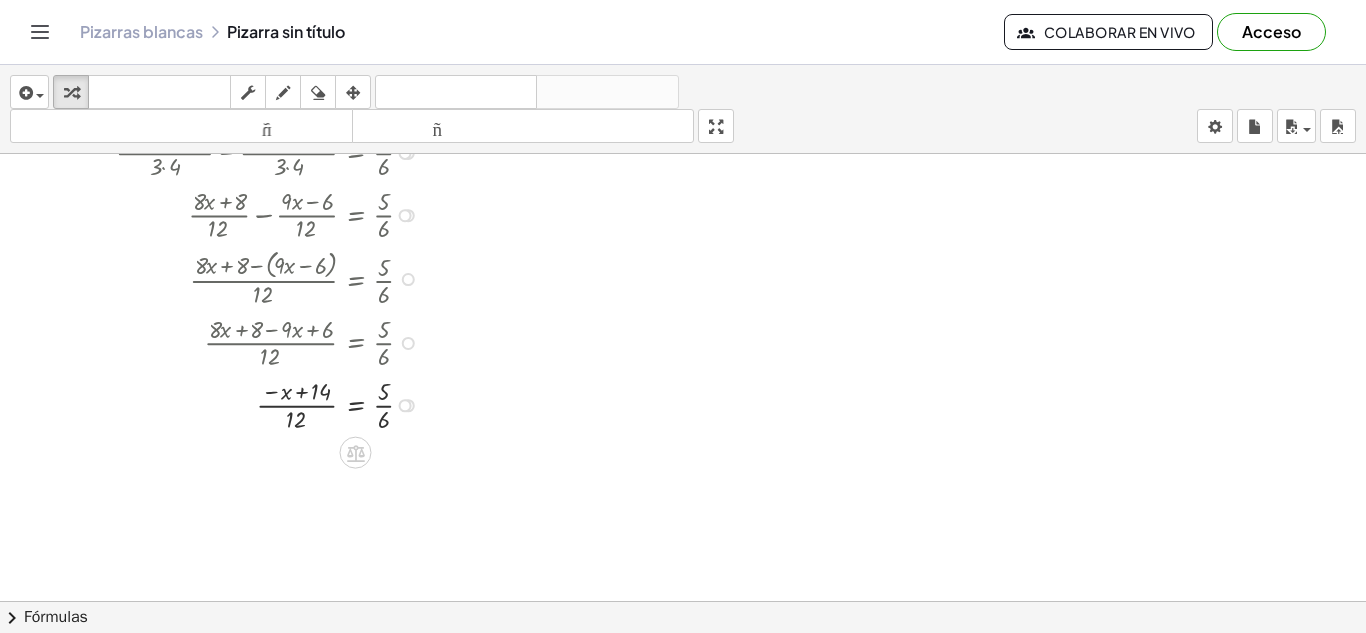 click at bounding box center [272, 404] 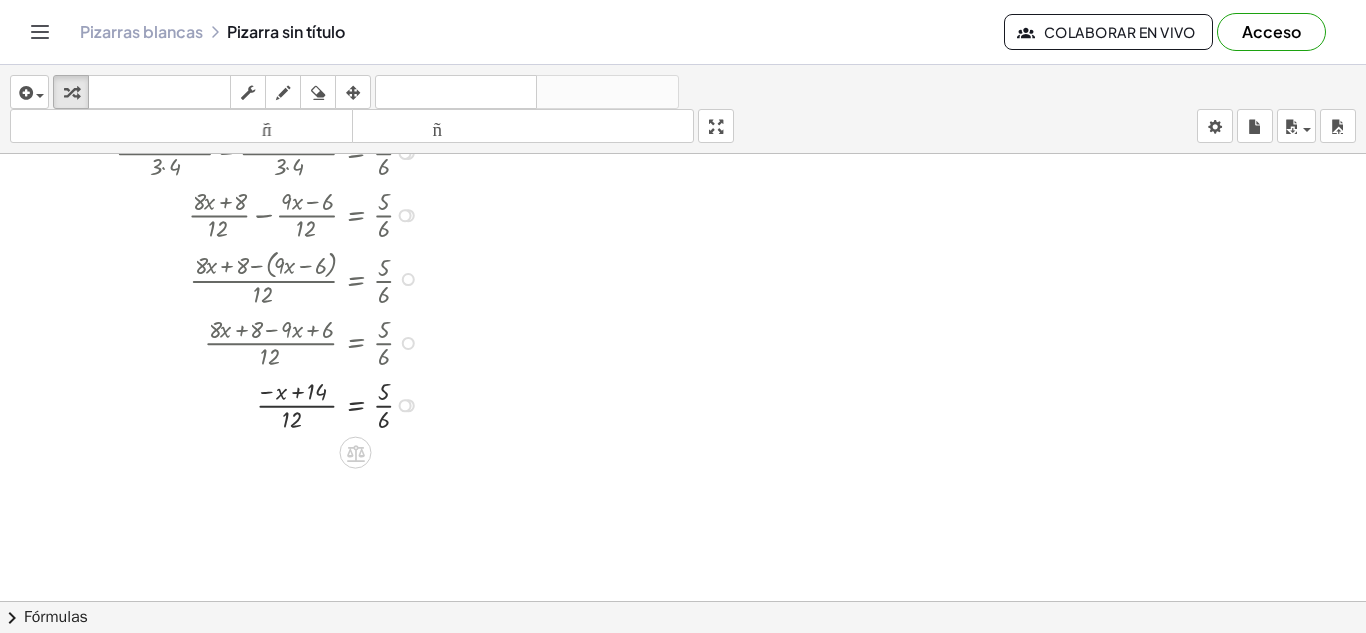 click at bounding box center [272, 404] 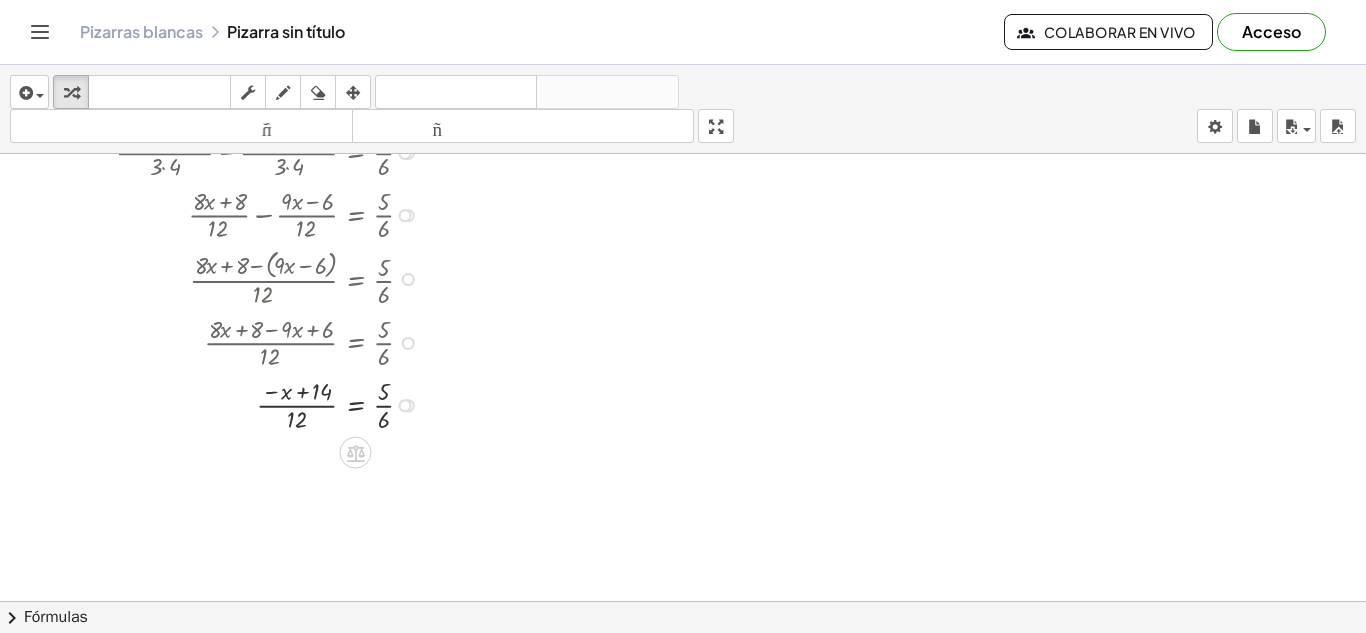 click at bounding box center [272, 404] 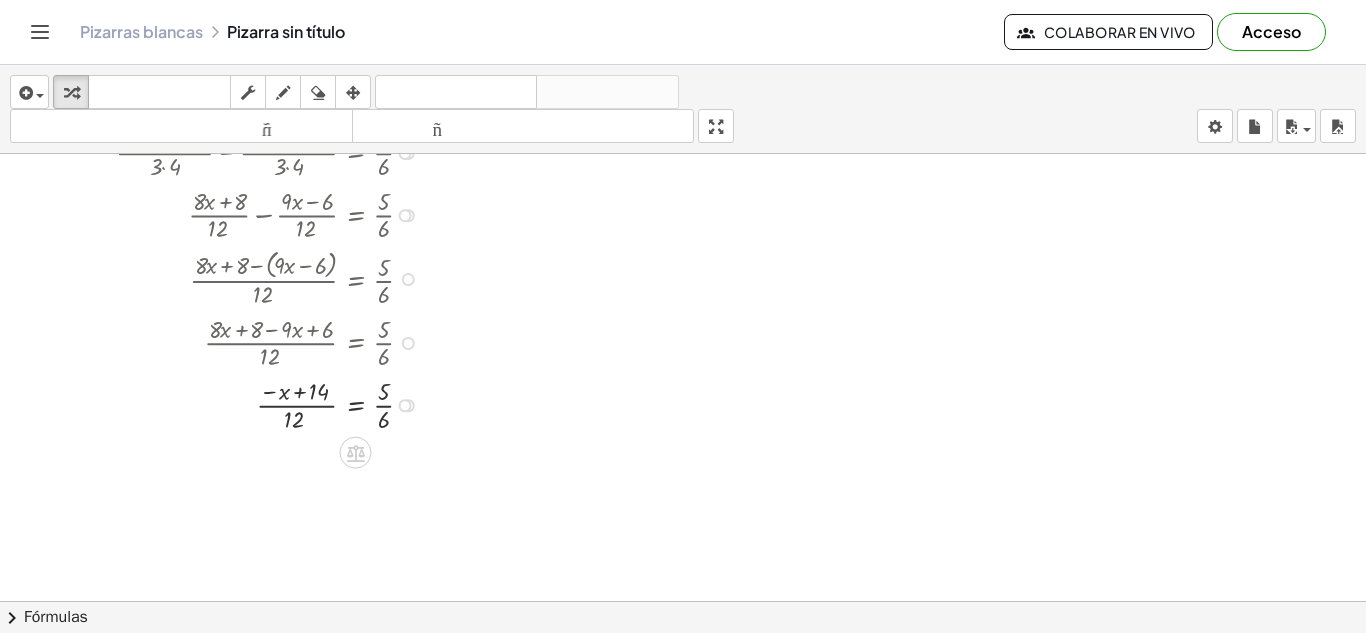 click at bounding box center (272, 404) 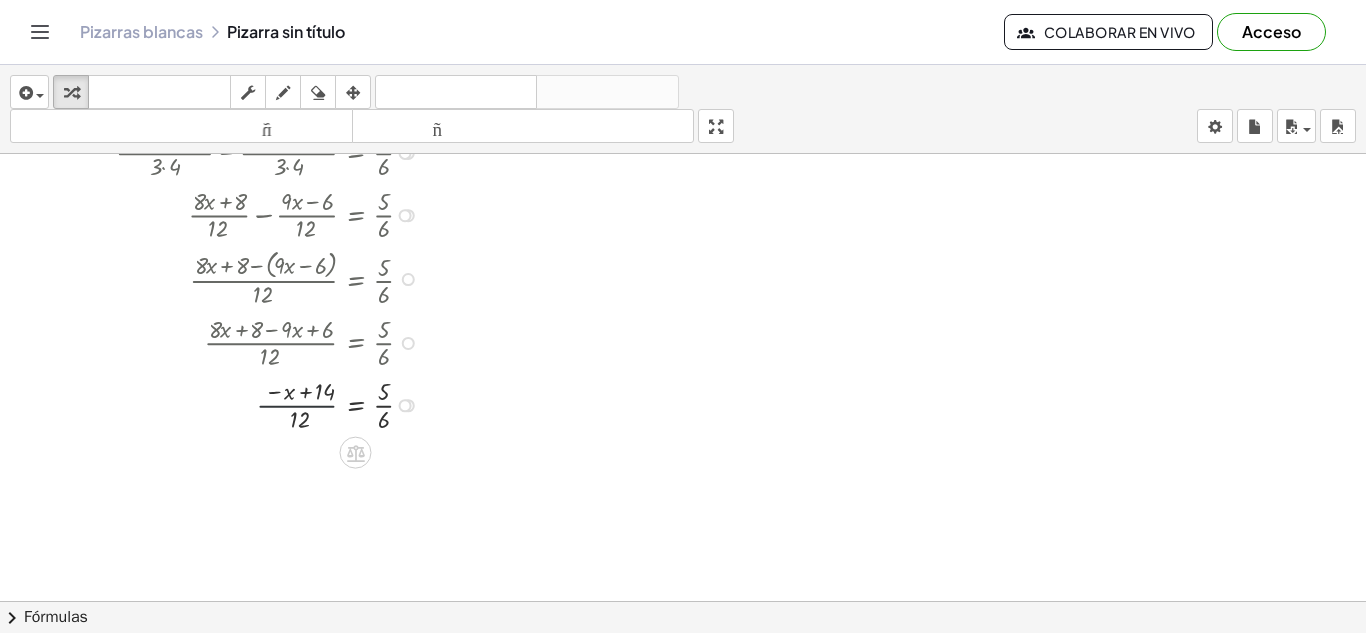 click at bounding box center (272, 404) 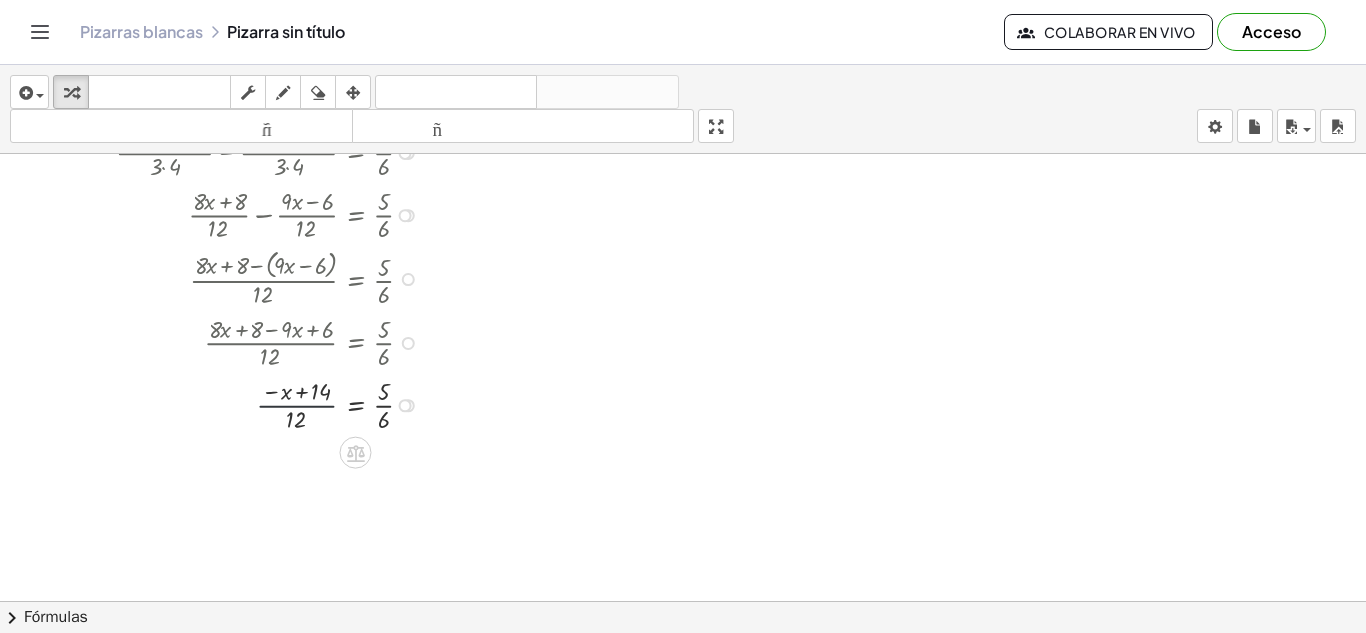 click at bounding box center (272, 404) 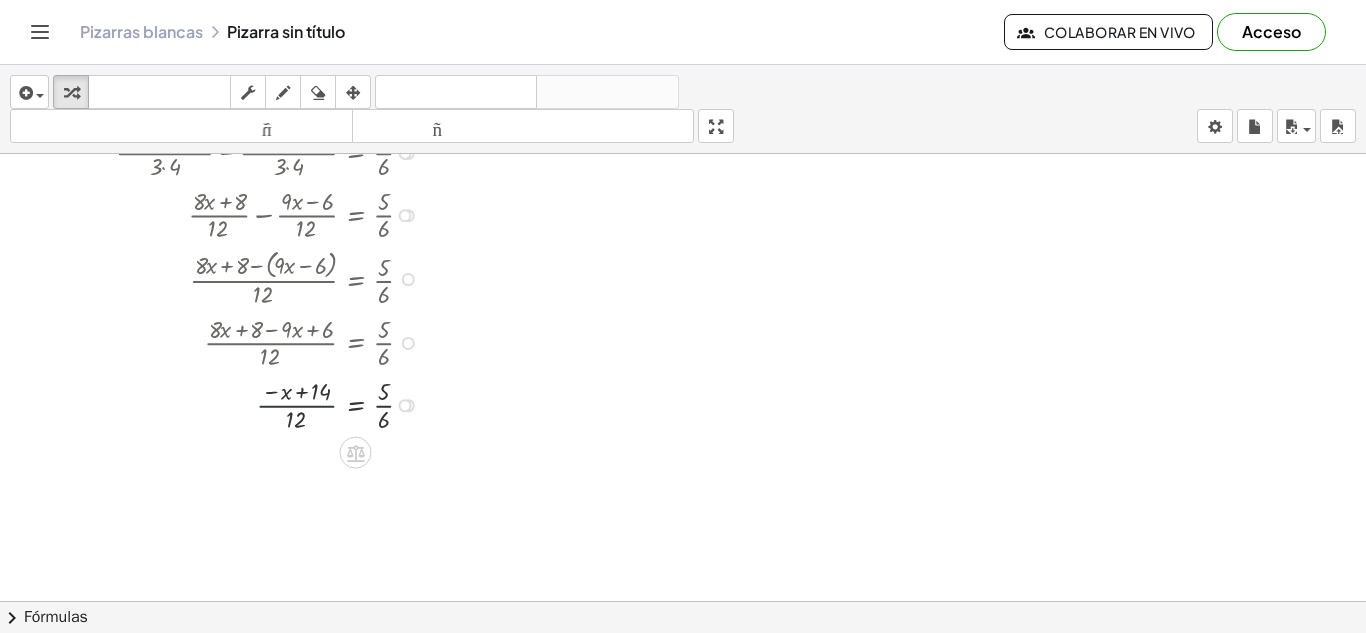 click at bounding box center (272, 404) 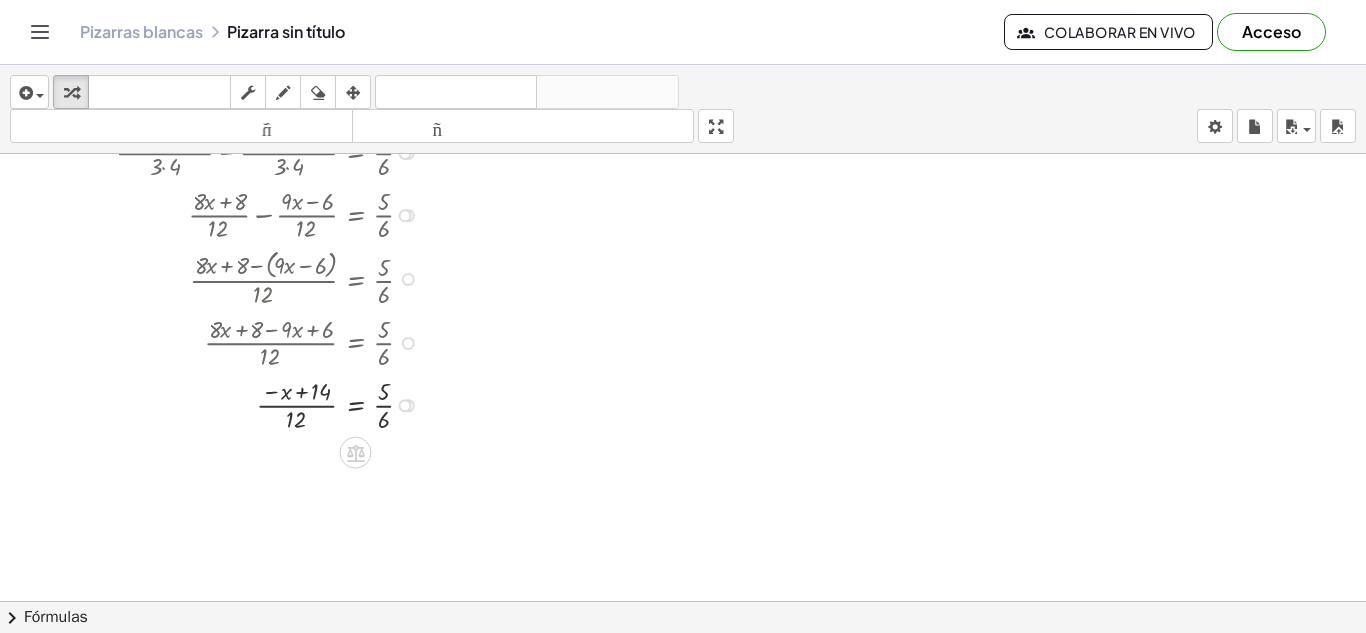 click at bounding box center [272, 404] 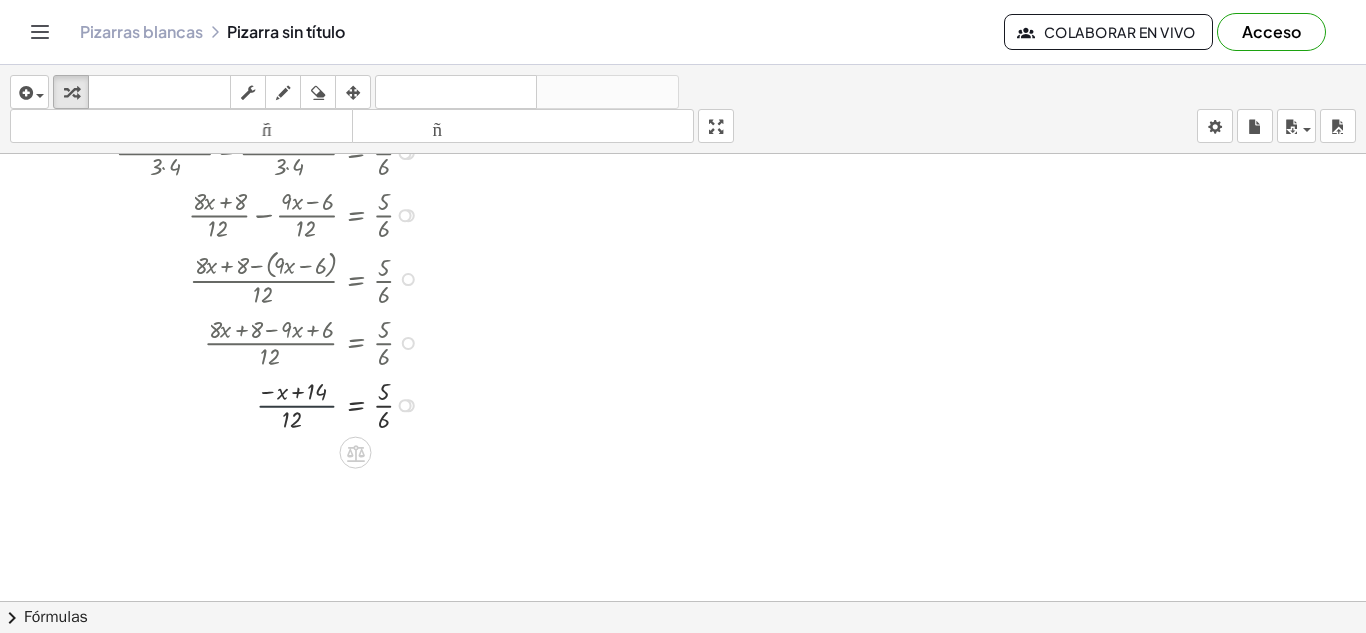 click at bounding box center [272, 404] 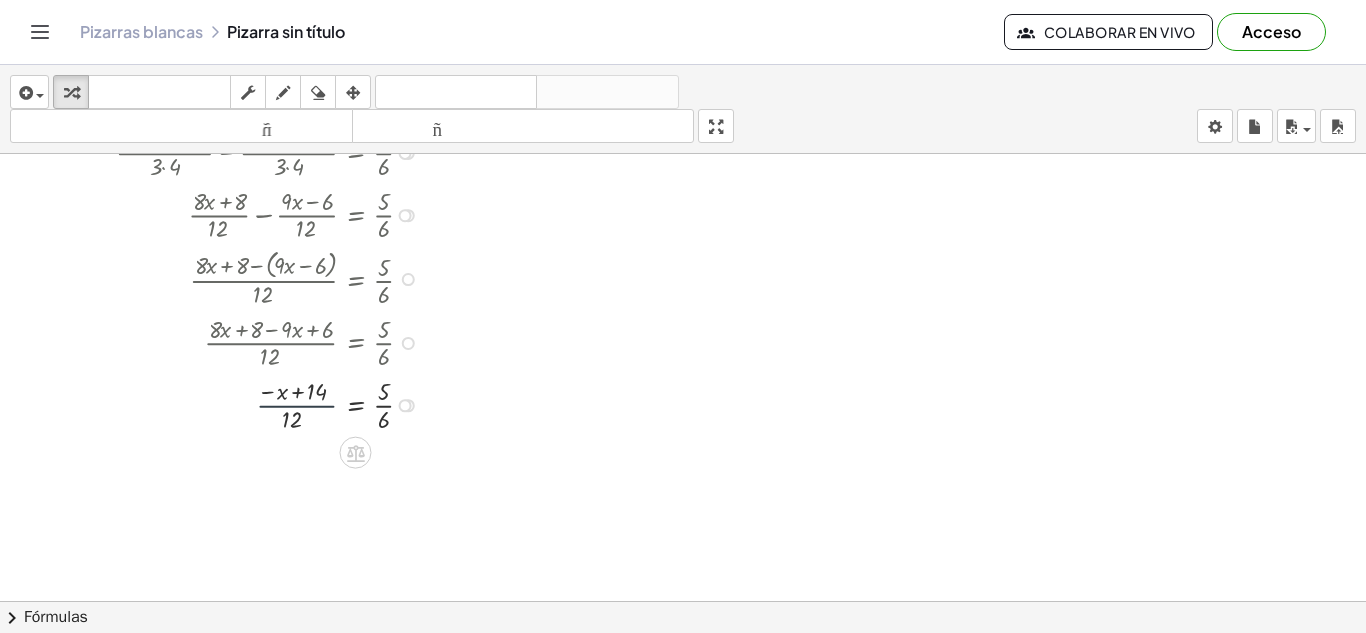 click at bounding box center (272, 404) 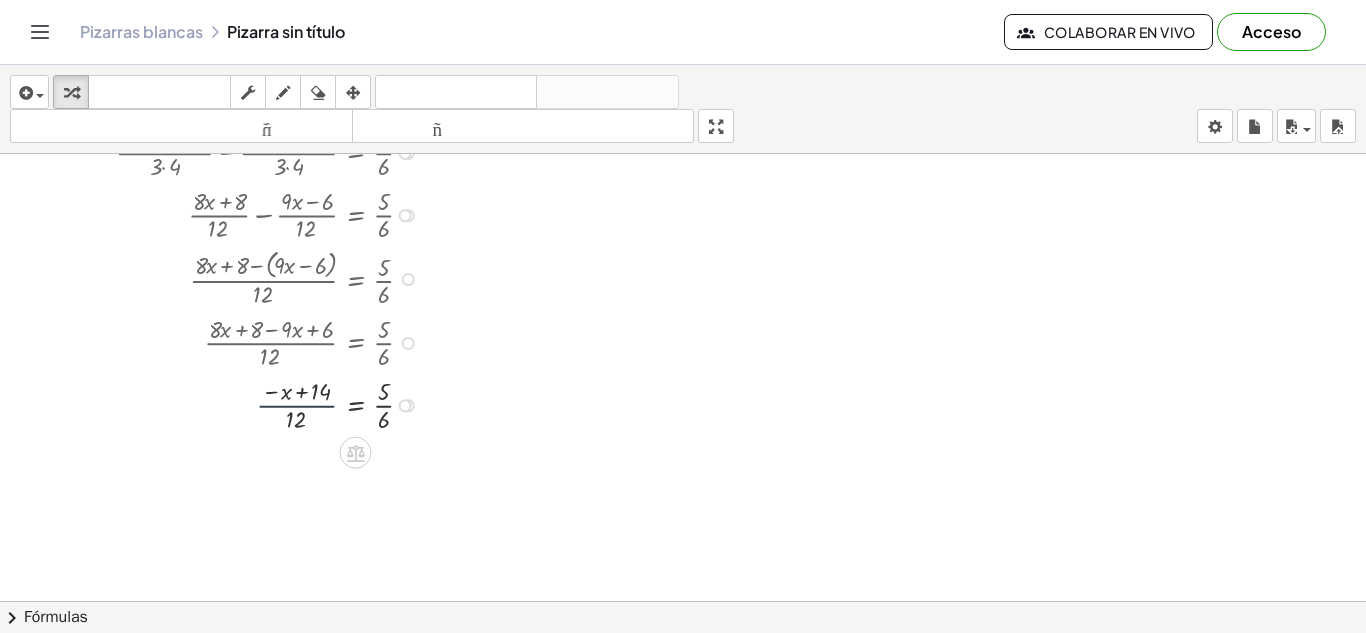 click at bounding box center (272, 404) 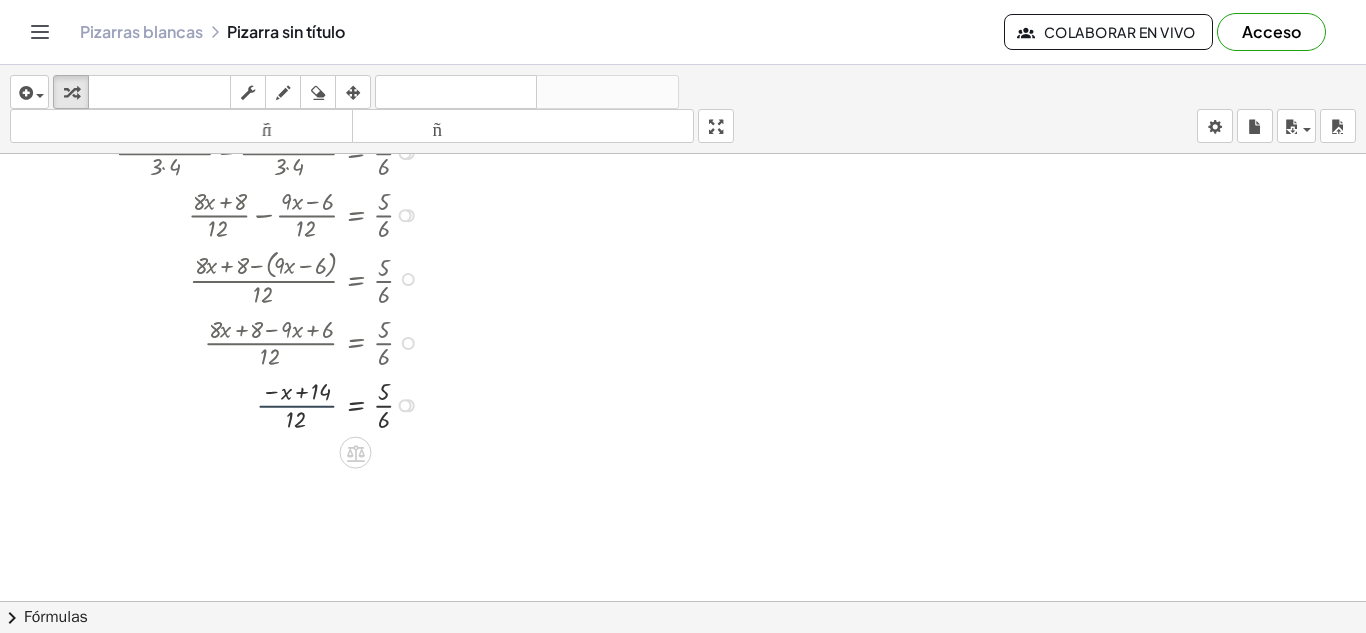 click at bounding box center (272, 404) 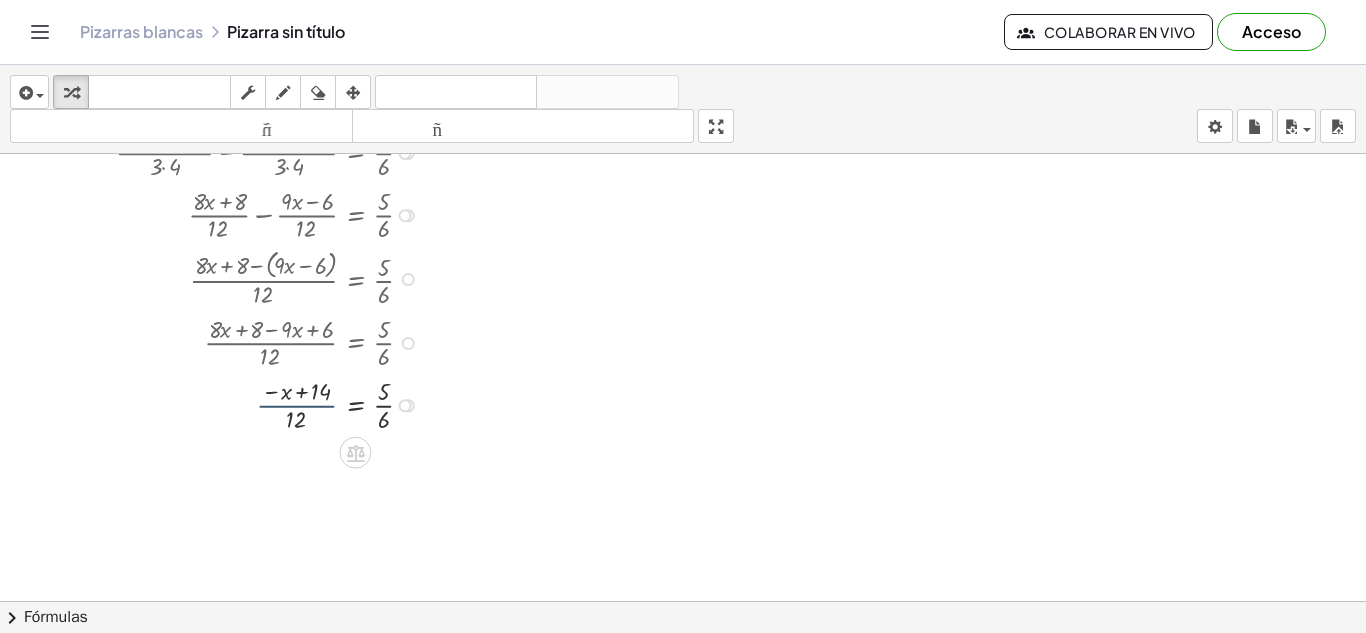 click at bounding box center (272, 404) 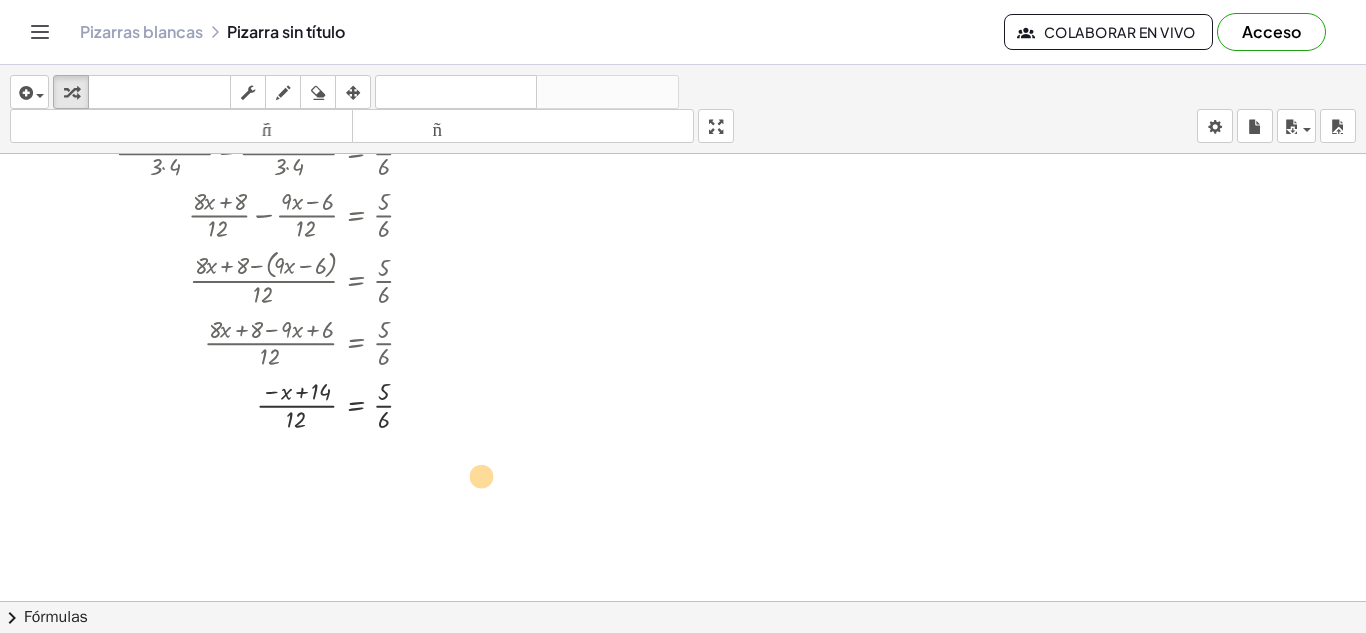 drag, startPoint x: 382, startPoint y: 420, endPoint x: 573, endPoint y: 506, distance: 209.46837 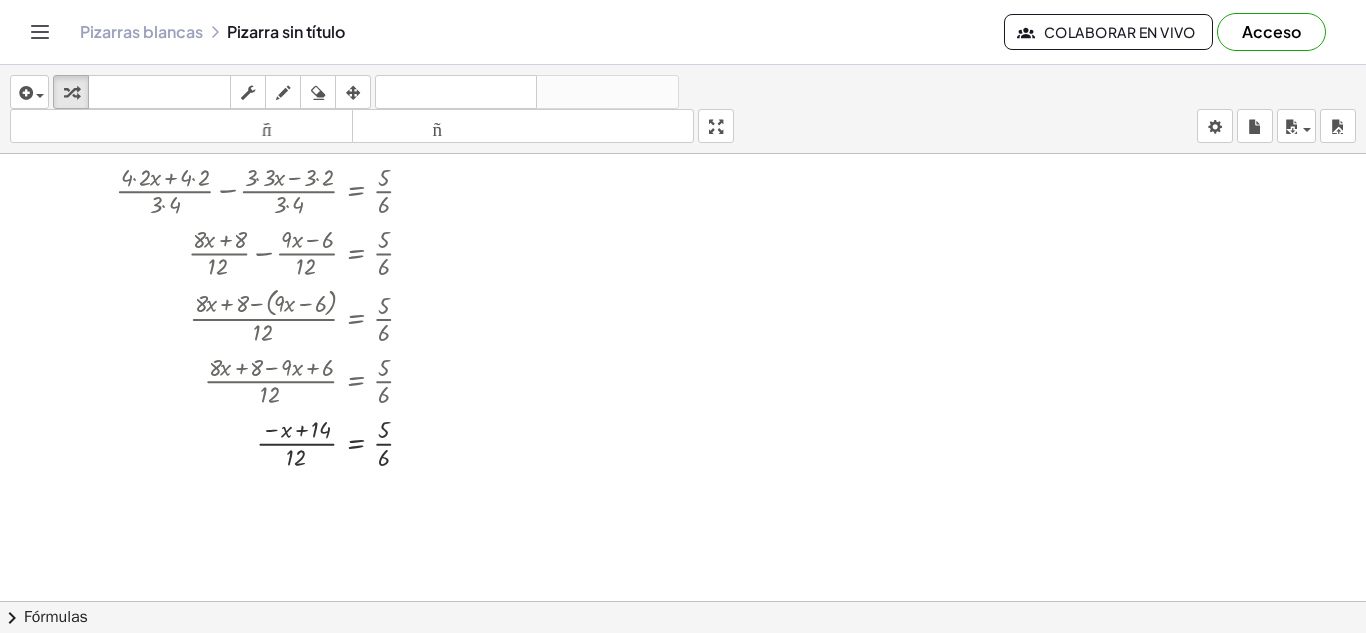 scroll, scrollTop: 454, scrollLeft: 0, axis: vertical 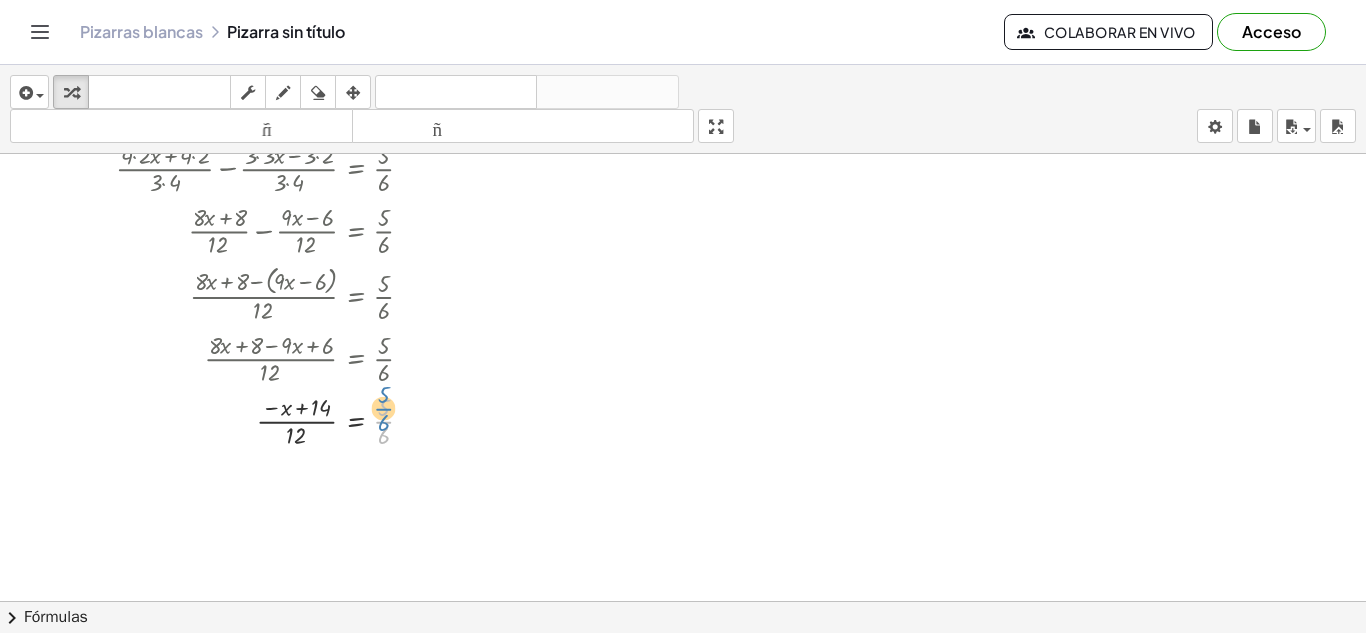 drag, startPoint x: 382, startPoint y: 440, endPoint x: 382, endPoint y: 427, distance: 13 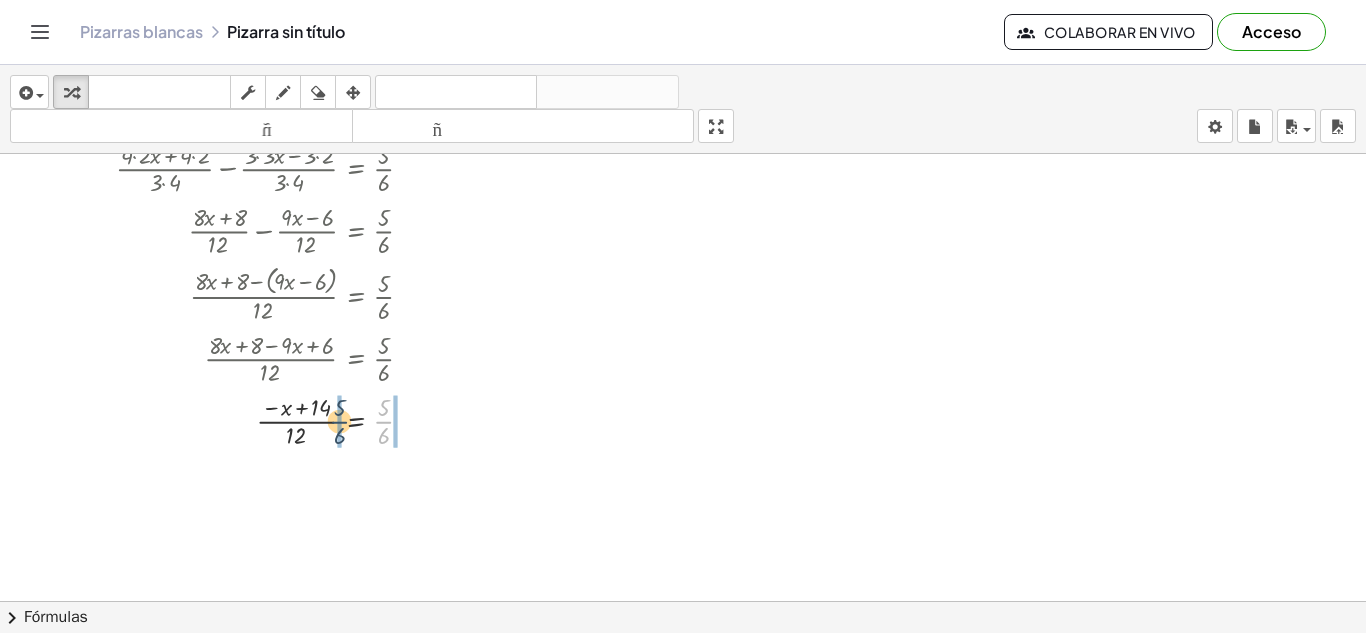drag, startPoint x: 390, startPoint y: 427, endPoint x: 345, endPoint y: 427, distance: 45 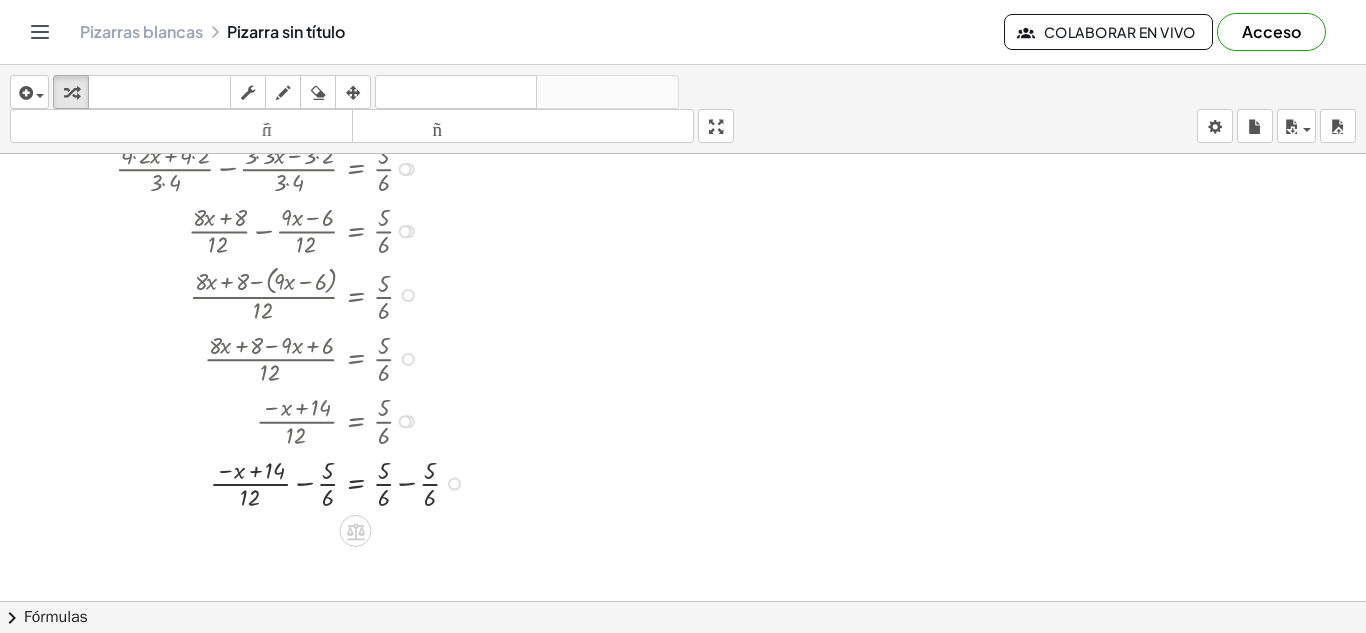 click at bounding box center (295, 482) 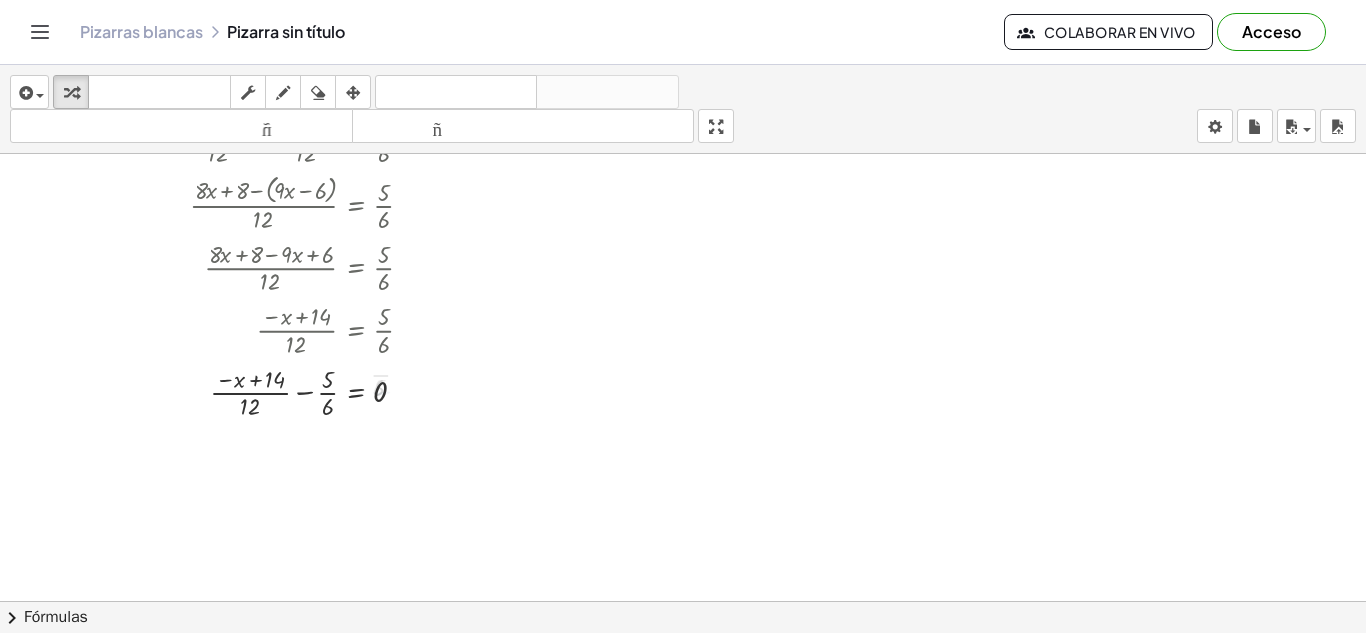 scroll, scrollTop: 546, scrollLeft: 0, axis: vertical 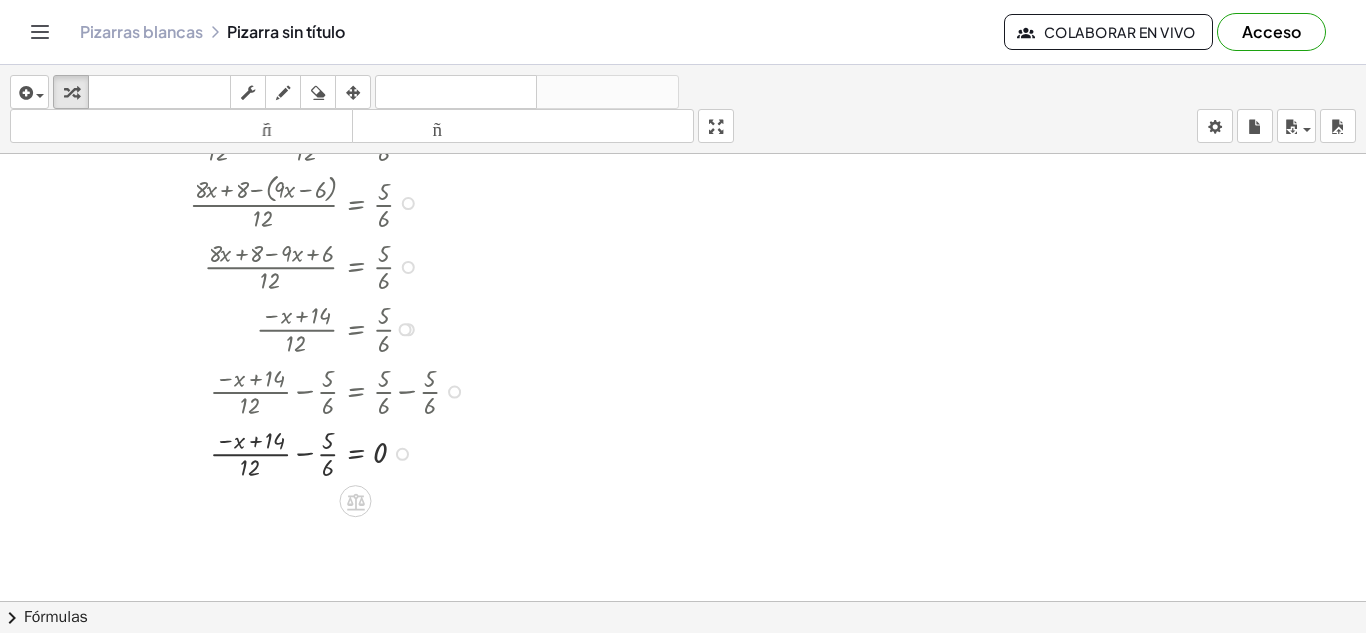 click at bounding box center [295, 452] 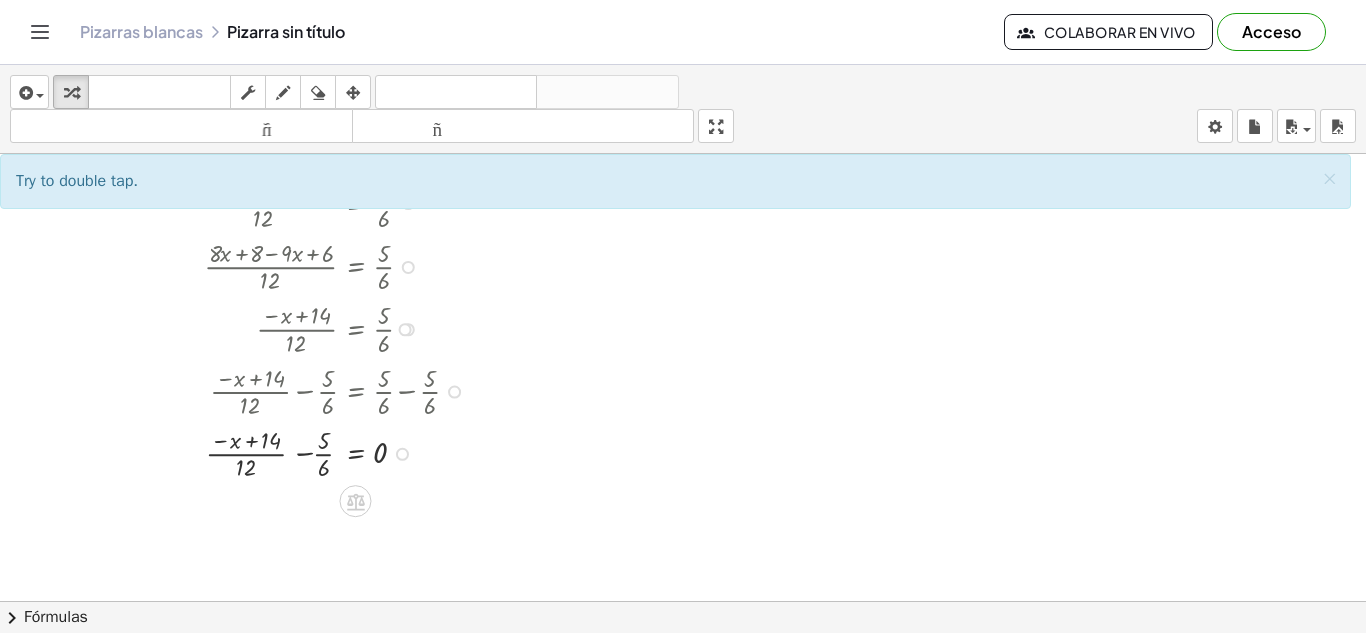 click at bounding box center (295, 452) 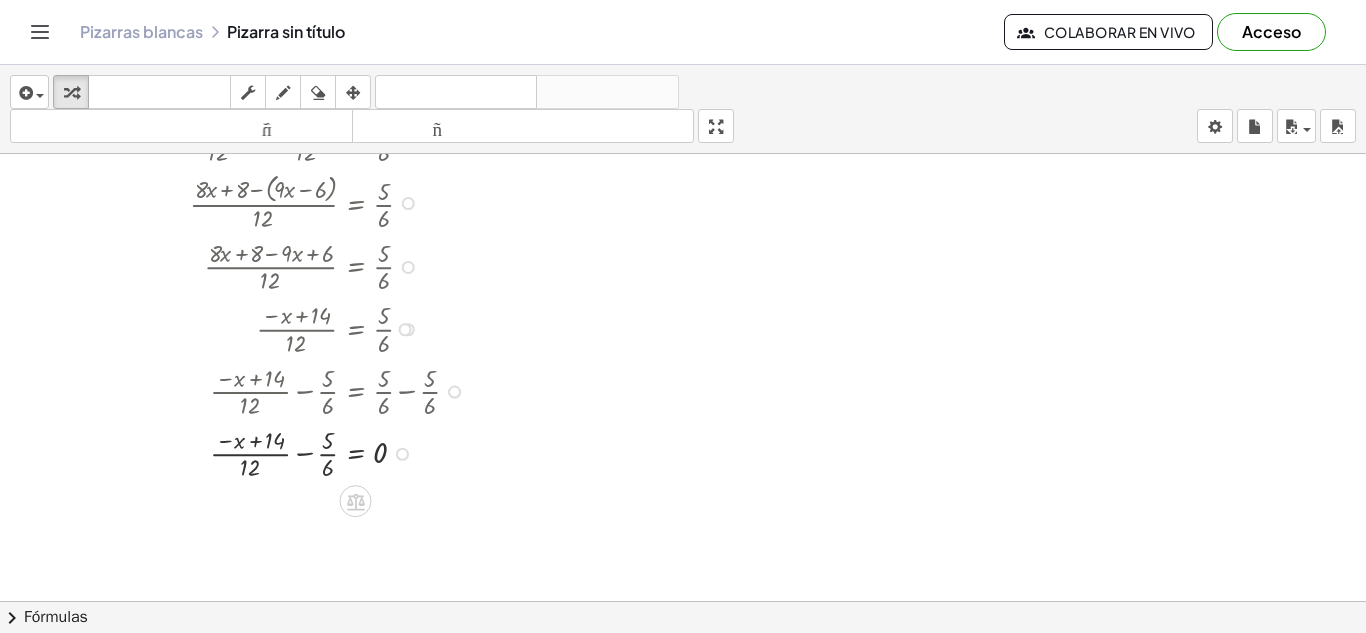 click at bounding box center (295, 452) 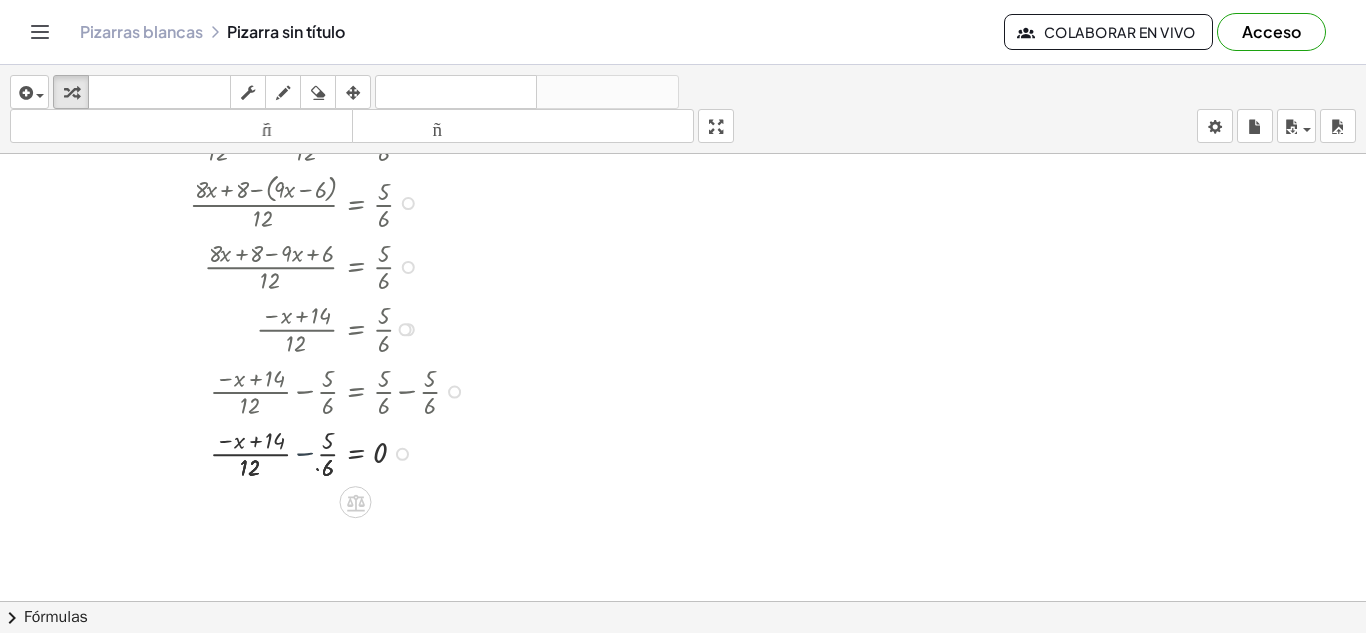 click at bounding box center [295, 452] 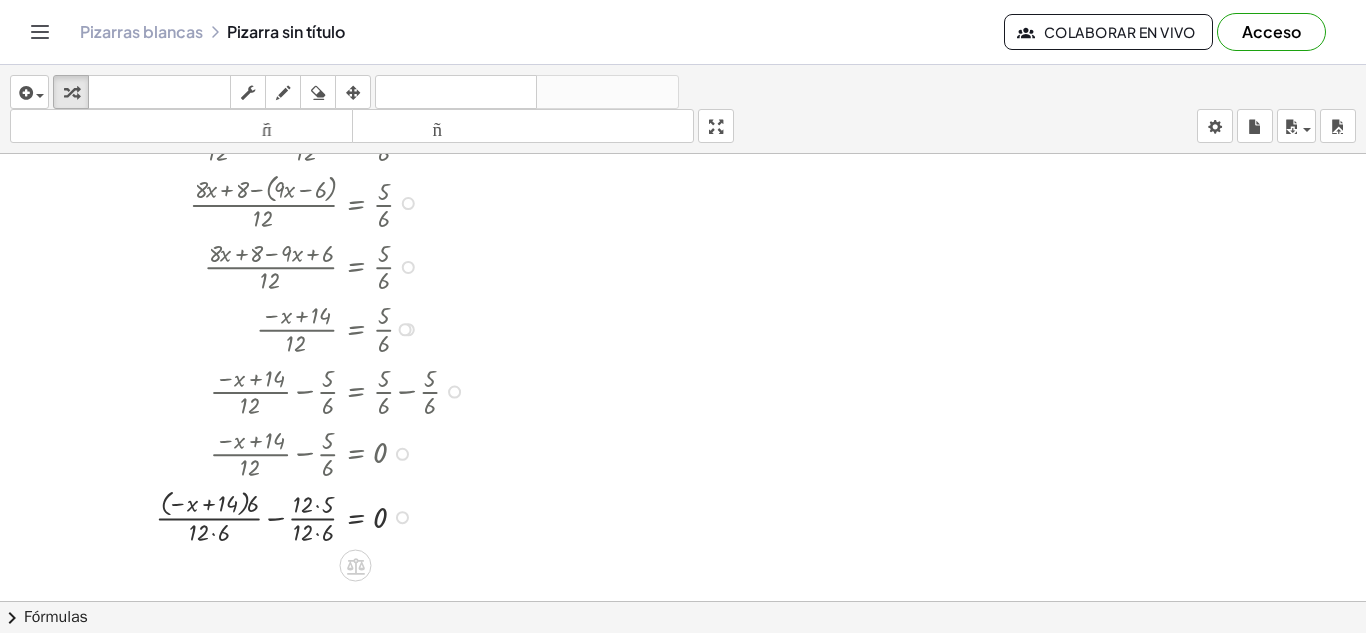 click at bounding box center [295, 515] 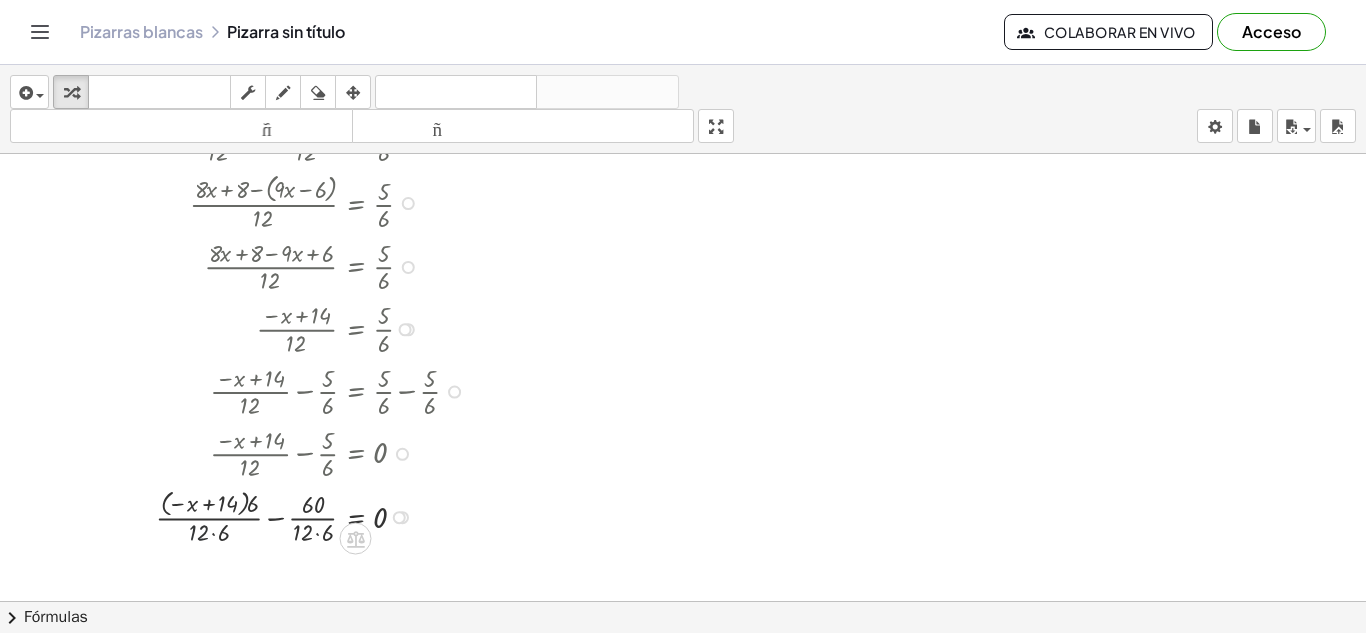 click at bounding box center (295, 515) 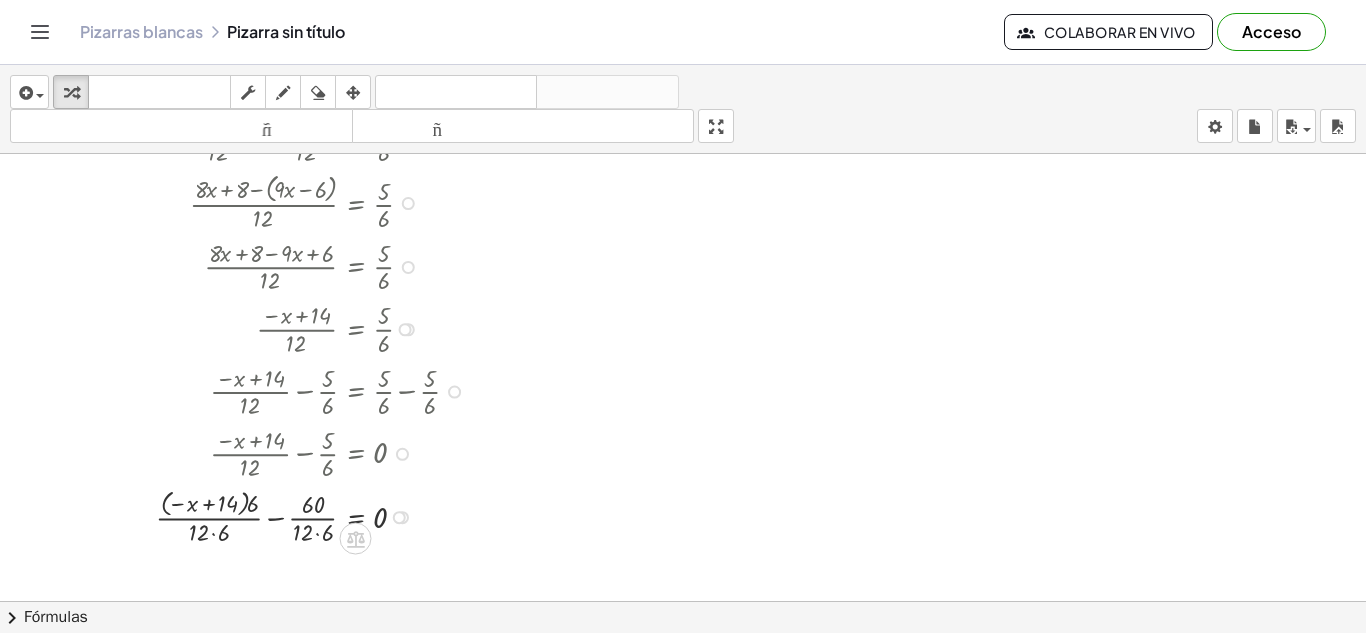 click at bounding box center (295, 515) 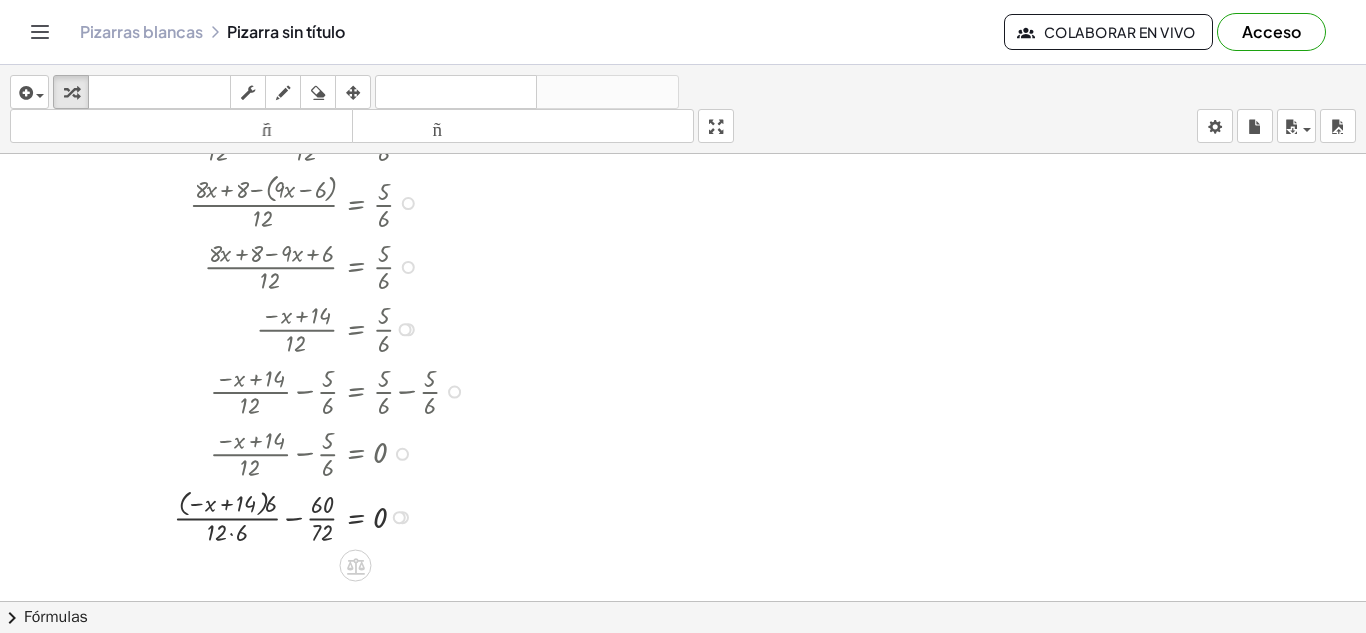 click at bounding box center [295, 515] 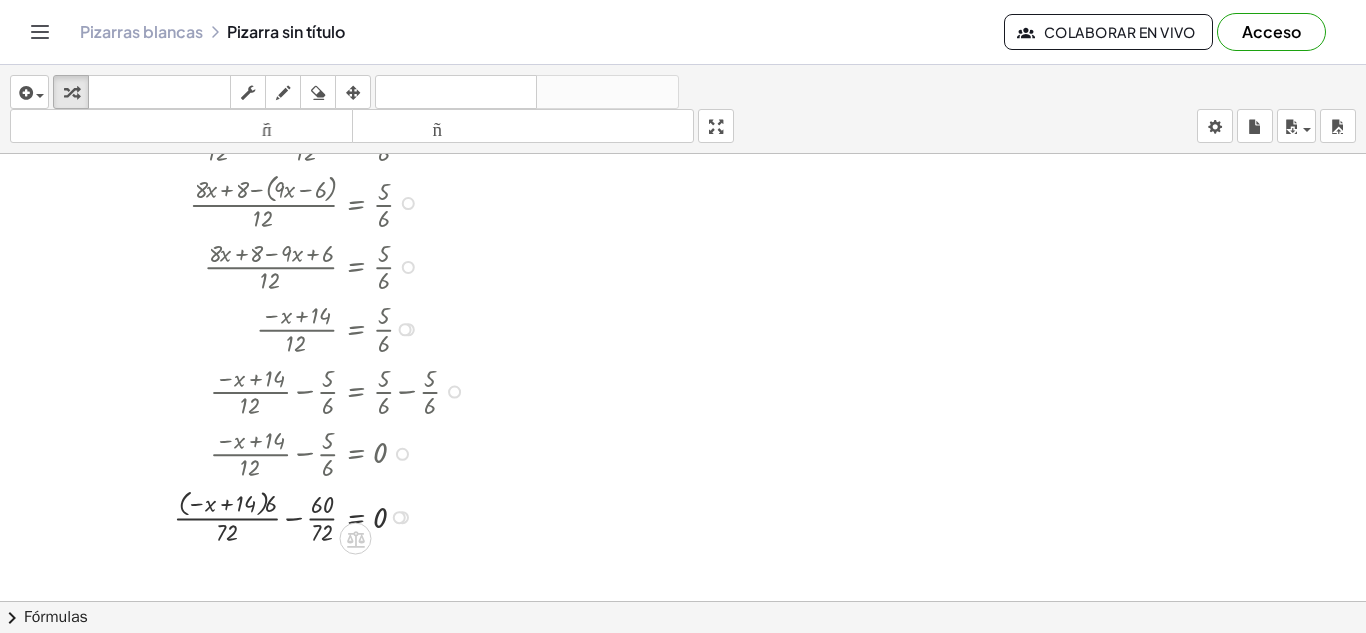 click at bounding box center [295, 515] 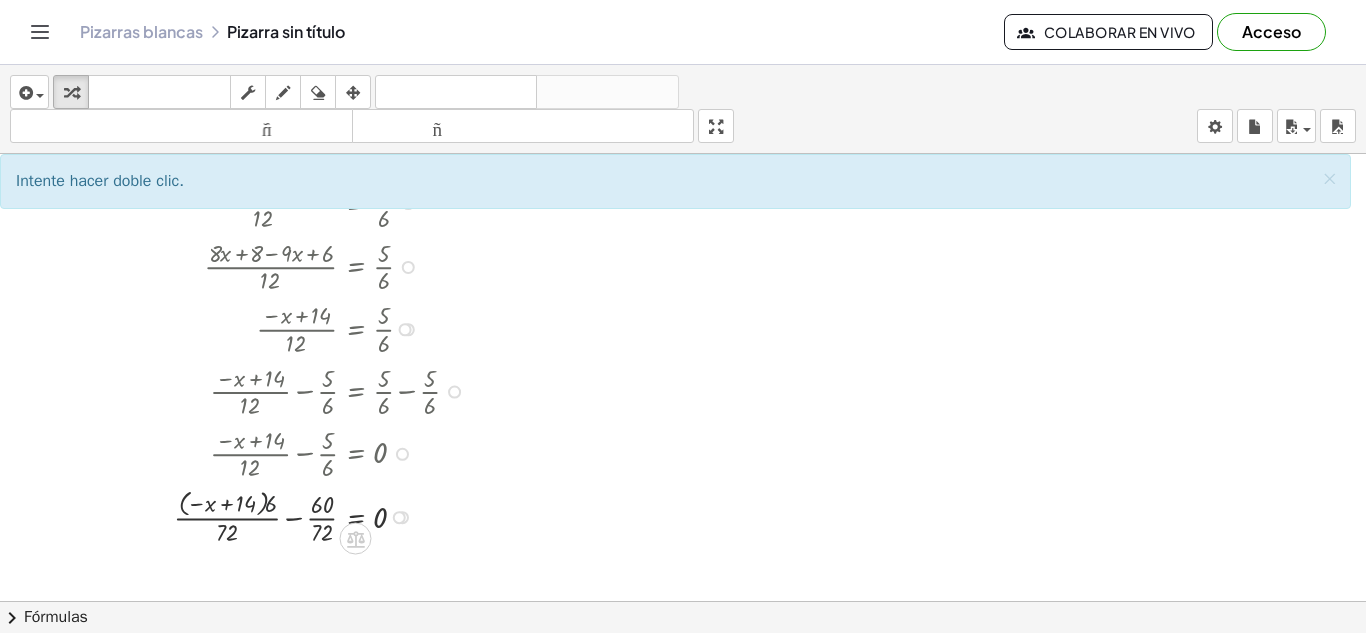 click at bounding box center (295, 515) 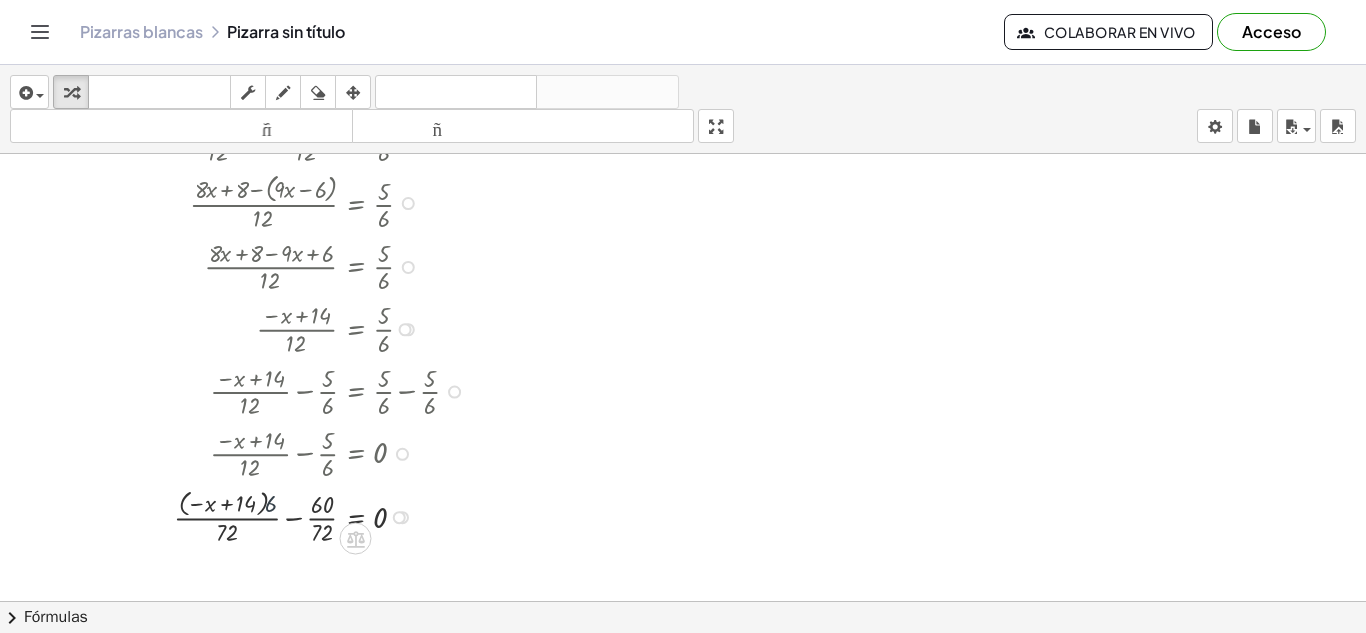 click at bounding box center [295, 515] 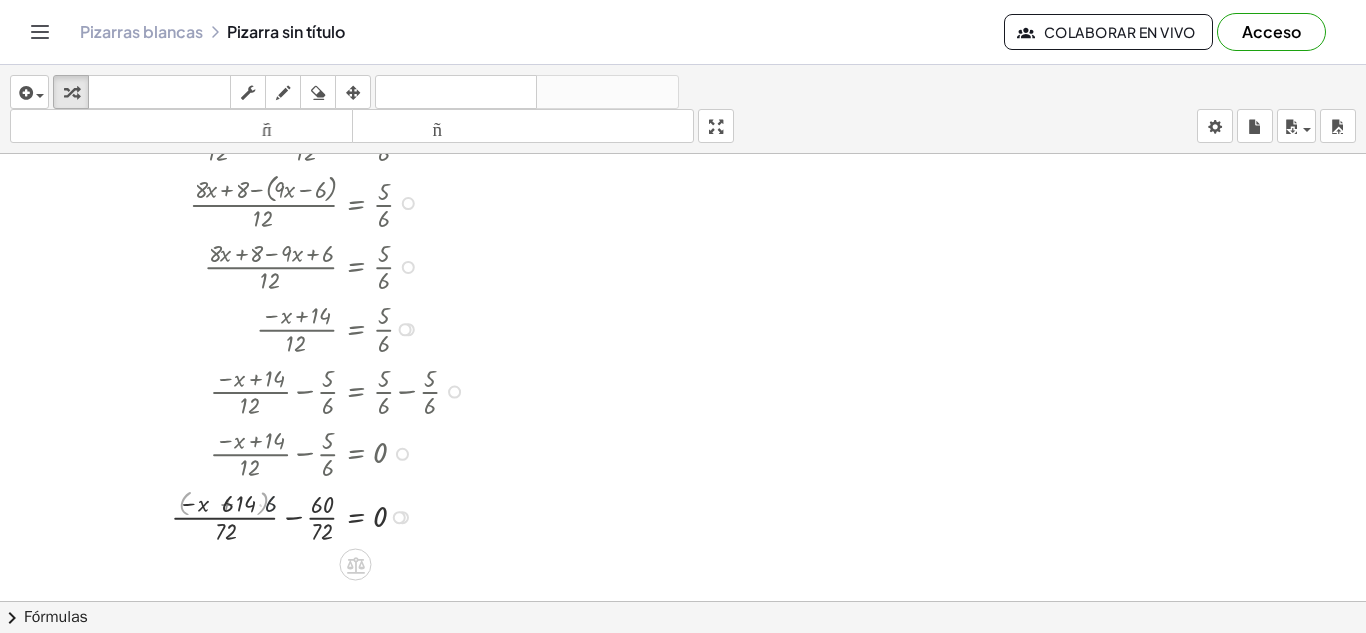 click at bounding box center [295, 515] 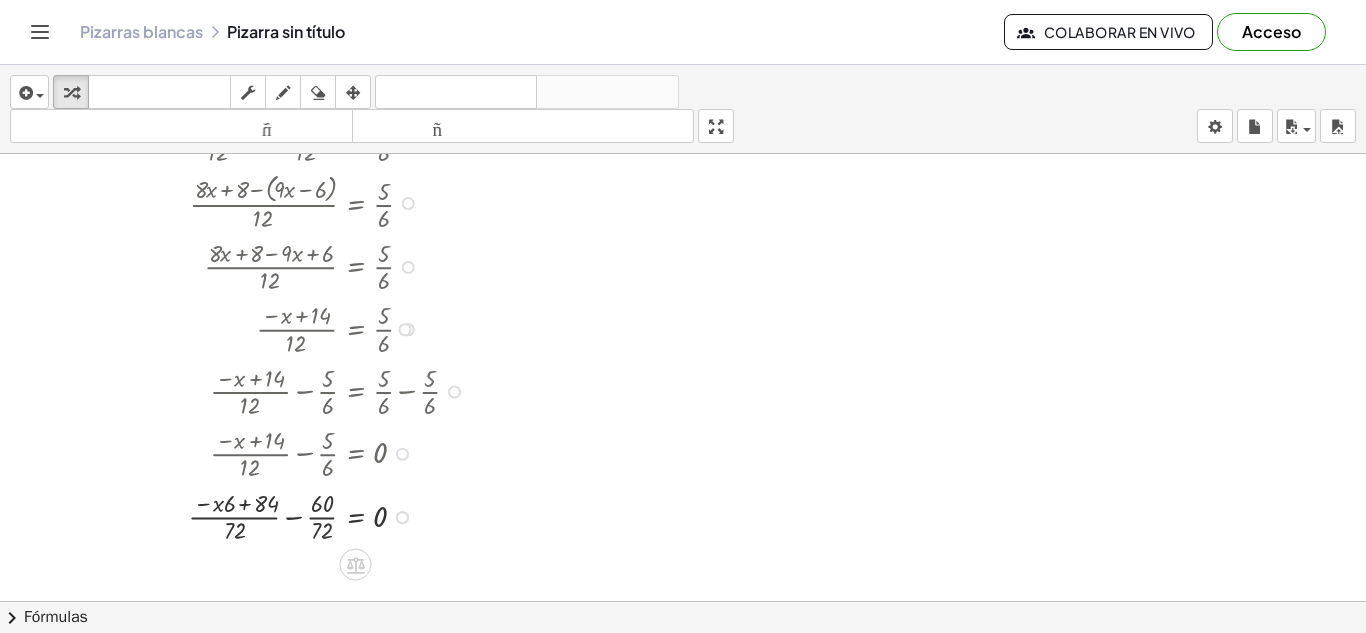 scroll, scrollTop: 580, scrollLeft: 0, axis: vertical 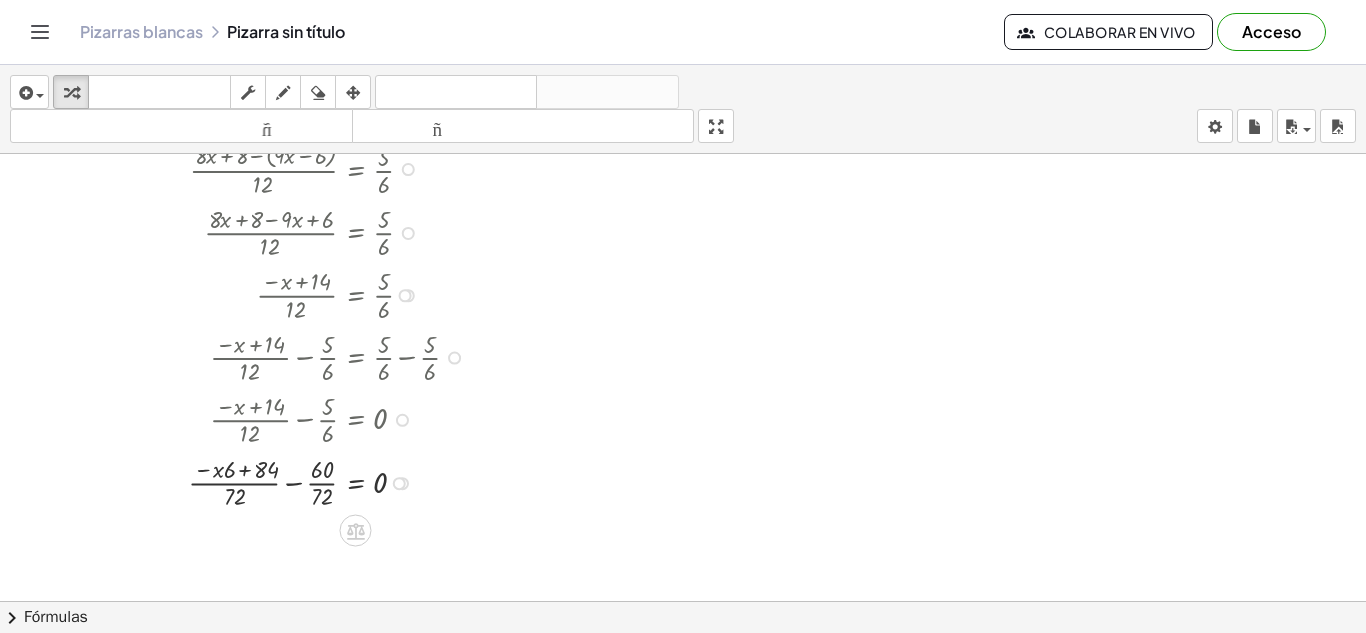 click at bounding box center [295, 481] 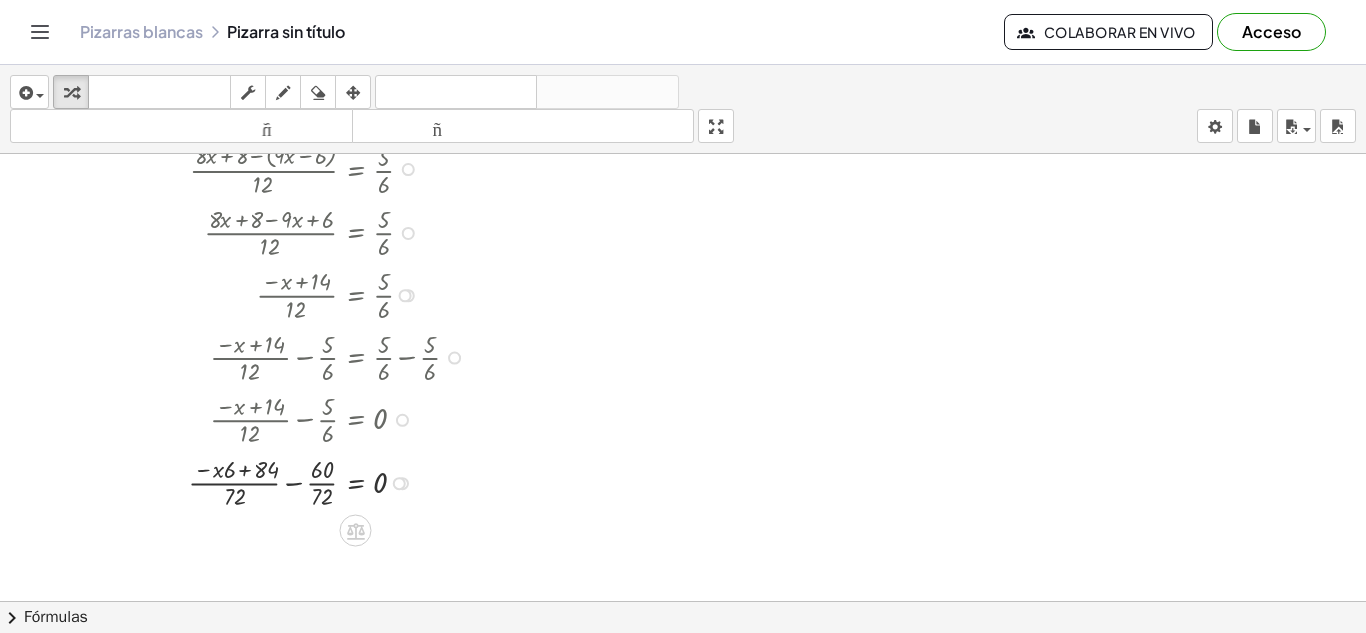 click at bounding box center [295, 481] 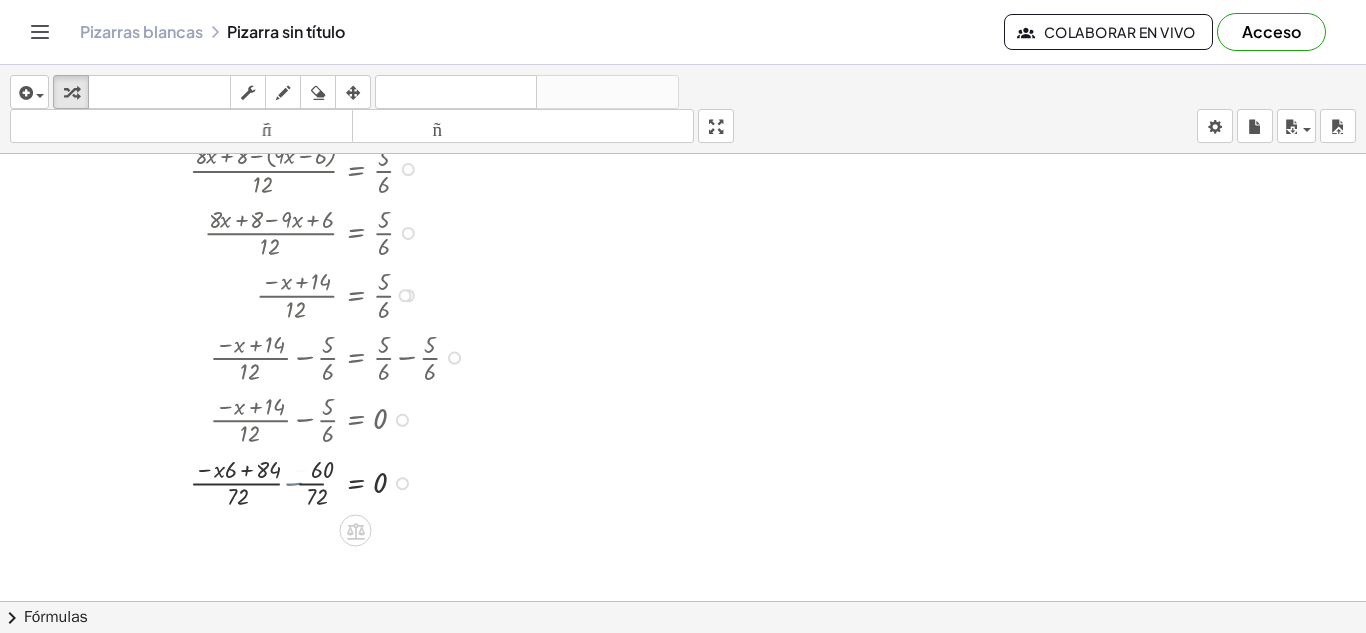 click at bounding box center [295, 481] 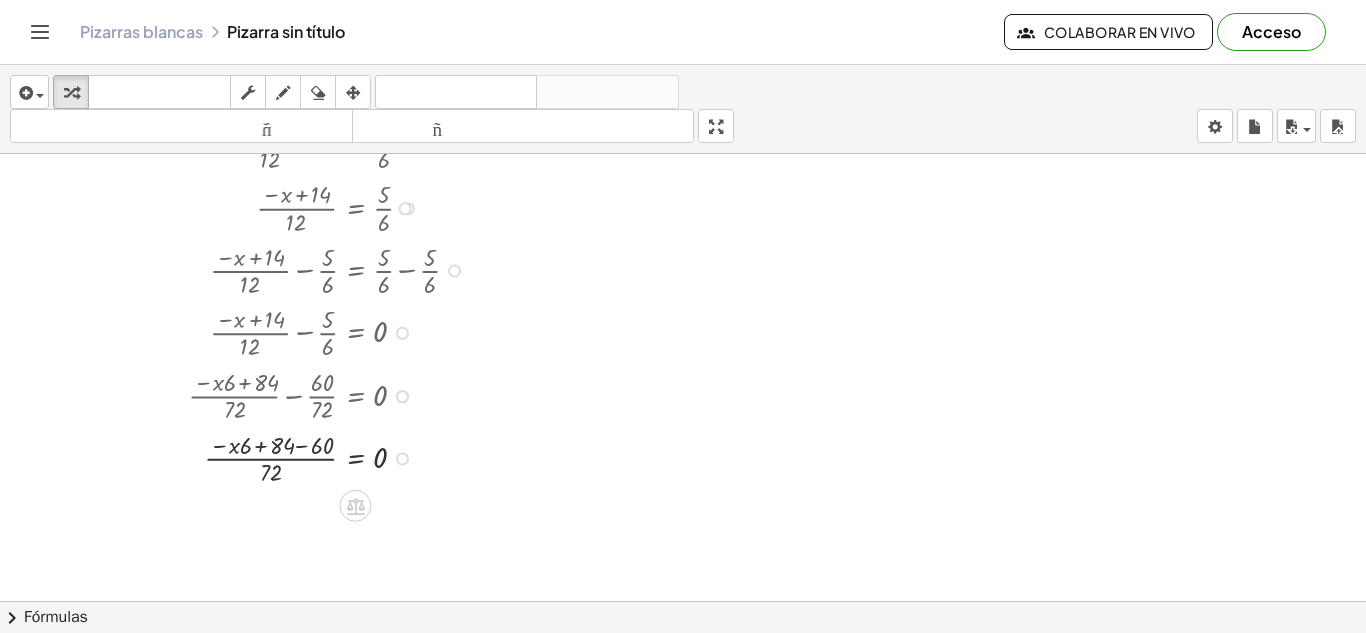 scroll, scrollTop: 672, scrollLeft: 0, axis: vertical 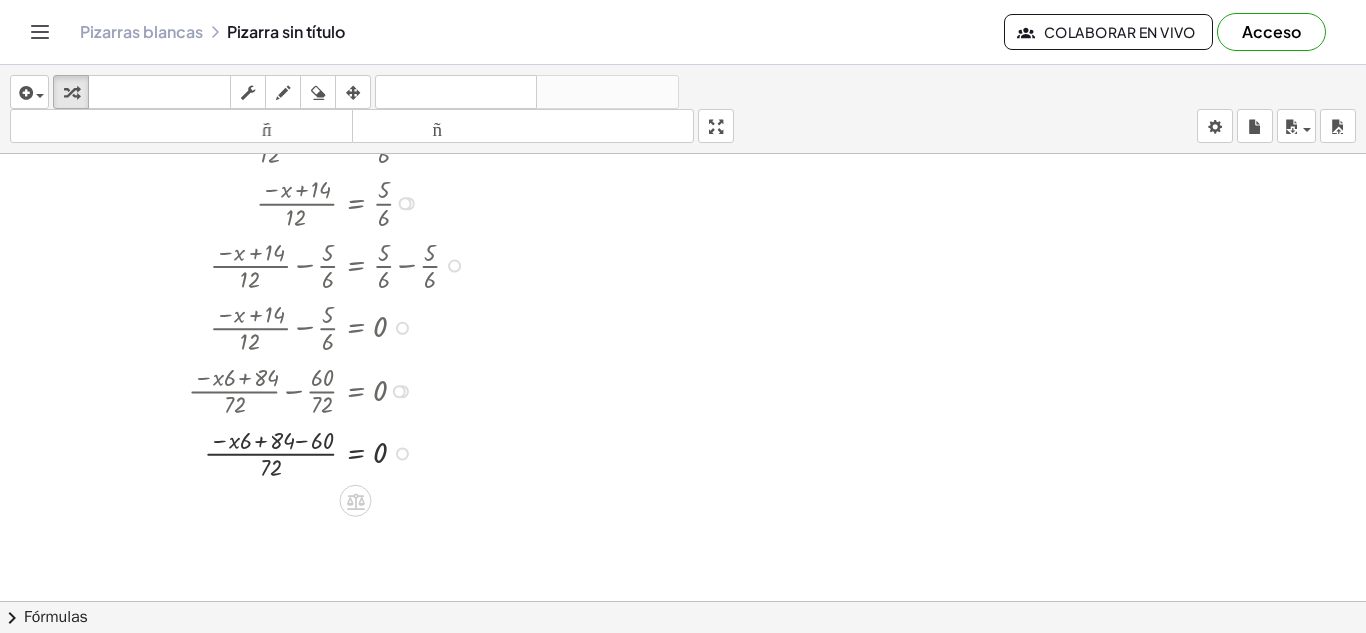 click at bounding box center (295, 452) 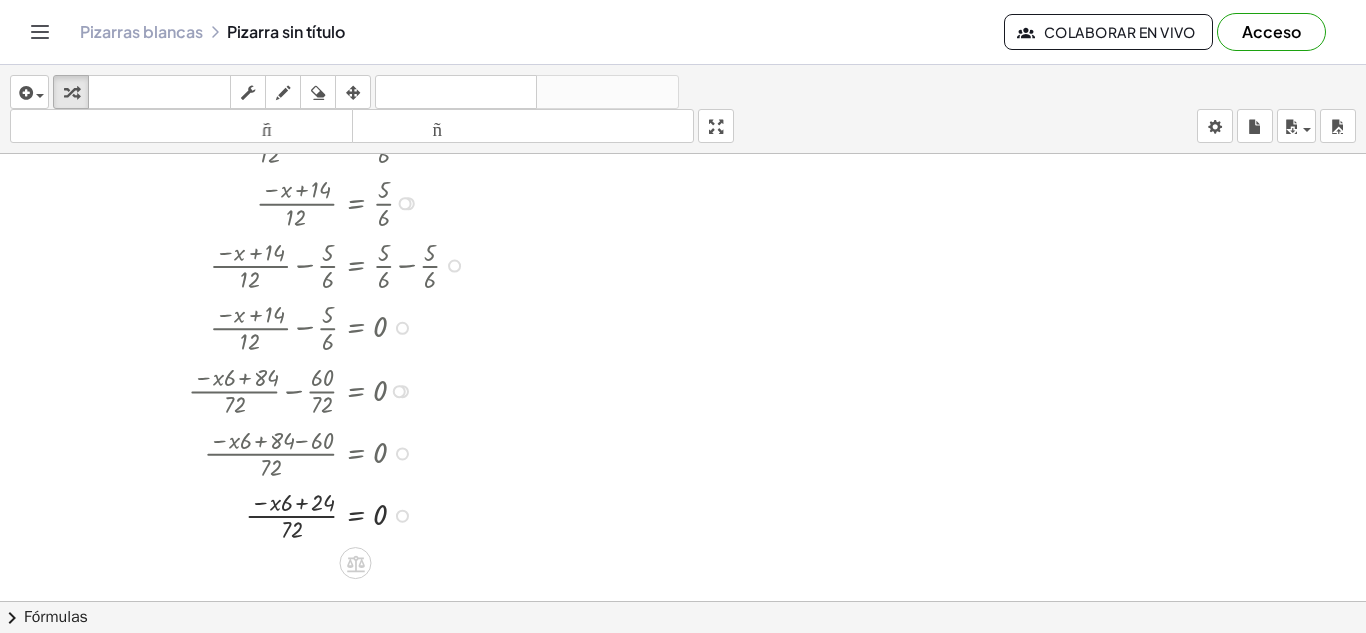click at bounding box center [295, 514] 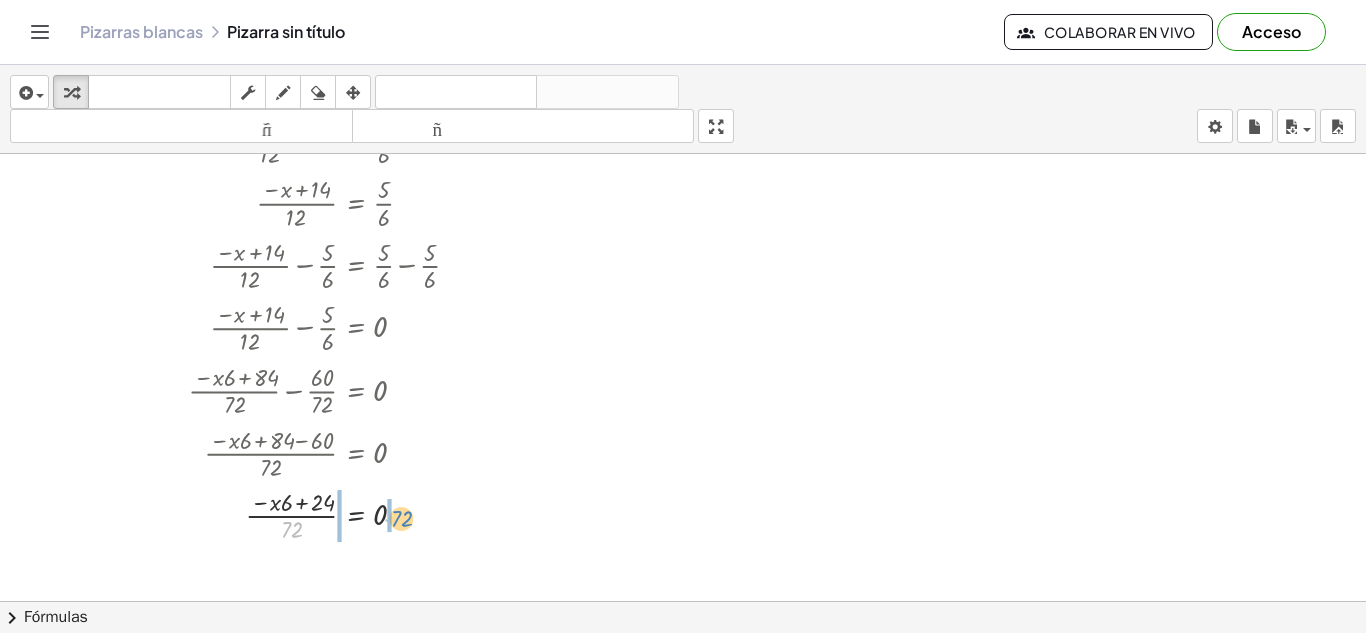 drag, startPoint x: 297, startPoint y: 535, endPoint x: 407, endPoint y: 524, distance: 110.54863 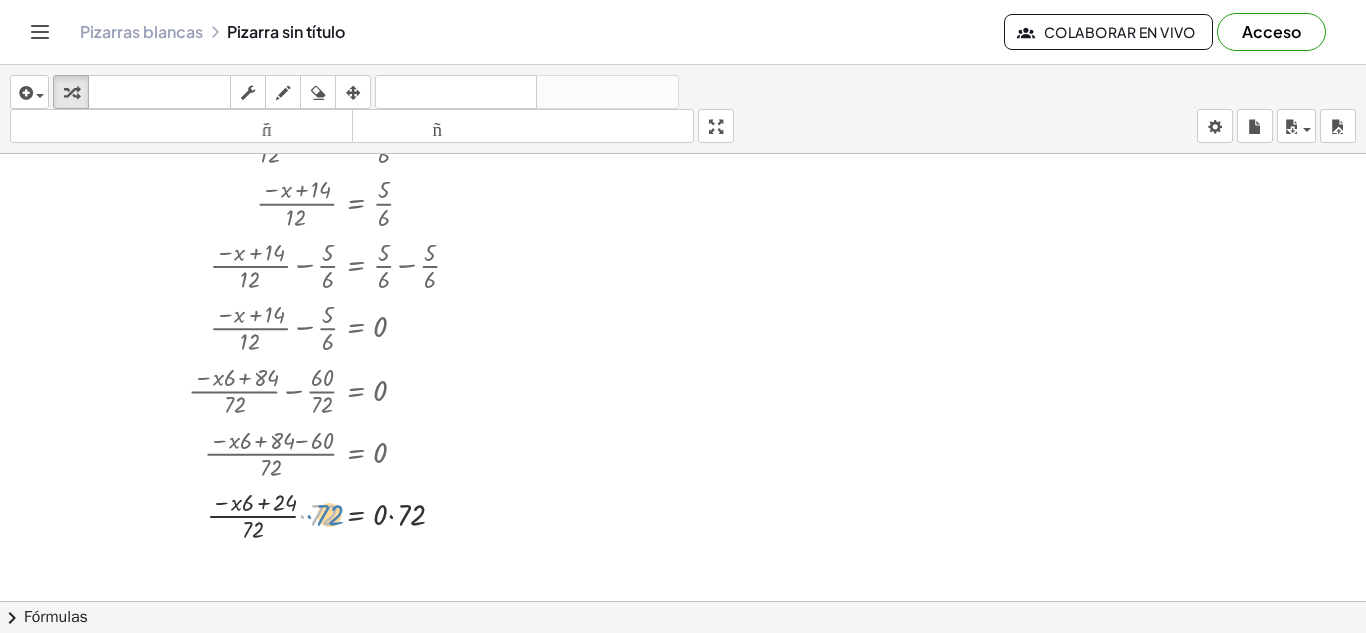 click at bounding box center (295, 514) 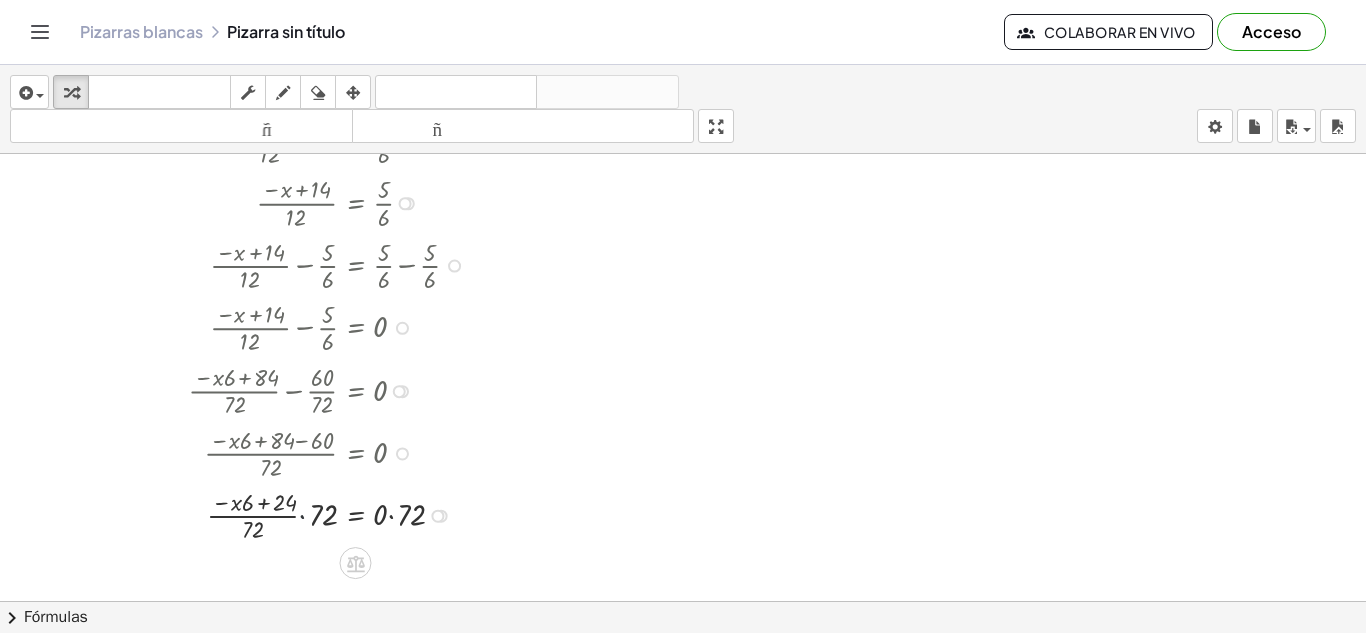 click at bounding box center (295, 514) 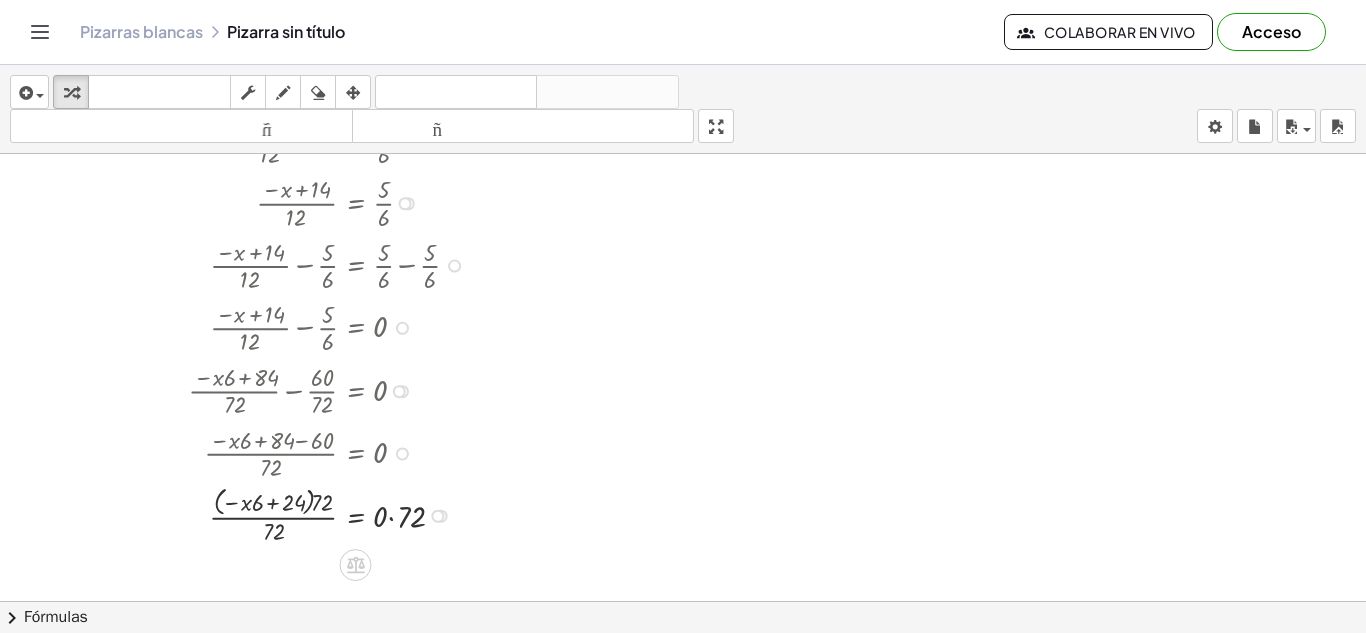 click at bounding box center (275, 452) 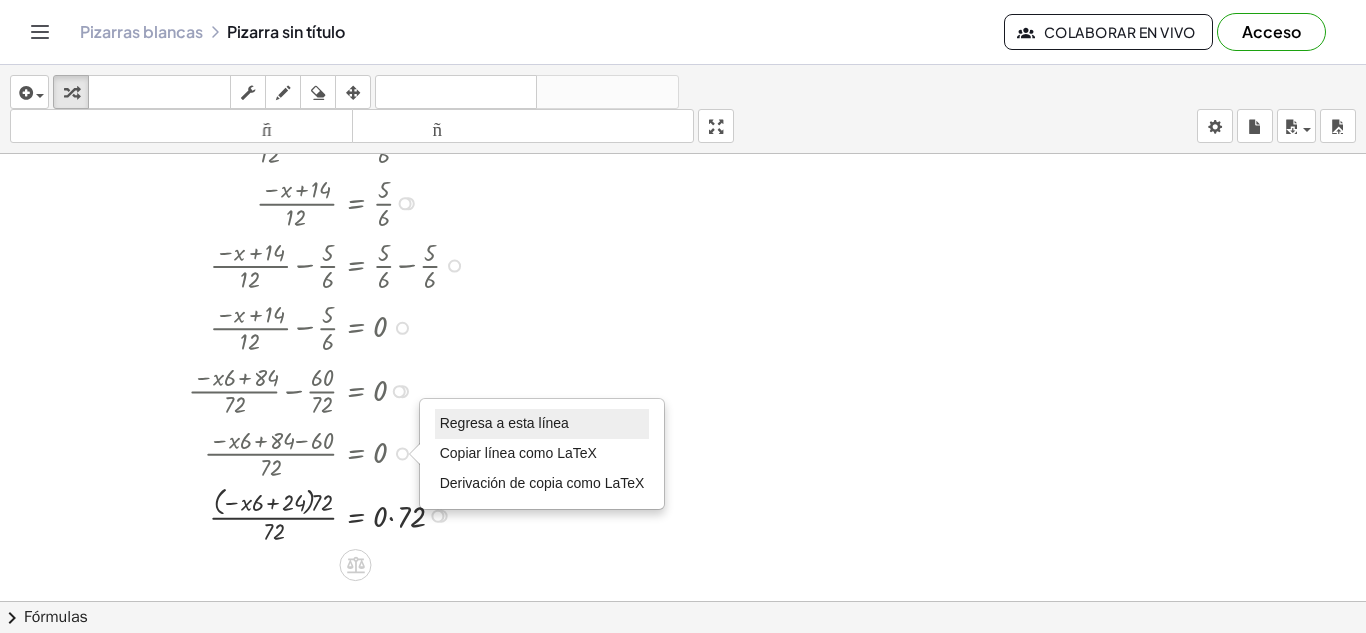click on "Regresa a esta línea" at bounding box center [504, 423] 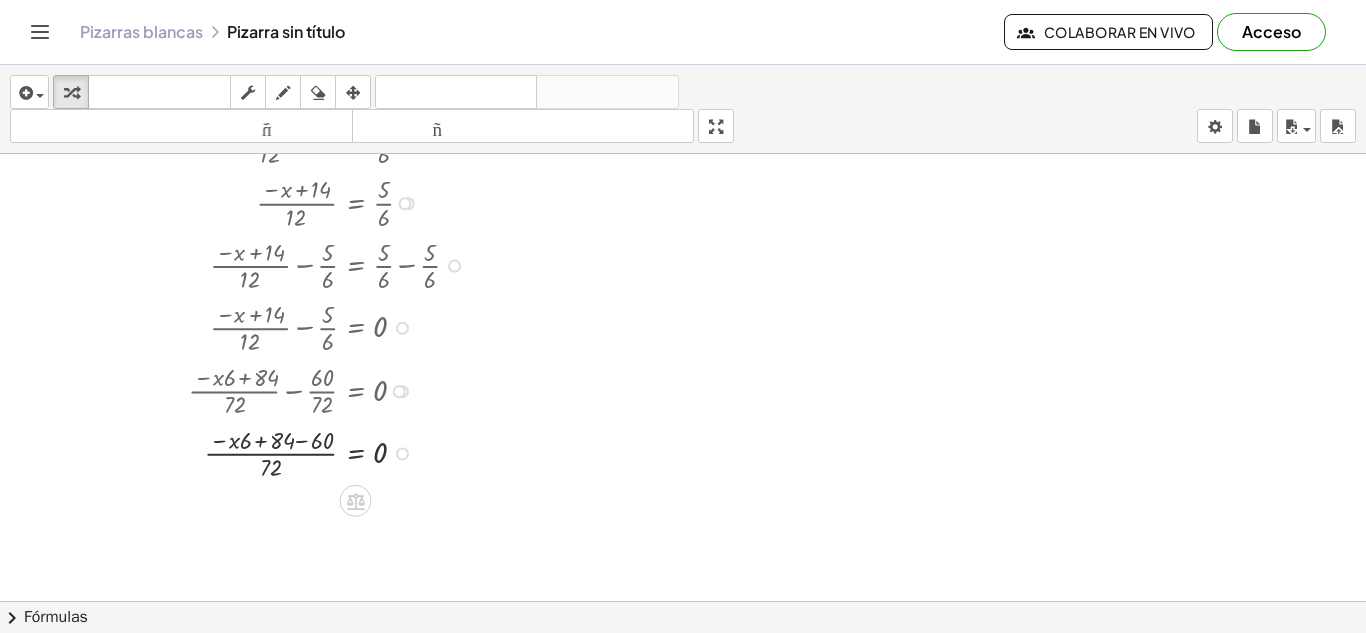 click at bounding box center [295, 452] 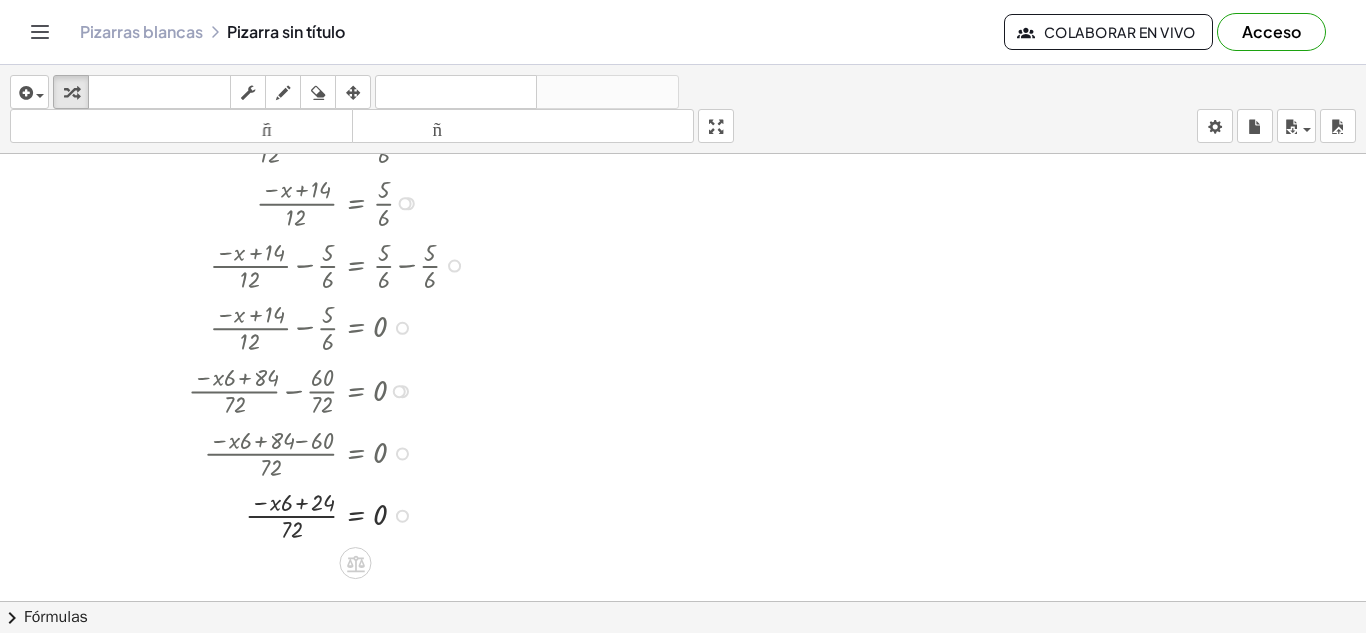 click at bounding box center [275, 452] 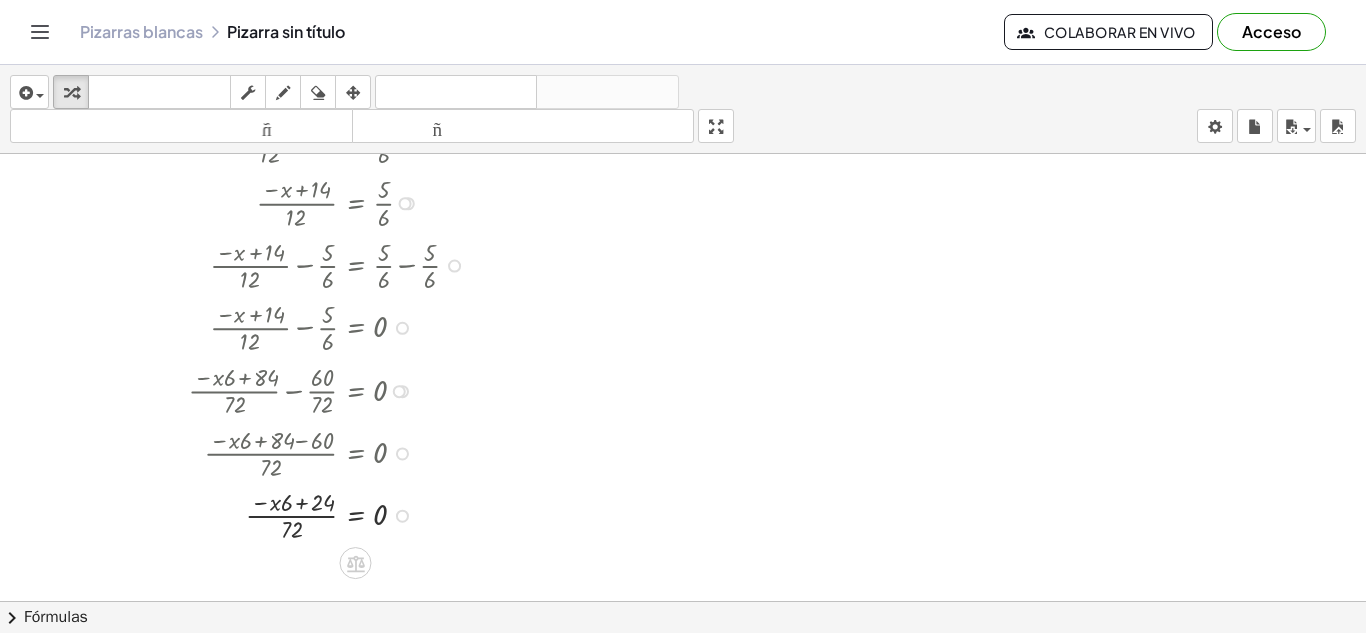 click at bounding box center [295, 514] 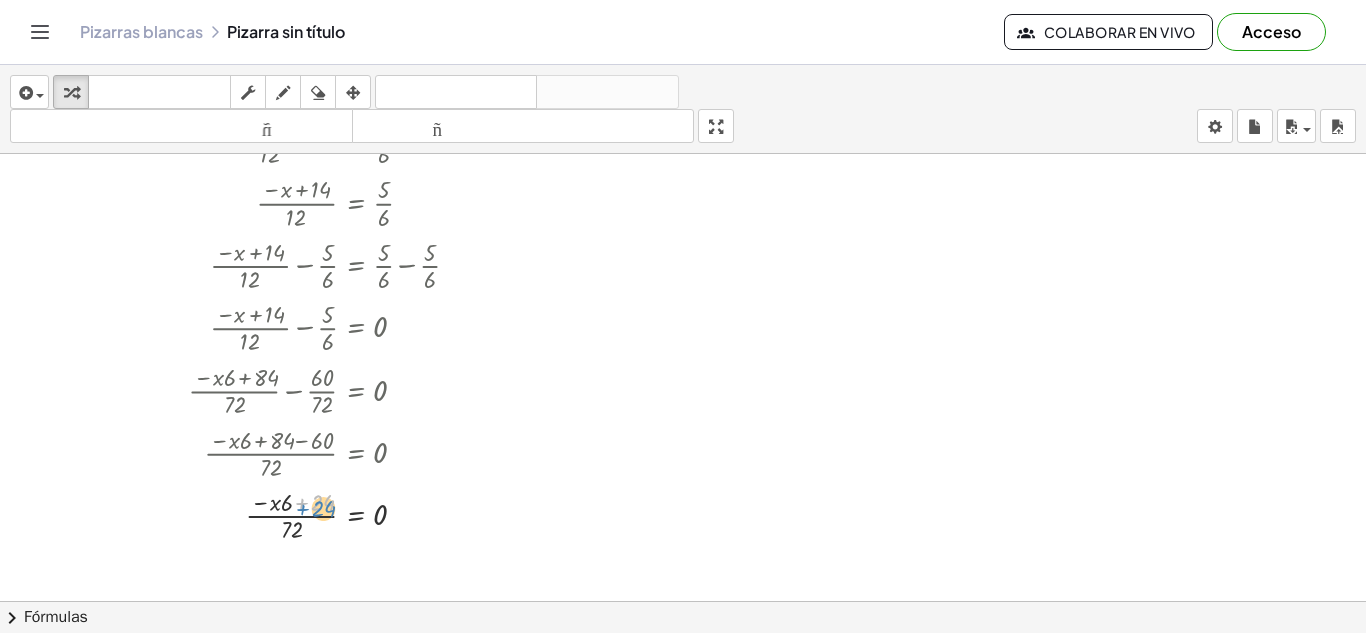 click at bounding box center (295, 514) 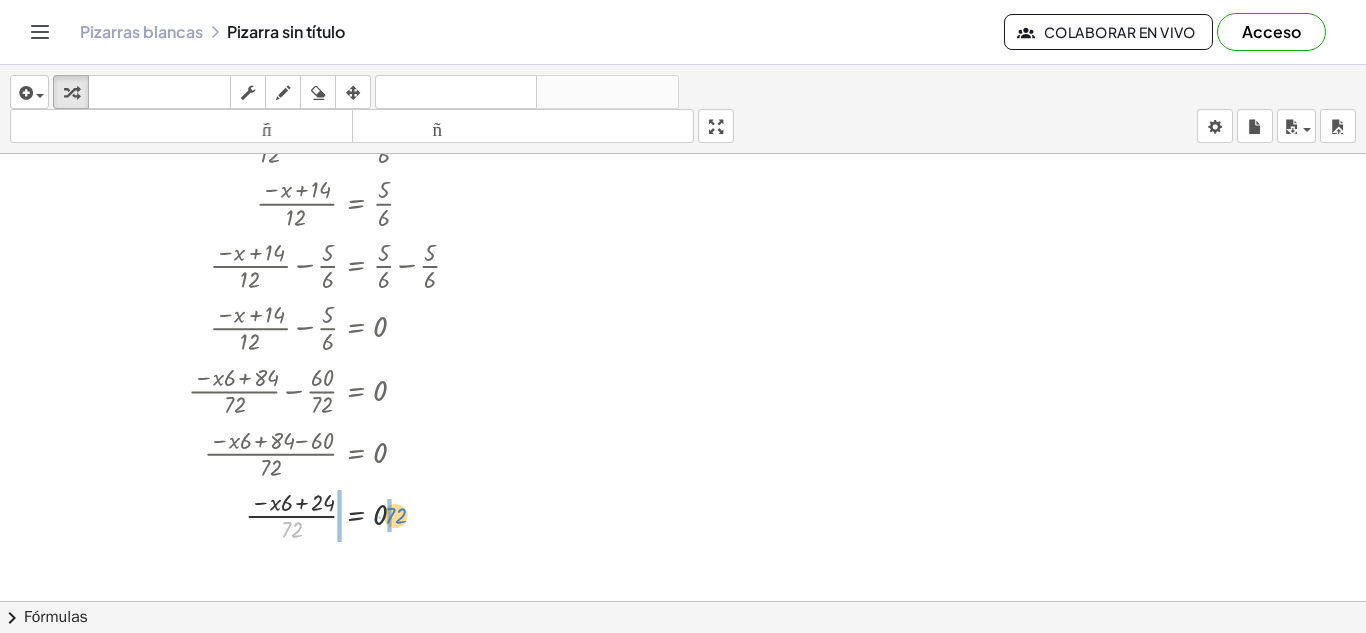 drag, startPoint x: 293, startPoint y: 529, endPoint x: 396, endPoint y: 515, distance: 103.947105 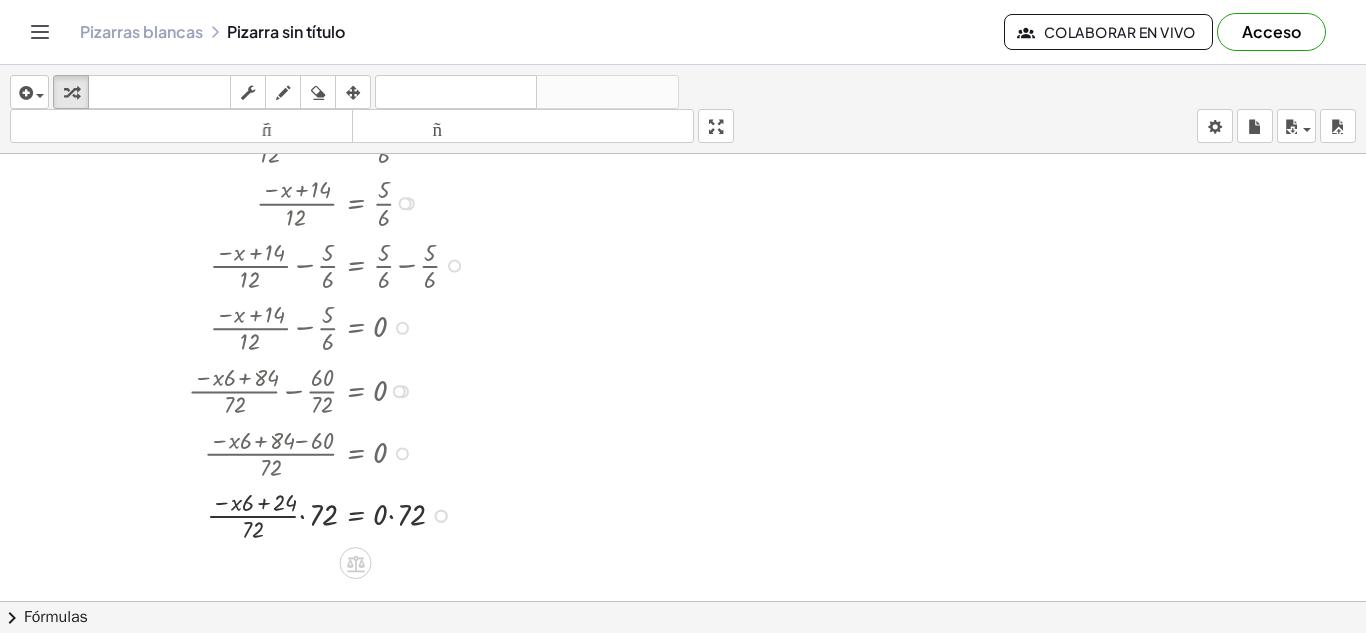 click at bounding box center [295, 514] 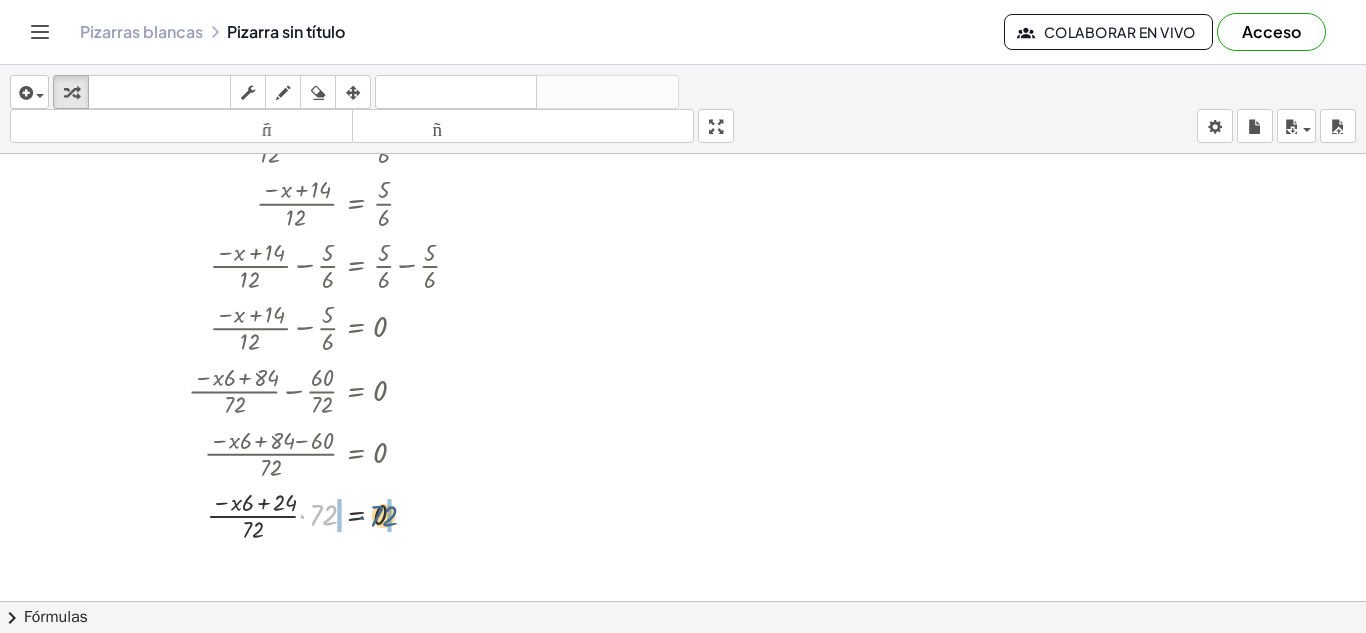 drag, startPoint x: 322, startPoint y: 512, endPoint x: 386, endPoint y: 514, distance: 64.03124 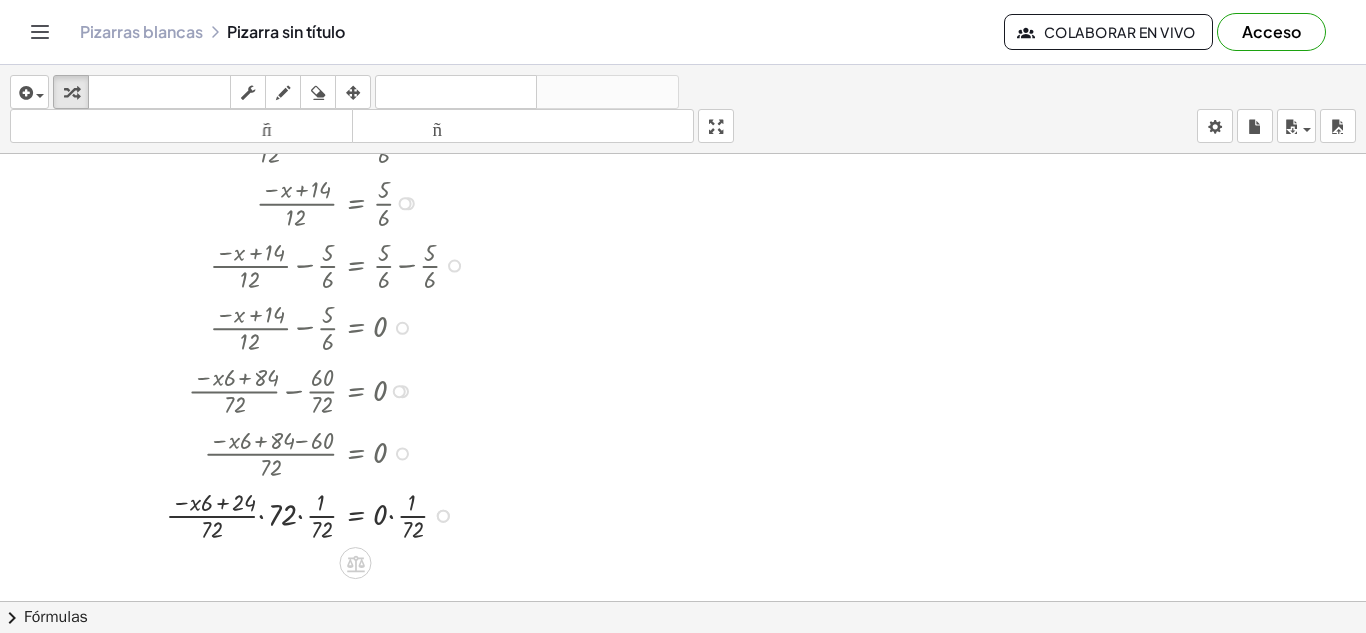 click at bounding box center (295, 514) 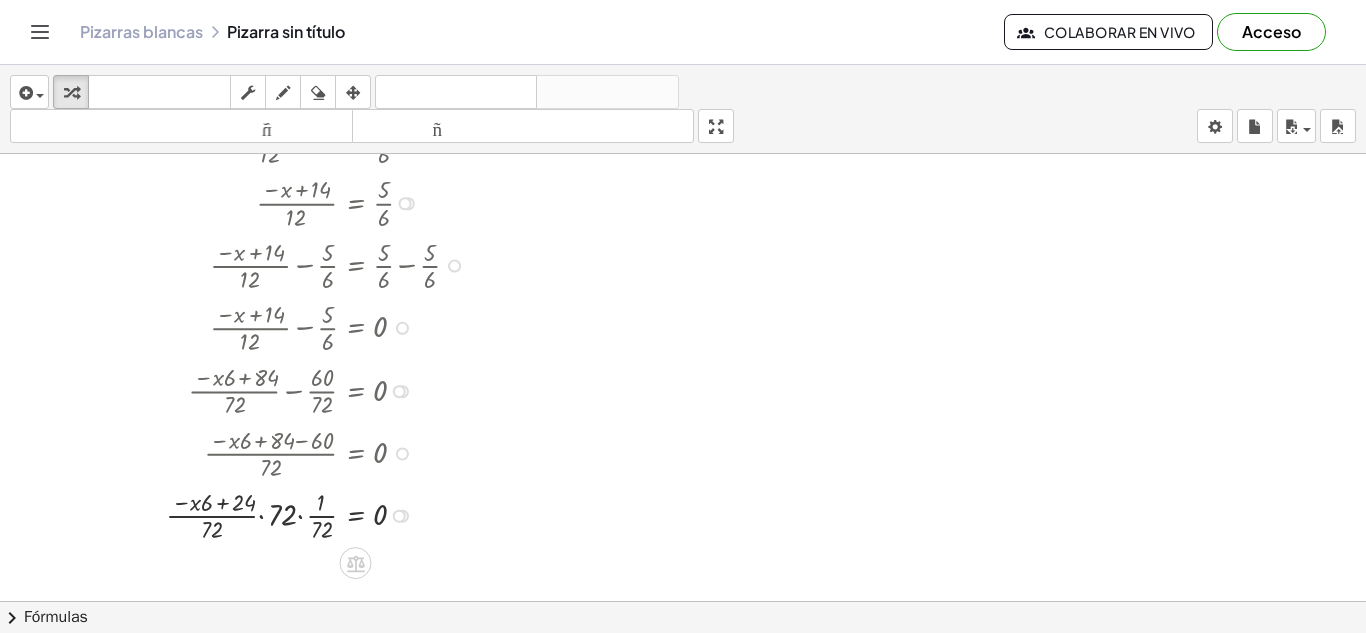 click at bounding box center [402, 453] 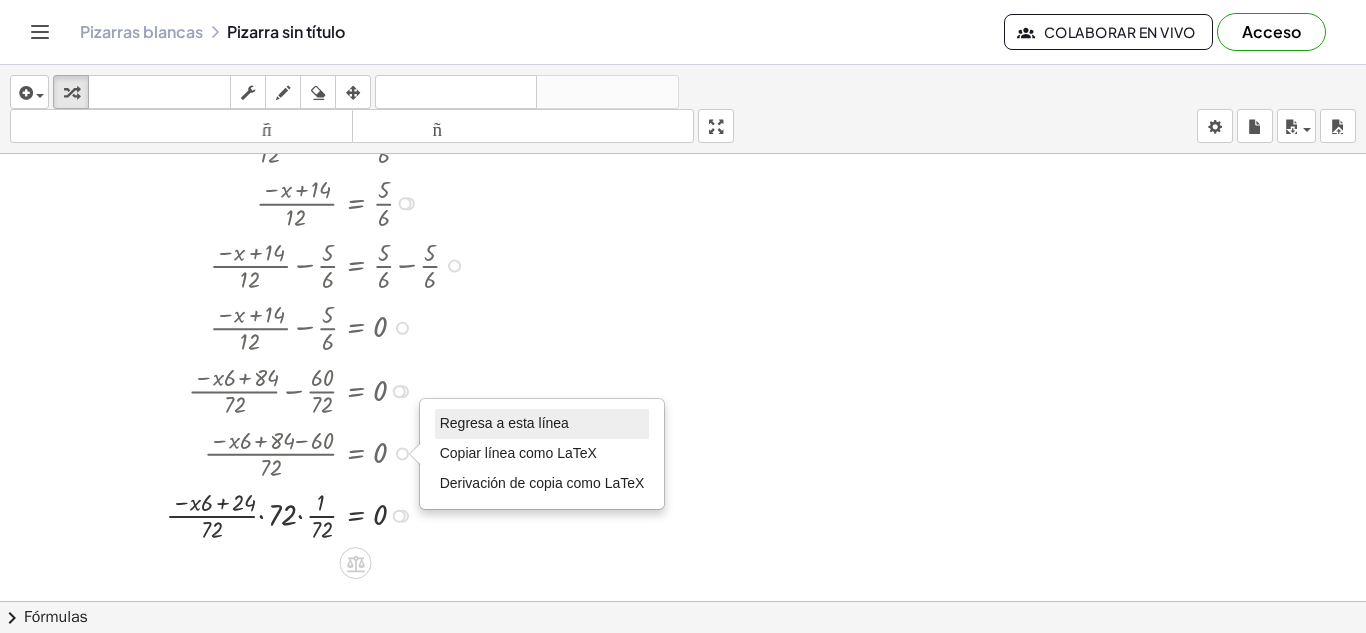 click on "Regresa a esta línea" at bounding box center (504, 423) 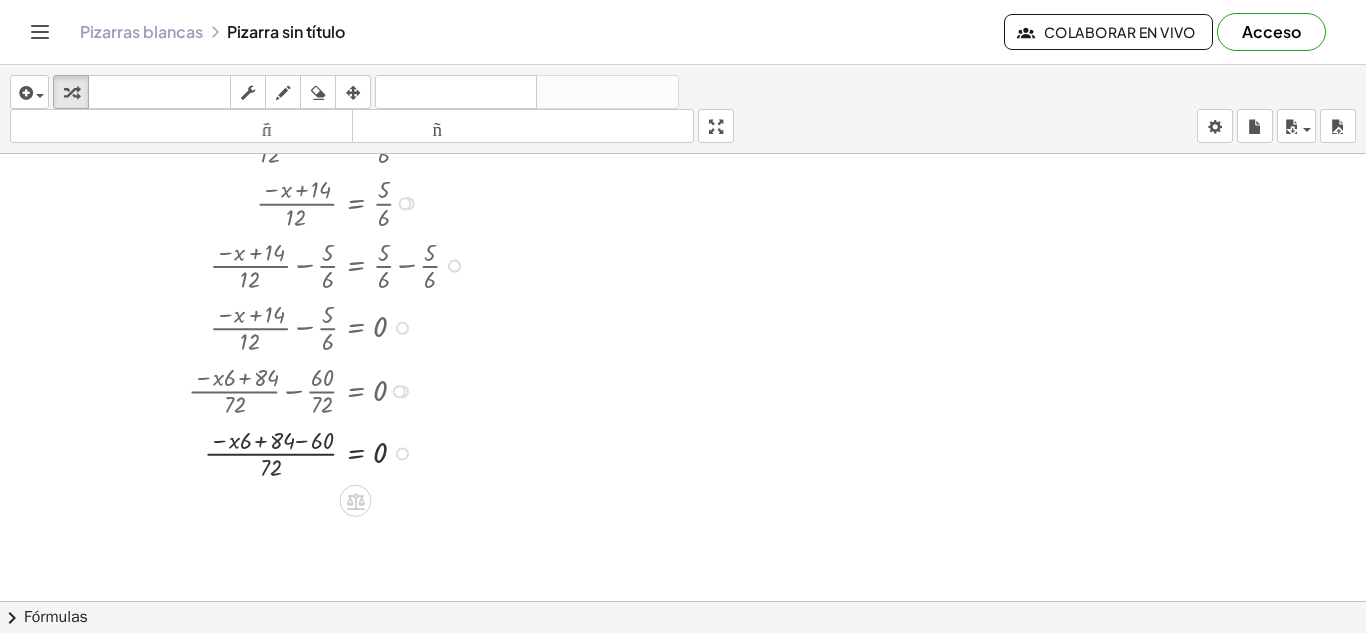 click at bounding box center [295, 452] 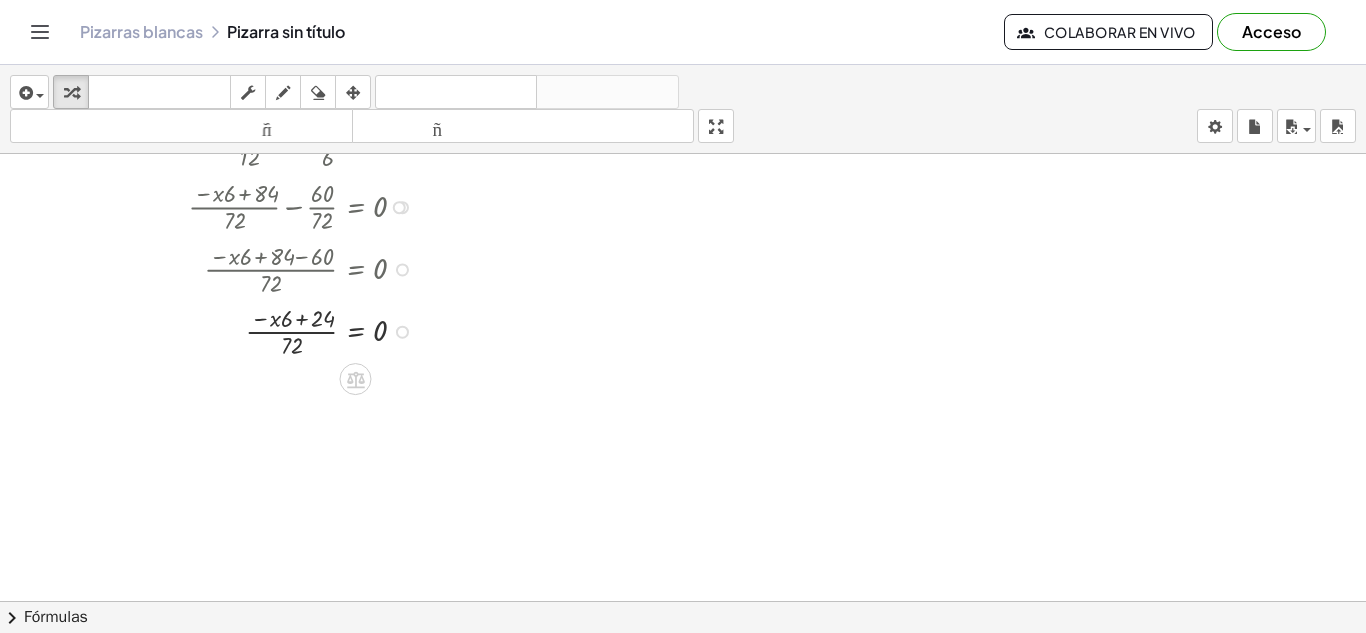 scroll, scrollTop: 857, scrollLeft: 0, axis: vertical 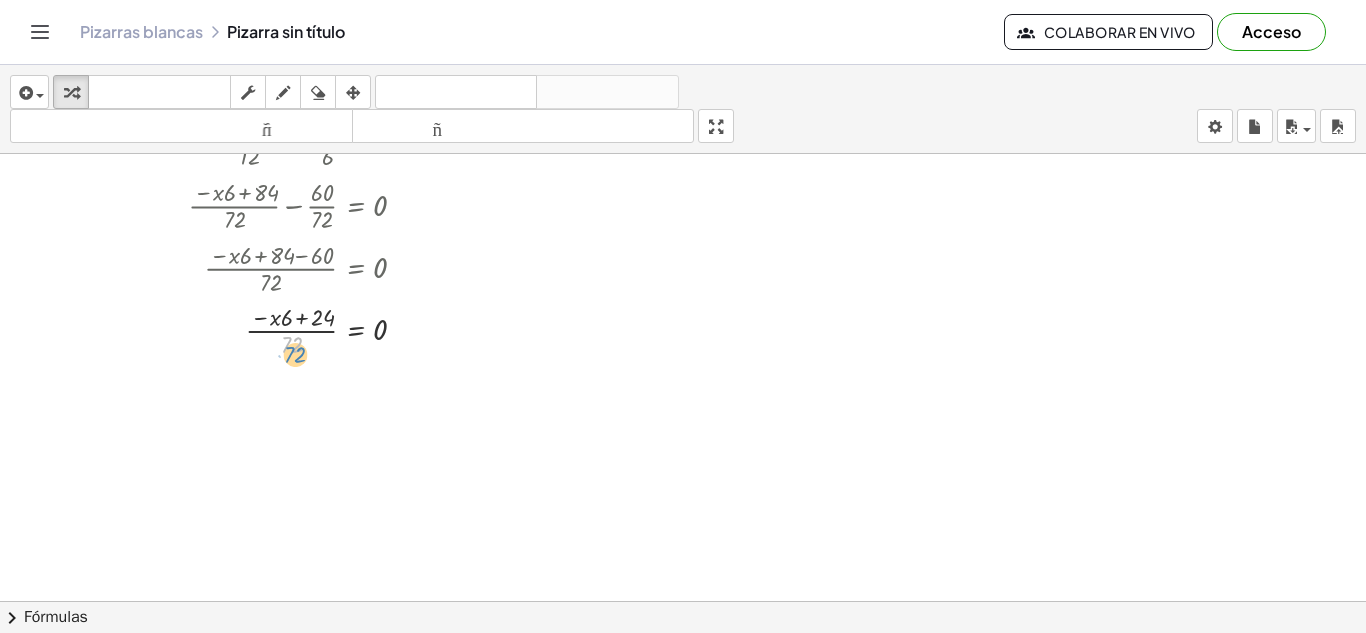click at bounding box center (295, 329) 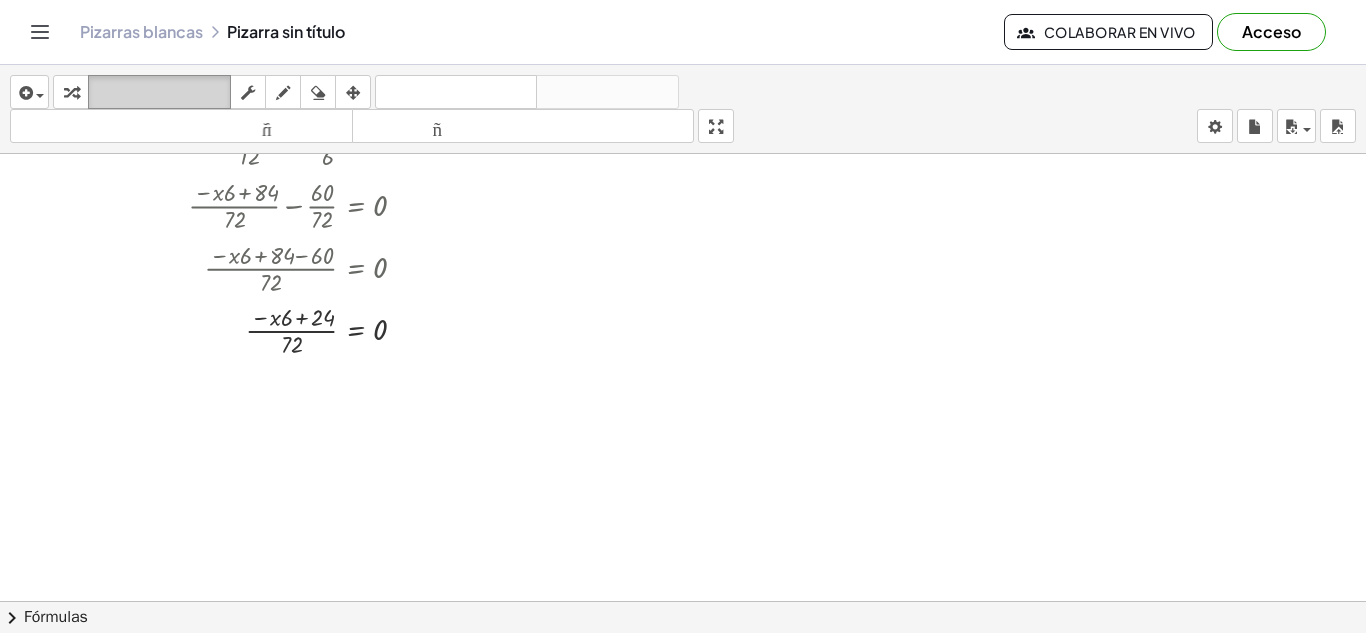 click on "teclado" at bounding box center [159, 92] 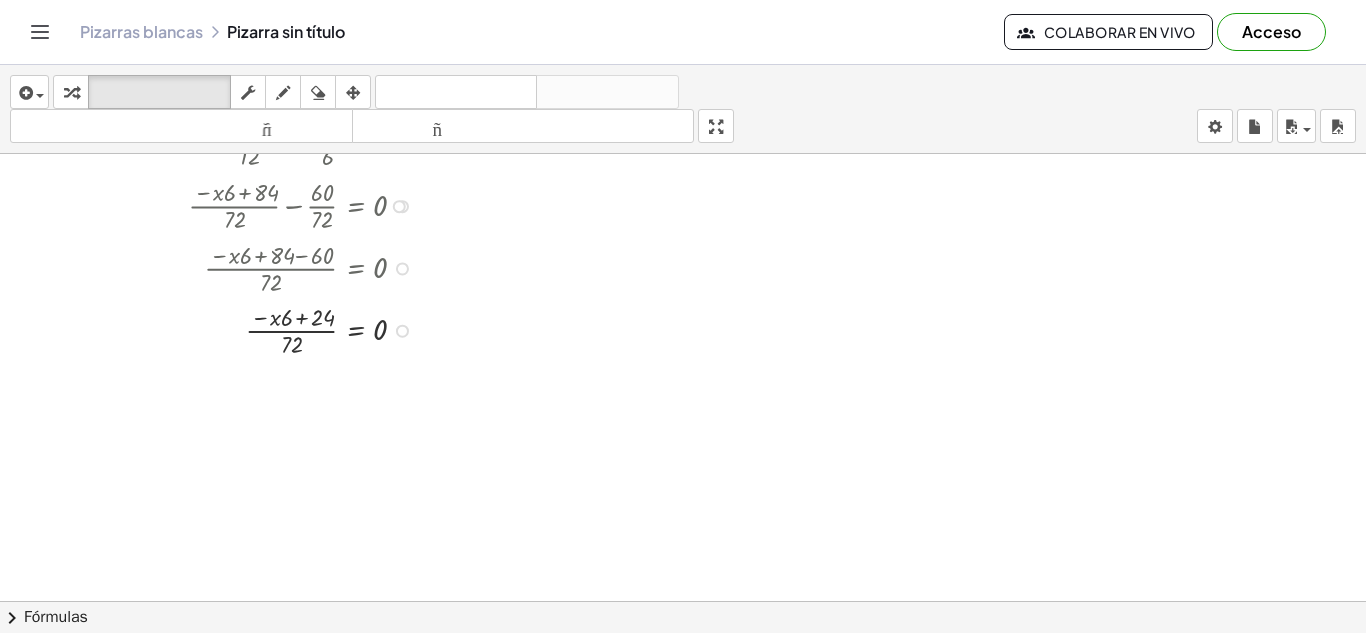 click at bounding box center (295, 329) 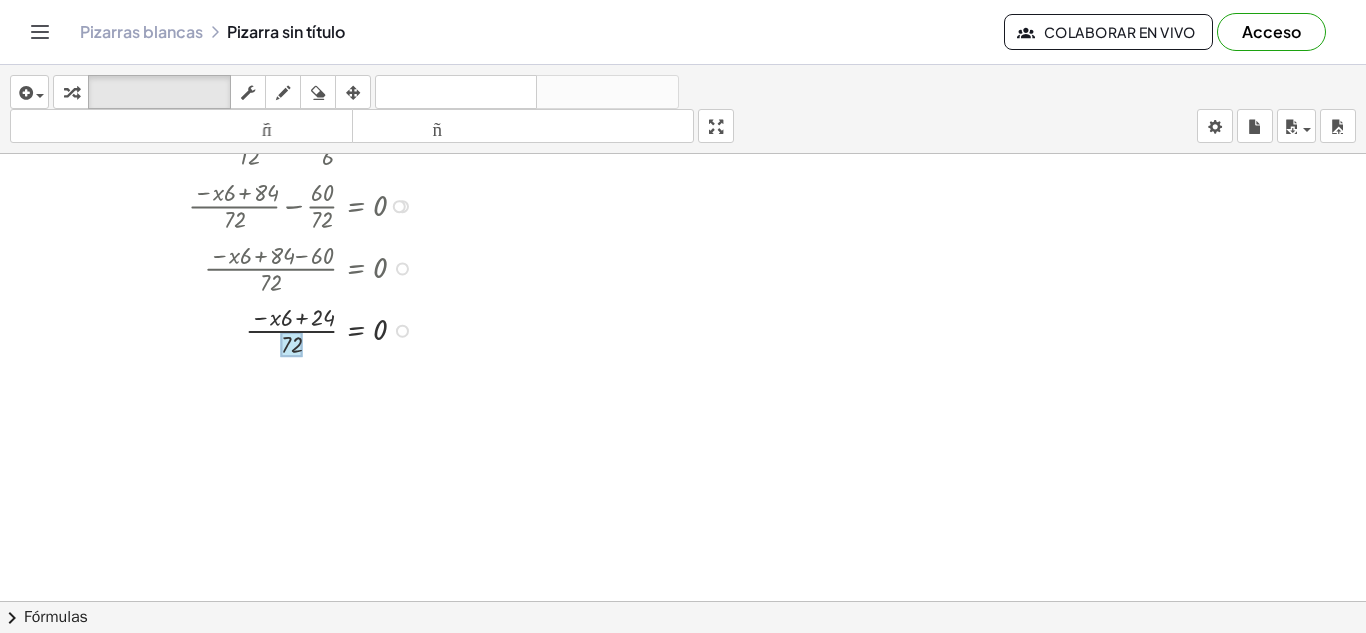 click at bounding box center [292, 344] 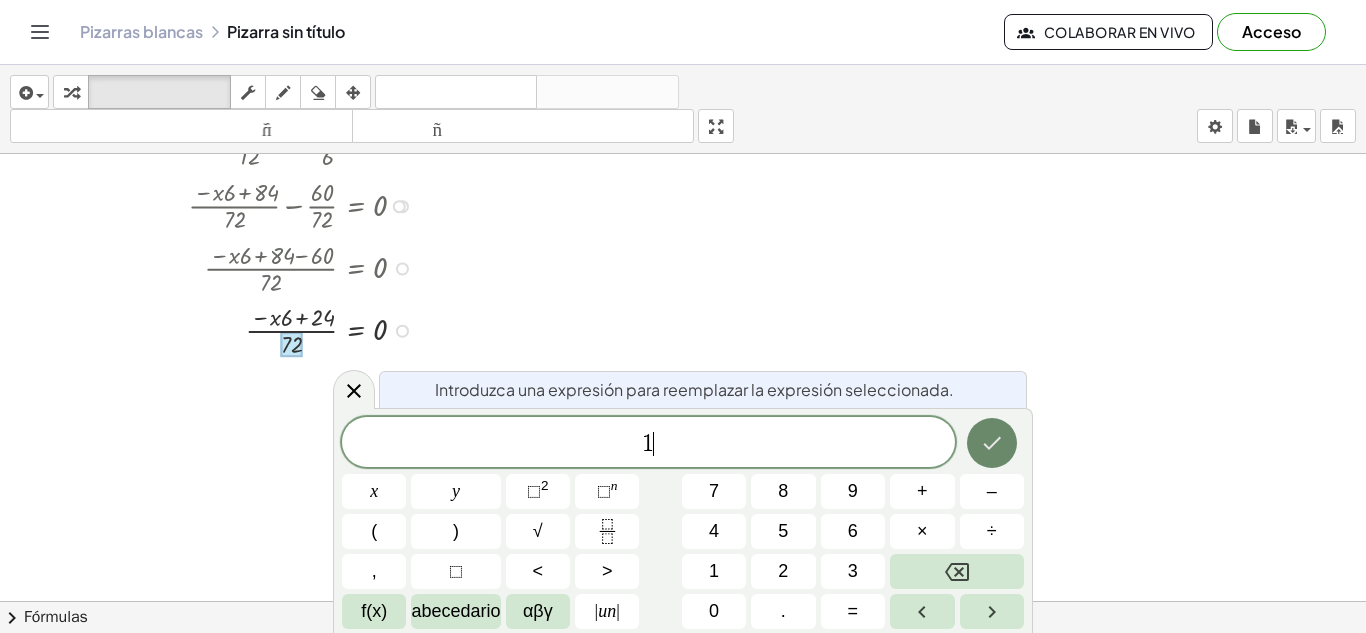 click 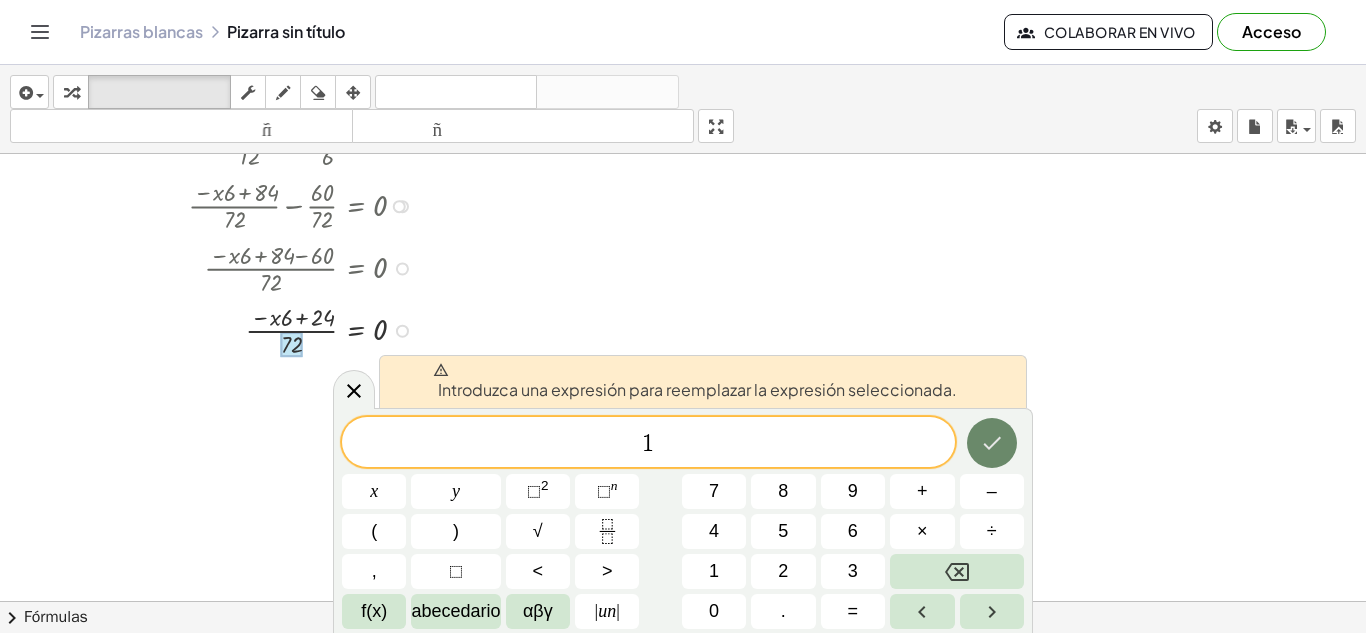 click 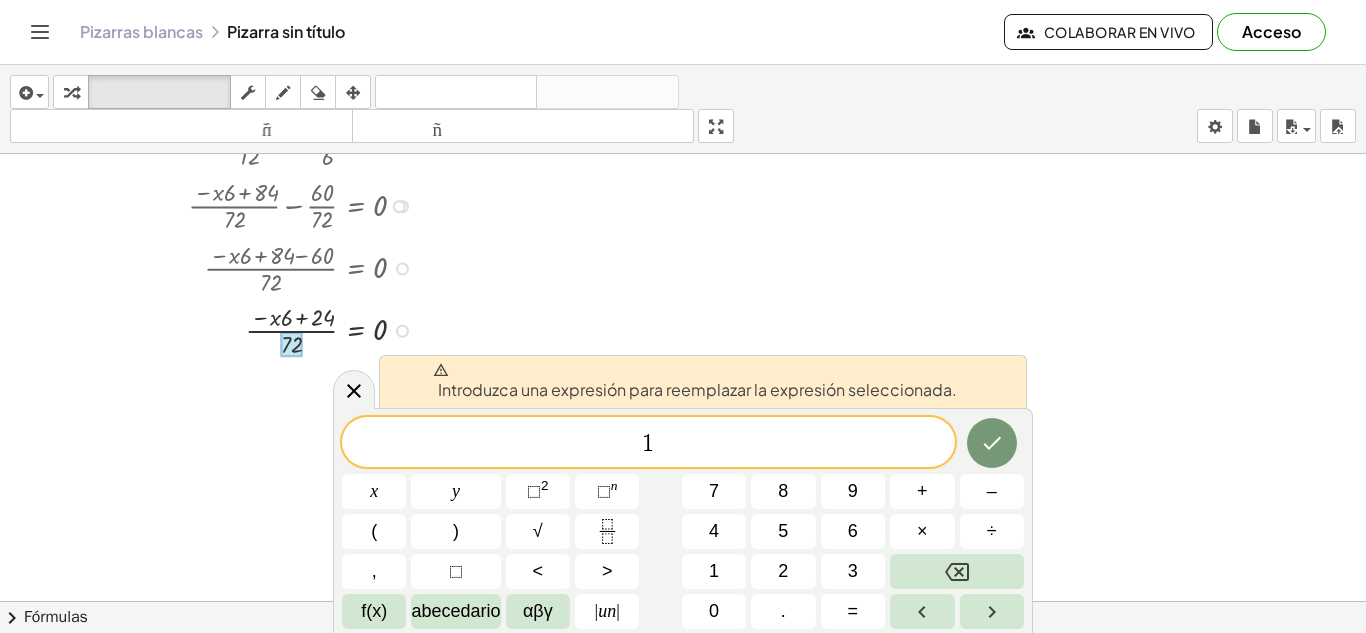 click at bounding box center [683, -33] 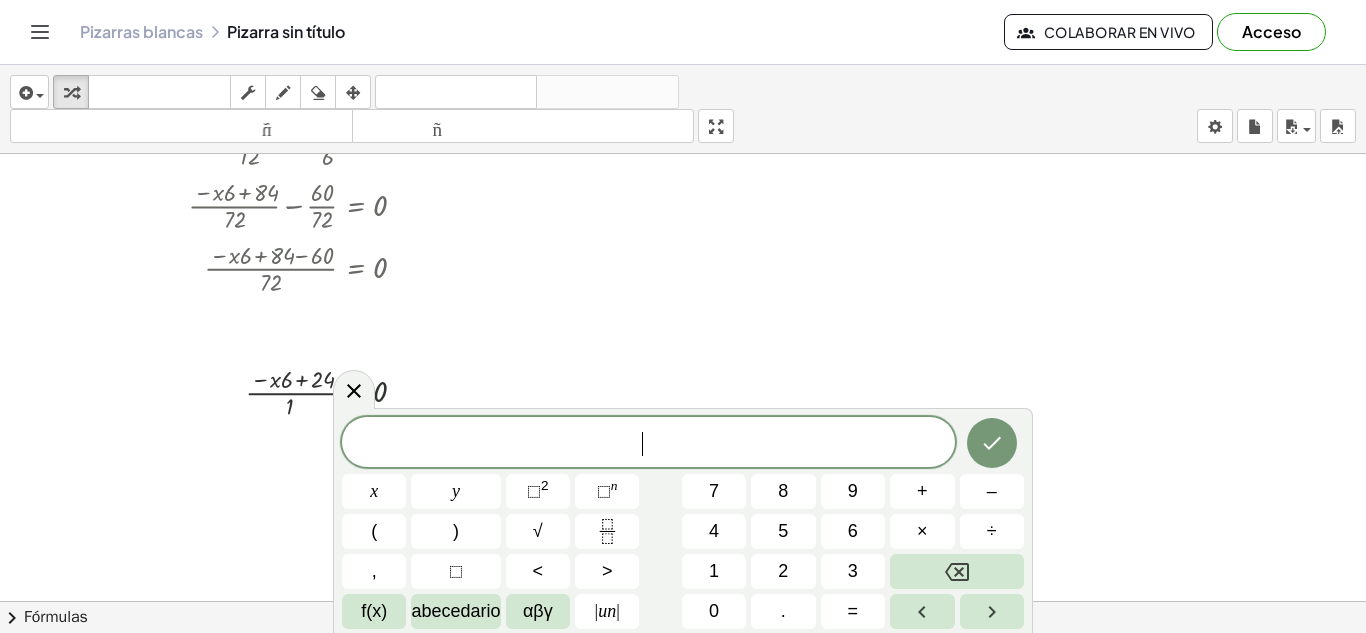 click 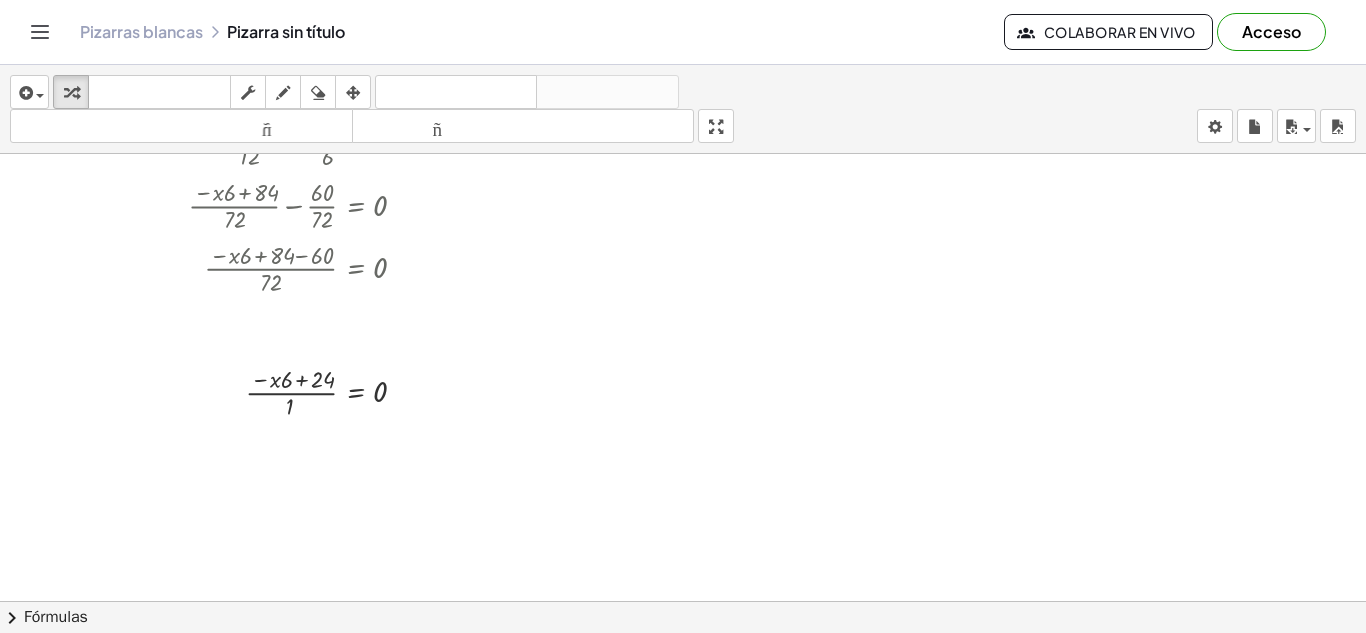 click at bounding box center (683, -33) 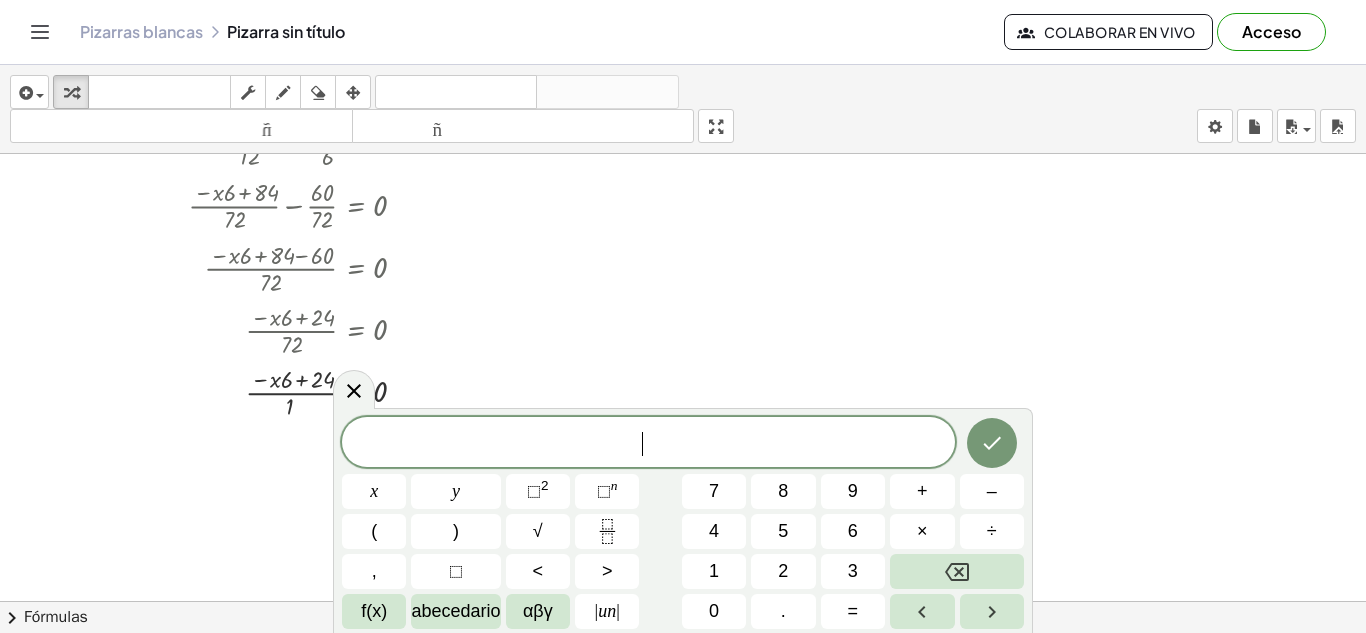 click at bounding box center (683, -33) 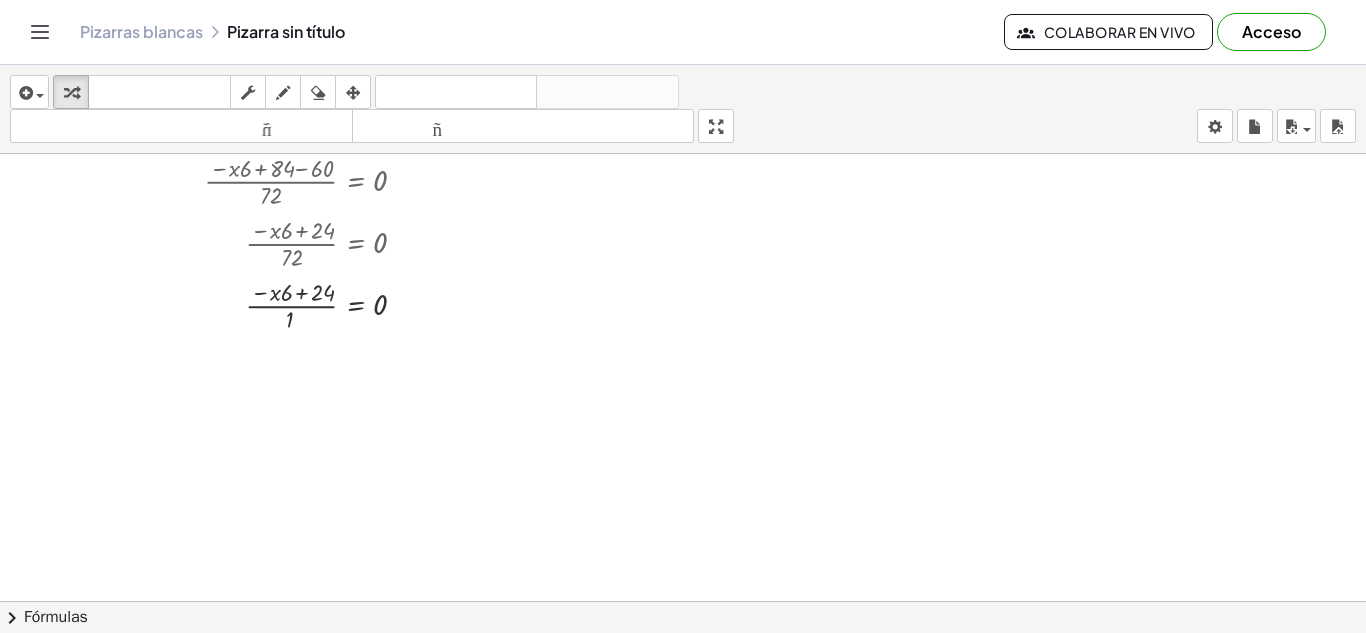 scroll, scrollTop: 945, scrollLeft: 0, axis: vertical 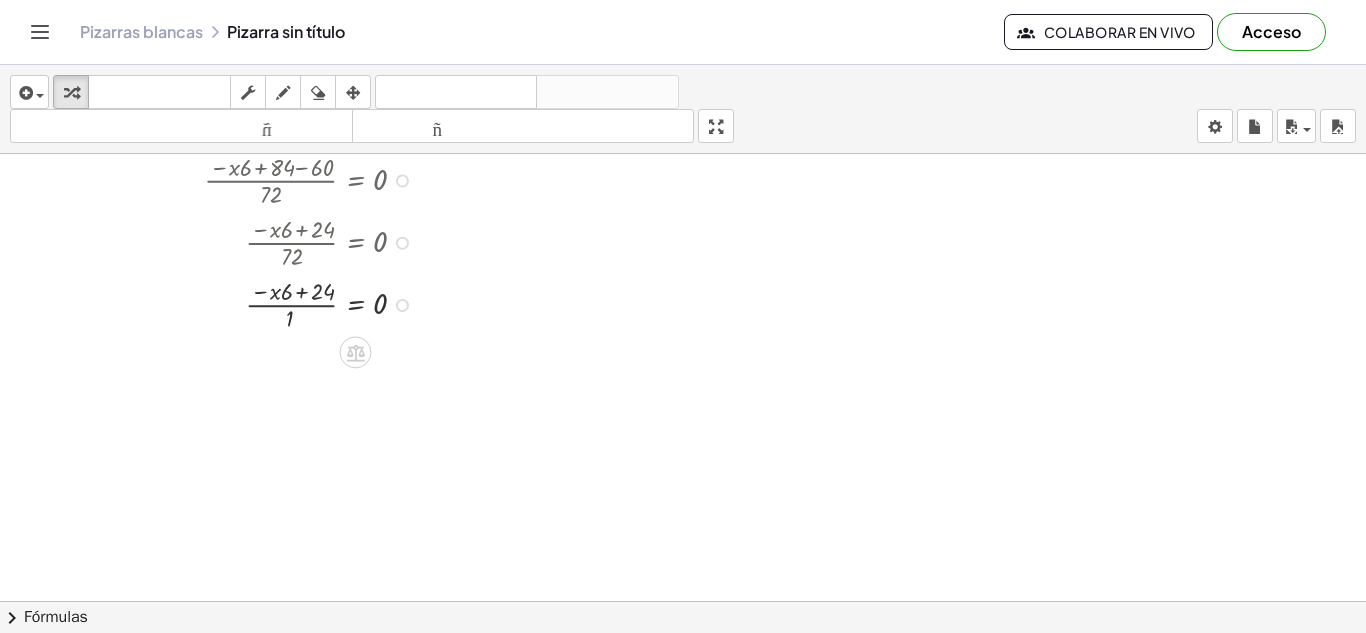 click at bounding box center (295, 303) 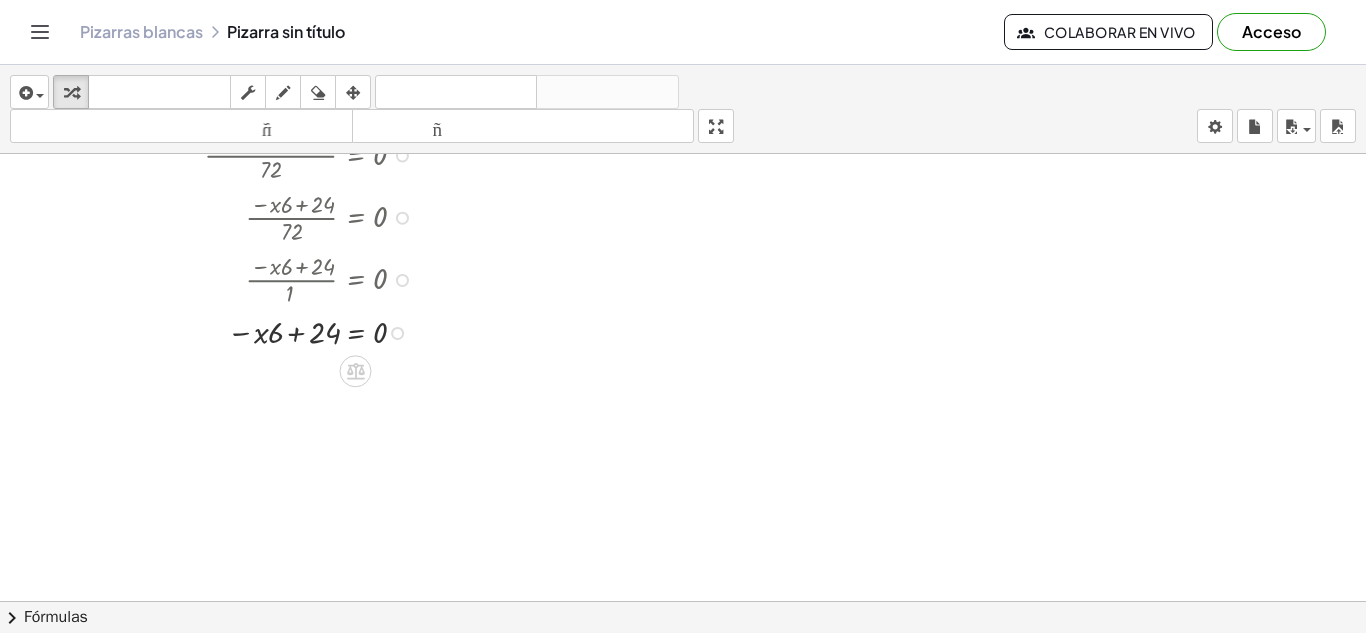 scroll, scrollTop: 980, scrollLeft: 0, axis: vertical 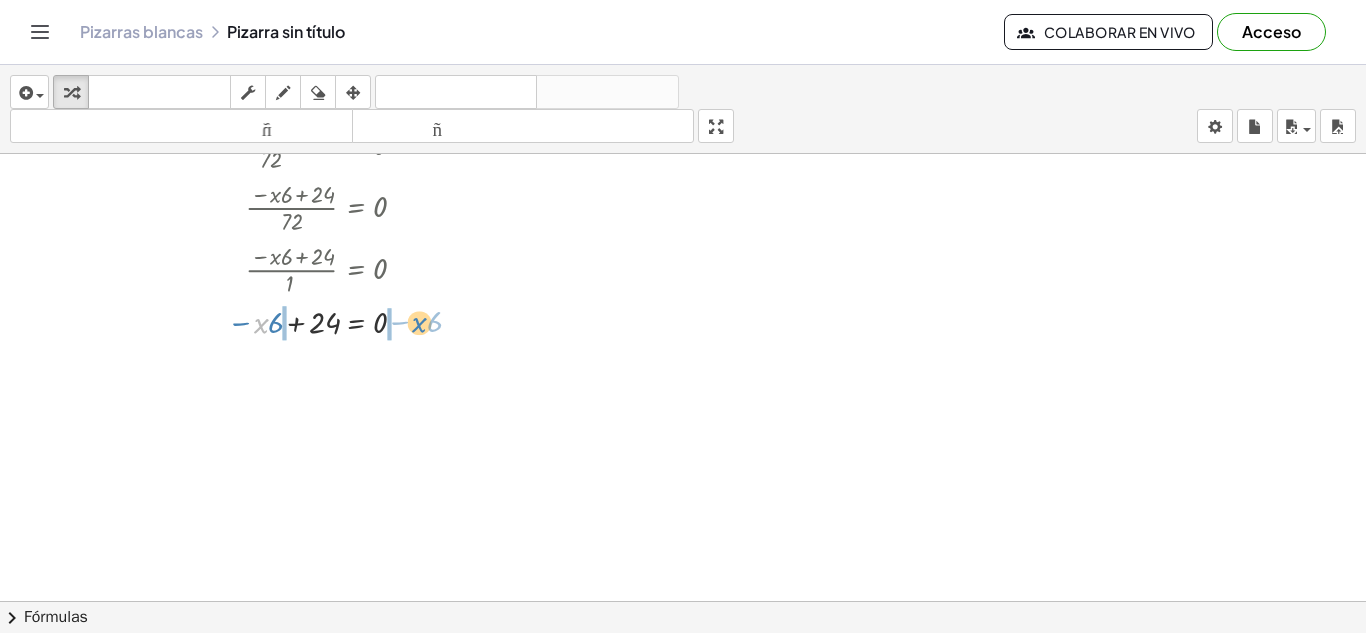 drag, startPoint x: 257, startPoint y: 325, endPoint x: 415, endPoint y: 324, distance: 158.00316 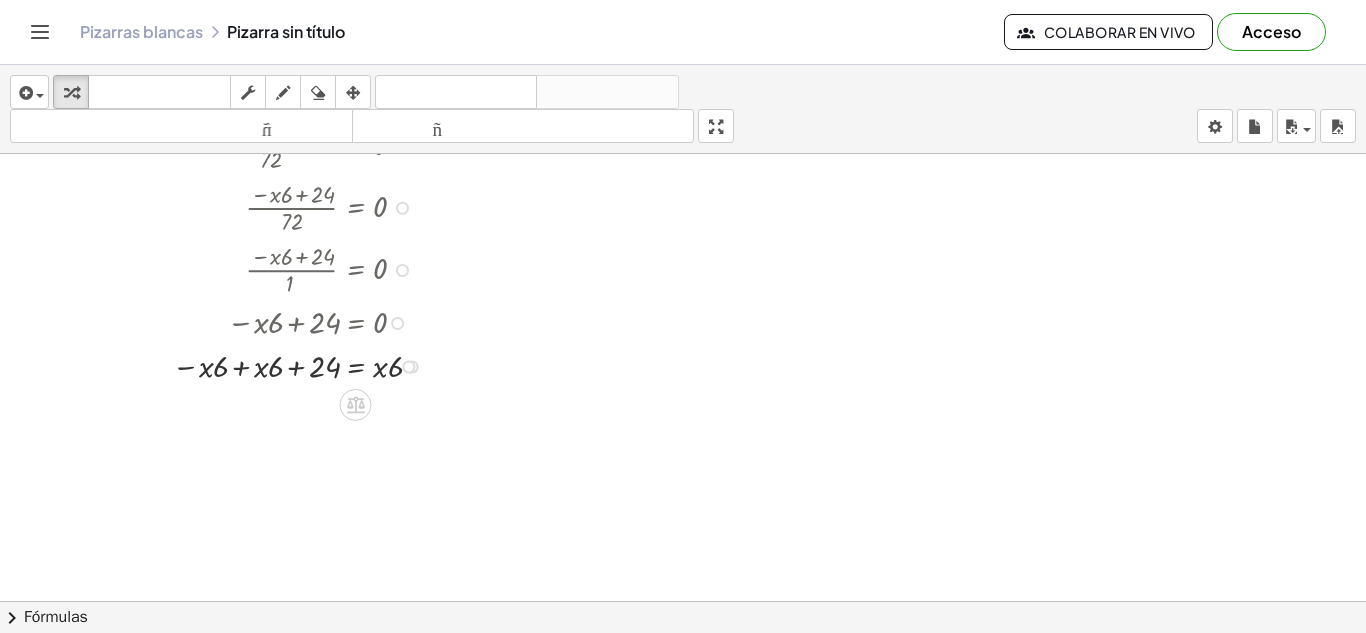 click at bounding box center [295, 365] 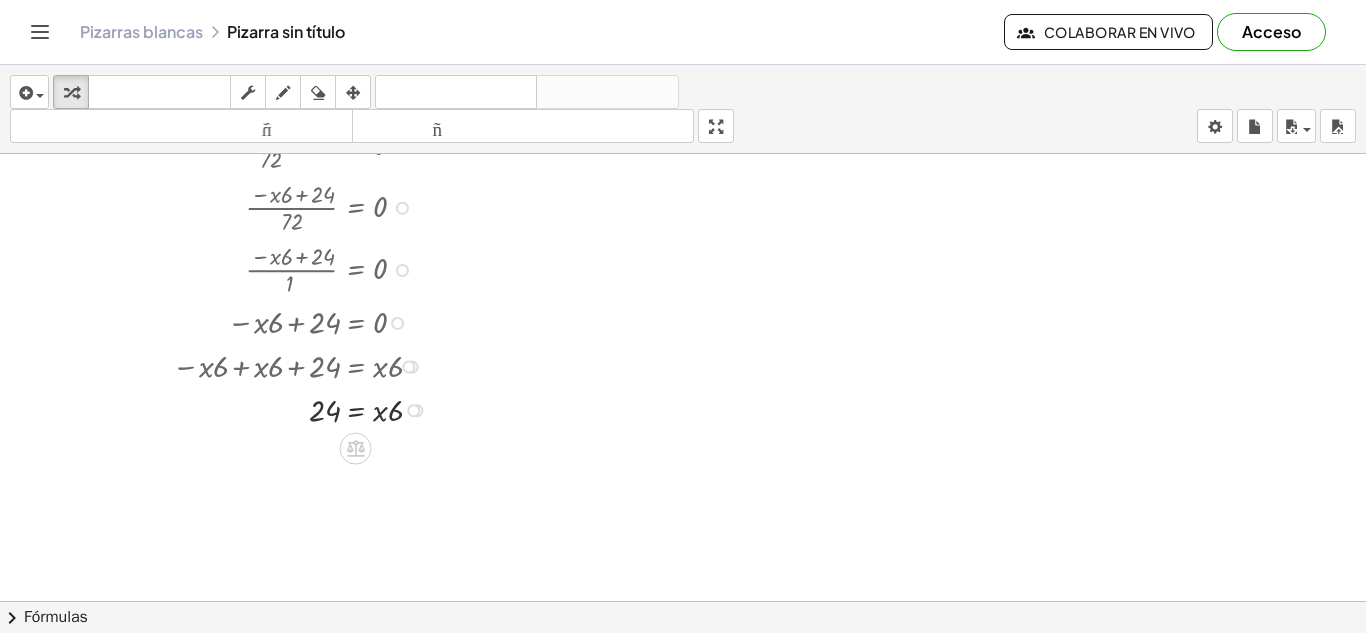 click at bounding box center [295, 409] 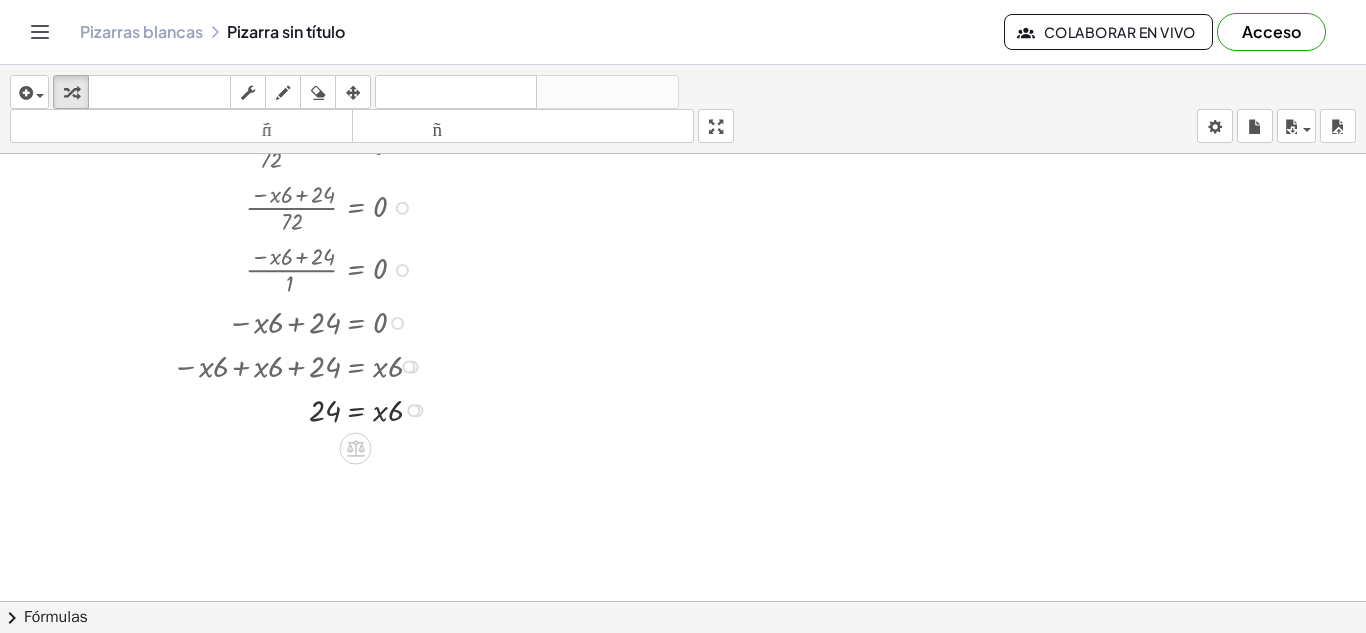 click at bounding box center [295, 409] 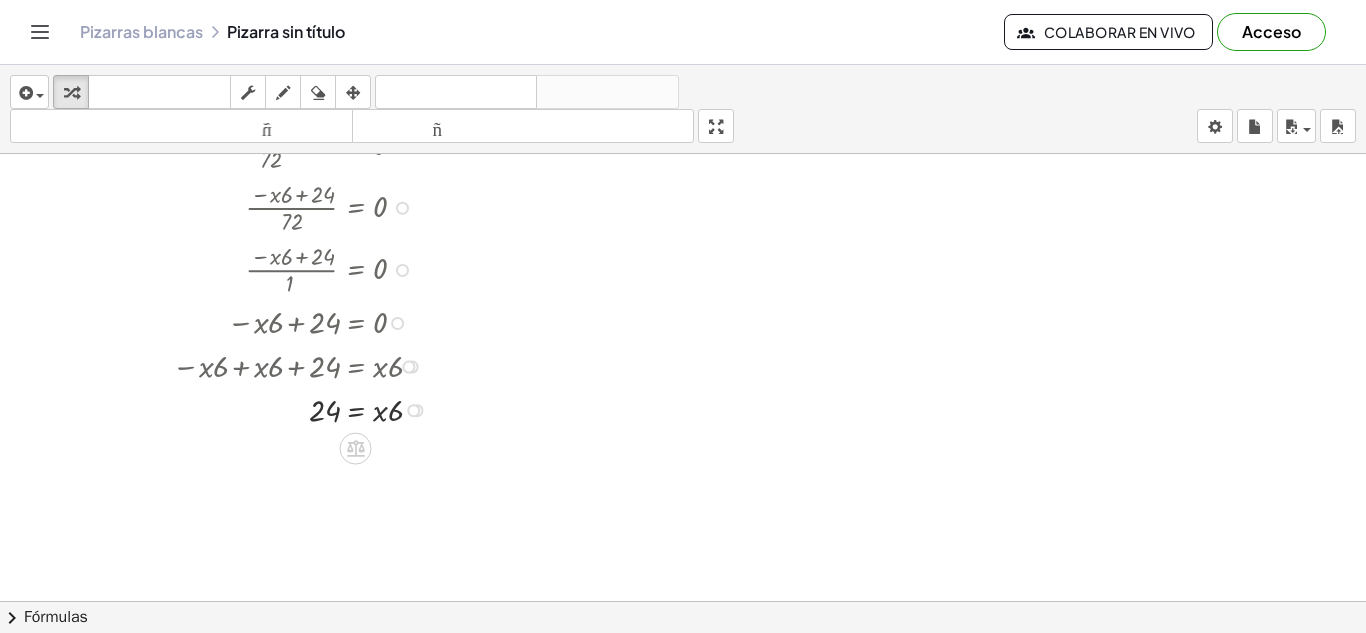 click at bounding box center [295, 409] 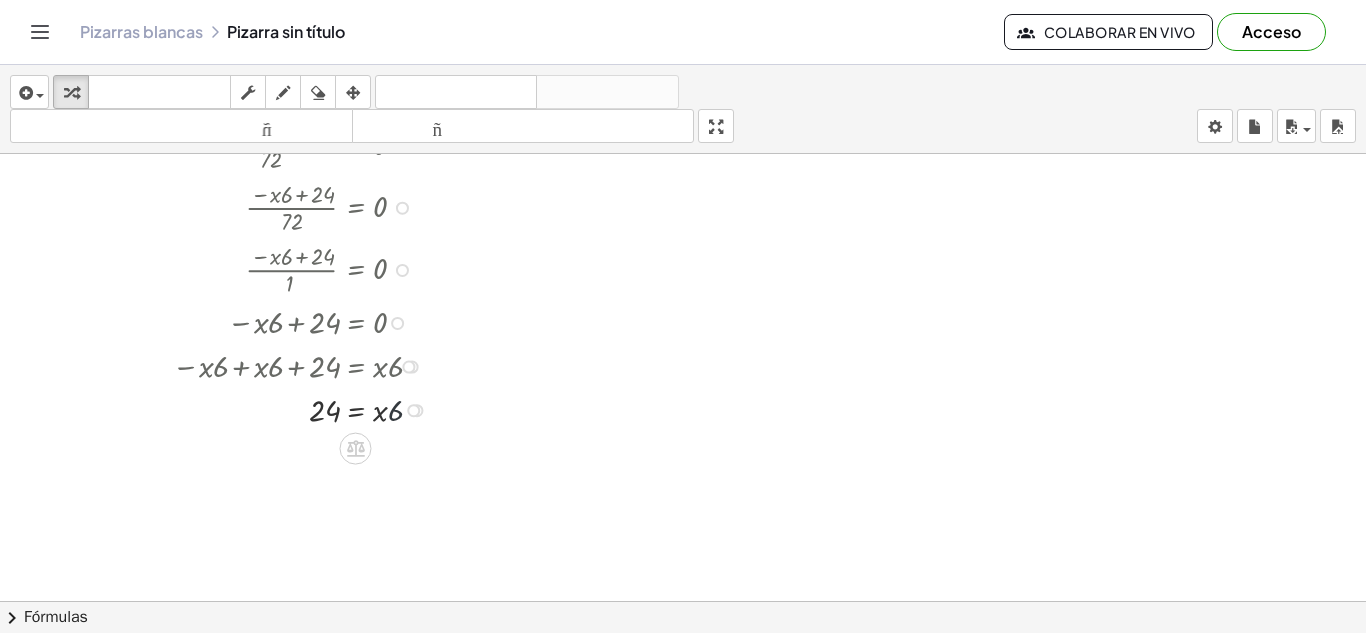 click at bounding box center [295, 409] 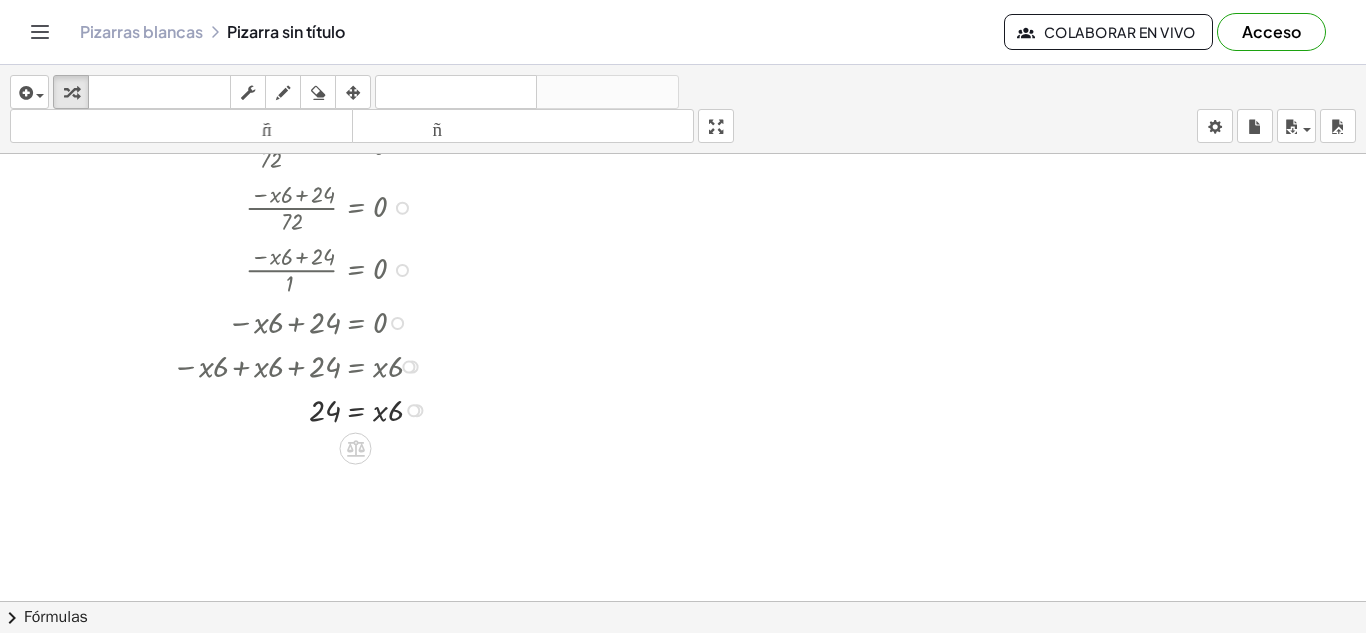 click at bounding box center (295, 409) 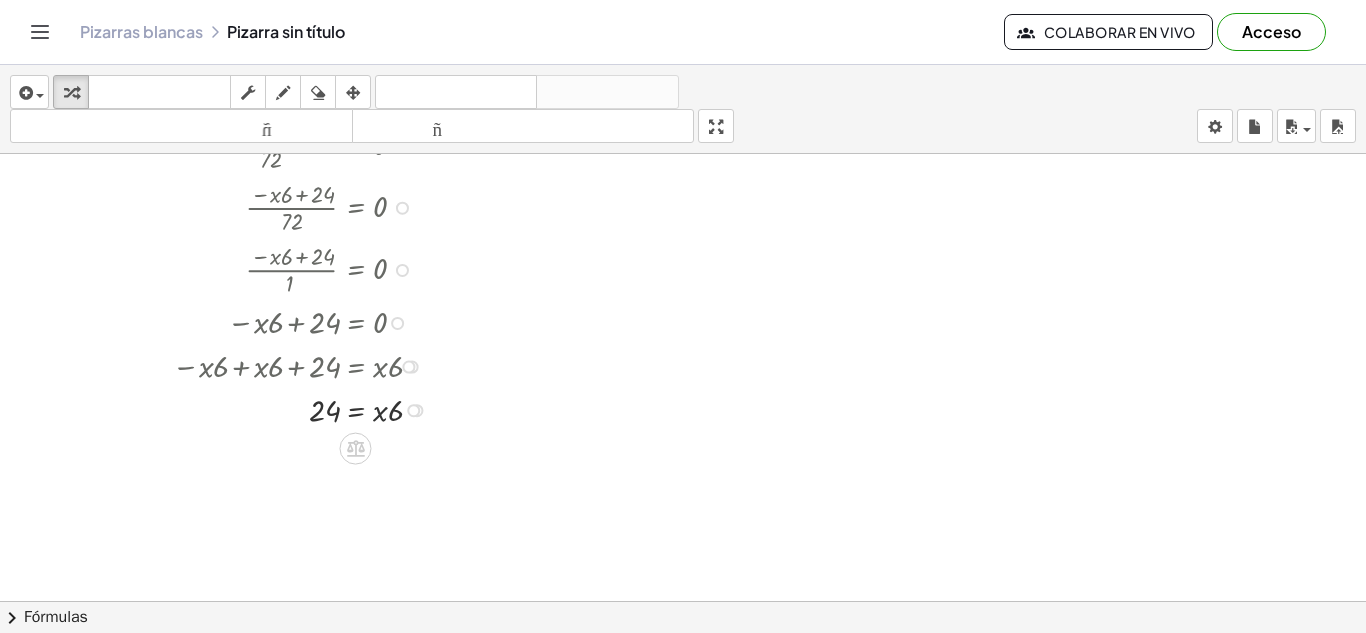 click at bounding box center (295, 409) 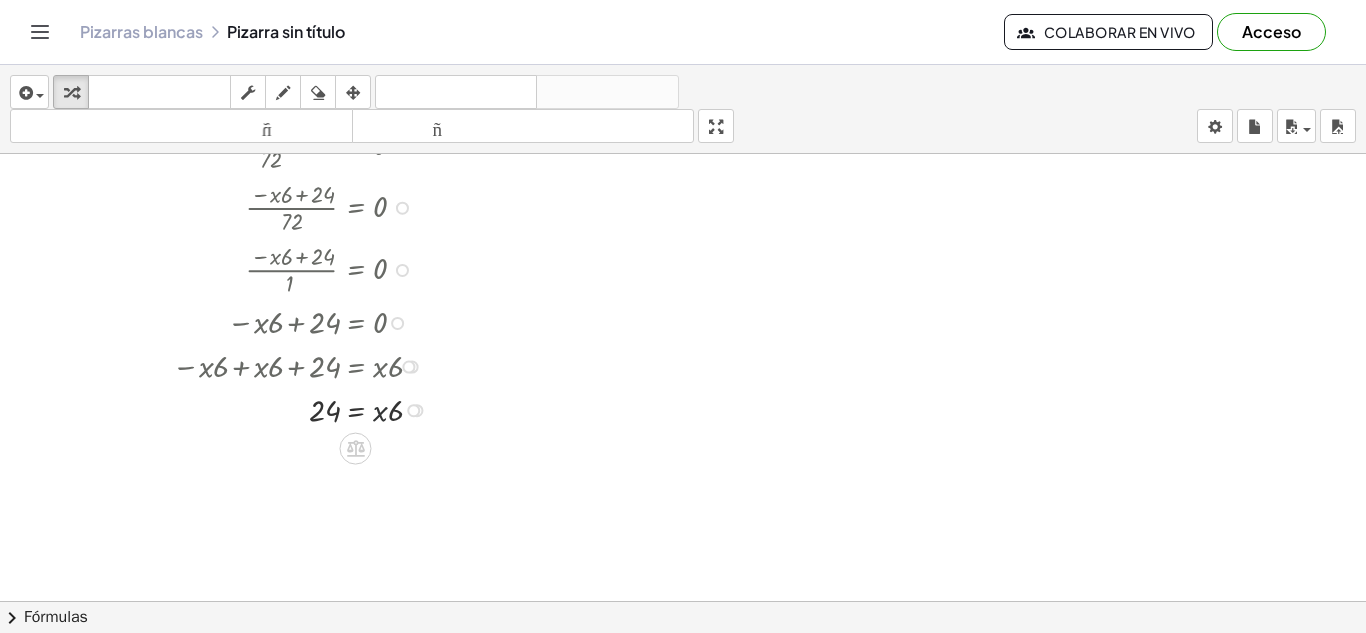 click at bounding box center (295, 409) 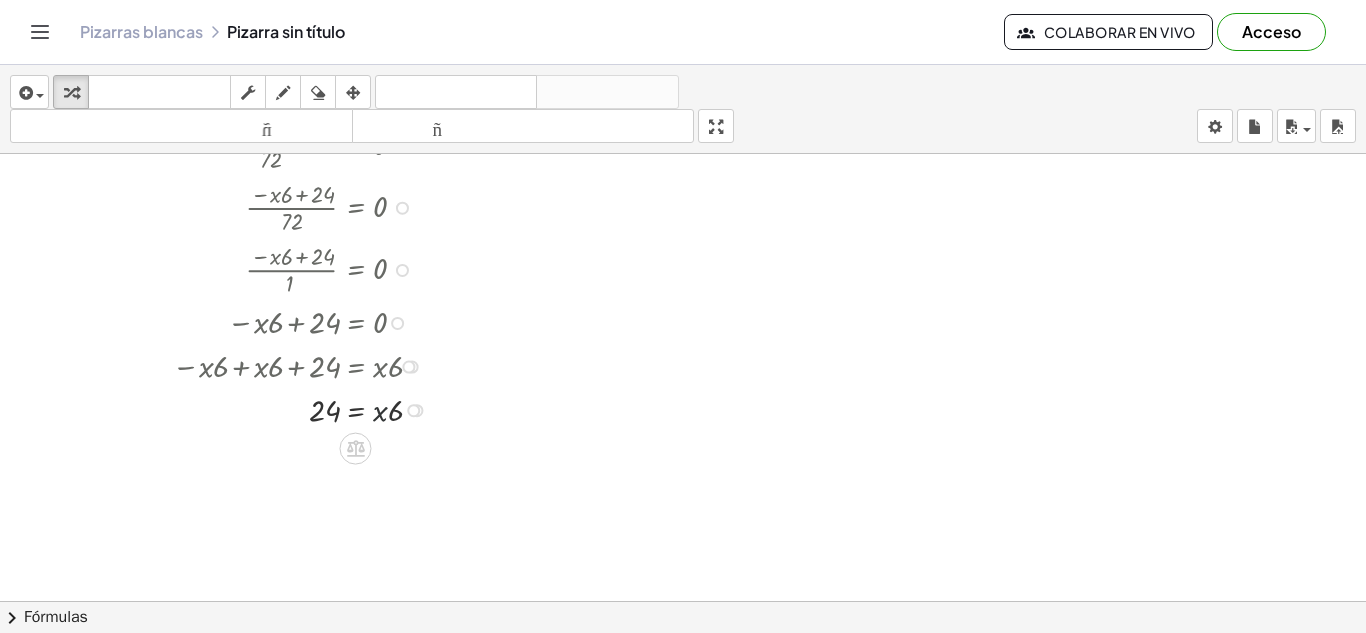 click at bounding box center [295, 409] 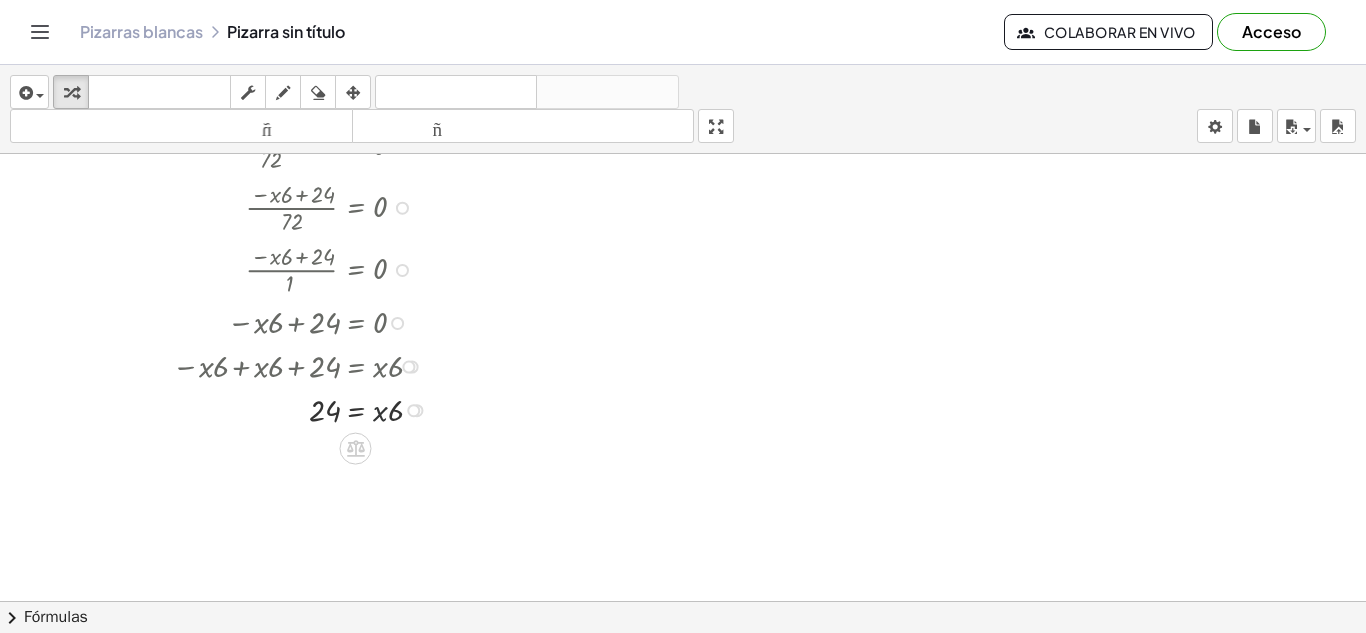 click at bounding box center [295, 409] 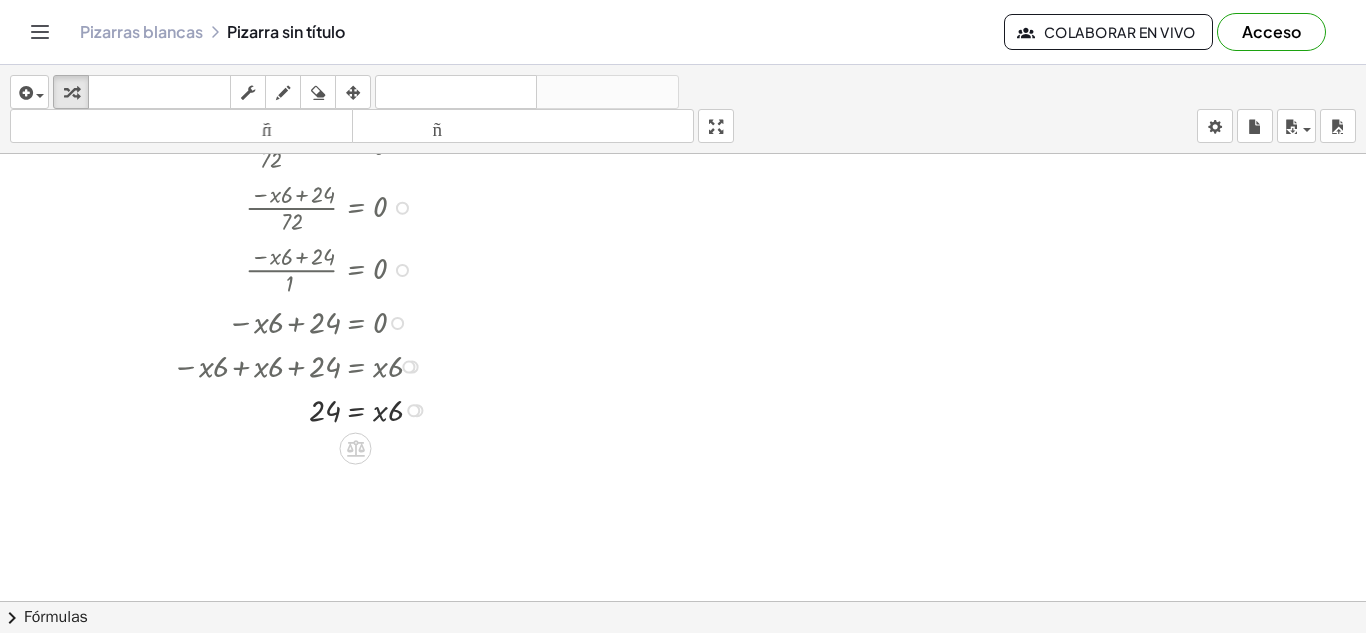 click at bounding box center (295, 409) 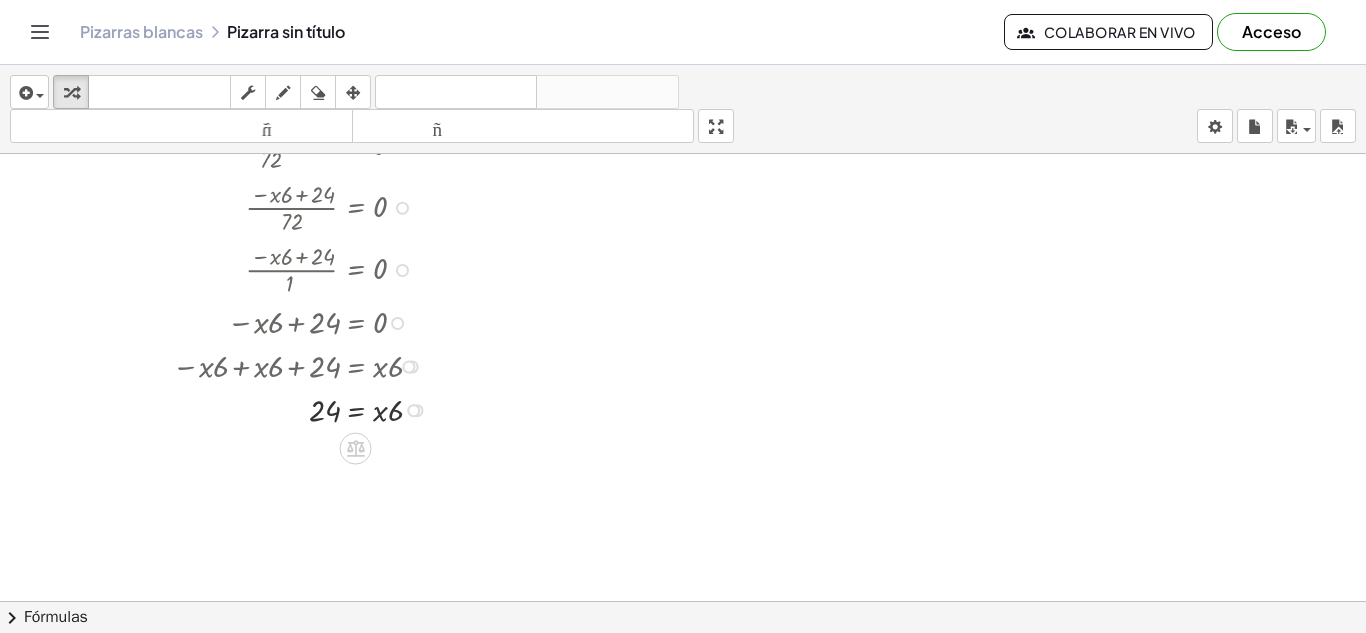 click at bounding box center [295, 409] 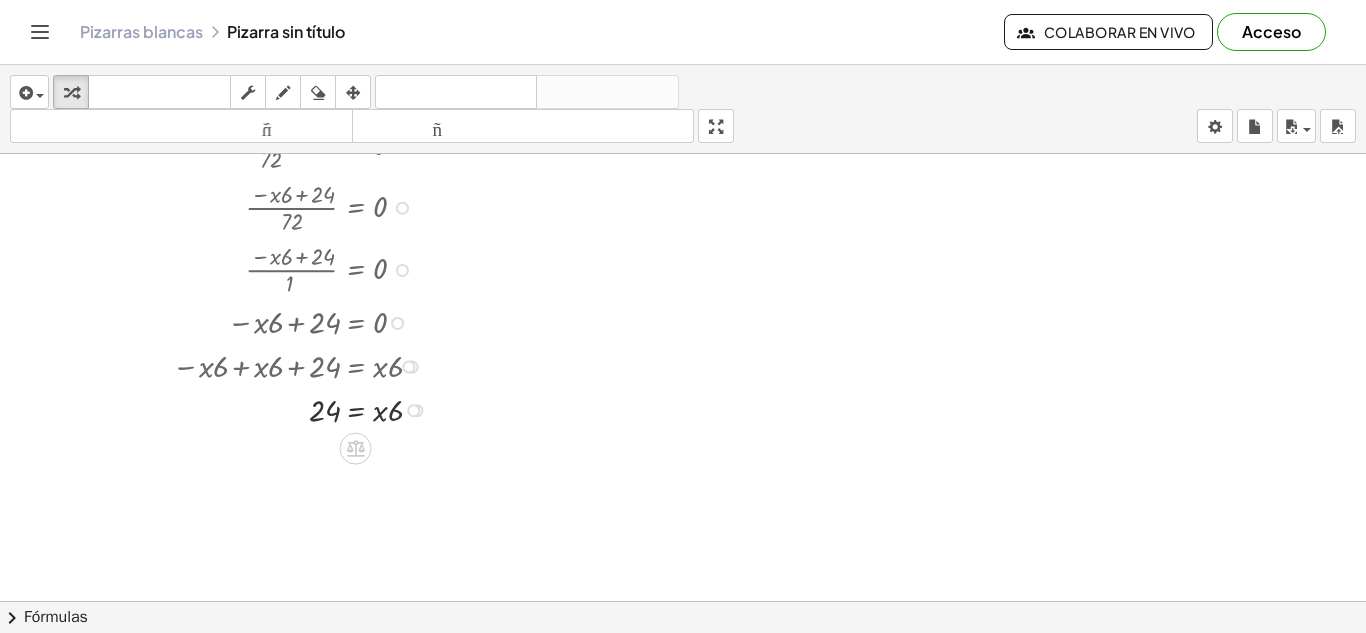 click at bounding box center [295, 409] 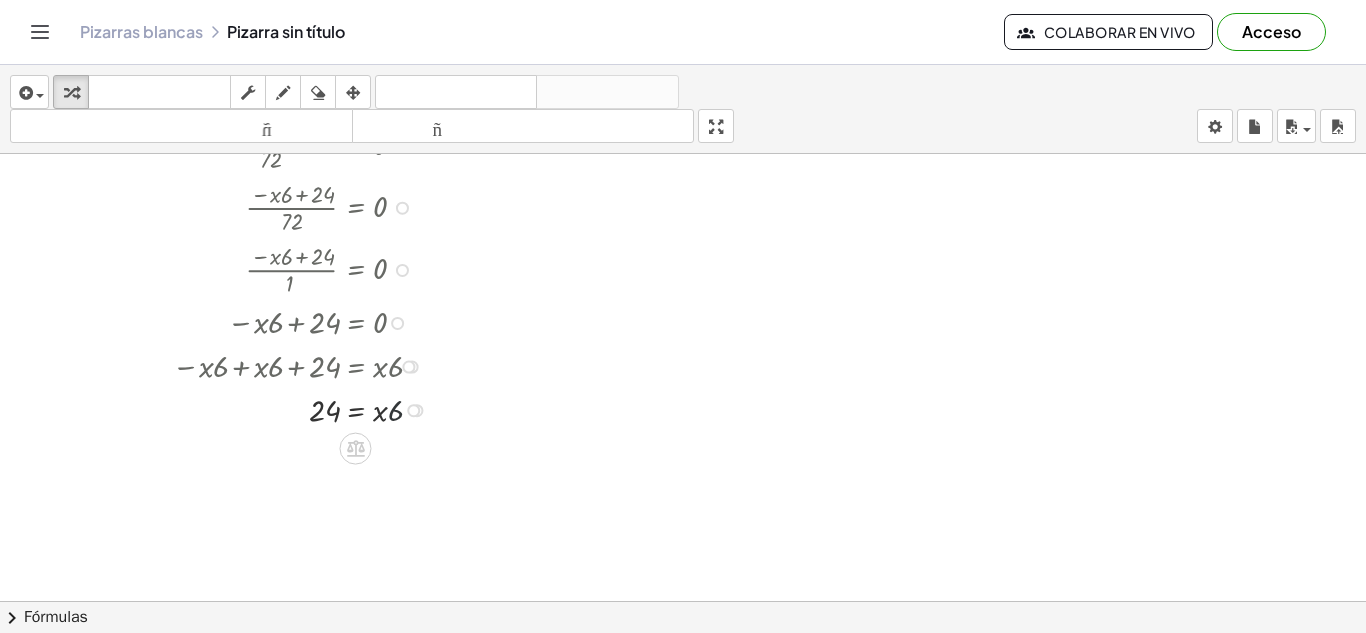 click at bounding box center (295, 409) 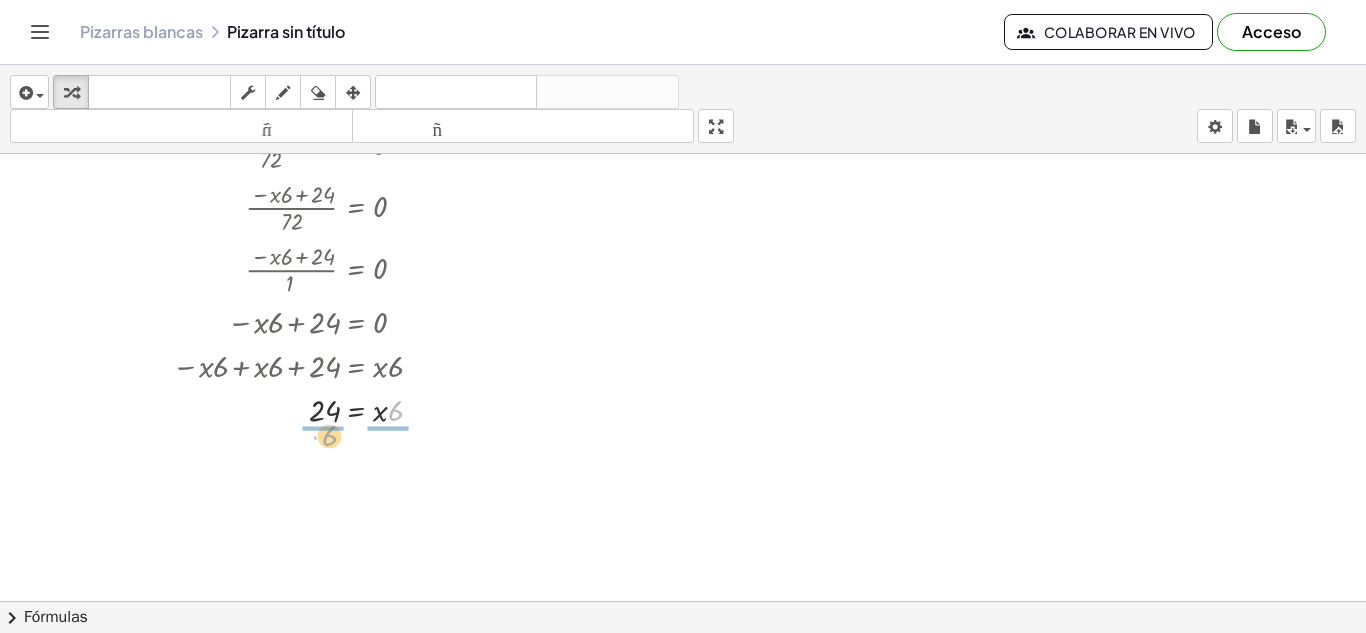 drag, startPoint x: 392, startPoint y: 412, endPoint x: 326, endPoint y: 437, distance: 70.5762 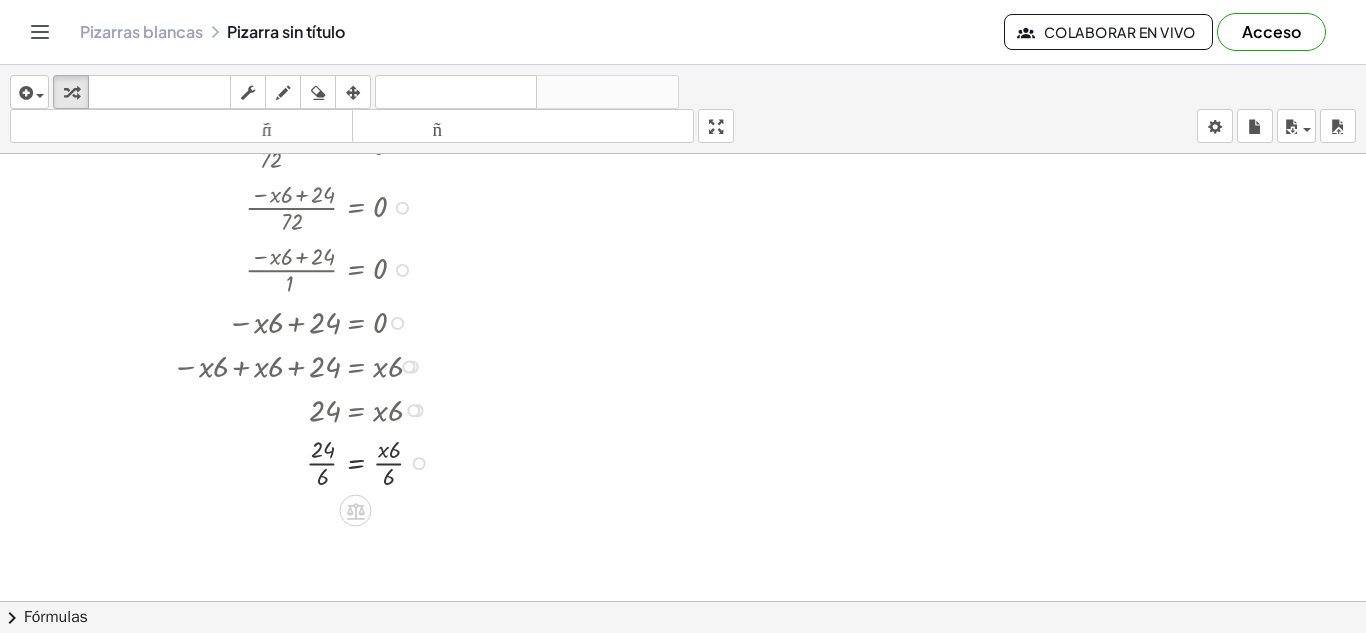 click at bounding box center [295, 461] 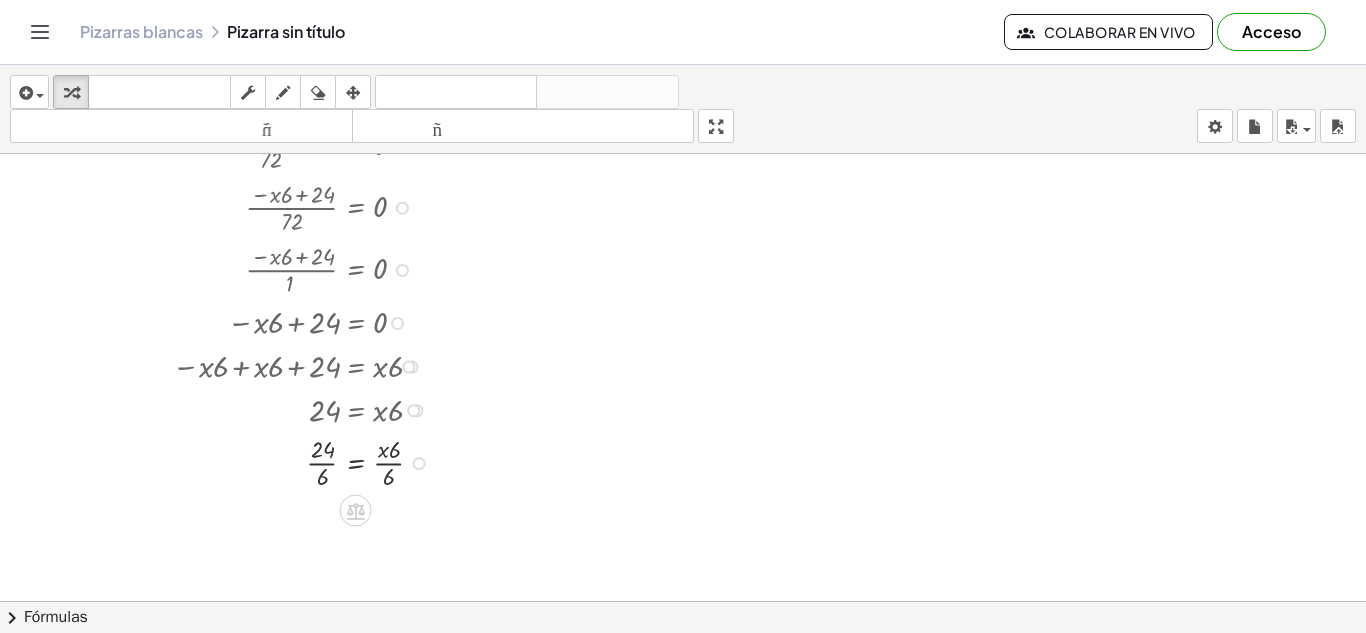 click at bounding box center [295, 461] 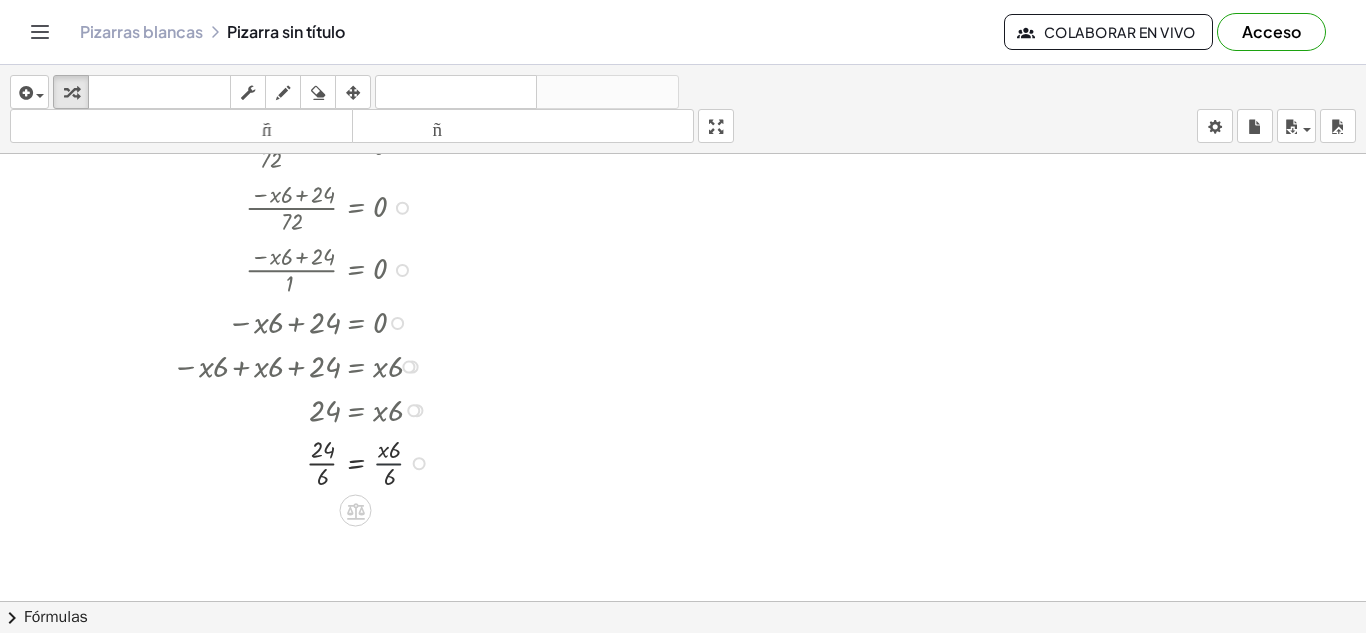 click at bounding box center [295, 461] 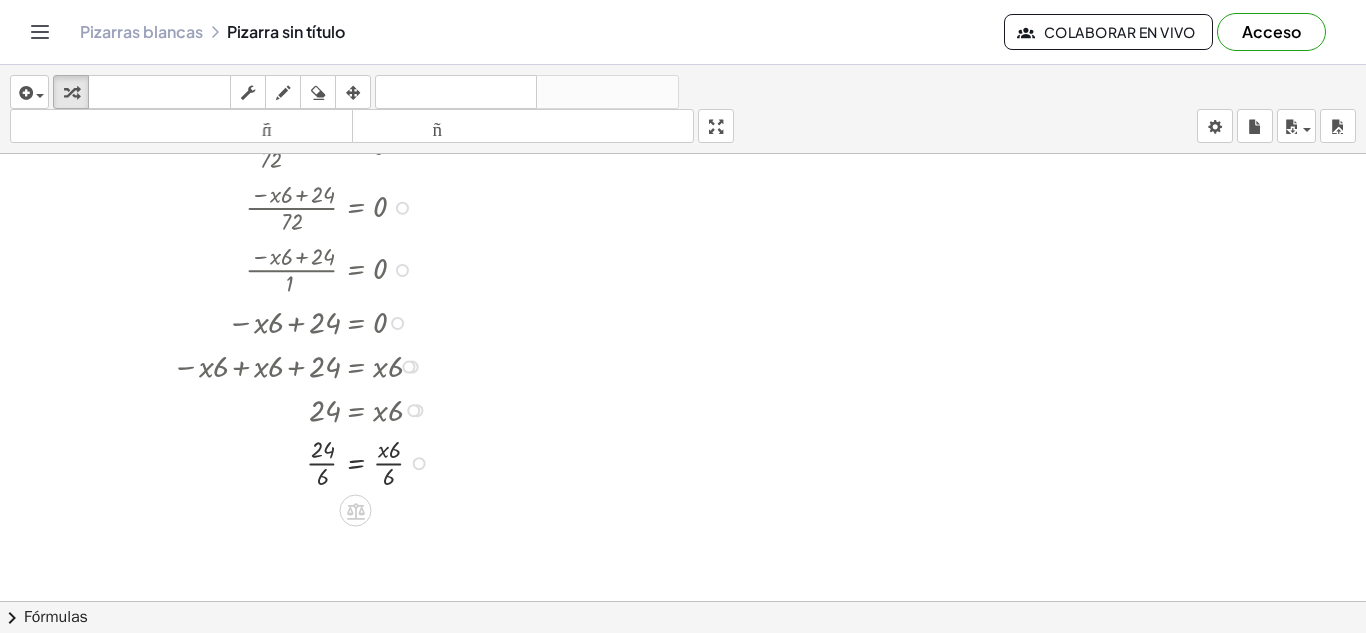 click at bounding box center [295, 461] 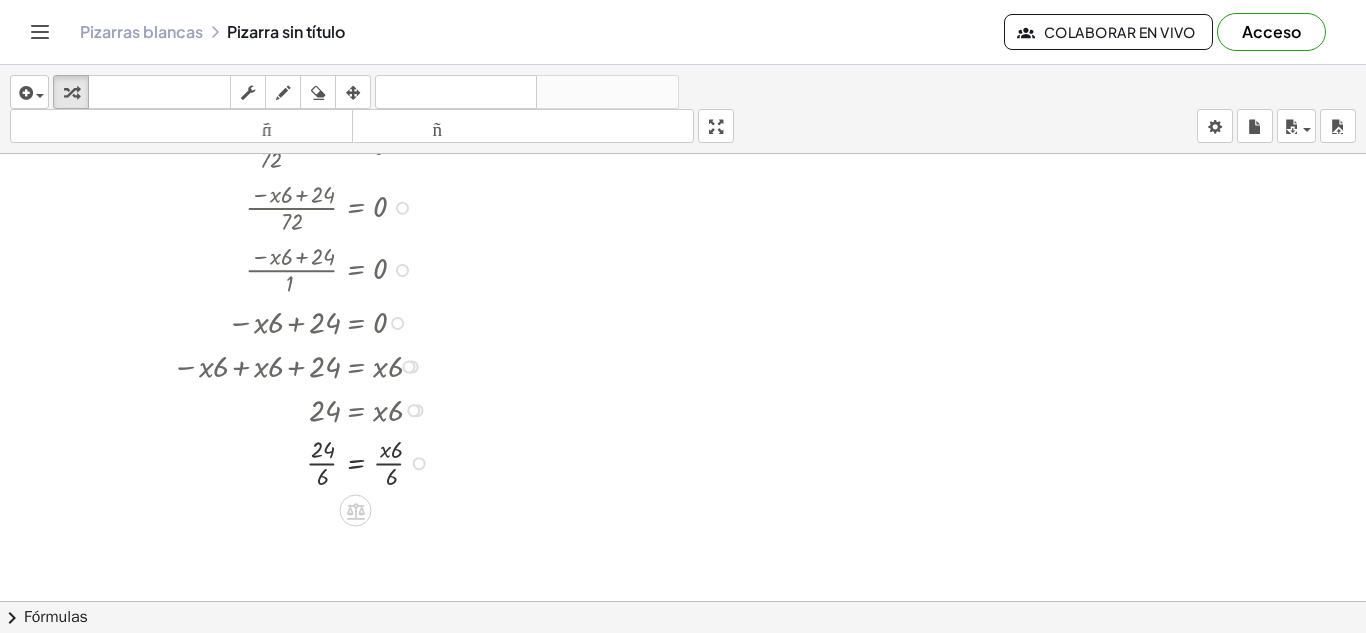 click at bounding box center [295, 461] 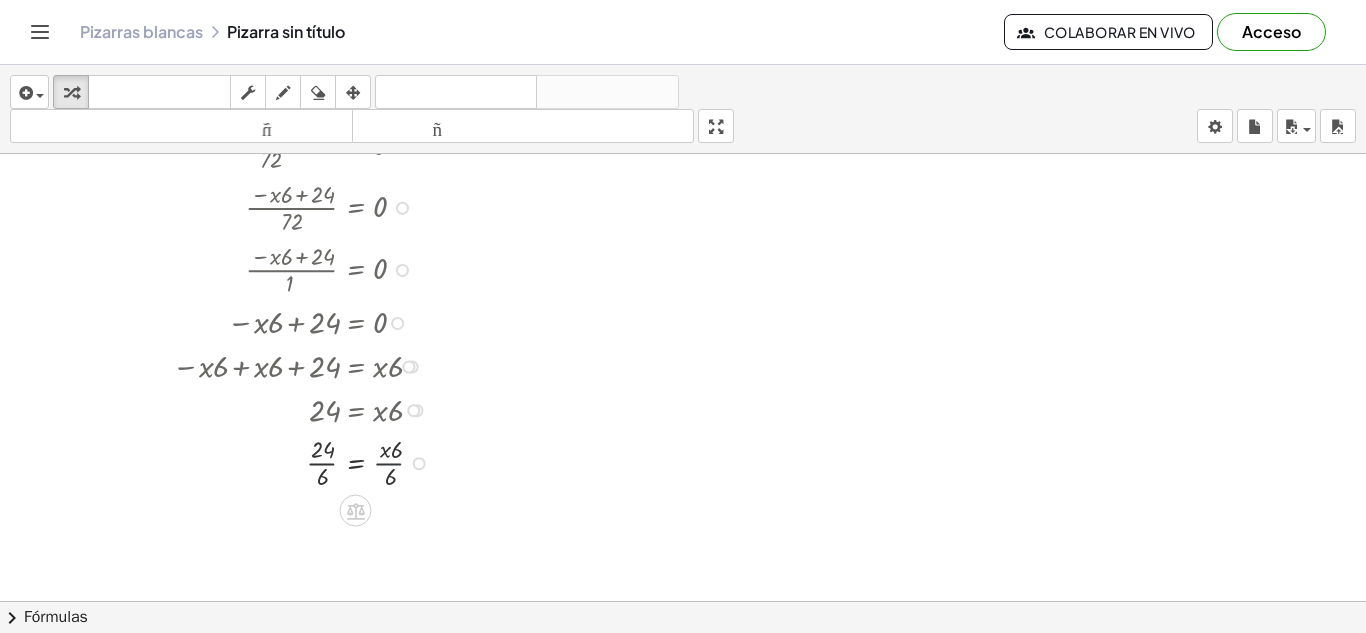 click at bounding box center [295, 461] 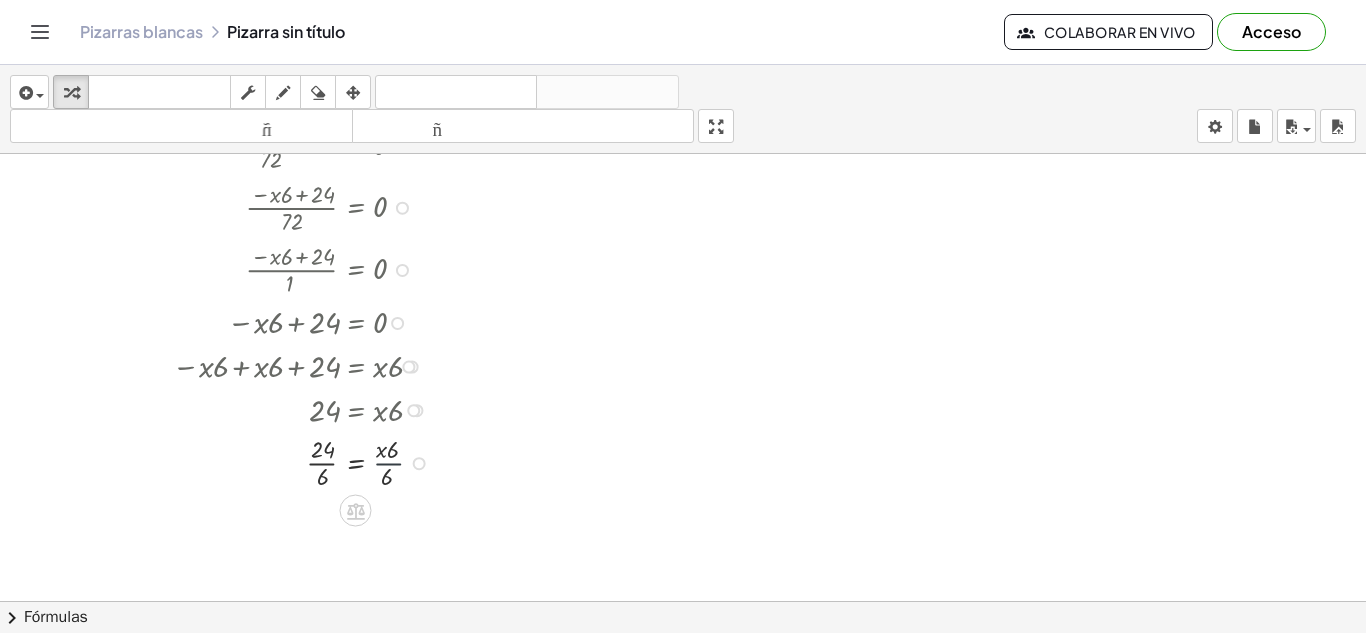 click at bounding box center (295, 461) 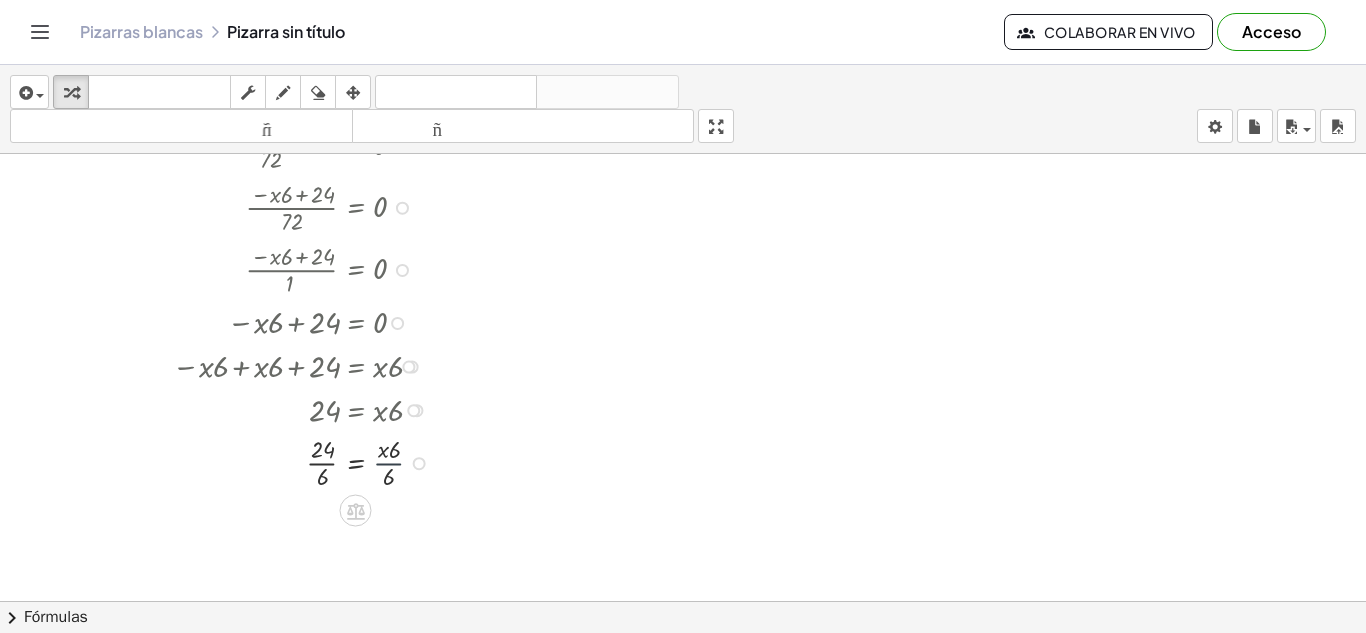click at bounding box center (295, 461) 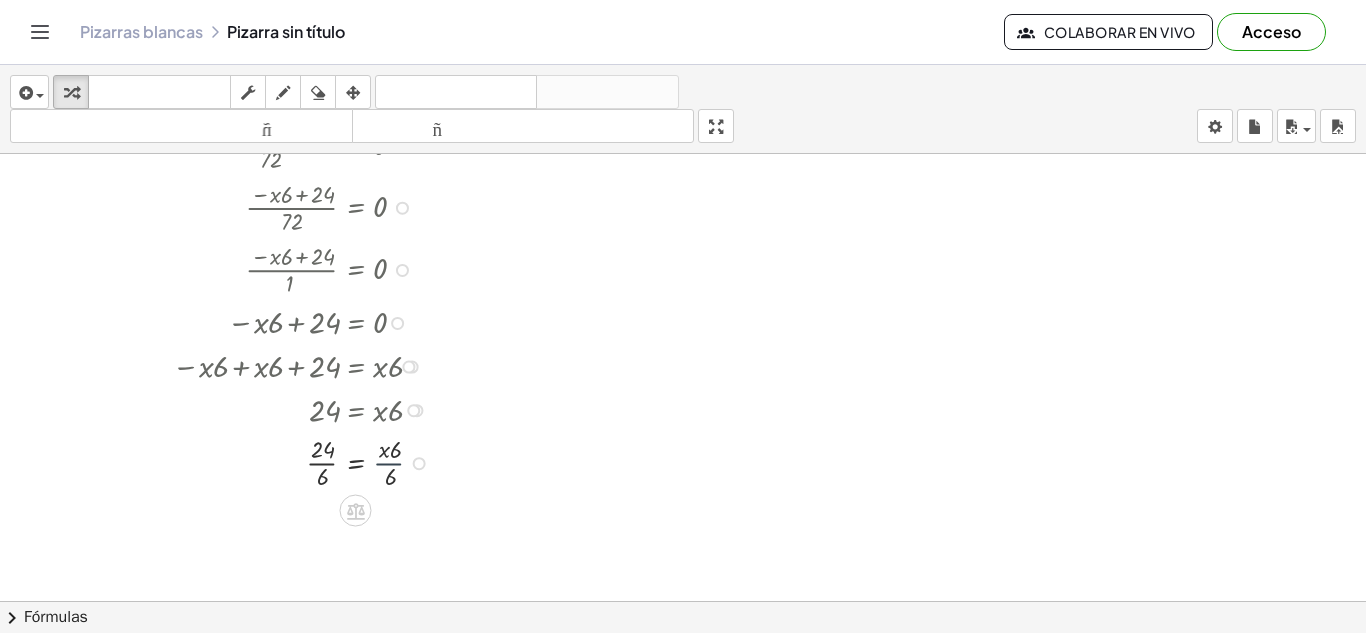 click at bounding box center (295, 461) 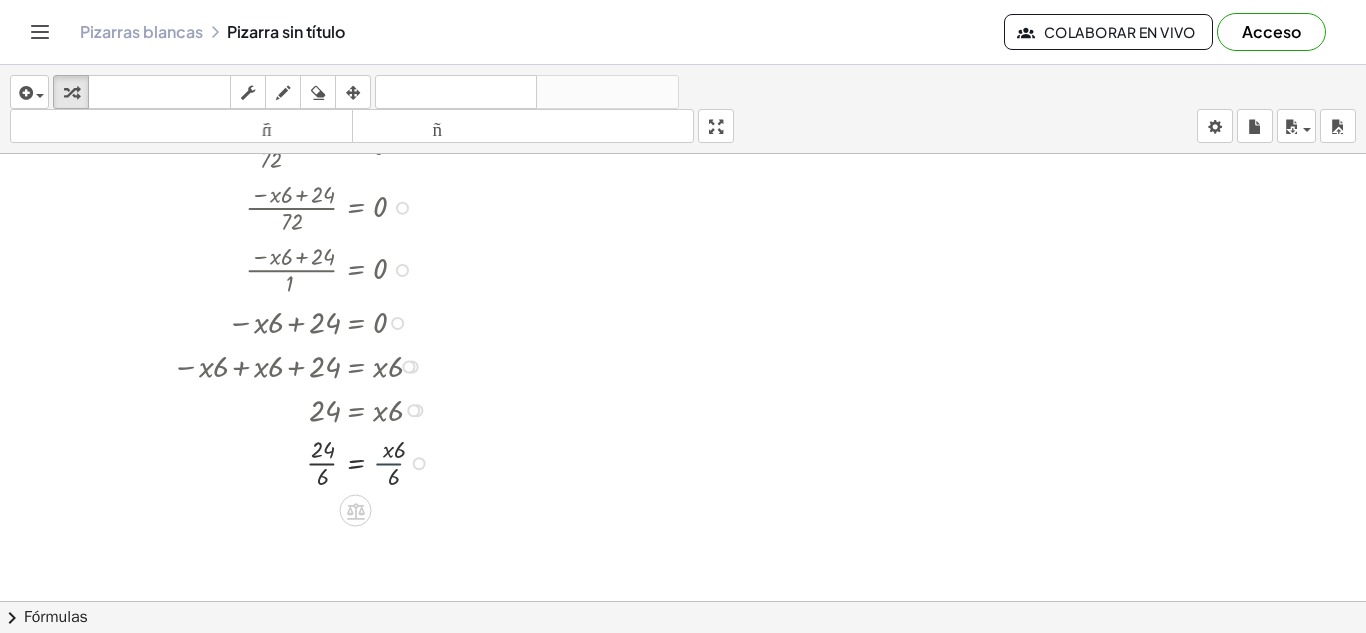 click at bounding box center [295, 461] 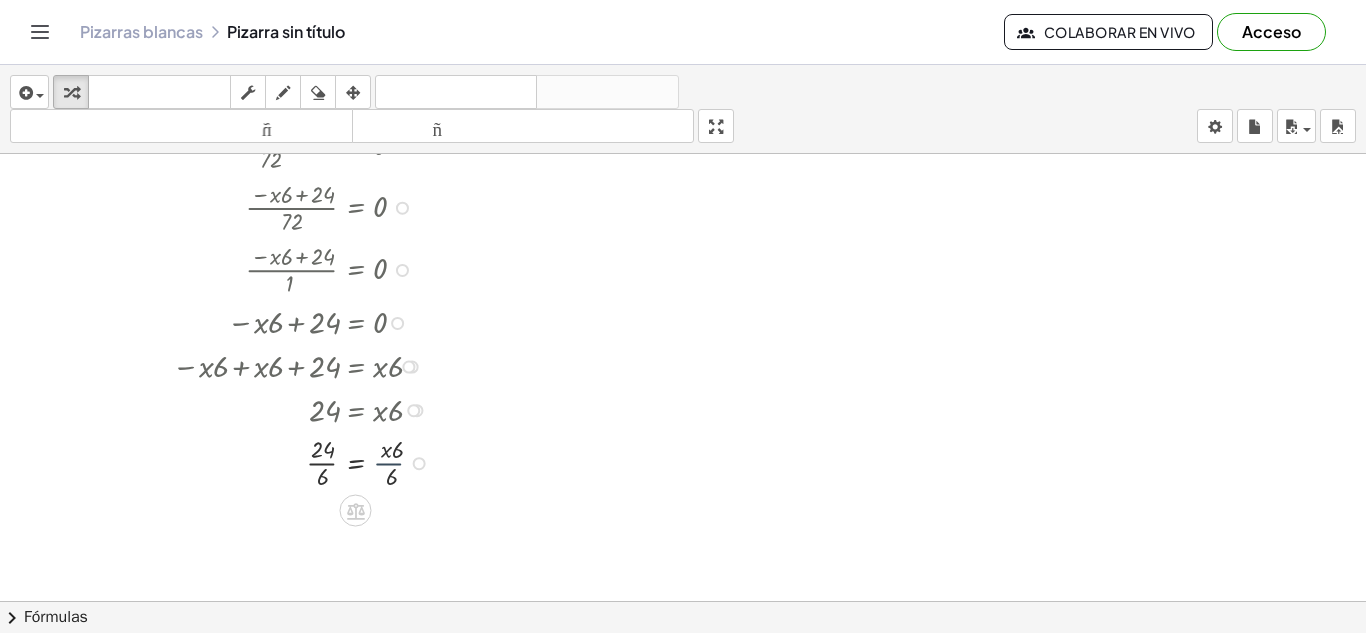 click at bounding box center [295, 461] 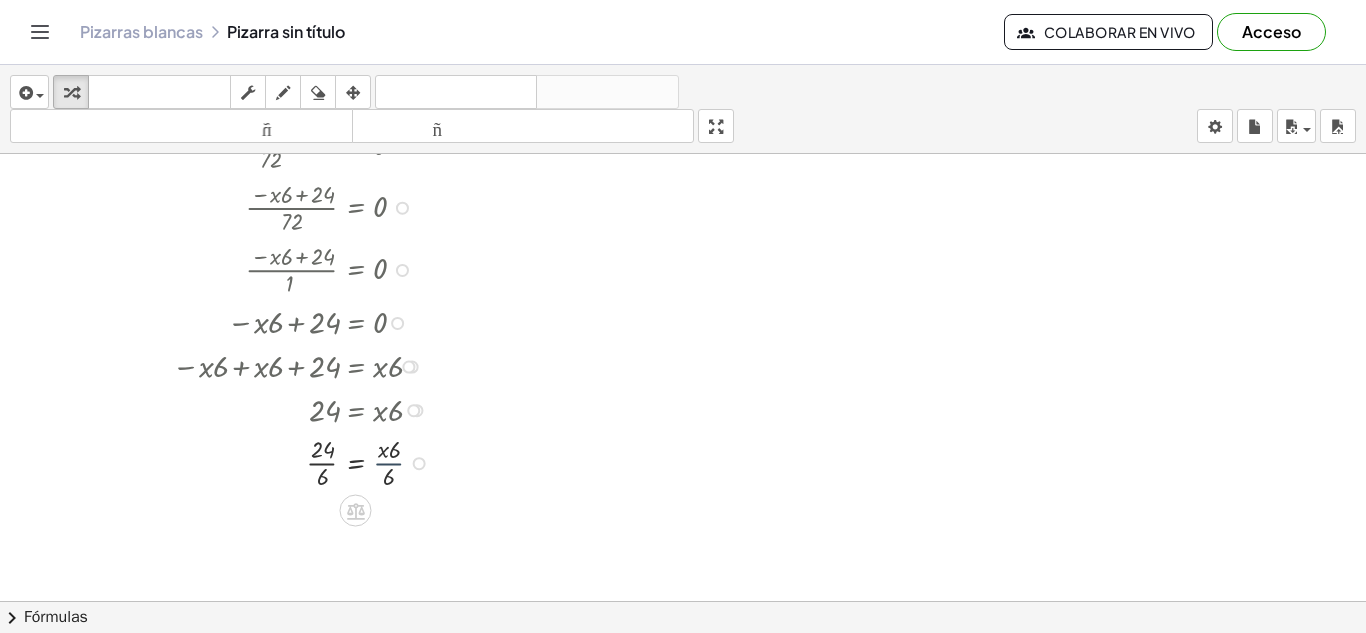 click at bounding box center [295, 461] 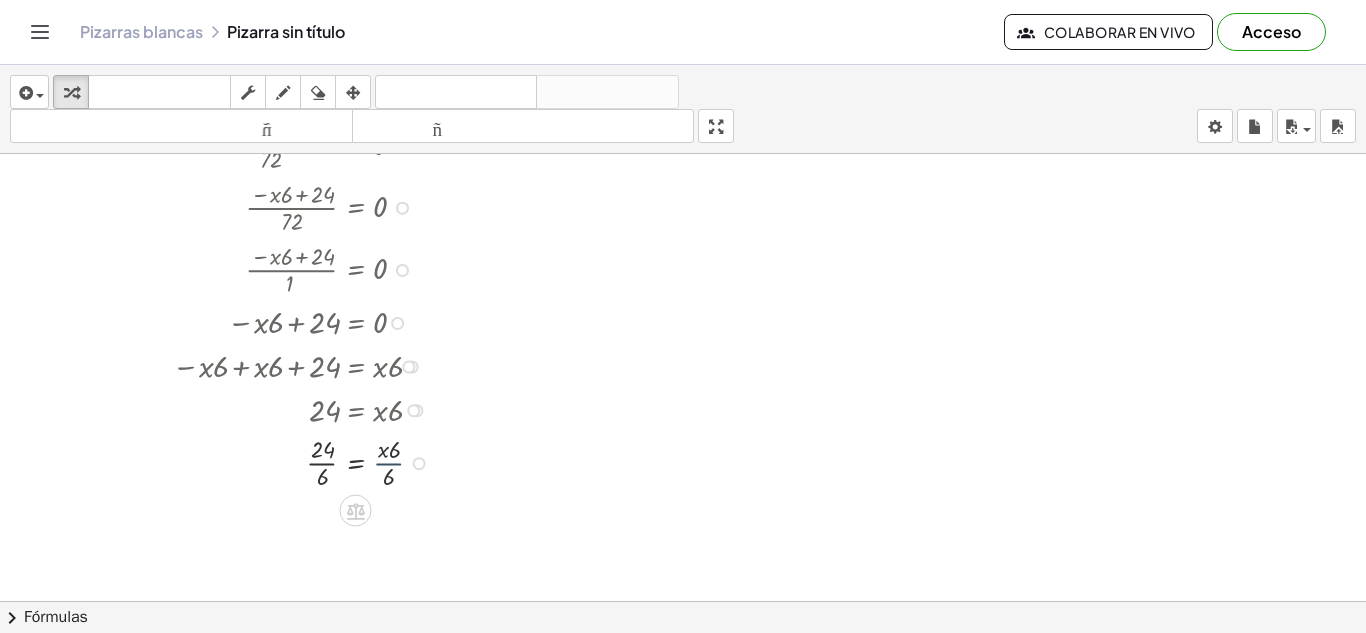 click at bounding box center [295, 461] 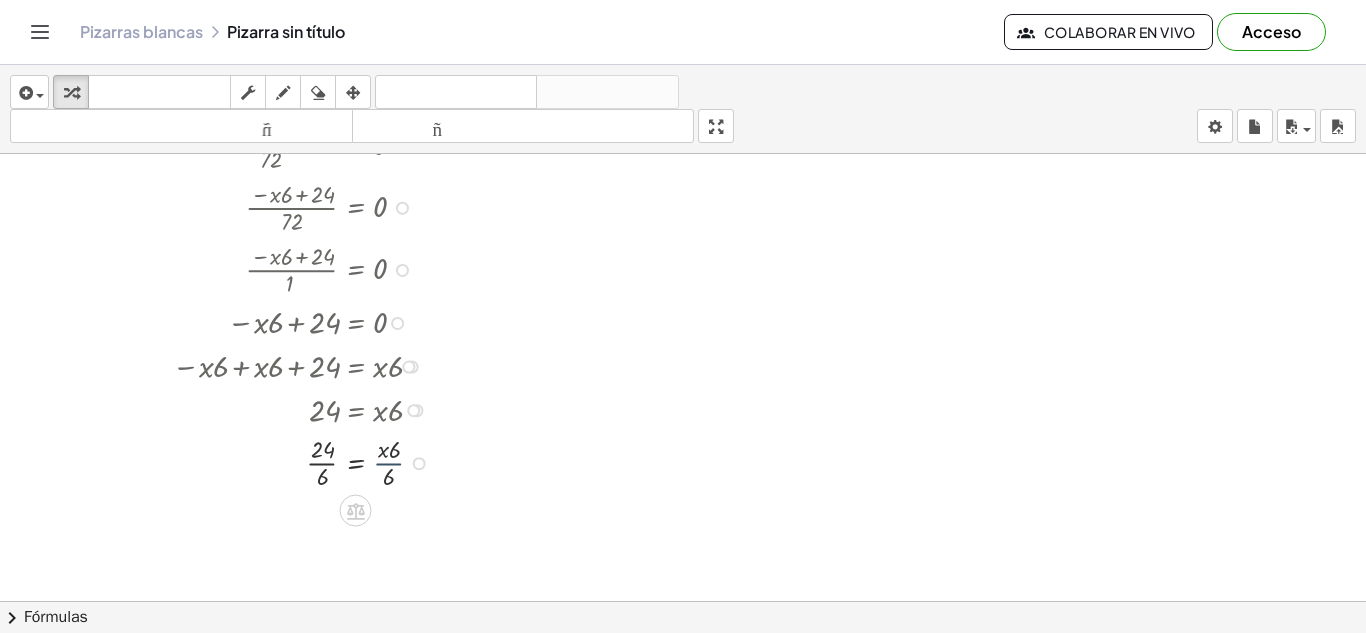 click at bounding box center [295, 461] 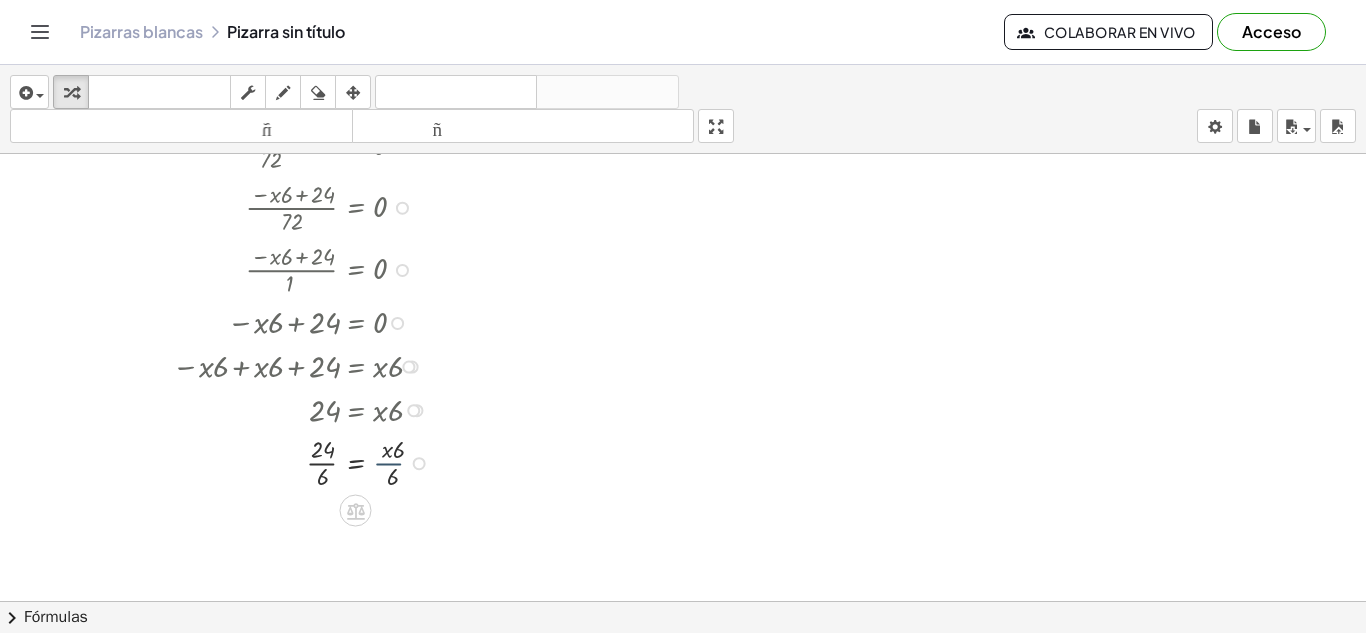 click at bounding box center (295, 461) 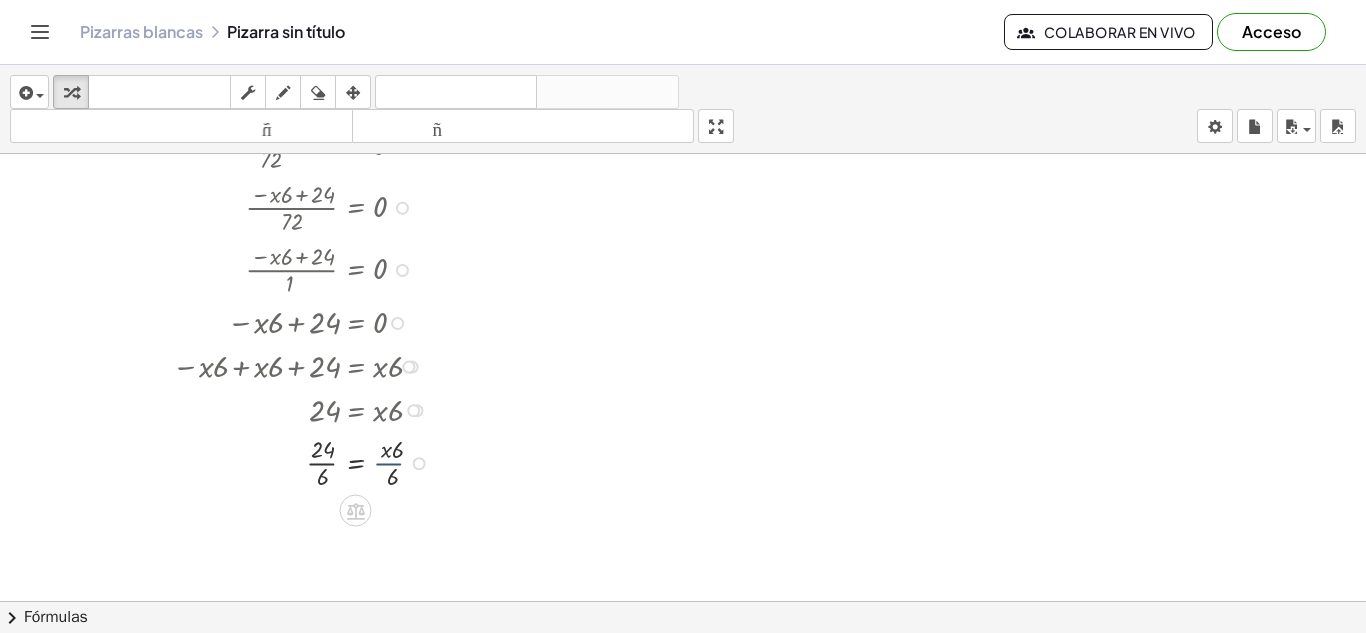 click at bounding box center (295, 461) 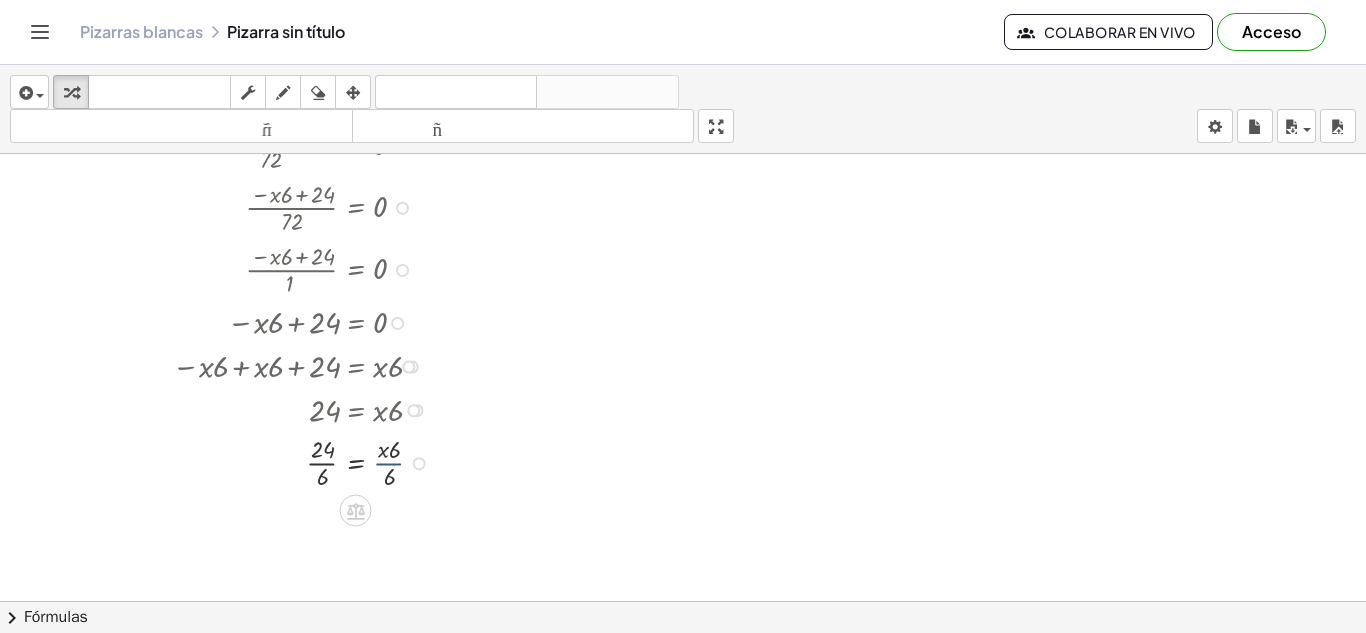 click at bounding box center [295, 461] 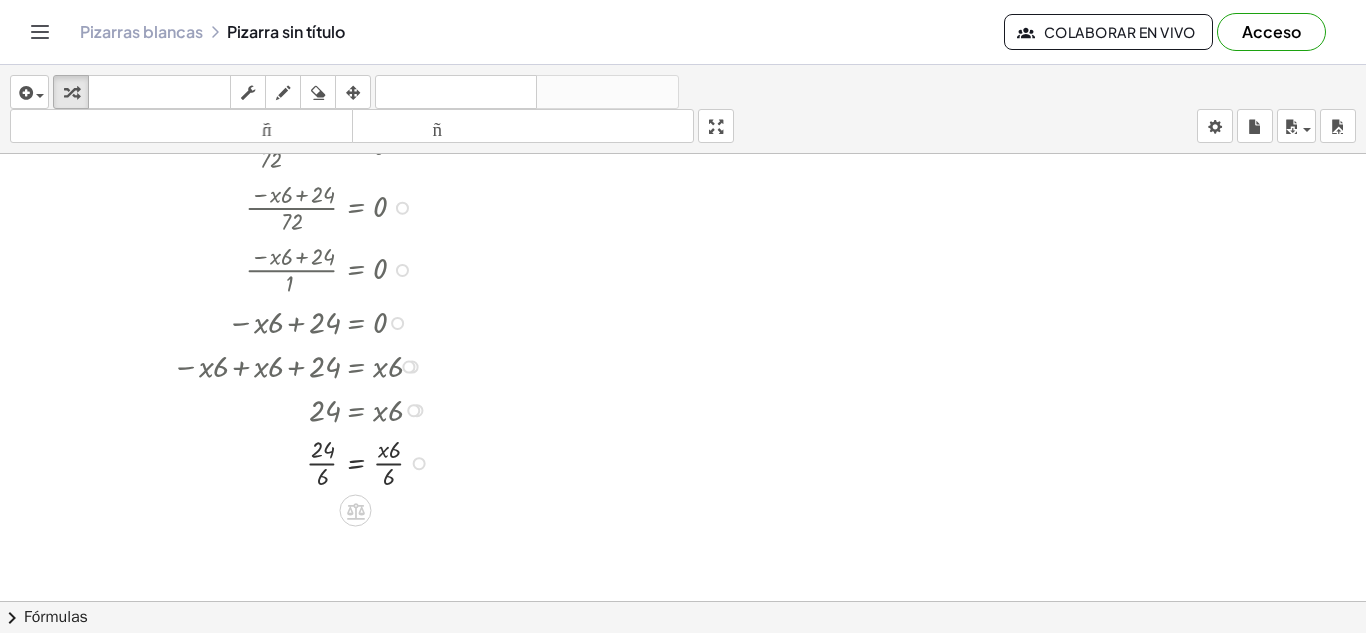 click at bounding box center (295, 461) 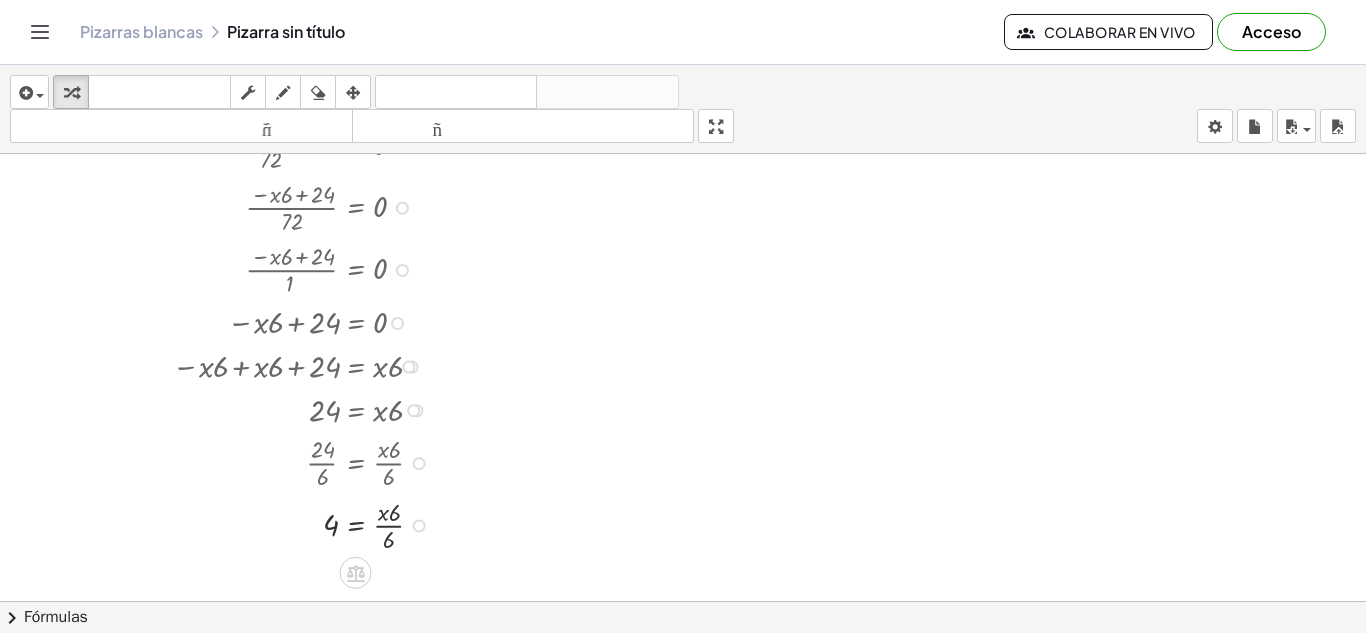 click at bounding box center (295, 524) 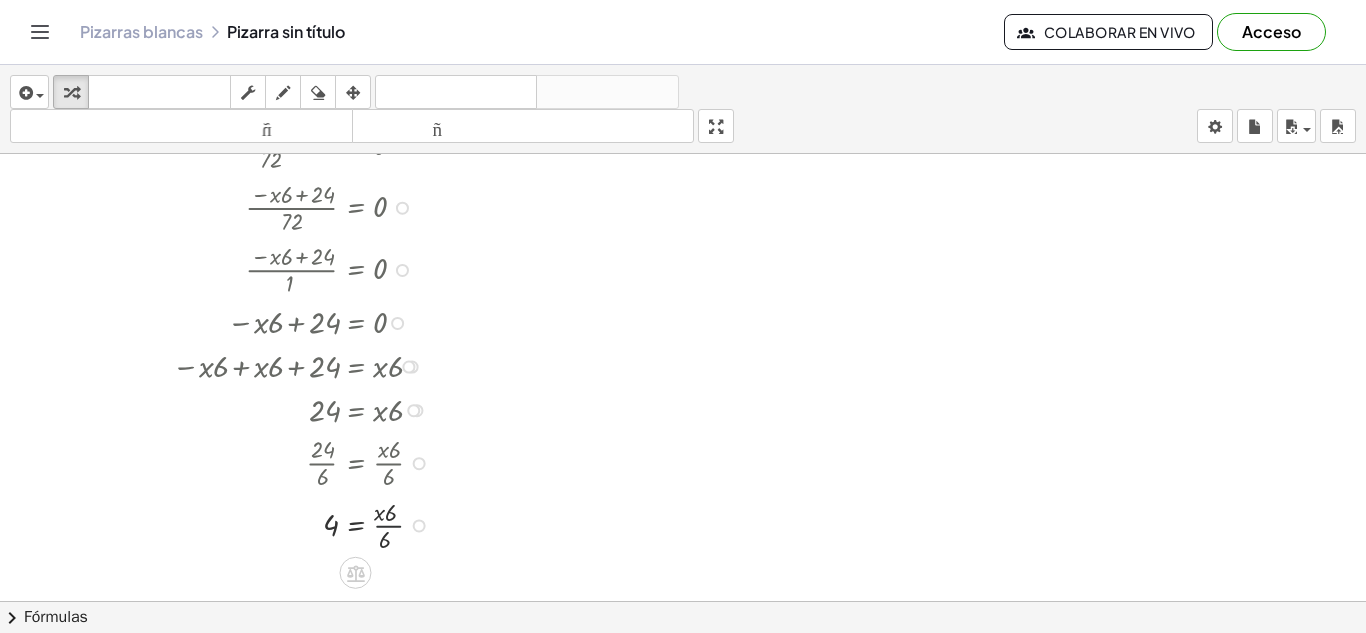 click at bounding box center (295, 524) 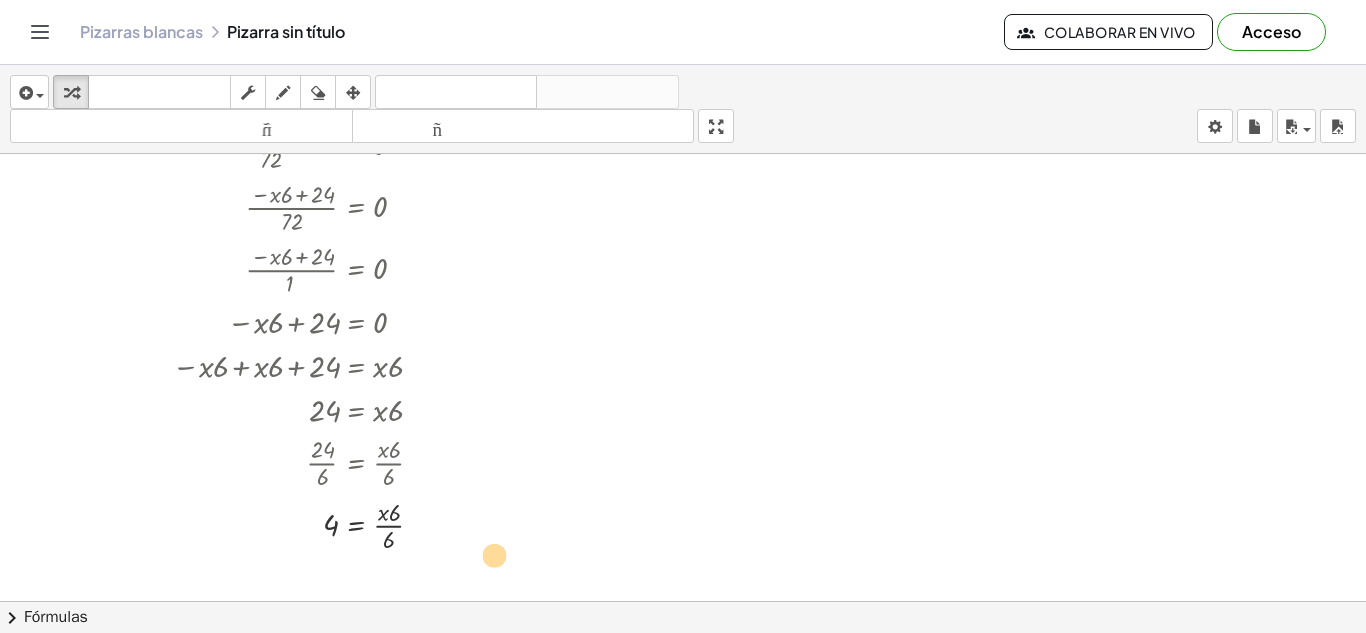 drag, startPoint x: 391, startPoint y: 547, endPoint x: 505, endPoint y: 560, distance: 114.73883 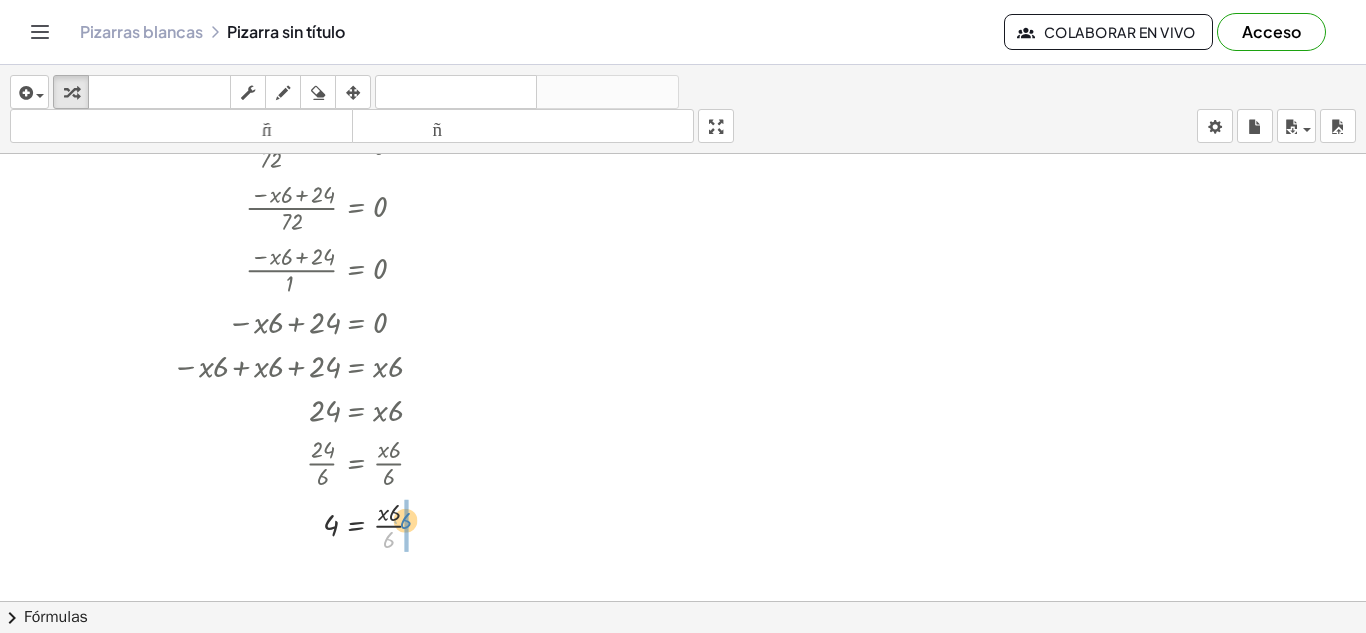 drag, startPoint x: 390, startPoint y: 539, endPoint x: 407, endPoint y: 520, distance: 25.495098 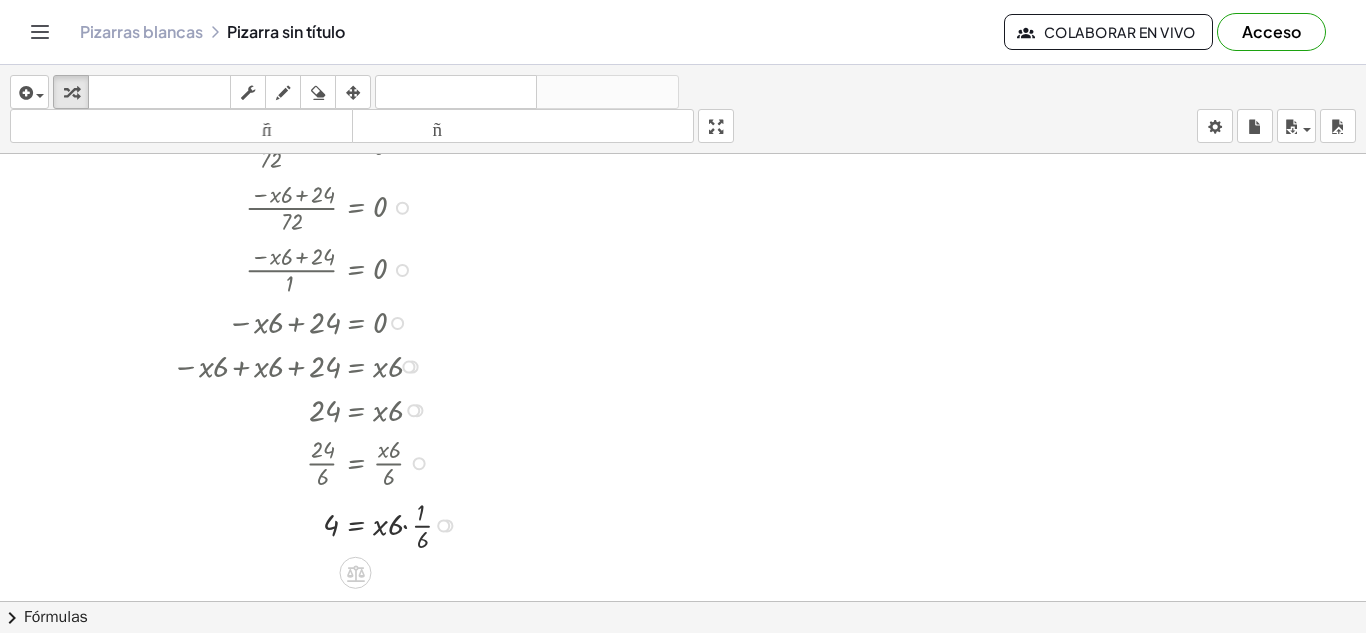 click at bounding box center (295, 524) 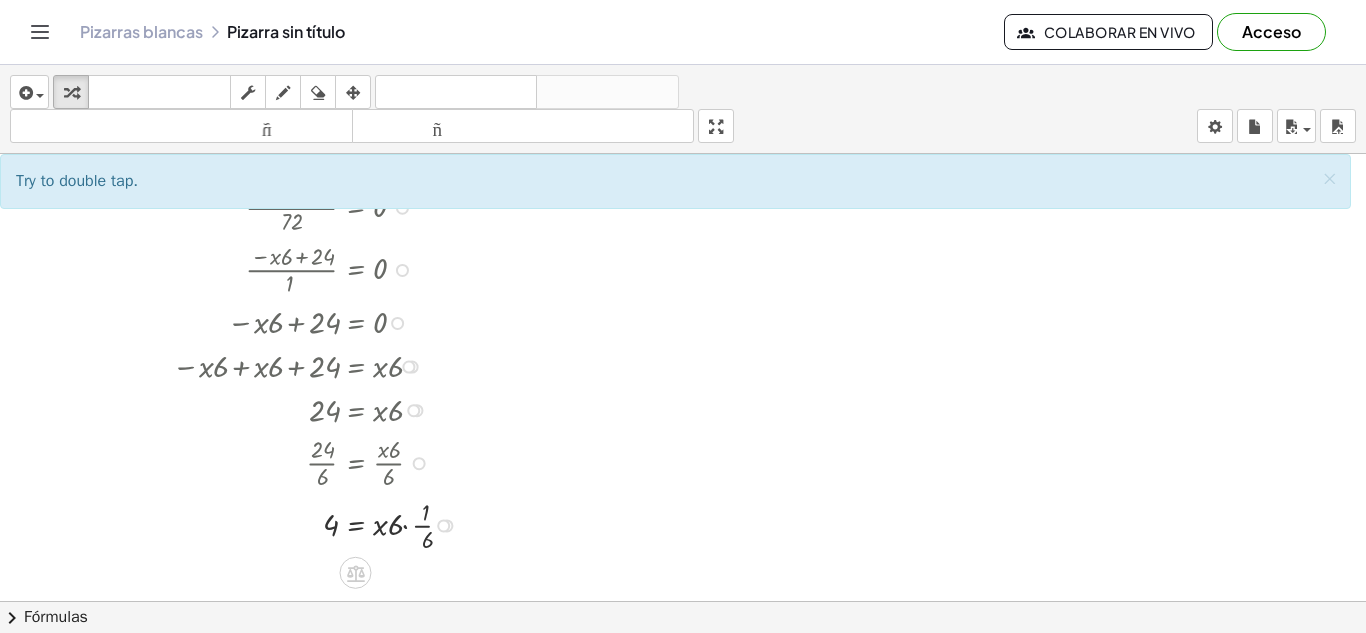 click at bounding box center [295, 524] 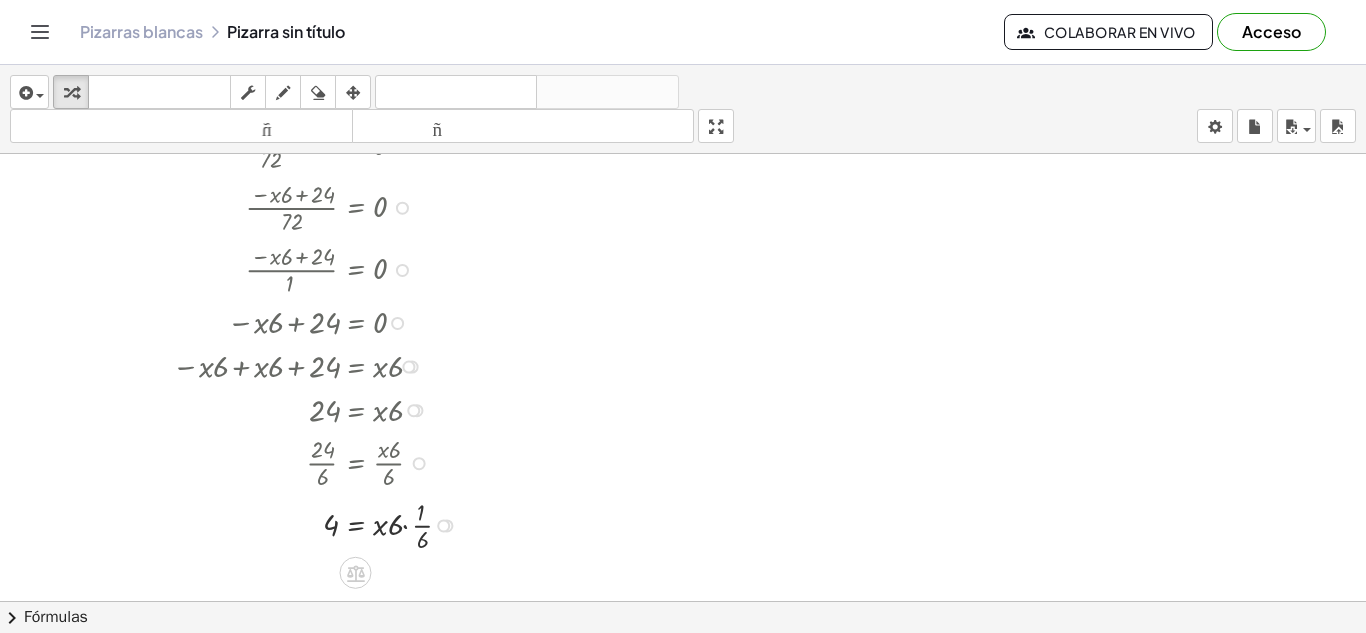 click at bounding box center [295, 524] 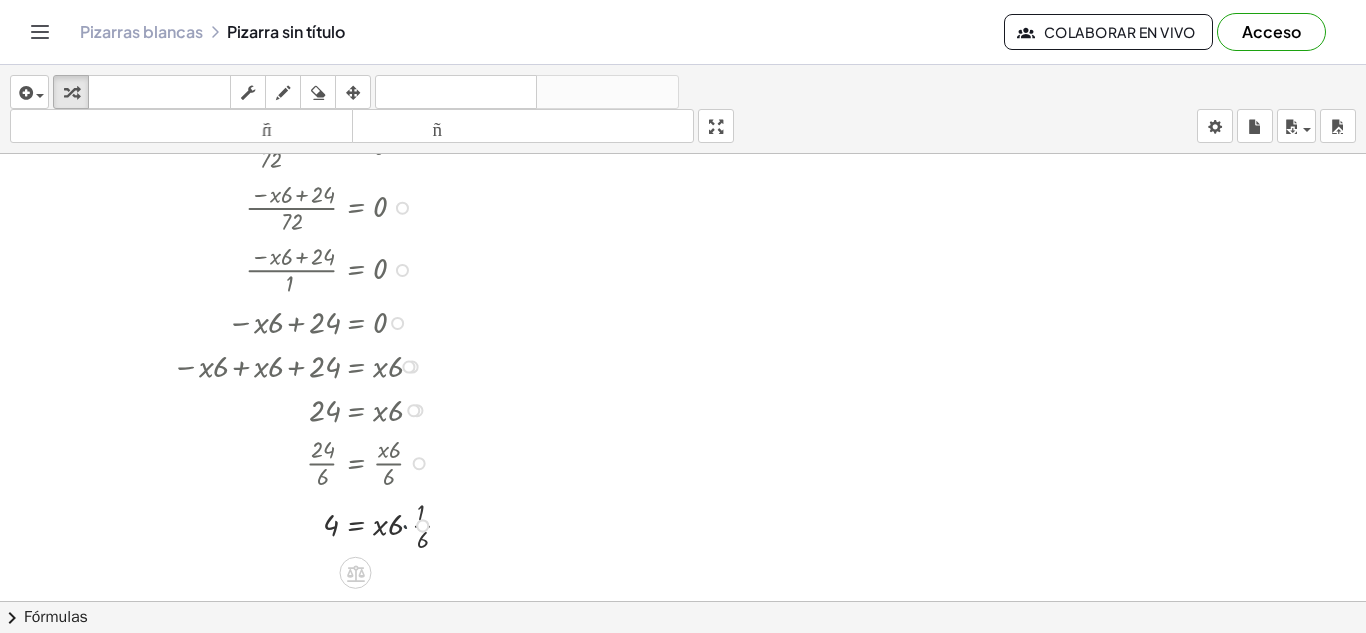 click at bounding box center (295, 524) 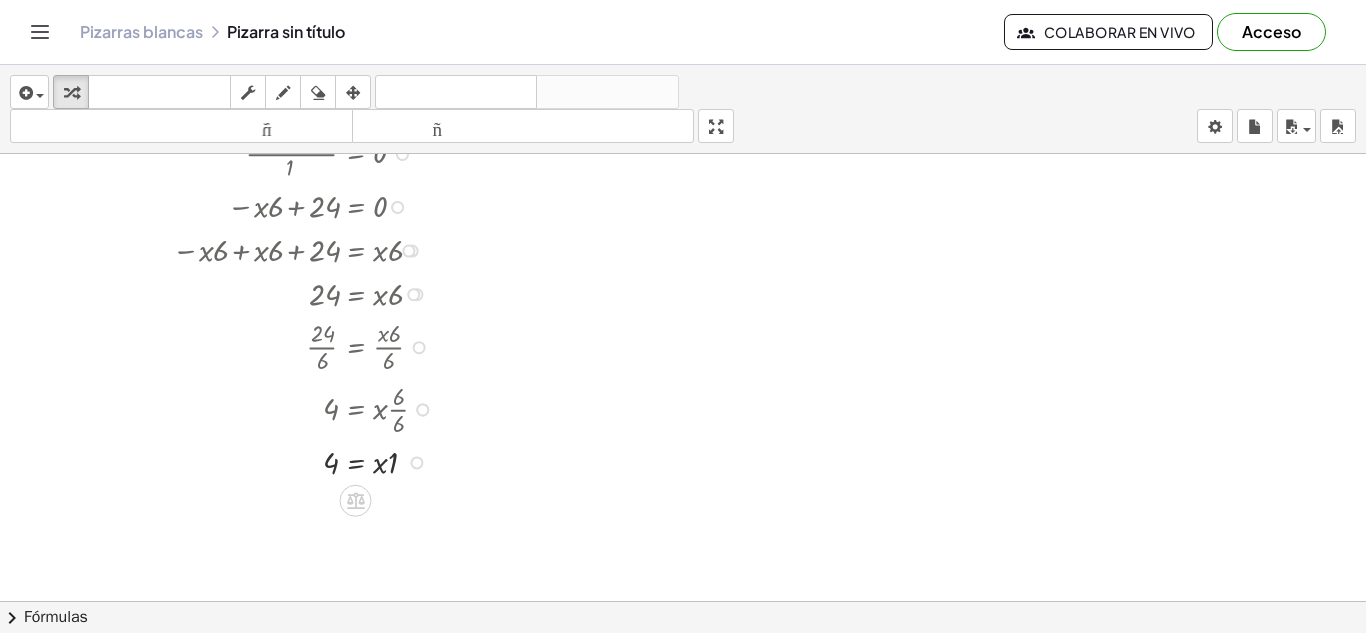 scroll, scrollTop: 1097, scrollLeft: 0, axis: vertical 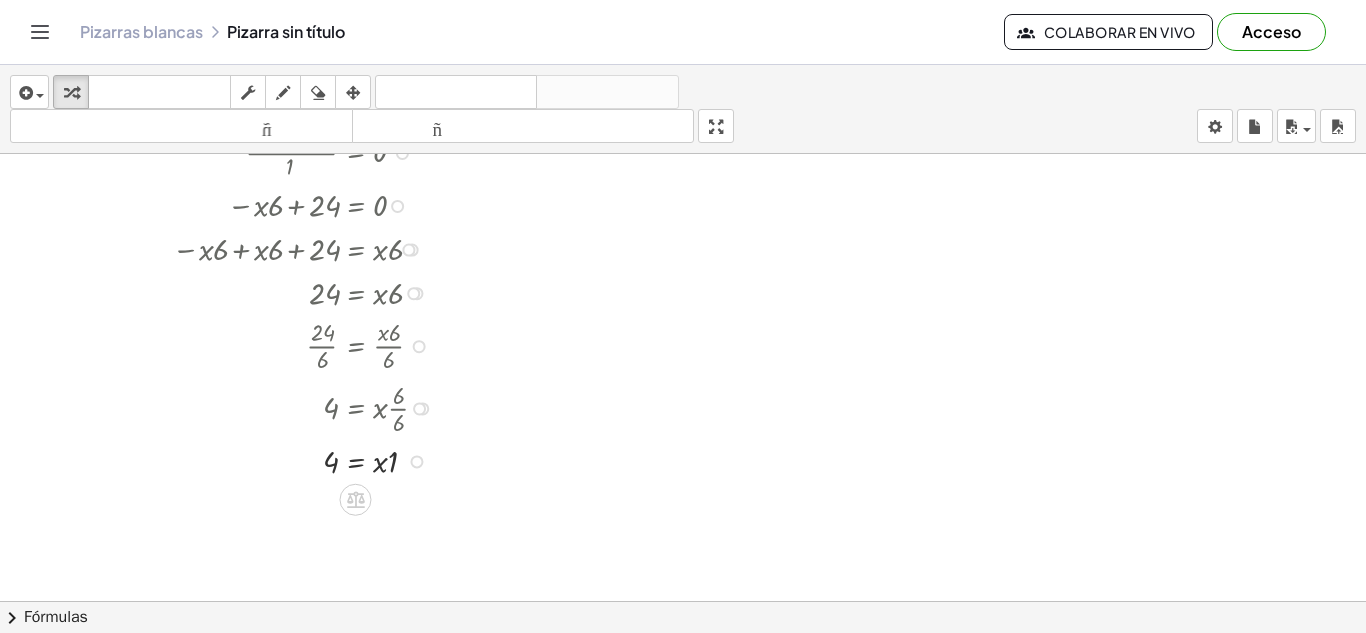 click at bounding box center (295, 460) 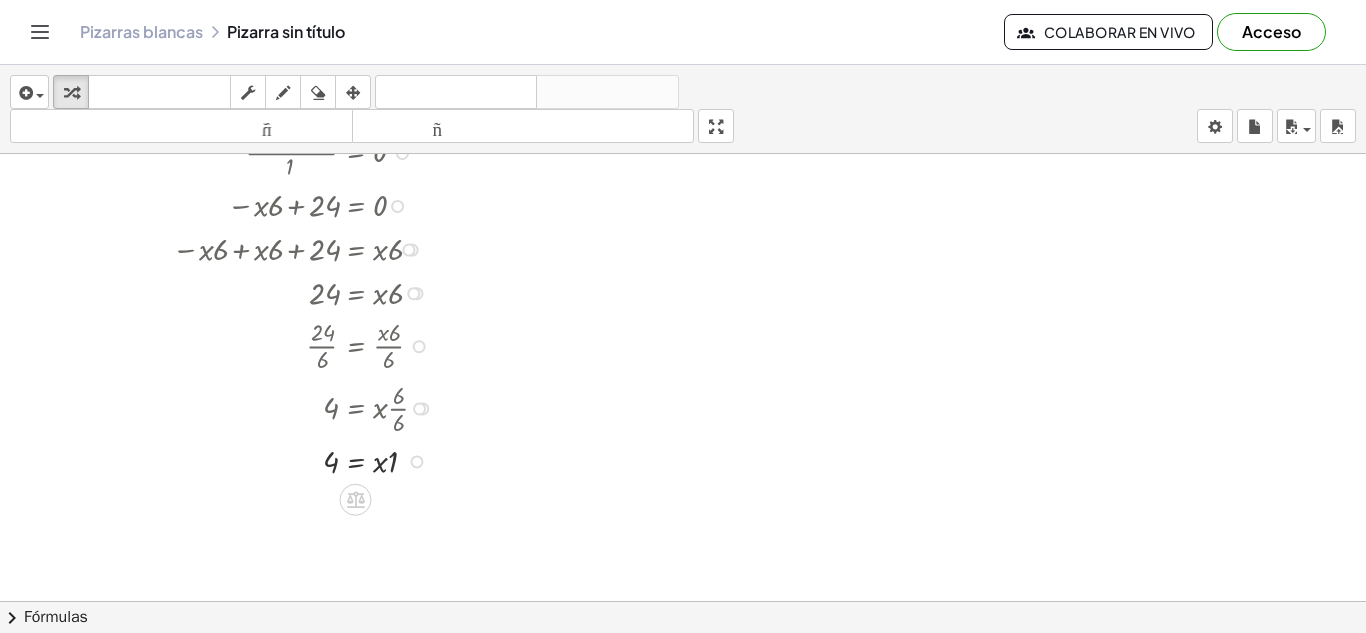 click at bounding box center [295, 460] 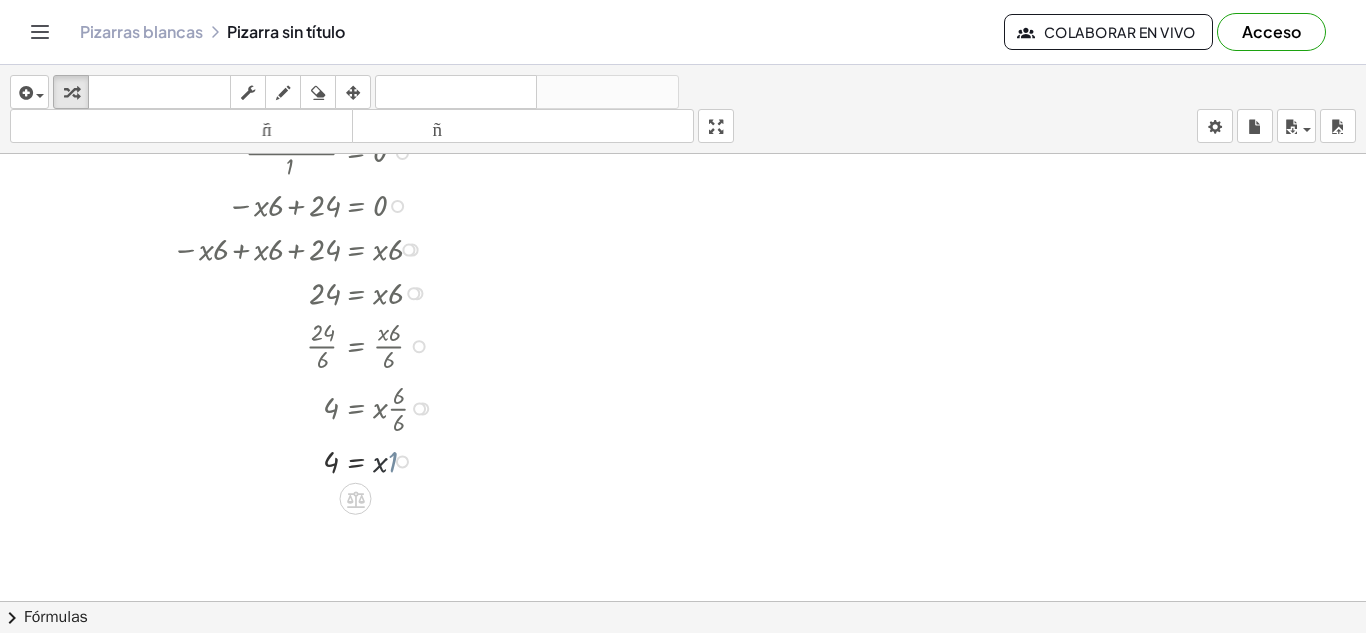 click at bounding box center [295, 460] 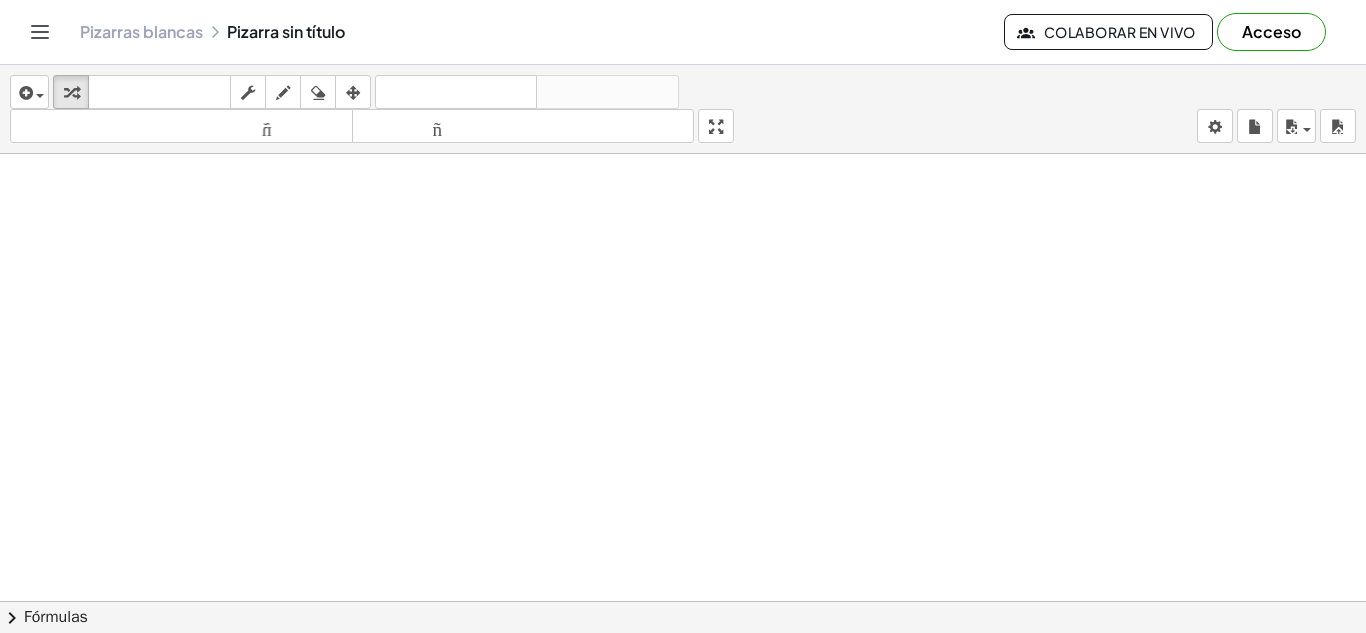 scroll, scrollTop: 2074, scrollLeft: 0, axis: vertical 